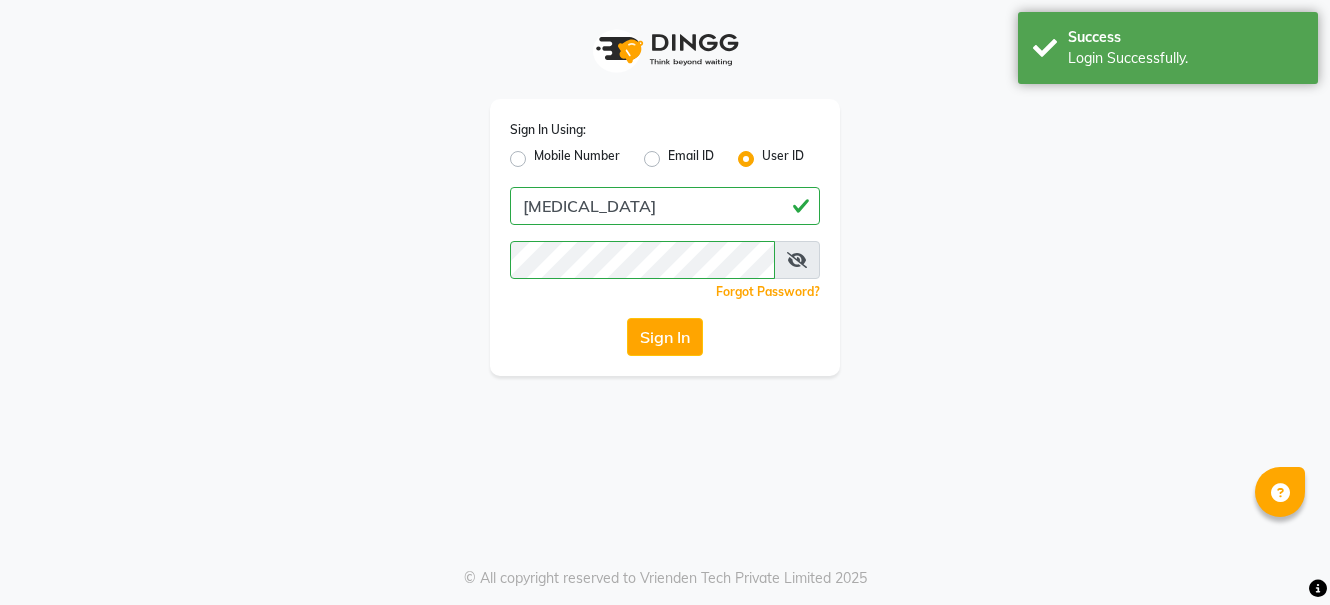 scroll, scrollTop: 0, scrollLeft: 0, axis: both 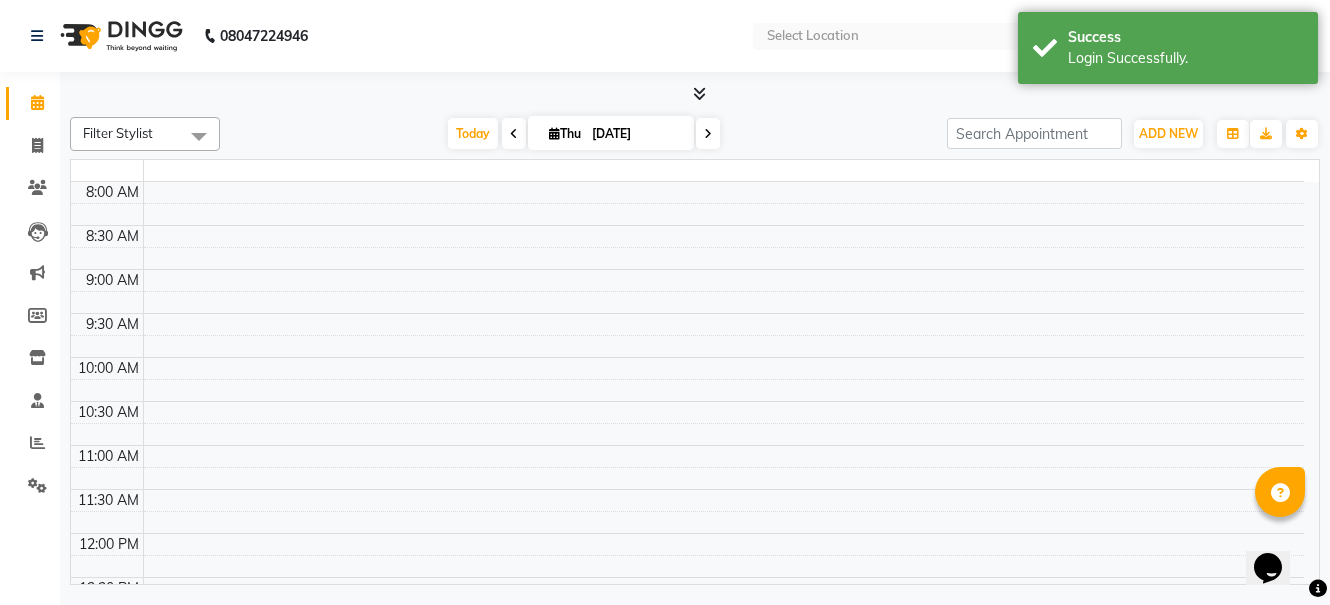 select on "en" 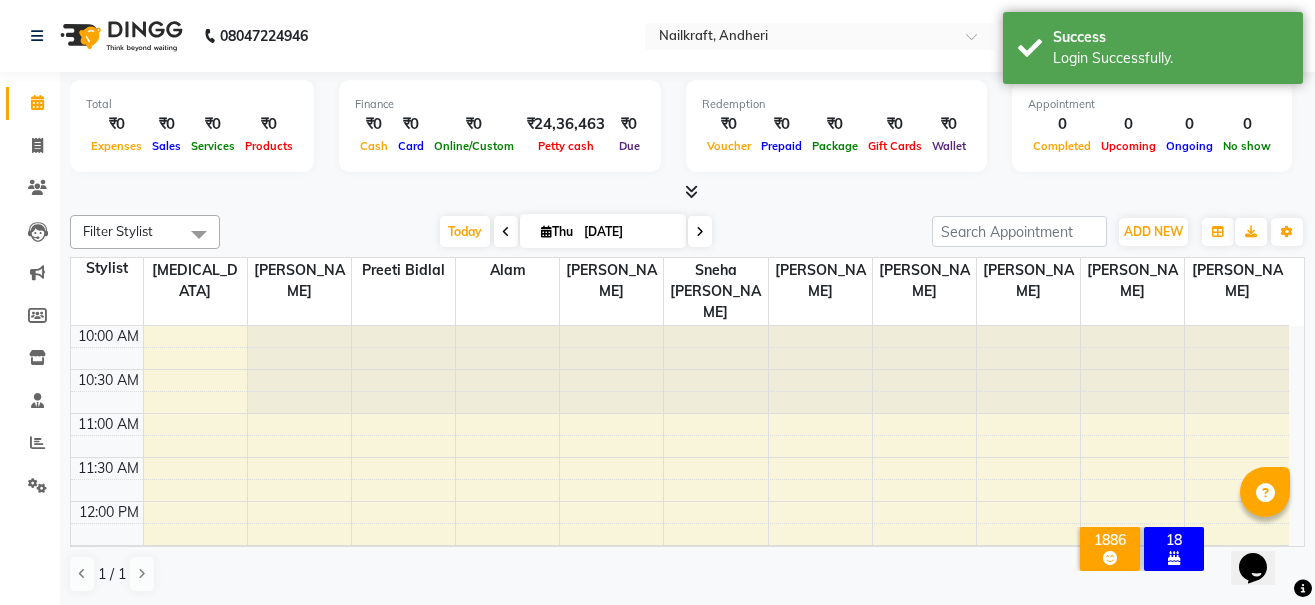scroll, scrollTop: 0, scrollLeft: 0, axis: both 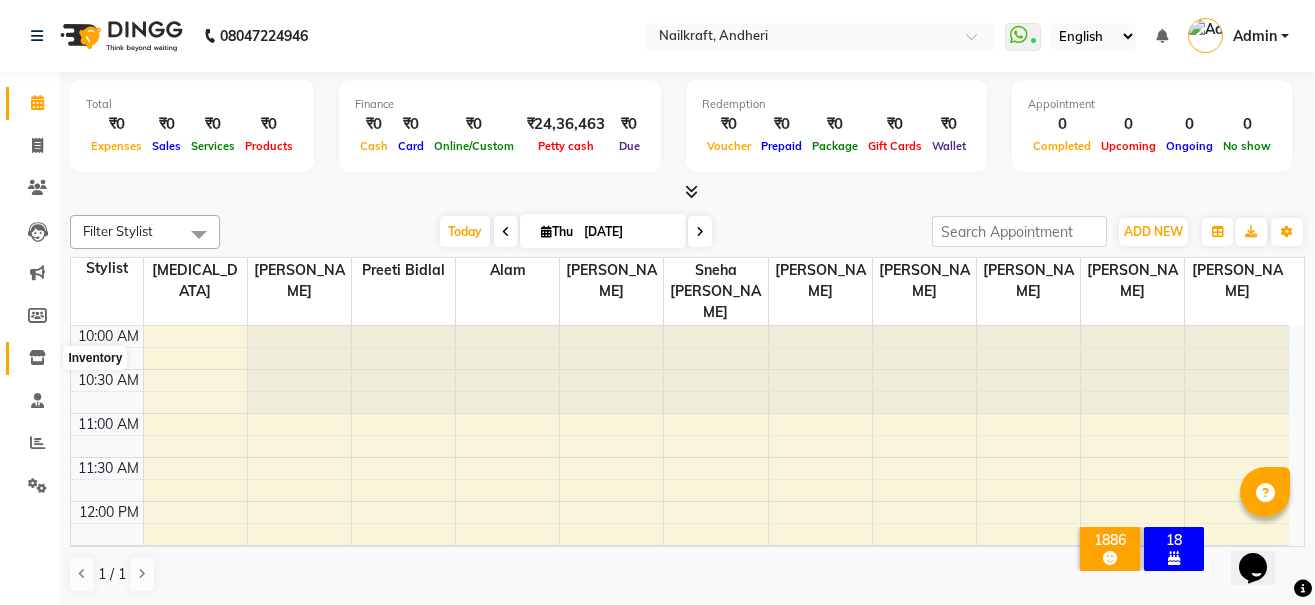 click 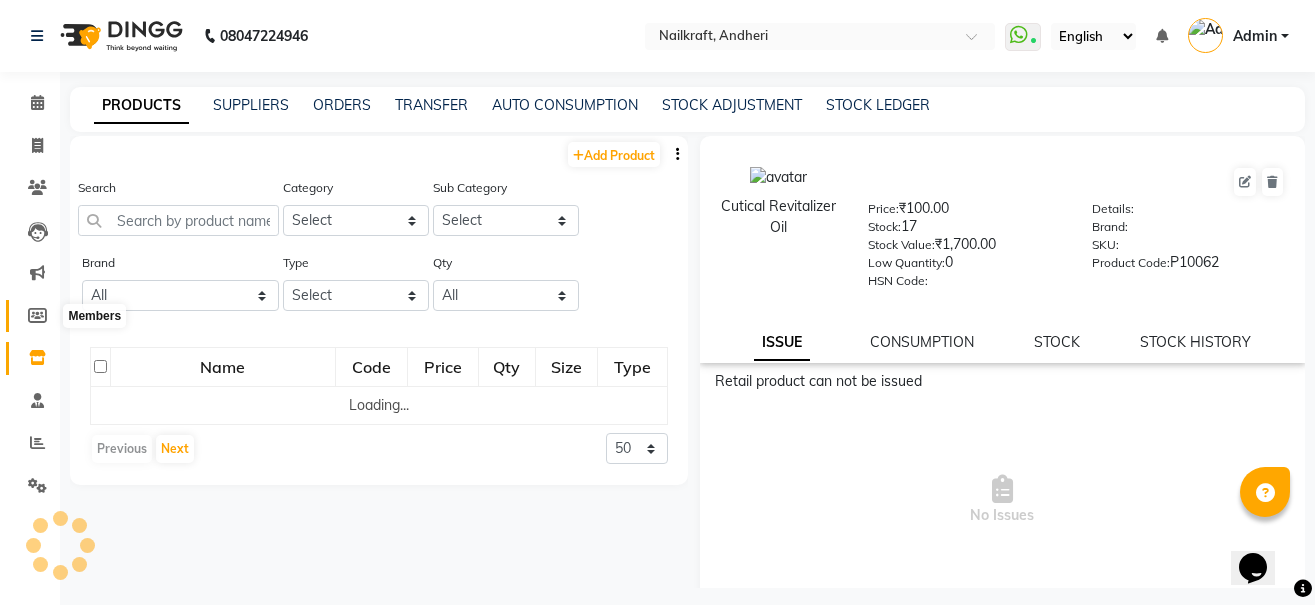 click 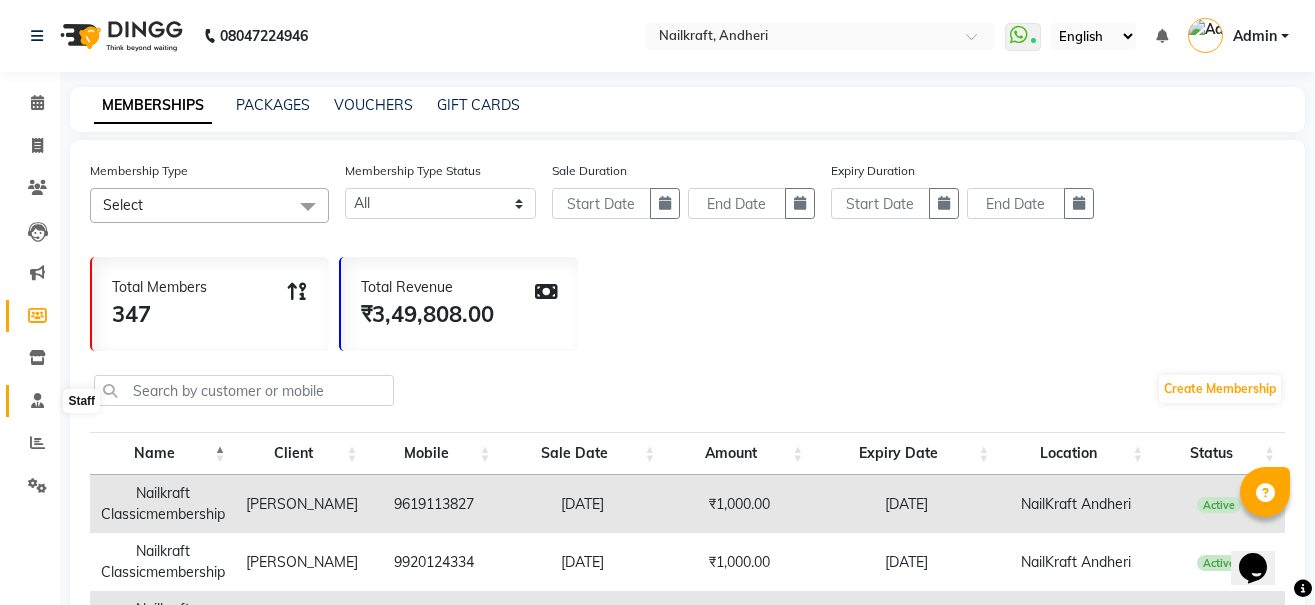 click 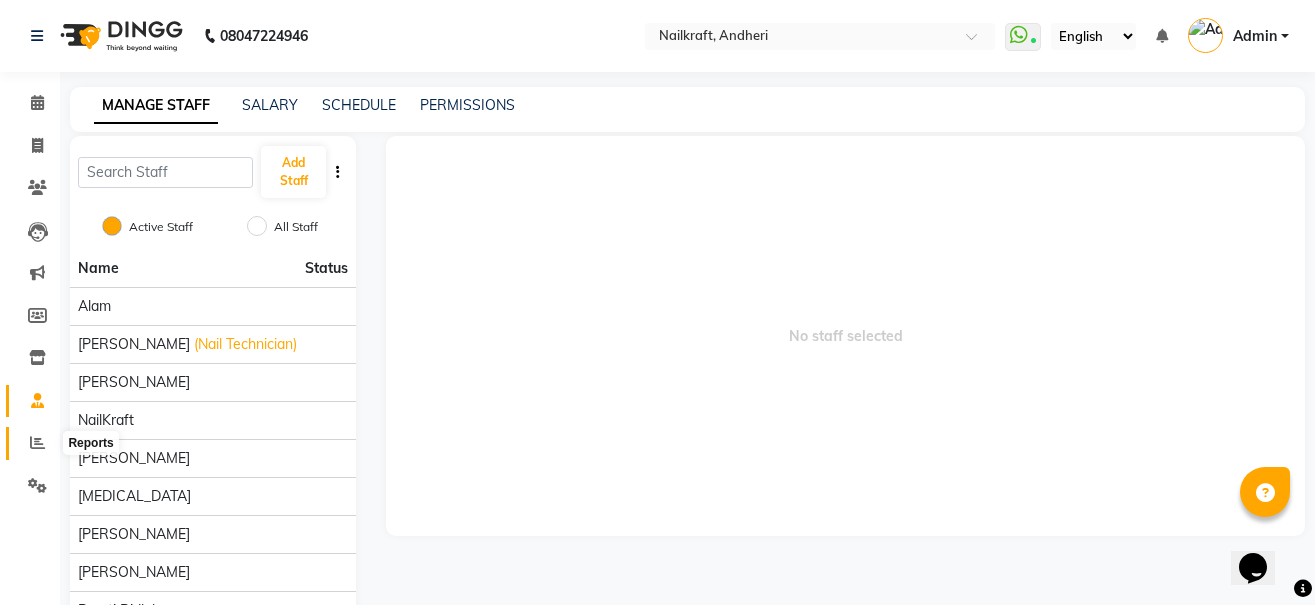 click 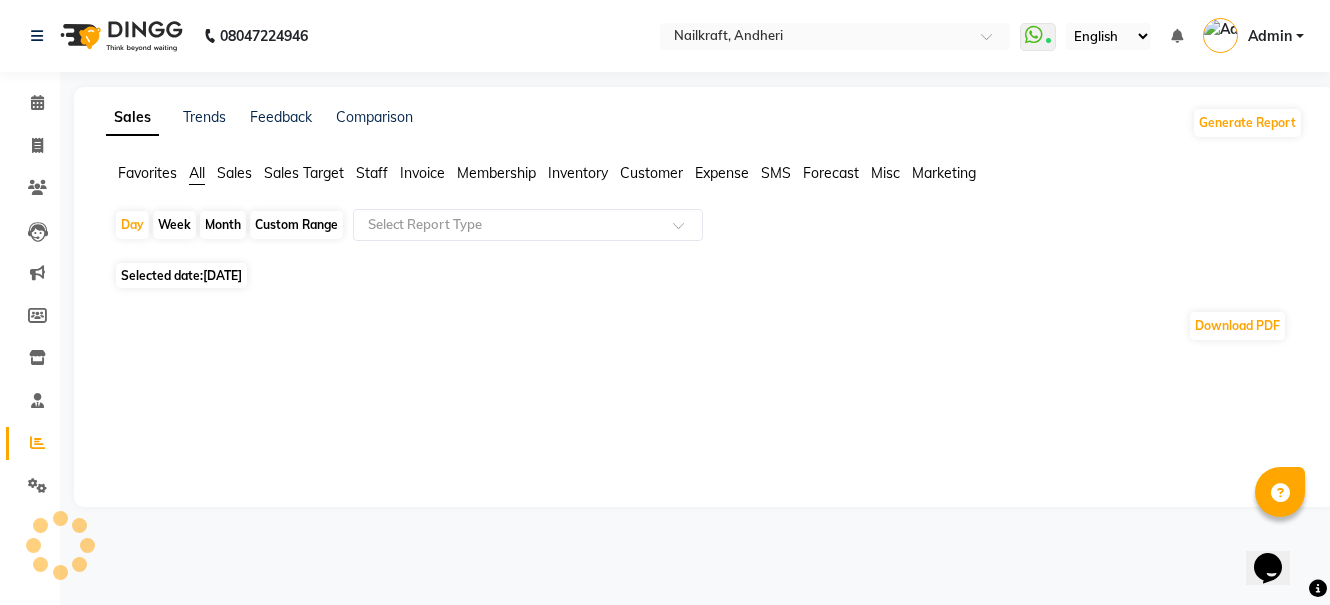 click 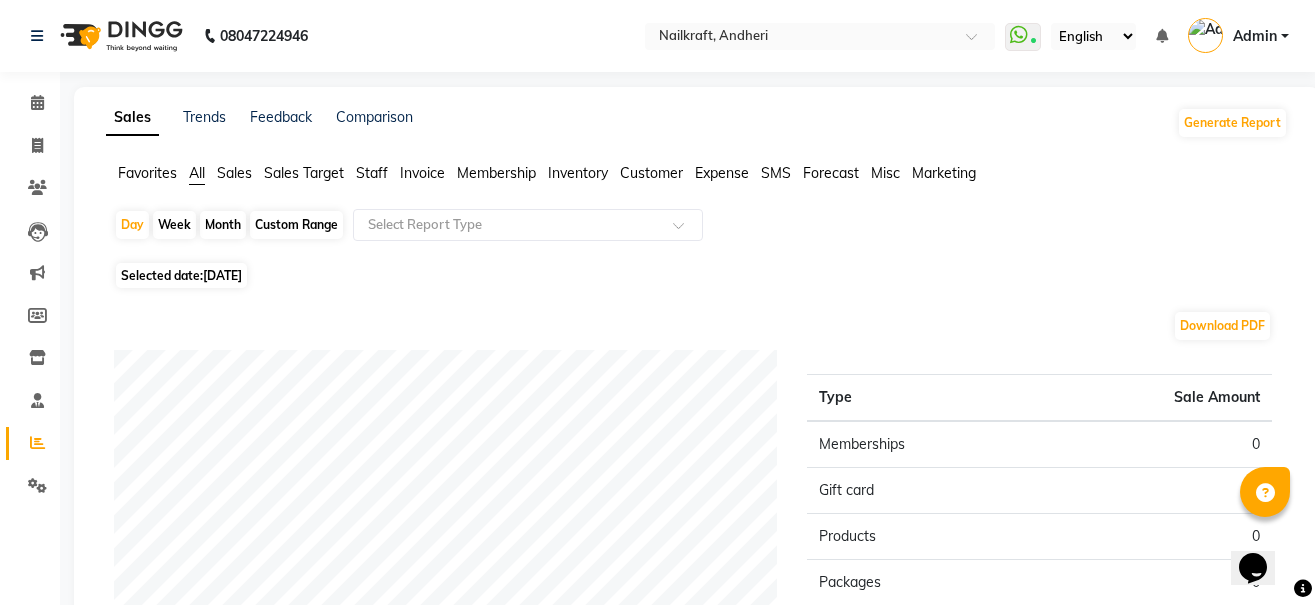 click on "Month" 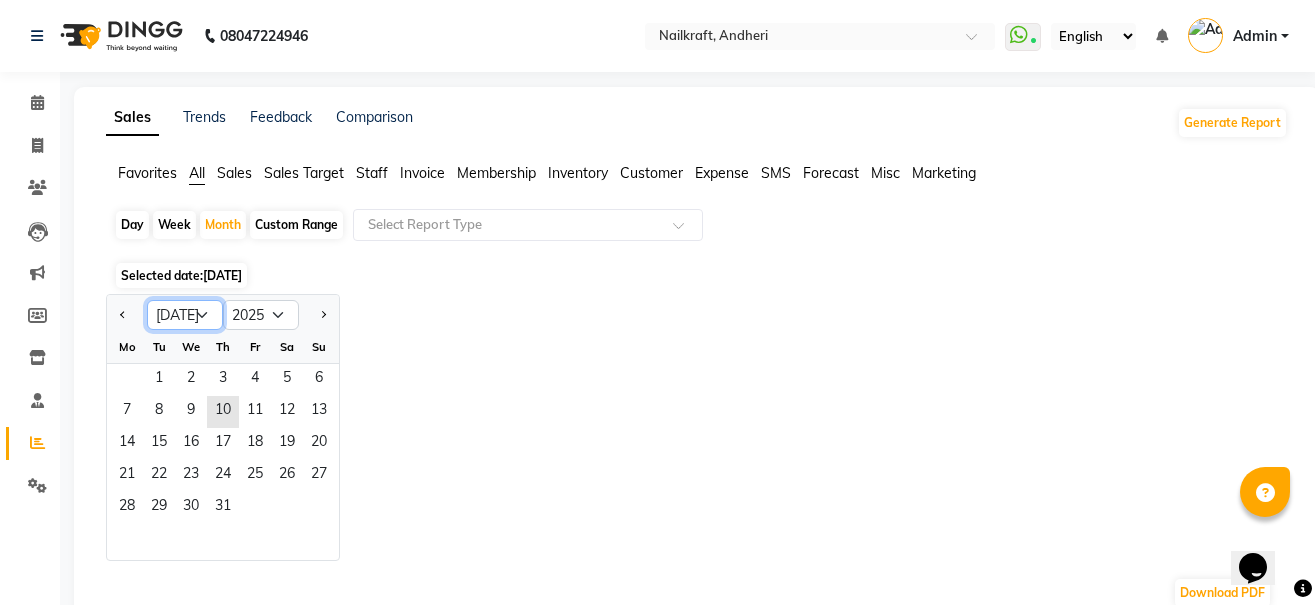 click on "Jan Feb Mar Apr May Jun [DATE] Aug Sep Oct Nov Dec" 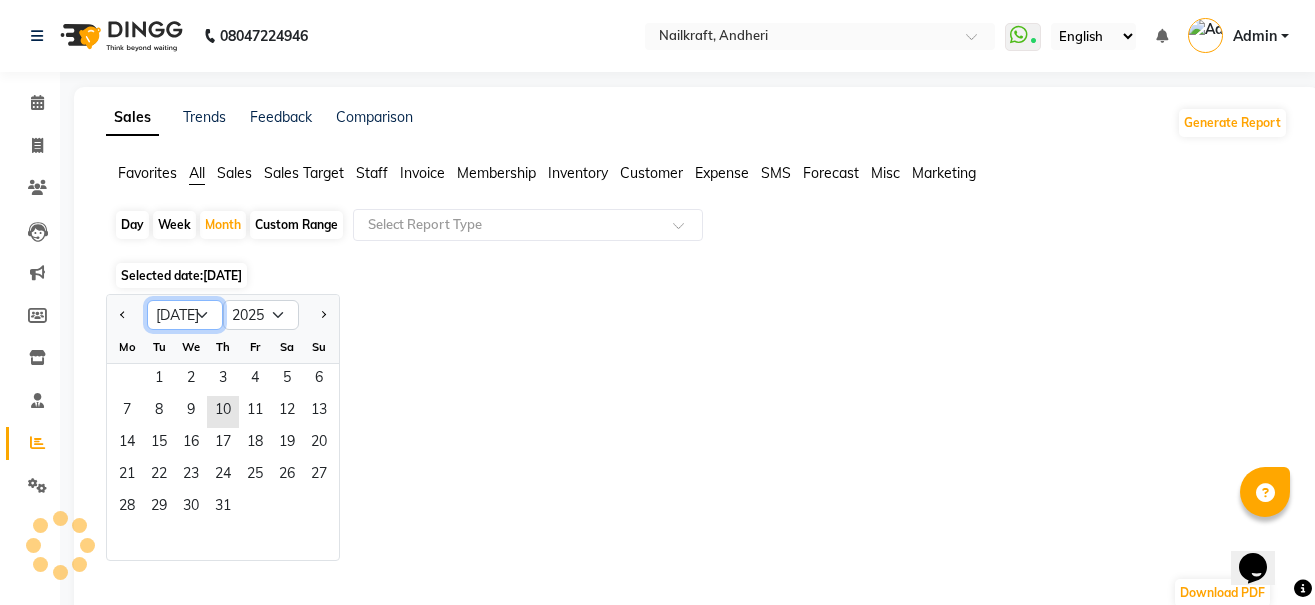 select on "5" 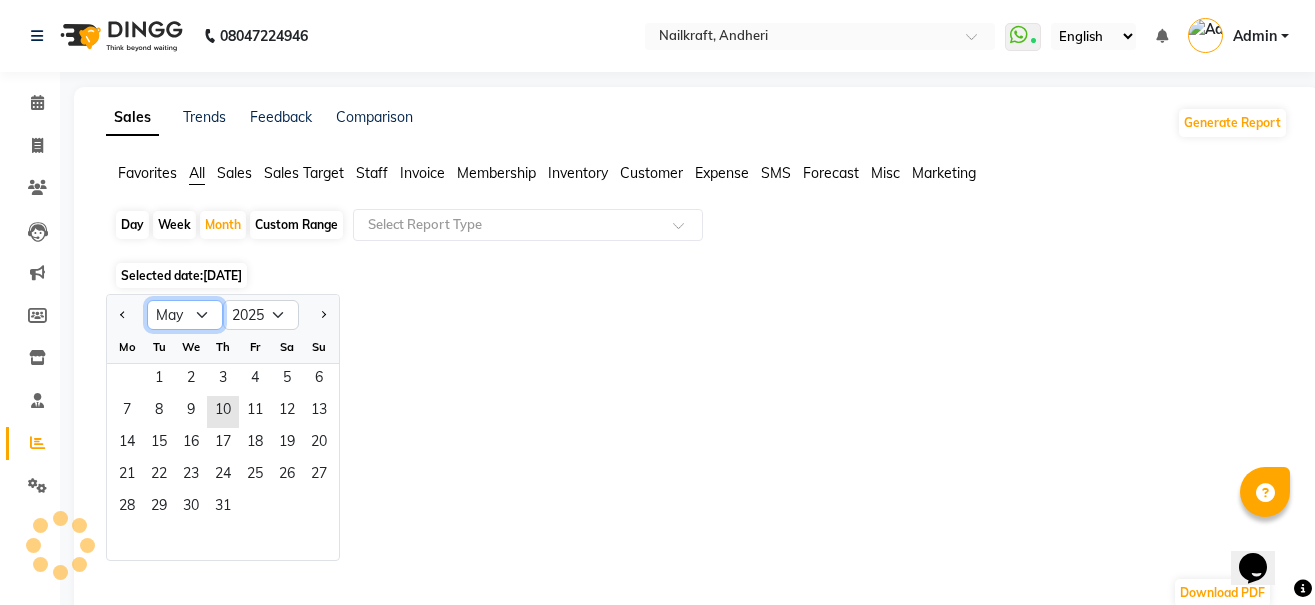 click on "Jan Feb Mar Apr May Jun [DATE] Aug Sep Oct Nov Dec" 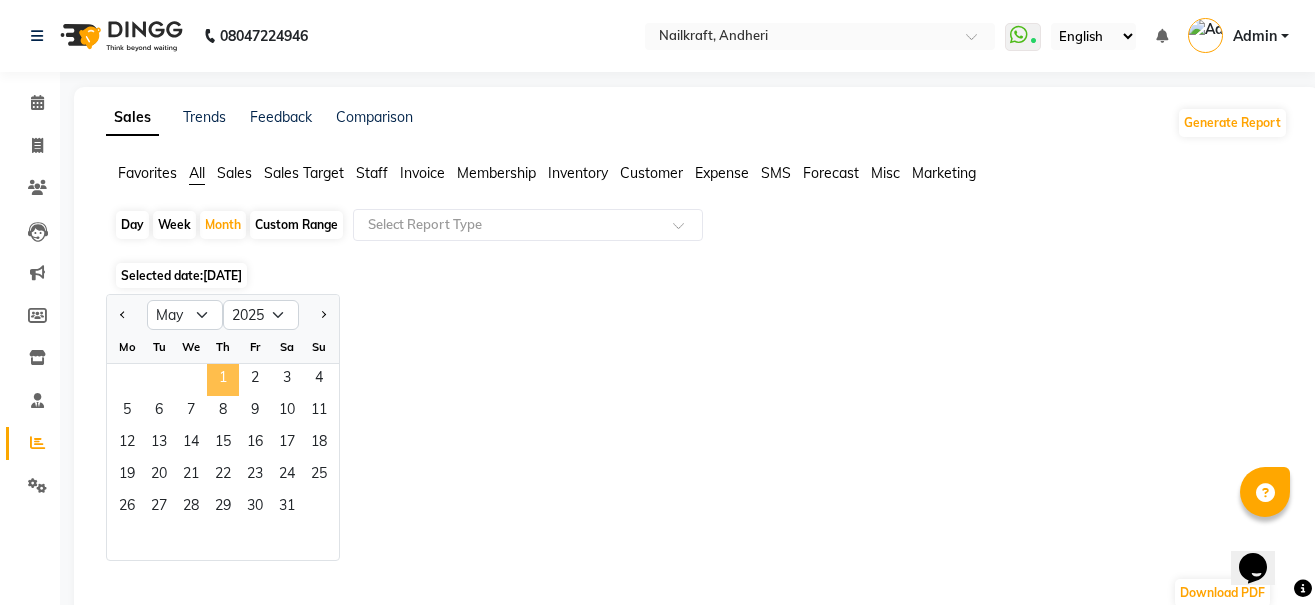 click on "1" 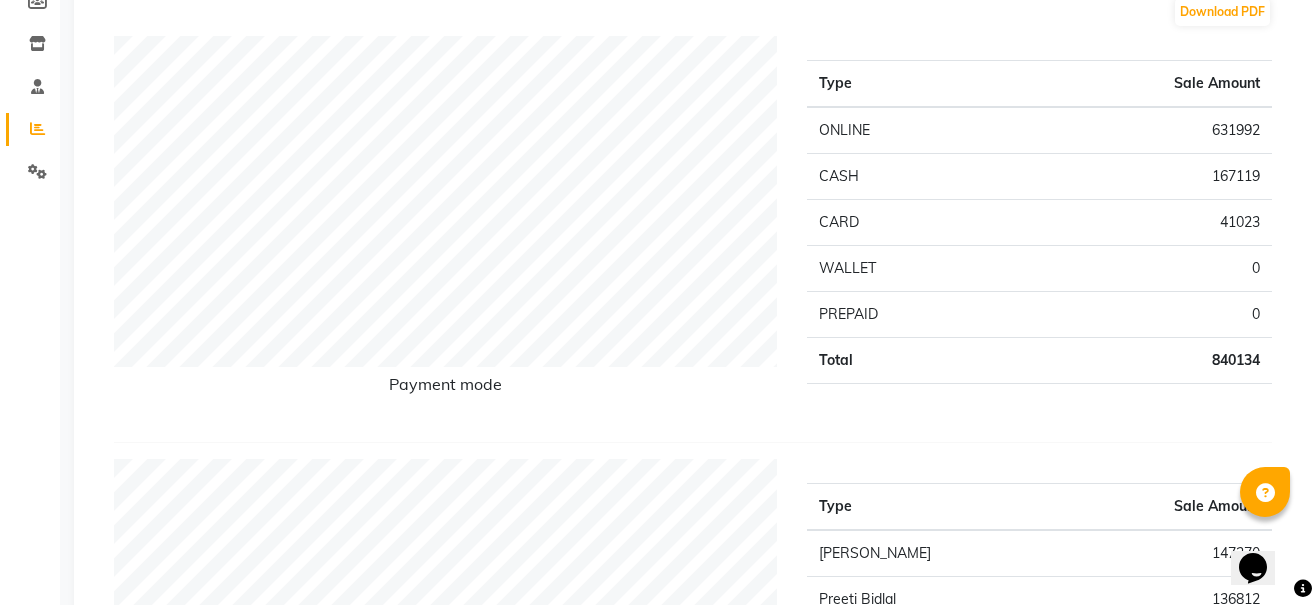 scroll, scrollTop: 0, scrollLeft: 0, axis: both 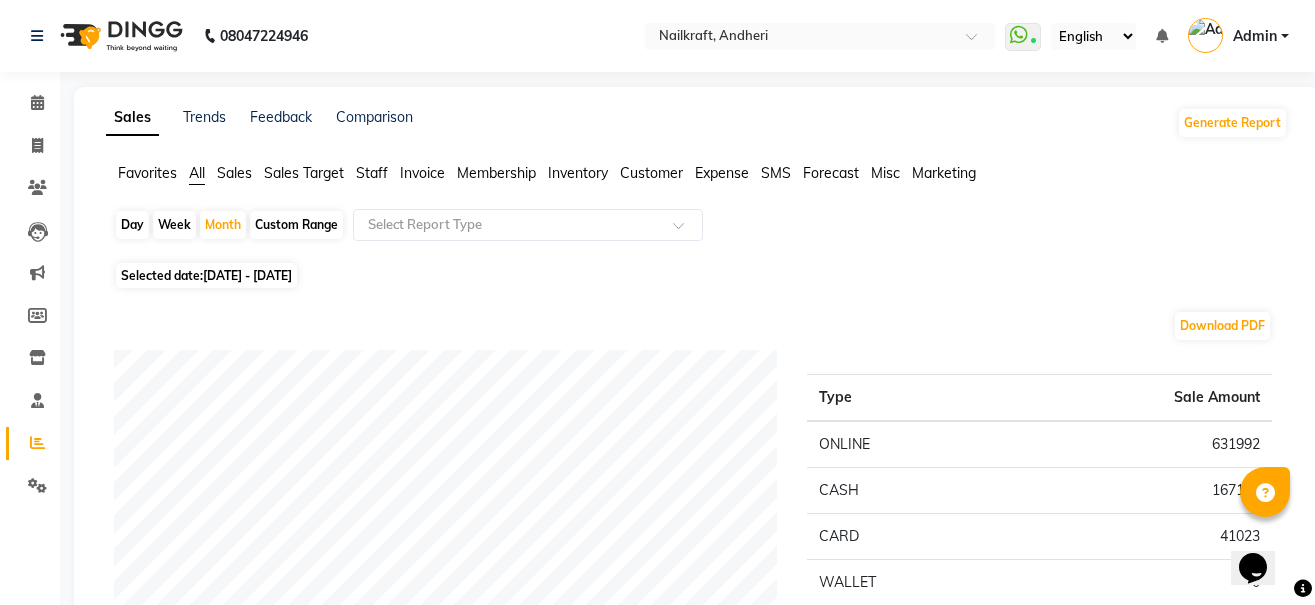click on "[DATE] - [DATE]" 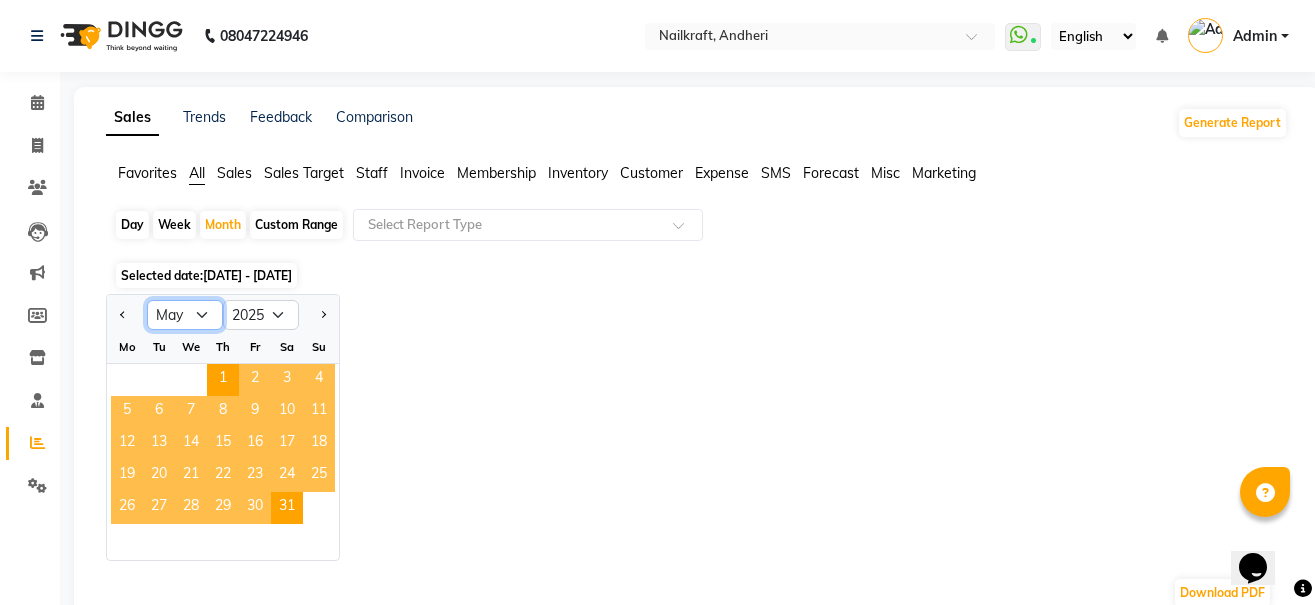 click on "Jan Feb Mar Apr May Jun [DATE] Aug Sep Oct Nov Dec" 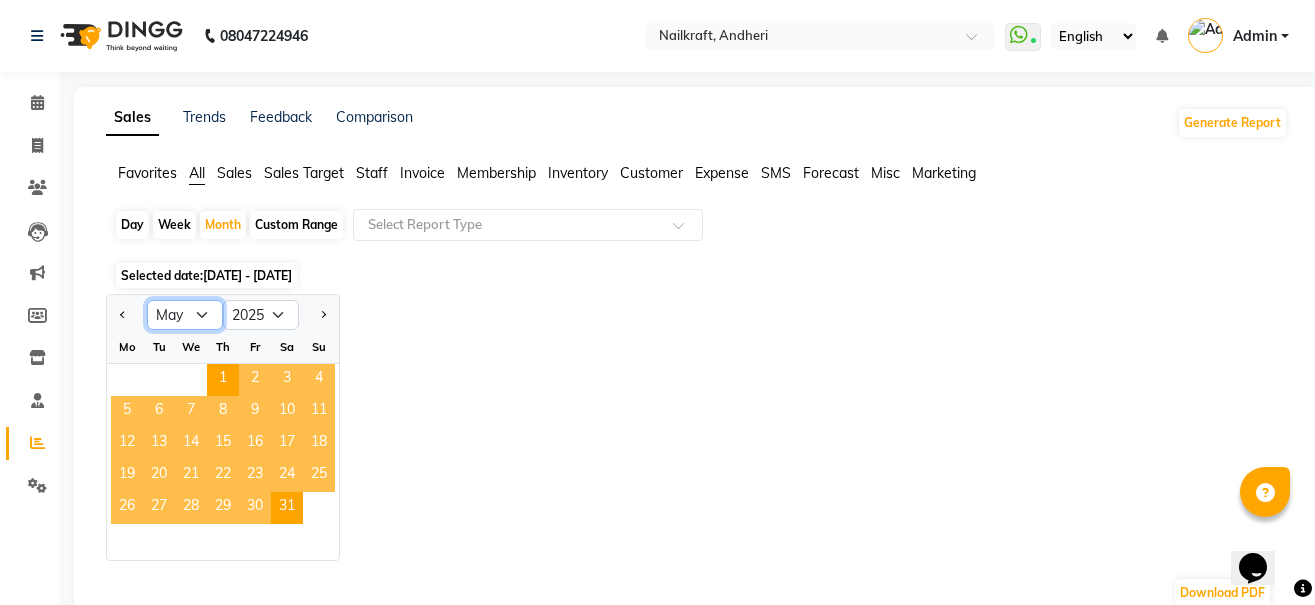 select on "6" 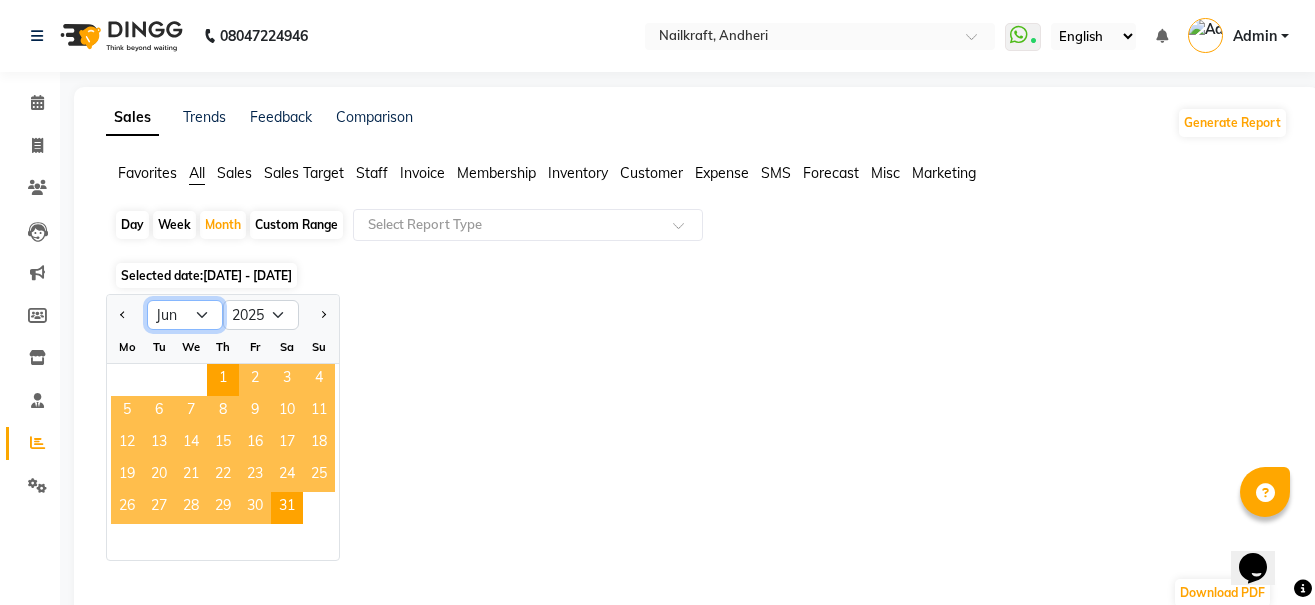 click on "Jan Feb Mar Apr May Jun [DATE] Aug Sep Oct Nov Dec" 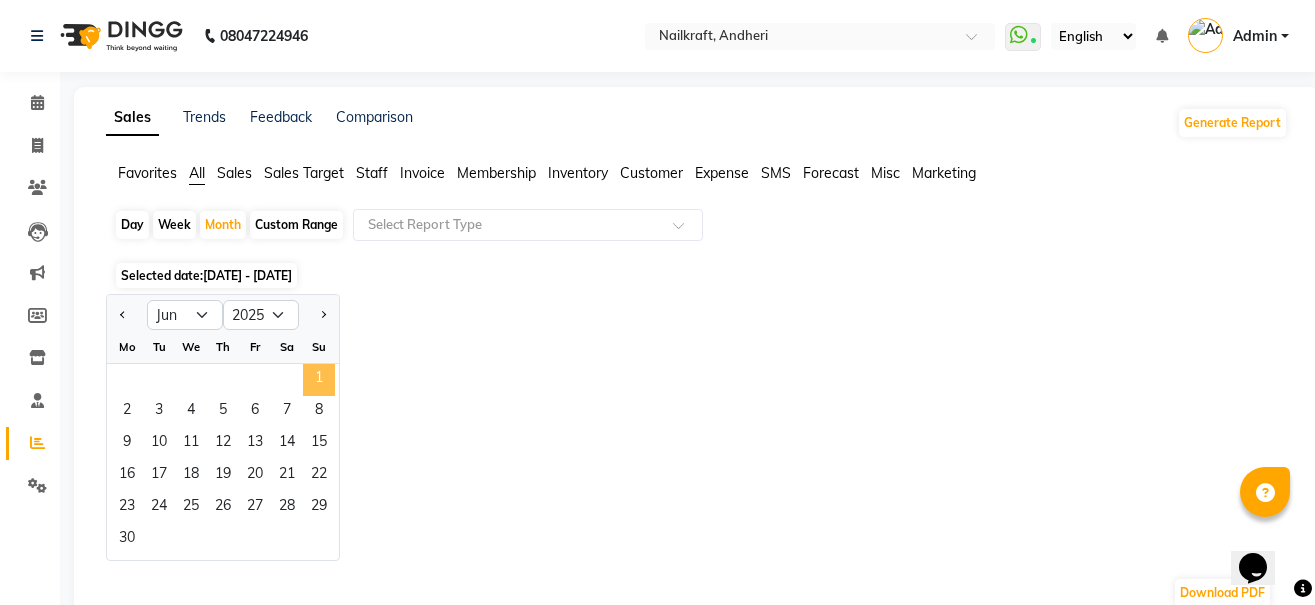 click on "1" 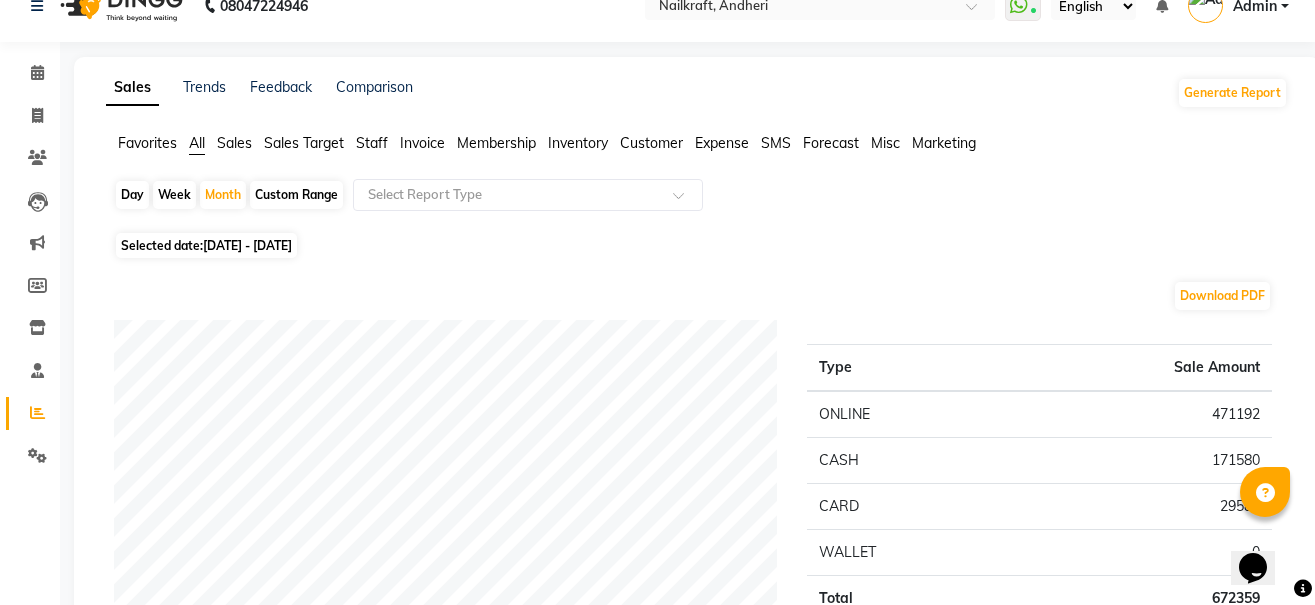 scroll, scrollTop: 0, scrollLeft: 0, axis: both 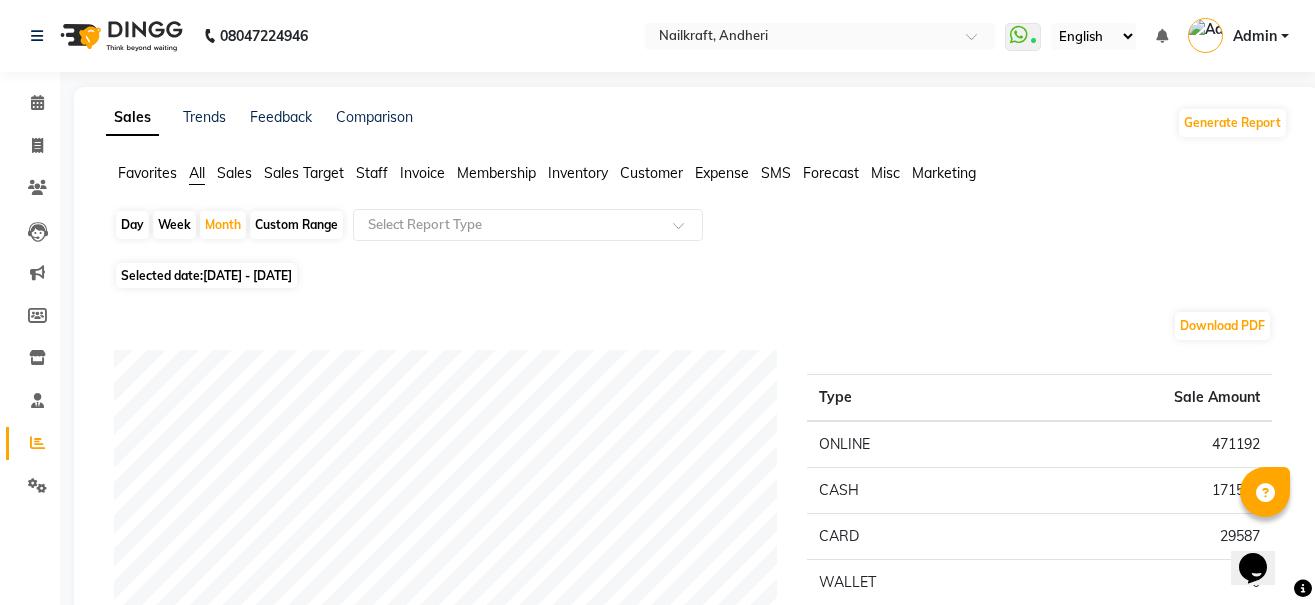 click on "Selected date:  [DATE] - [DATE]" 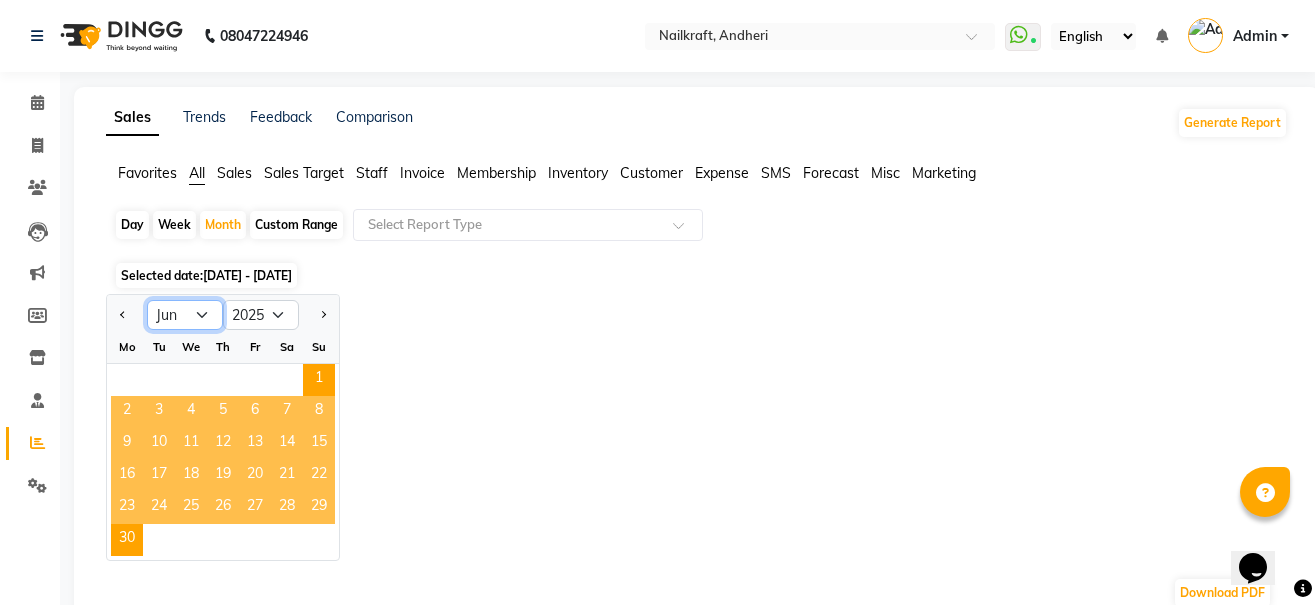 click on "Jan Feb Mar Apr May Jun [DATE] Aug Sep Oct Nov Dec" 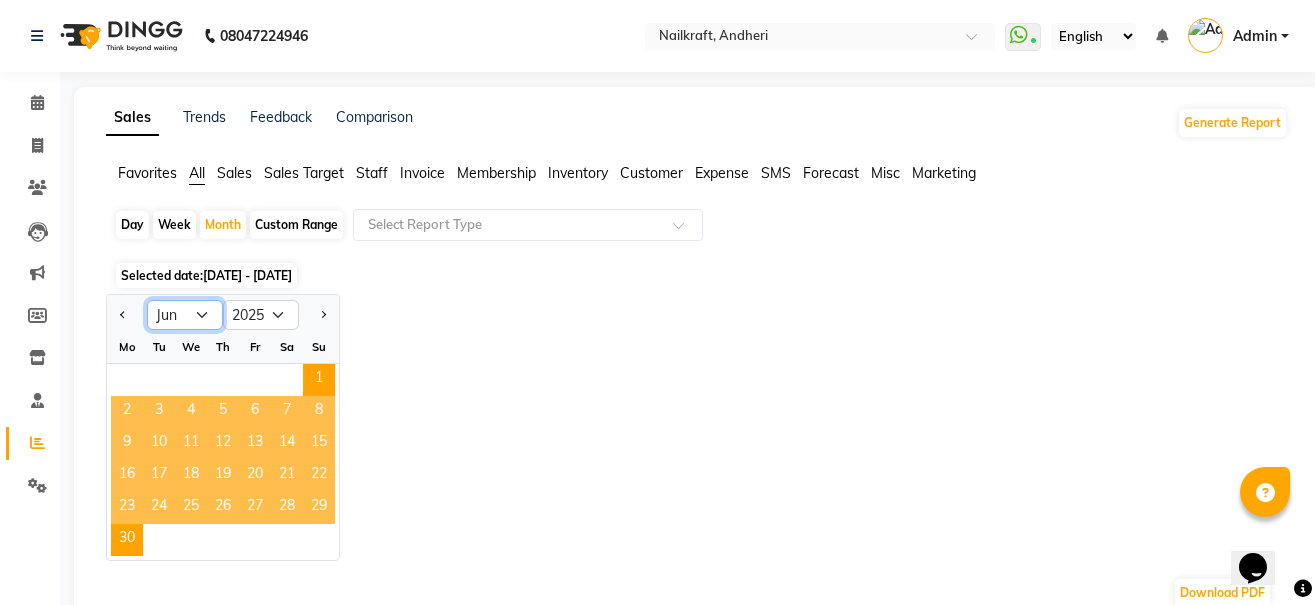 select on "2" 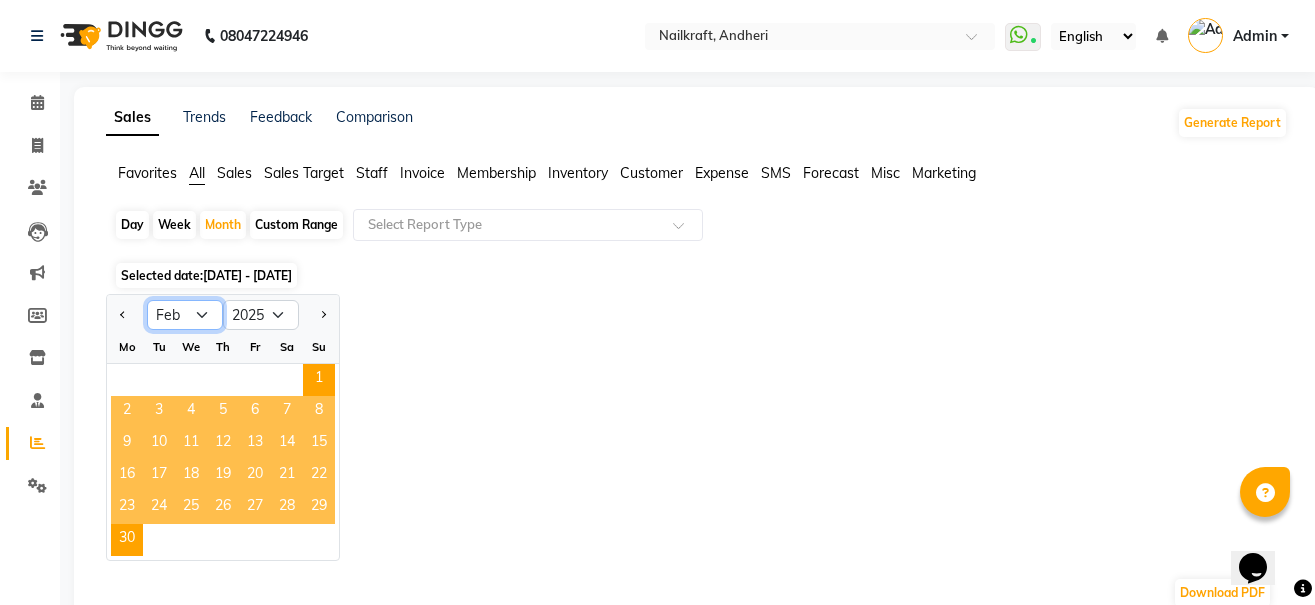 click on "Jan Feb Mar Apr May Jun [DATE] Aug Sep Oct Nov Dec" 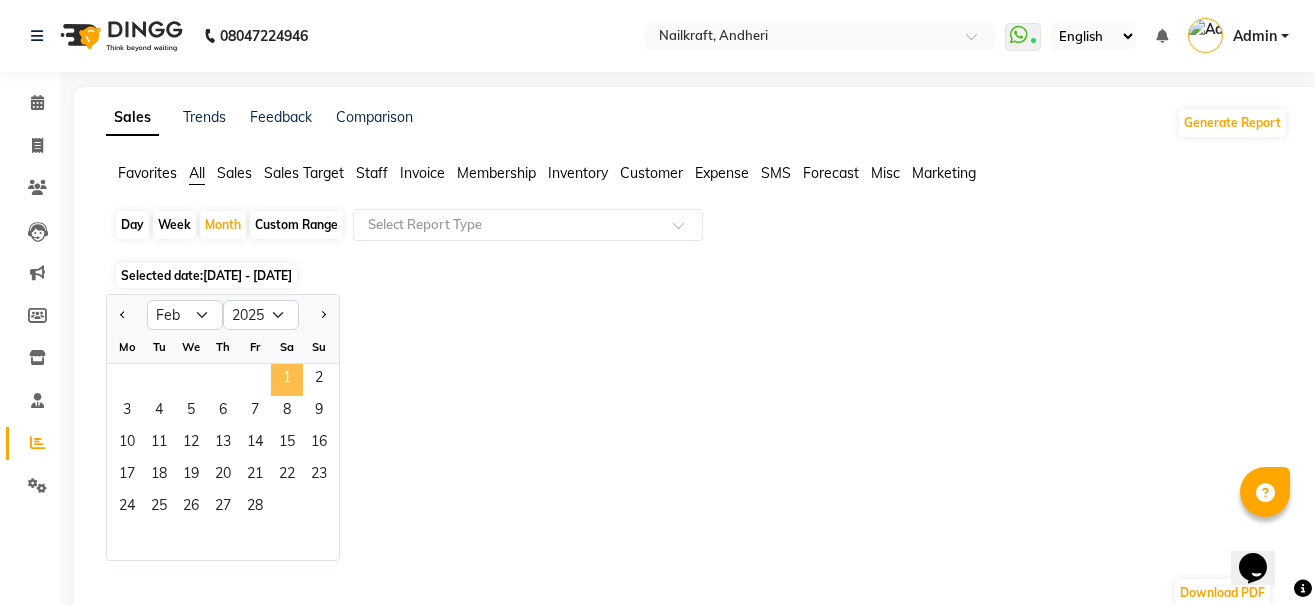 click on "1" 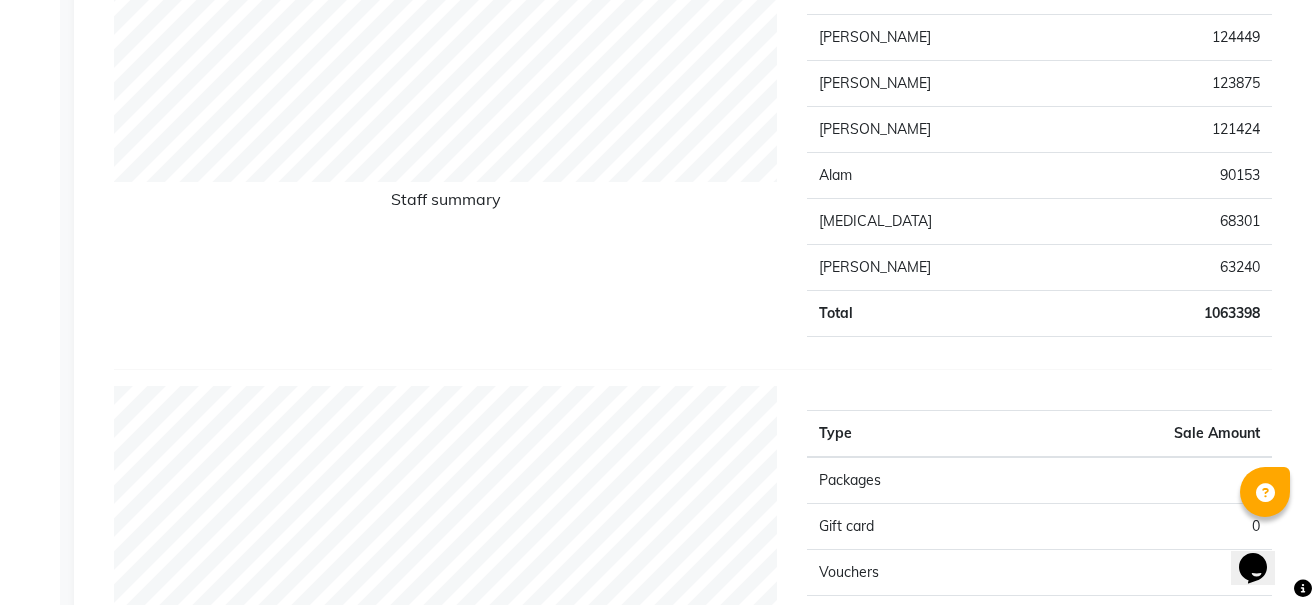 scroll, scrollTop: 0, scrollLeft: 0, axis: both 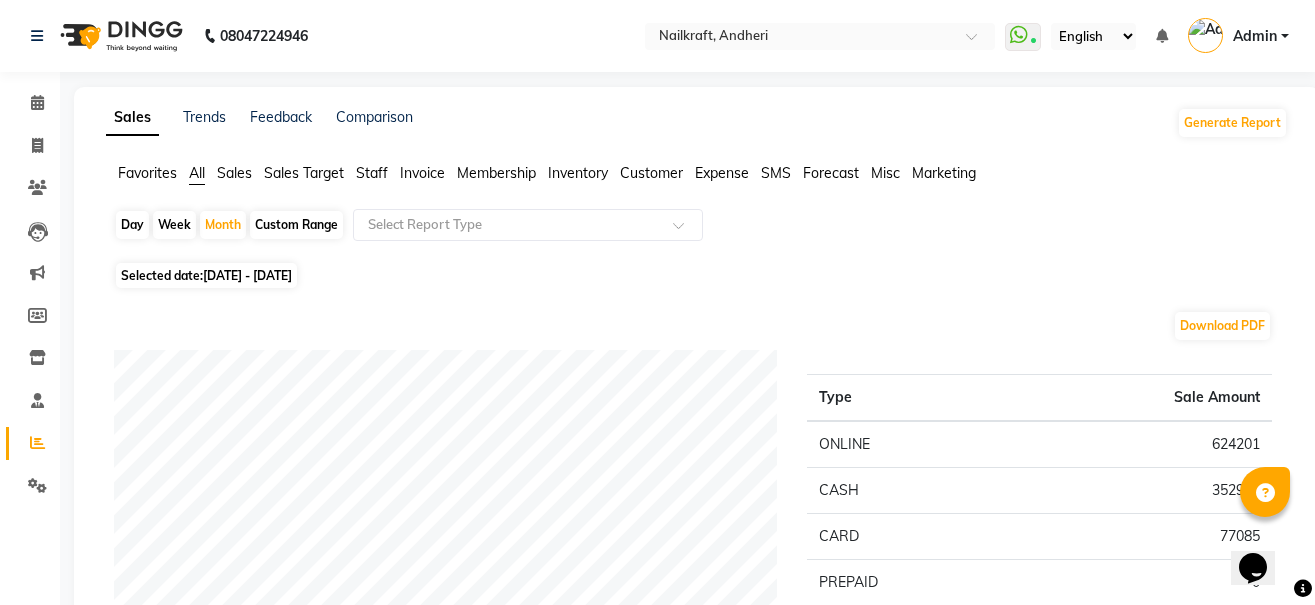 click on "[DATE] - [DATE]" 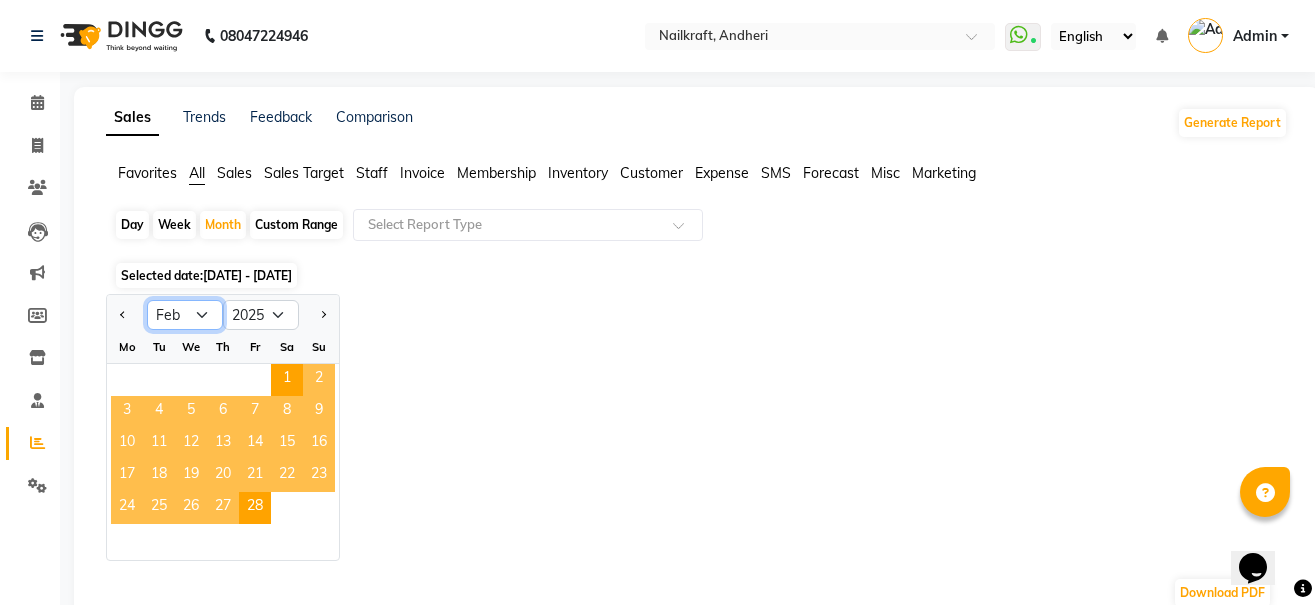 click on "Jan Feb Mar Apr May Jun [DATE] Aug Sep Oct Nov Dec" 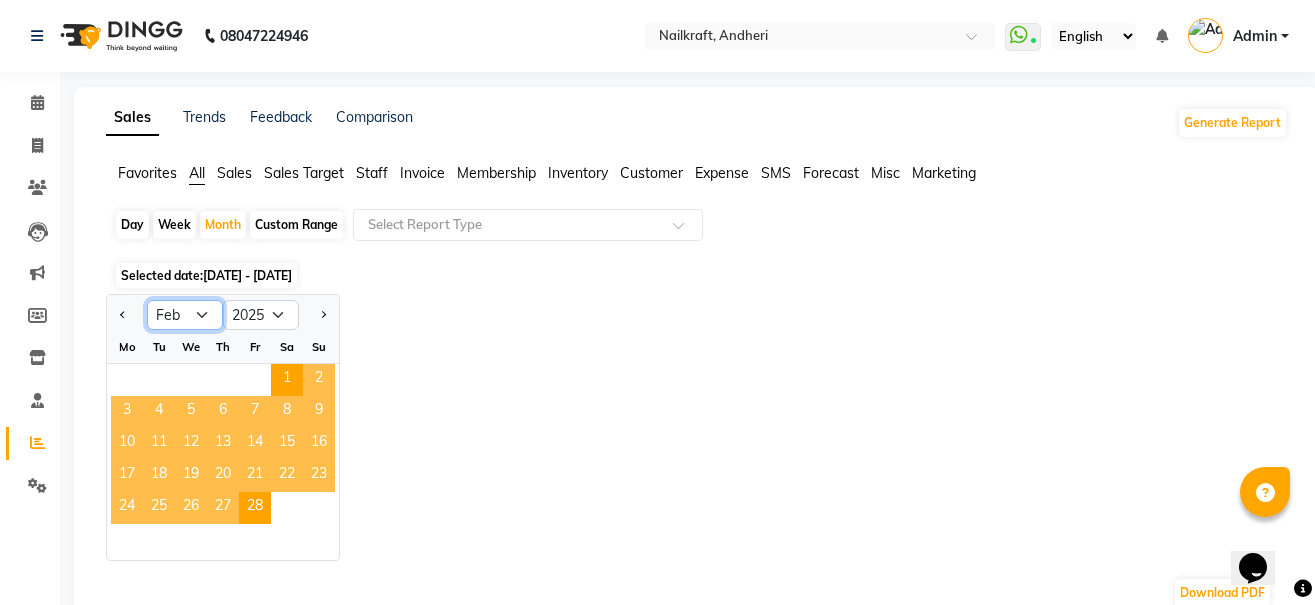 select on "1" 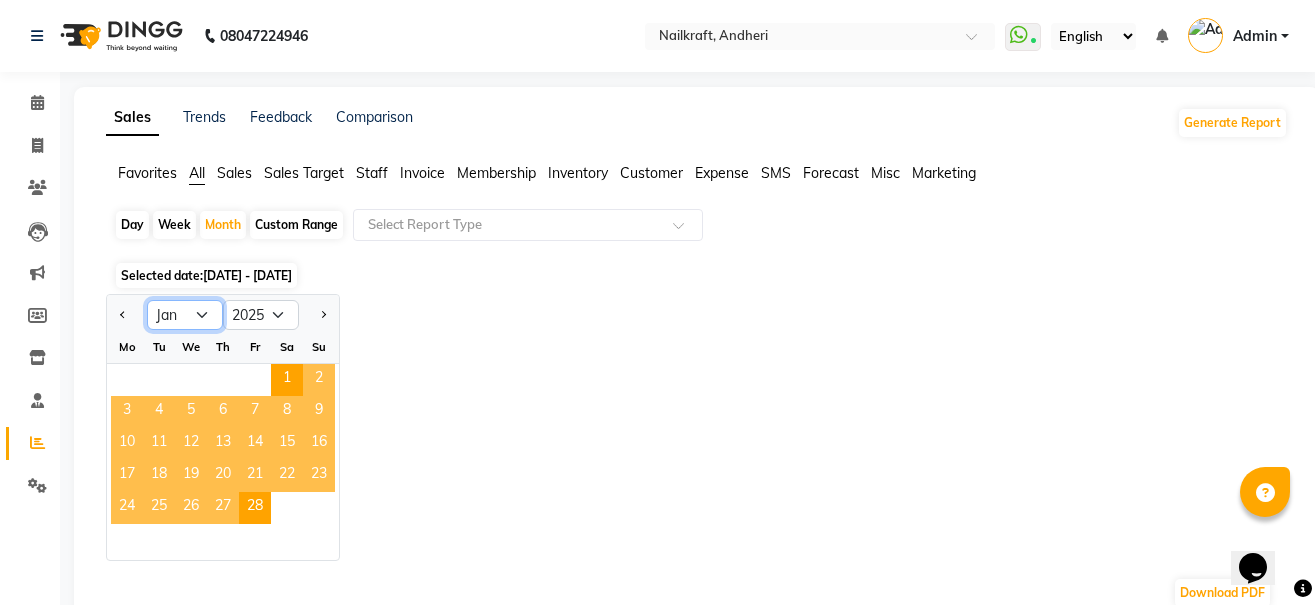 click on "Jan Feb Mar Apr May Jun [DATE] Aug Sep Oct Nov Dec" 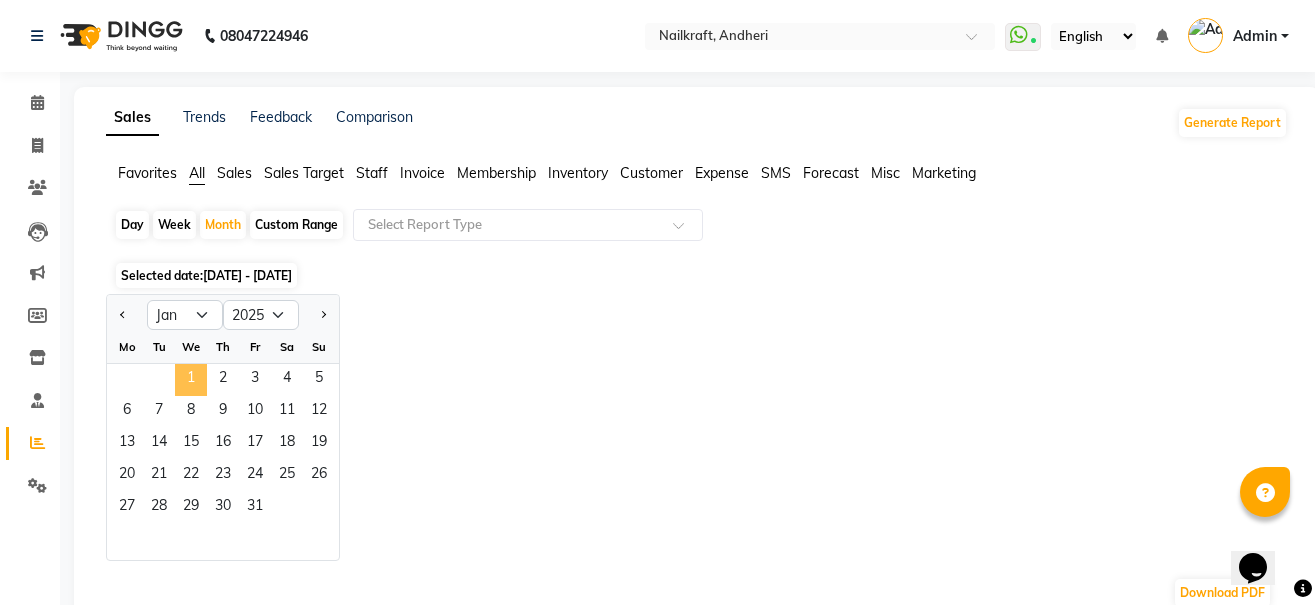 click on "1" 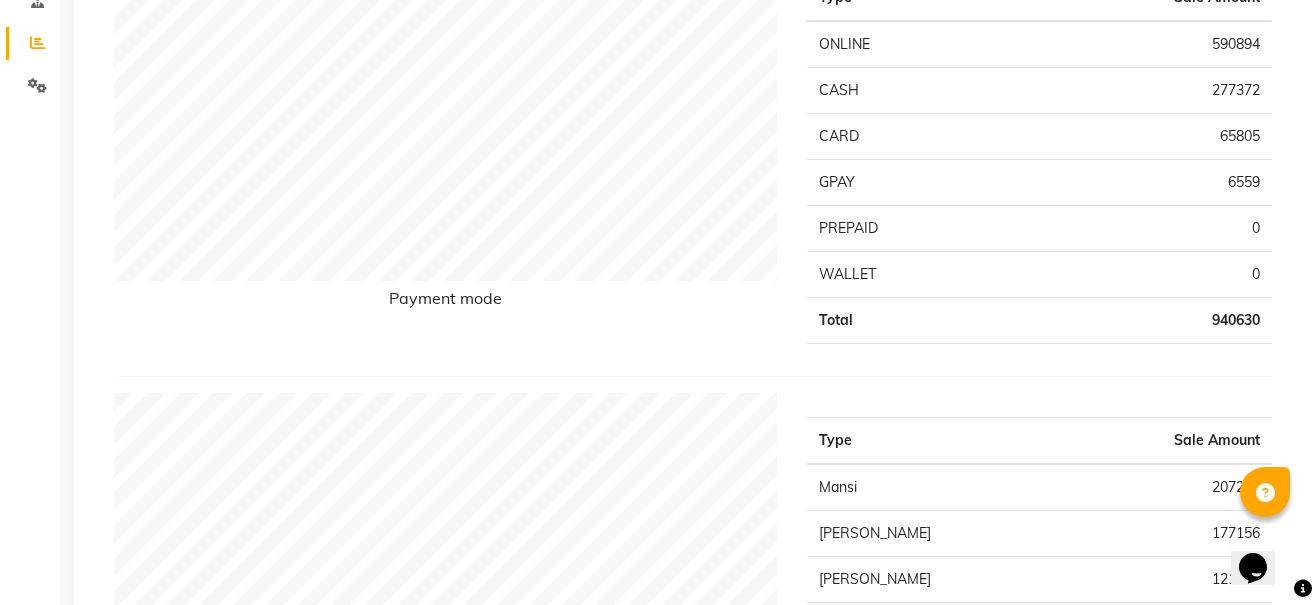 scroll, scrollTop: 653, scrollLeft: 0, axis: vertical 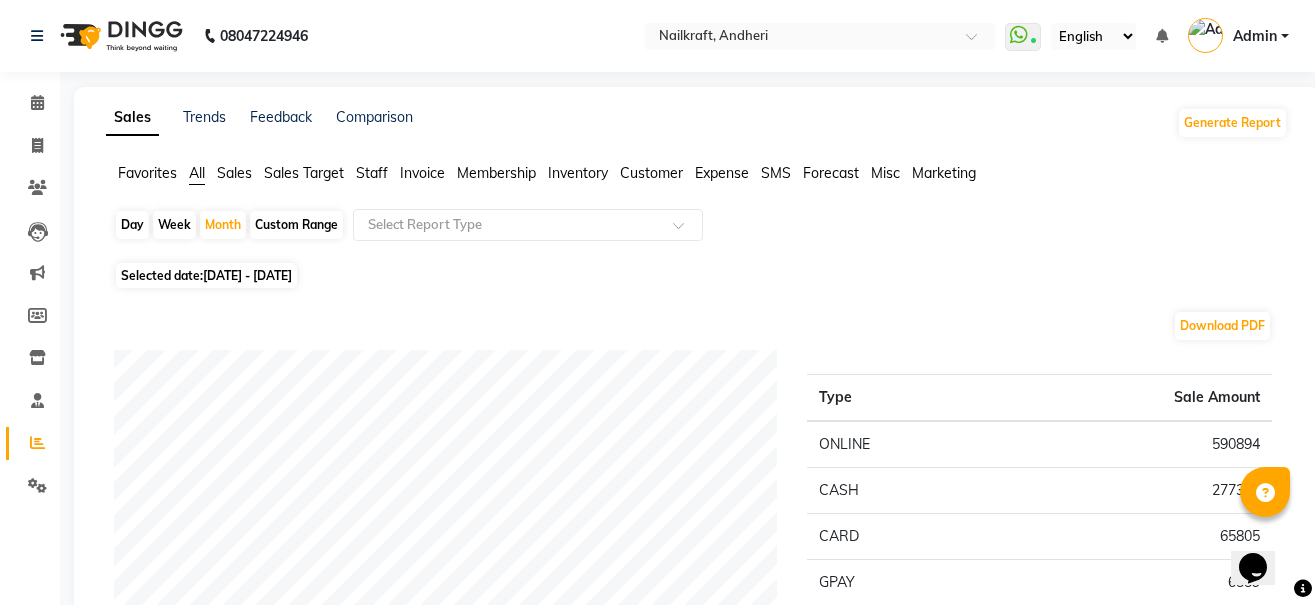 click on "[DATE] - [DATE]" 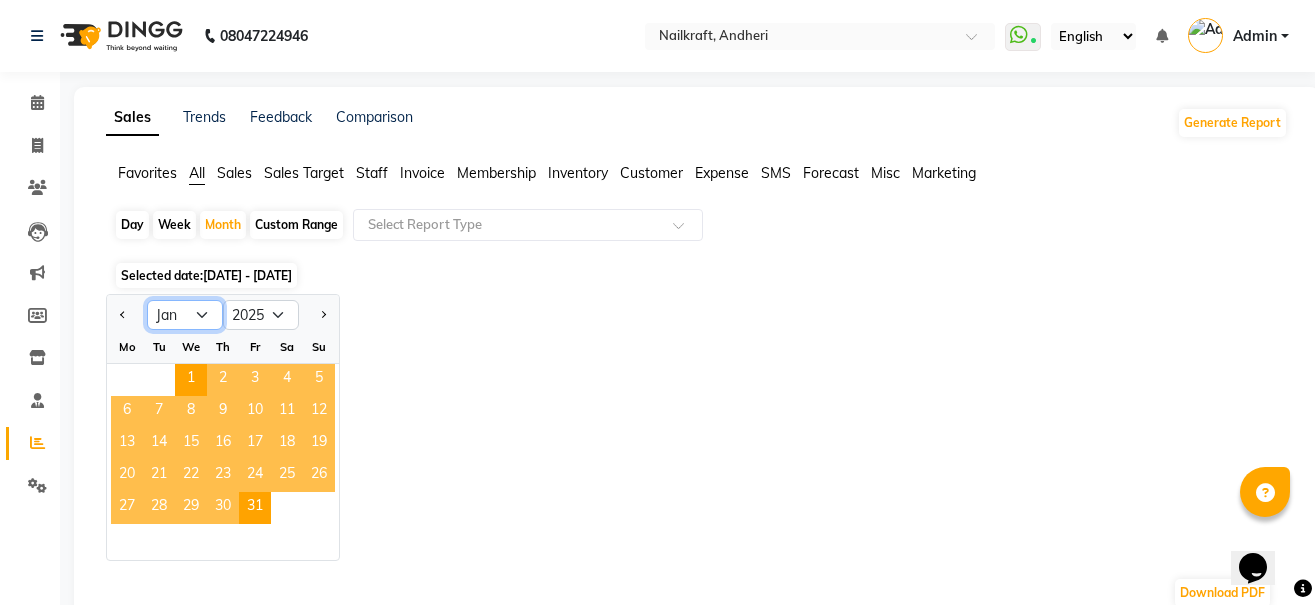 click on "Jan Feb Mar Apr May Jun [DATE] Aug Sep Oct Nov Dec" 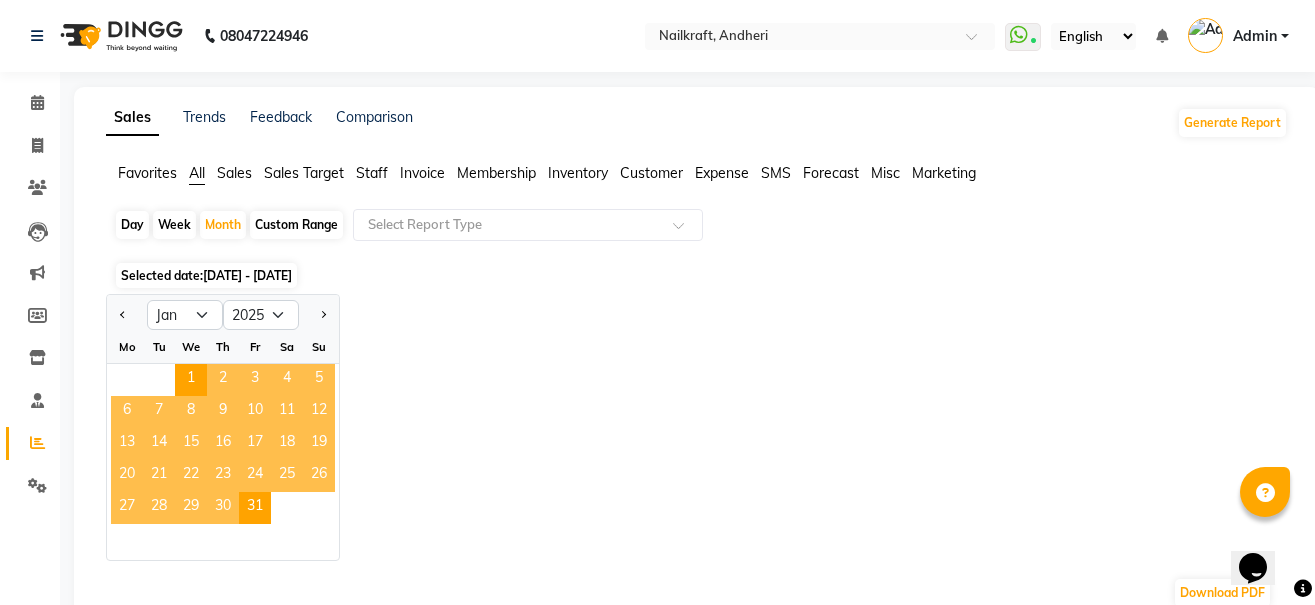 click on "Jan Feb Mar Apr May Jun [DATE] Aug Sep Oct Nov [DATE] 2016 2017 2018 2019 2020 2021 2022 2023 2024 2025 2026 2027 2028 2029 2030 2031 2032 2033 2034 2035 Mo Tu We Th Fr Sa Su  1   2   3   4   5   6   7   8   9   10   11   12   13   14   15   16   17   18   19   20   21   22   23   24   25   26   27   28   29   30   31" 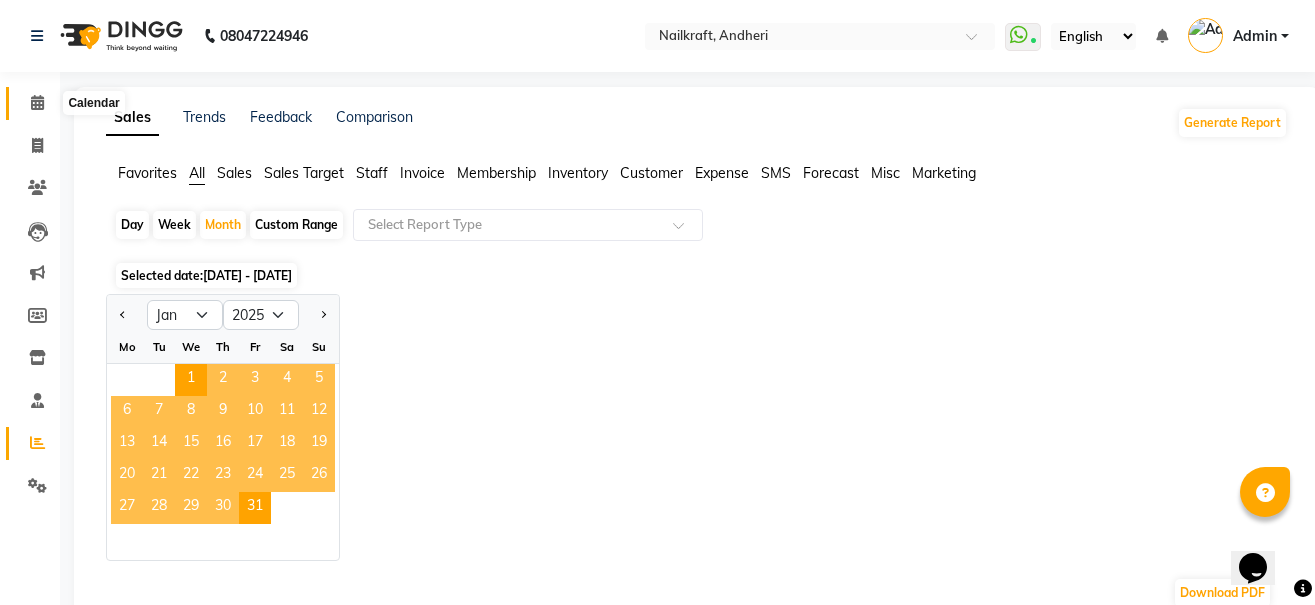 click 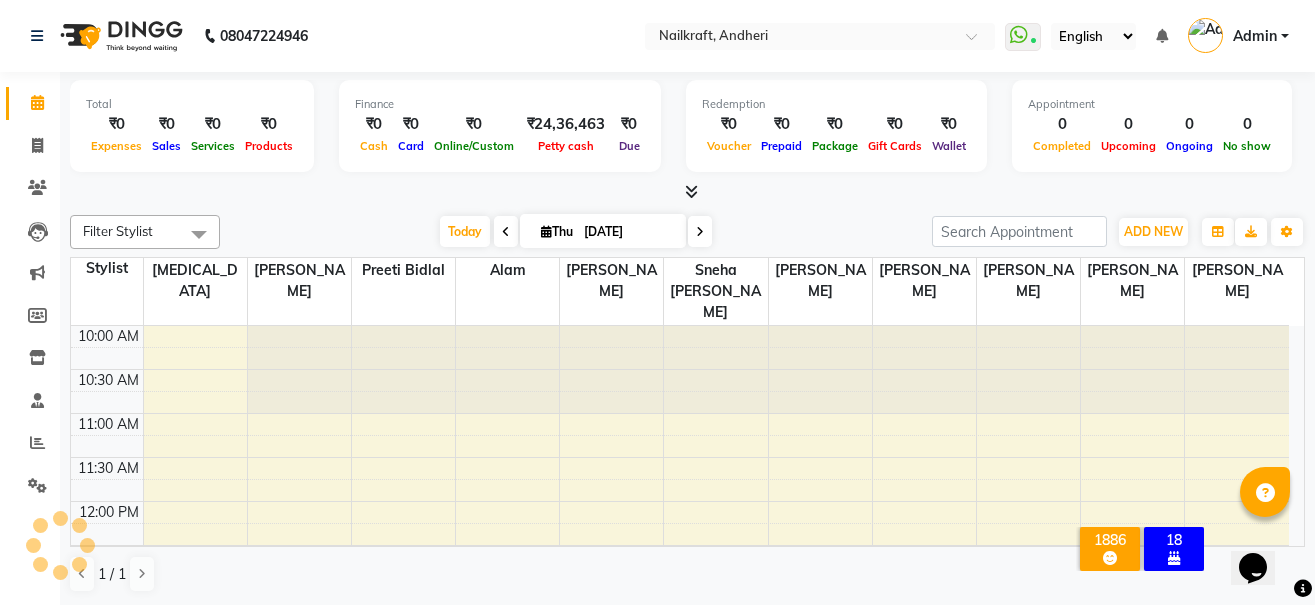 scroll, scrollTop: 0, scrollLeft: 0, axis: both 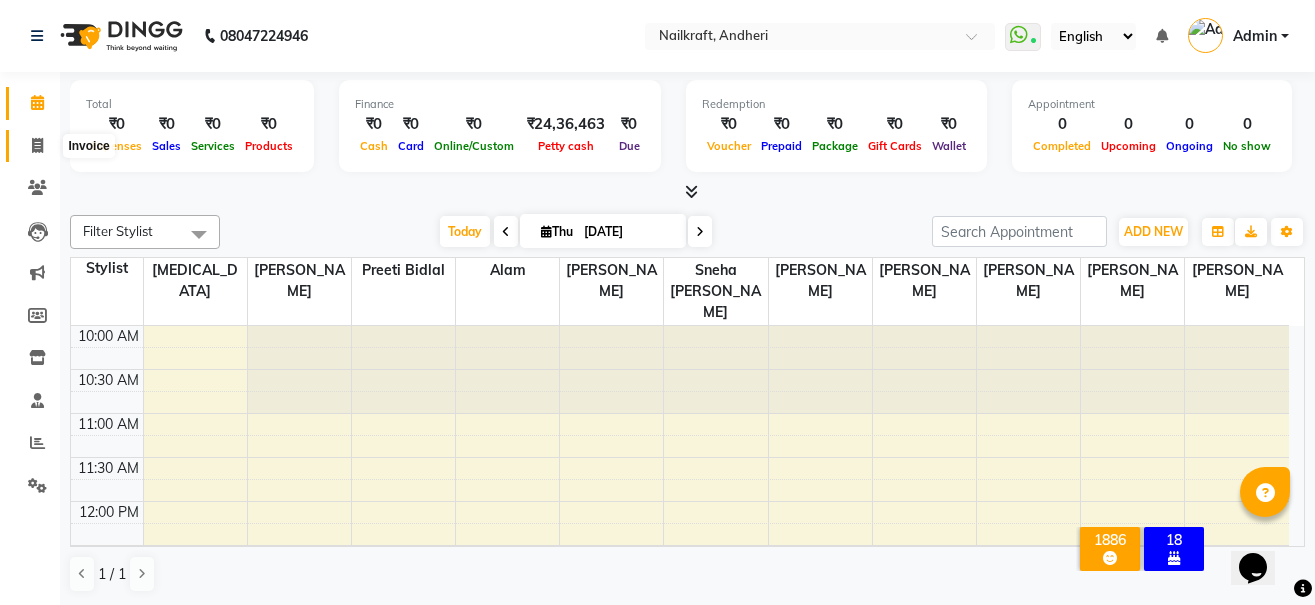 click 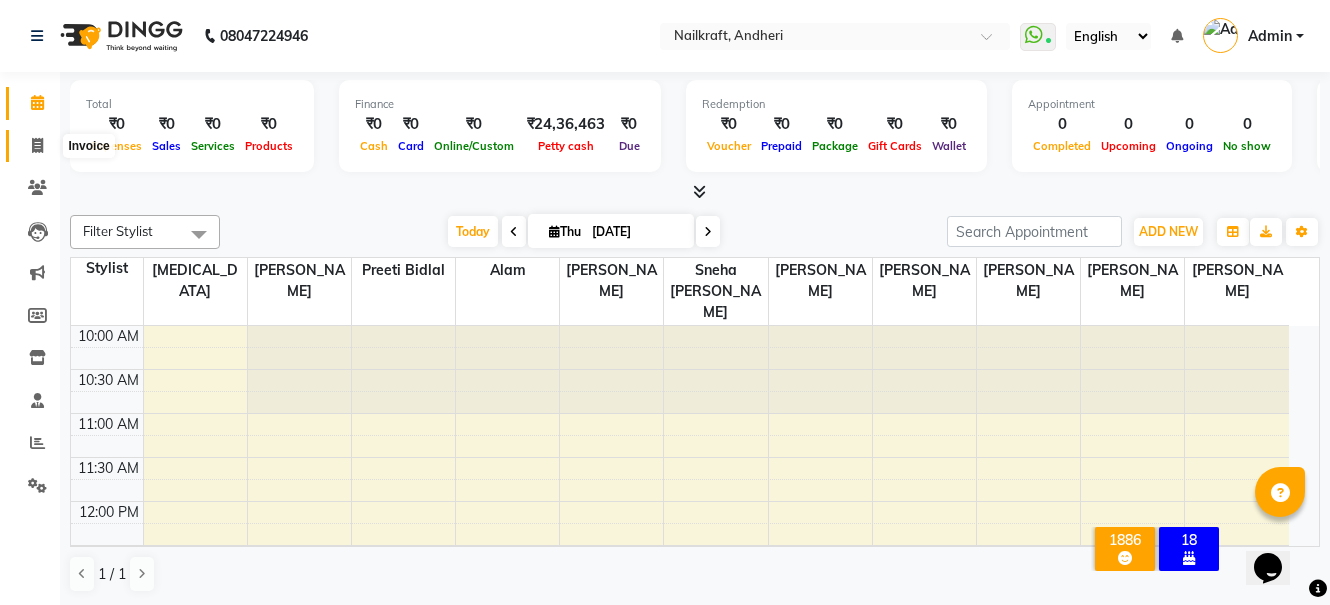 select on "service" 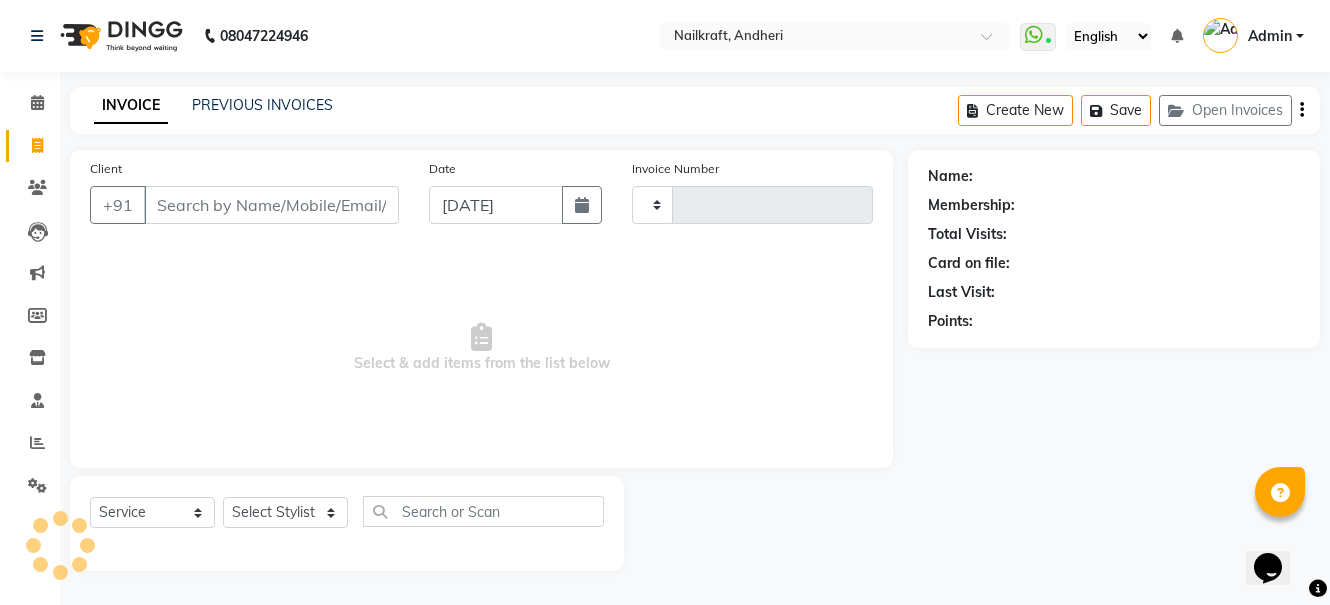 type on "1451" 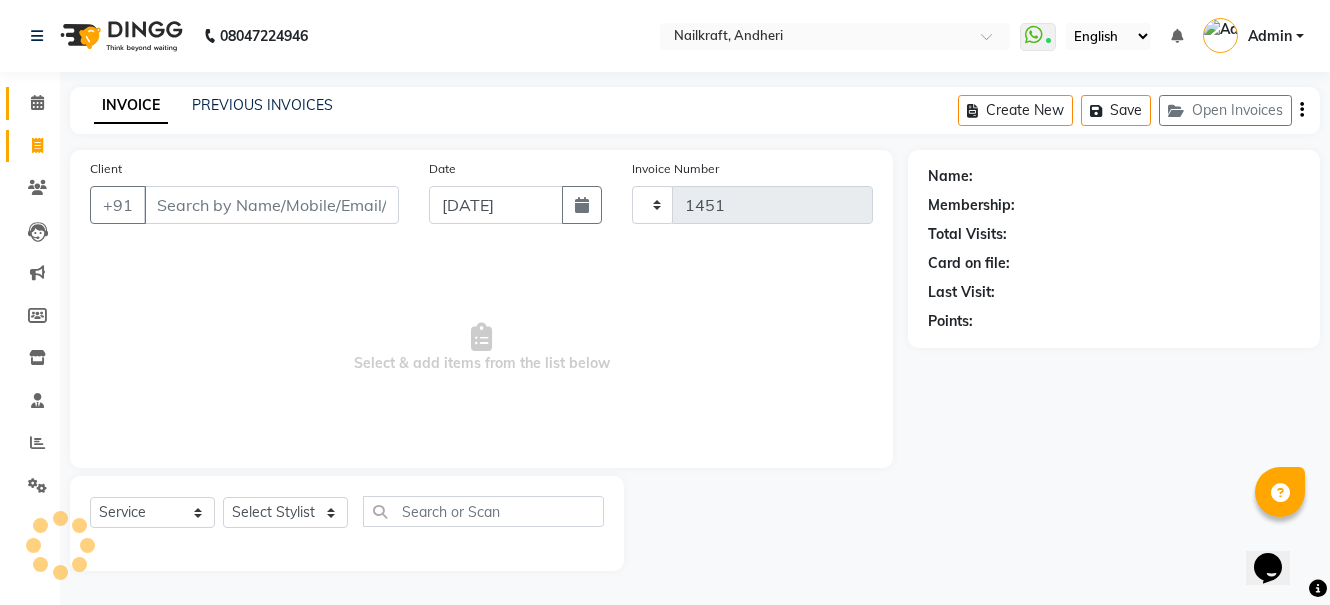 select on "6081" 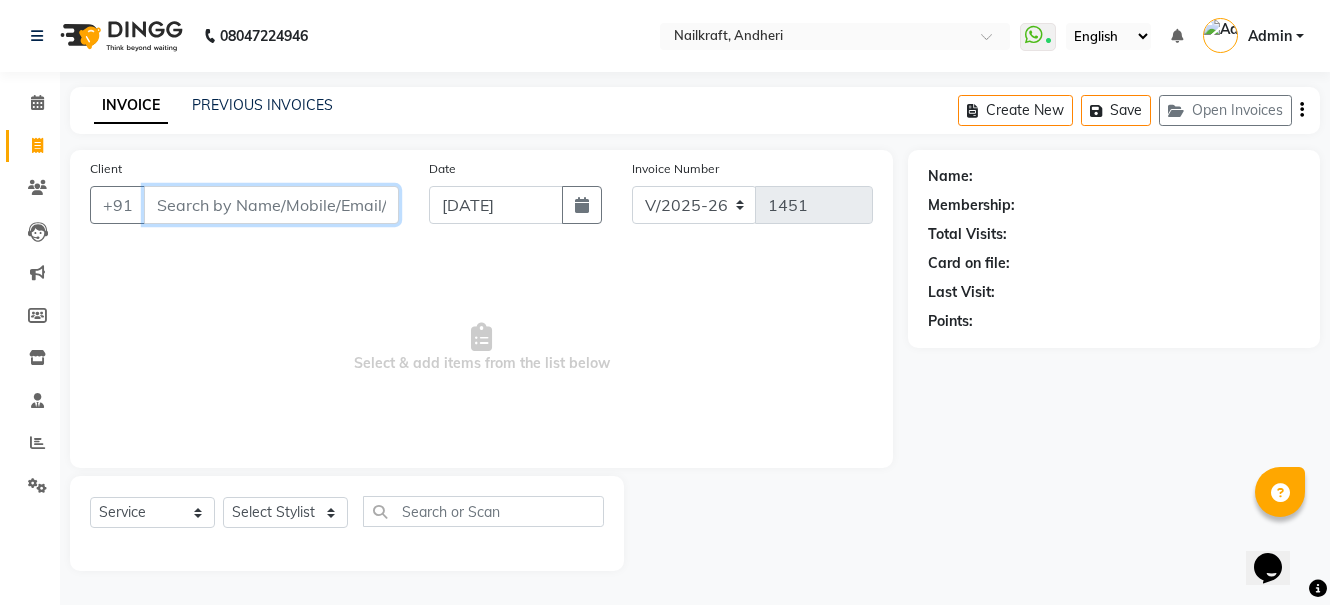 click on "Client" at bounding box center [271, 205] 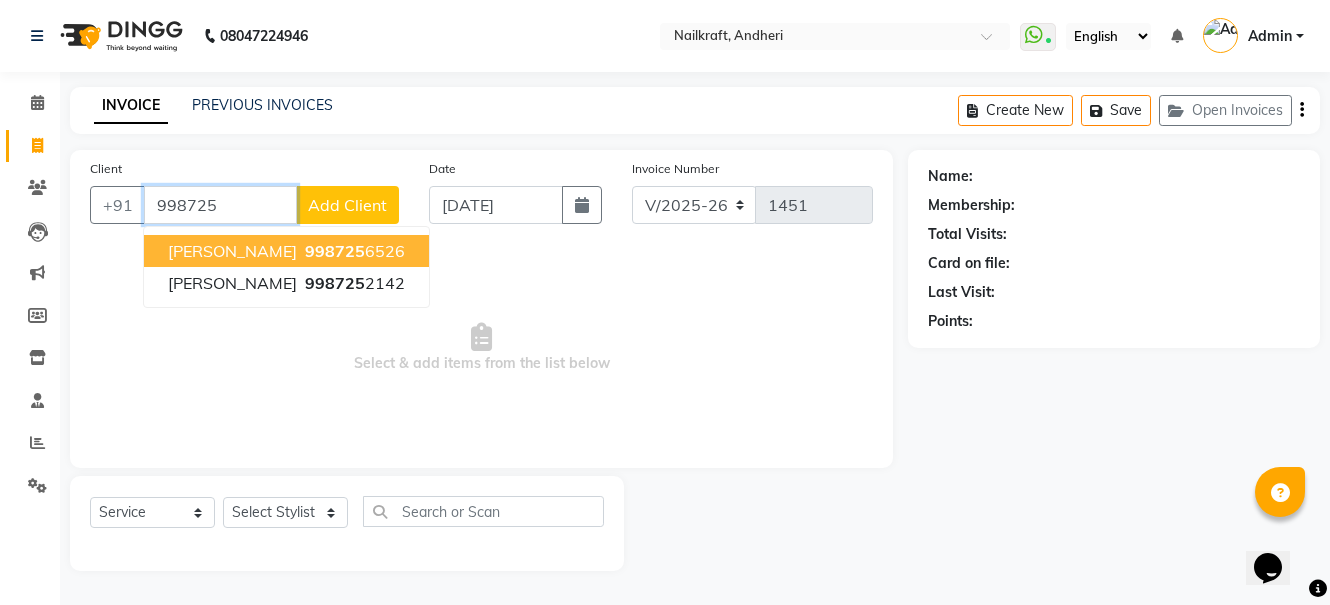 click on "998725 6526" at bounding box center [353, 251] 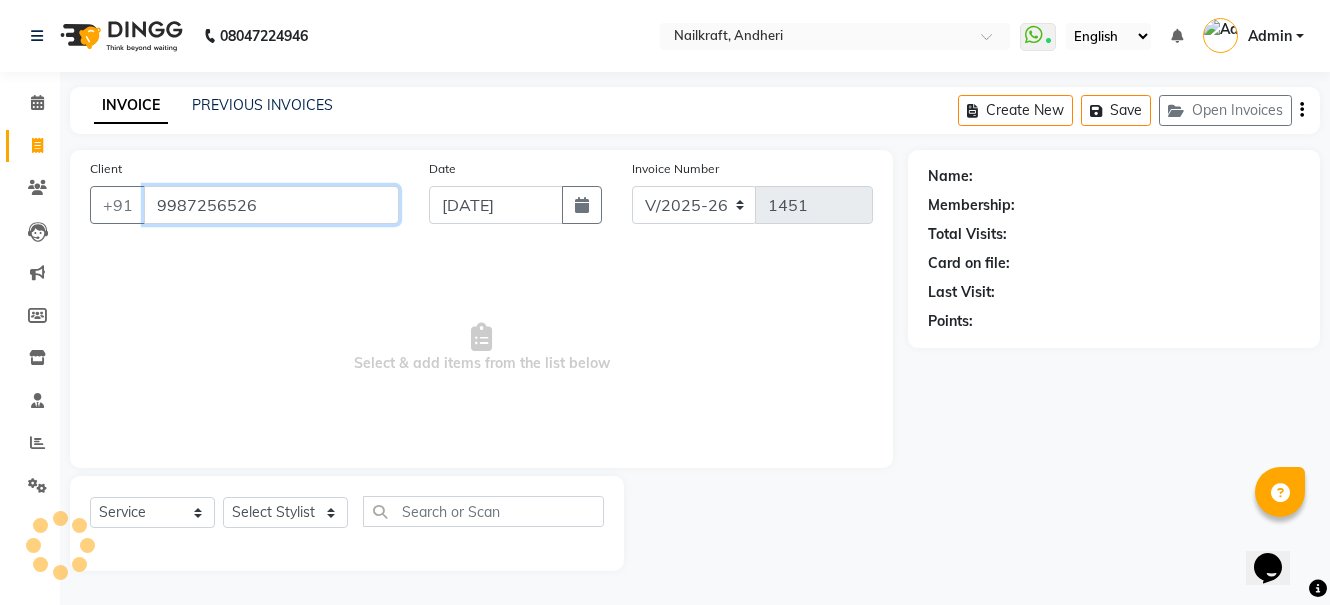 type on "9987256526" 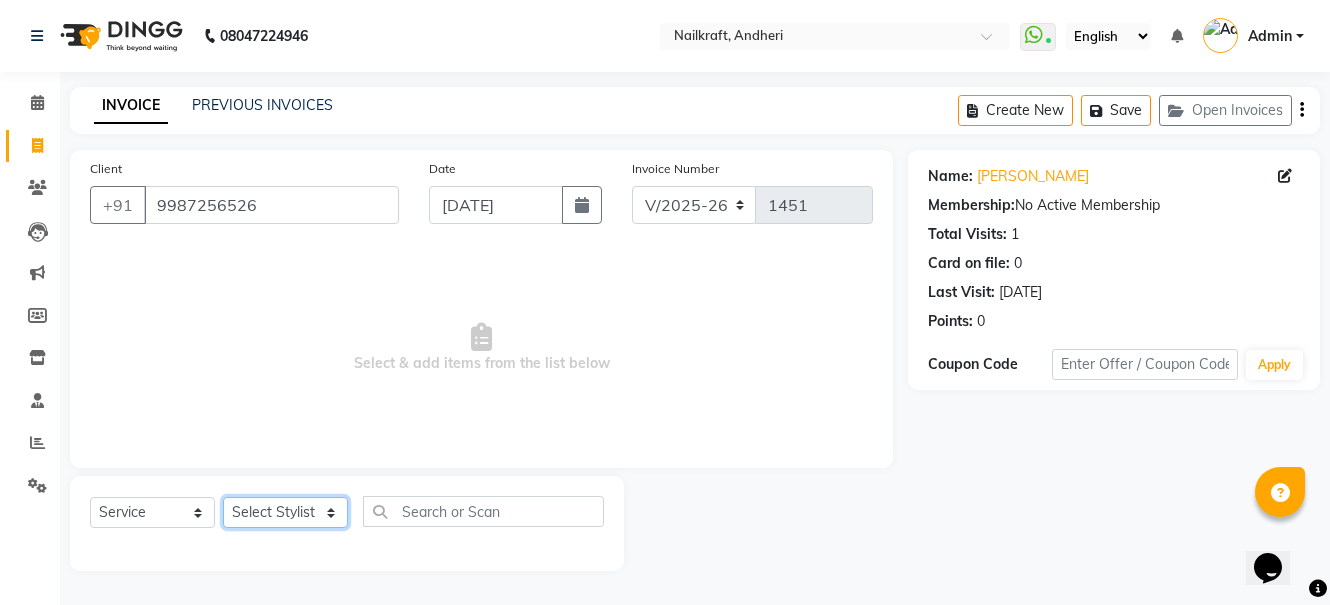 click on "Select Stylist Alam [PERSON_NAME] [PERSON_NAME] NailKraft [PERSON_NAME] [MEDICAL_DATA][PERSON_NAME]  Pooja Mehral Preeti Bidlal [PERSON_NAME] [PERSON_NAME] [PERSON_NAME] [PERSON_NAME]" 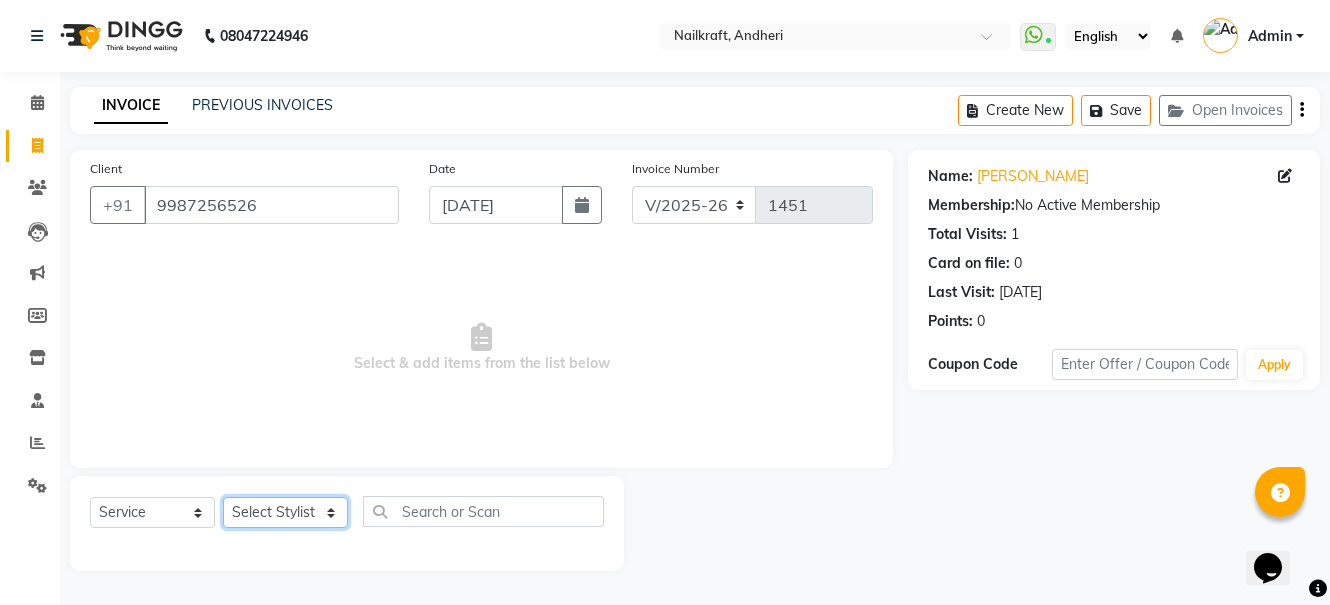 select on "76415" 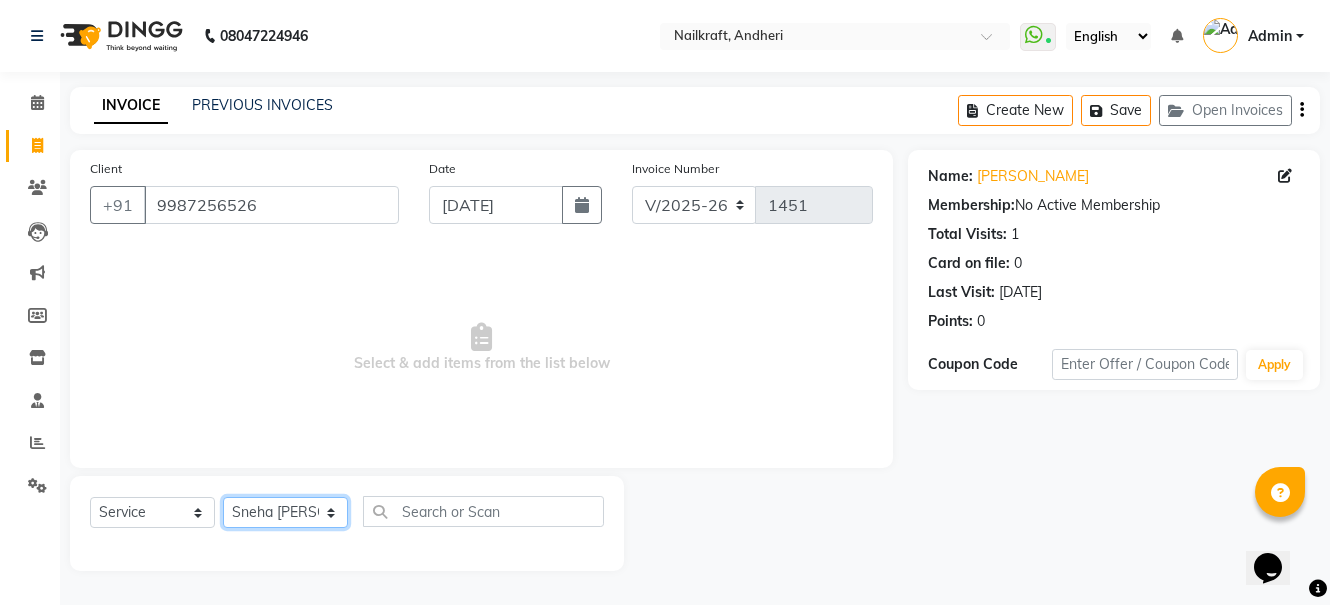 click on "Select Stylist Alam [PERSON_NAME] [PERSON_NAME] NailKraft [PERSON_NAME] [MEDICAL_DATA][PERSON_NAME]  Pooja Mehral Preeti Bidlal [PERSON_NAME] [PERSON_NAME] [PERSON_NAME] [PERSON_NAME]" 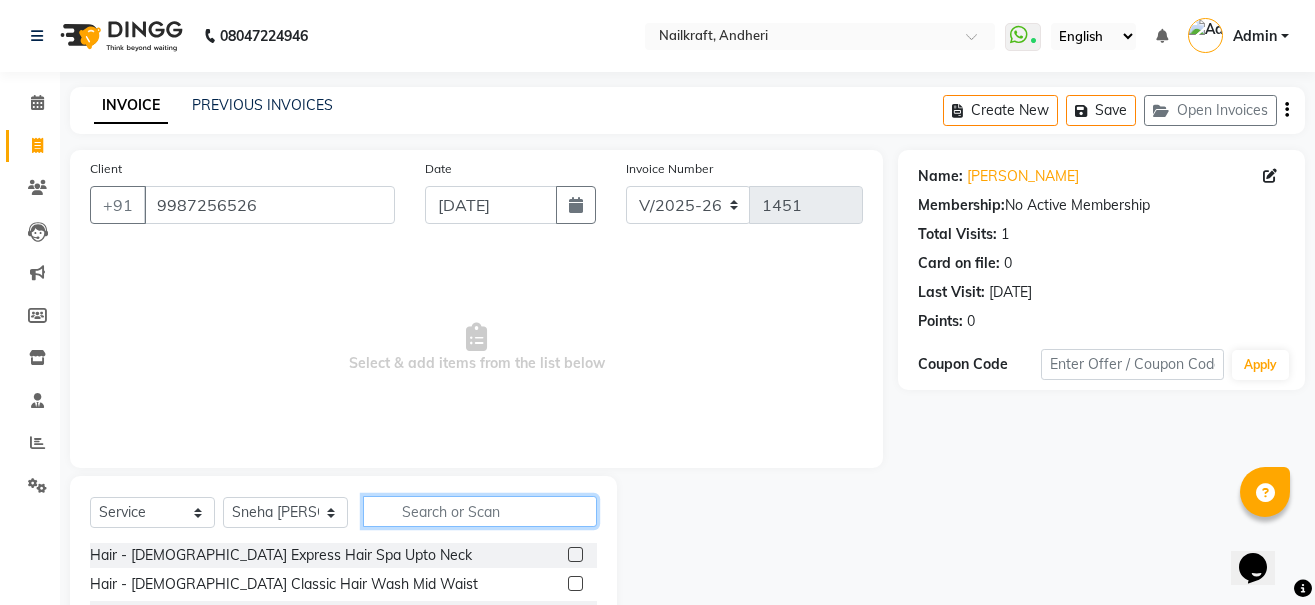 click 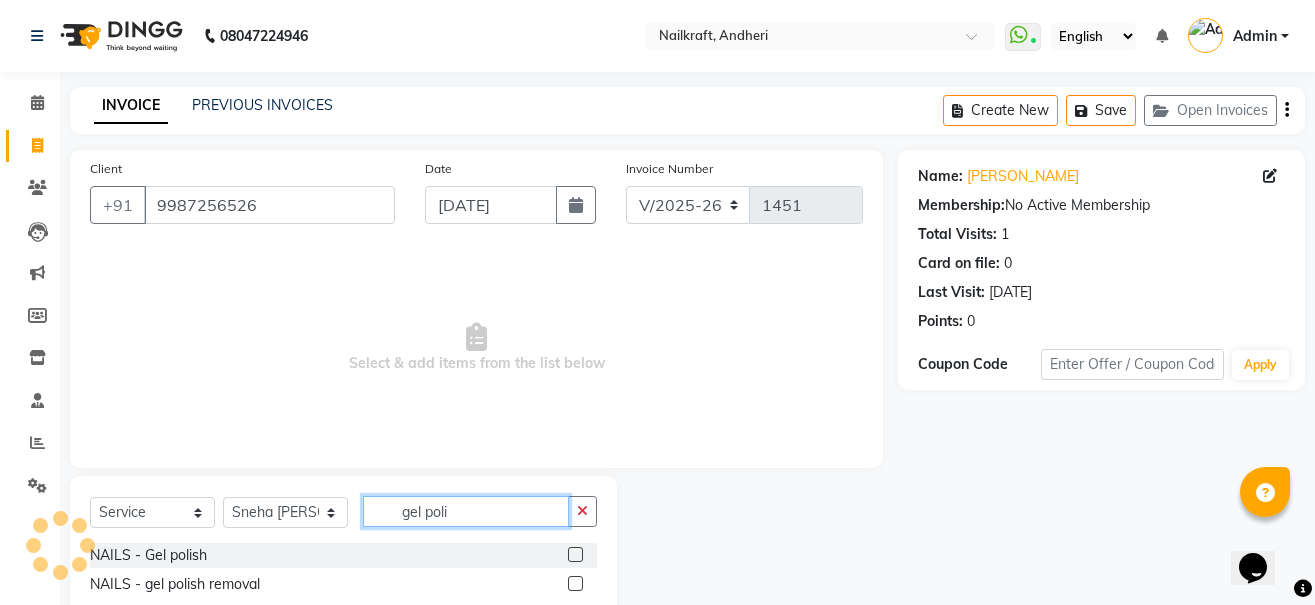 scroll, scrollTop: 54, scrollLeft: 0, axis: vertical 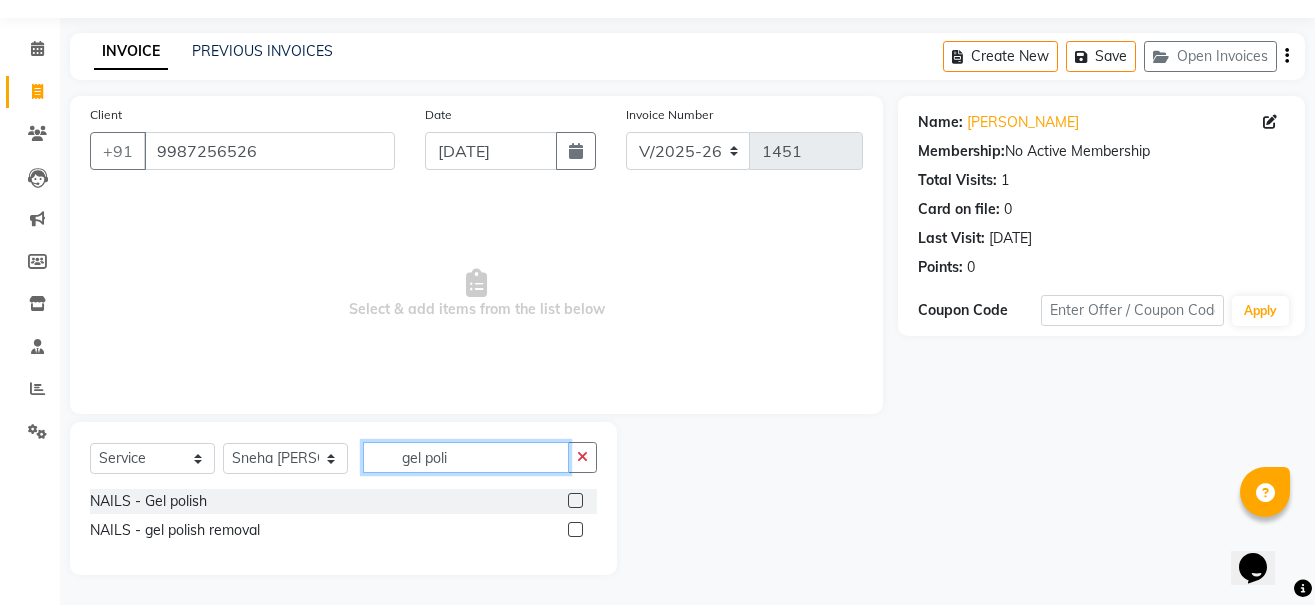 type on "gel poli" 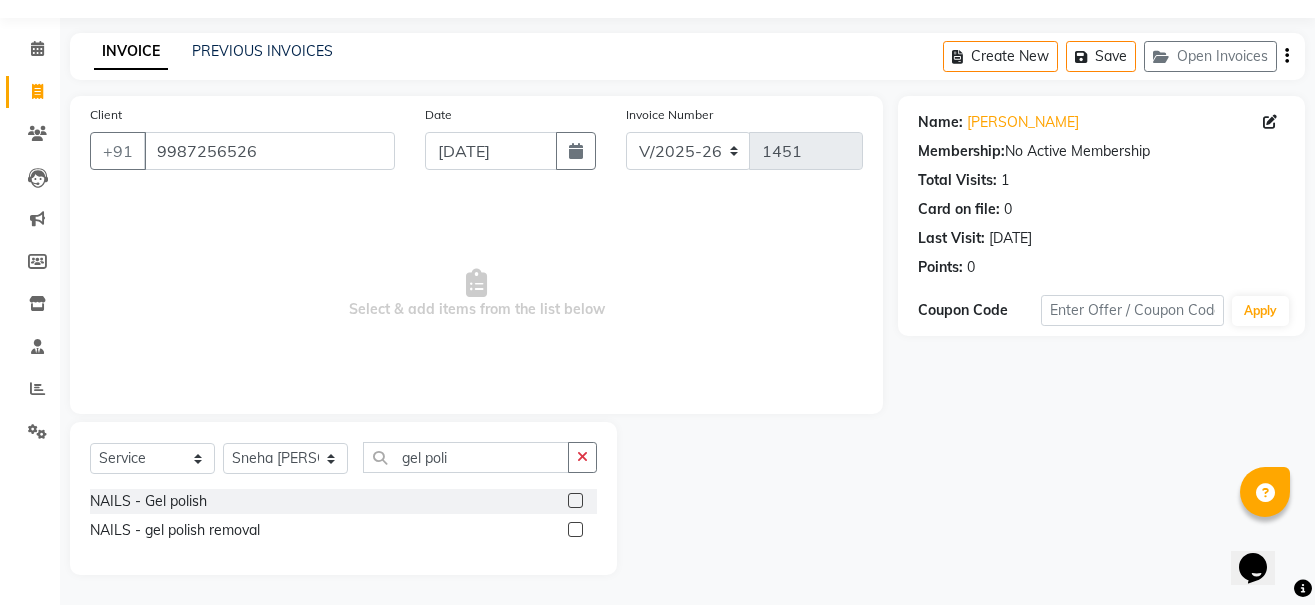 click 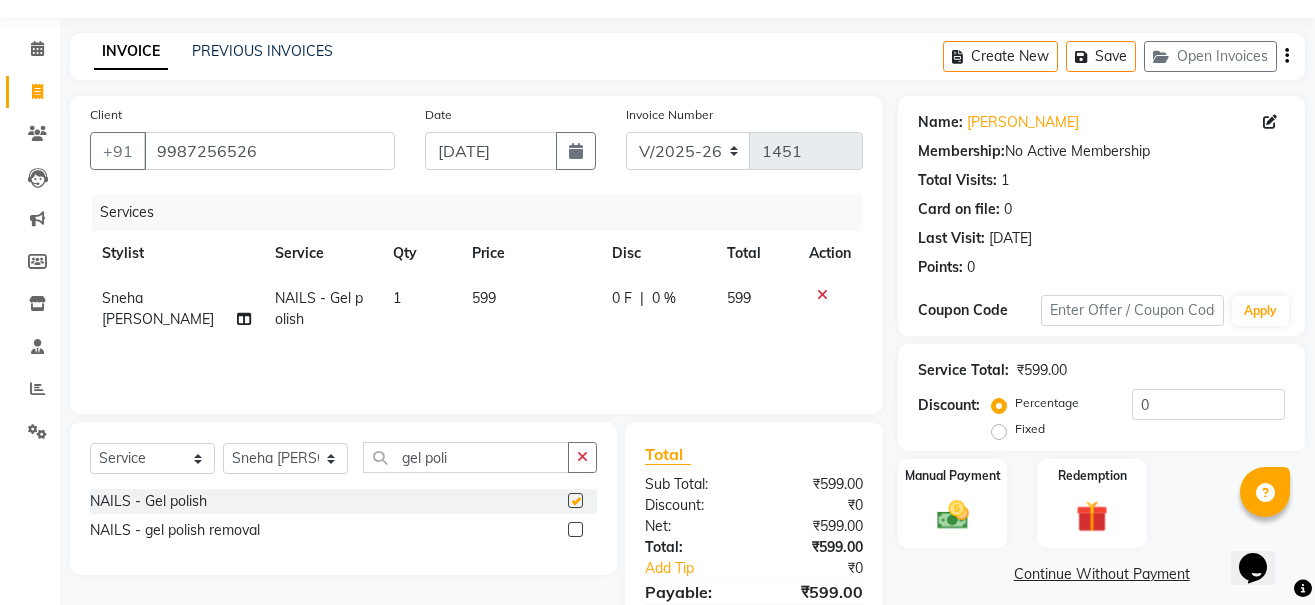 checkbox on "false" 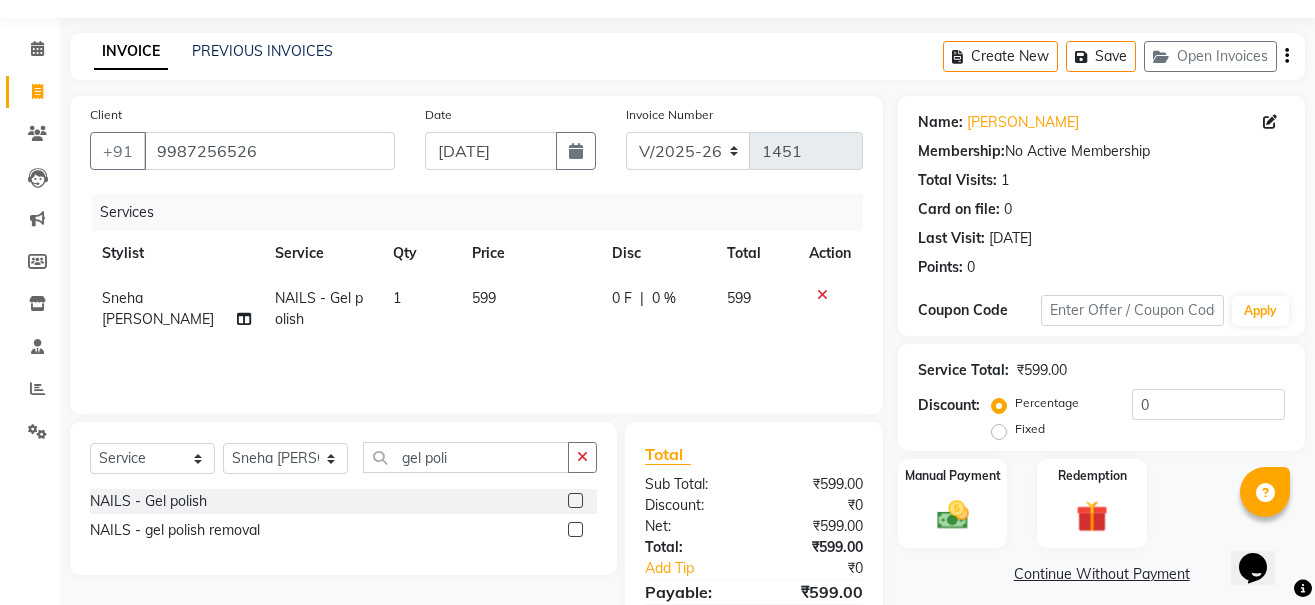 click 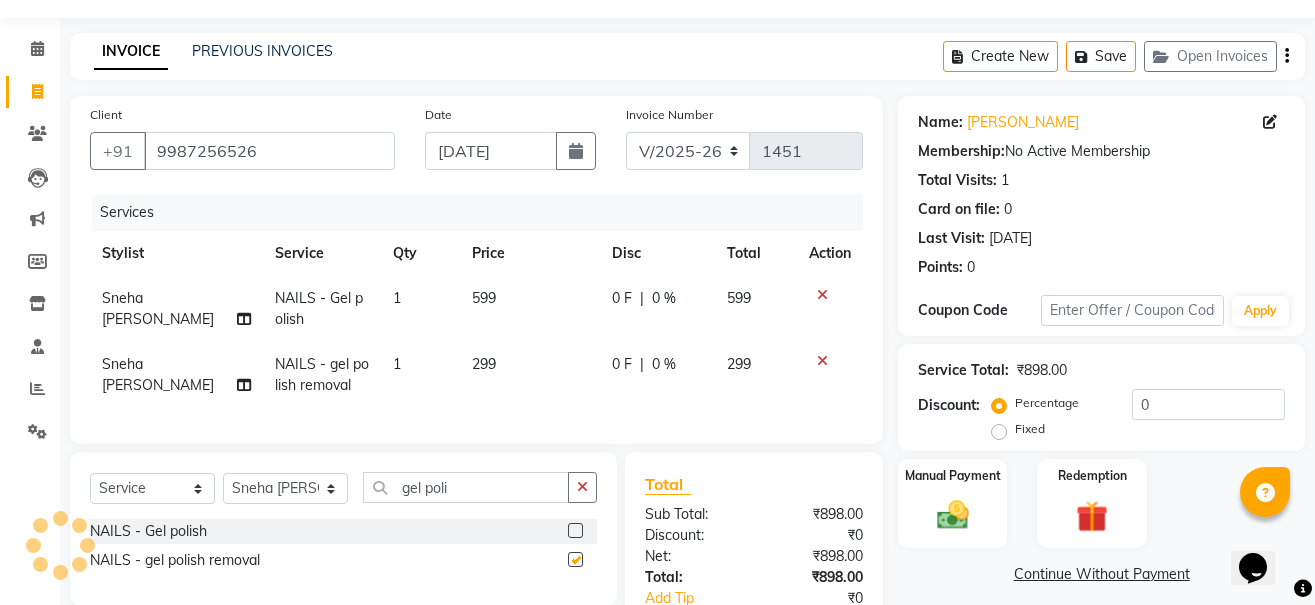 checkbox on "false" 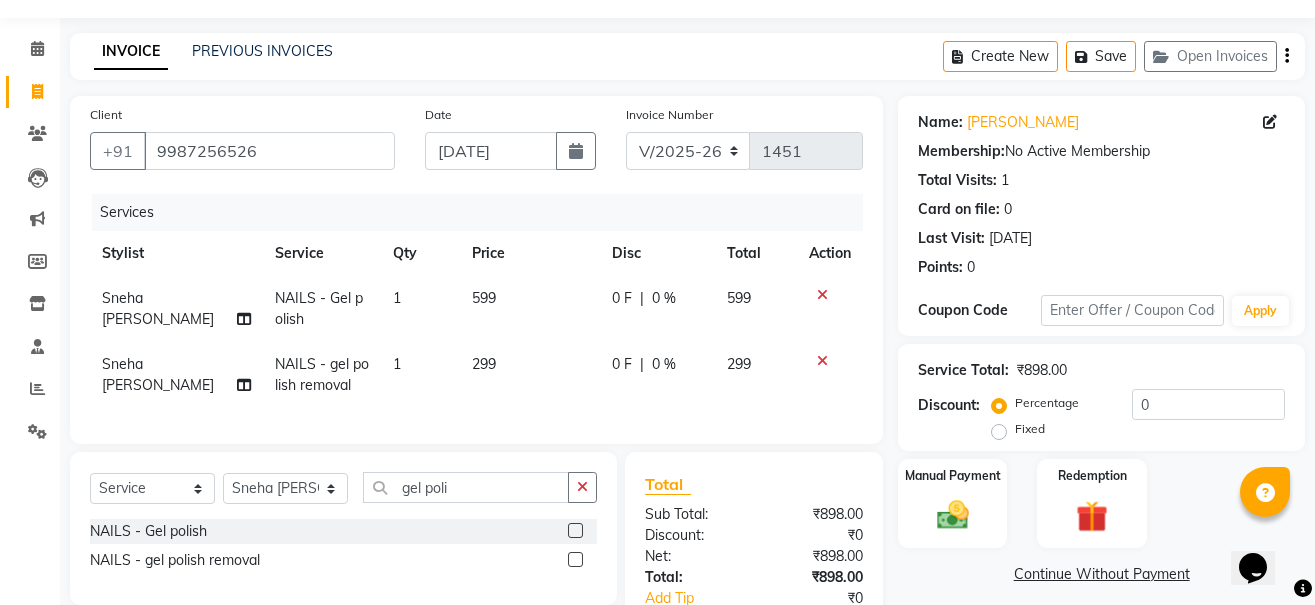 click 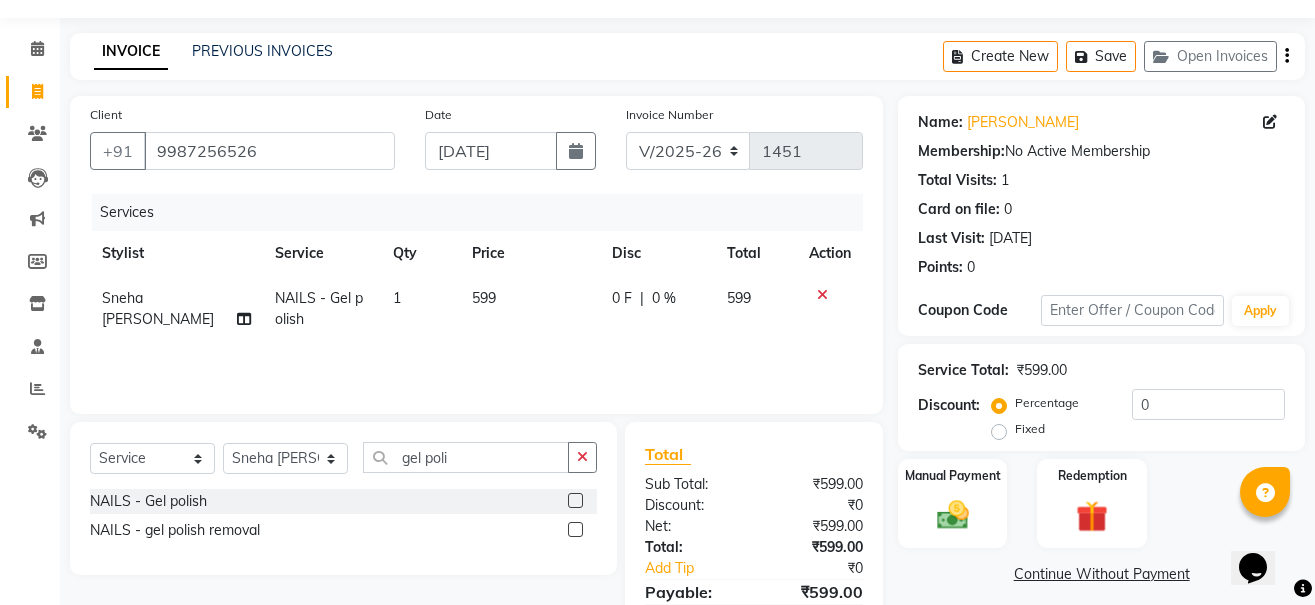 click 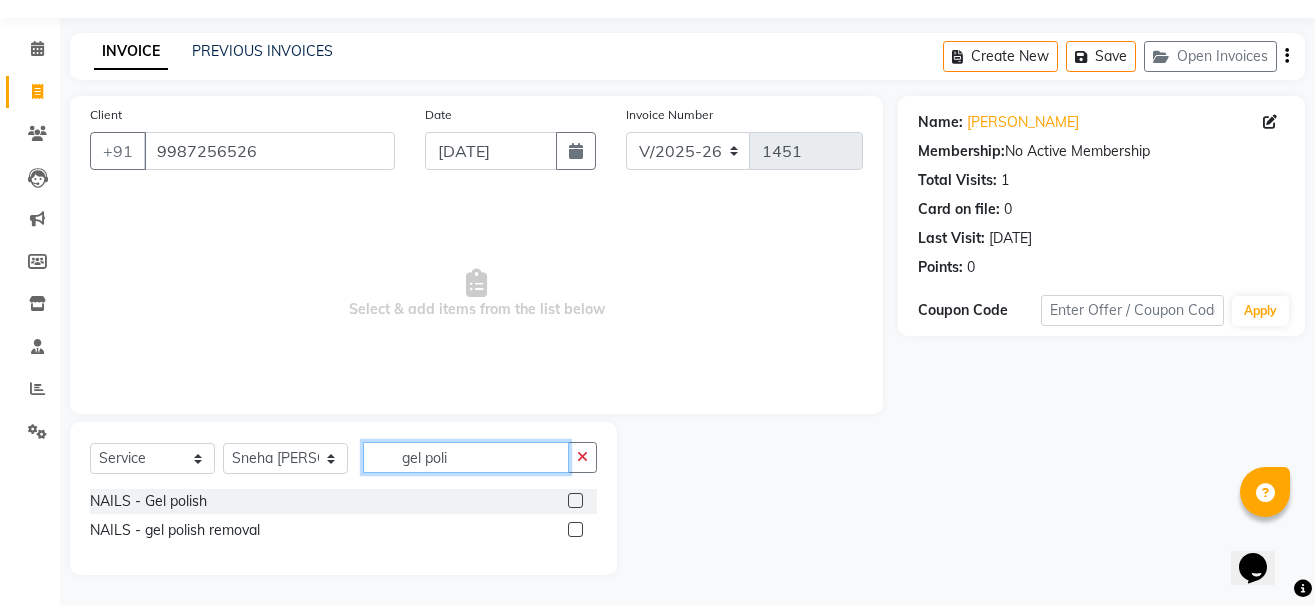 click on "gel poli" 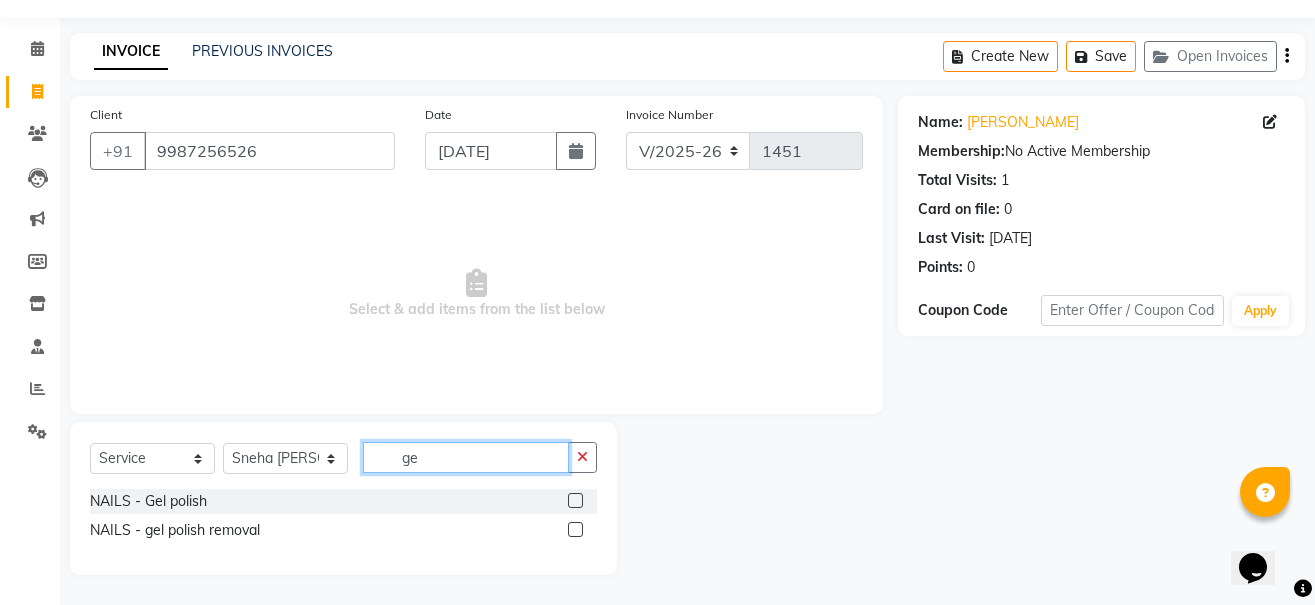 type on "g" 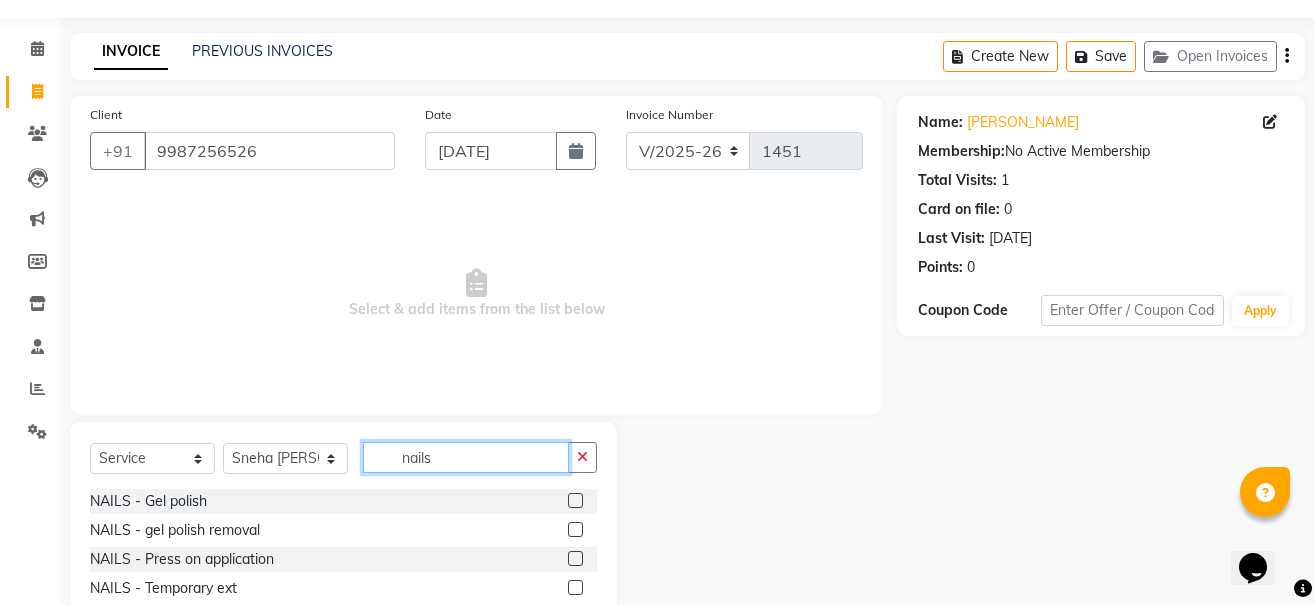 type on "nails" 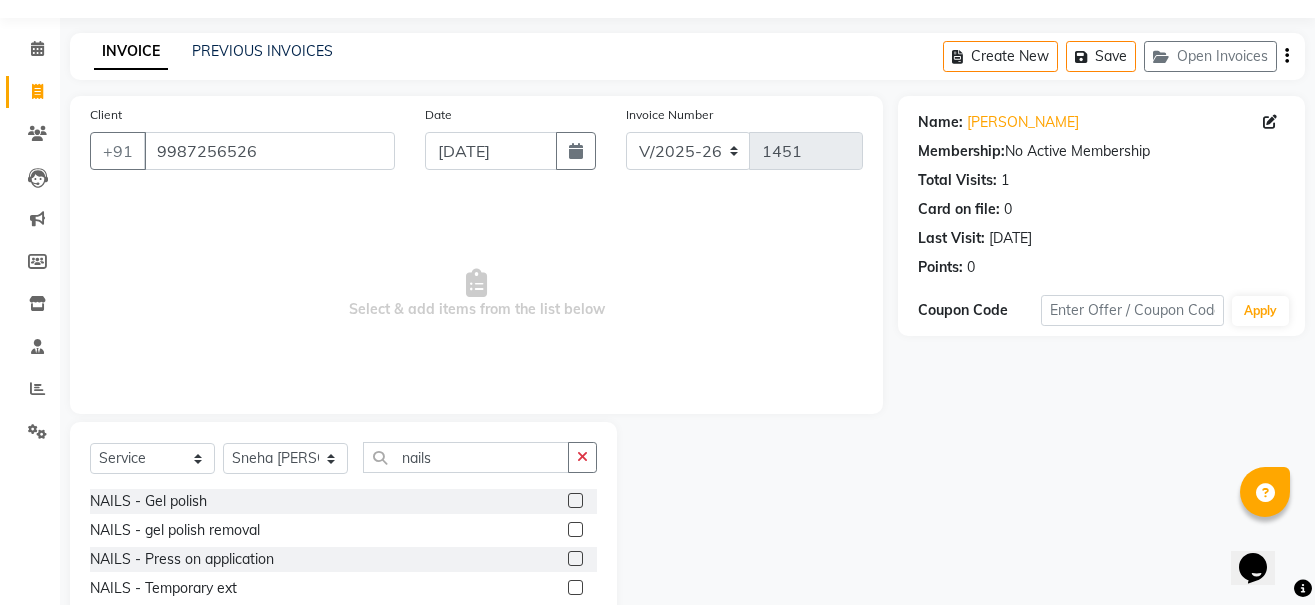 click 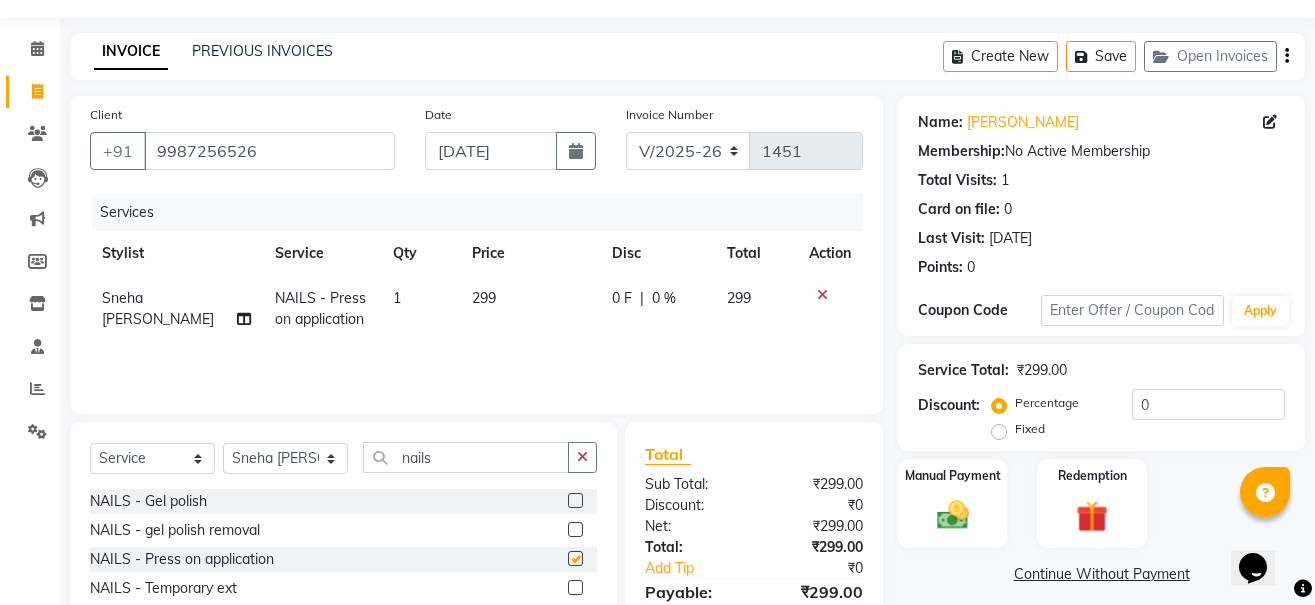 checkbox on "false" 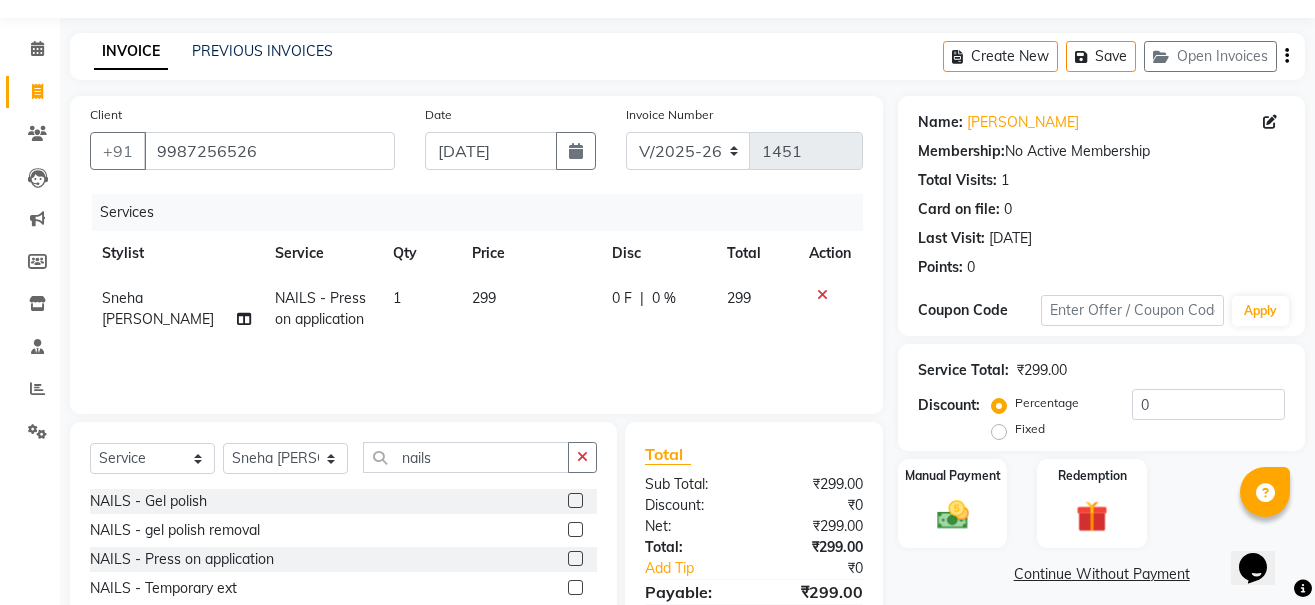 click 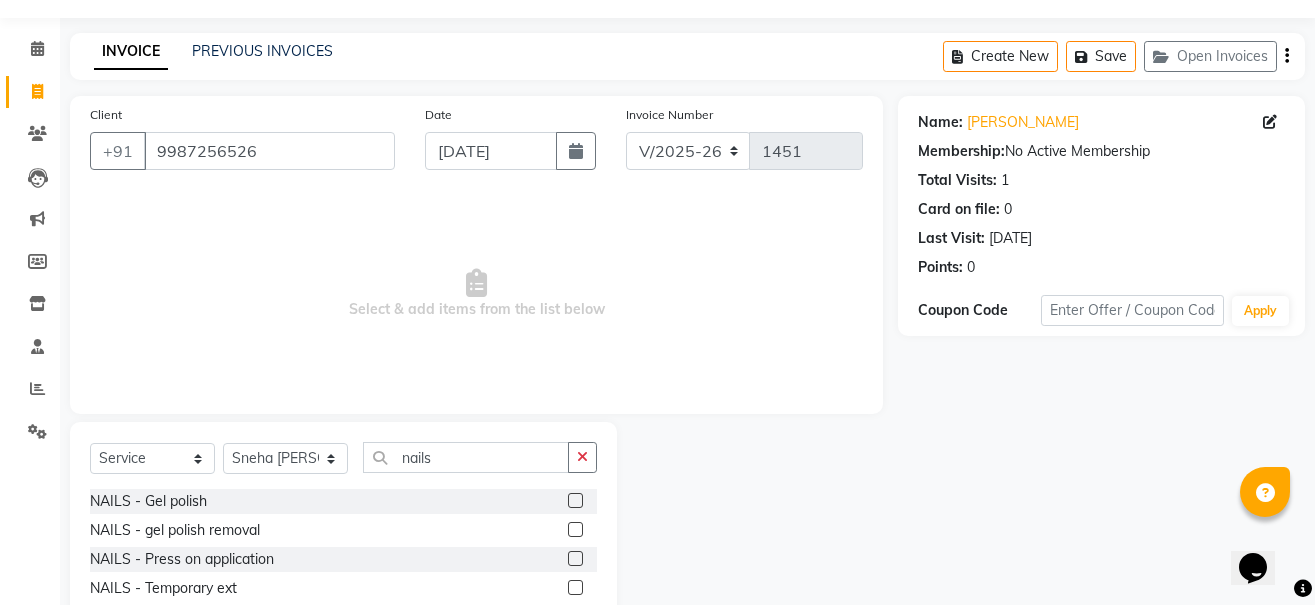 drag, startPoint x: 1323, startPoint y: 591, endPoint x: 33, endPoint y: 45, distance: 1400.7913 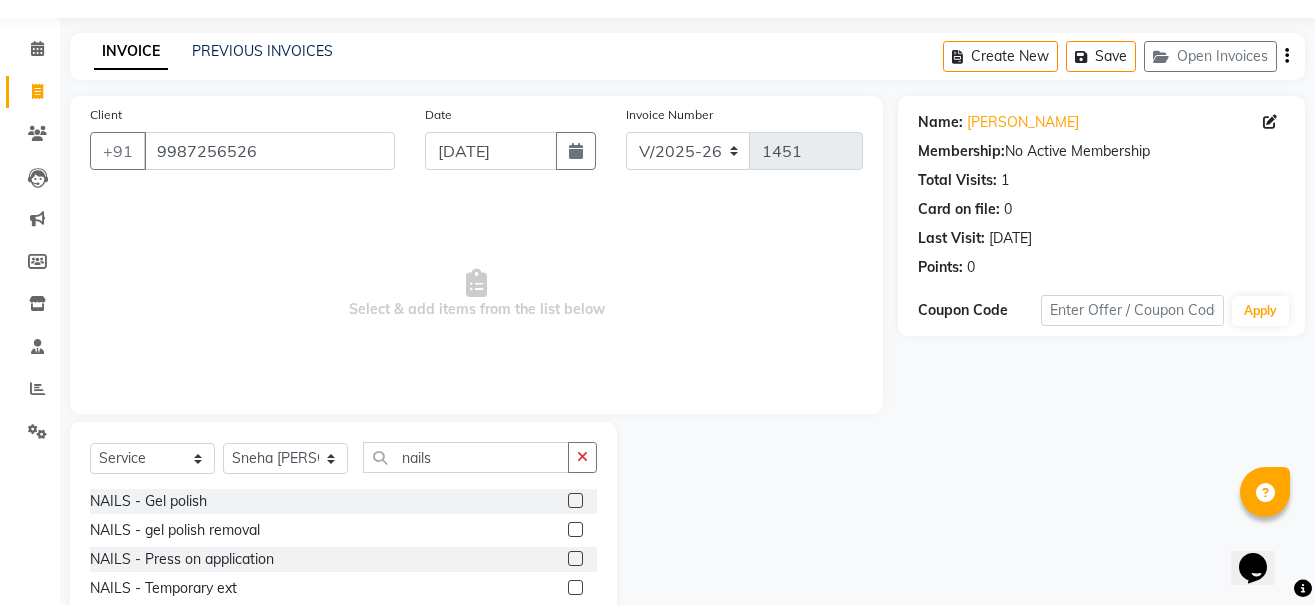 scroll, scrollTop: 196, scrollLeft: 0, axis: vertical 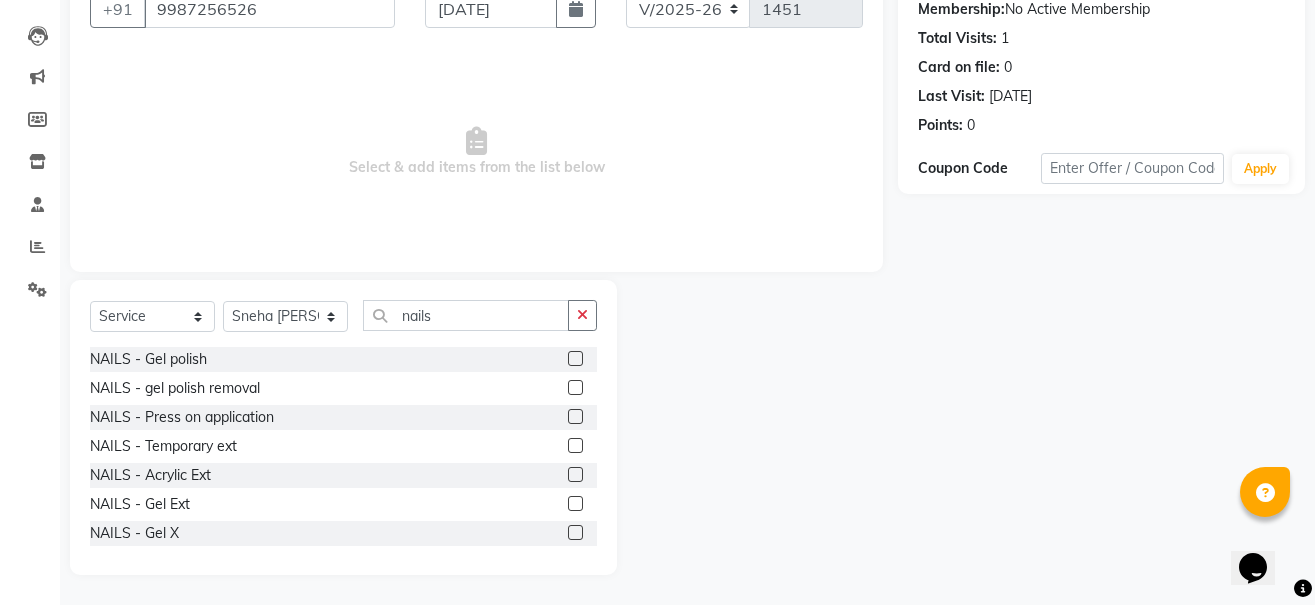 click 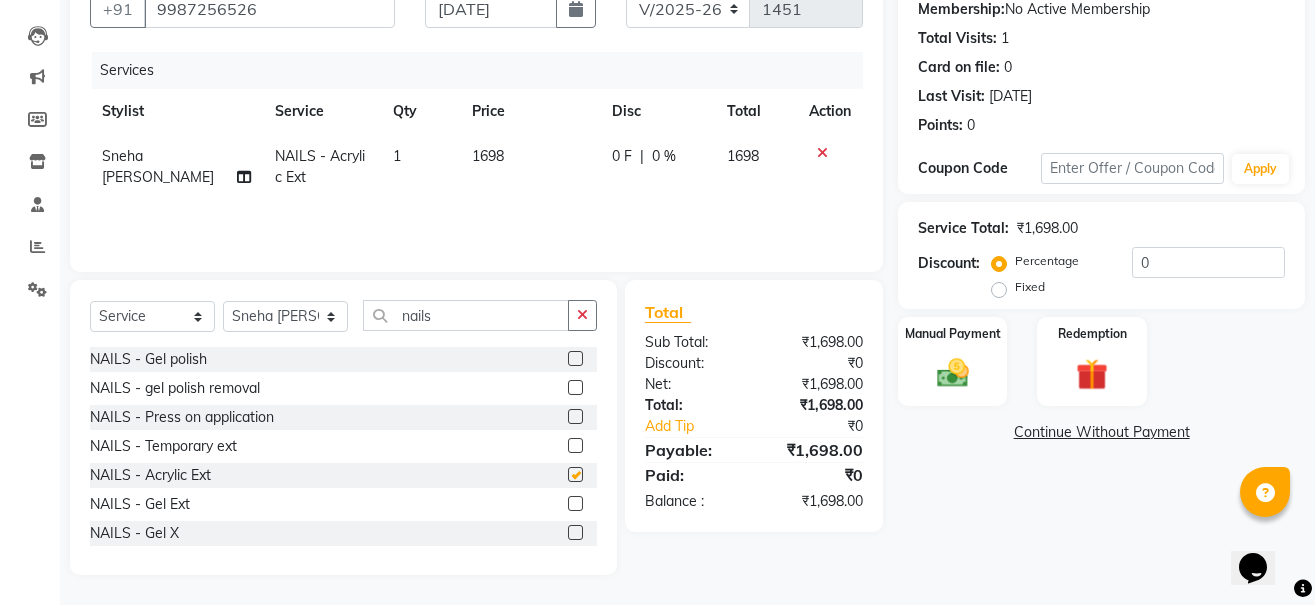 checkbox on "false" 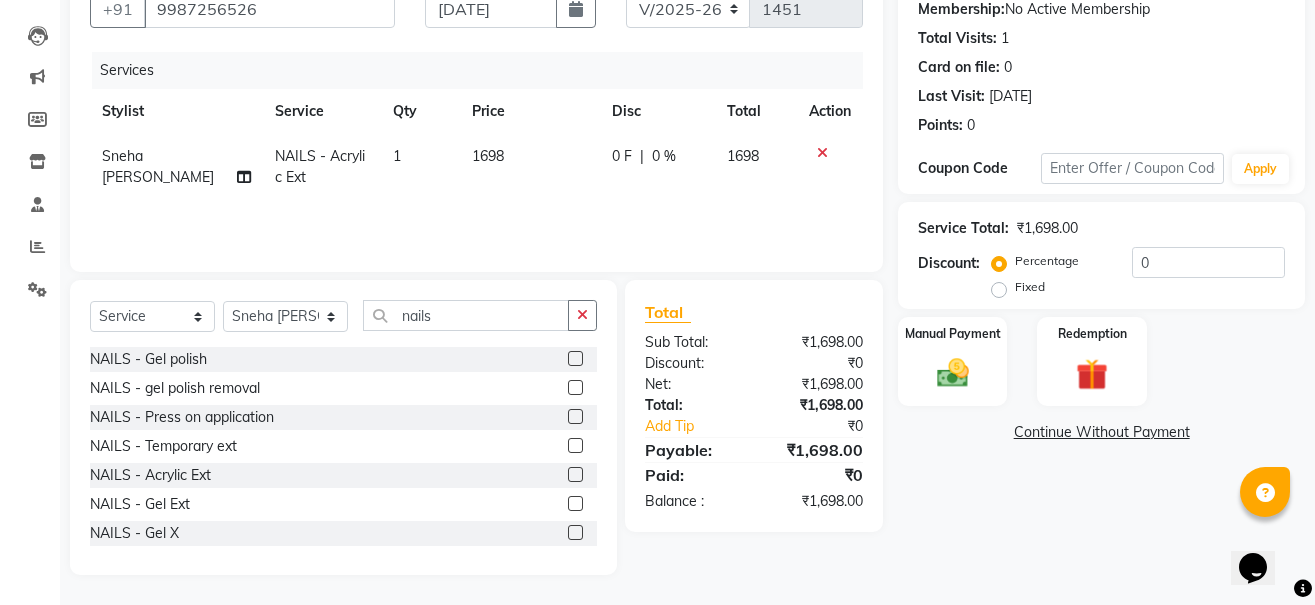 click 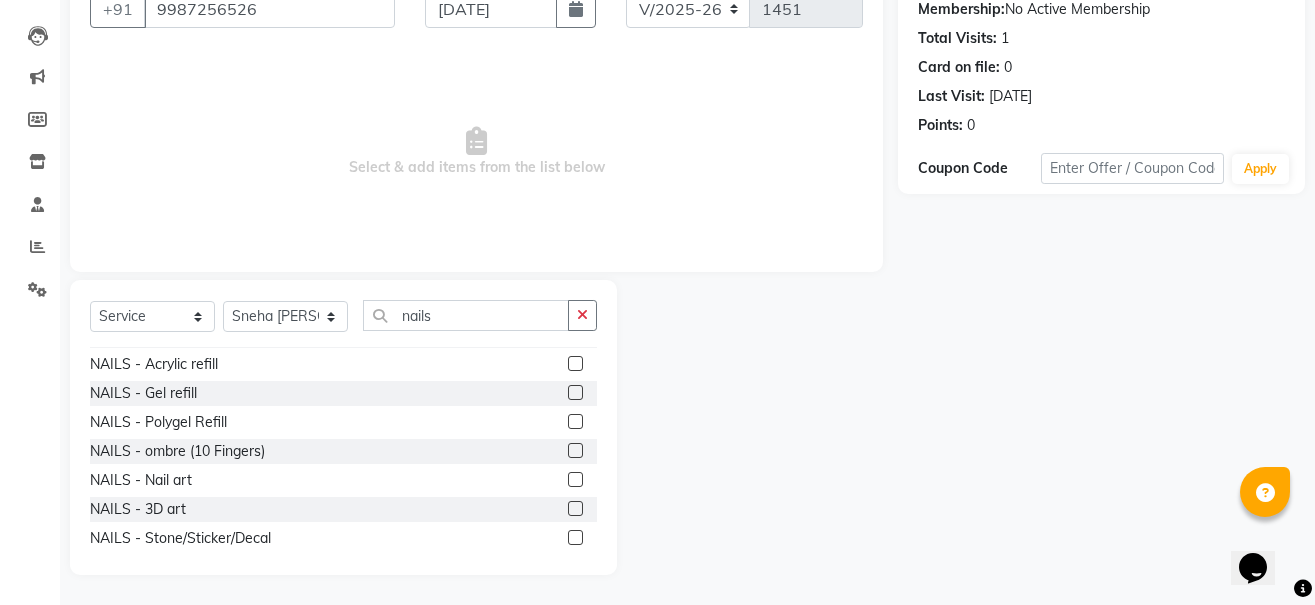 scroll, scrollTop: 274, scrollLeft: 0, axis: vertical 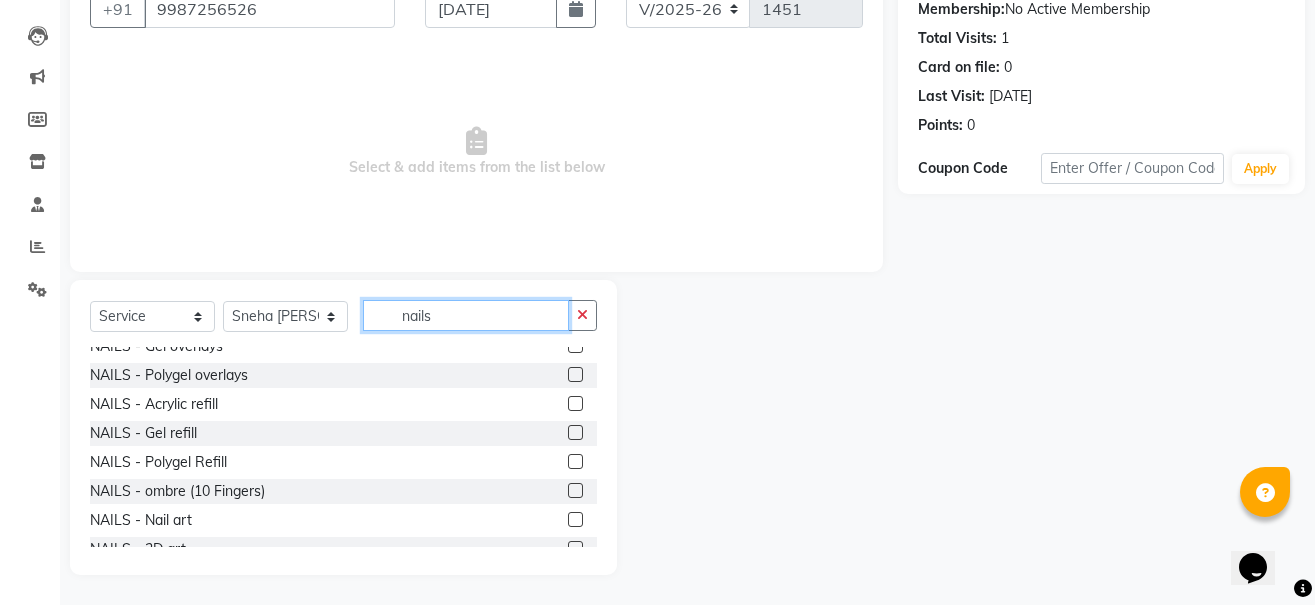 click on "nails" 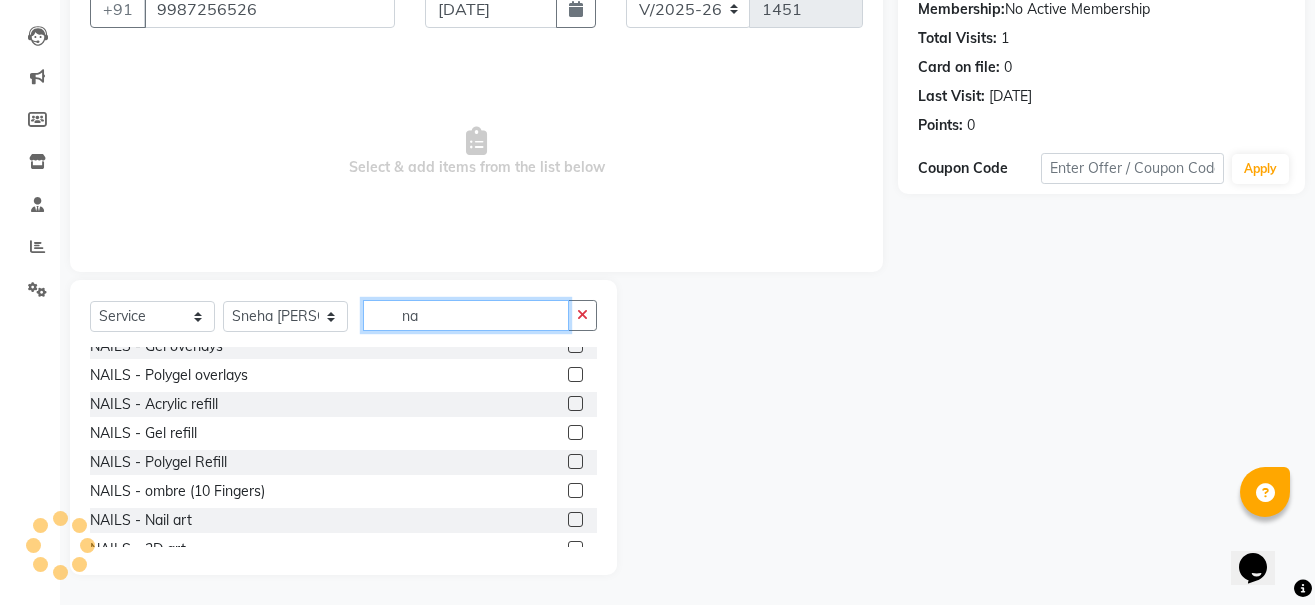 type on "n" 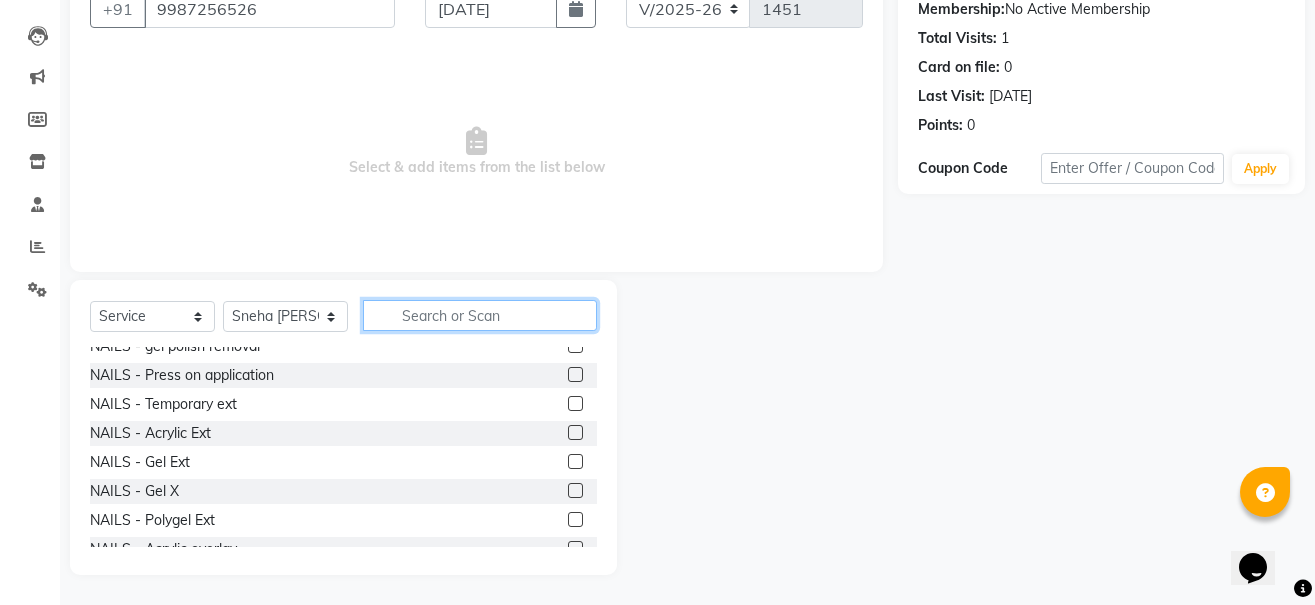scroll, scrollTop: 1250, scrollLeft: 0, axis: vertical 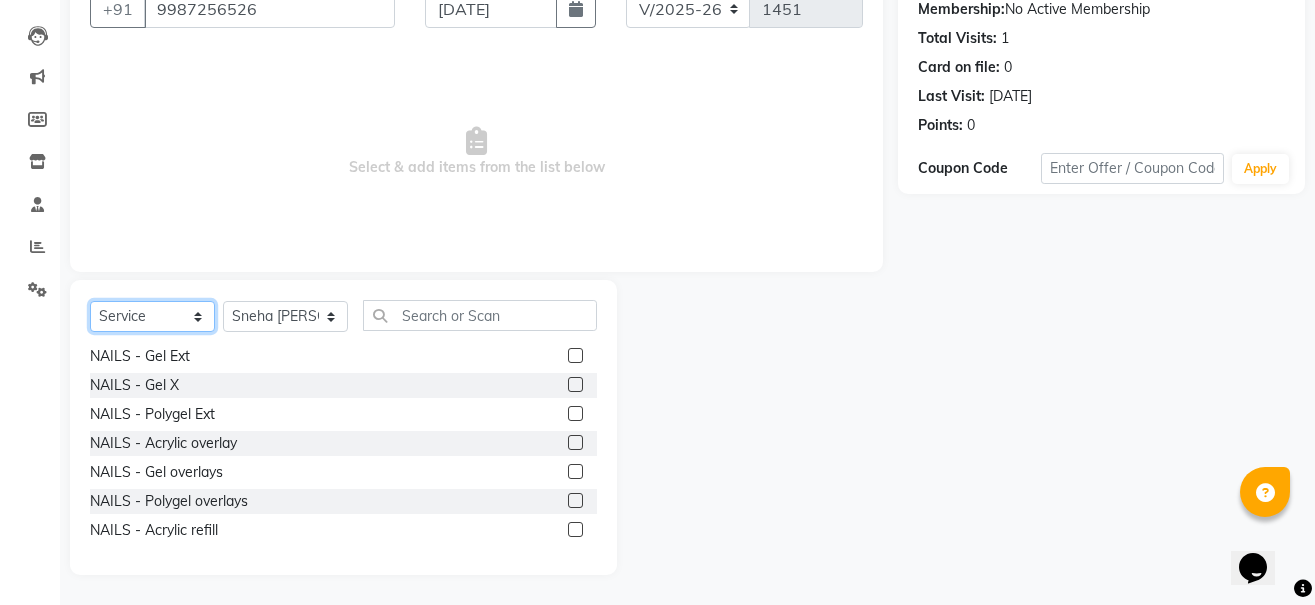 click on "Select  Service  Product  Membership  Package Voucher Prepaid Gift Card" 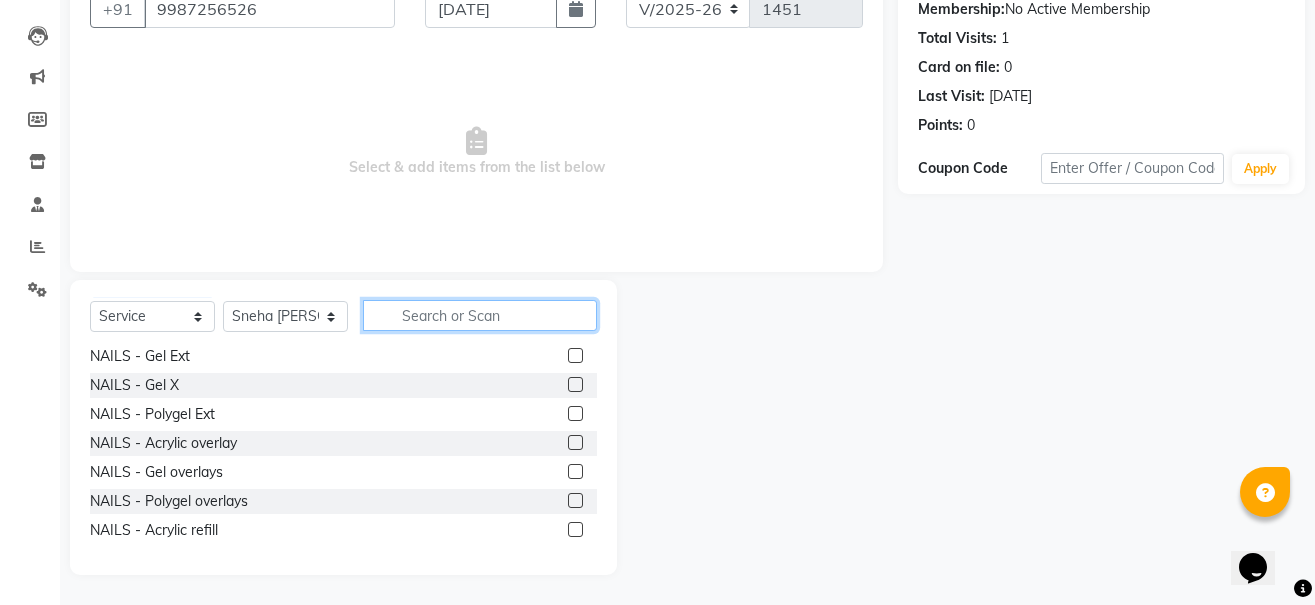 click 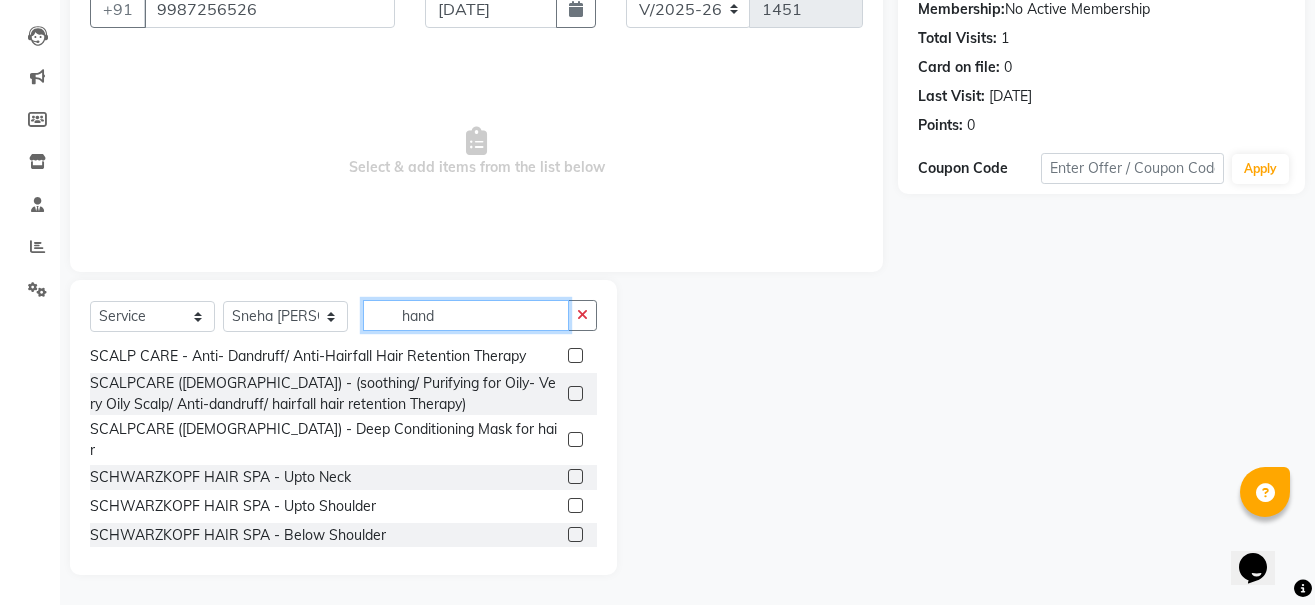 scroll, scrollTop: 0, scrollLeft: 0, axis: both 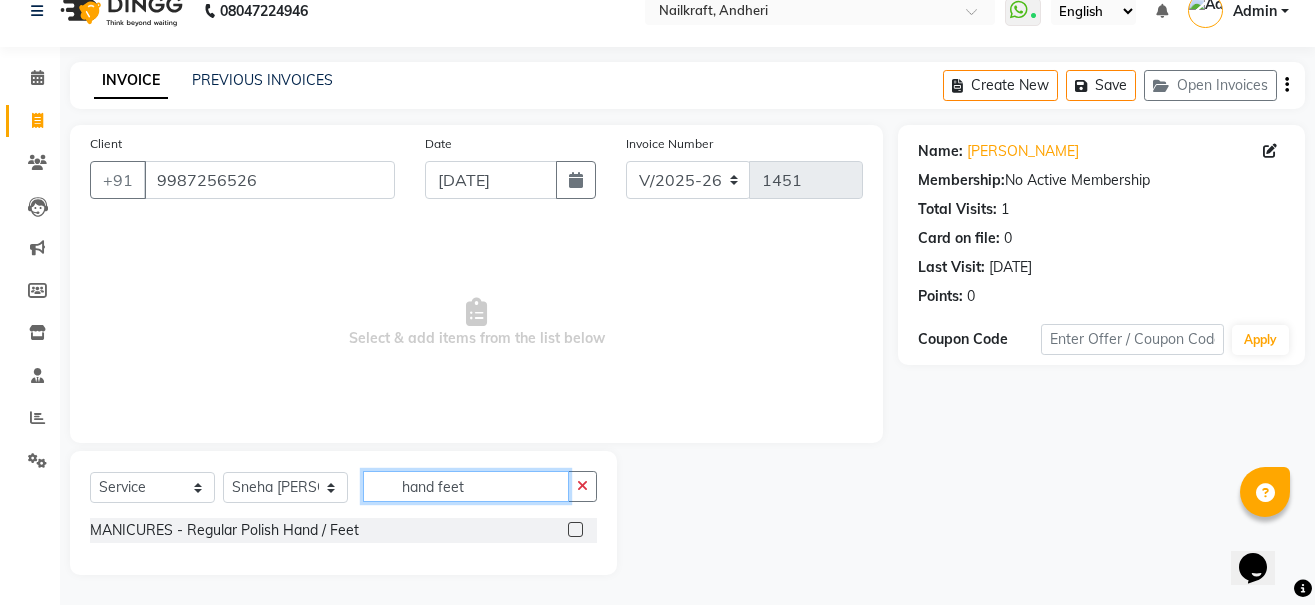 type on "hand feet" 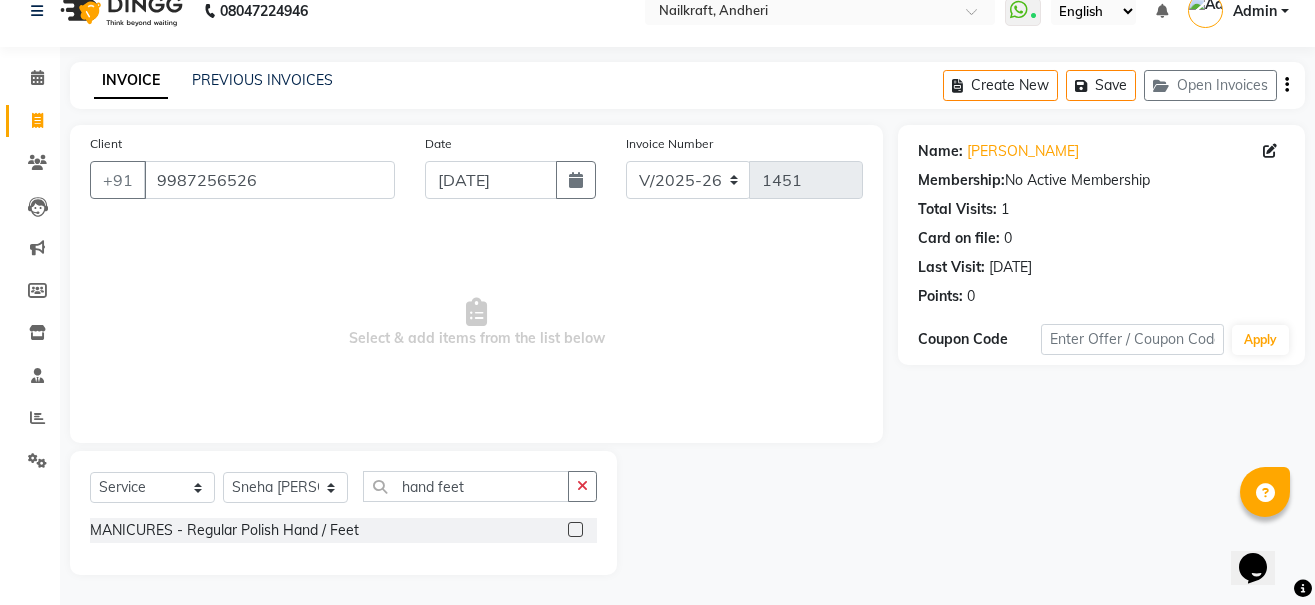 click 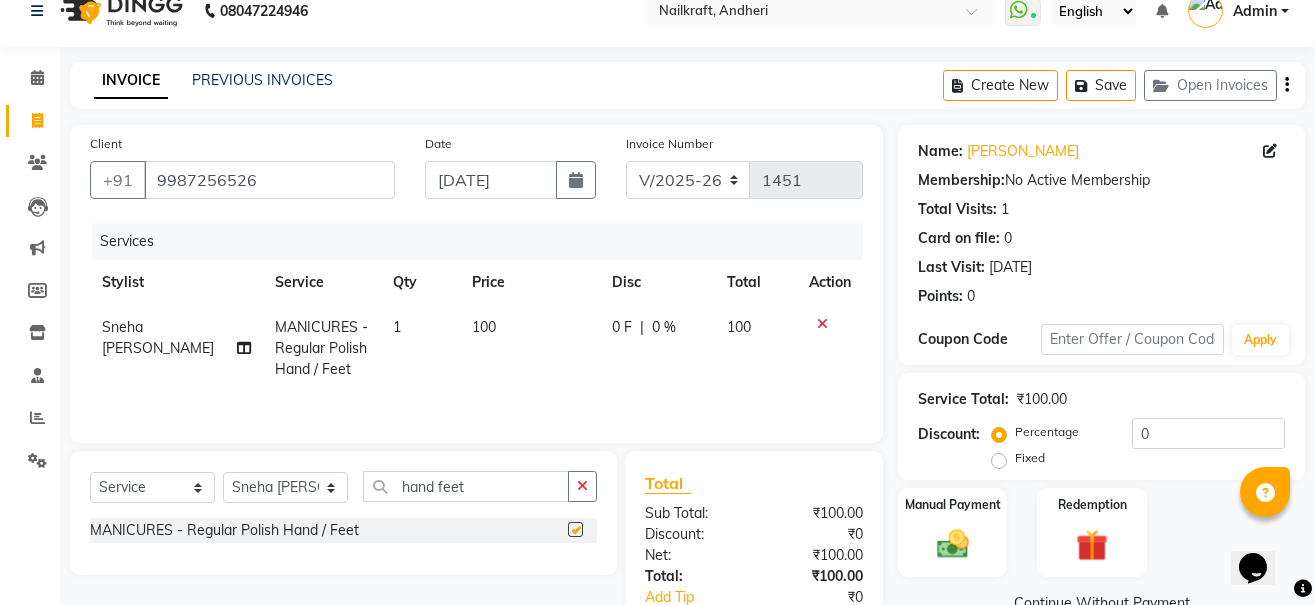 checkbox on "false" 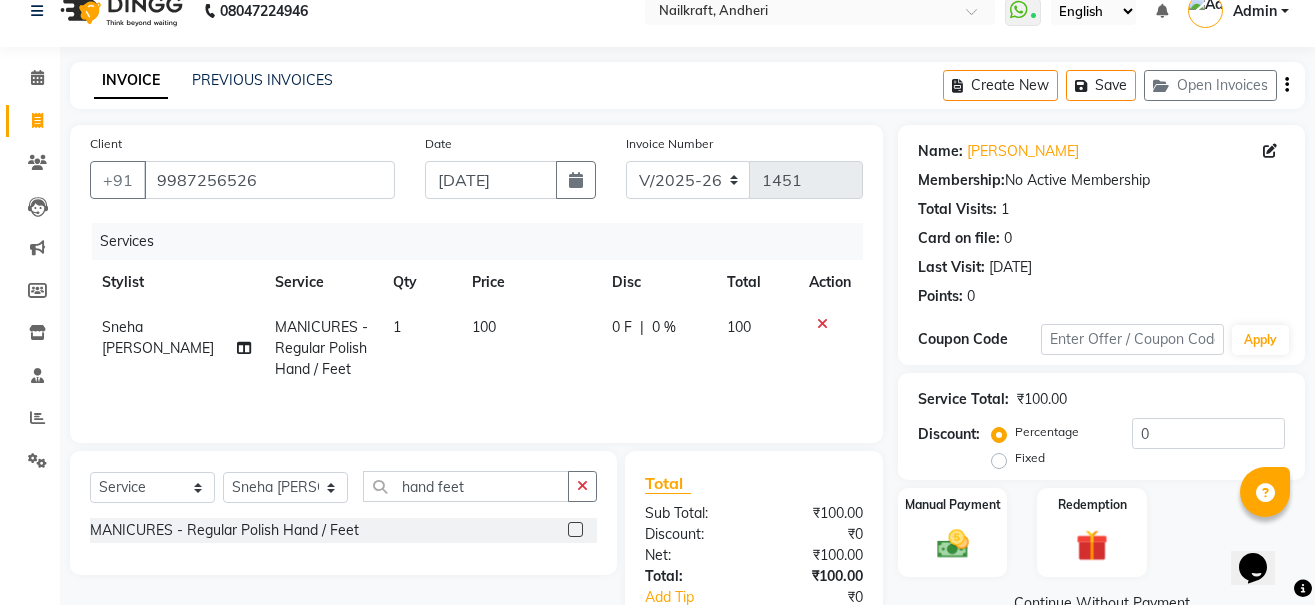 click 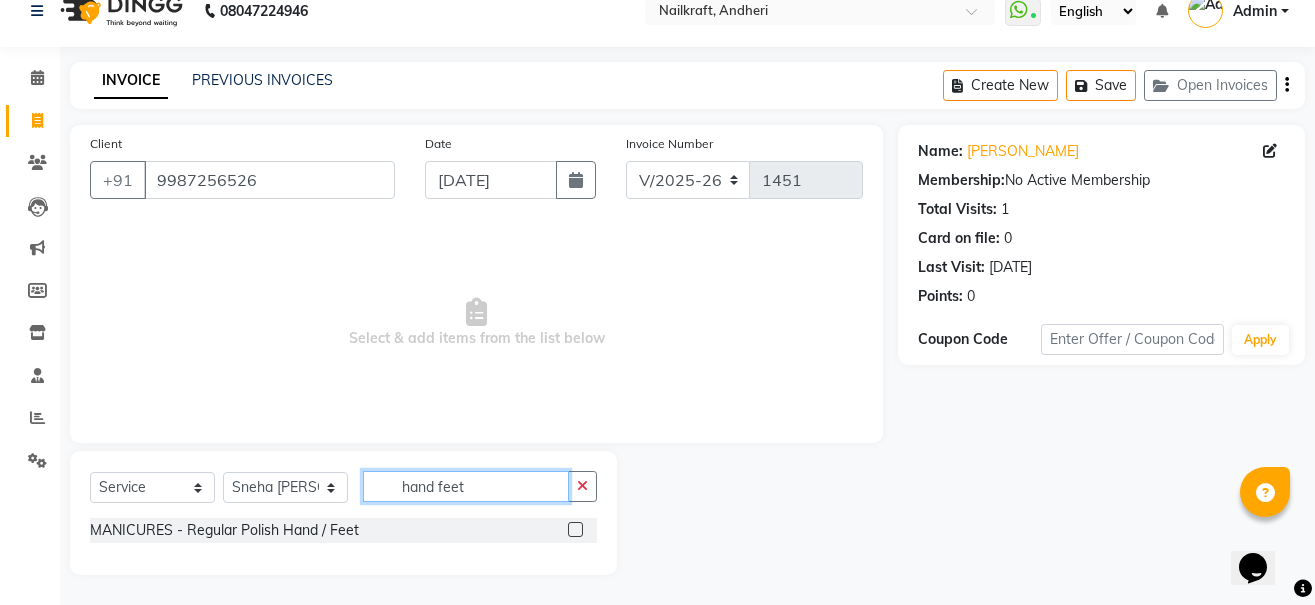 click on "hand feet" 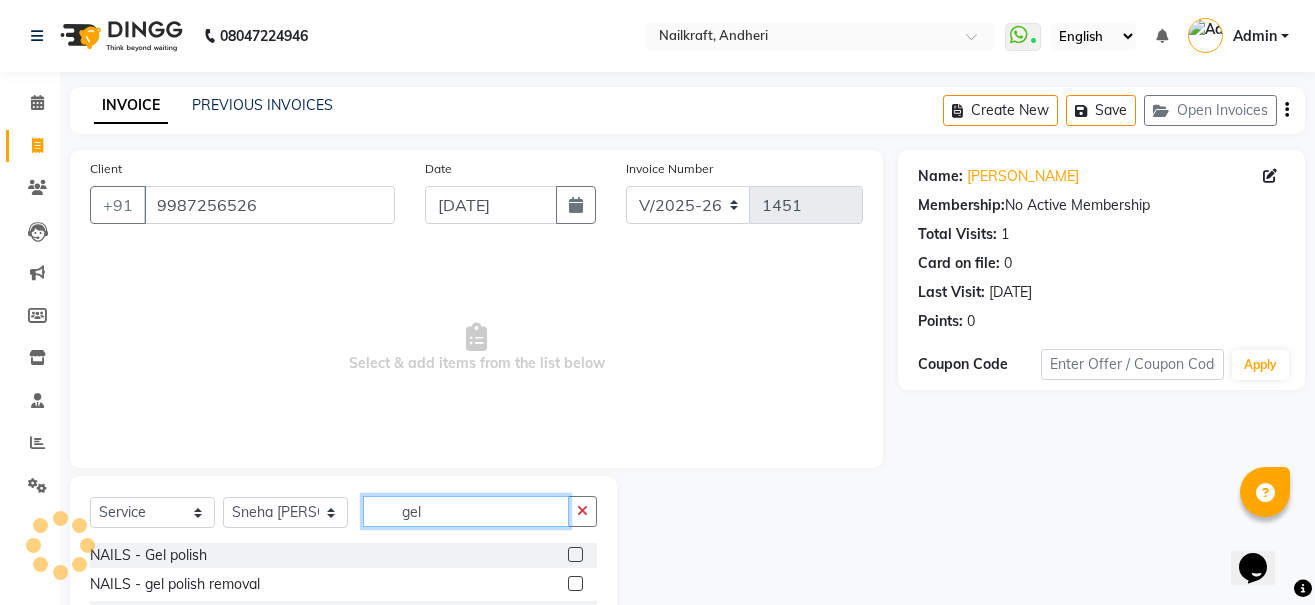 scroll, scrollTop: 196, scrollLeft: 0, axis: vertical 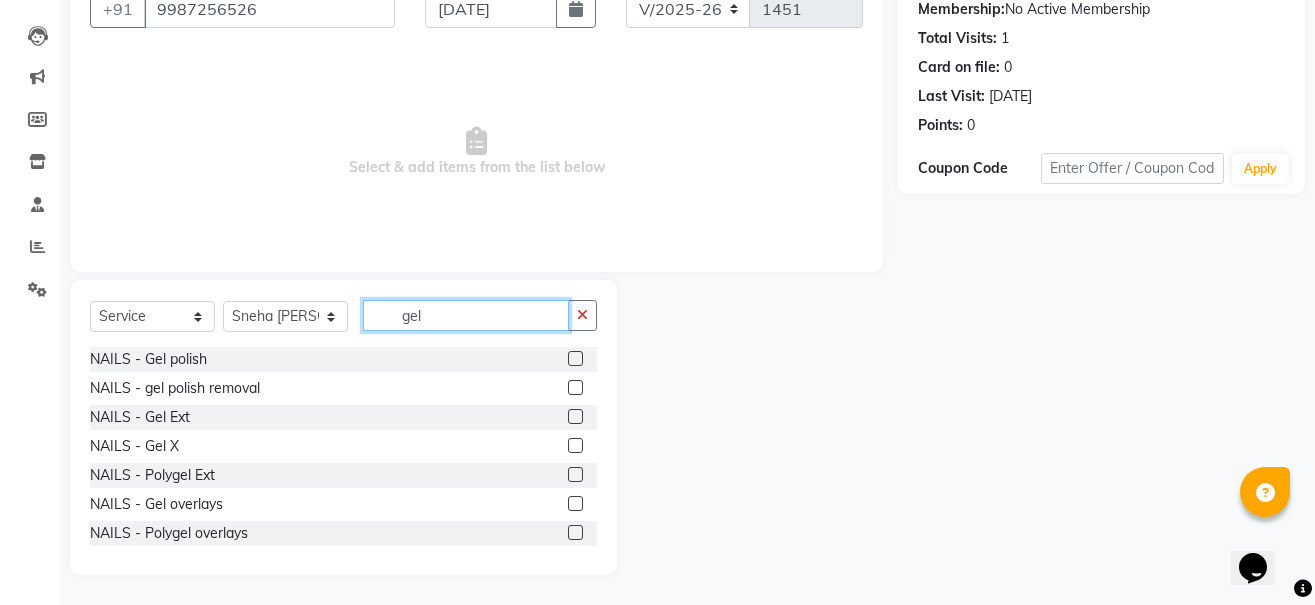 type on "gel" 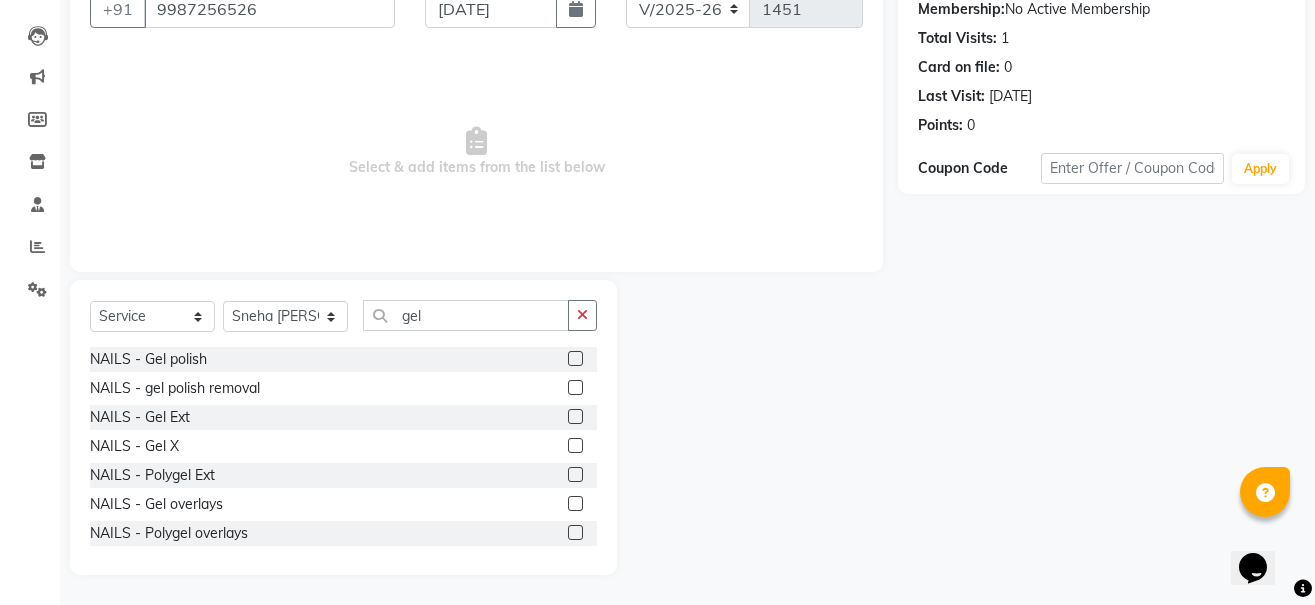 click 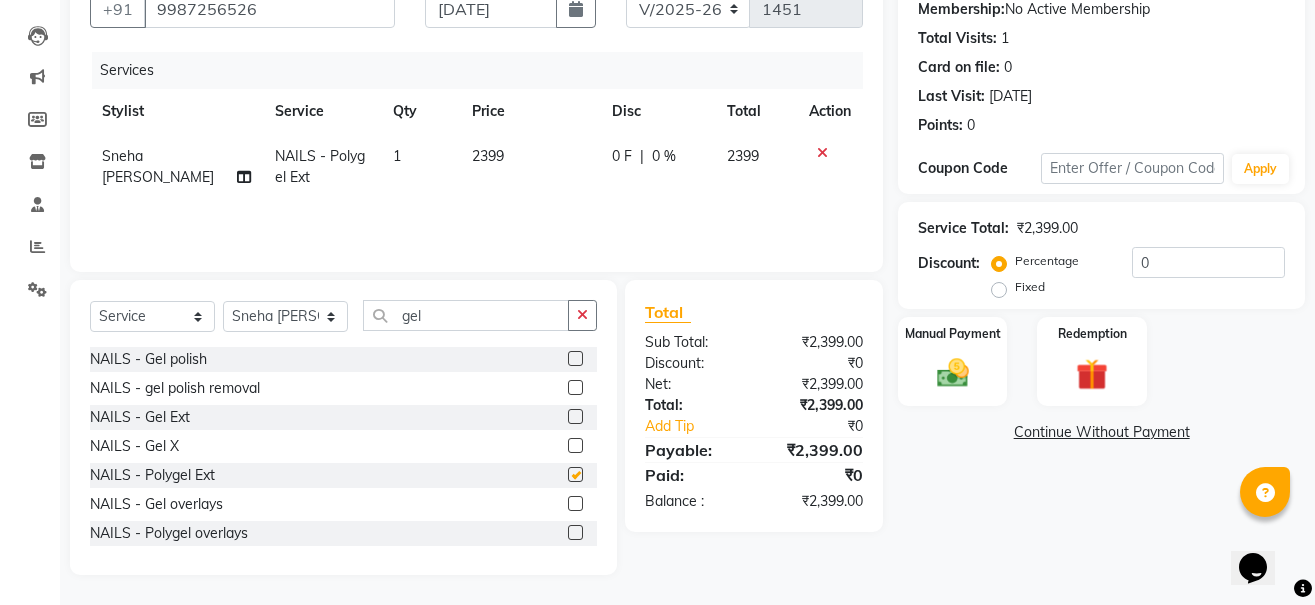 checkbox on "false" 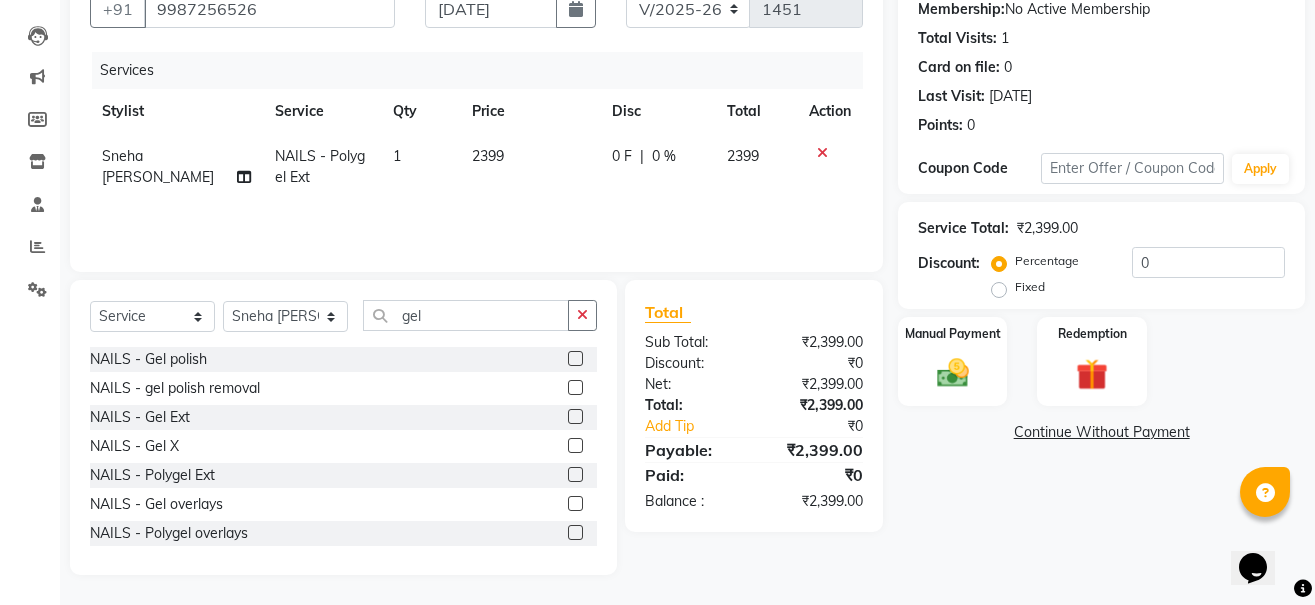 click 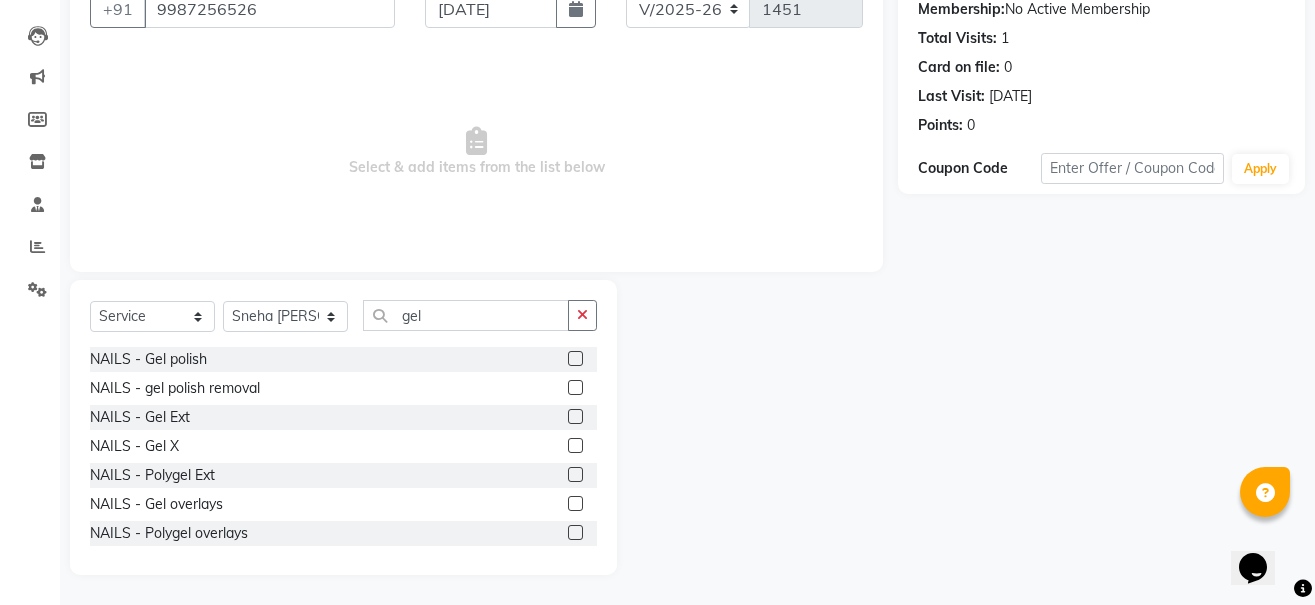 click 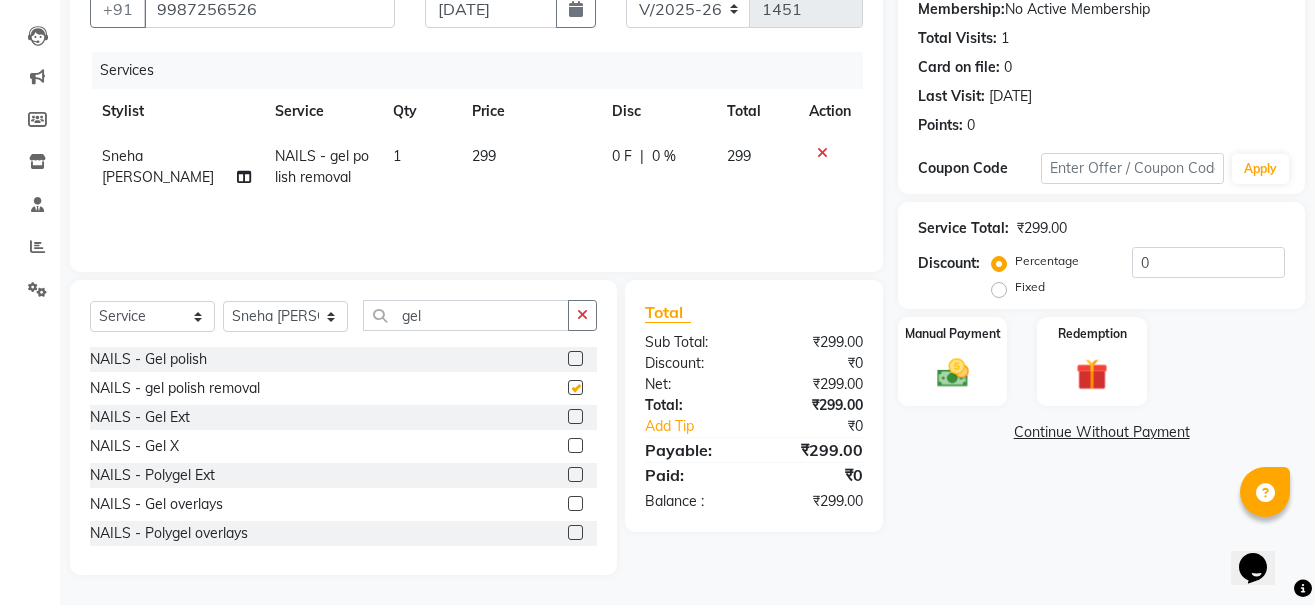 checkbox on "false" 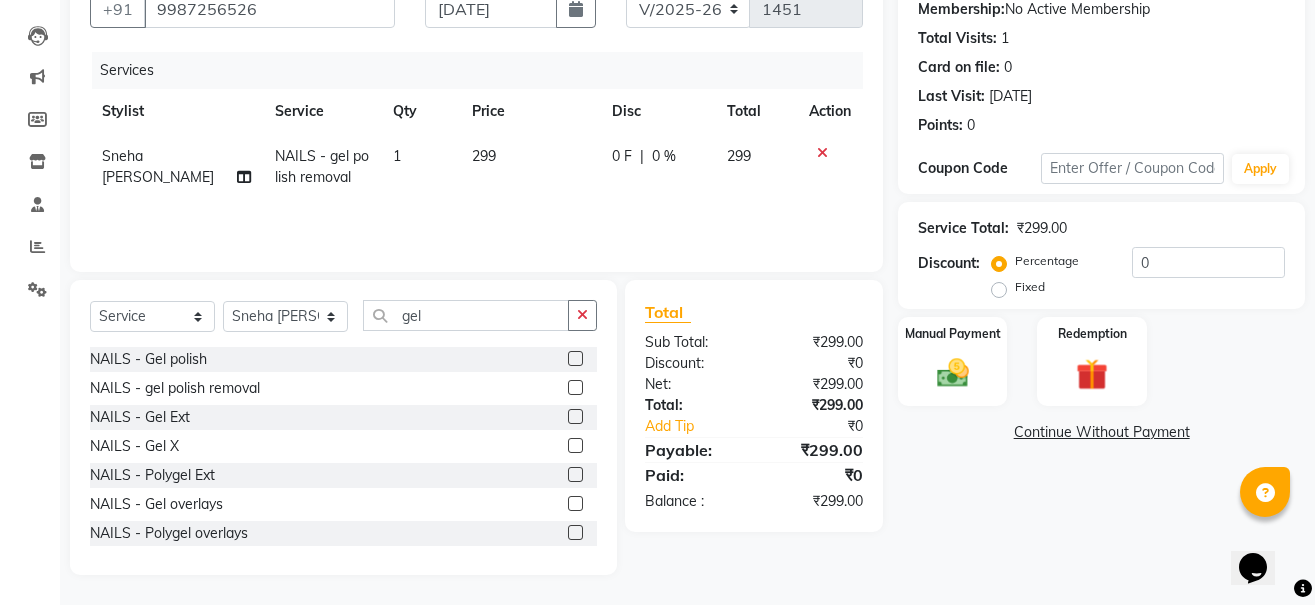 click 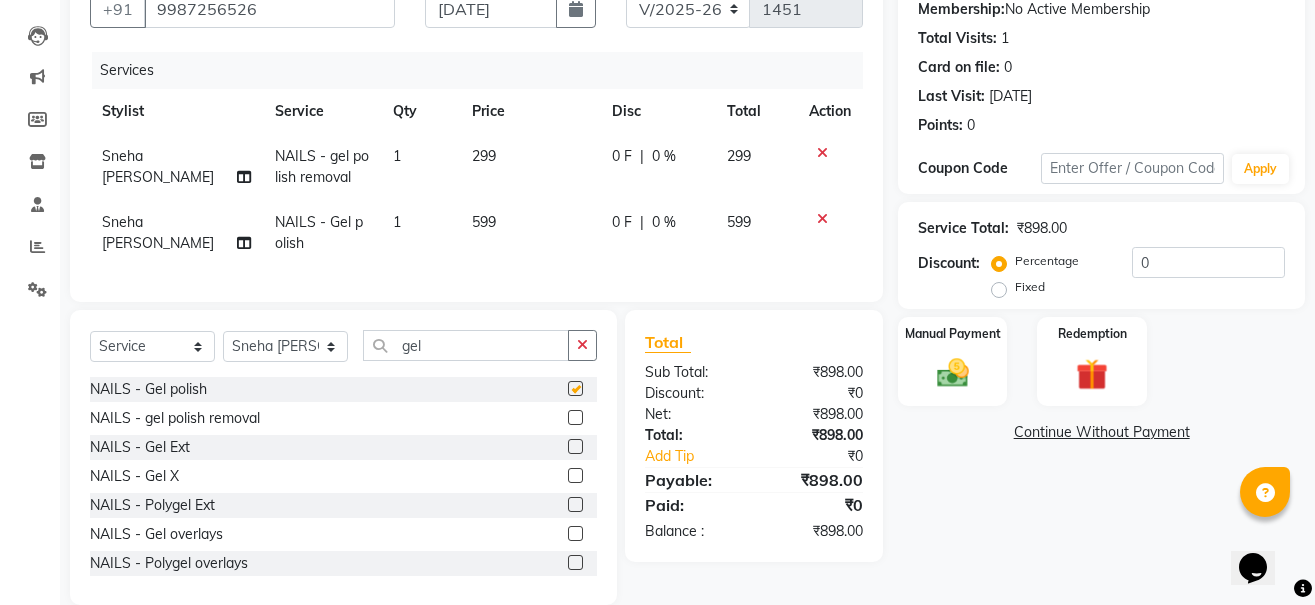 checkbox on "false" 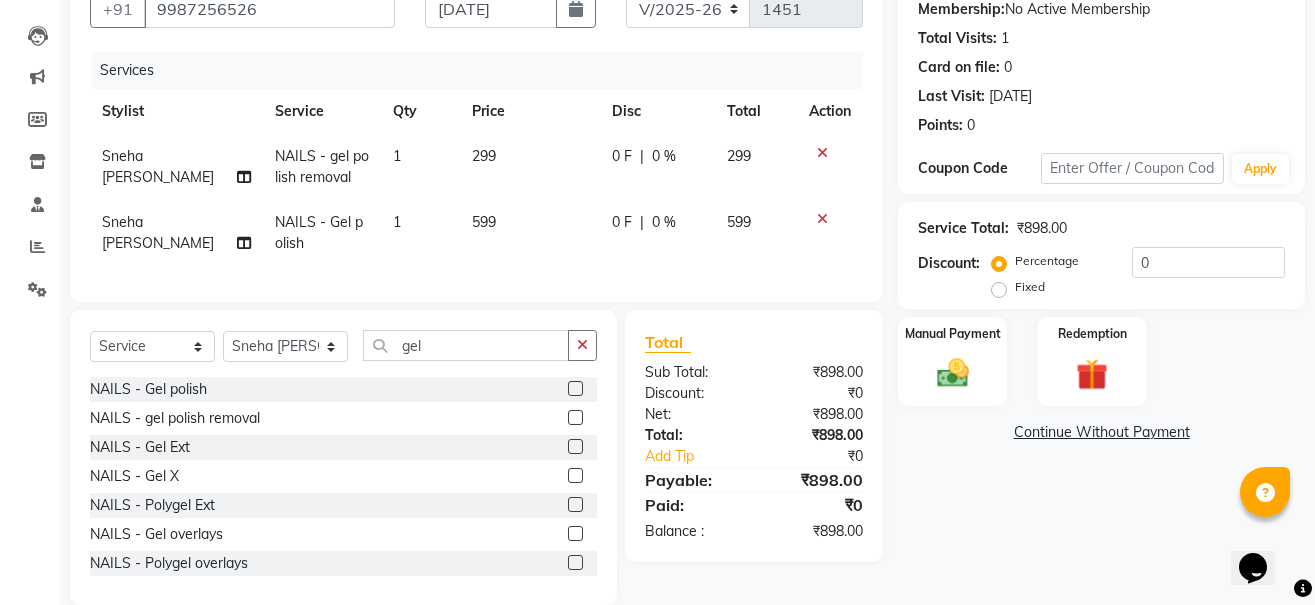 click 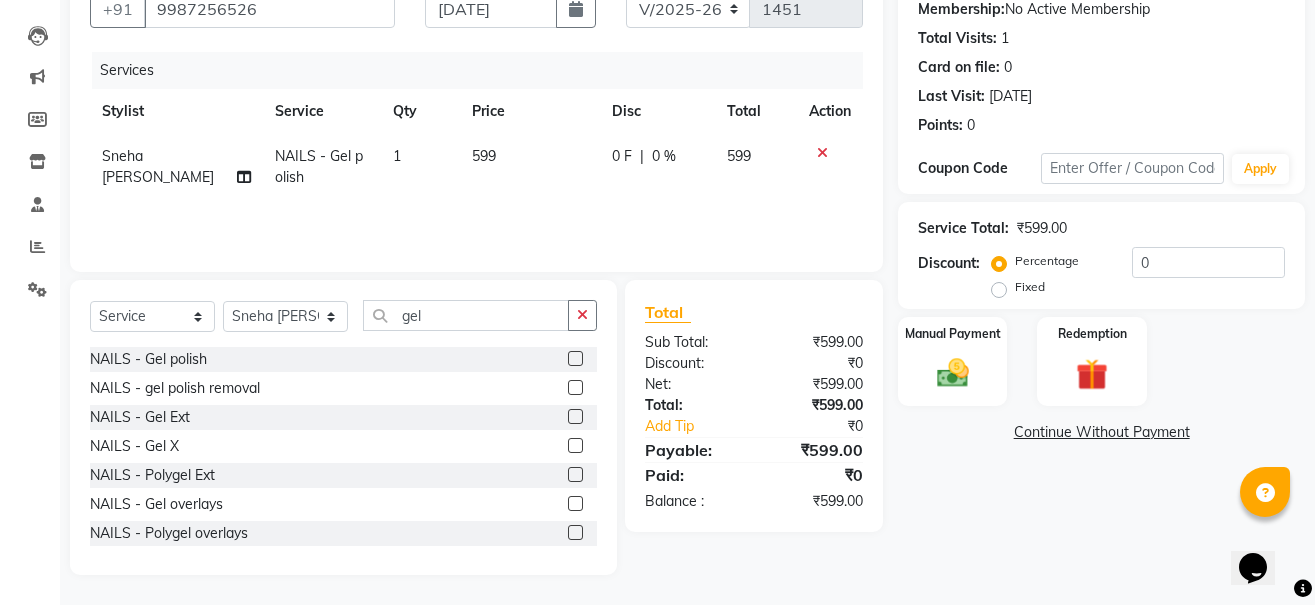 click 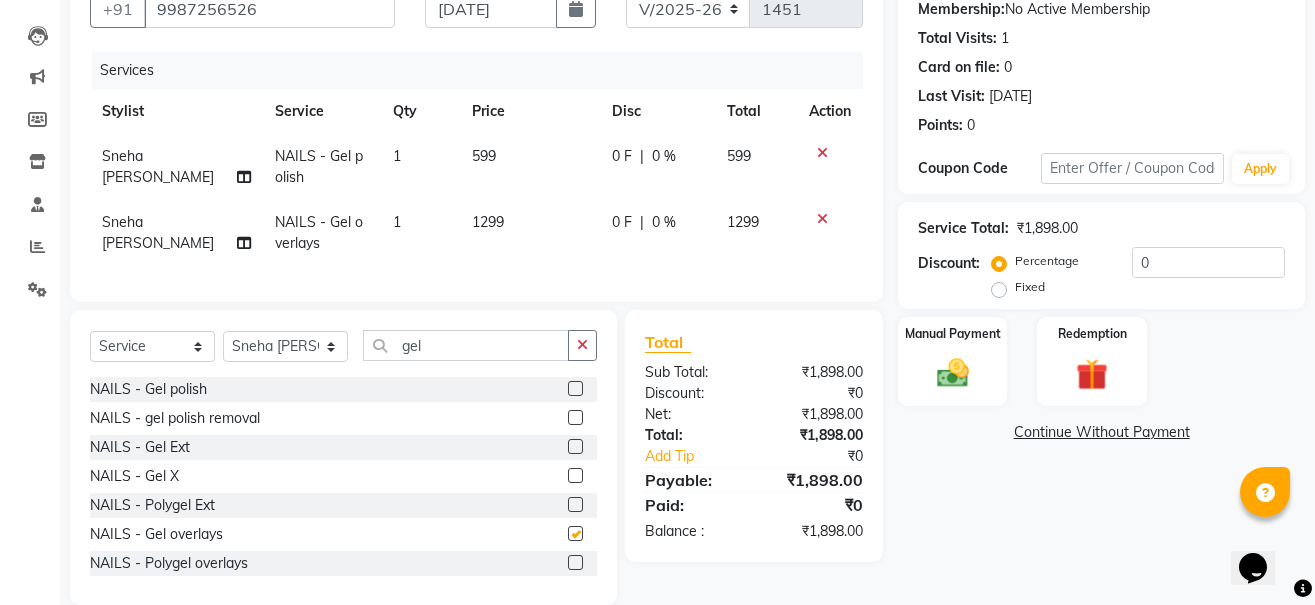 checkbox on "false" 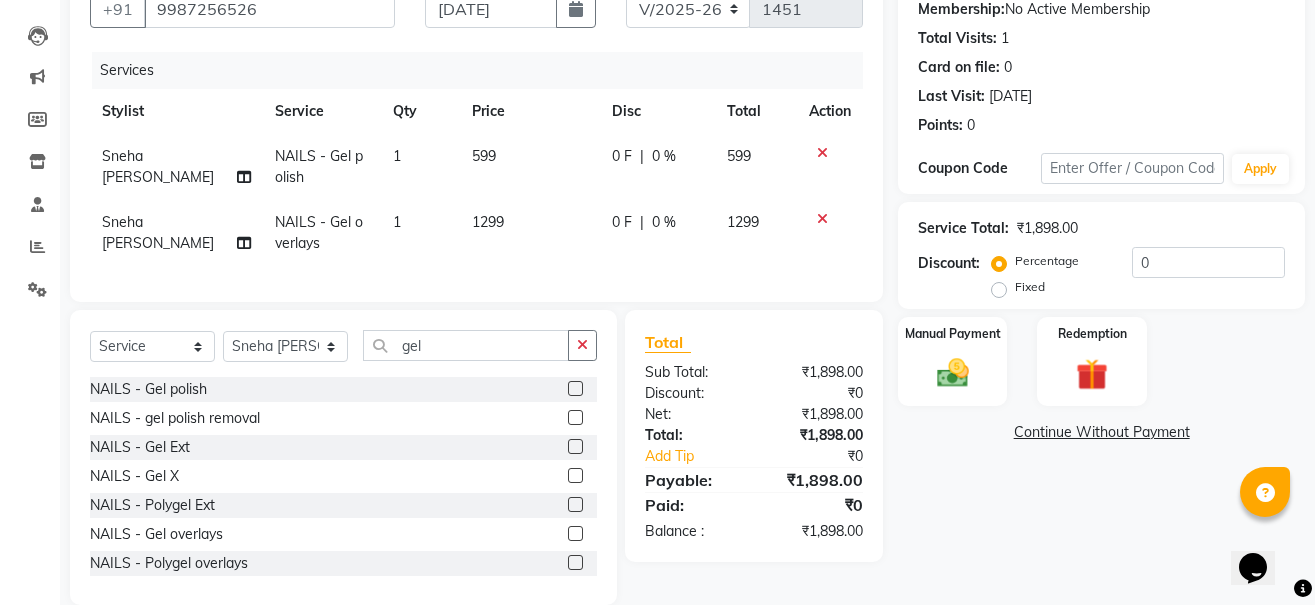 click 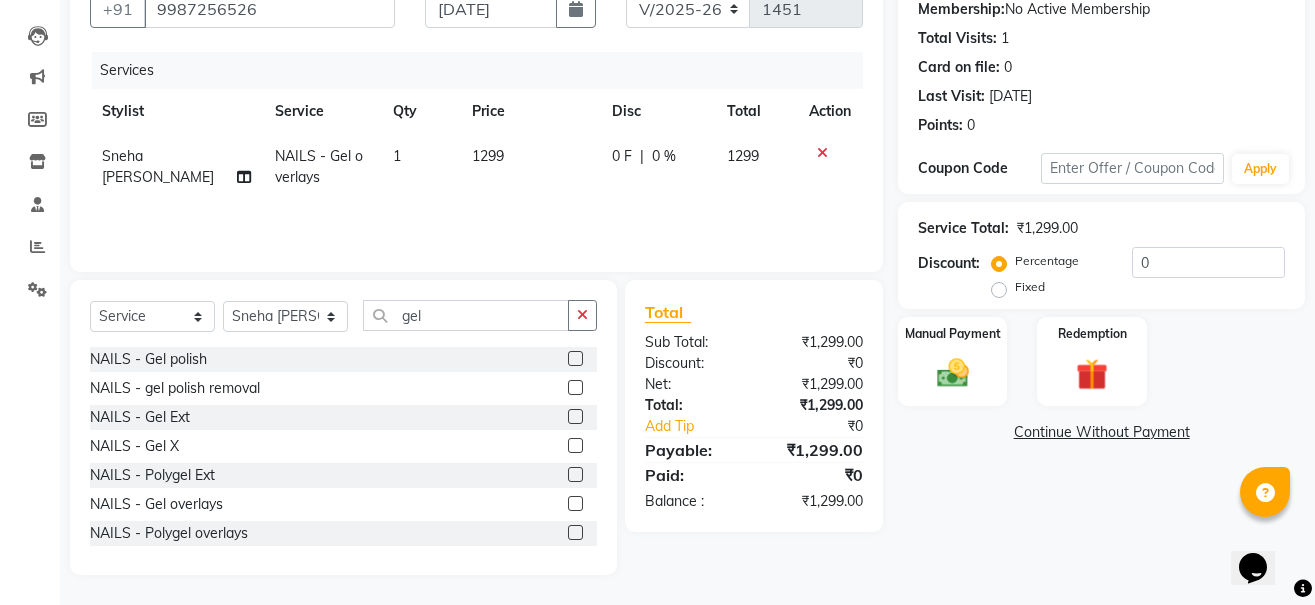 click 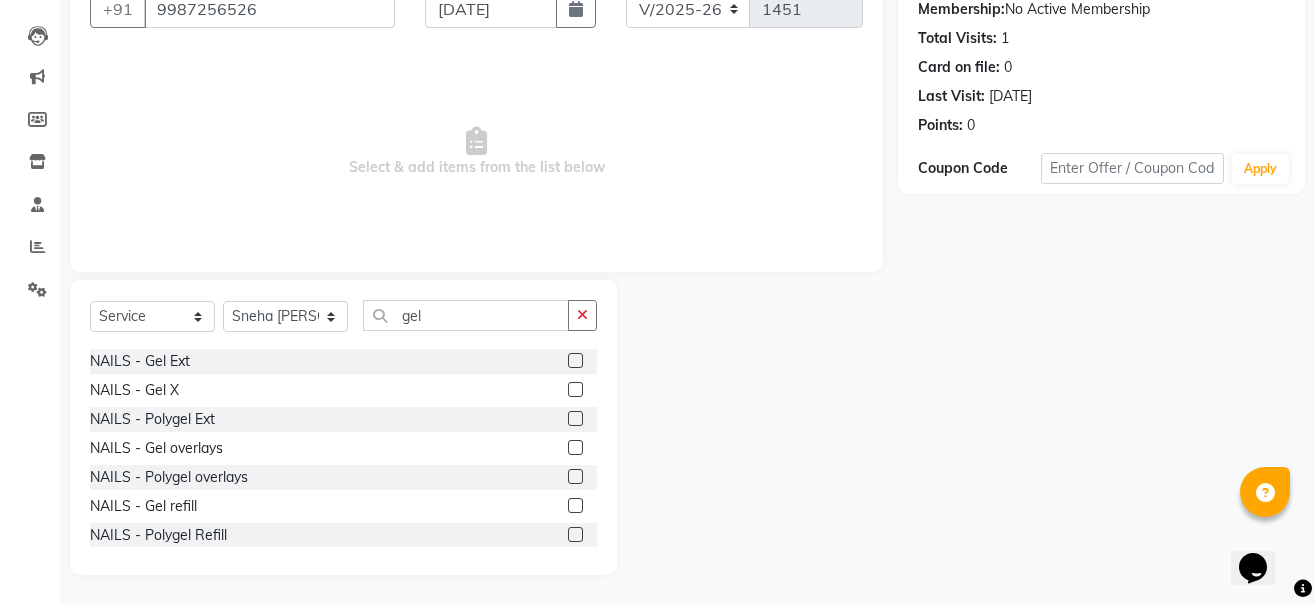 scroll, scrollTop: 61, scrollLeft: 0, axis: vertical 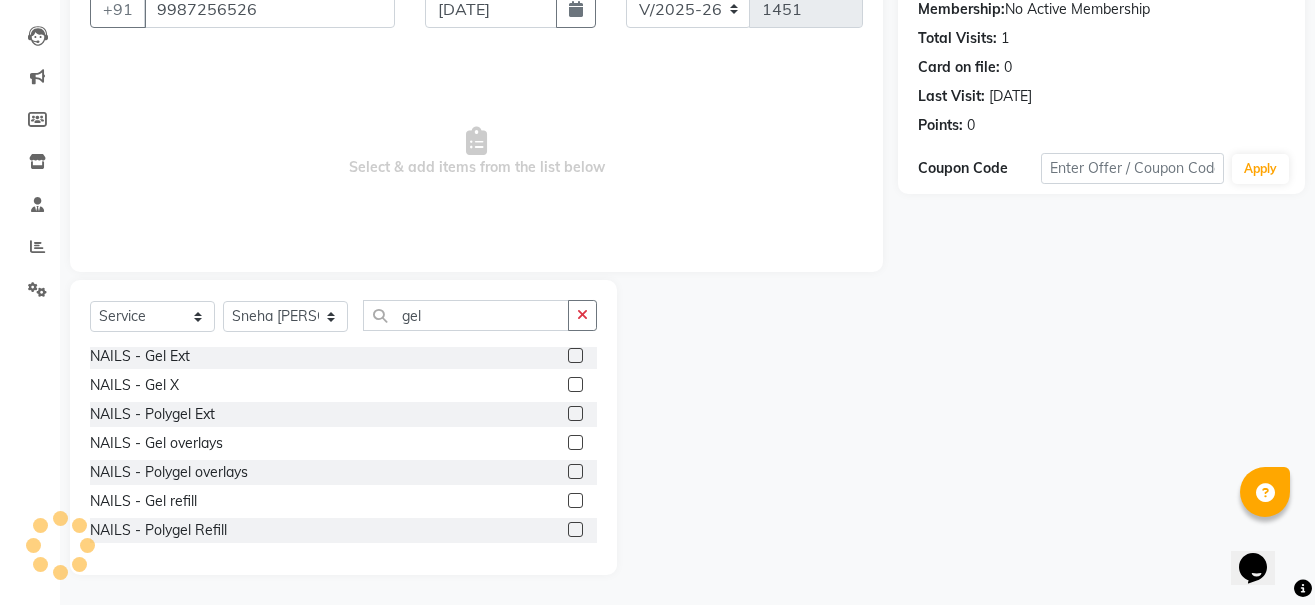 click 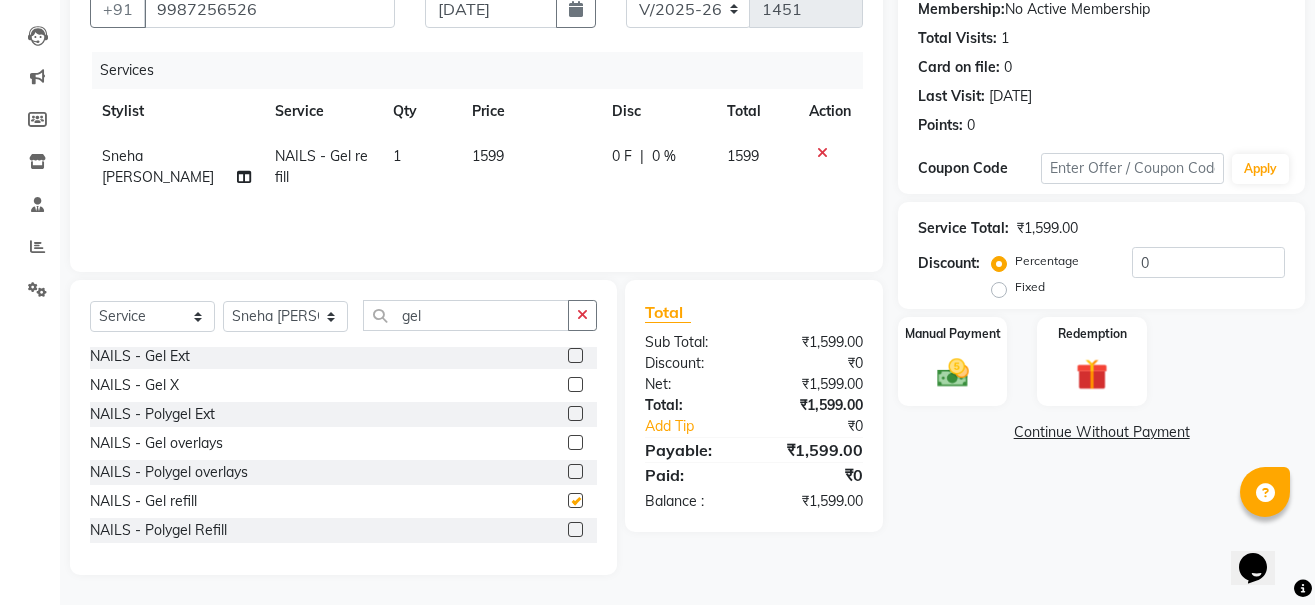 checkbox on "false" 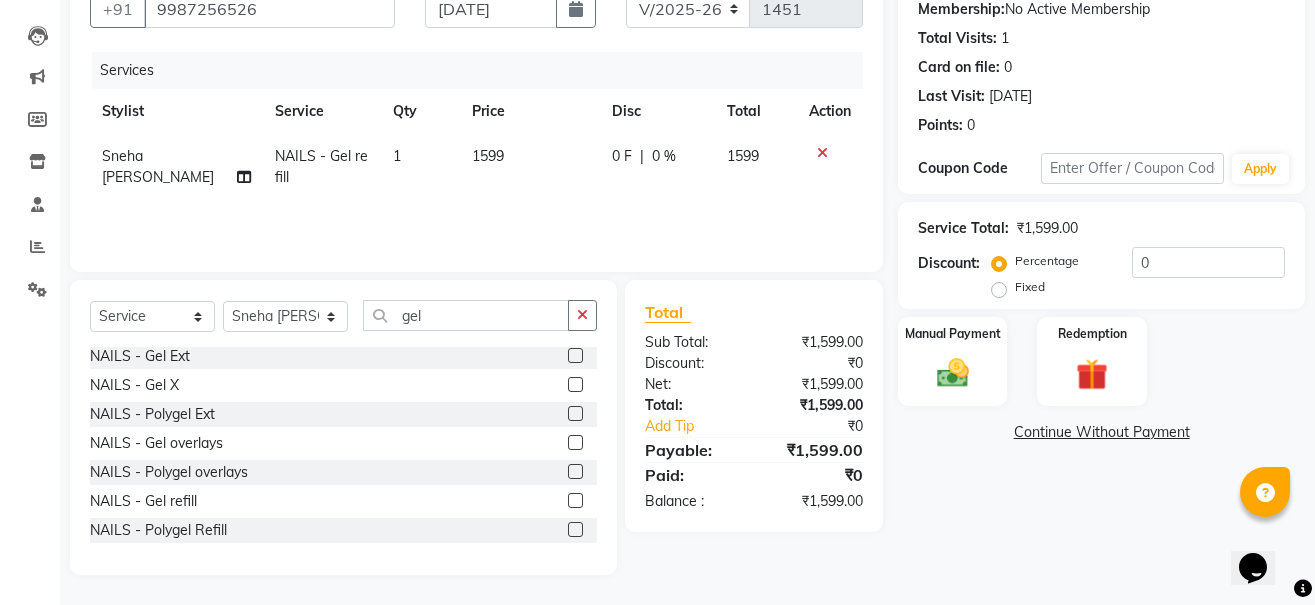click 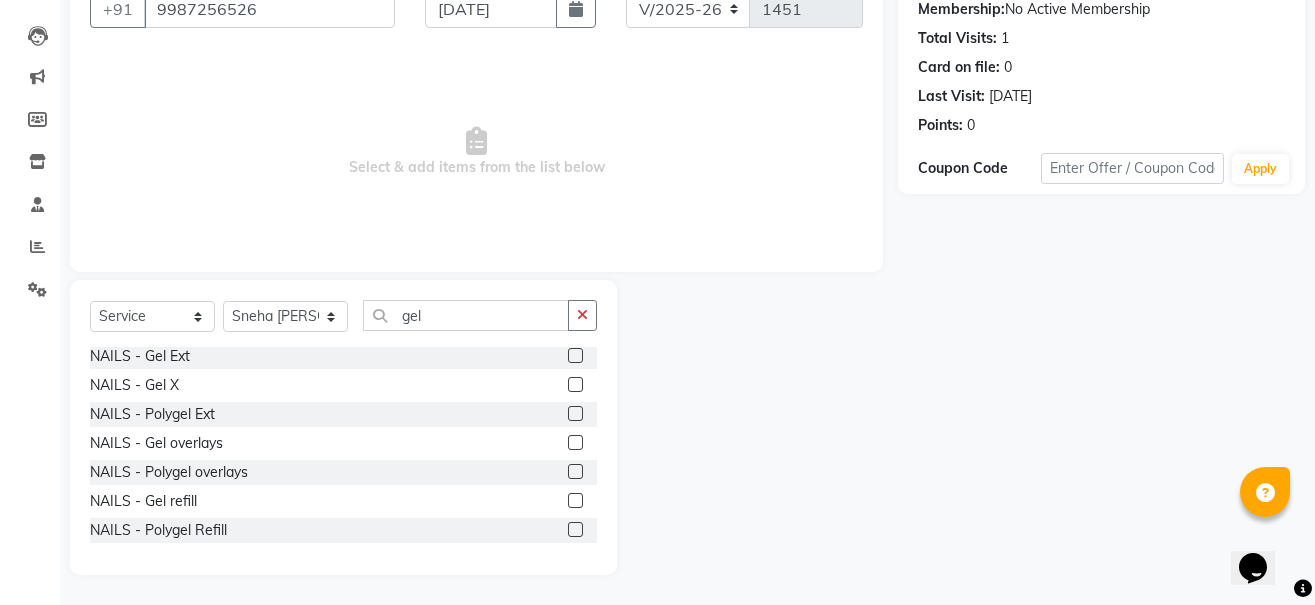 click 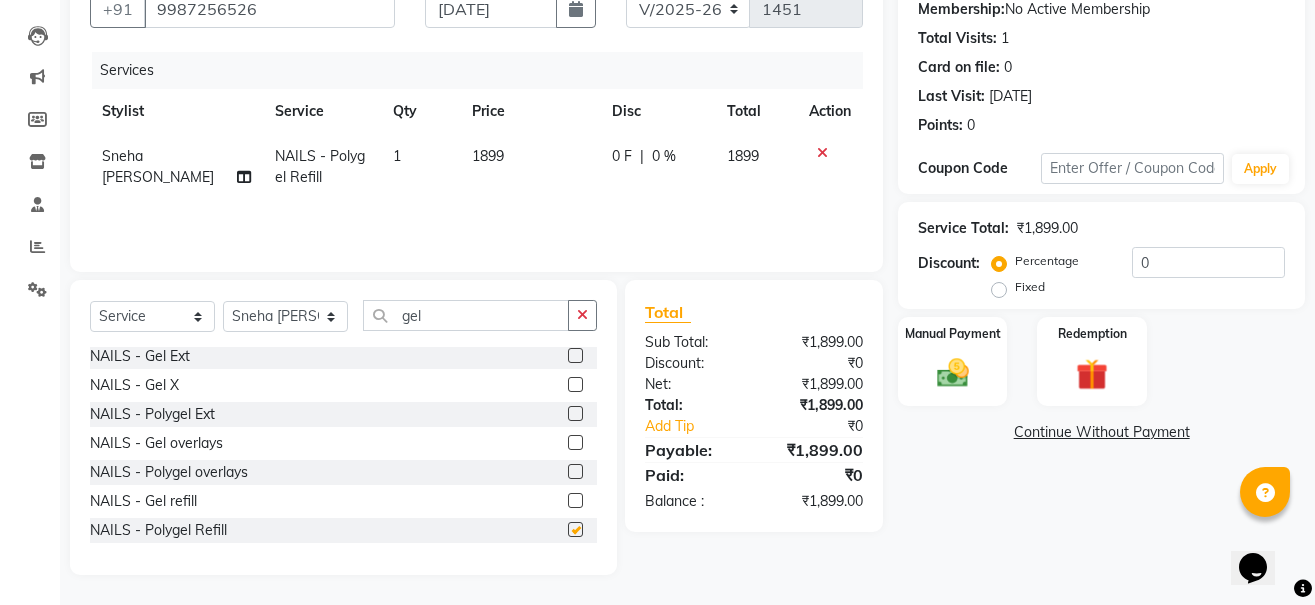 checkbox on "false" 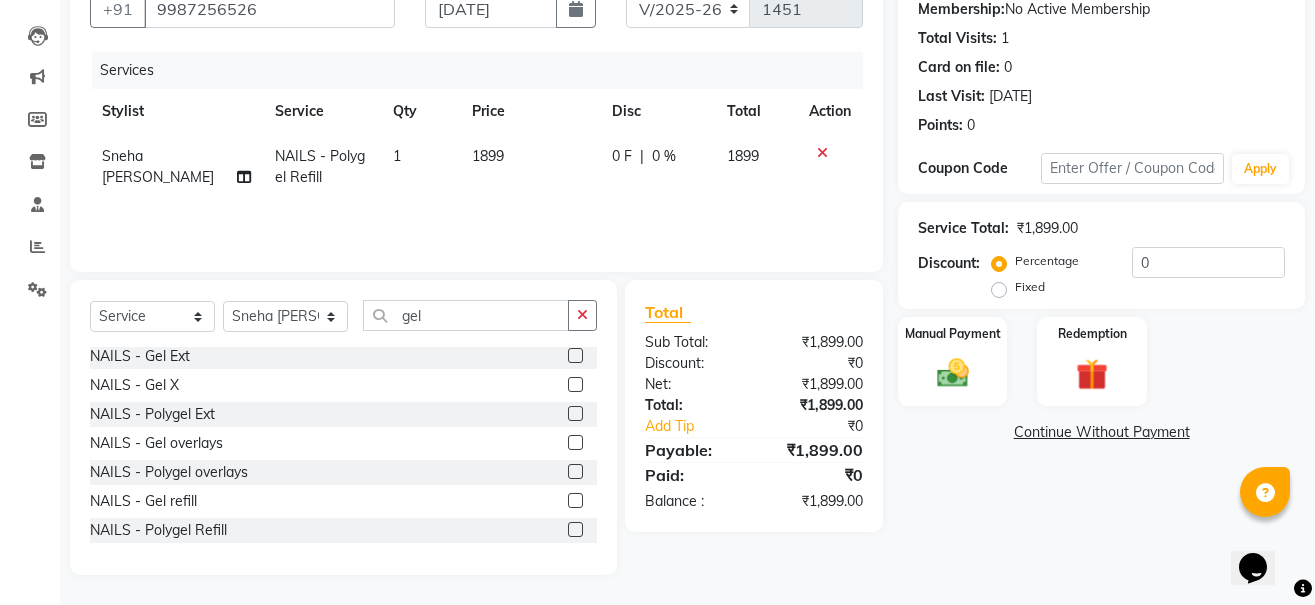 click 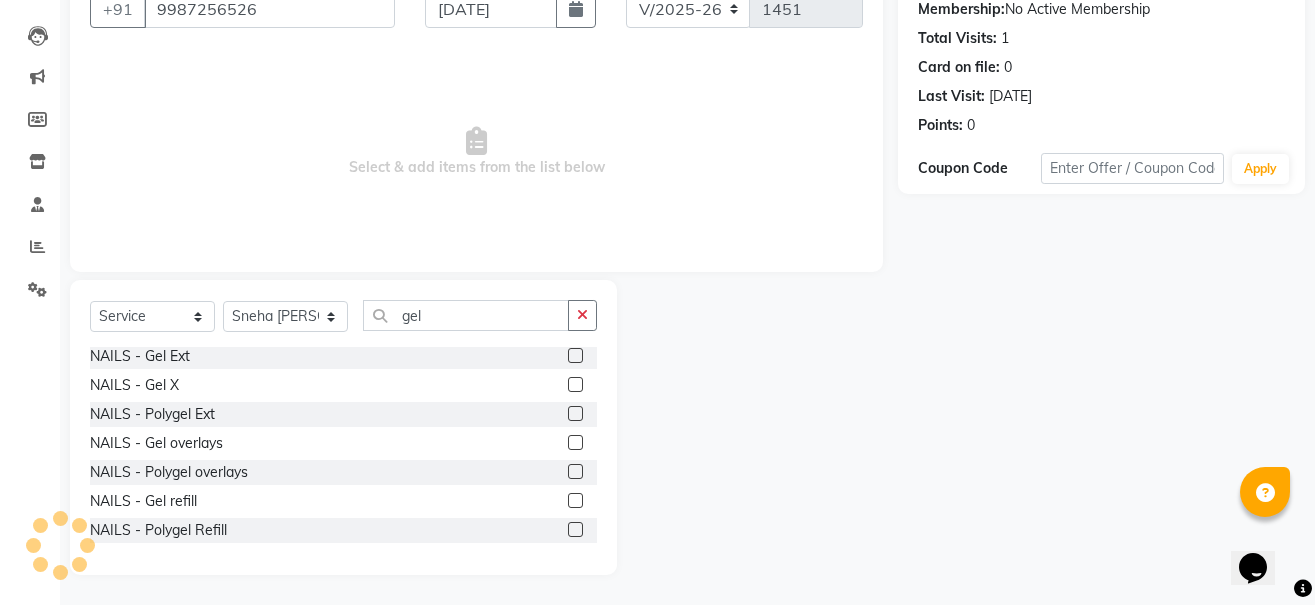 click 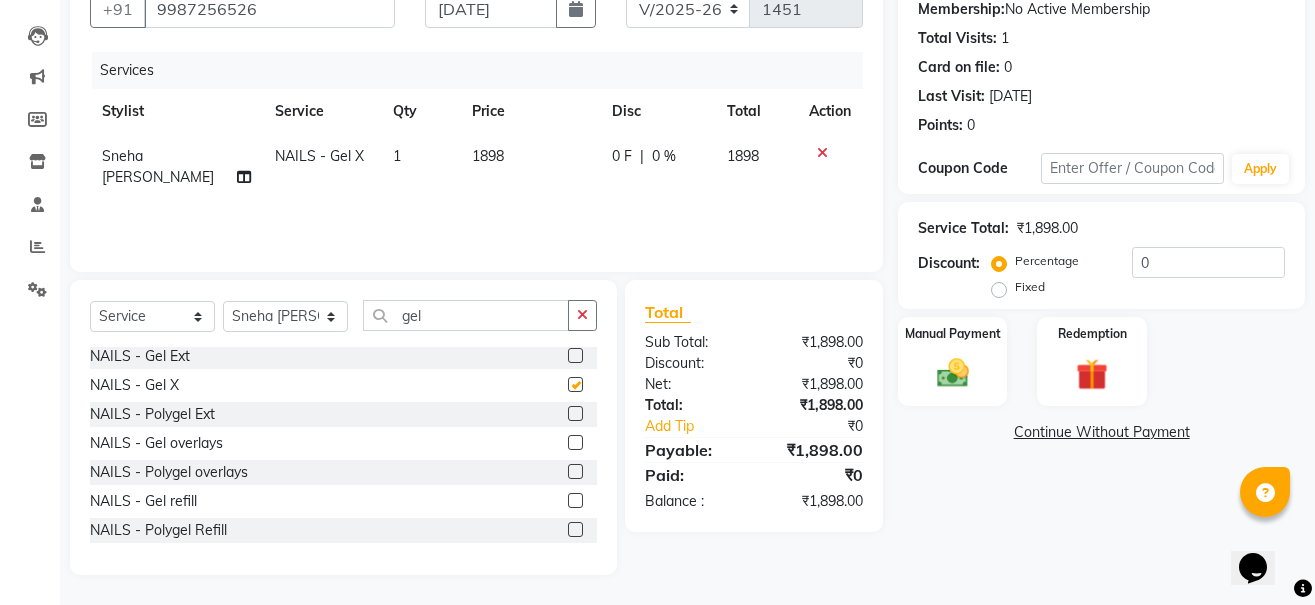 checkbox on "false" 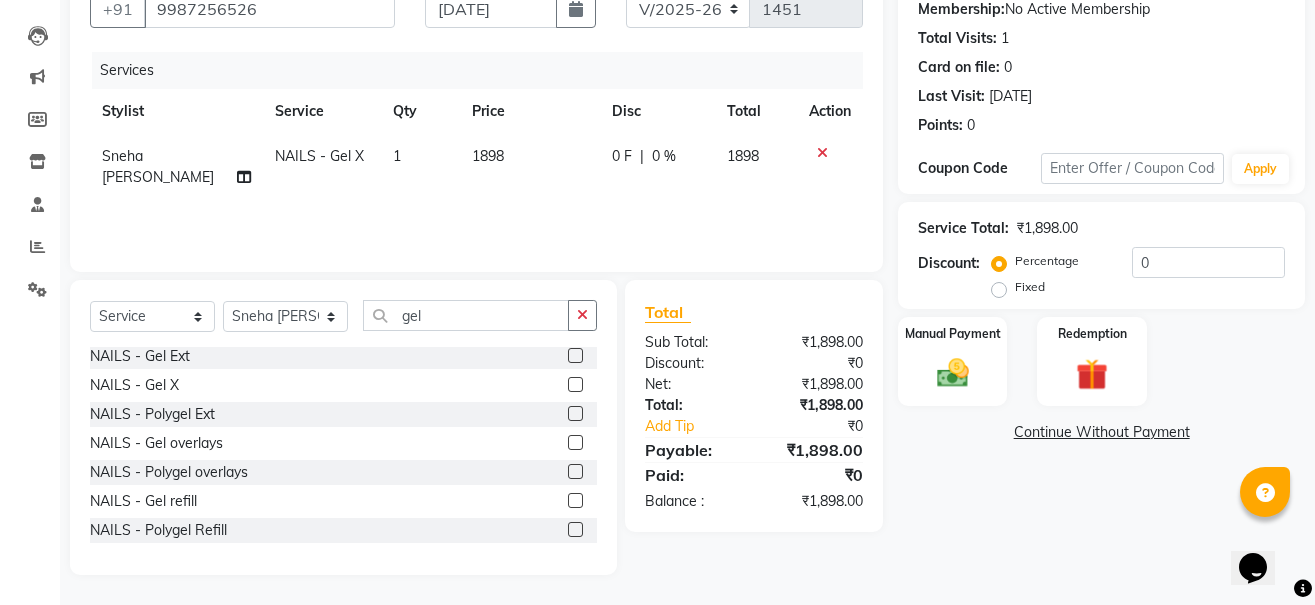 click 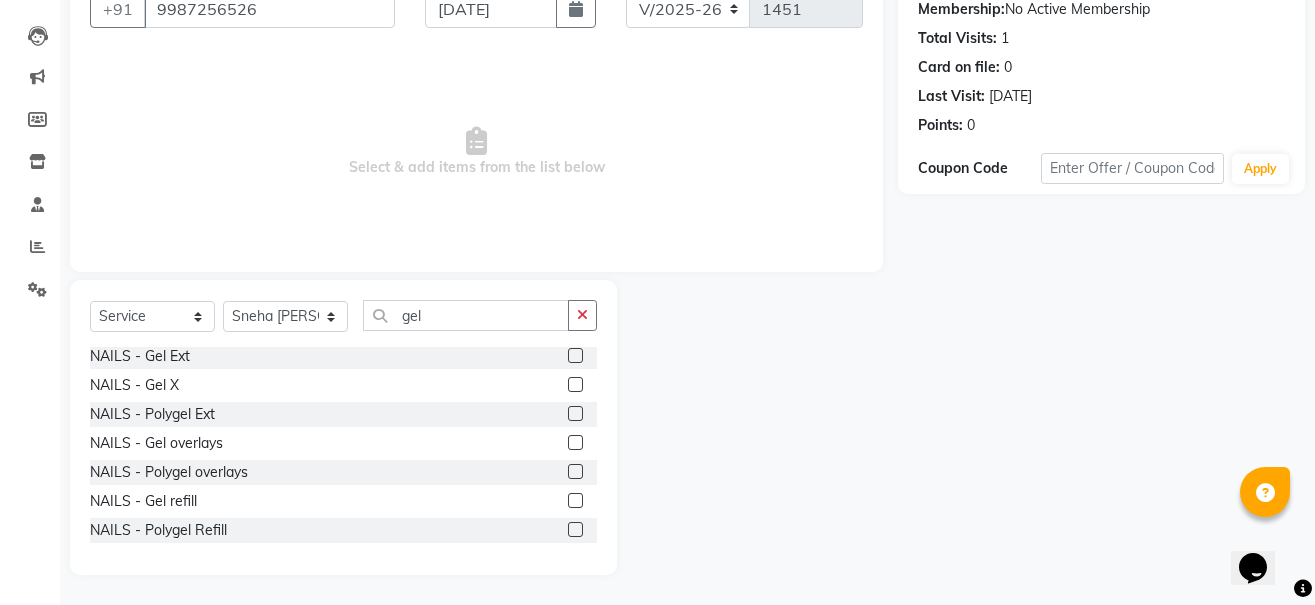 click 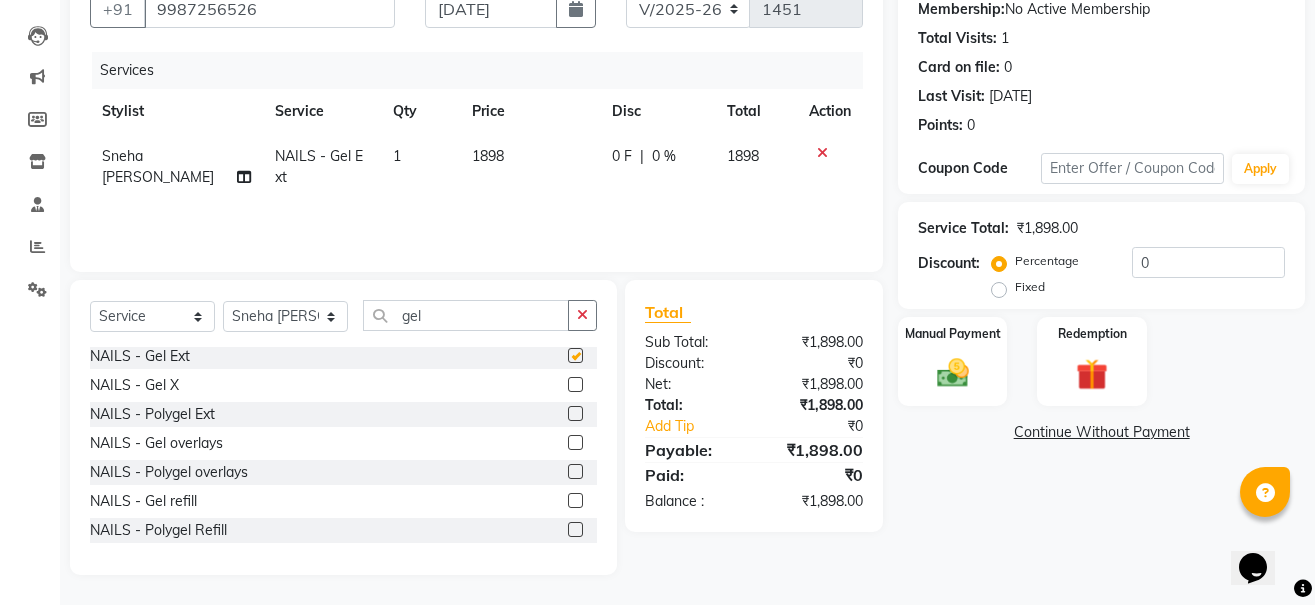 checkbox on "false" 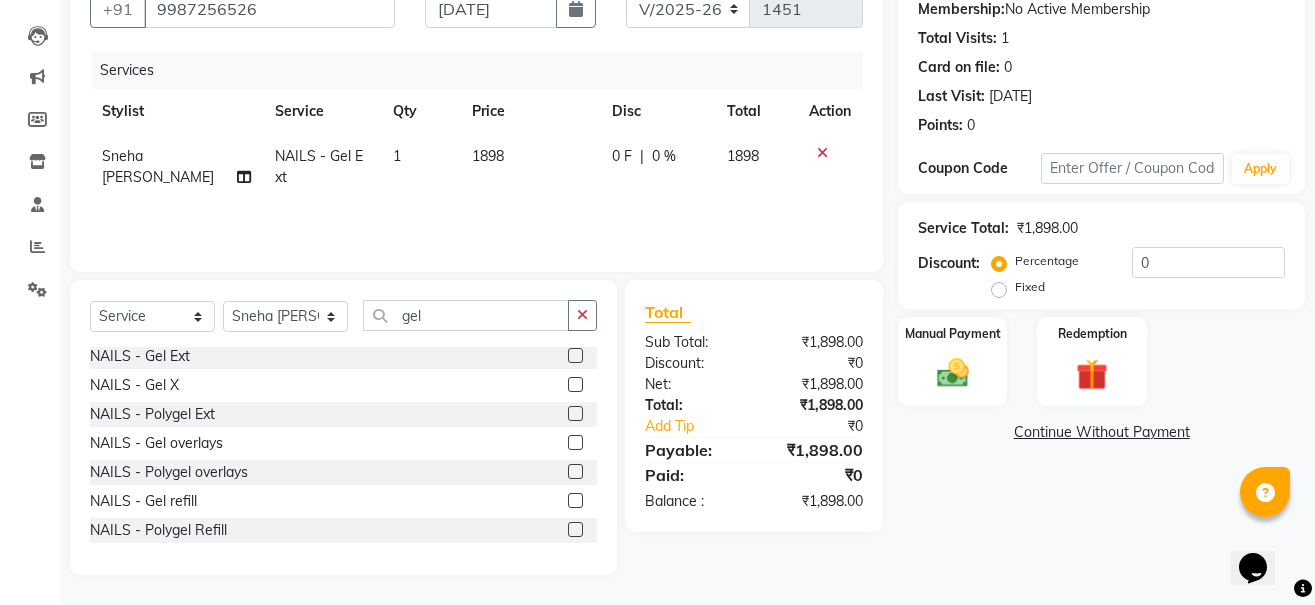 click 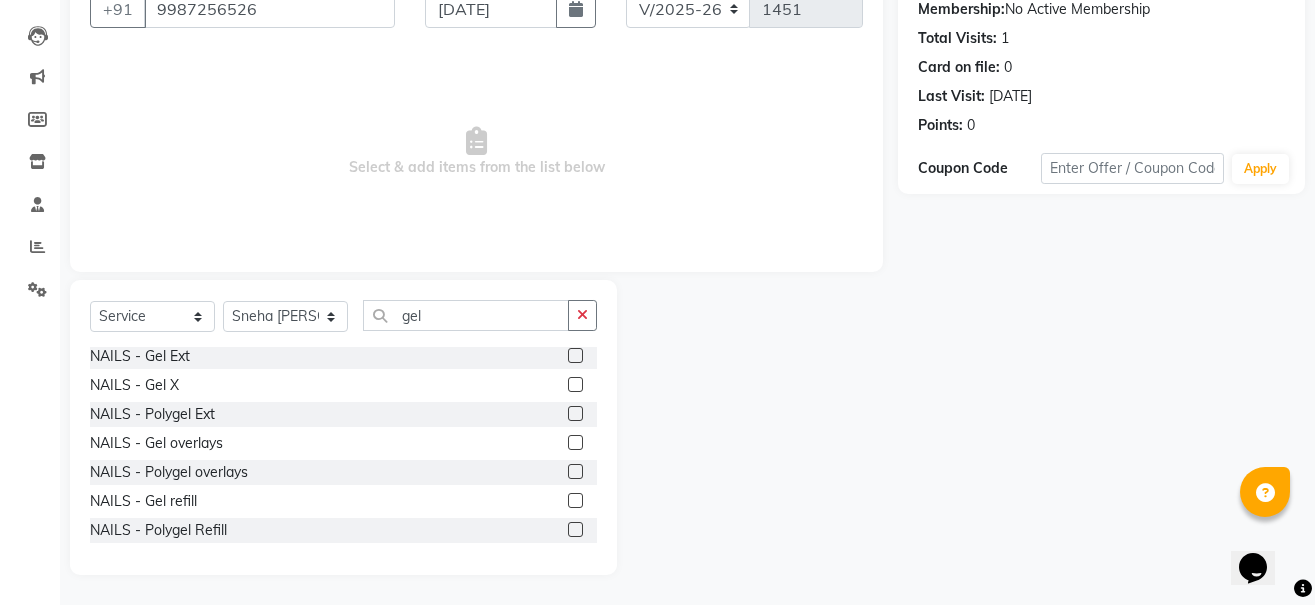 scroll, scrollTop: 21, scrollLeft: 0, axis: vertical 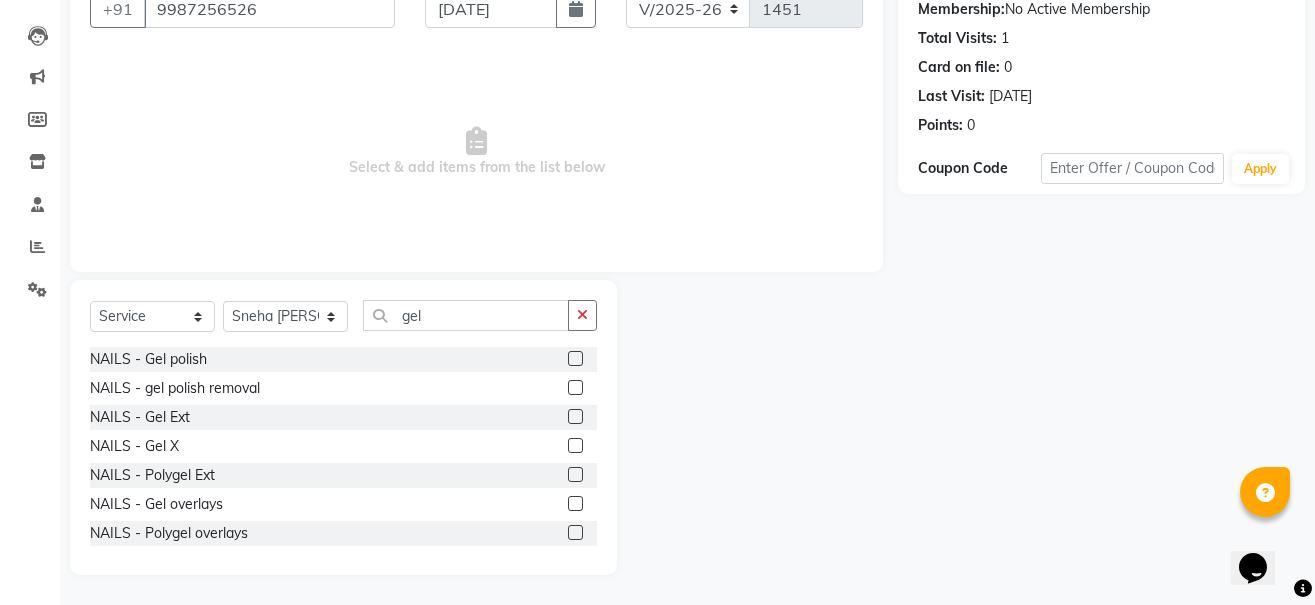 click 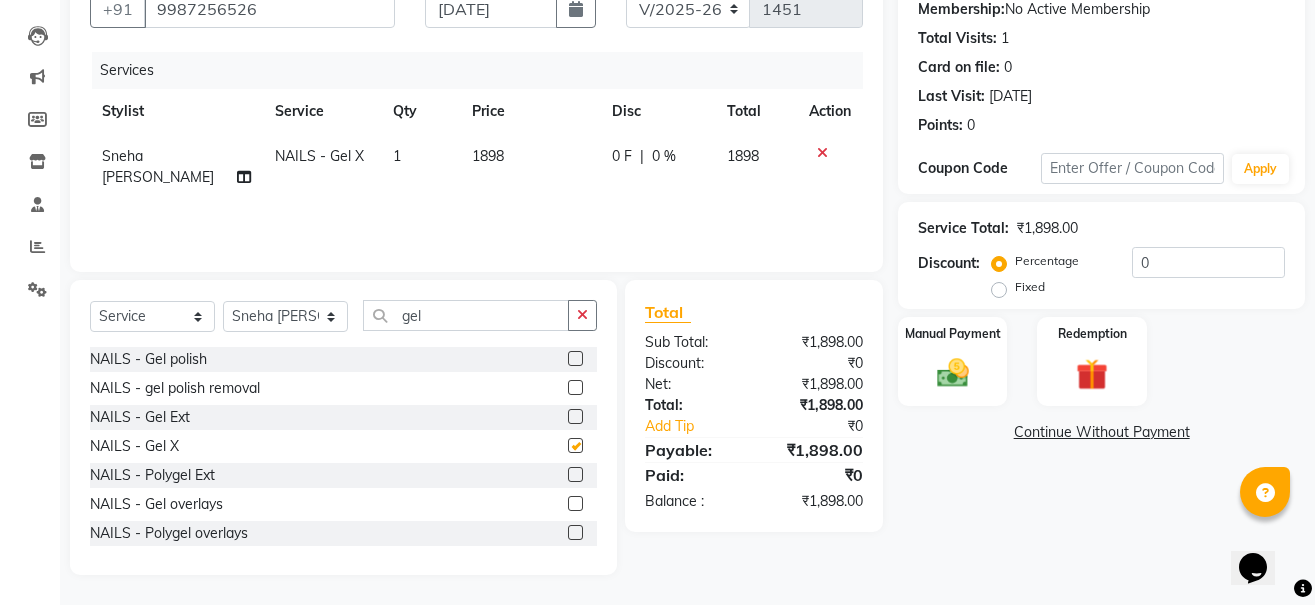 checkbox on "false" 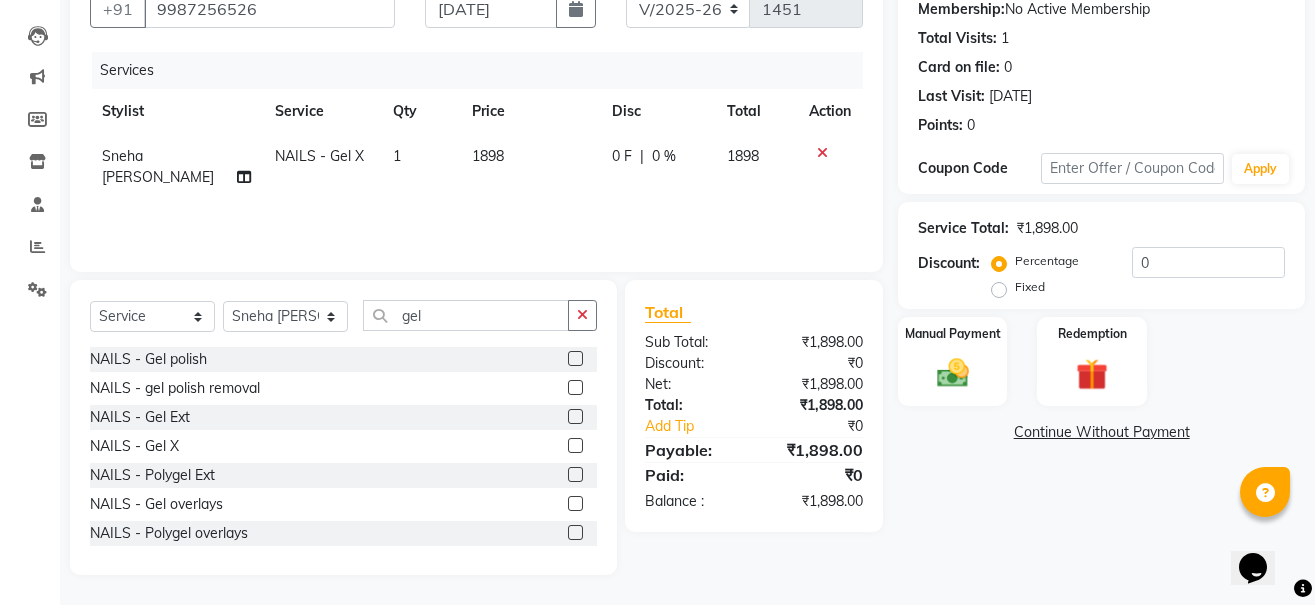 click 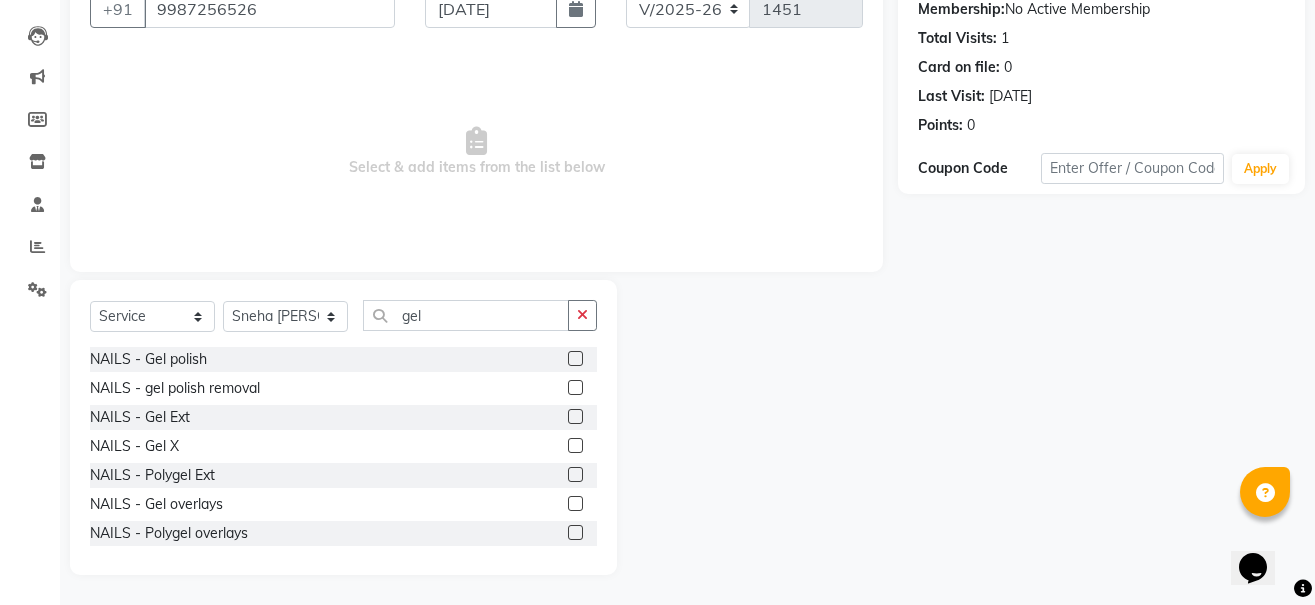 click 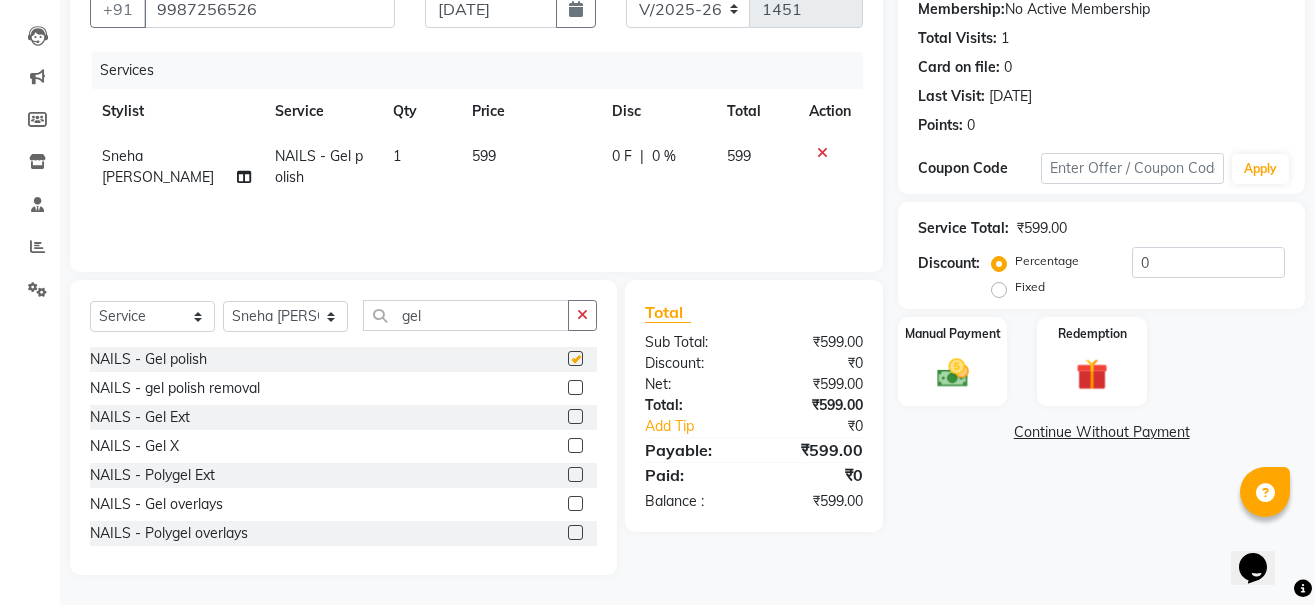 checkbox on "false" 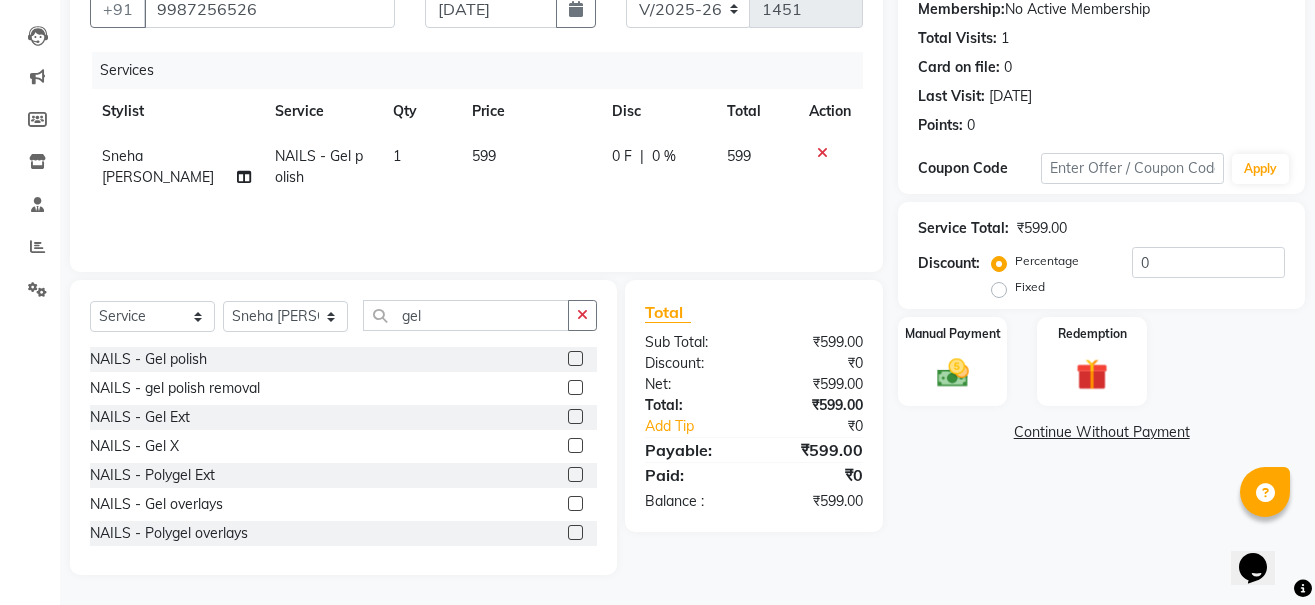 click 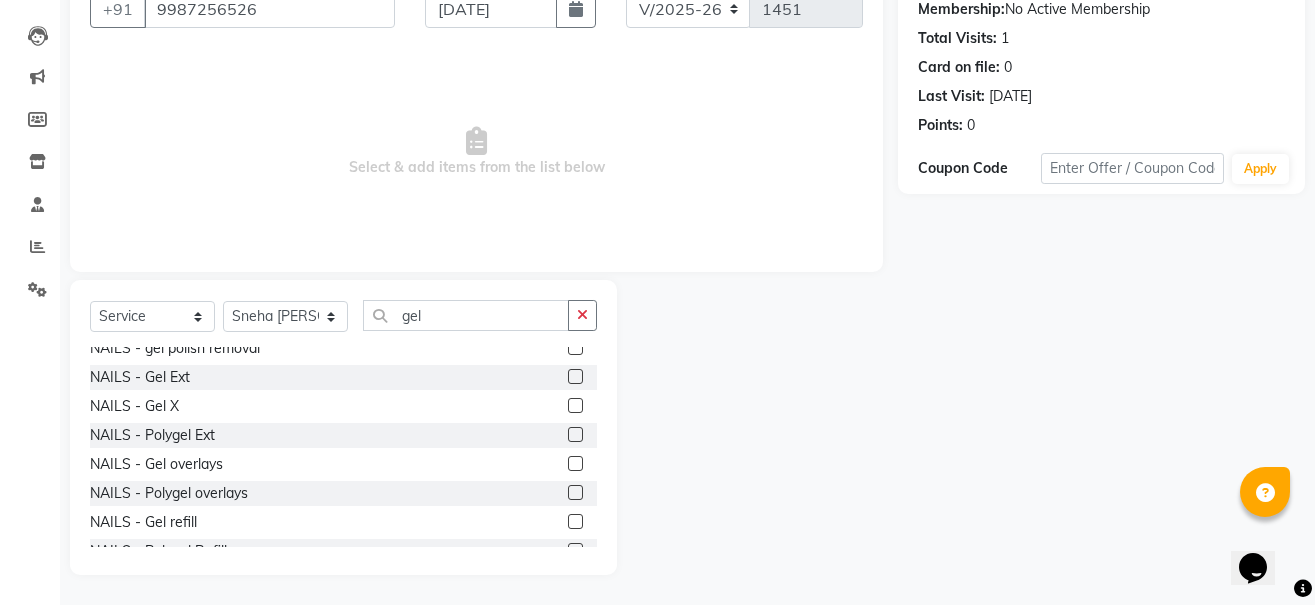 scroll, scrollTop: 61, scrollLeft: 0, axis: vertical 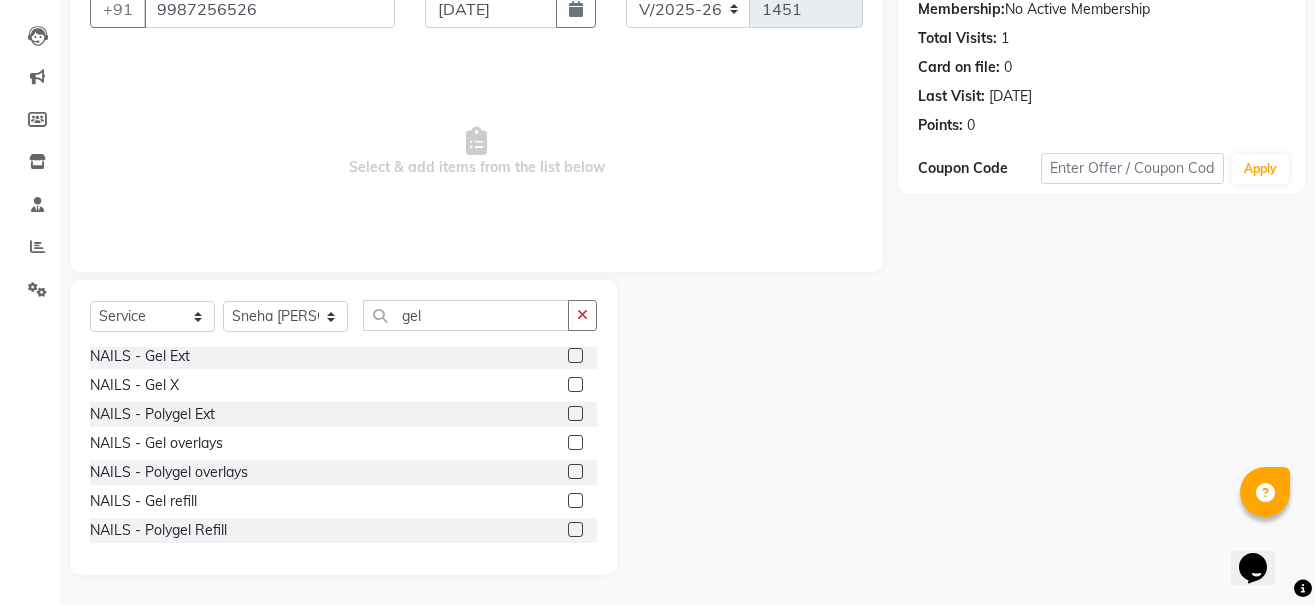 click 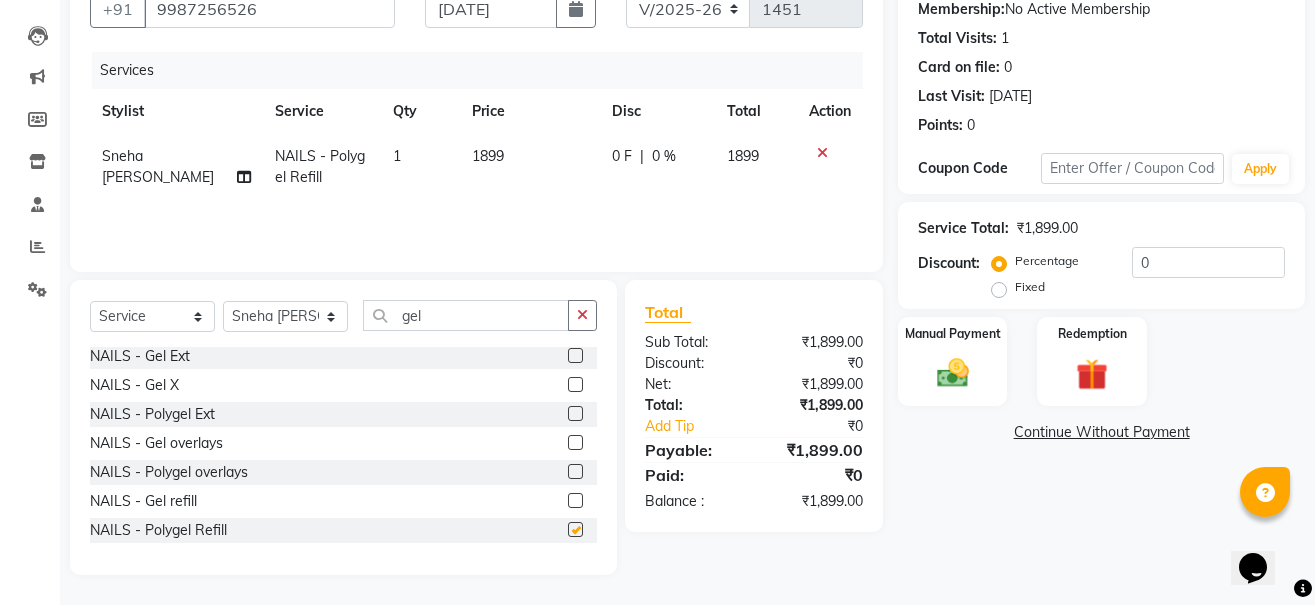 checkbox on "false" 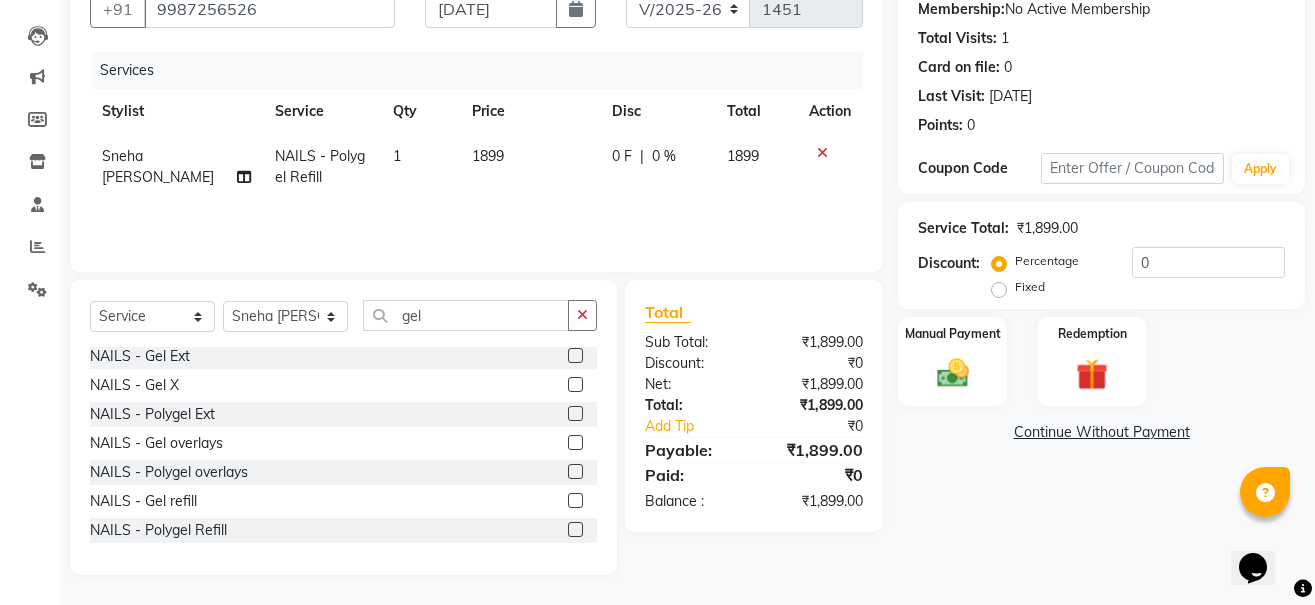click 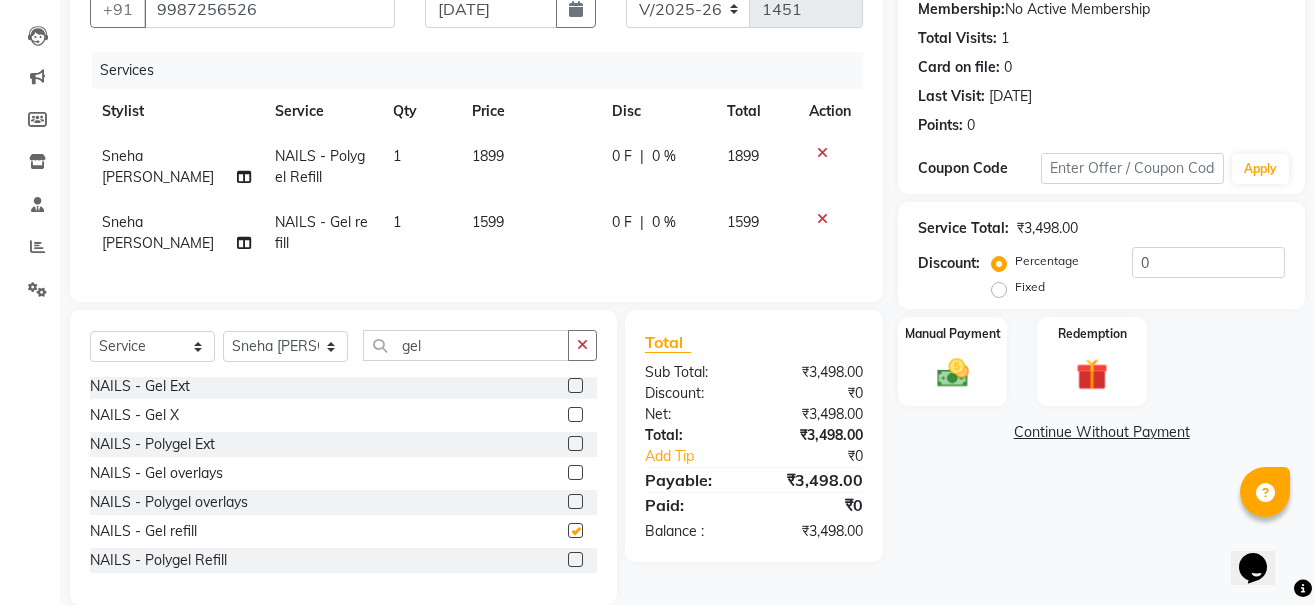 checkbox on "false" 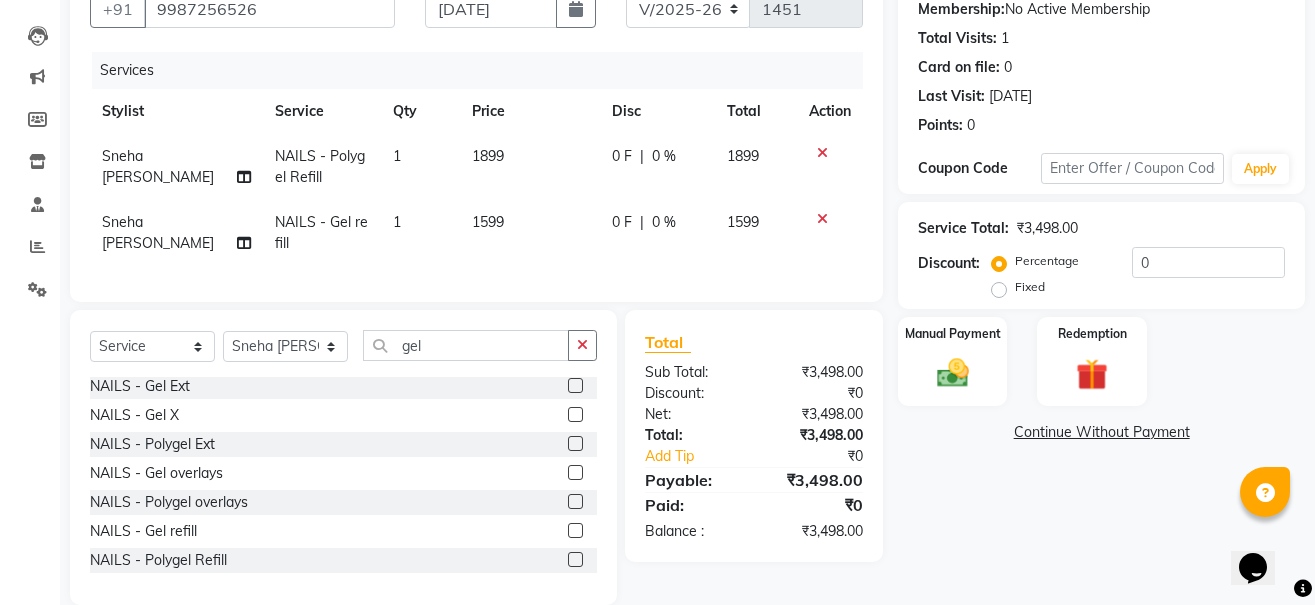 click 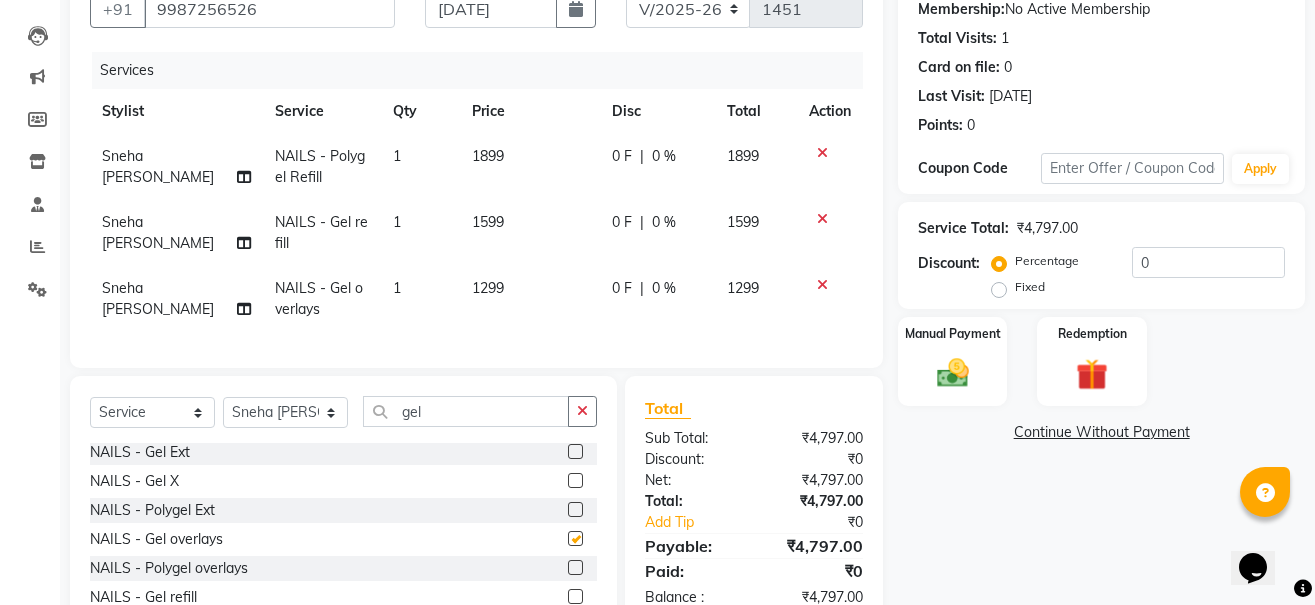checkbox on "false" 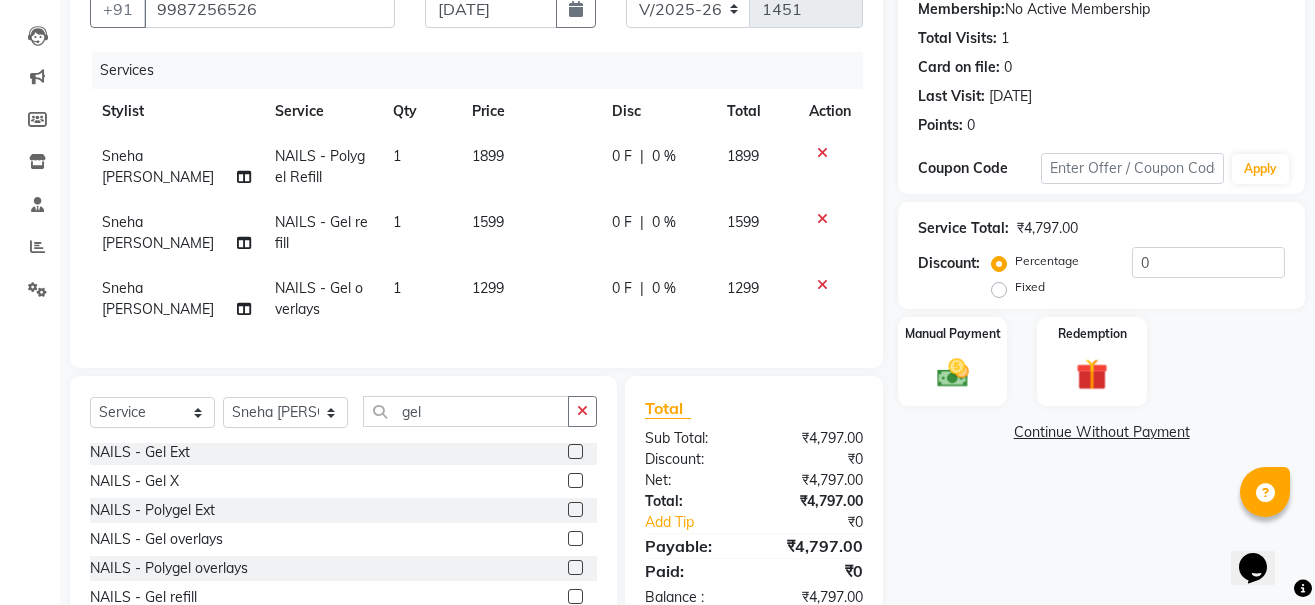 click 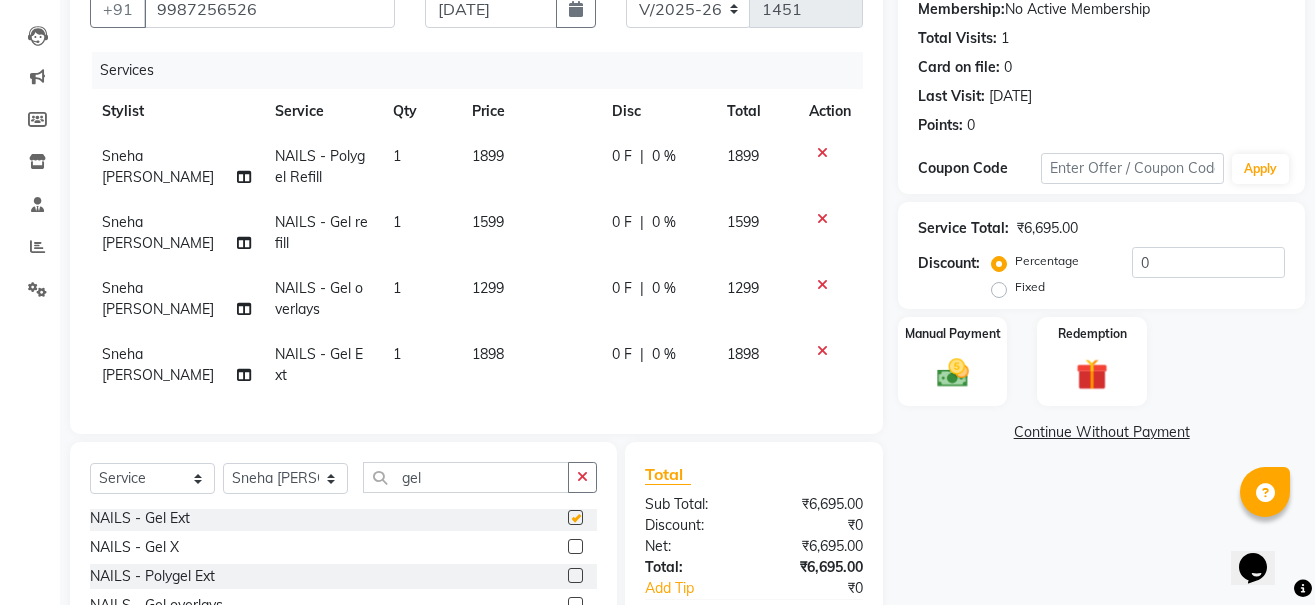 checkbox on "false" 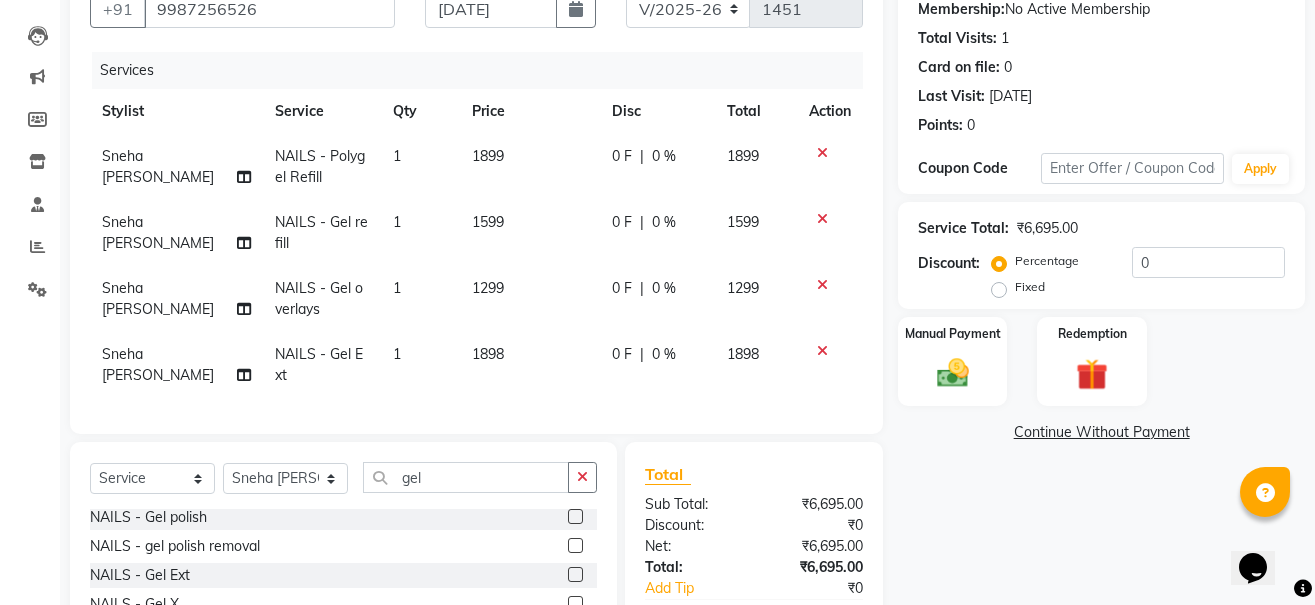 scroll, scrollTop: 0, scrollLeft: 0, axis: both 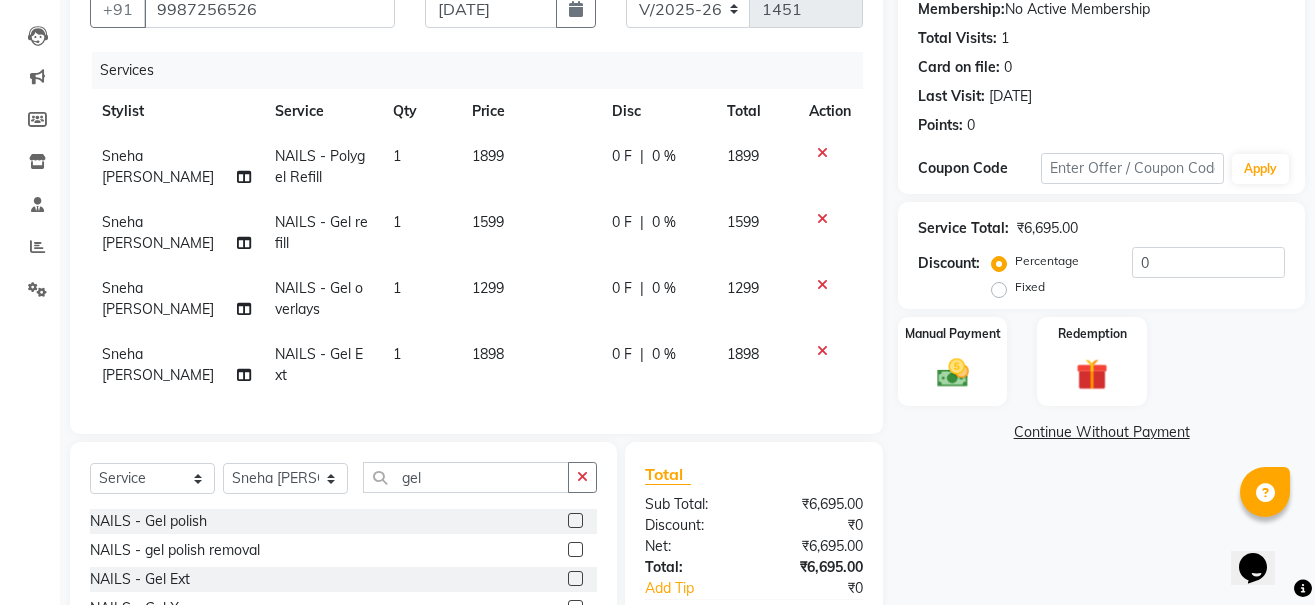 click 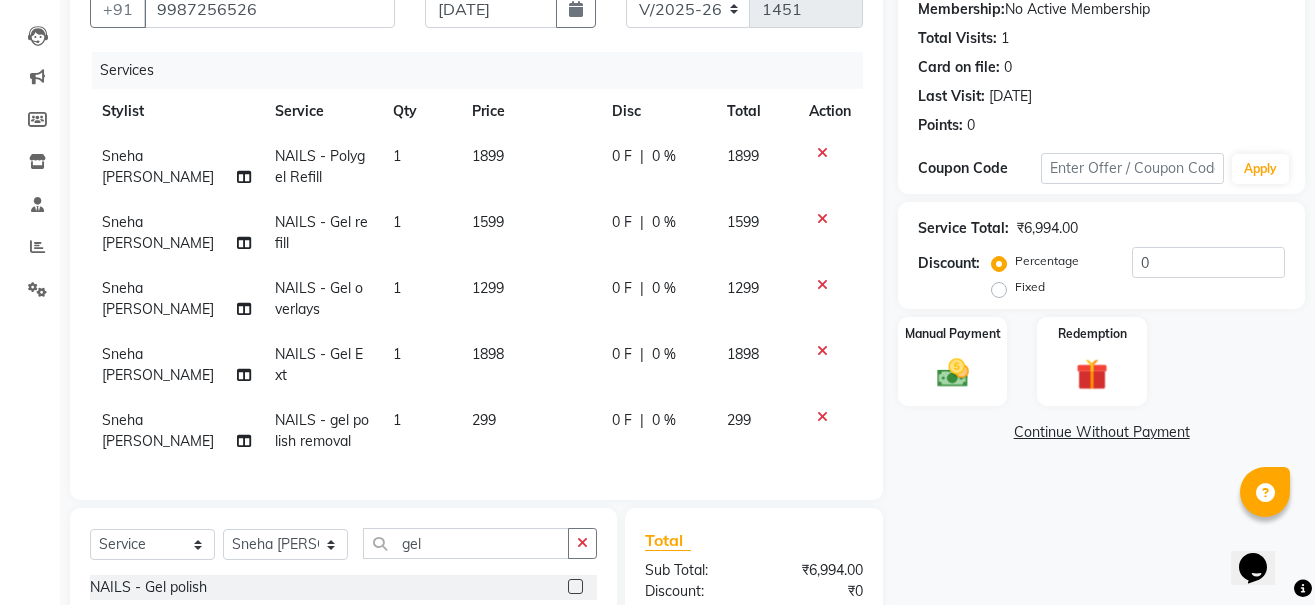 checkbox on "false" 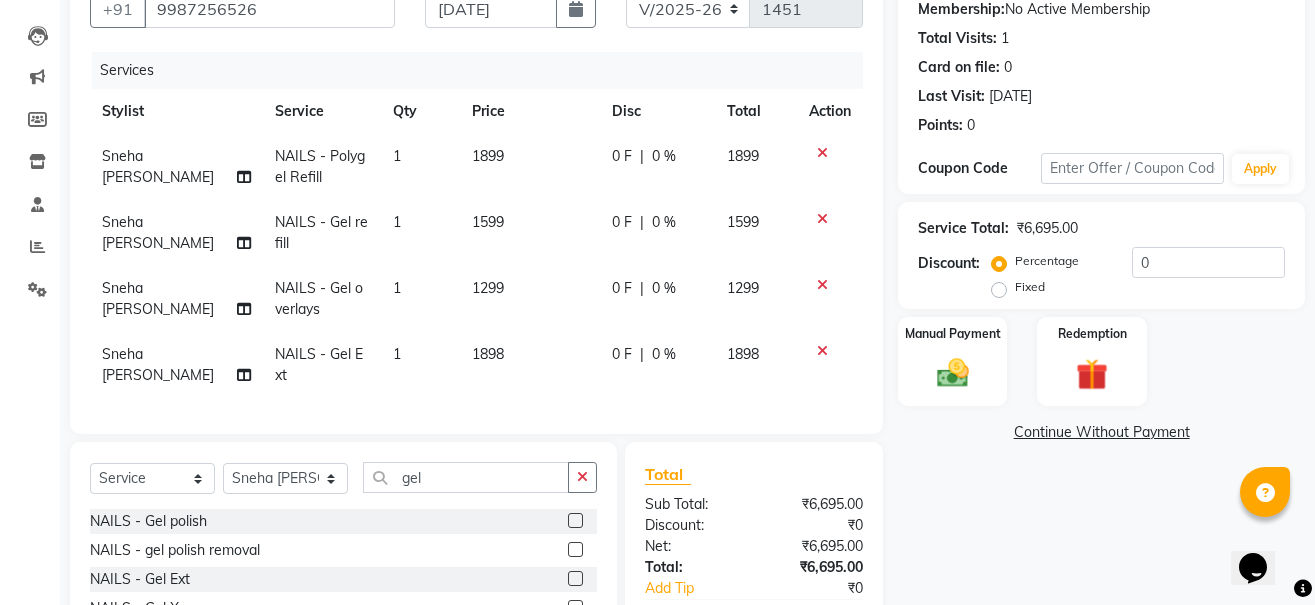 click 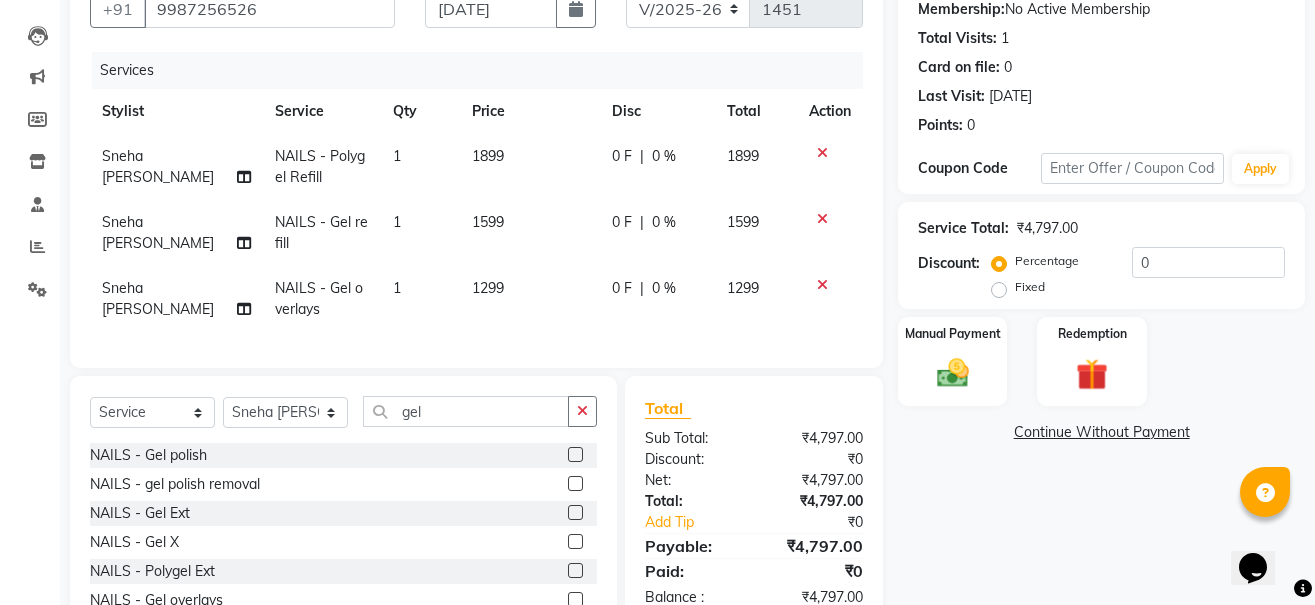 click 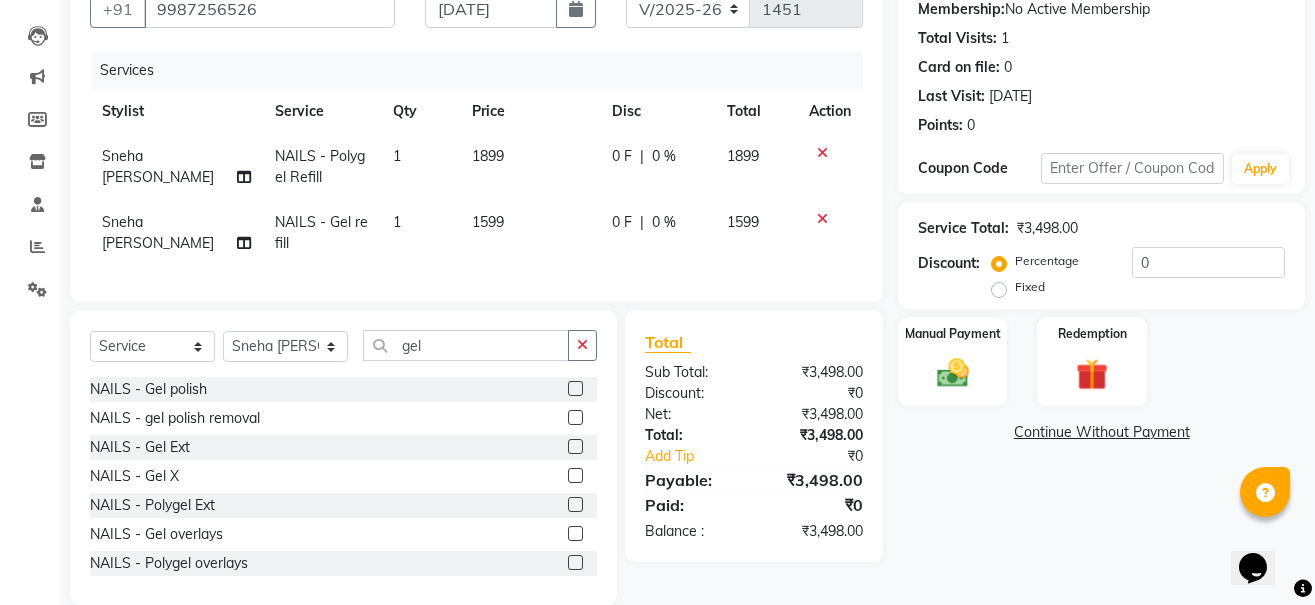 click 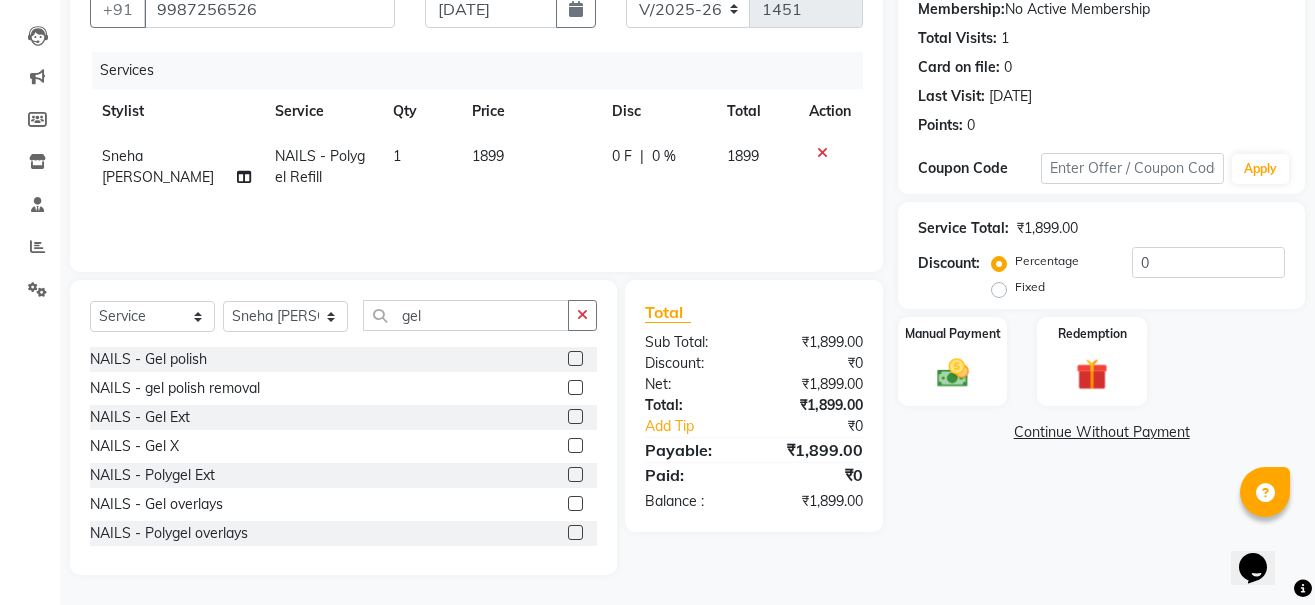 click 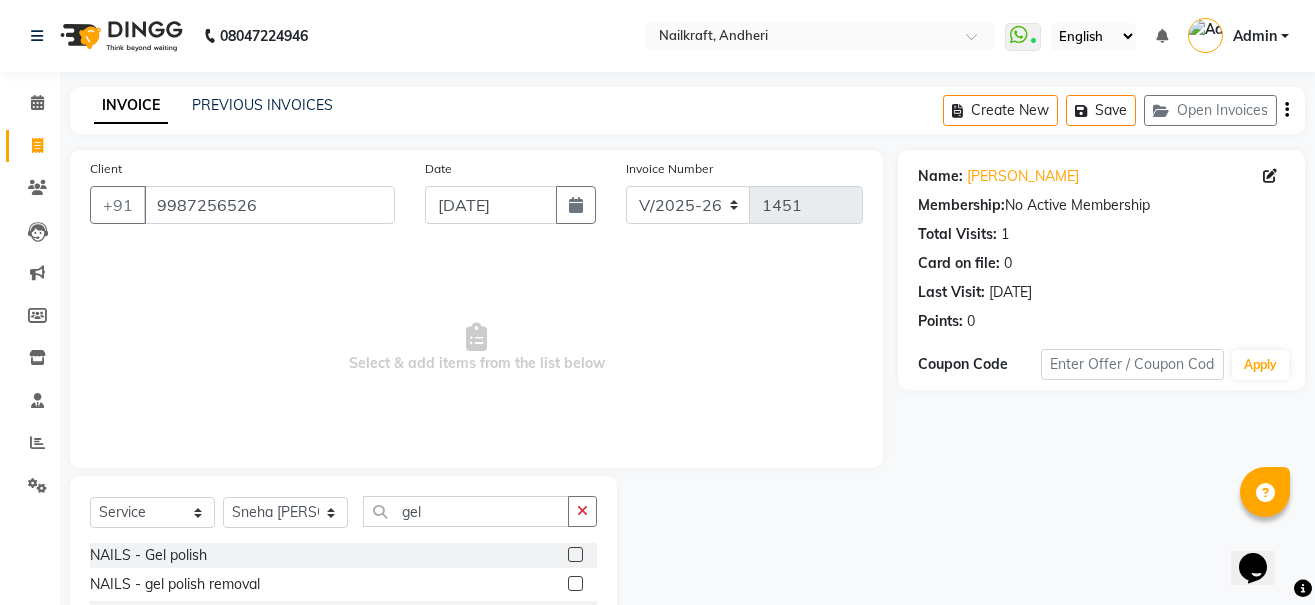 scroll, scrollTop: 196, scrollLeft: 0, axis: vertical 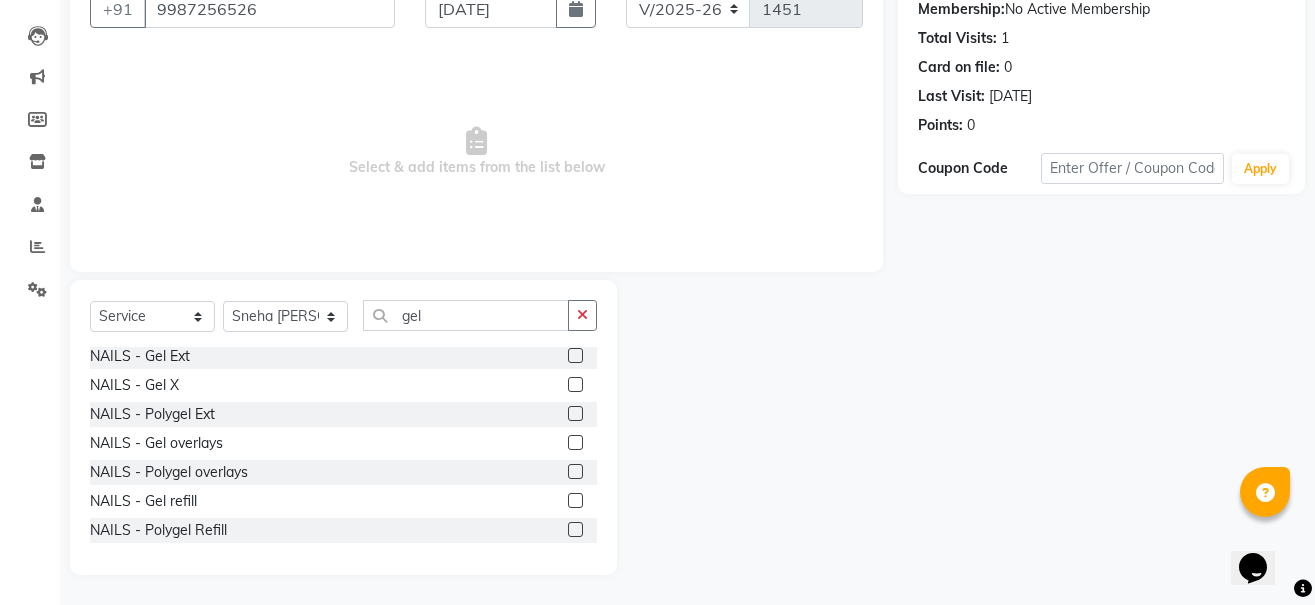 click 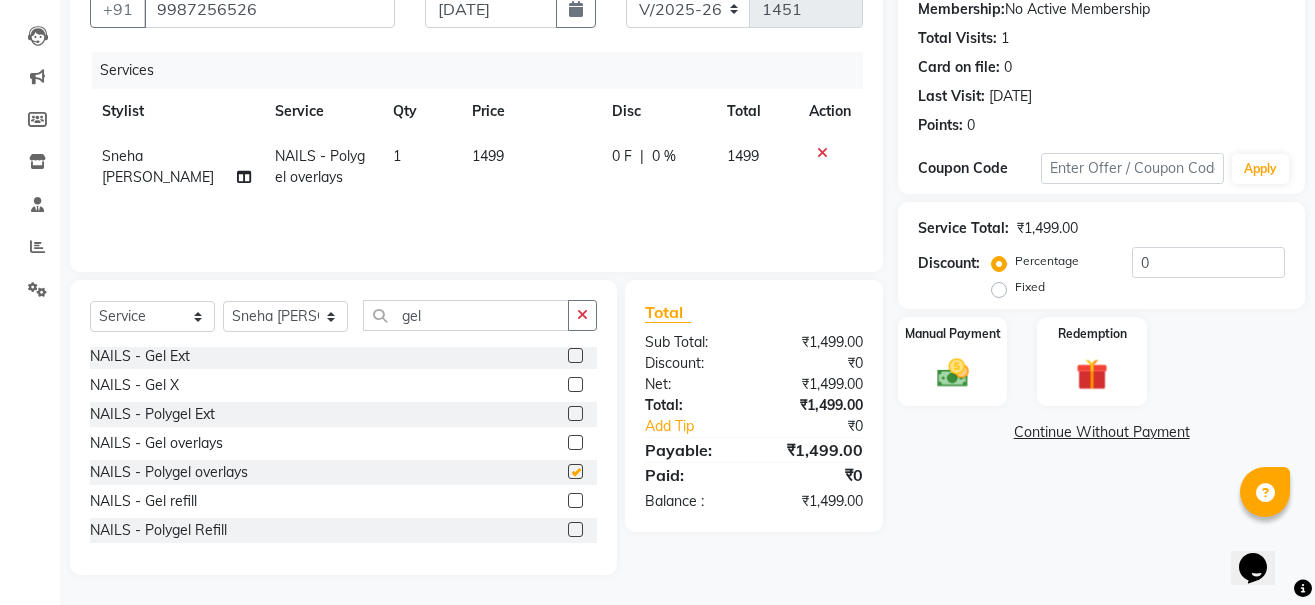 checkbox on "false" 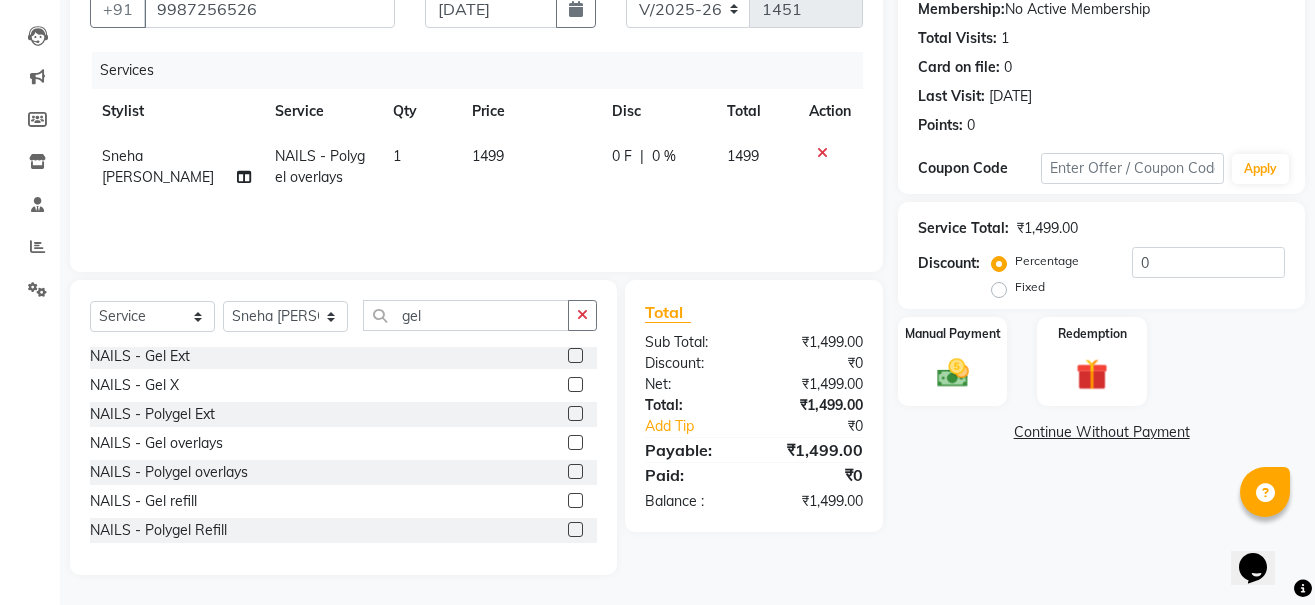 click 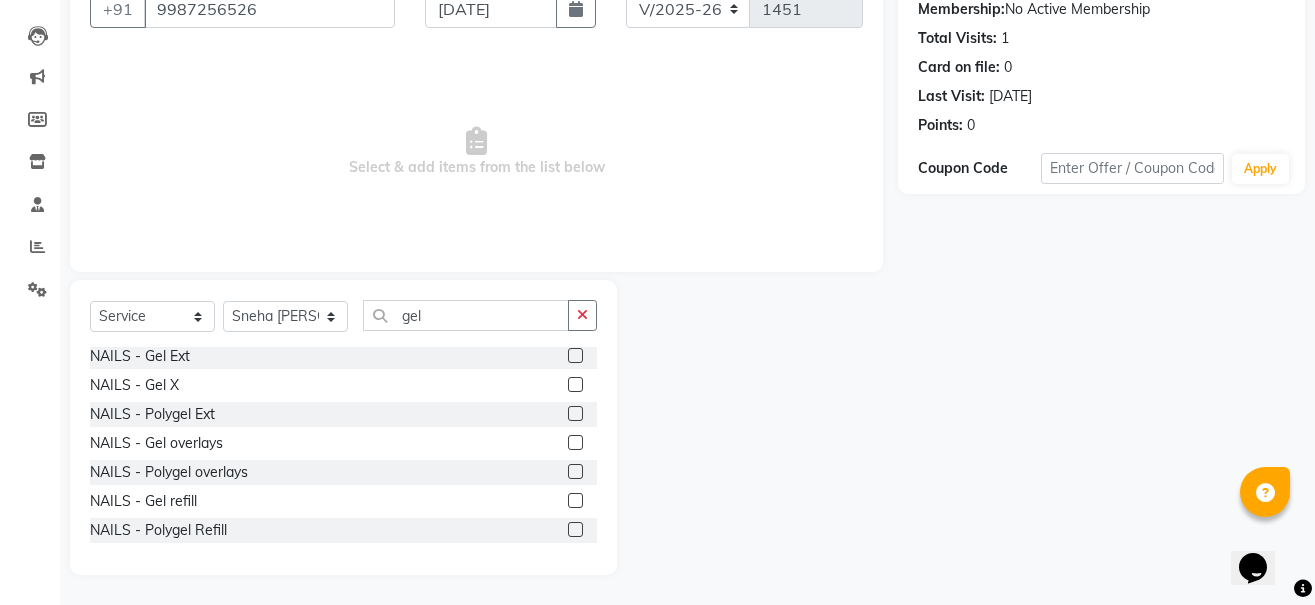 click 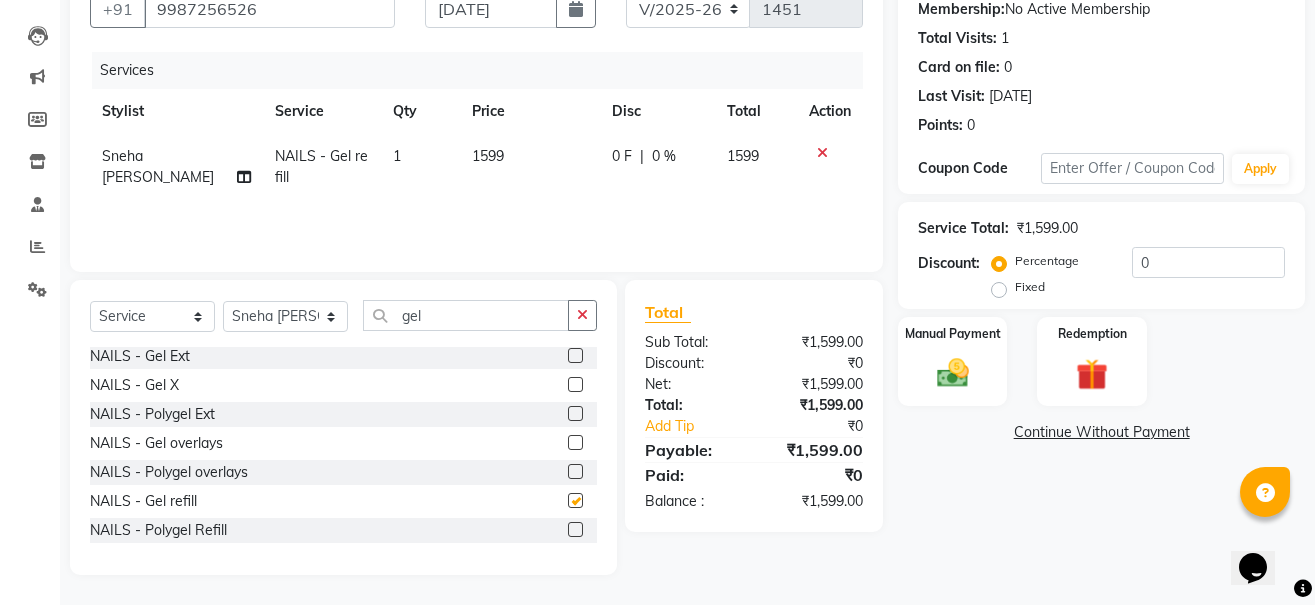 checkbox on "false" 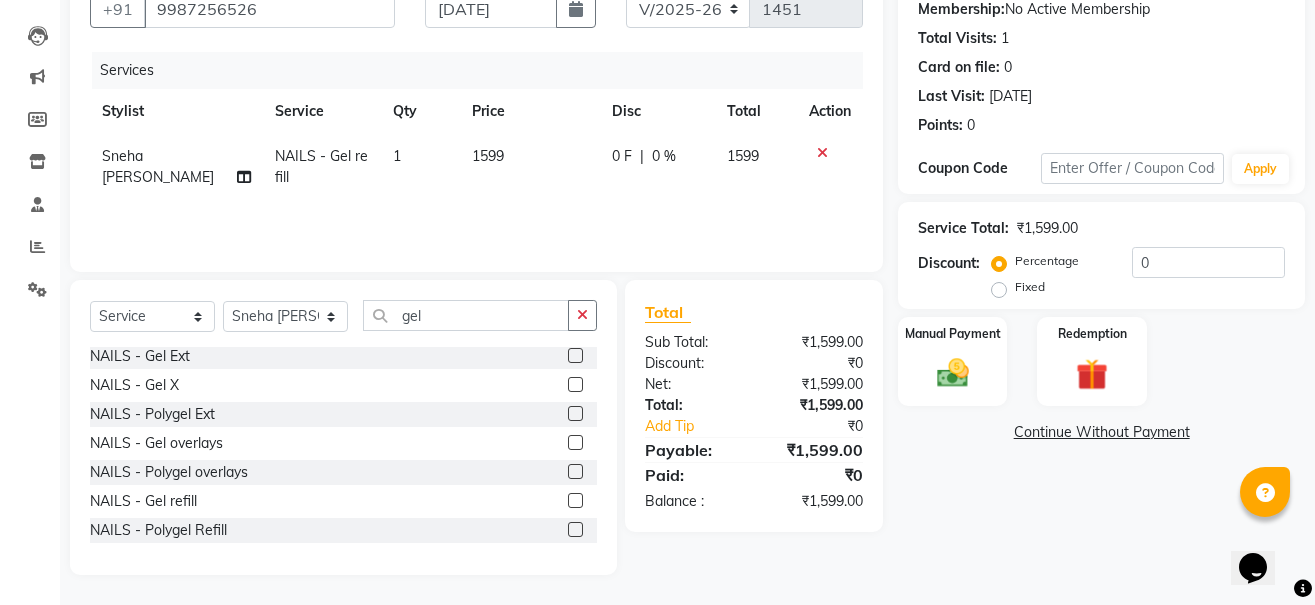 click 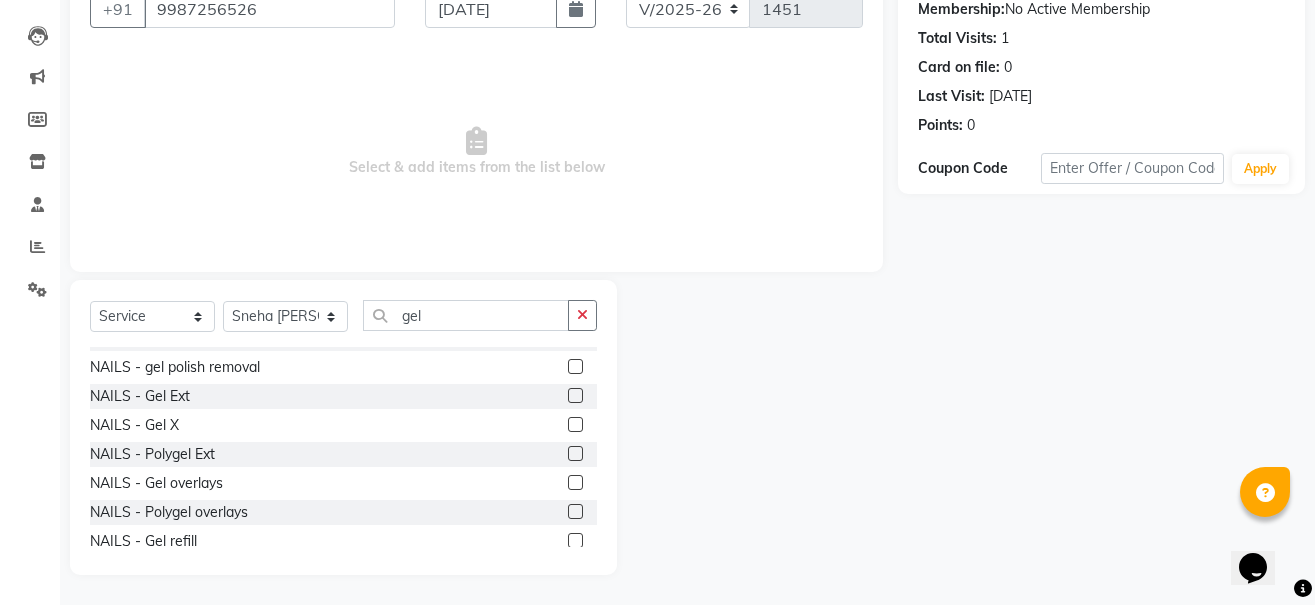 scroll, scrollTop: 0, scrollLeft: 0, axis: both 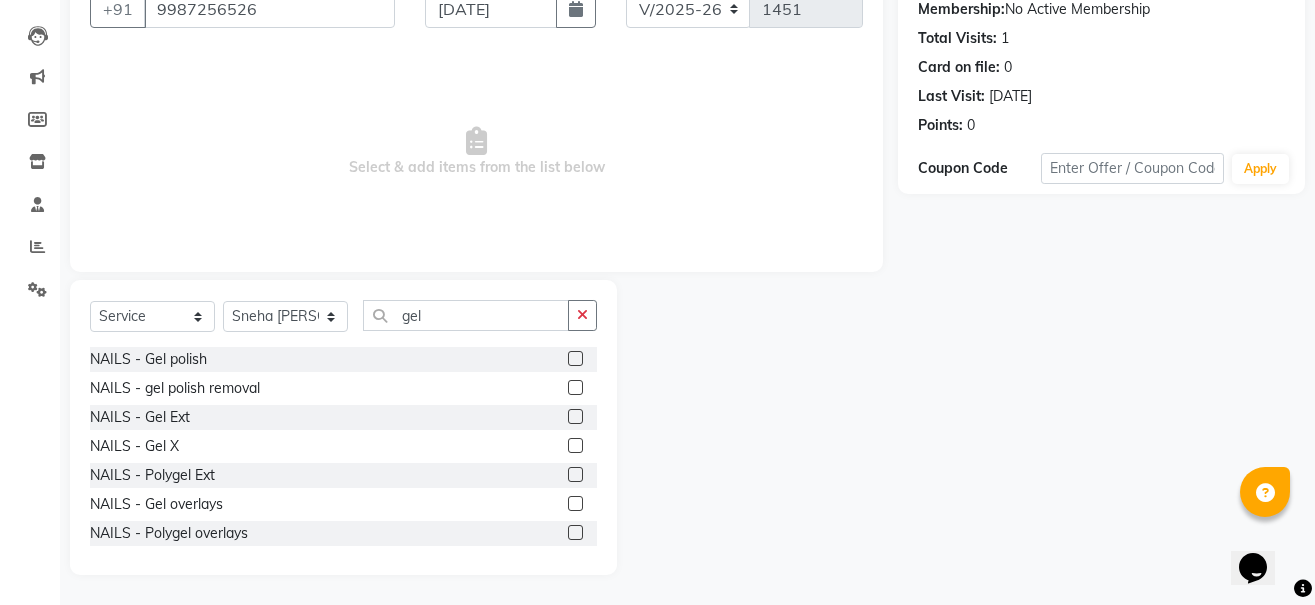 click 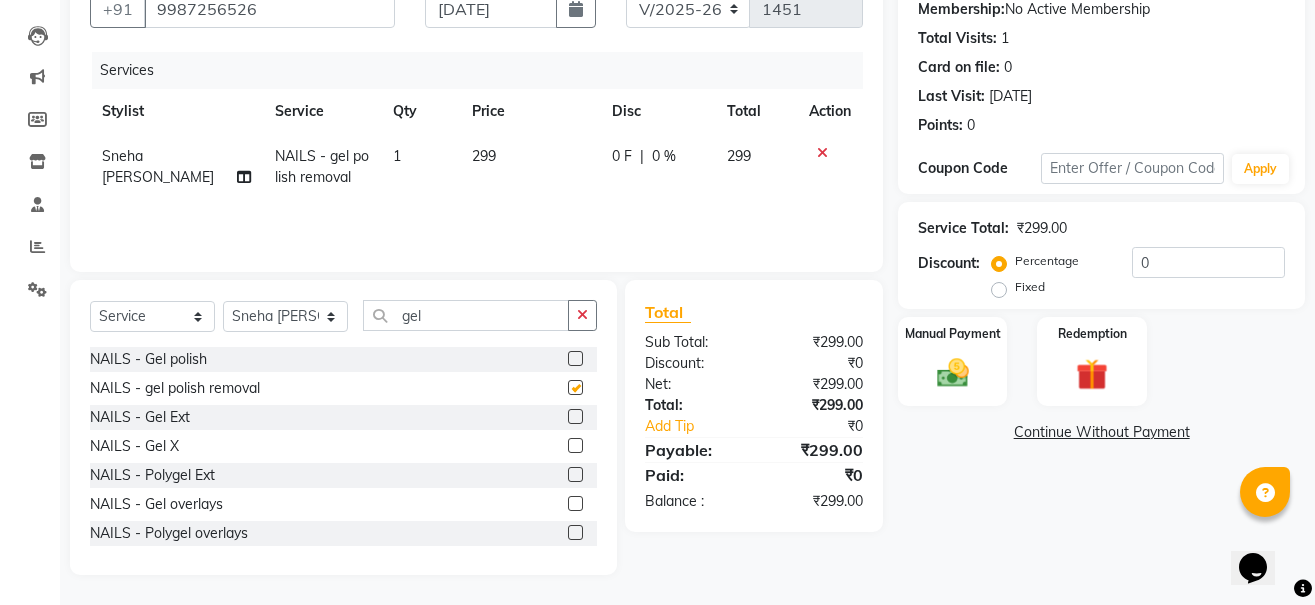 checkbox on "false" 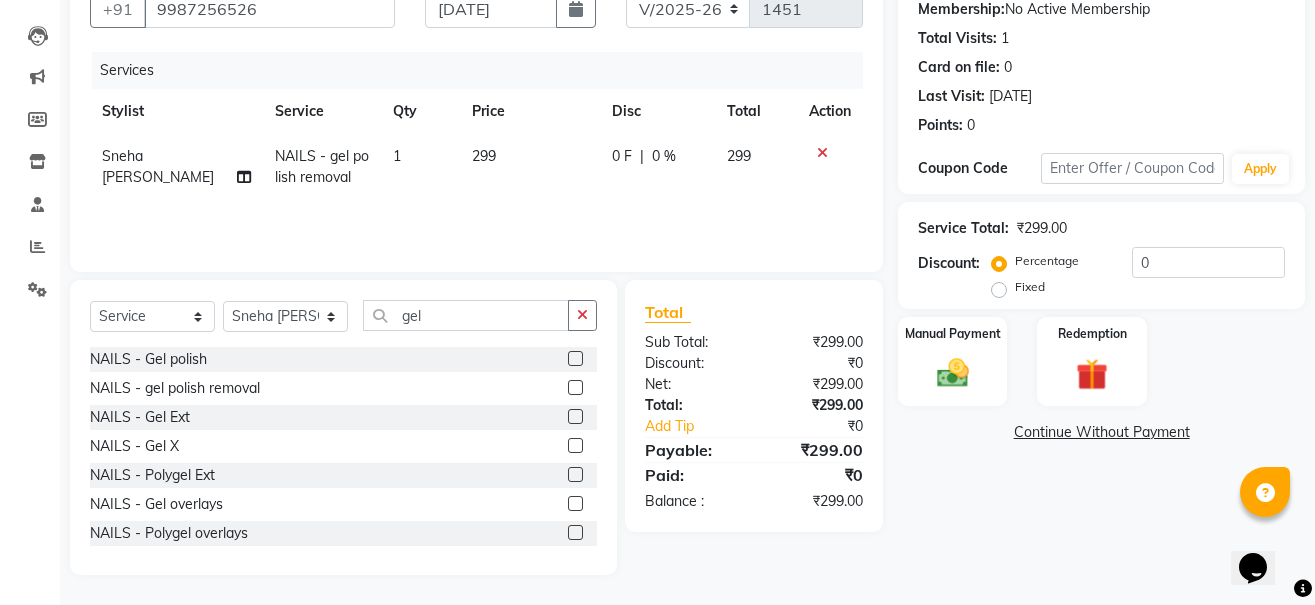 click 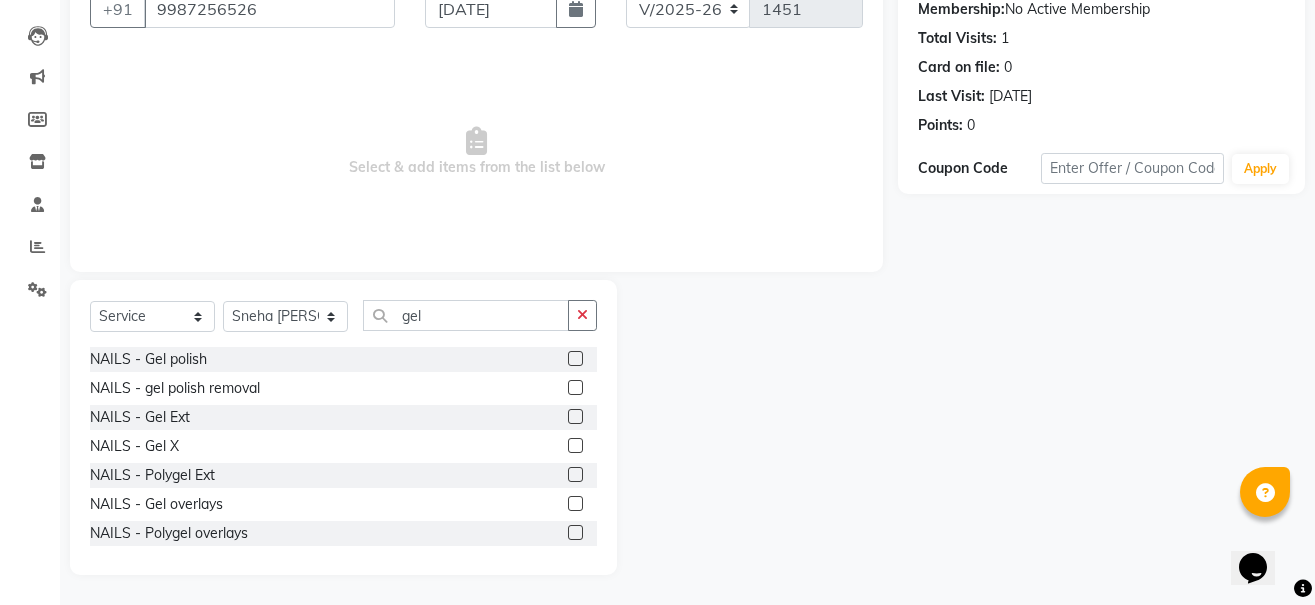 click 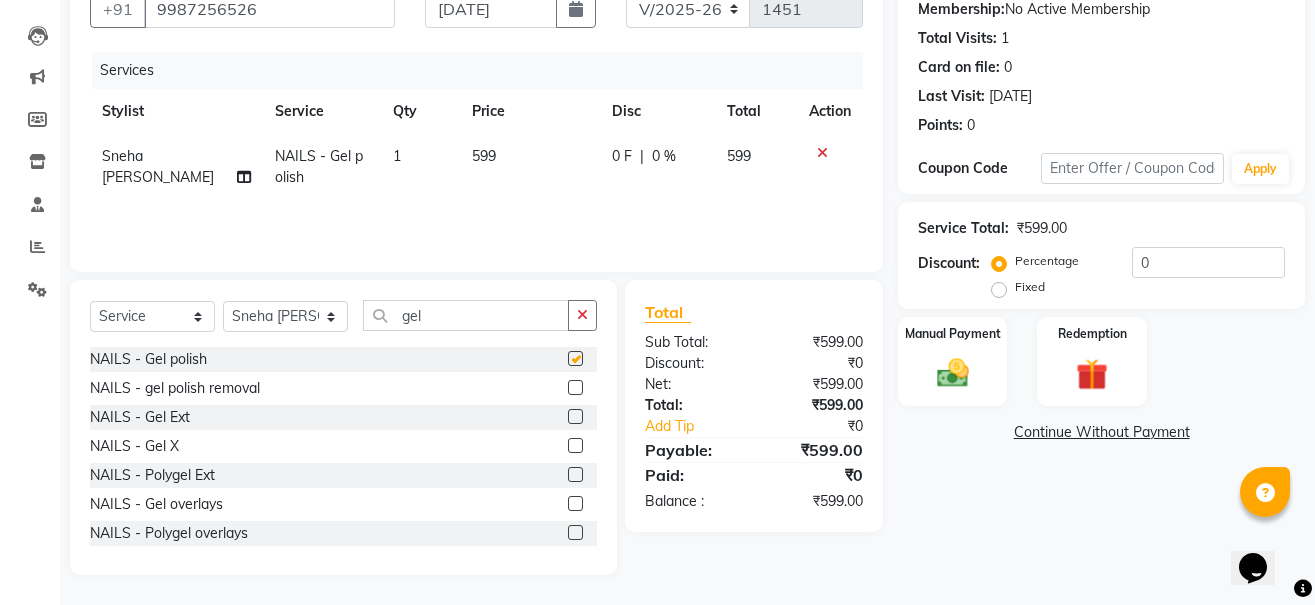 checkbox on "false" 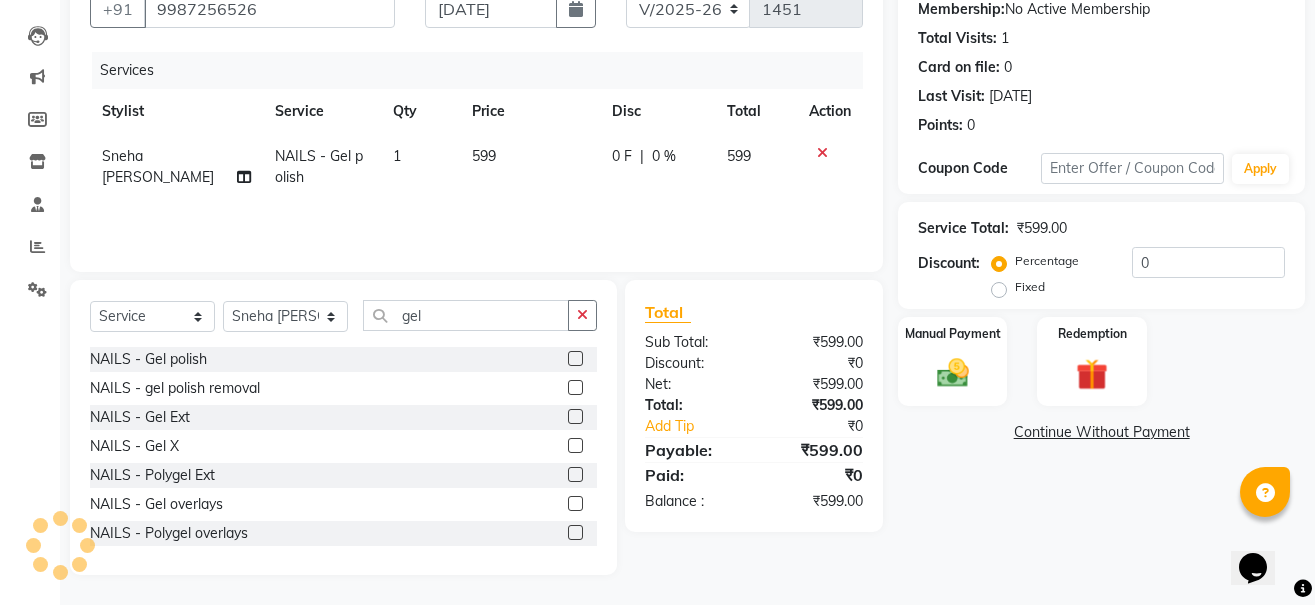 click 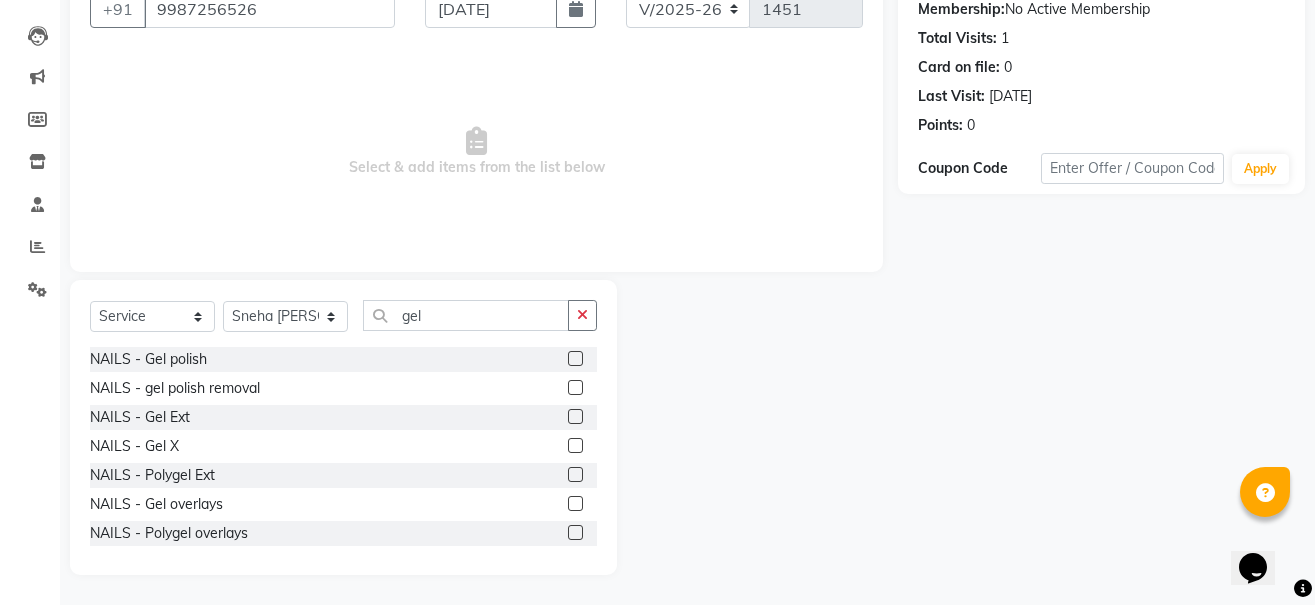 click 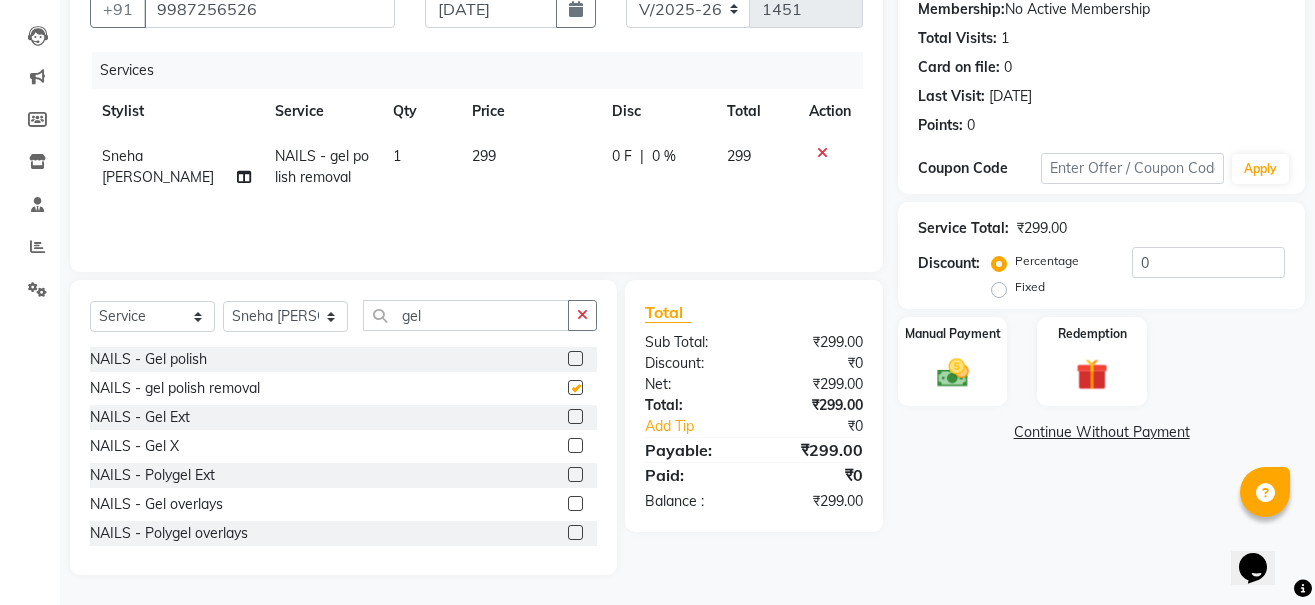 checkbox on "false" 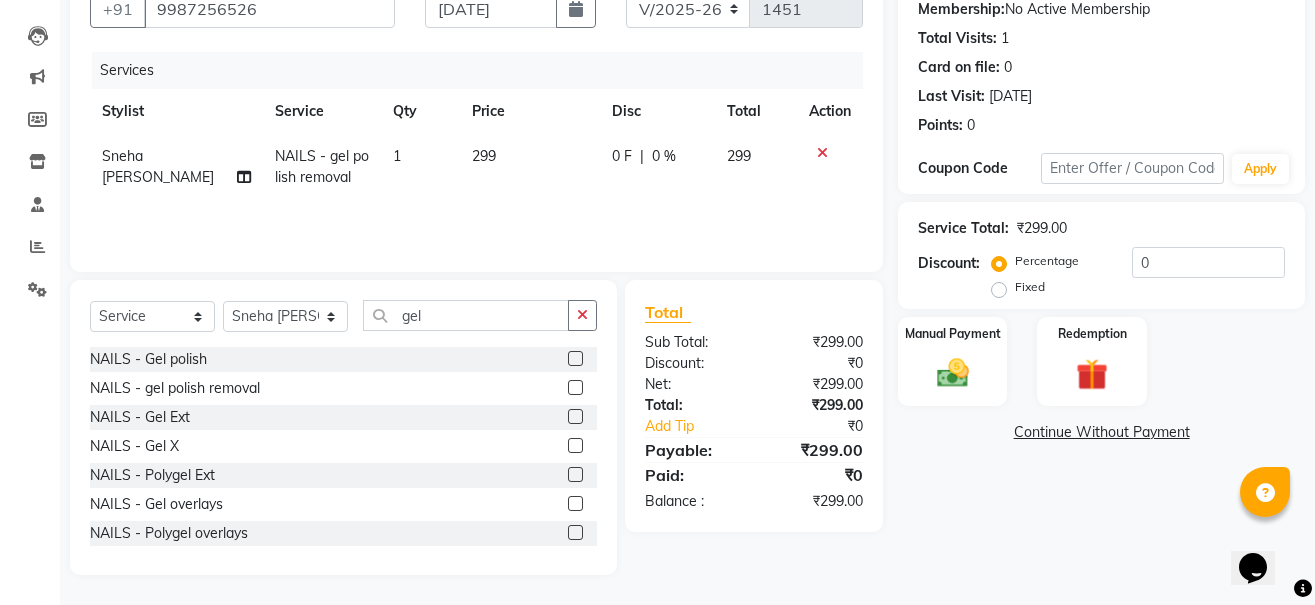 click 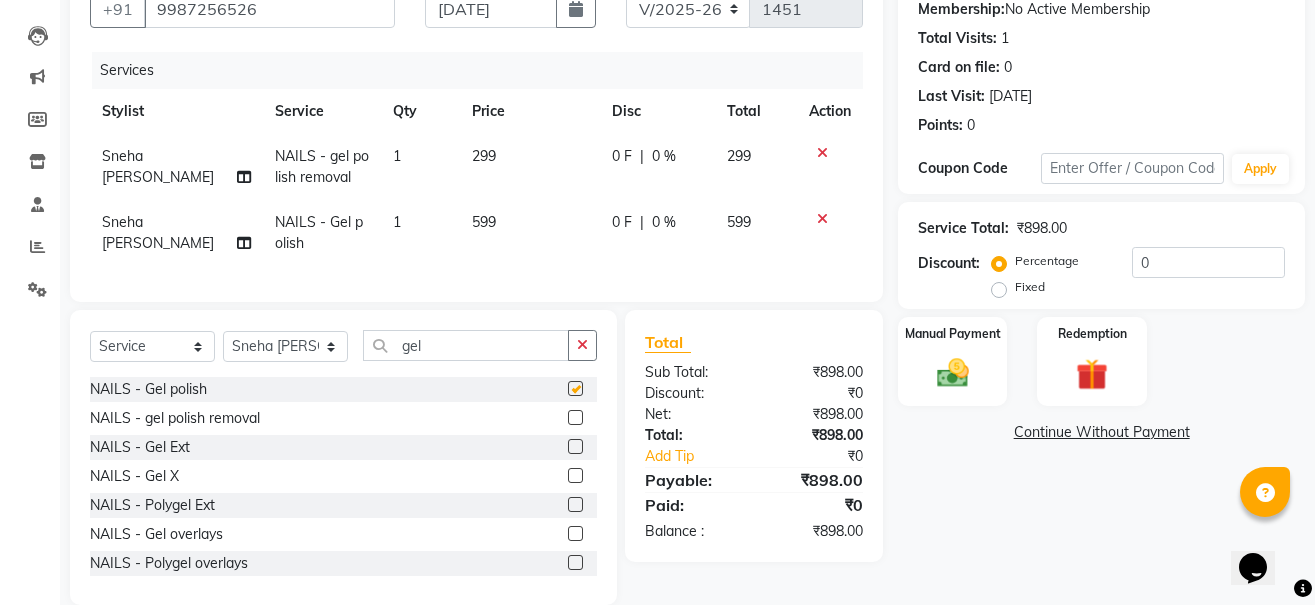 checkbox on "false" 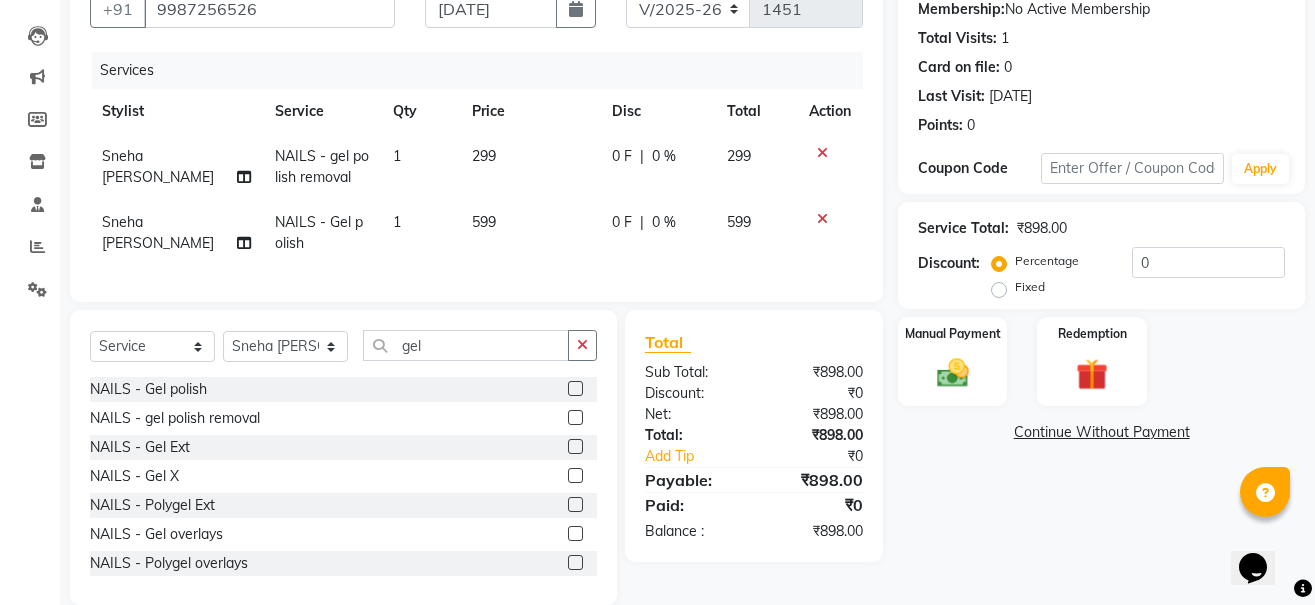 click 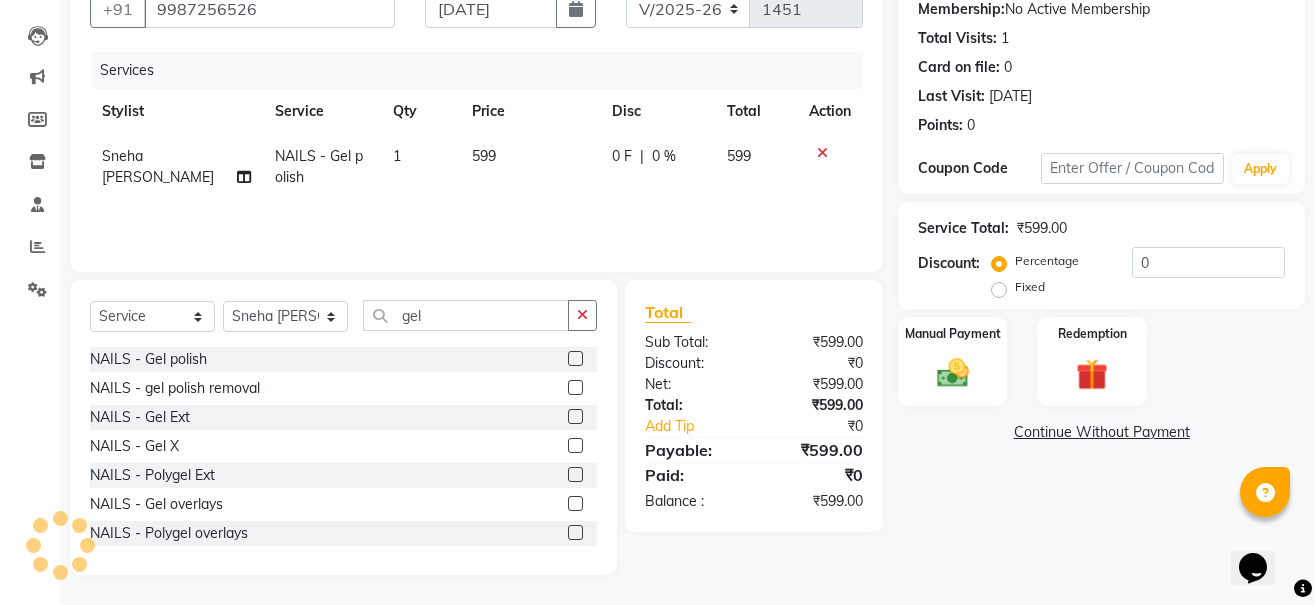 click 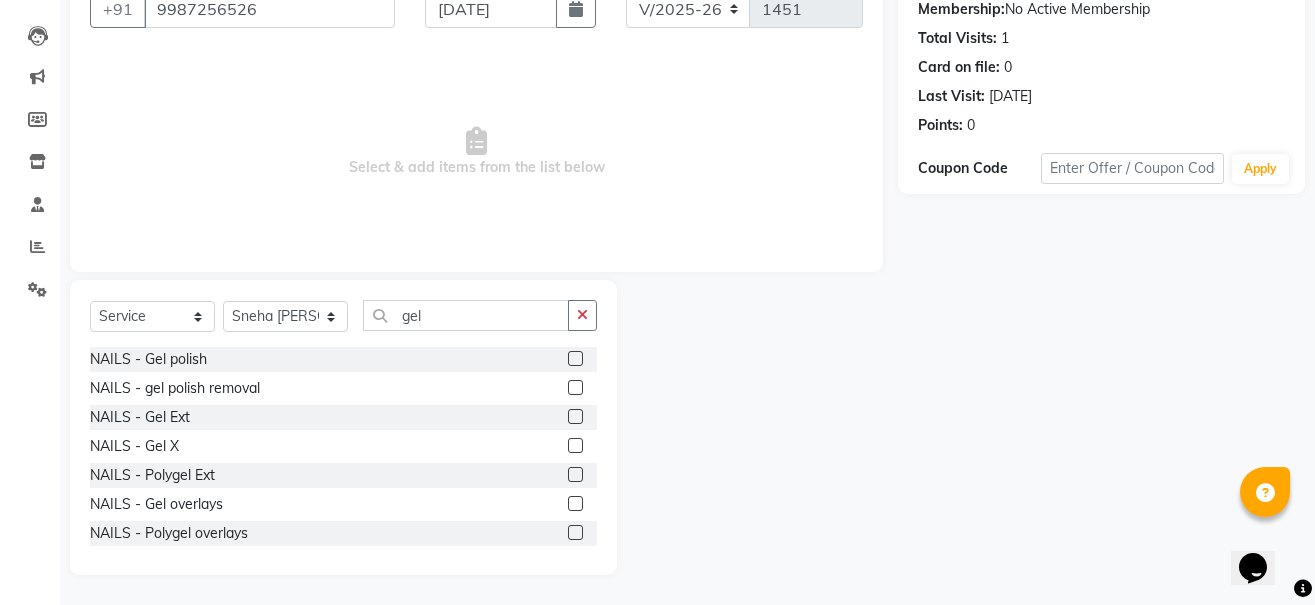 click 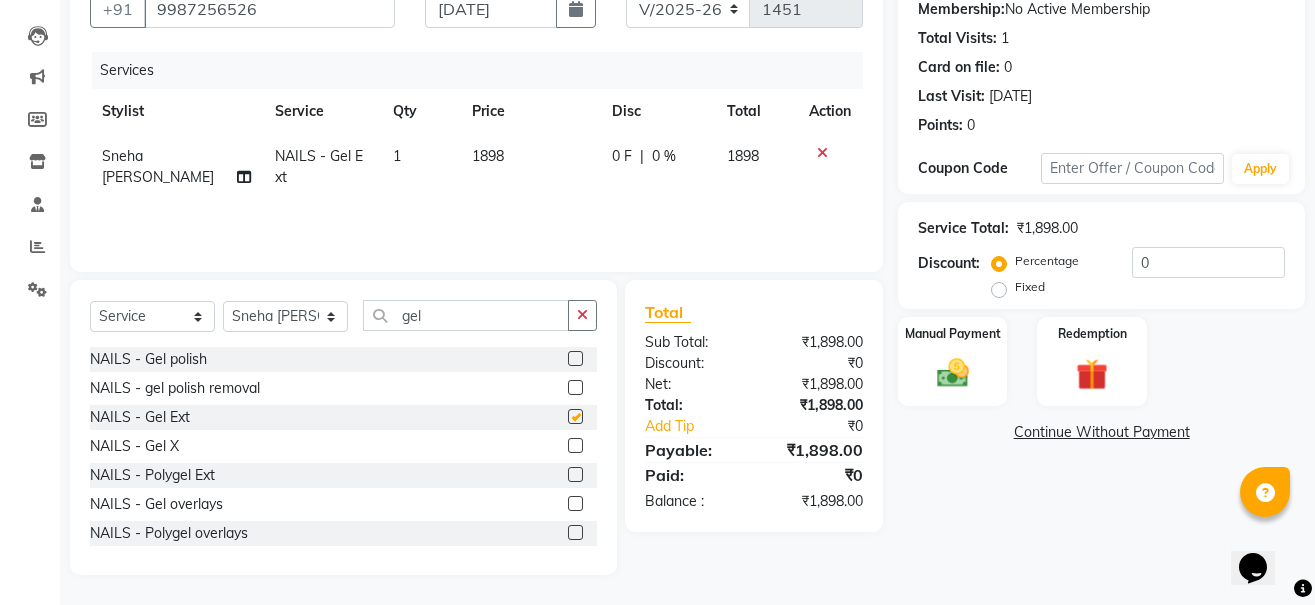 checkbox on "false" 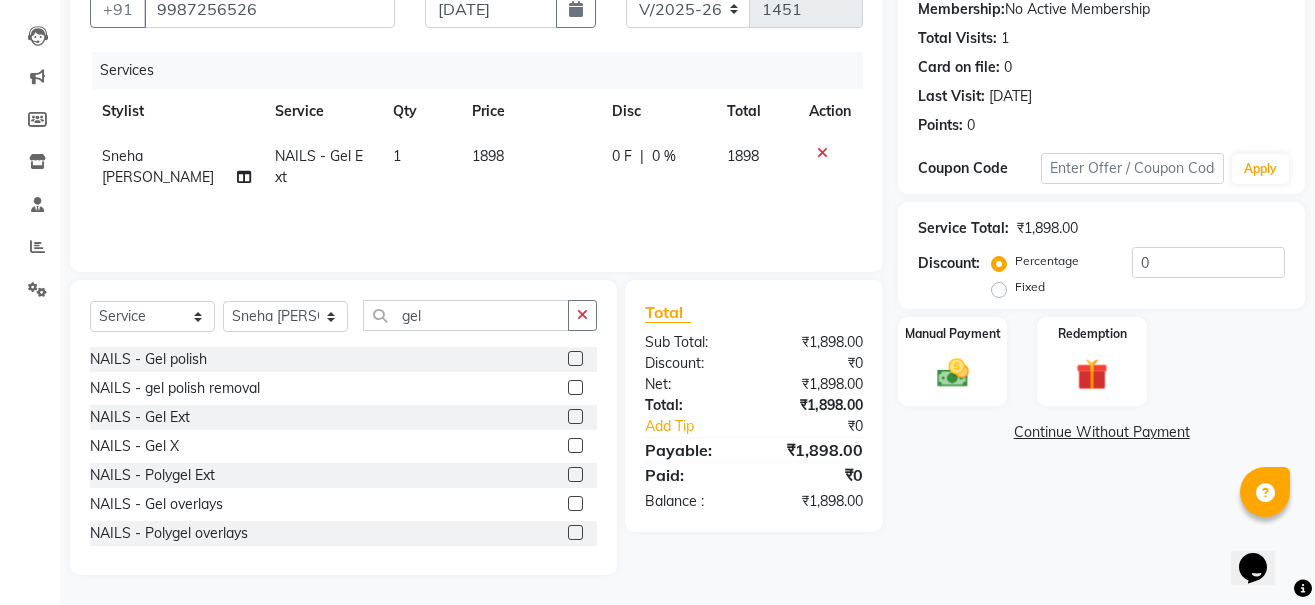 click 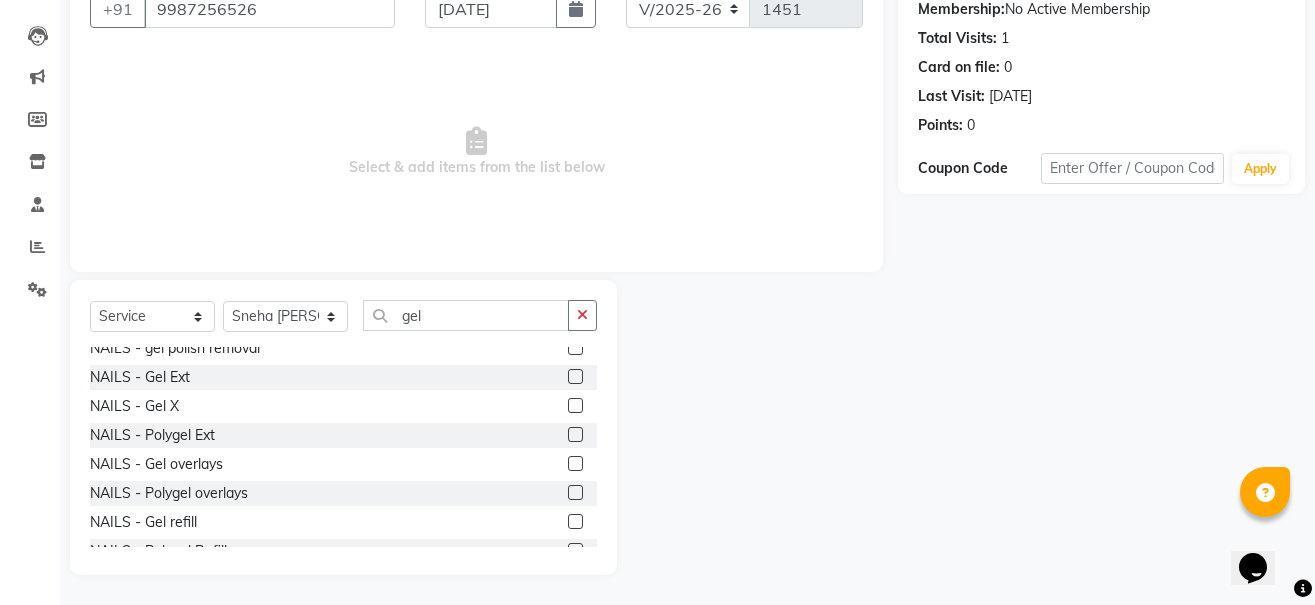 scroll, scrollTop: 61, scrollLeft: 0, axis: vertical 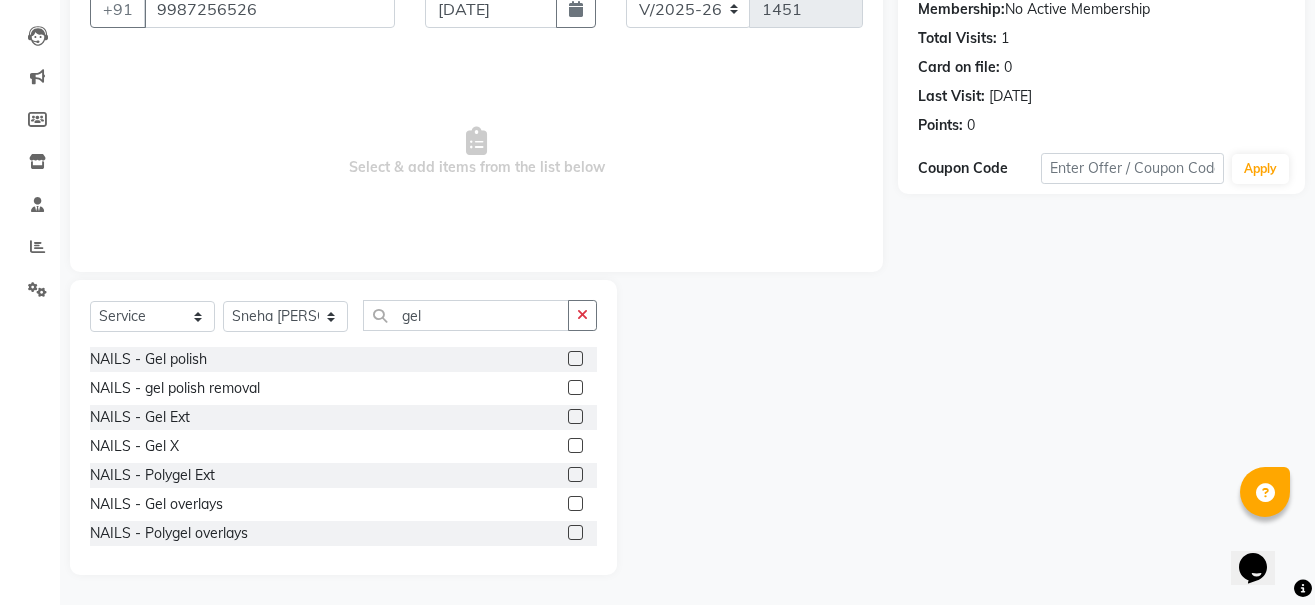 click 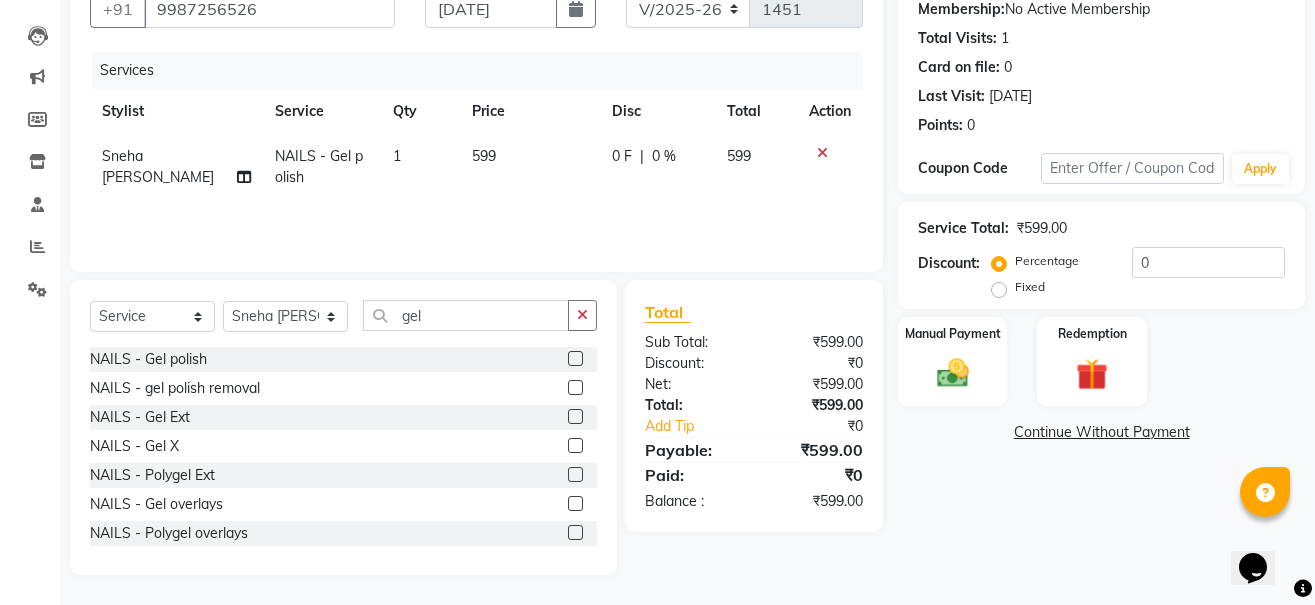 click 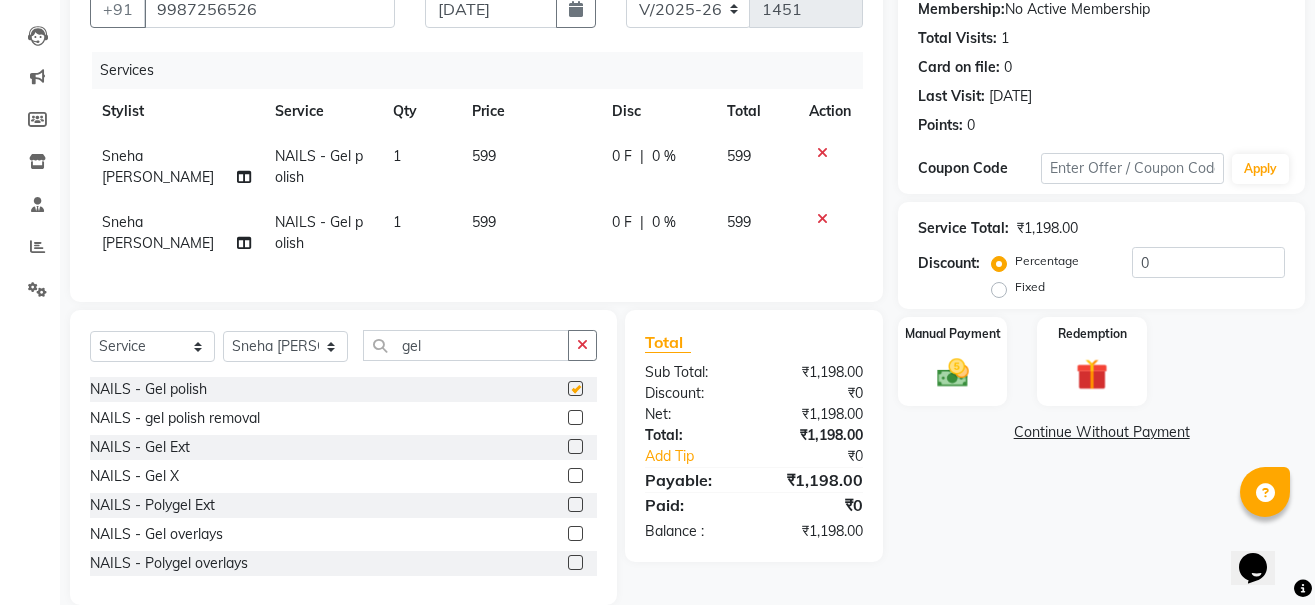 checkbox on "false" 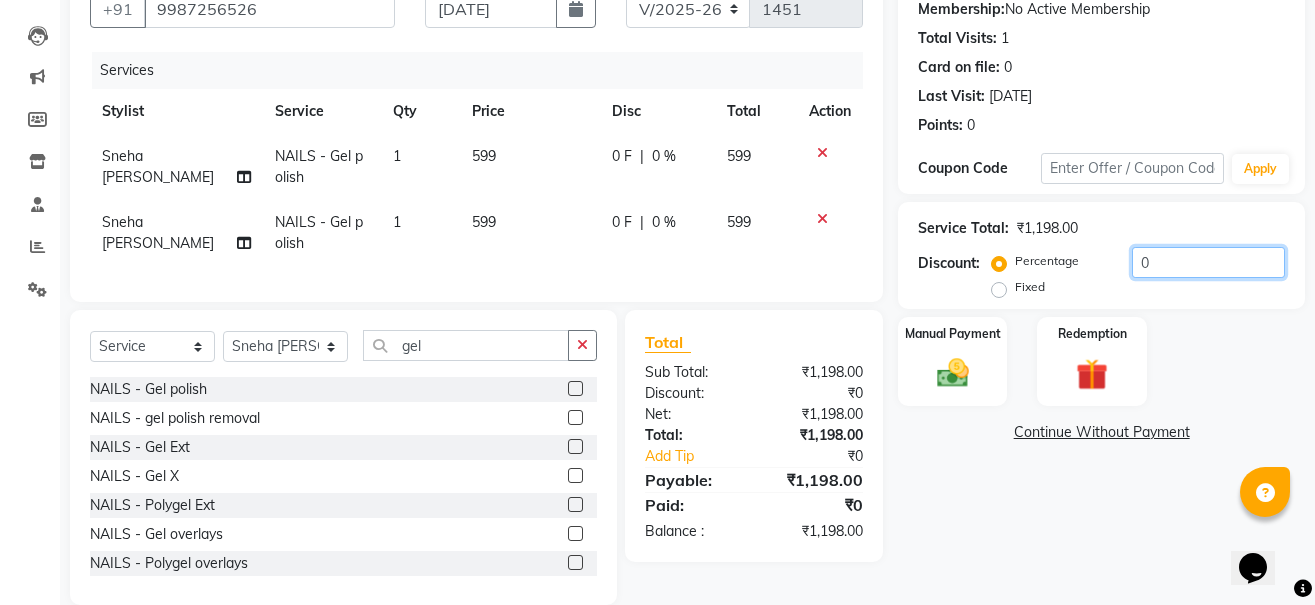 click on "0" 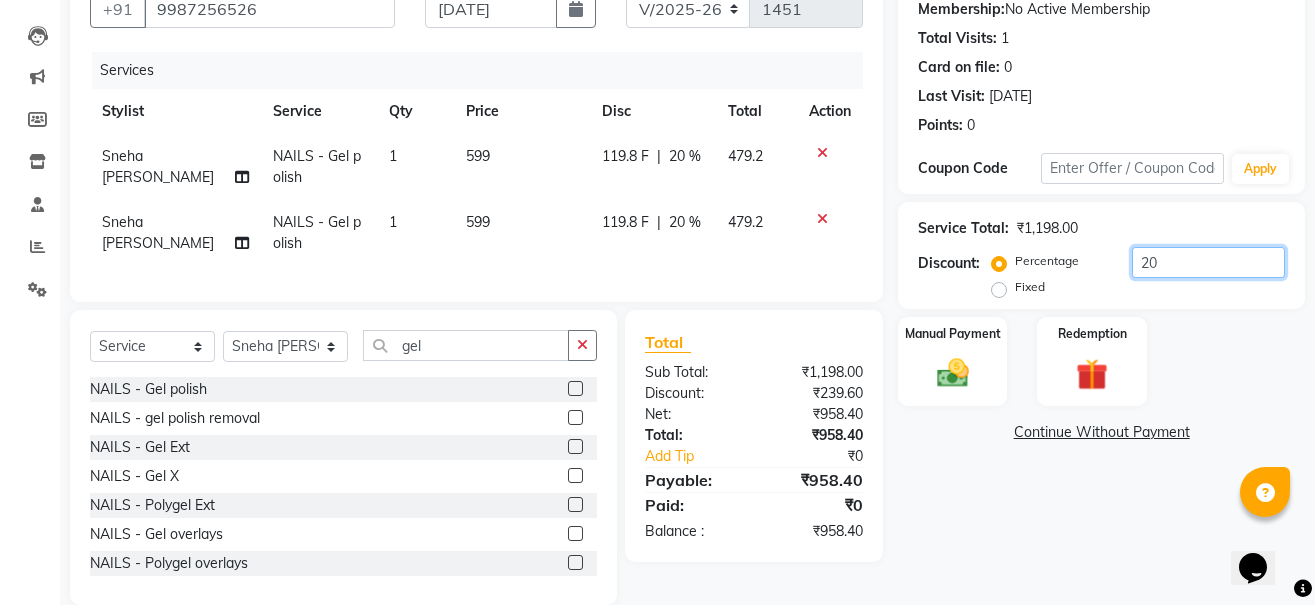 type on "2" 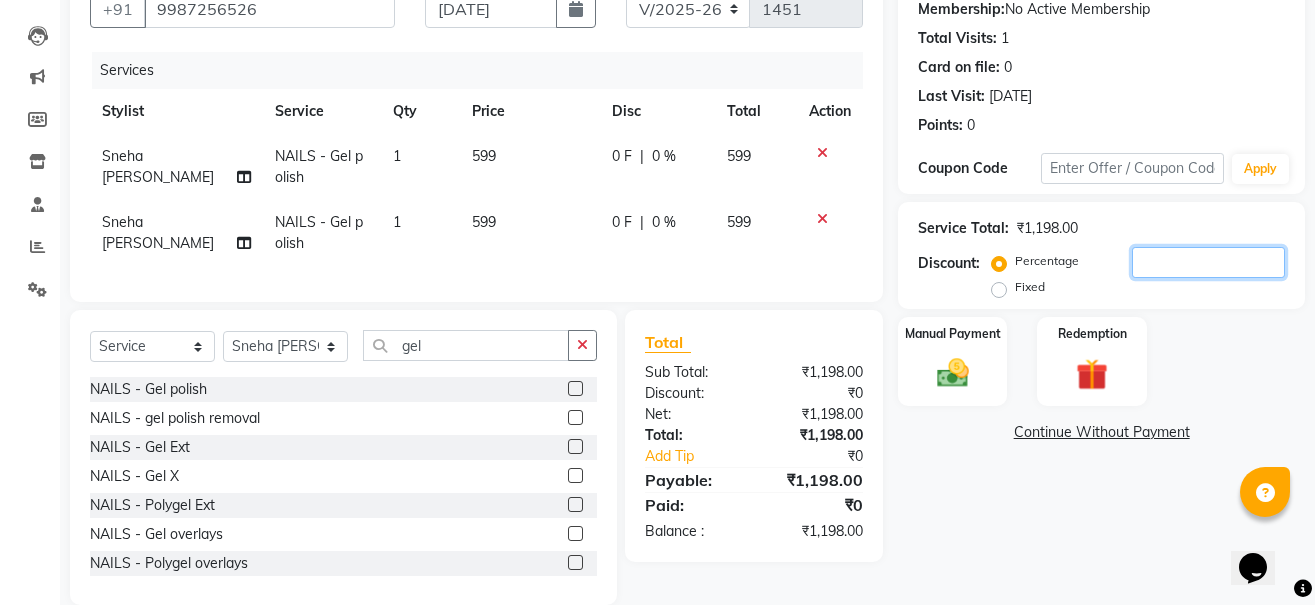 type 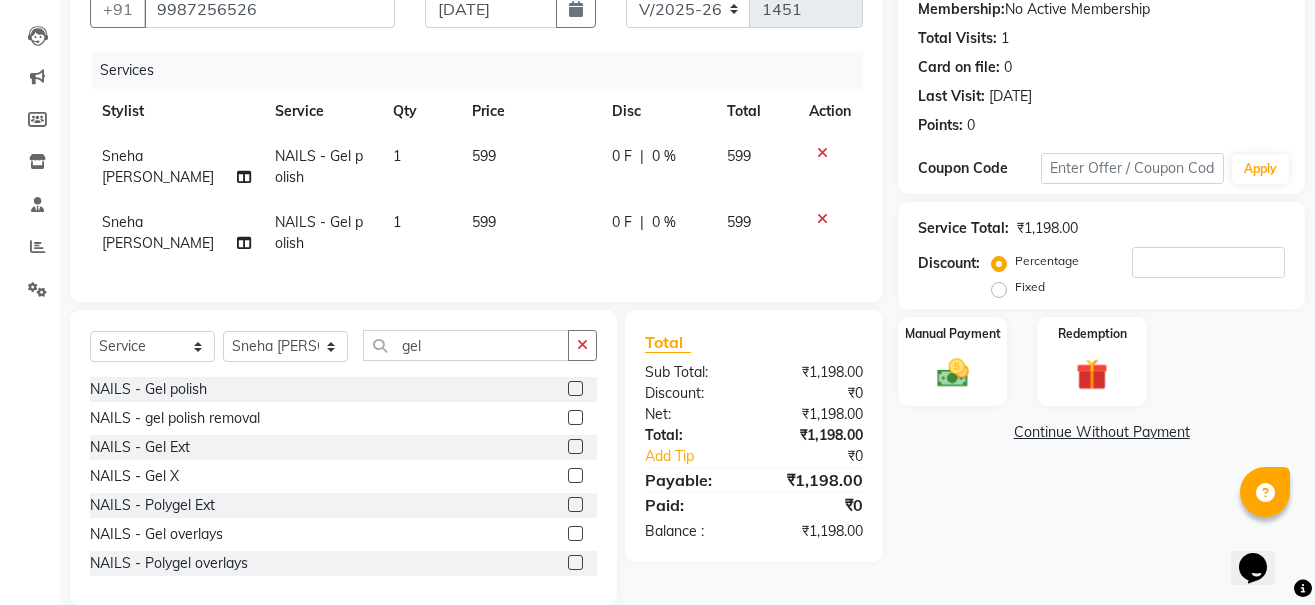click 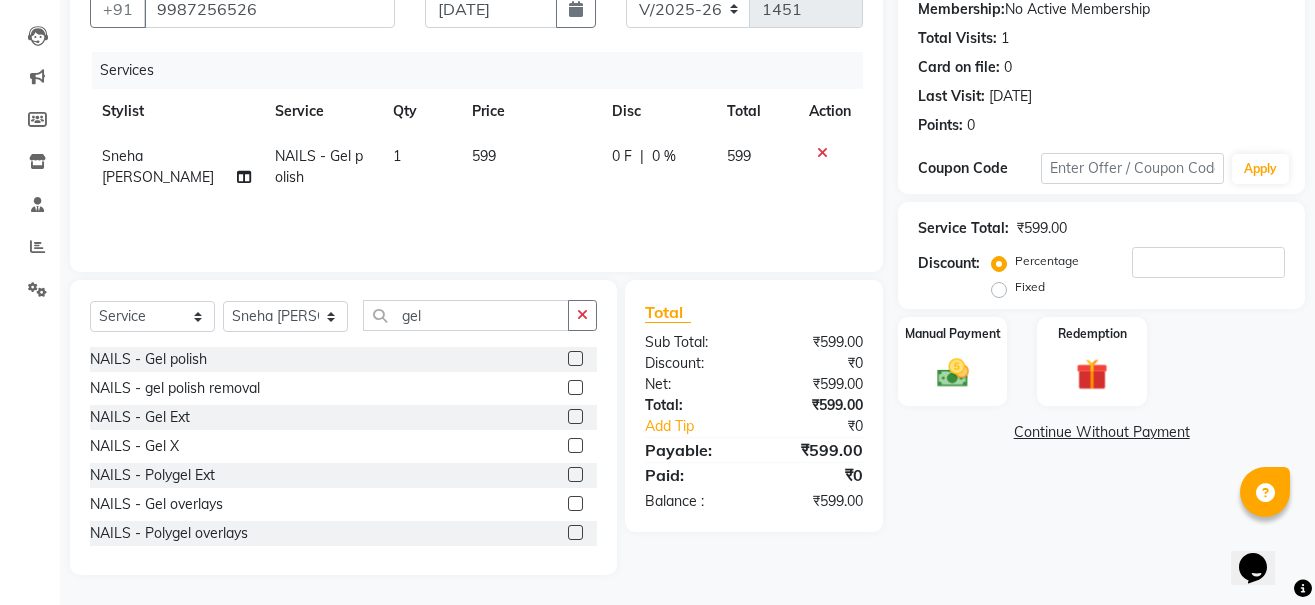 click 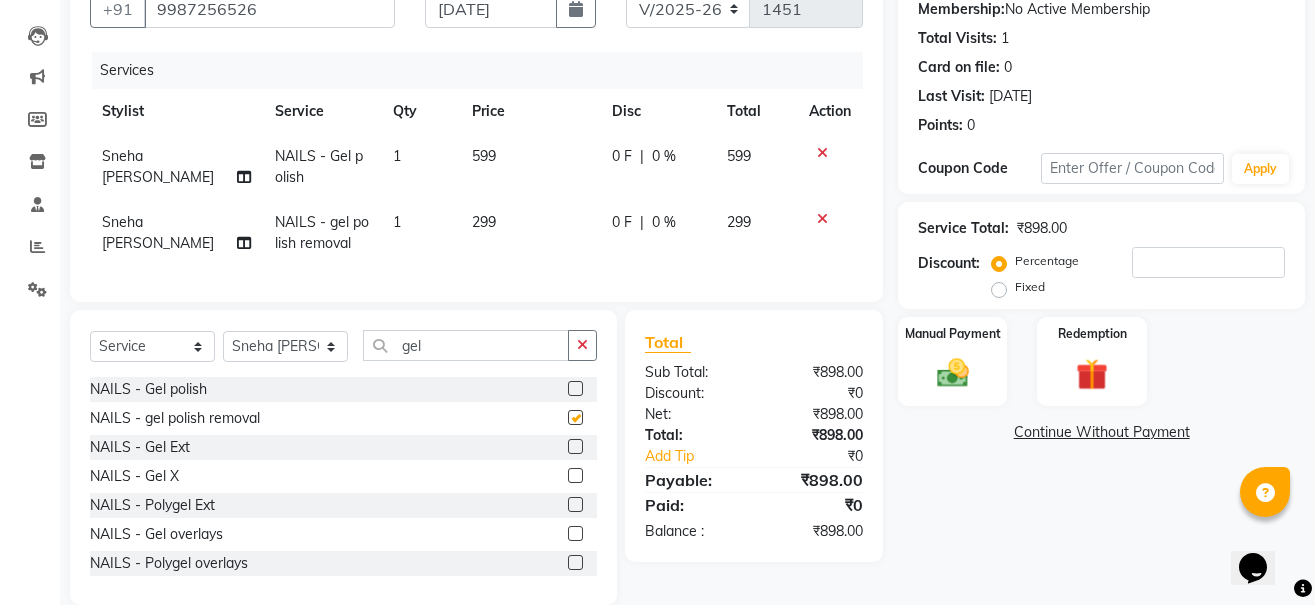 checkbox on "false" 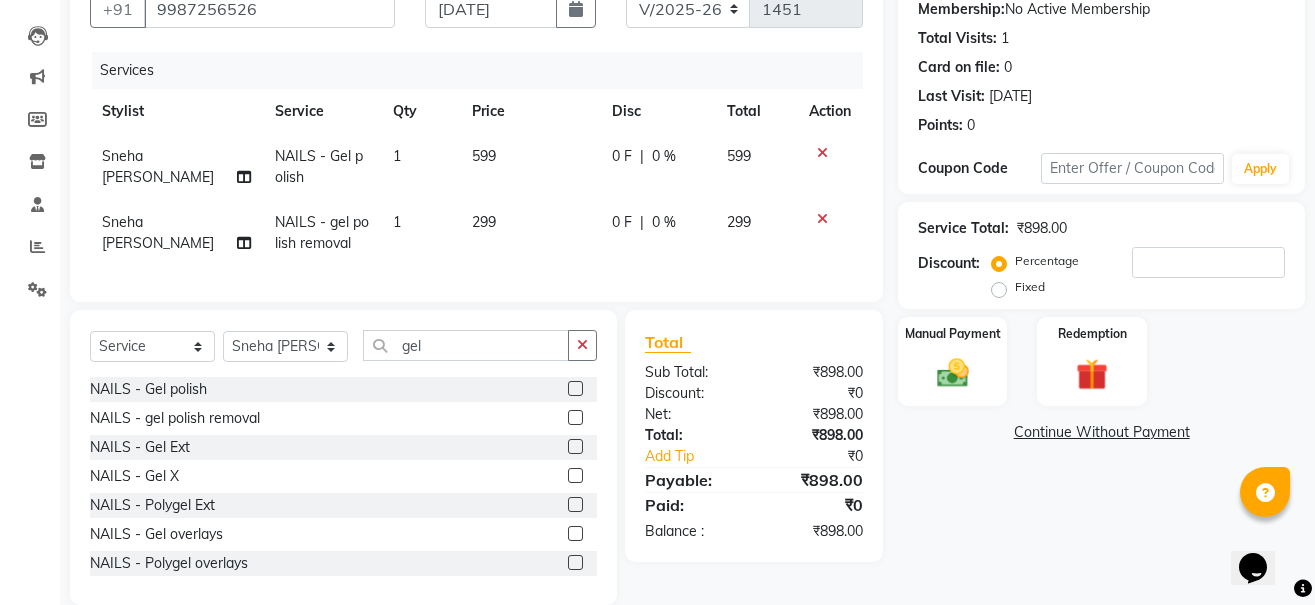 click 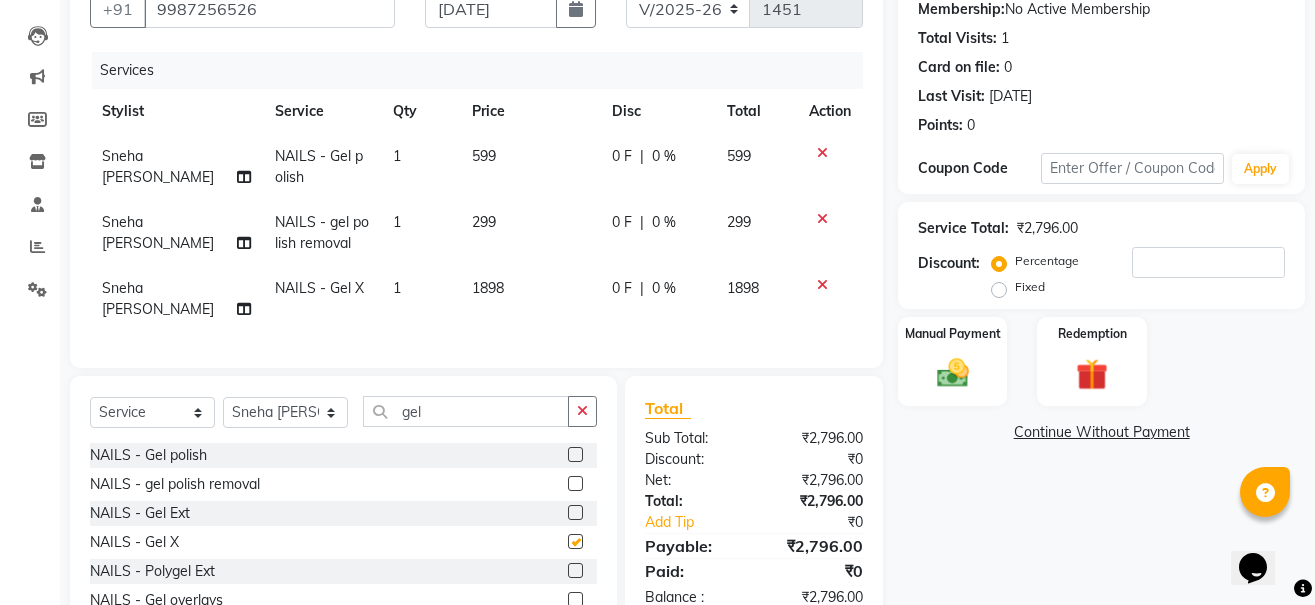 checkbox on "false" 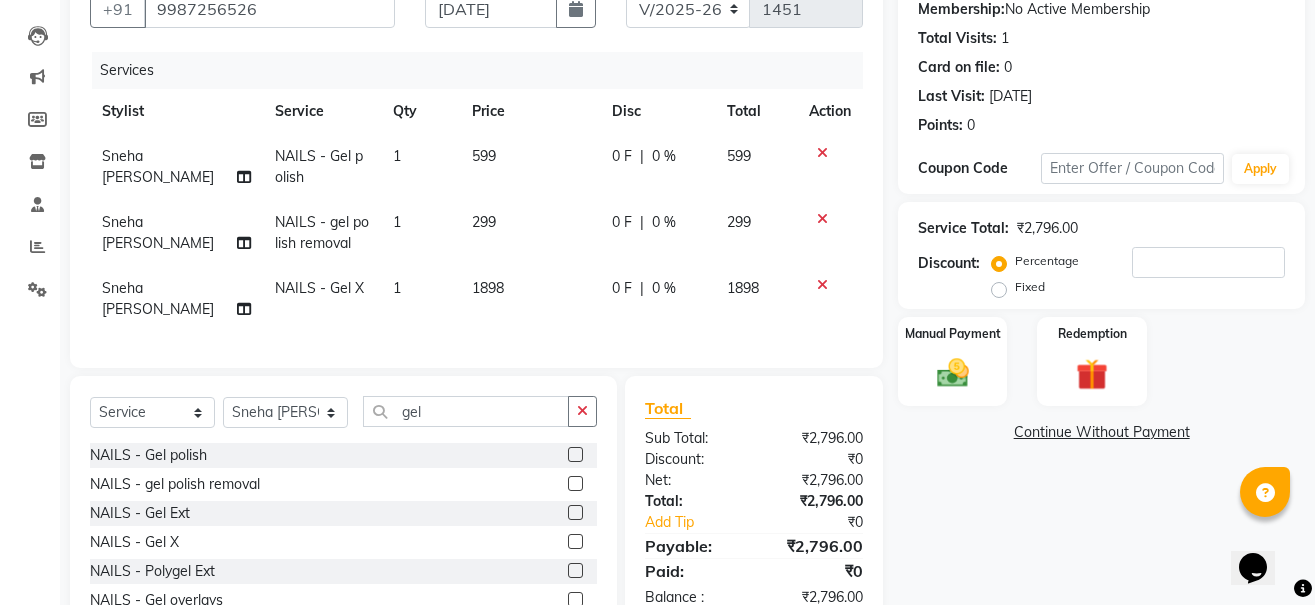 click 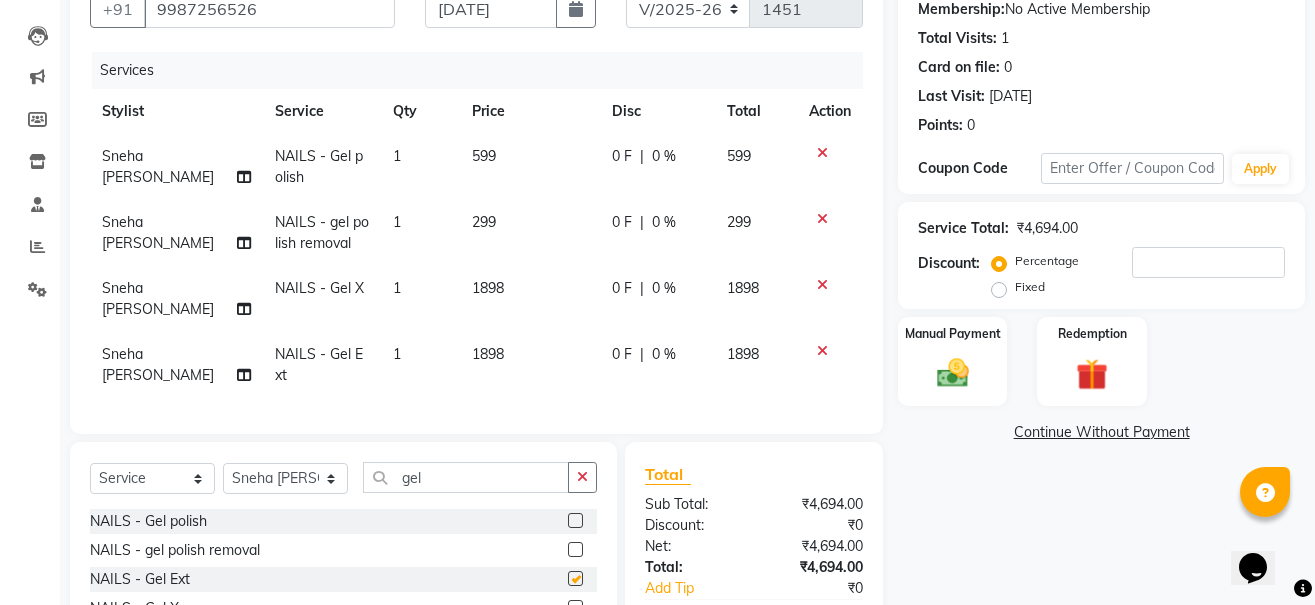 checkbox on "false" 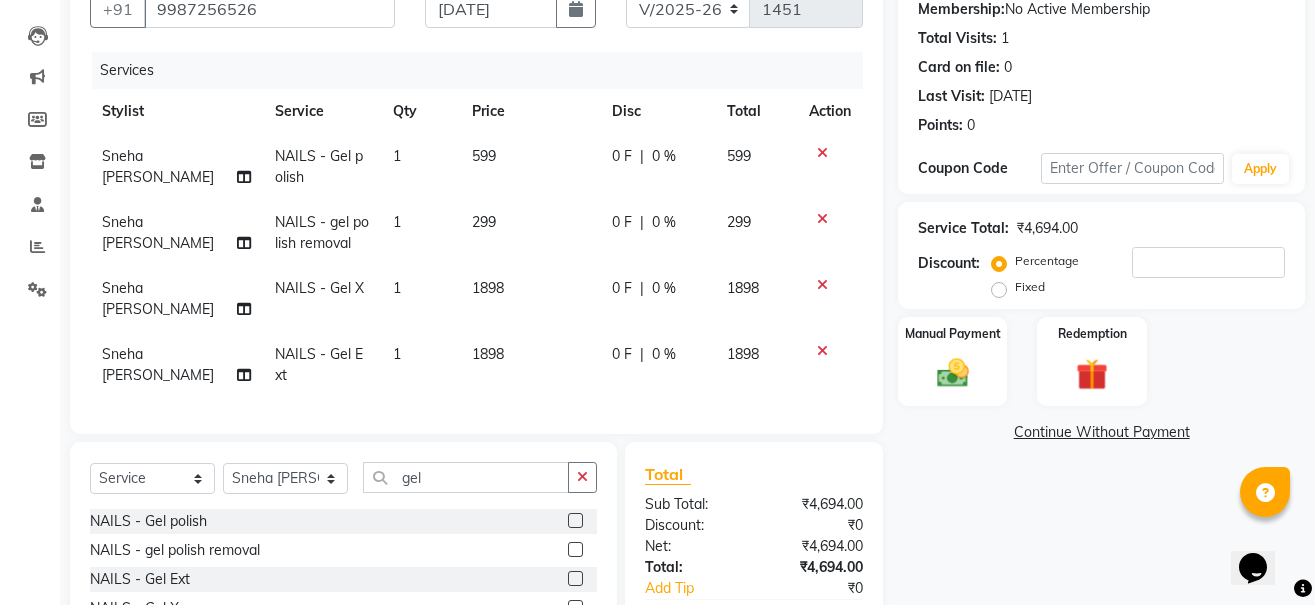 click 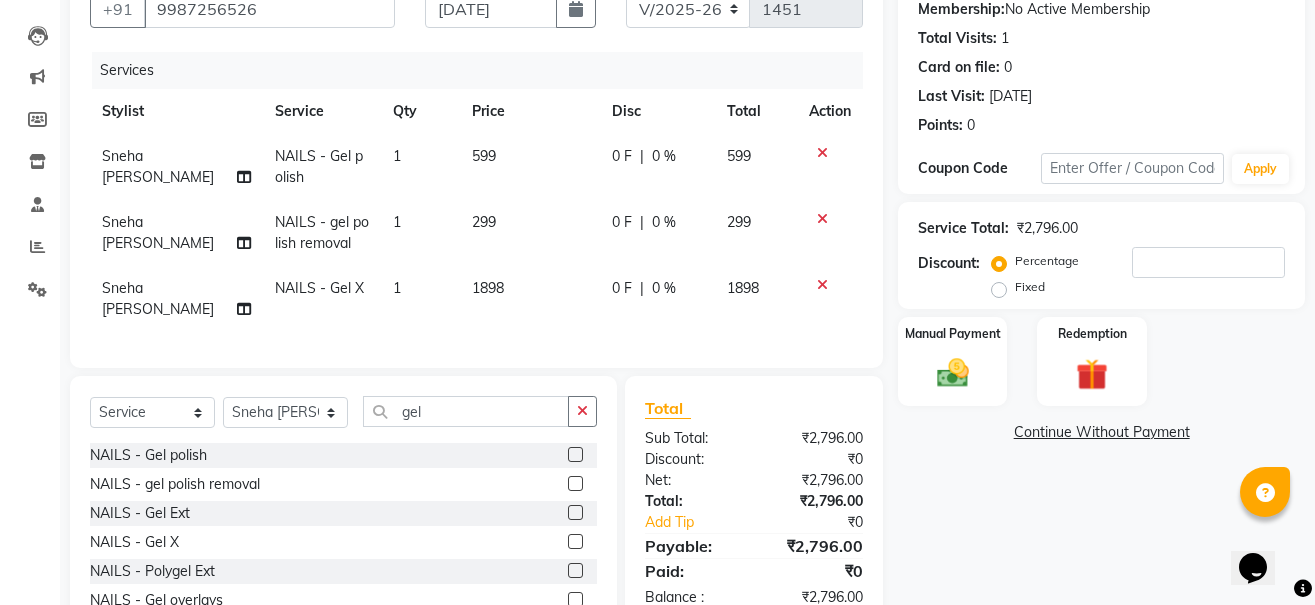 click 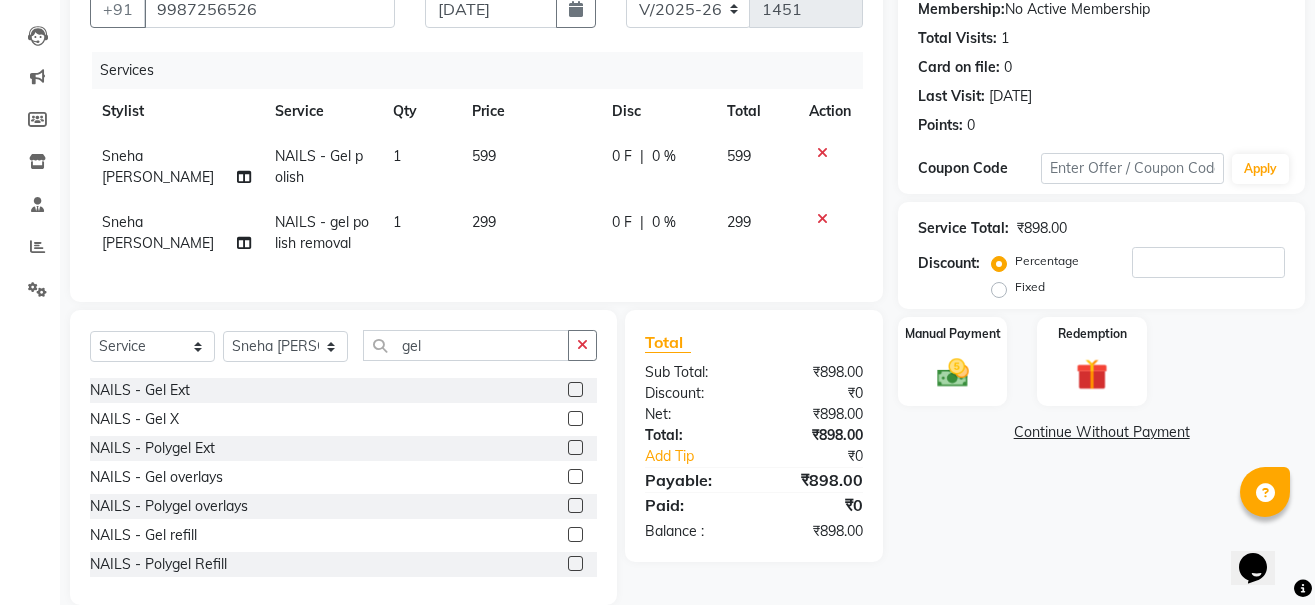 scroll, scrollTop: 61, scrollLeft: 0, axis: vertical 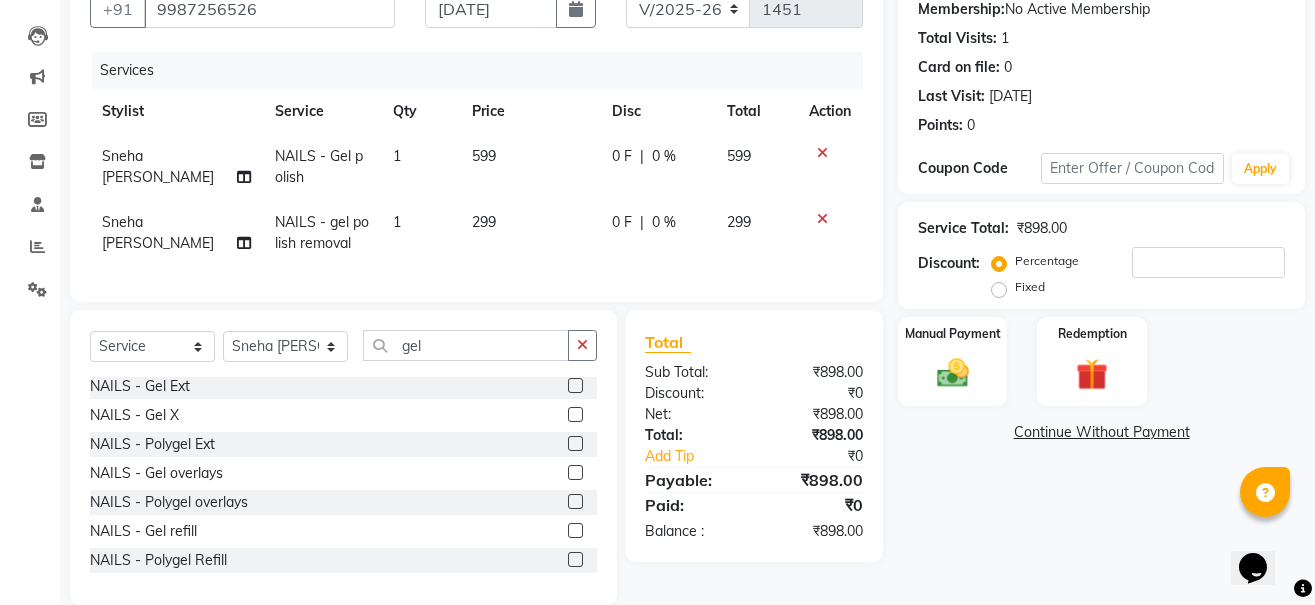 click 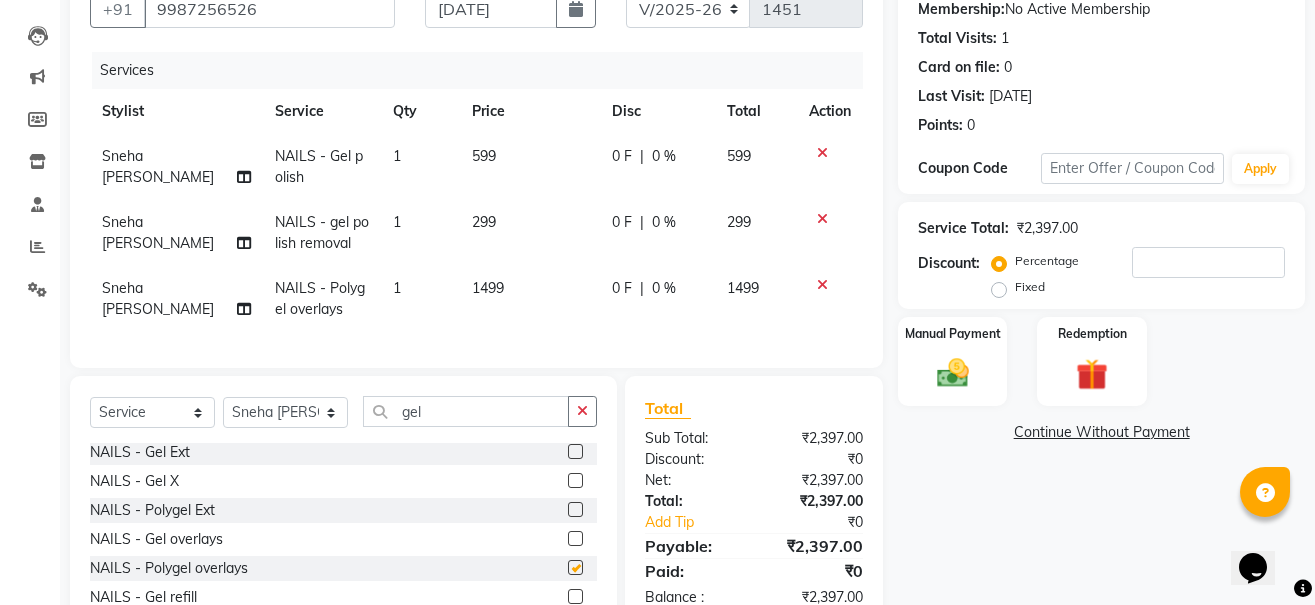 checkbox on "false" 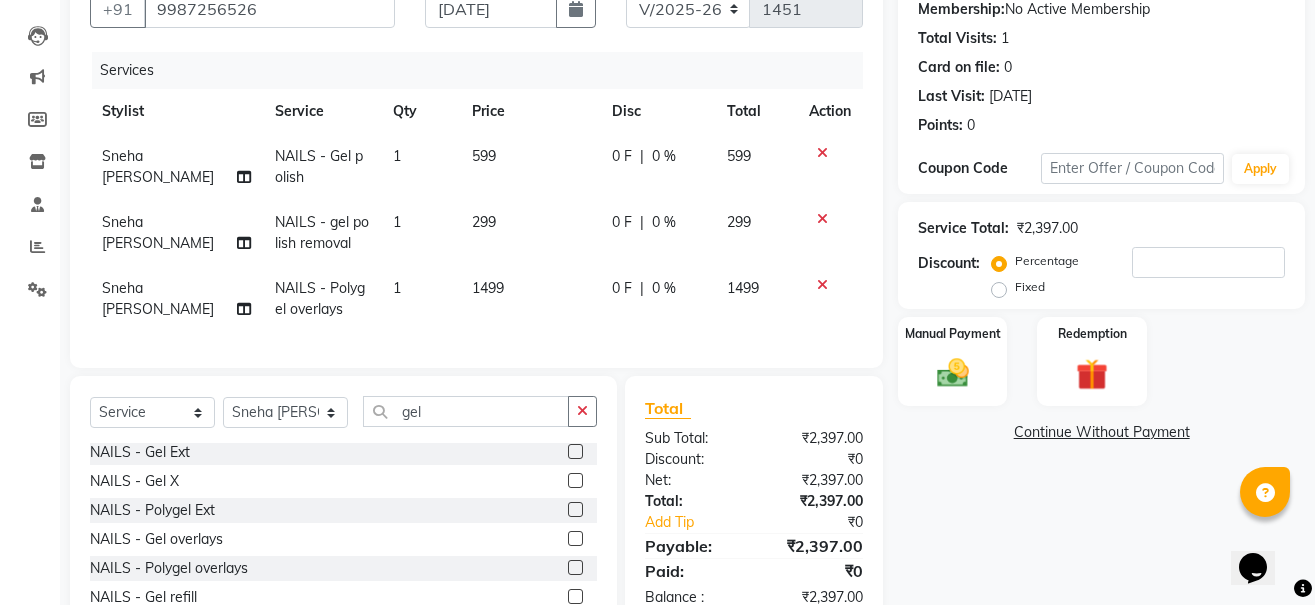 click 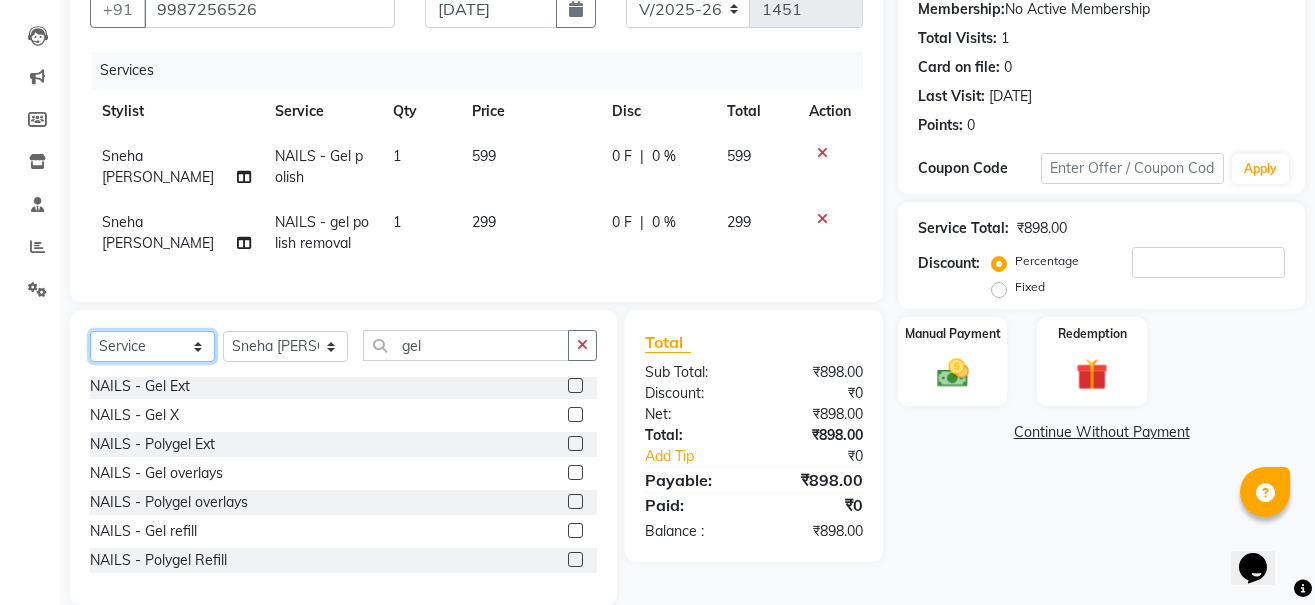 click on "Select  Service  Product  Membership  Package Voucher Prepaid Gift Card" 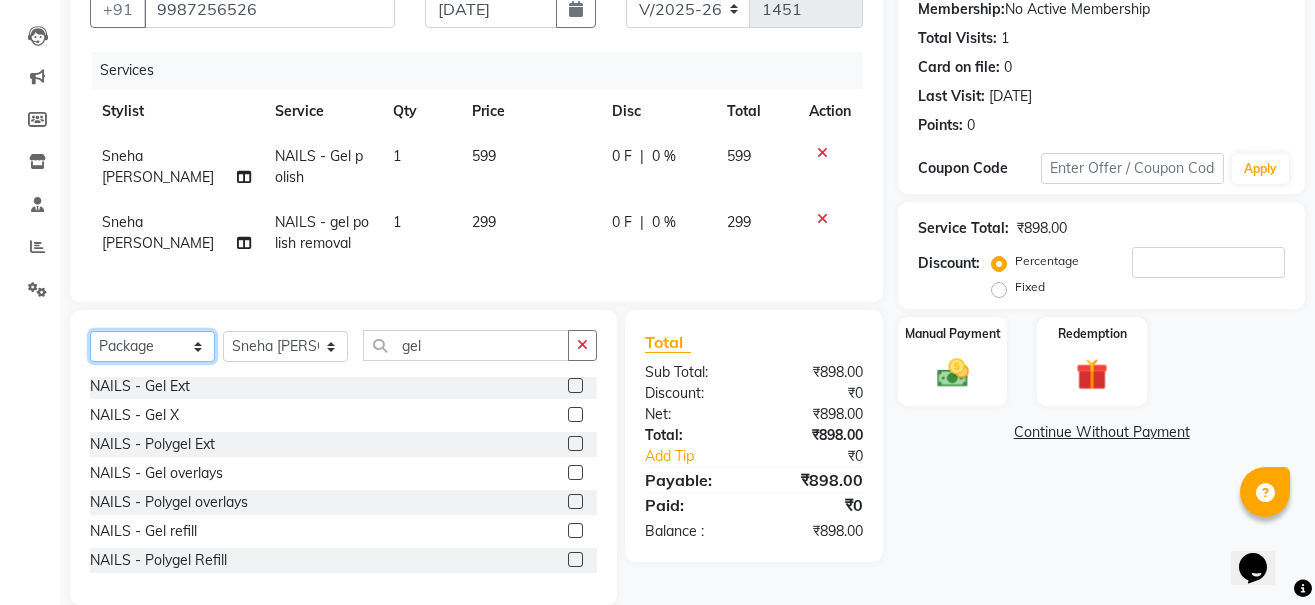 click on "Select  Service  Product  Membership  Package Voucher Prepaid Gift Card" 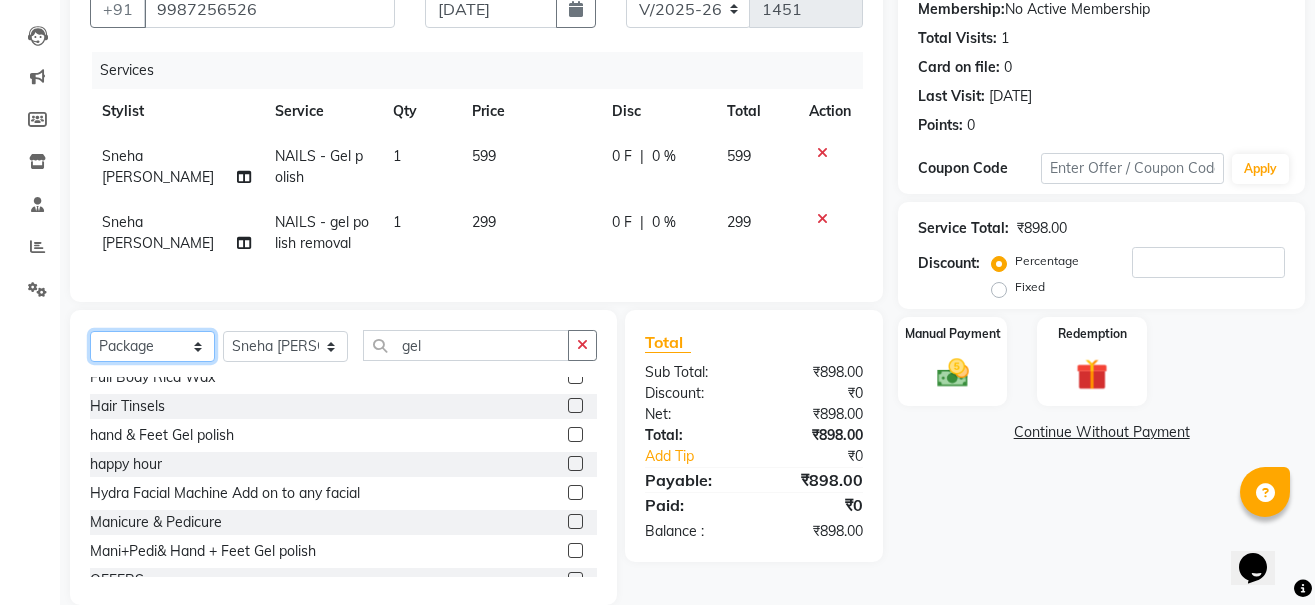 scroll, scrollTop: 322, scrollLeft: 0, axis: vertical 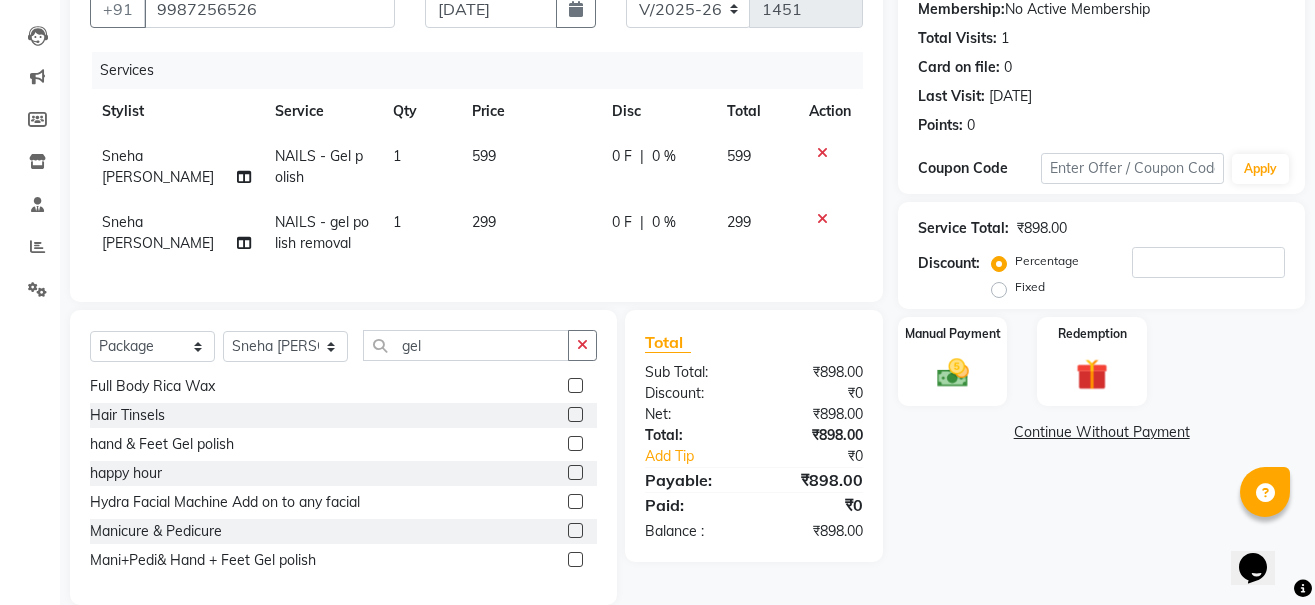 click 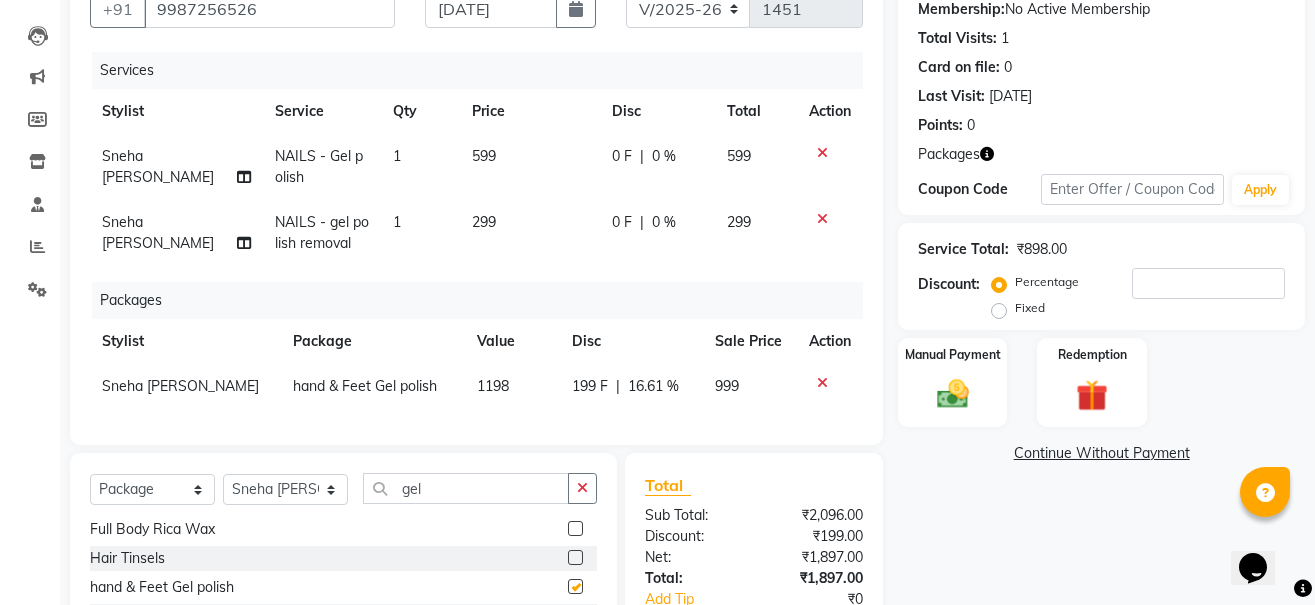checkbox on "false" 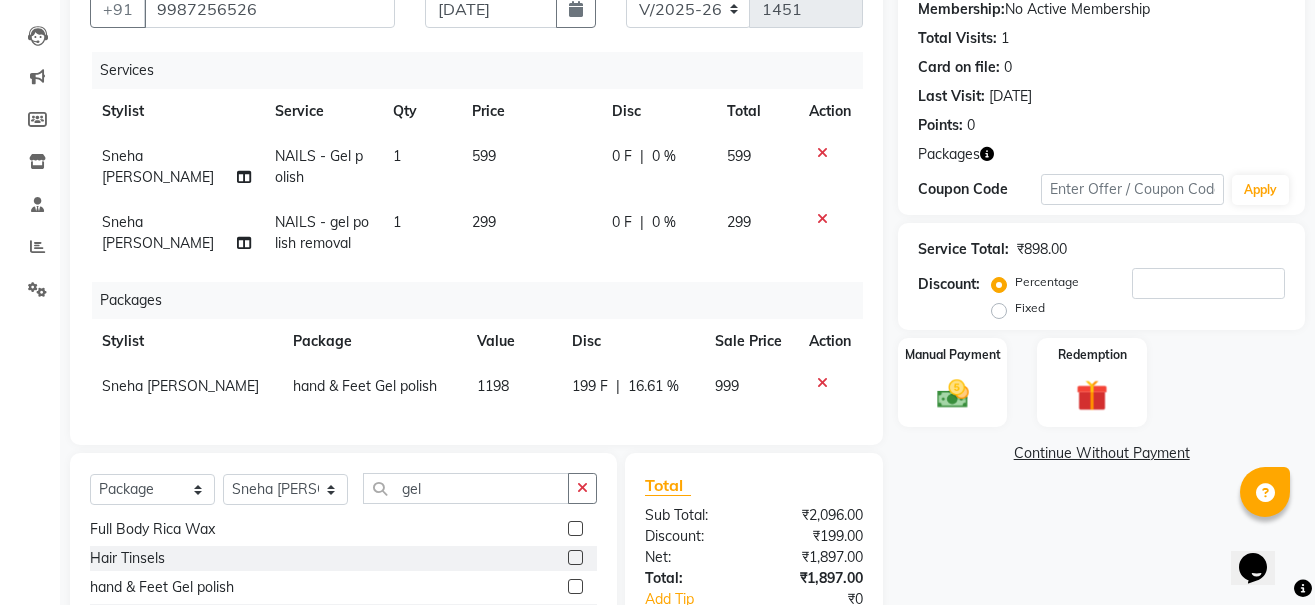 click 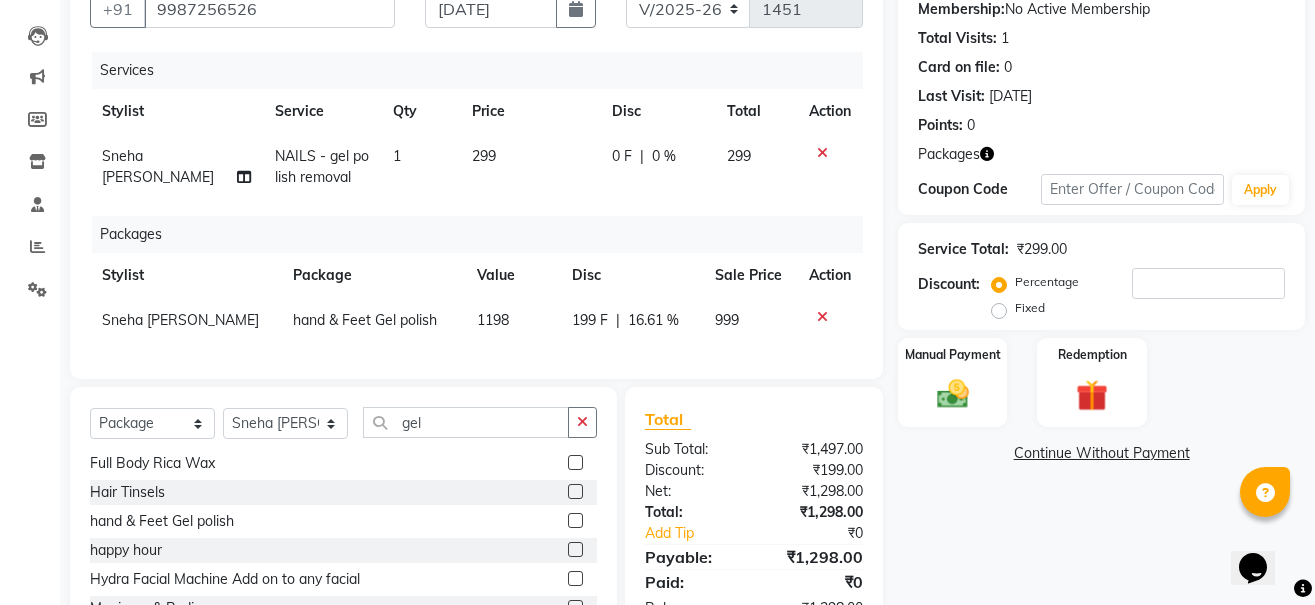 click 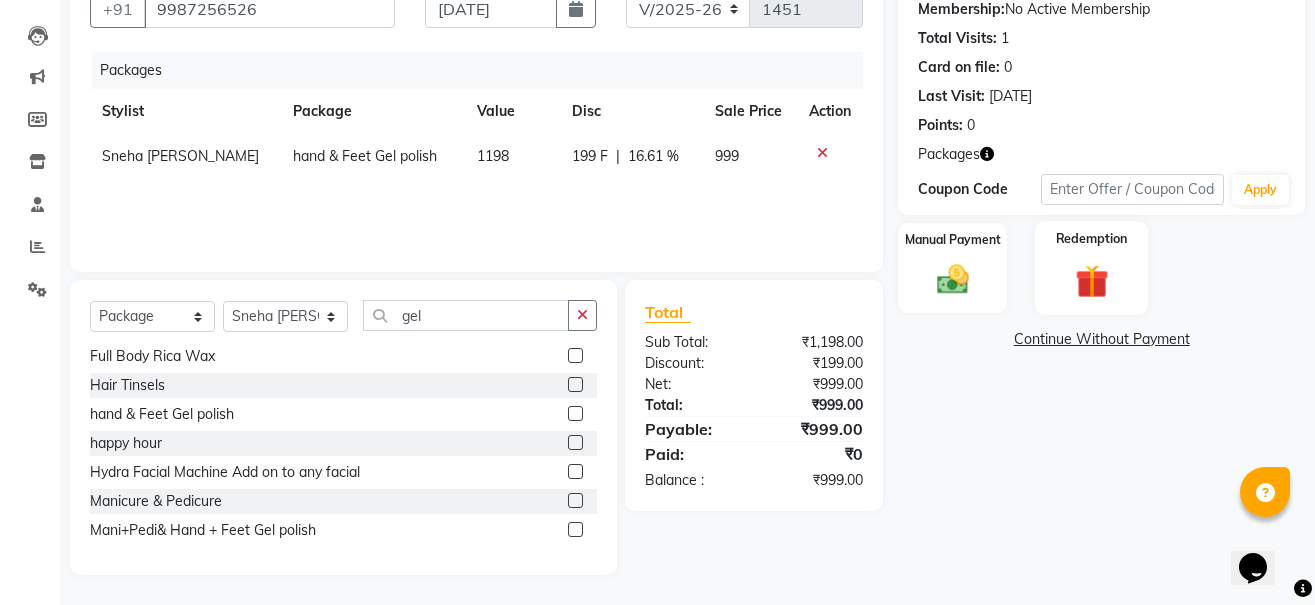 click 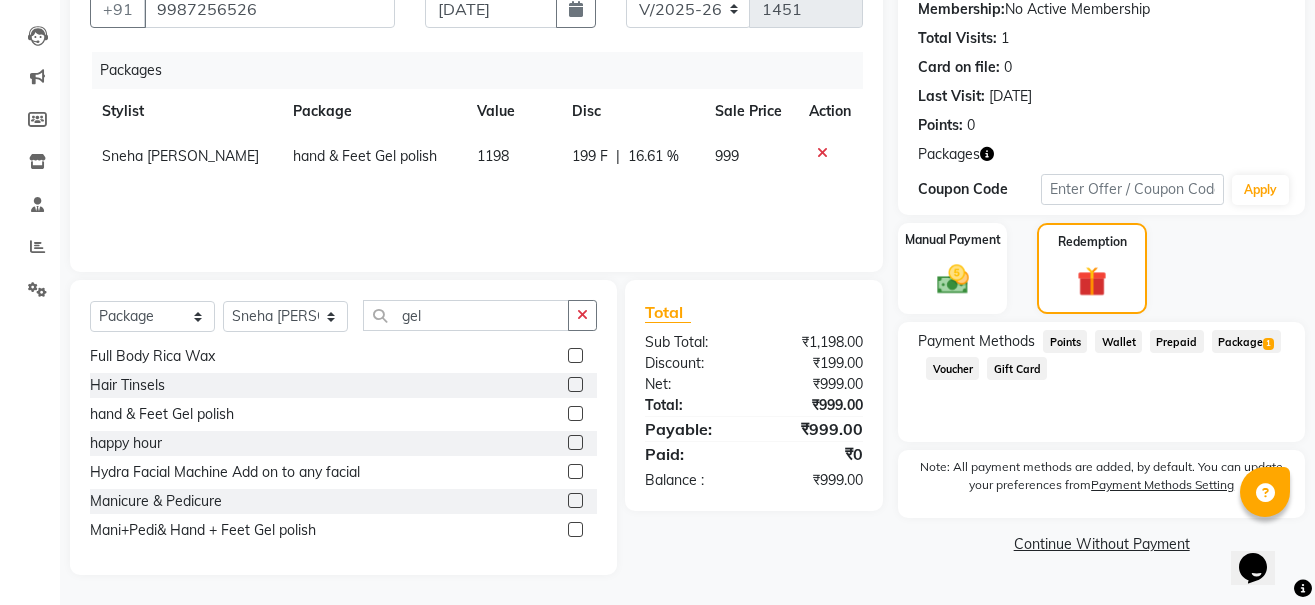 click on "Package  1" 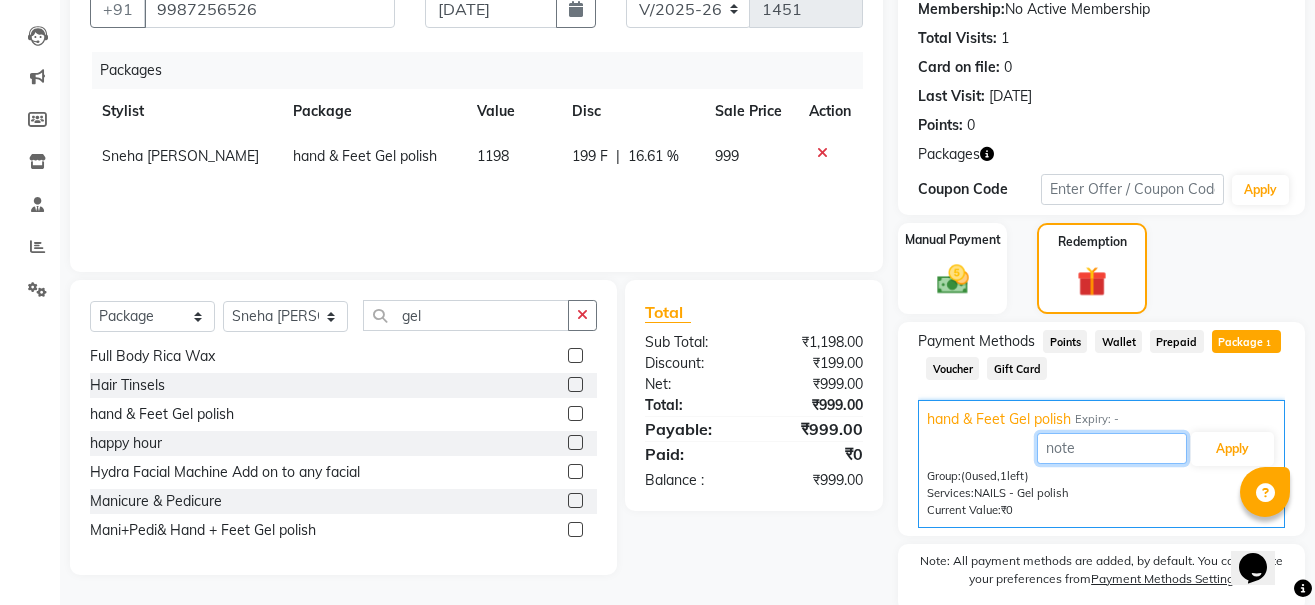 click at bounding box center (1112, 448) 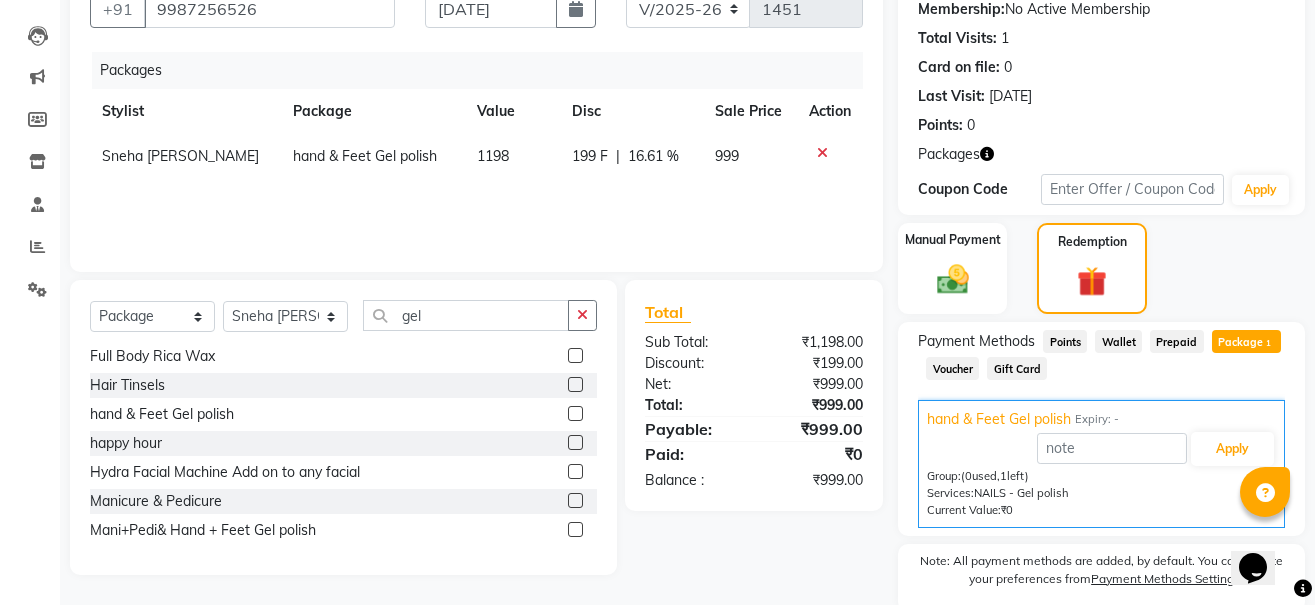 click 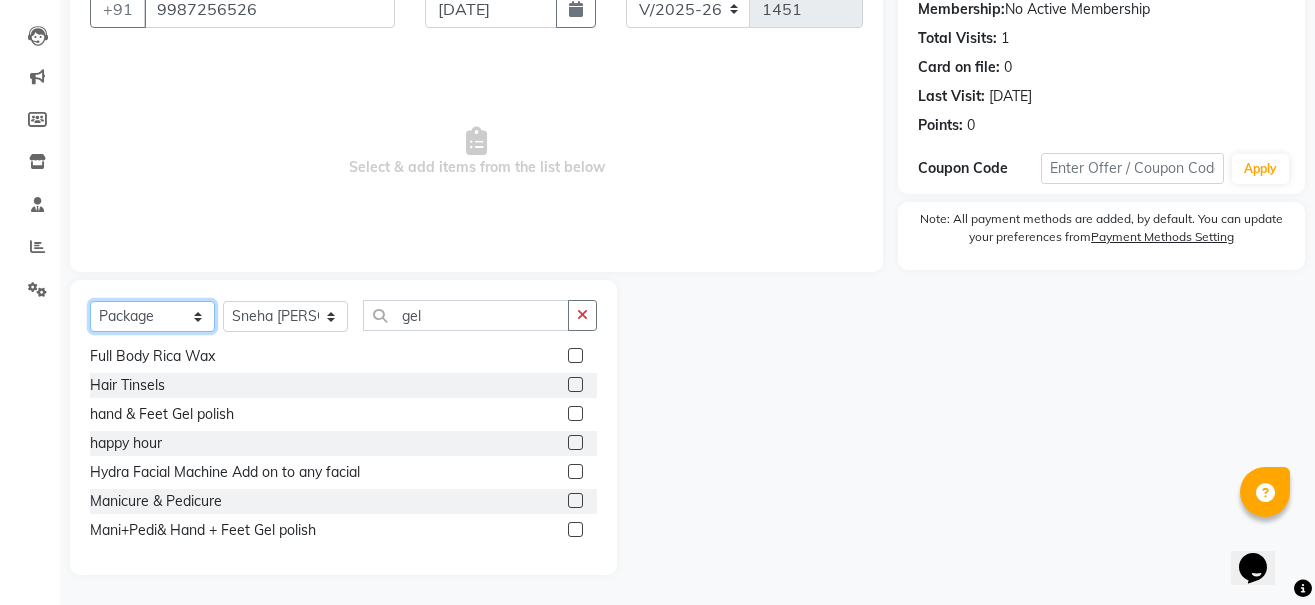 click on "Select  Service  Product  Membership  Package Voucher Prepaid Gift Card" 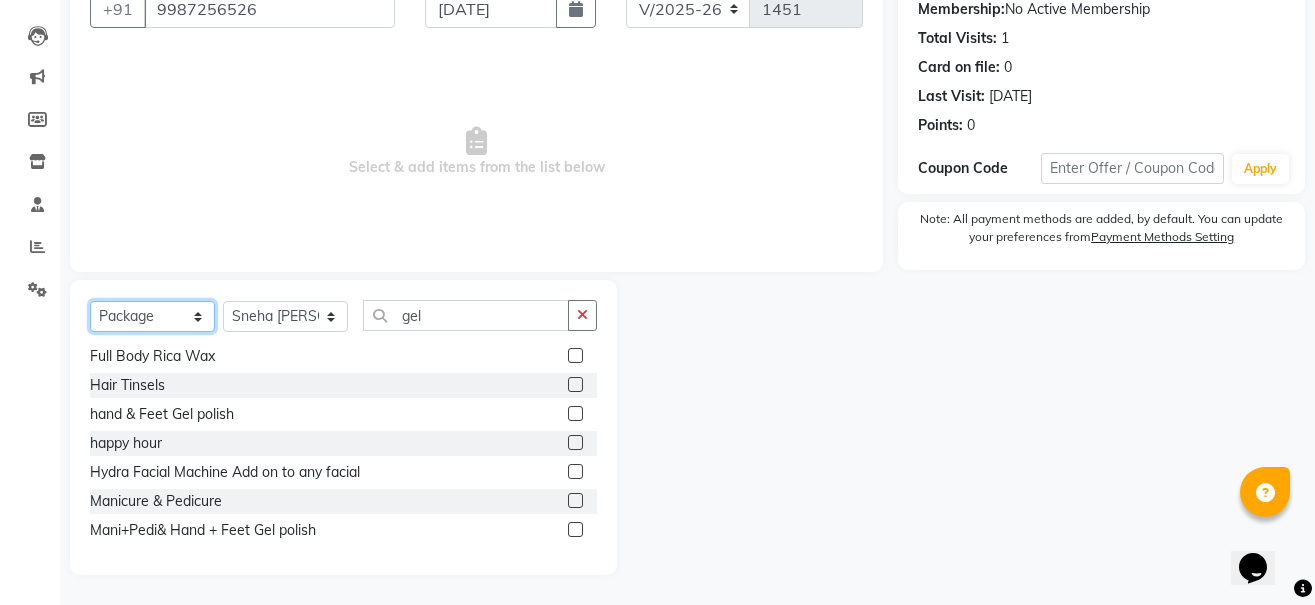 select on "service" 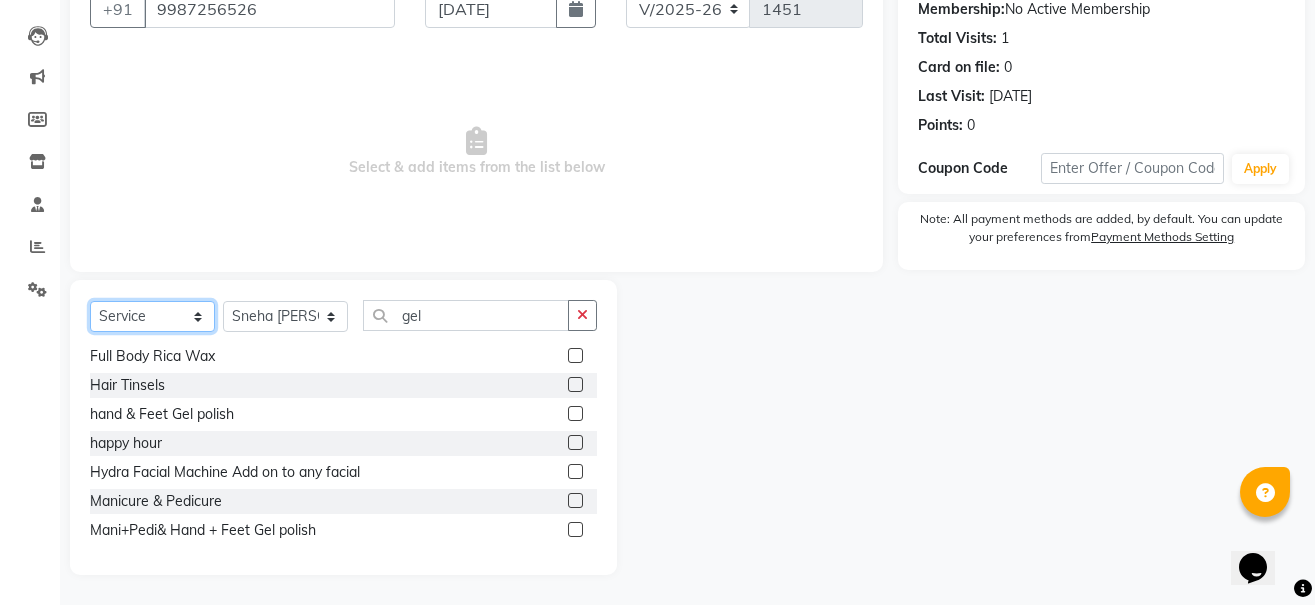 click on "Select  Service  Product  Membership  Package Voucher Prepaid Gift Card" 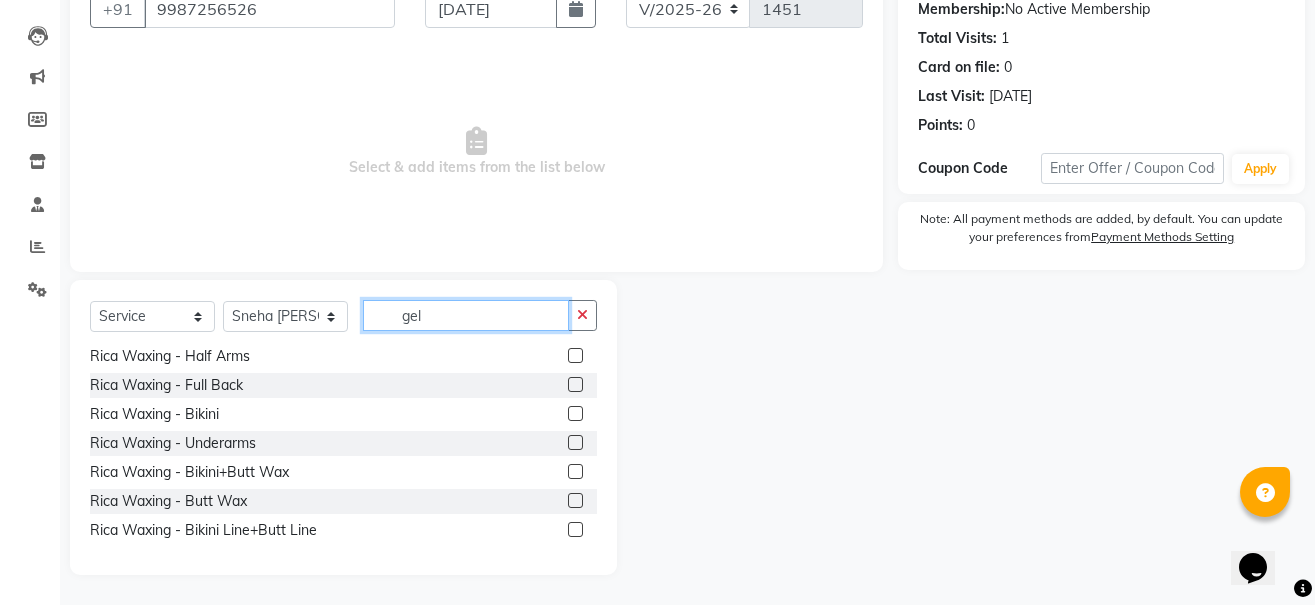 click on "gel" 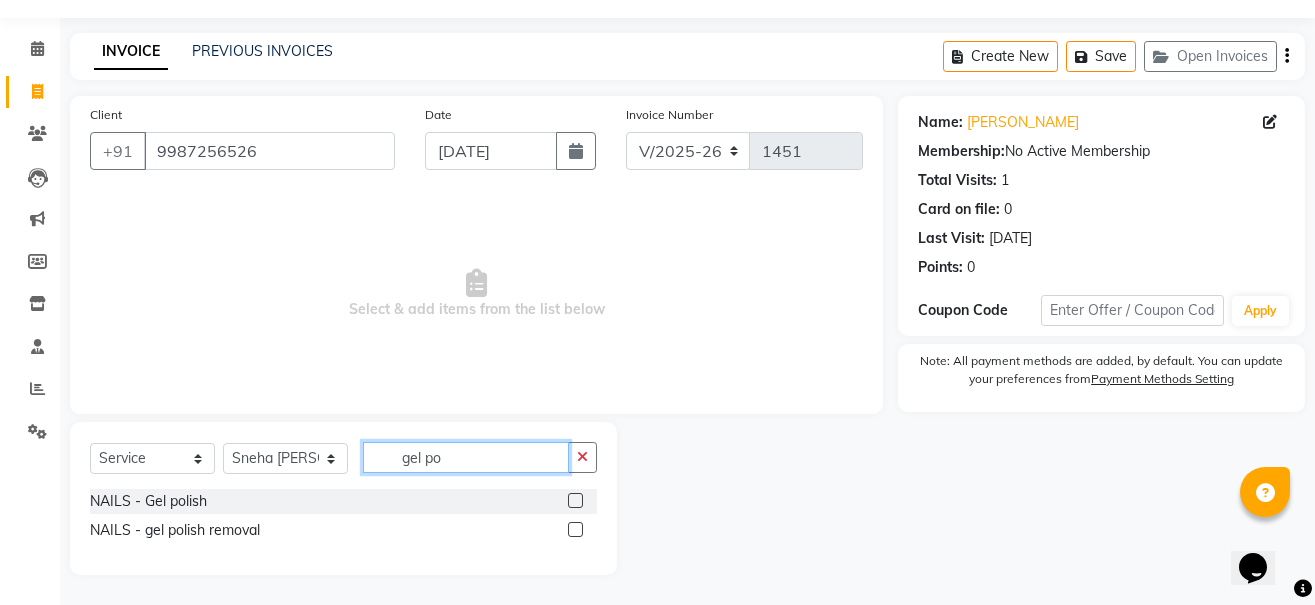 scroll, scrollTop: 0, scrollLeft: 0, axis: both 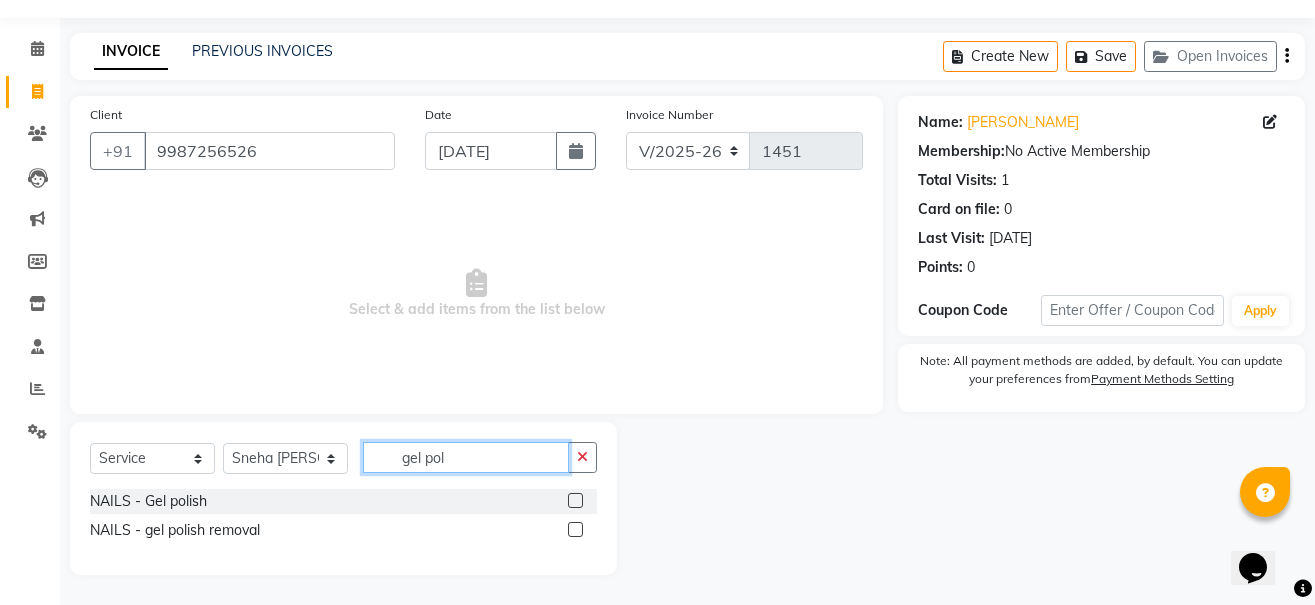 type on "gel pol" 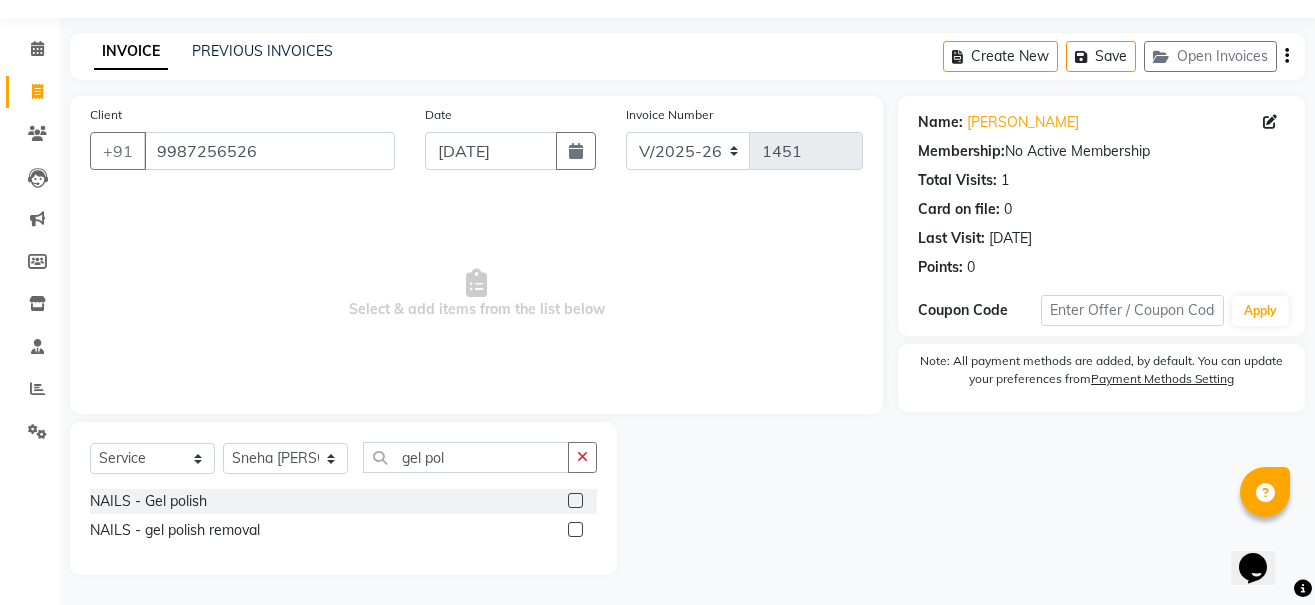 click 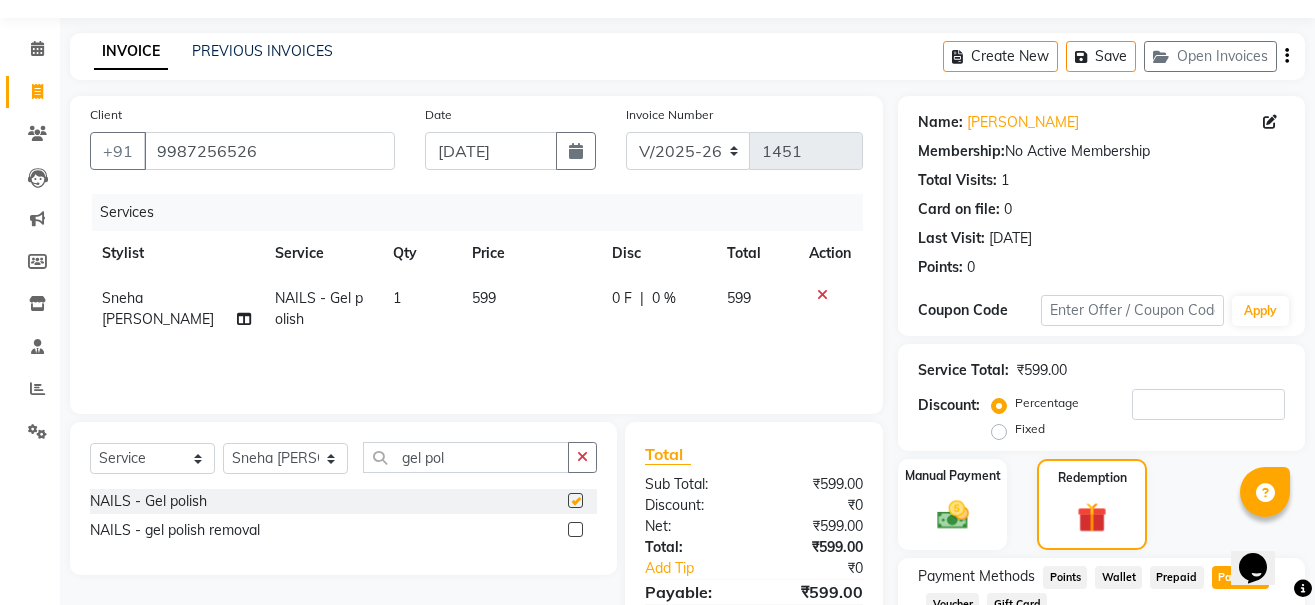 checkbox on "false" 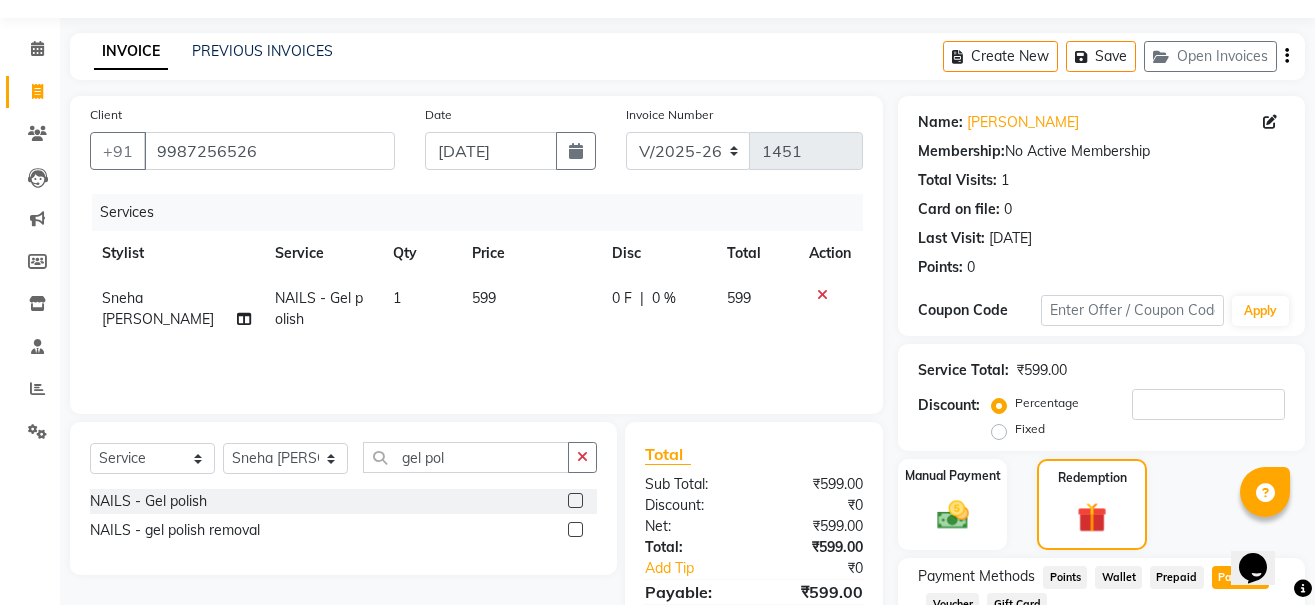 click on "599" 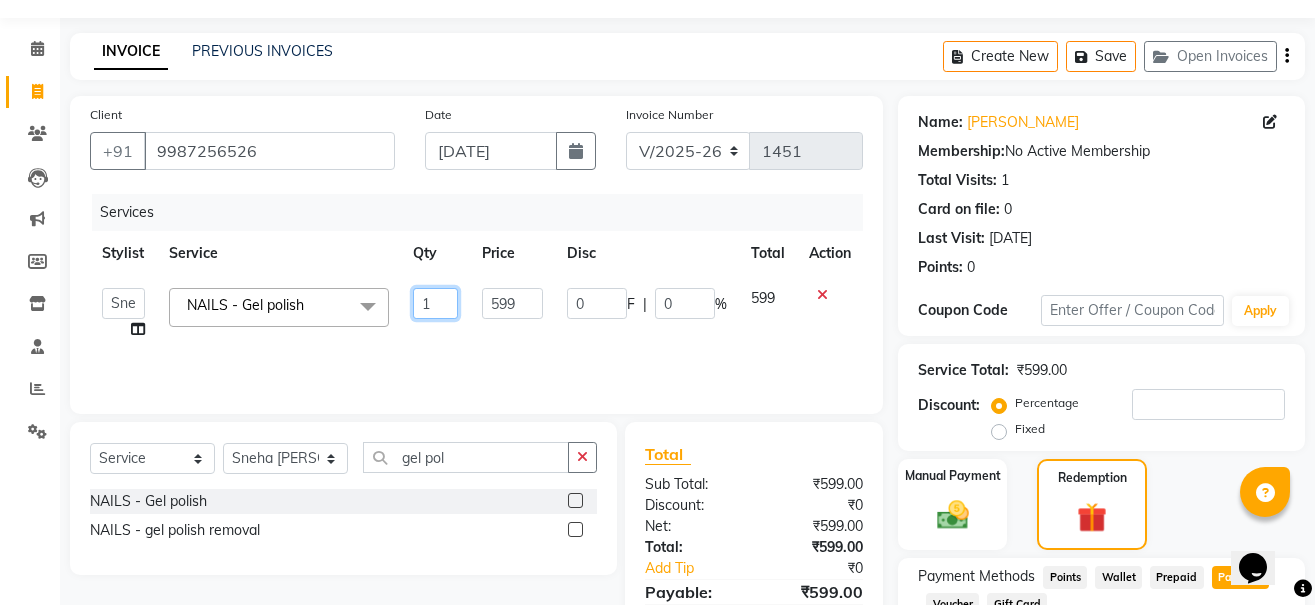 click on "1" 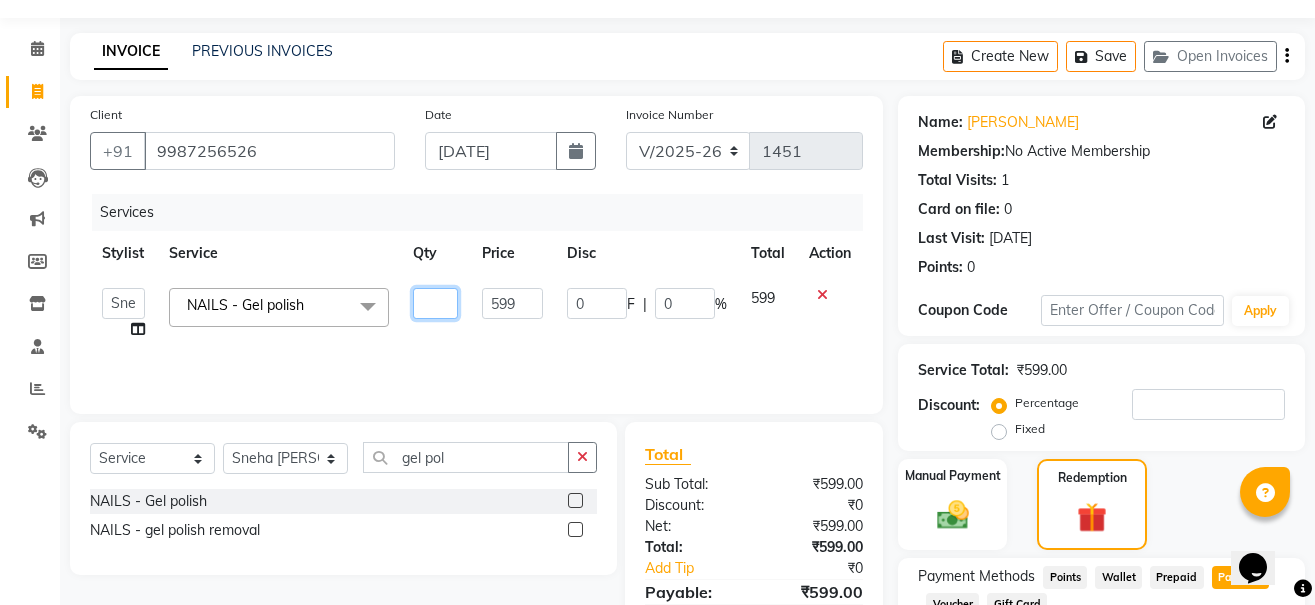 type on "2" 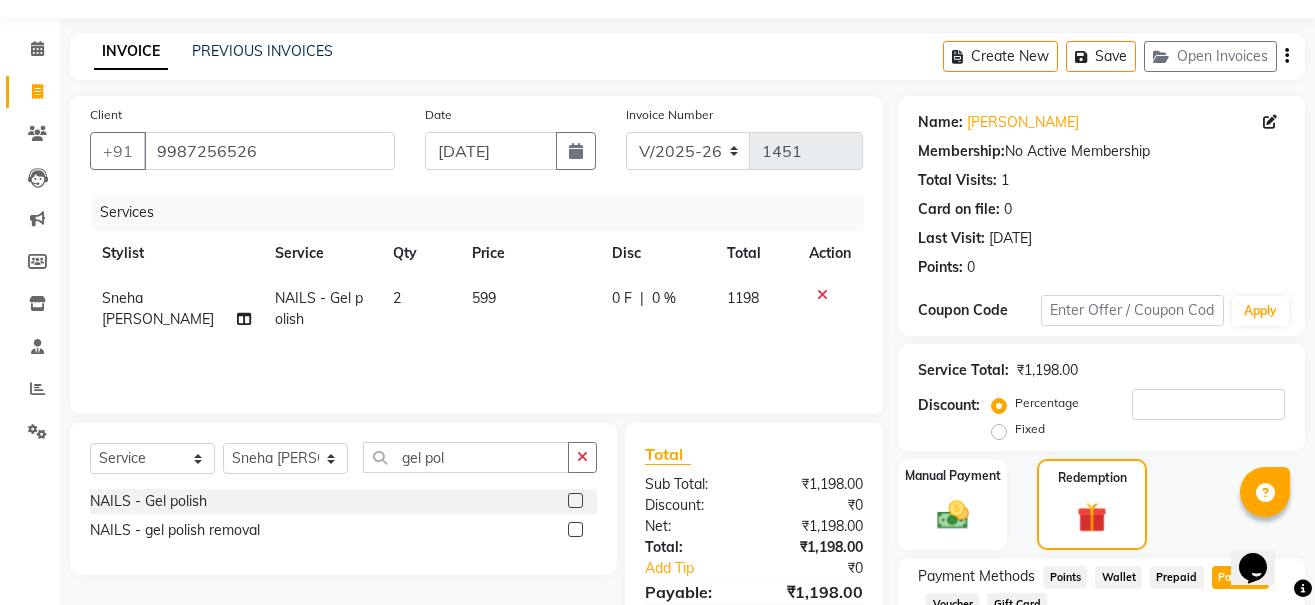 click on "0 F" 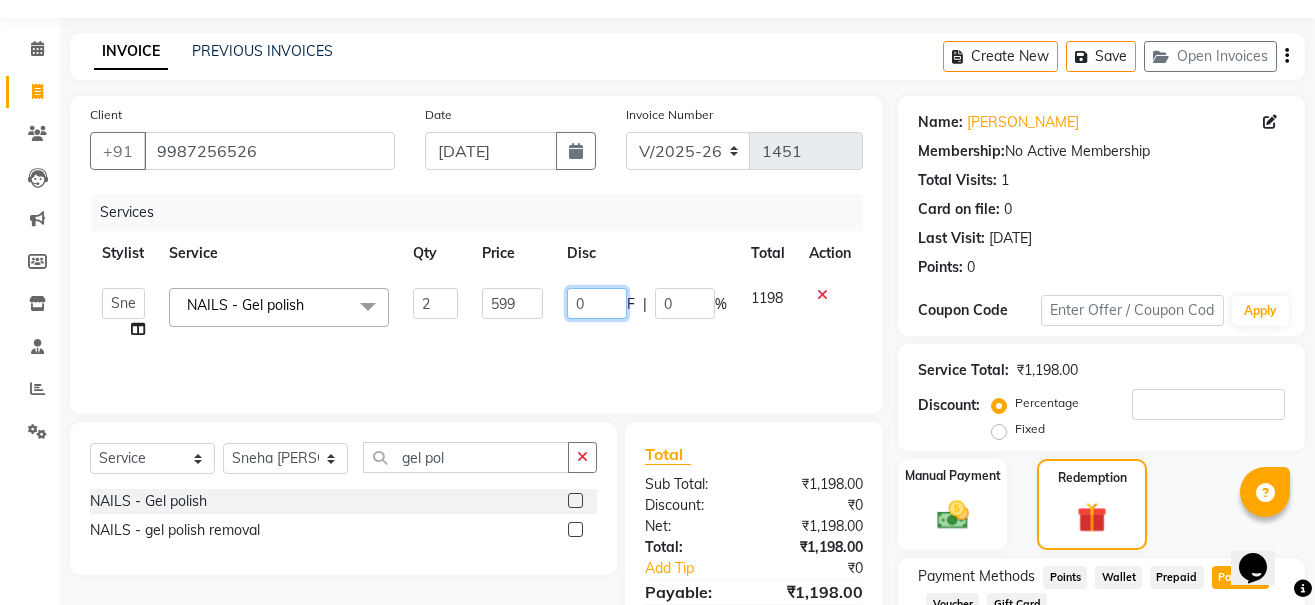 click on "0" 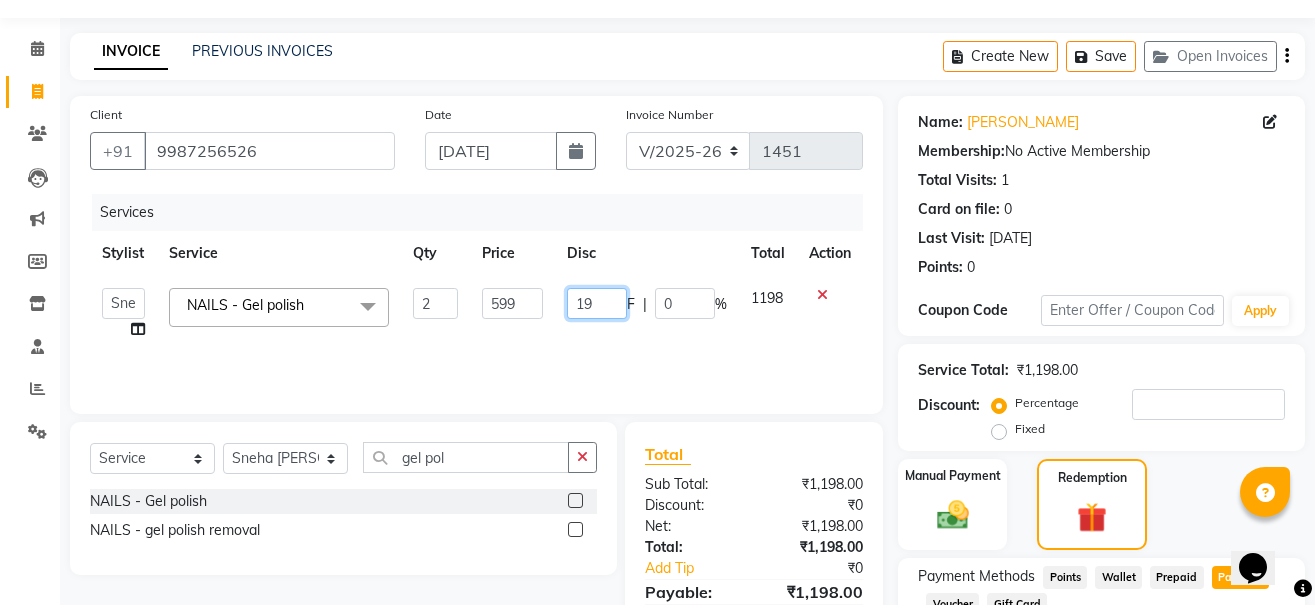type on "198" 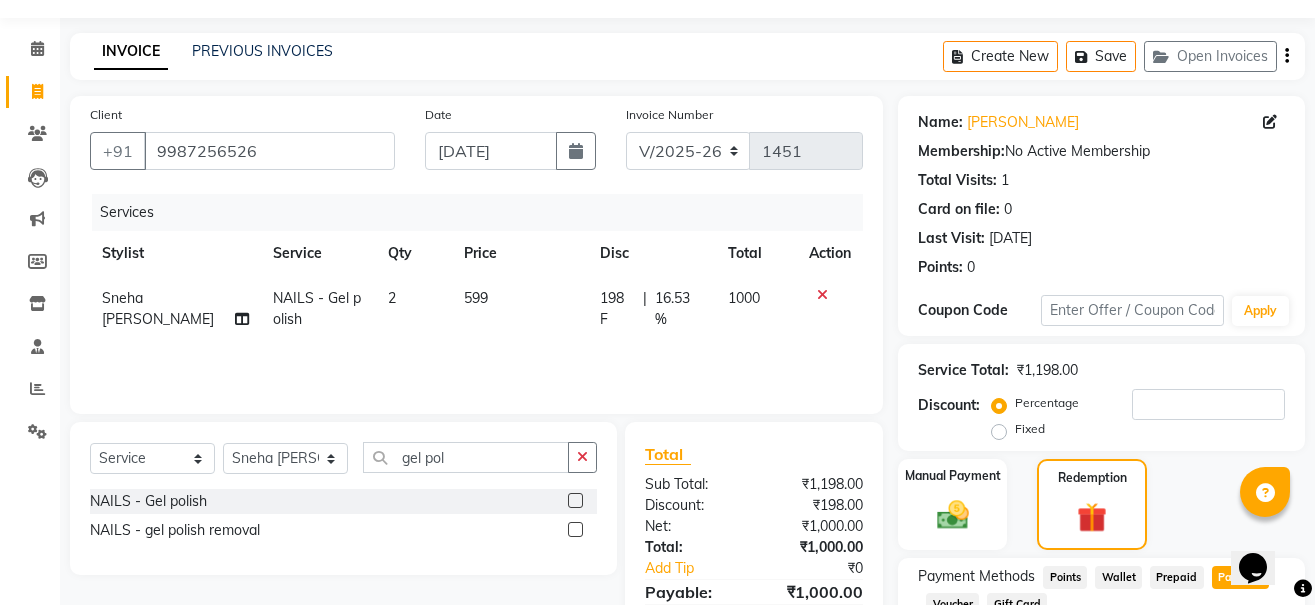 click on "Sneha Balu Ichake Split Commission" 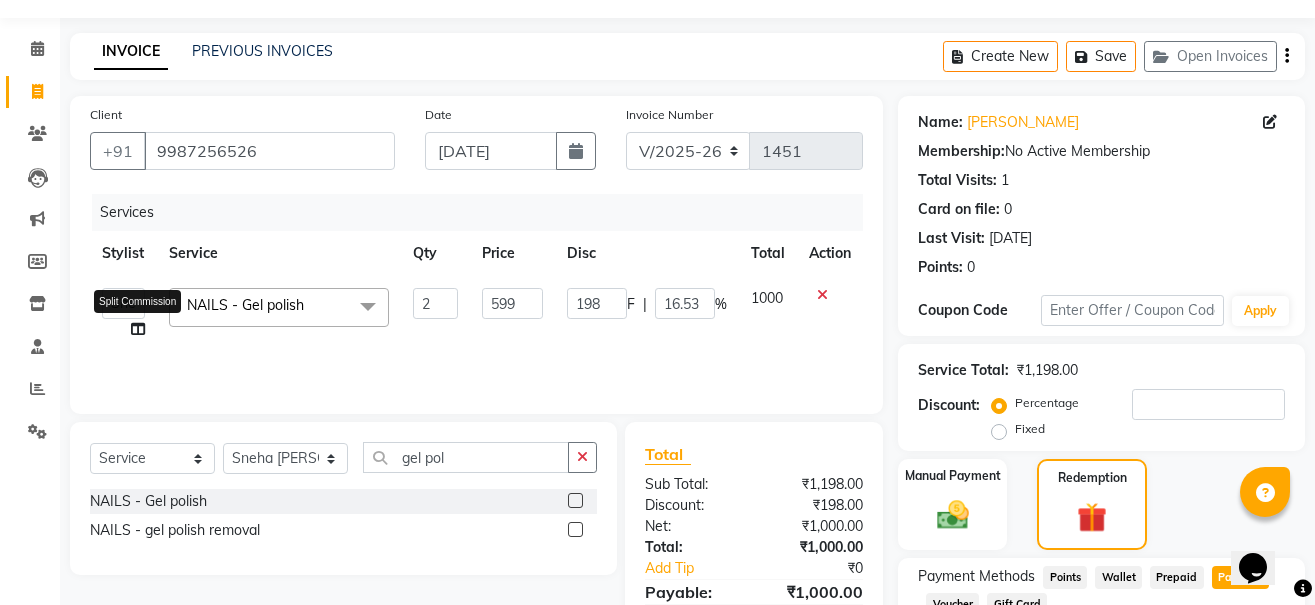 click 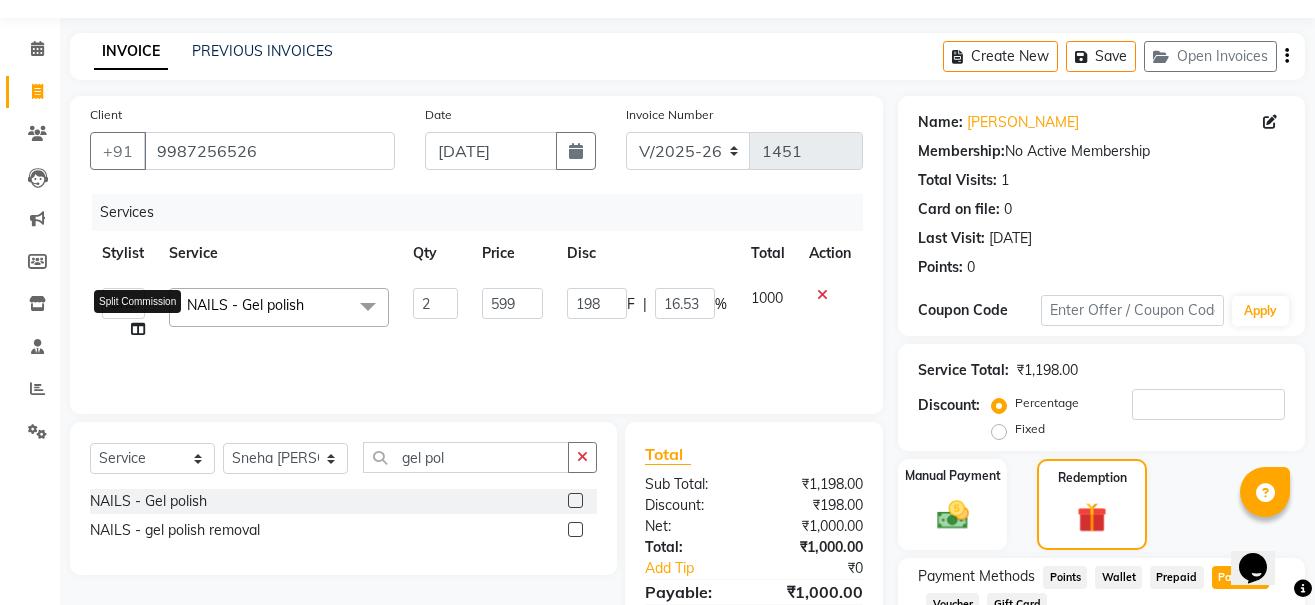 select on "76415" 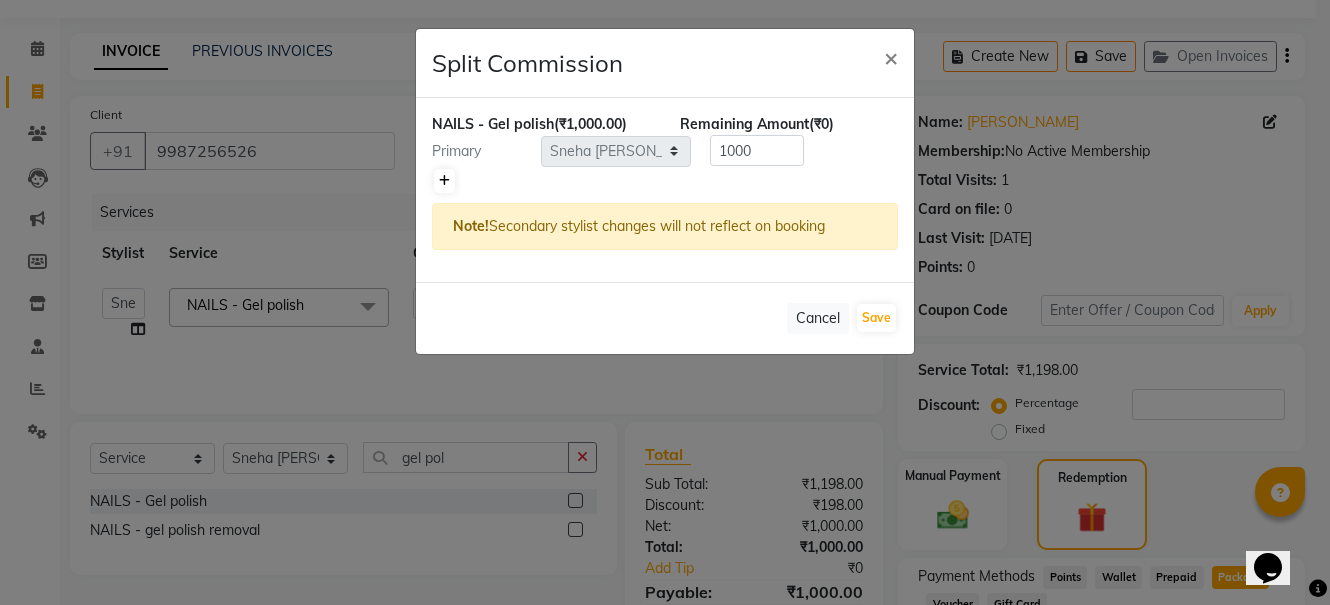click 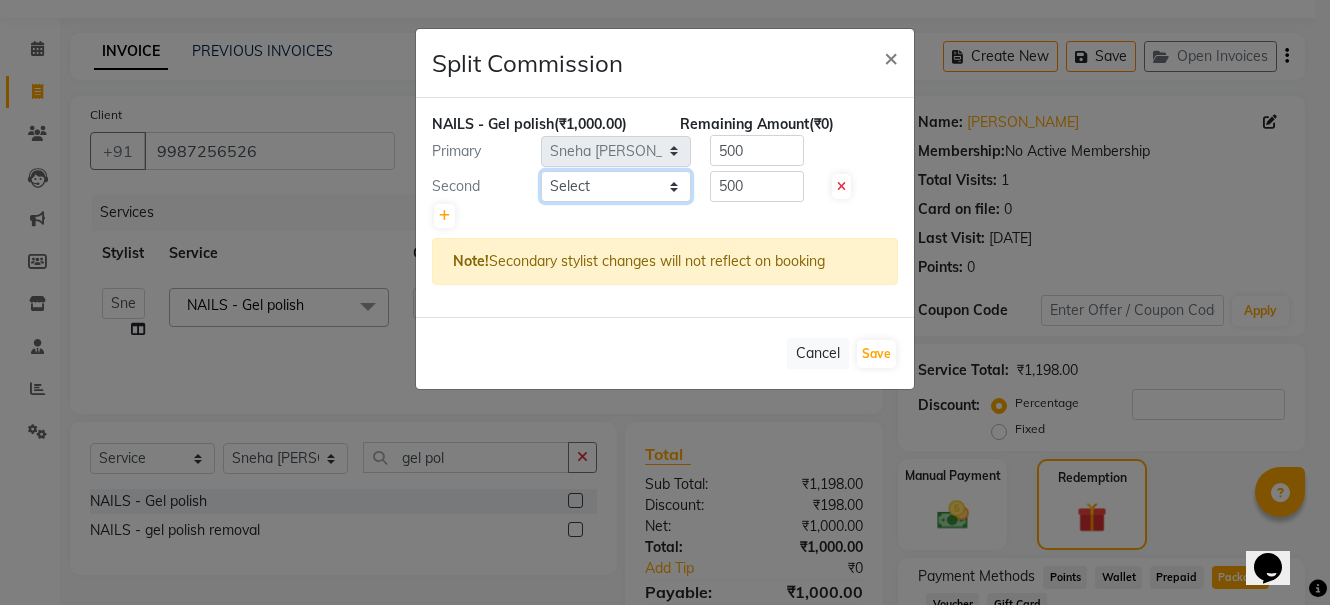 click on "Select  Alam   Arshad shaikh   Deepu Chatry   NailKraft   Neetu   Nikita   NITA  CHAHAL    Pooja Mehral   Preeti Bidlal   Sanya Shaikh   Sneha Balu Ichake   Vaishali Vinod Yadav" 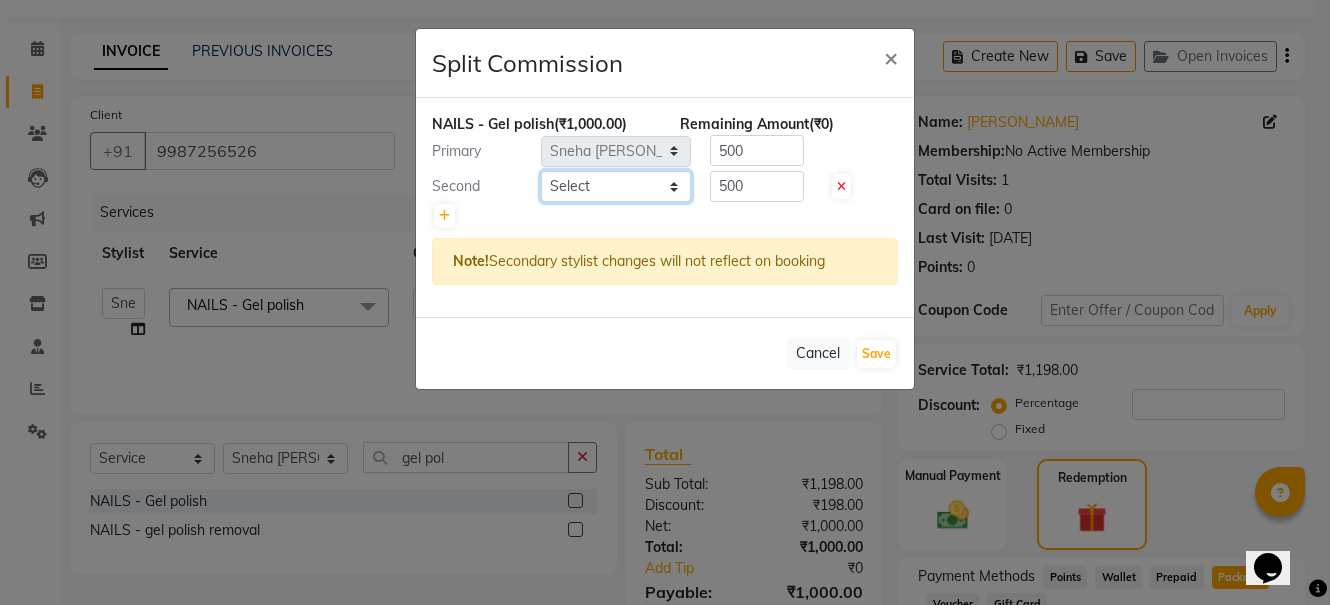select on "76535" 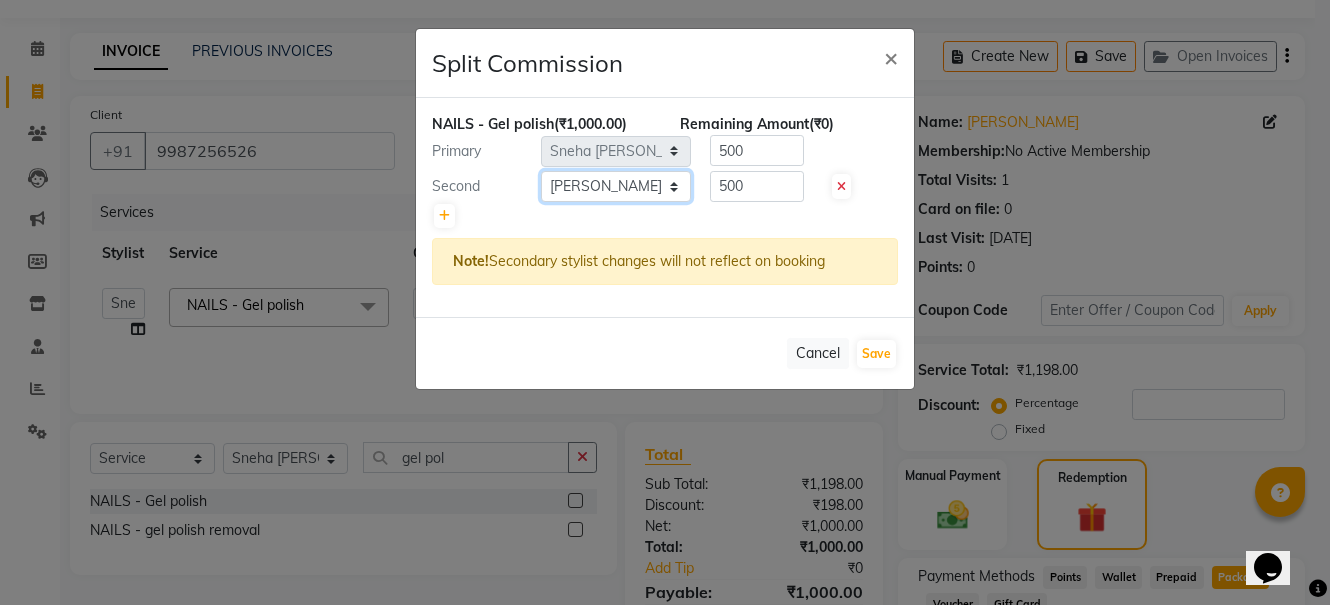 click on "Select  Alam   Arshad shaikh   Deepu Chatry   NailKraft   Neetu   Nikita   NITA  CHAHAL    Pooja Mehral   Preeti Bidlal   Sanya Shaikh   Sneha Balu Ichake   Vaishali Vinod Yadav" 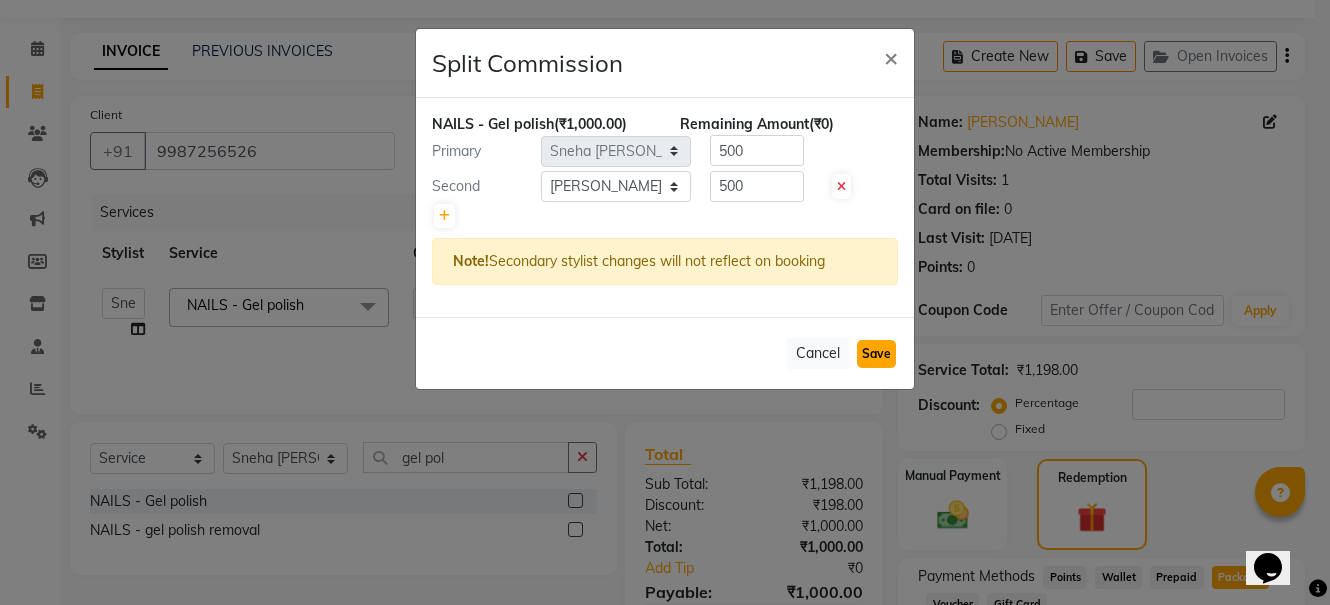 click on "Save" 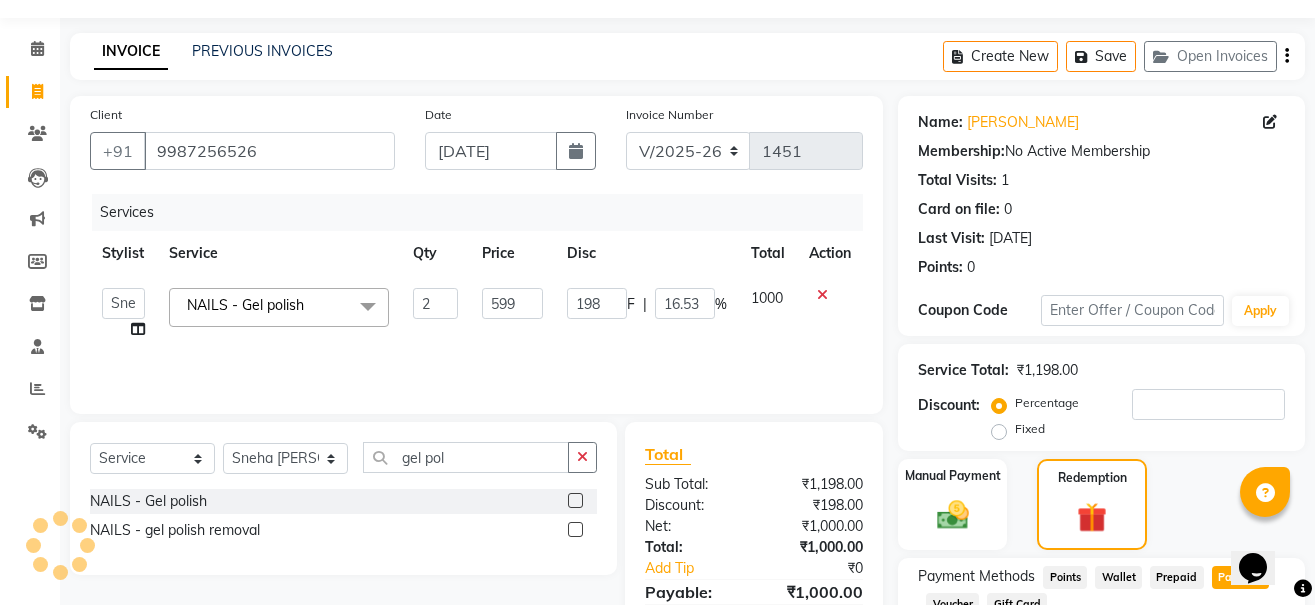 scroll, scrollTop: 274, scrollLeft: 0, axis: vertical 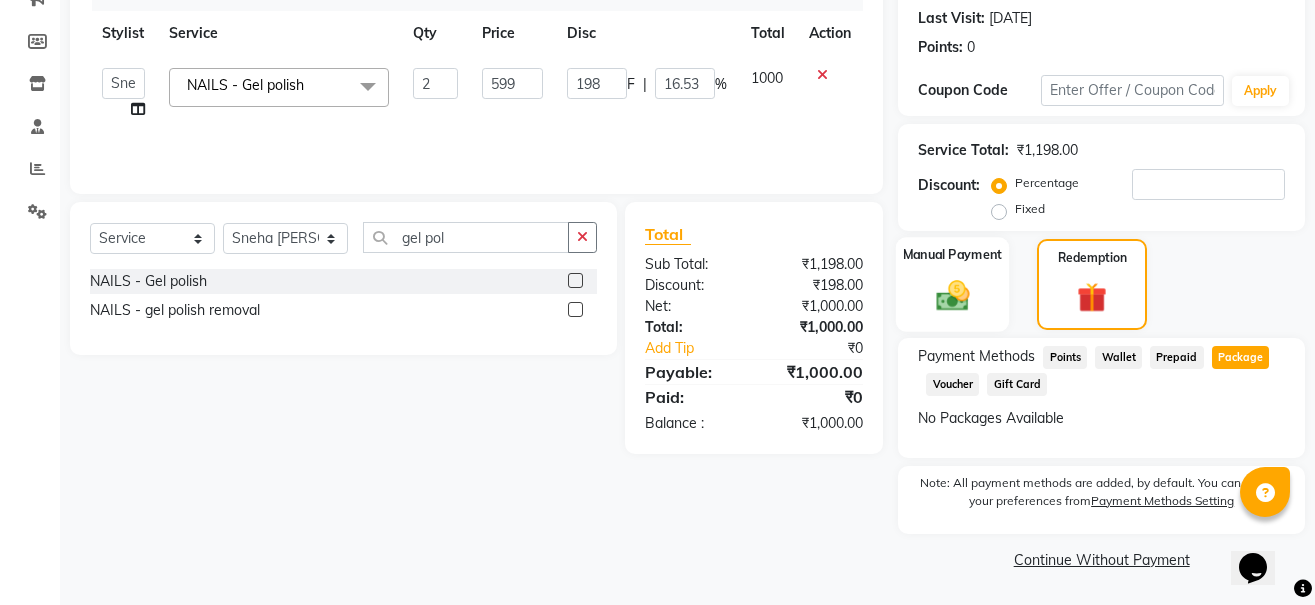 click on "Manual Payment" 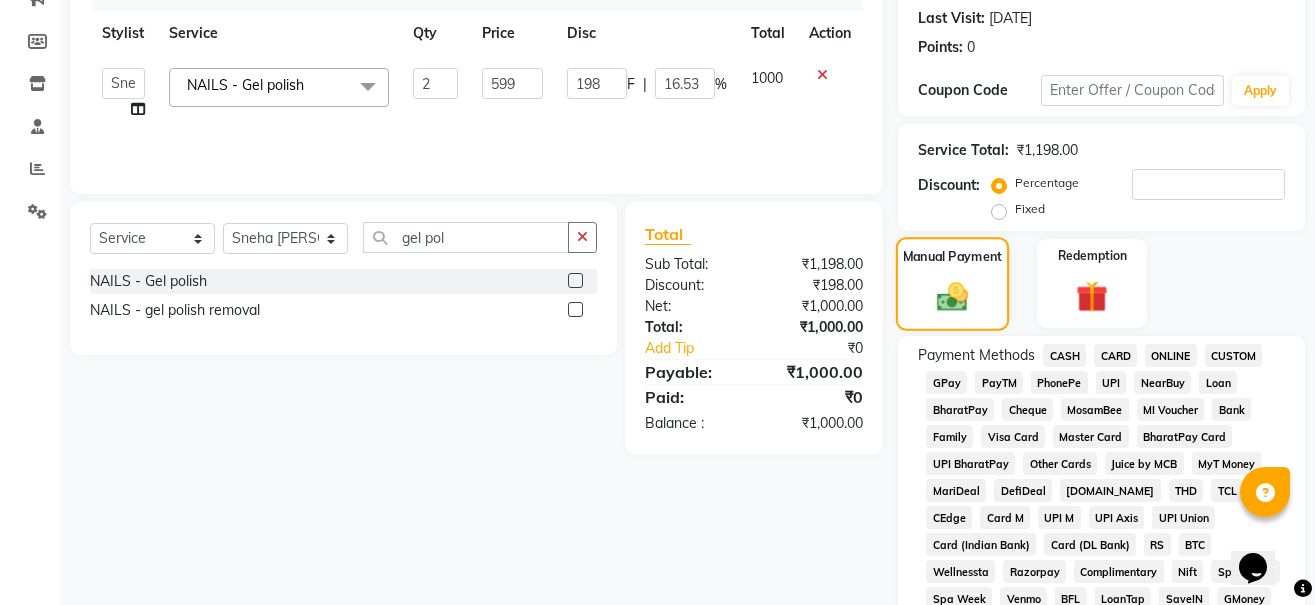 click 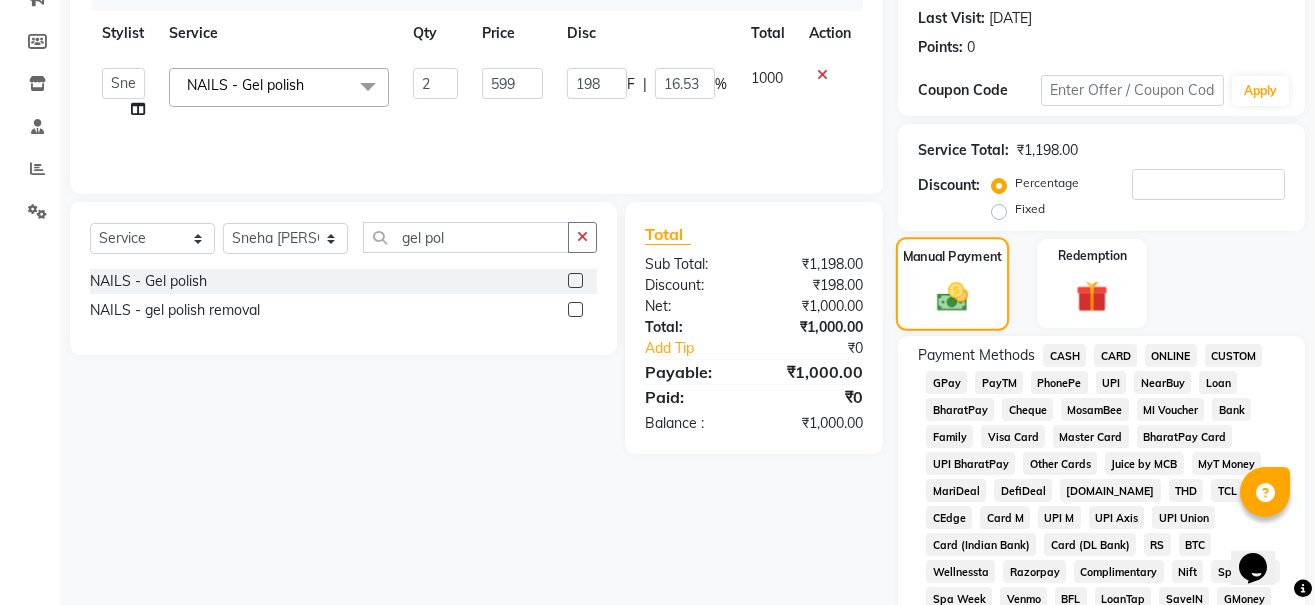 click 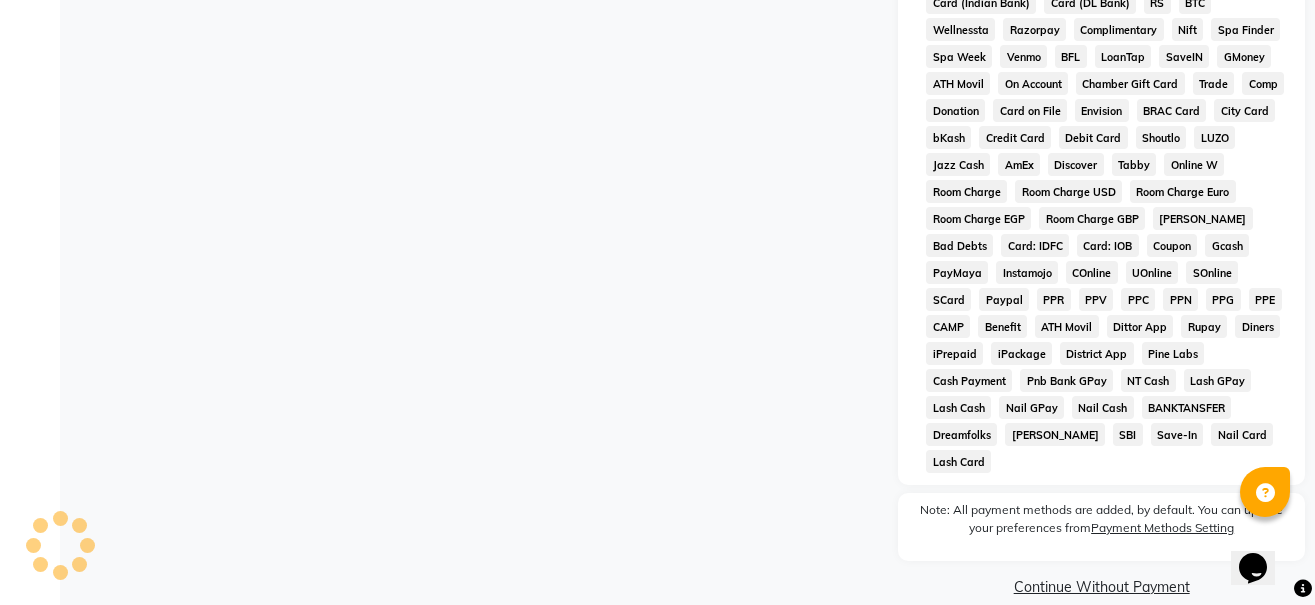 scroll, scrollTop: 456, scrollLeft: 0, axis: vertical 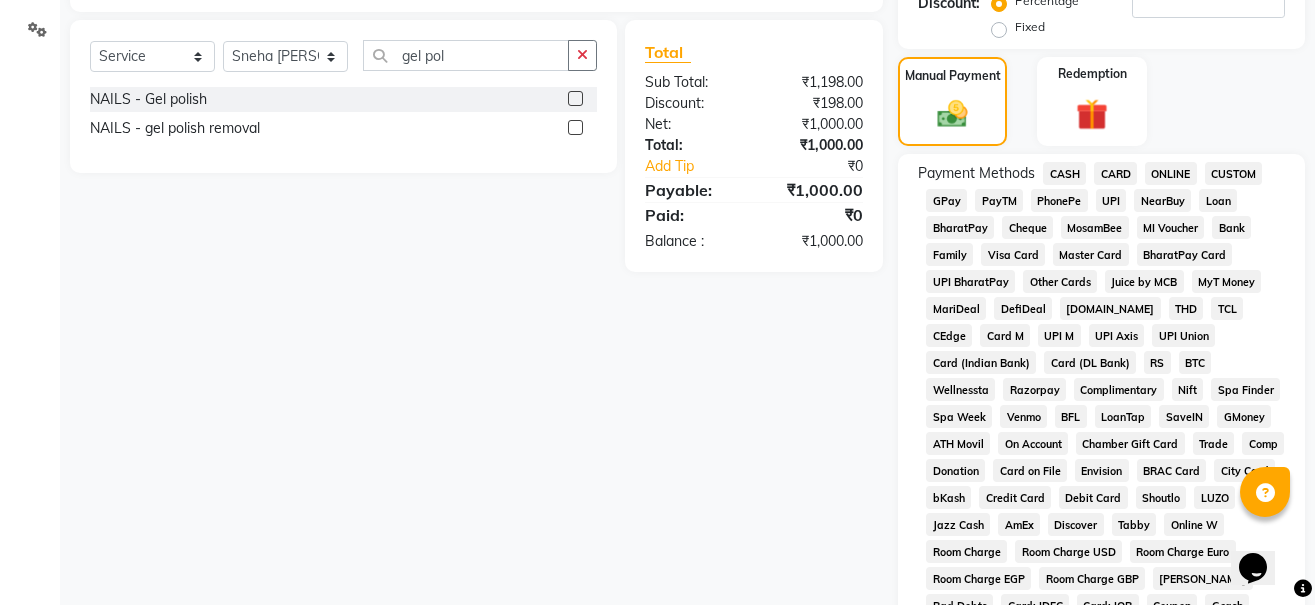 click on "CASH" 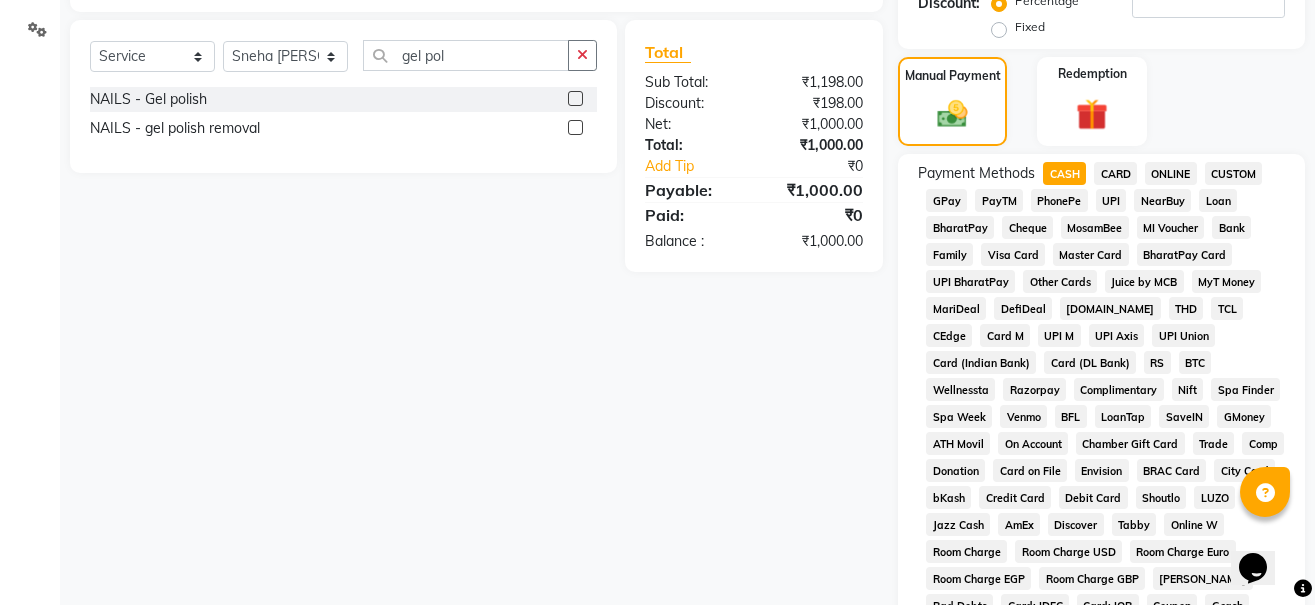 click on "CASH" 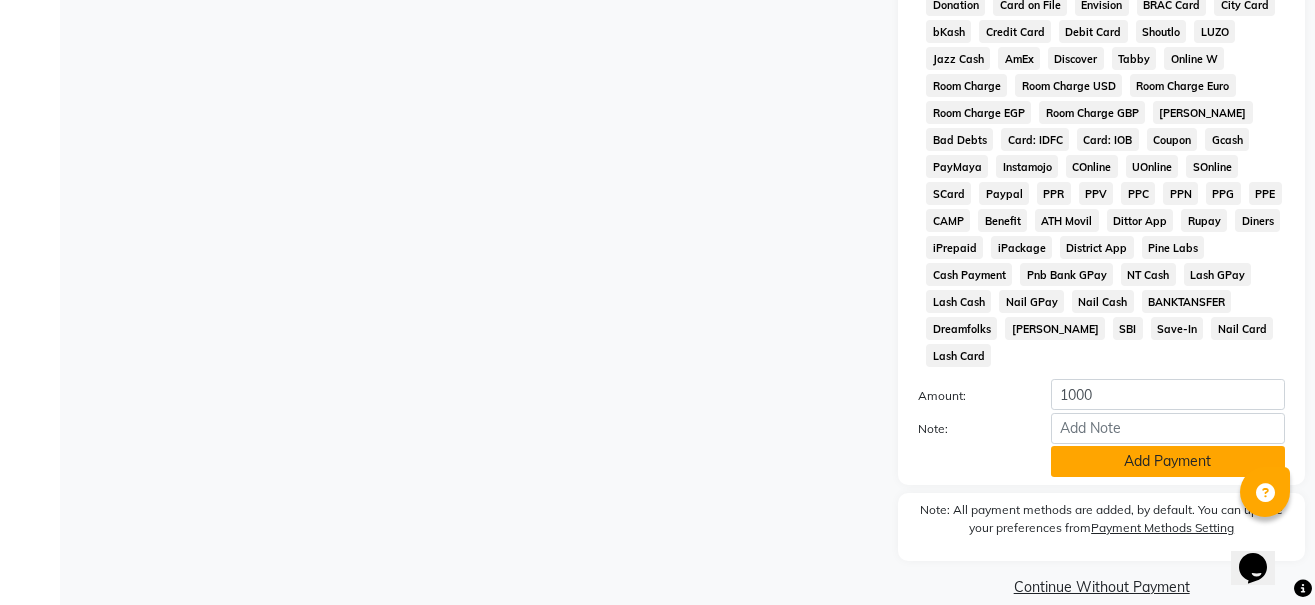 click on "Add Payment" 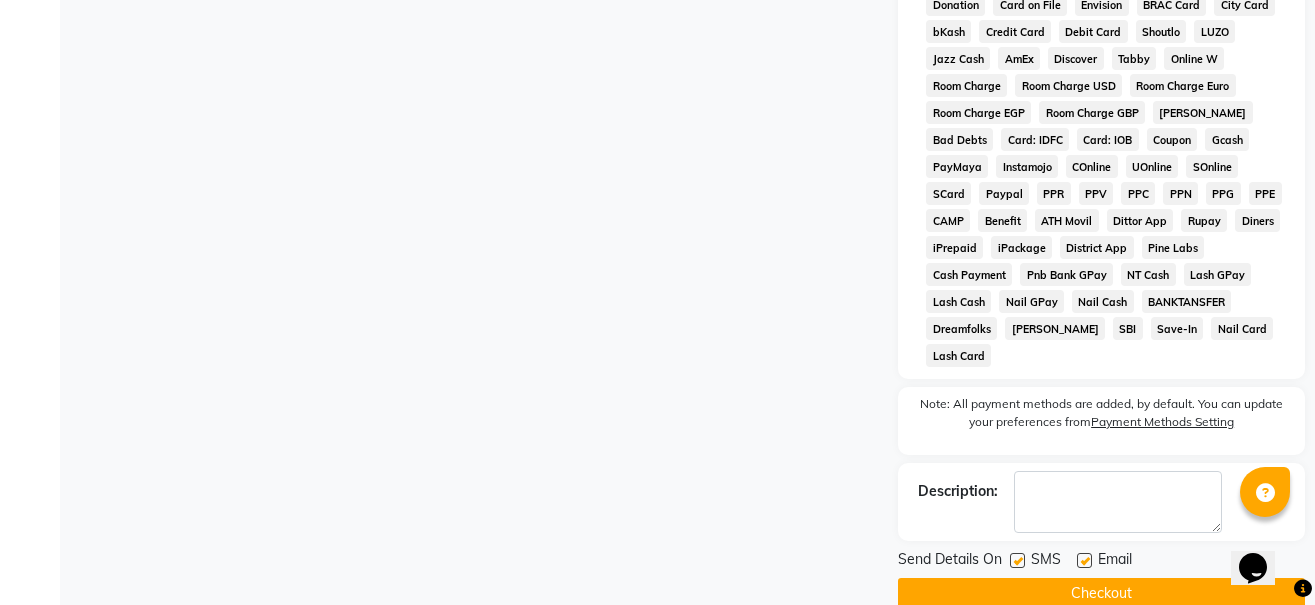 click 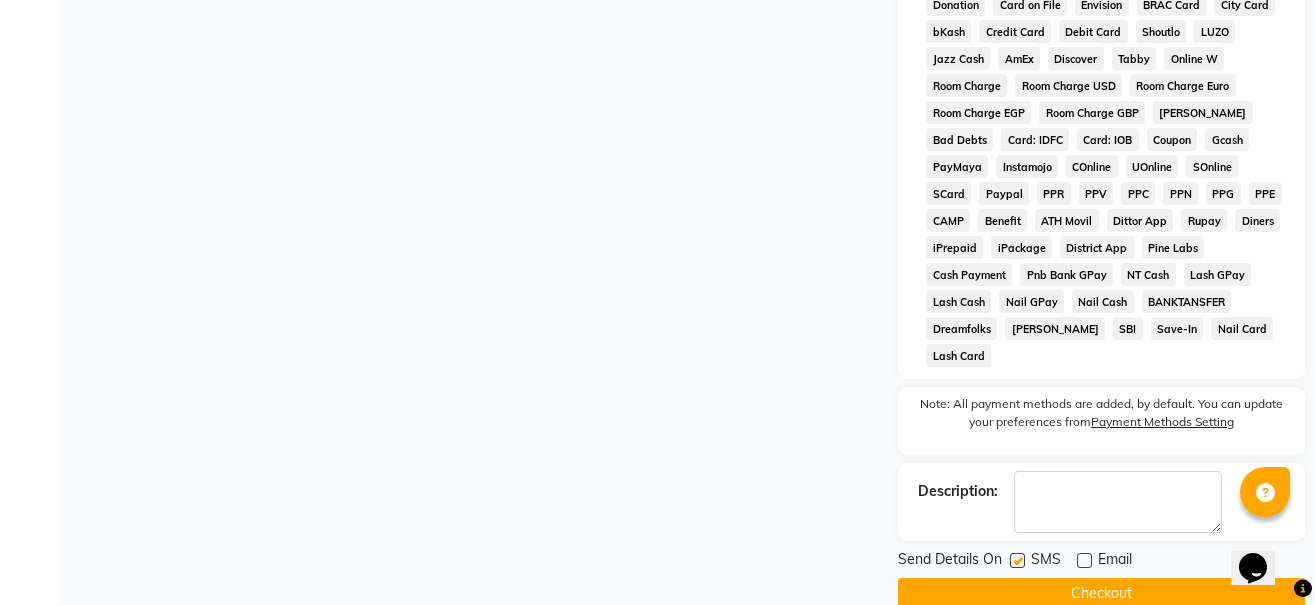click on "Checkout" 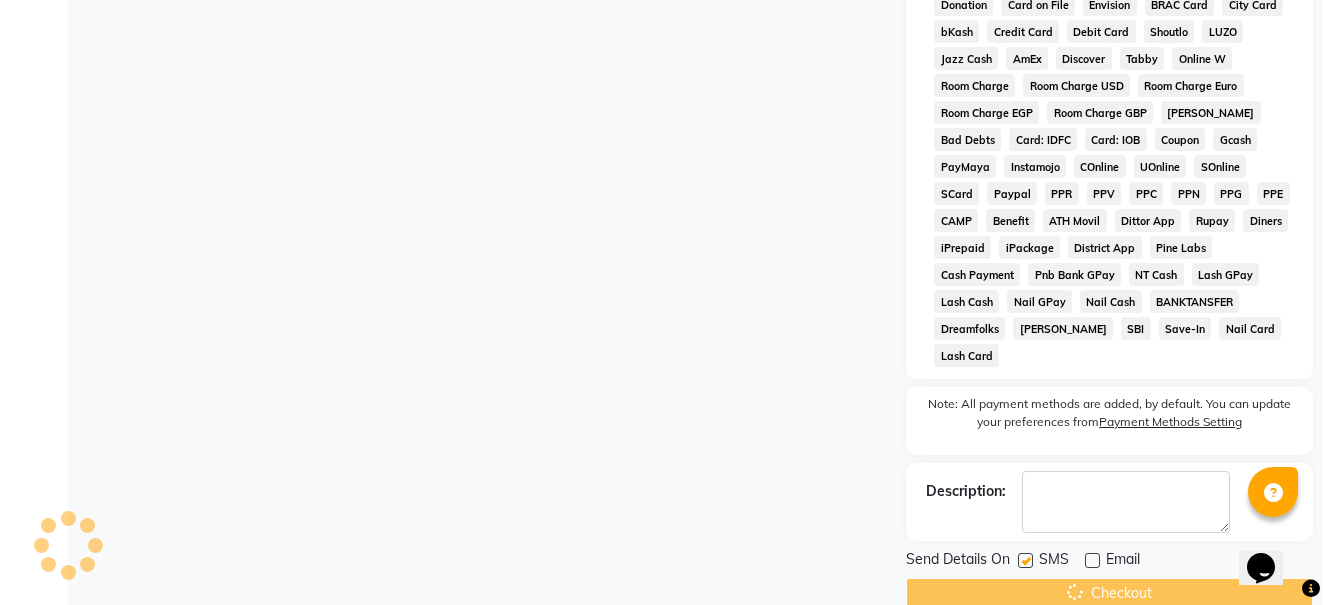 scroll, scrollTop: 0, scrollLeft: 0, axis: both 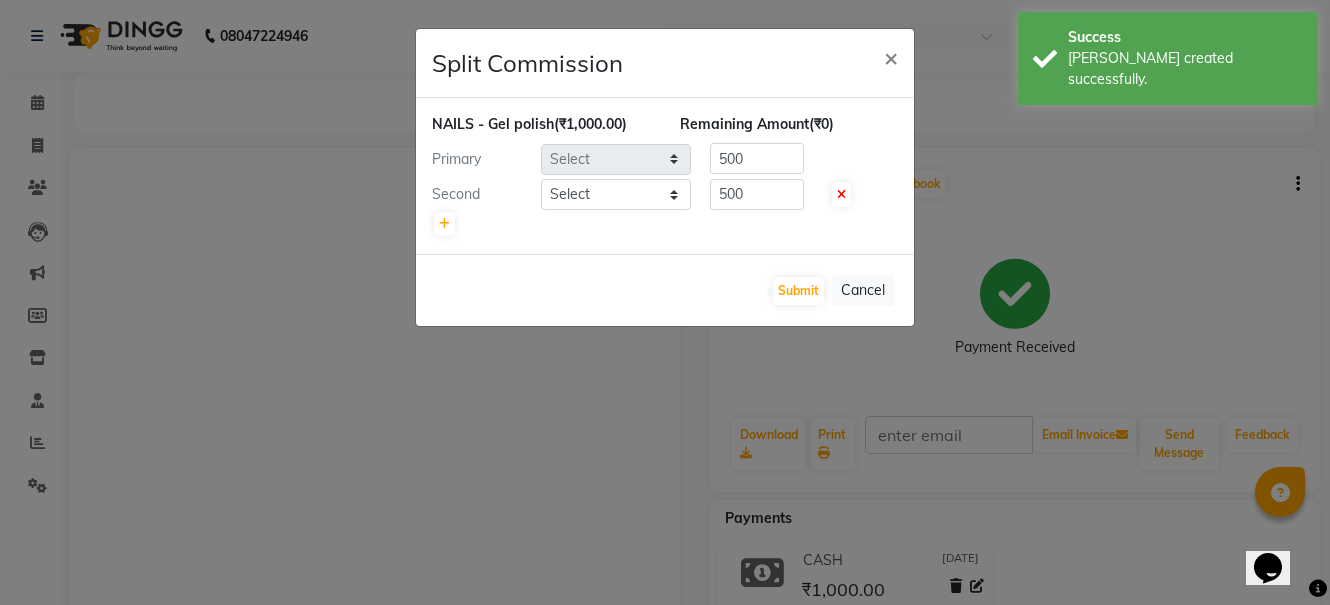 select on "76415" 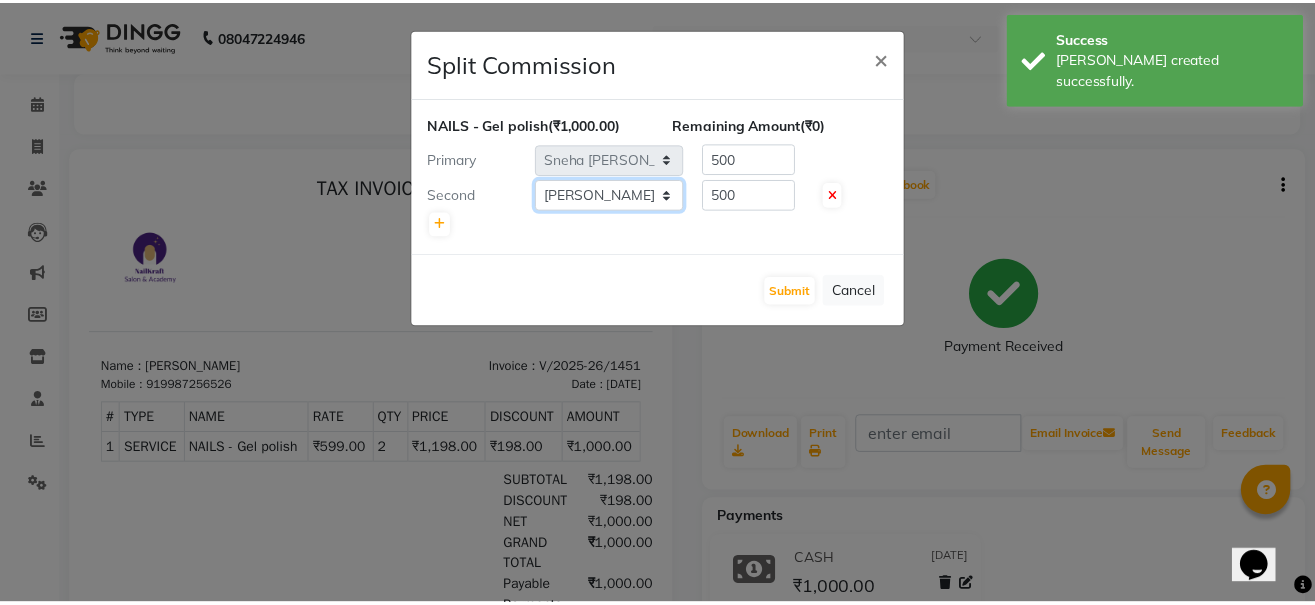 scroll, scrollTop: 0, scrollLeft: 0, axis: both 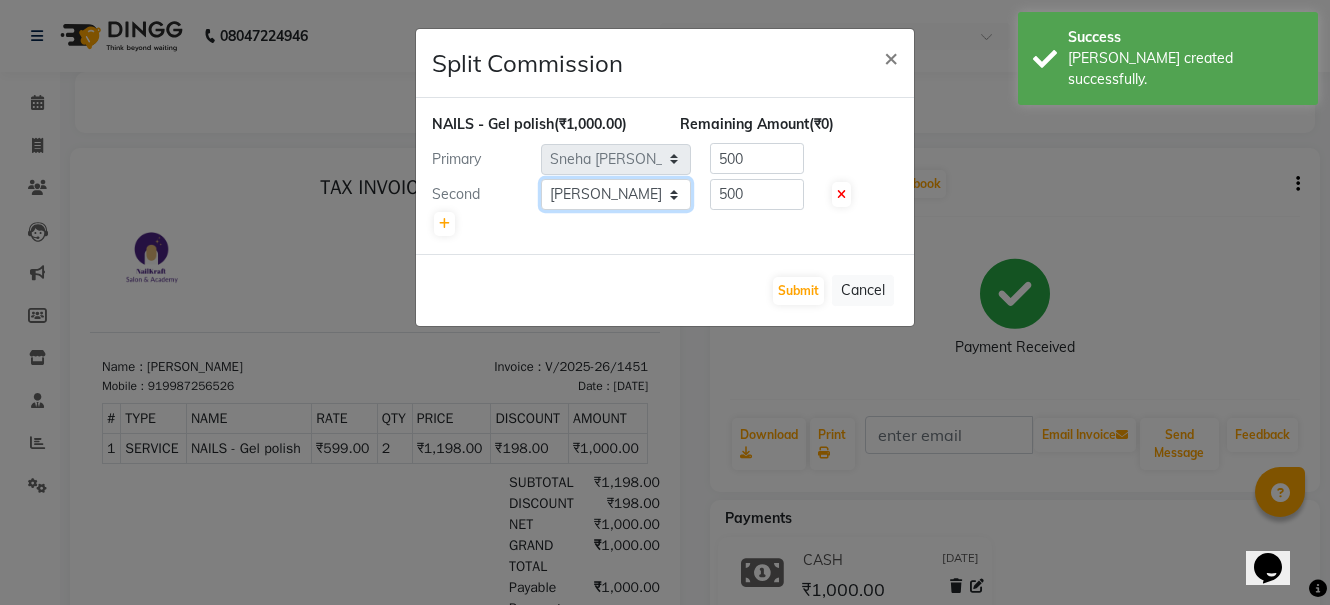click on "Select  Alam   Arshad shaikh   Deepu Chatry   NailKraft   Neetu   Nikita   NITA  CHAHAL    Pooja Mehral   Preeti Bidlal   Sanya Shaikh   Sneha Balu Ichake   Vaishali Vinod Yadav" 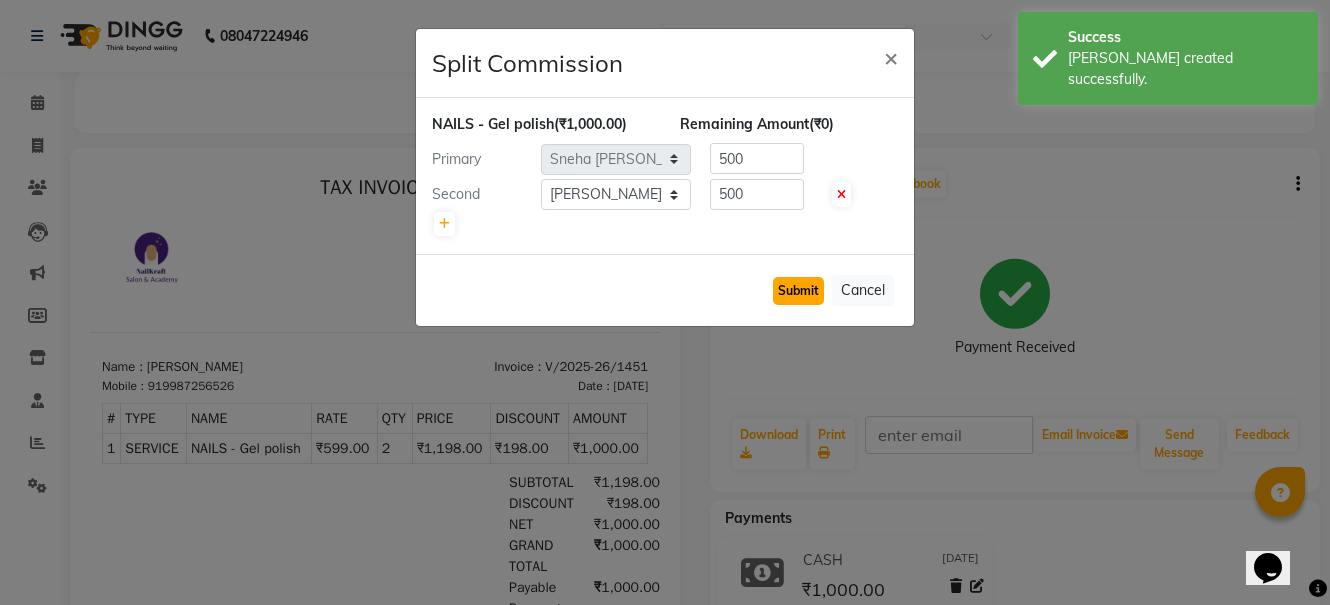 click on "Submit" 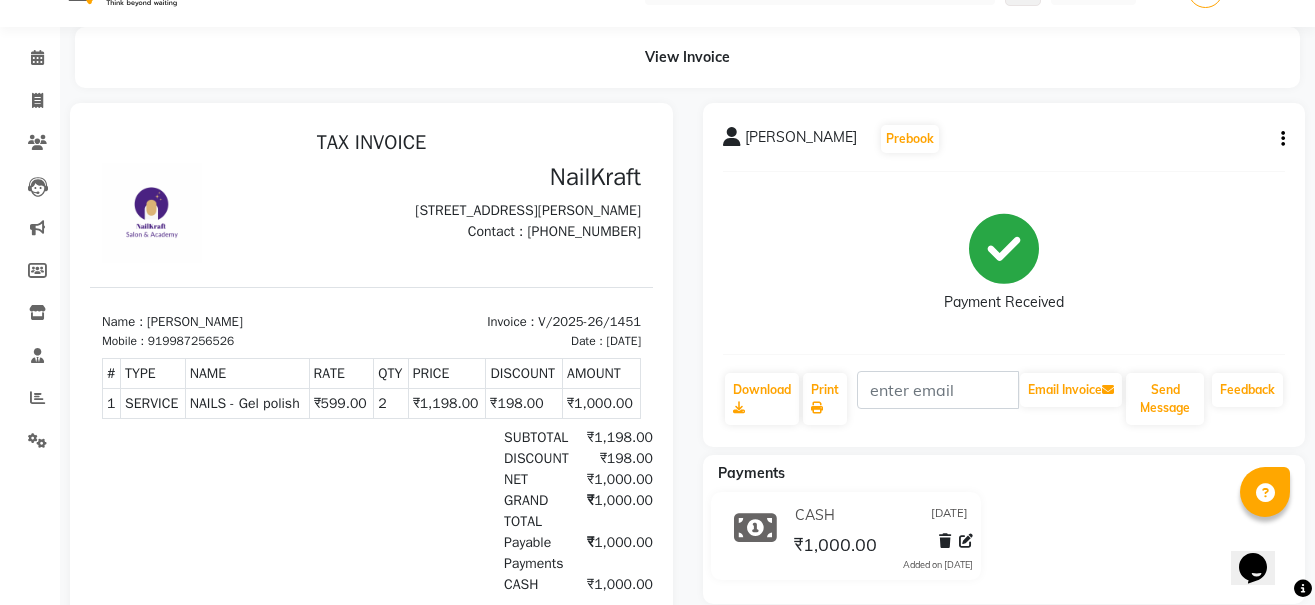 scroll, scrollTop: 0, scrollLeft: 0, axis: both 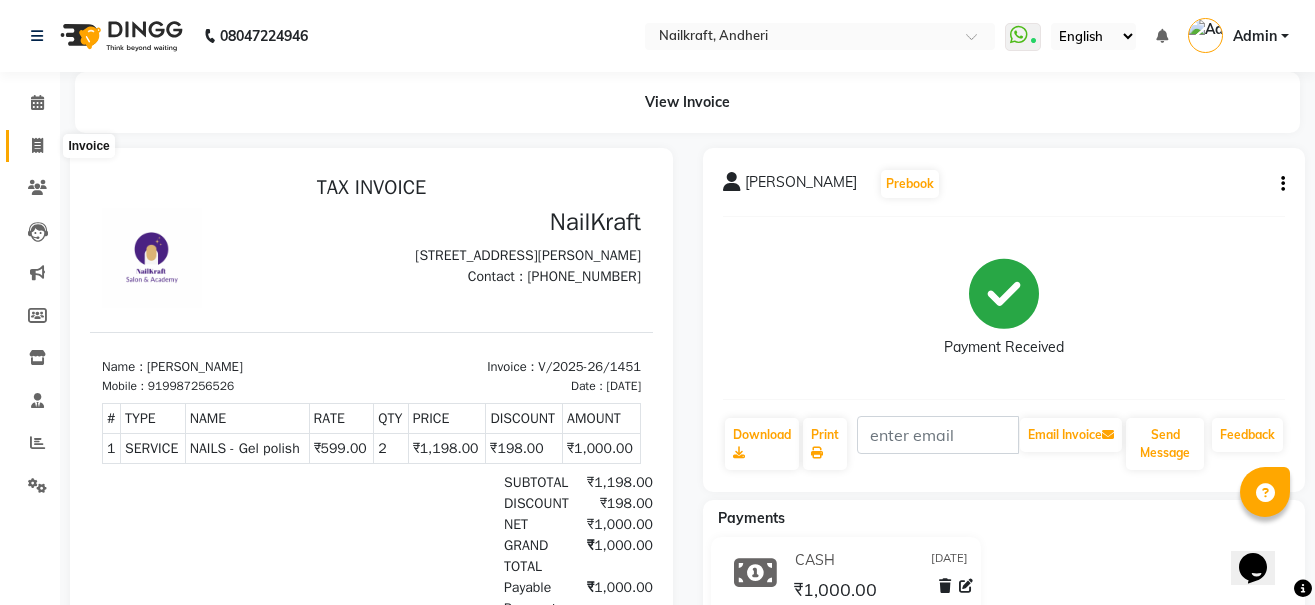 click 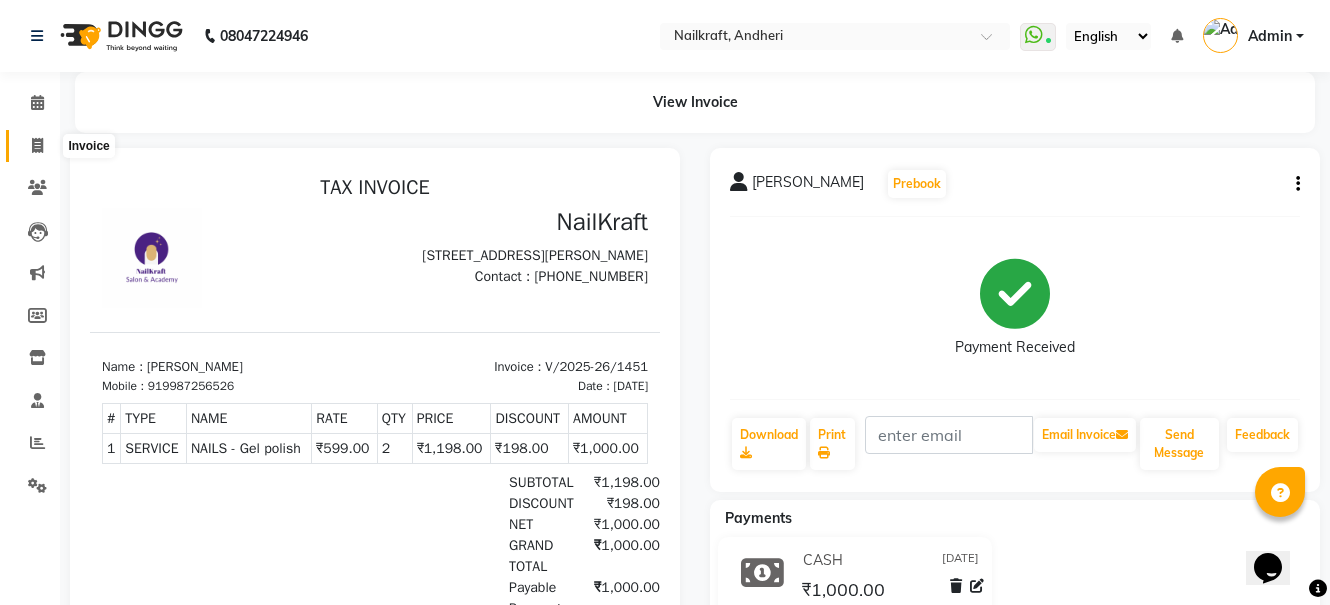 select on "service" 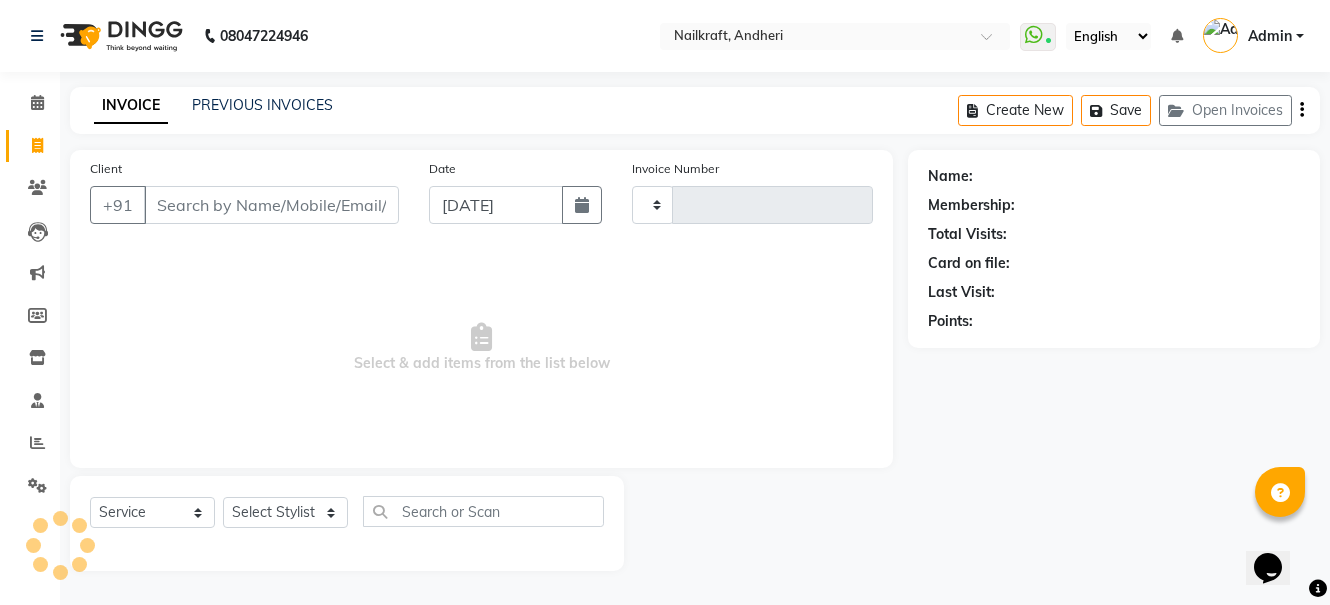 type on "1452" 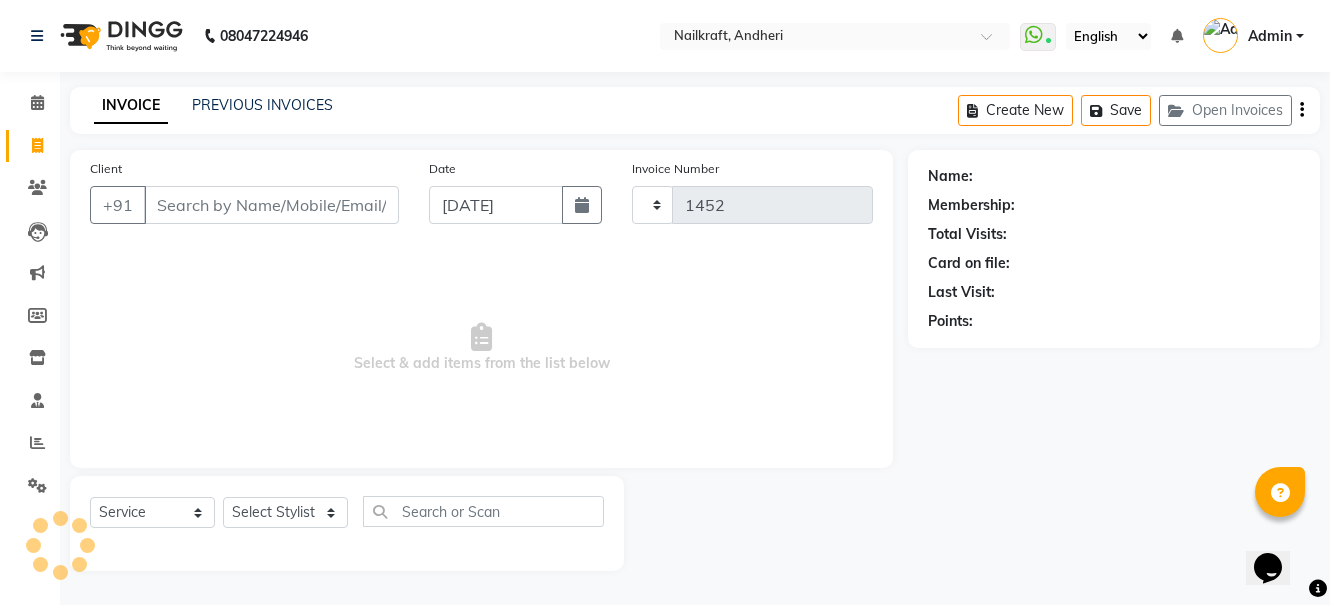 select on "6081" 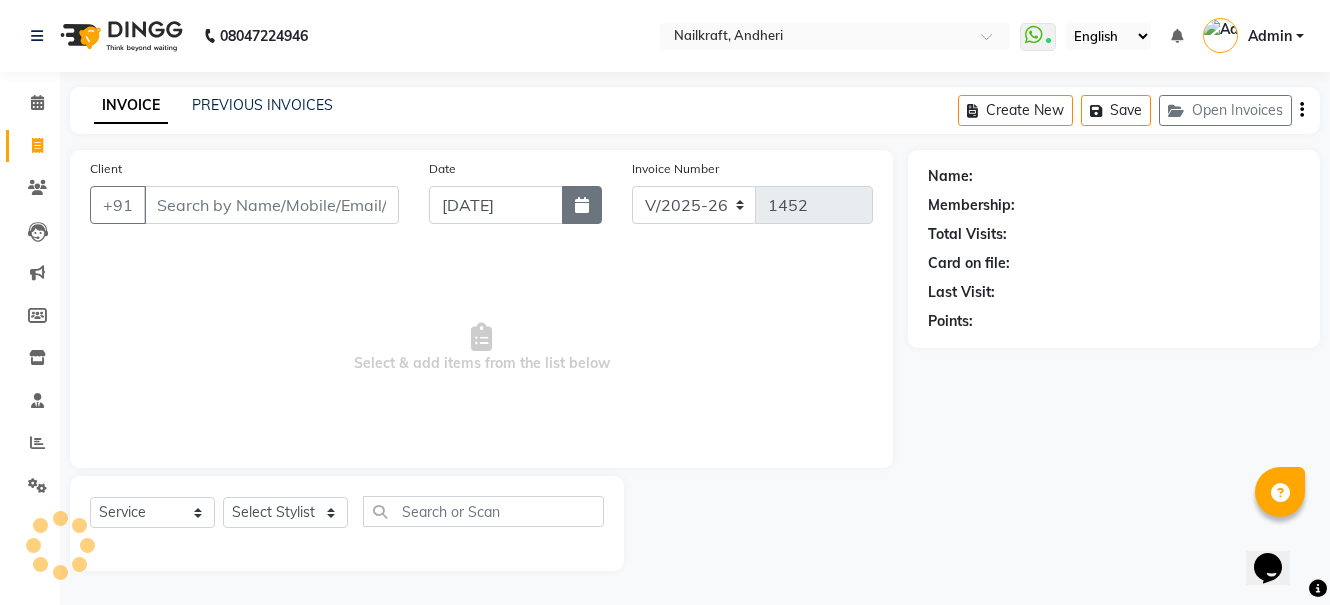 click 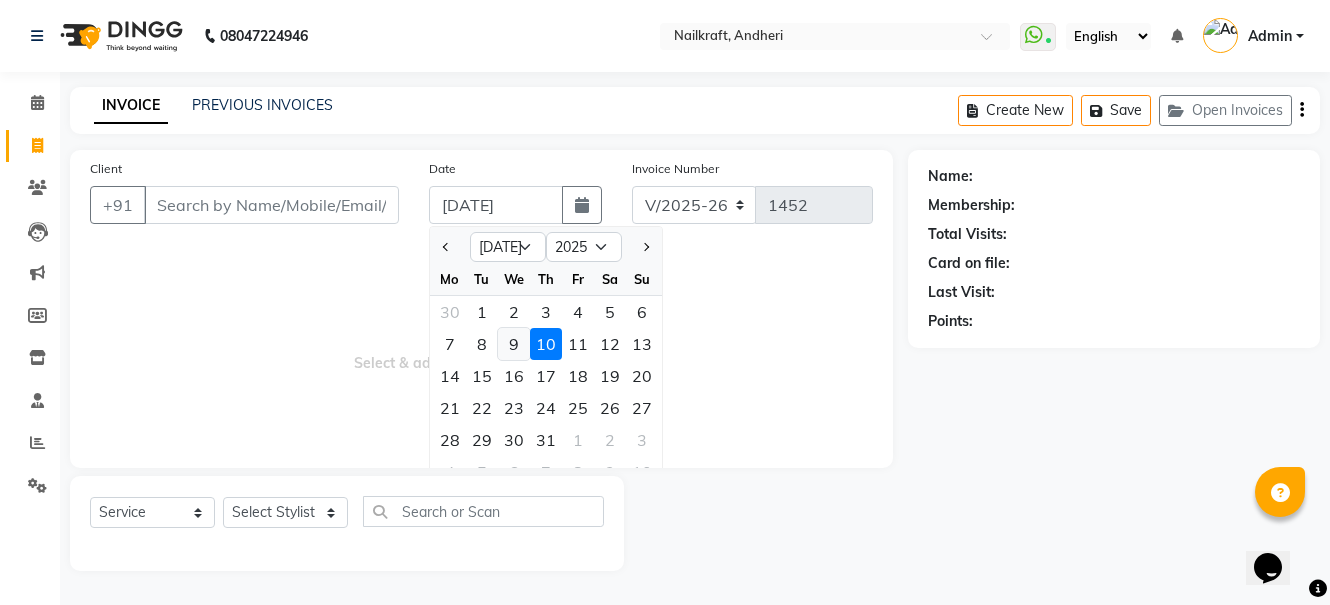 click on "9" 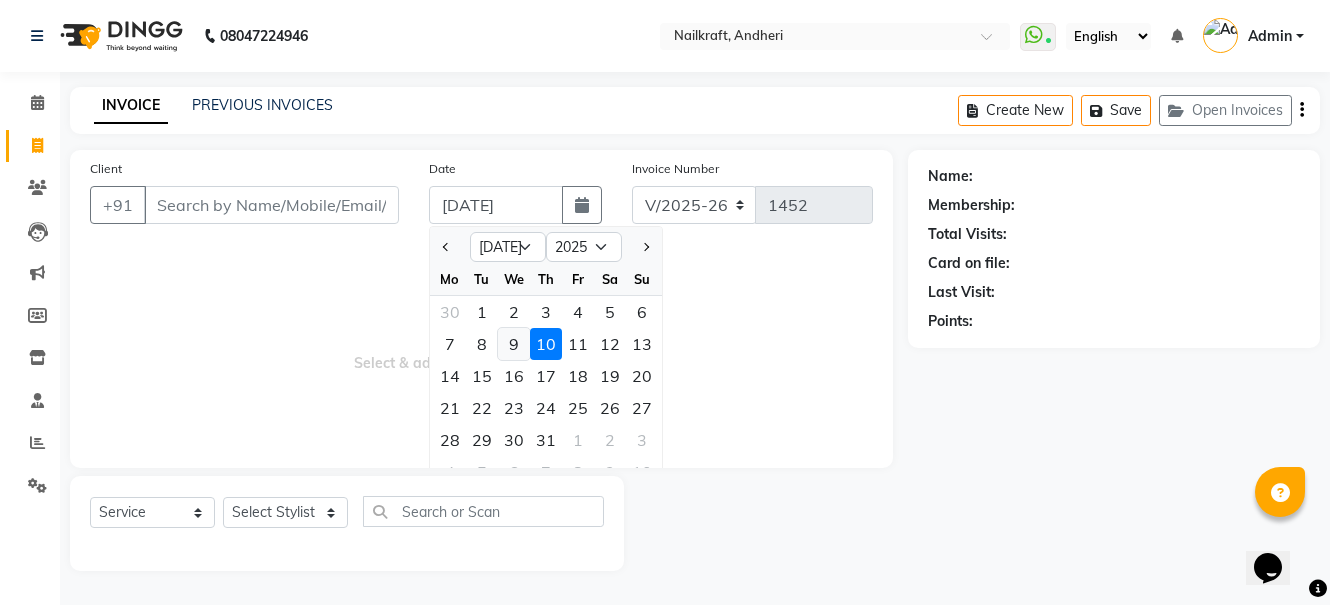 type on "09-07-2025" 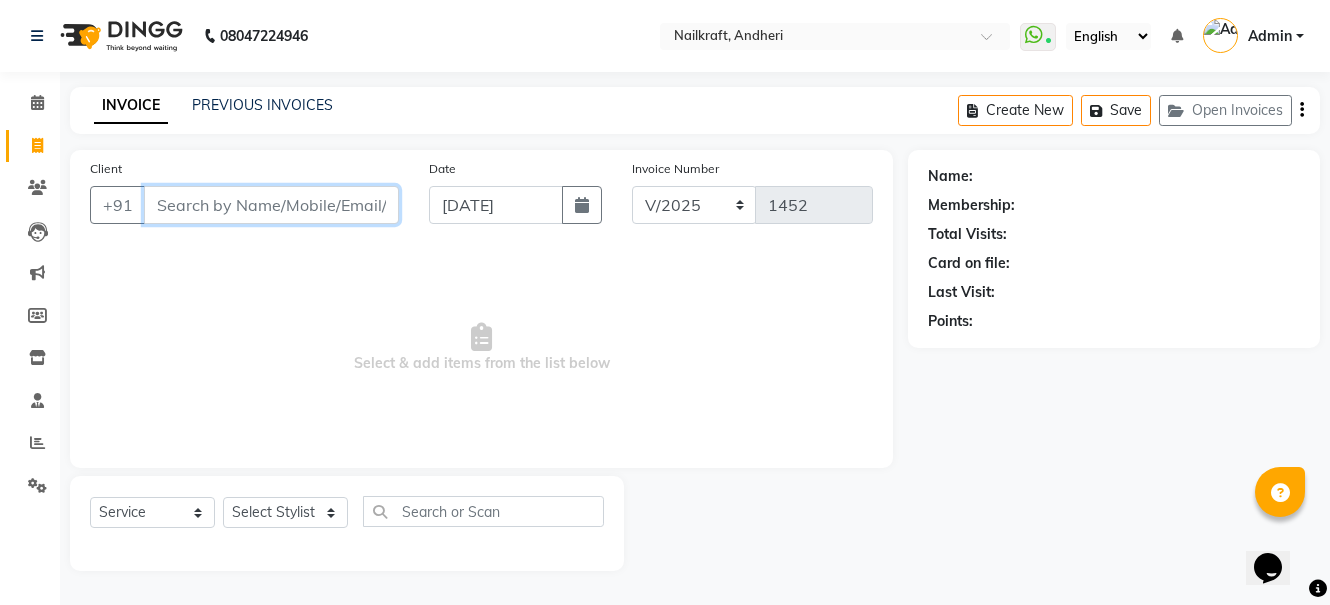 click on "Client" at bounding box center [271, 205] 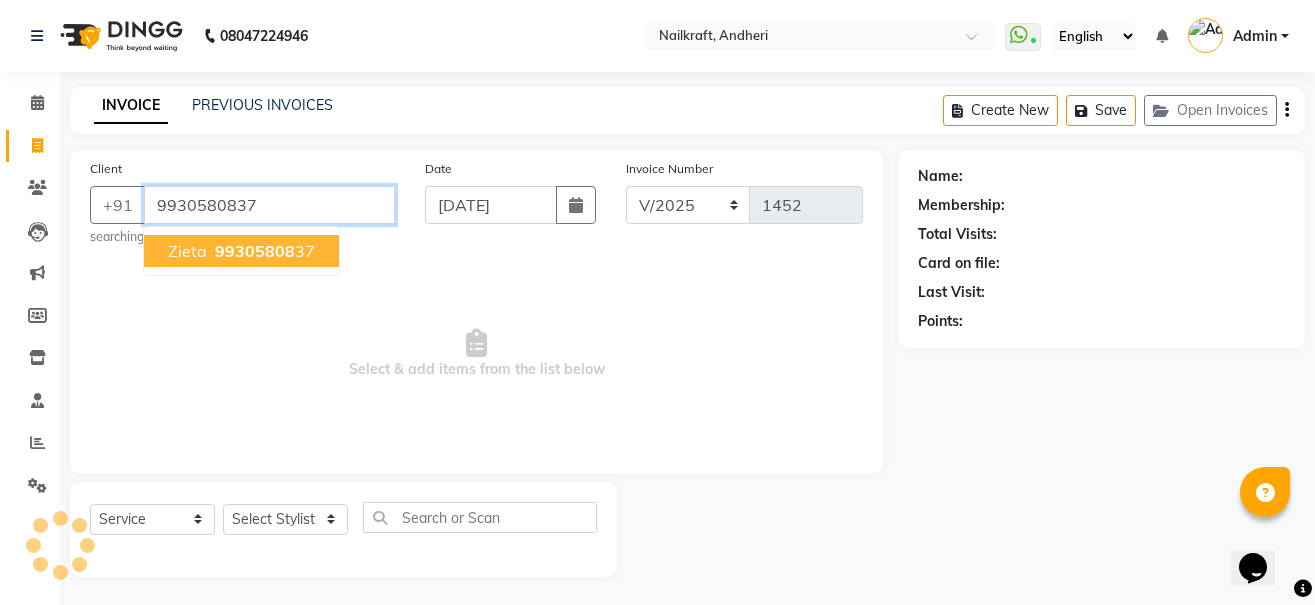 click on "zieta   99305808 37" at bounding box center (241, 251) 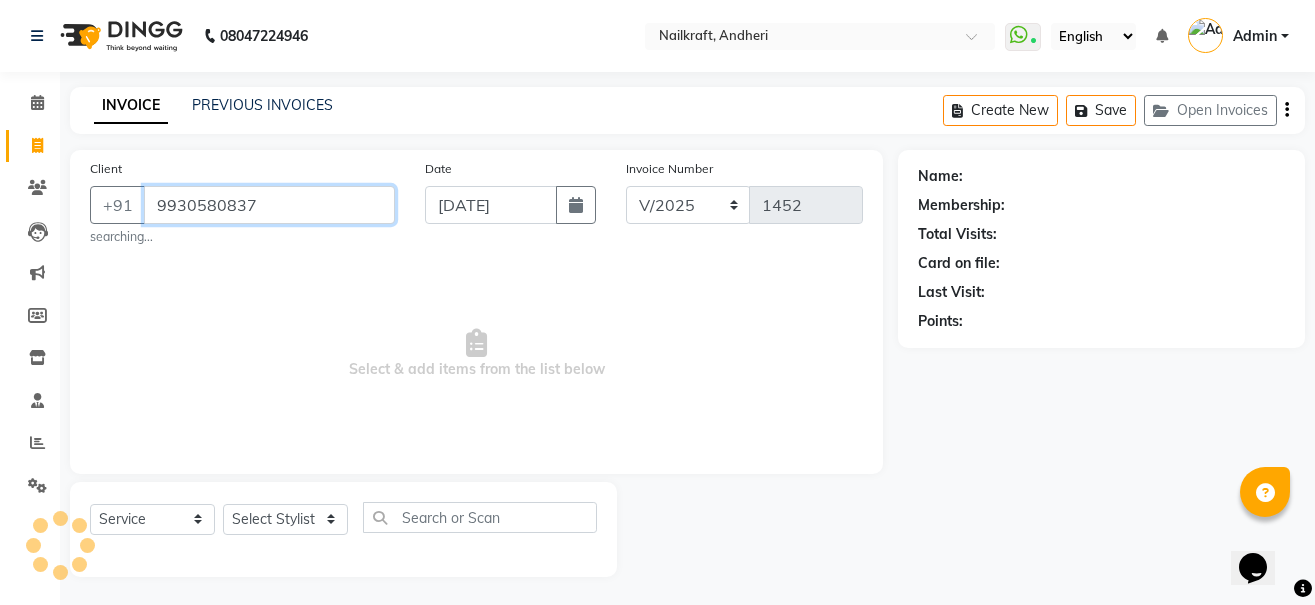 type on "9930580837" 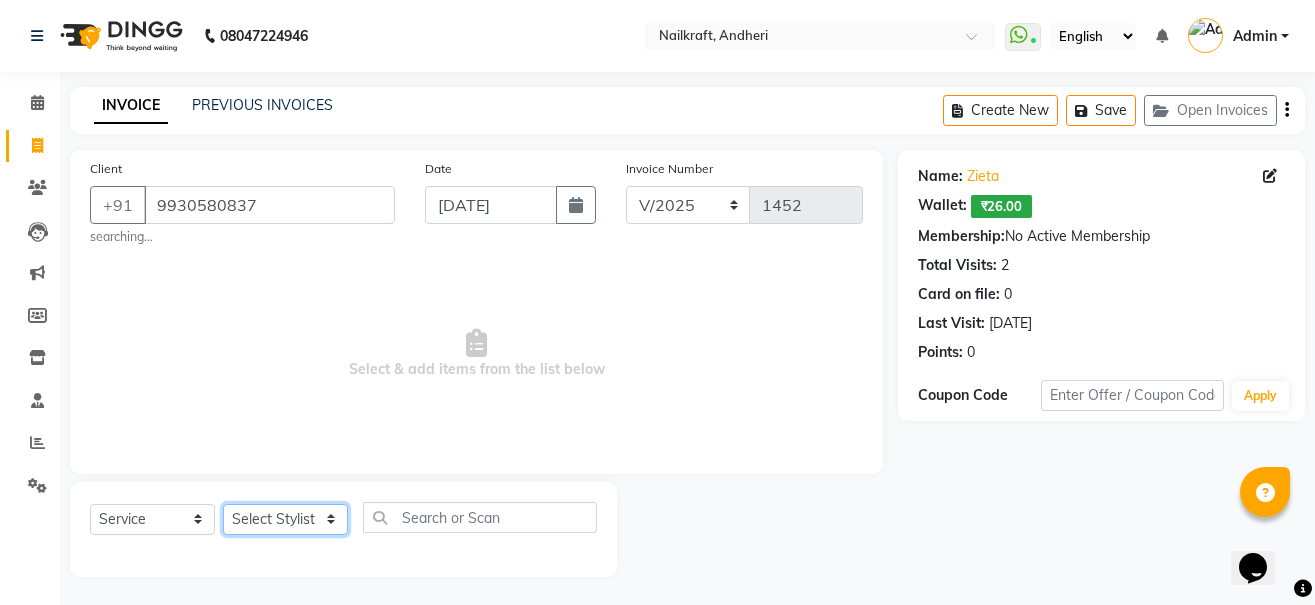 click on "Select Stylist Alam [PERSON_NAME] [PERSON_NAME] NailKraft [PERSON_NAME] [MEDICAL_DATA][PERSON_NAME]  Pooja Mehral Preeti Bidlal [PERSON_NAME] [PERSON_NAME] [PERSON_NAME] [PERSON_NAME]" 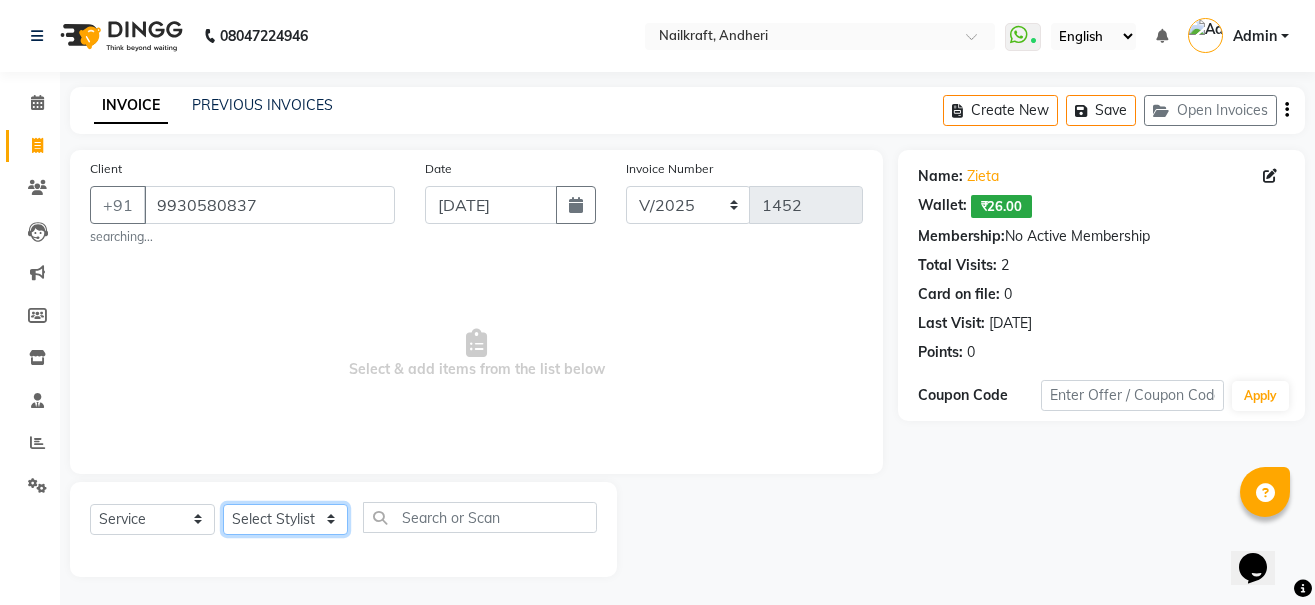 select on "76415" 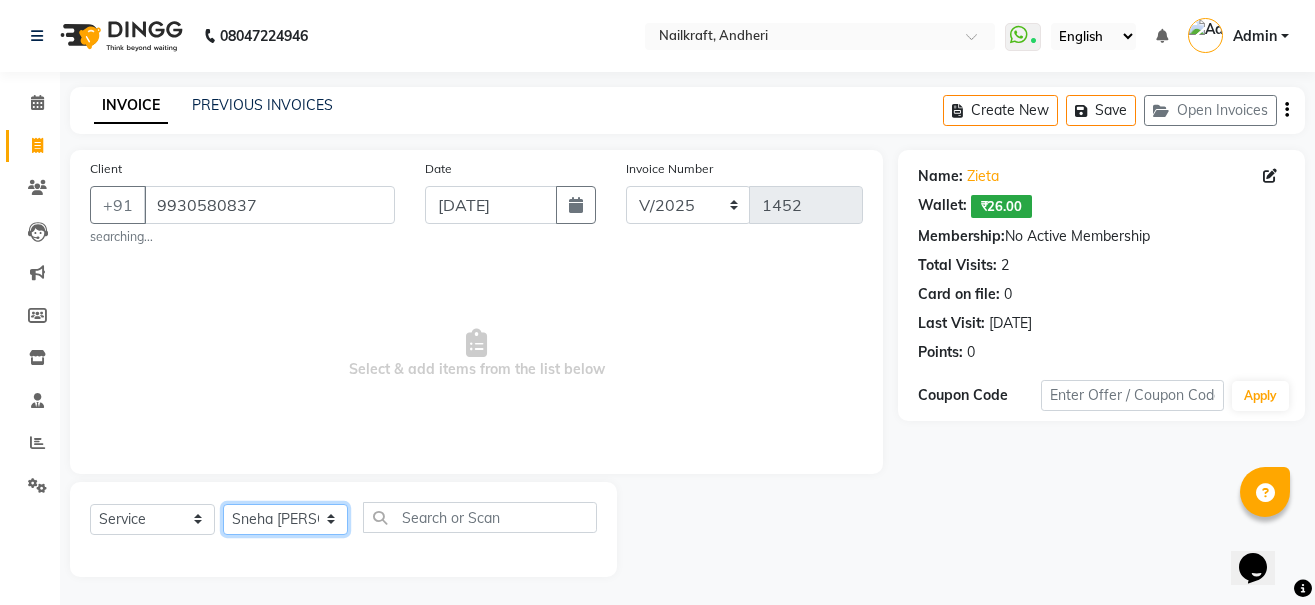 click on "Select Stylist Alam [PERSON_NAME] [PERSON_NAME] NailKraft [PERSON_NAME] [MEDICAL_DATA][PERSON_NAME]  Pooja Mehral Preeti Bidlal [PERSON_NAME] [PERSON_NAME] [PERSON_NAME] [PERSON_NAME]" 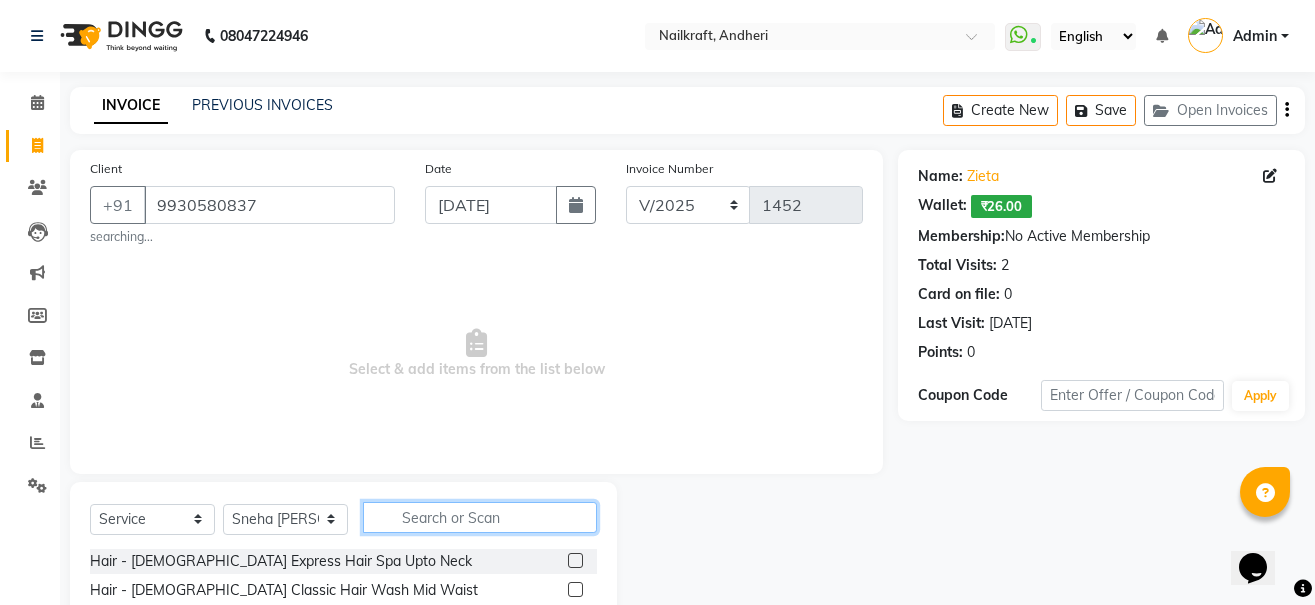 click 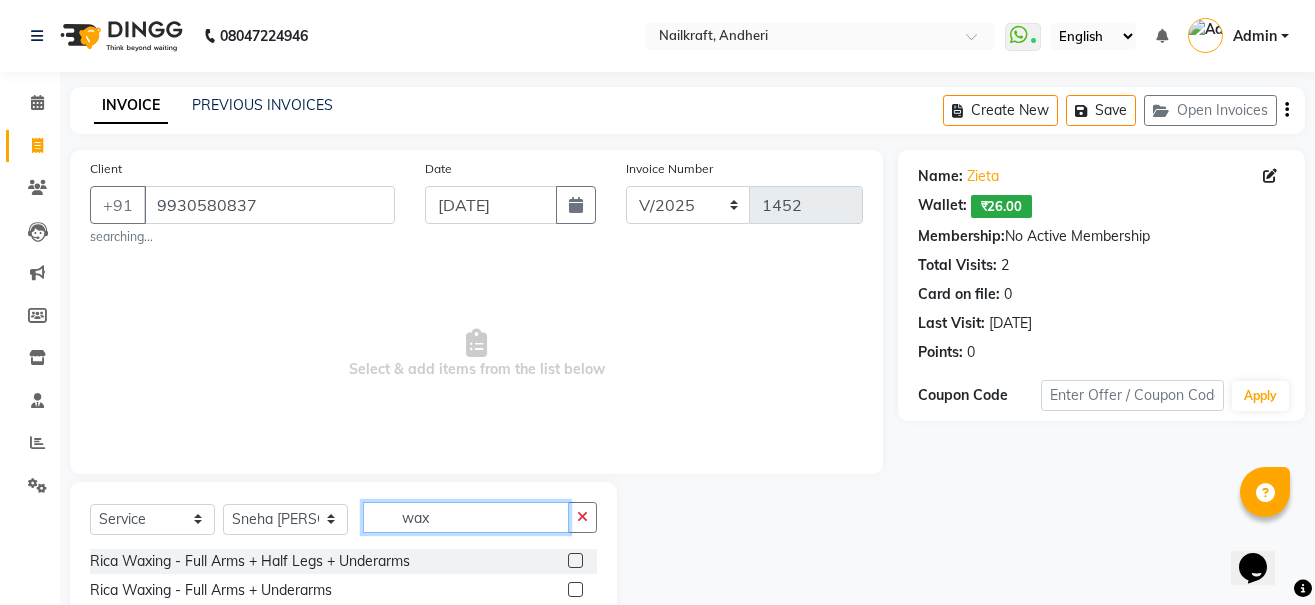 scroll, scrollTop: 202, scrollLeft: 0, axis: vertical 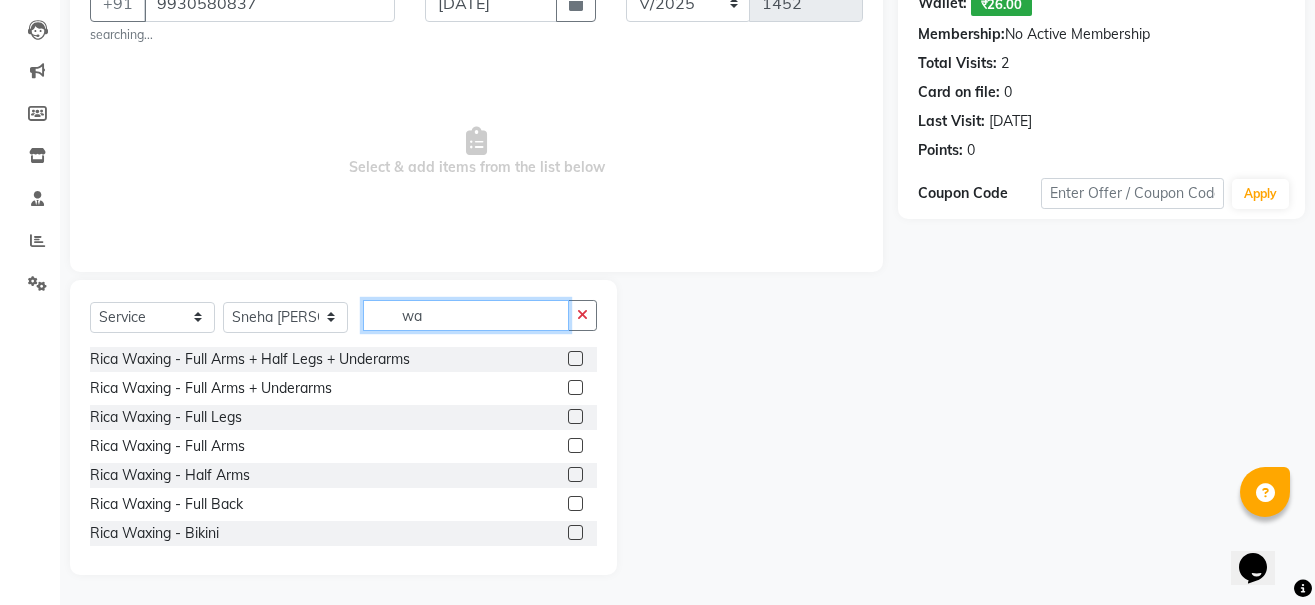 type on "w" 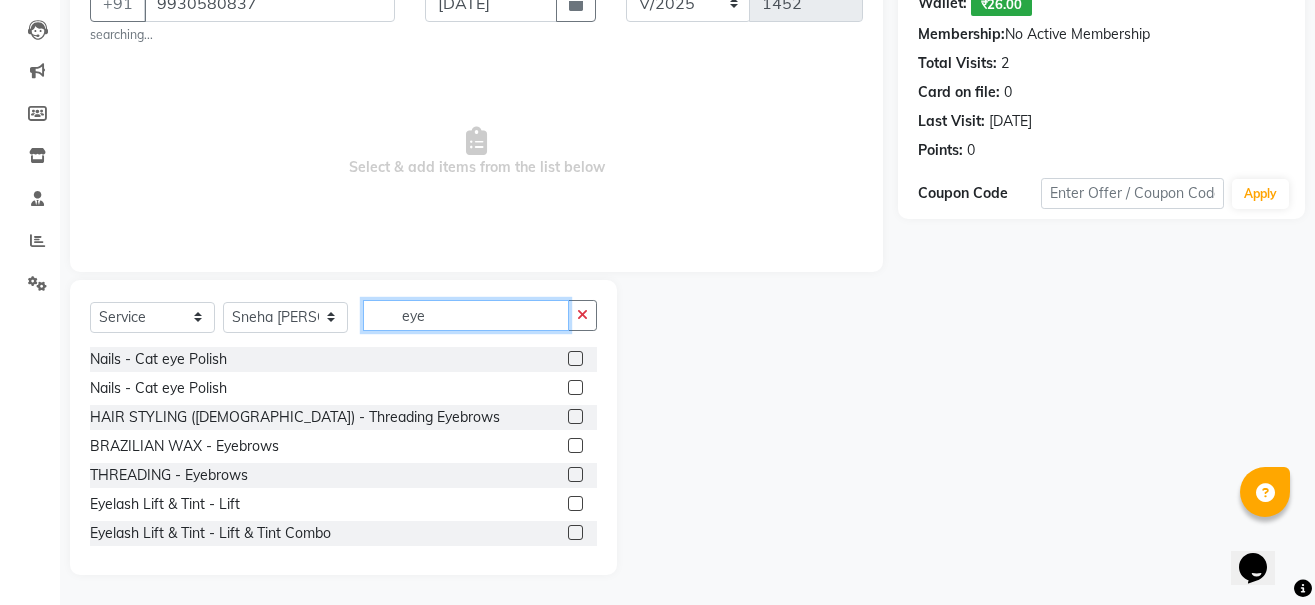 type on "eye" 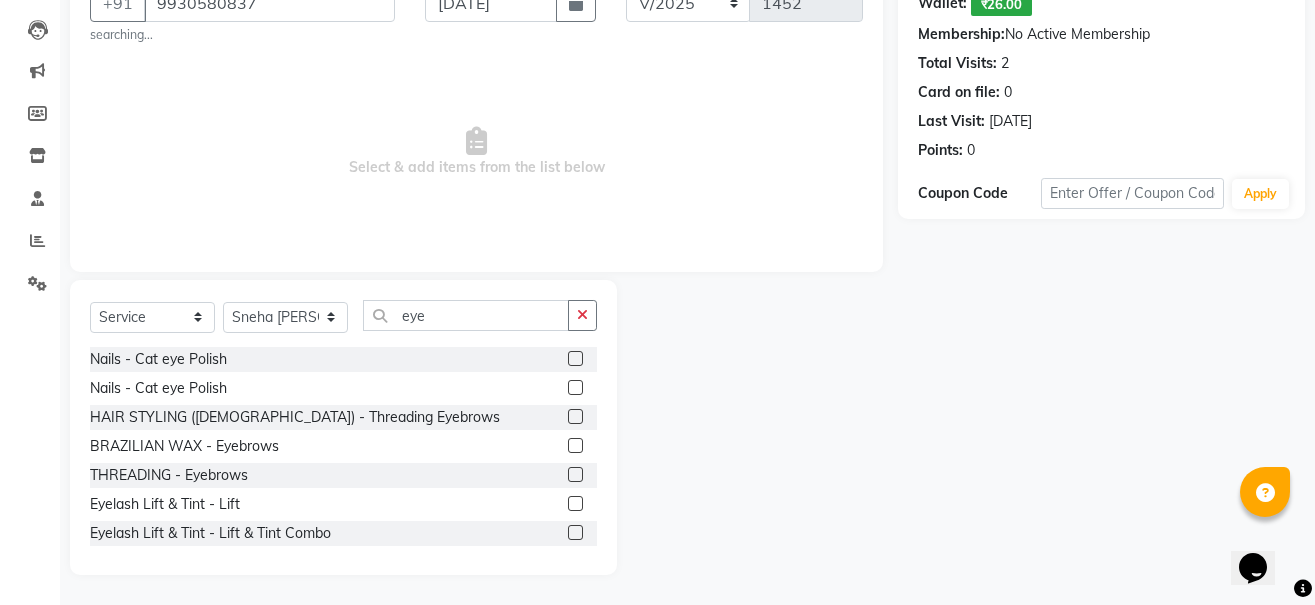 click 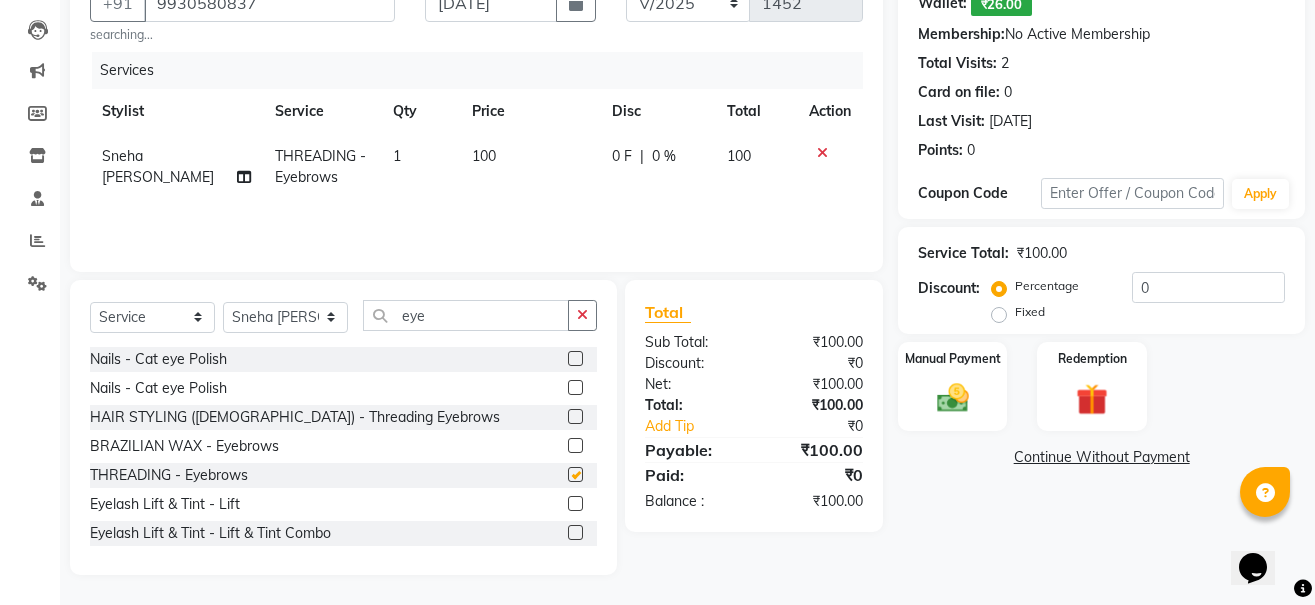 checkbox on "false" 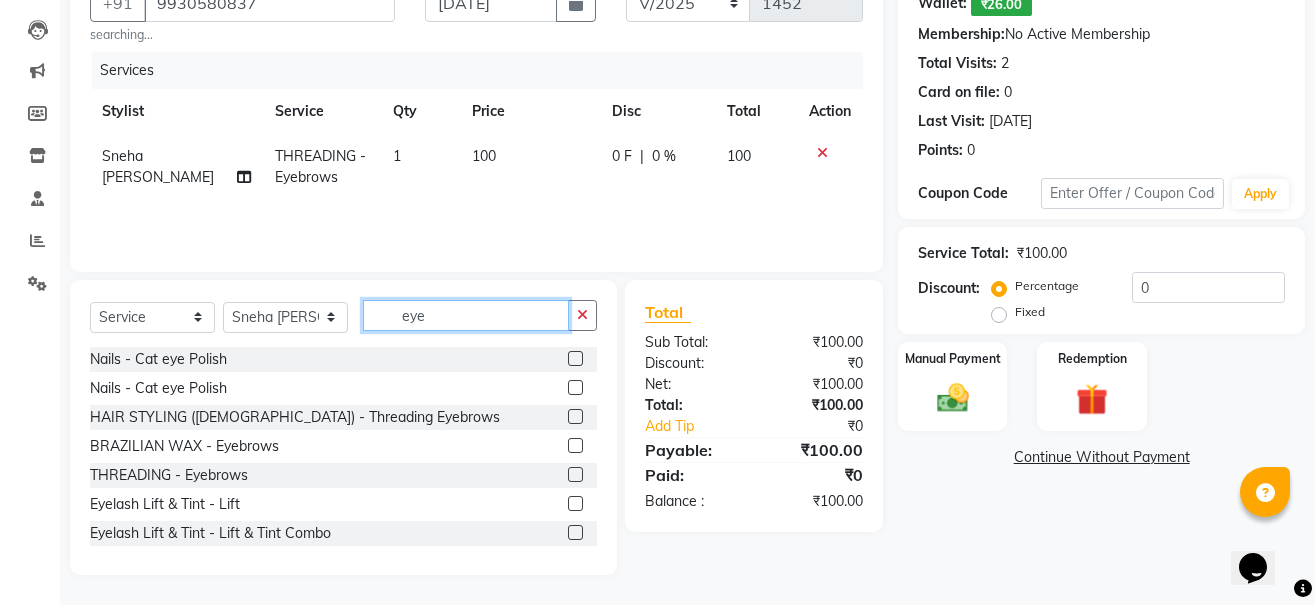 click on "eye" 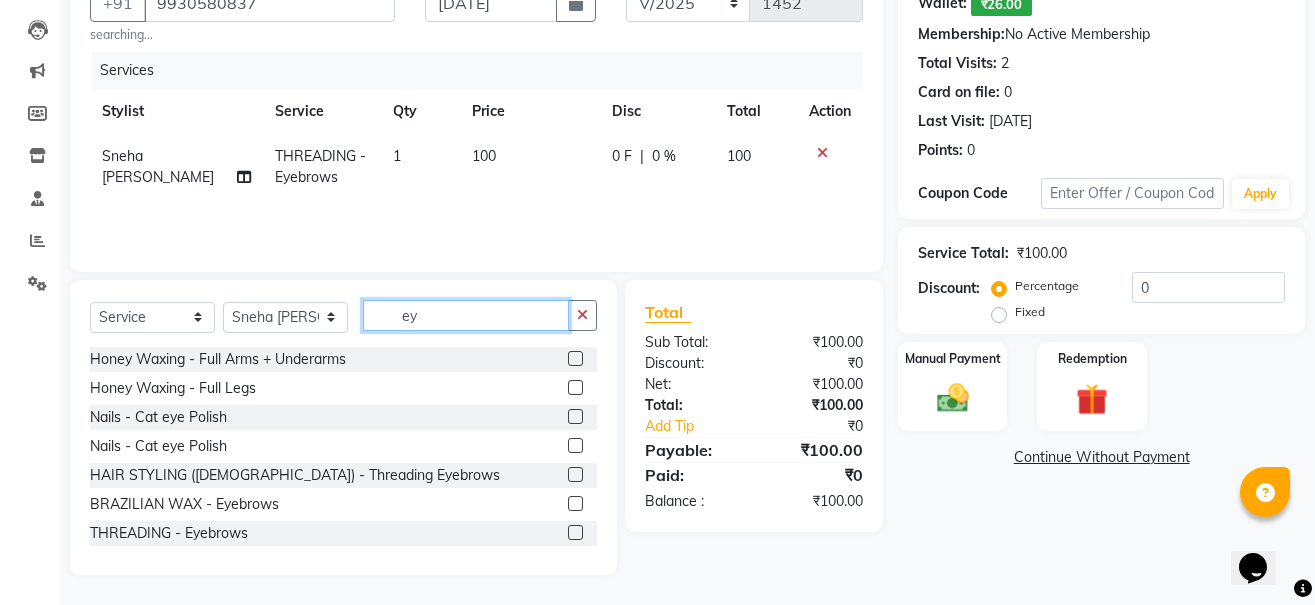 type on "e" 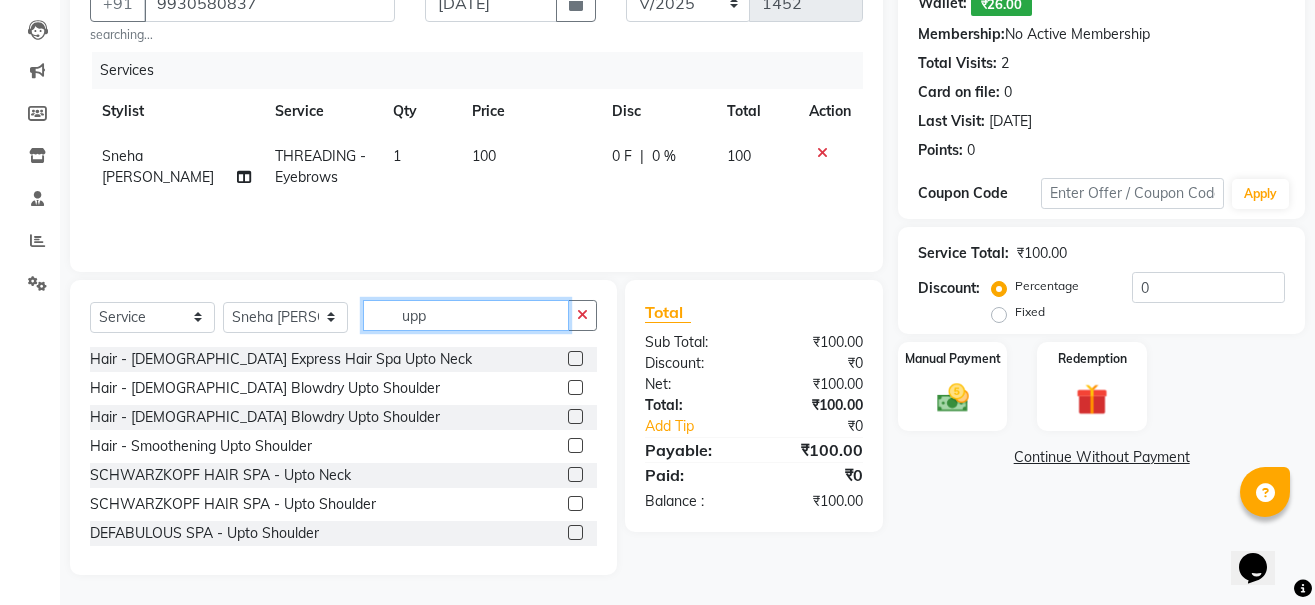 scroll, scrollTop: 176, scrollLeft: 0, axis: vertical 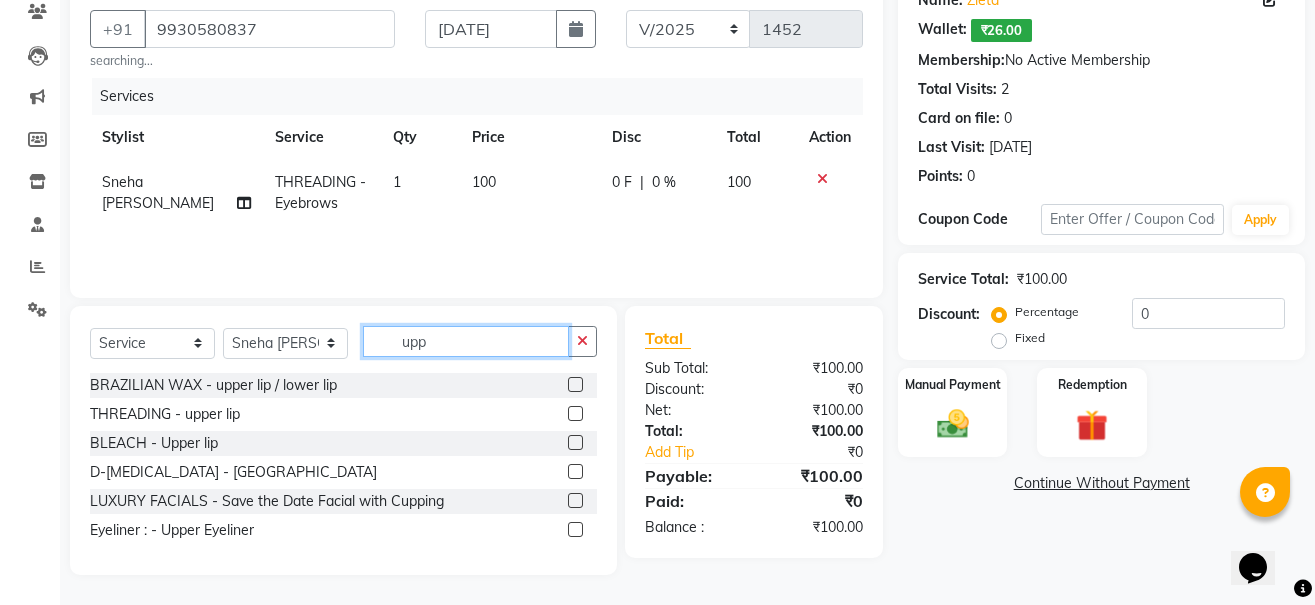 type on "upp" 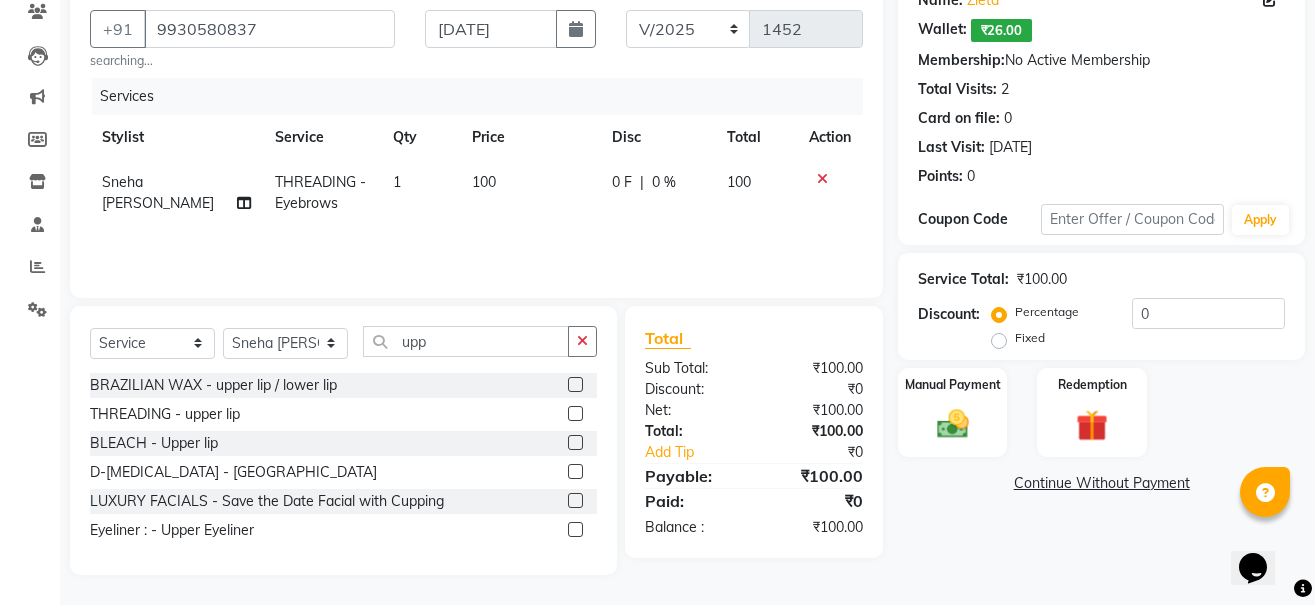 click 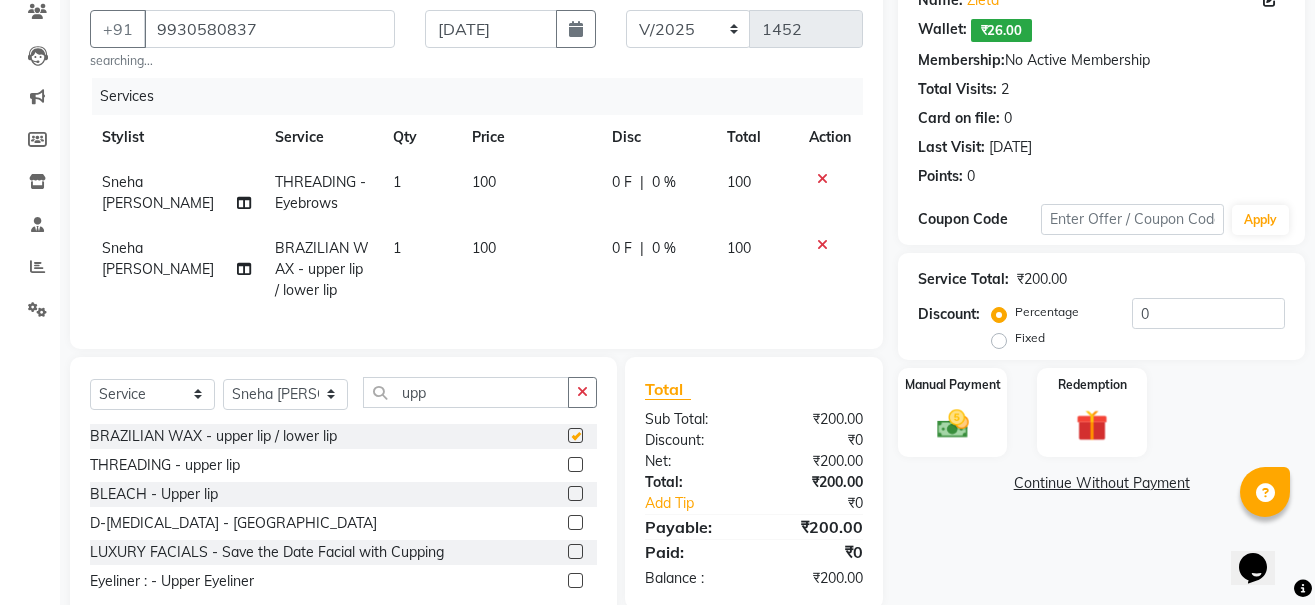 checkbox on "false" 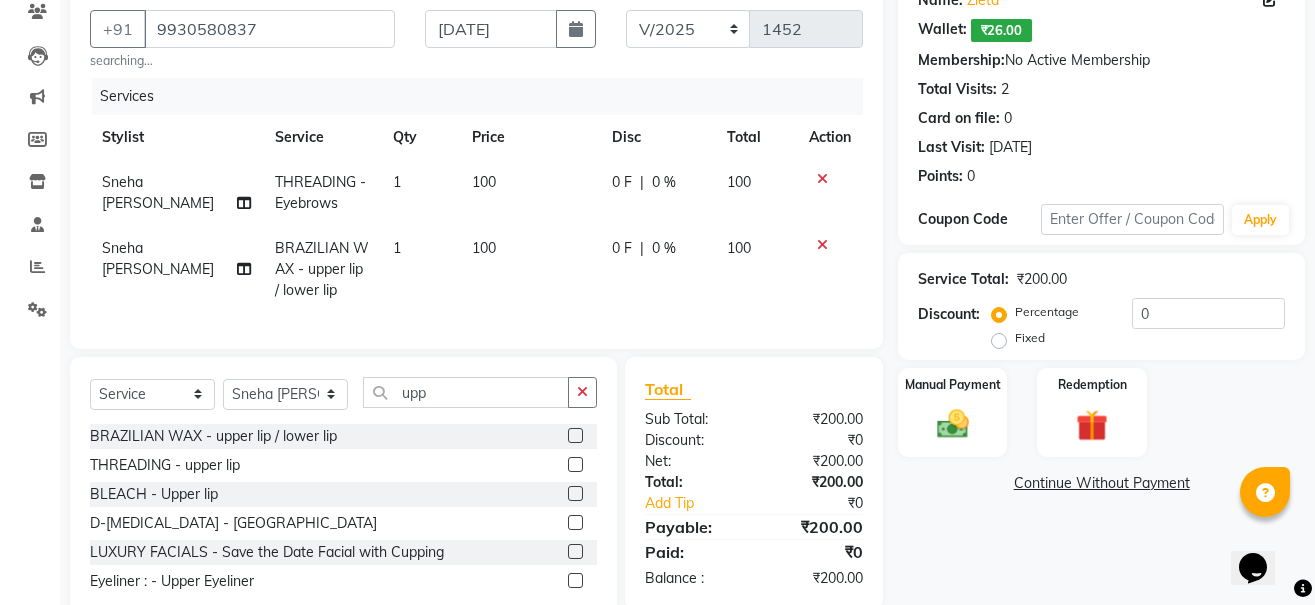 click 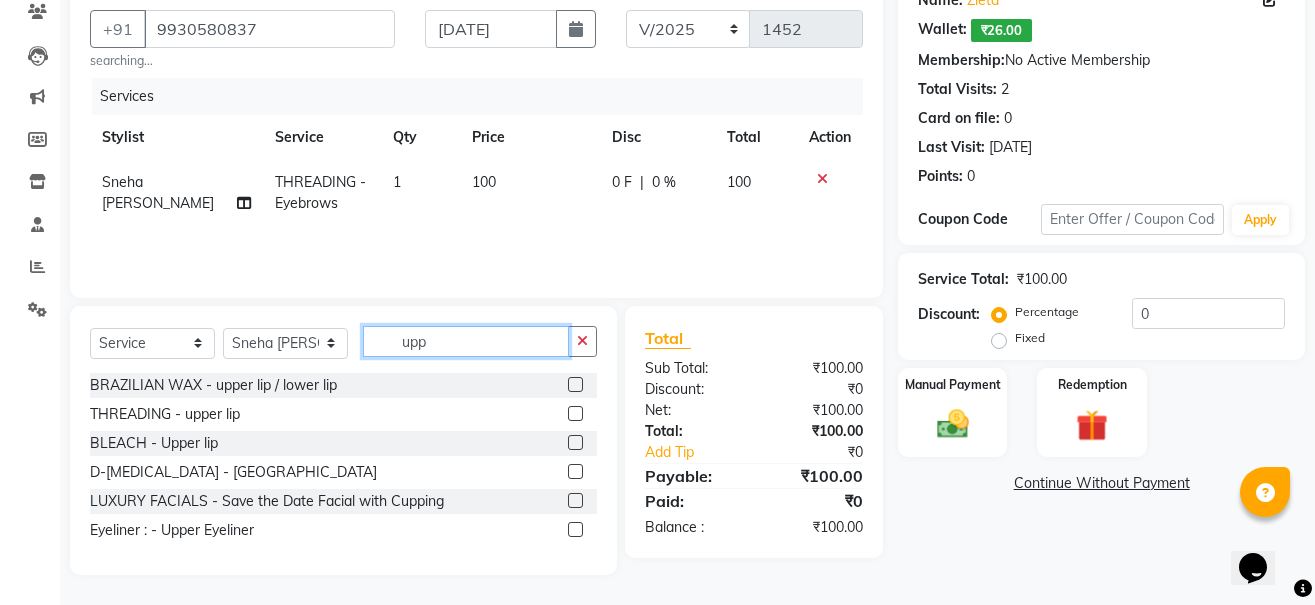 click on "upp" 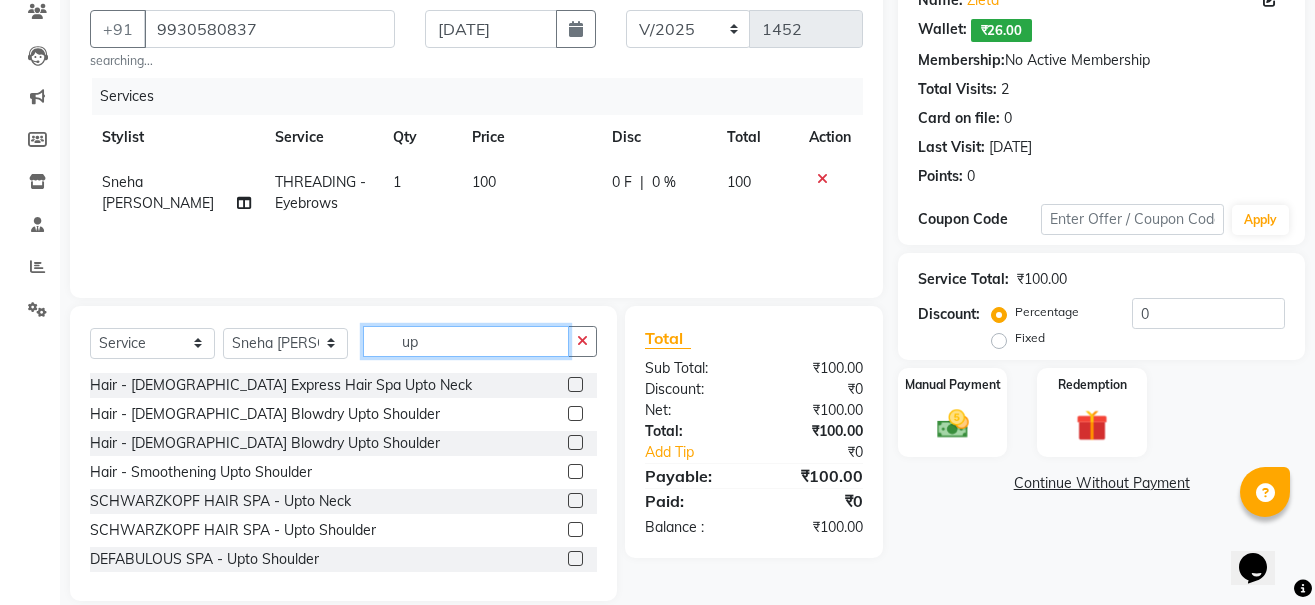 type on "u" 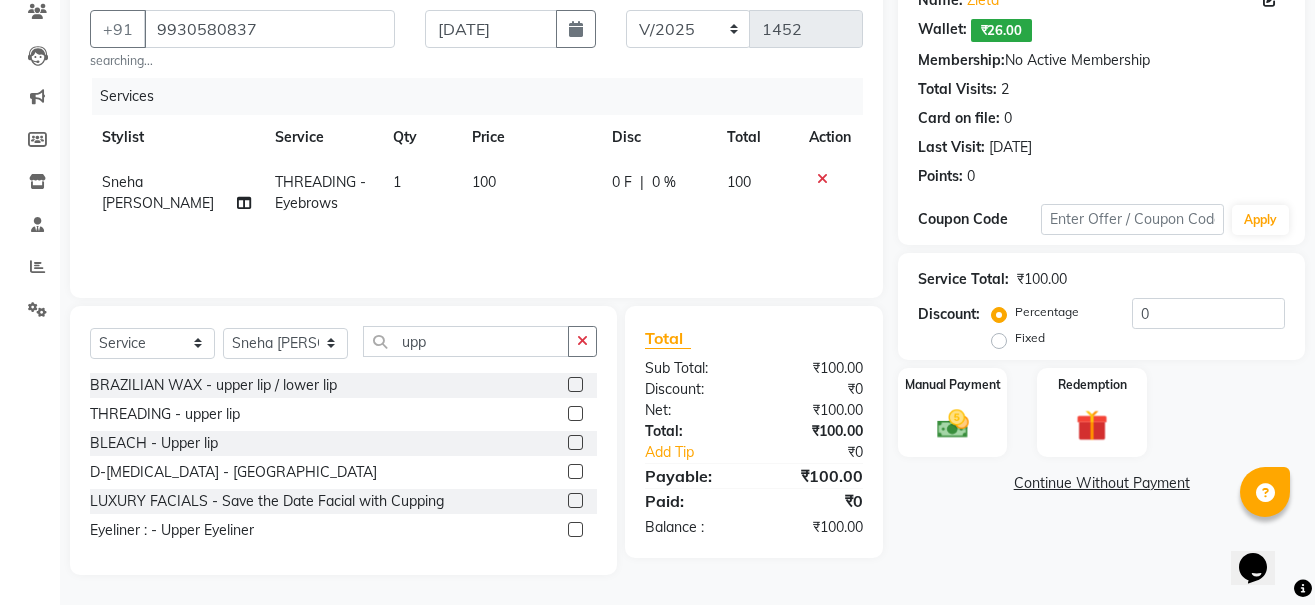 click 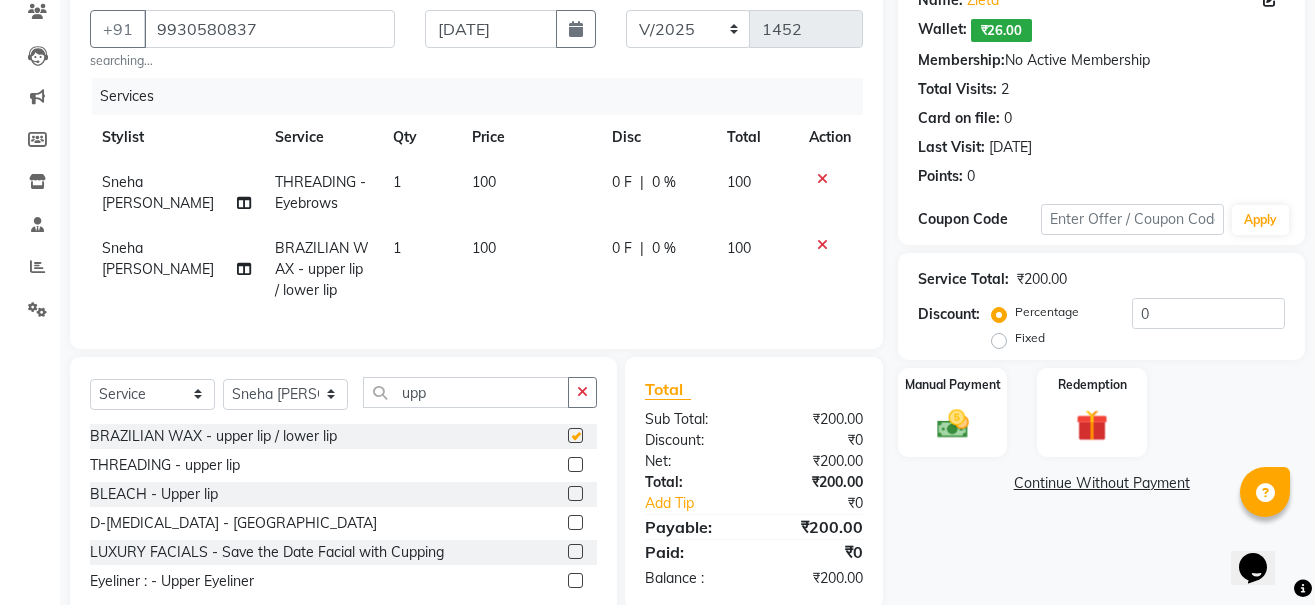 checkbox on "false" 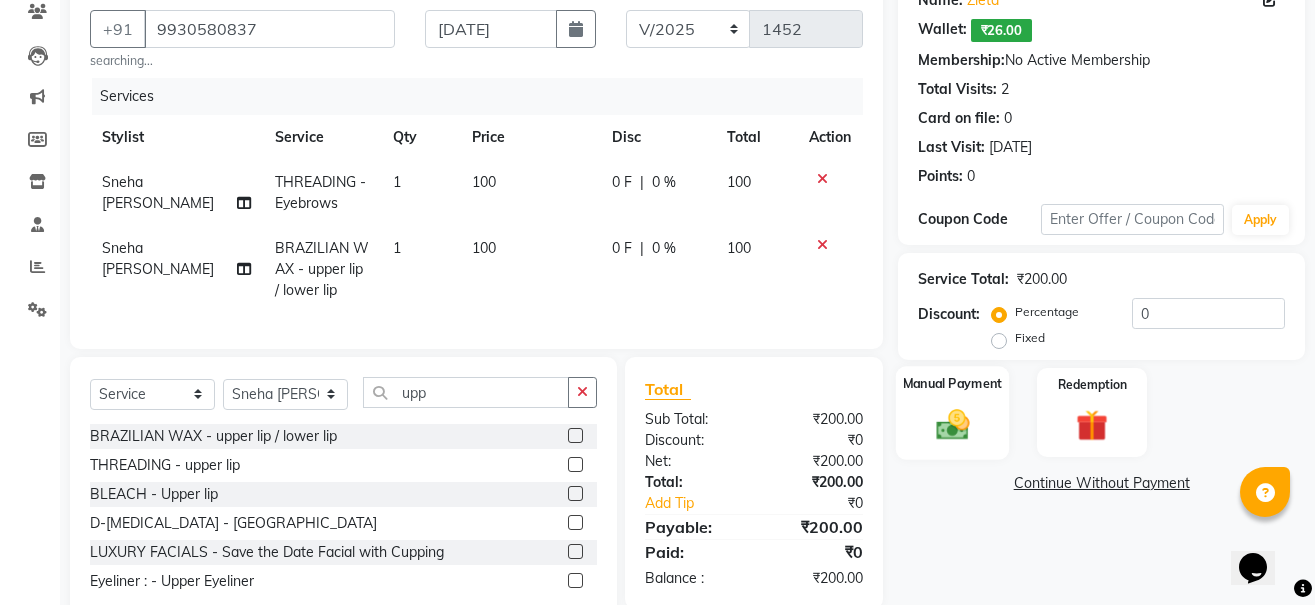 click 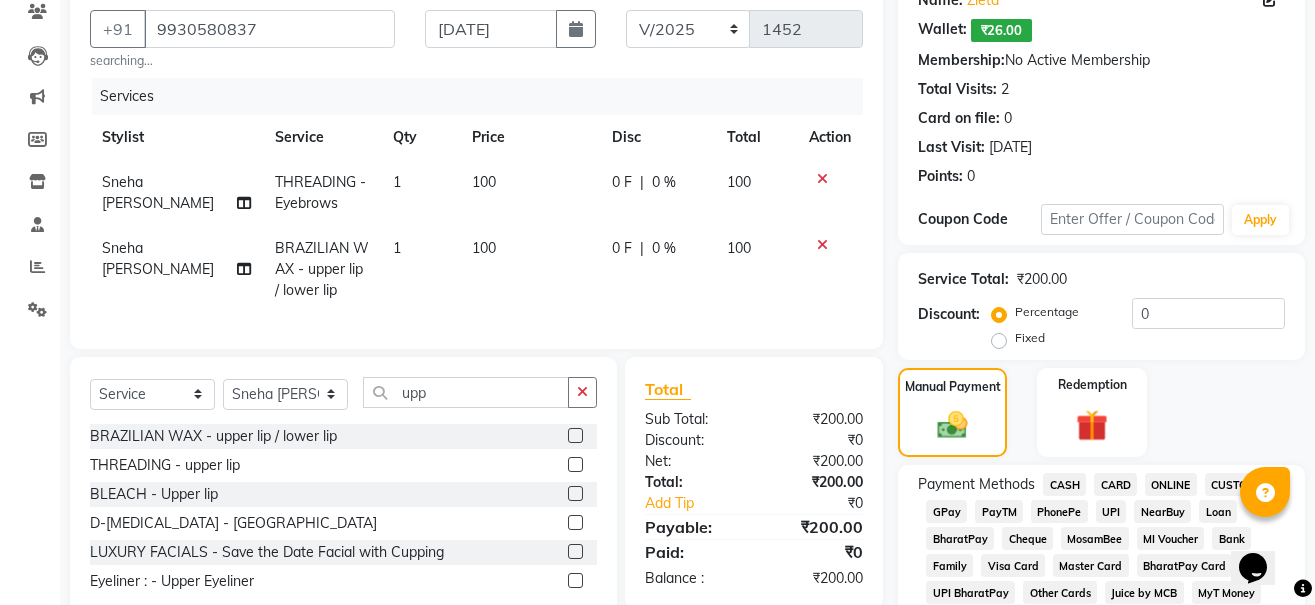 scroll, scrollTop: 376, scrollLeft: 0, axis: vertical 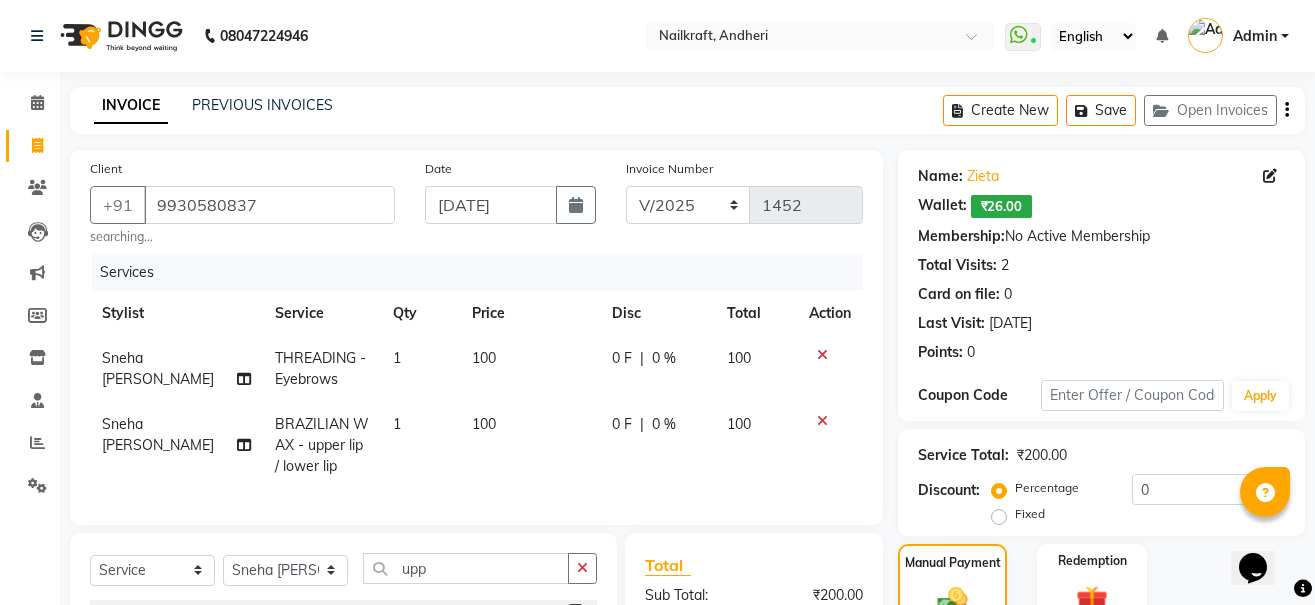 click 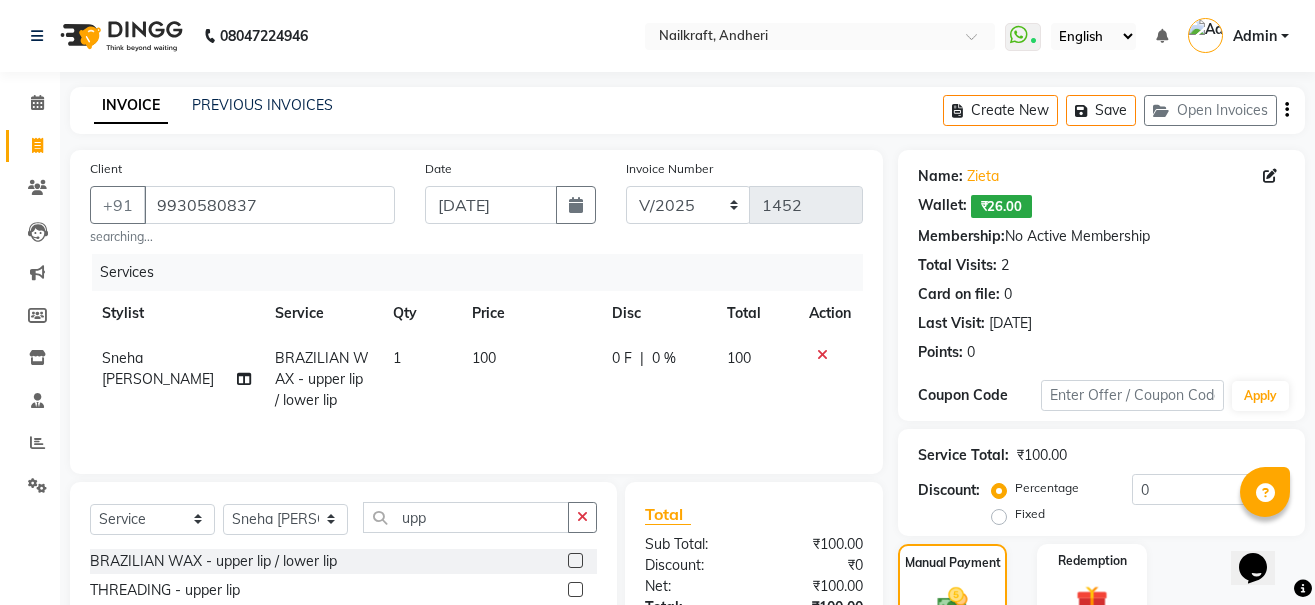 click 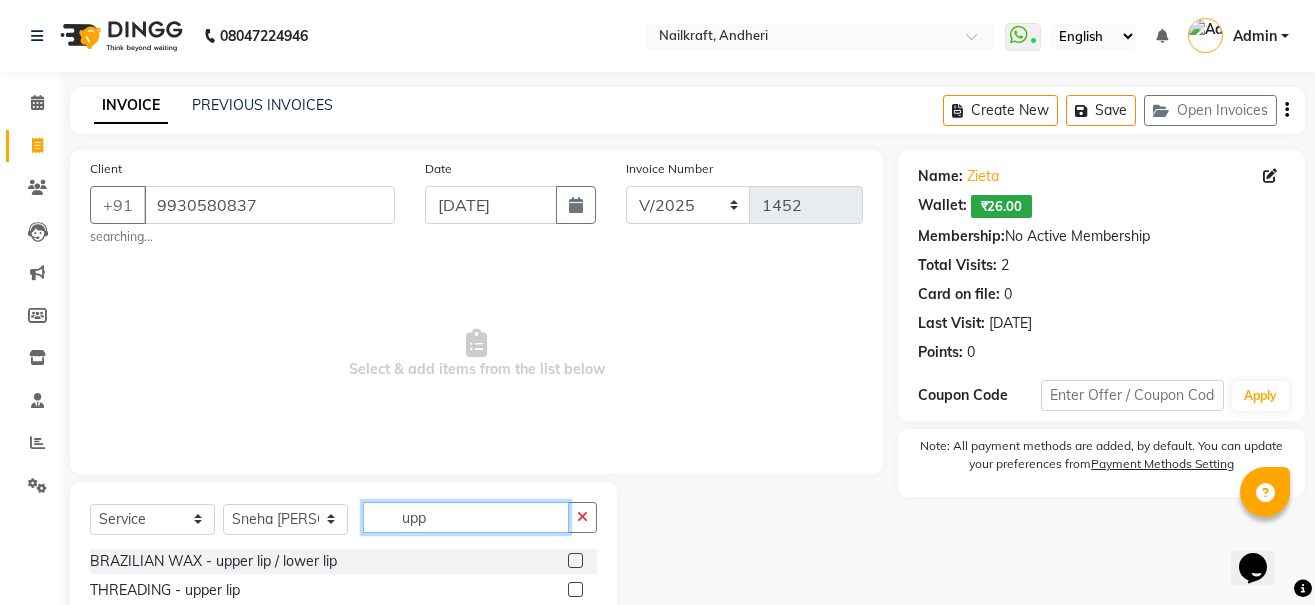 click on "upp" 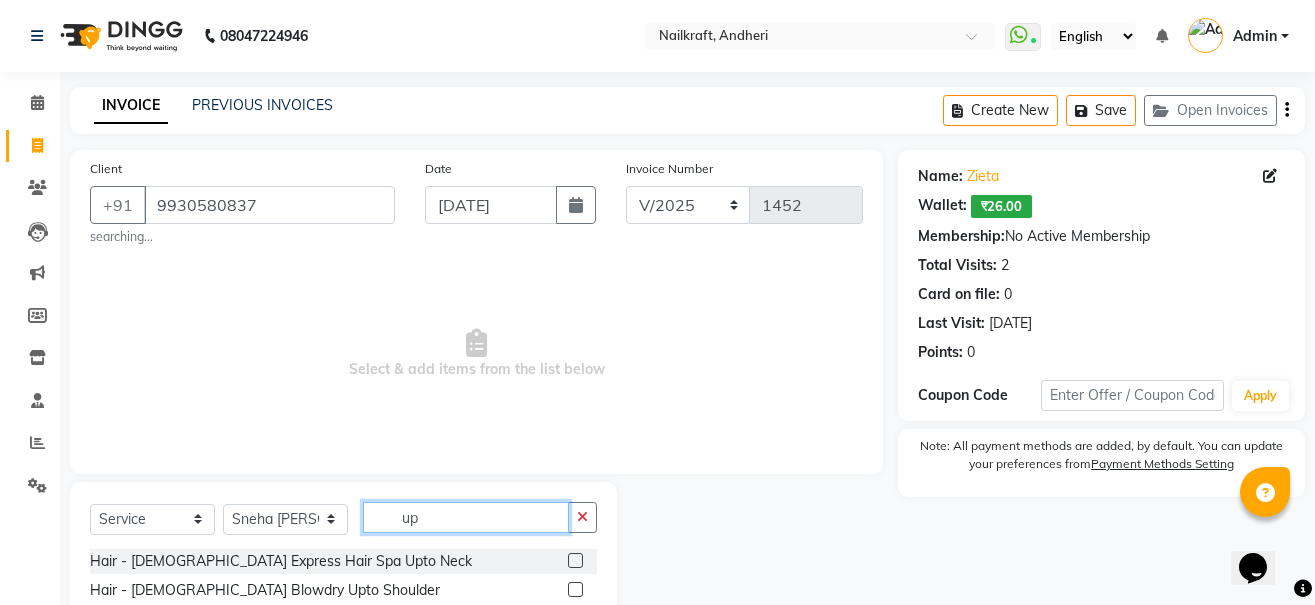 type on "u" 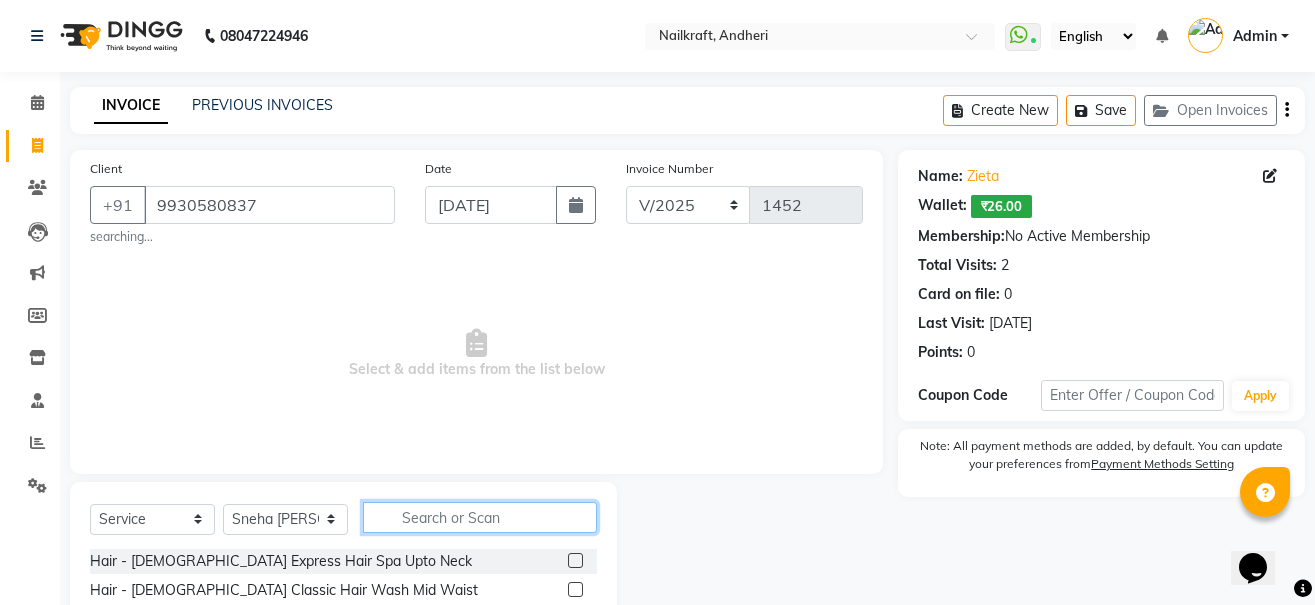 scroll, scrollTop: 200, scrollLeft: 0, axis: vertical 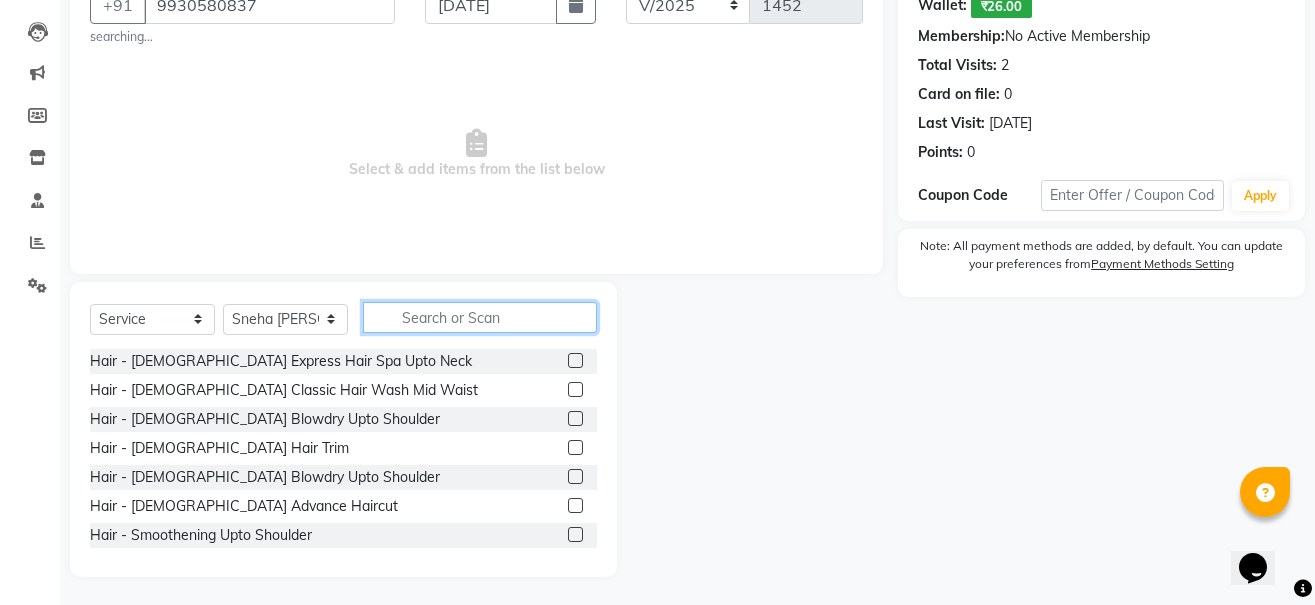 click 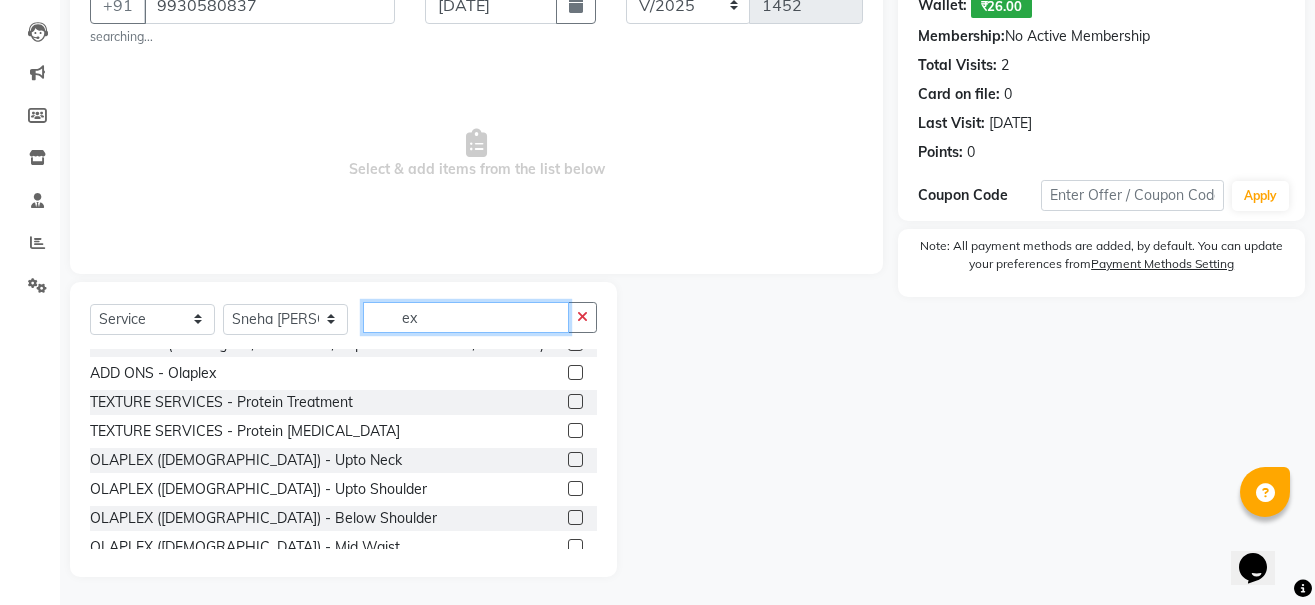 scroll, scrollTop: 320, scrollLeft: 0, axis: vertical 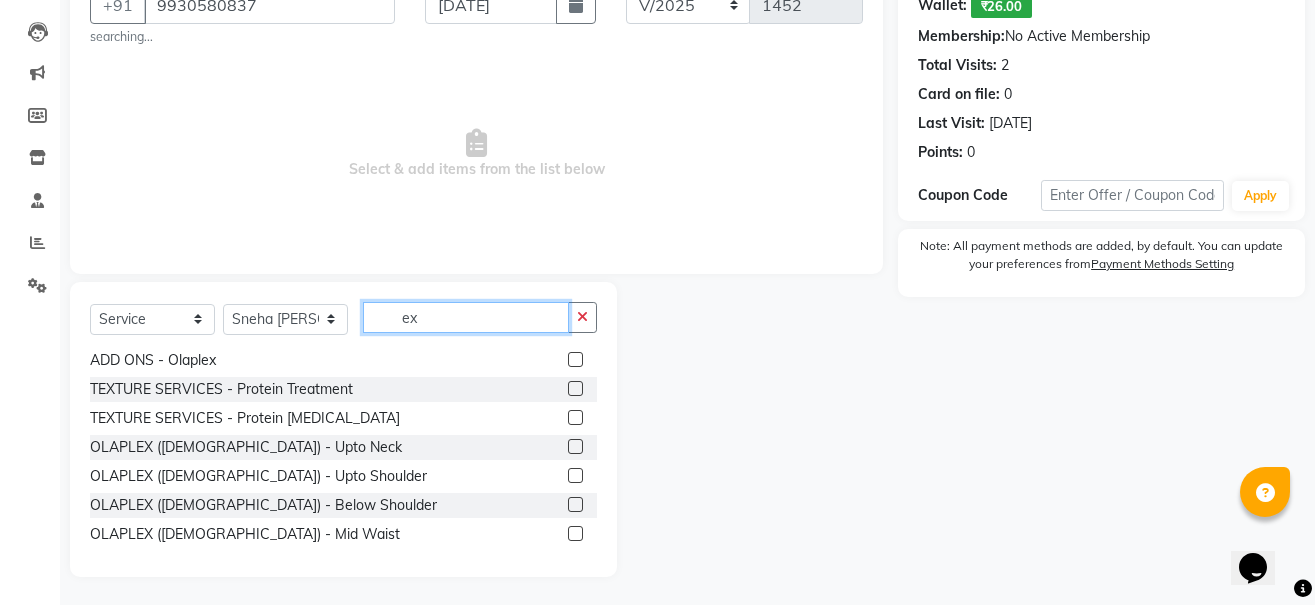 click on "ex" 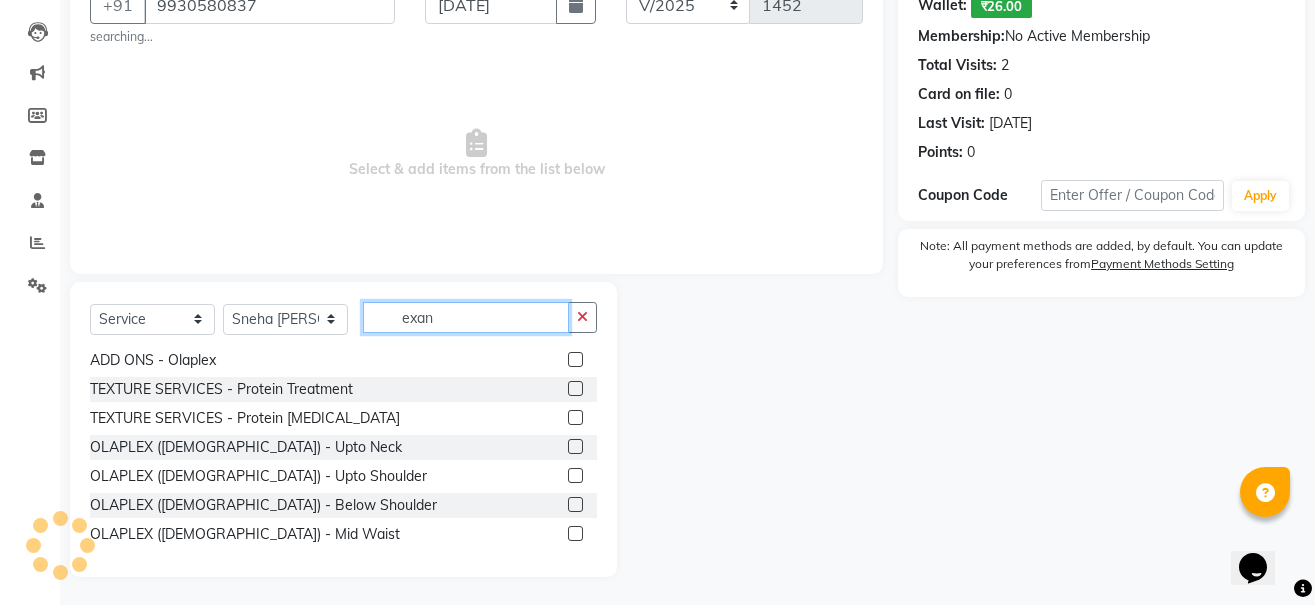 scroll, scrollTop: 0, scrollLeft: 0, axis: both 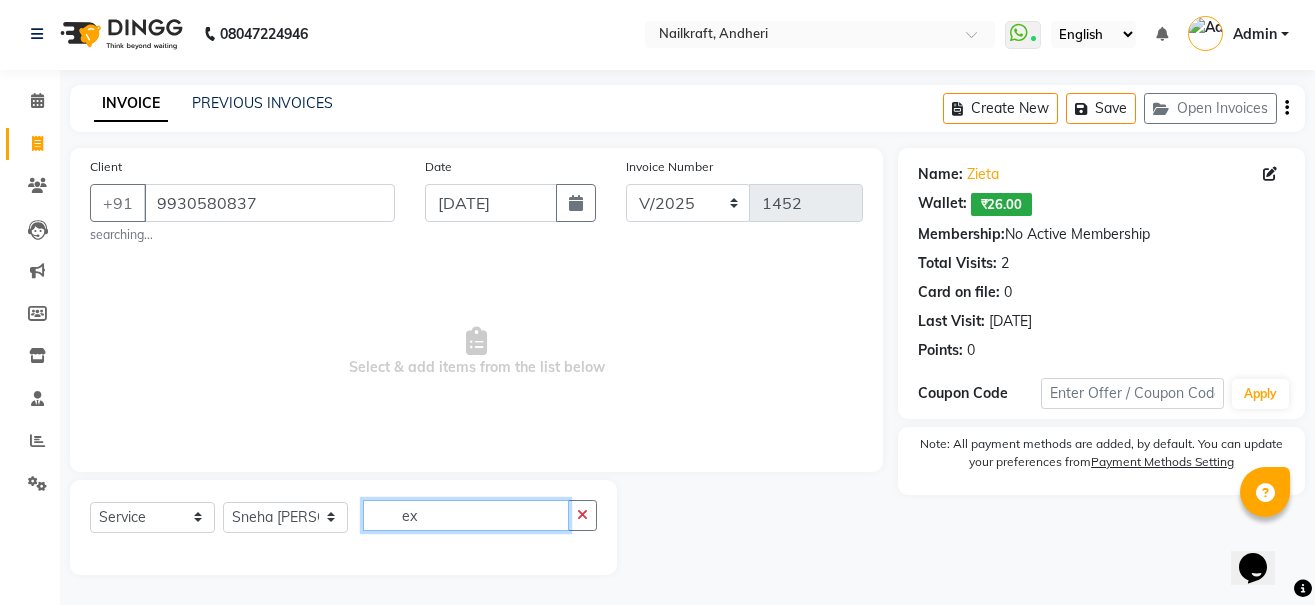 type on "e" 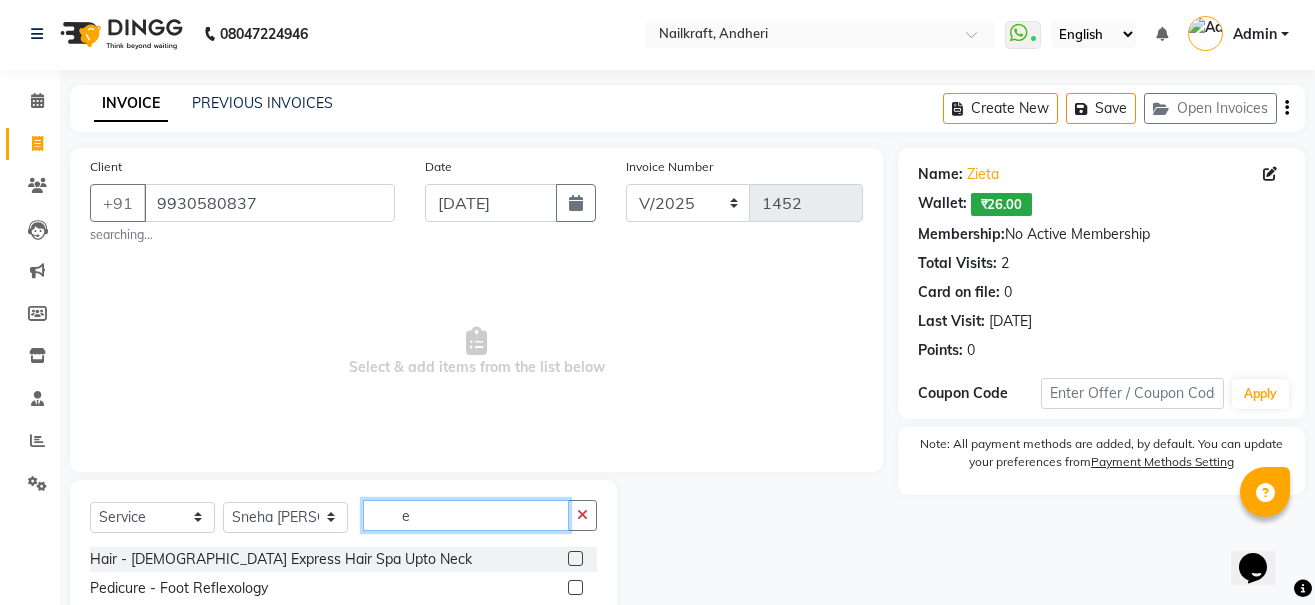 scroll, scrollTop: 200, scrollLeft: 0, axis: vertical 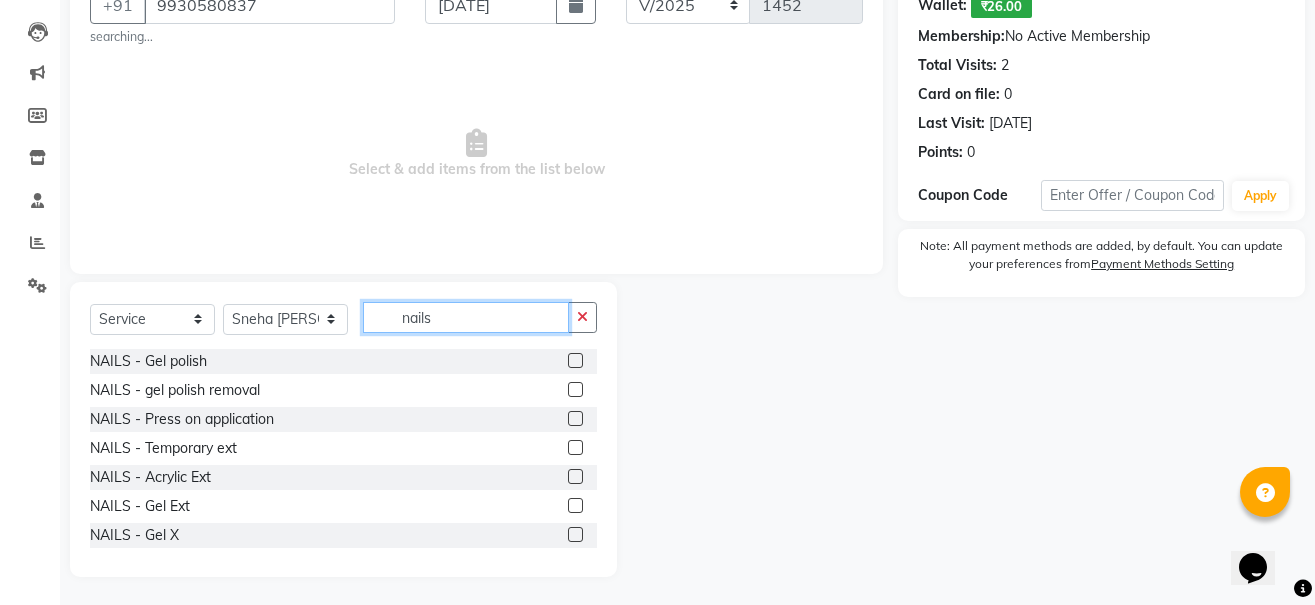 type on "nails" 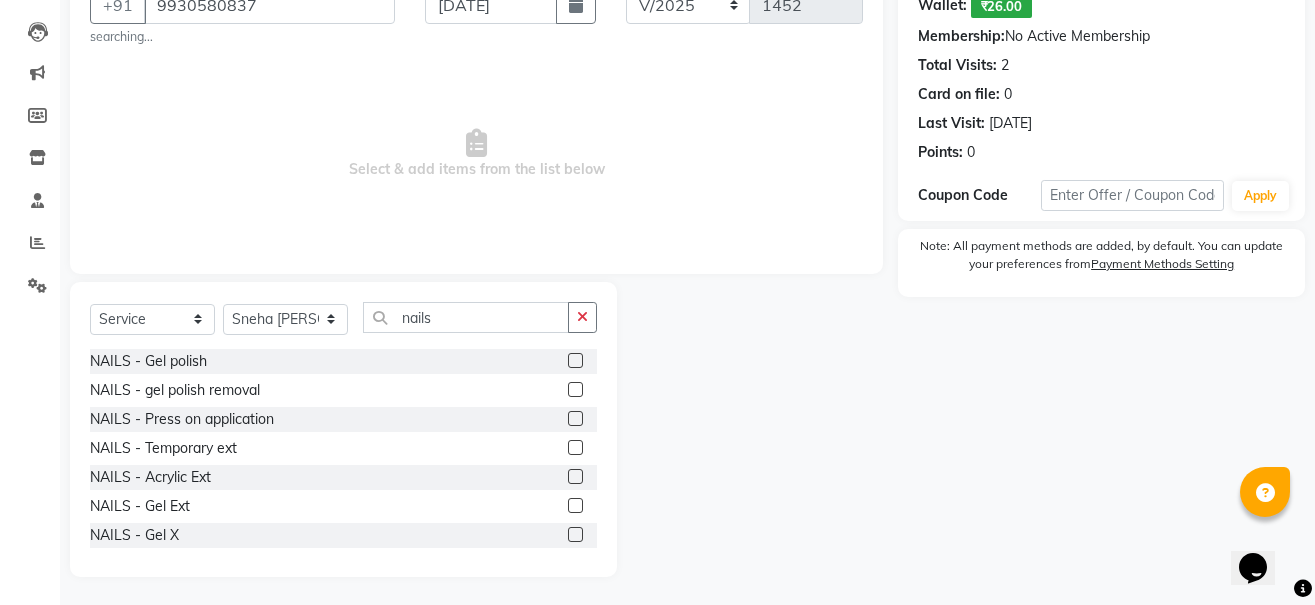 click 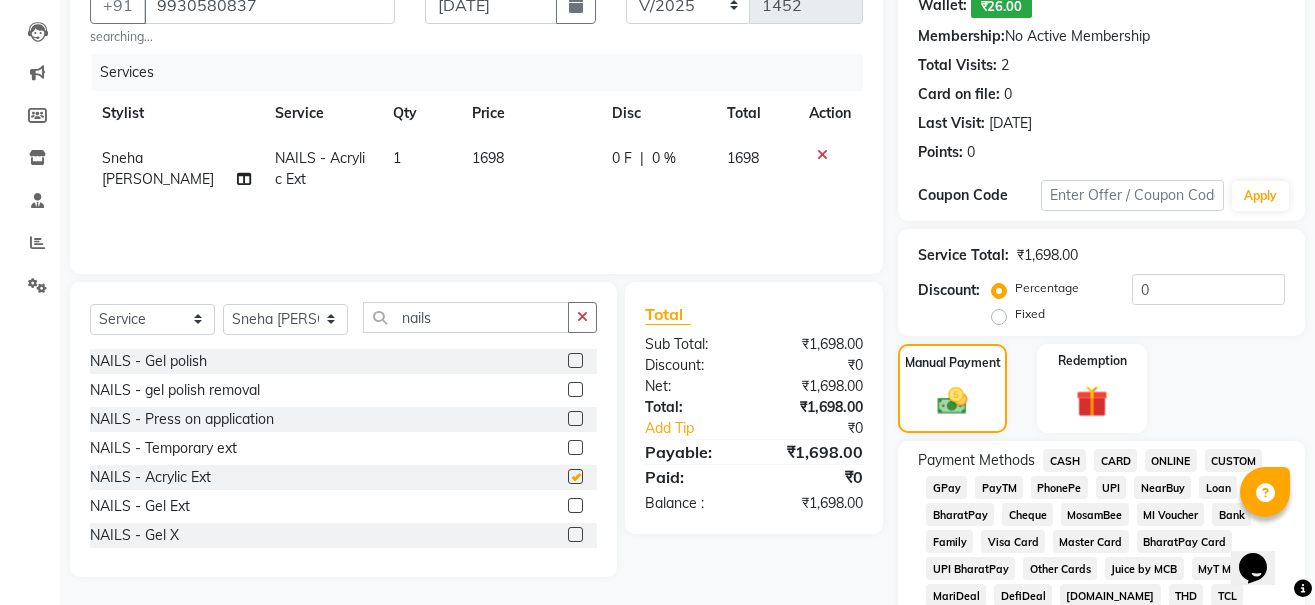 checkbox on "false" 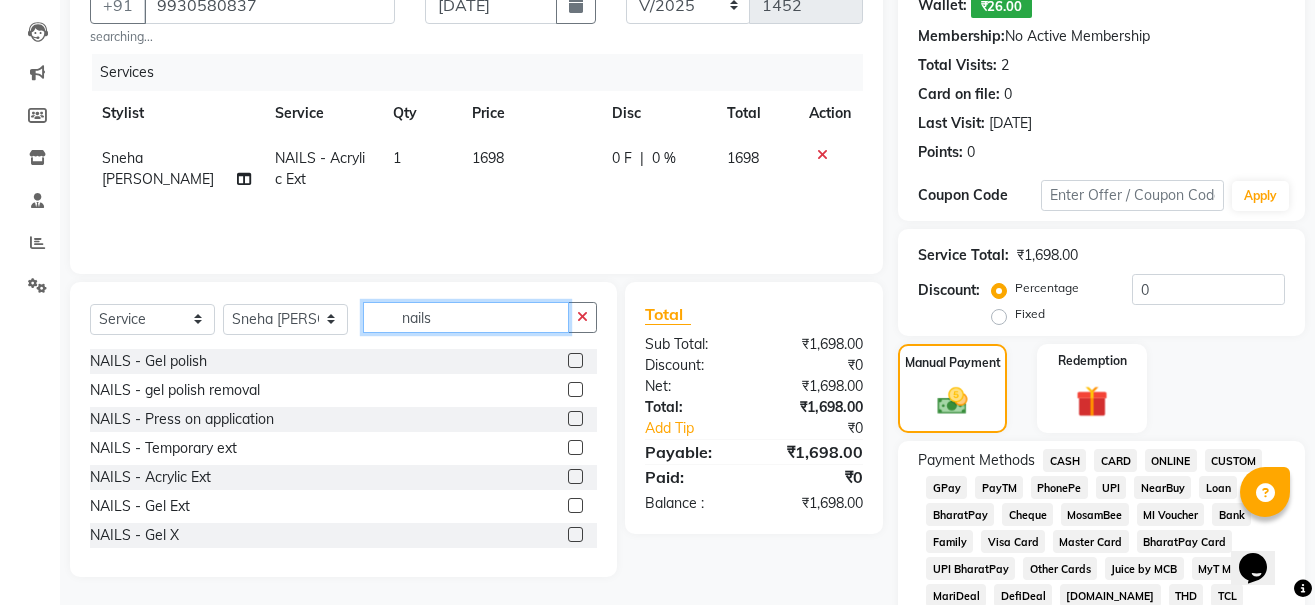 click on "nails" 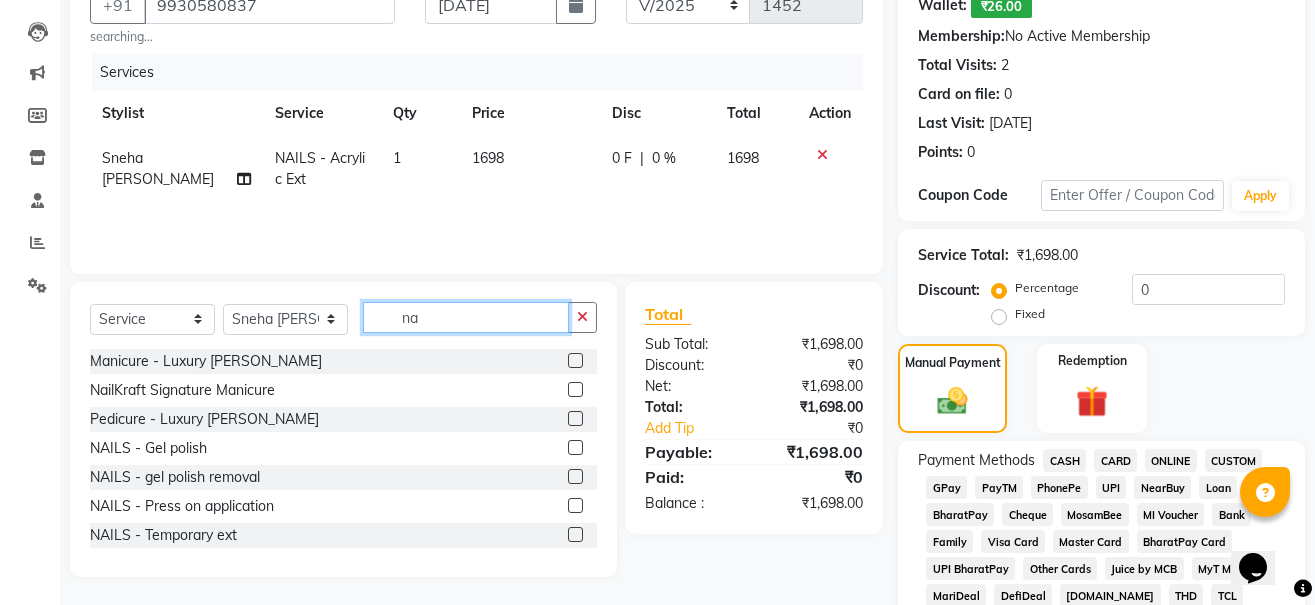 type on "n" 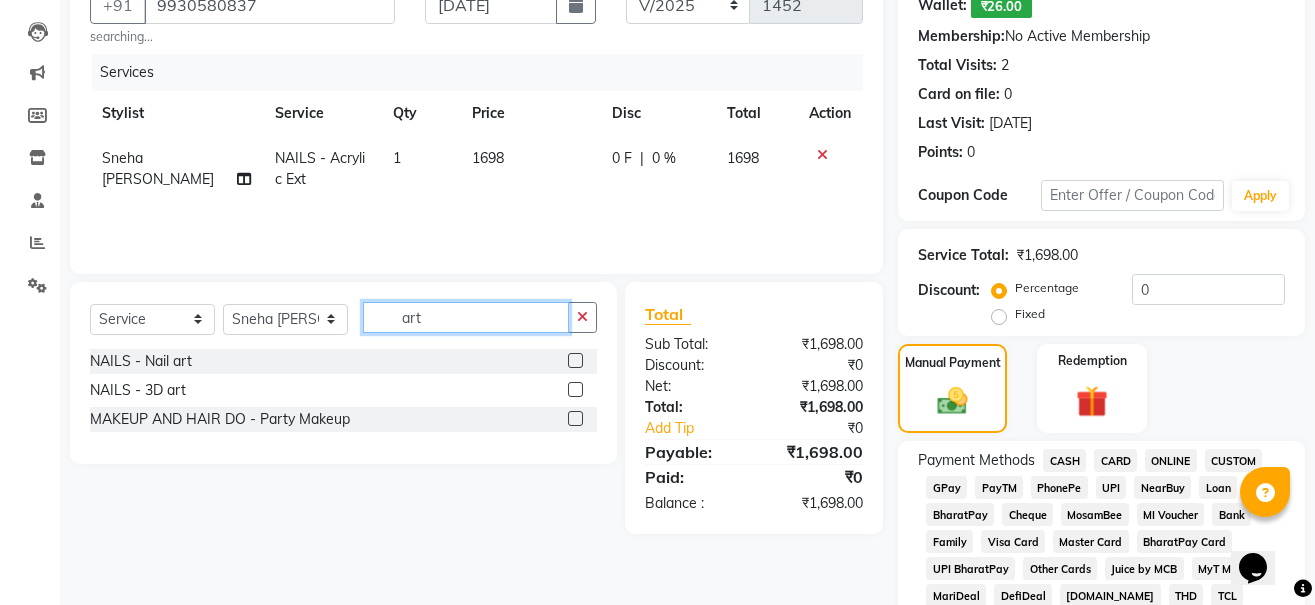 type on "art" 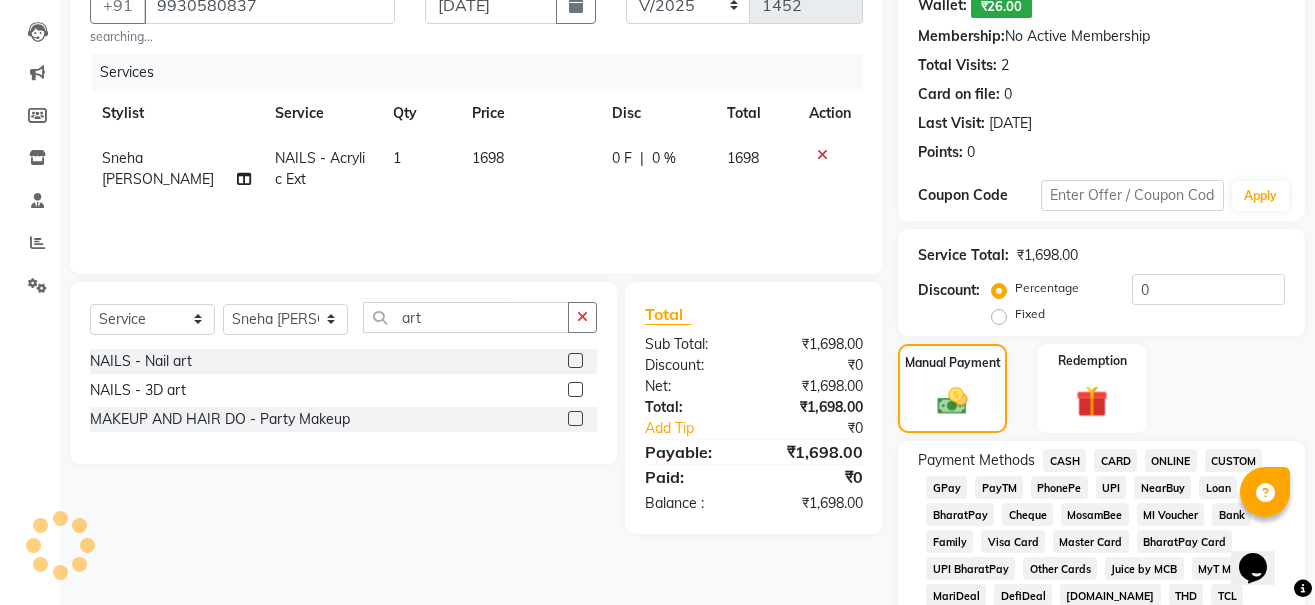 click 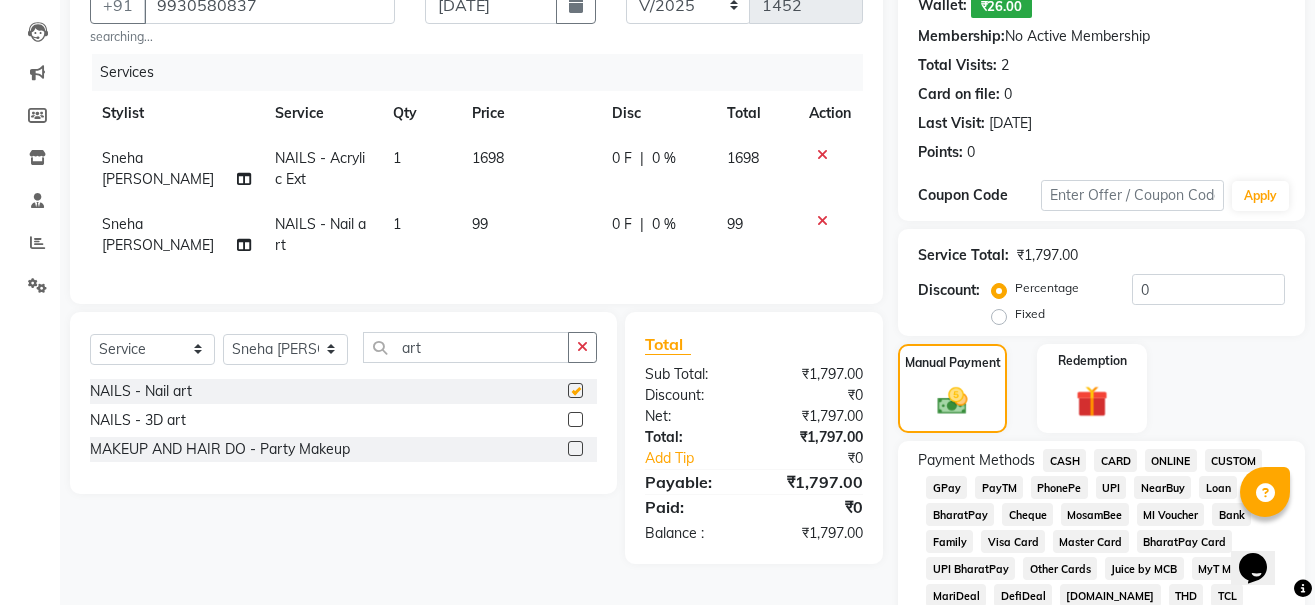 checkbox on "false" 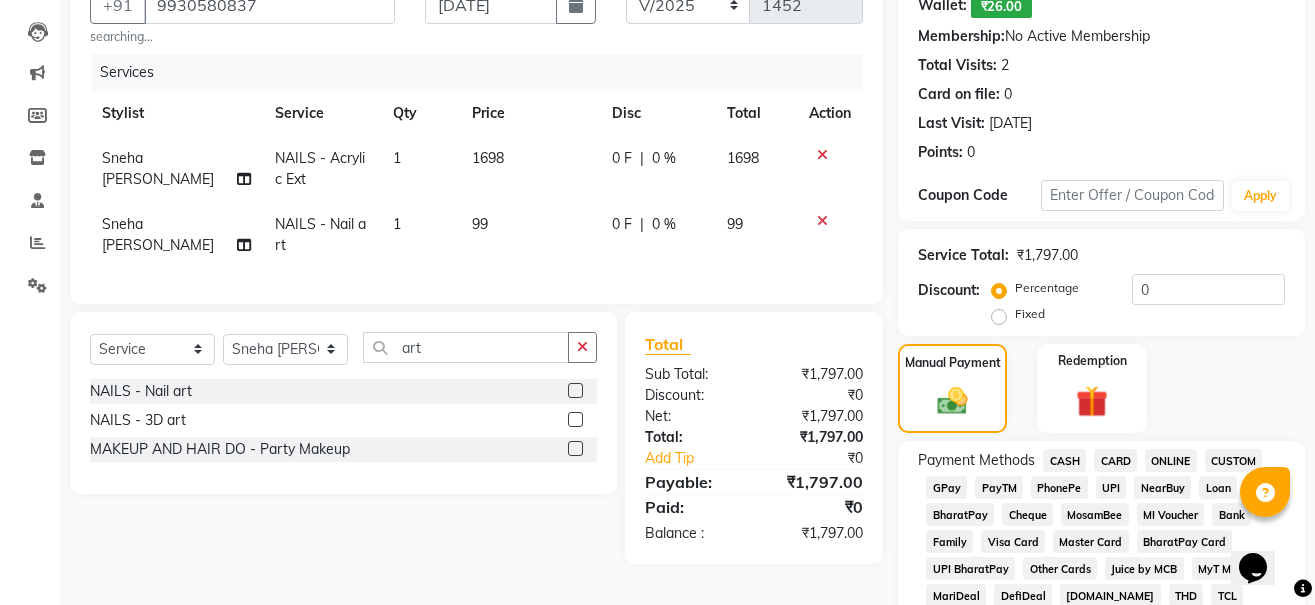 click on "1698" 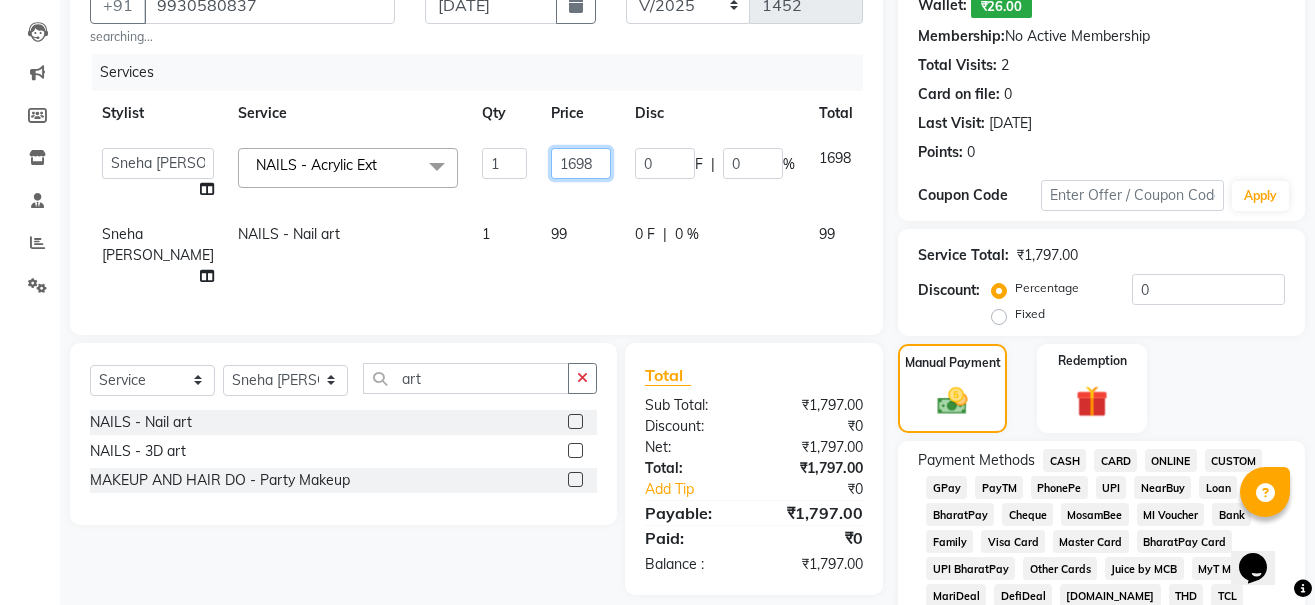 click on "1698" 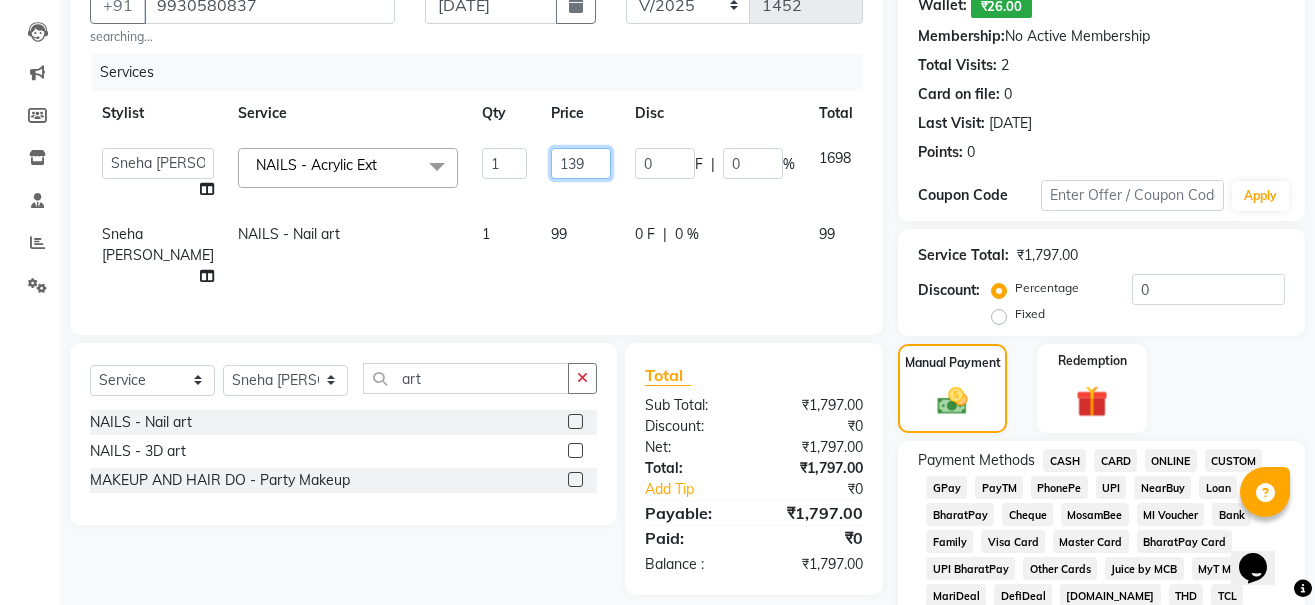 type on "1399" 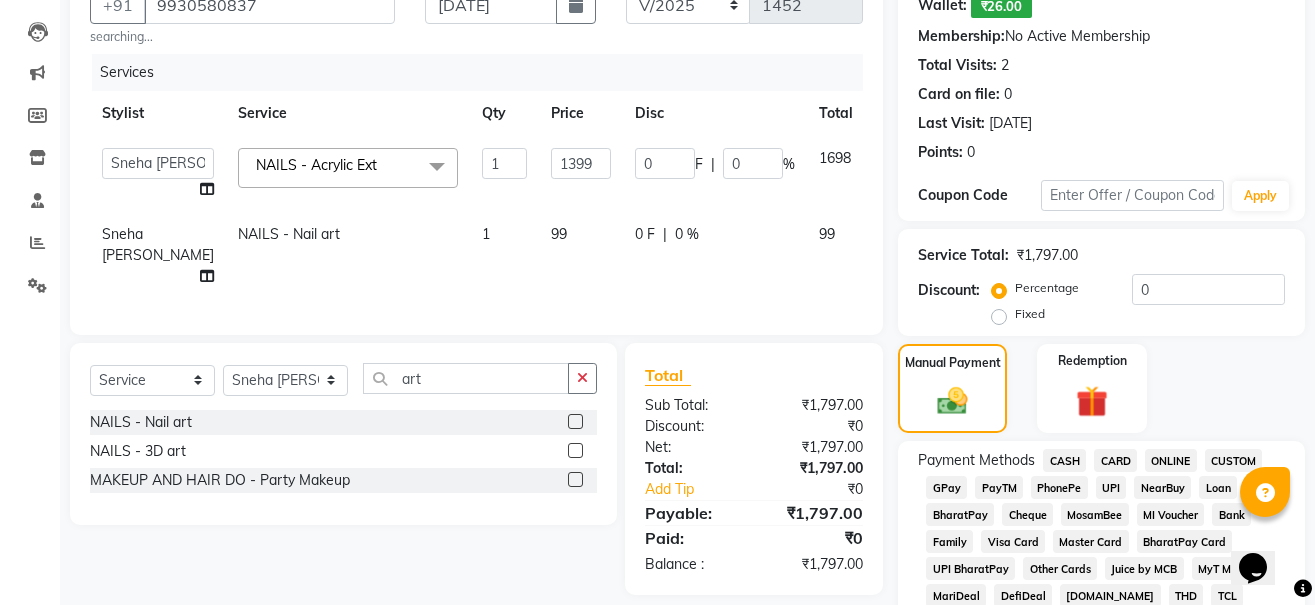 click on "99" 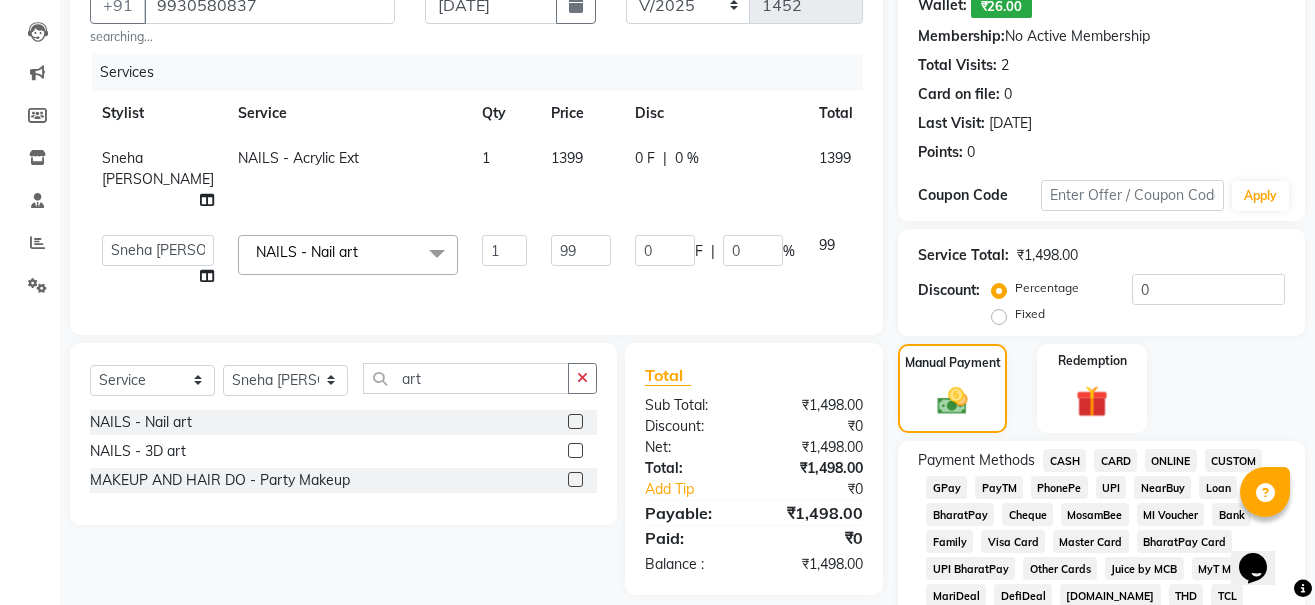 click on "1399" 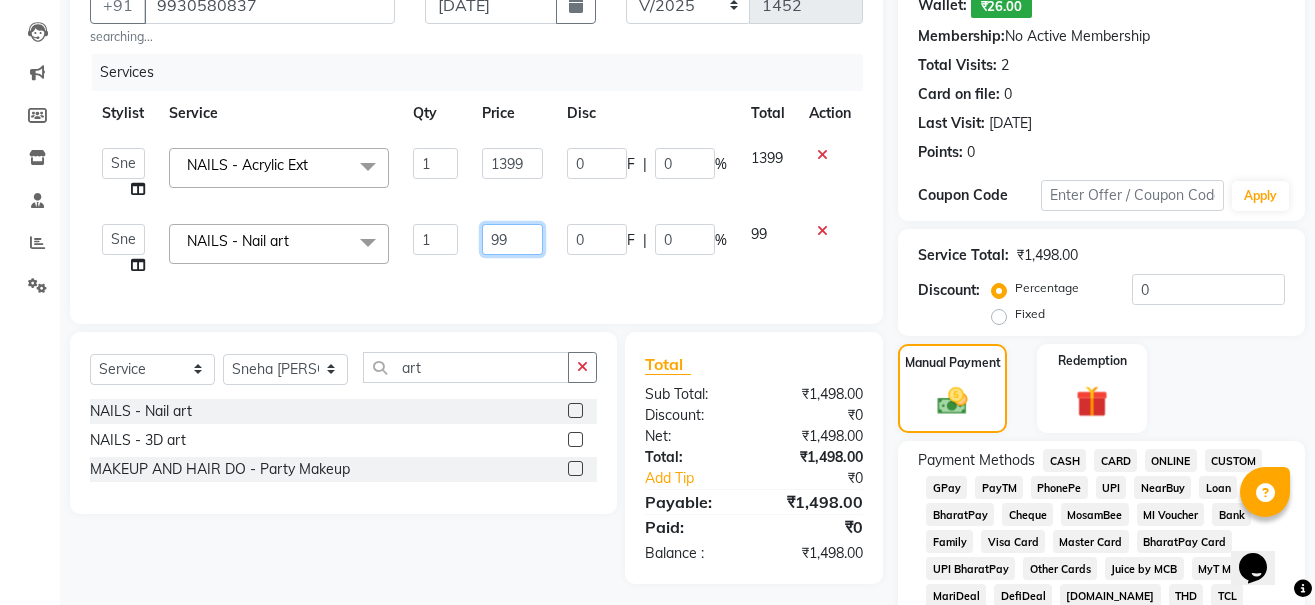 click on "99" 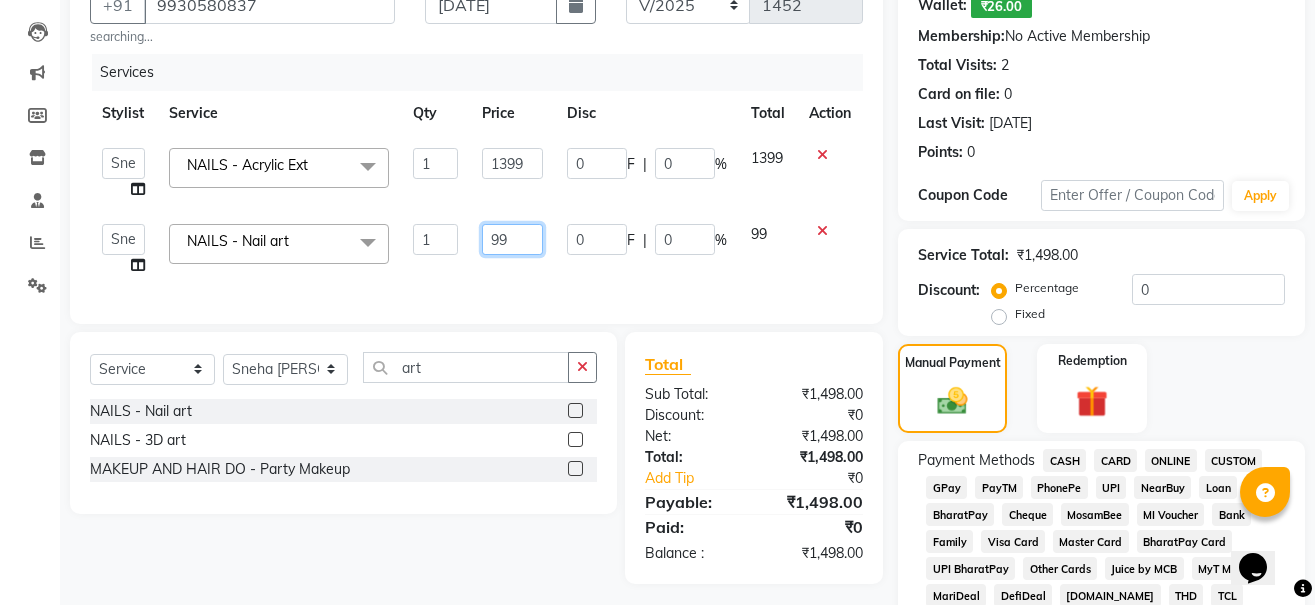 type on "9" 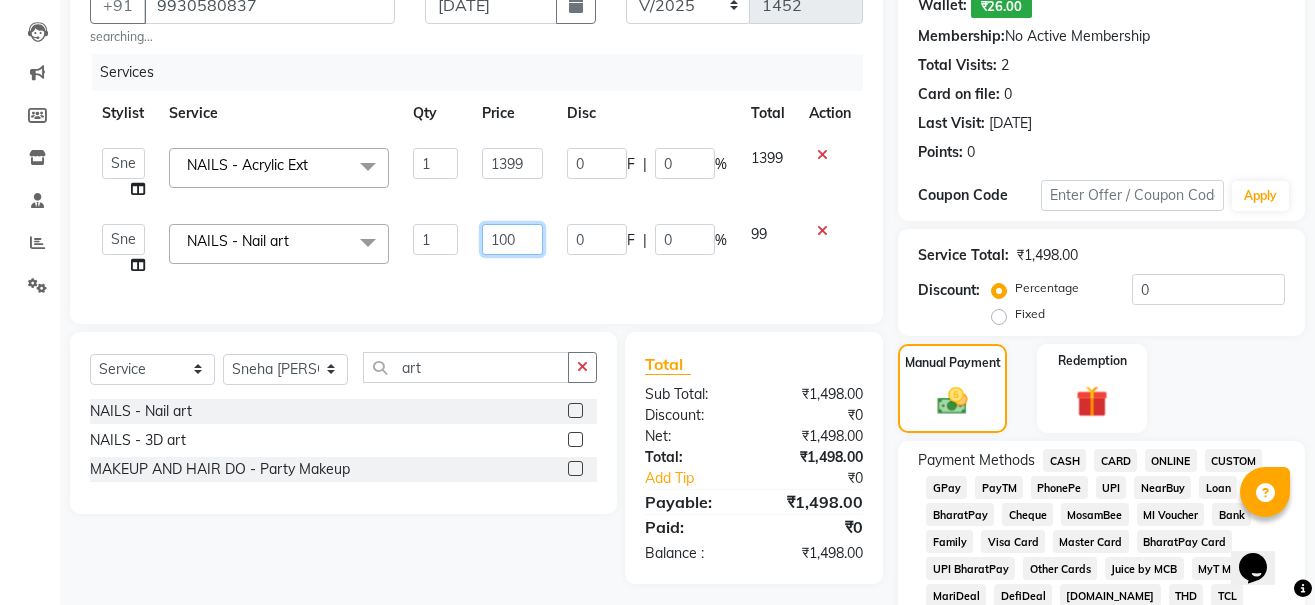 type on "1000" 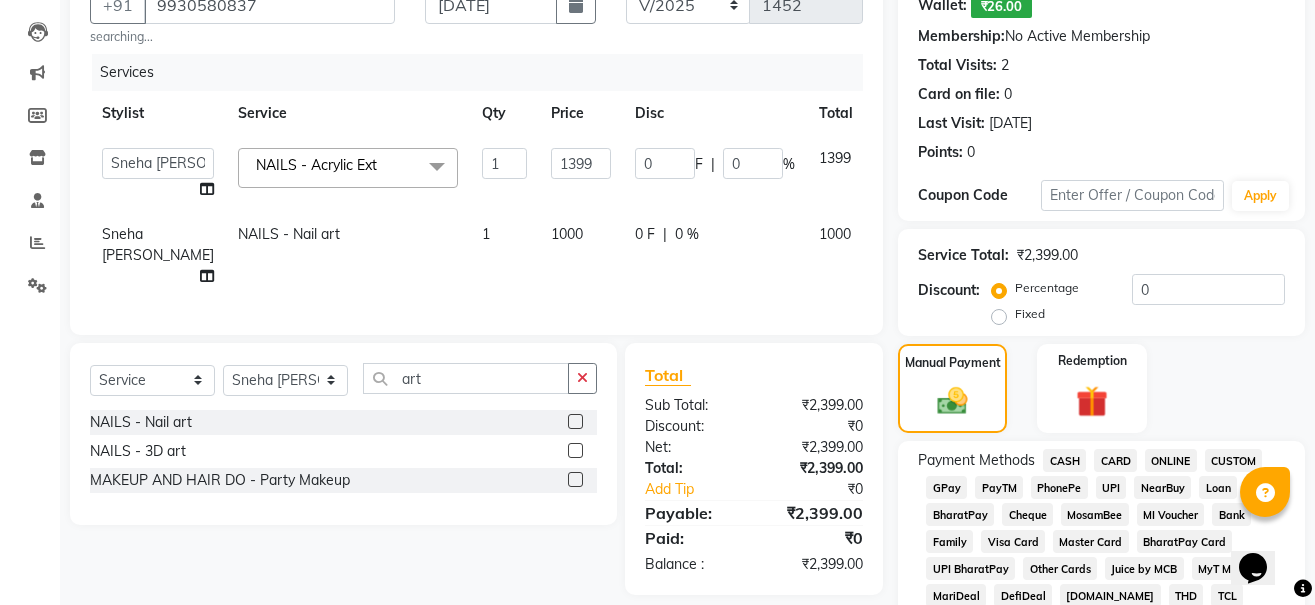 click on "Manual Payment Redemption" 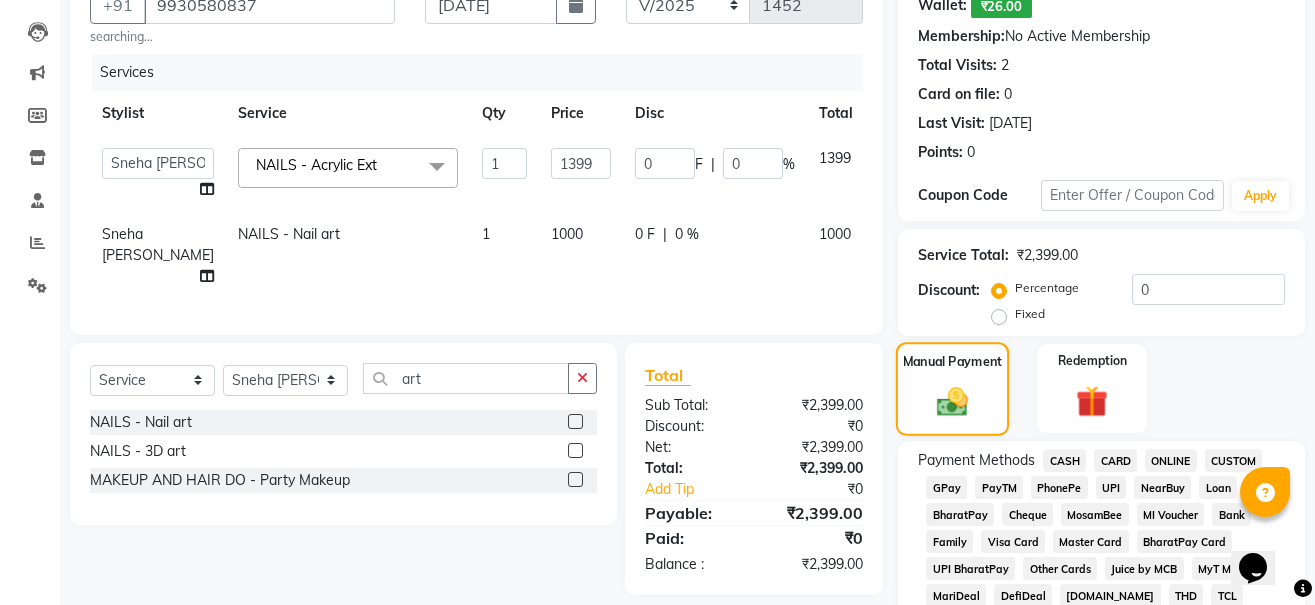click on "Manual Payment" 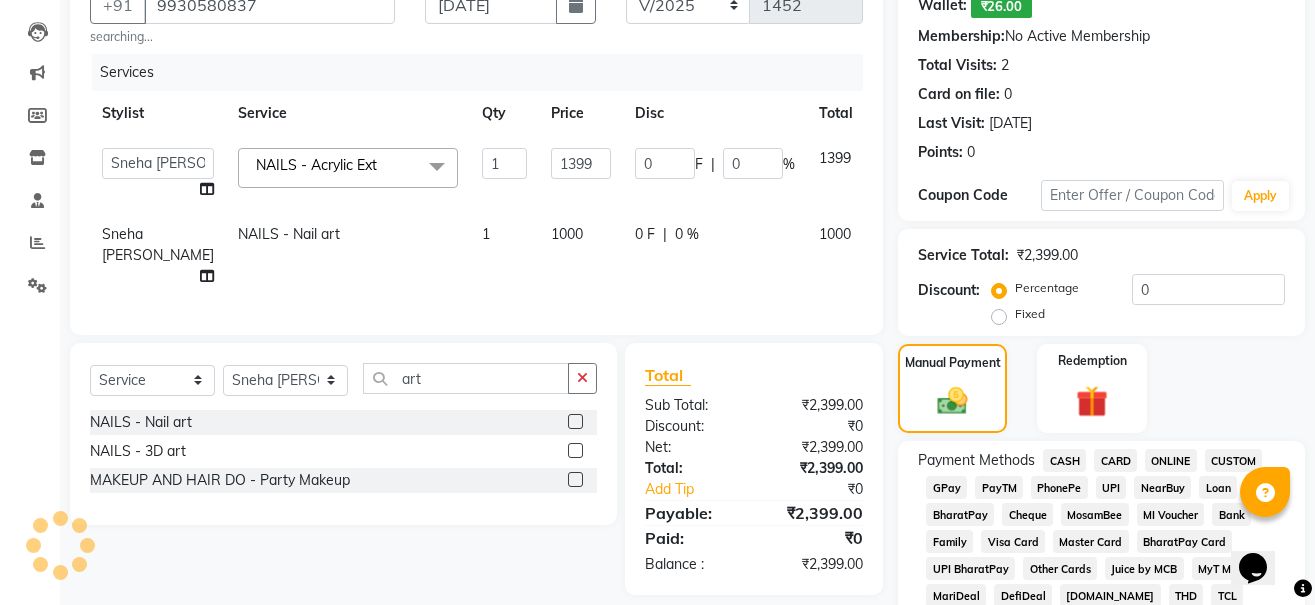 click on "GPay" 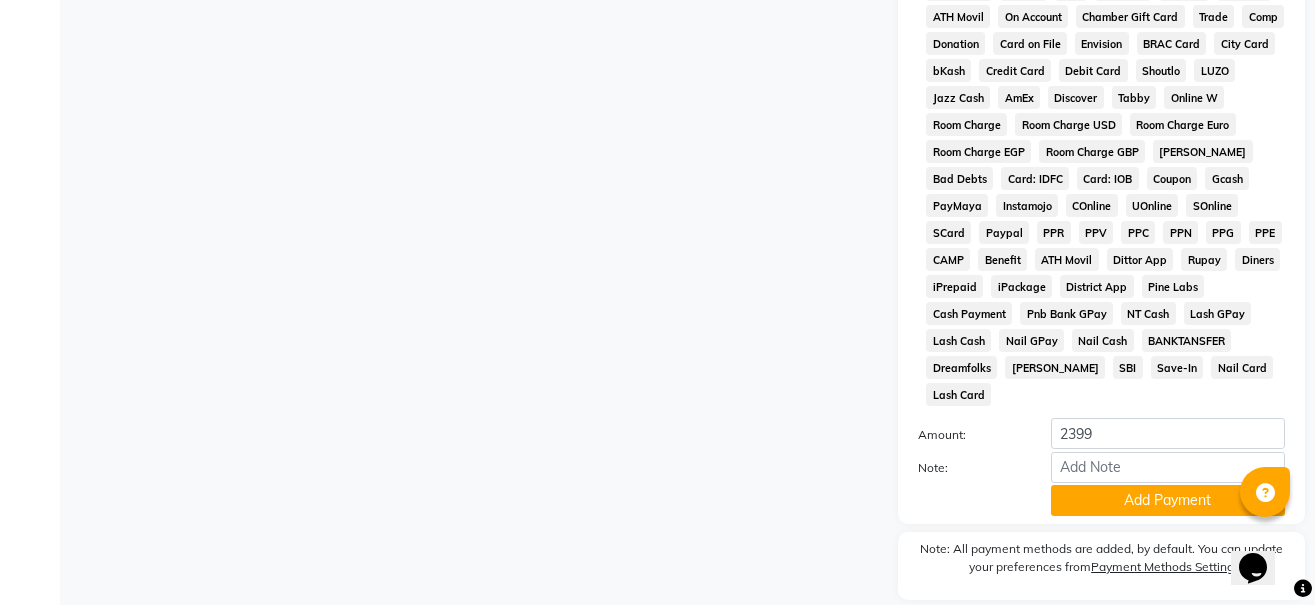 scroll, scrollTop: 920, scrollLeft: 0, axis: vertical 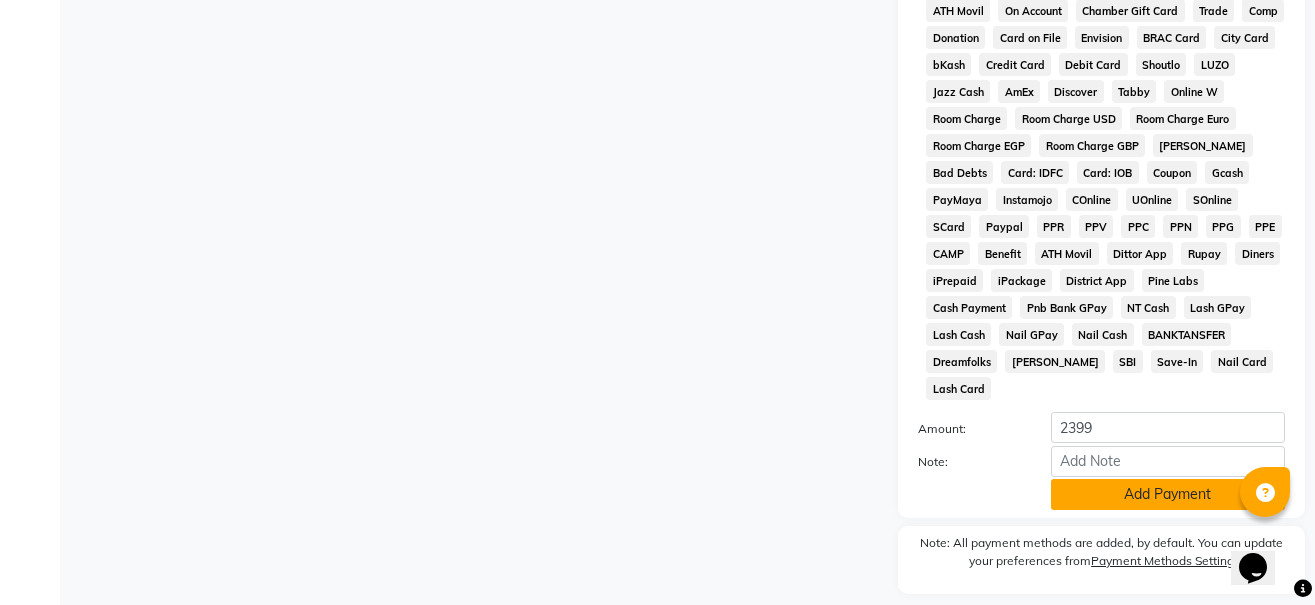 click on "Add Payment" 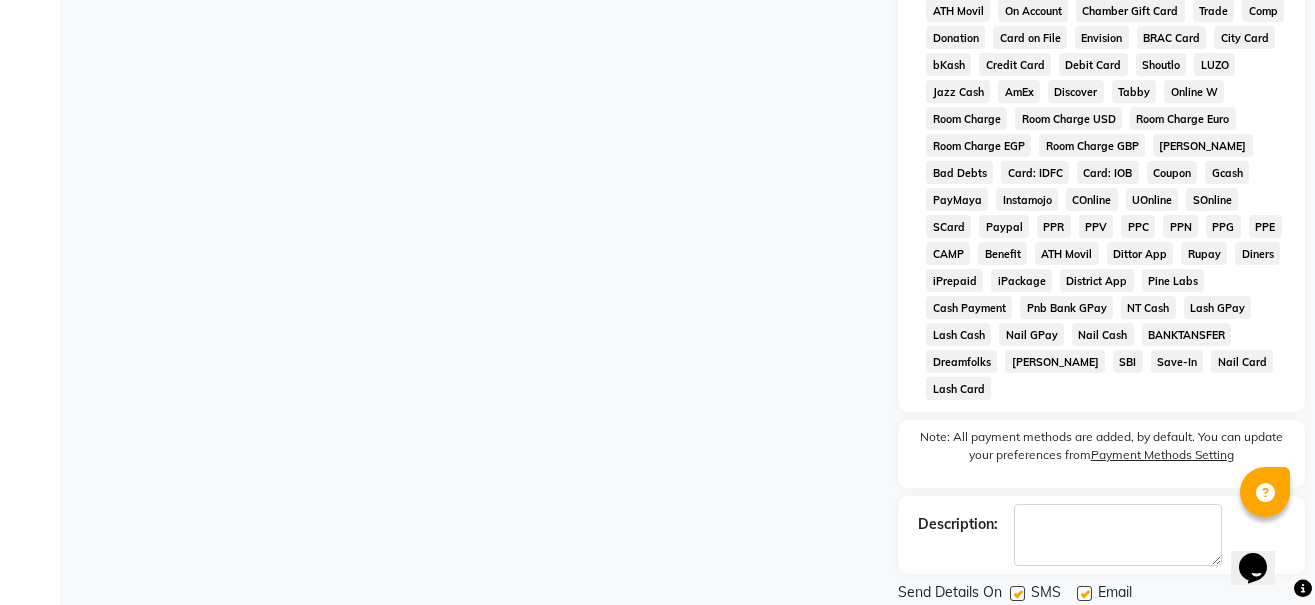 click on "Checkout" 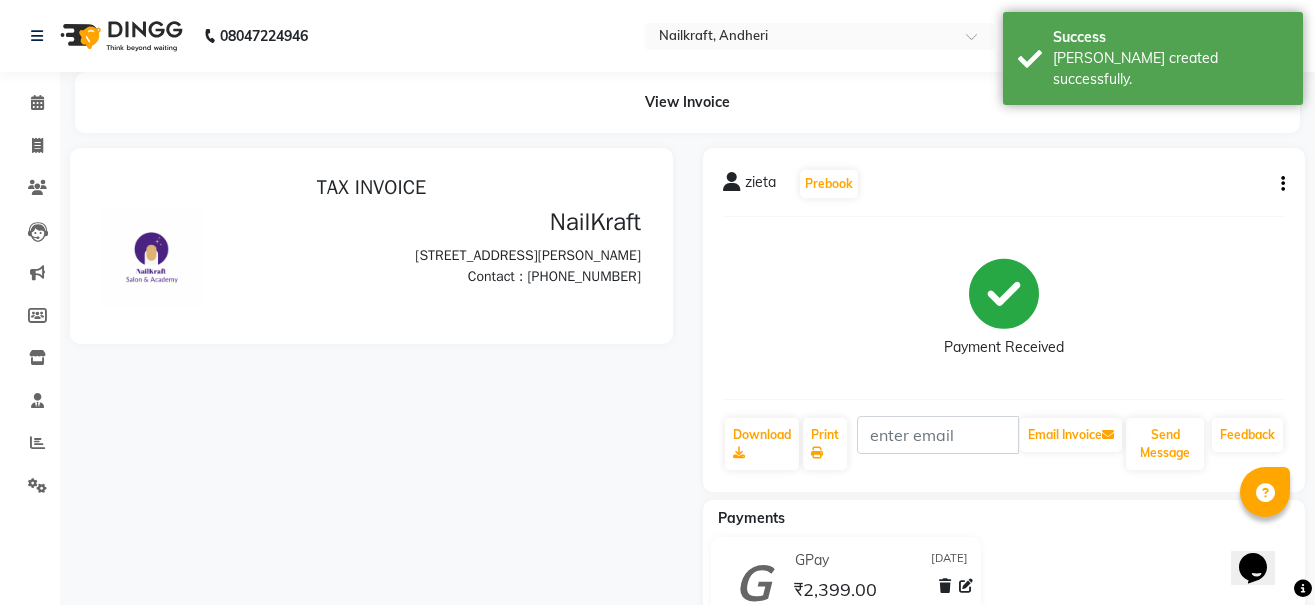 scroll, scrollTop: 0, scrollLeft: 0, axis: both 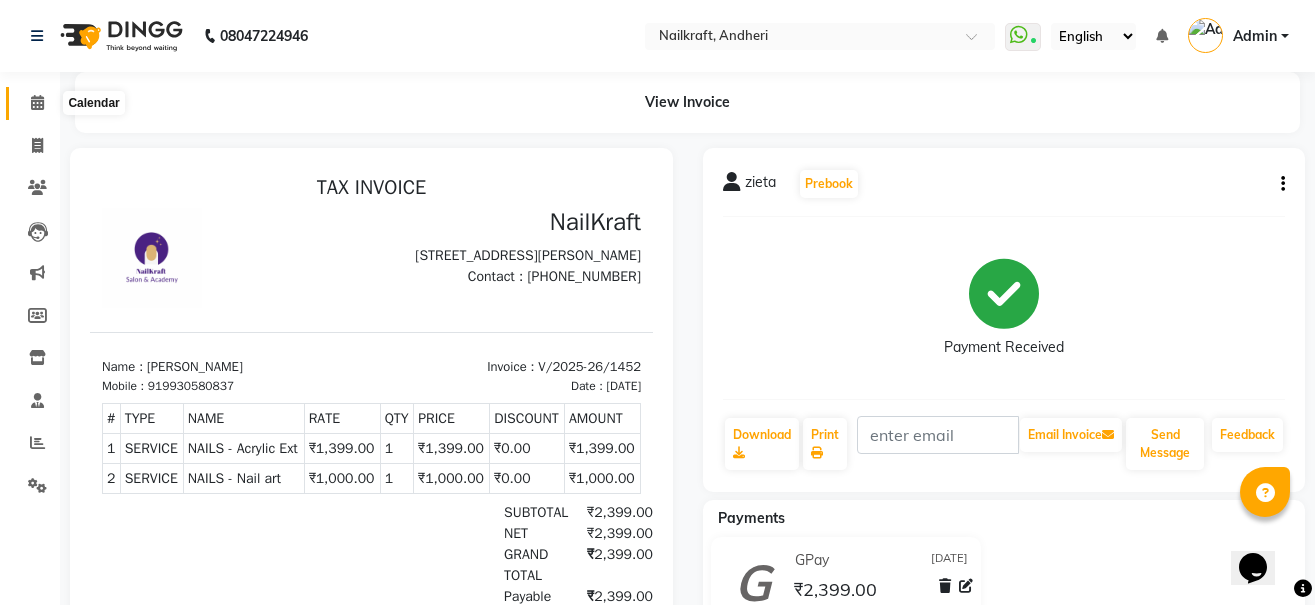 click 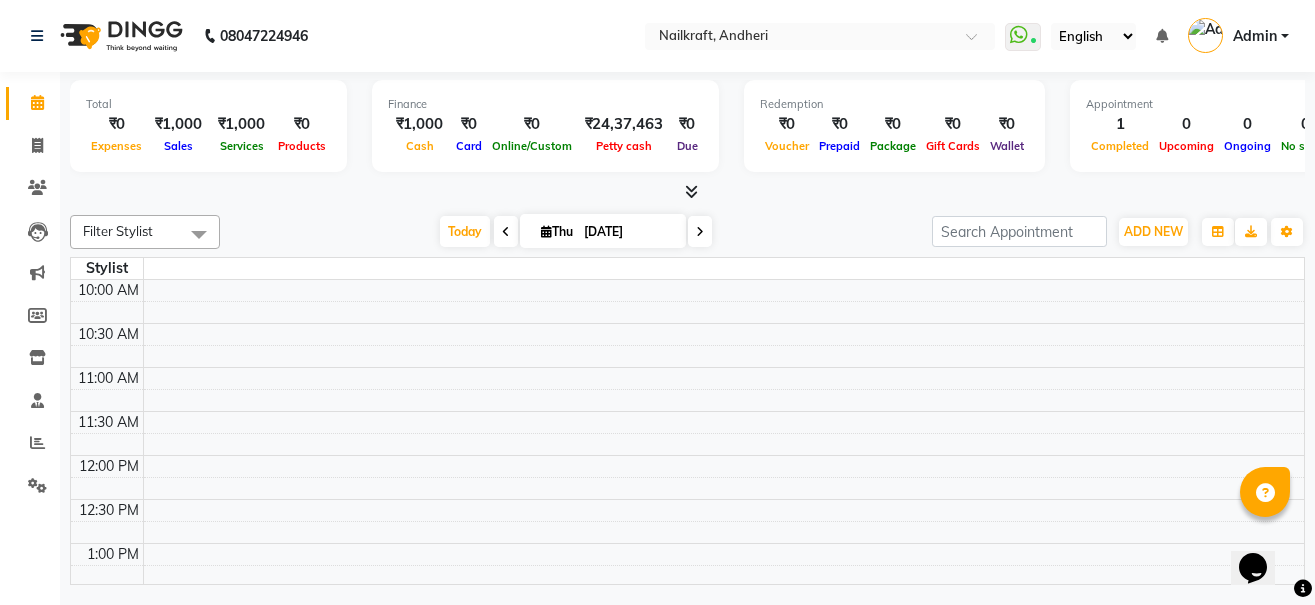 click 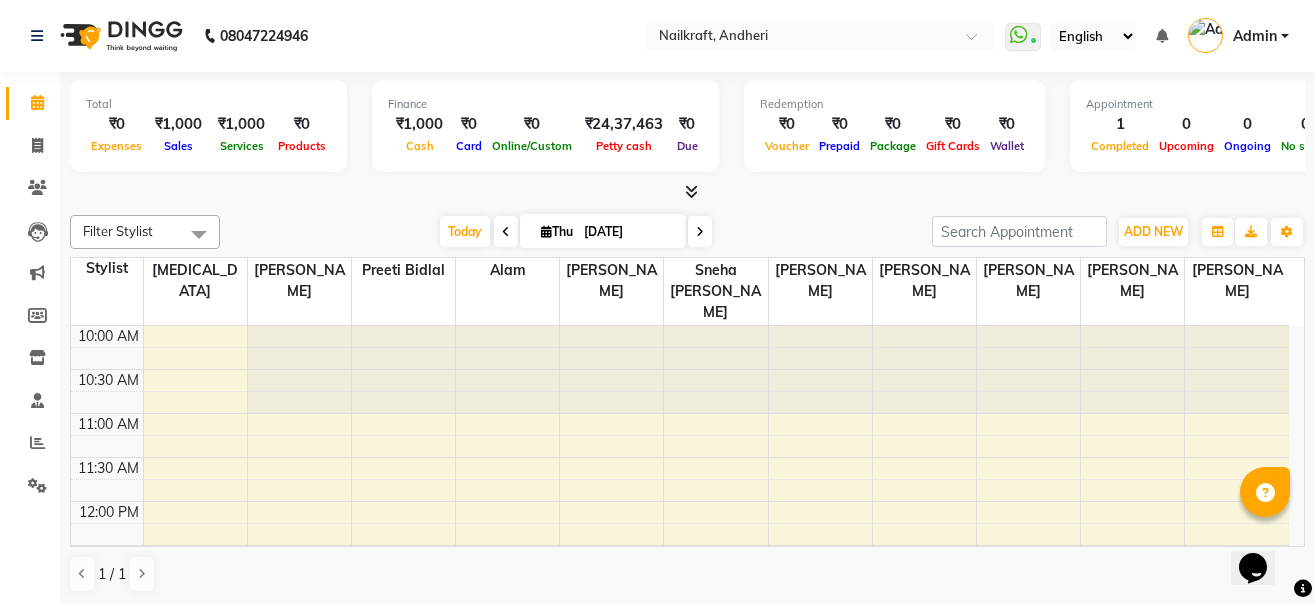 scroll, scrollTop: 0, scrollLeft: 0, axis: both 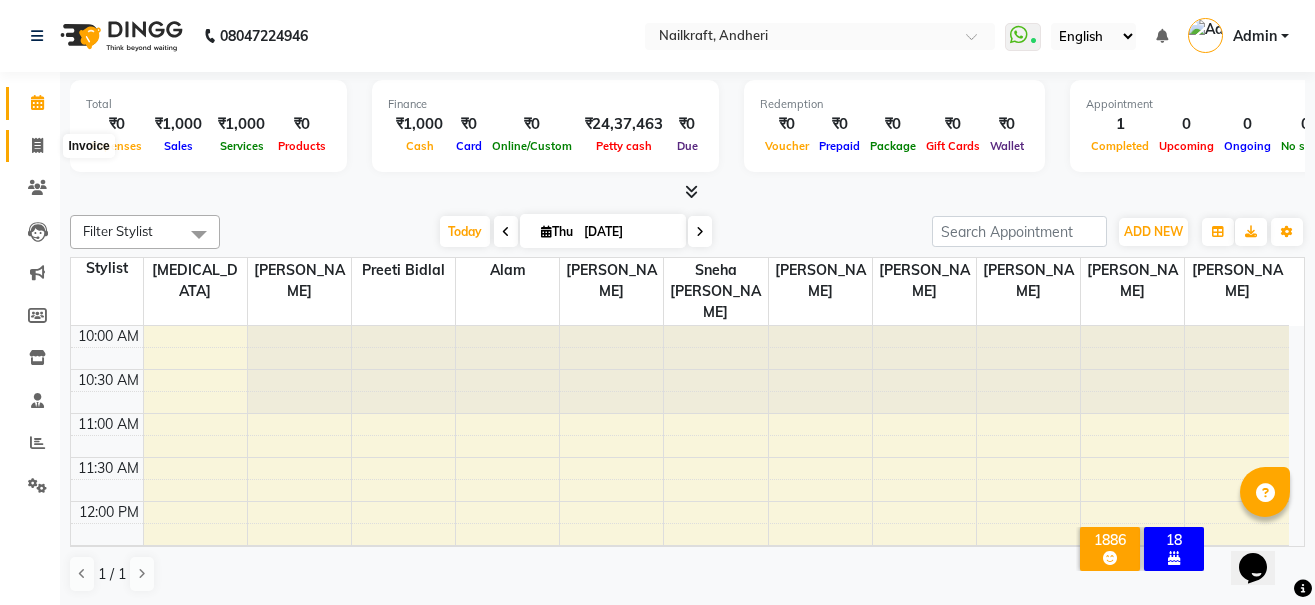 click 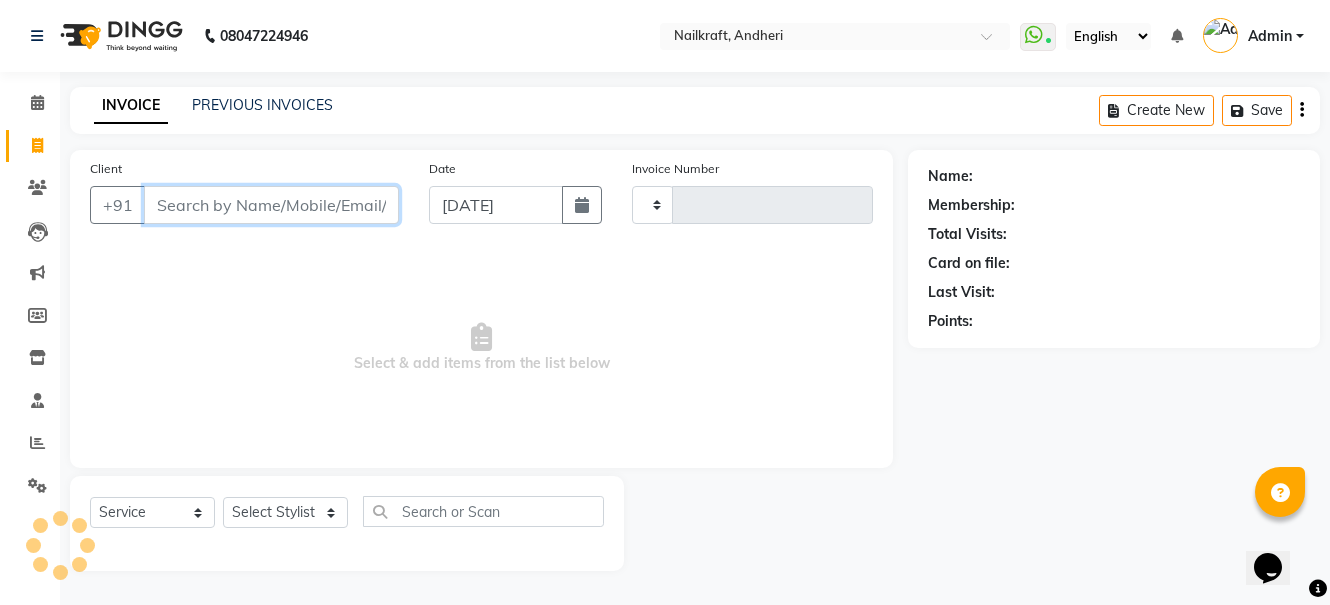 click on "Client" at bounding box center (271, 205) 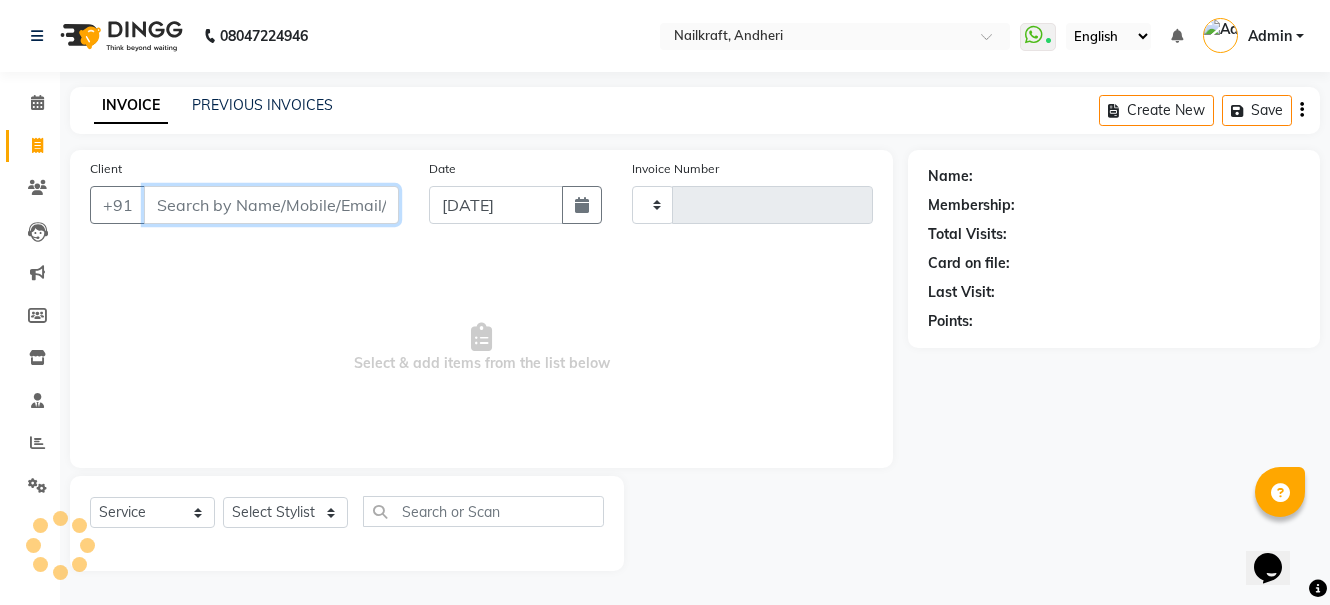 click on "Client" at bounding box center (271, 205) 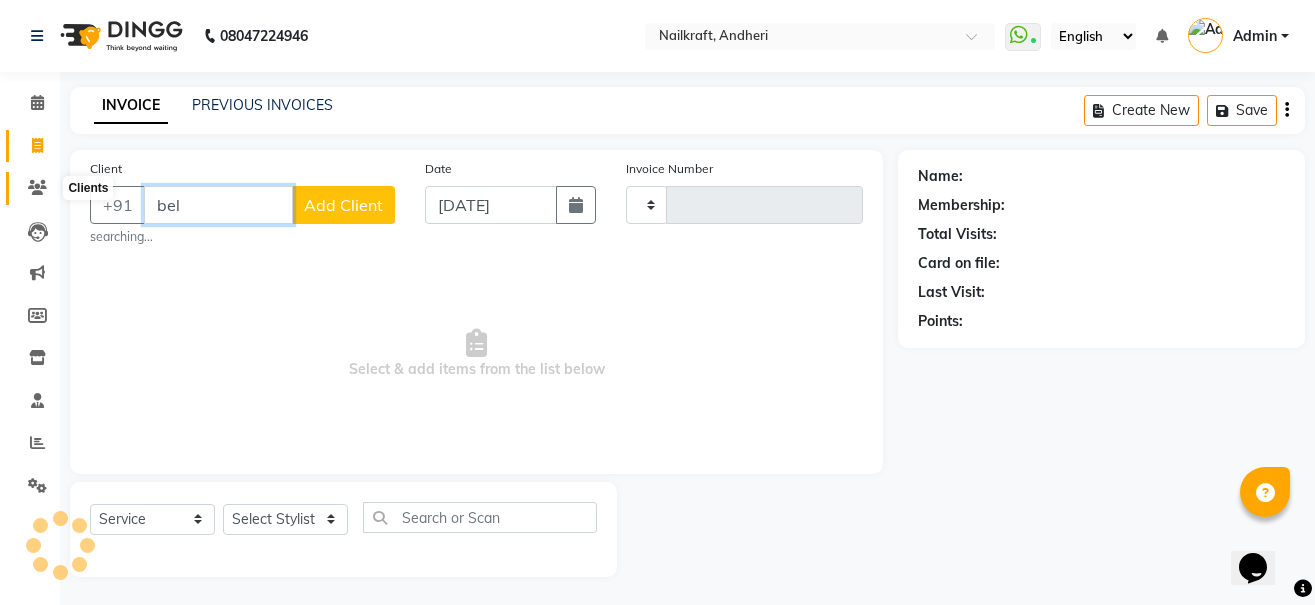 type on "bel" 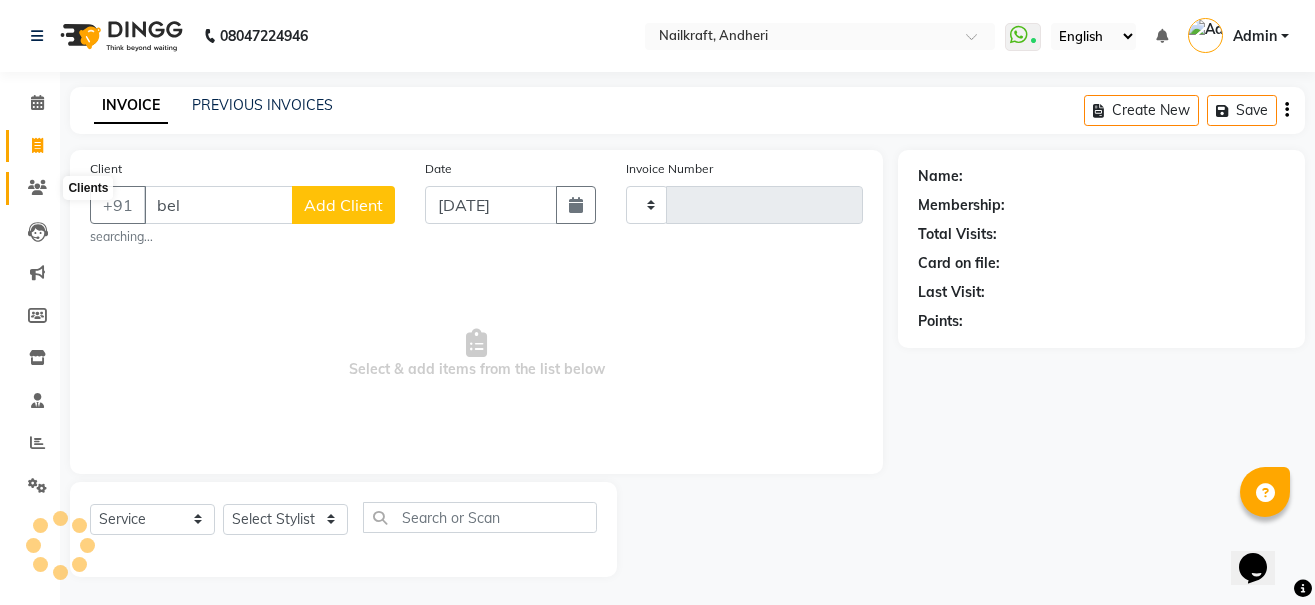 click 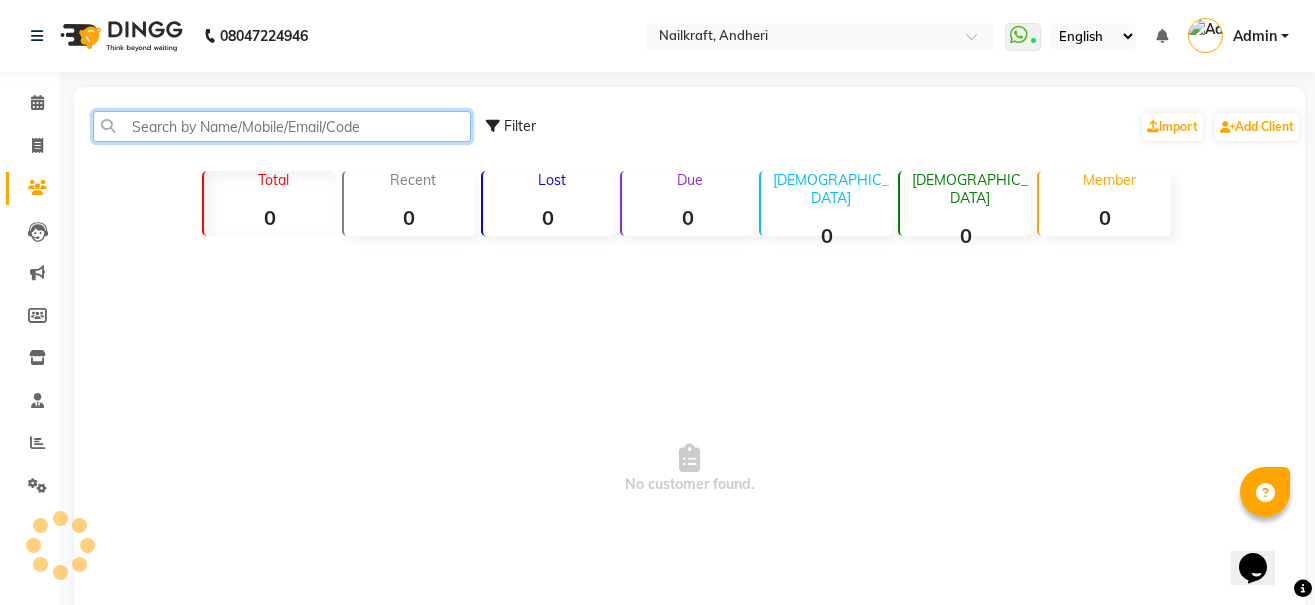 click 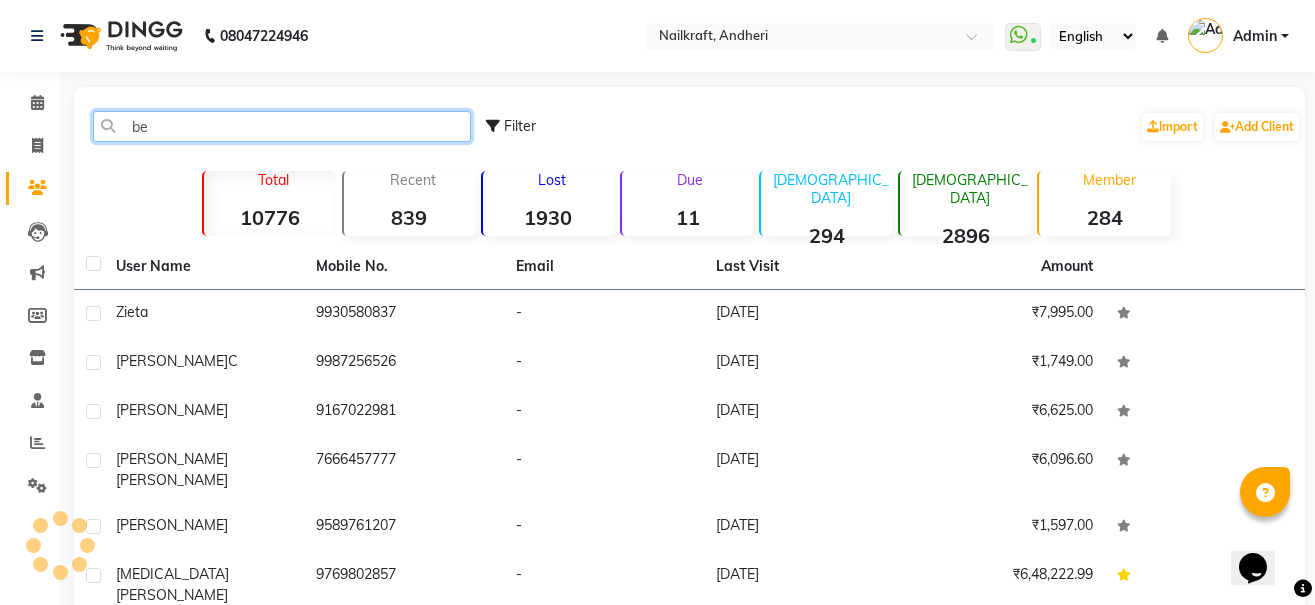 type on "b" 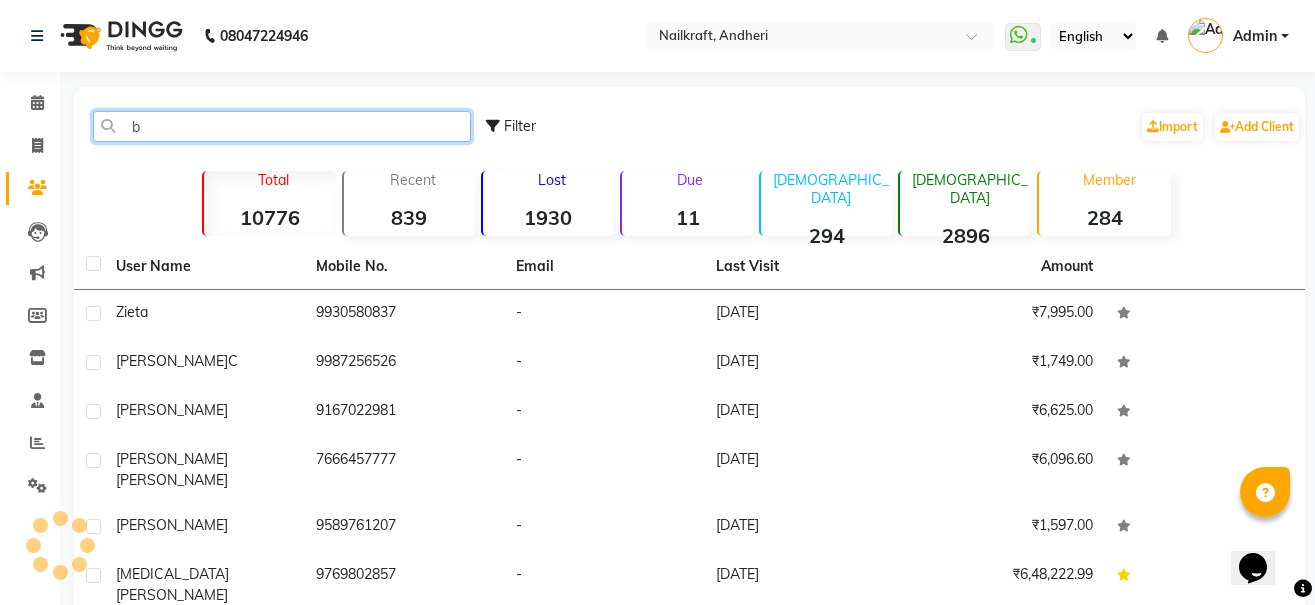 type 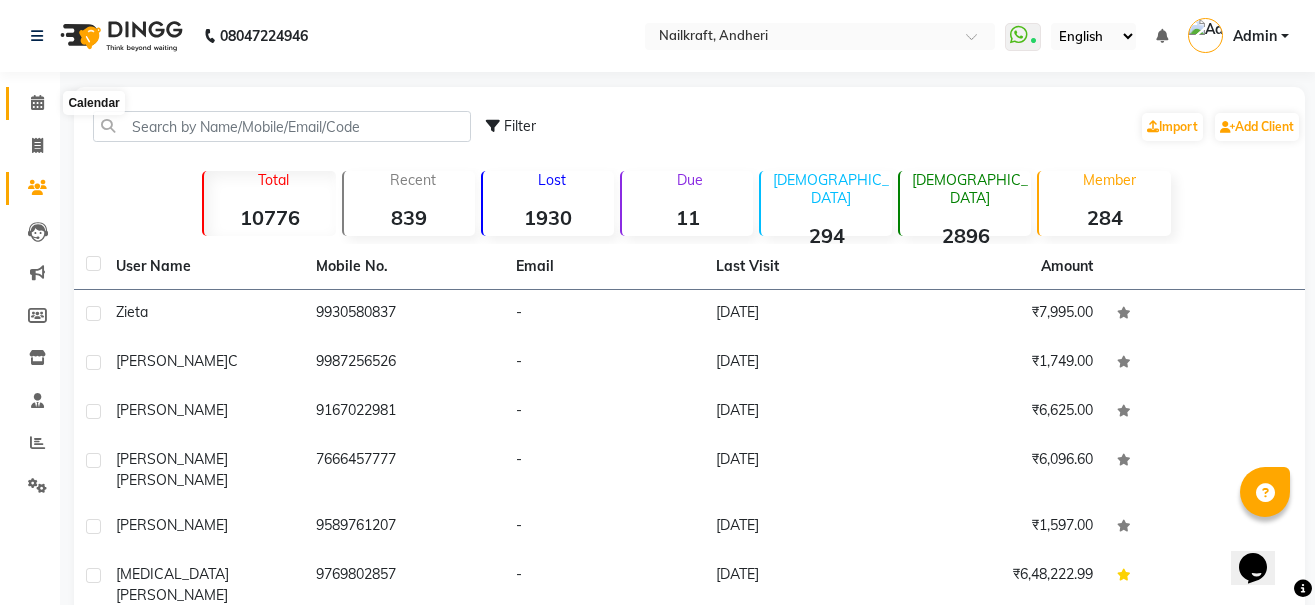 click 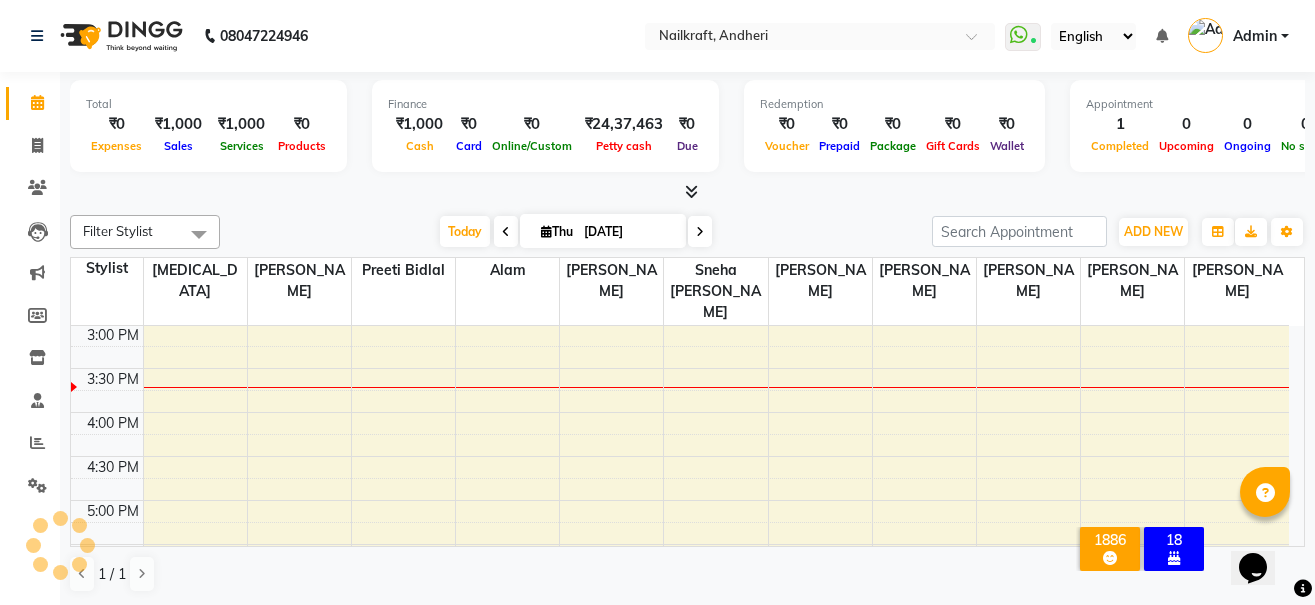 scroll, scrollTop: 0, scrollLeft: 0, axis: both 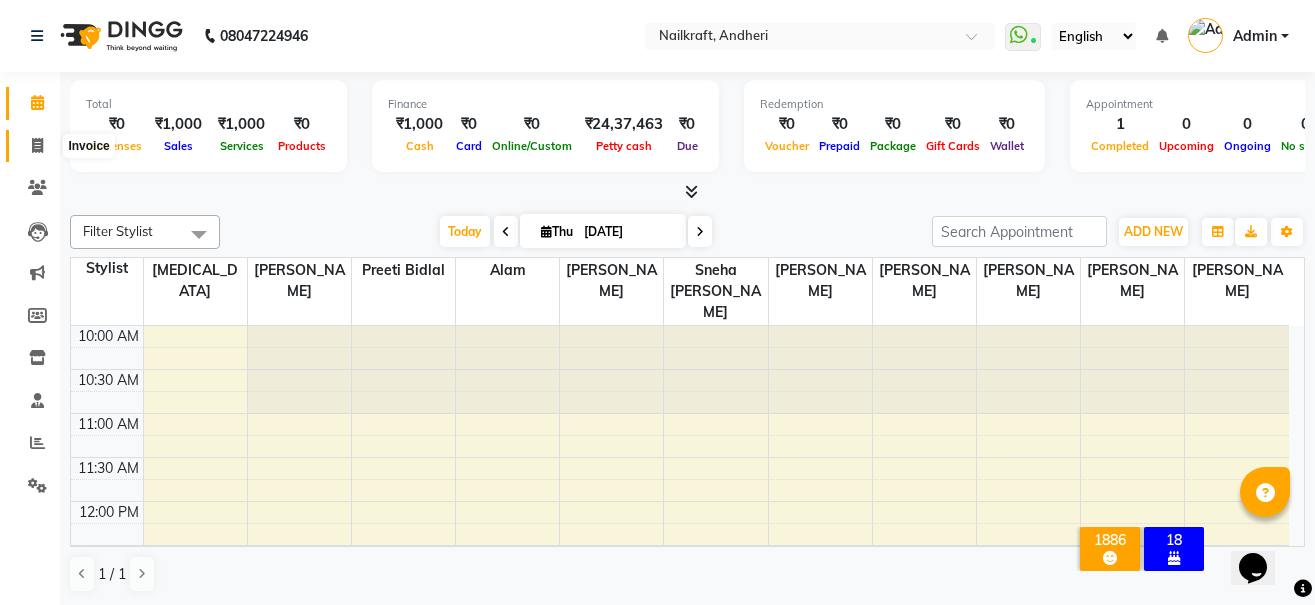 click 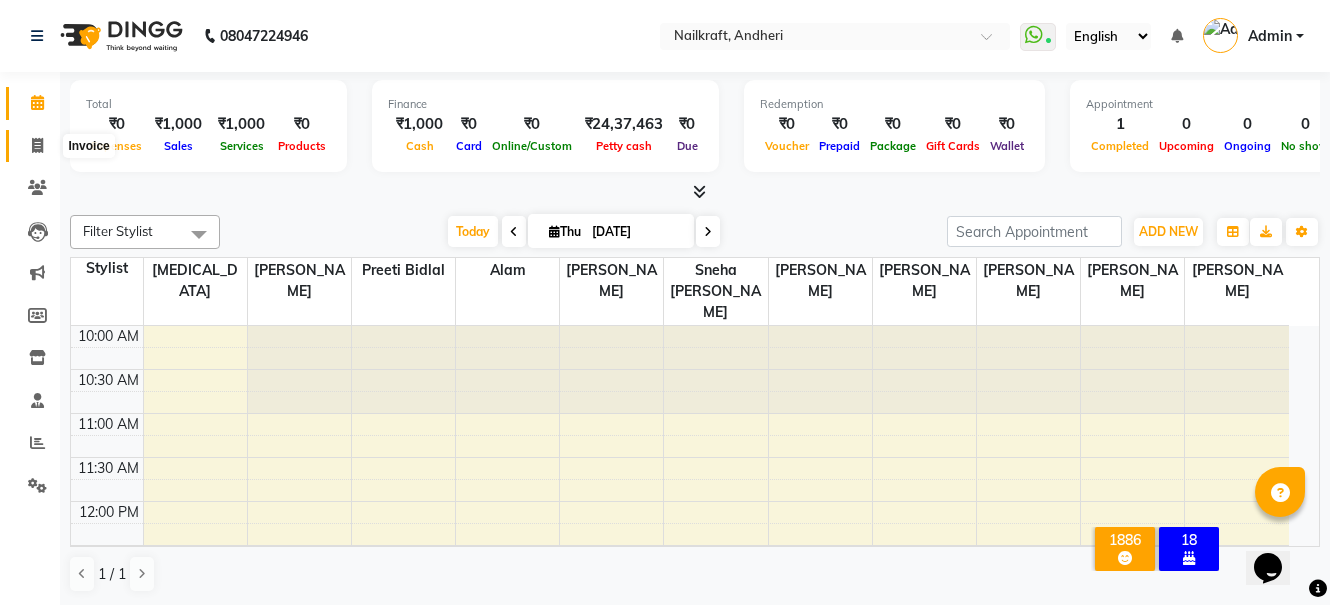 select on "6081" 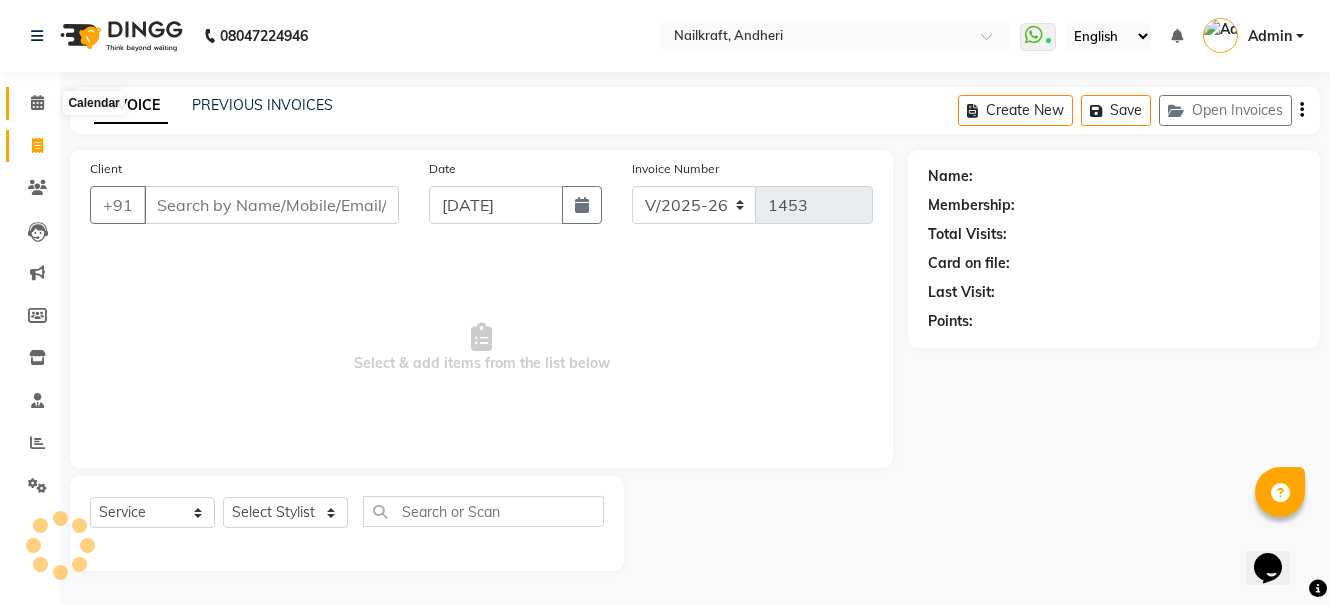 click 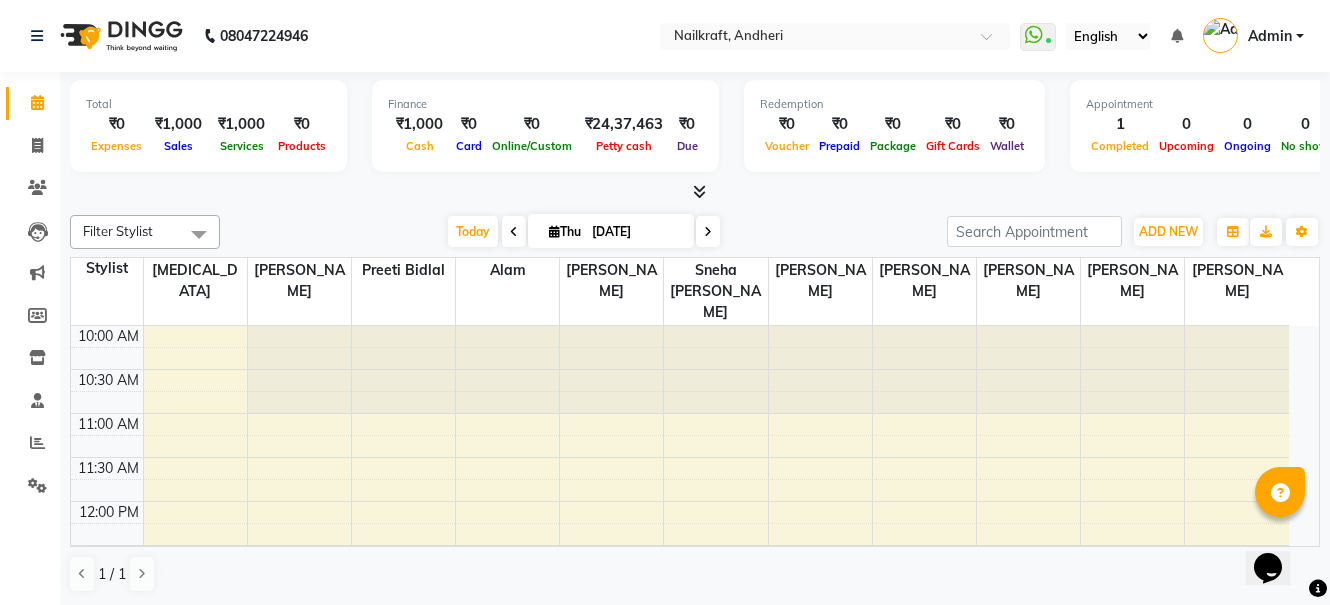 scroll, scrollTop: 0, scrollLeft: 0, axis: both 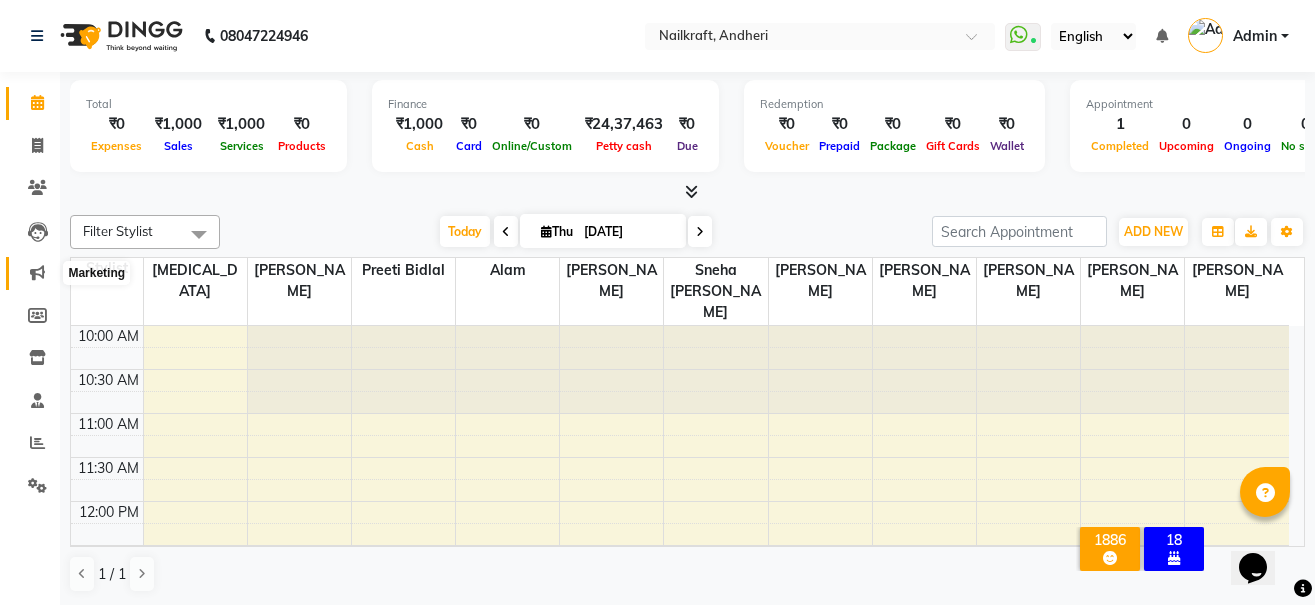 click 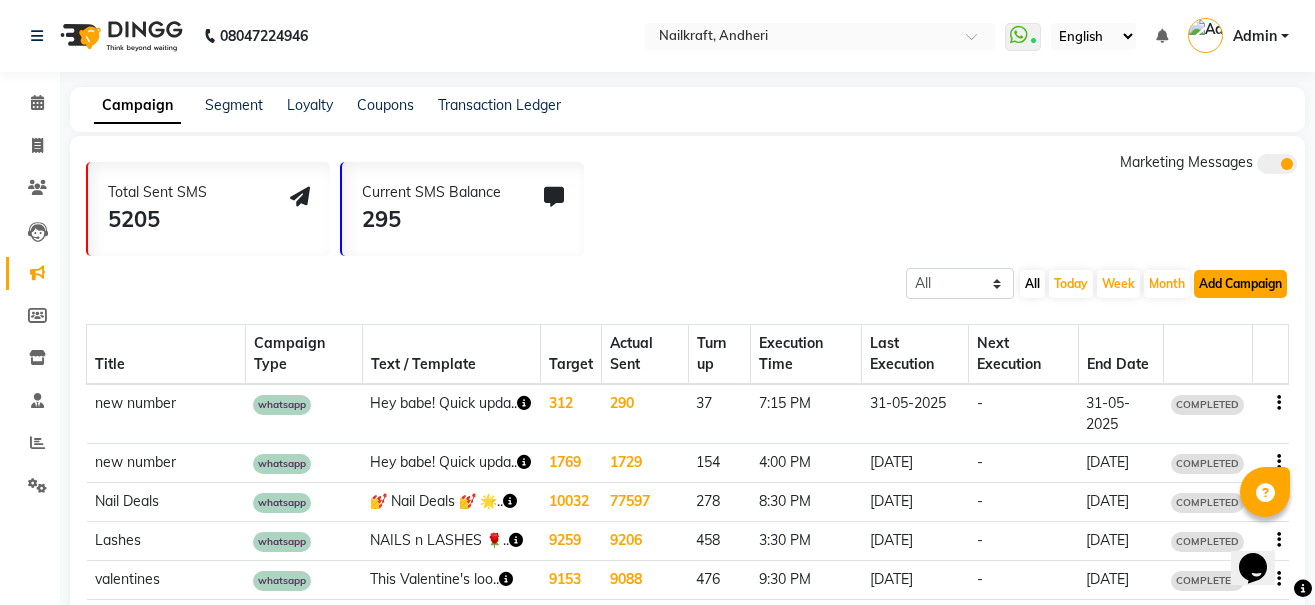 click on "Add Campaign" at bounding box center [1240, 284] 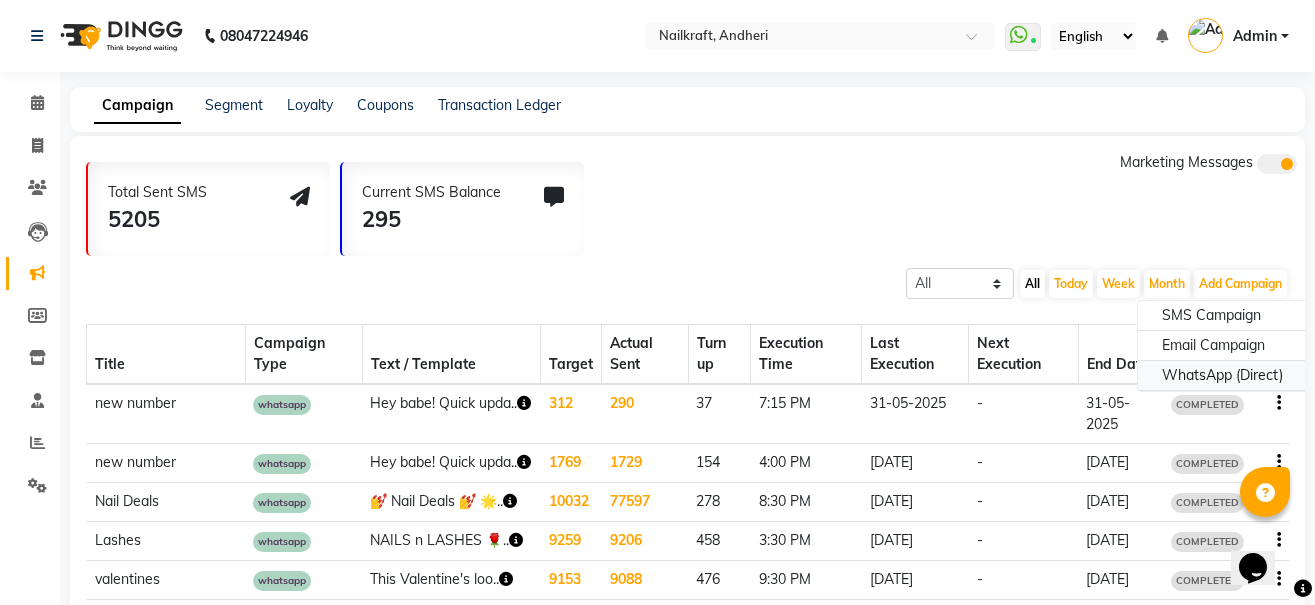 click on "WhatsApp (Direct)" 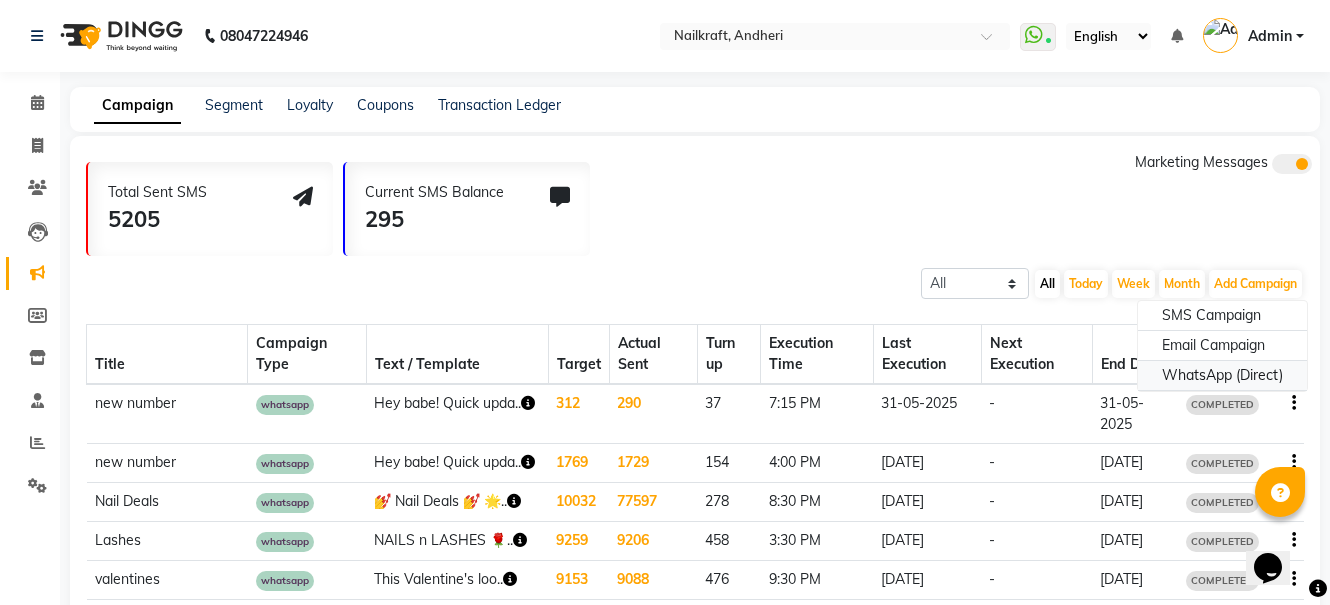 select on "2" 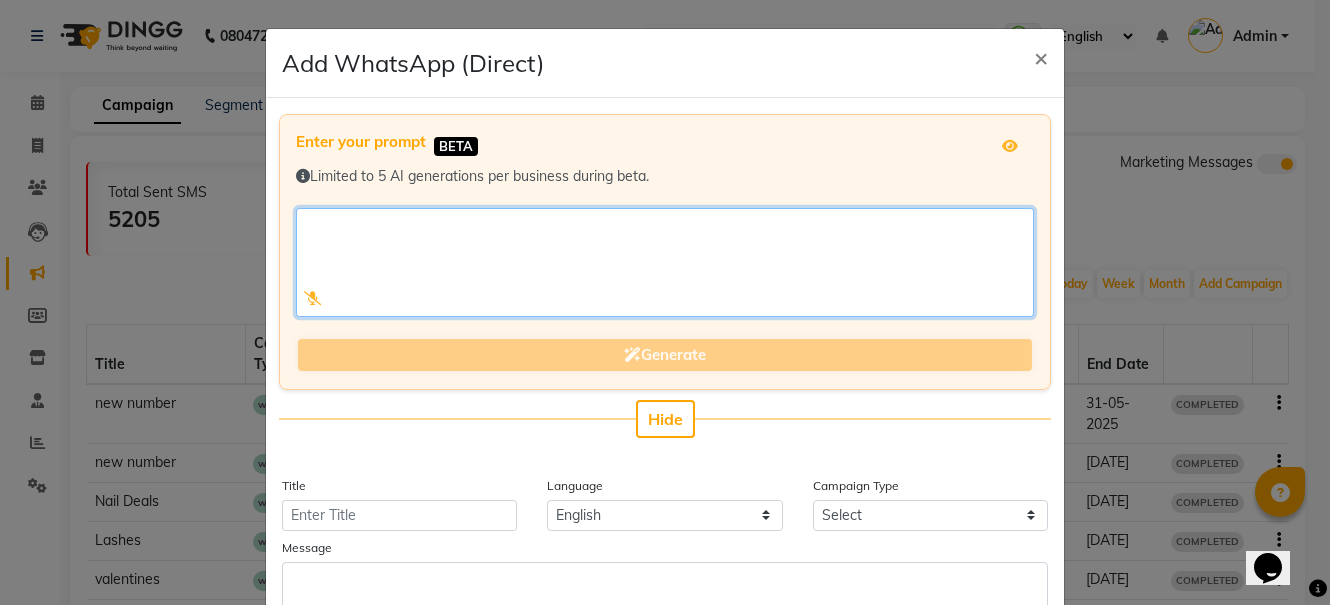 click 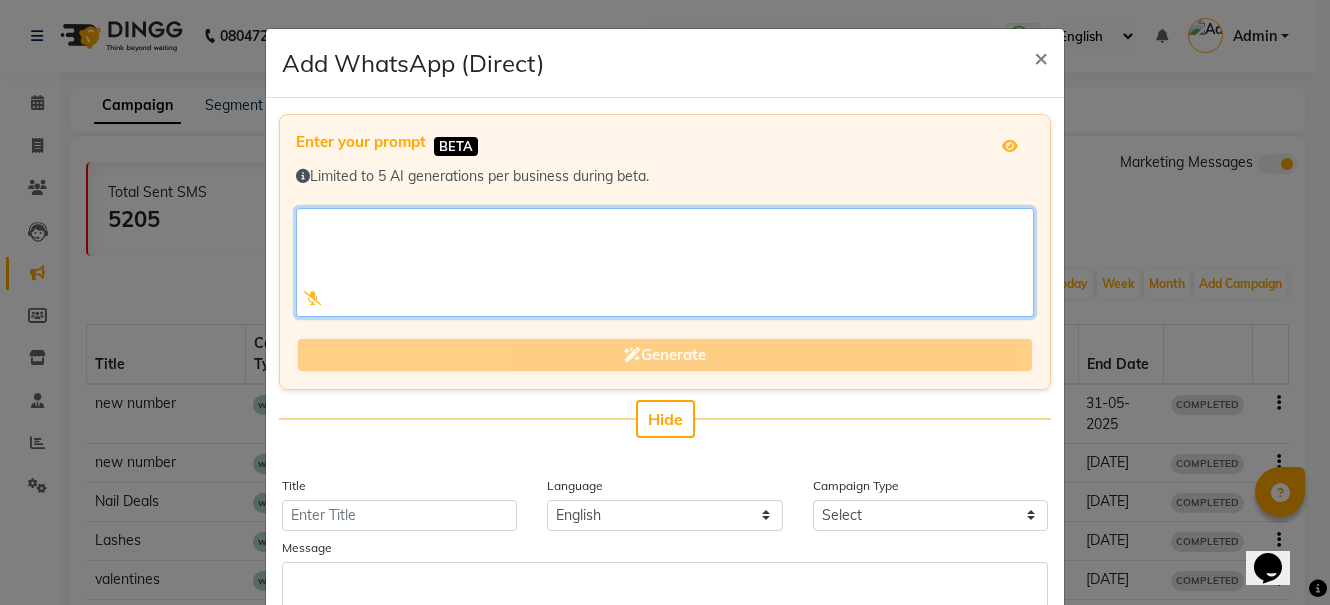click 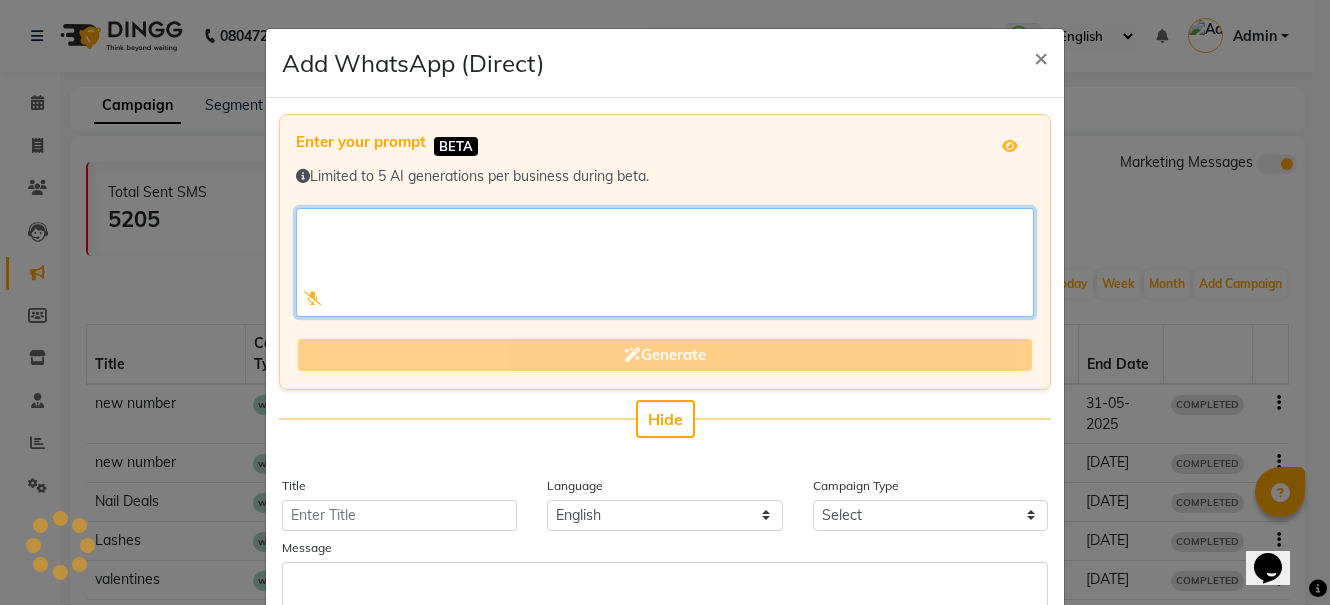 click 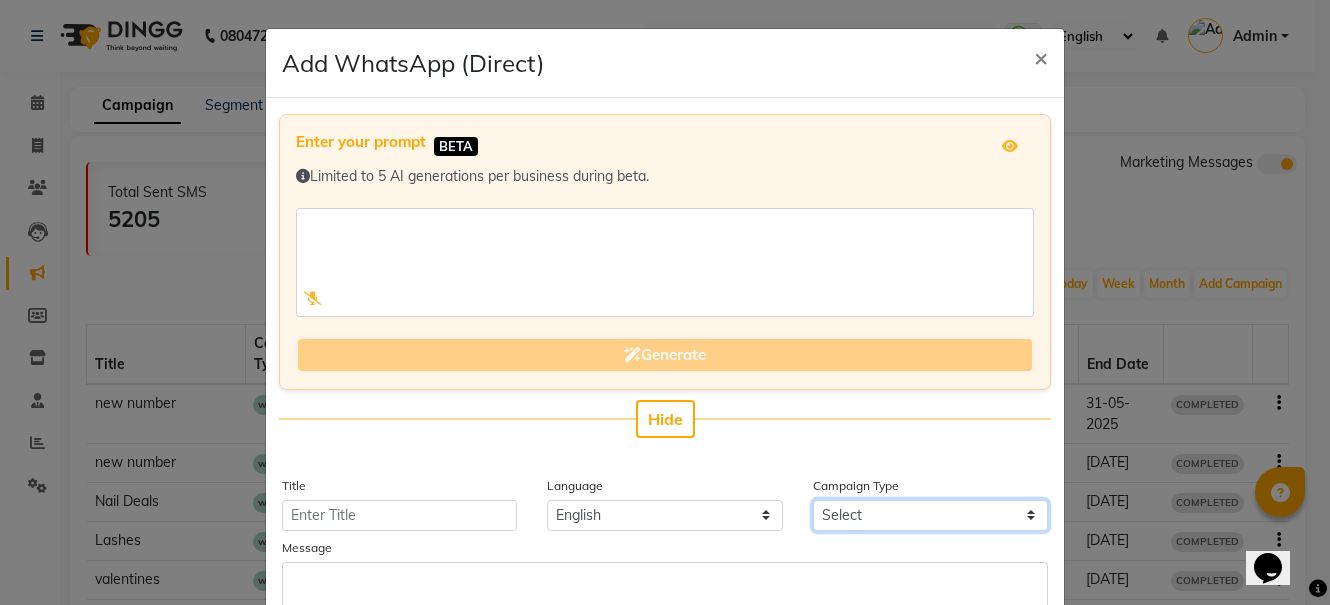 click on "Select Birthday Anniversary Promotional Service reminder" at bounding box center (930, 515) 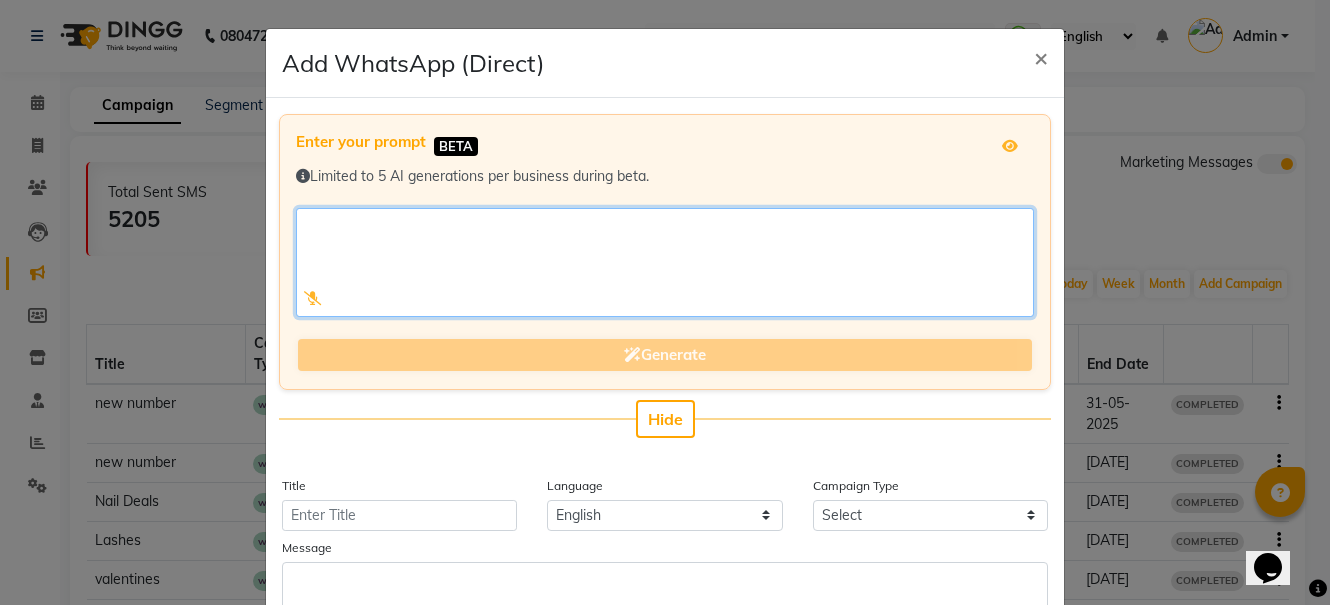 click 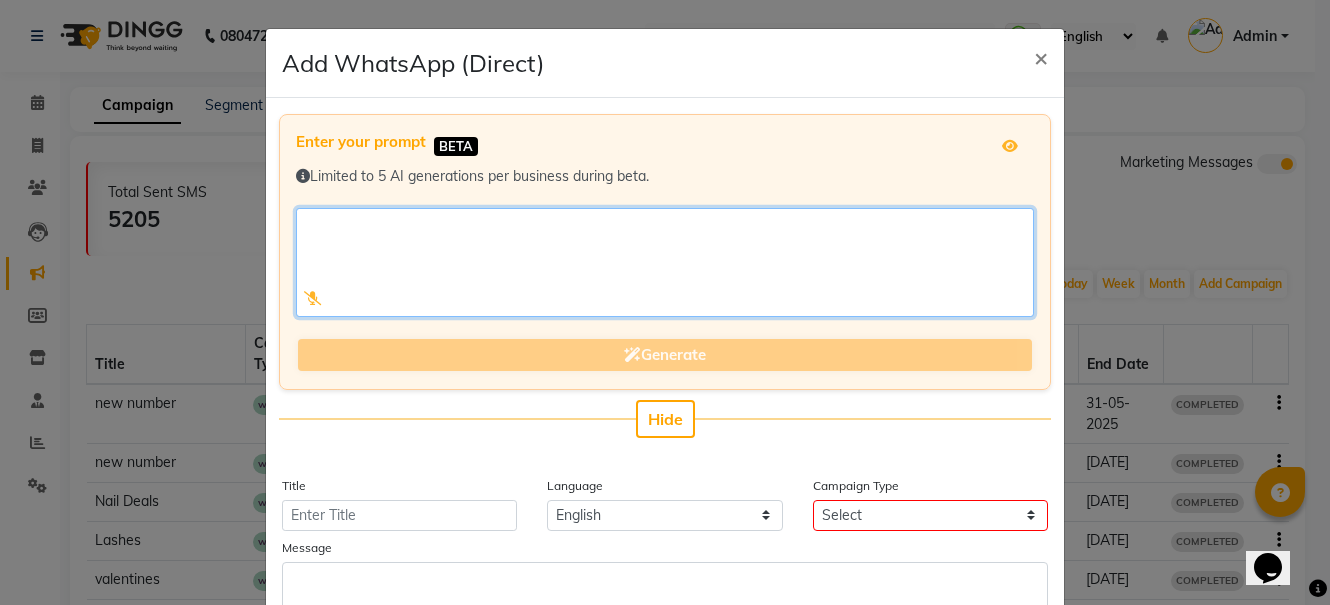 click 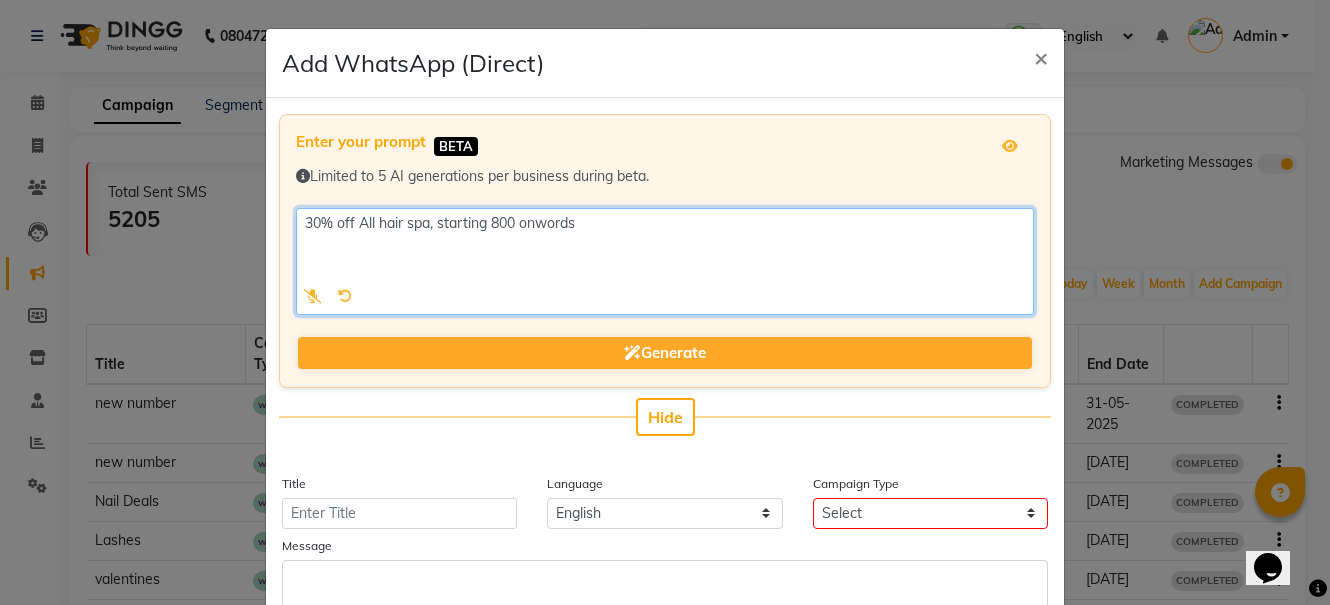 click 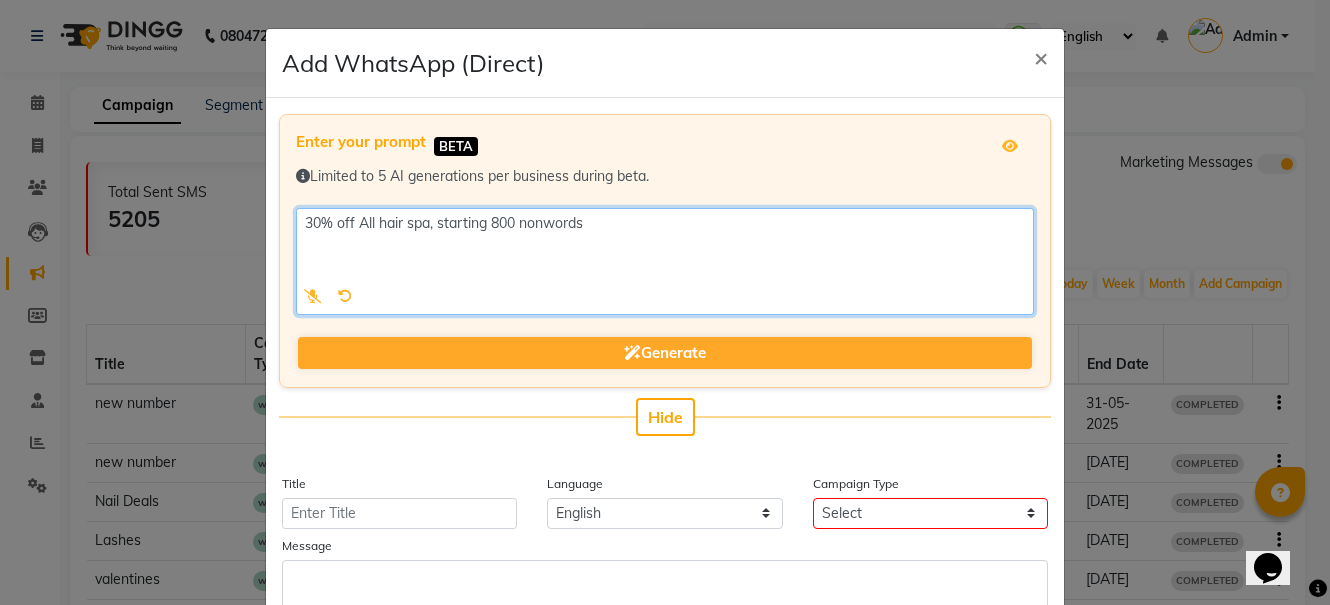click 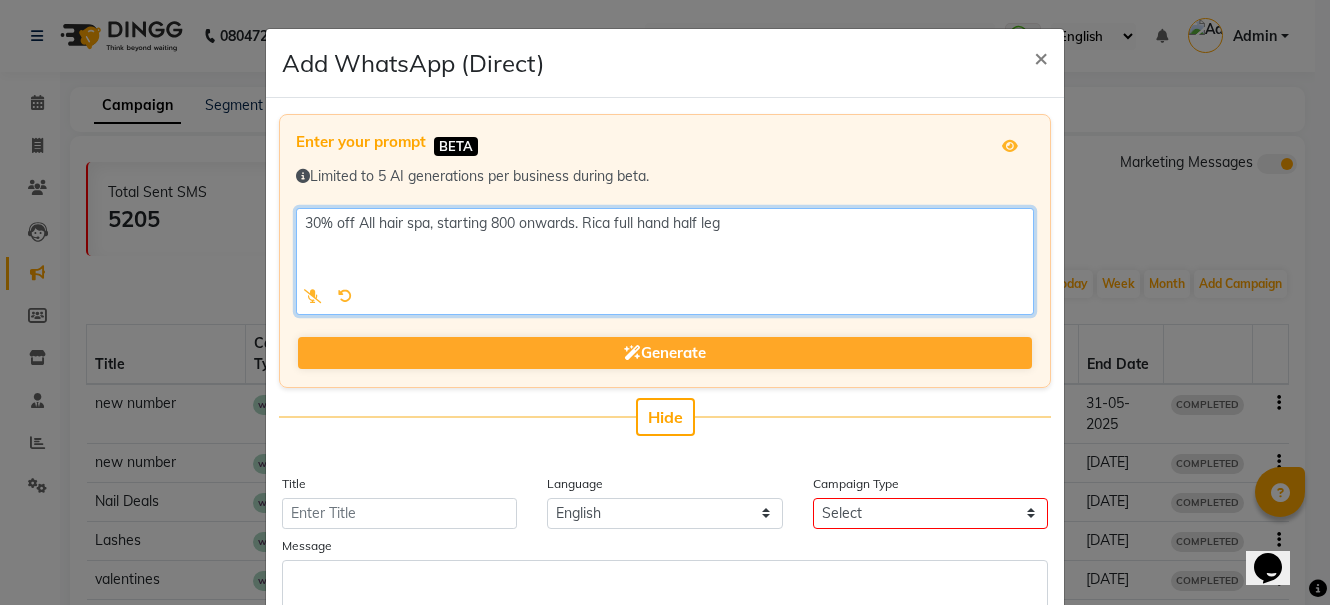 click 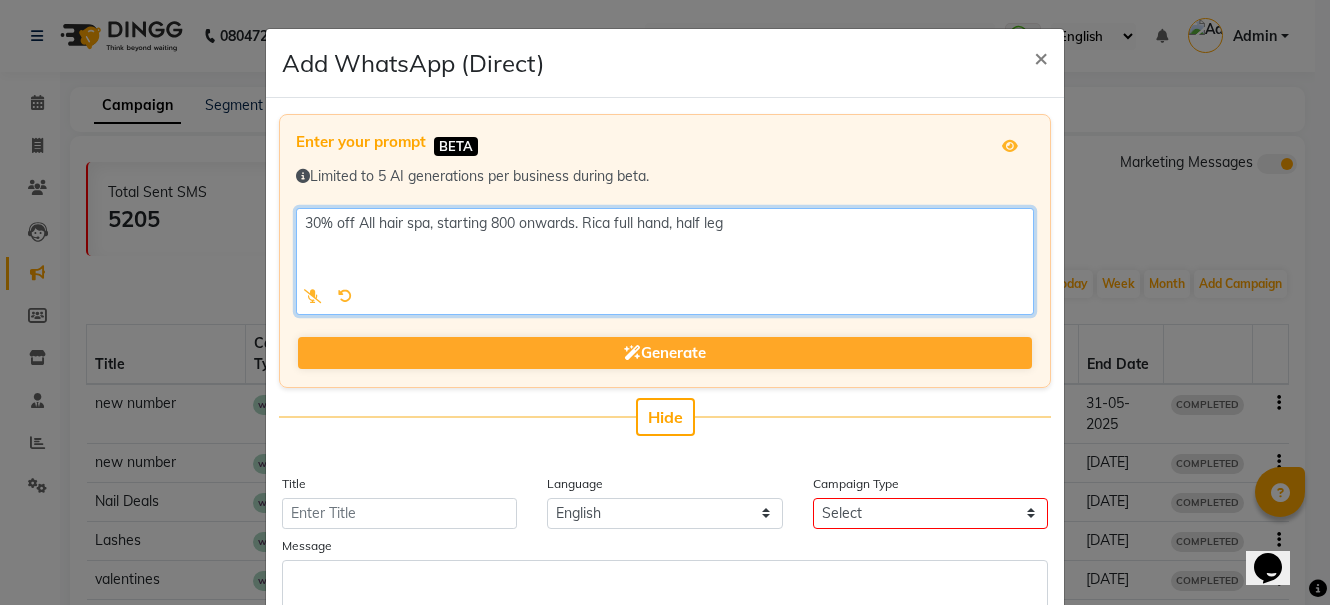 click 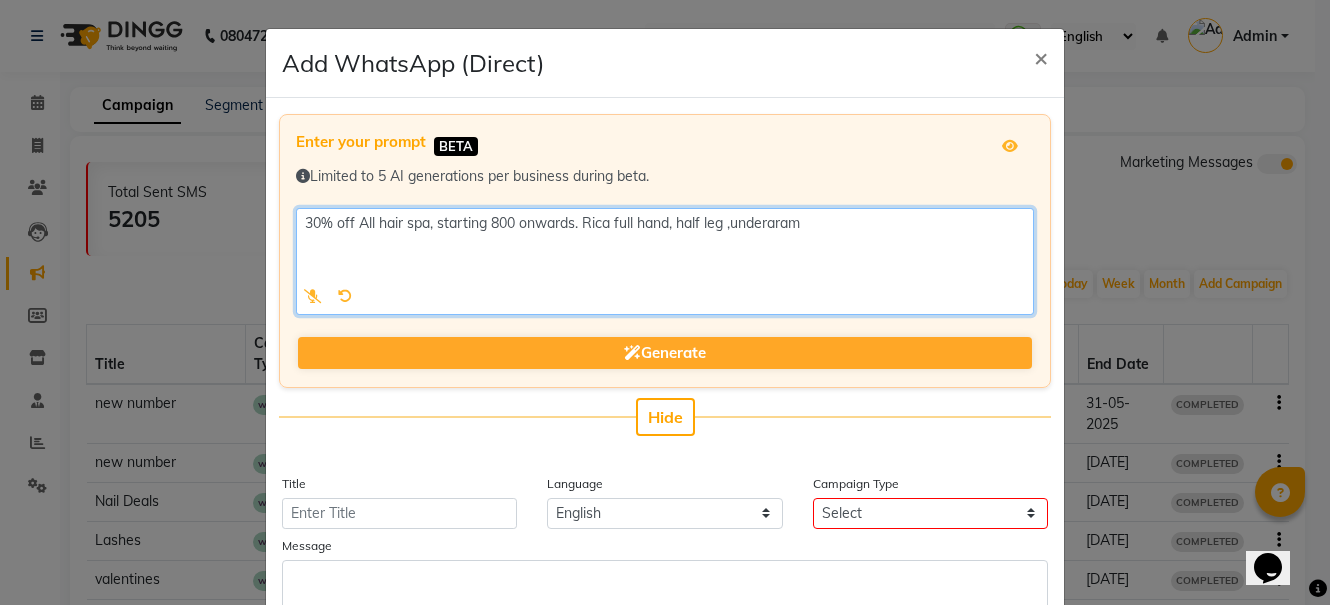click 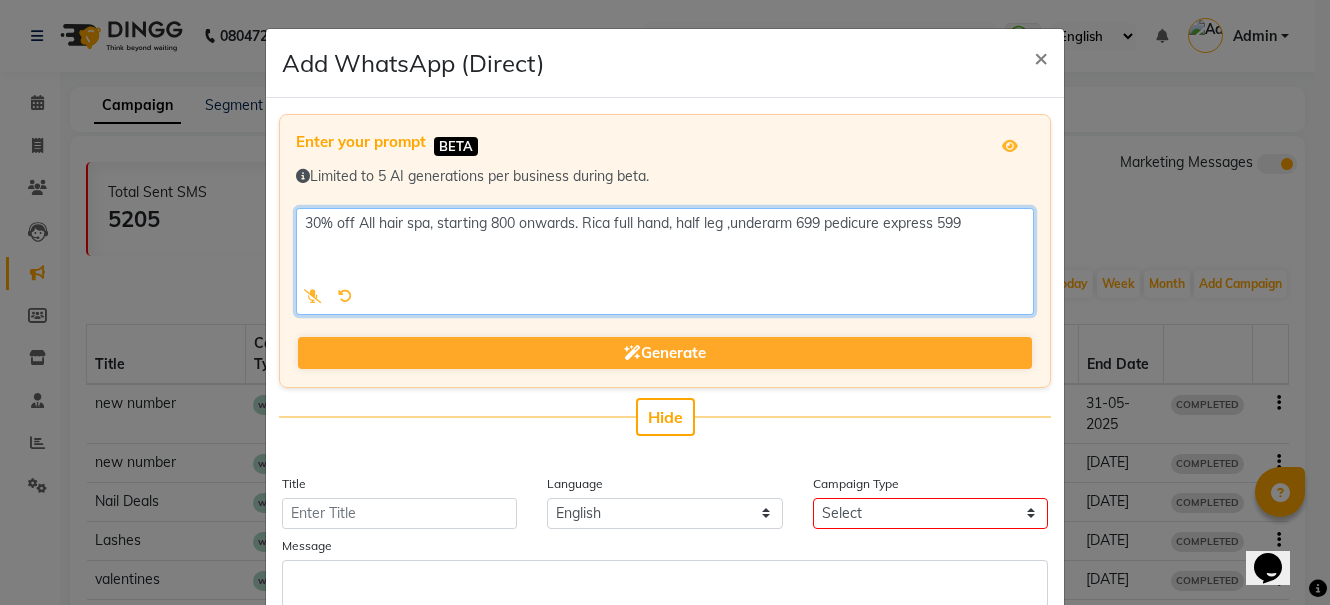 type on "30% off All hair spa, starting 800 onwards. Rica full hand, half leg ,underarm 699 pedicure express 599" 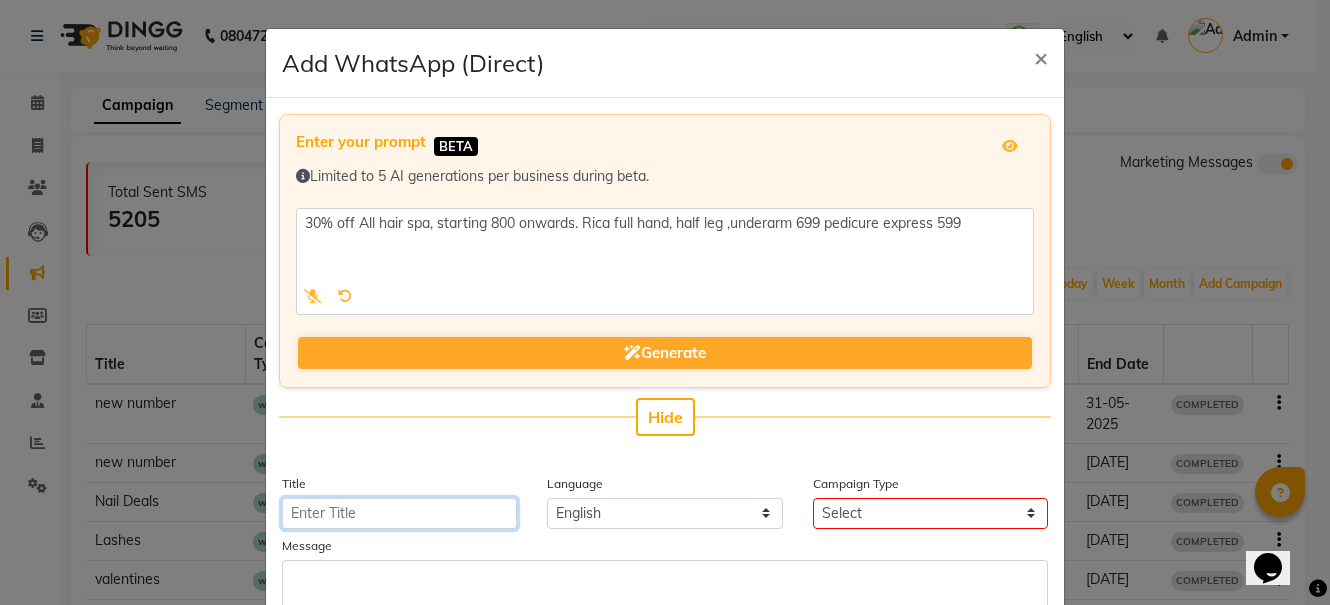 click on "Title" at bounding box center (399, 513) 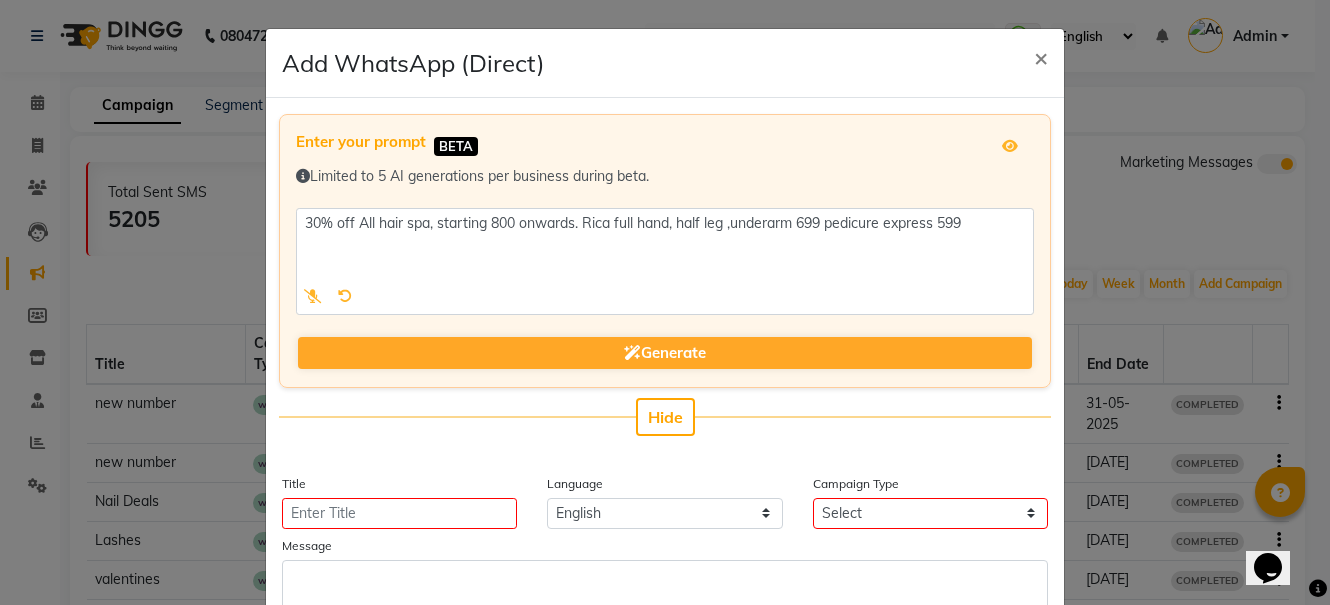 click at bounding box center [1318, 589] 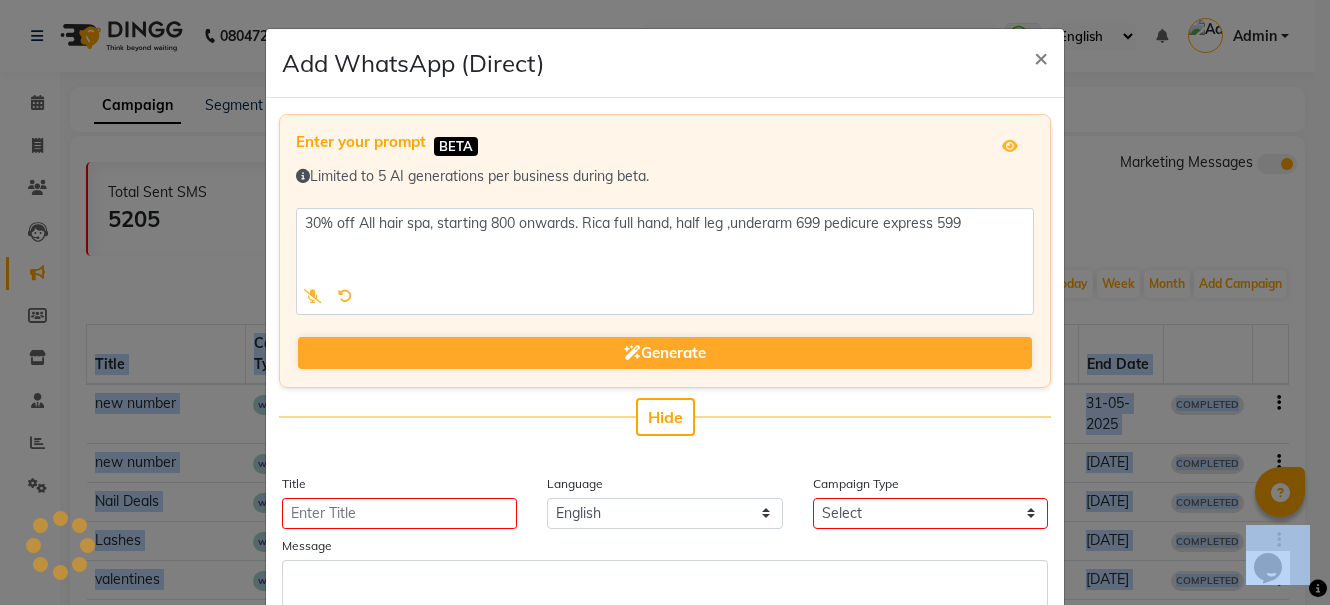 scroll, scrollTop: 453, scrollLeft: 0, axis: vertical 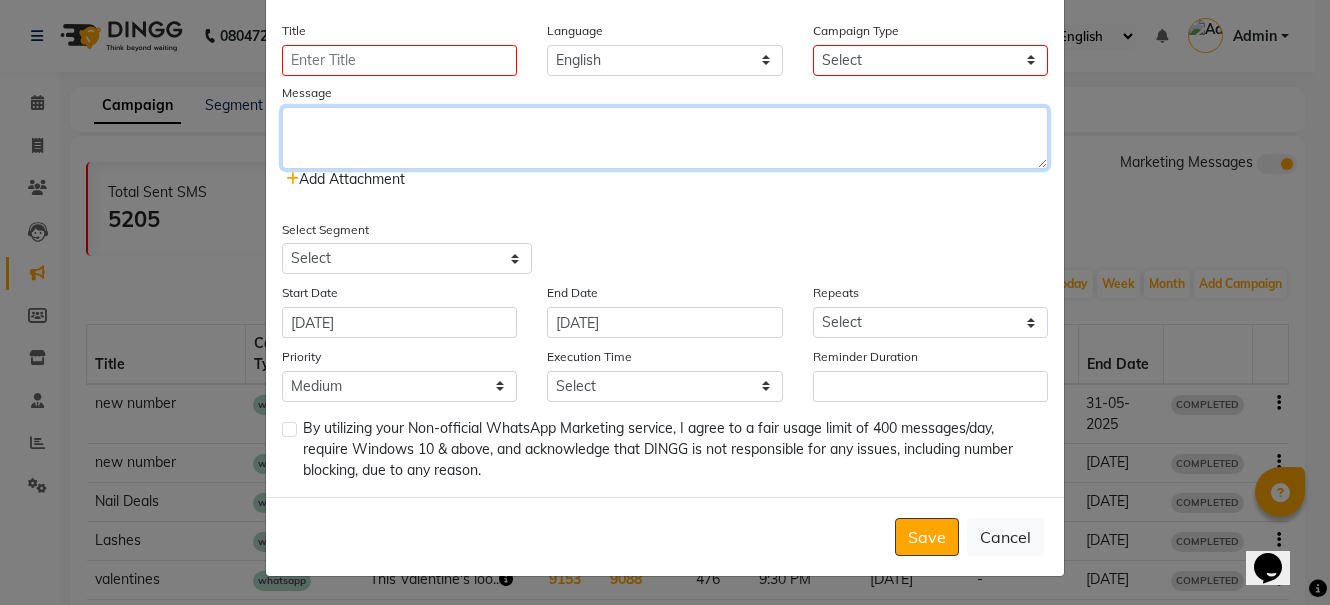 click at bounding box center (665, 138) 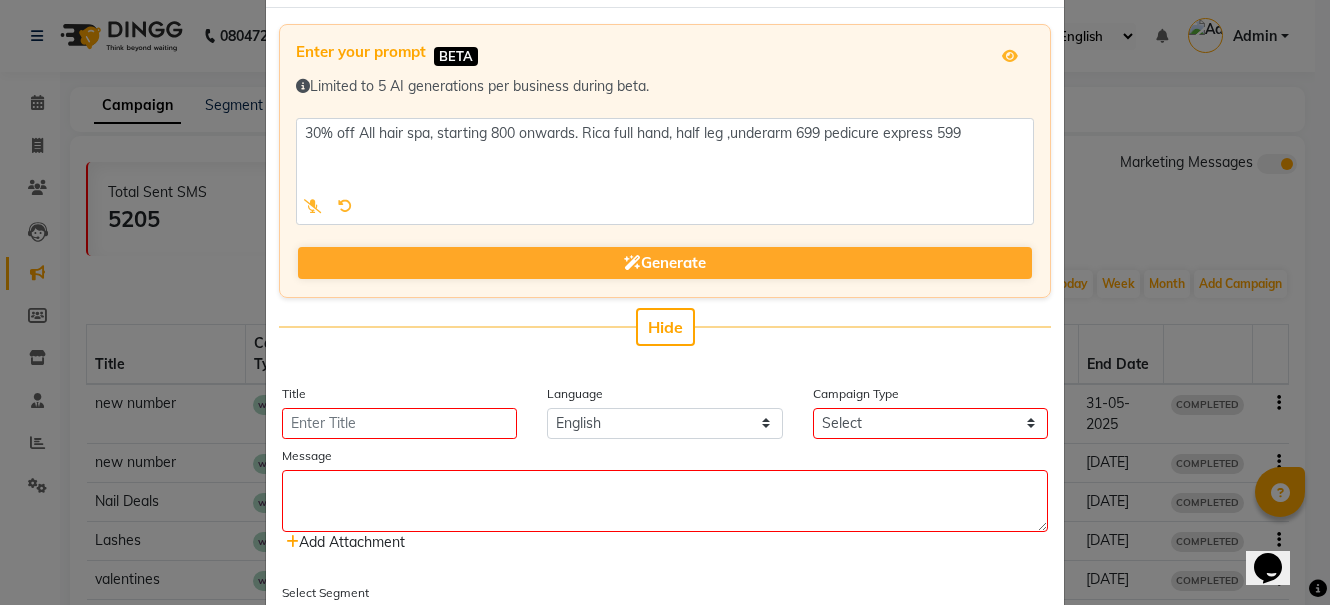 scroll, scrollTop: 53, scrollLeft: 0, axis: vertical 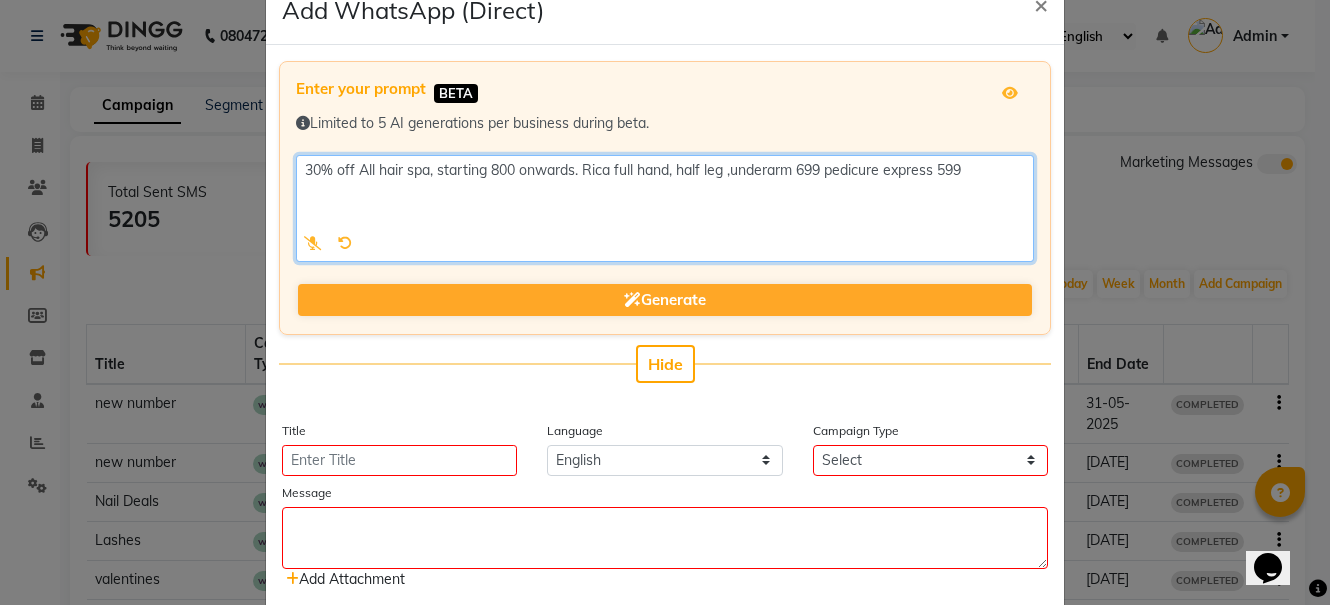click 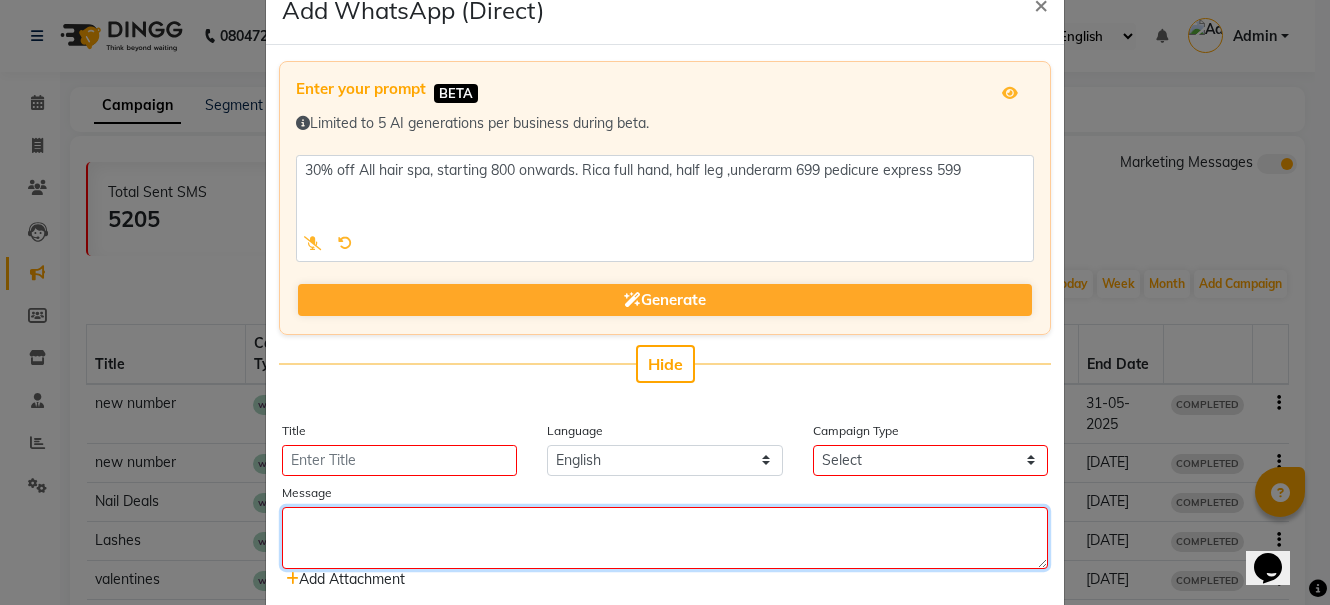 click at bounding box center [665, 538] 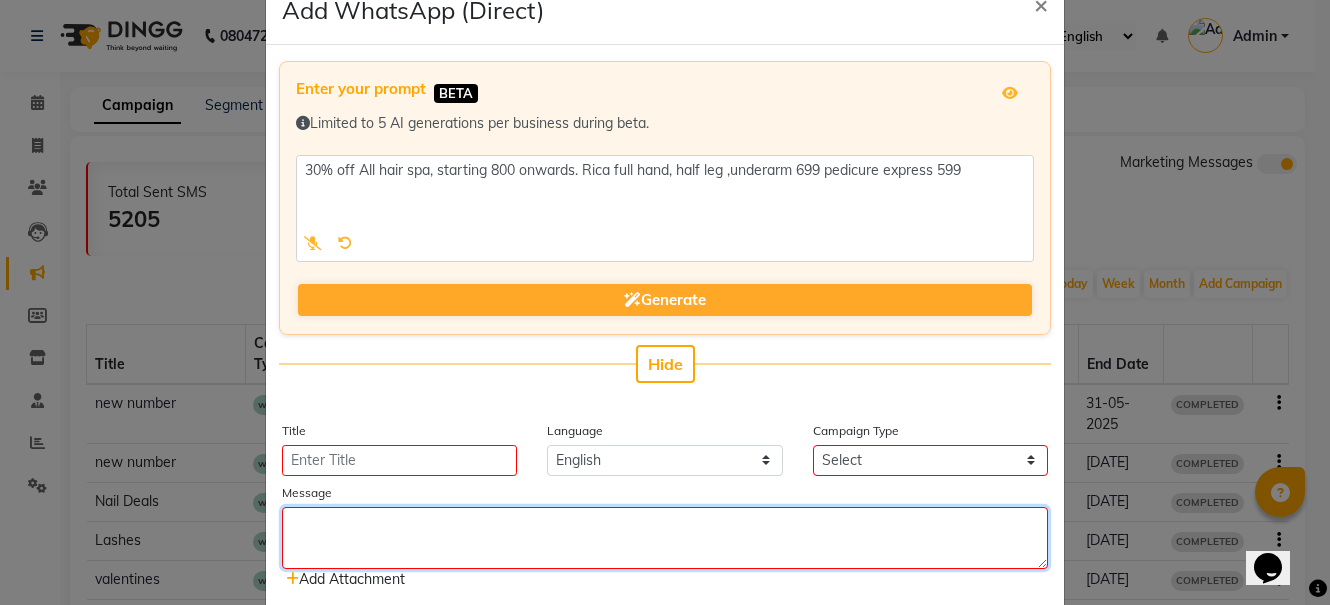 paste on "30% off All hair spa, starting 800 onwards. Rica full hand, half leg ,underarm 699 pedicure express 599" 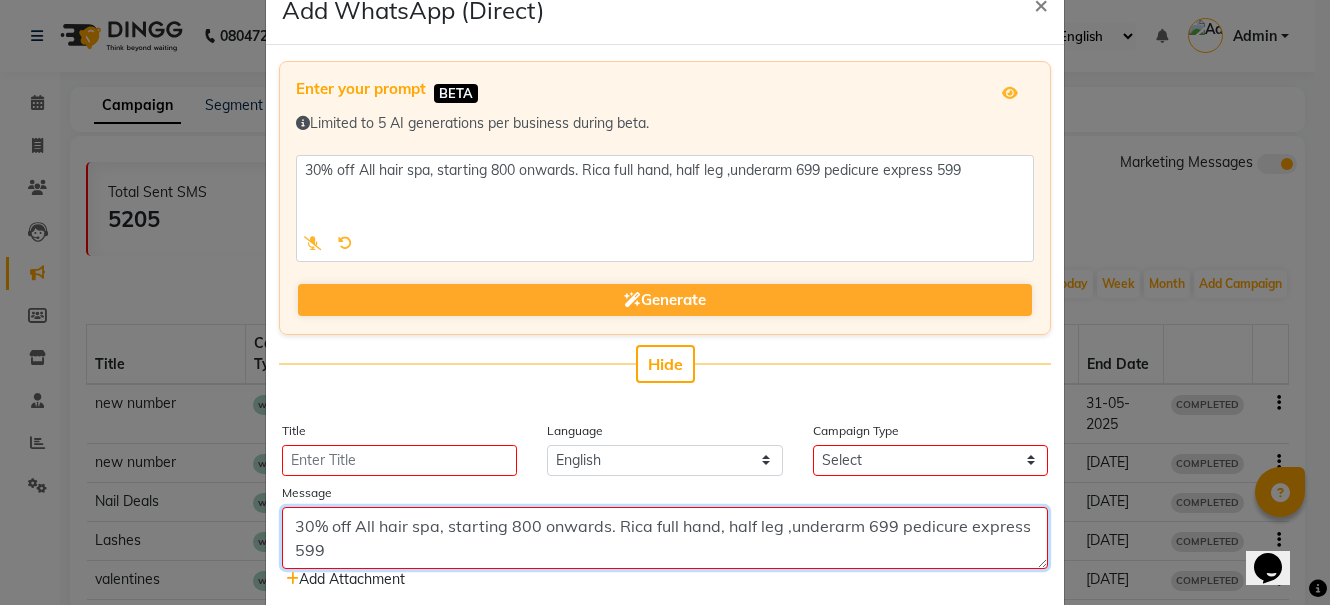 click on "30% off All hair spa, starting 800 onwards. Rica full hand, half leg ,underarm 699 pedicure express 599" at bounding box center (665, 538) 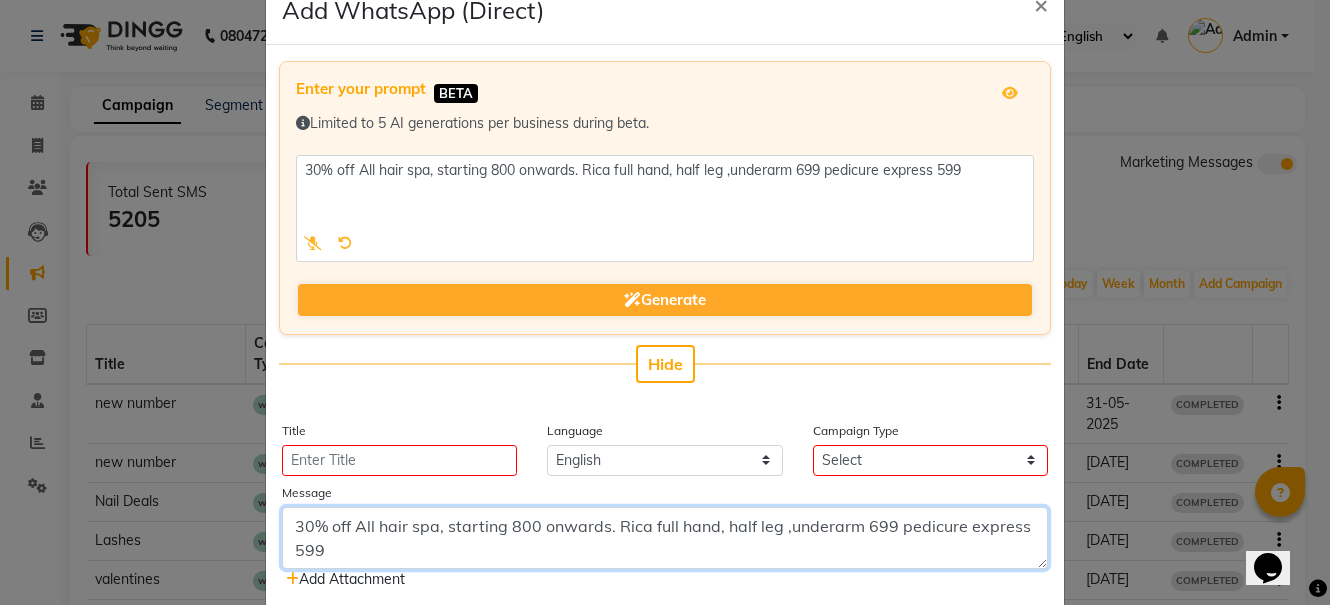 click on "30% off All hair spa, starting 800 onwards. Rica full hand, half leg ,underarm 699 pedicure express 599" at bounding box center [665, 538] 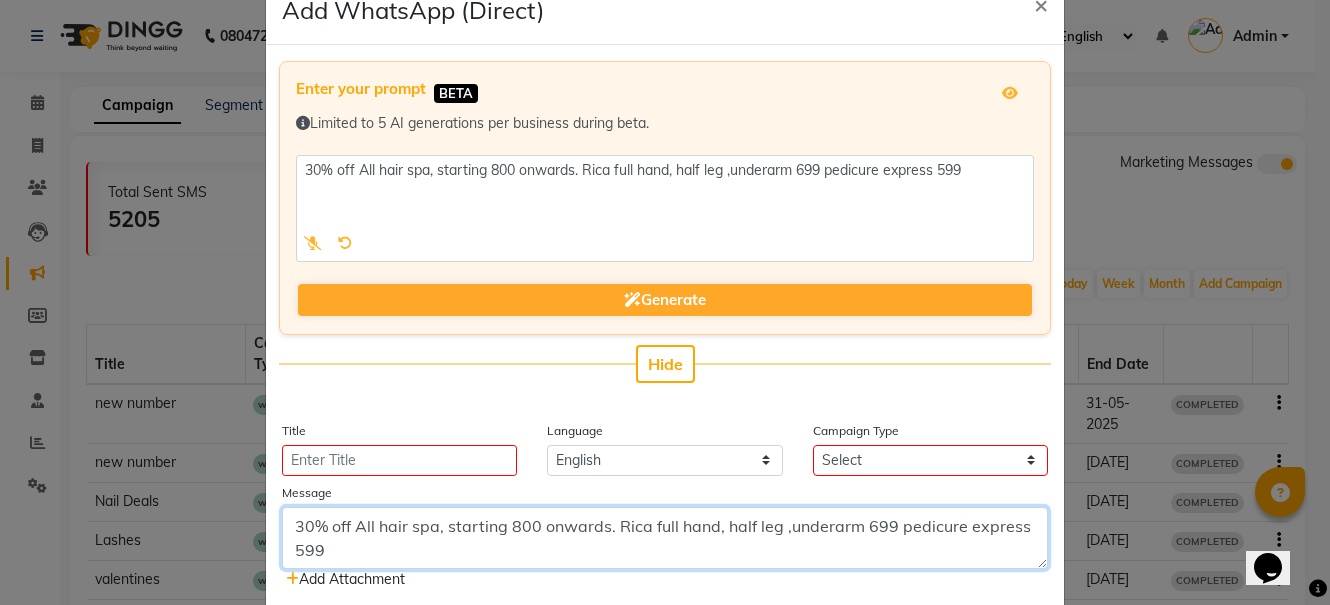 type on "30% off All hair spa, starting 800 onwards. Rica full hand, half leg ,underarm 699 pedicure express 599" 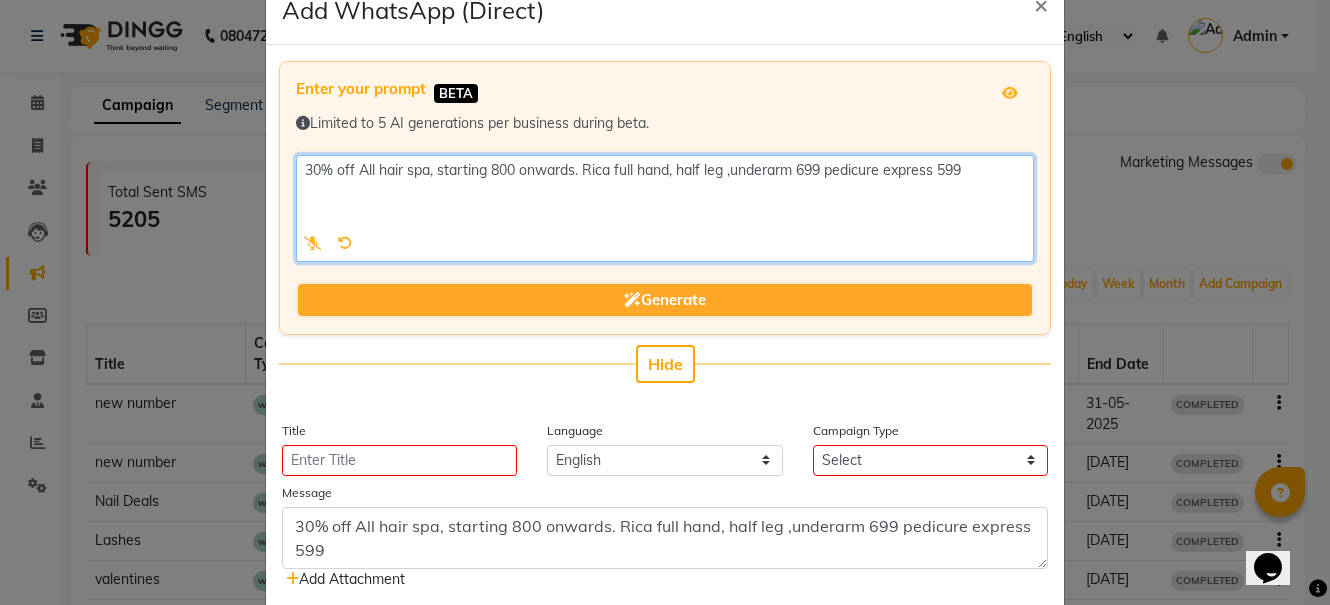click 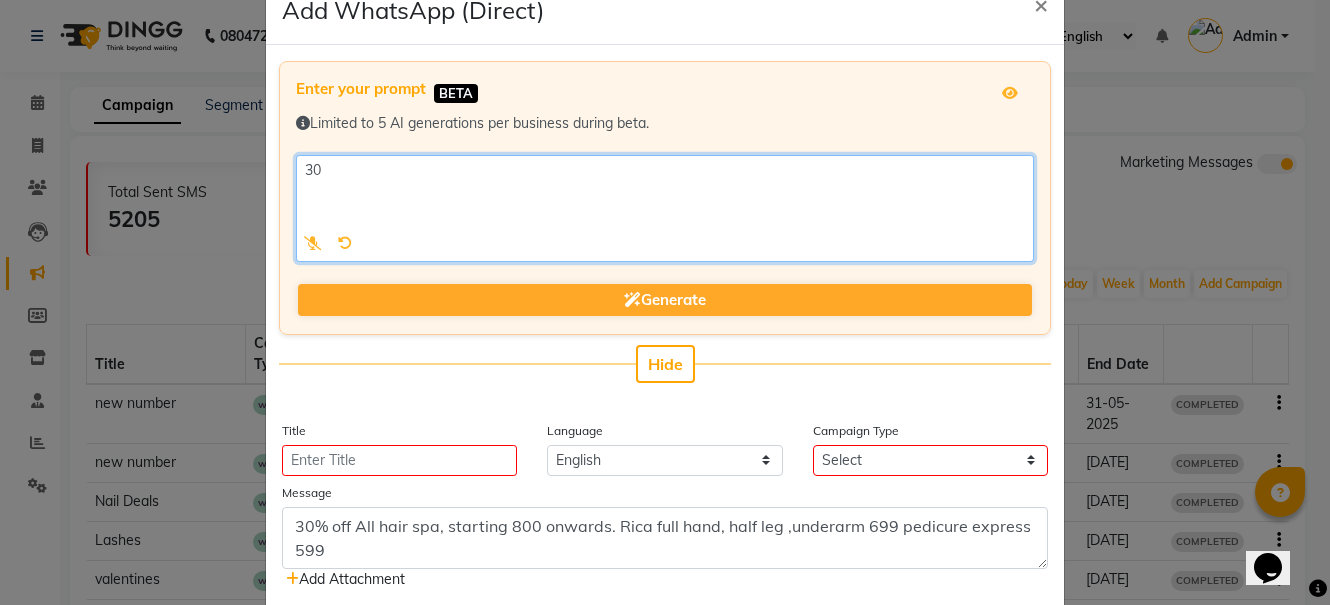 type on "3" 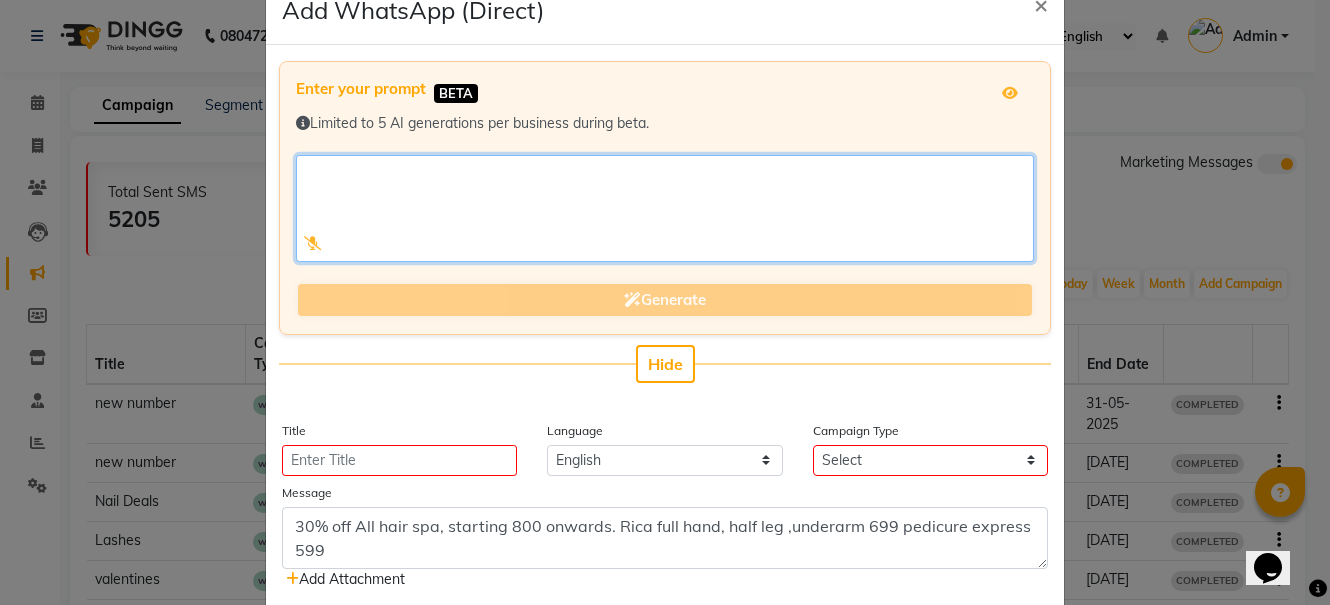 type 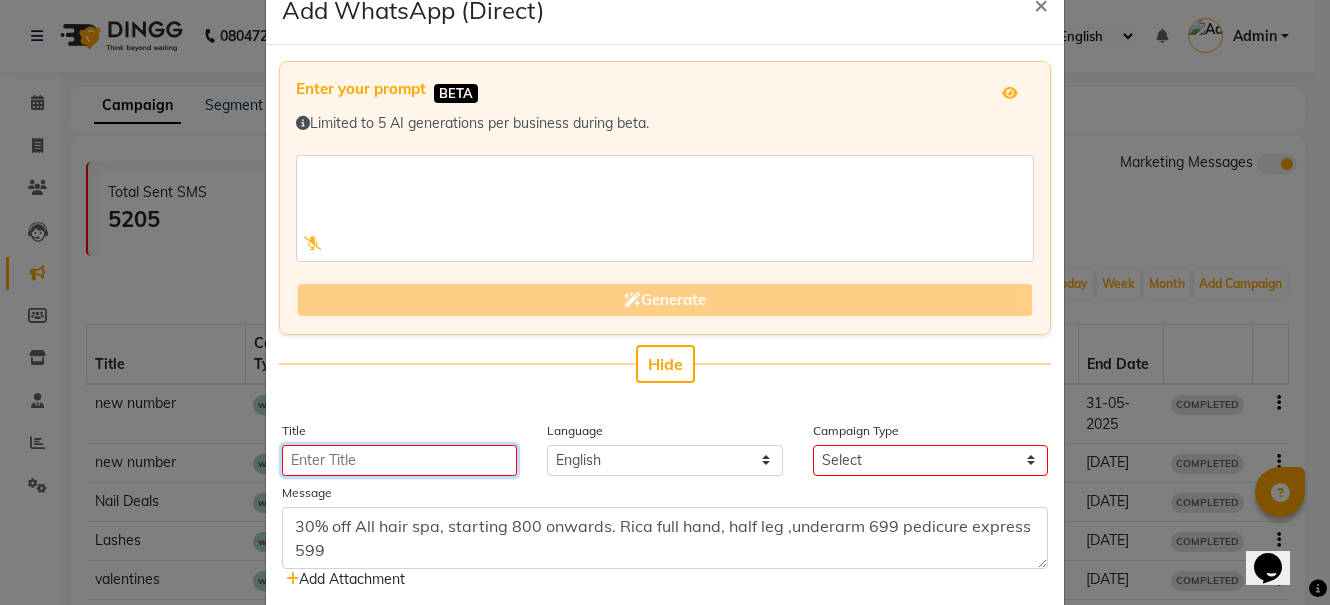 click on "Title" at bounding box center [399, 460] 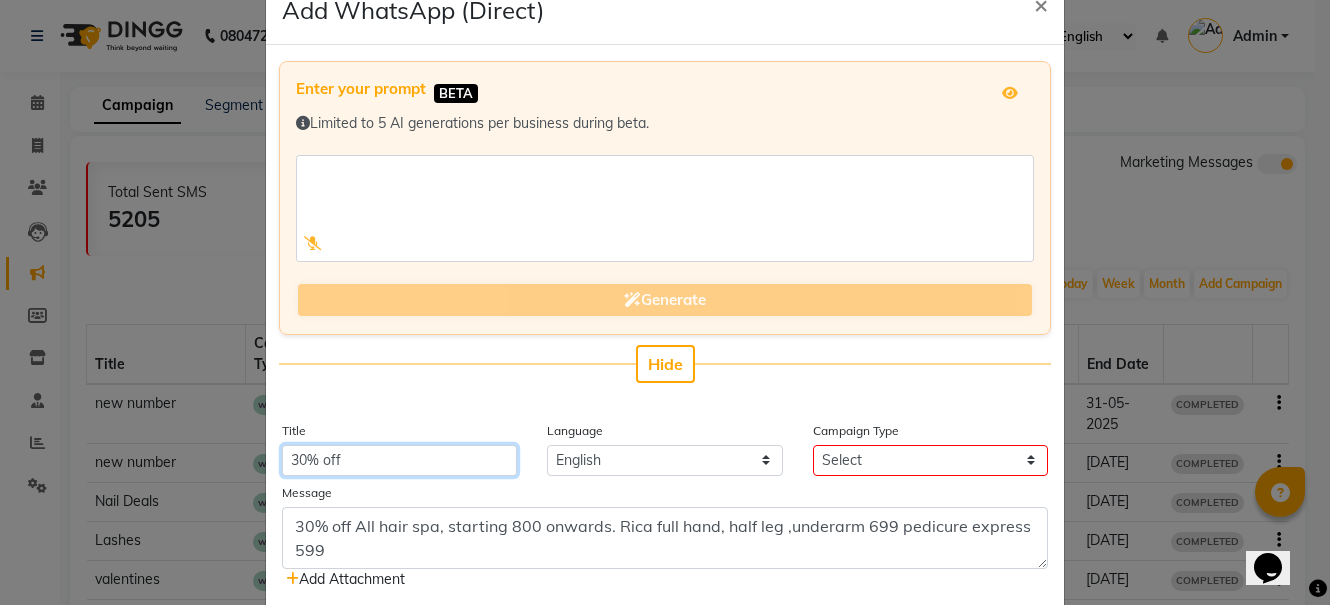 type on "30% off" 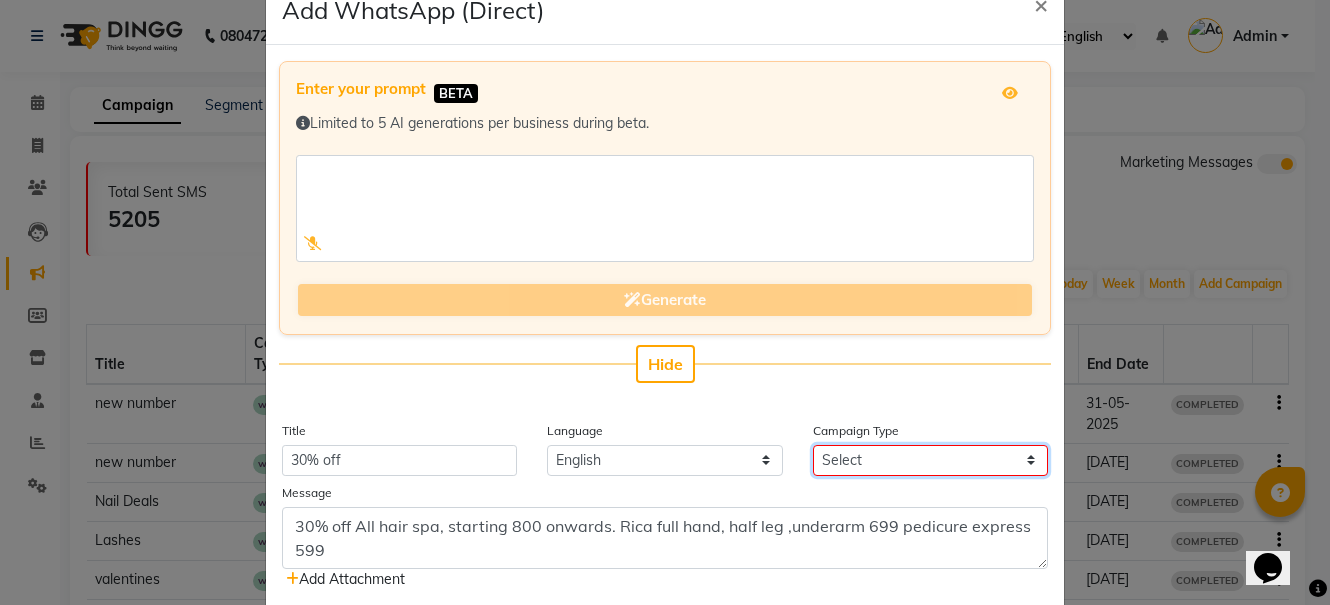click on "Select Birthday Anniversary Promotional Service reminder" at bounding box center [930, 460] 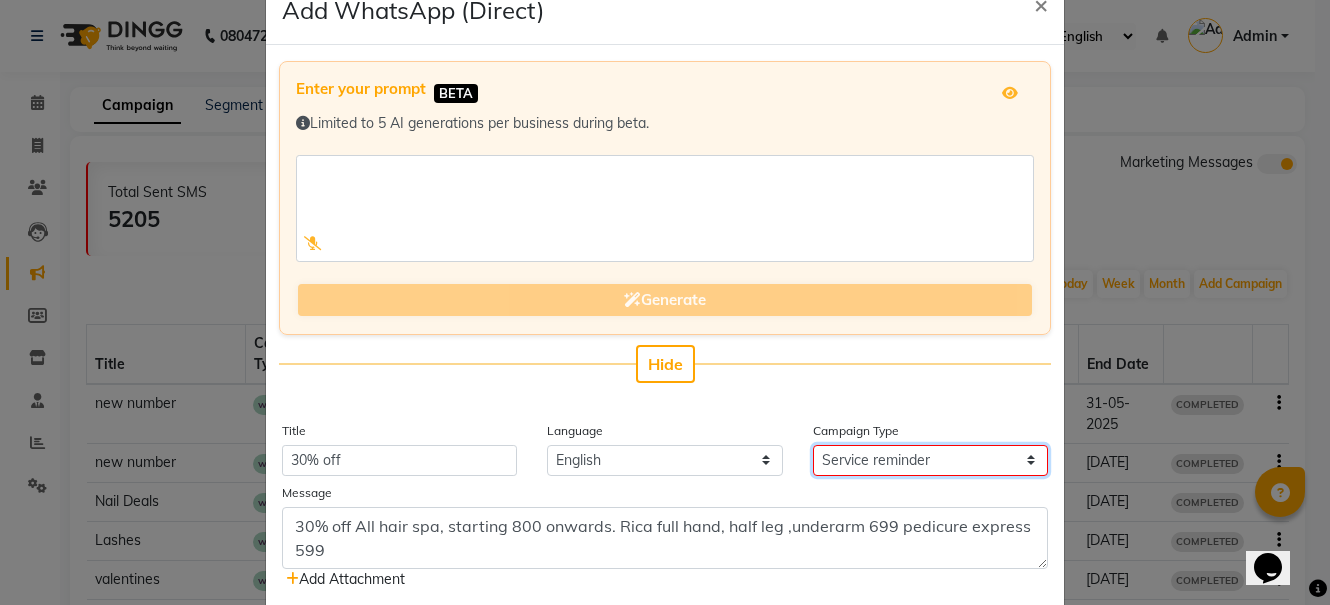 click on "Select Birthday Anniversary Promotional Service reminder" at bounding box center (930, 460) 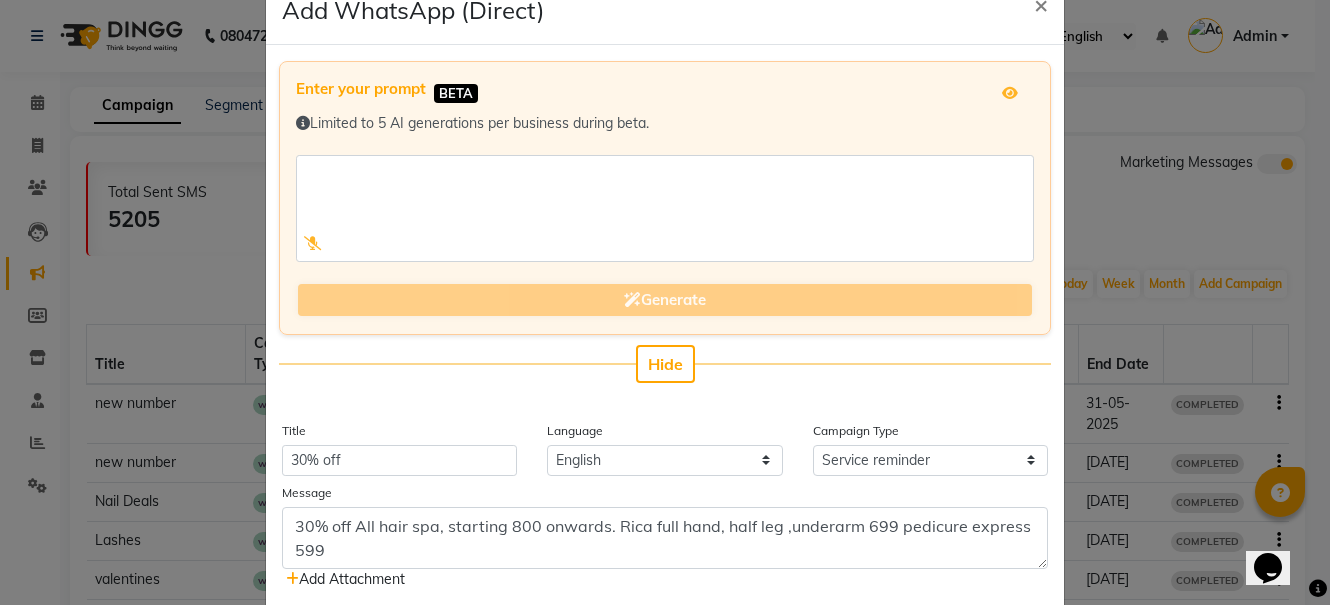 click at bounding box center [1318, 588] 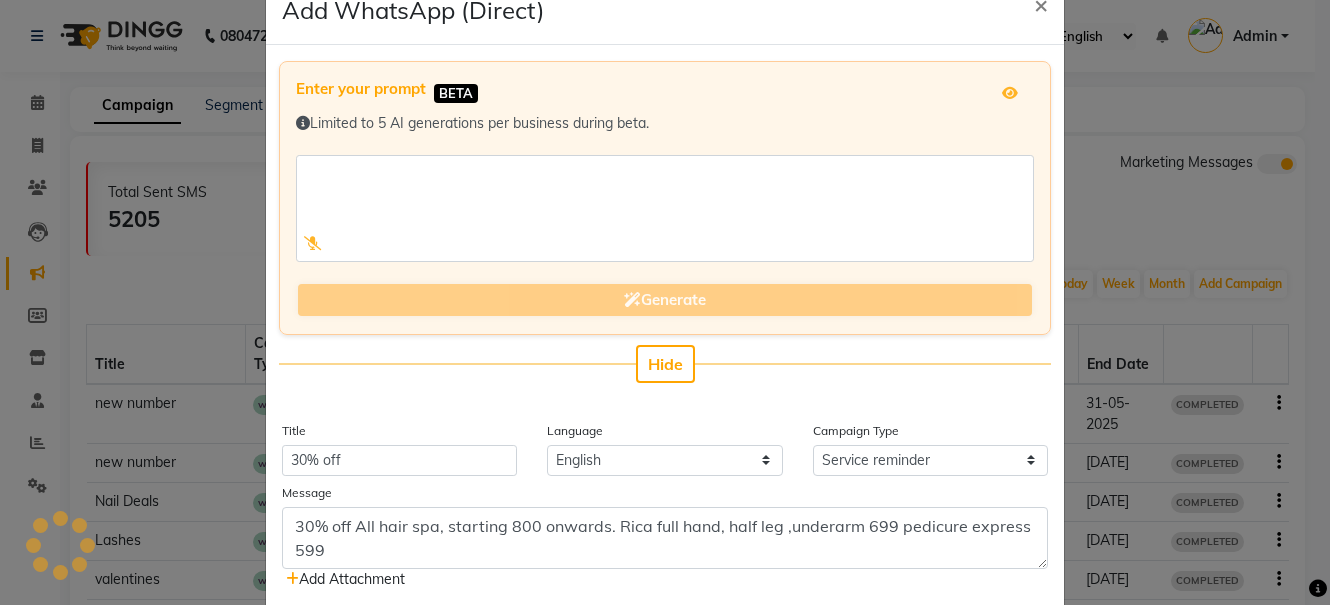 click at bounding box center [1318, 588] 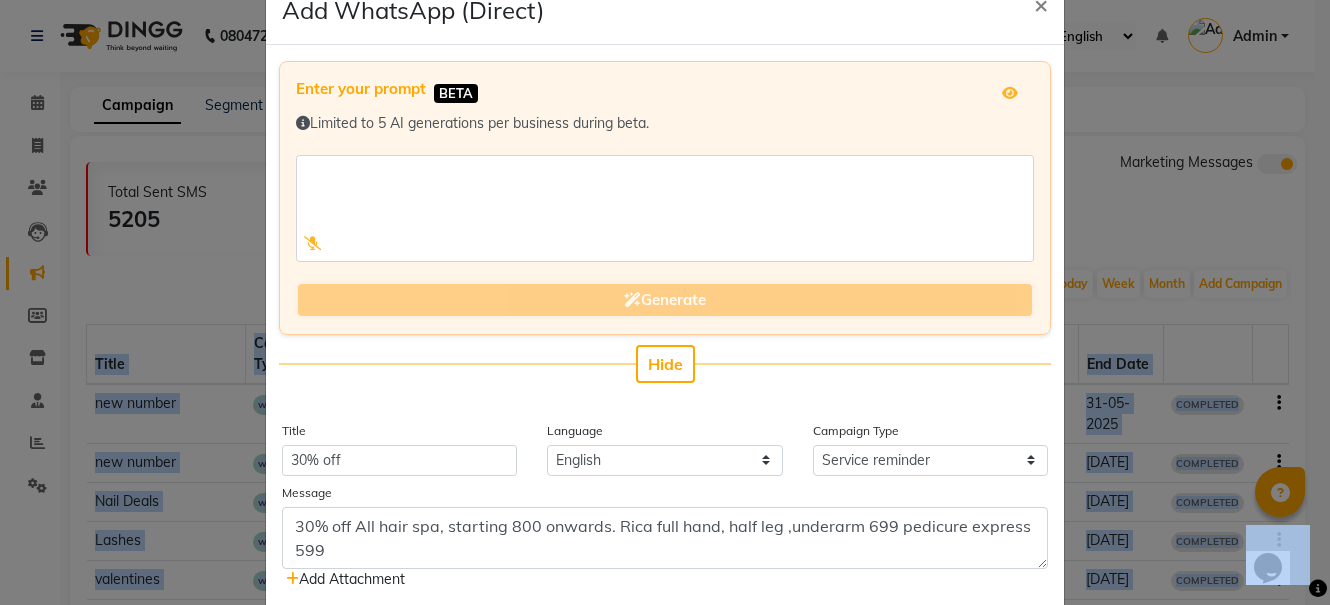 drag, startPoint x: 1325, startPoint y: 598, endPoint x: 1352, endPoint y: 319, distance: 280.3034 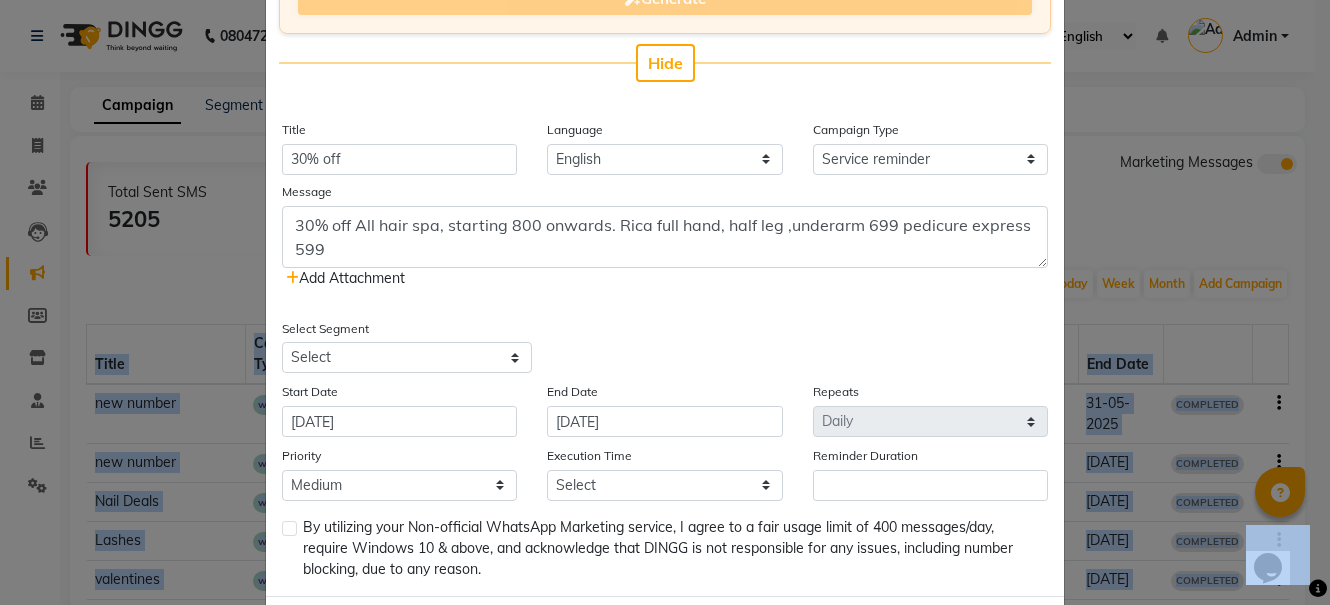scroll, scrollTop: 396, scrollLeft: 0, axis: vertical 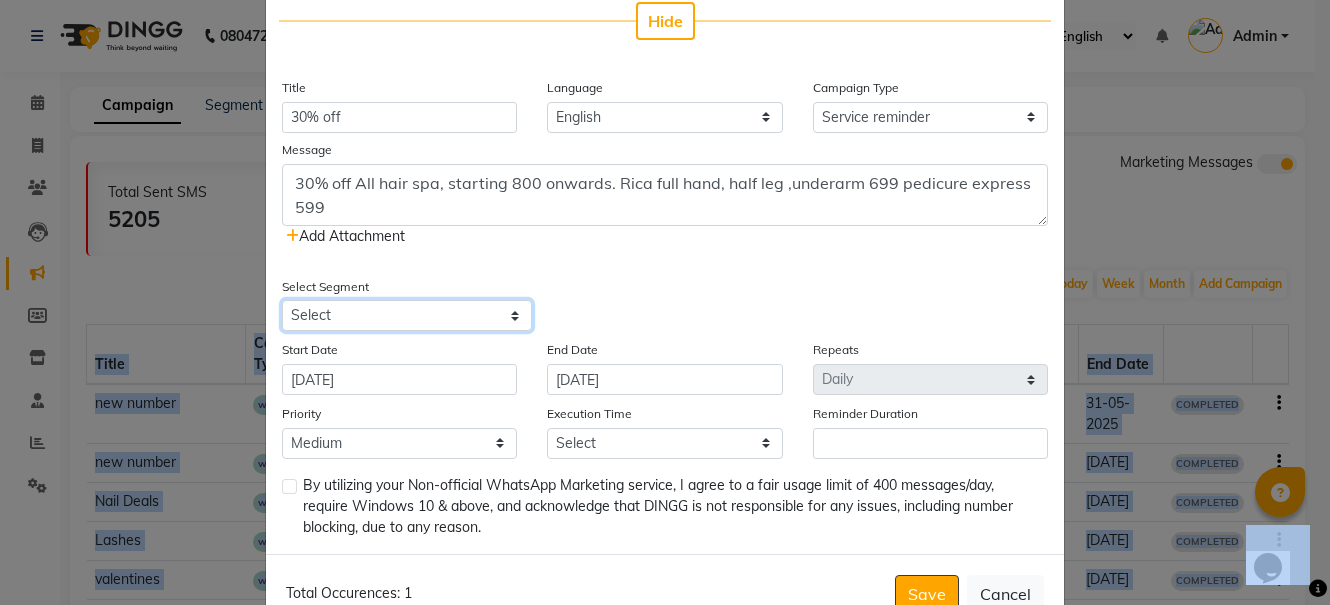 click on "Select All Customers All Male Customer All Female Customer All Members All Customers Visited in last 30 days All Customers Visited in last 60 days but not in last 30 days Inactive/Lost Customers High Ticket Customers Low Ticket Customers Frequent Customers Regular Customers New Customers All Customers with Valid Birthdays All Customers with Valid Anniversary All Customer Visited in 2020 birthdate this month" at bounding box center [407, 315] 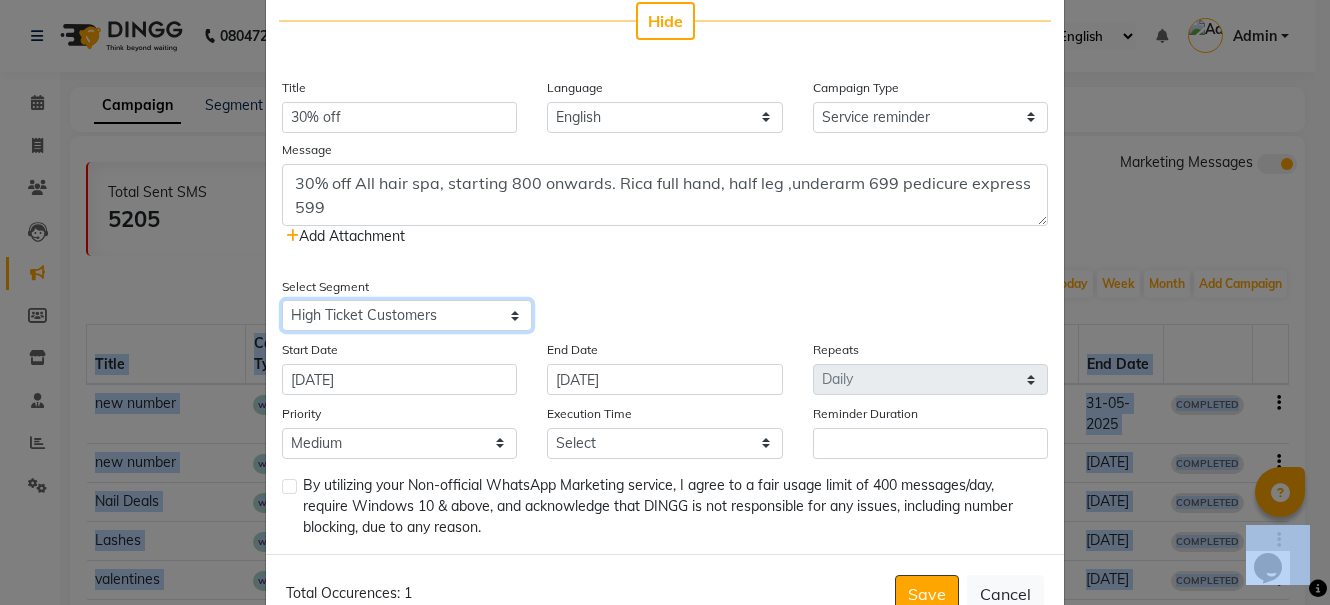 click on "Select All Customers All Male Customer All Female Customer All Members All Customers Visited in last 30 days All Customers Visited in last 60 days but not in last 30 days Inactive/Lost Customers High Ticket Customers Low Ticket Customers Frequent Customers Regular Customers New Customers All Customers with Valid Birthdays All Customers with Valid Anniversary All Customer Visited in 2020 birthdate this month" at bounding box center (407, 315) 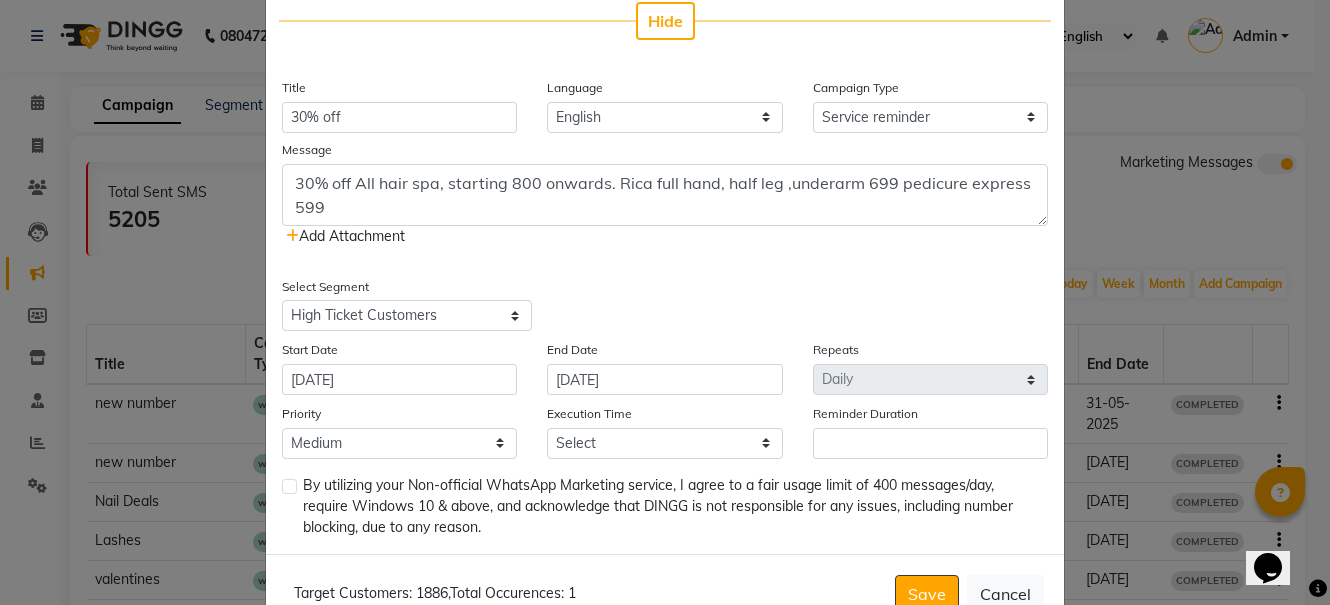 click on "Enter your prompt BETA  Limited to 5 AI generations per business during beta.            Generate Hide Title 30% off Language English Campaign Type Select Birthday Anniversary Promotional Service reminder Message 30% off All hair spa, starting 800 onwards. Rica full hand, half leg ,underarm 699 pedicure express 599  Add Attachment  Select Segment Select All Customers All Male Customer All Female Customer All Members All Customers Visited in last 30 days All Customers Visited in last 60 days but not in last 30 days Inactive/Lost Customers High Ticket Customers Low Ticket Customers Frequent Customers Regular Customers New Customers All Customers with Valid Birthdays All Customers with Valid Anniversary All Customer Visited in 2020 birthdate this month Start Date 10-07-2025 End Date 10-07-2025 Repeats Select Once Daily Alternate Day Weekly Monthly Yearly Priority Low Medium High Execution Time Select 09:00 AM 09:15 AM 09:30 AM 09:45 AM 10:00 AM 10:15 AM 10:30 AM 10:45 AM 11:00 AM 11:15 AM 11:30 AM 11:45 AM" 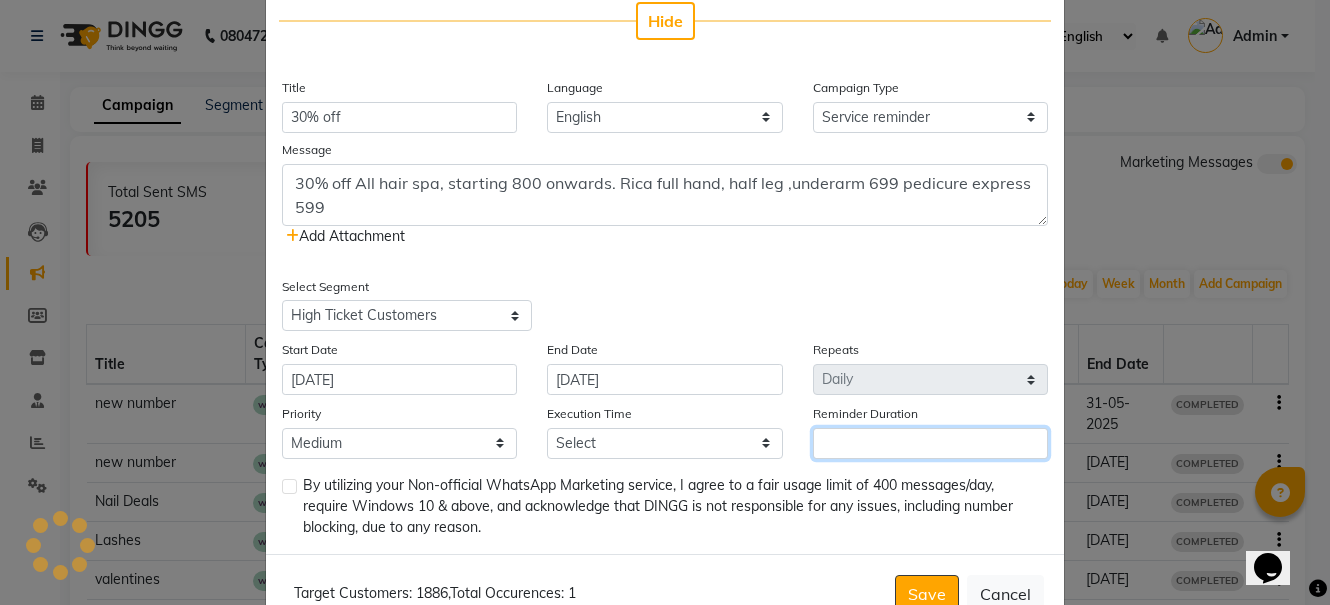 click on "Reminder Duration" at bounding box center (930, 443) 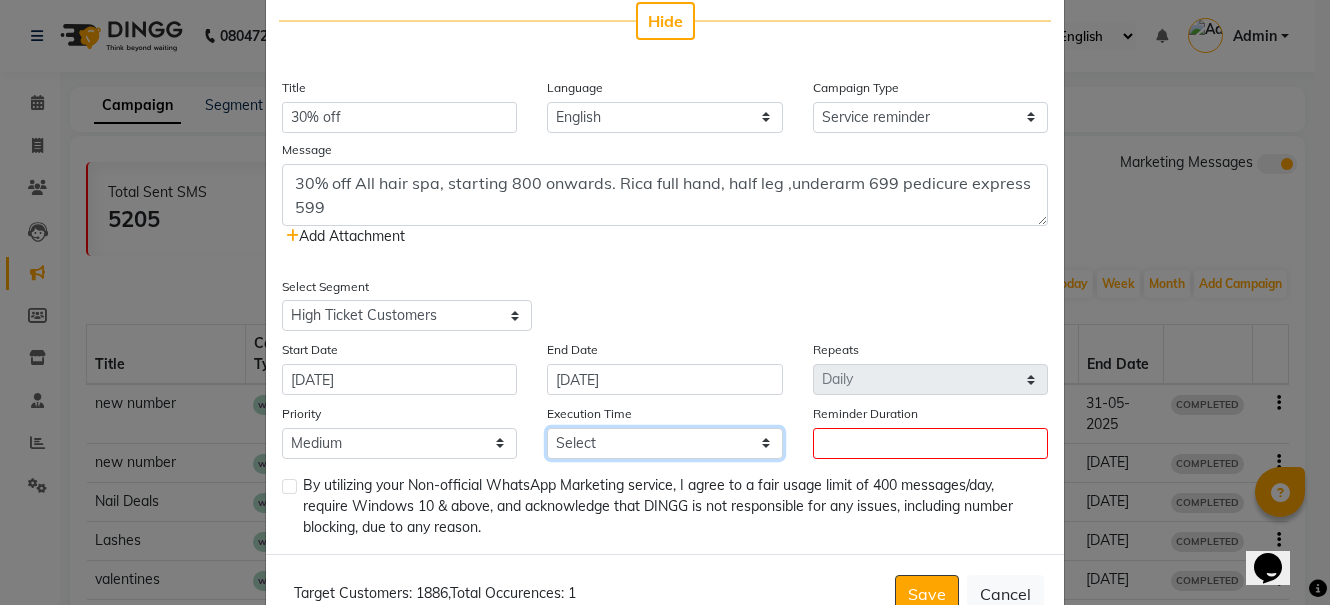 click on "Select 09:00 AM 09:15 AM 09:30 AM 09:45 AM 10:00 AM 10:15 AM 10:30 AM 10:45 AM 11:00 AM 11:15 AM 11:30 AM 11:45 AM 12:00 PM 12:15 PM 12:30 PM 12:45 PM 01:00 PM 01:15 PM 01:30 PM 01:45 PM 02:00 PM 02:15 PM 02:30 PM 02:45 PM 03:00 PM 03:15 PM 03:30 PM 03:45 PM 04:00 PM 04:15 PM 04:30 PM 04:45 PM 05:00 PM 05:15 PM 05:30 PM 05:45 PM 06:00 PM 06:15 PM 06:30 PM 06:45 PM 07:00 PM 07:15 PM 07:30 PM 07:45 PM 08:00 PM 08:15 PM 08:30 PM 08:45 PM 09:00 PM 09:15 PM 09:30 PM 09:45 PM" at bounding box center (664, 443) 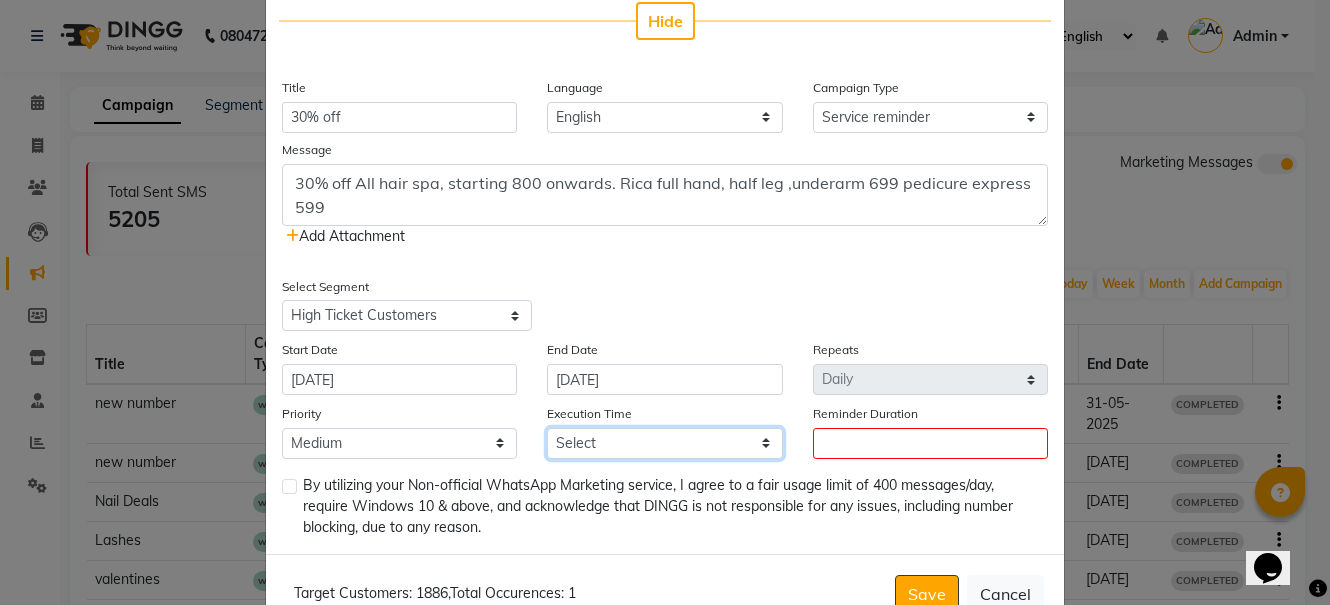 select on "960" 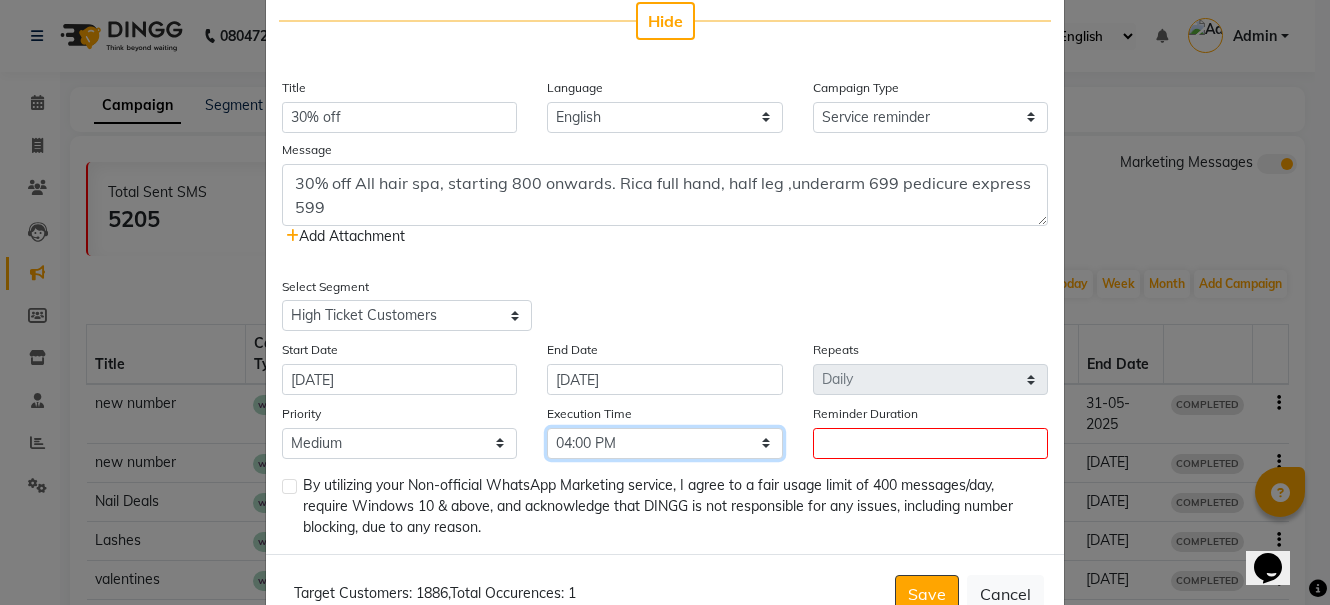 click on "Select 09:00 AM 09:15 AM 09:30 AM 09:45 AM 10:00 AM 10:15 AM 10:30 AM 10:45 AM 11:00 AM 11:15 AM 11:30 AM 11:45 AM 12:00 PM 12:15 PM 12:30 PM 12:45 PM 01:00 PM 01:15 PM 01:30 PM 01:45 PM 02:00 PM 02:15 PM 02:30 PM 02:45 PM 03:00 PM 03:15 PM 03:30 PM 03:45 PM 04:00 PM 04:15 PM 04:30 PM 04:45 PM 05:00 PM 05:15 PM 05:30 PM 05:45 PM 06:00 PM 06:15 PM 06:30 PM 06:45 PM 07:00 PM 07:15 PM 07:30 PM 07:45 PM 08:00 PM 08:15 PM 08:30 PM 08:45 PM 09:00 PM 09:15 PM 09:30 PM 09:45 PM" at bounding box center [664, 443] 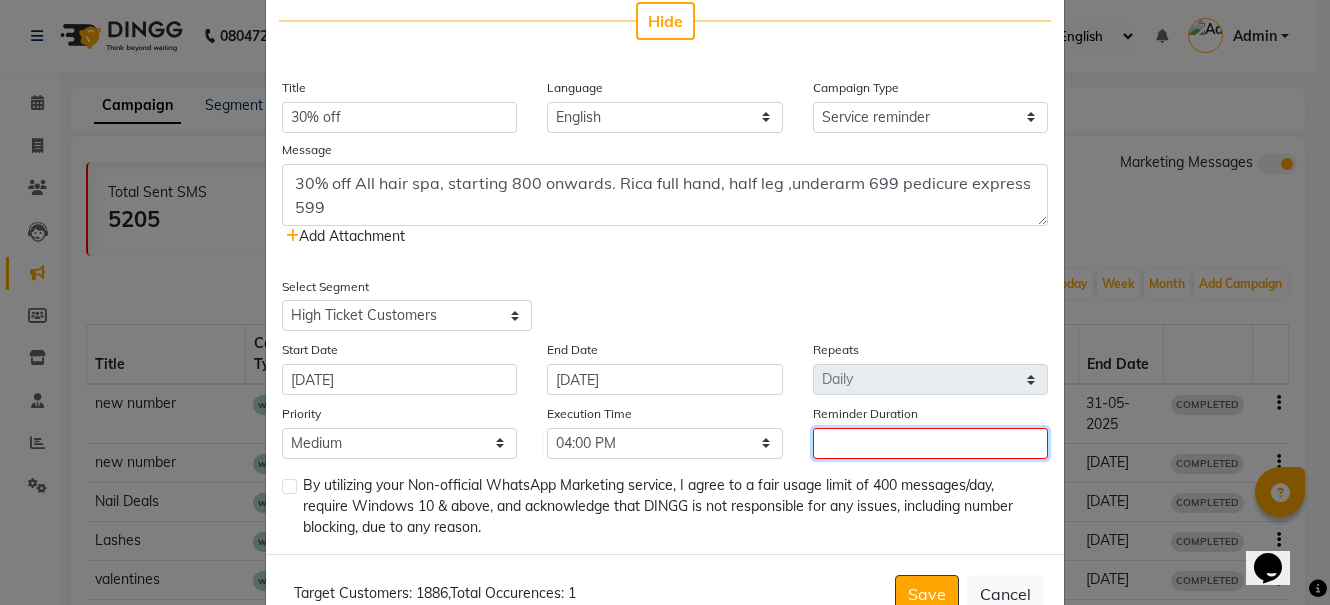click on "Reminder Duration" at bounding box center (930, 443) 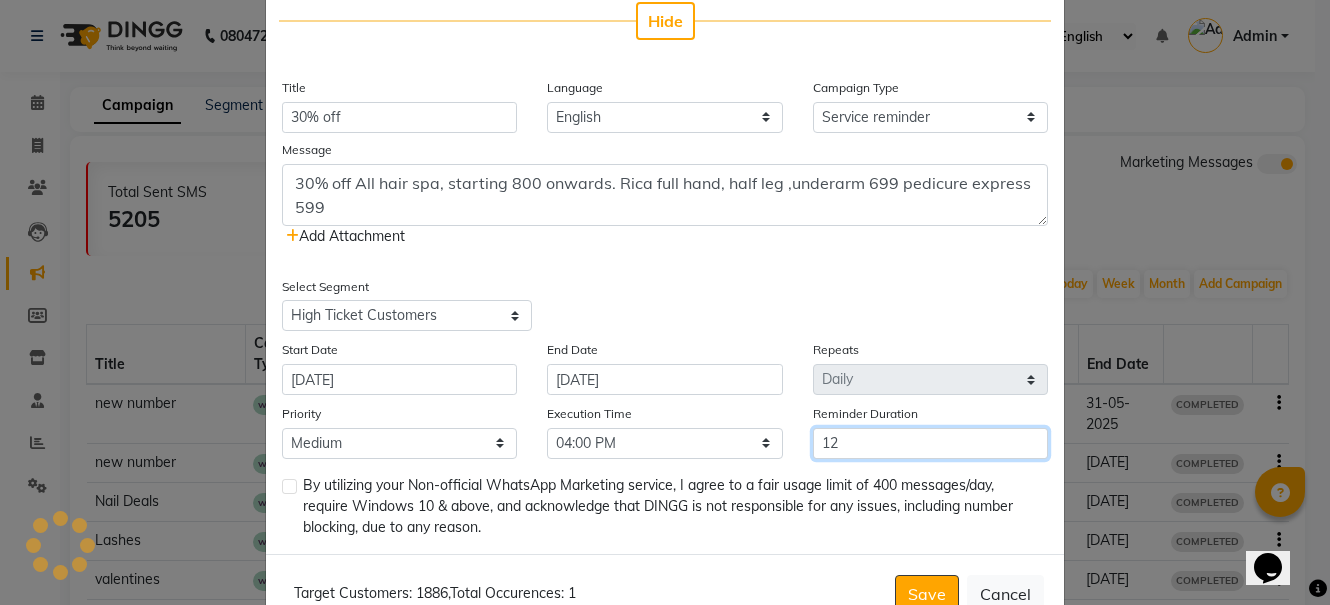 type on "1" 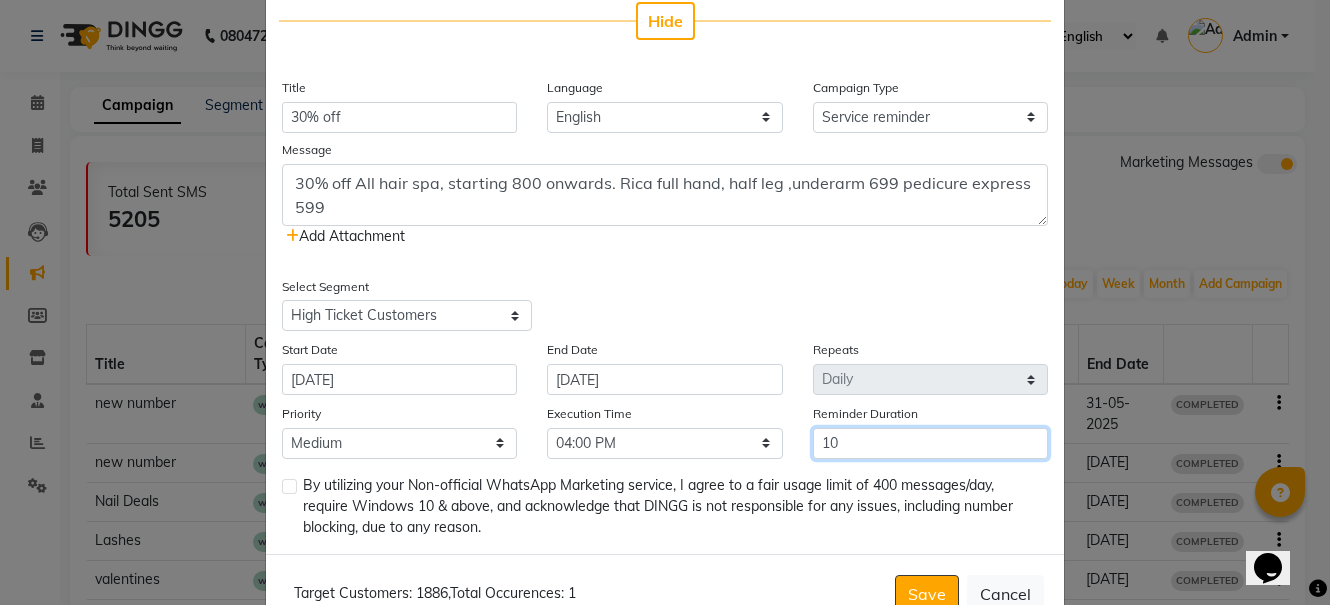 type on "10" 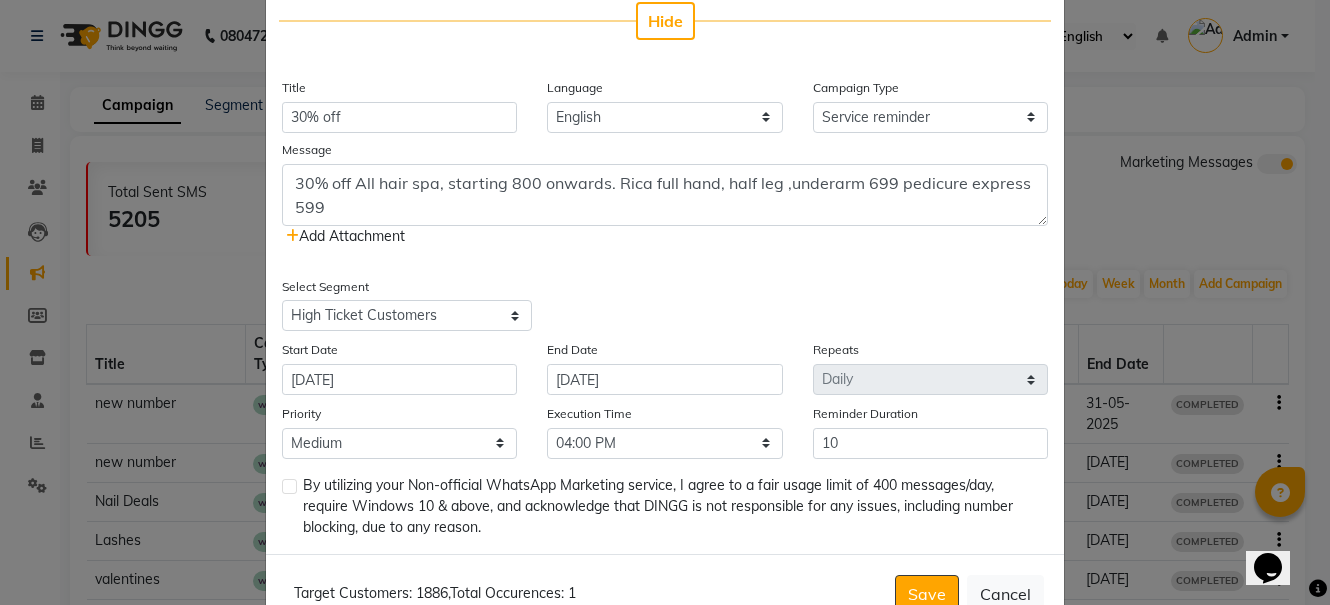 click at bounding box center [1318, 589] 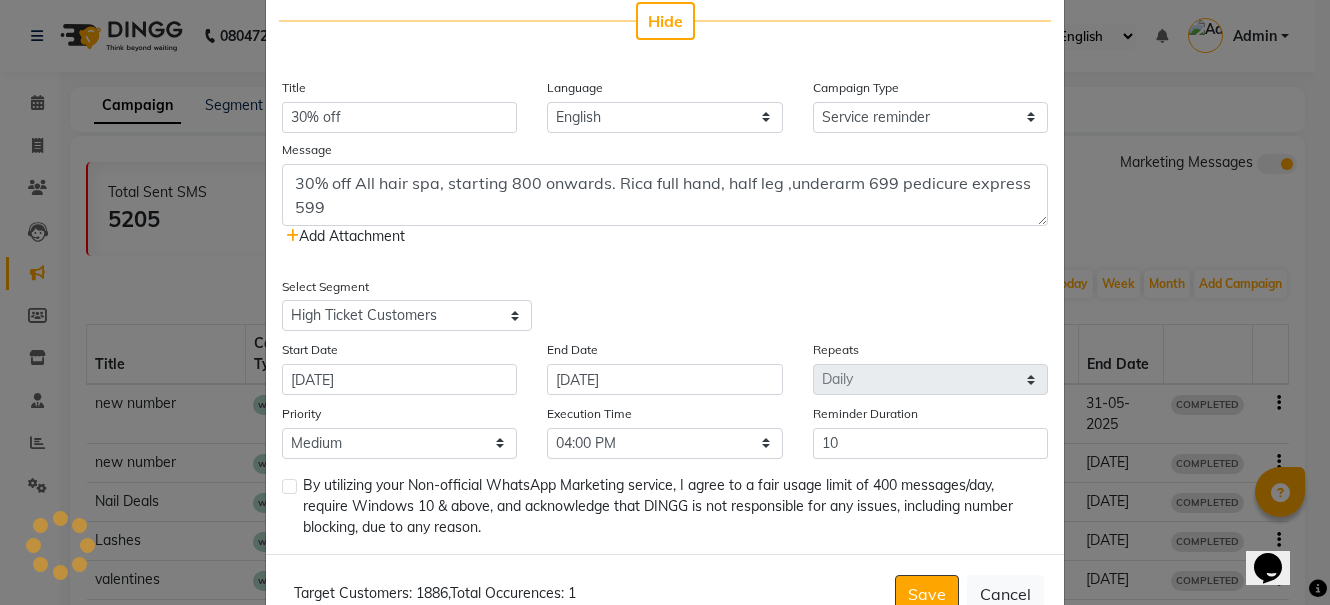 click at bounding box center (1318, 589) 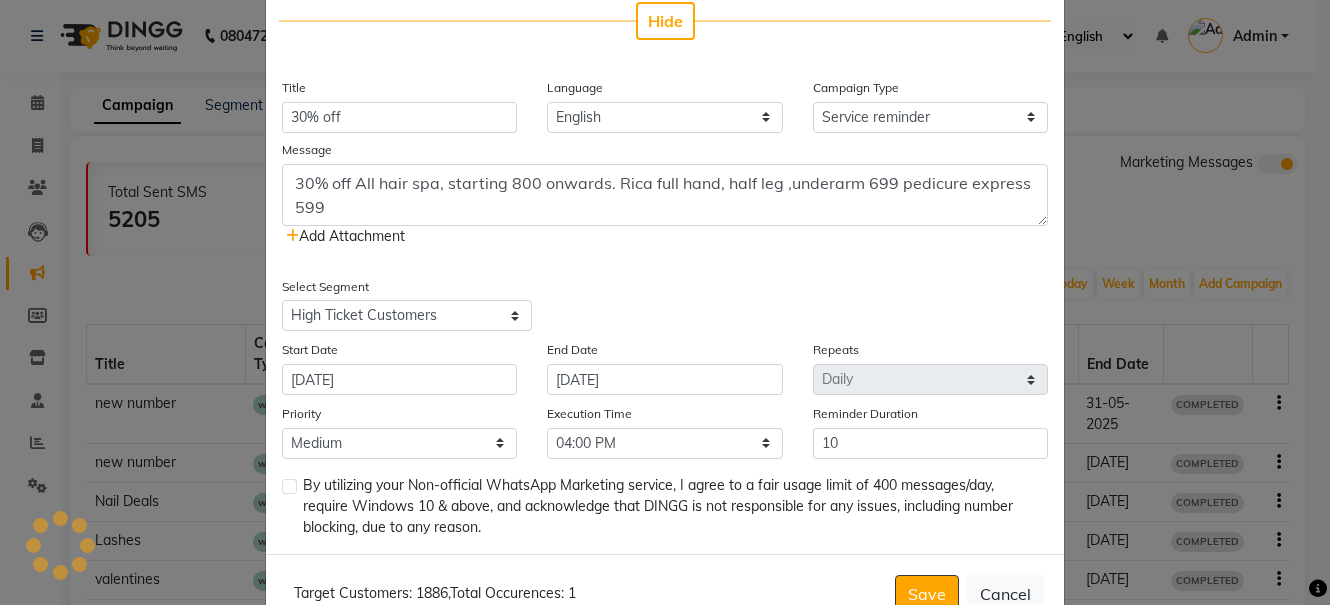 click at bounding box center [1318, 589] 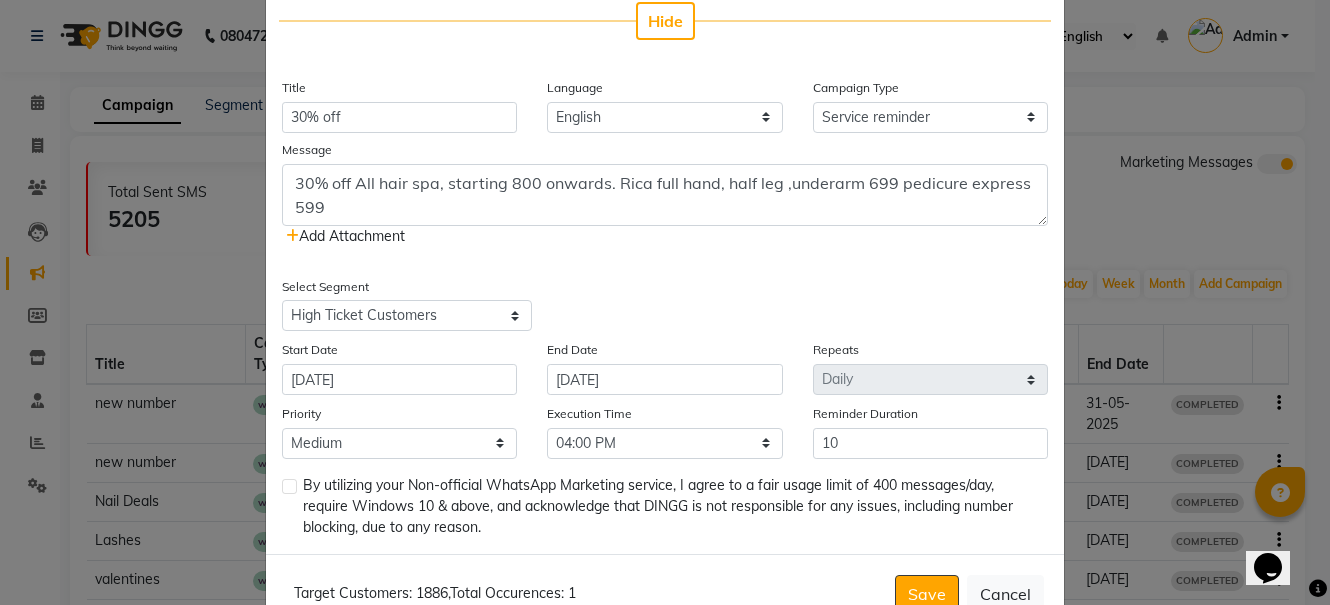 click at bounding box center (1318, 589) 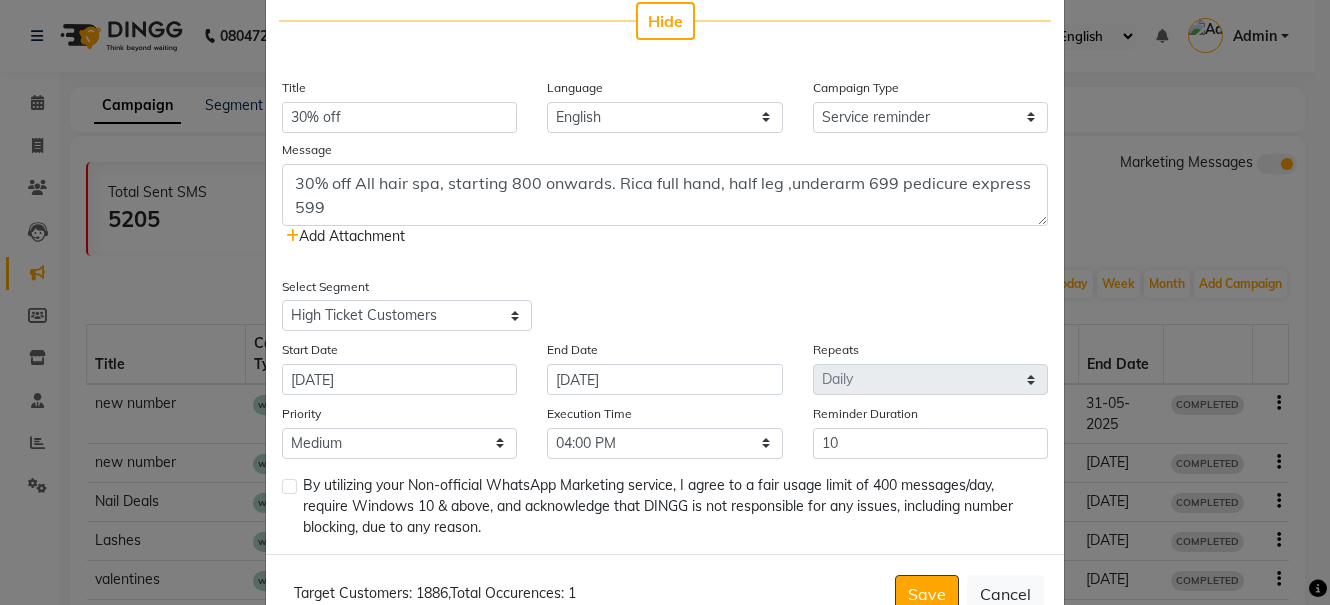 click at bounding box center [1318, 589] 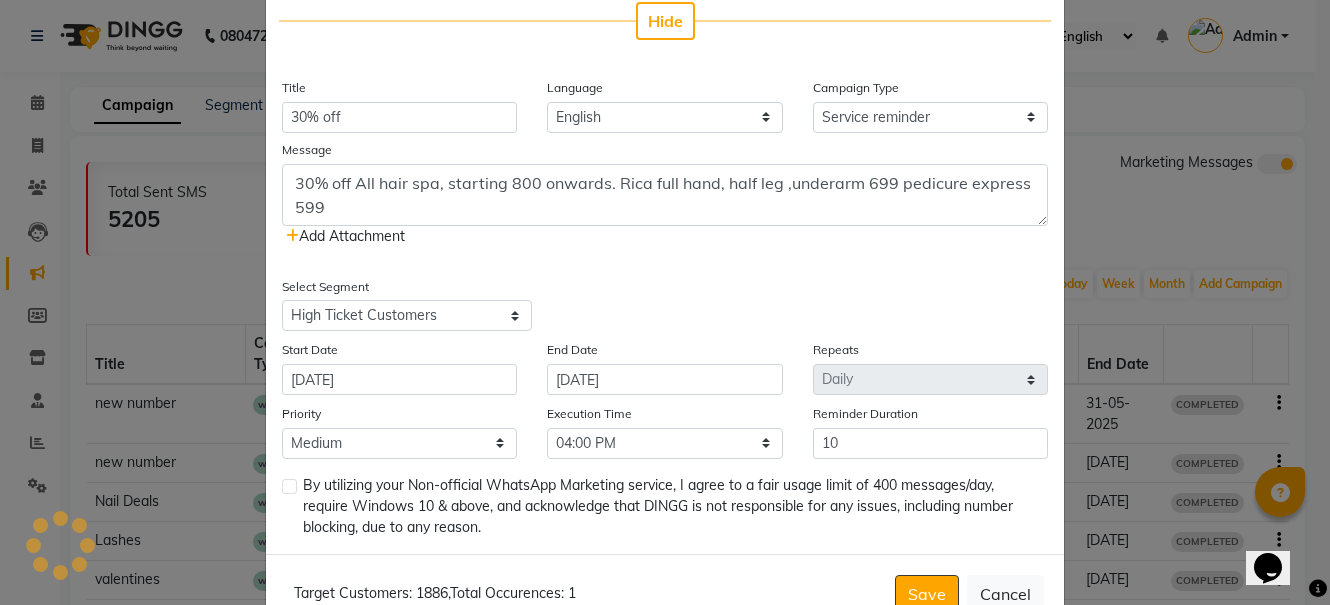 click at bounding box center (1318, 589) 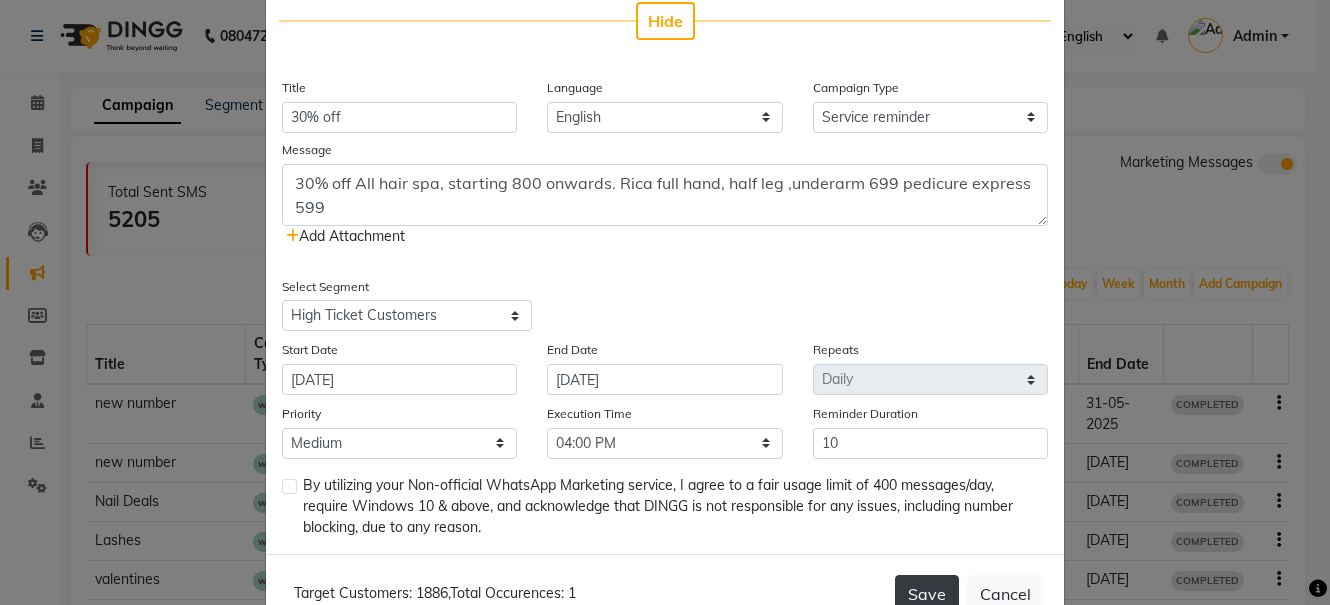 click on "Save" 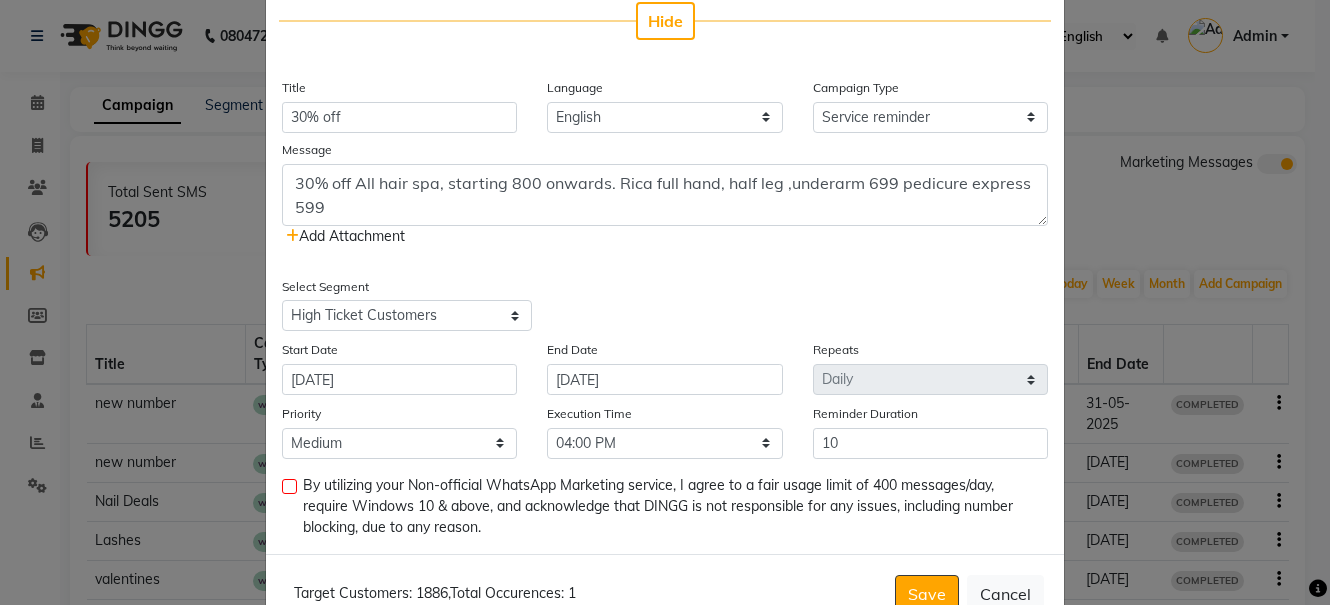 click 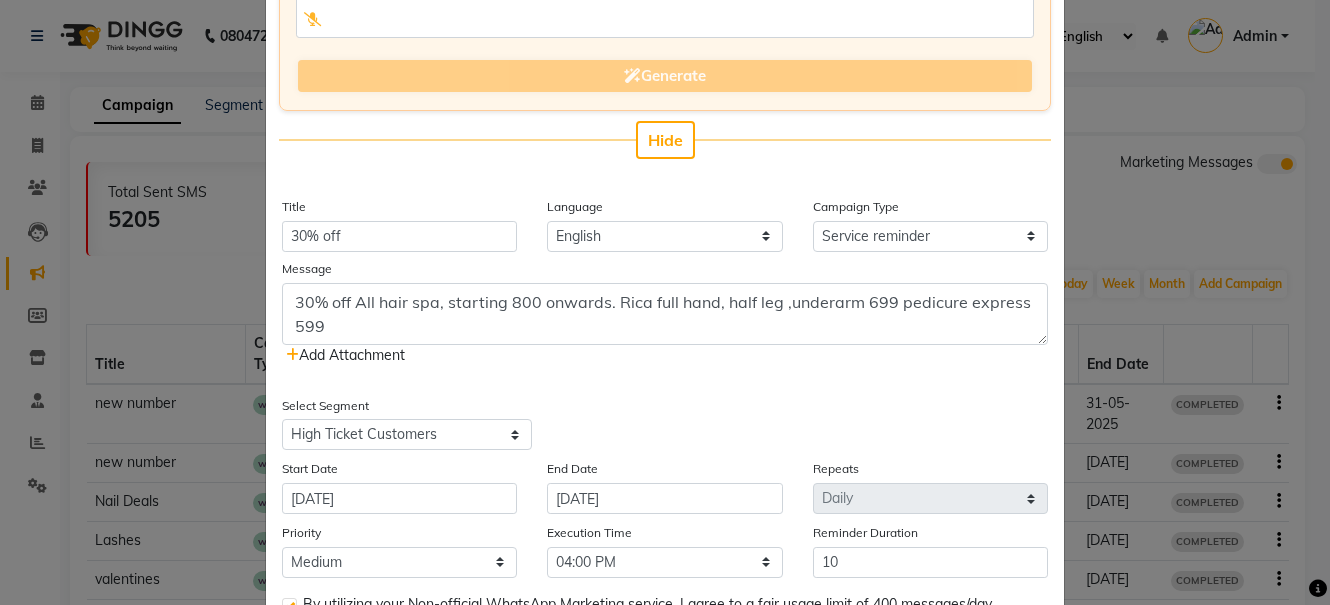 scroll, scrollTop: 276, scrollLeft: 0, axis: vertical 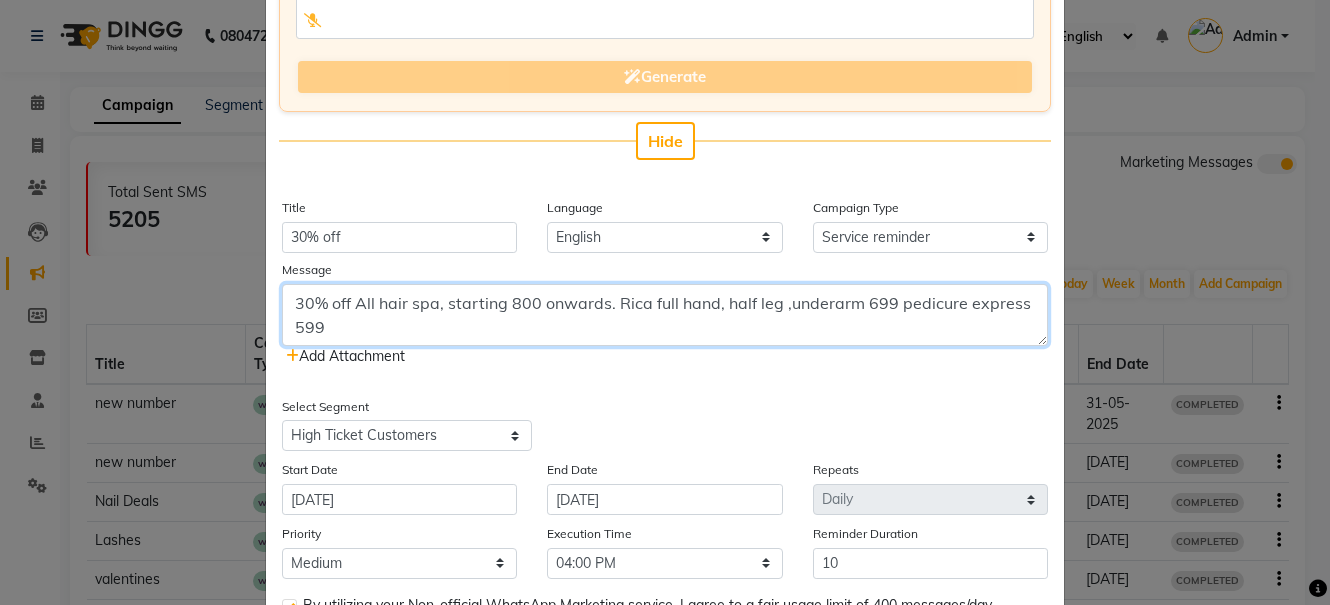 click on "30% off All hair spa, starting 800 onwards. Rica full hand, half leg ,underarm 699 pedicure express 599" at bounding box center [665, 315] 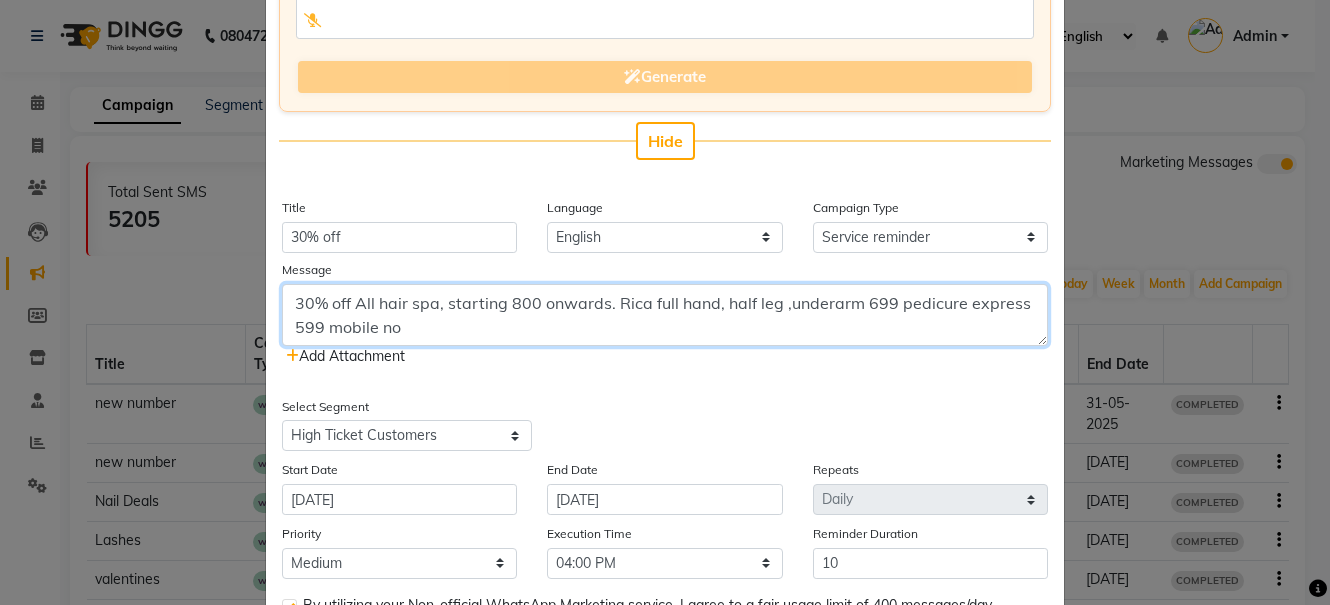 scroll, scrollTop: 0, scrollLeft: 0, axis: both 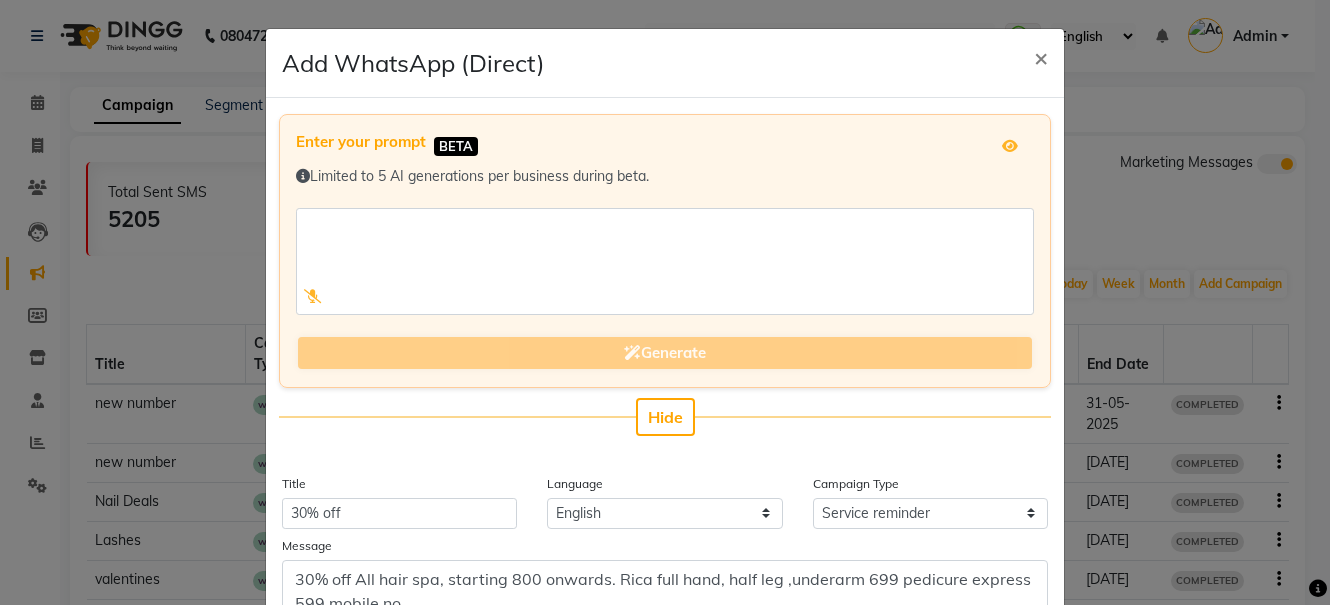 click at bounding box center [1318, 588] 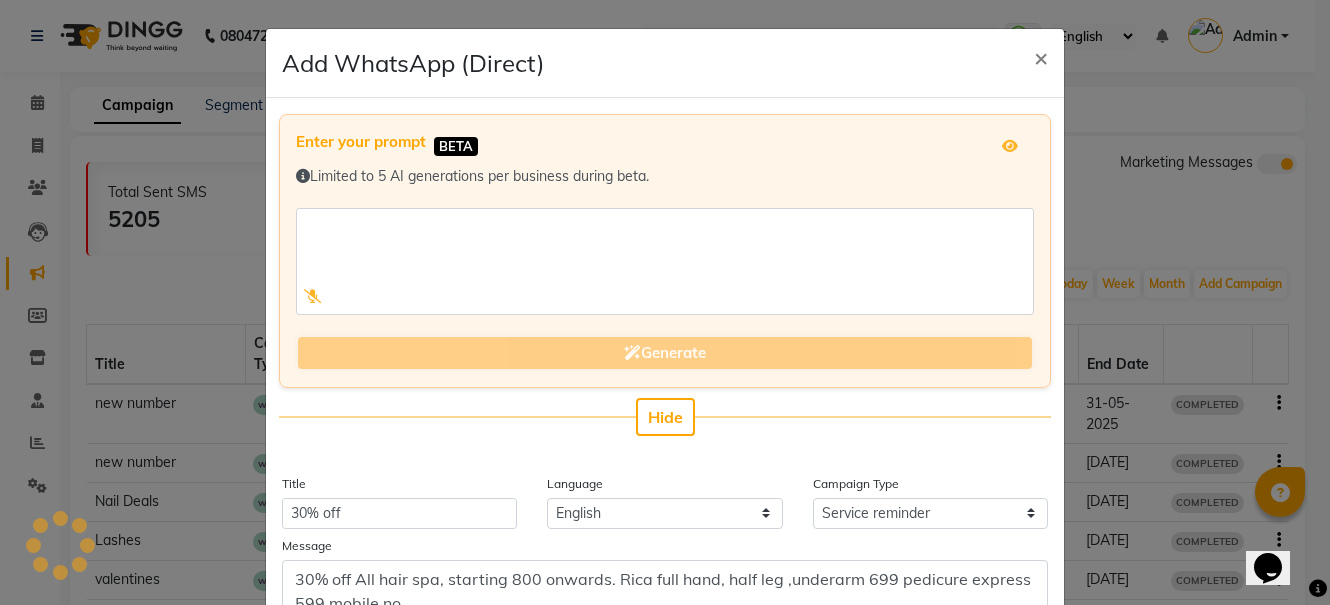 click at bounding box center (1318, 588) 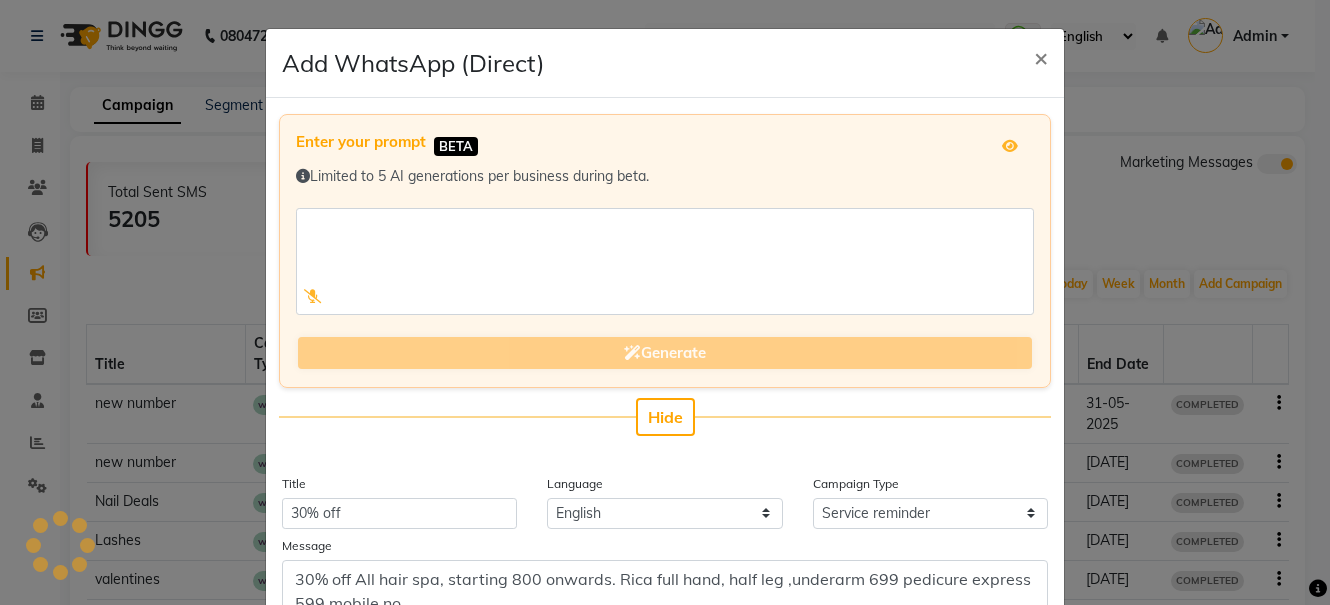 click at bounding box center (1318, 588) 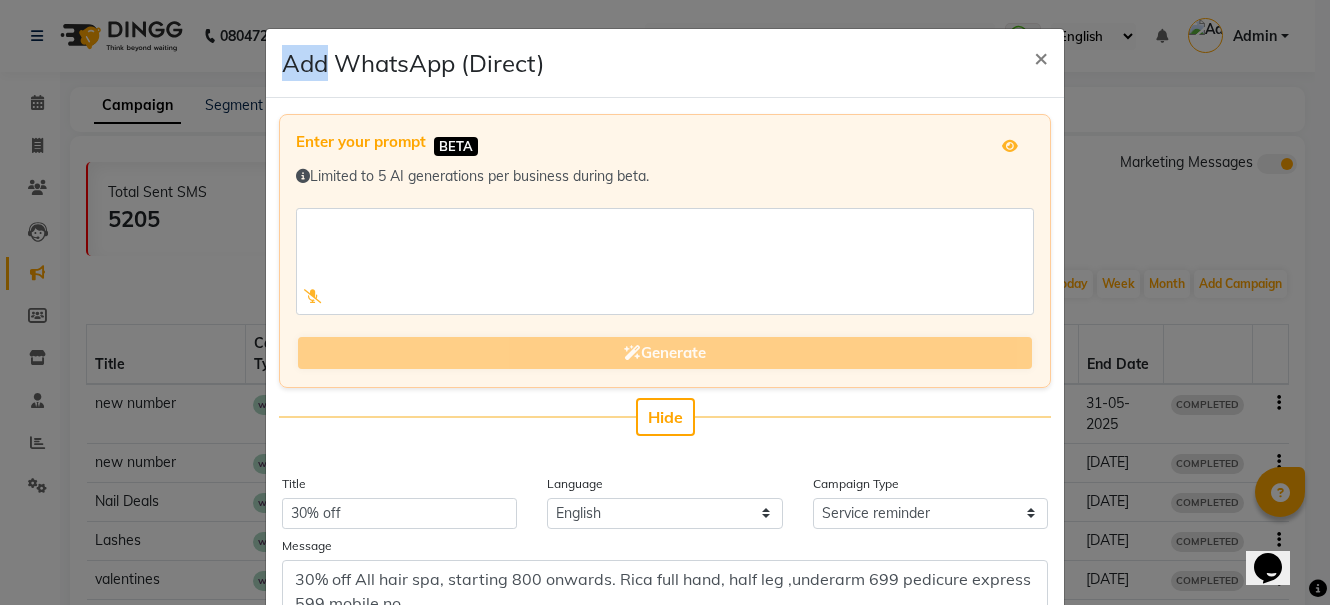 drag, startPoint x: 1321, startPoint y: 598, endPoint x: 1321, endPoint y: 316, distance: 282 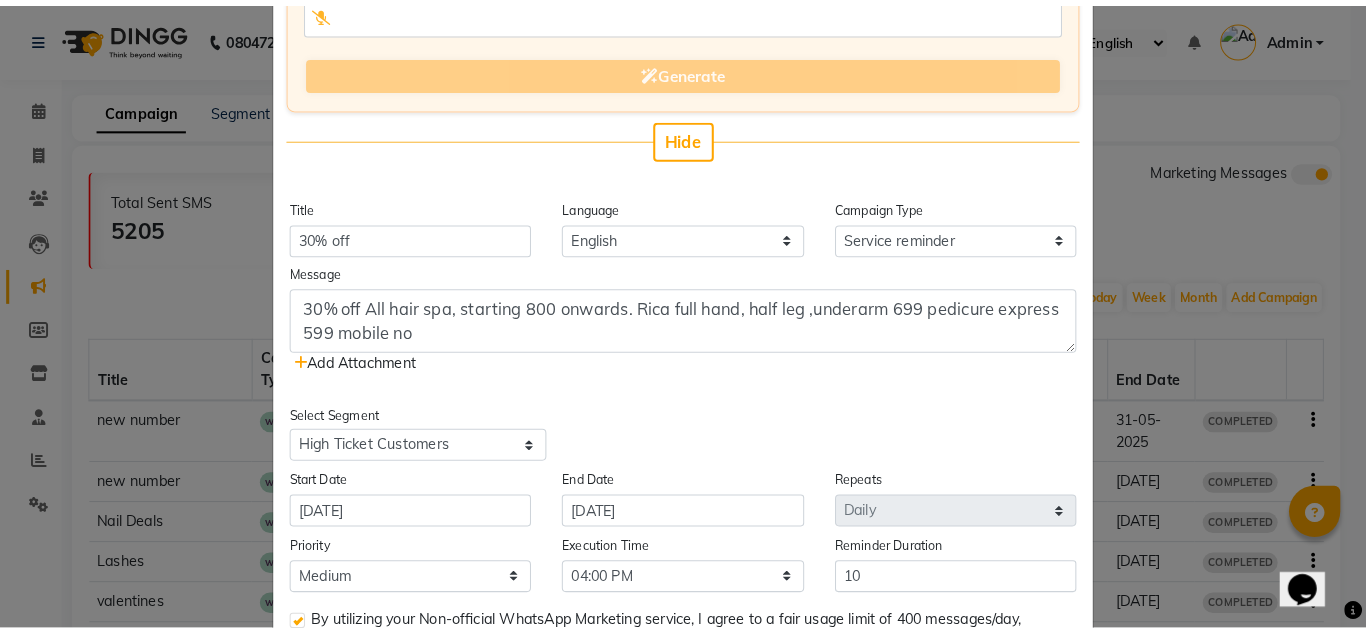 scroll, scrollTop: 288, scrollLeft: 0, axis: vertical 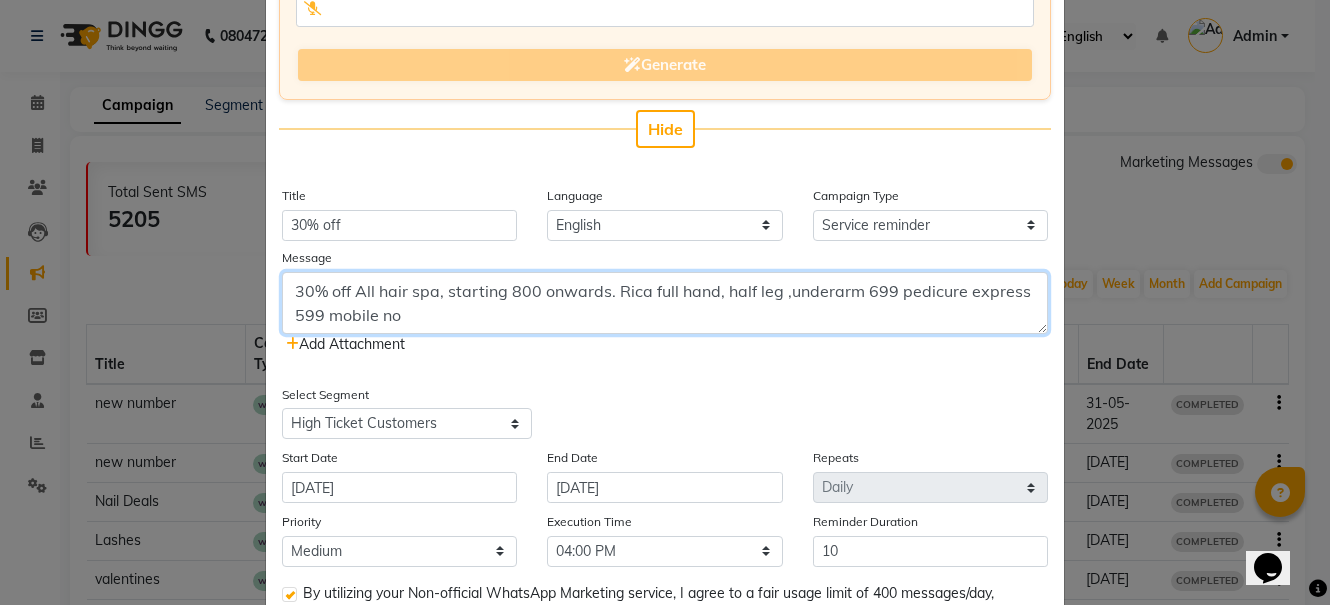 click on "30% off All hair spa, starting 800 onwards. Rica full hand, half leg ,underarm 699 pedicure express 599 mobile no" at bounding box center [665, 303] 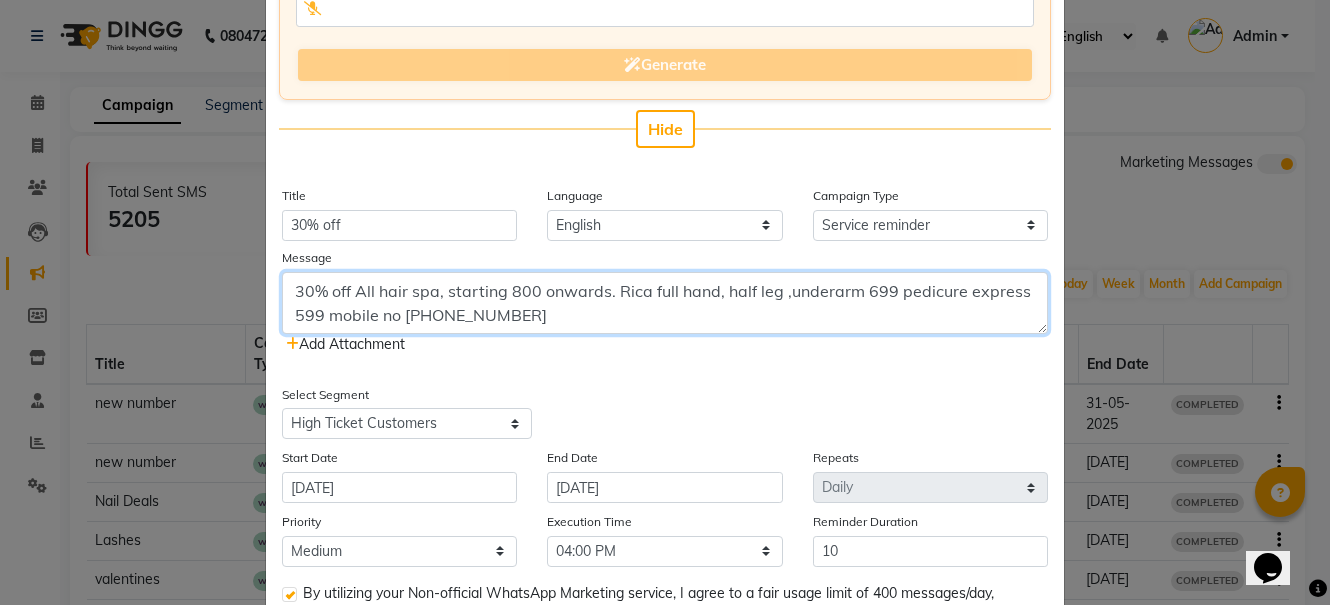 click on "30% off All hair spa, starting 800 onwards. Rica full hand, half leg ,underarm 699 pedicure express 599 mobile no 9967599318" at bounding box center [665, 303] 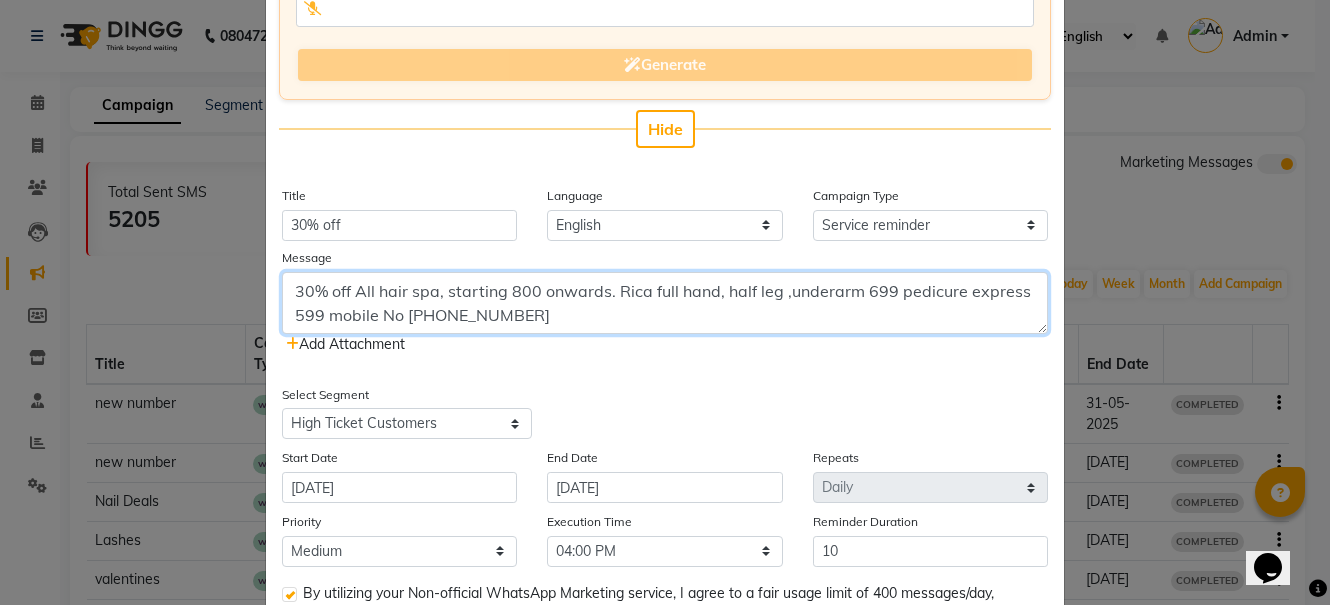click on "30% off All hair spa, starting 800 onwards. Rica full hand, half leg ,underarm 699 pedicure express 599 mobile No 9967599318" at bounding box center (665, 303) 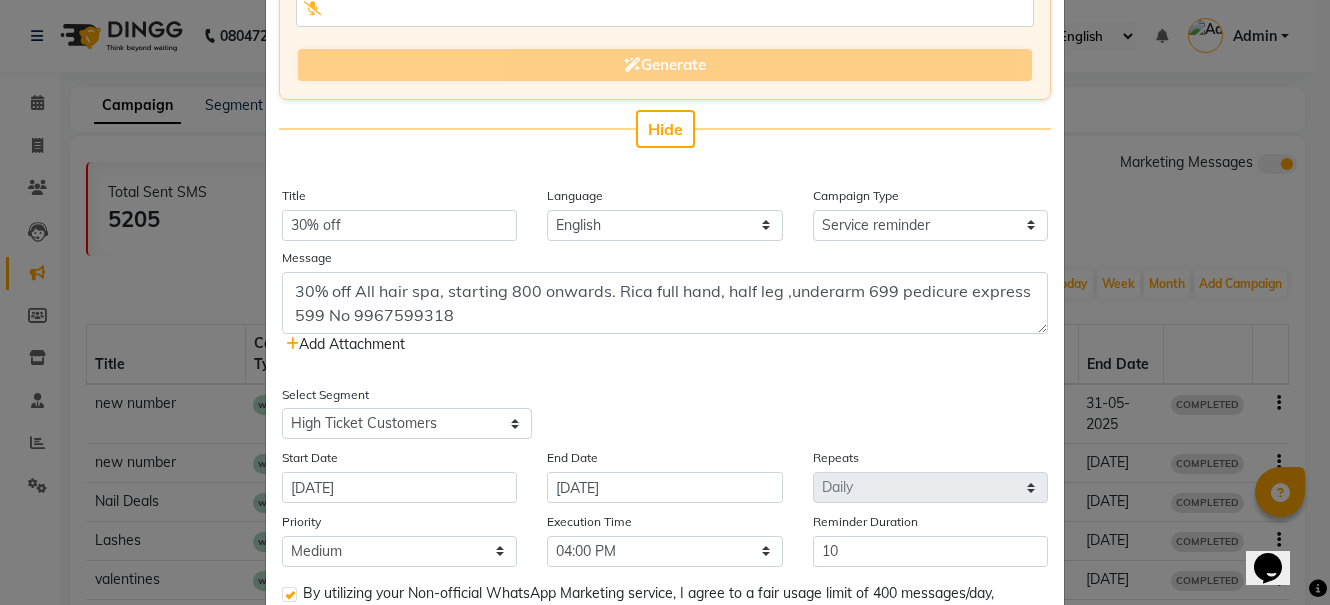 click on "Add Attachment" 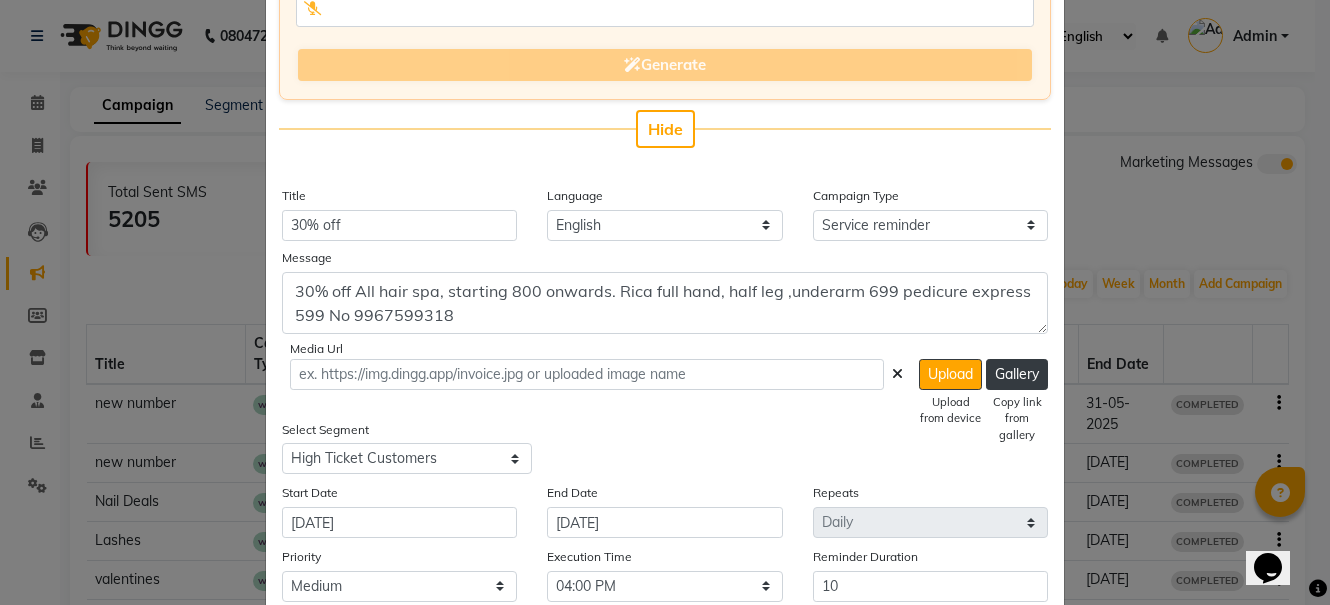 click 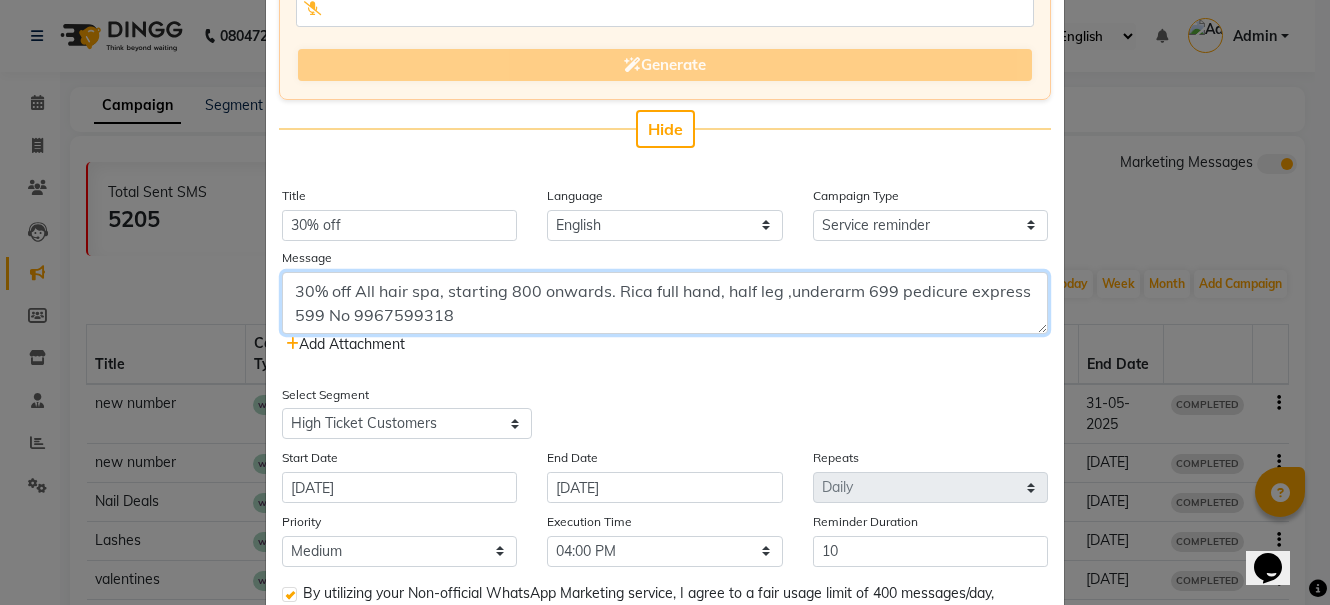 click on "30% off All hair spa, starting 800 onwards. Rica full hand, half leg ,underarm 699 pedicure express 599 No 9967599318" at bounding box center [665, 303] 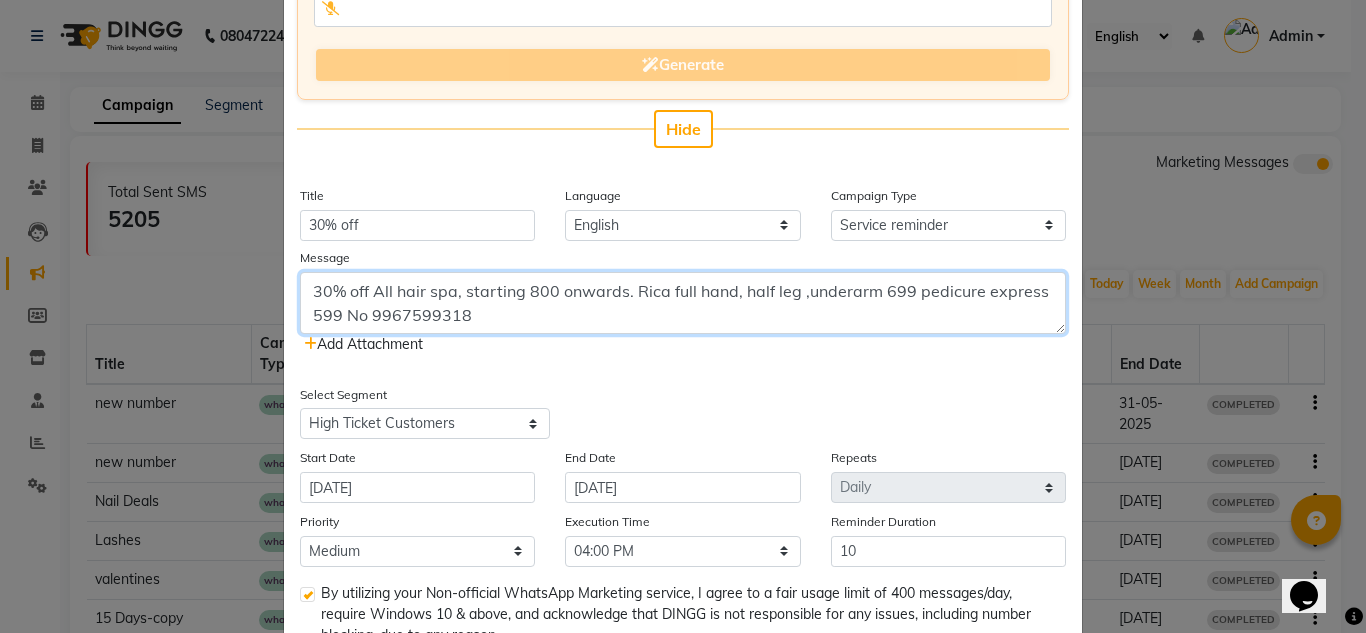 click on "30% off All hair spa, starting 800 onwards. Rica full hand, half leg ,underarm 699 pedicure express 599 No 9967599318" at bounding box center (683, 303) 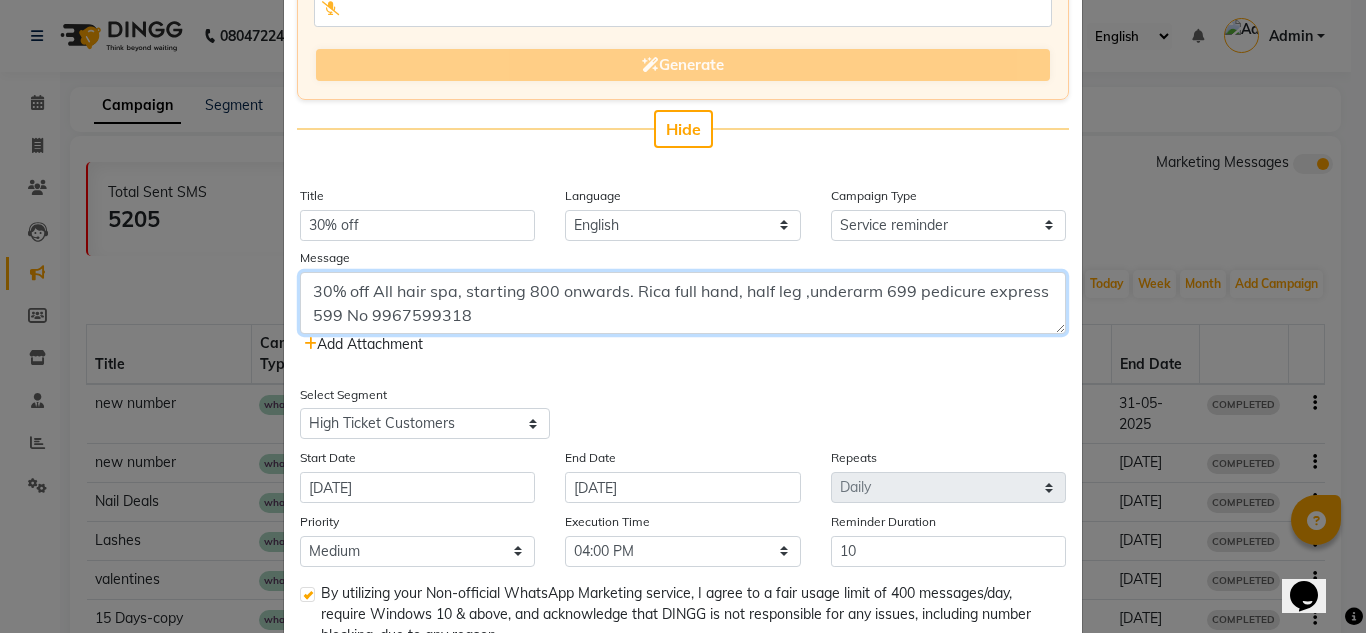 click on "30% off All hair spa, starting 800 onwards. Rica full hand, half leg ,underarm 699 pedicure express 599 No 9967599318" at bounding box center [683, 303] 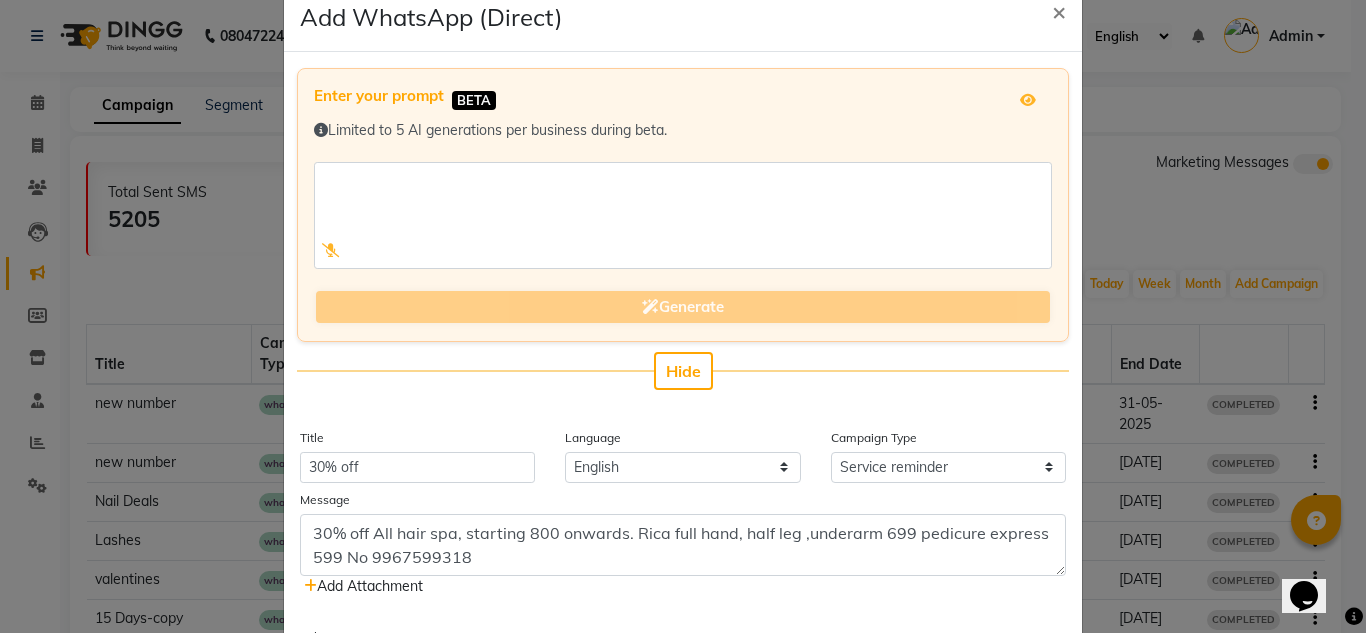 scroll, scrollTop: 8, scrollLeft: 0, axis: vertical 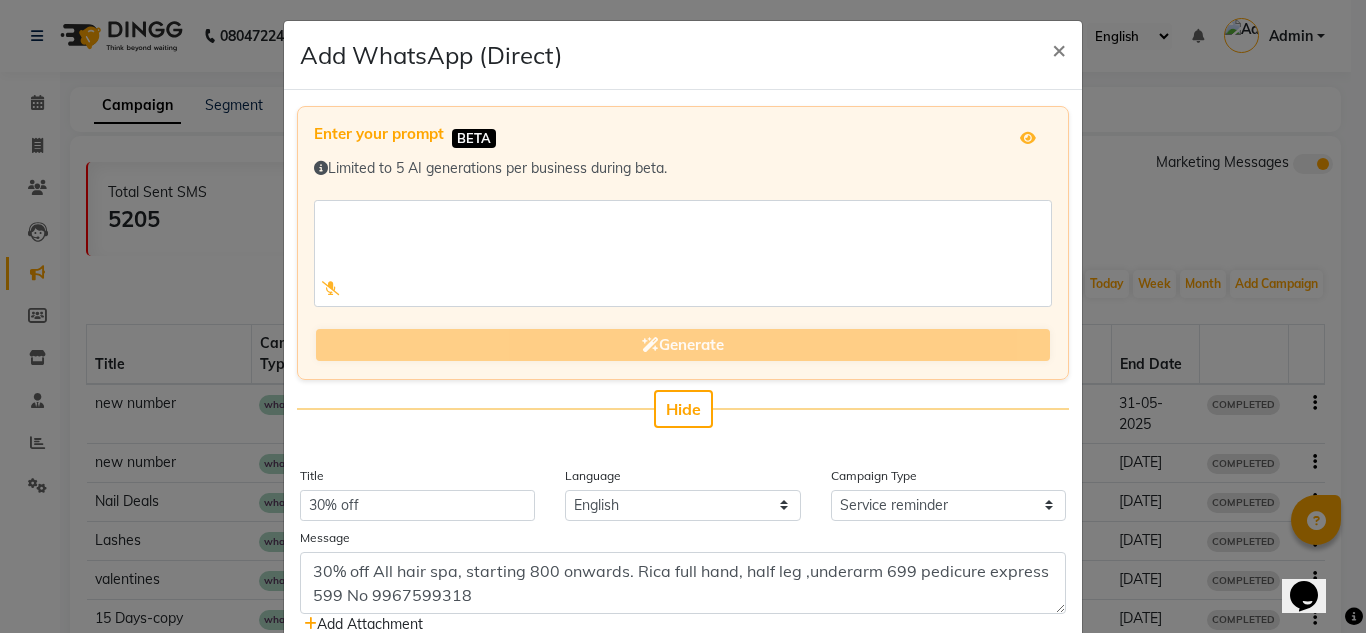 click at bounding box center [1354, 617] 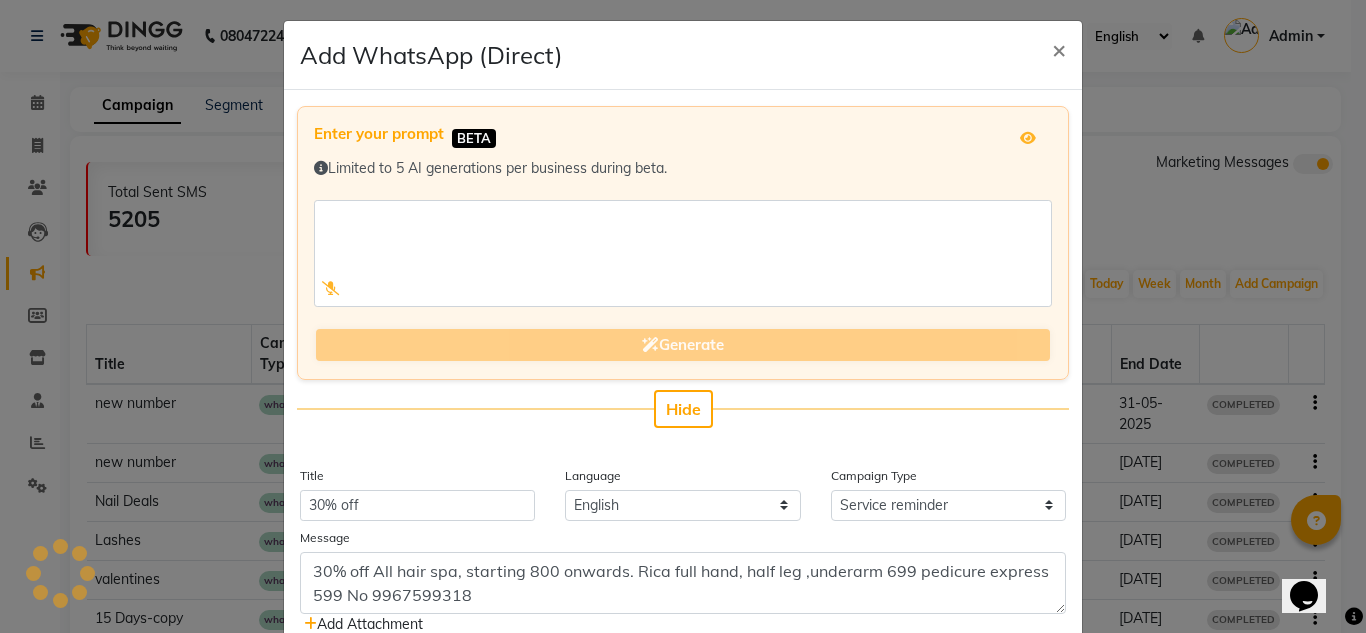 click at bounding box center (1354, 617) 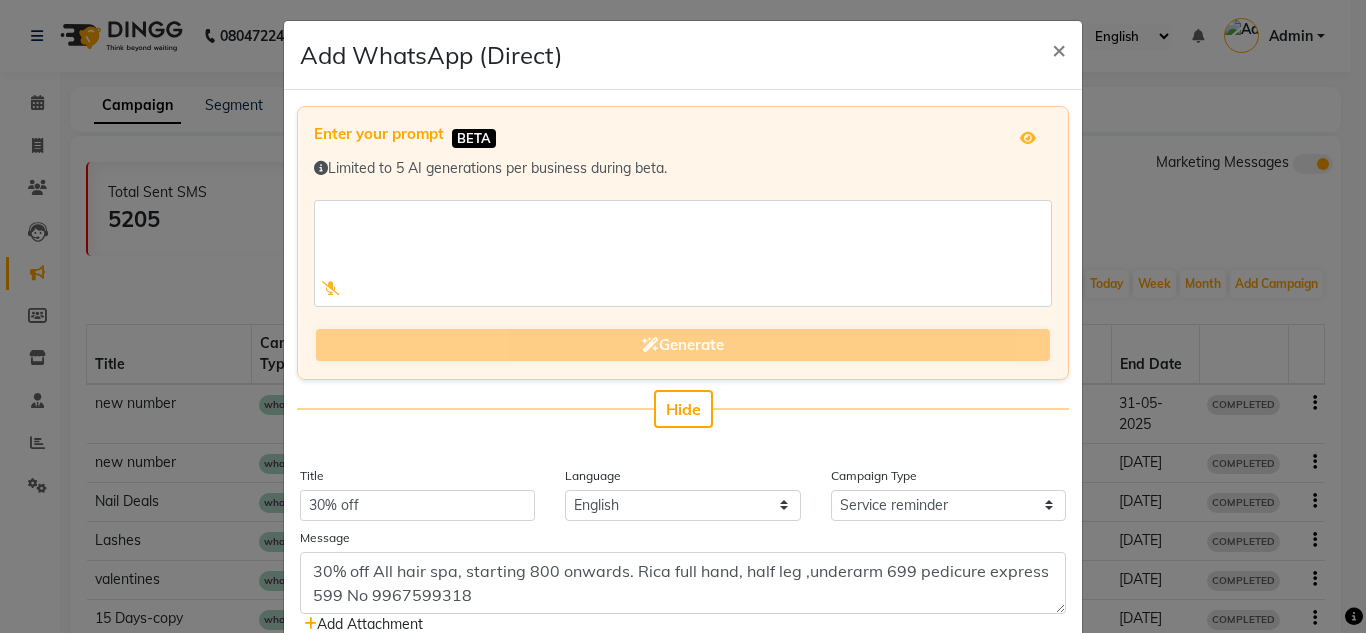 click at bounding box center (1354, 617) 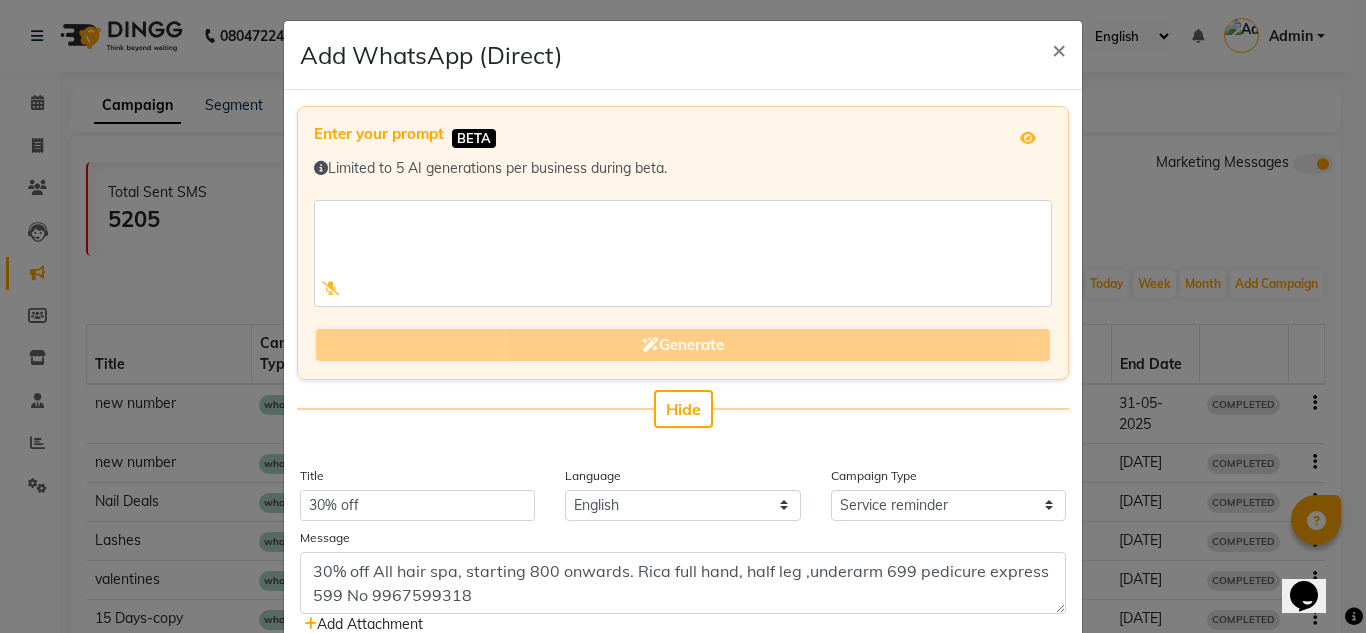 click at bounding box center [1354, 617] 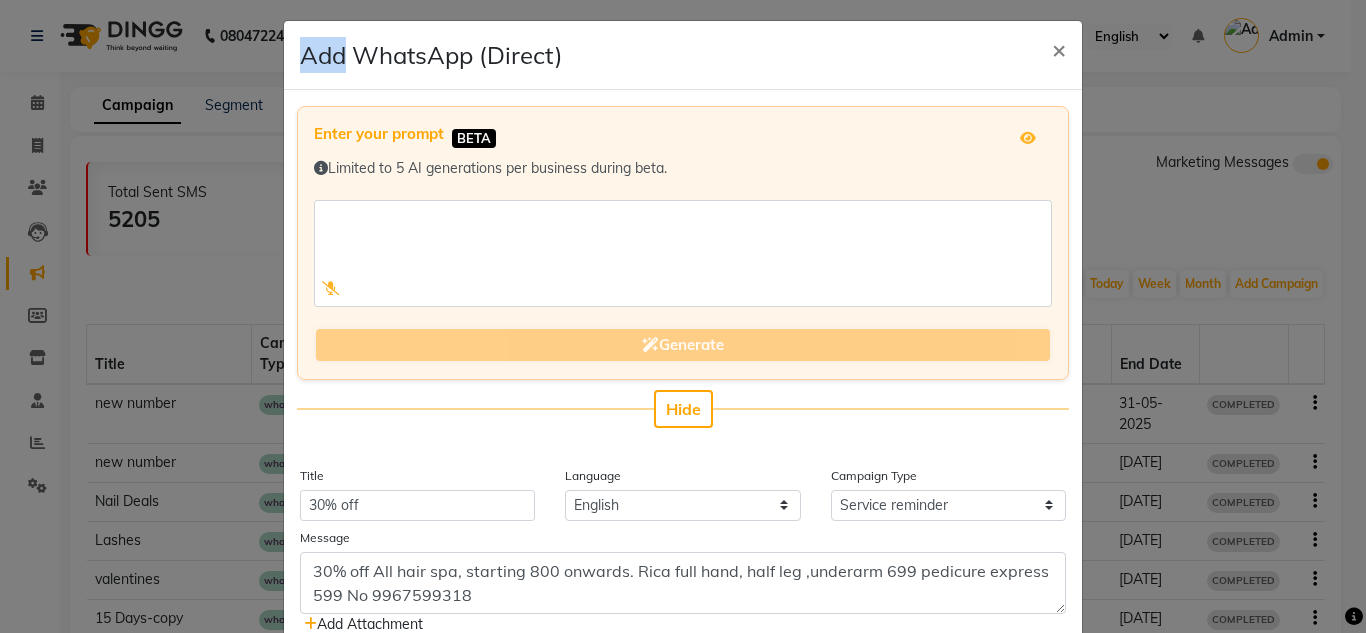 drag, startPoint x: 1360, startPoint y: 623, endPoint x: 1361, endPoint y: 176, distance: 447.00113 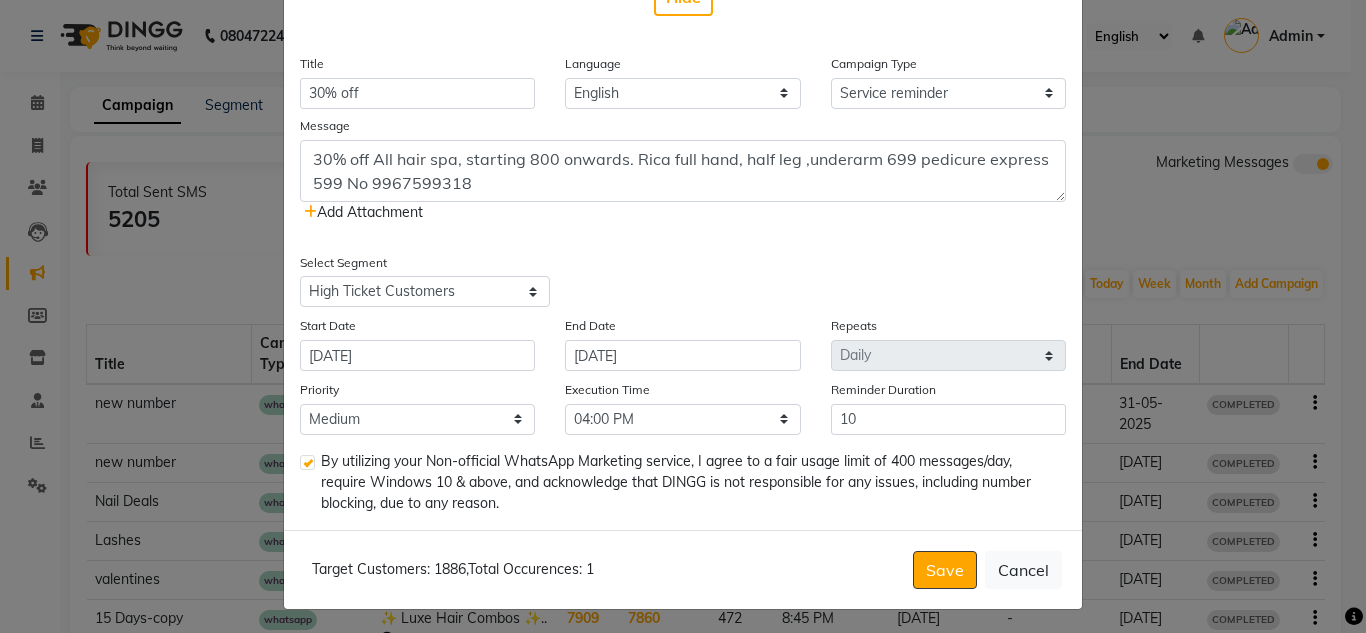 scroll, scrollTop: 425, scrollLeft: 0, axis: vertical 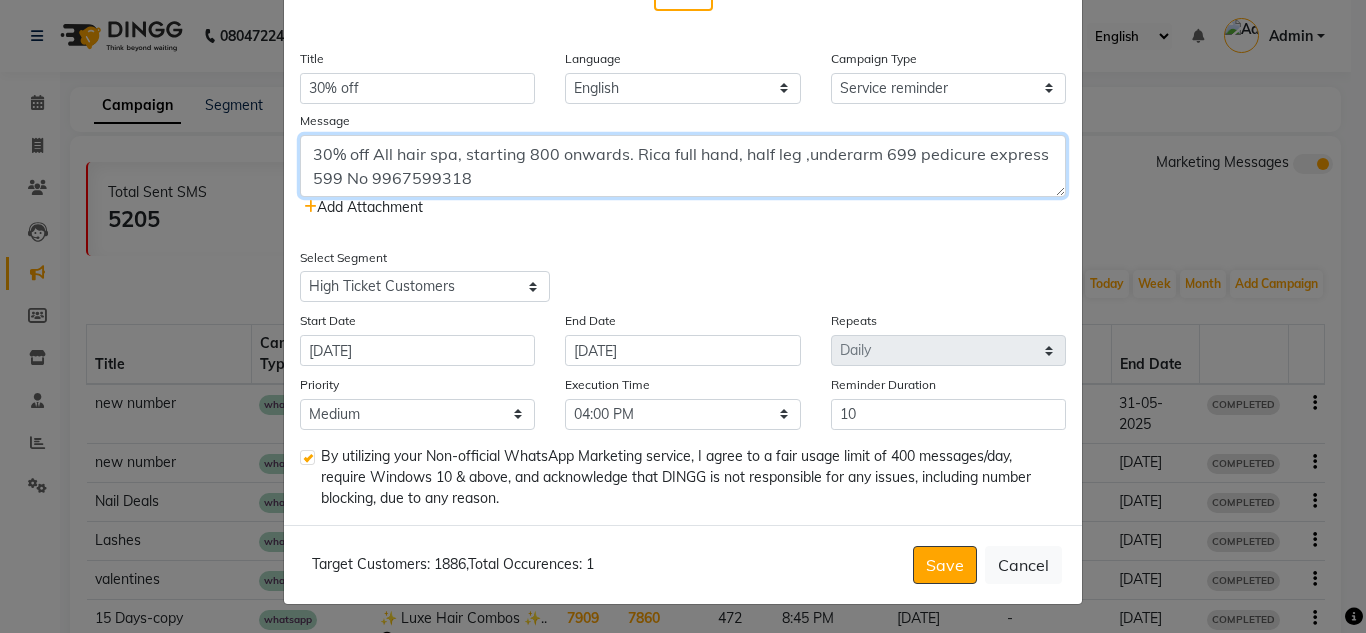 click on "30% off All hair spa, starting 800 onwards. Rica full hand, half leg ,underarm 699 pedicure express 599 No 9967599318" at bounding box center [683, 166] 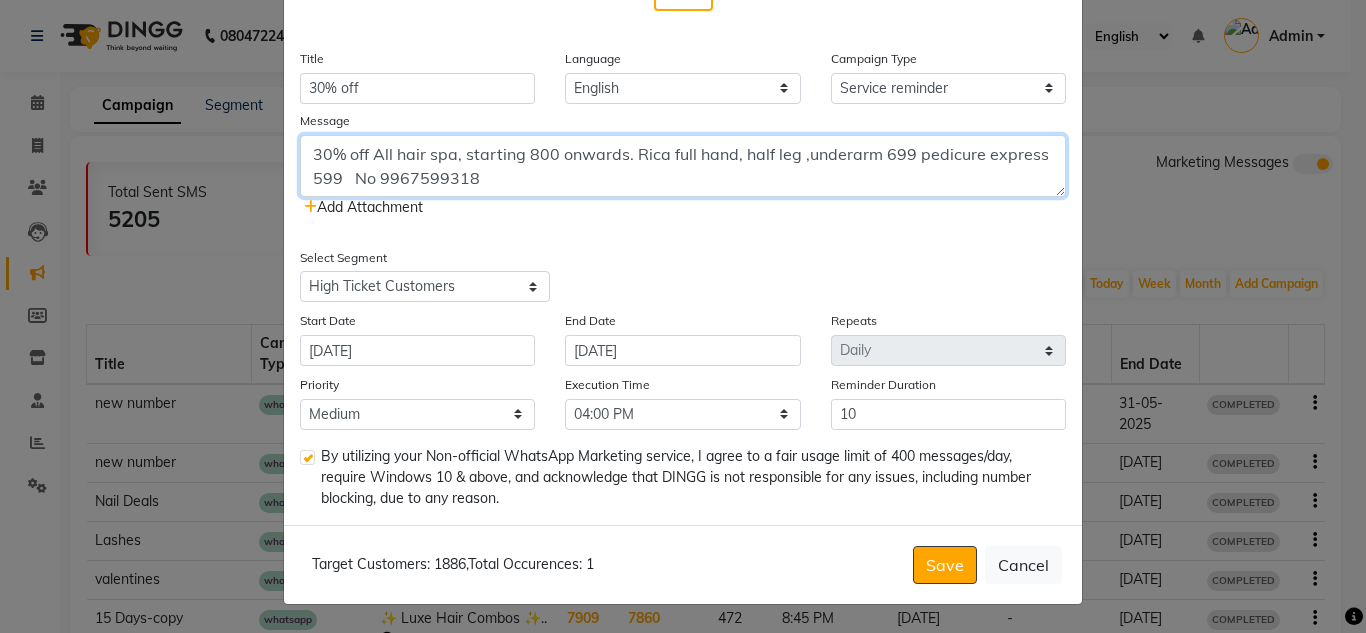 click on "30% off All hair spa, starting 800 onwards. Rica full hand, half leg ,underarm 699 pedicure express 599   No 9967599318" at bounding box center [683, 166] 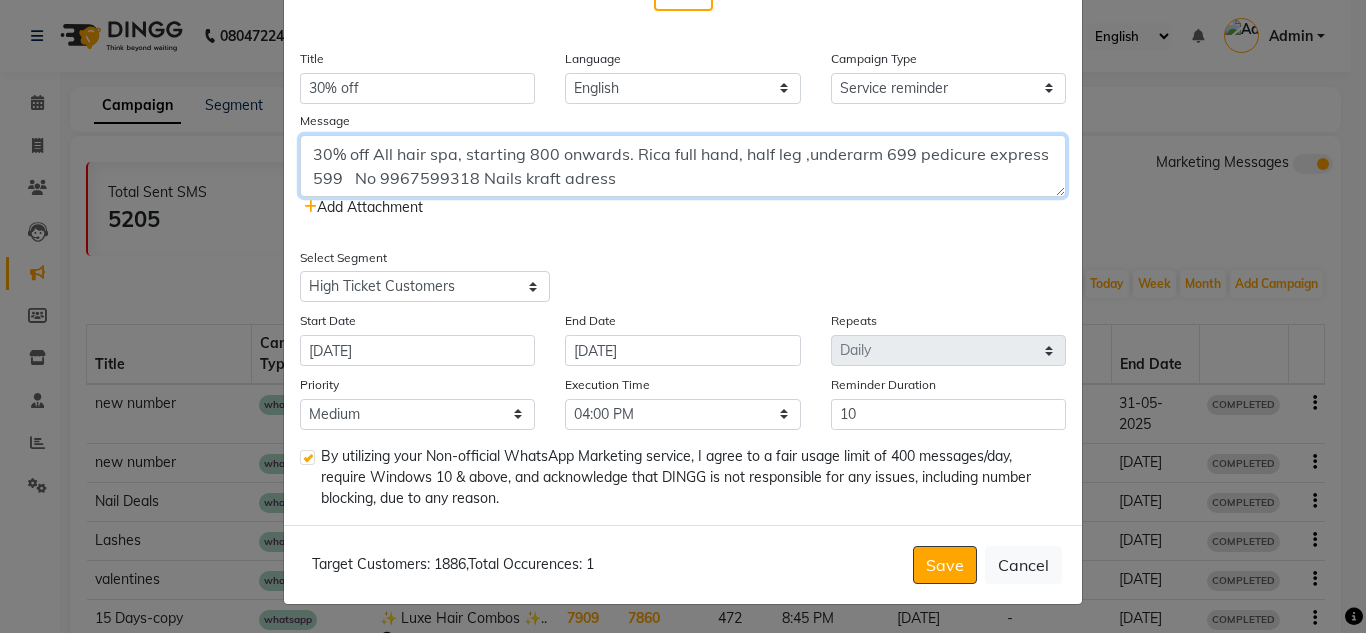 click on "30% off All hair spa, starting 800 onwards. Rica full hand, half leg ,underarm 699 pedicure express 599   No 9967599318 Nails kraft adress" at bounding box center [683, 166] 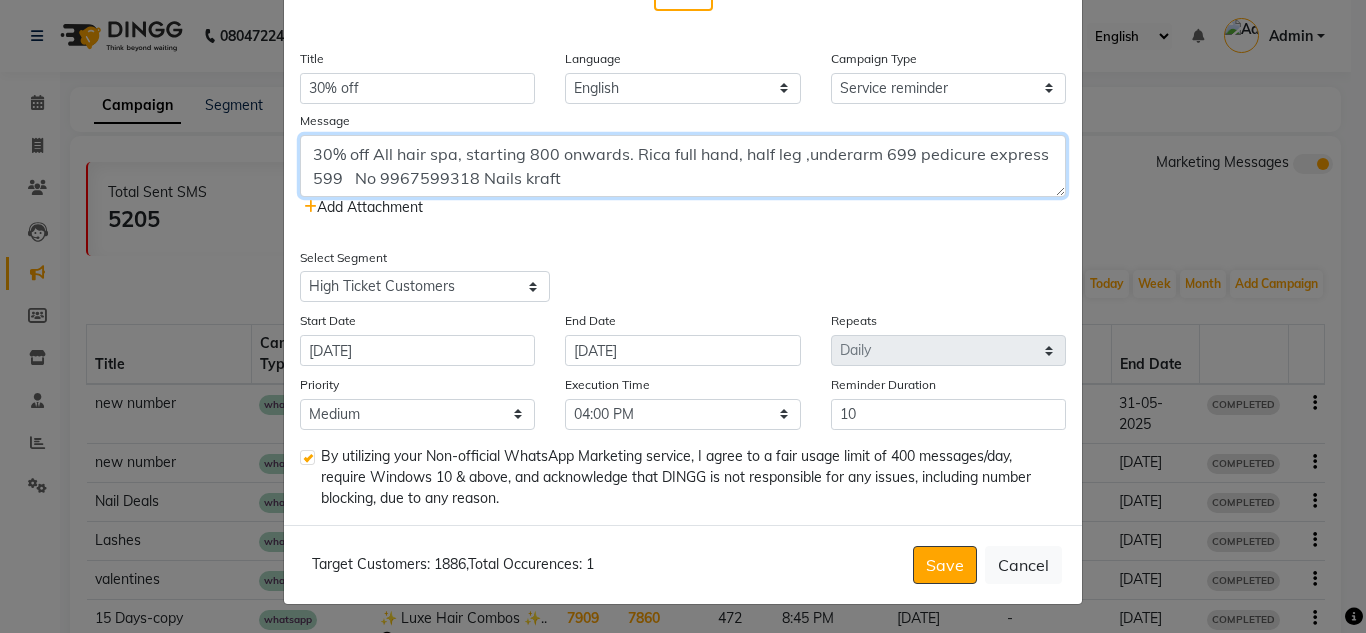 click on "30% off All hair spa, starting 800 onwards. Rica full hand, half leg ,underarm 699 pedicure express 599   No 9967599318 Nails kraft" at bounding box center [683, 166] 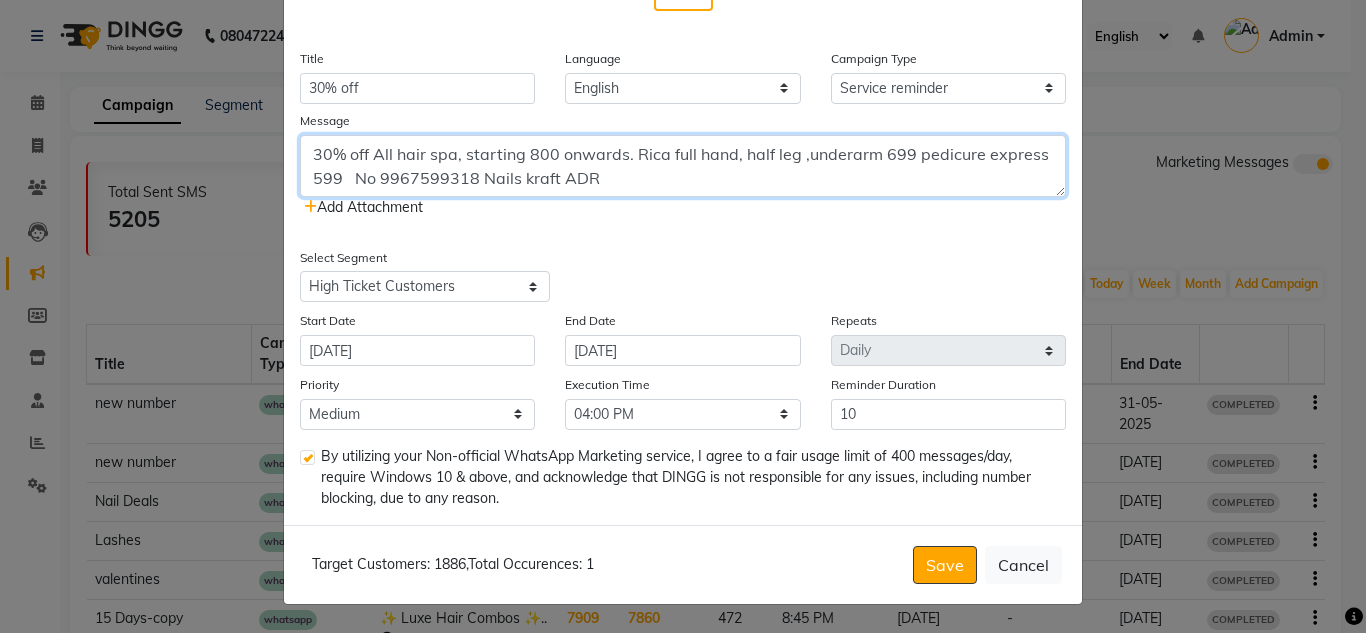 click on "30% off All hair spa, starting 800 onwards. Rica full hand, half leg ,underarm 699 pedicure express 599   No 9967599318 Nails kraft ADR" at bounding box center [683, 166] 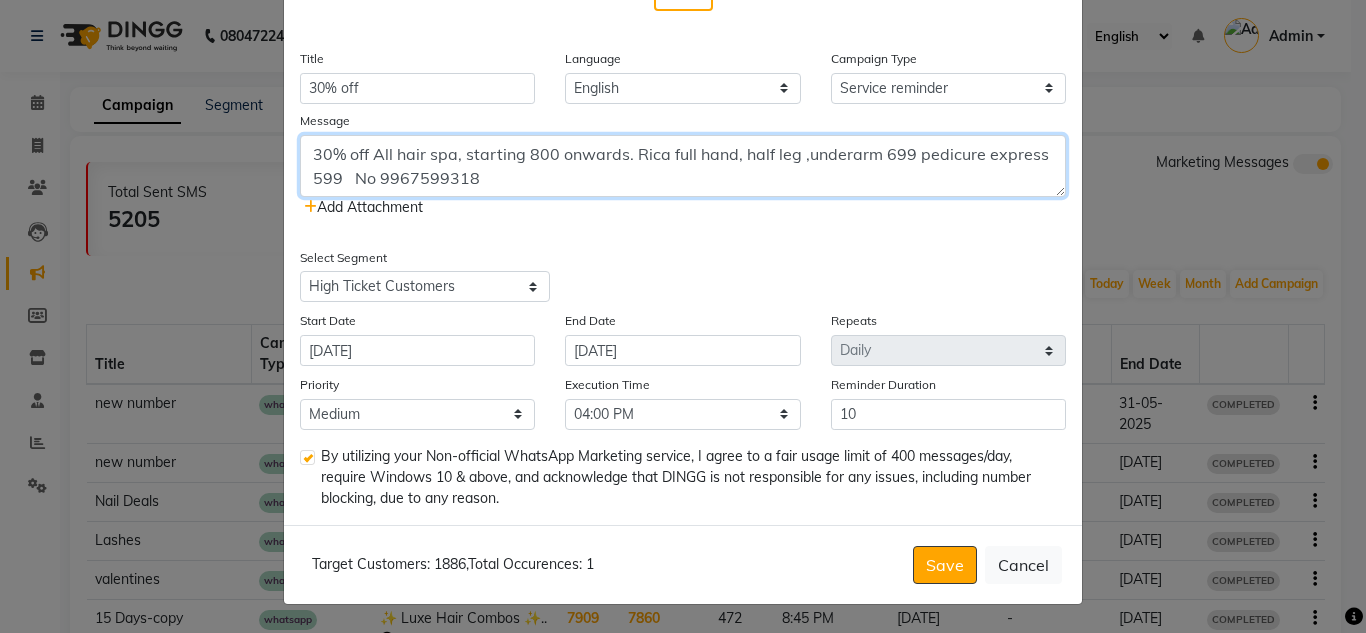 paste on "Address: Plot no 186, Shaheed Bhagat Singh Society, J.B. Nagar, Chakala, Andheri East, Mumbai, Maharashtra 400059" 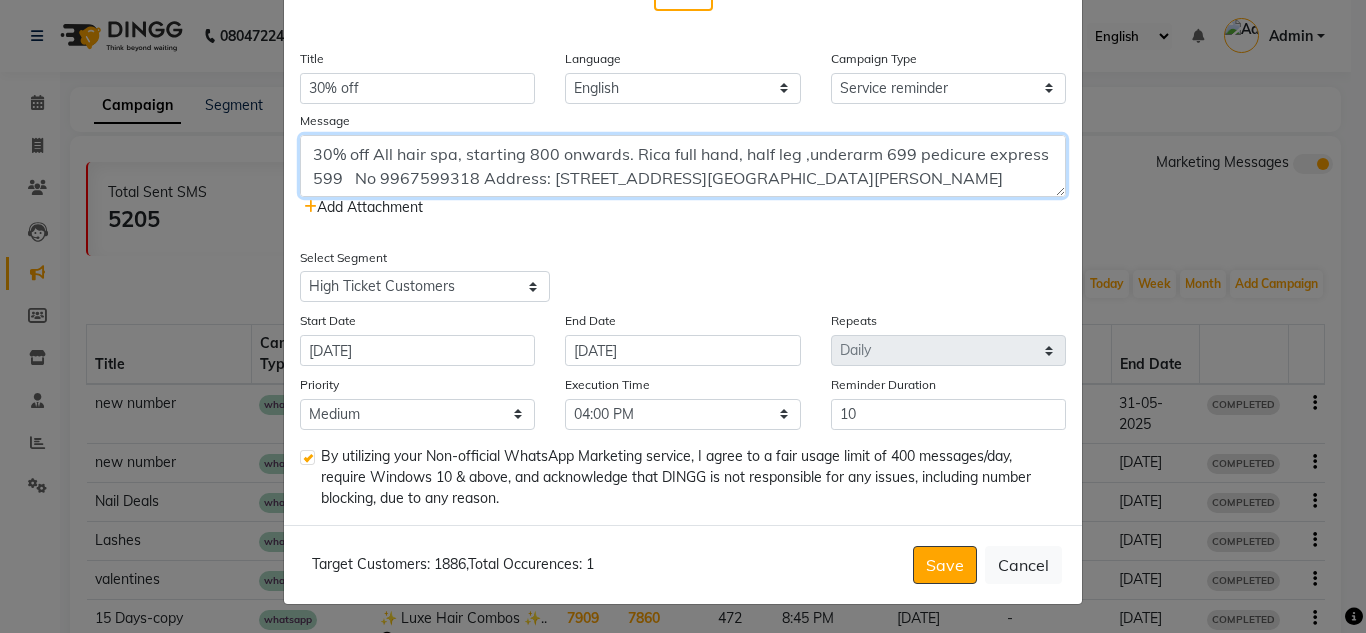 scroll, scrollTop: 40, scrollLeft: 0, axis: vertical 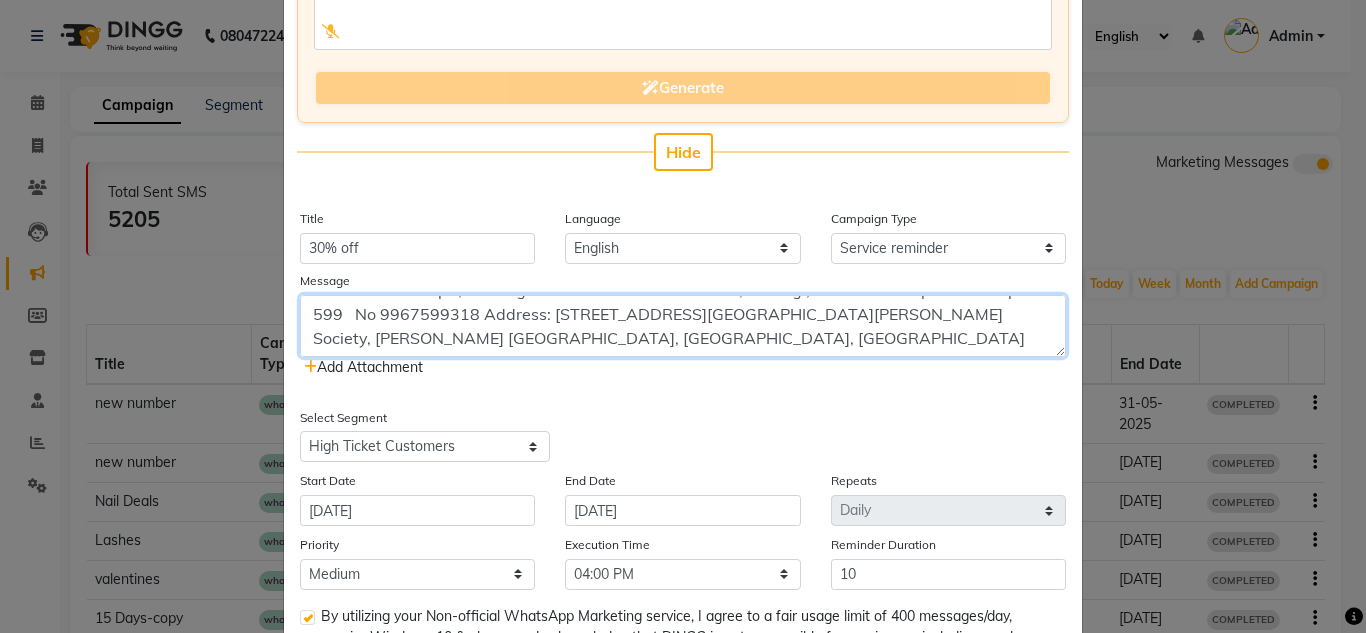 click on "30% off All hair spa, starting 800 onwards. Rica full hand, half leg ,underarm 699 pedicure express 599   No 9967599318 Address: Plot no 186, Shaheed Bhagat Singh Society, J.B. Nagar, Chaklala, Andheri East, Mumbai, Maharashtra 400059" at bounding box center [683, 326] 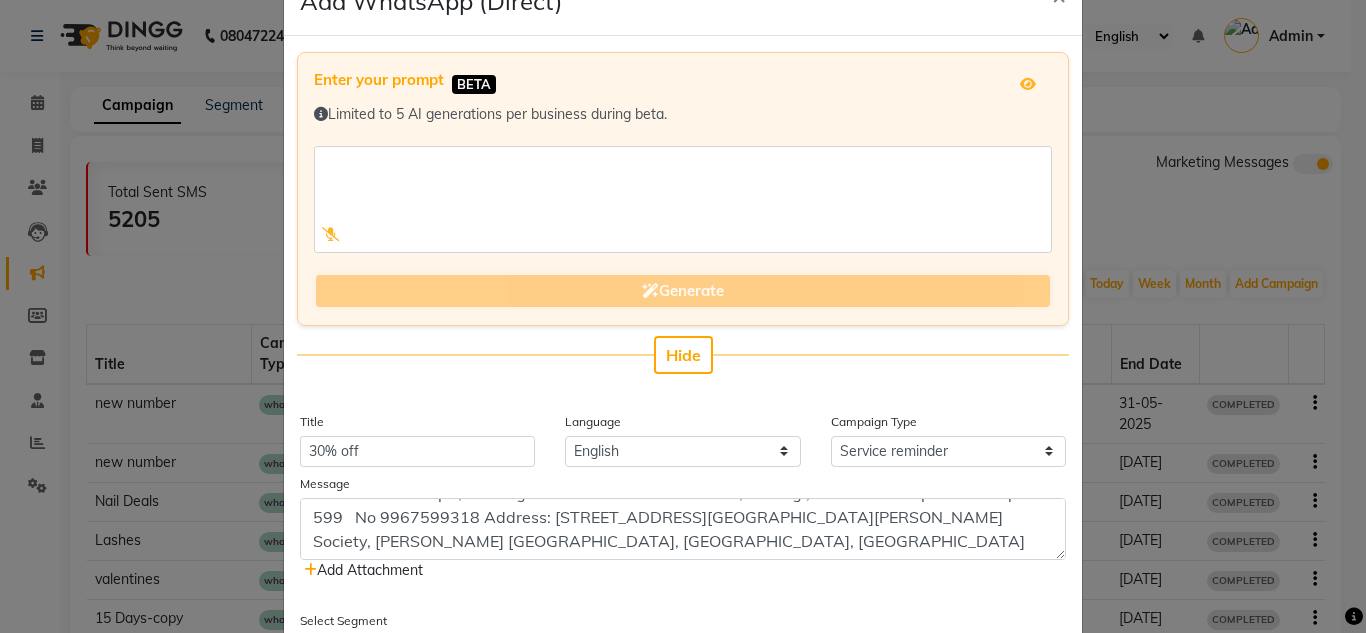scroll, scrollTop: 25, scrollLeft: 0, axis: vertical 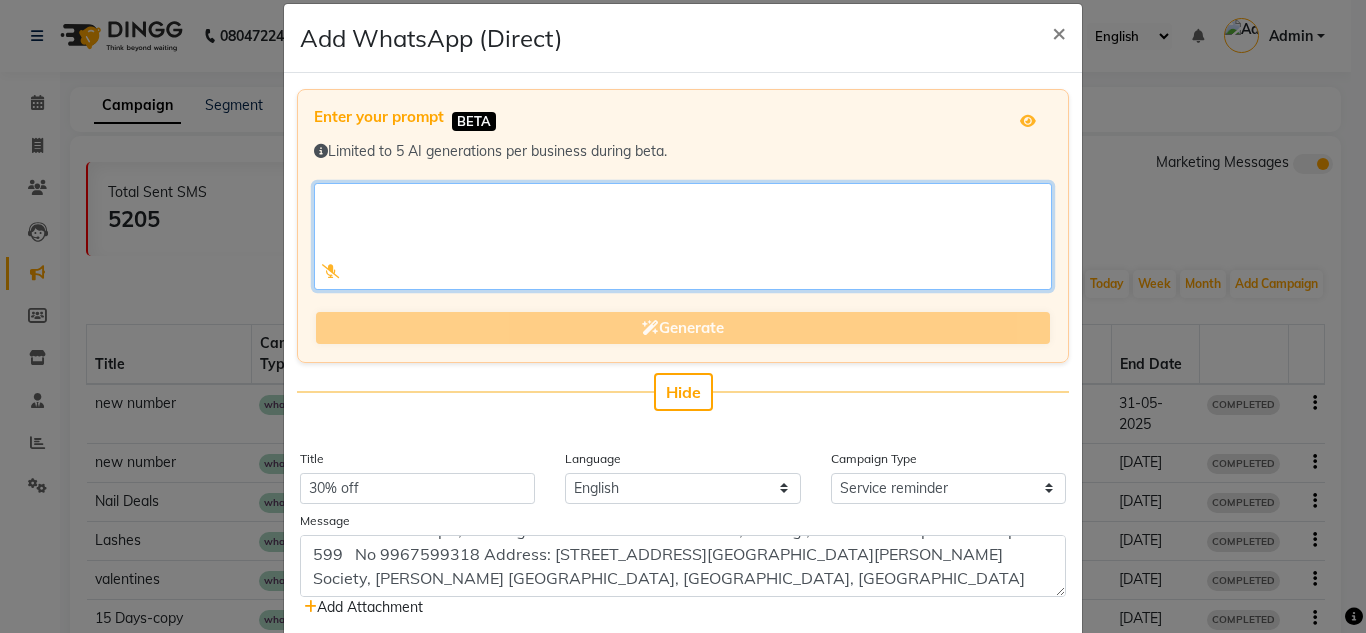click 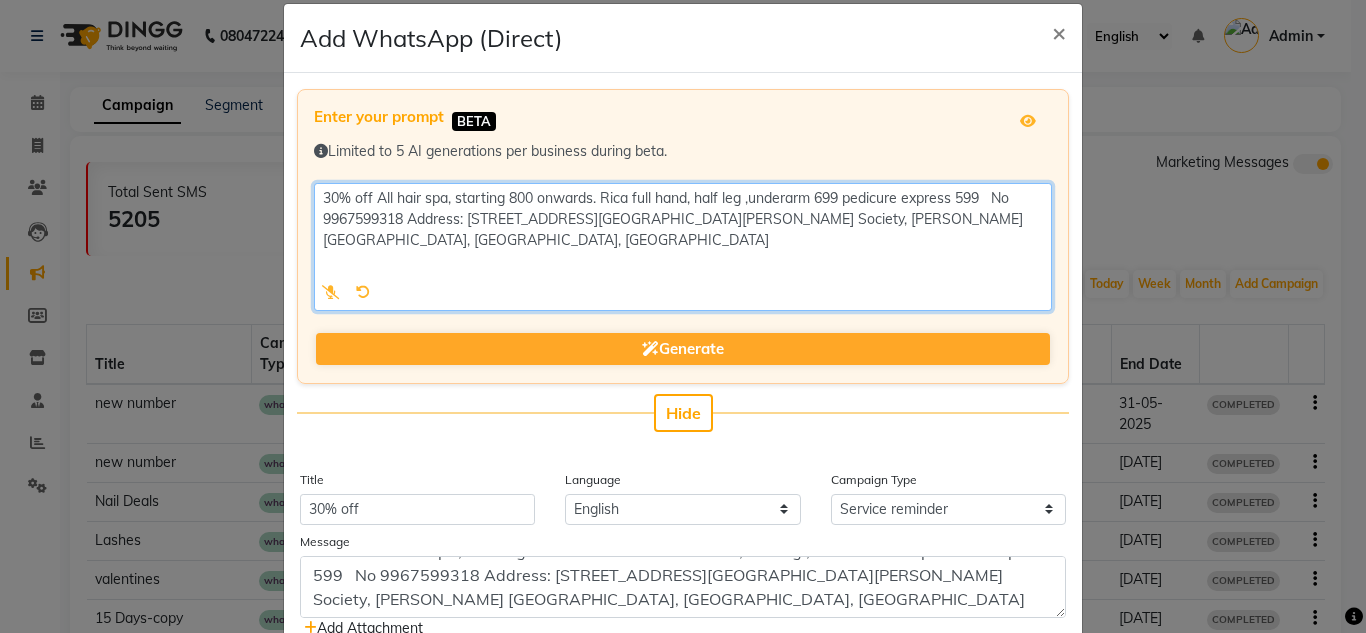 click 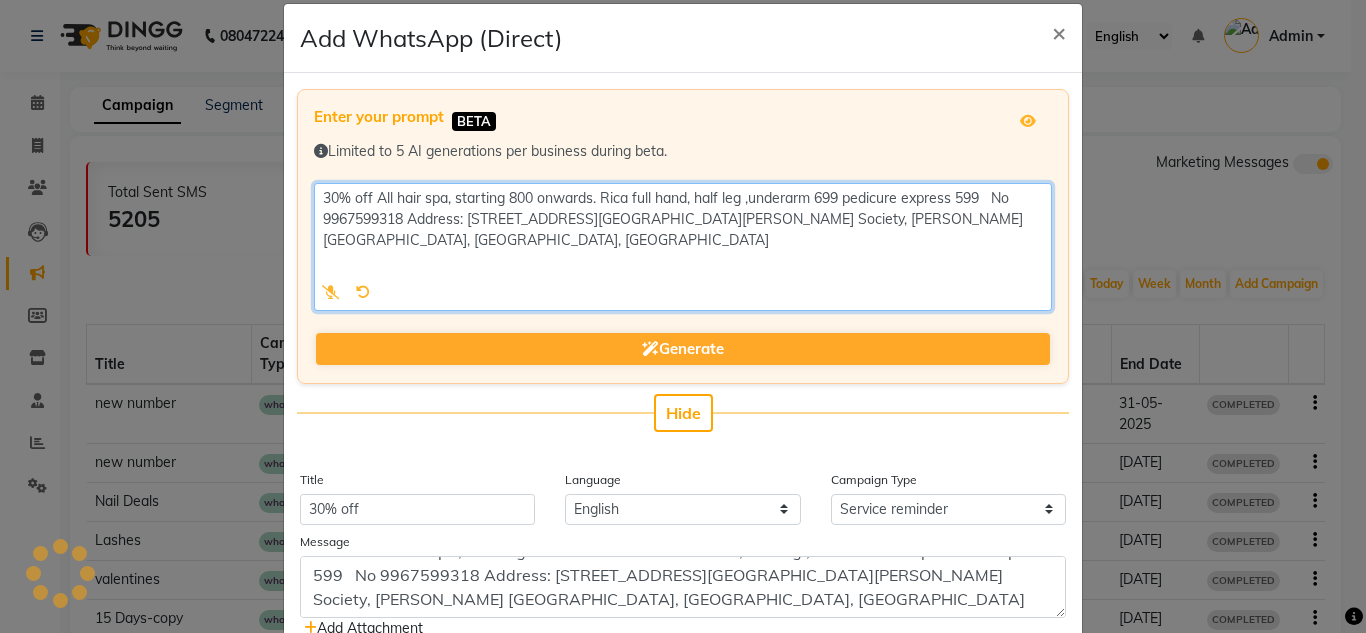 click 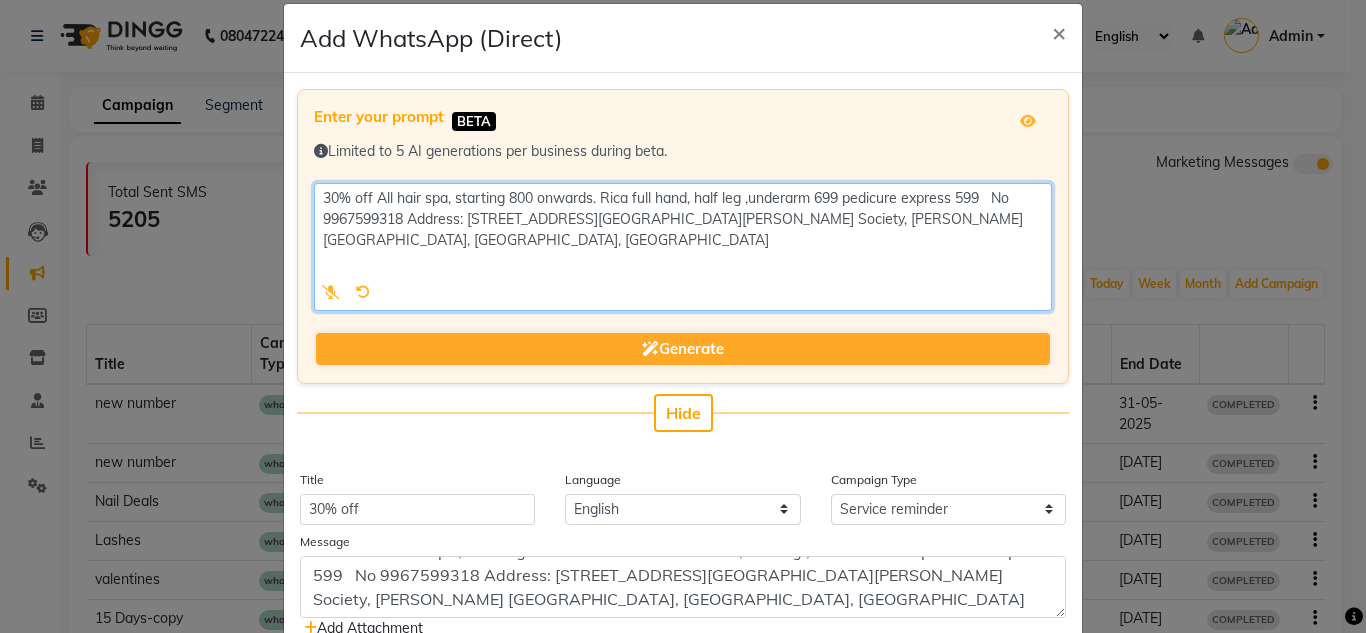 click 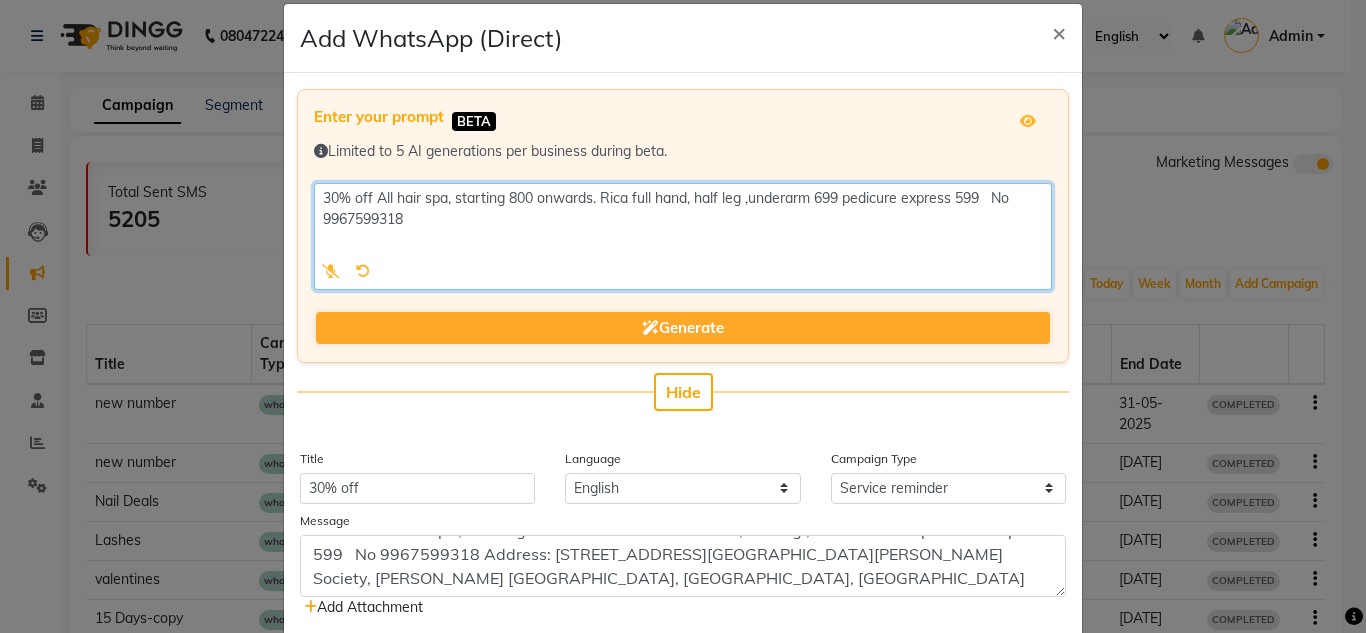 click 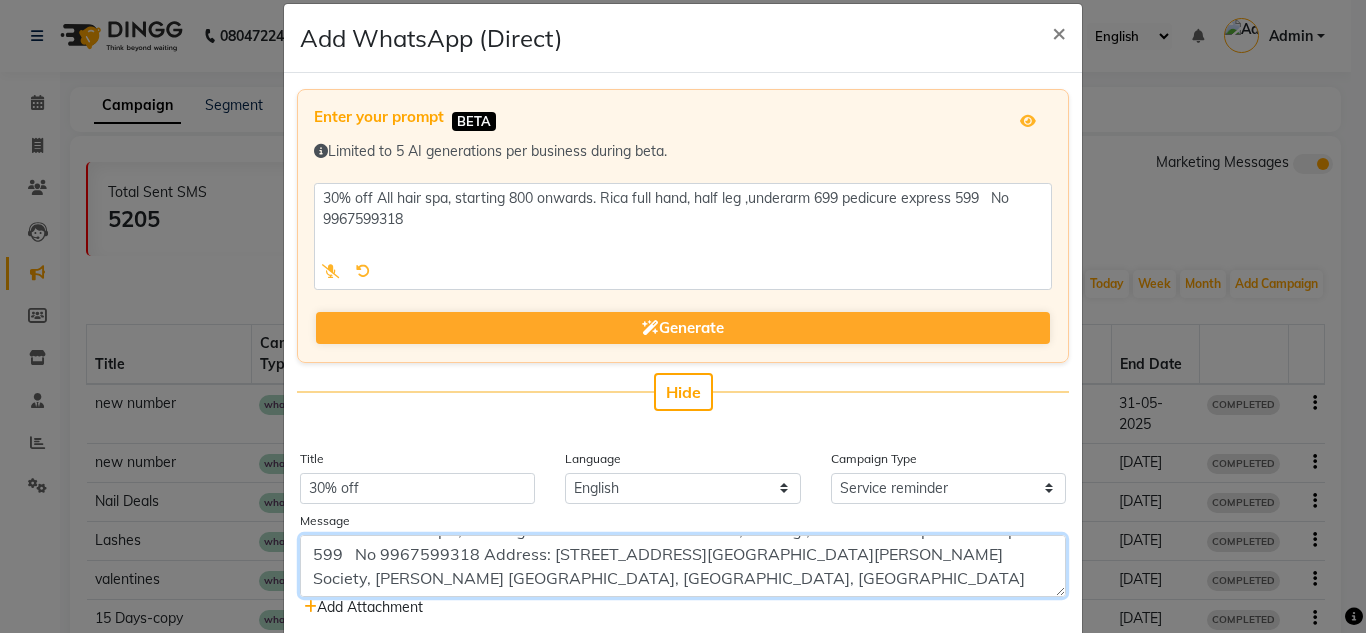 scroll, scrollTop: 48, scrollLeft: 0, axis: vertical 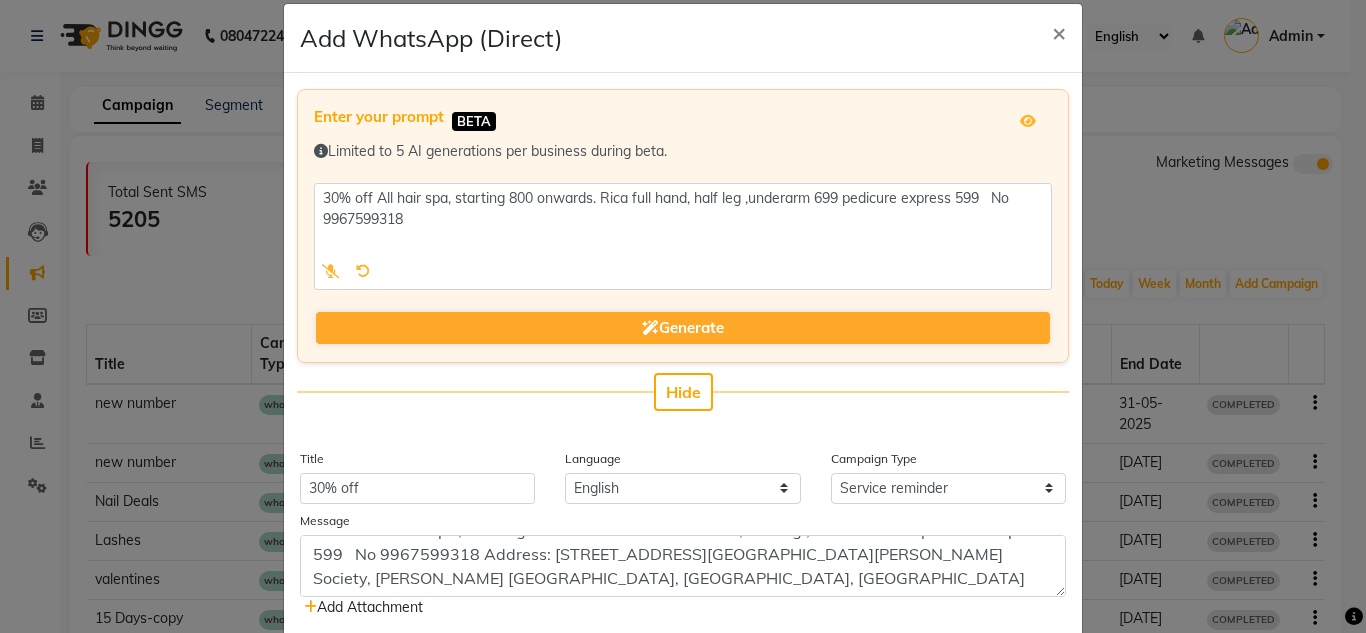 click on "Add Attachment" 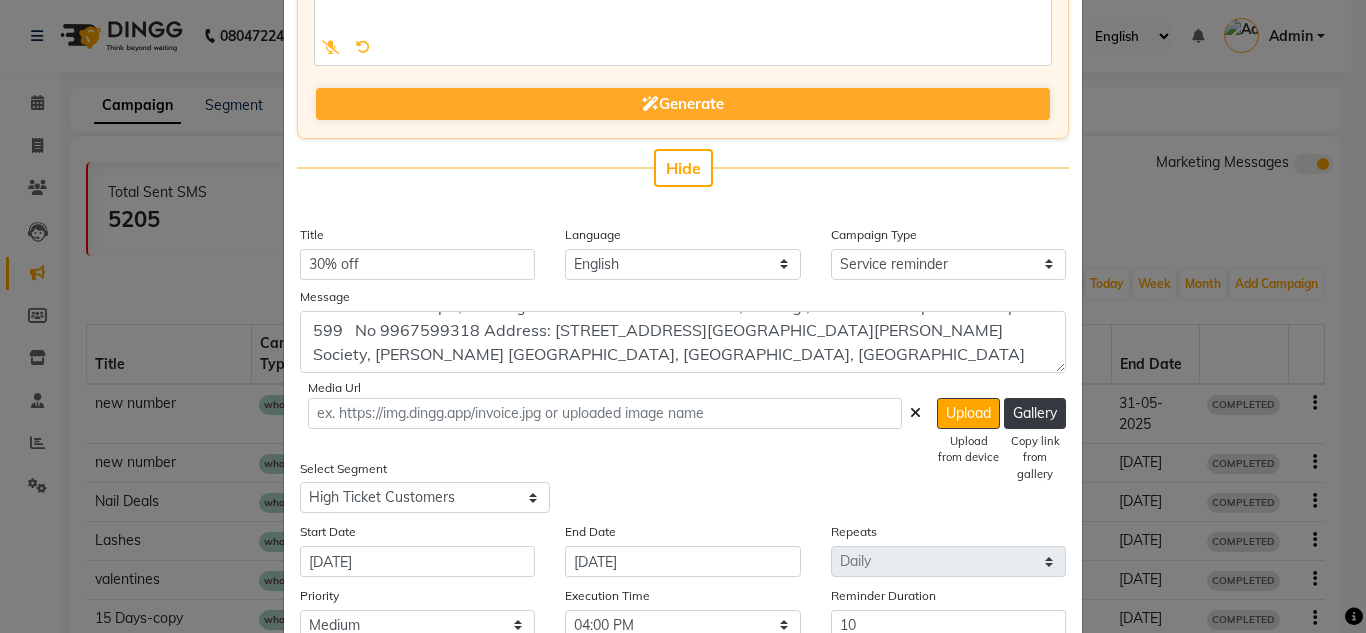scroll, scrollTop: 265, scrollLeft: 0, axis: vertical 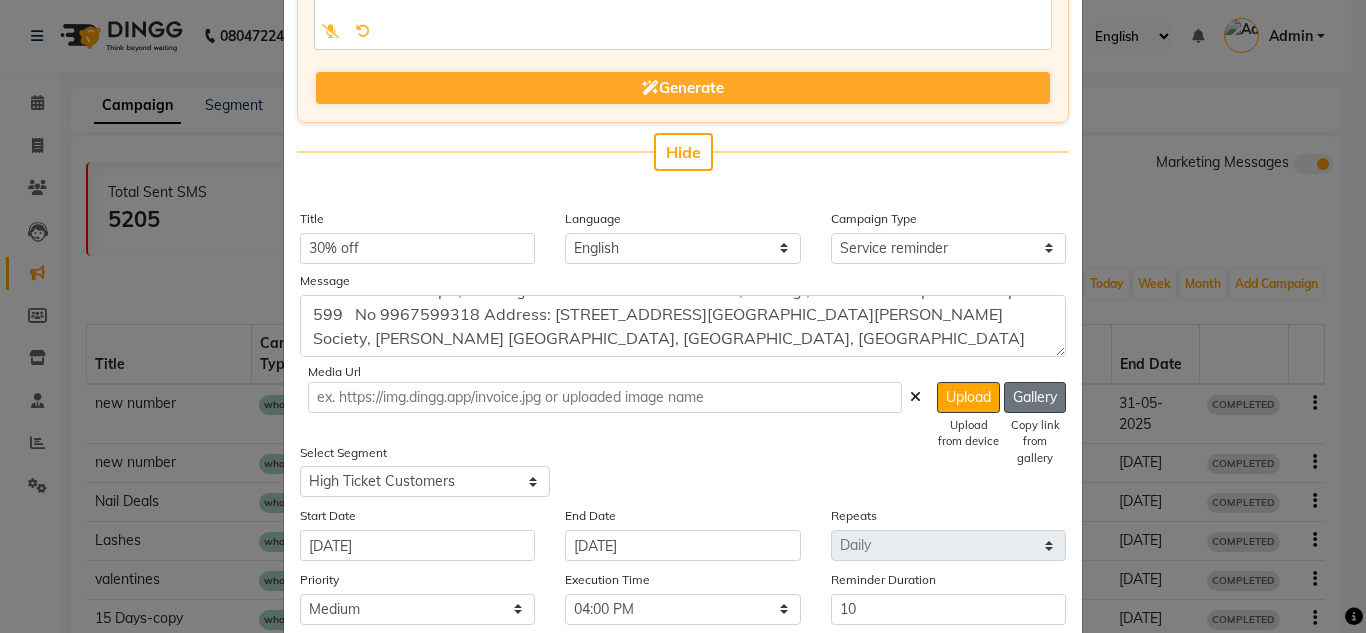 click on "Gallery" 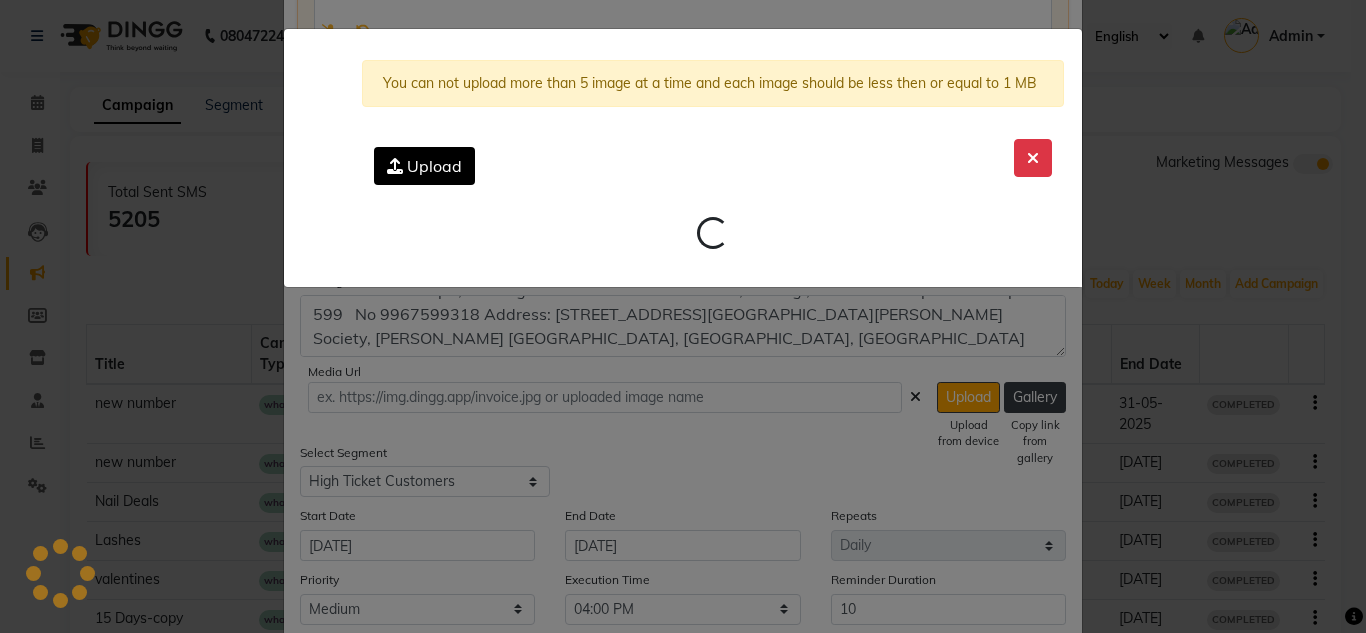 click on "You can not upload more than 5 image at a time and each image should be less then or equal to 1 MB  Upload" 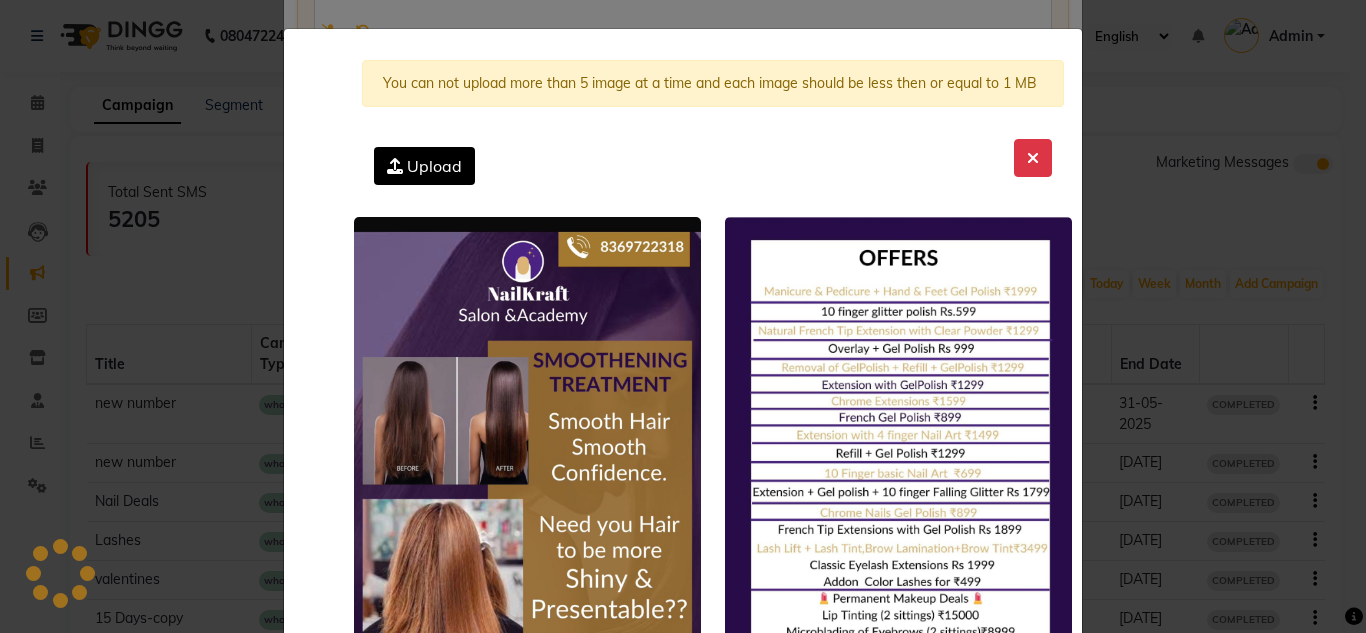 click 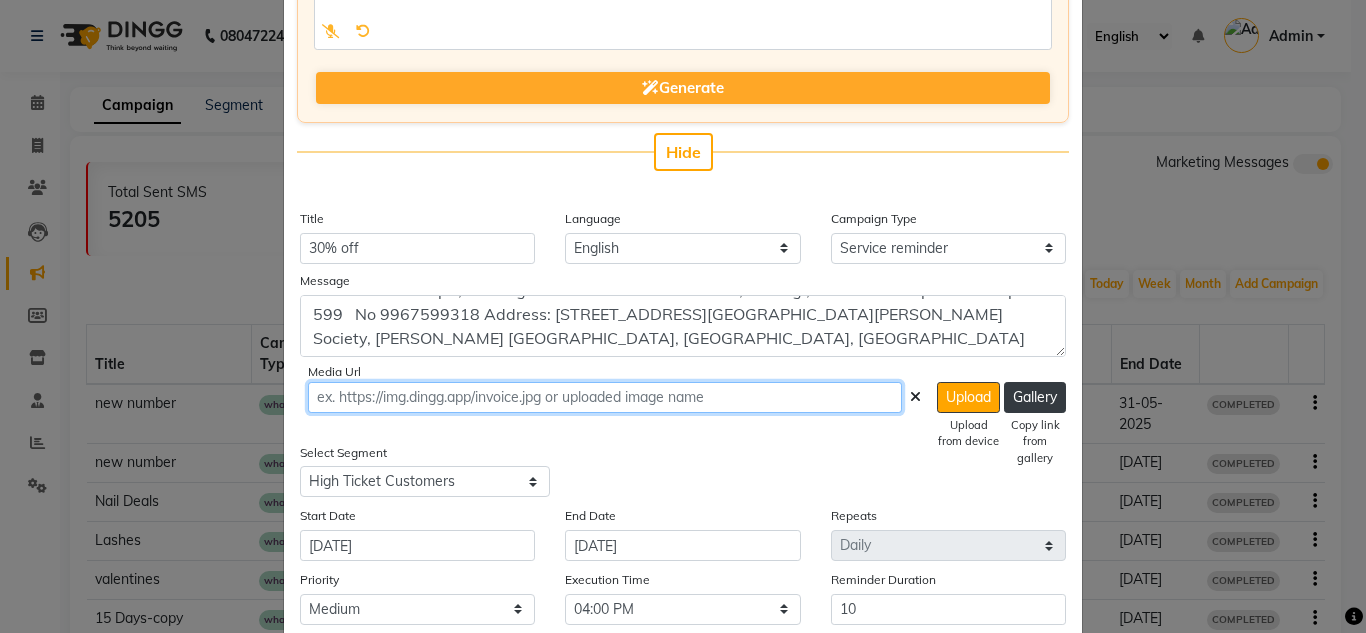click 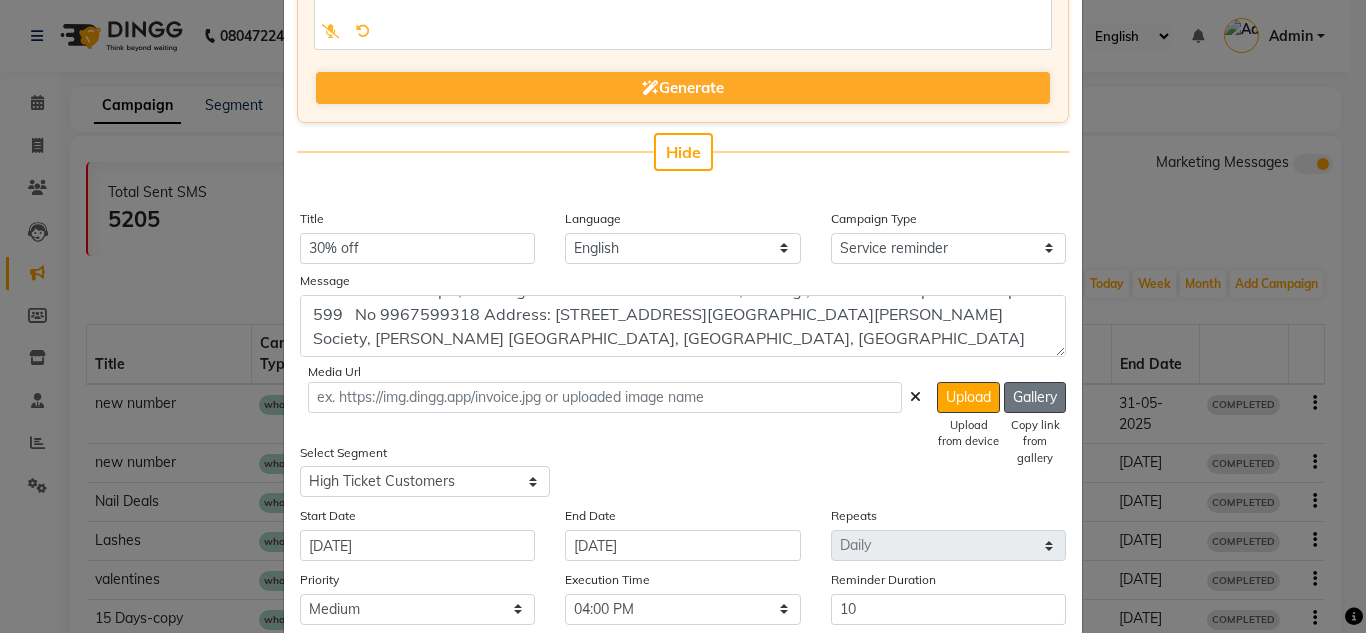click on "Gallery" 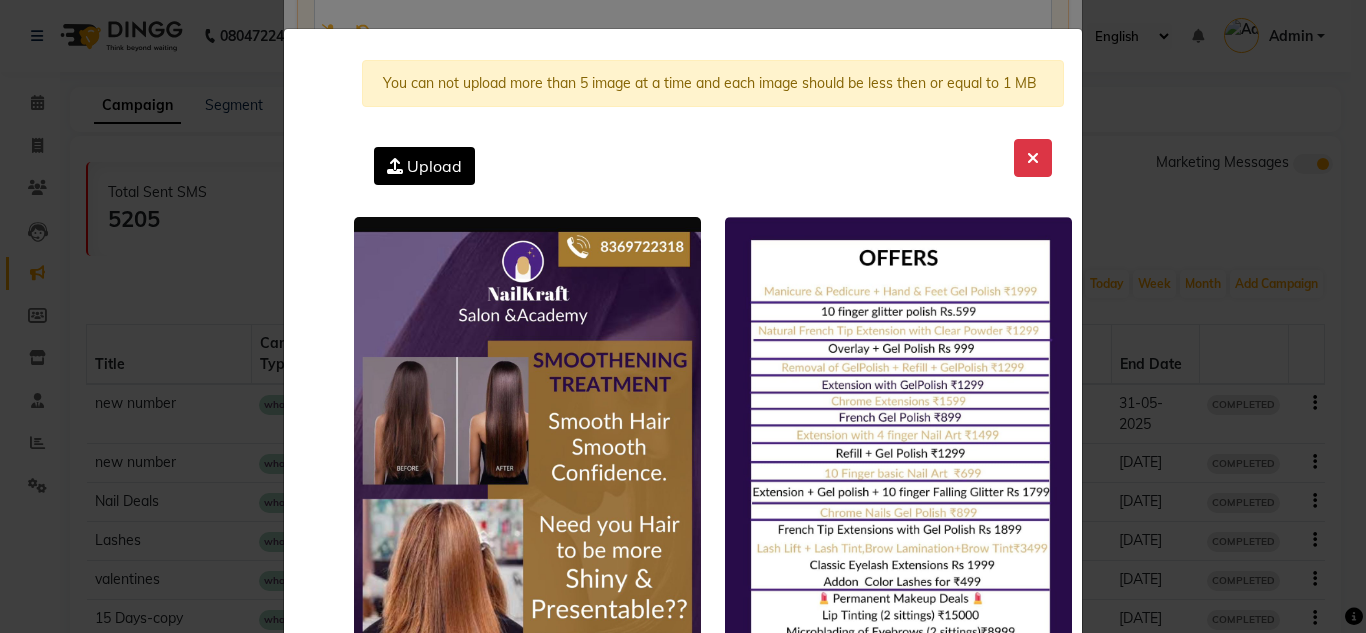 click at bounding box center [1354, 617] 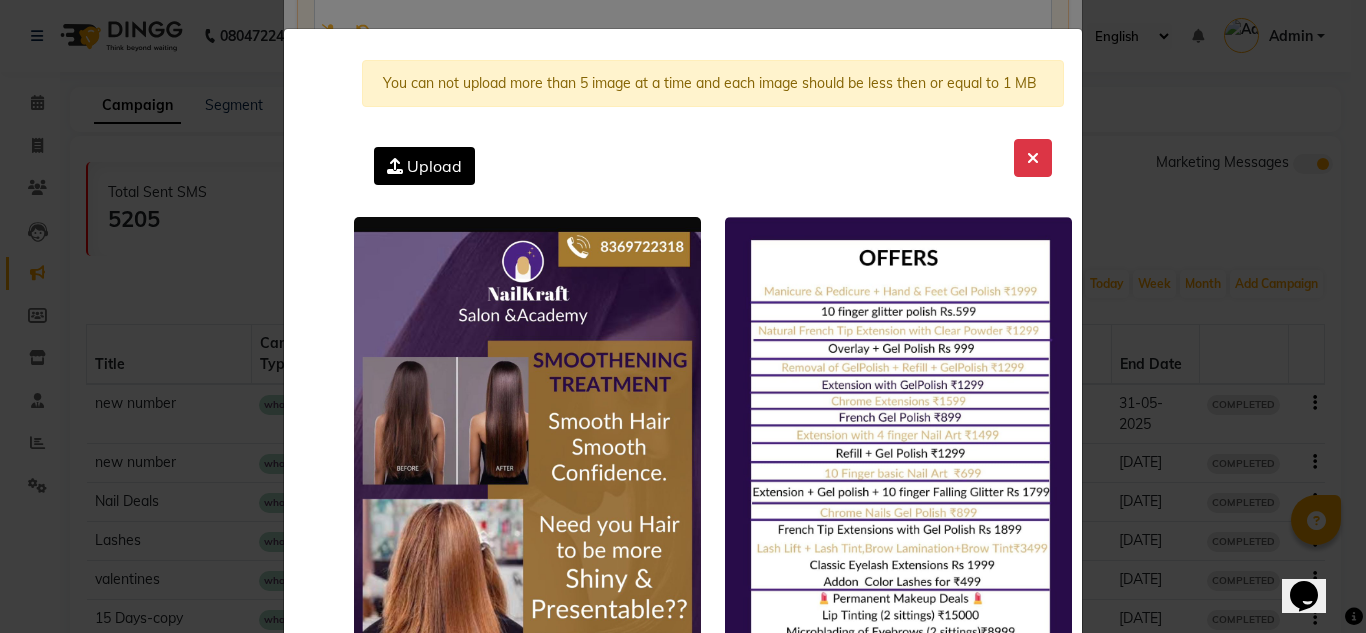 click at bounding box center [1354, 617] 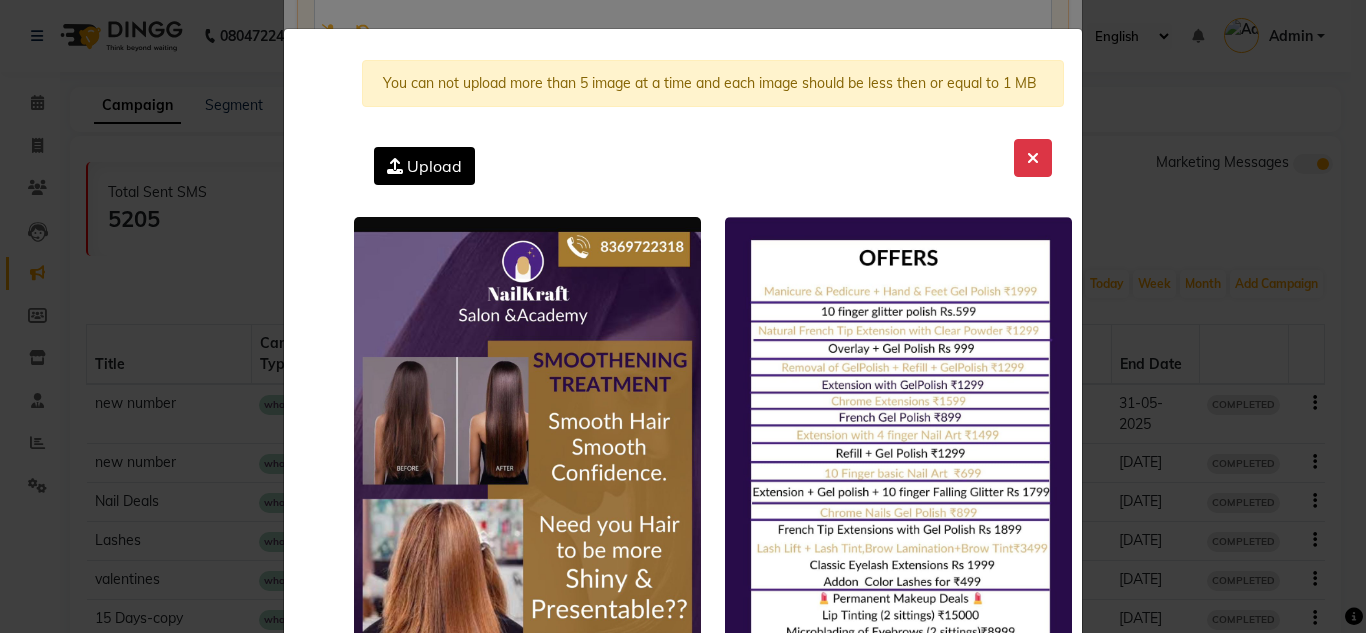 click at bounding box center (1354, 617) 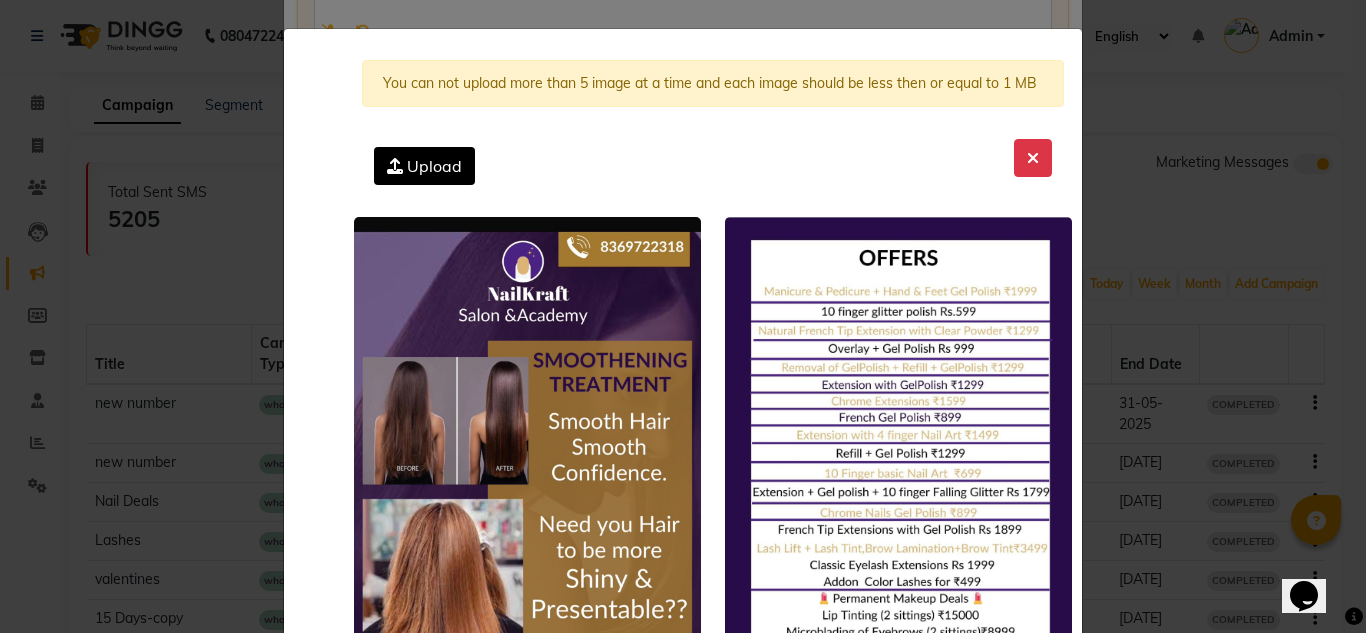 click at bounding box center [1354, 616] 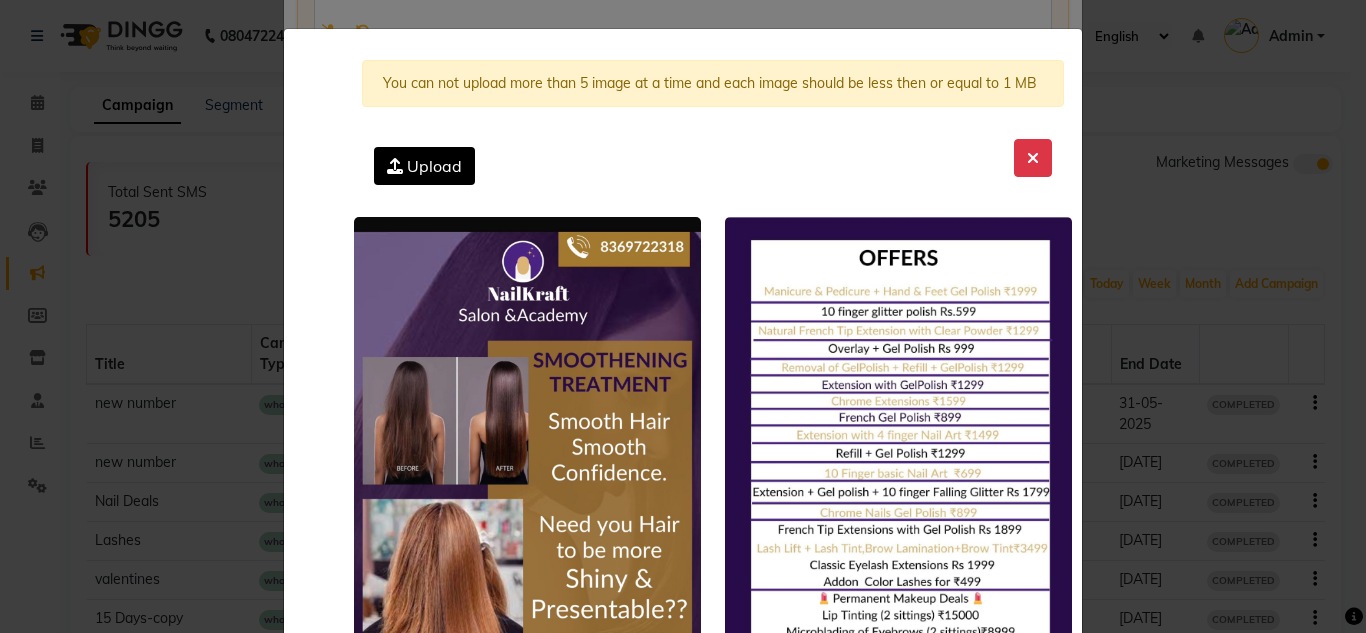 click at bounding box center [1354, 616] 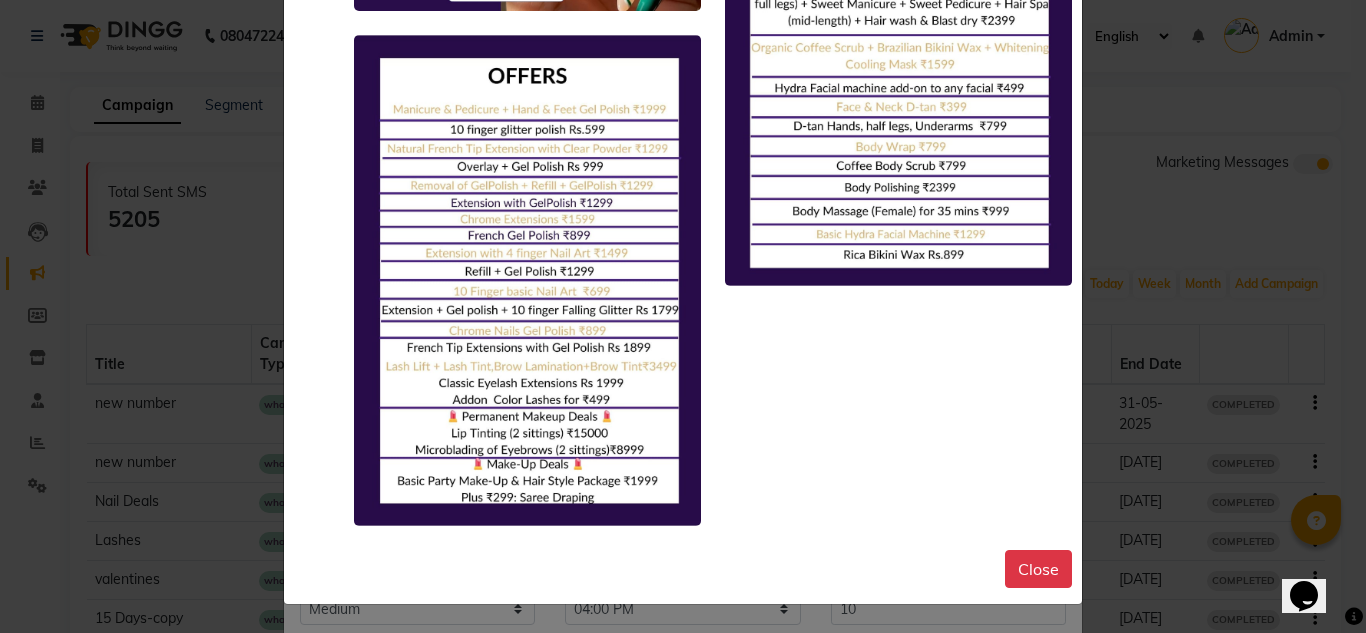 scroll, scrollTop: 4716, scrollLeft: 0, axis: vertical 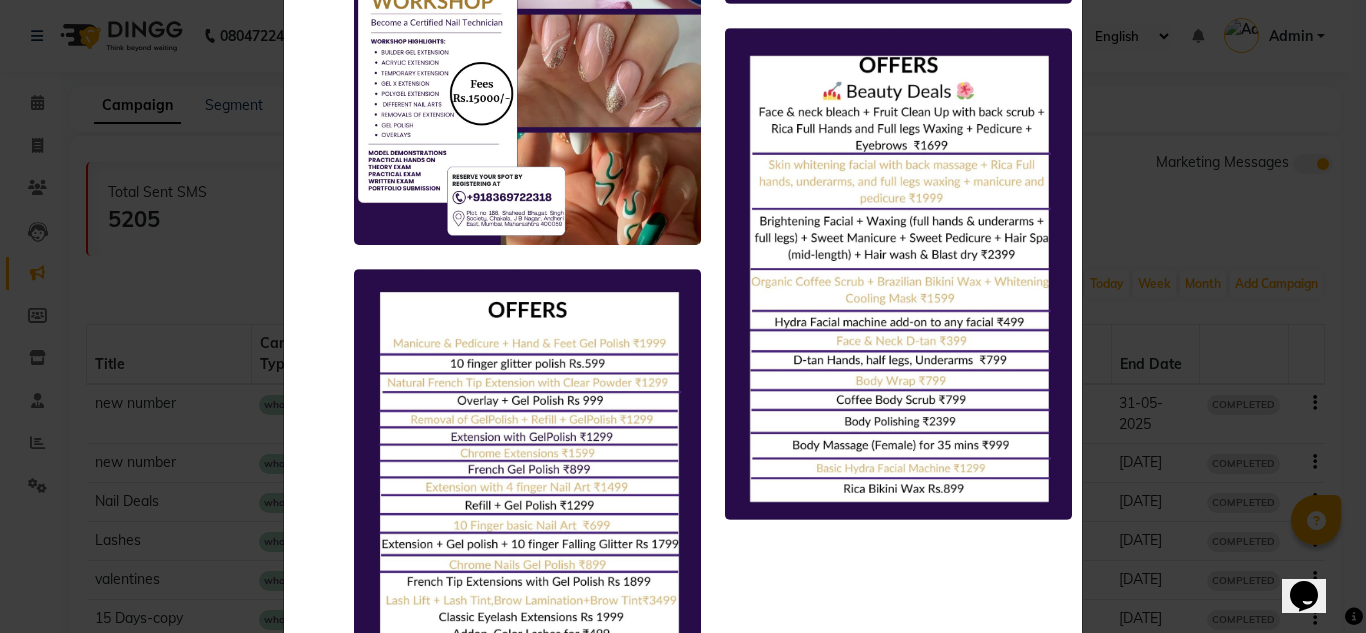drag, startPoint x: 1358, startPoint y: 68, endPoint x: 63, endPoint y: 18, distance: 1295.9648 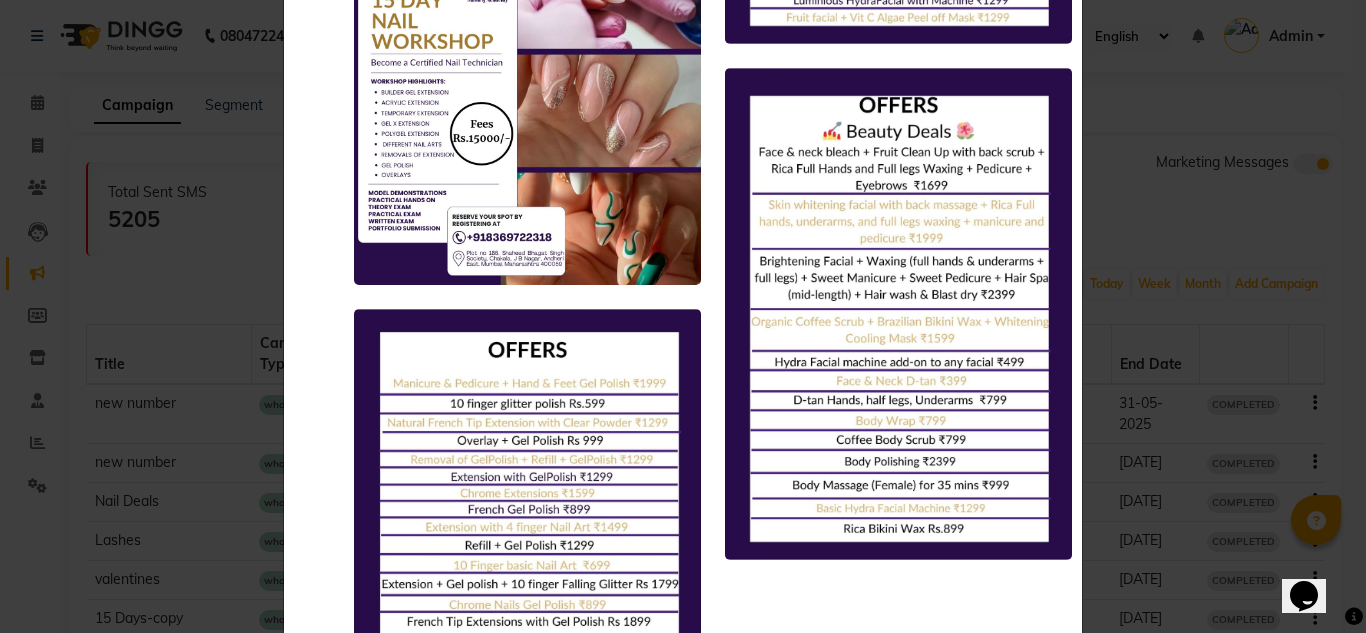click at bounding box center (1354, 616) 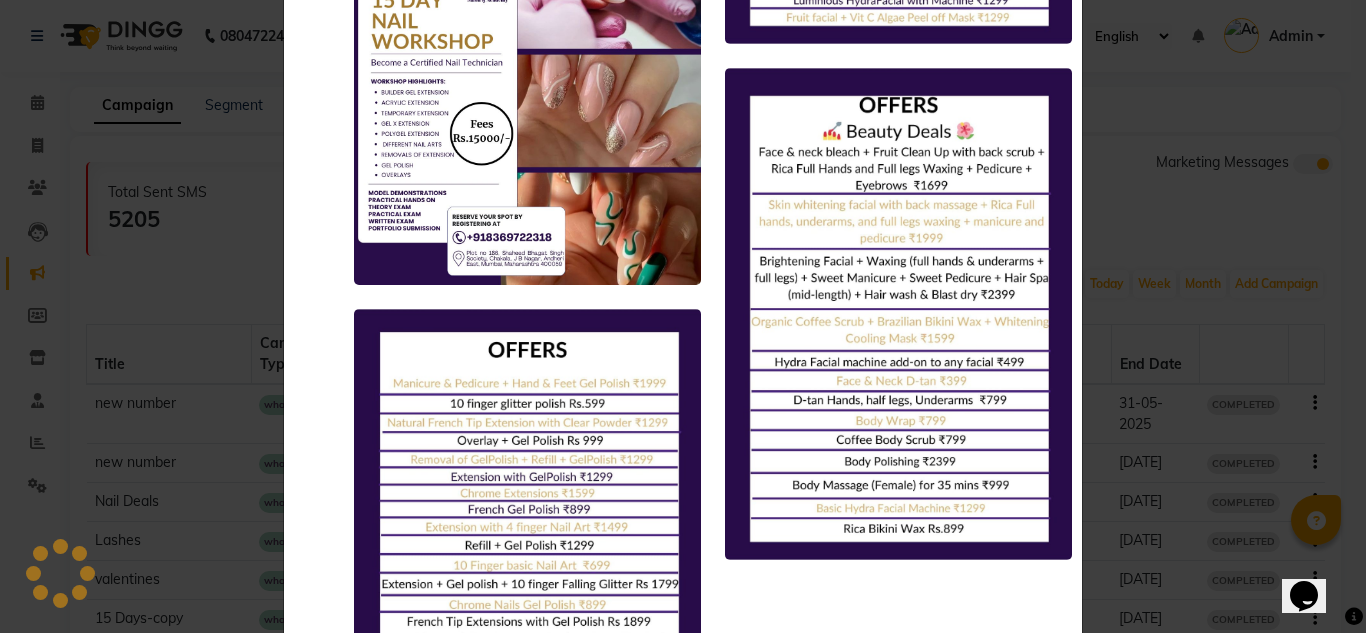 click at bounding box center (1354, 616) 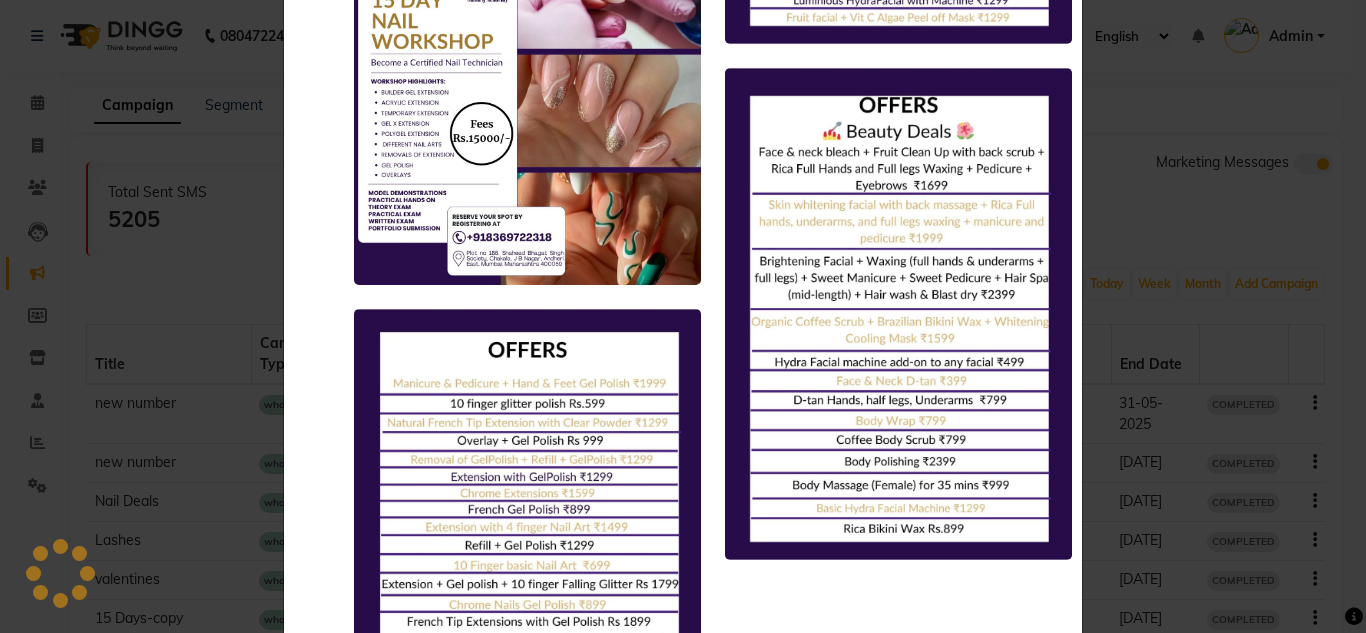 click at bounding box center [1354, 616] 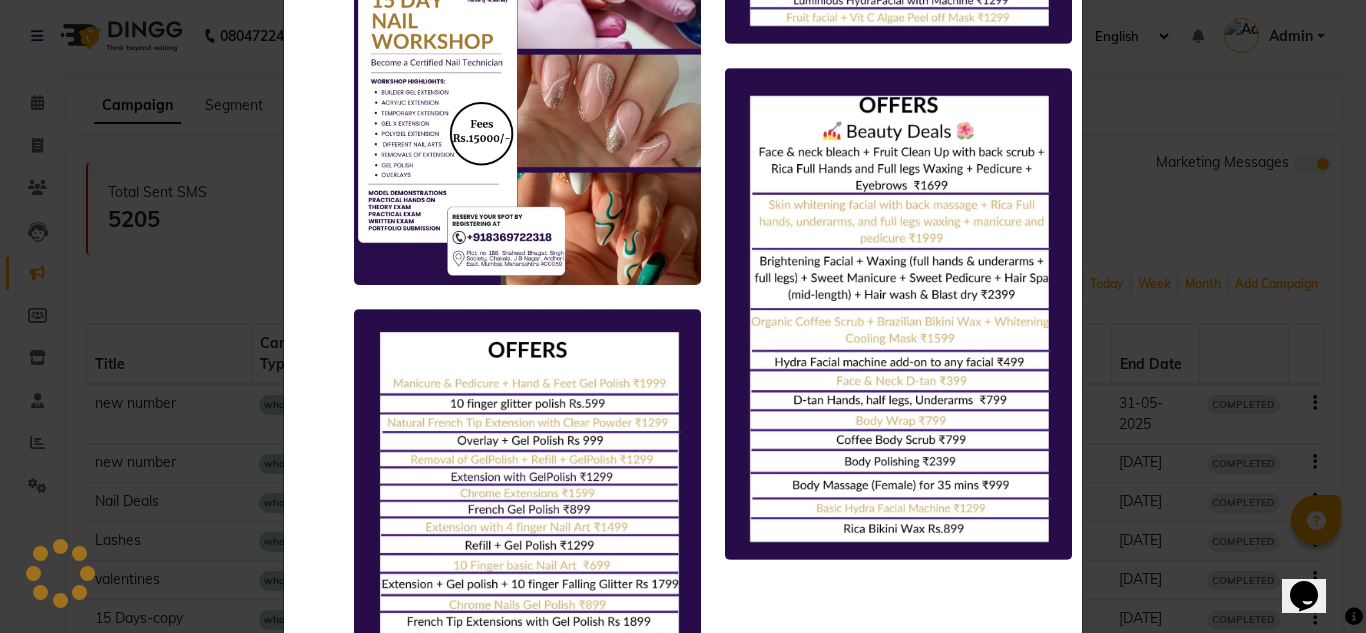 click at bounding box center [1354, 616] 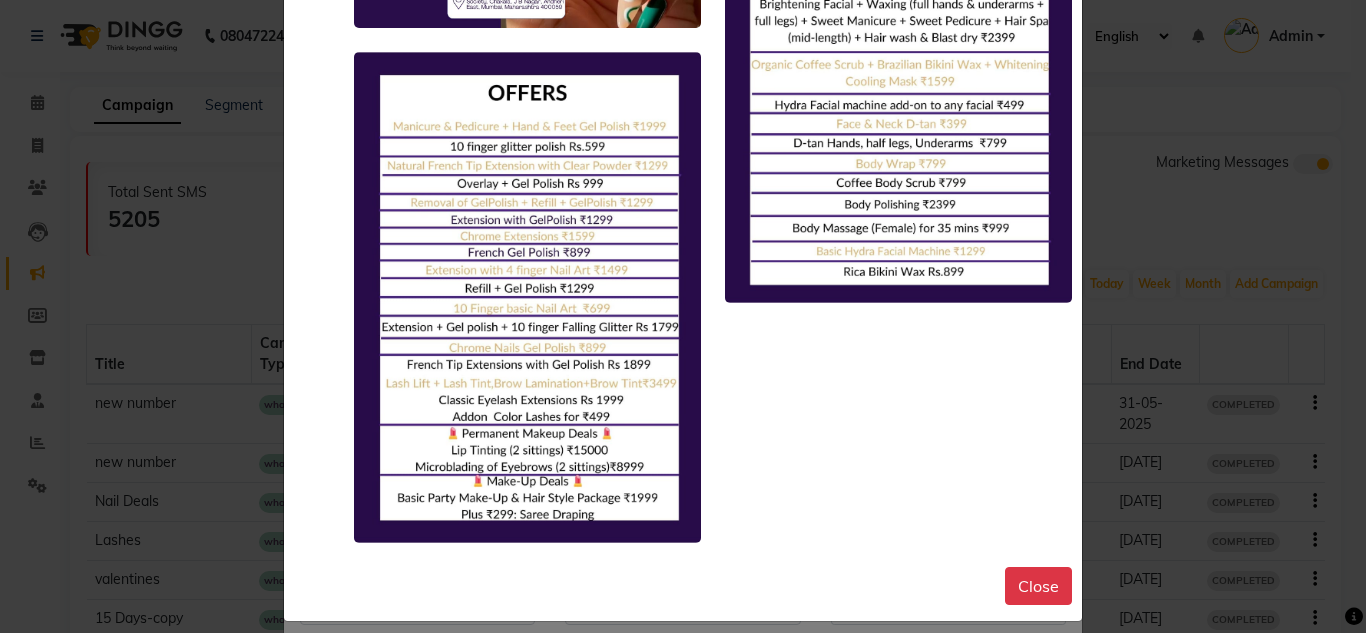 scroll, scrollTop: 4950, scrollLeft: 0, axis: vertical 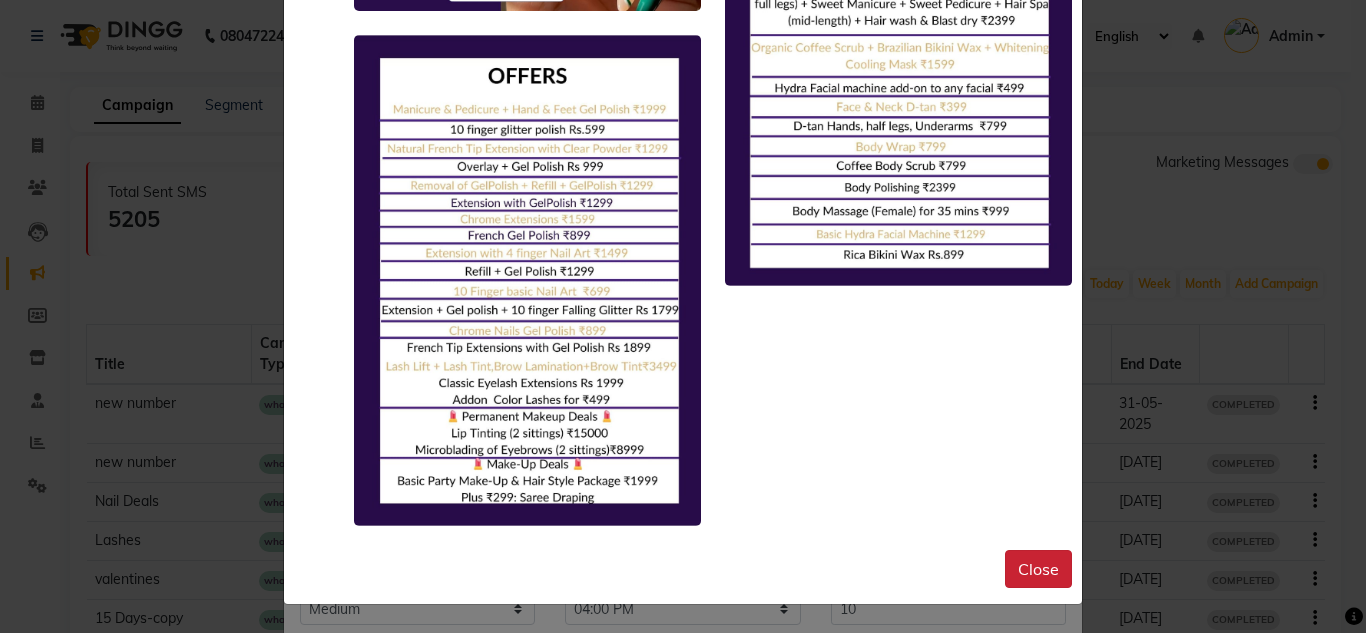 click on "Close" 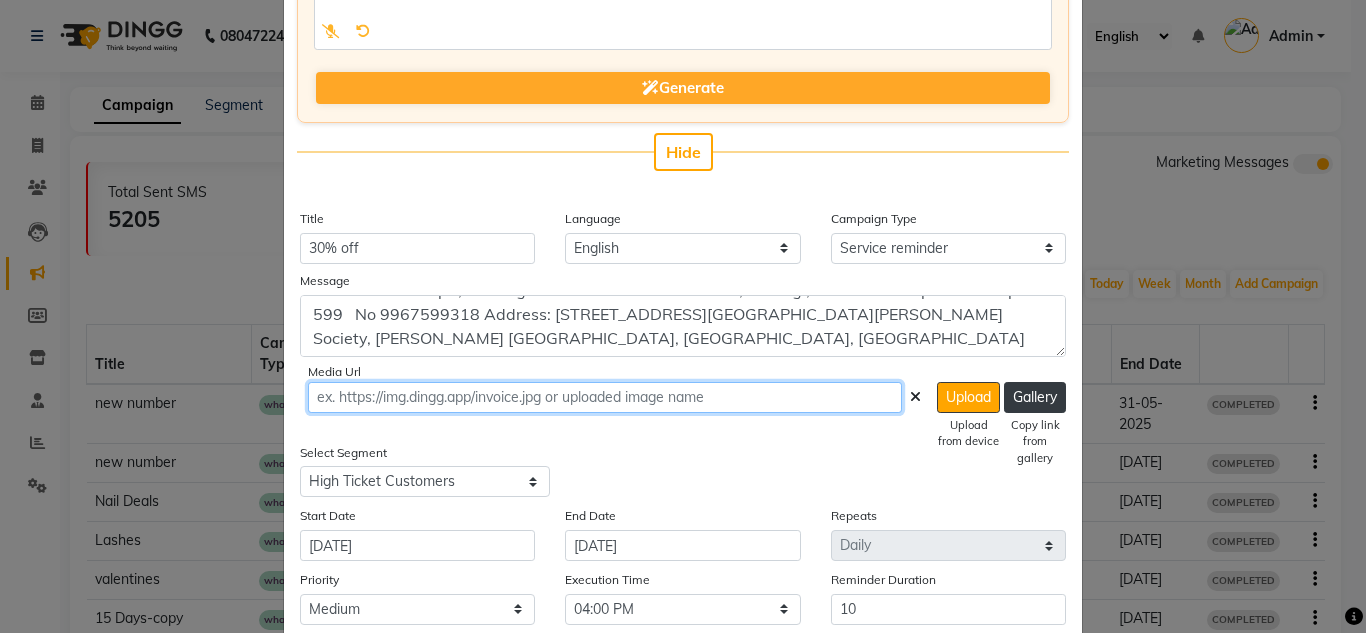 click 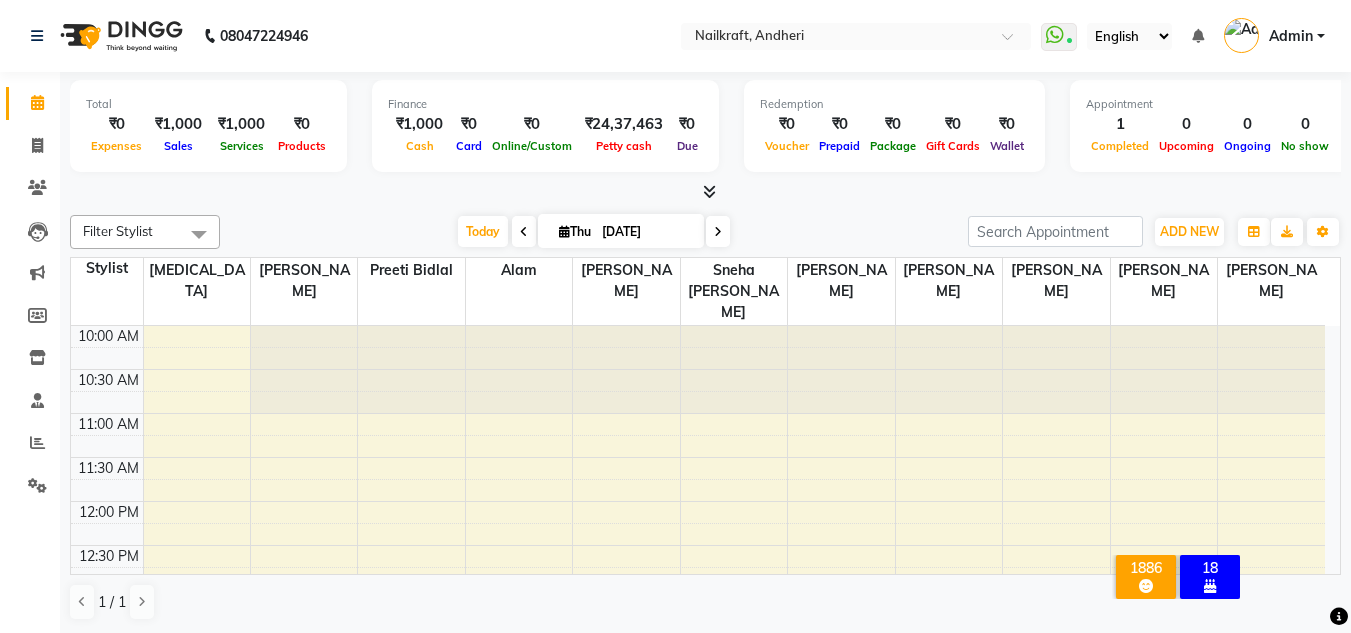 scroll, scrollTop: 0, scrollLeft: 0, axis: both 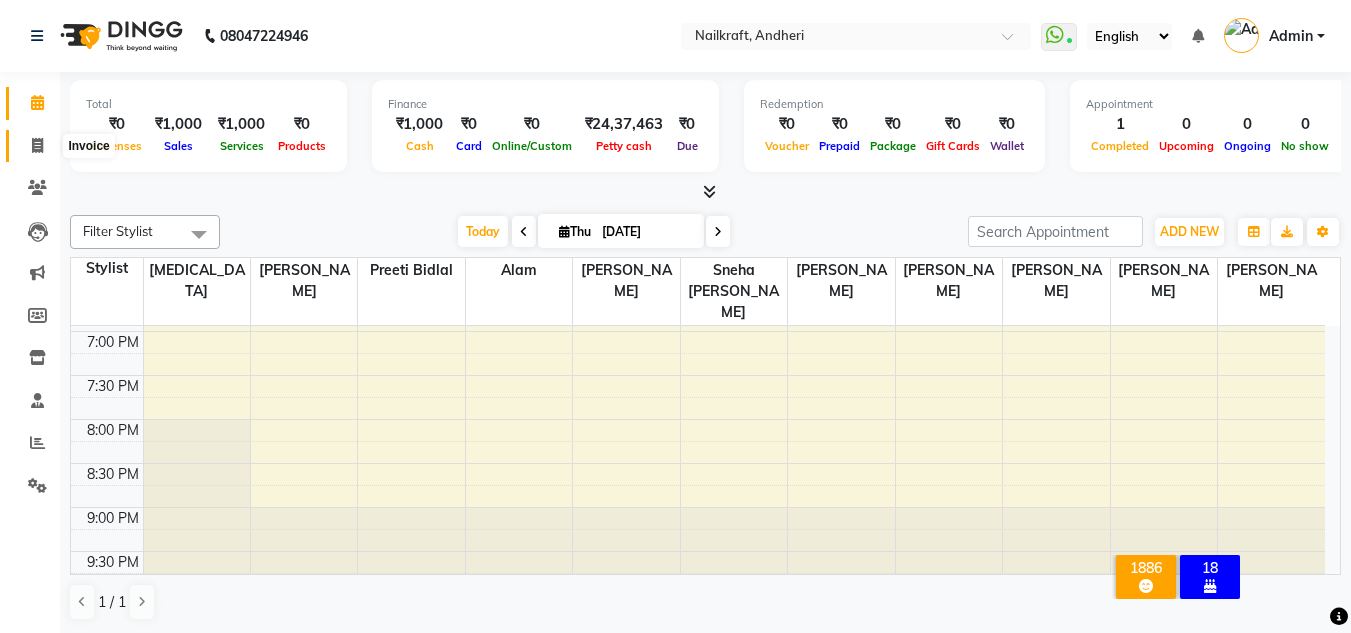 click 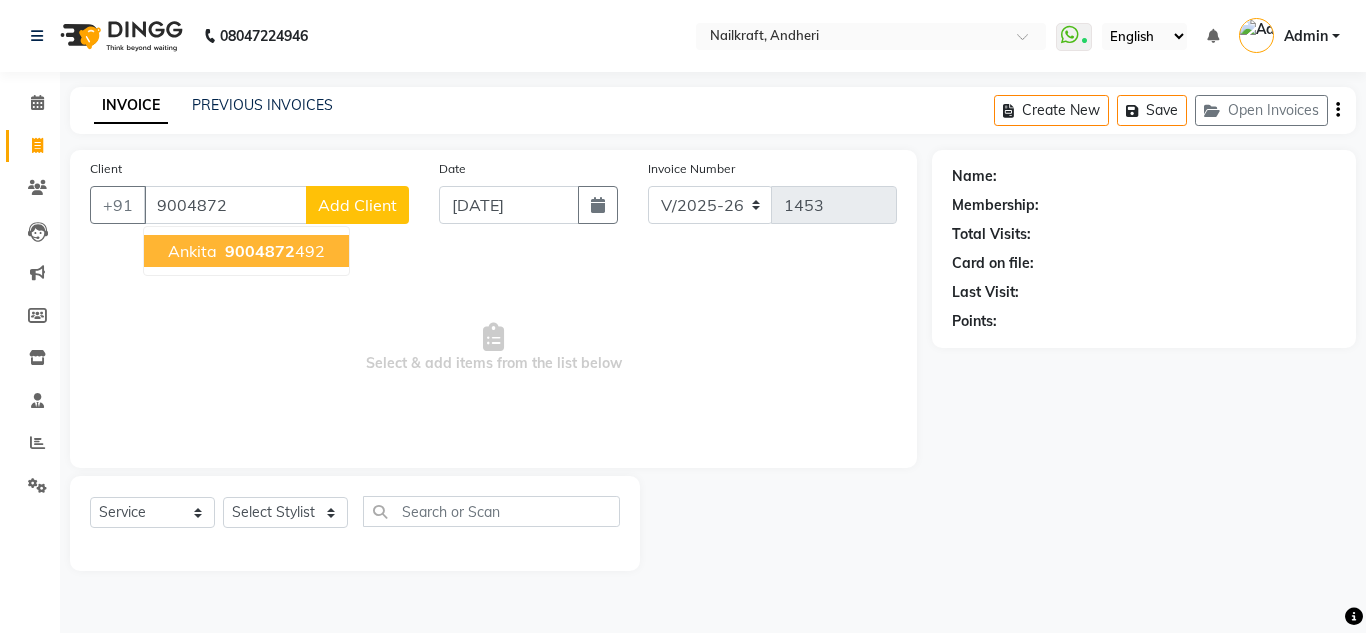 click on "9004872" at bounding box center [260, 251] 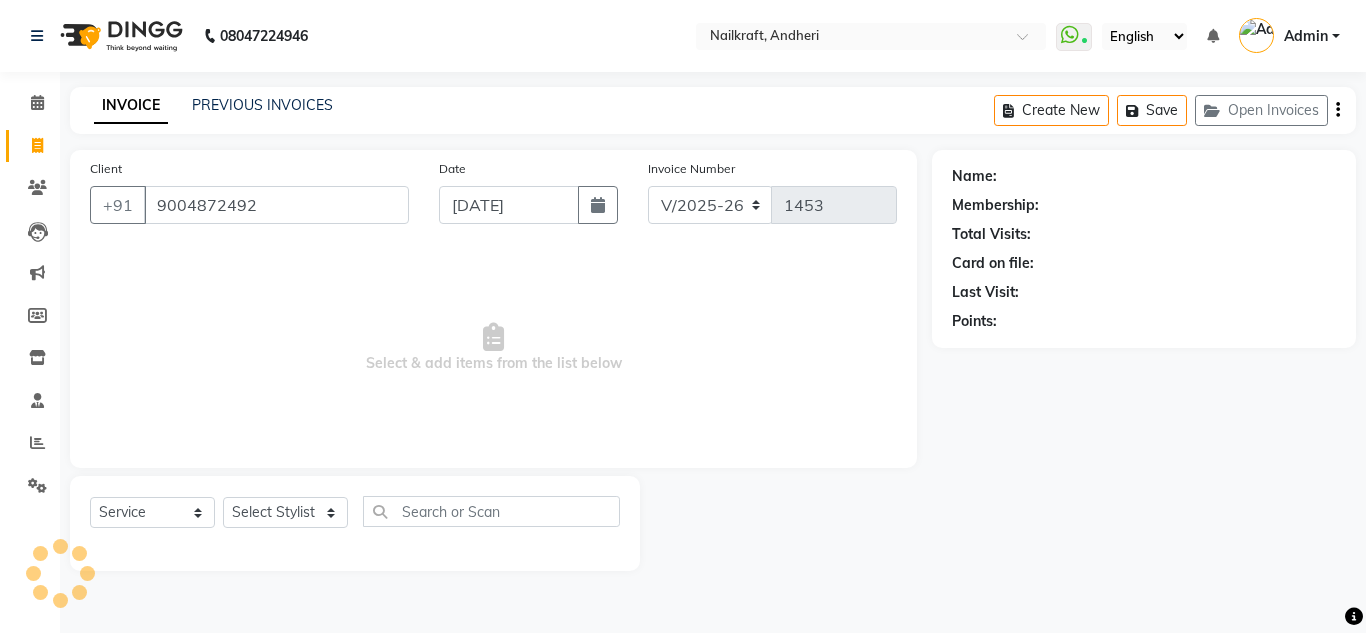 type on "9004872492" 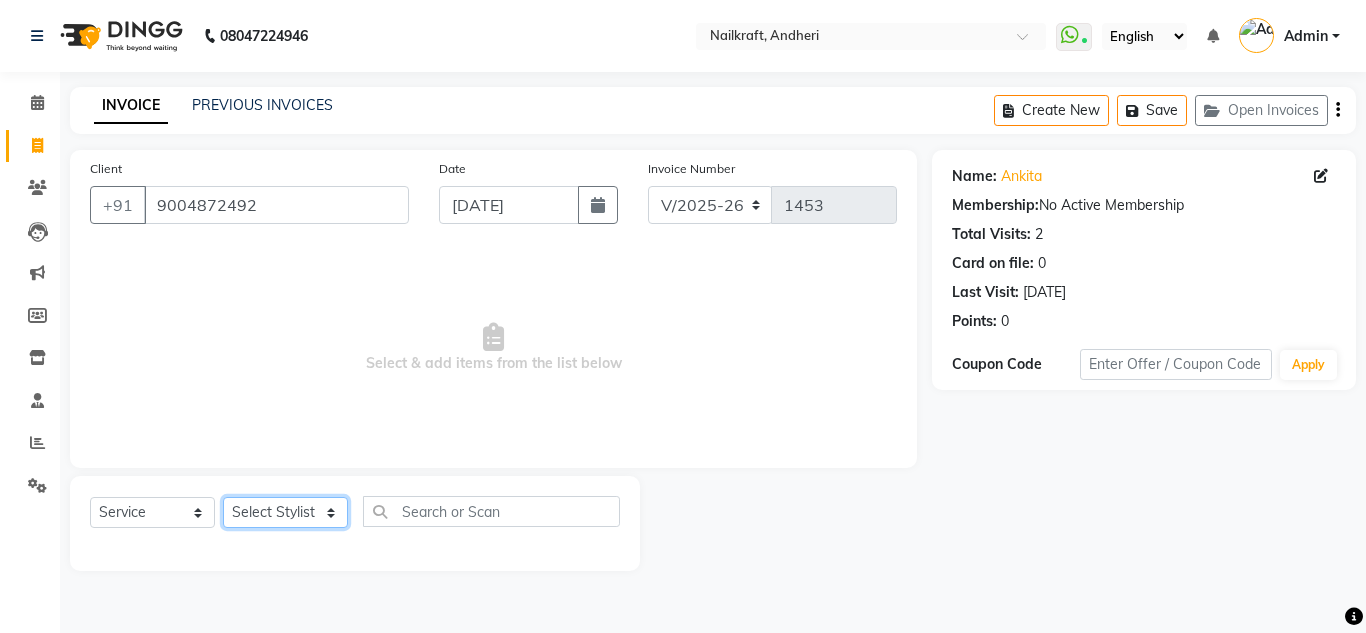 click on "Select Stylist Alam [PERSON_NAME] [PERSON_NAME] NailKraft [PERSON_NAME] [MEDICAL_DATA][PERSON_NAME]  Pooja Mehral Preeti Bidlal [PERSON_NAME] [PERSON_NAME] [PERSON_NAME] [PERSON_NAME]" 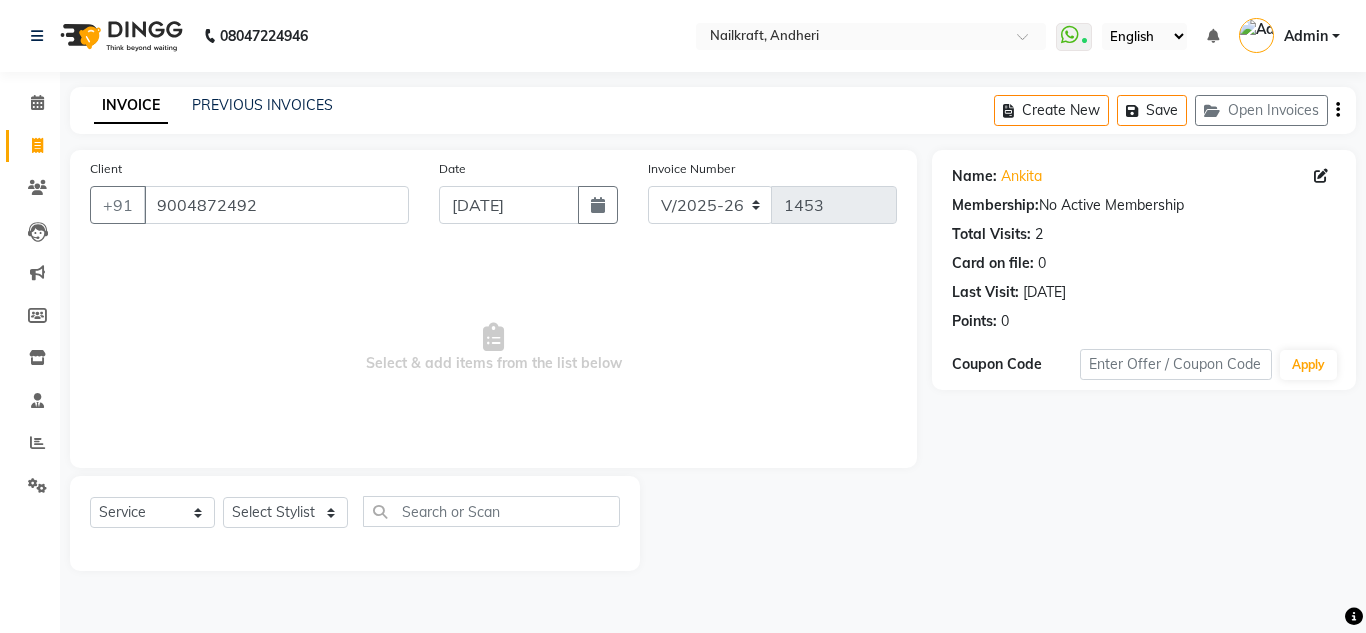 click on "Select & add items from the list below" at bounding box center (493, 348) 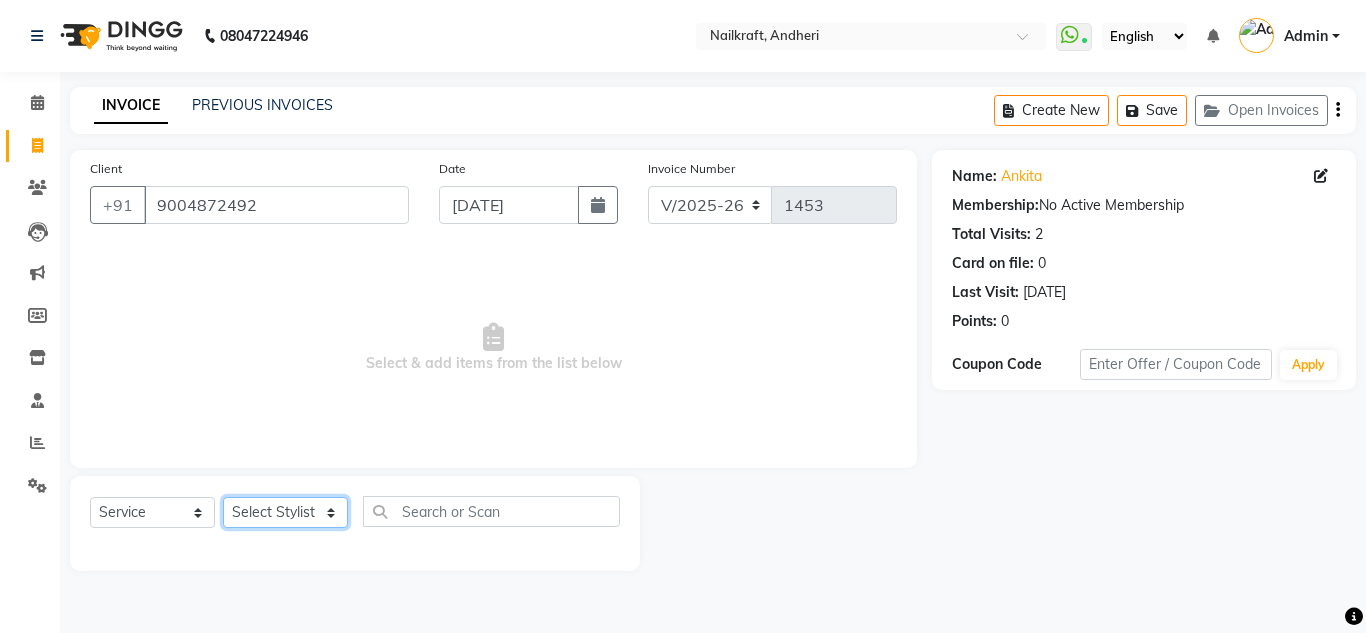 click on "Select Stylist Alam [PERSON_NAME] [PERSON_NAME] NailKraft [PERSON_NAME] [MEDICAL_DATA][PERSON_NAME]  Pooja Mehral Preeti Bidlal [PERSON_NAME] [PERSON_NAME] [PERSON_NAME] [PERSON_NAME]" 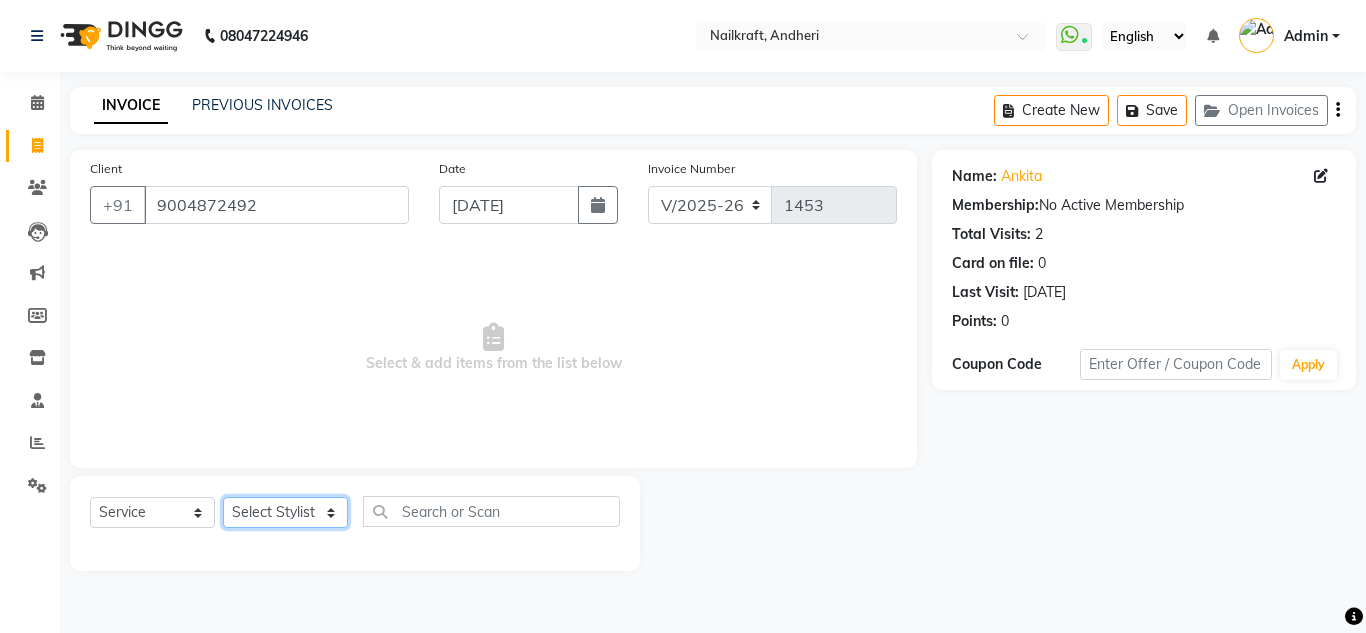 select on "67704" 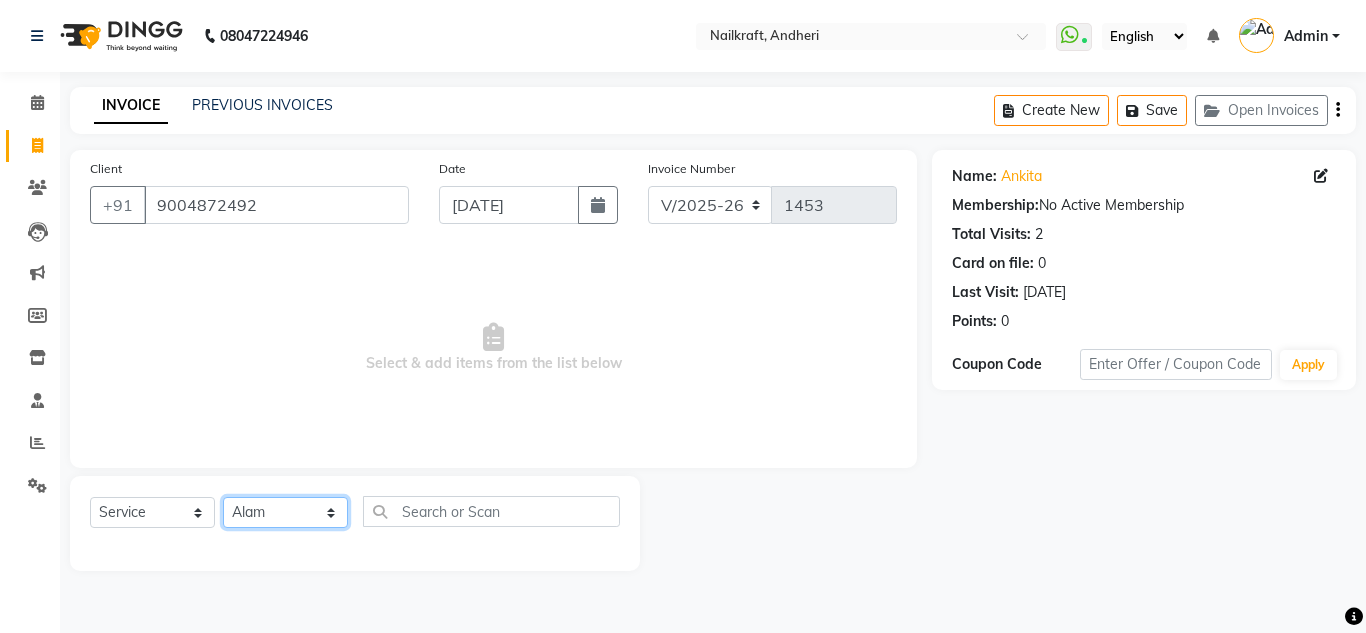 click on "Select Stylist Alam [PERSON_NAME] [PERSON_NAME] NailKraft [PERSON_NAME] [MEDICAL_DATA][PERSON_NAME]  Pooja Mehral Preeti Bidlal [PERSON_NAME] [PERSON_NAME] [PERSON_NAME] [PERSON_NAME]" 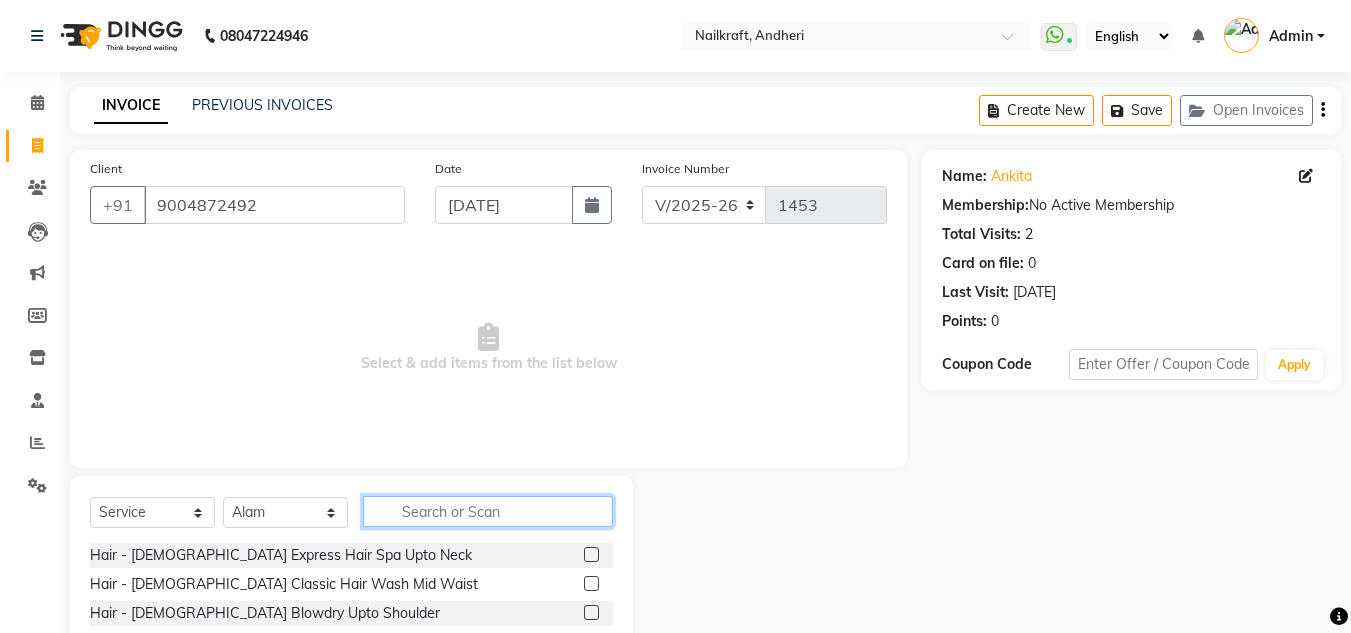 click 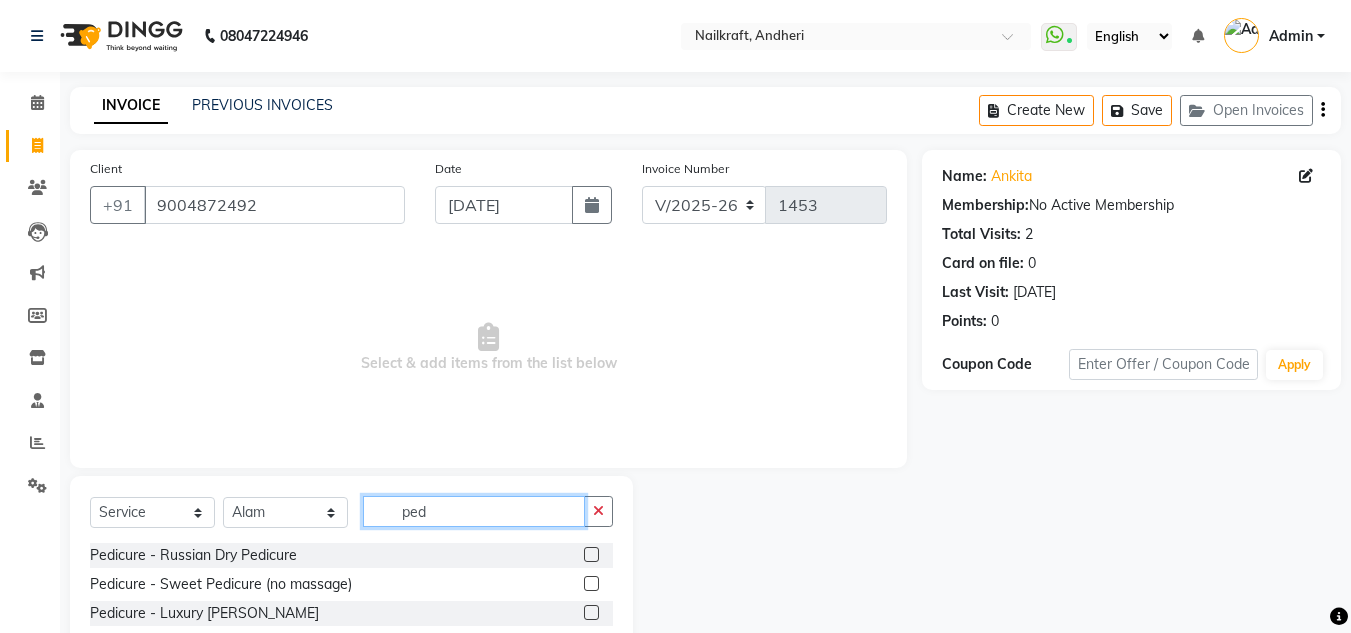 type on "ped" 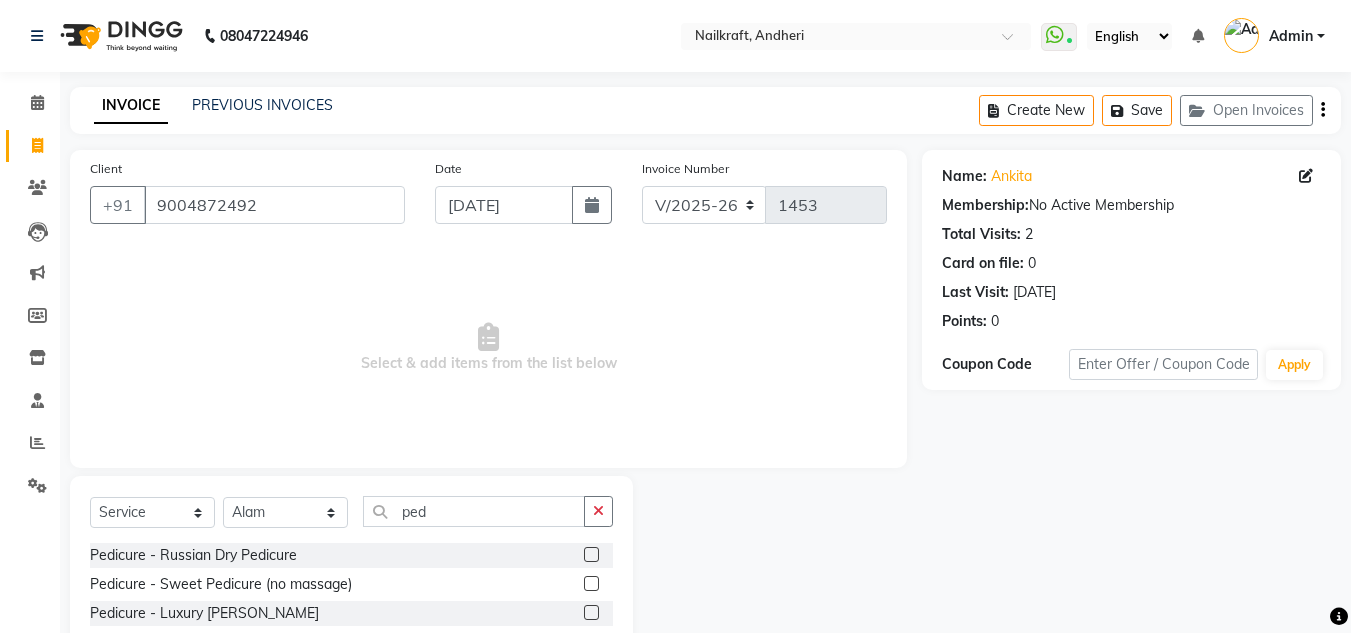 click 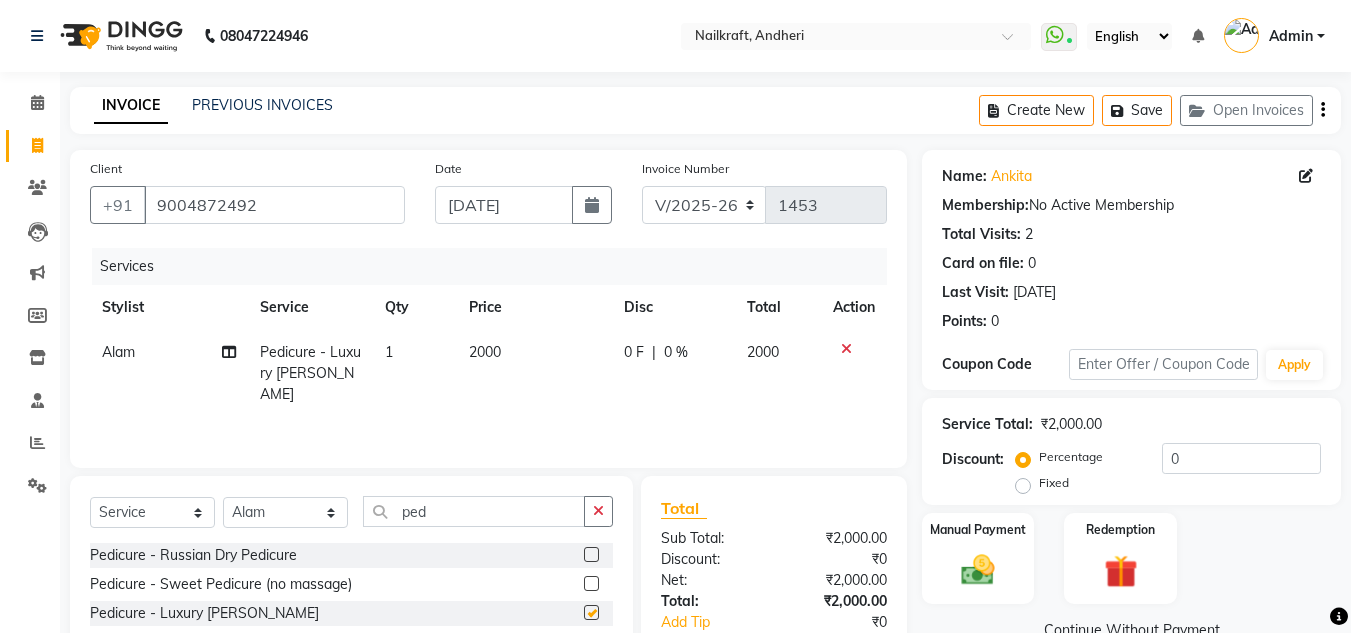 checkbox on "false" 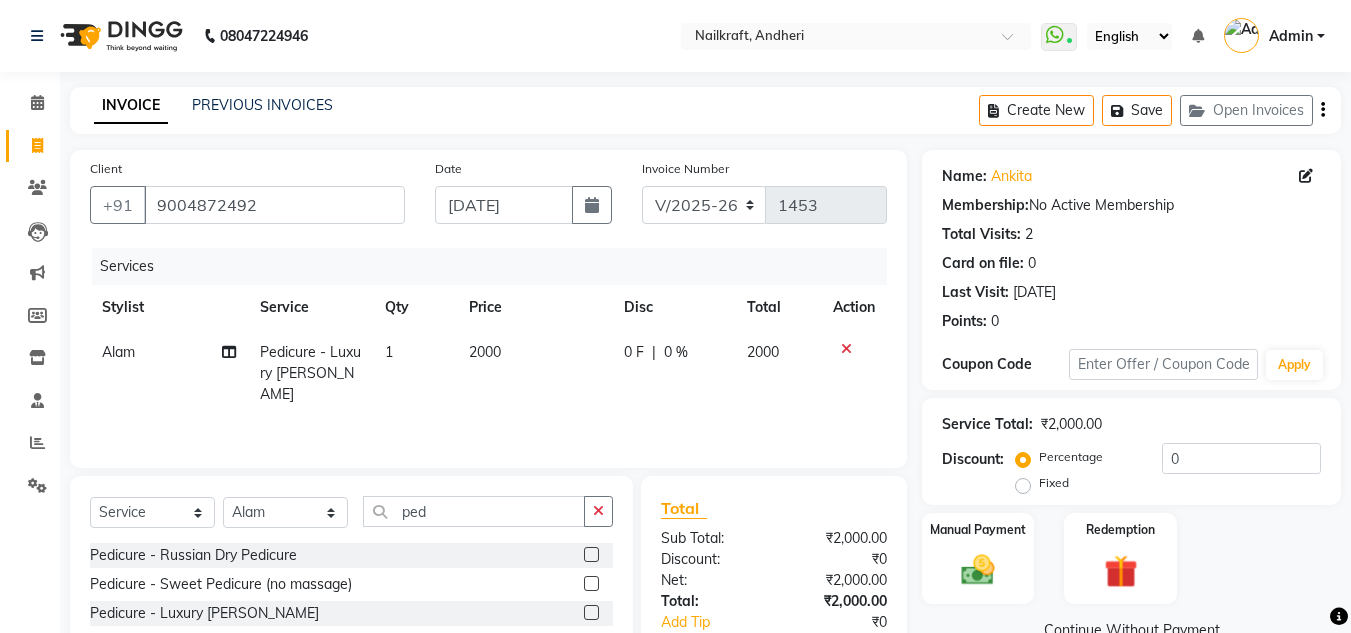 click 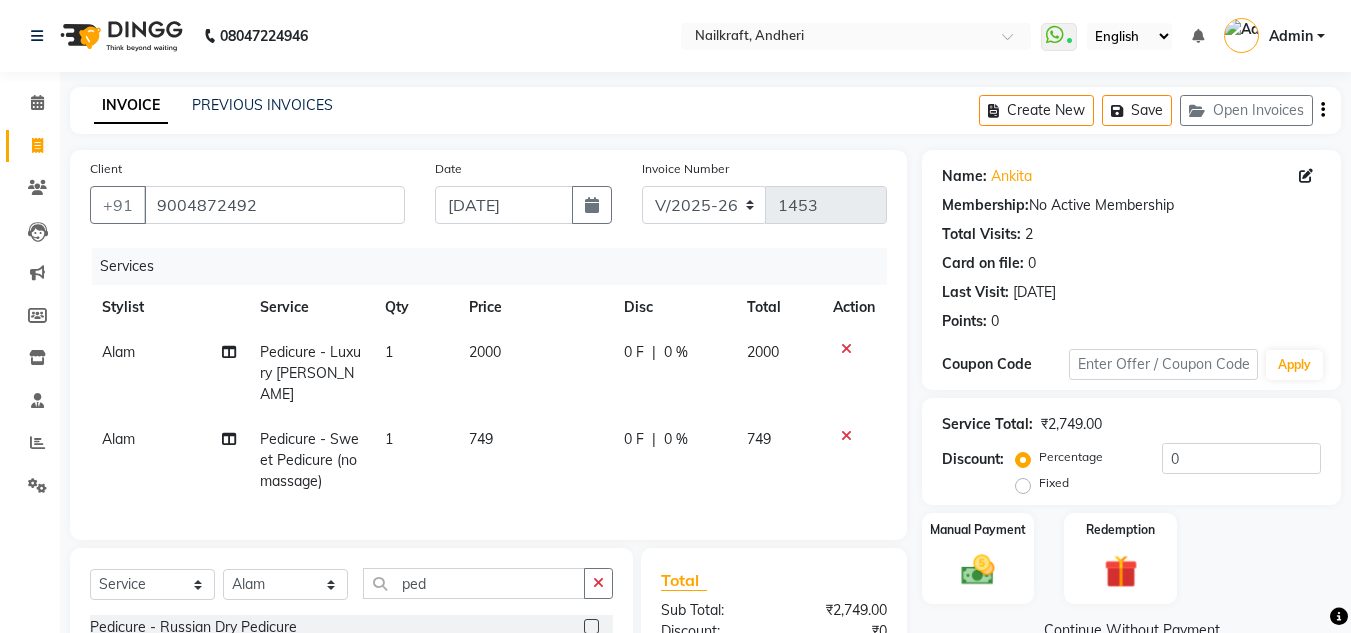 checkbox on "false" 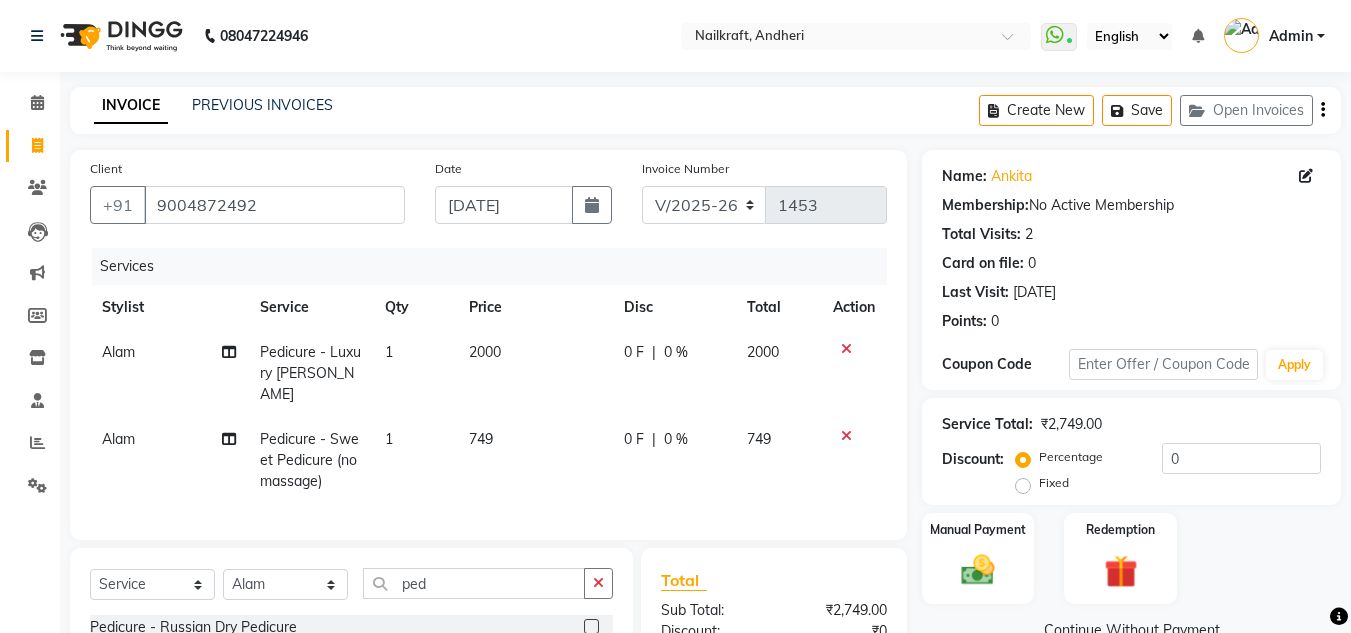 click 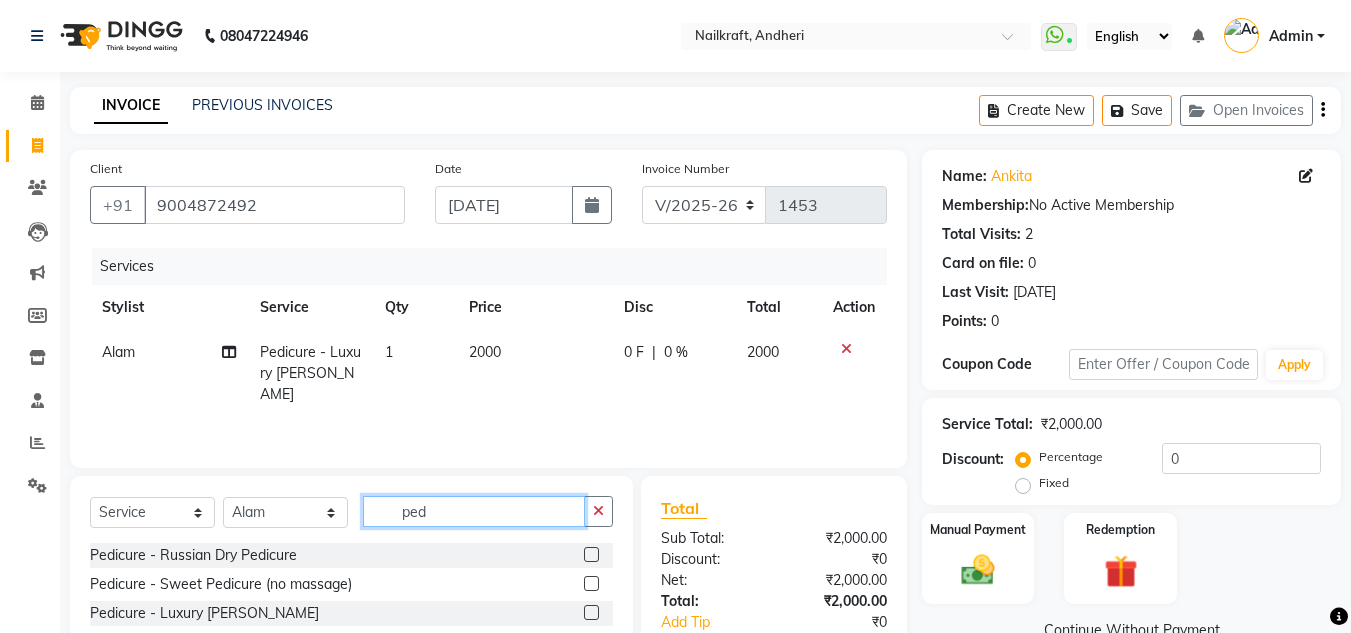 click on "ped" 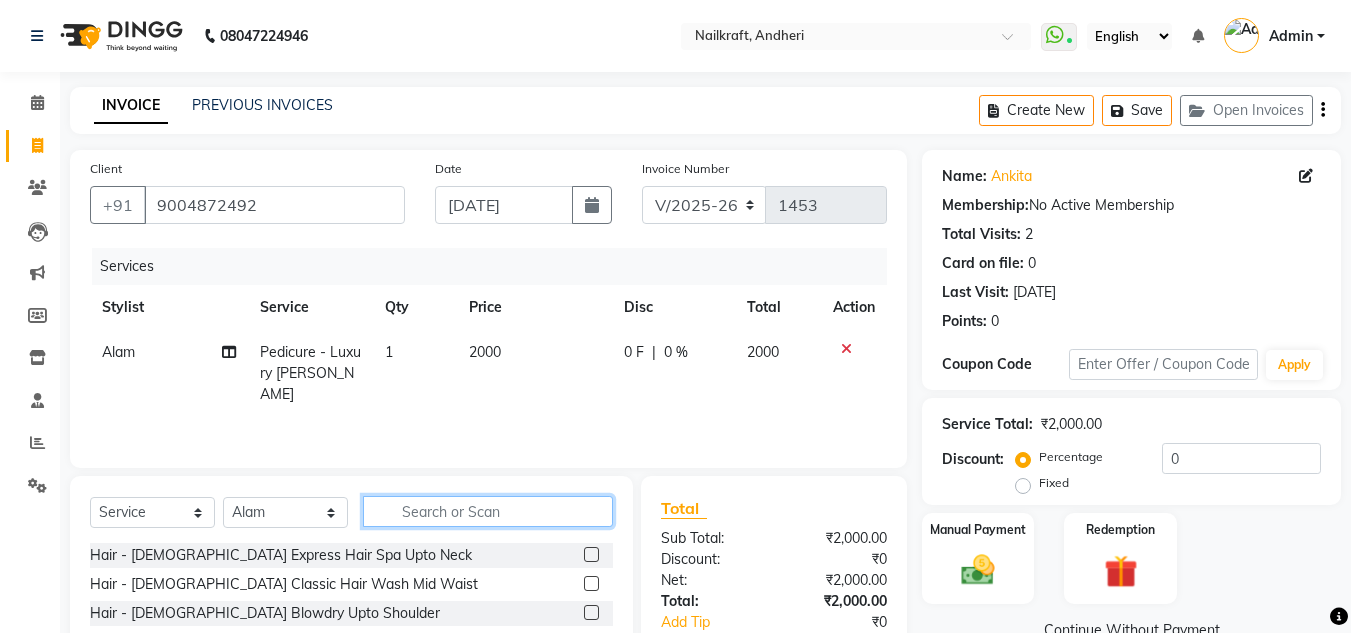 type 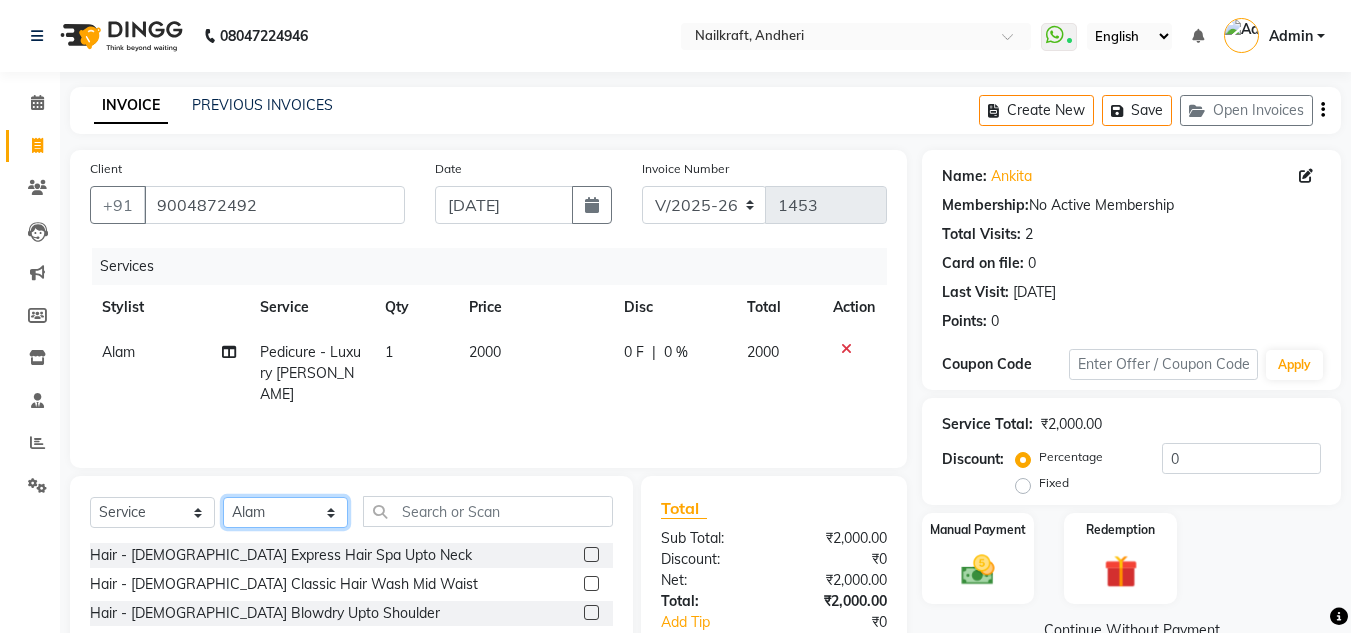 click on "Select Stylist Alam [PERSON_NAME] [PERSON_NAME] NailKraft [PERSON_NAME] [MEDICAL_DATA][PERSON_NAME]  Pooja Mehral Preeti Bidlal [PERSON_NAME] [PERSON_NAME] [PERSON_NAME] [PERSON_NAME]" 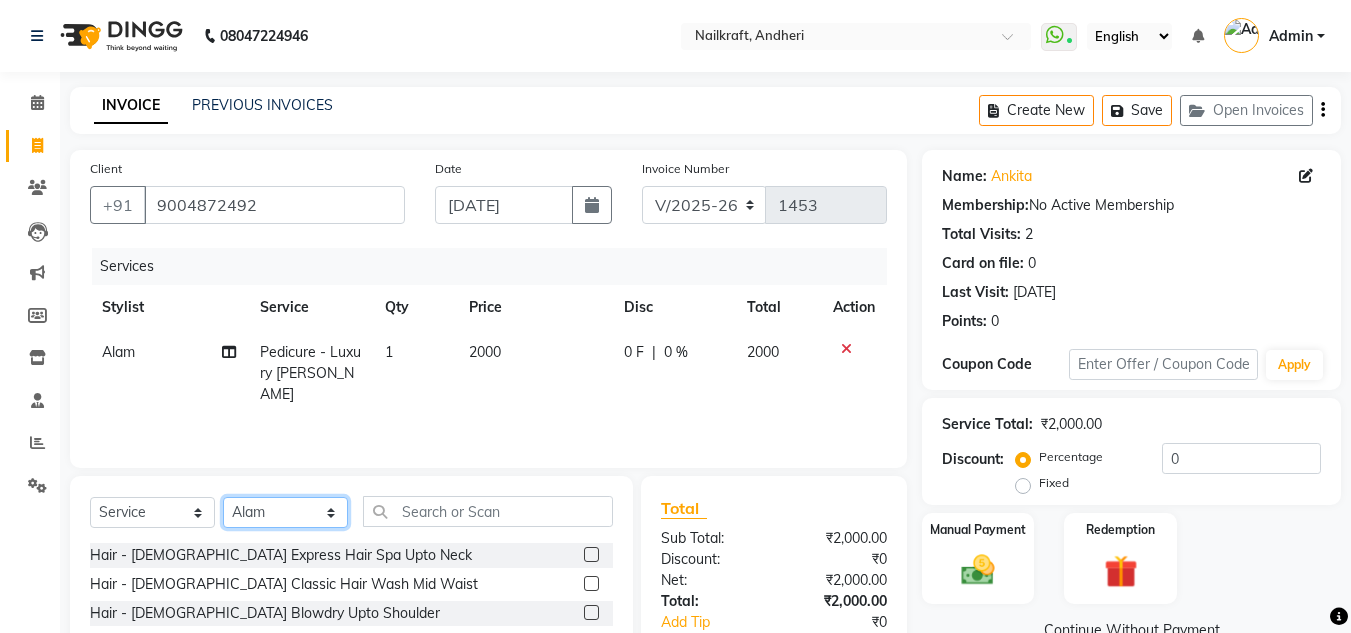 select on "85505" 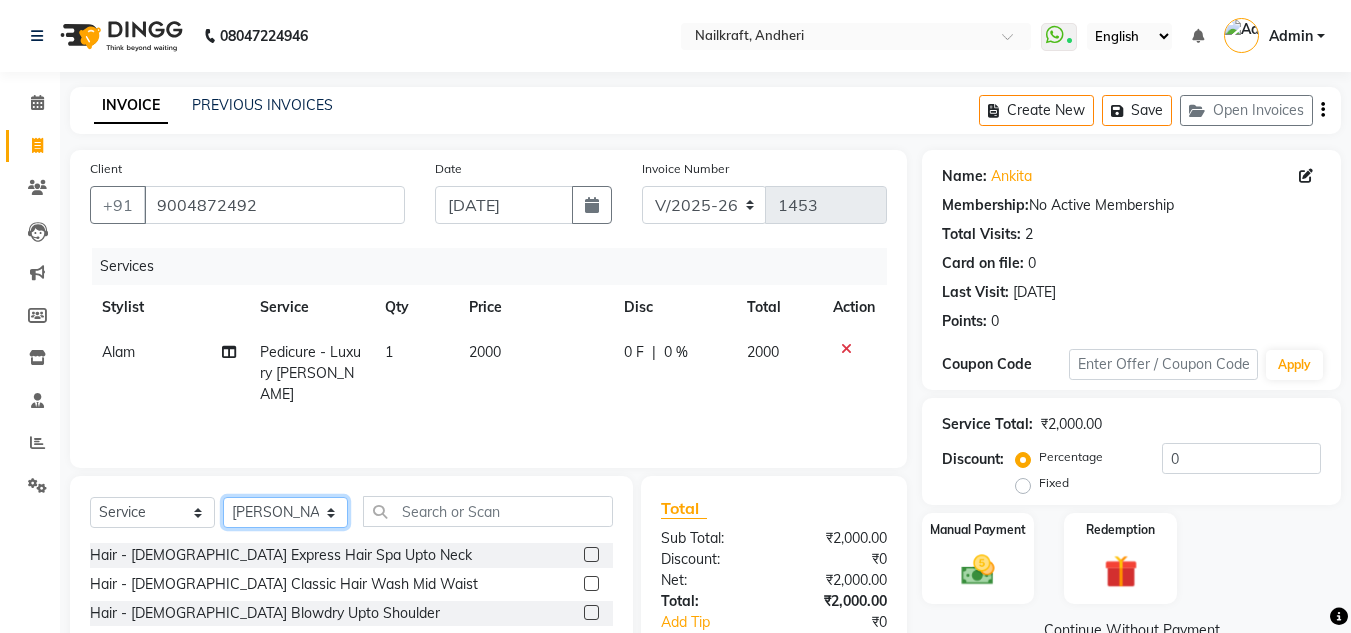 click on "Select Stylist Alam [PERSON_NAME] [PERSON_NAME] NailKraft [PERSON_NAME] [MEDICAL_DATA][PERSON_NAME]  Pooja Mehral Preeti Bidlal [PERSON_NAME] [PERSON_NAME] [PERSON_NAME] [PERSON_NAME]" 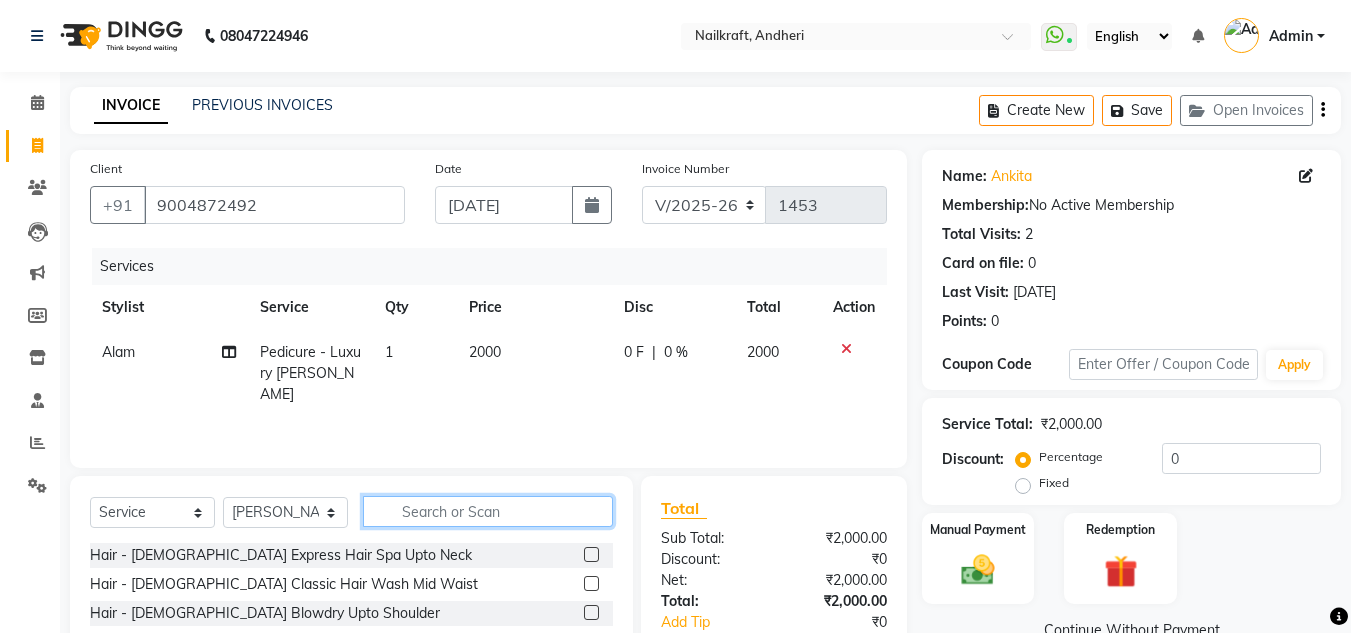 click 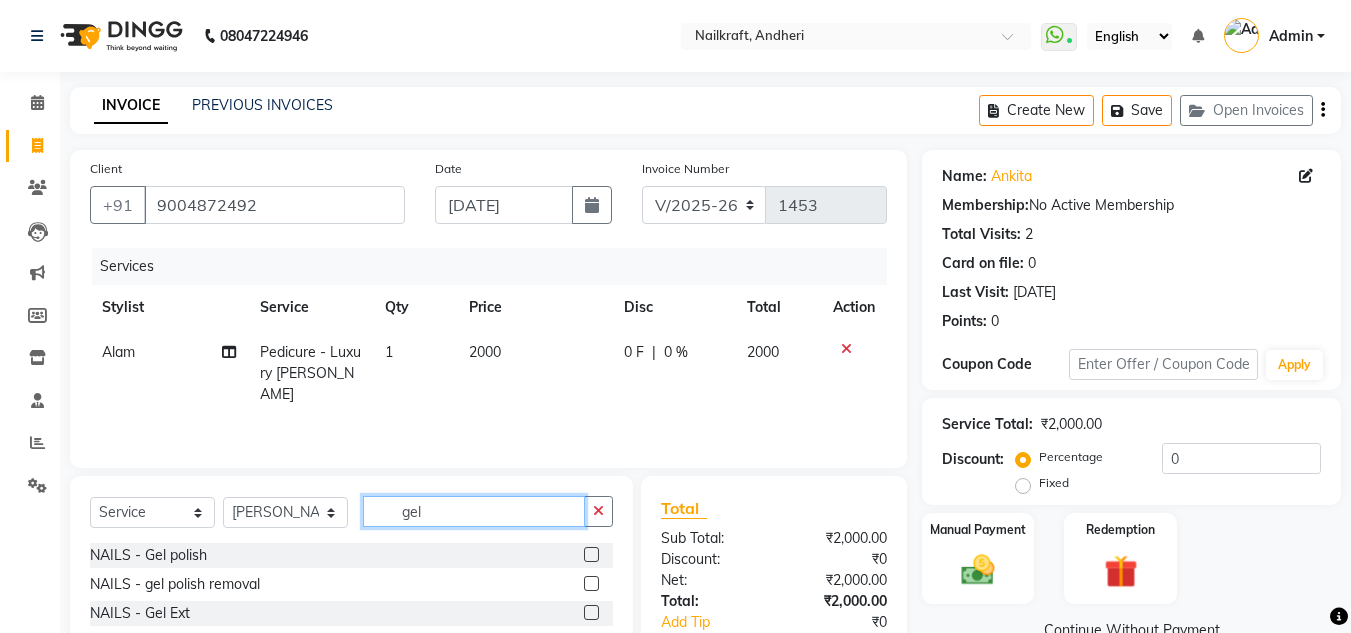 type on "gel" 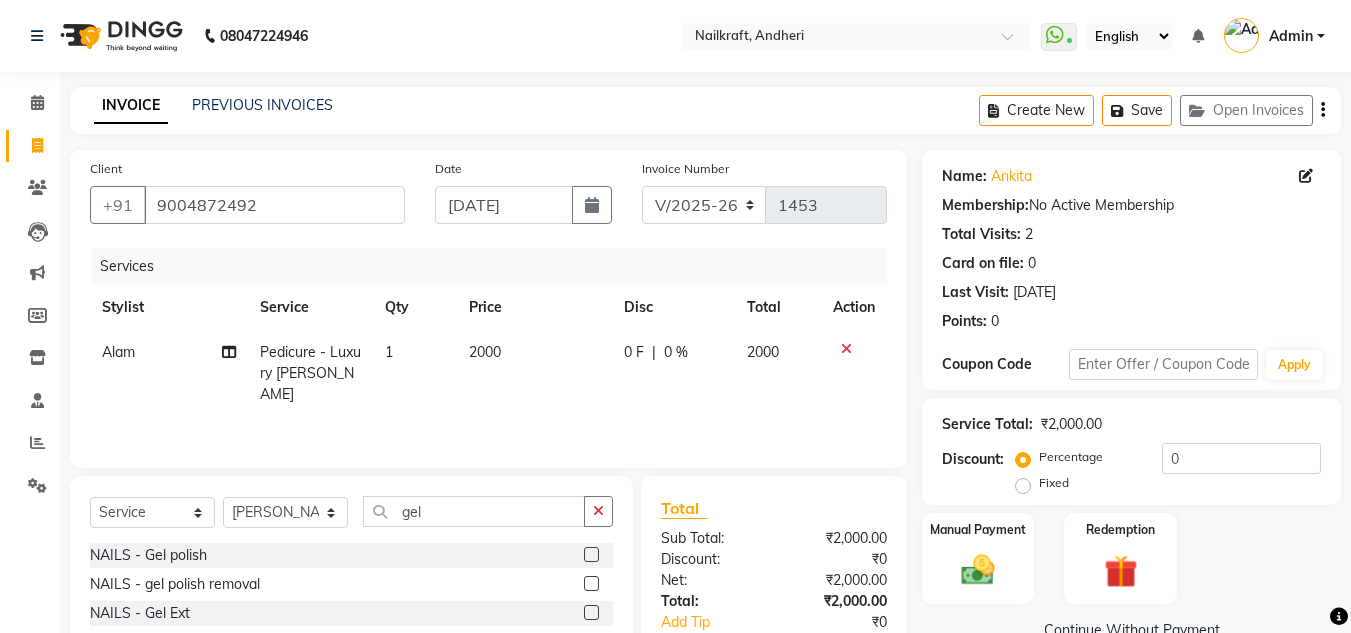 click 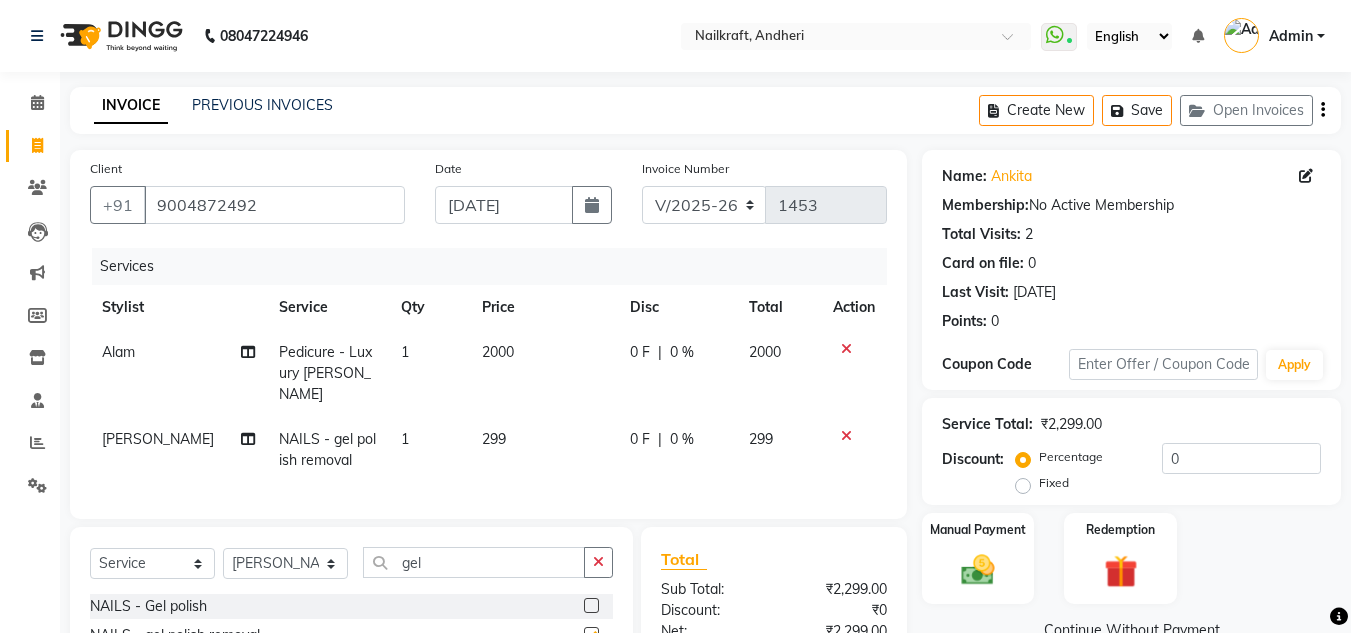 checkbox on "false" 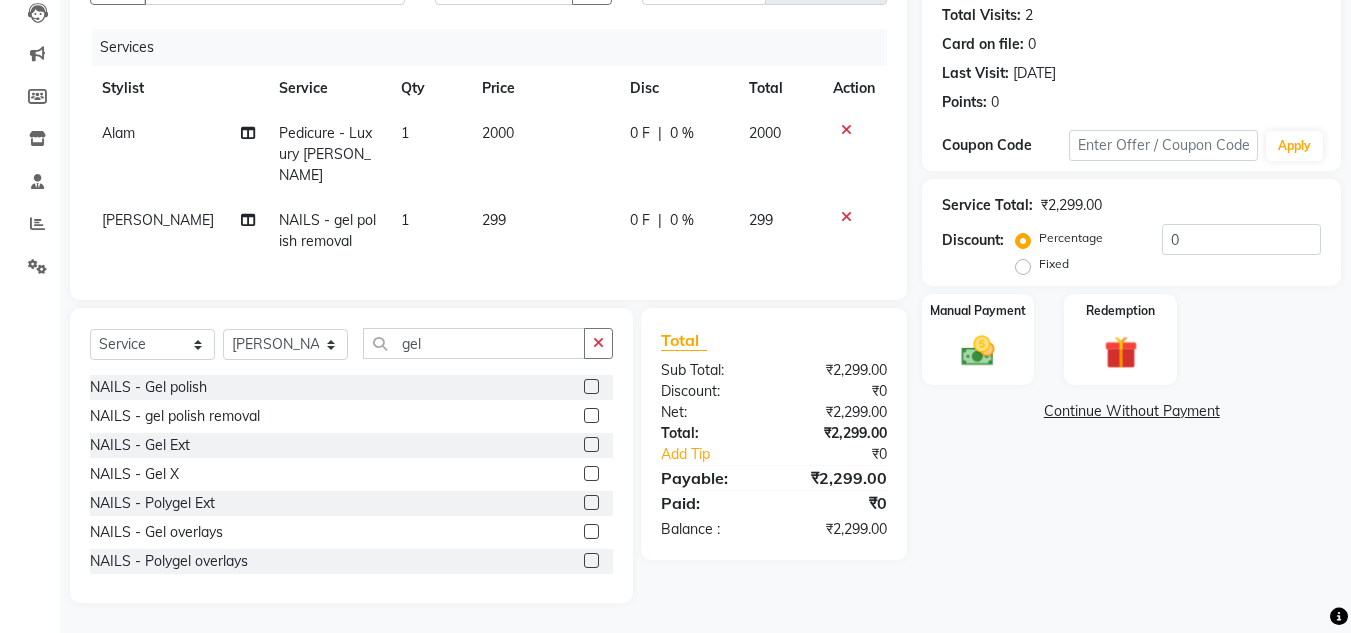 scroll, scrollTop: 234, scrollLeft: 0, axis: vertical 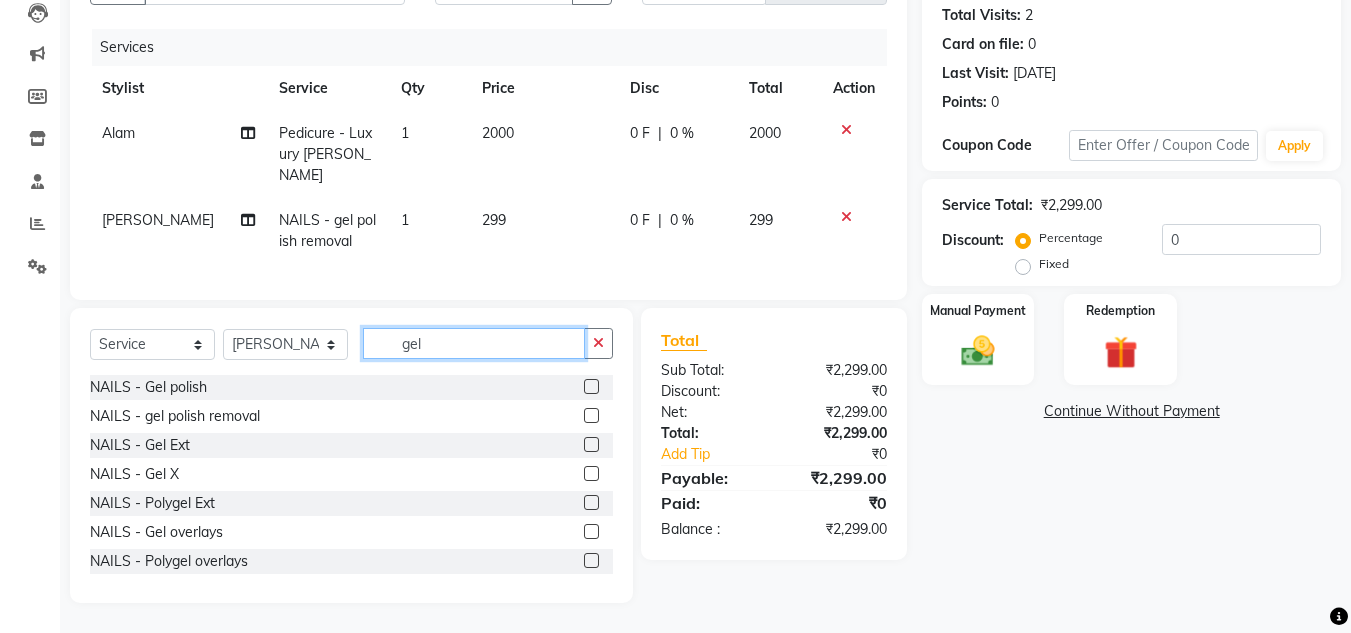 click on "gel" 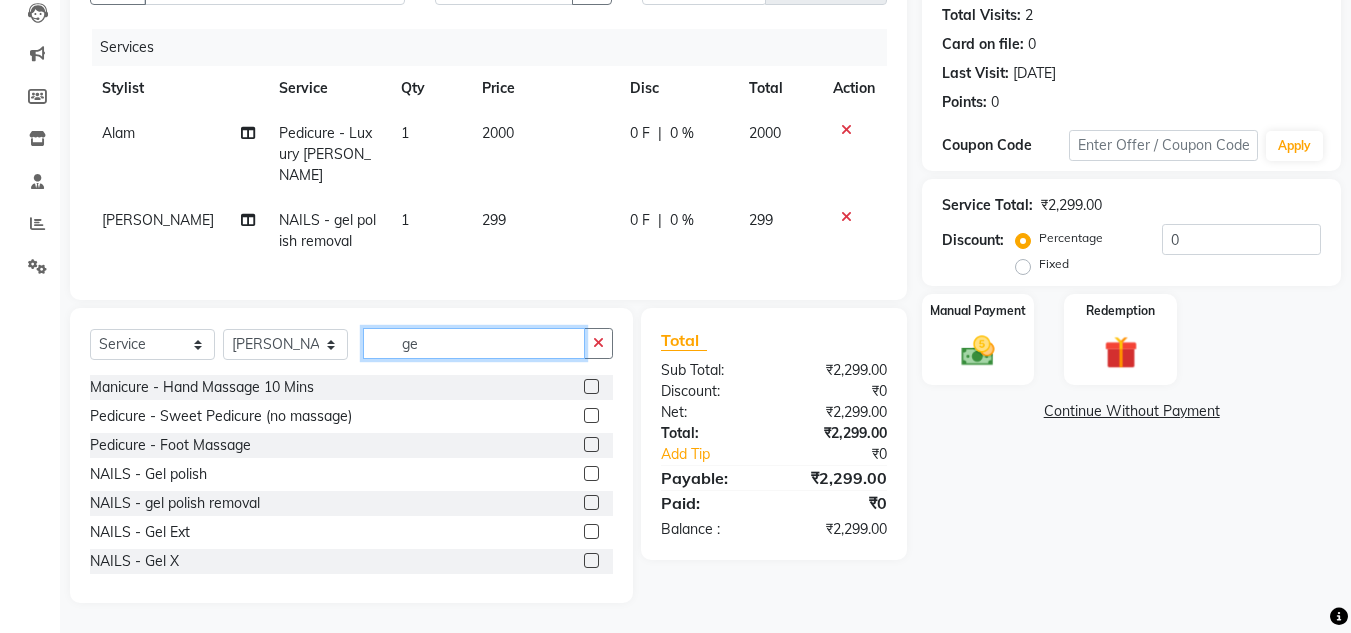 type on "g" 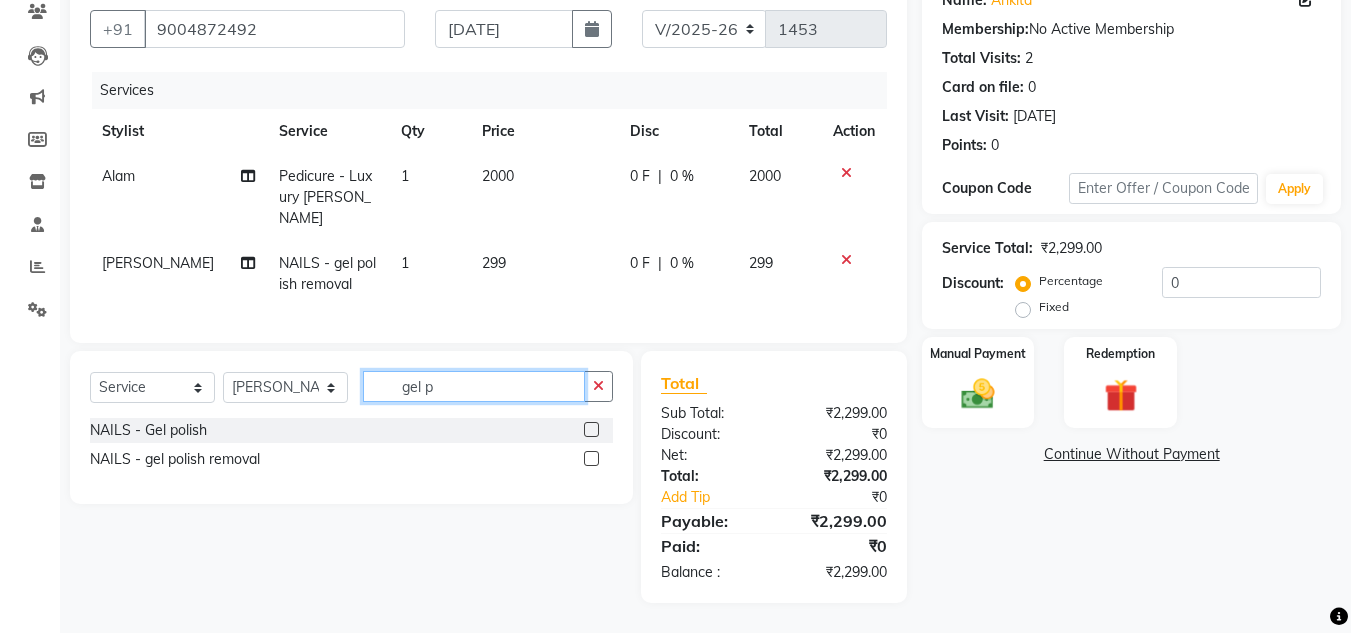 scroll, scrollTop: 191, scrollLeft: 0, axis: vertical 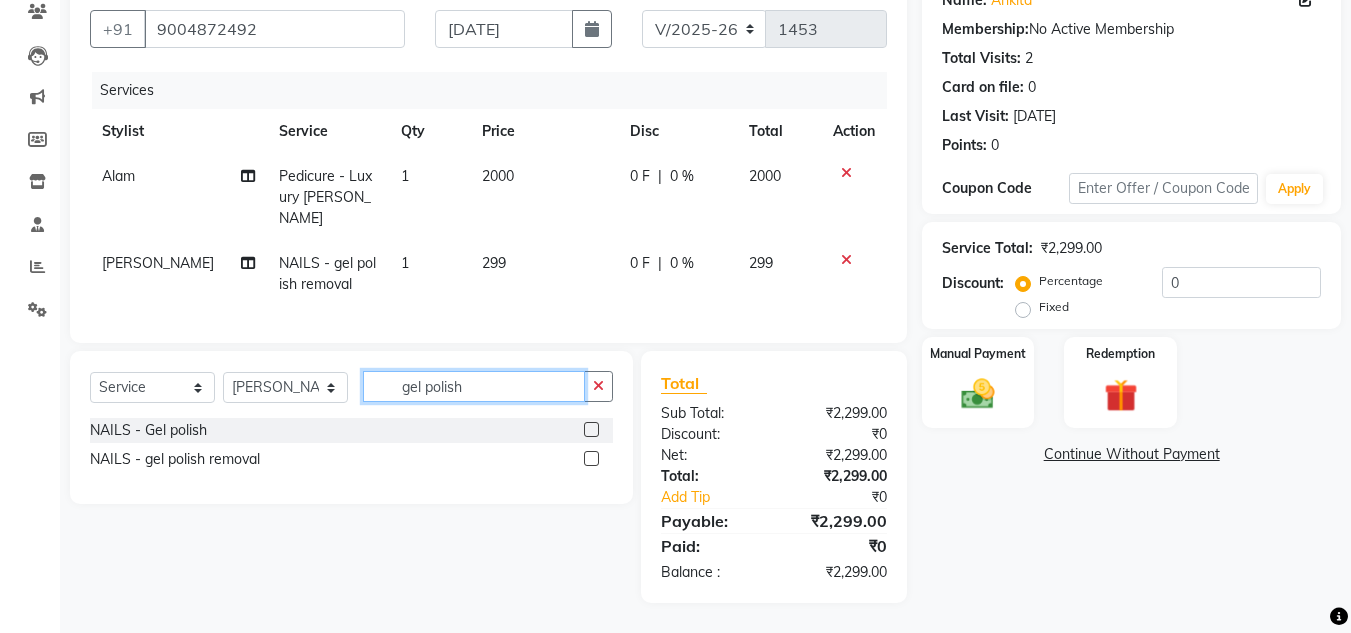 type on "gel polish" 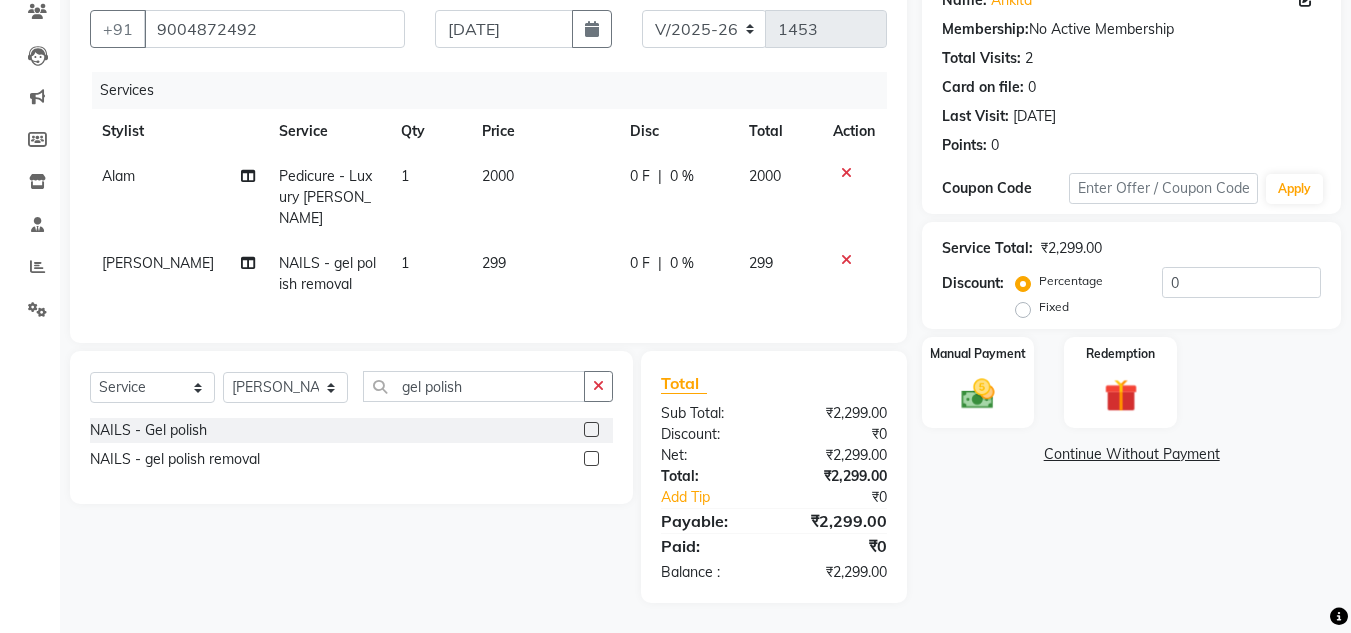 click 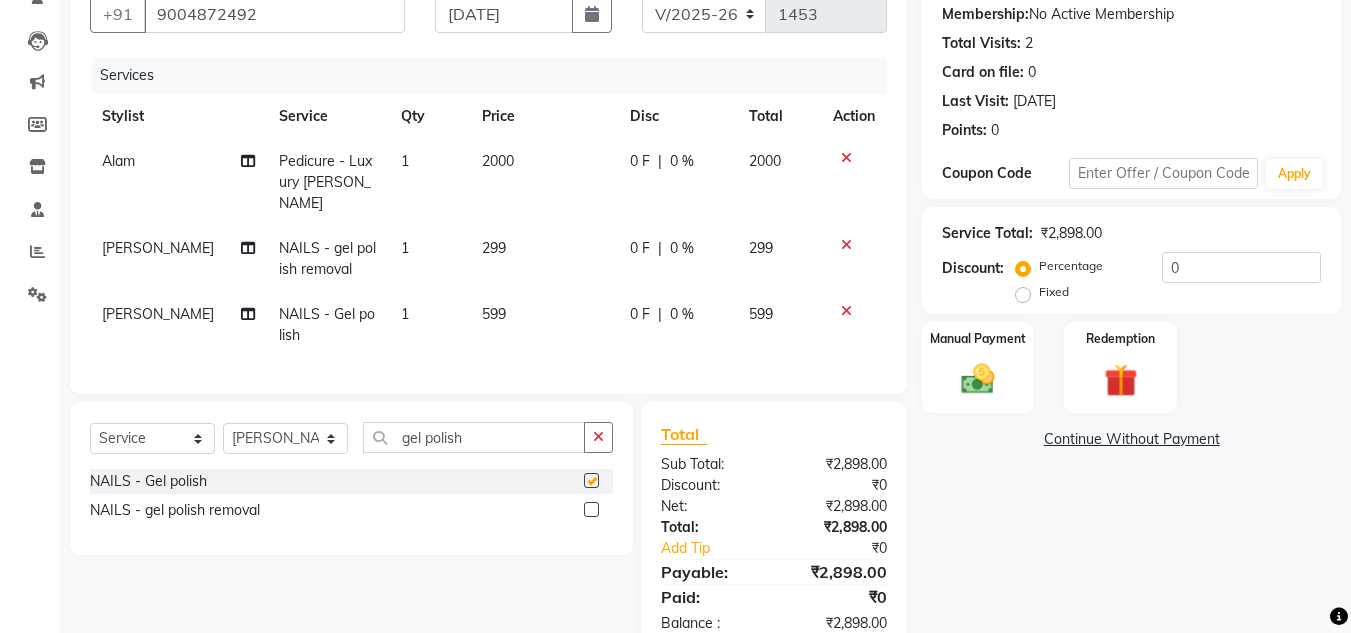 checkbox on "false" 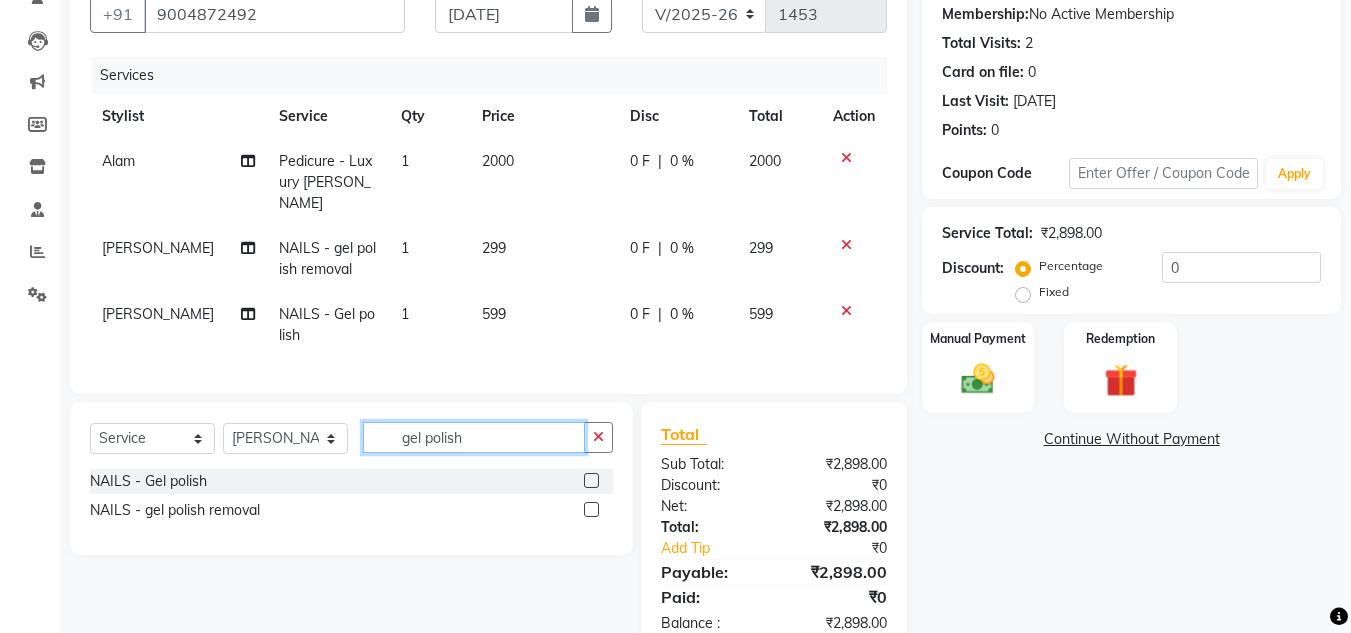 click on "gel polish" 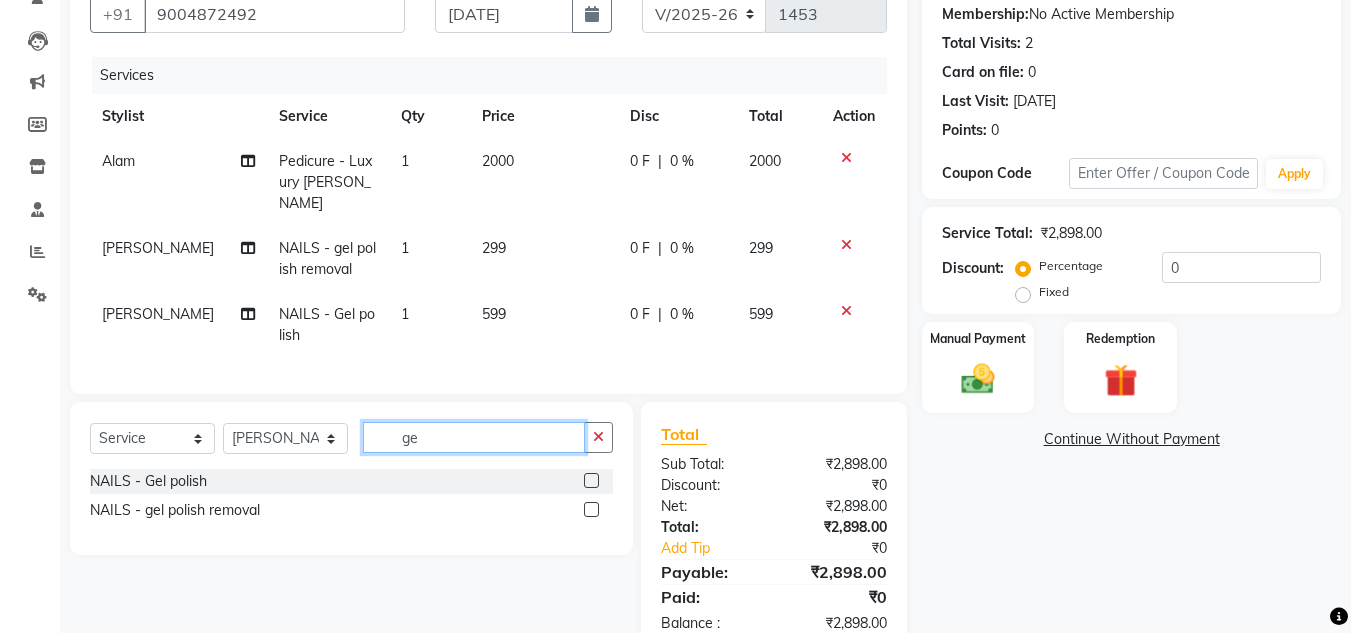 type on "g" 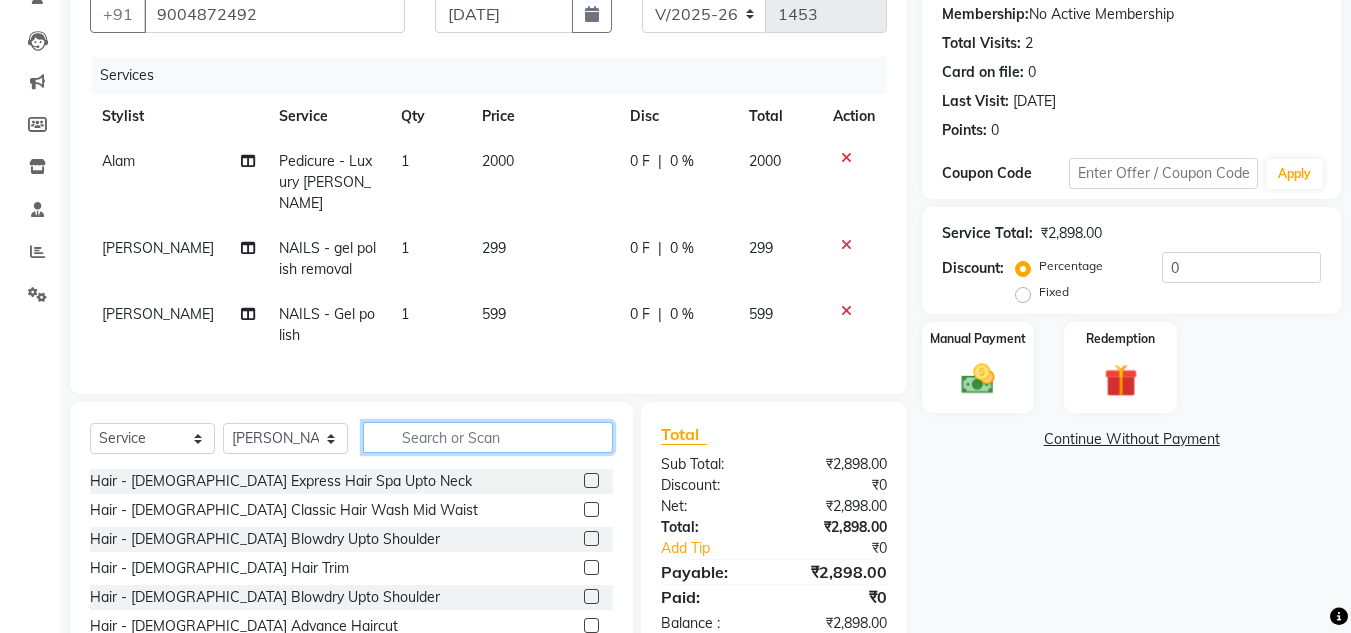 type 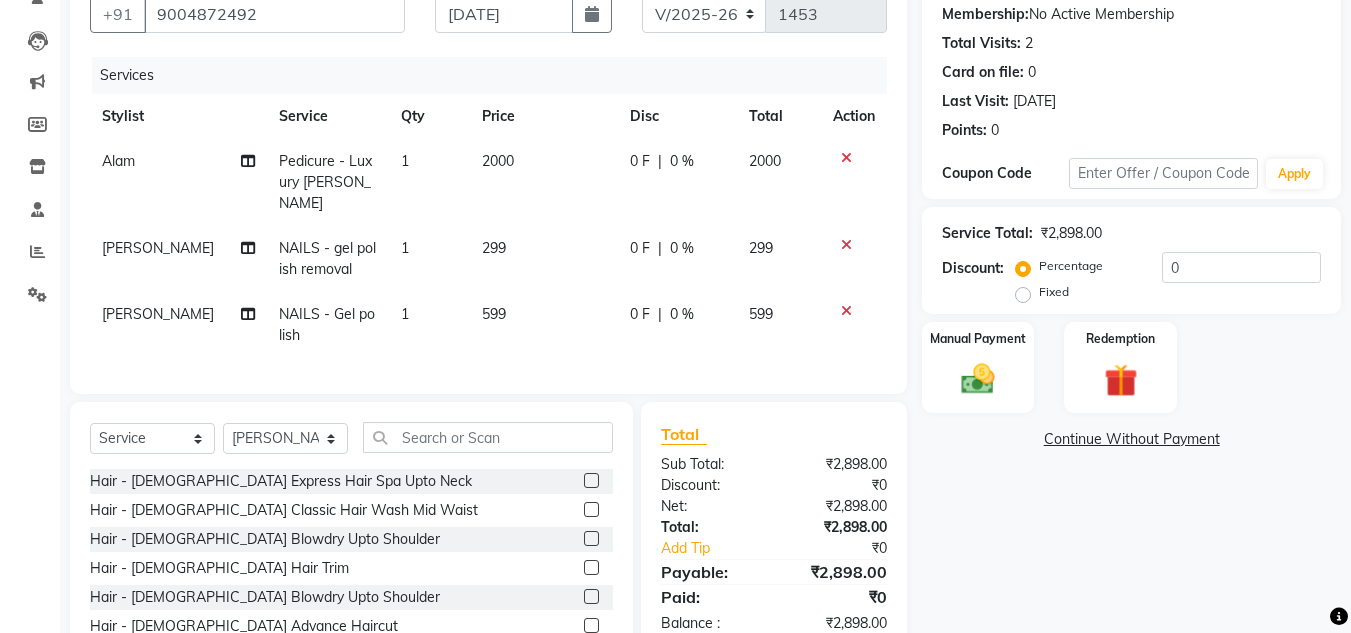 click on "[PERSON_NAME]" 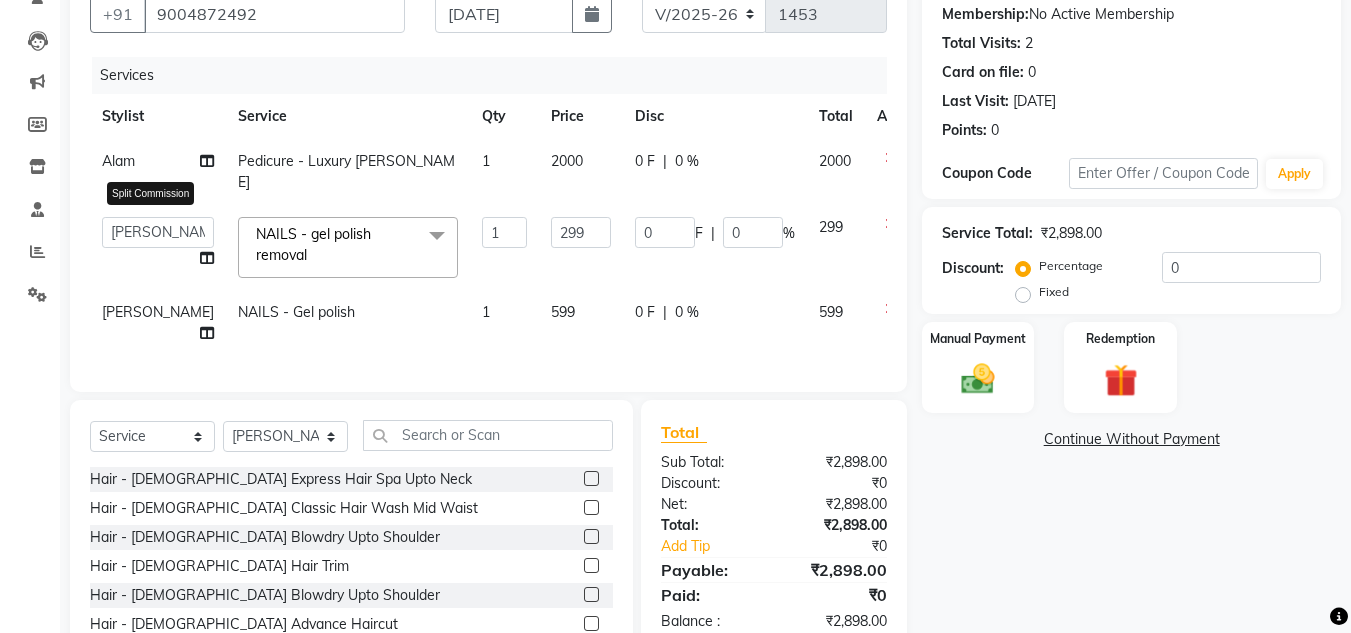 click 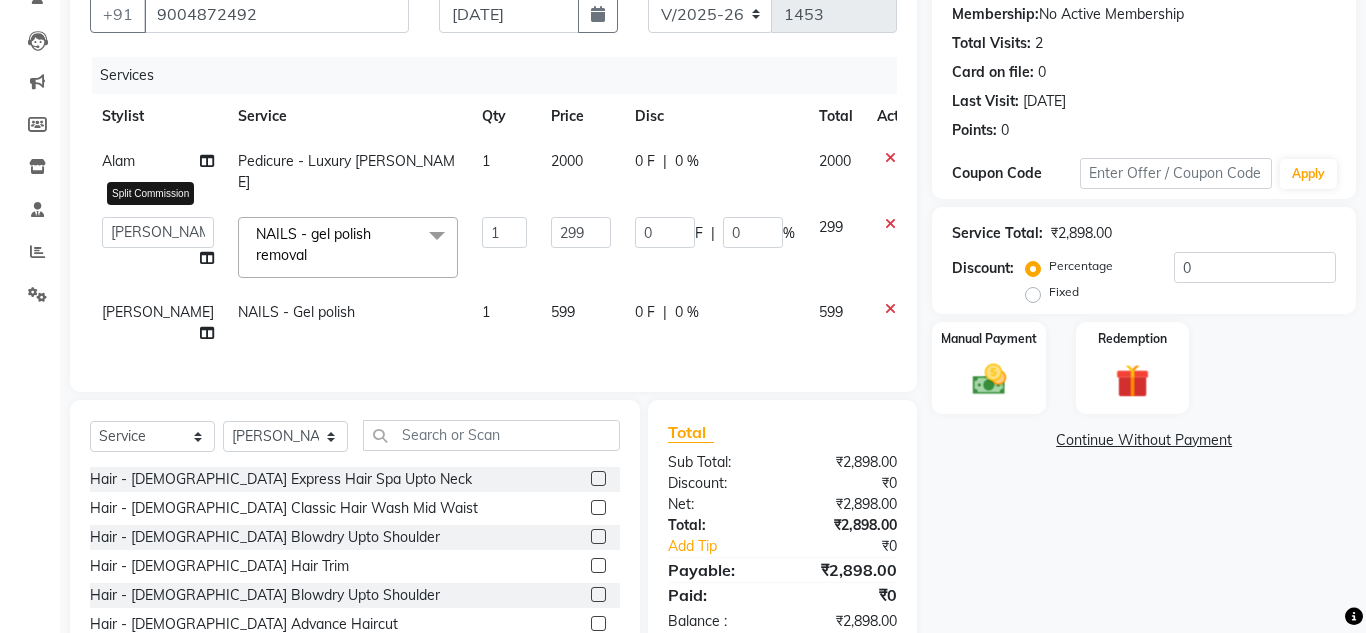 select on "85505" 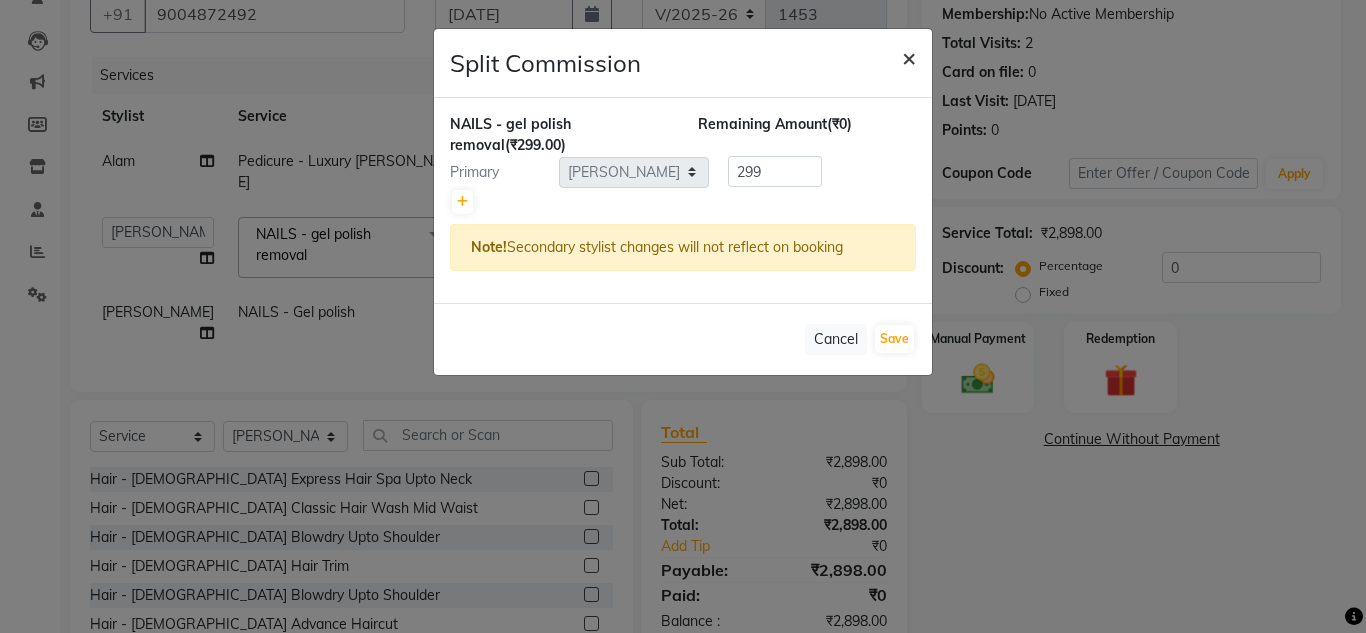 click on "×" 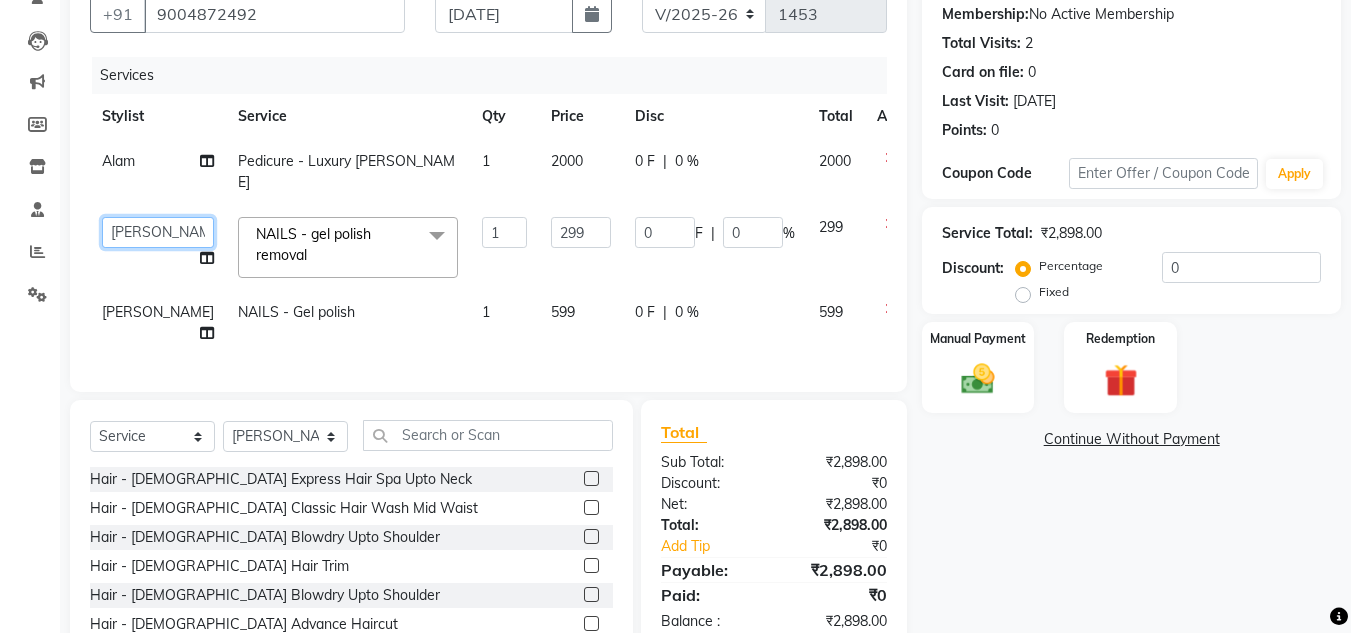 click on "Alam   Arshad shaikh   Deepu Chatry   NailKraft   Neetu   Nikita   NITA  CHAHAL    Pooja Mehral   Preeti Bidlal   Sanya Shaikh   Sneha Balu Ichake   Vaishali Vinod Yadav" 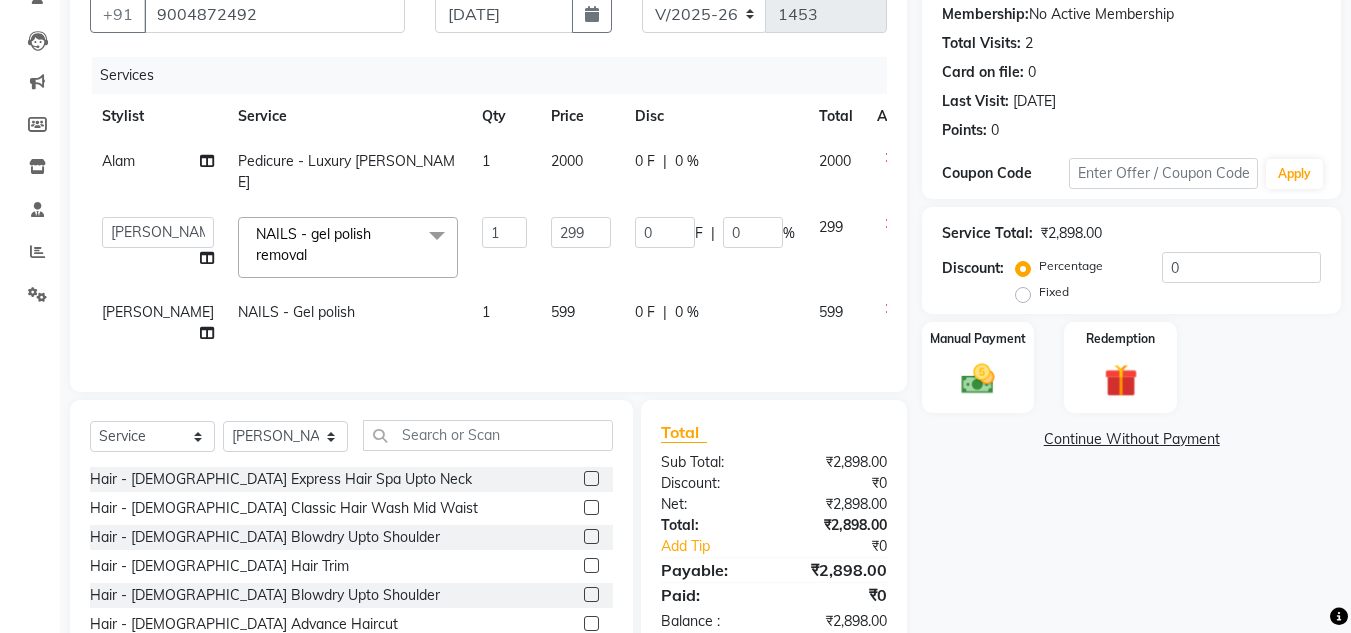 select on "50028" 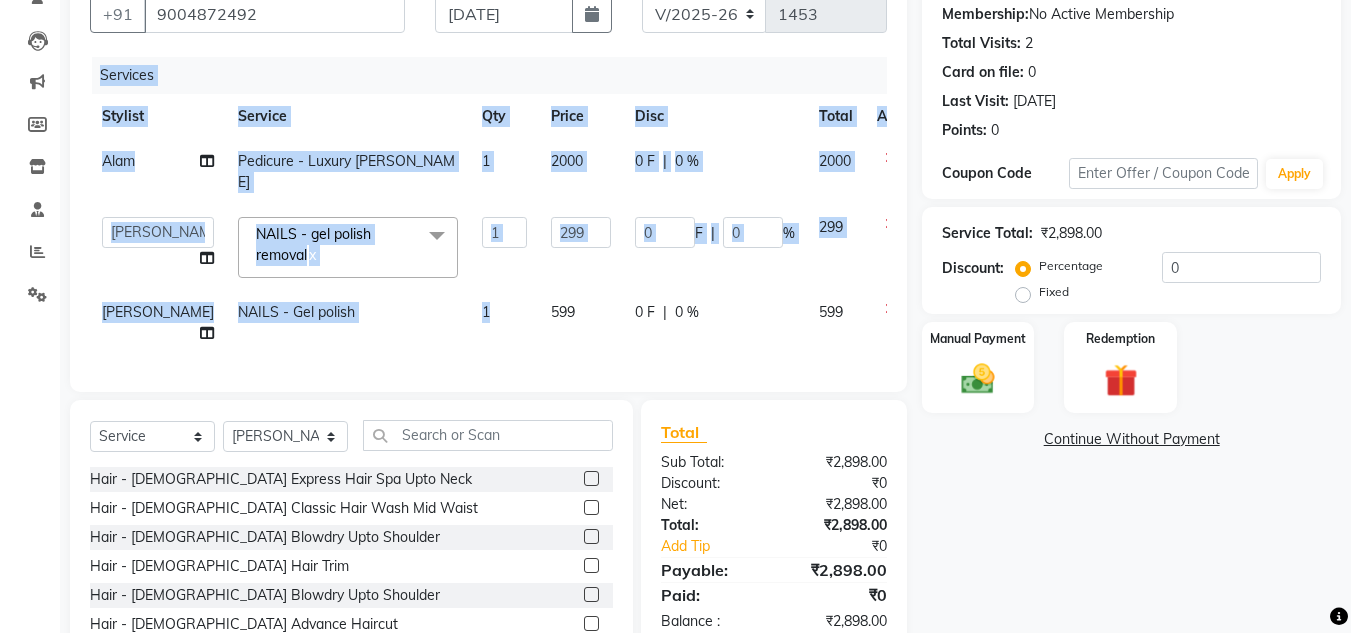 drag, startPoint x: 444, startPoint y: 370, endPoint x: 456, endPoint y: 347, distance: 25.942244 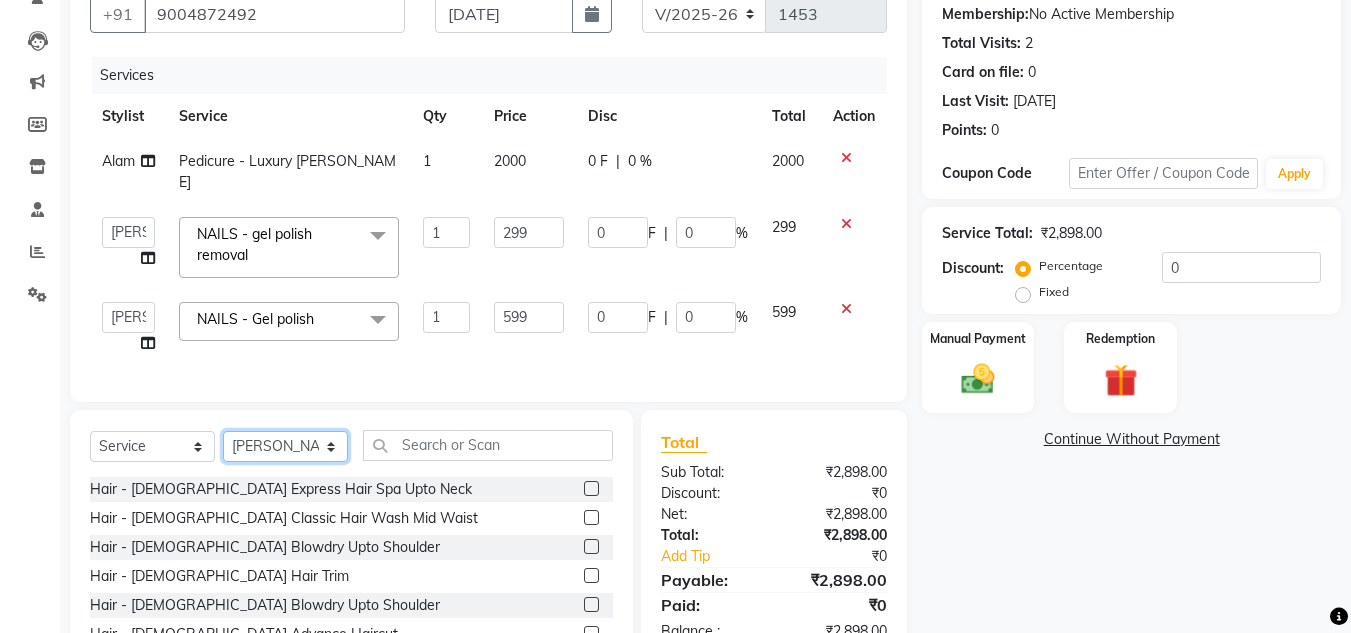 click on "Select Stylist Alam [PERSON_NAME] [PERSON_NAME] NailKraft [PERSON_NAME] [MEDICAL_DATA][PERSON_NAME]  Pooja Mehral Preeti Bidlal [PERSON_NAME] [PERSON_NAME] [PERSON_NAME] [PERSON_NAME]" 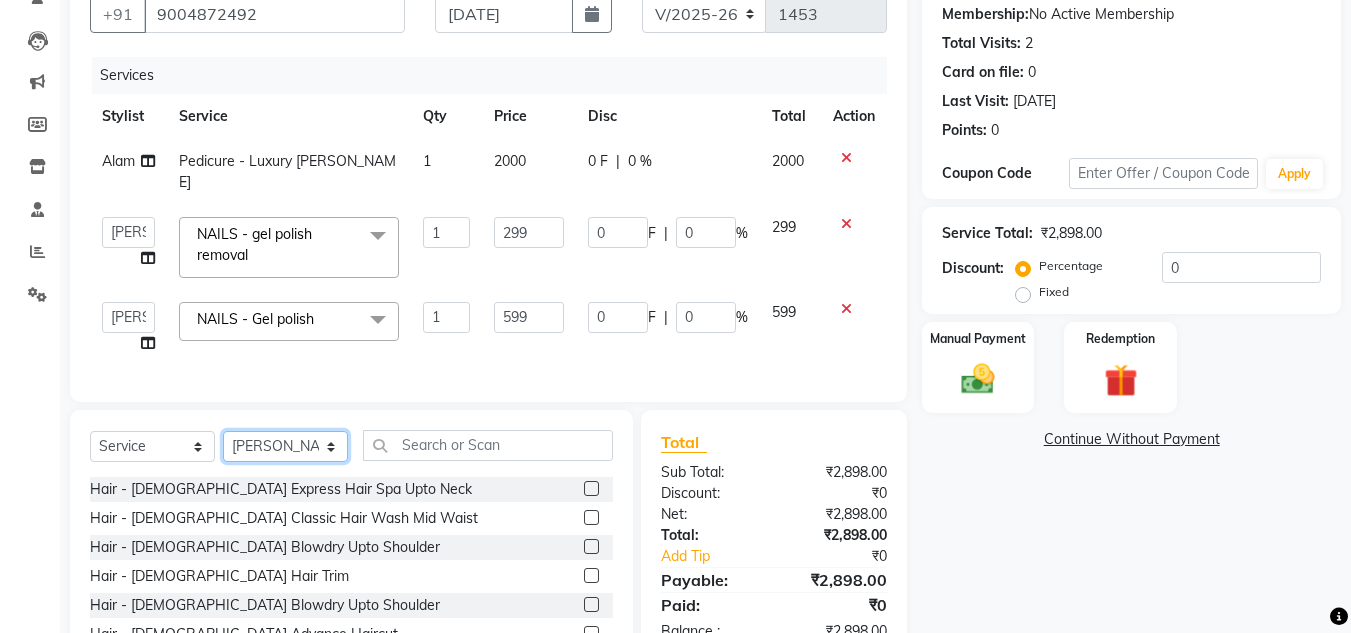 select on "50028" 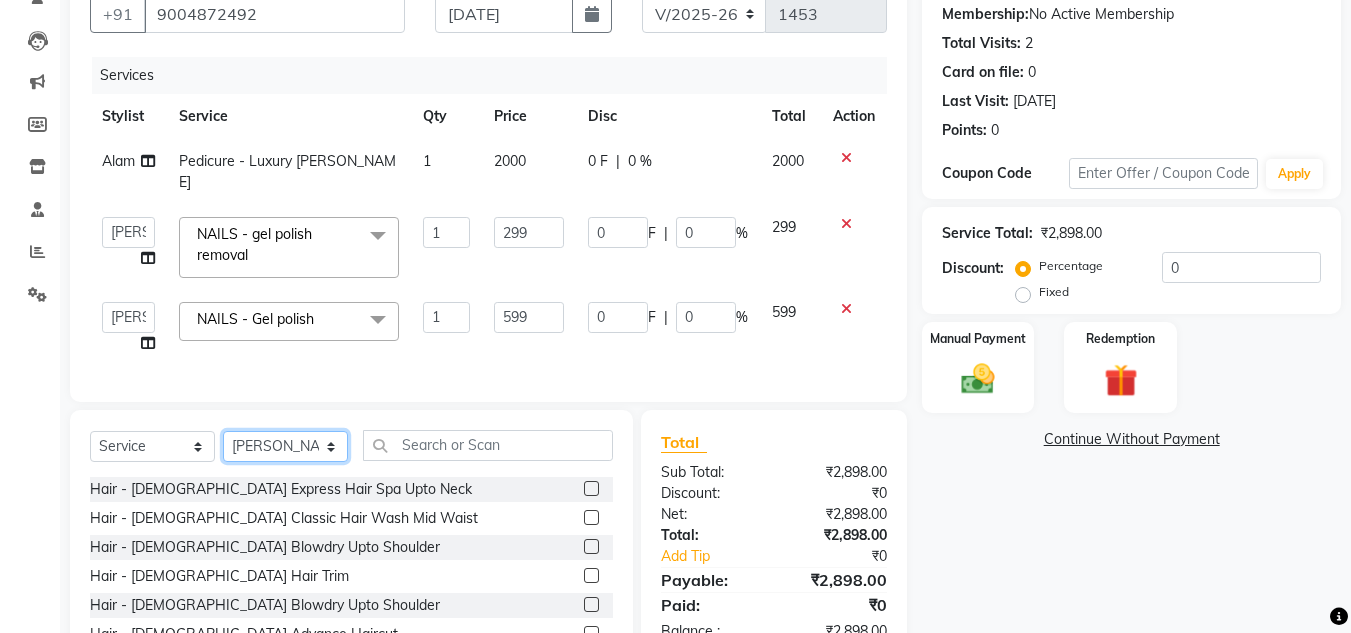 click on "Select Stylist Alam [PERSON_NAME] [PERSON_NAME] NailKraft [PERSON_NAME] [MEDICAL_DATA][PERSON_NAME]  Pooja Mehral Preeti Bidlal [PERSON_NAME] [PERSON_NAME] [PERSON_NAME] [PERSON_NAME]" 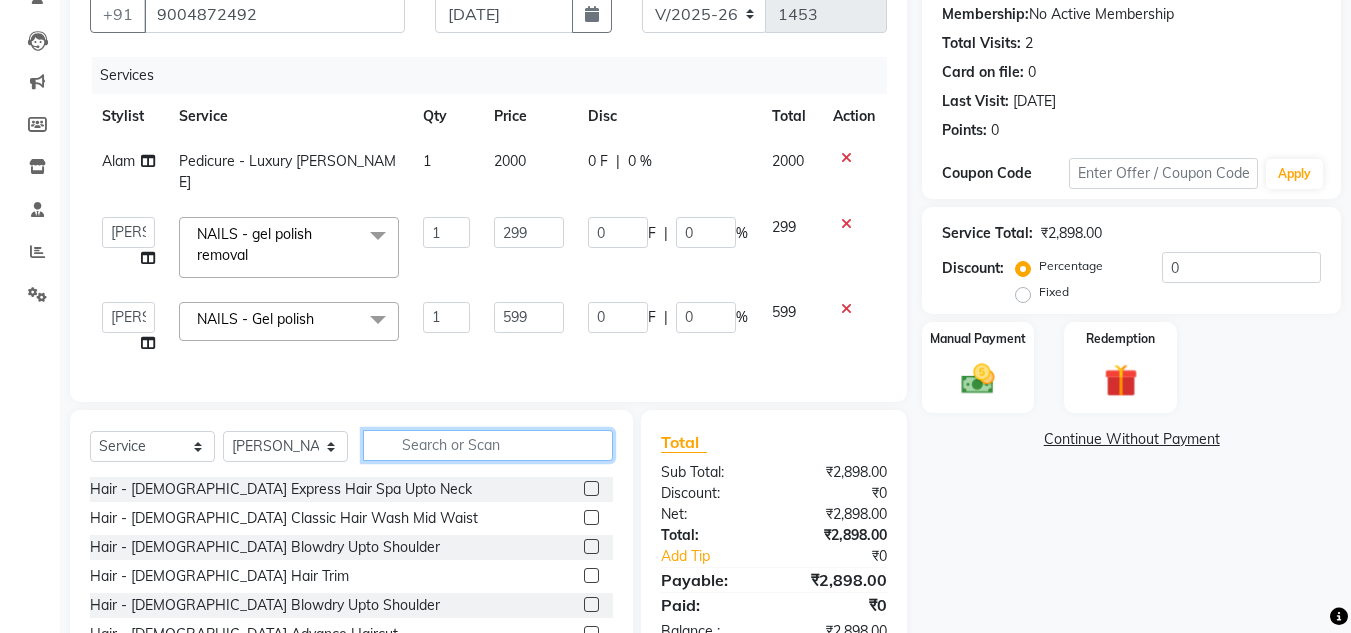 click 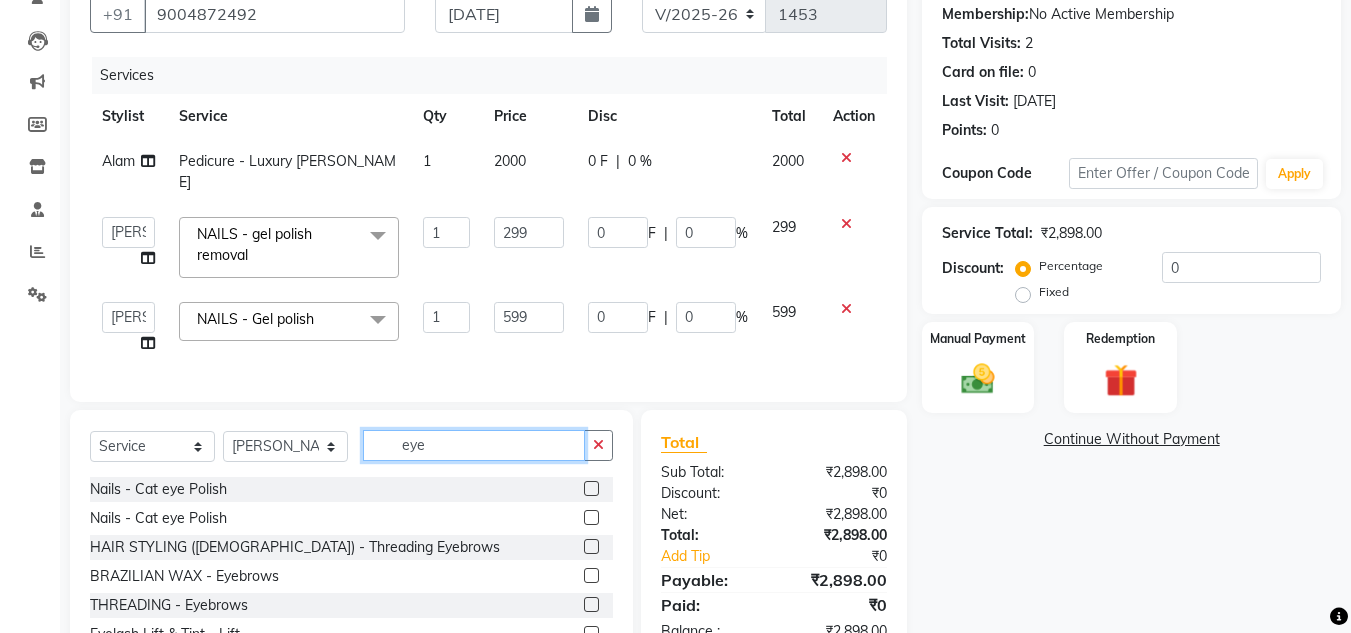 type on "eye" 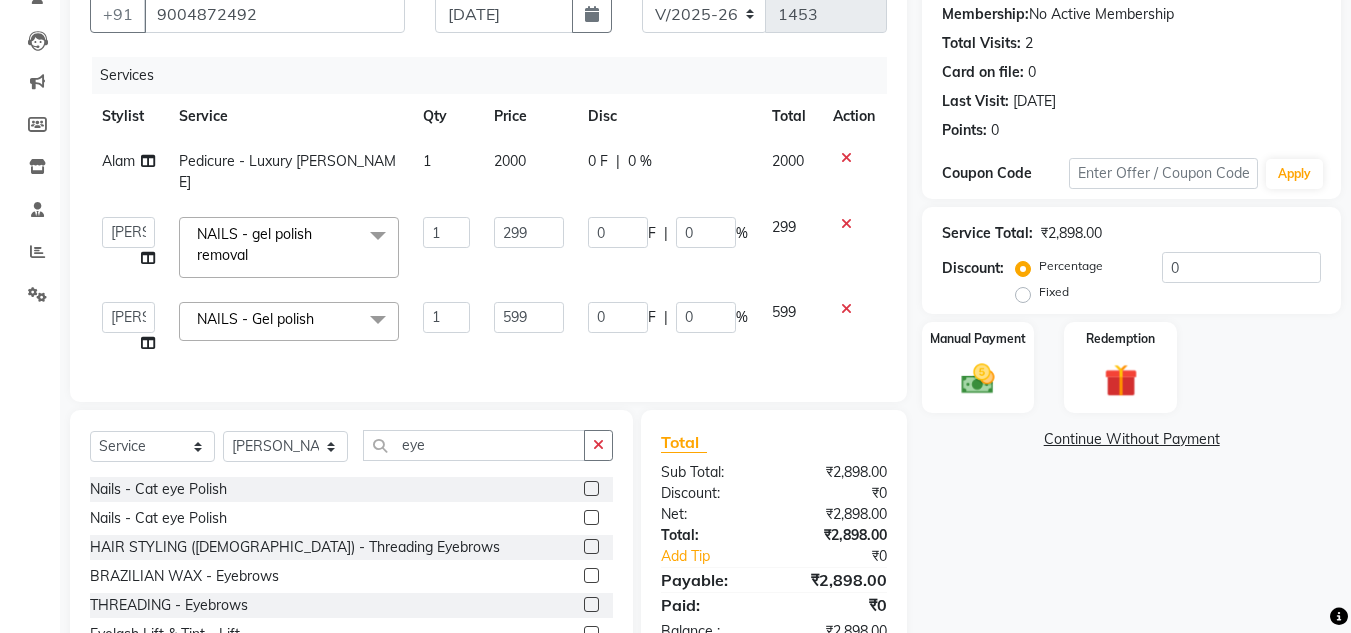 click 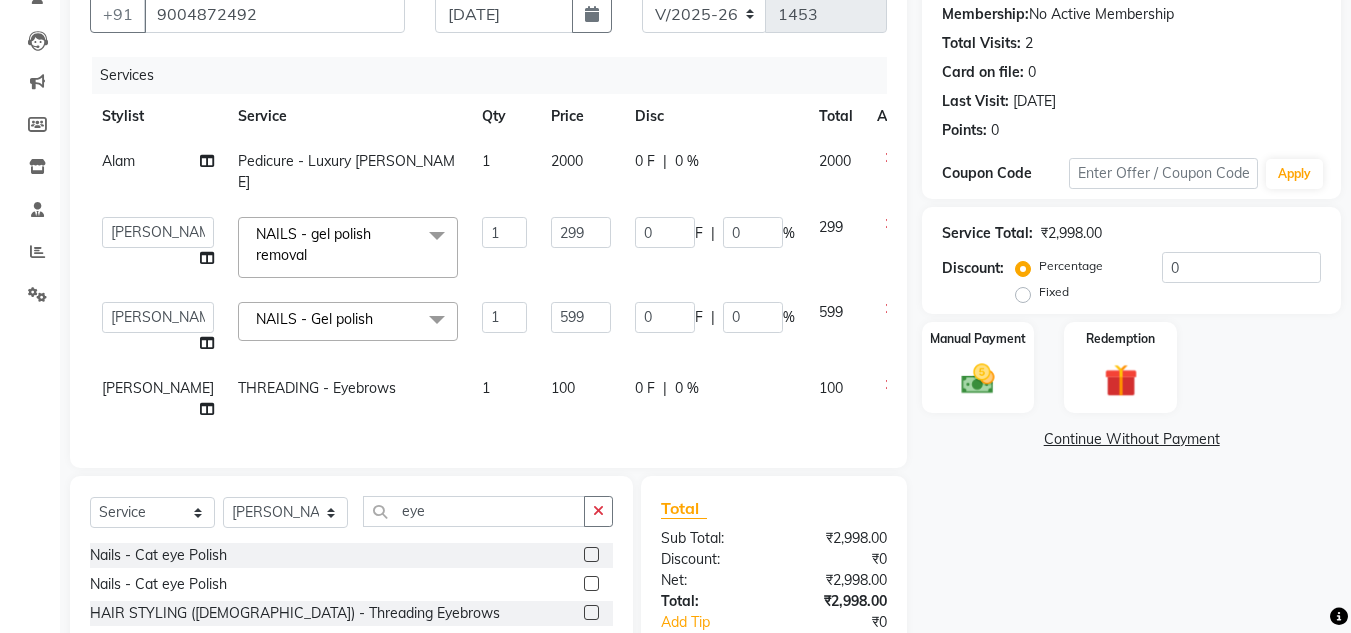 checkbox on "false" 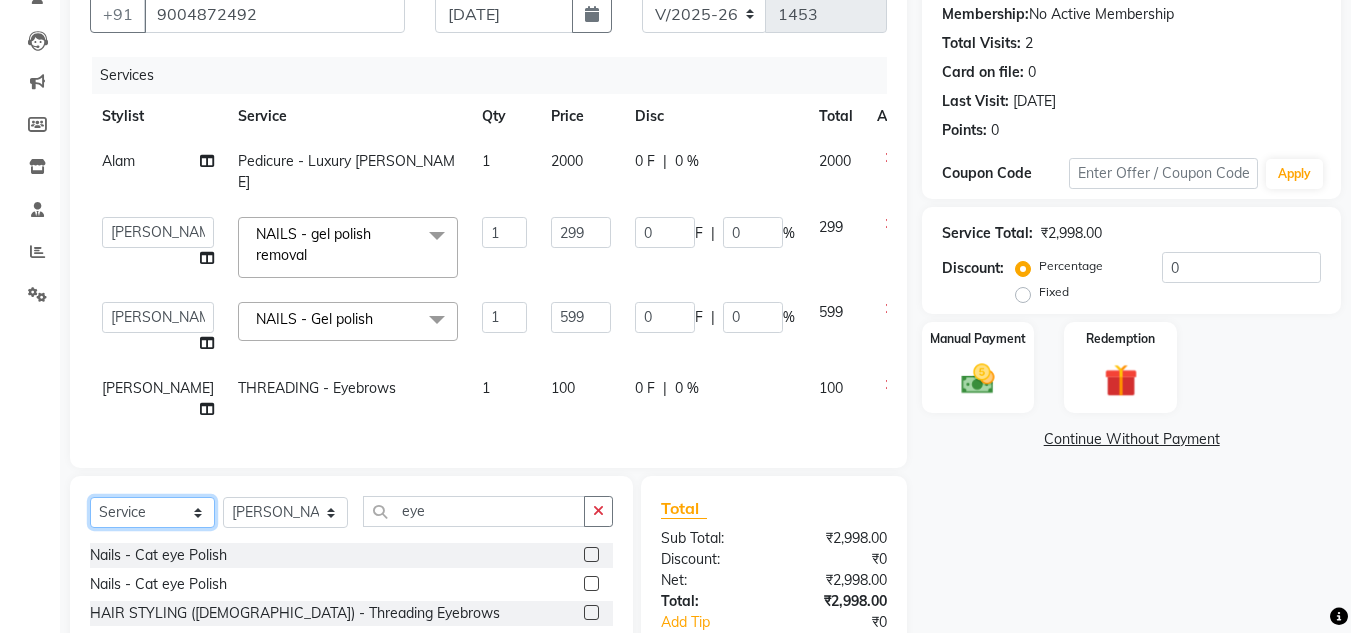 click on "Select  Service  Product  Membership  Package Voucher Prepaid Gift Card" 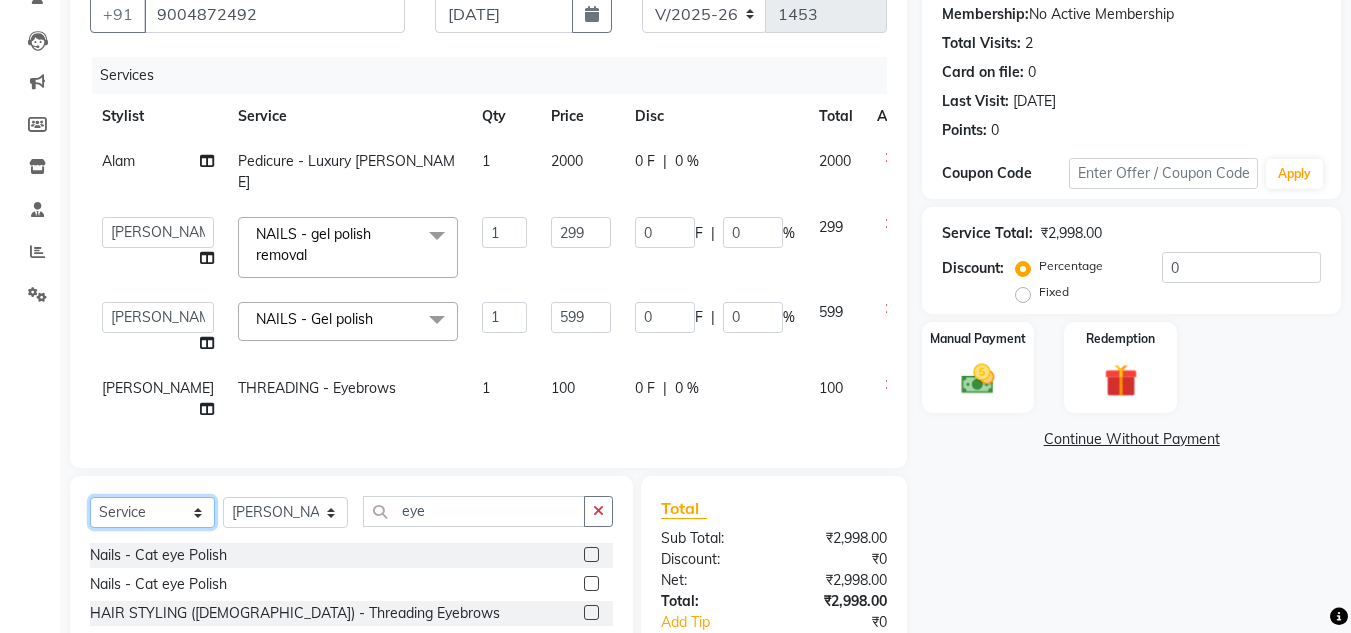 select on "membership" 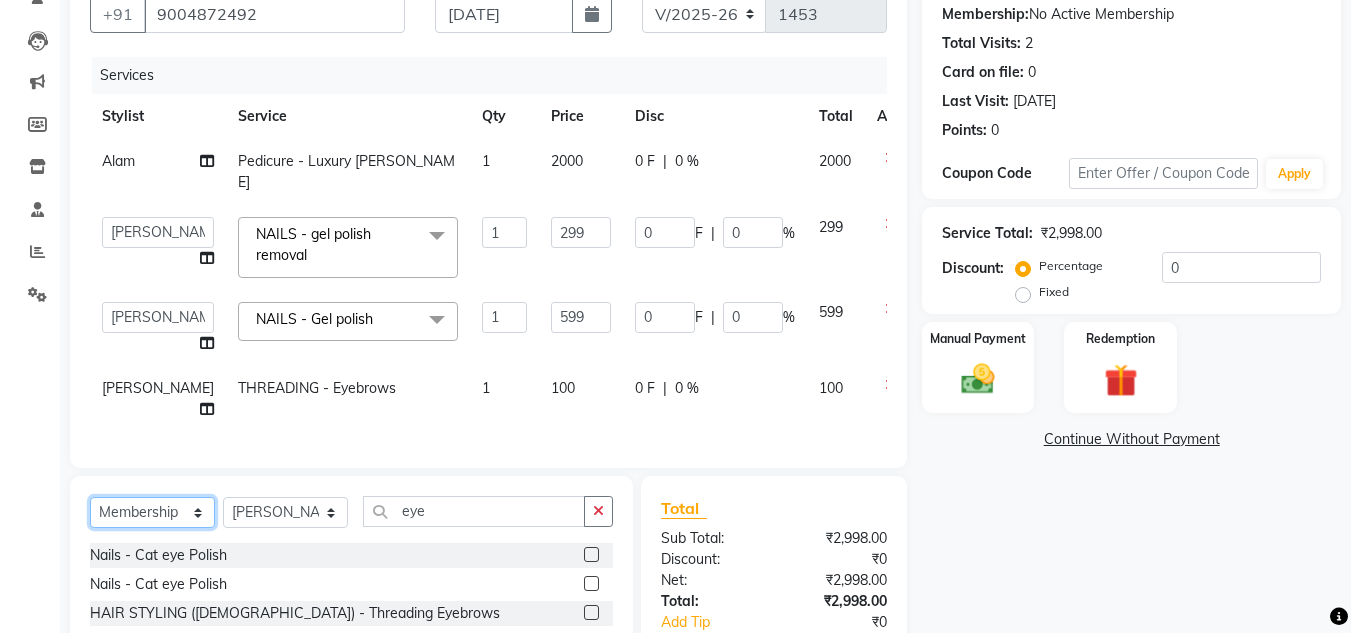 click on "Select  Service  Product  Membership  Package Voucher Prepaid Gift Card" 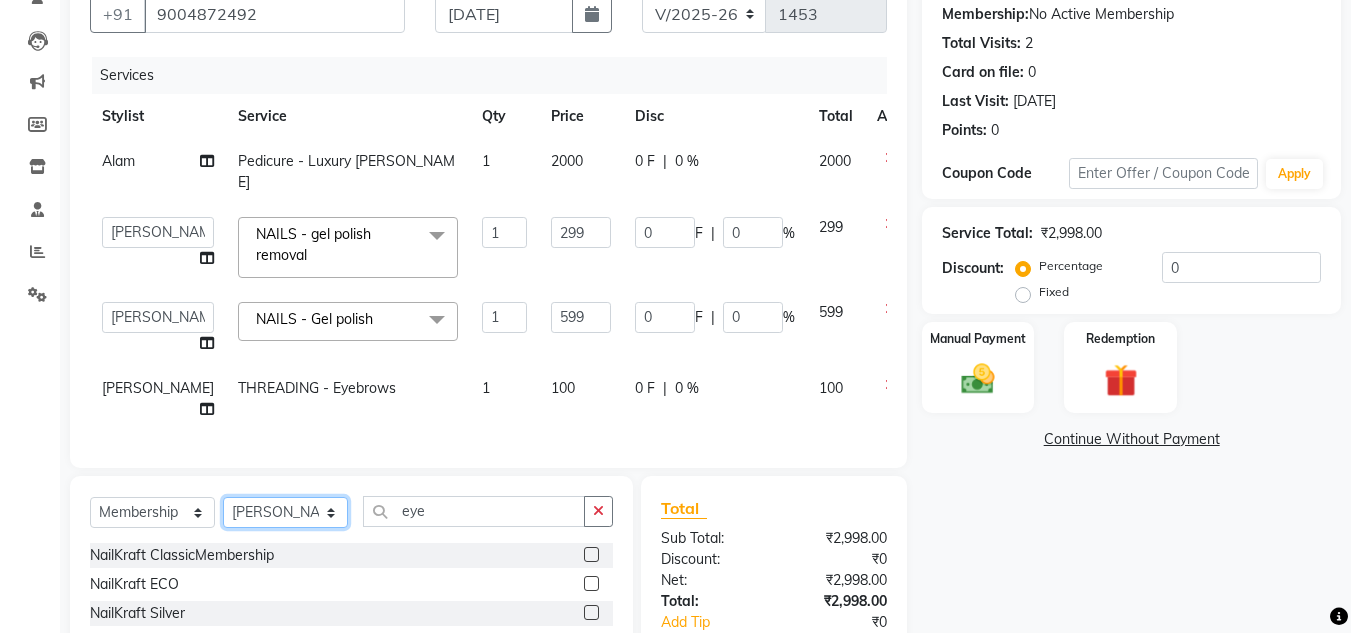 click on "Select Stylist Alam [PERSON_NAME] [PERSON_NAME] NailKraft [PERSON_NAME] [MEDICAL_DATA][PERSON_NAME]  Pooja Mehral Preeti Bidlal [PERSON_NAME] [PERSON_NAME] [PERSON_NAME] [PERSON_NAME]" 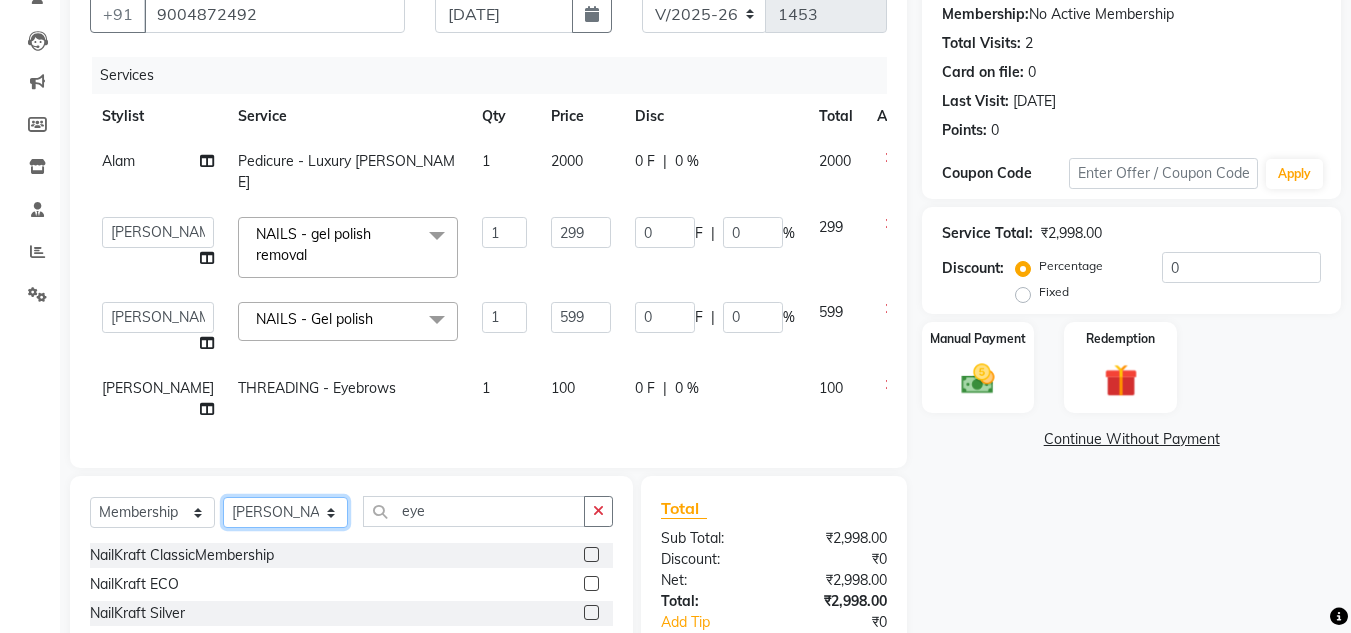 select on "67704" 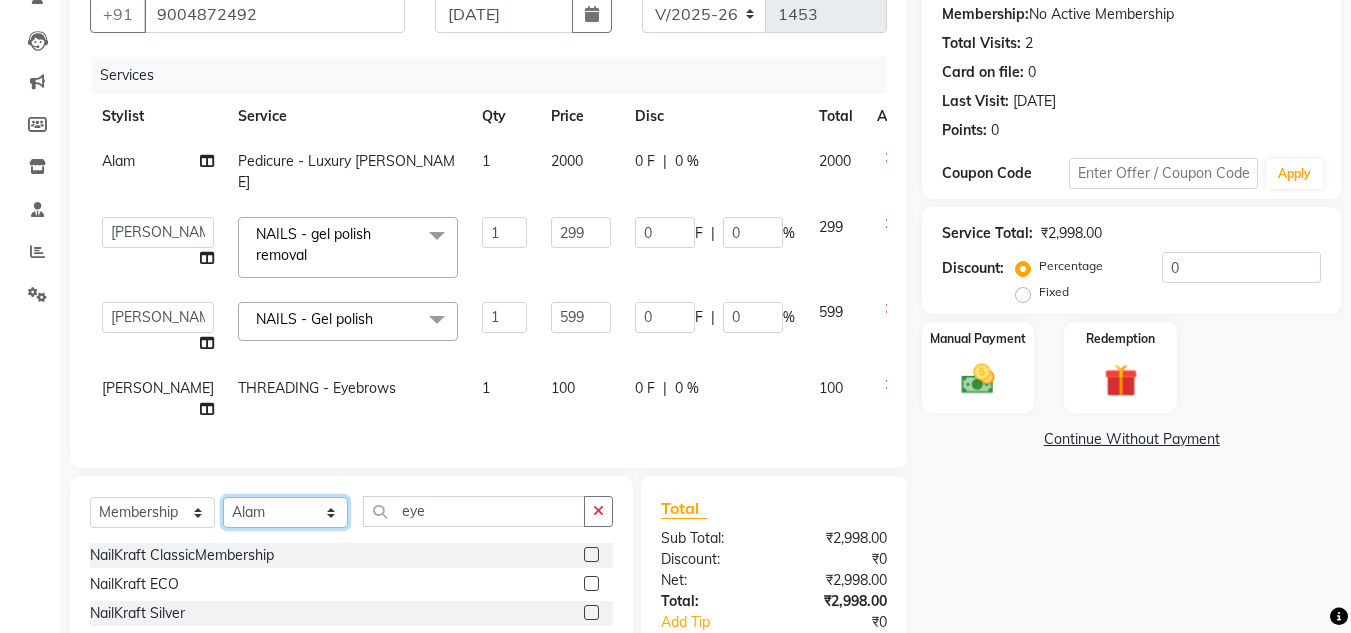 click on "Select Stylist Alam [PERSON_NAME] [PERSON_NAME] NailKraft [PERSON_NAME] [MEDICAL_DATA][PERSON_NAME]  Pooja Mehral Preeti Bidlal [PERSON_NAME] [PERSON_NAME] [PERSON_NAME] [PERSON_NAME]" 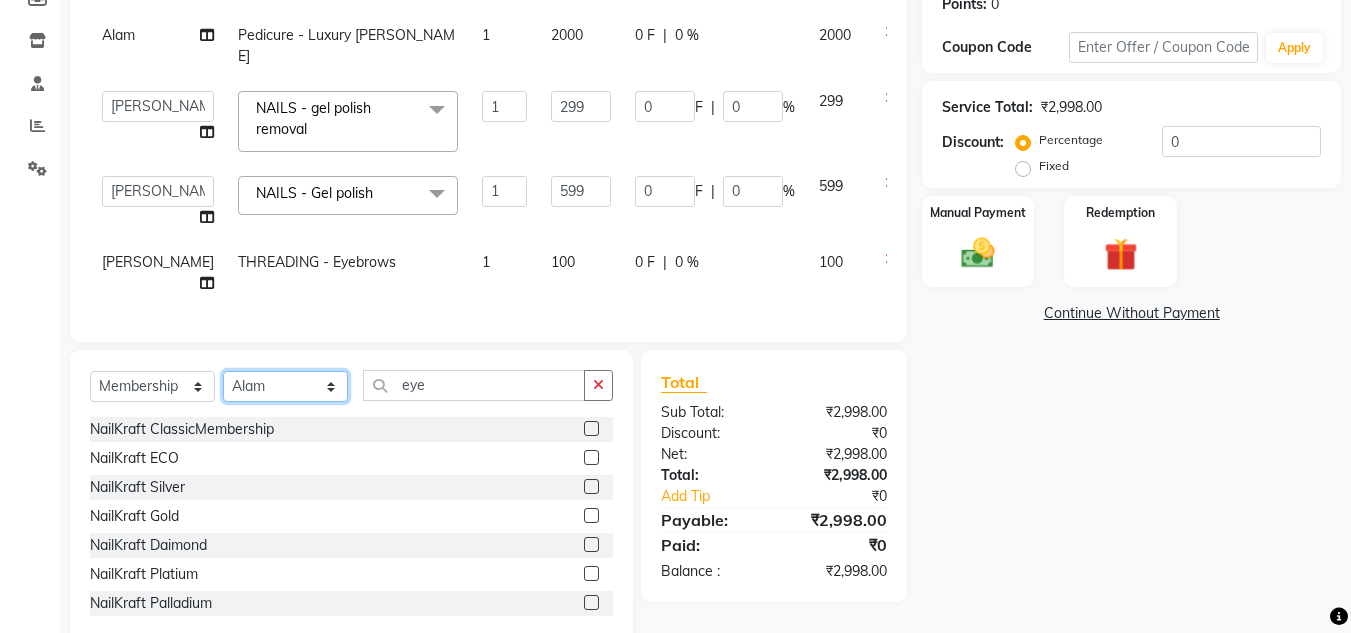 scroll, scrollTop: 353, scrollLeft: 0, axis: vertical 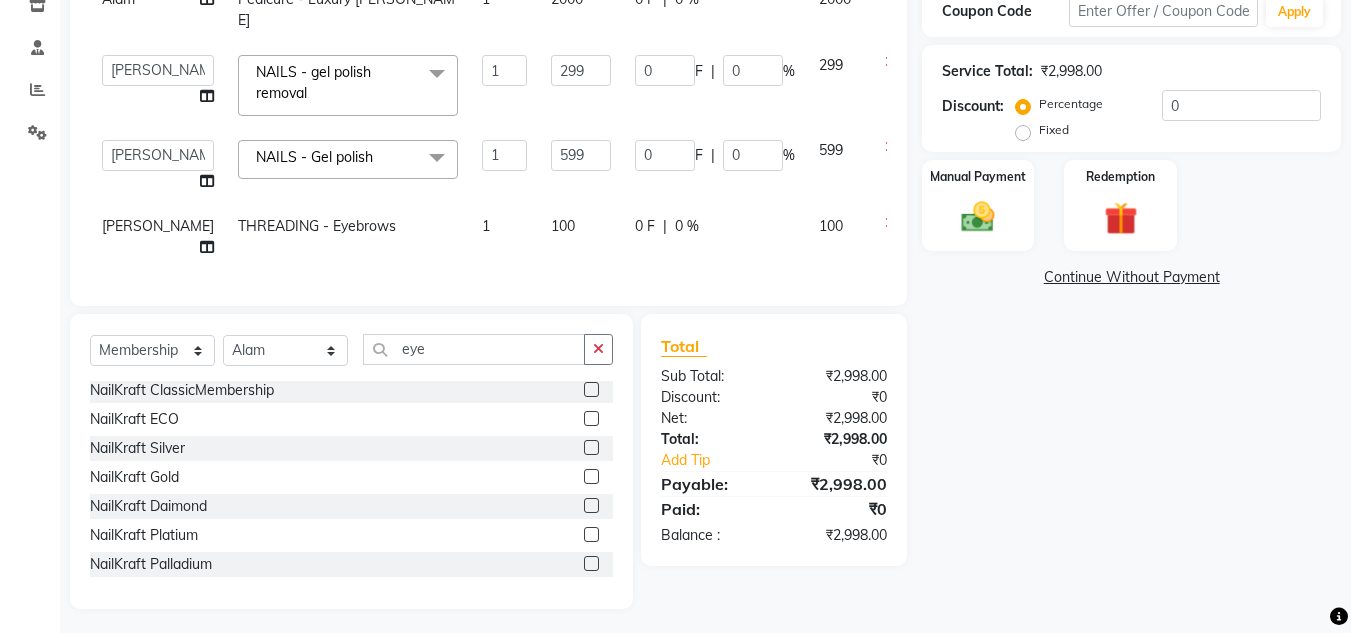 click 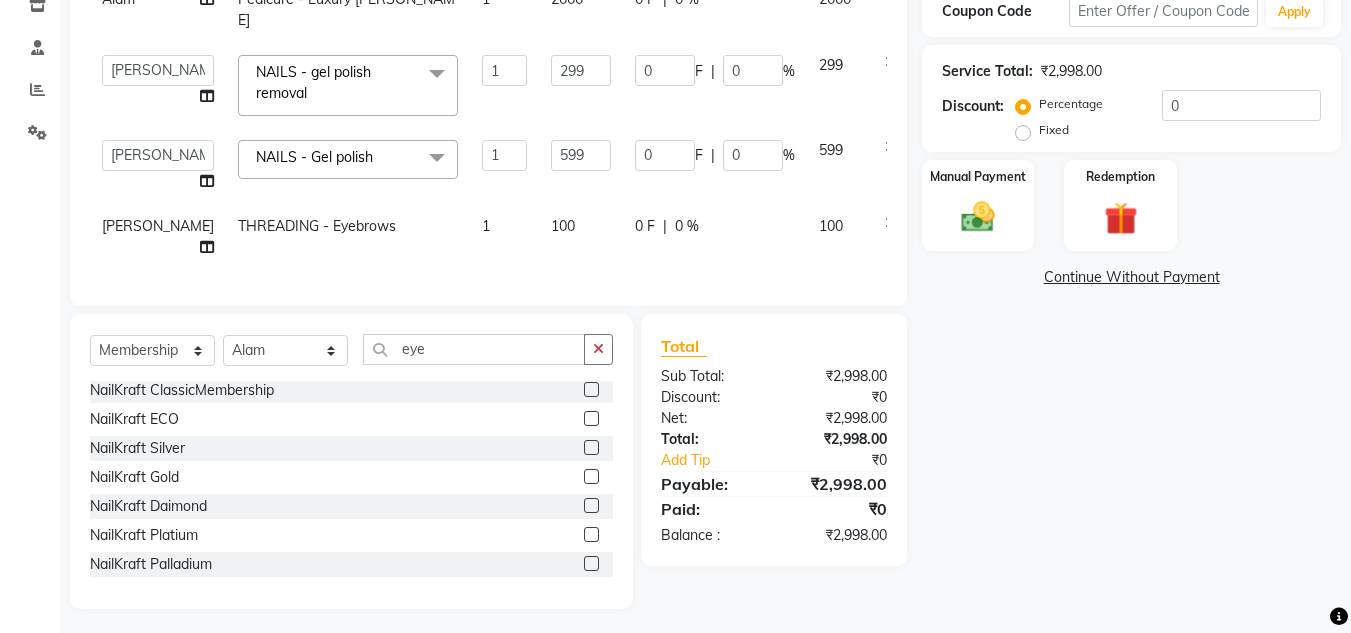 click at bounding box center [590, 390] 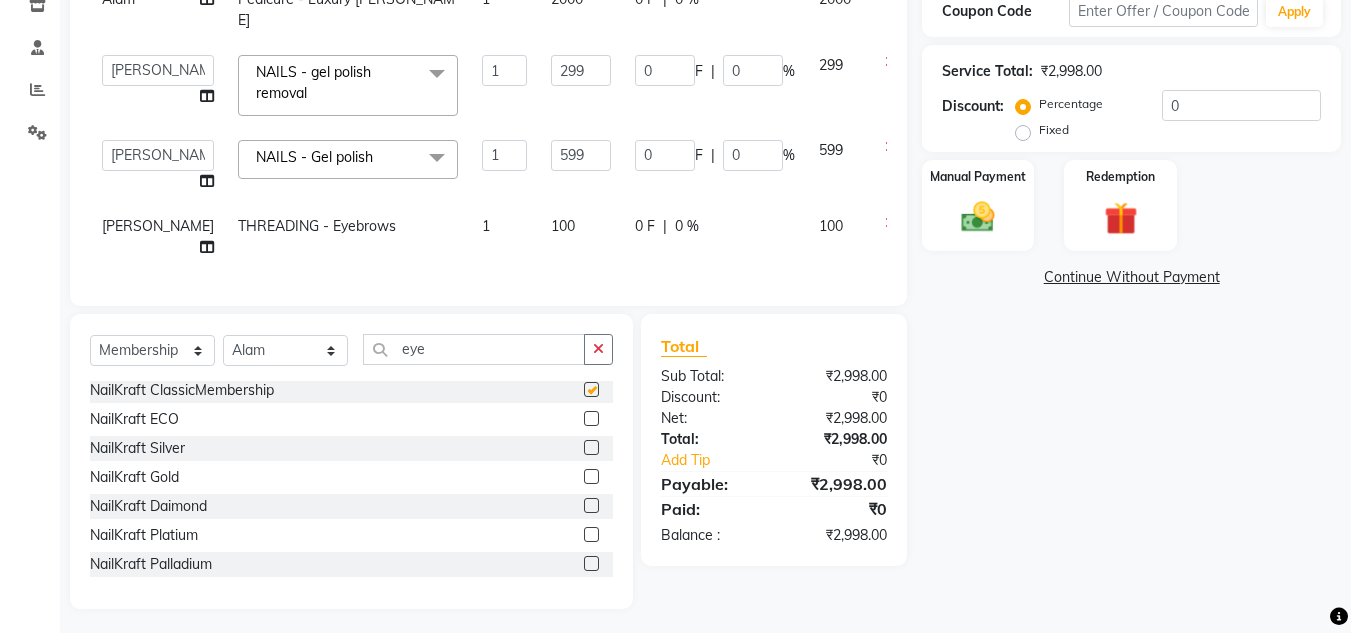 select on "select" 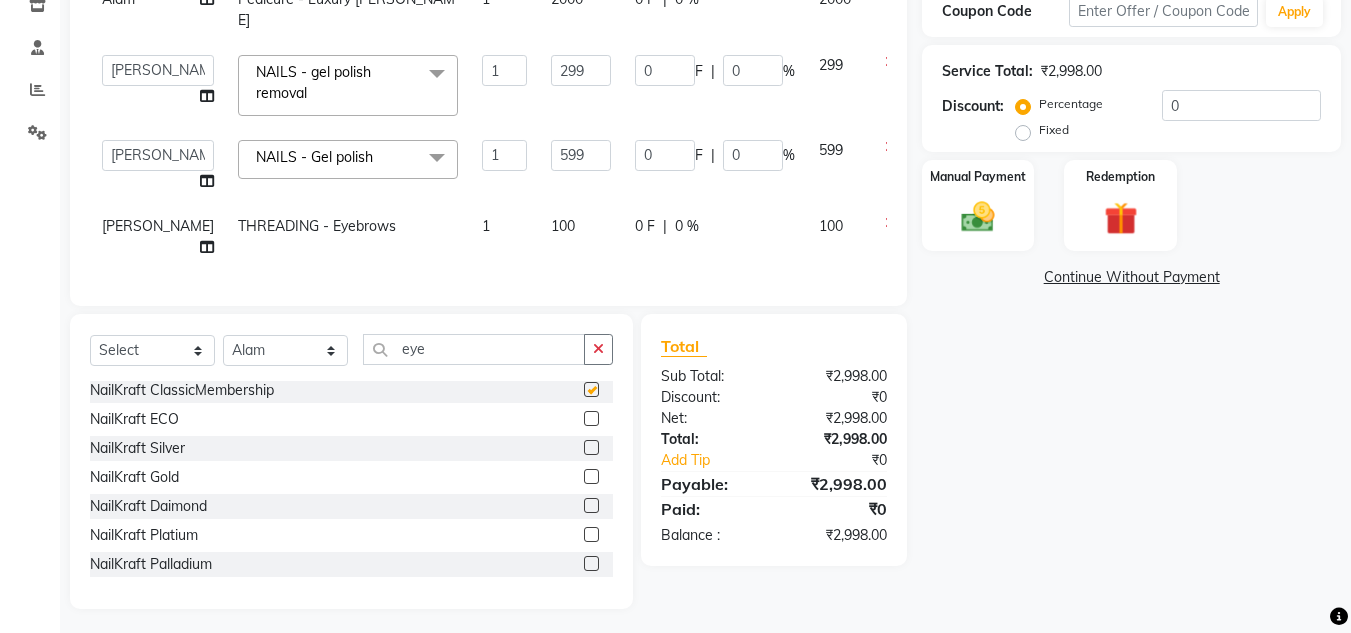 scroll, scrollTop: 0, scrollLeft: 0, axis: both 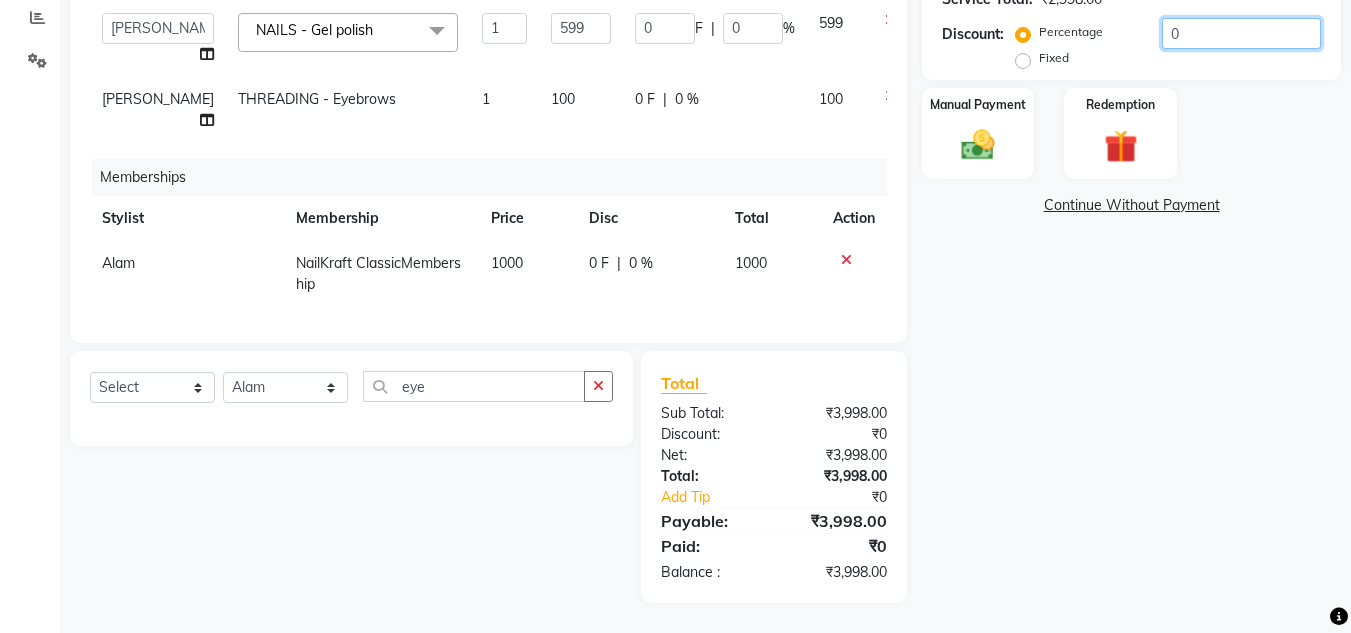 click on "0" 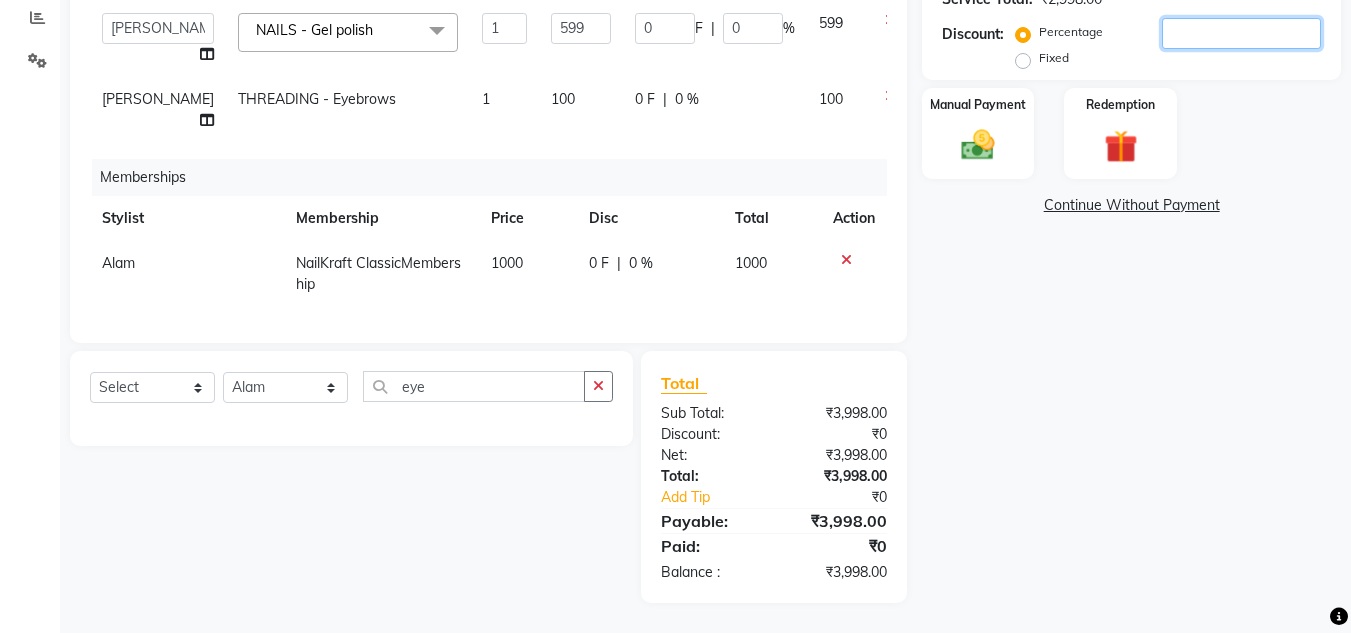 type on "2" 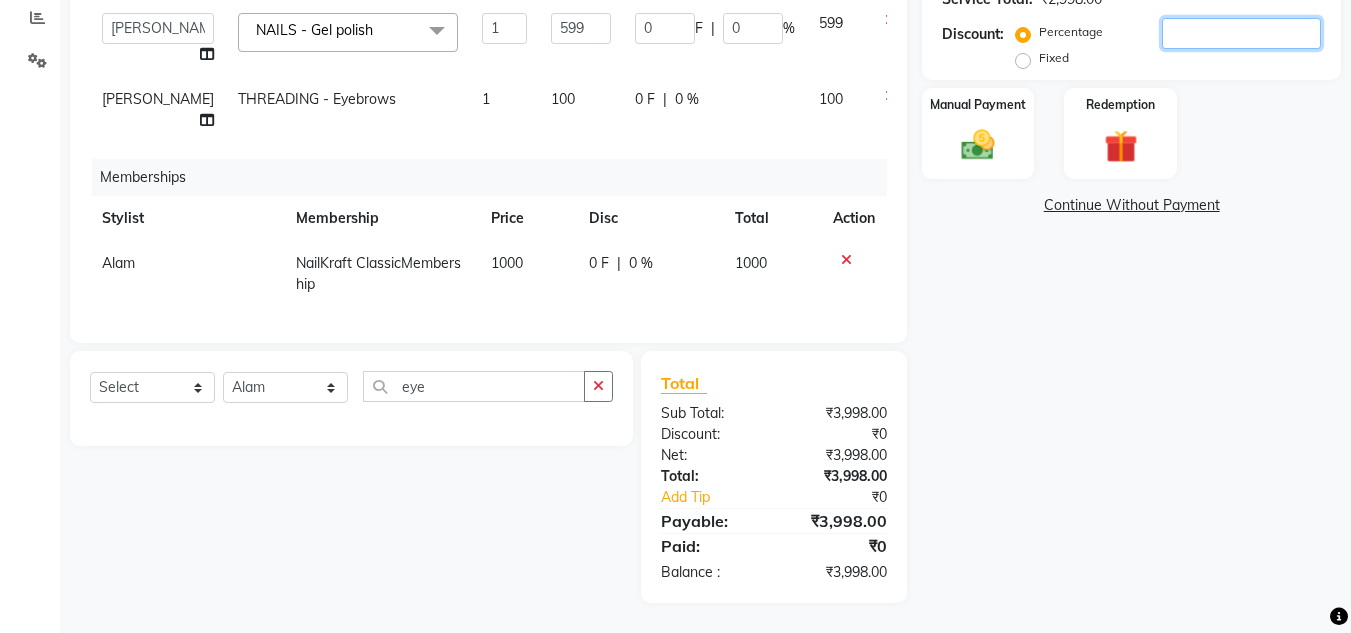 type on "5.98" 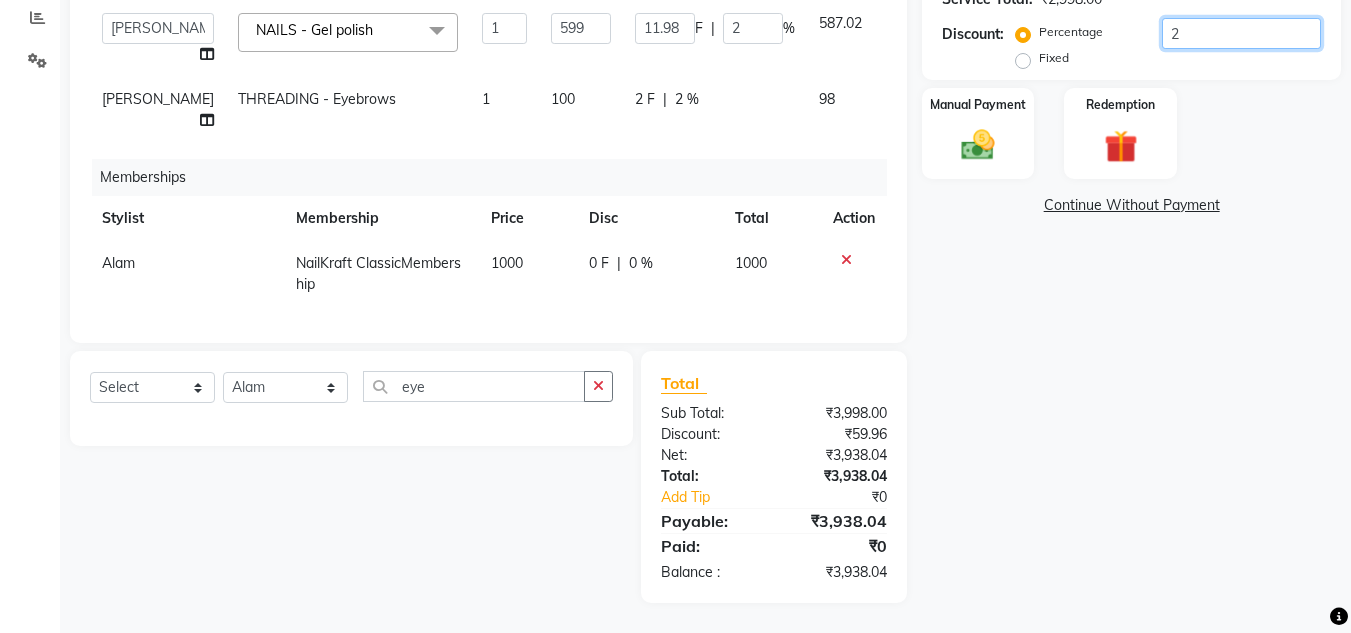 type on "20" 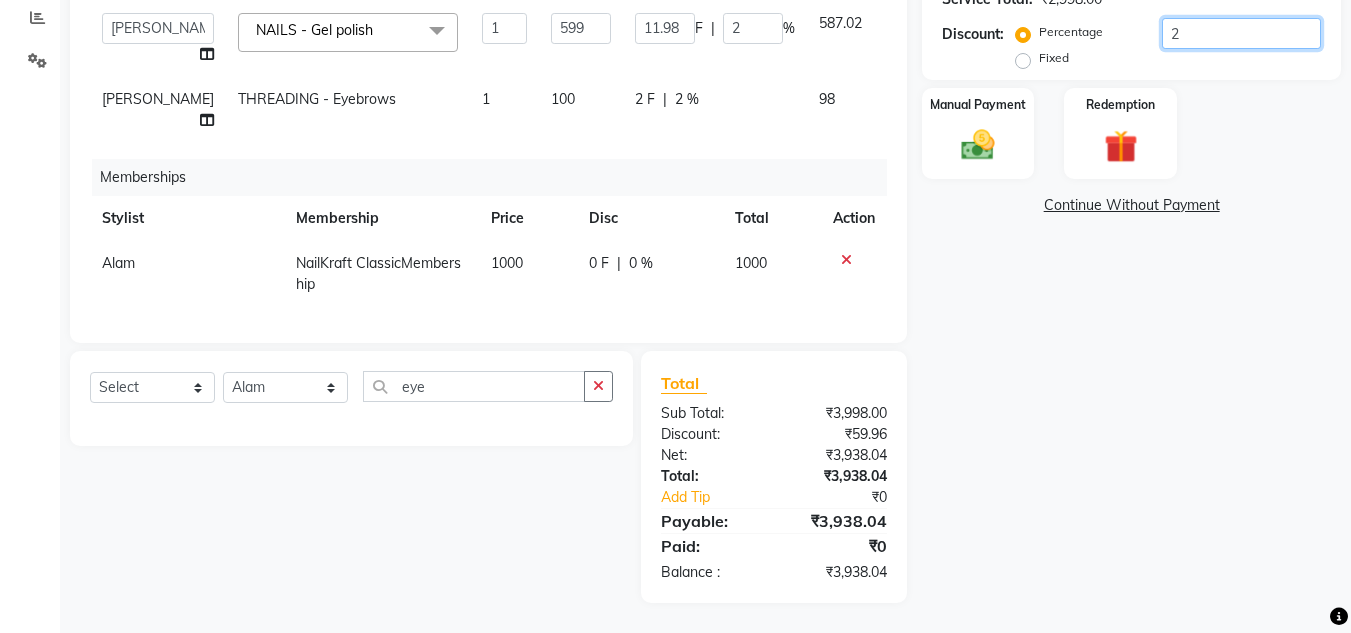 type on "59.8" 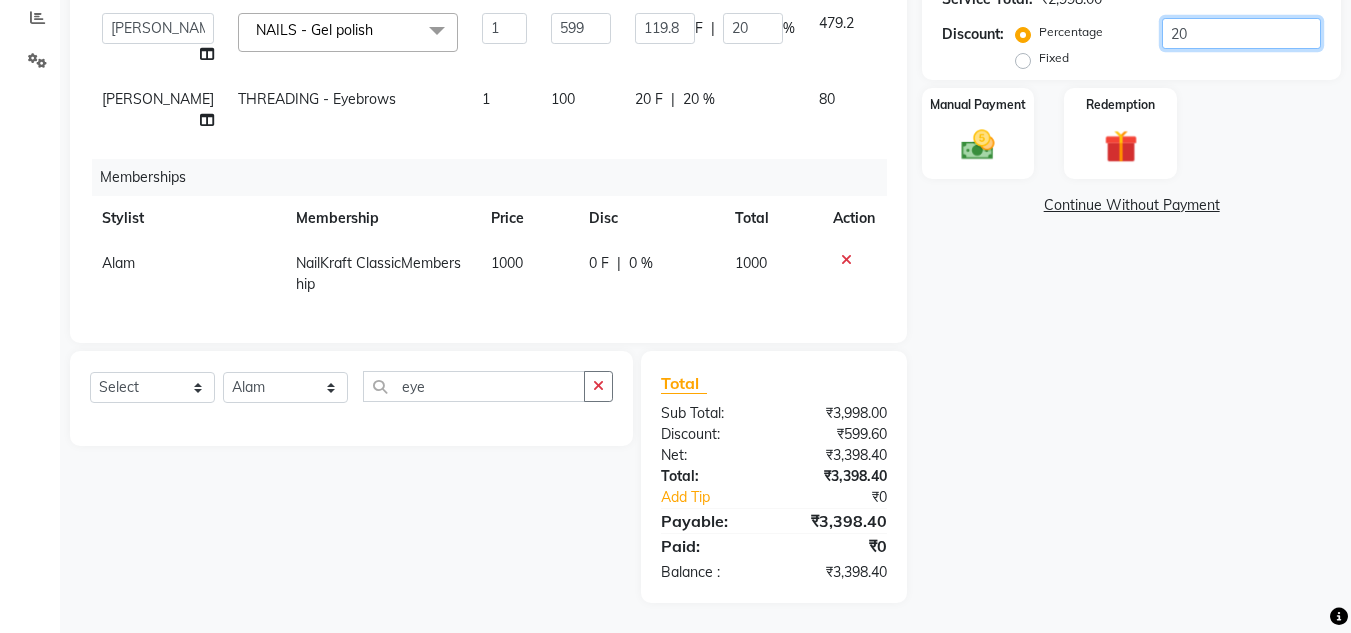 type on "20" 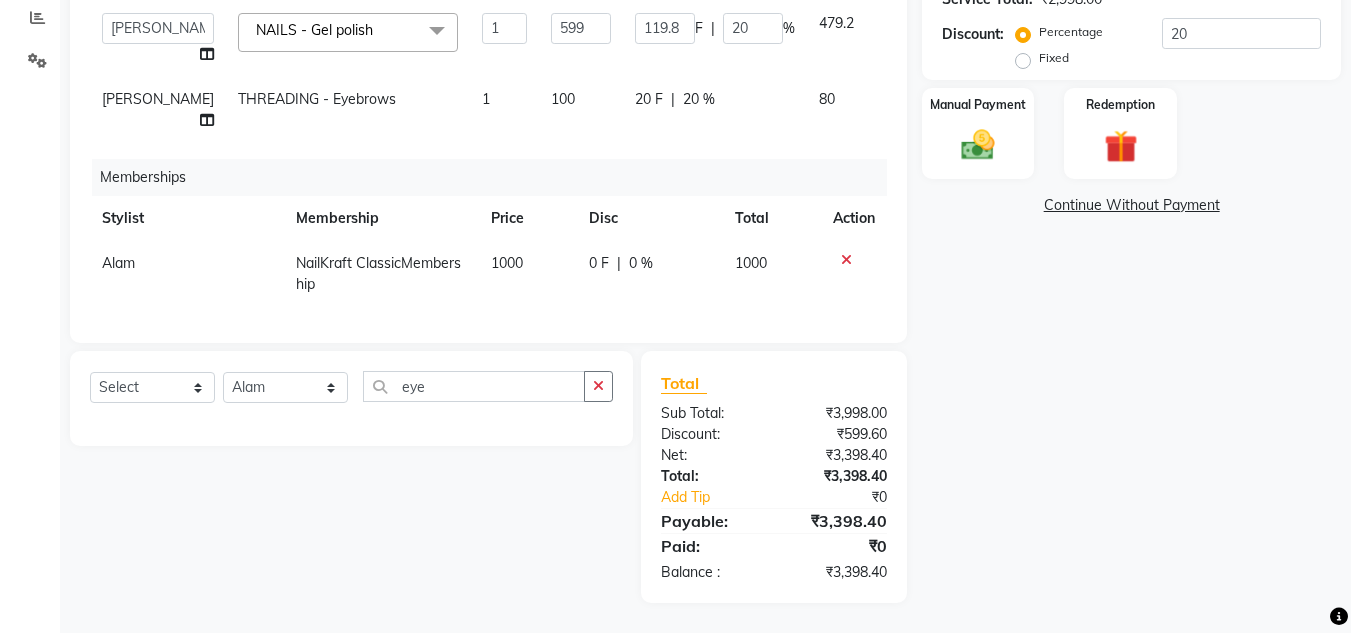 click on "Name: Ankita  Membership:  No Active Membership  Total Visits:  2 Card on file:  0 Last Visit:   24-05-2025 Points:   0  Coupon Code Apply Service Total:  ₹2,998.00  Discount:  Percentage   Fixed  20 Manual Payment Redemption  Continue Without Payment" 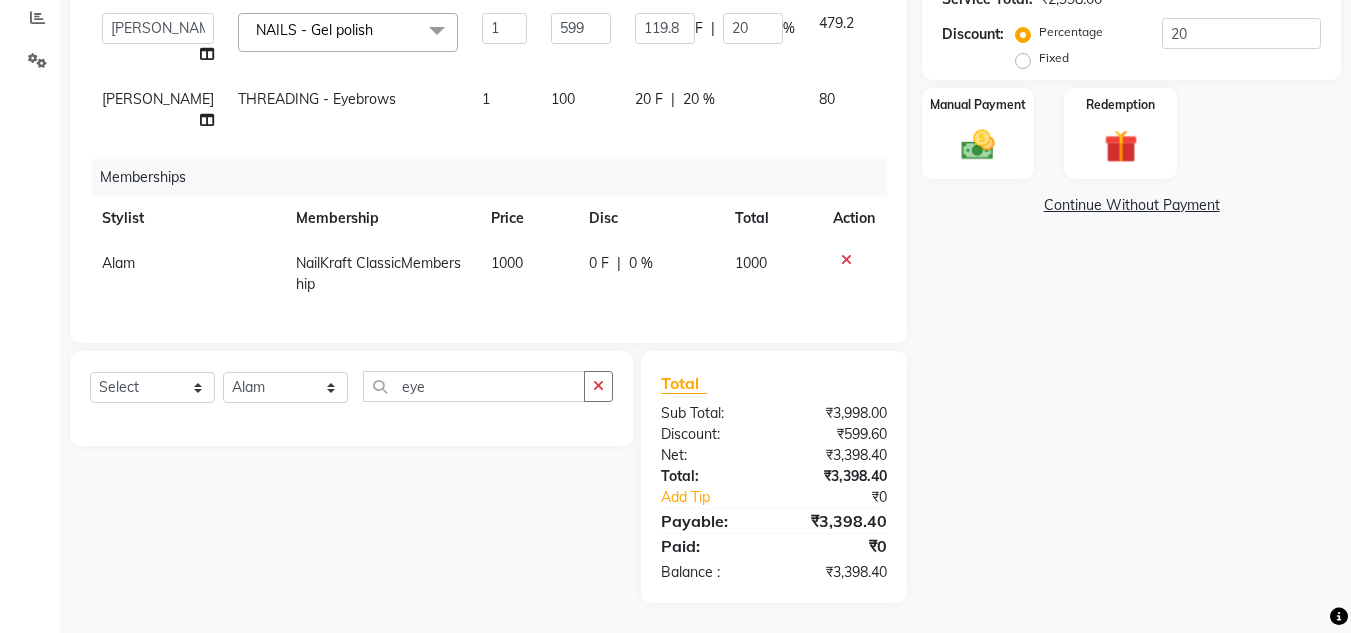 click on "Name: Ankita  Membership:  No Active Membership  Total Visits:  2 Card on file:  0 Last Visit:   24-05-2025 Points:   0  Coupon Code Apply Service Total:  ₹2,998.00  Discount:  Percentage   Fixed  20 Manual Payment Redemption  Continue Without Payment" 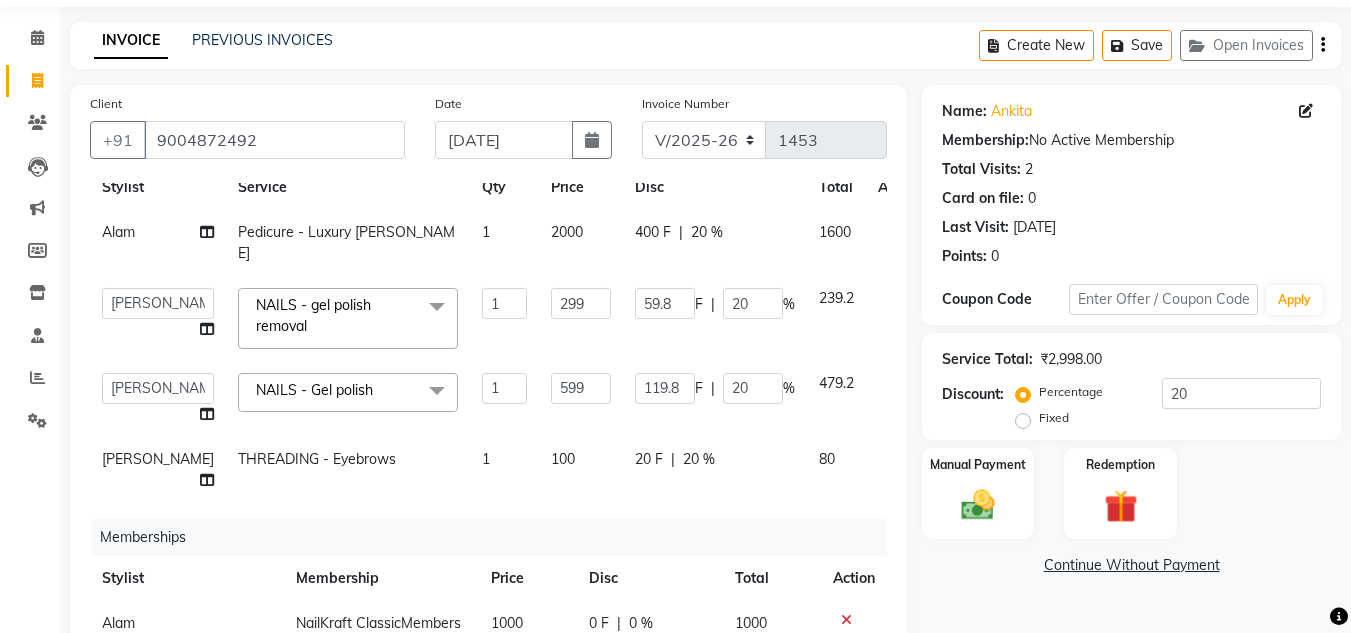 scroll, scrollTop: 25, scrollLeft: 0, axis: vertical 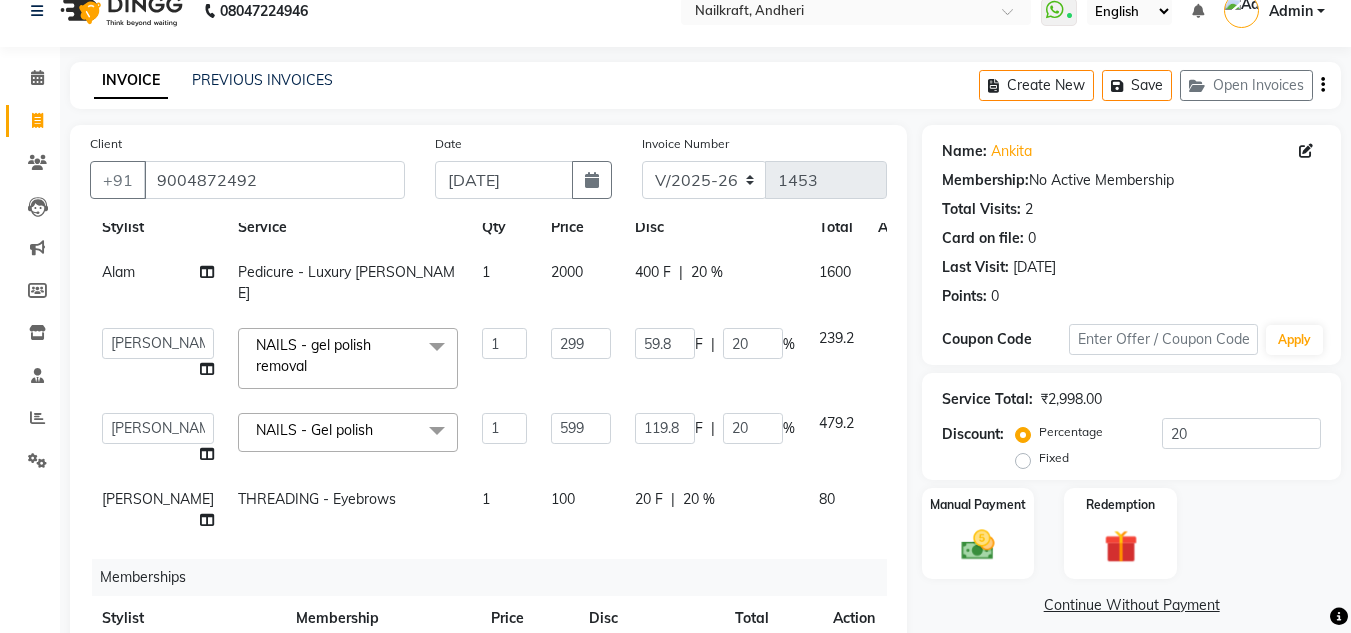 click on "2000" 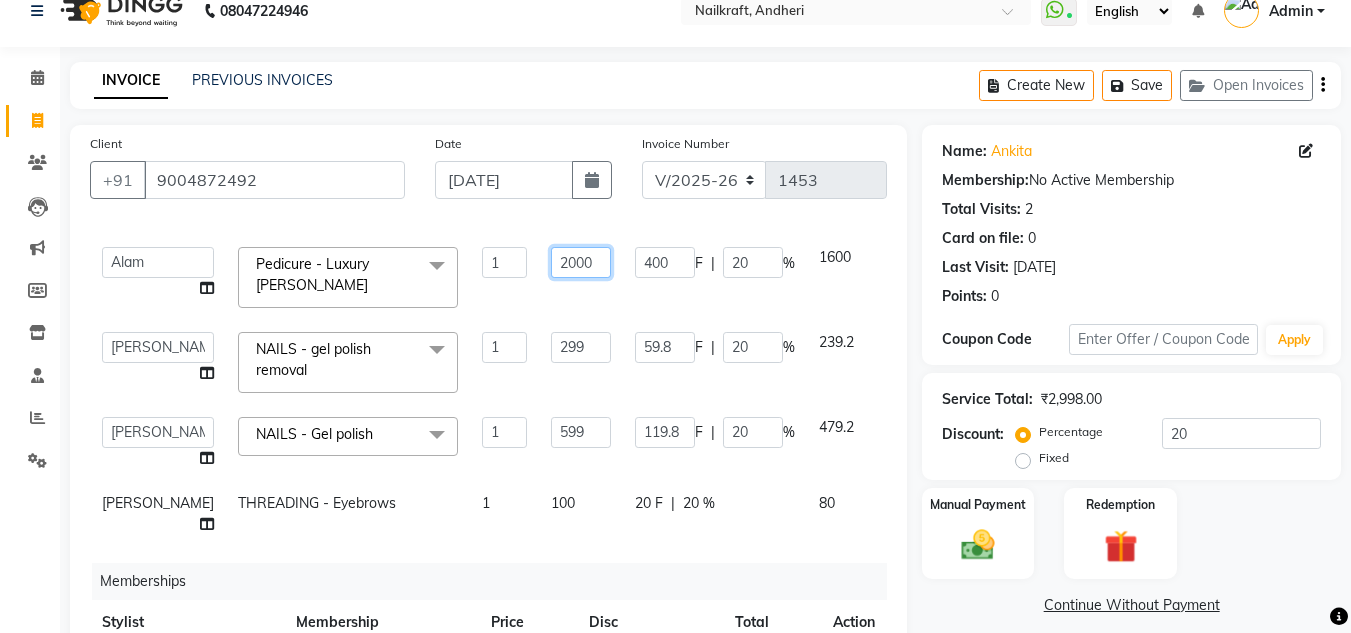 click on "2000" 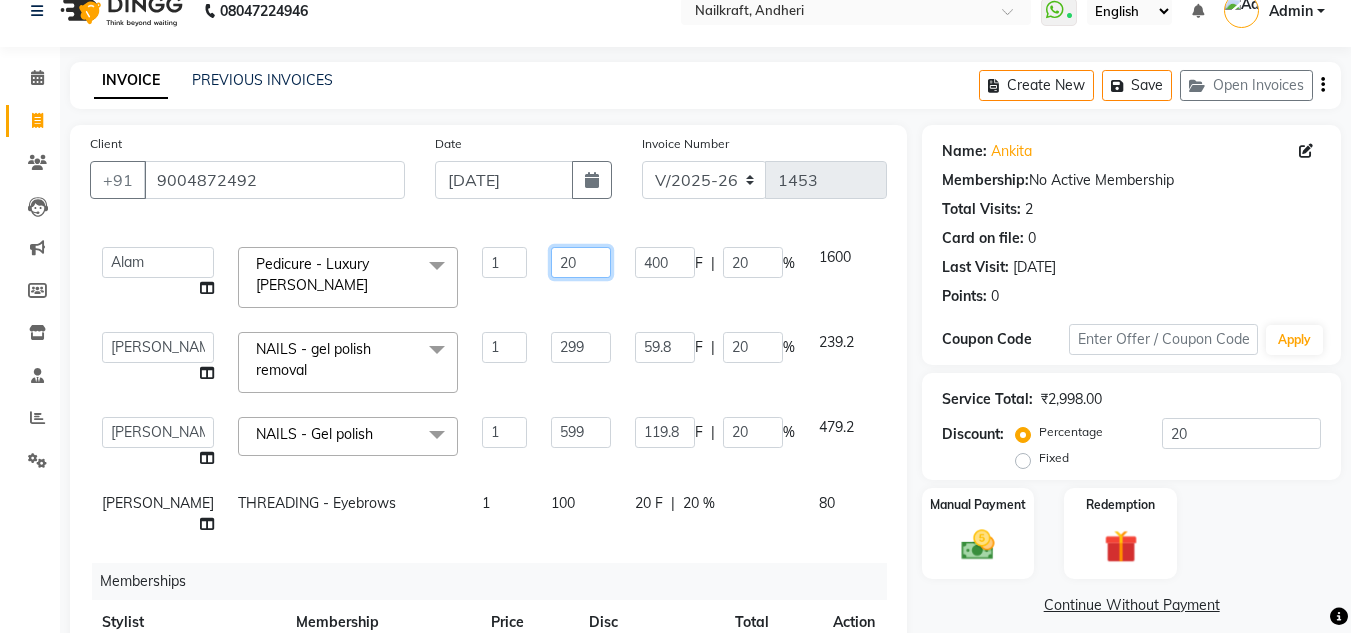type on "2" 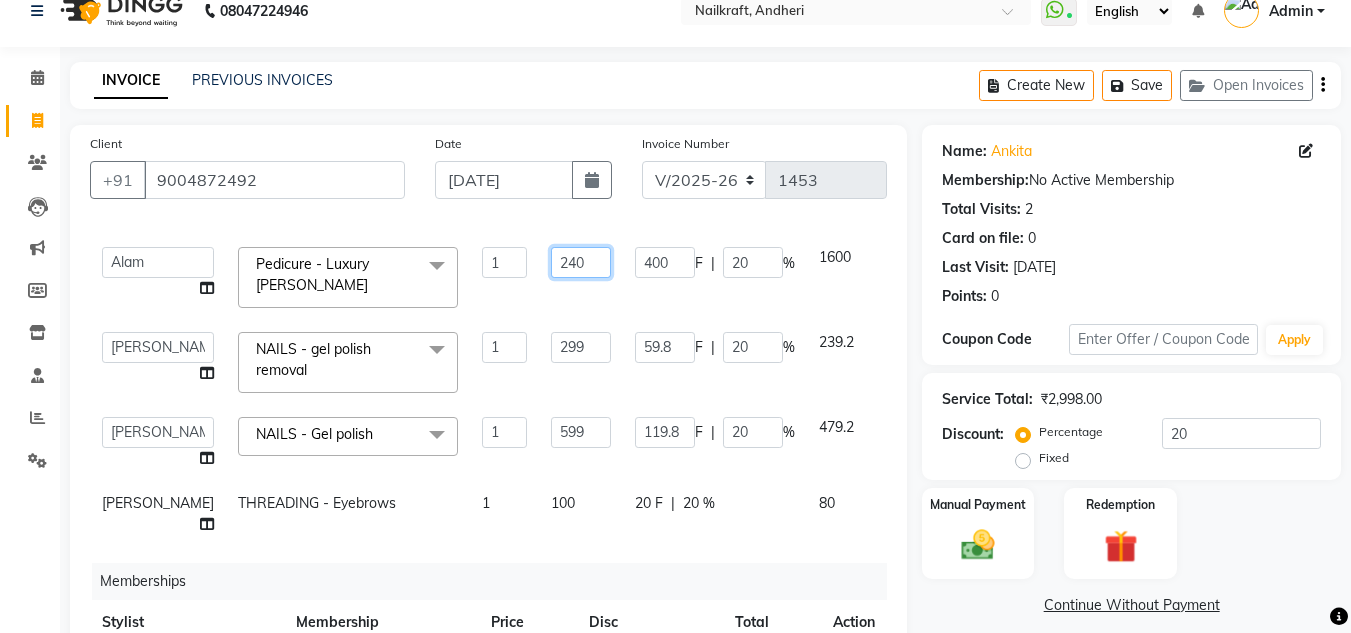 type on "2400" 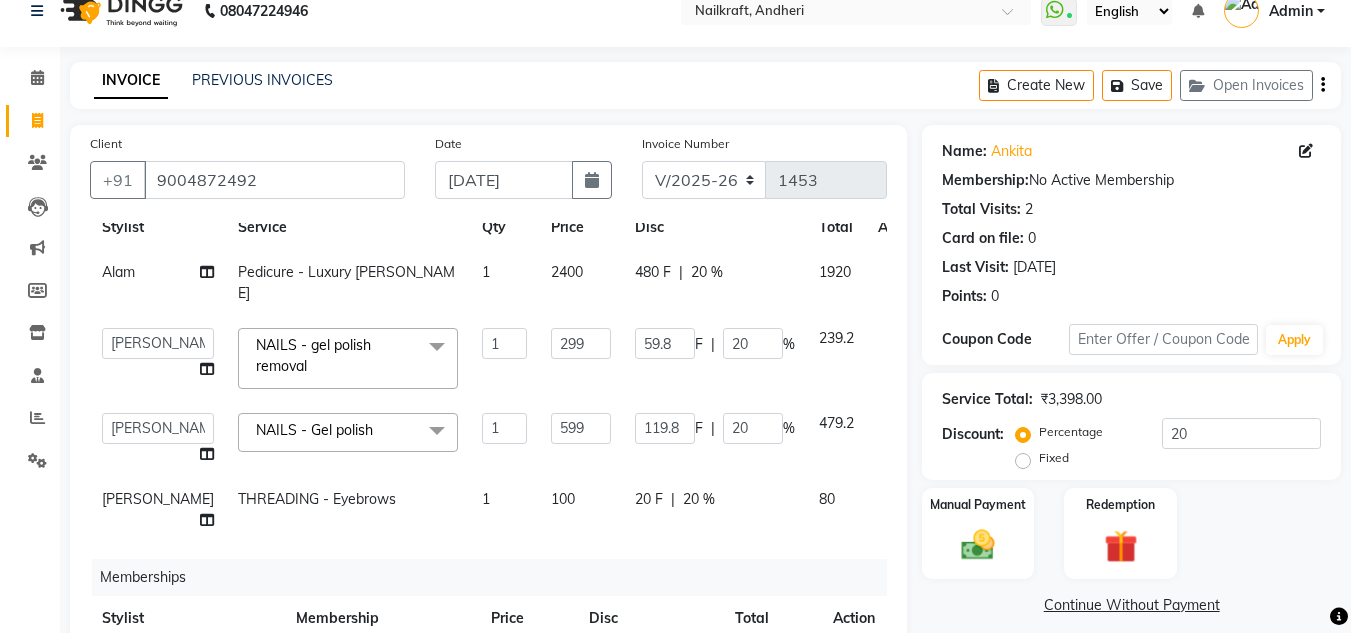 click on "Manual Payment Redemption" 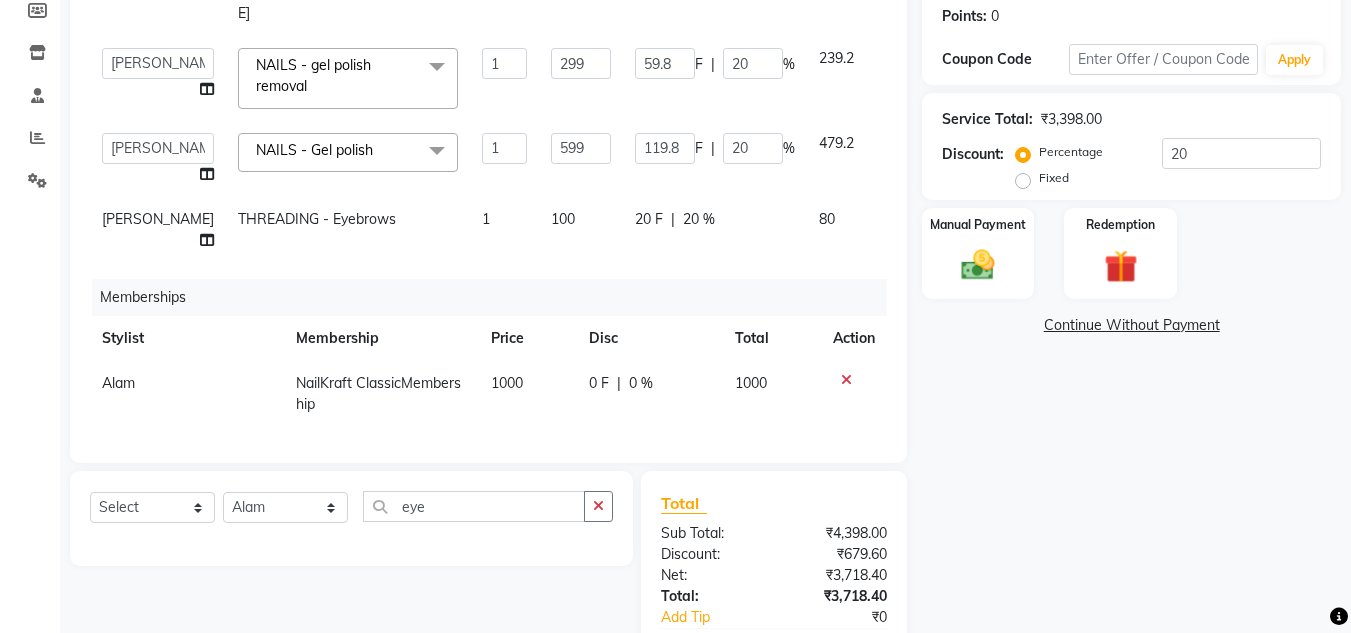scroll, scrollTop: 265, scrollLeft: 0, axis: vertical 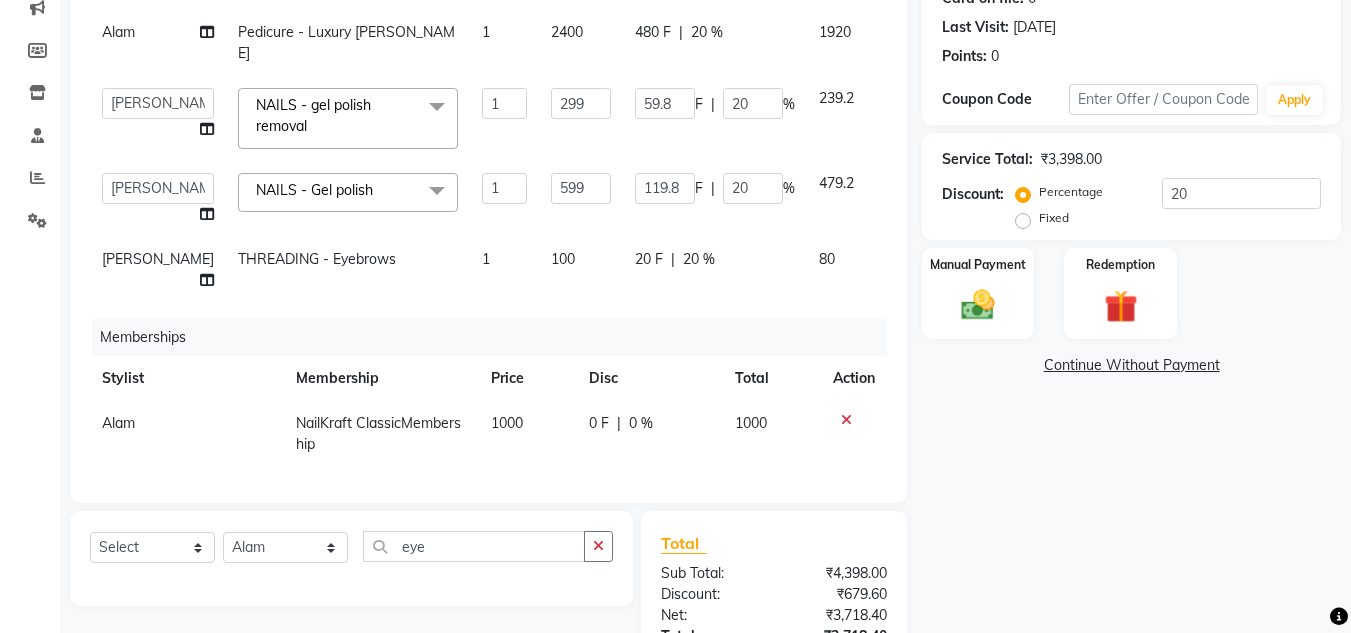 click on "20 %" 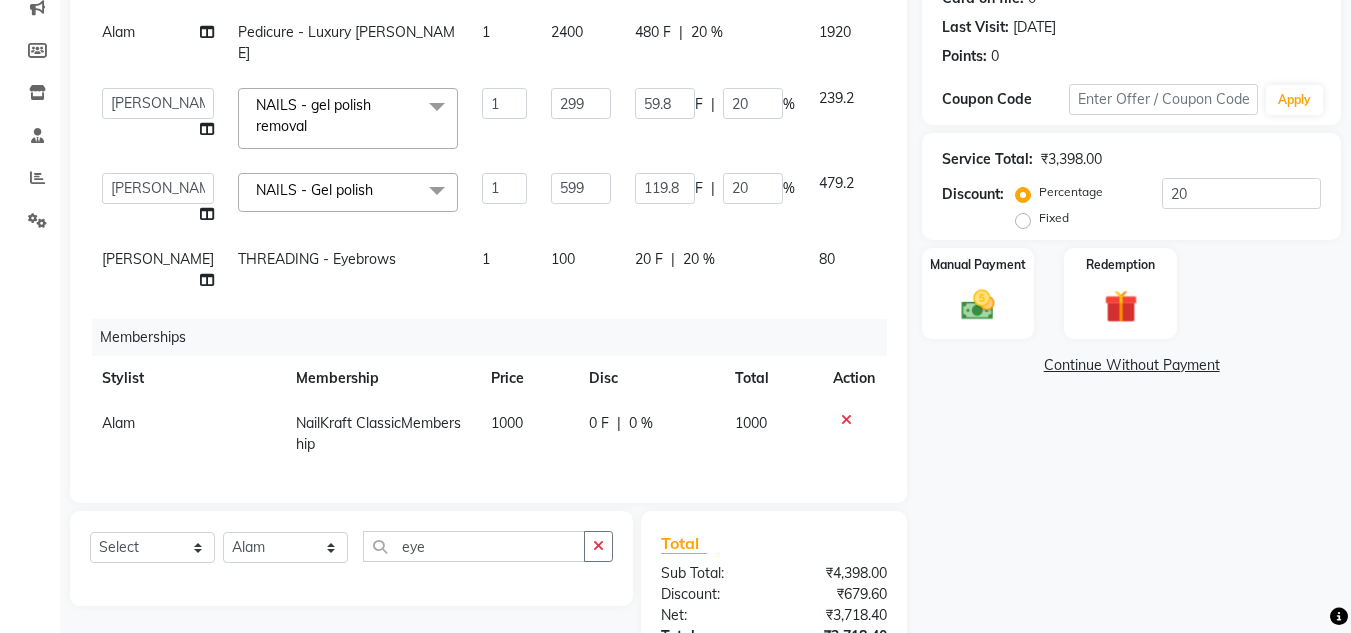 select on "50028" 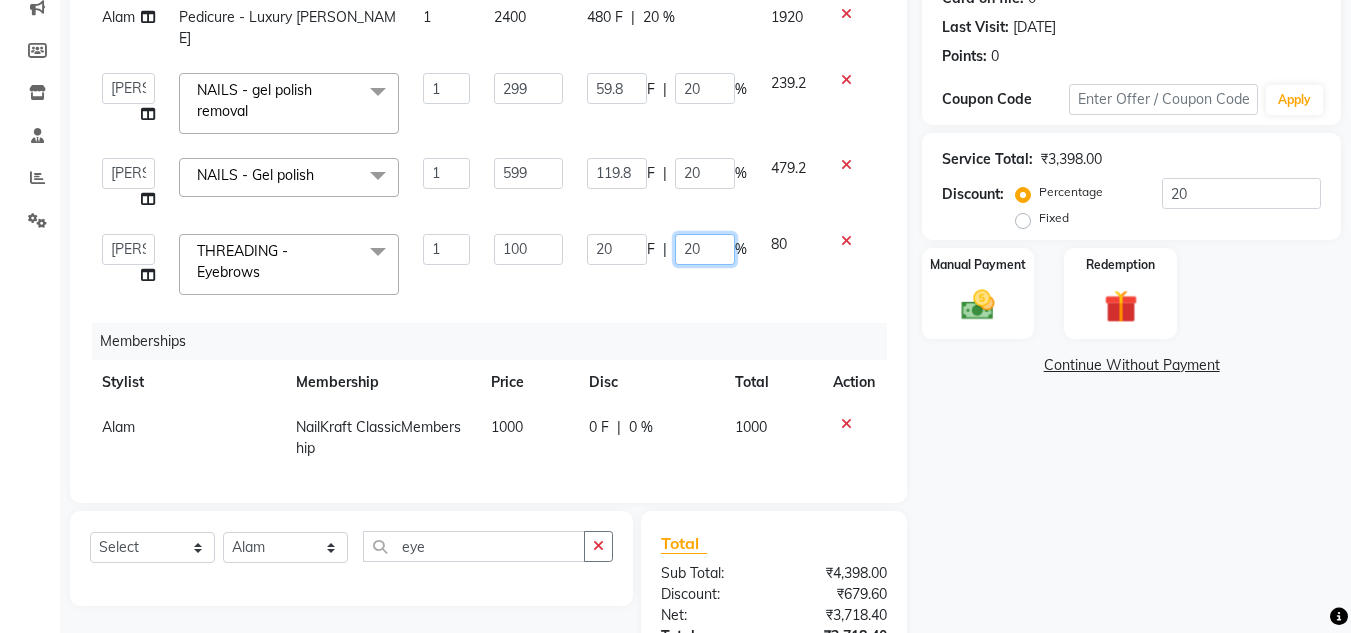 click on "20" 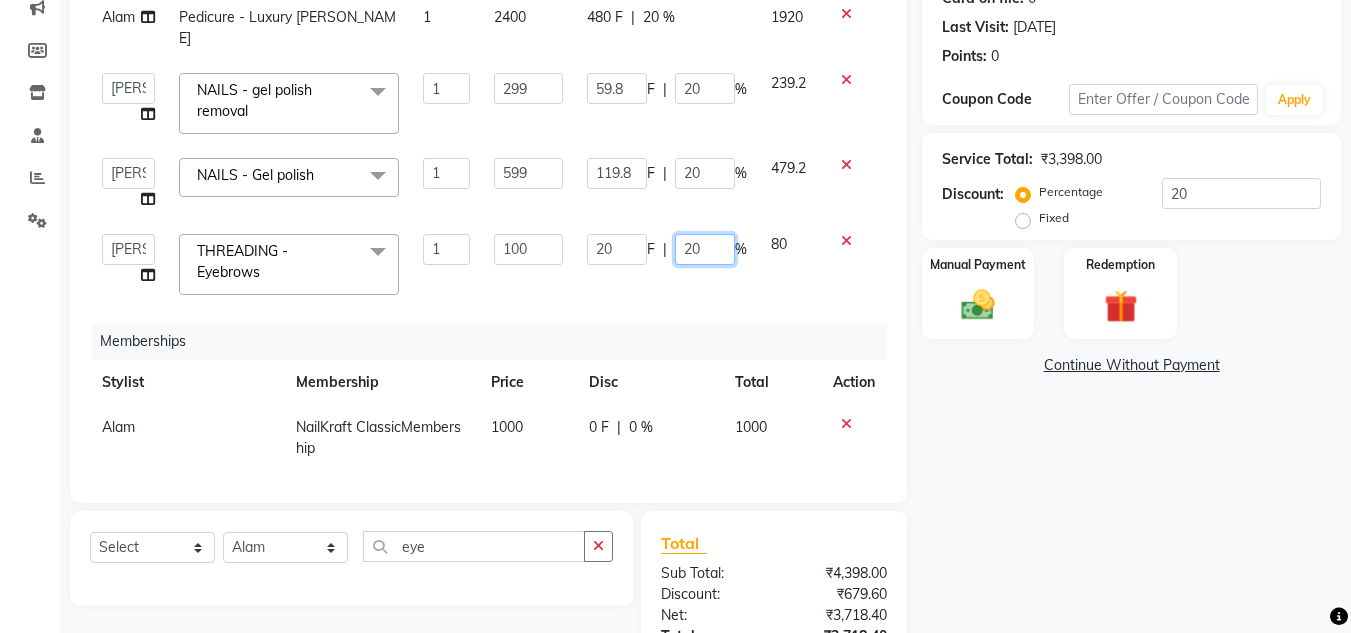 type on "2" 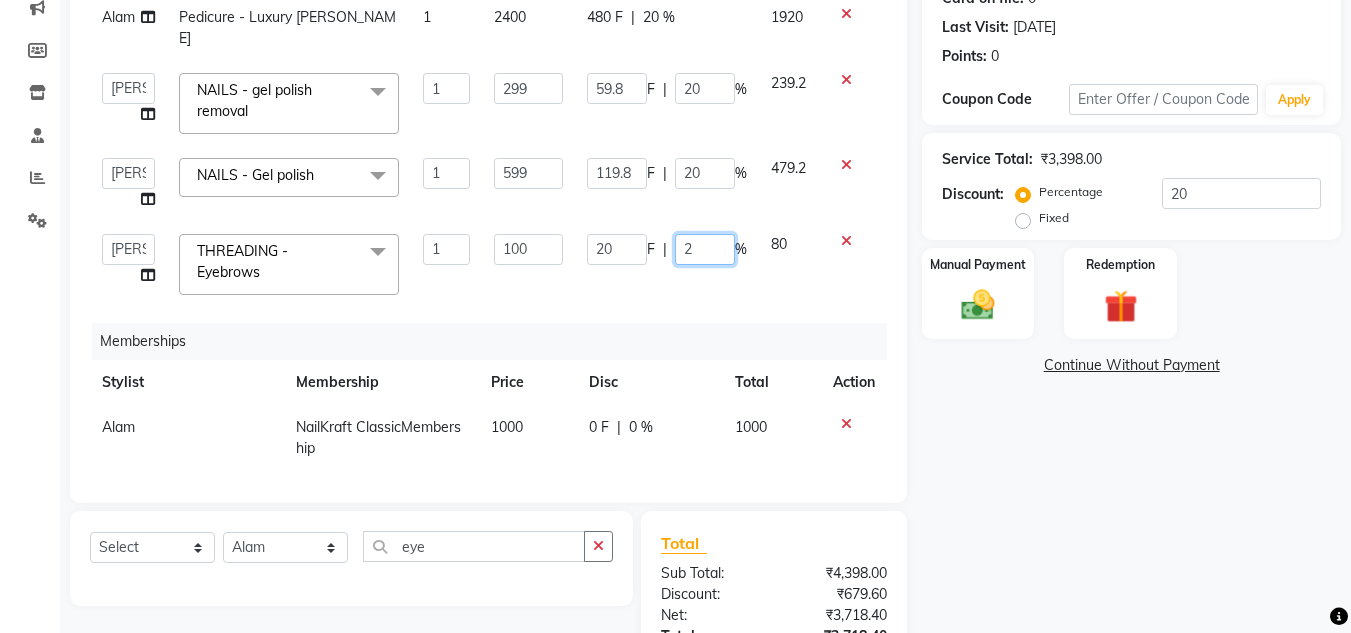 type 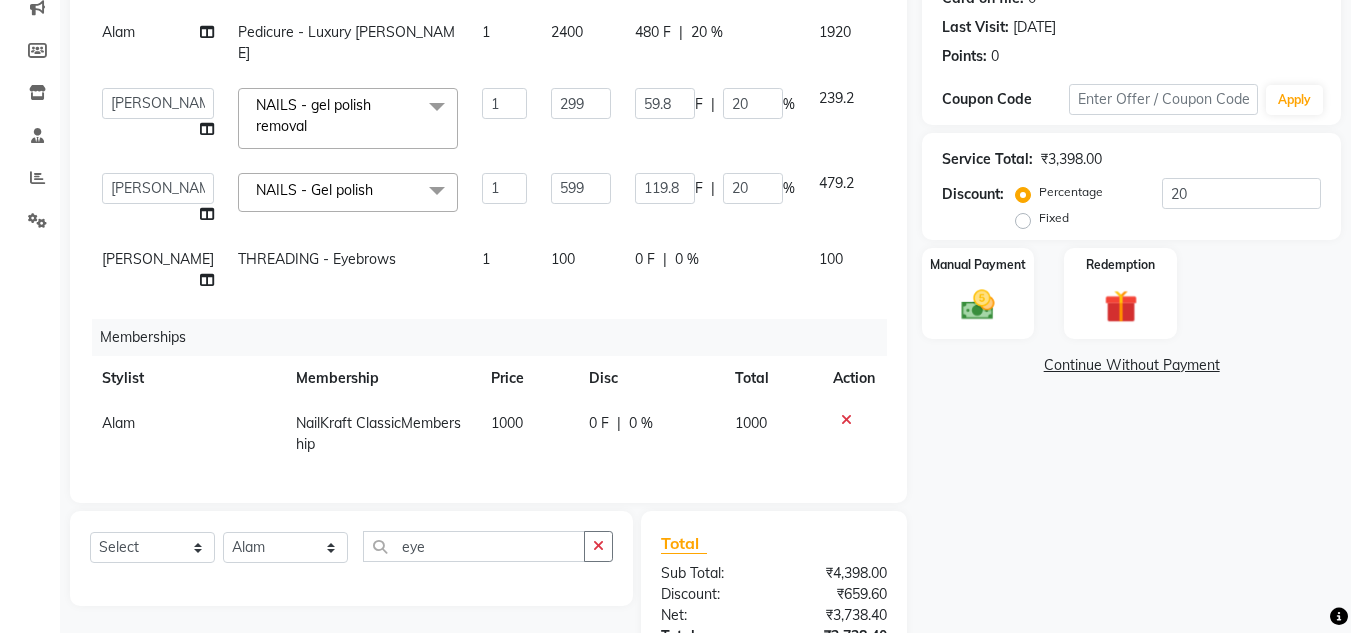 click on "Name: Ankita  Membership:  No Active Membership  Total Visits:  2 Card on file:  0 Last Visit:   24-05-2025 Points:   0  Coupon Code Apply Service Total:  ₹3,398.00  Discount:  Percentage   Fixed  20 Manual Payment Redemption  Continue Without Payment" 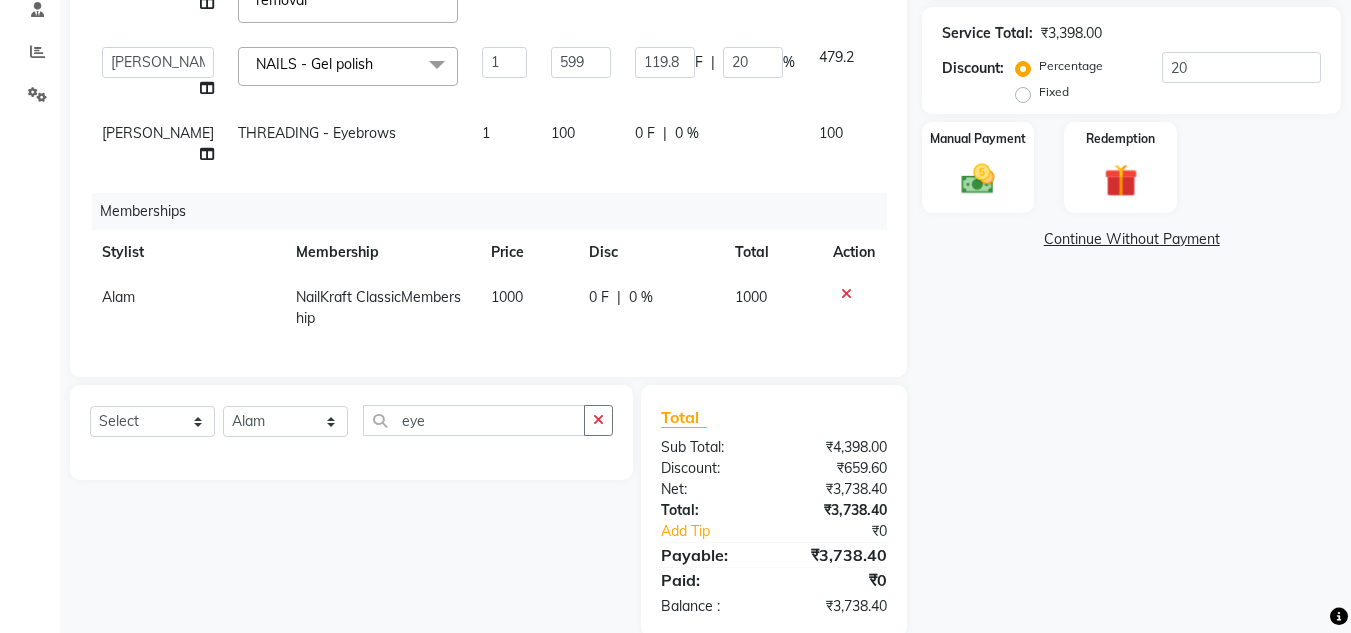 scroll, scrollTop: 425, scrollLeft: 0, axis: vertical 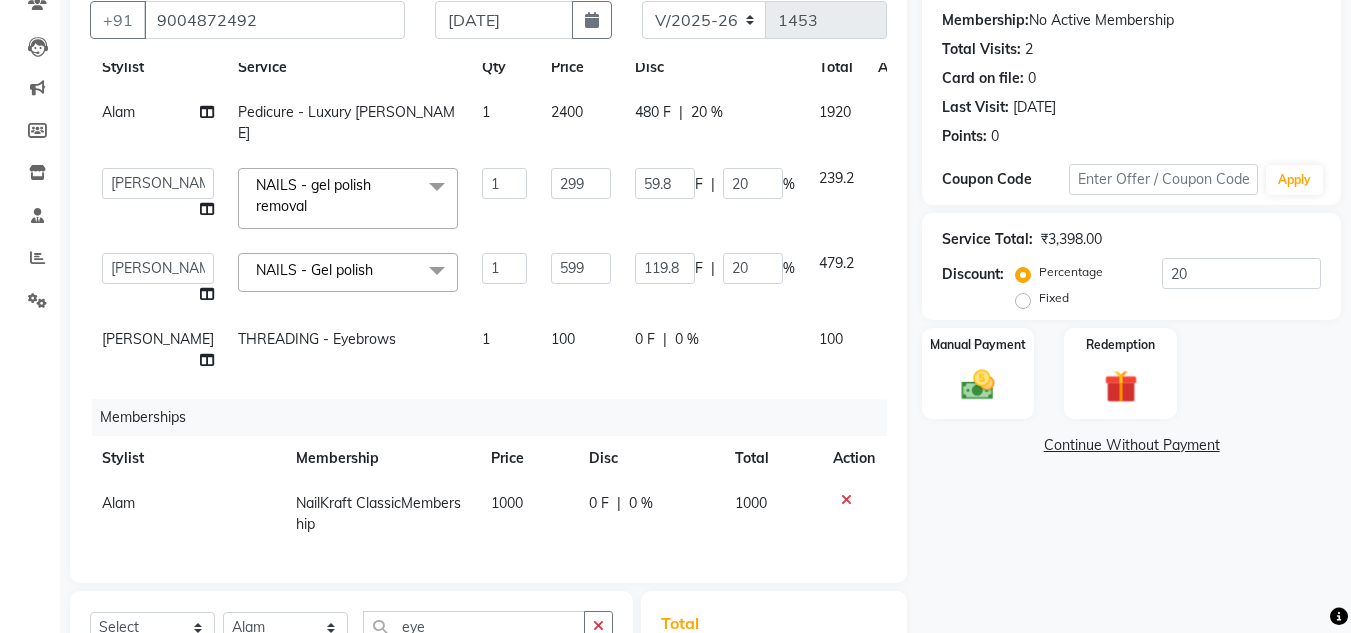 click on "239.2" 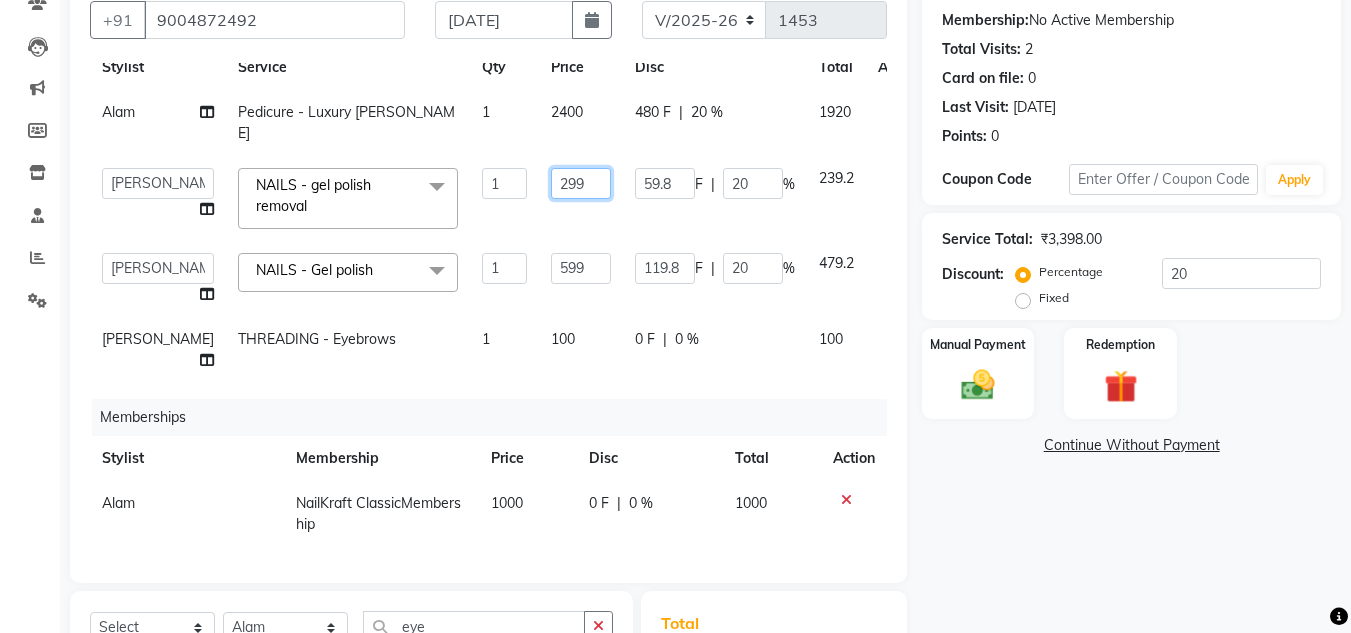 click on "299" 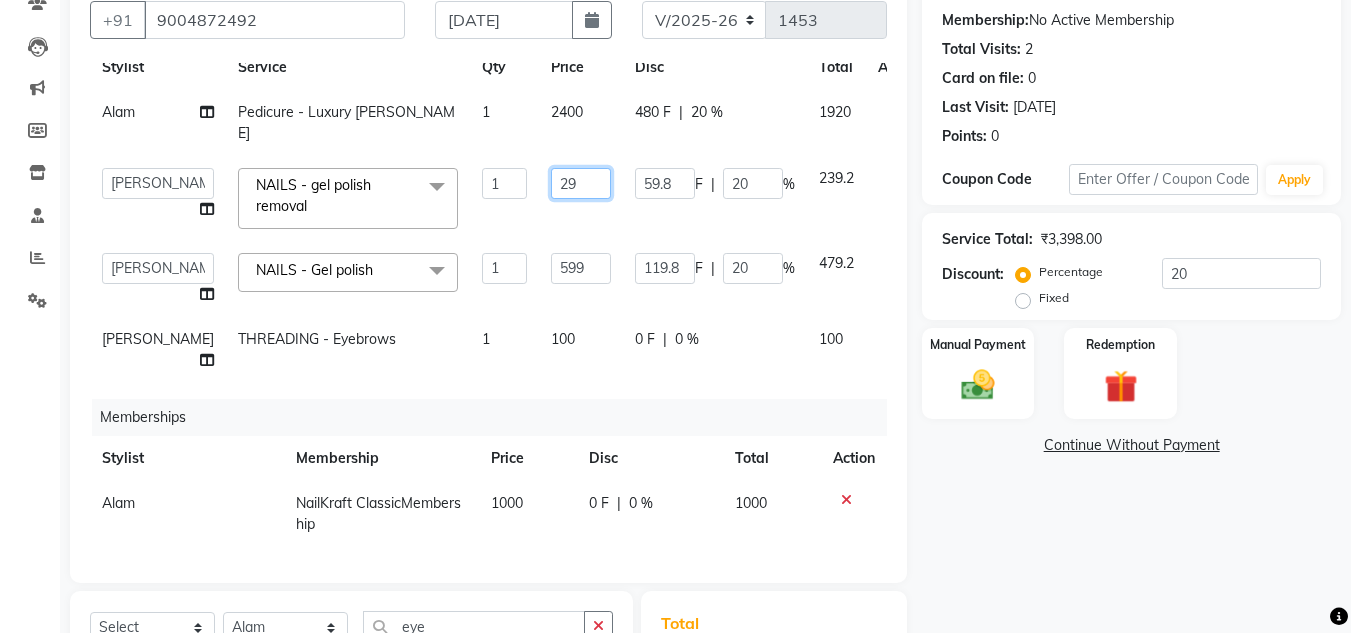 type on "2" 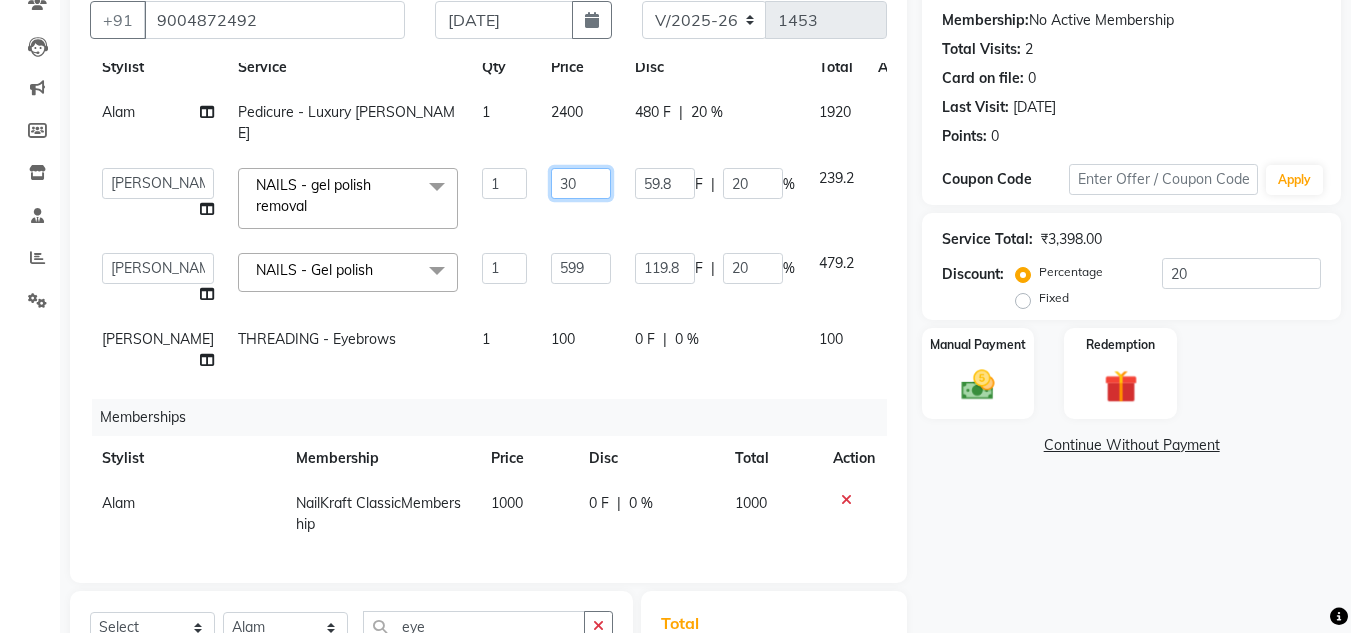 type on "300" 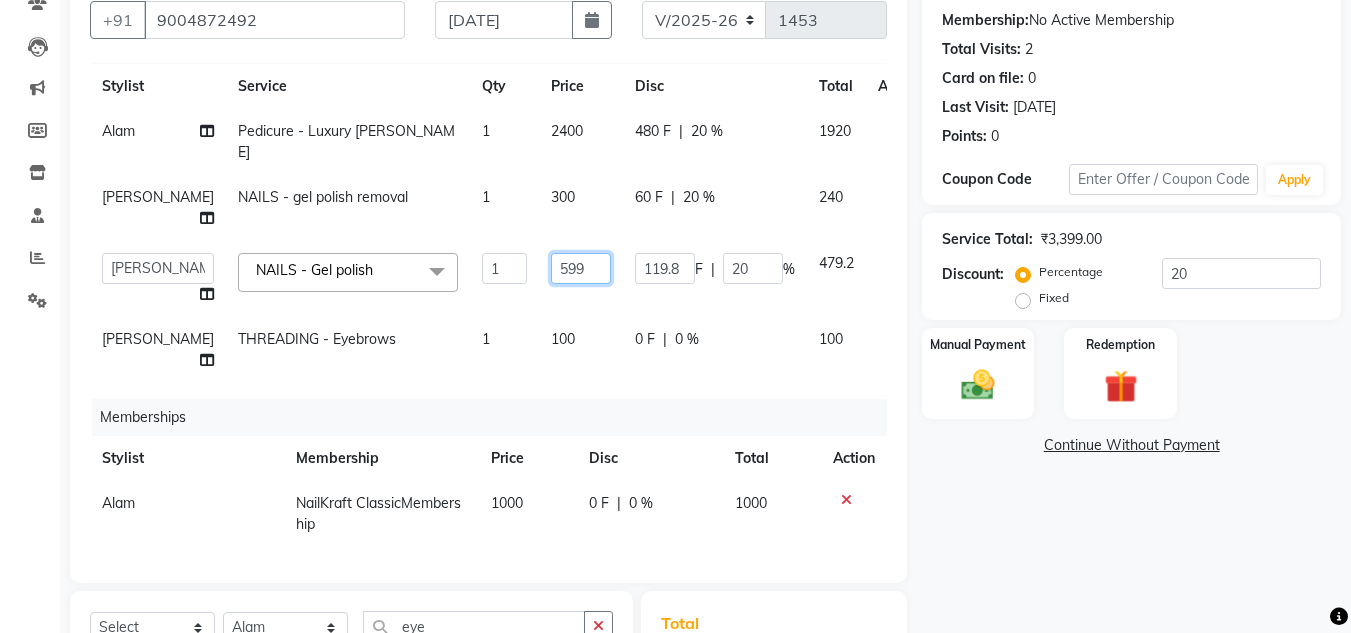scroll, scrollTop: 51, scrollLeft: 0, axis: vertical 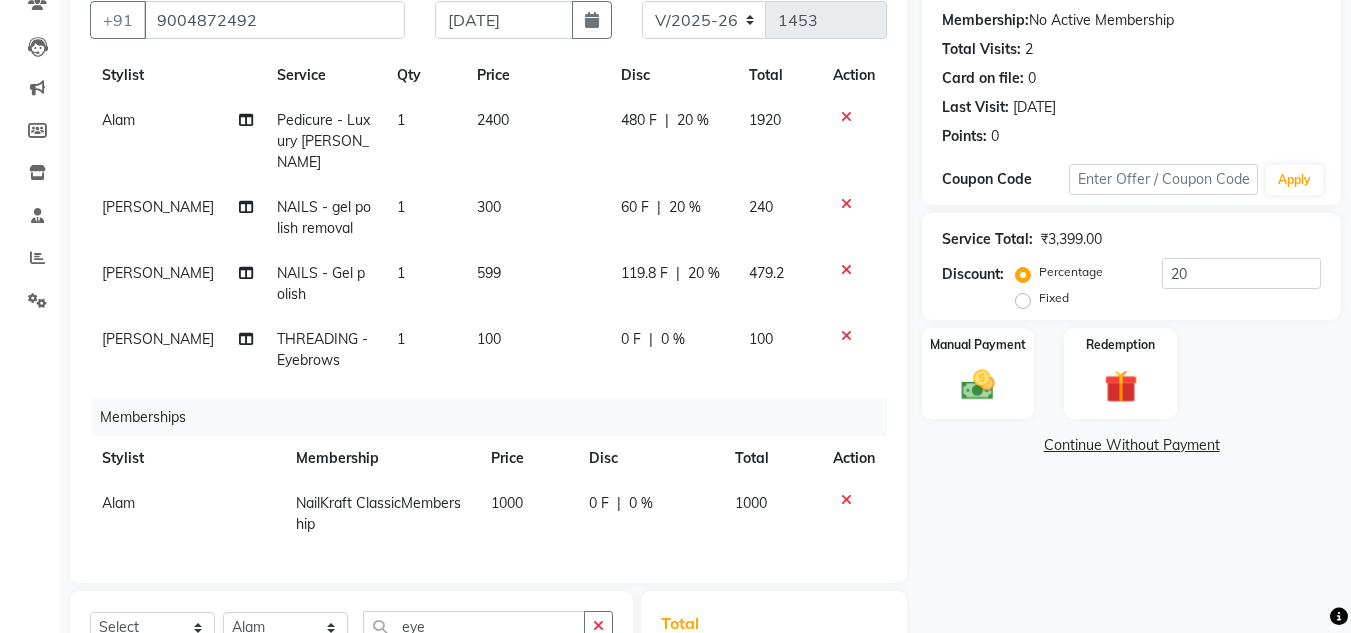 click on "Name: Ankita  Membership:  No Active Membership  Total Visits:  2 Card on file:  0 Last Visit:   24-05-2025 Points:   0  Coupon Code Apply Service Total:  ₹3,399.00  Discount:  Percentage   Fixed  20 Manual Payment Redemption  Continue Without Payment" 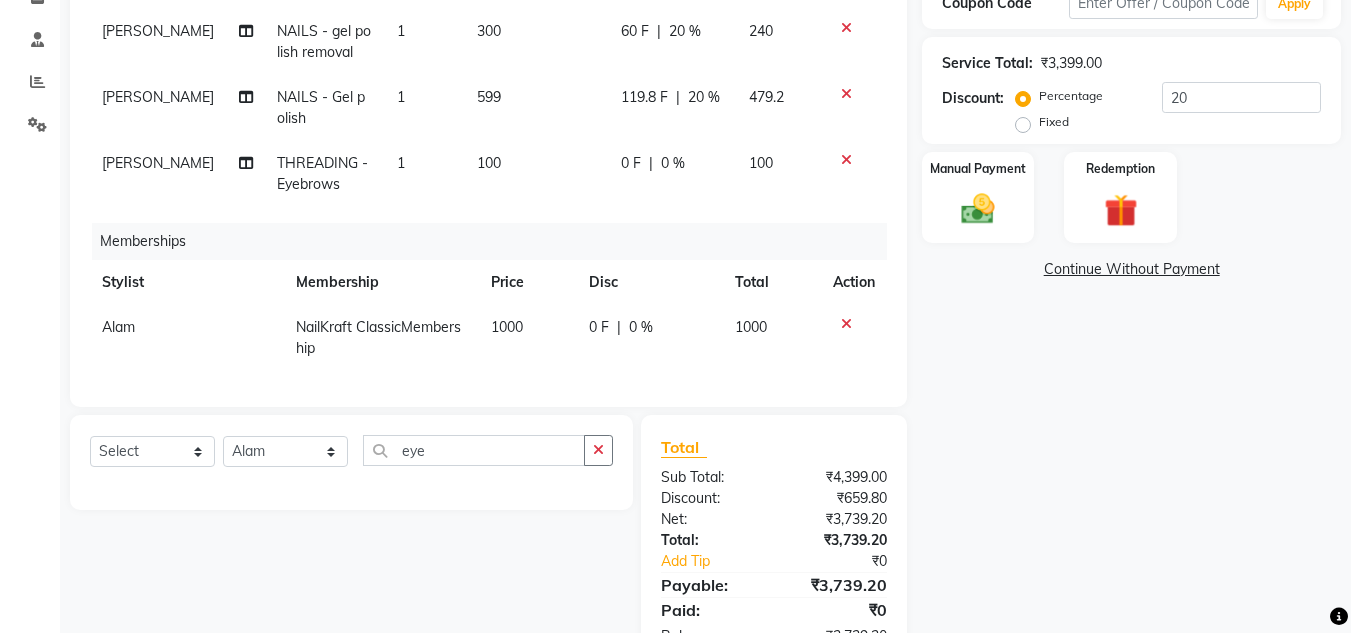 scroll, scrollTop: 425, scrollLeft: 0, axis: vertical 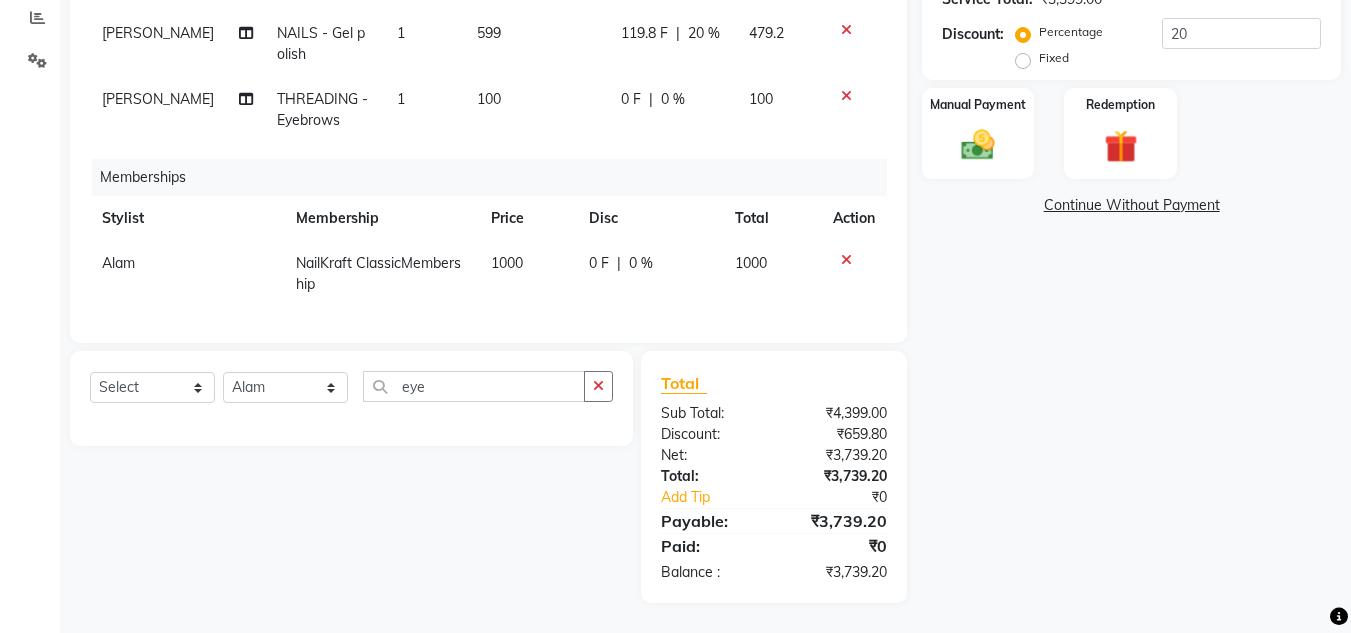 click 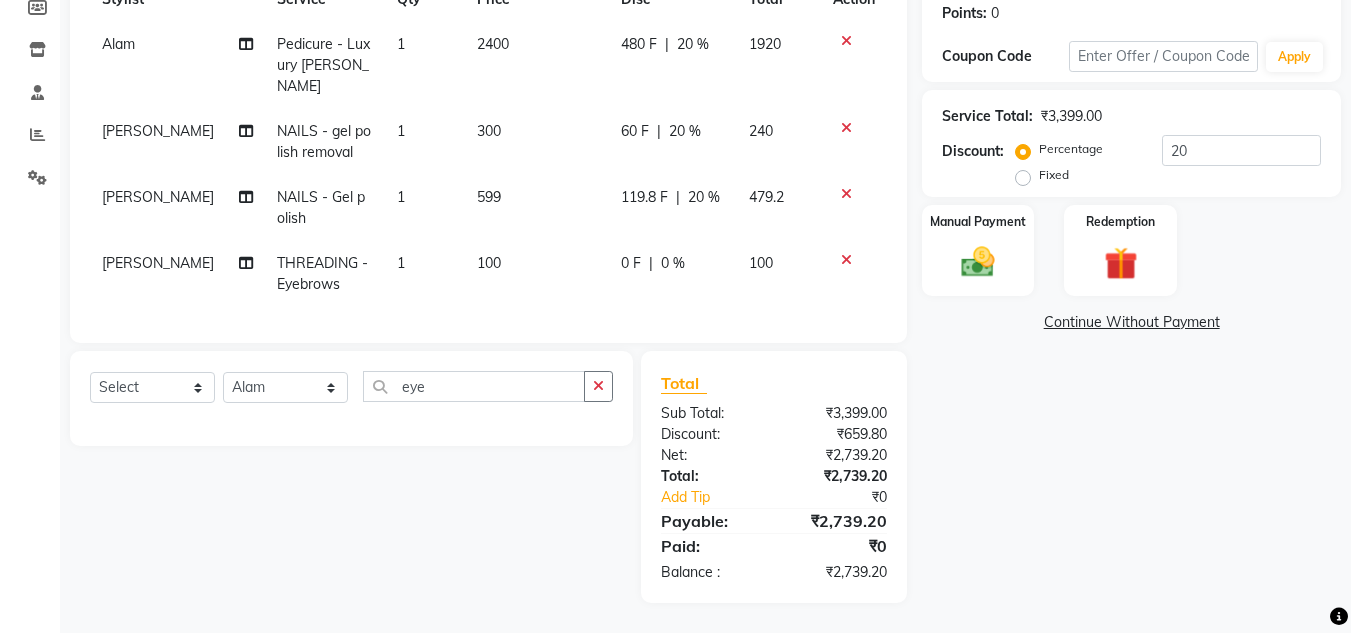 scroll, scrollTop: 0, scrollLeft: 0, axis: both 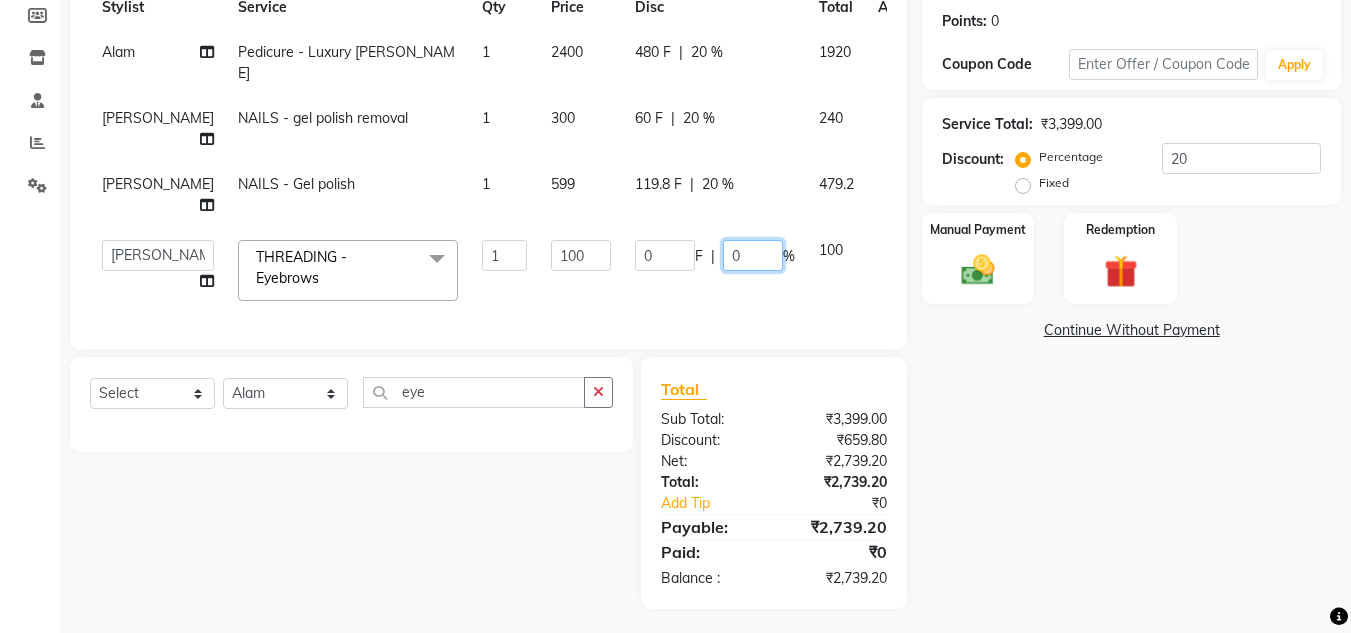 click on "0" 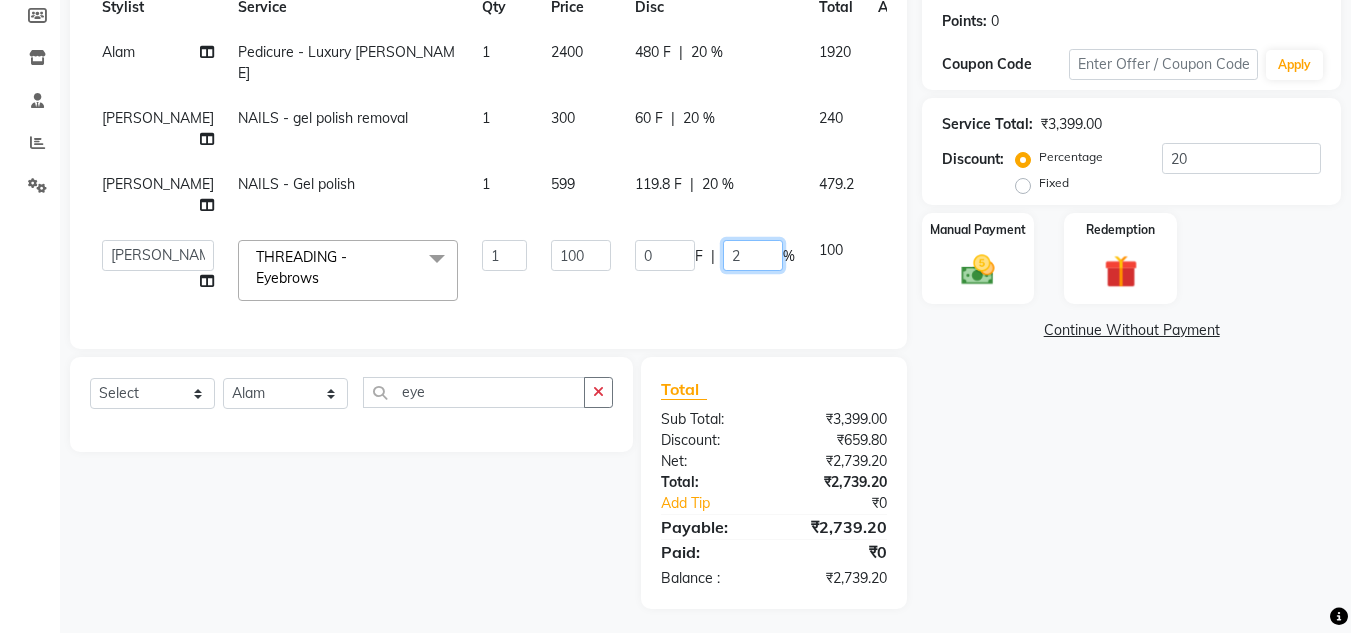 type on "20" 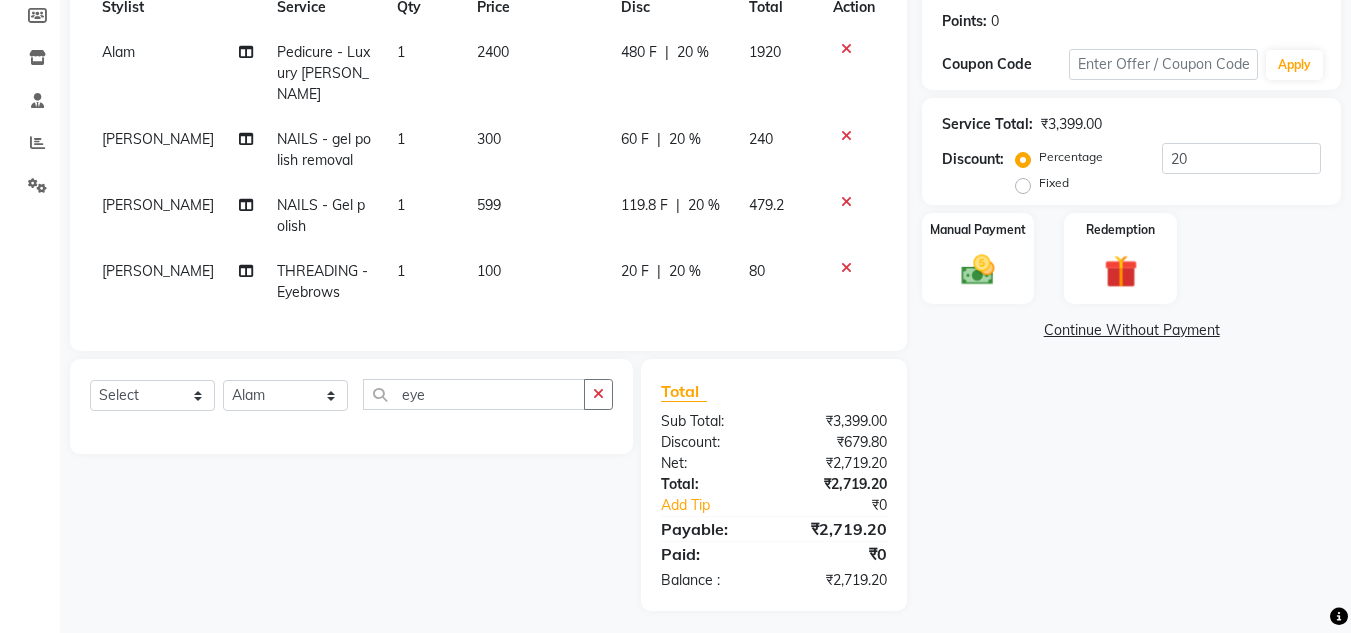 click on "Name: Ankita  Membership:  No Active Membership  Total Visits:  2 Card on file:  0 Last Visit:   24-05-2025 Points:   0  Coupon Code Apply Service Total:  ₹3,399.00  Discount:  Percentage   Fixed  20 Manual Payment Redemption  Continue Without Payment" 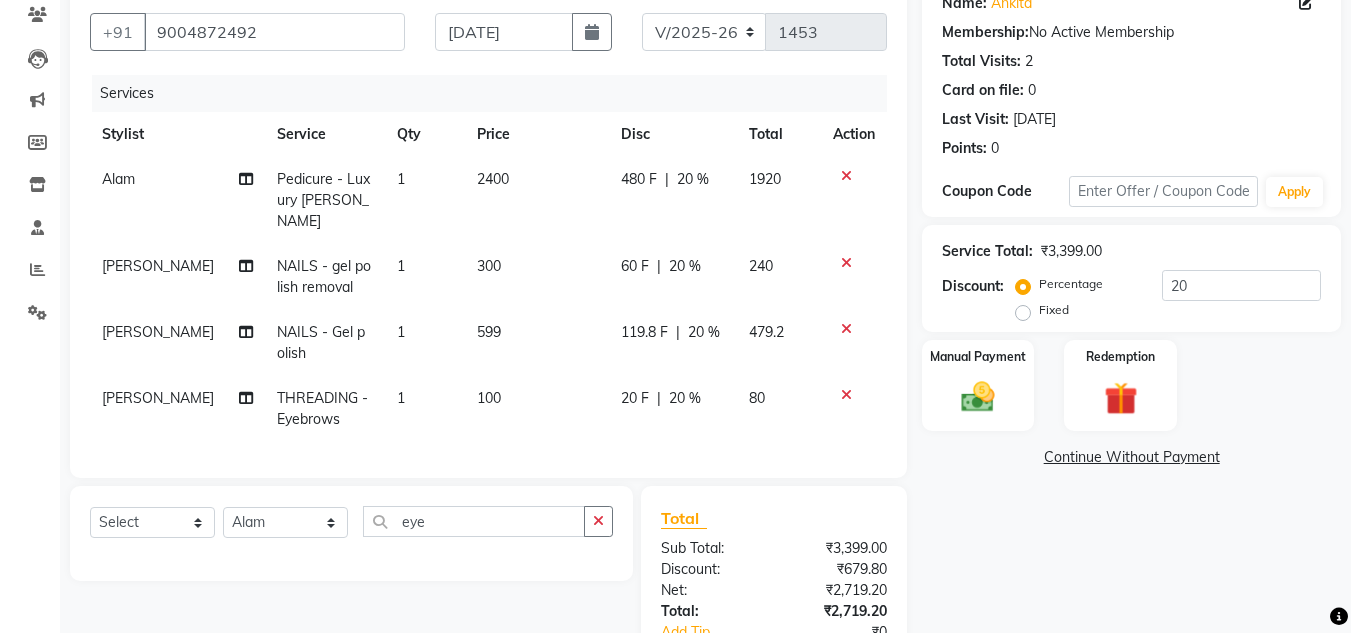 scroll, scrollTop: 140, scrollLeft: 0, axis: vertical 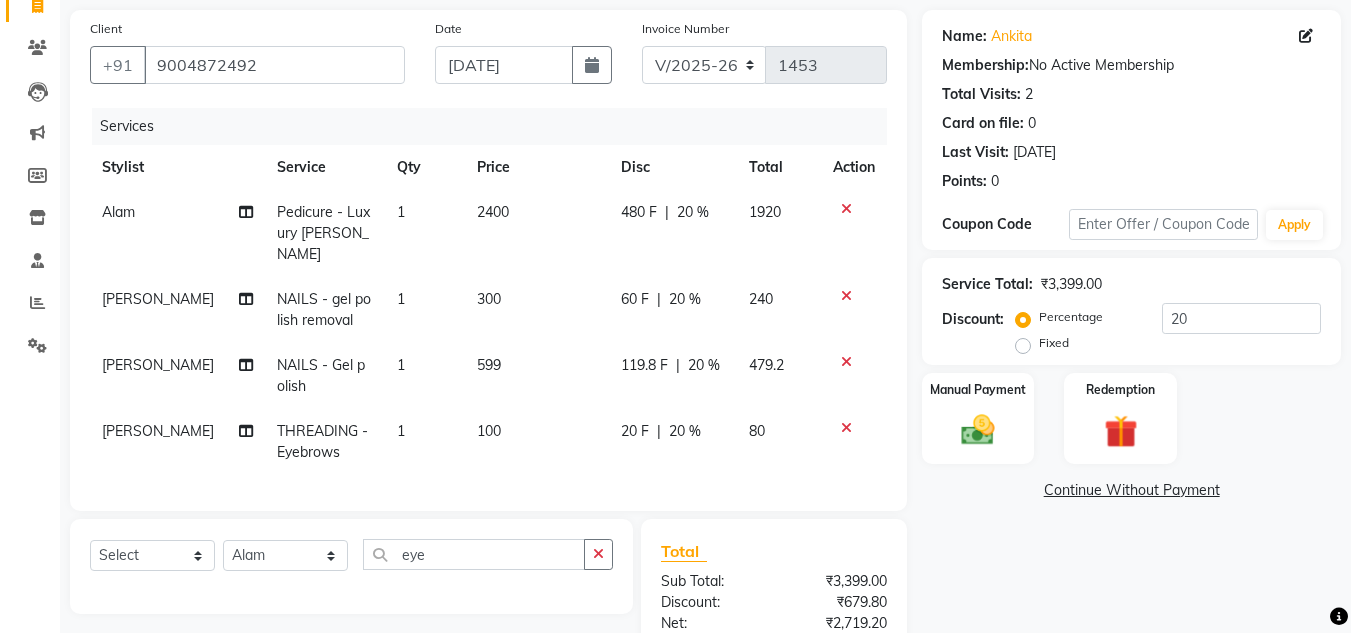 click on "1920" 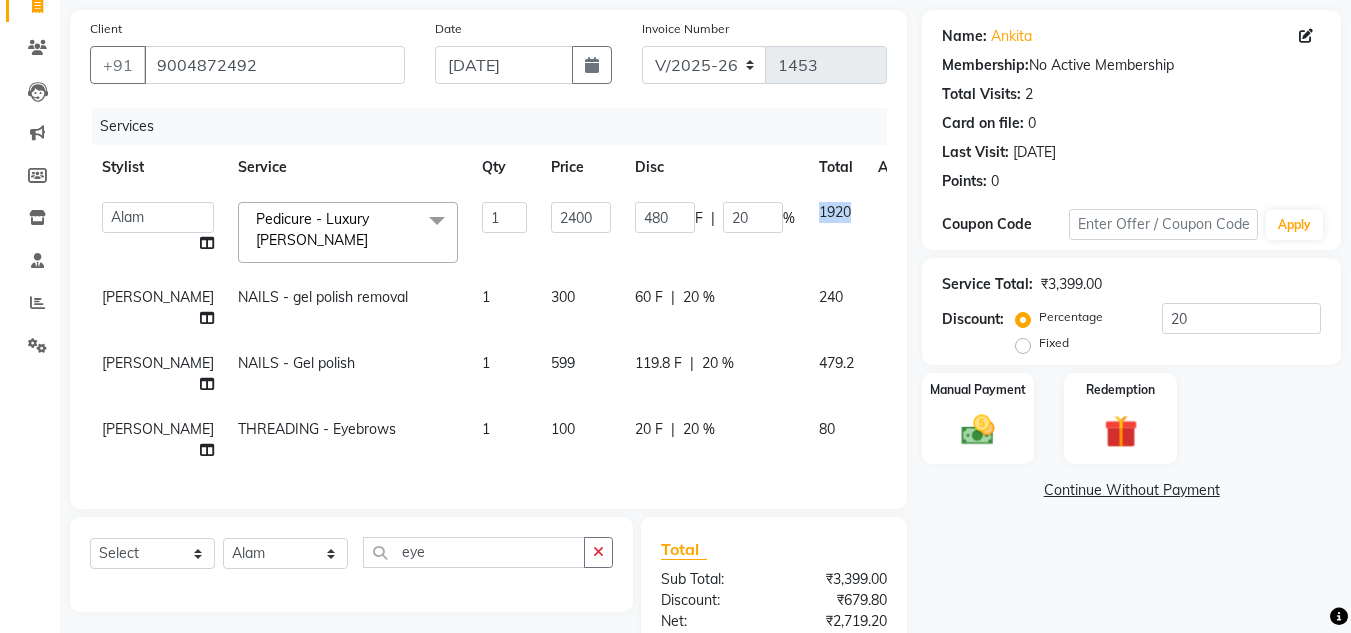 click on "1920" 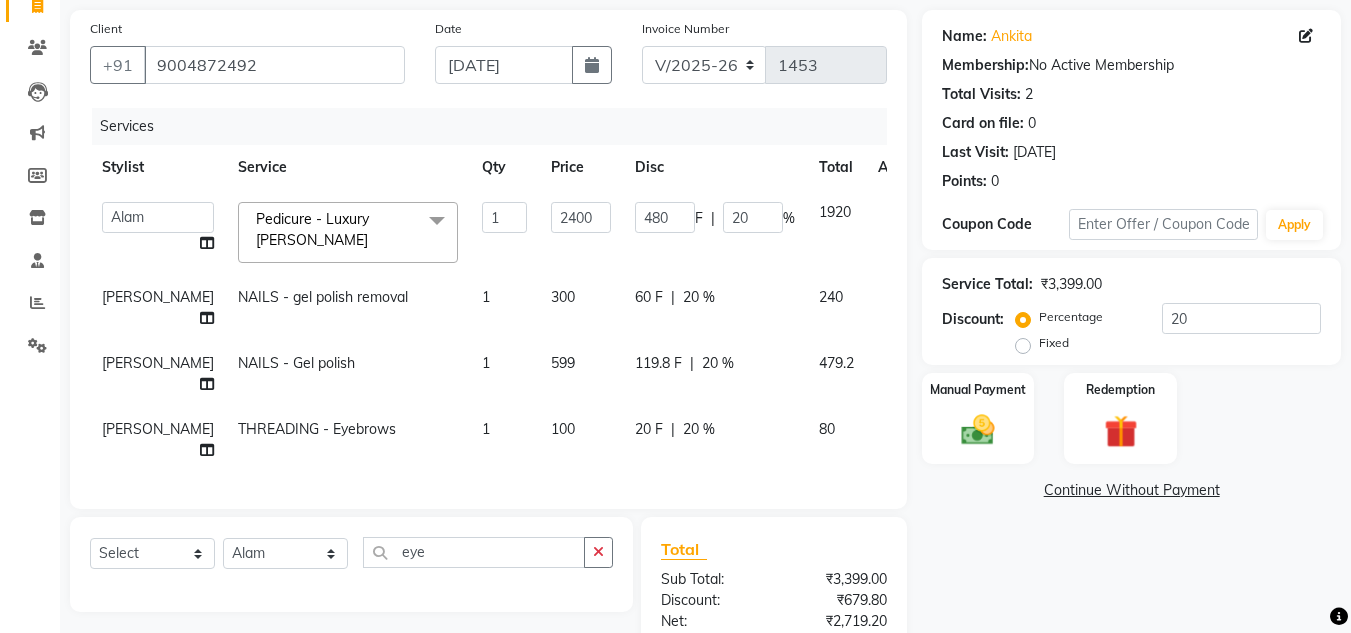 click on "1920" 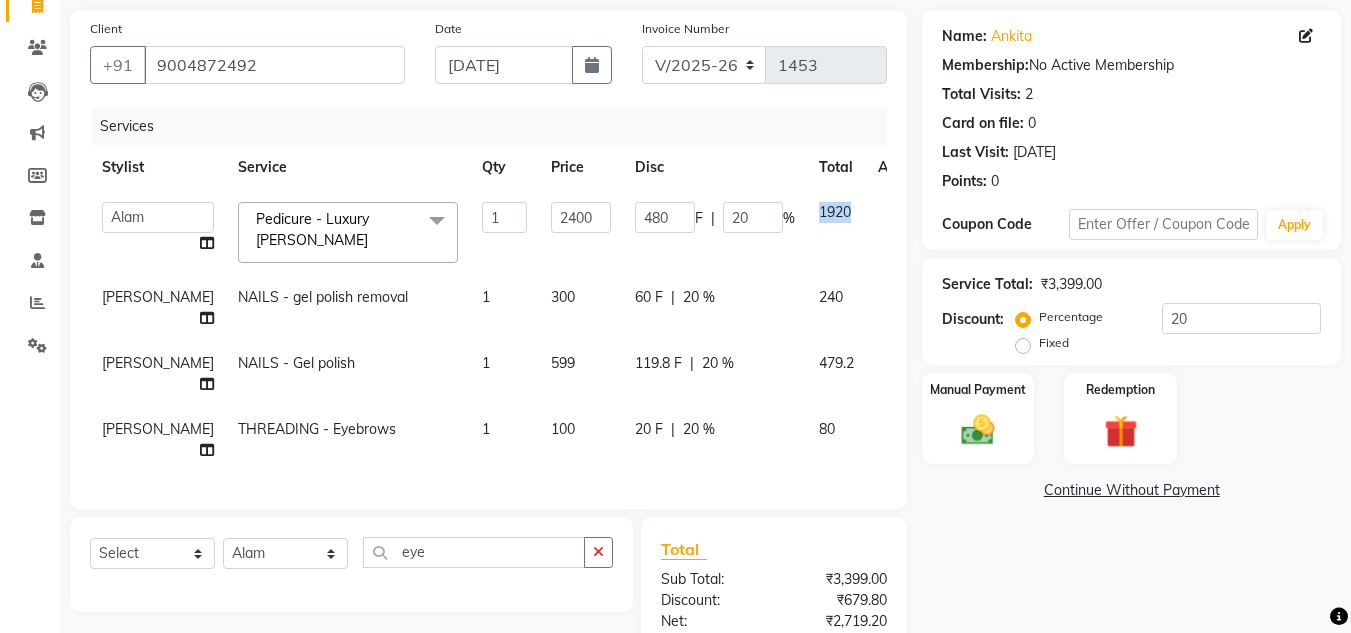 click on "1920" 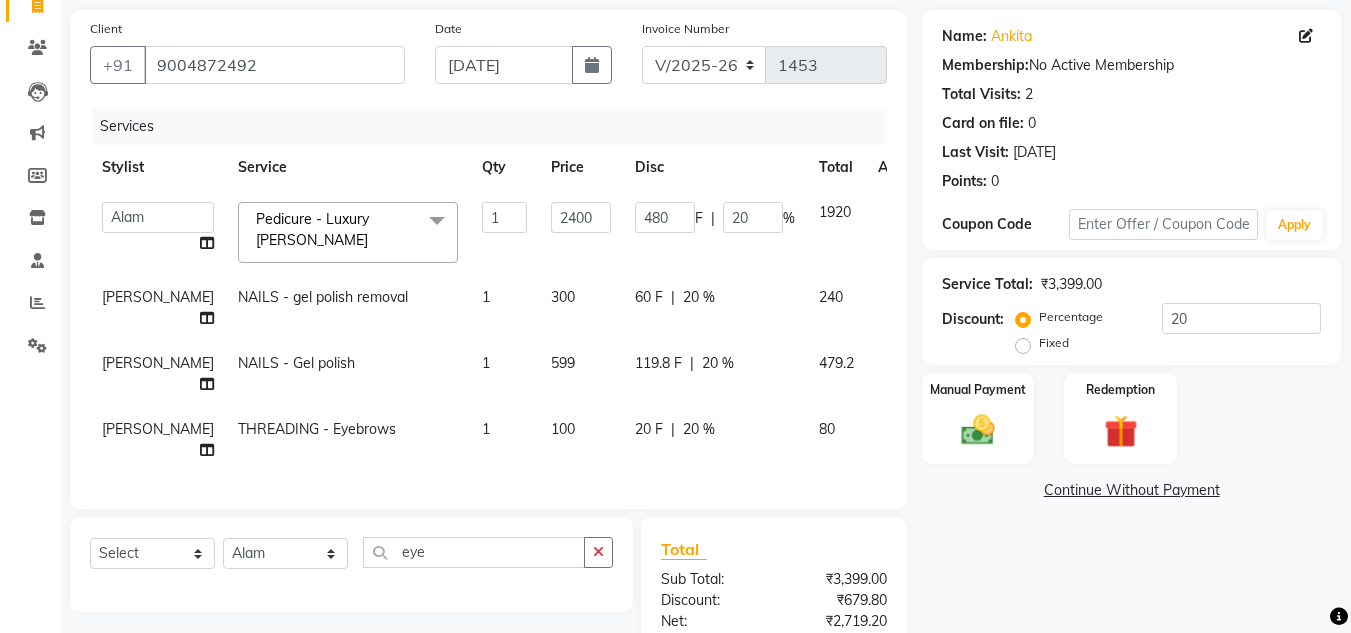 click on "1920" 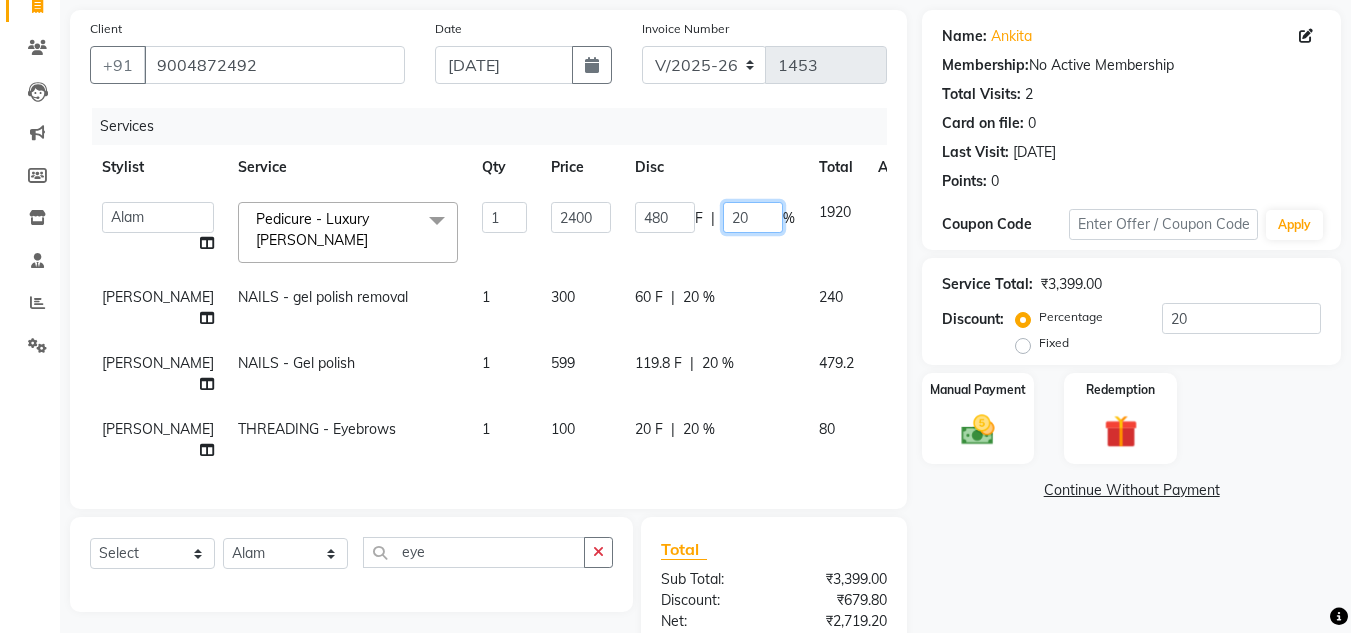 click on "20" 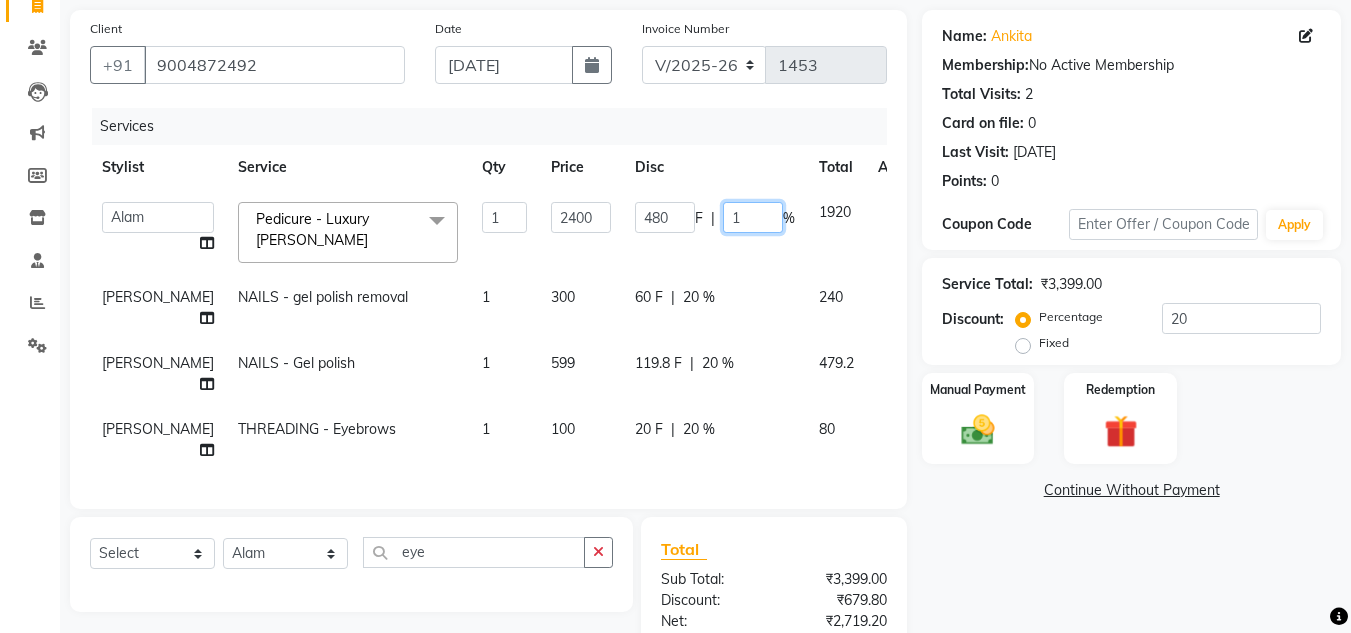 type on "19" 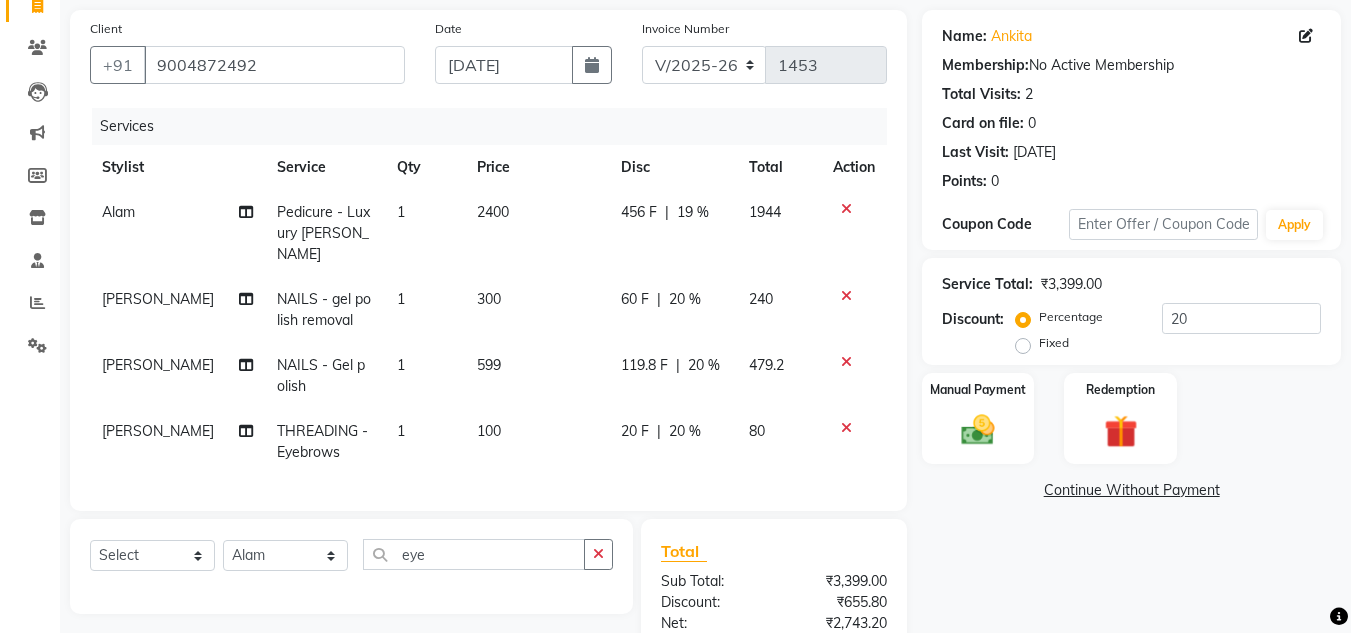click on "Continue Without Payment" 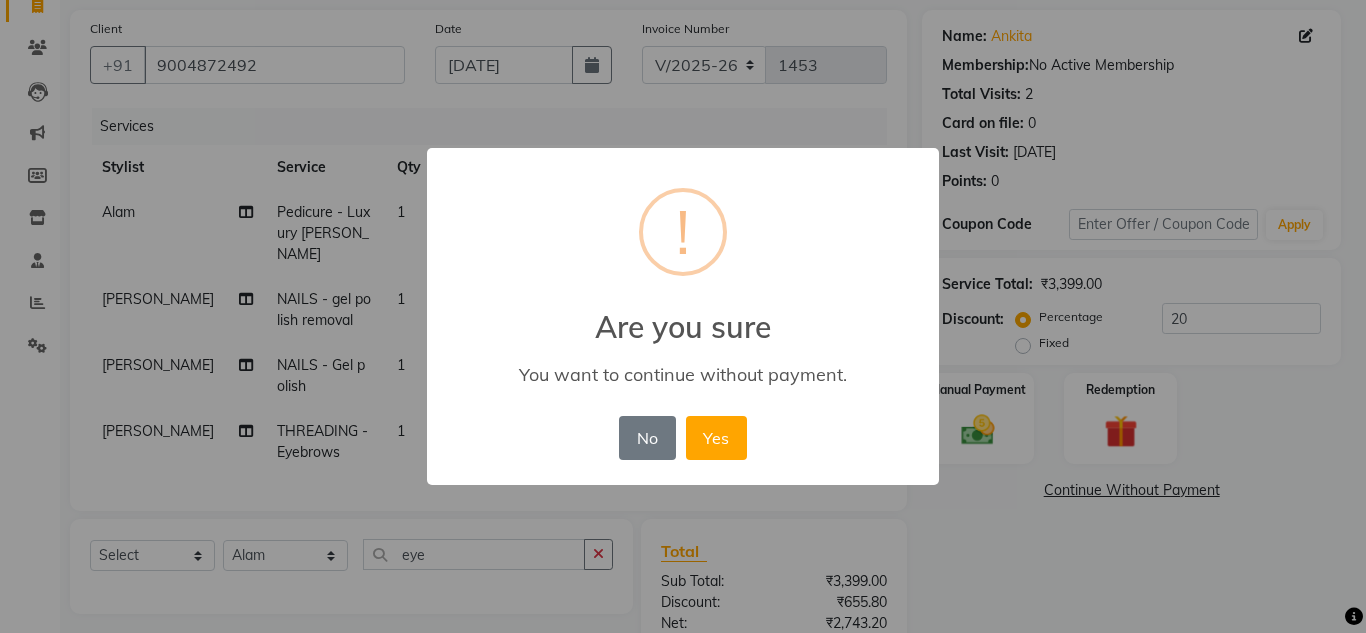 click on "!" at bounding box center (683, 232) 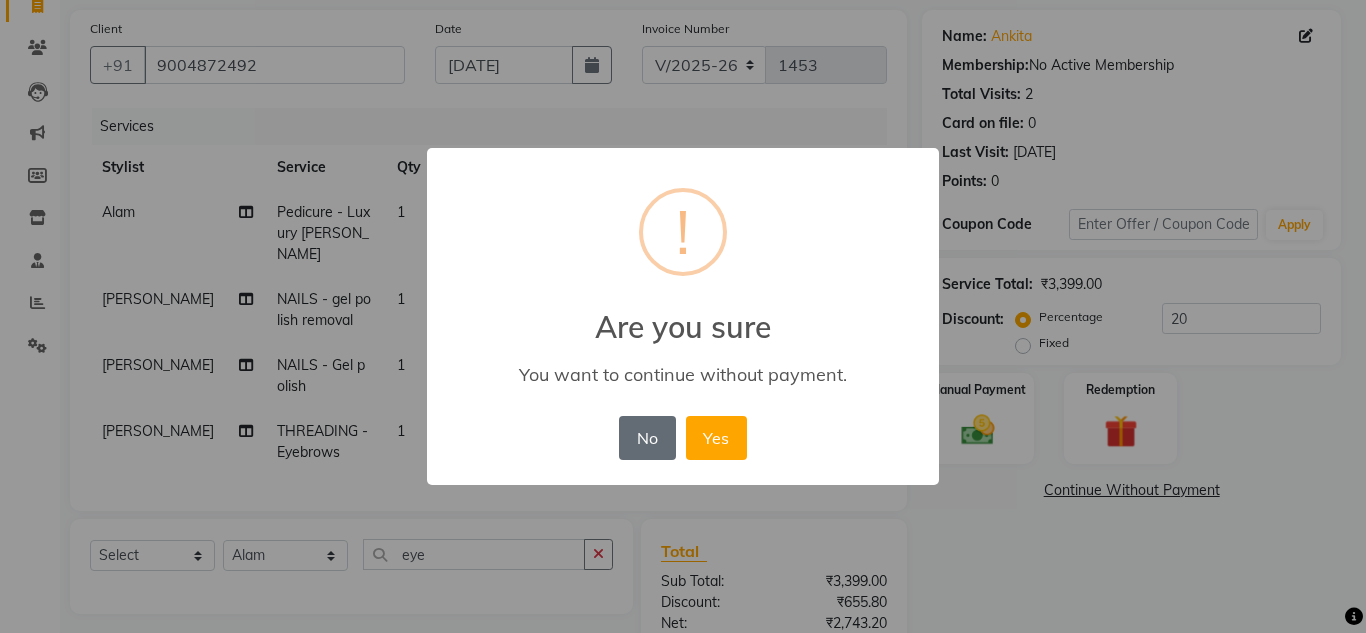 click on "No" at bounding box center [647, 438] 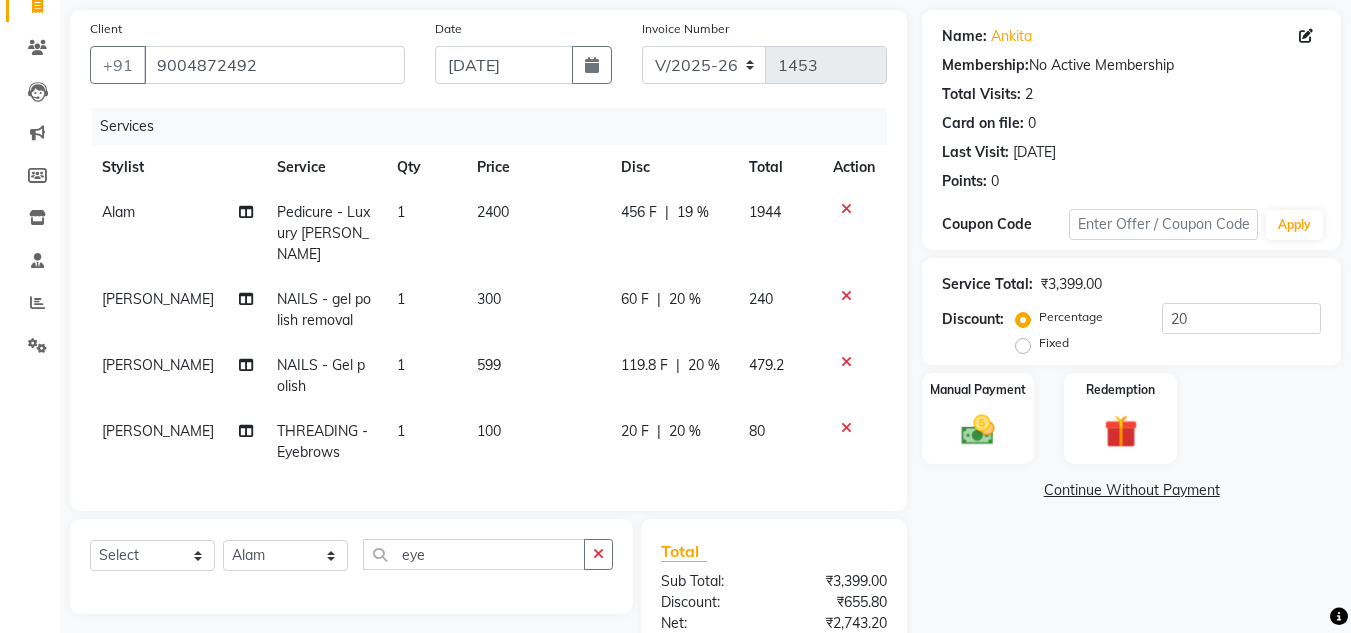 click on "456 F | 19 %" 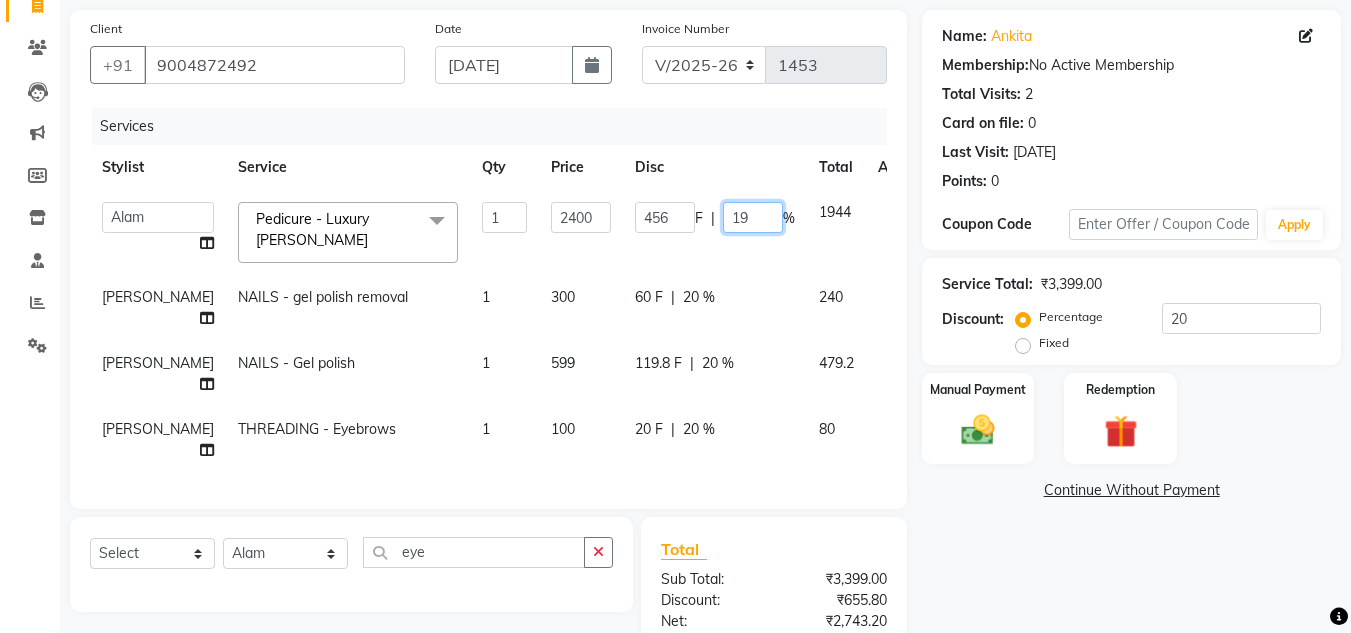 click on "19" 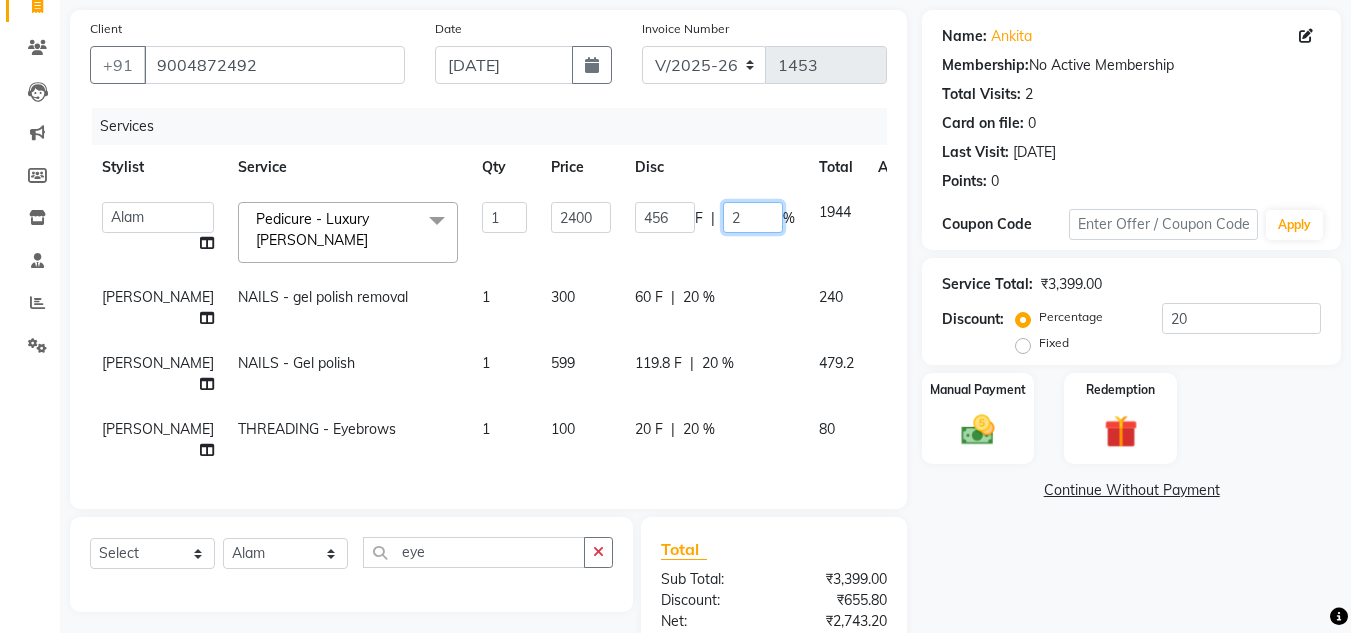 type on "20" 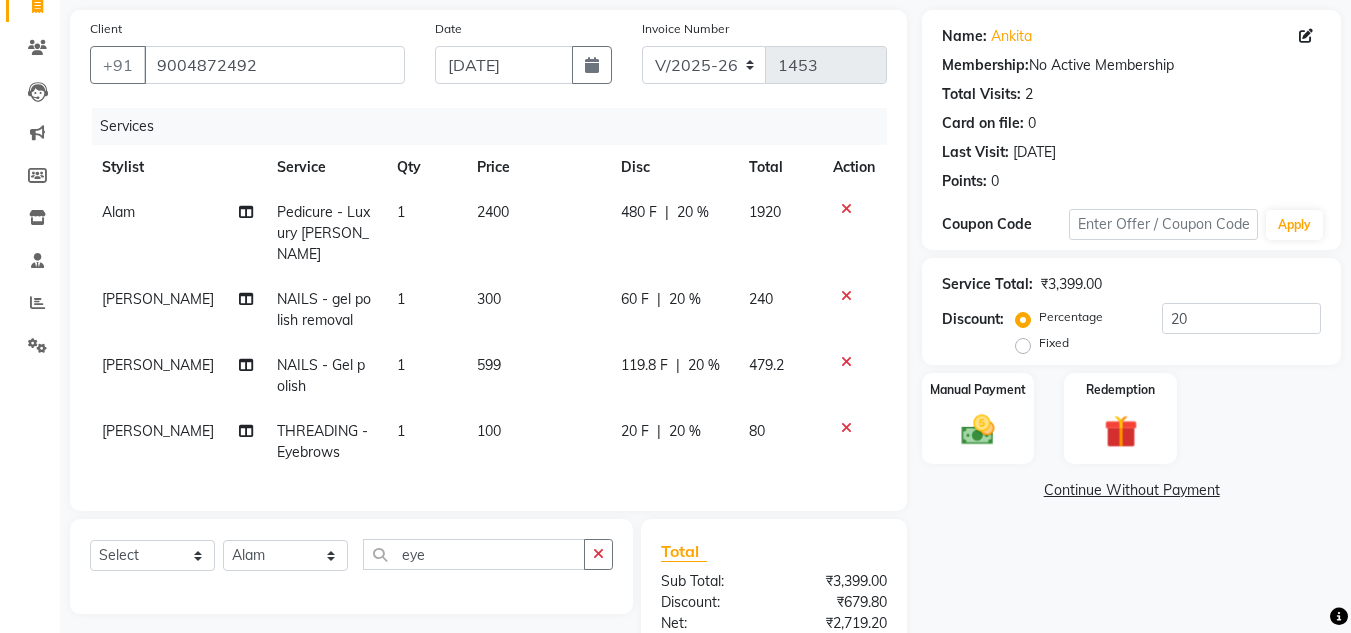 click 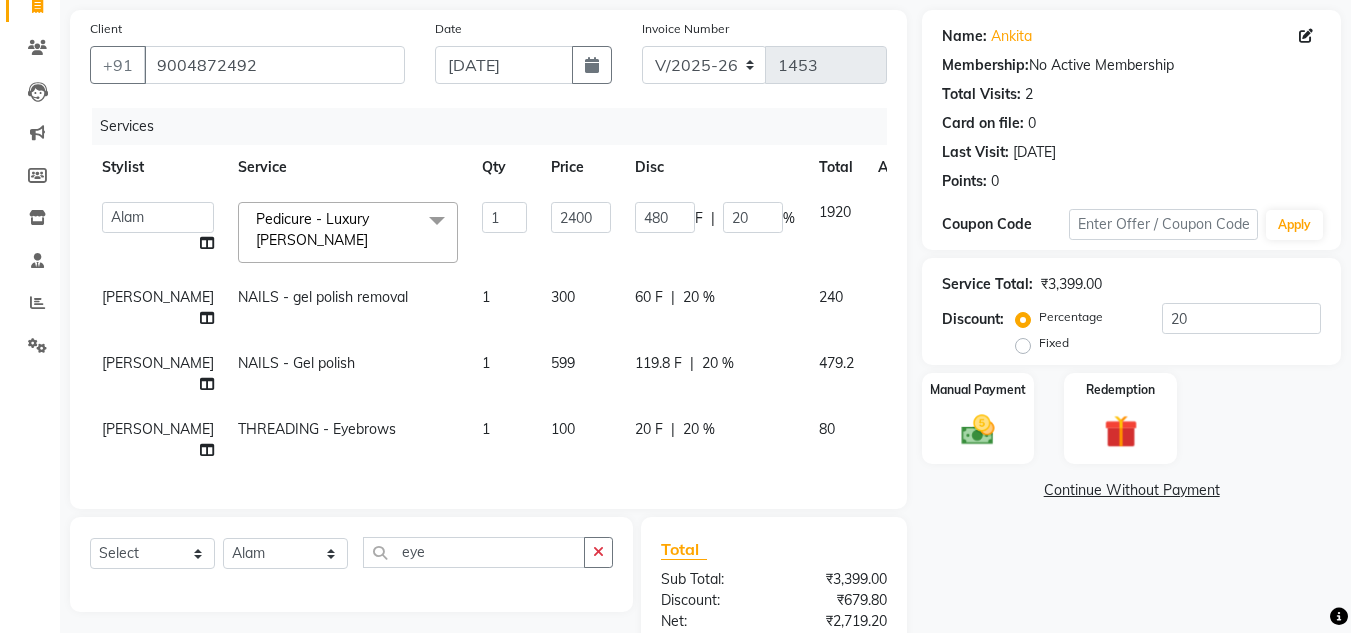 click on "1920" 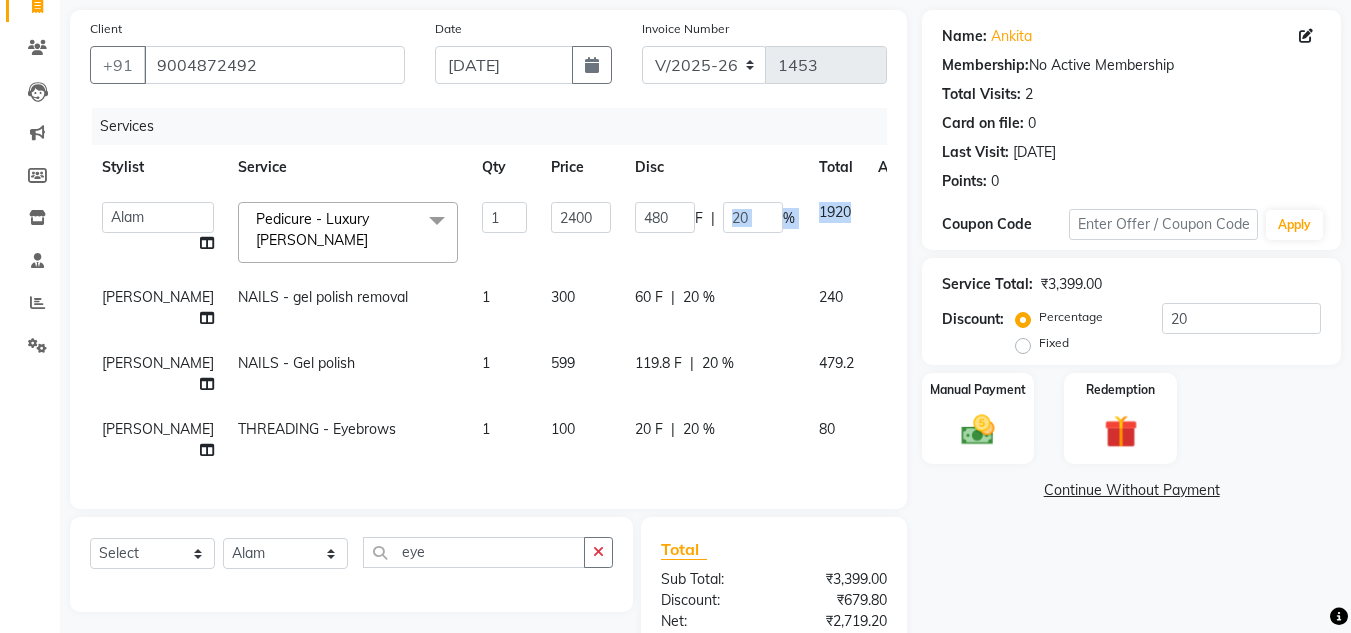 drag, startPoint x: 816, startPoint y: 212, endPoint x: 560, endPoint y: 256, distance: 259.75372 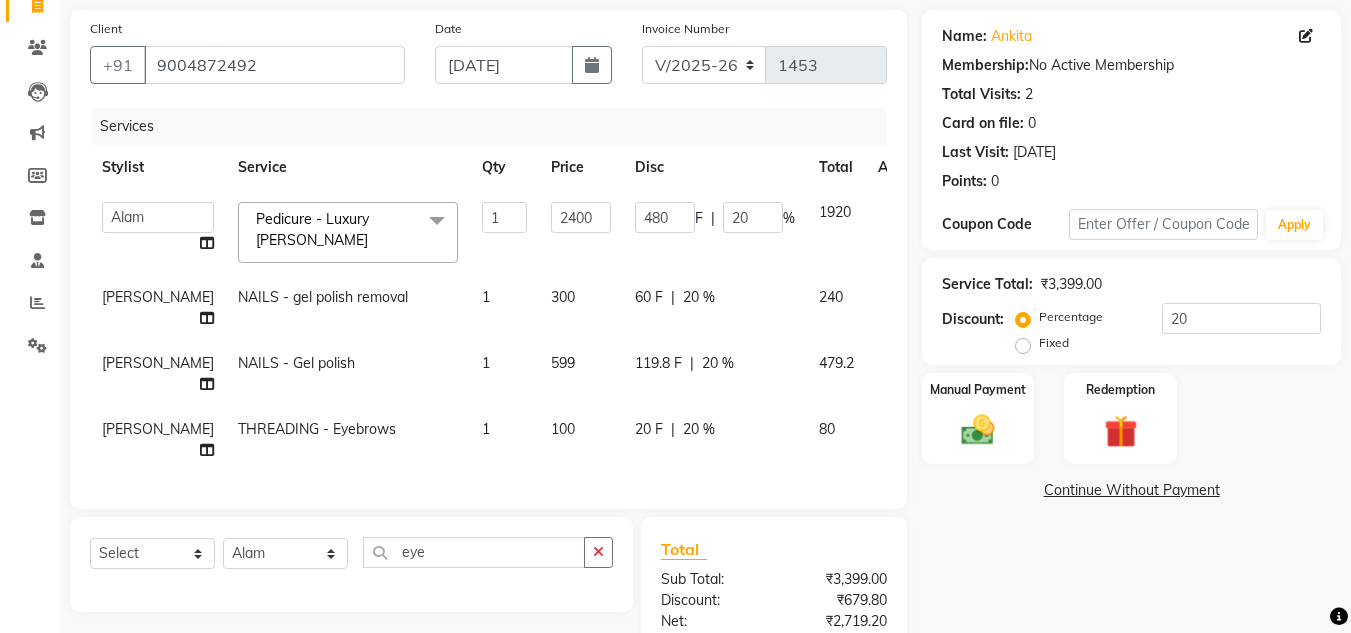 click 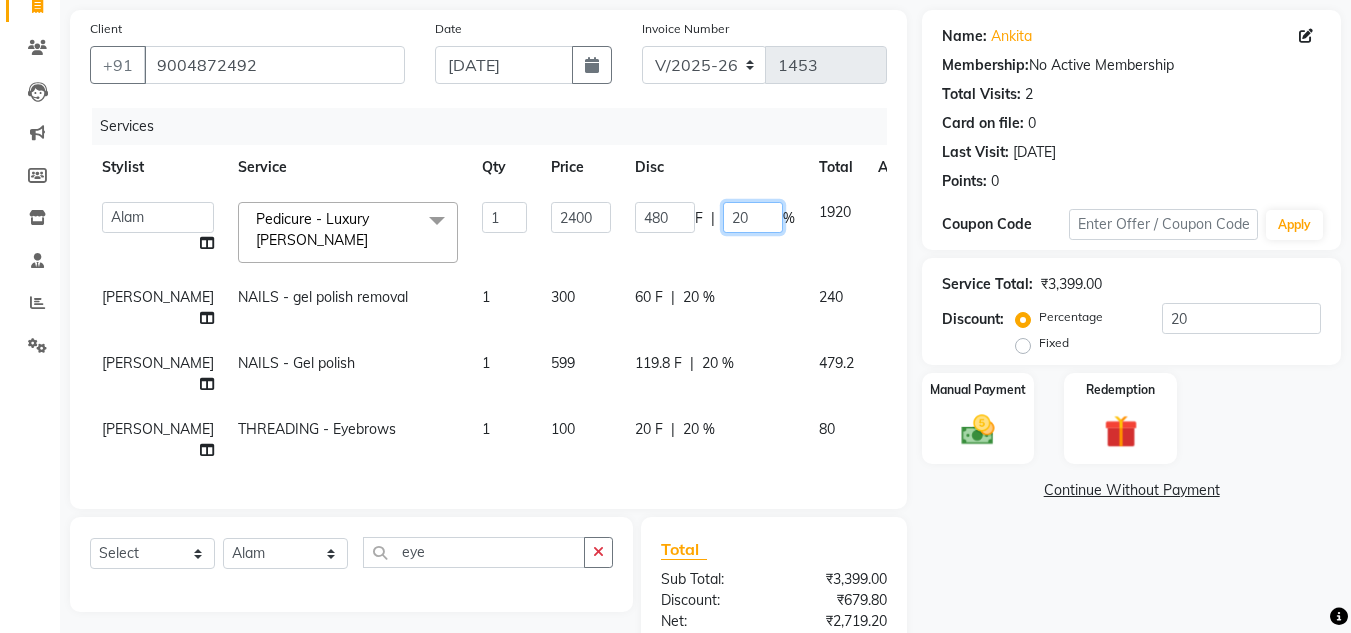 click on "20" 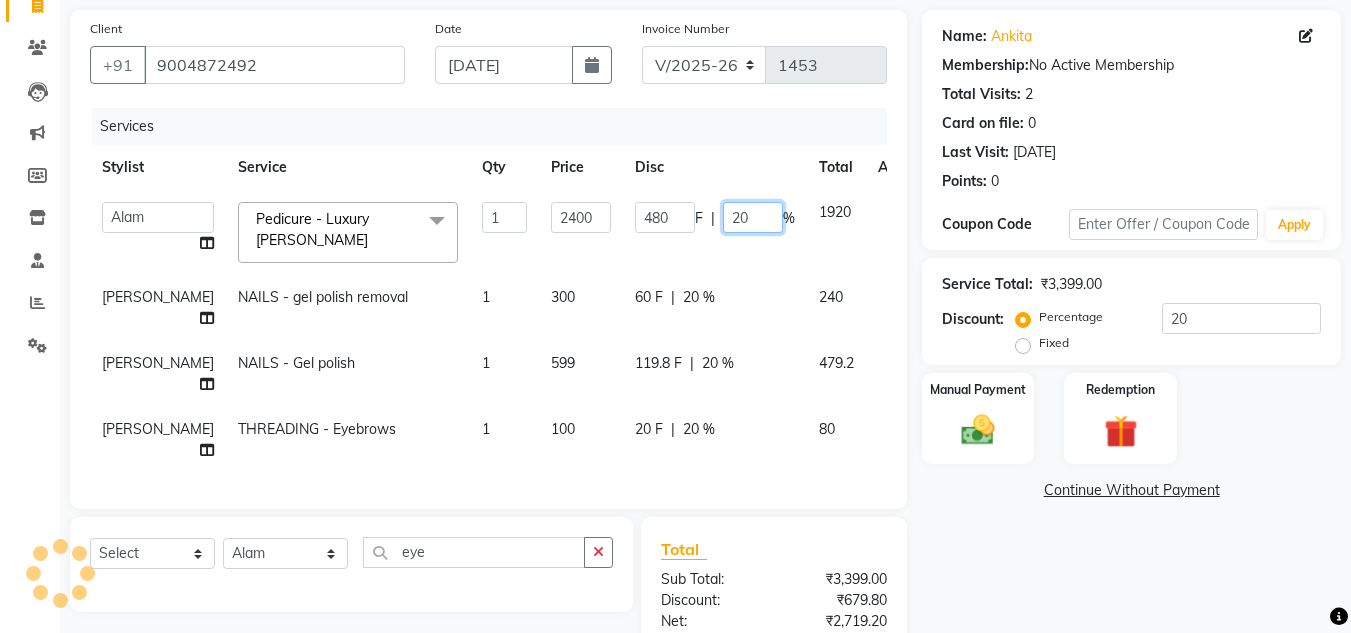click on "20" 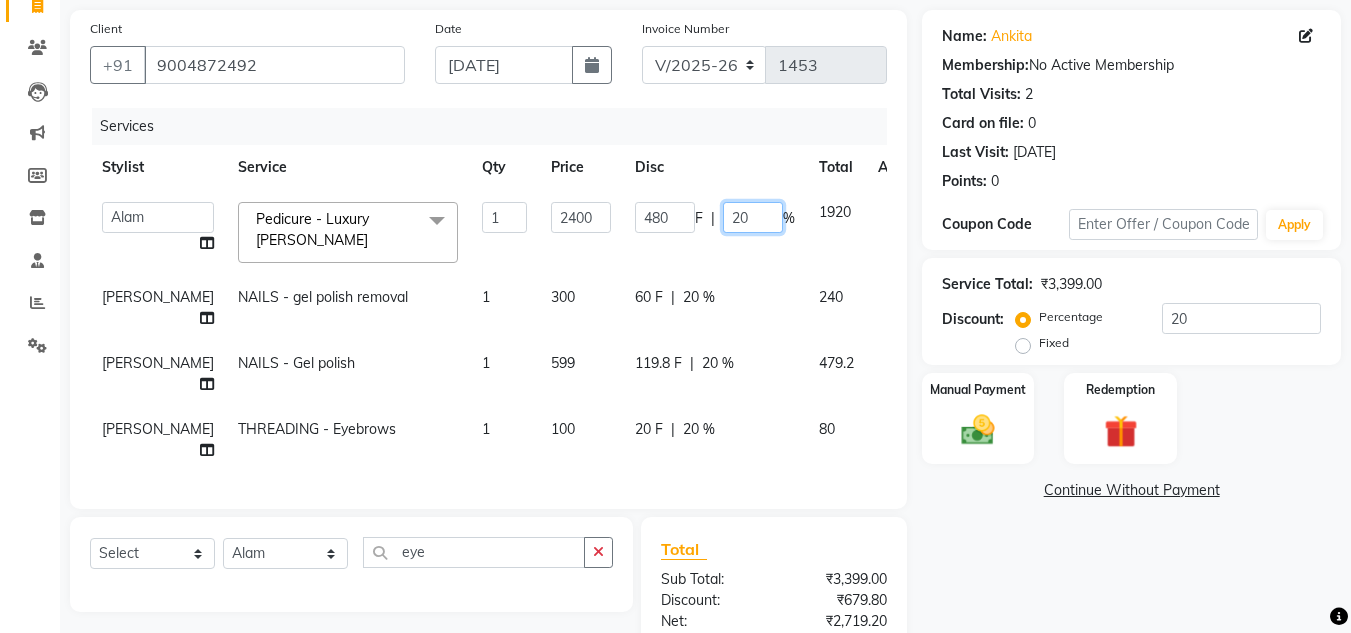 type on "2" 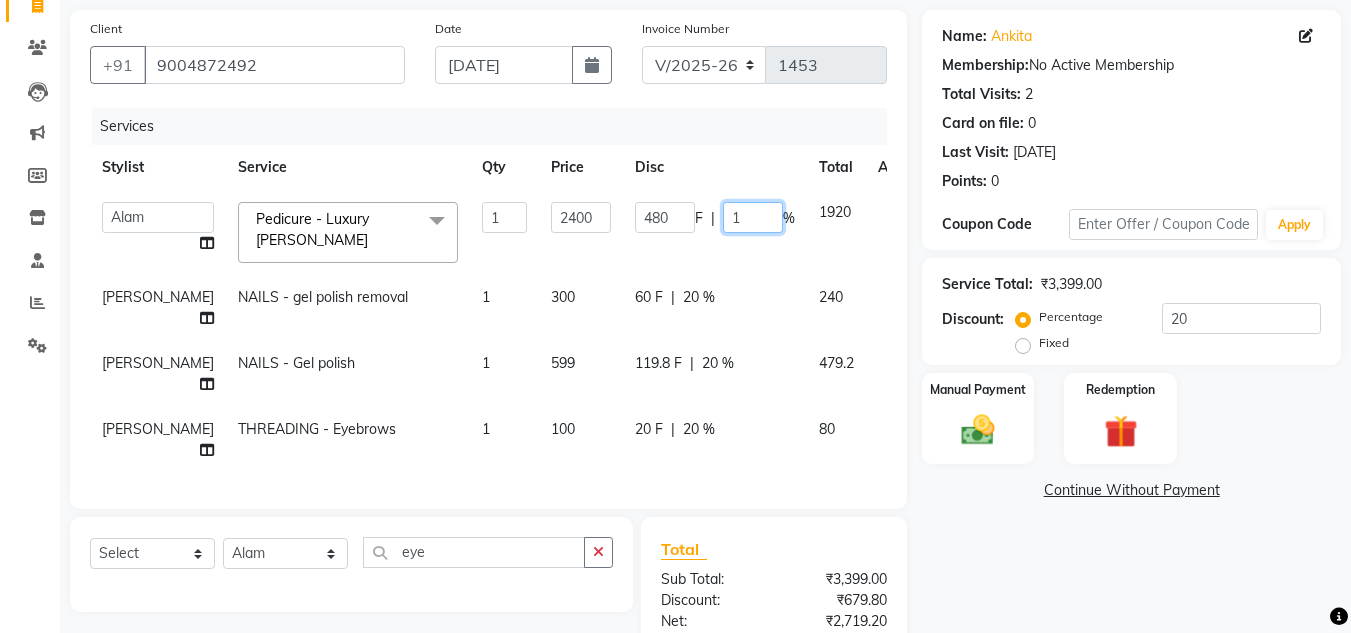 type on "18" 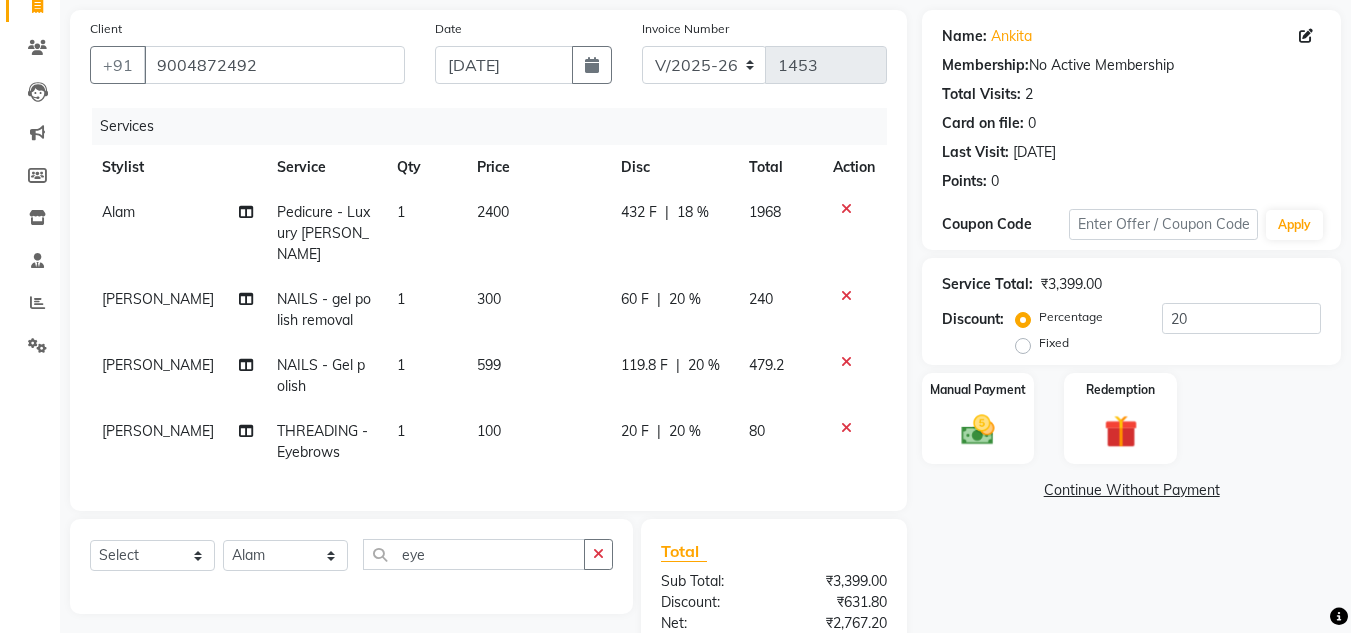 click on "Name: Ankita  Membership:  No Active Membership  Total Visits:  2 Card on file:  0 Last Visit:   24-05-2025 Points:   0  Coupon Code Apply Service Total:  ₹3,399.00  Discount:  Percentage   Fixed  20 Manual Payment Redemption  Continue Without Payment" 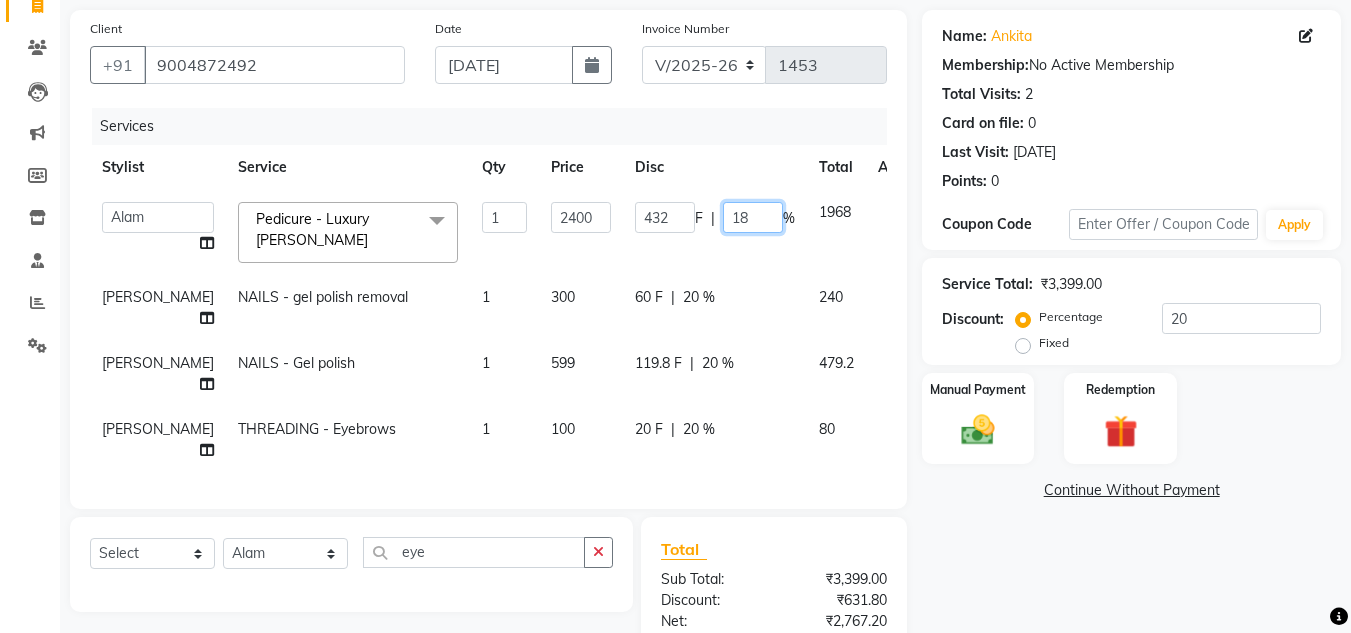 click on "18" 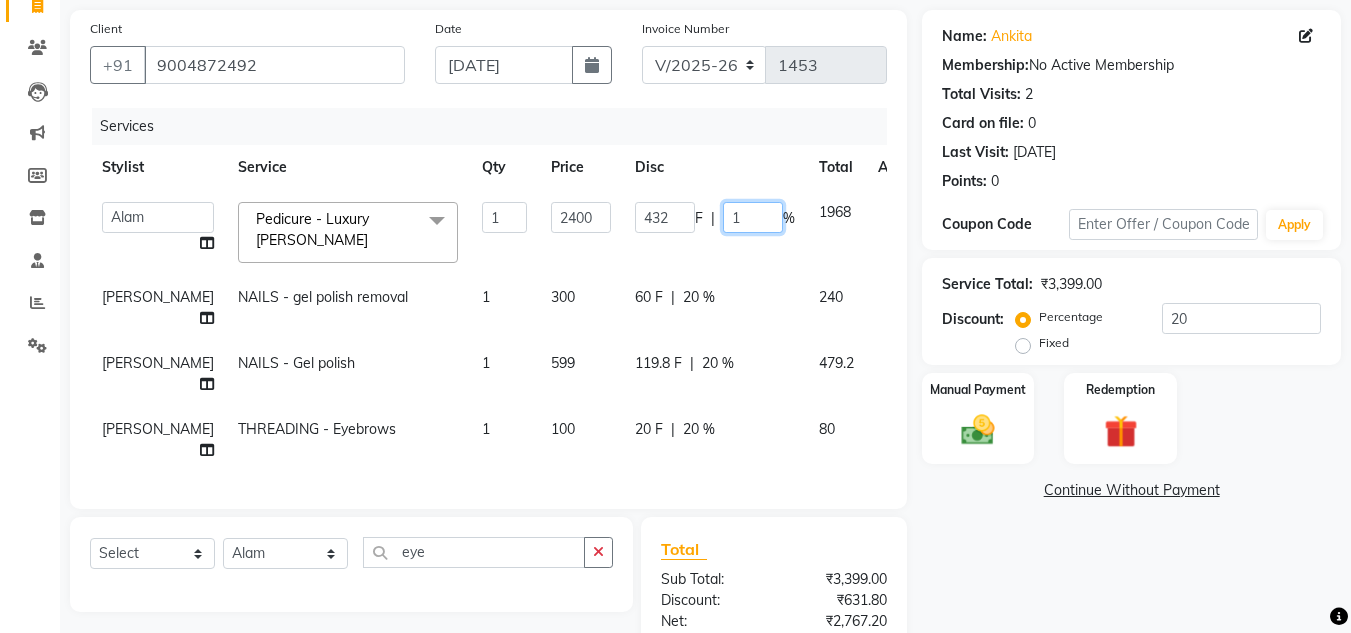 type 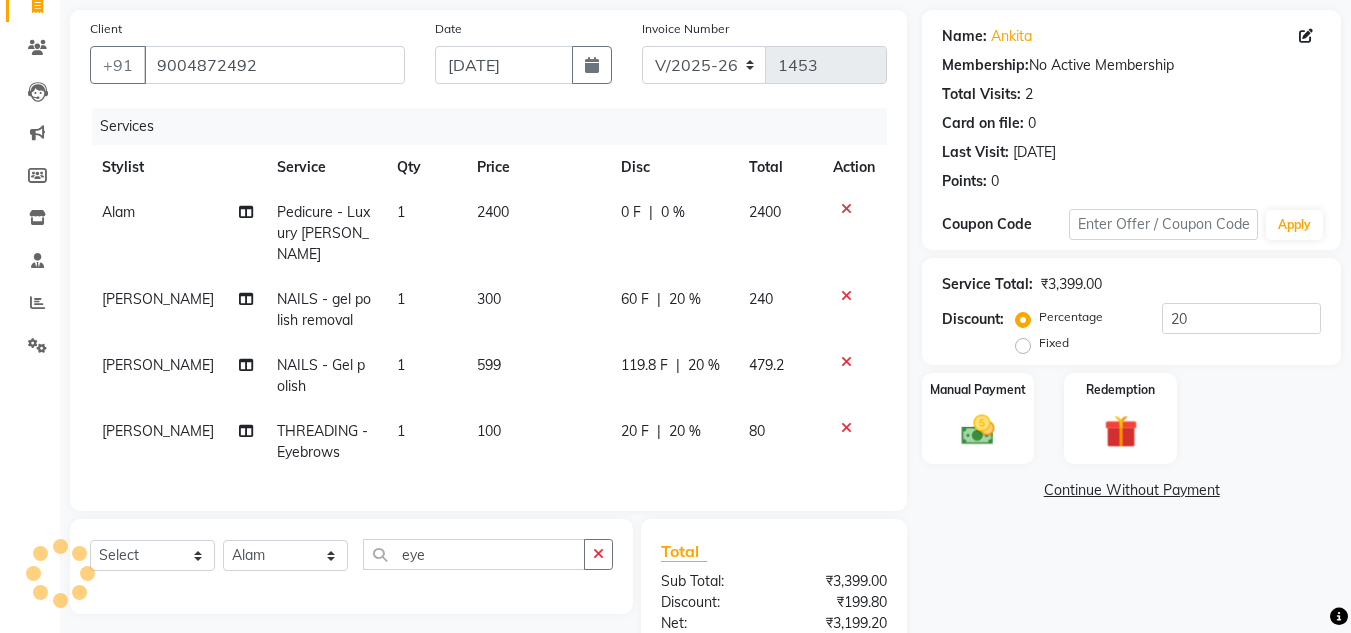 click on "Name: Ankita  Membership:  No Active Membership  Total Visits:  2 Card on file:  0 Last Visit:   24-05-2025 Points:   0  Coupon Code Apply Service Total:  ₹3,399.00  Discount:  Percentage   Fixed  20 Manual Payment Redemption  Continue Without Payment" 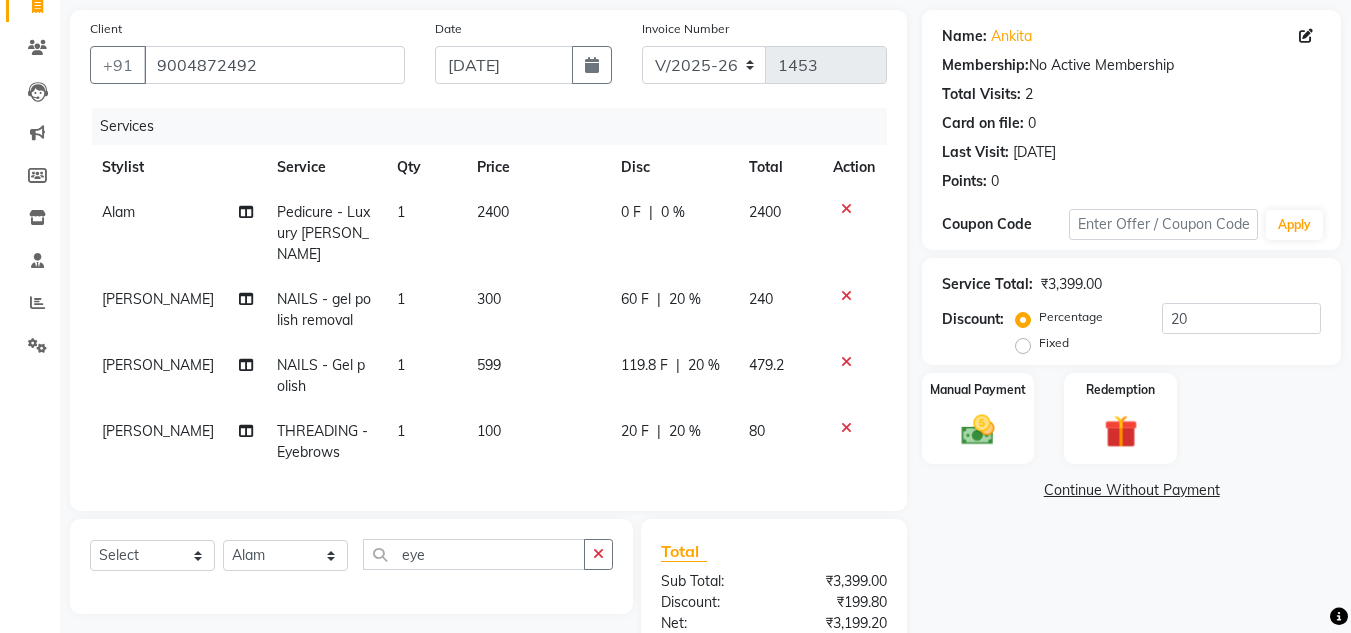click on "2400" 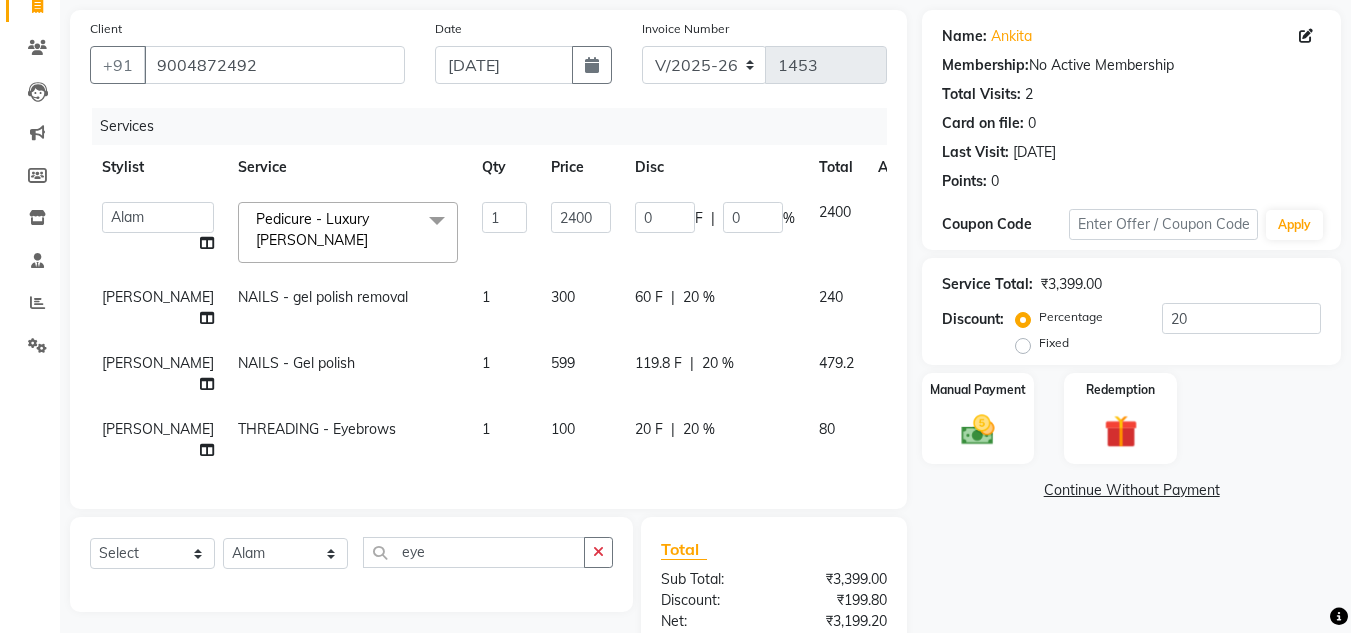 click on "2400" 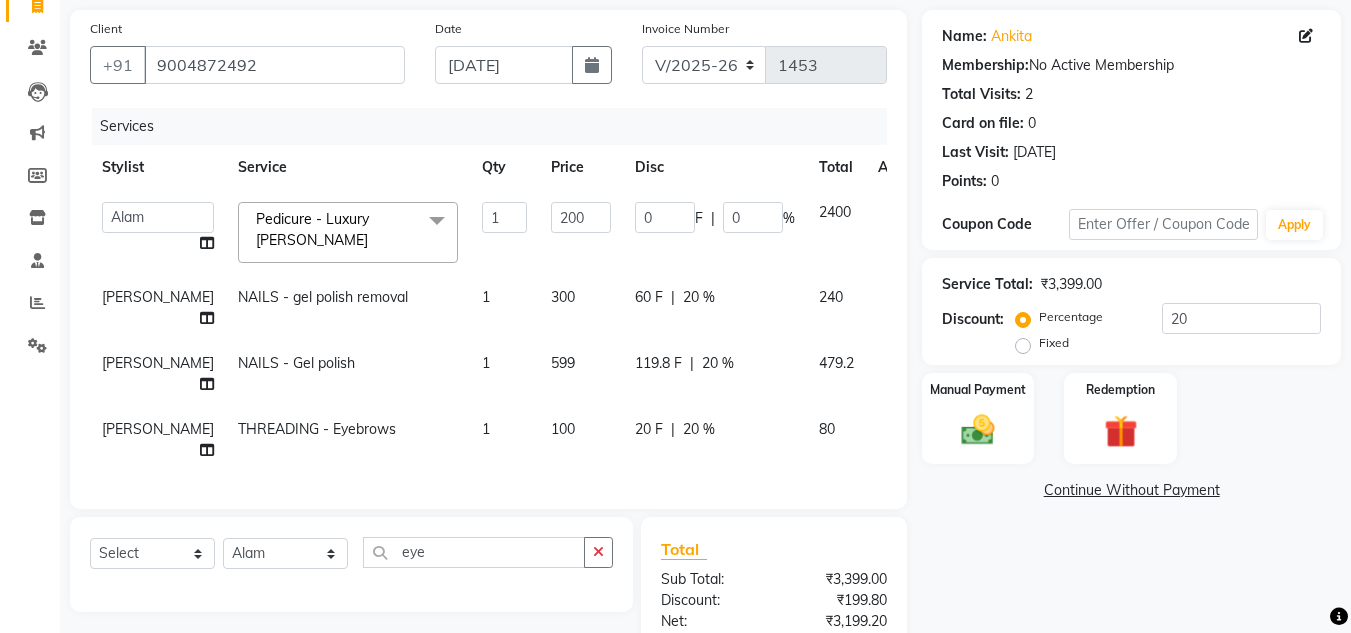 type on "2000" 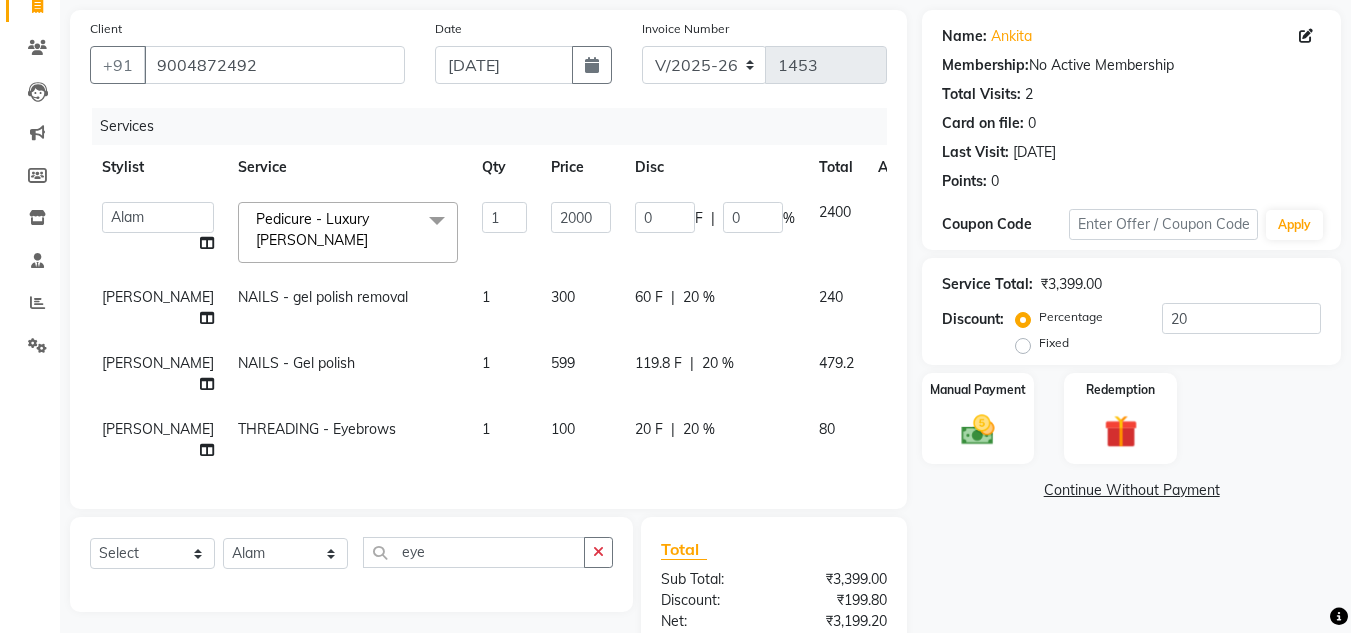 click on "Name: Ankita  Membership:  No Active Membership  Total Visits:  2 Card on file:  0 Last Visit:   24-05-2025 Points:   0  Coupon Code Apply Service Total:  ₹3,399.00  Discount:  Percentage   Fixed  20 Manual Payment Redemption  Continue Without Payment" 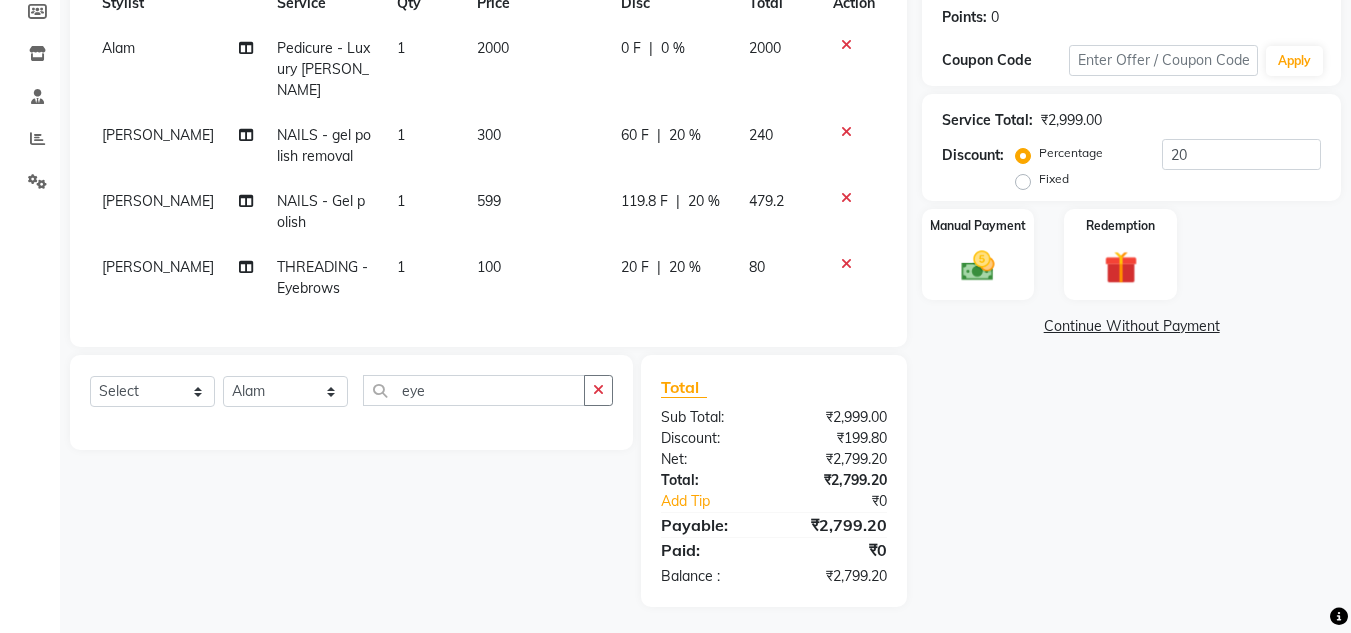 scroll, scrollTop: 323, scrollLeft: 0, axis: vertical 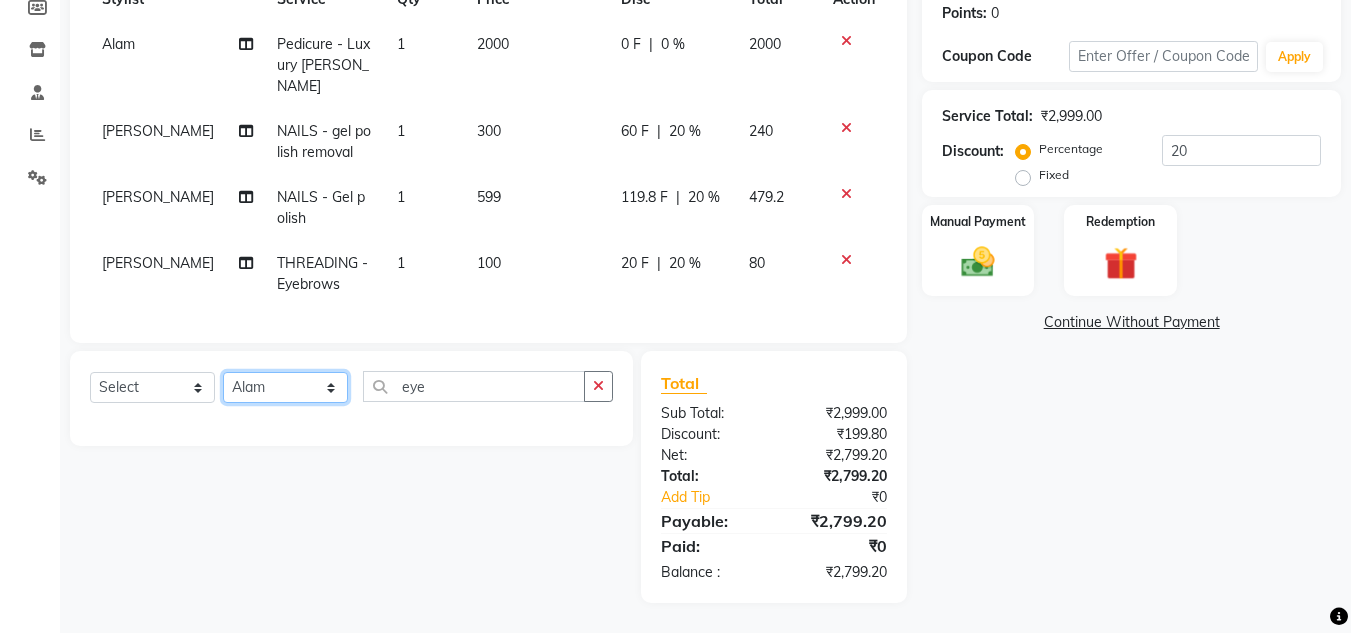 click on "Select Stylist Alam [PERSON_NAME] [PERSON_NAME] NailKraft [PERSON_NAME] [MEDICAL_DATA][PERSON_NAME]  Pooja Mehral Preeti Bidlal [PERSON_NAME] [PERSON_NAME] [PERSON_NAME] [PERSON_NAME]" 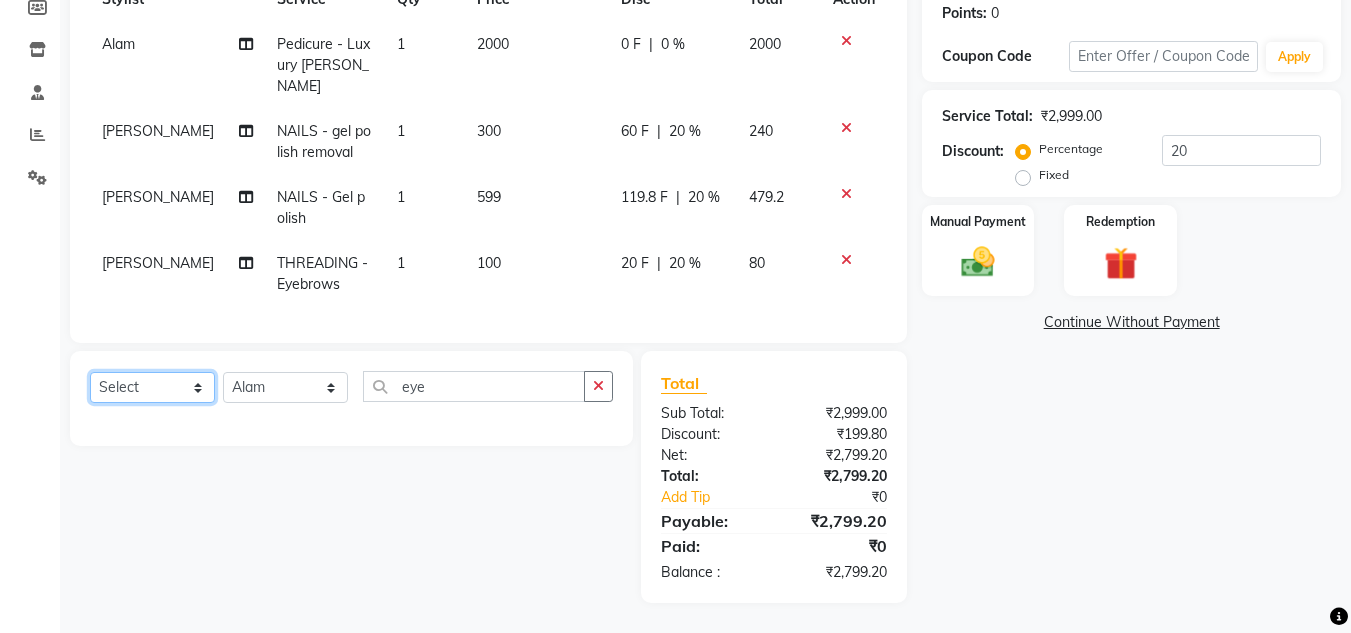 click on "Select  Service  Product  Membership  Package Voucher Prepaid Gift Card" 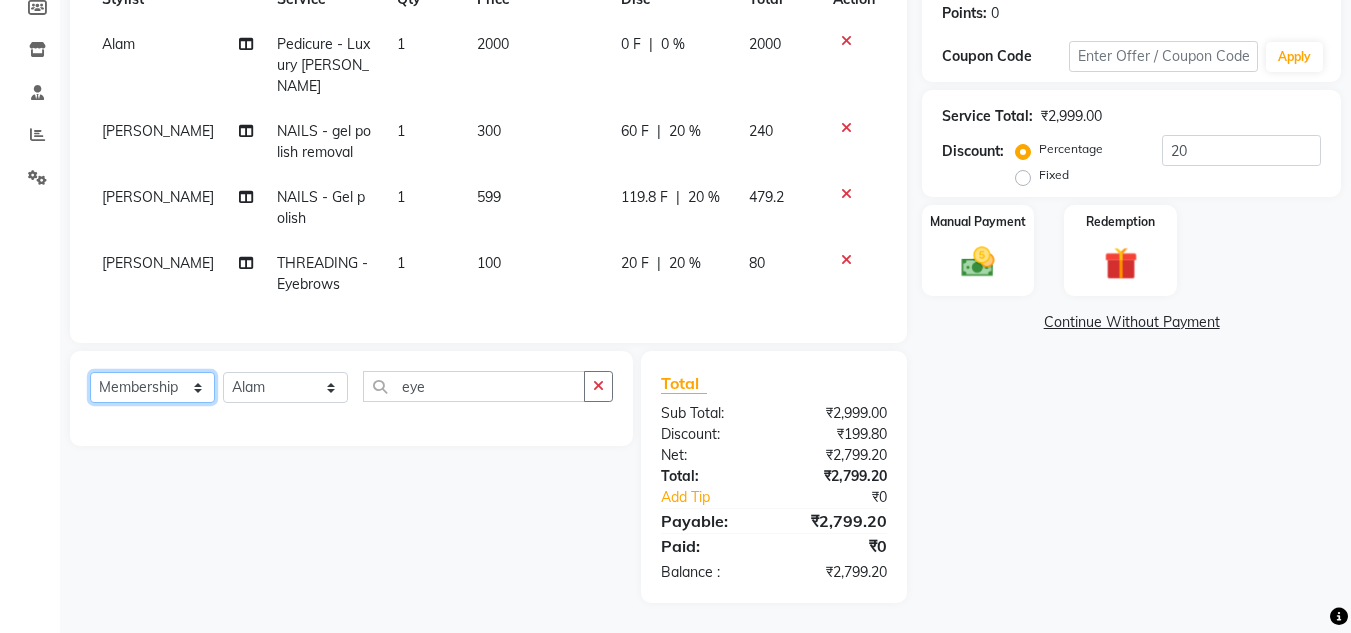 click on "Select  Service  Product  Membership  Package Voucher Prepaid Gift Card" 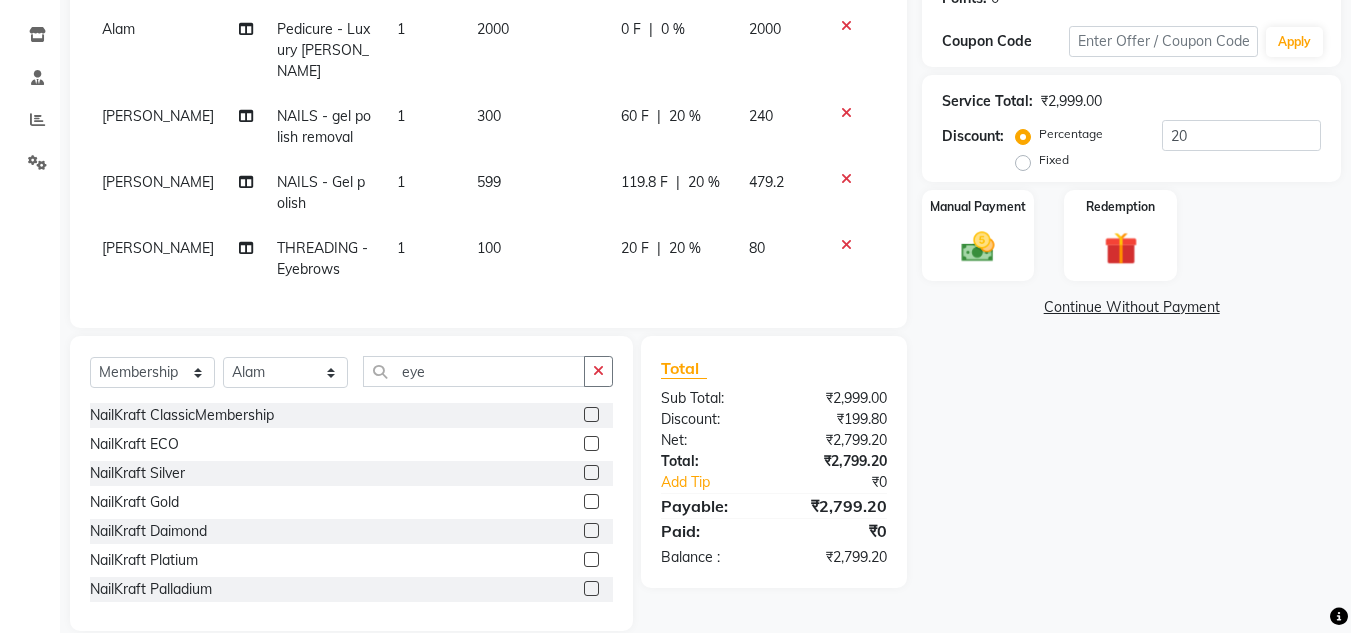 click 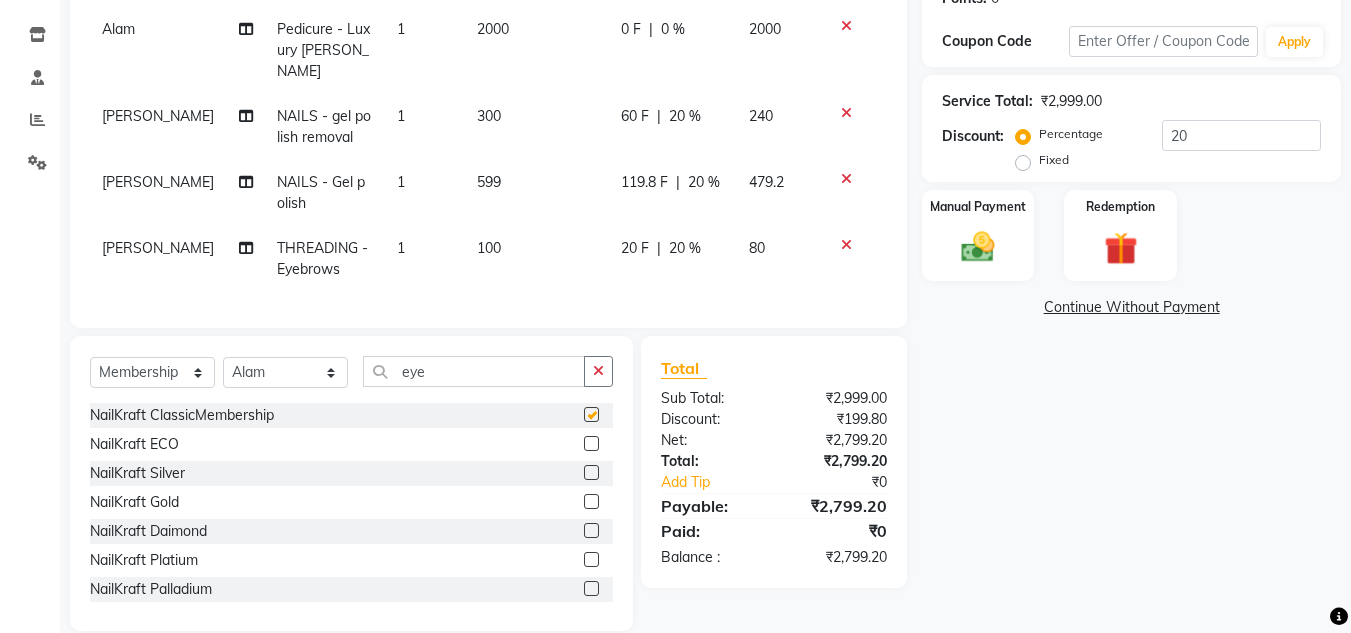 select on "select" 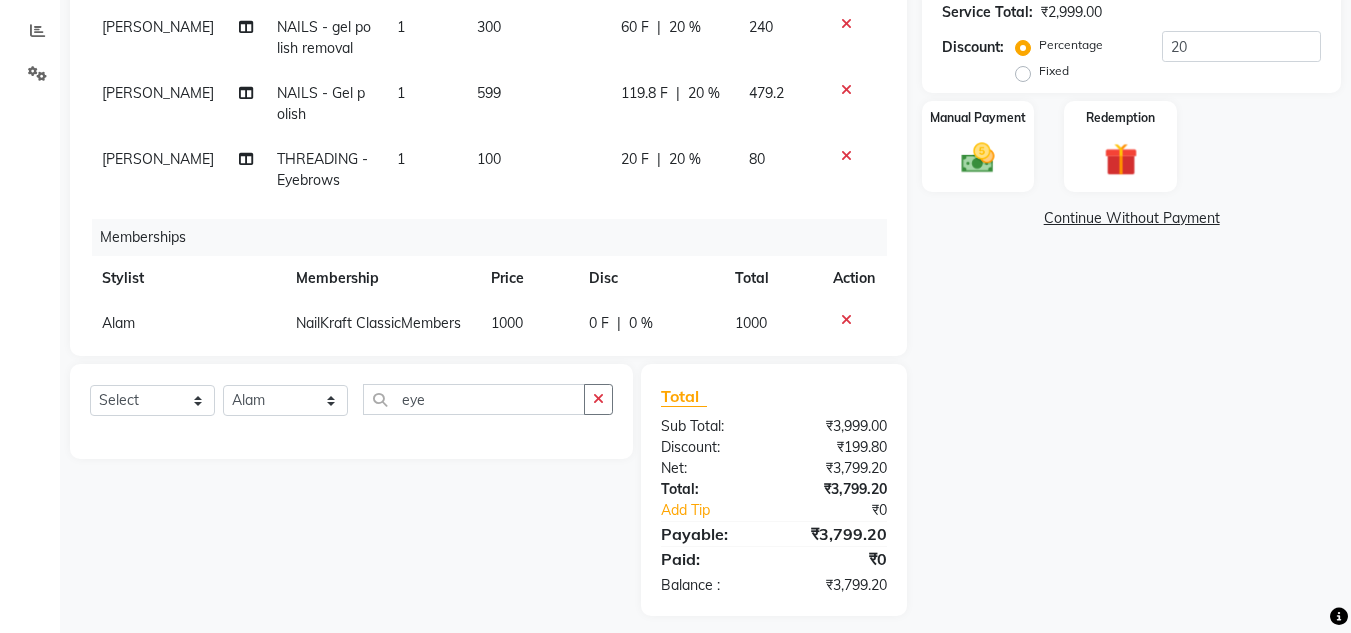 scroll, scrollTop: 425, scrollLeft: 0, axis: vertical 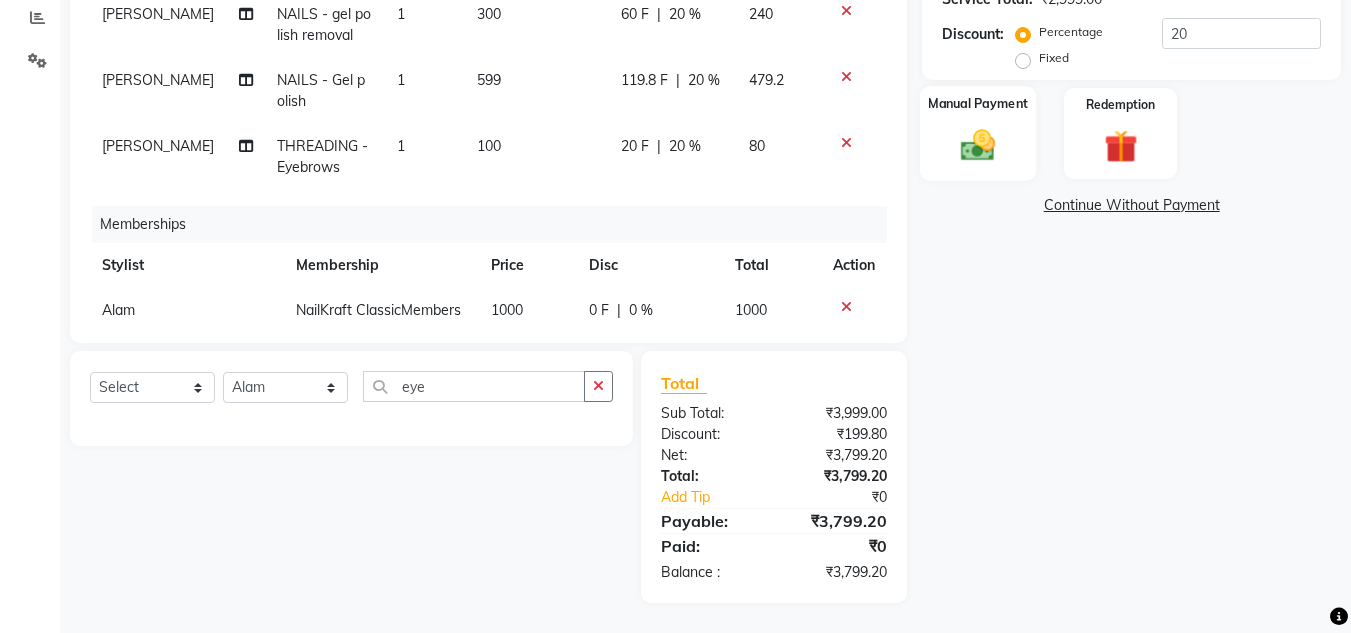 click 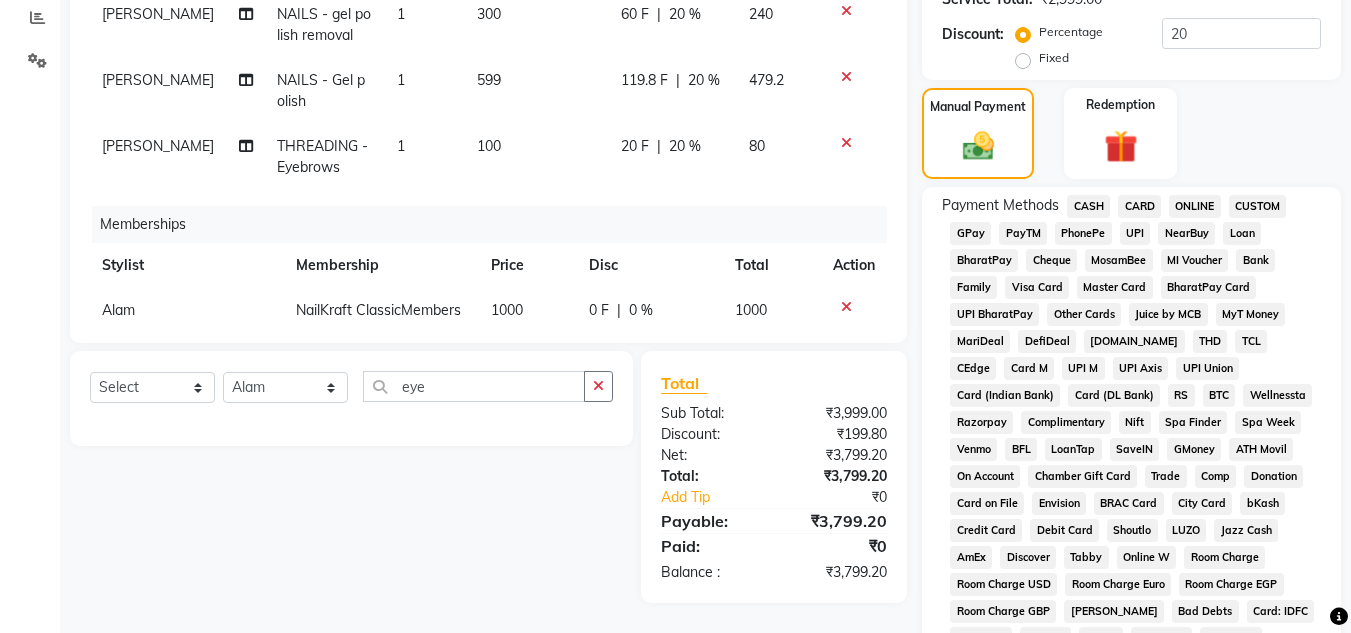 click on "GPay" 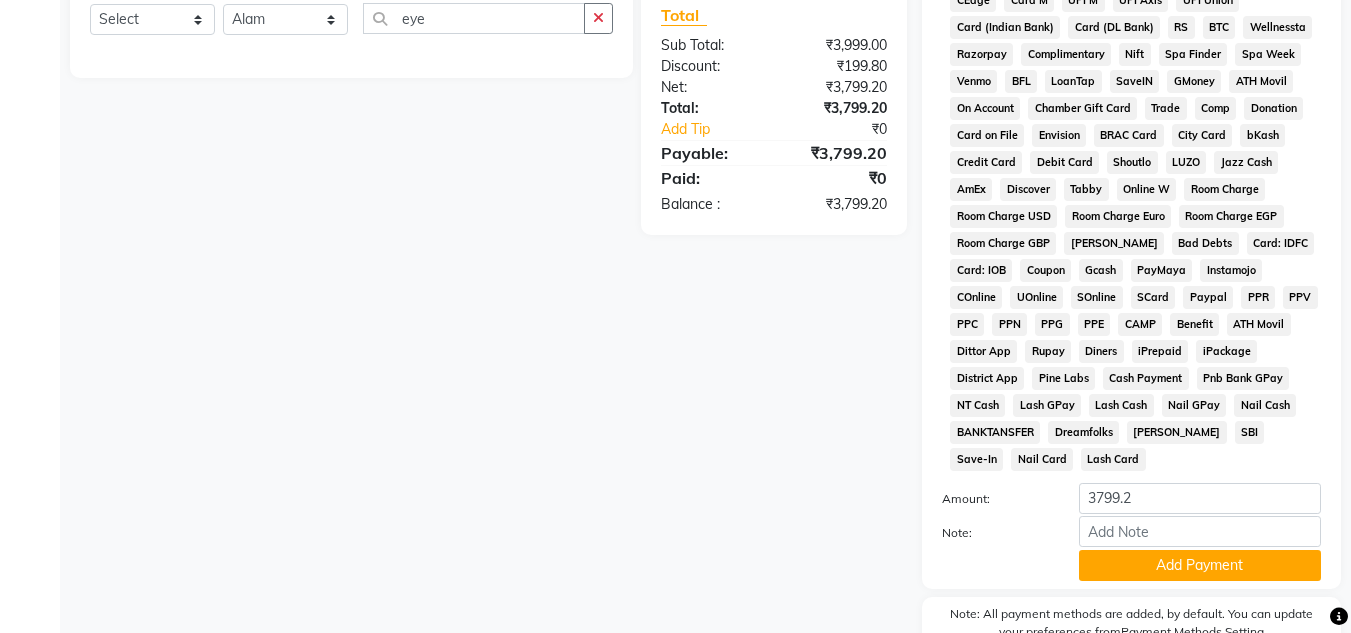 scroll, scrollTop: 825, scrollLeft: 0, axis: vertical 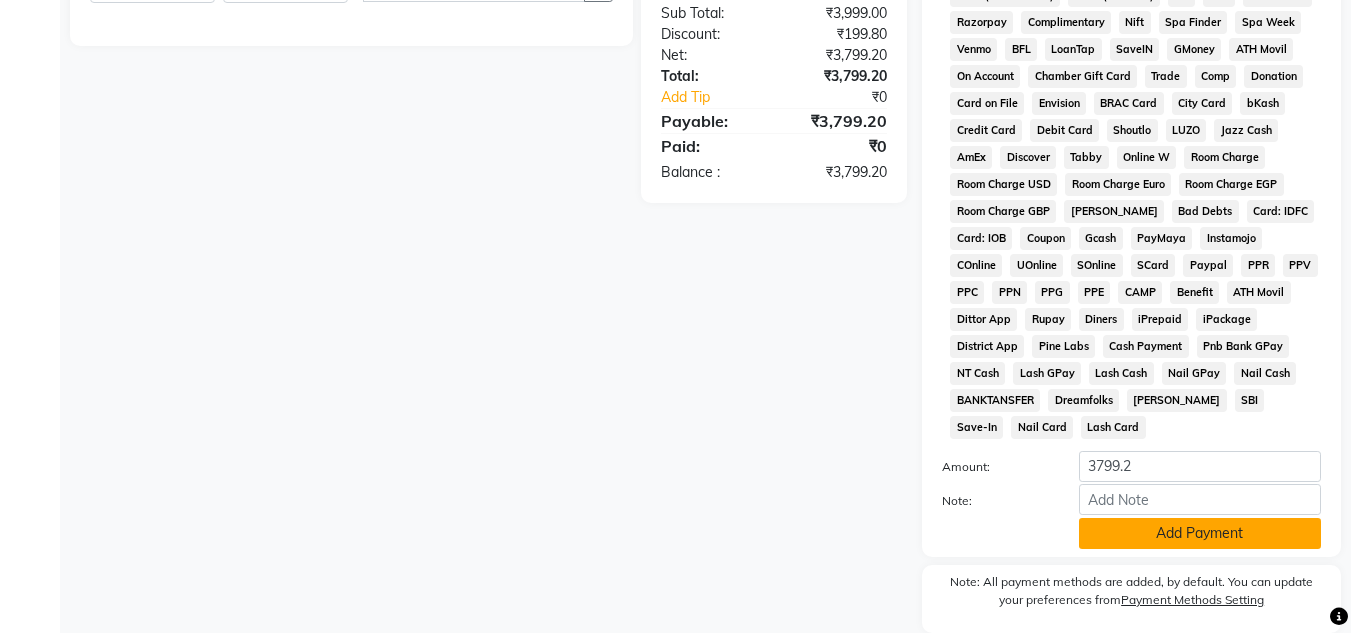 click on "Add Payment" 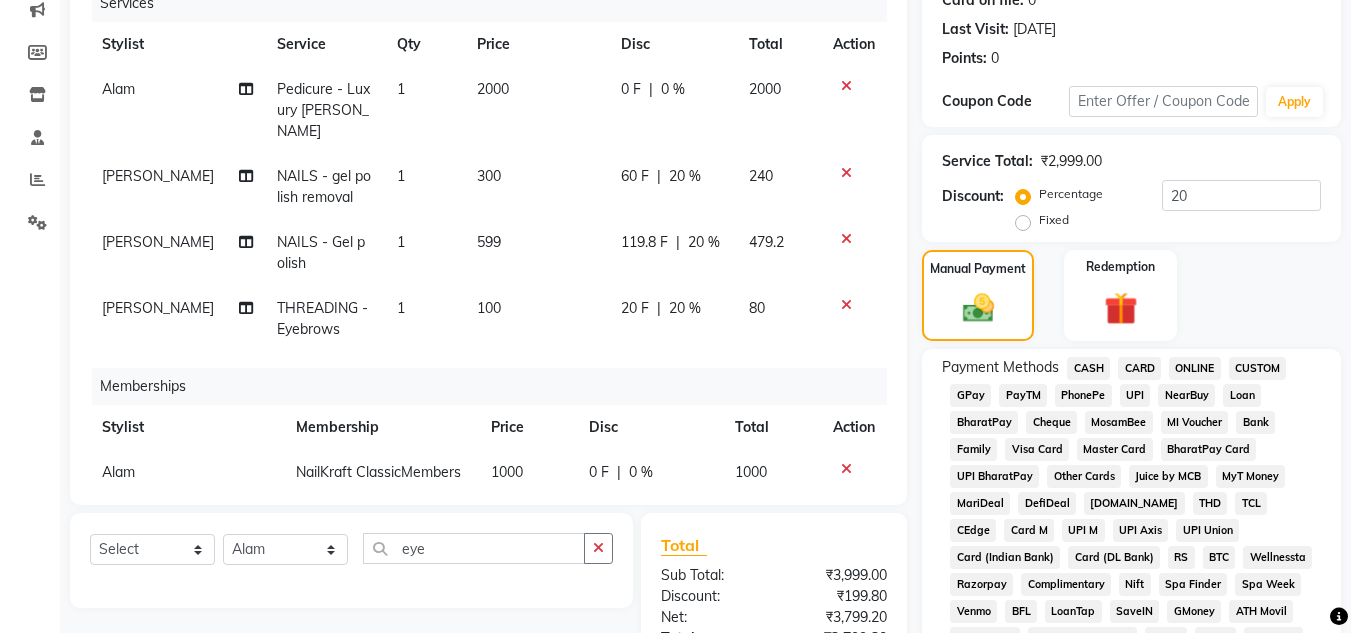 scroll, scrollTop: 223, scrollLeft: 0, axis: vertical 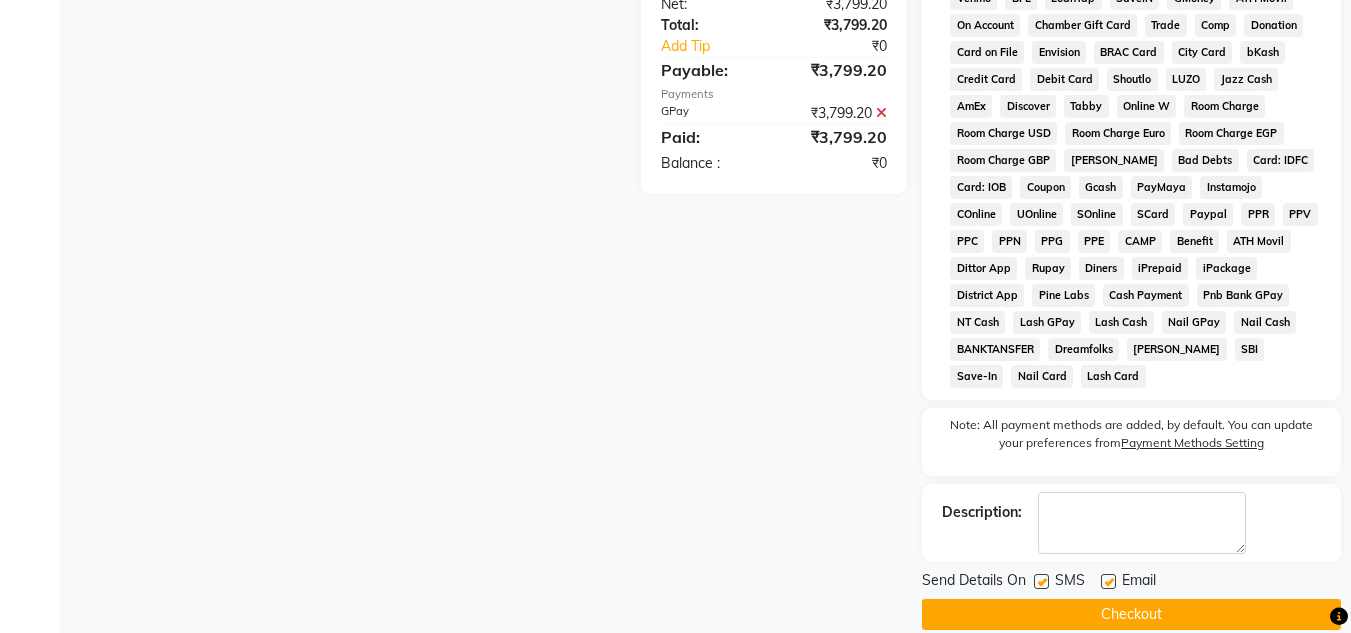 click on "Checkout" 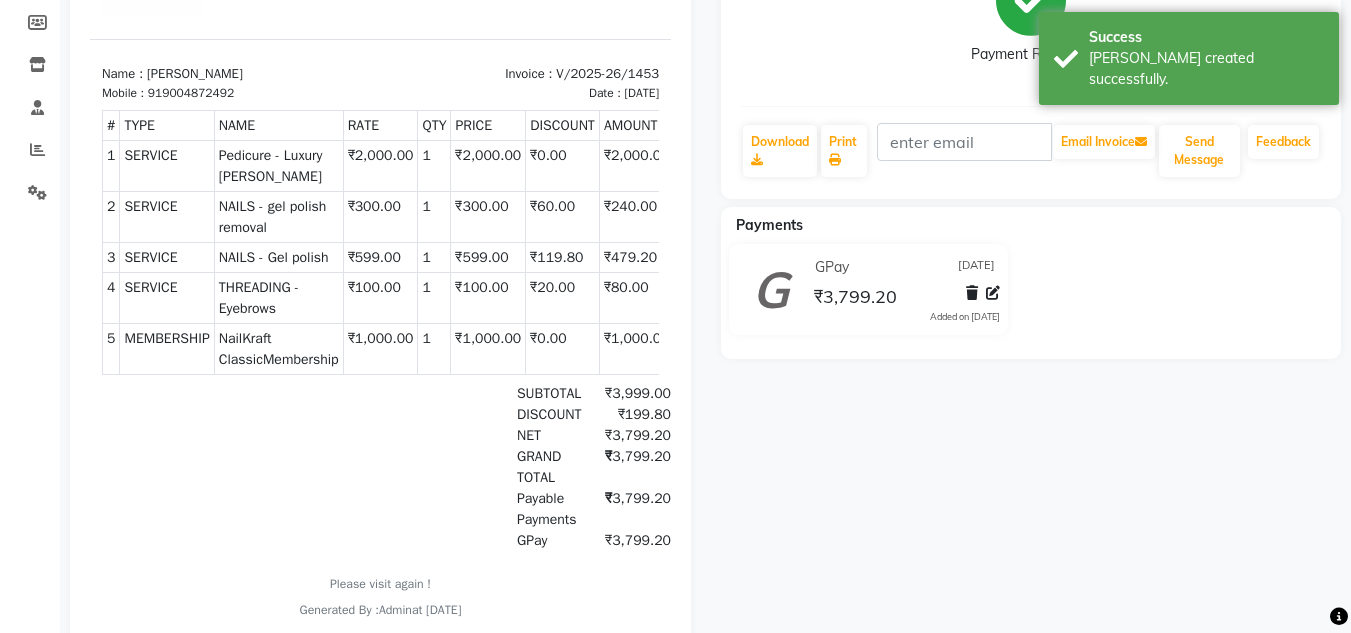 scroll, scrollTop: 357, scrollLeft: 0, axis: vertical 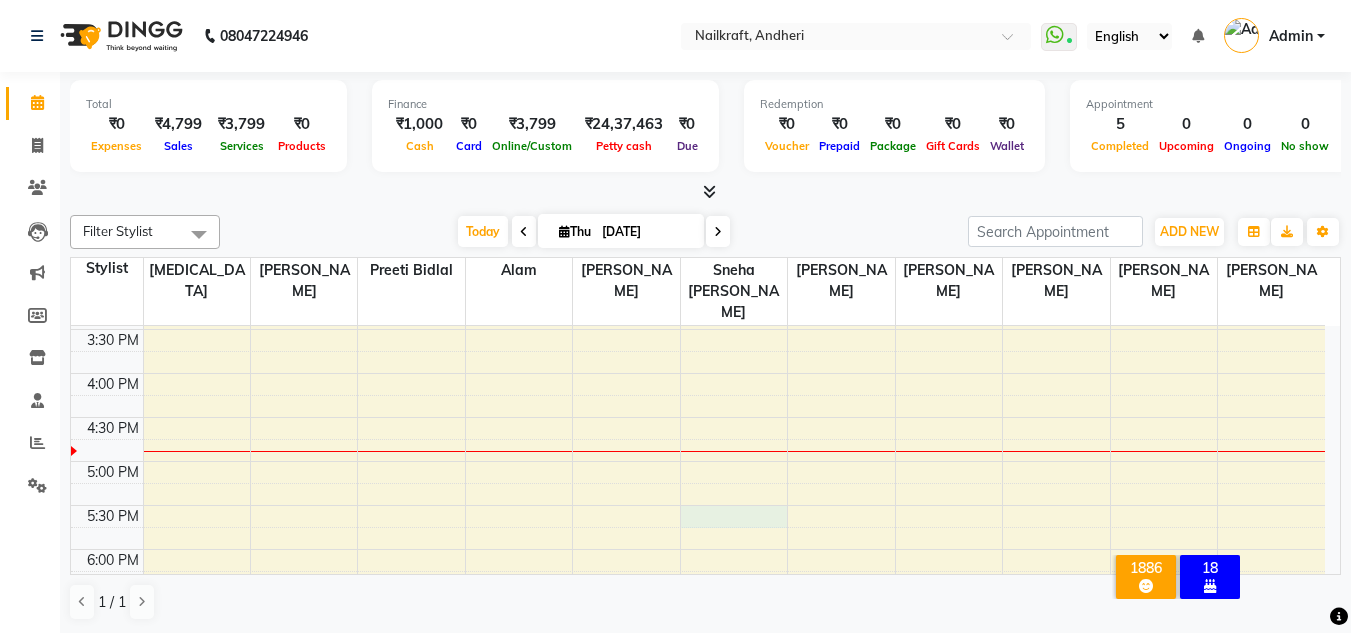 click on "10:00 AM 10:30 AM 11:00 AM 11:30 AM 12:00 PM 12:30 PM 1:00 PM 1:30 PM 2:00 PM 2:30 PM 3:00 PM 3:30 PM 4:00 PM 4:30 PM 5:00 PM 5:30 PM 6:00 PM 6:30 PM 7:00 PM 7:30 PM 8:00 PM 8:30 PM 9:00 PM 9:30 PM" at bounding box center [698, 373] 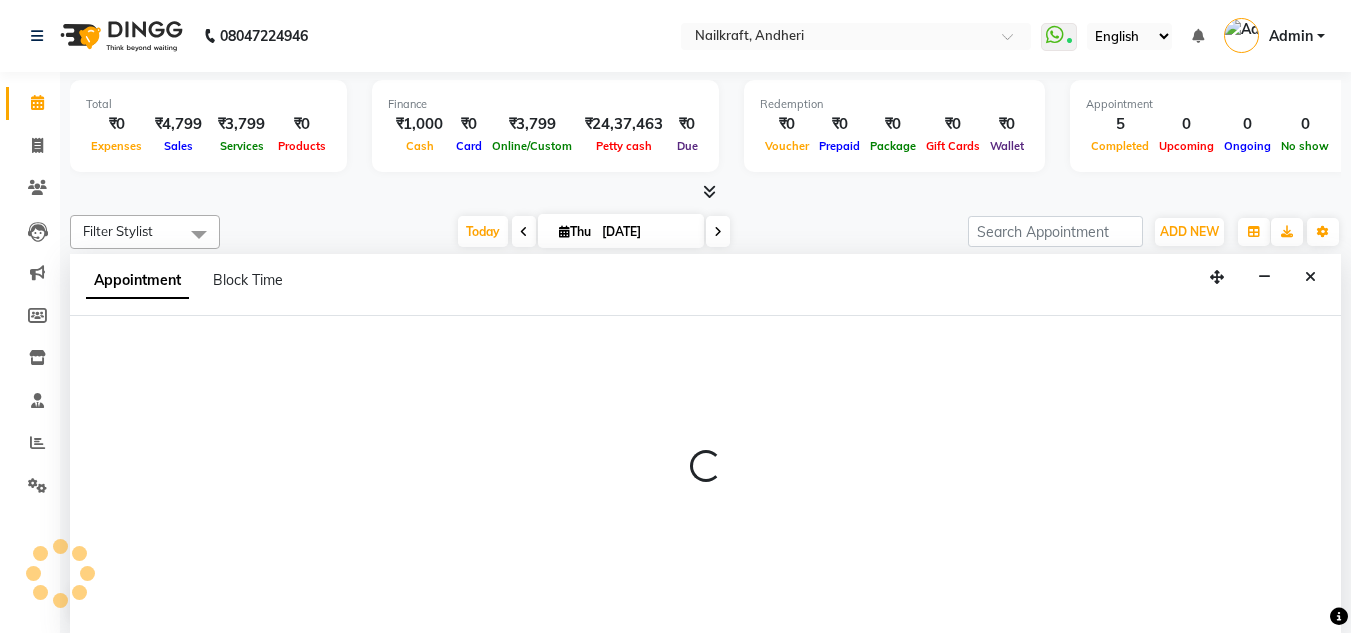 scroll, scrollTop: 1, scrollLeft: 0, axis: vertical 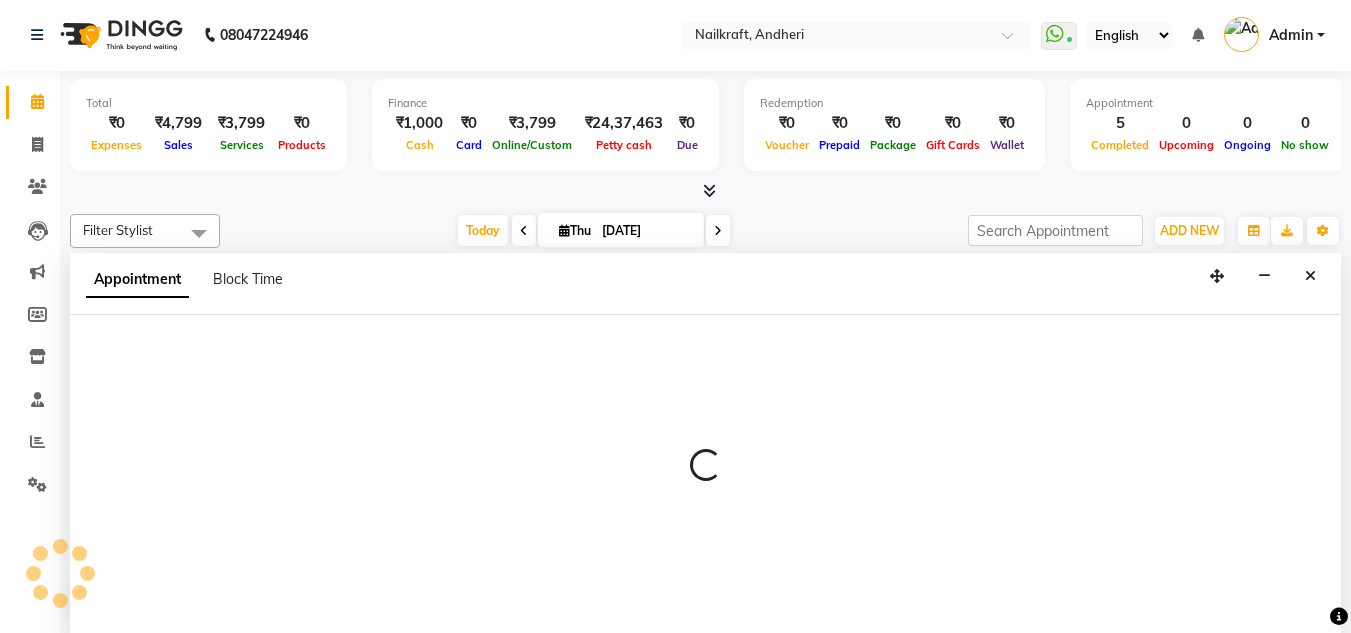 select on "76415" 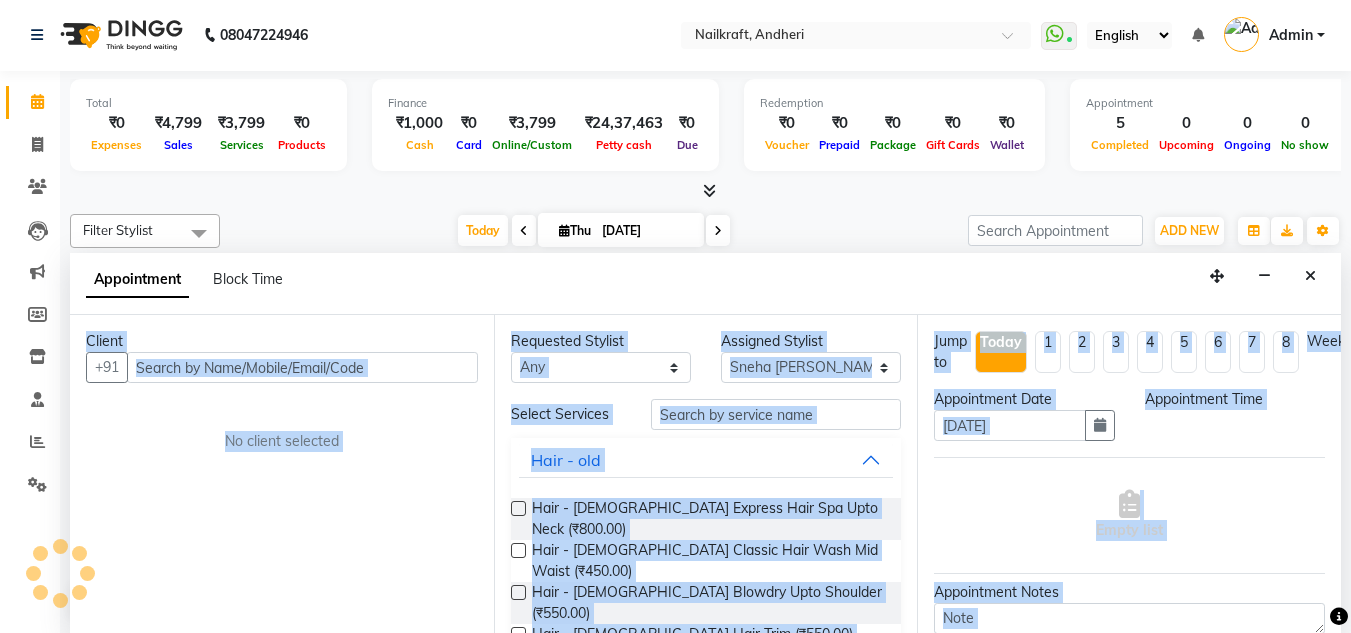 select on "1050" 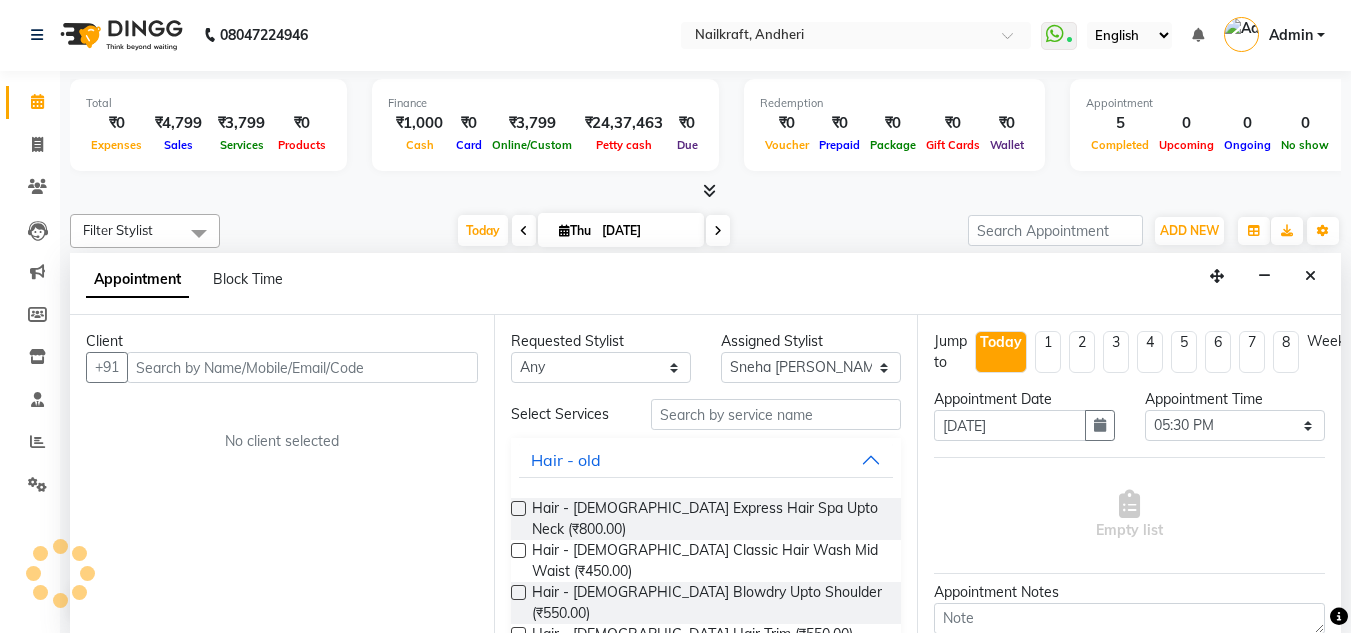 click at bounding box center (302, 367) 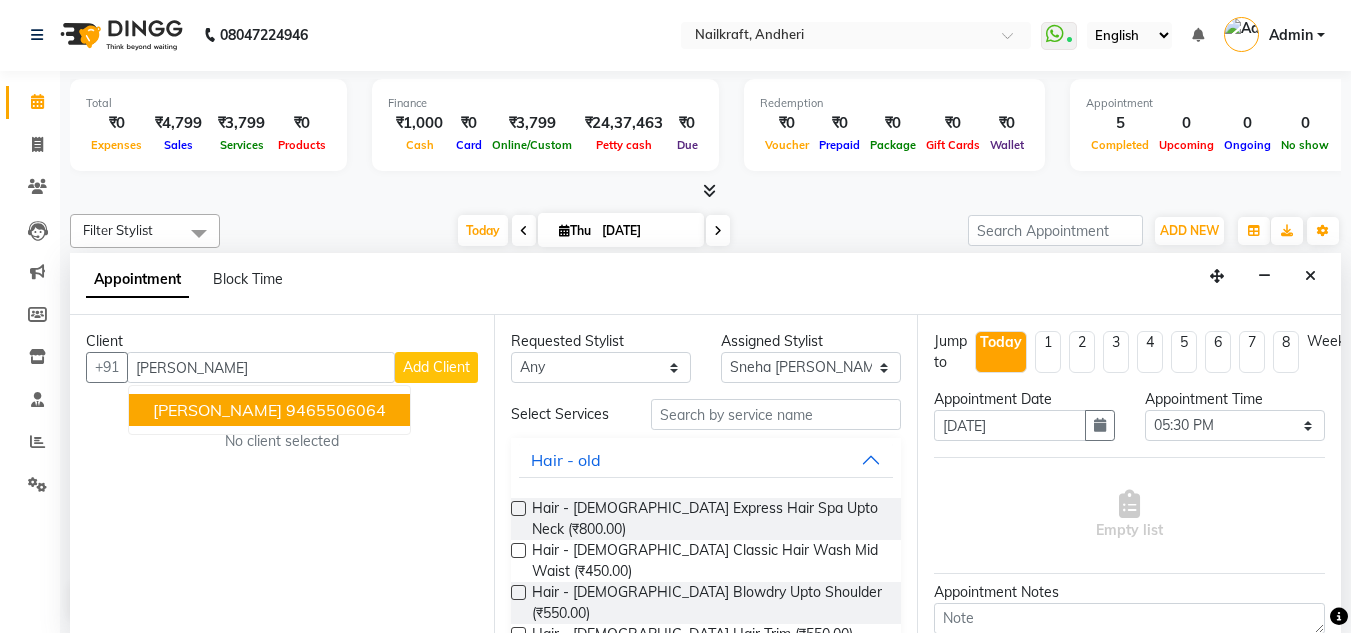 click on "9465506064" at bounding box center (336, 410) 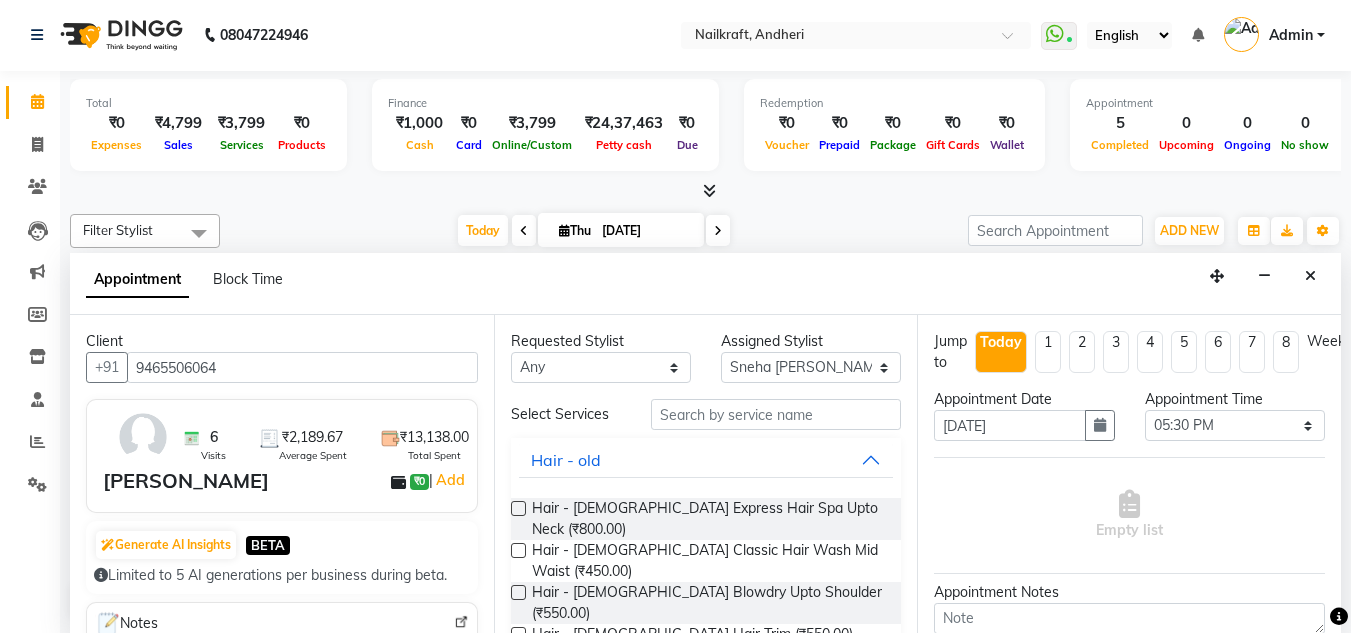 type on "9465506064" 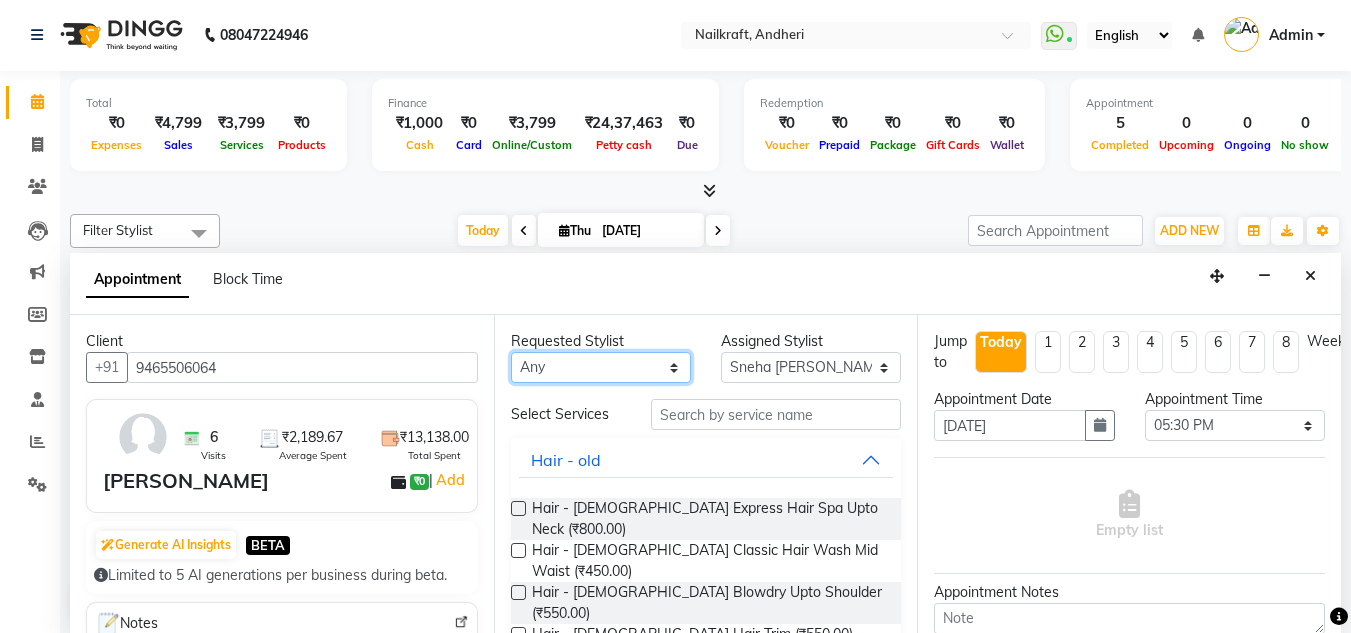 click on "Any Alam Arshad shaikh Deepu Chatry Neetu Nikita NITA  CHAHAL  Pooja Mehral Preeti Bidlal Sanya Shaikh Sneha Balu Ichake Vaishali Vinod Yadav" at bounding box center [601, 367] 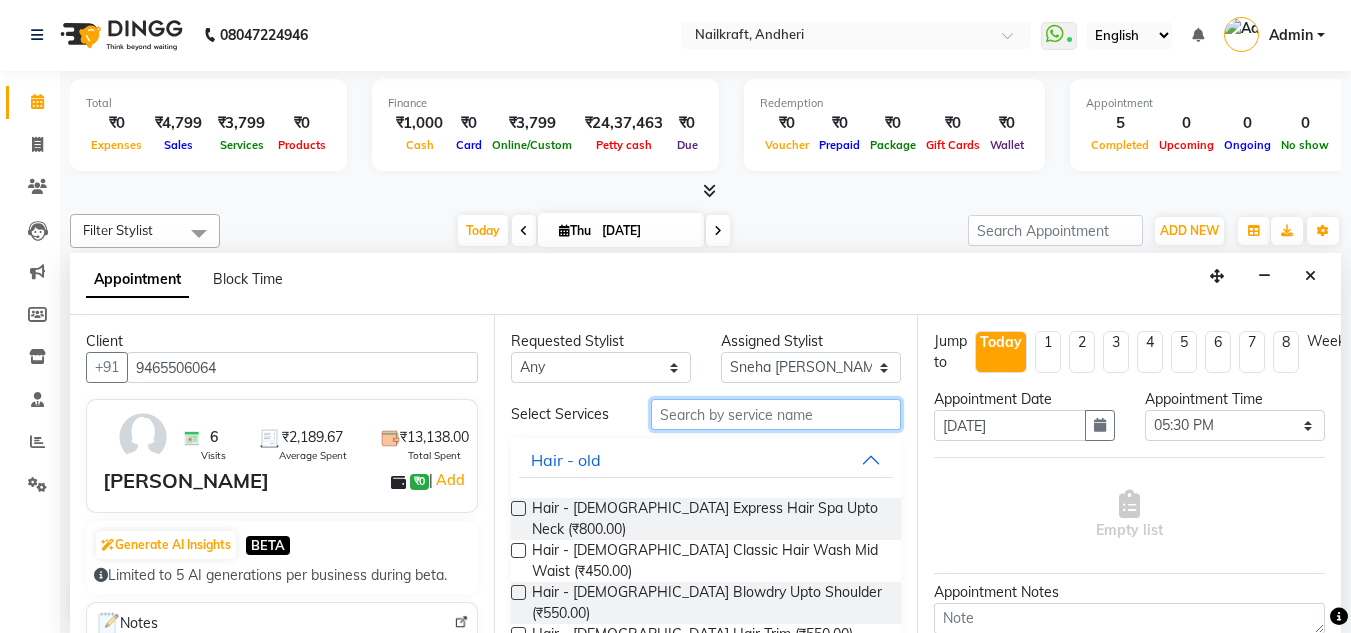 click at bounding box center [776, 414] 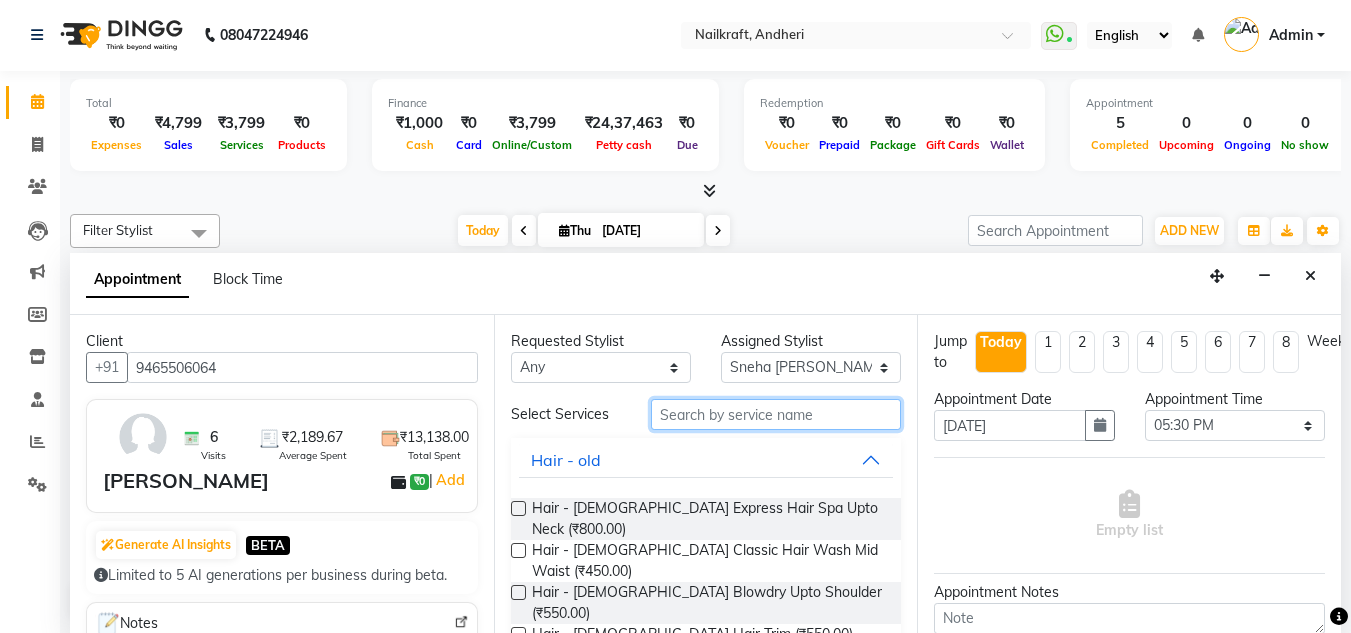 click at bounding box center (776, 414) 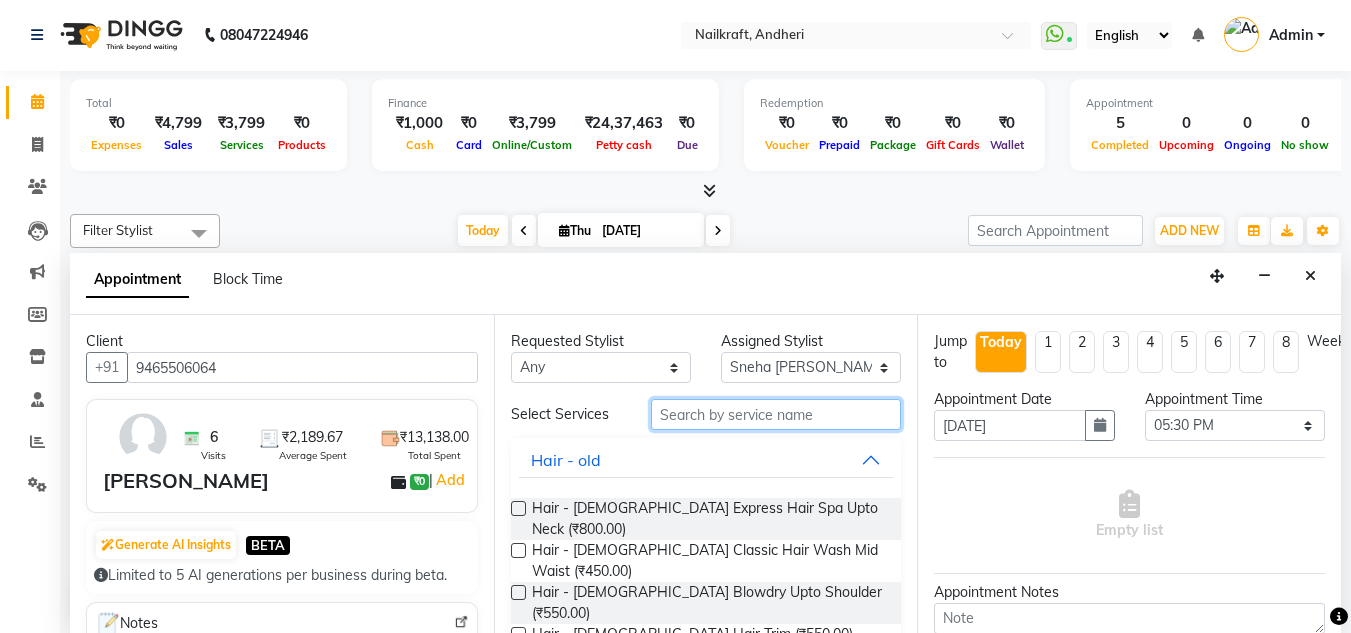 click at bounding box center [776, 414] 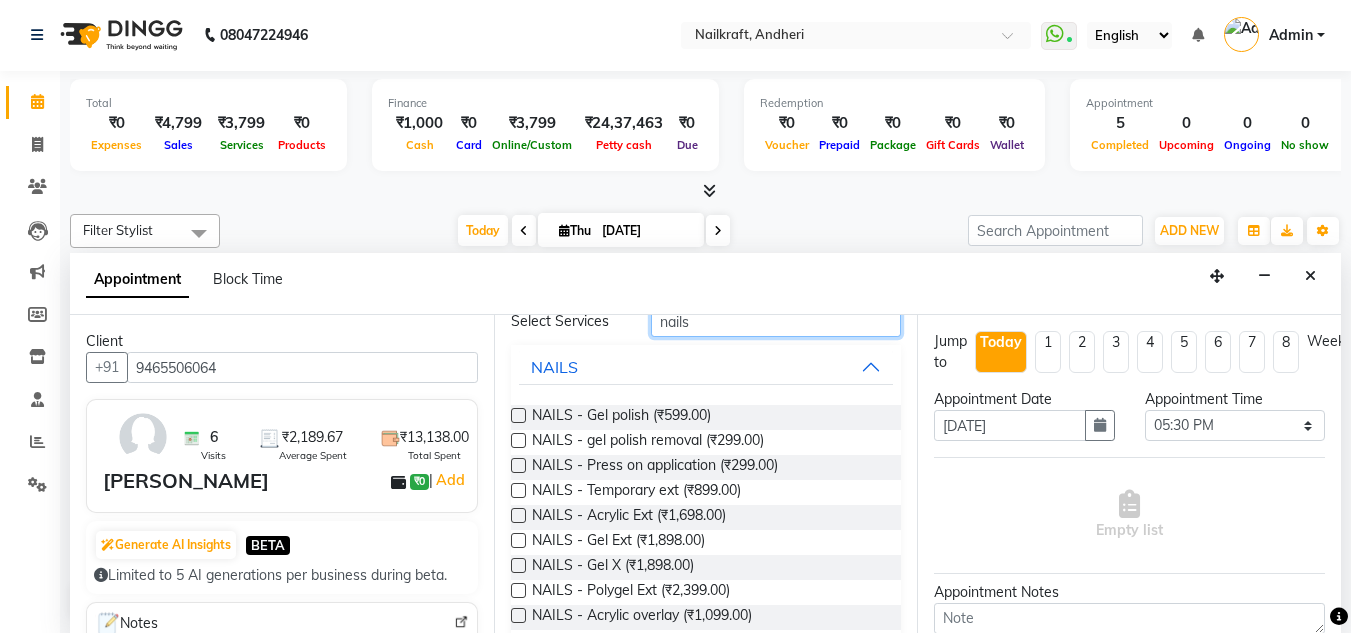 scroll, scrollTop: 120, scrollLeft: 0, axis: vertical 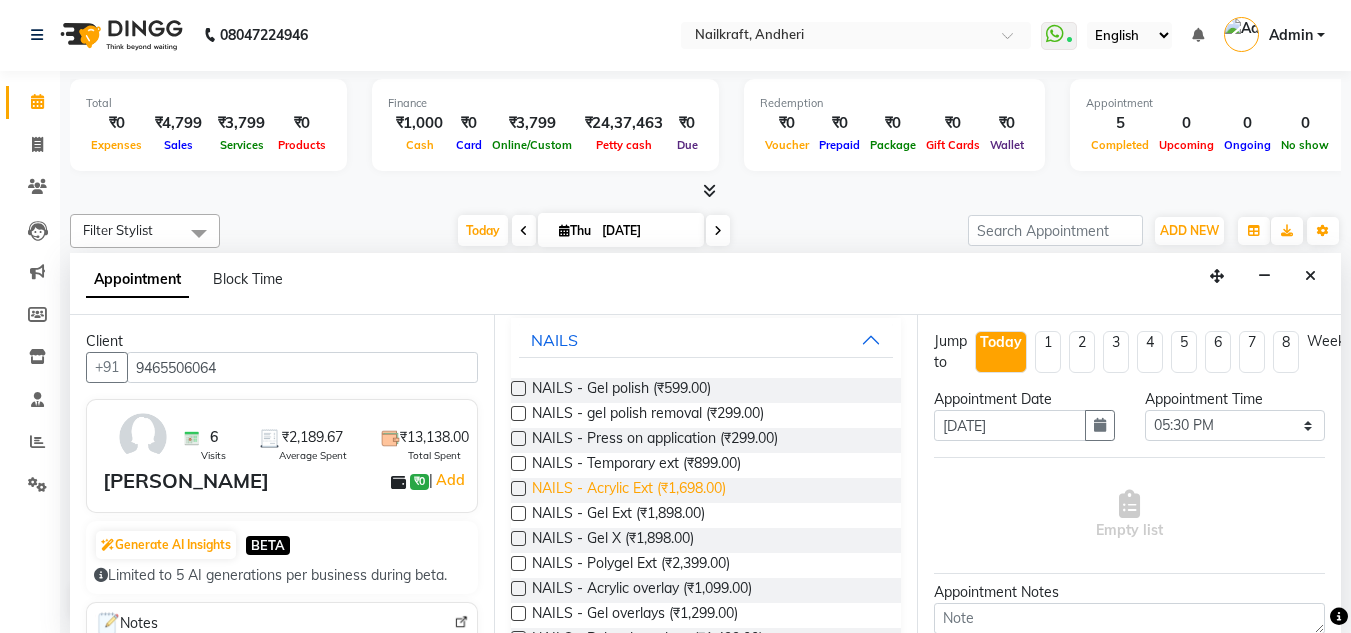 type on "nails" 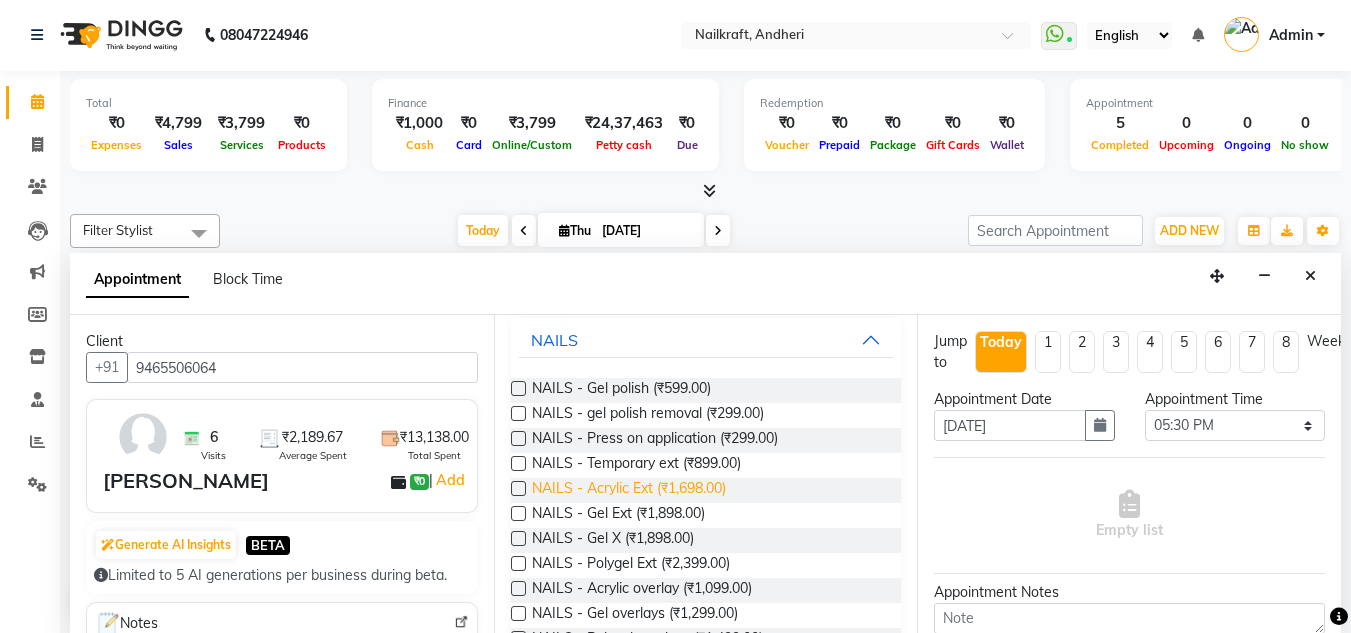click on "NAILS - Acrylic Ext (₹1,698.00)" at bounding box center (629, 490) 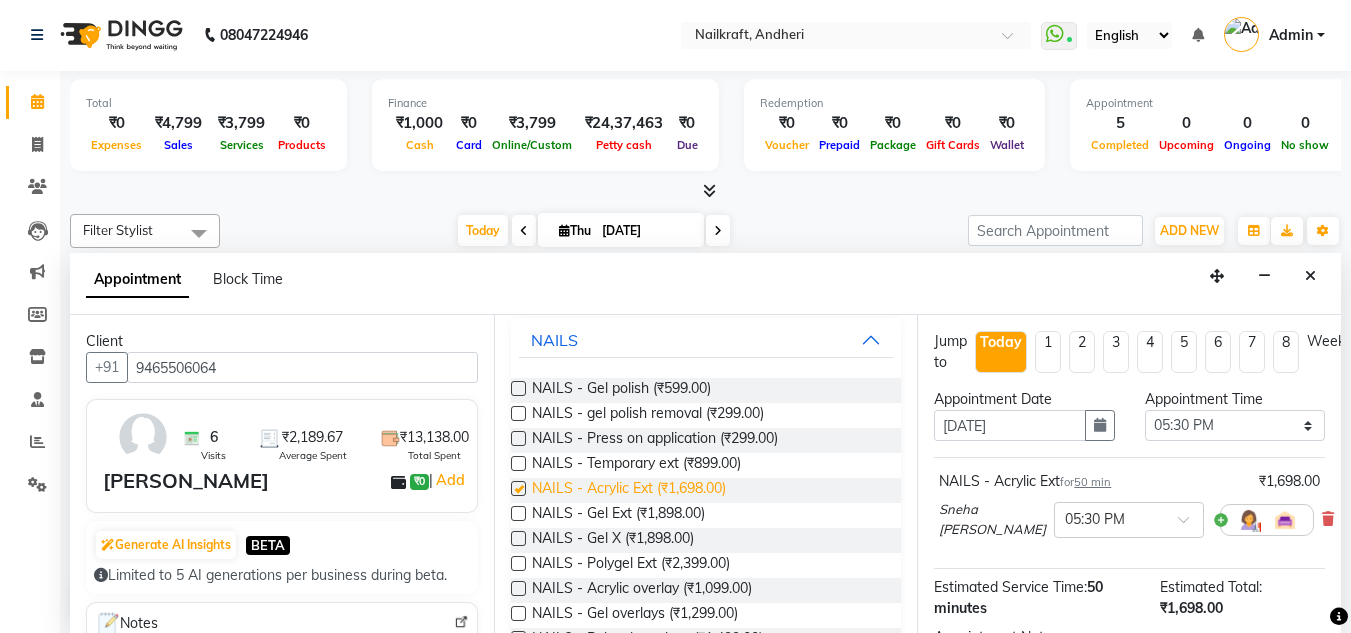 checkbox on "false" 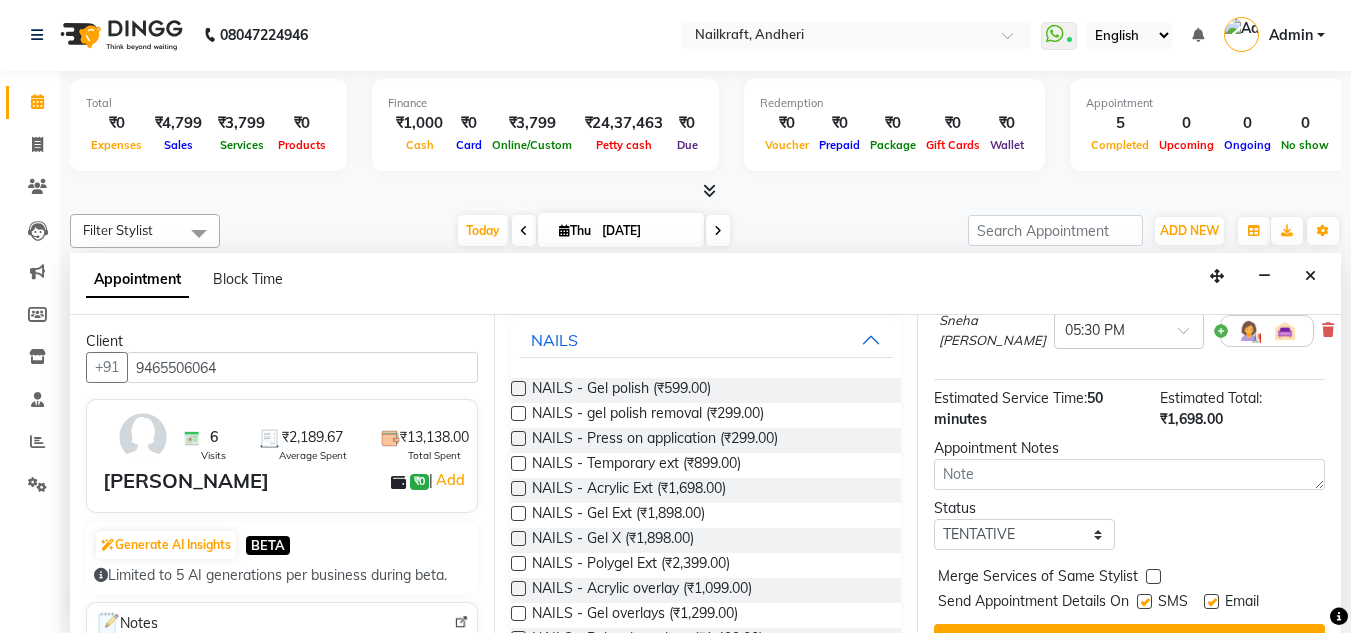 scroll, scrollTop: 247, scrollLeft: 0, axis: vertical 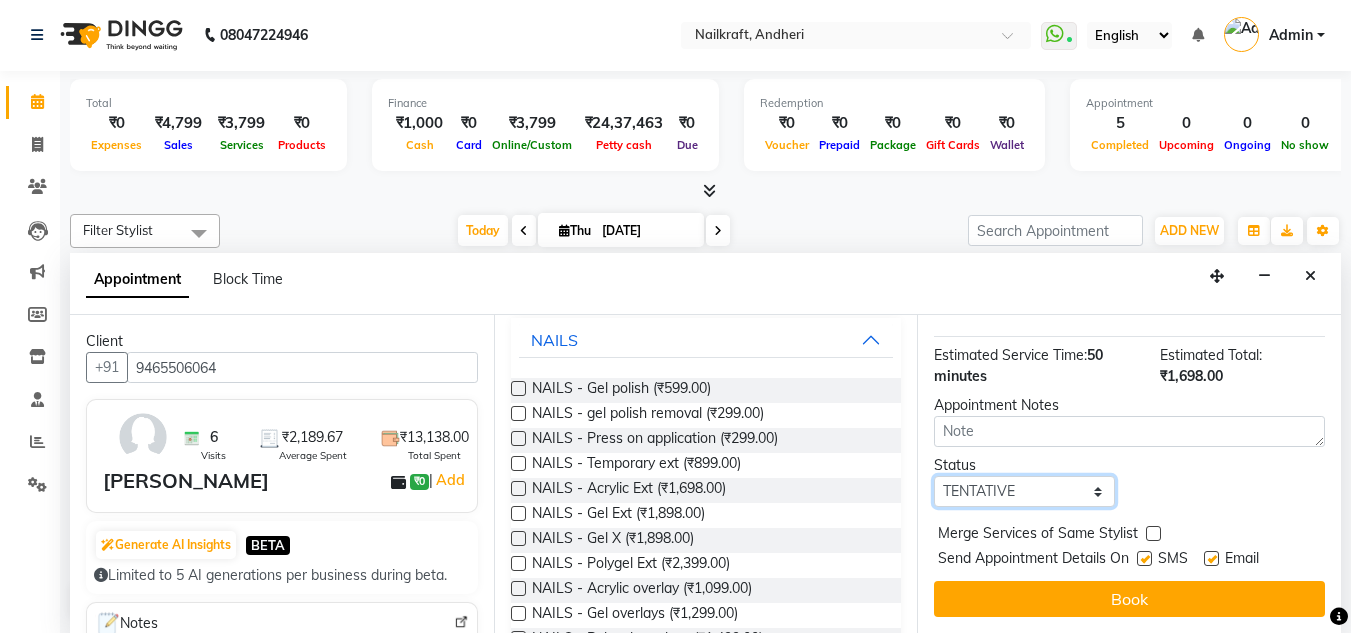click on "Select TENTATIVE CONFIRM CHECK-IN UPCOMING" at bounding box center [1024, 491] 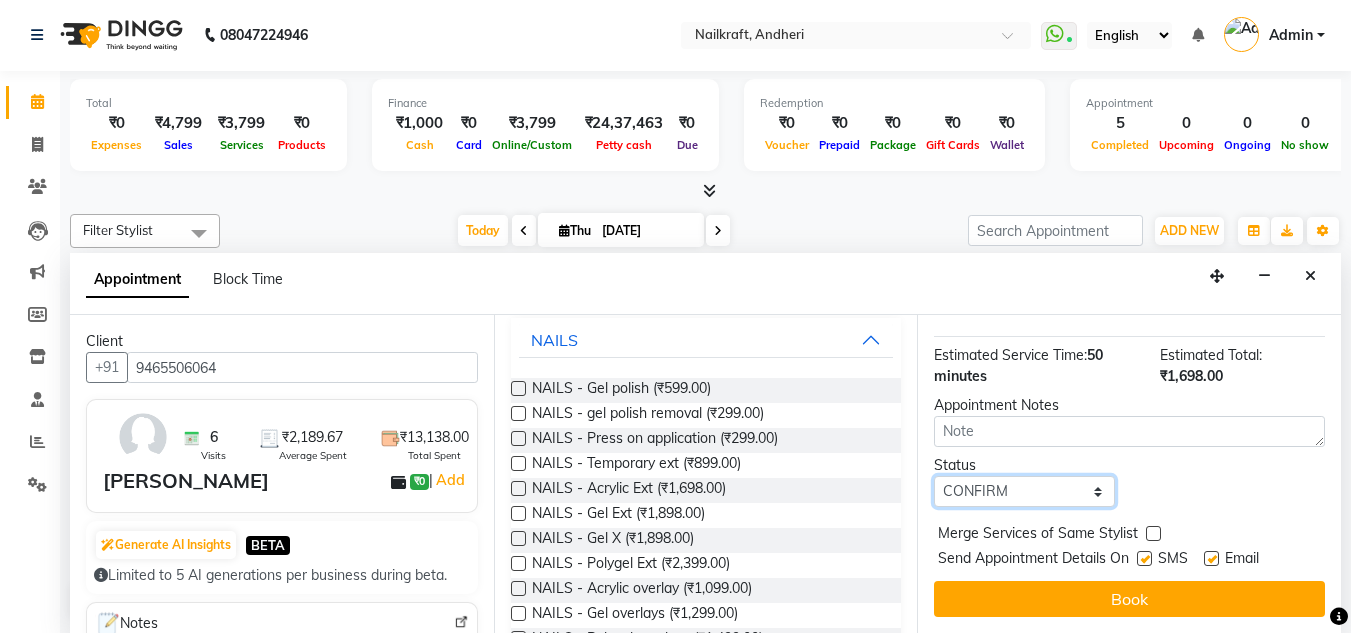 click on "Select TENTATIVE CONFIRM CHECK-IN UPCOMING" at bounding box center (1024, 491) 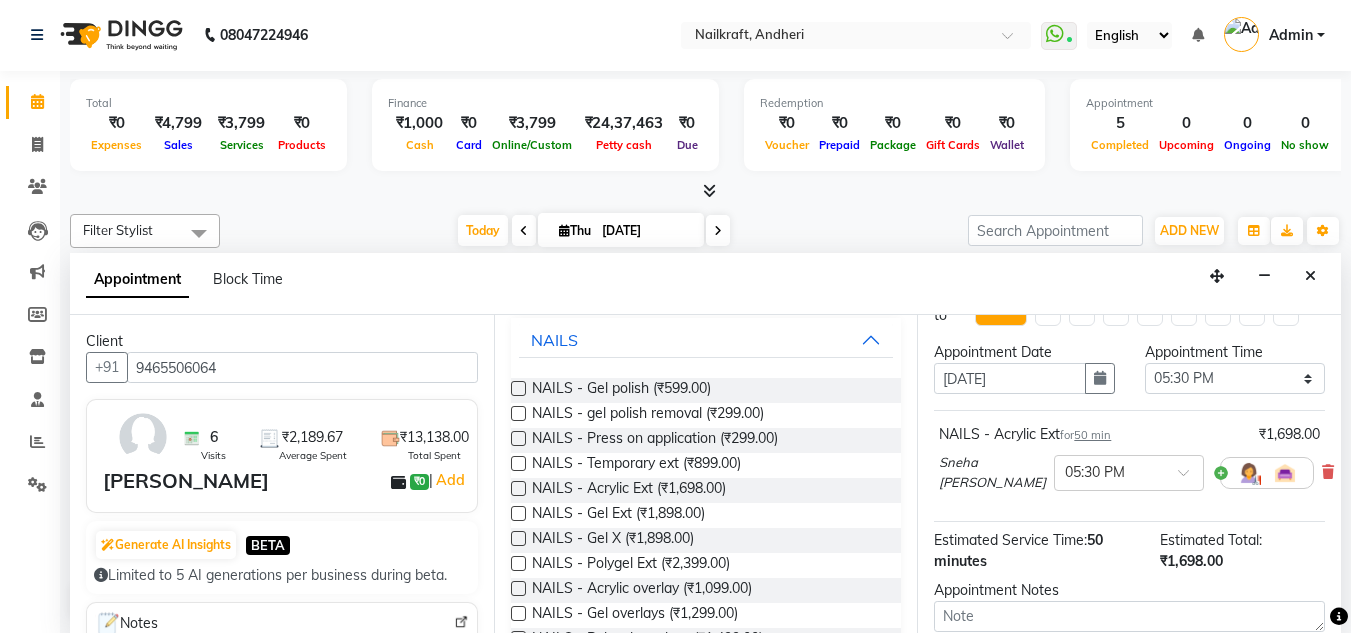 scroll, scrollTop: 0, scrollLeft: 0, axis: both 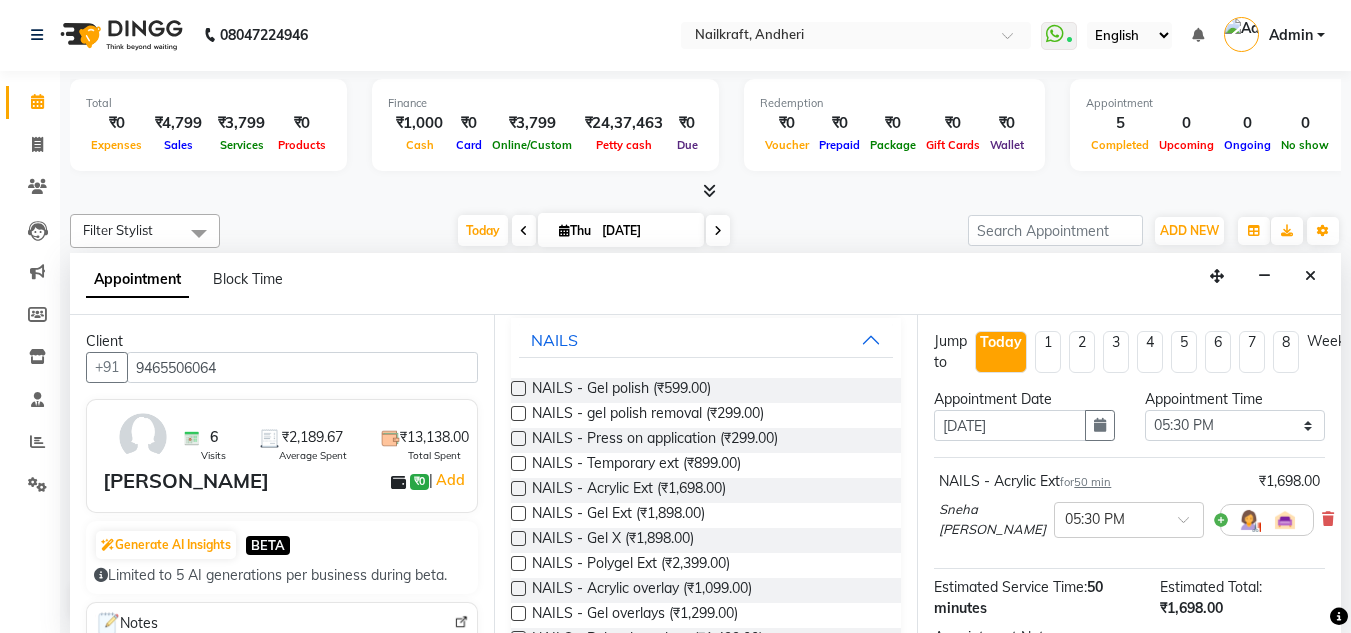 click at bounding box center [1339, 617] 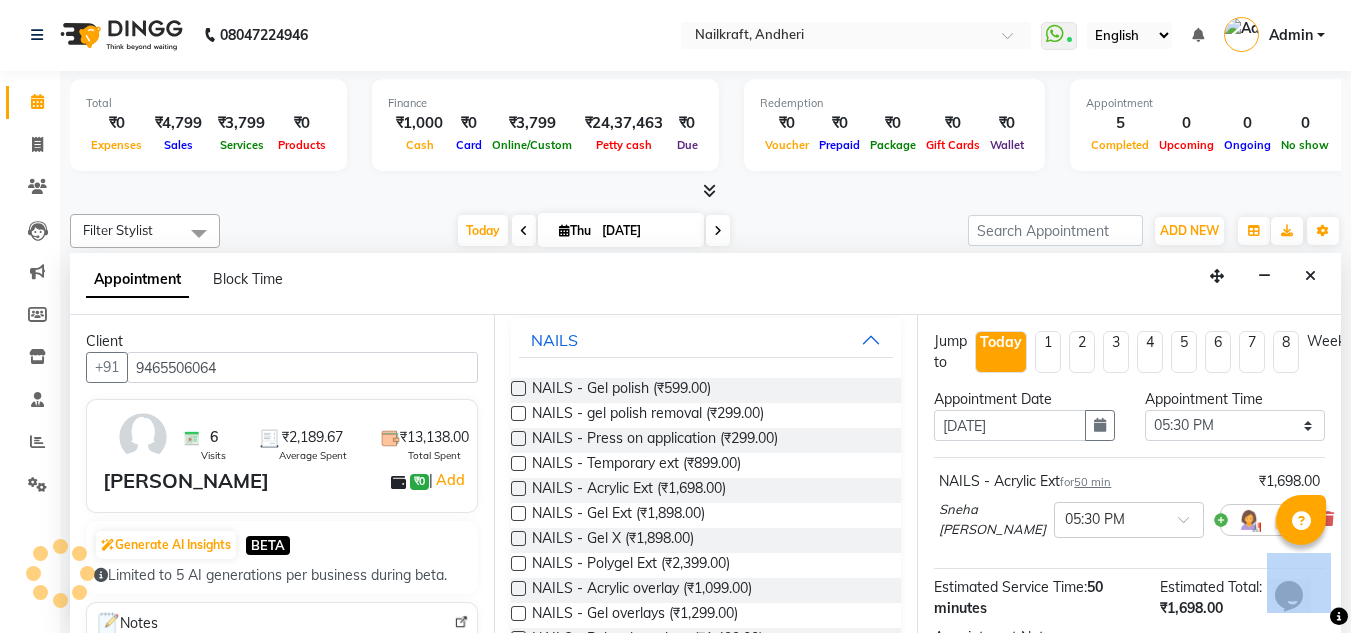 click at bounding box center (1339, 617) 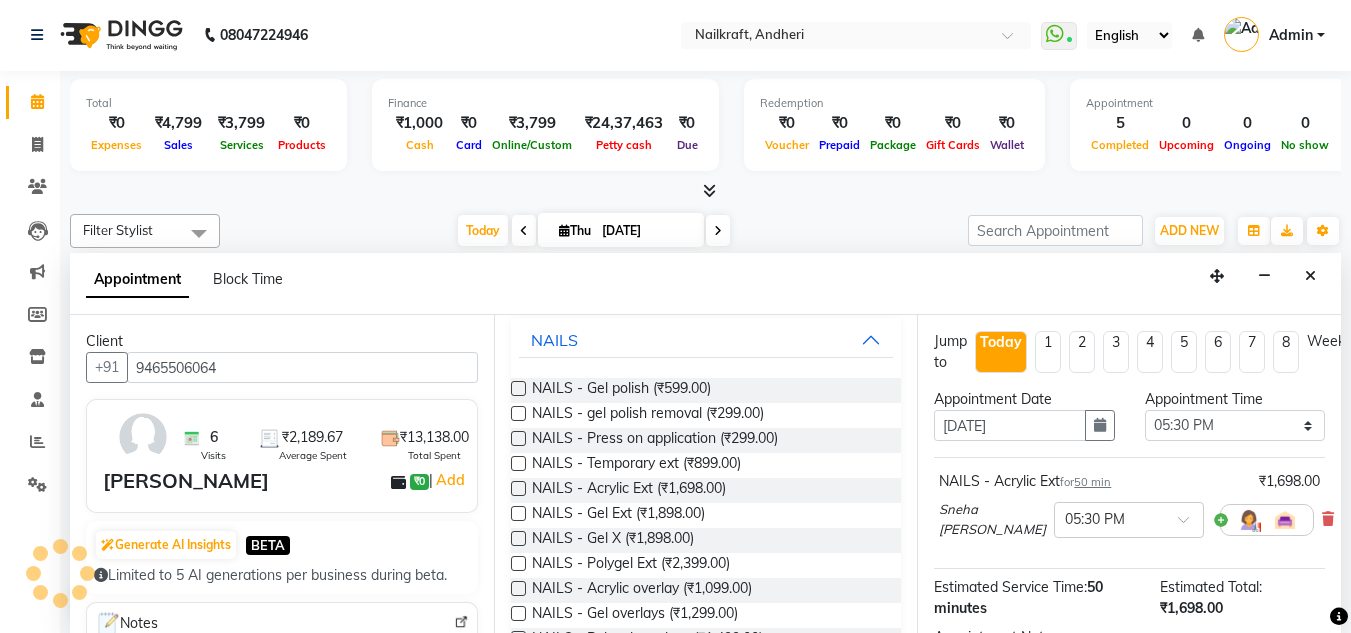 click at bounding box center [1339, 617] 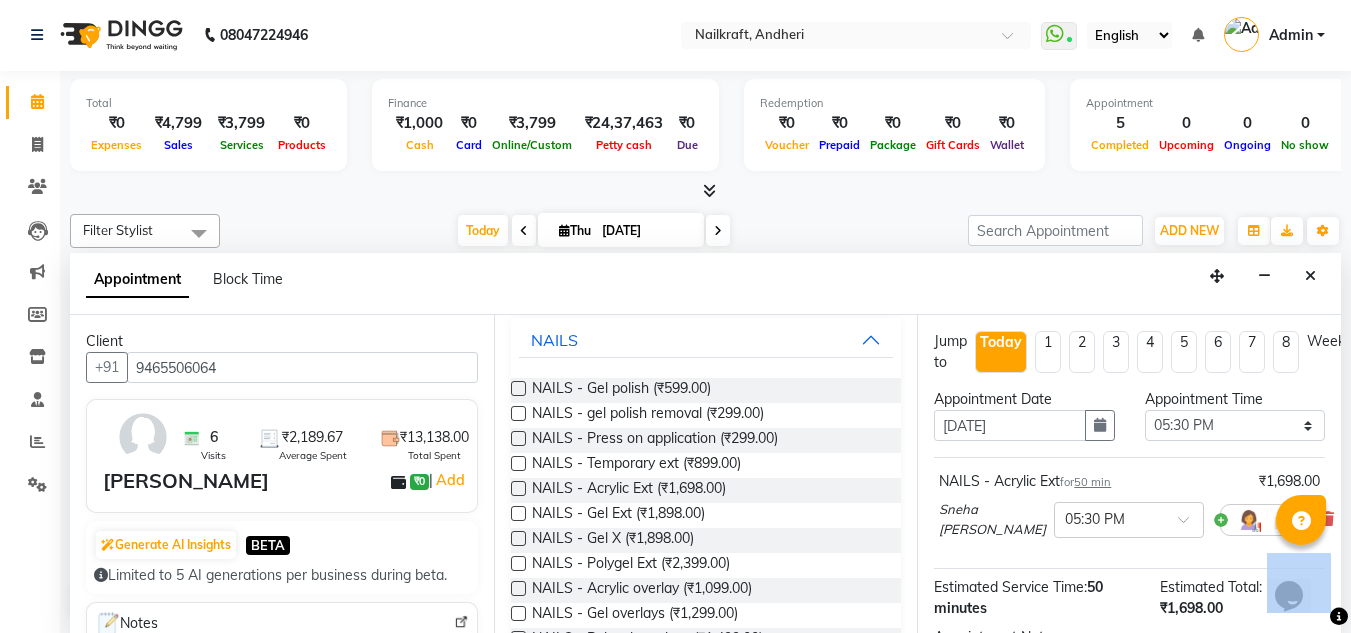 click at bounding box center (1339, 616) 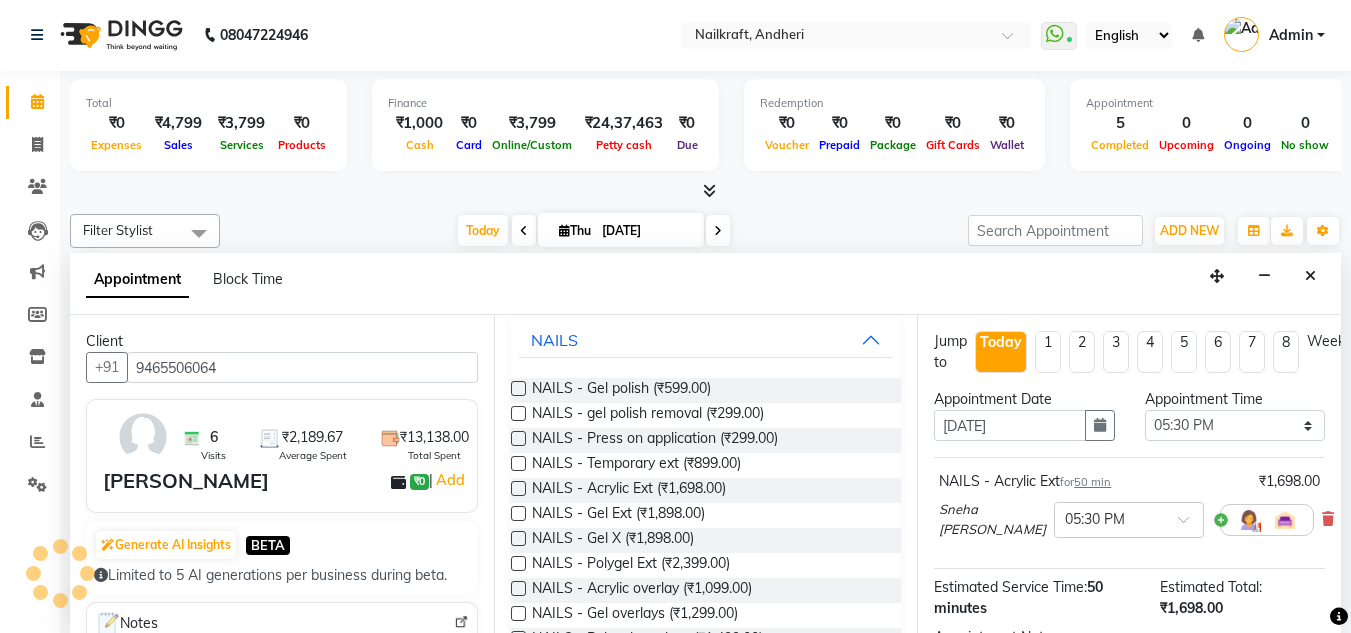 click at bounding box center (1339, 616) 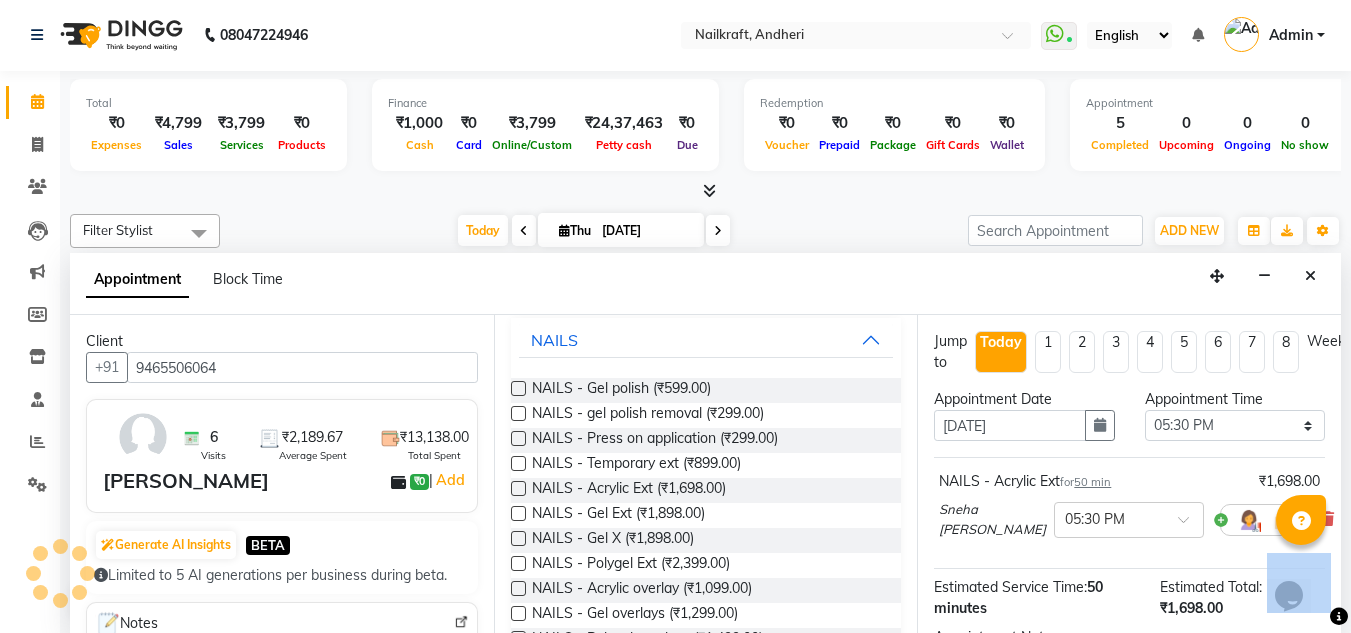 click at bounding box center [1339, 616] 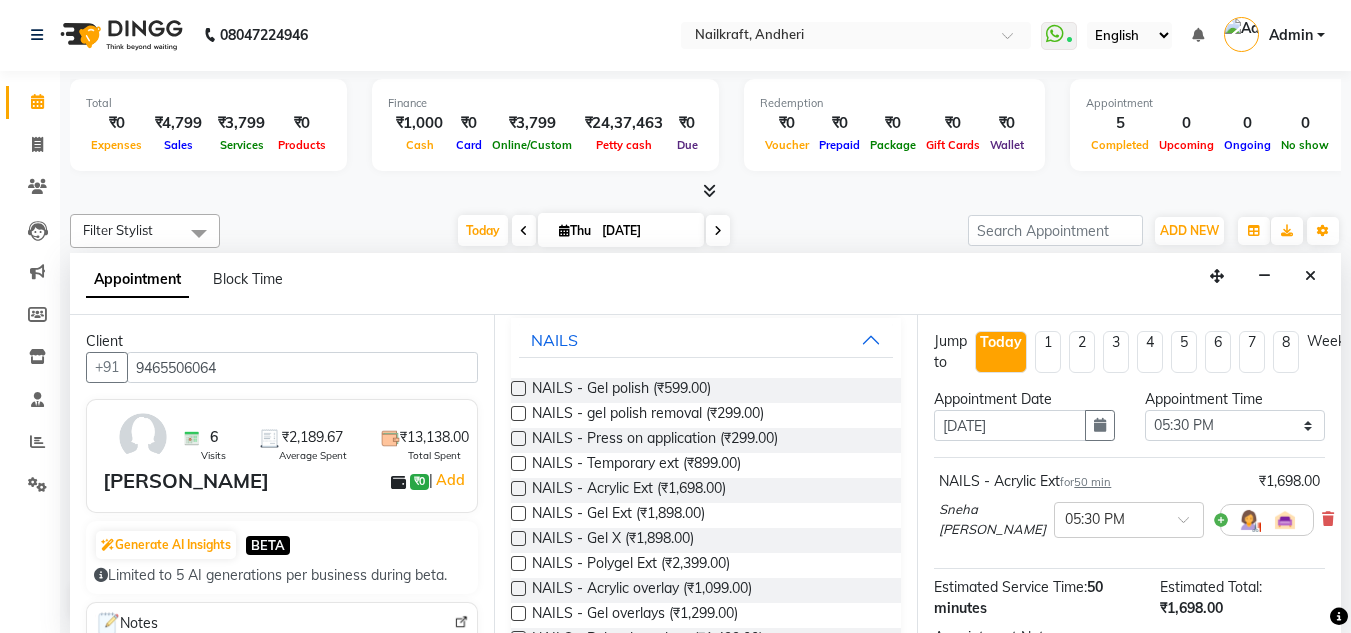 scroll, scrollTop: 247, scrollLeft: 0, axis: vertical 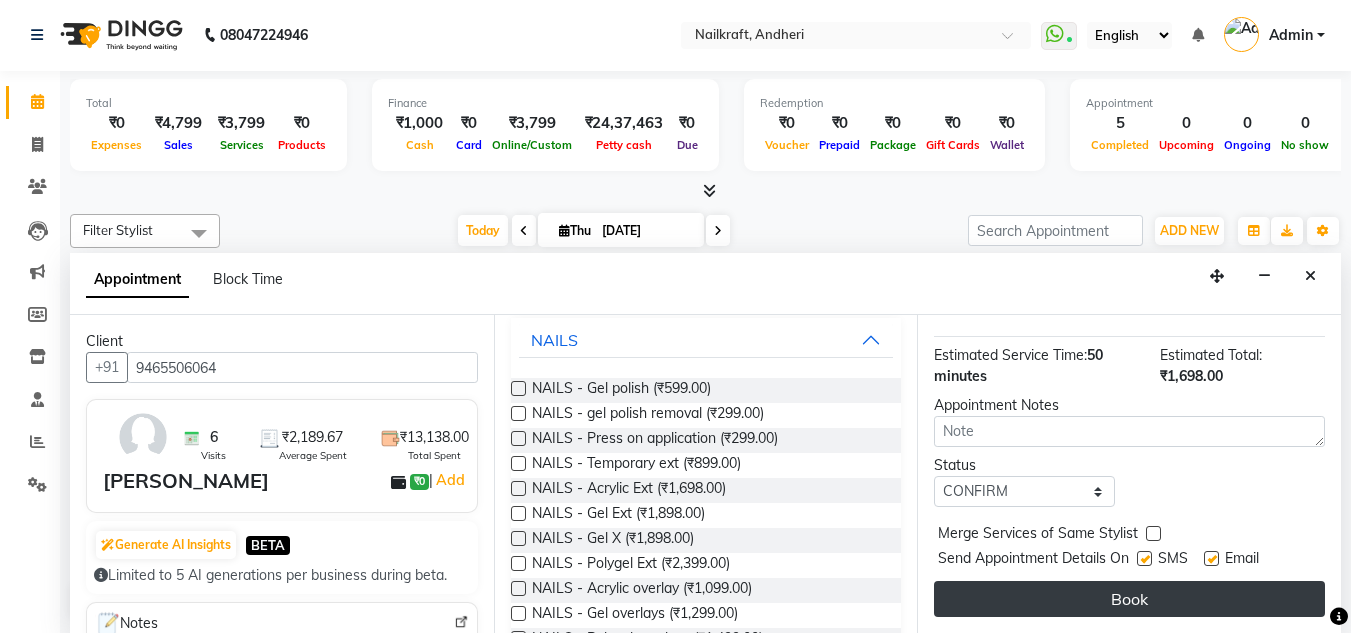 click on "Book" at bounding box center [1129, 599] 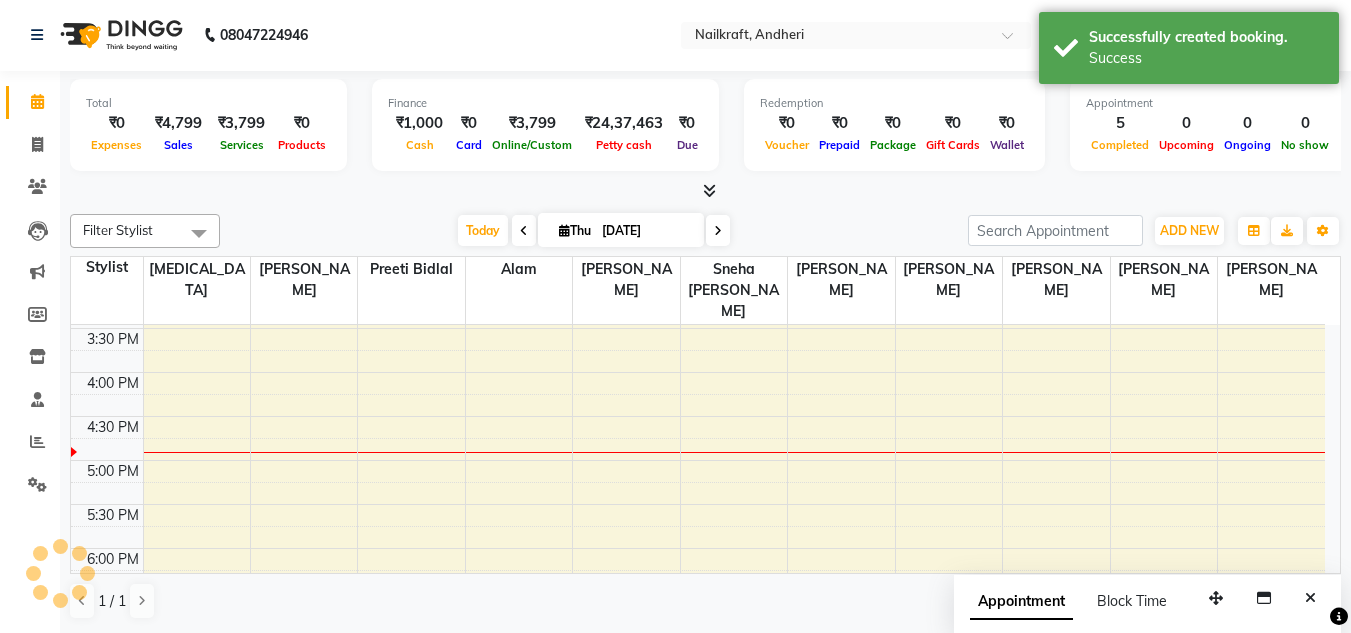 scroll, scrollTop: 0, scrollLeft: 0, axis: both 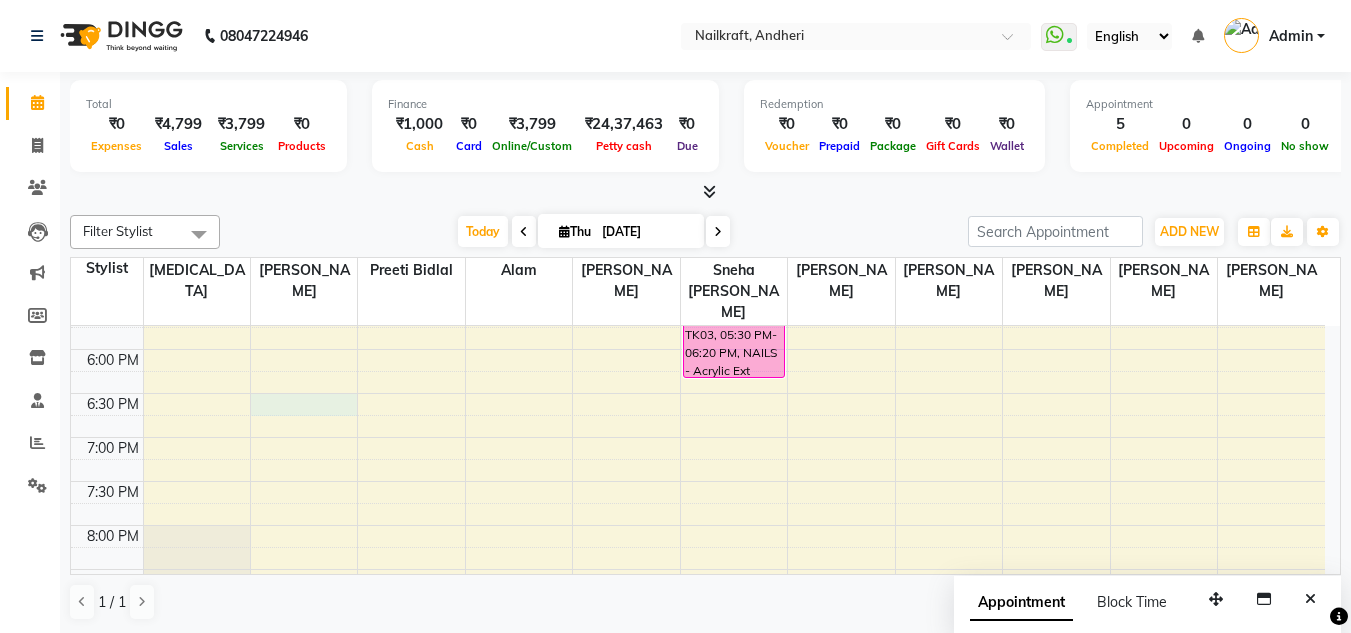 click on "10:00 AM 10:30 AM 11:00 AM 11:30 AM 12:00 PM 12:30 PM 1:00 PM 1:30 PM 2:00 PM 2:30 PM 3:00 PM 3:30 PM 4:00 PM 4:30 PM 5:00 PM 5:30 PM 6:00 PM 6:30 PM 7:00 PM 7:30 PM 8:00 PM 8:30 PM 9:00 PM 9:30 PM     Khushi Mahajan, TK03, 05:30 PM-06:20 PM, NAILS - Acrylic Ext" at bounding box center (698, 173) 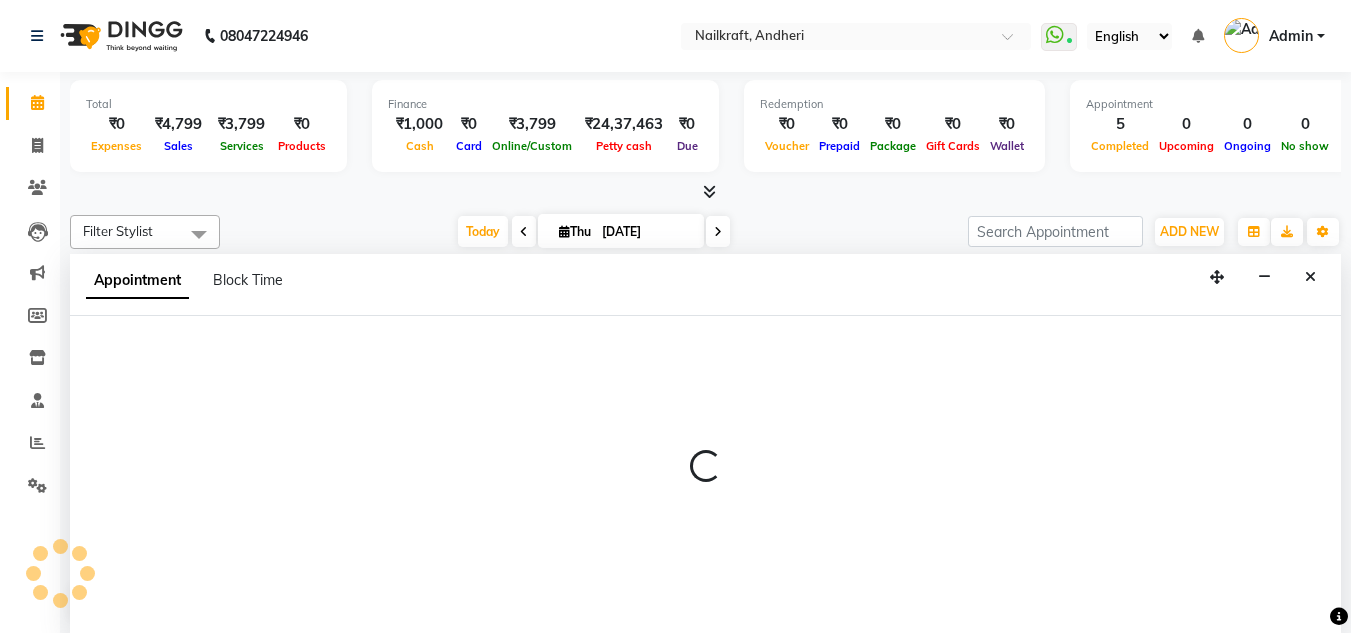 scroll, scrollTop: 1, scrollLeft: 0, axis: vertical 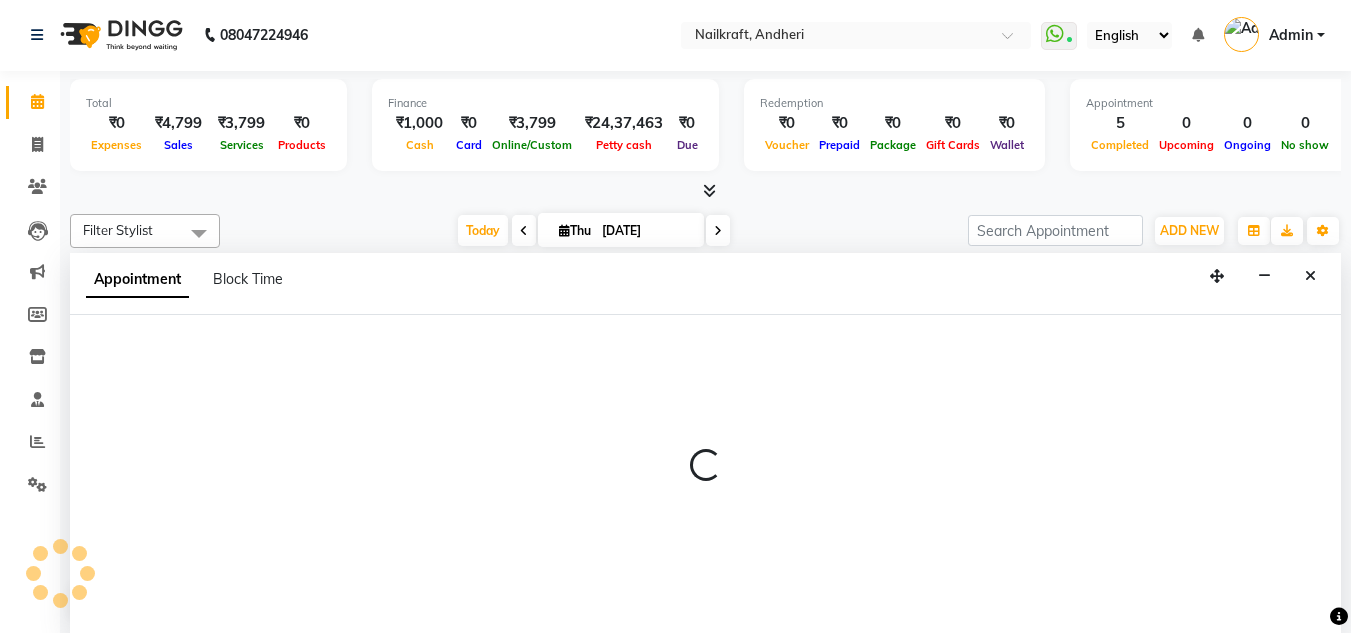 select on "50028" 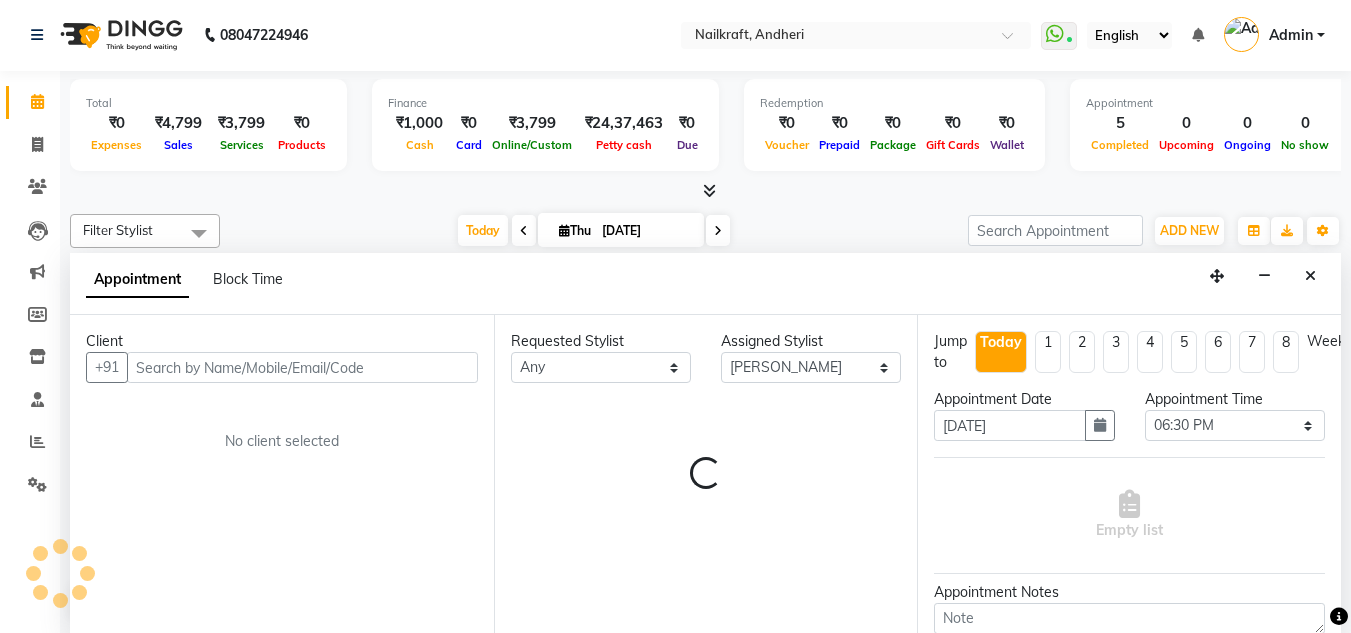 click at bounding box center (302, 367) 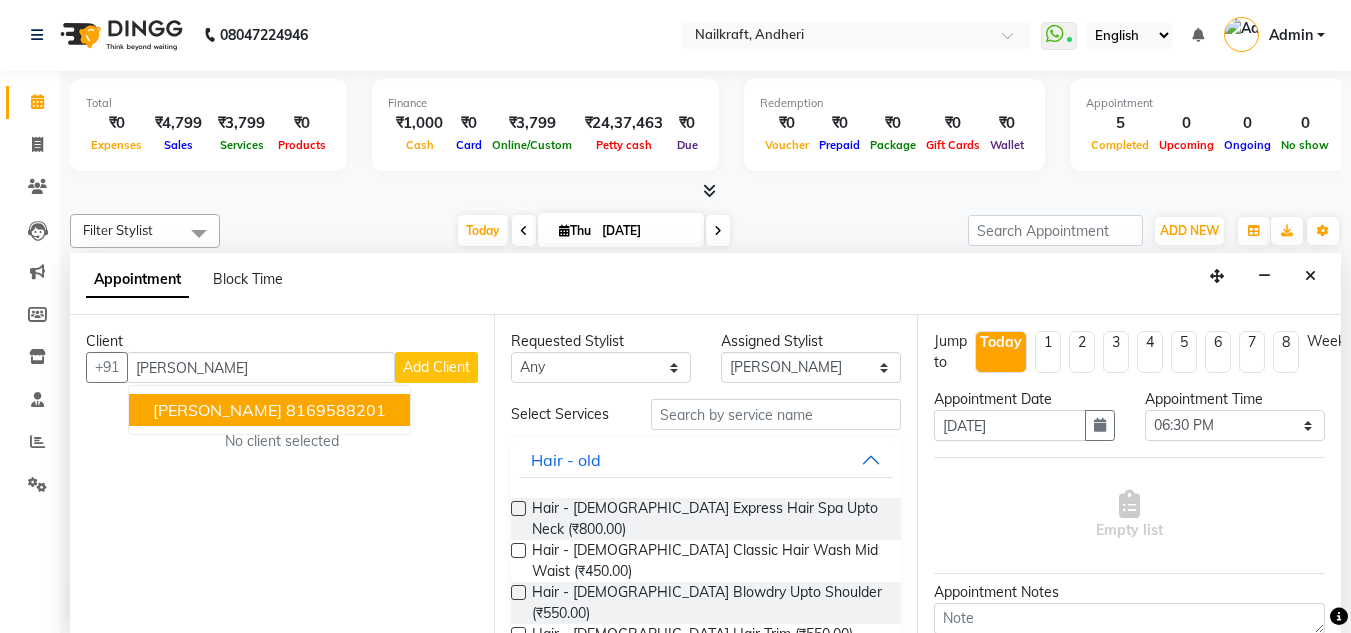 click on "8169588201" at bounding box center [336, 410] 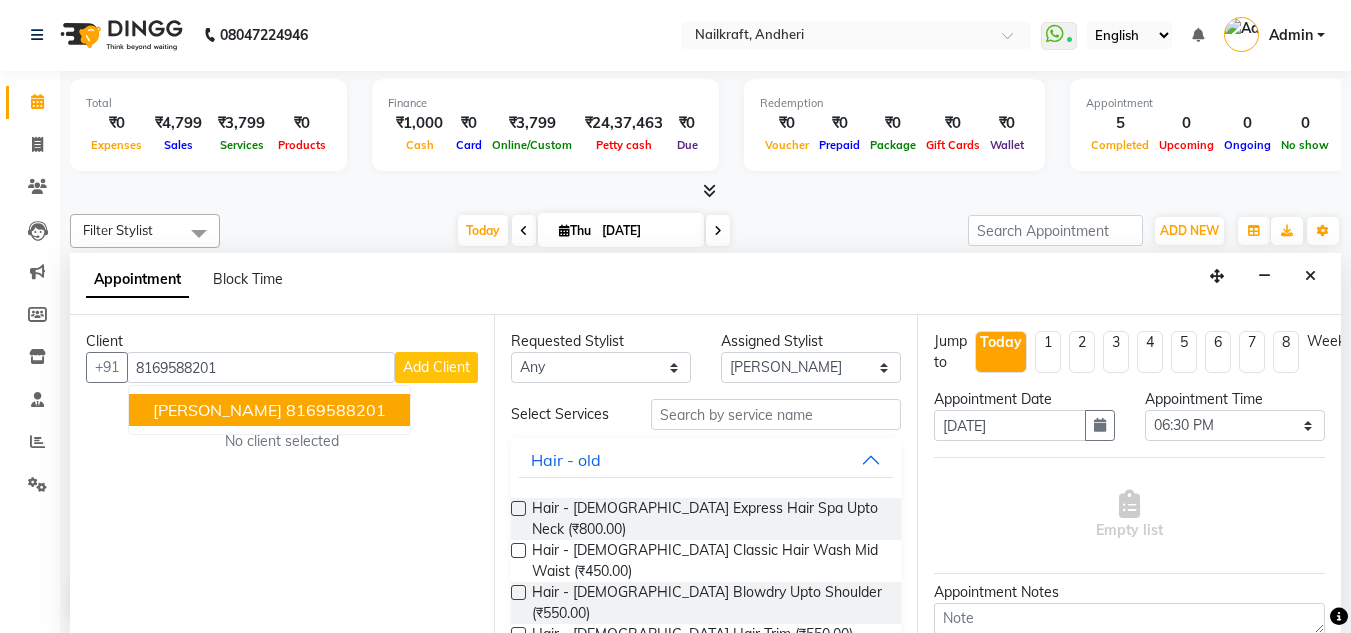 type on "8169588201" 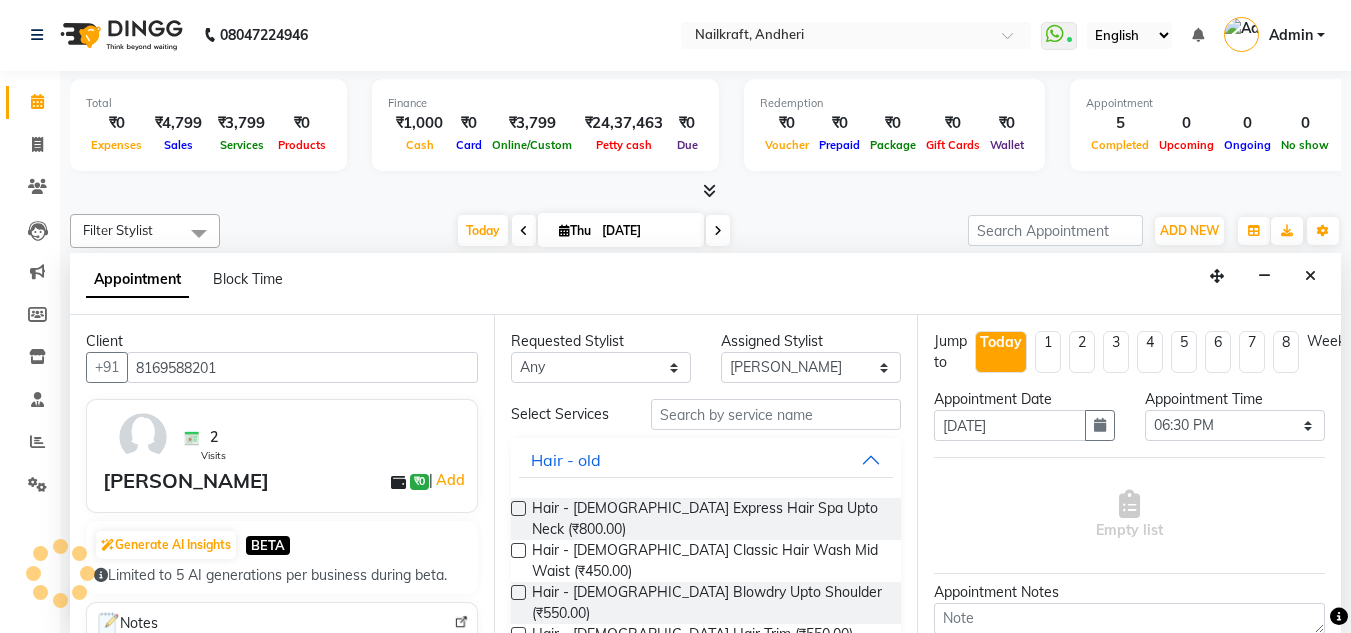 click on "Client +91 8169588201 2 Visits Chhaya Jadhav    ₹0  |   Add    Generate AI Insights
BETA  Limited to 5 AI generations per business during beta.   Notes  No notes  Recent Services Gel Polish - Gel Polish With Nikita   11-03-2025 ₹0 Gel Polish - Gel Polish With Nikita   05-03-2025 ₹0  Memberships No membership  Active Packages No packages  Vouchers No vouchers" at bounding box center (282, 474) 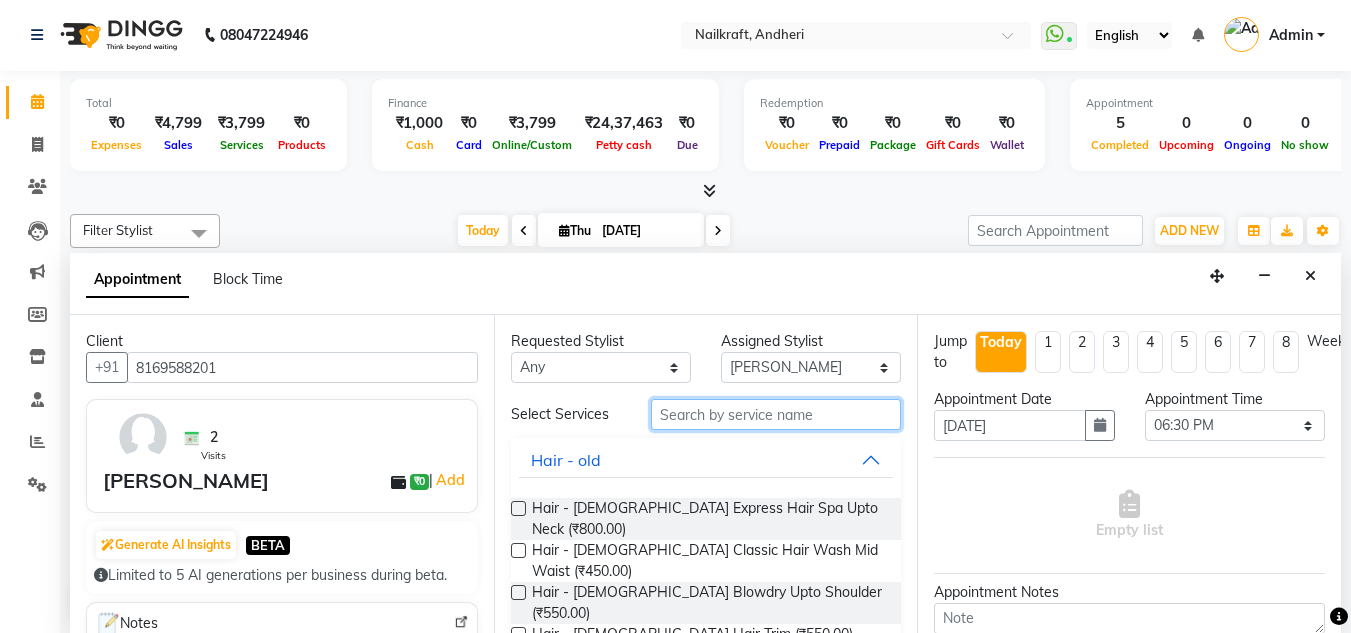 click at bounding box center [776, 414] 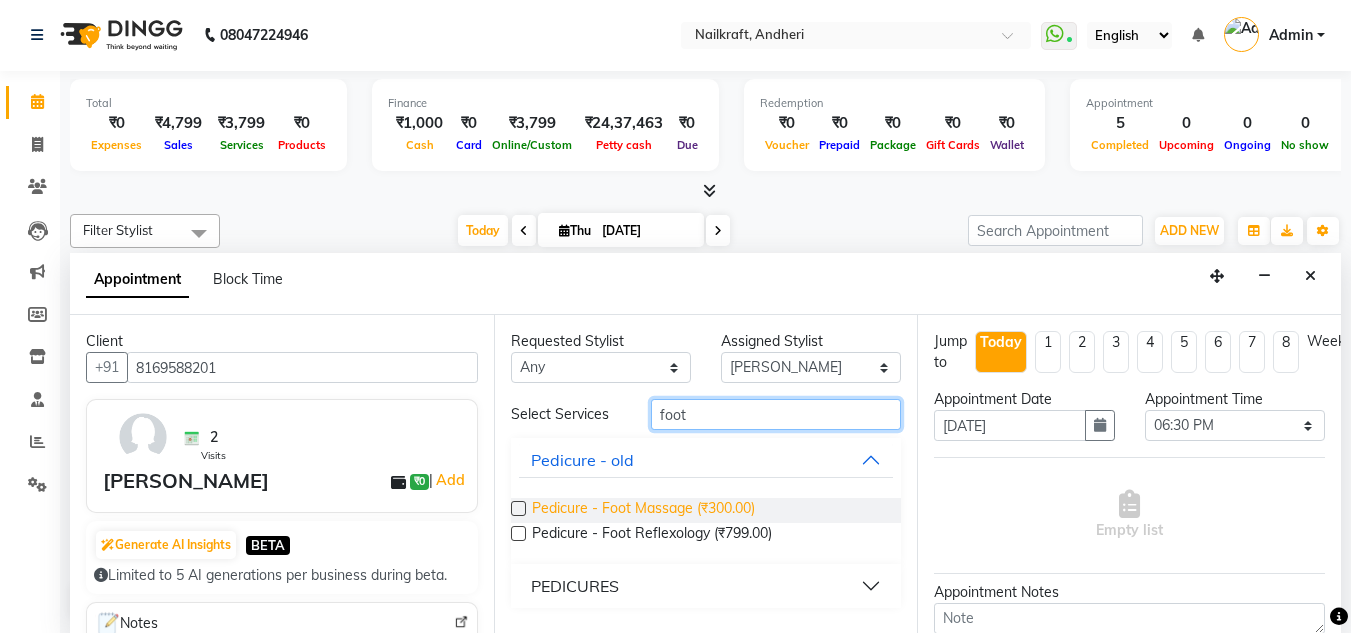 type on "foot" 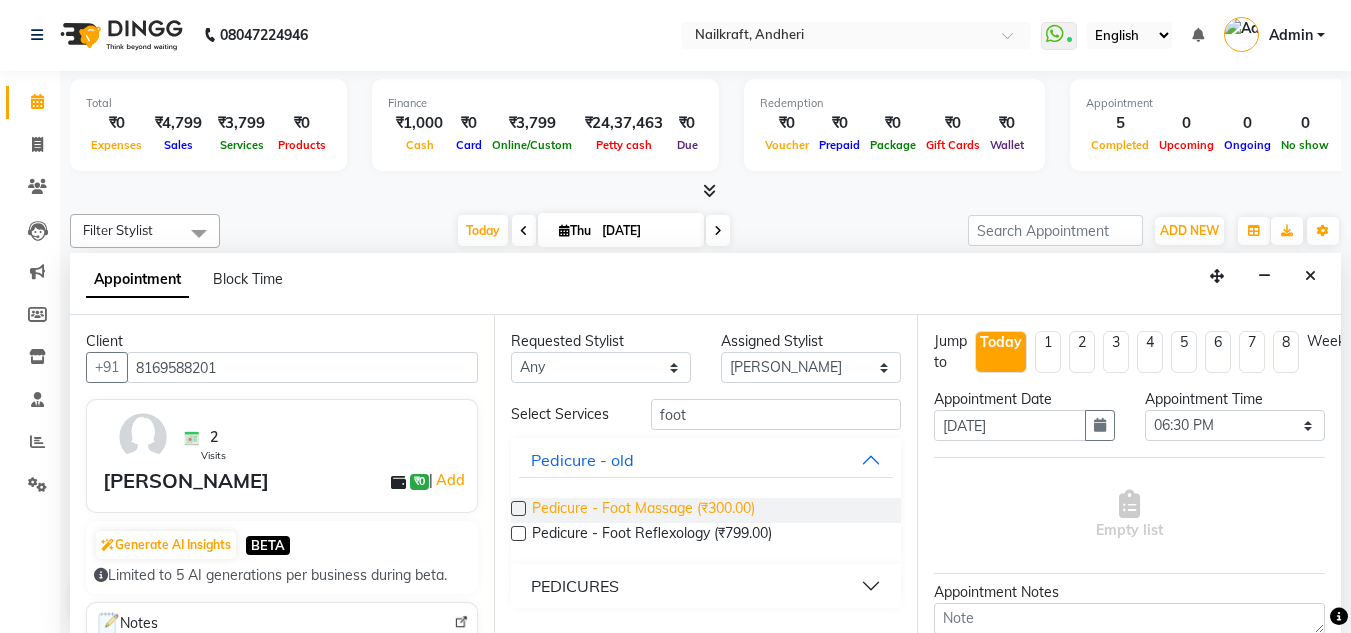 click on "Pedicure - Foot Massage  (₹300.00)" at bounding box center (643, 510) 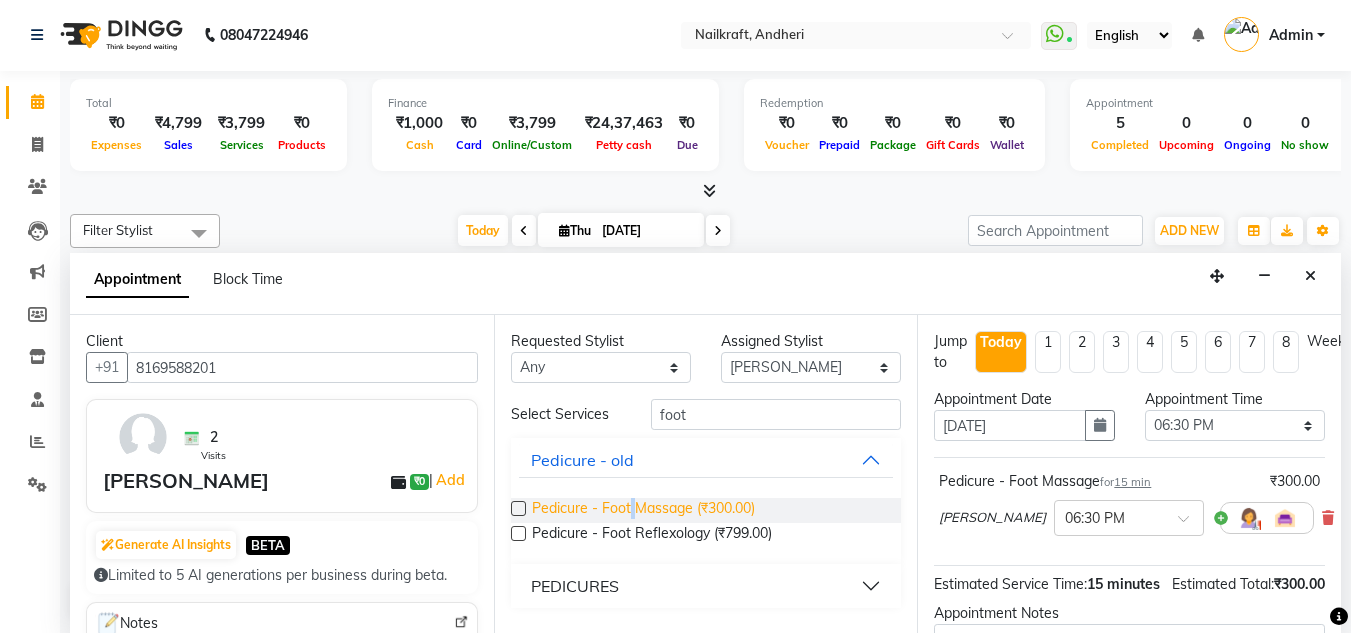 click on "Pedicure - Foot Massage  (₹300.00)" at bounding box center (643, 510) 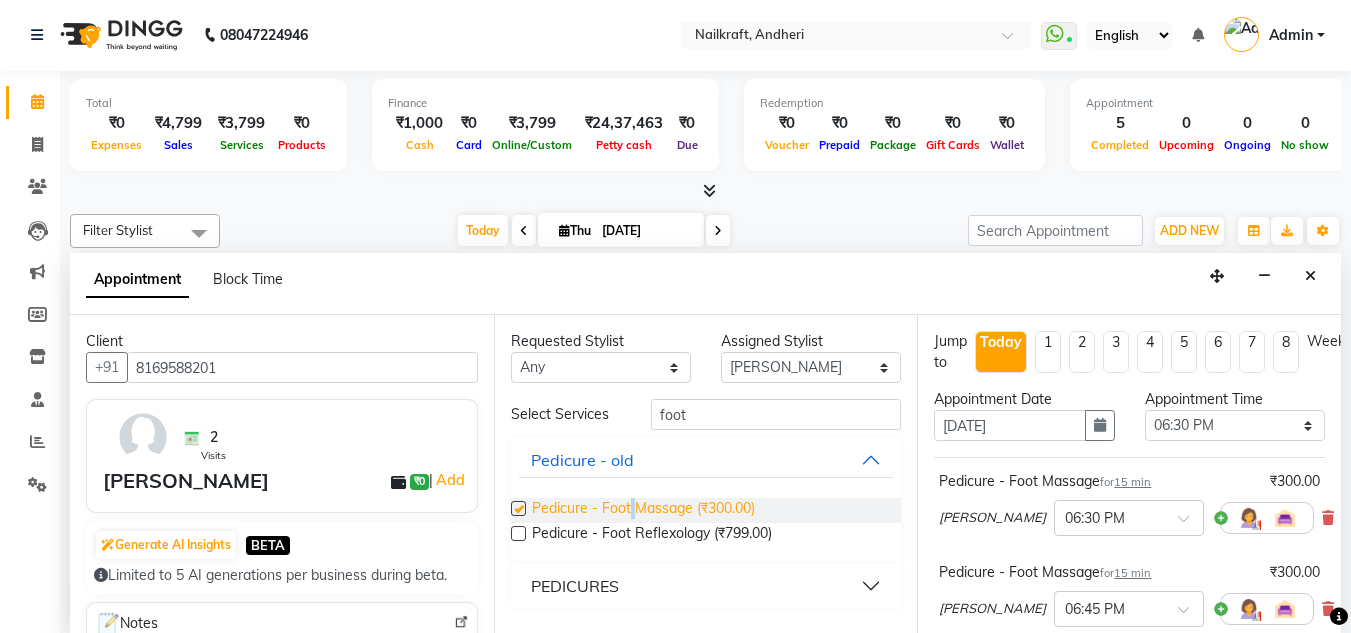 checkbox on "false" 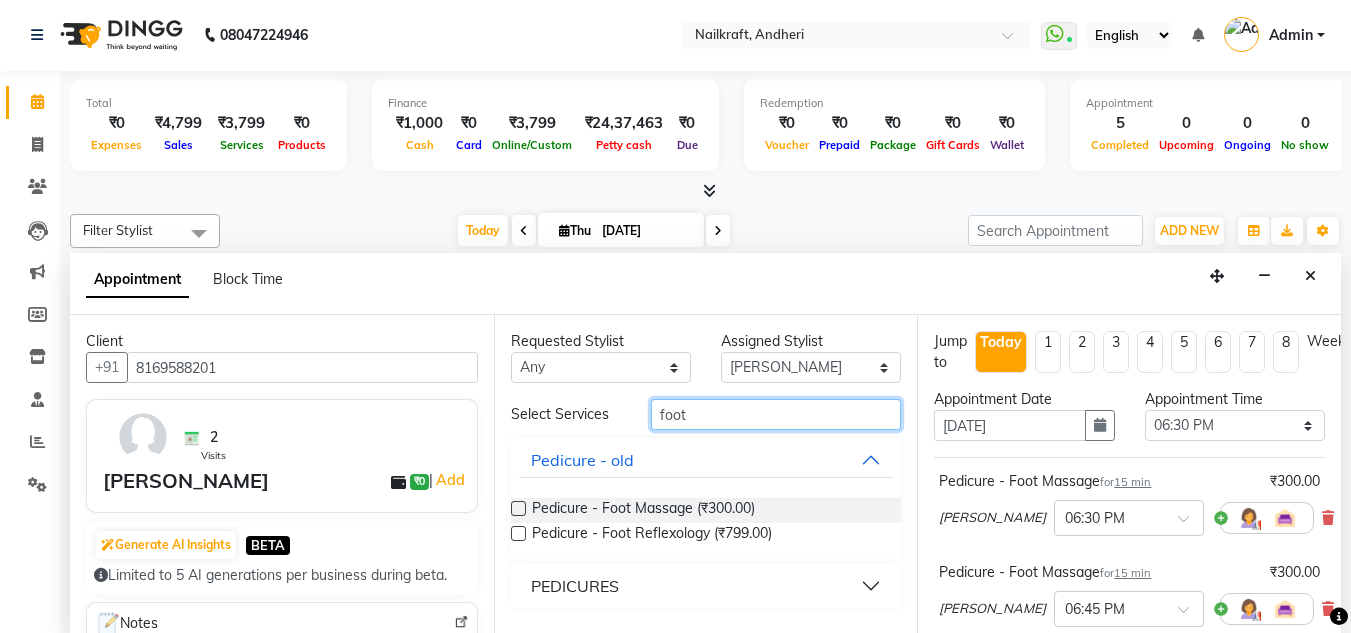 click on "foot" at bounding box center [776, 414] 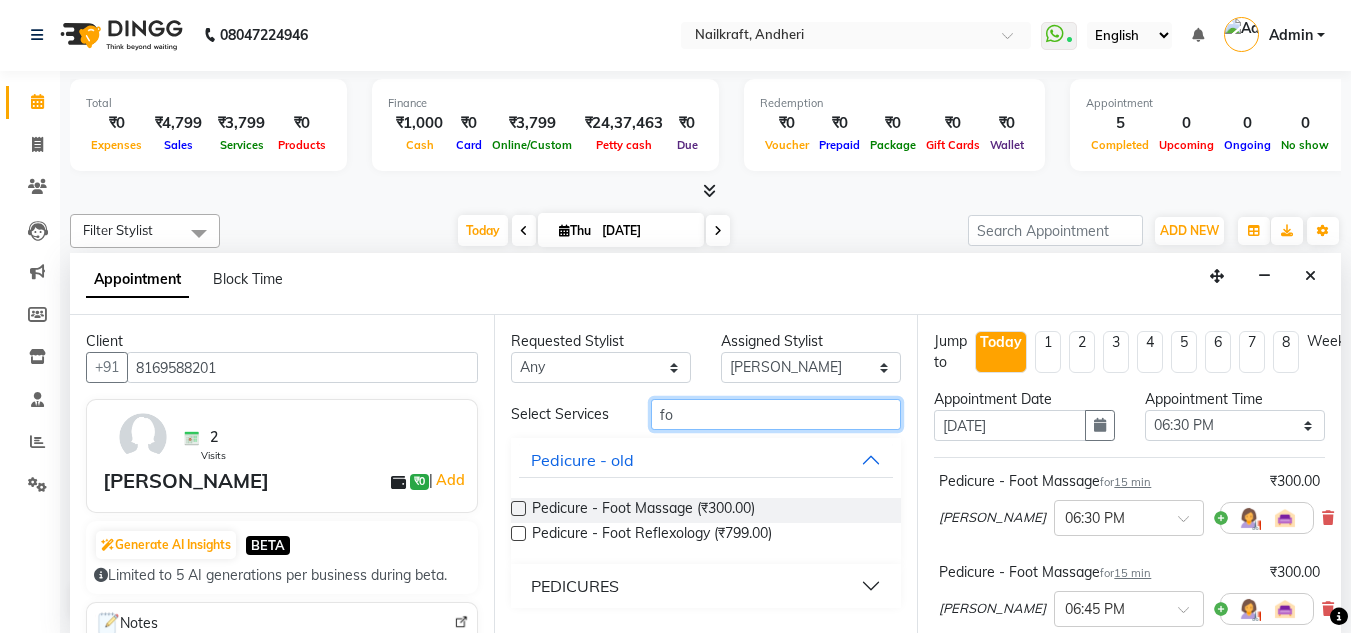type on "f" 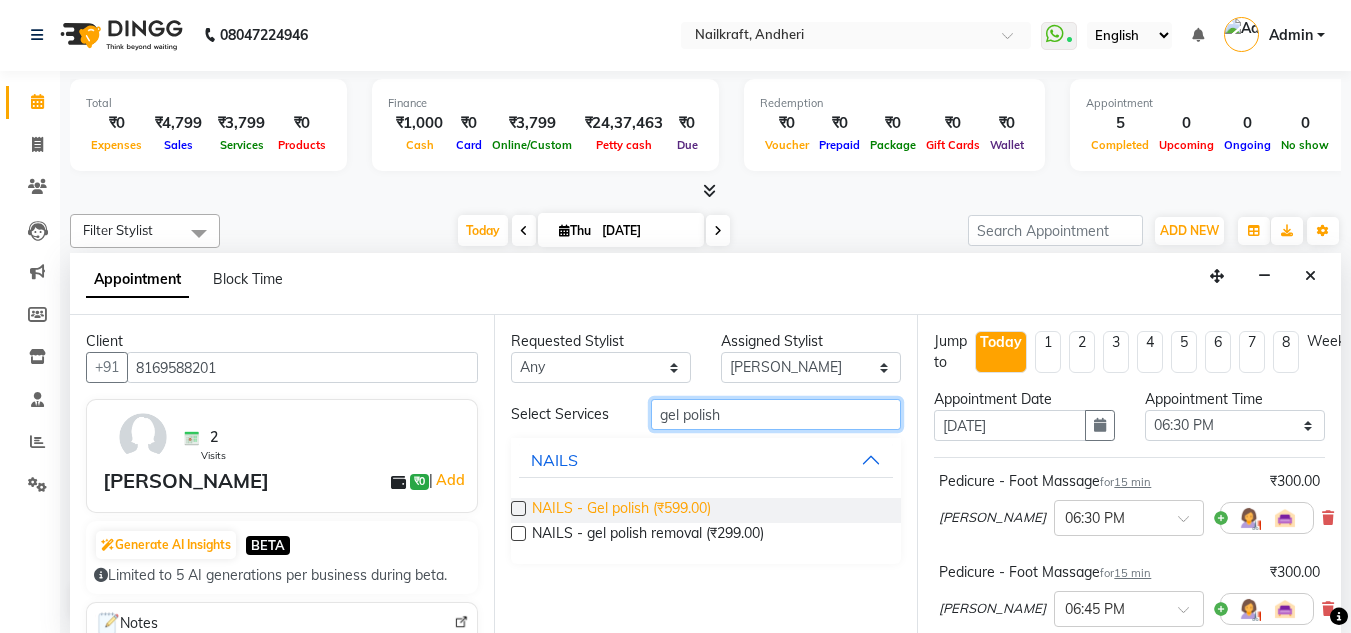 type on "gel polish" 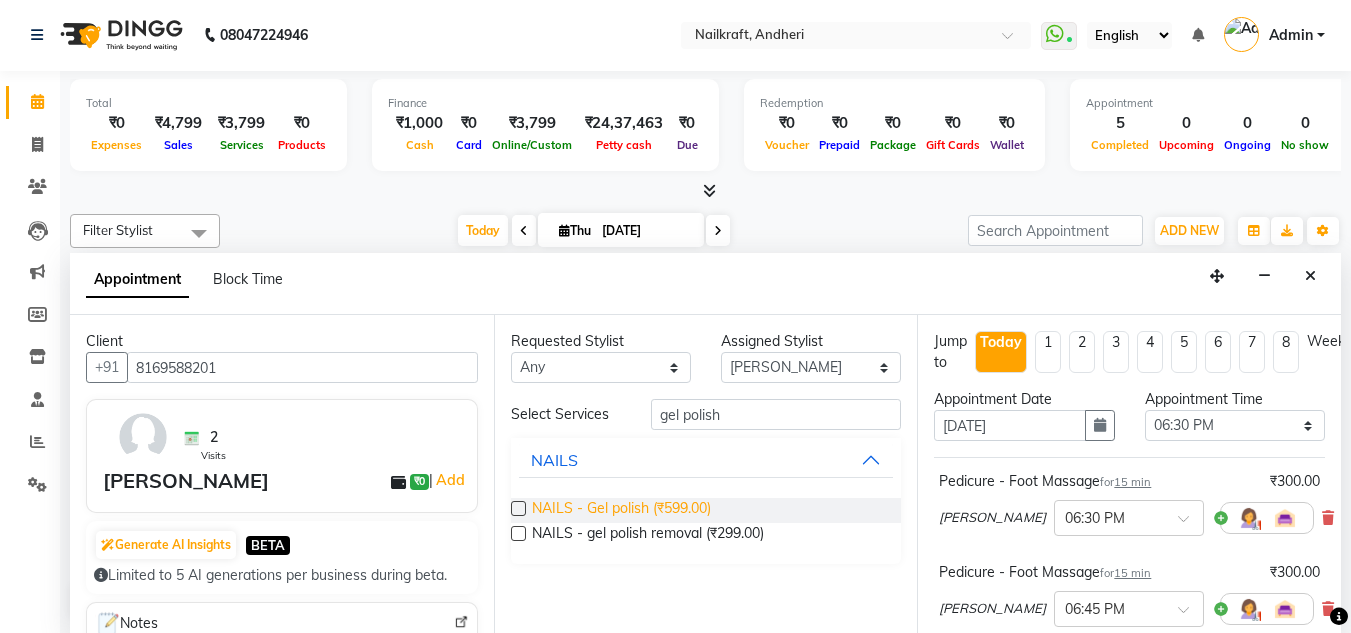 click on "NAILS - Gel polish (₹599.00)" at bounding box center (621, 510) 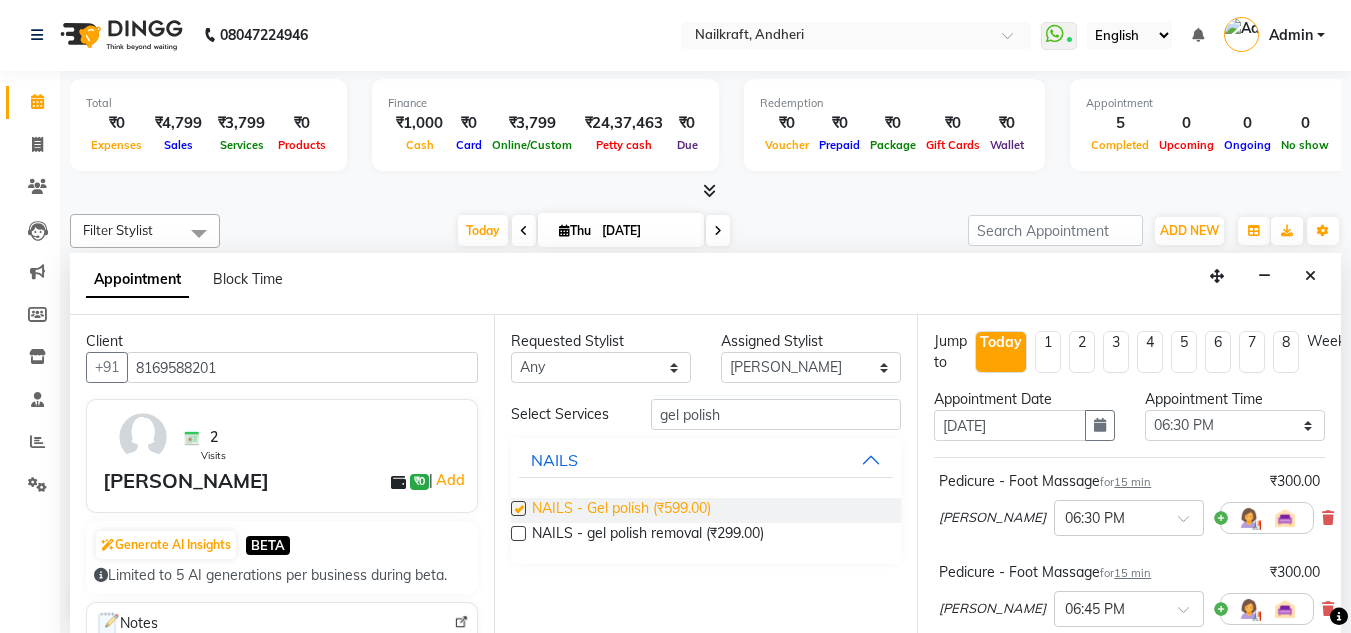 checkbox on "false" 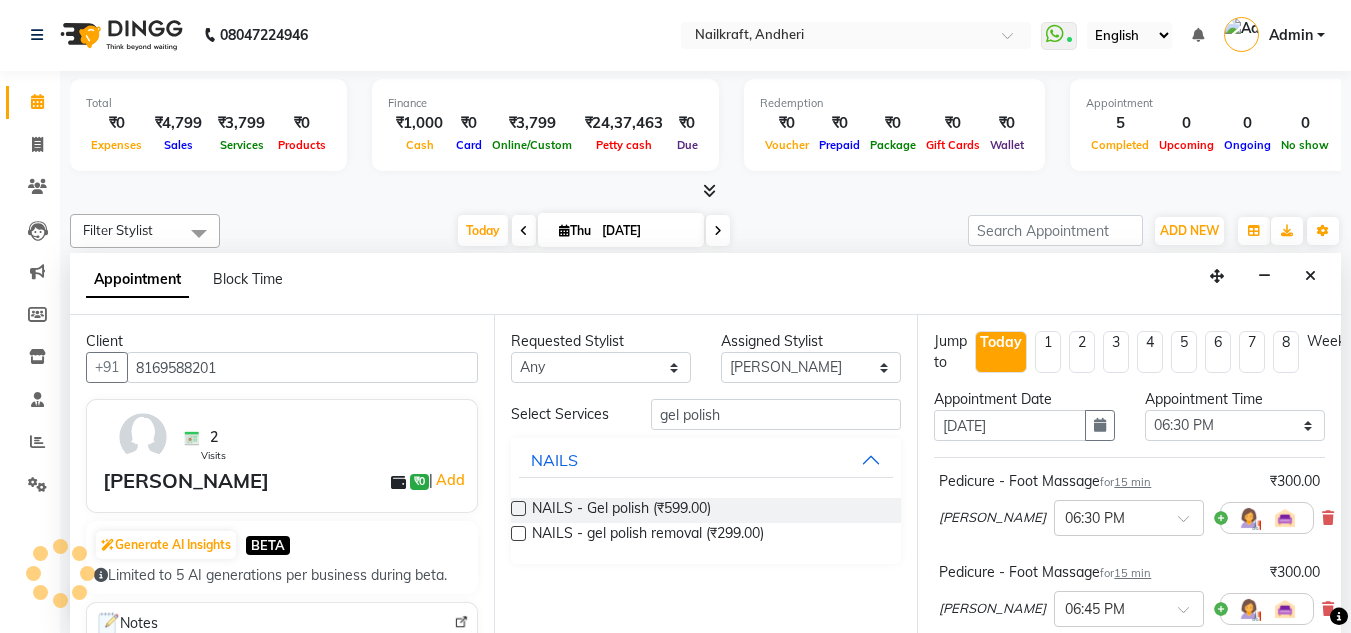 click at bounding box center (1339, 616) 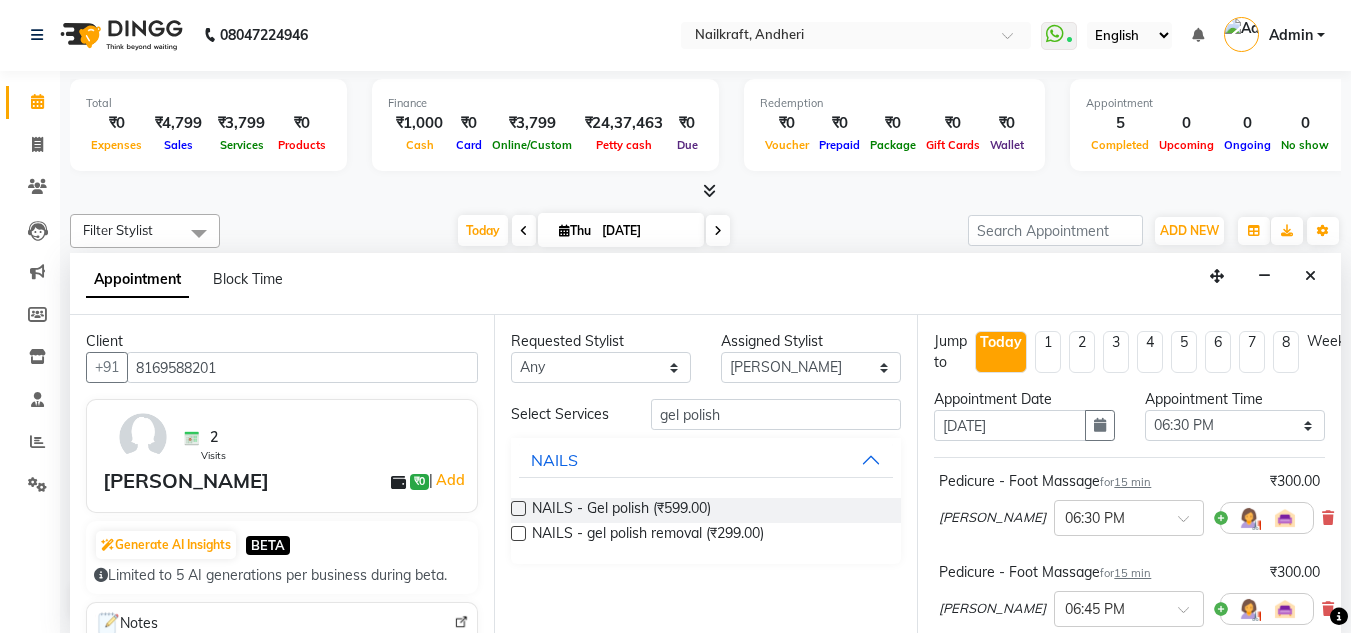 click at bounding box center (1339, 616) 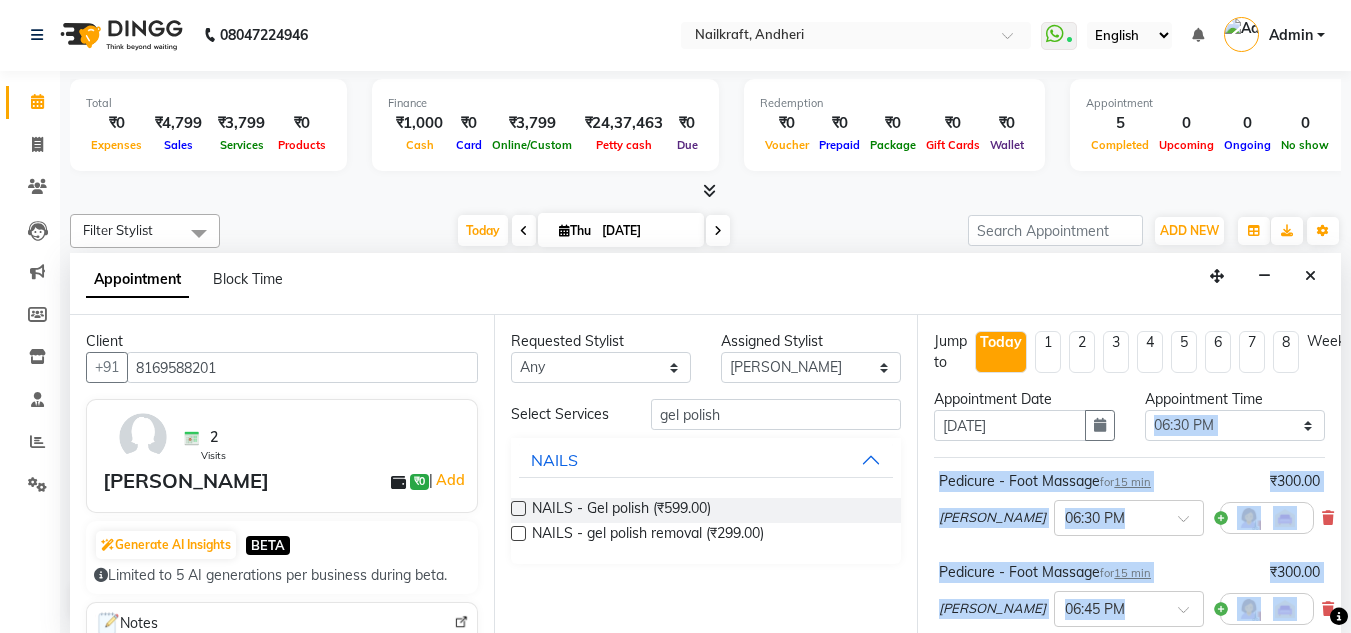 scroll, scrollTop: 0, scrollLeft: 27, axis: horizontal 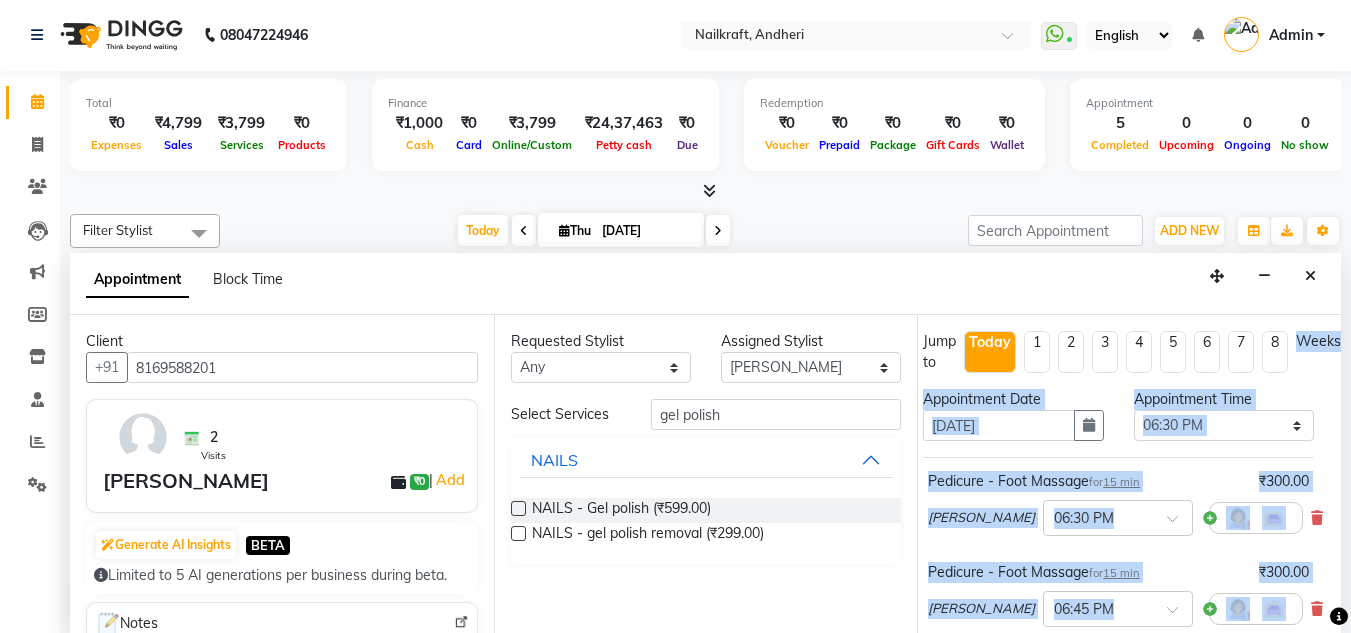 drag, startPoint x: 1333, startPoint y: 604, endPoint x: 1316, endPoint y: 372, distance: 232.62201 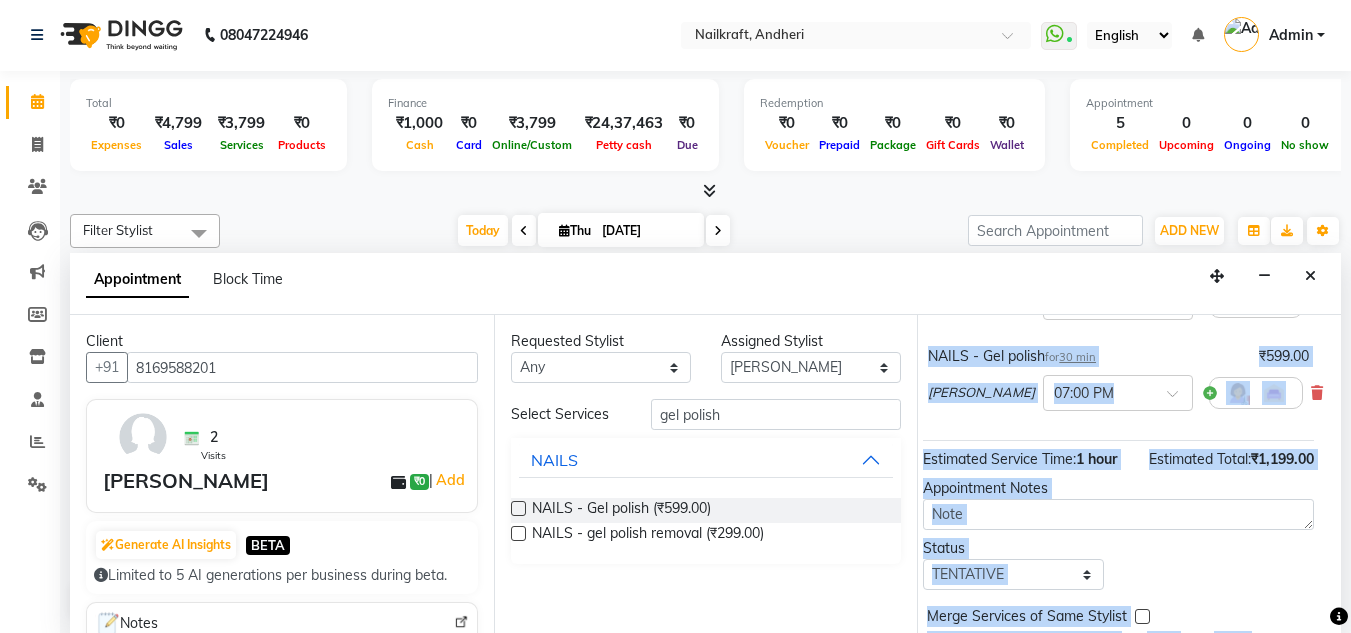 scroll, scrollTop: 405, scrollLeft: 27, axis: both 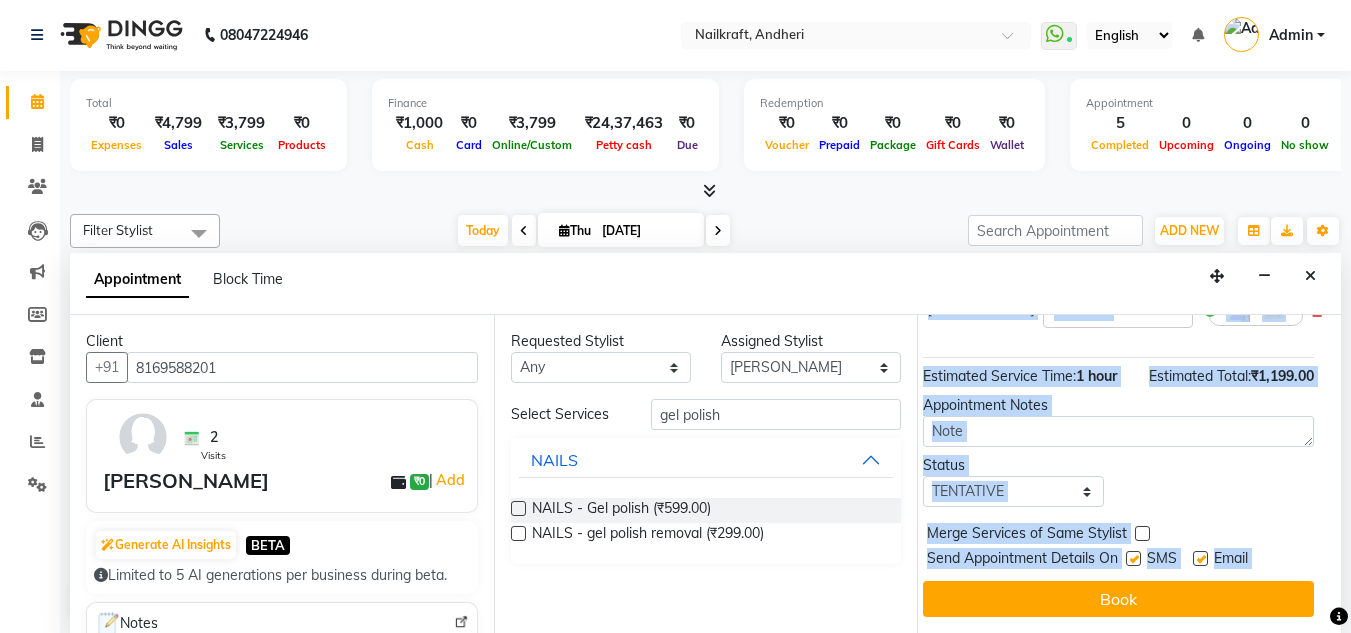 click on "Jump to Today 1 2 3 4 5 6 7 8 Weeks Appointment Date 10-07-2025 Appointment Time Select 11:00 AM 11:15 AM 11:30 AM 11:45 AM 12:00 PM 12:15 PM 12:30 PM 12:45 PM 01:00 PM 01:15 PM 01:30 PM 01:45 PM 02:00 PM 02:15 PM 02:30 PM 02:45 PM 03:00 PM 03:15 PM 03:30 PM 03:45 PM 04:00 PM 04:15 PM 04:30 PM 04:45 PM 05:00 PM 05:15 PM 05:30 PM 05:45 PM 06:00 PM 06:15 PM 06:30 PM 06:45 PM 07:00 PM 07:15 PM 07:30 PM 07:45 PM 08:00 PM 08:15 PM 08:30 PM 08:45 PM 09:00 PM Pedicure - Foot Massage    for  15 min ₹300.00 Neetu × 06:30 PM Pedicure - Foot Massage    for  15 min ₹300.00 Neetu × 06:45 PM NAILS - Gel polish   for  30 min ₹599.00 Neetu × 07:00 PM Estimated Service Time:  1 hour Estimated Total:  ₹1,199.00 Appointment Notes Status Select TENTATIVE CONFIRM CHECK-IN UPCOMING Merge Services of Same Stylist Send Appointment Details On SMS Email  Book" at bounding box center [1129, 474] 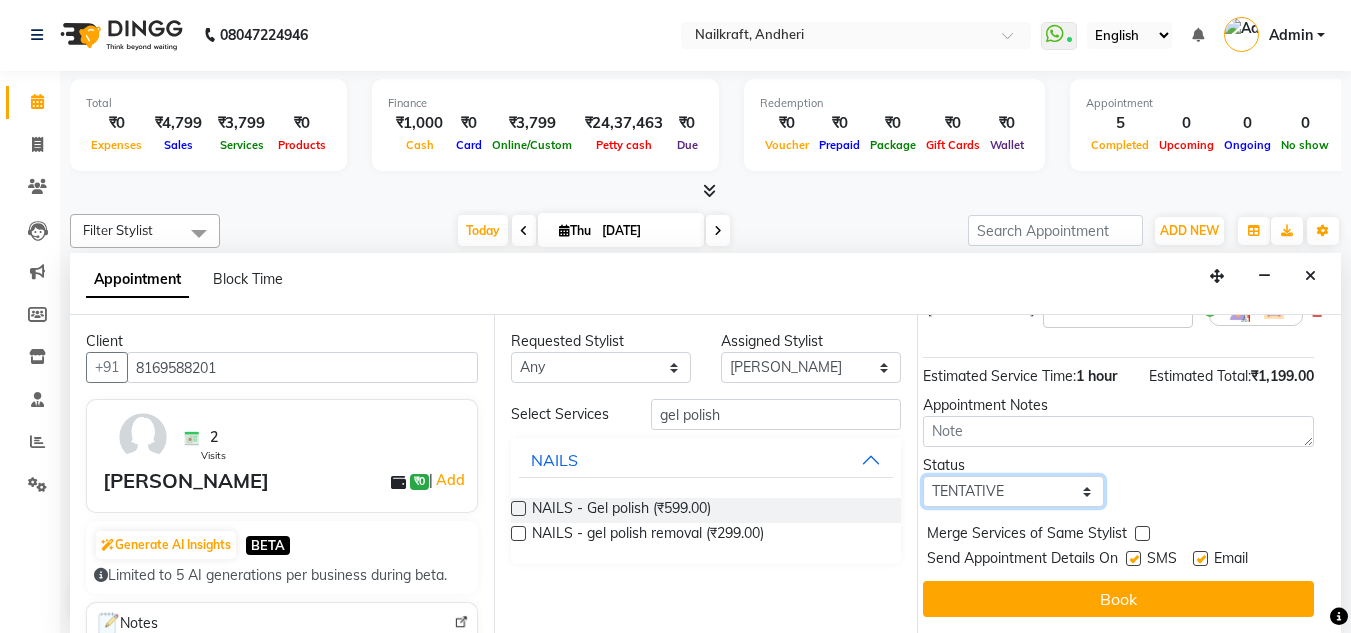 click on "Select TENTATIVE CONFIRM CHECK-IN UPCOMING" at bounding box center [1013, 491] 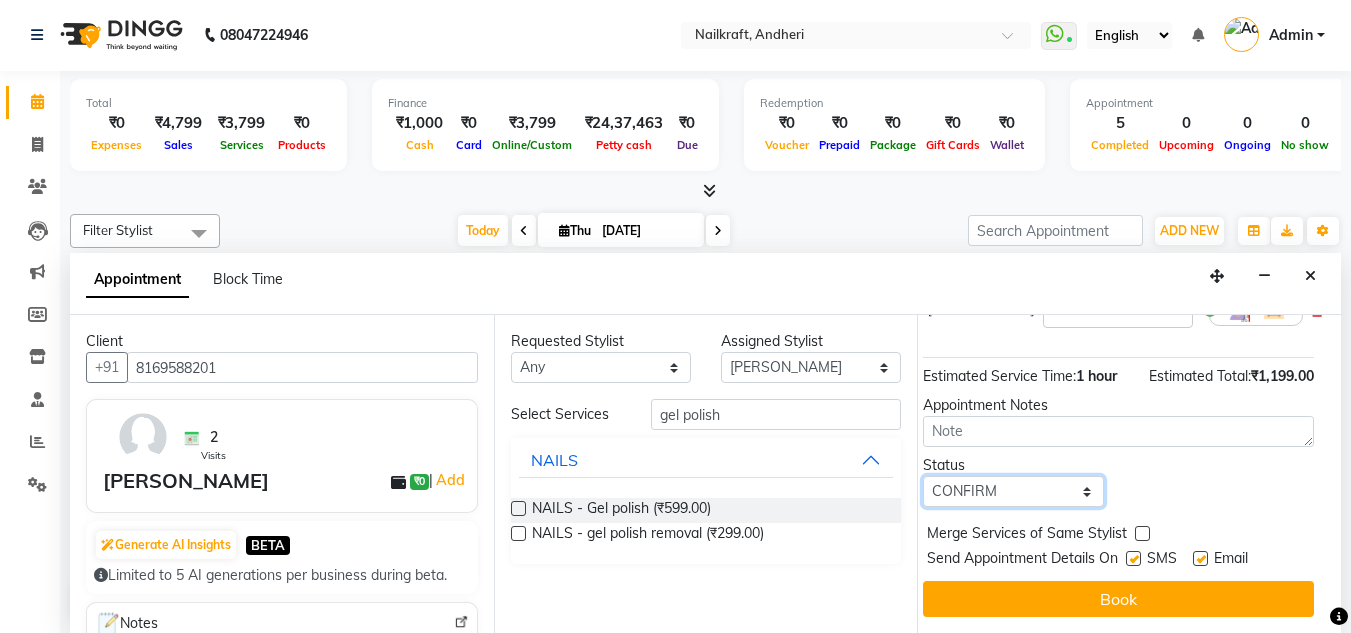 click on "Select TENTATIVE CONFIRM CHECK-IN UPCOMING" at bounding box center [1013, 491] 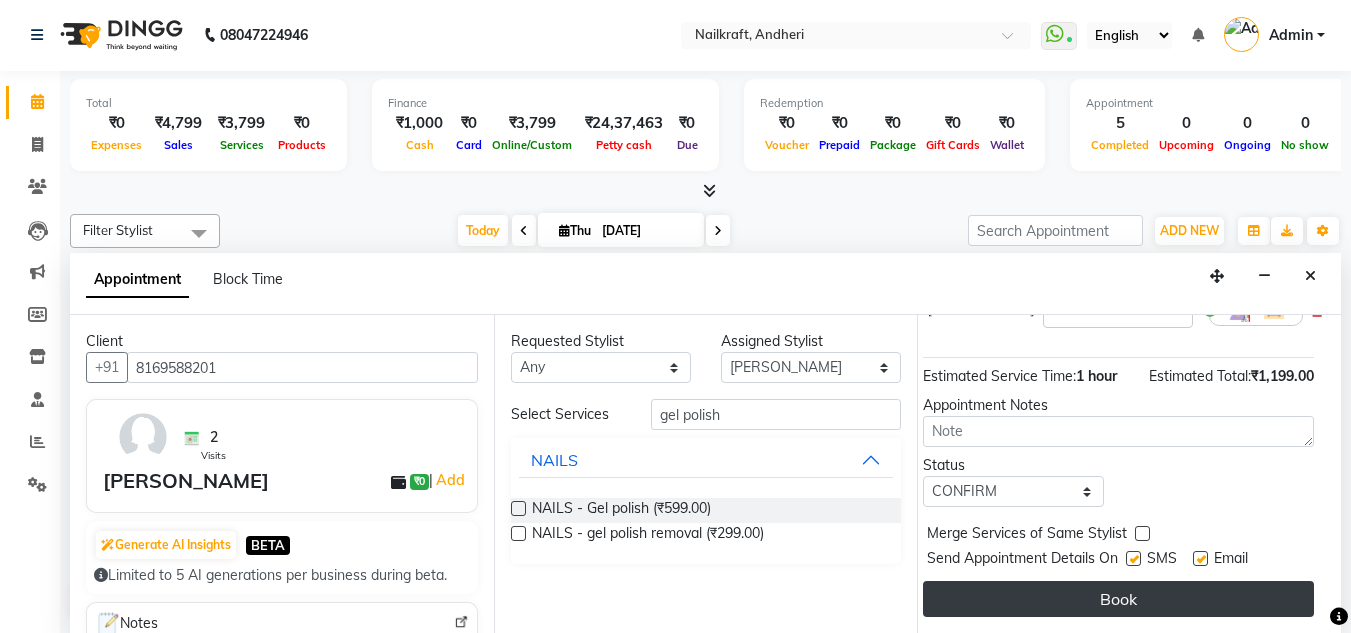 click on "Book" at bounding box center [1118, 599] 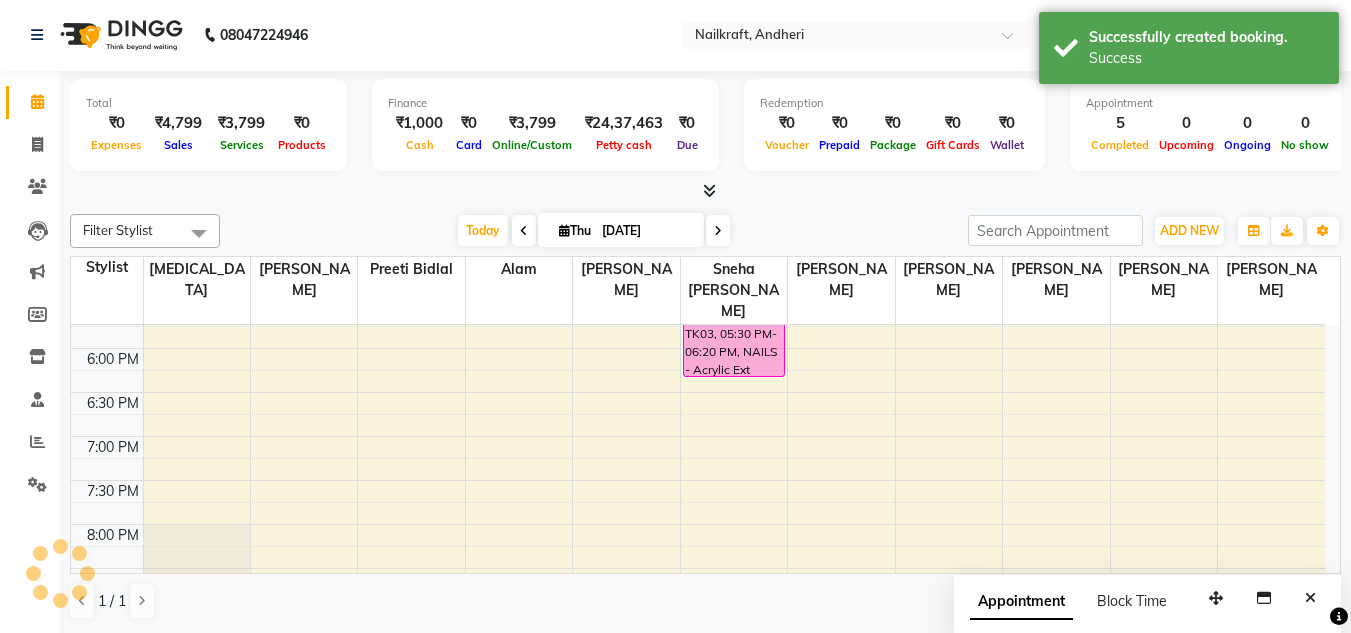 scroll, scrollTop: 0, scrollLeft: 0, axis: both 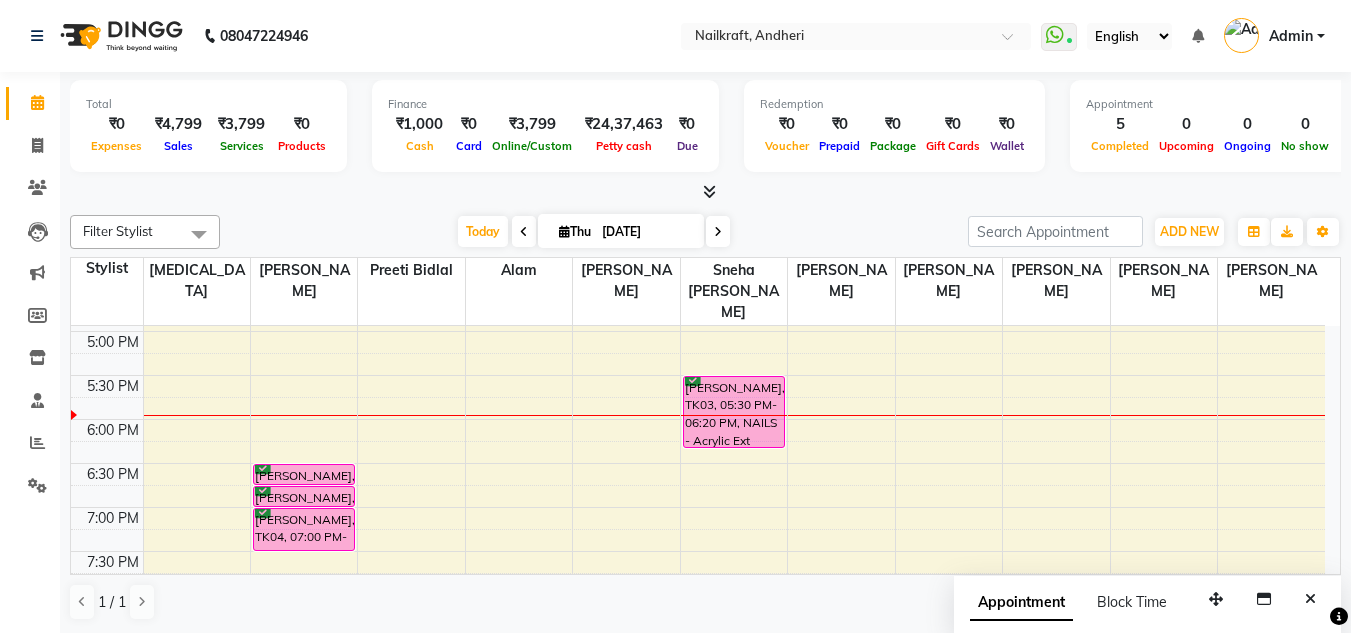 drag, startPoint x: 1317, startPoint y: 490, endPoint x: 422, endPoint y: 56, distance: 994.67633 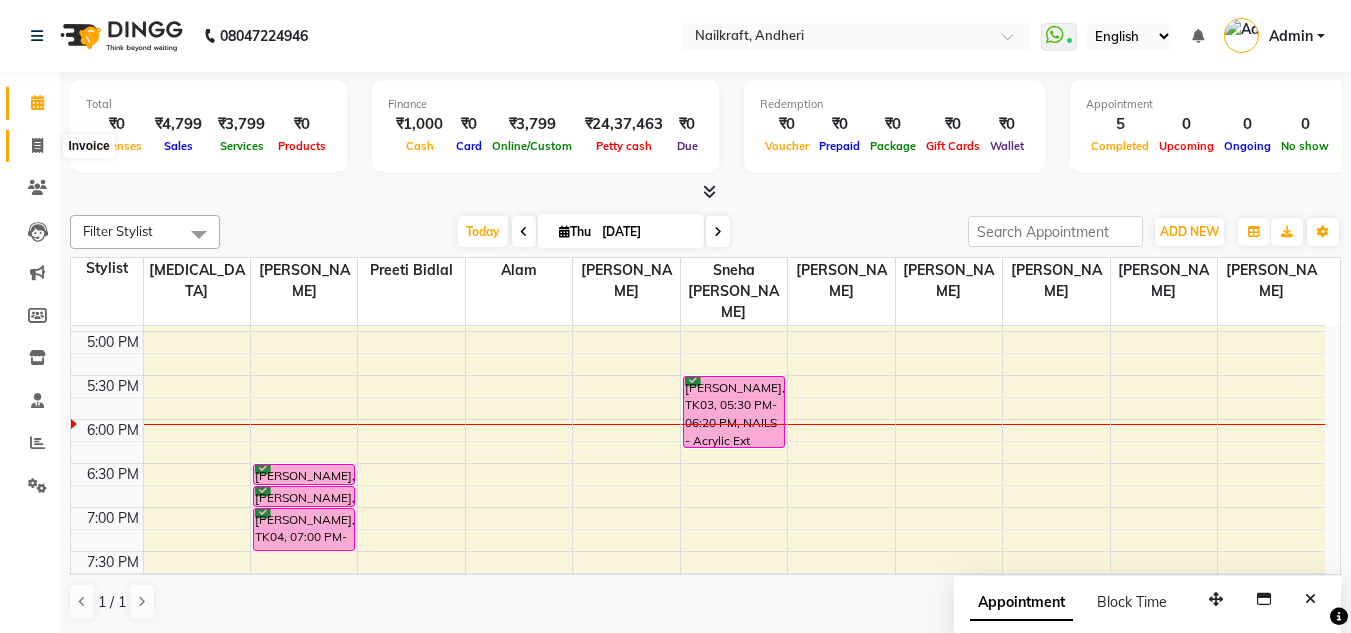 click 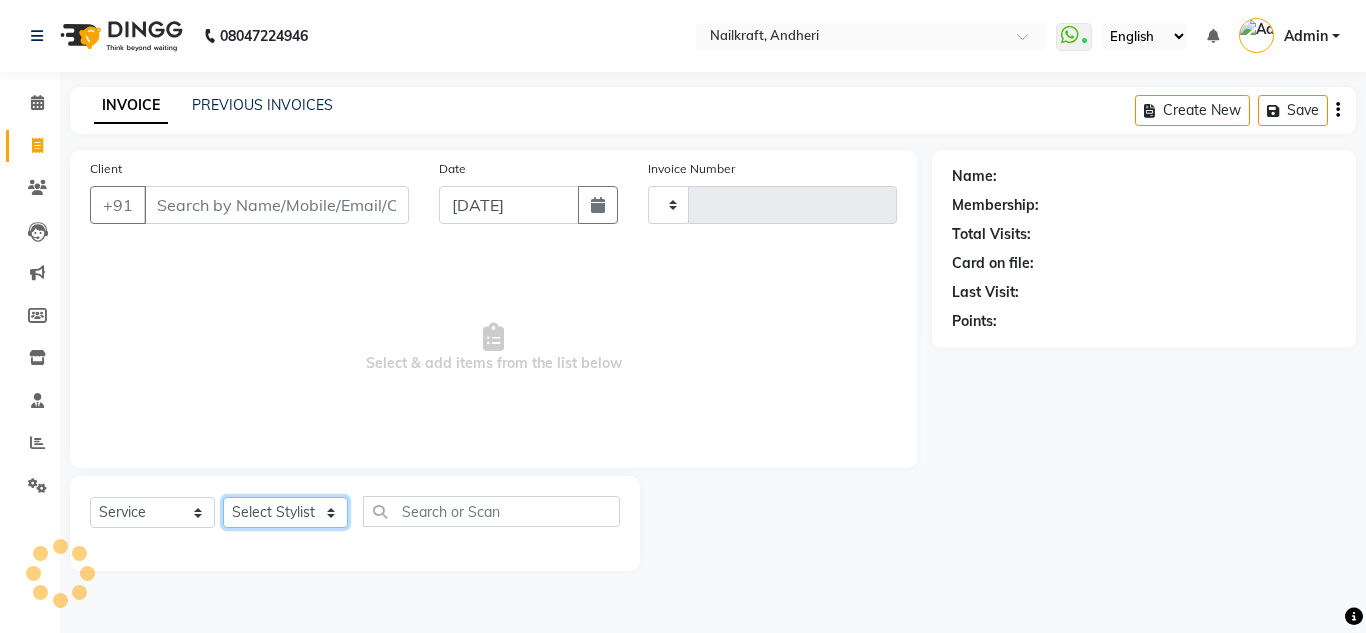 click on "Select Stylist" 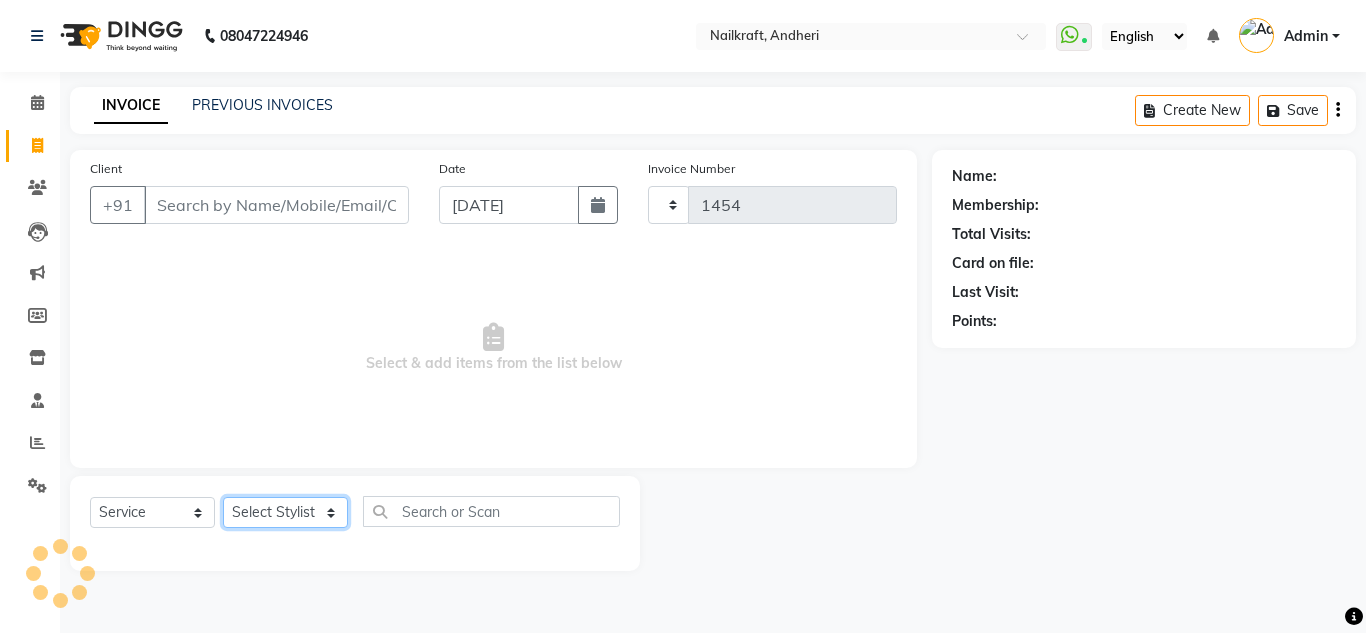 select on "6081" 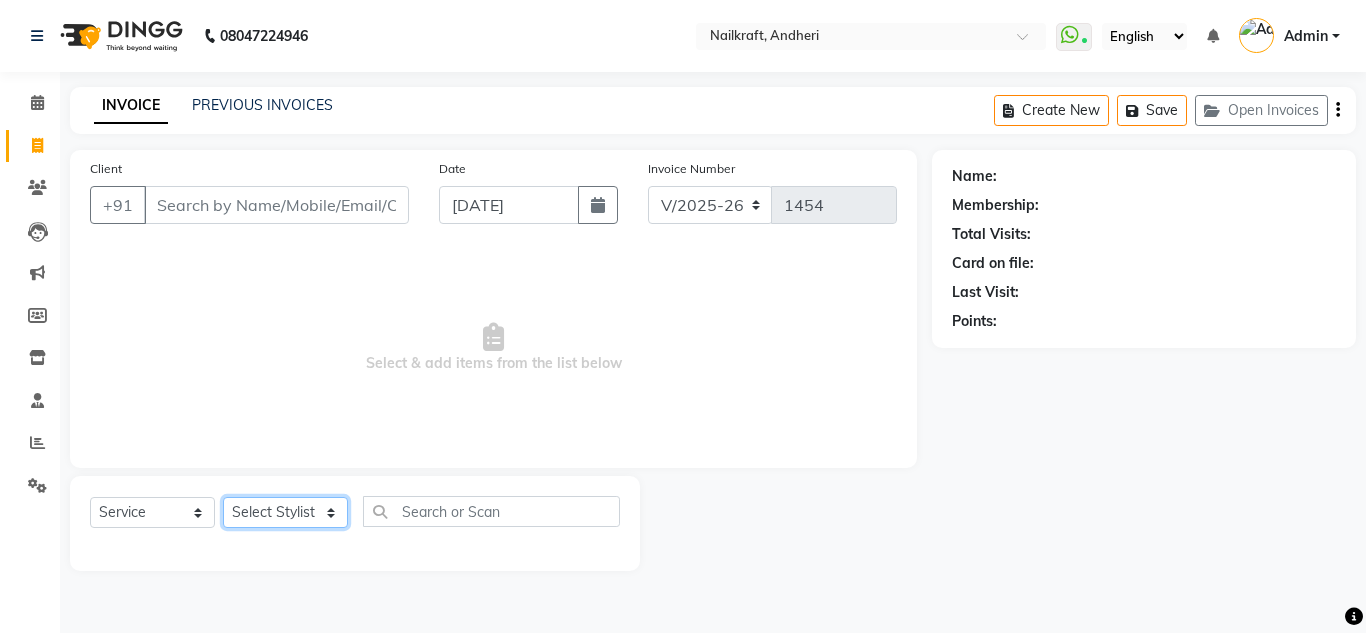 click on "Select Stylist" 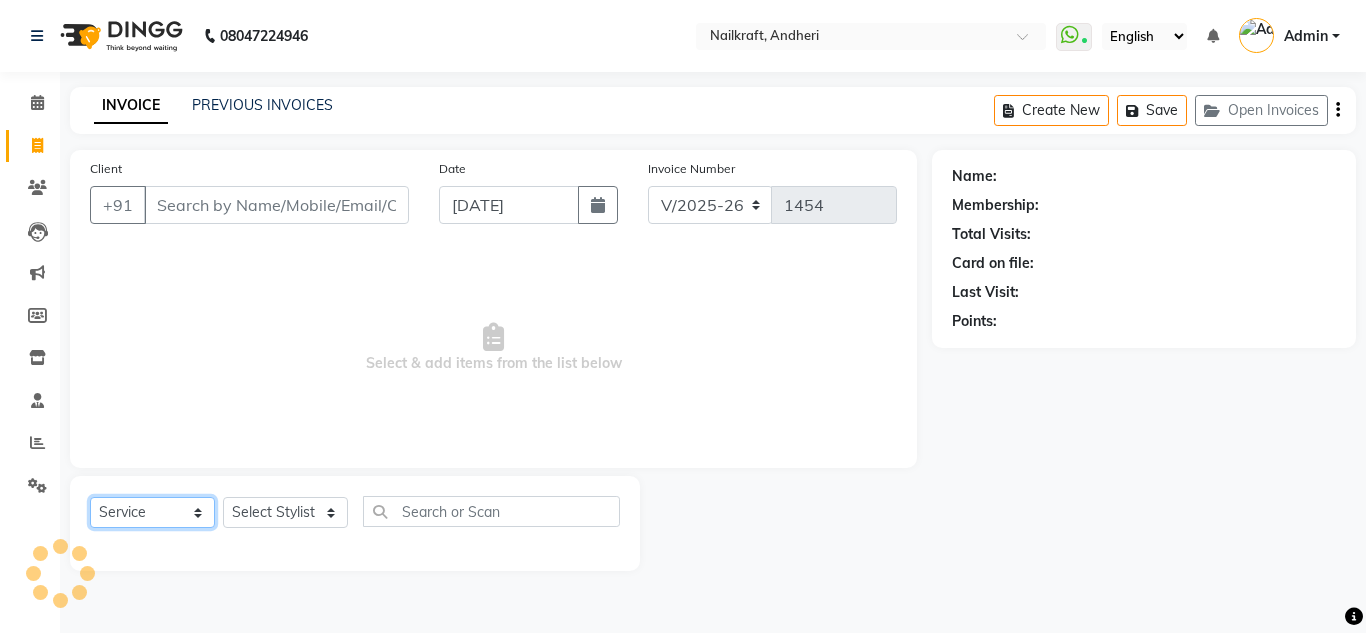 click on "Select  Service  Product  Membership  Package Voucher Prepaid Gift Card" 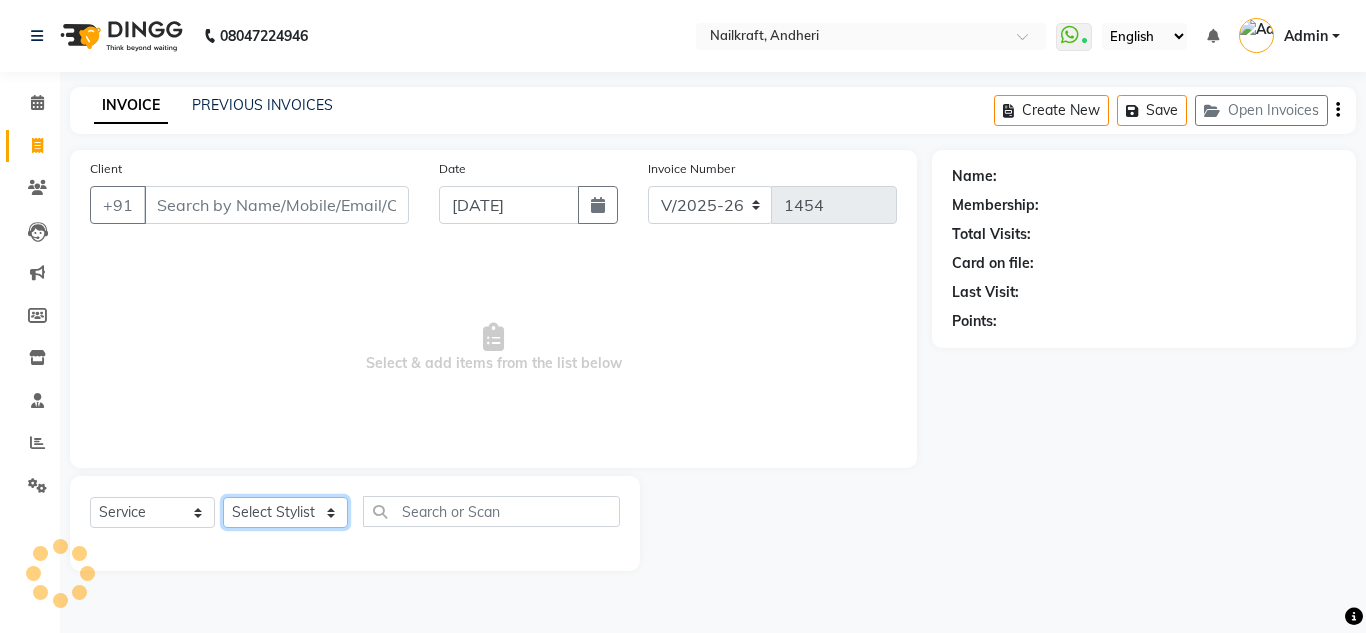 click on "Select Stylist" 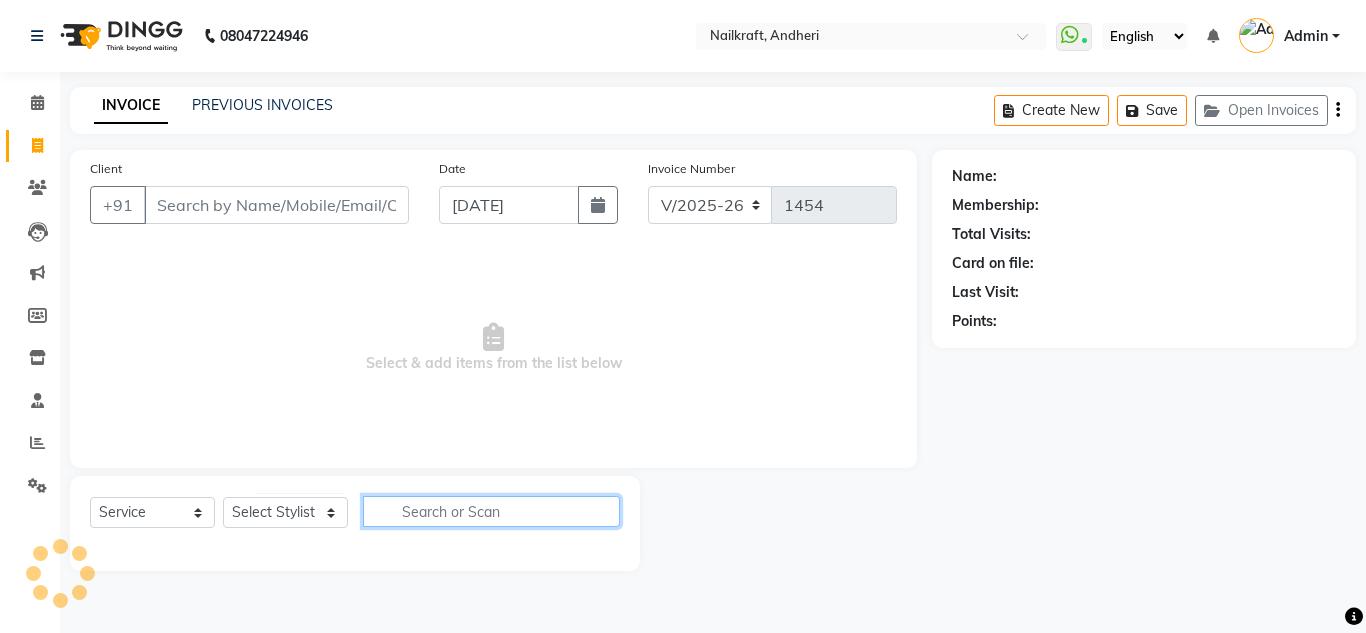 click 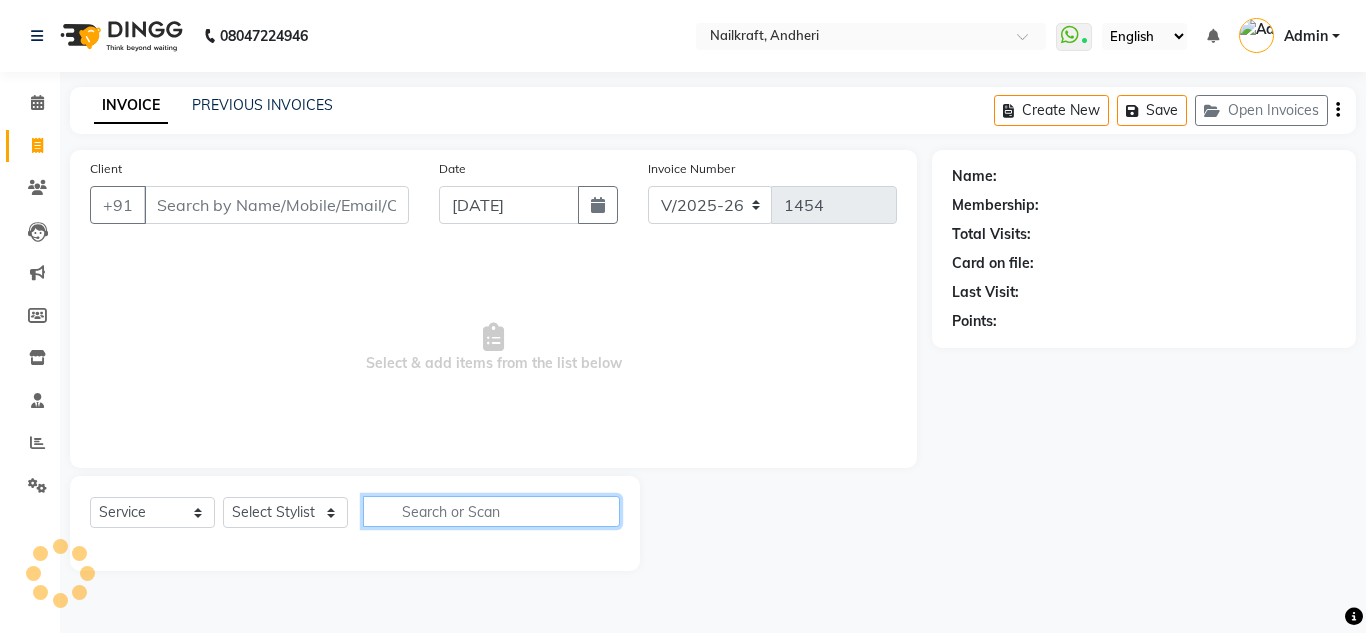 click 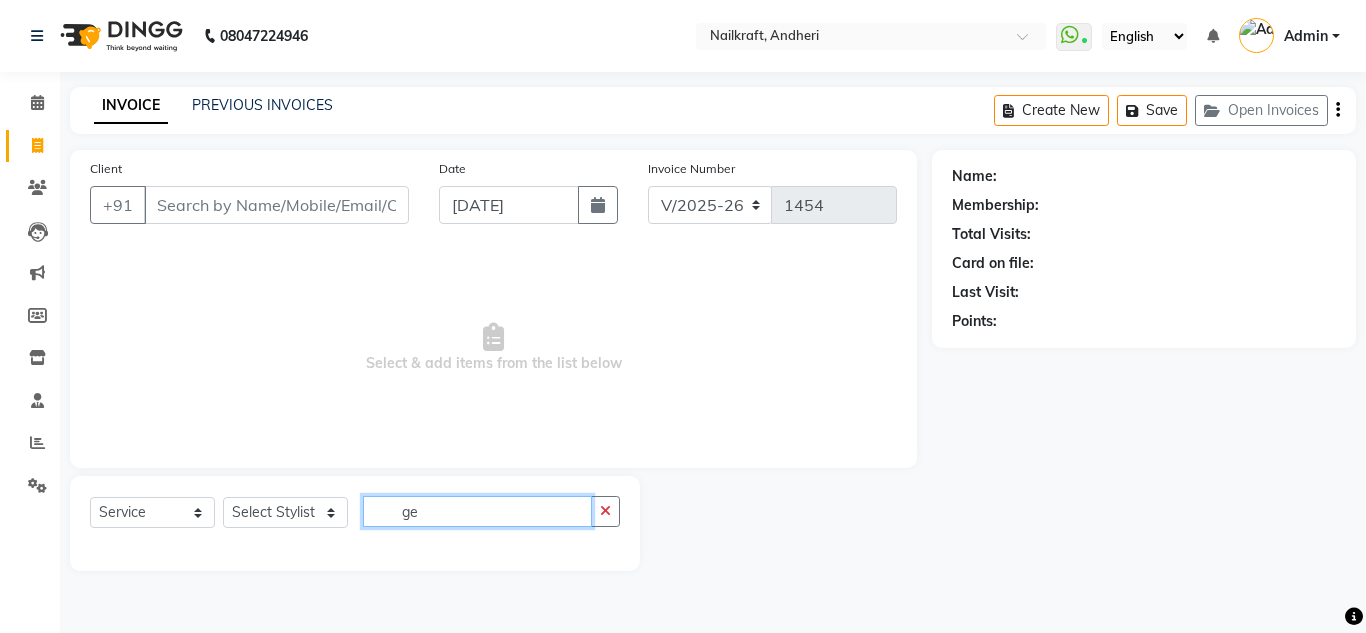 type on "ge" 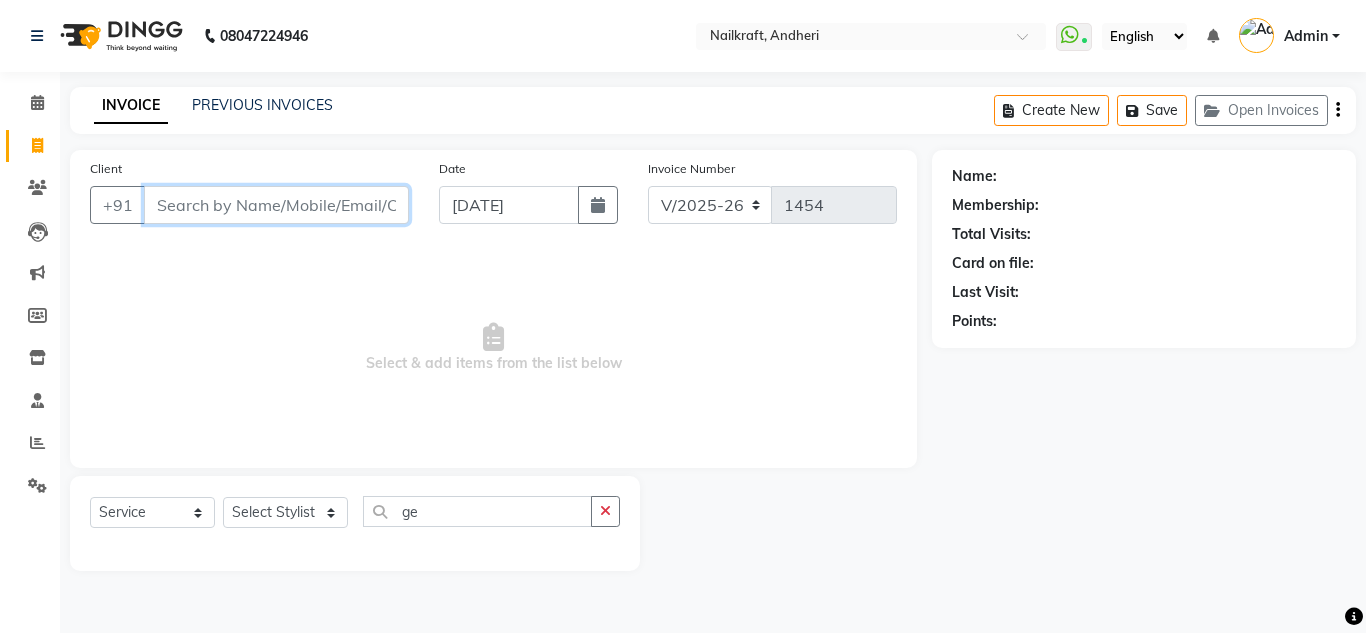 click on "Client" at bounding box center (276, 205) 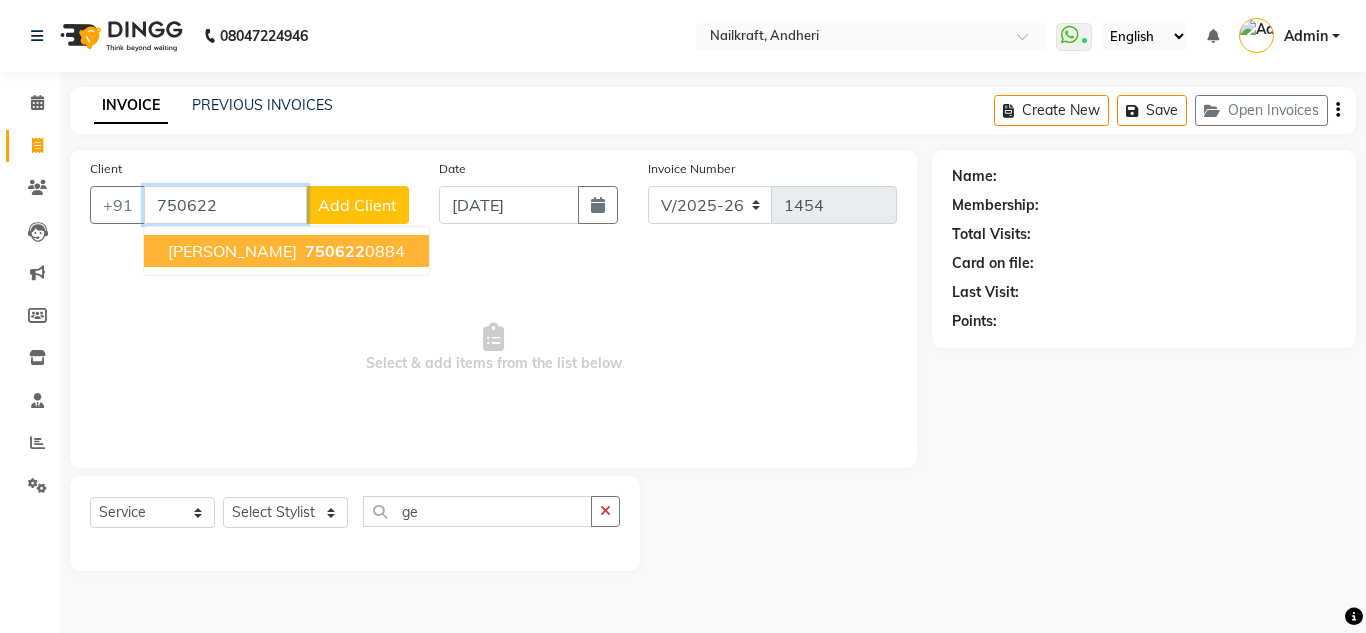 click on "750622" at bounding box center (335, 251) 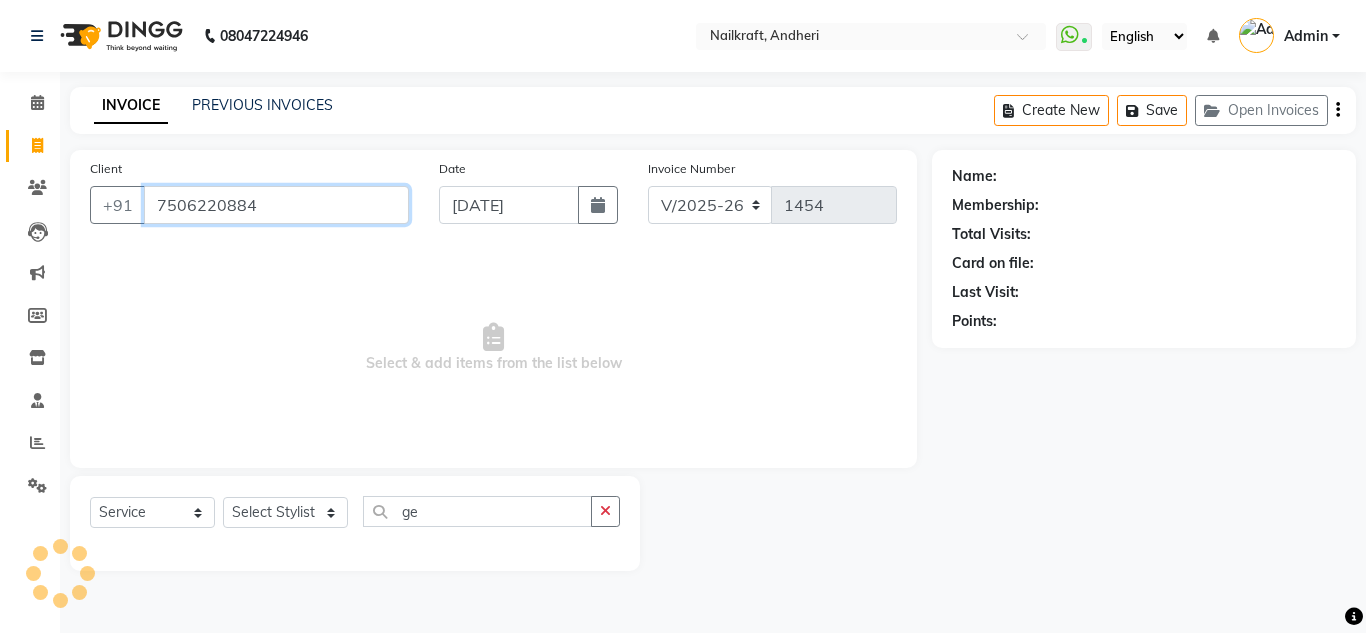 type on "7506220884" 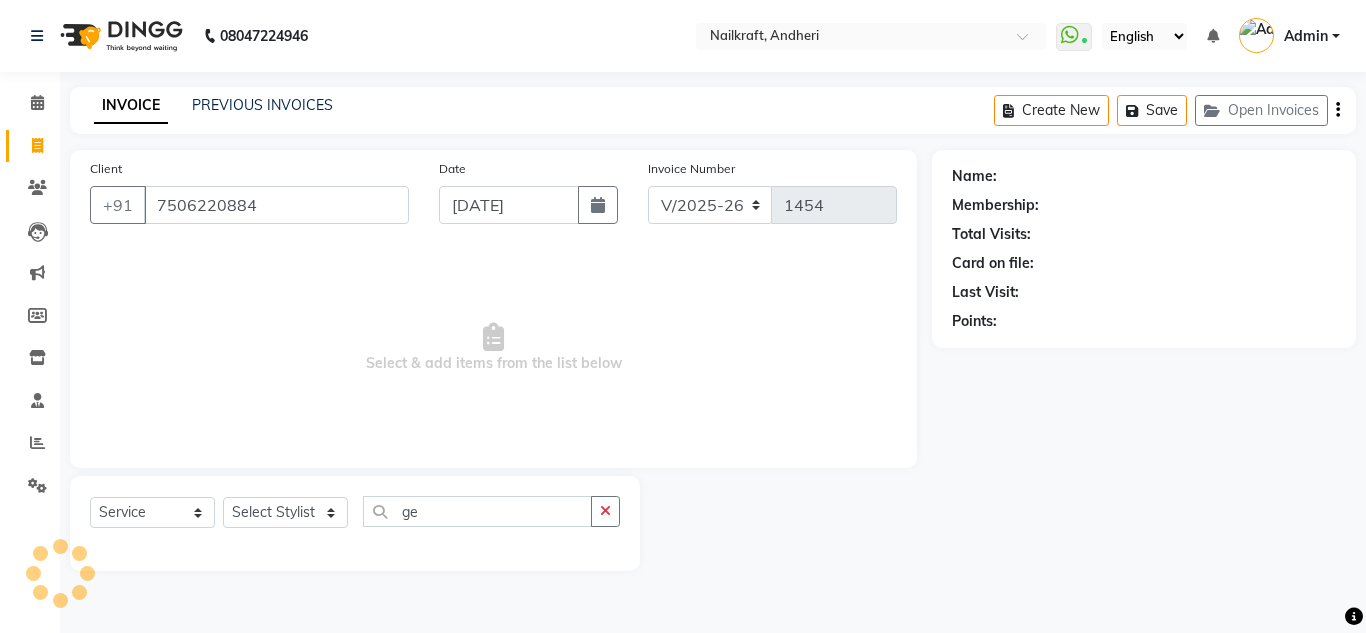 select on "1: Object" 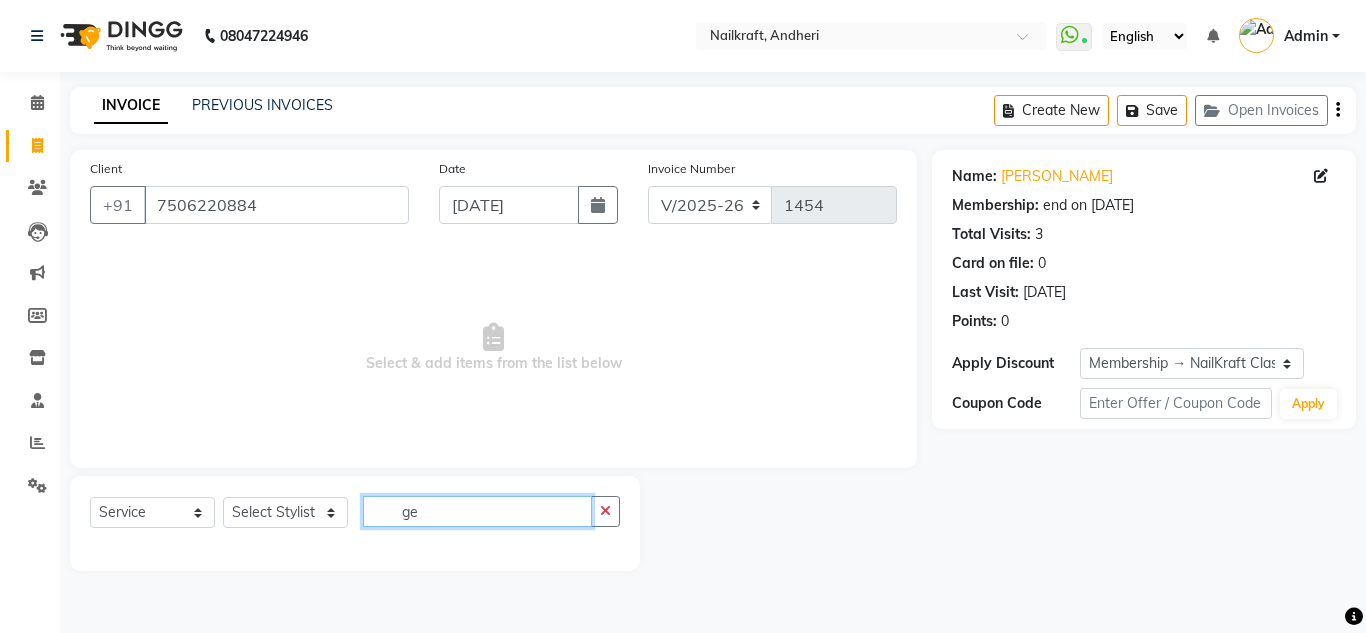click on "ge" 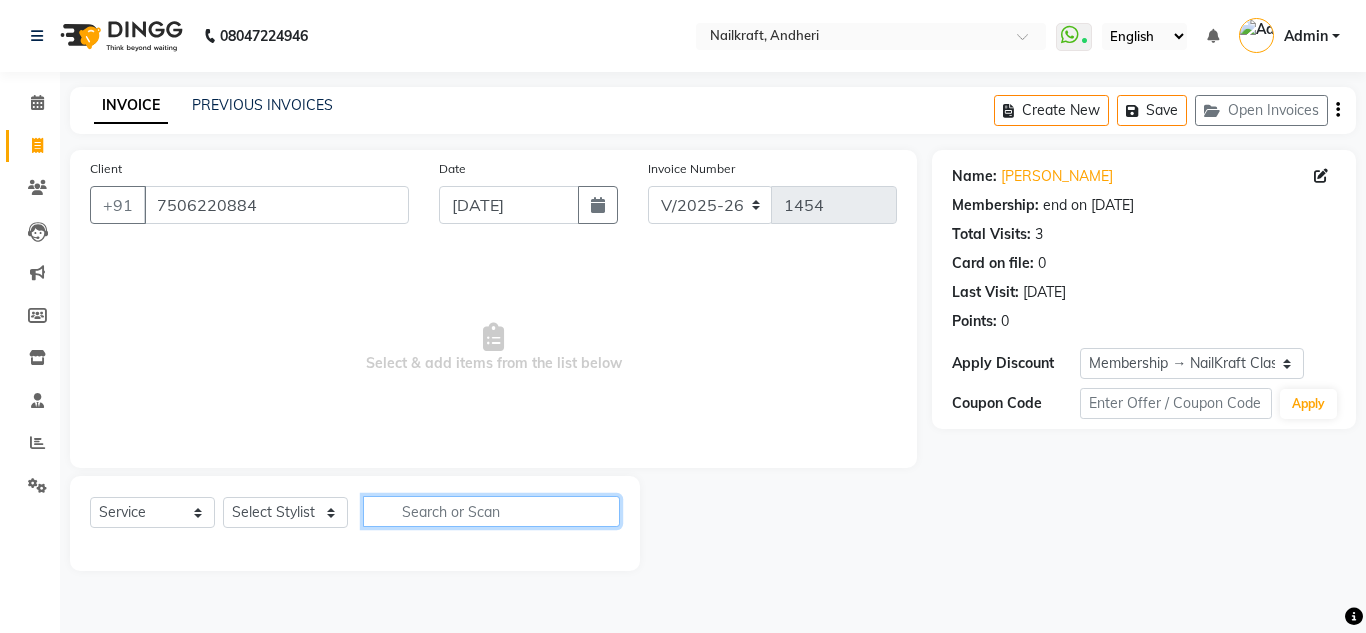 type 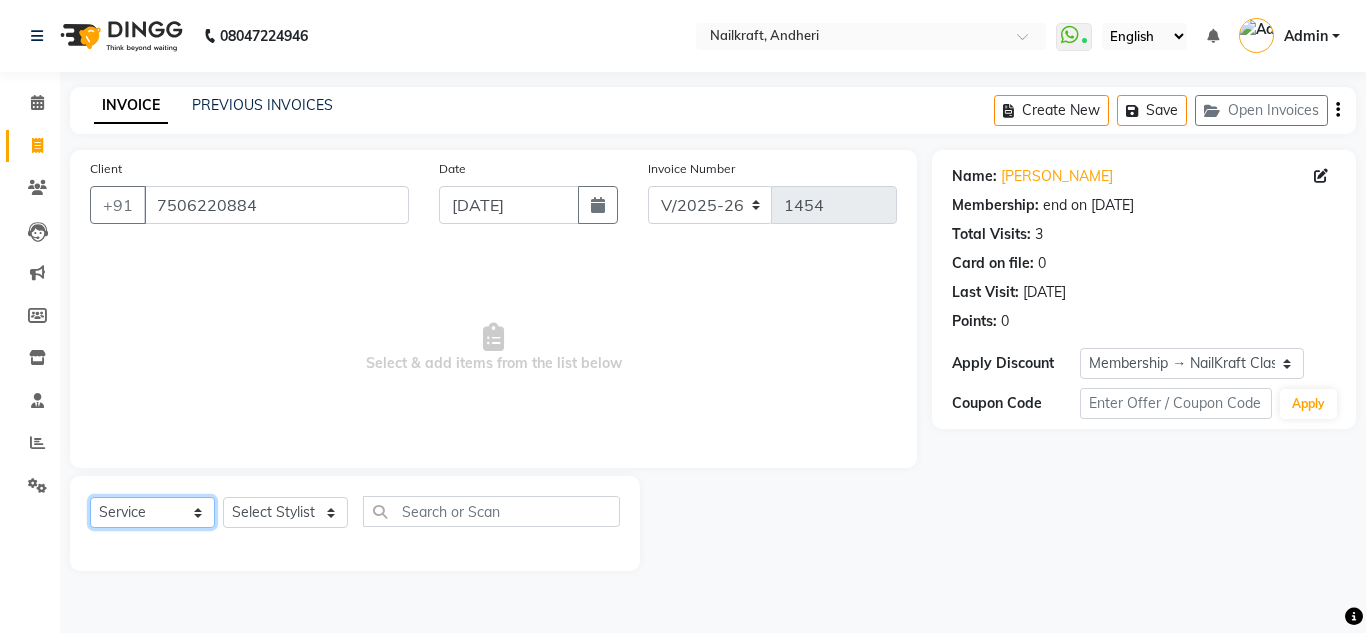 click on "Select  Service  Product  Membership  Package Voucher Prepaid Gift Card" 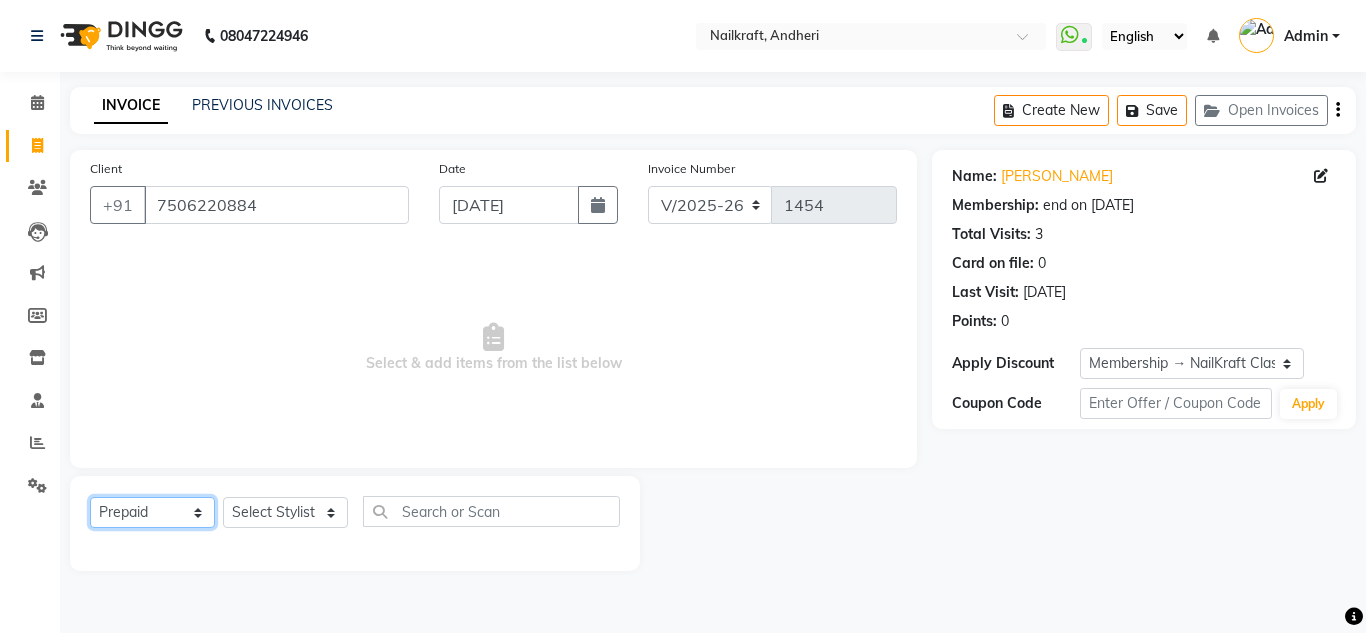 click on "Select  Service  Product  Membership  Package Voucher Prepaid Gift Card" 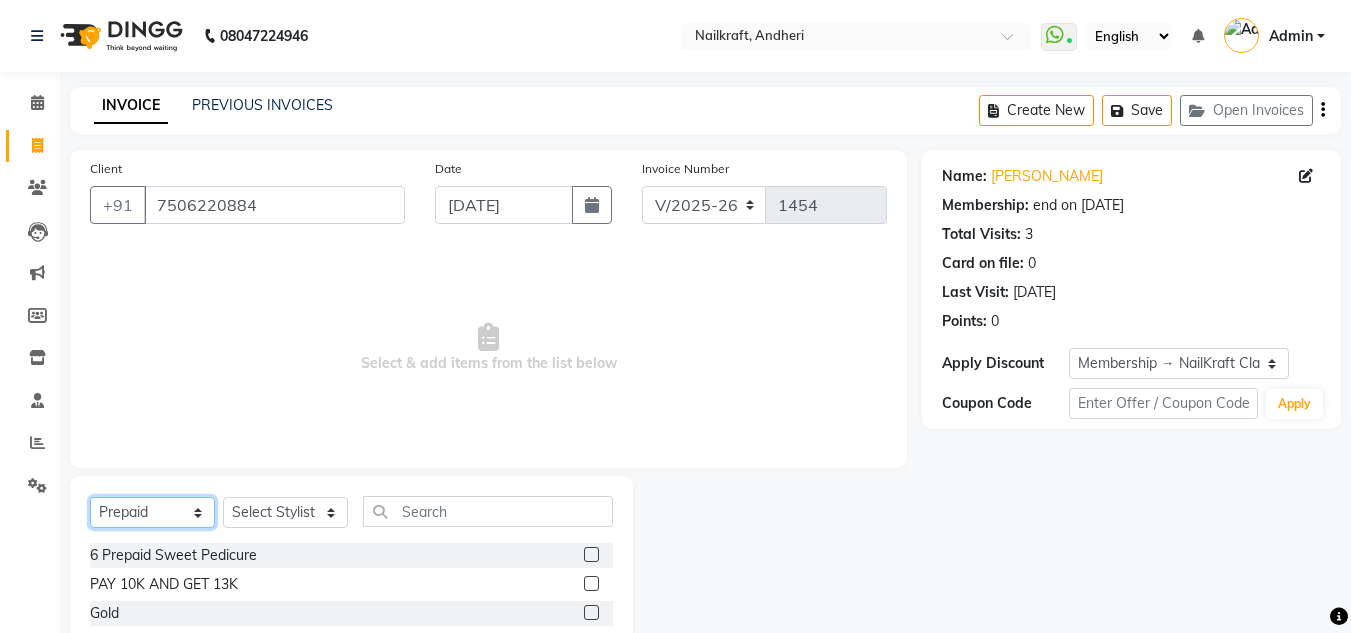 click on "Select  Service  Product  Membership  Package Voucher Prepaid Gift Card" 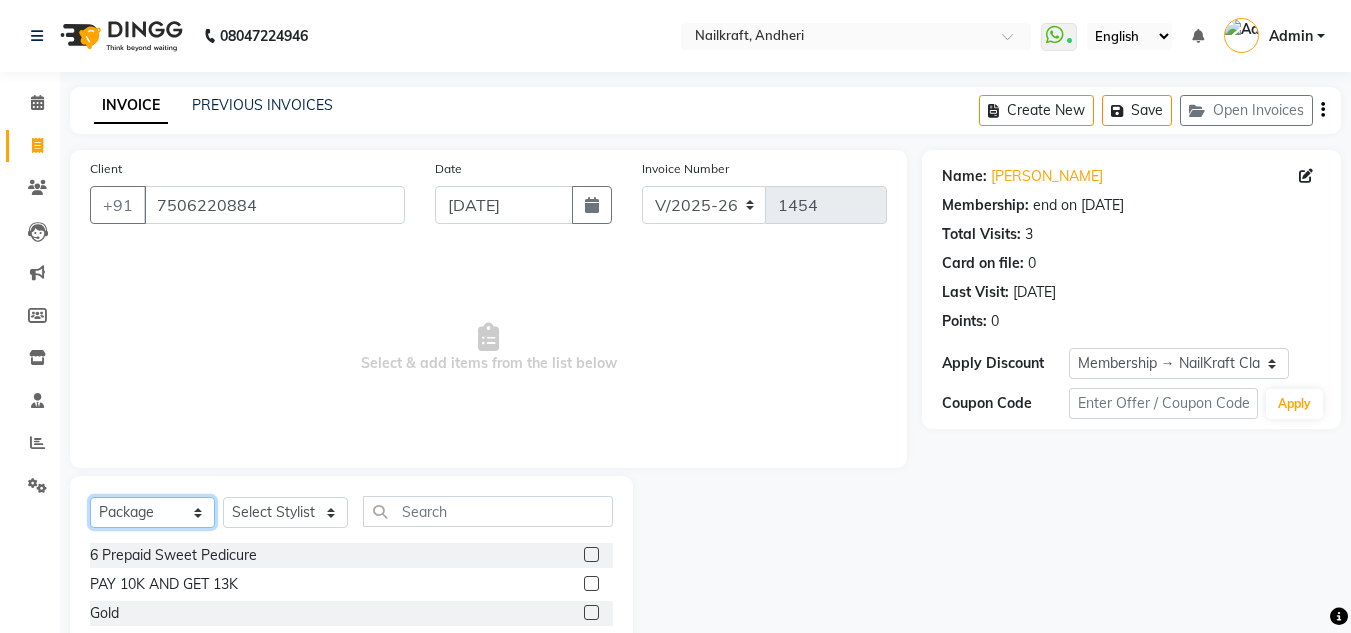 click on "Select  Service  Product  Membership  Package Voucher Prepaid Gift Card" 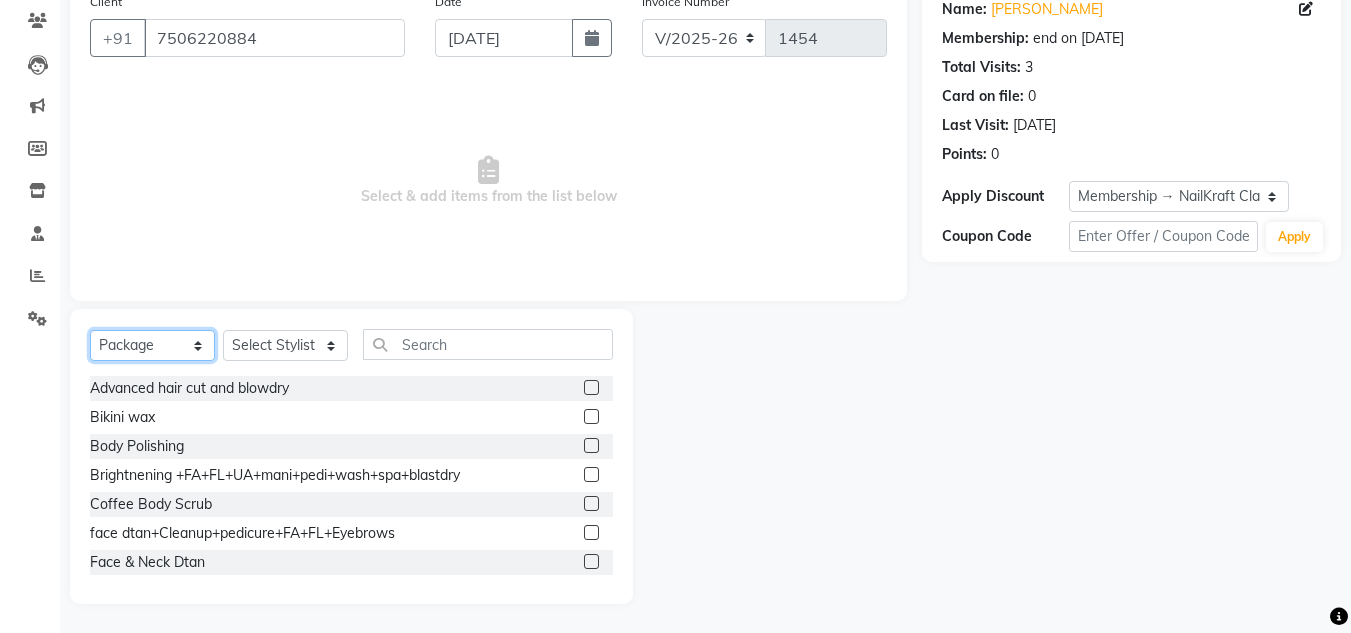 scroll, scrollTop: 168, scrollLeft: 0, axis: vertical 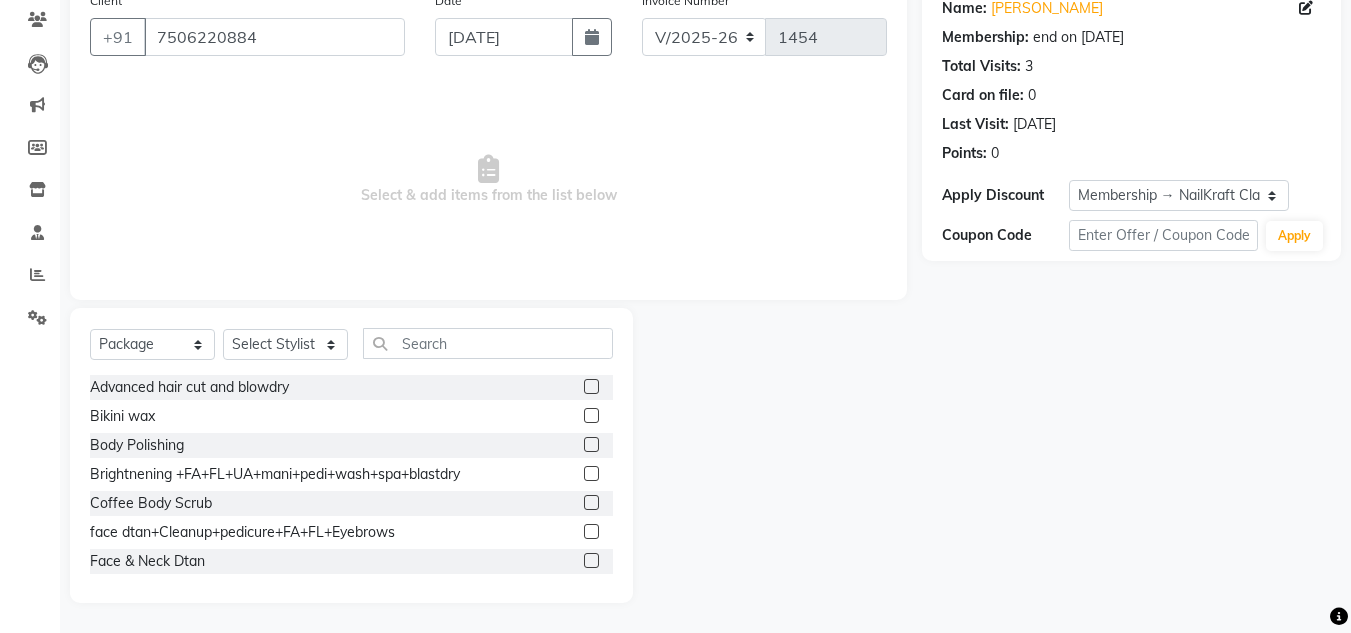 click 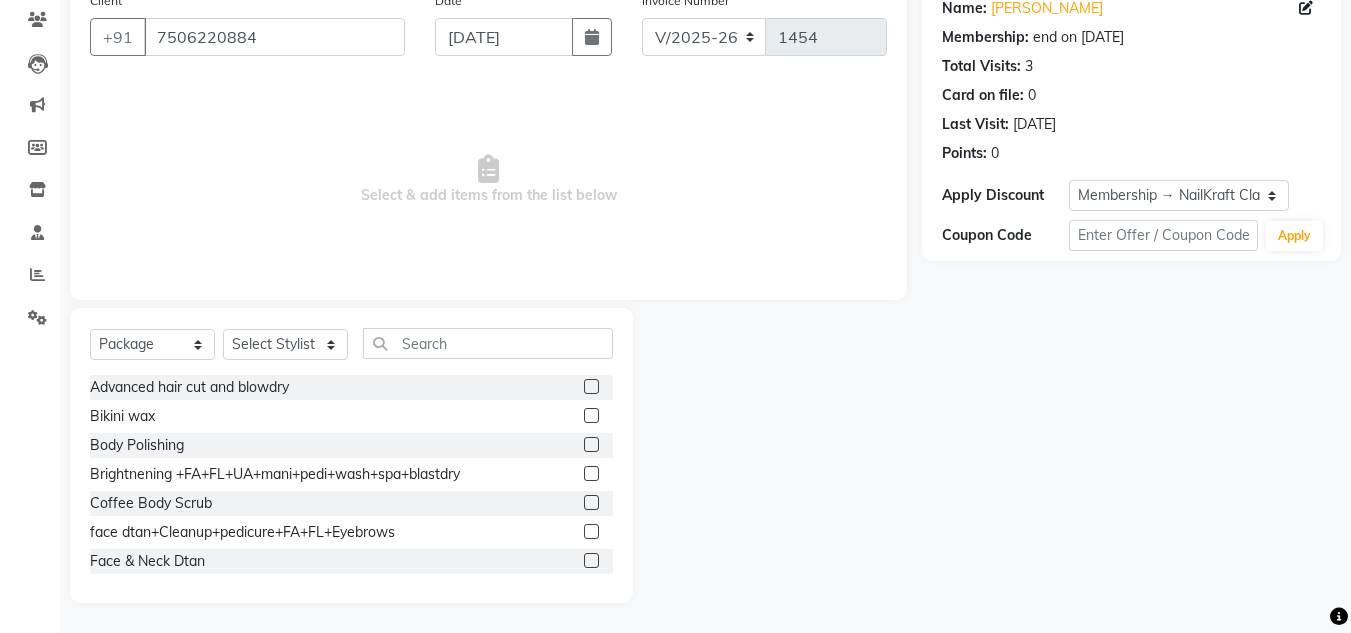 click 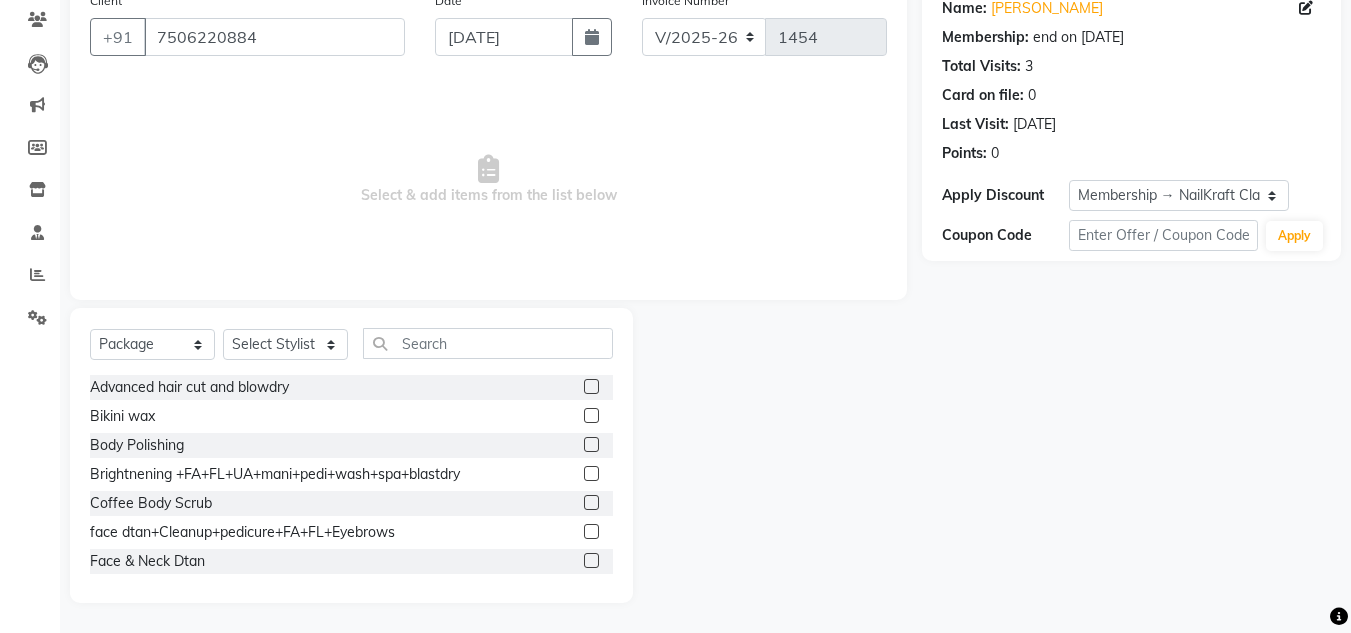click at bounding box center (590, 474) 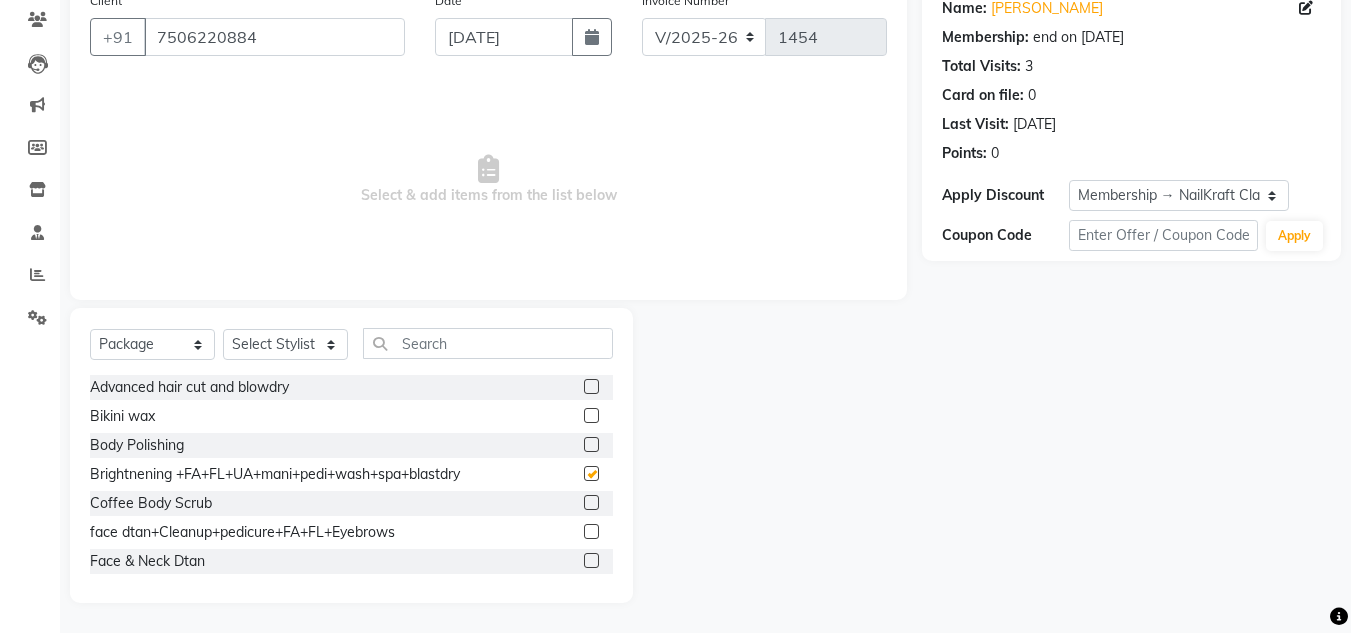 click 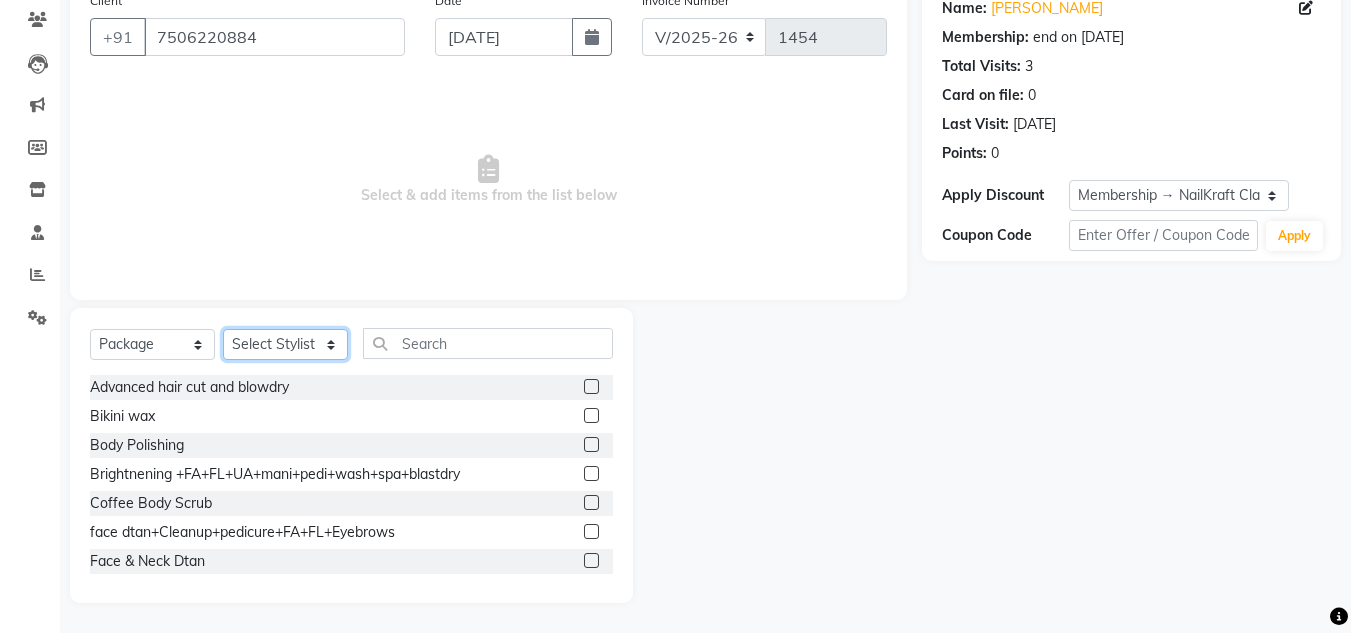 click on "Select Stylist Alam [PERSON_NAME] [PERSON_NAME] NailKraft [PERSON_NAME] [MEDICAL_DATA][PERSON_NAME]  Pooja Mehral Preeti Bidlal [PERSON_NAME] [PERSON_NAME] [PERSON_NAME] [PERSON_NAME]" 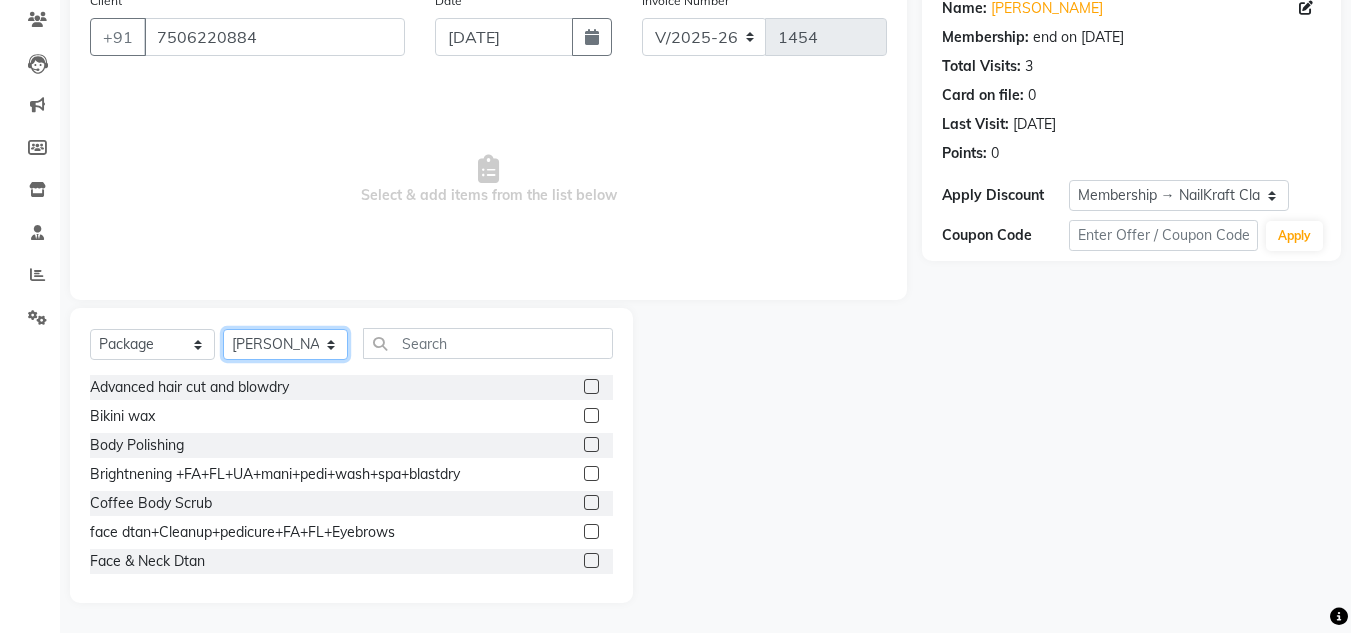 click on "Select Stylist Alam [PERSON_NAME] [PERSON_NAME] NailKraft [PERSON_NAME] [MEDICAL_DATA][PERSON_NAME]  Pooja Mehral Preeti Bidlal [PERSON_NAME] [PERSON_NAME] [PERSON_NAME] [PERSON_NAME]" 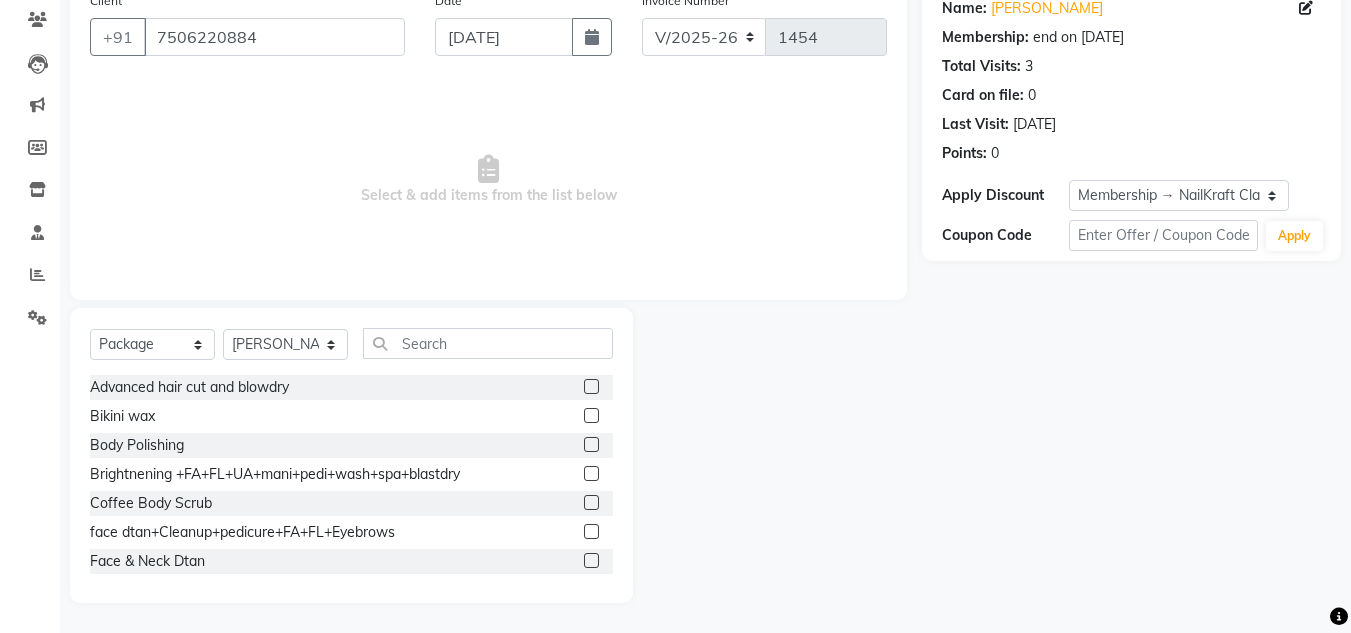 click 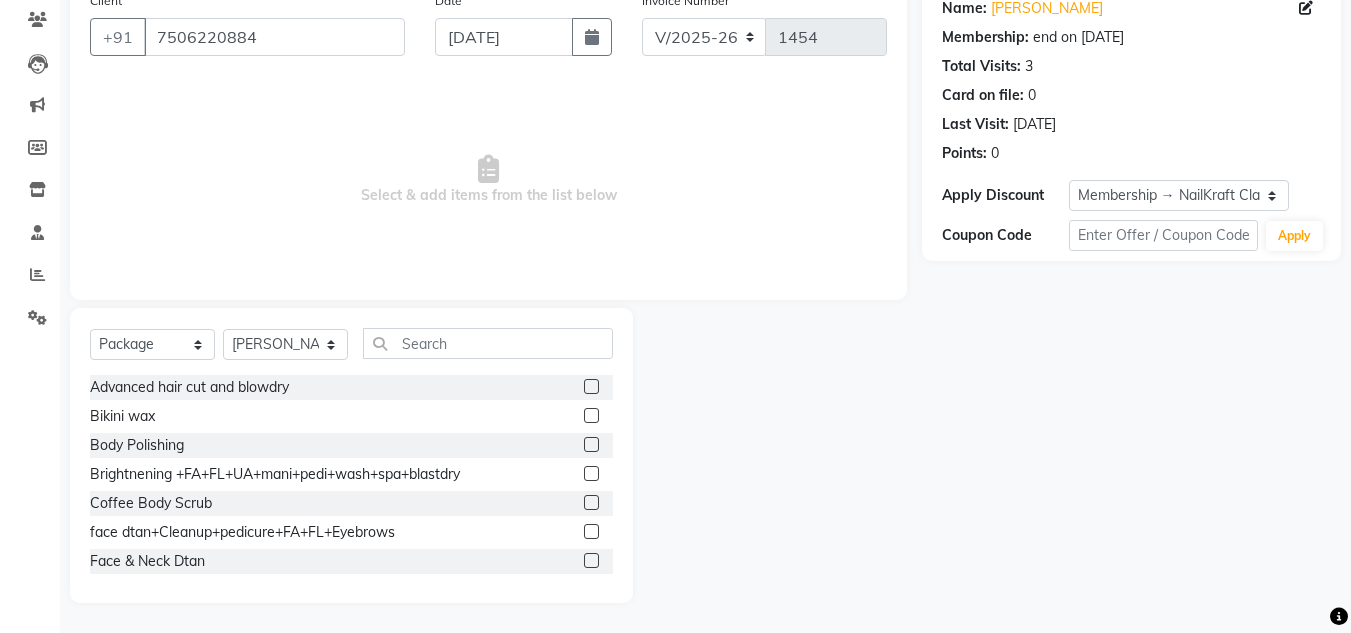 click at bounding box center [590, 474] 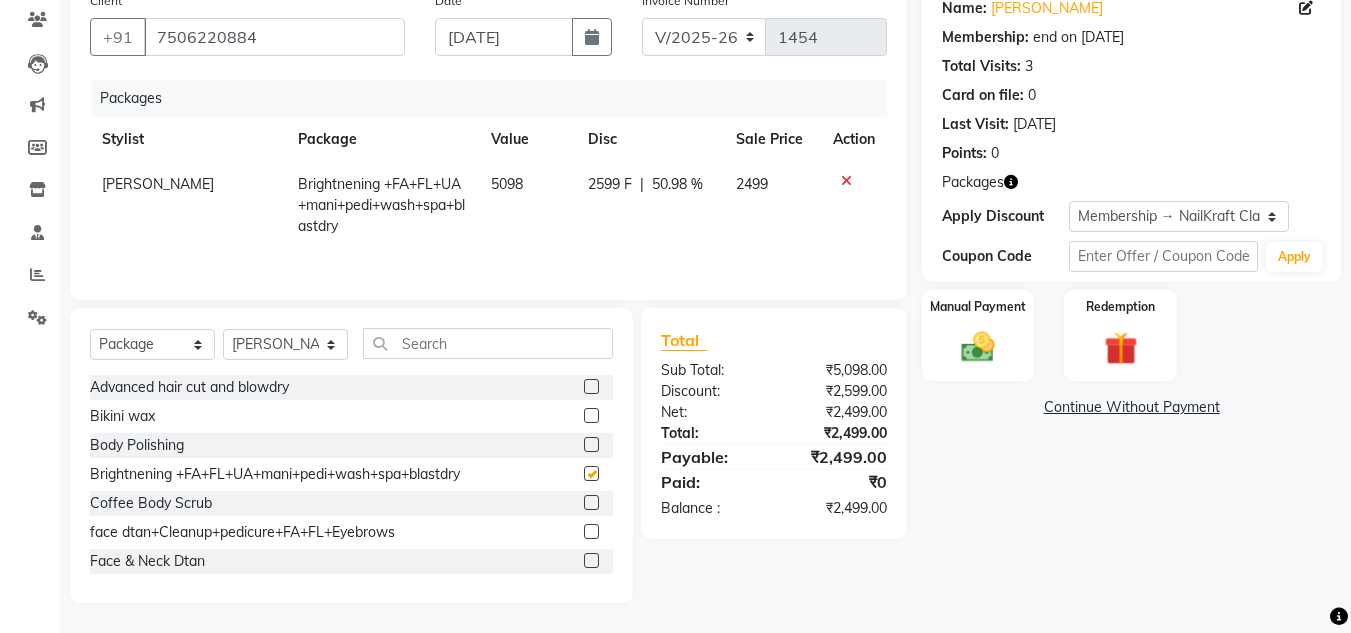 click 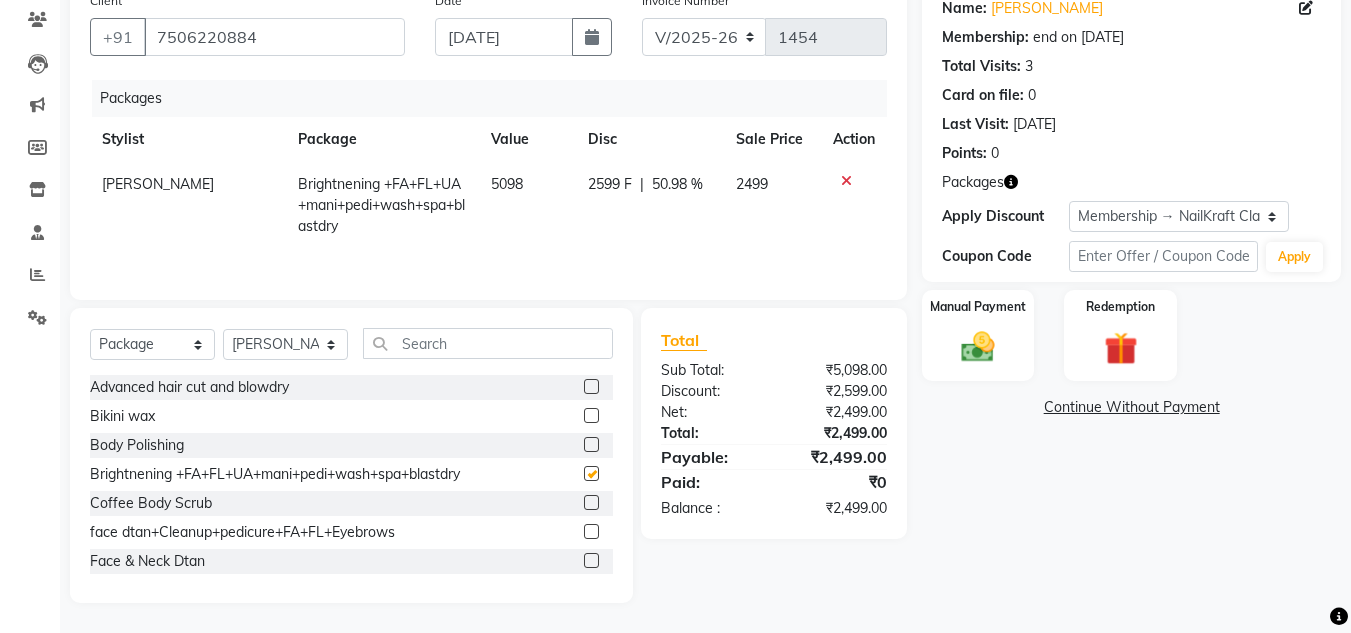 checkbox on "false" 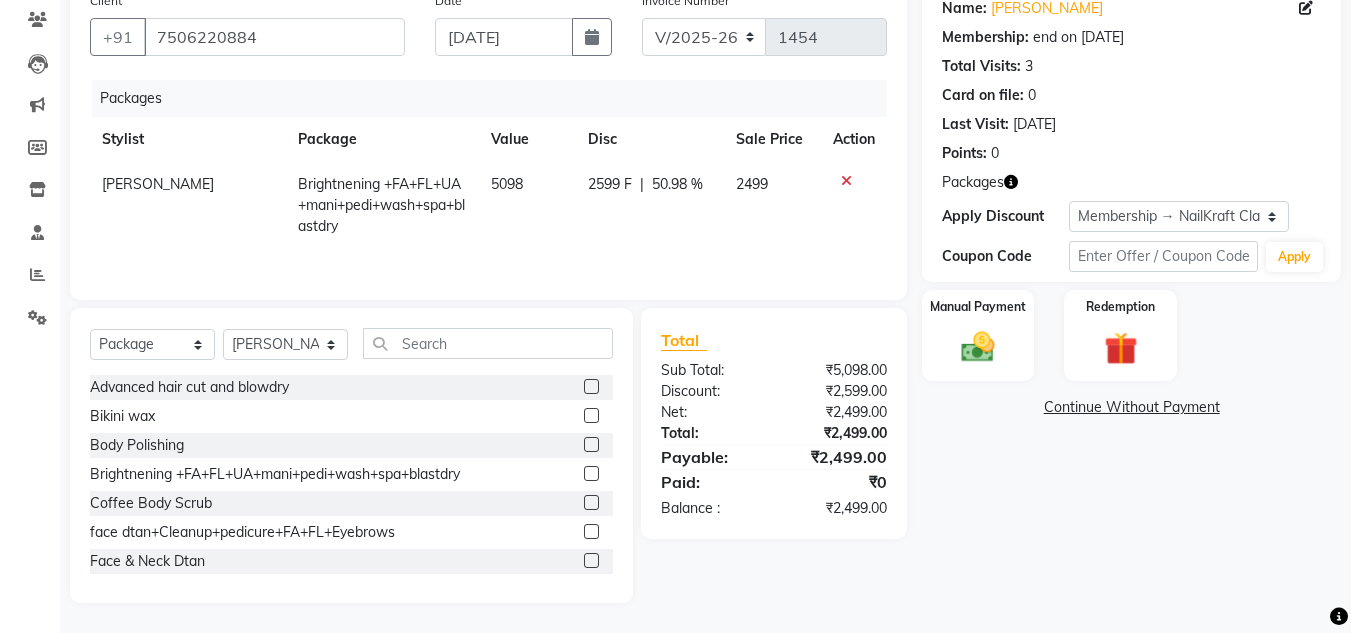 click on "5098" 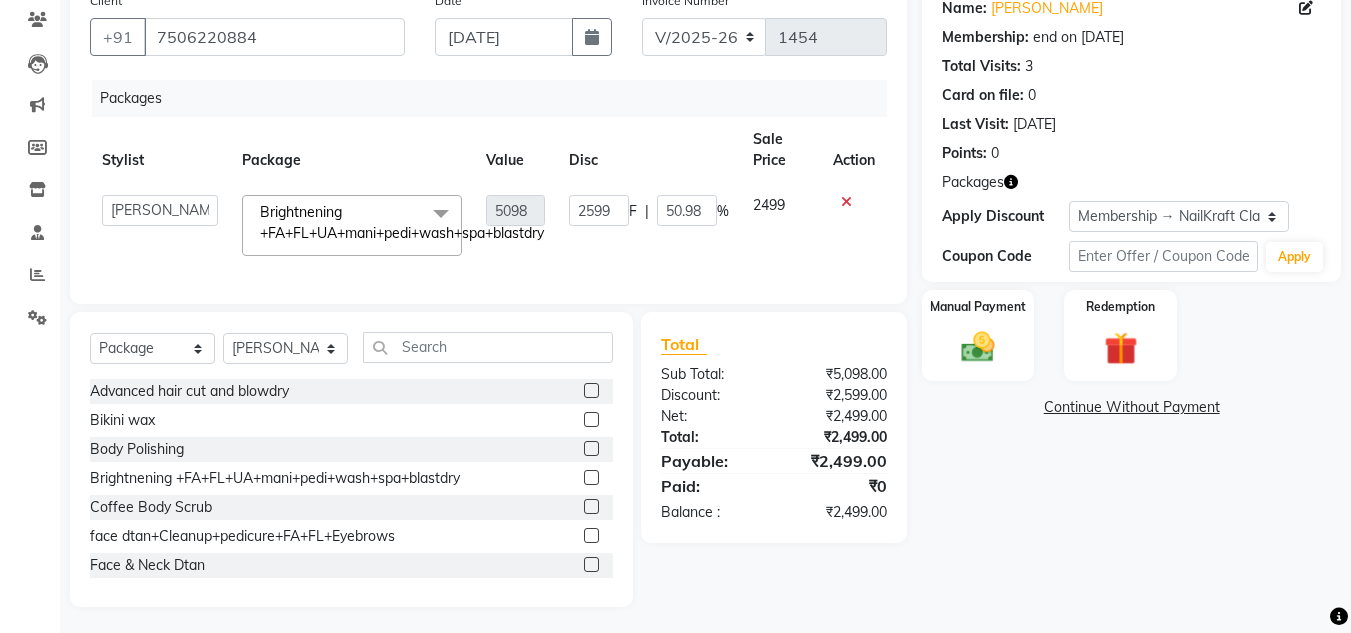 click on "2599 F | 50.98 %" 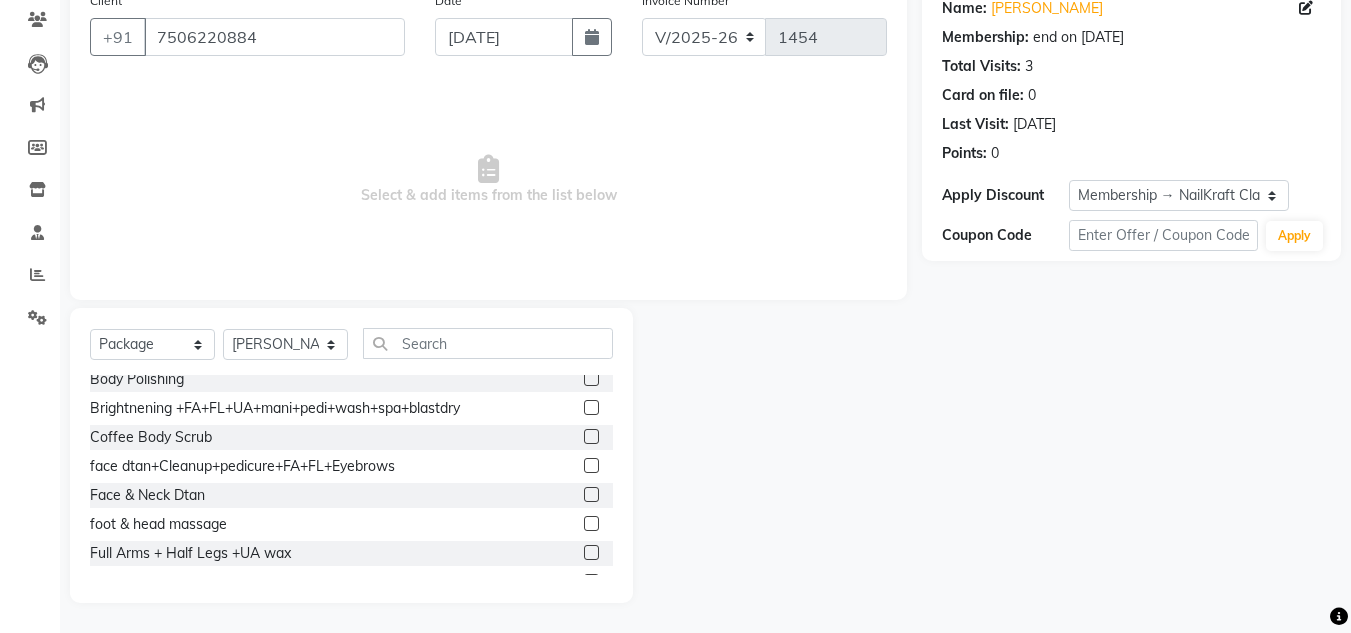 scroll, scrollTop: 80, scrollLeft: 0, axis: vertical 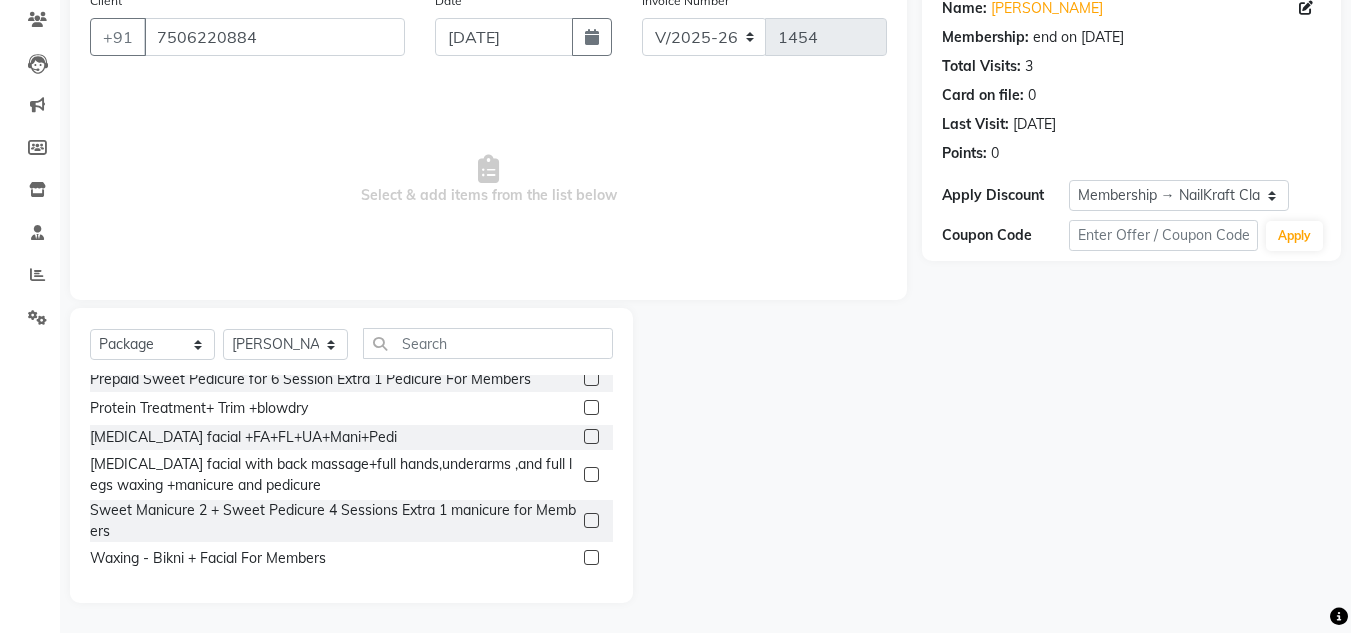 click 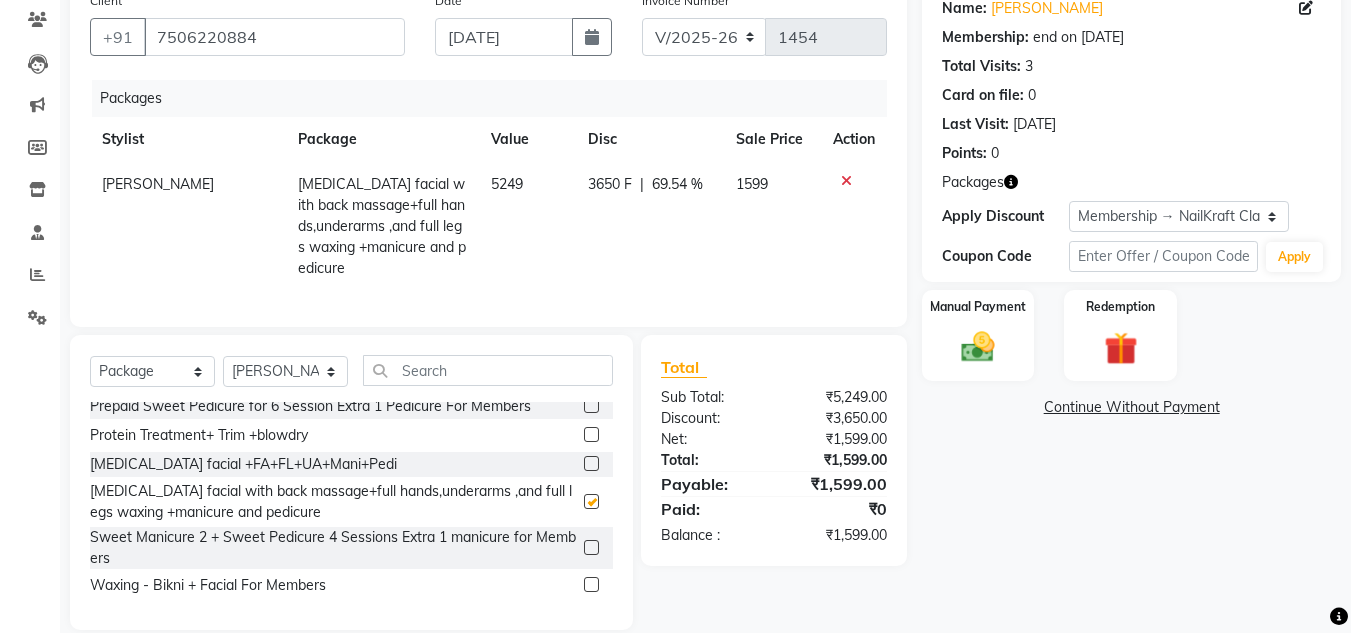 click 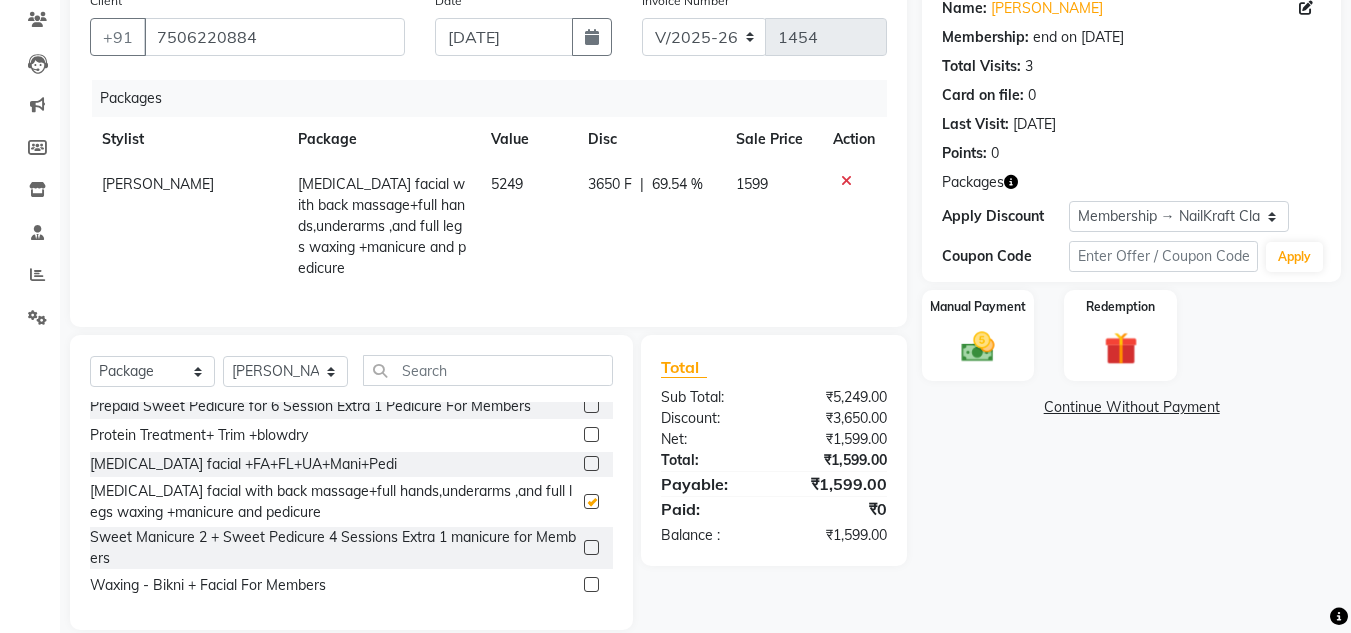 click at bounding box center [590, 464] 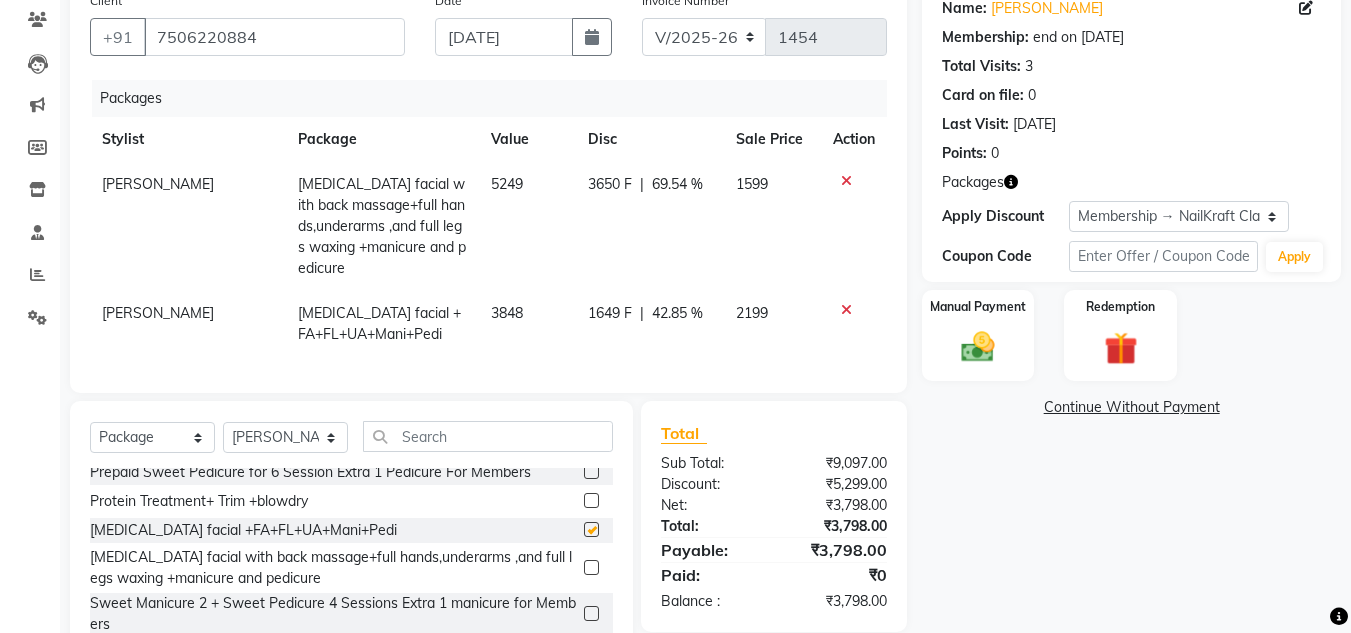 checkbox on "false" 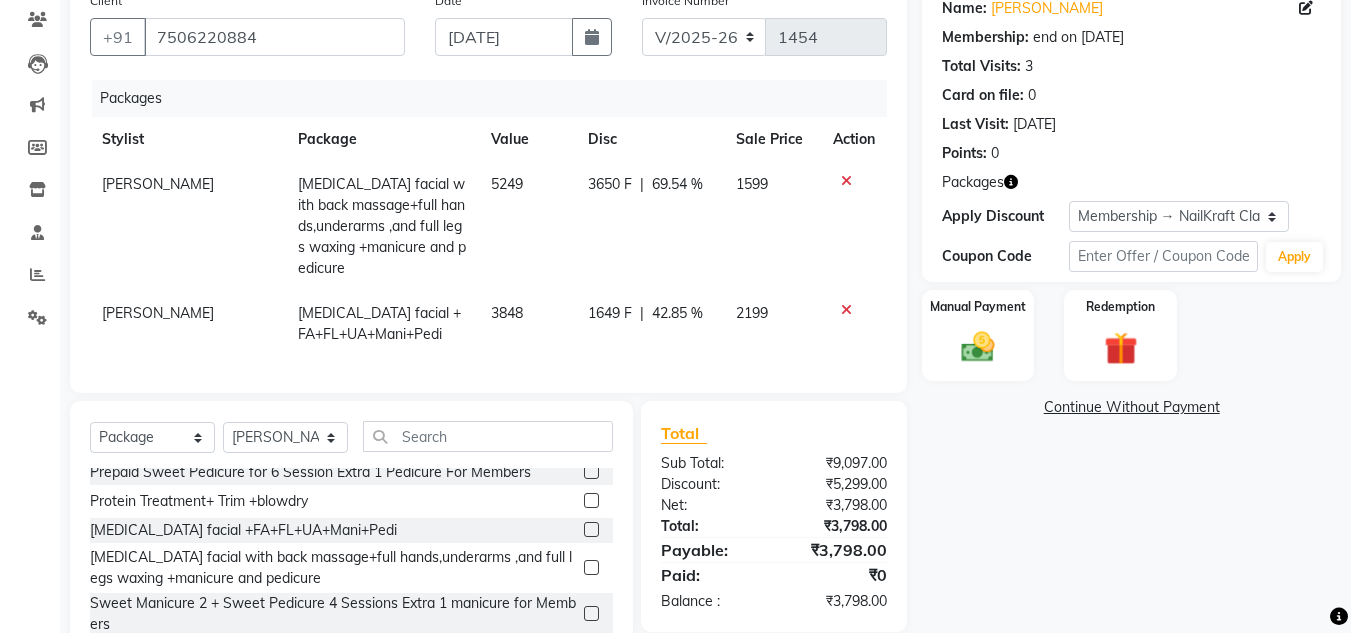 checkbox on "false" 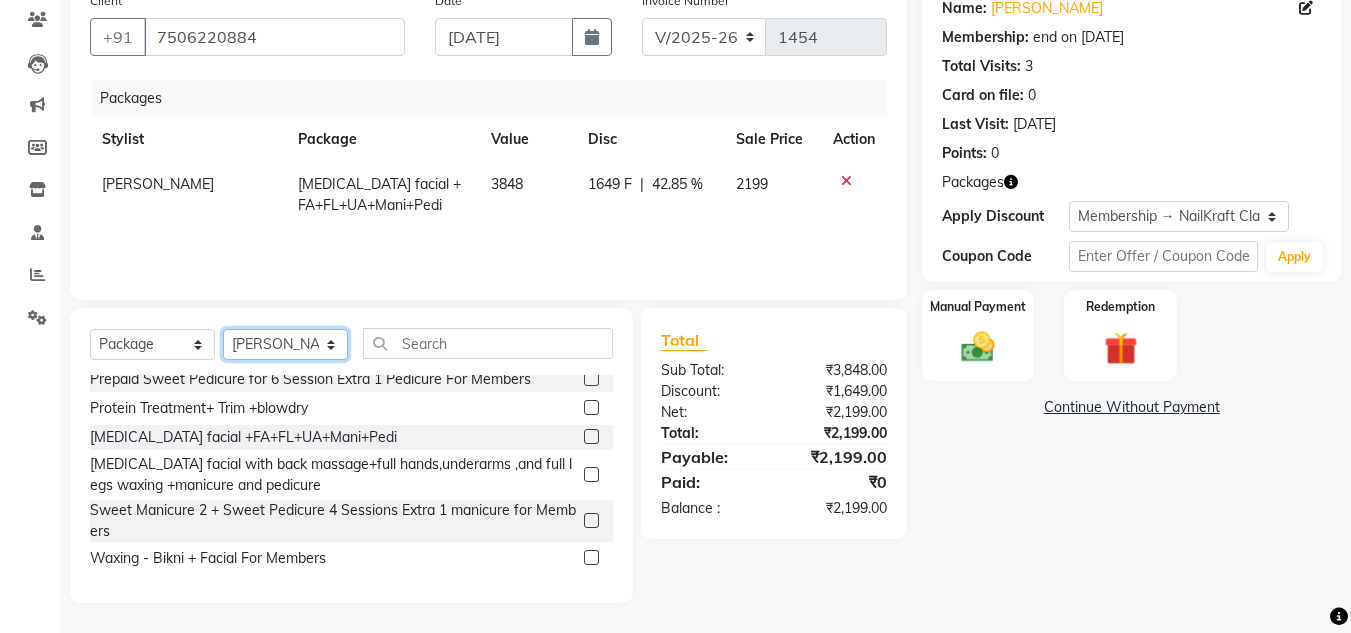 click on "Select Stylist Alam [PERSON_NAME] [PERSON_NAME] NailKraft [PERSON_NAME] [MEDICAL_DATA][PERSON_NAME]  Pooja Mehral Preeti Bidlal [PERSON_NAME] [PERSON_NAME] [PERSON_NAME] [PERSON_NAME]" 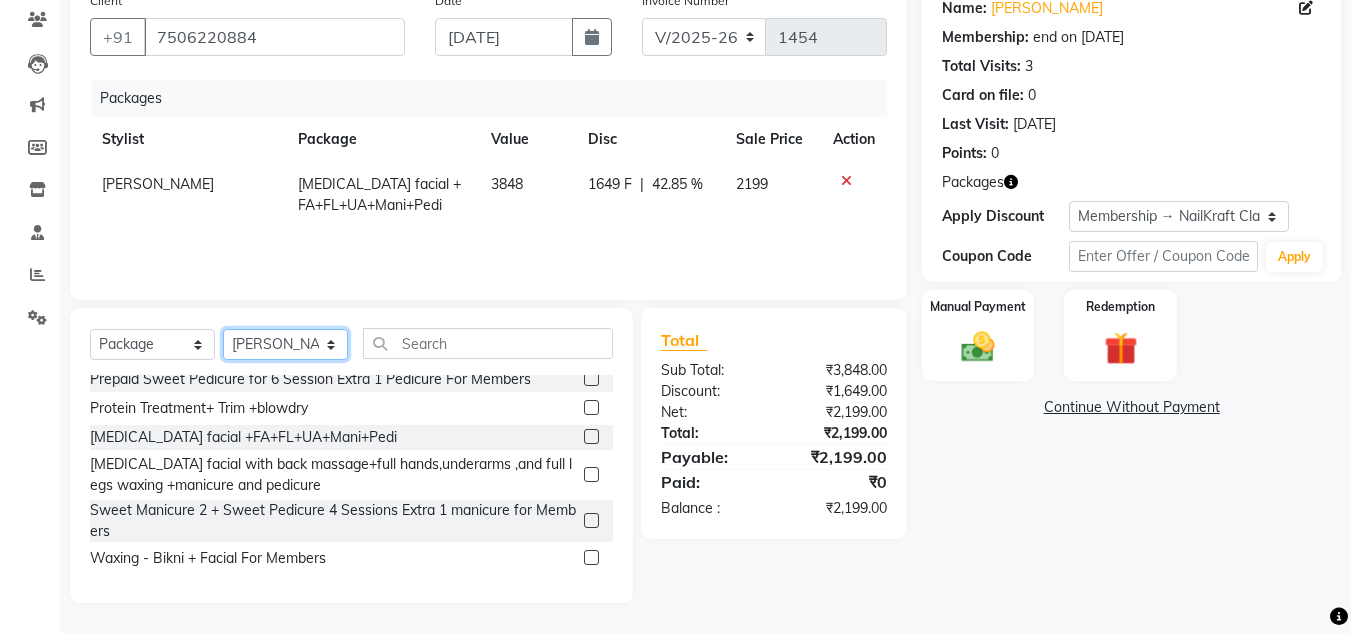 select on "50028" 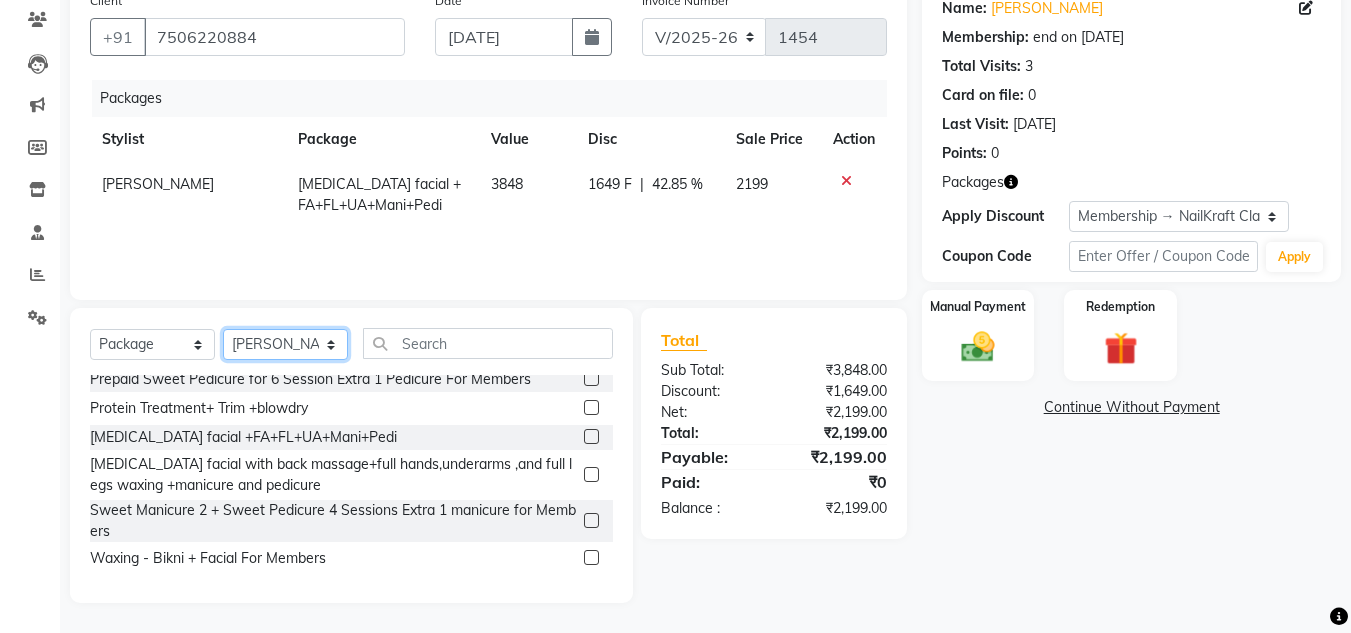 click on "Select Stylist Alam [PERSON_NAME] [PERSON_NAME] NailKraft [PERSON_NAME] [MEDICAL_DATA][PERSON_NAME]  Pooja Mehral Preeti Bidlal [PERSON_NAME] [PERSON_NAME] [PERSON_NAME] [PERSON_NAME]" 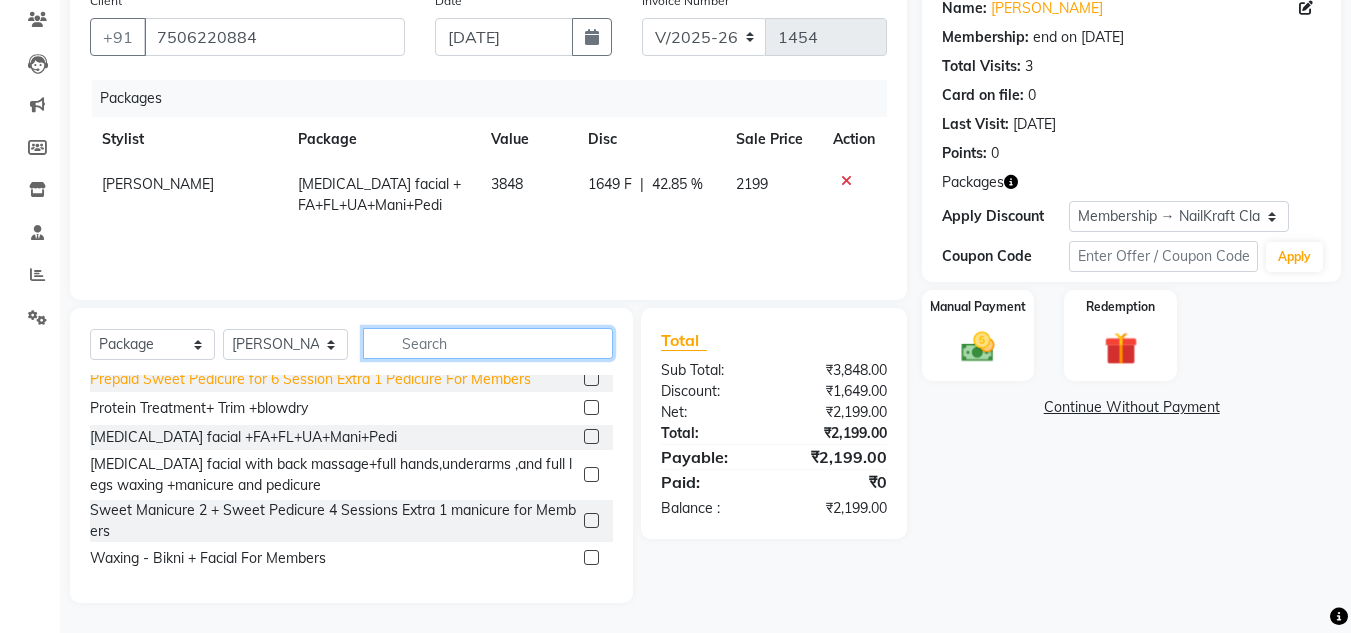 drag, startPoint x: 465, startPoint y: 348, endPoint x: 168, endPoint y: 378, distance: 298.5113 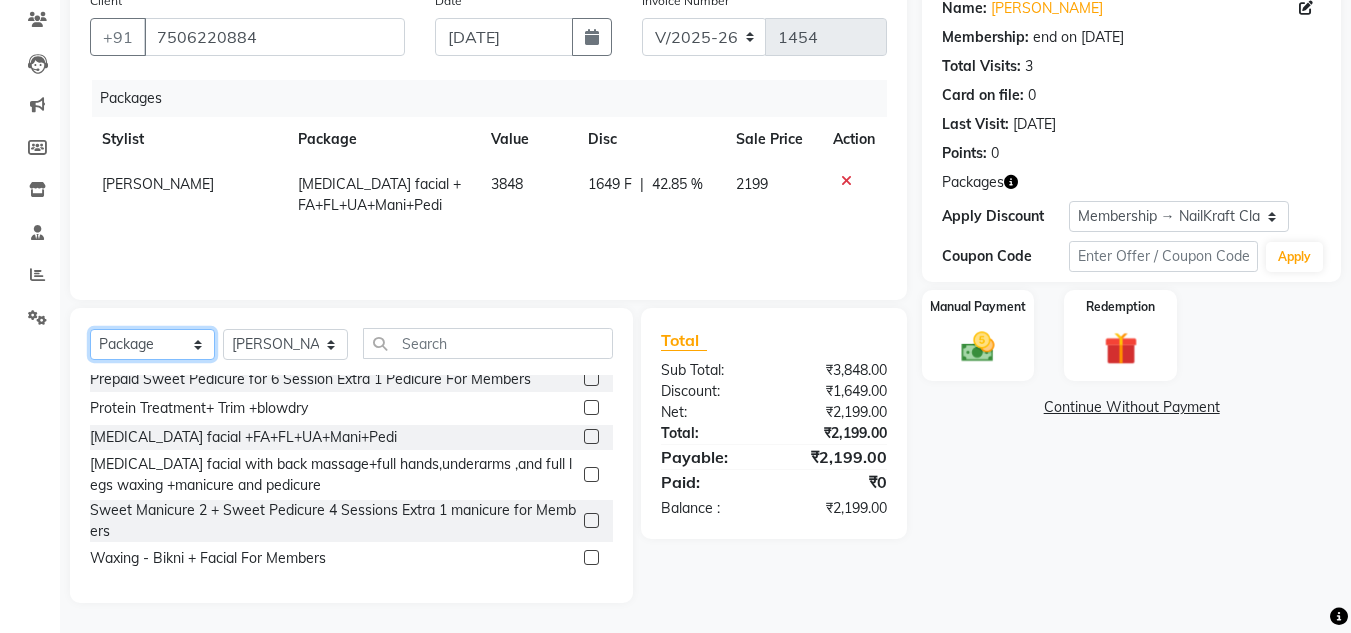click on "Select  Service  Product  Membership  Package Voucher Prepaid Gift Card" 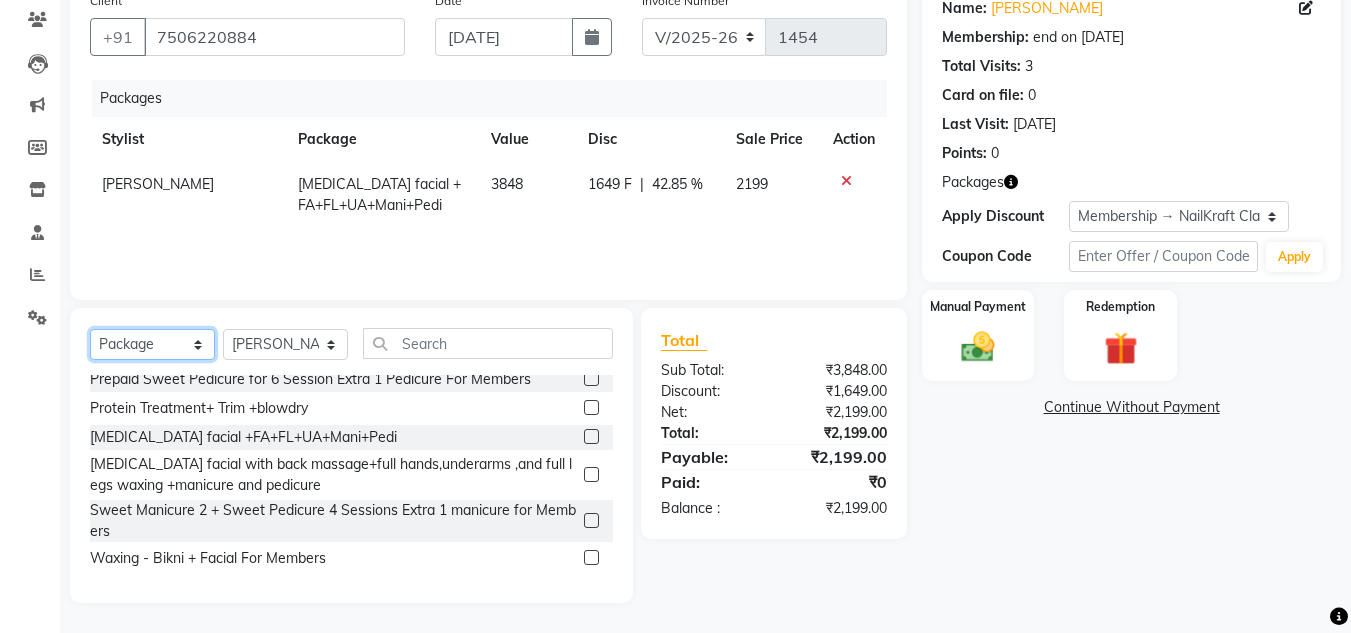 select on "service" 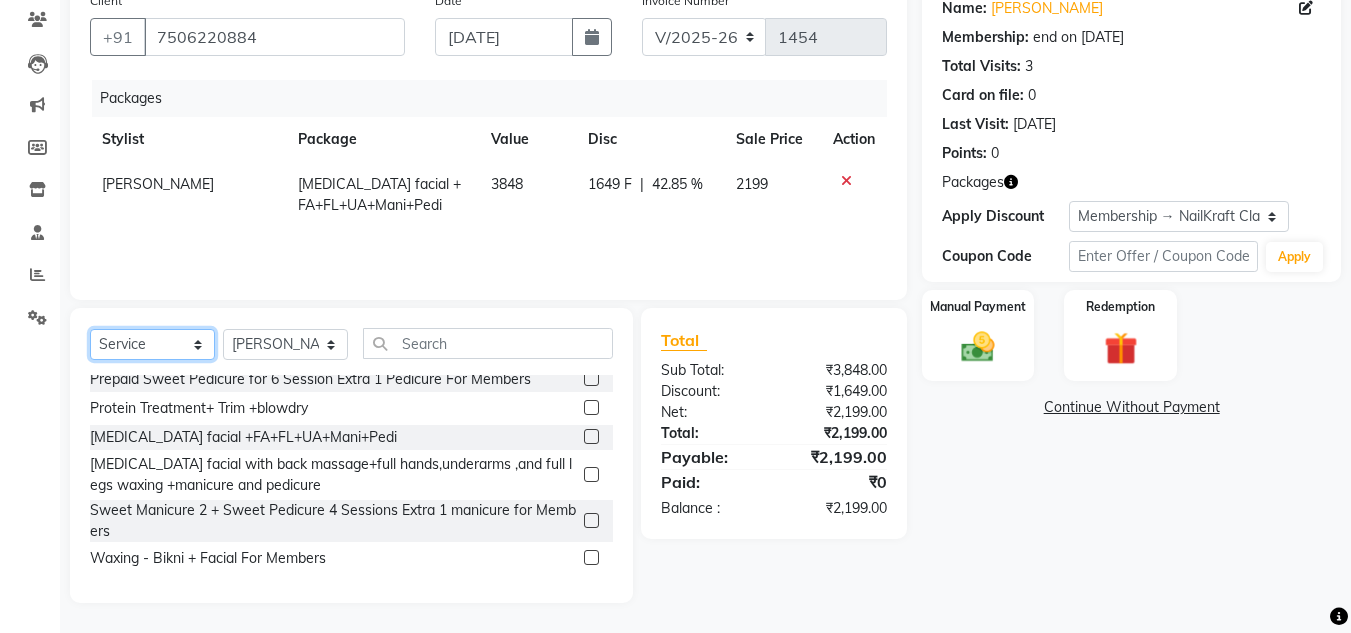 click on "Select  Service  Product  Membership  Package Voucher Prepaid Gift Card" 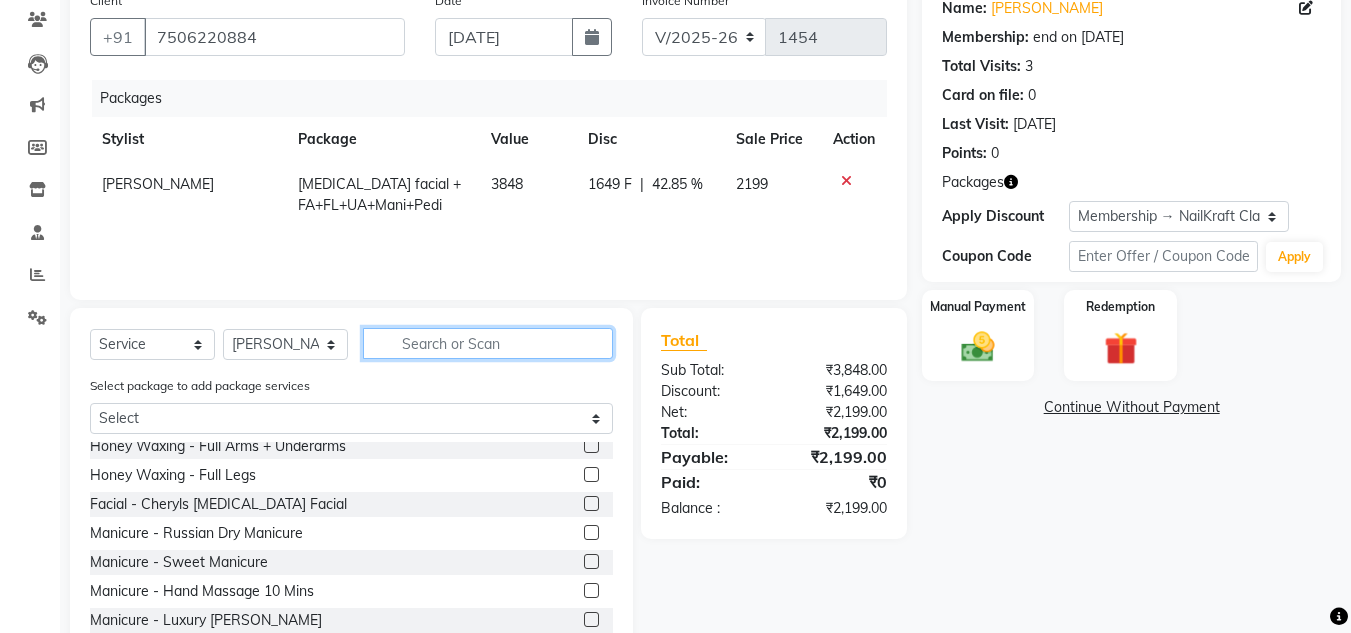 click 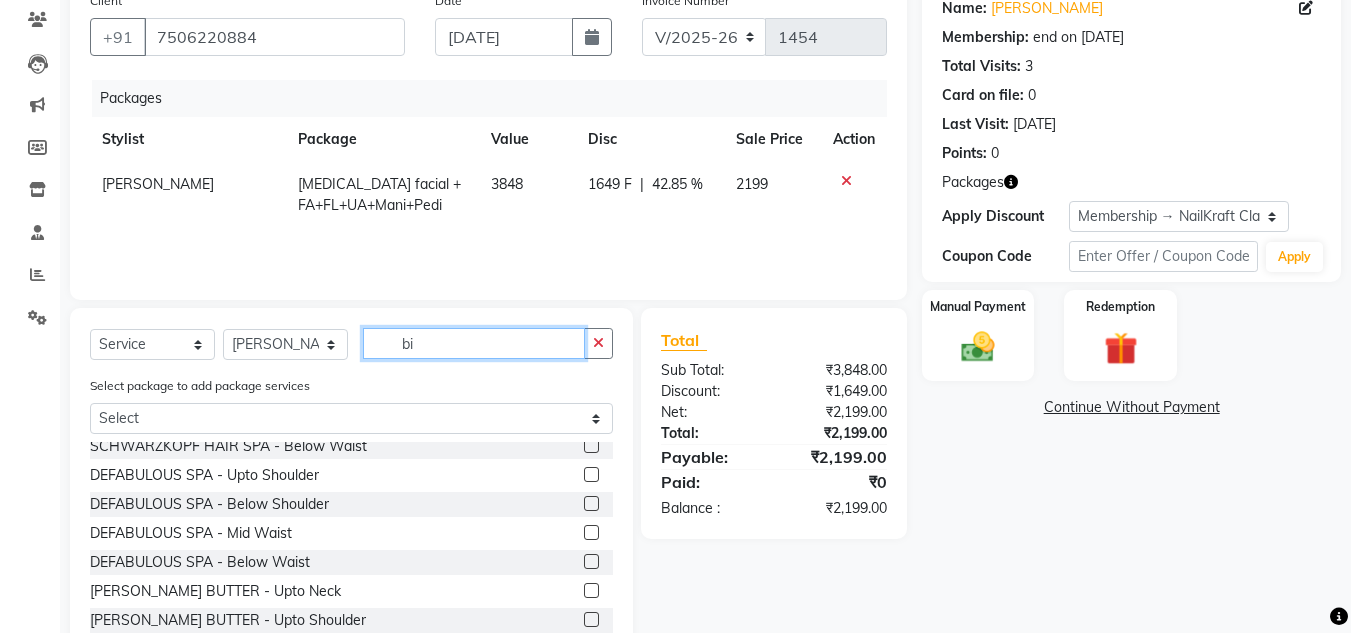 scroll, scrollTop: 0, scrollLeft: 0, axis: both 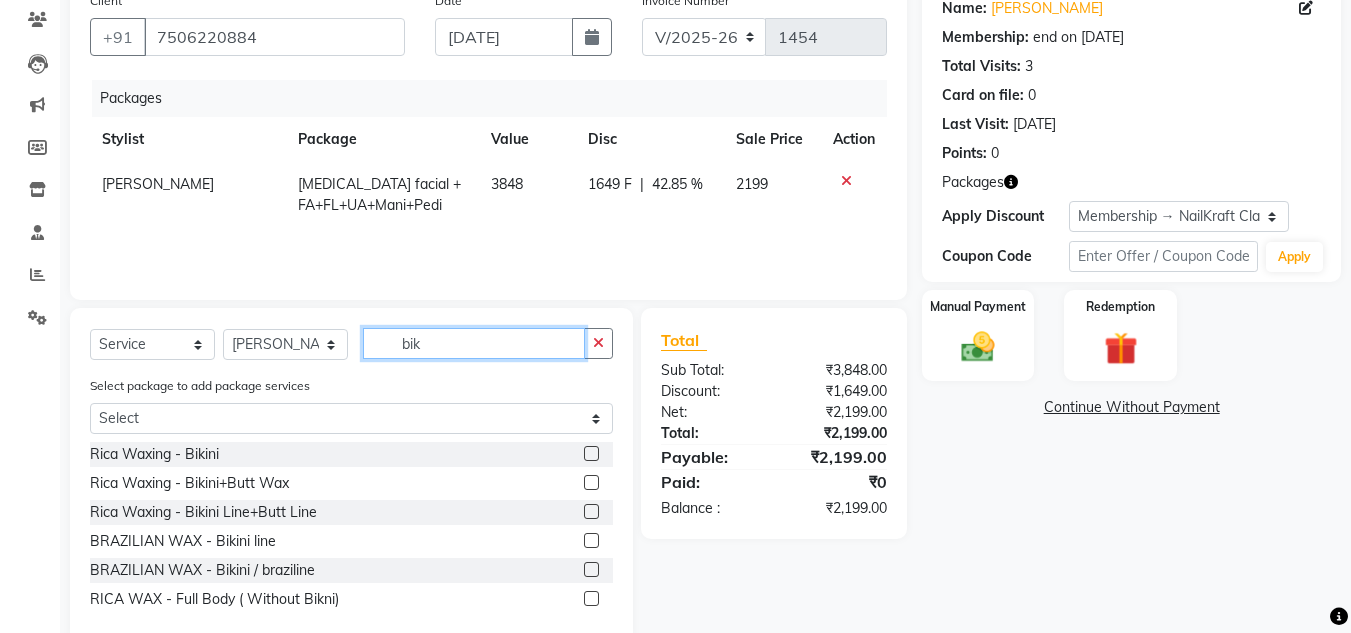 type on "bik" 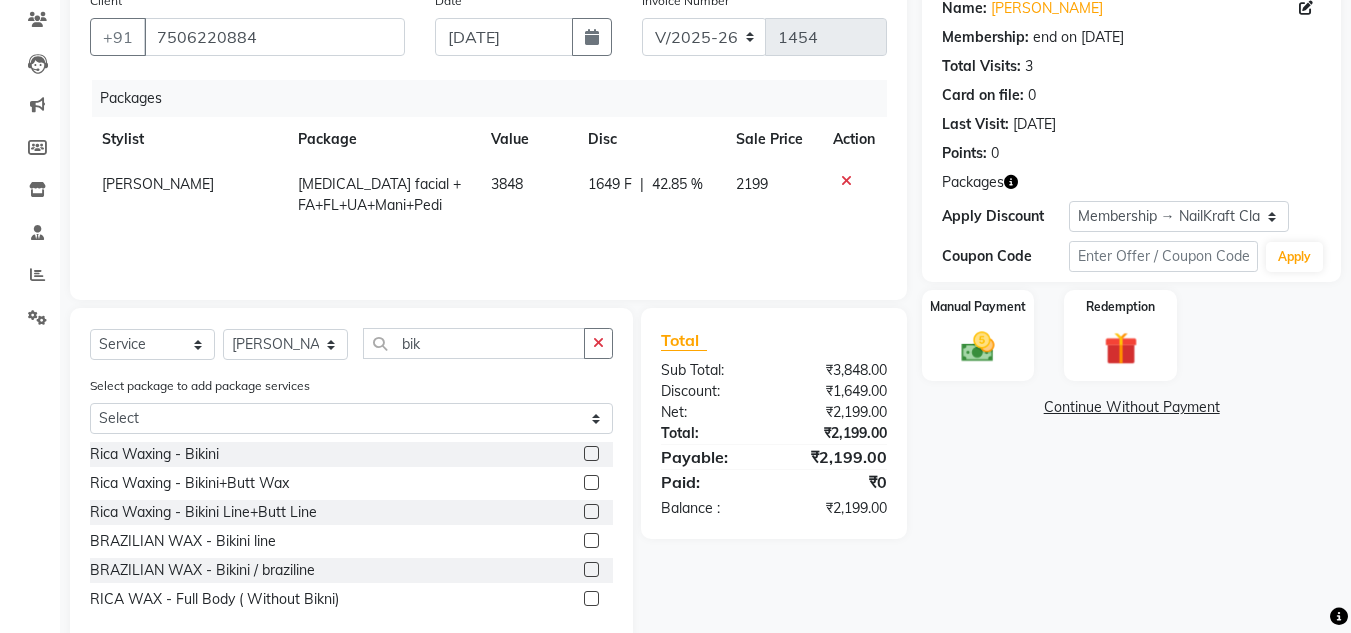 click 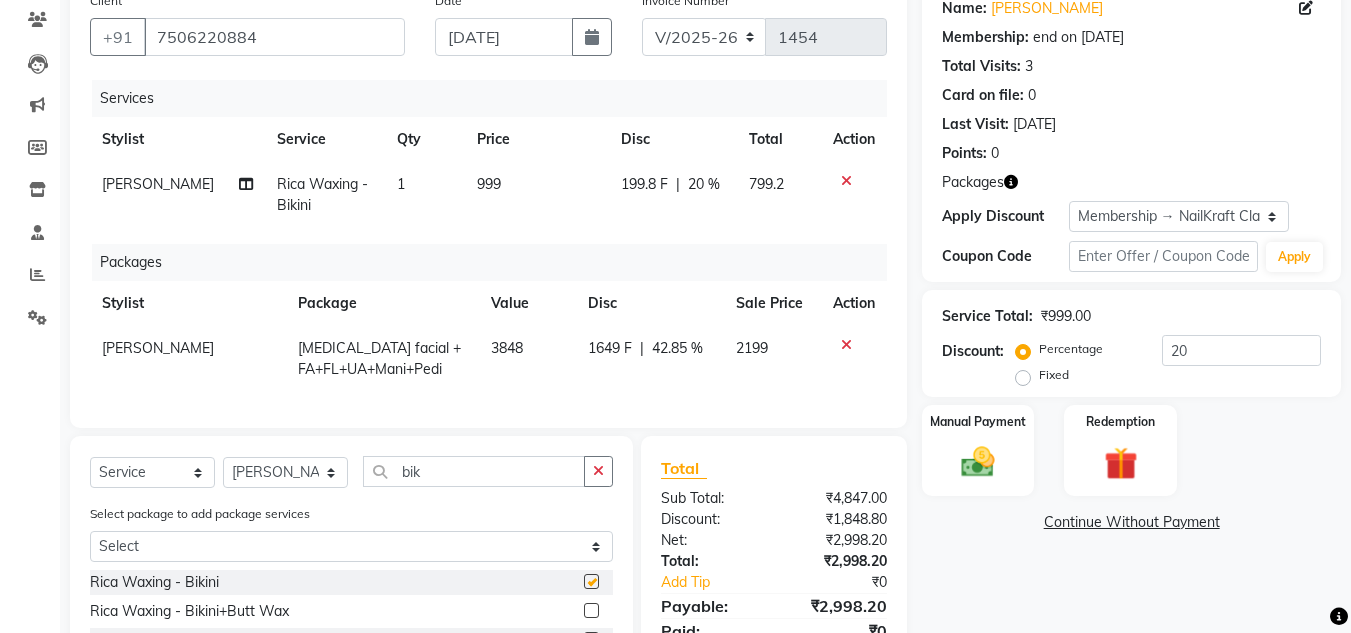 checkbox on "false" 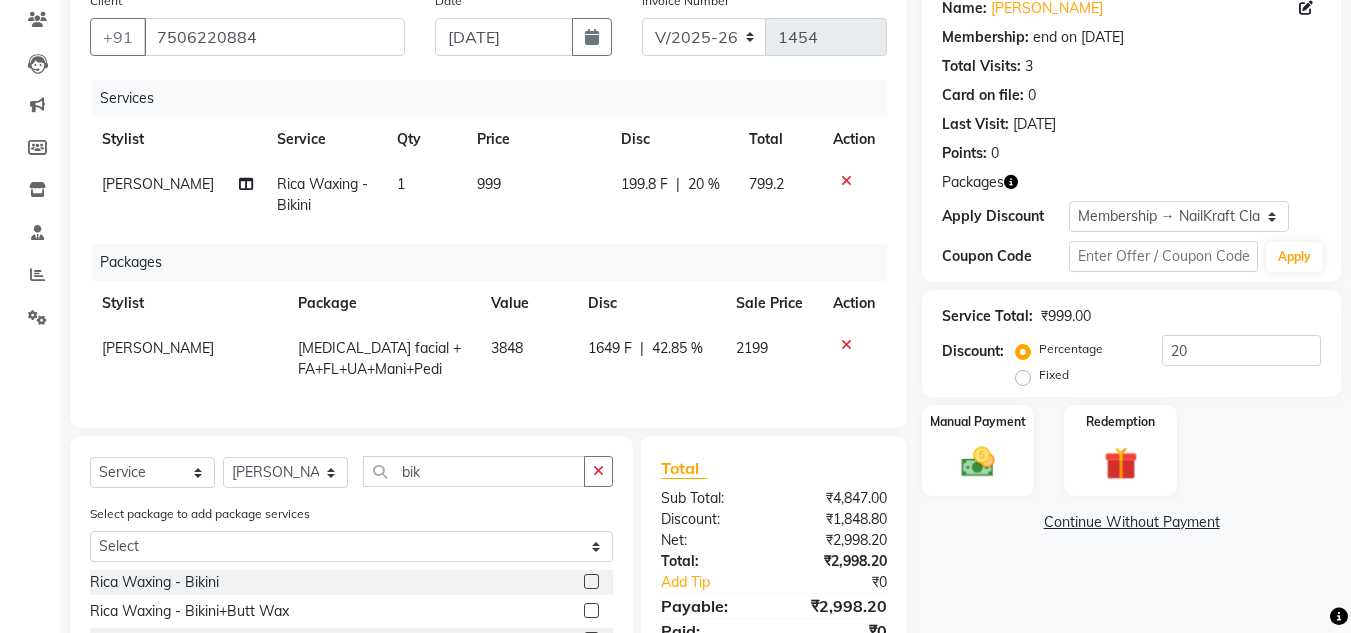 click 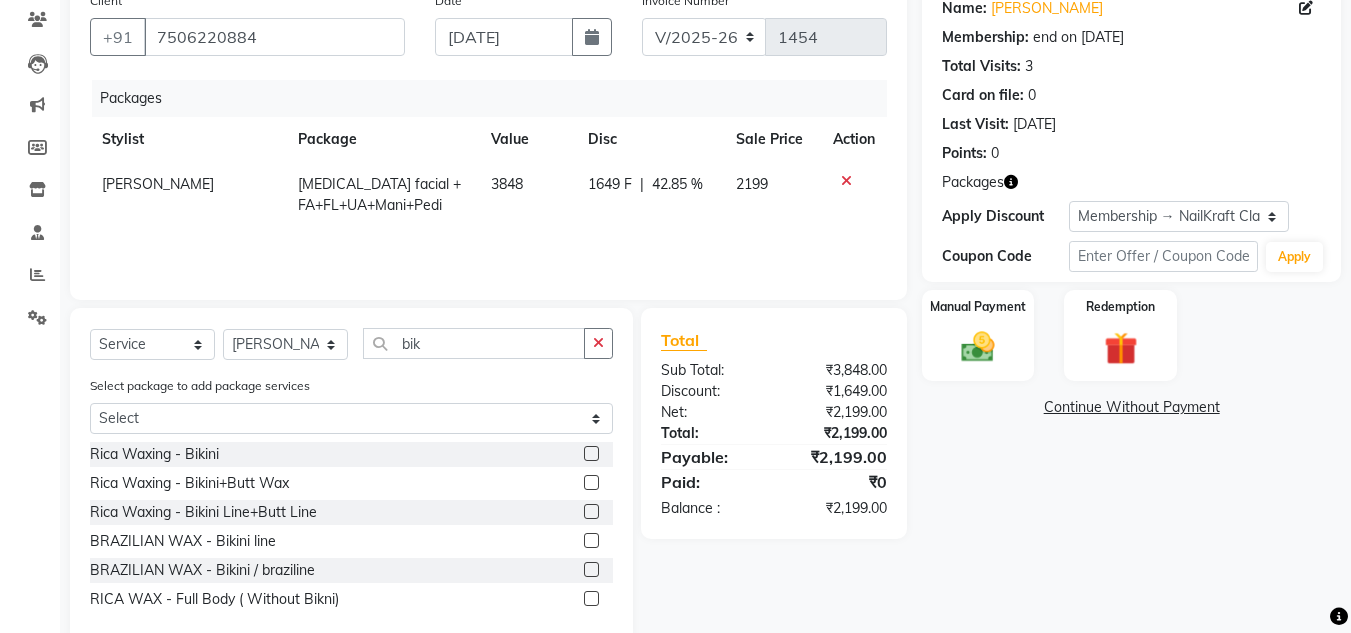 click 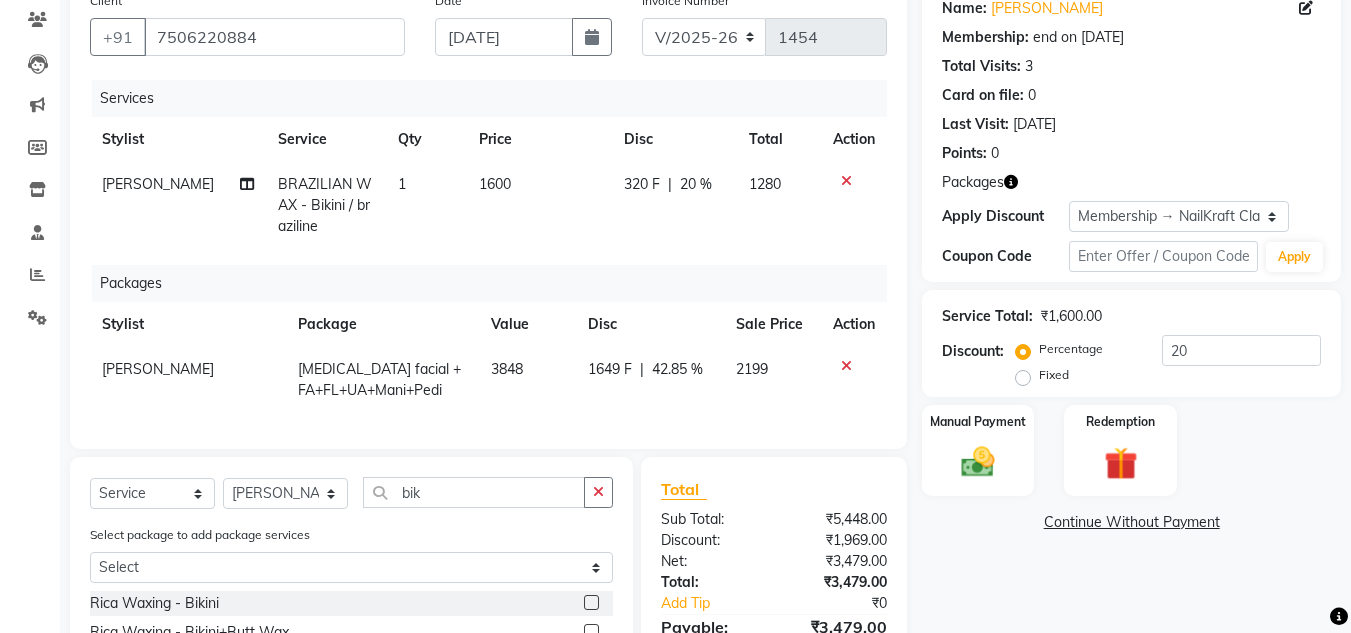 checkbox on "false" 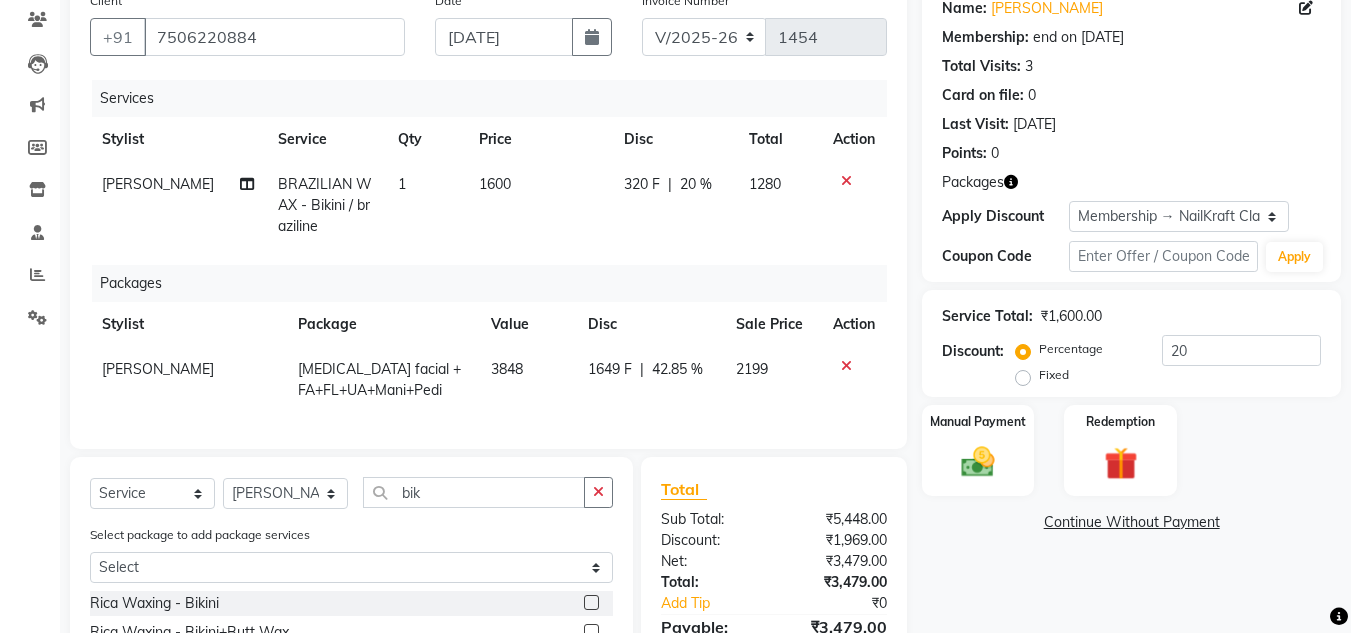 click on "1600" 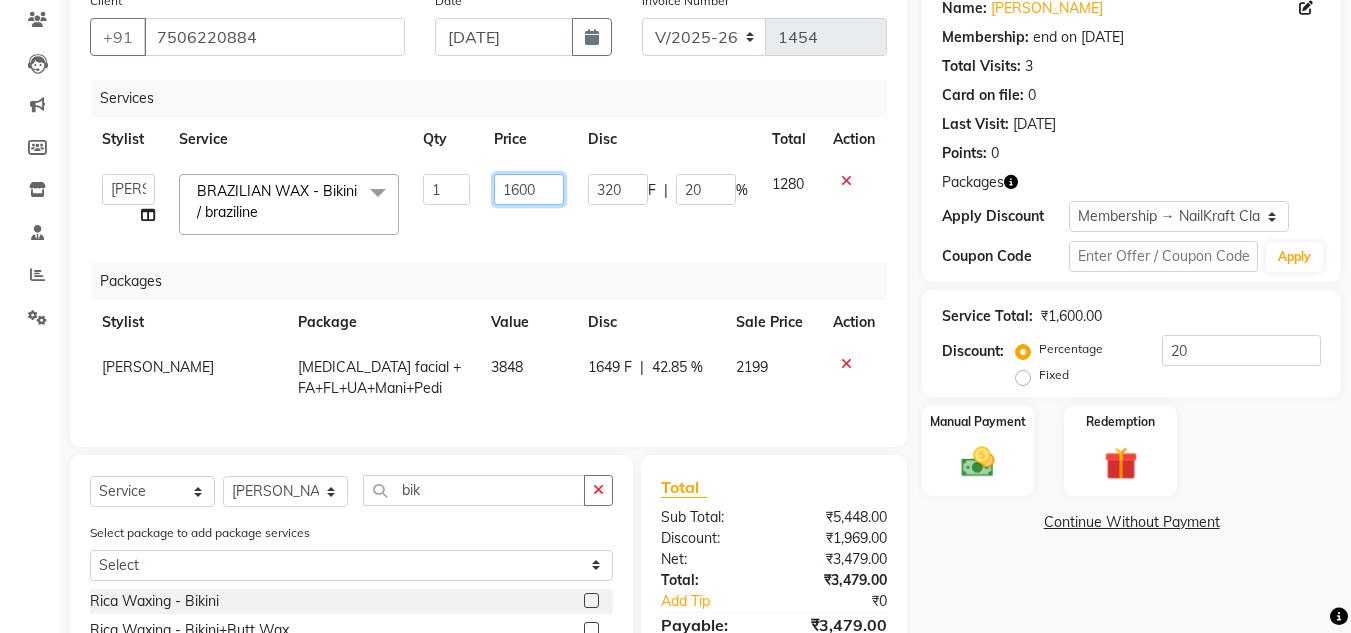 click on "1600" 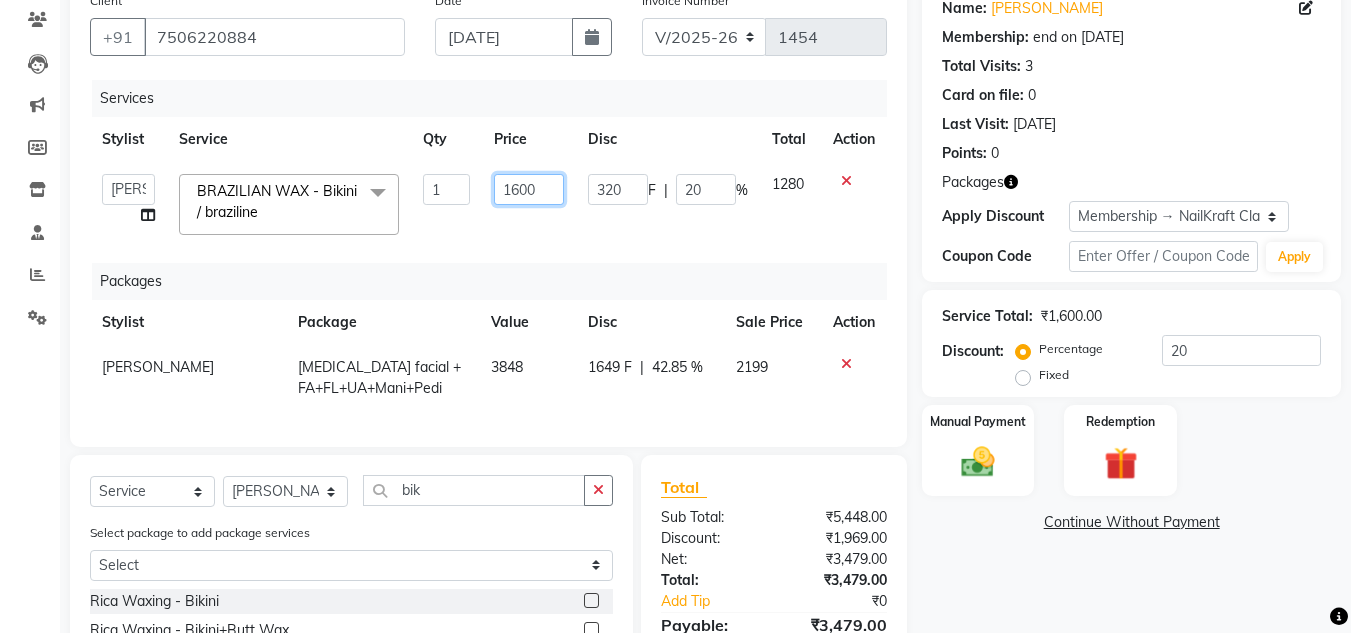 click on "1600" 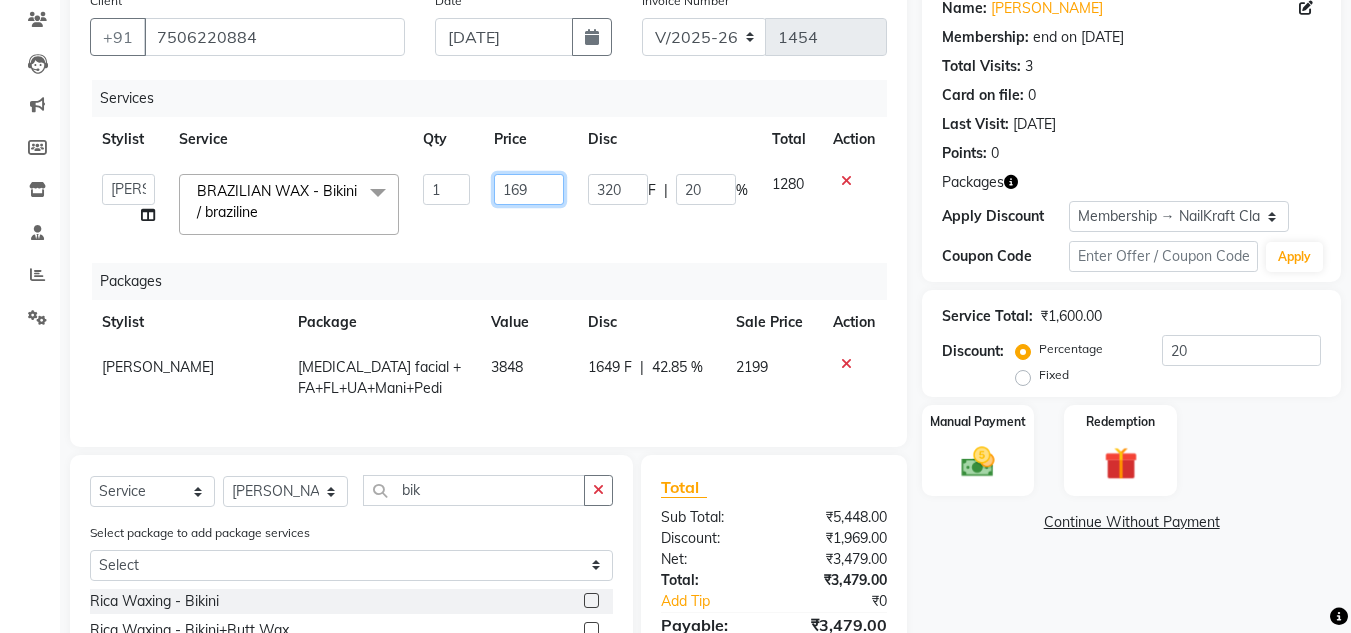 type on "1699" 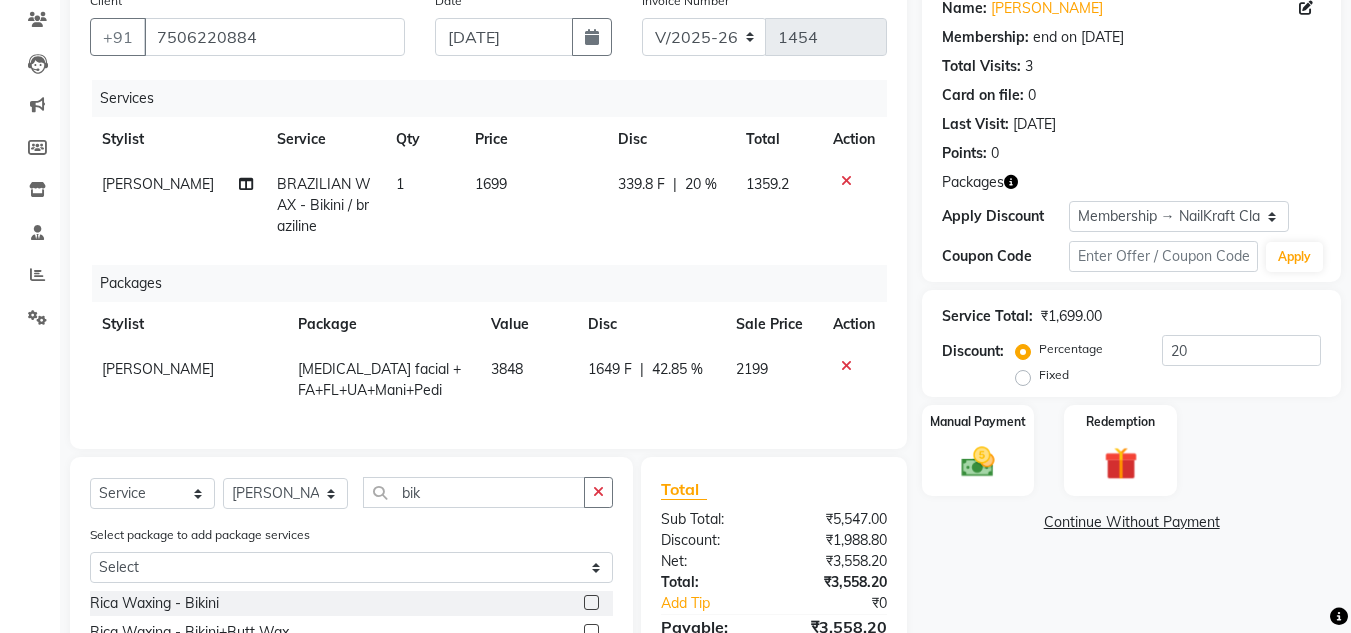 click on "339.8 F | 20 %" 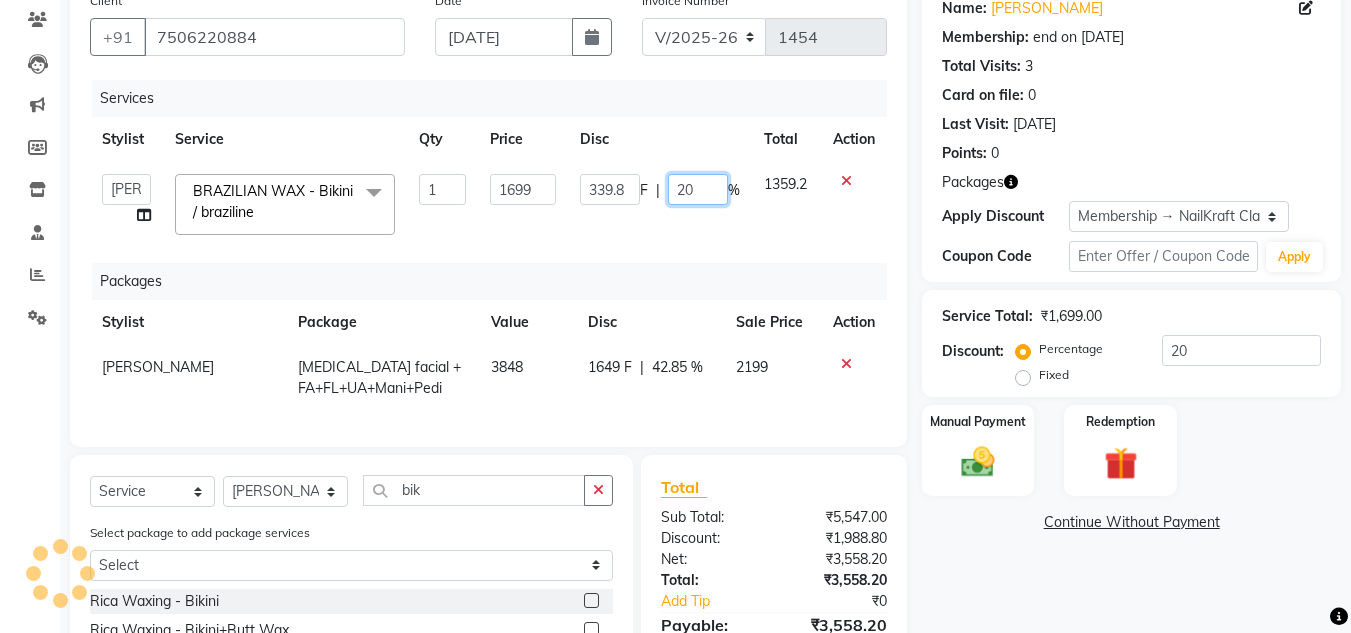 click on "20" 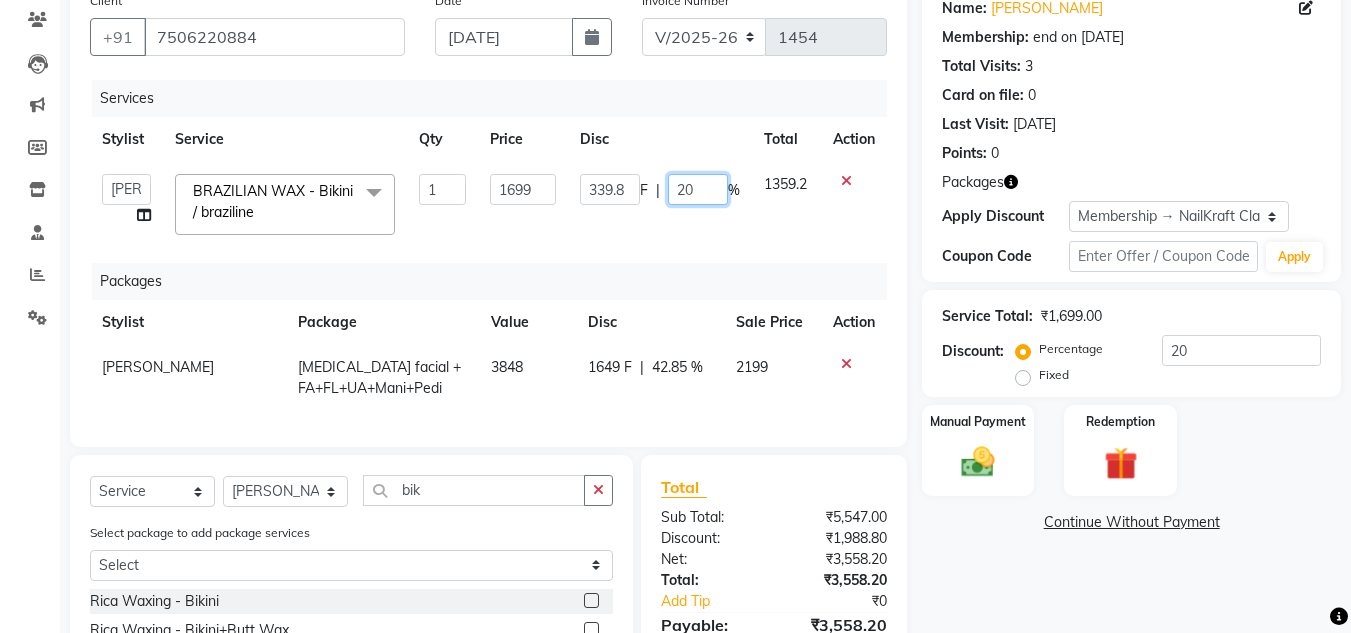 type on "2" 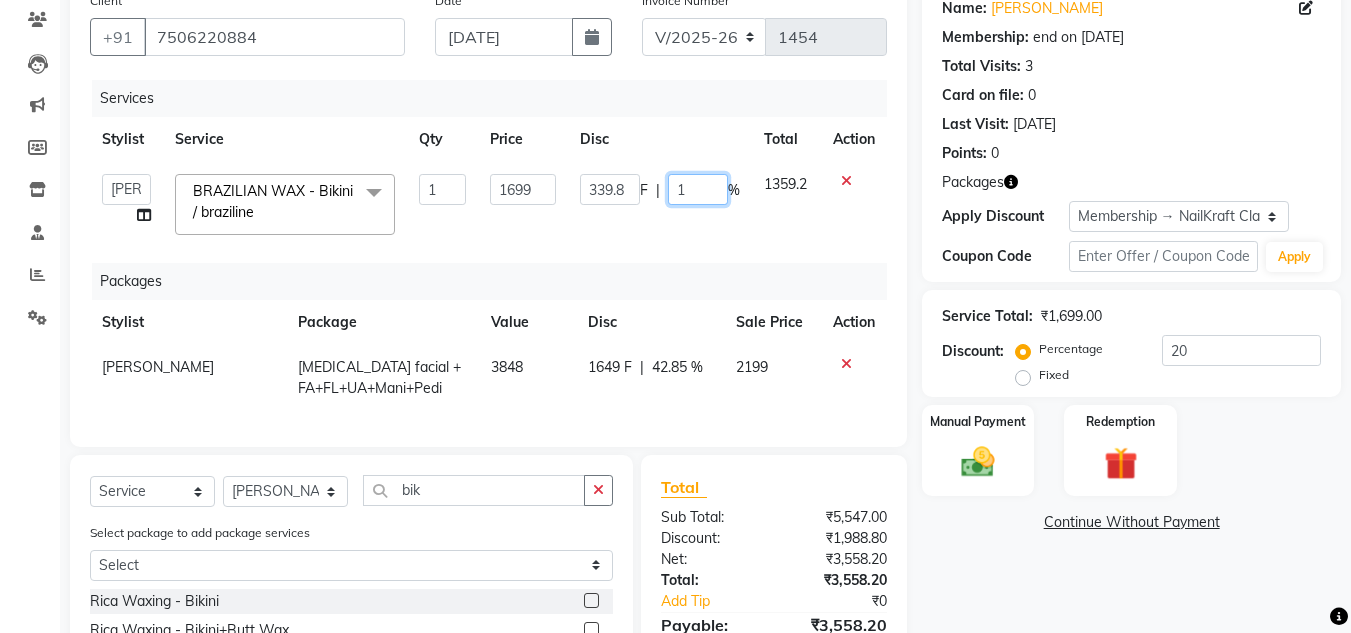 type on "10" 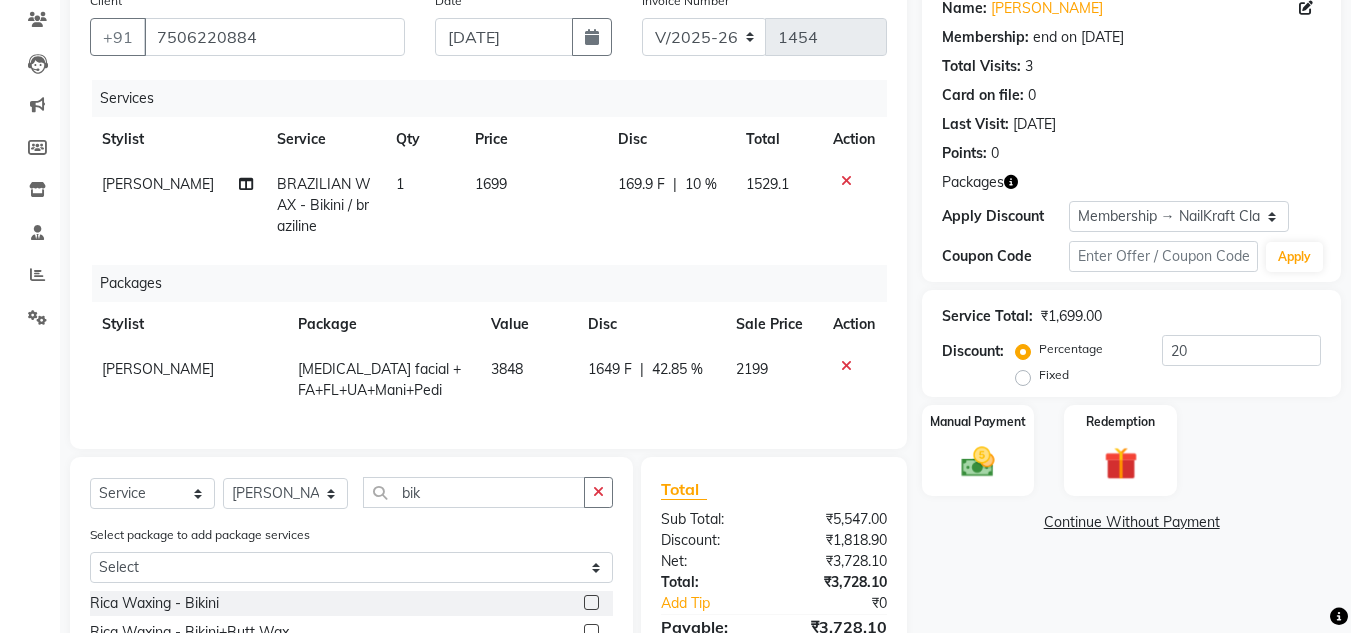 click on "Name: Namrata Gowda Membership: end on 23-01-2026 Total Visits:  3 Card on file:  0 Last Visit:   04-06-2025 Points:   0  Packages Apply Discount Select Membership → NailKraft ClassicMembership Coupon Code Apply Service Total:  ₹1,699.00  Discount:  Percentage   Fixed  20 Manual Payment Redemption  Continue Without Payment" 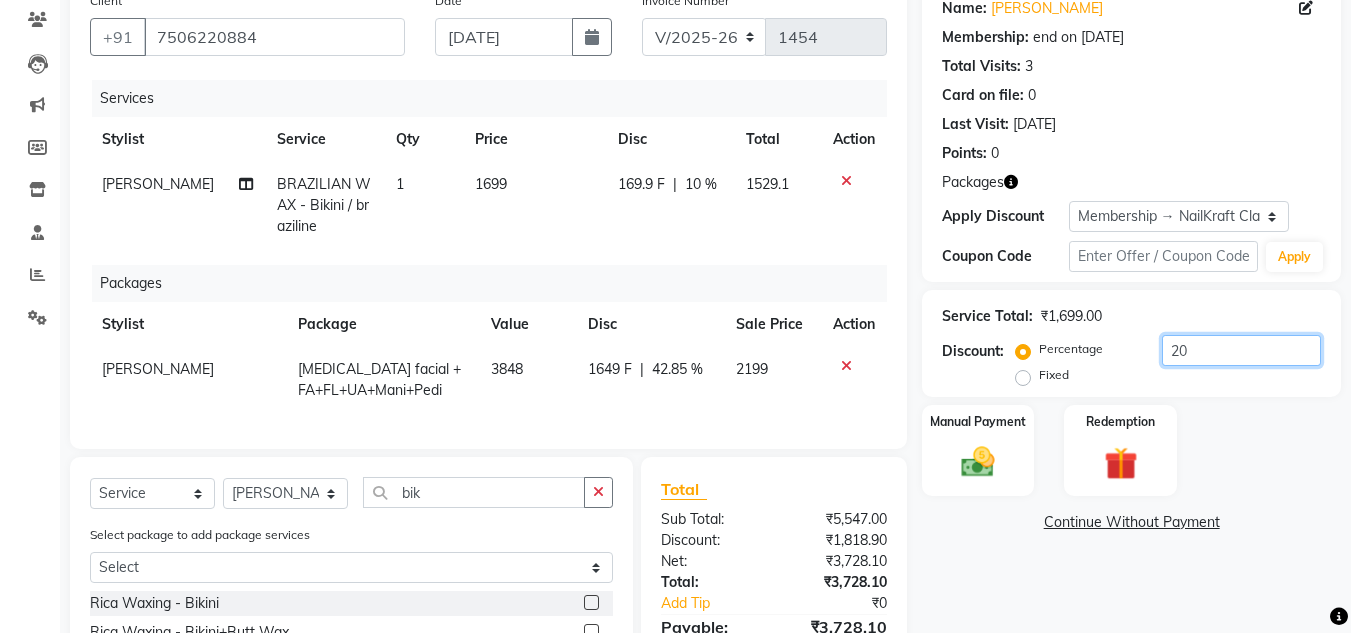 click on "20" 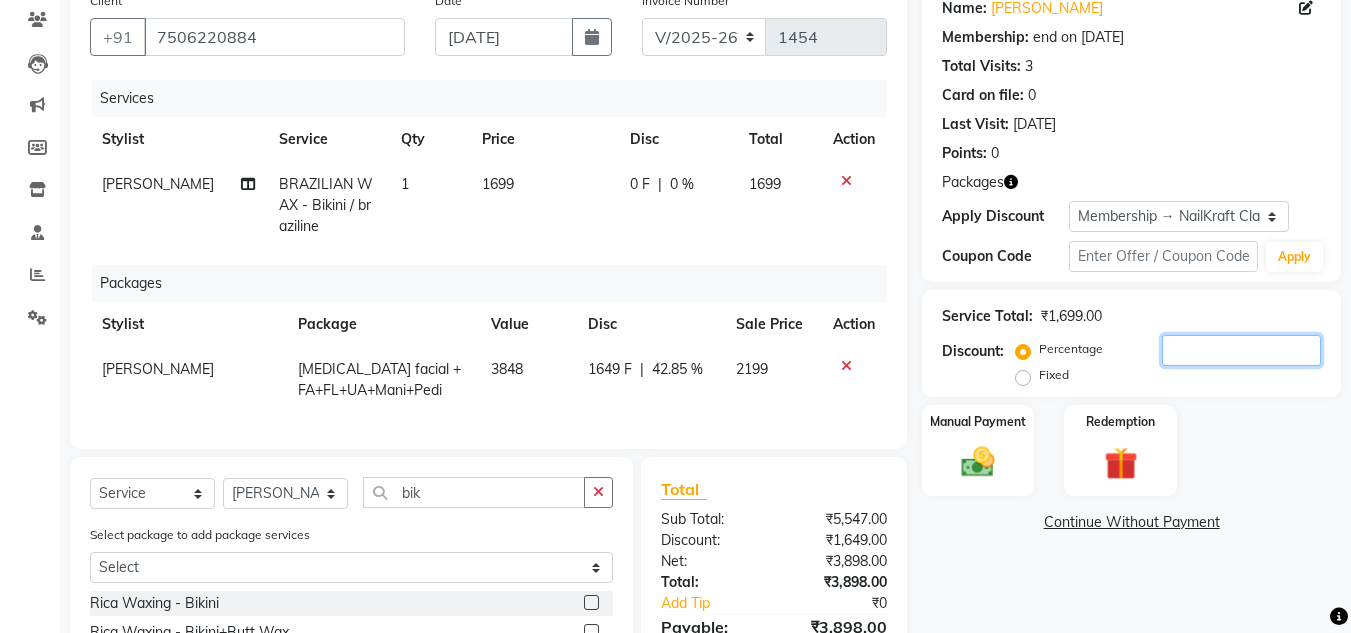 type 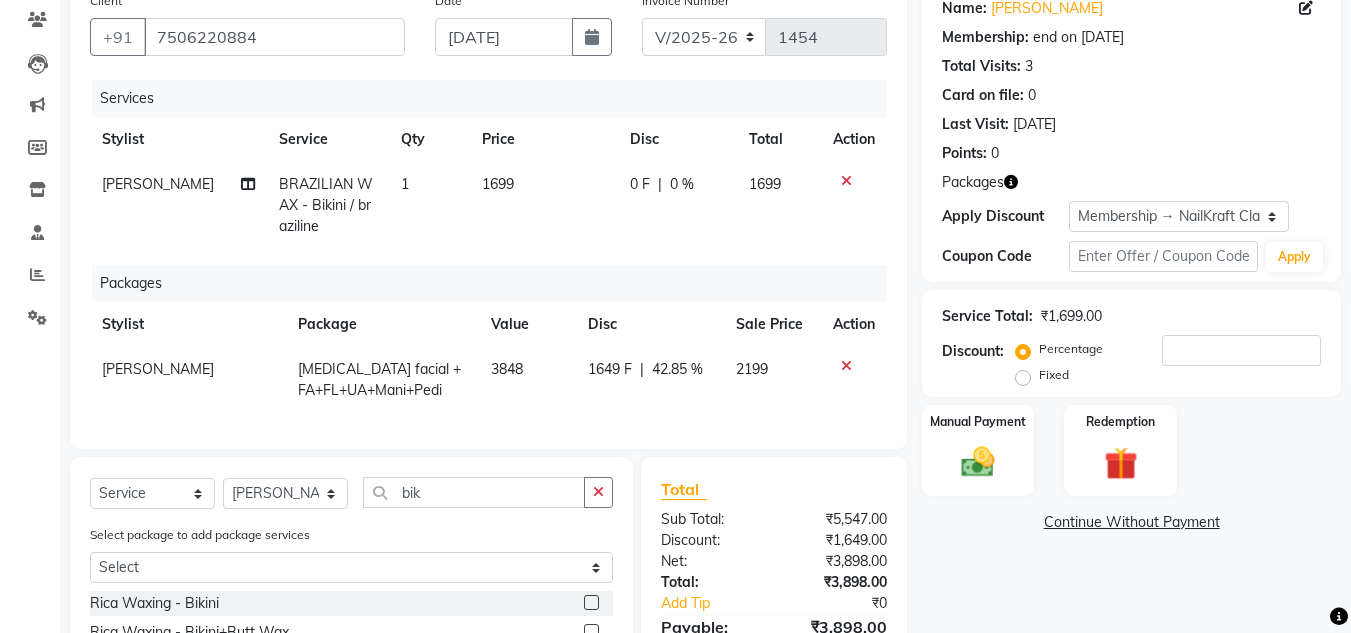 click on "0 %" 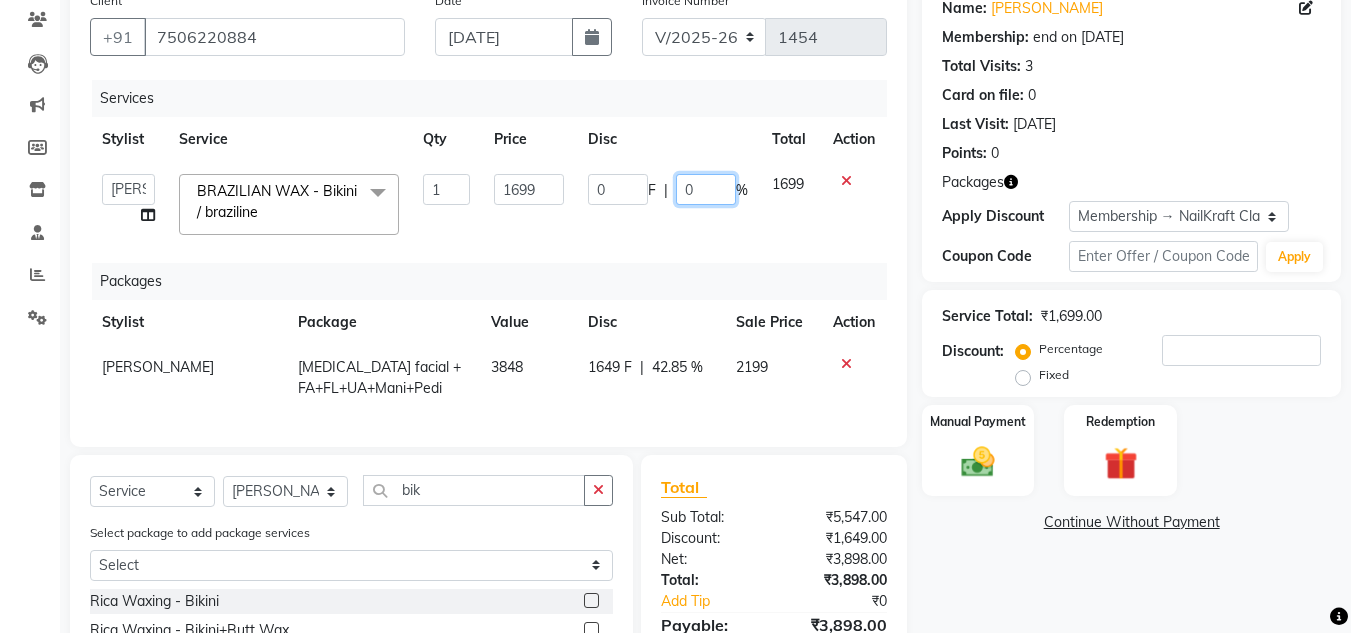 click on "0" 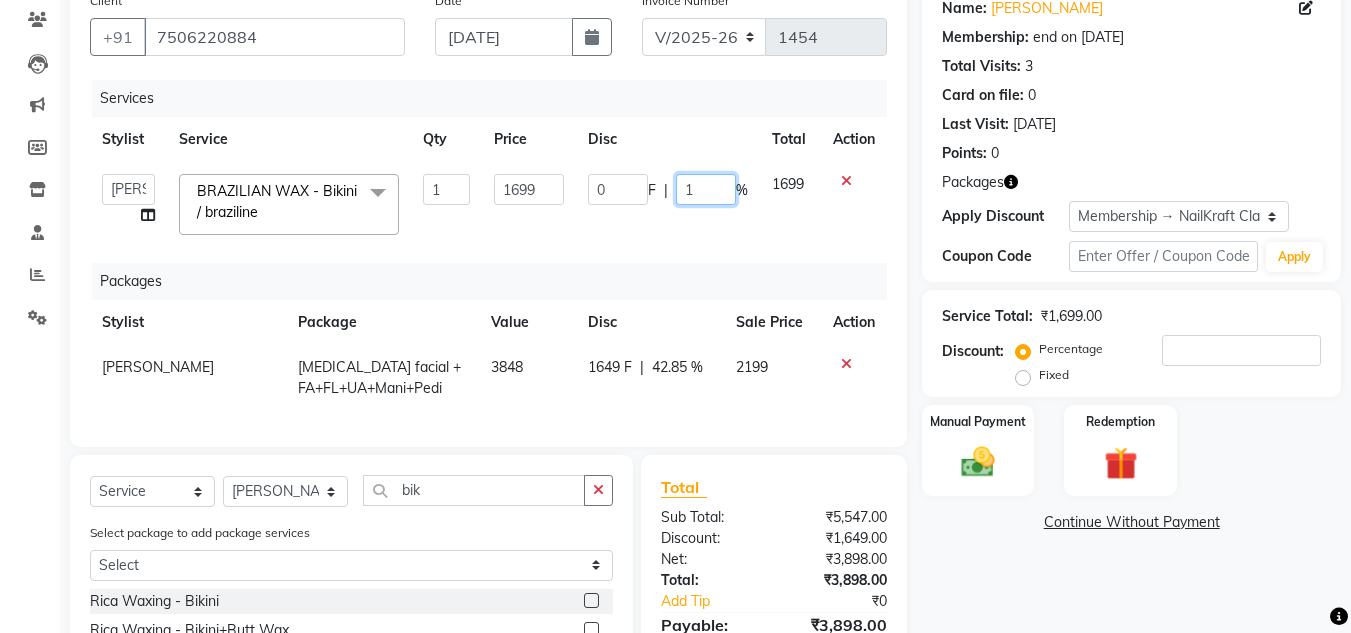 type on "10" 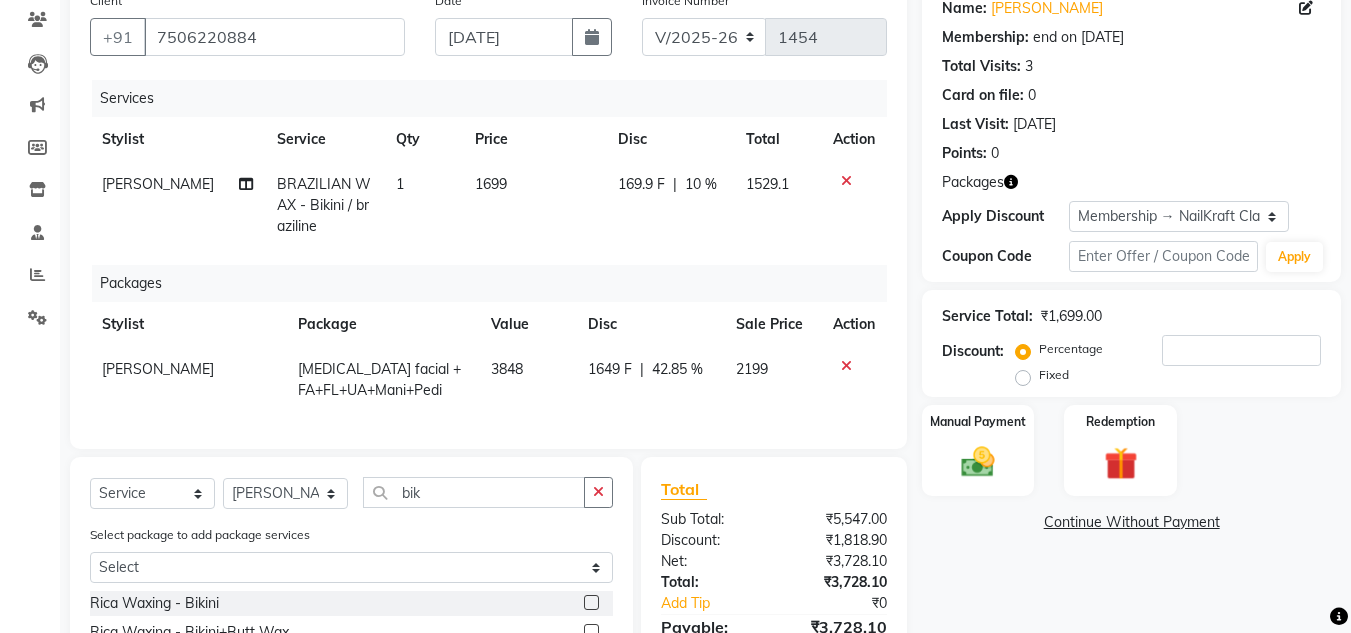 click on "Name: Namrata Gowda Membership: end on 23-01-2026 Total Visits:  3 Card on file:  0 Last Visit:   04-06-2025 Points:   0  Packages Apply Discount Select Membership → NailKraft ClassicMembership Coupon Code Apply Service Total:  ₹1,699.00  Discount:  Percentage   Fixed  Manual Payment Redemption  Continue Without Payment" 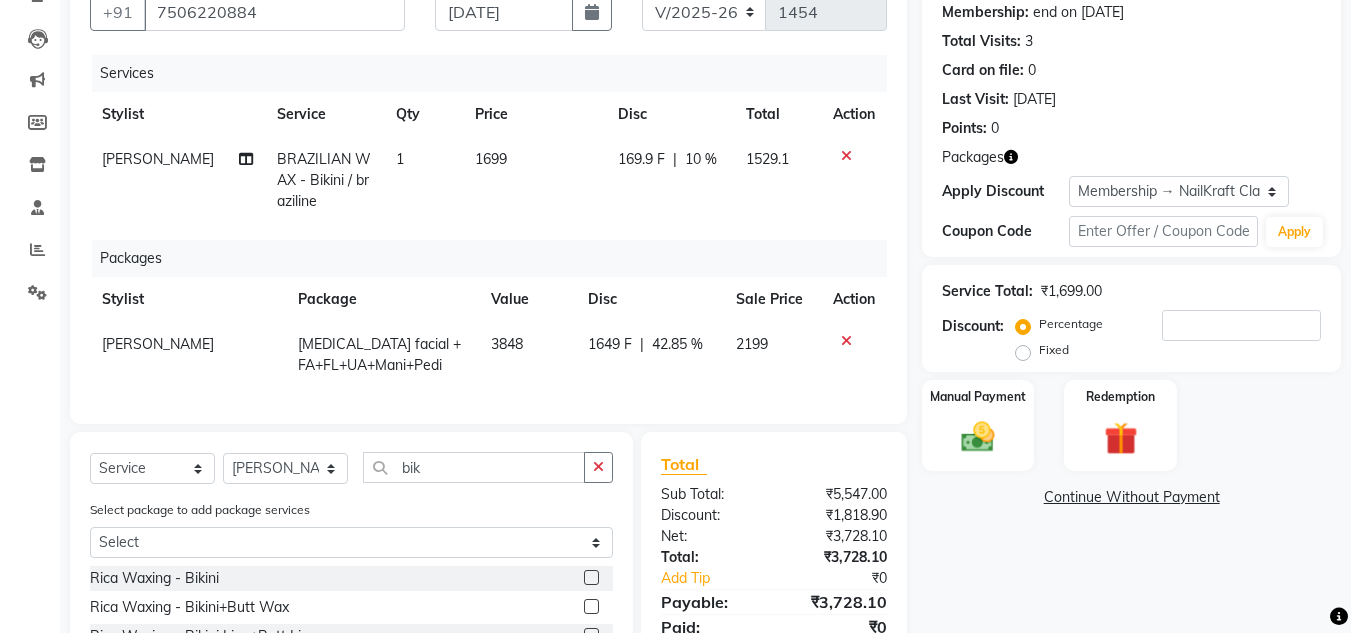 scroll, scrollTop: 173, scrollLeft: 0, axis: vertical 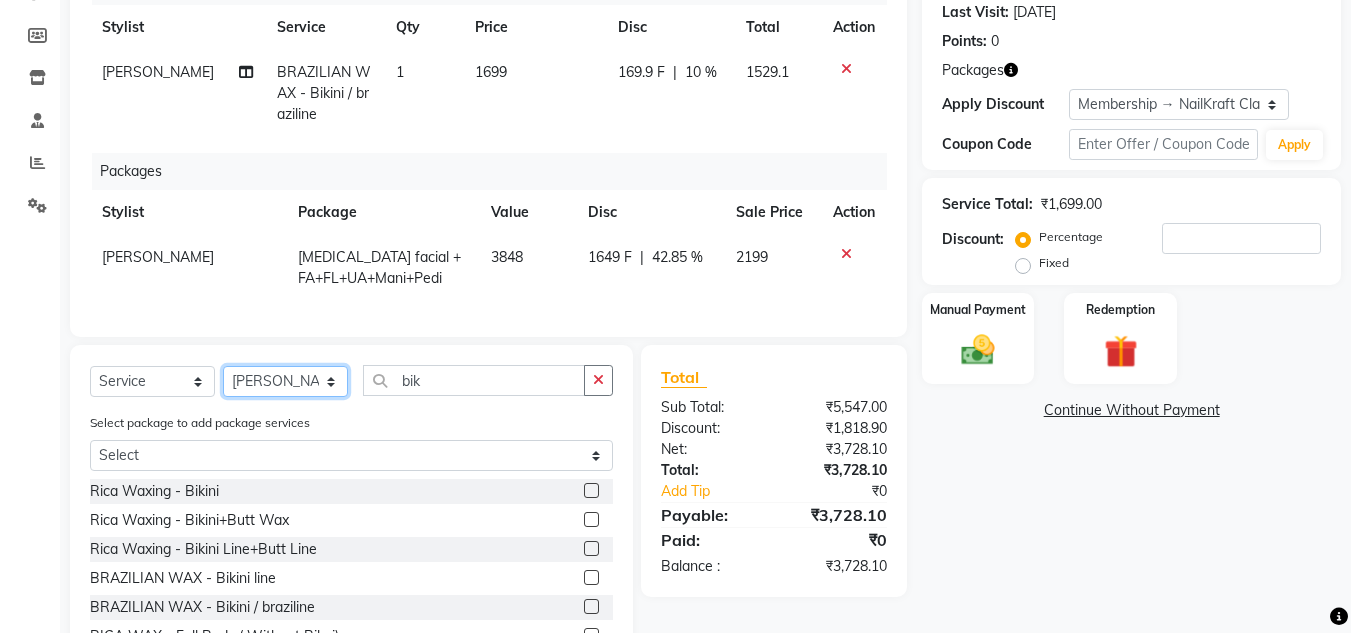 click on "Select Stylist Alam [PERSON_NAME] [PERSON_NAME] NailKraft [PERSON_NAME] [MEDICAL_DATA][PERSON_NAME]  Pooja Mehral Preeti Bidlal [PERSON_NAME] [PERSON_NAME] [PERSON_NAME] [PERSON_NAME]" 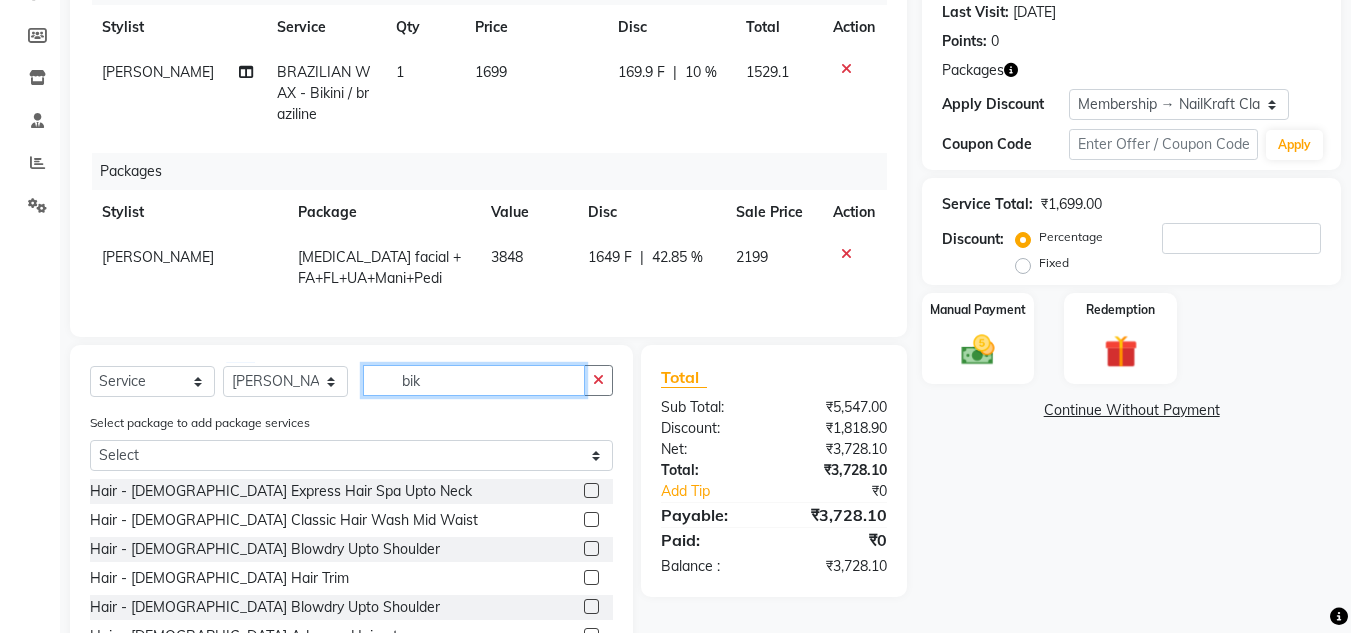 click on "bik" 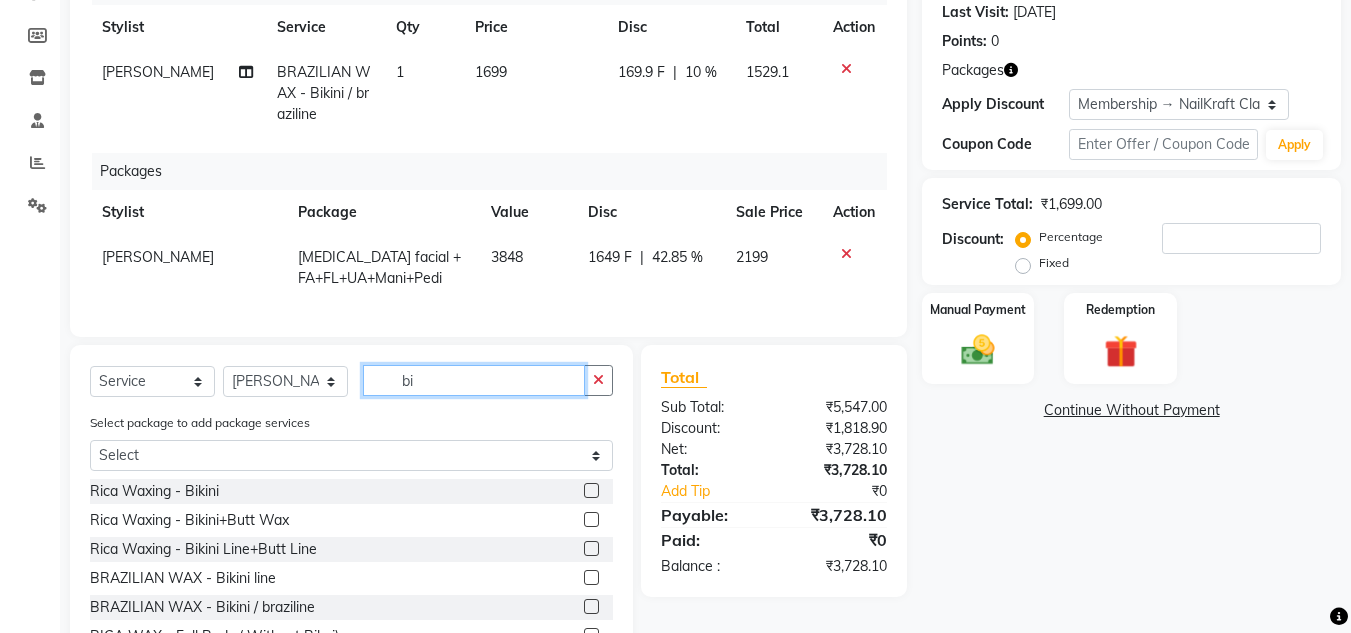 type on "b" 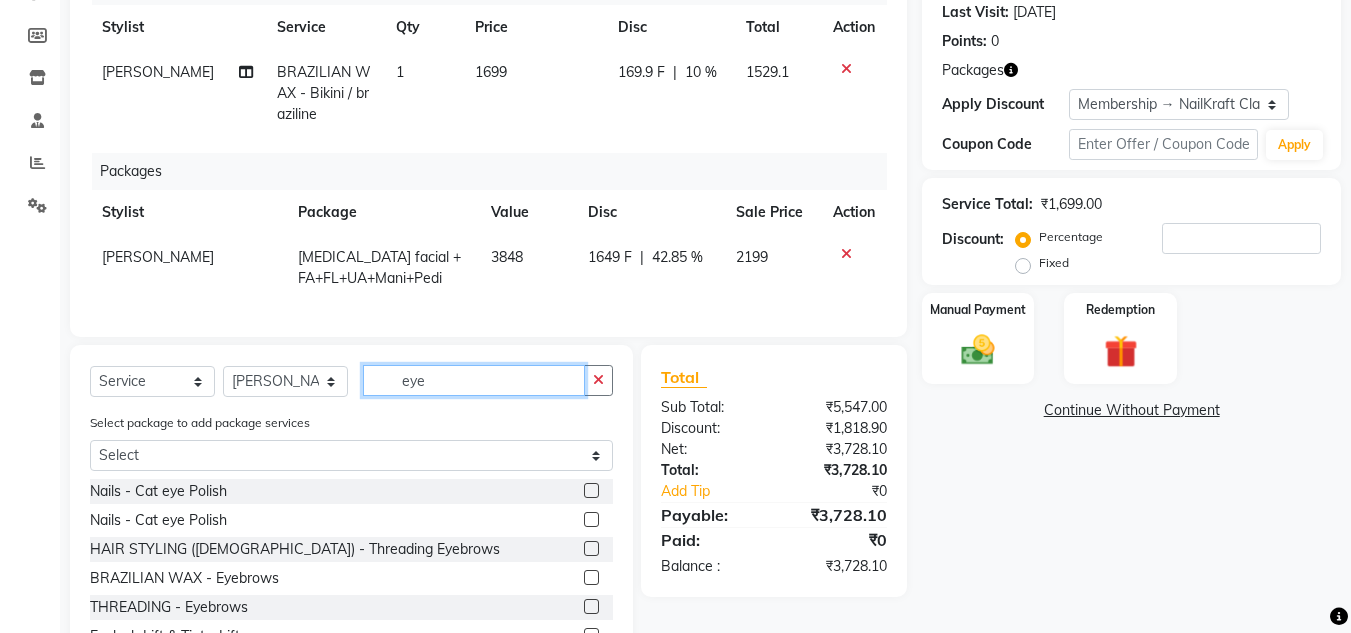 type on "eye" 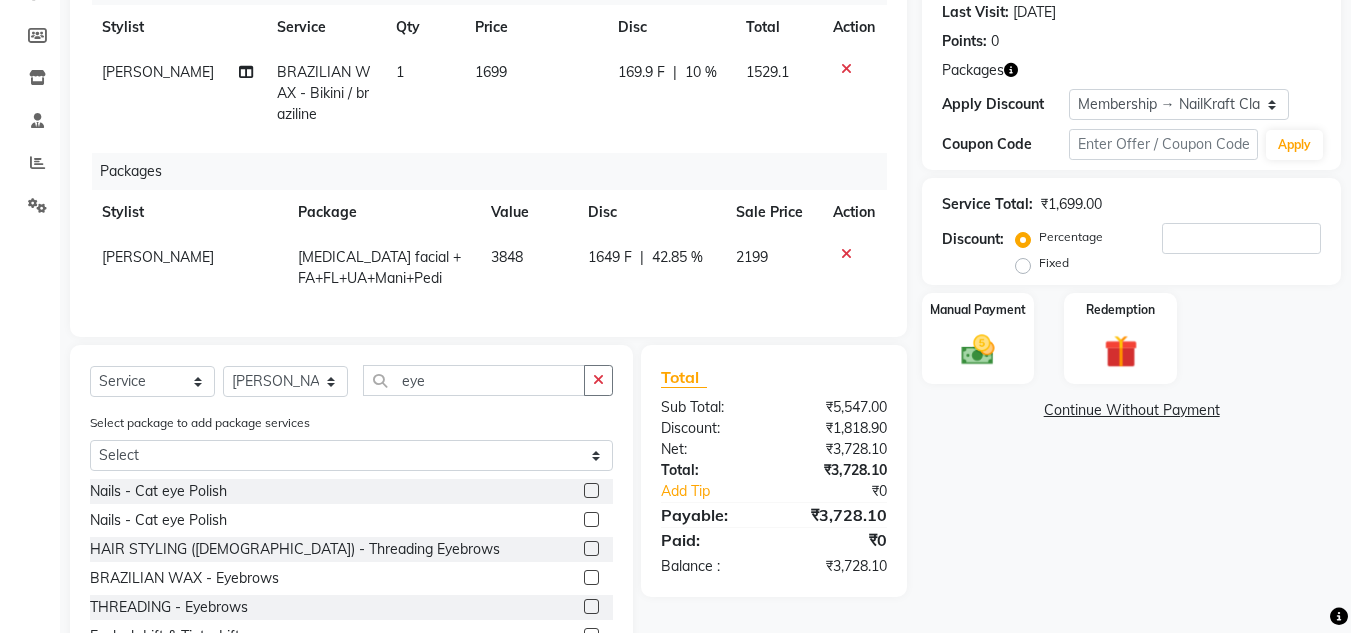 click 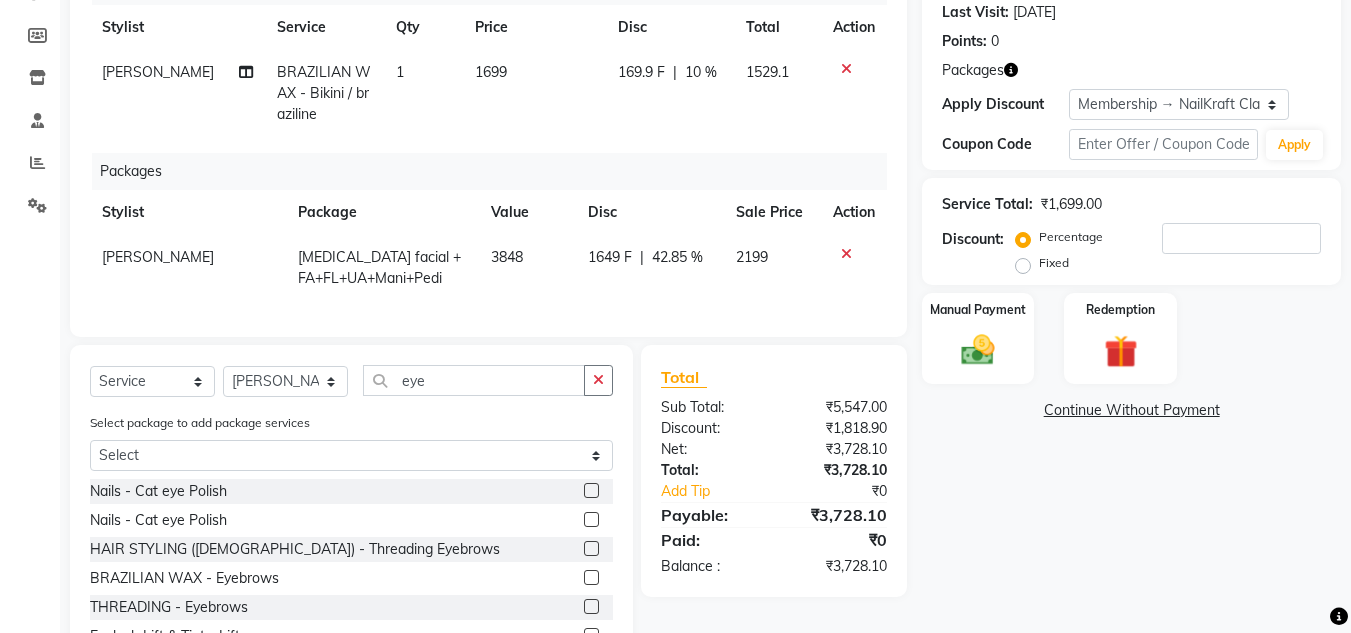 click at bounding box center (590, 607) 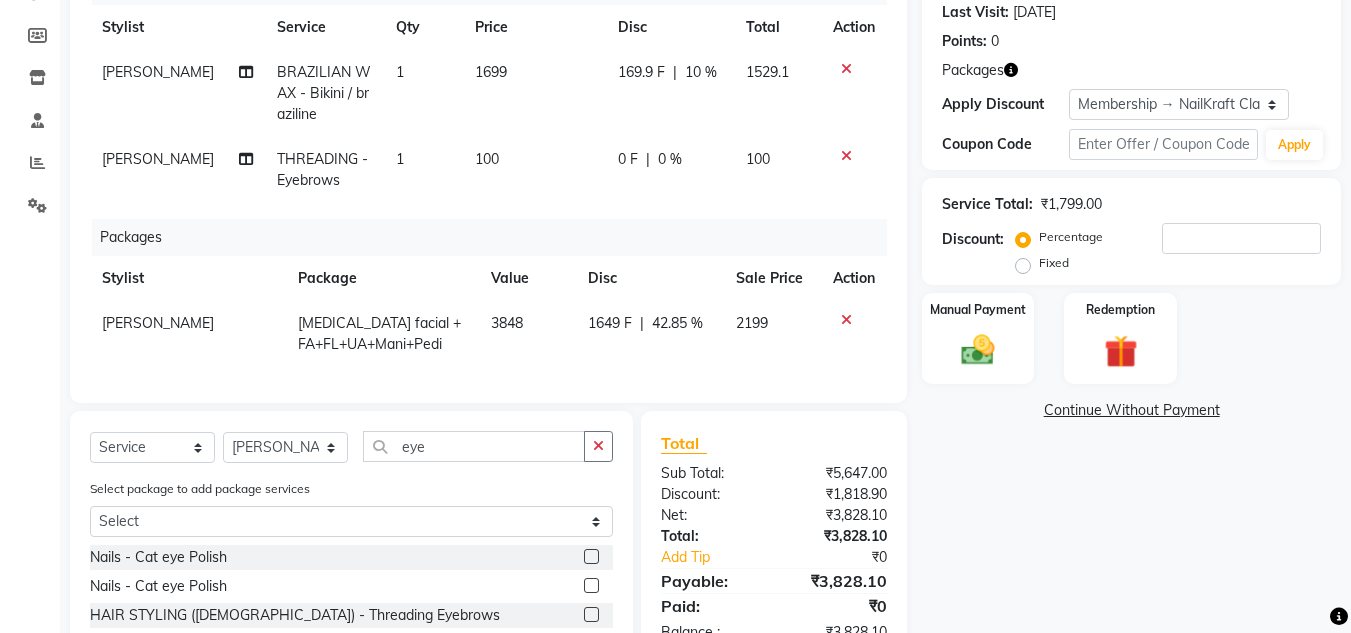 checkbox on "false" 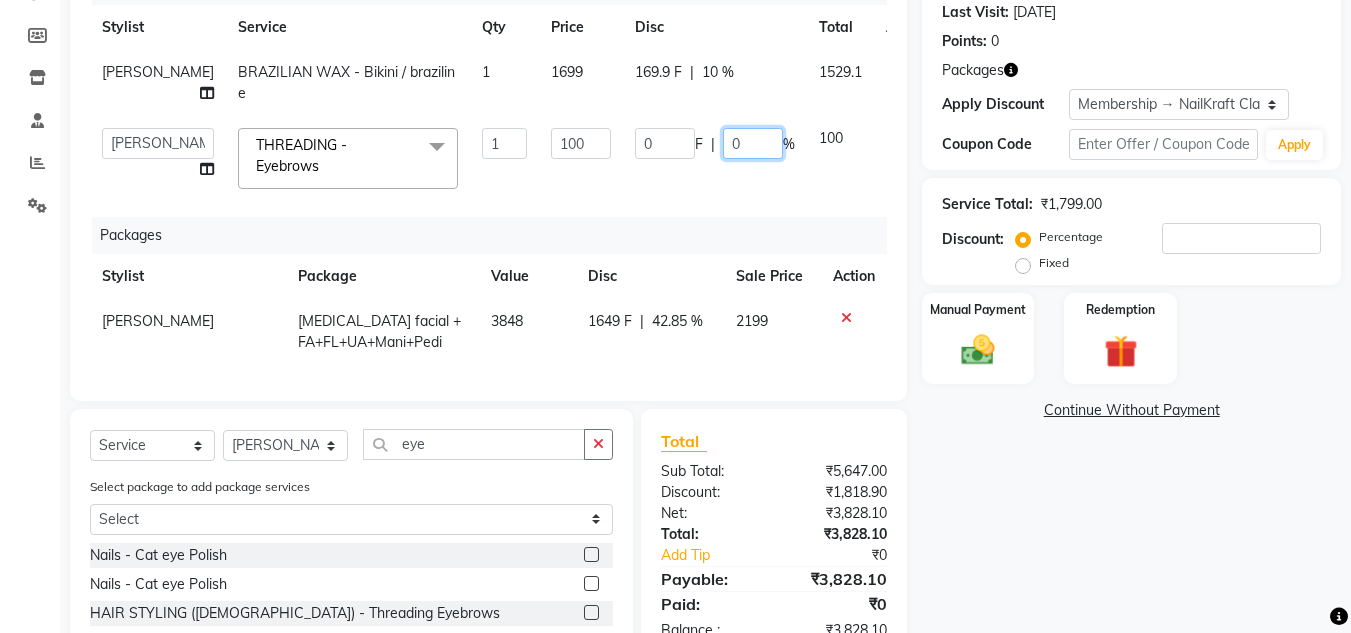 click on "0" 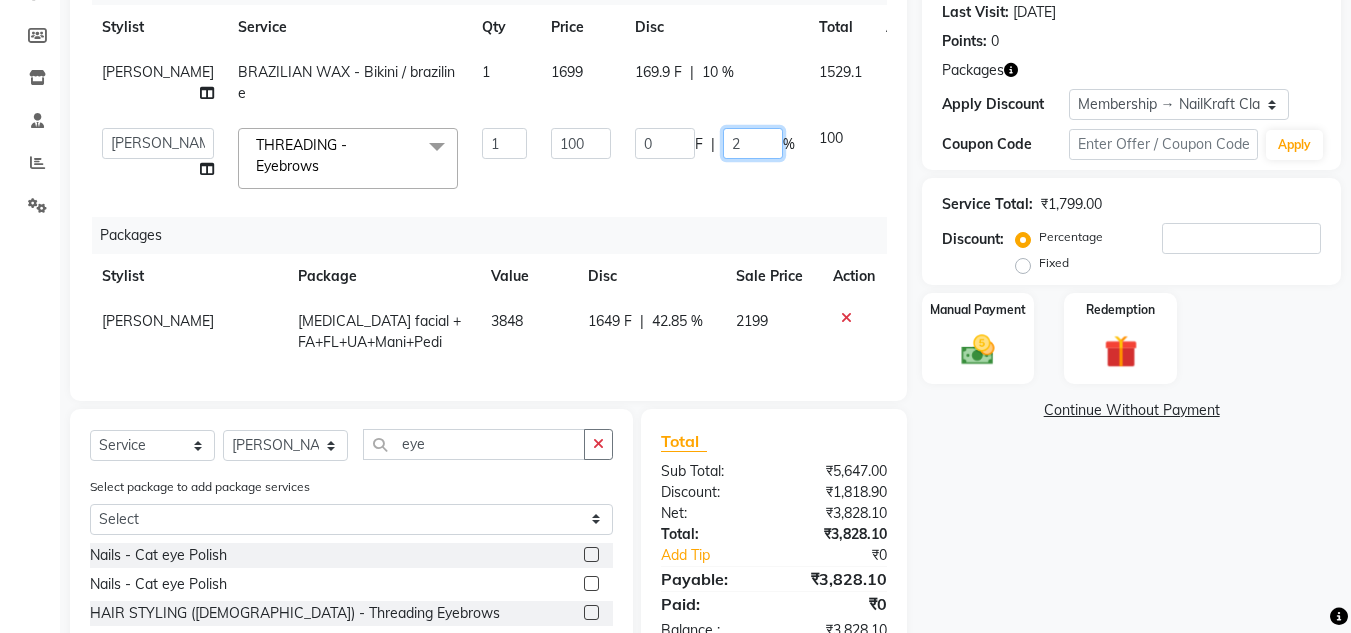 type on "20" 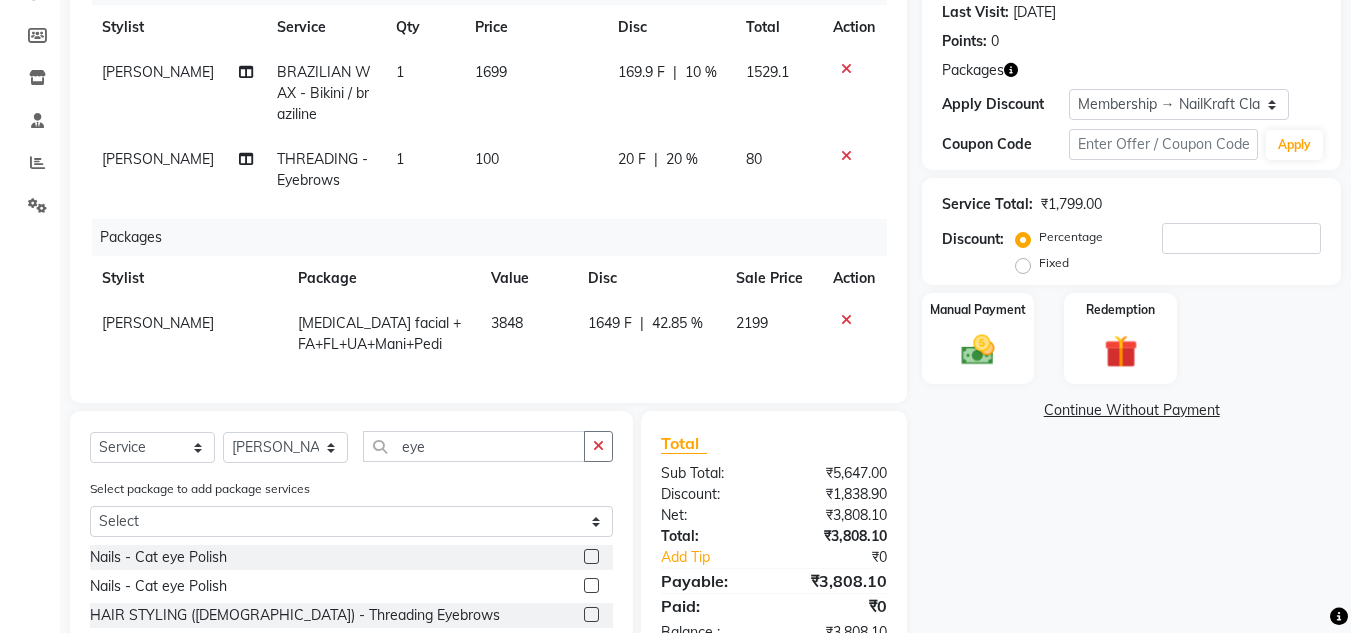 click on "Name: Namrata Gowda Membership: end on 23-01-2026 Total Visits:  3 Card on file:  0 Last Visit:   04-06-2025 Points:   0  Packages Apply Discount Select Membership → NailKraft ClassicMembership Coupon Code Apply Service Total:  ₹1,799.00  Discount:  Percentage   Fixed  Manual Payment Redemption  Continue Without Payment" 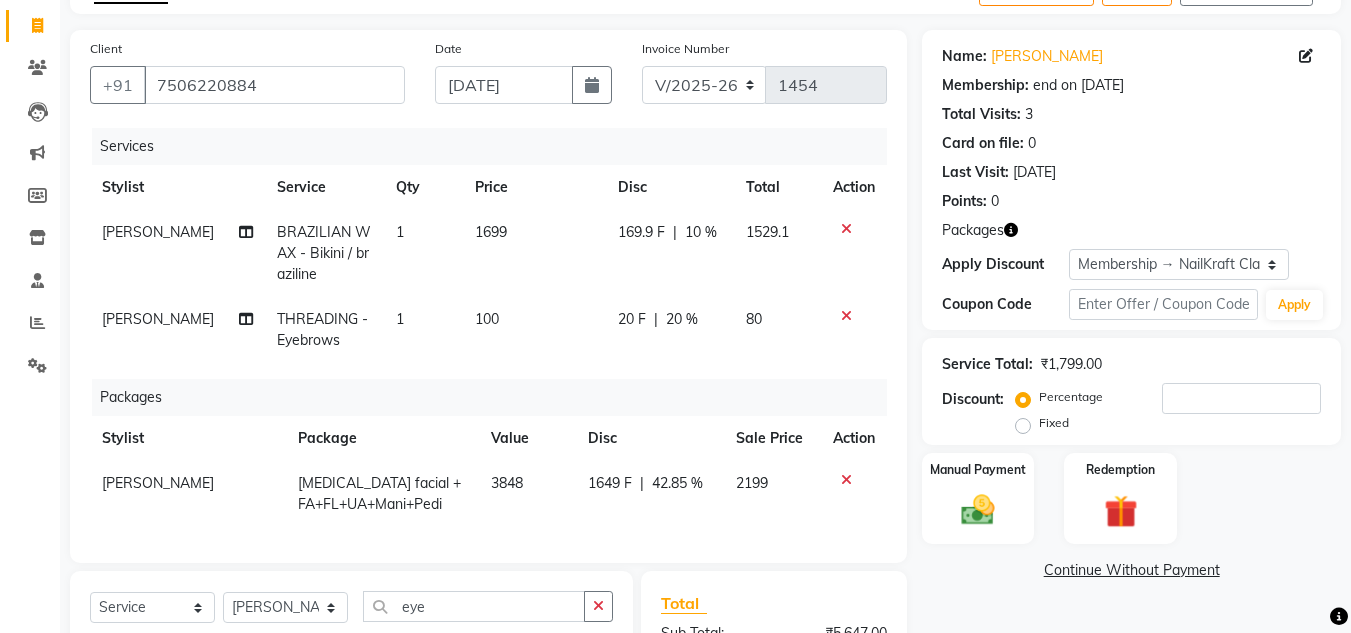 scroll, scrollTop: 160, scrollLeft: 0, axis: vertical 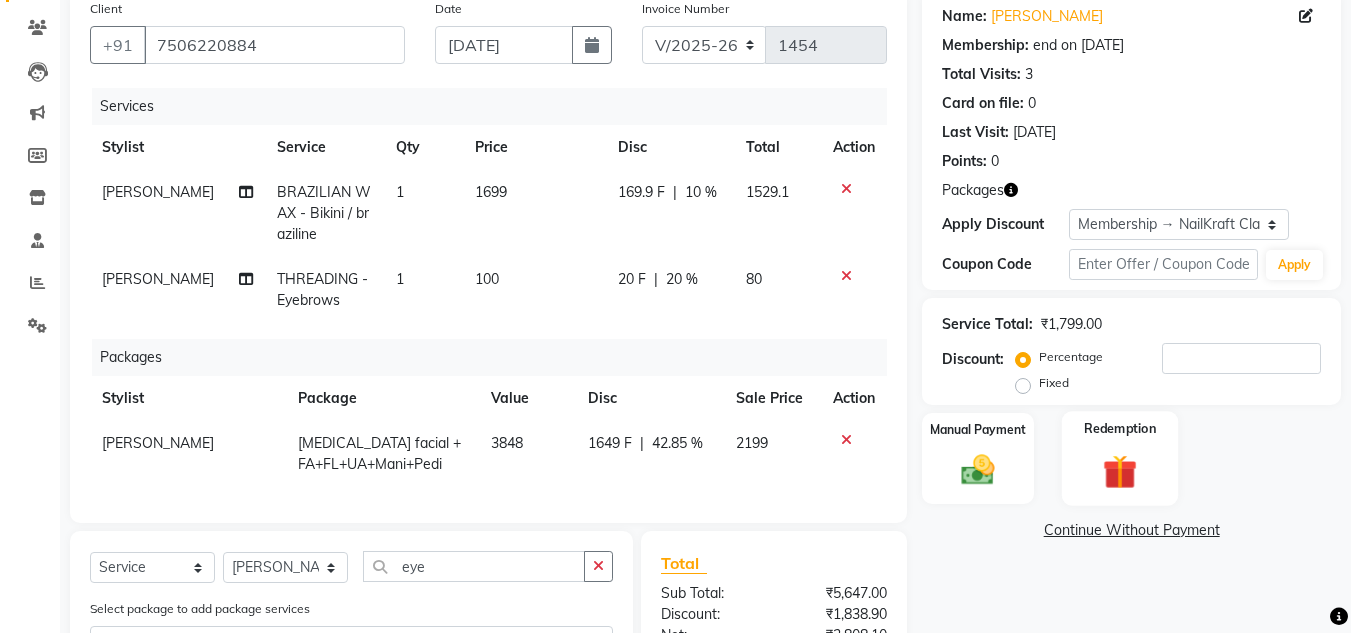 click 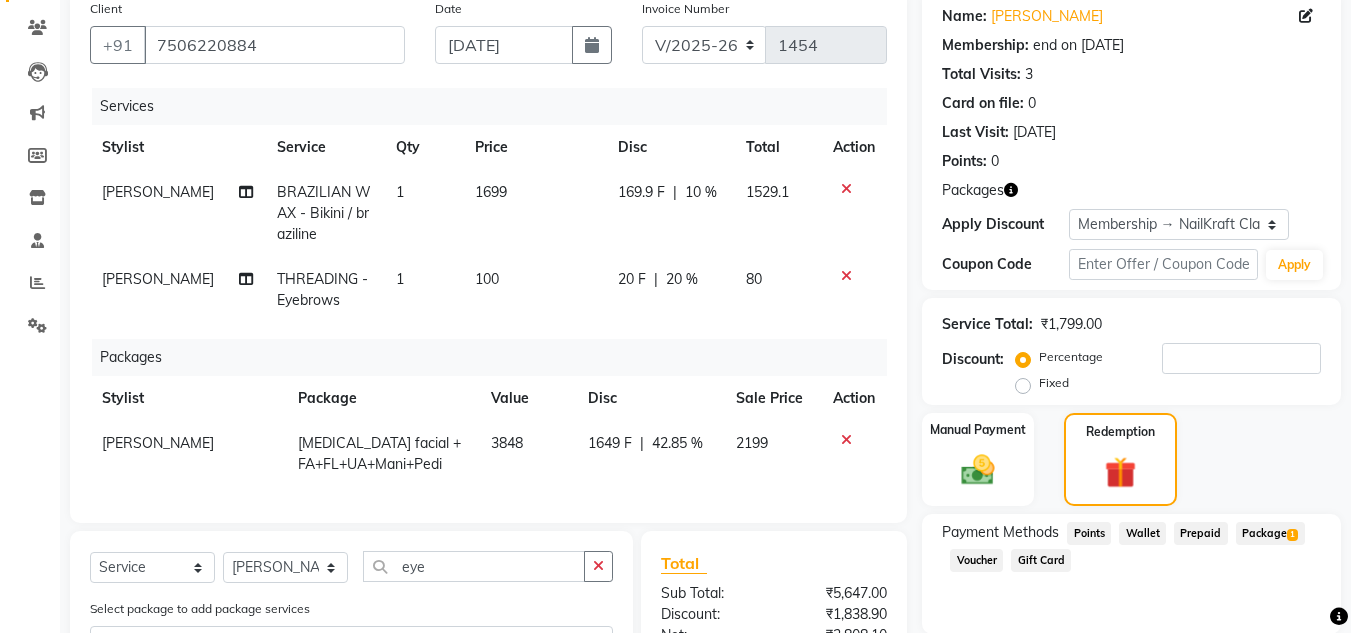 click on "Package  1" 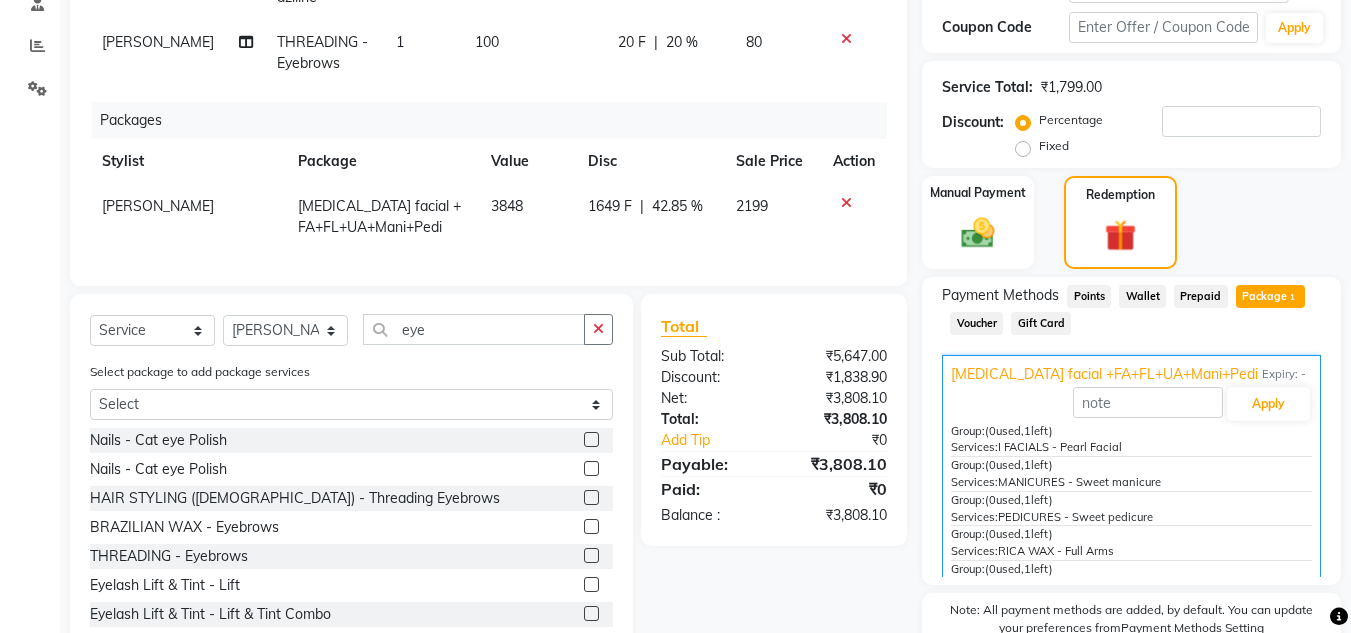 scroll, scrollTop: 400, scrollLeft: 0, axis: vertical 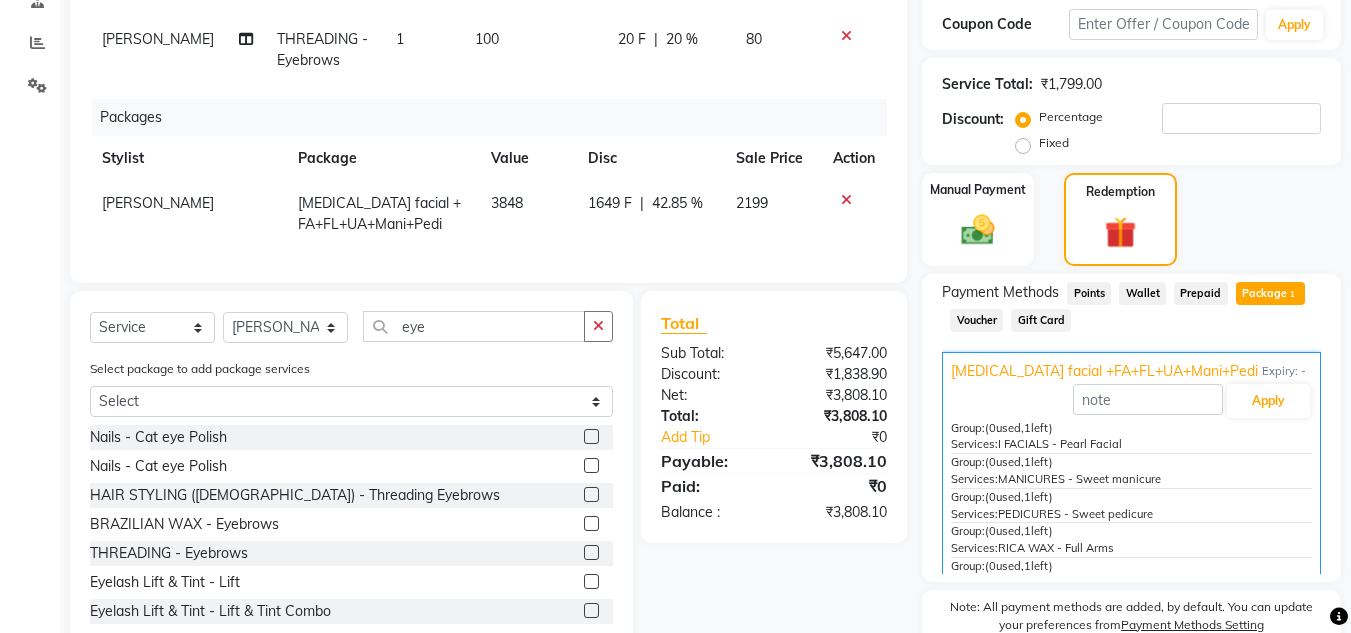 click on "Services:   I FACIALS - Pearl Facial" at bounding box center (1131, 444) 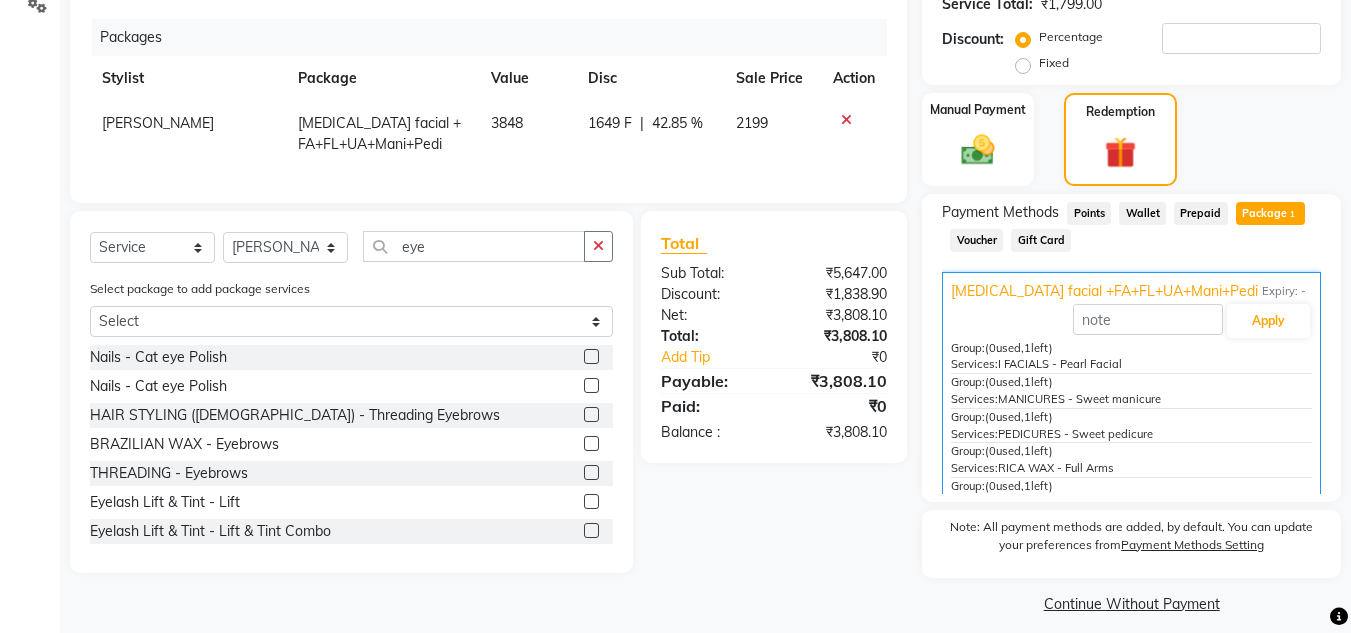 scroll, scrollTop: 496, scrollLeft: 0, axis: vertical 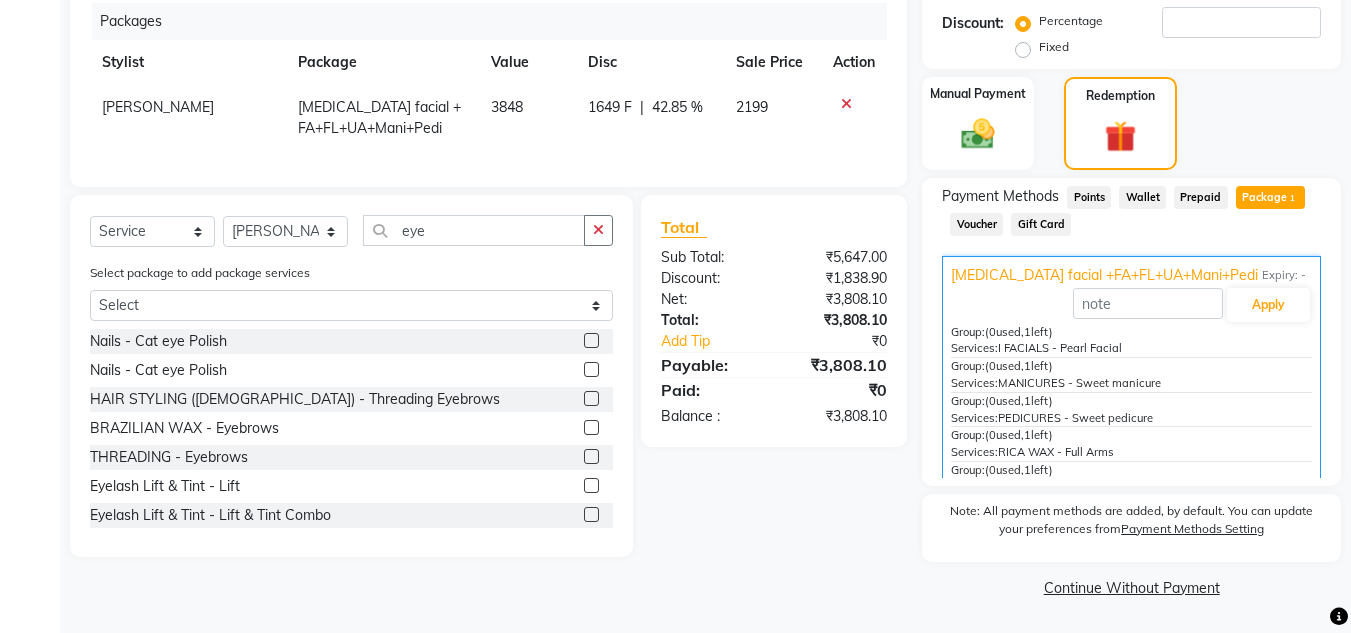 click on "2199" 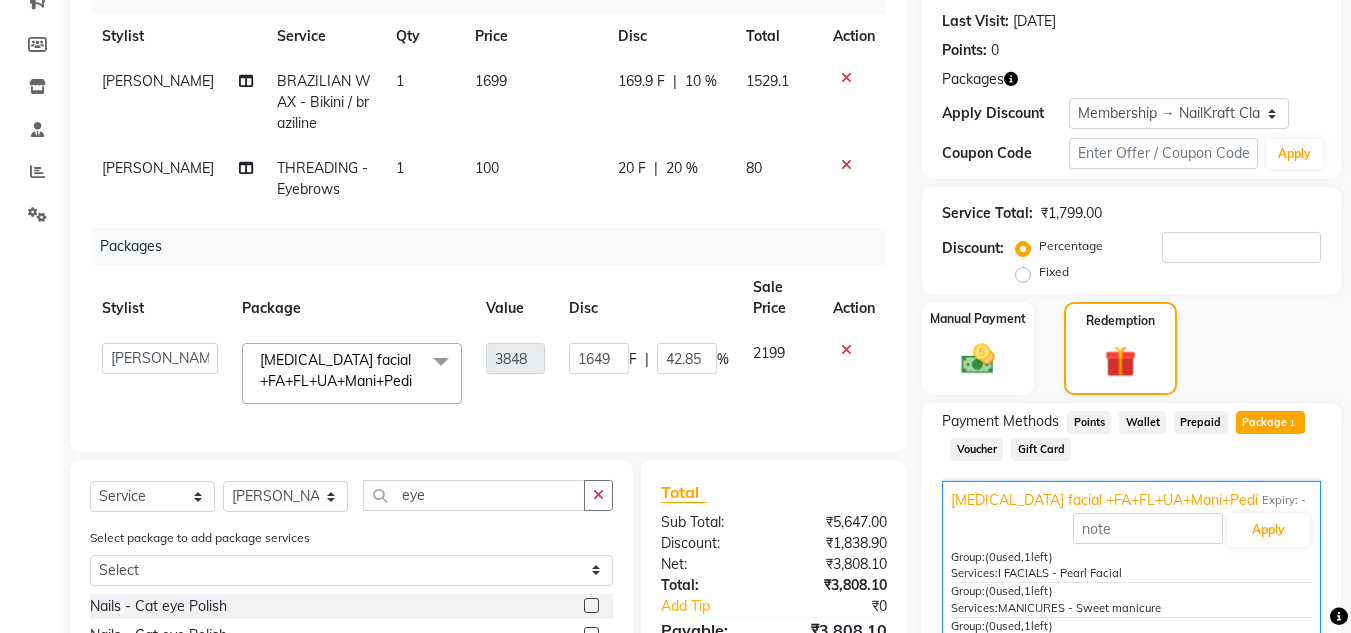 scroll, scrollTop: 256, scrollLeft: 0, axis: vertical 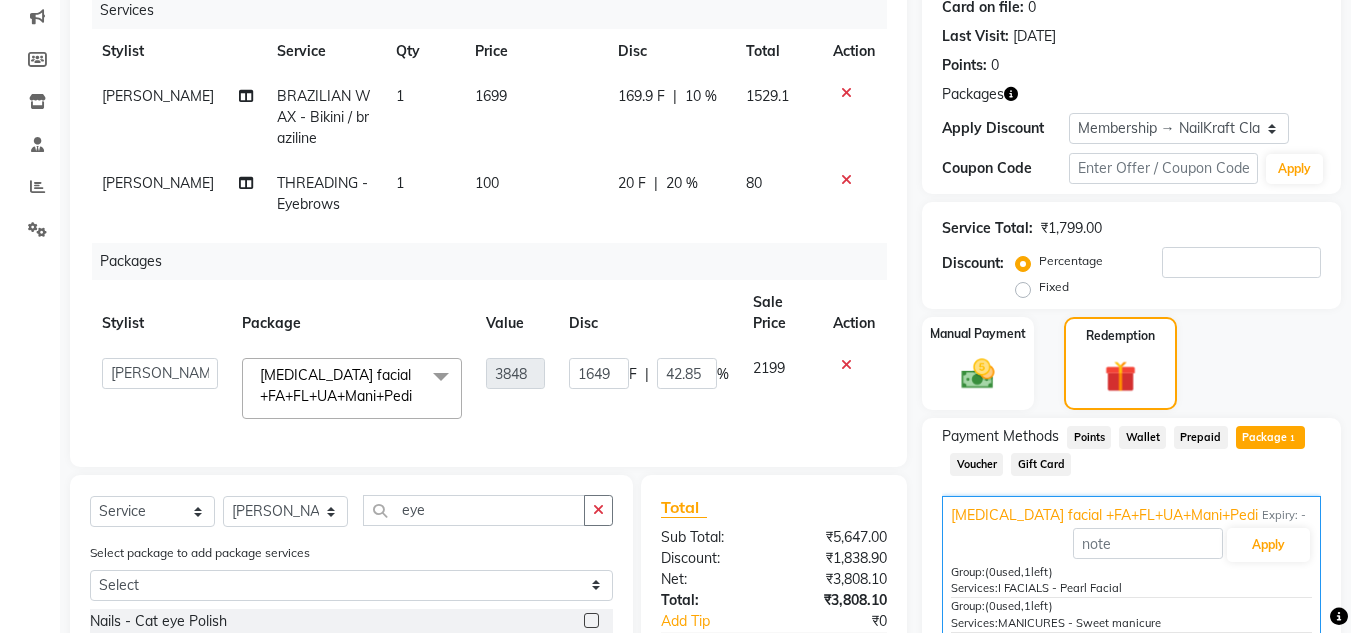 click on "2199" 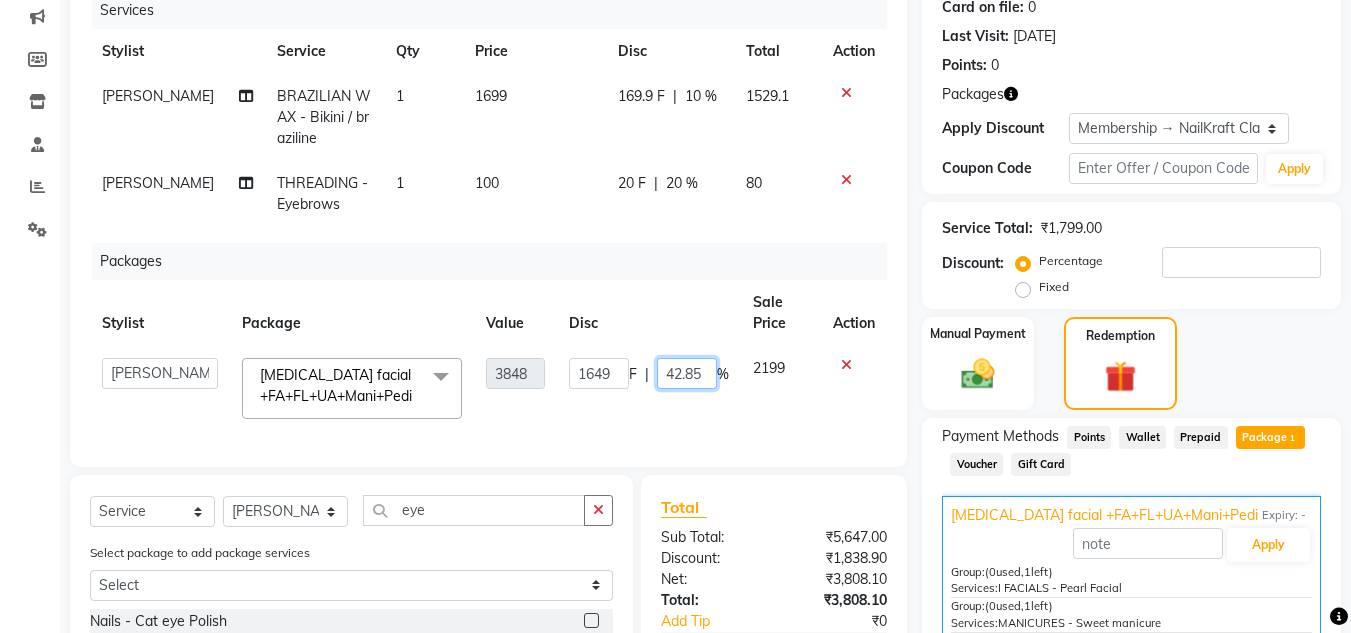 click on "42.85" 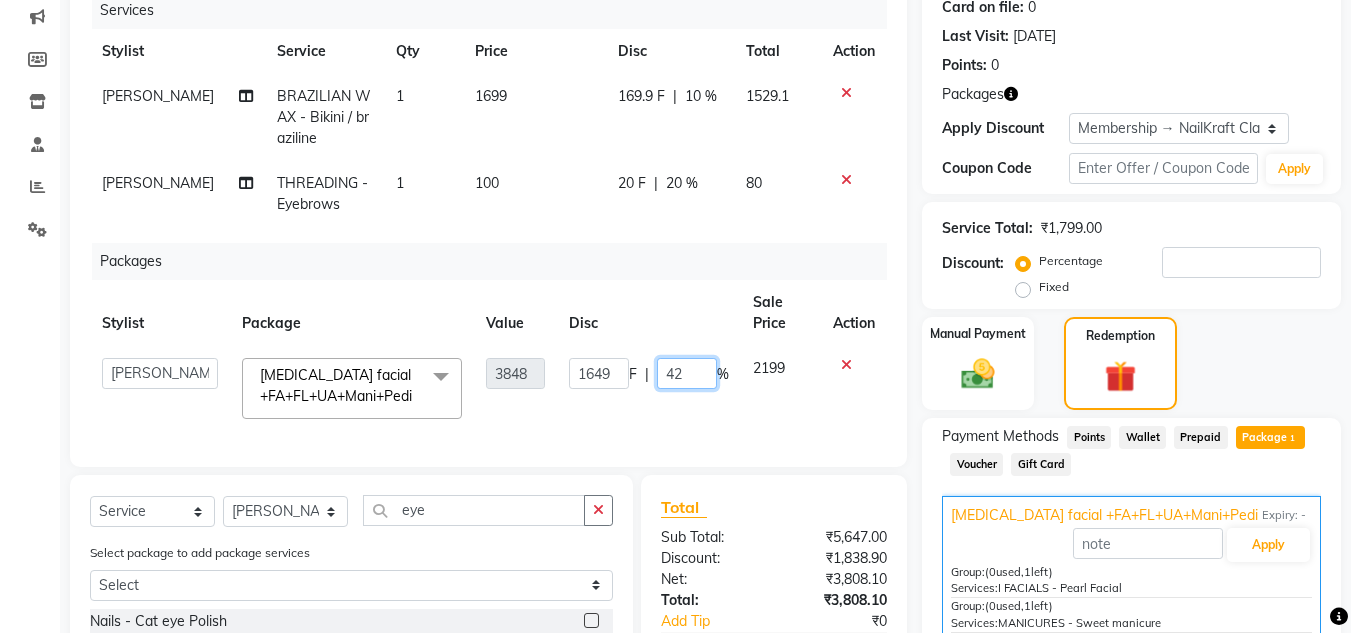 type on "4" 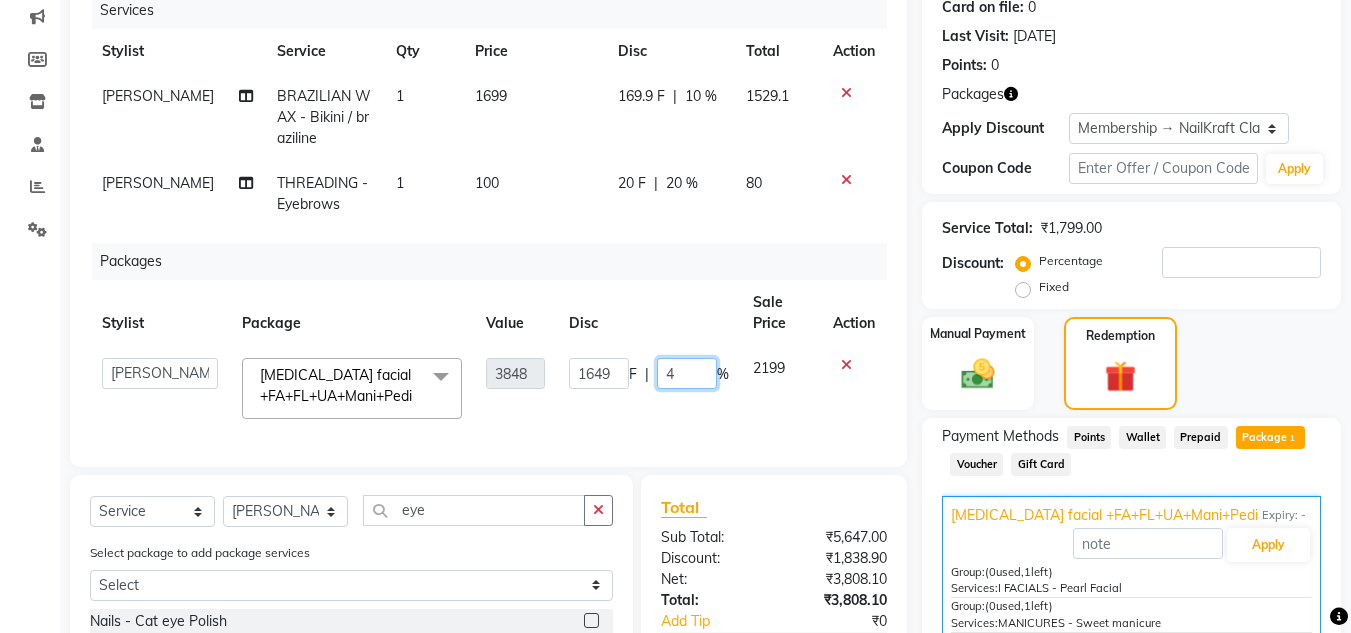 type 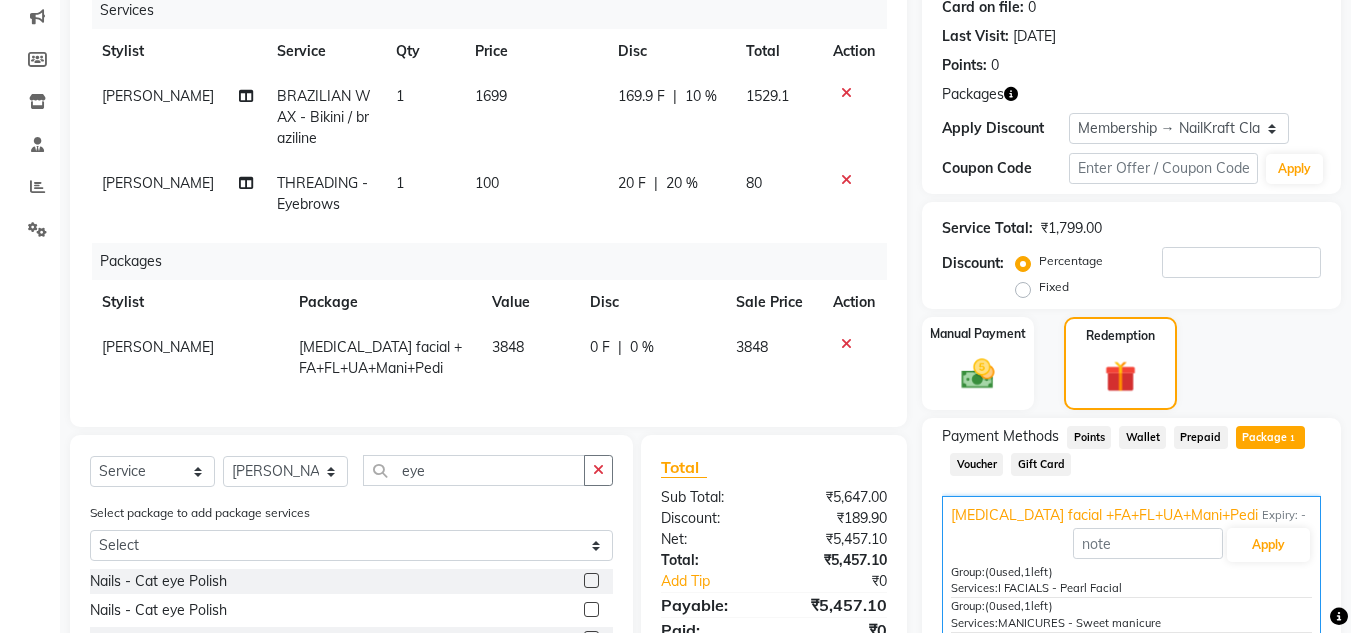 click on "0 F | 0 %" 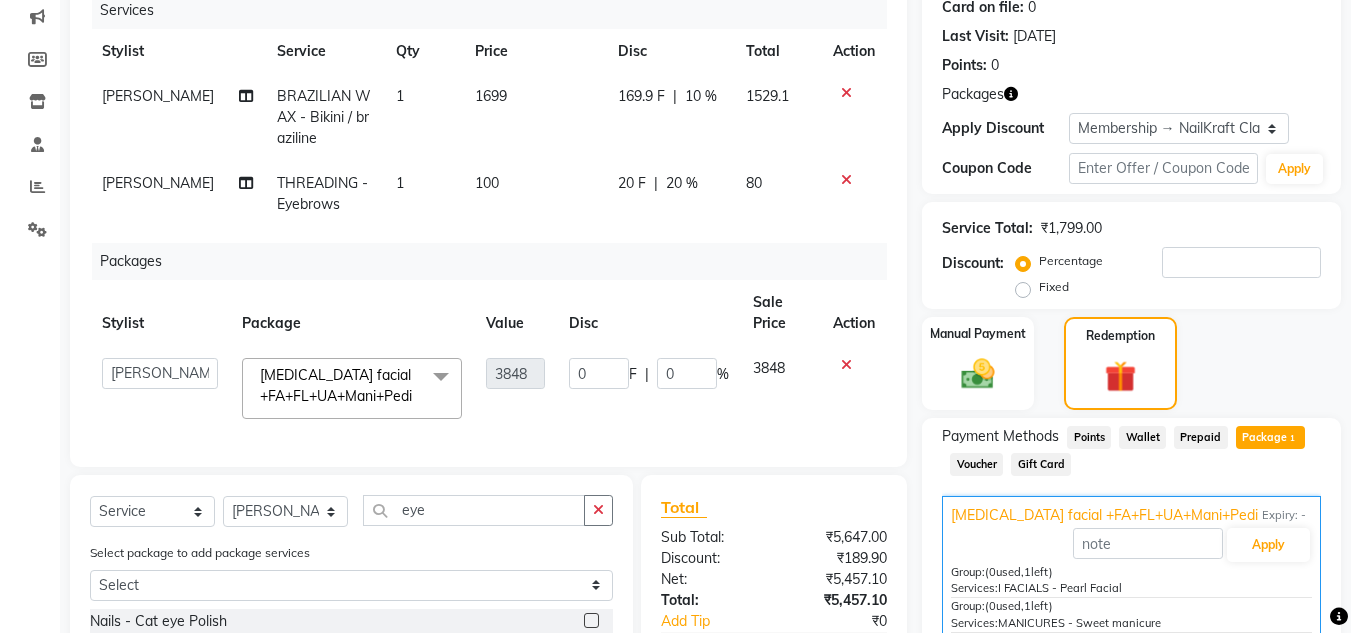 click on "0" 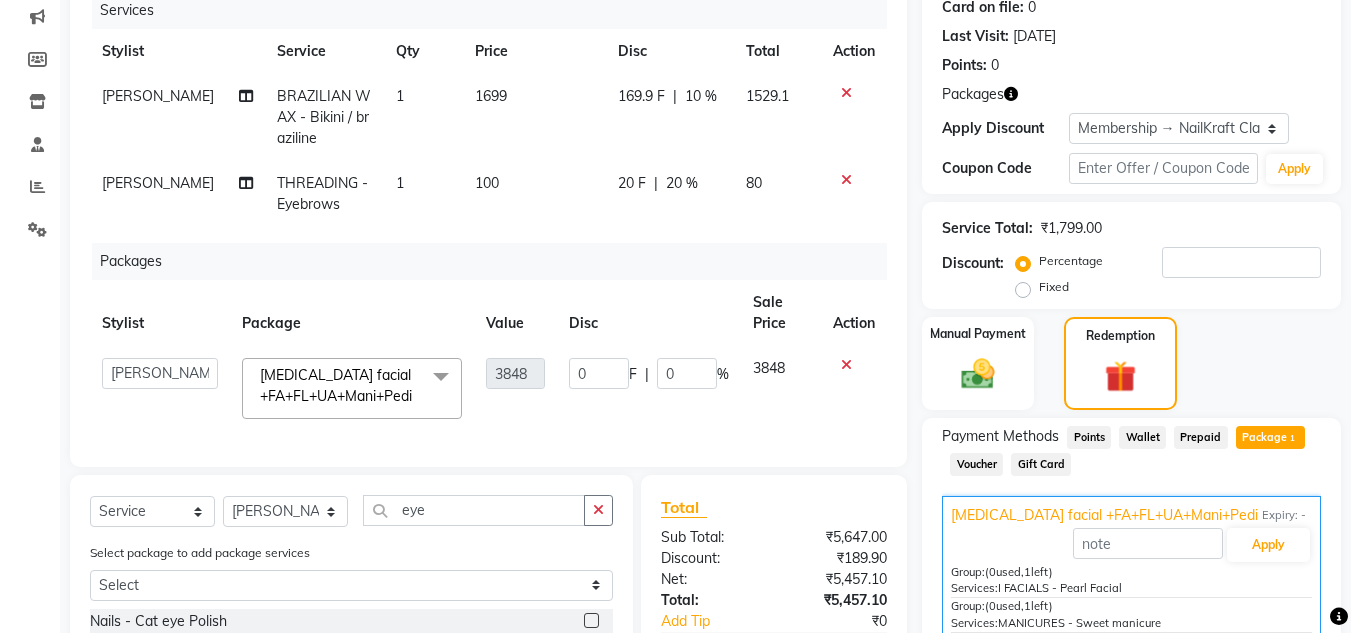 click on "0" 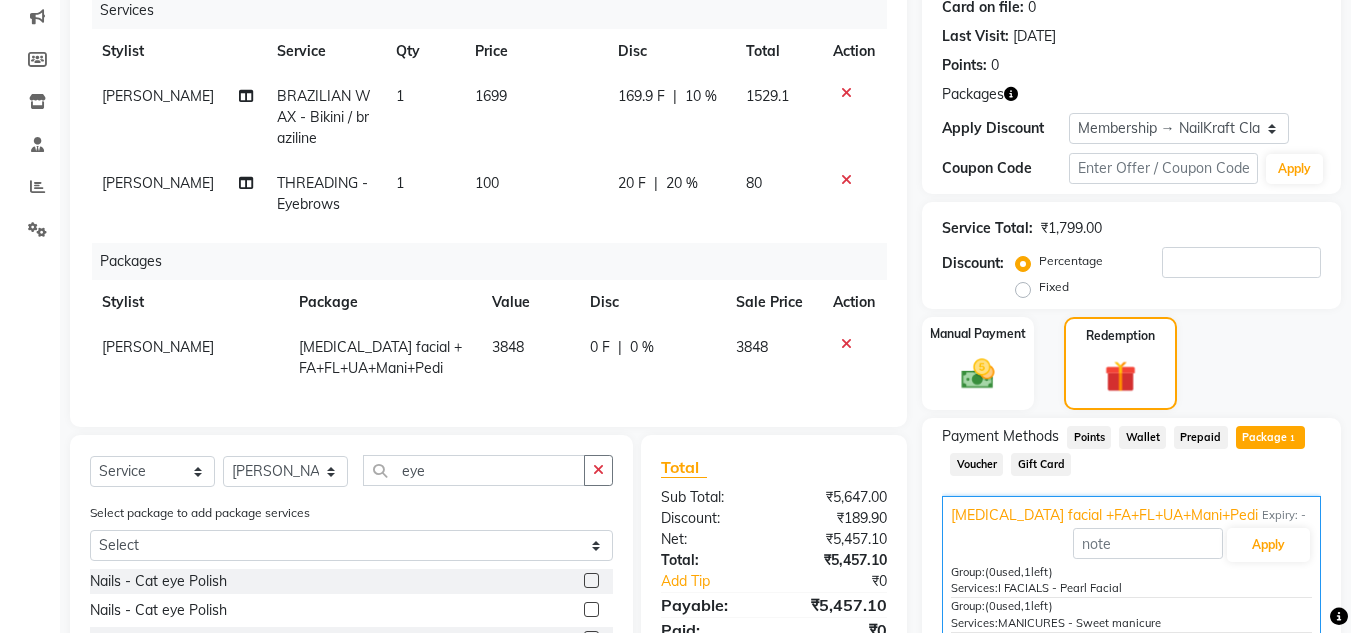 click on "3848" 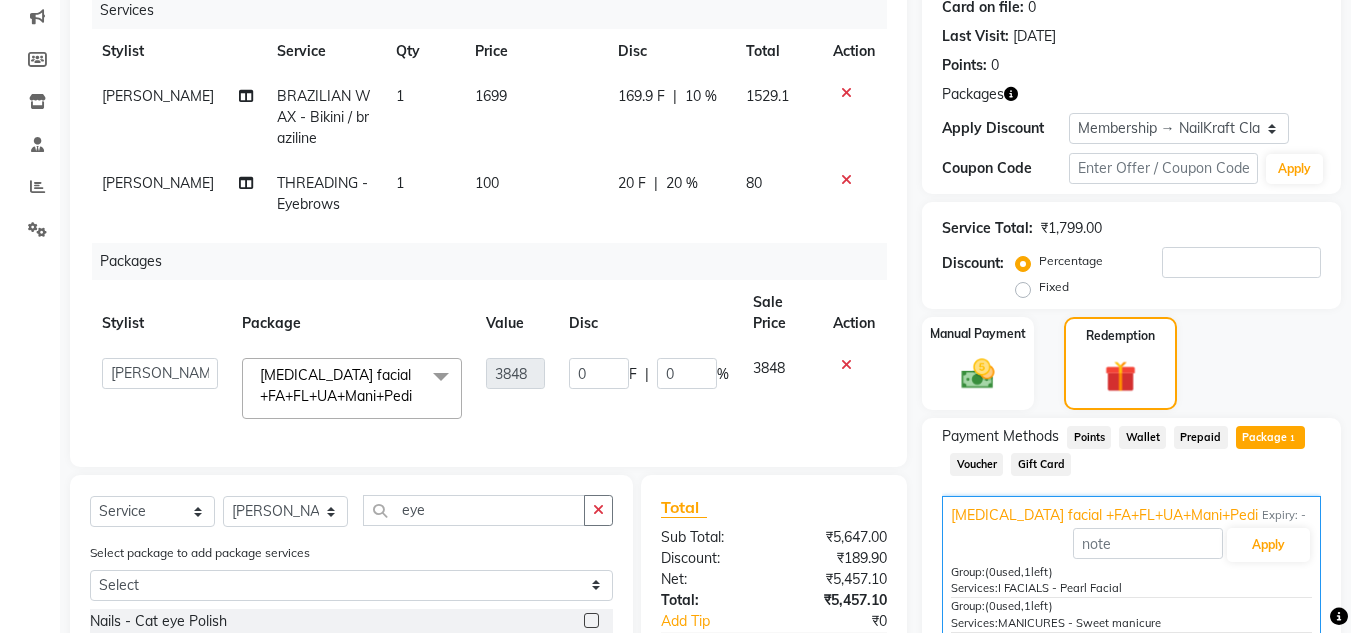 click on "3848" 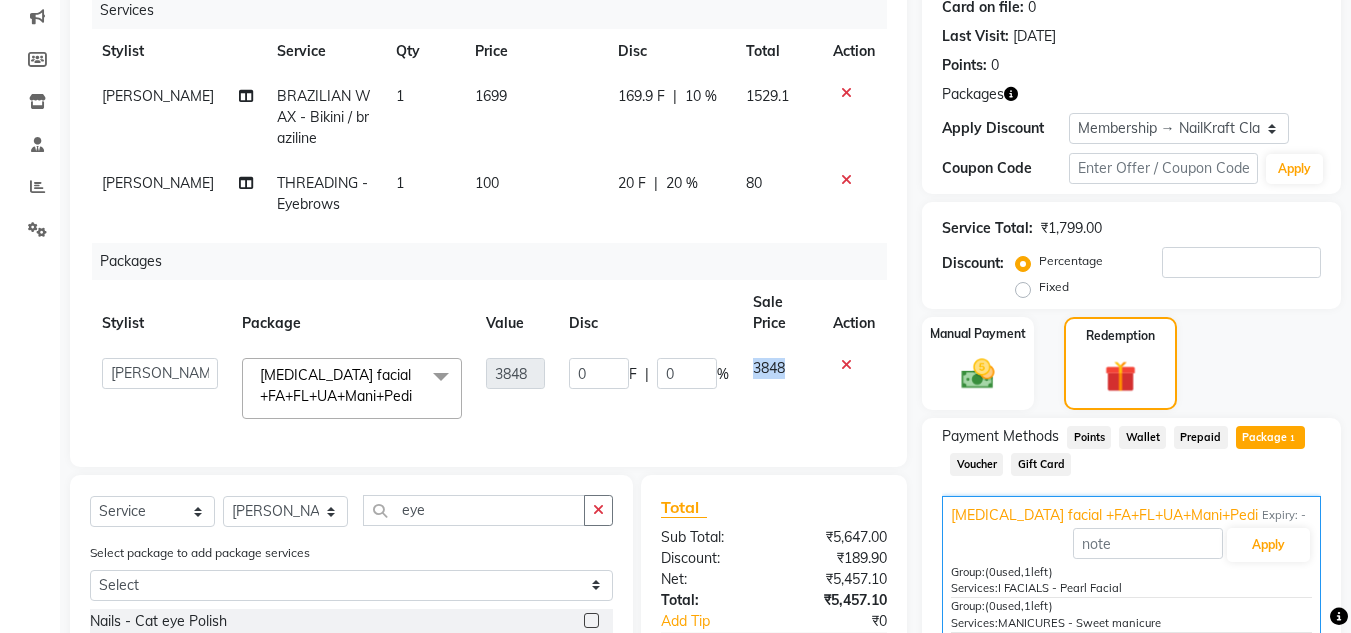 drag, startPoint x: 791, startPoint y: 366, endPoint x: 781, endPoint y: 365, distance: 10.049875 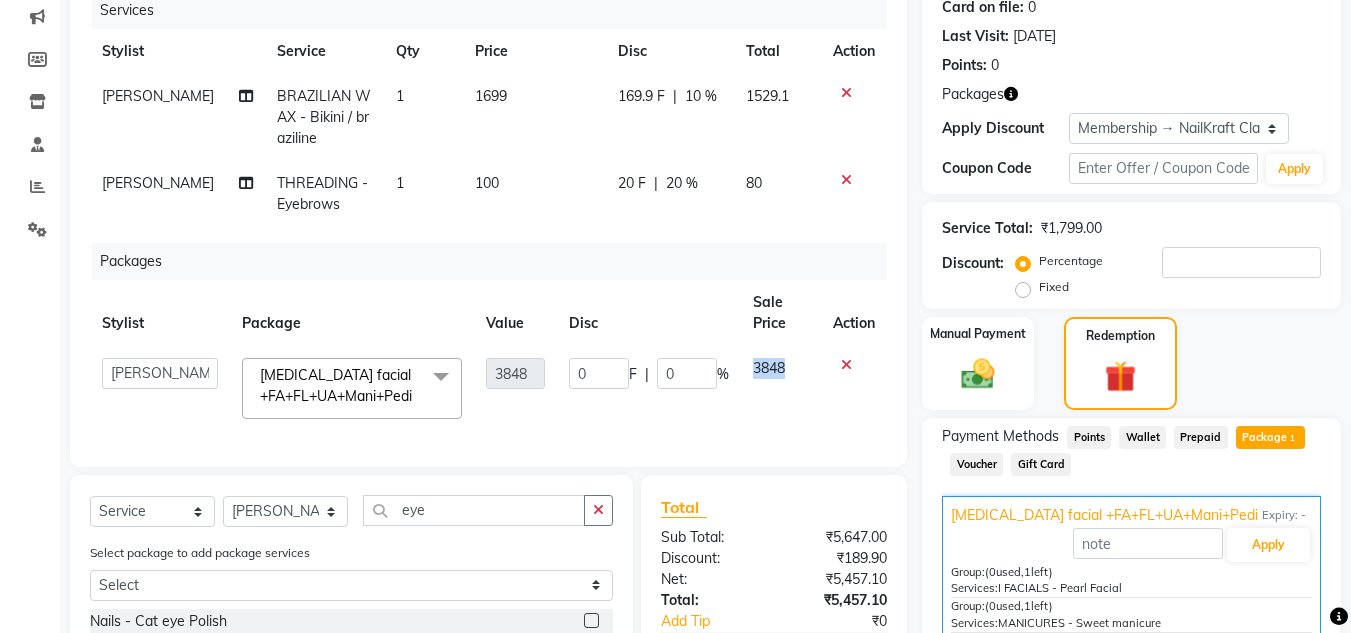 click on "3848" 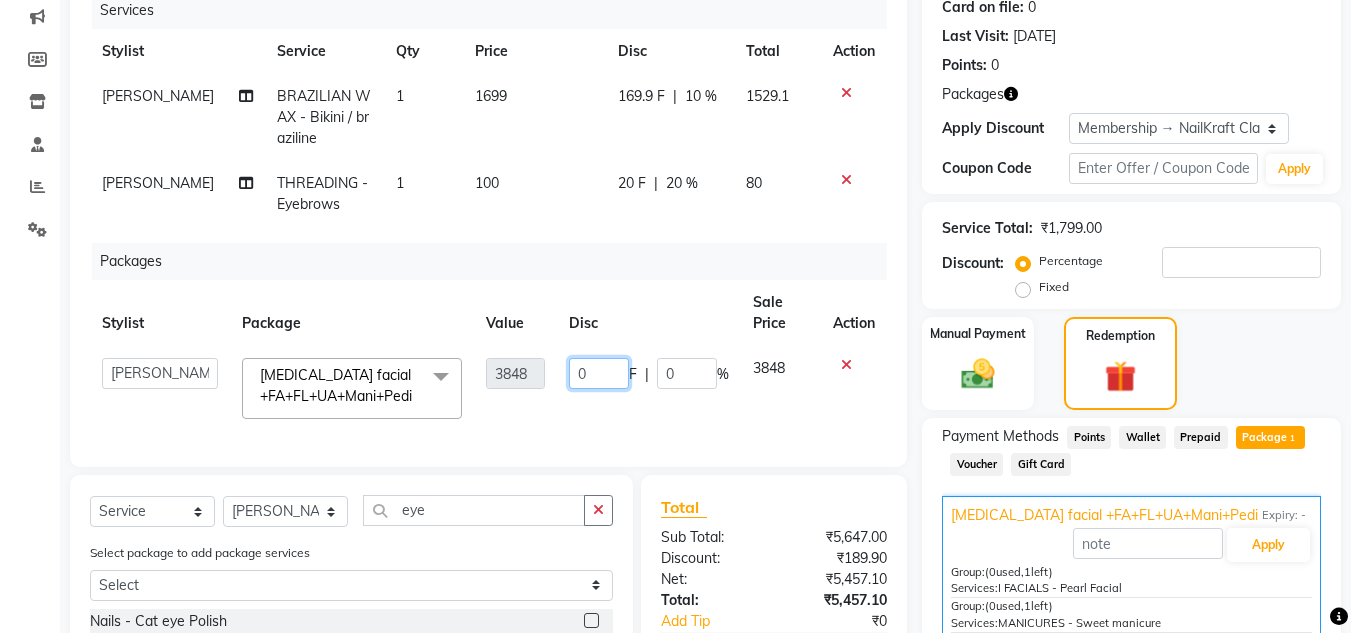 click on "0" 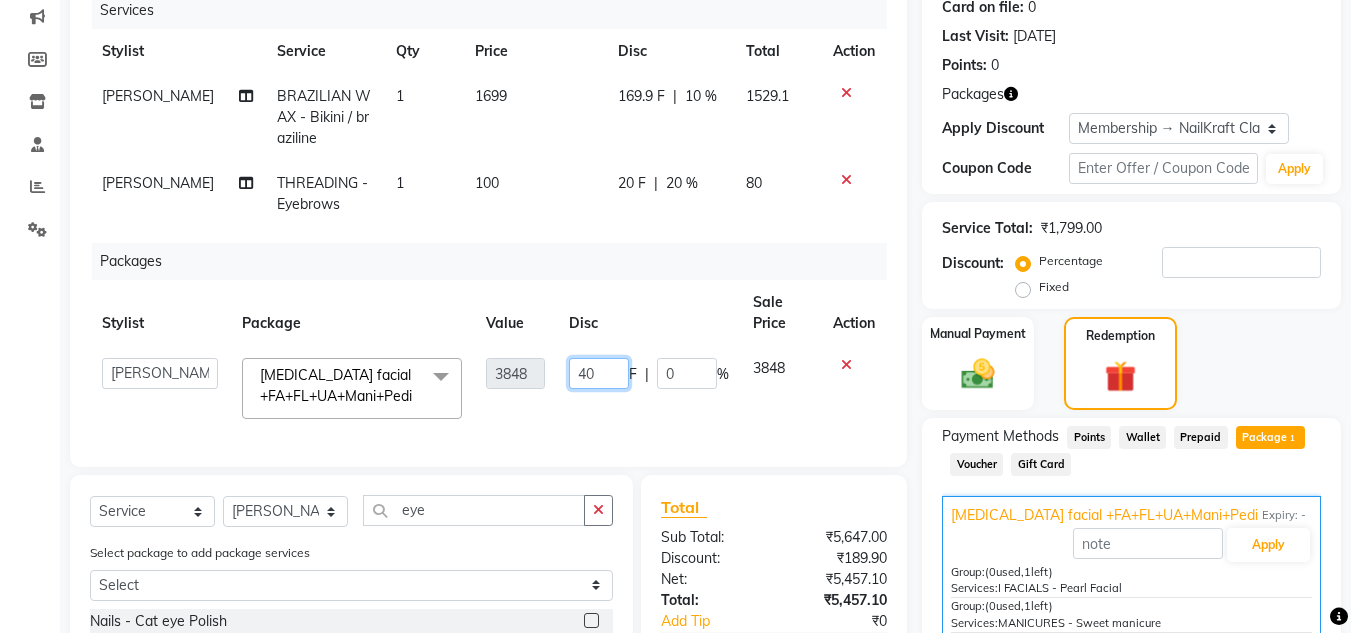 type on "400" 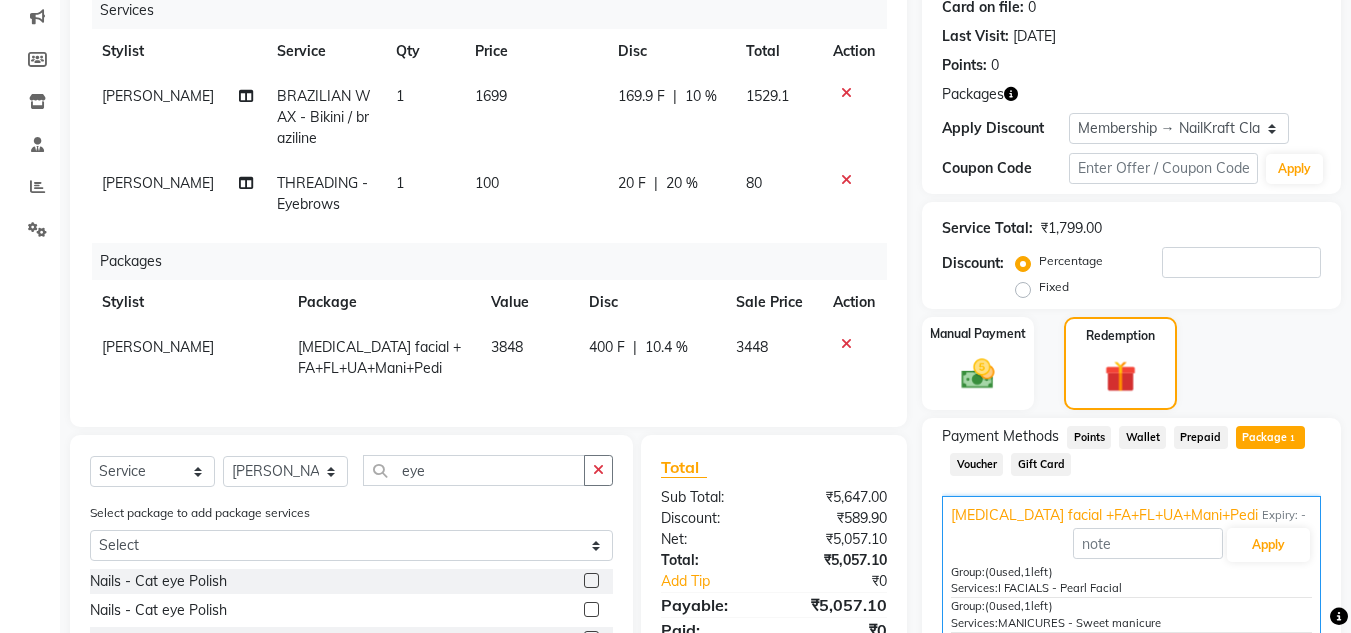 click on "Services Stylist Service Qty Price Disc Total Action Neetu BRAZILIAN WAX - Bikini / braziline 1 1699 169.9 F | 10 % 1529.1 Vaishali Vinod Yadav THREADING - Eyebrows 1 100 20 F | 20 % 80 Packages Stylist Package Value Disc Sale Price Action Vaishali Vinod Yadav Skin Whitening facial +FA+FL+UA+Mani+Pedi 3848 400 F | 10.4 % 3448" 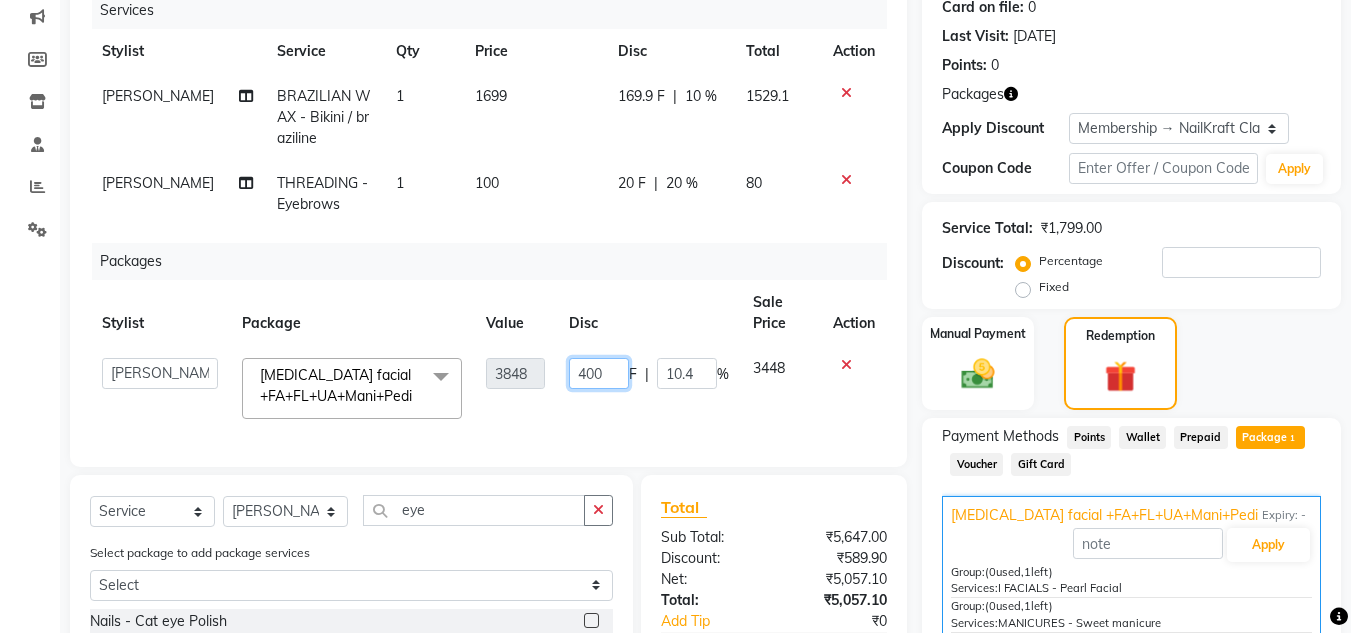click on "400" 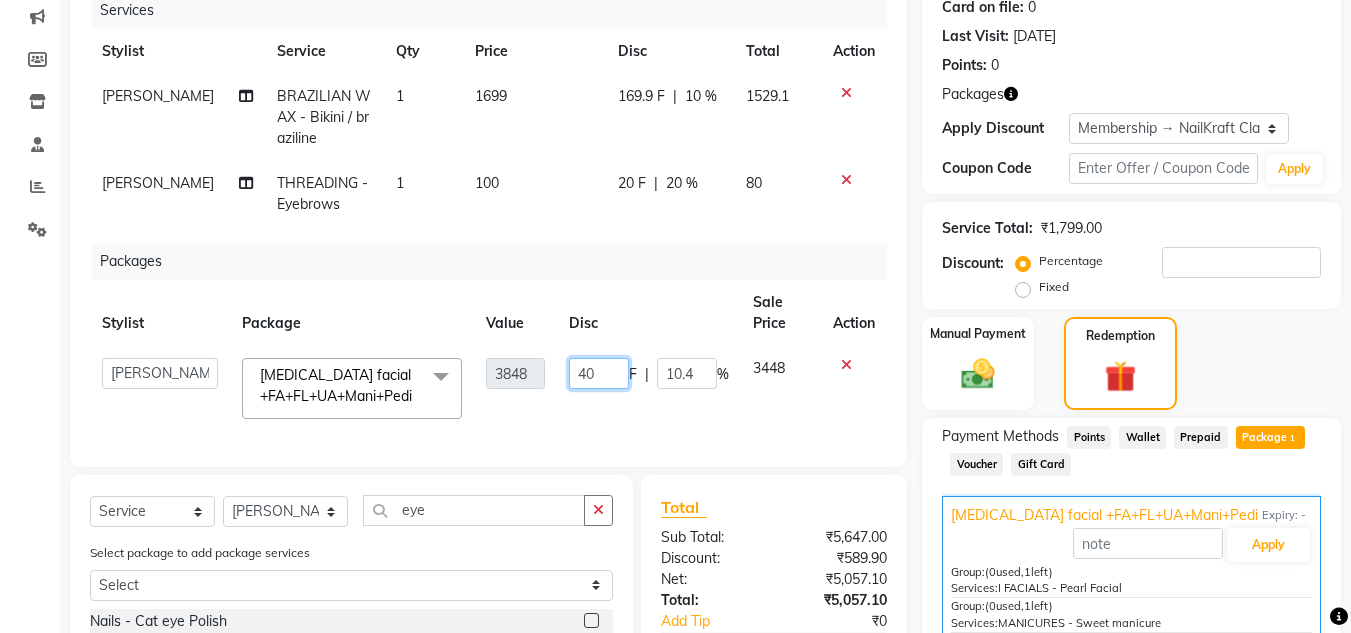 type on "4" 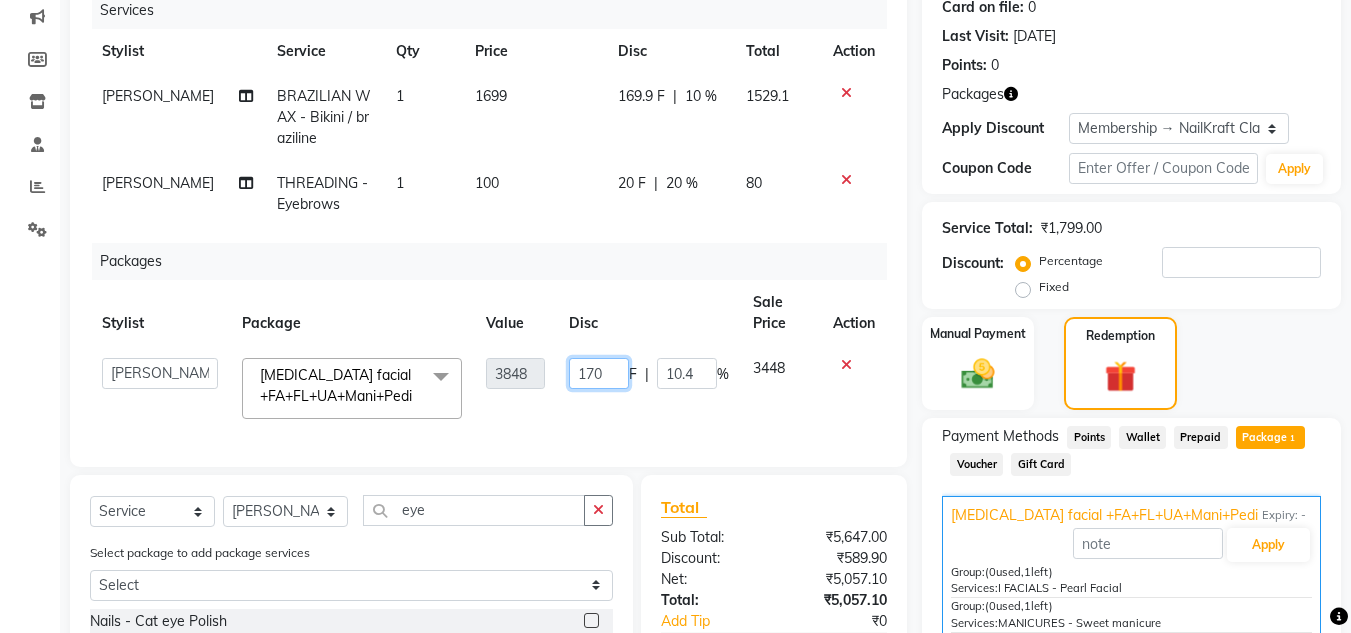 type on "1700" 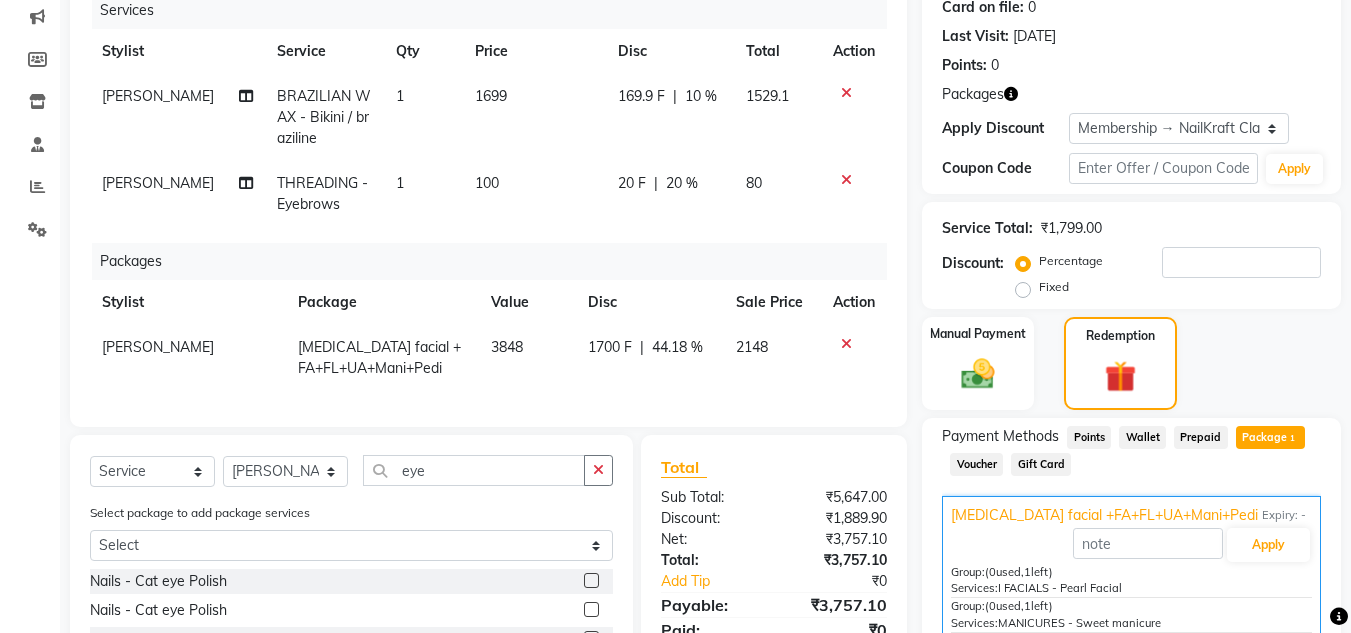 click on "Total Sub Total: ₹5,647.00 Discount: ₹1,889.90 Net: ₹3,757.10 Total: ₹3,757.10 Add Tip ₹0 Payable: ₹3,757.10 Paid: ₹0 Balance   : ₹3,757.10" 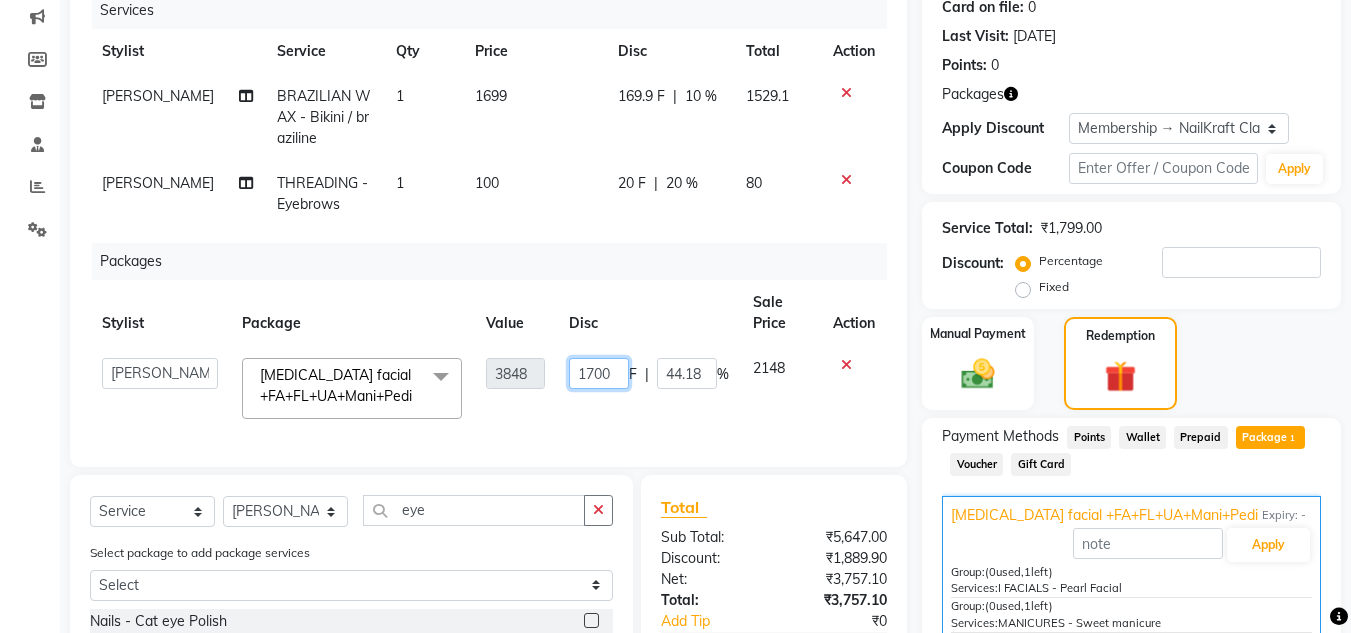 click on "1700" 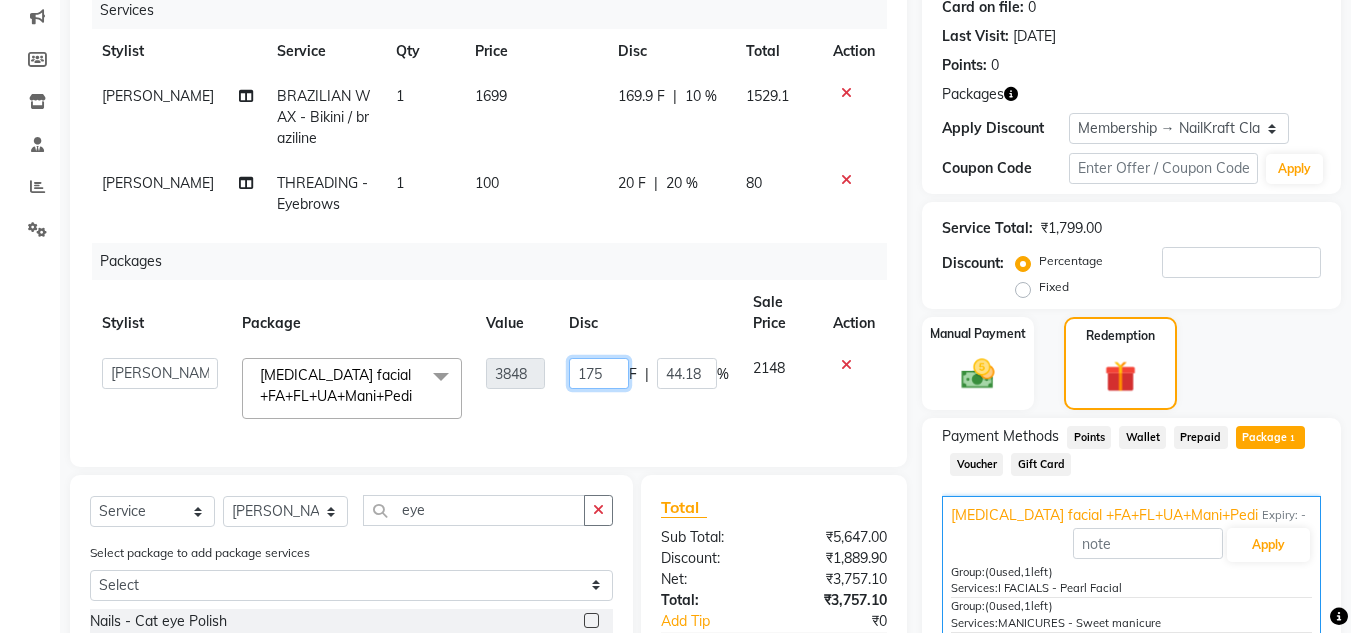 type on "1750" 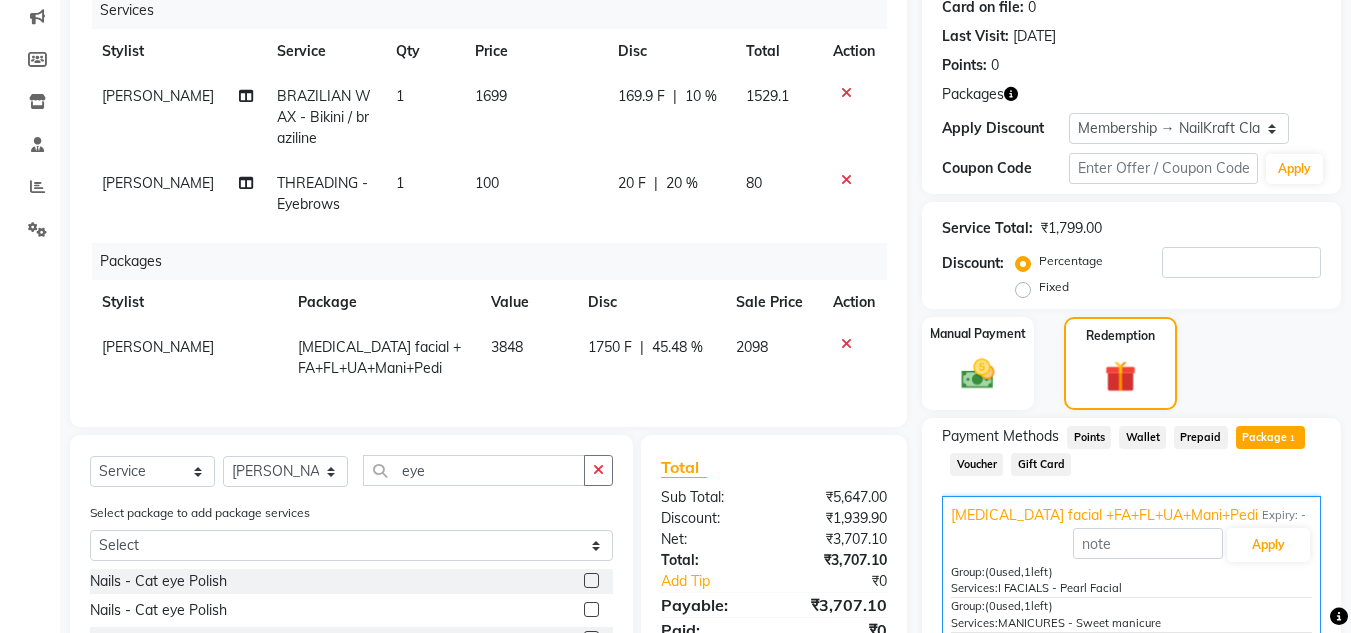 click on "Client +91 7506220884 Date 10-07-2025 Invoice Number V/2025 V/2025-26 1454 Services Stylist Service Qty Price Disc Total Action Neetu BRAZILIAN WAX - Bikini / braziline 1 1699 169.9 F | 10 % 1529.1 Vaishali Vinod Yadav THREADING - Eyebrows 1 100 20 F | 20 % 80 Packages Stylist Package Value Disc Sale Price Action Vaishali Vinod Yadav Skin Whitening facial +FA+FL+UA+Mani+Pedi 3848 1750 F | 45.48 % 2098 Select  Service  Product  Membership  Package Voucher Prepaid Gift Card  Select Stylist Alam Arshad shaikh Deepu Chatry NailKraft Neetu Nikita NITA  CHAHAL  Pooja Mehral Preeti Bidlal Sanya Shaikh Sneha Balu Ichake Vaishali Vinod Yadav eye Select package to add package services Select Skin Whitening facial +FA+FL+UA+Mani+Pedi Nails - Cat eye Polish  Nails - Cat eye Polish   HAIR STYLING (MALE) - Threading Eyebrows  BRAZILIAN WAX - Eyebrows  THREADING - Eyebrows  Eyelash Lift & Tint  - Lift  Eyelash Lift & Tint  - Lift & Tint Combo  Eyelash Lift & Tint  - Brow La ation  Eyelash Lift & Tint  - Tint  Total Net:  :" 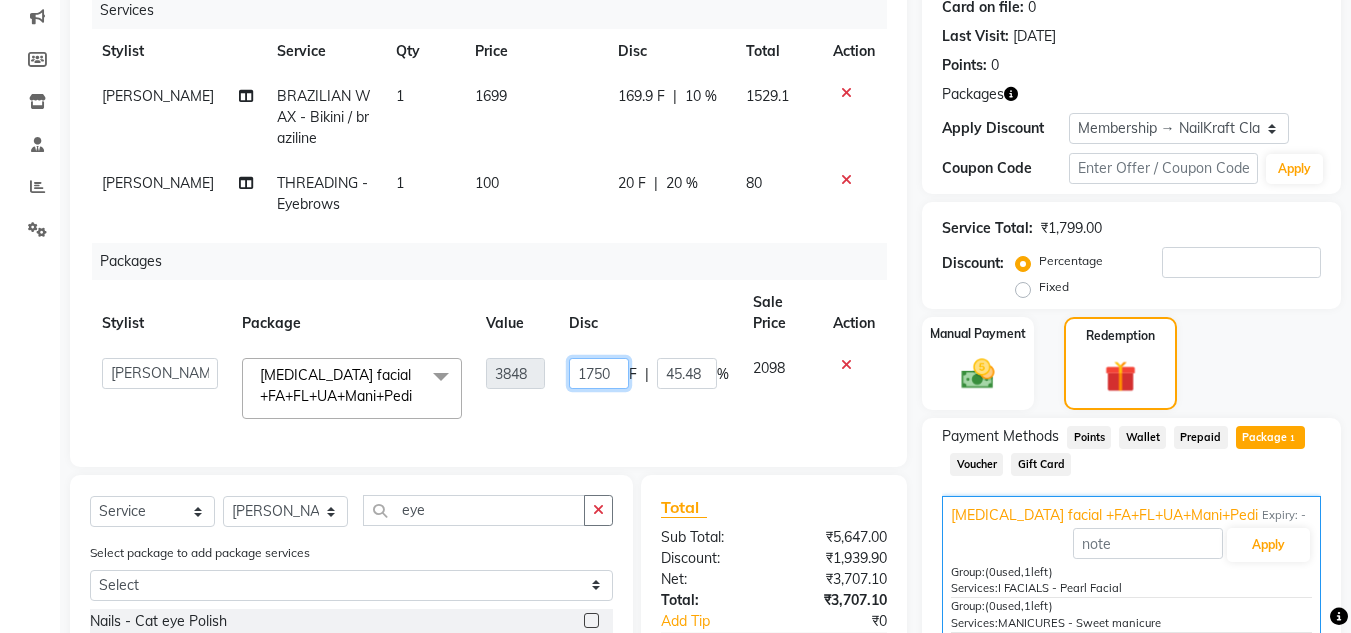 click on "1750" 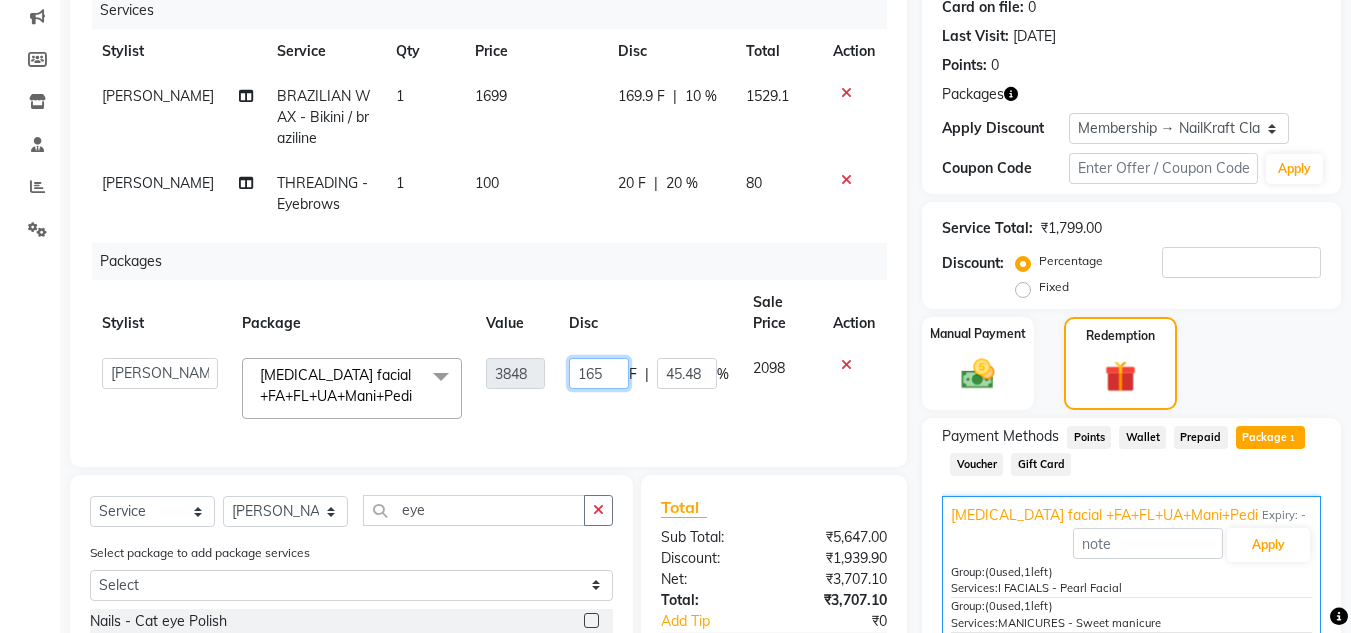 type on "1650" 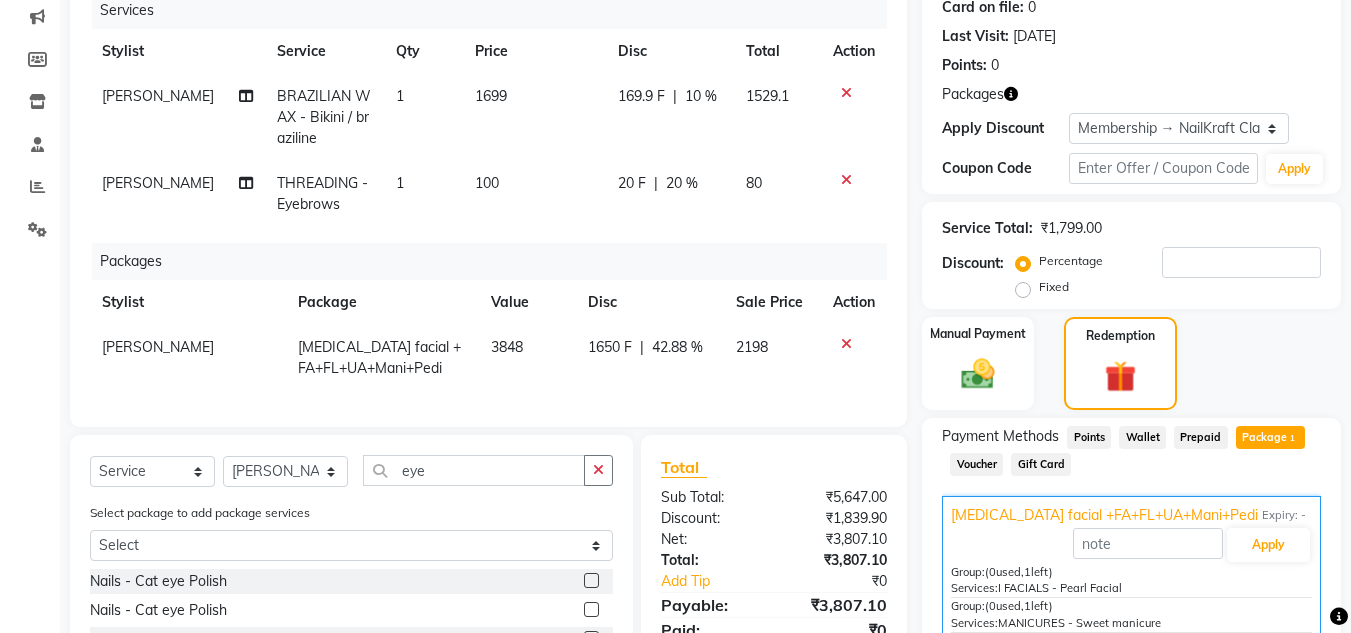click on "Services Stylist Service Qty Price Disc Total Action Neetu BRAZILIAN WAX - Bikini / braziline 1 1699 169.9 F | 10 % 1529.1 Vaishali Vinod Yadav THREADING - Eyebrows 1 100 20 F | 20 % 80 Packages Stylist Package Value Disc Sale Price Action Vaishali Vinod Yadav Skin Whitening facial +FA+FL+UA+Mani+Pedi 3848 1650 F | 42.88 % 2198" 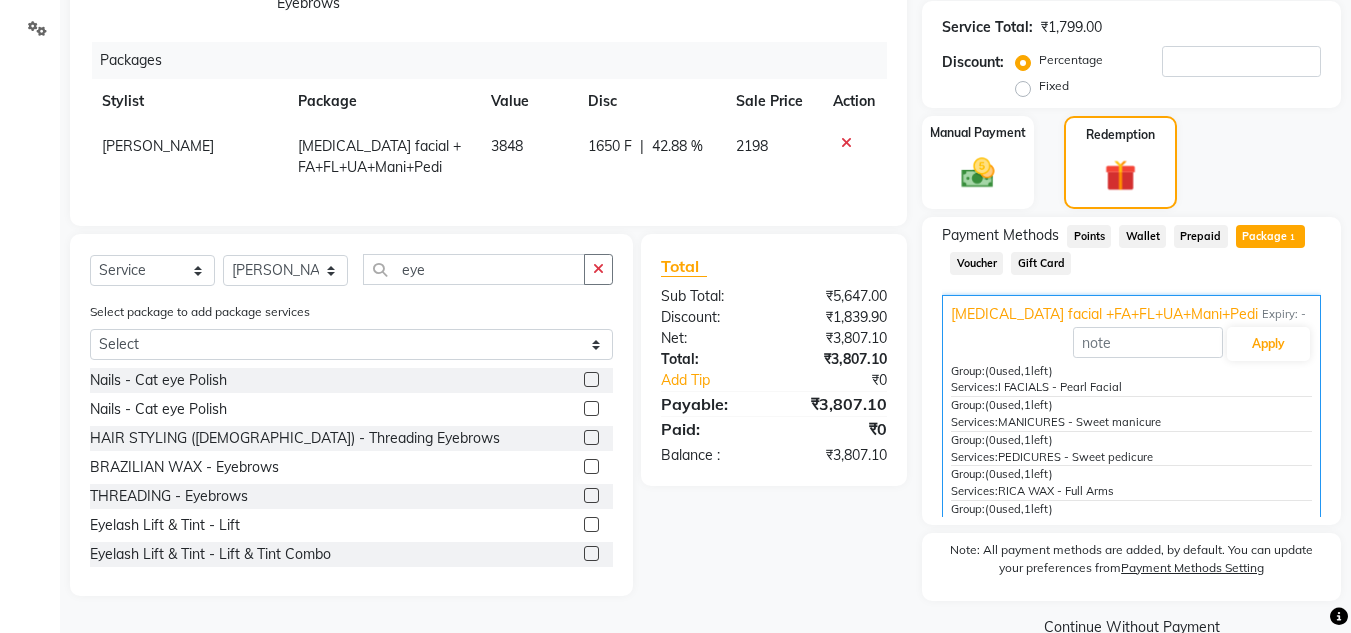 scroll, scrollTop: 496, scrollLeft: 0, axis: vertical 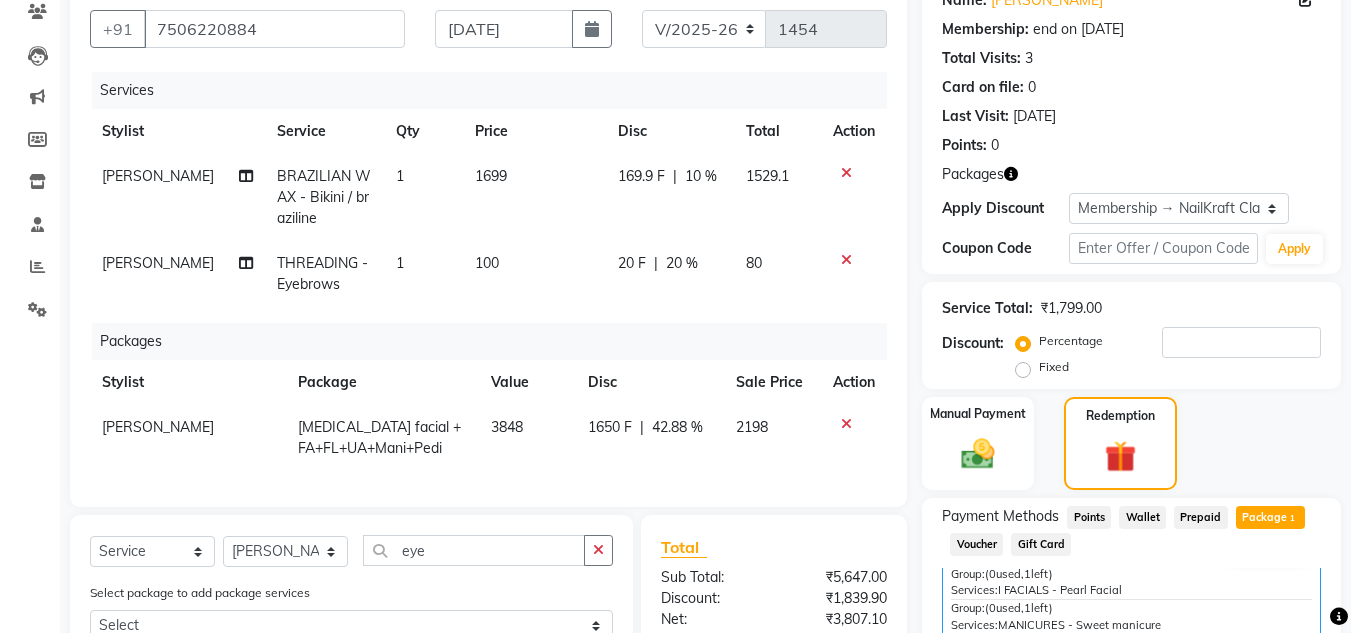 click on "1650 F" 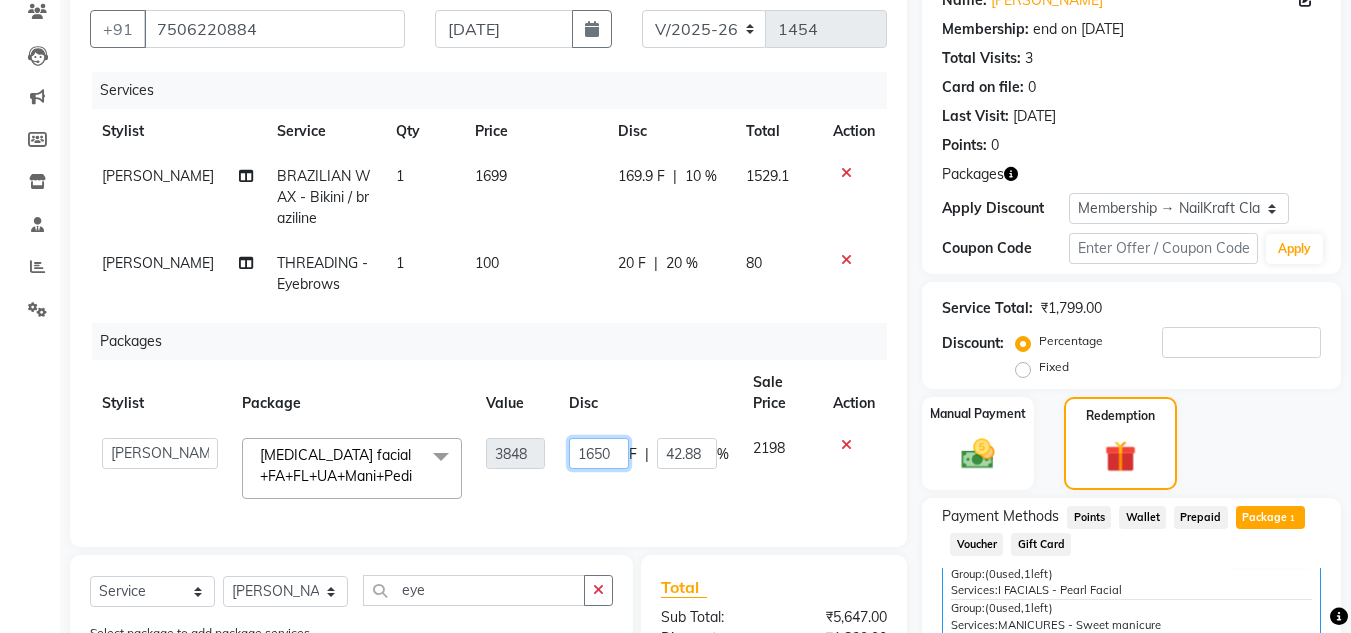 click on "1650" 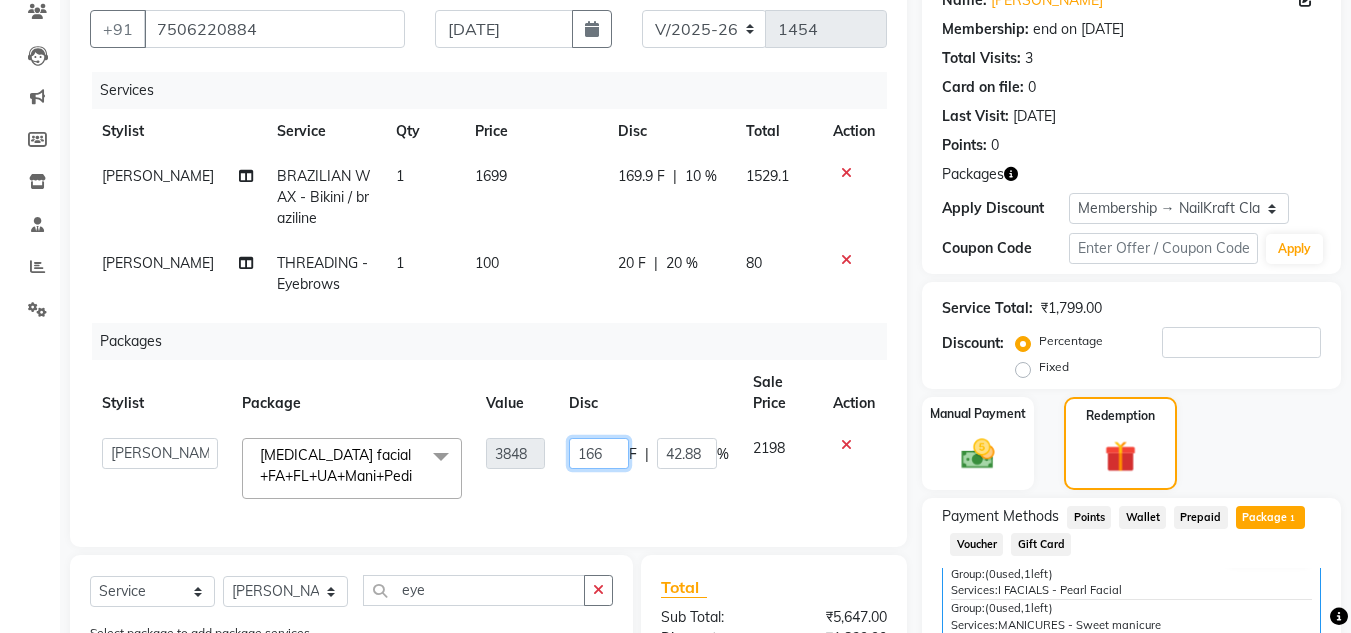 type on "1660" 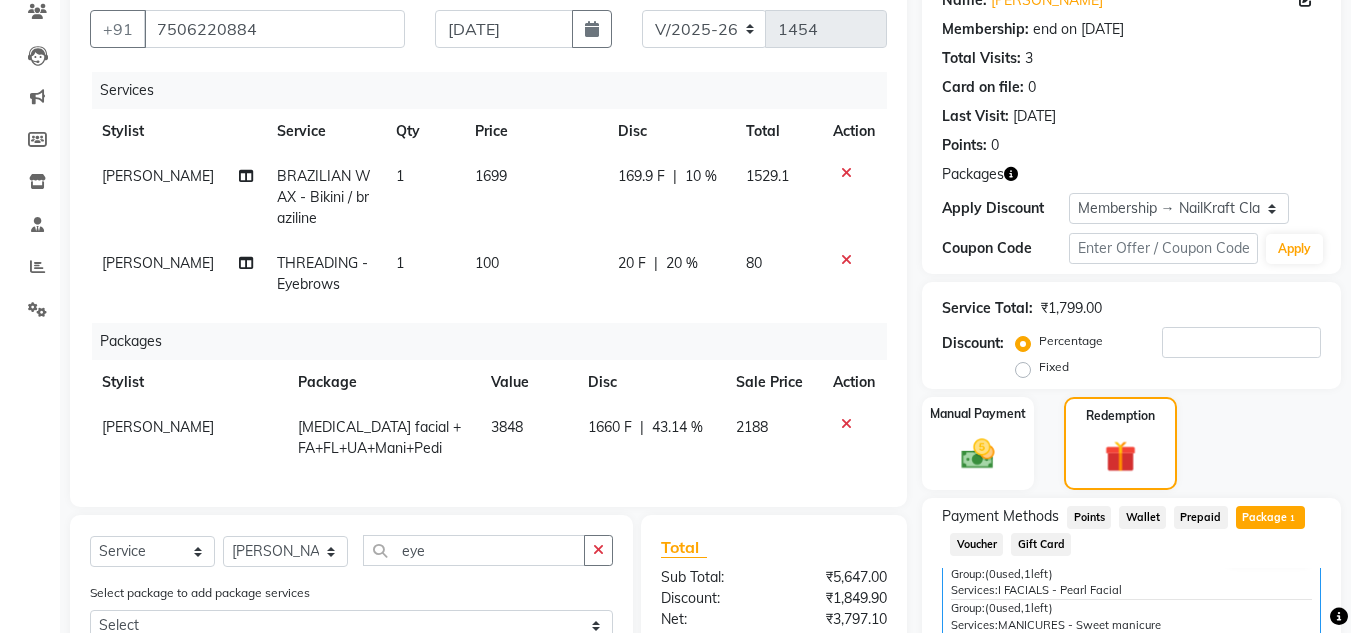 click on "Total Sub Total: ₹5,647.00 Discount: ₹1,849.90 Net: ₹3,797.10 Total: ₹3,797.10 Add Tip ₹0 Payable: ₹3,797.10 Paid: ₹0 Balance   : ₹3,797.10" 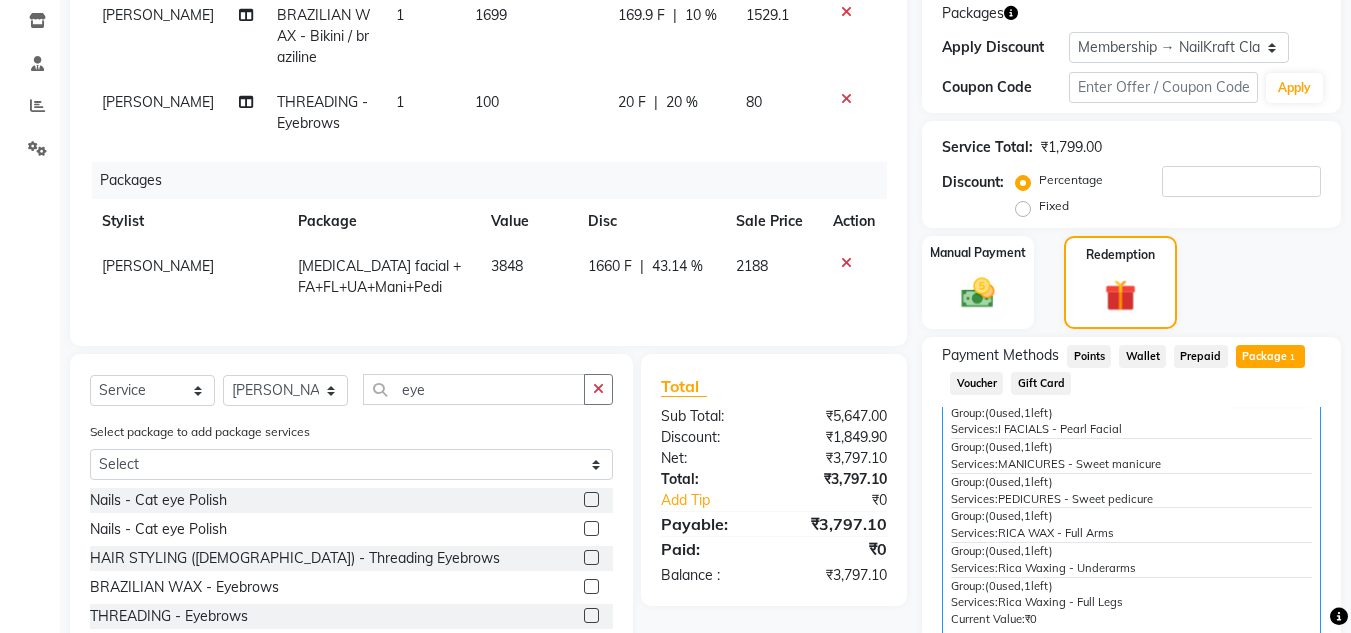 scroll, scrollTop: 376, scrollLeft: 0, axis: vertical 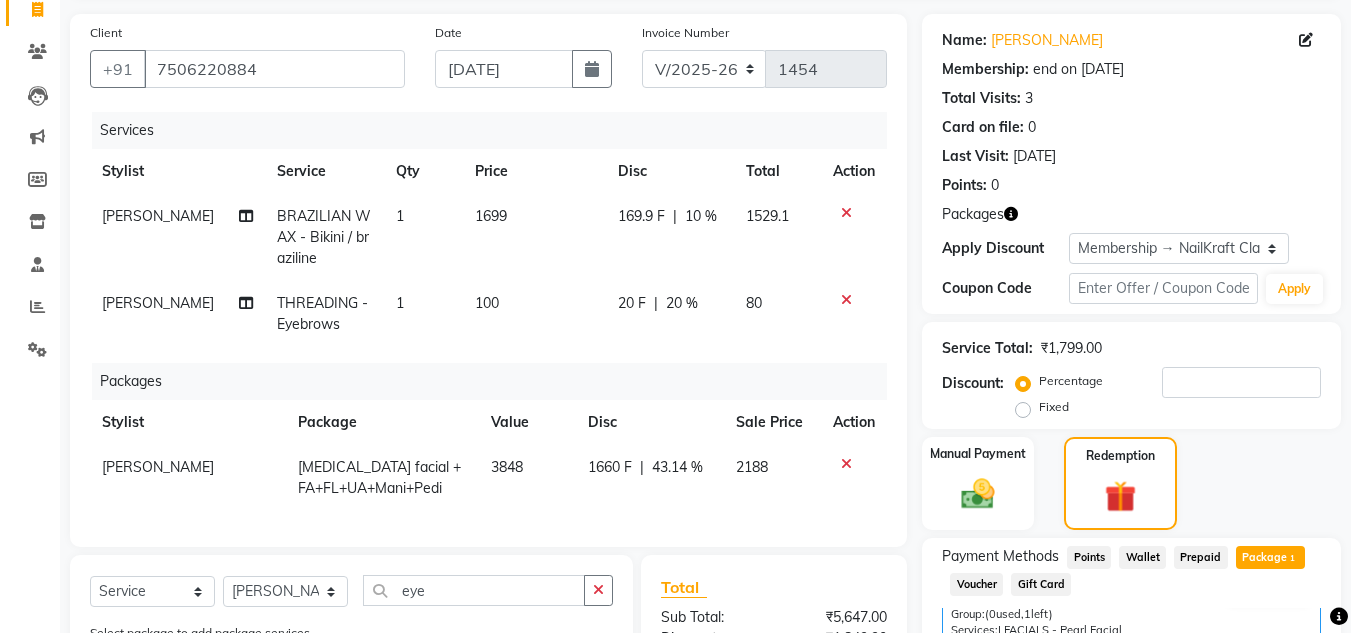 click on "1529.1" 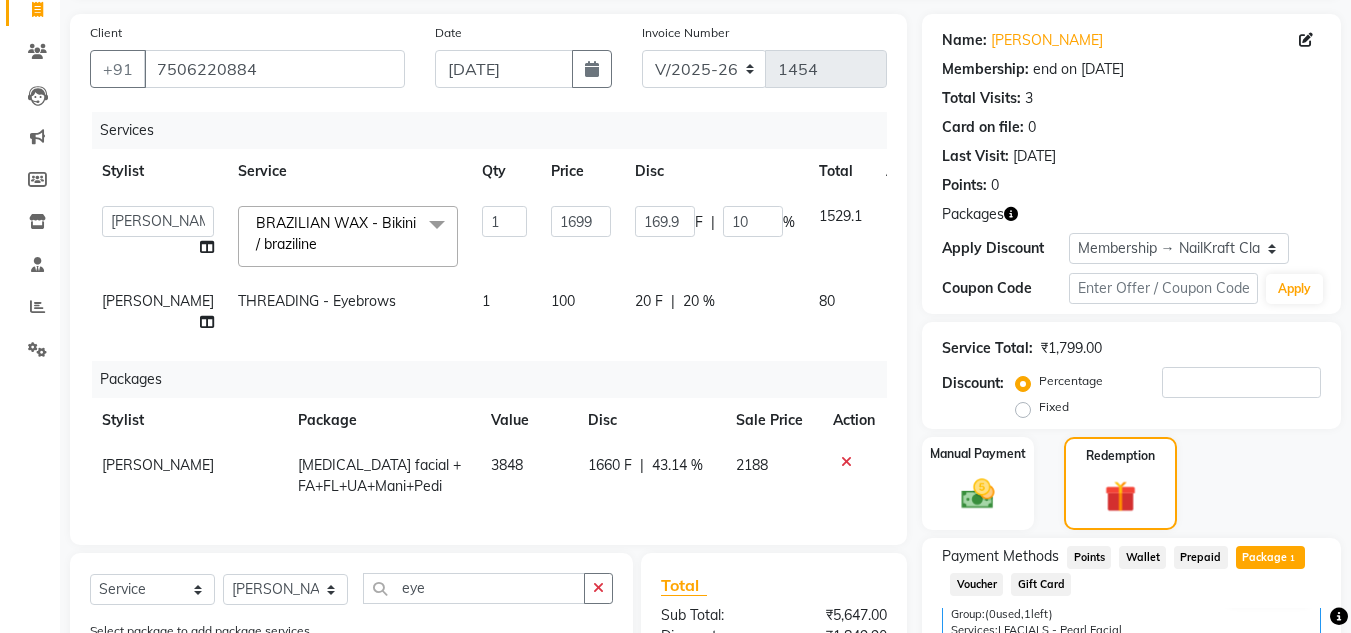 click on "1529.1" 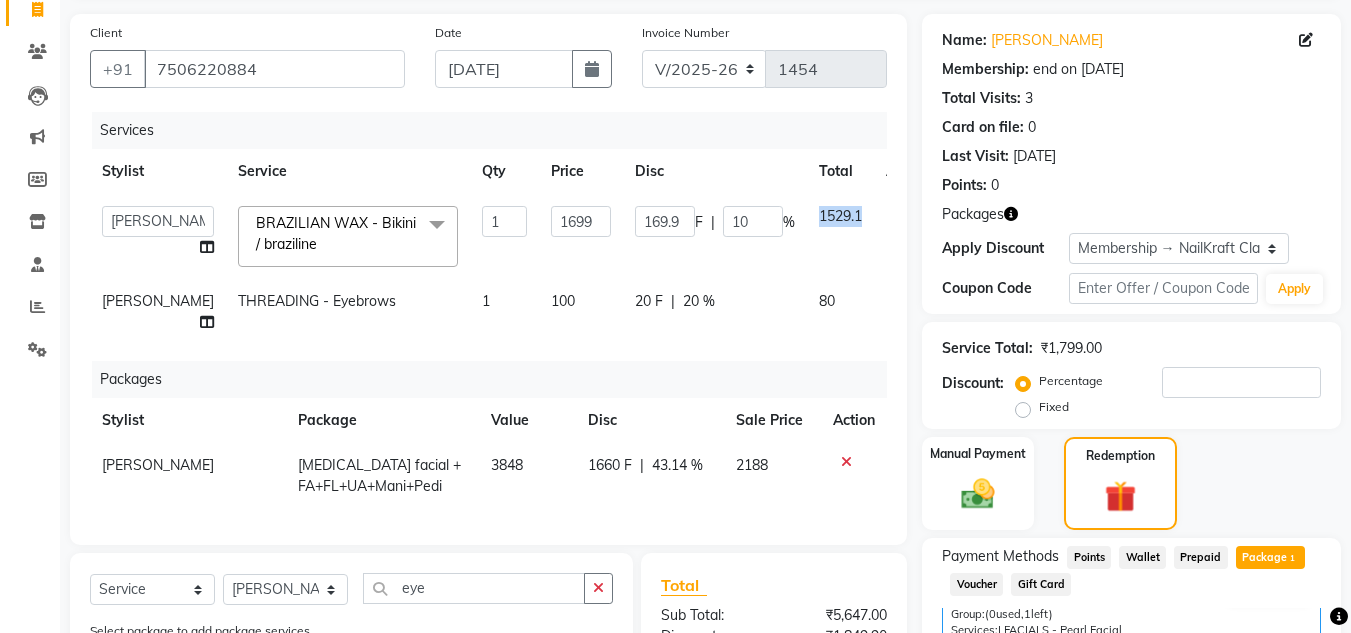 click on "1529.1" 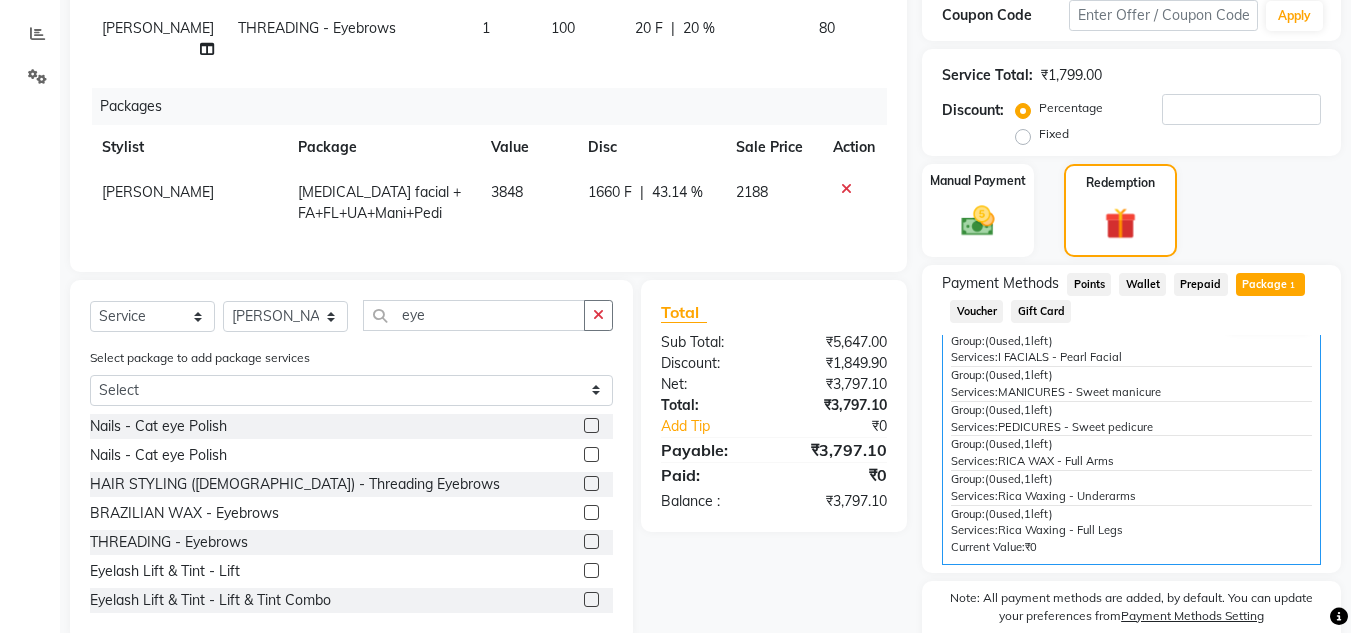 scroll, scrollTop: 416, scrollLeft: 0, axis: vertical 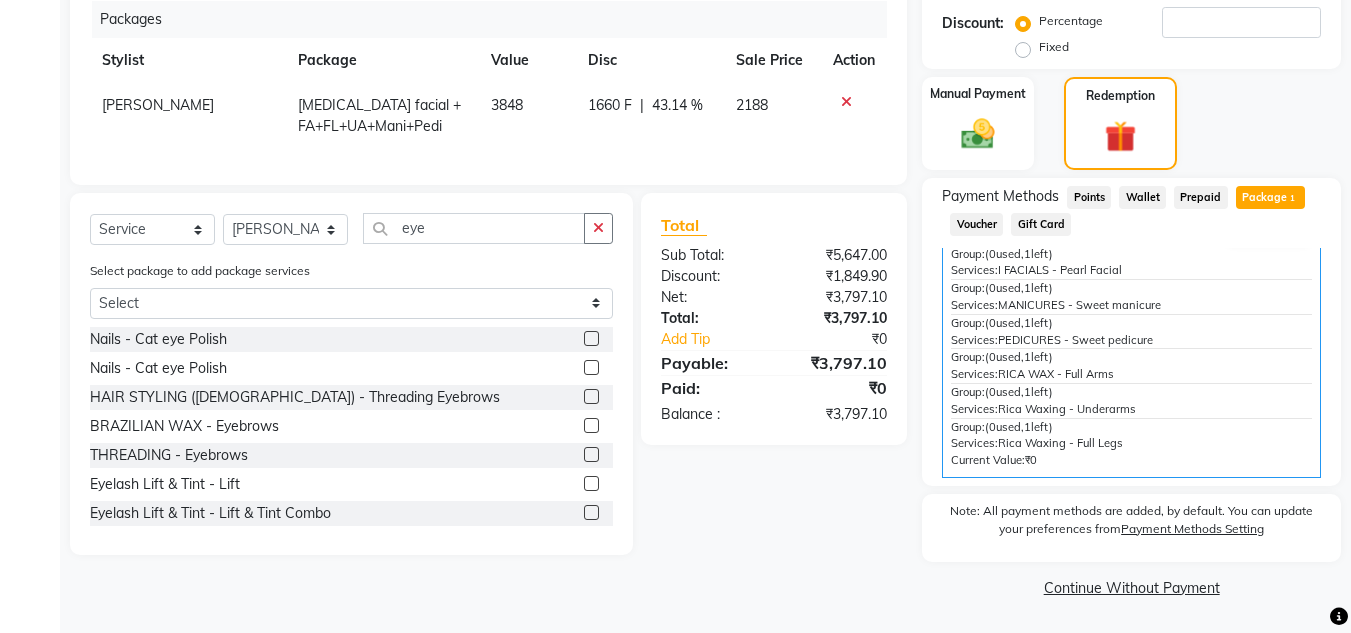 click 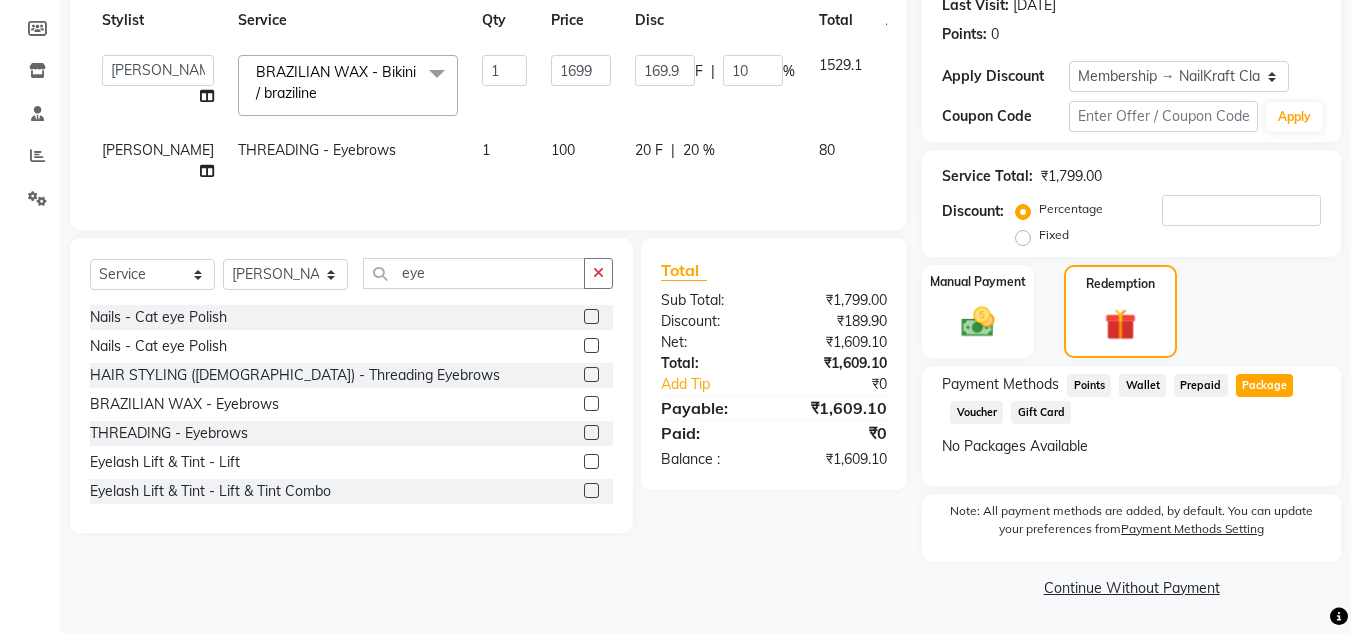 scroll, scrollTop: 287, scrollLeft: 0, axis: vertical 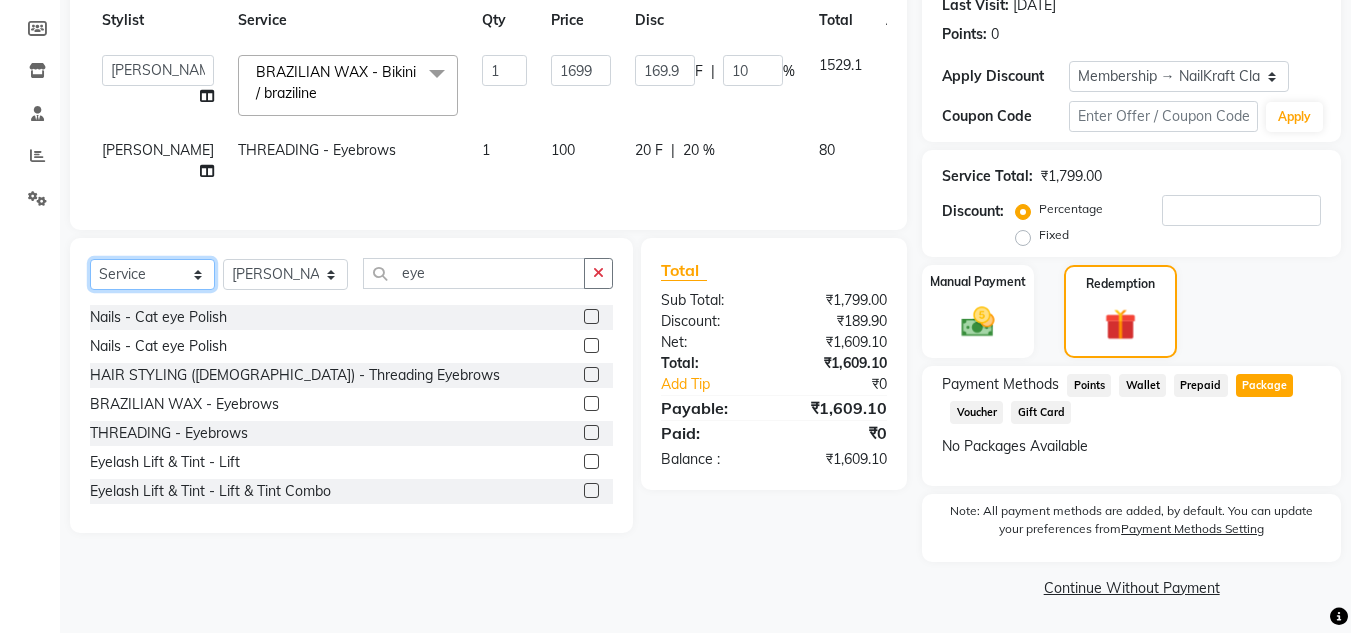 click on "Select  Service  Product  Membership  Package Voucher Prepaid Gift Card" 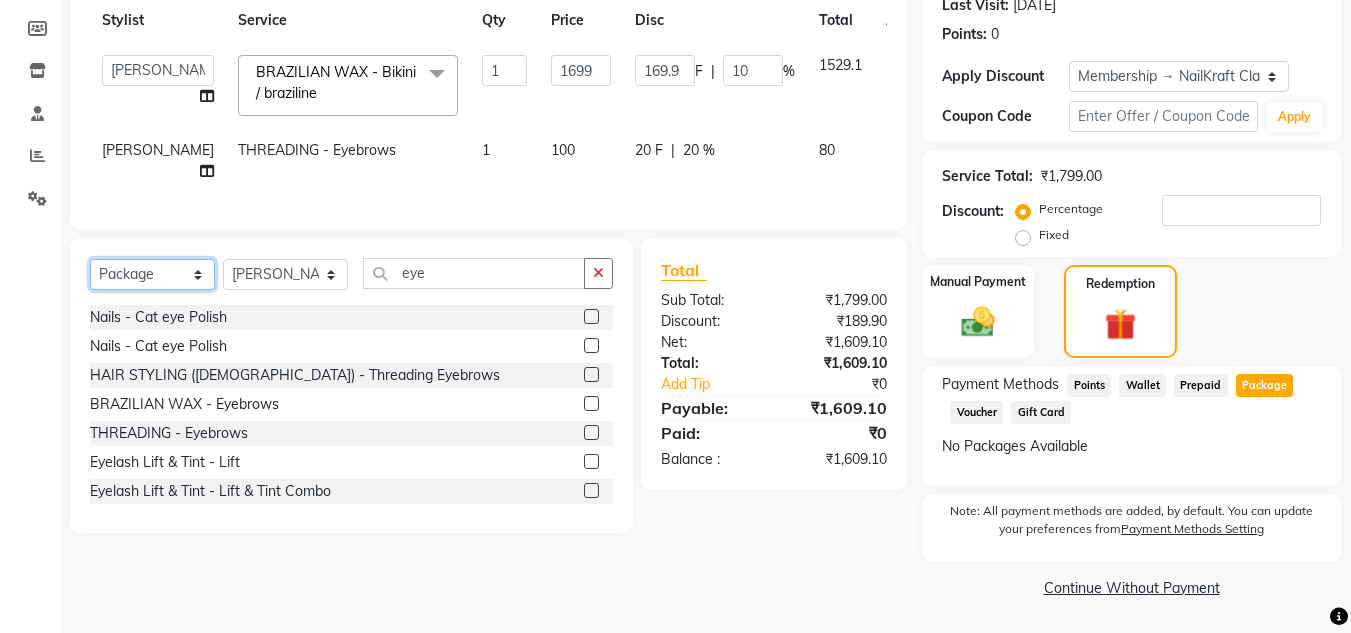 click on "Select  Service  Product  Membership  Package Voucher Prepaid Gift Card" 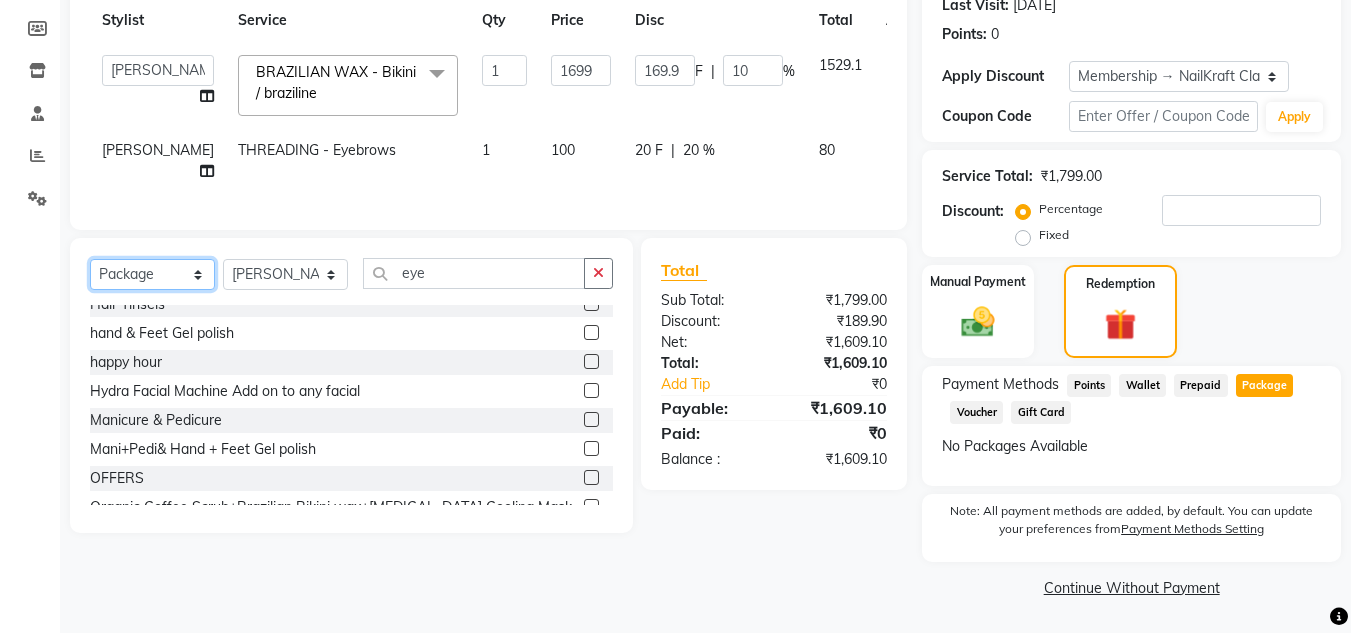 scroll, scrollTop: 400, scrollLeft: 0, axis: vertical 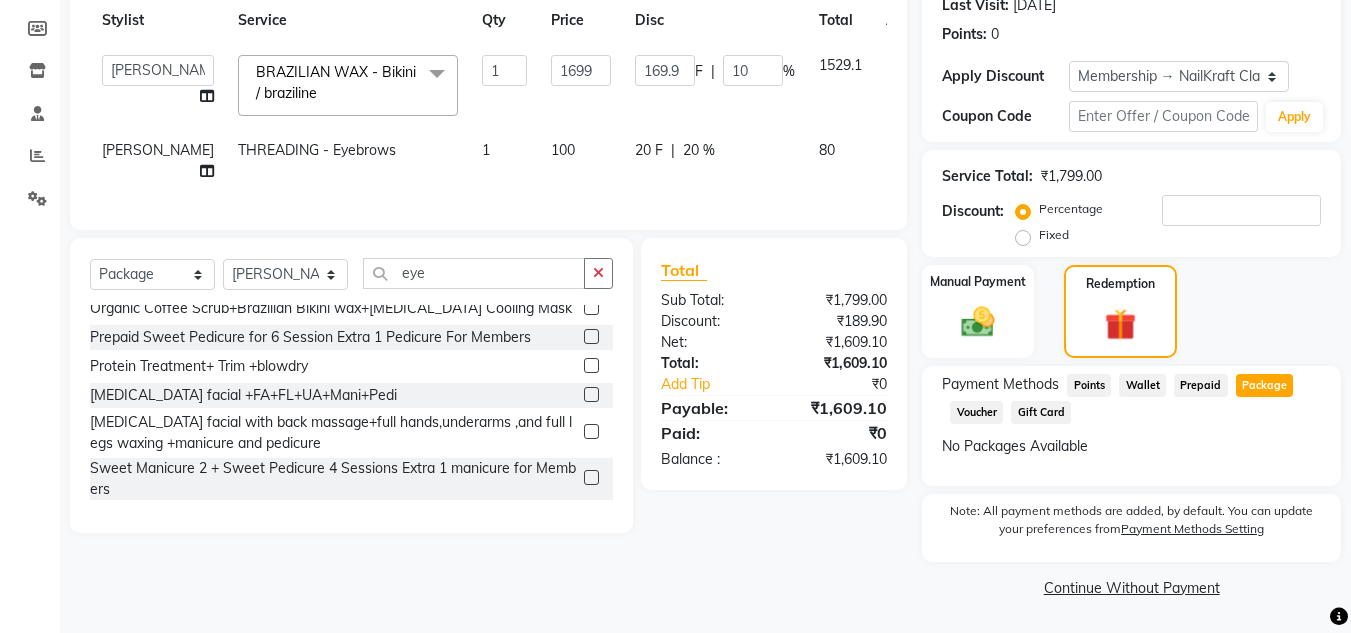 click 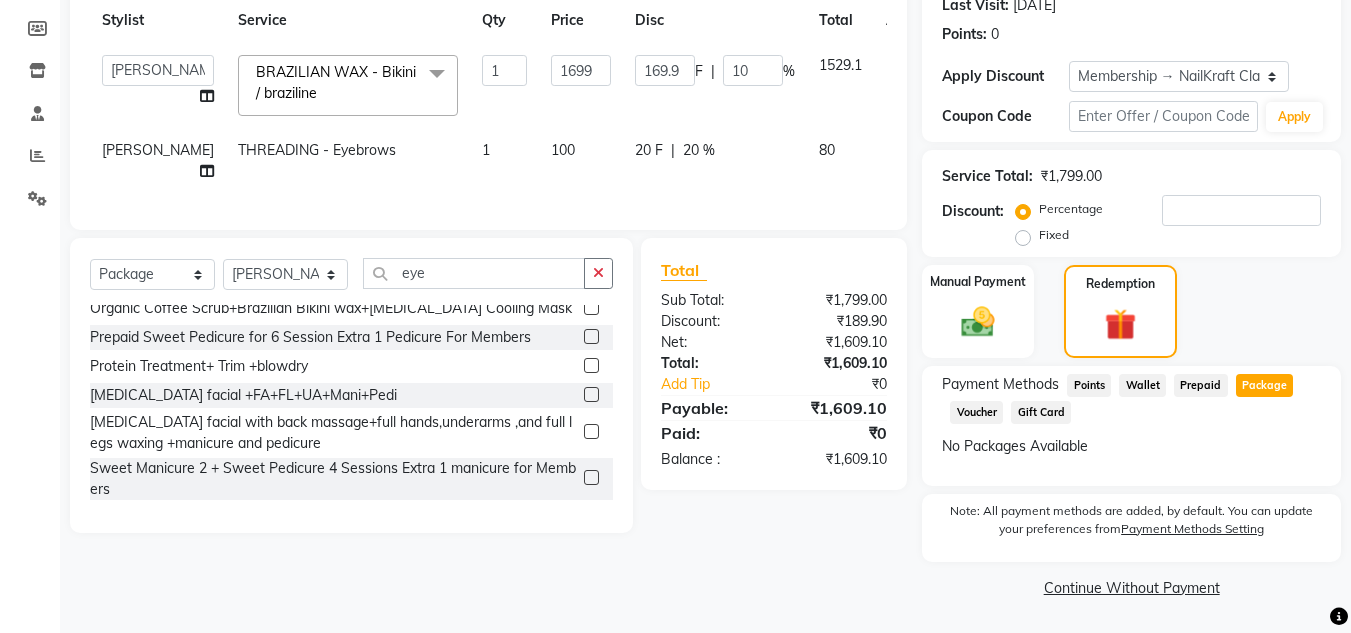 click at bounding box center (590, 395) 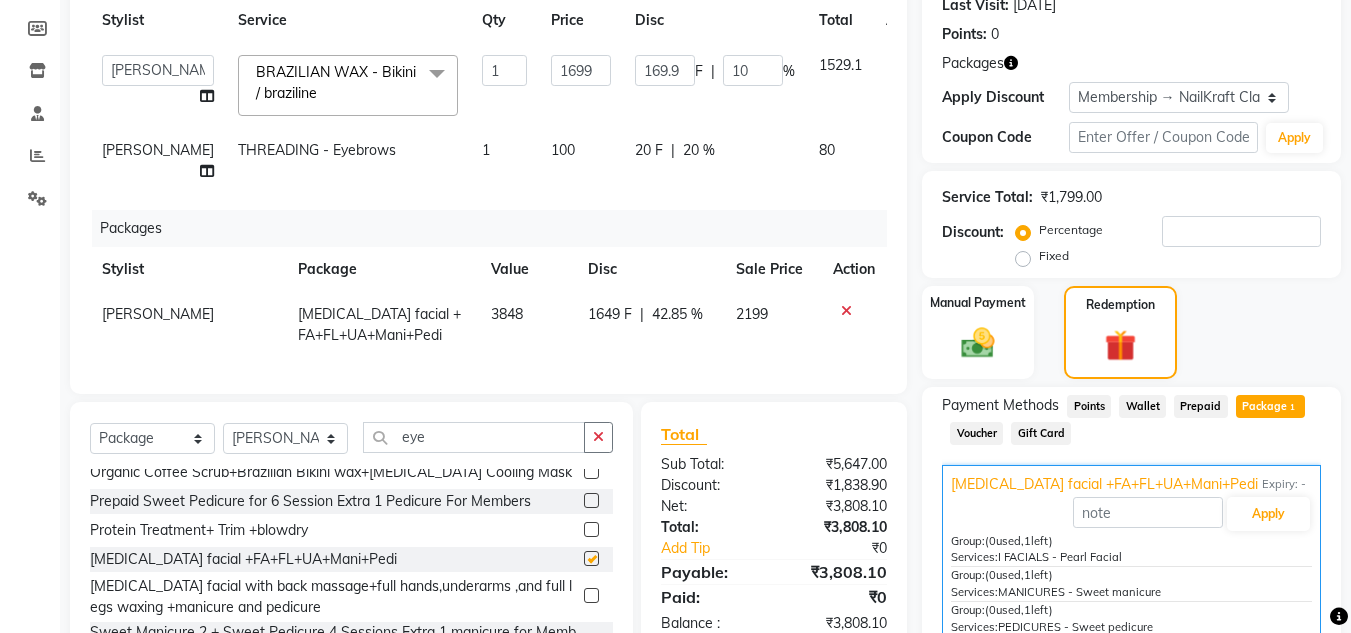 checkbox on "false" 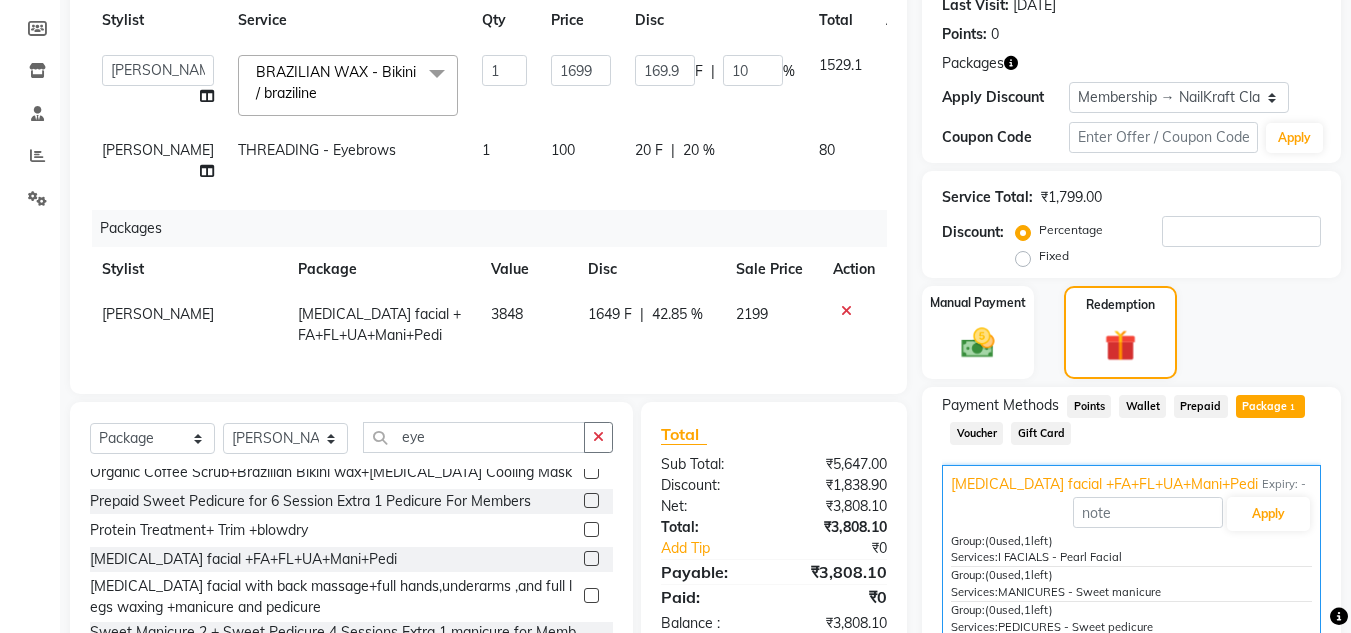 click on "42.85 %" 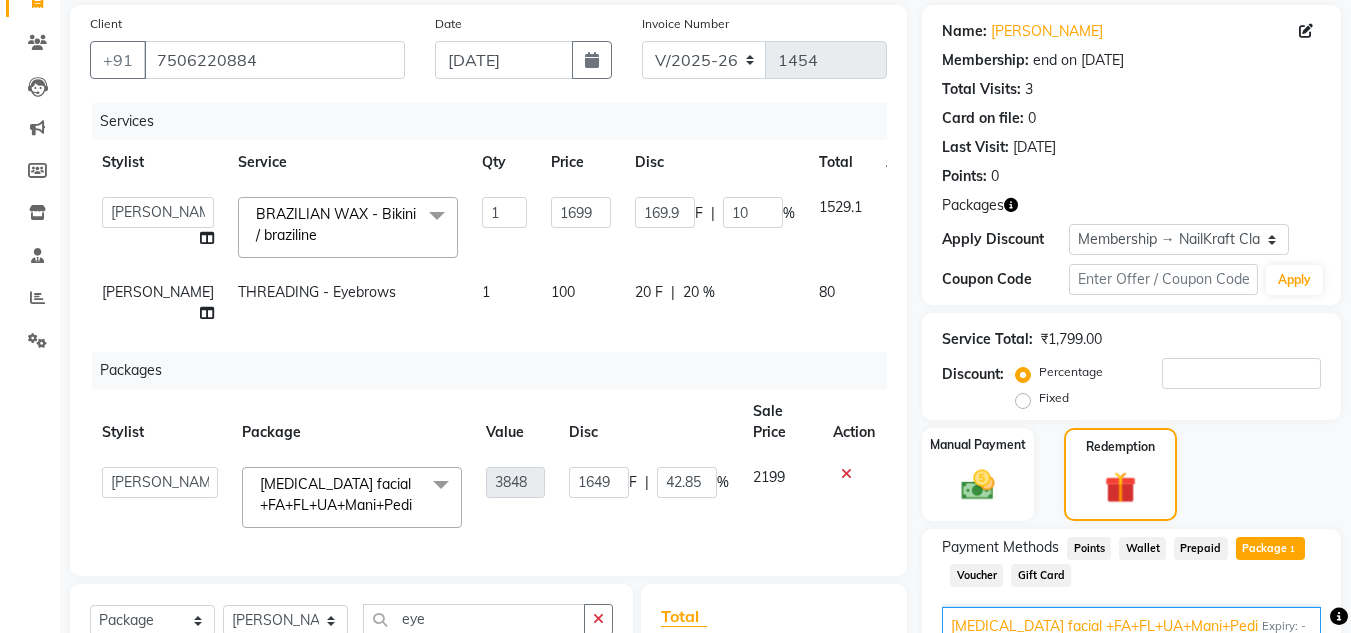 scroll, scrollTop: 127, scrollLeft: 0, axis: vertical 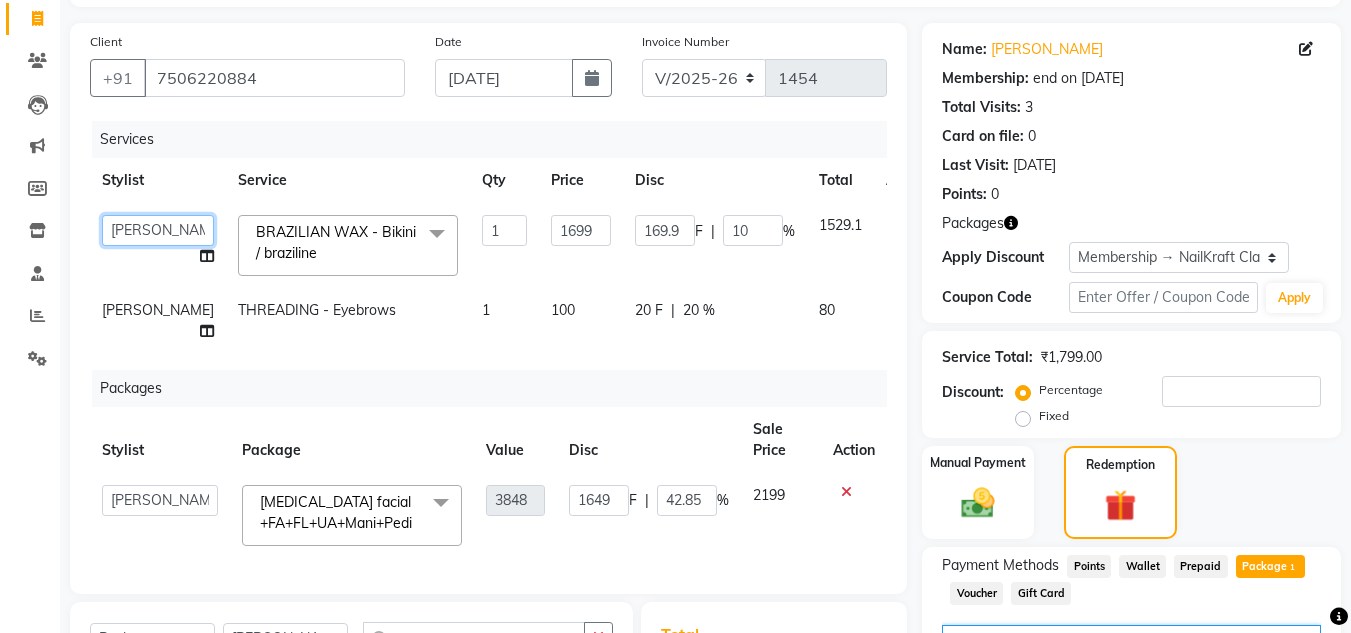 click on "Alam   Arshad shaikh   Deepu Chatry   NailKraft   Neetu   Nikita   NITA  CHAHAL    Pooja Mehral   Preeti Bidlal   Sanya Shaikh   Sneha Balu Ichake   Vaishali Vinod Yadav" 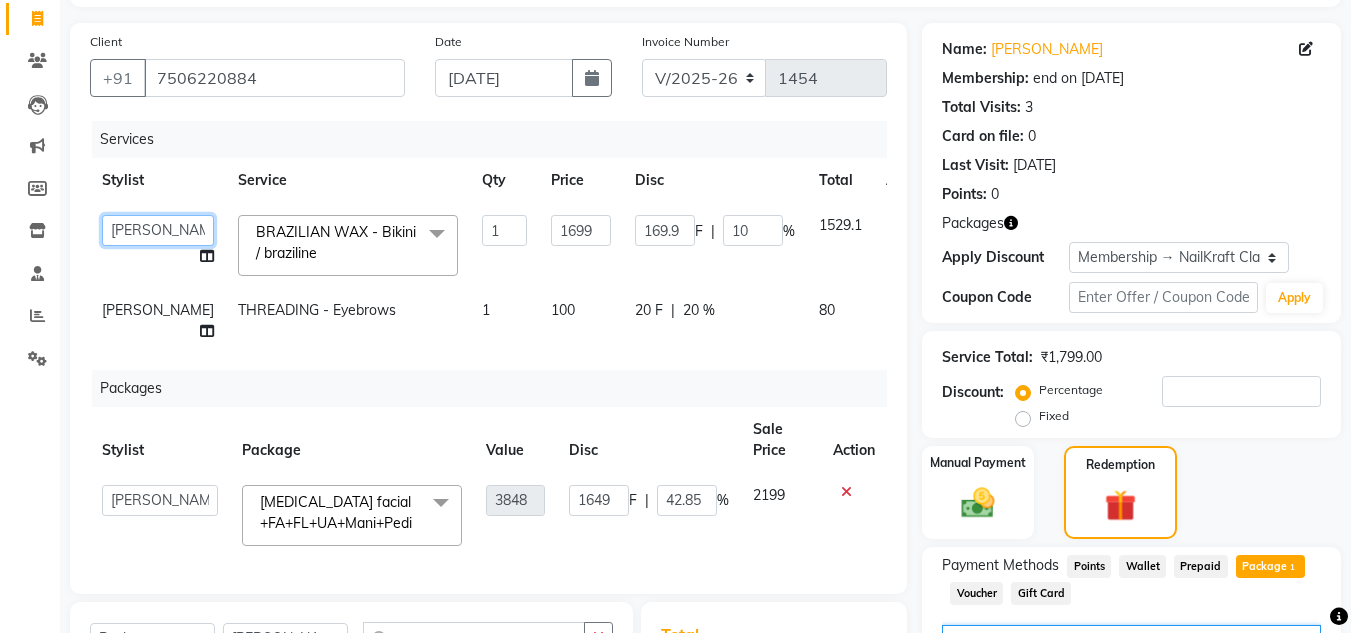 click on "Alam   Arshad shaikh   Deepu Chatry   NailKraft   Neetu   Nikita   NITA  CHAHAL    Pooja Mehral   Preeti Bidlal   Sanya Shaikh   Sneha Balu Ichake   Vaishali Vinod Yadav" 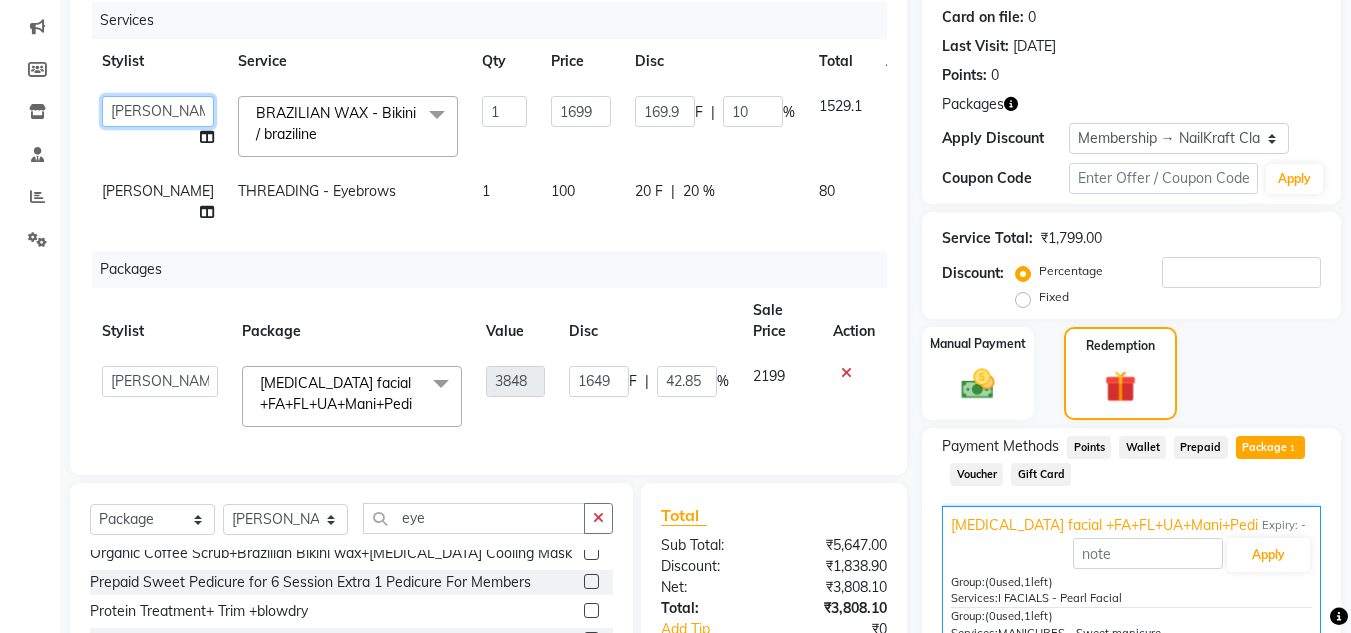 scroll, scrollTop: 247, scrollLeft: 0, axis: vertical 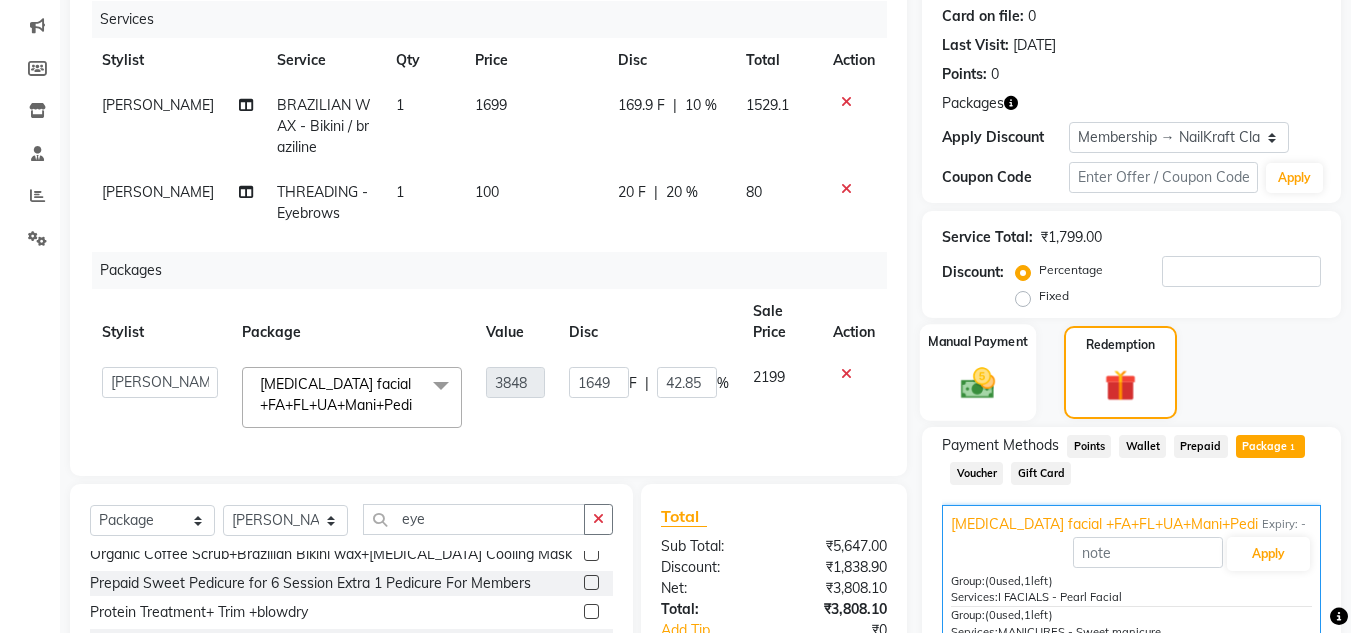 click on "Manual Payment" 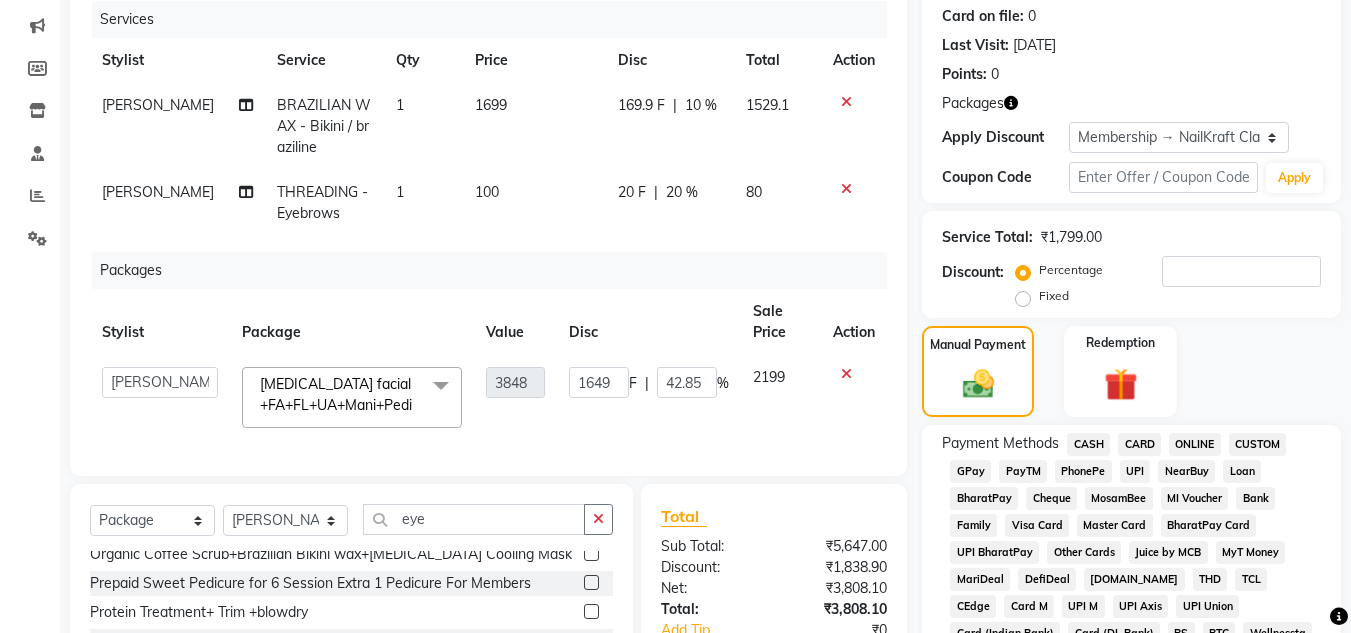 click on "GPay" 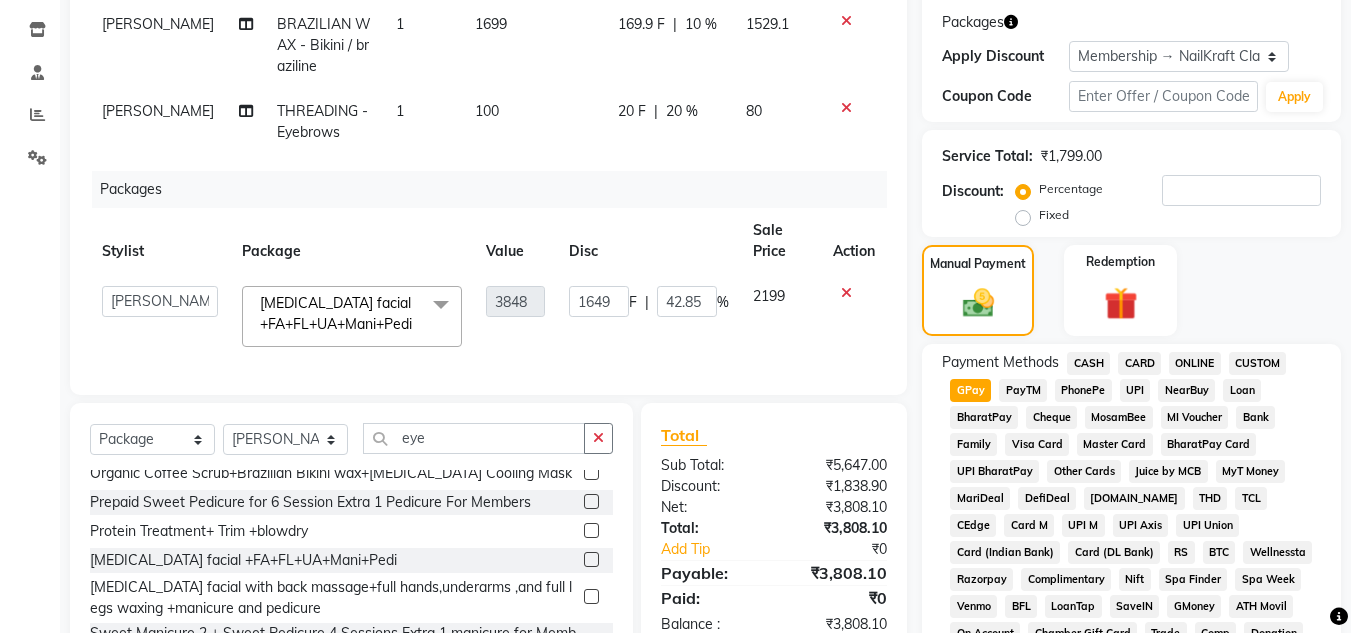 scroll, scrollTop: 367, scrollLeft: 0, axis: vertical 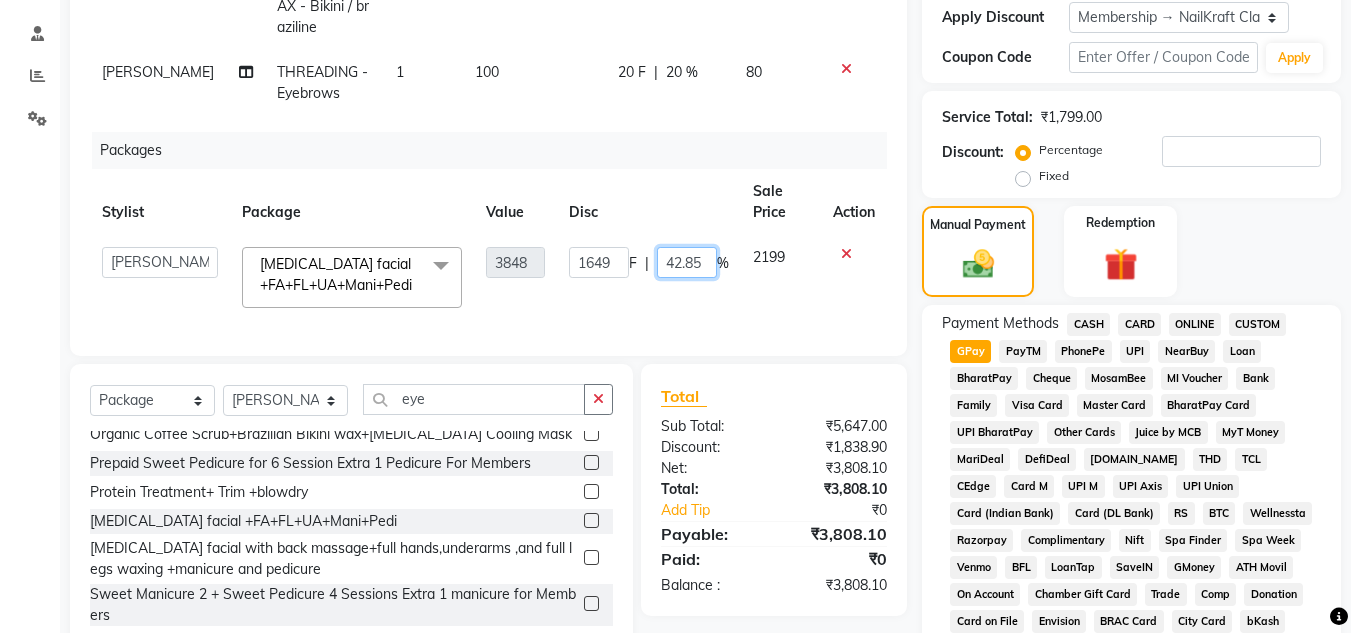 click on "42.85" 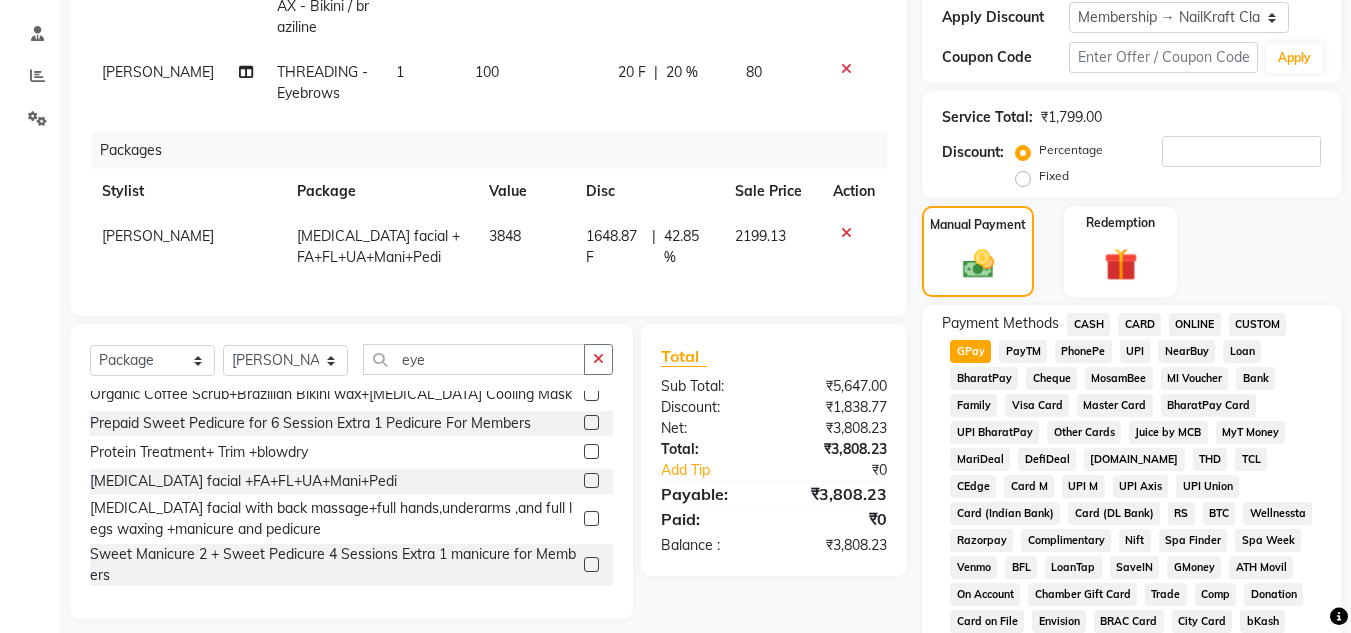 click on "3848" 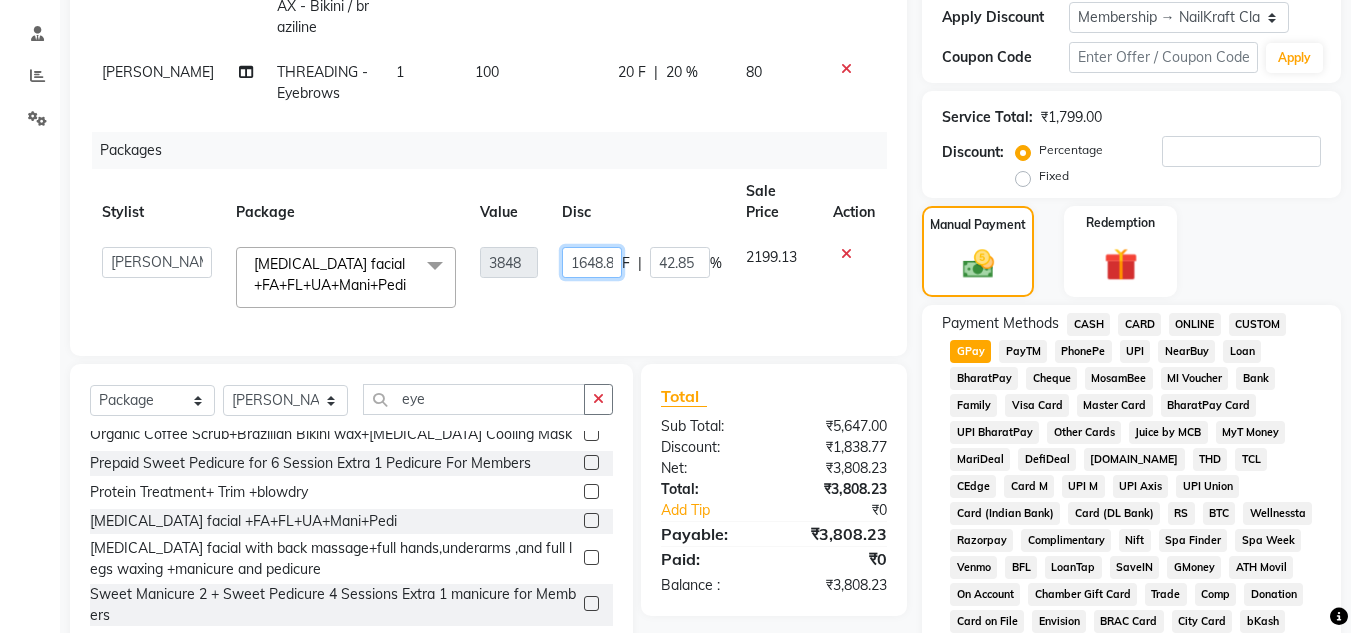 click on "1648.87" 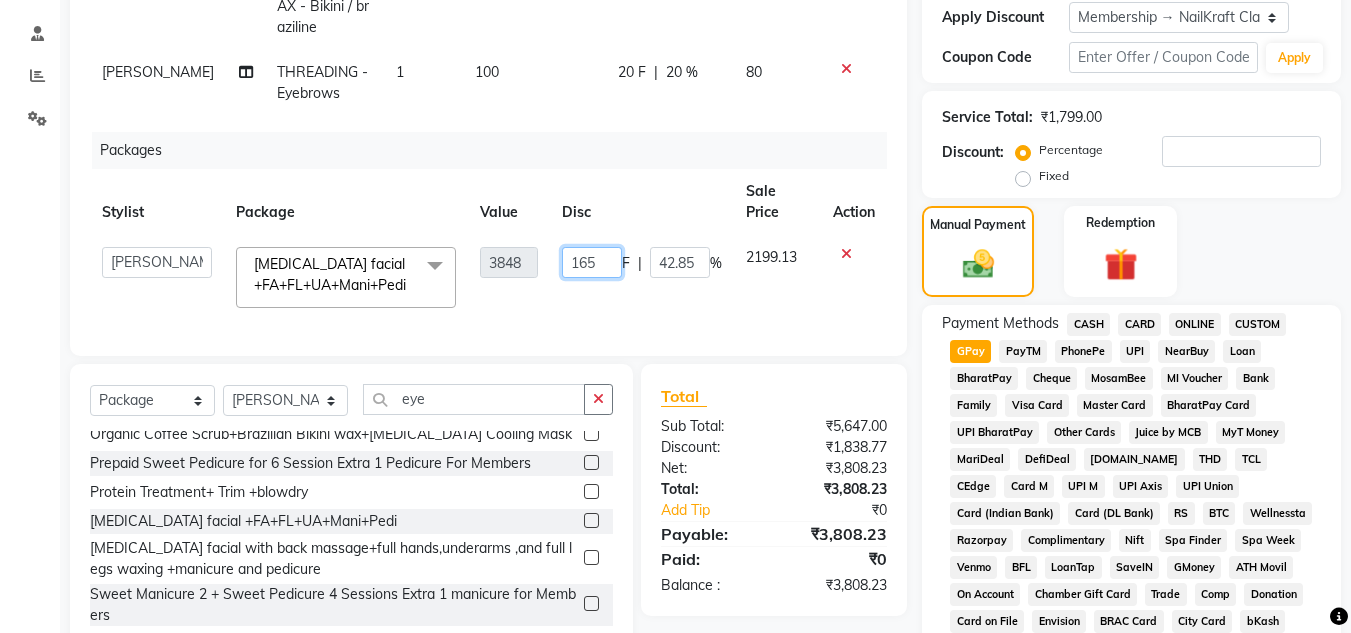 type on "1650" 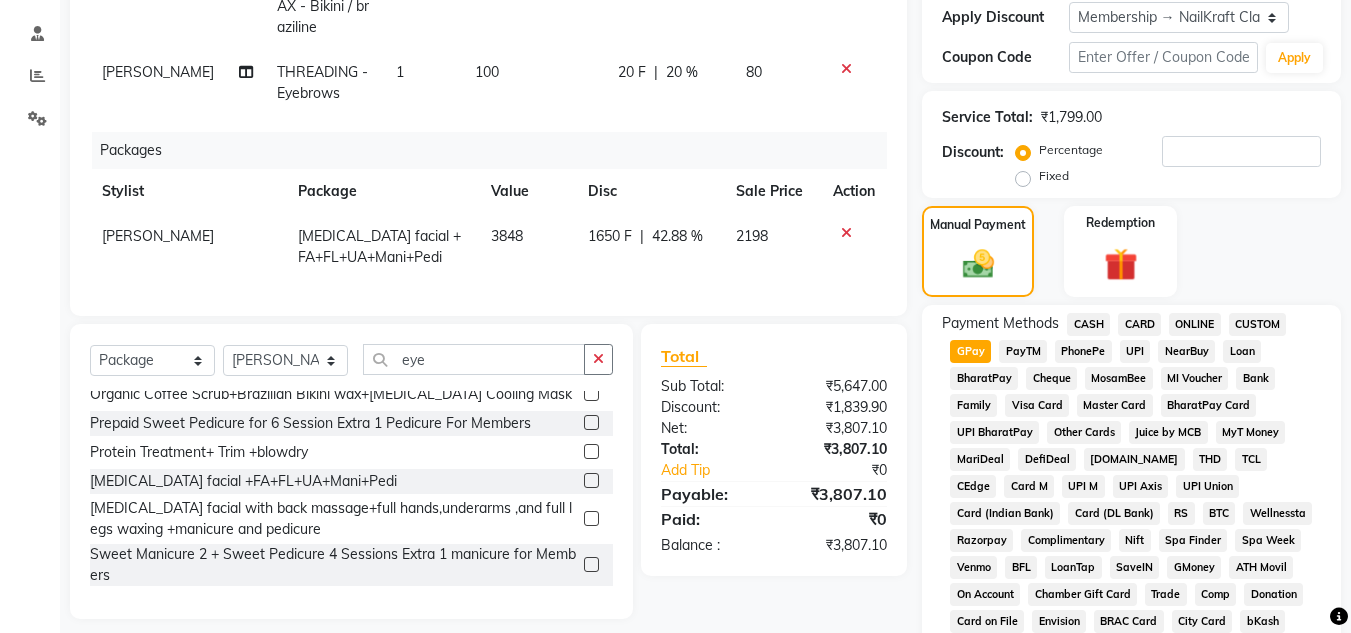 click on "Client +91 7506220884 Date 10-07-2025 Invoice Number V/2025 V/2025-26 1454 Services Stylist Service Qty Price Disc Total Action Neetu BRAZILIAN WAX - Bikini / braziline 1 1699 169.9 F | 10 % 1529.1 Vaishali Vinod Yadav THREADING - Eyebrows 1 100 20 F | 20 % 80 Packages Stylist Package Value Disc Sale Price Action Vaishali Vinod Yadav Skin Whitening facial +FA+FL+UA+Mani+Pedi 3848 1650 F | 42.88 % 2198 Select  Service  Product  Membership  Package Voucher Prepaid Gift Card  Select Stylist Alam Arshad shaikh Deepu Chatry NailKraft Neetu Nikita NITA  CHAHAL  Pooja Mehral Preeti Bidlal Sanya Shaikh Sneha Balu Ichake Vaishali Vinod Yadav eye Advanced hair cut and blowdry   Bikini wax  Body Polishing   Brightnening +FA+FL+UA+mani+pedi+wash+spa+blastdry  Coffee Body Scrub   face dtan+Cleanup+pedicure+FA+FL+Eyebrows  Face & Neck Dtan   foot & head massage  Full Arms + Half Legs +UA wax  full arms+UA+ Full Legs  Full Arms + UA Wax  Full Body Rica Wax  Hair Tinsels  hand & Feet Gel polish  happy hour   OFFERS  Total  :" 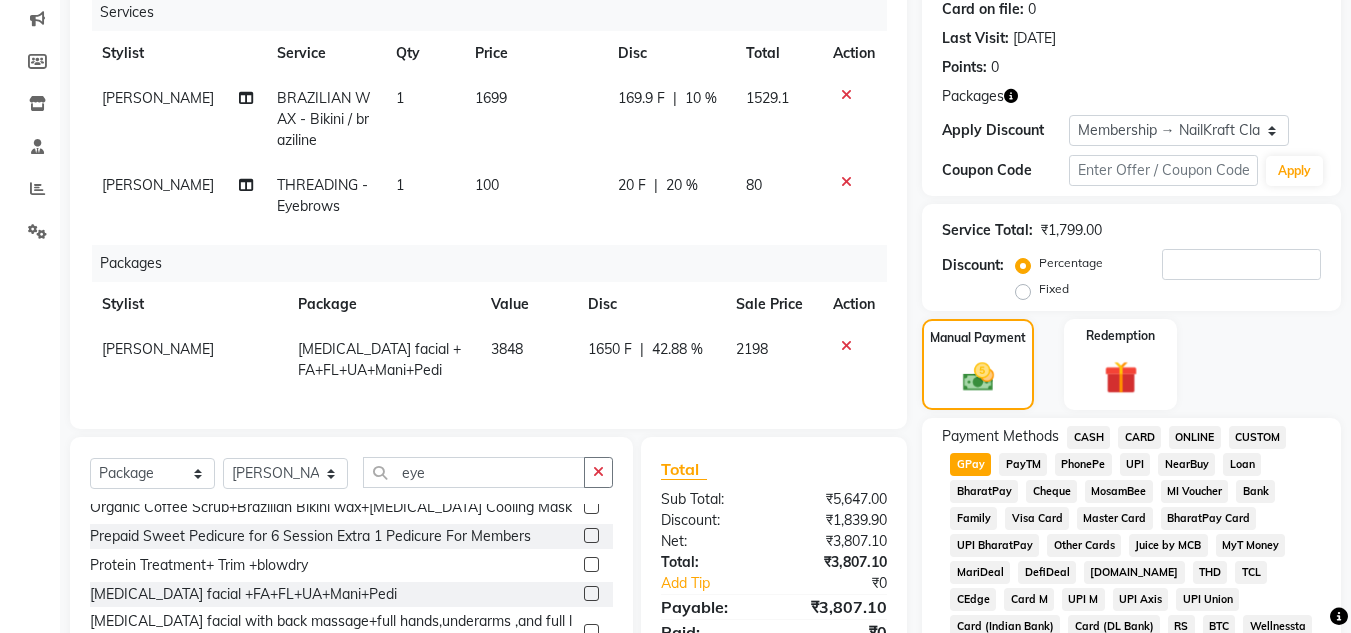 scroll, scrollTop: 207, scrollLeft: 0, axis: vertical 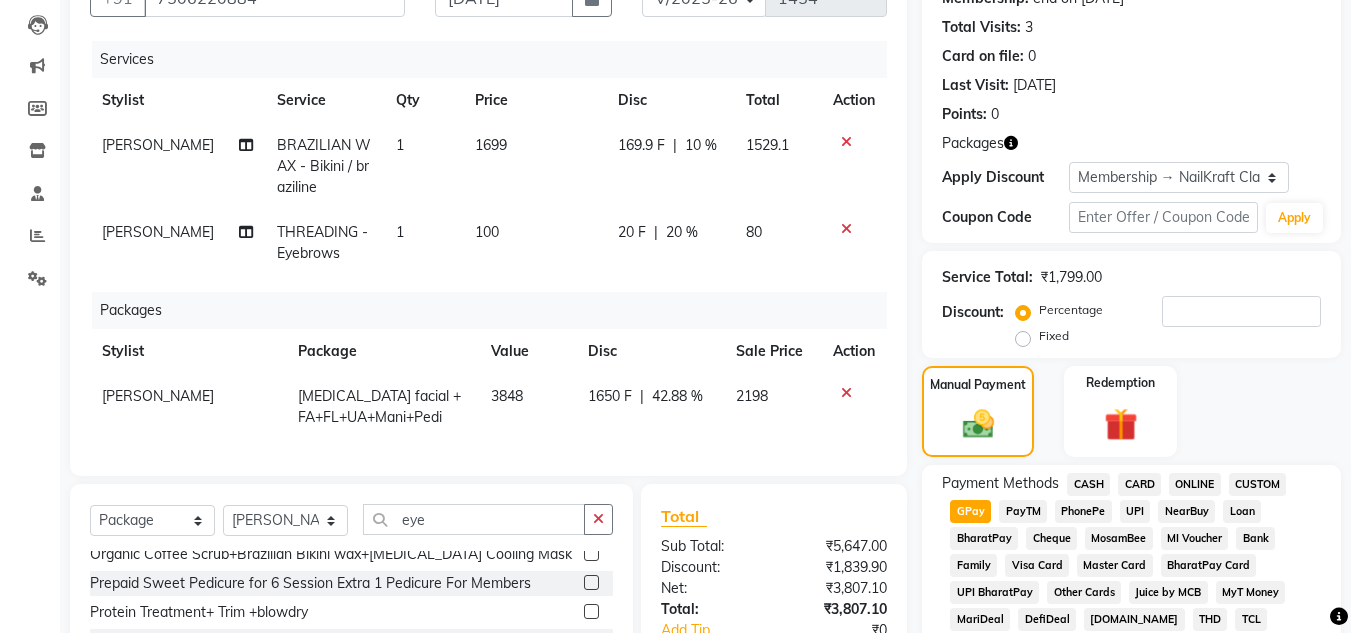 click on "2198" 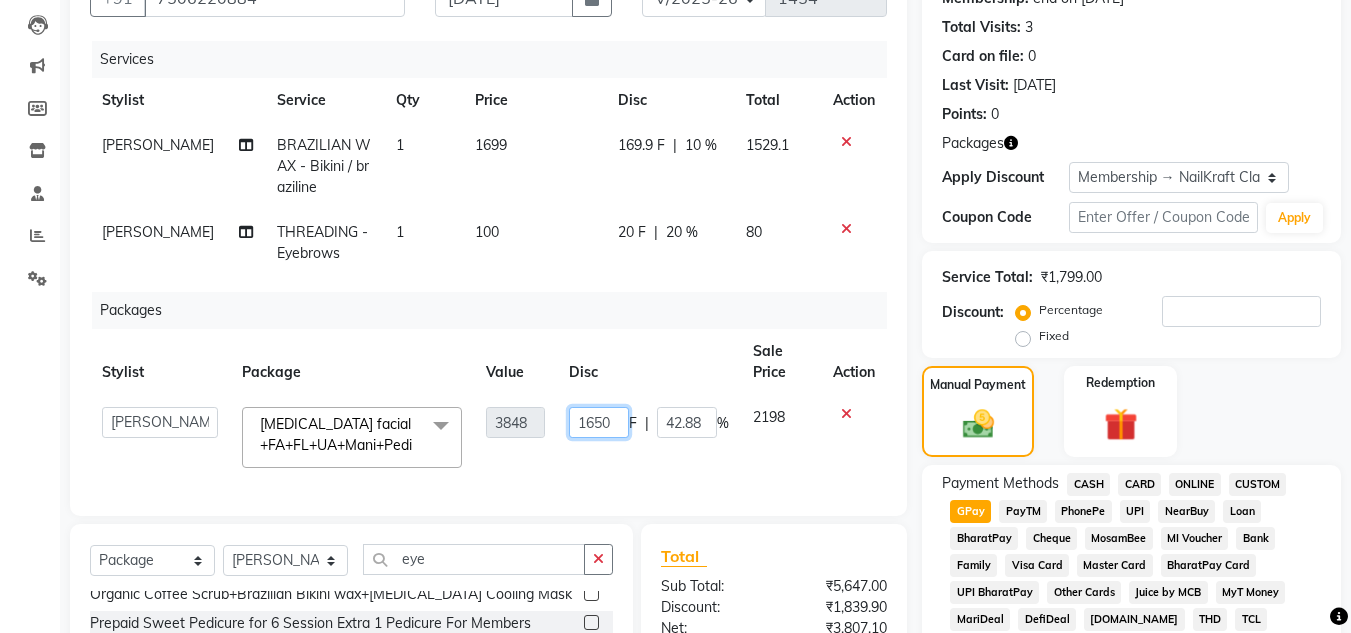click on "1650" 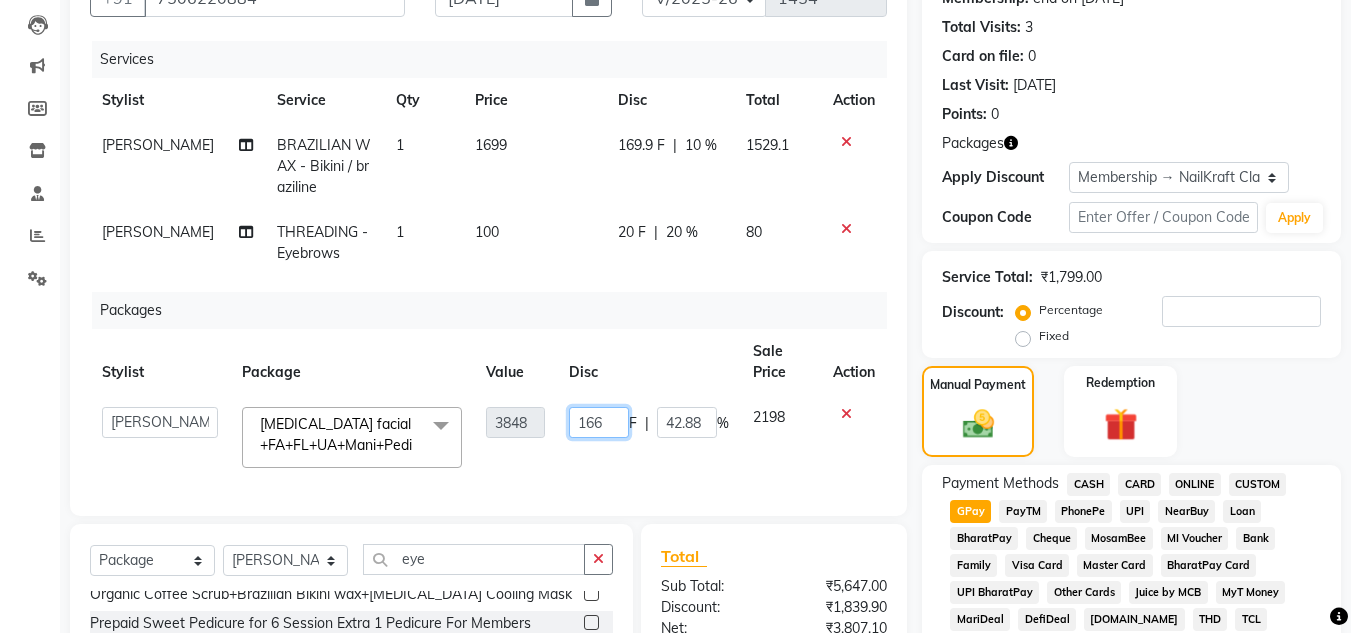 type on "1660" 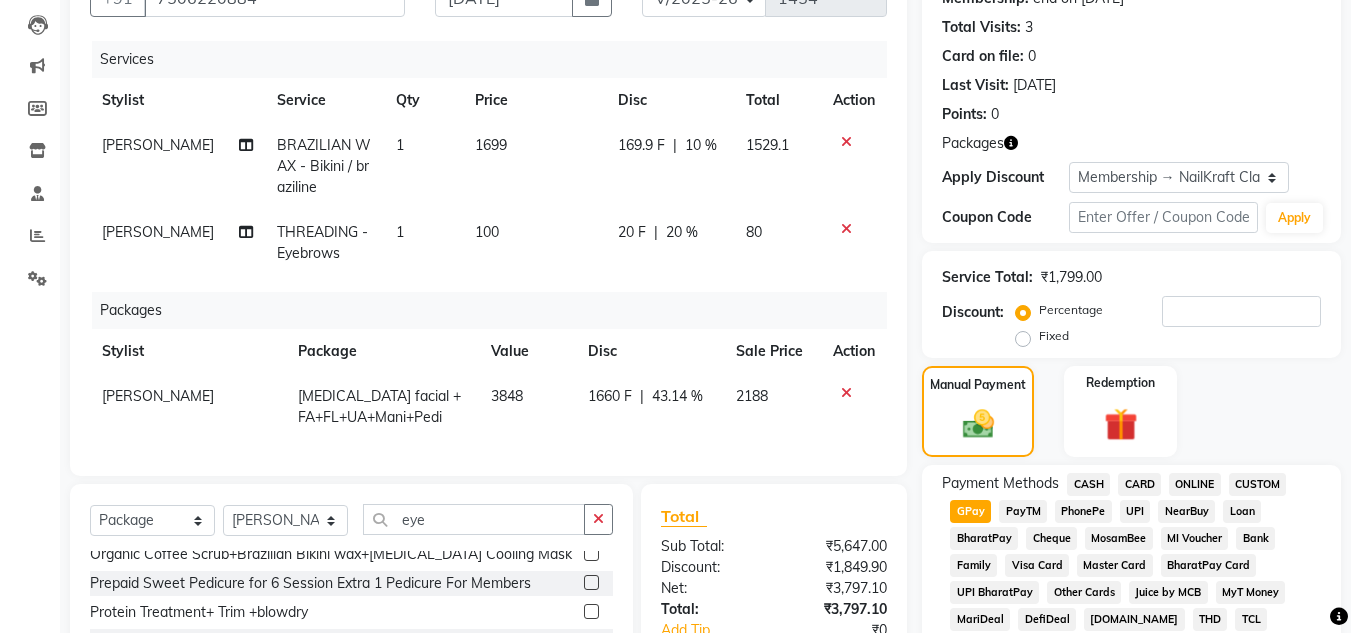 click on "Manual Payment Redemption" 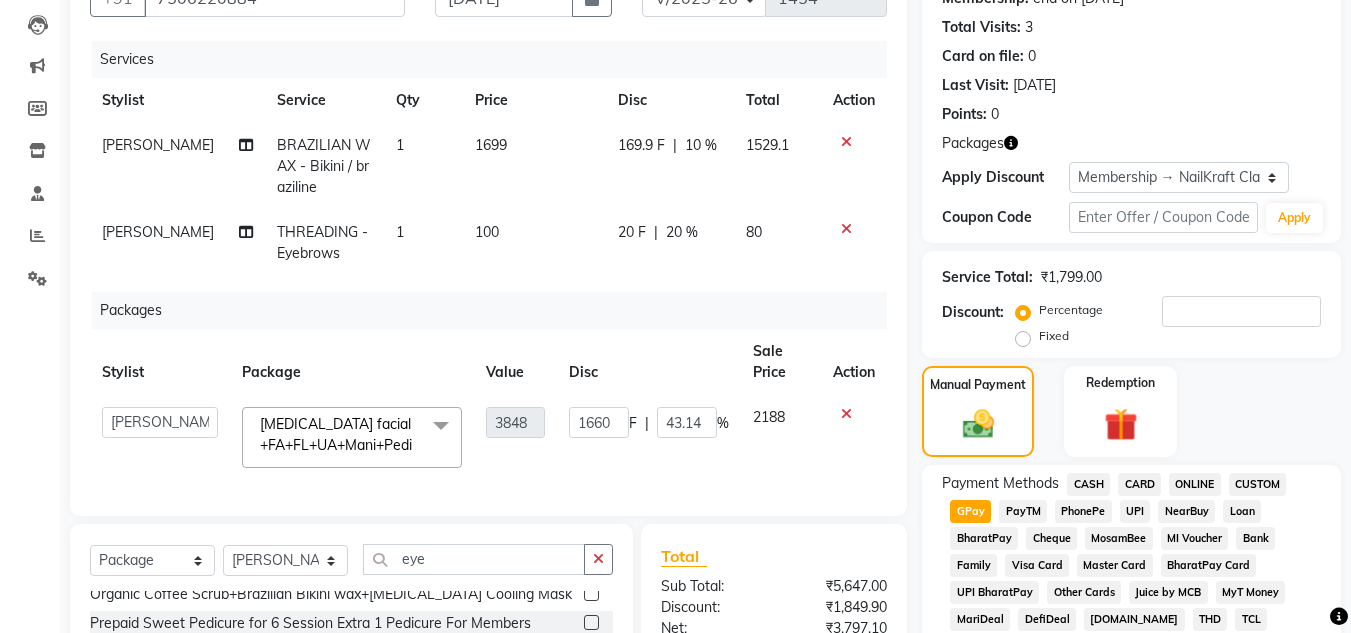 click on "F" 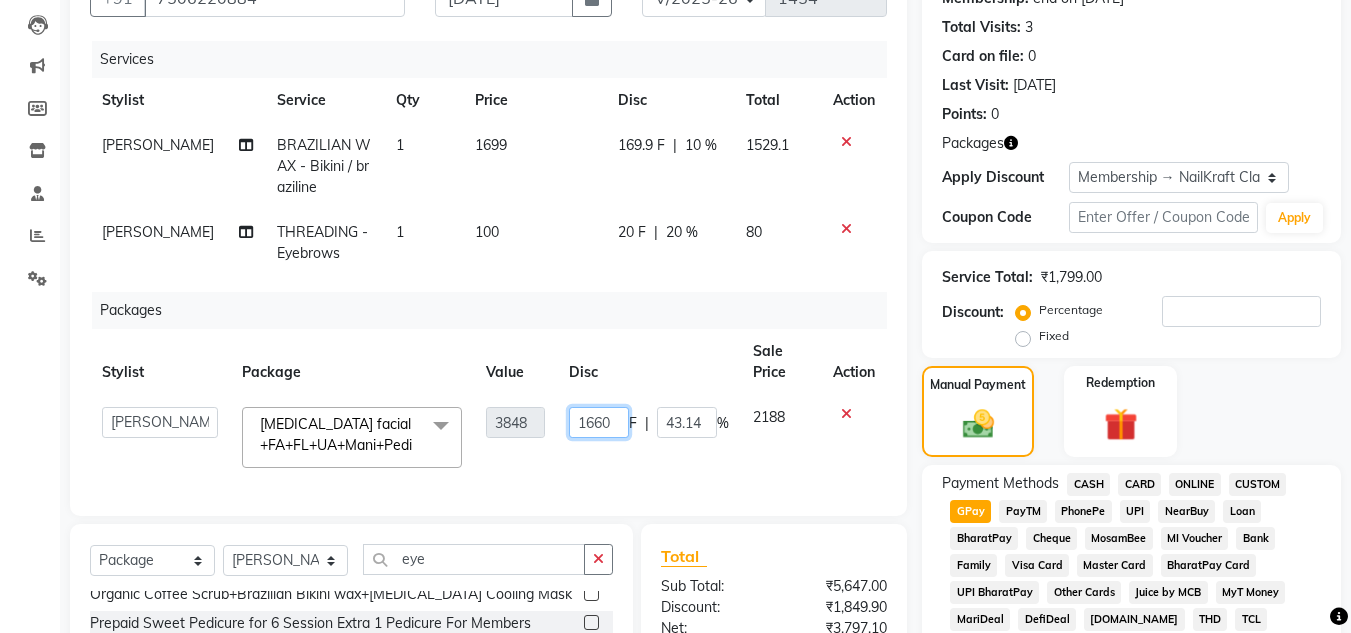 click on "1660" 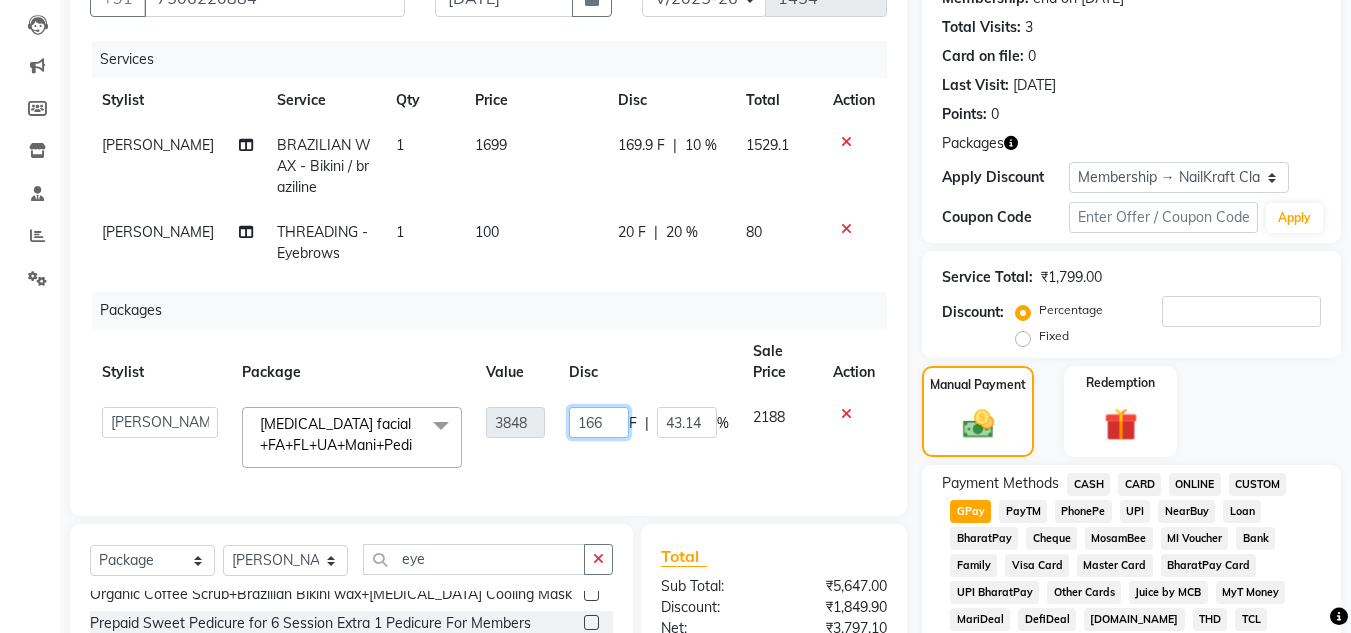 type on "1661" 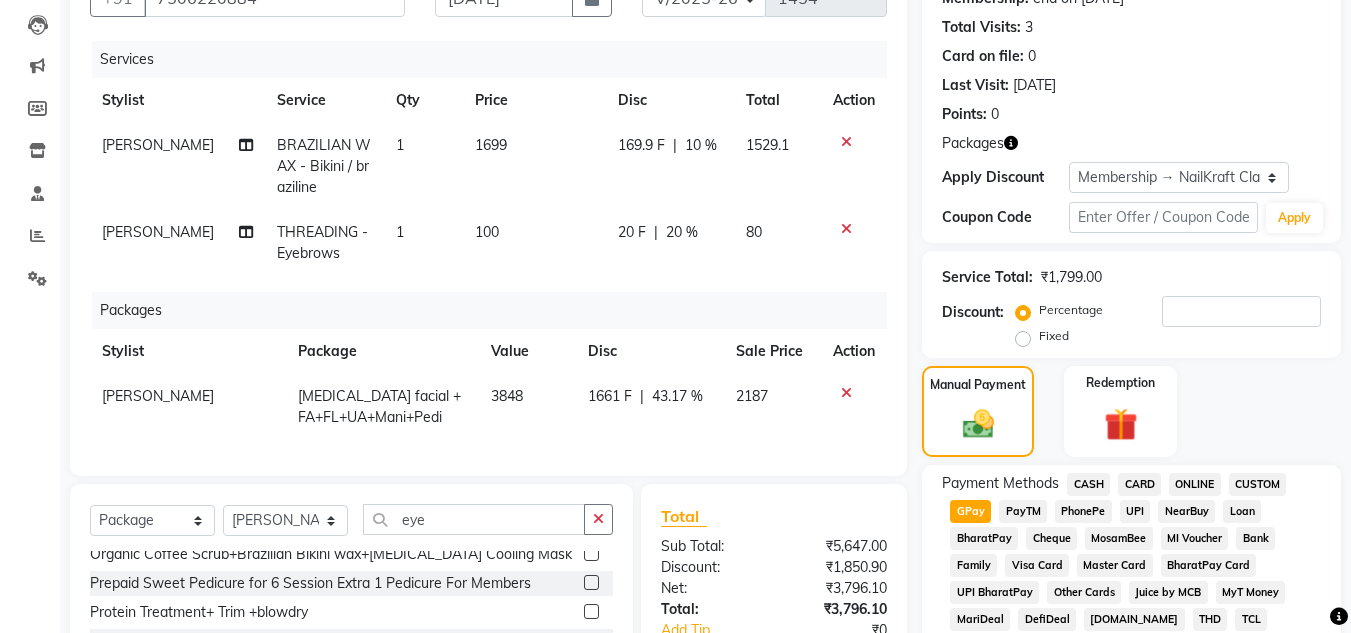 click on "Manual Payment Redemption" 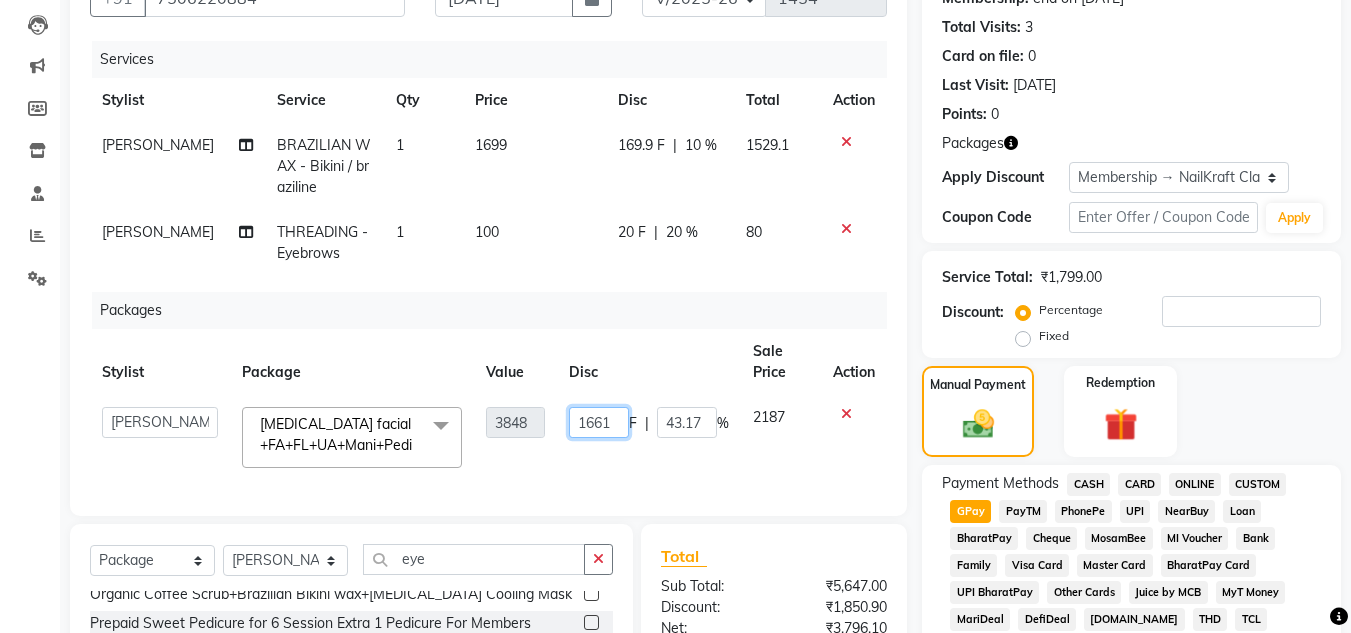 click on "1661" 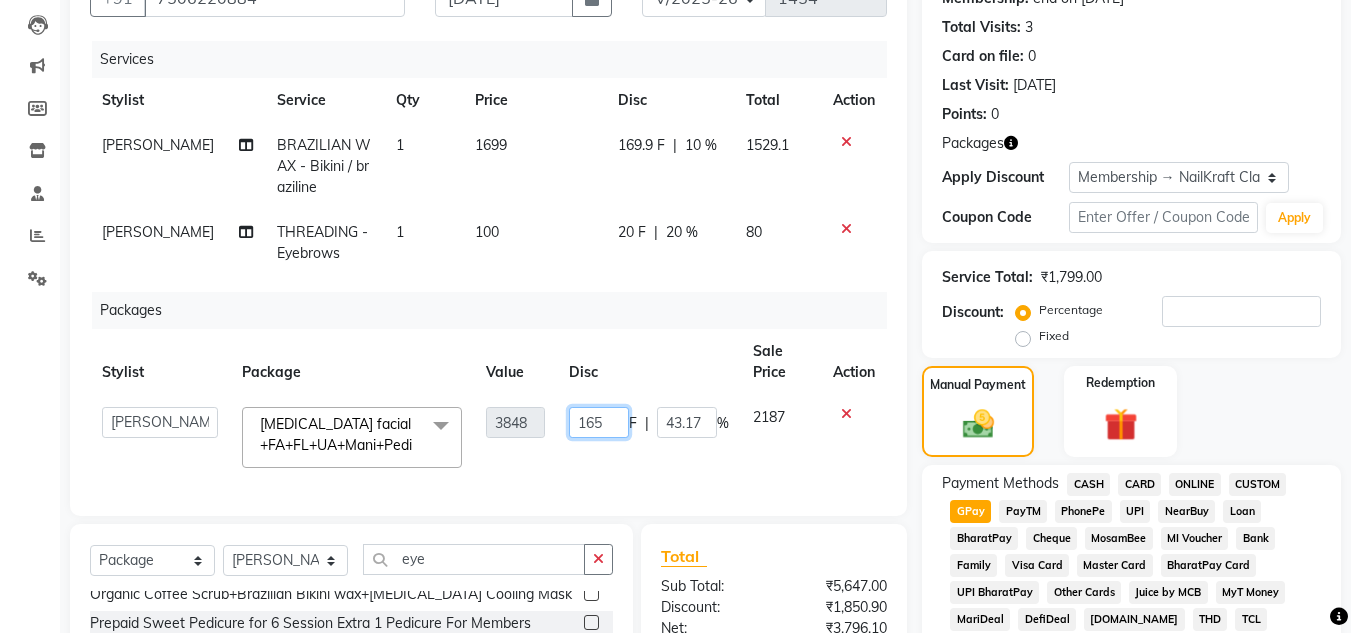 type on "1659" 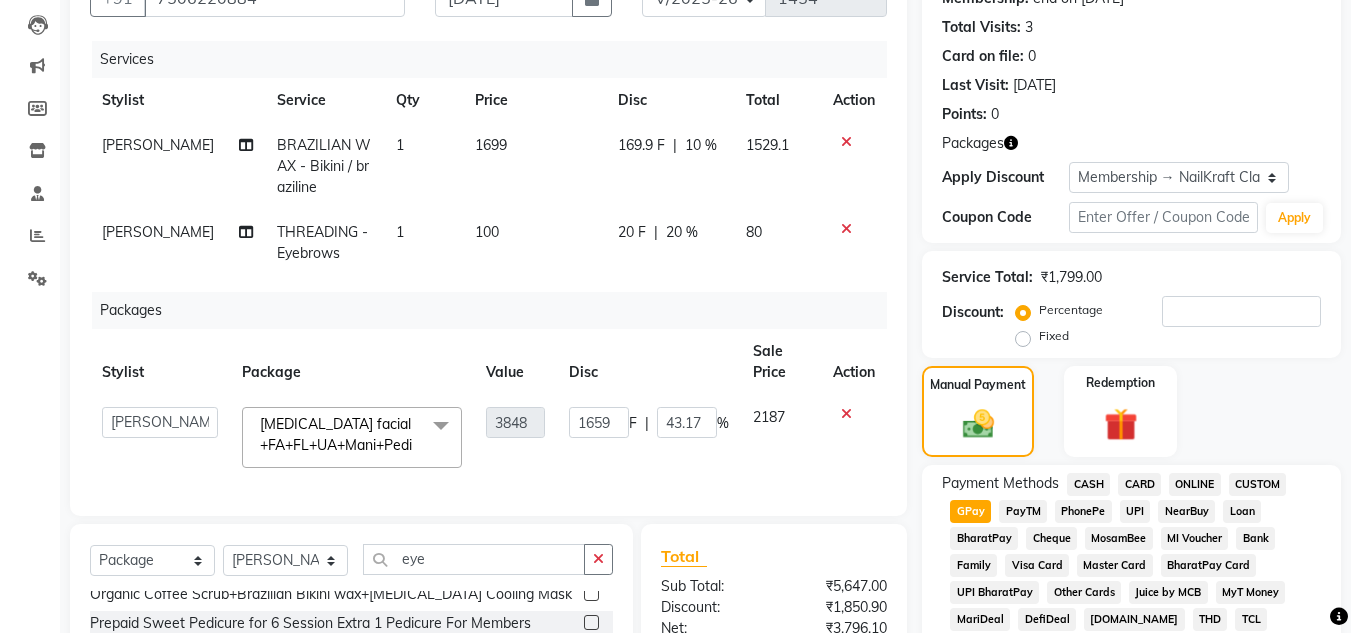 click on "Manual Payment Redemption" 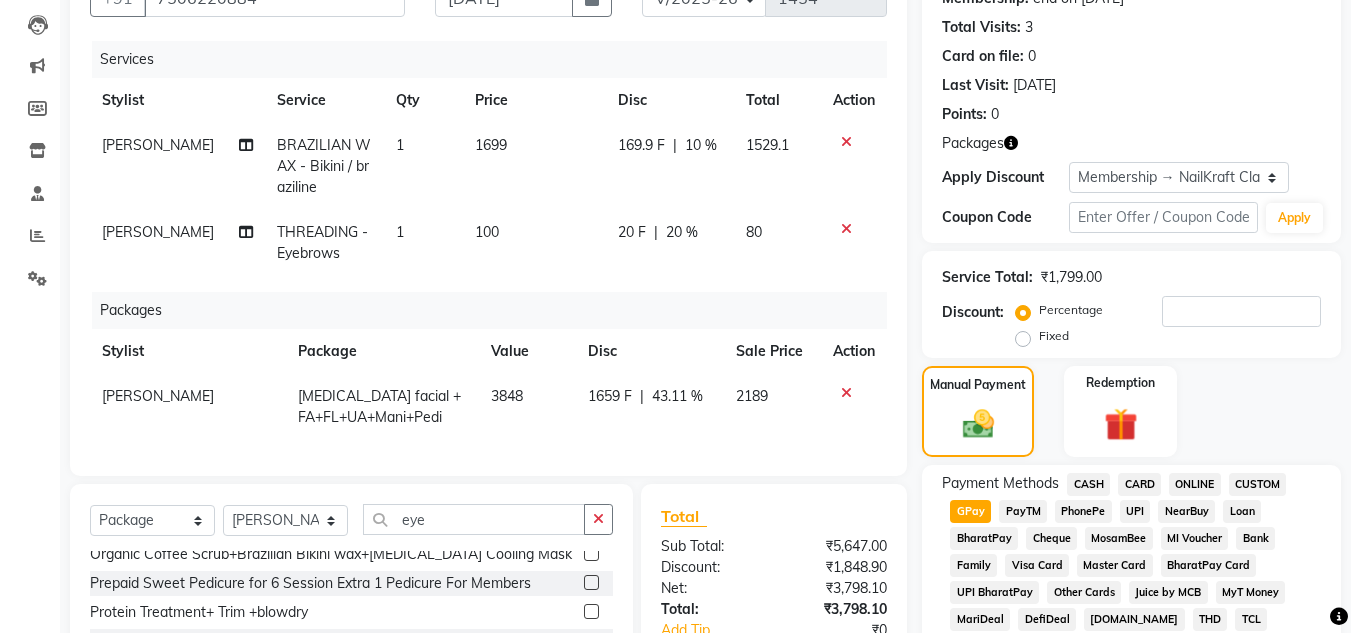 click on "1659 F | 43.11 %" 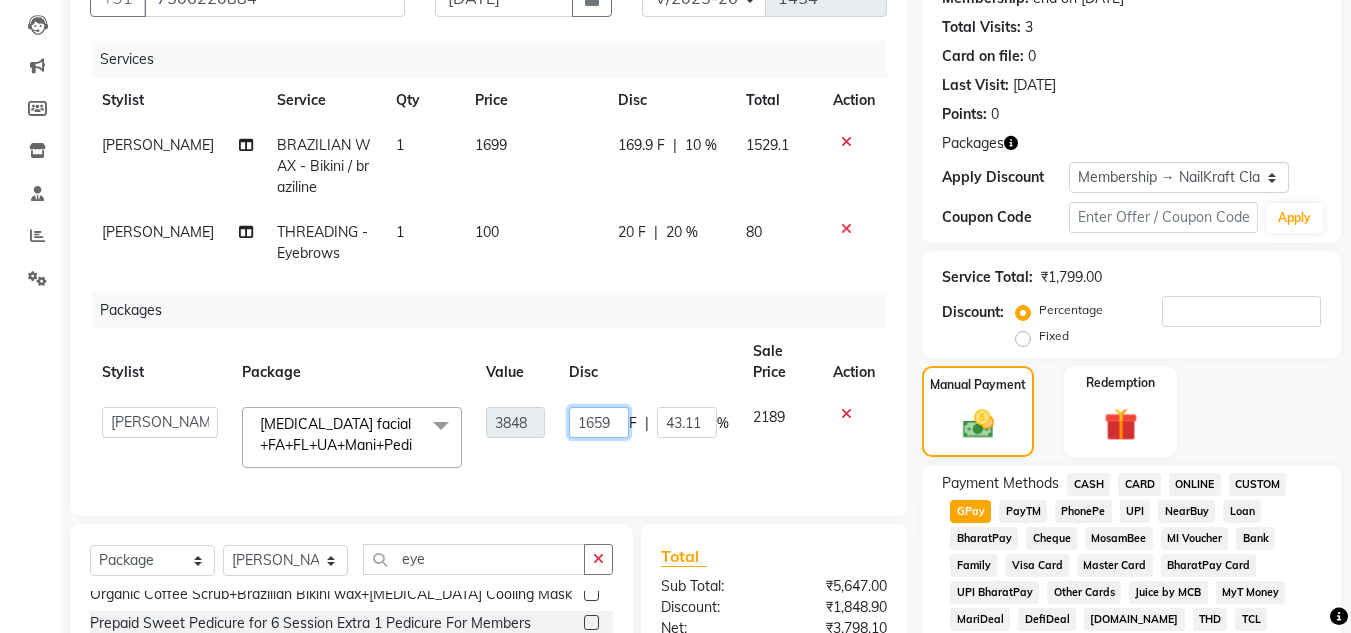 click on "1659" 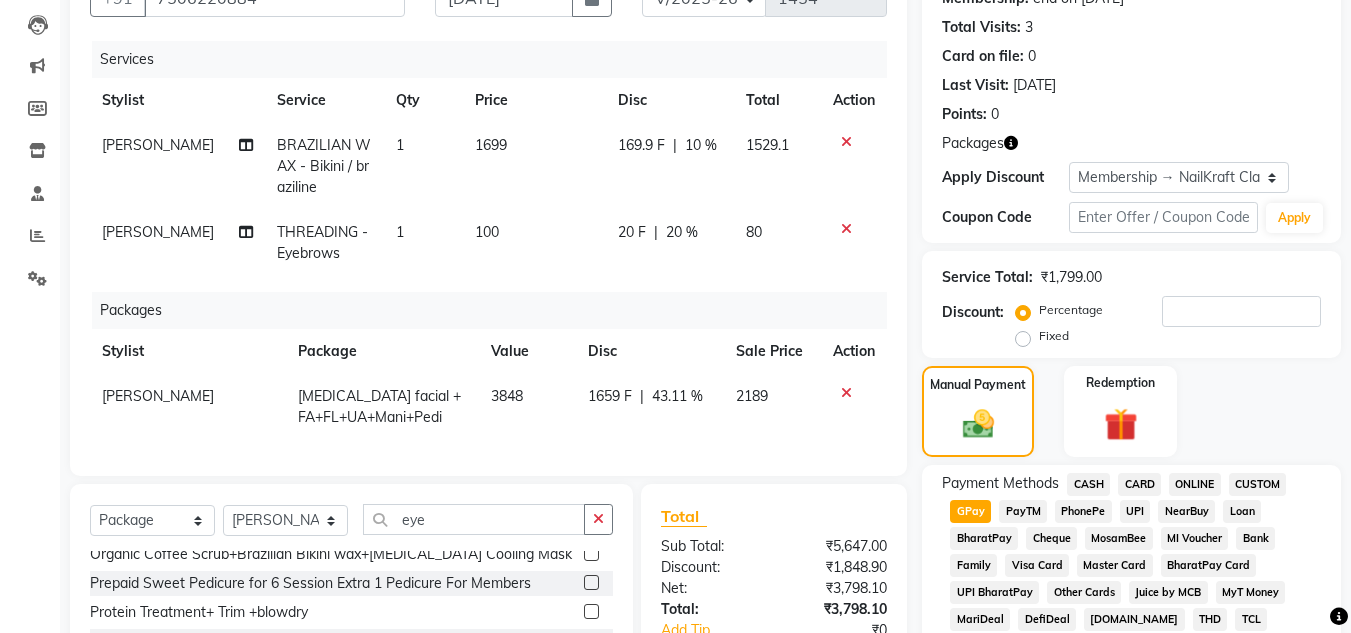 click on "3848" 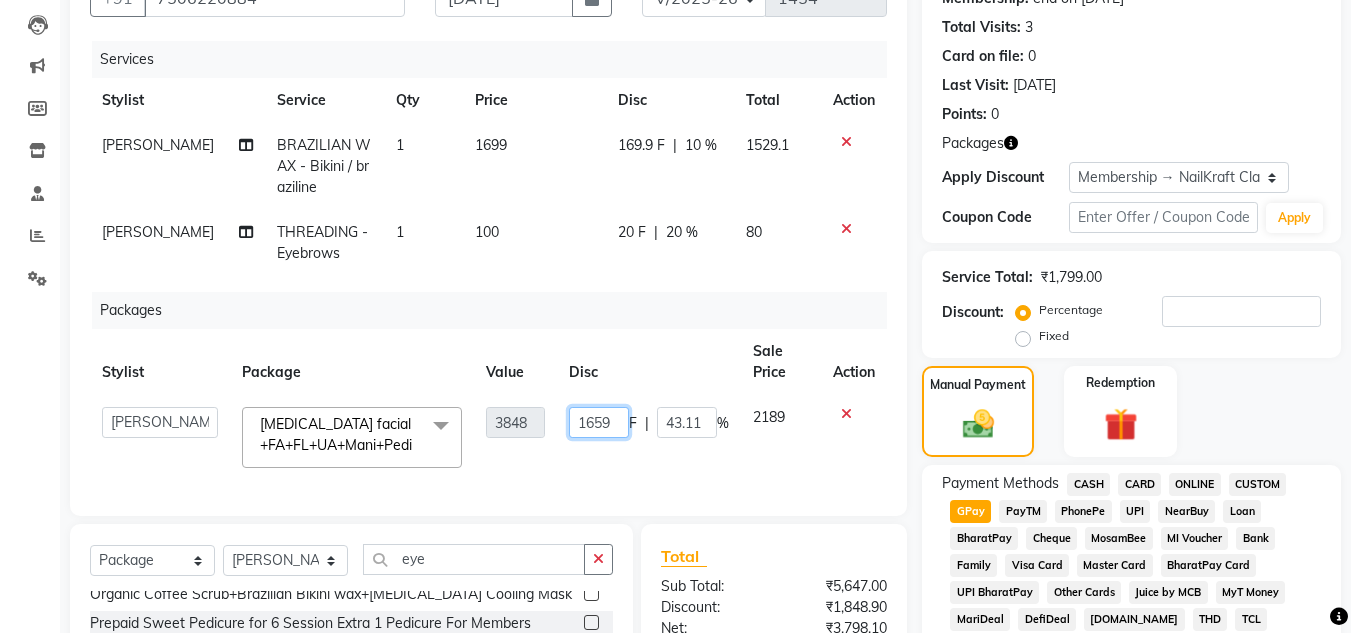 click on "1659" 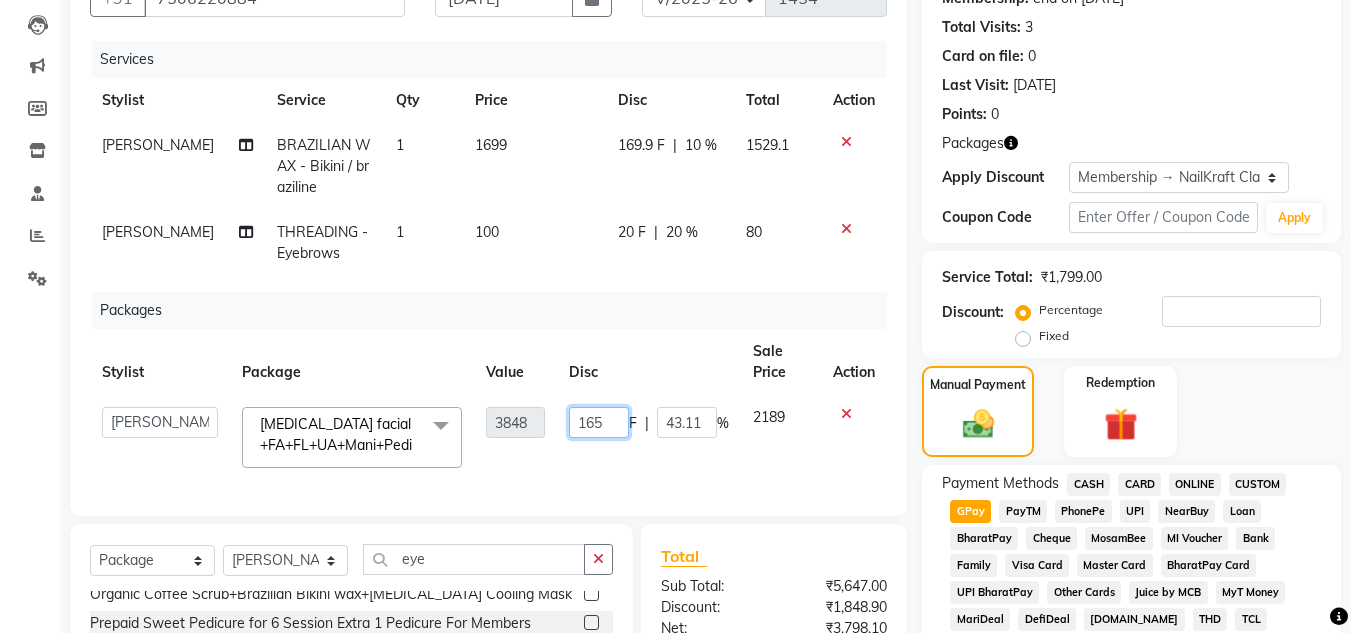 type on "1658" 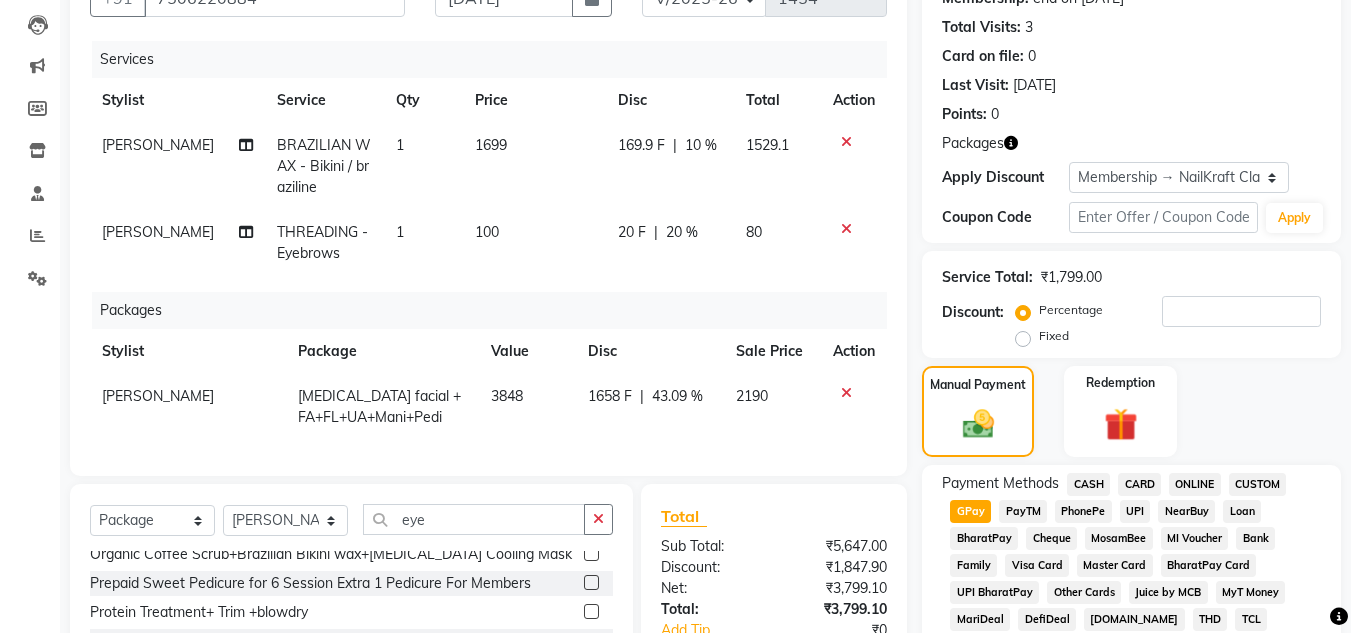 click on "Services Stylist Service Qty Price Disc Total Action Neetu BRAZILIAN WAX - Bikini / braziline 1 1699 169.9 F | 10 % 1529.1 Vaishali Vinod Yadav THREADING - Eyebrows 1 100 20 F | 20 % 80 Packages Stylist Package Value Disc Sale Price Action Vaishali Vinod Yadav Skin Whitening facial +FA+FL+UA+Mani+Pedi 3848 1658 F | 43.09 % 2190" 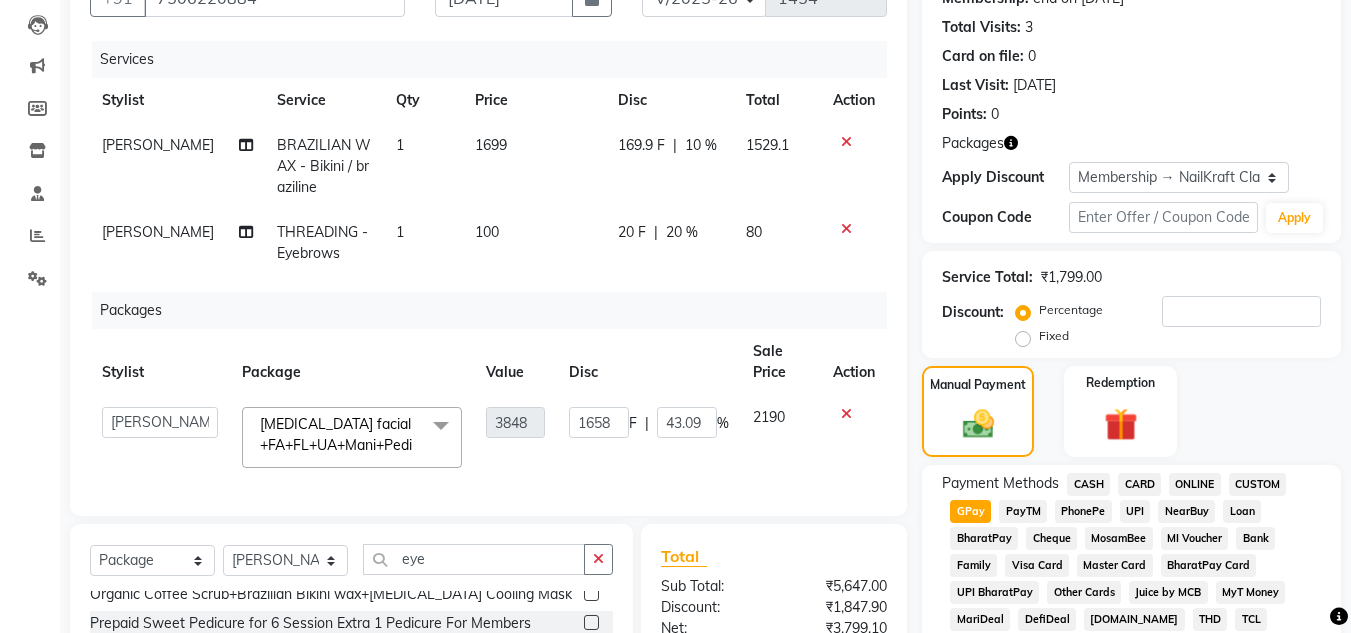 click on "Disc" 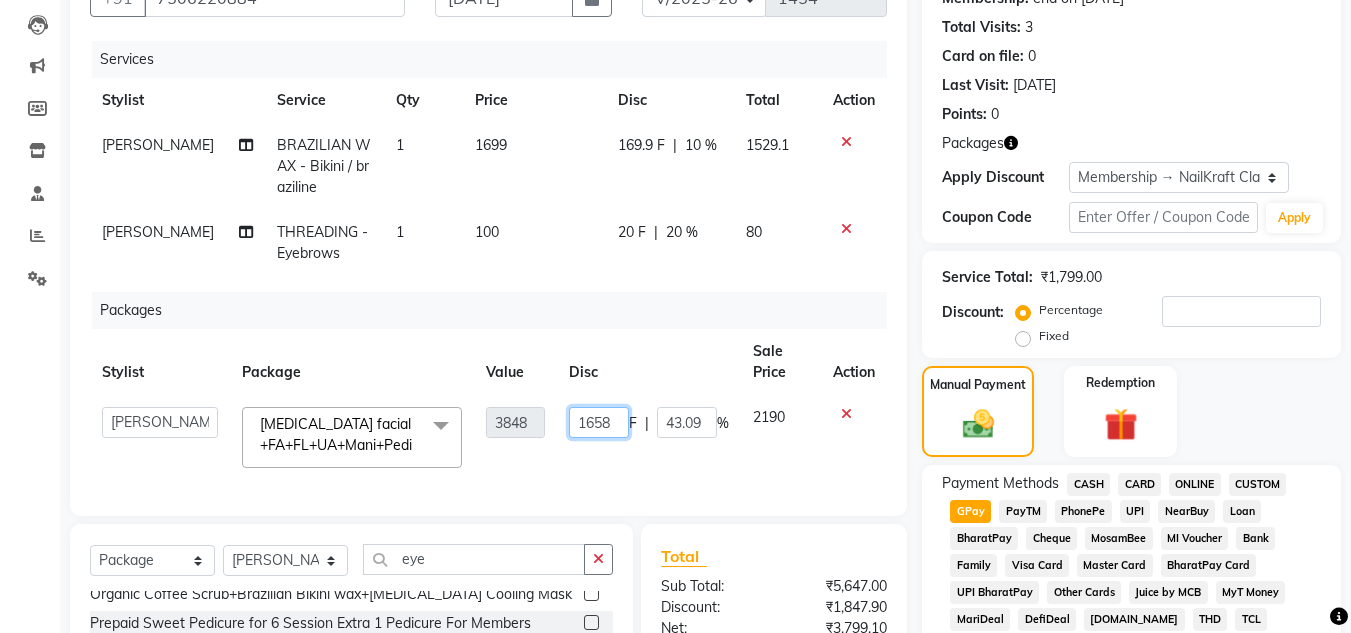 click on "1658" 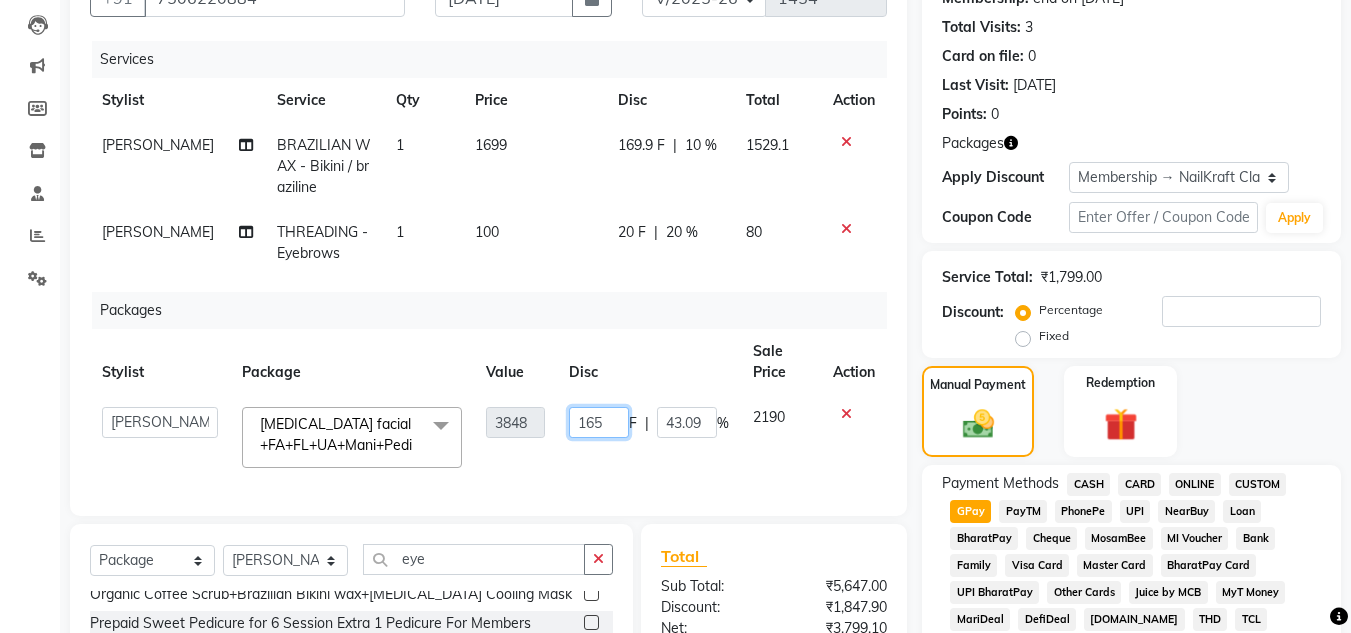 type on "1659" 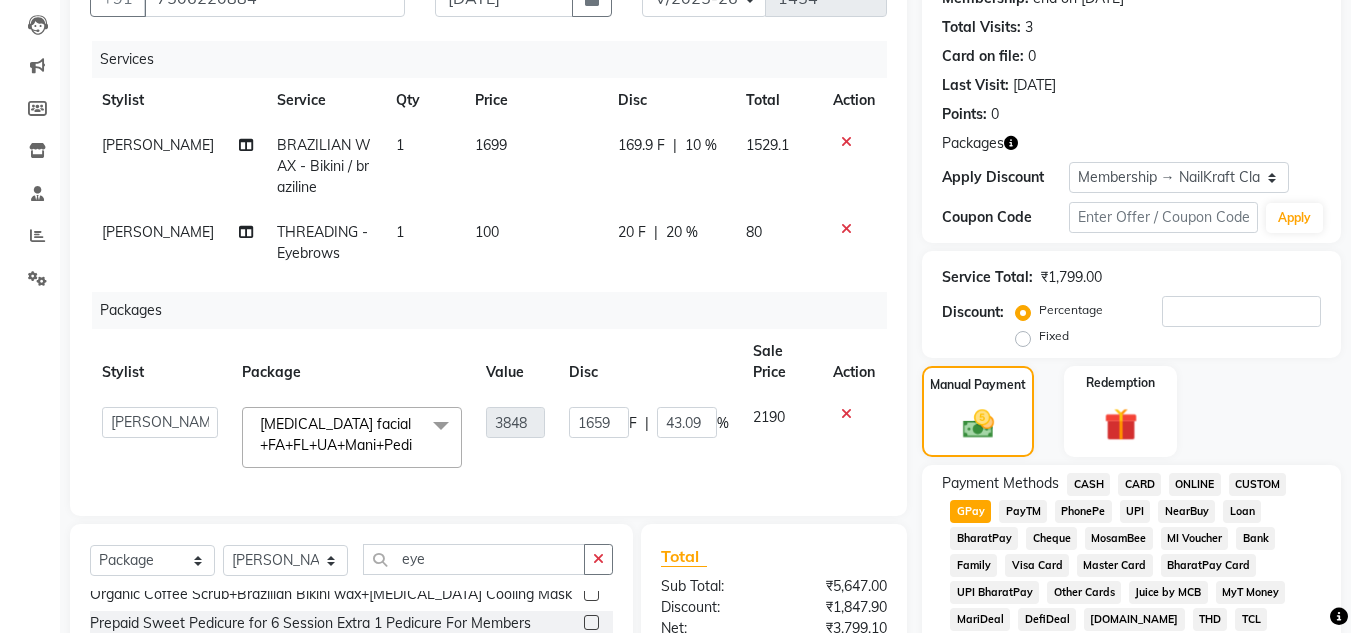 click on "Services Stylist Service Qty Price Disc Total Action Neetu BRAZILIAN WAX - Bikini / braziline 1 1699 169.9 F | 10 % 1529.1 Vaishali Vinod Yadav THREADING - Eyebrows 1 100 20 F | 20 % 80 Packages Stylist Package Value Disc Sale Price Action  Alam   Arshad shaikh   Deepu Chatry   NailKraft   Neetu   Nikita   NITA  CHAHAL    Pooja Mehral   Preeti Bidlal   Sanya Shaikh   Sneha Balu Ichake   Vaishali Vinod Yadav  Skin Whitening facial +FA+FL+UA+Mani+Pedi  x Advanced hair cut and blowdry  Bikini wax Body Polishing  Brightnening +FA+FL+UA+mani+pedi+wash+spa+blastdry Coffee Body Scrub  face dtan+Cleanup+pedicure+FA+FL+Eyebrows Face & Neck Dtan  foot & head massage Full Arms + Half Legs +UA wax full arms+UA+ Full Legs Full Arms + UA Wax Full Body Rica Wax Hair Tinsels hand & Feet Gel polish happy hour  Hydra Facial Machine Add on to any facial Manicure & Pedicure  Mani+Pedi& Hand + Feet Gel polish  OFFERS Organic Coffee Scrub+Brazilian Bikini wax+Whitening Cooling Mask  Protein Treatment+ Trim +blowdry 3848 1659 F |" 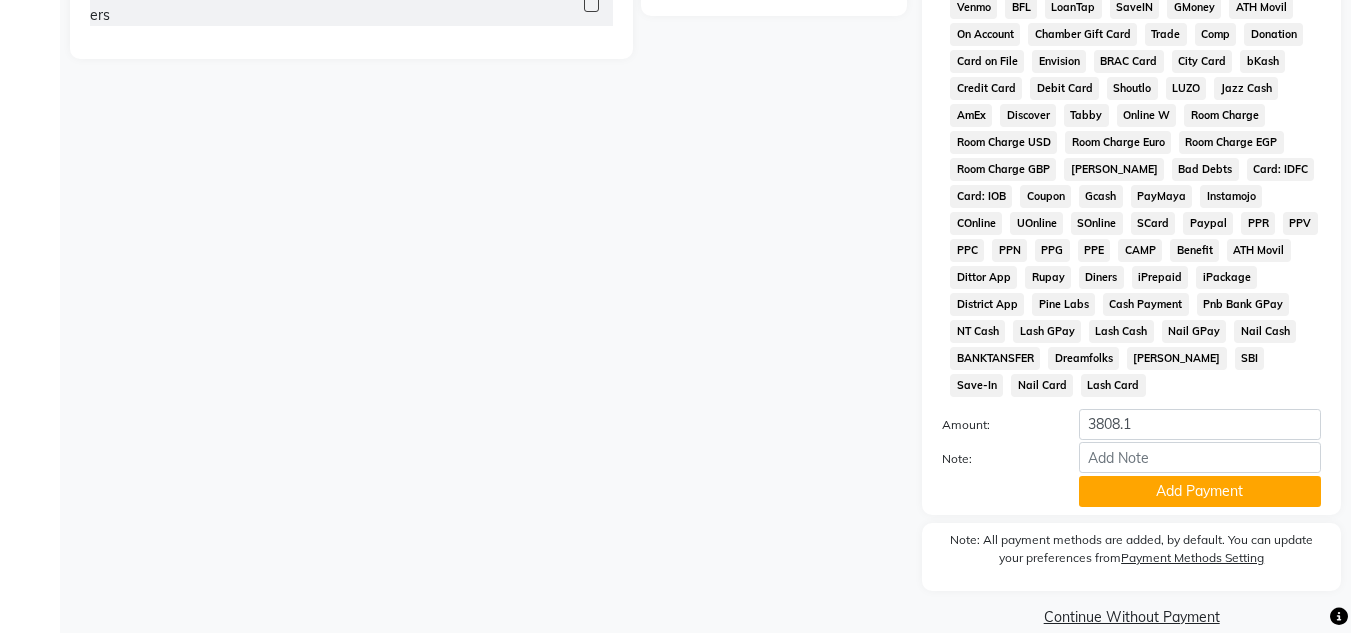 scroll, scrollTop: 929, scrollLeft: 0, axis: vertical 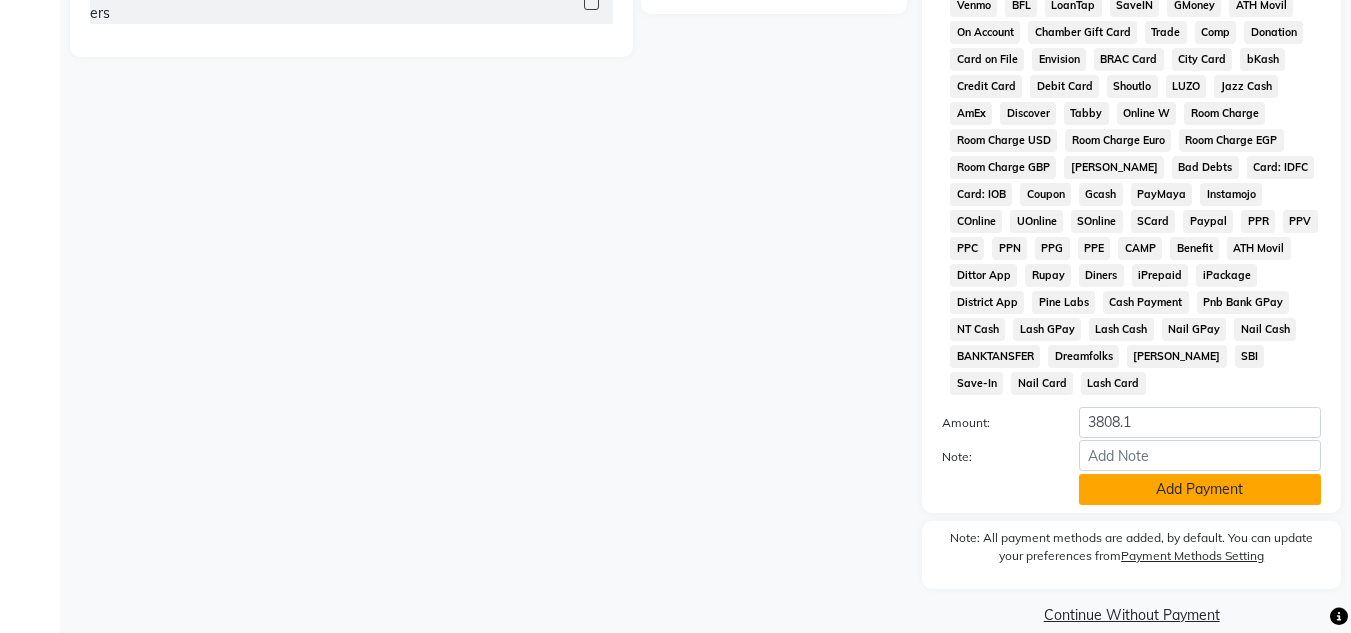 click on "Add Payment" 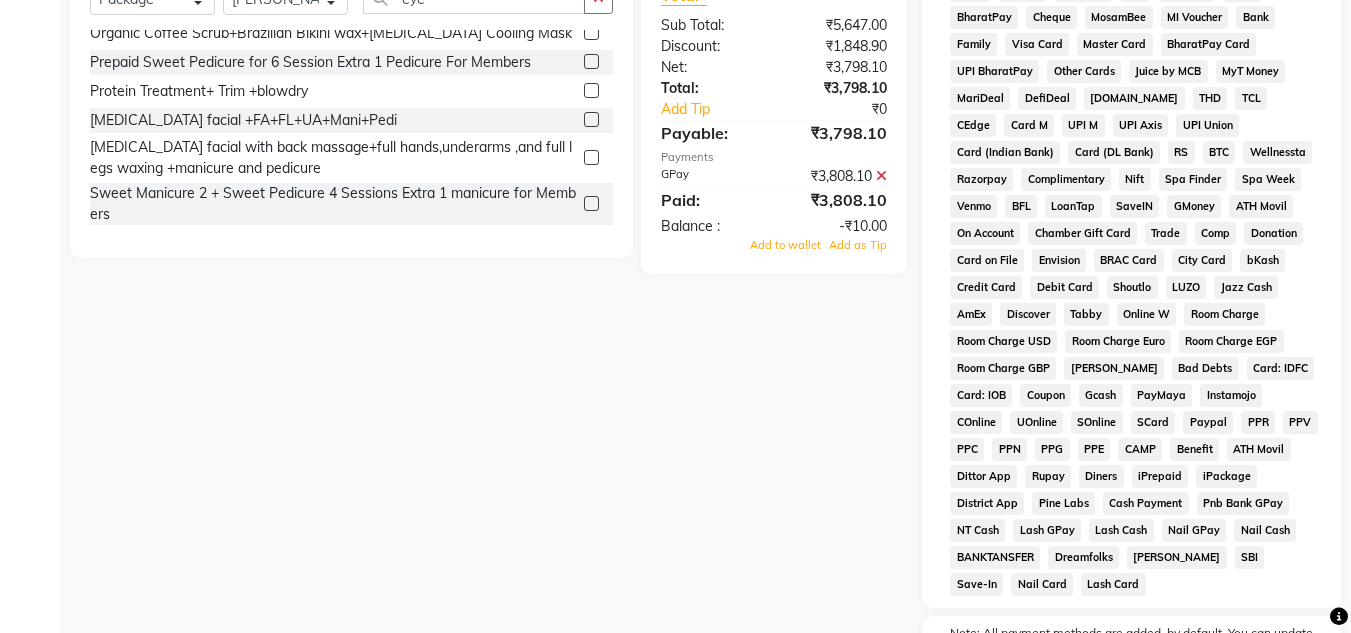 scroll, scrollTop: 689, scrollLeft: 0, axis: vertical 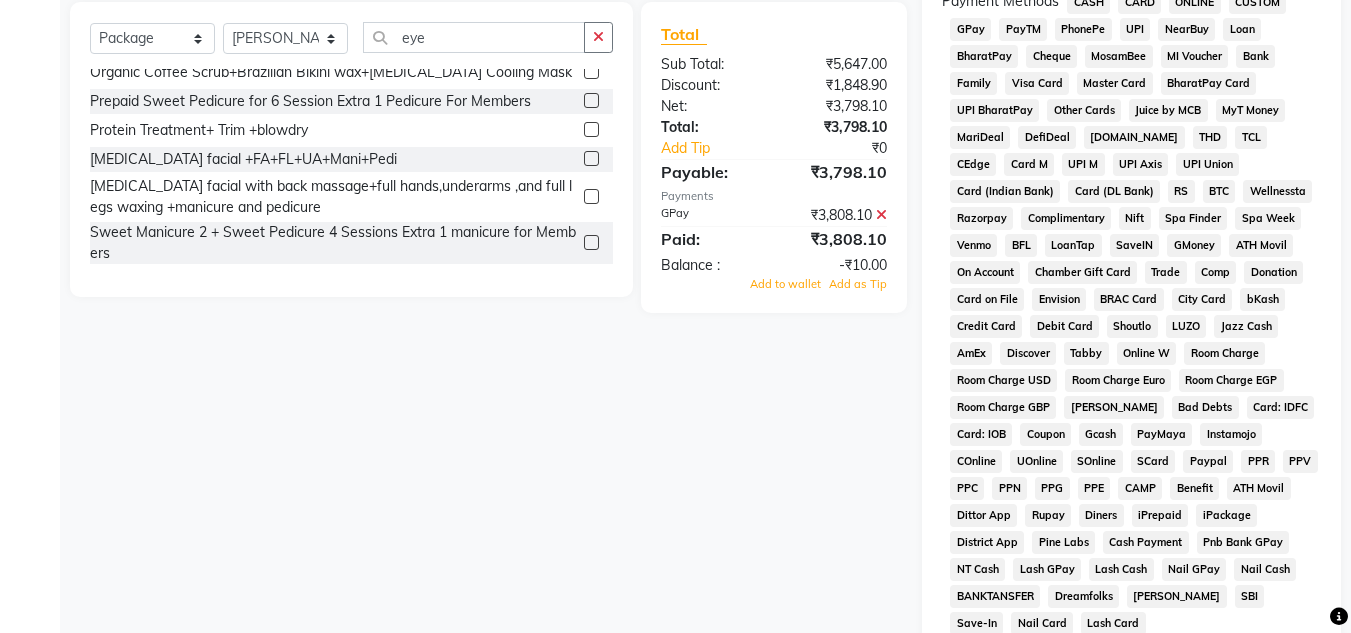 click 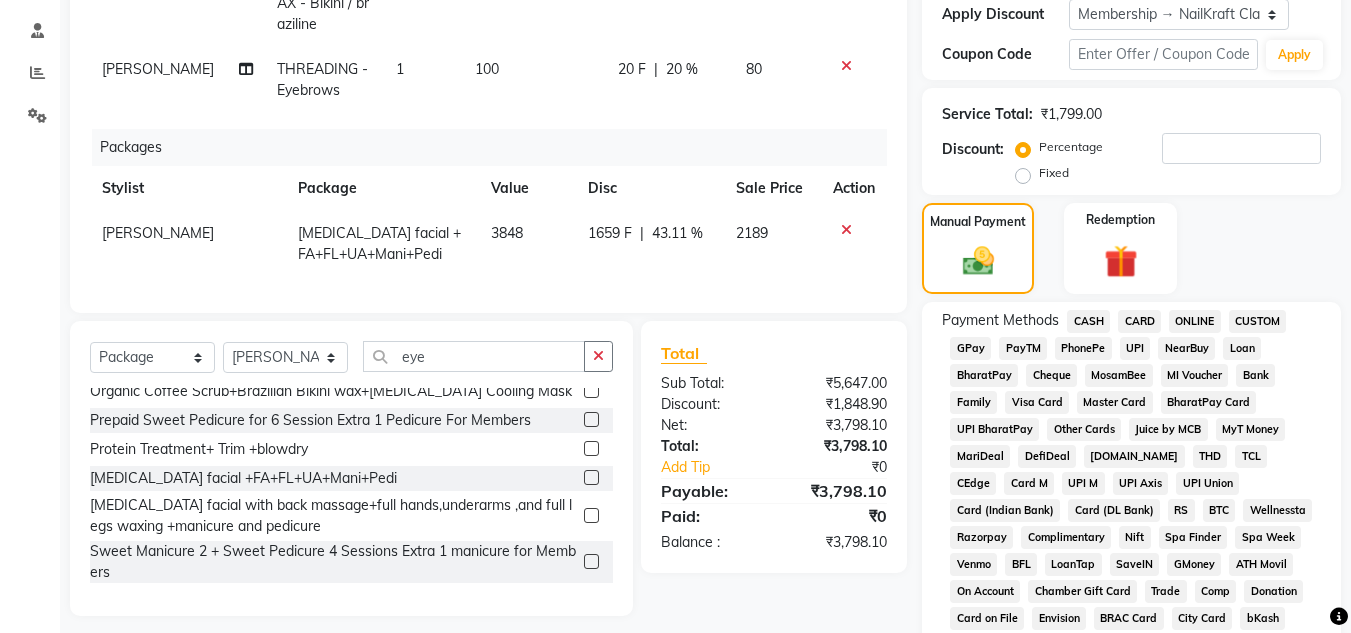 scroll, scrollTop: 369, scrollLeft: 0, axis: vertical 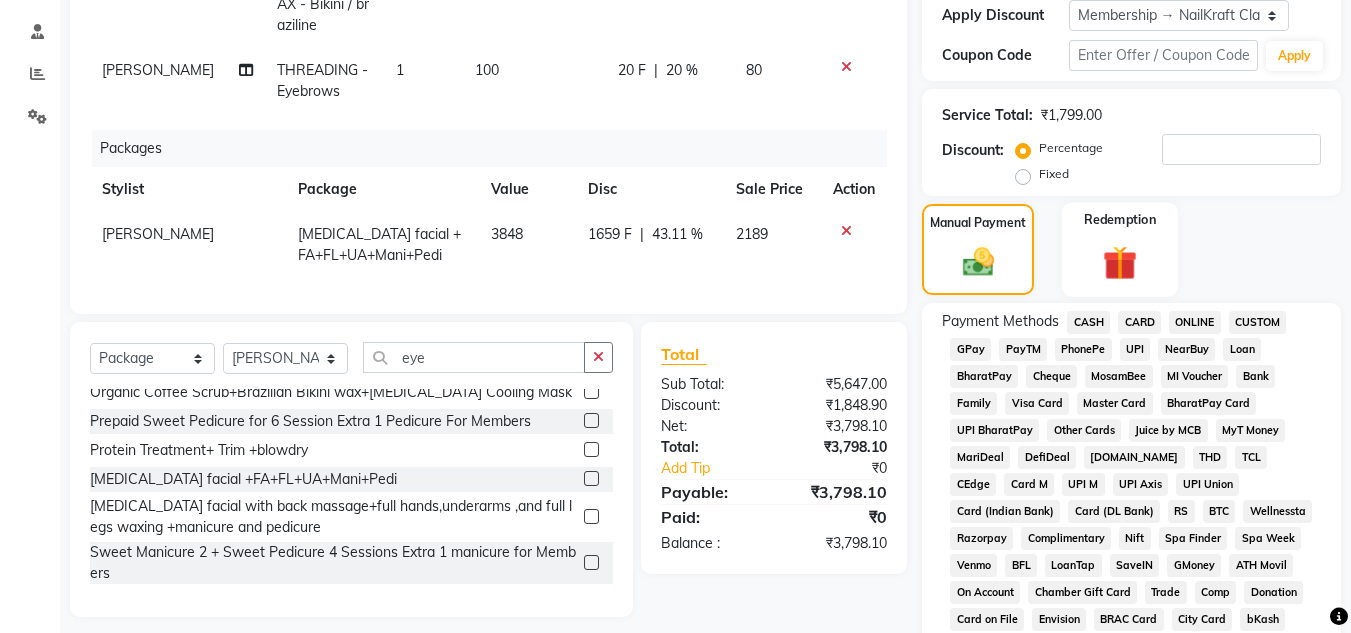 click on "Redemption" 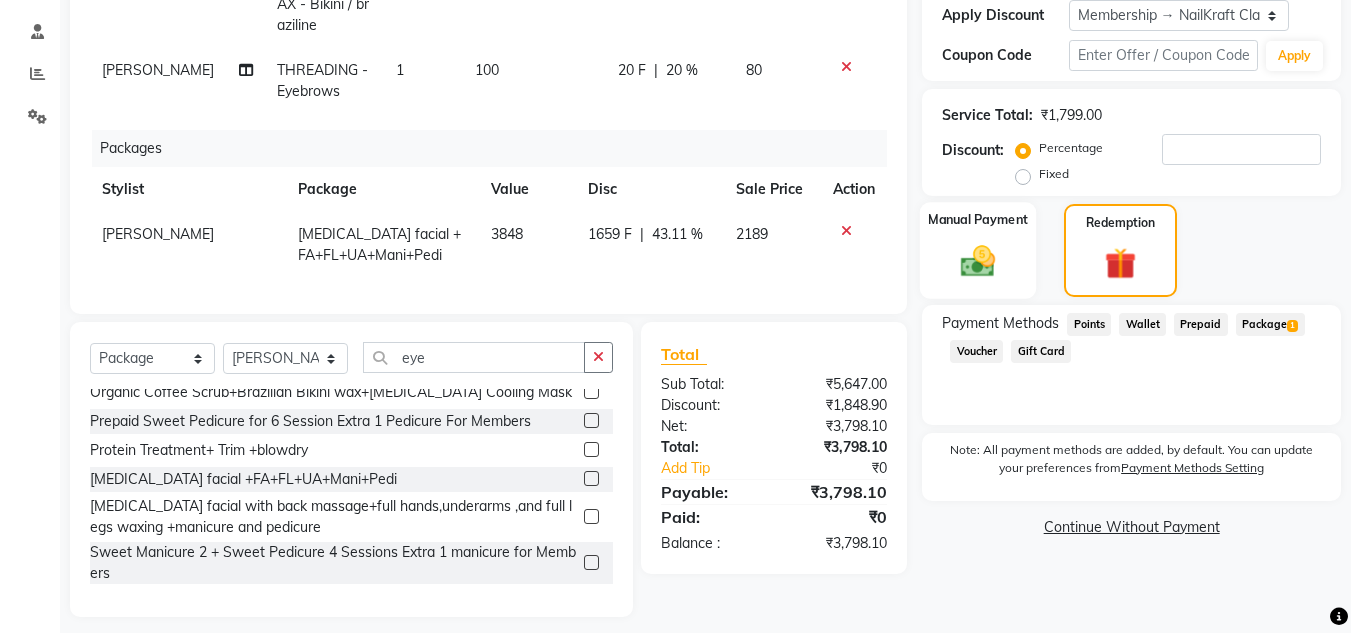 click 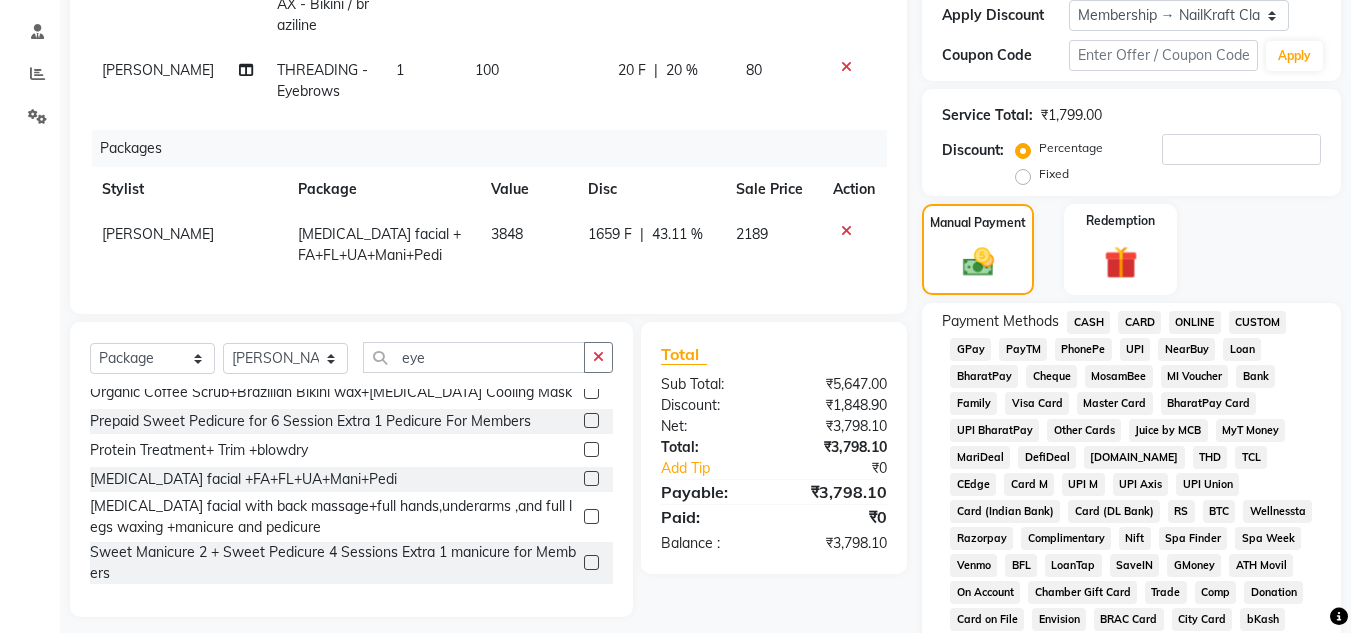 click on "GPay" 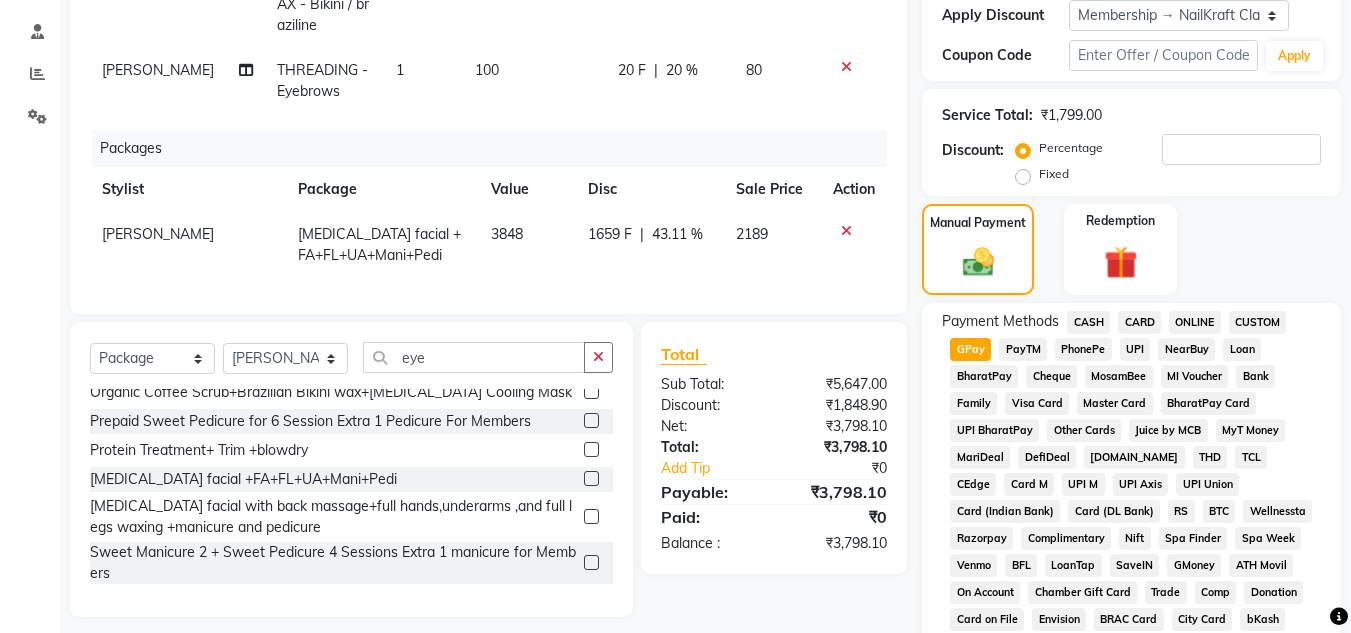 click on "GPay" 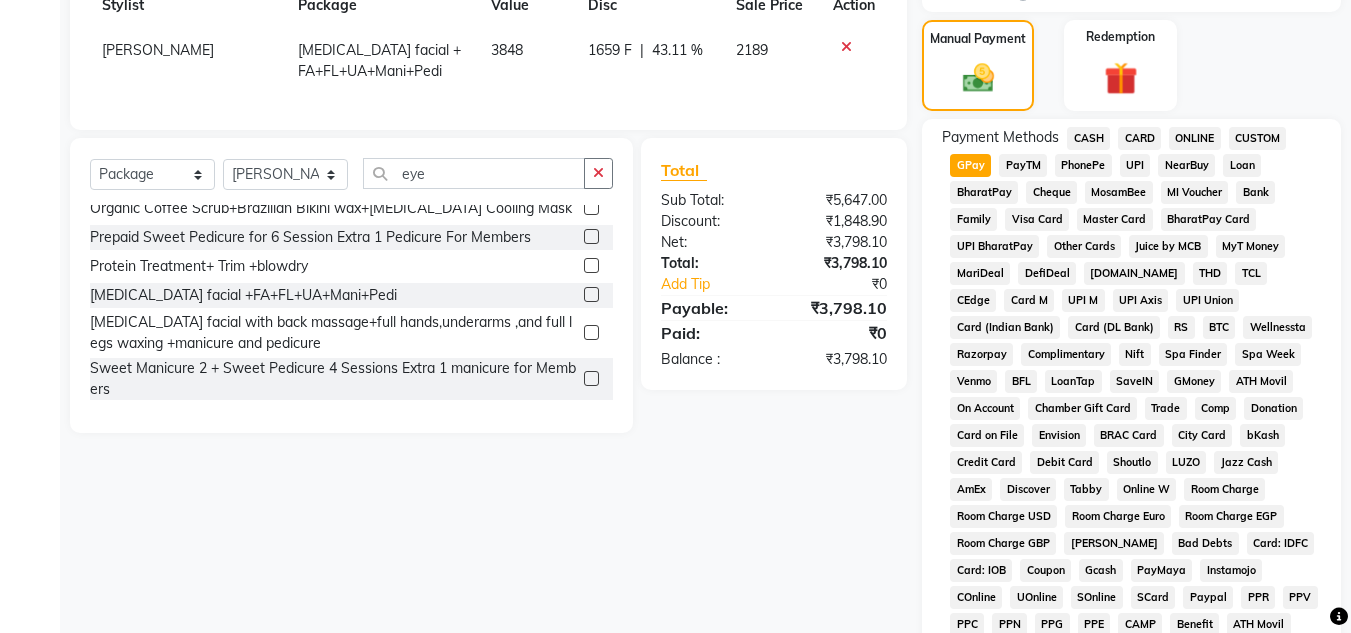 scroll, scrollTop: 569, scrollLeft: 0, axis: vertical 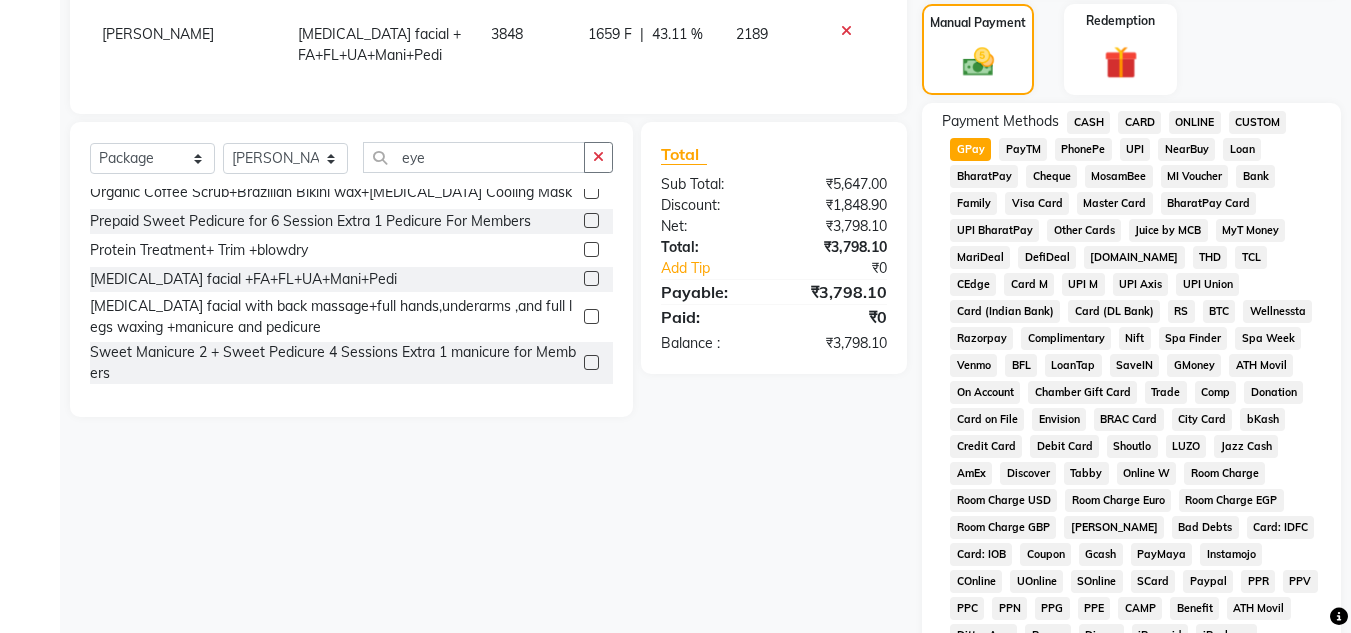 click on "Manual Payment Redemption" 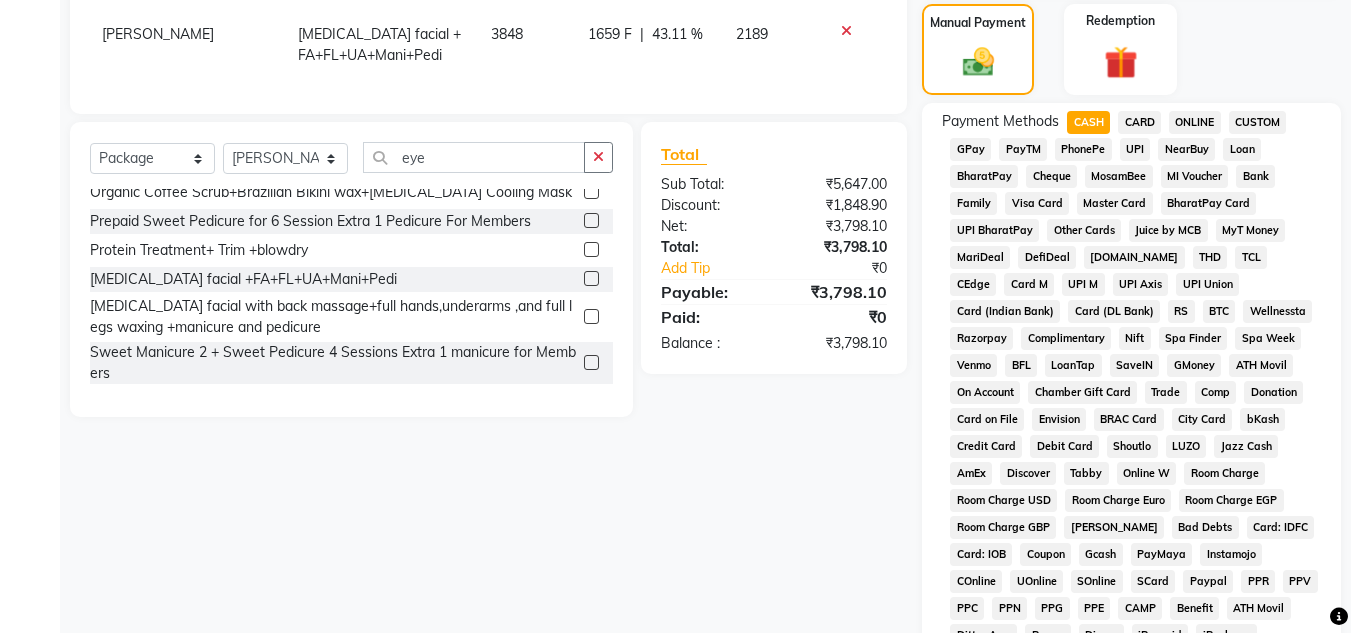 click on "GPay" 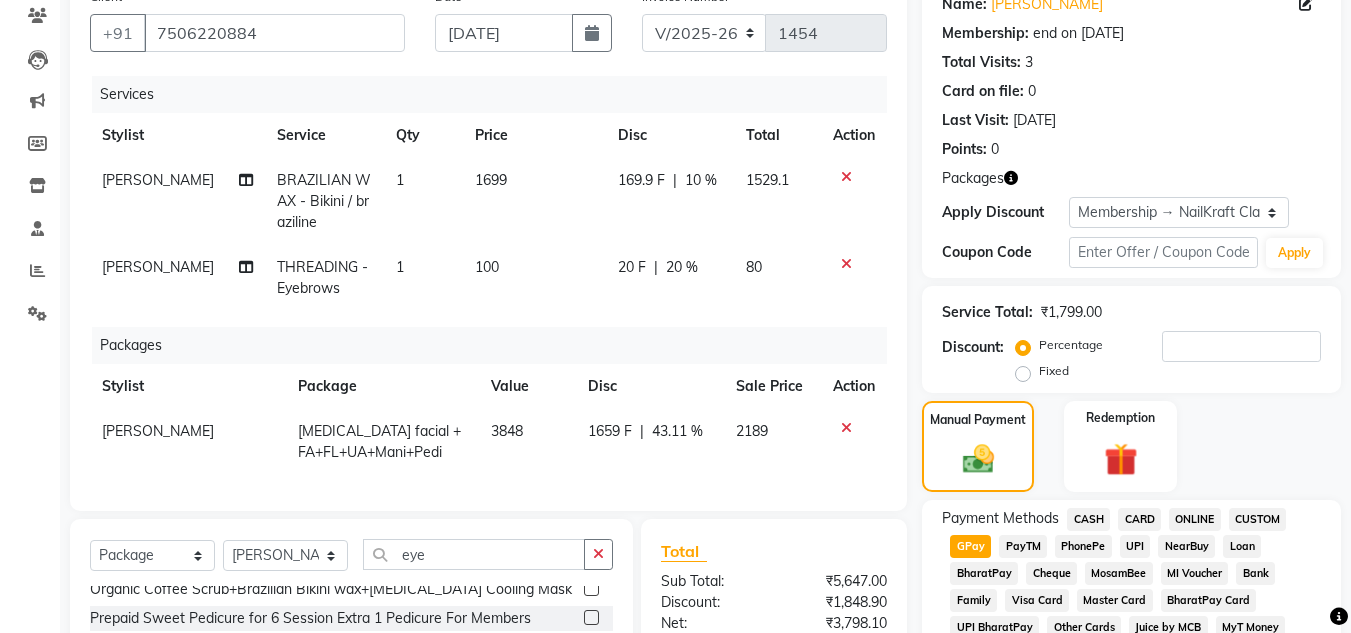 scroll, scrollTop: 169, scrollLeft: 0, axis: vertical 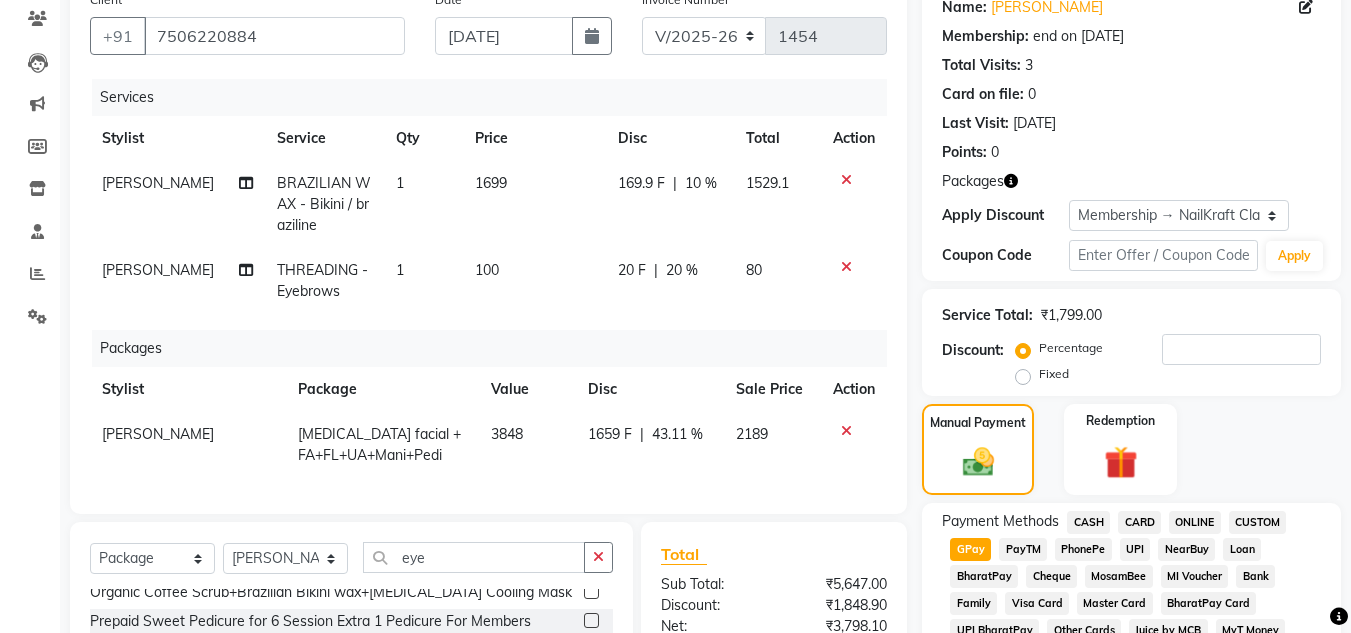 click 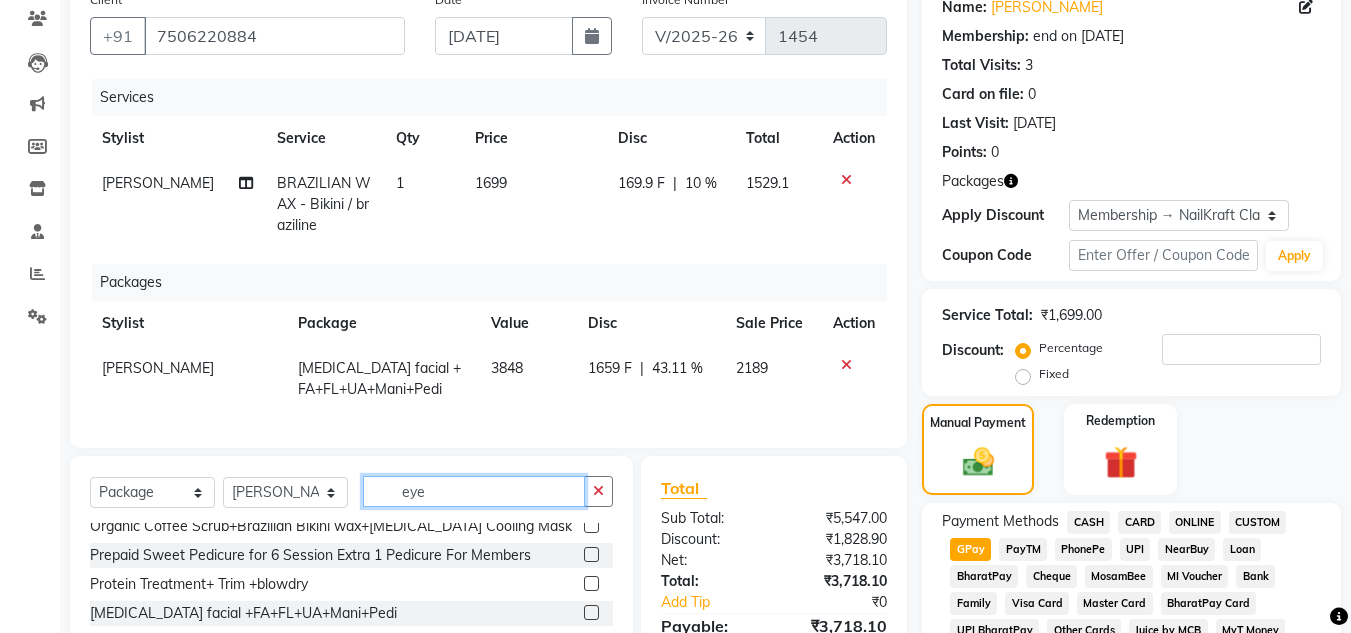 click on "eye" 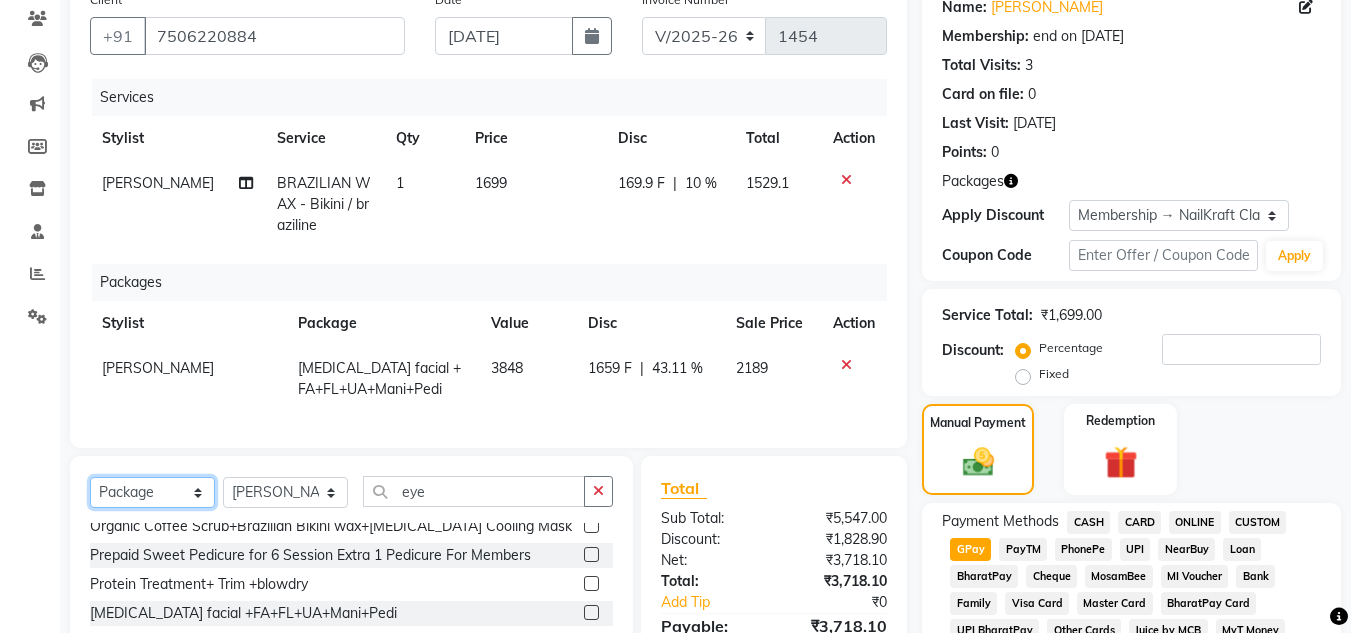 click on "Select  Service  Product  Membership  Package Voucher Prepaid Gift Card" 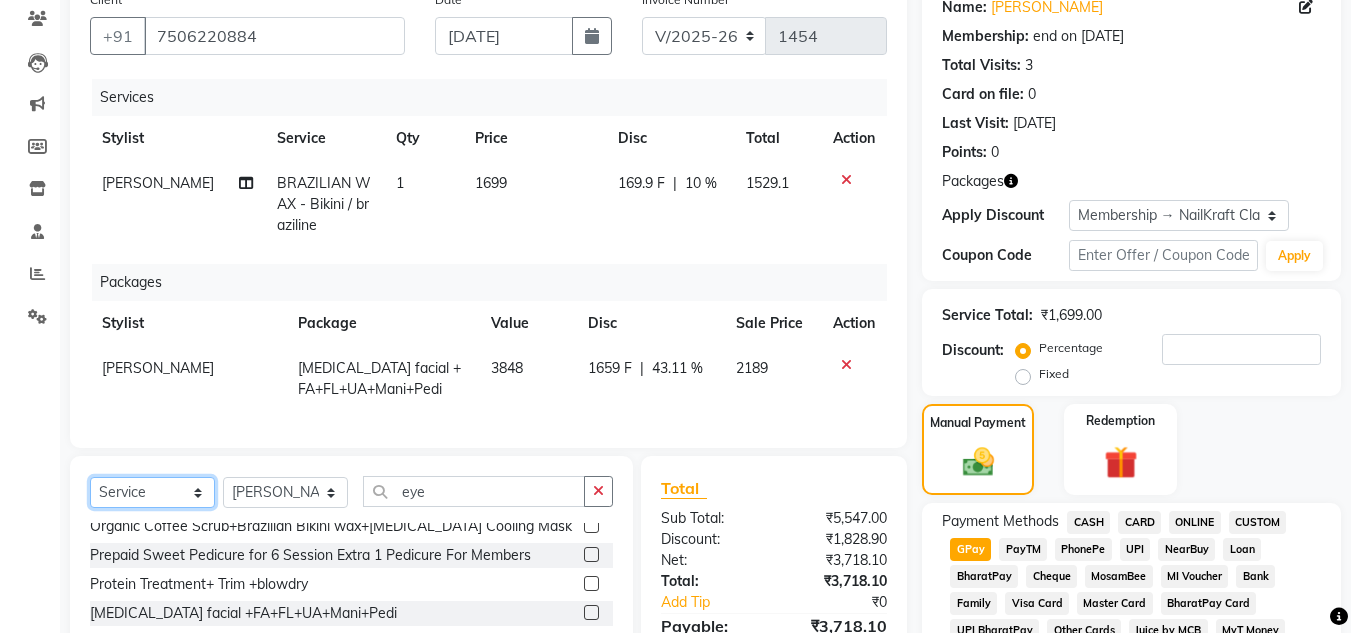 click on "Select  Service  Product  Membership  Package Voucher Prepaid Gift Card" 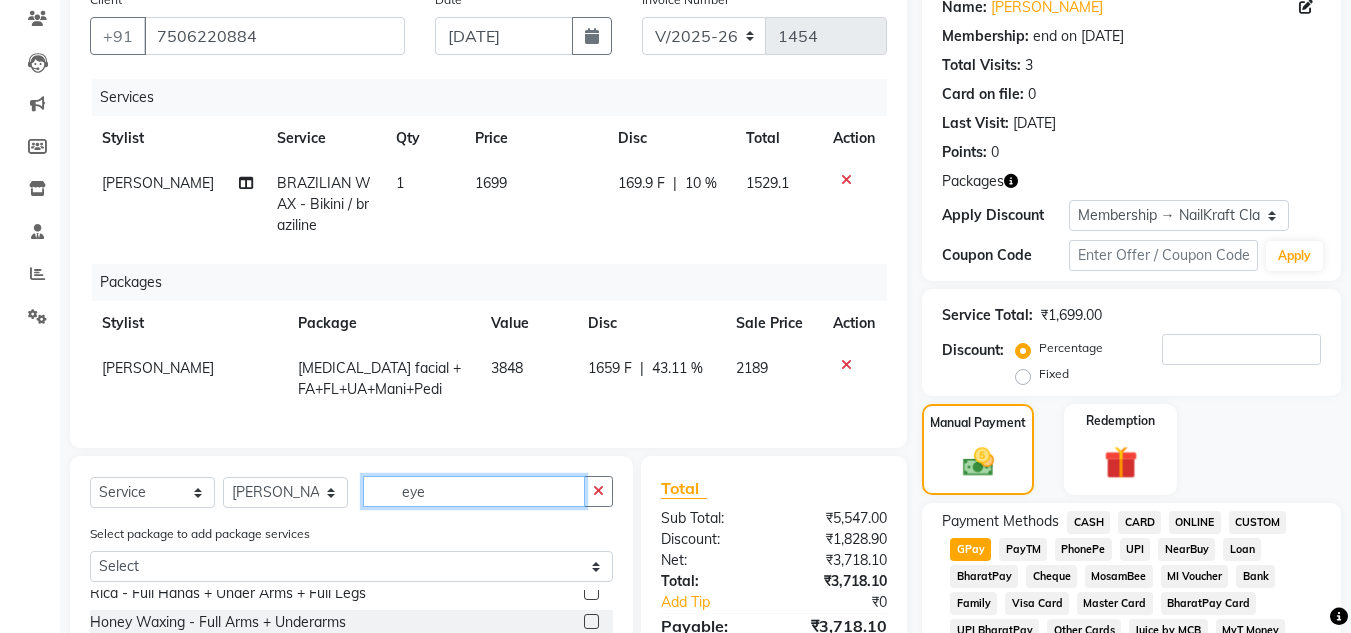 click on "eye" 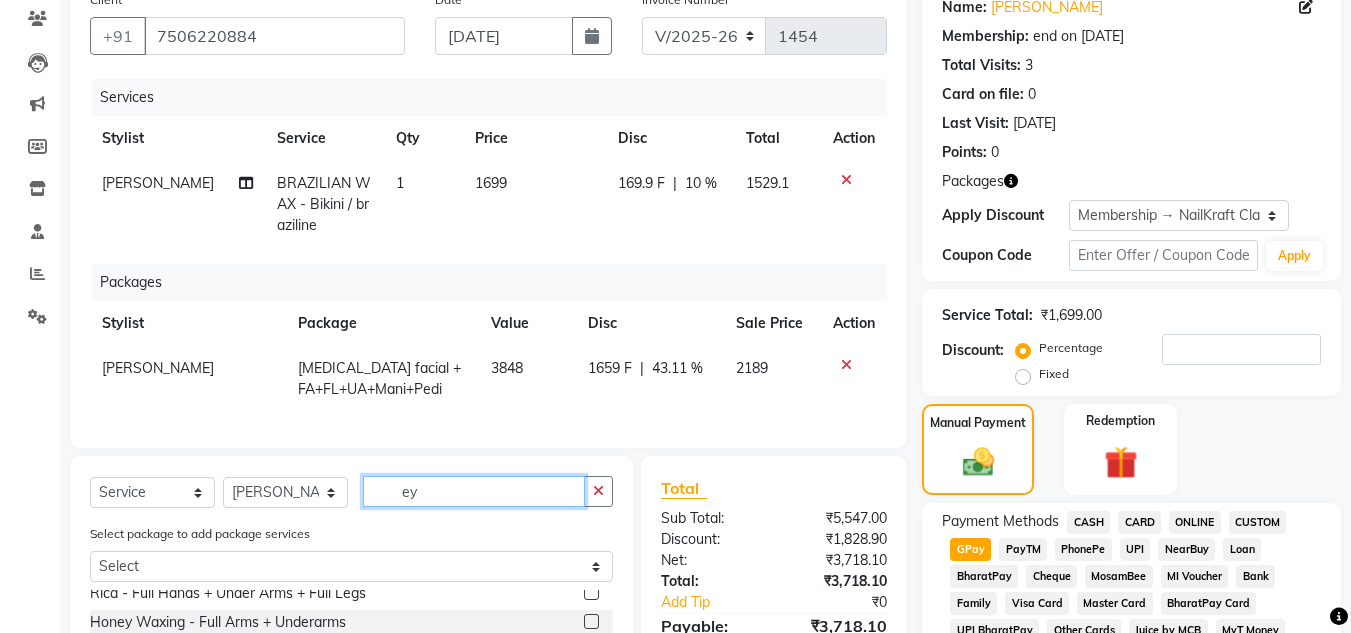 type on "e" 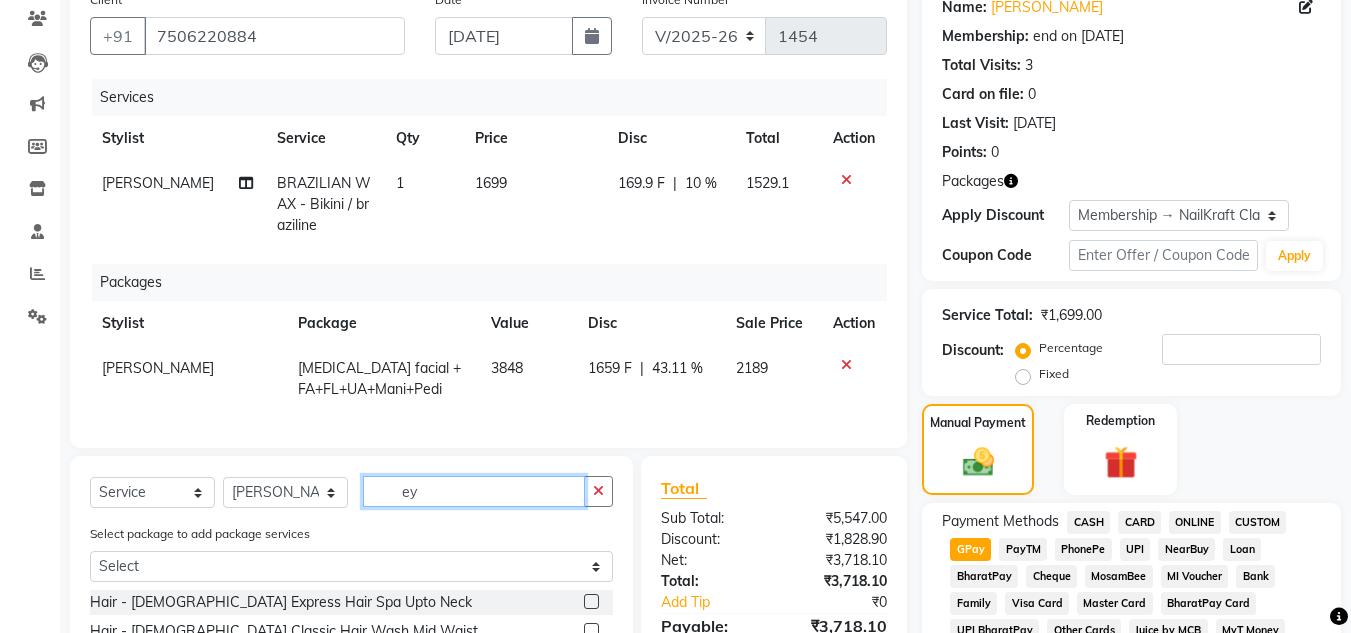 type on "eye" 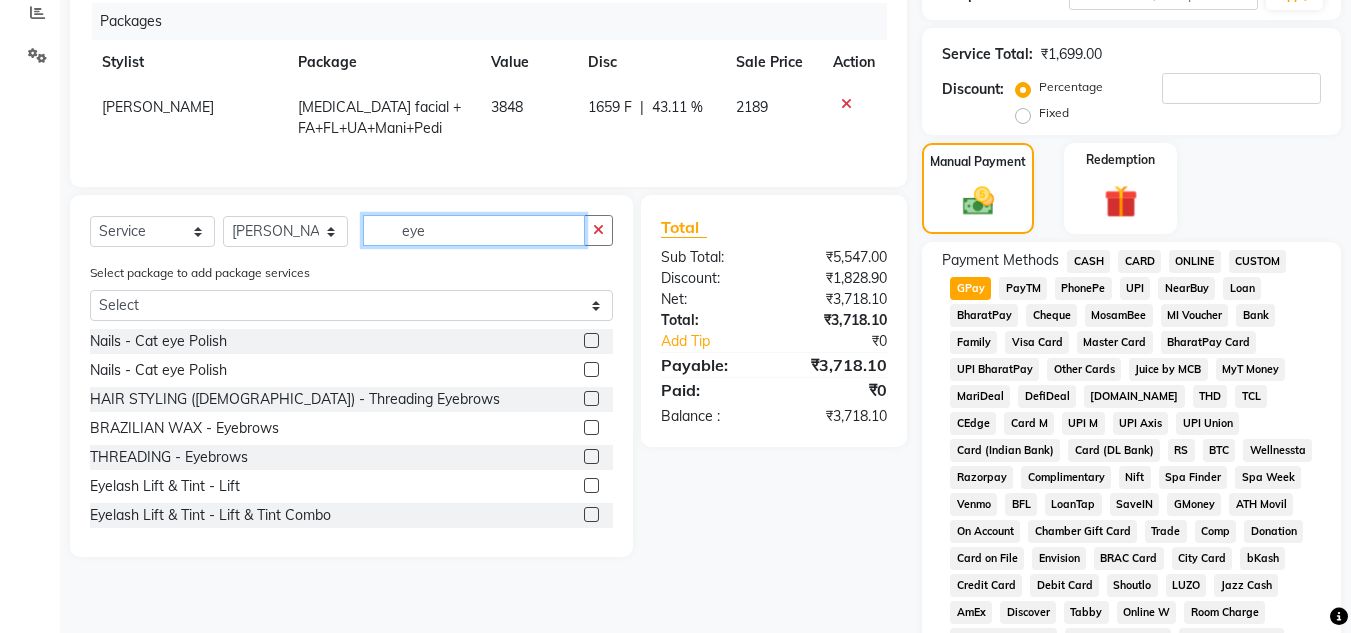scroll, scrollTop: 449, scrollLeft: 0, axis: vertical 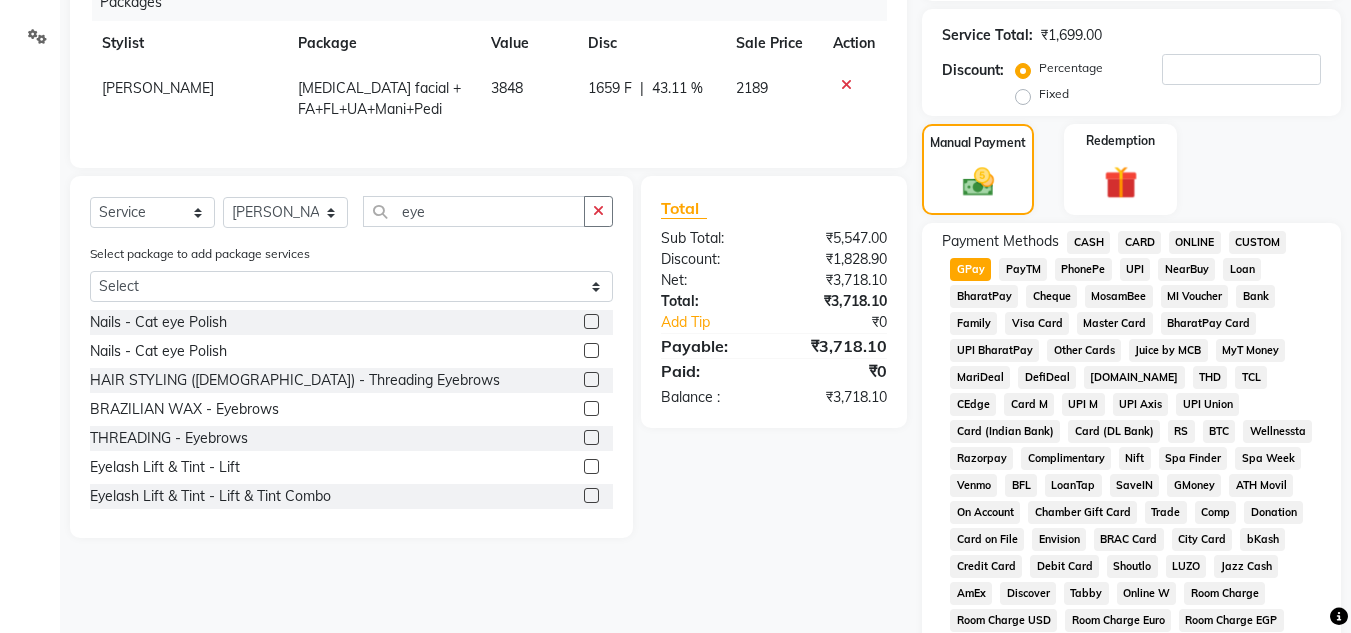 click 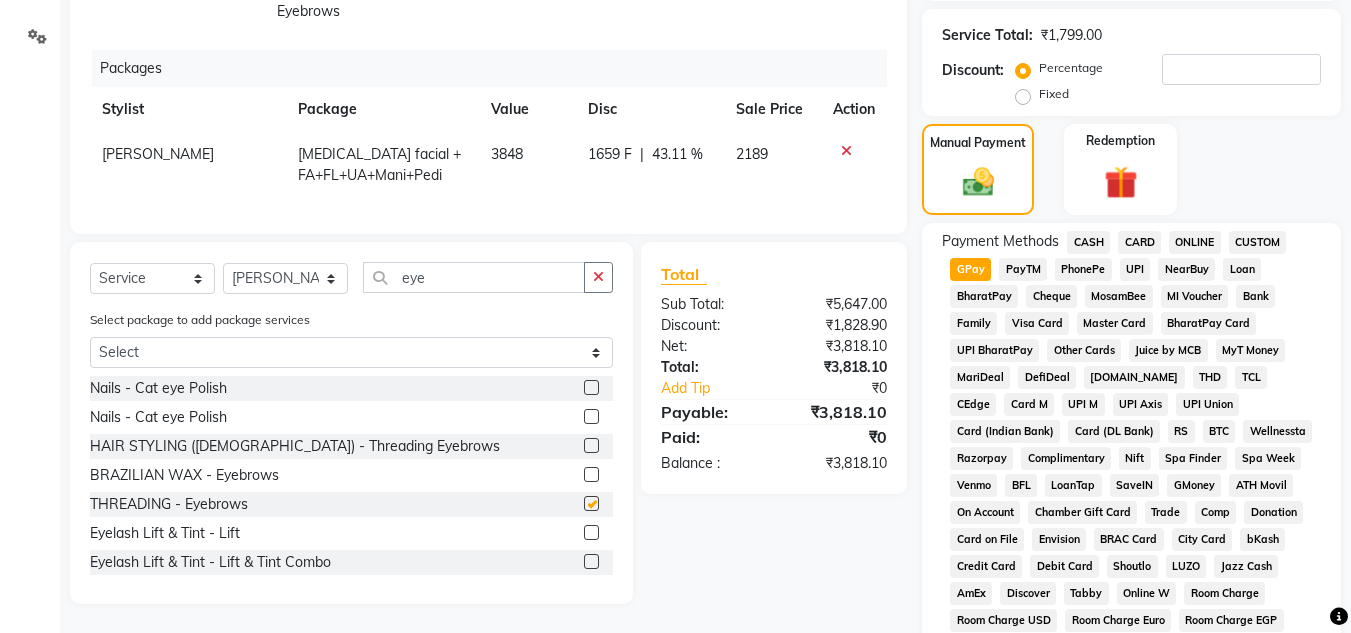 checkbox on "false" 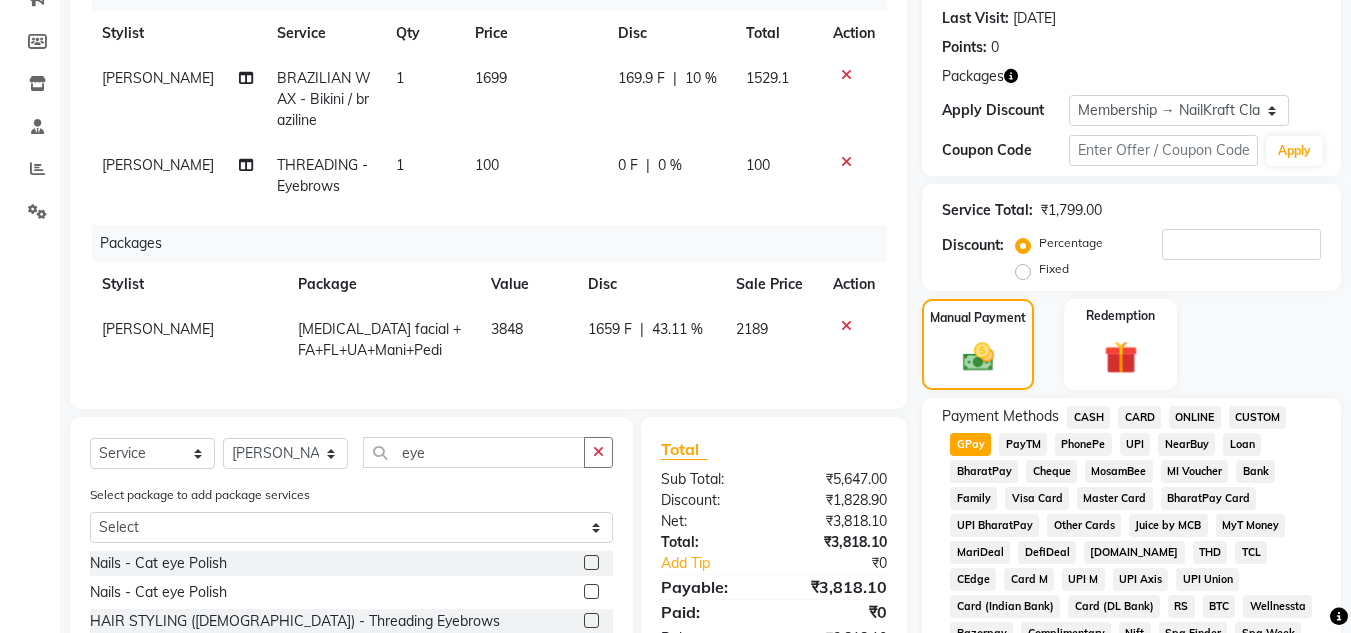 scroll, scrollTop: 249, scrollLeft: 0, axis: vertical 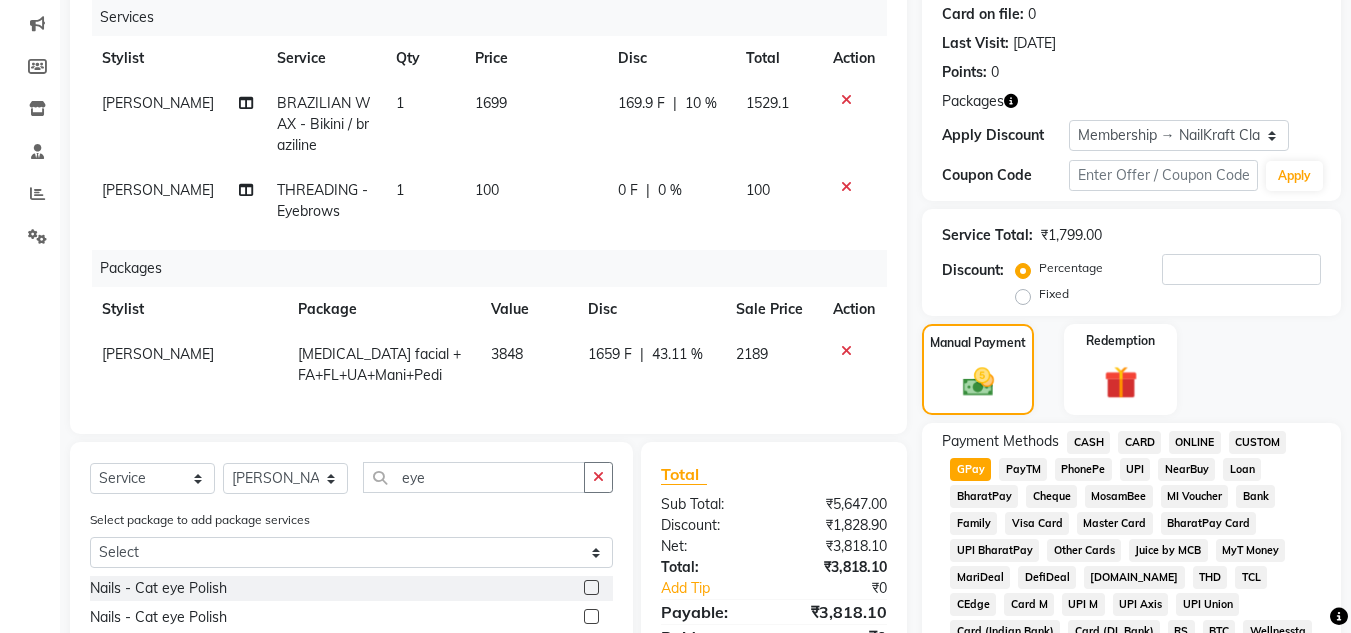click on "0 F | 0 %" 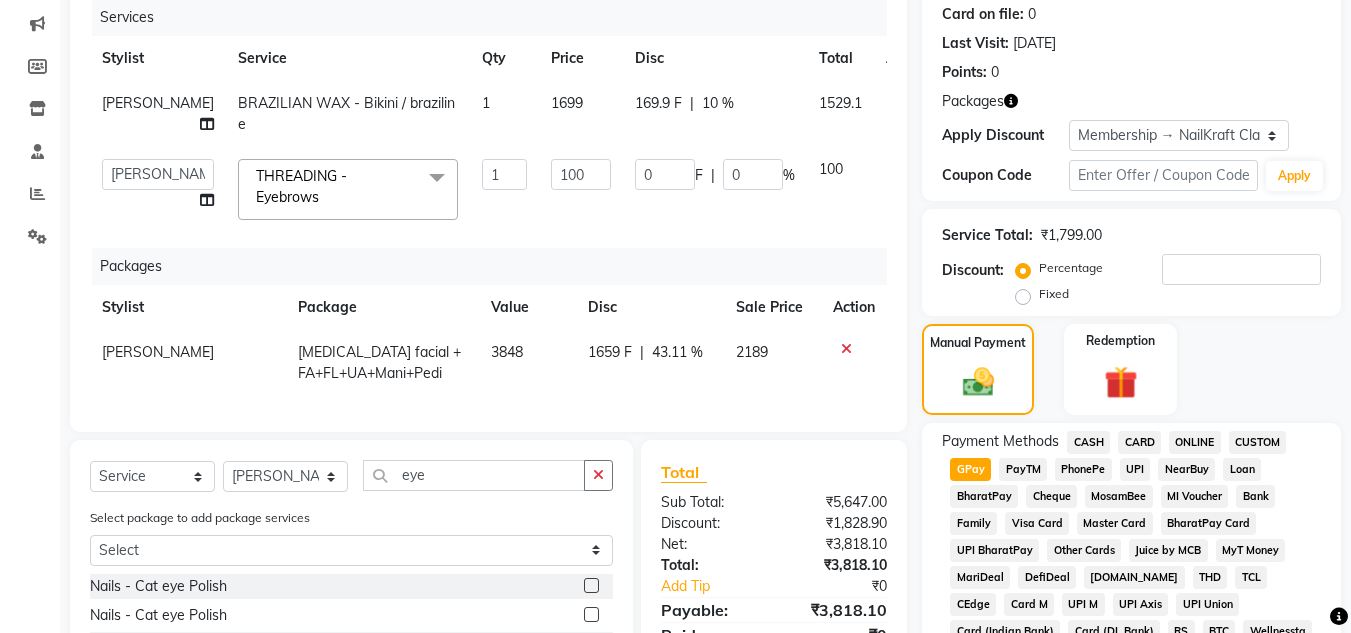 click on "0" 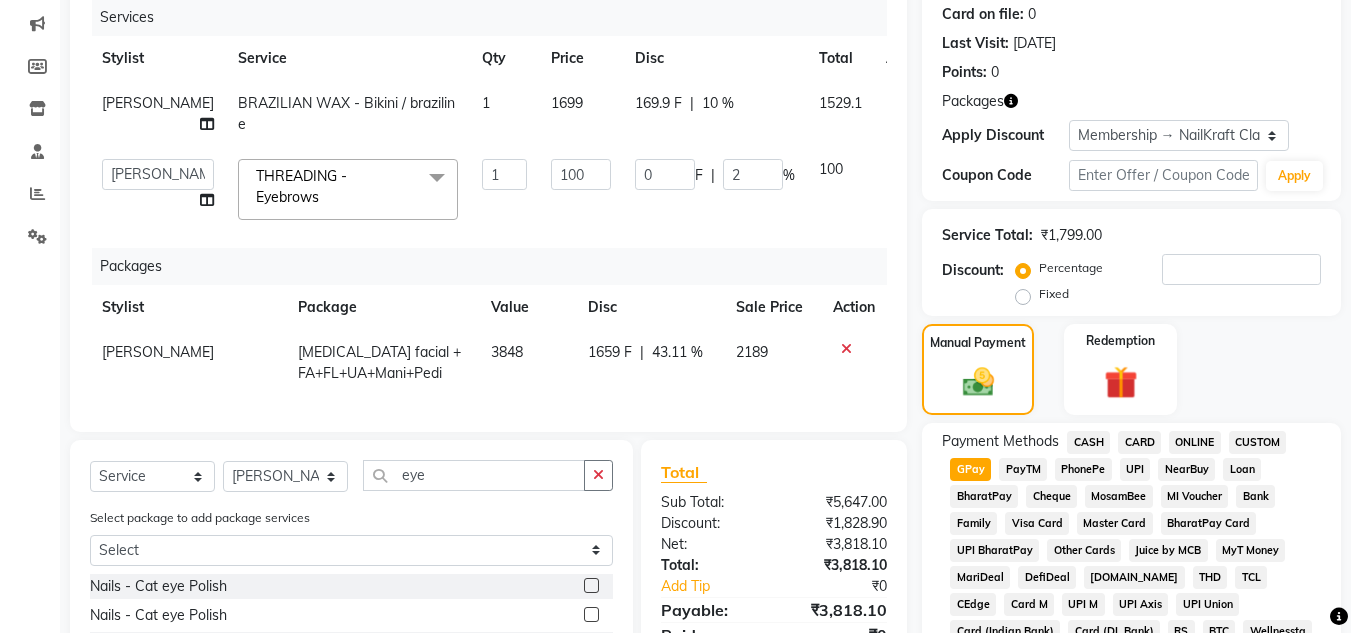type on "20" 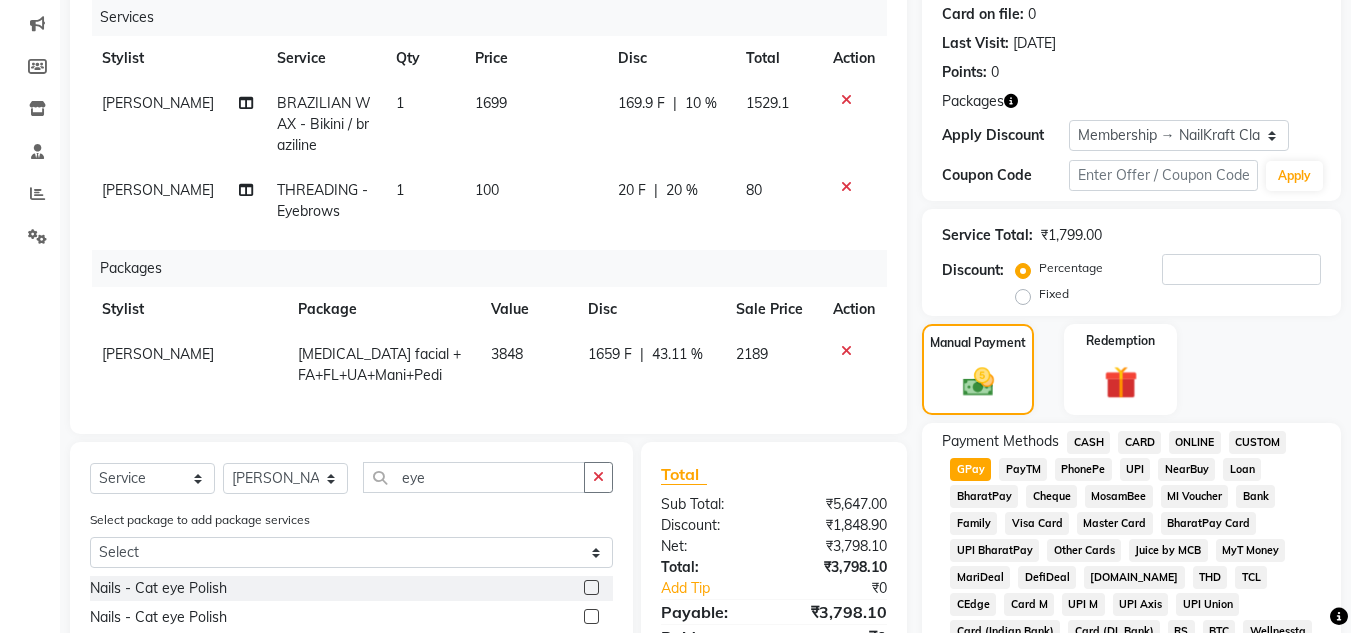 click on "Manual Payment Redemption" 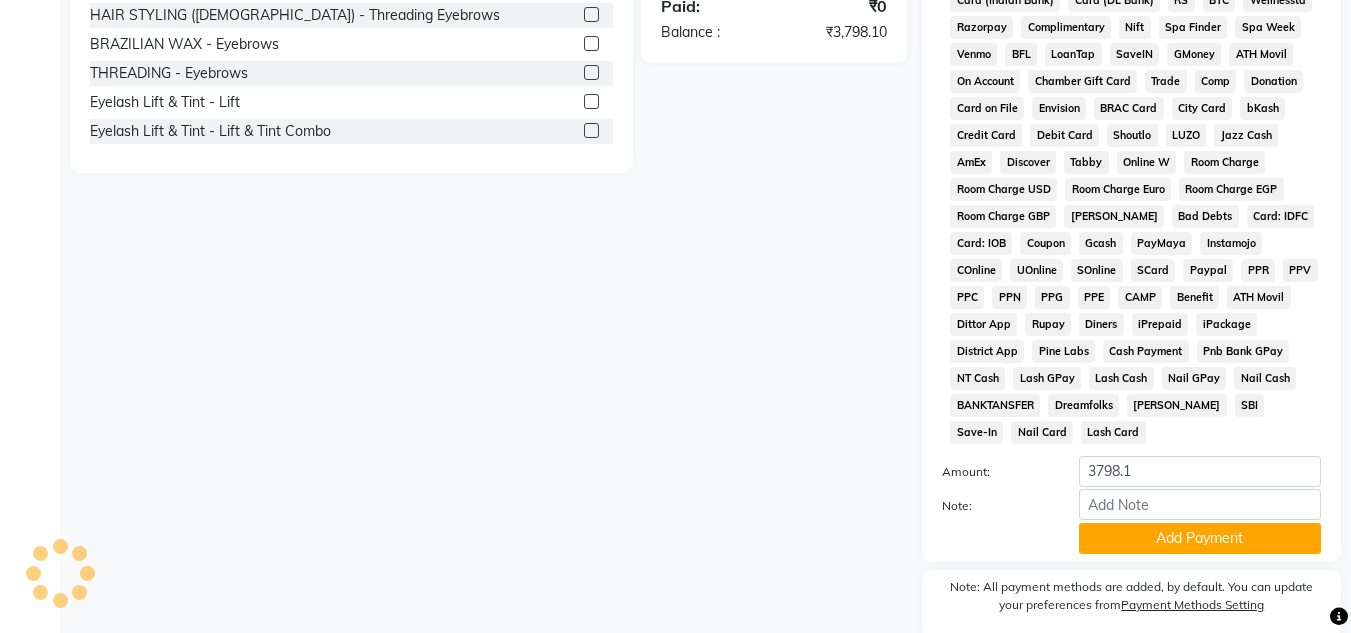 scroll, scrollTop: 929, scrollLeft: 0, axis: vertical 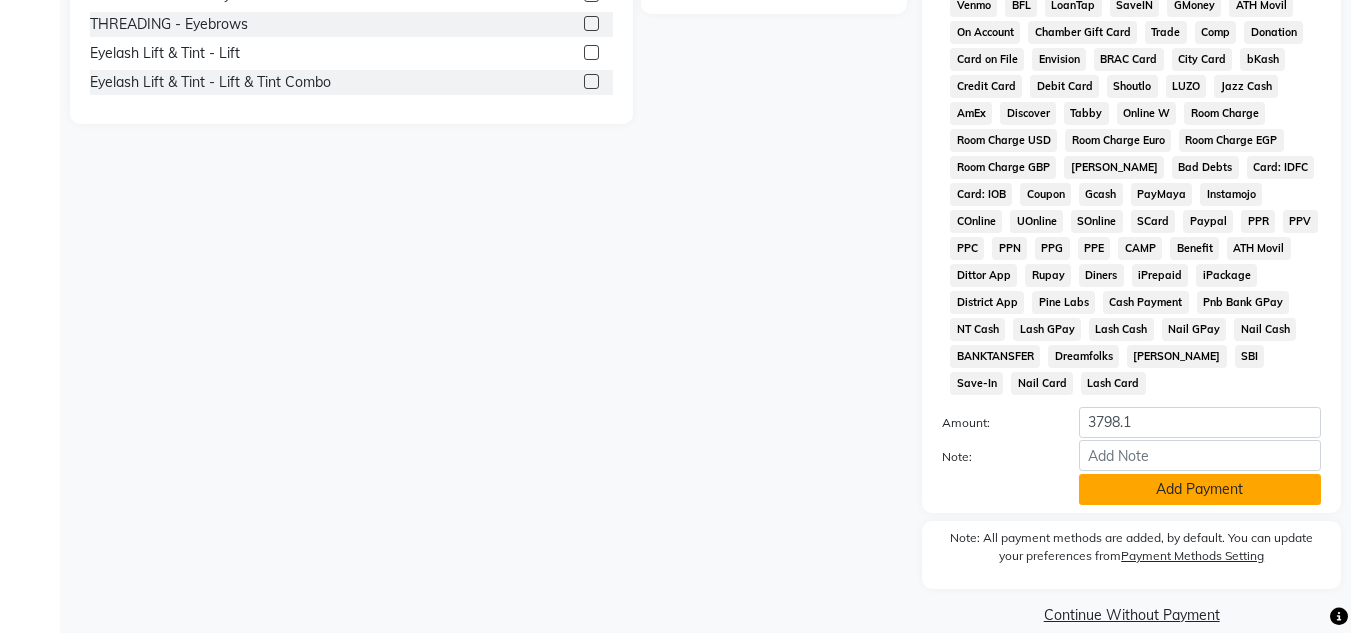 click on "Add Payment" 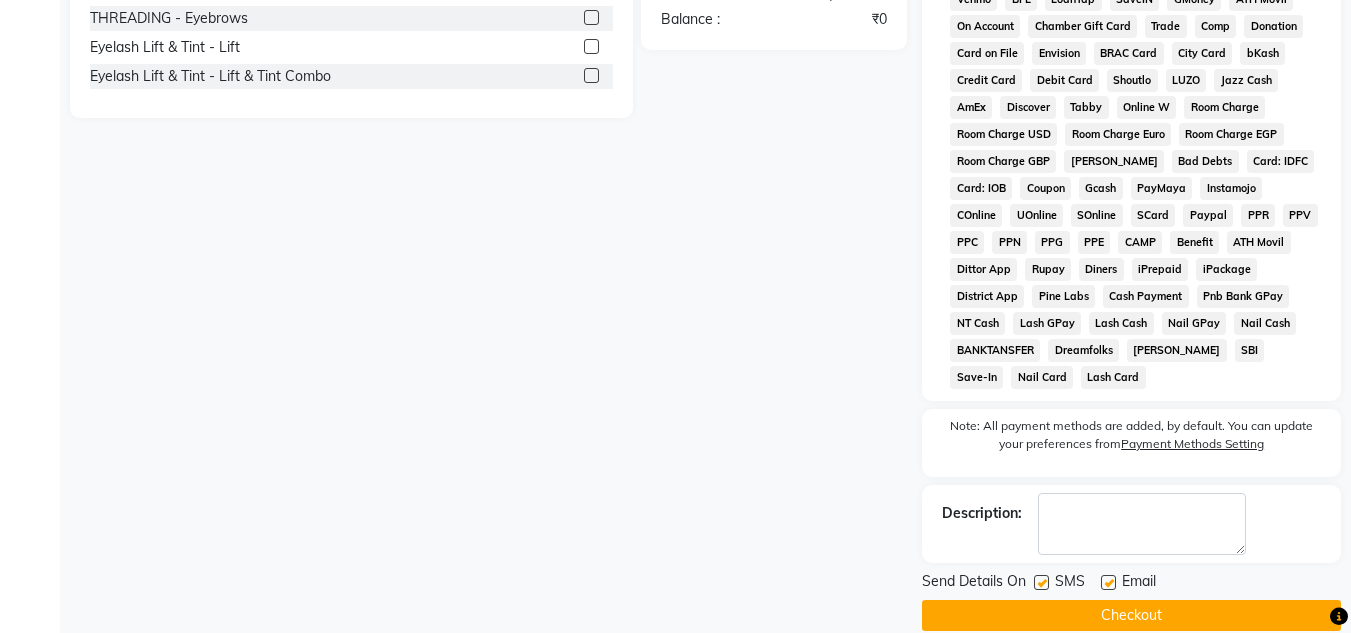 scroll, scrollTop: 936, scrollLeft: 0, axis: vertical 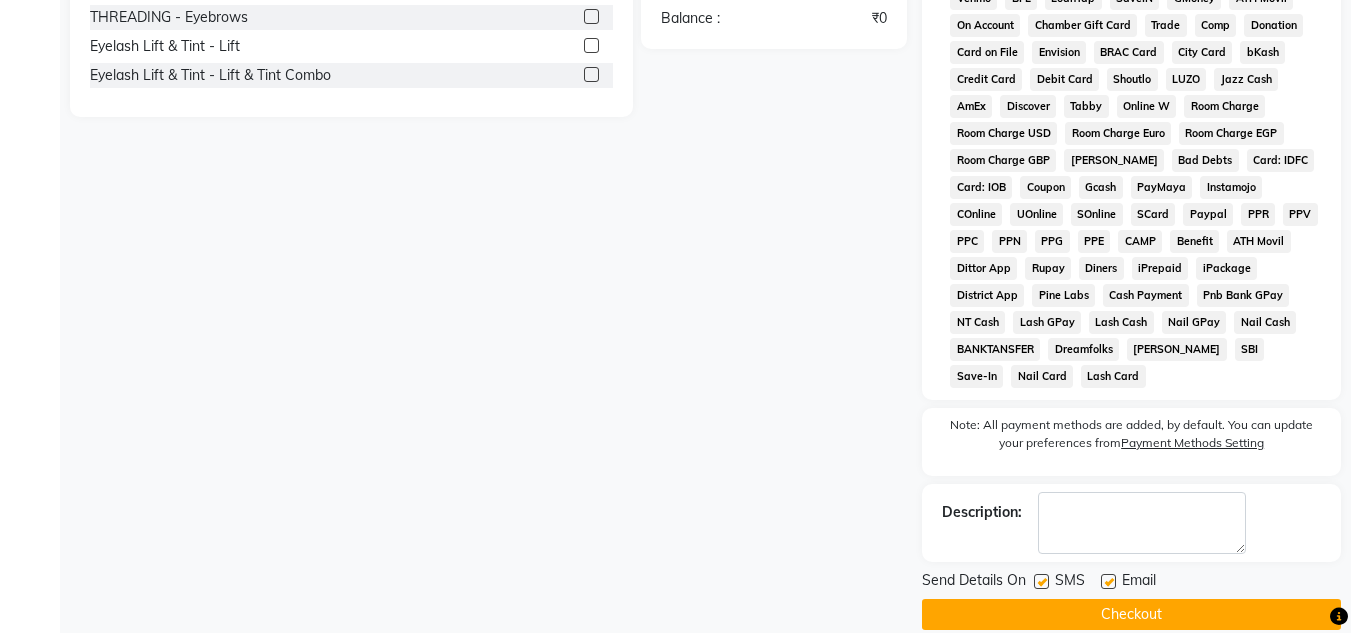 click on "Checkout" 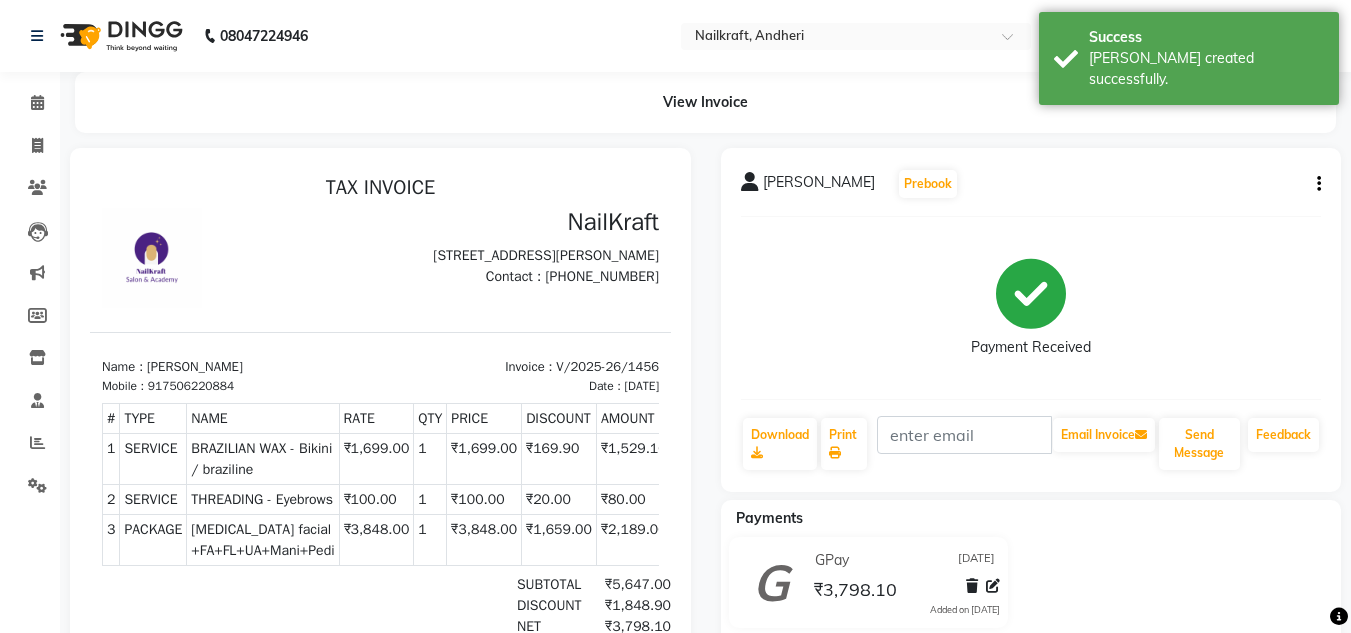 scroll, scrollTop: 0, scrollLeft: 0, axis: both 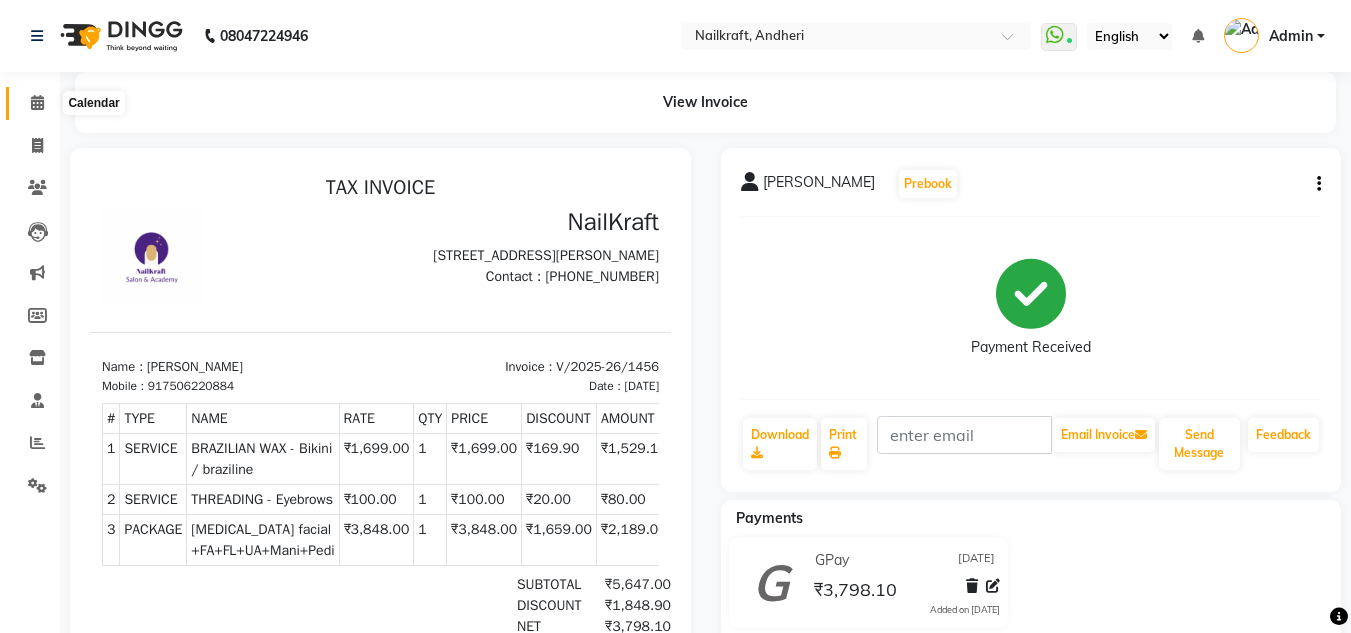 click 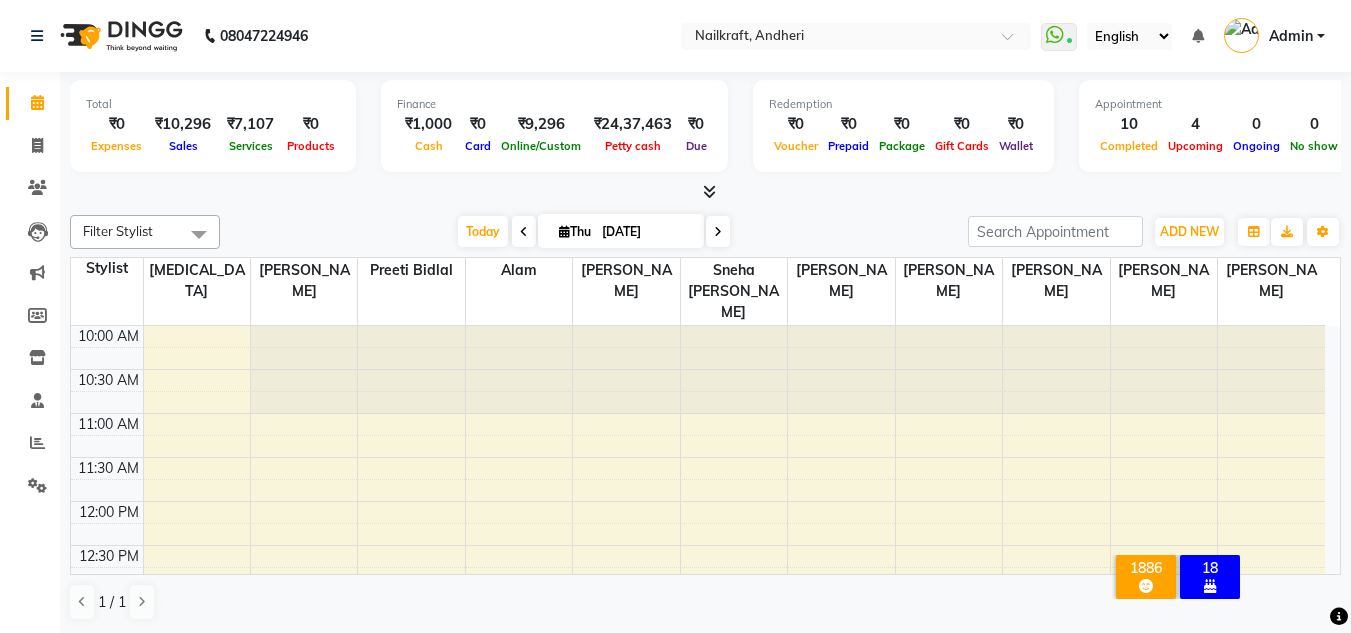 scroll, scrollTop: 0, scrollLeft: 0, axis: both 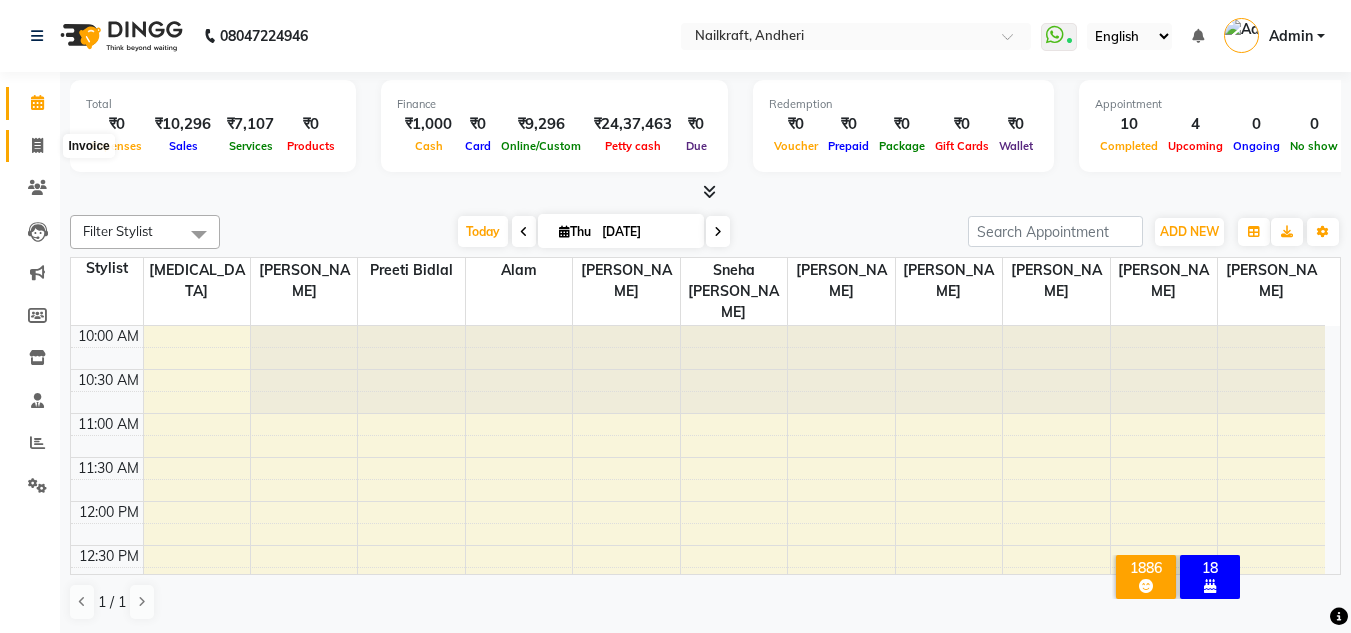 click 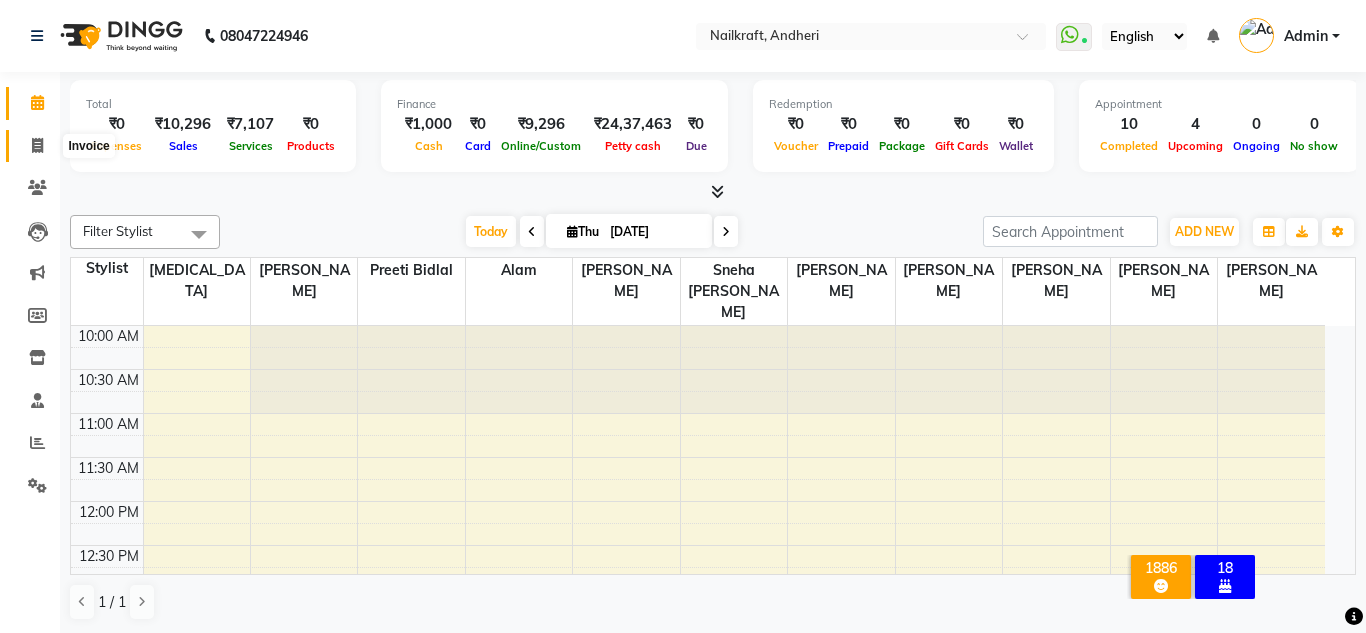 select on "service" 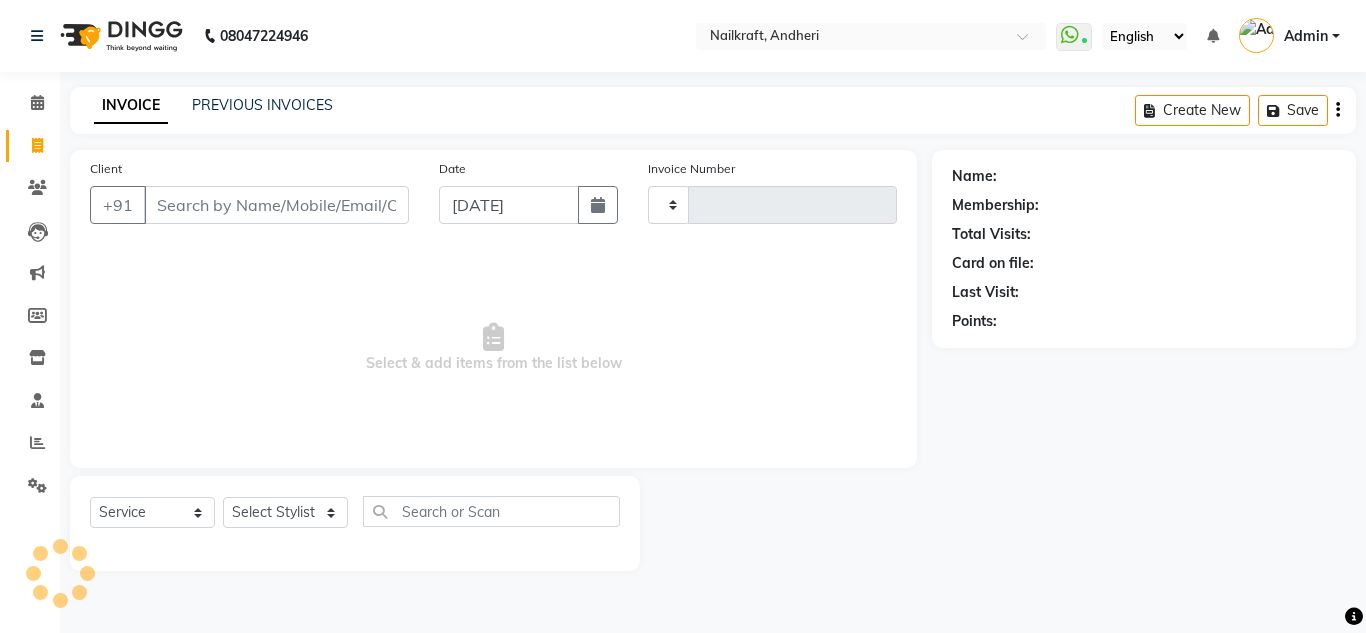 type on "1457" 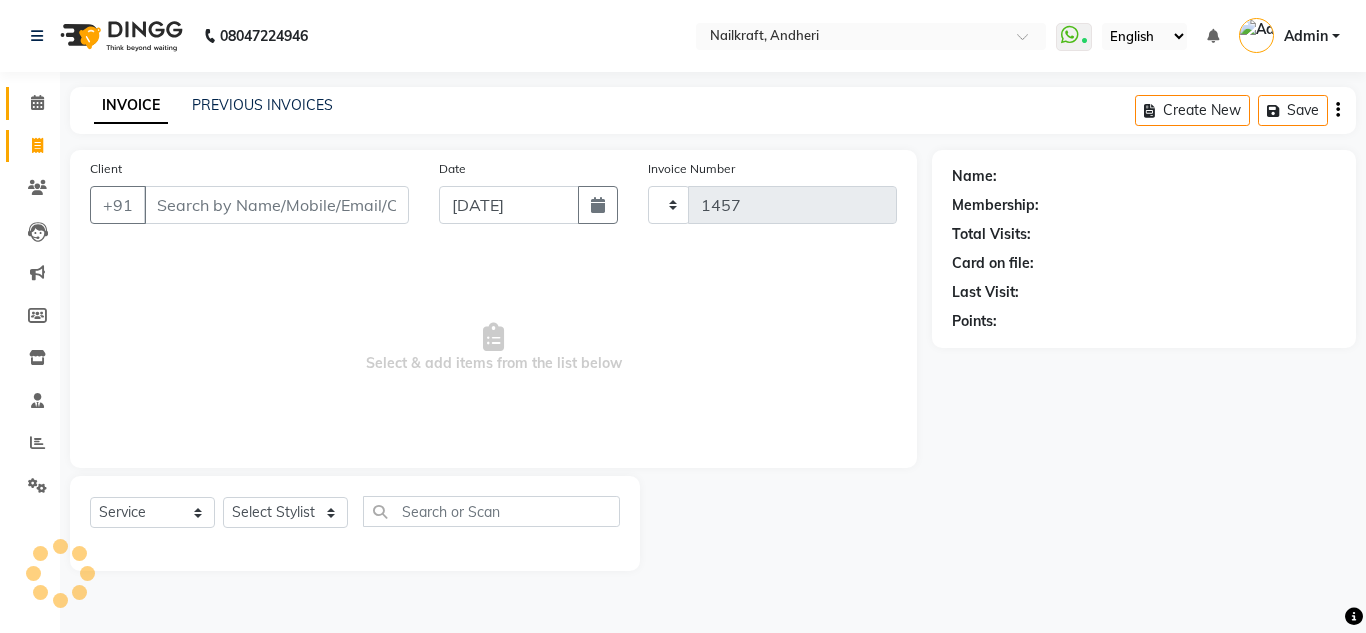 select on "6081" 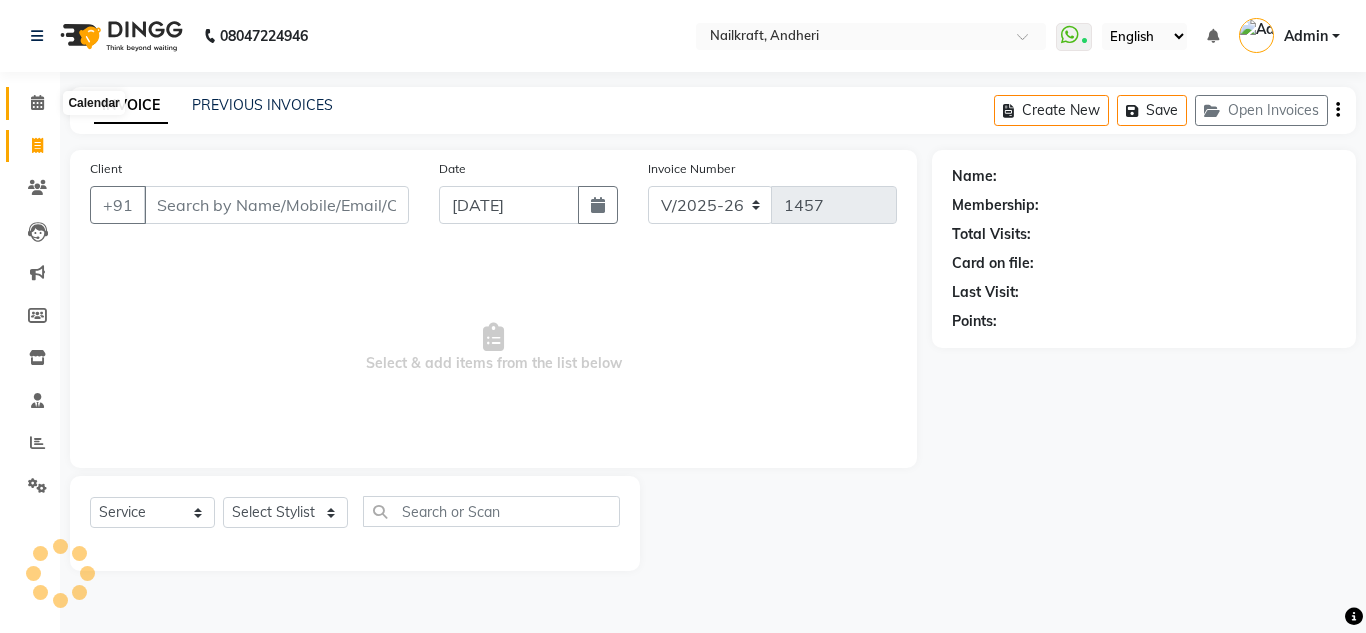 click 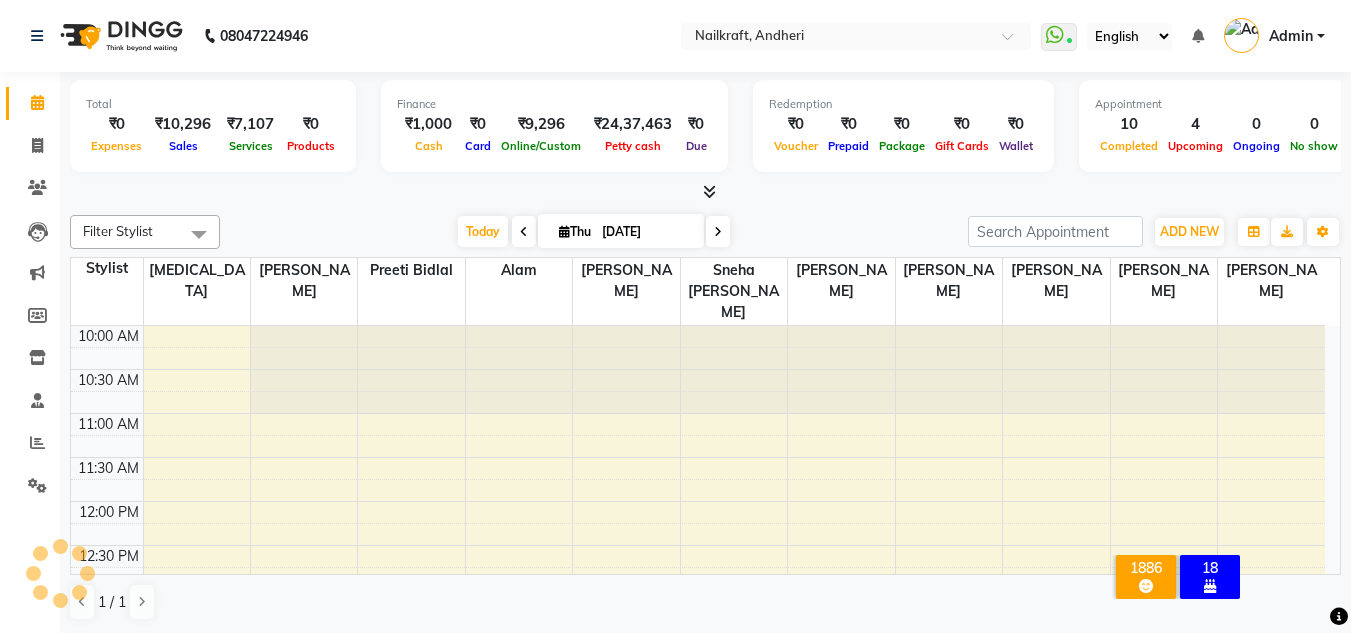scroll, scrollTop: 748, scrollLeft: 0, axis: vertical 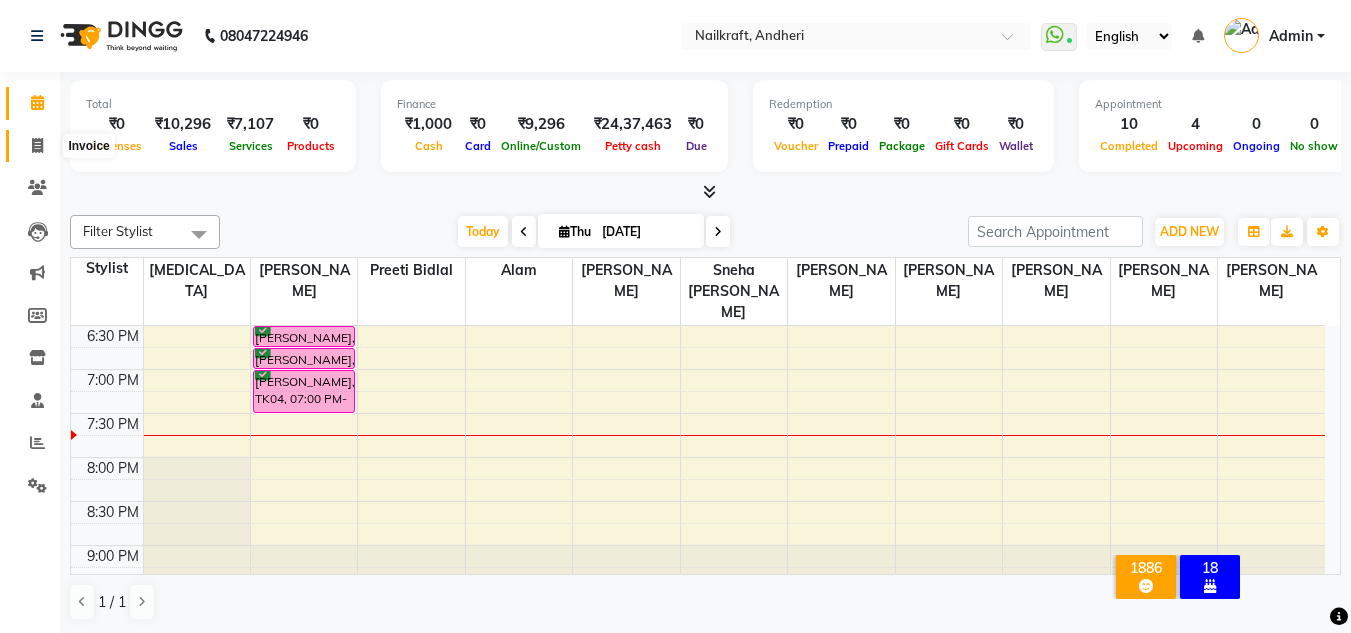 click 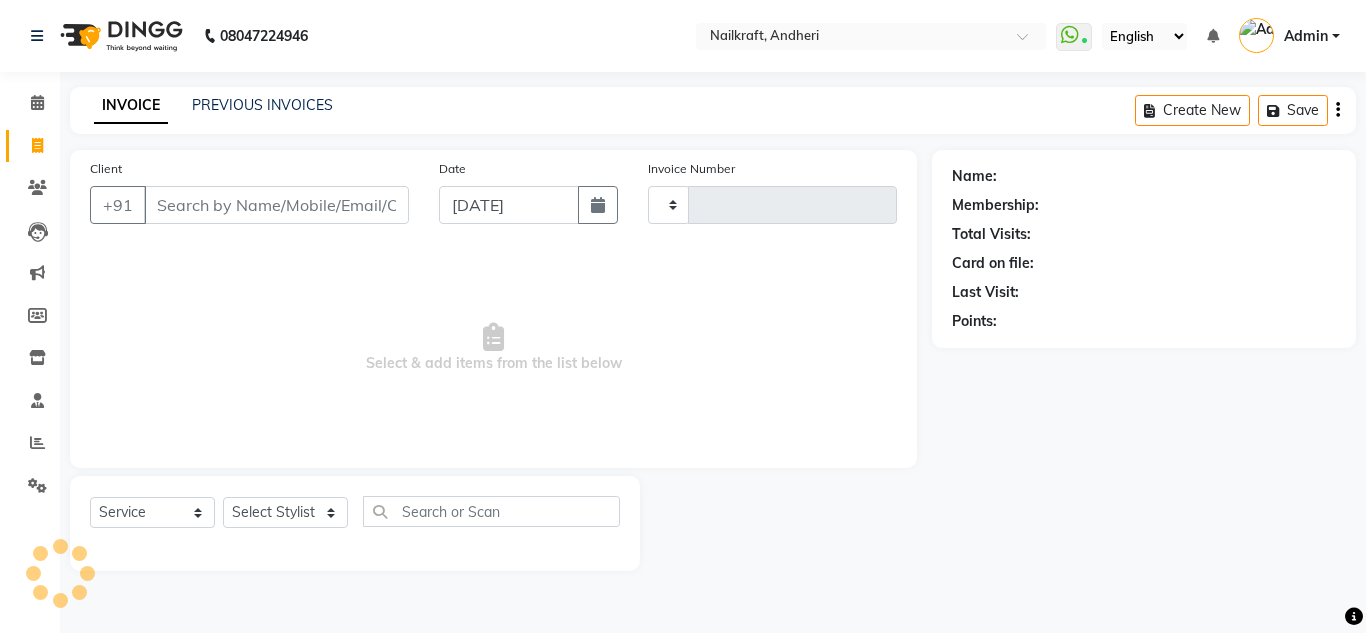 type on "1457" 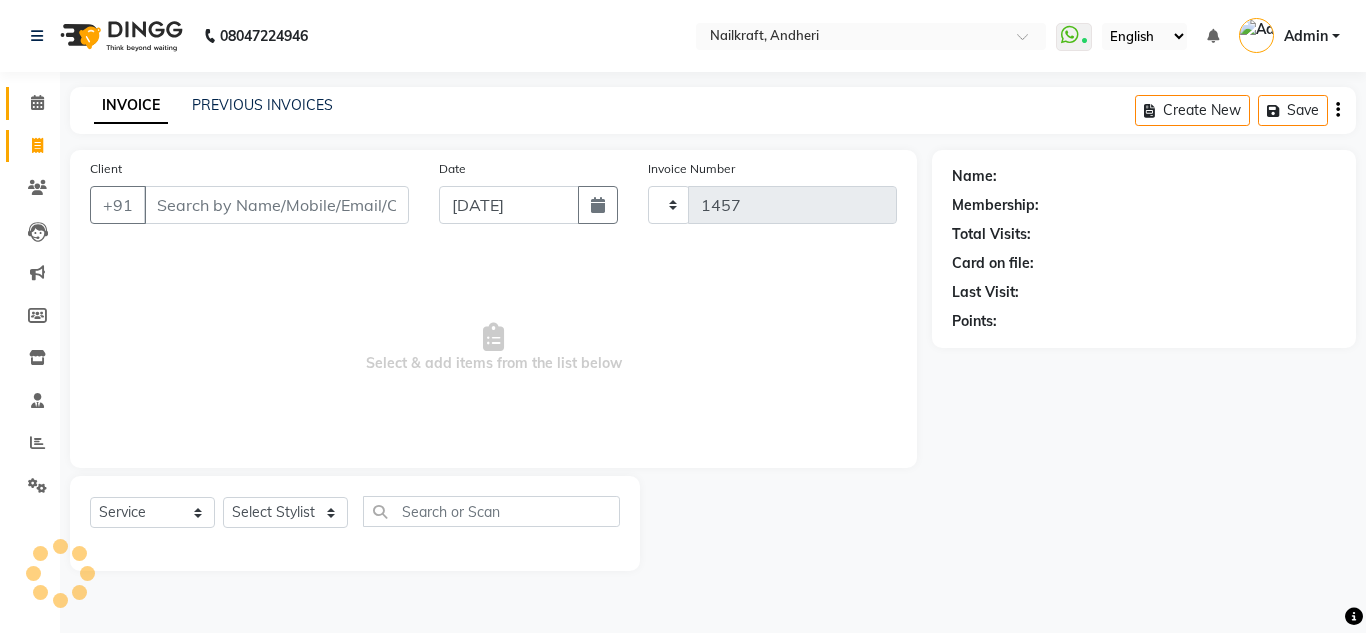 select on "6081" 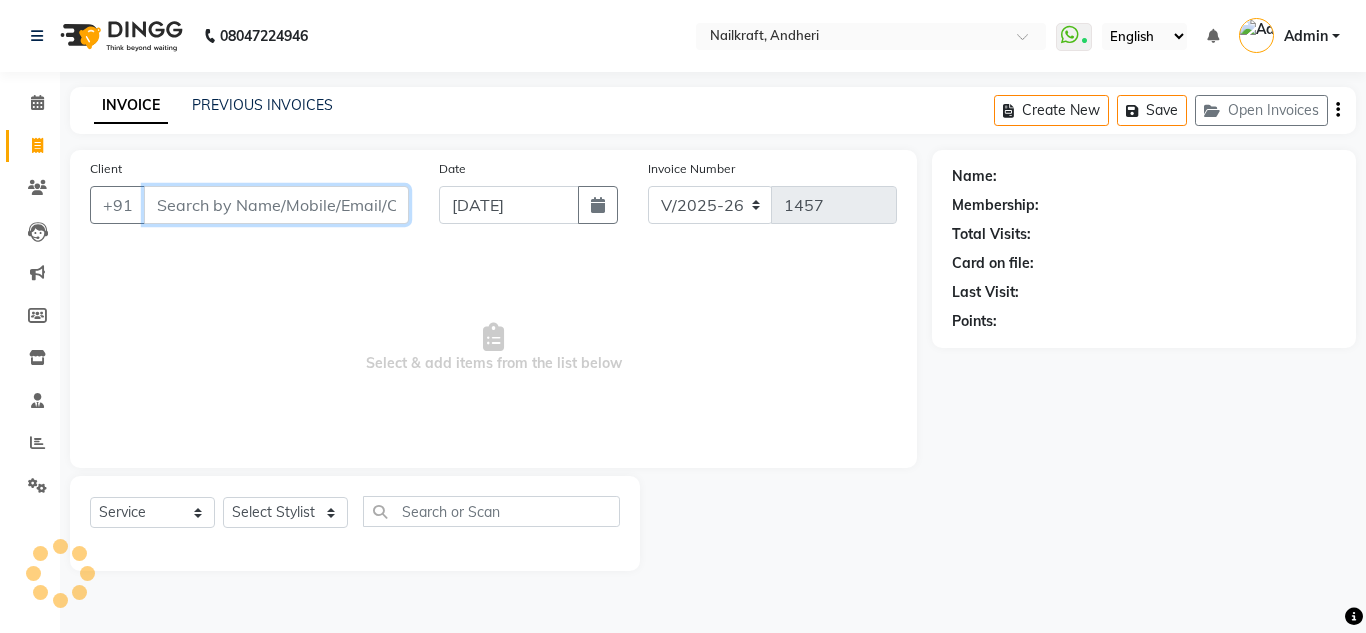 click on "Client" at bounding box center [276, 205] 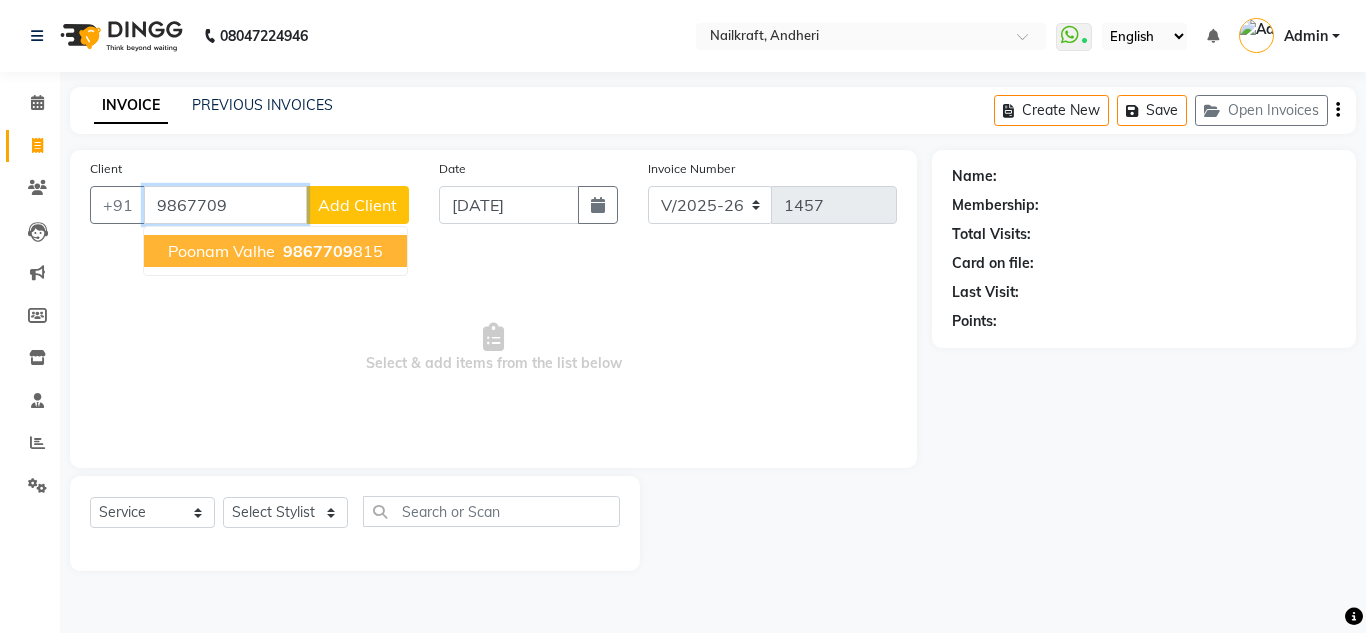 click on "Poonam Valhe" at bounding box center [221, 251] 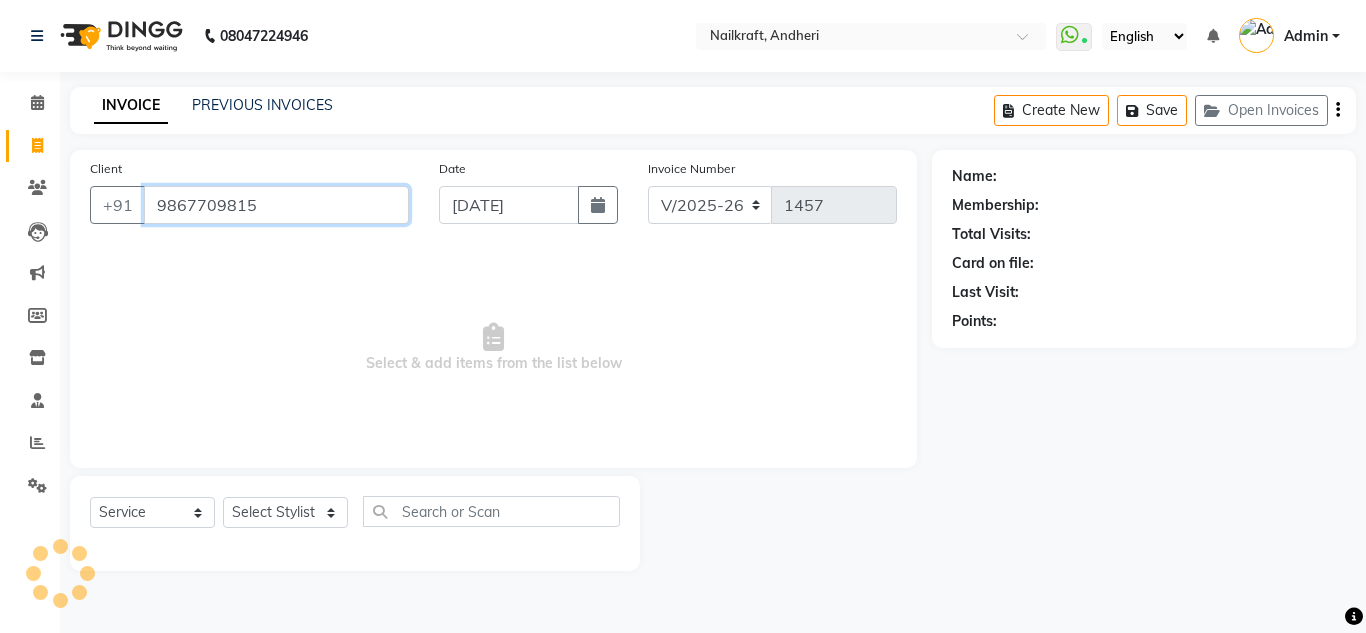type on "9867709815" 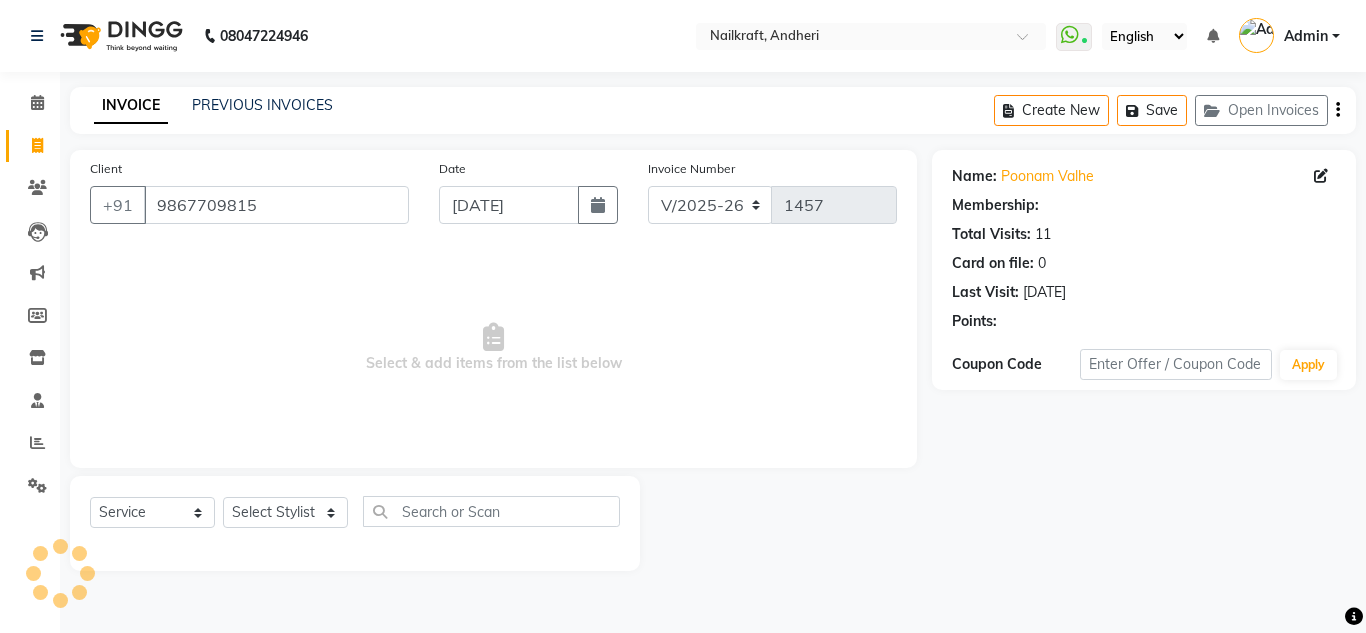 select on "1: Object" 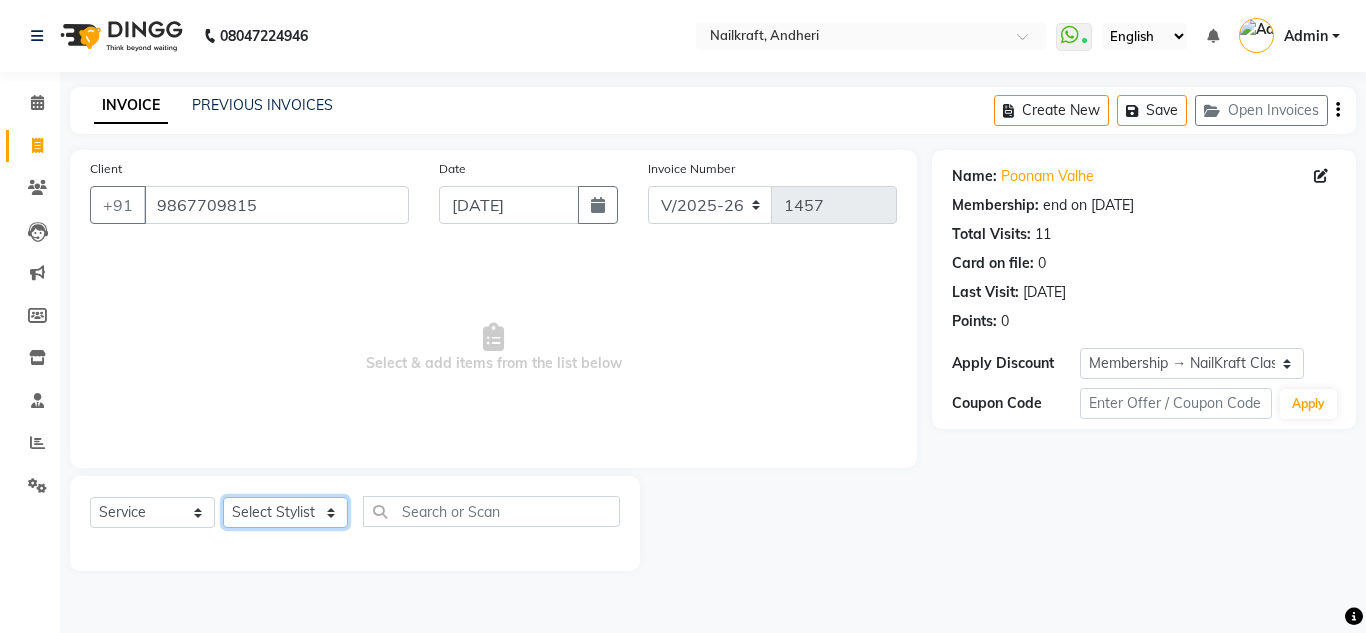 click on "Select Stylist Alam Arshad shaikh Deepu Chatry NailKraft Neetu Nikita NITA  CHAHAL  Pooja Mehral Preeti Bidlal Sanya Shaikh Sneha Balu Ichake Vaishali Vinod Yadav" 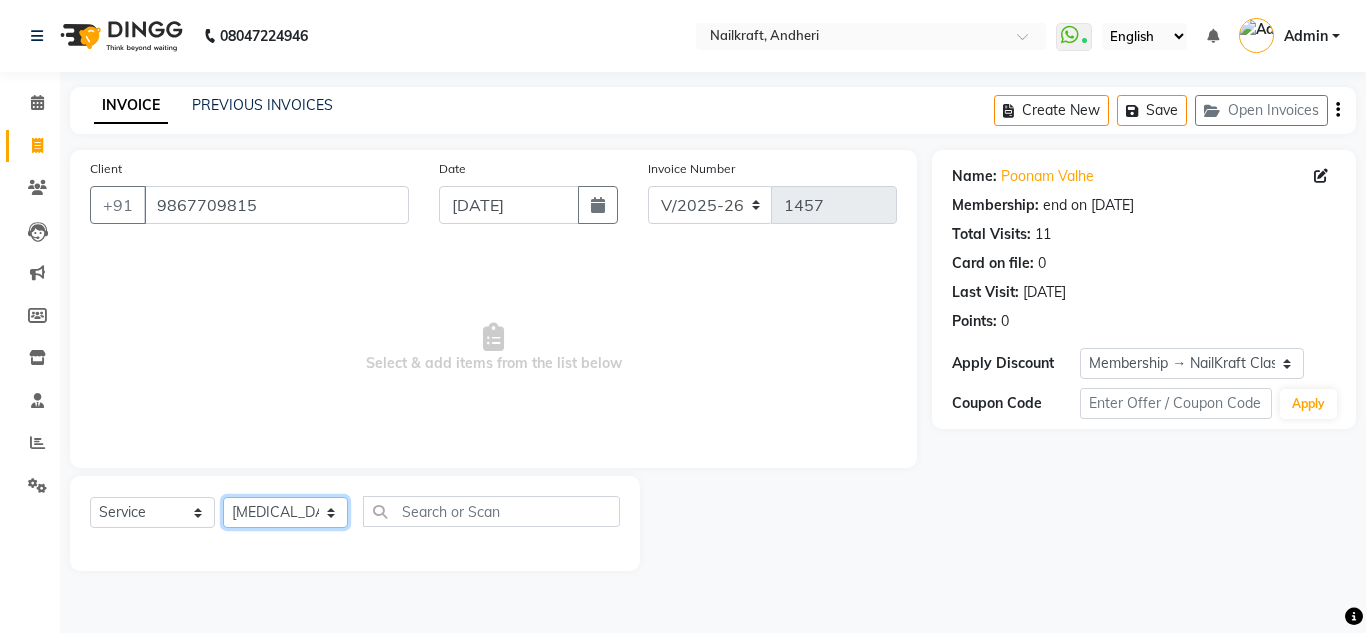 click on "Select Stylist Alam Arshad shaikh Deepu Chatry NailKraft Neetu Nikita NITA  CHAHAL  Pooja Mehral Preeti Bidlal Sanya Shaikh Sneha Balu Ichake Vaishali Vinod Yadav" 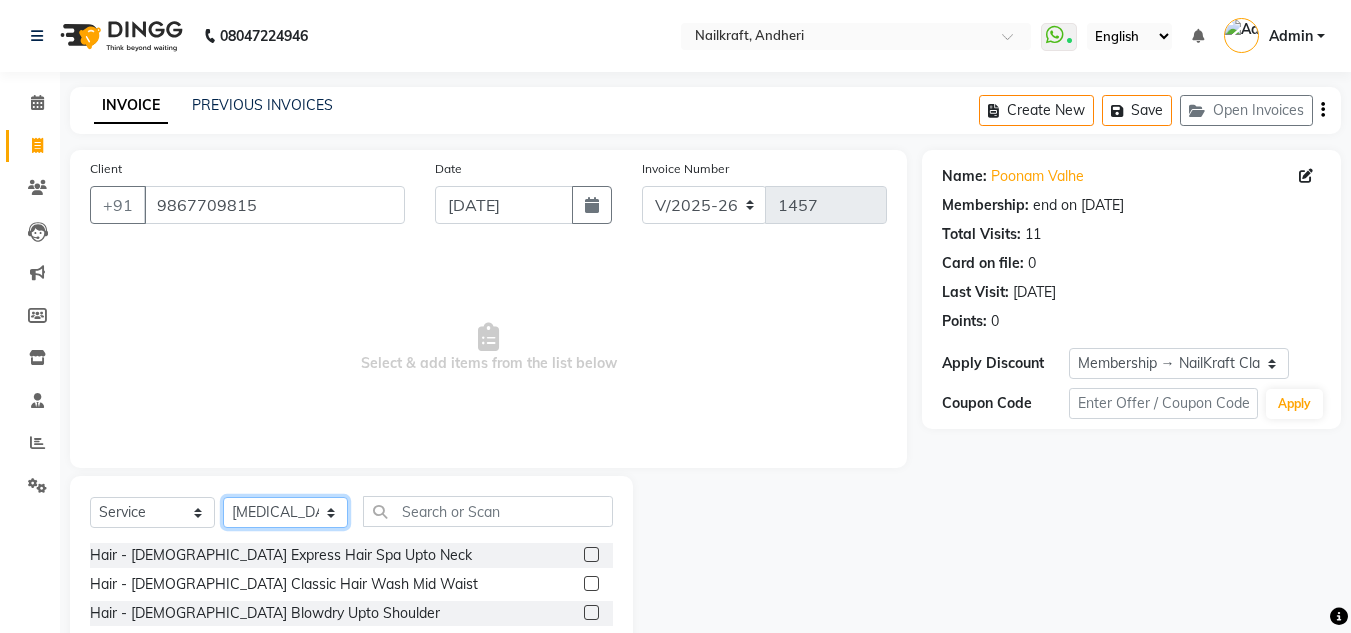 click on "Select Stylist Alam Arshad shaikh Deepu Chatry NailKraft Neetu Nikita NITA  CHAHAL  Pooja Mehral Preeti Bidlal Sanya Shaikh Sneha Balu Ichake Vaishali Vinod Yadav" 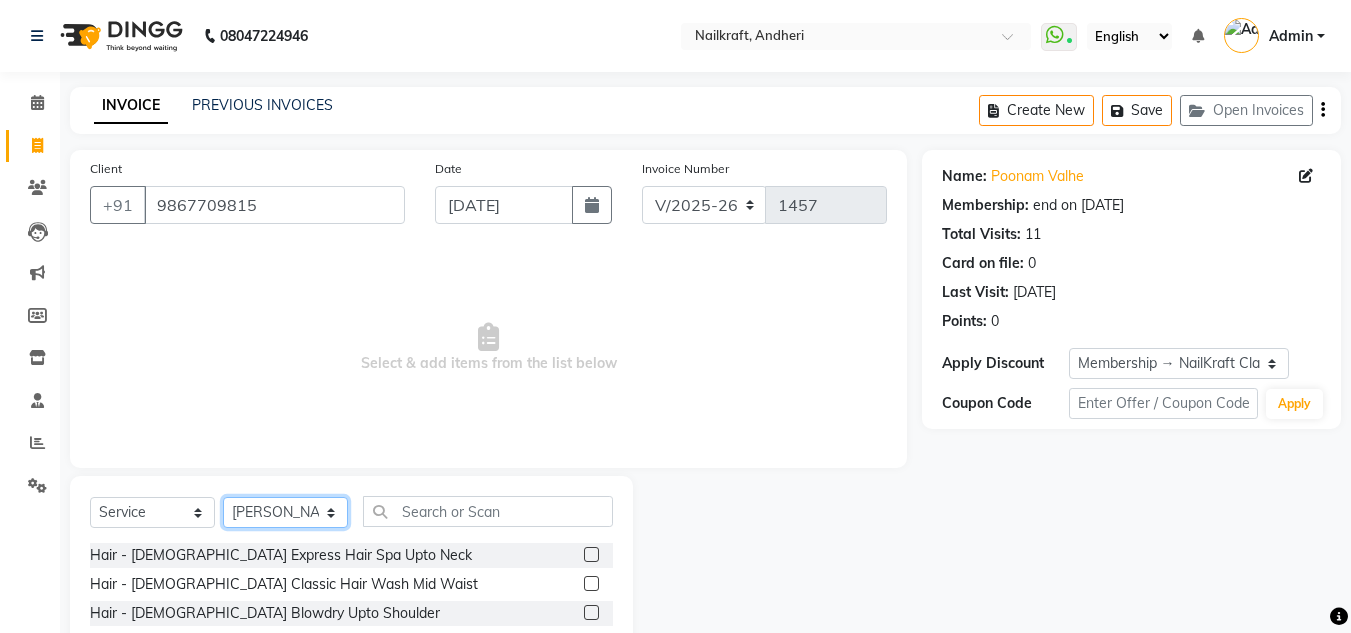 click on "Select Stylist Alam Arshad shaikh Deepu Chatry NailKraft Neetu Nikita NITA  CHAHAL  Pooja Mehral Preeti Bidlal Sanya Shaikh Sneha Balu Ichake Vaishali Vinod Yadav" 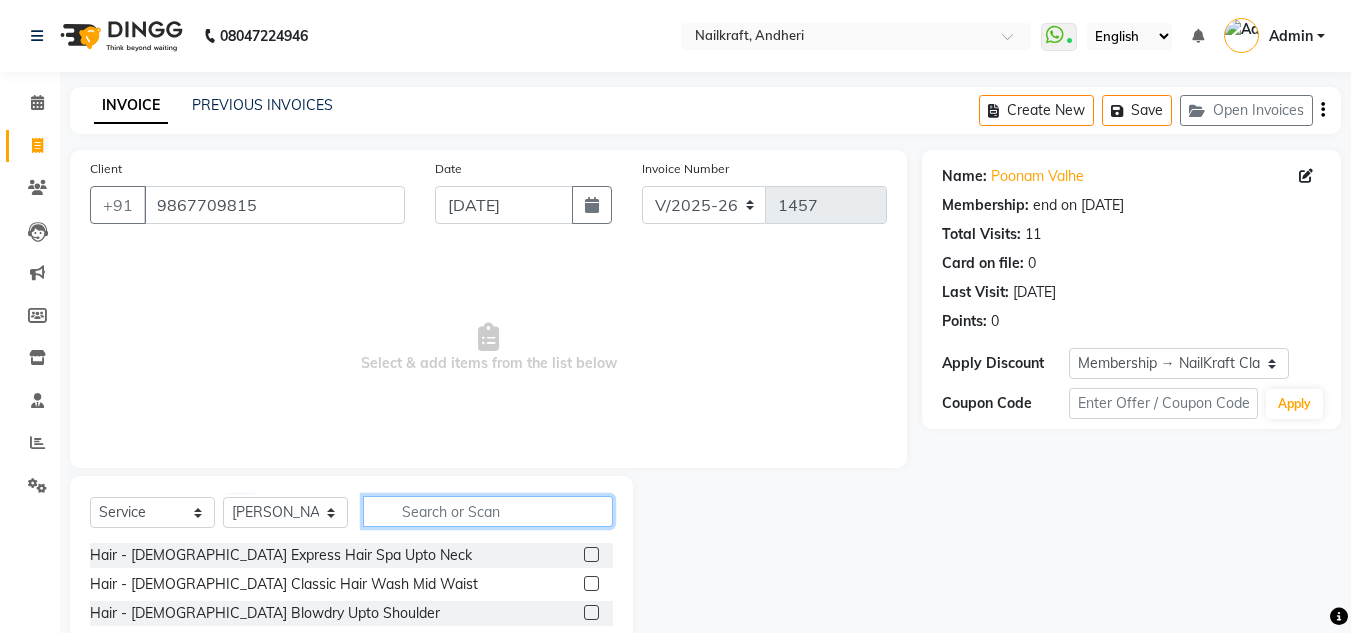 click 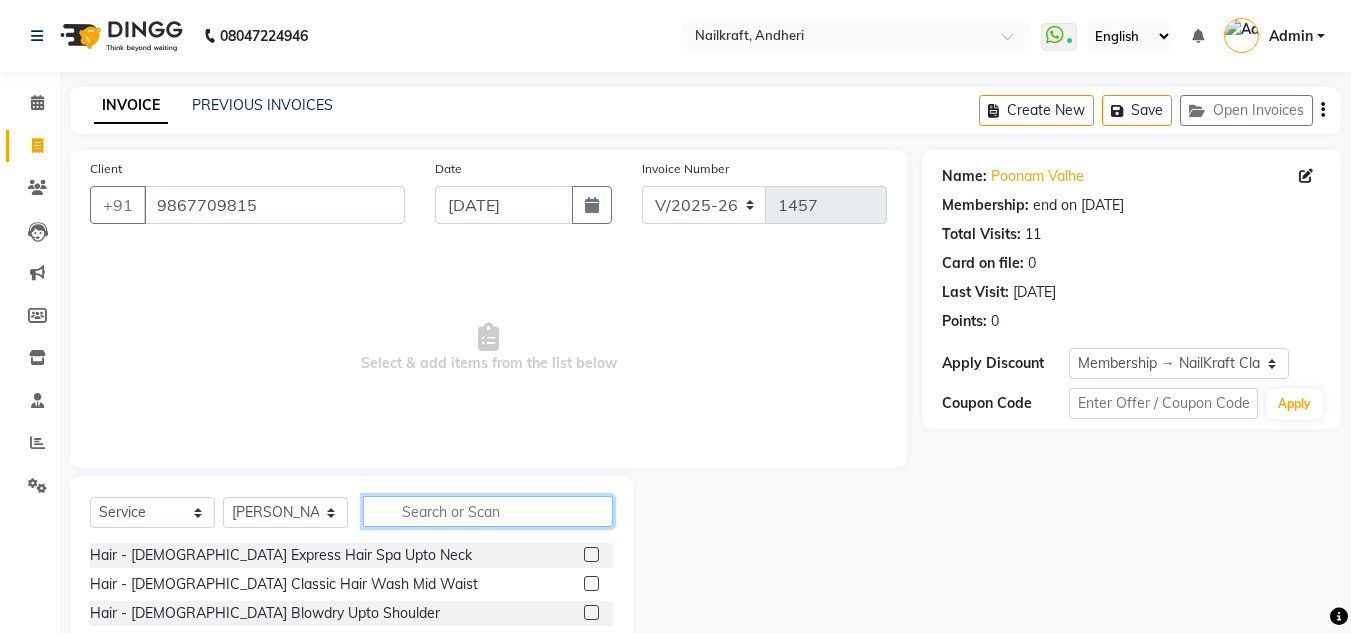 click 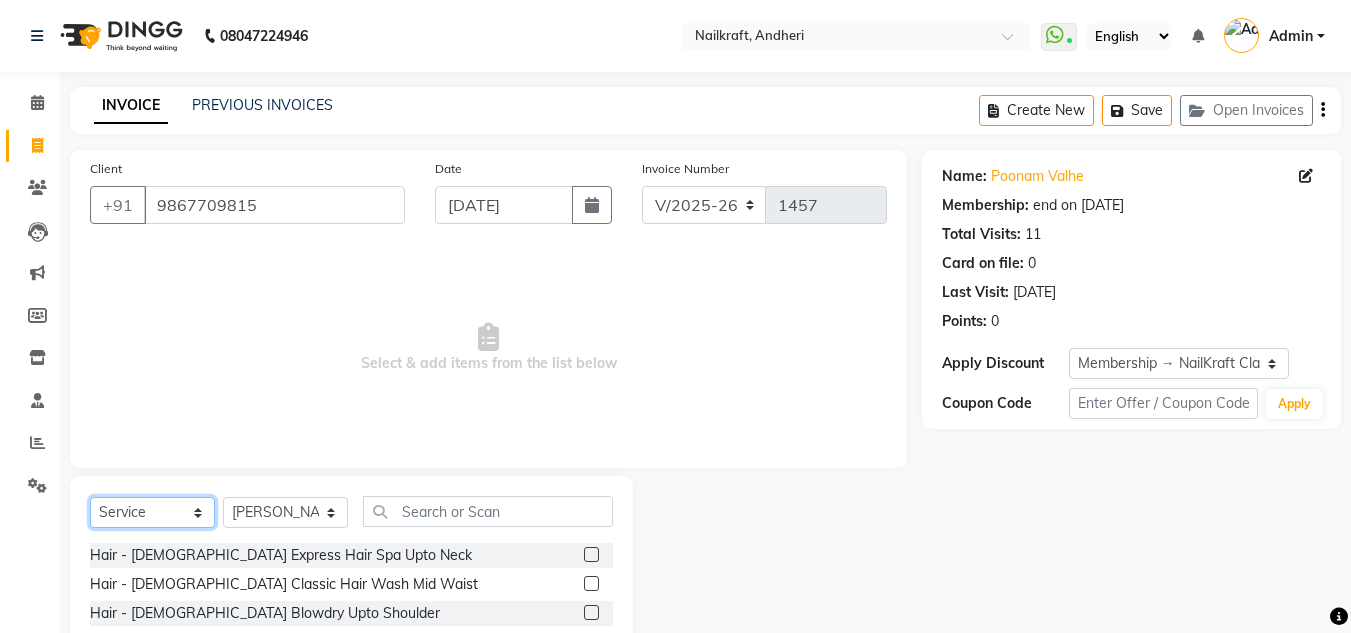 click on "Select  Service  Product  Membership  Package Voucher Prepaid Gift Card" 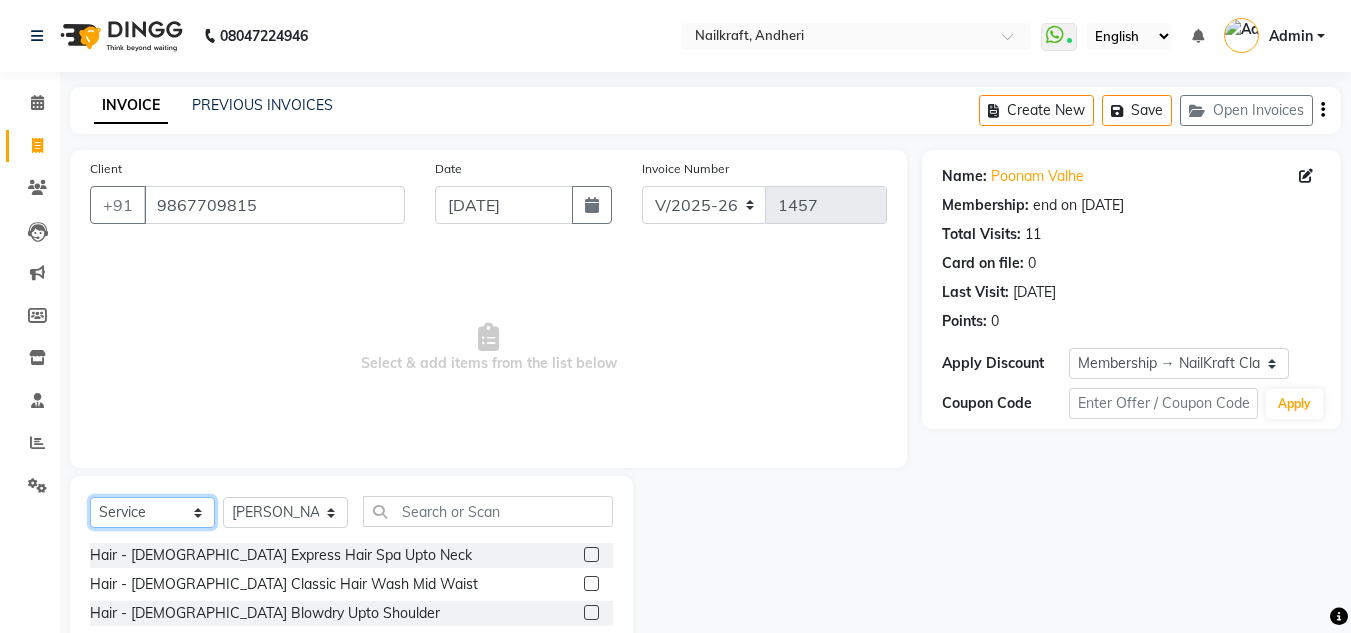 select on "package" 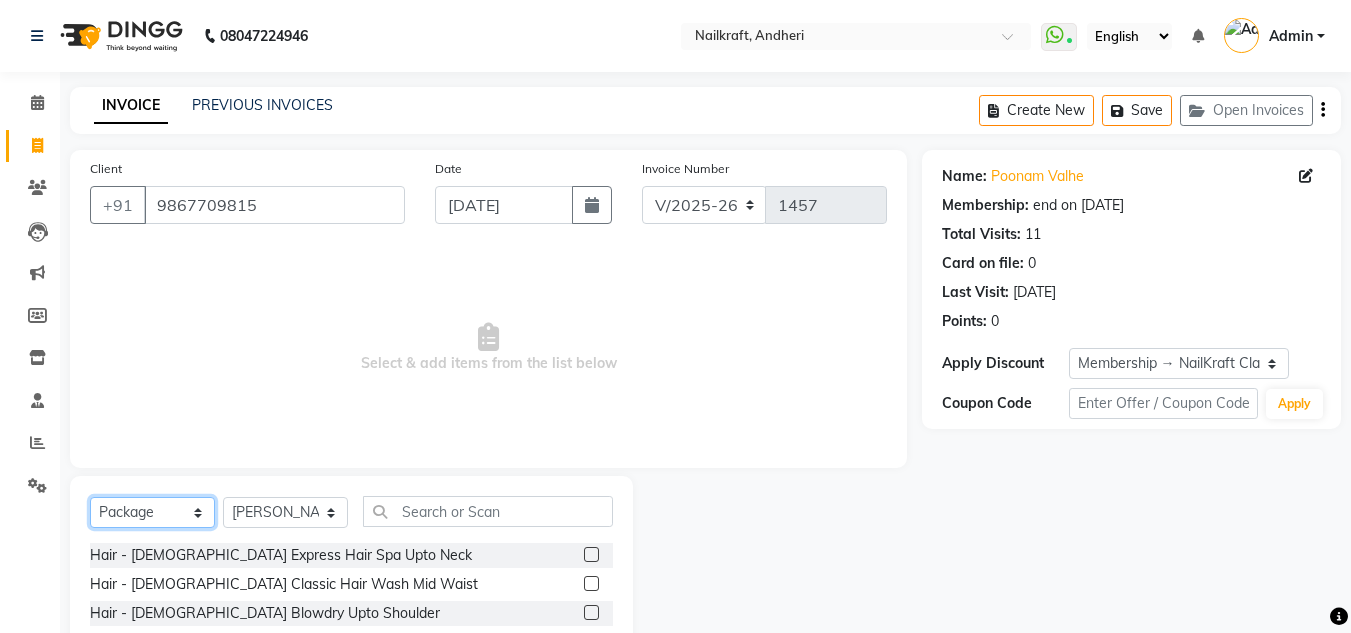 click on "Select  Service  Product  Membership  Package Voucher Prepaid Gift Card" 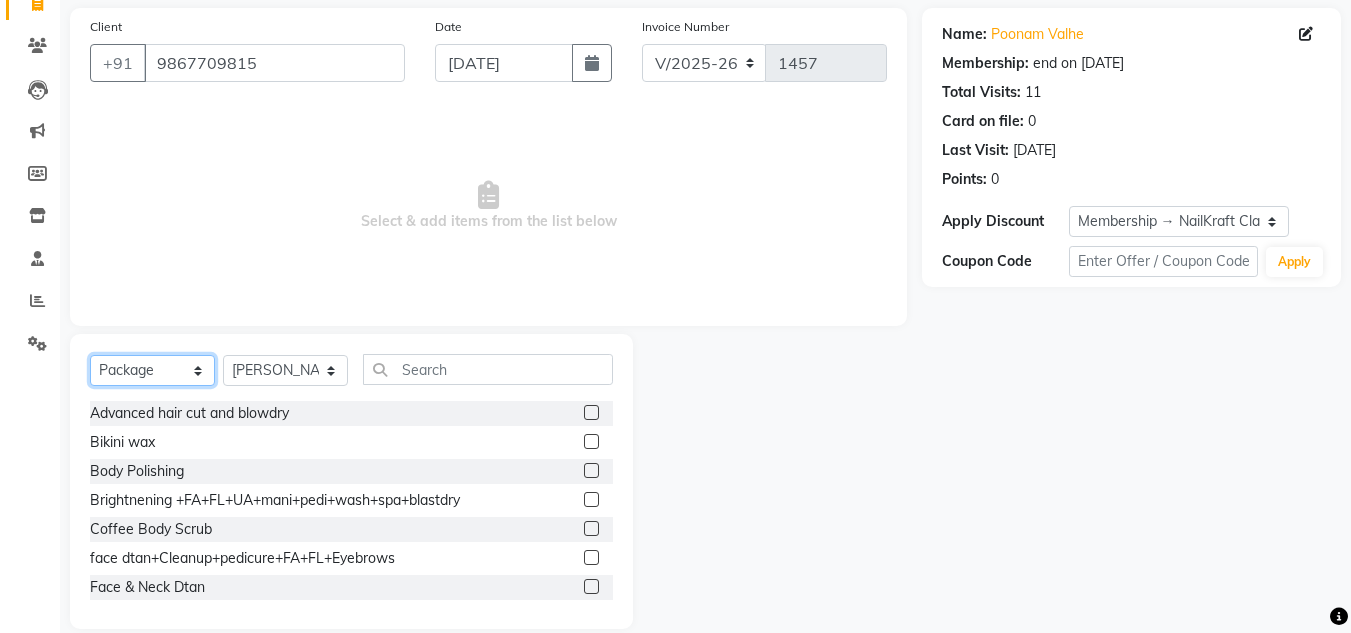 scroll, scrollTop: 168, scrollLeft: 0, axis: vertical 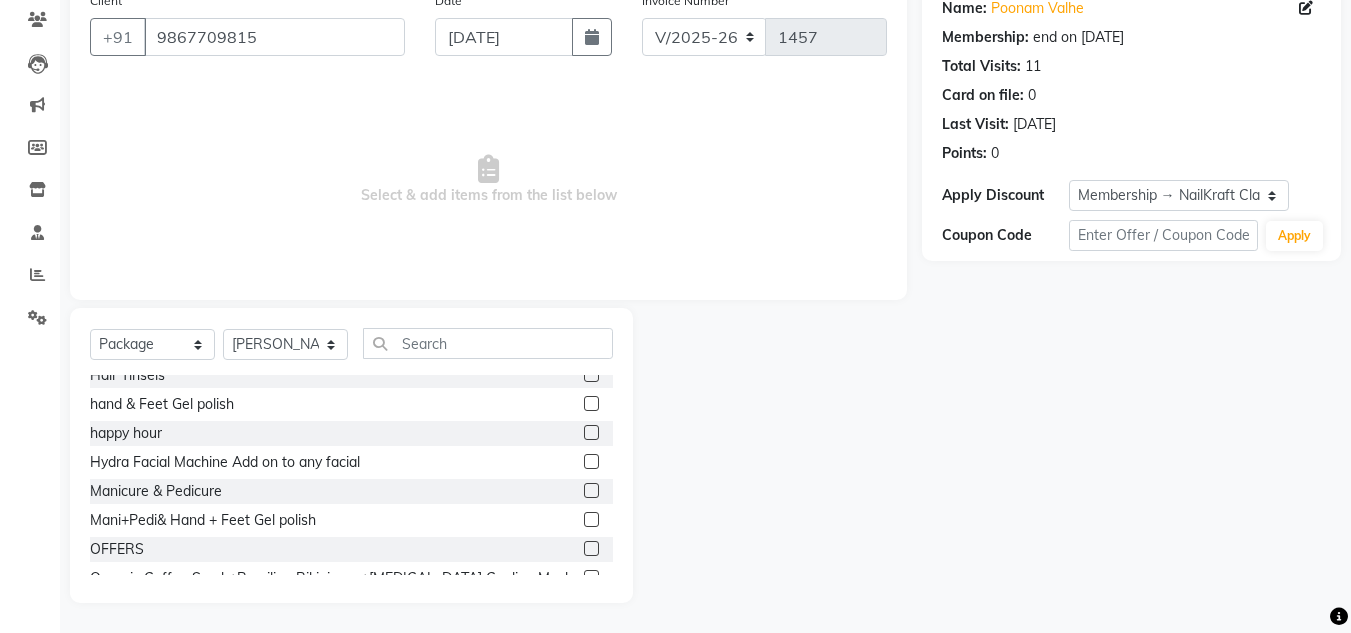 click 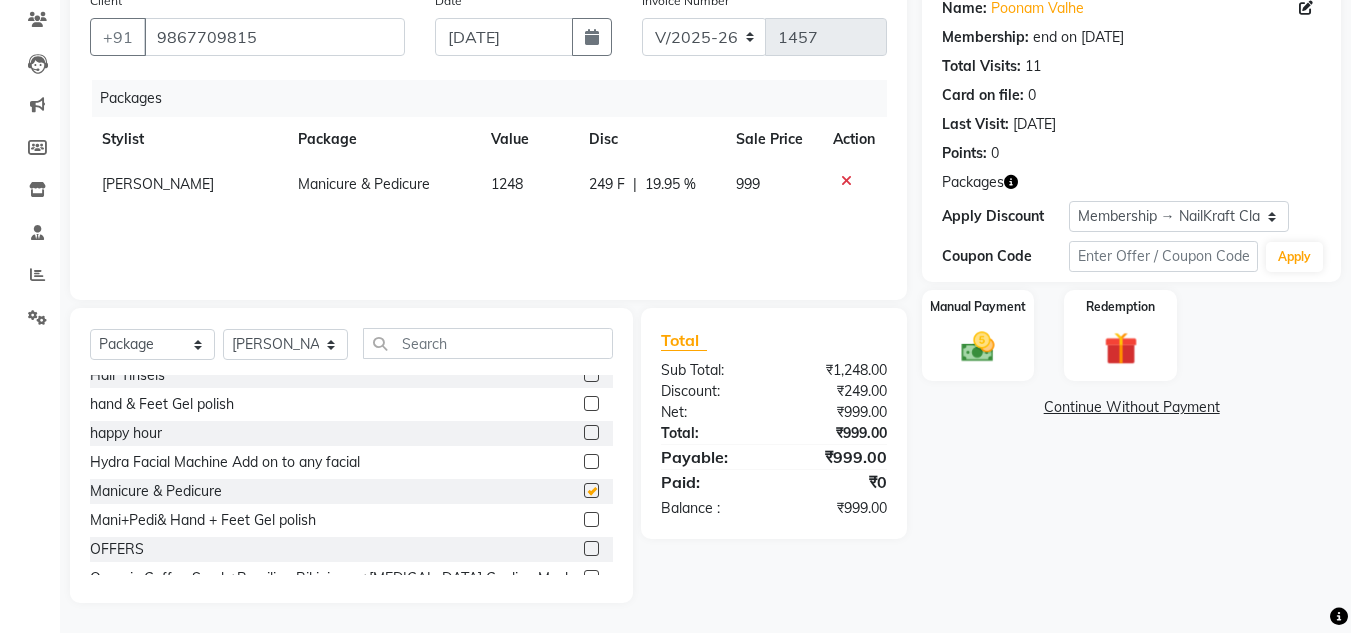 checkbox on "false" 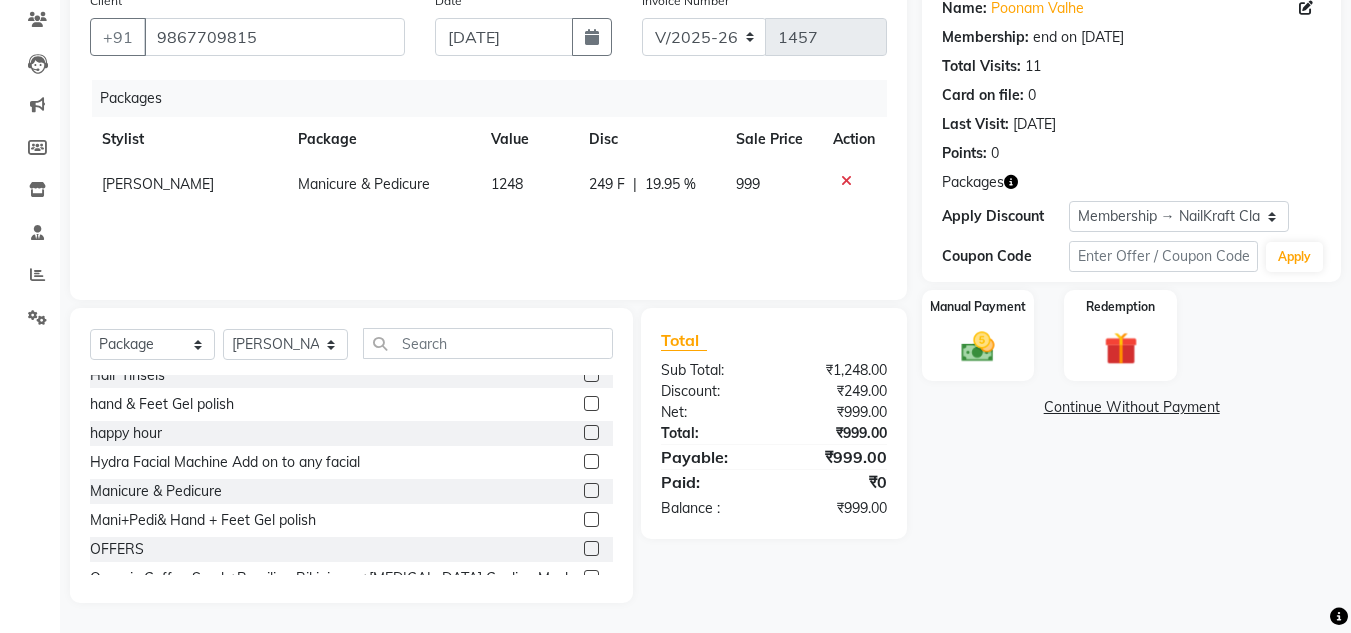 click 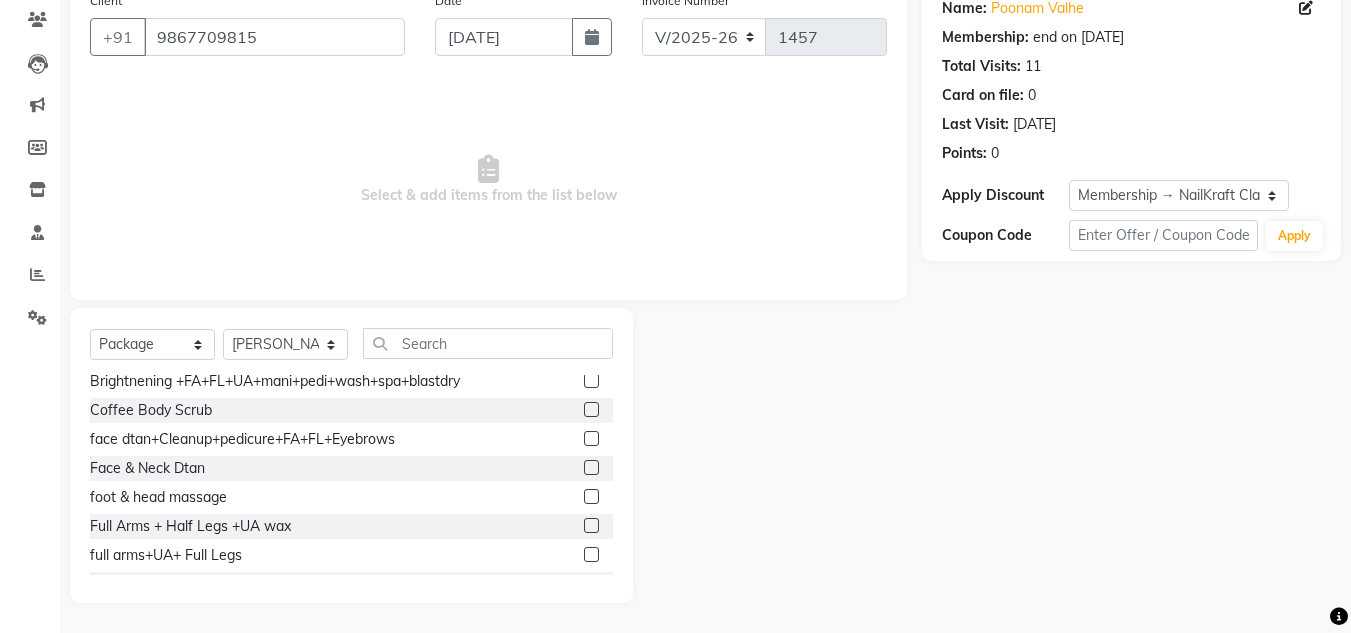 scroll, scrollTop: 120, scrollLeft: 0, axis: vertical 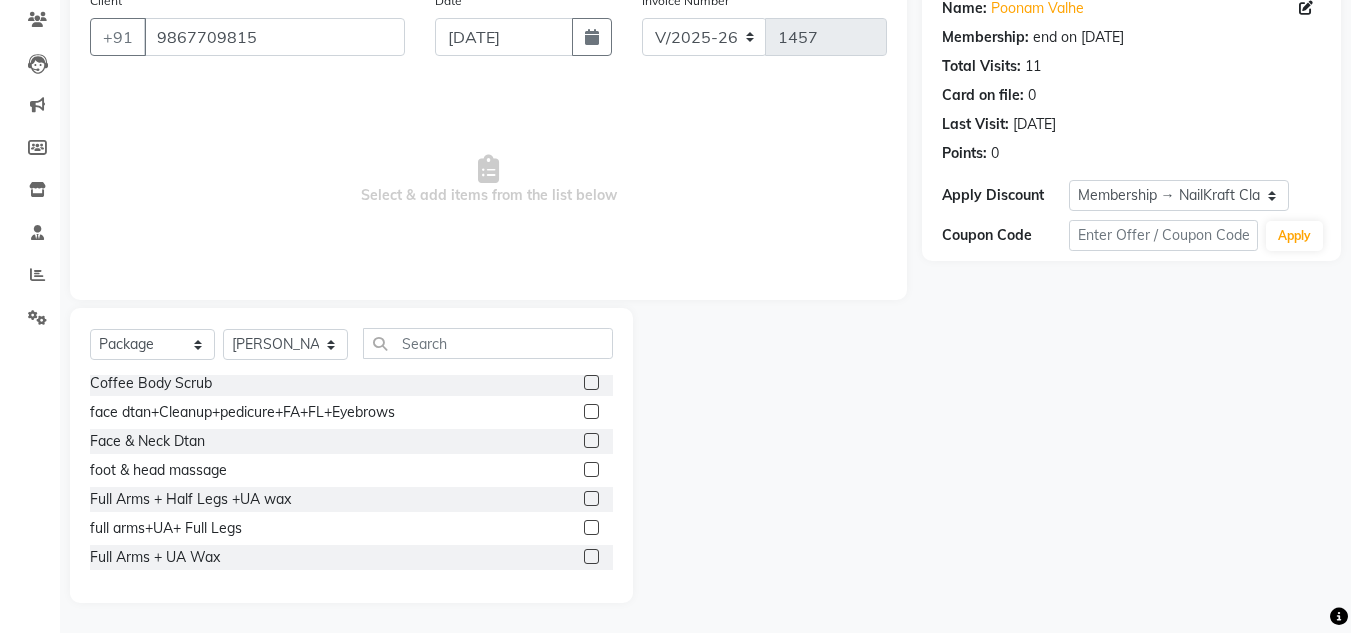 click 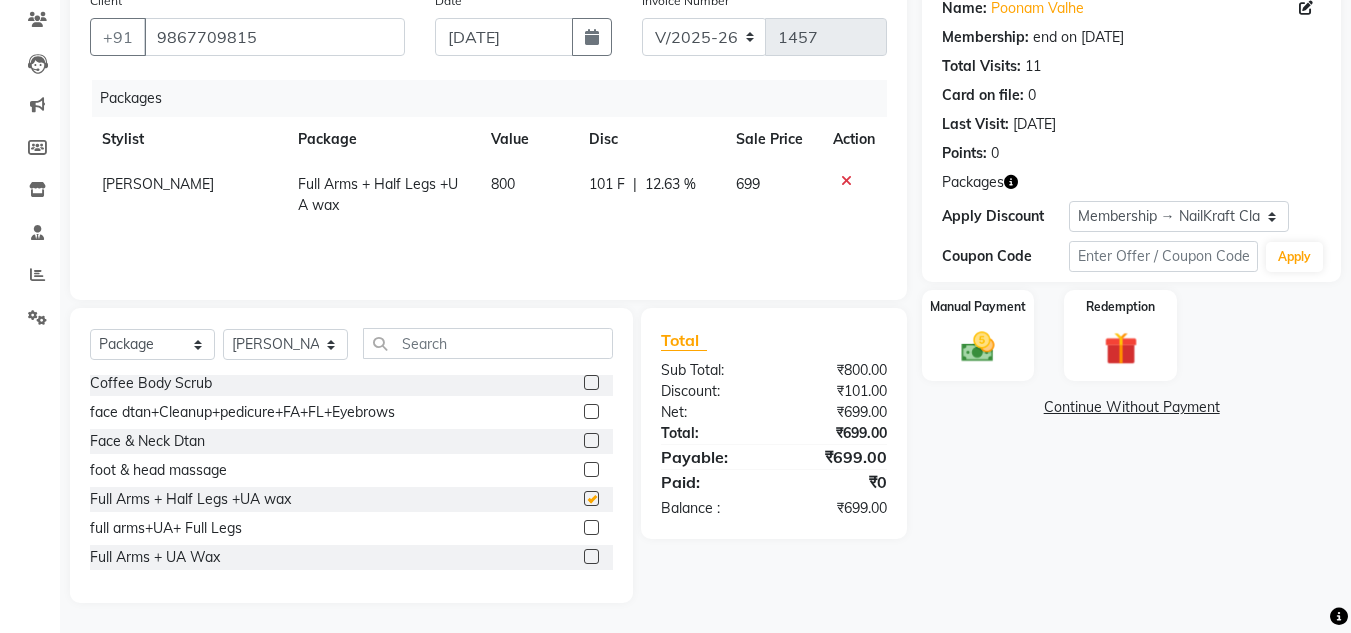 checkbox on "false" 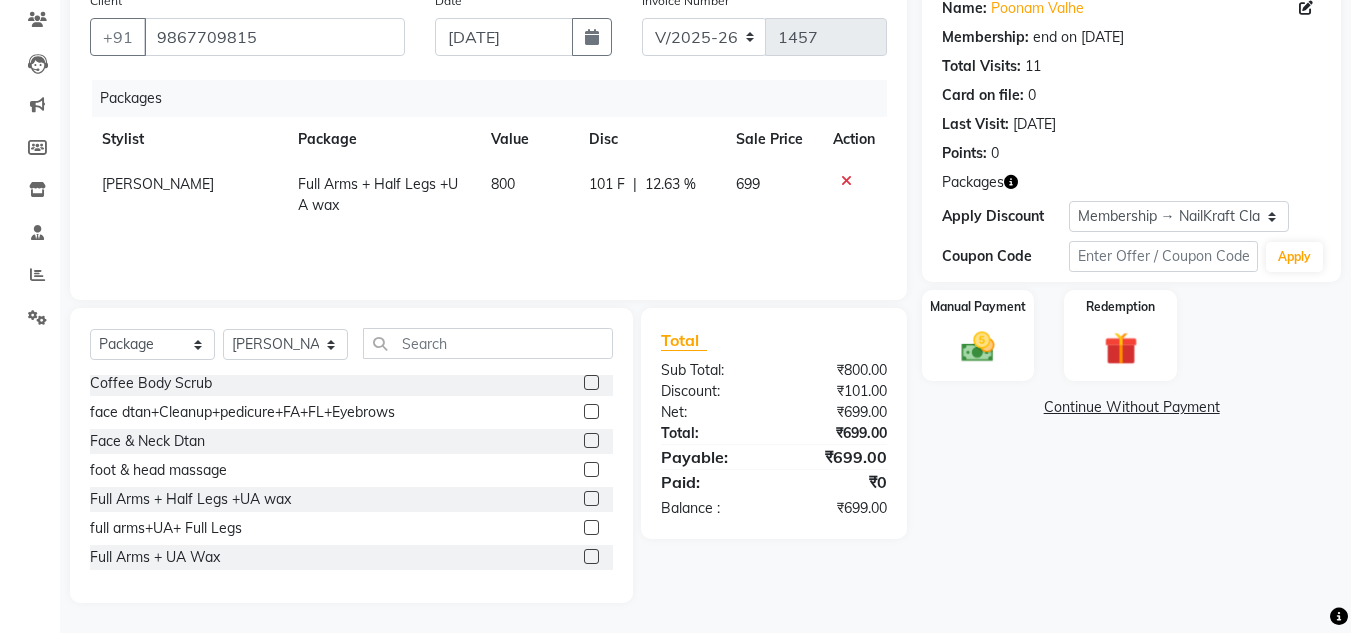 click on "101 F | 12.63 %" 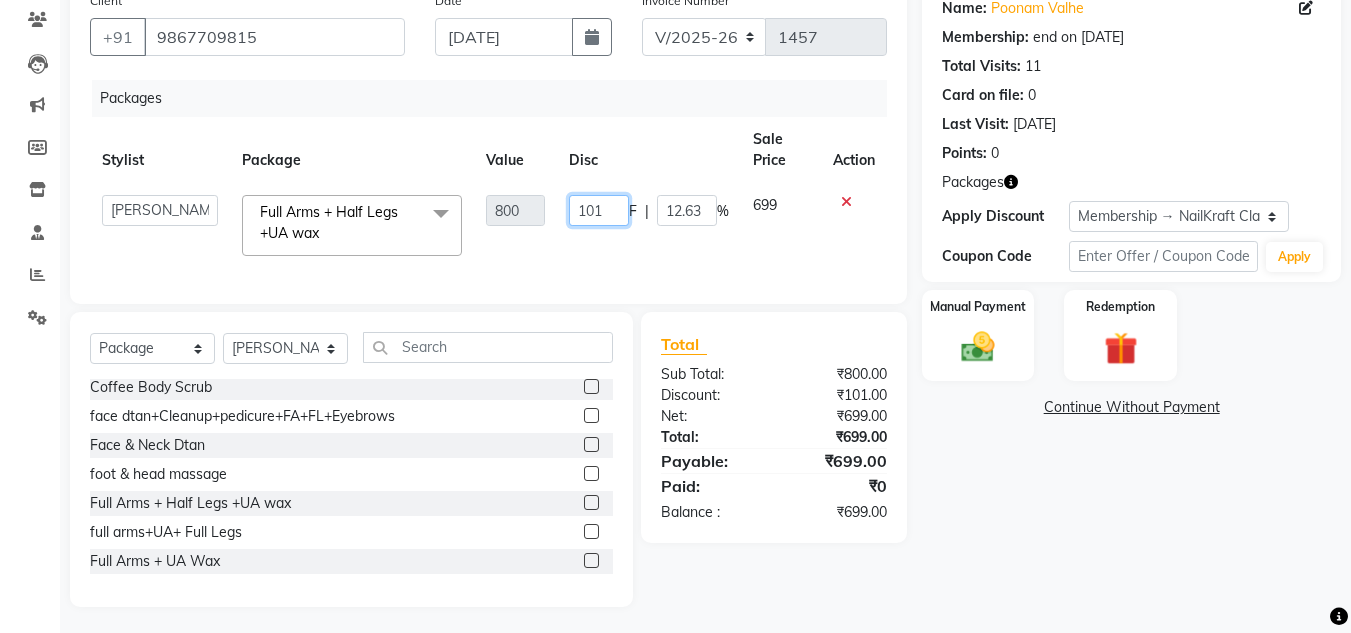 click on "101" 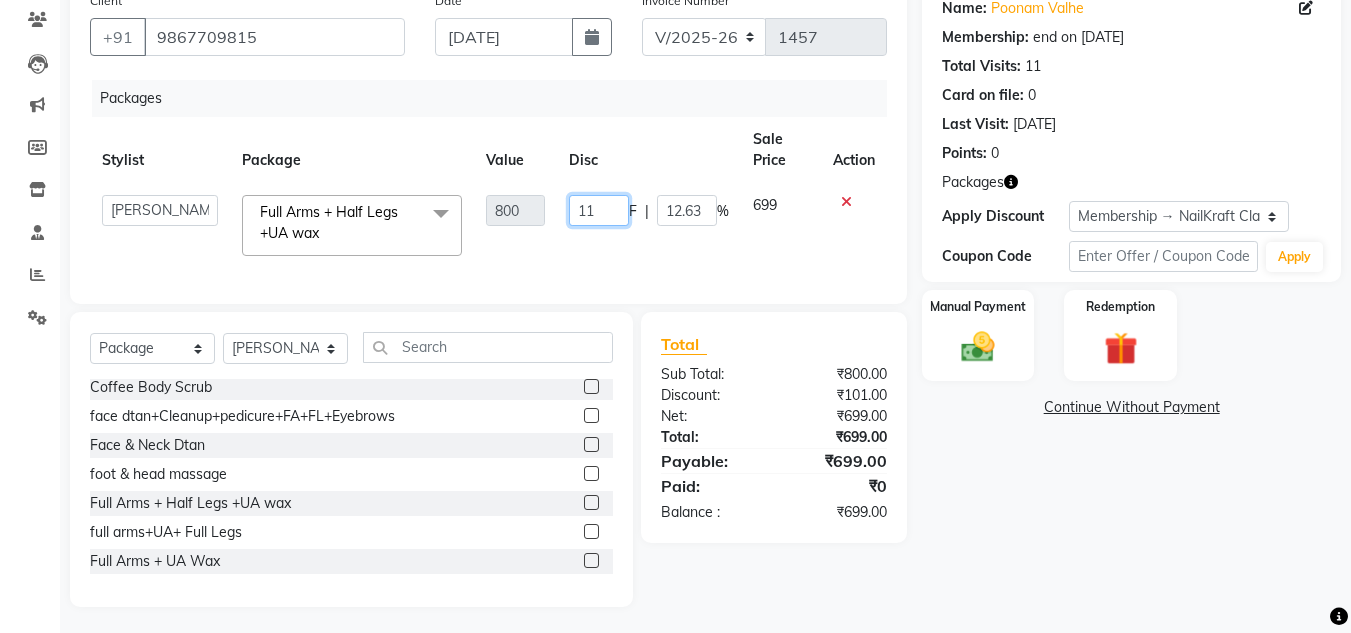 type on "112" 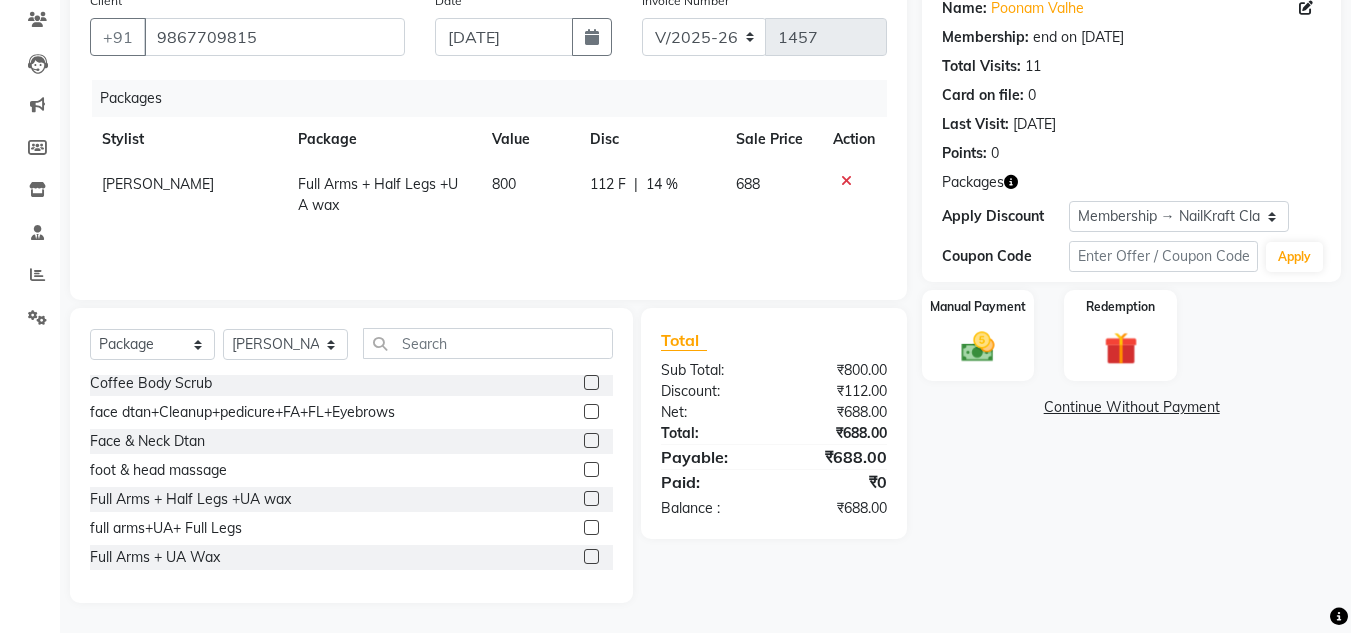 click on "Packages Stylist Package Value Disc Sale Price Action NITA  CHAHAL  Full Arms + Half Legs +UA wax 800 112 F | 14 % 688" 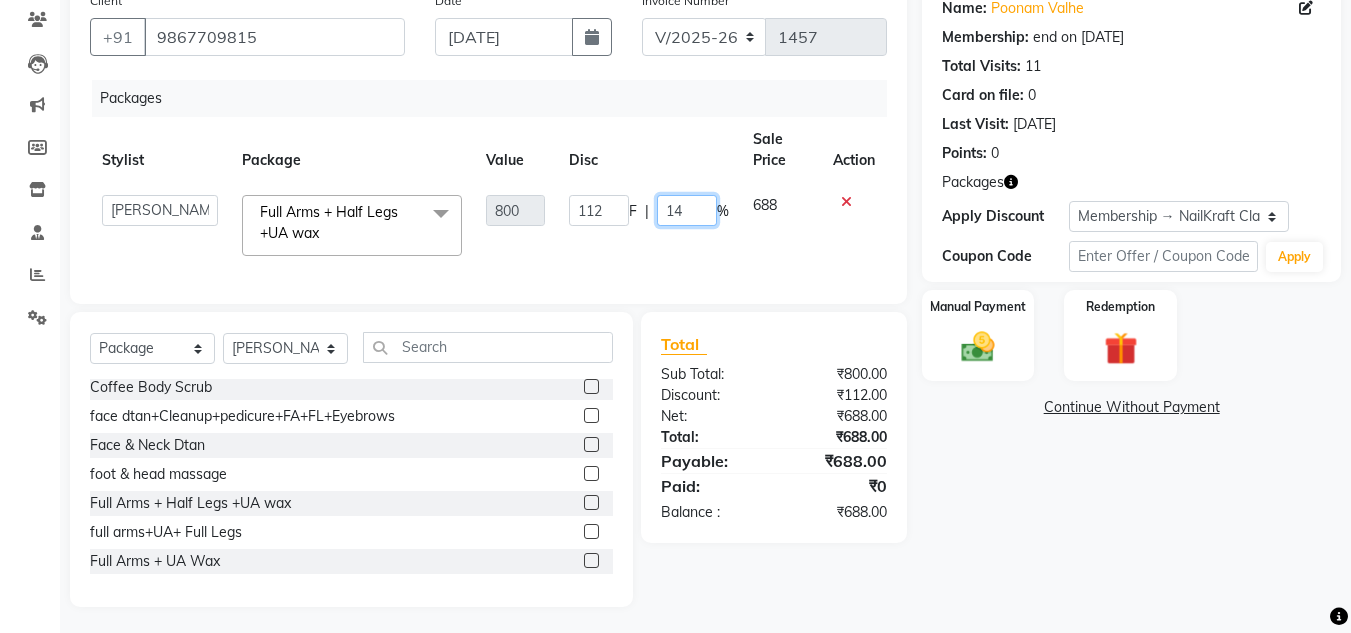 click on "14" 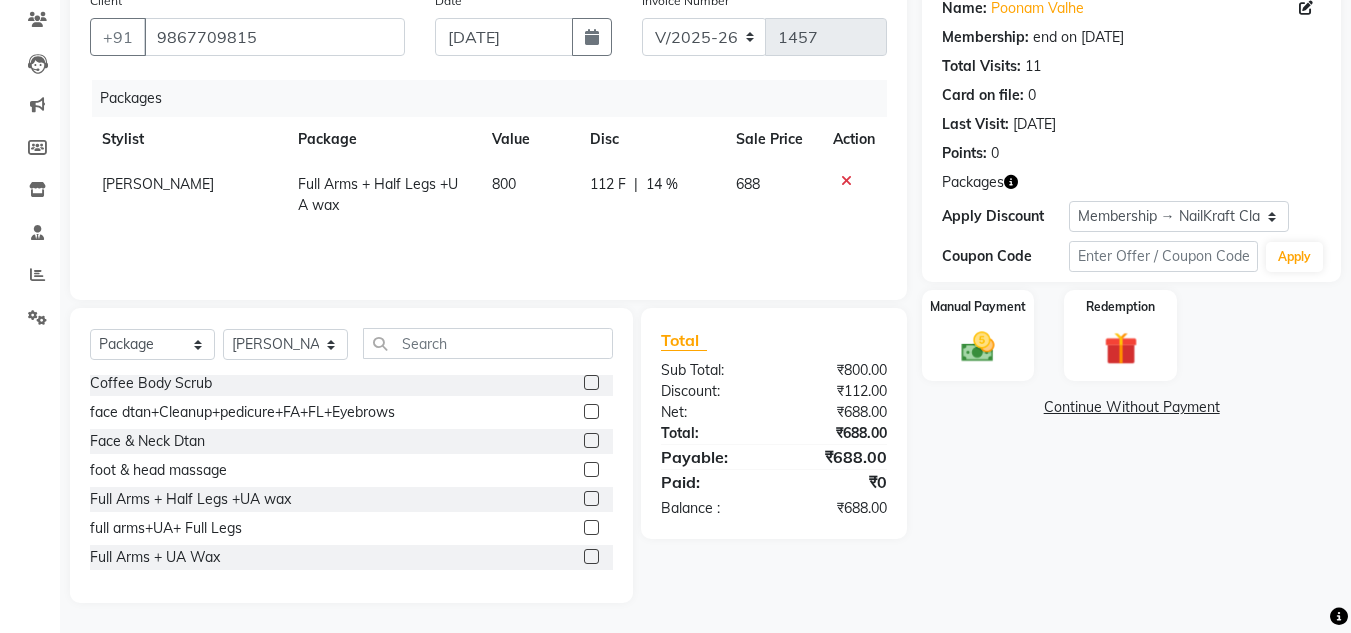 click on "112 F" 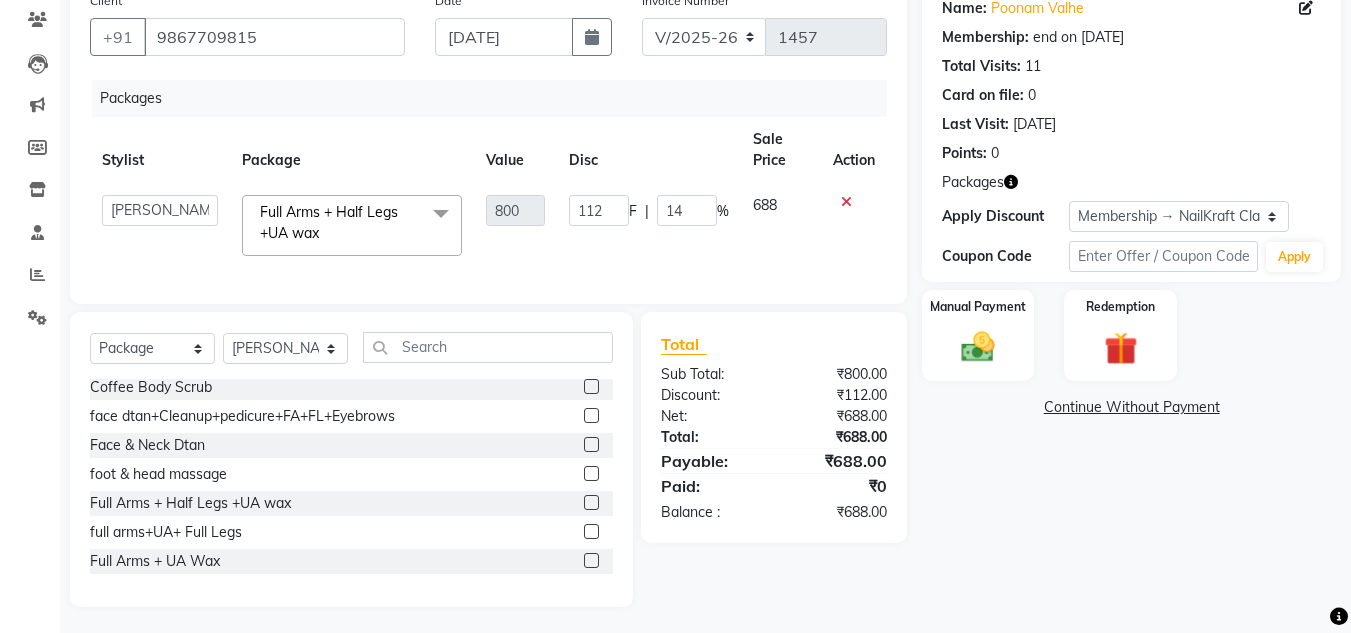 click on "Disc" 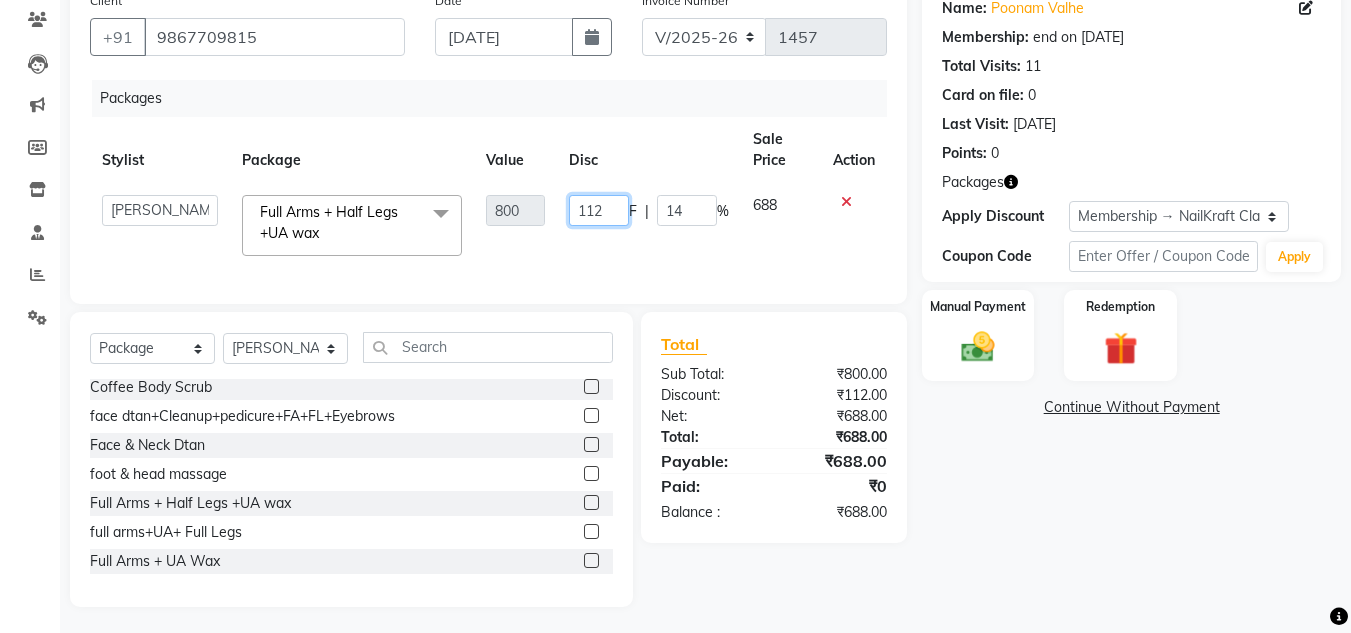 click on "112" 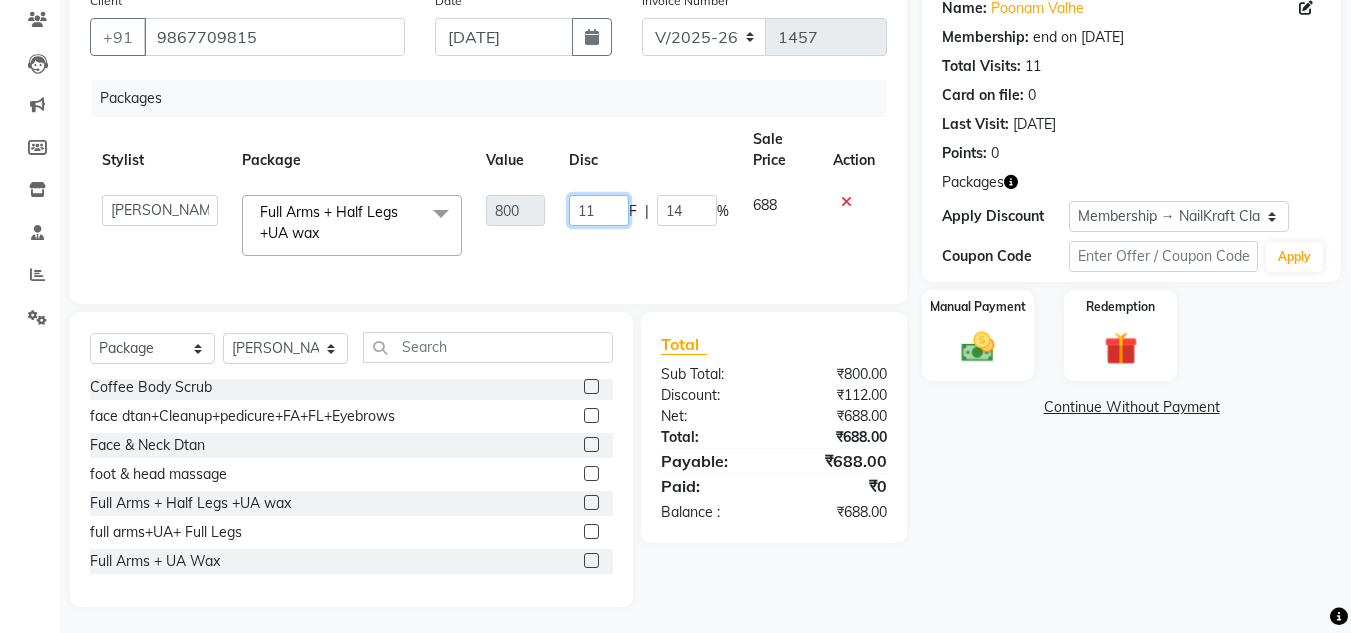 type on "1" 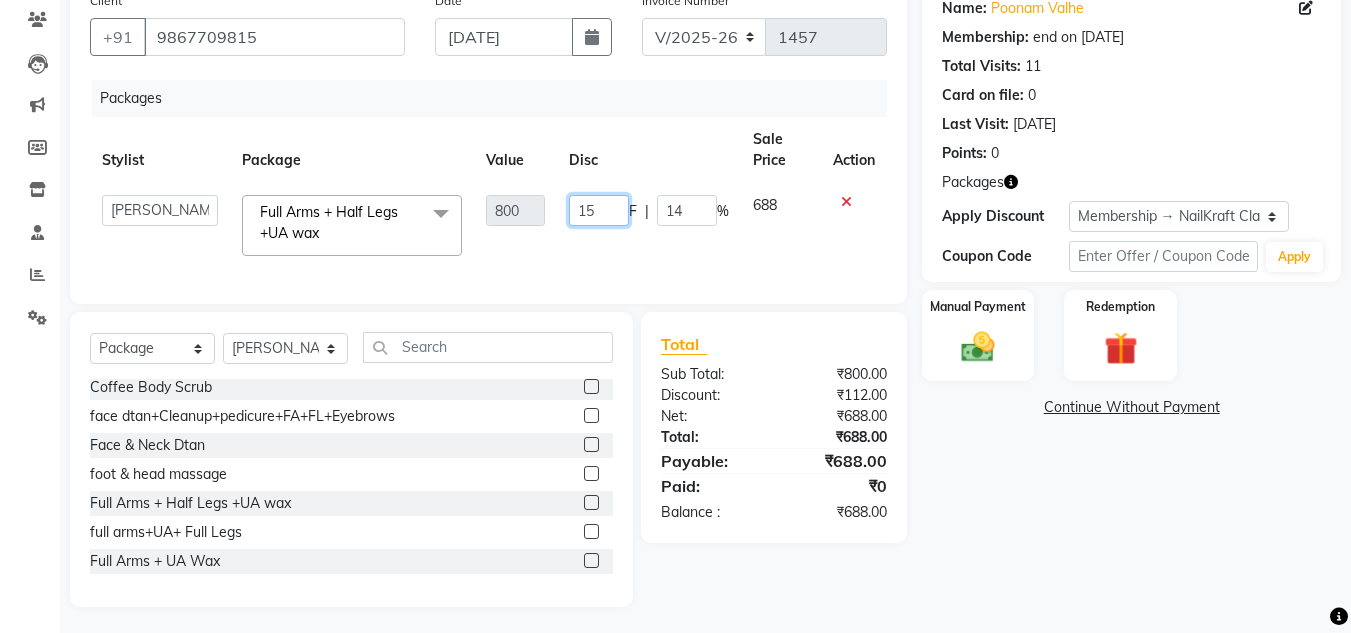 type on "150" 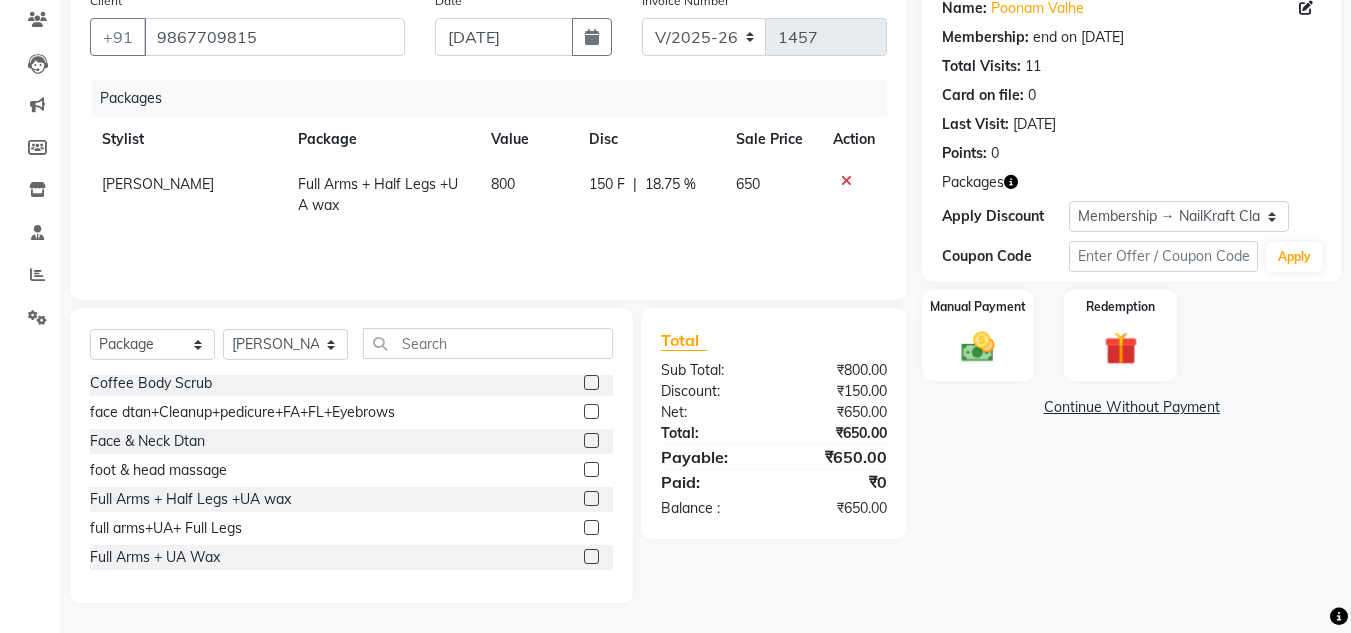 click on "Name: Poonam Valhe Membership: end on 17-01-2026 Total Visits:  11 Card on file:  0 Last Visit:   21-06-2025 Points:   0  Packages Apply Discount Select Membership → NailKraft ClassicMembership Coupon Code Apply Manual Payment Redemption  Continue Without Payment" 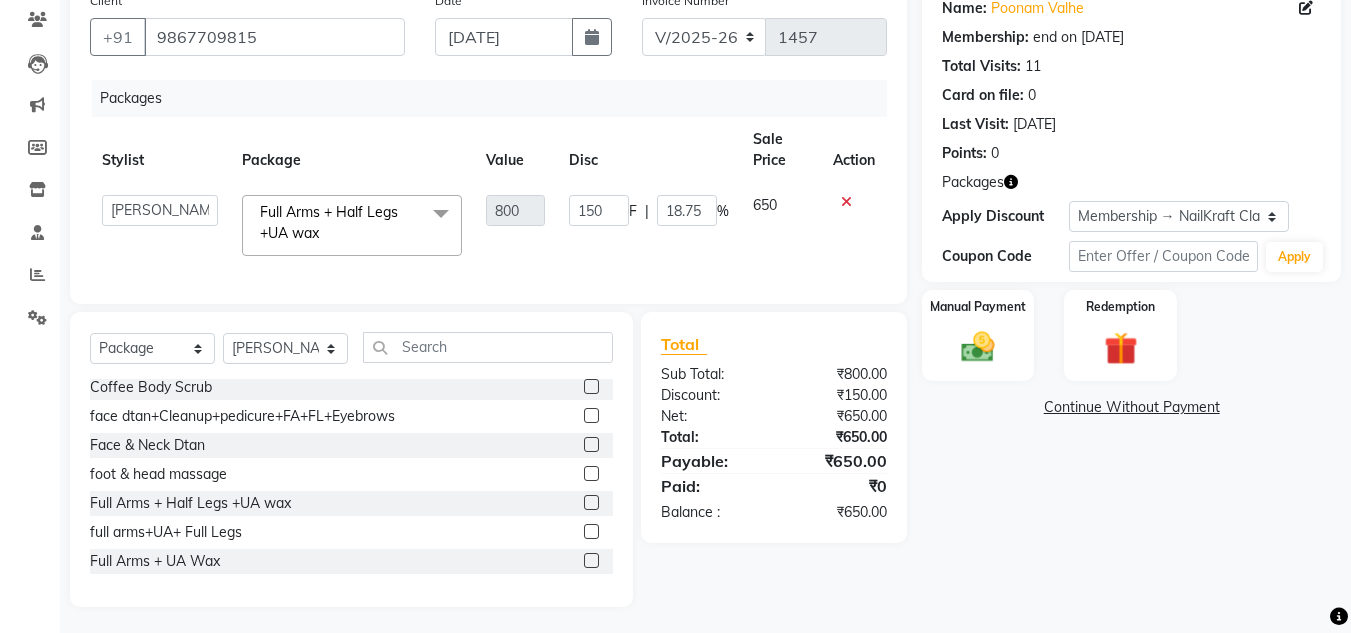 click on "Disc" 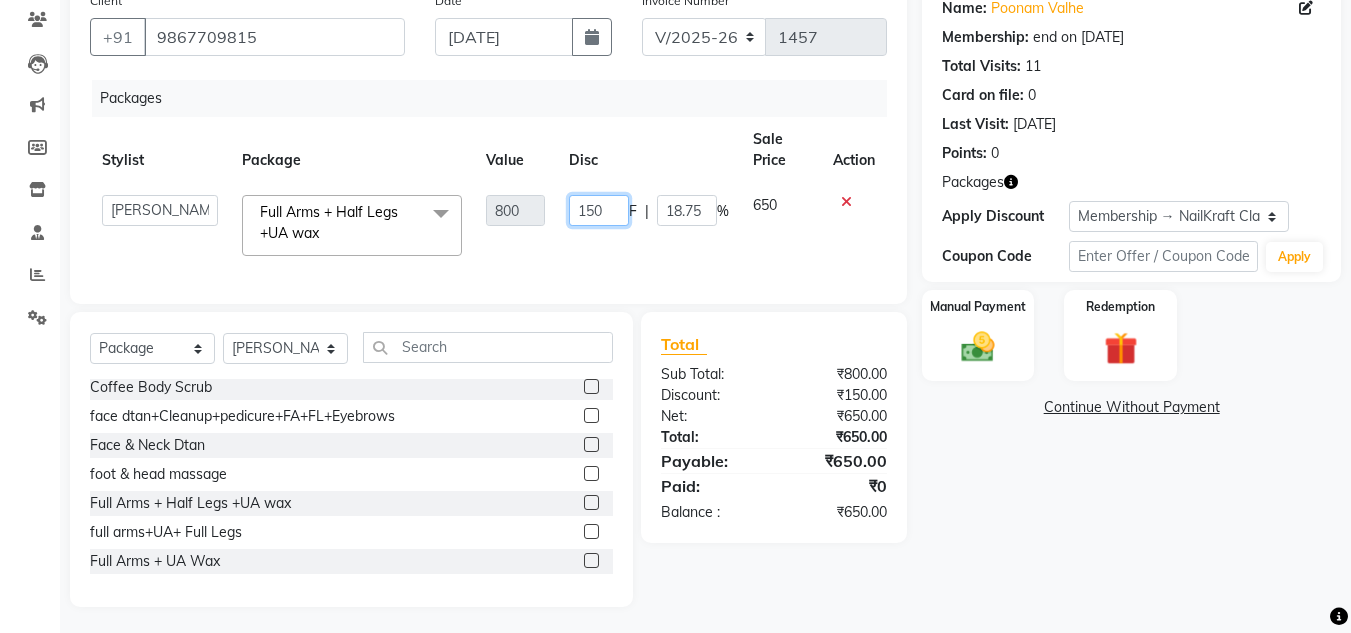 click on "150" 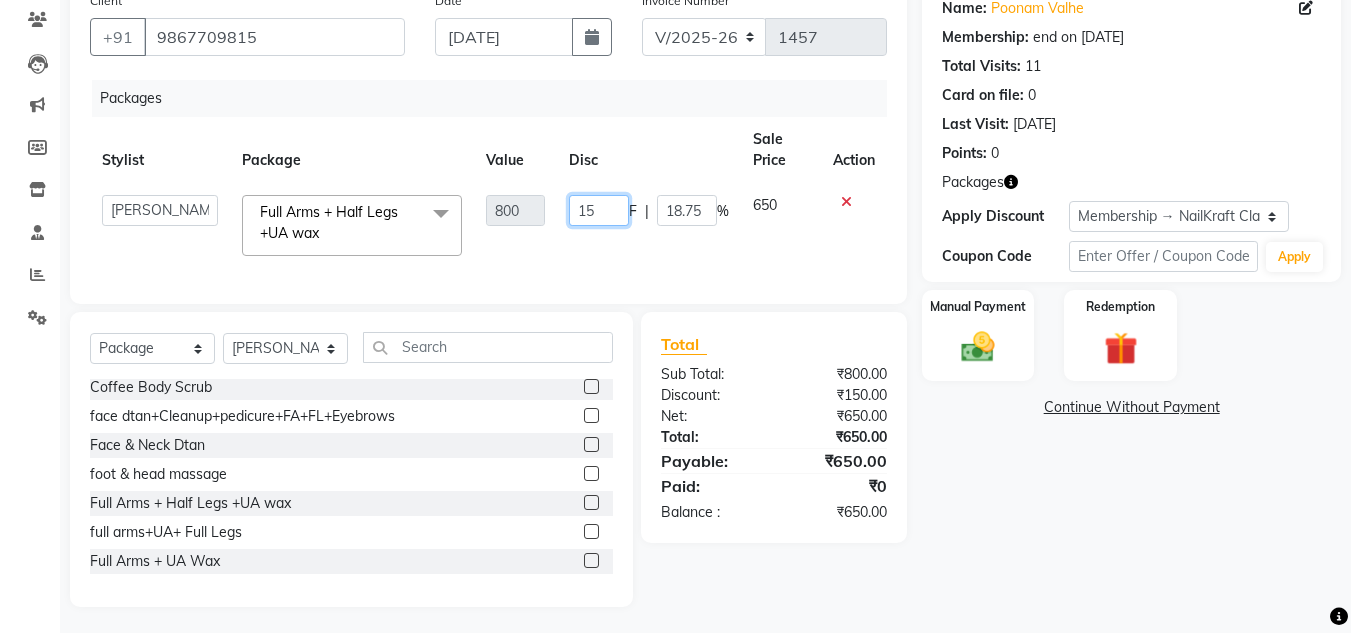type on "1" 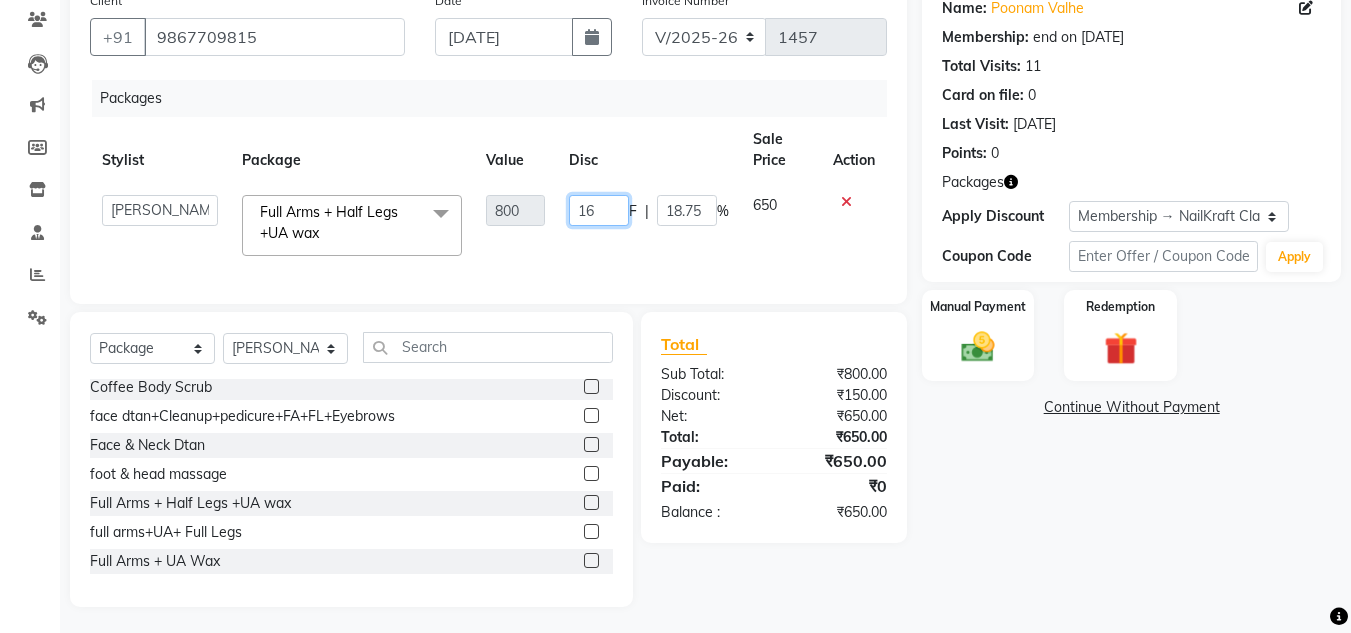 type on "160" 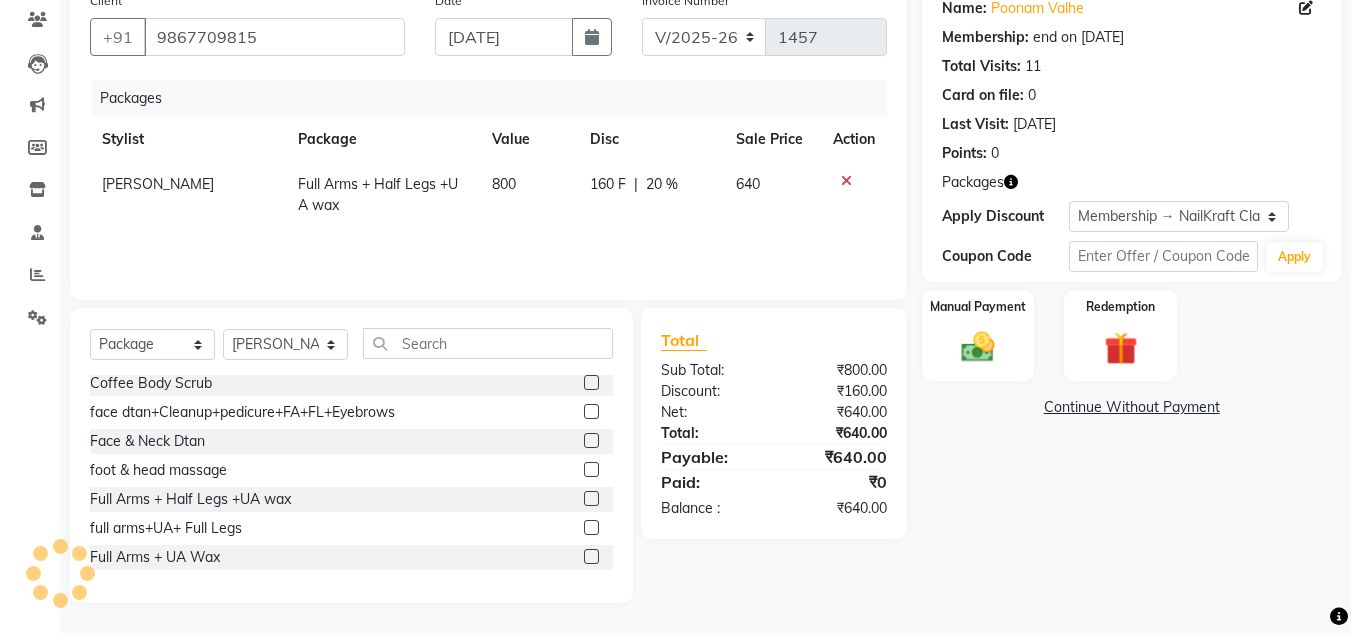 click on "Name: Poonam Valhe Membership: end on 17-01-2026 Total Visits:  11 Card on file:  0 Last Visit:   21-06-2025 Points:   0  Packages Apply Discount Select Membership → NailKraft ClassicMembership Coupon Code Apply Manual Payment Redemption  Continue Without Payment" 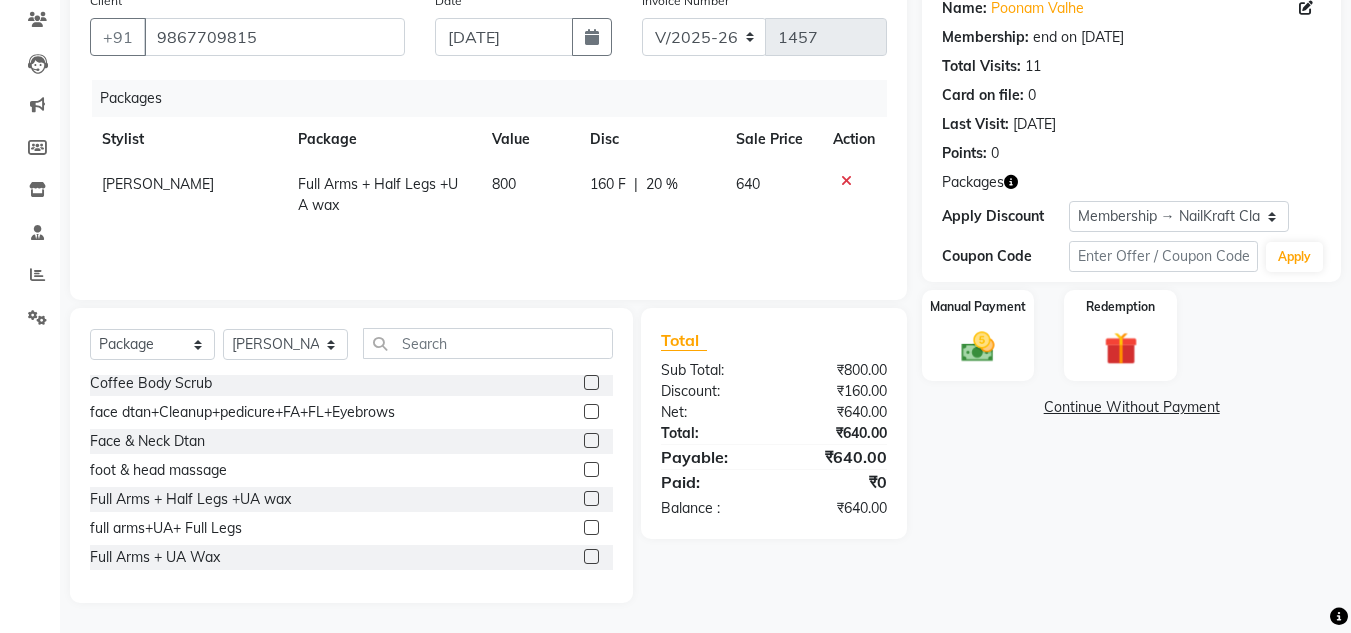 click on "160 F" 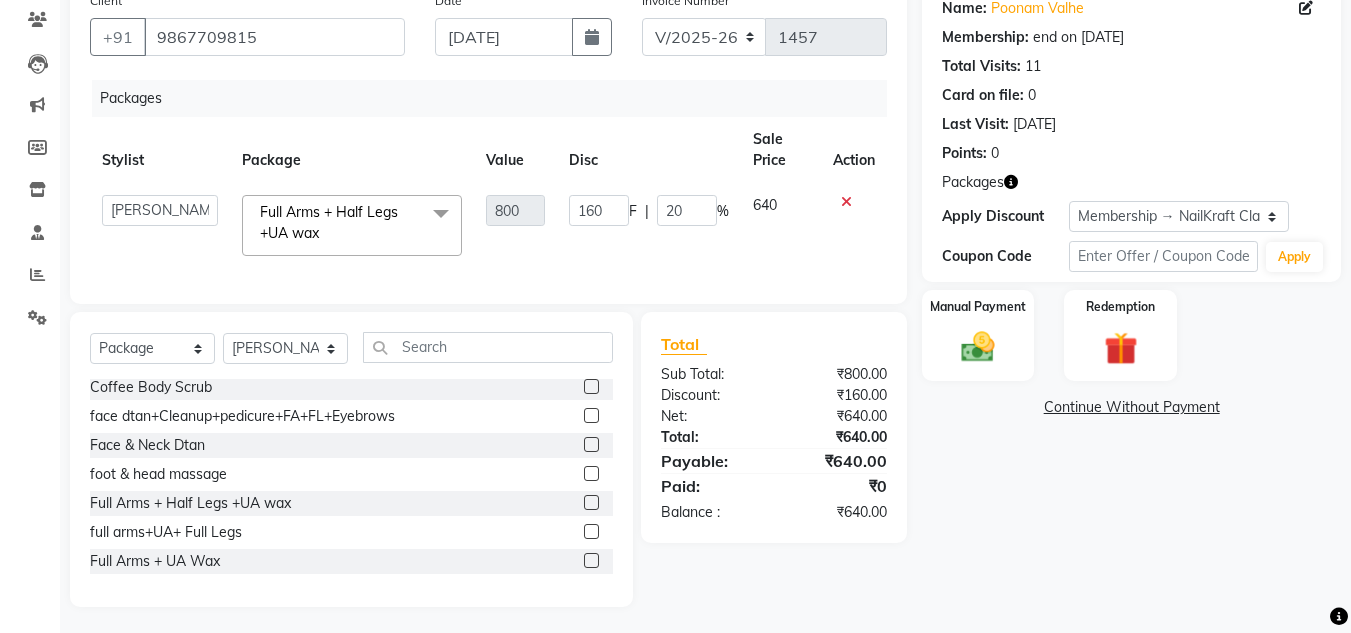 click on "160 F | 20 %" 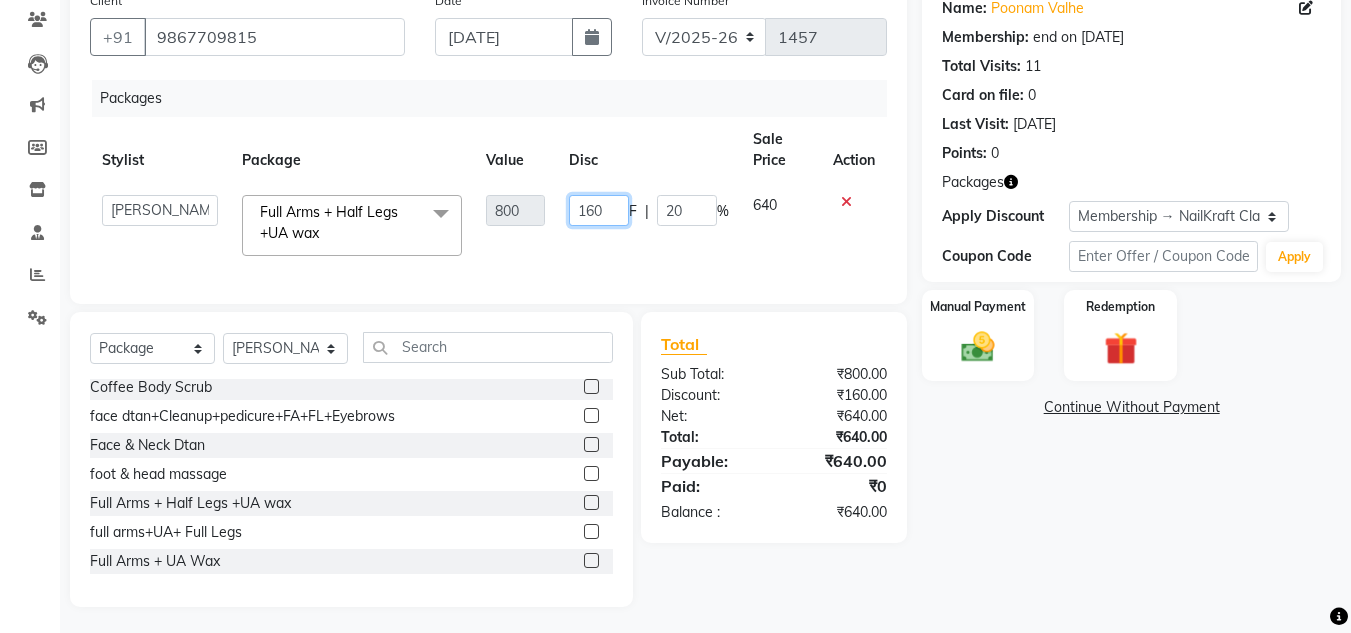 click on "160" 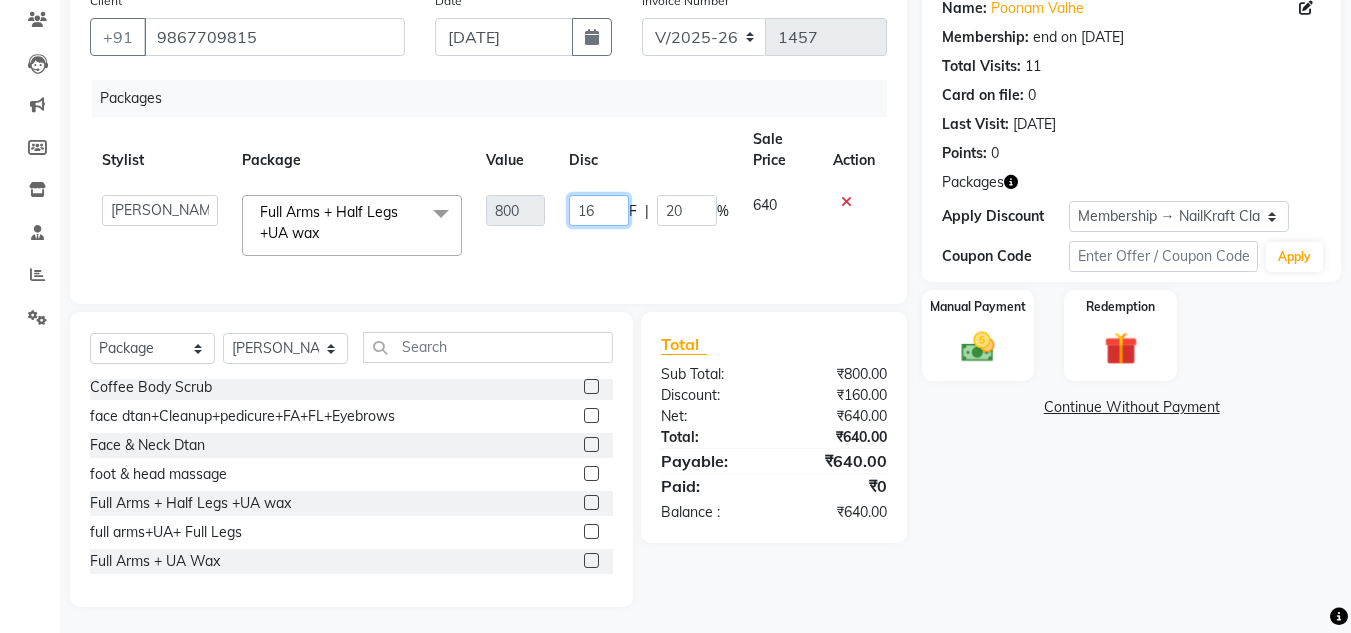 type on "1" 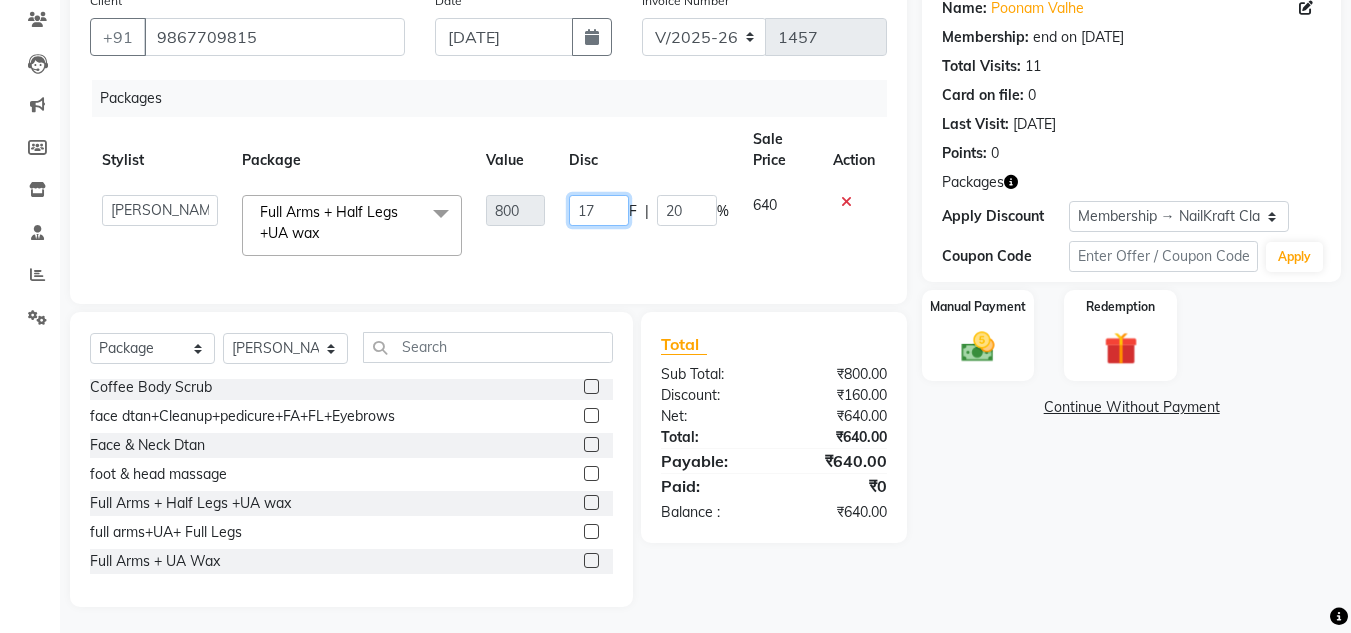 type on "170" 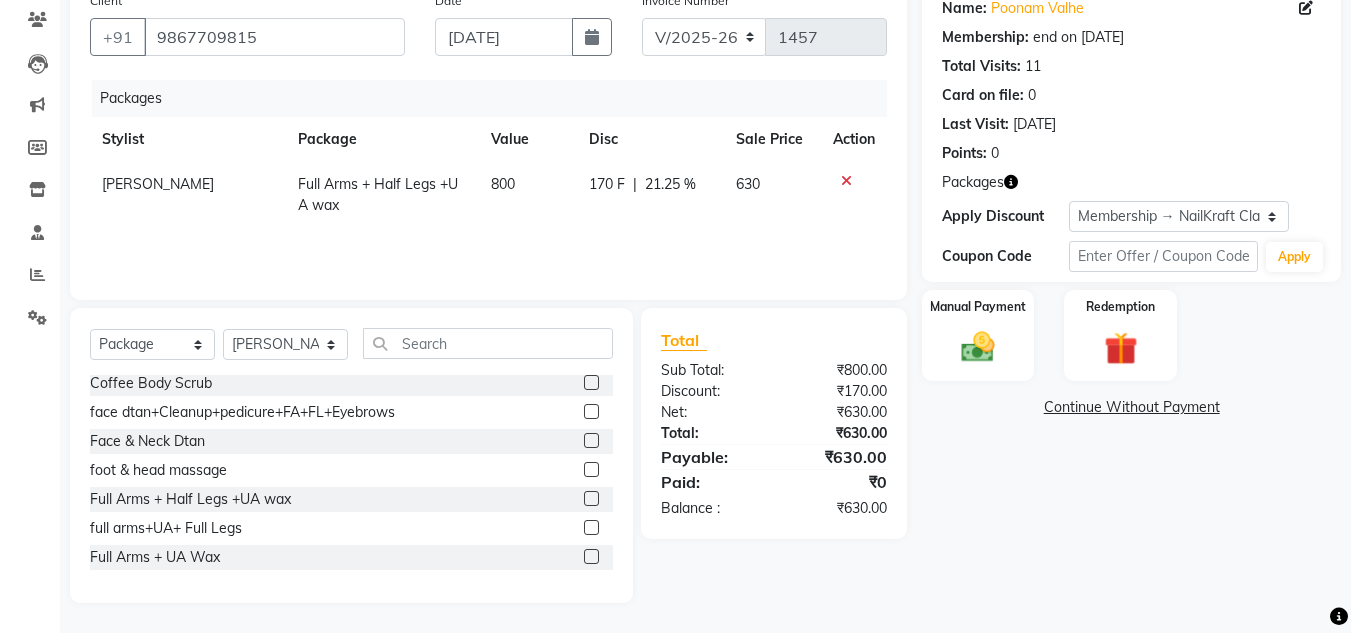 click on "Name: Poonam Valhe Membership: end on 17-01-2026 Total Visits:  11 Card on file:  0 Last Visit:   21-06-2025 Points:   0  Packages Apply Discount Select Membership → NailKraft ClassicMembership Coupon Code Apply Manual Payment Redemption  Continue Without Payment" 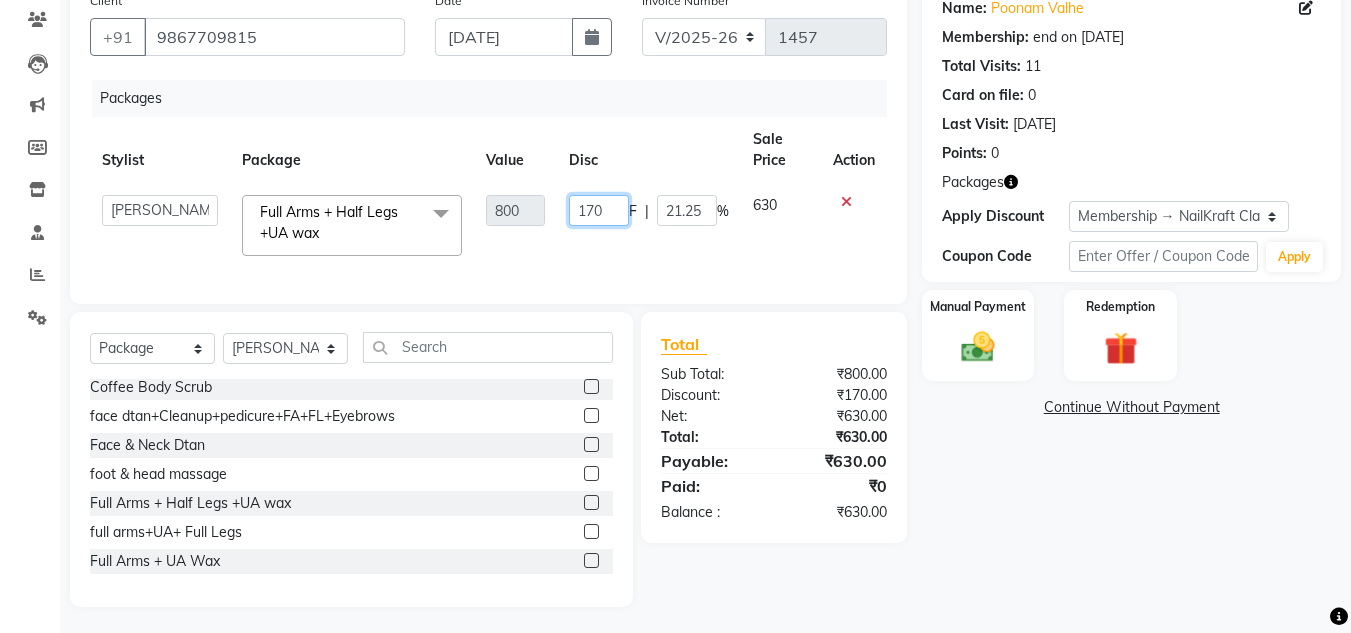 click on "170" 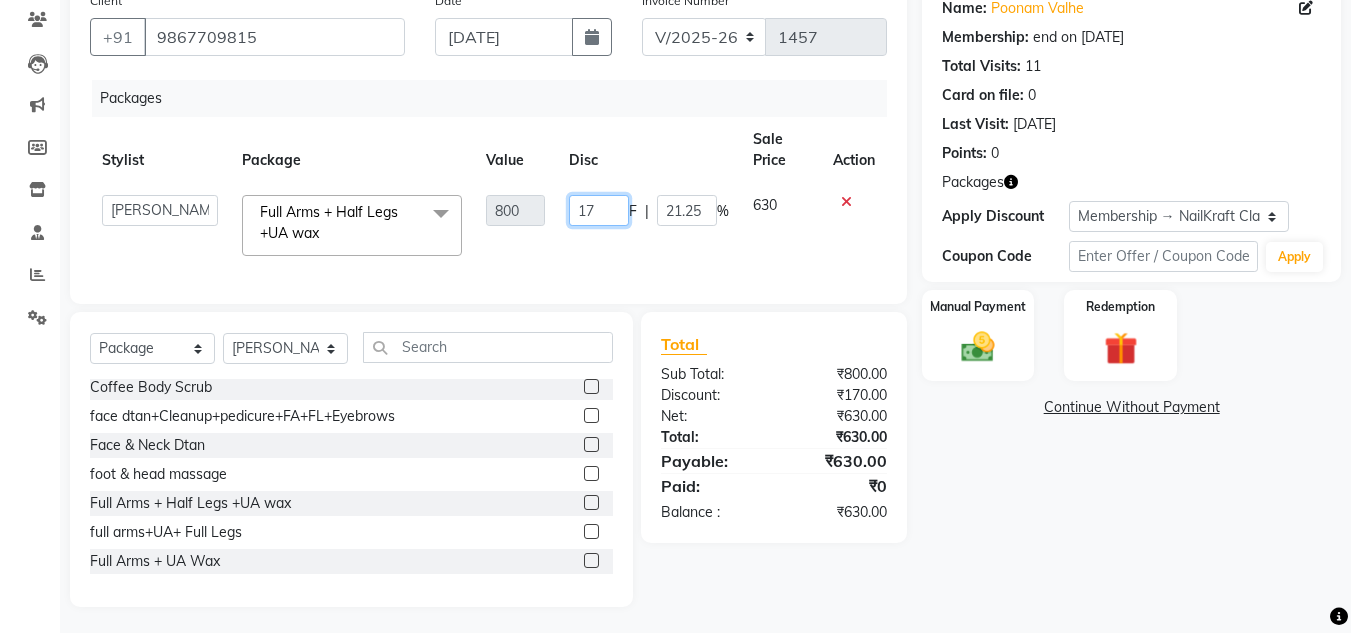 type on "171" 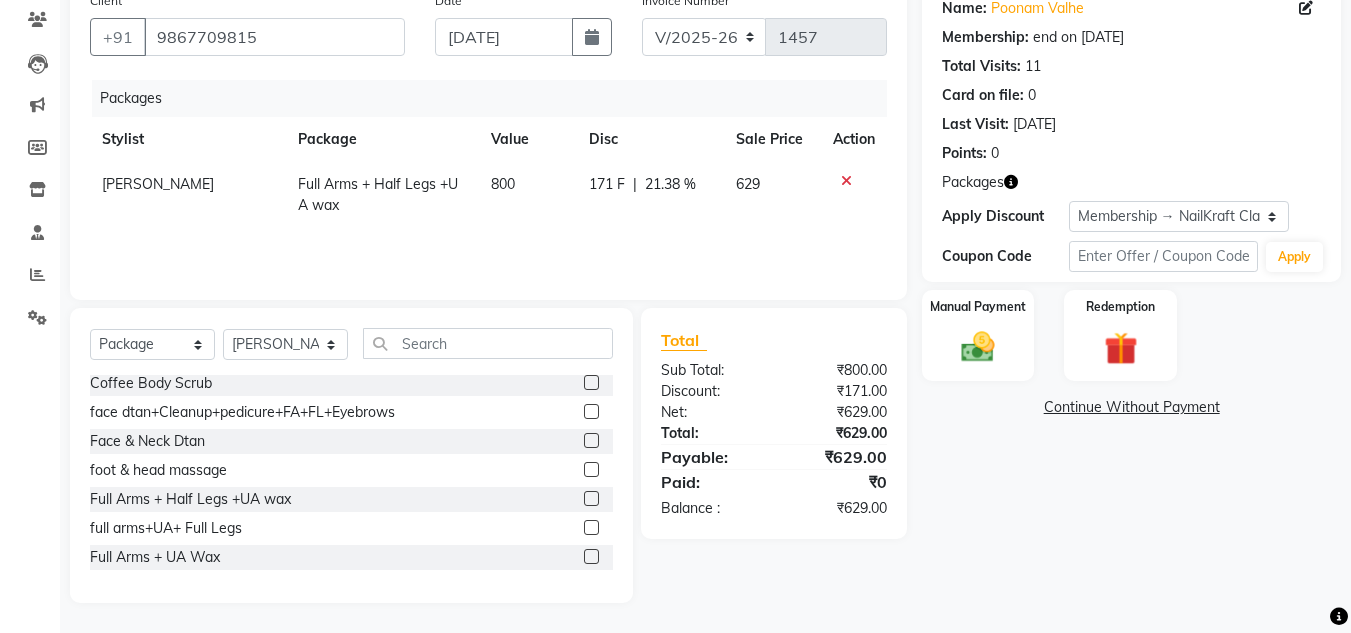 click on "Name: Poonam Valhe Membership: end on 17-01-2026 Total Visits:  11 Card on file:  0 Last Visit:   21-06-2025 Points:   0  Packages Apply Discount Select Membership → NailKraft ClassicMembership Coupon Code Apply Manual Payment Redemption  Continue Without Payment" 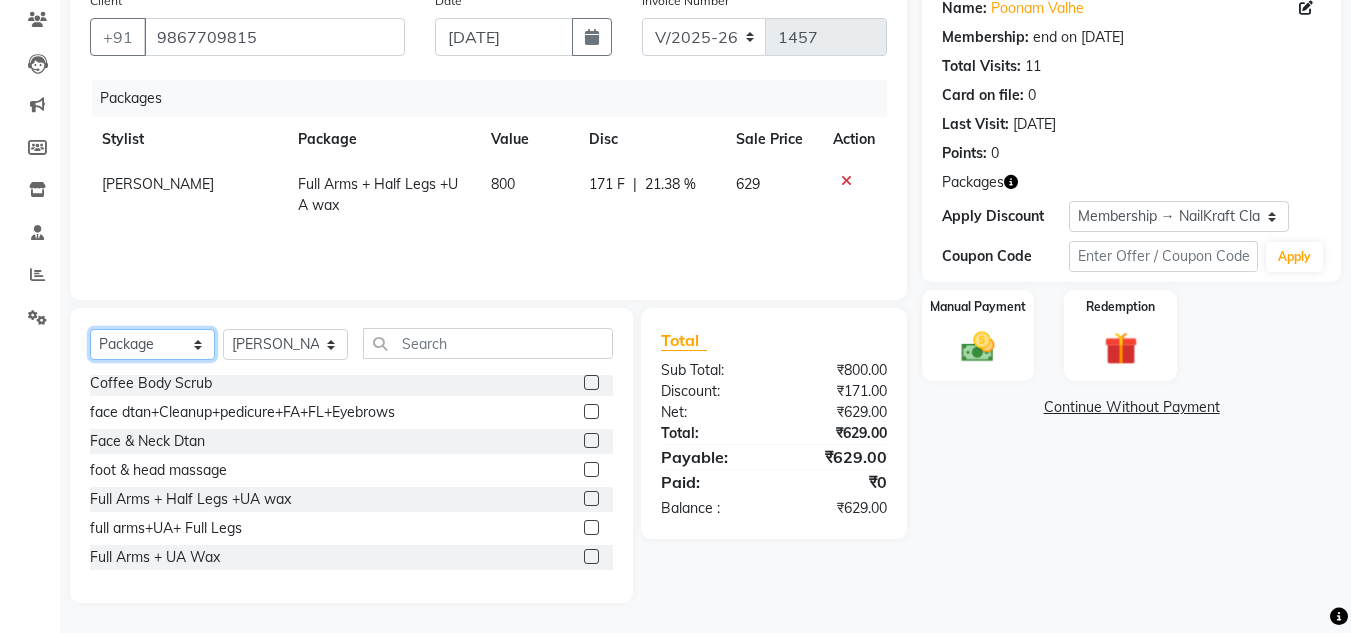 click on "Select  Service  Product  Membership  Package Voucher Prepaid Gift Card" 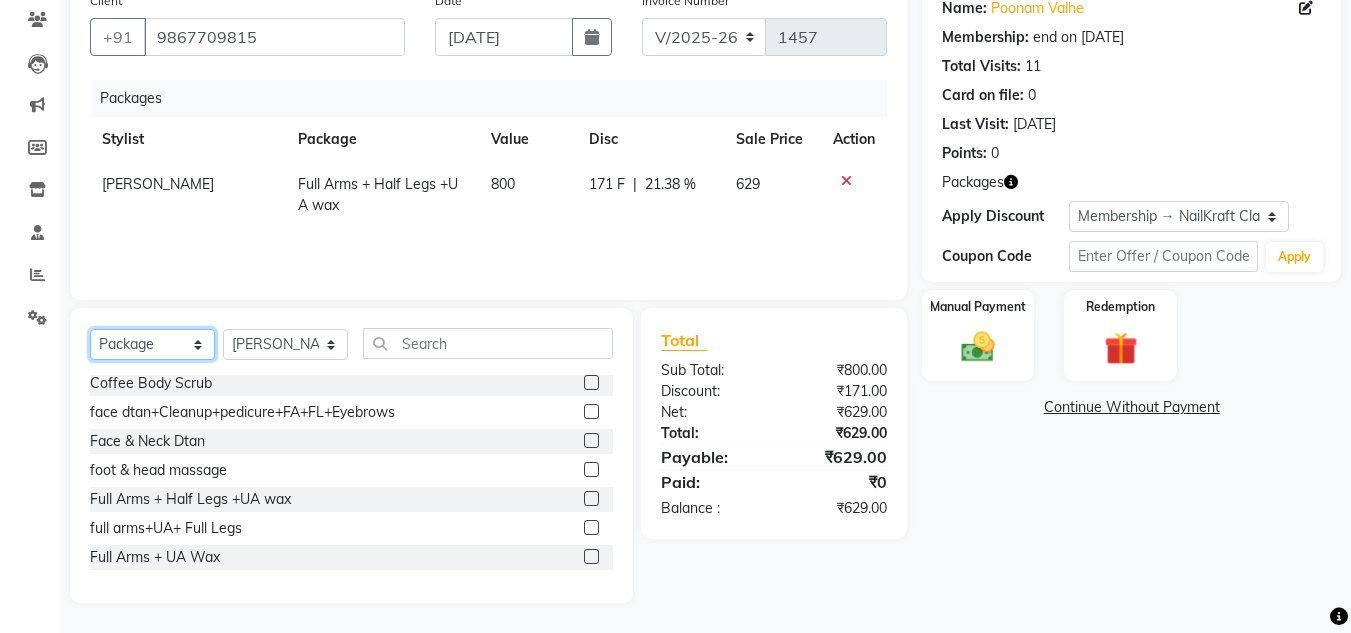 select on "service" 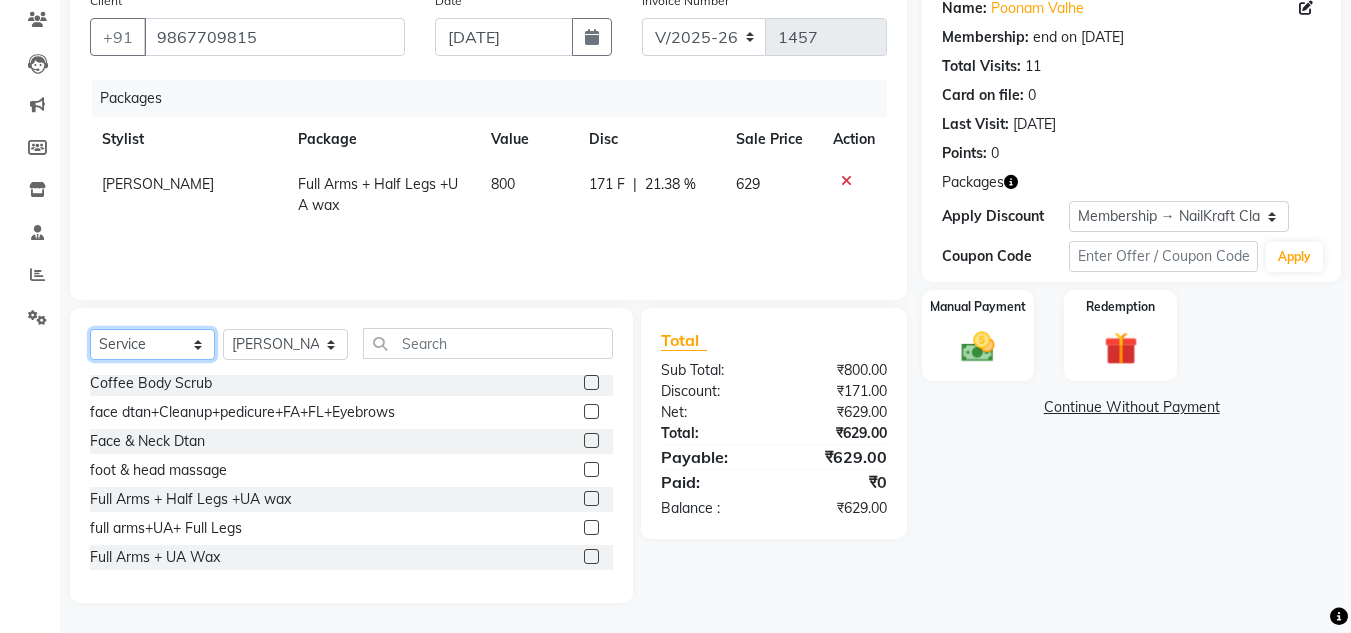 click on "Select  Service  Product  Membership  Package Voucher Prepaid Gift Card" 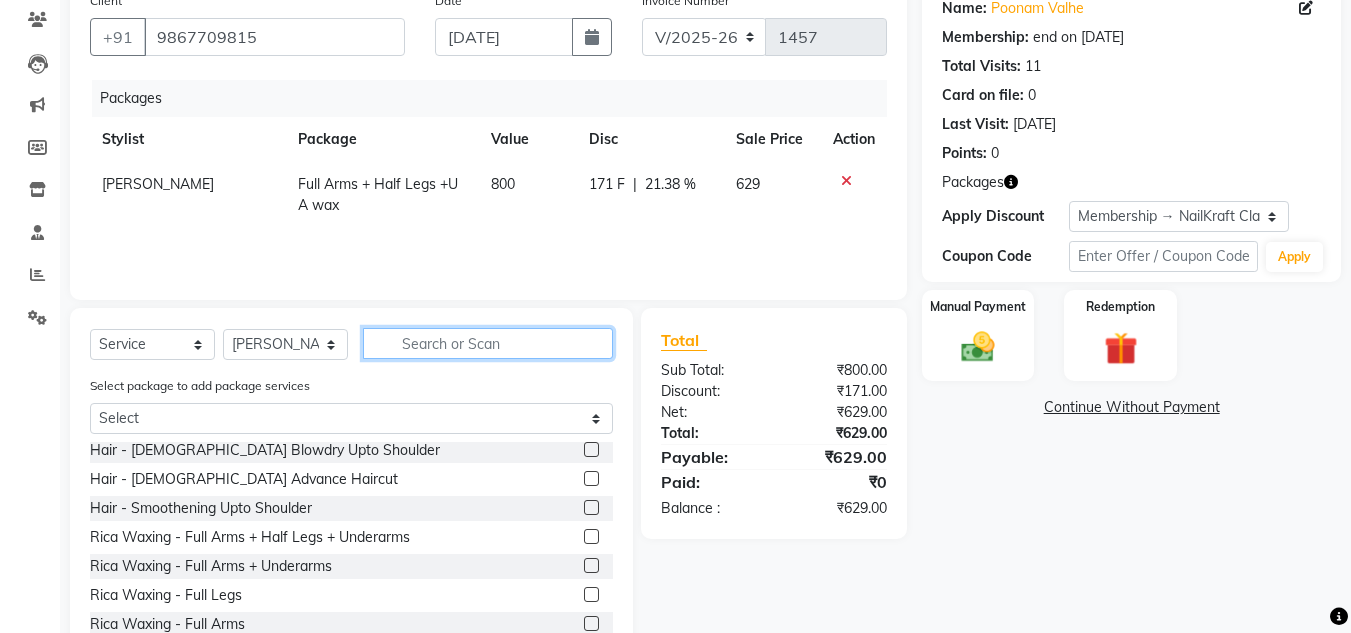 click 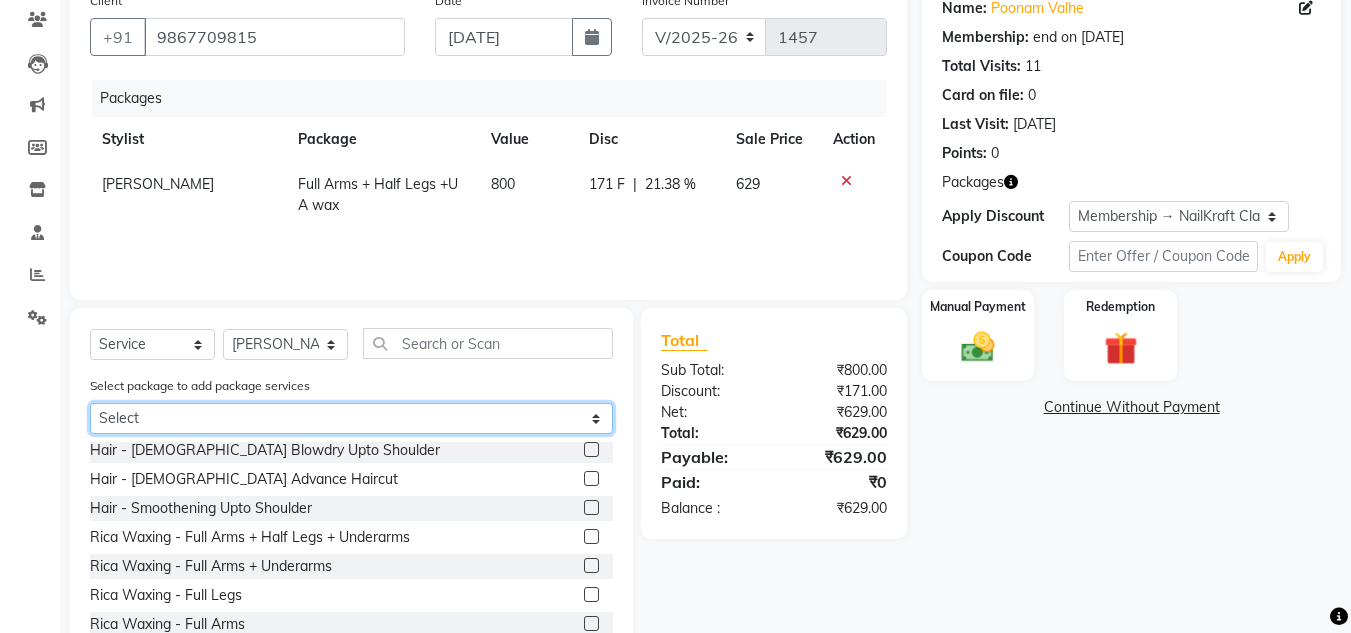 click on "Select Full Arms + Half Legs +UA wax" 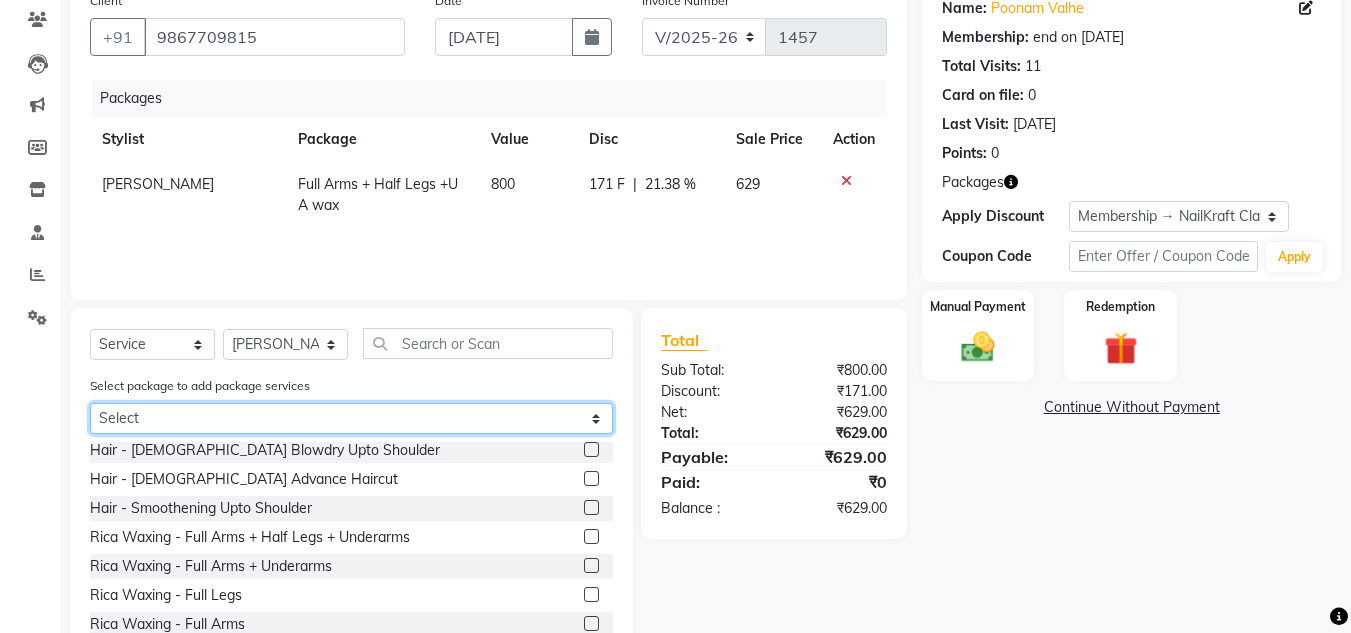 click on "Select Full Arms + Half Legs +UA wax" 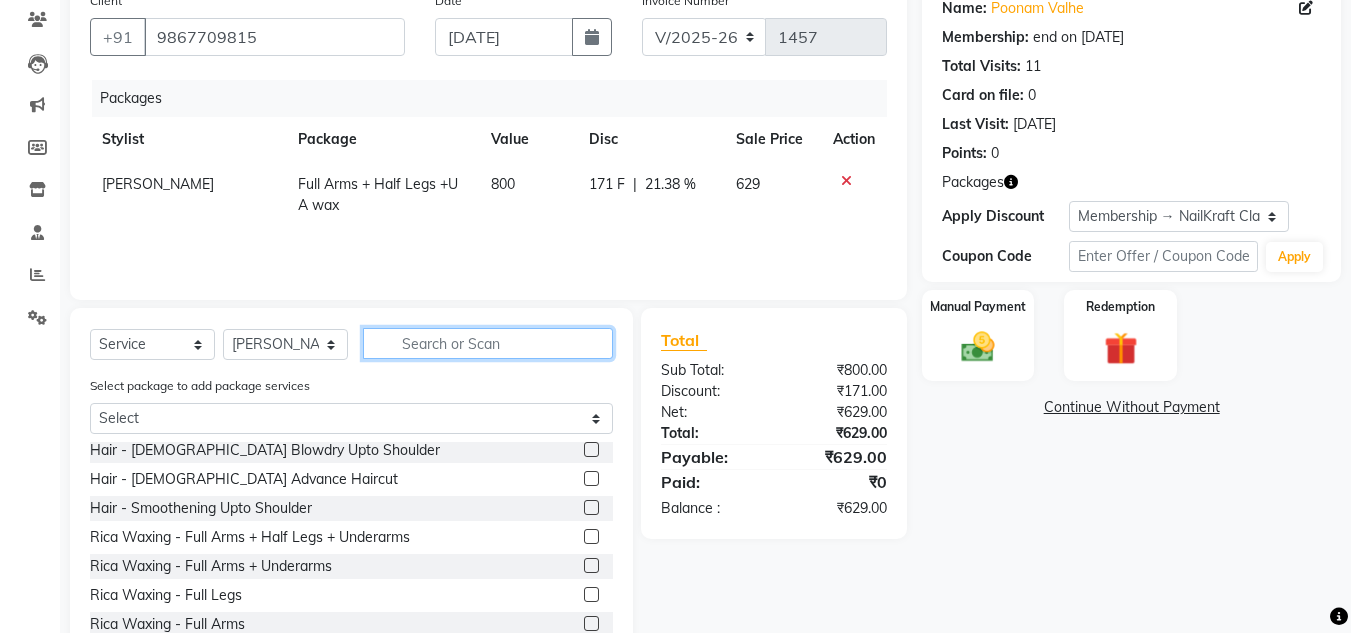 click 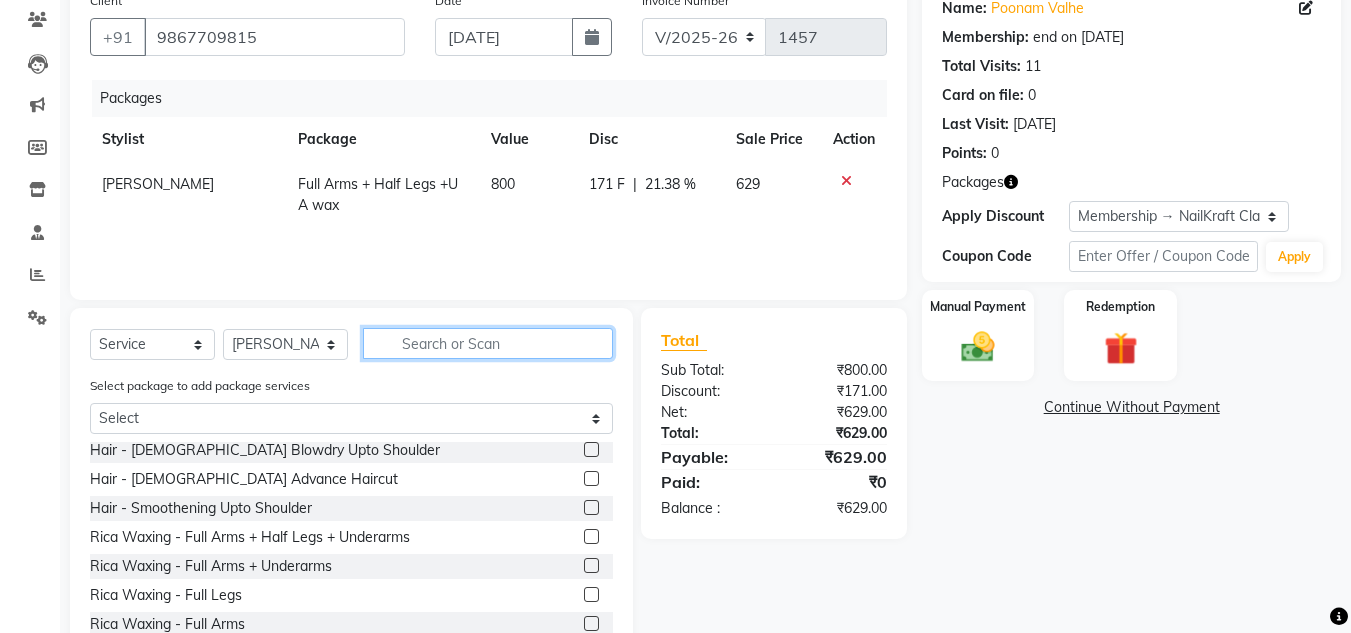 click 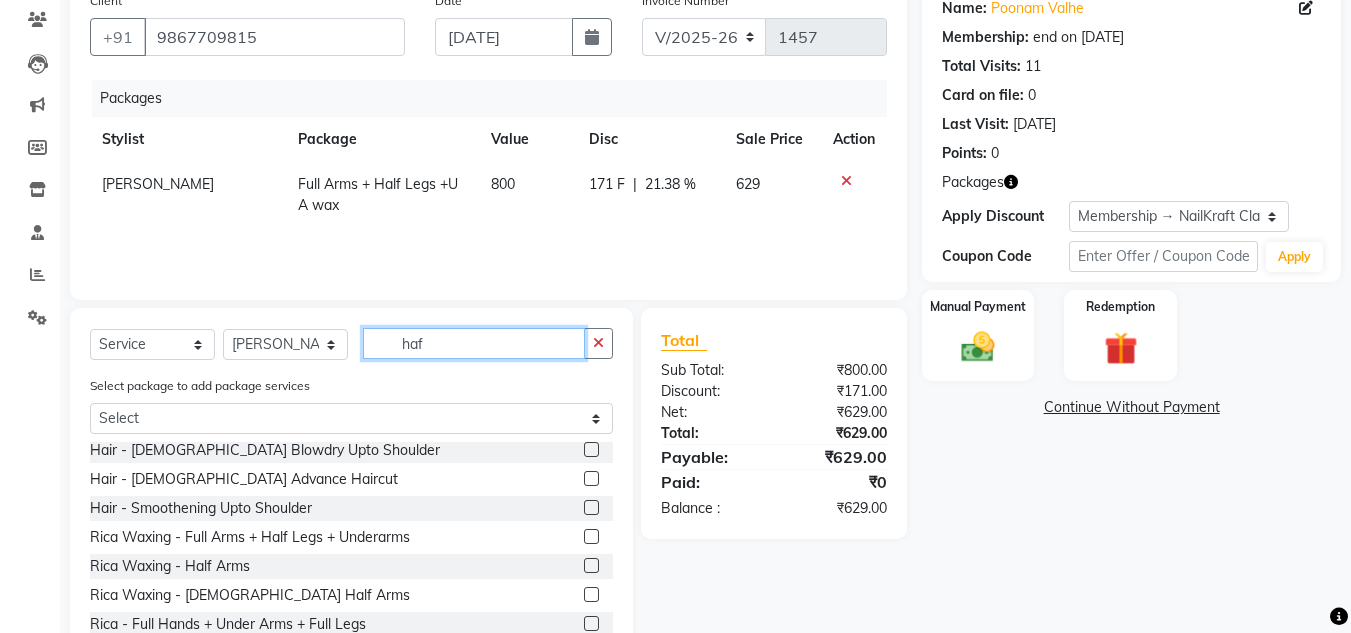 scroll, scrollTop: 0, scrollLeft: 0, axis: both 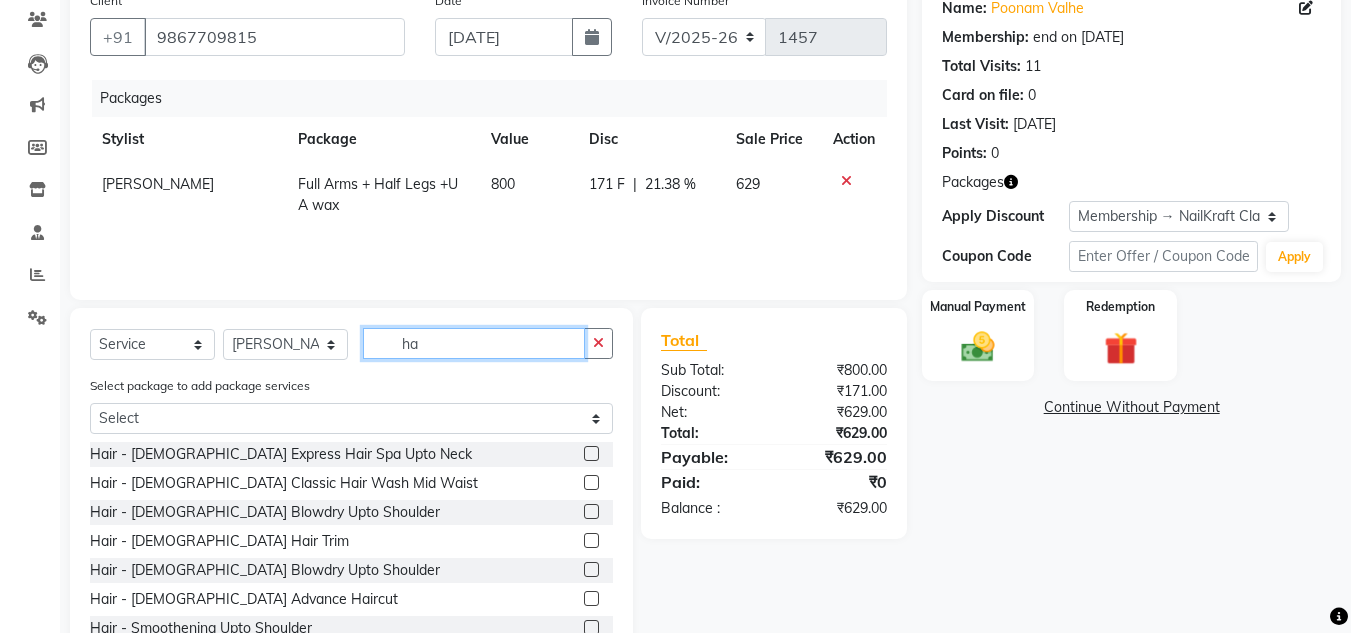 type on "h" 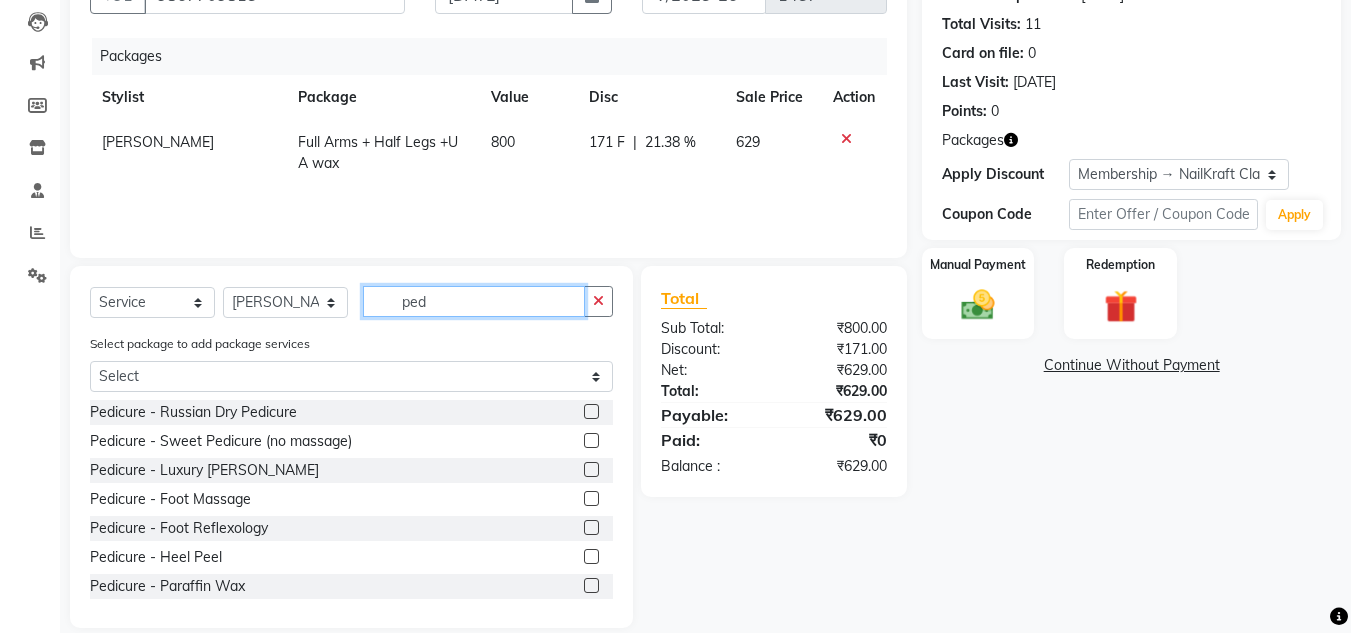 scroll, scrollTop: 235, scrollLeft: 0, axis: vertical 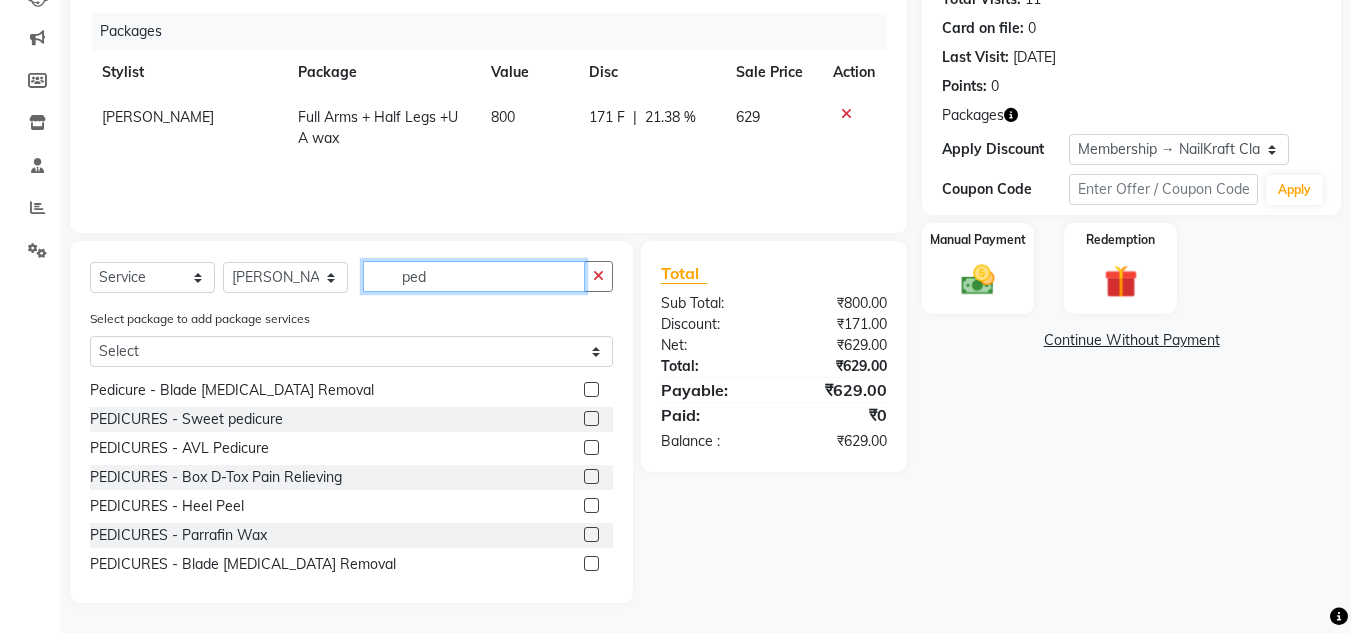 type on "ped" 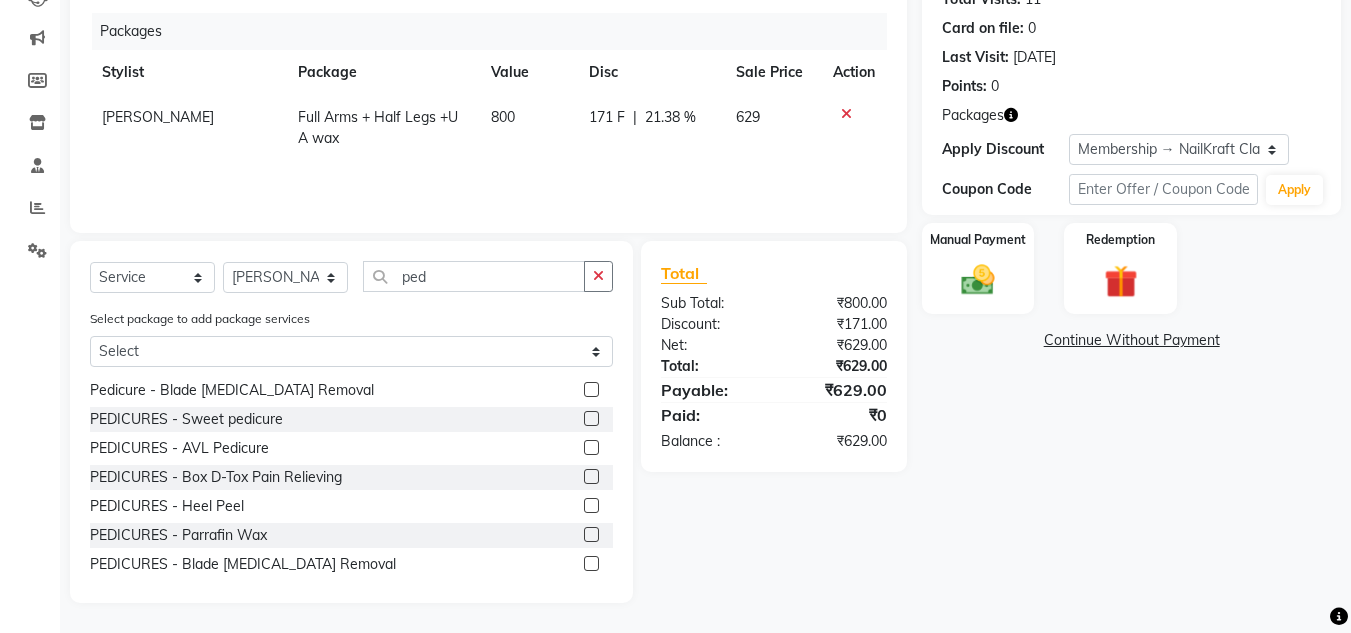 click 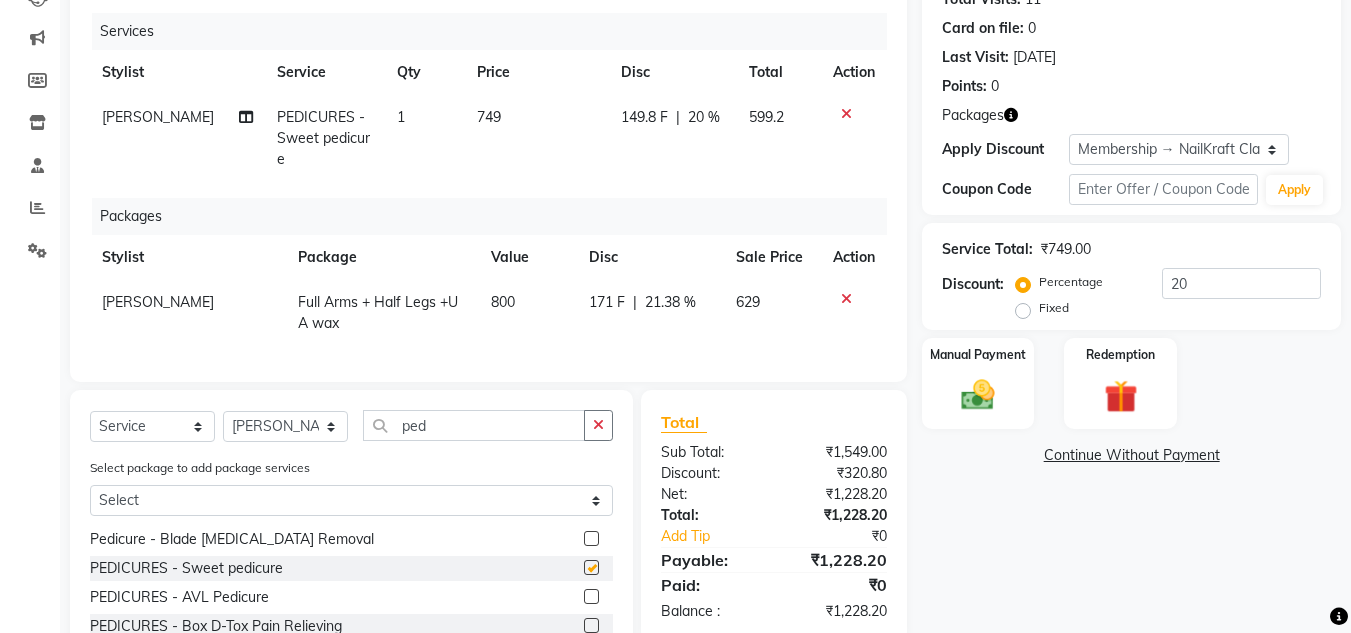 checkbox on "false" 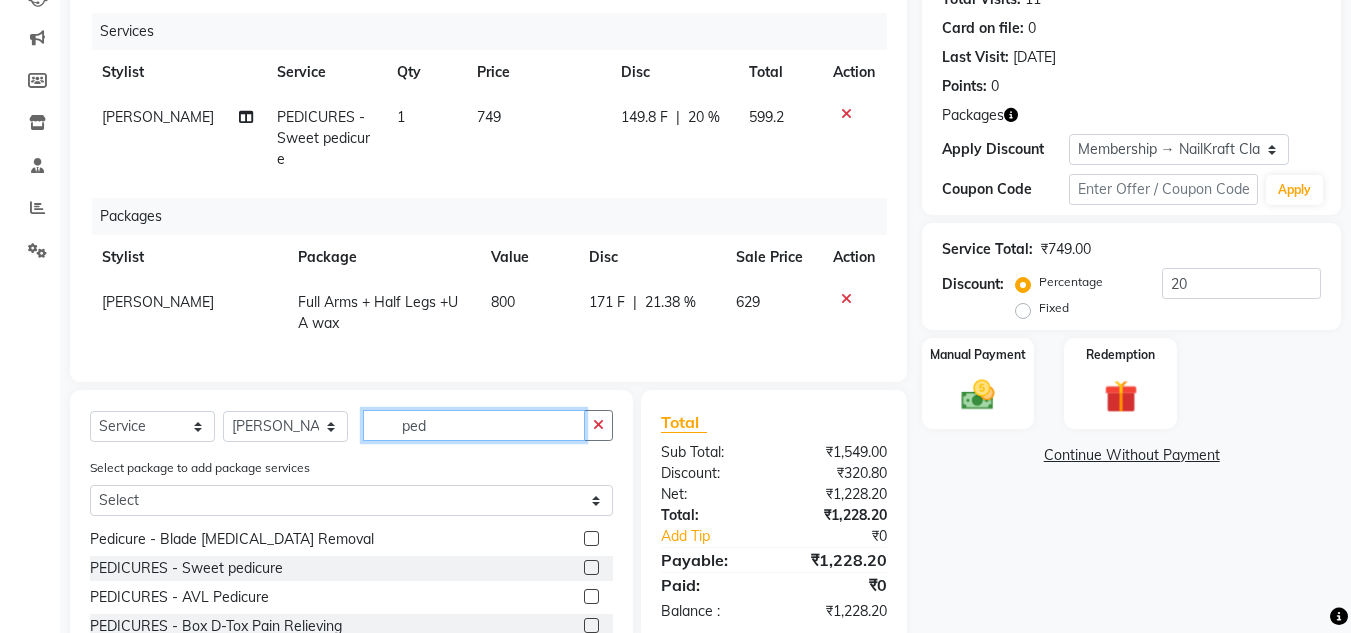 click on "ped" 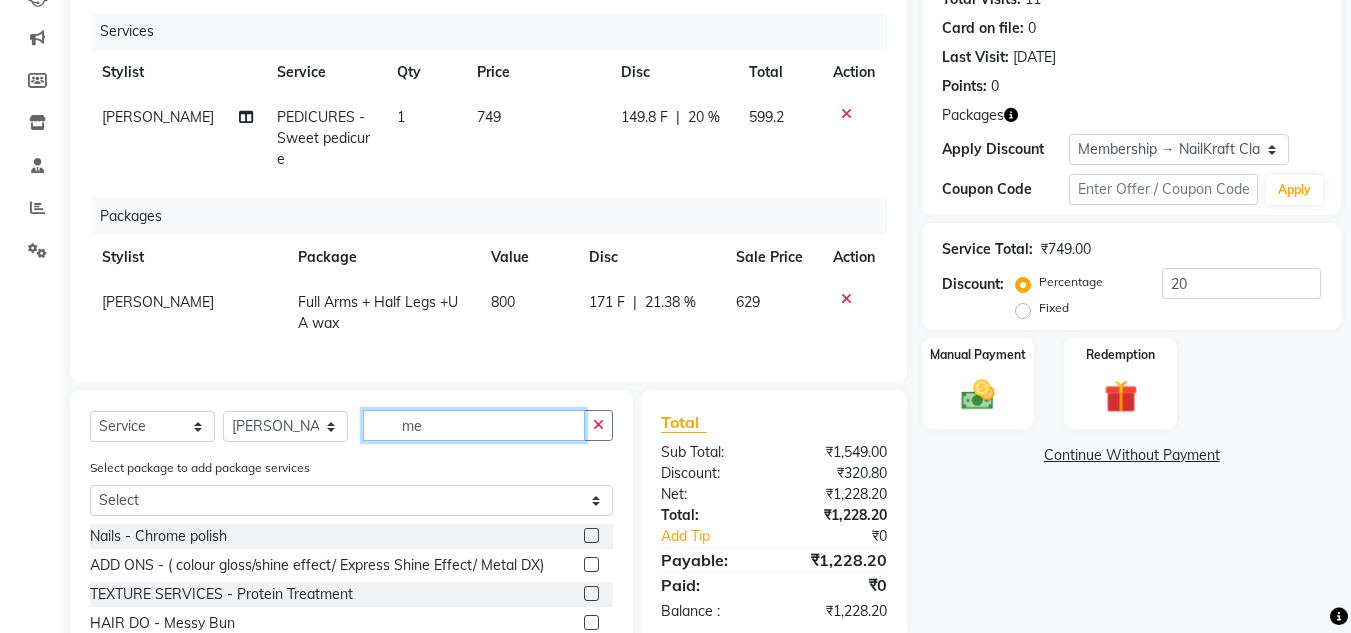 scroll, scrollTop: 0, scrollLeft: 0, axis: both 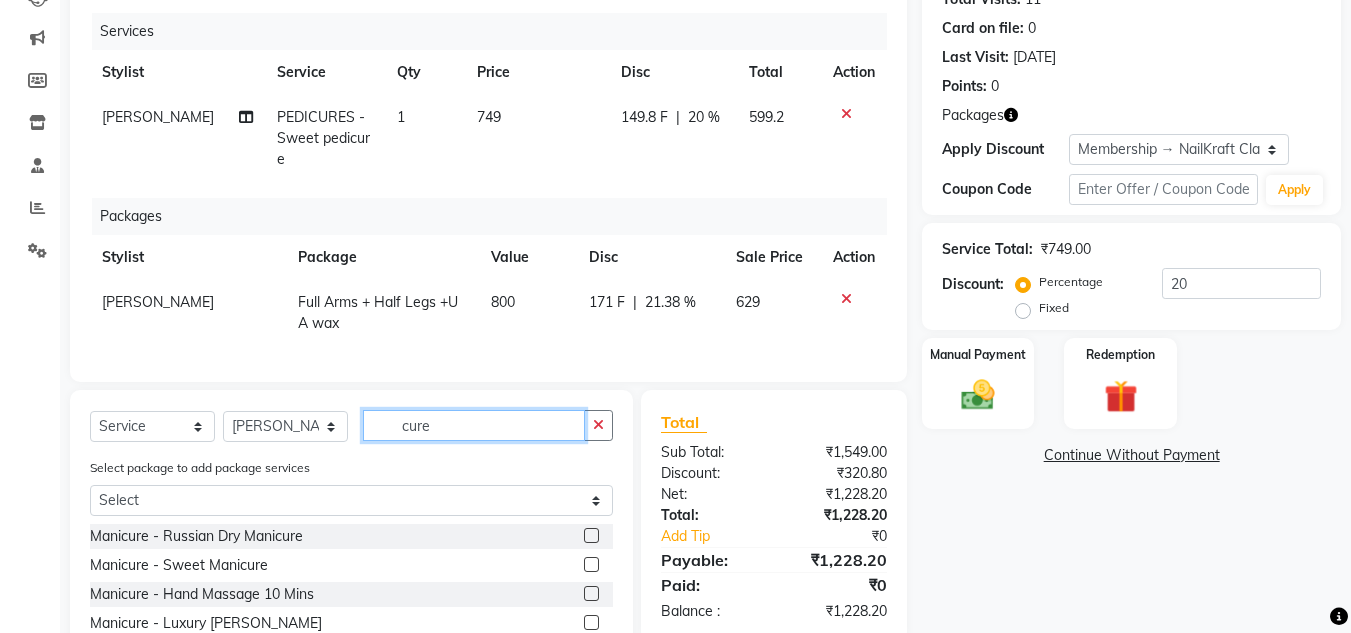 type on "cure" 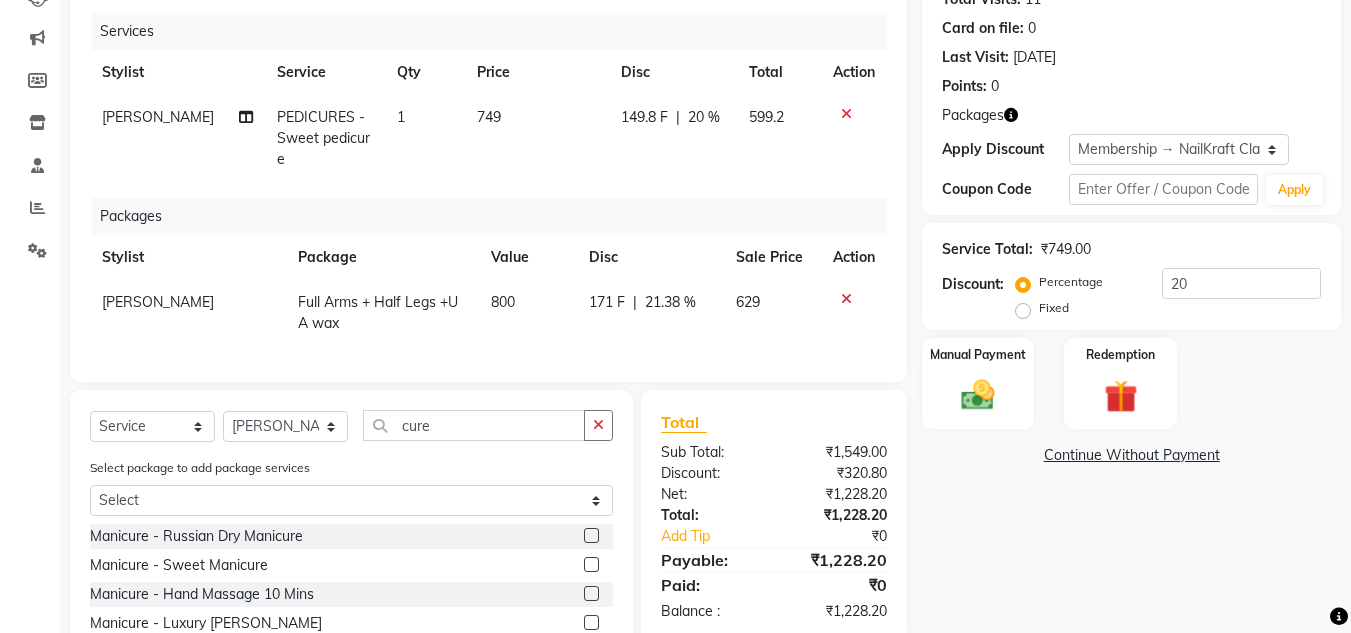 click 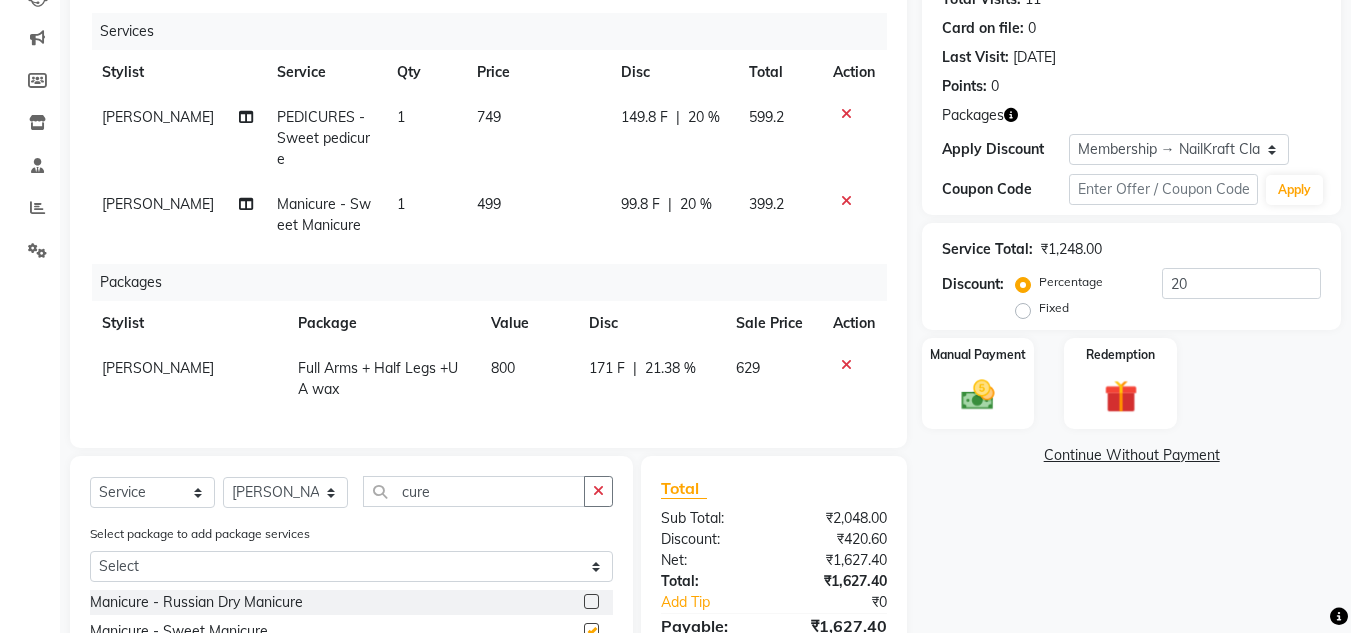 checkbox on "false" 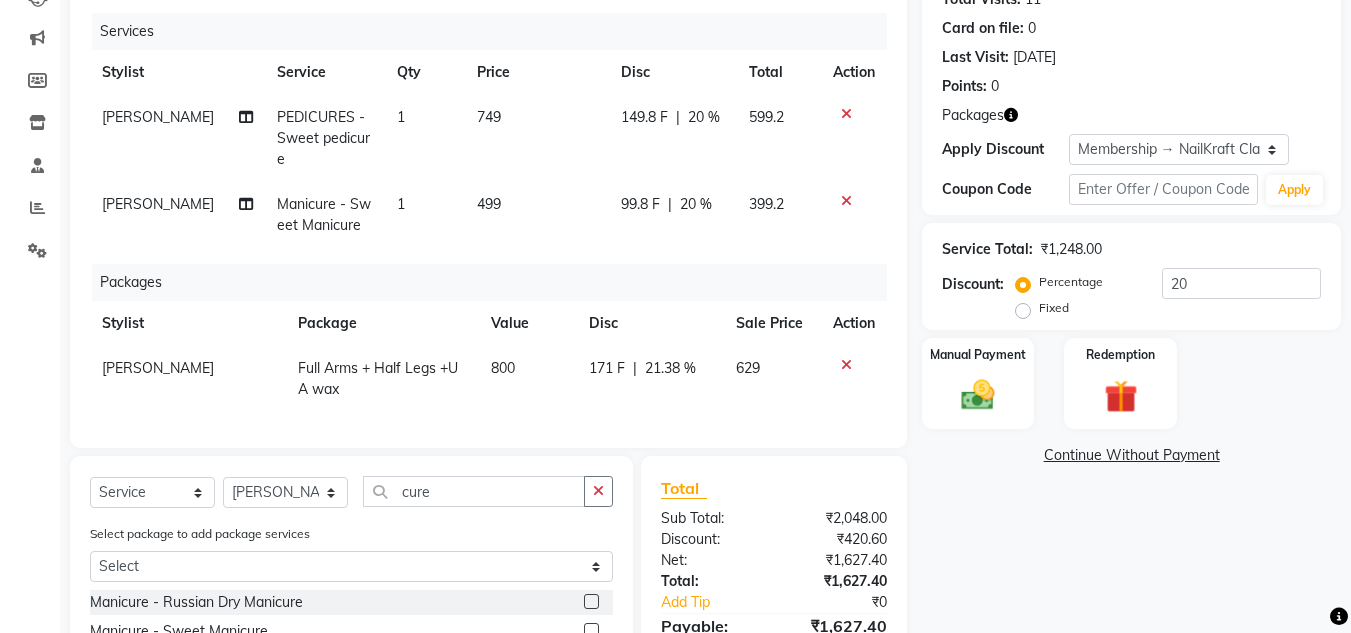 click on "149.8 F | 20 %" 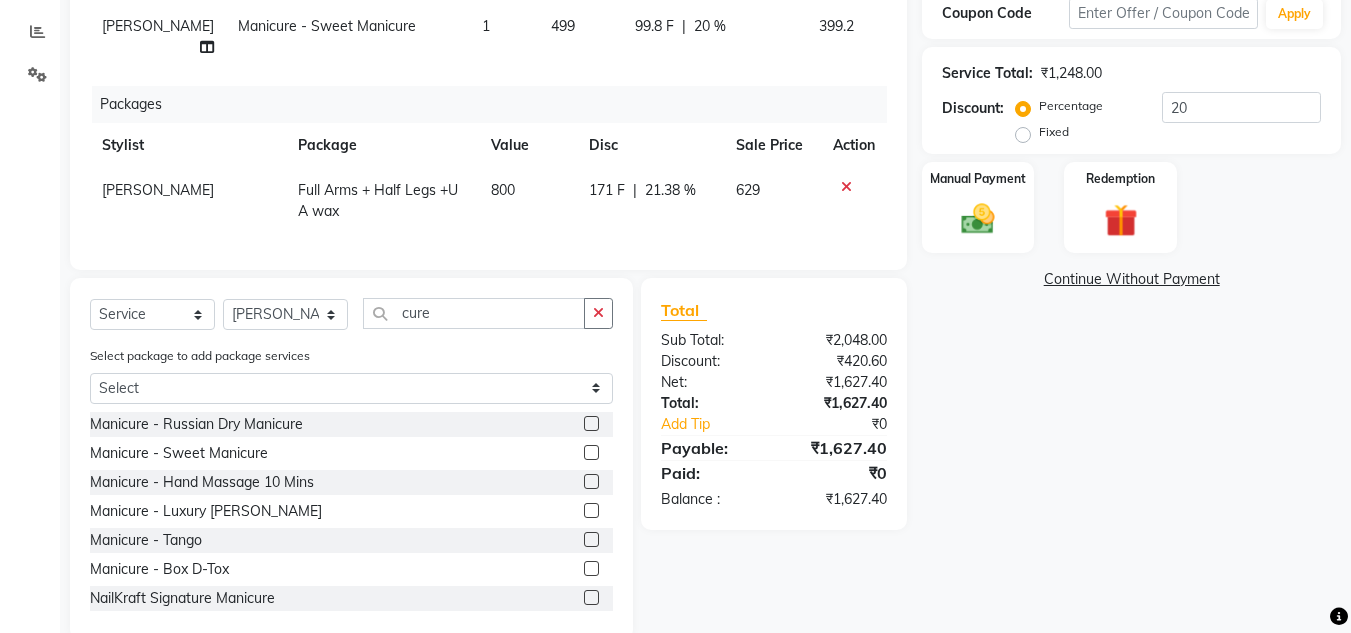 scroll, scrollTop: 435, scrollLeft: 0, axis: vertical 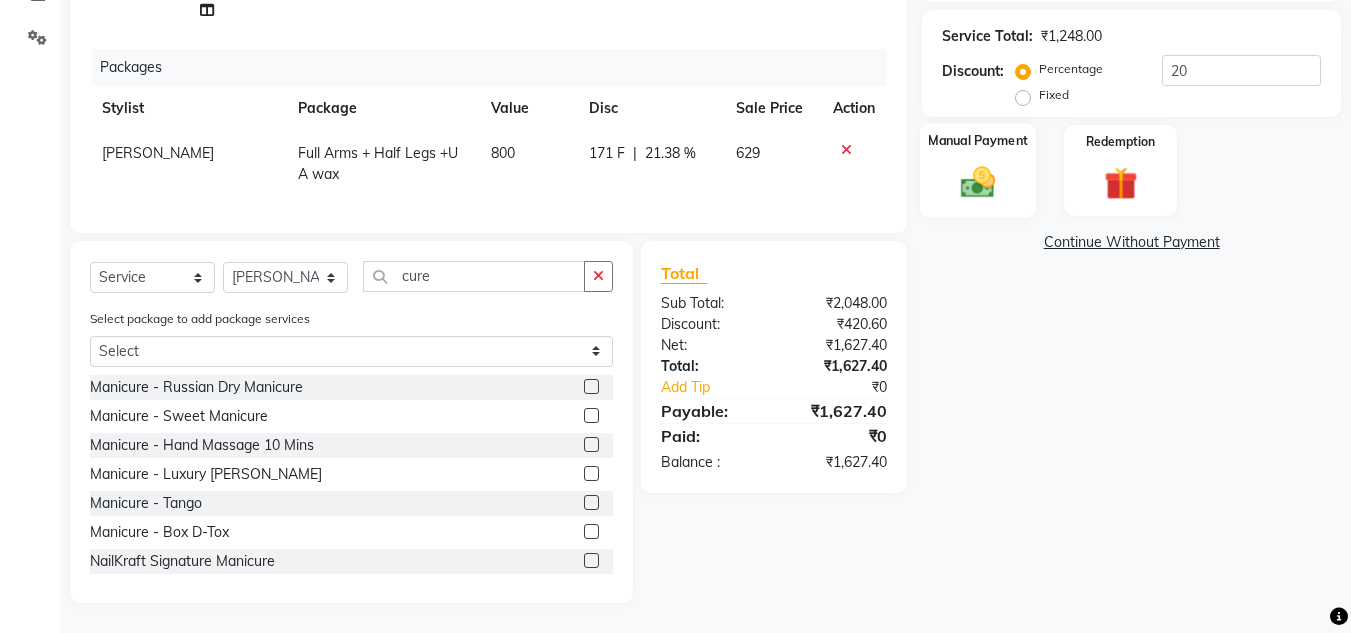 click 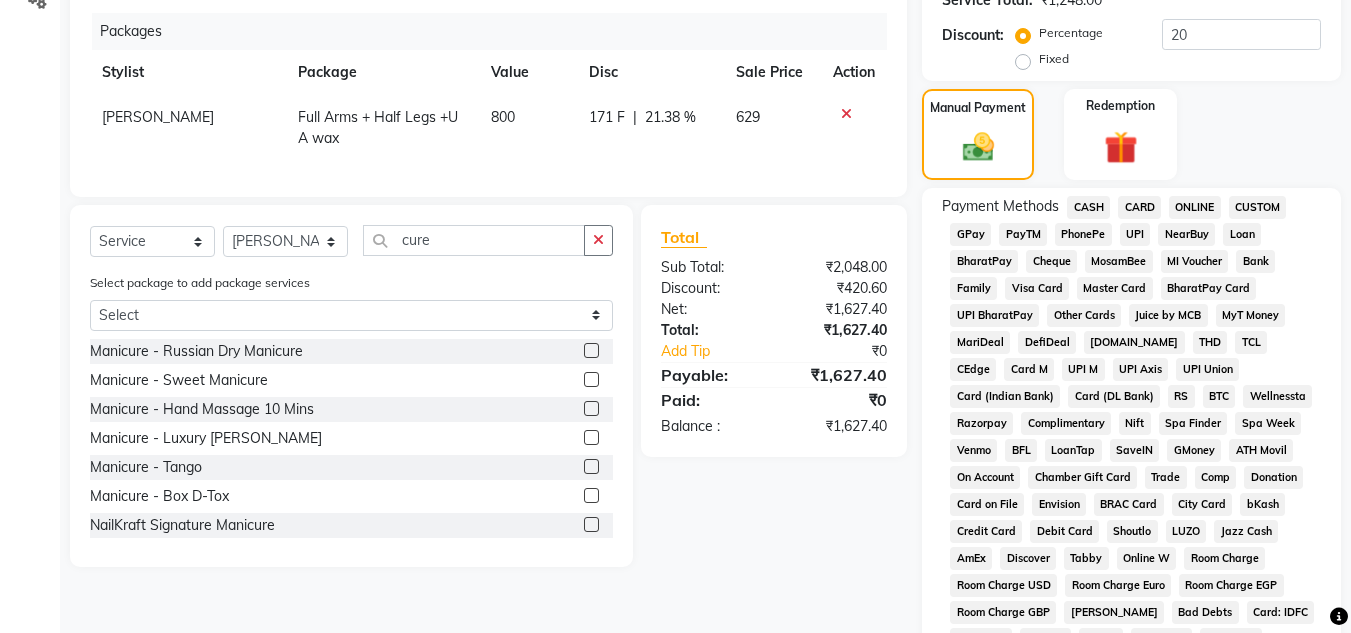 click on "GPay" 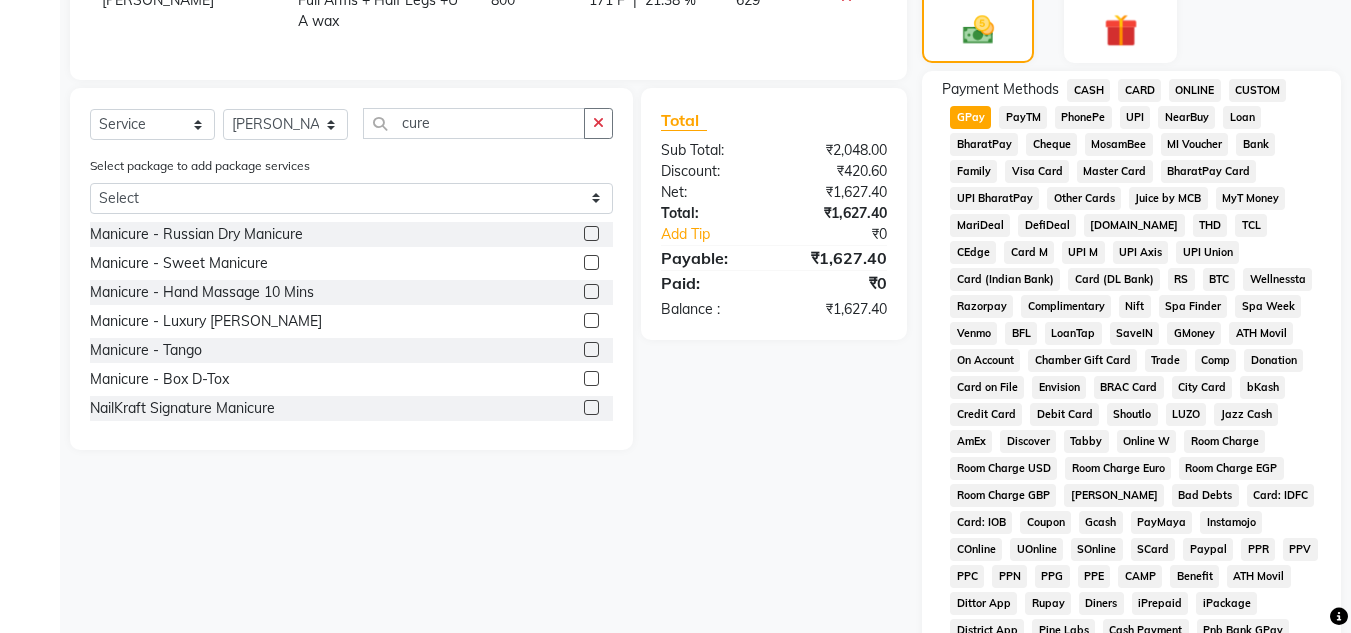 scroll, scrollTop: 604, scrollLeft: 0, axis: vertical 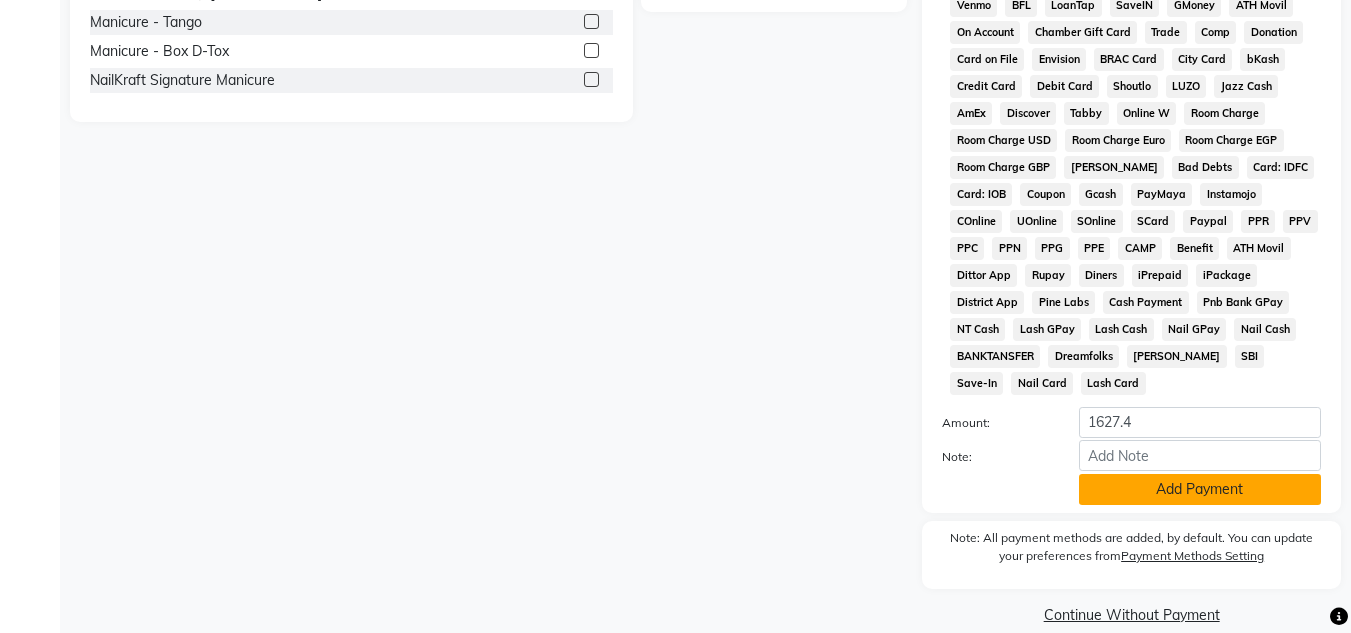 click on "Add Payment" 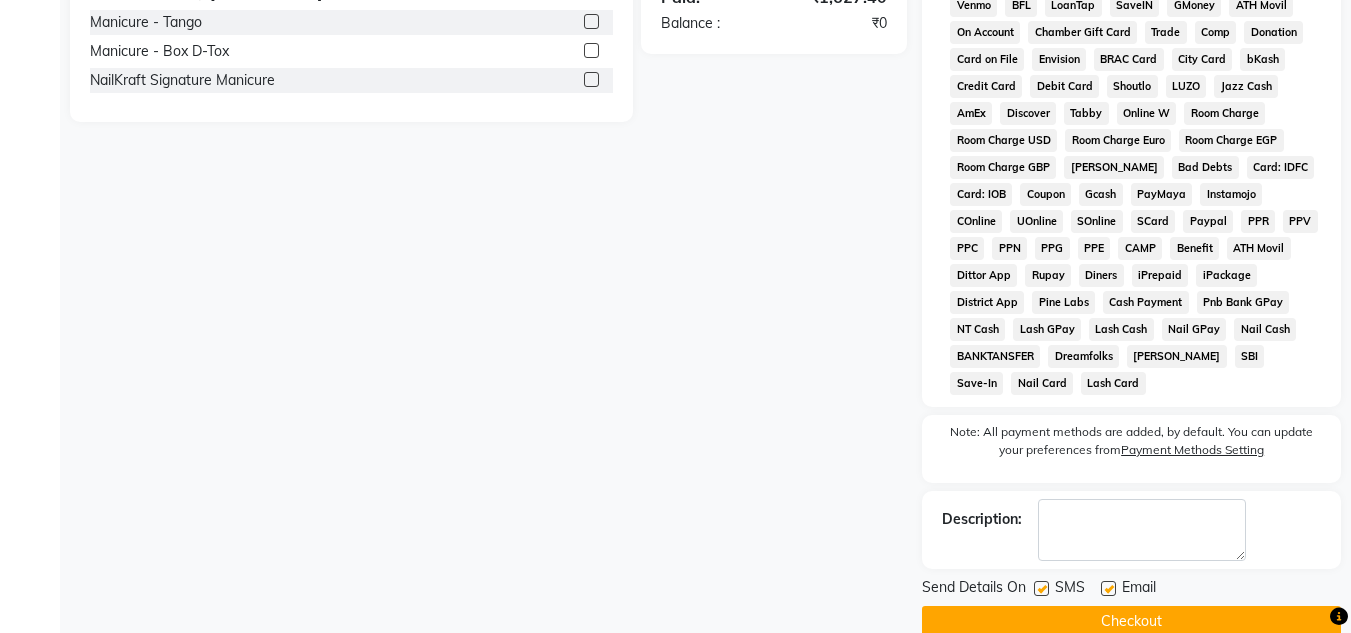 click on "Checkout" 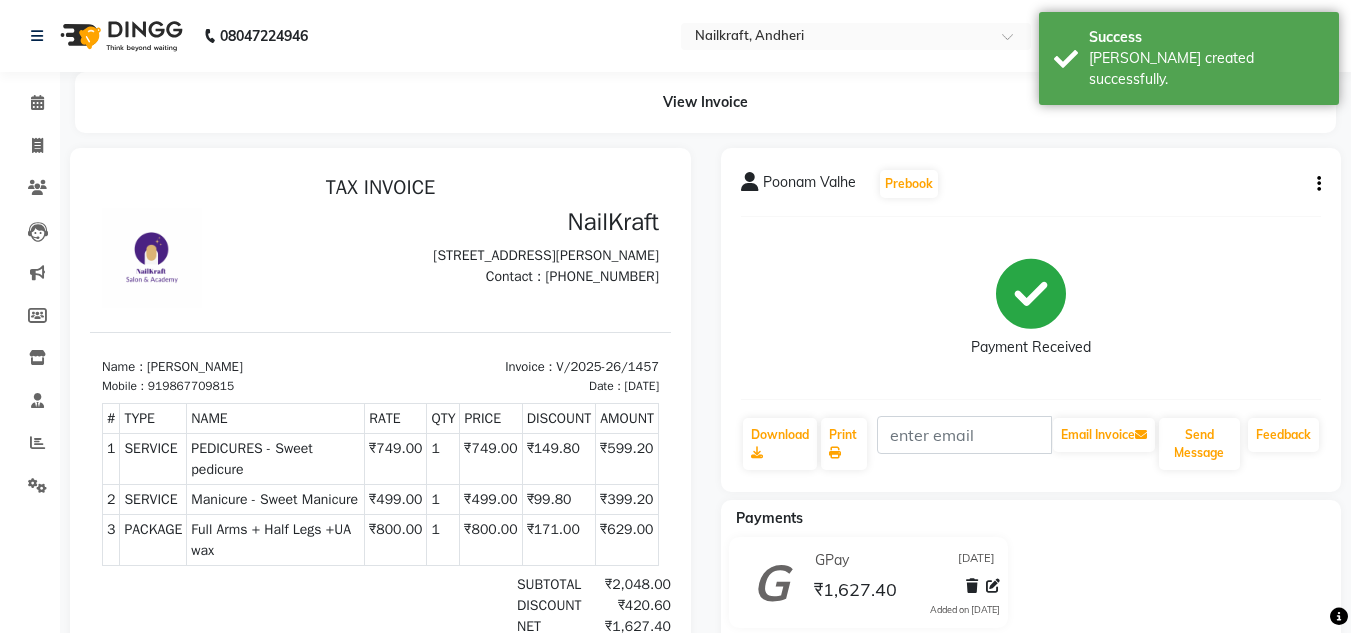 scroll, scrollTop: 0, scrollLeft: 0, axis: both 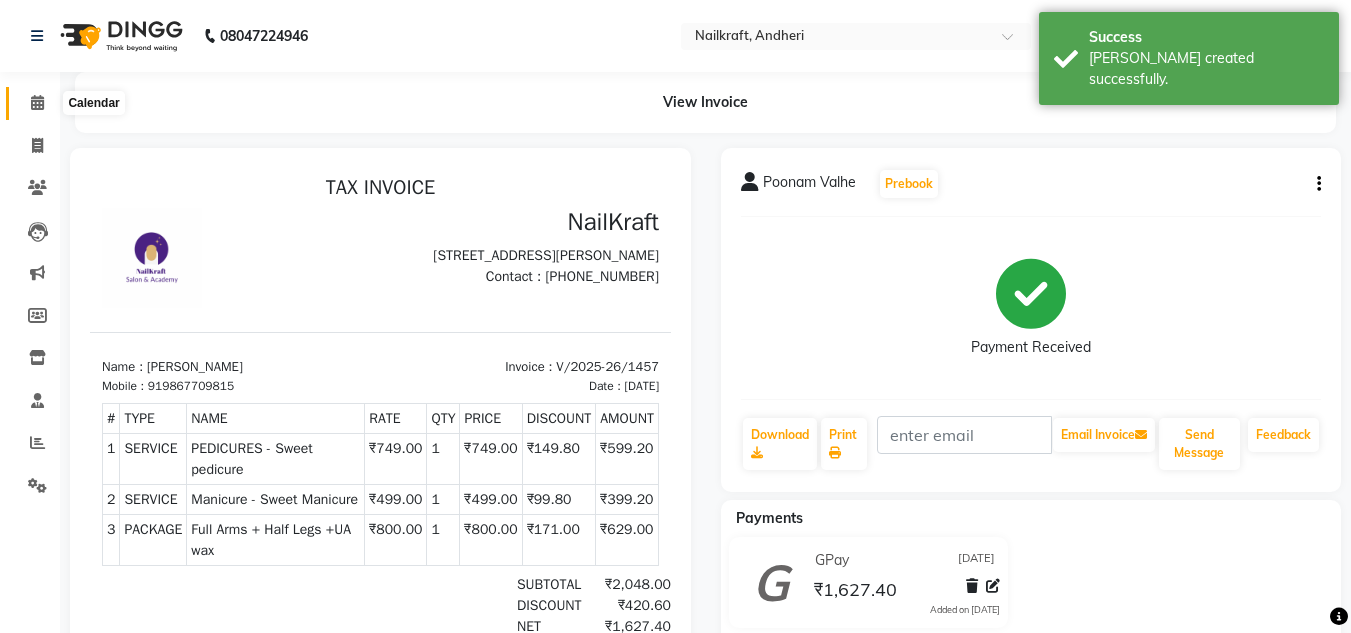 click 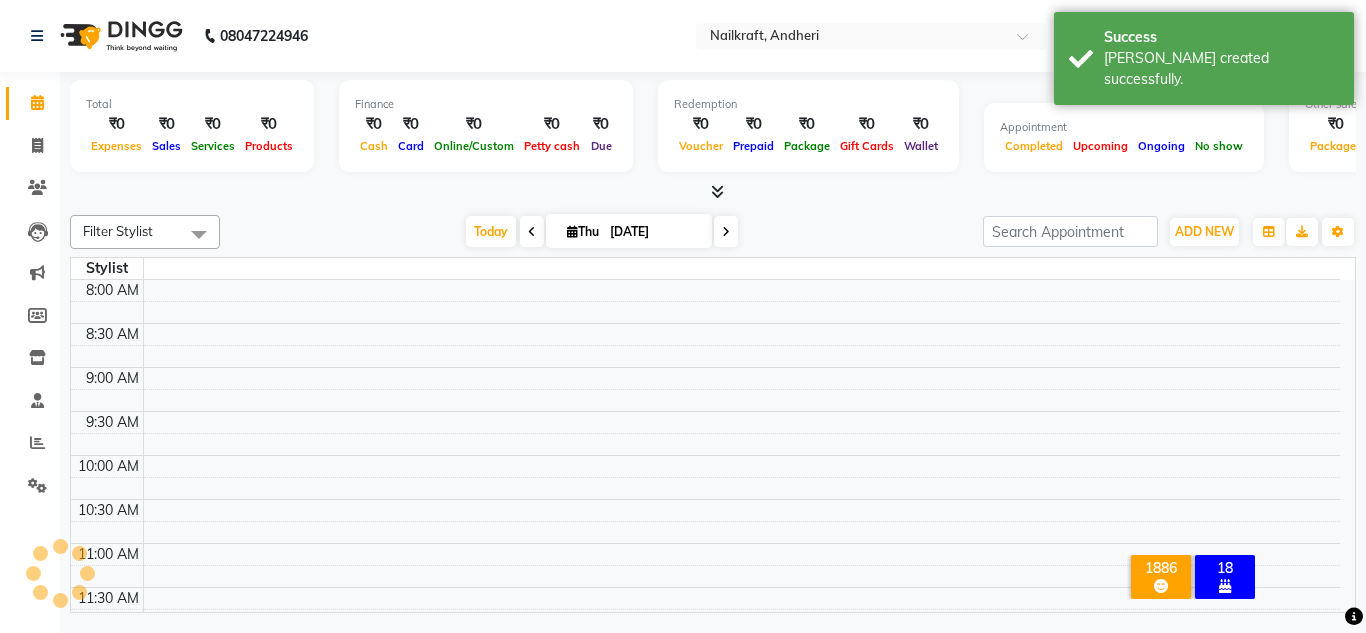 click 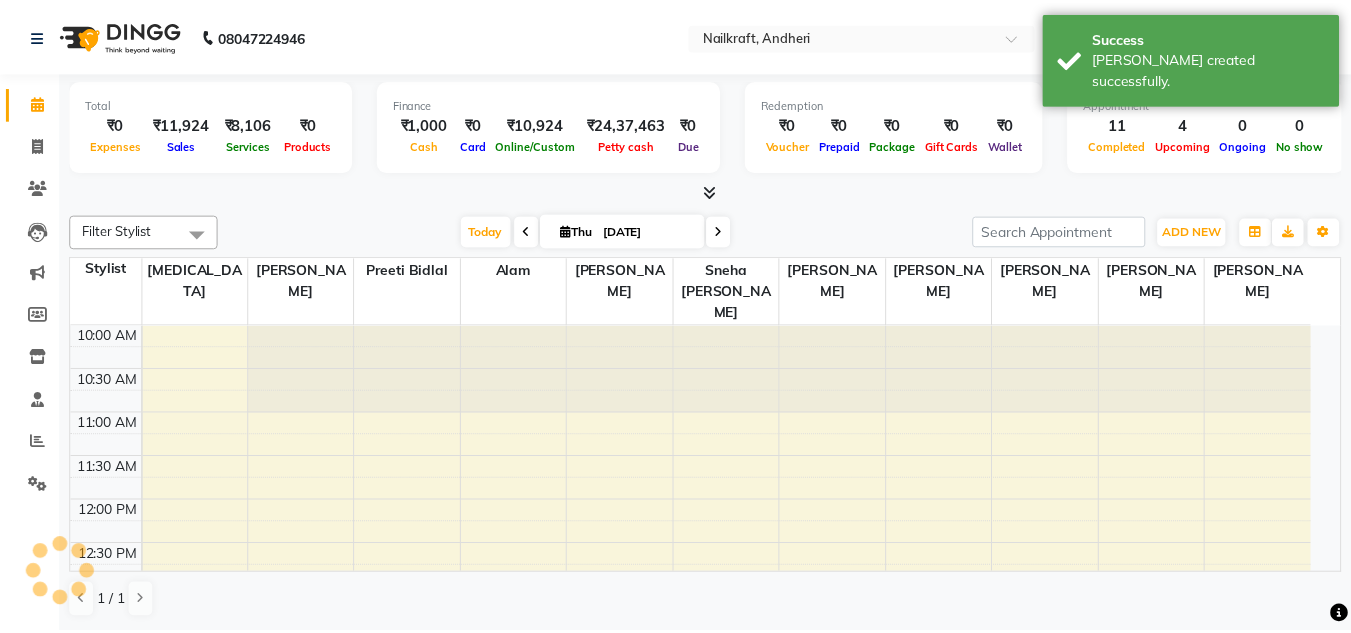 scroll, scrollTop: 0, scrollLeft: 0, axis: both 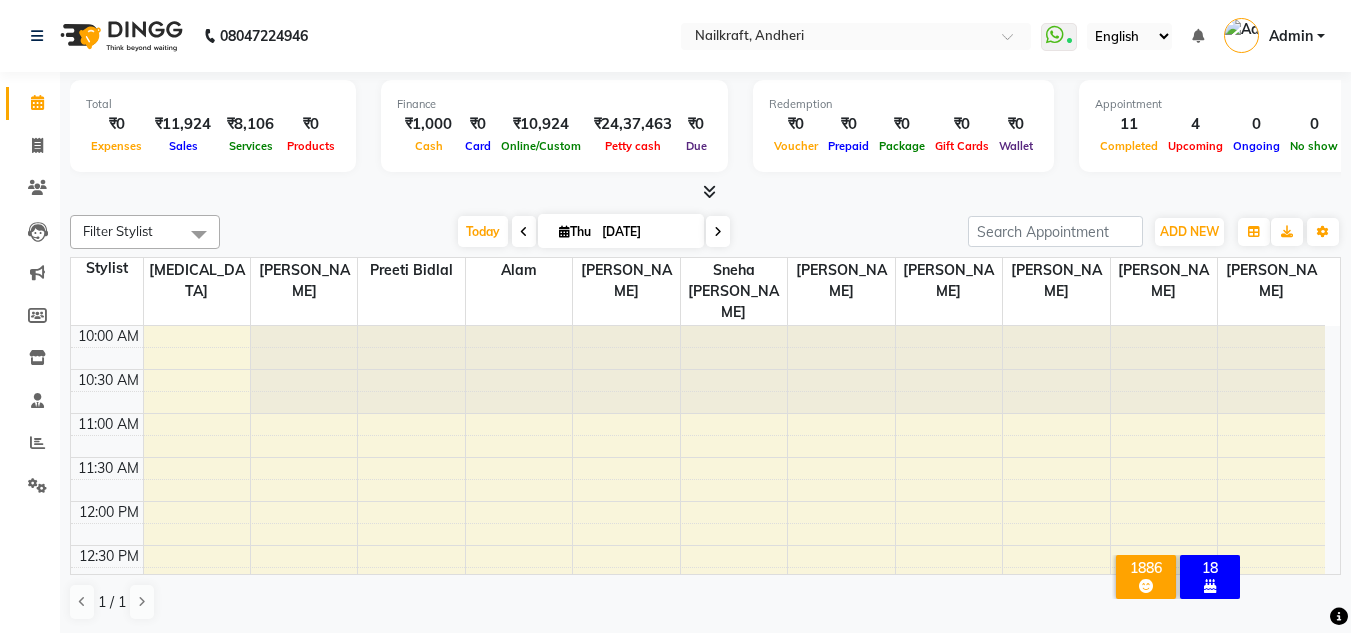 click on "08047224946 Select Location × Nailkraft, Andheri  WhatsApp Status  ✕ Status:  Connected Most Recent Message: 10-07-2025     04:32 PM Recent Service Activity: 10-07-2025     04:46 PM English ENGLISH Español العربية मराठी हिंदी ગુજરાતી தமிழ் 中文 Notifications nothing to show Admin Manage Profile Change Password Sign out  Version:3.15.4" 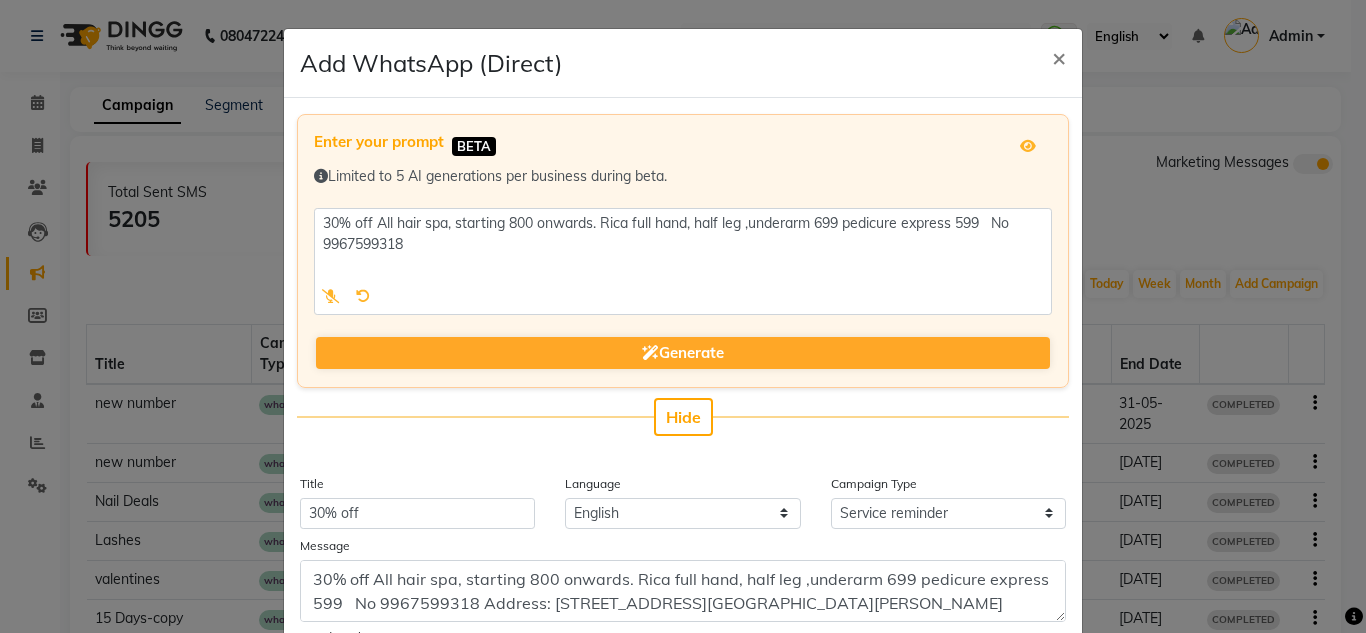 select on "4" 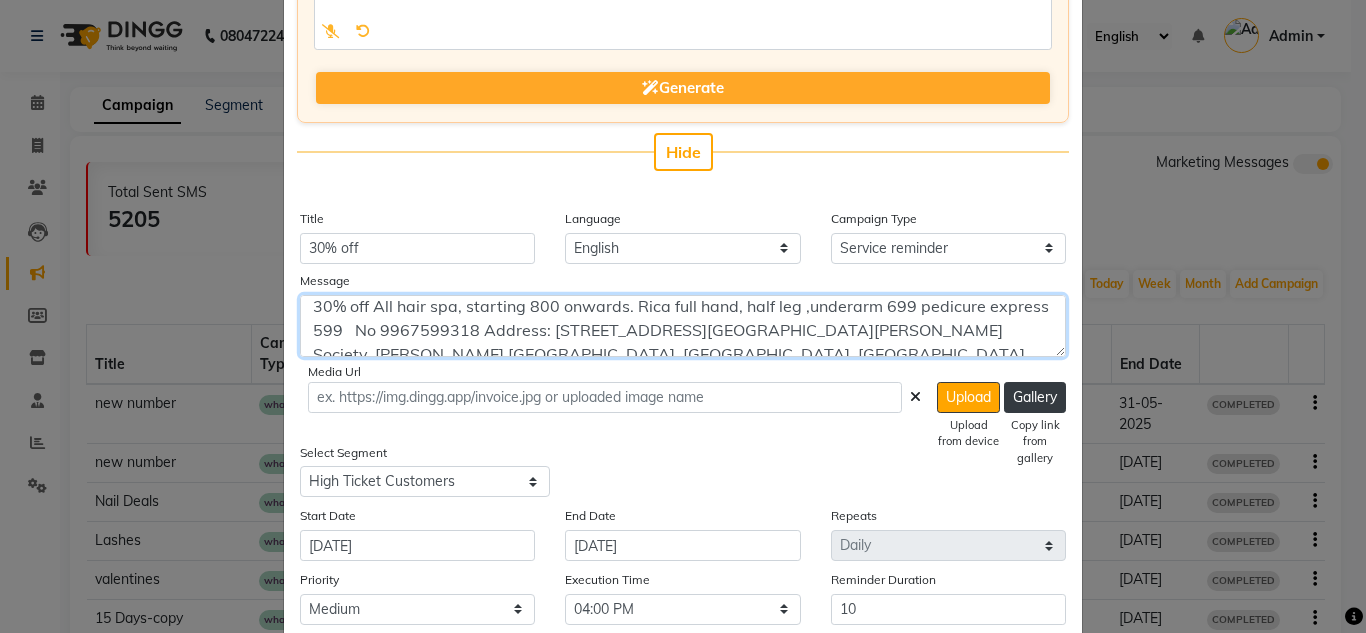 scroll, scrollTop: 1, scrollLeft: 0, axis: vertical 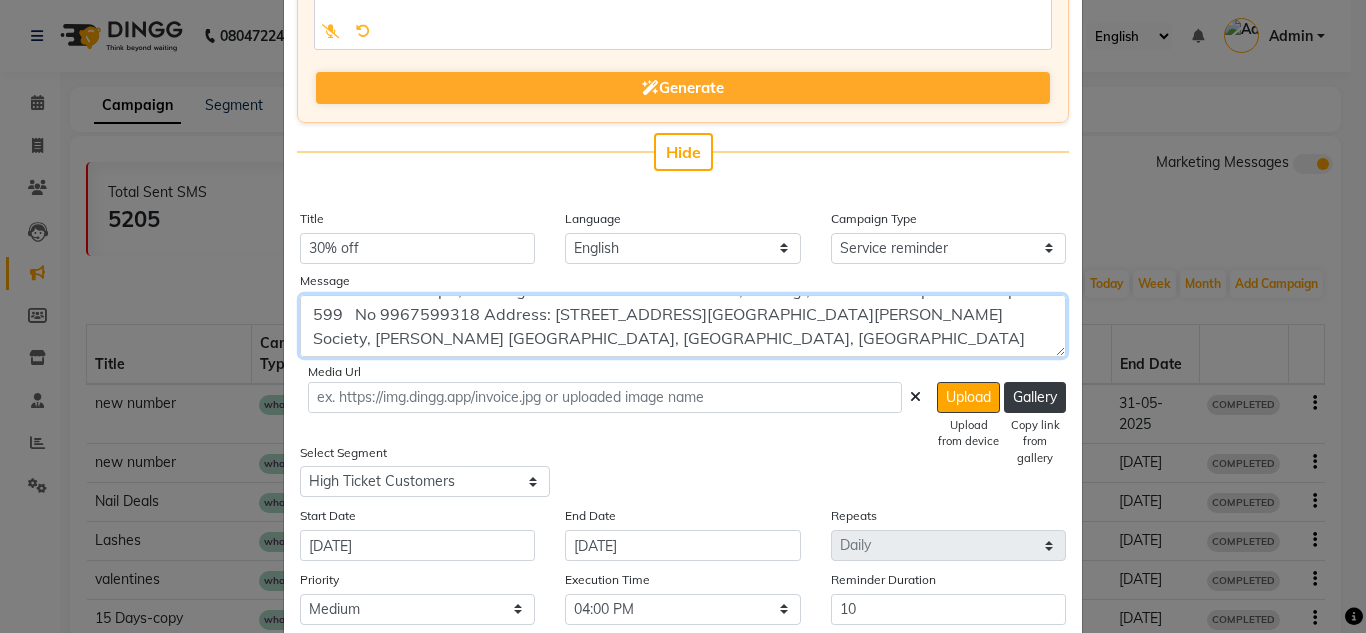 click on "30% off All hair spa, starting 800 onwards. Rica full hand, half leg ,underarm 699 pedicure express 599   No 9967599318 Address: [STREET_ADDRESS][GEOGRAPHIC_DATA][PERSON_NAME] Society, [PERSON_NAME] [GEOGRAPHIC_DATA], [GEOGRAPHIC_DATA], [GEOGRAPHIC_DATA]" at bounding box center [683, 326] 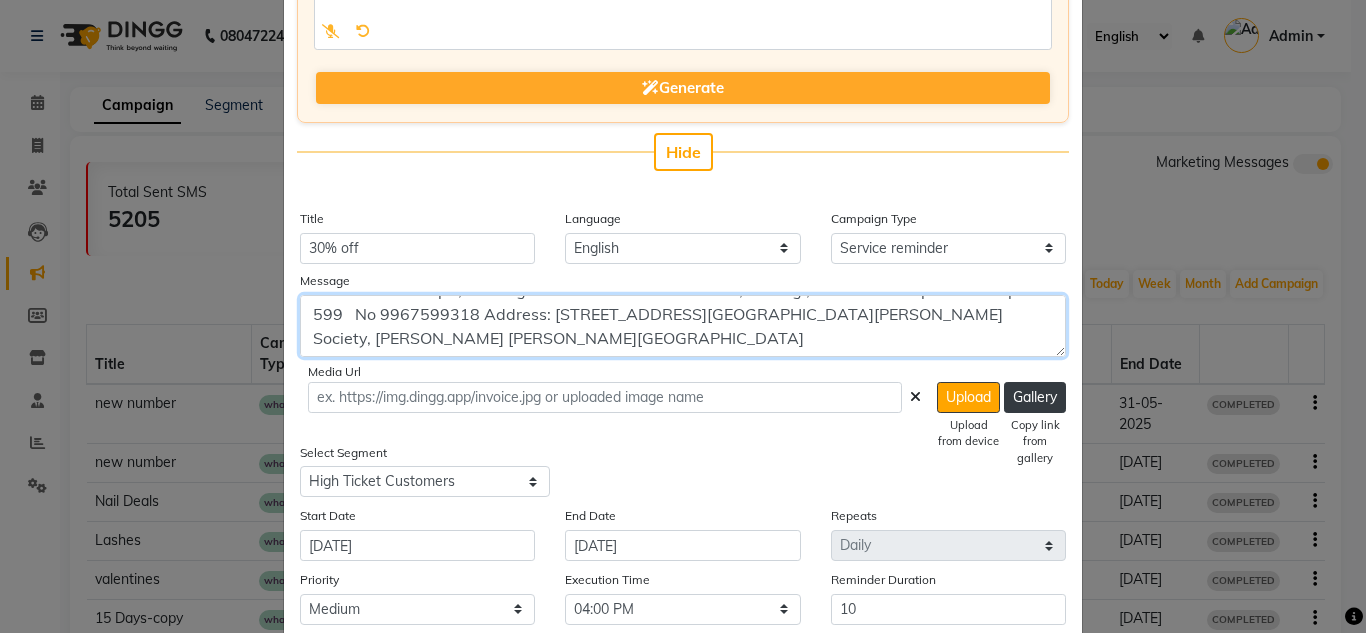 scroll, scrollTop: 24, scrollLeft: 0, axis: vertical 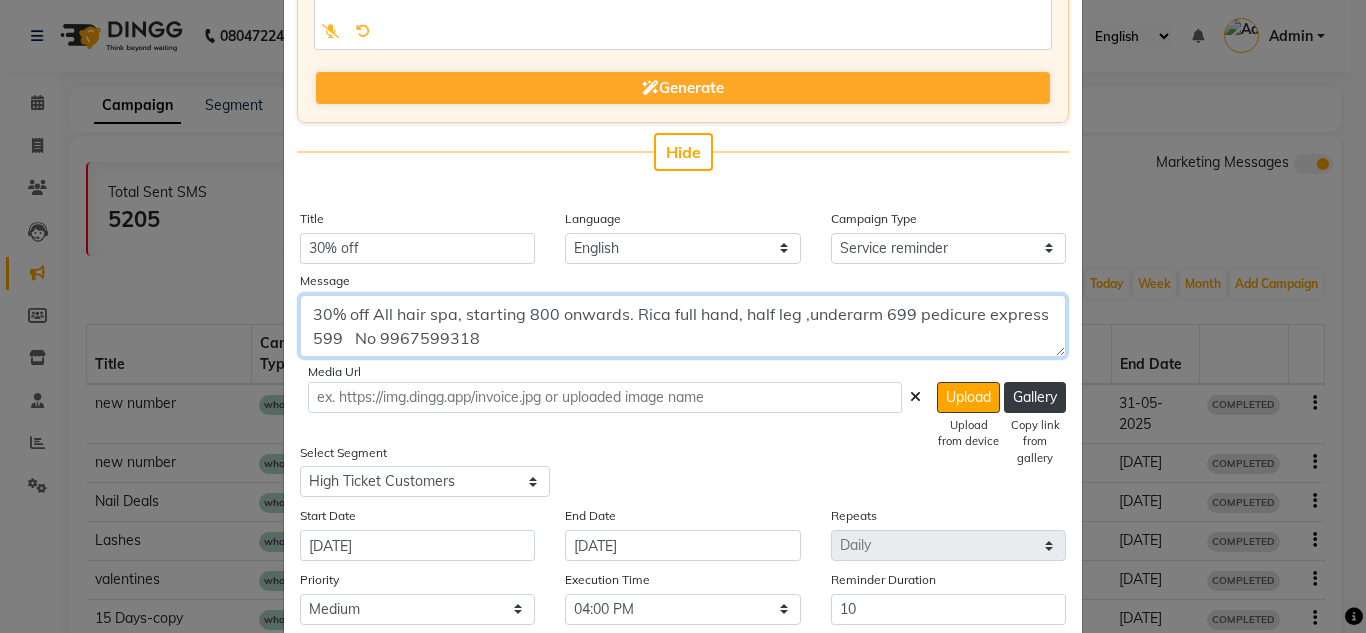 type on "30% off All hair spa, starting 800 onwards. Rica full hand, half leg ,underarm 699 pedicure express 599   No 9967599318" 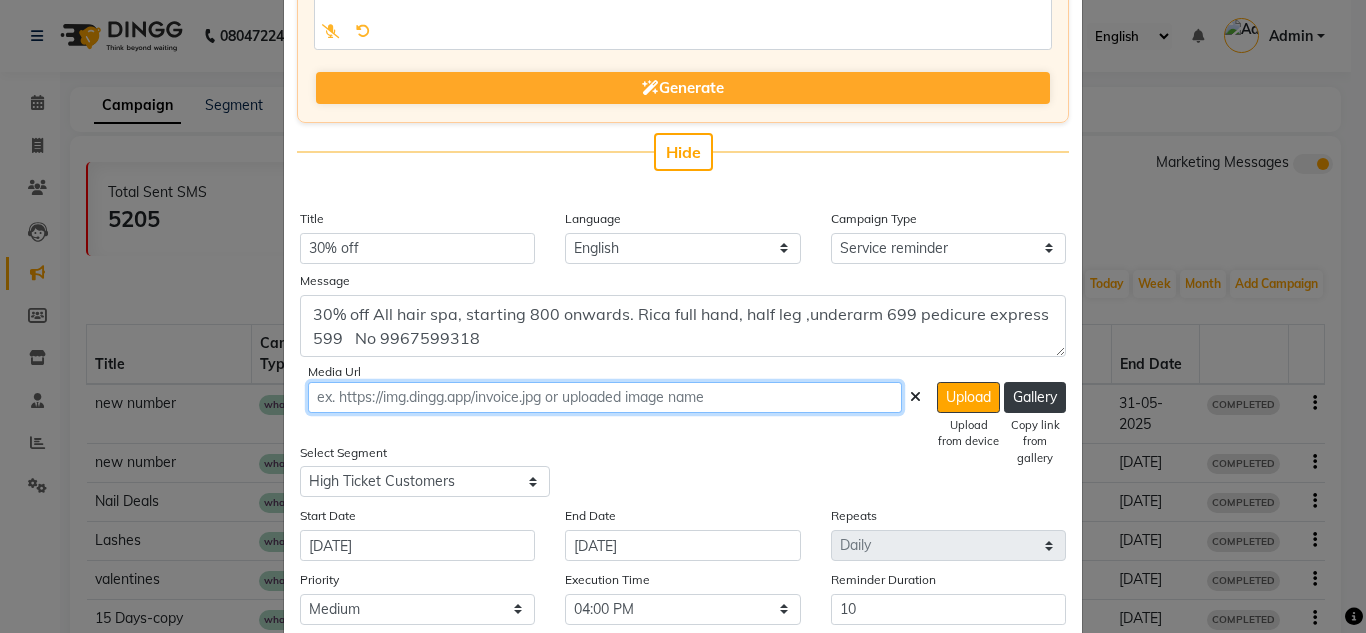 click 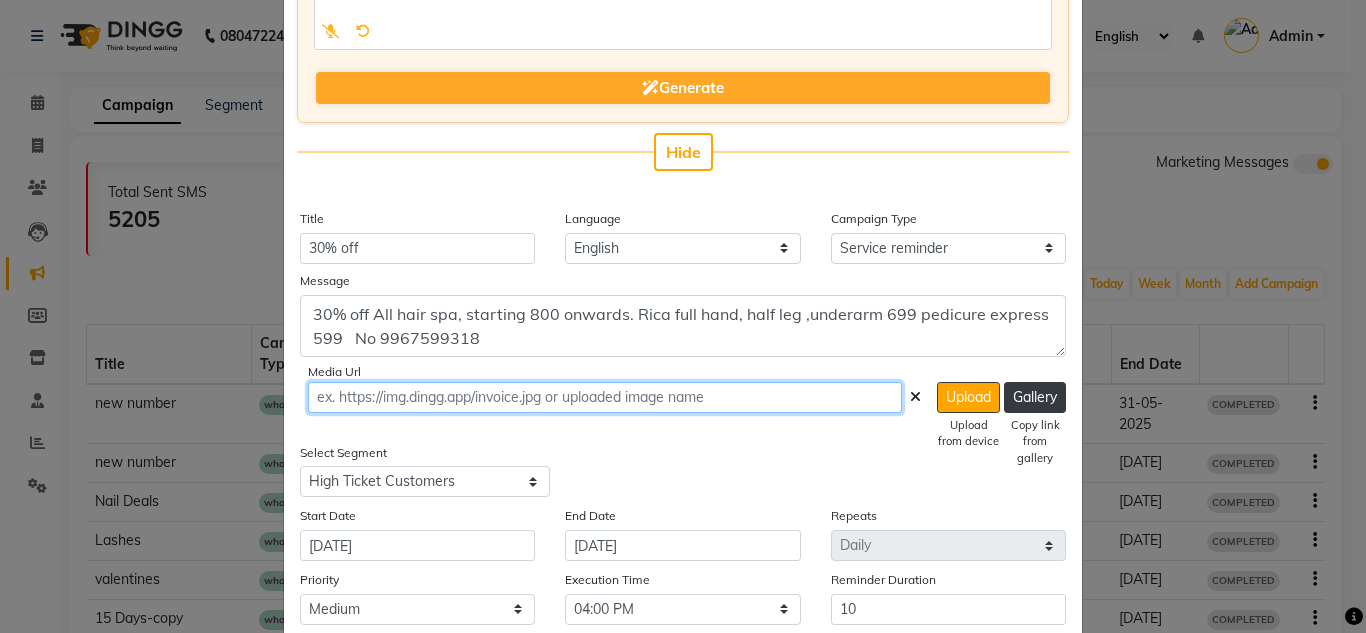 paste on "https://maps.app.goo.gl/5prRyZxVFyFVEDfn8" 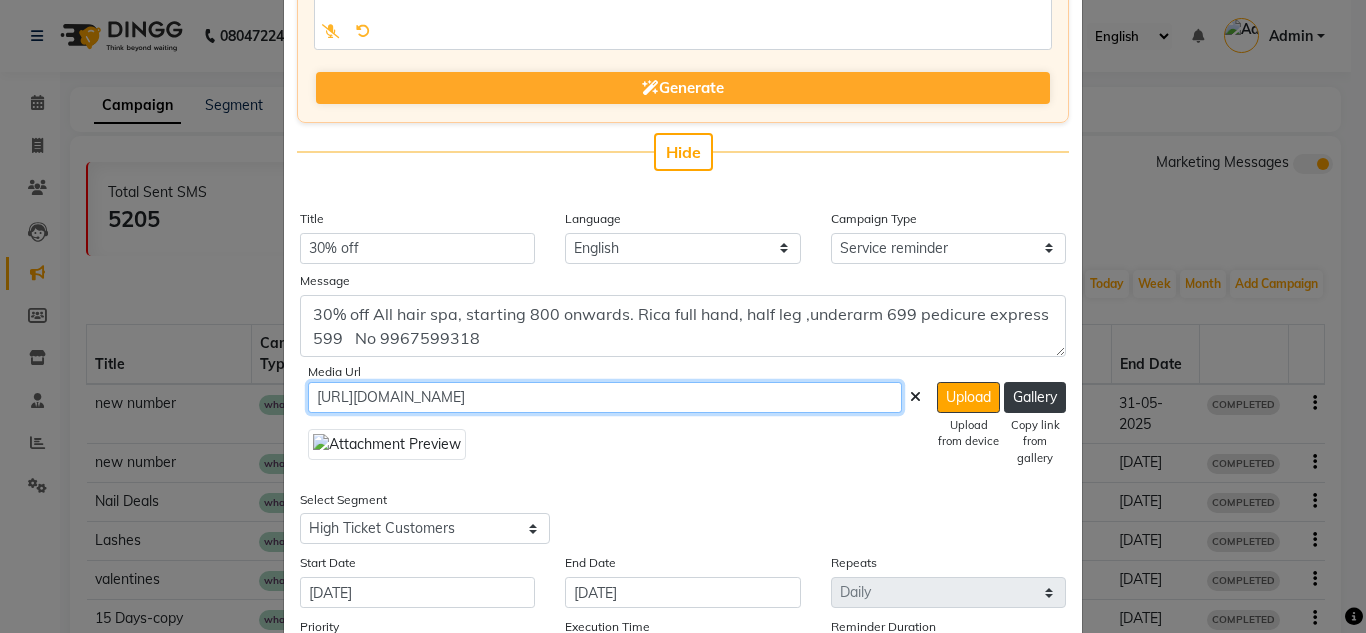 type on "https://maps.app.goo.gl/5prRyZxVFyFVEDfn8" 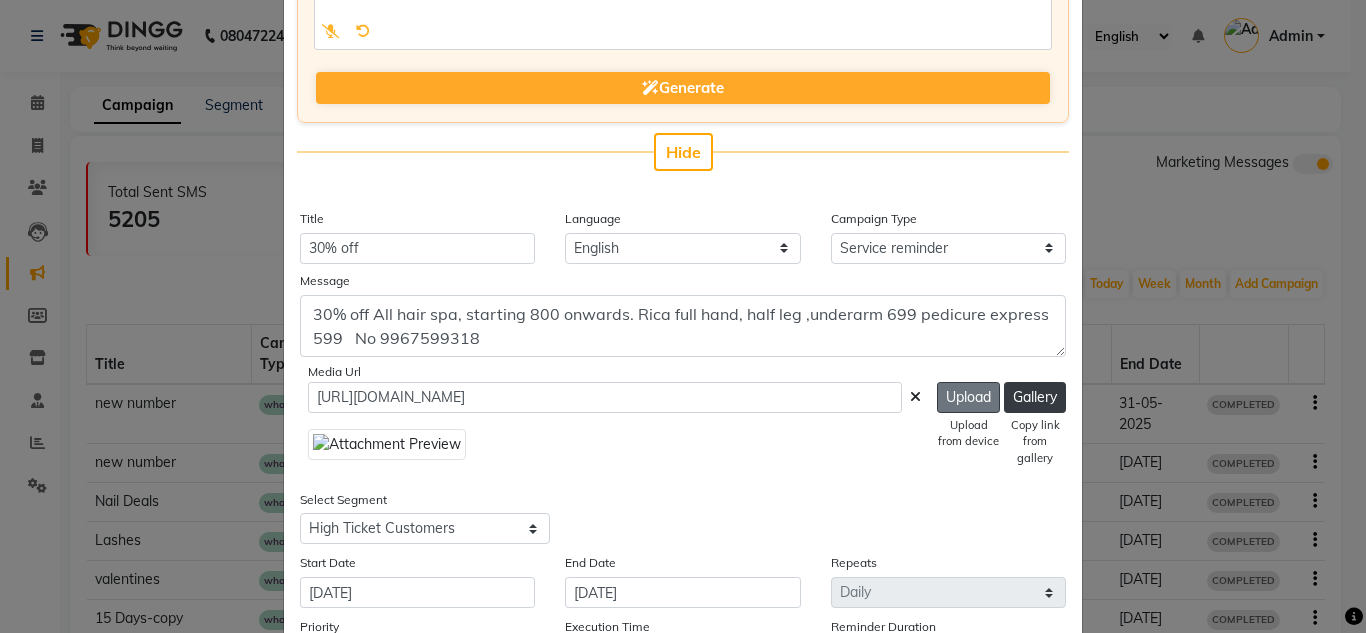 click on "Upload" 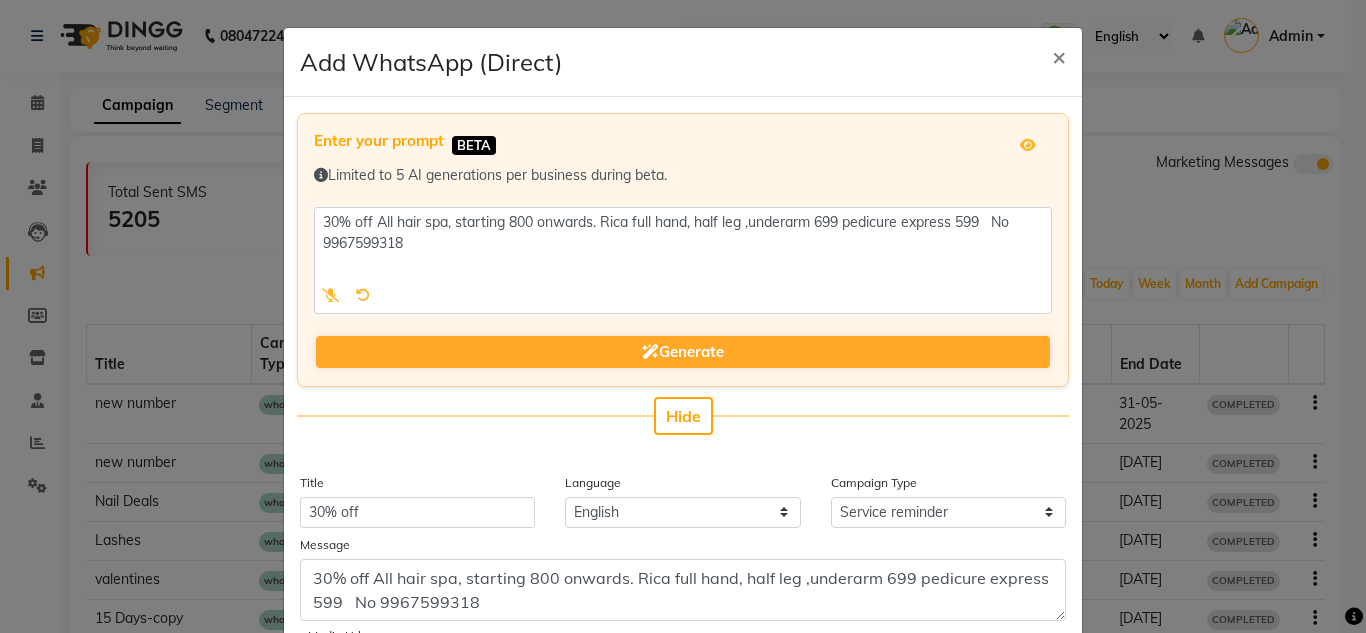 scroll, scrollTop: 0, scrollLeft: 0, axis: both 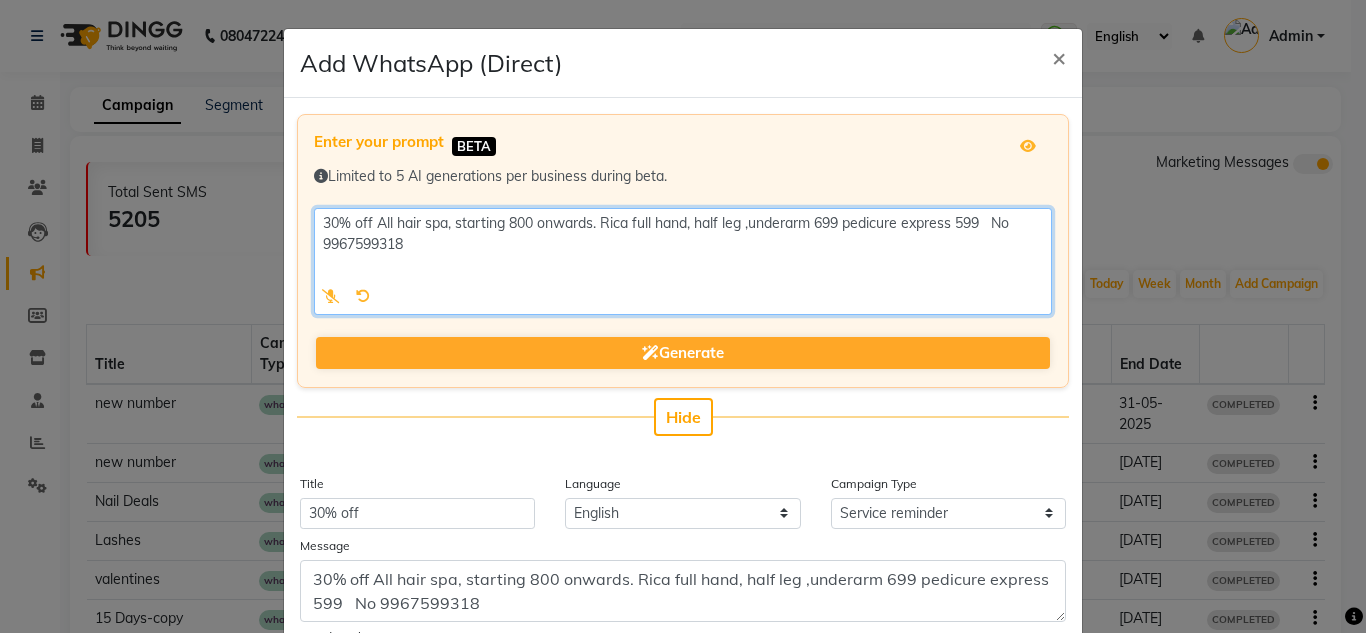 click 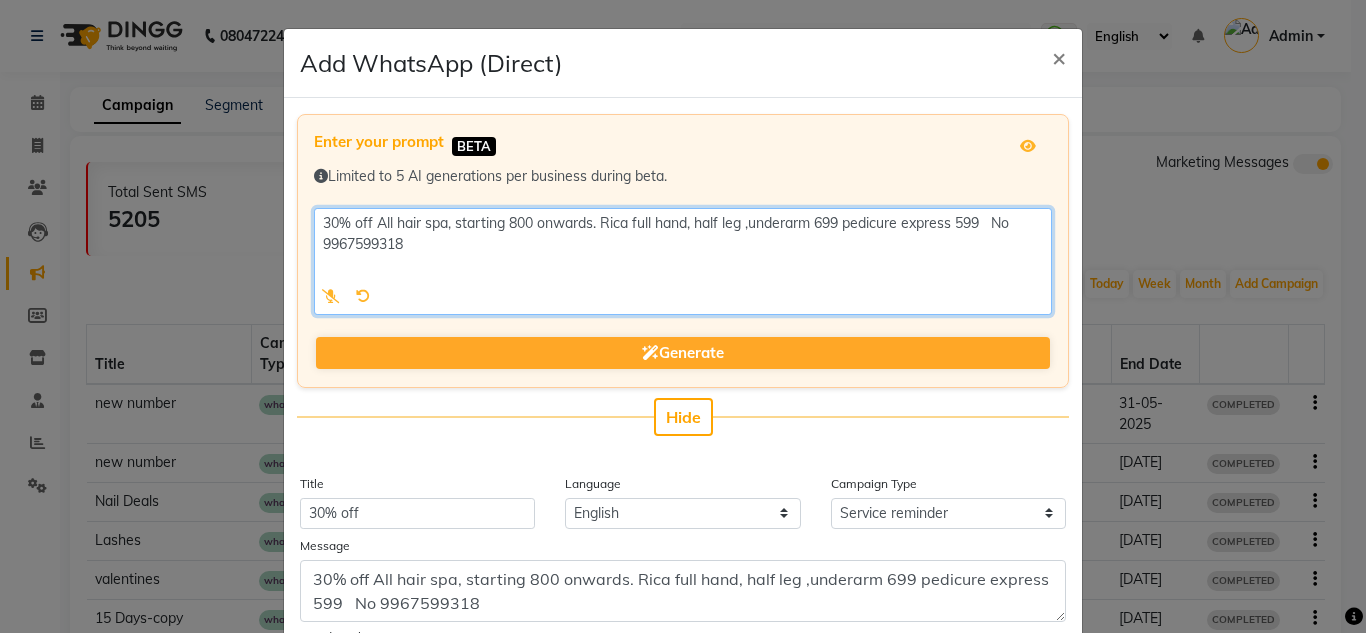 click 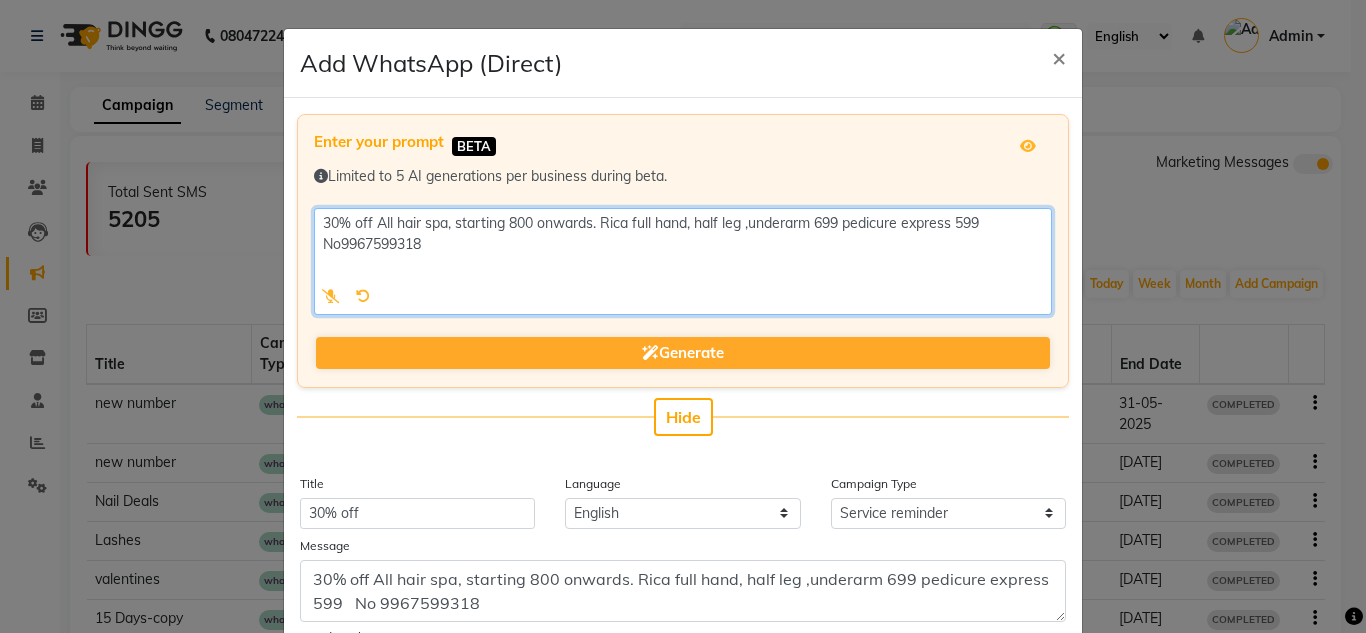 type on "30% off All hair spa, starting 800 onwards. Rica full hand, half leg ,underarm 699 pedicure express 599   No 9967599318" 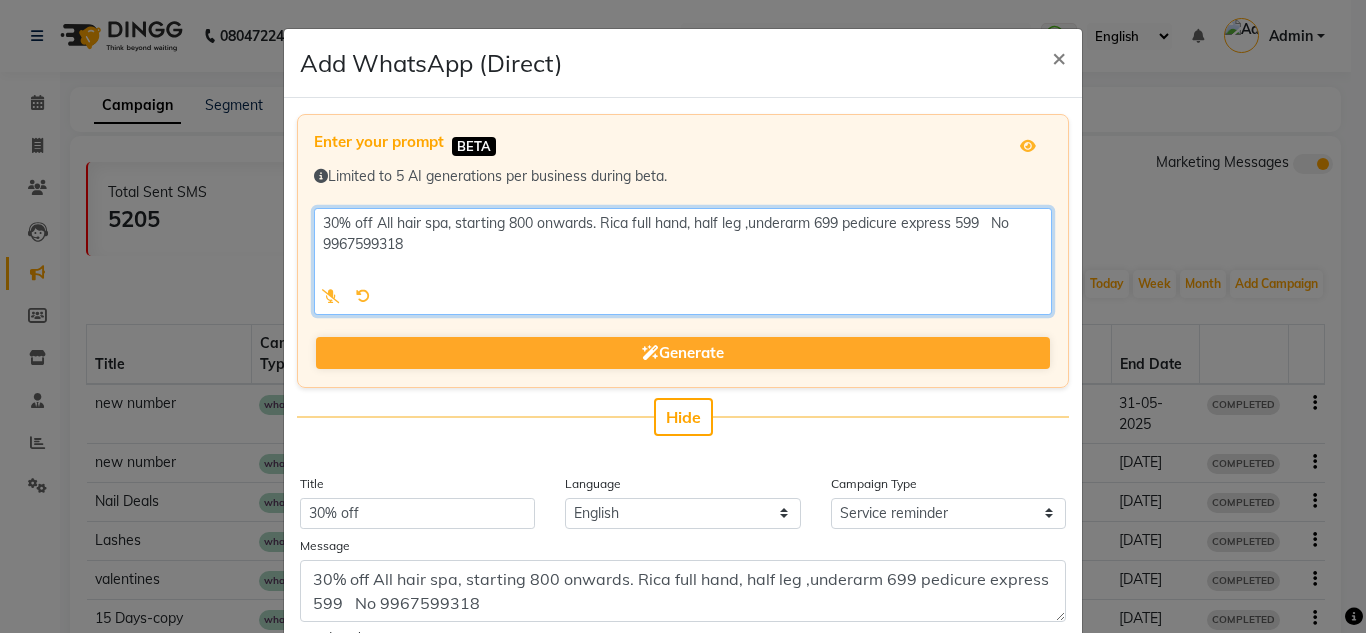 click 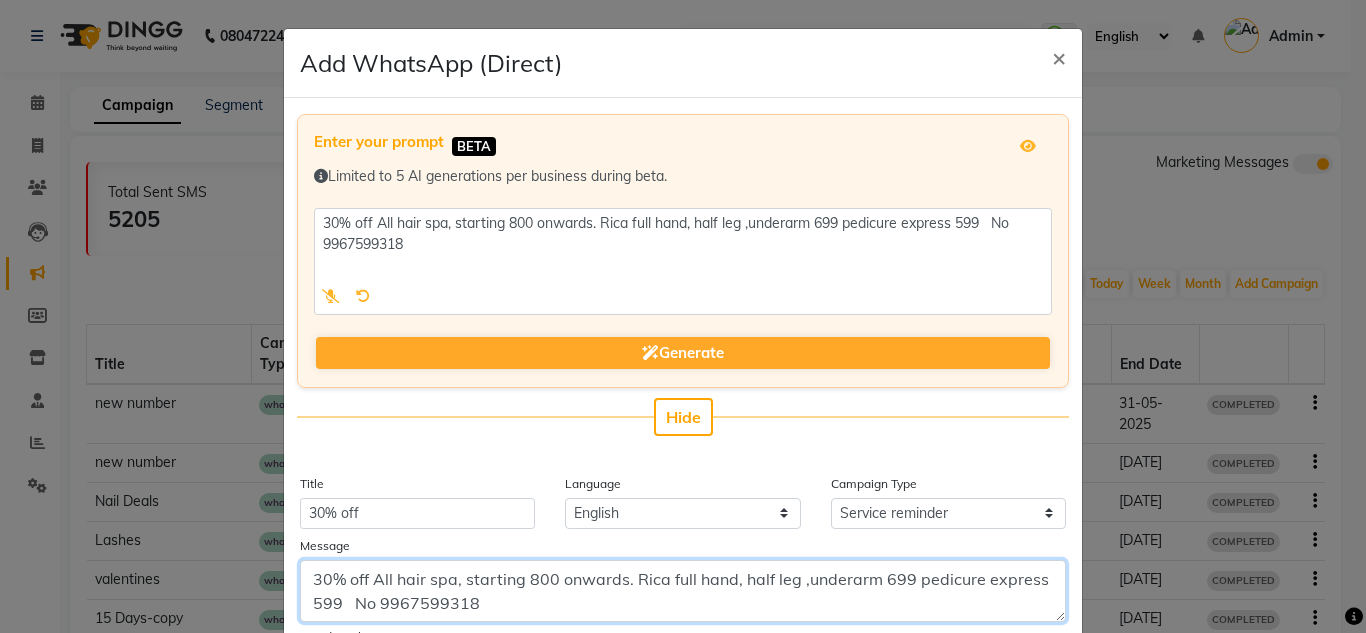 scroll, scrollTop: 0, scrollLeft: 0, axis: both 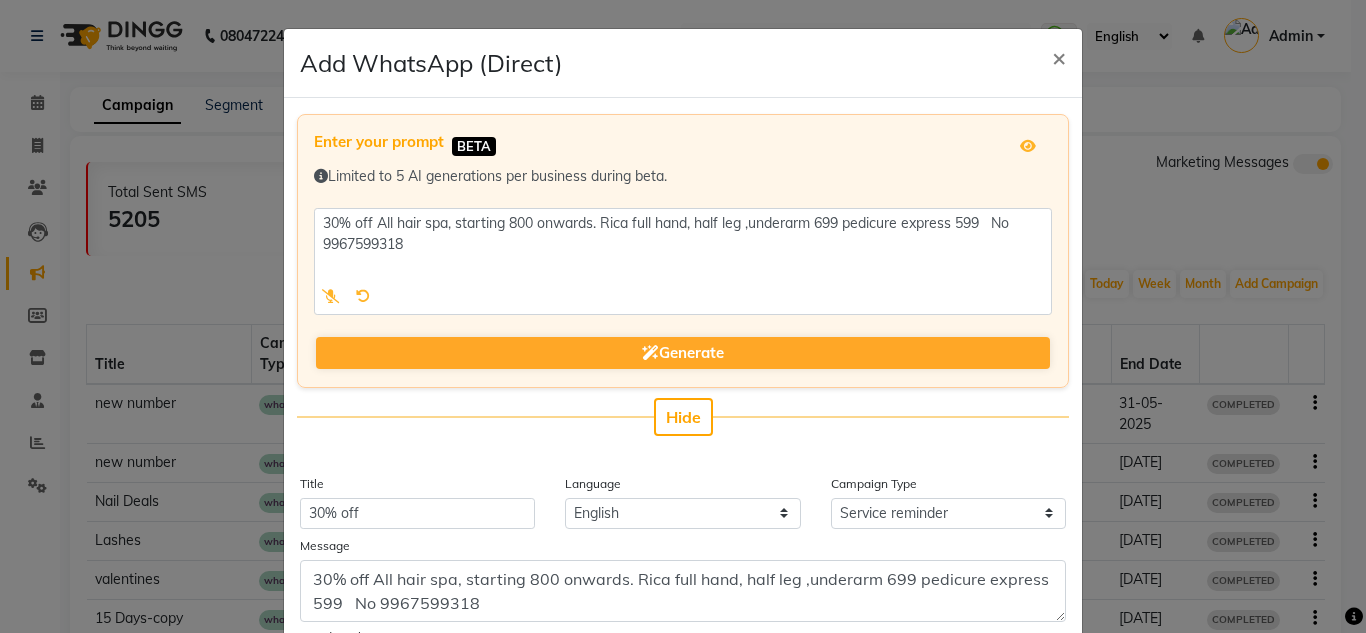 click at bounding box center (1354, 616) 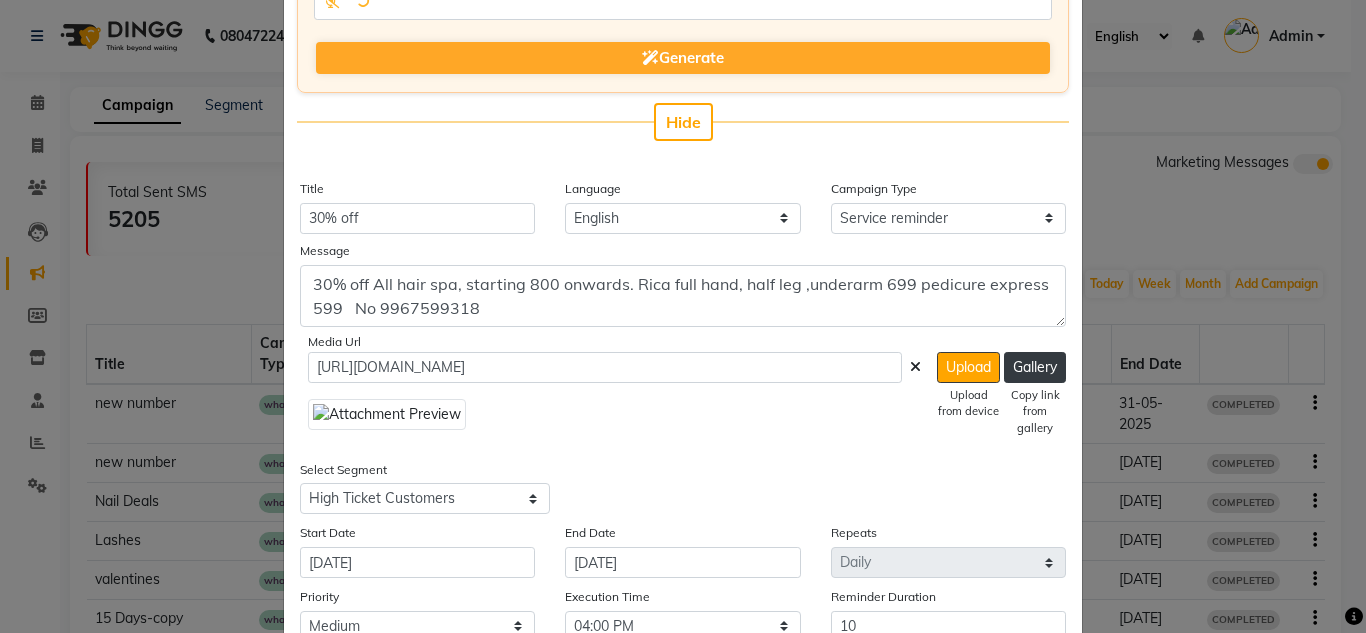 scroll, scrollTop: 507, scrollLeft: 0, axis: vertical 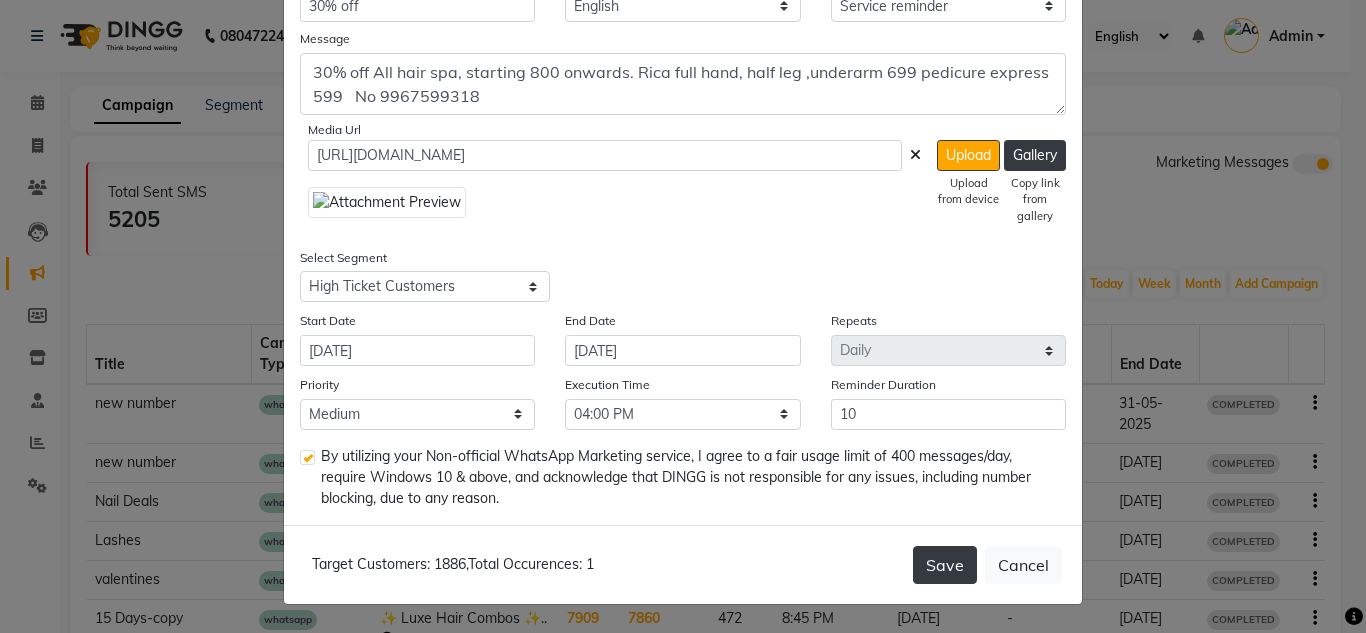 click on "Save" 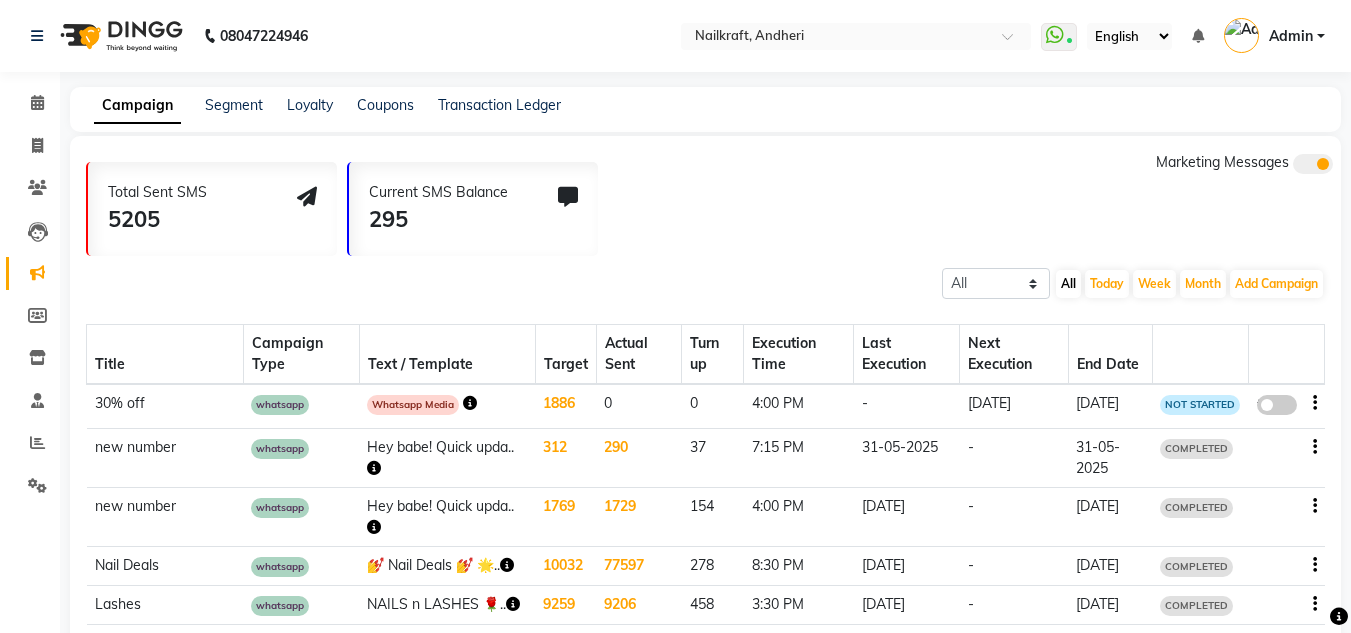 click 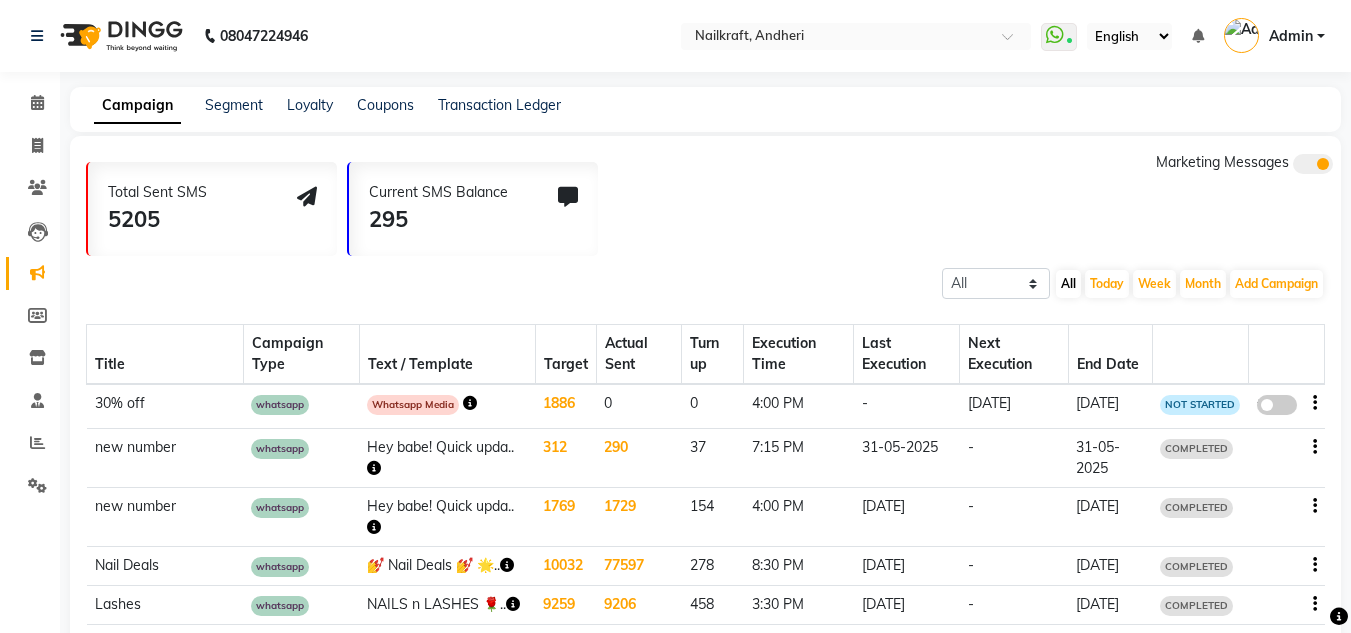 click on "false" 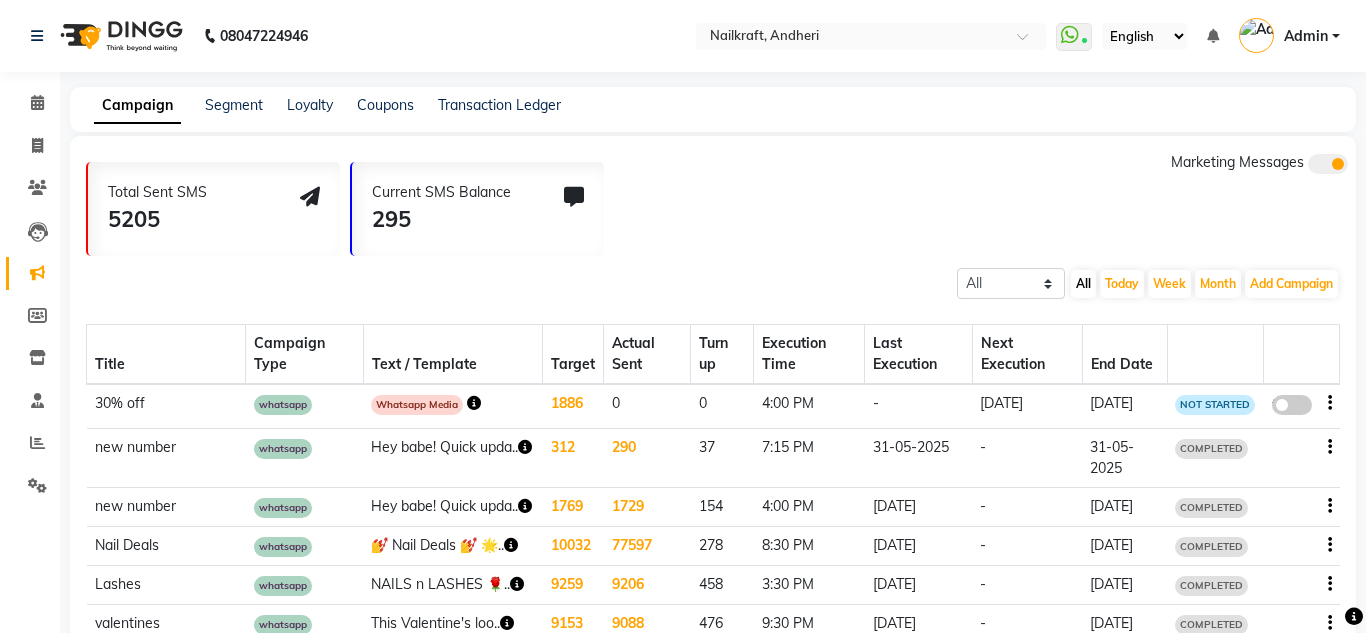 select on "4" 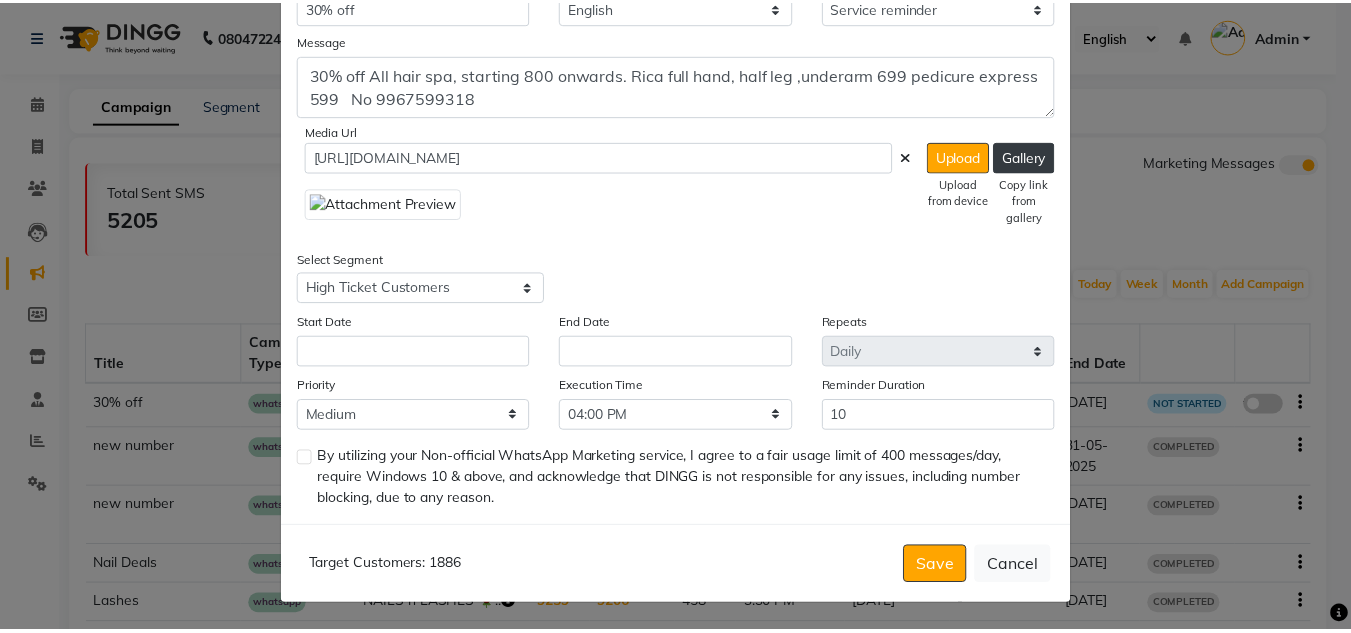 scroll, scrollTop: 509, scrollLeft: 0, axis: vertical 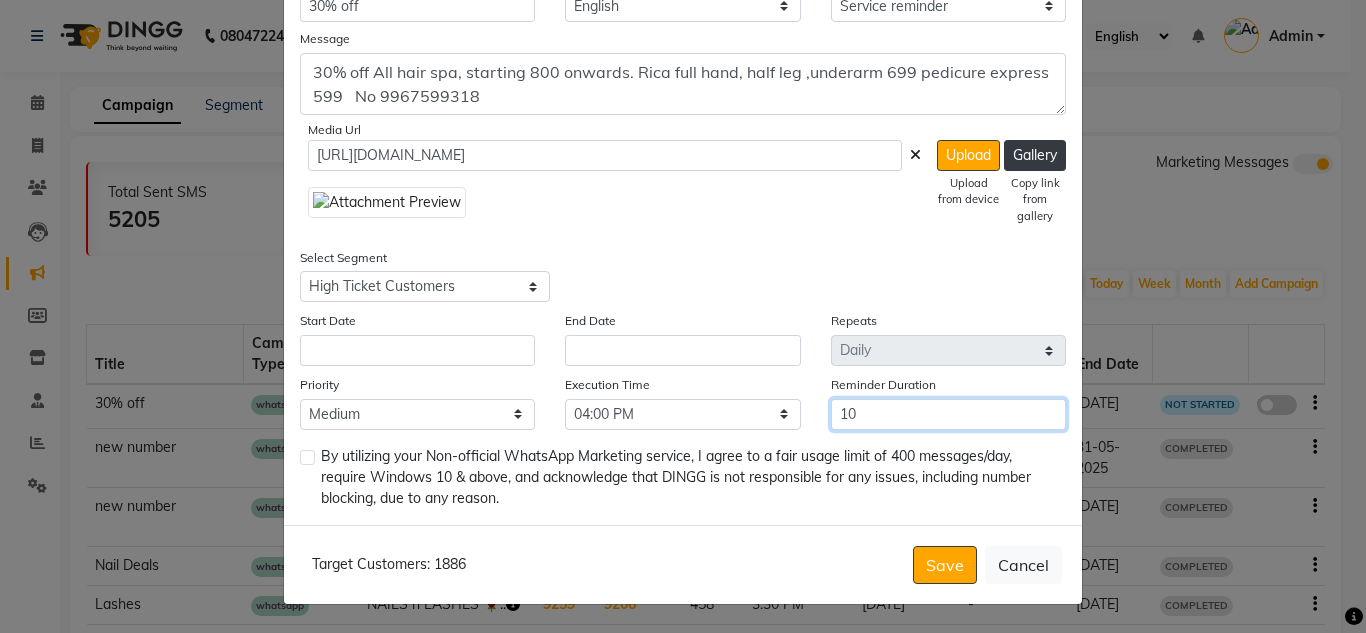 click on "10" at bounding box center (948, 414) 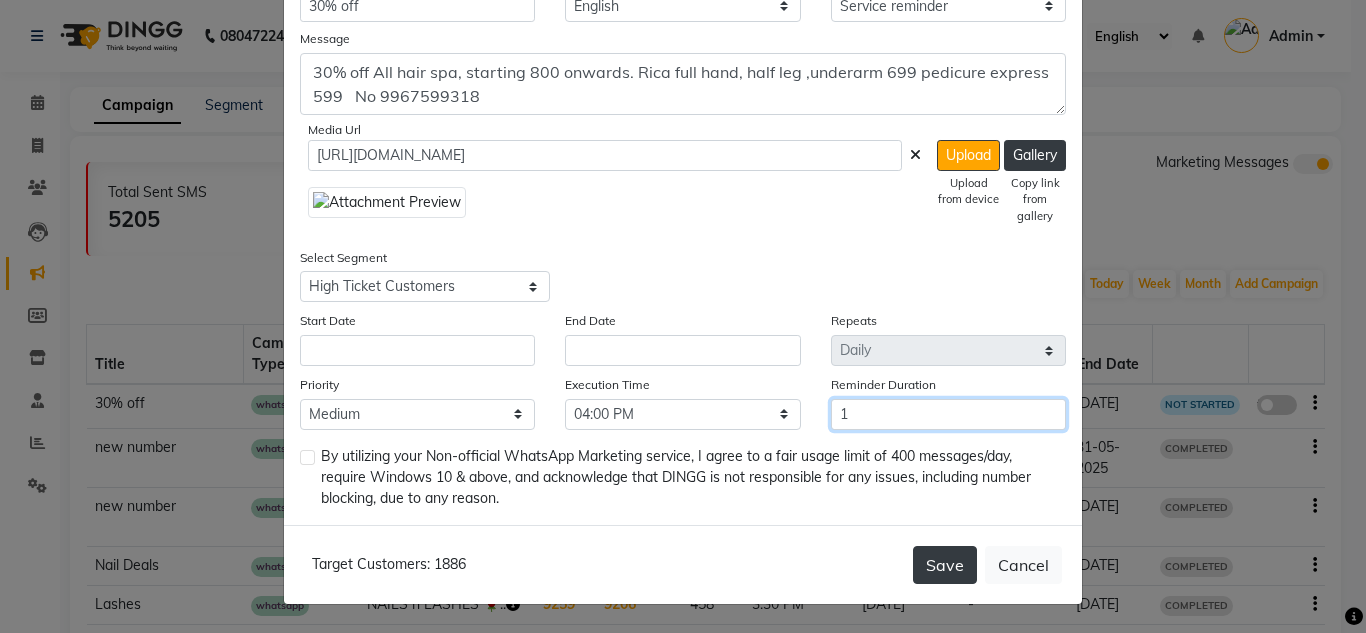 type on "1" 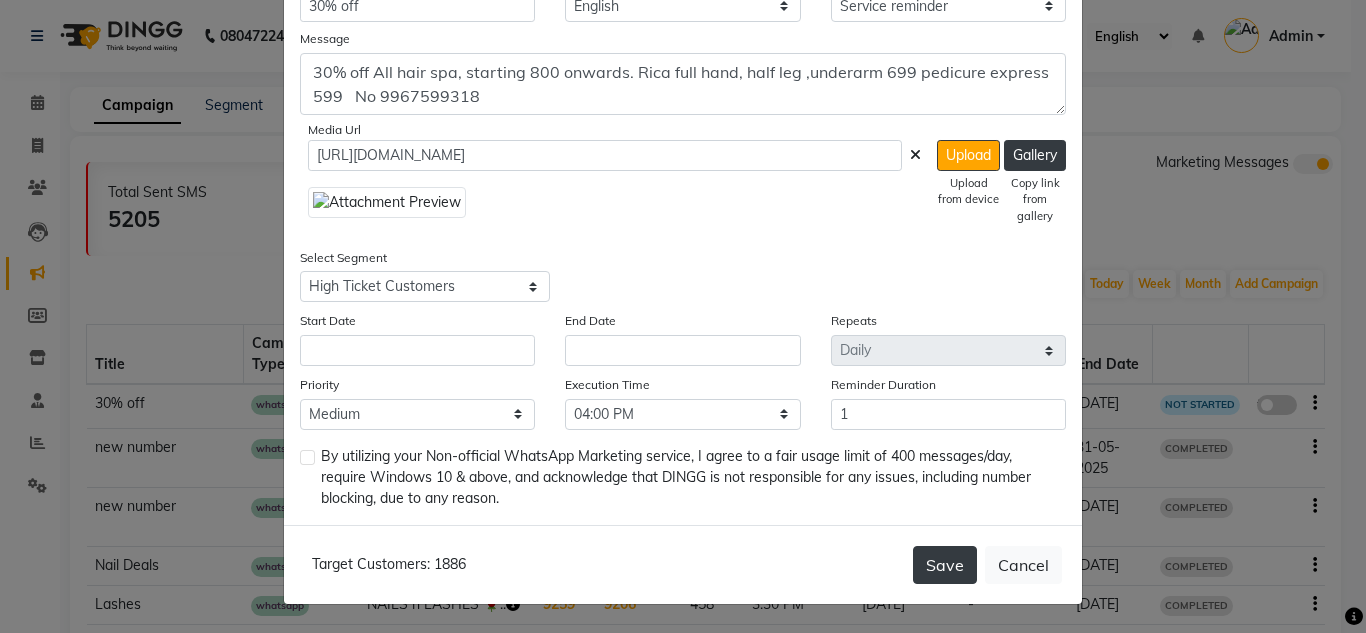 click on "Save" 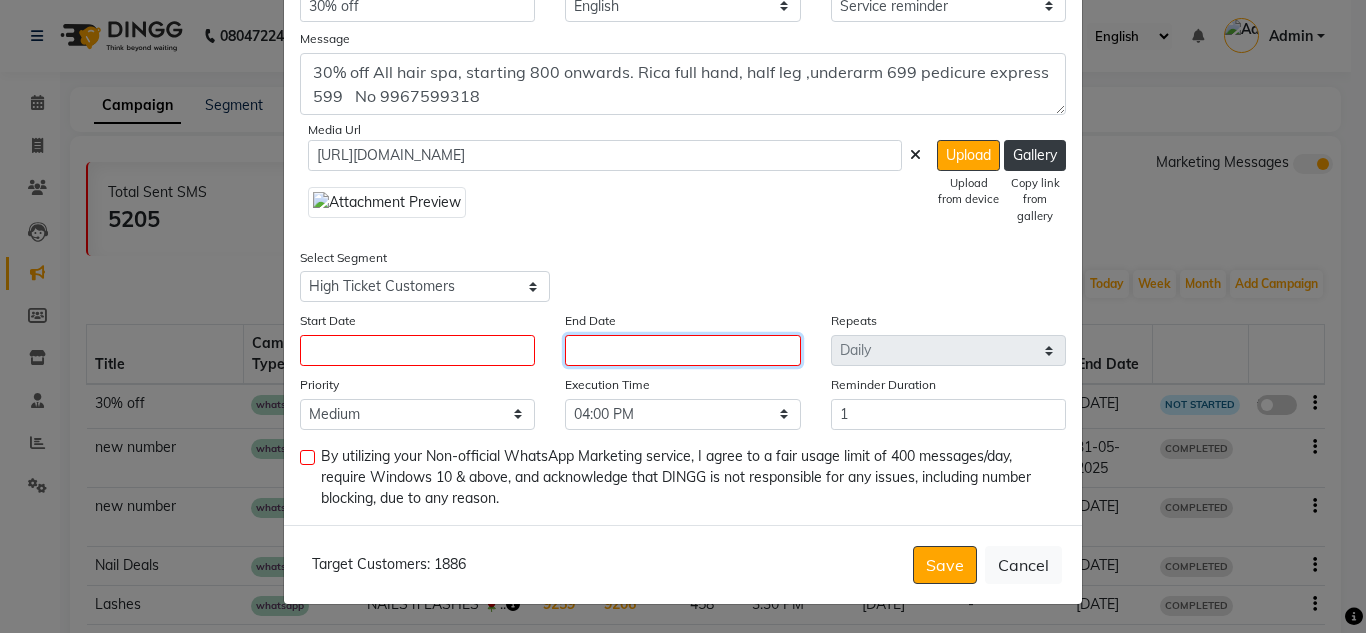 drag, startPoint x: 598, startPoint y: 345, endPoint x: 490, endPoint y: 348, distance: 108.04166 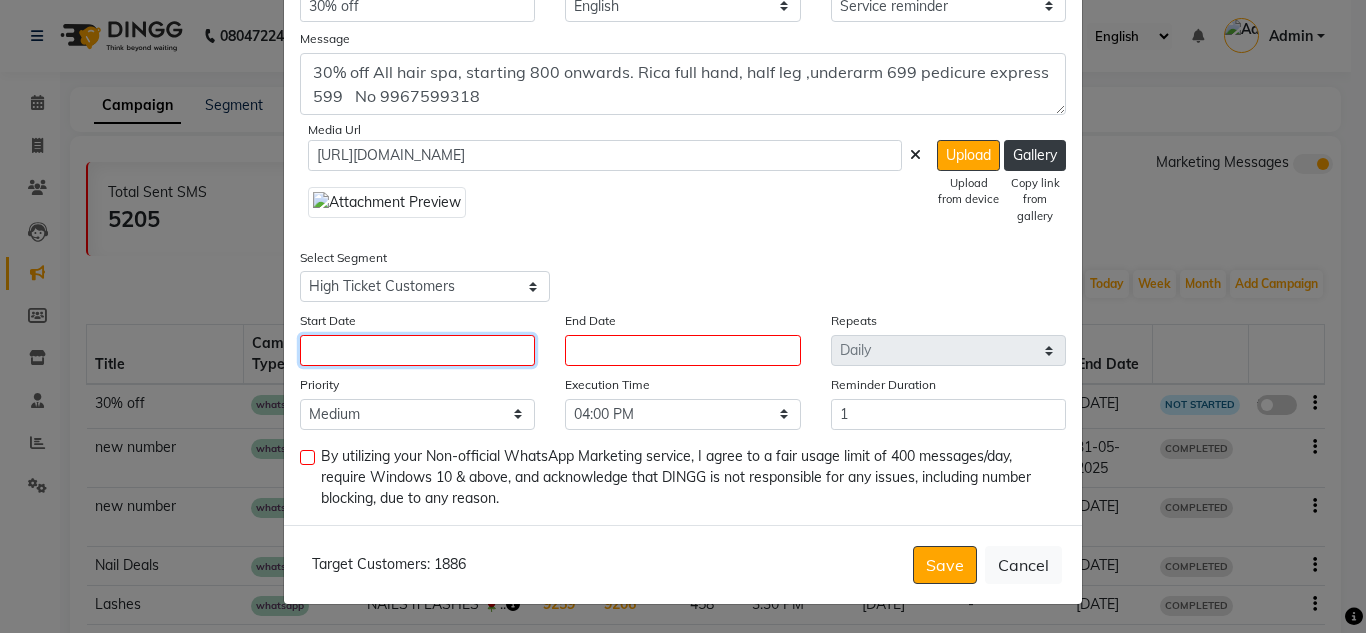 click 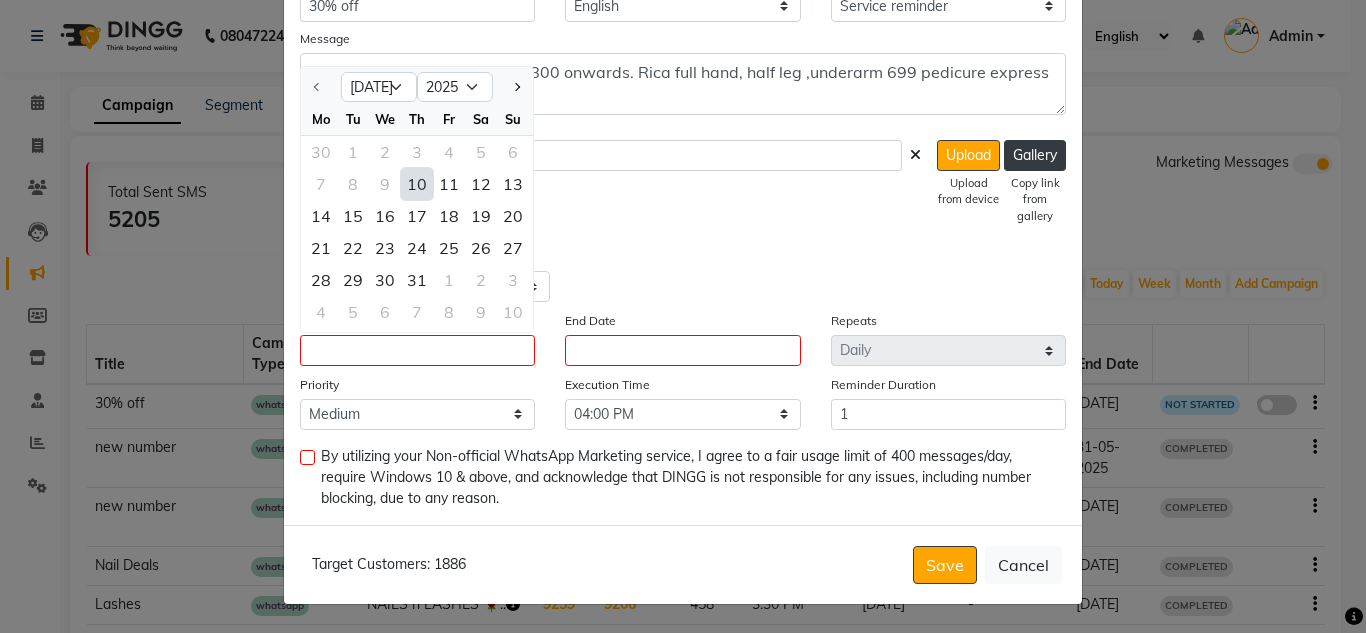click on "10" 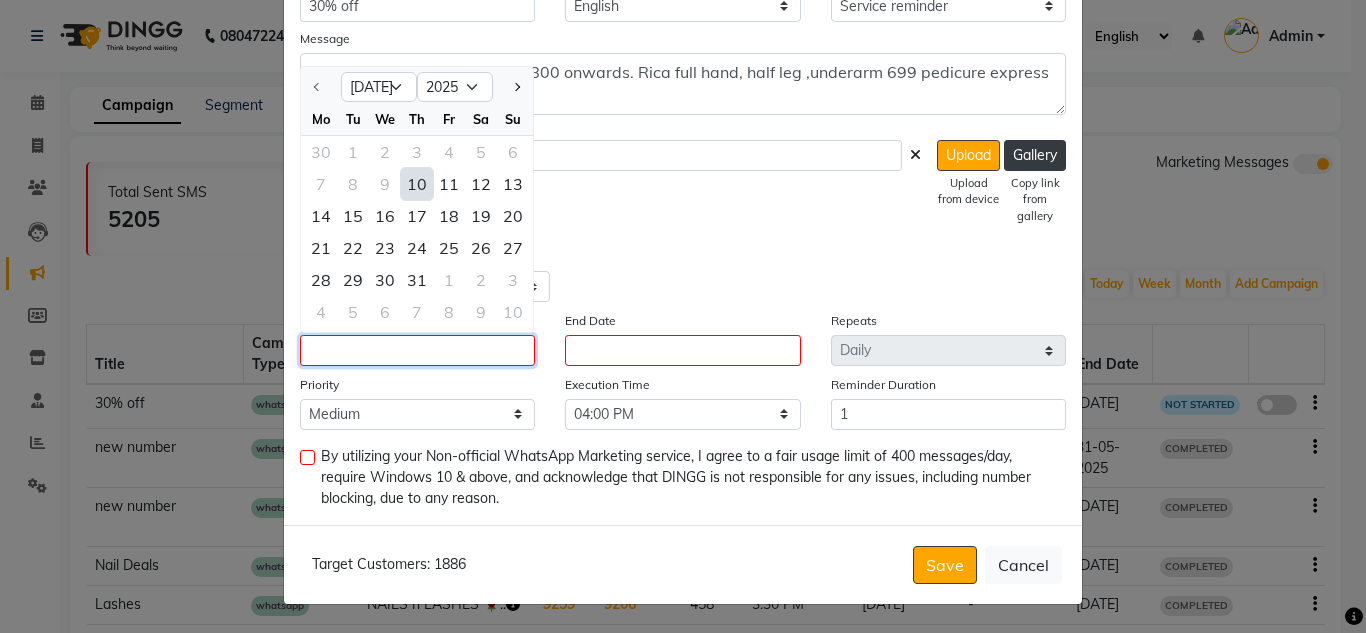 type on "[DATE]" 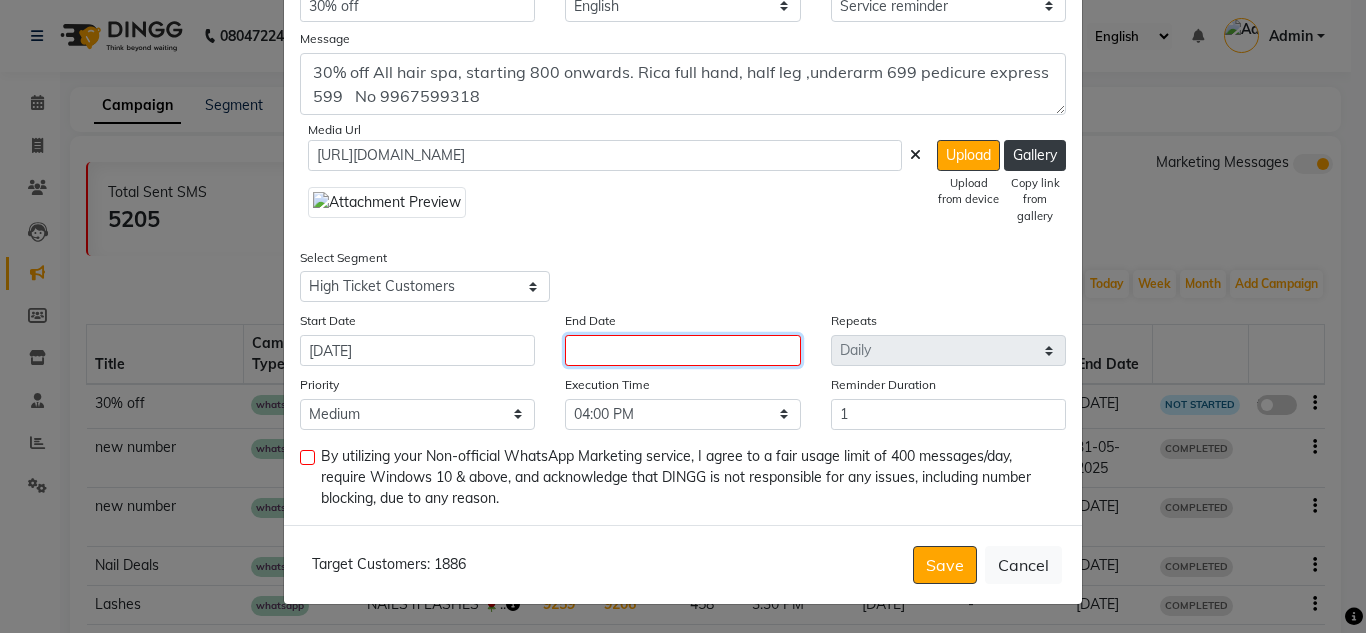 click 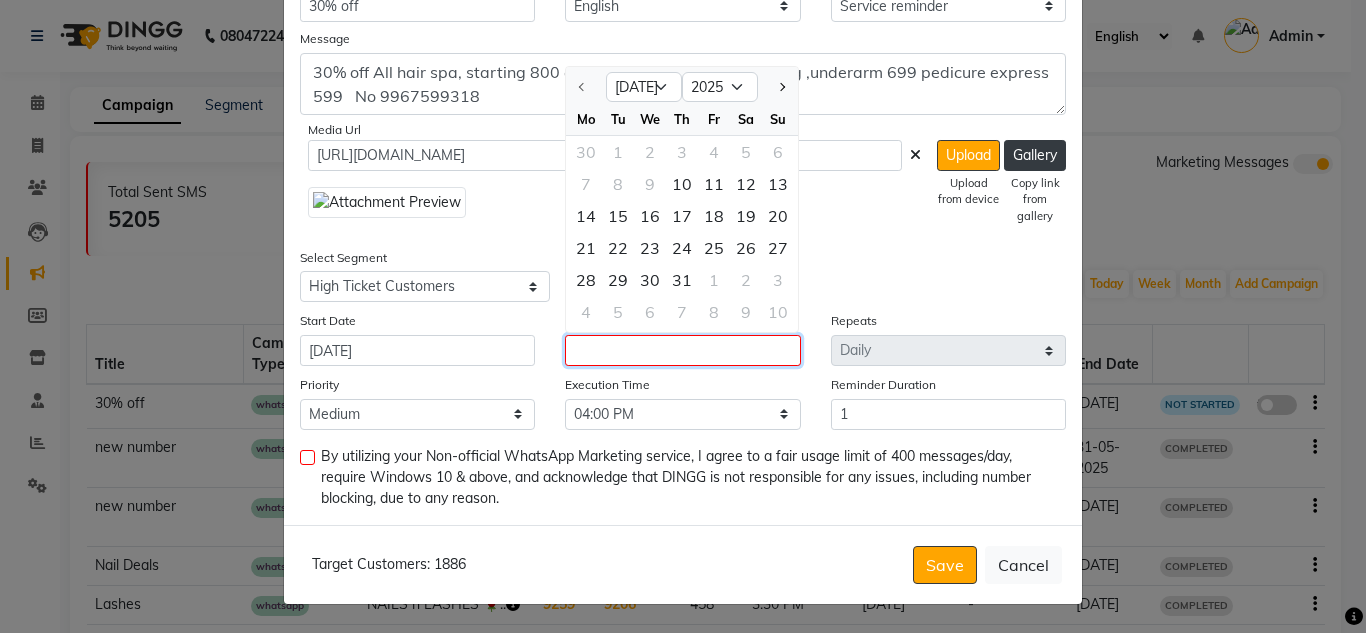 click 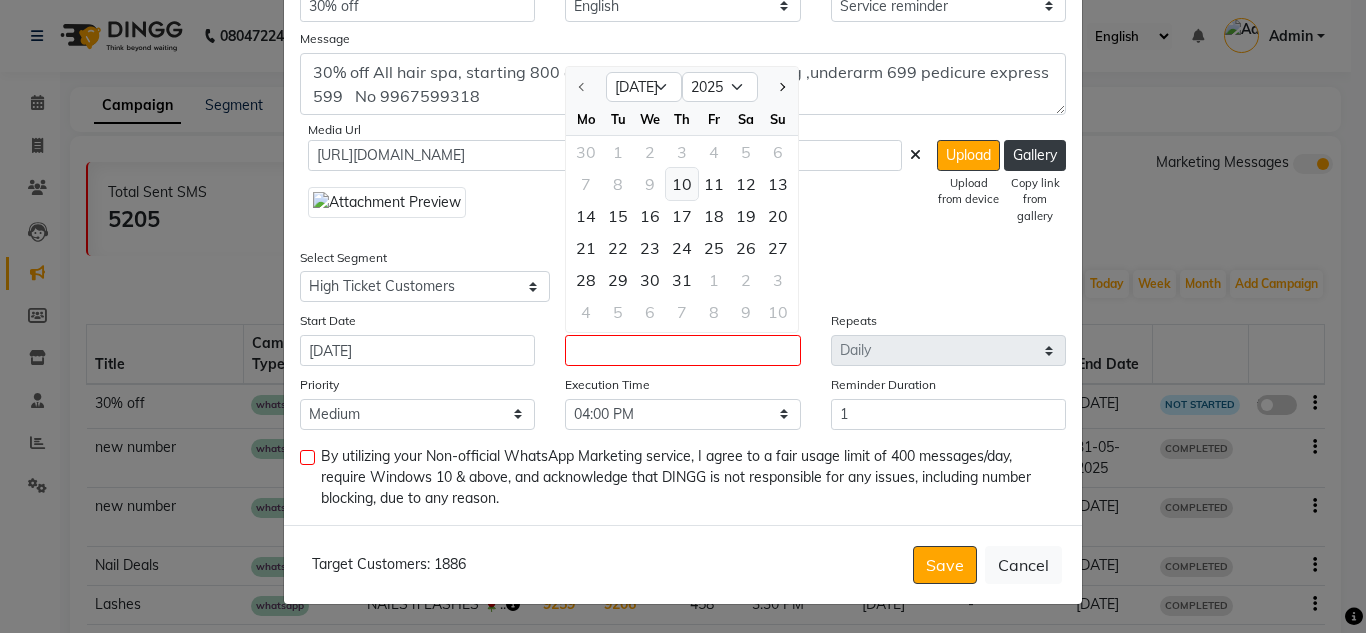 click on "10" 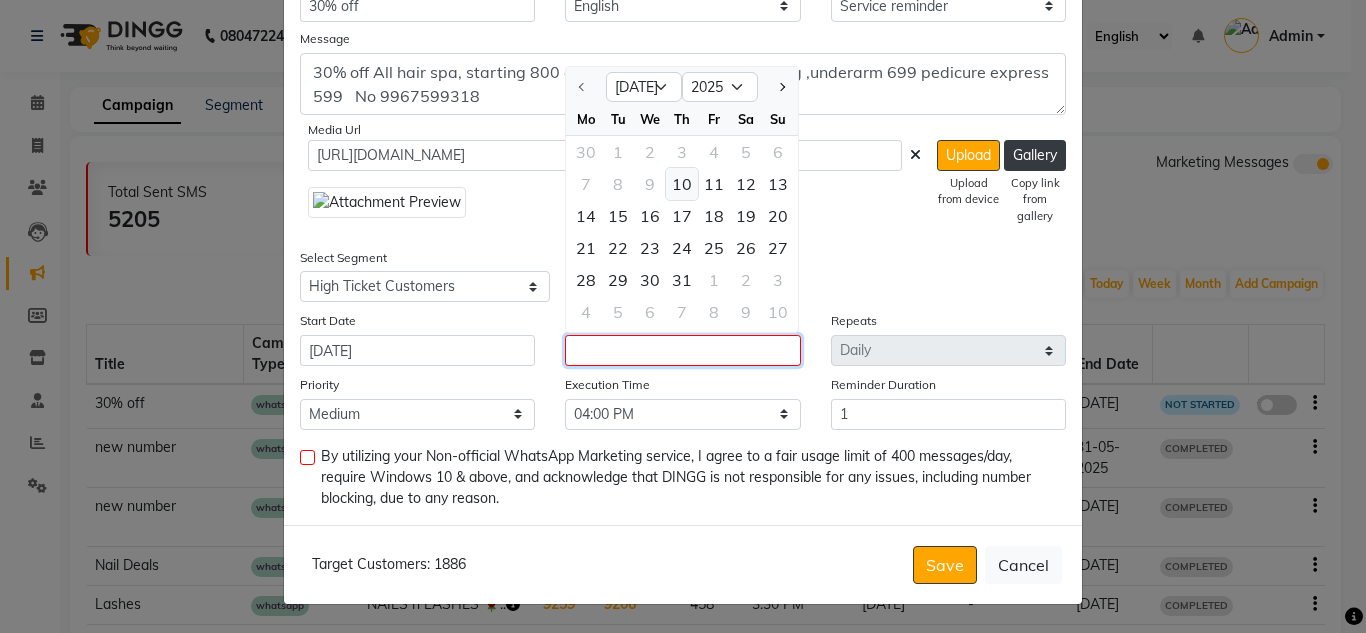 type on "[DATE]" 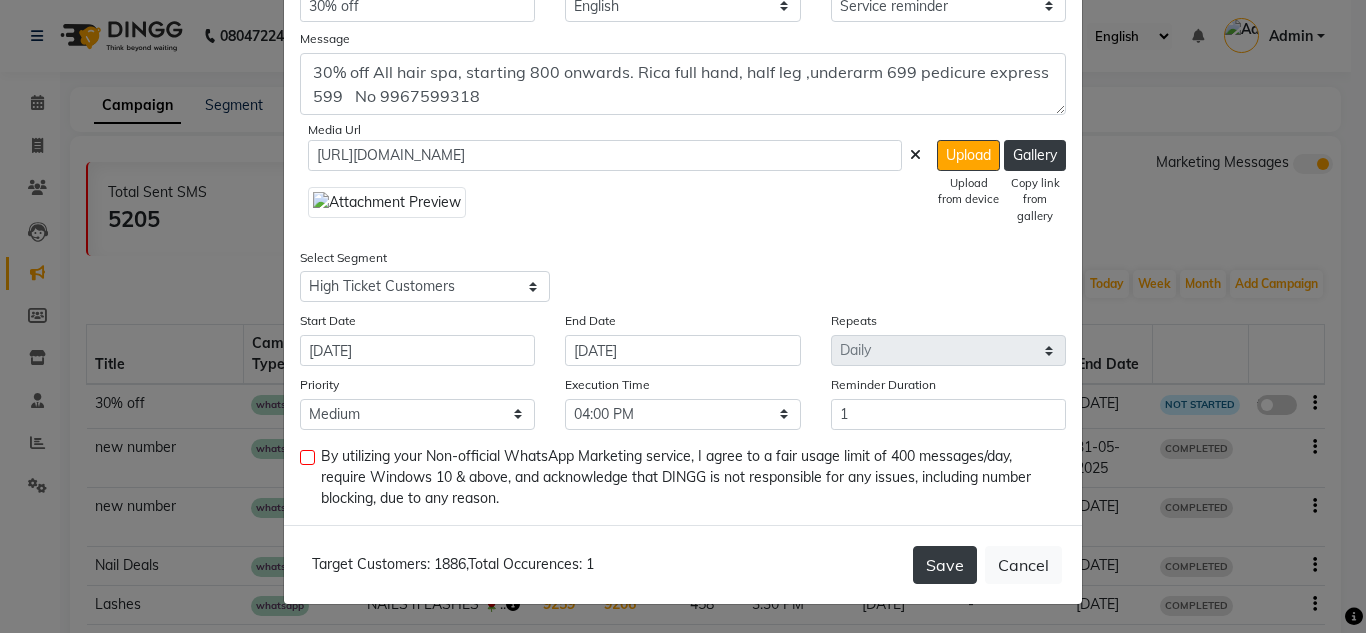 click on "Save" 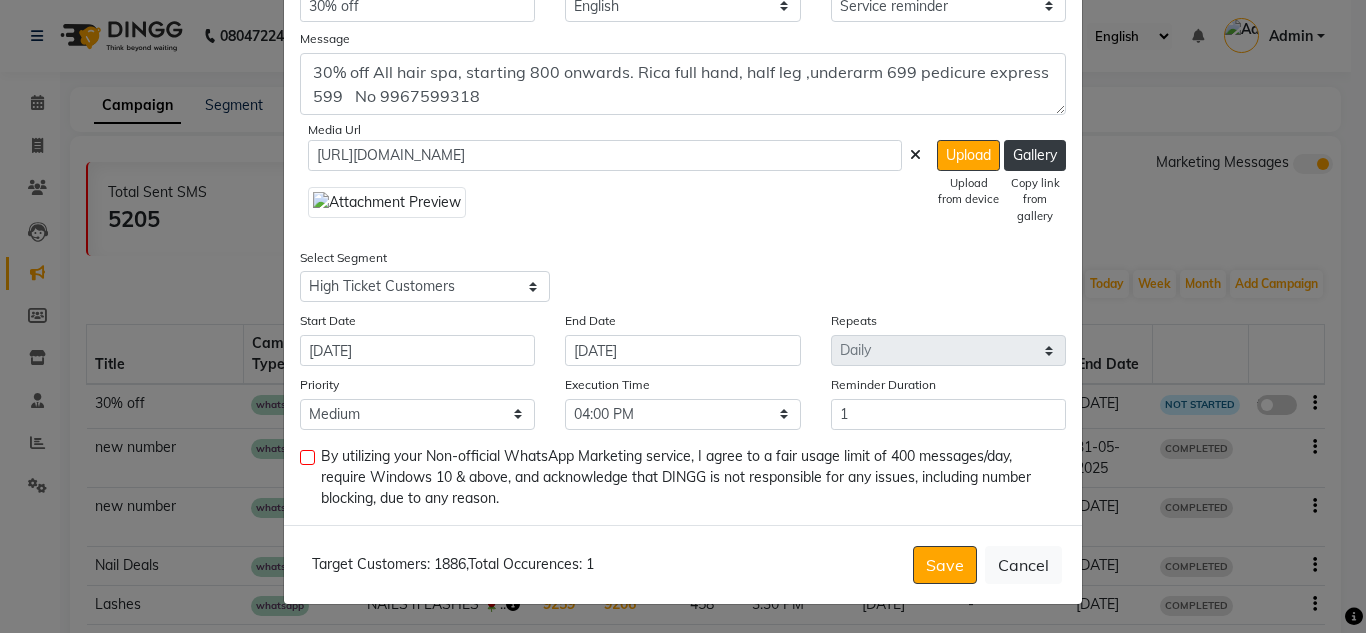 click 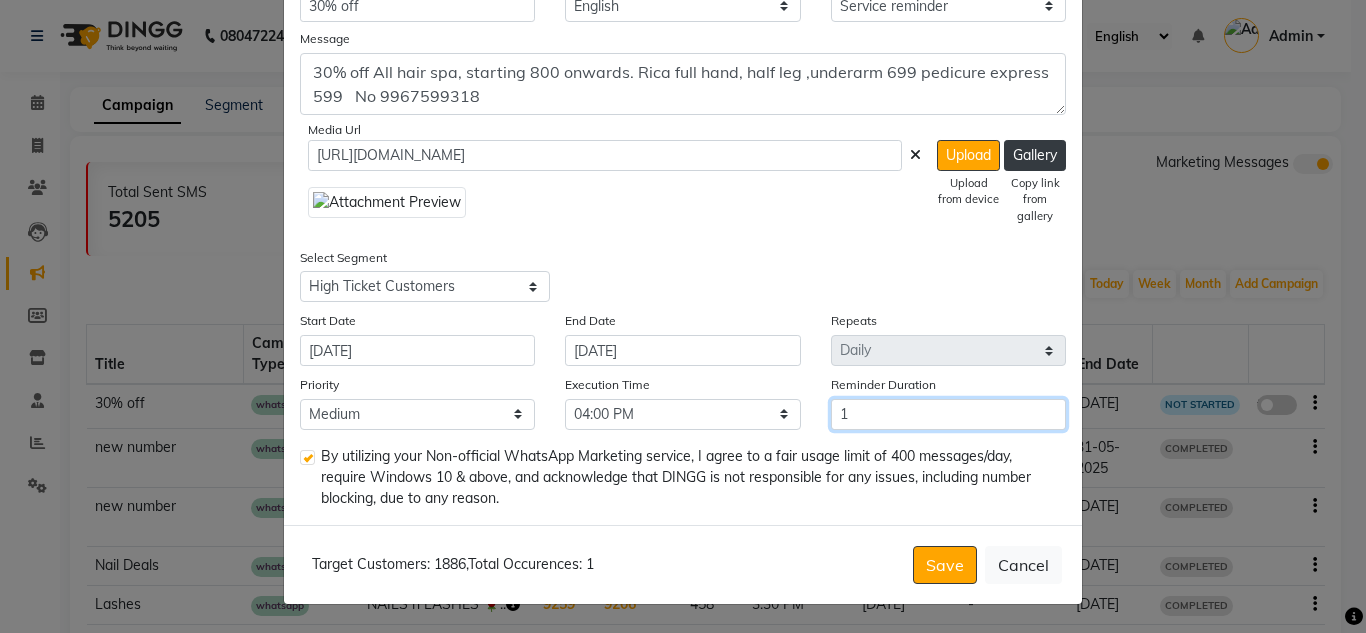 click on "1" at bounding box center (948, 414) 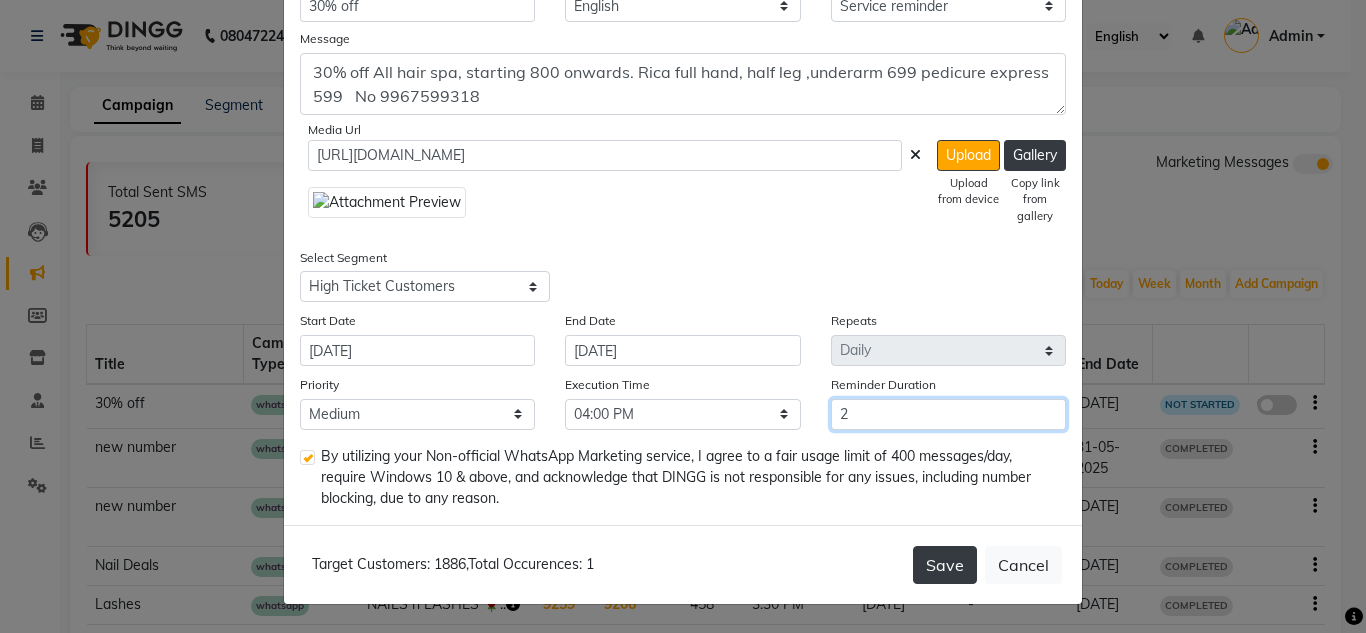 type on "2" 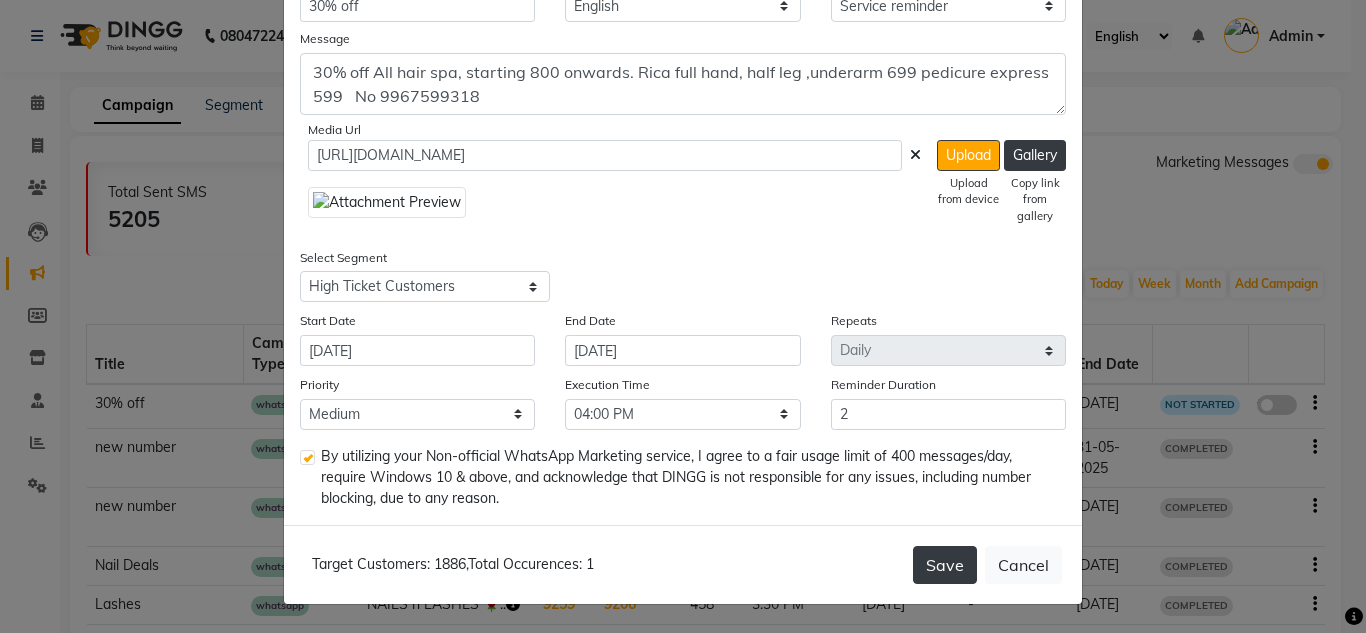 click on "Save" 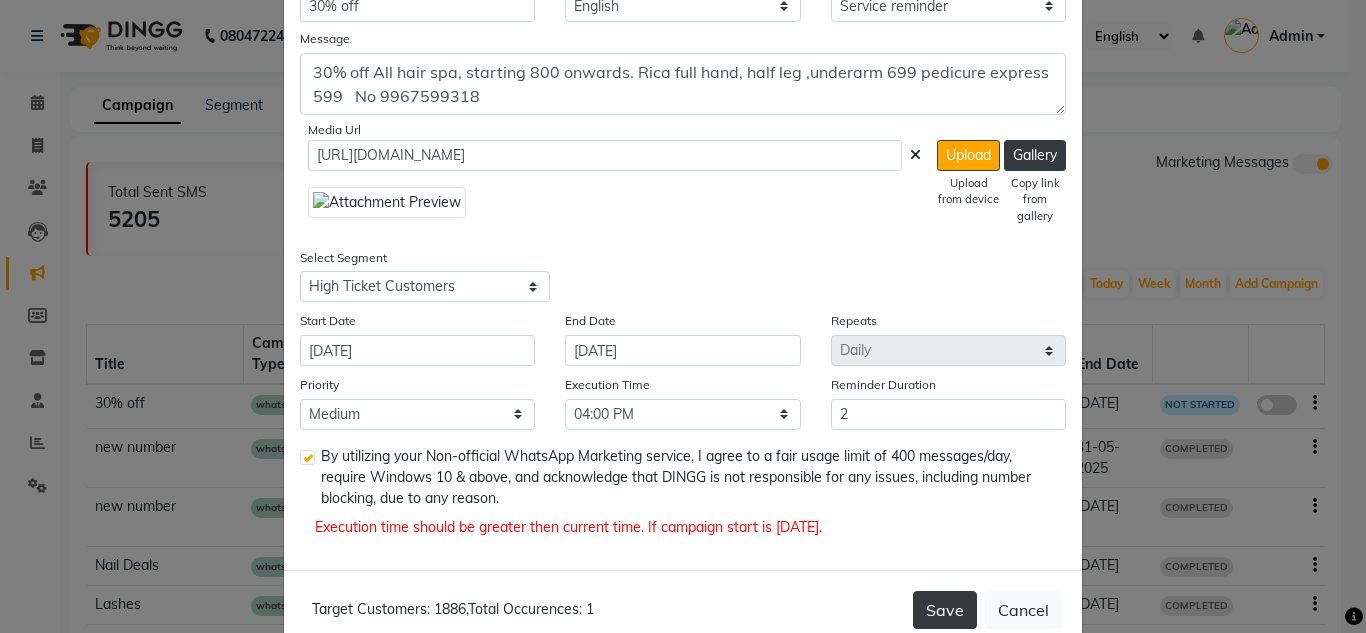 click on "Save" 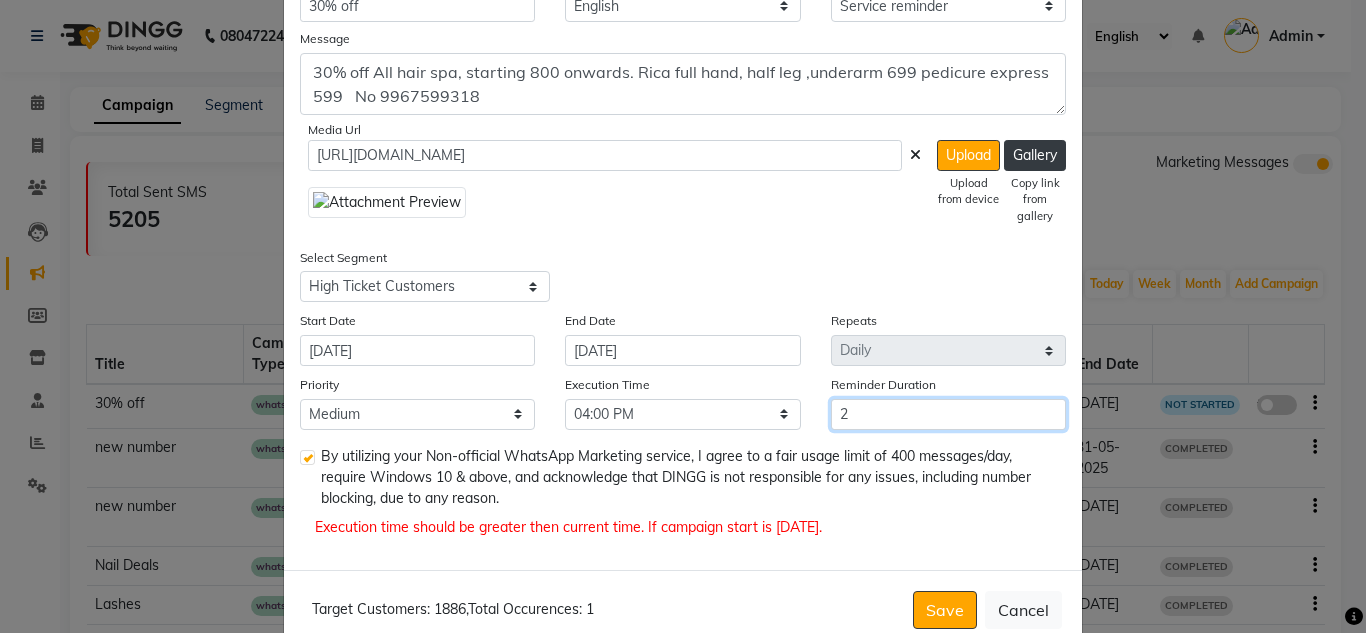 click on "2" at bounding box center (948, 414) 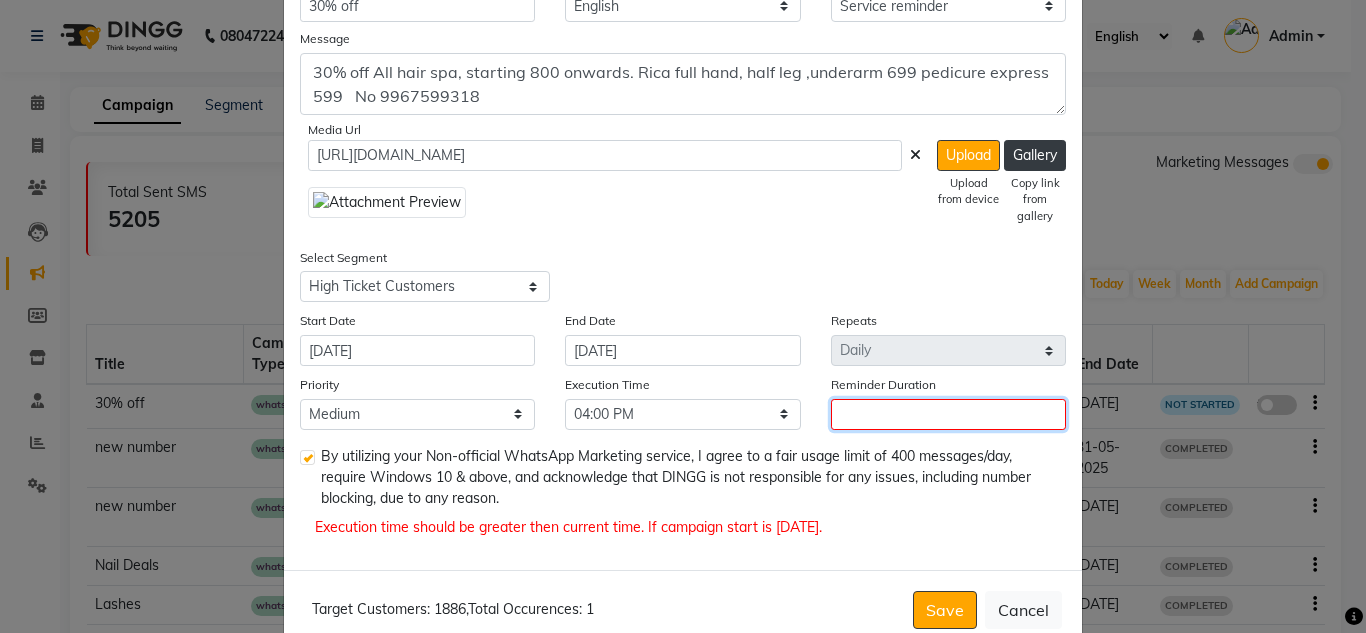 type 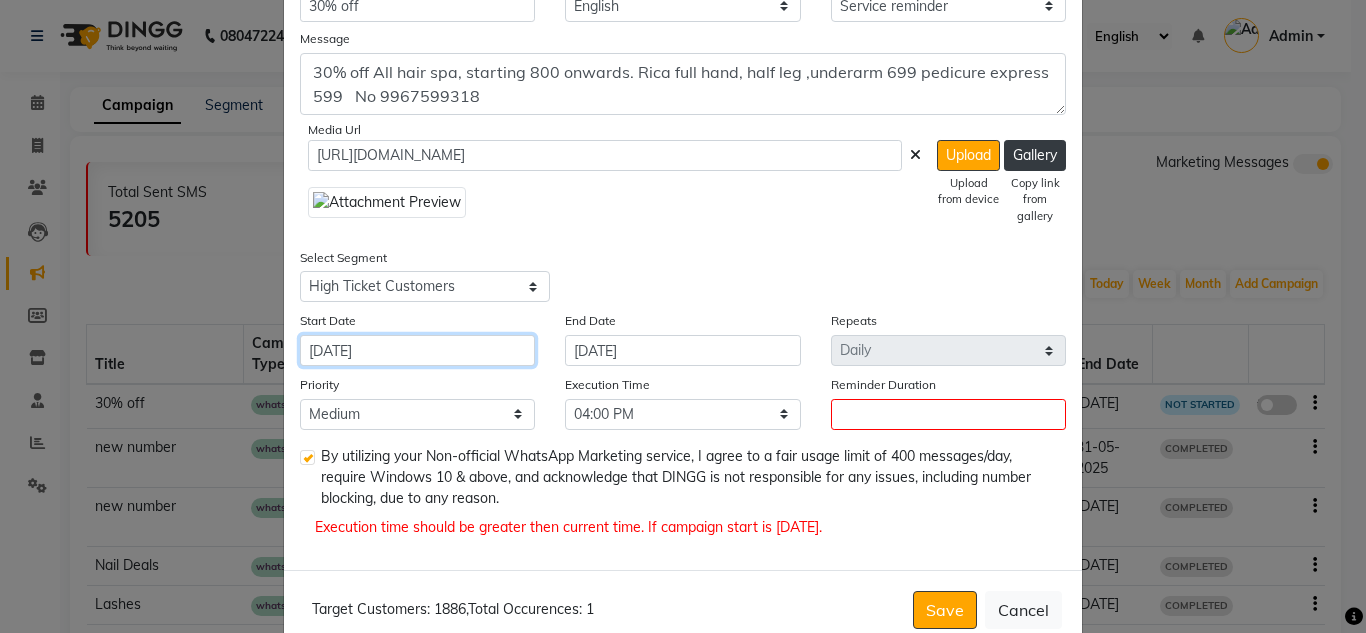 click on "[DATE]" 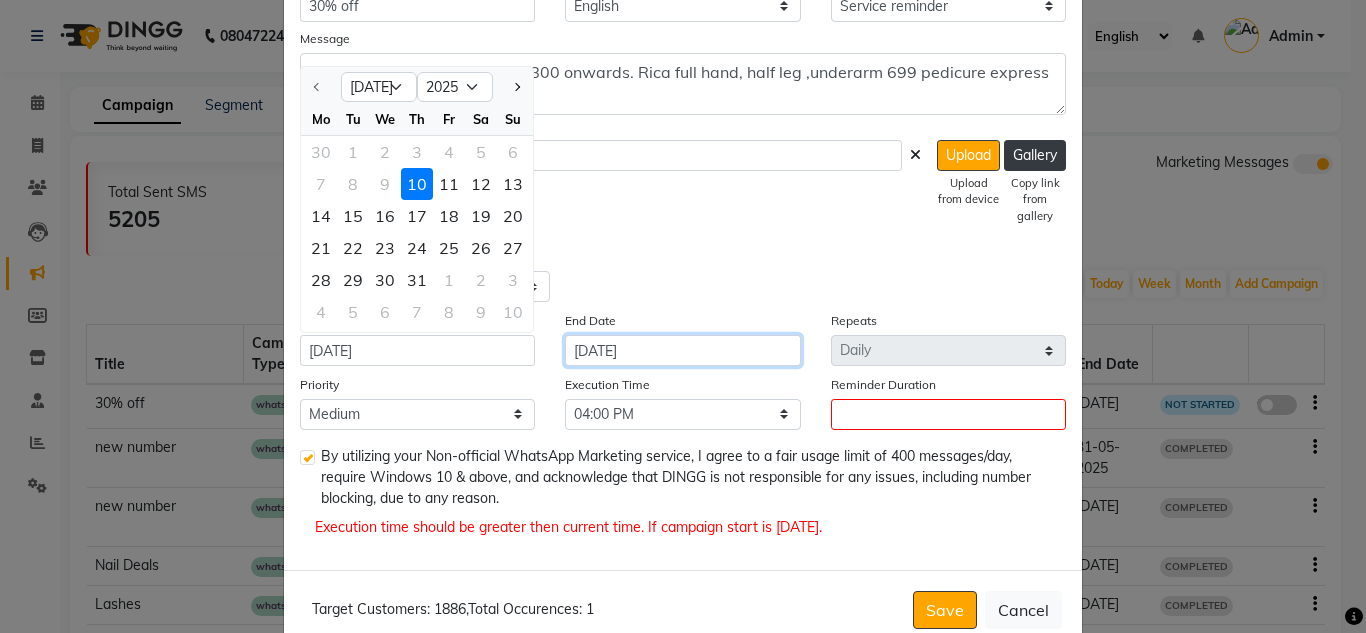 click on "[DATE]" 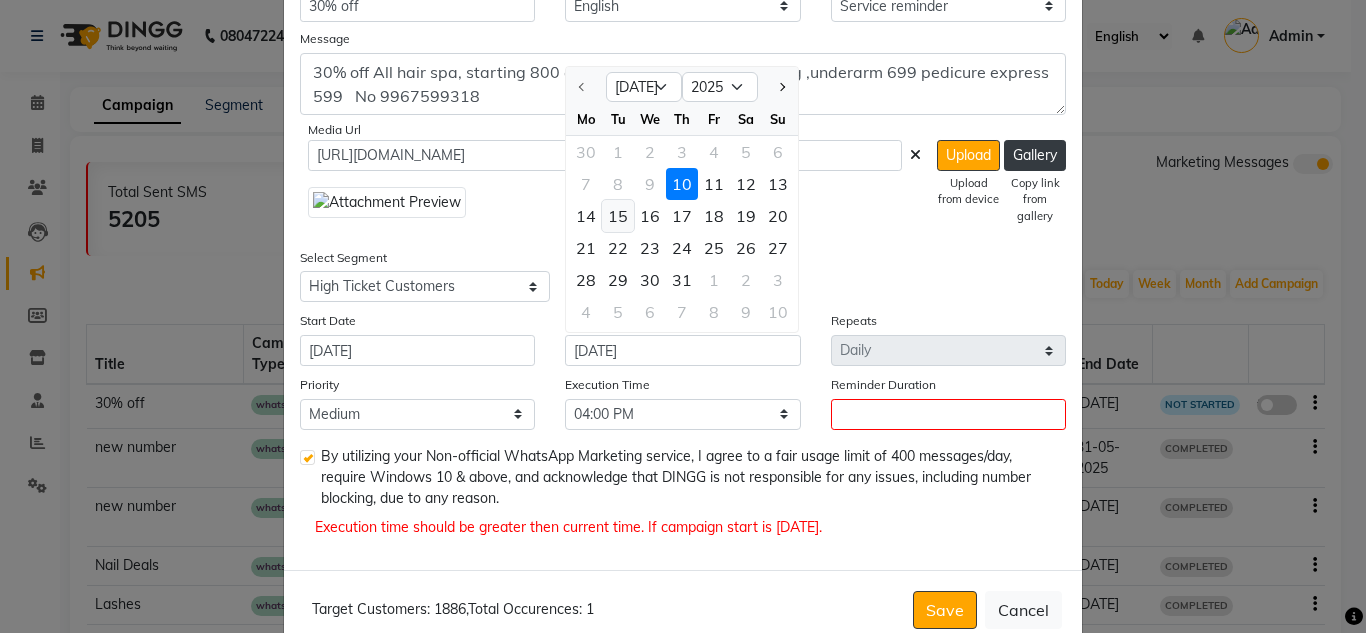 click on "15" 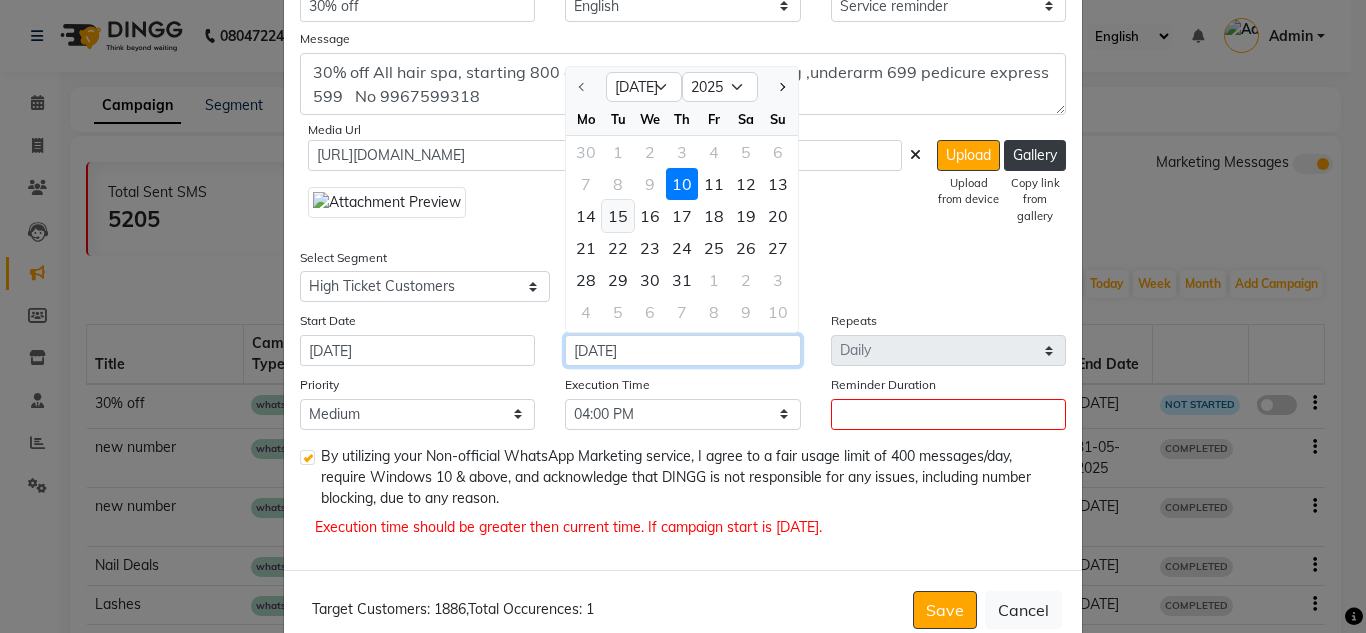 type on "15-07-2025" 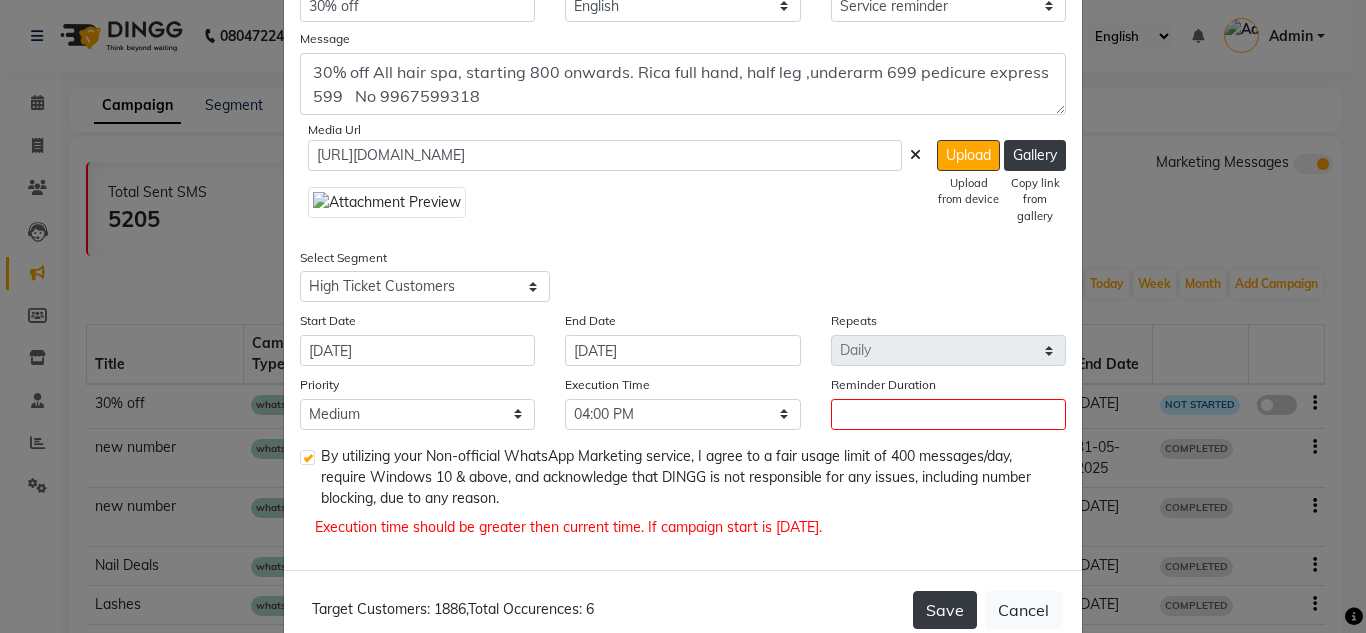 click on "Save" 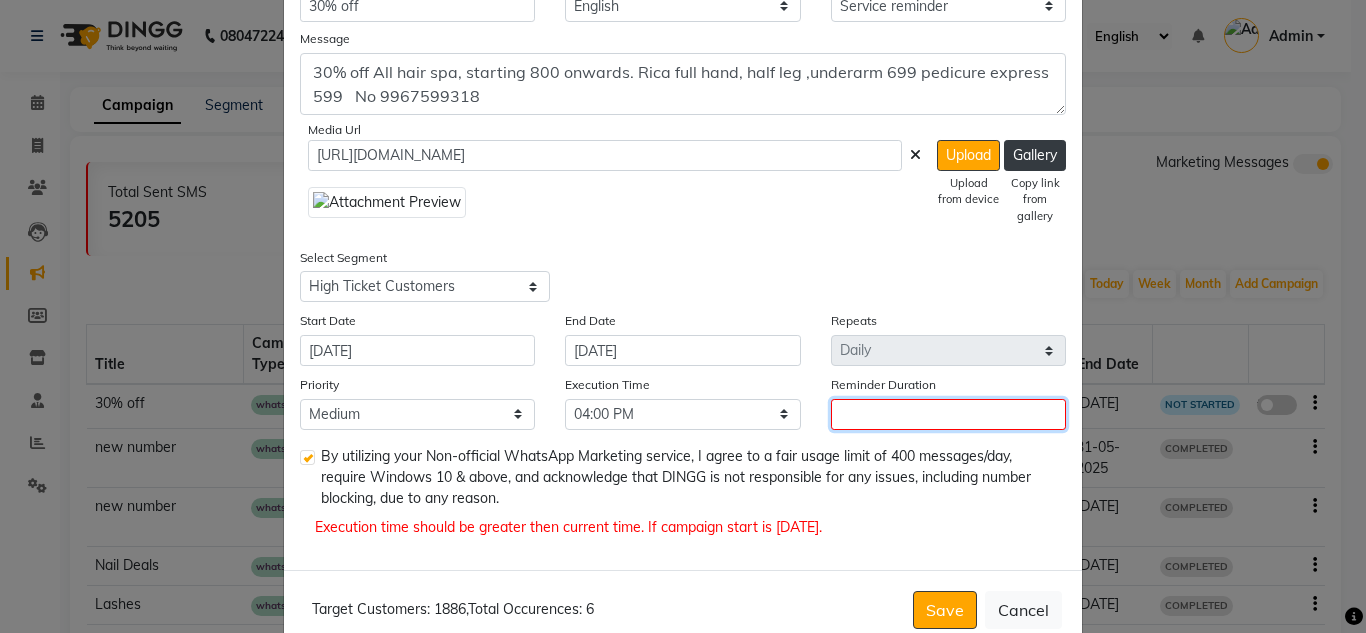 click on "Reminder Duration" at bounding box center (948, 414) 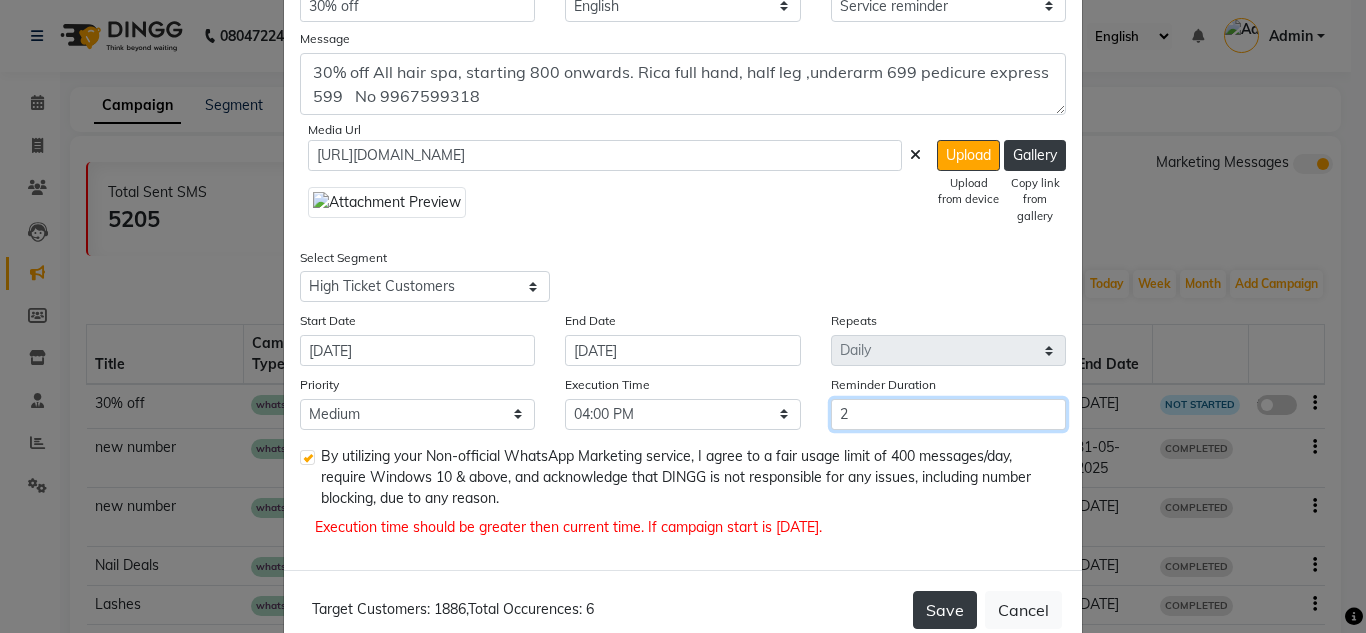type on "2" 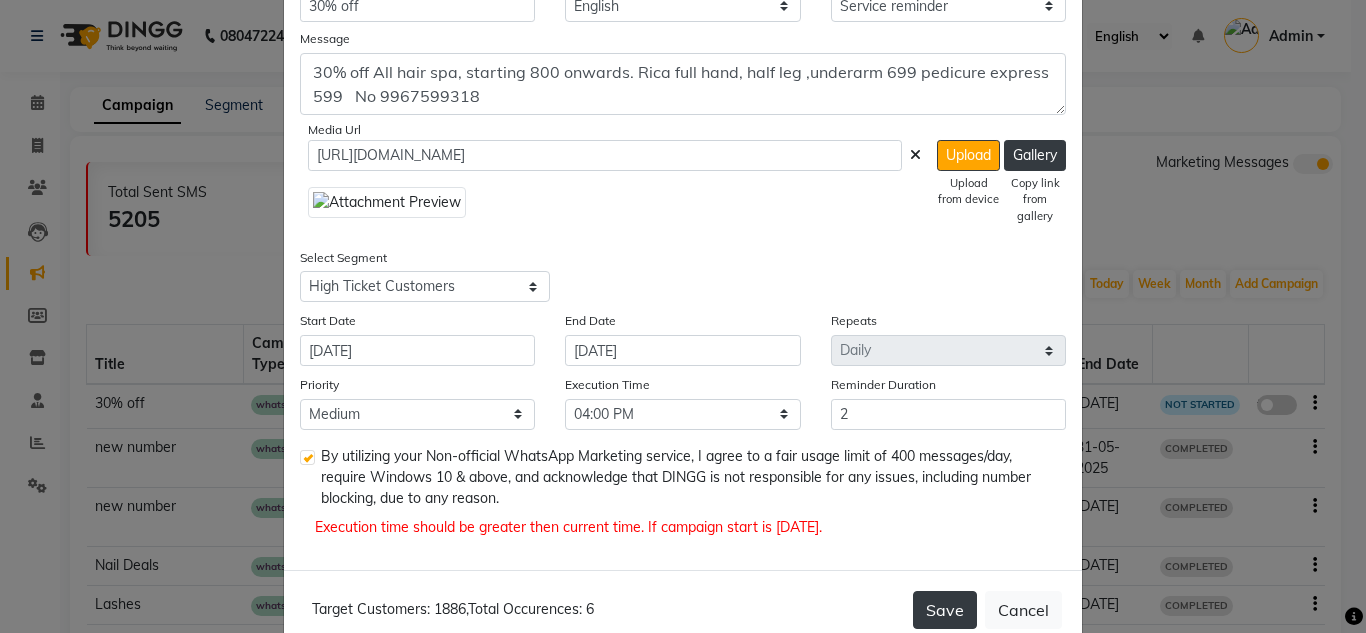 click on "Save" 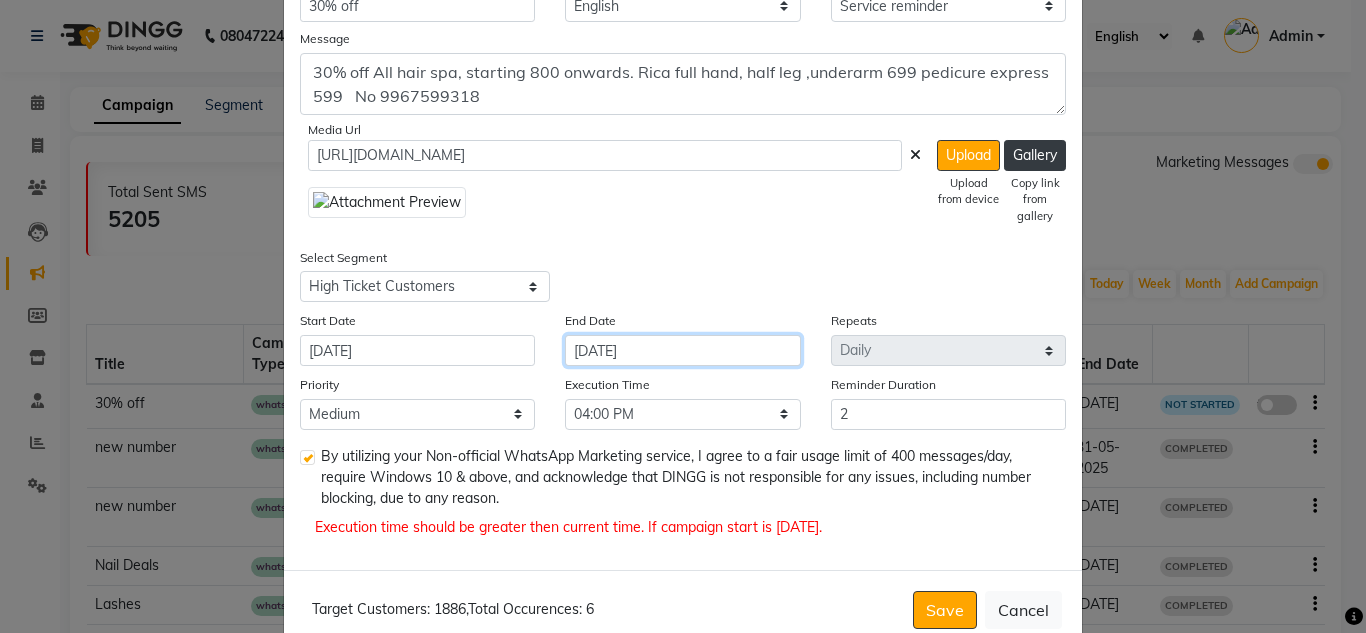 click on "15-07-2025" 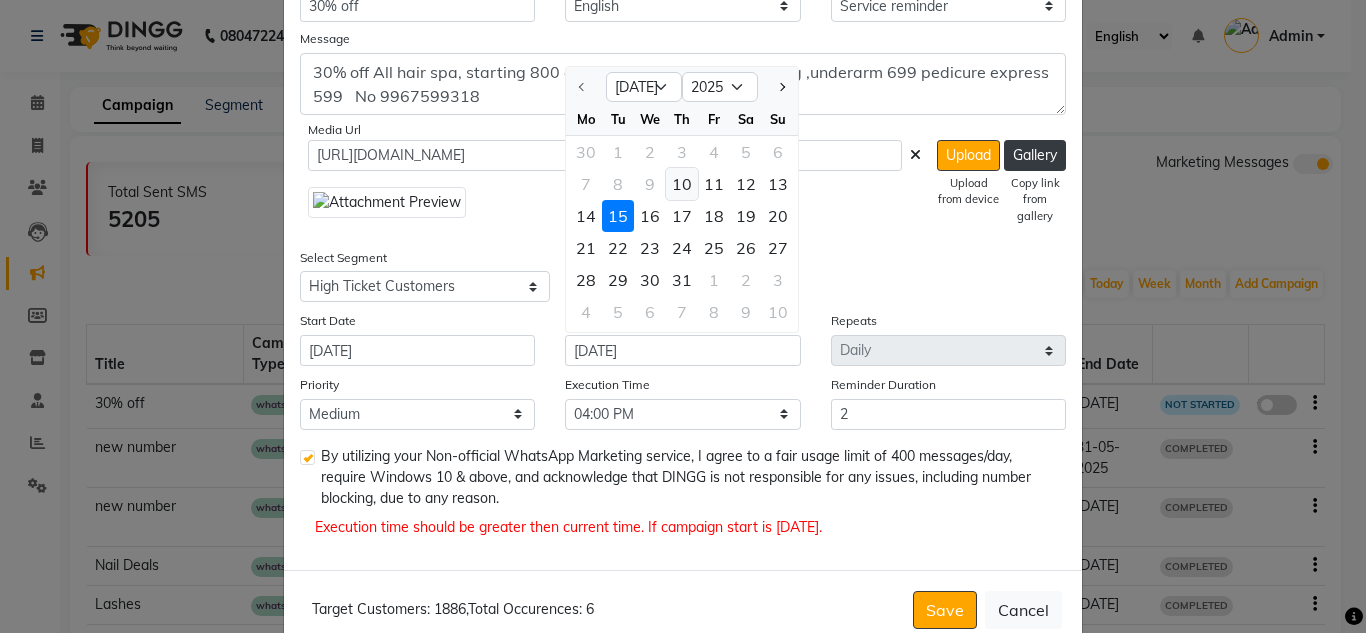 click on "10" 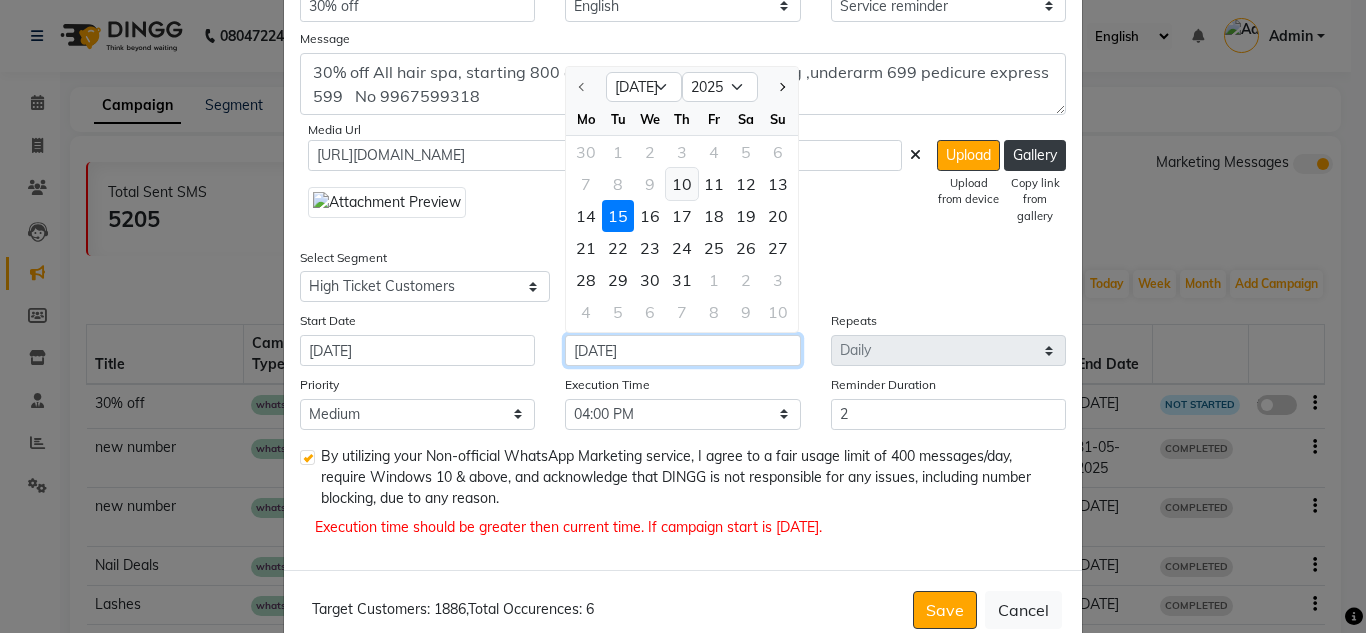 type on "[DATE]" 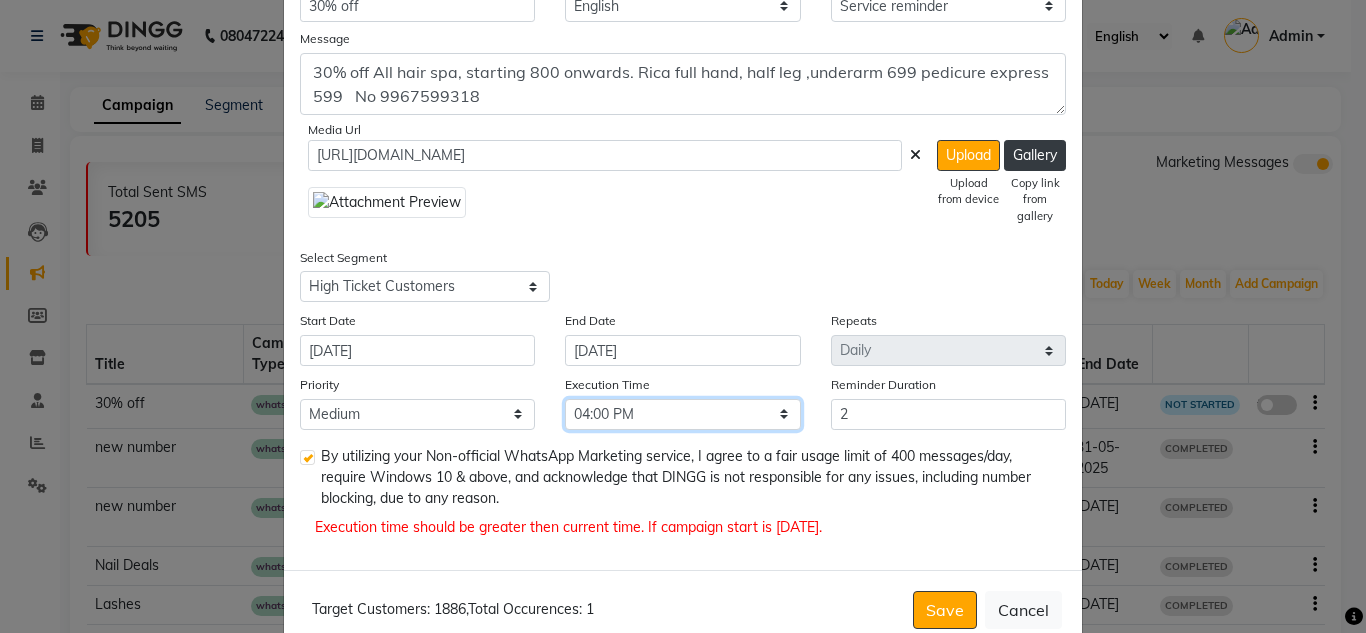 click on "Select 09:00 AM 09:15 AM 09:30 AM 09:45 AM 10:00 AM 10:15 AM 10:30 AM 10:45 AM 11:00 AM 11:15 AM 11:30 AM 11:45 AM 12:00 PM 12:15 PM 12:30 PM 12:45 PM 01:00 PM 01:15 PM 01:30 PM 01:45 PM 02:00 PM 02:15 PM 02:30 PM 02:45 PM 03:00 PM 03:15 PM 03:30 PM 03:45 PM 04:00 PM 04:15 PM 04:30 PM 04:45 PM 05:00 PM 05:15 PM 05:30 PM 05:45 PM 06:00 PM 06:15 PM 06:30 PM 06:45 PM 07:00 PM 07:15 PM 07:30 PM 07:45 PM 08:00 PM 08:15 PM 08:30 PM 08:45 PM 09:00 PM 09:15 PM 09:30 PM 09:45 PM" at bounding box center [682, 414] 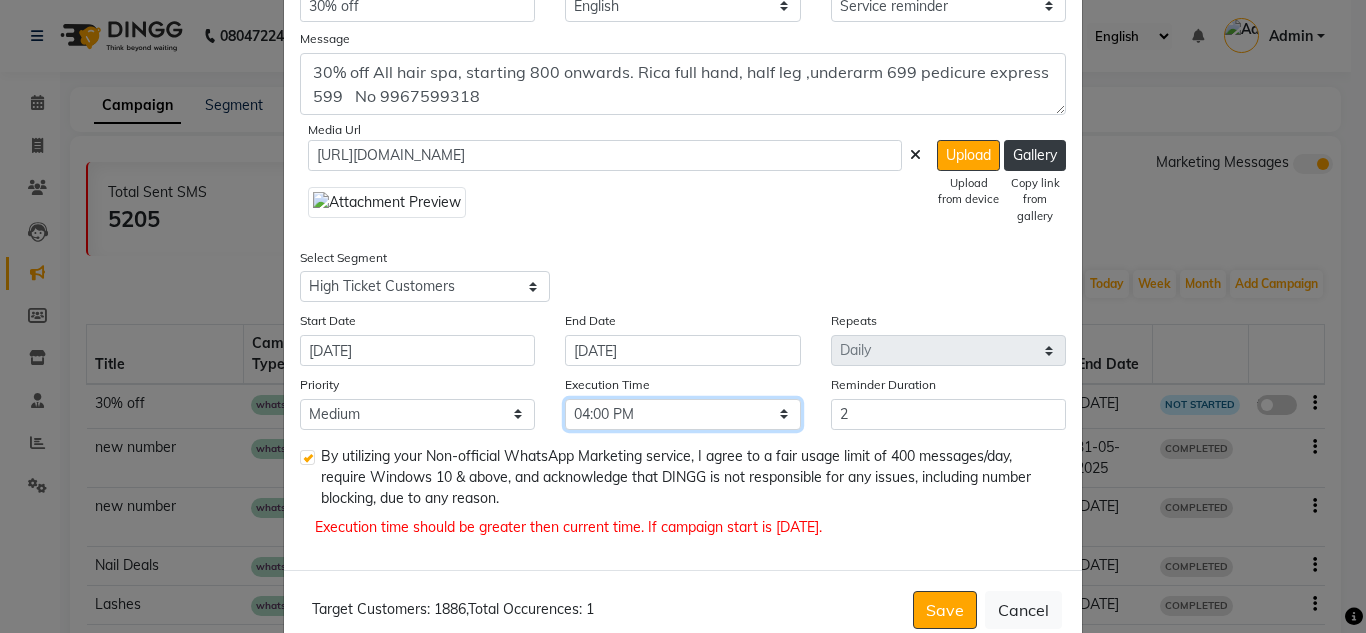 select on "600" 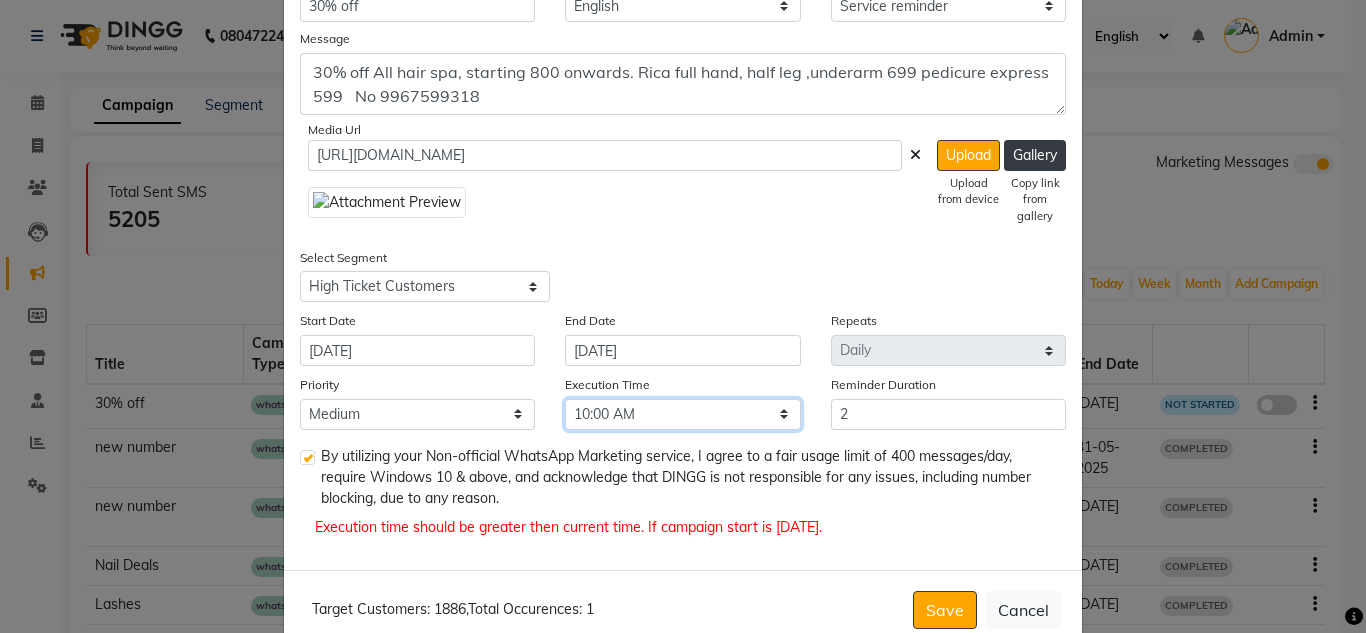 click on "Select 09:00 AM 09:15 AM 09:30 AM 09:45 AM 10:00 AM 10:15 AM 10:30 AM 10:45 AM 11:00 AM 11:15 AM 11:30 AM 11:45 AM 12:00 PM 12:15 PM 12:30 PM 12:45 PM 01:00 PM 01:15 PM 01:30 PM 01:45 PM 02:00 PM 02:15 PM 02:30 PM 02:45 PM 03:00 PM 03:15 PM 03:30 PM 03:45 PM 04:00 PM 04:15 PM 04:30 PM 04:45 PM 05:00 PM 05:15 PM 05:30 PM 05:45 PM 06:00 PM 06:15 PM 06:30 PM 06:45 PM 07:00 PM 07:15 PM 07:30 PM 07:45 PM 08:00 PM 08:15 PM 08:30 PM 08:45 PM 09:00 PM 09:15 PM 09:30 PM 09:45 PM" at bounding box center [682, 414] 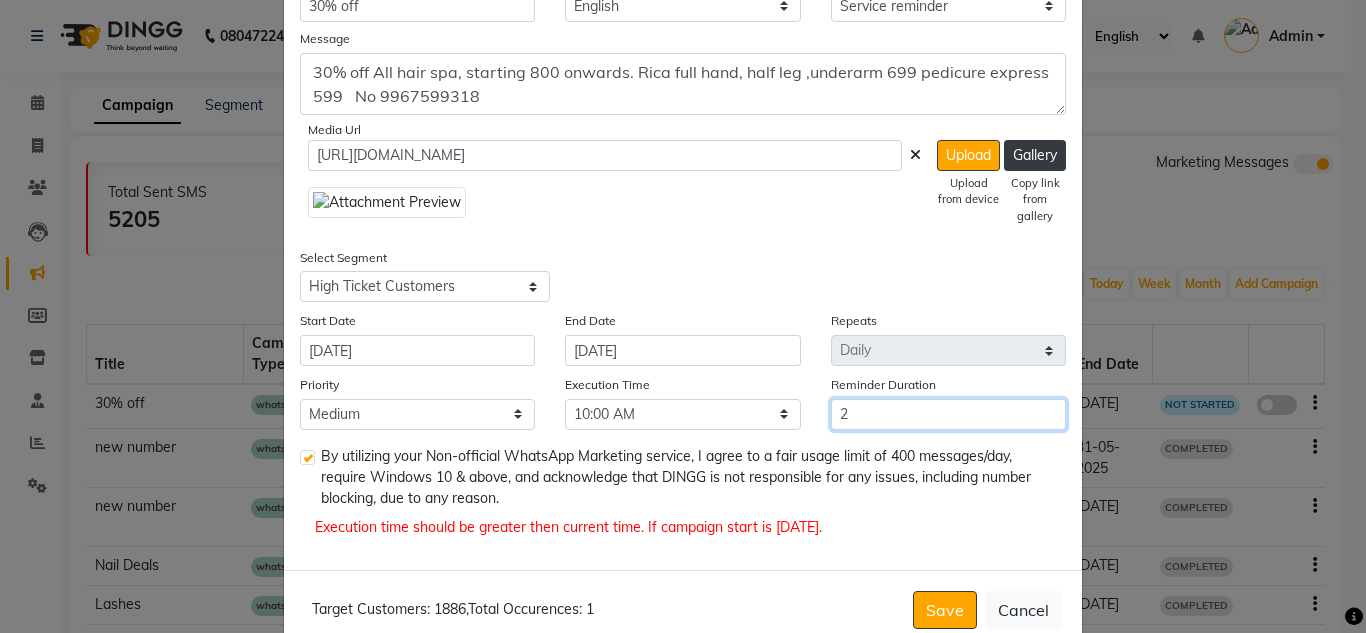 click on "2" at bounding box center [948, 414] 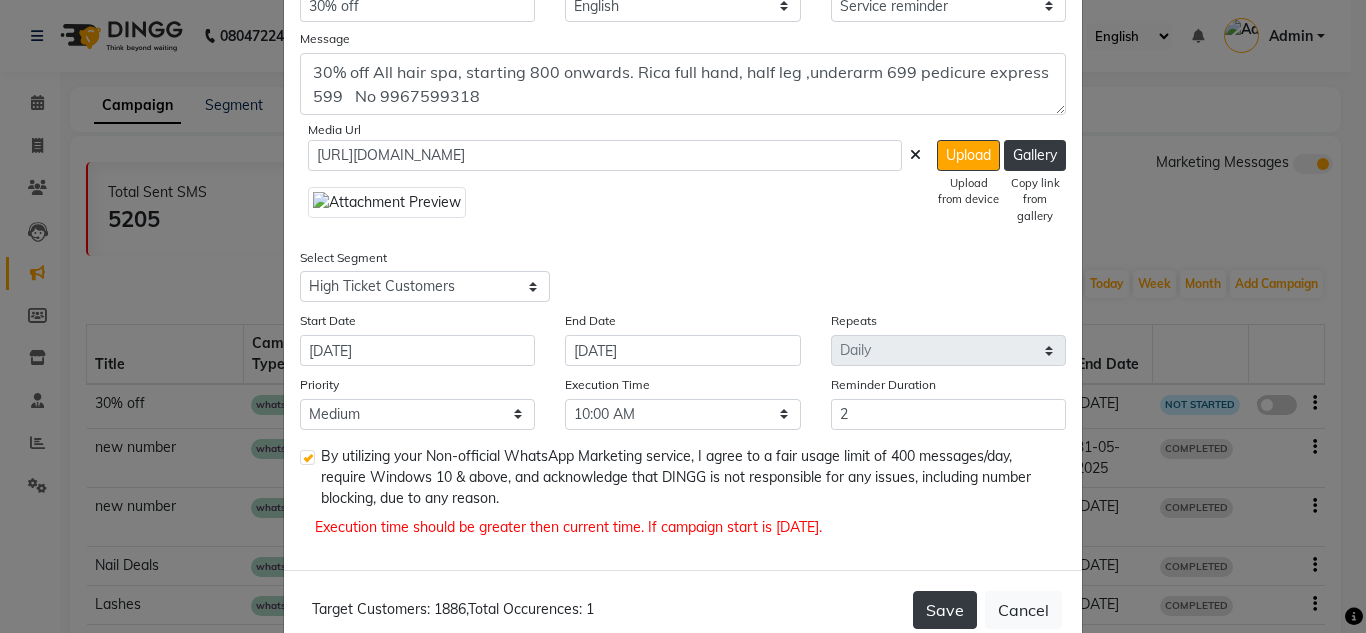 click on "Save" 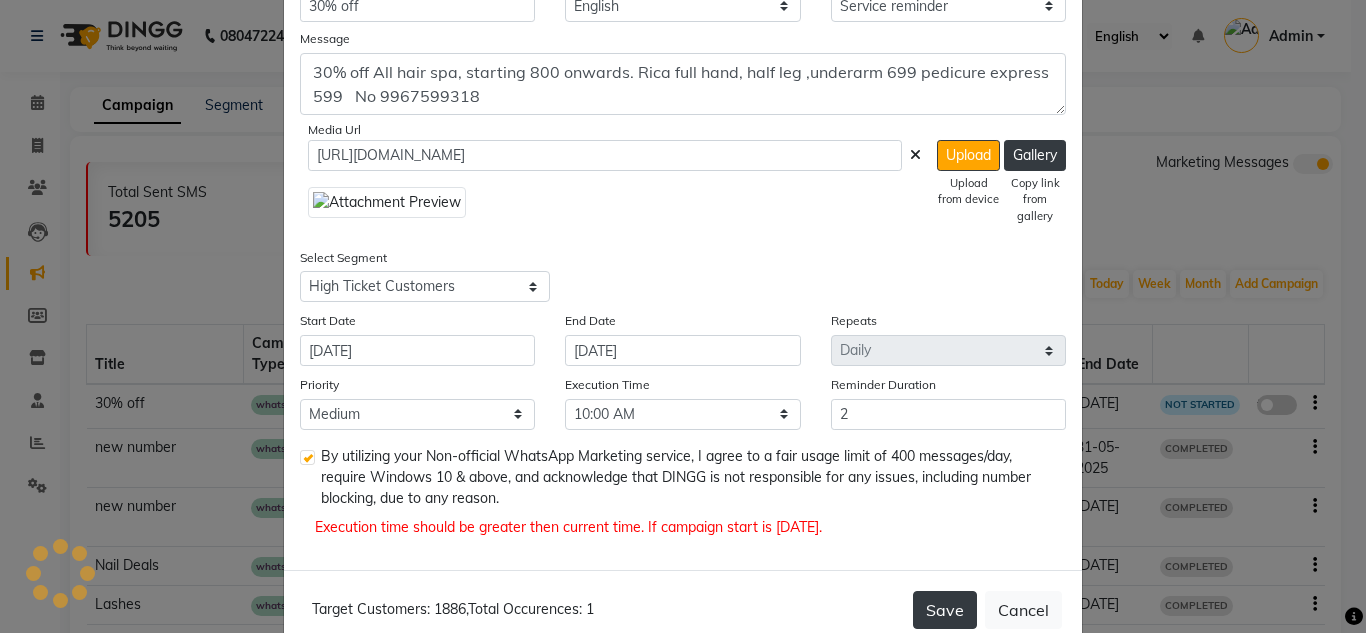 click on "Save" 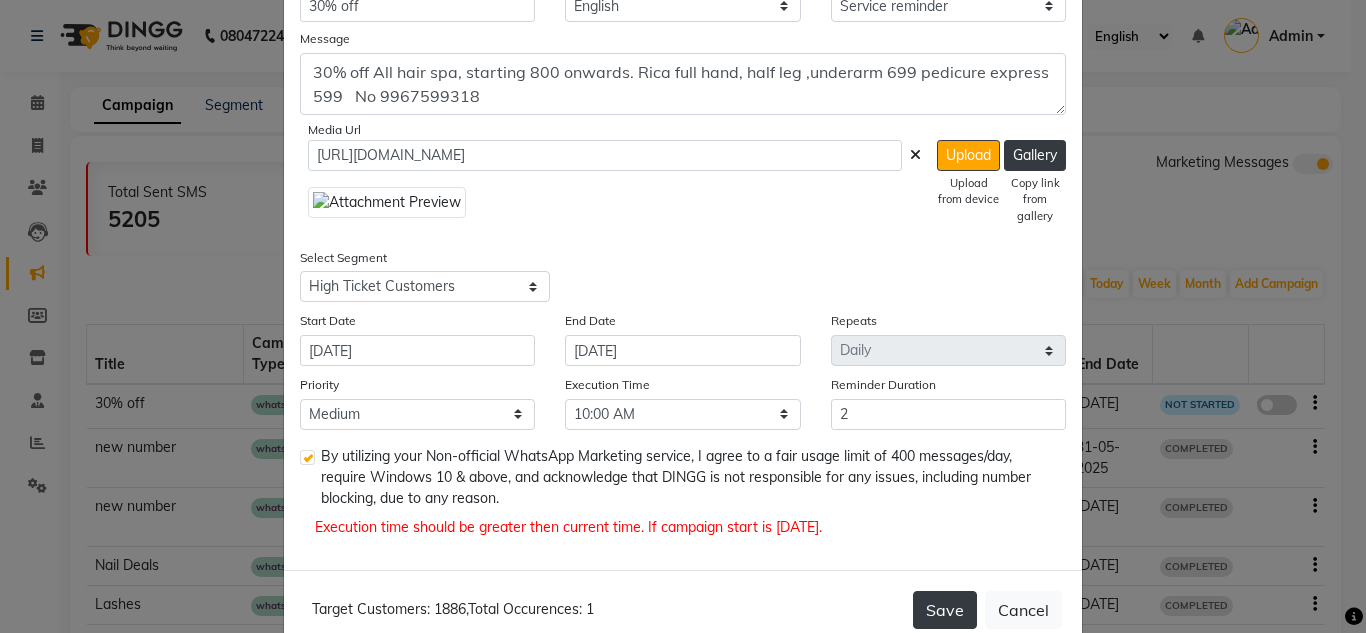 click on "Save" 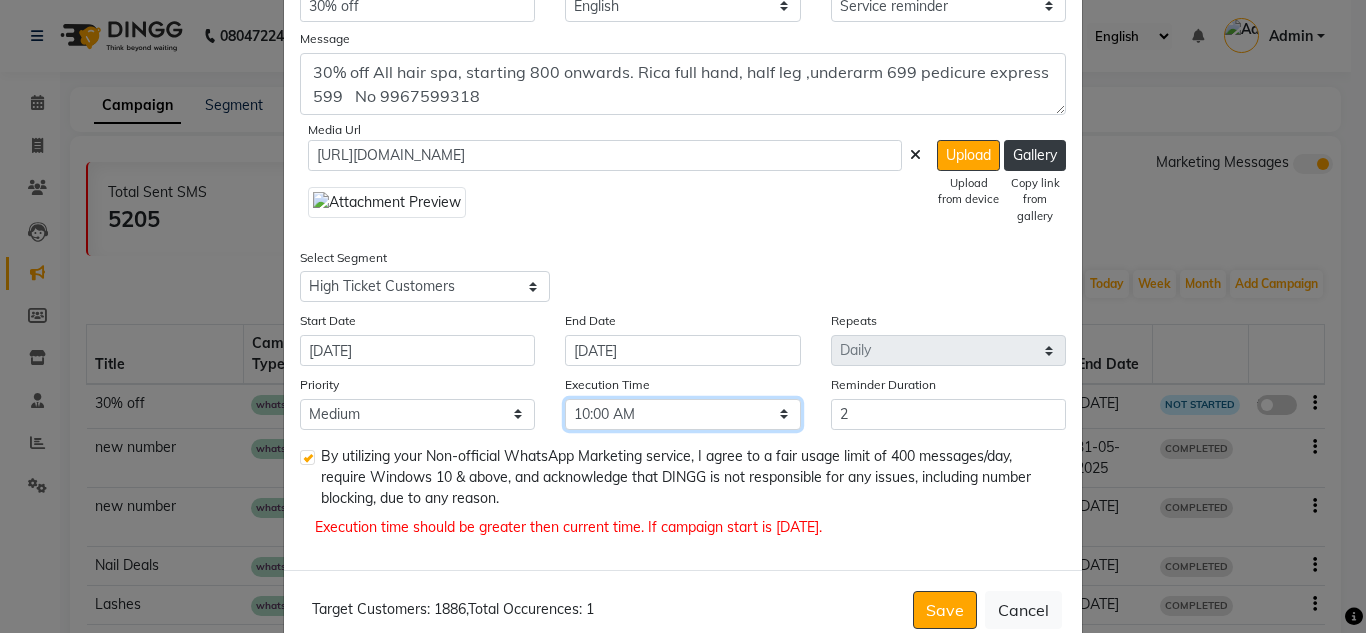 click on "Select 09:00 AM 09:15 AM 09:30 AM 09:45 AM 10:00 AM 10:15 AM 10:30 AM 10:45 AM 11:00 AM 11:15 AM 11:30 AM 11:45 AM 12:00 PM 12:15 PM 12:30 PM 12:45 PM 01:00 PM 01:15 PM 01:30 PM 01:45 PM 02:00 PM 02:15 PM 02:30 PM 02:45 PM 03:00 PM 03:15 PM 03:30 PM 03:45 PM 04:00 PM 04:15 PM 04:30 PM 04:45 PM 05:00 PM 05:15 PM 05:30 PM 05:45 PM 06:00 PM 06:15 PM 06:30 PM 06:45 PM 07:00 PM 07:15 PM 07:30 PM 07:45 PM 08:00 PM 08:15 PM 08:30 PM 08:45 PM 09:00 PM 09:15 PM 09:30 PM 09:45 PM" at bounding box center (682, 414) 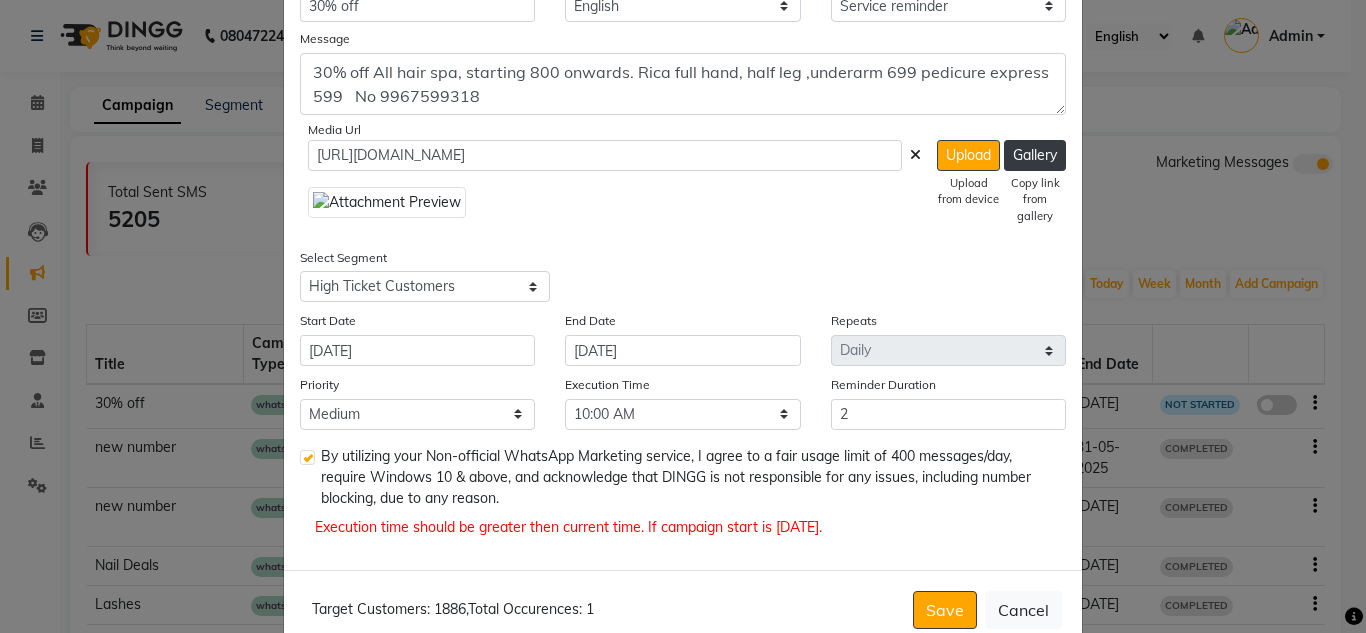 click on "Enter your prompt BETA  Limited to 5 AI generations per business during beta.            Generate Hide Title 30% off Language English Campaign Type Select Birthday Anniversary Promotional Service reminder Message 30% off All hair spa, starting 800 onwards. Rica full hand, half leg ,underarm 699 pedicure express 599   No 9967599318 Media Url https://maps.app.goo.gl/5prRyZxVFyFVEDfn8  Upload   Upload from device   Gallery   Copy link from gallery  Select Segment Select All Customers All Male Customer All Female Customer All Members All Customers Visited in last 30 days All Customers Visited in last 60 days but not in last 30 days Inactive/Lost Customers High Ticket Customers Low Ticket Customers Frequent Customers Regular Customers New Customers All Customers with Valid Birthdays All Customers with Valid Anniversary All Customer Visited in 2020 birthdate this month Start Date 10-07-2025 End Date 10-07-2025 Repeats Select Once Daily Alternate Day Weekly Monthly Yearly Priority Low Medium High Execution Time 2" 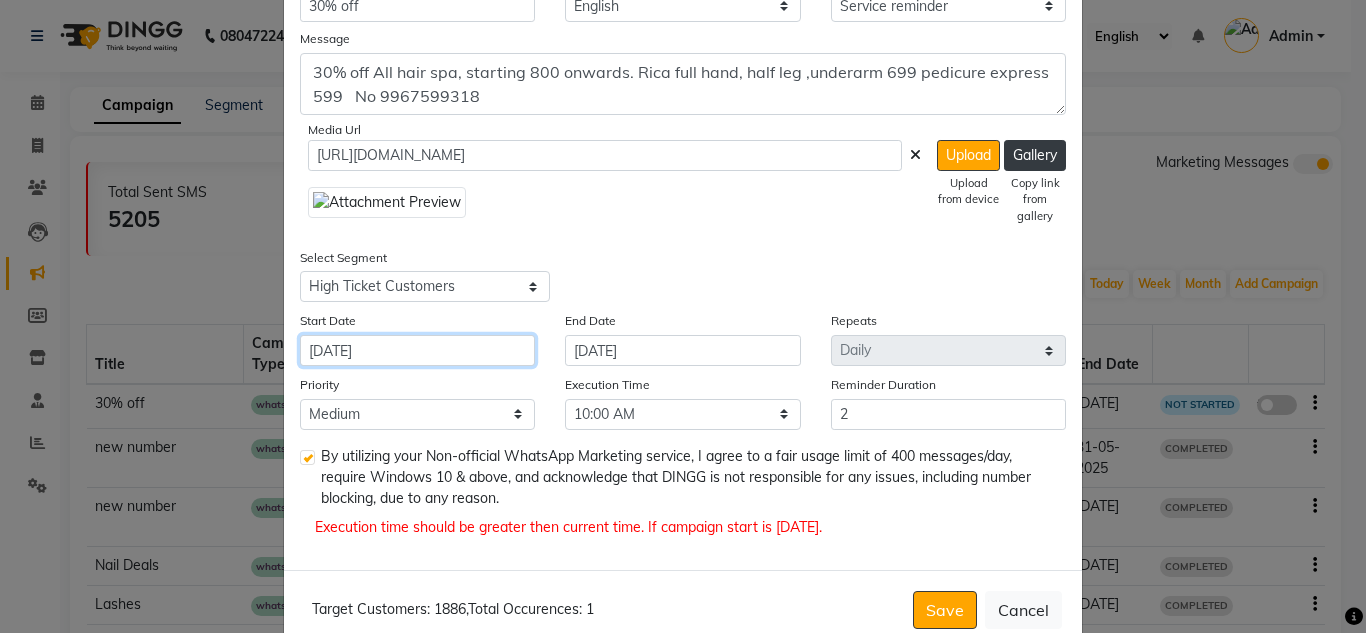 click on "[DATE]" 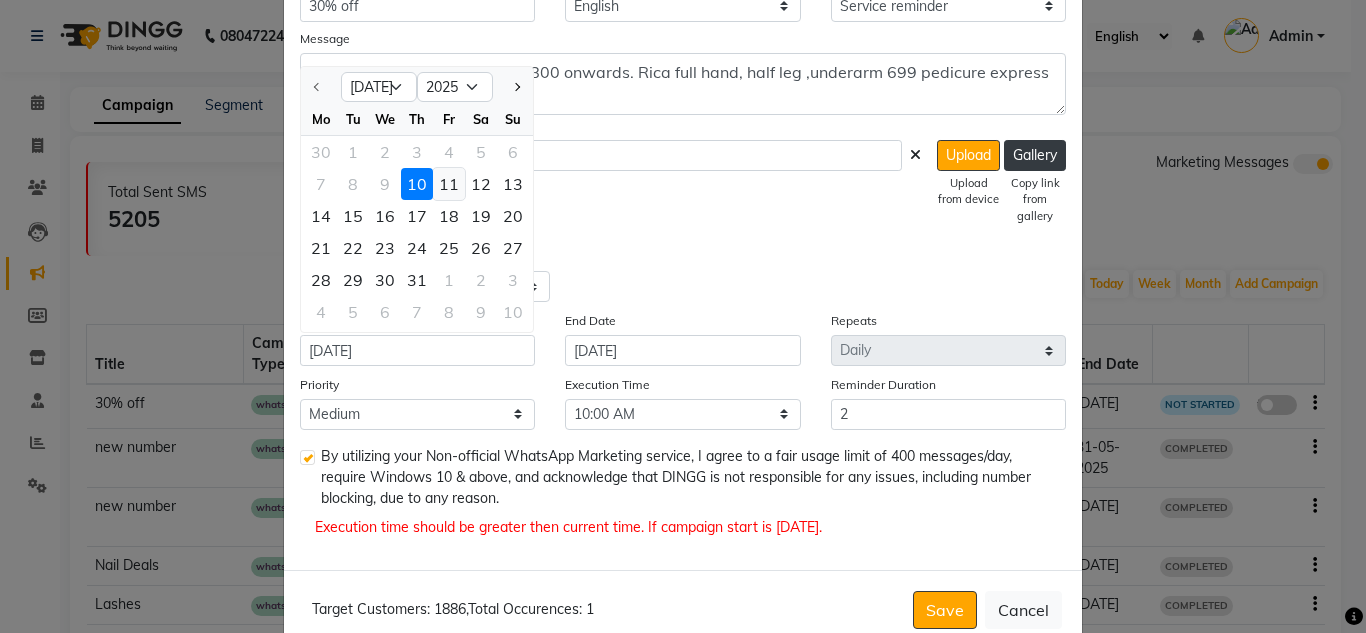 click on "11" 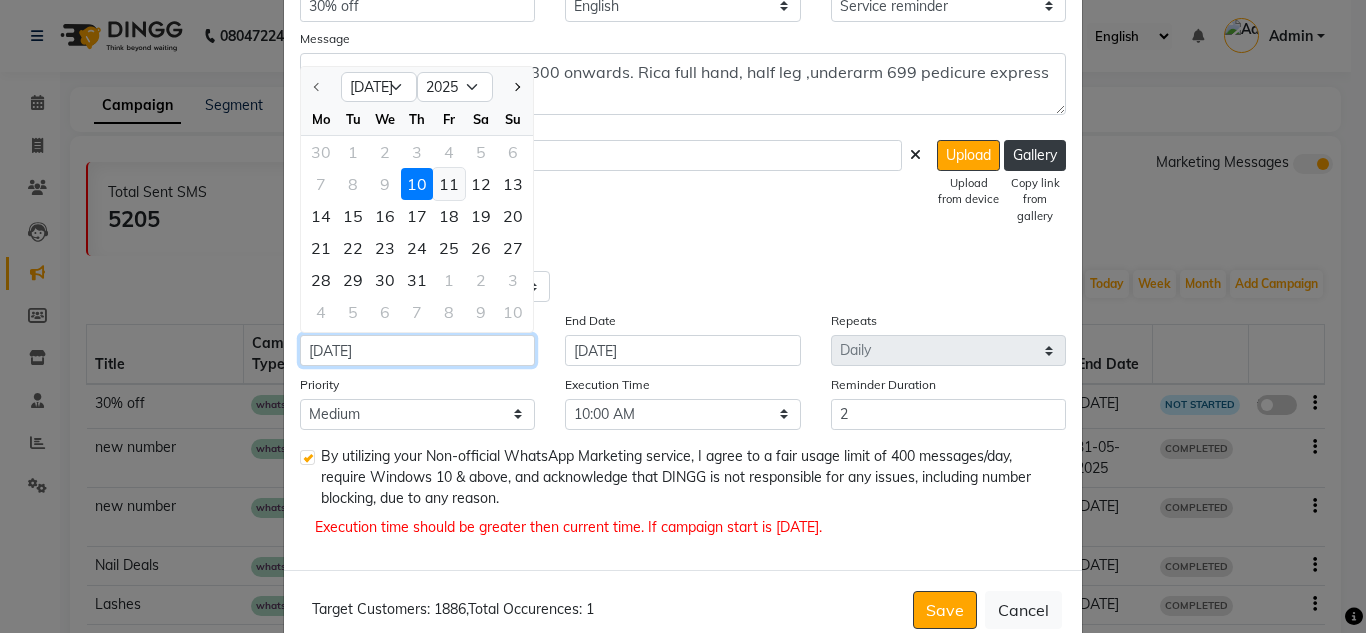 type on "[DATE]" 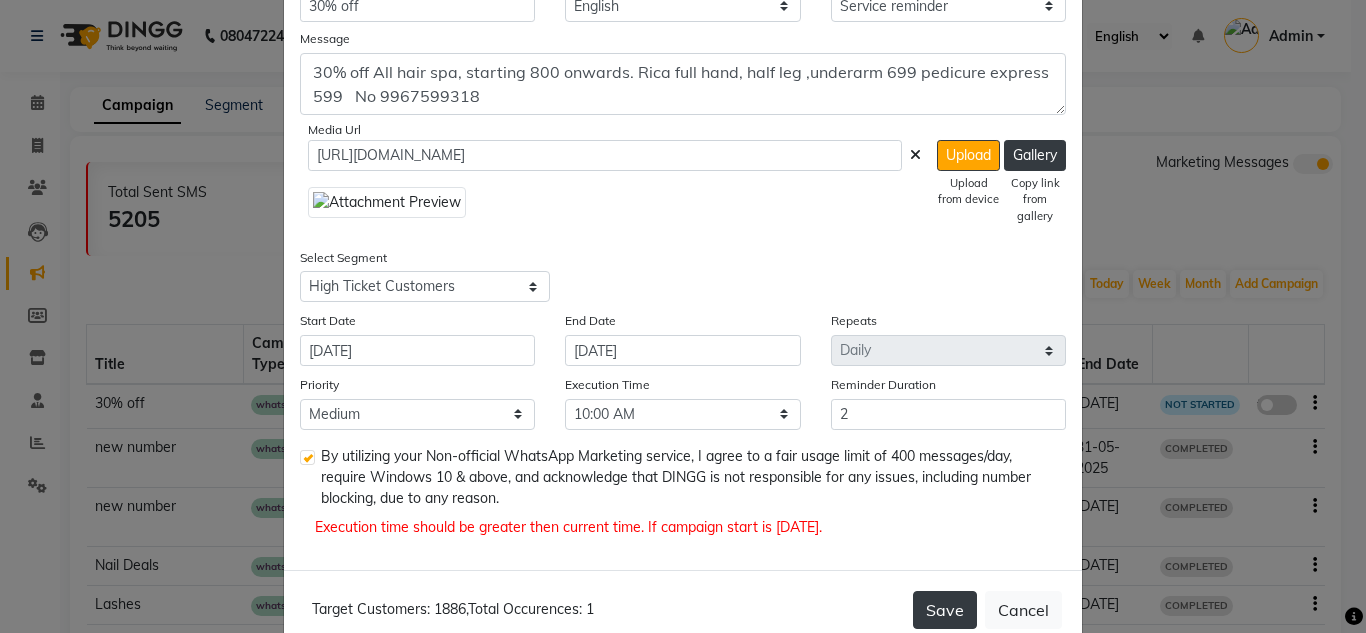 click on "Save" 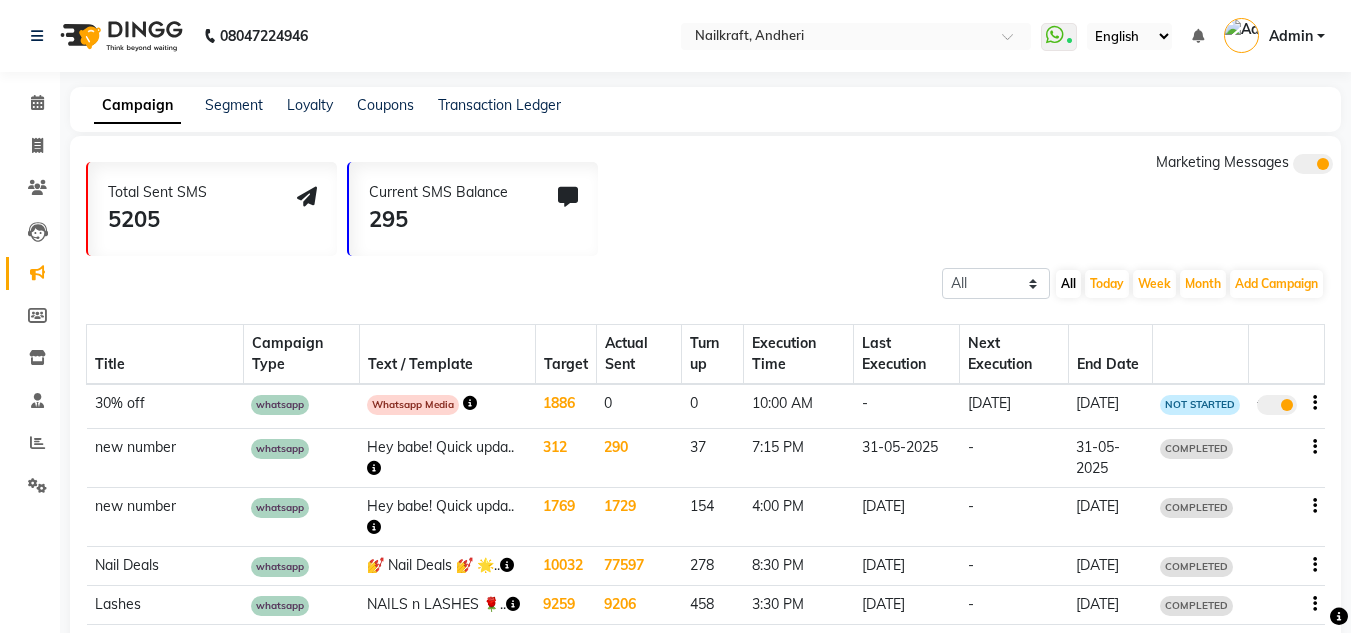 scroll, scrollTop: 240, scrollLeft: 0, axis: vertical 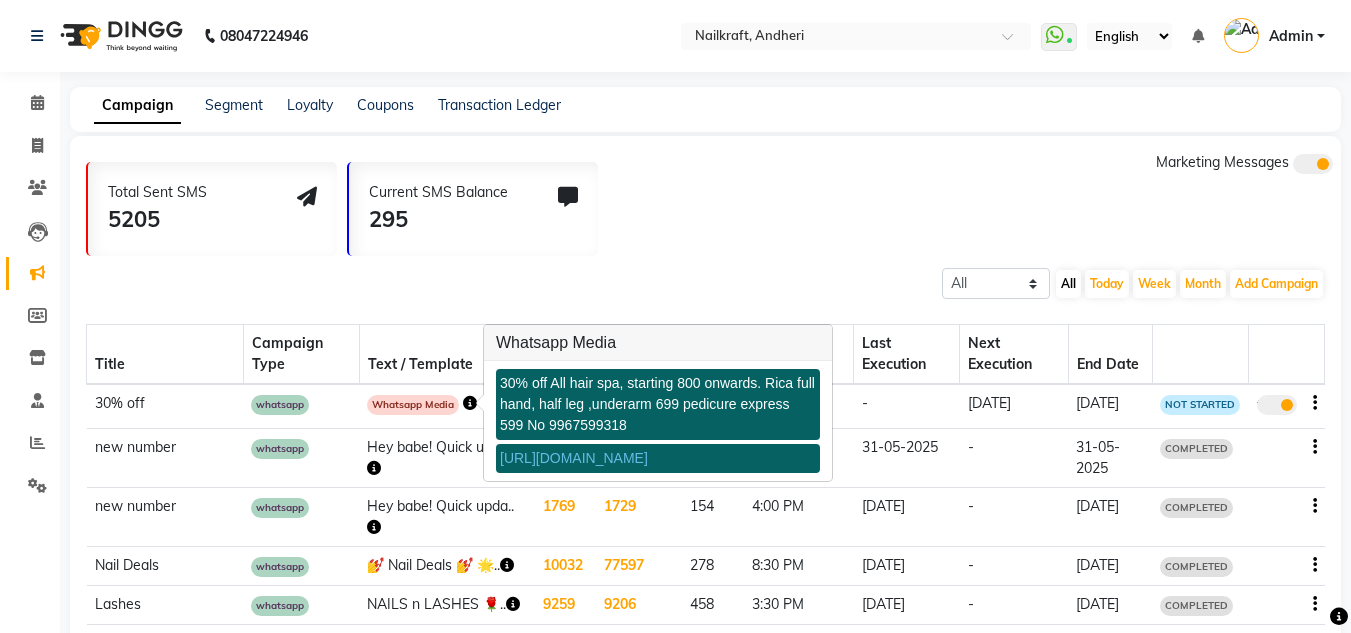 click on "All Scheduled Completed All [DATE] Week Month  Add Campaign  SMS Campaign Email Campaign WhatsApp (Direct)" 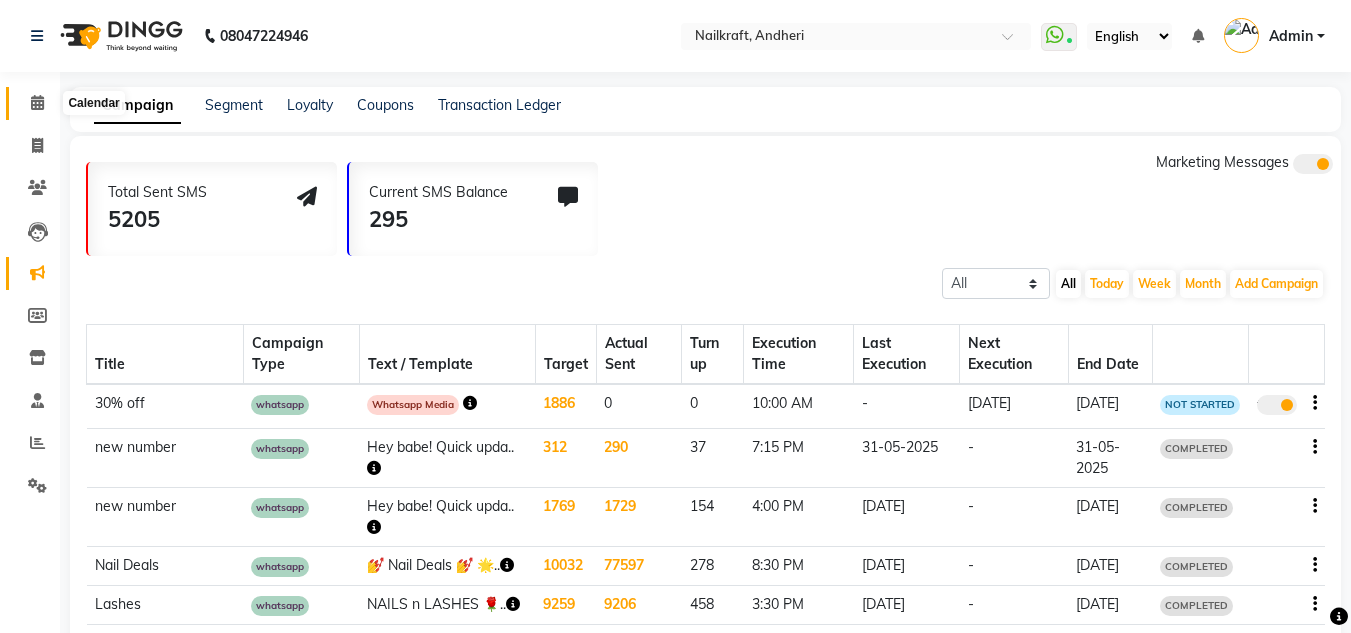 click 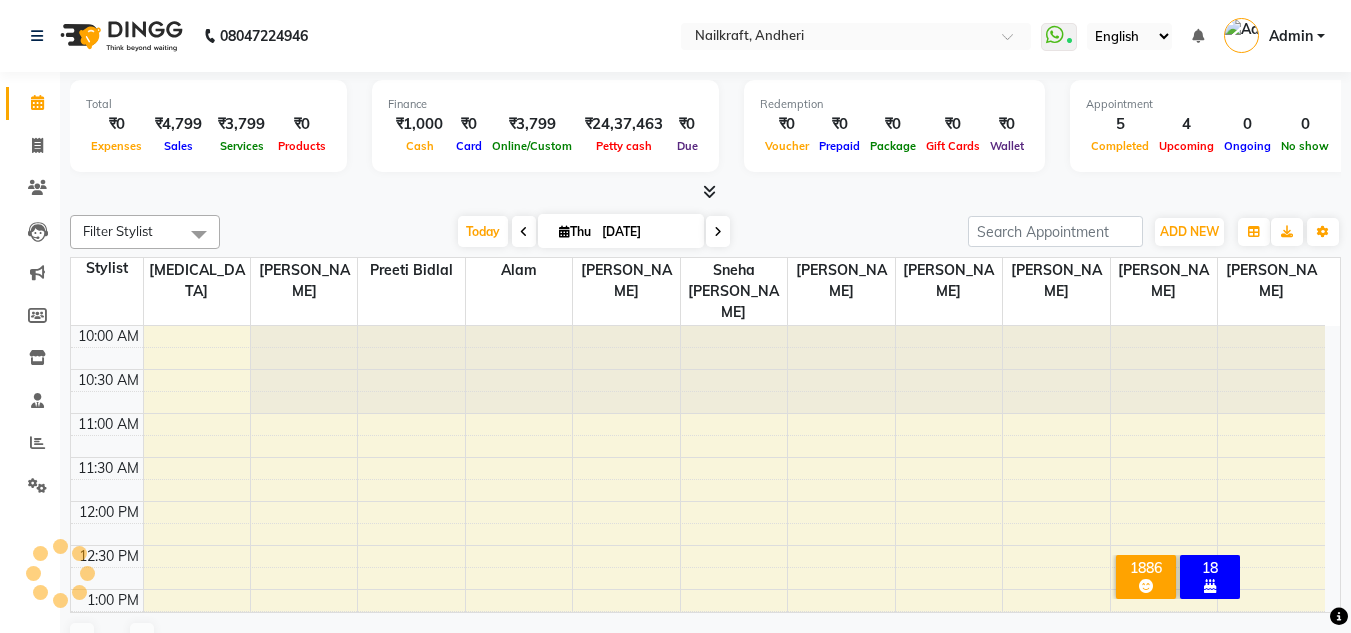 scroll, scrollTop: 705, scrollLeft: 0, axis: vertical 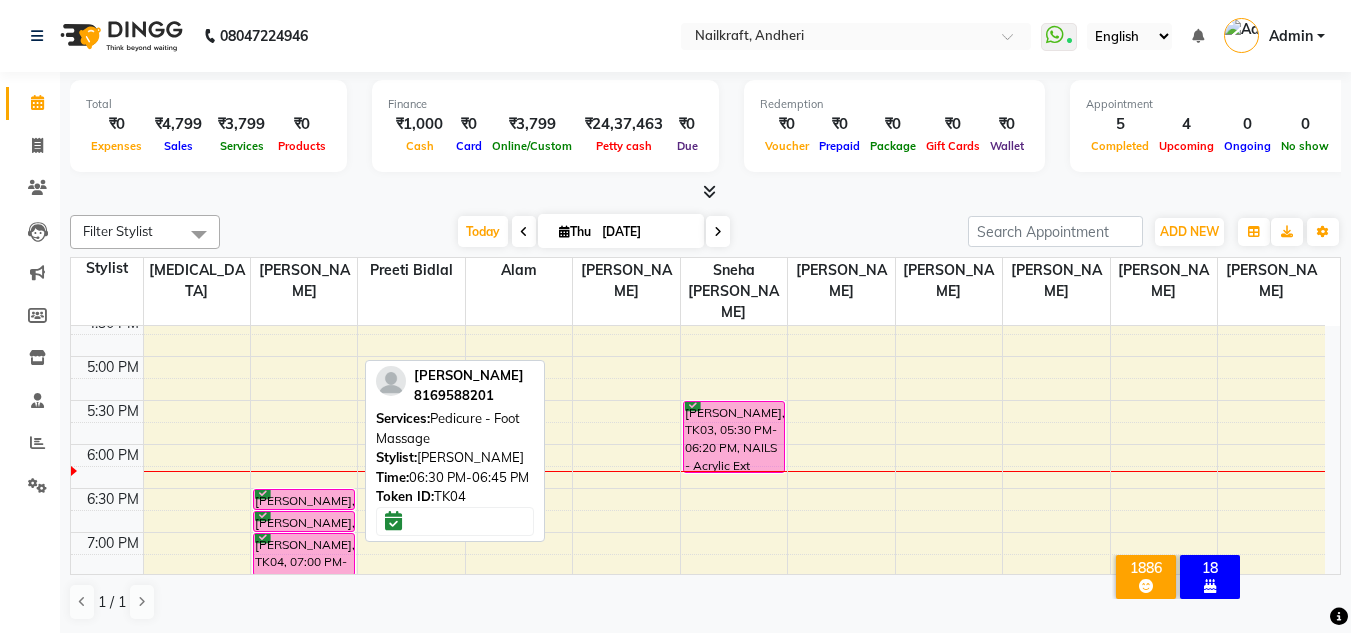 click on "[PERSON_NAME], TK04, 06:30 PM-06:45 PM, Pedicure - Foot Massage" at bounding box center [304, 499] 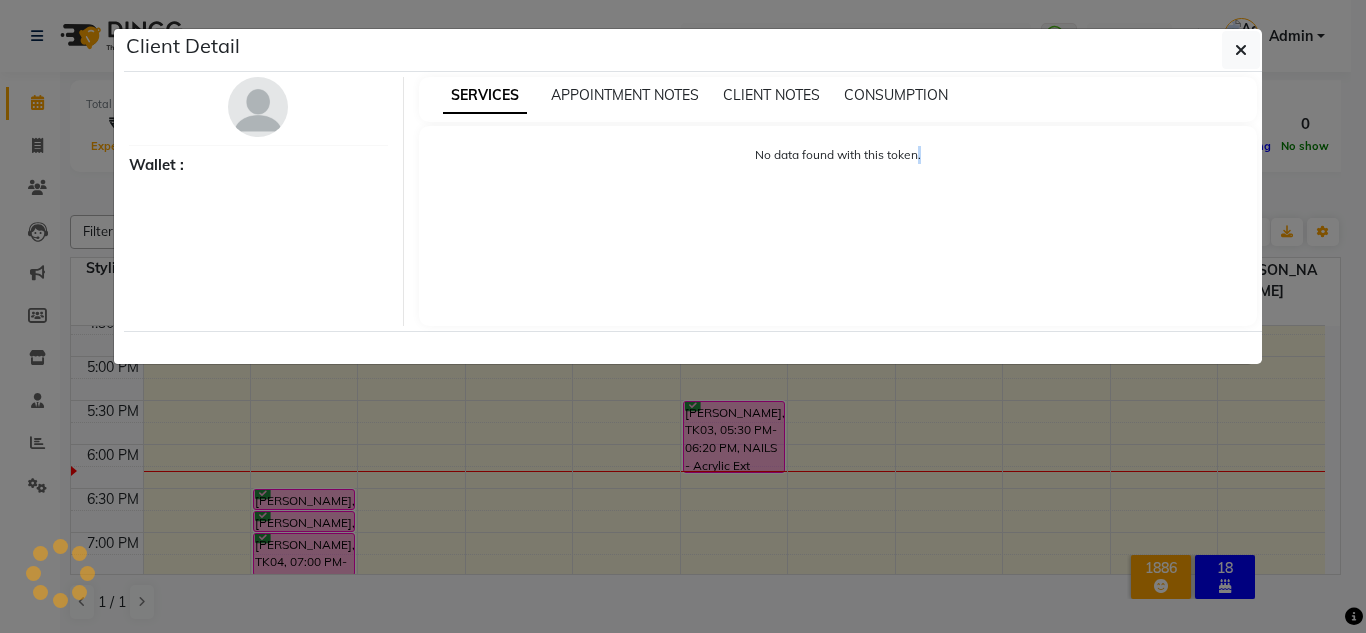 click on "Client Detail     Wallet : SERVICES APPOINTMENT NOTES CLIENT NOTES CONSUMPTION No data found with this token." 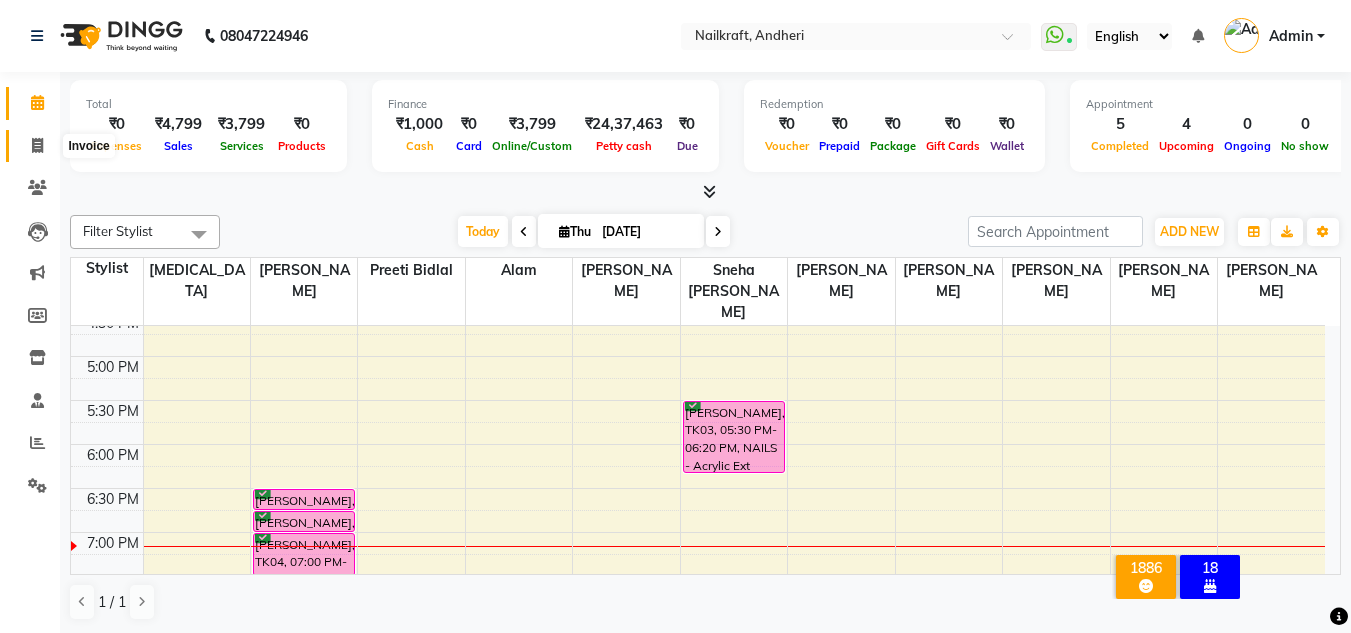 click 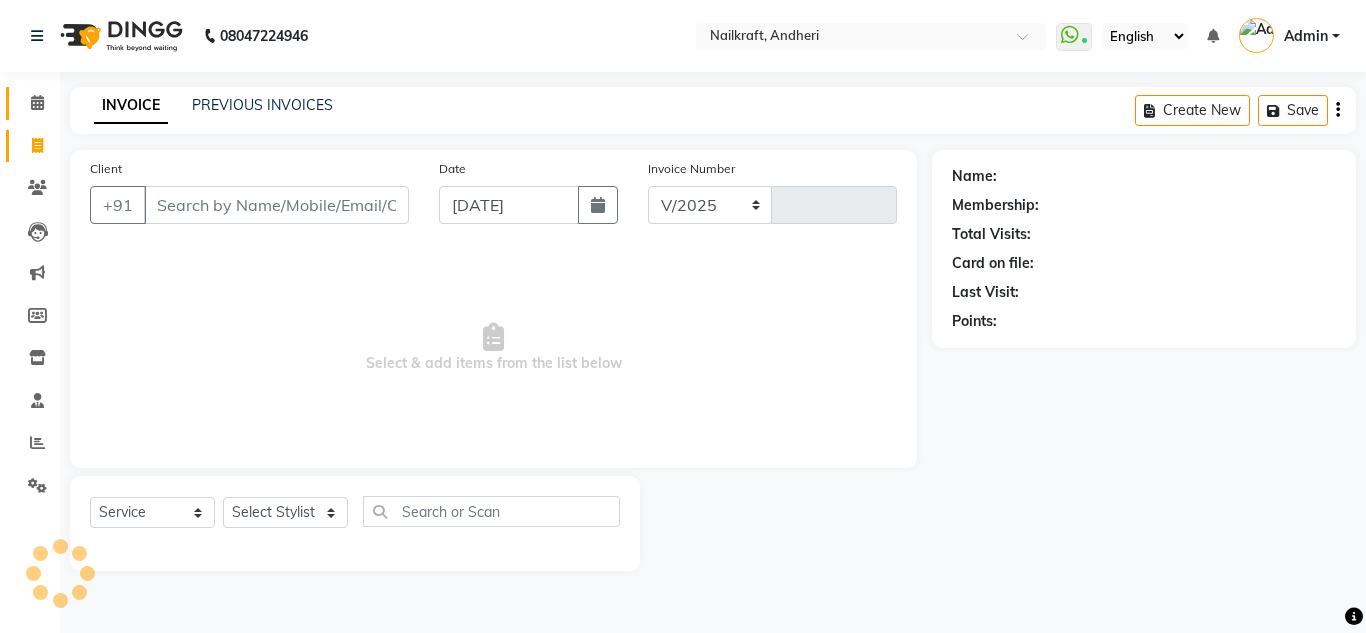 select on "6081" 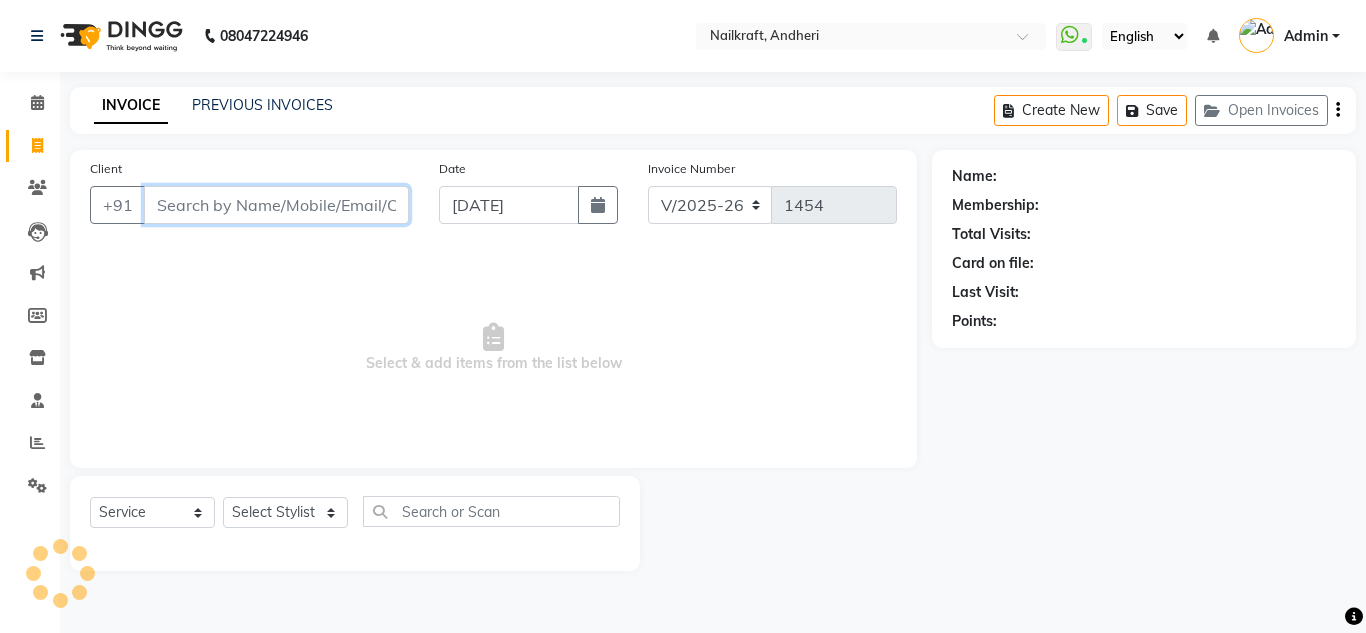 click on "Client" at bounding box center [276, 205] 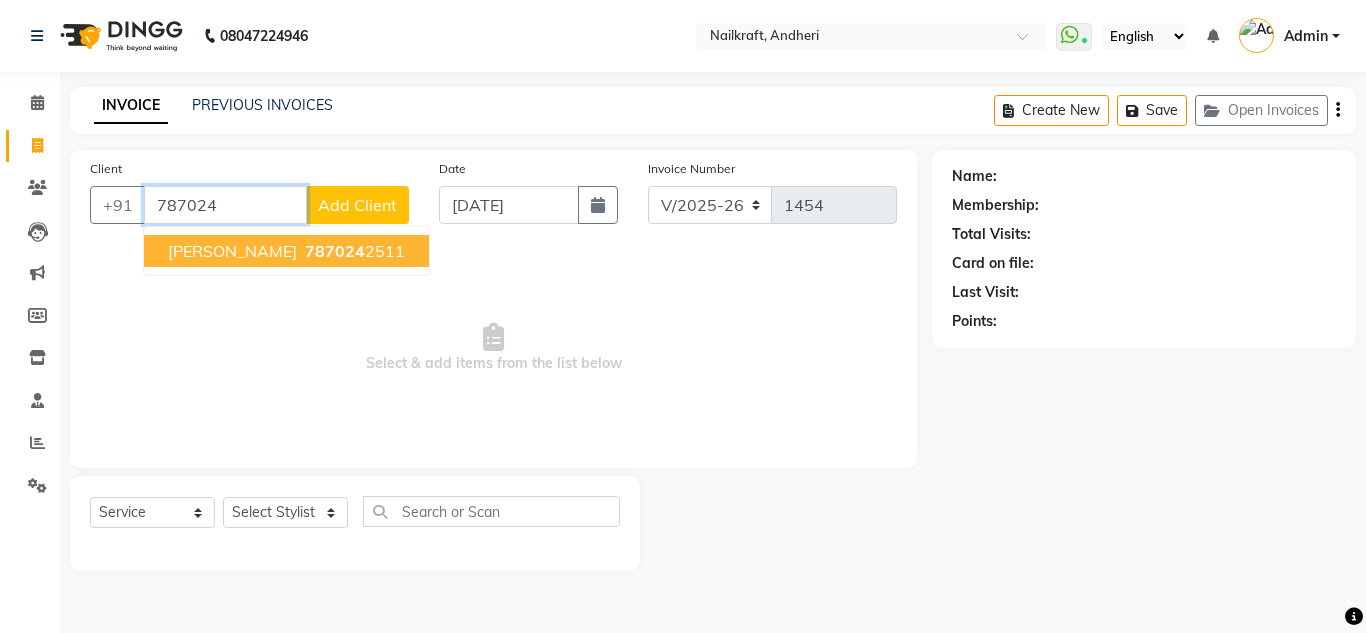 click on "787024" at bounding box center [335, 251] 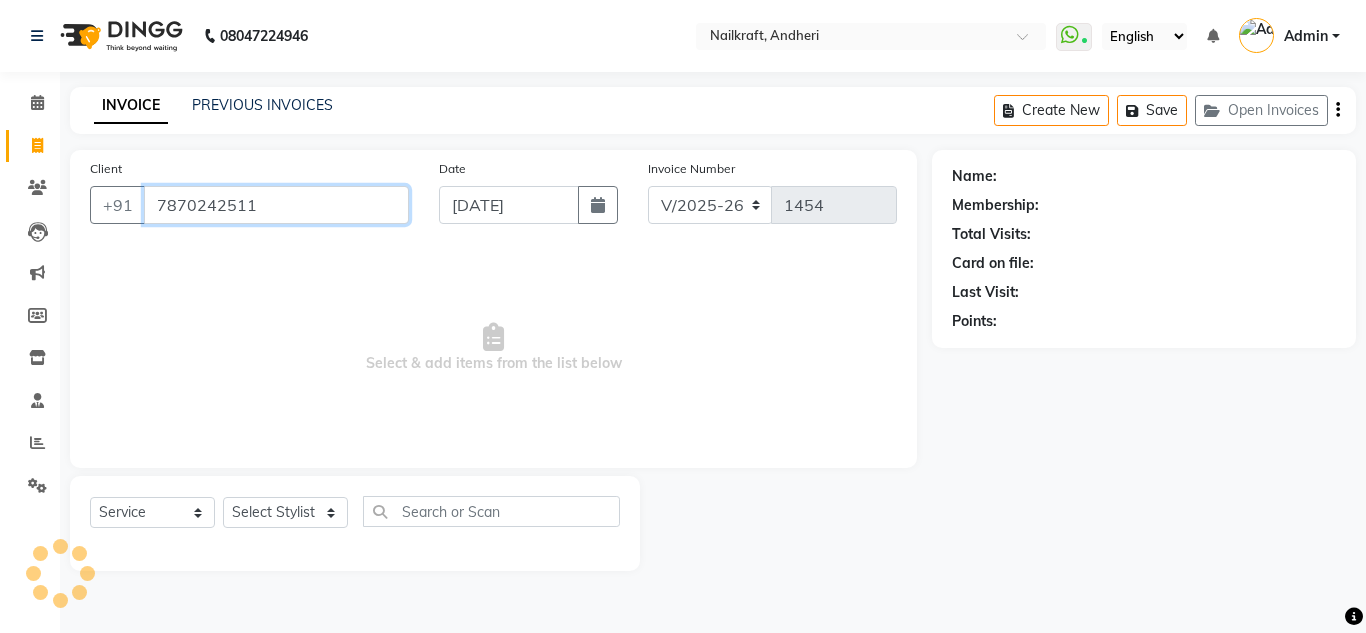 type on "7870242511" 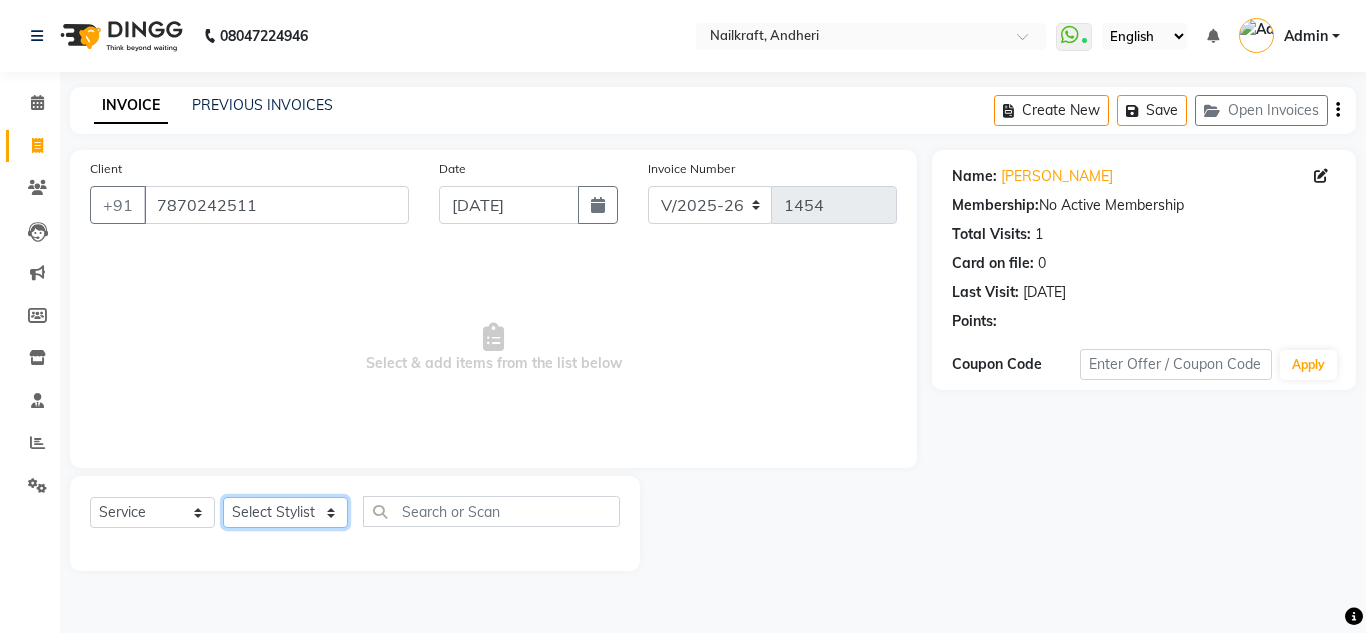 click on "Select Stylist Alam [PERSON_NAME] [PERSON_NAME] NailKraft [PERSON_NAME] [MEDICAL_DATA][PERSON_NAME]  Pooja Mehral Preeti Bidlal [PERSON_NAME] [PERSON_NAME] [PERSON_NAME] [PERSON_NAME]" 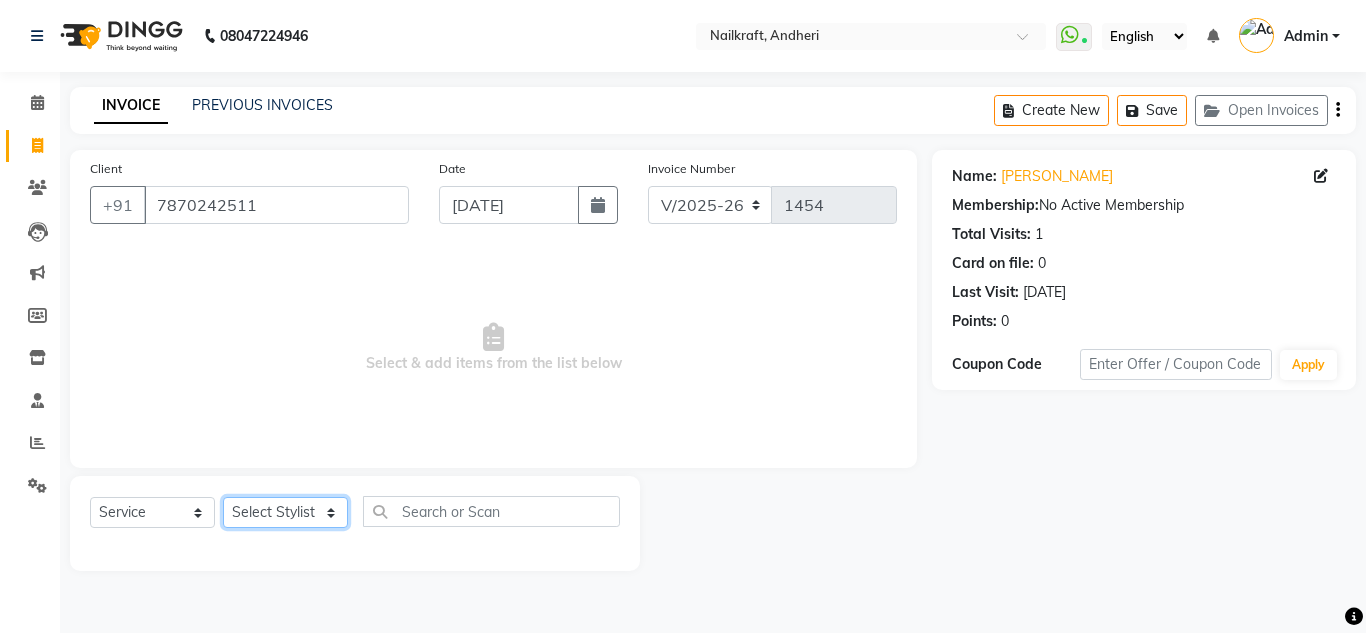 select on "85686" 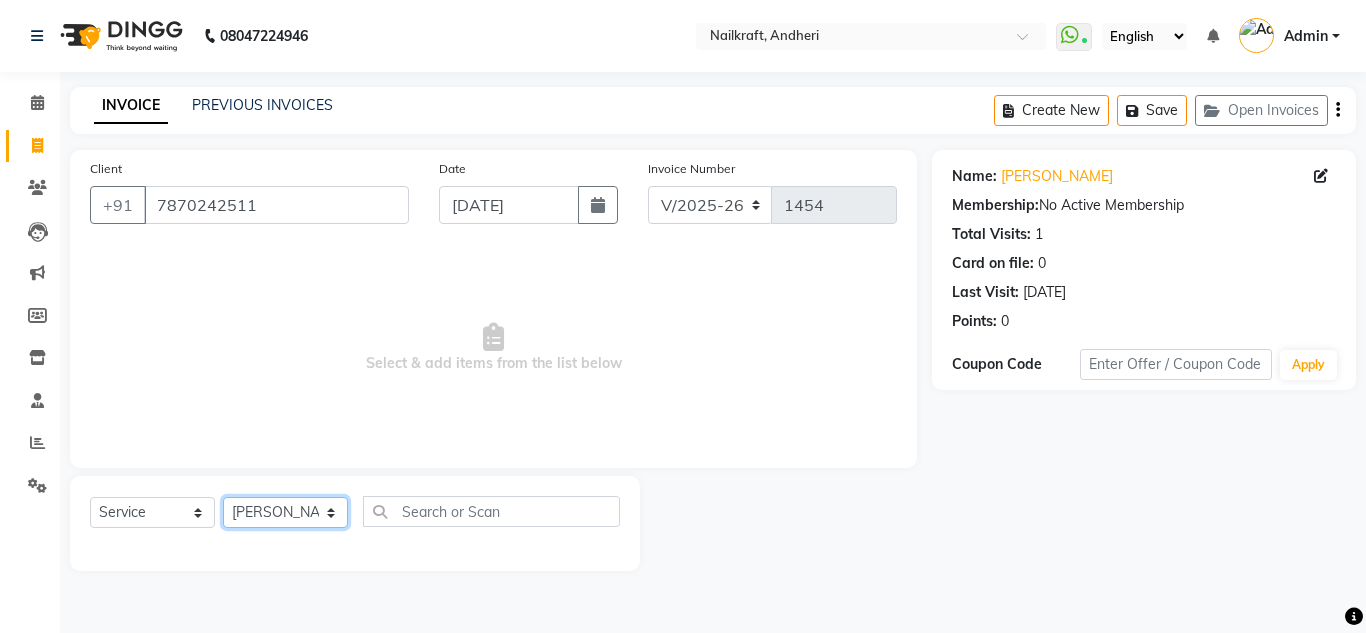 click on "Select Stylist Alam [PERSON_NAME] [PERSON_NAME] NailKraft [PERSON_NAME] [MEDICAL_DATA][PERSON_NAME]  Pooja Mehral Preeti Bidlal [PERSON_NAME] [PERSON_NAME] [PERSON_NAME] [PERSON_NAME]" 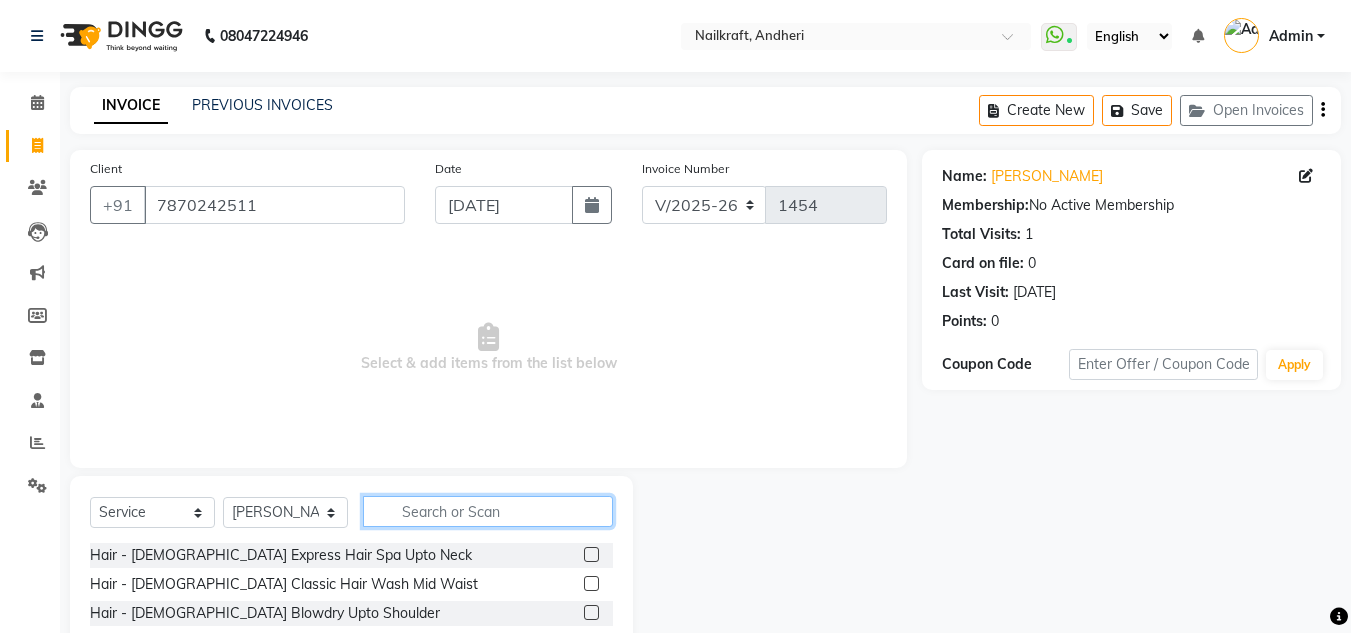 click 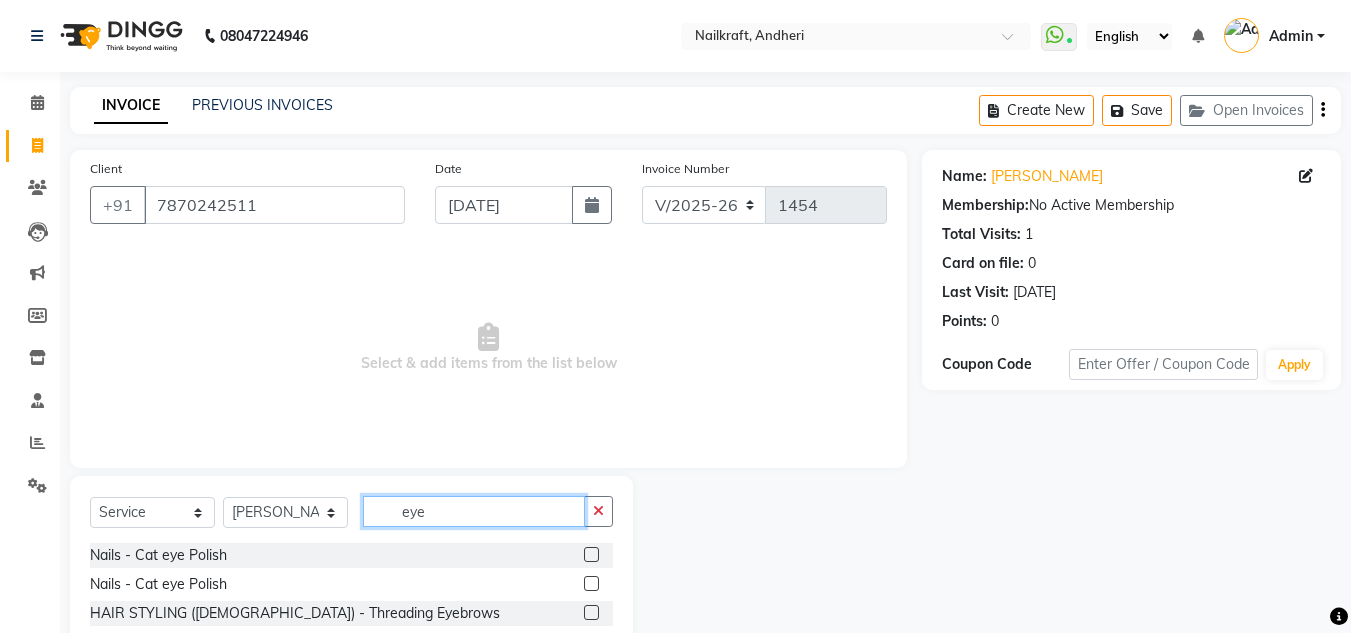 scroll, scrollTop: 168, scrollLeft: 0, axis: vertical 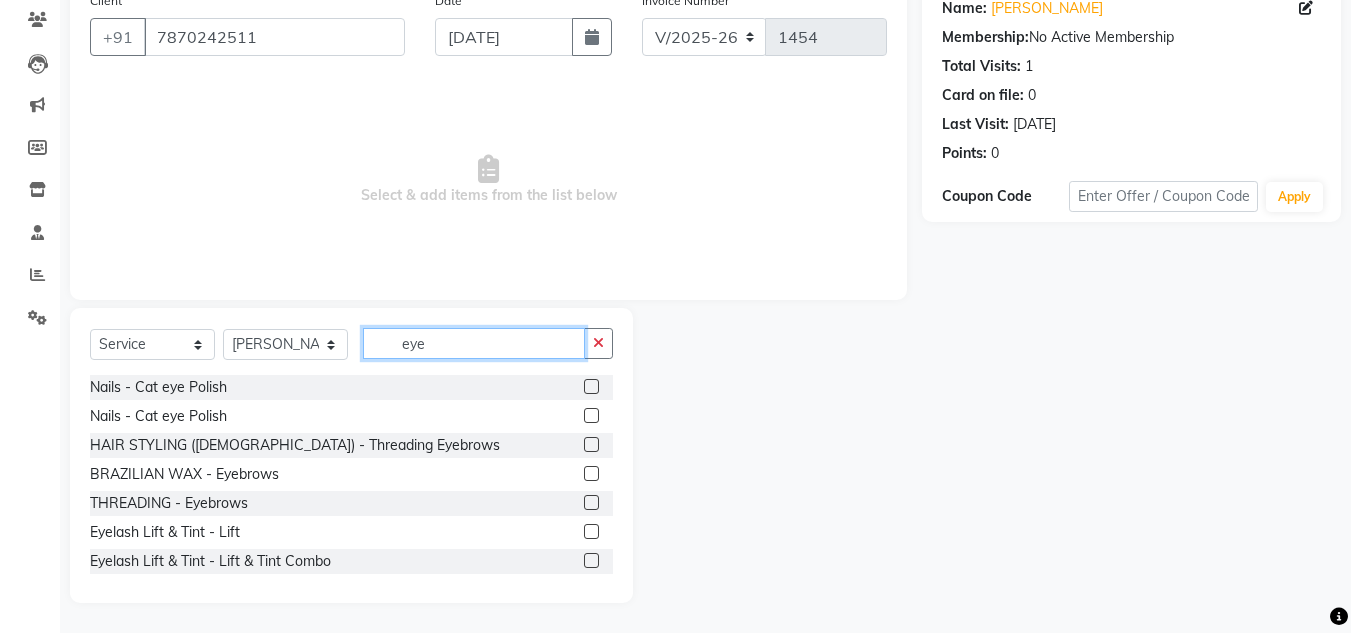 type on "eye" 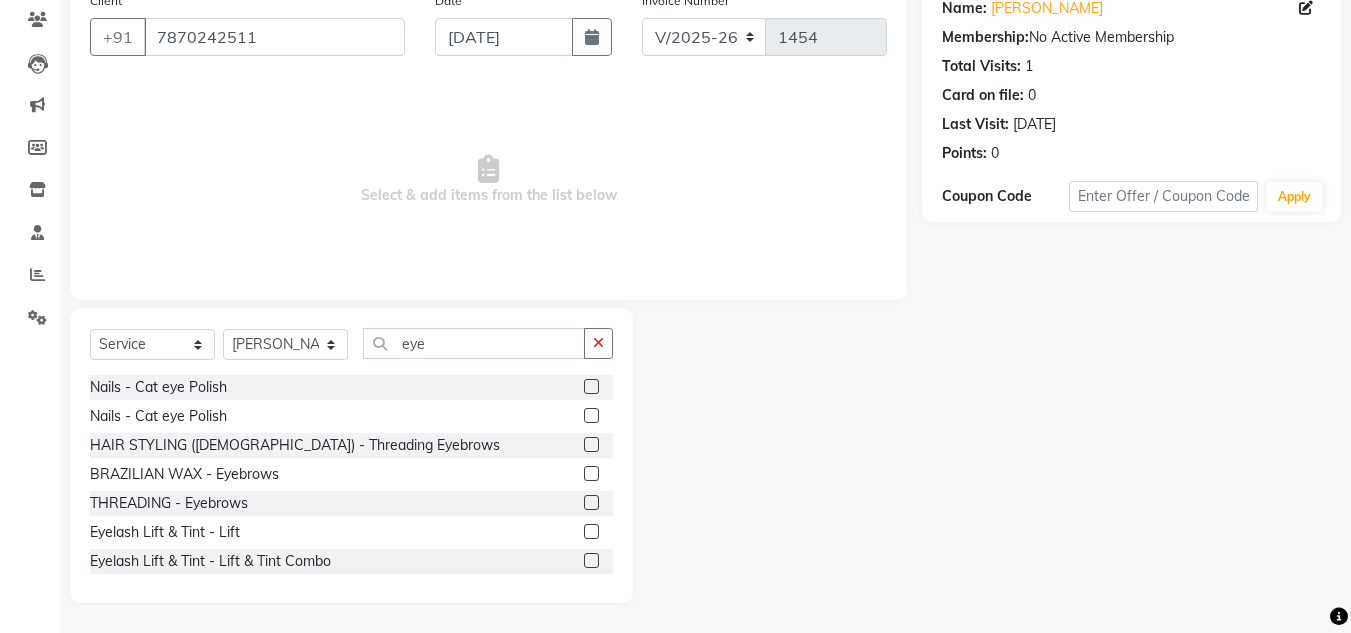 click 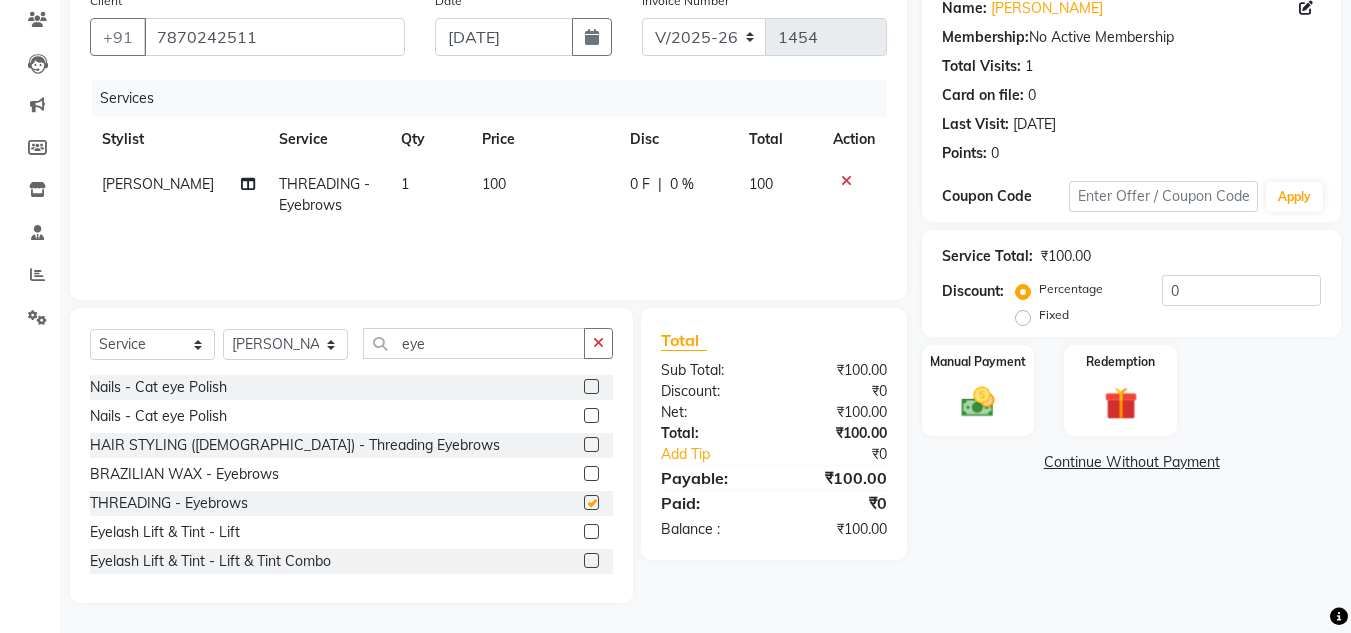 checkbox on "false" 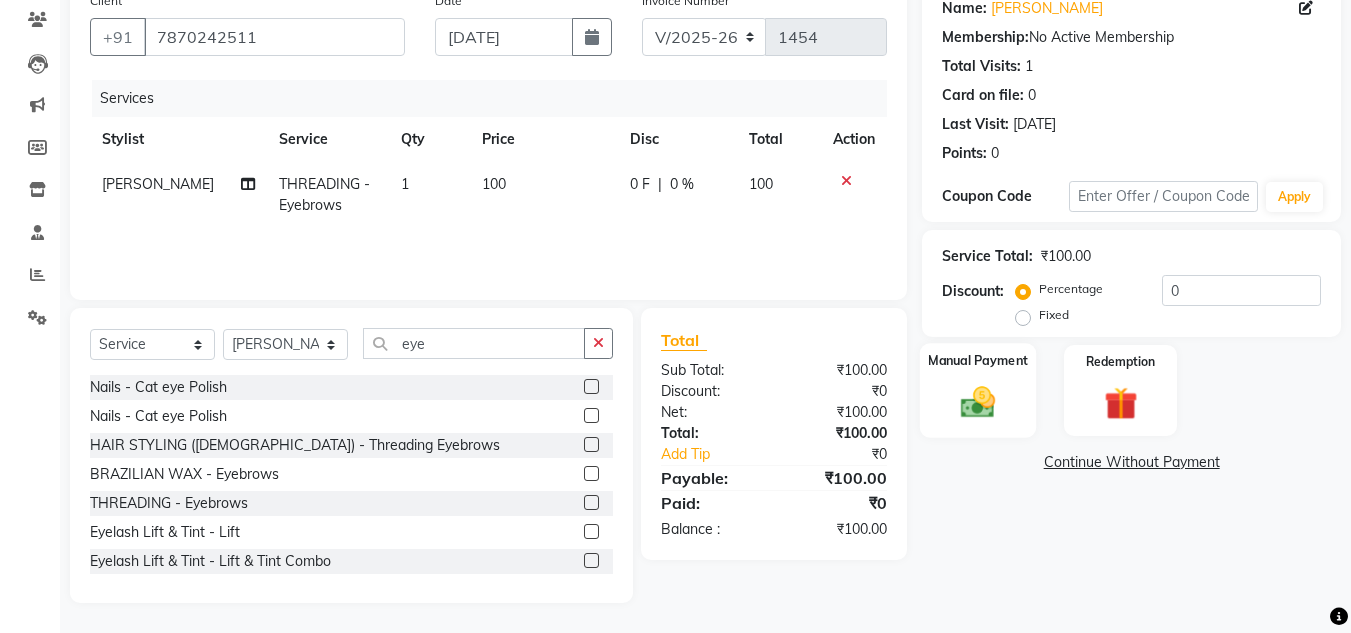 click 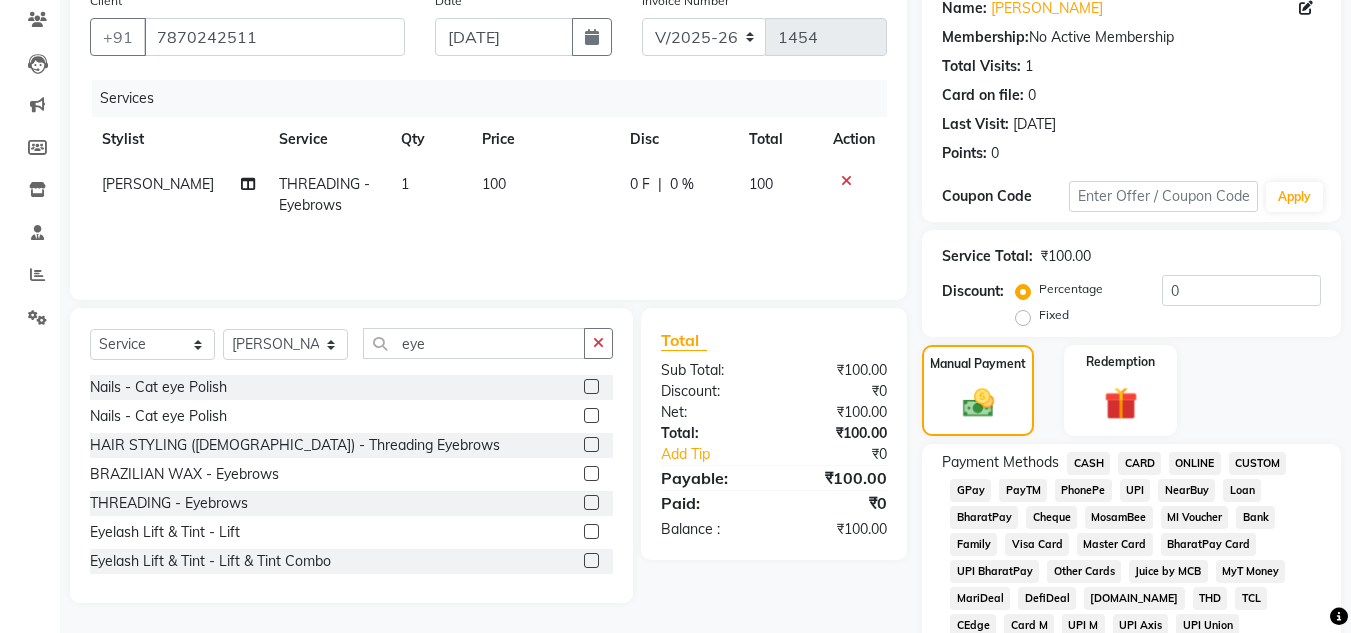 click on "GPay" 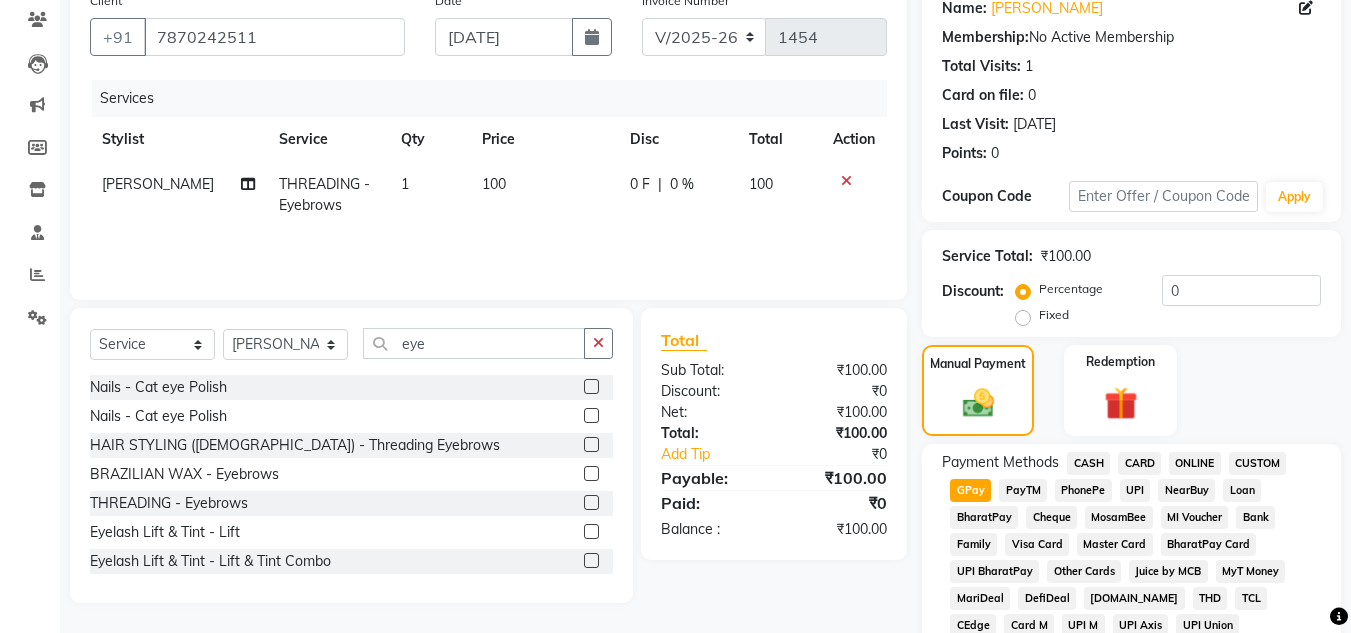 click on "Add Payment" 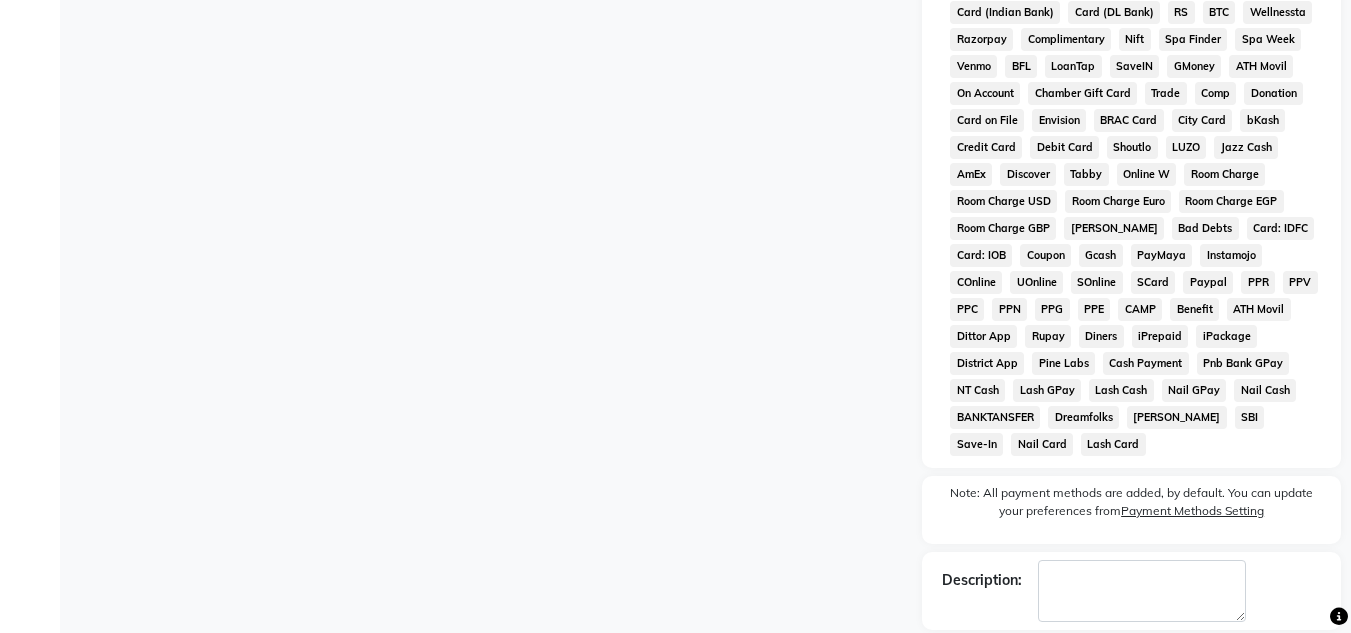 scroll, scrollTop: 876, scrollLeft: 0, axis: vertical 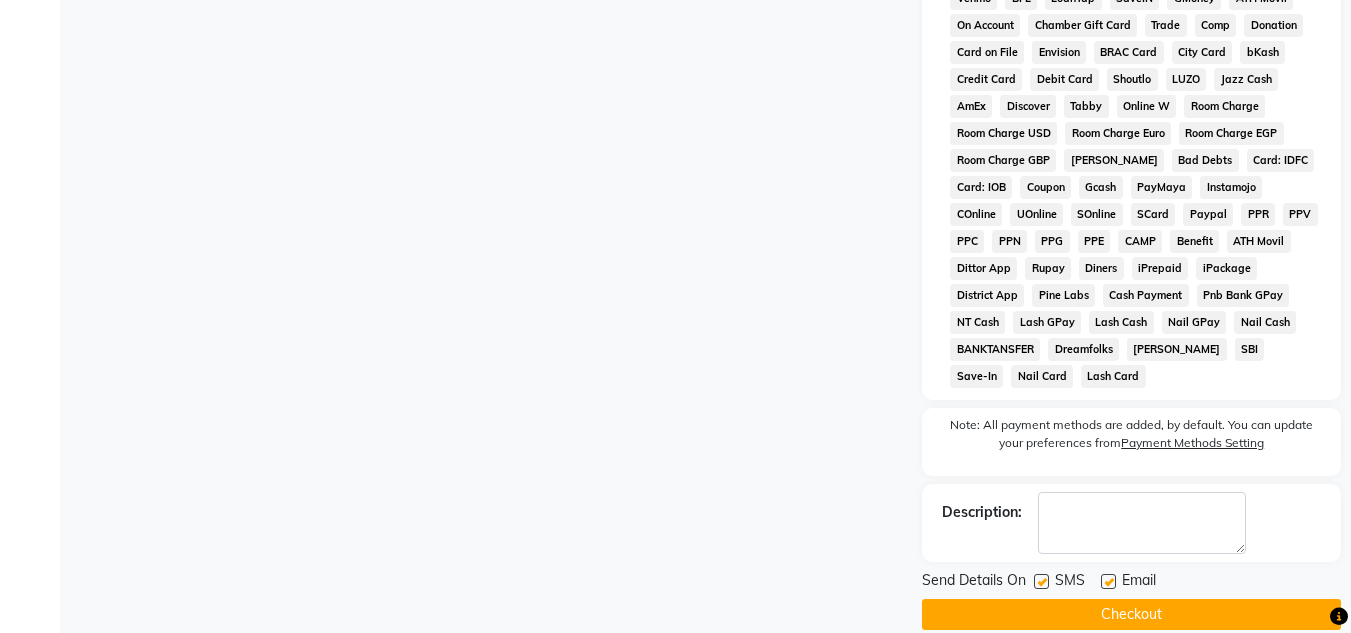 click on "Checkout" 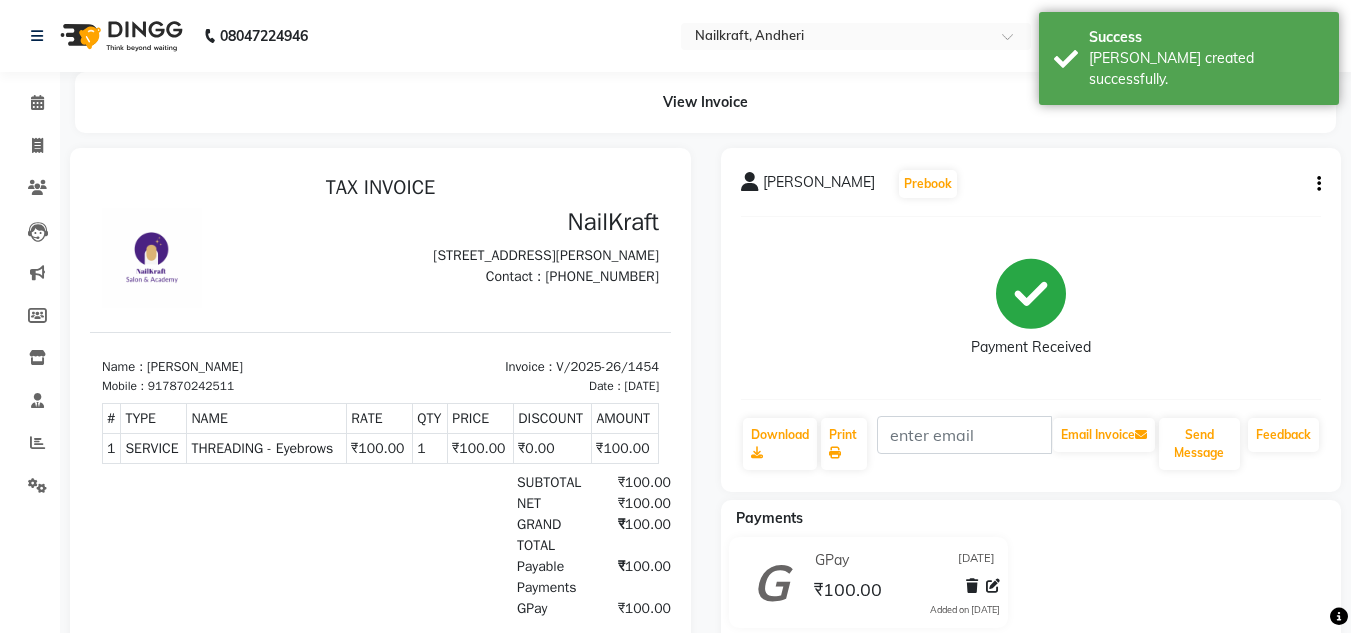 scroll, scrollTop: 0, scrollLeft: 0, axis: both 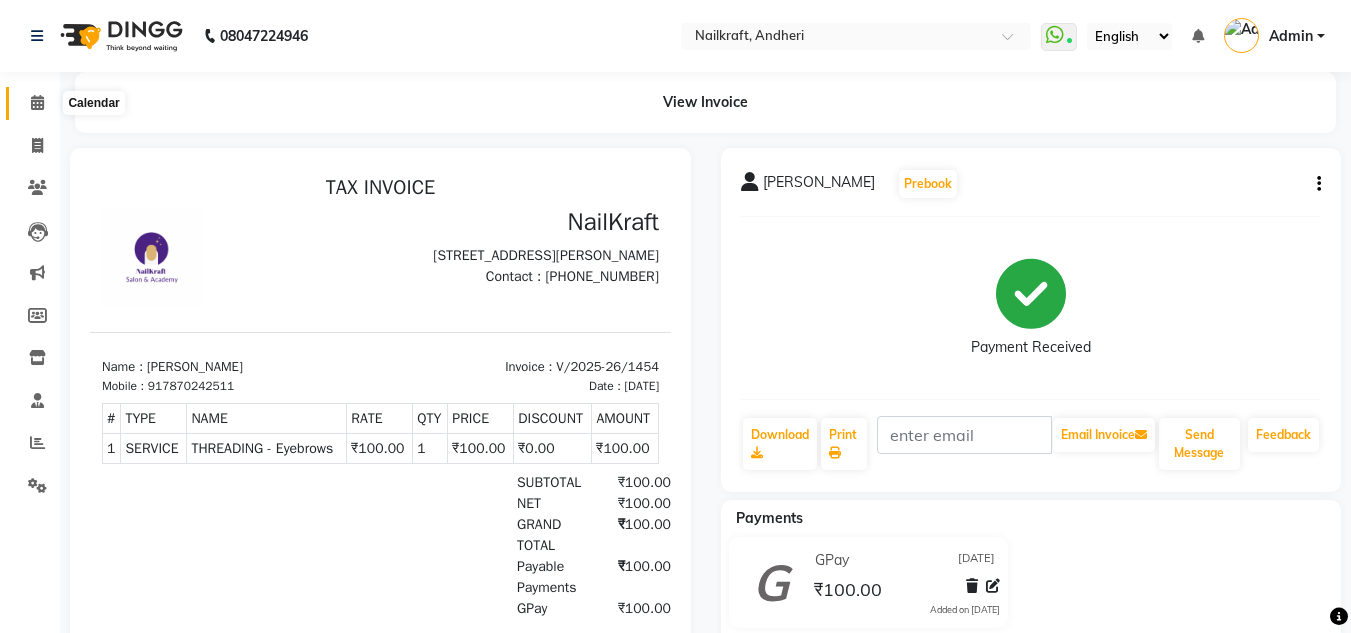 click 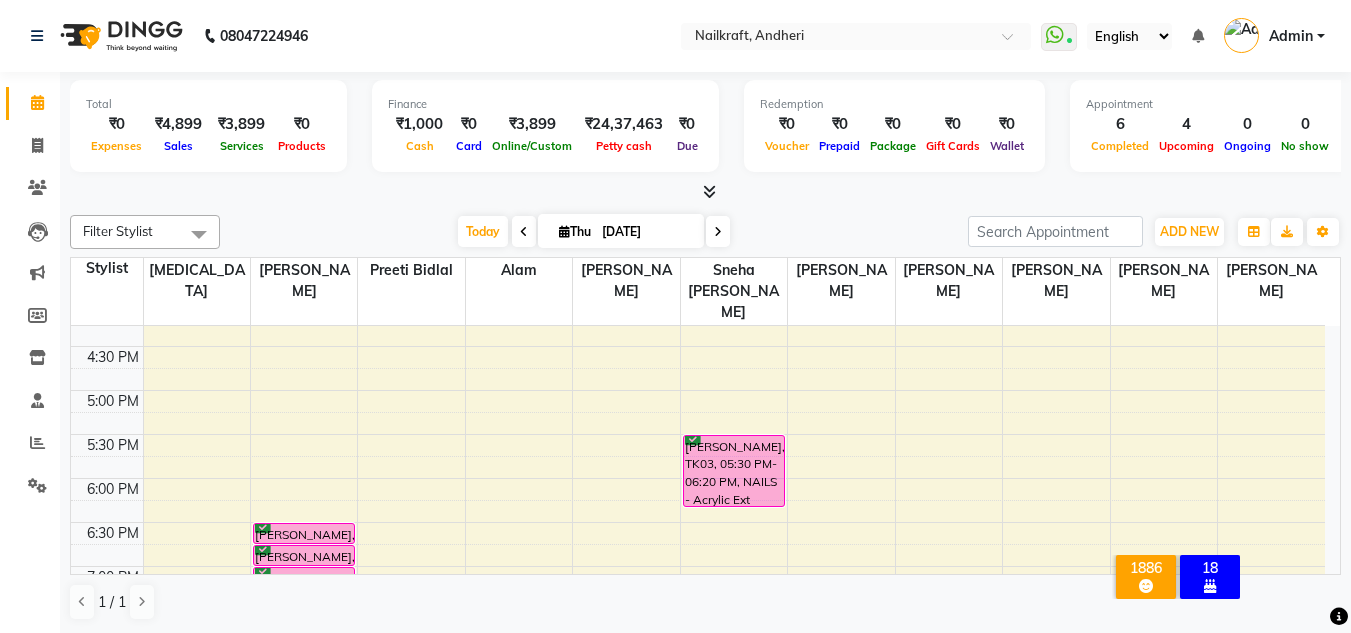 scroll, scrollTop: 508, scrollLeft: 0, axis: vertical 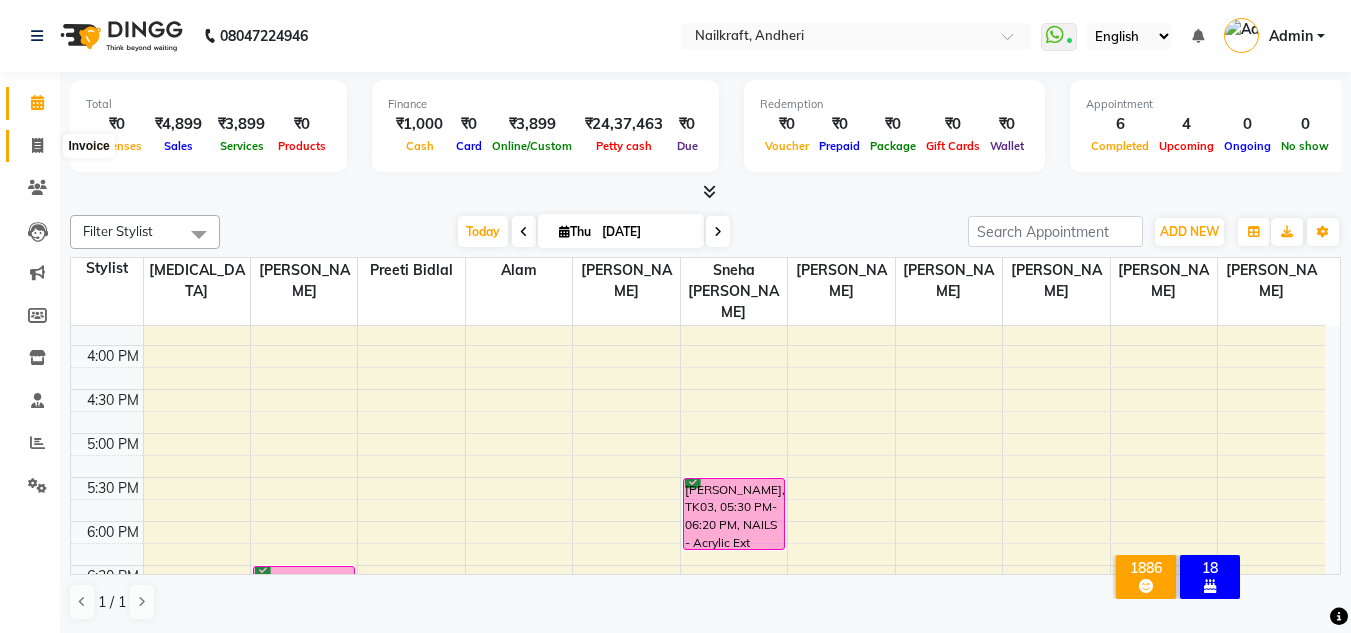 click 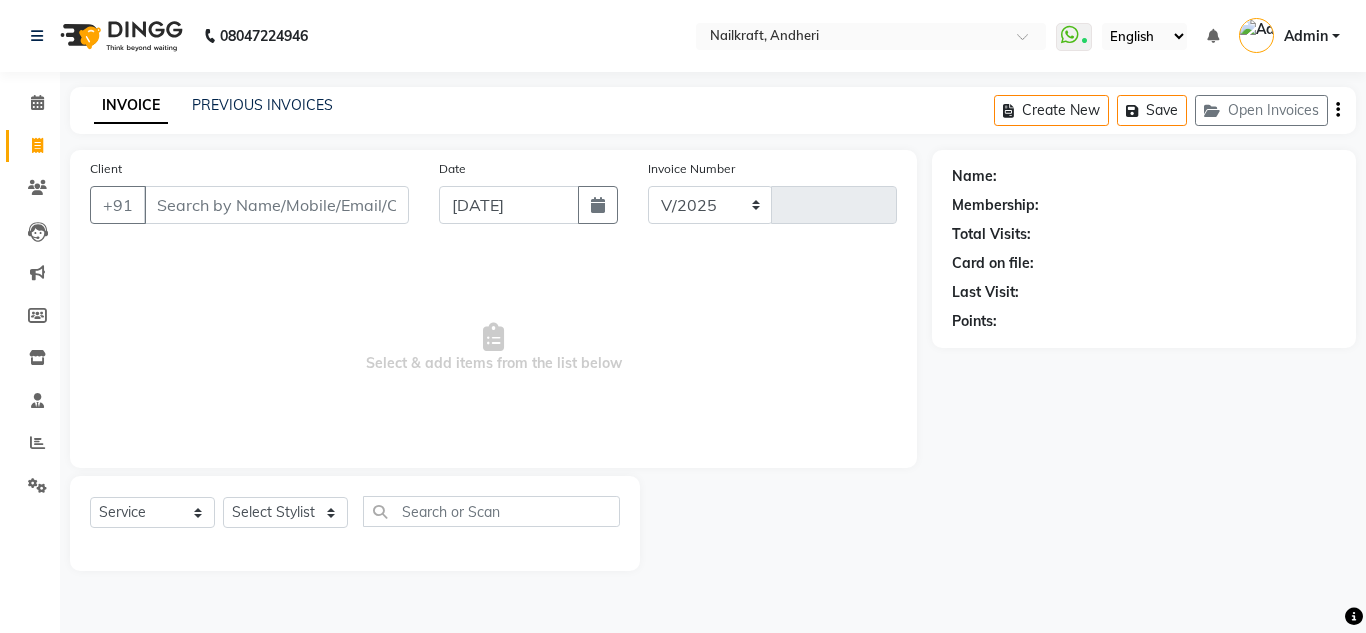 select on "6081" 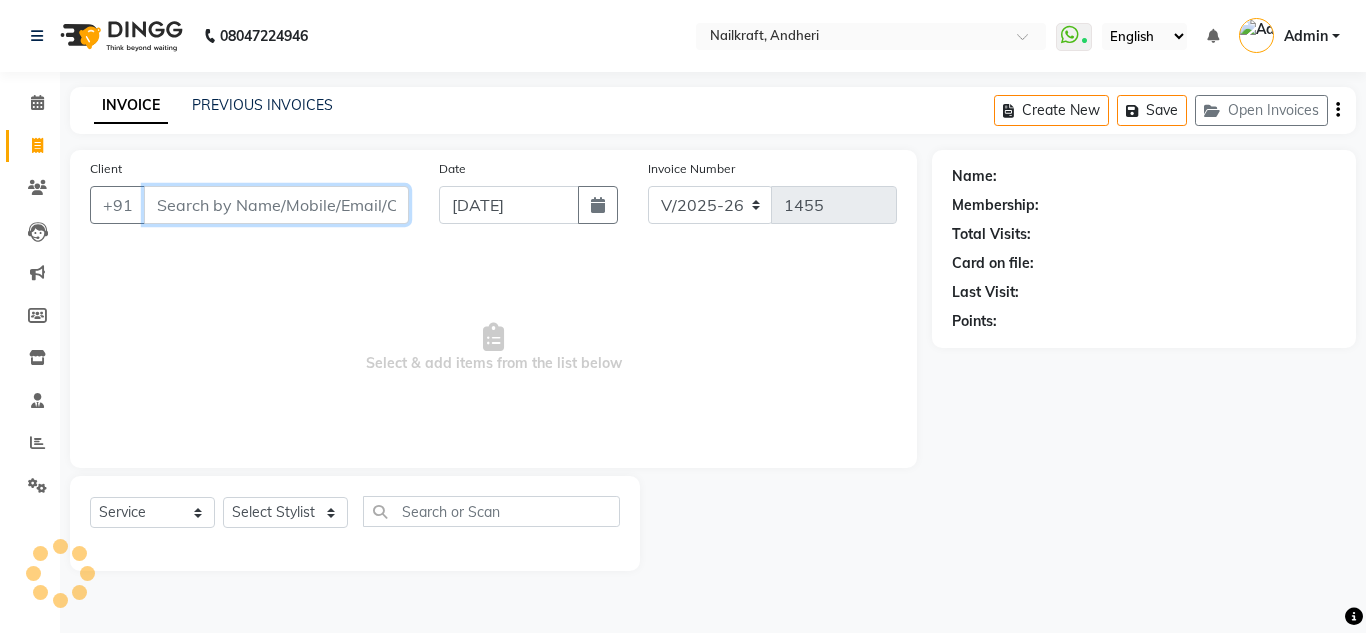 click on "Client" at bounding box center (276, 205) 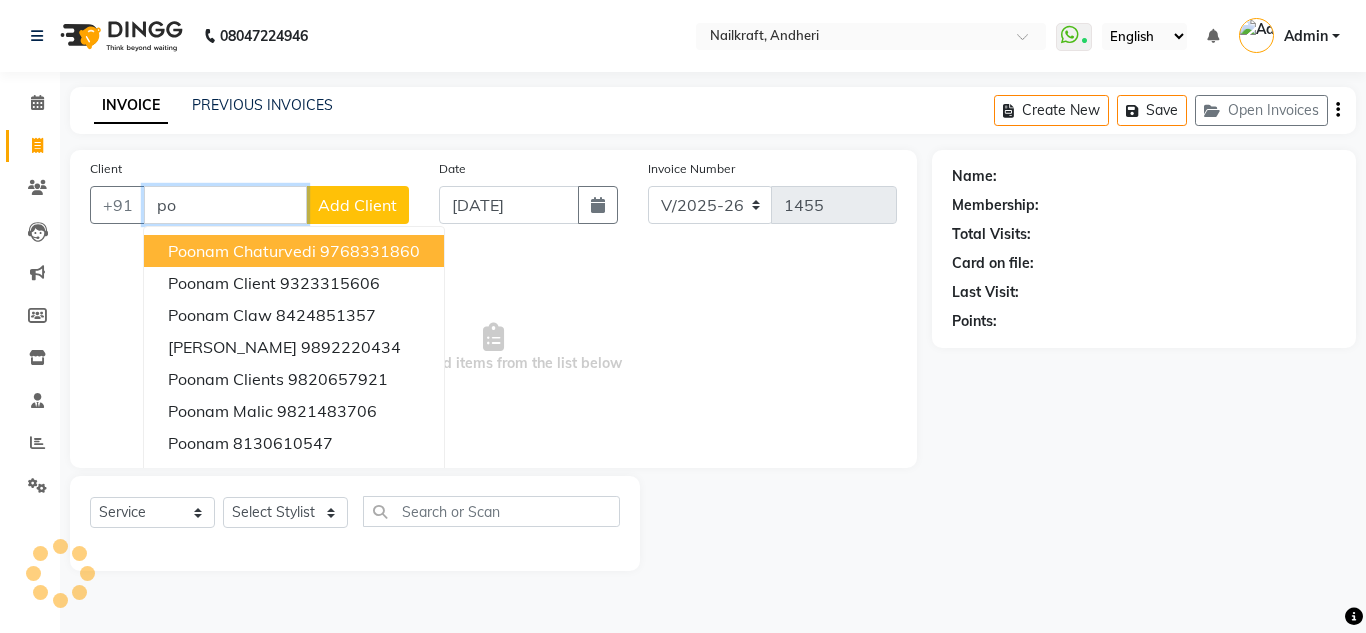 type on "p" 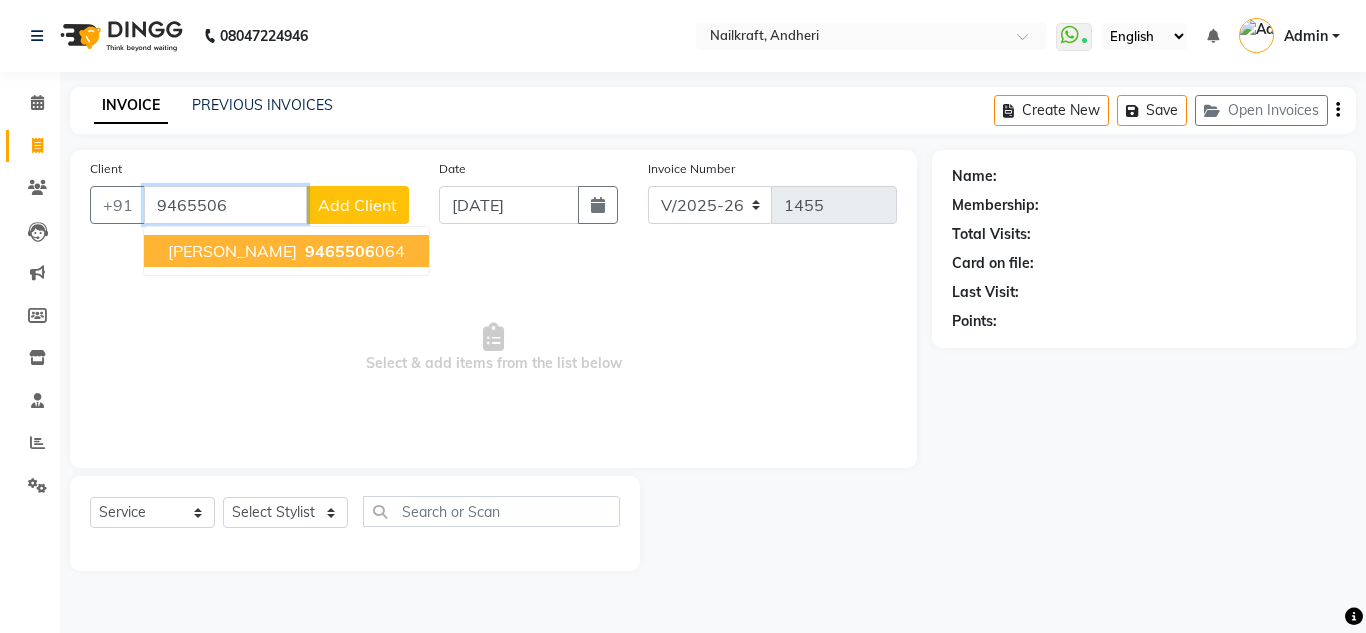 click on "[PERSON_NAME]   9465506 064" at bounding box center (286, 251) 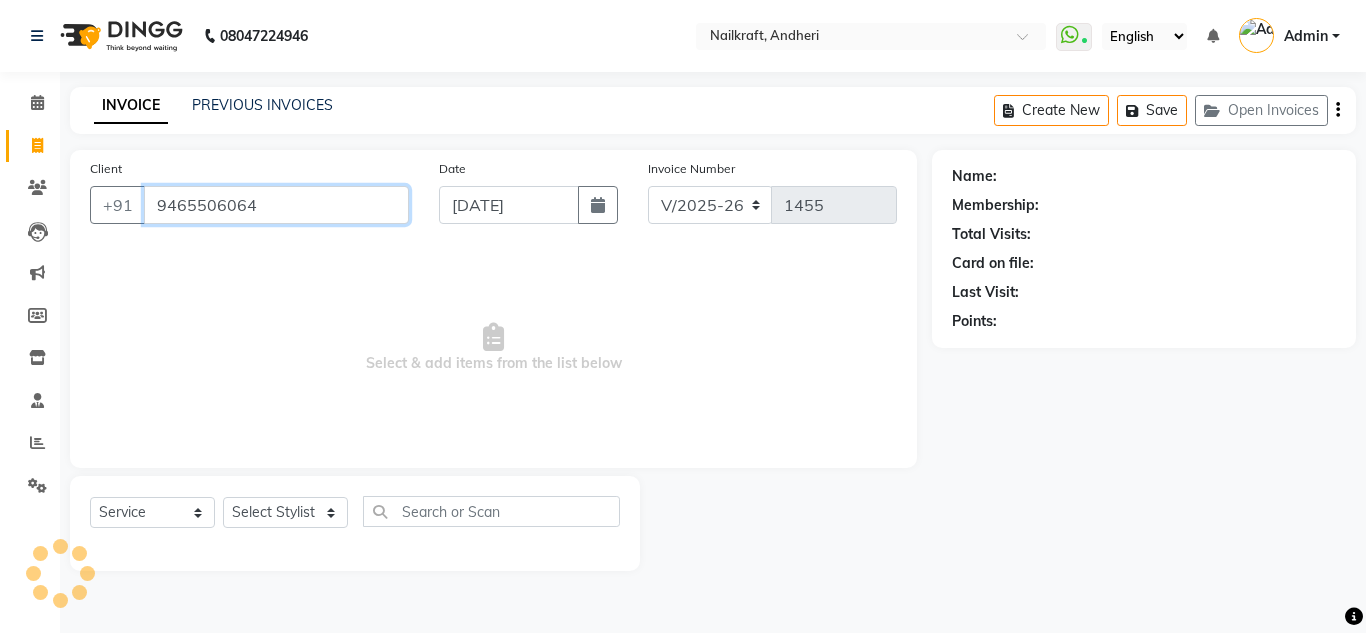 type on "9465506064" 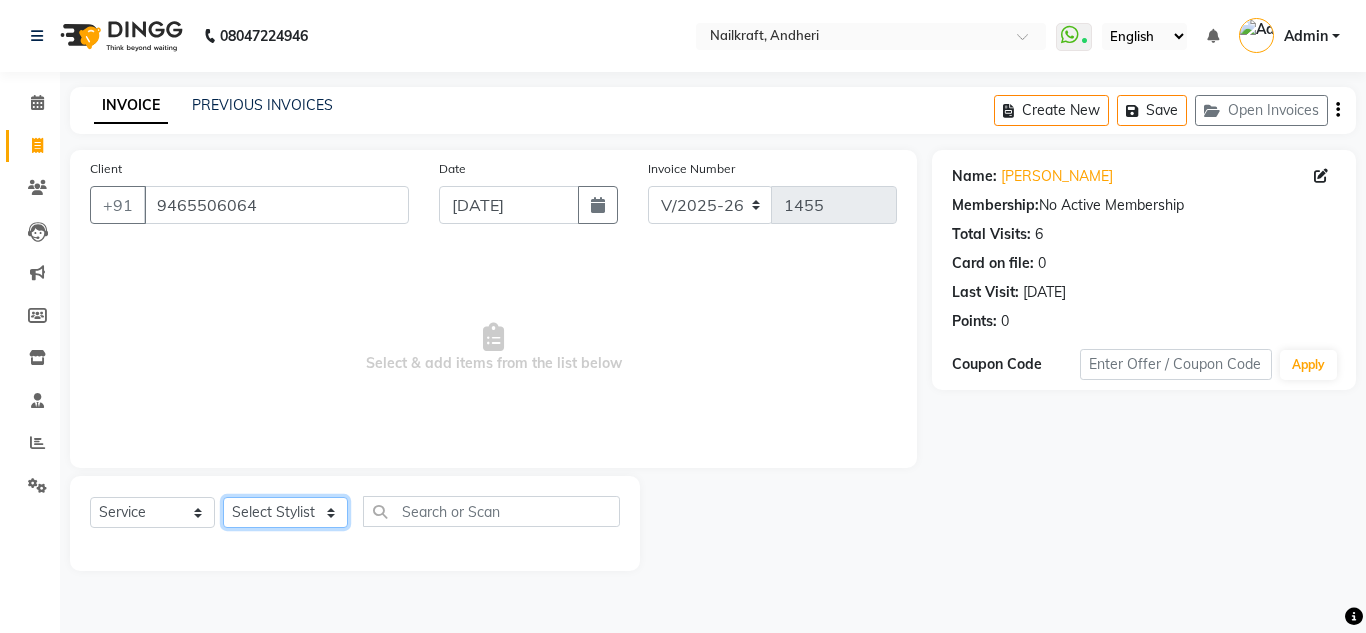 click on "Select Stylist Alam [PERSON_NAME] [PERSON_NAME] NailKraft [PERSON_NAME] [MEDICAL_DATA][PERSON_NAME]  Pooja Mehral Preeti Bidlal [PERSON_NAME] [PERSON_NAME] [PERSON_NAME] [PERSON_NAME]" 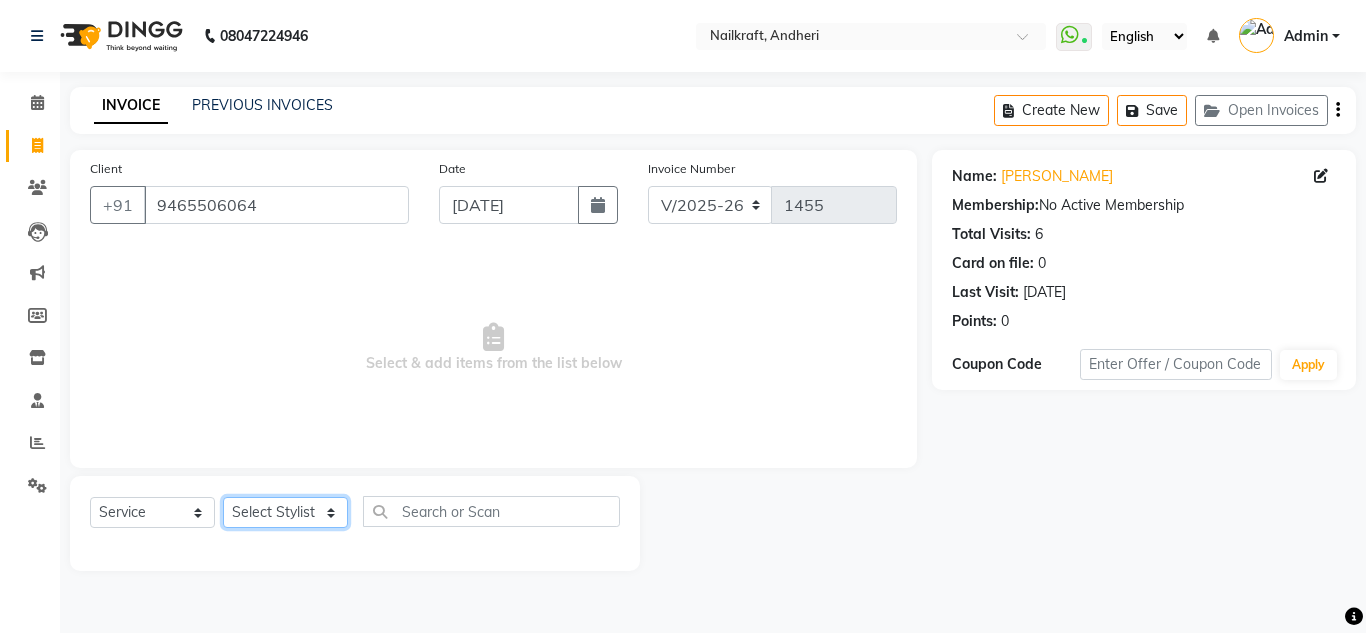 select on "50028" 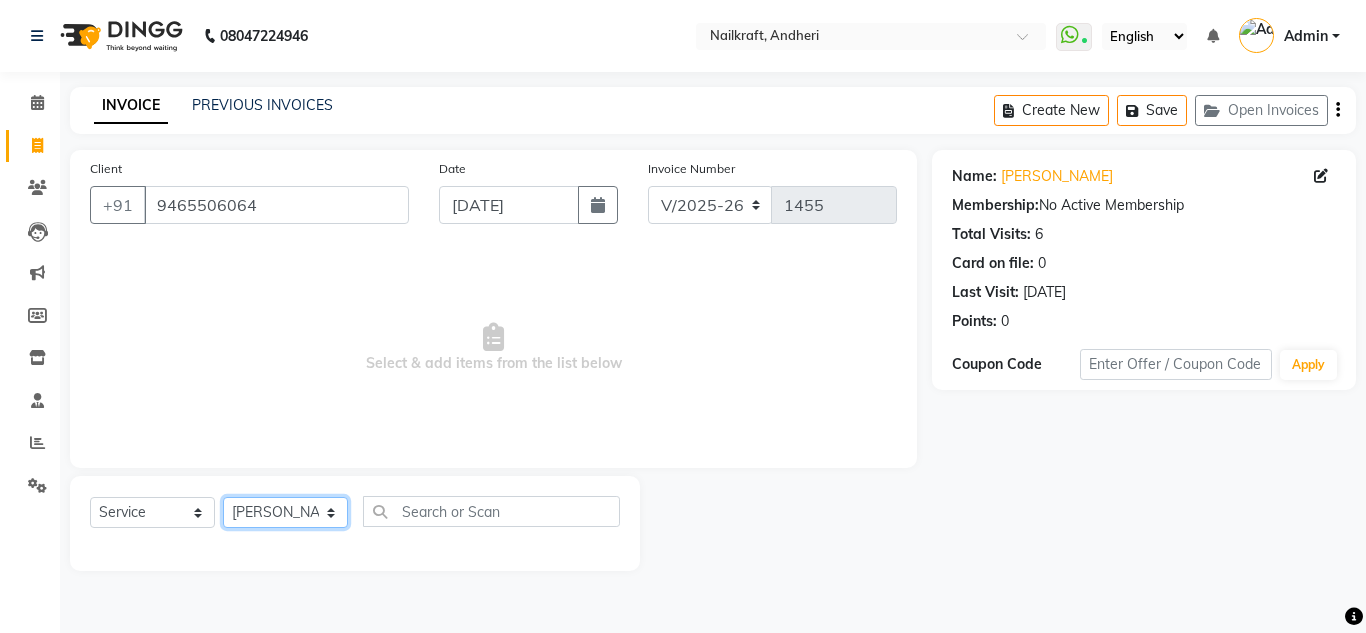 click on "Select Stylist Alam [PERSON_NAME] [PERSON_NAME] NailKraft [PERSON_NAME] [MEDICAL_DATA][PERSON_NAME]  Pooja Mehral Preeti Bidlal [PERSON_NAME] [PERSON_NAME] [PERSON_NAME] [PERSON_NAME]" 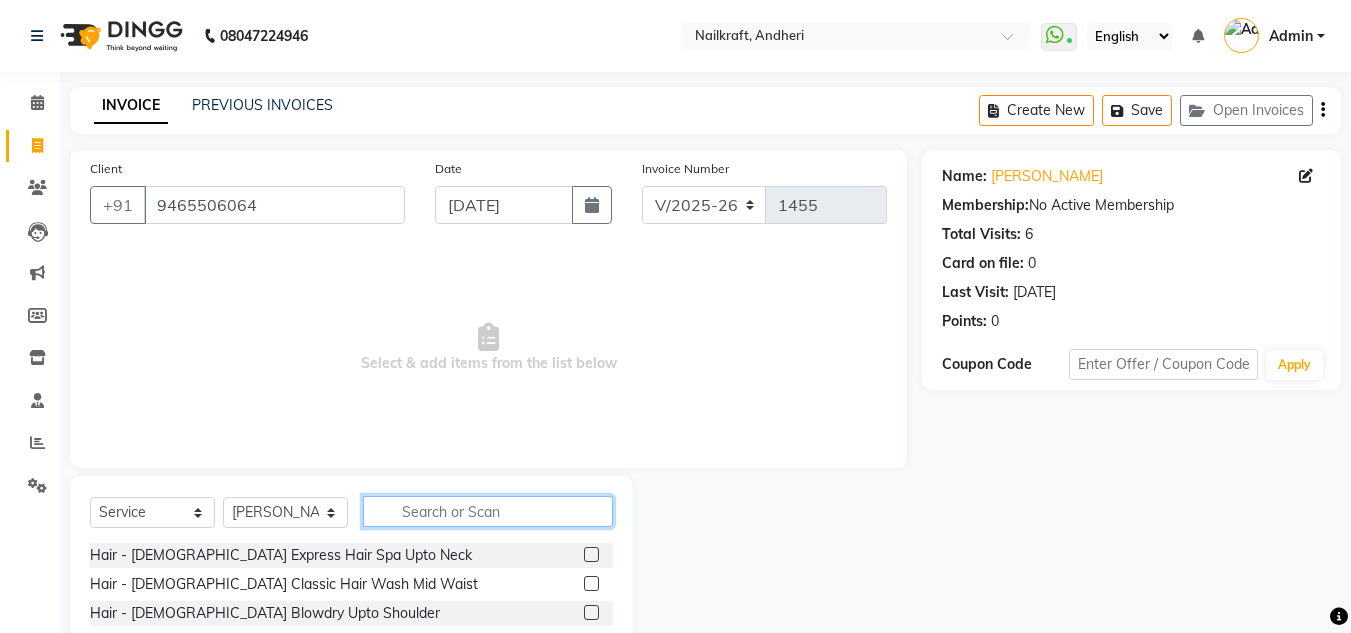 click 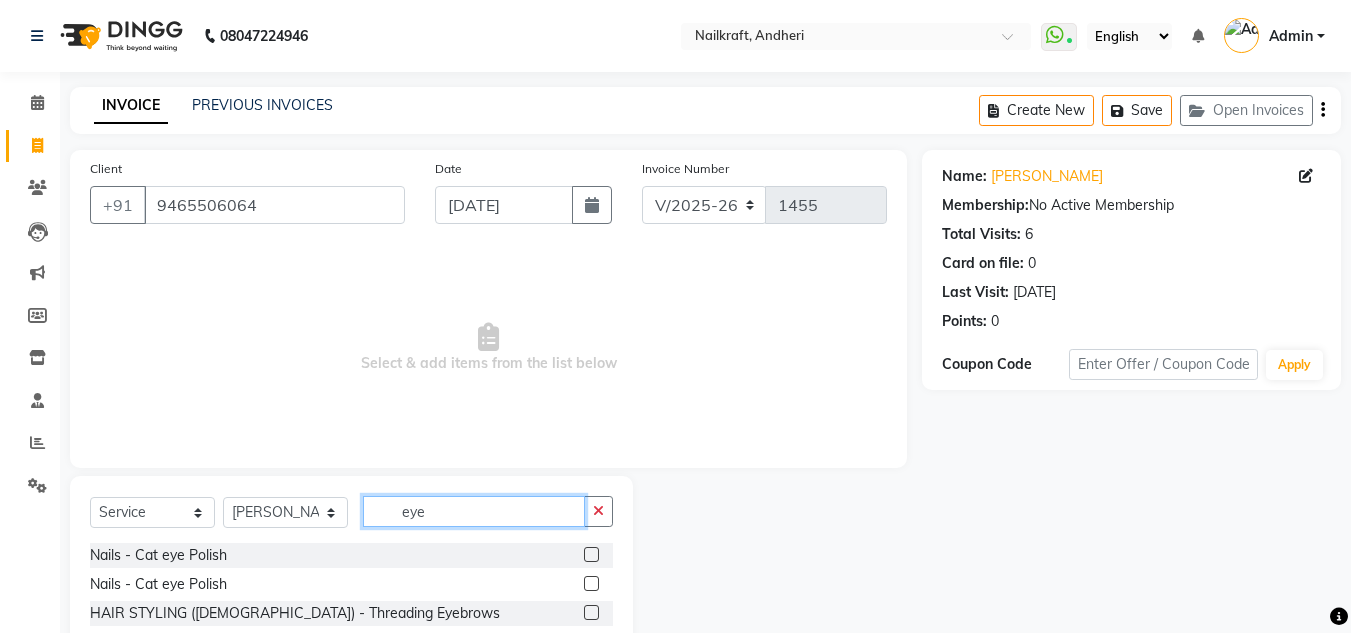 scroll, scrollTop: 160, scrollLeft: 0, axis: vertical 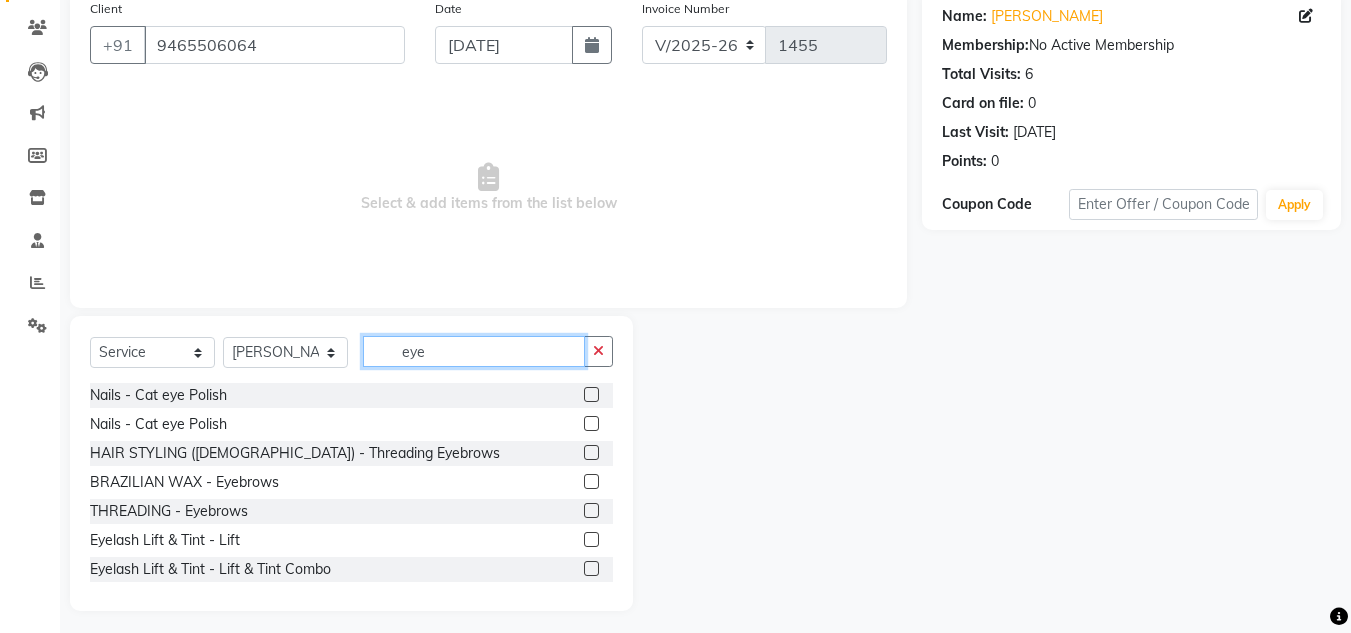 type on "eye" 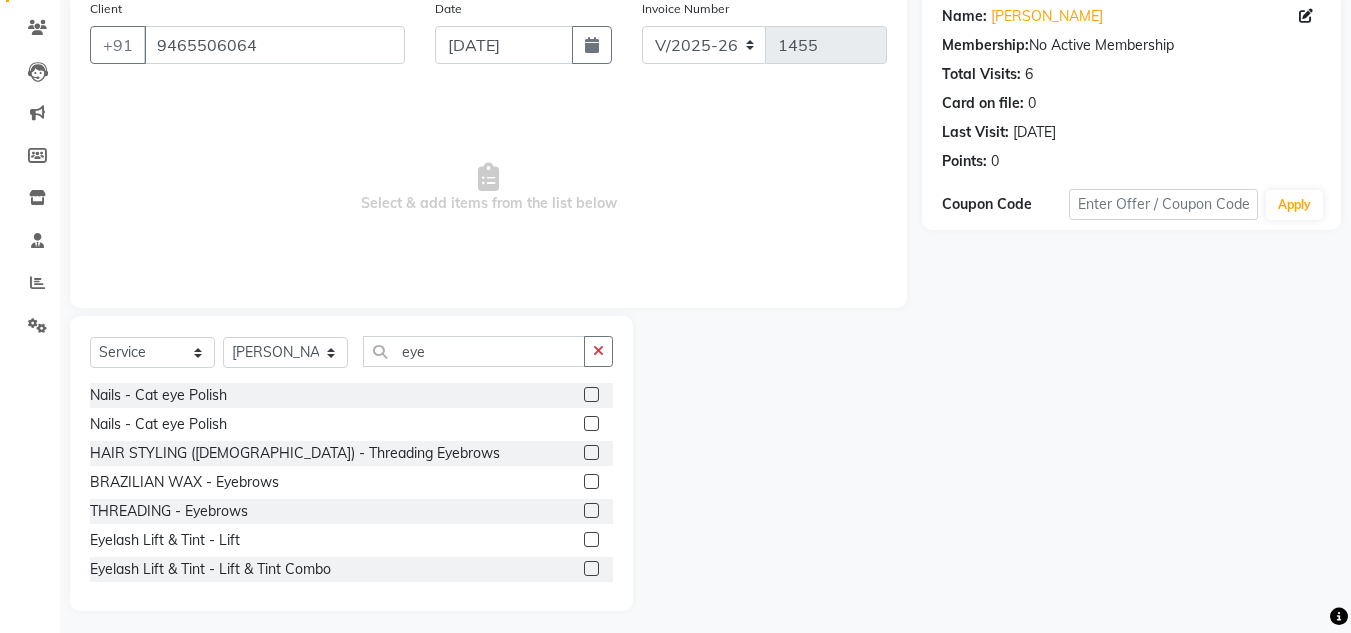 click 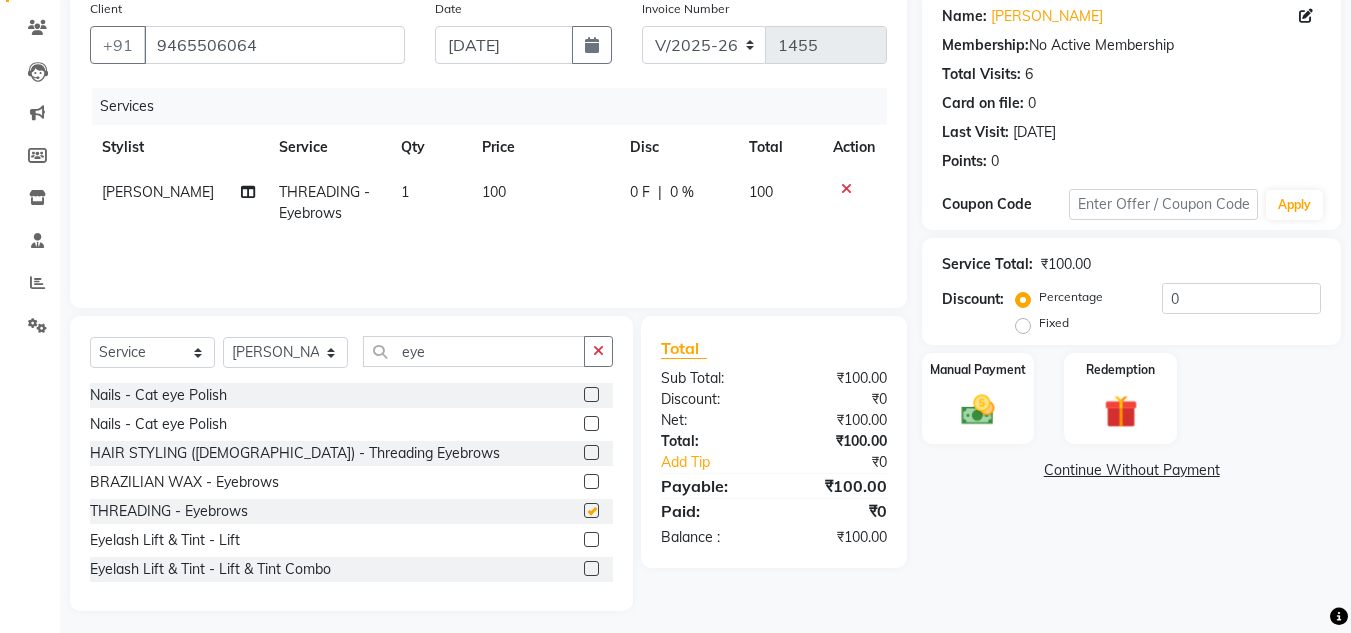 click 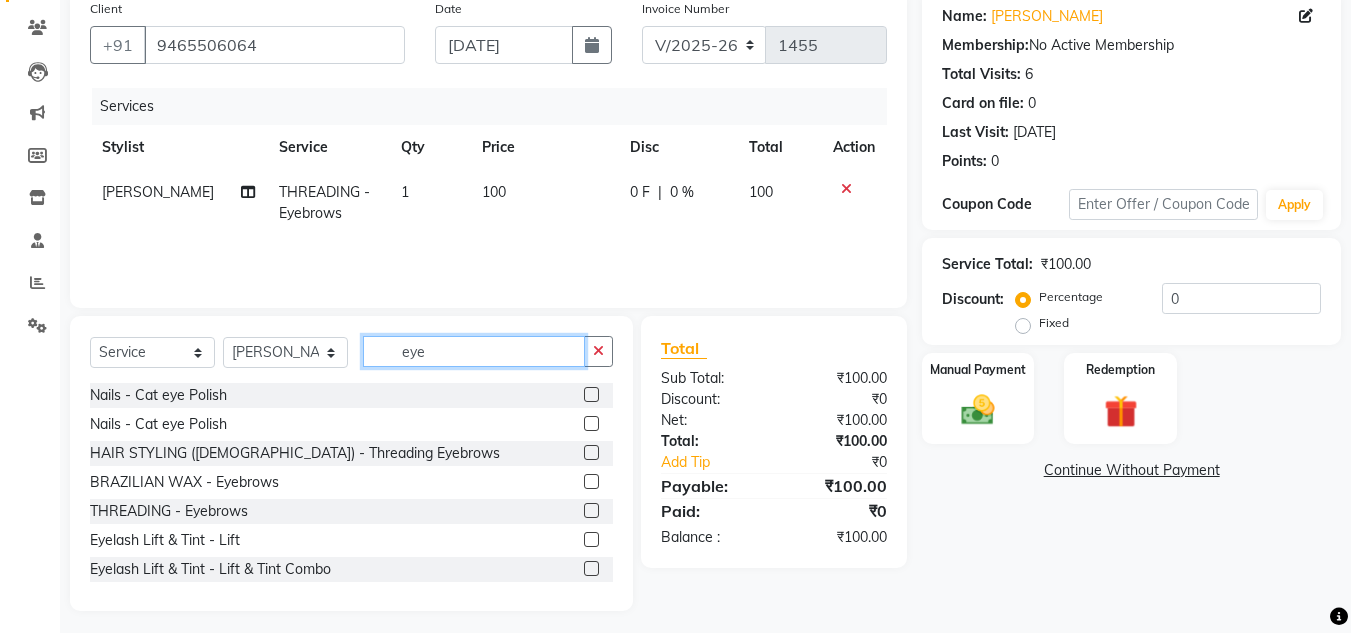 click on "eye" 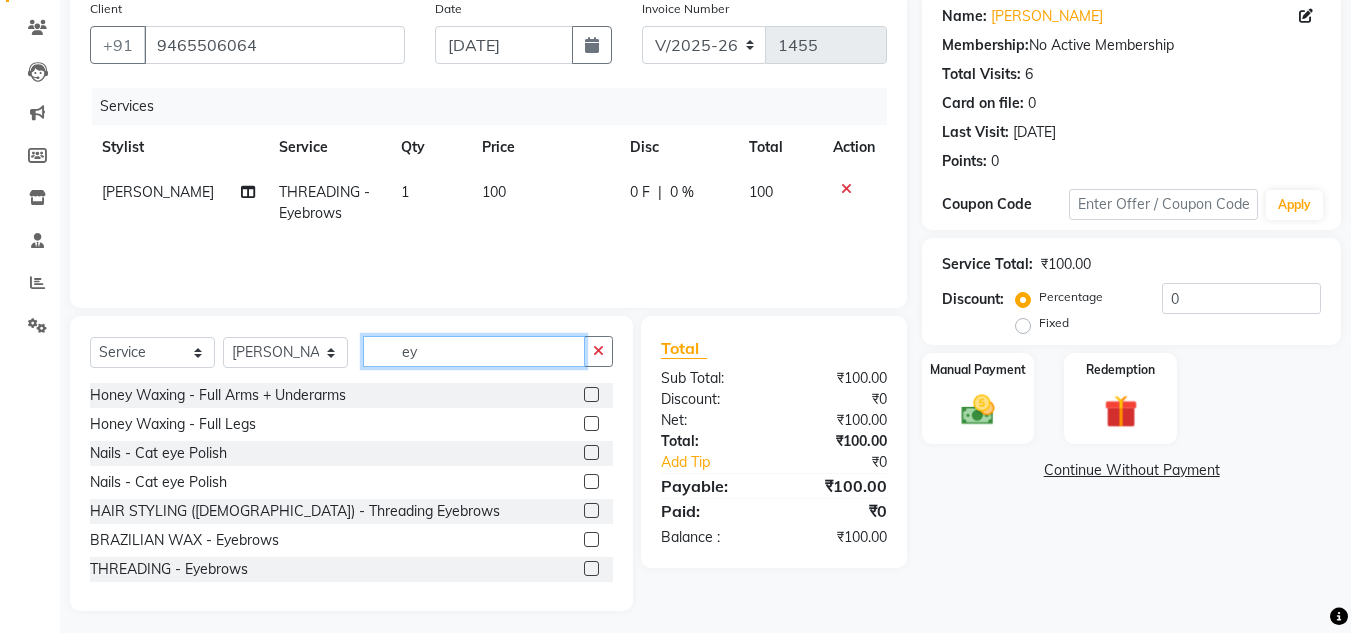 type on "e" 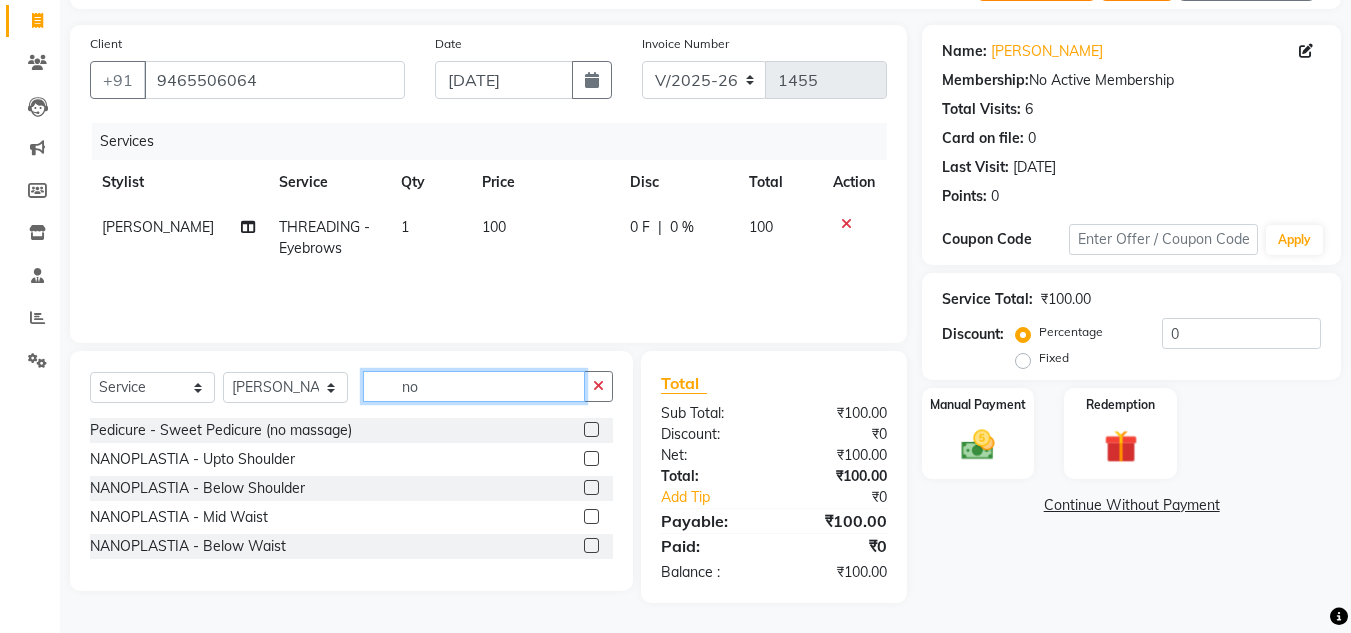 scroll, scrollTop: 125, scrollLeft: 0, axis: vertical 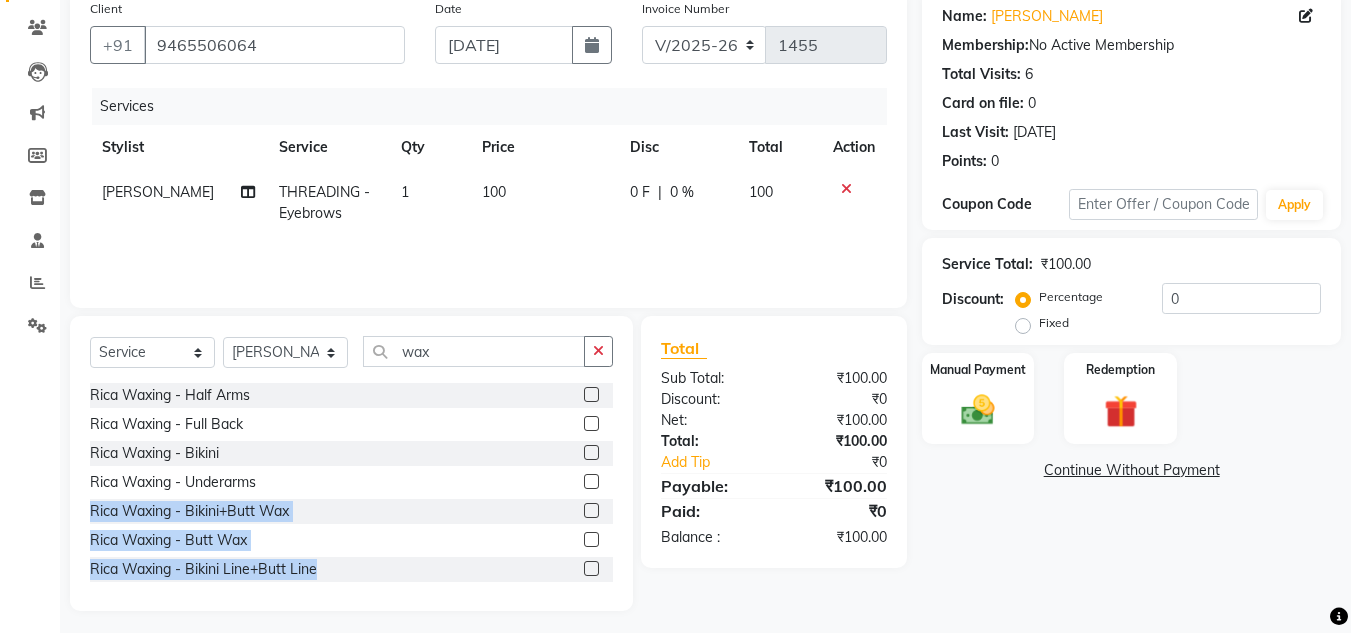 drag, startPoint x: 605, startPoint y: 587, endPoint x: 606, endPoint y: 576, distance: 11.045361 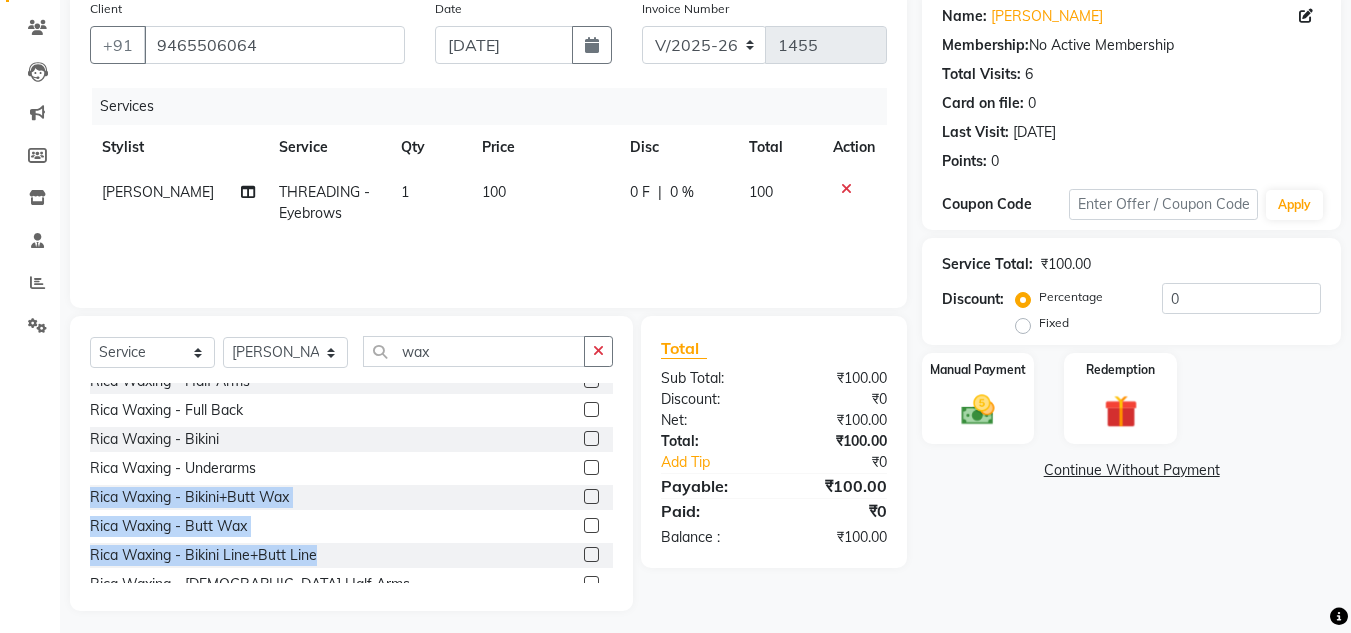 scroll, scrollTop: 170, scrollLeft: 0, axis: vertical 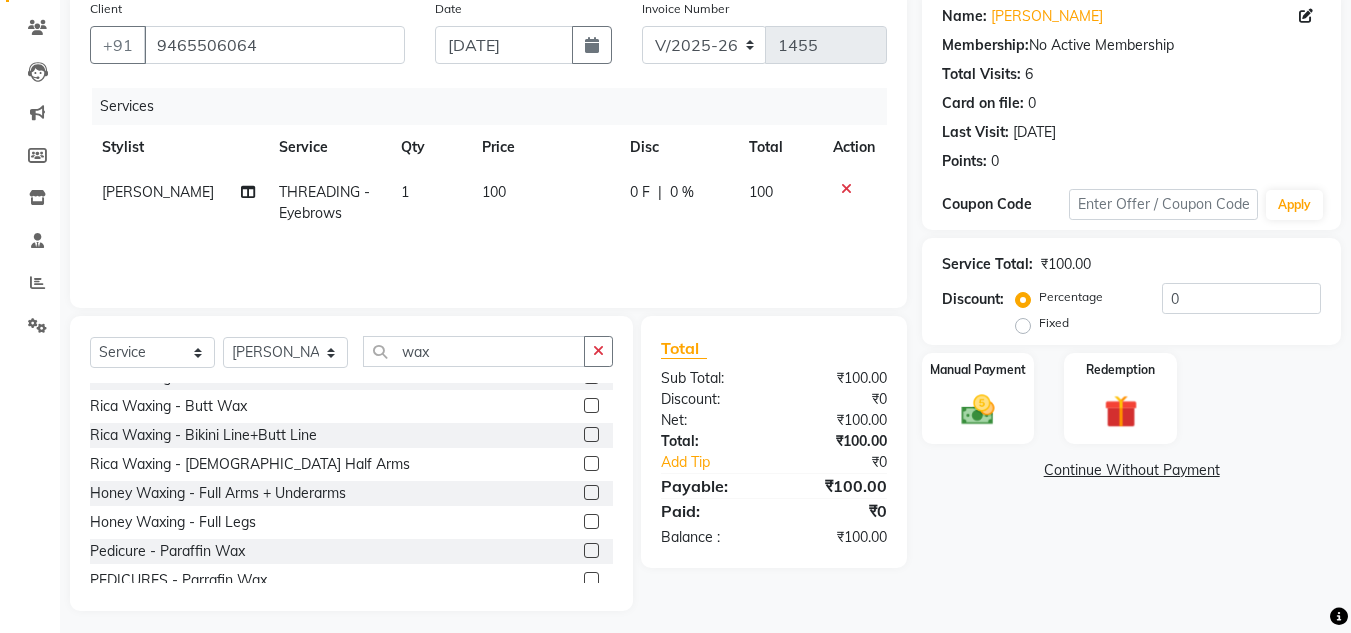 click on "Total Sub Total: ₹100.00 Discount: ₹0 Net: ₹100.00 Total: ₹100.00 Add Tip ₹0 Payable: ₹100.00 Paid: ₹0 Balance   : ₹100.00" 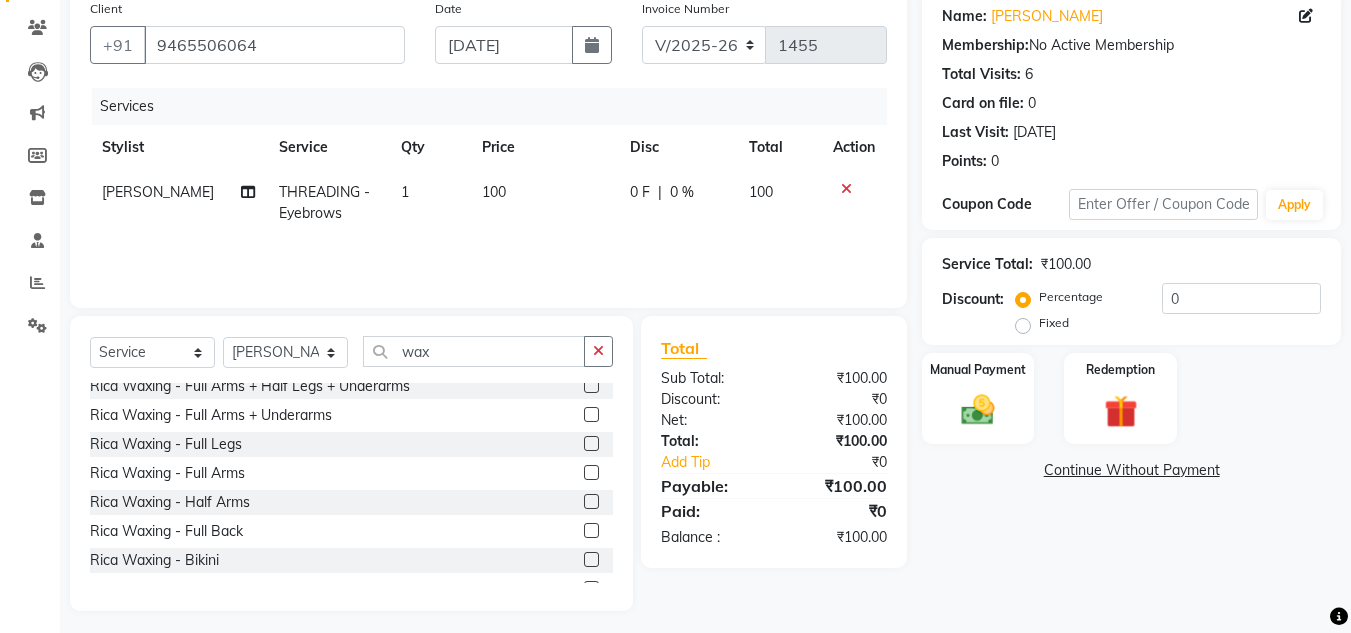 scroll, scrollTop: 0, scrollLeft: 0, axis: both 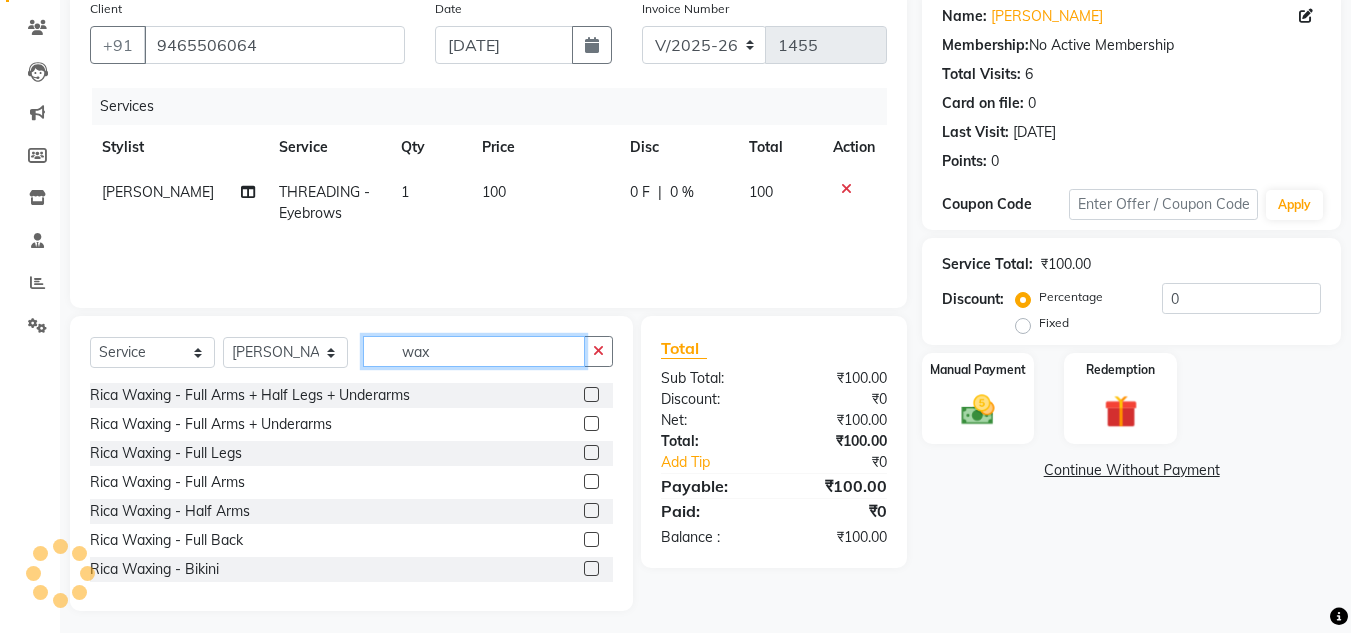 click on "wax" 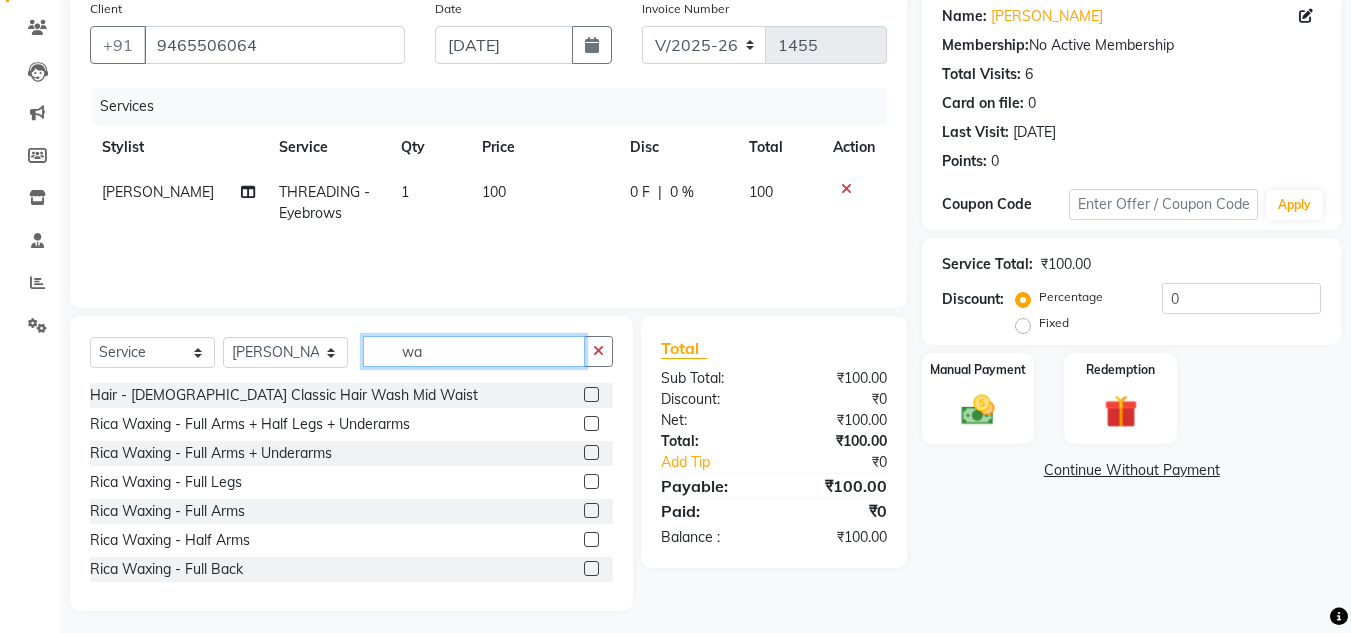 type on "w" 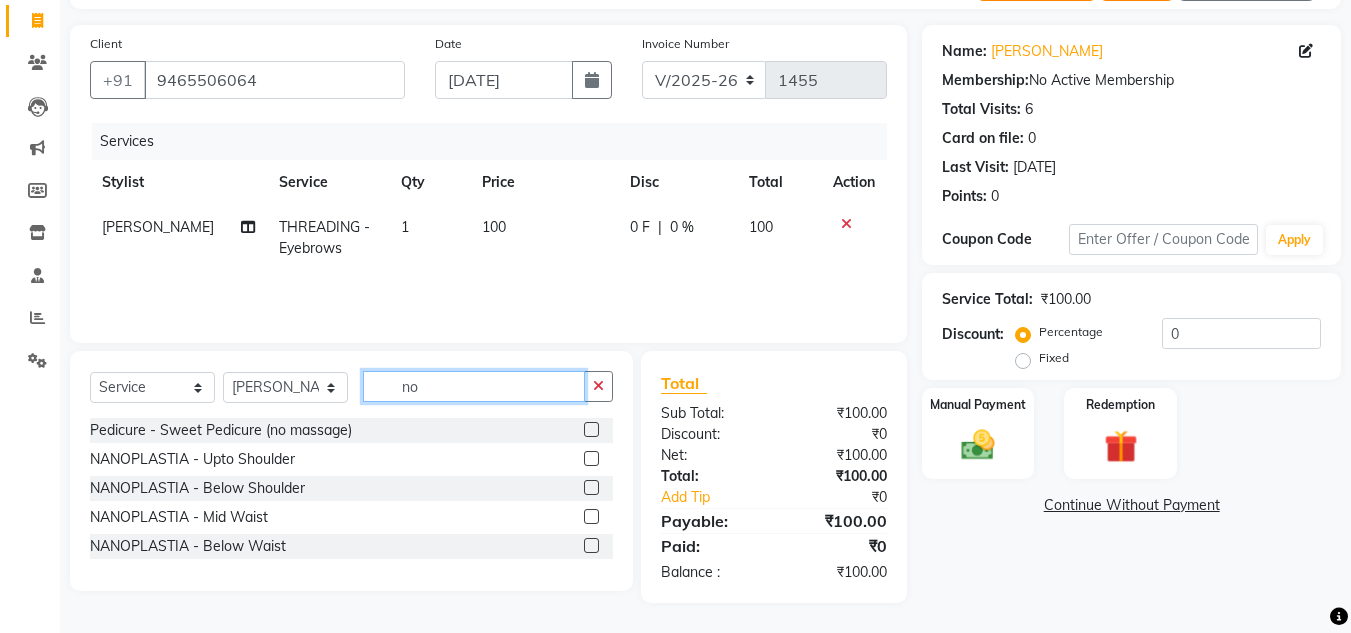 scroll, scrollTop: 125, scrollLeft: 0, axis: vertical 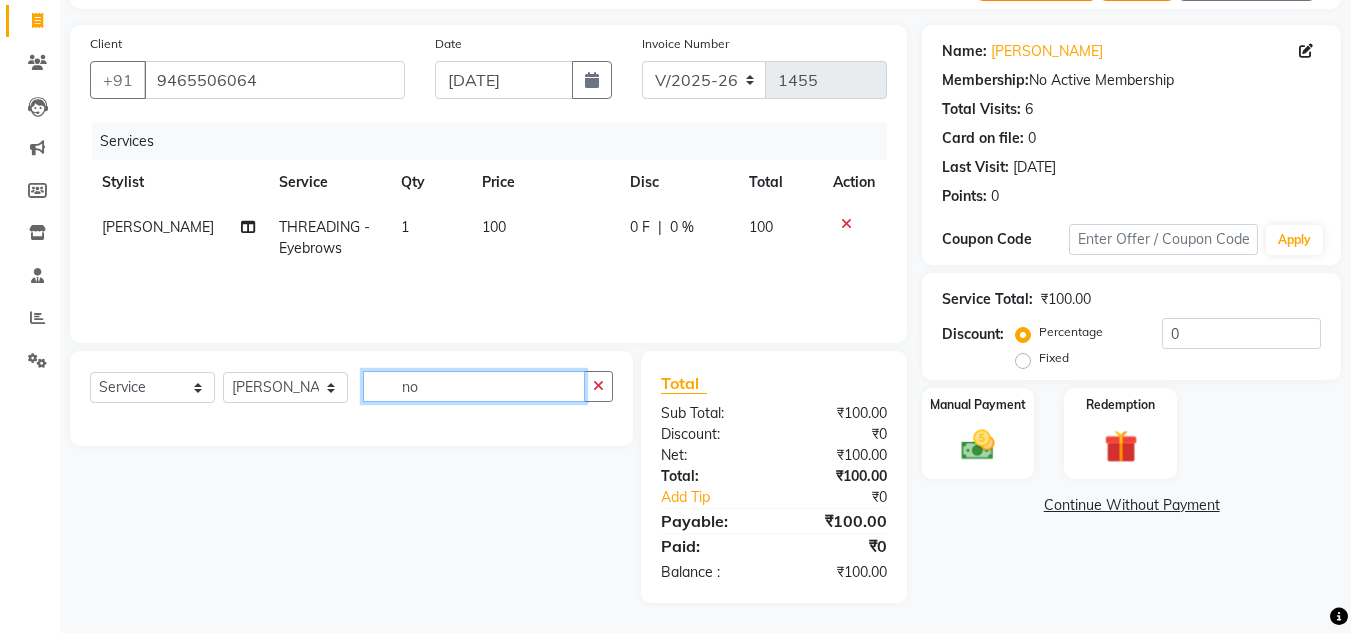 type on "n" 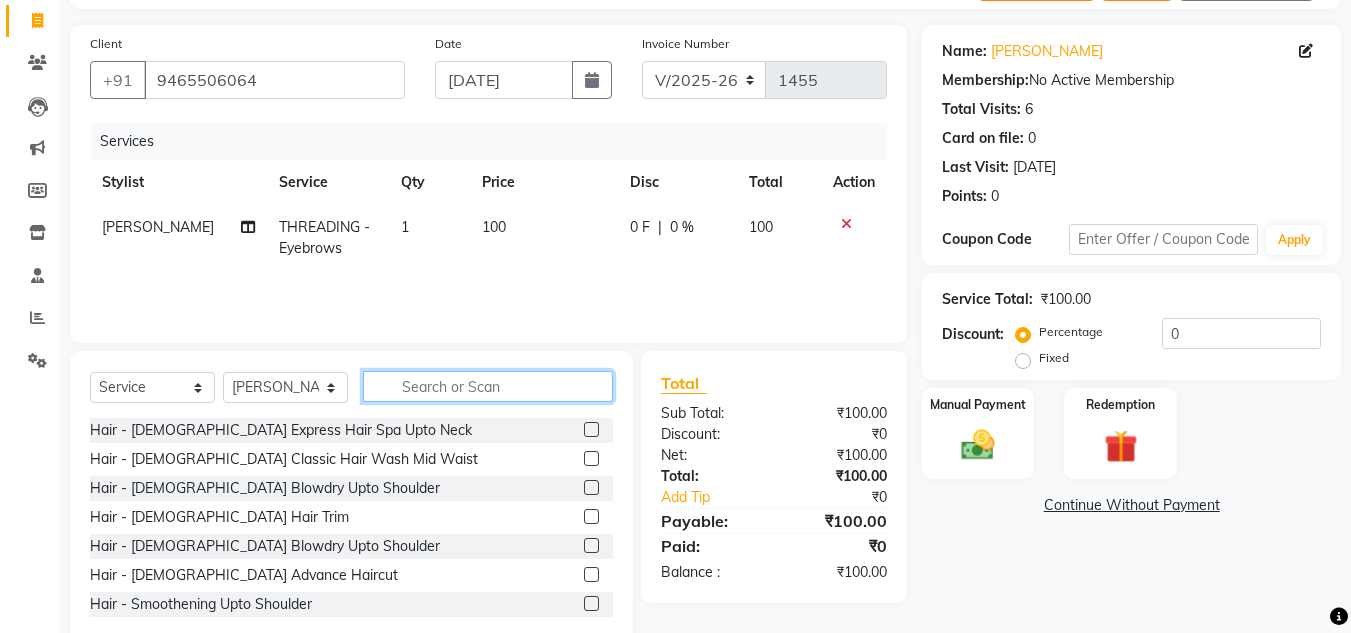 scroll, scrollTop: 160, scrollLeft: 0, axis: vertical 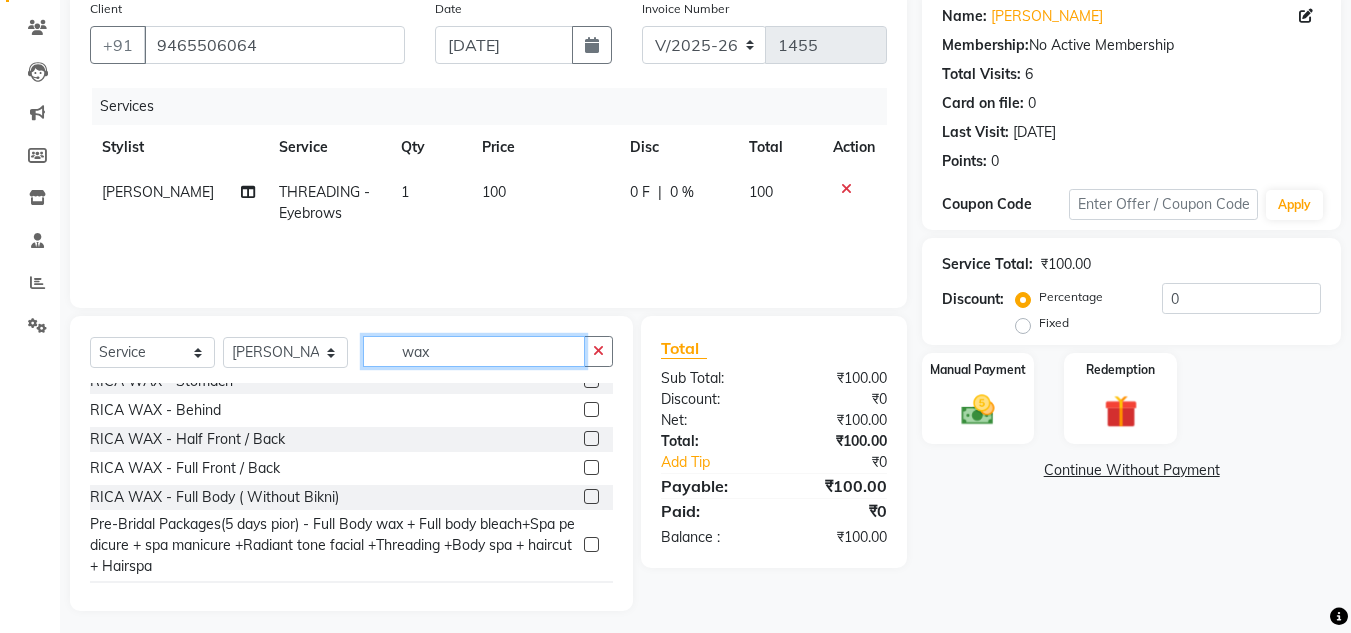 click on "wax" 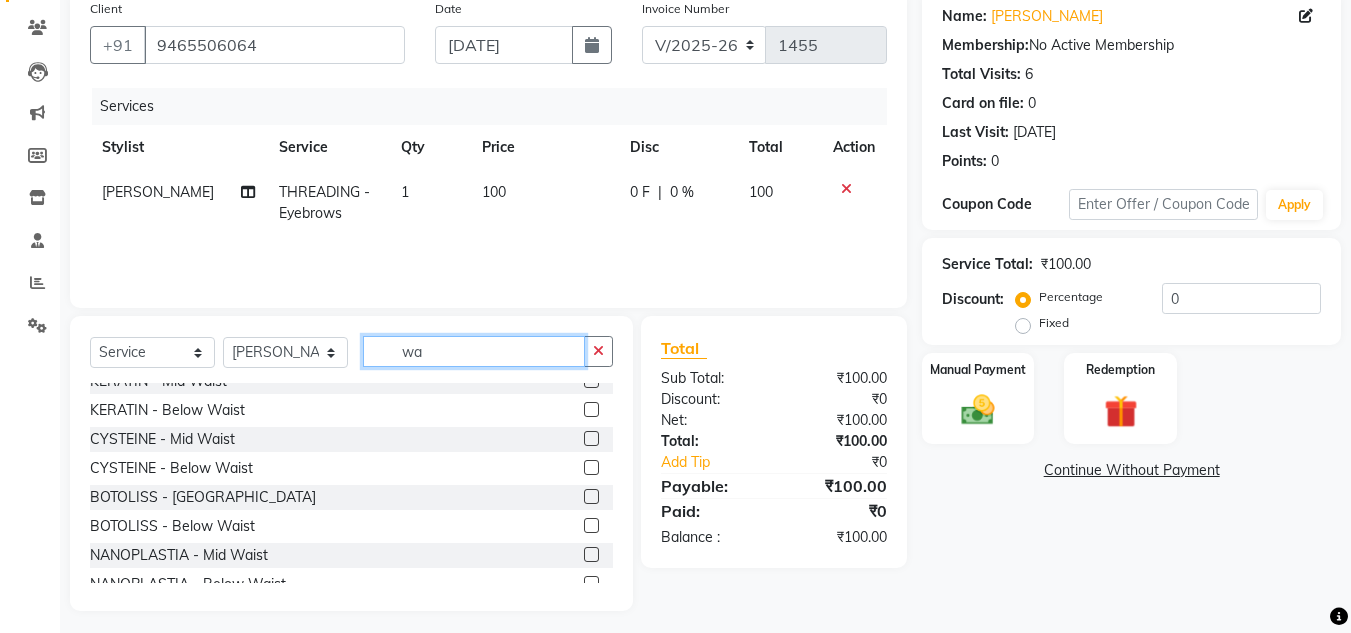 type on "w" 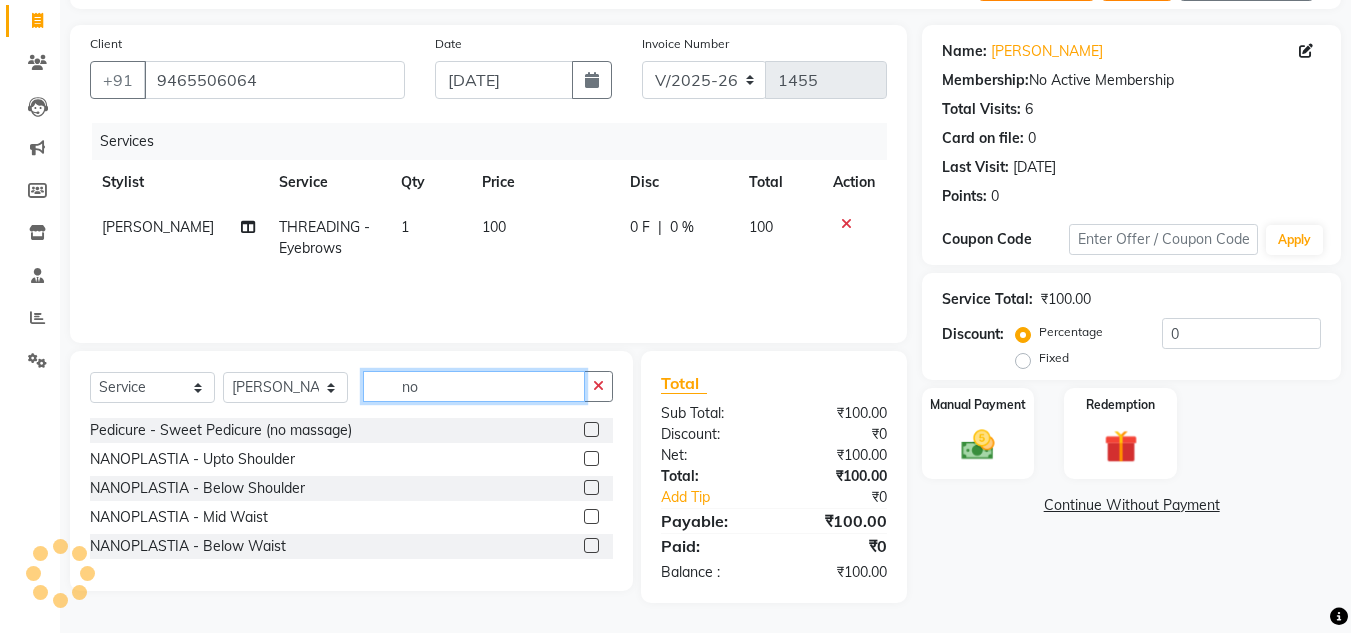 scroll, scrollTop: 0, scrollLeft: 0, axis: both 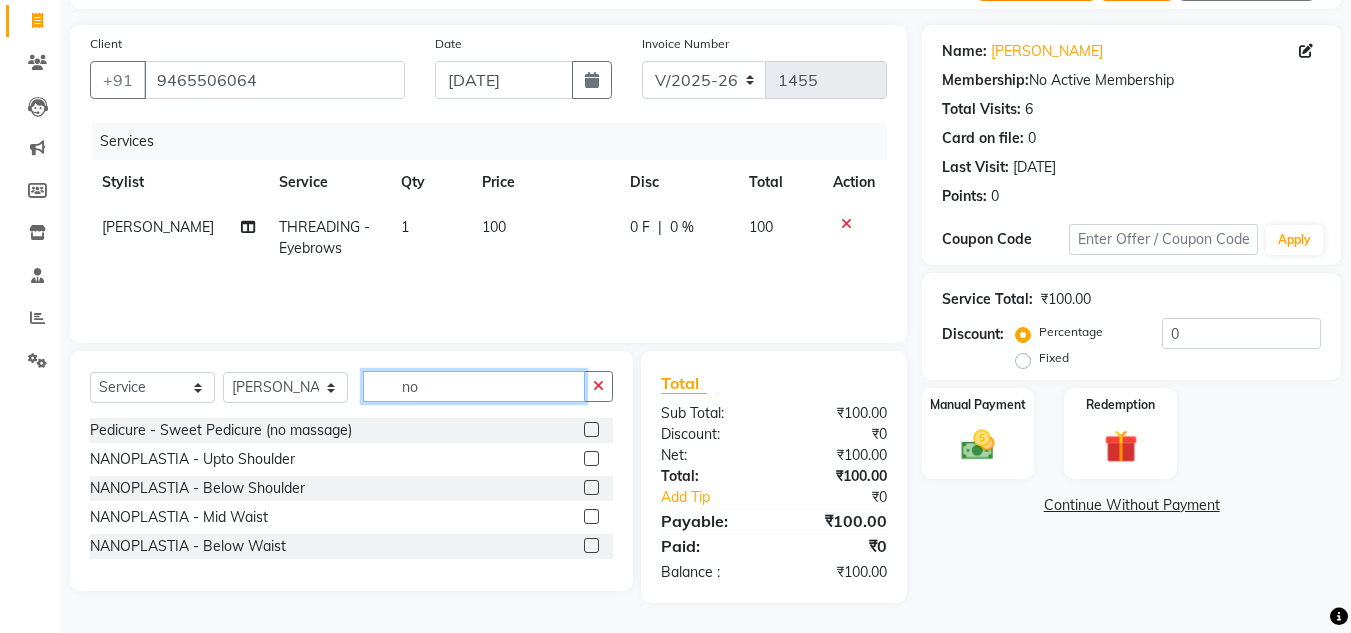type on "n" 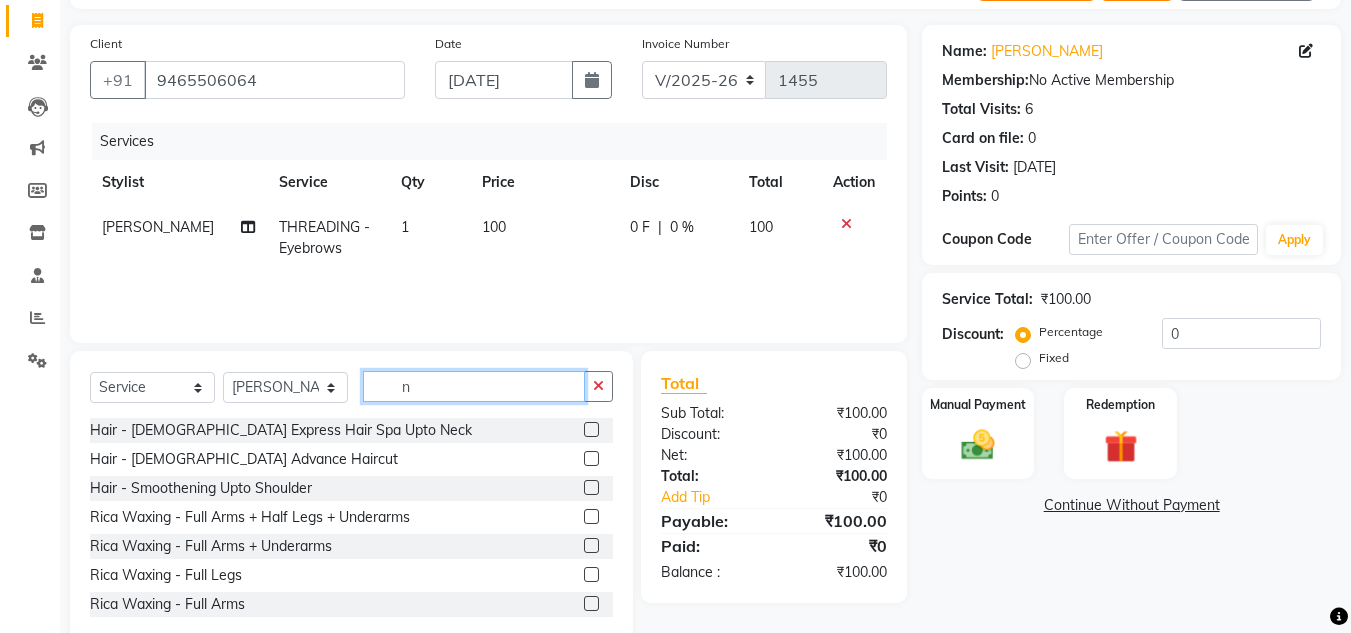 scroll, scrollTop: 160, scrollLeft: 0, axis: vertical 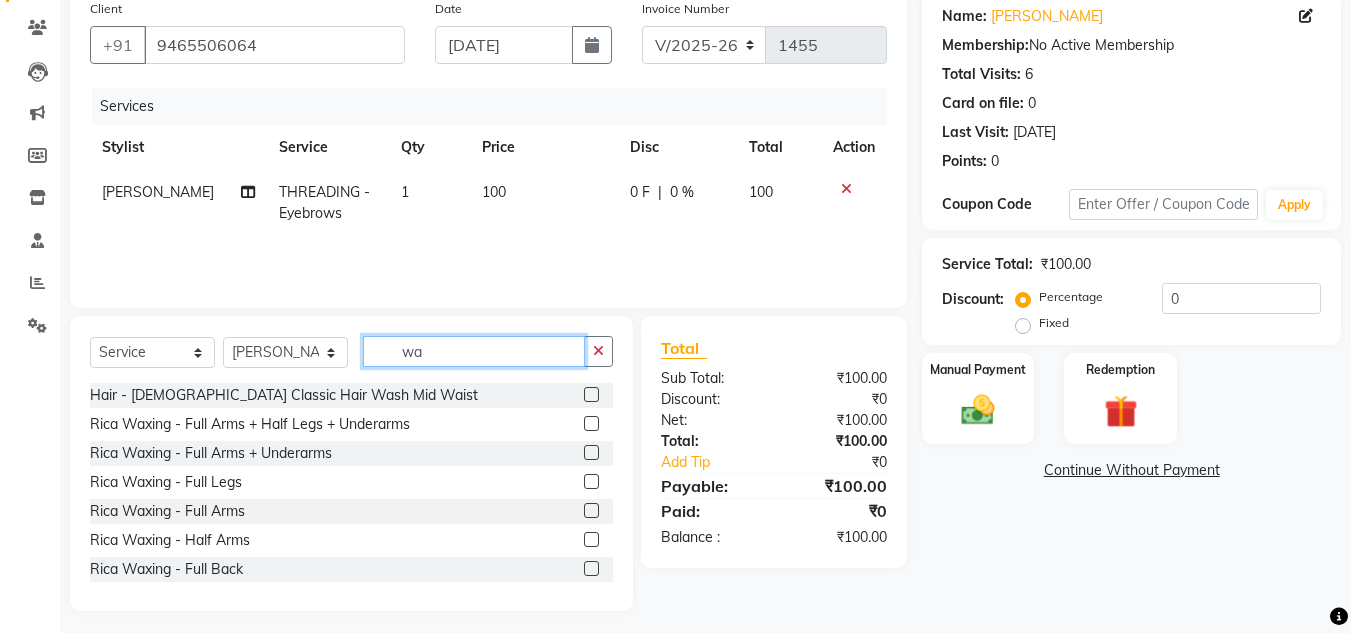 type on "wax" 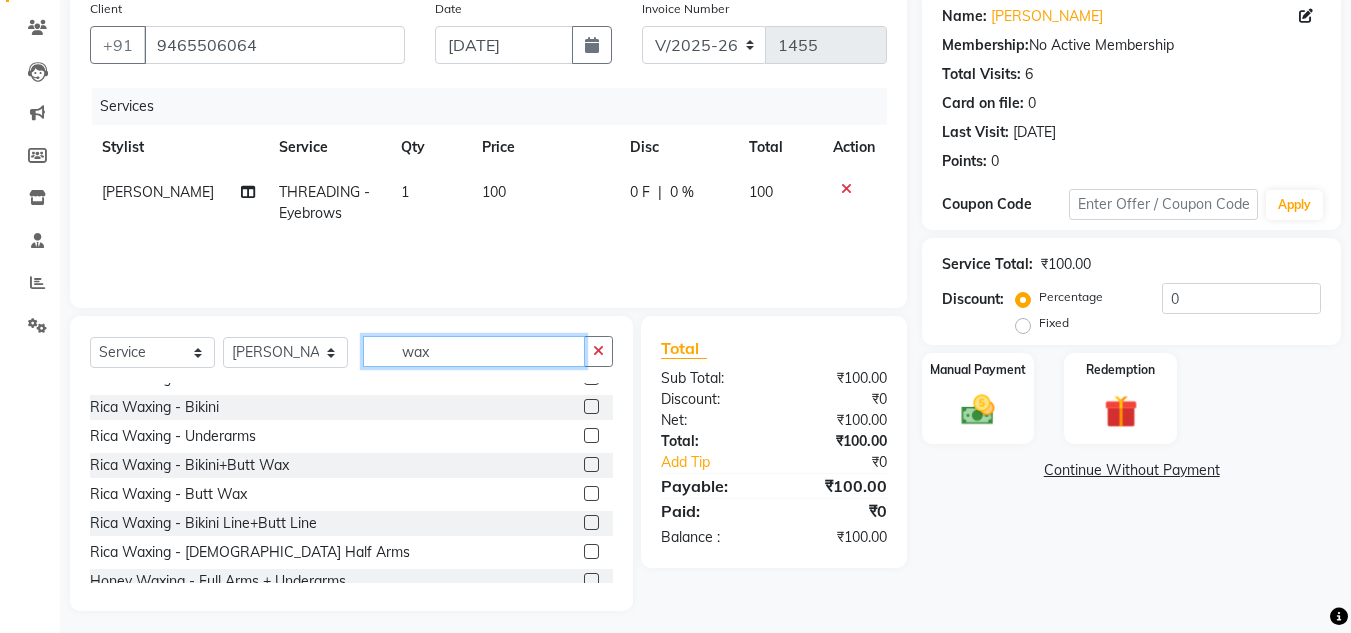 scroll, scrollTop: 160, scrollLeft: 0, axis: vertical 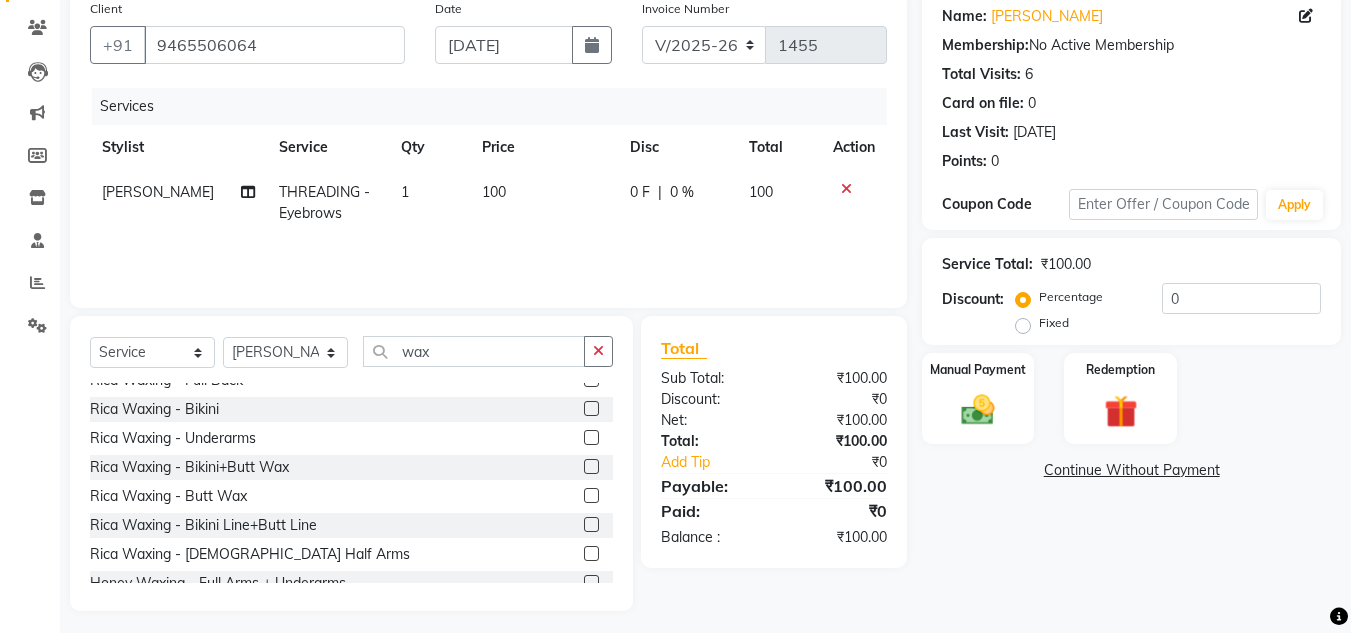 click 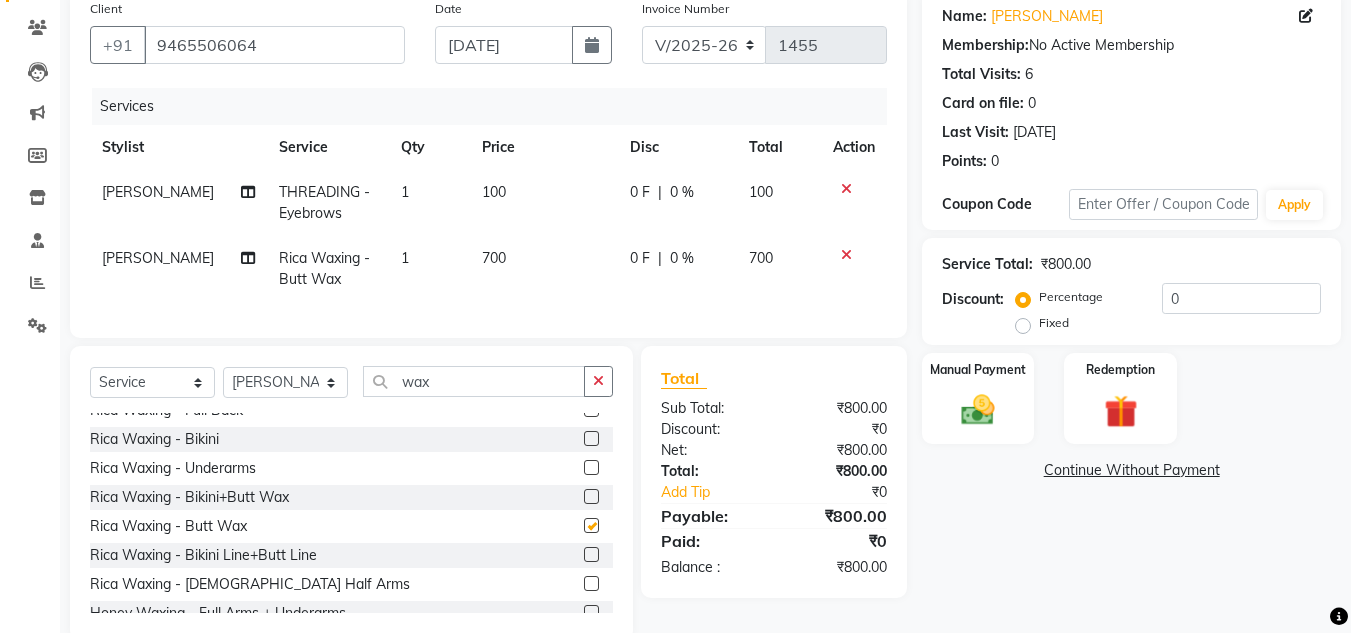 checkbox on "false" 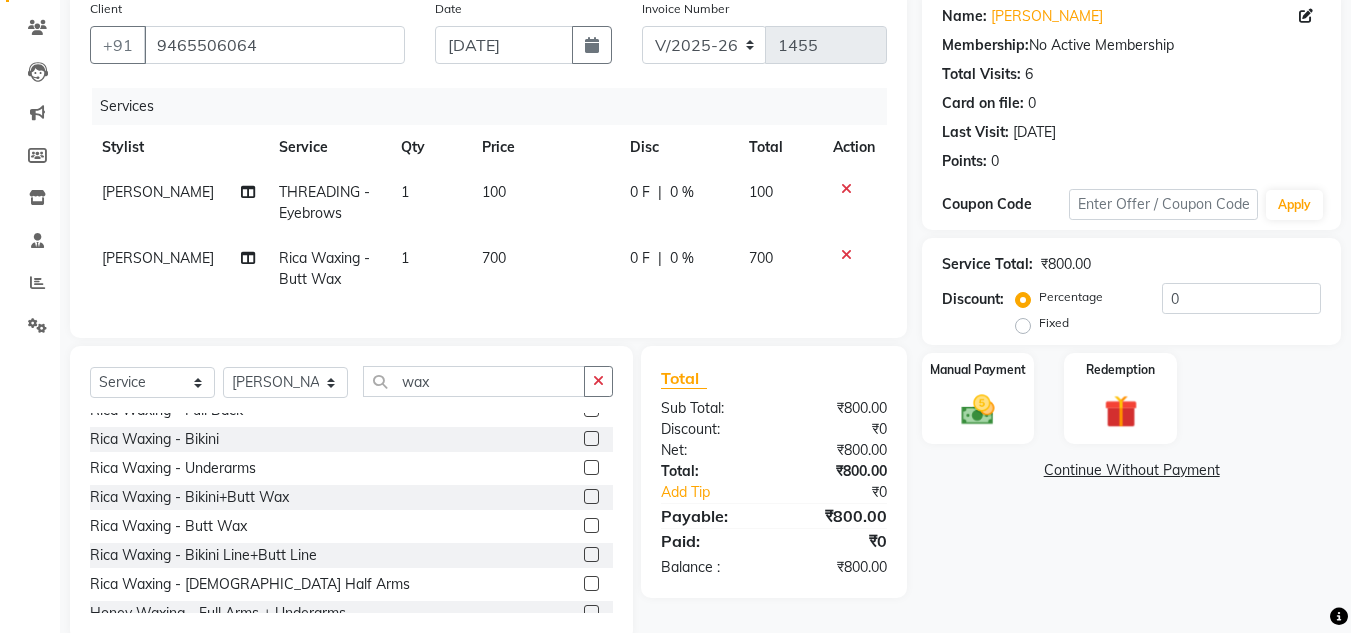 click 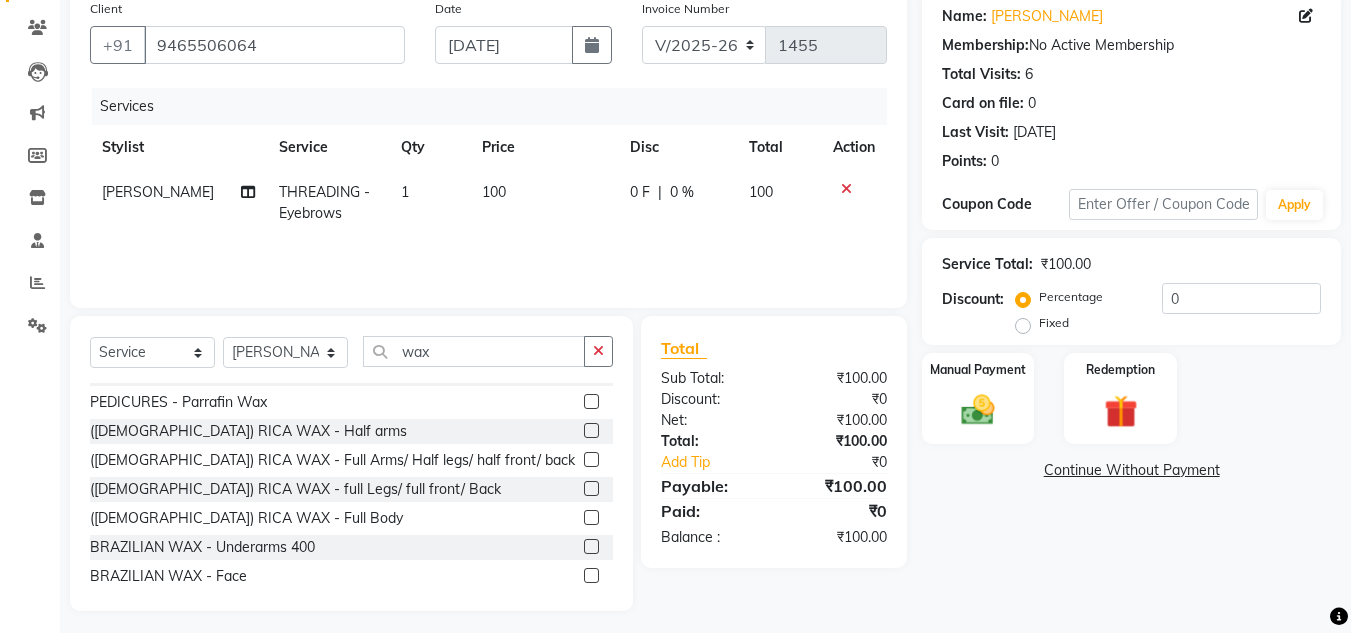 scroll, scrollTop: 440, scrollLeft: 0, axis: vertical 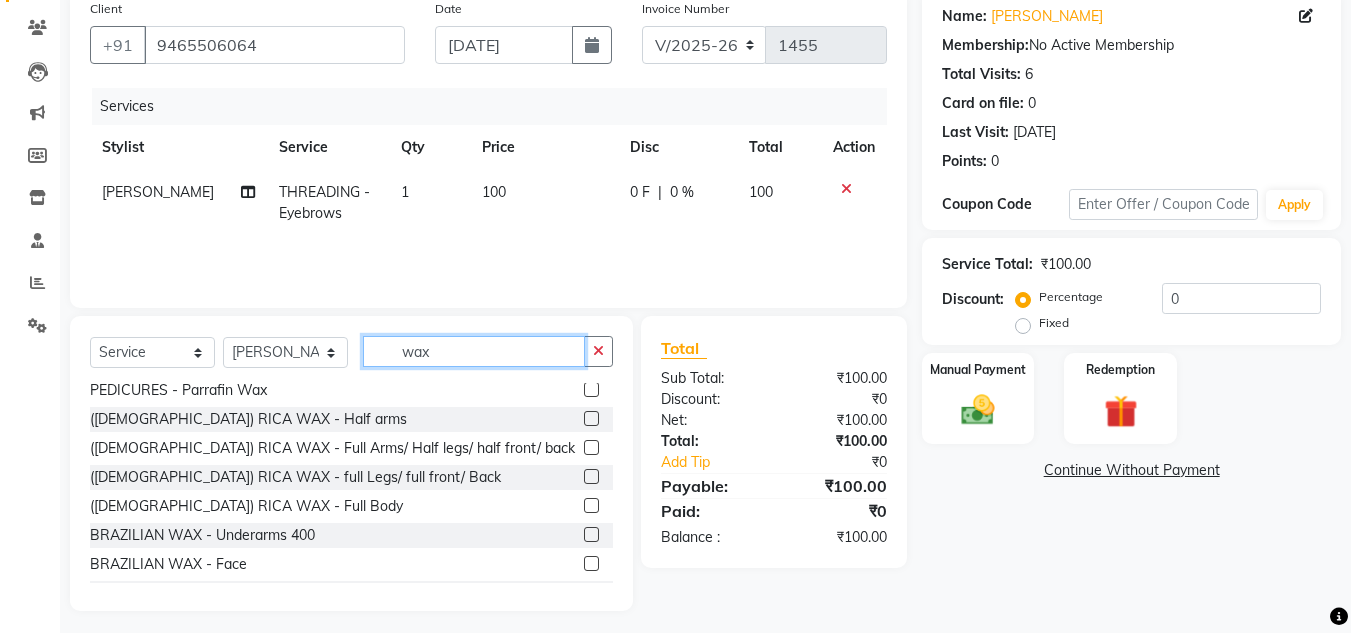 click on "wax" 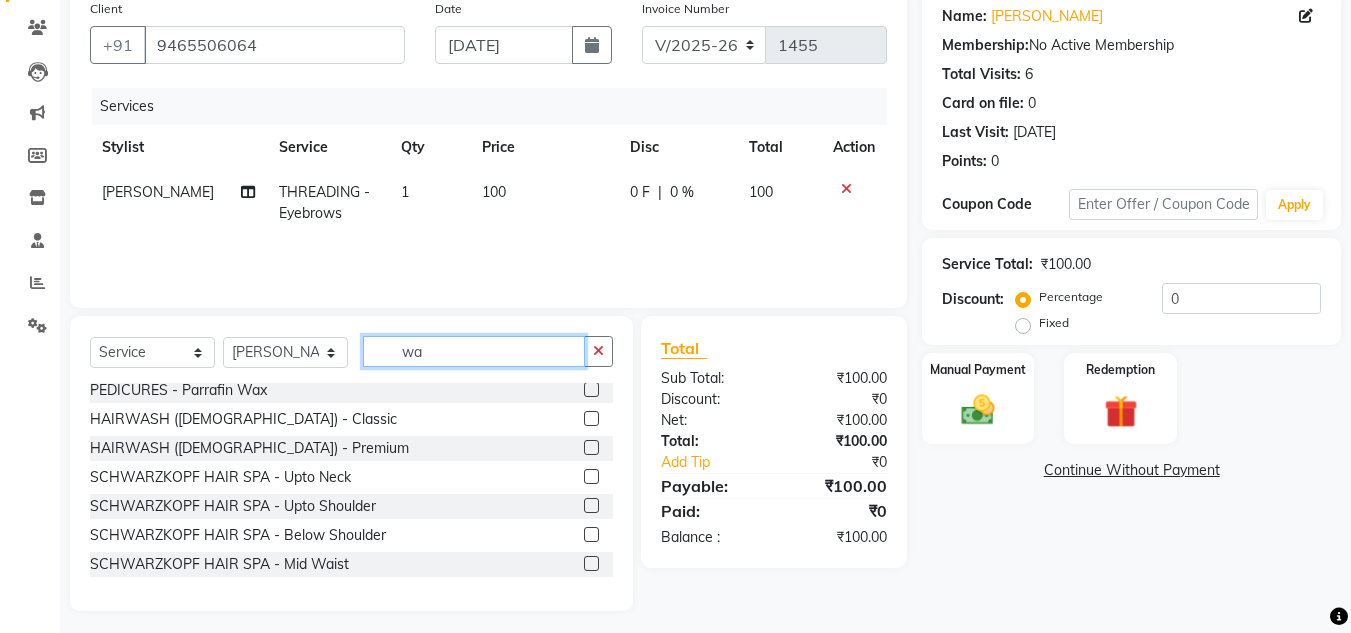 type on "w" 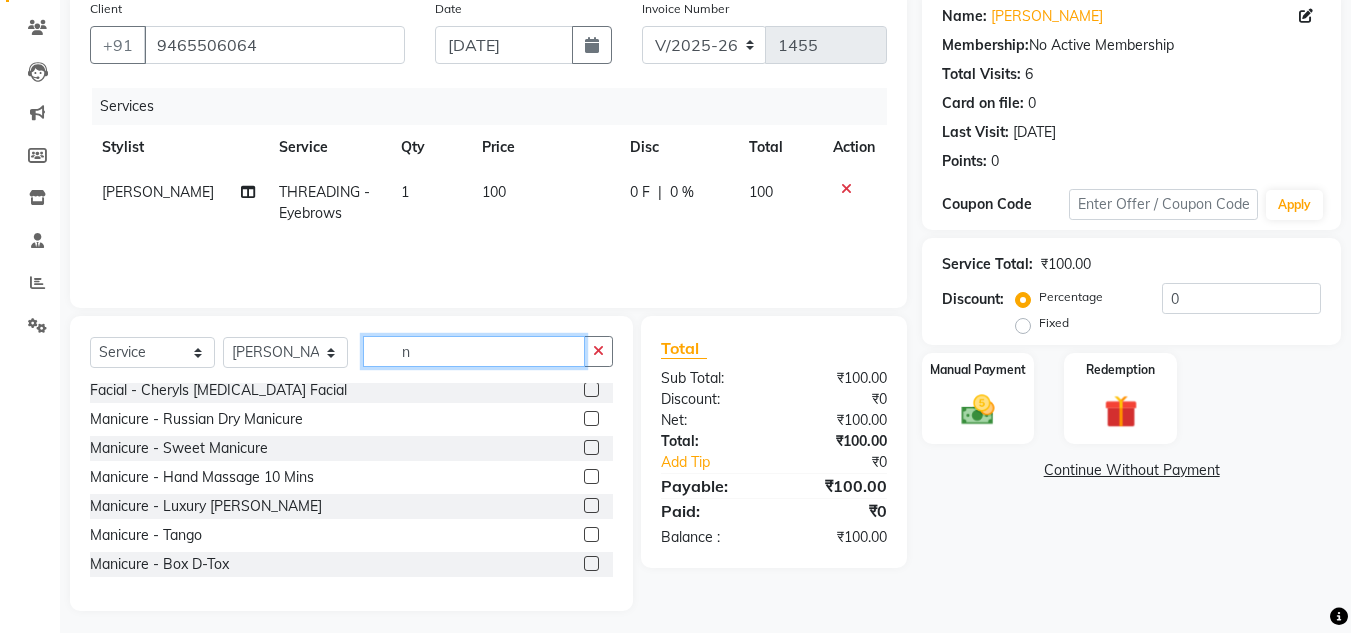 scroll, scrollTop: 527, scrollLeft: 0, axis: vertical 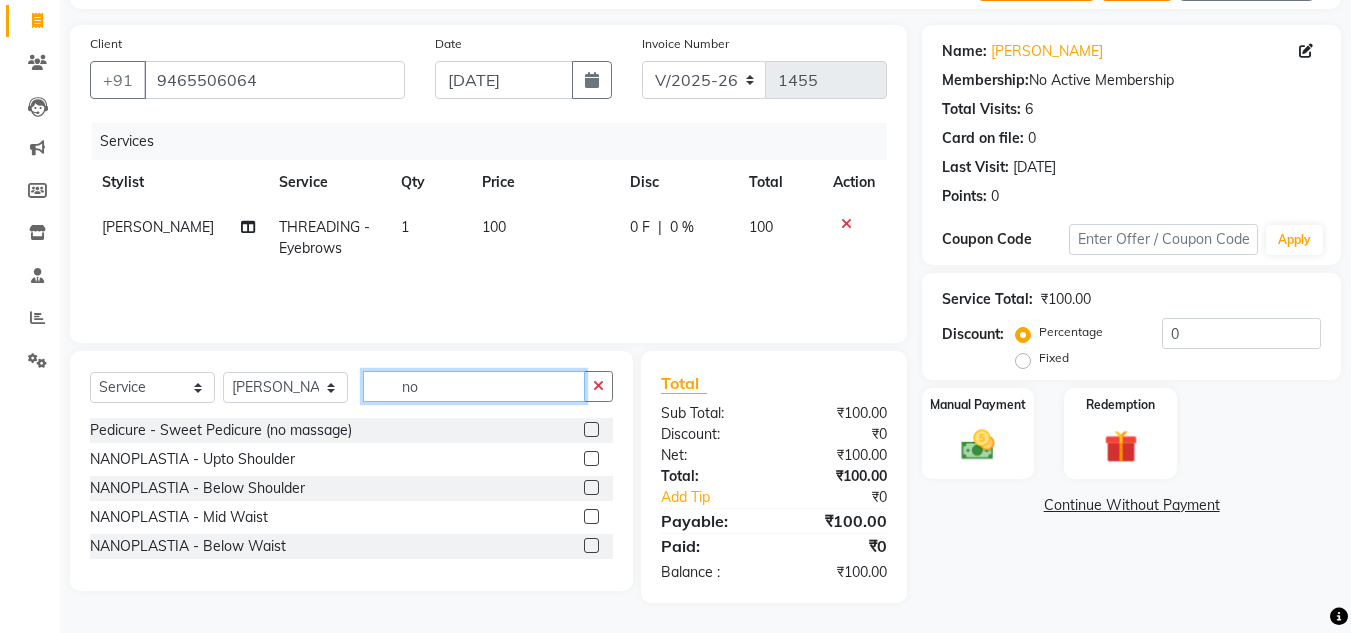 type on "n" 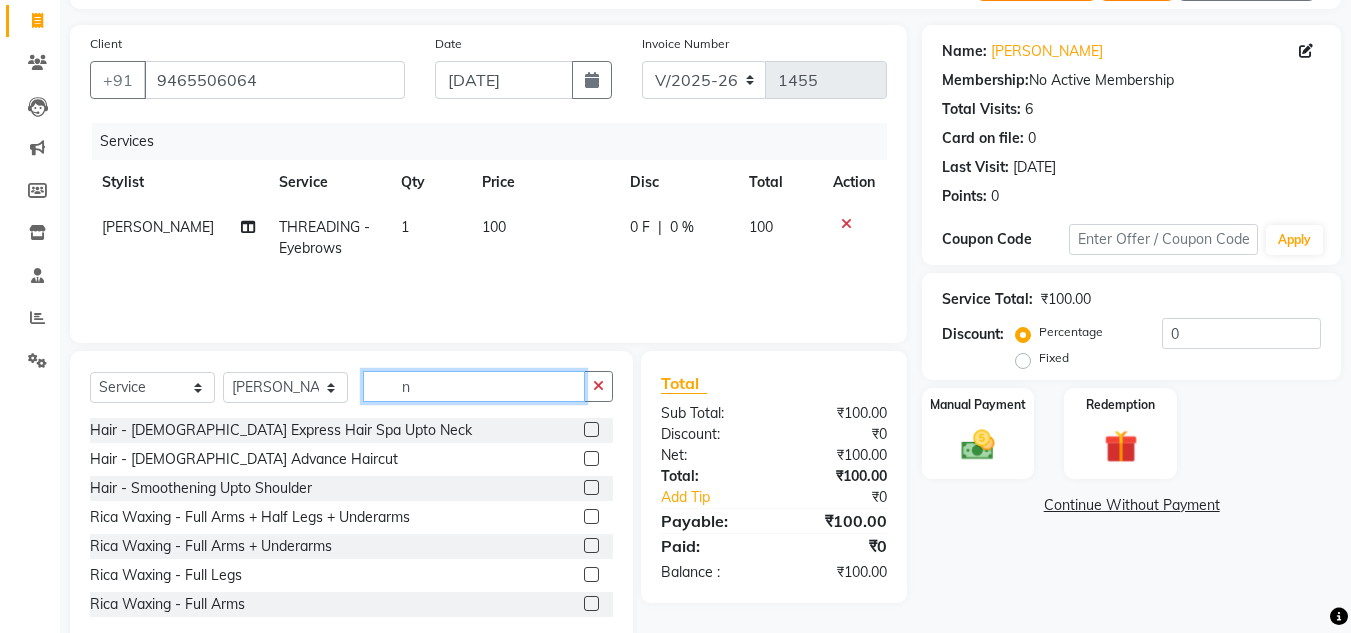 scroll, scrollTop: 160, scrollLeft: 0, axis: vertical 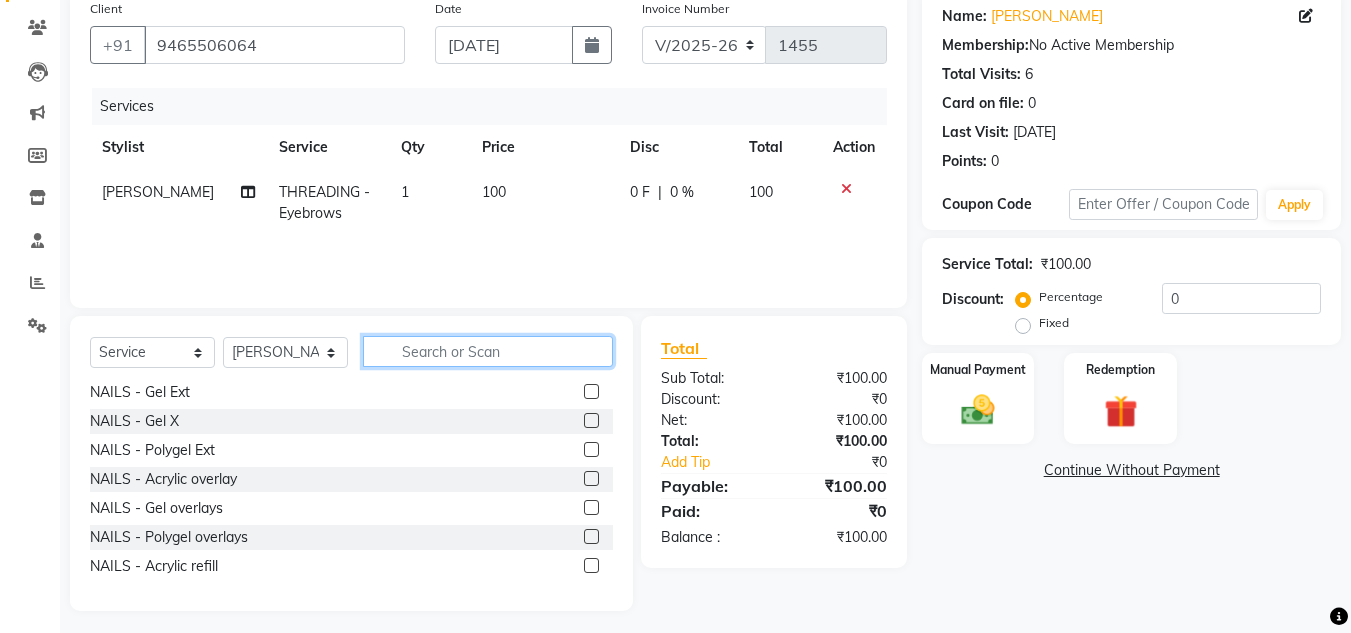 type on "n" 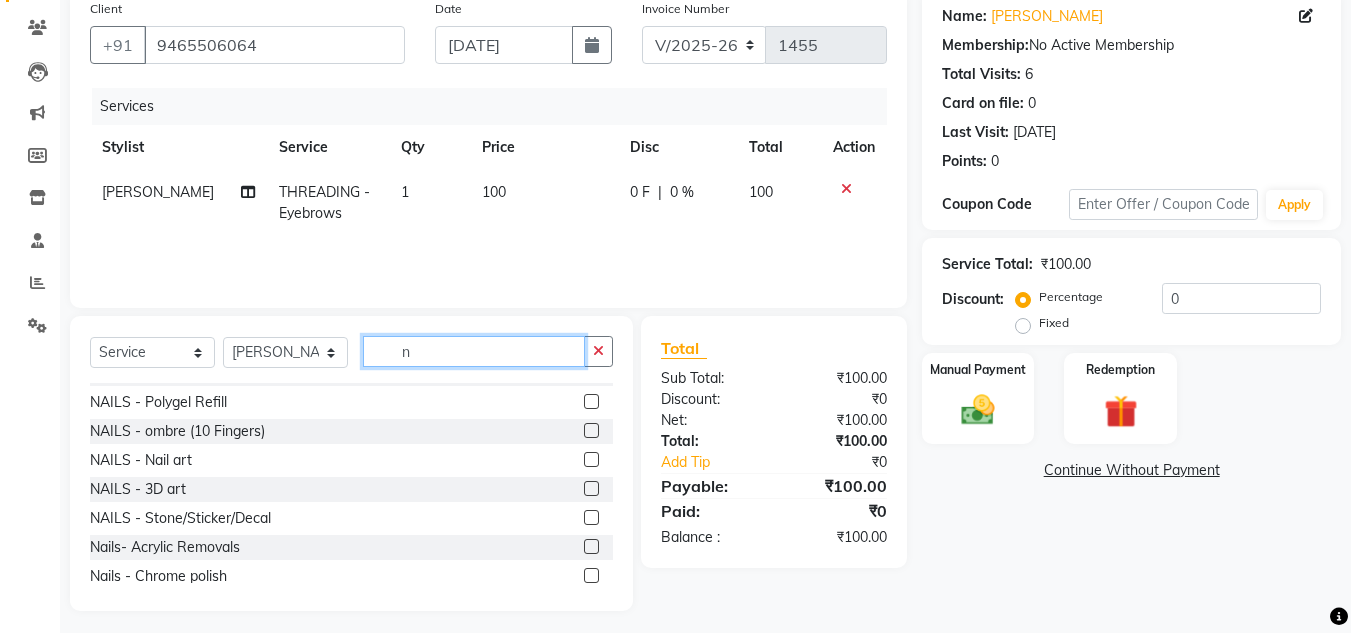 scroll, scrollTop: 1250, scrollLeft: 0, axis: vertical 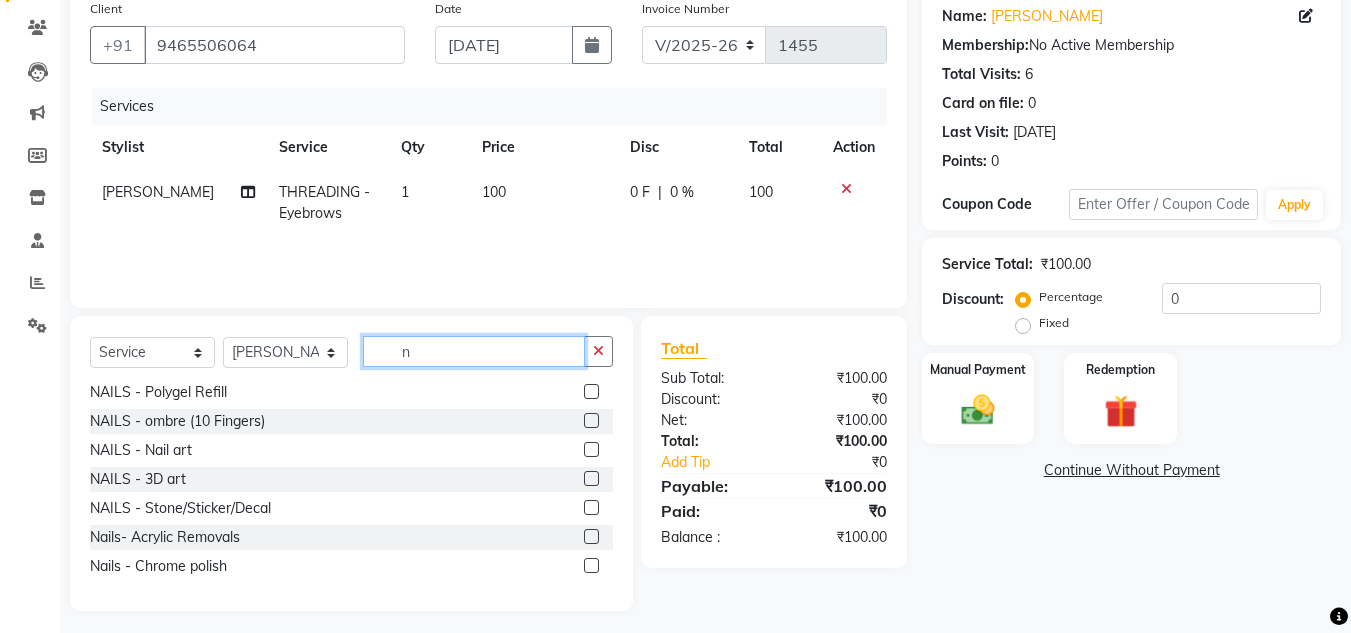 click on "n" 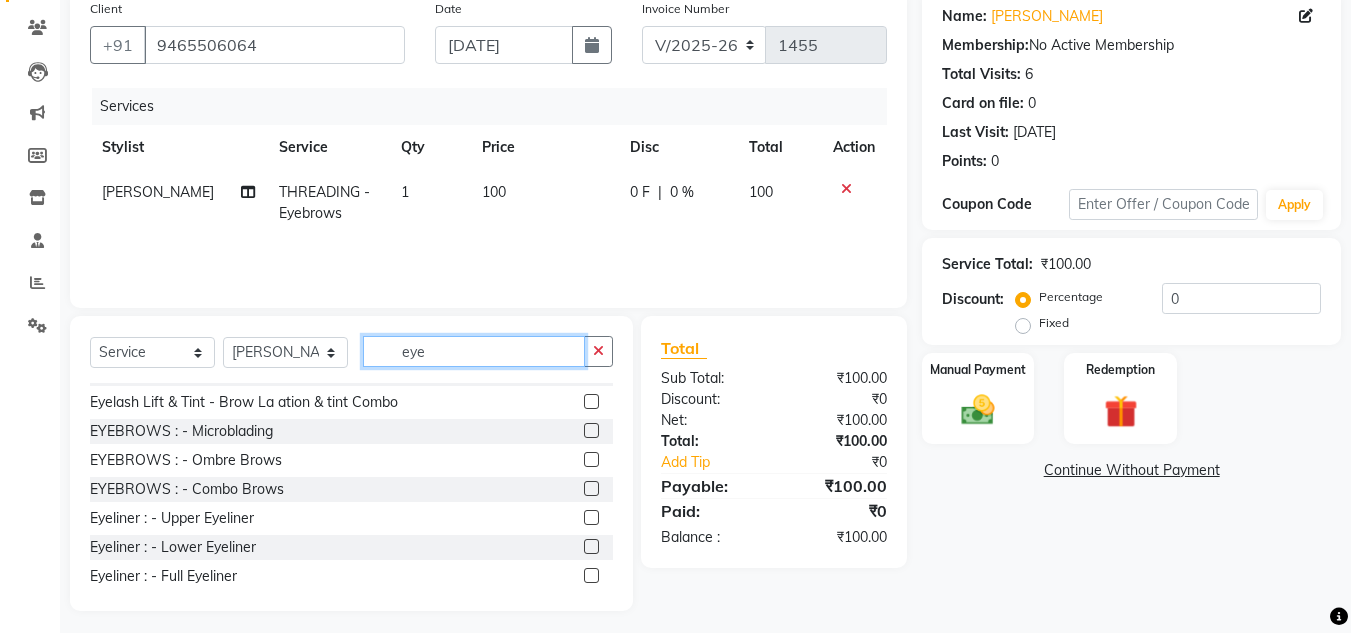 scroll, scrollTop: 264, scrollLeft: 0, axis: vertical 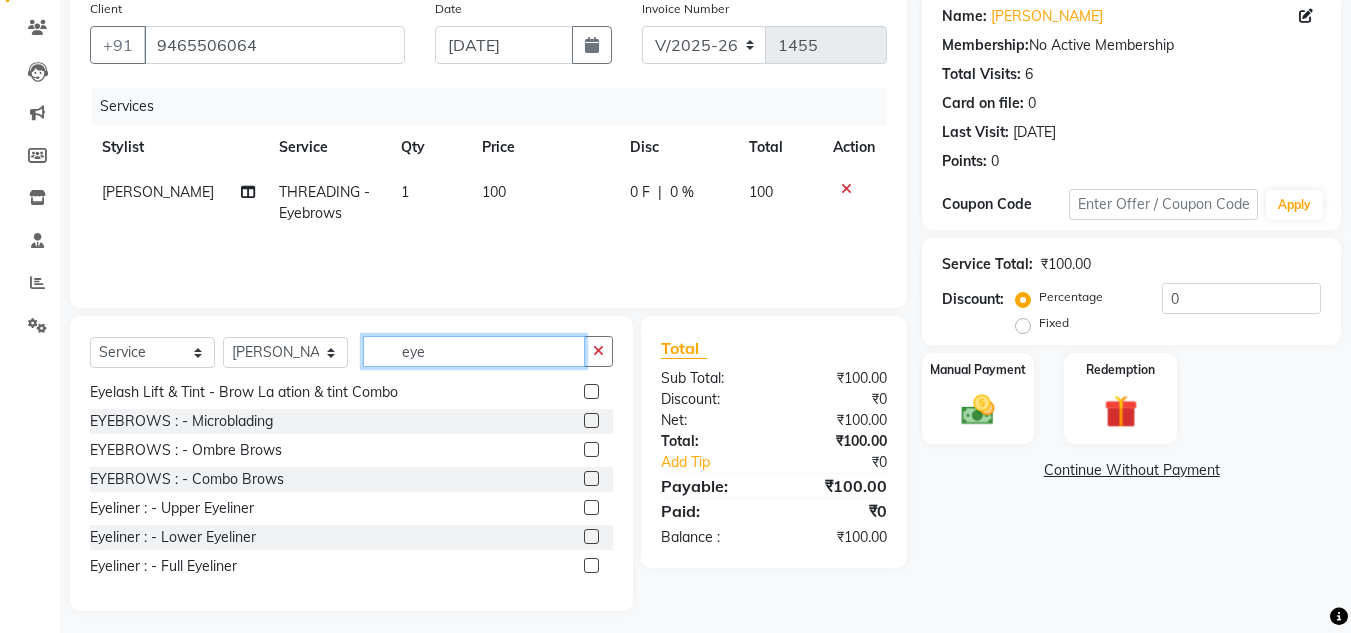 click on "eye" 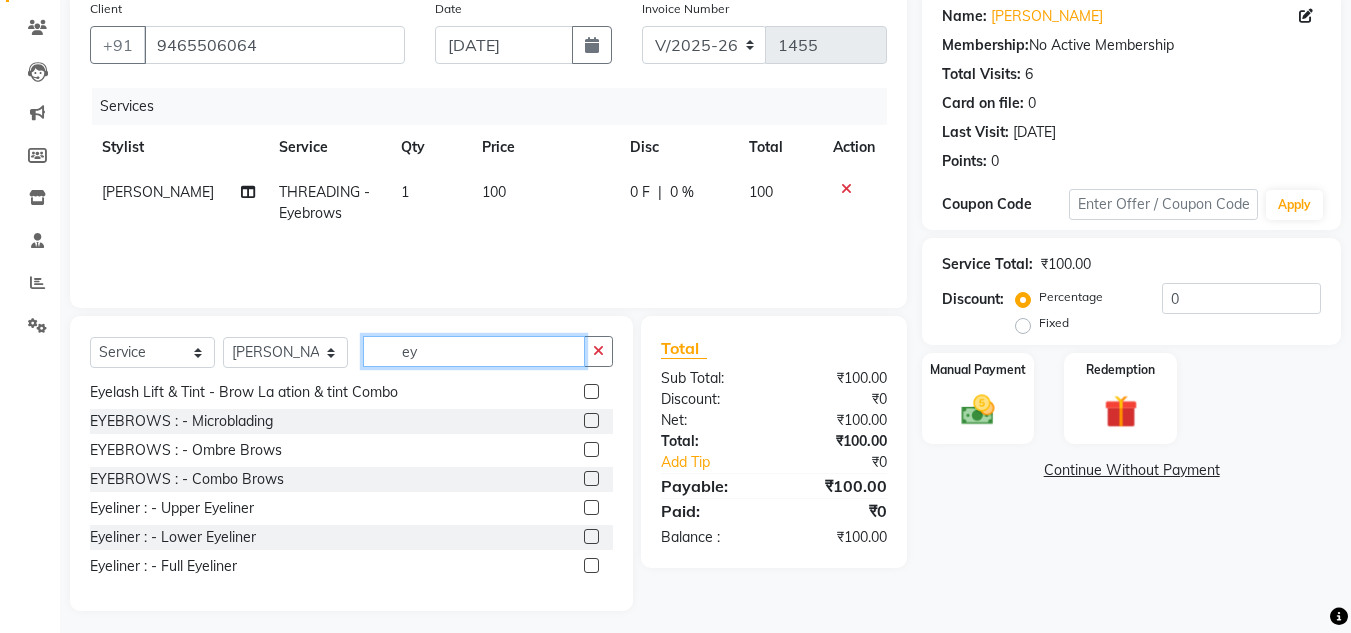 type on "e" 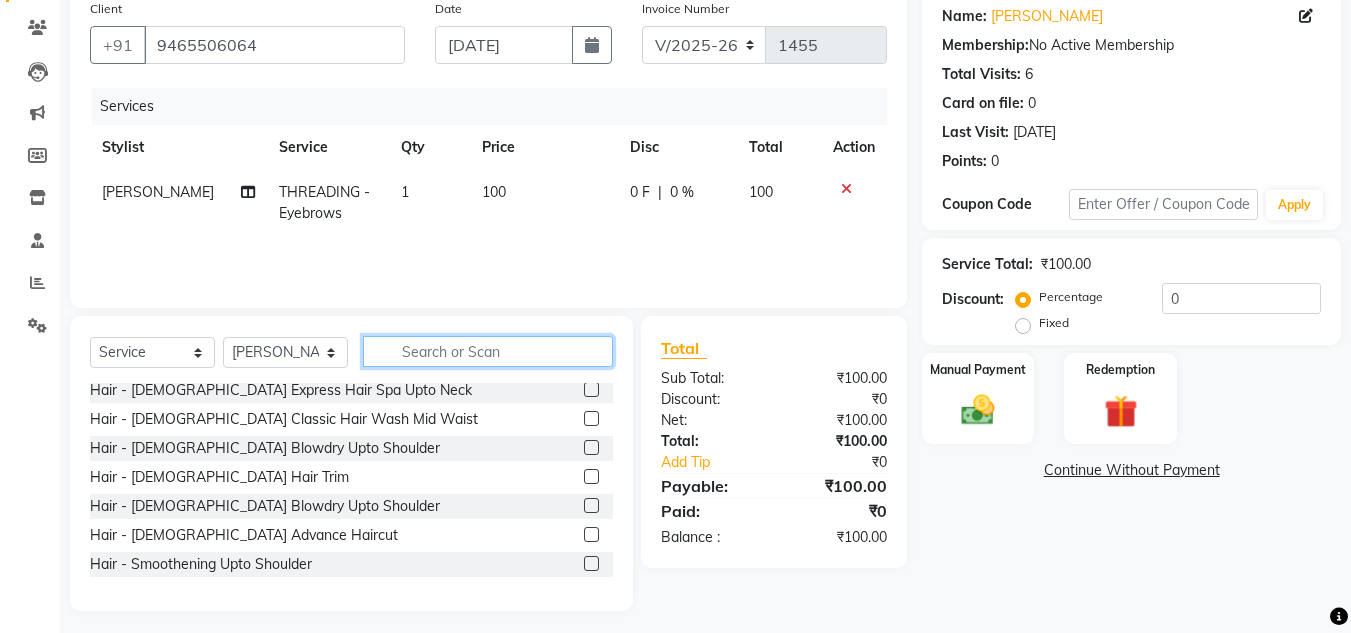 scroll, scrollTop: 0, scrollLeft: 0, axis: both 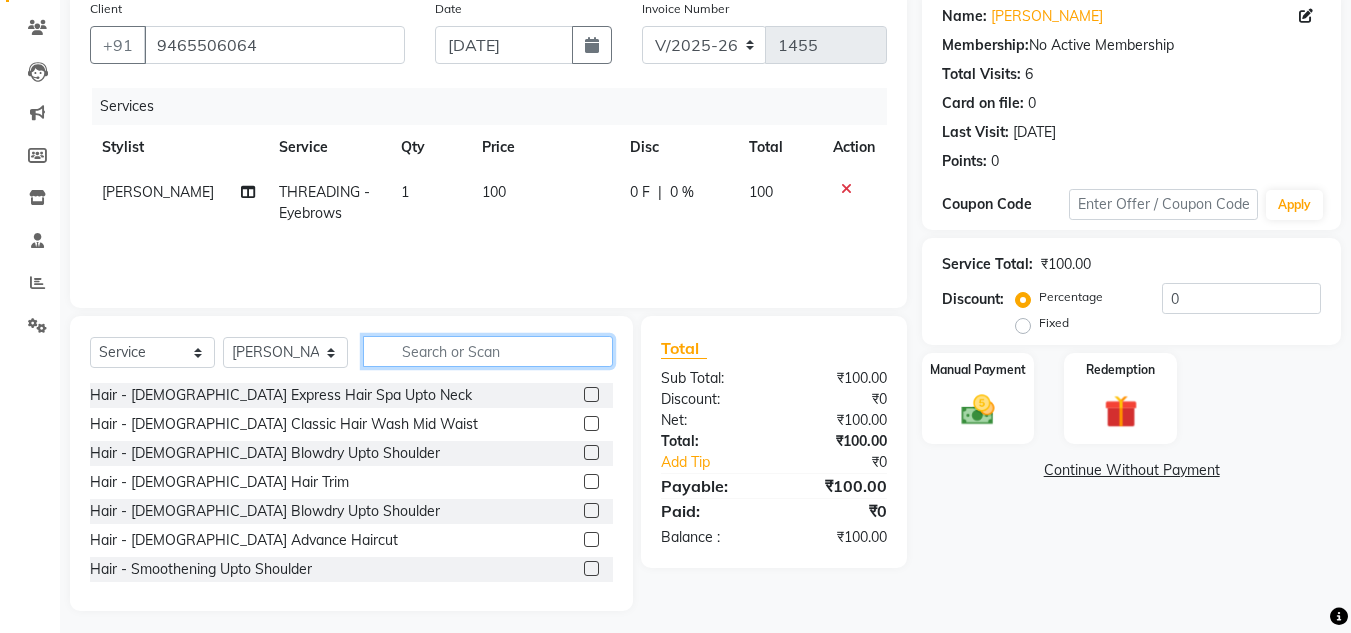 type 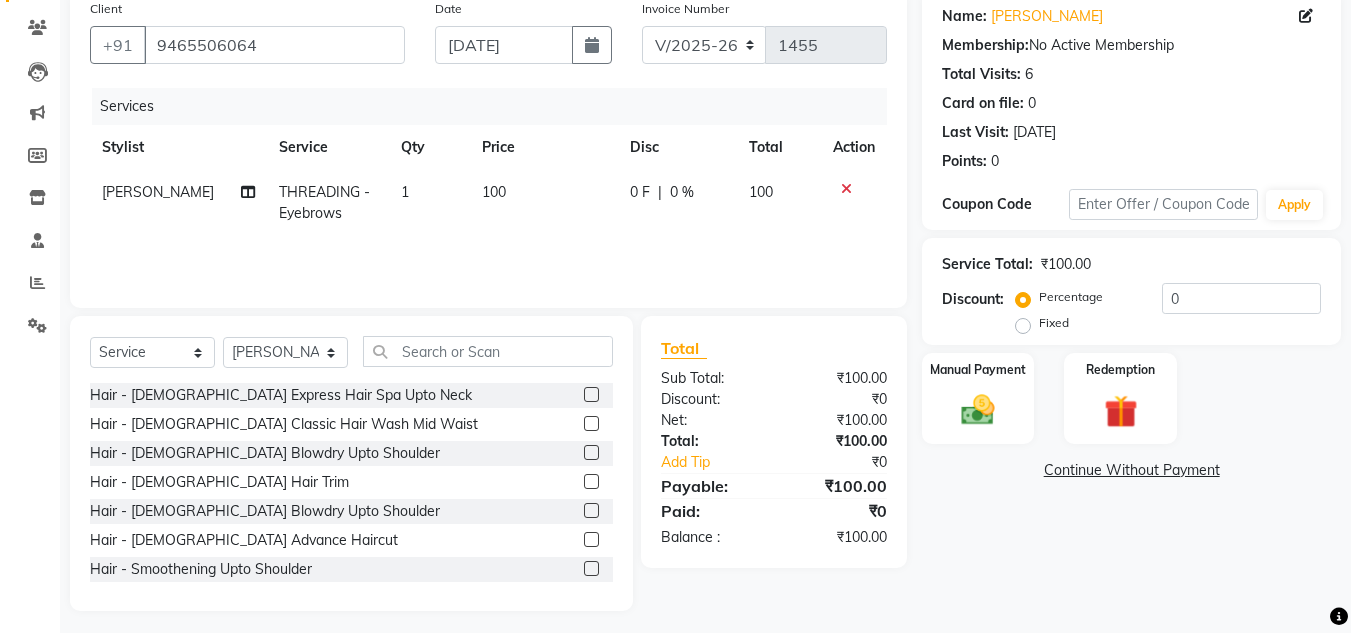 click on "Hair - Male Express Hair Spa Upto Neck  Hair - Female Classic Hair Wash Mid Waist  Hair - Female Blowdry Upto Shoulder  Hair - Female Hair Trim  Hair - Female Blowdry Upto Shoulder  Hair - Female Advance Haircut  Hair - Smoothening Upto Shoulder  Rica Waxing - Full Arms + Half Legs + Underarms  Rica Waxing - Full Arms + Underarms  Rica Waxing - Full Legs  Rica Waxing - Full Arms  Rica Waxing - Half Arms  Rica Waxing - Full Back  Rica Waxing - Bikini  Rica Waxing - Underarms  Rica Waxing - Bikini+Butt Wax  Rica Waxing - Butt Wax  Rica Waxing - Bikini Line+Butt Line  Rica Waxing - Male Half Arms   Rica - Full Hands + Under Arms + Full Legs   Honey Waxing - Full Arms + Underarms  Honey Waxing - Full Legs  Facial - Cheryls Skin Lightening Facial  Manicure - Russian Dry Manicure  Manicure - Sweet Manicure  Manicure - Hand Massage 10 Mins  Manicure - Luxury Nail Armstrong  Manicure - Tango  Manicure - Box D-Tox  NailKraft Signature Manicure  Pedicure - Russian Dry Pedicure  Pedicure - Sweet Pedicure (no massage)" 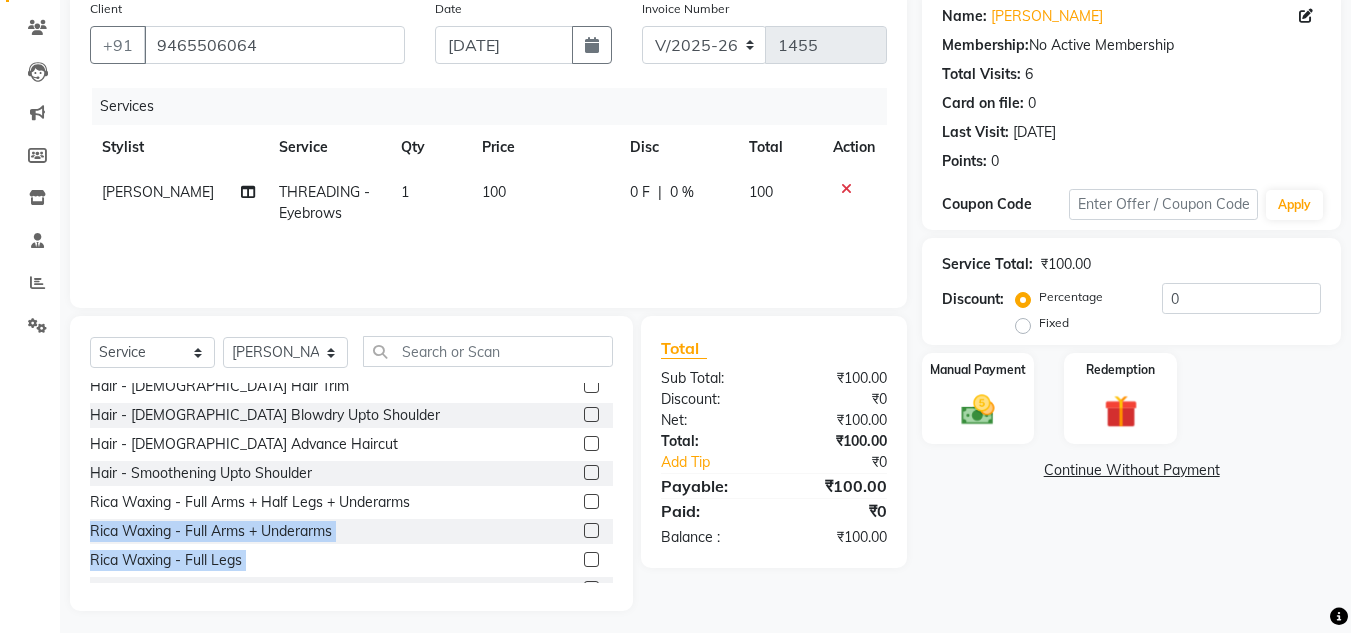 drag, startPoint x: 604, startPoint y: 584, endPoint x: 604, endPoint y: 571, distance: 13 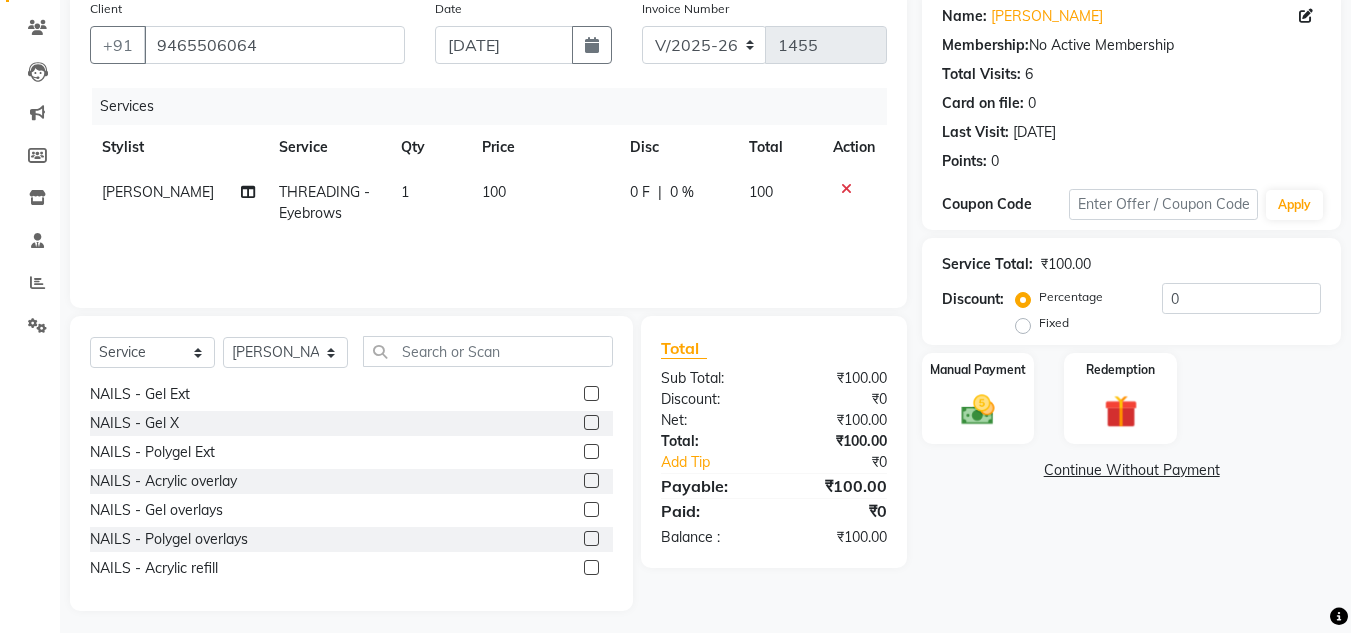 scroll, scrollTop: 1250, scrollLeft: 0, axis: vertical 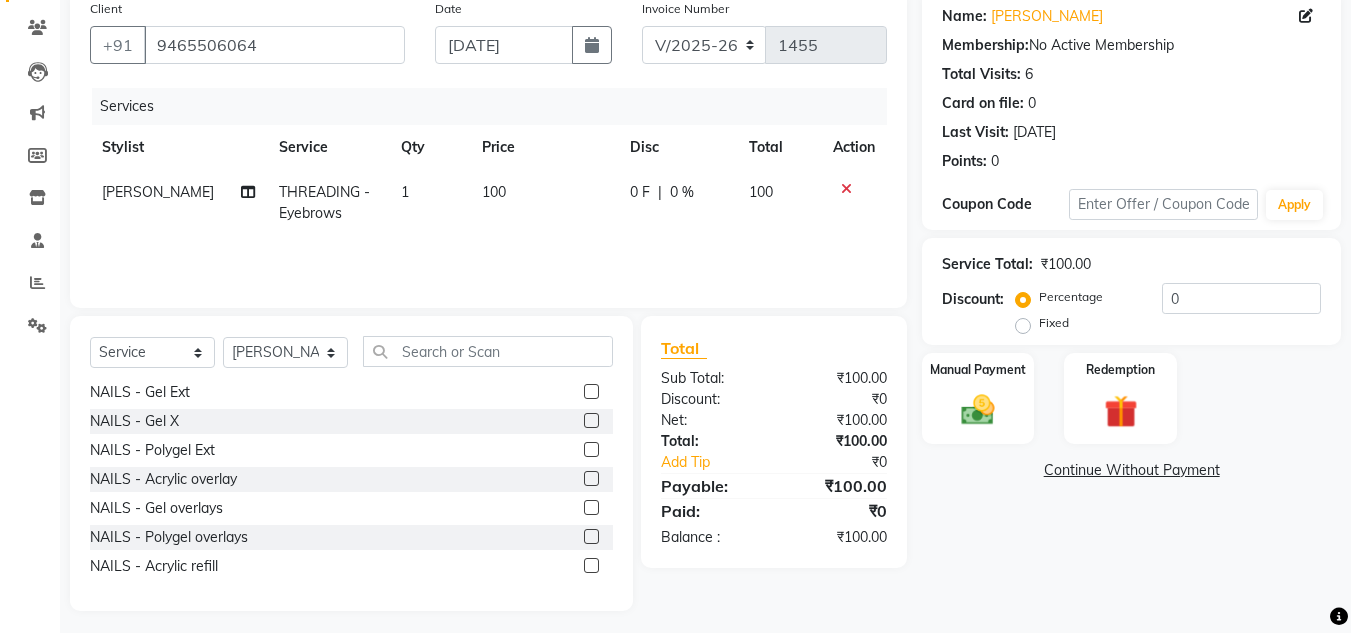 click on "100" 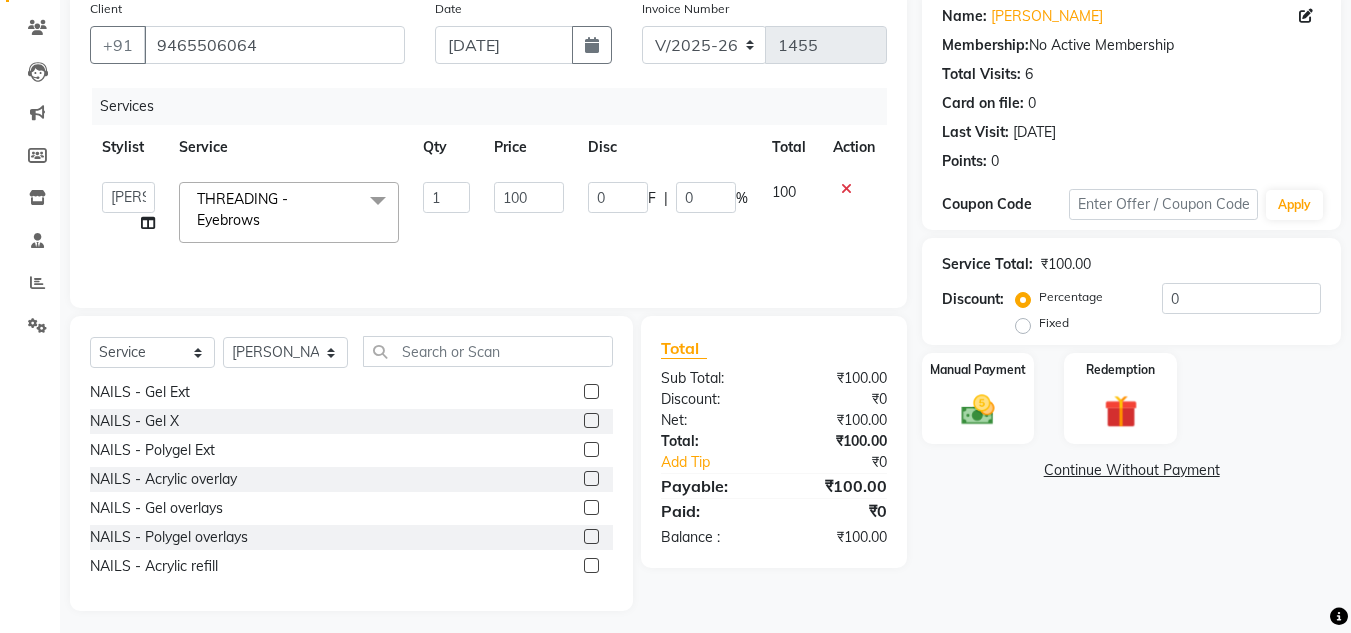 click 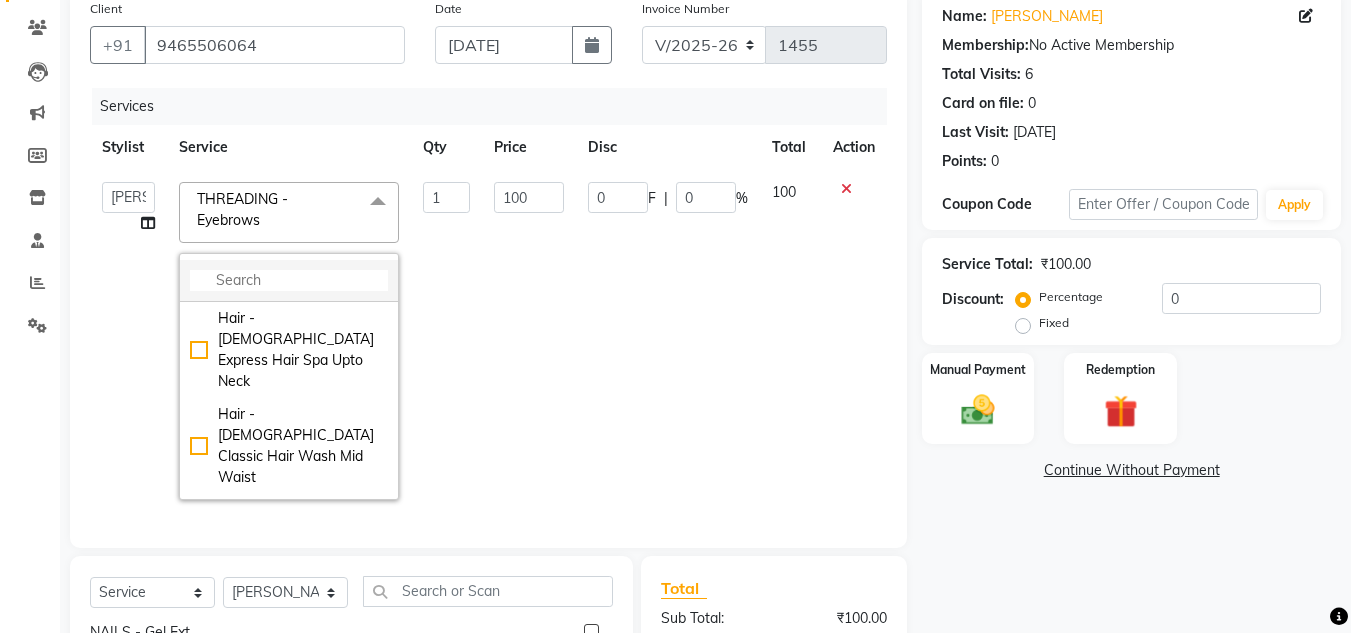 click 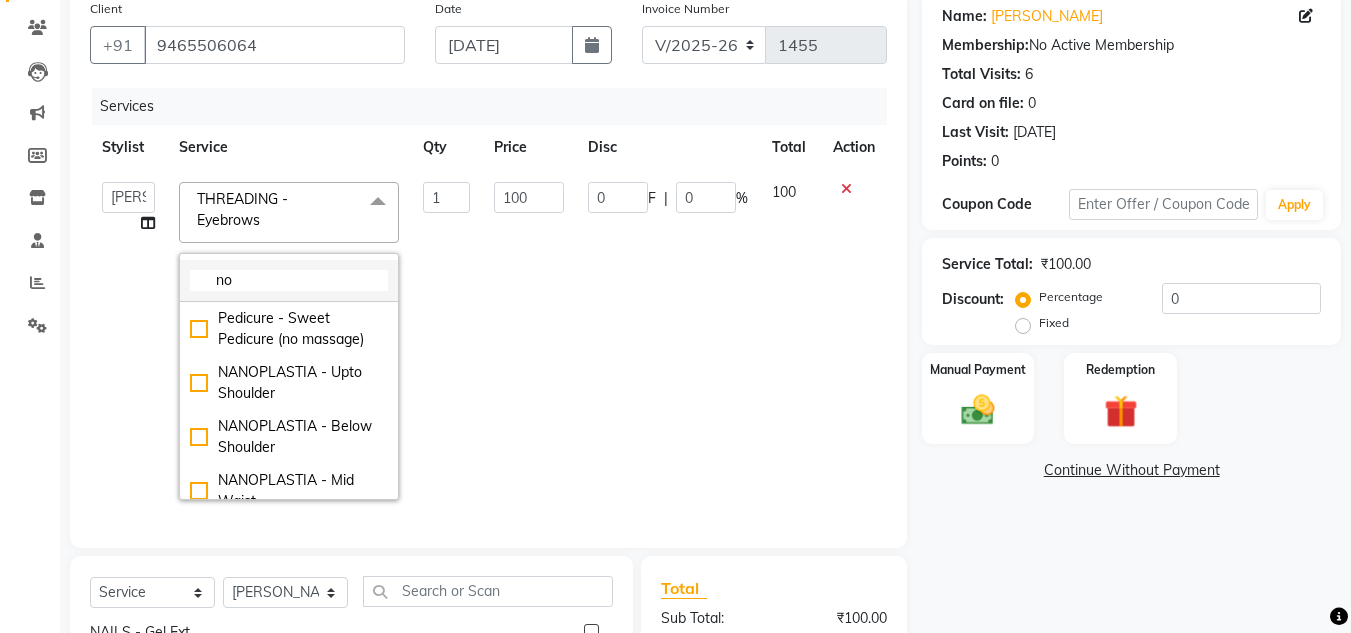 type on "n" 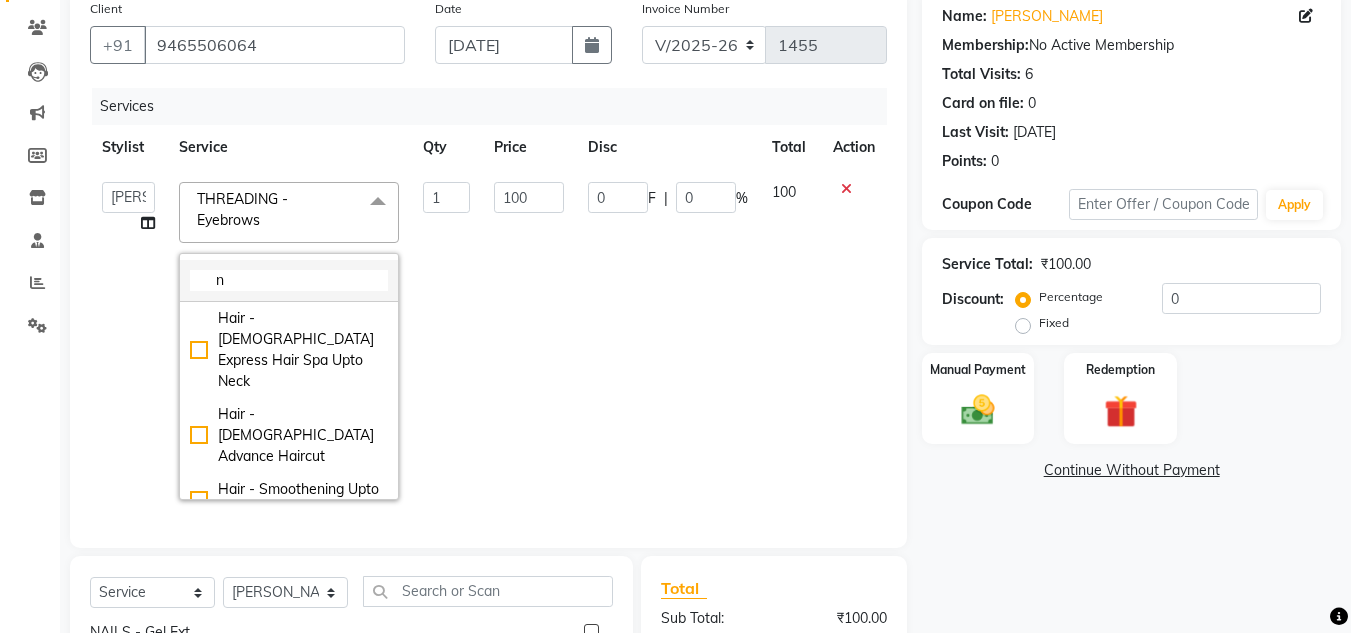 type 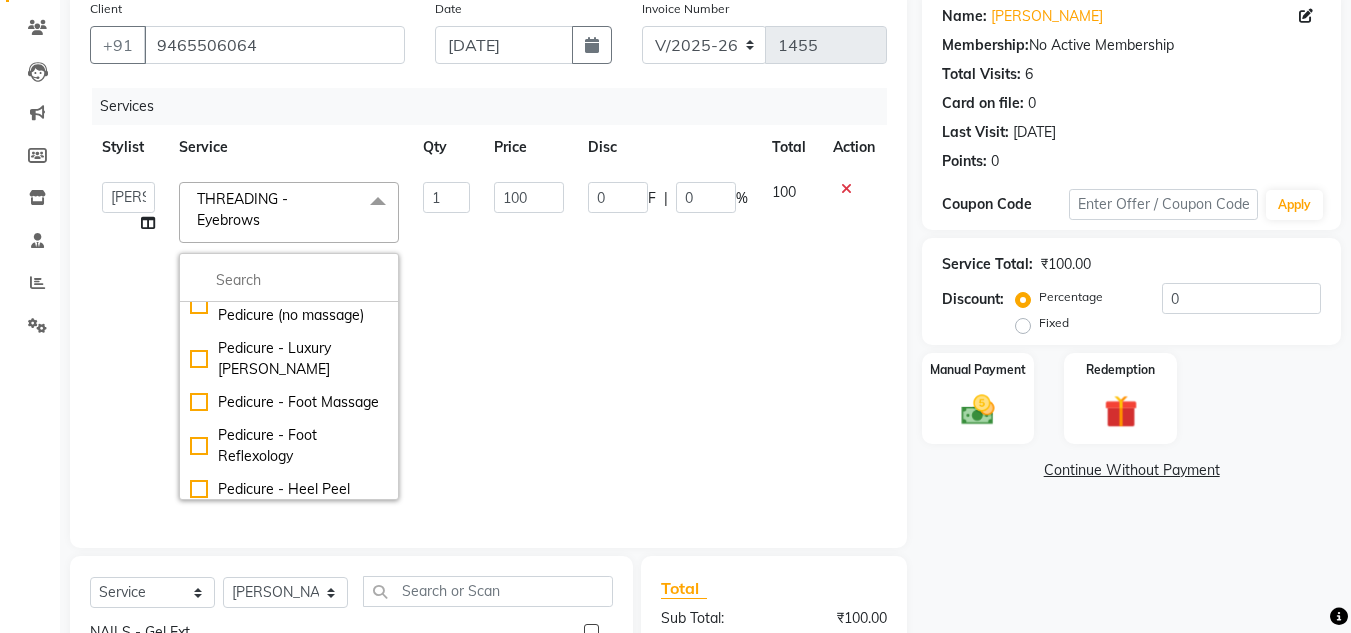 scroll, scrollTop: 1680, scrollLeft: 0, axis: vertical 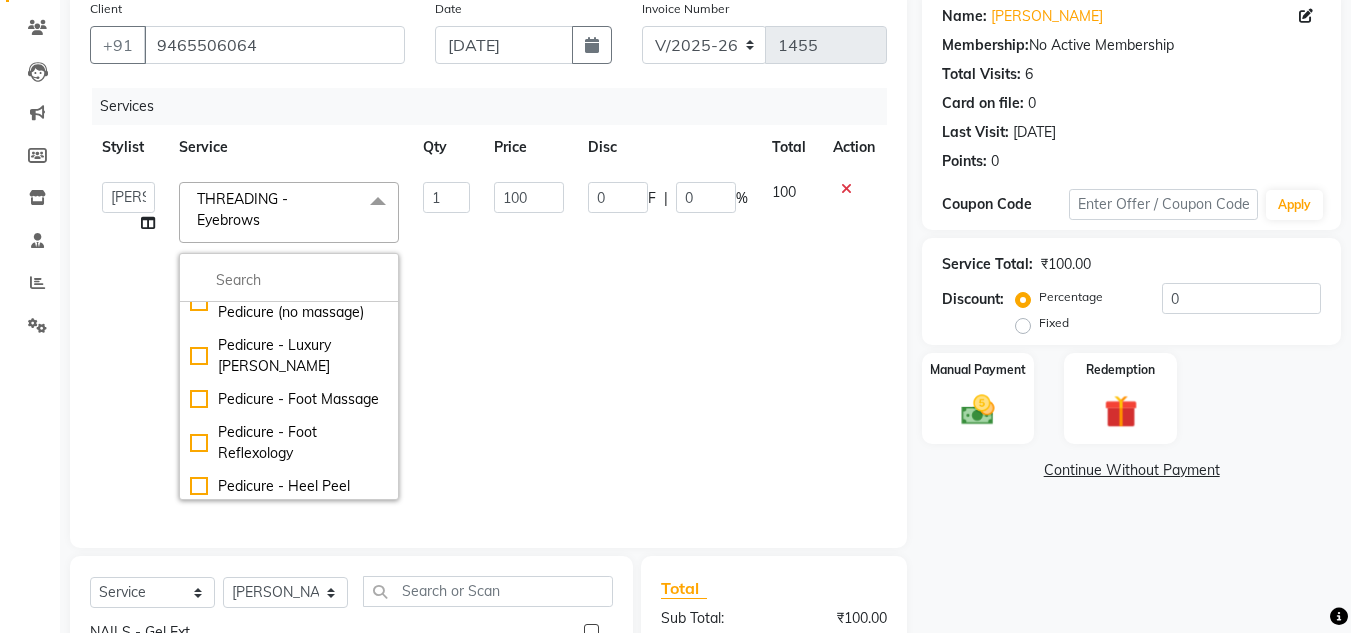 click on "100" 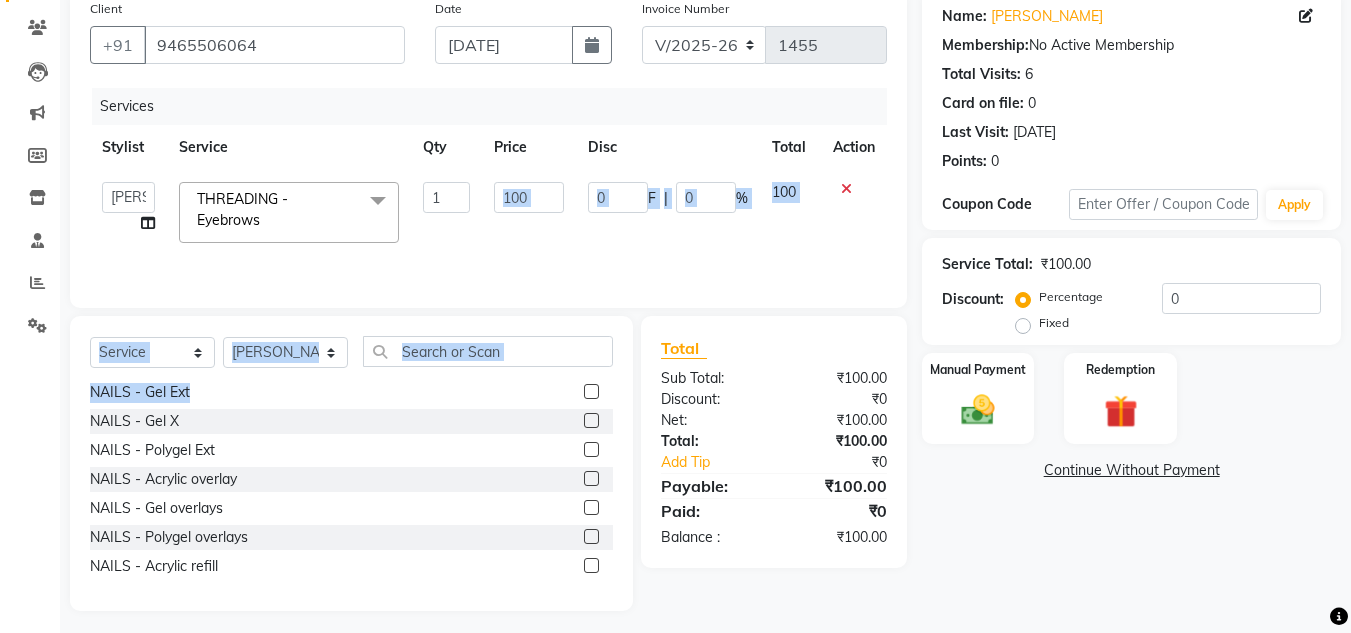 drag, startPoint x: 545, startPoint y: 393, endPoint x: 513, endPoint y: 200, distance: 195.63486 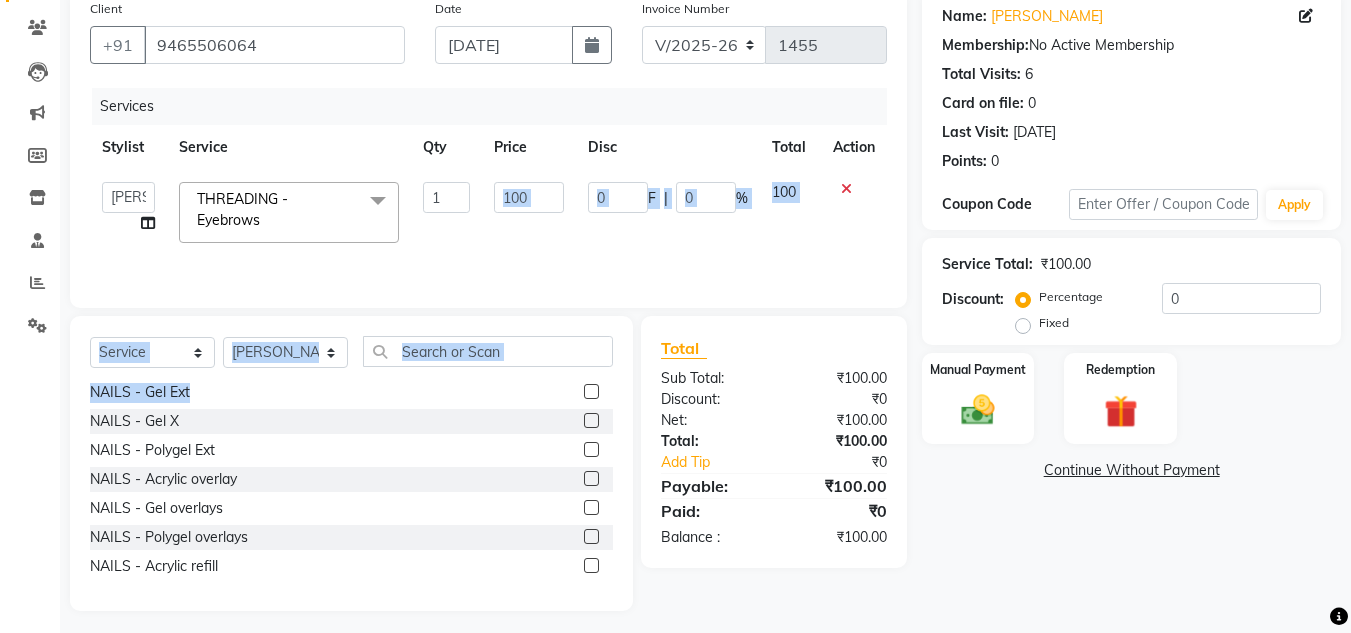 click on "Client +91 9465506064 Date 10-07-2025 Invoice Number V/2025 V/2025-26 1455 Services Stylist Service Qty Price Disc Total Action  Alam   Arshad shaikh   Deepu Chatry   NailKraft   Neetu   Nikita   NITA  CHAHAL    Pooja Mehral   Preeti Bidlal   Sanya Shaikh   Sneha Balu Ichake   Vaishali Vinod Yadav  THREADING - Eyebrows  x  Hair - Male Express Hair Spa Upto Neck Hair - Female Classic Hair Wash Mid Waist Hair - Female Blowdry Upto Shoulder Hair - Female Hair Trim Hair - Female Blowdry Upto Shoulder Hair - Female Advance Haircut Hair - Smoothening Upto Shoulder Rica Waxing - Full Arms + Half Legs + Underarms Rica Waxing - Full Arms + Underarms Rica Waxing - Full Legs Rica Waxing - Full Arms Rica Waxing - Half Arms Rica Waxing - Full Back Rica Waxing - Bikini Rica Waxing - Underarms Rica Waxing - Bikini+Butt Wax Rica Waxing - Butt Wax Rica Waxing - Bikini Line+Butt Line Rica Waxing - Male Half Arms  Rica - Full Hands + Under Arms + Full Legs  Honey Waxing - Full Arms + Underarms Honey Waxing - Full Legs 1 100 0" 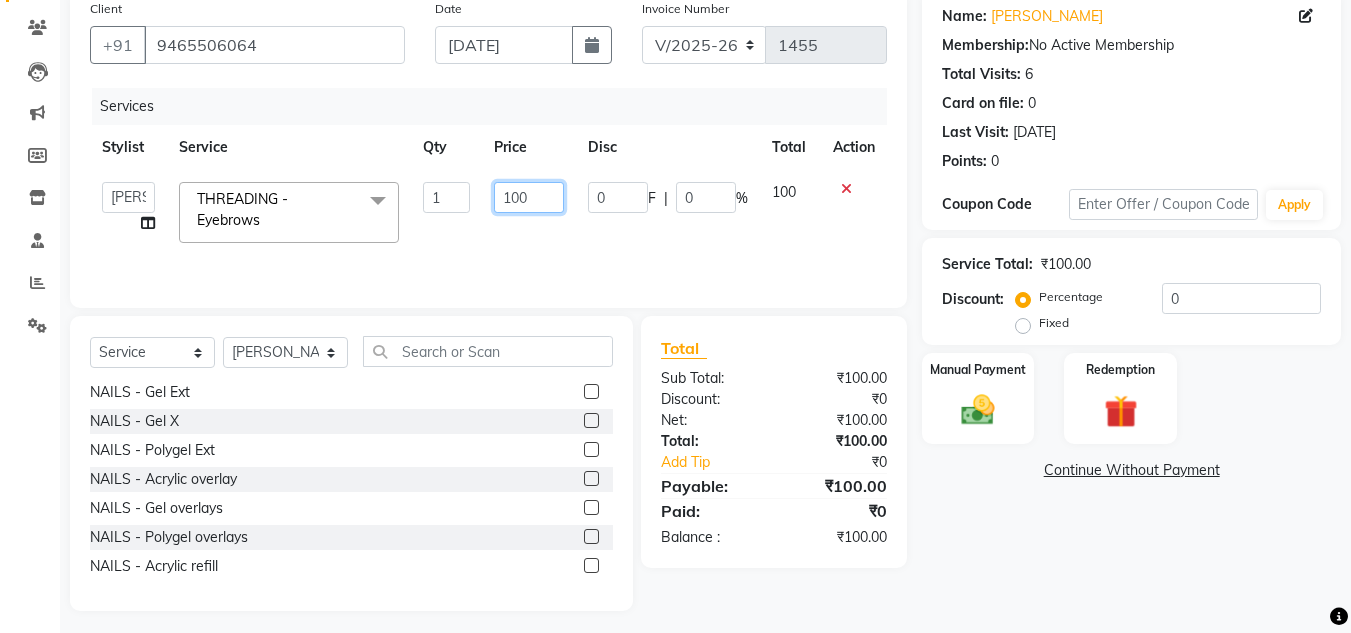click on "100" 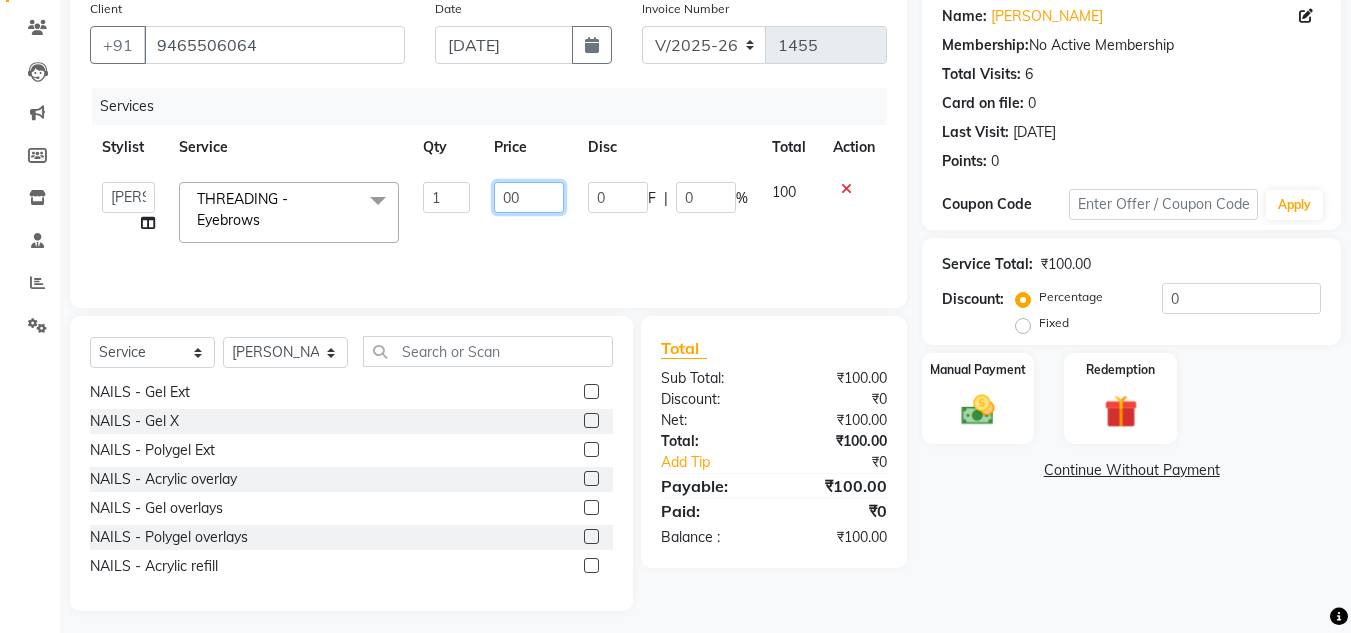 type on "200" 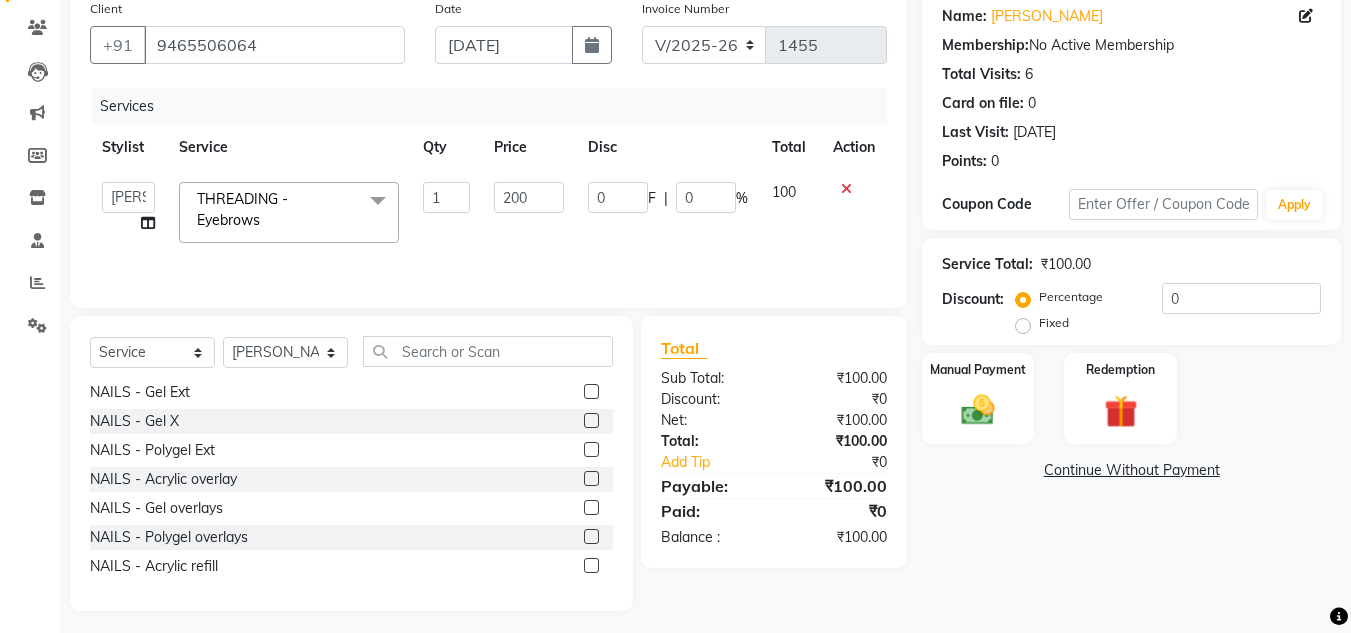 click on "Services Stylist Service Qty Price Disc Total Action  Alam   Arshad shaikh   Deepu Chatry   NailKraft   Neetu   Nikita   NITA  CHAHAL    Pooja Mehral   Preeti Bidlal   Sanya Shaikh   Sneha Balu Ichake   Vaishali Vinod Yadav  THREADING - Eyebrows  x  Hair - Male Express Hair Spa Upto Neck Hair - Female Classic Hair Wash Mid Waist Hair - Female Blowdry Upto Shoulder Hair - Female Hair Trim Hair - Female Blowdry Upto Shoulder Hair - Female Advance Haircut Hair - Smoothening Upto Shoulder Rica Waxing - Full Arms + Half Legs + Underarms Rica Waxing - Full Arms + Underarms Rica Waxing - Full Legs Rica Waxing - Full Arms Rica Waxing - Half Arms Rica Waxing - Full Back Rica Waxing - Bikini Rica Waxing - Underarms Rica Waxing - Bikini+Butt Wax Rica Waxing - Butt Wax Rica Waxing - Bikini Line+Butt Line Rica Waxing - Male Half Arms  Rica - Full Hands + Under Arms + Full Legs  Honey Waxing - Full Arms + Underarms Honey Waxing - Full Legs Facial - Cheryls Skin Lightening Facial Manicure - Russian Dry Manicure 1 200 0 F |" 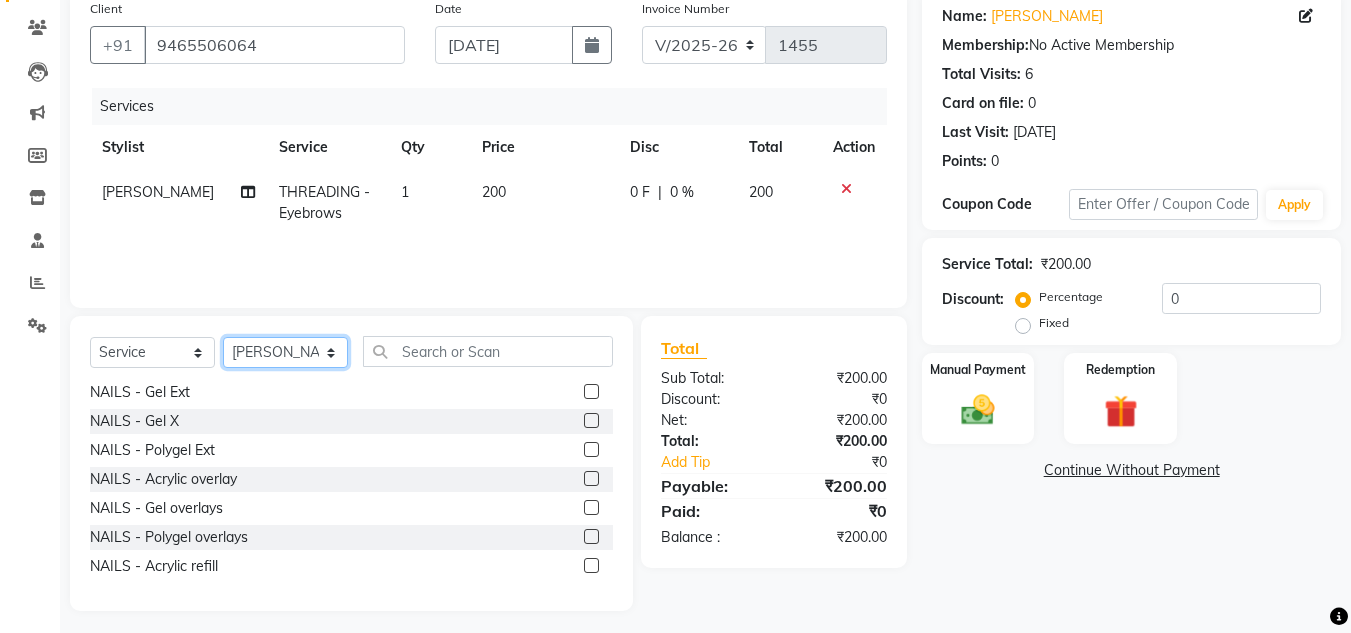click on "Select Stylist Alam [PERSON_NAME] [PERSON_NAME] NailKraft [PERSON_NAME] [MEDICAL_DATA][PERSON_NAME]  Pooja Mehral Preeti Bidlal [PERSON_NAME] [PERSON_NAME] [PERSON_NAME] [PERSON_NAME]" 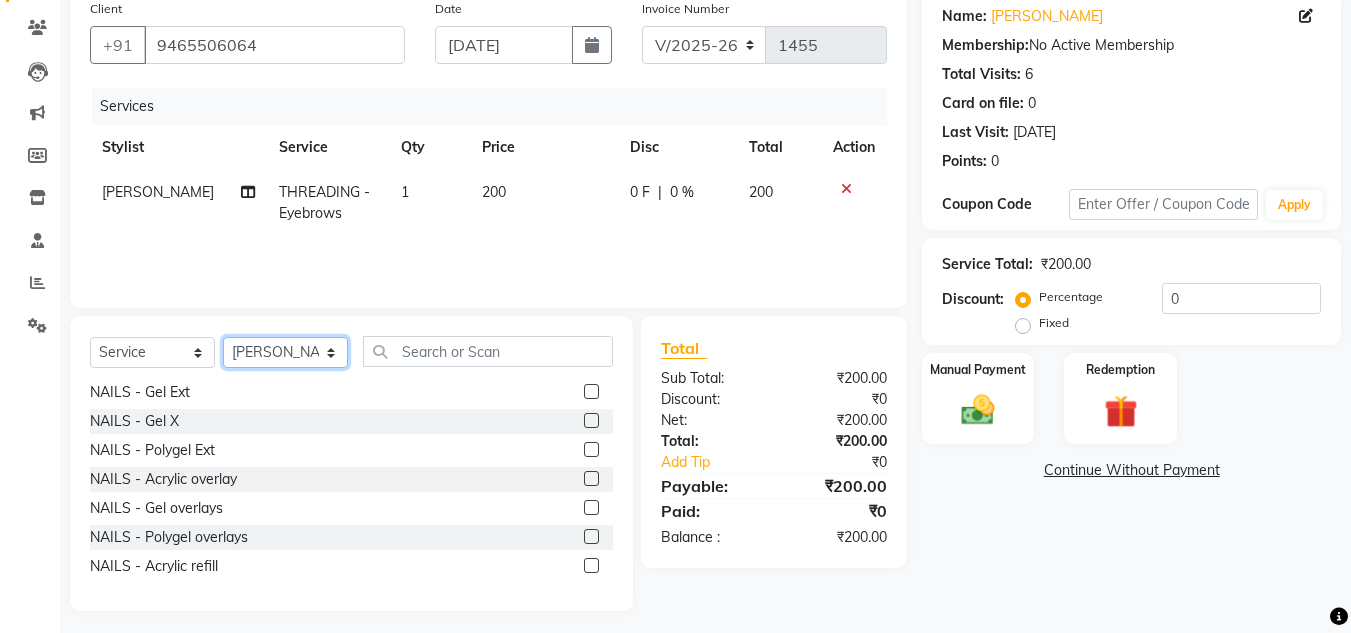 select on "76535" 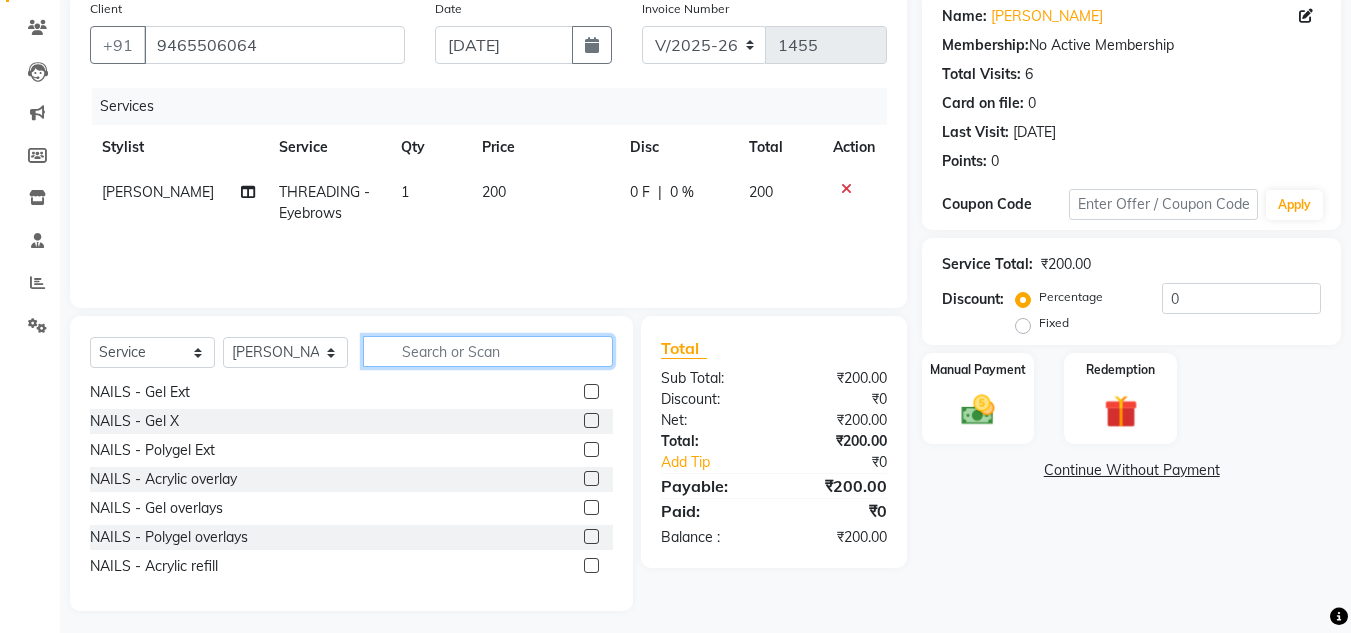 click 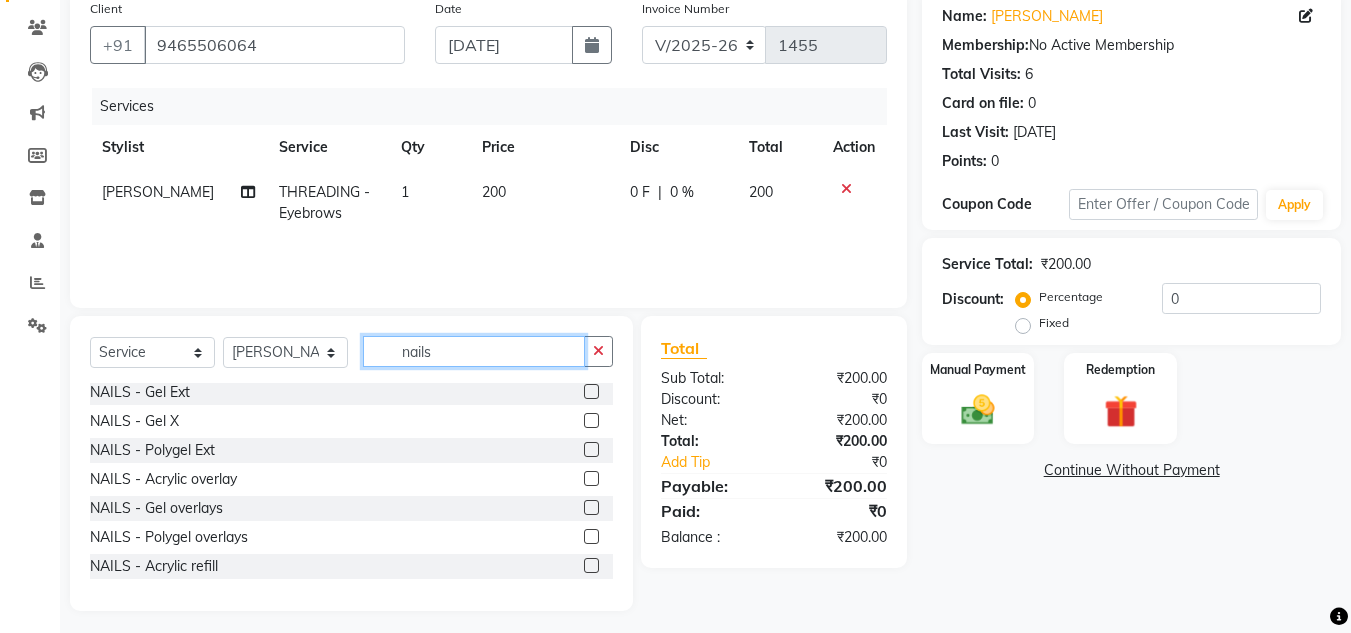 scroll, scrollTop: 148, scrollLeft: 0, axis: vertical 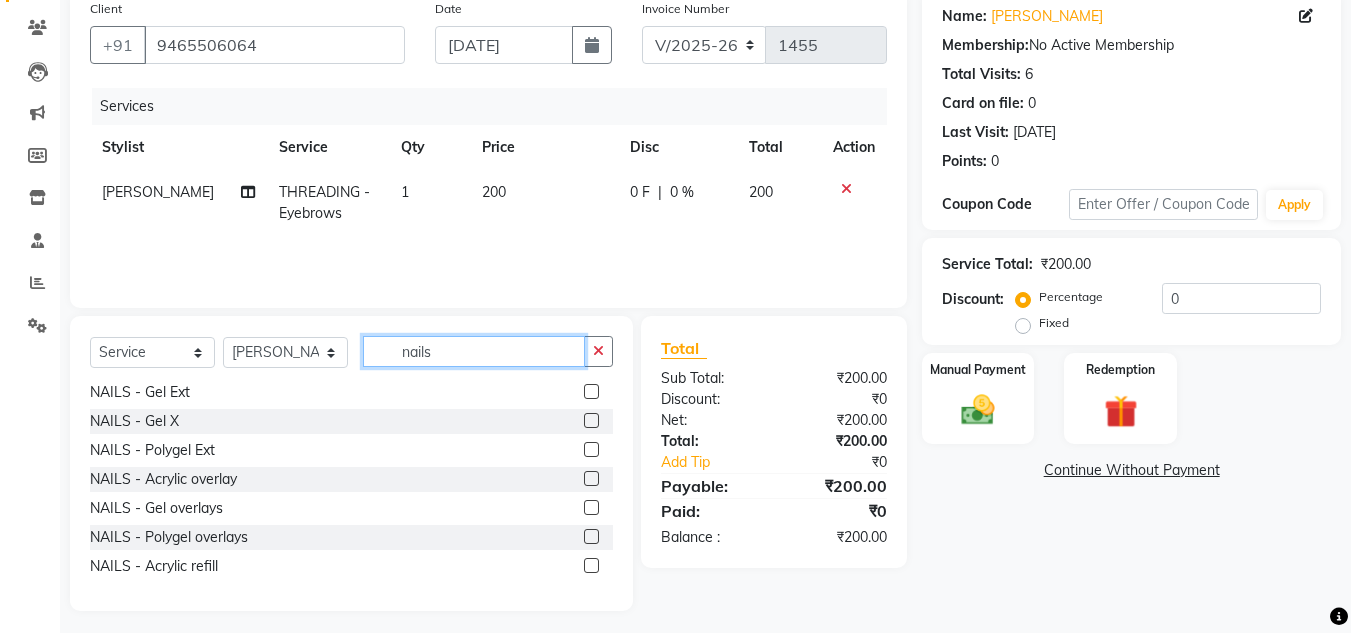 type on "nails" 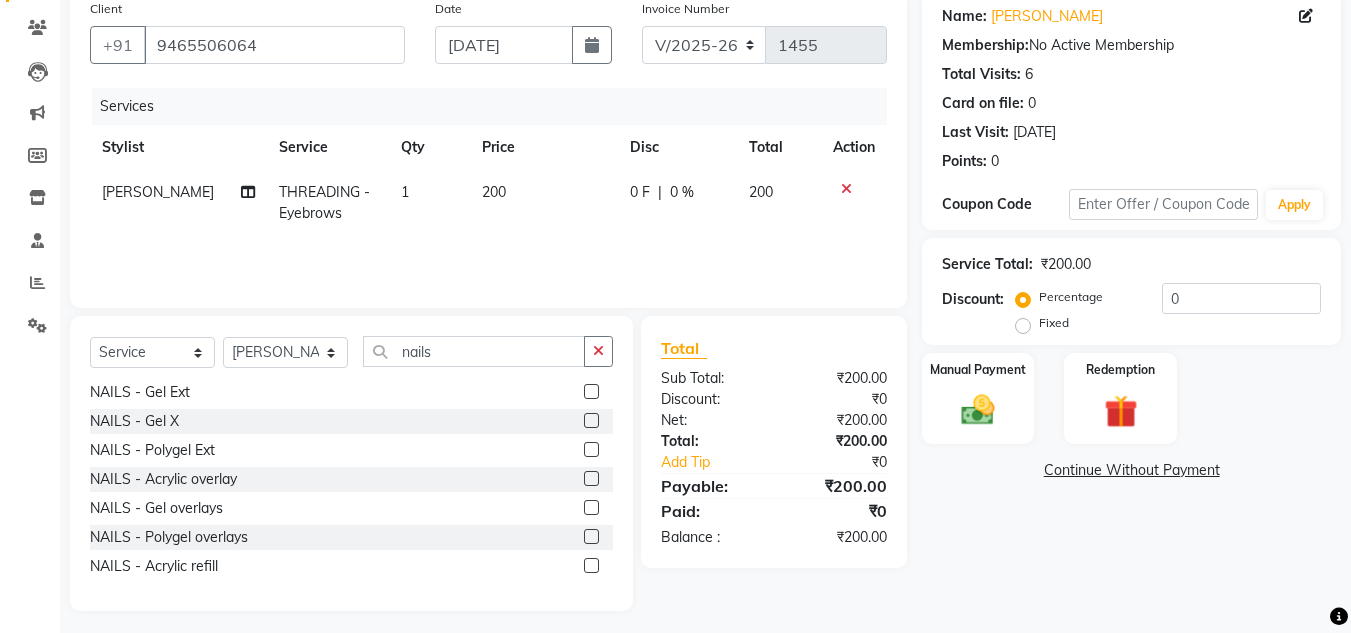 click 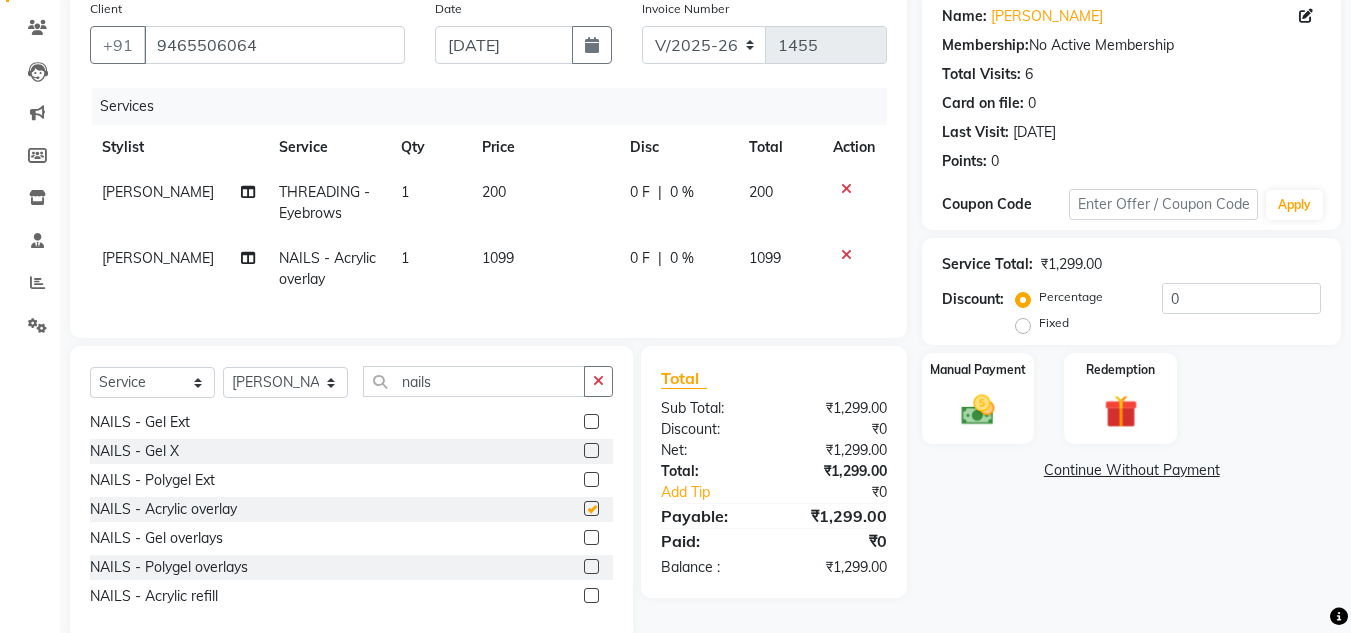 checkbox on "false" 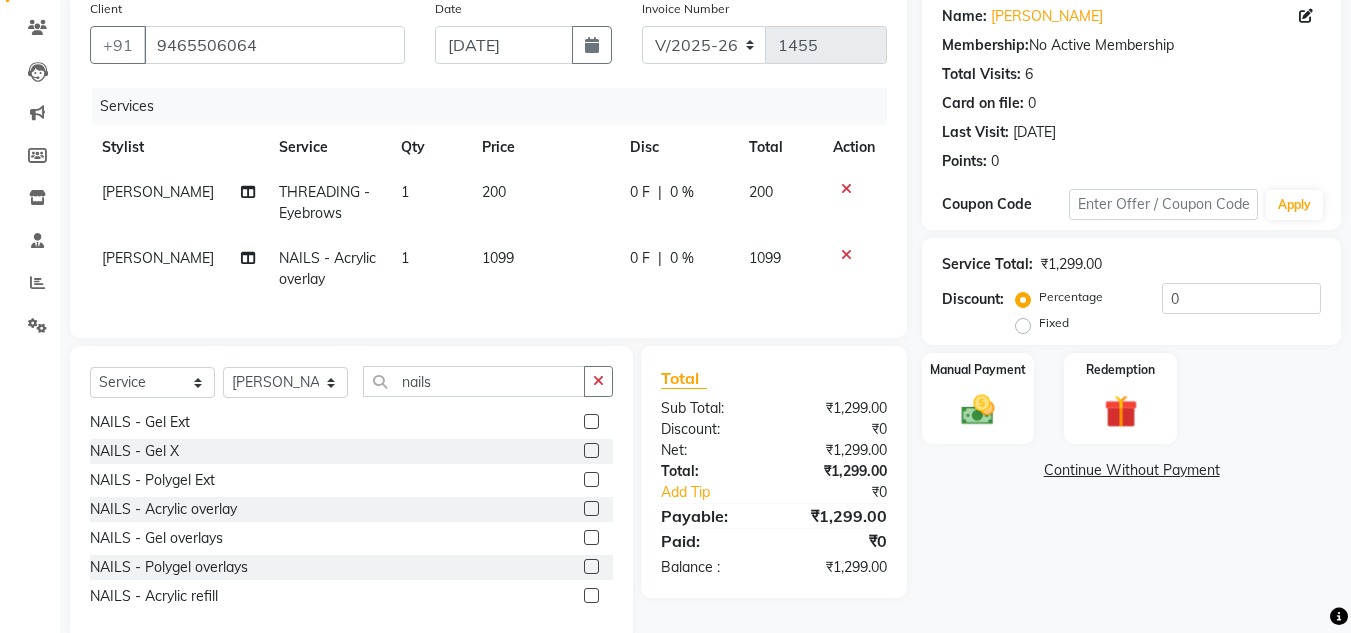 click 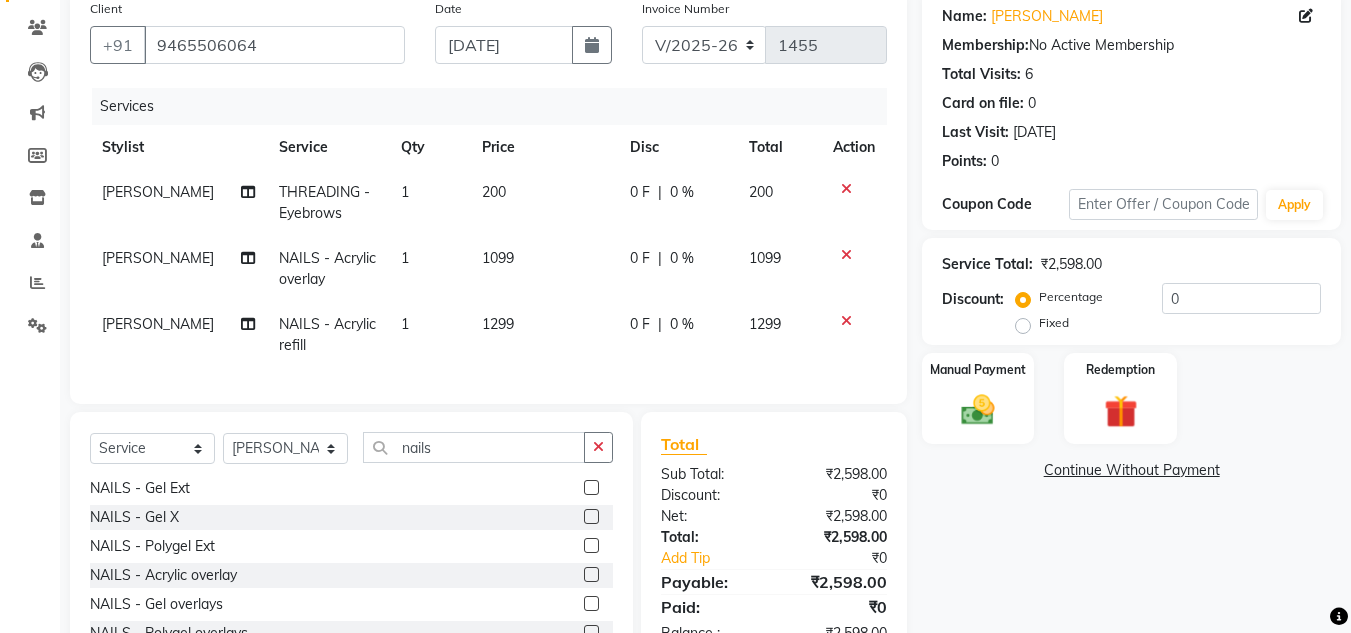 checkbox on "false" 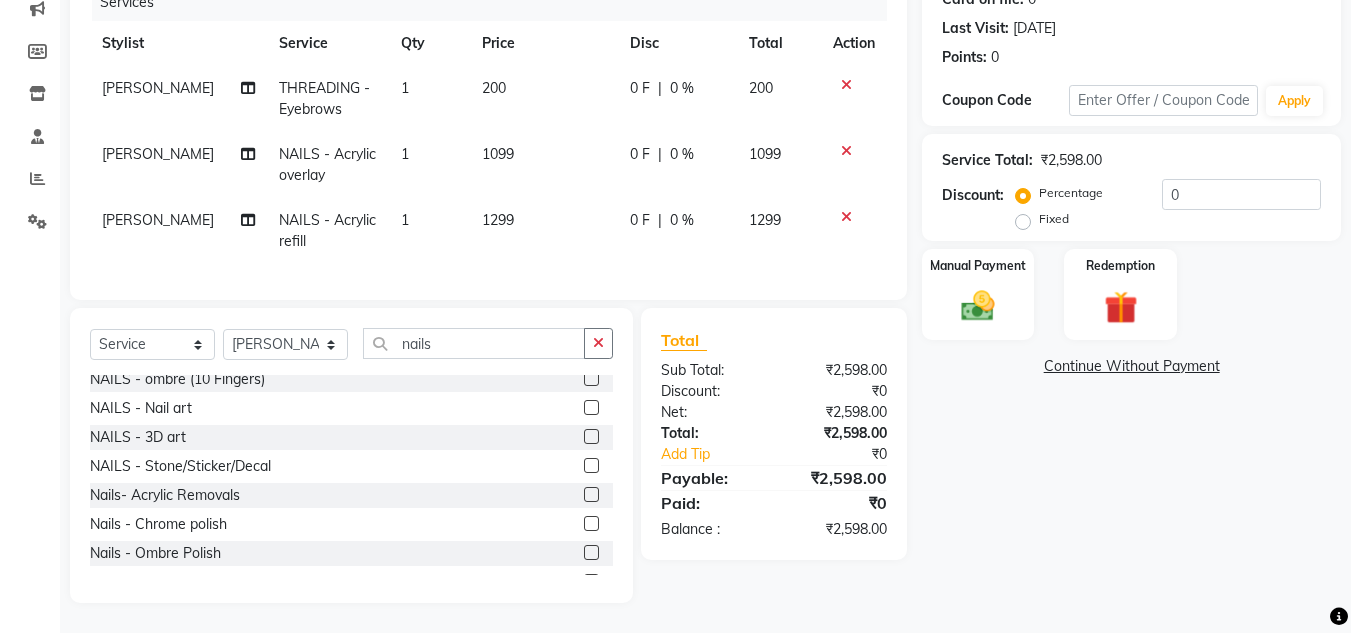 scroll, scrollTop: 428, scrollLeft: 0, axis: vertical 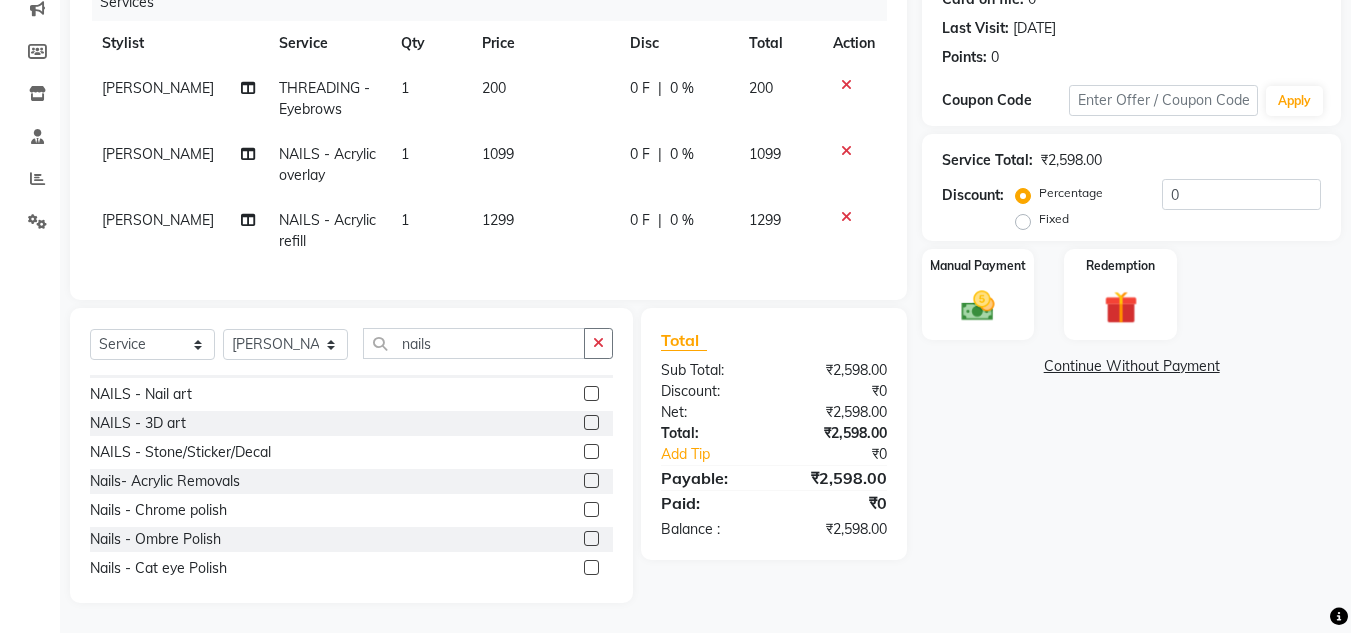 click 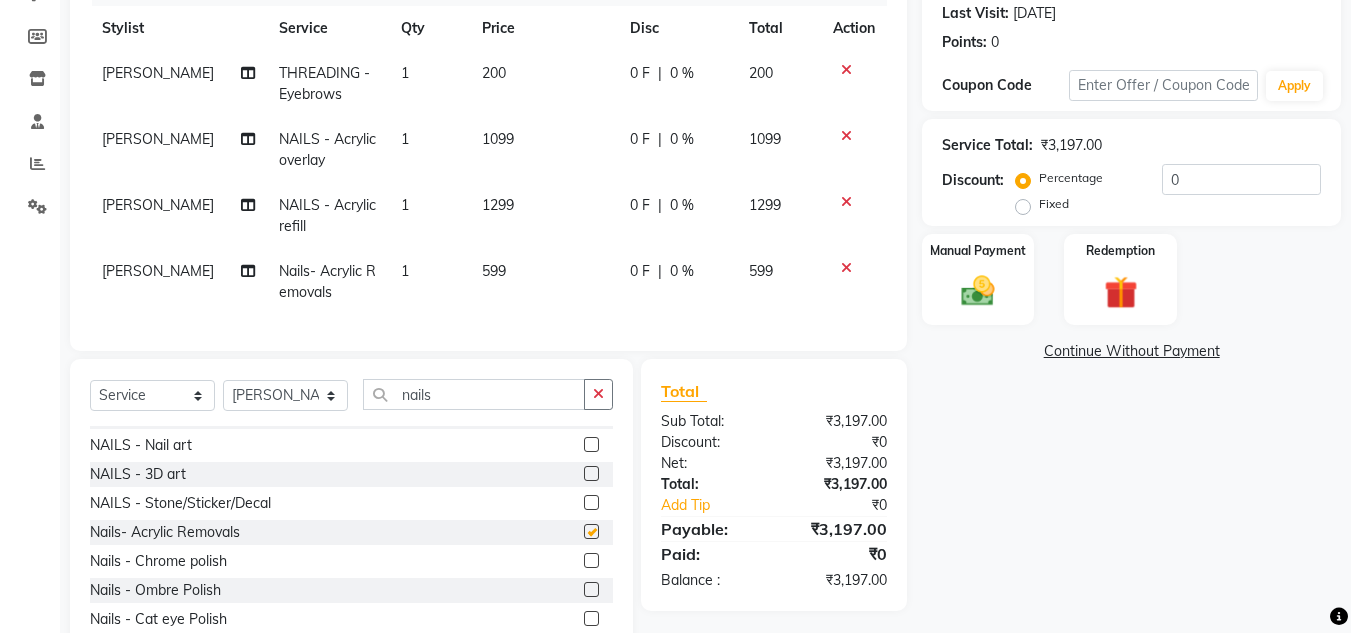 checkbox on "false" 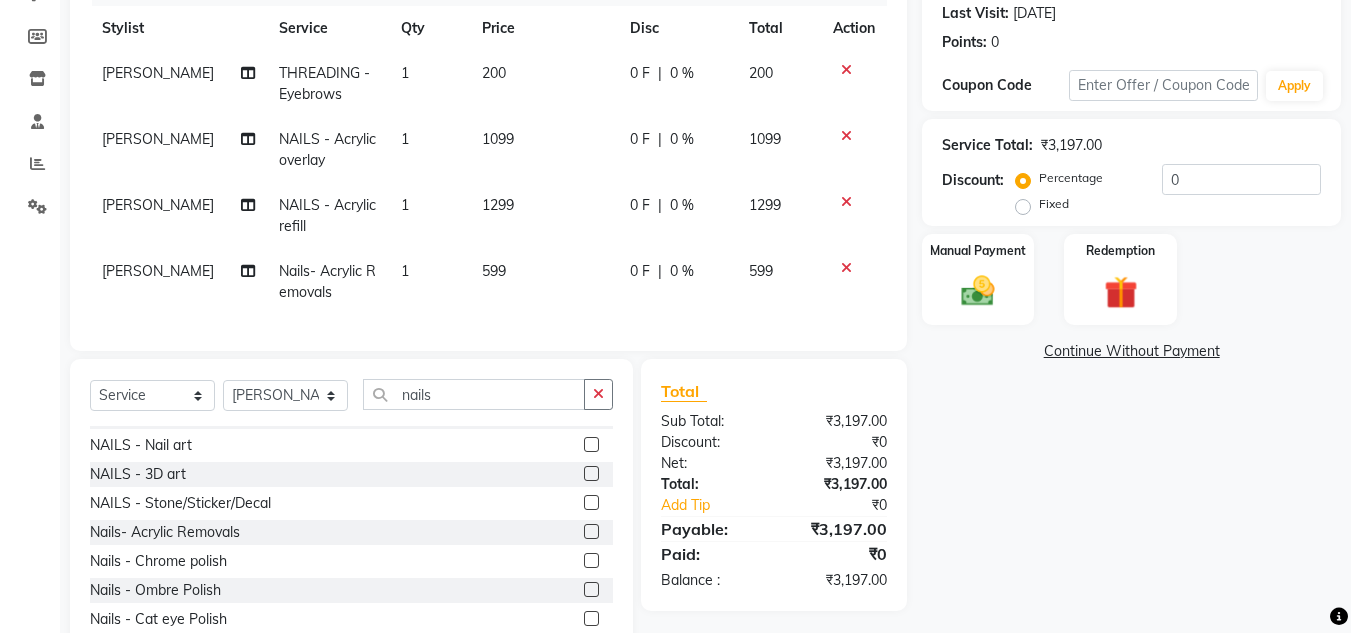click 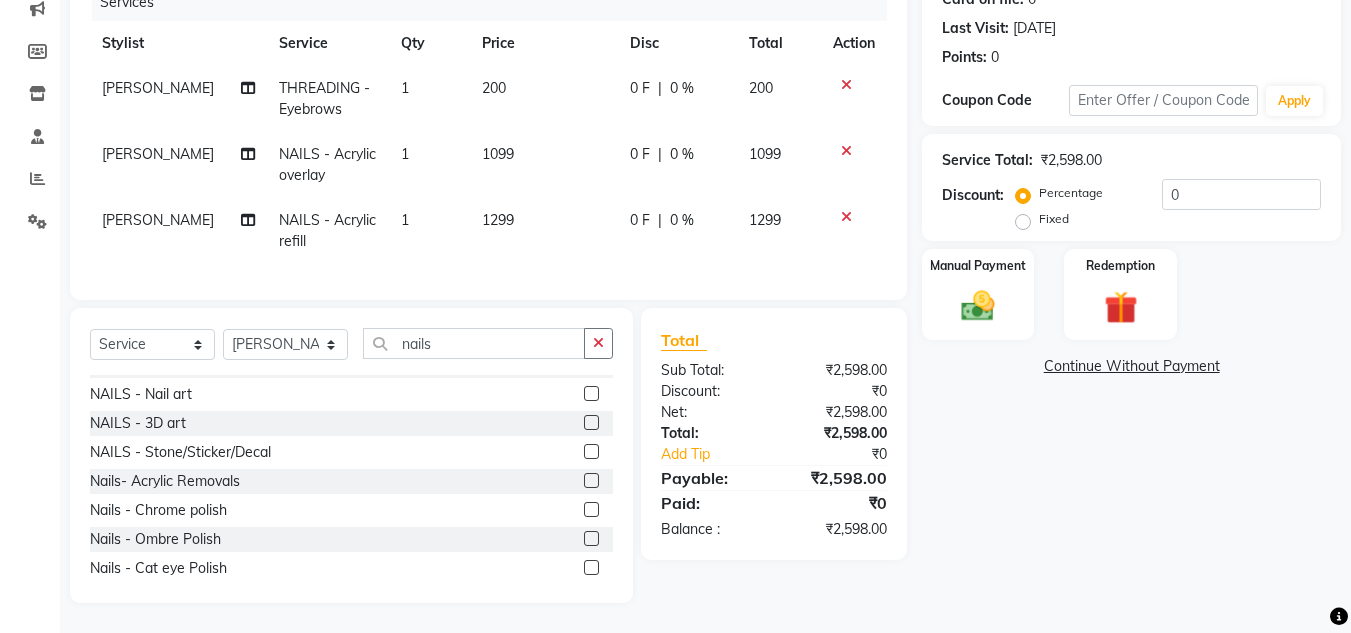 click 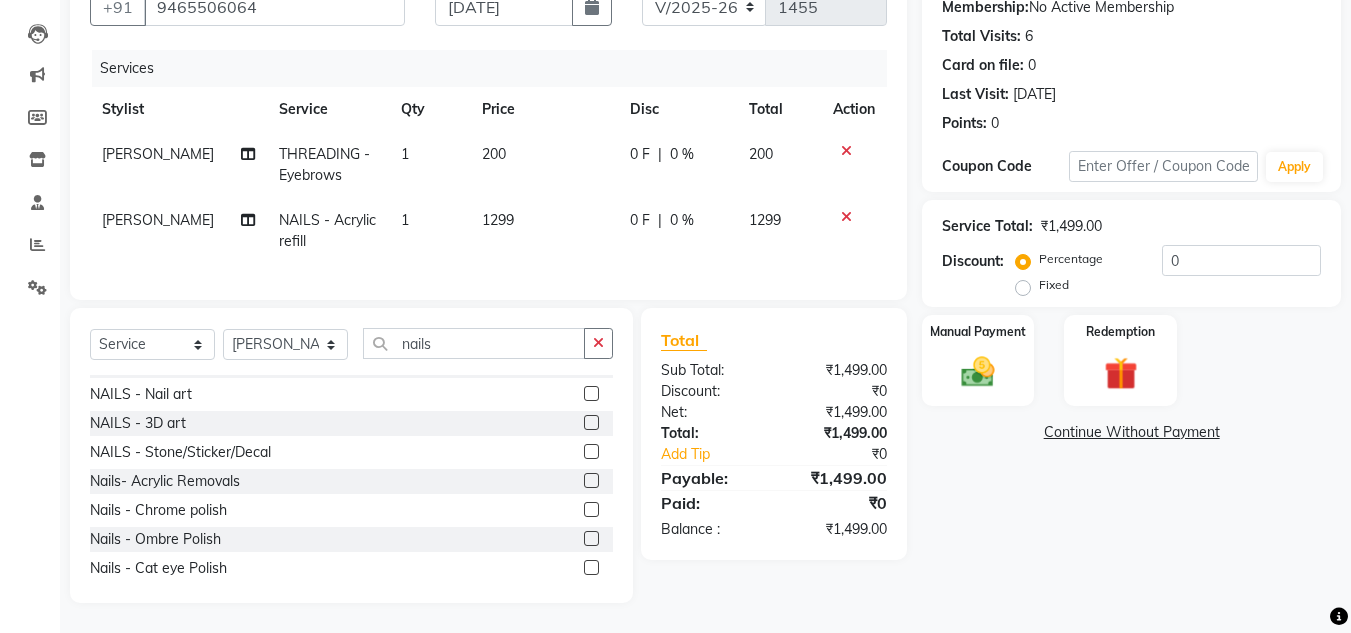 scroll, scrollTop: 213, scrollLeft: 0, axis: vertical 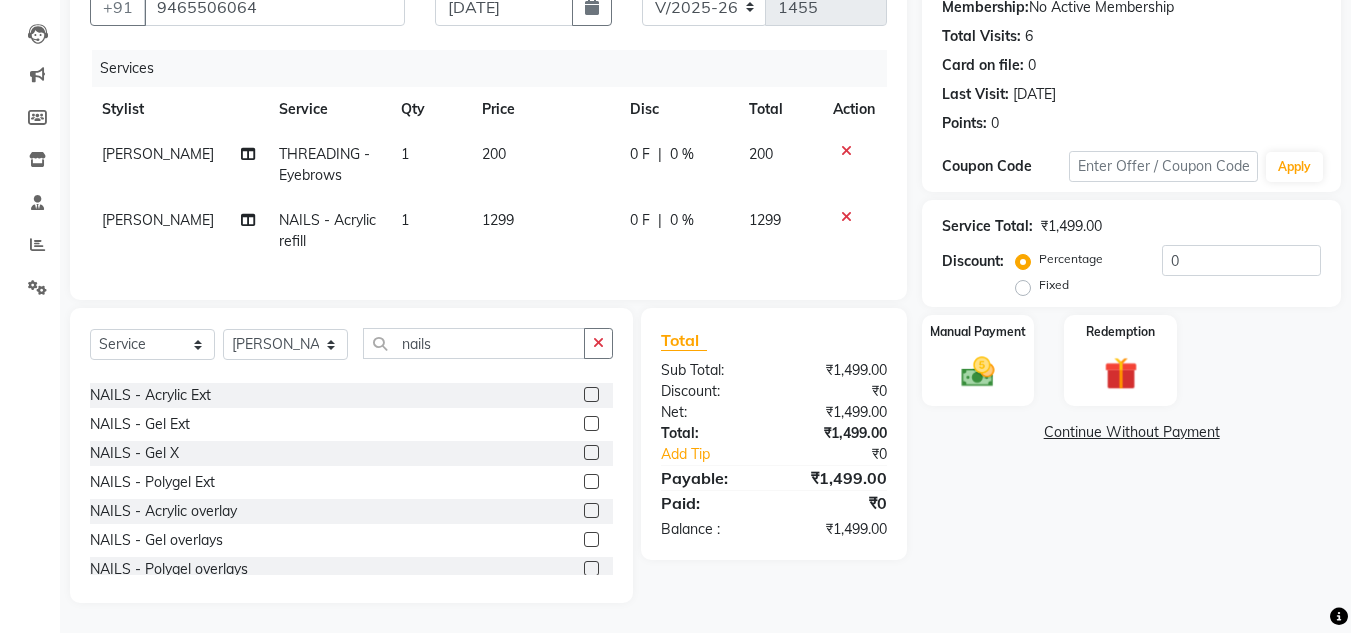 click 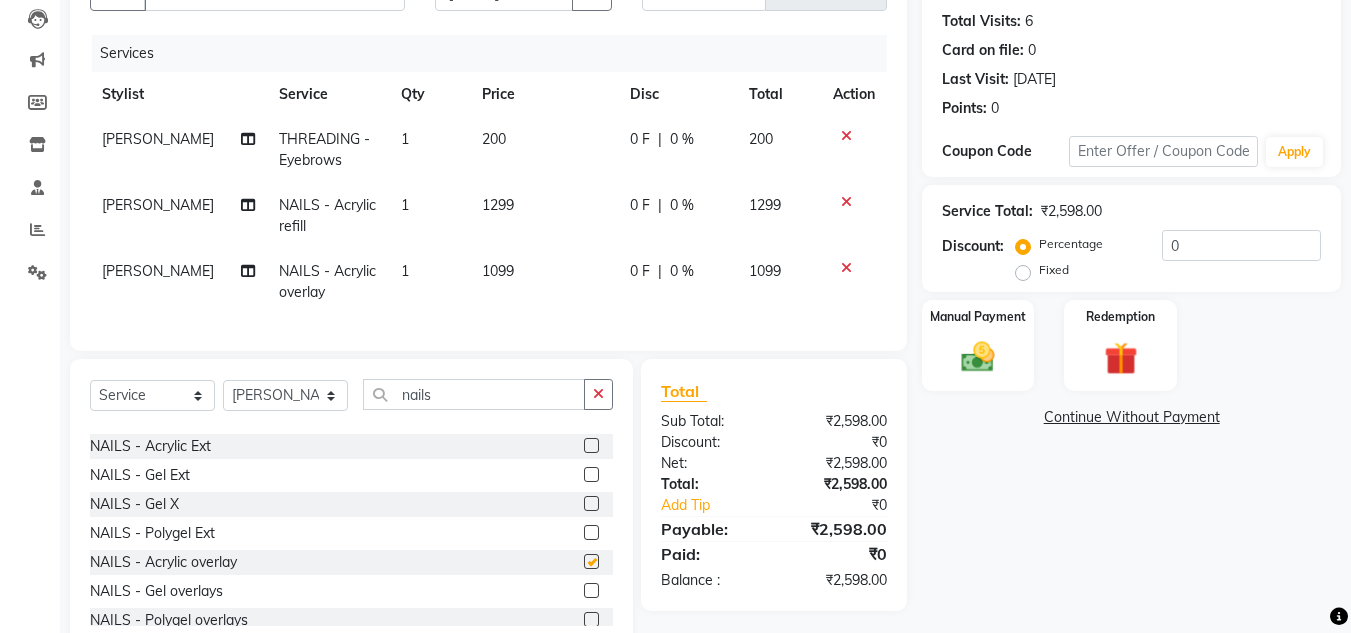 checkbox on "false" 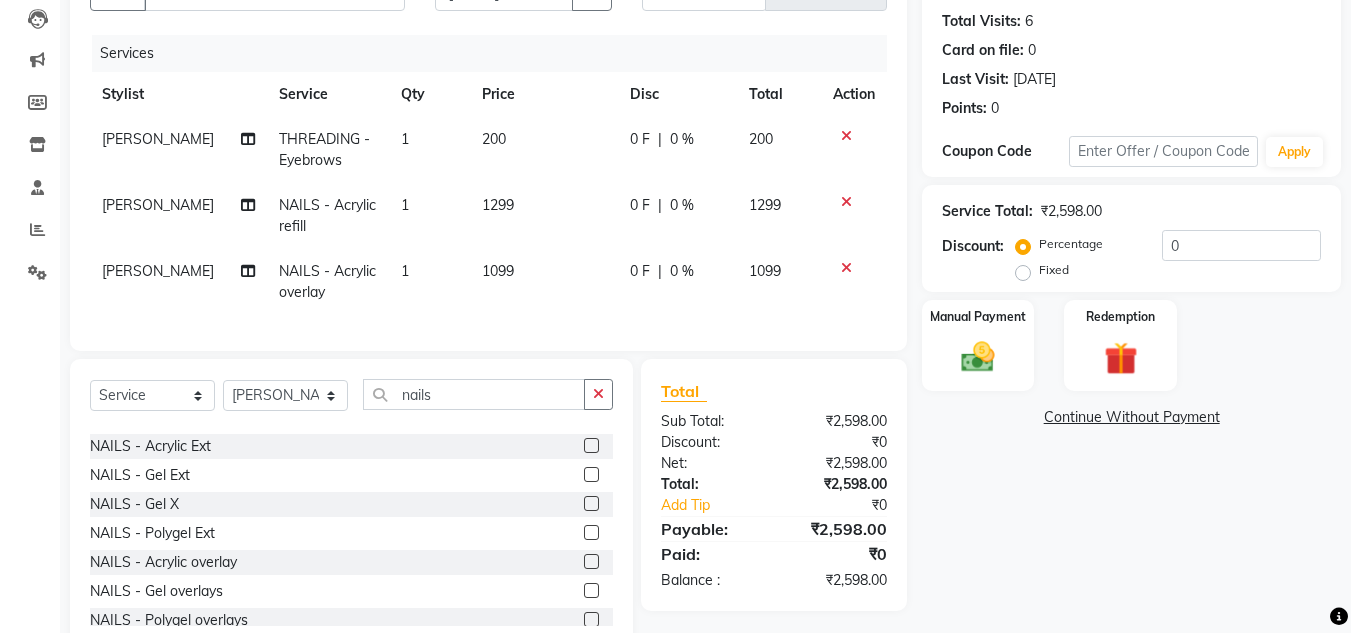 click 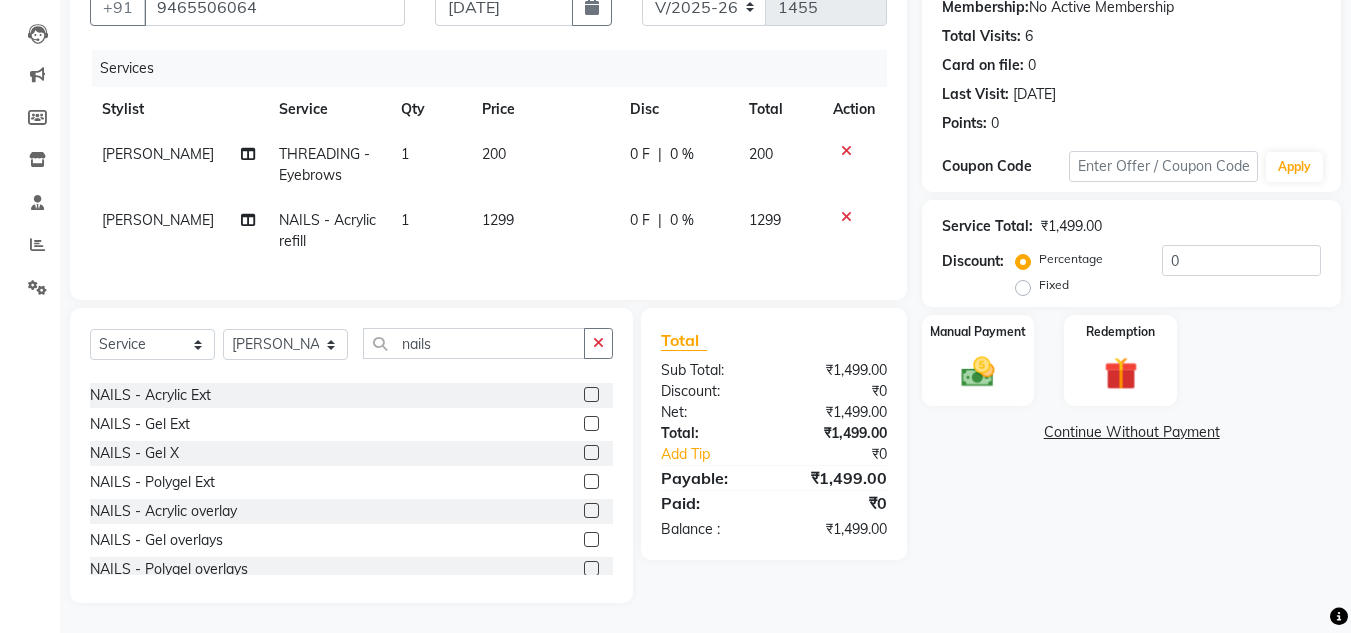 click on "1299" 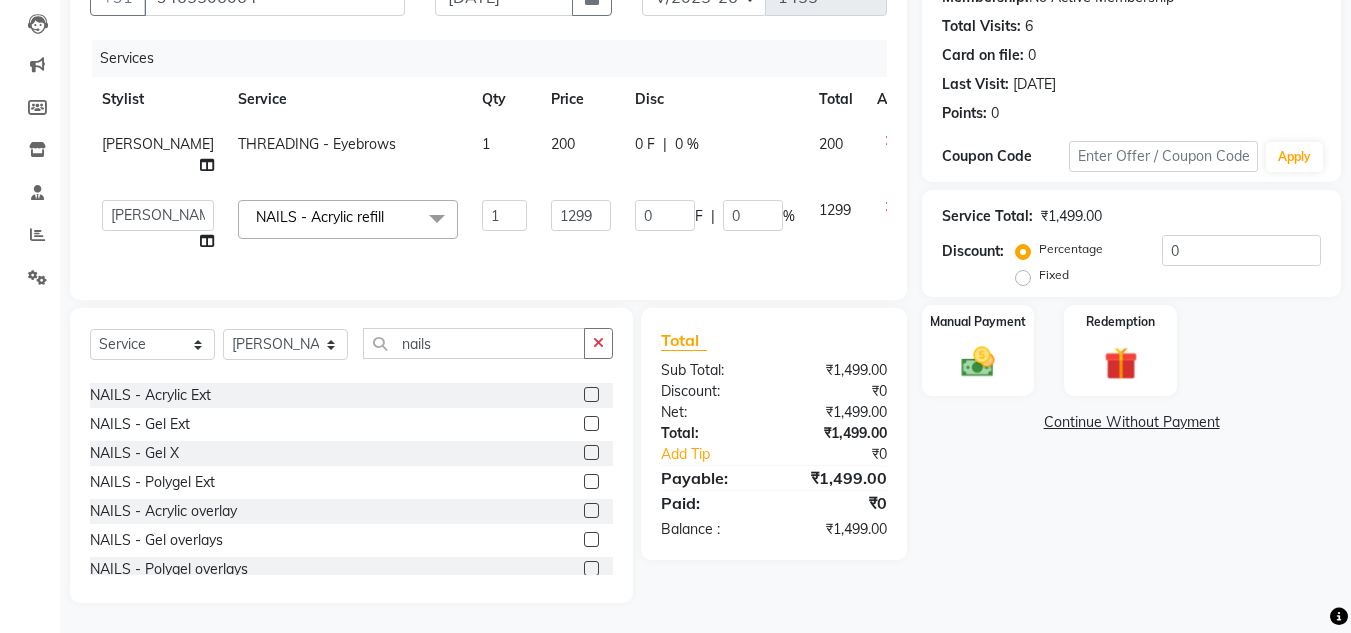 click on "1299" 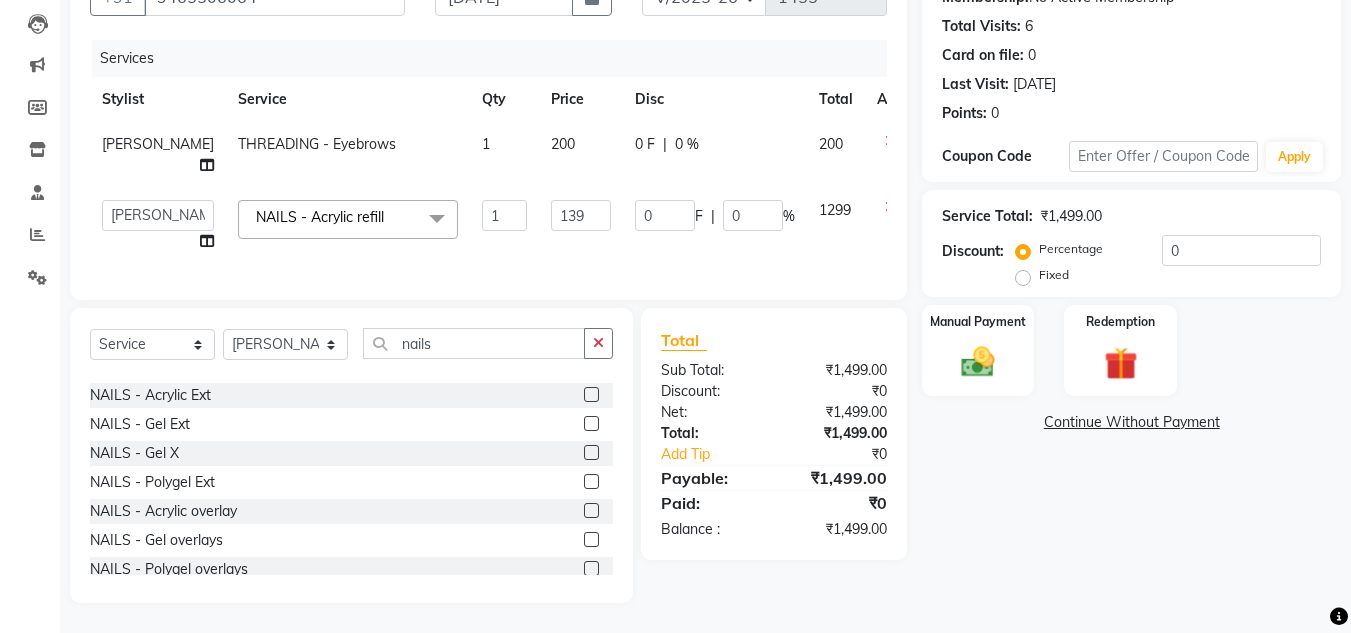 type on "1399" 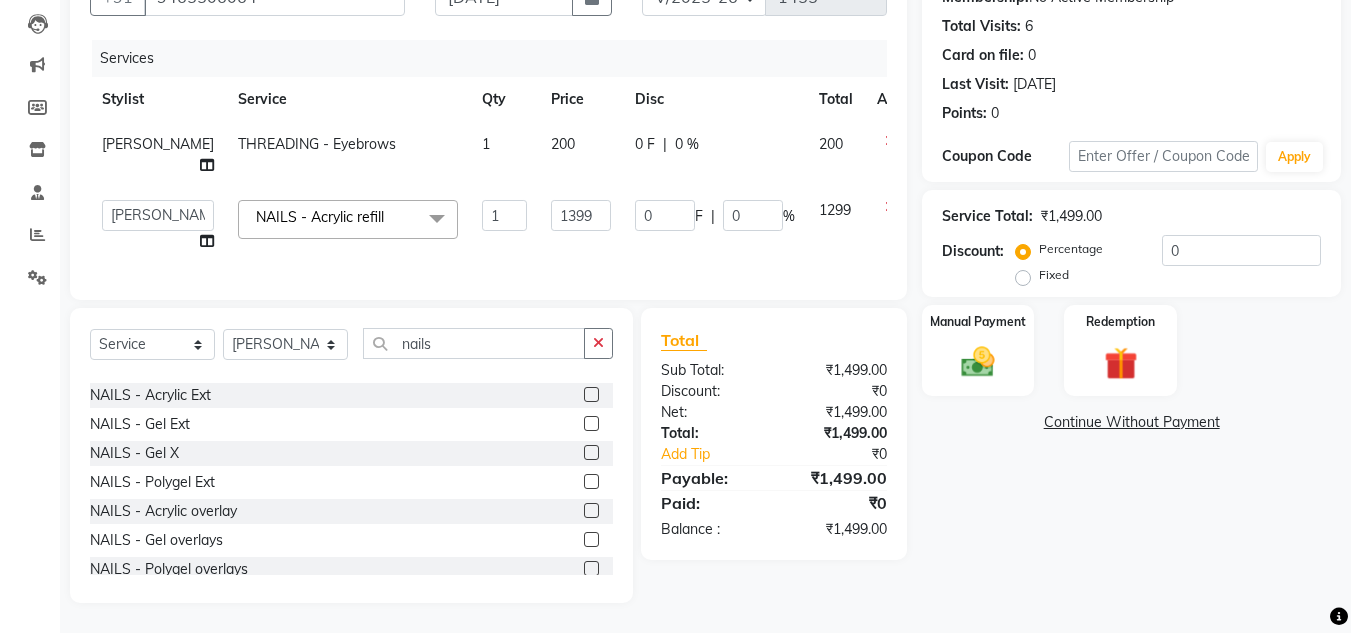 click on "Name: Khushi Mahajan Membership:  No Active Membership  Total Visits:  6 Card on file:  0 Last Visit:   24-06-2025 Points:   0  Coupon Code Apply Service Total:  ₹1,499.00  Discount:  Percentage   Fixed  0 Manual Payment Redemption  Continue Without Payment" 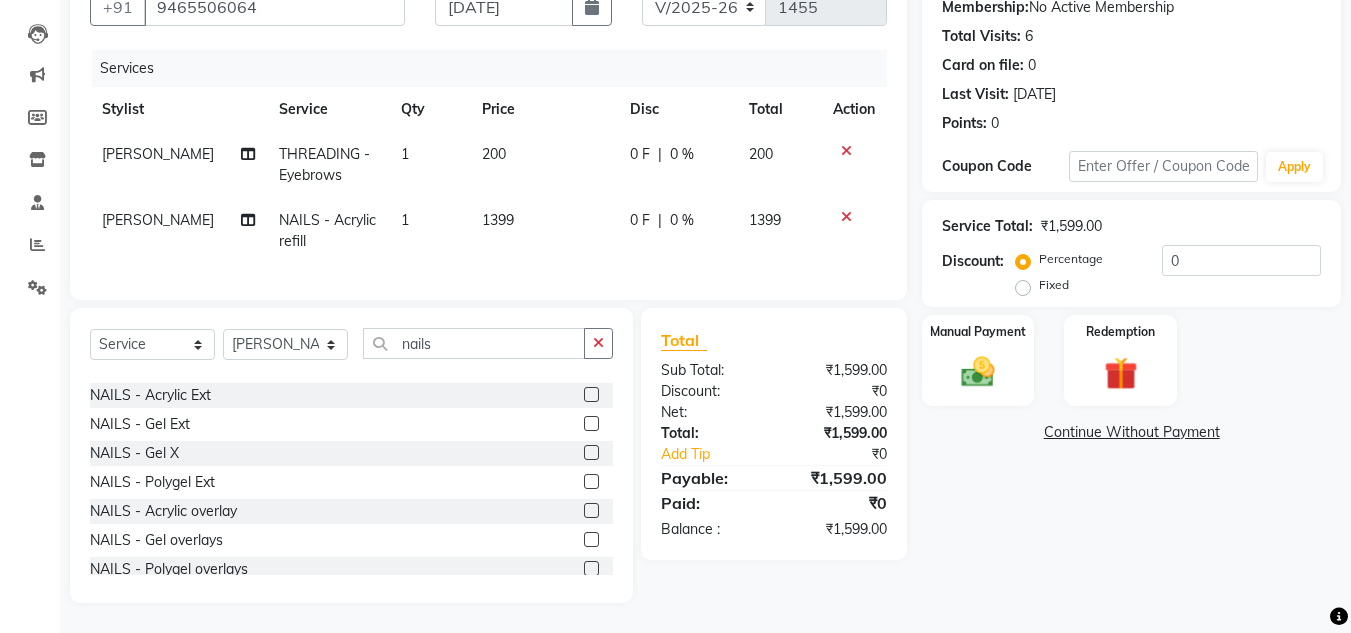 scroll, scrollTop: 0, scrollLeft: 0, axis: both 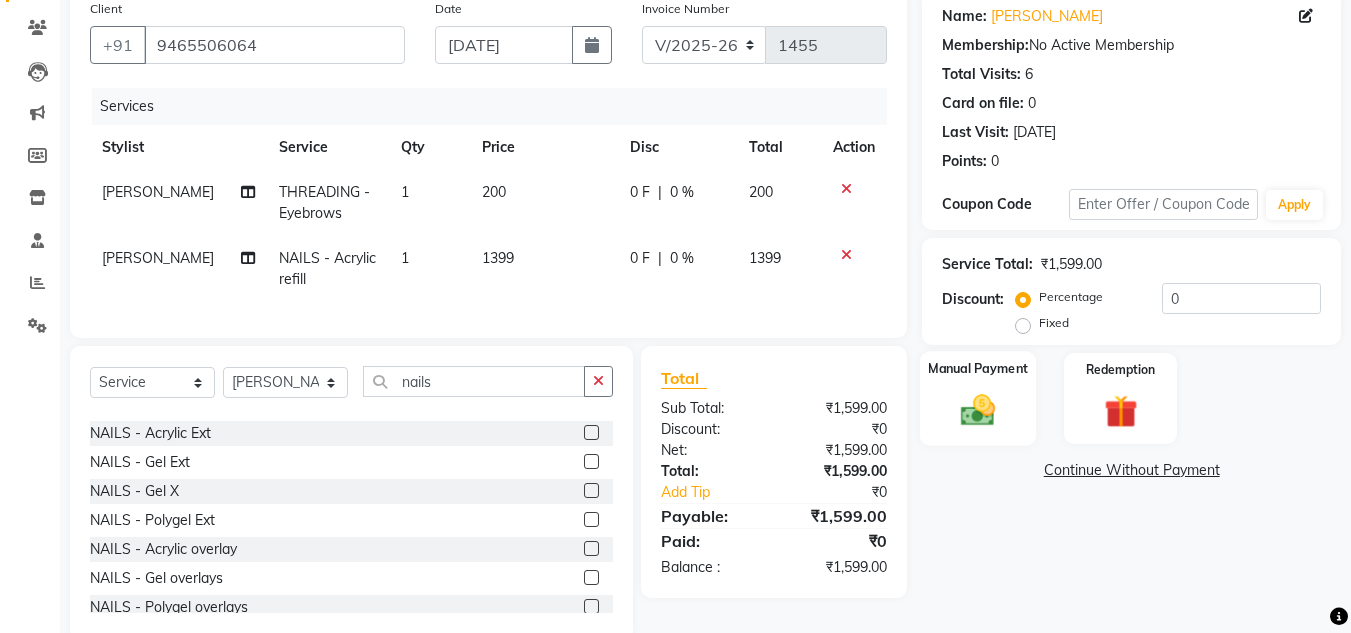 click 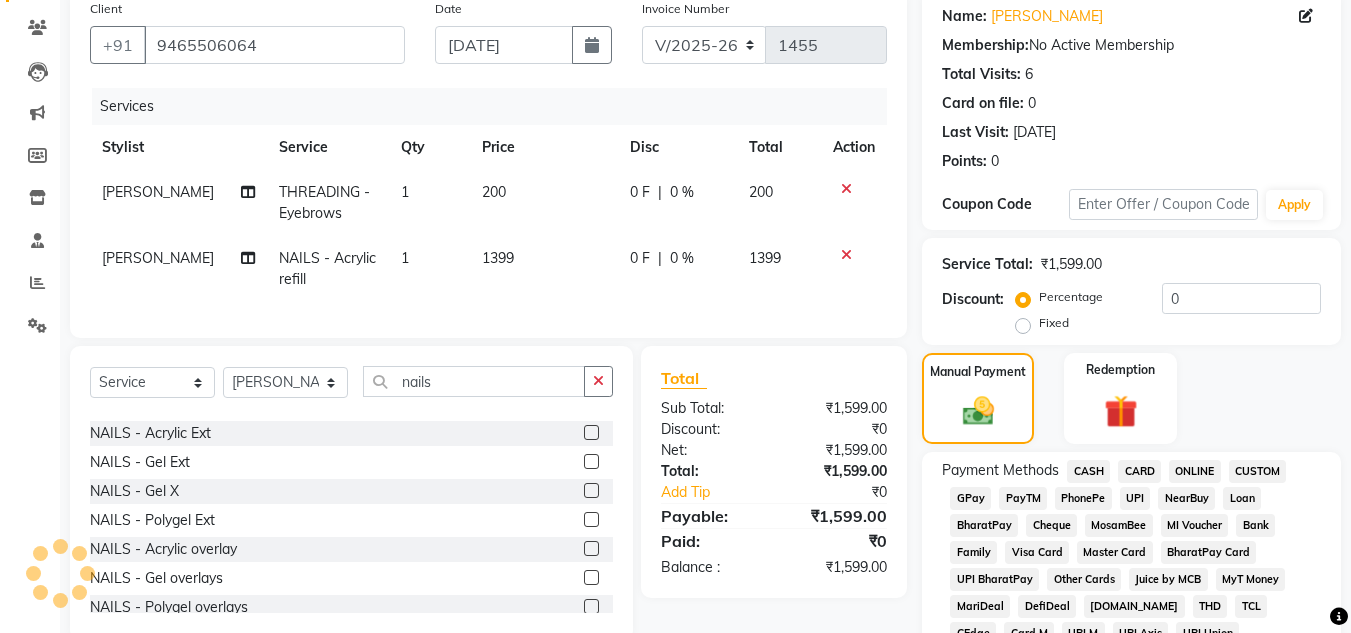 click on "GPay" 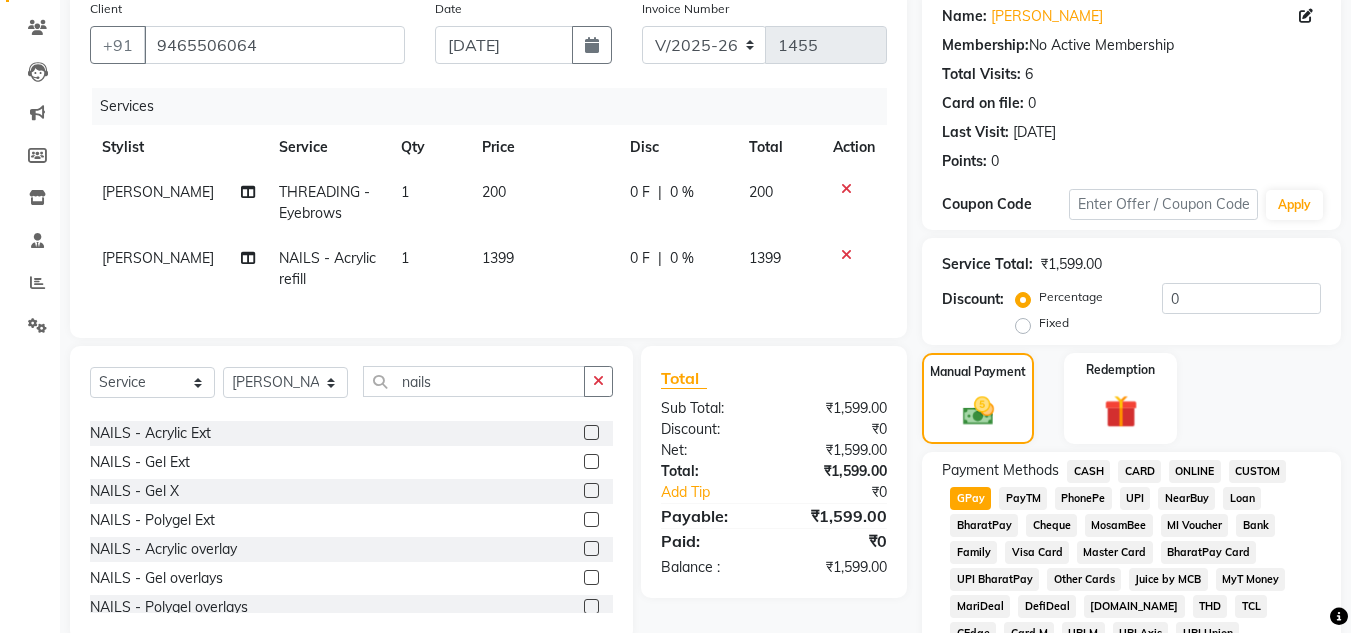 drag, startPoint x: 976, startPoint y: 495, endPoint x: 1360, endPoint y: 619, distance: 403.52448 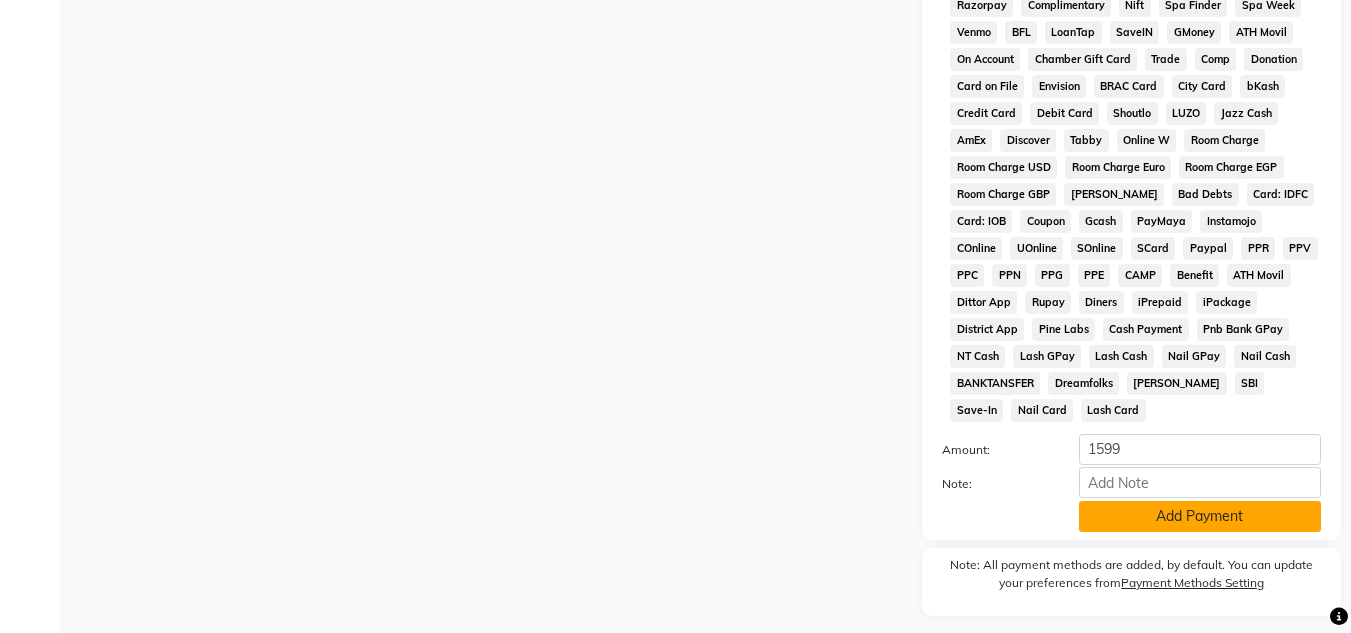 click on "Add Payment" 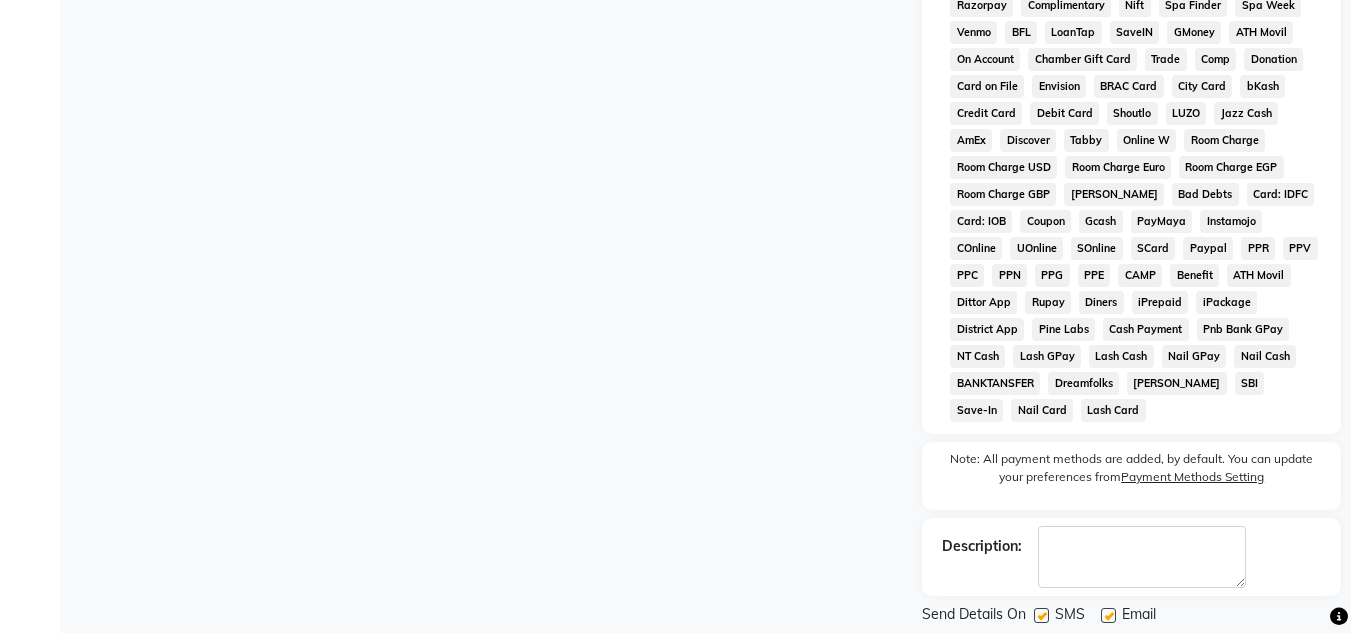click on "Checkout" 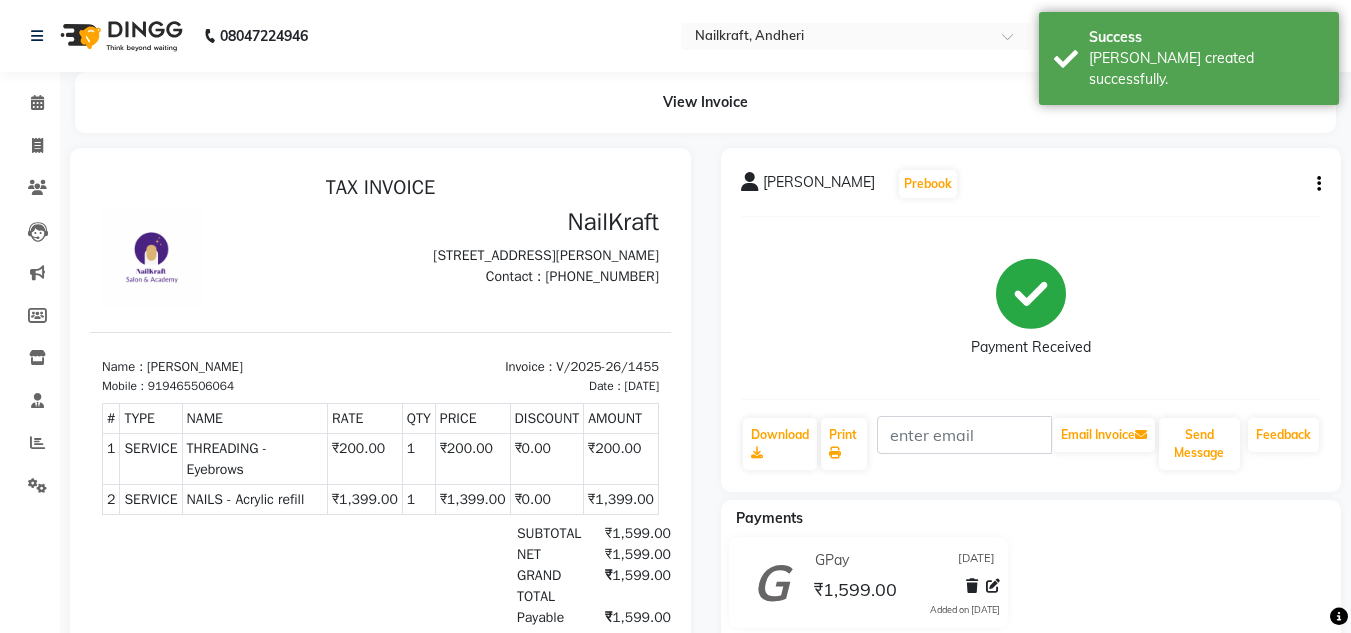 scroll, scrollTop: 0, scrollLeft: 0, axis: both 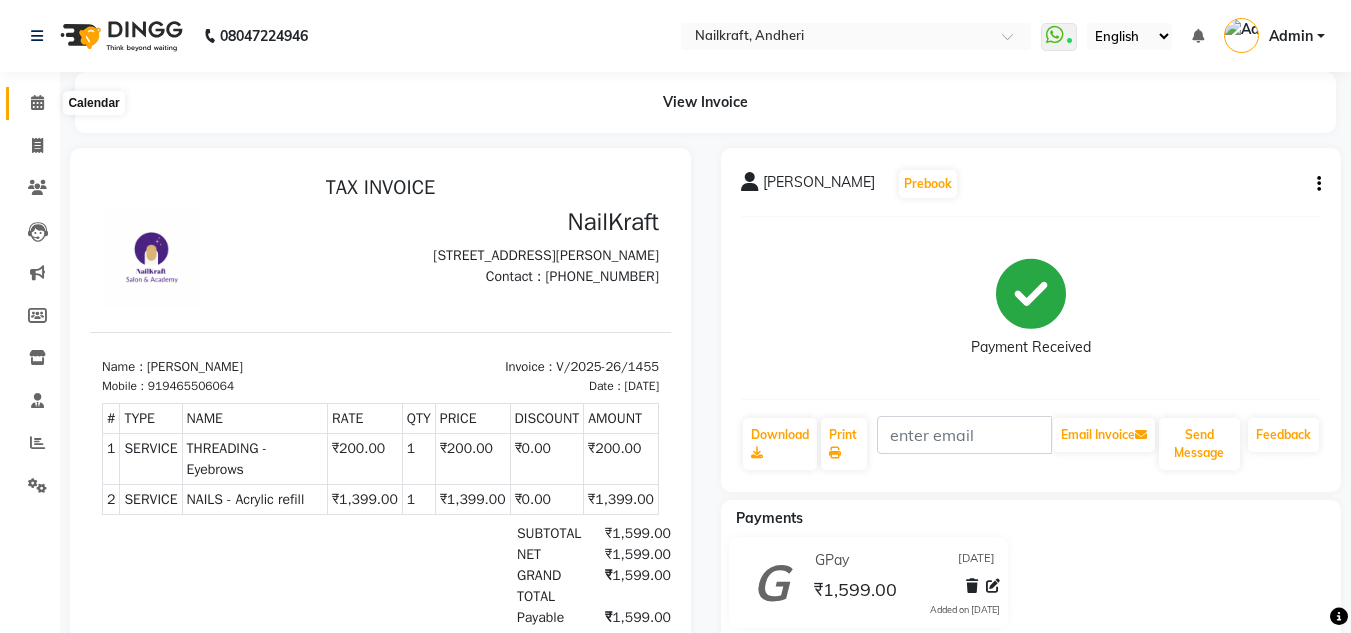 click 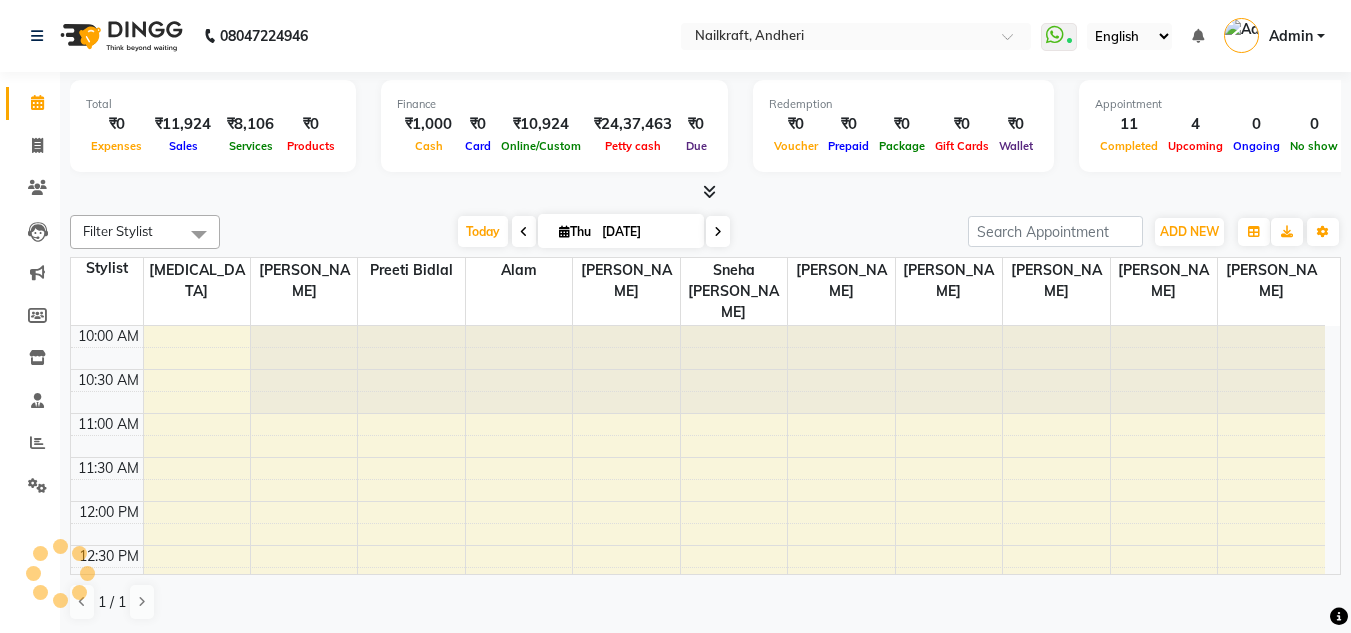 scroll, scrollTop: 0, scrollLeft: 0, axis: both 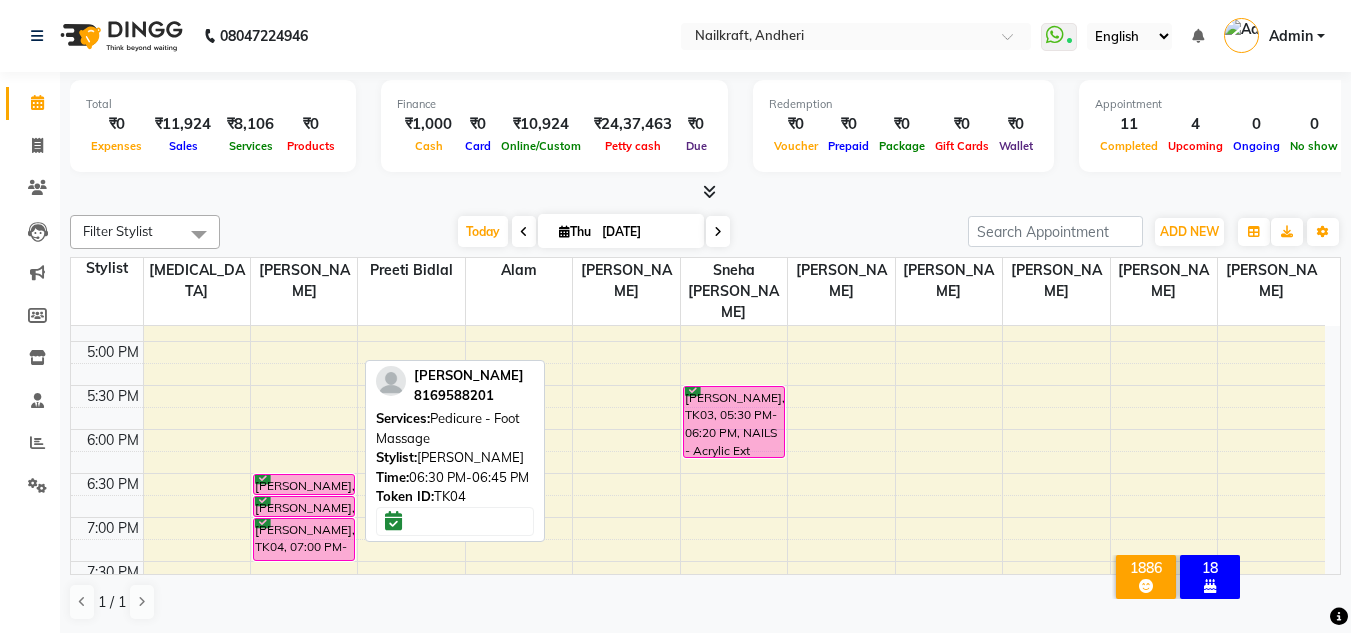 click at bounding box center [304, 494] 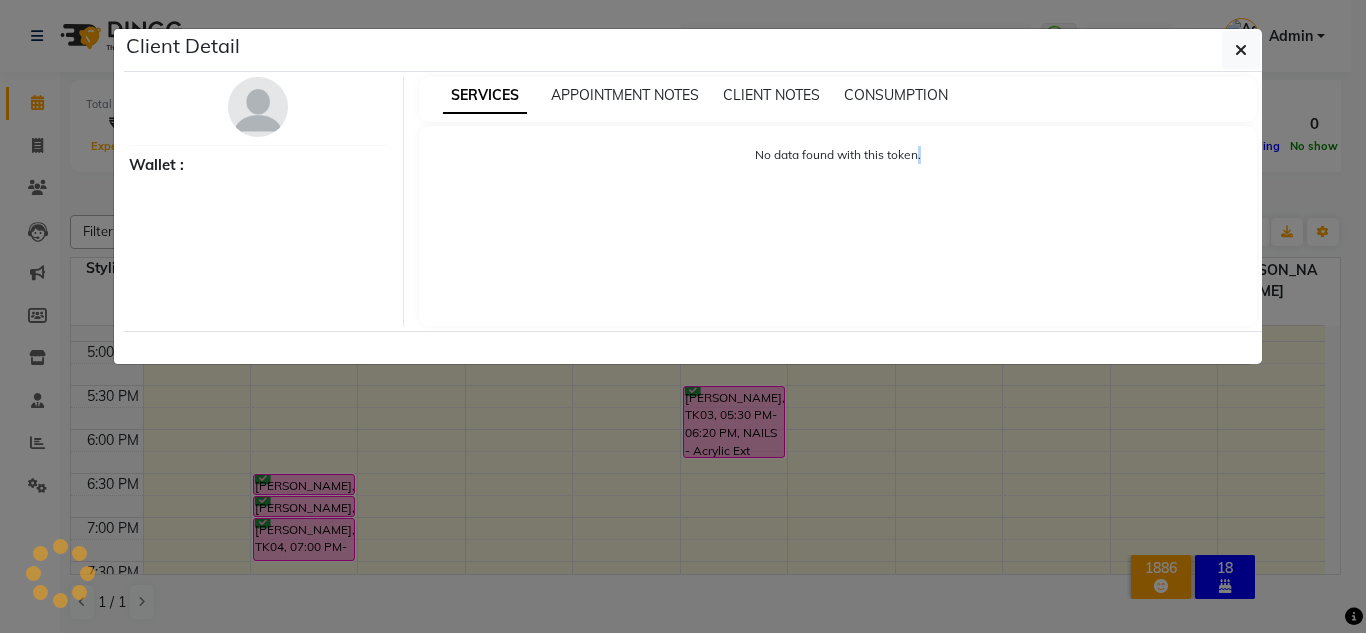 click on "Client Detail     Wallet : SERVICES APPOINTMENT NOTES CLIENT NOTES CONSUMPTION No data found with this token." 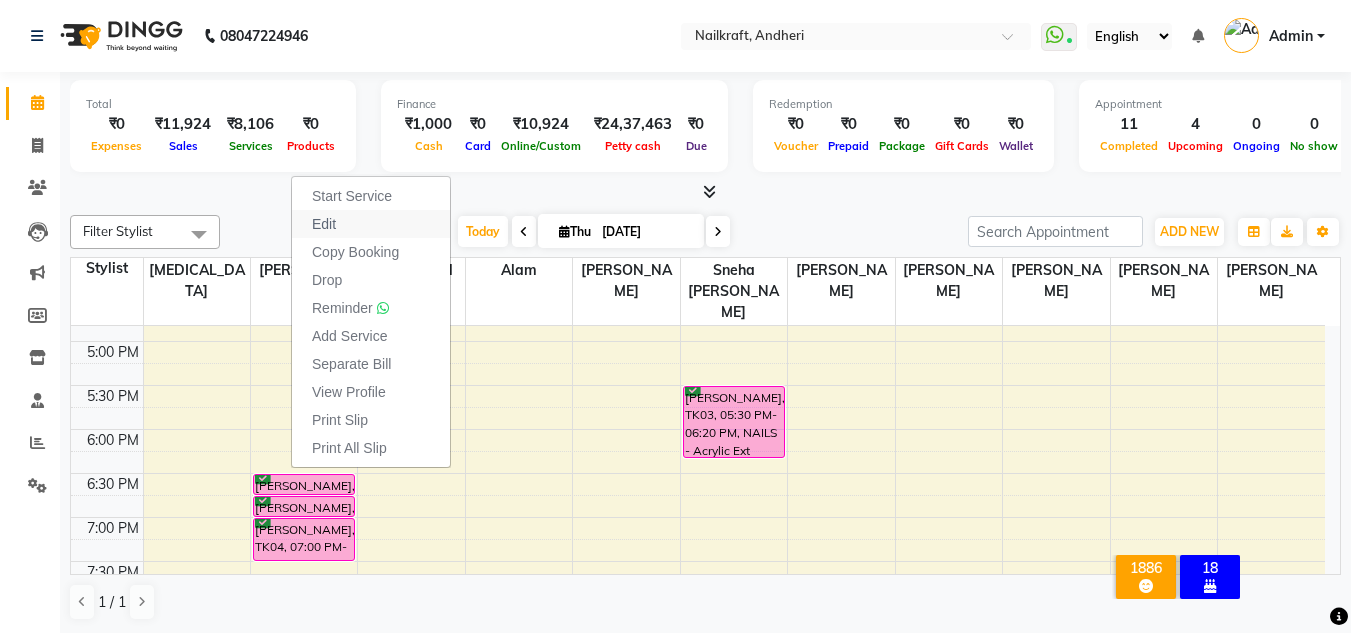 click on "Edit" at bounding box center (324, 224) 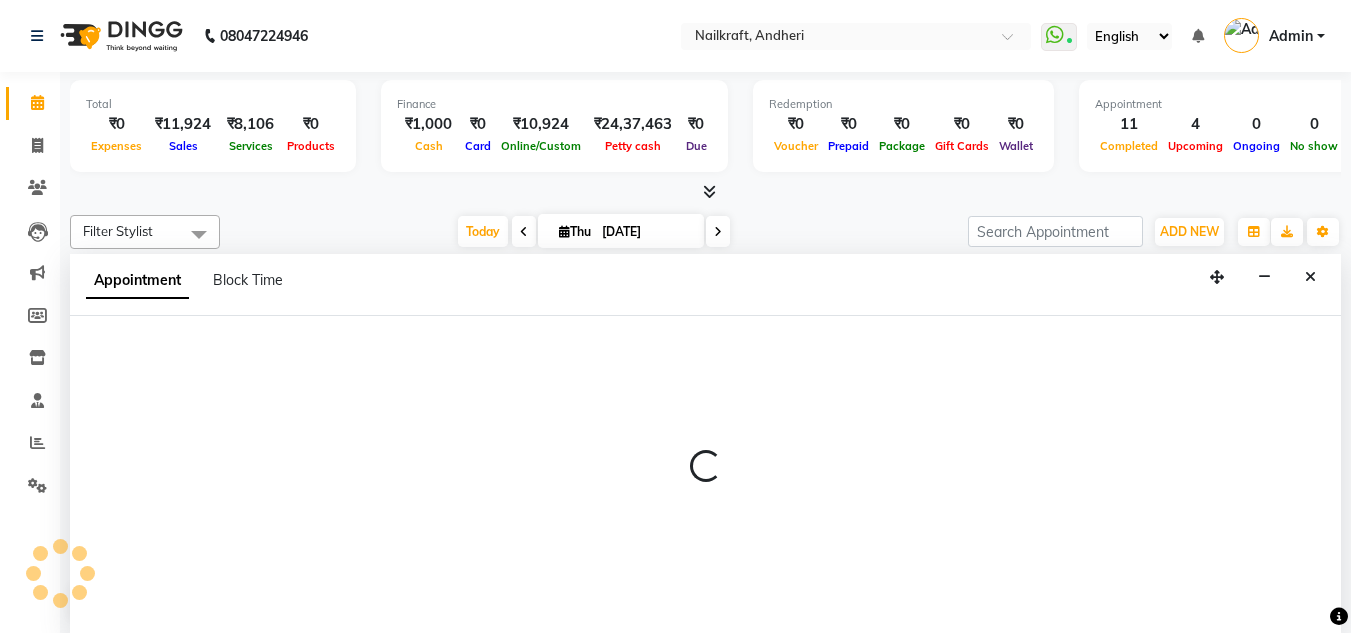 scroll, scrollTop: 1, scrollLeft: 0, axis: vertical 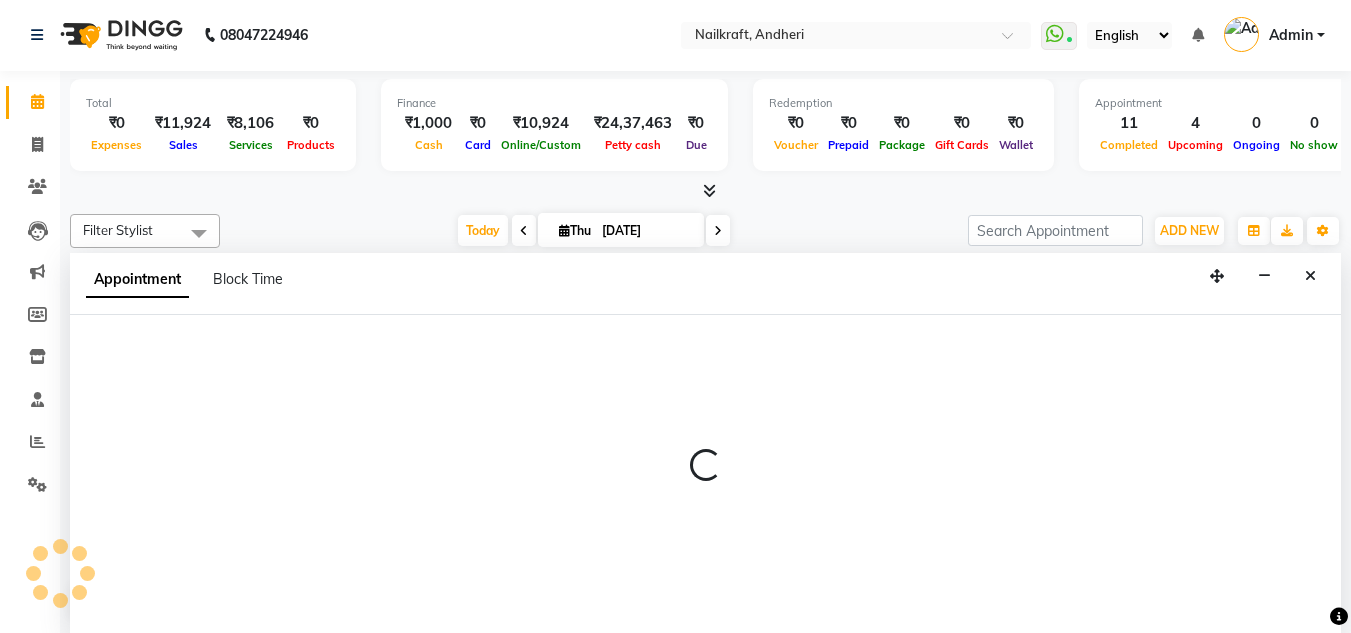select on "tentative" 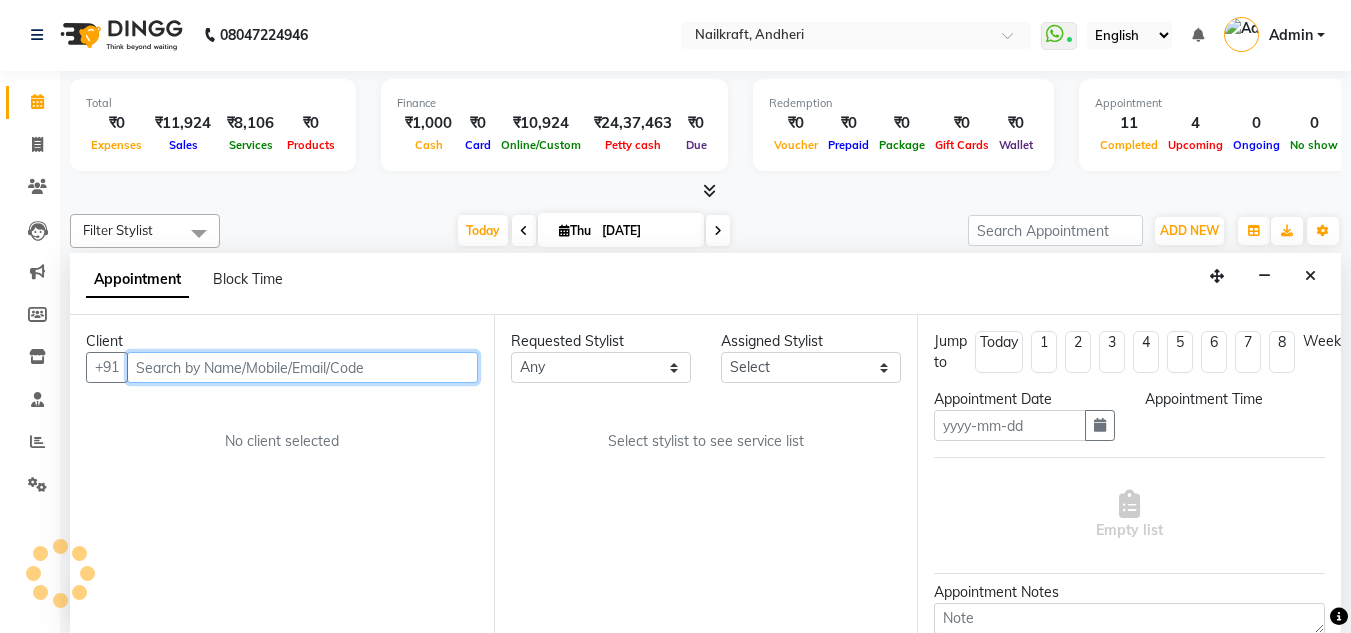 type on "[DATE]" 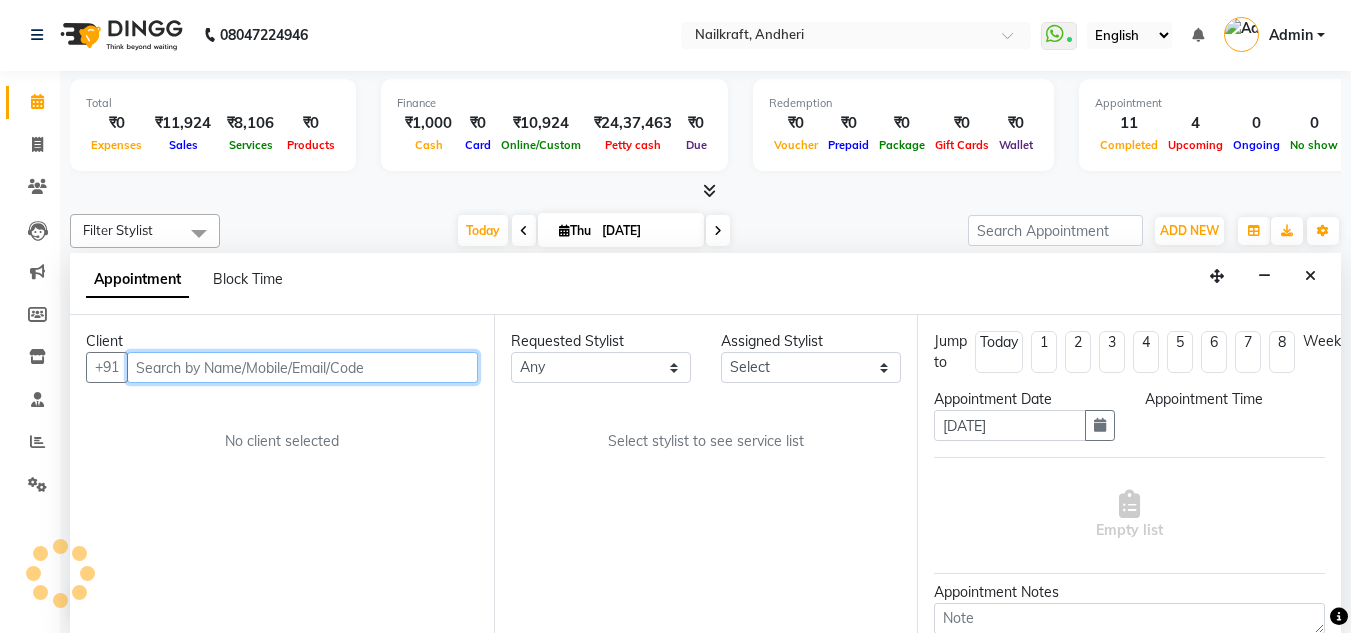 scroll, scrollTop: 0, scrollLeft: 0, axis: both 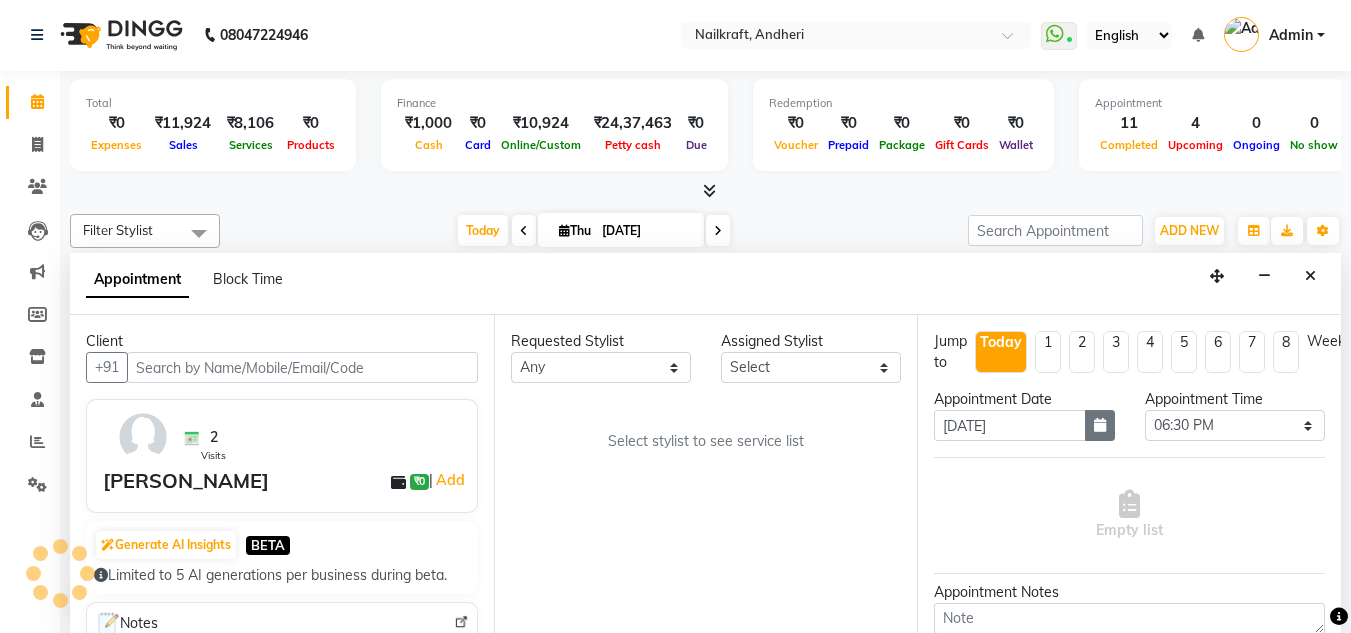 click at bounding box center [1100, 425] 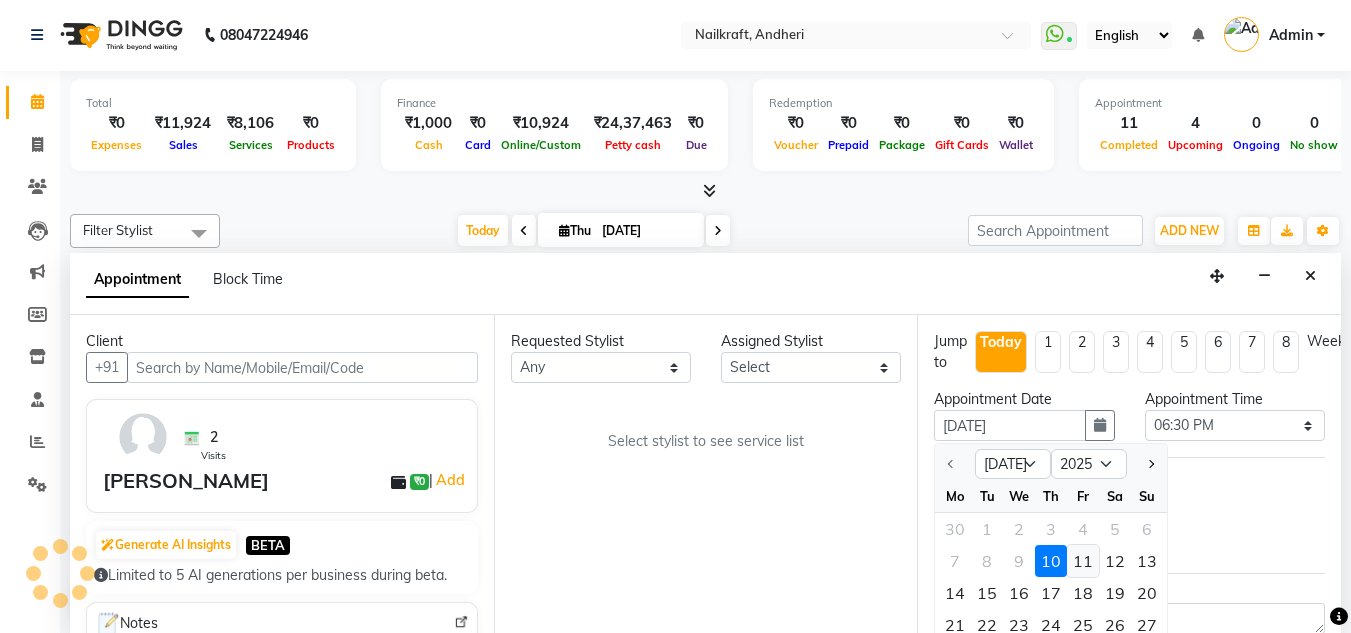 click on "11" at bounding box center (1083, 561) 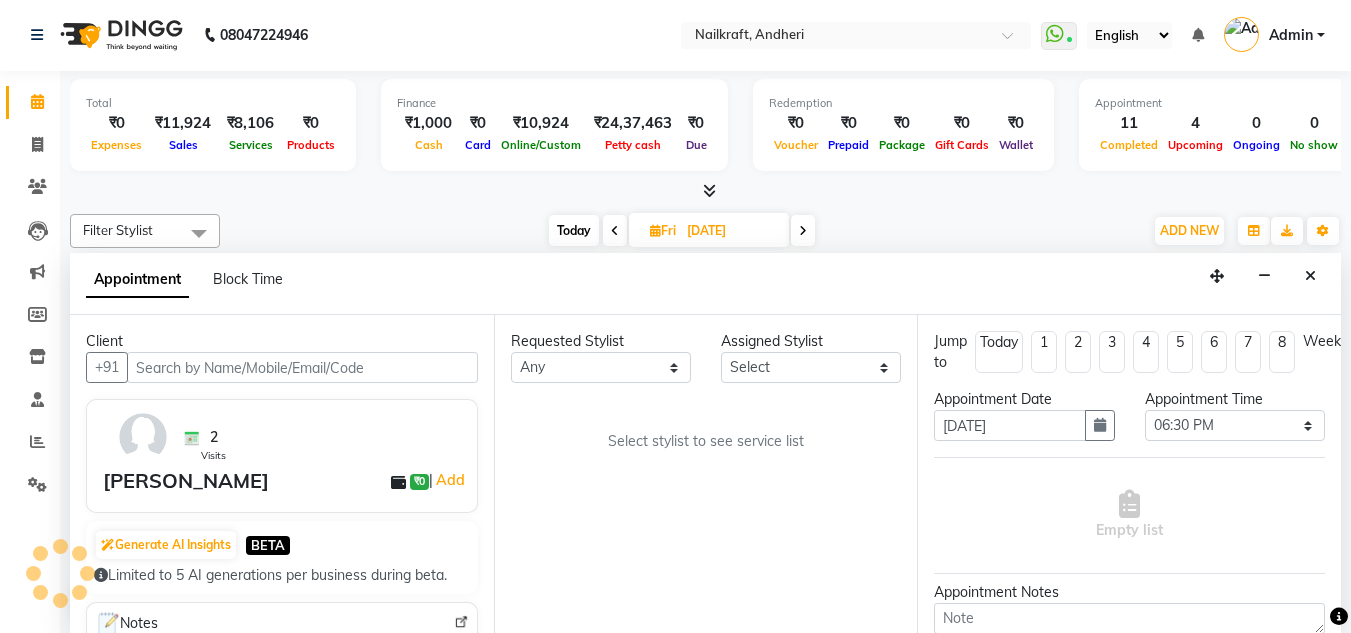 scroll, scrollTop: 786, scrollLeft: 0, axis: vertical 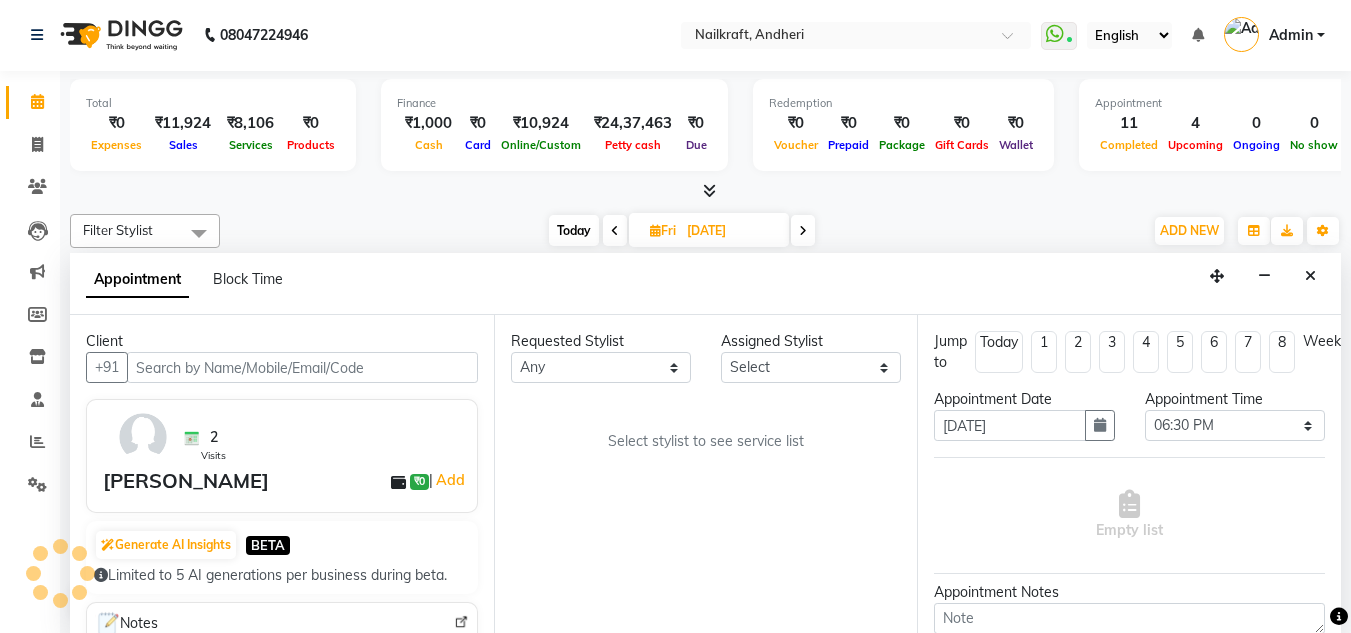 select on "50028" 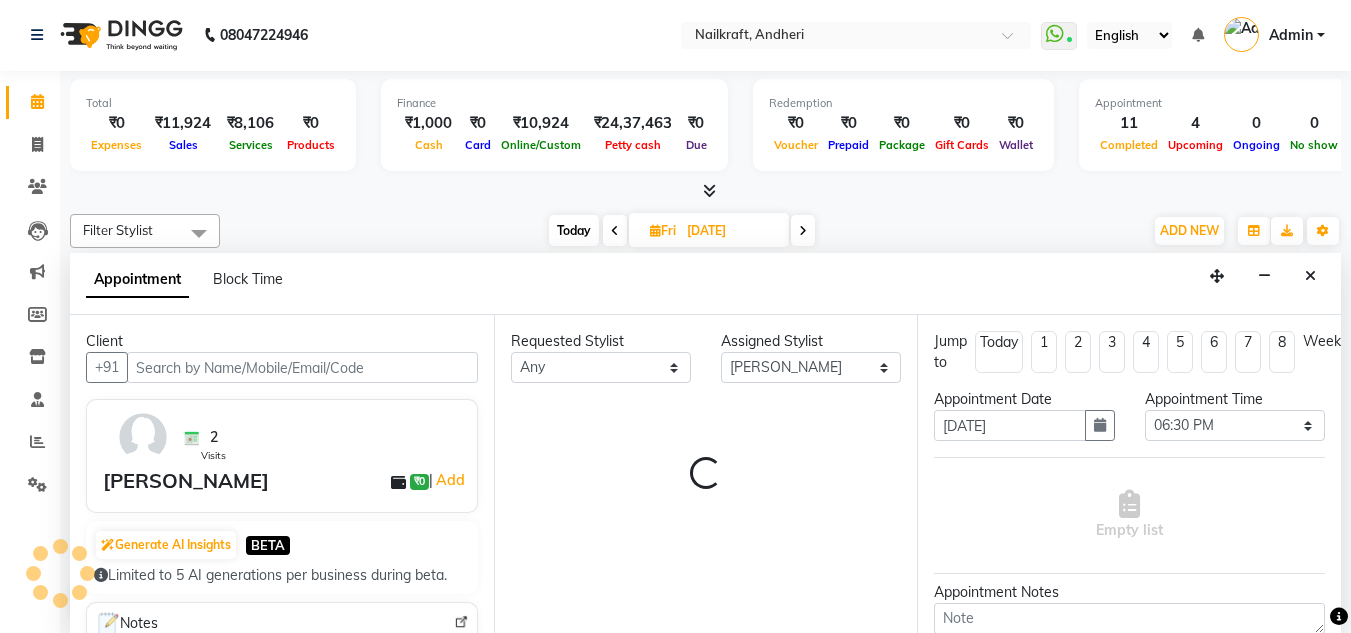 select on "3012" 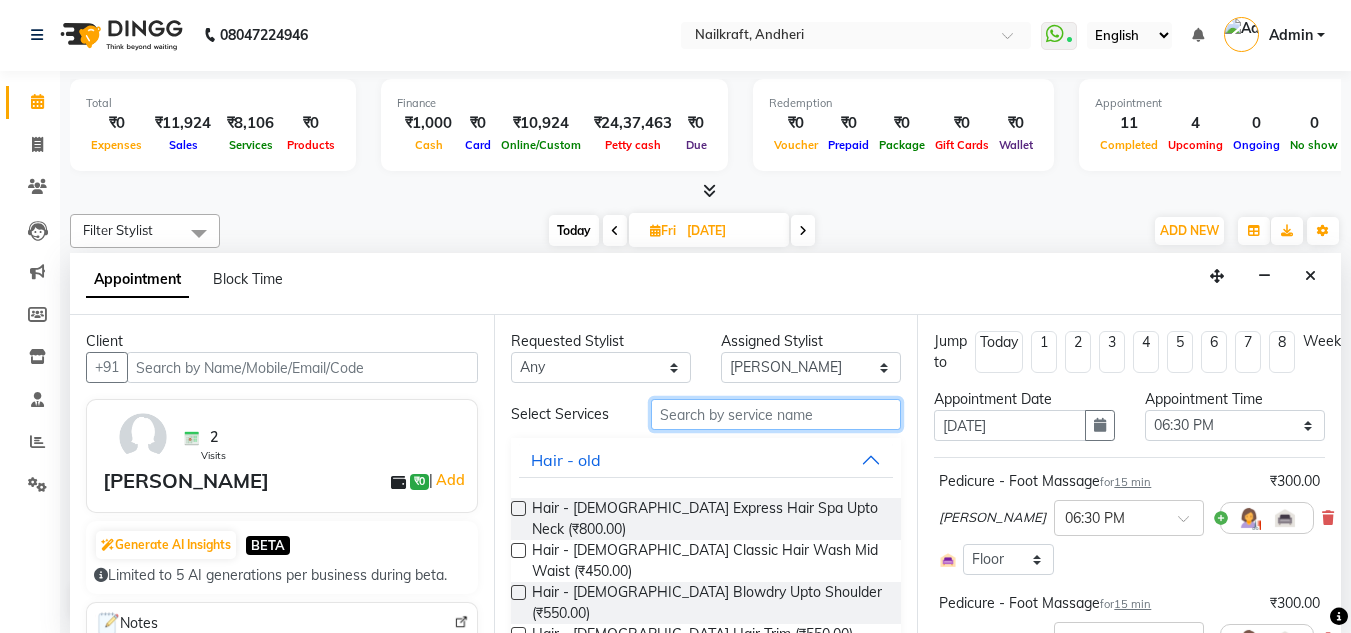 click at bounding box center (776, 414) 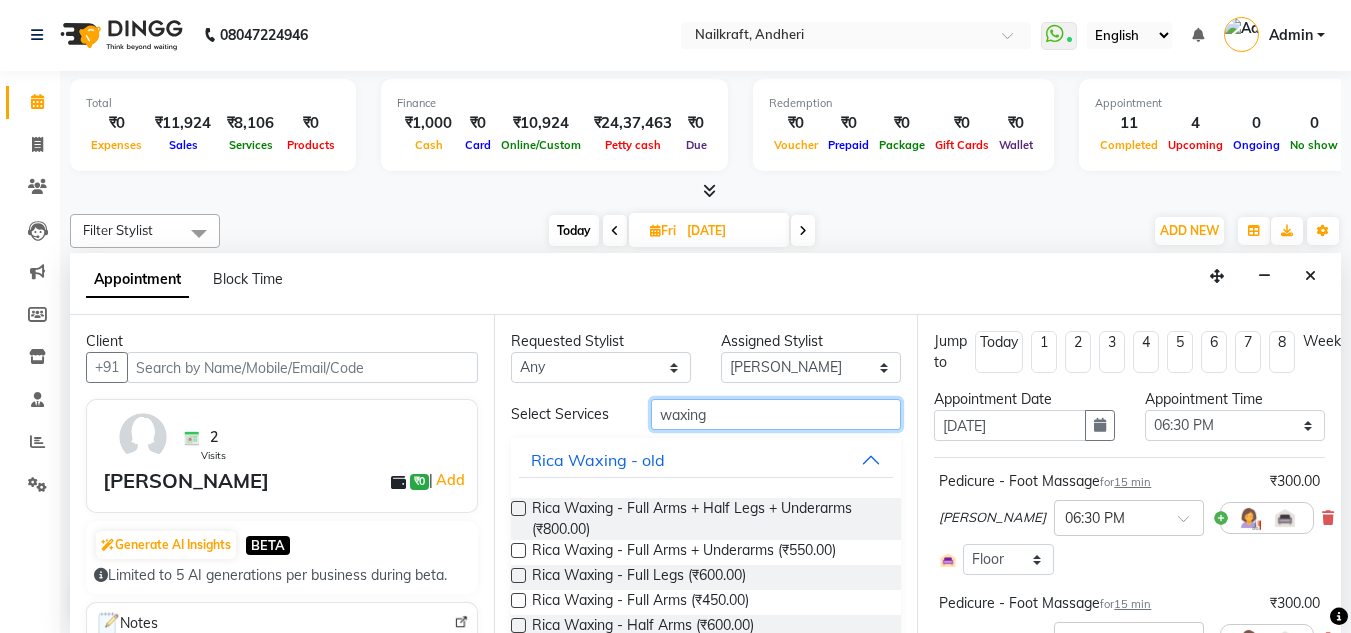 type on "waxing" 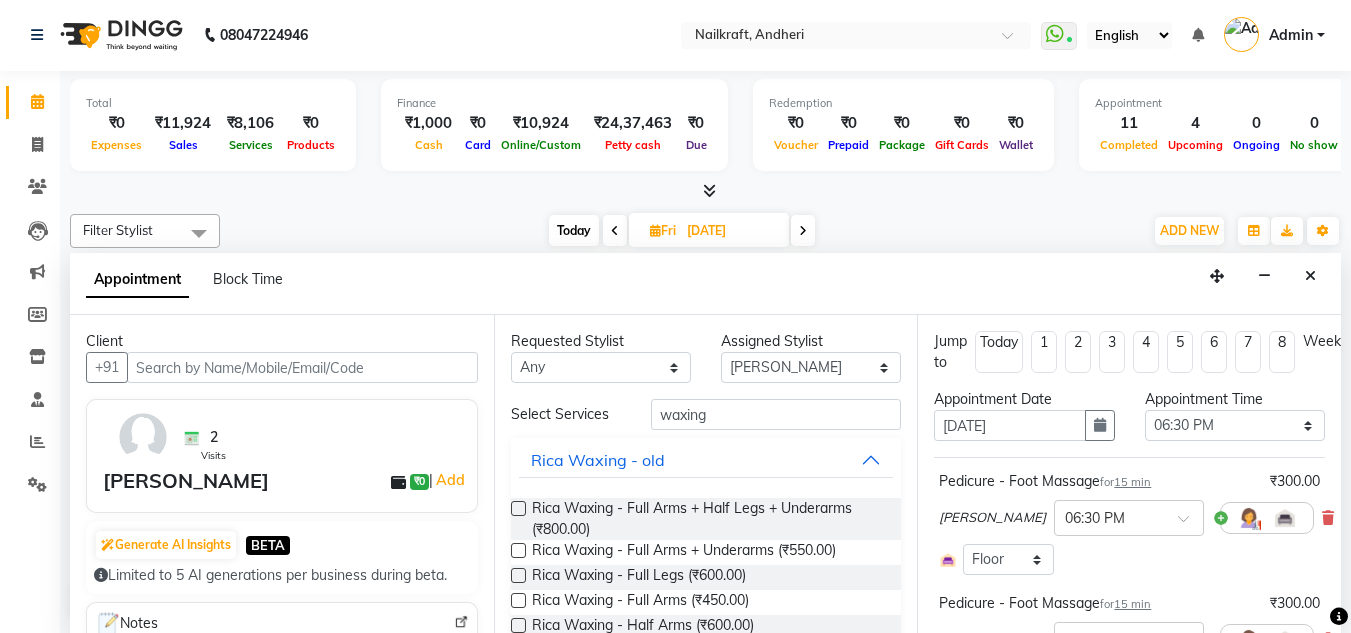click at bounding box center [518, 508] 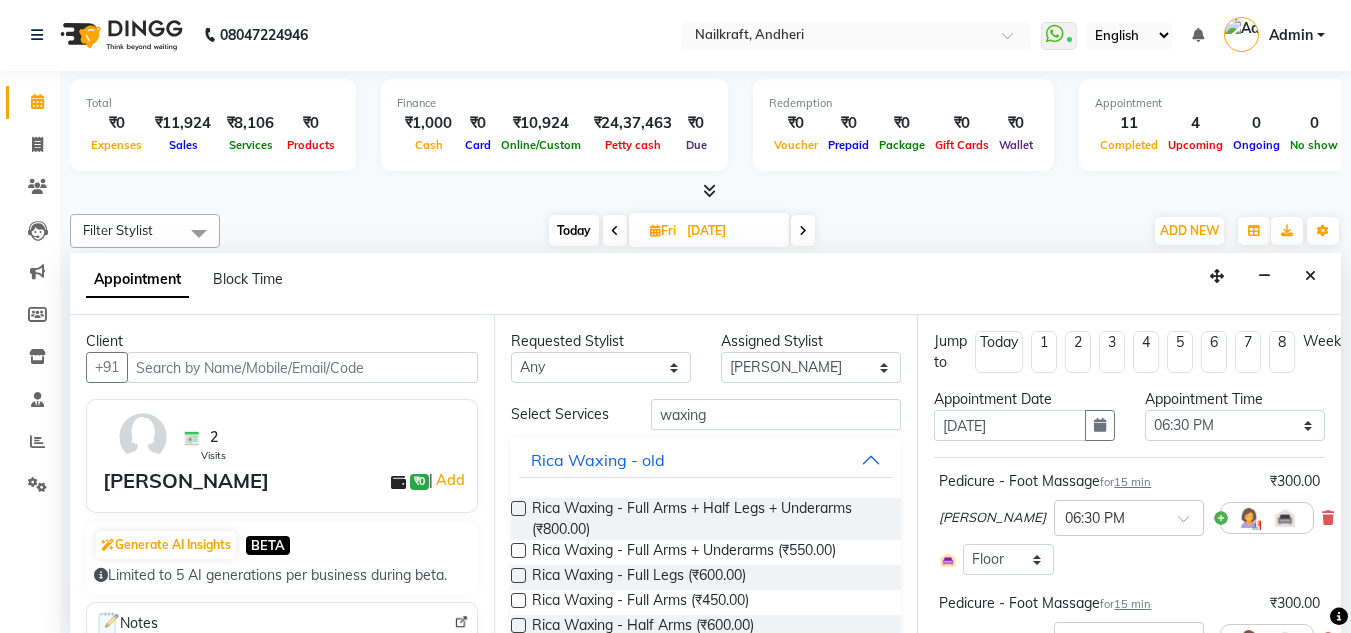 click at bounding box center (518, 508) 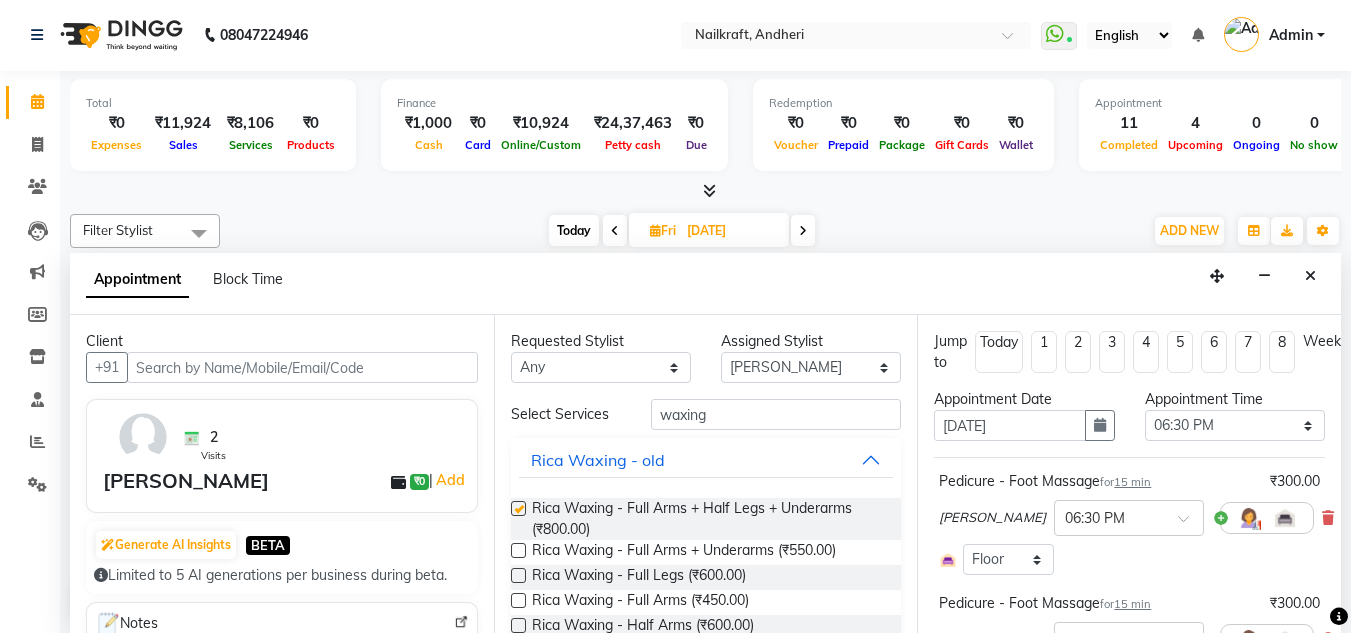 checkbox on "false" 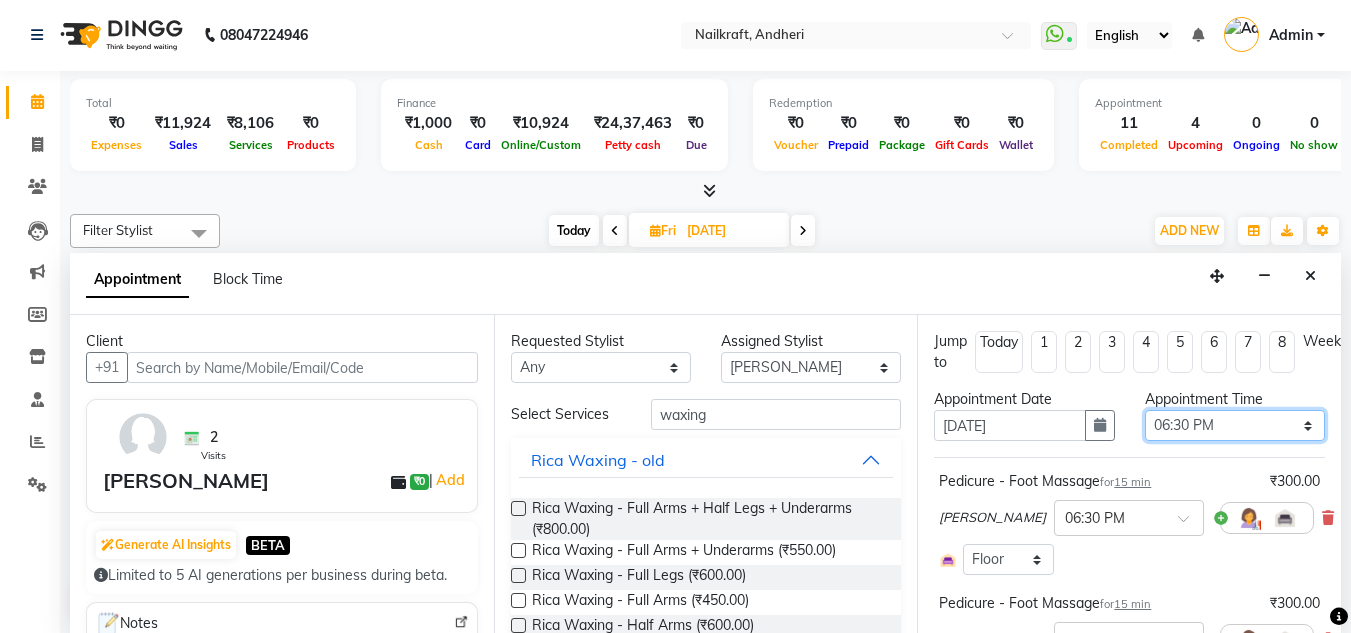 click on "Select 11:00 AM 11:15 AM 11:30 AM 11:45 AM 12:00 PM 12:15 PM 12:30 PM 12:45 PM 01:00 PM 01:15 PM 01:30 PM 01:45 PM 02:00 PM 02:15 PM 02:30 PM 02:45 PM 03:00 PM 03:15 PM 03:30 PM 03:45 PM 04:00 PM 04:15 PM 04:30 PM 04:45 PM 05:00 PM 05:15 PM 05:30 PM 05:45 PM 06:00 PM 06:15 PM 06:30 PM 06:45 PM 07:00 PM 07:15 PM 07:30 PM 07:45 PM 08:00 PM 08:15 PM 08:30 PM 08:45 PM 09:00 PM" at bounding box center (1235, 425) 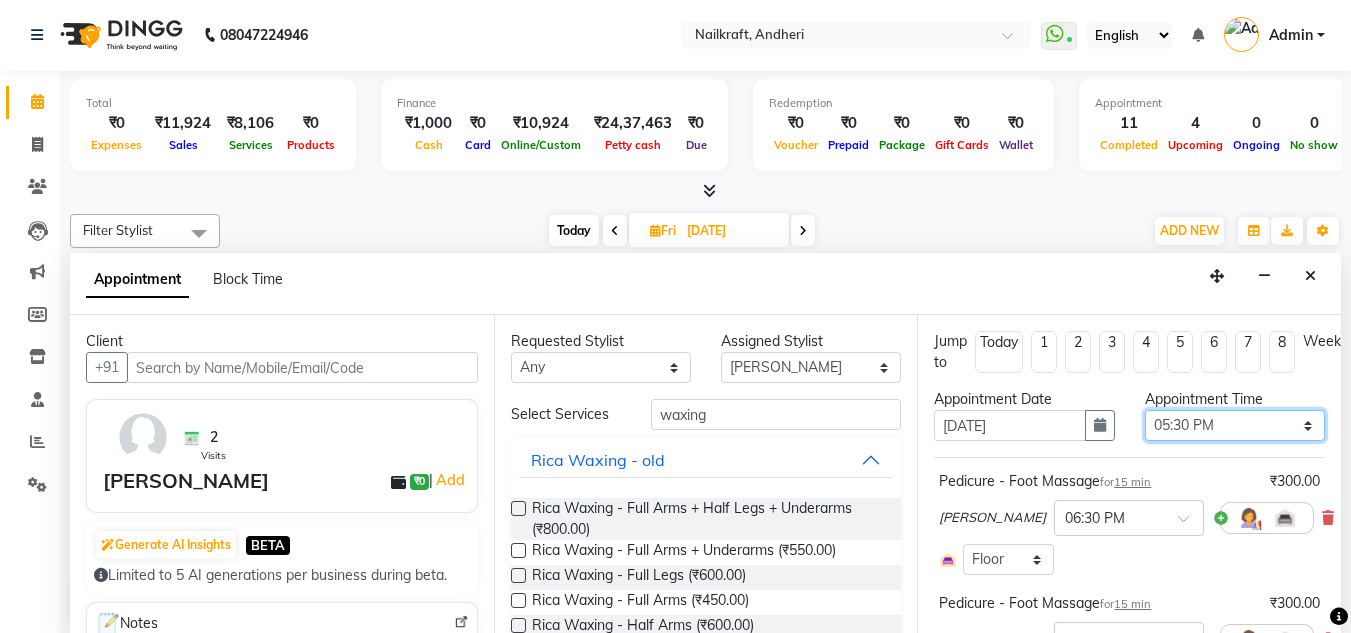 click on "Select 11:00 AM 11:15 AM 11:30 AM 11:45 AM 12:00 PM 12:15 PM 12:30 PM 12:45 PM 01:00 PM 01:15 PM 01:30 PM 01:45 PM 02:00 PM 02:15 PM 02:30 PM 02:45 PM 03:00 PM 03:15 PM 03:30 PM 03:45 PM 04:00 PM 04:15 PM 04:30 PM 04:45 PM 05:00 PM 05:15 PM 05:30 PM 05:45 PM 06:00 PM 06:15 PM 06:30 PM 06:45 PM 07:00 PM 07:15 PM 07:30 PM 07:45 PM 08:00 PM 08:15 PM 08:30 PM 08:45 PM 09:00 PM" at bounding box center [1235, 425] 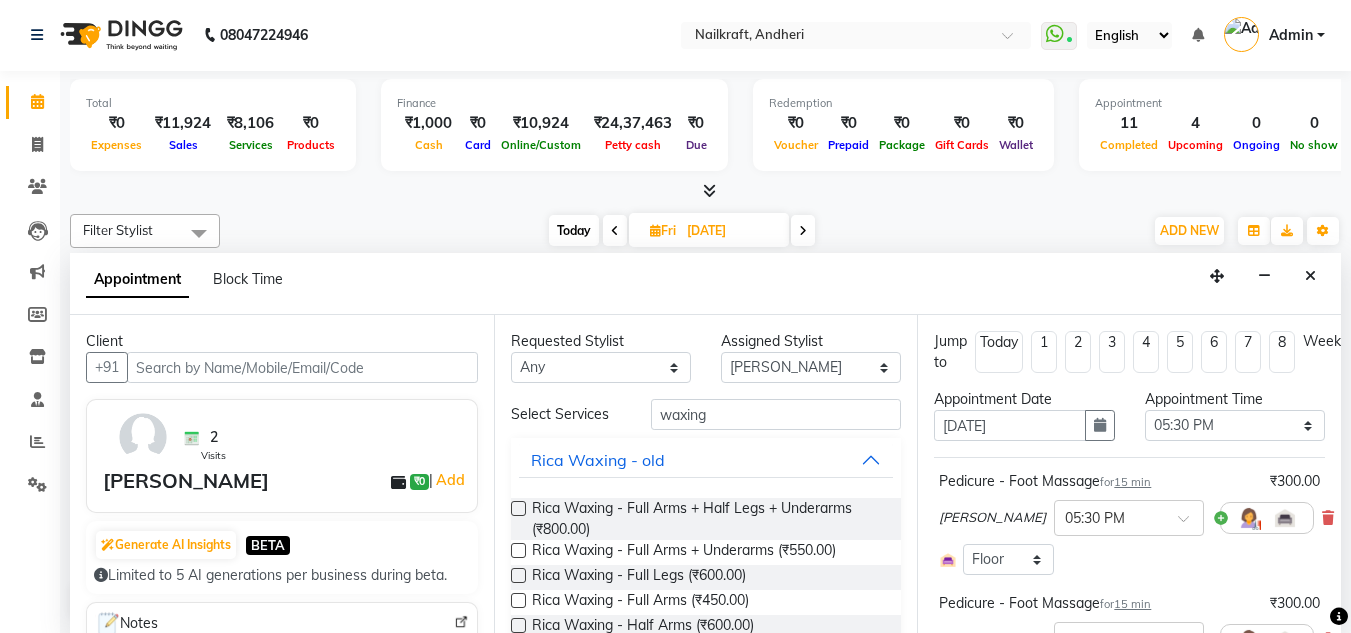 click at bounding box center [1339, 616] 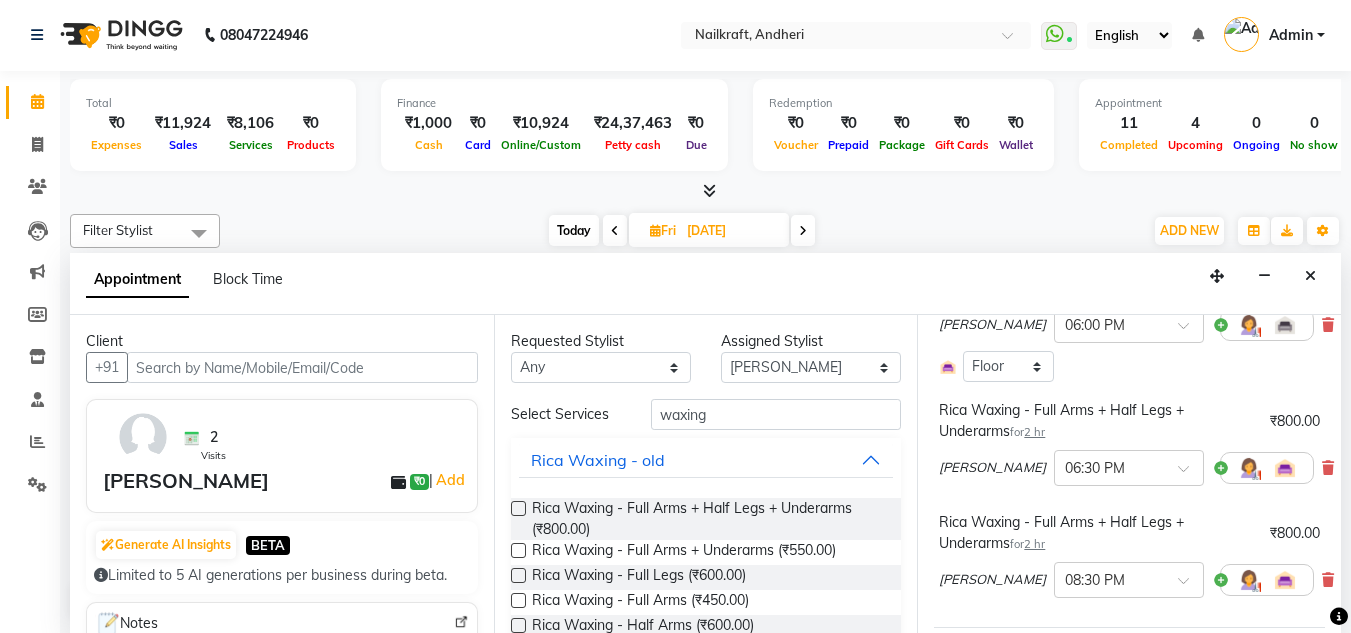 scroll, scrollTop: 433, scrollLeft: 0, axis: vertical 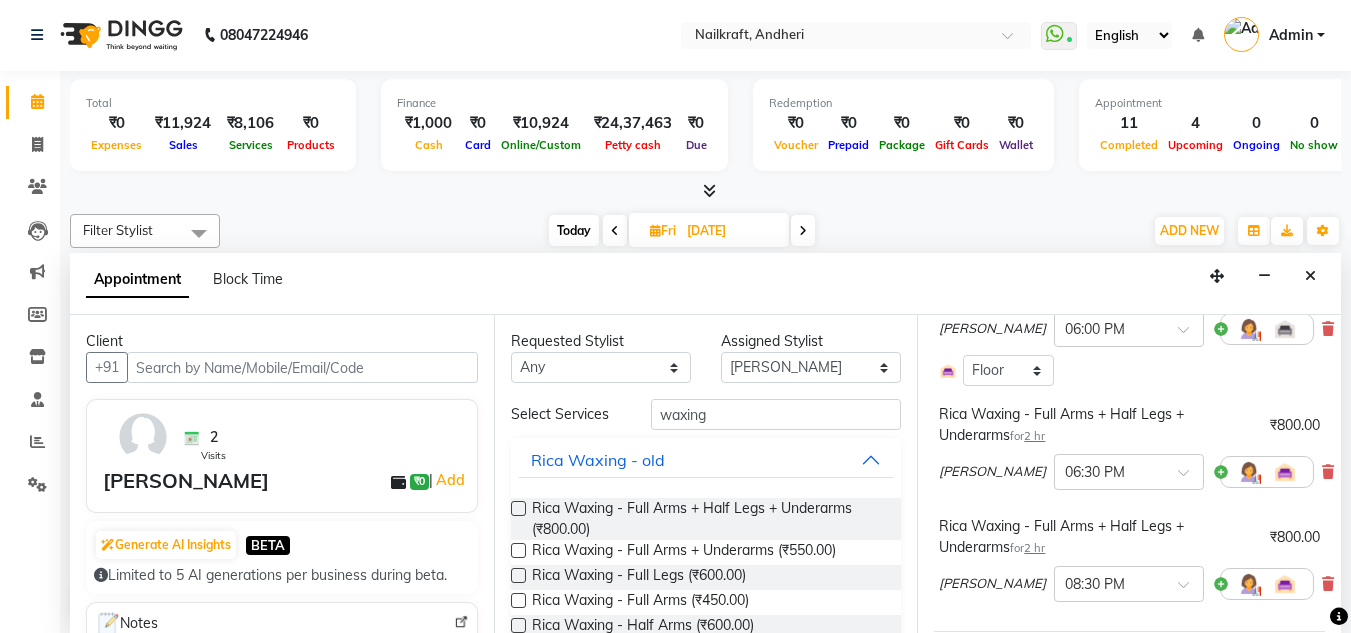 click on "Neetu × 08:30 PM" at bounding box center [1129, 584] 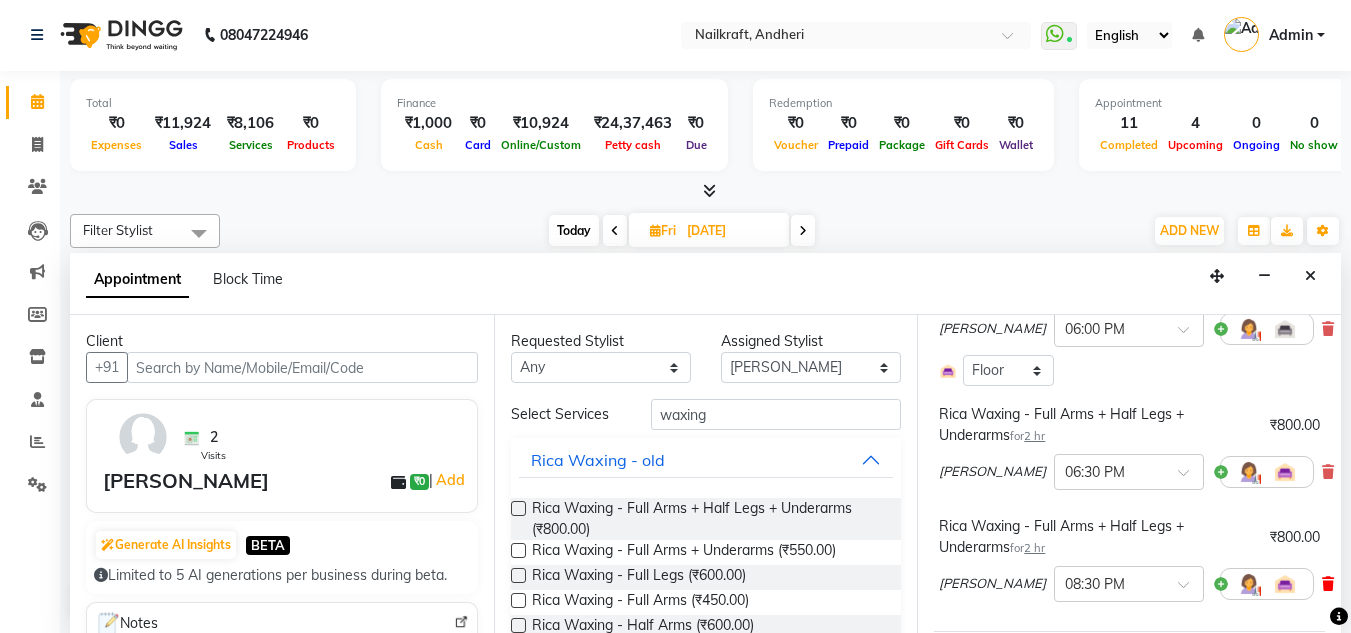click at bounding box center (1328, 584) 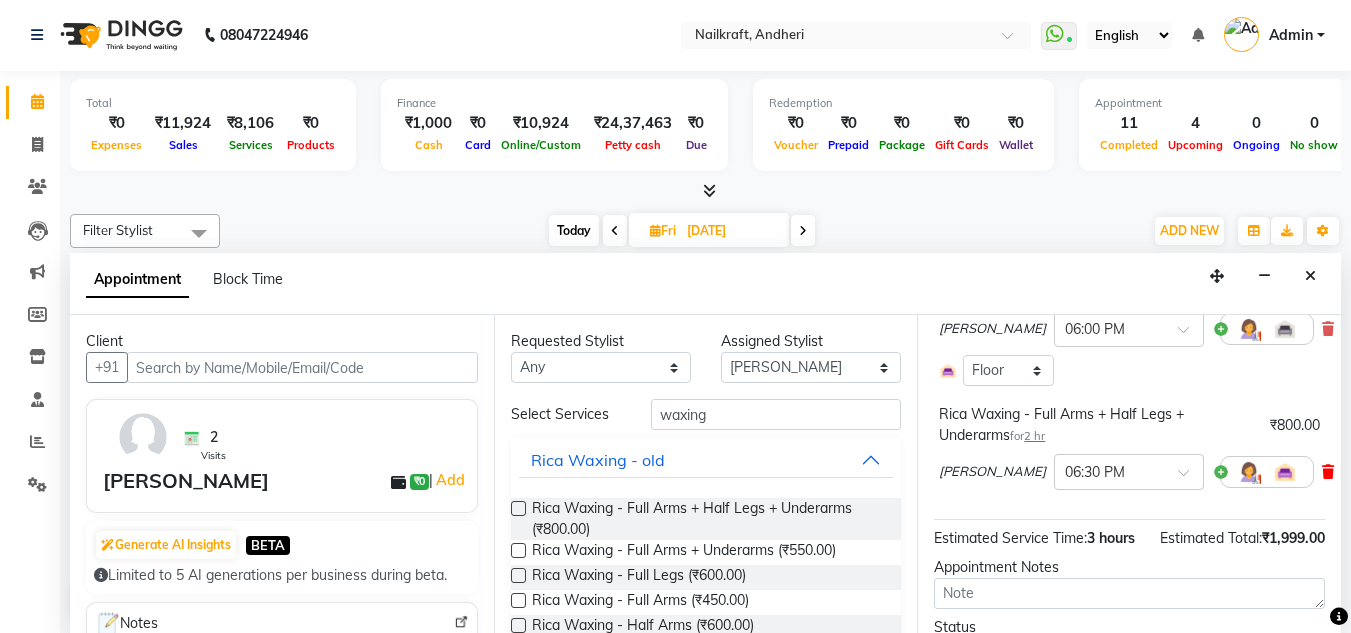 click at bounding box center (1328, 472) 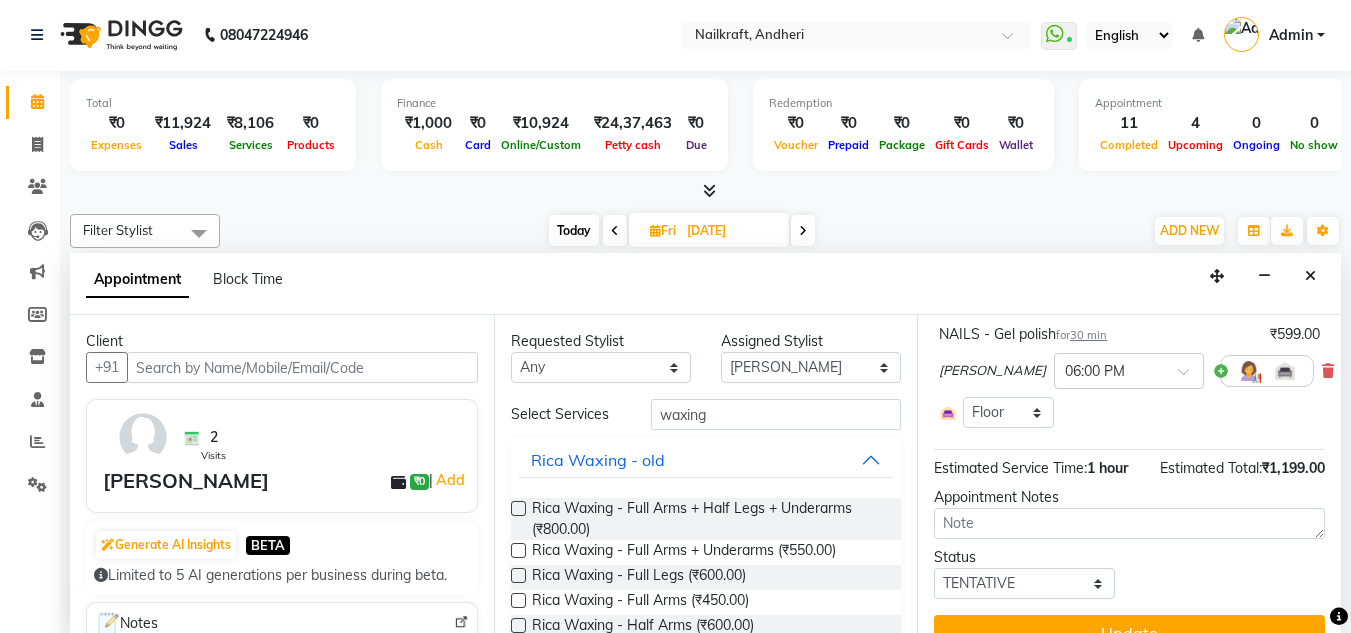 scroll, scrollTop: 440, scrollLeft: 0, axis: vertical 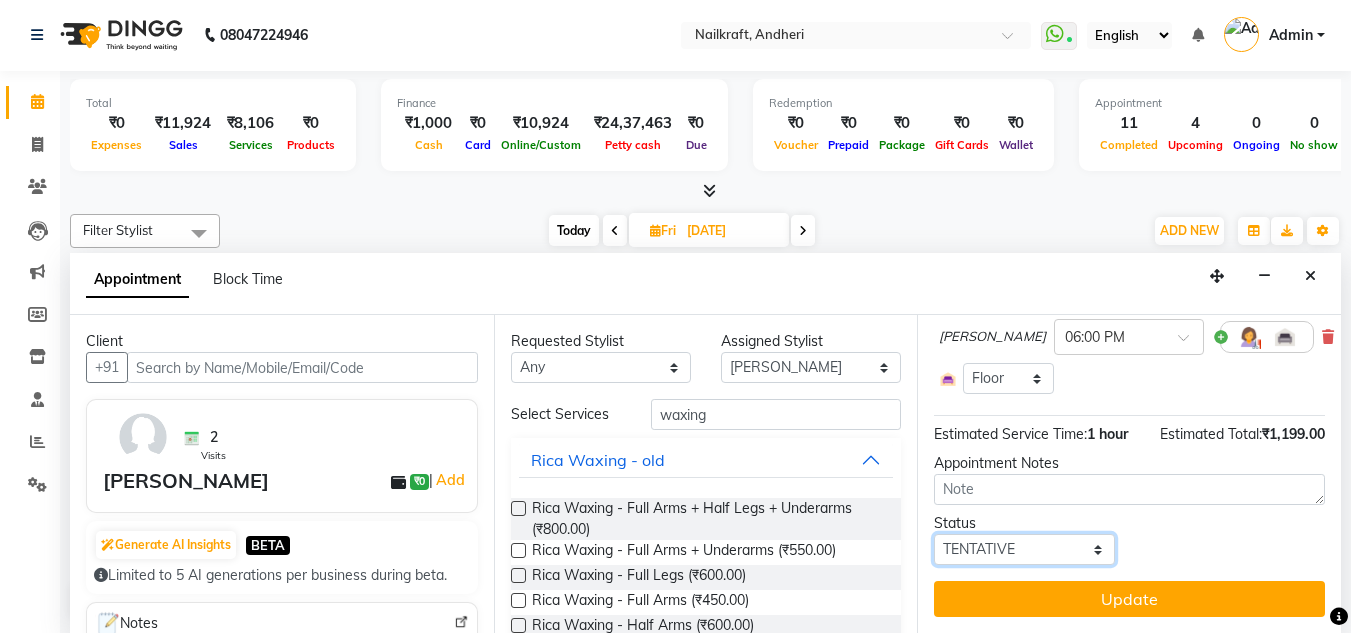 click on "Select TENTATIVE CONFIRM UPCOMING" at bounding box center [1024, 549] 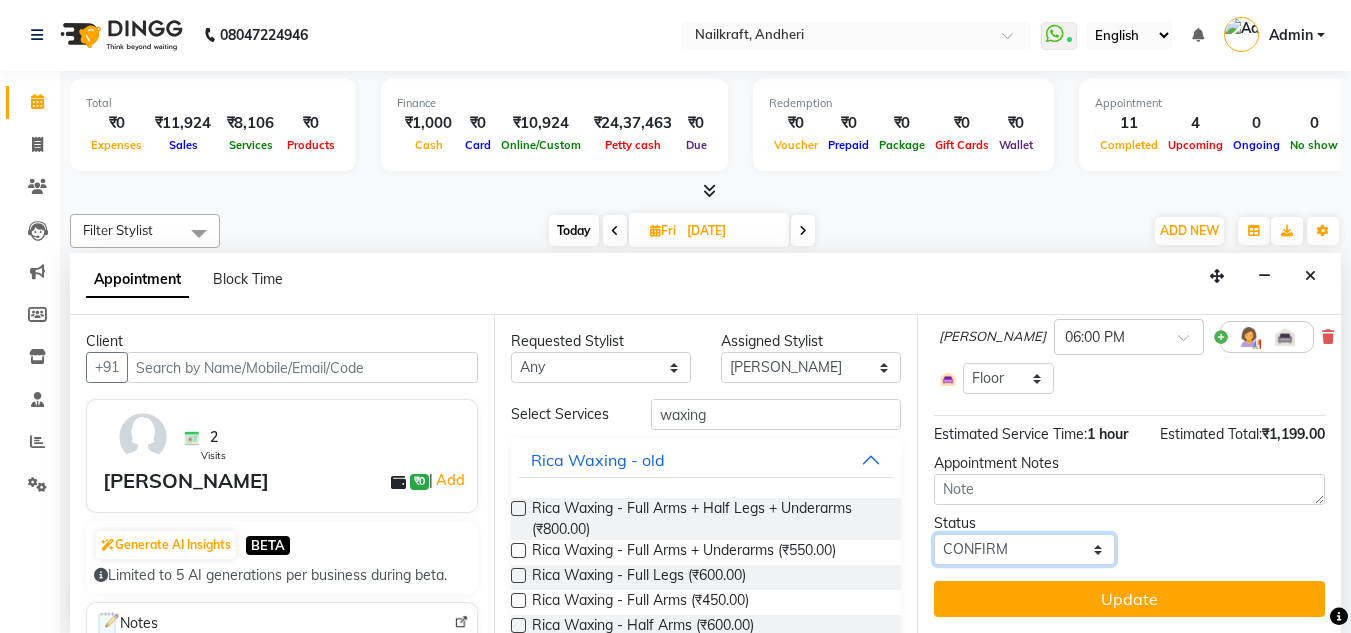 click on "Select TENTATIVE CONFIRM UPCOMING" at bounding box center [1024, 549] 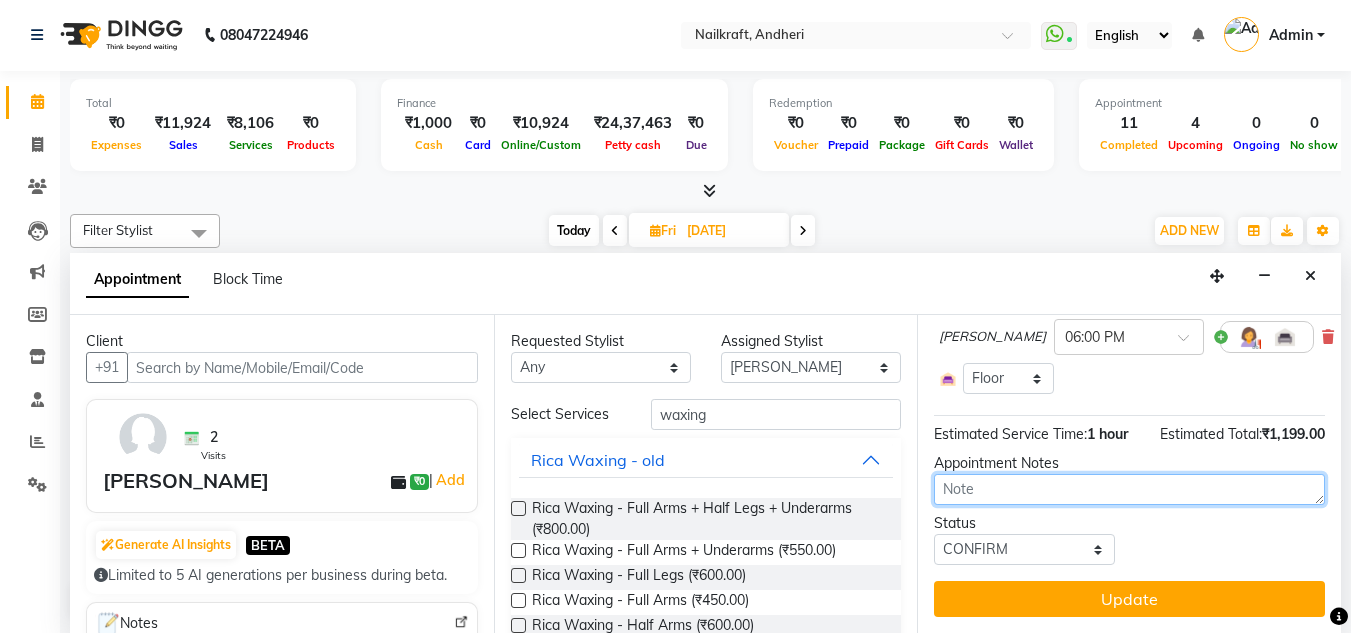 click at bounding box center [1129, 489] 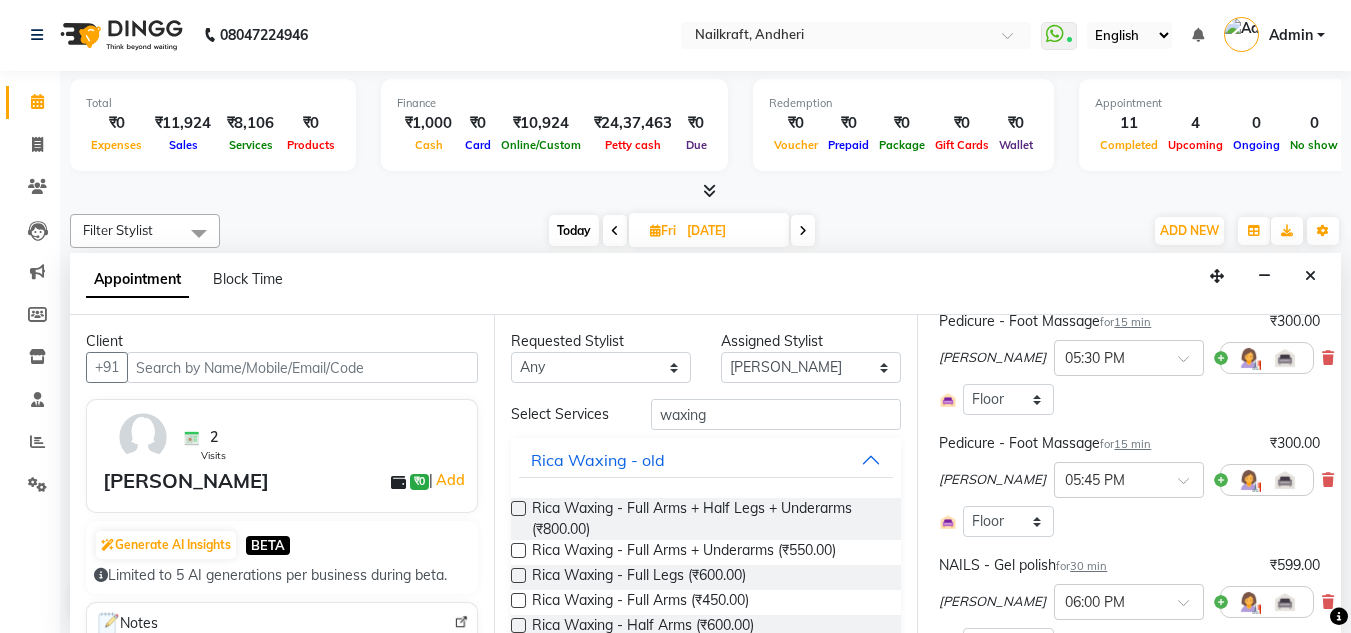 scroll, scrollTop: 120, scrollLeft: 0, axis: vertical 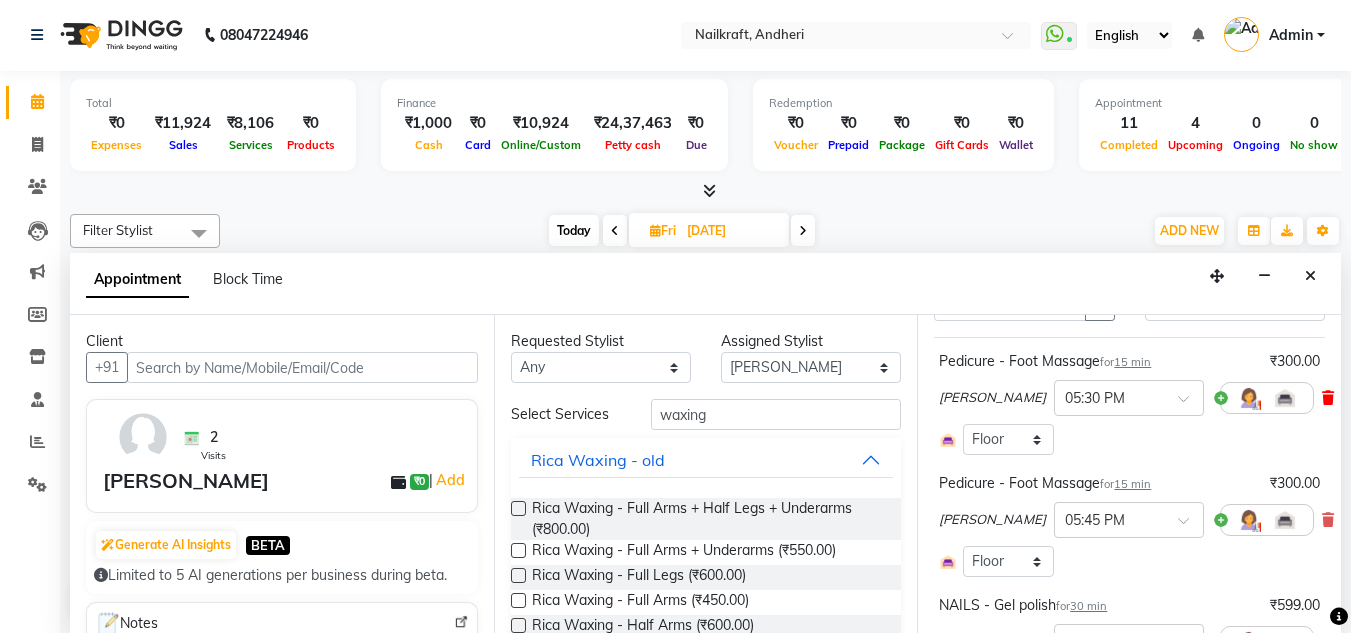 click at bounding box center (1328, 398) 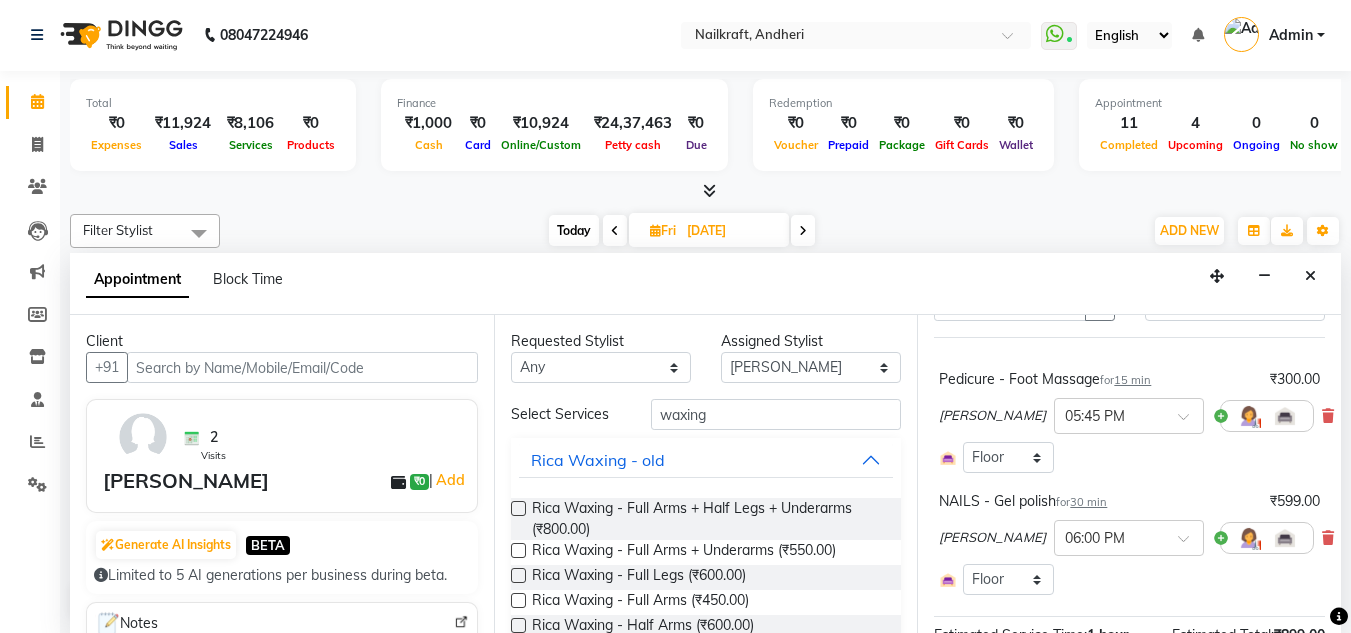 click at bounding box center [1339, 616] 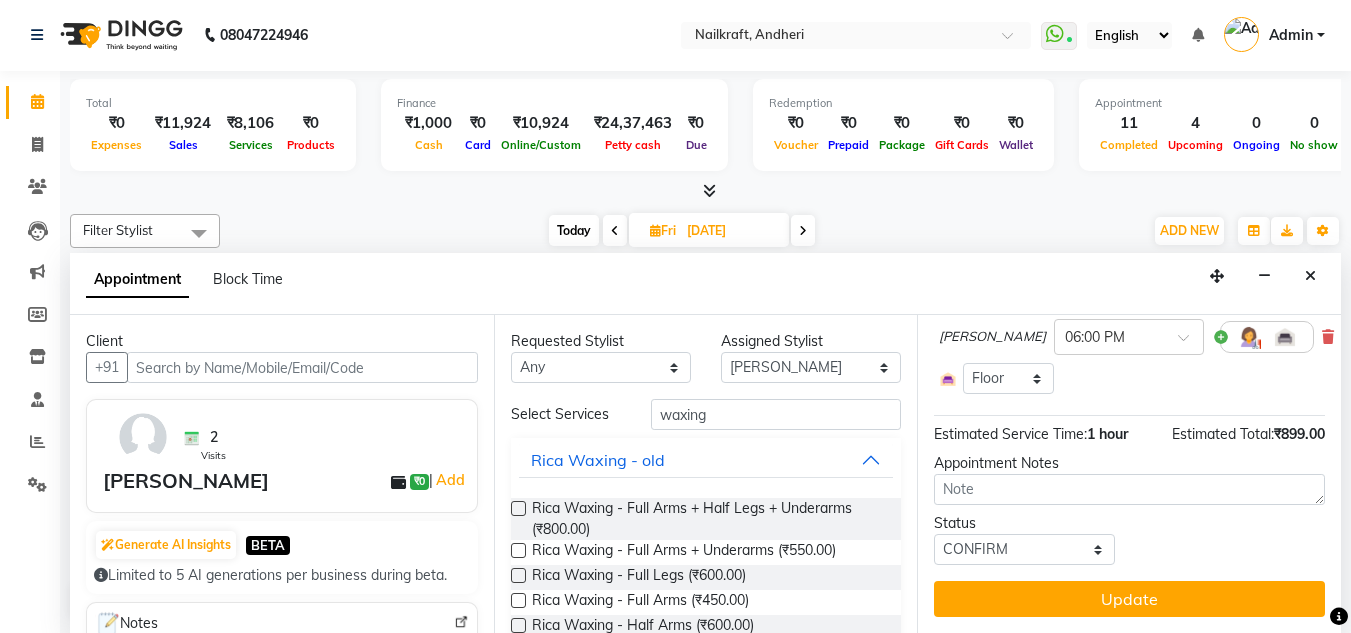 scroll, scrollTop: 336, scrollLeft: 0, axis: vertical 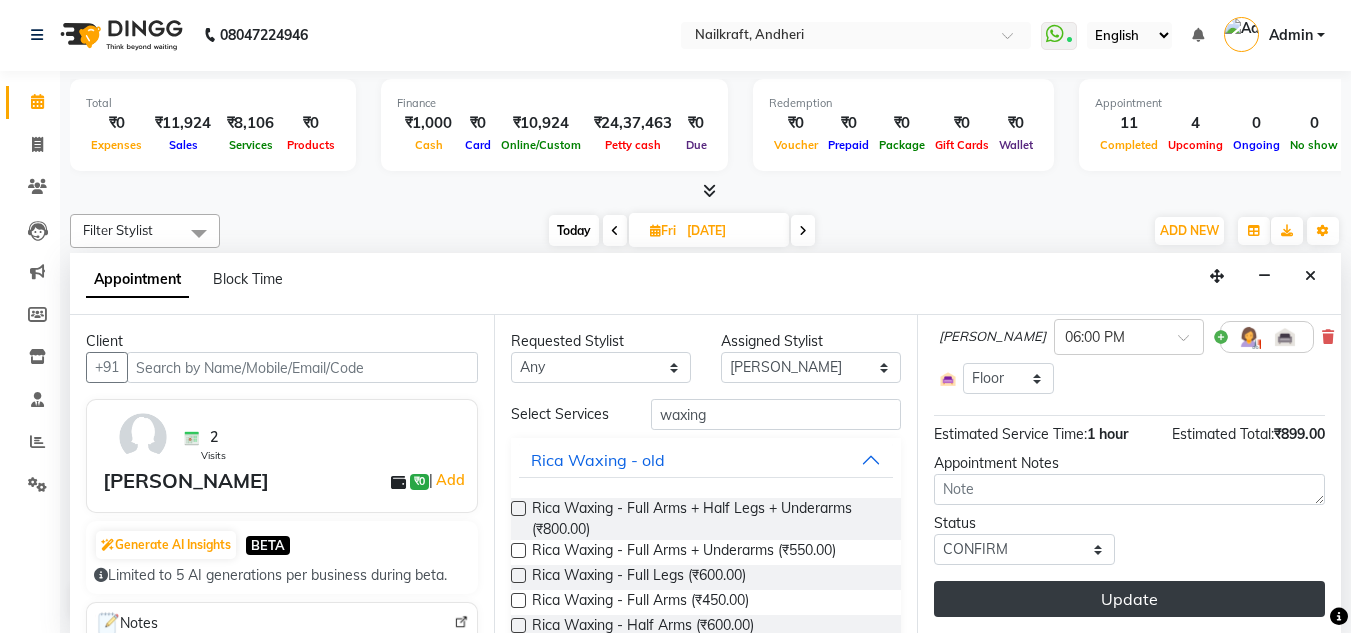 click on "Update" at bounding box center [1129, 599] 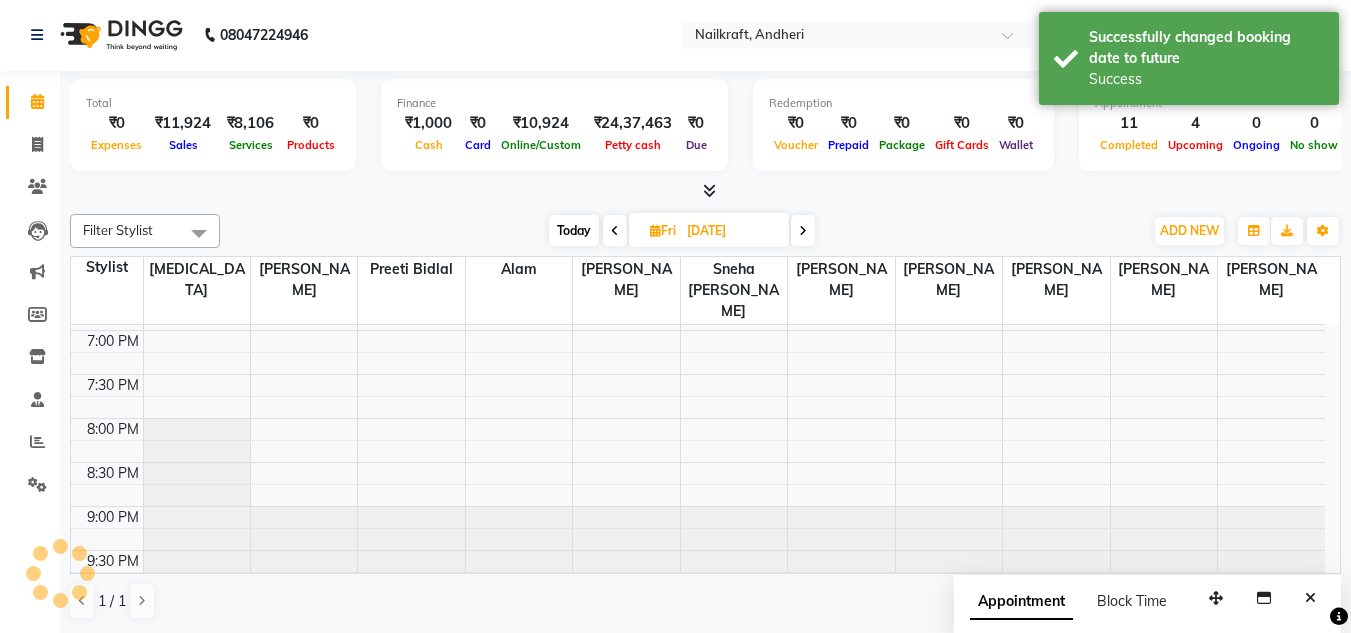 scroll, scrollTop: 0, scrollLeft: 0, axis: both 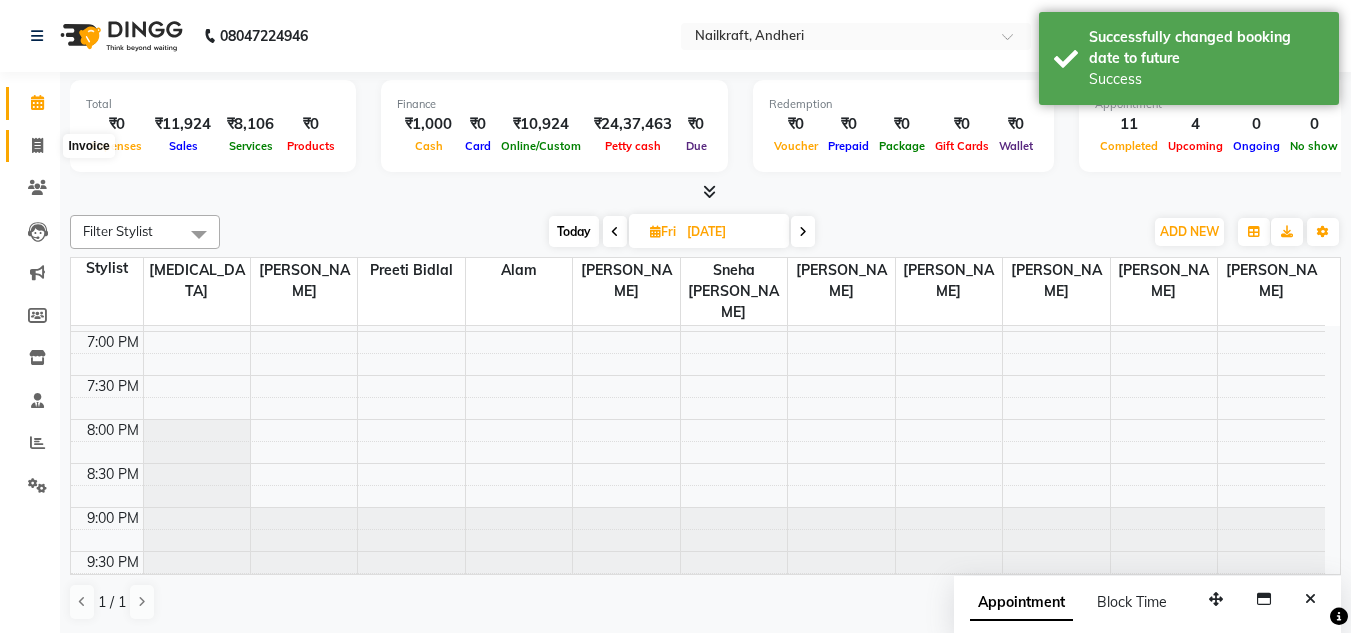 click 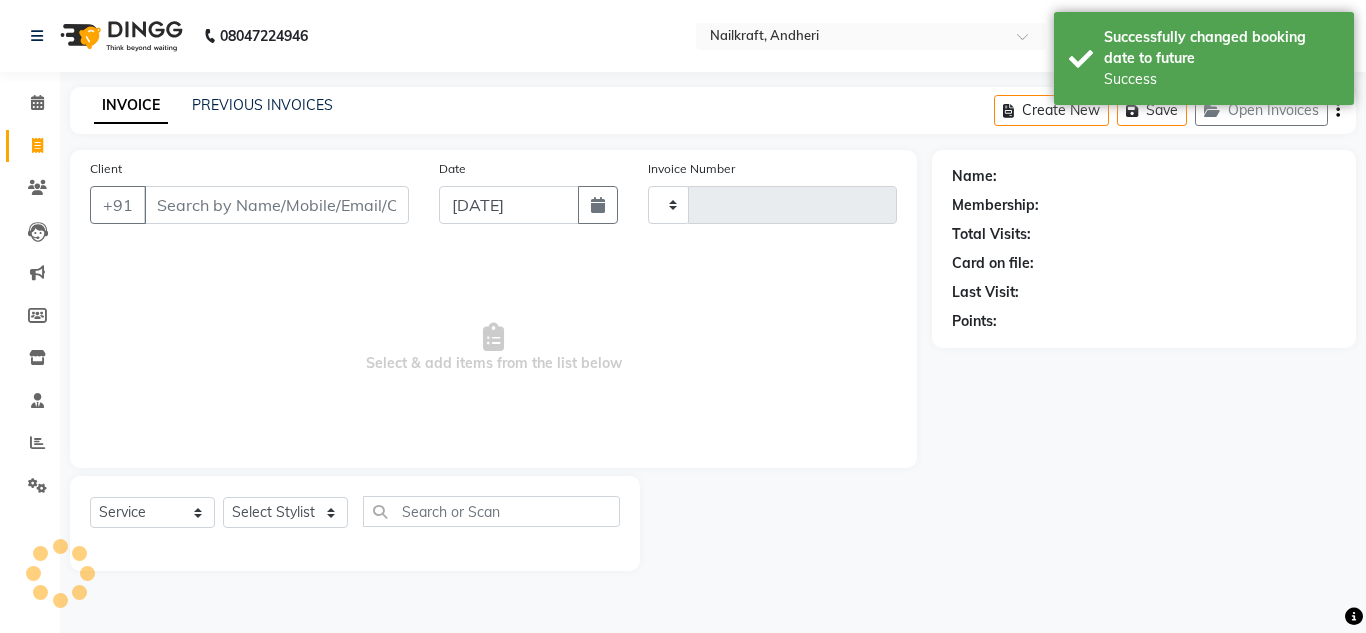 type on "1458" 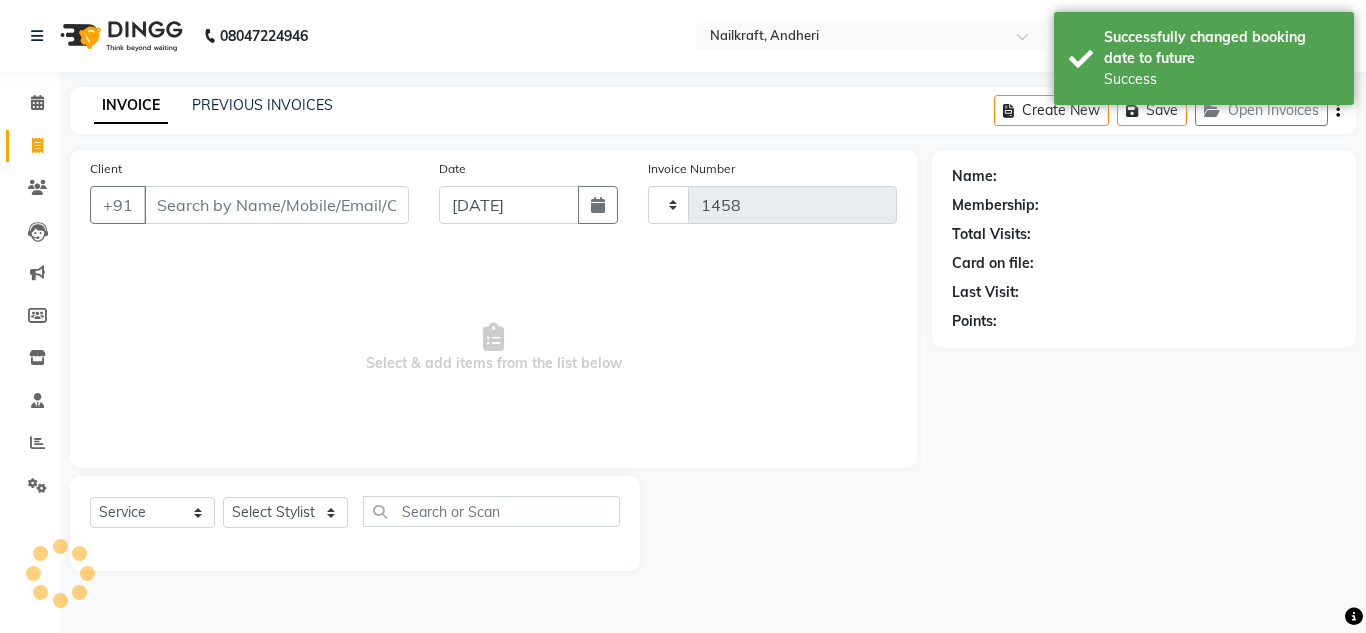 select on "6081" 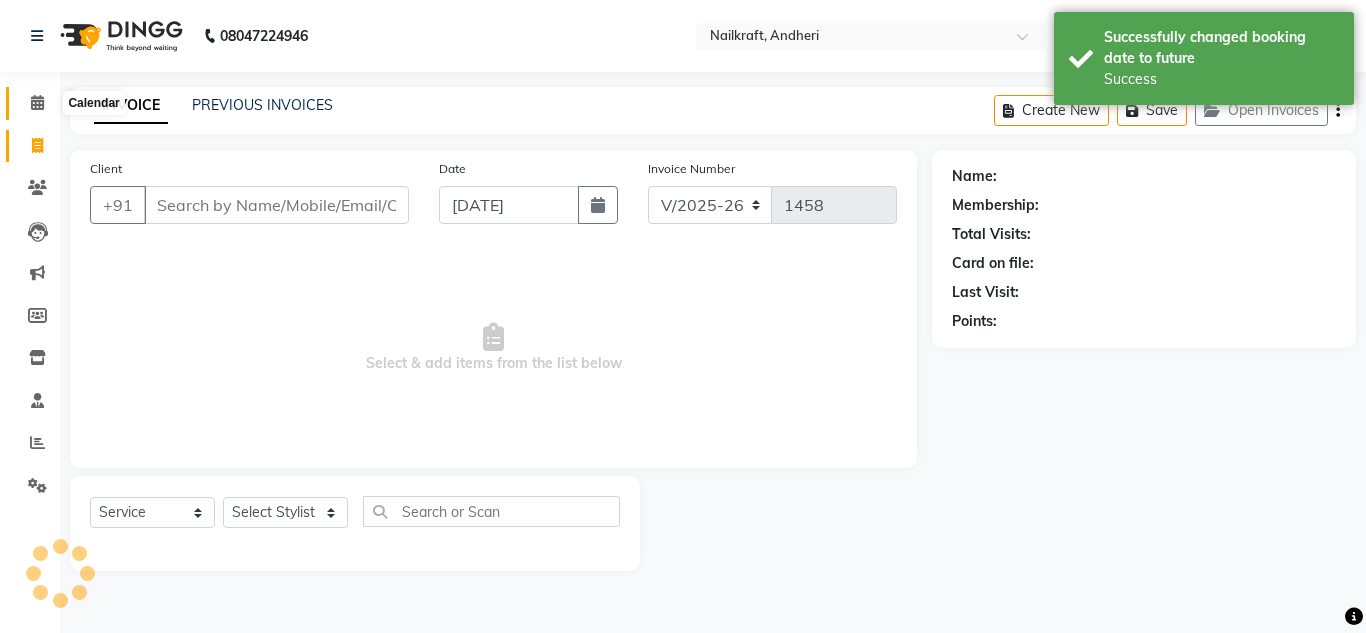 click 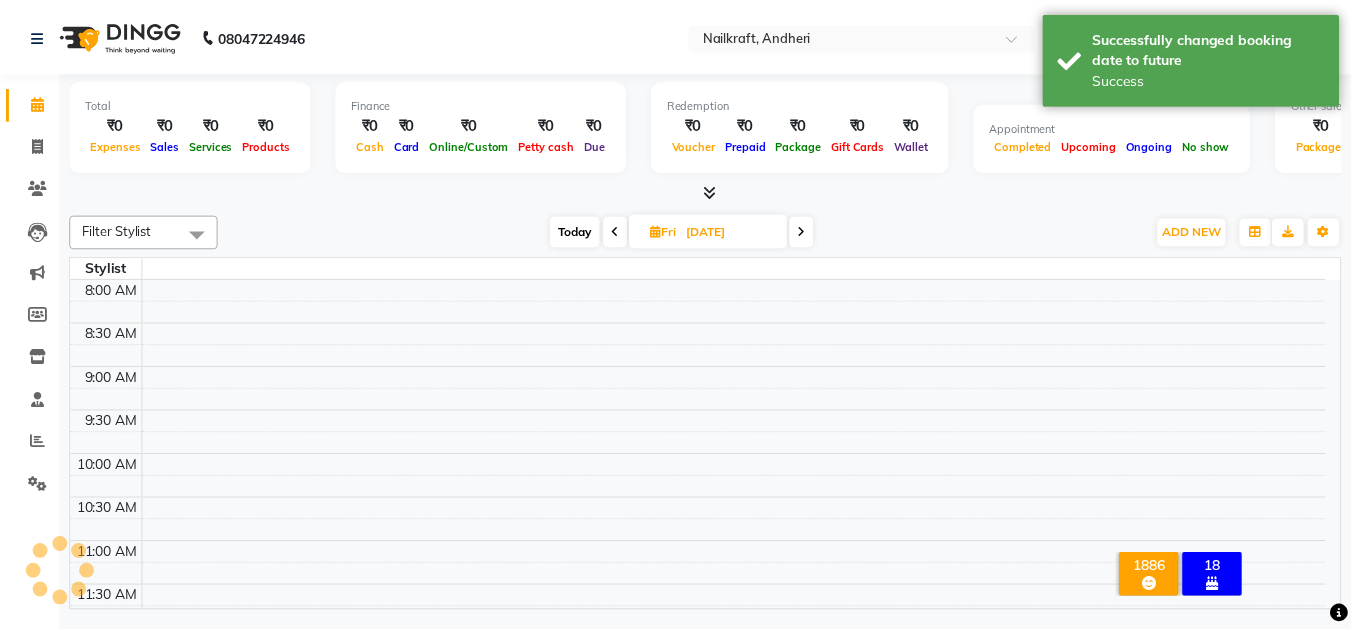 scroll, scrollTop: 723, scrollLeft: 0, axis: vertical 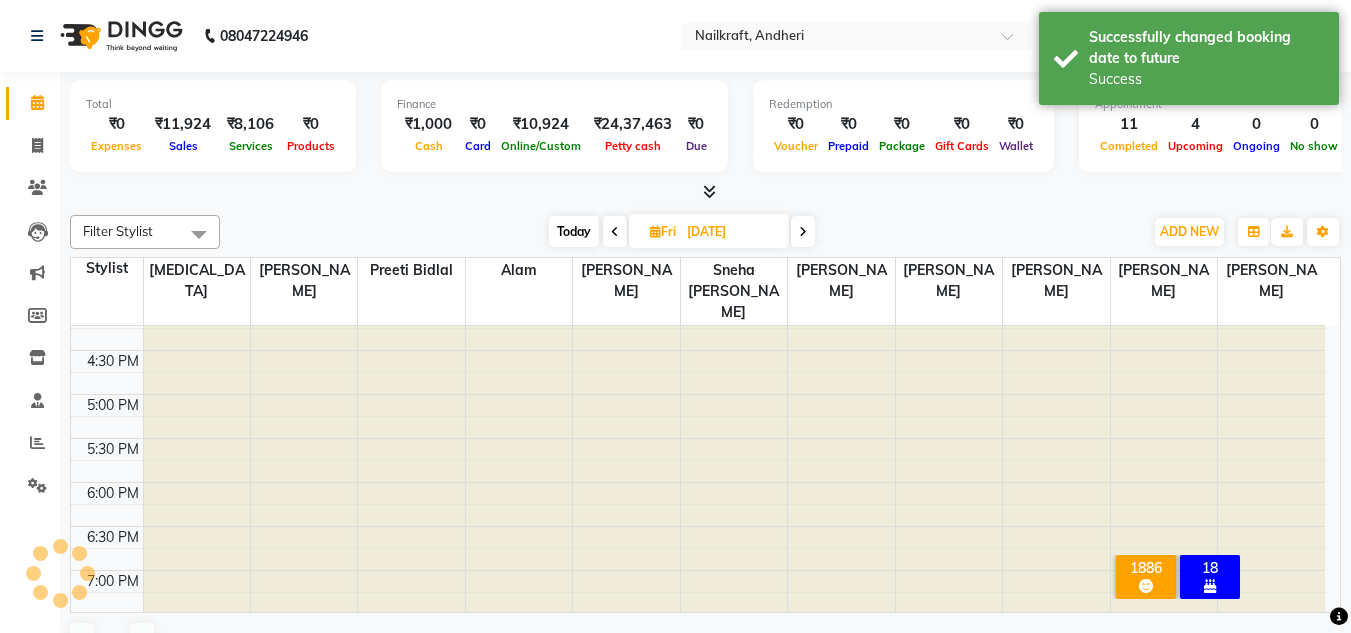click at bounding box center (705, 192) 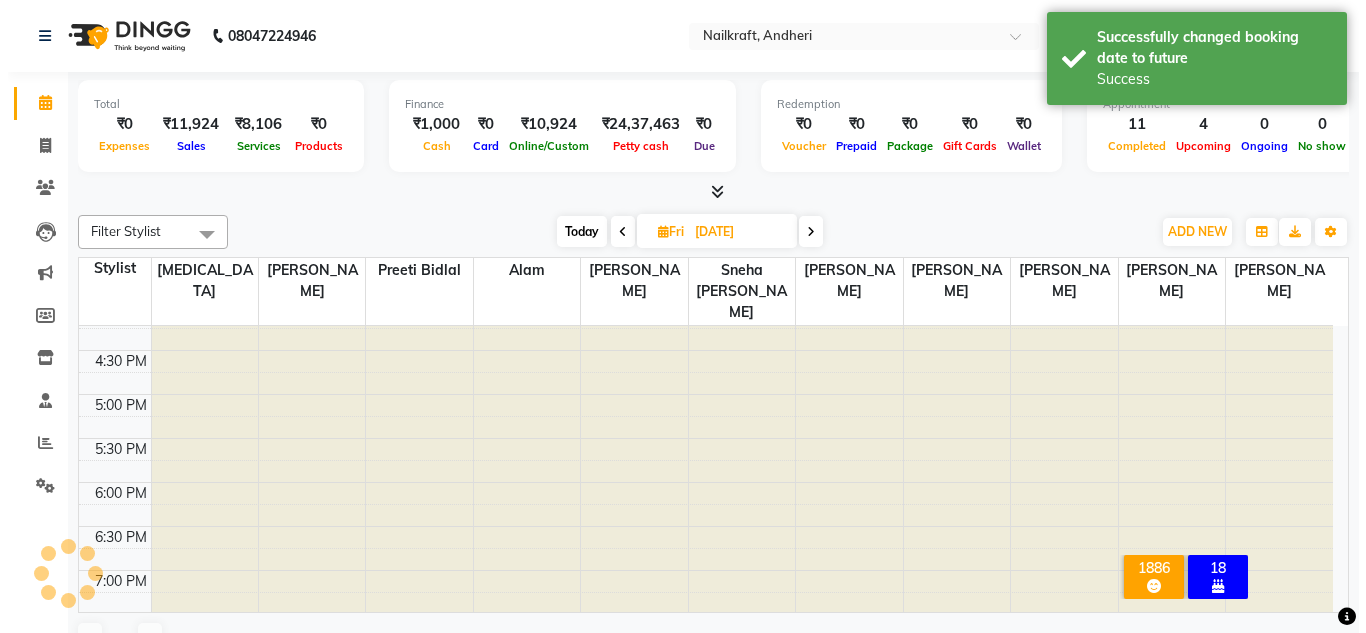 scroll, scrollTop: 0, scrollLeft: 0, axis: both 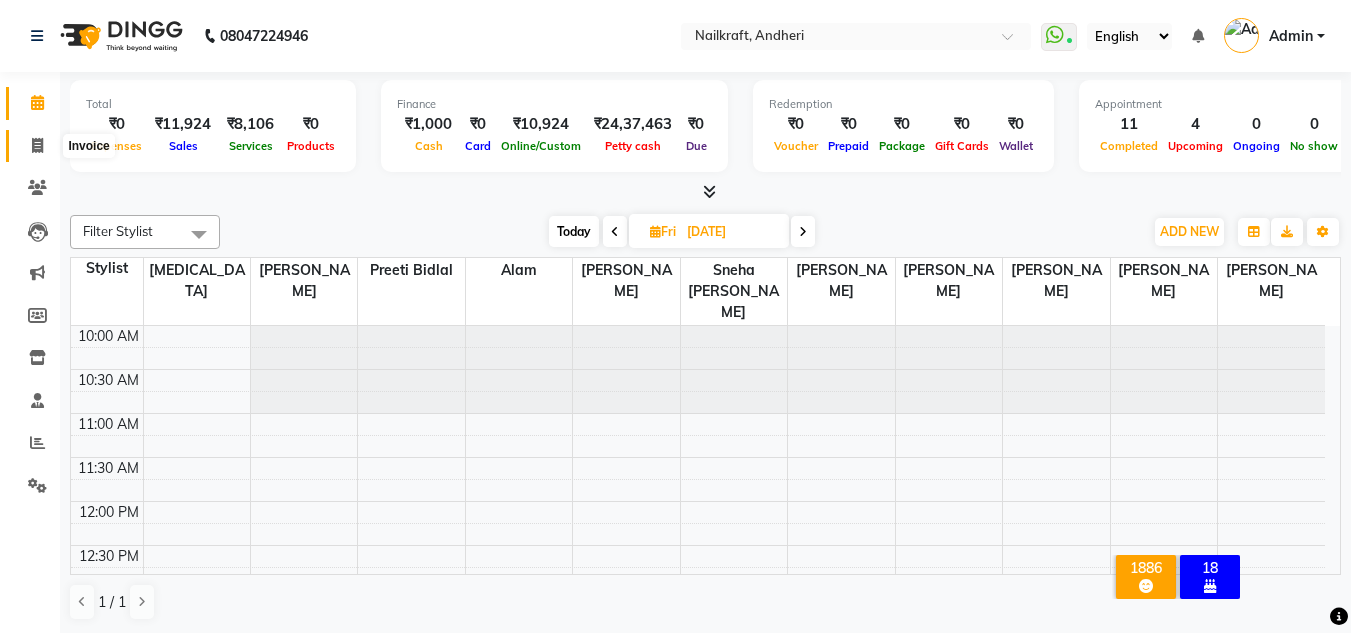 click 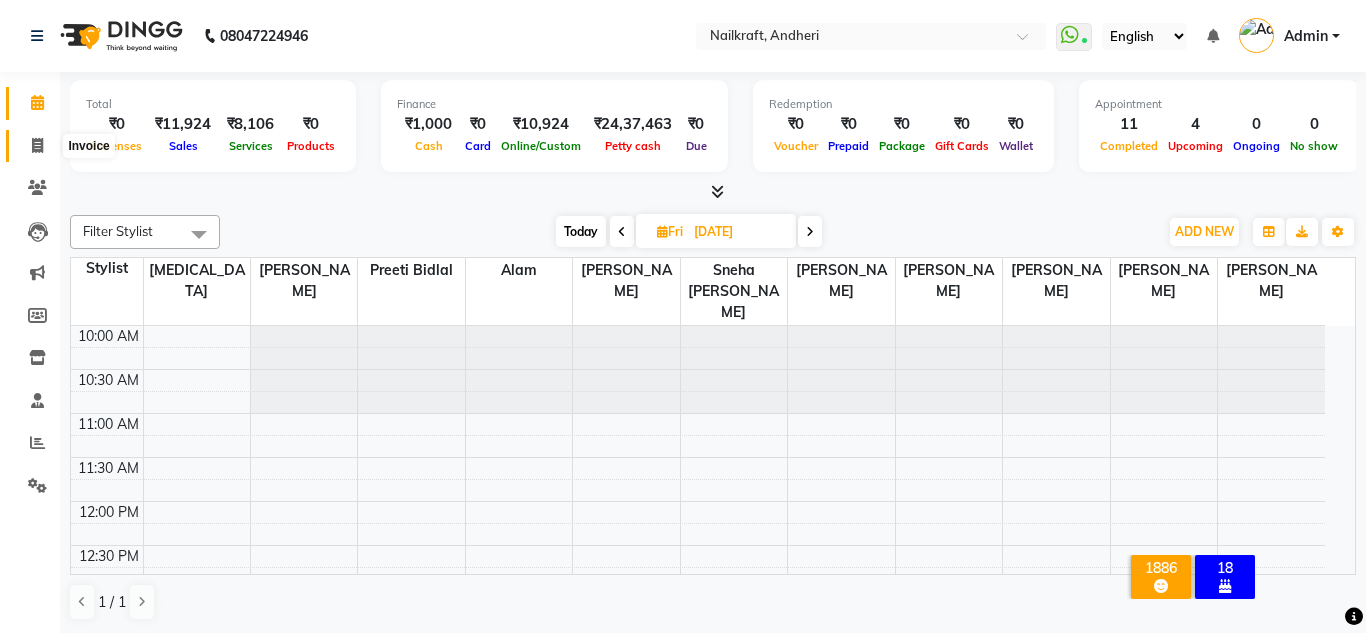 select on "service" 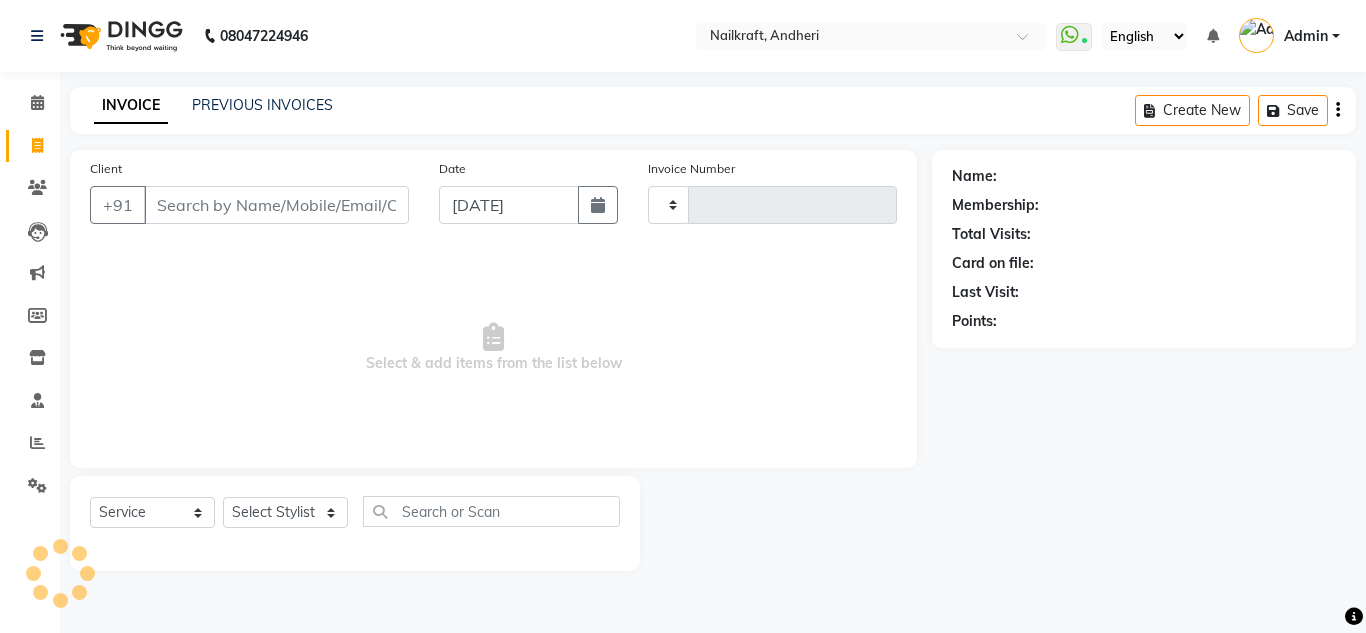 type on "1458" 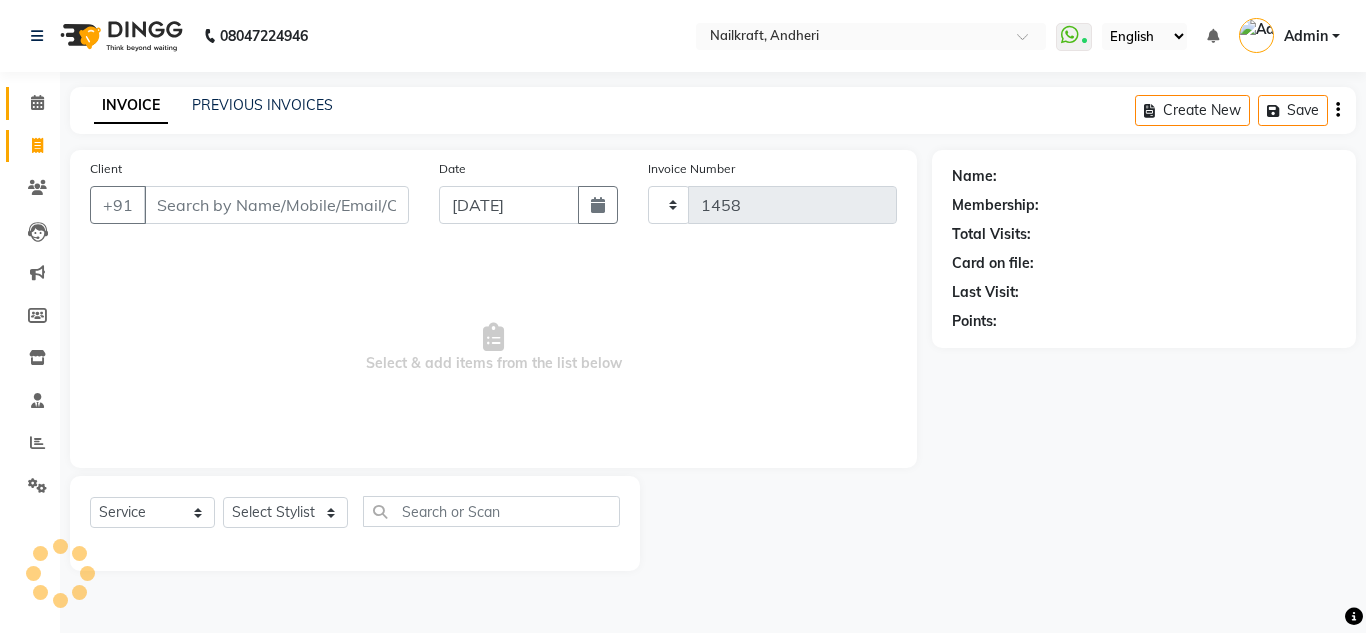 select on "6081" 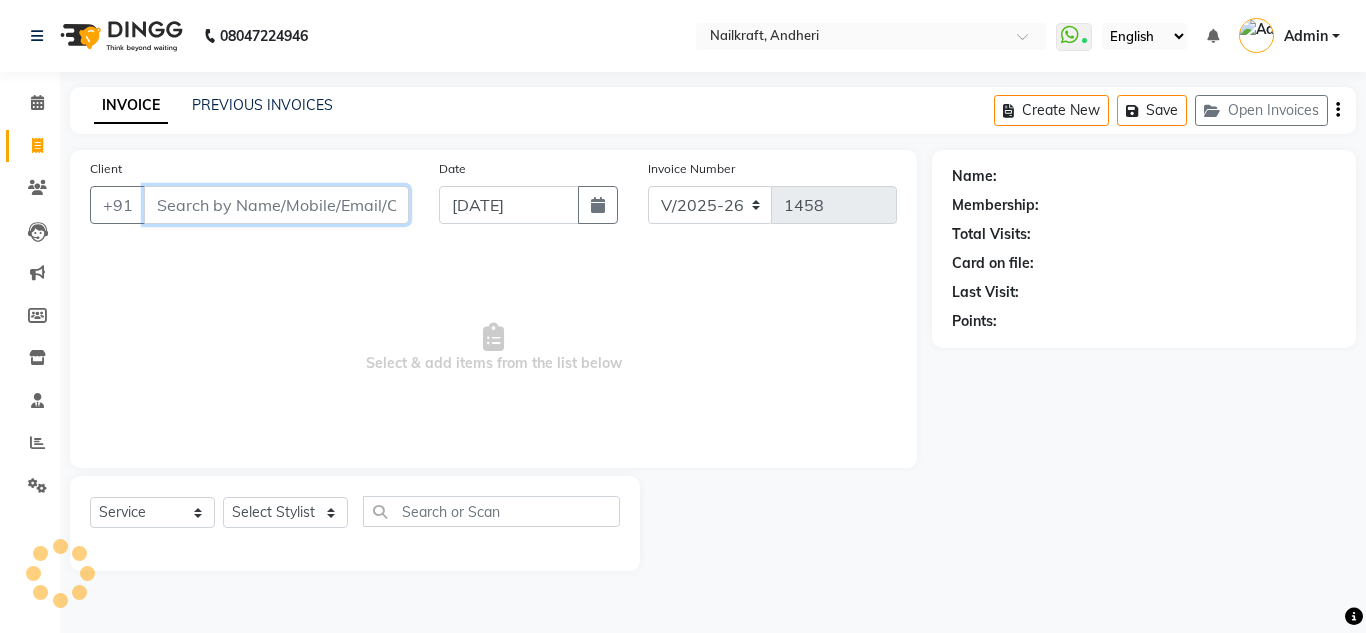 click on "Client" at bounding box center (276, 205) 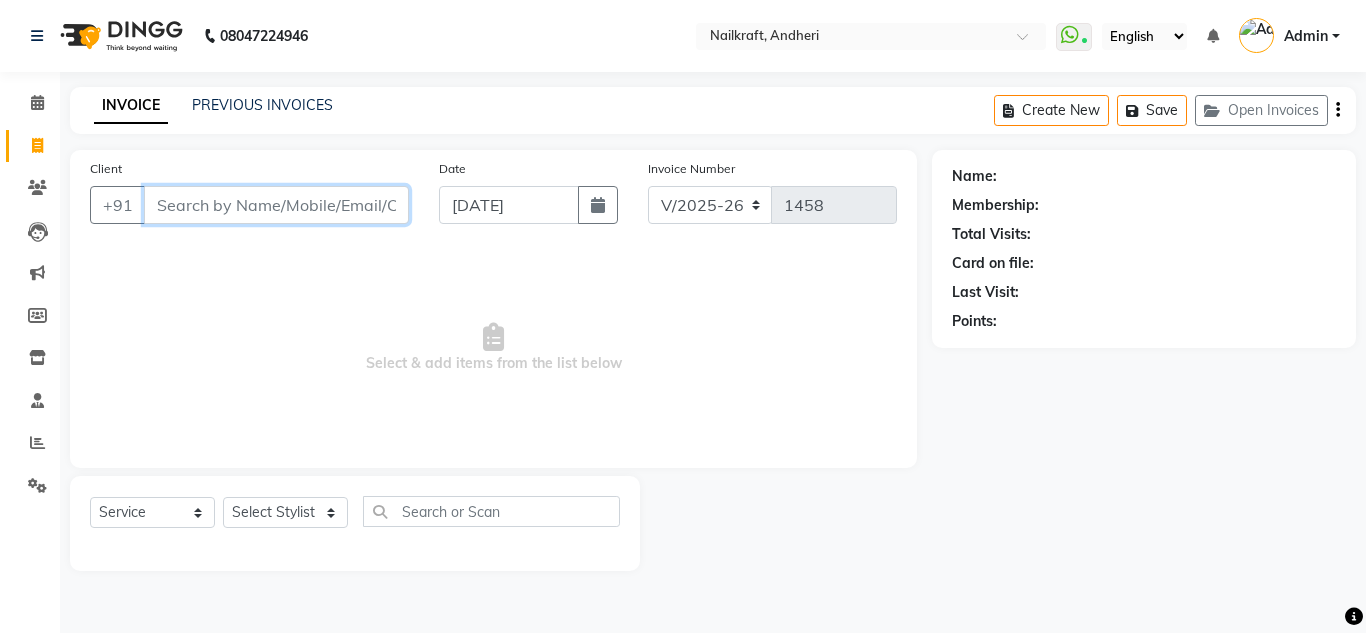click on "Client" at bounding box center (276, 205) 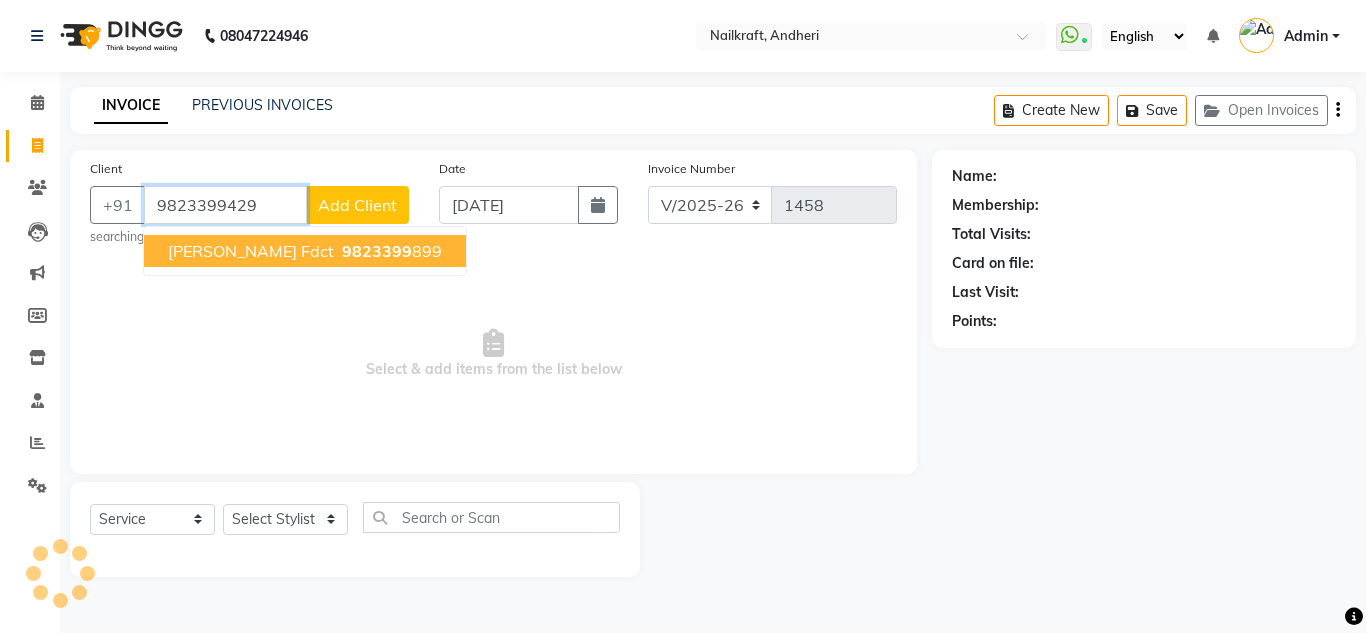 click on "9823399" at bounding box center (377, 251) 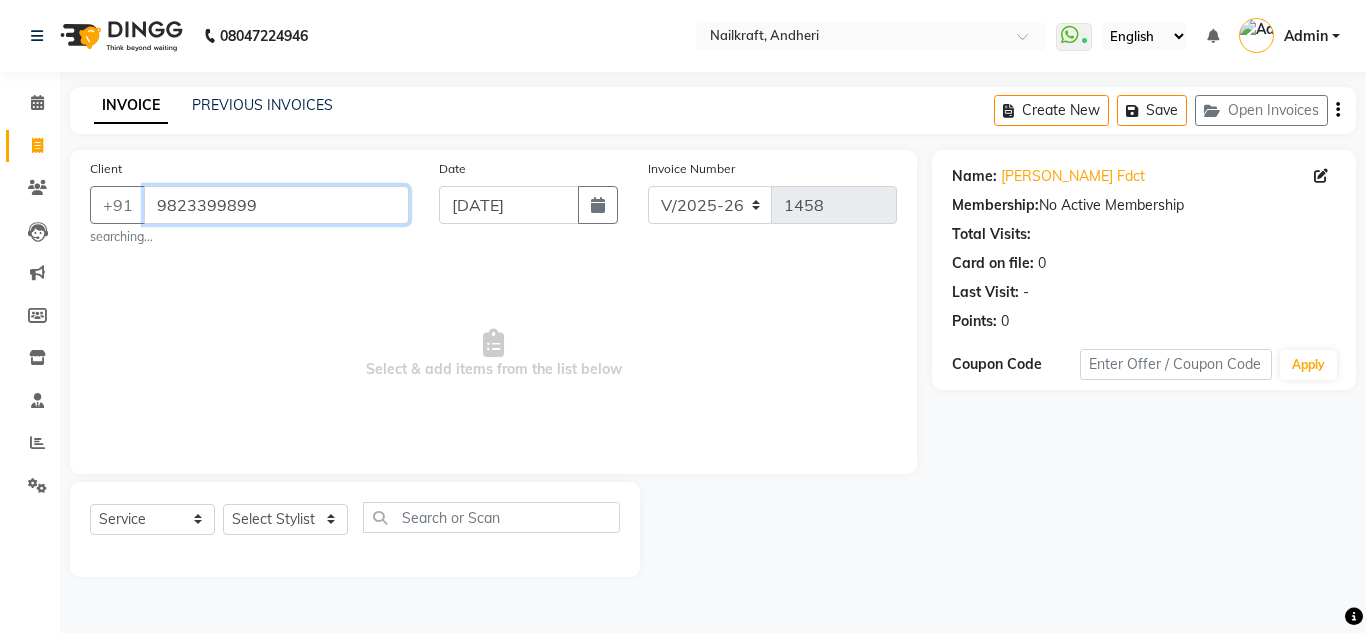 click on "9823399899" at bounding box center (276, 205) 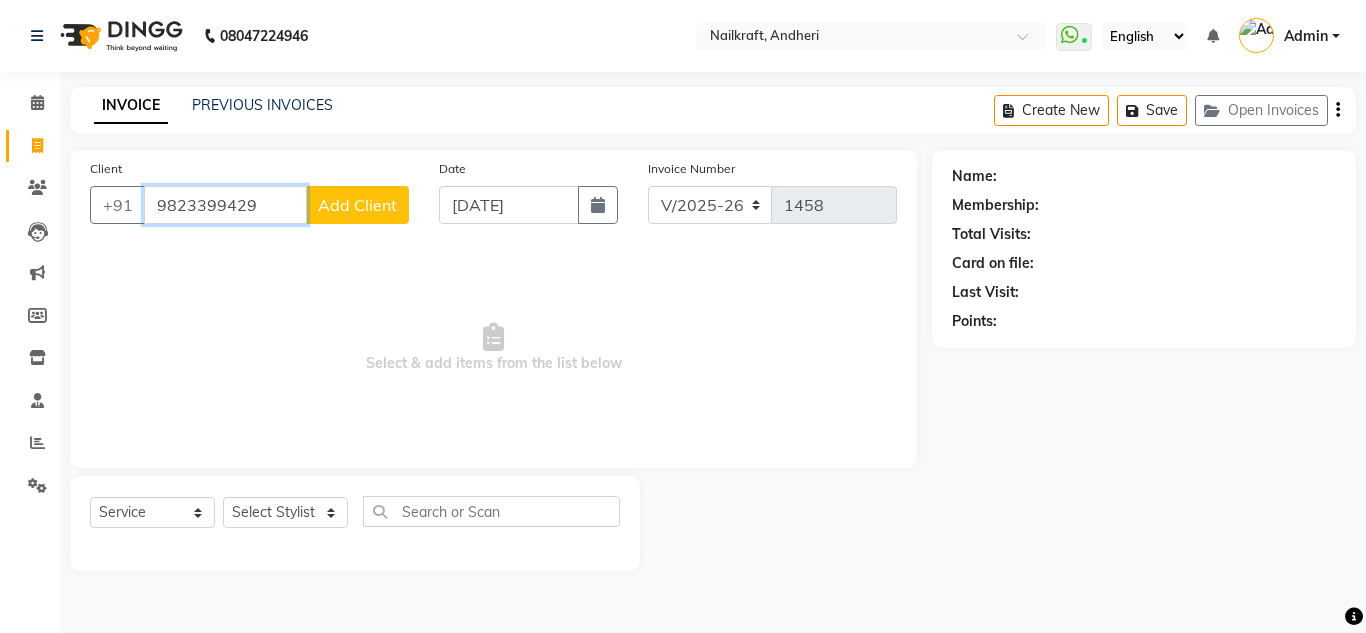 type on "9823399429" 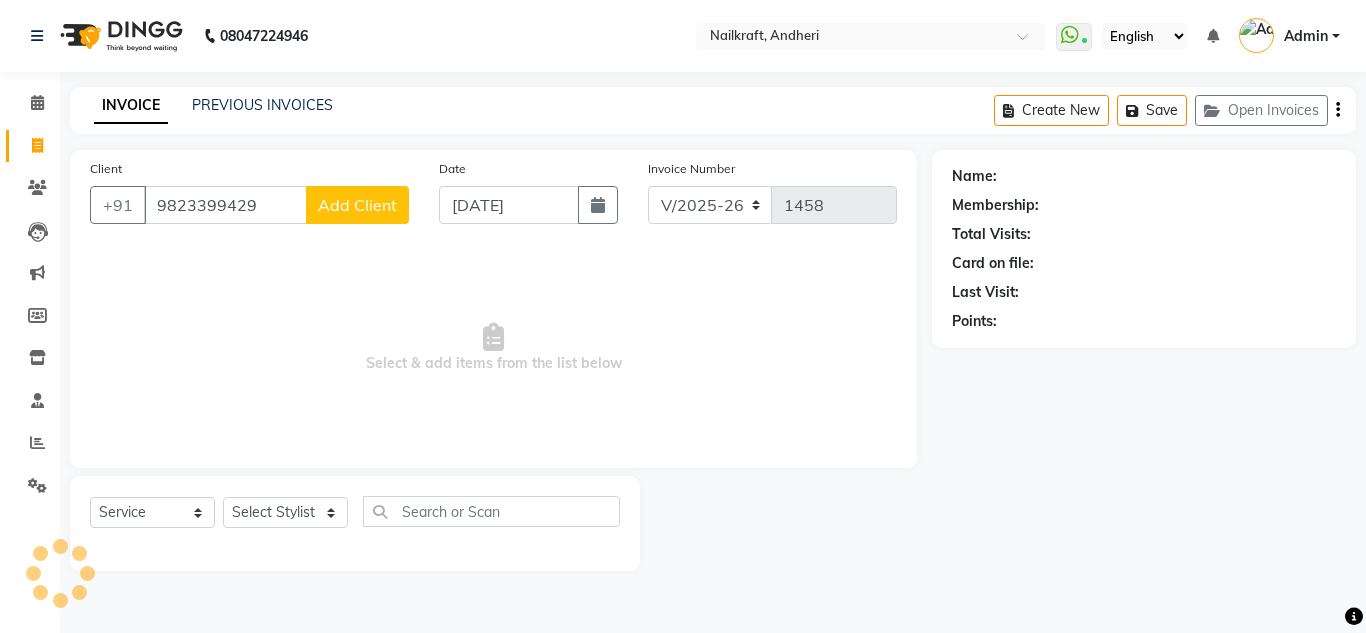 click on "Add Client" 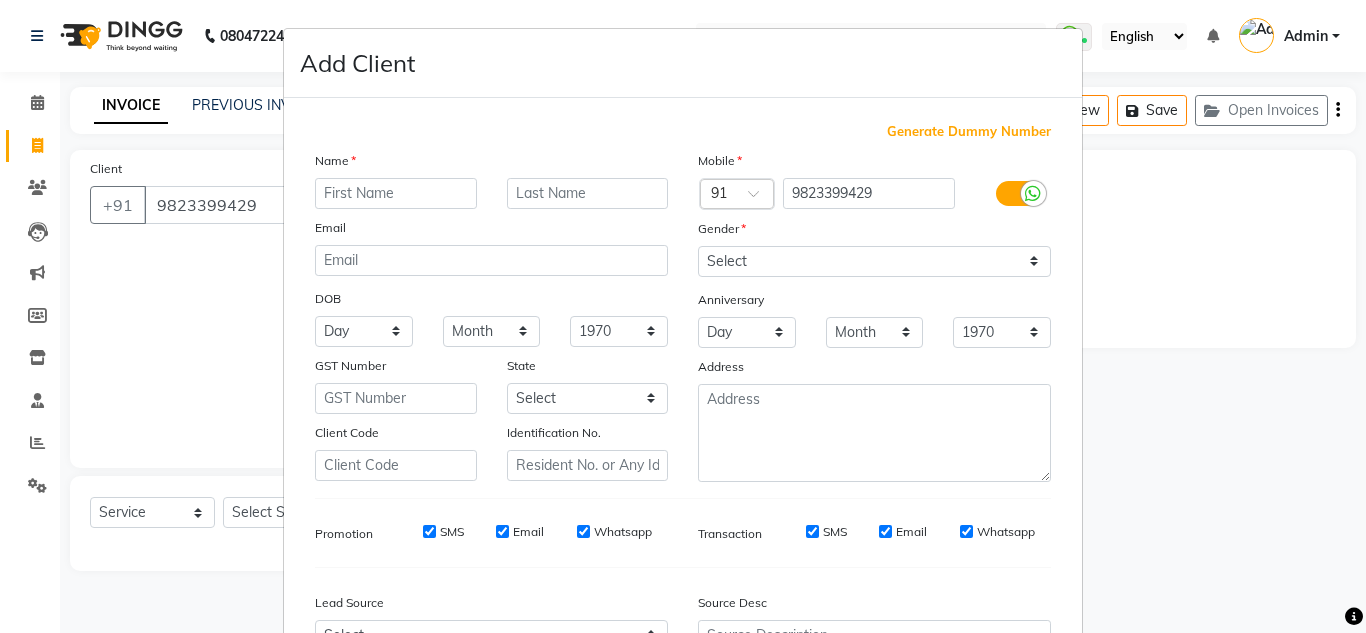 click at bounding box center (396, 193) 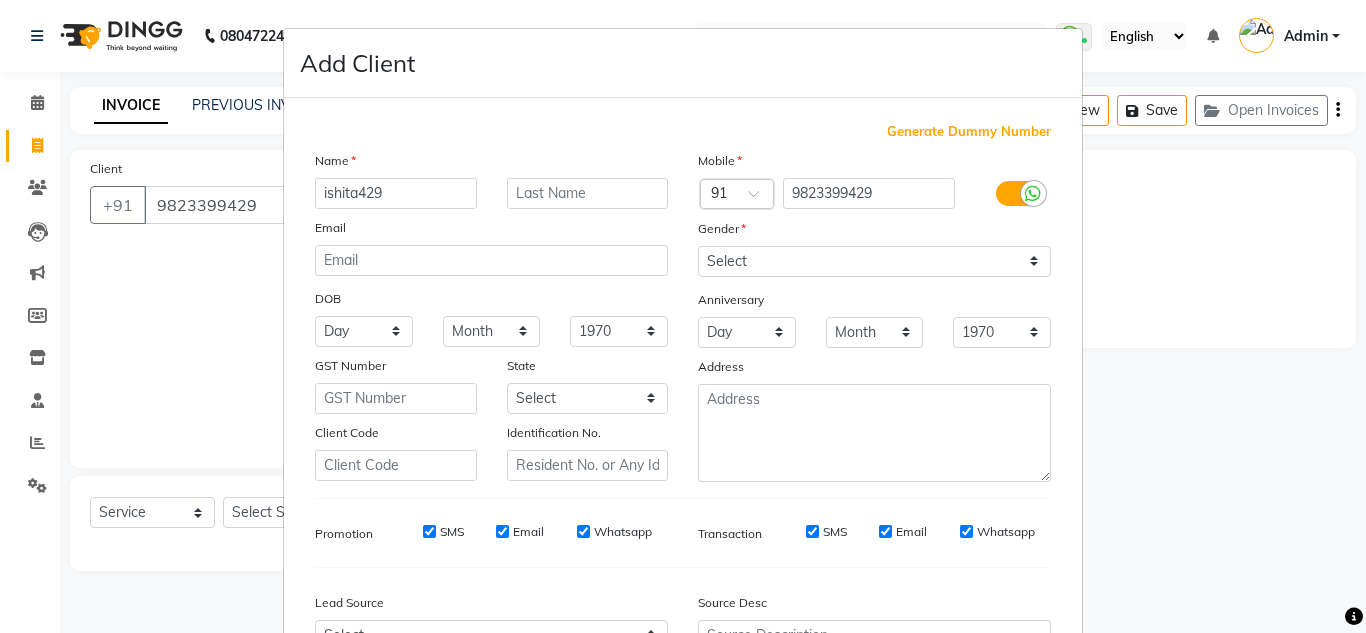 click on "ishita429" at bounding box center (396, 193) 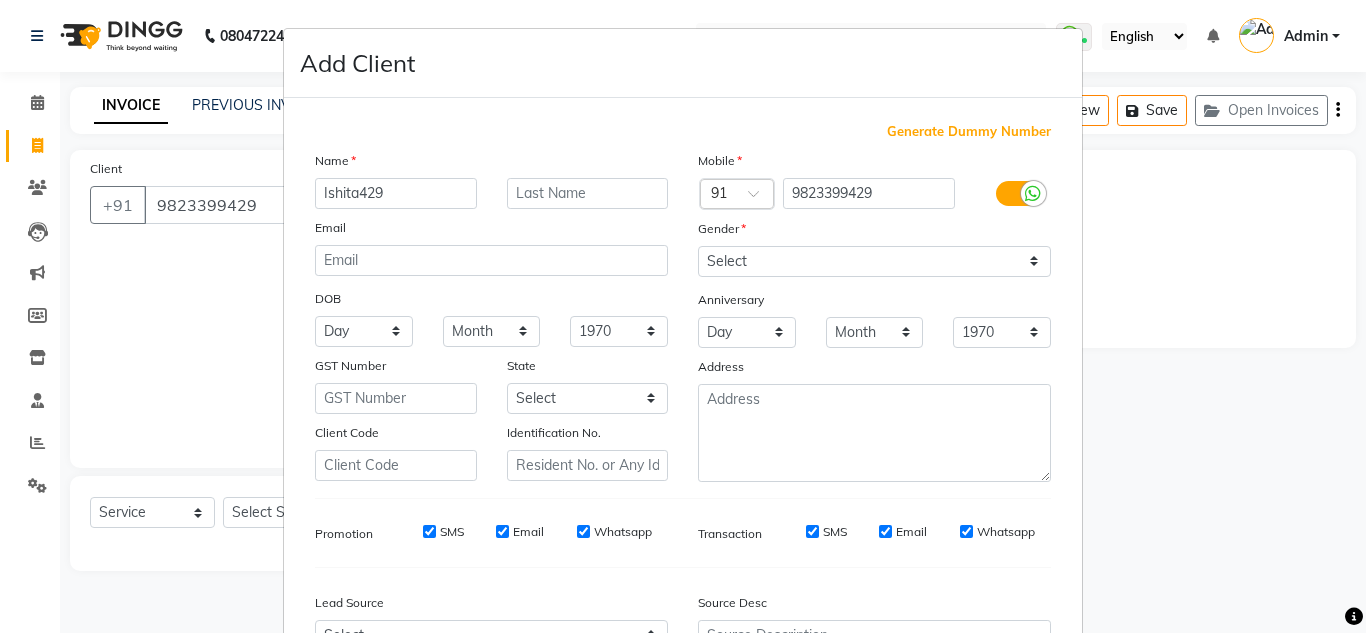 type on "Ishita429" 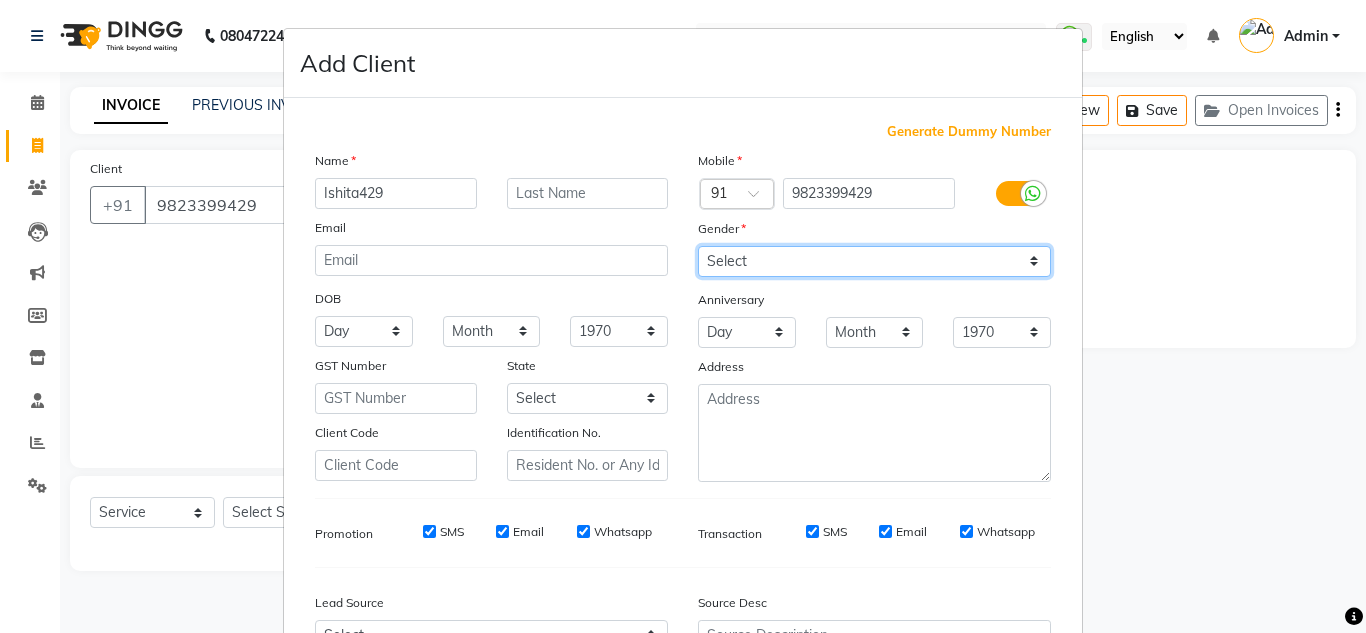 click on "Select Male Female Other Prefer Not To Say" at bounding box center [874, 261] 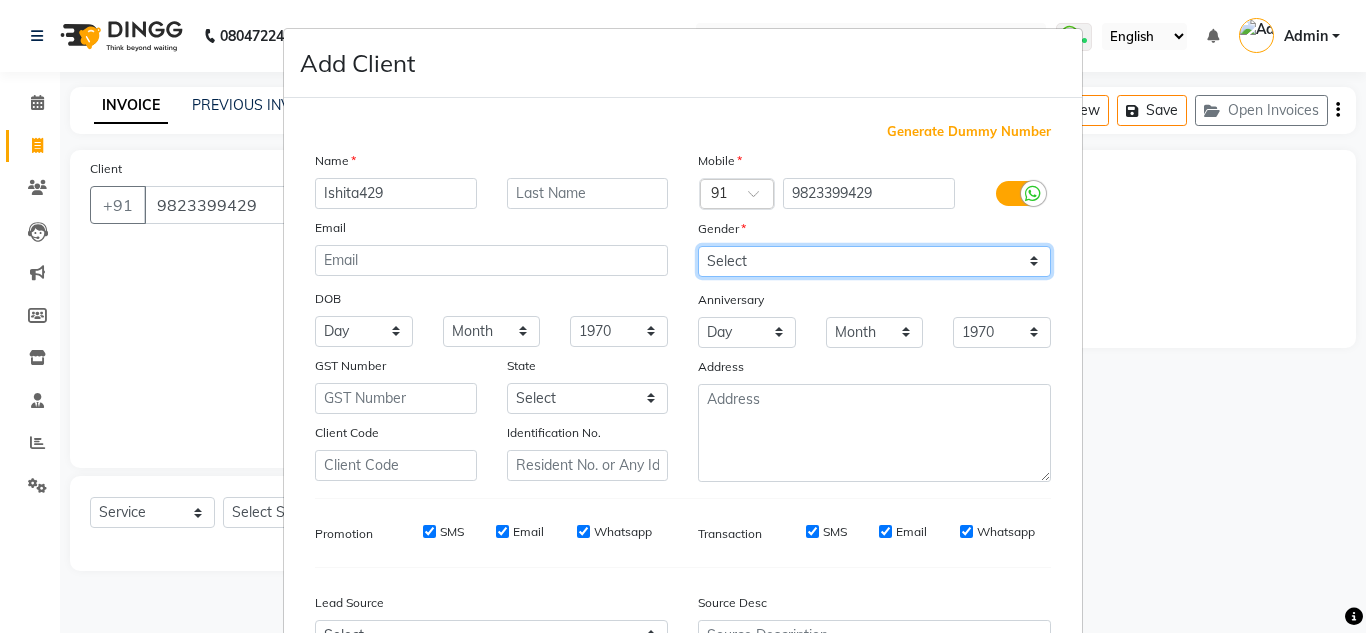 select on "female" 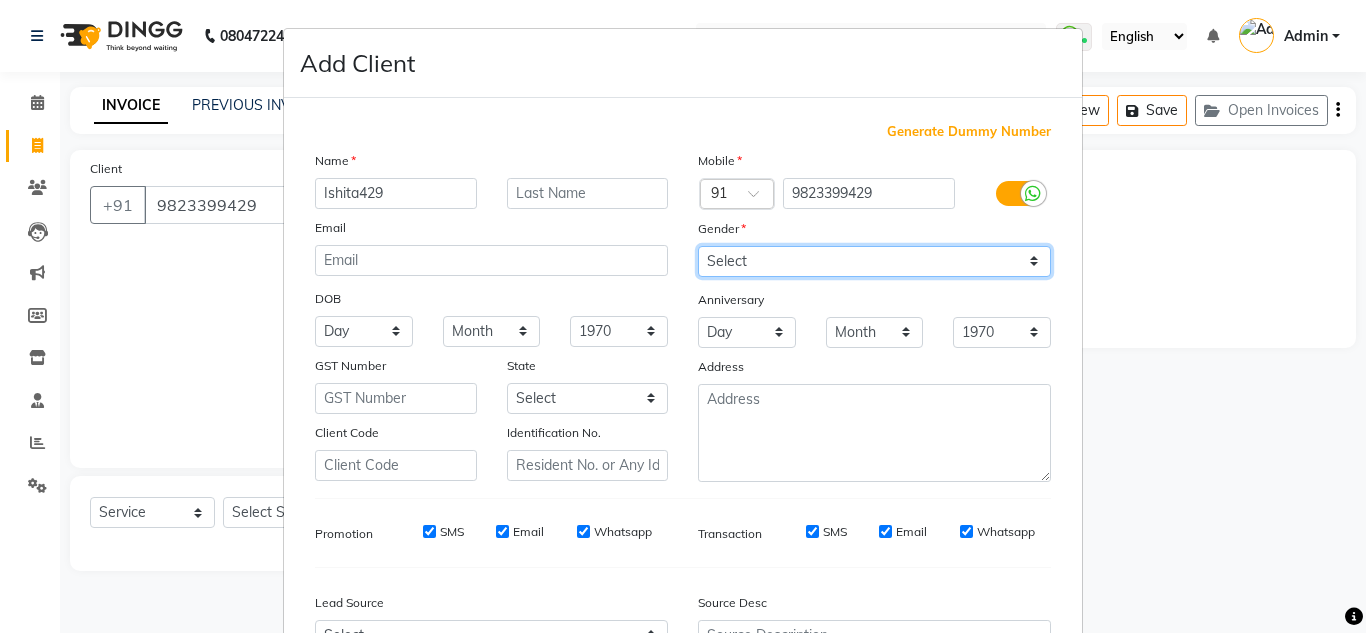 click on "Select Male Female Other Prefer Not To Say" at bounding box center (874, 261) 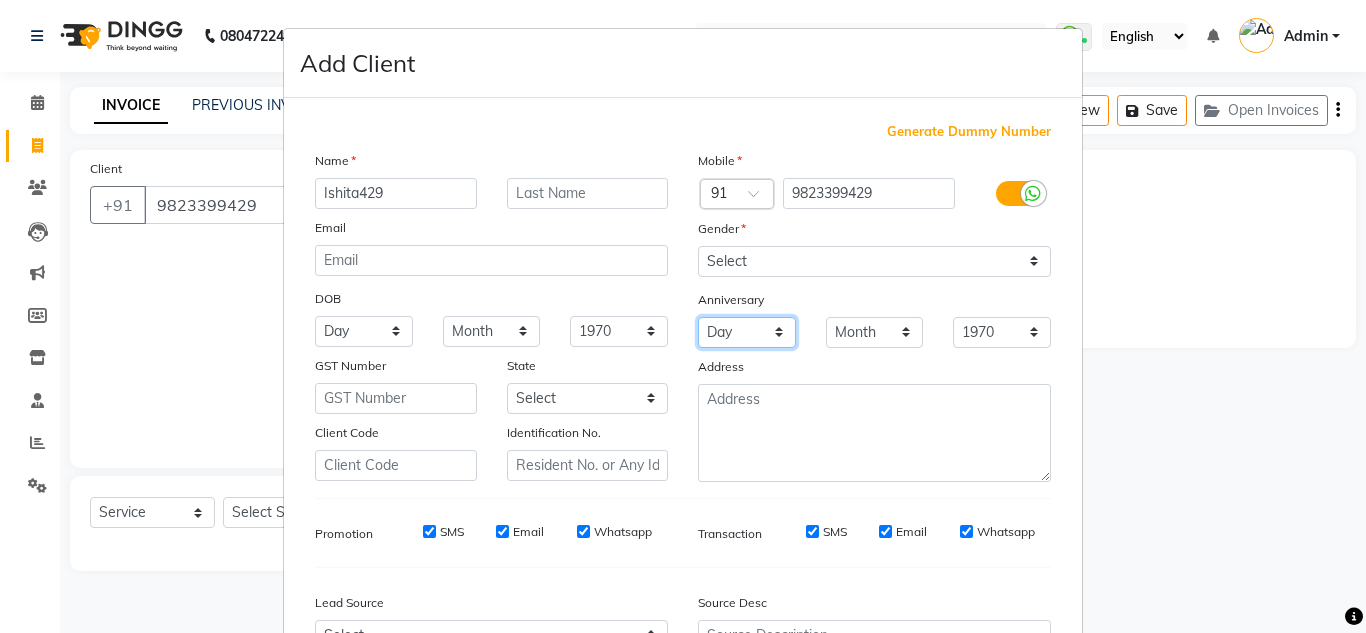 click on "Day 01 02 03 04 05 06 07 08 09 10 11 12 13 14 15 16 17 18 19 20 21 22 23 24 25 26 27 28 29 30 31" at bounding box center [747, 332] 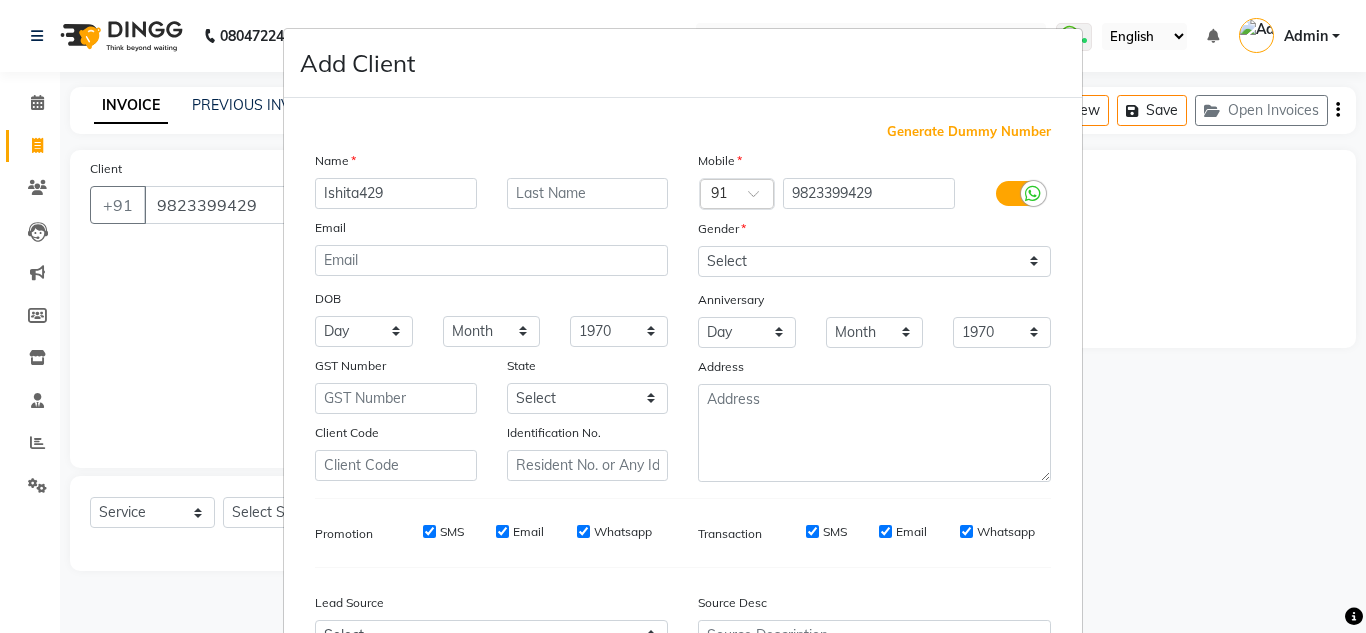 click on "Add Client Generate Dummy Number Name Ishita429 Email DOB Day 01 02 03 04 05 06 07 08 09 10 11 12 13 14 15 16 17 18 19 20 21 22 23 24 25 26 27 28 29 30 31 Month January February March April May June July August September October November December 1940 1941 1942 1943 1944 1945 1946 1947 1948 1949 1950 1951 1952 1953 1954 1955 1956 1957 1958 1959 1960 1961 1962 1963 1964 1965 1966 1967 1968 1969 1970 1971 1972 1973 1974 1975 1976 1977 1978 1979 1980 1981 1982 1983 1984 1985 1986 1987 1988 1989 1990 1991 1992 1993 1994 1995 1996 1997 1998 1999 2000 2001 2002 2003 2004 2005 2006 2007 2008 2009 2010 2011 2012 2013 2014 2015 2016 2017 2018 2019 2020 2021 2022 2023 2024 GST Number State Select Andaman and Nicobar Islands Andhra Pradesh Arunachal Pradesh Assam Bihar Chandigarh Chhattisgarh Dadra and Nagar Haveli Daman and Diu Delhi Goa Gujarat Haryana Himachal Pradesh Jammu and Kashmir Jharkhand Karnataka Kerala Lakshadweep Madhya Pradesh Maharashtra Manipur Meghalaya Mizoram Nagaland Odisha Pondicherry Punjab Sikkim" at bounding box center (683, 316) 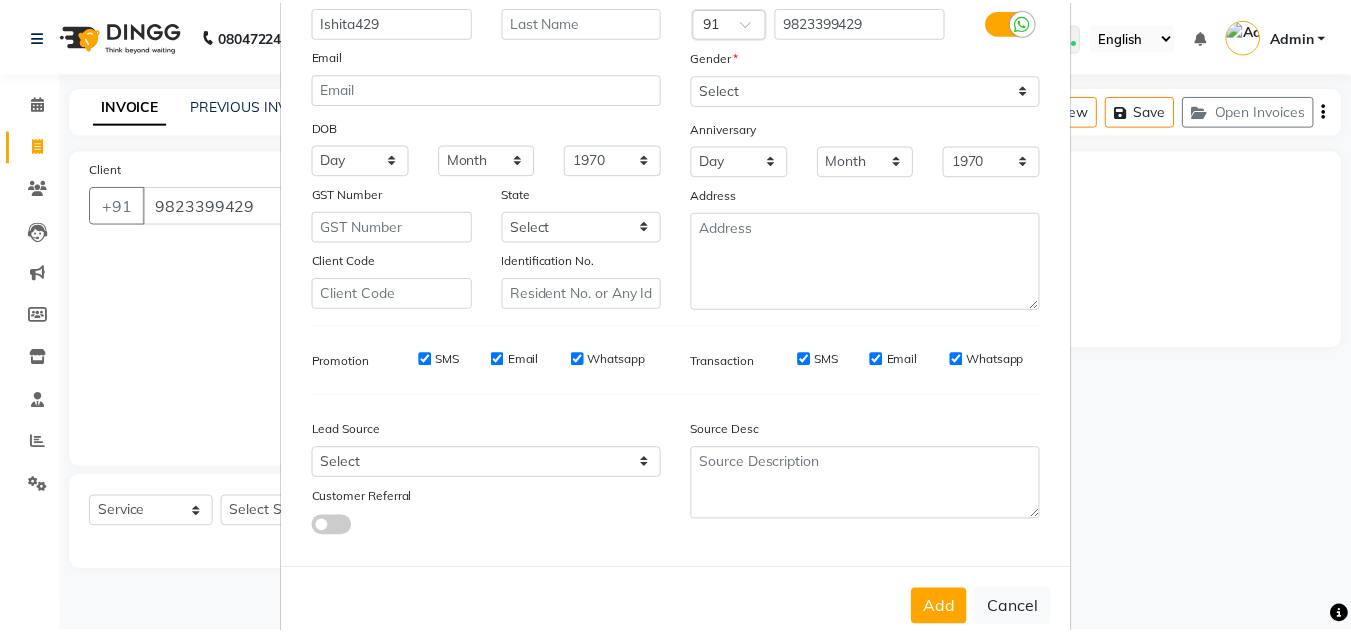 scroll, scrollTop: 216, scrollLeft: 0, axis: vertical 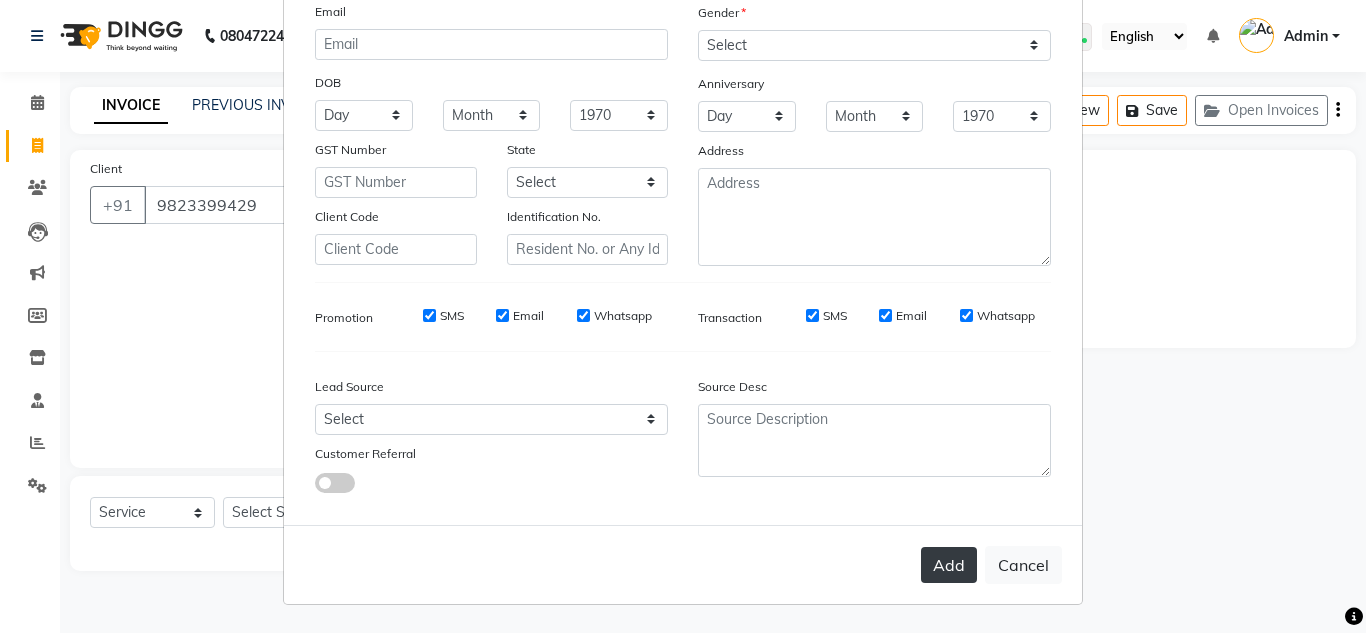click on "Add" at bounding box center (949, 565) 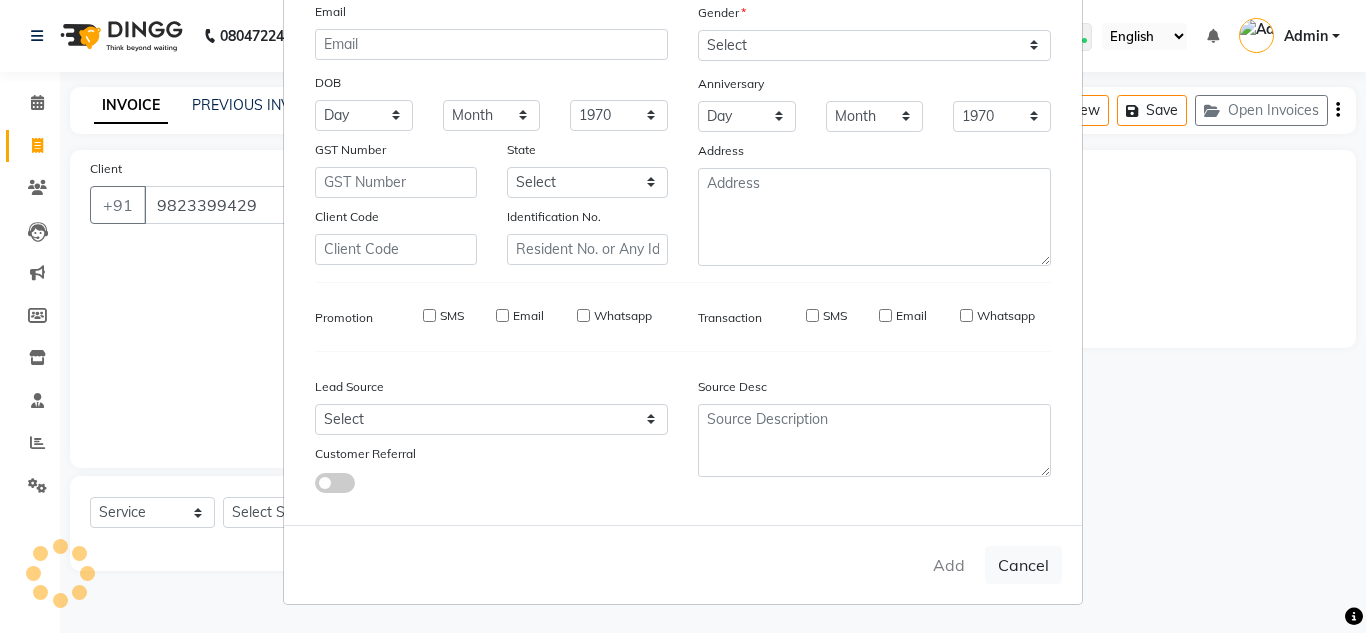 type 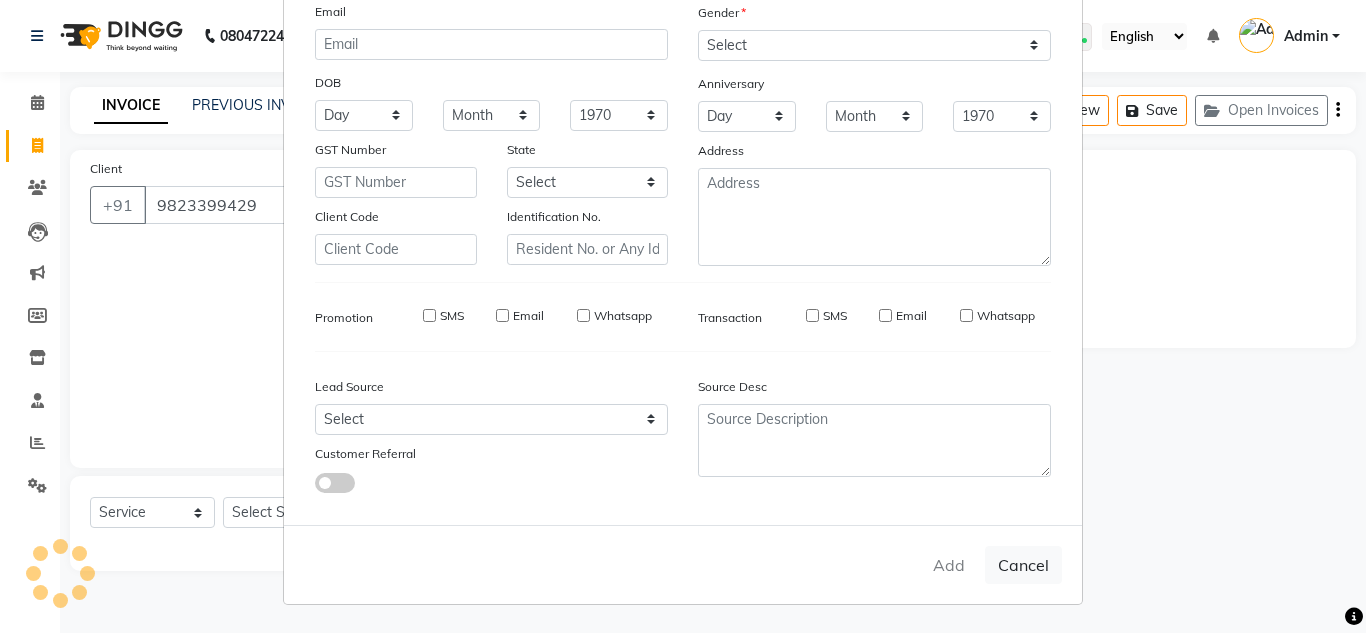 select 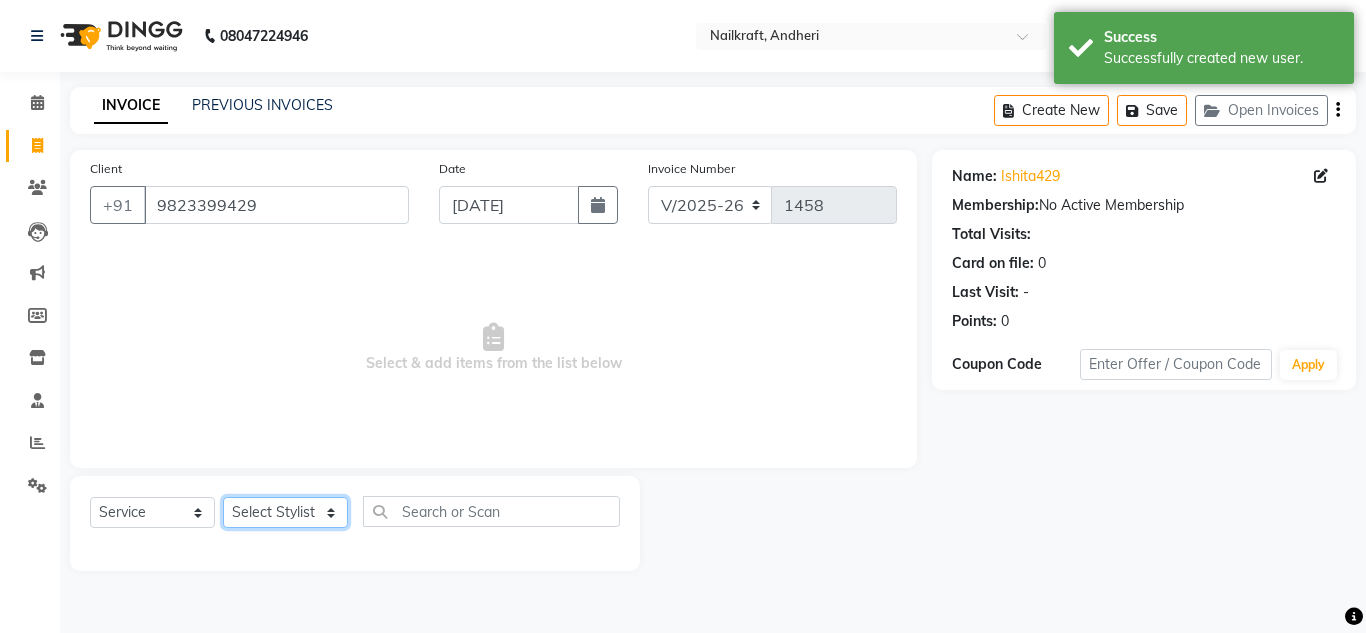 click on "Select Stylist Alam [PERSON_NAME] [PERSON_NAME] NailKraft [PERSON_NAME] [MEDICAL_DATA][PERSON_NAME]  Pooja Mehral Preeti Bidlal [PERSON_NAME] [PERSON_NAME] [PERSON_NAME] [PERSON_NAME]" 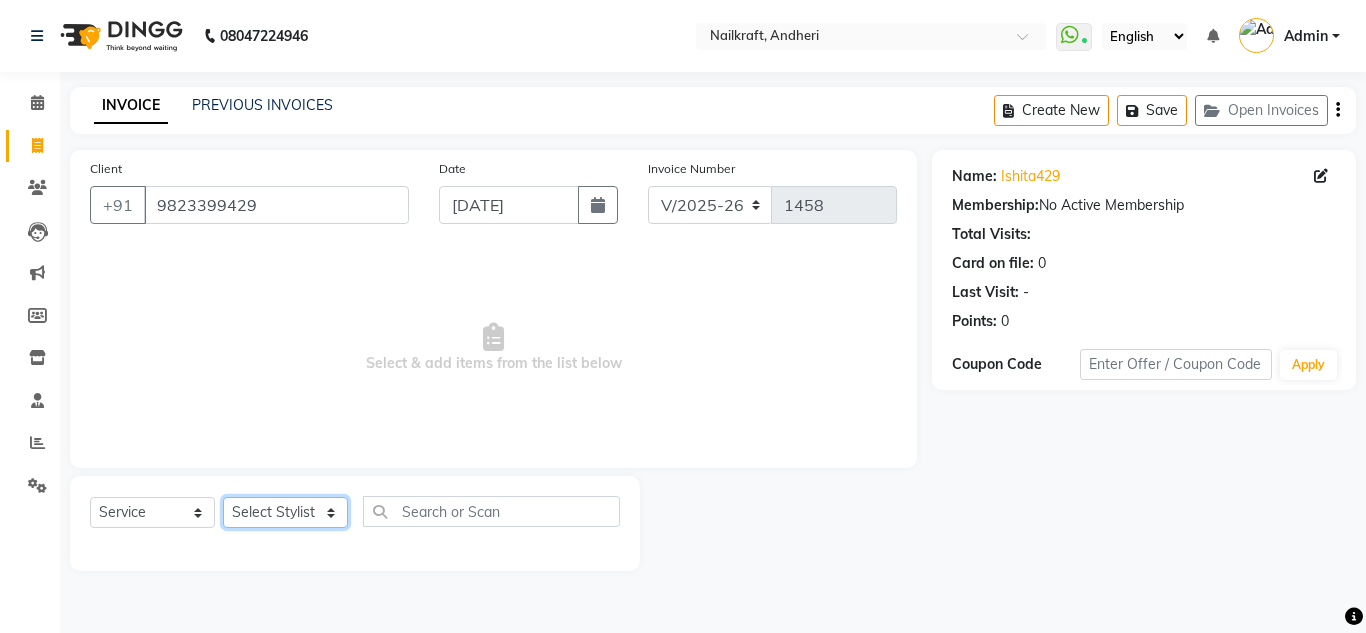 select on "83263" 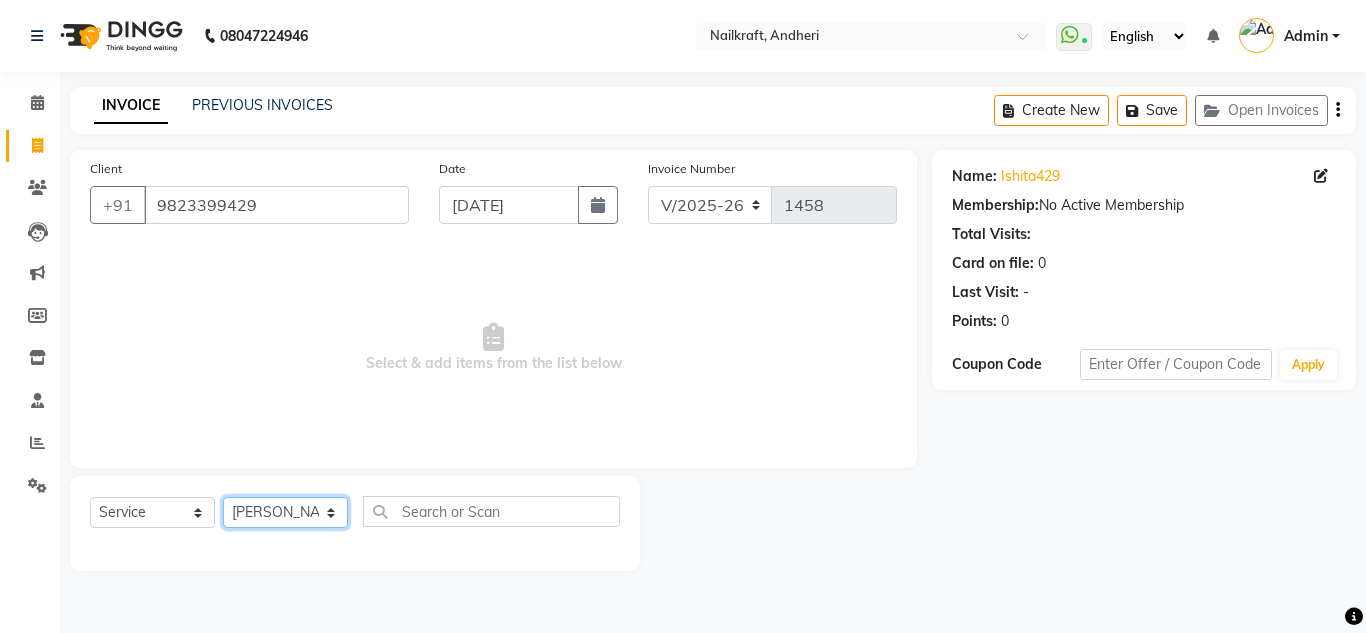 click on "Select Stylist Alam [PERSON_NAME] [PERSON_NAME] NailKraft [PERSON_NAME] [MEDICAL_DATA][PERSON_NAME]  Pooja Mehral Preeti Bidlal [PERSON_NAME] [PERSON_NAME] [PERSON_NAME] [PERSON_NAME]" 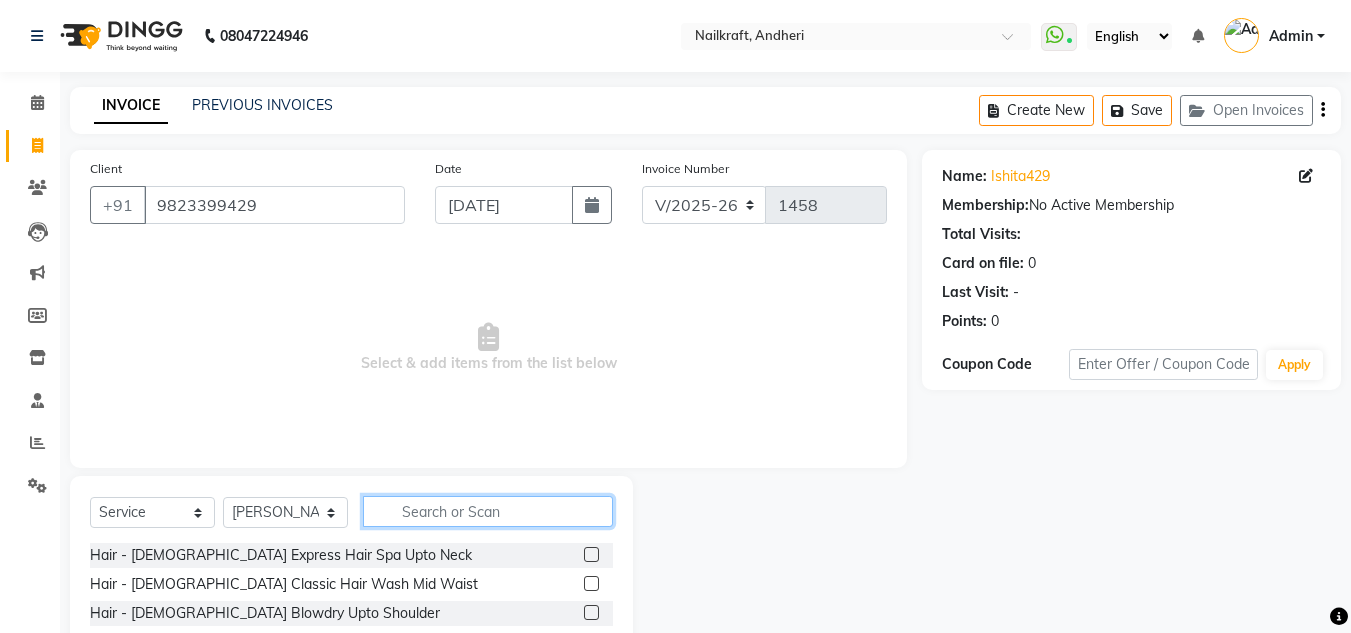 click 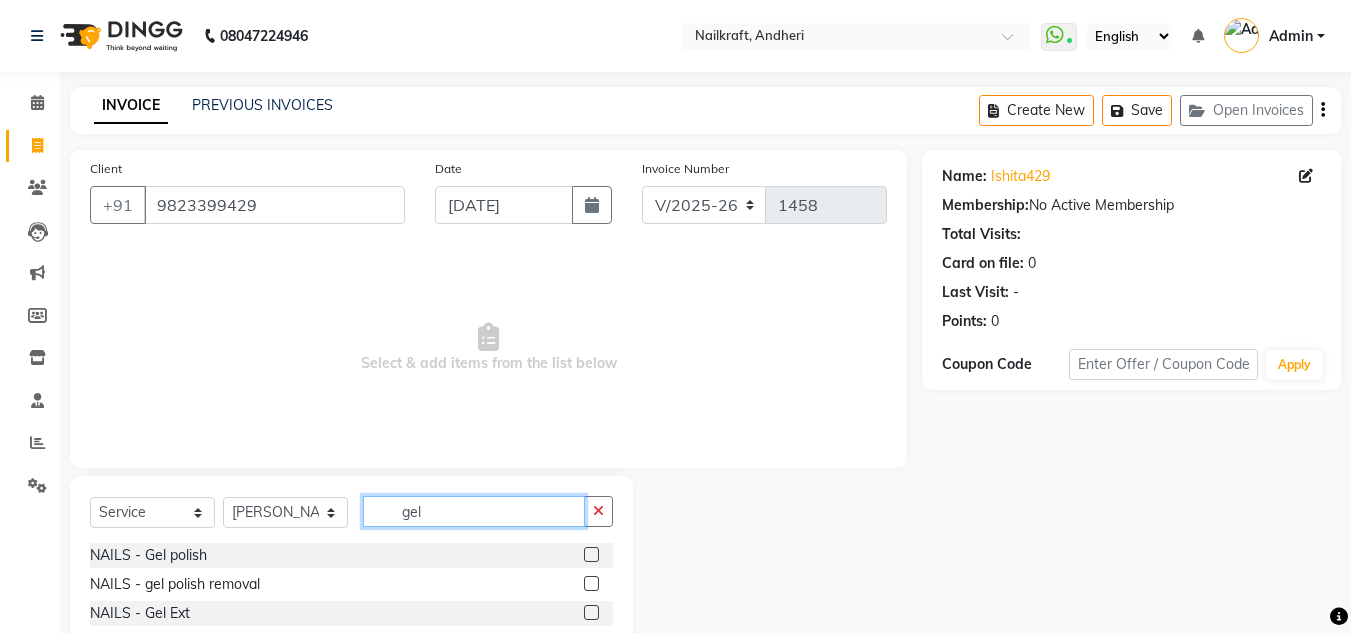 scroll, scrollTop: 168, scrollLeft: 0, axis: vertical 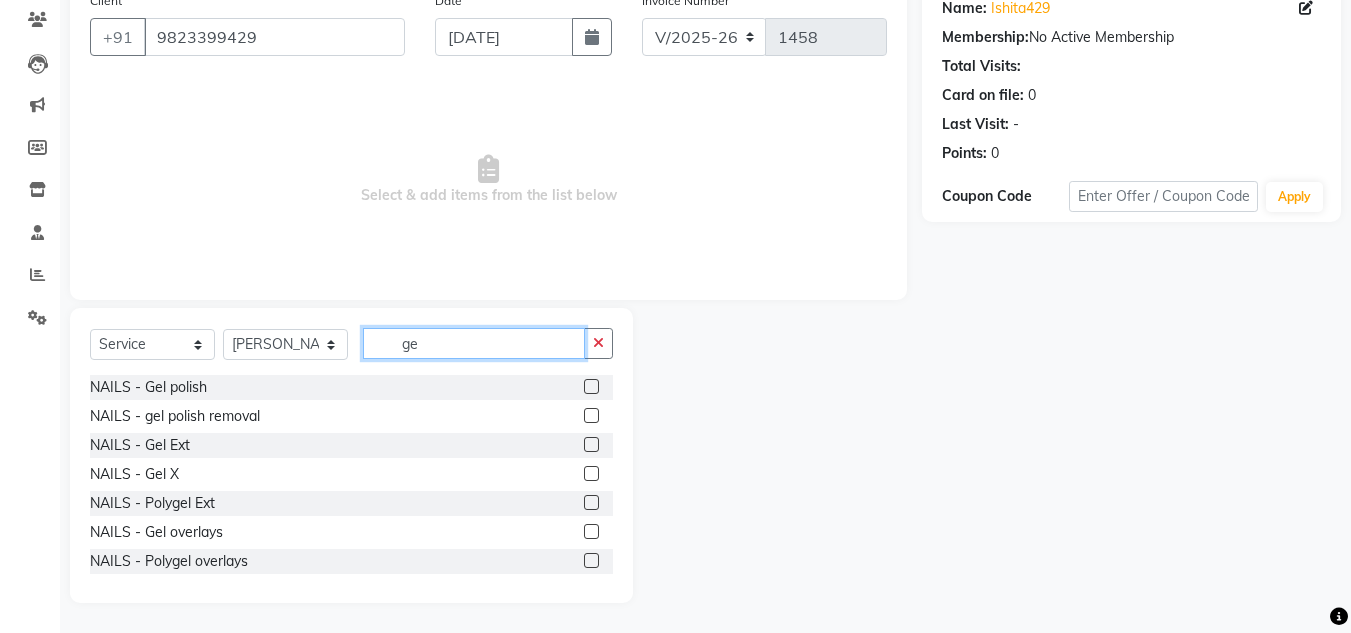 type on "g" 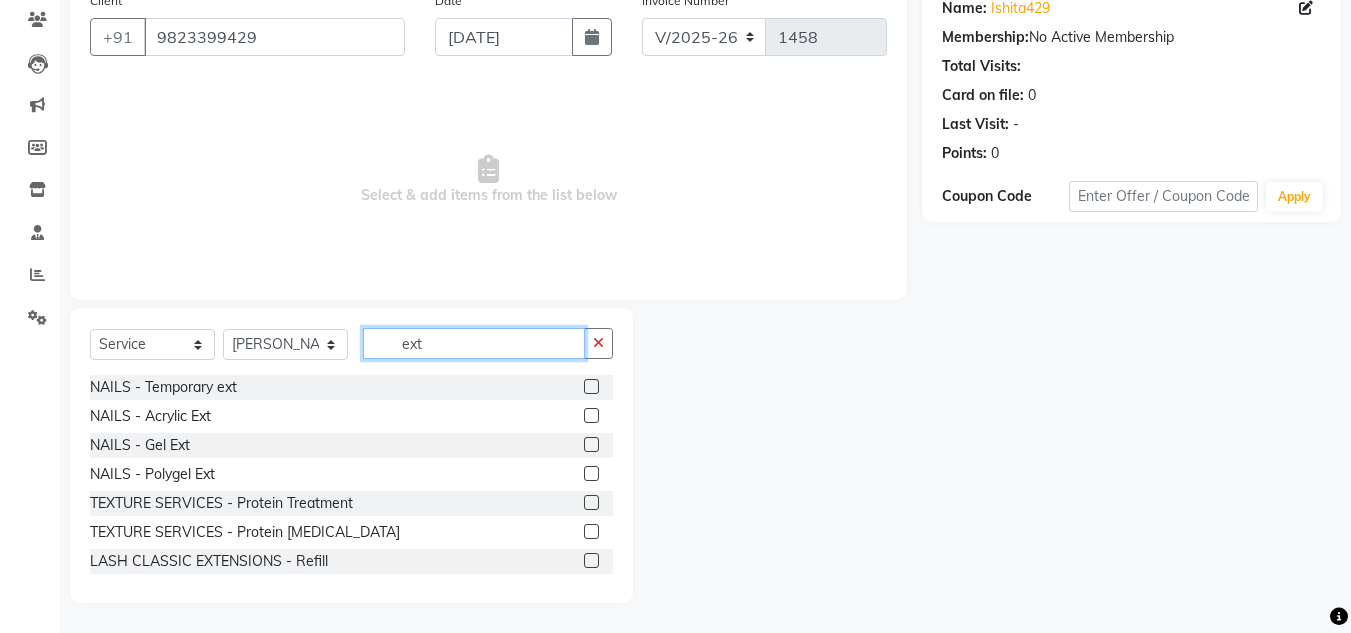 type on "ext" 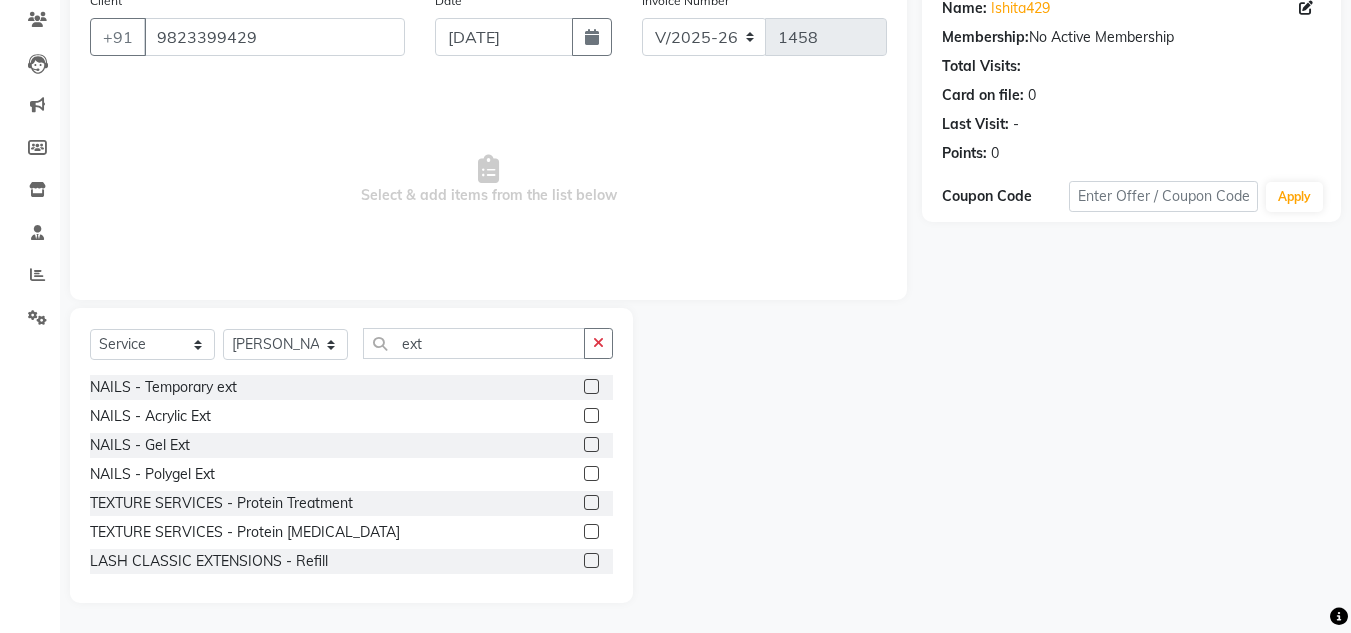 click 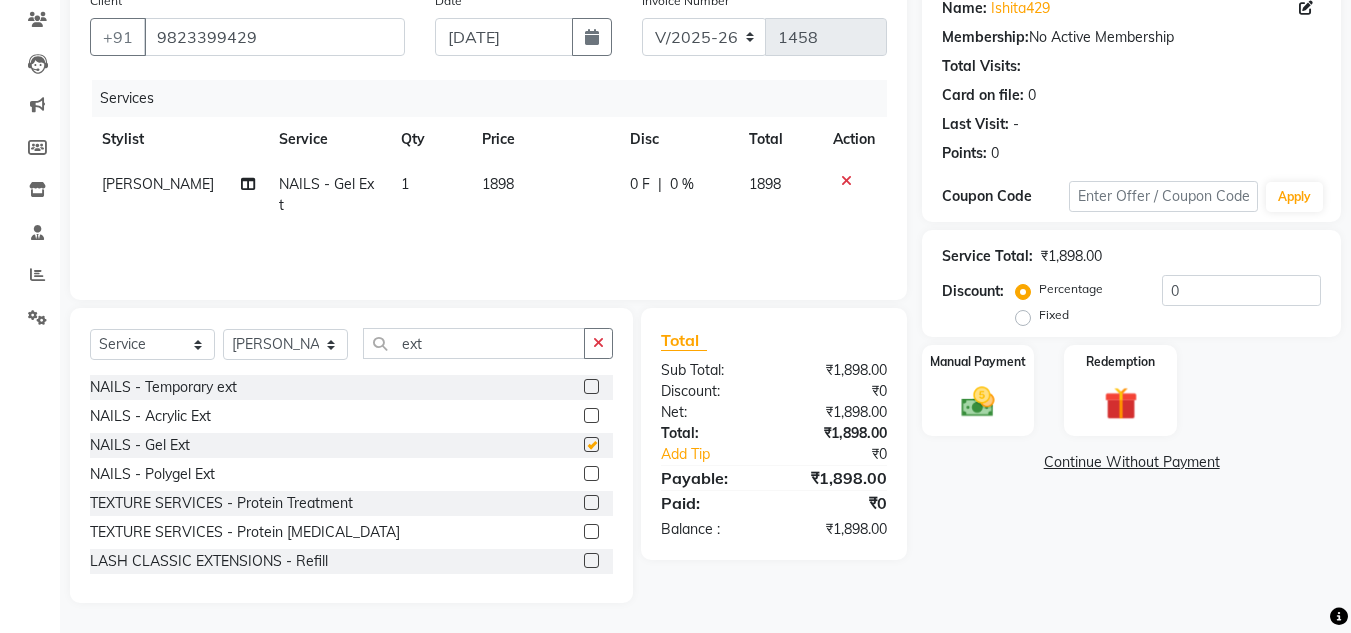 checkbox on "false" 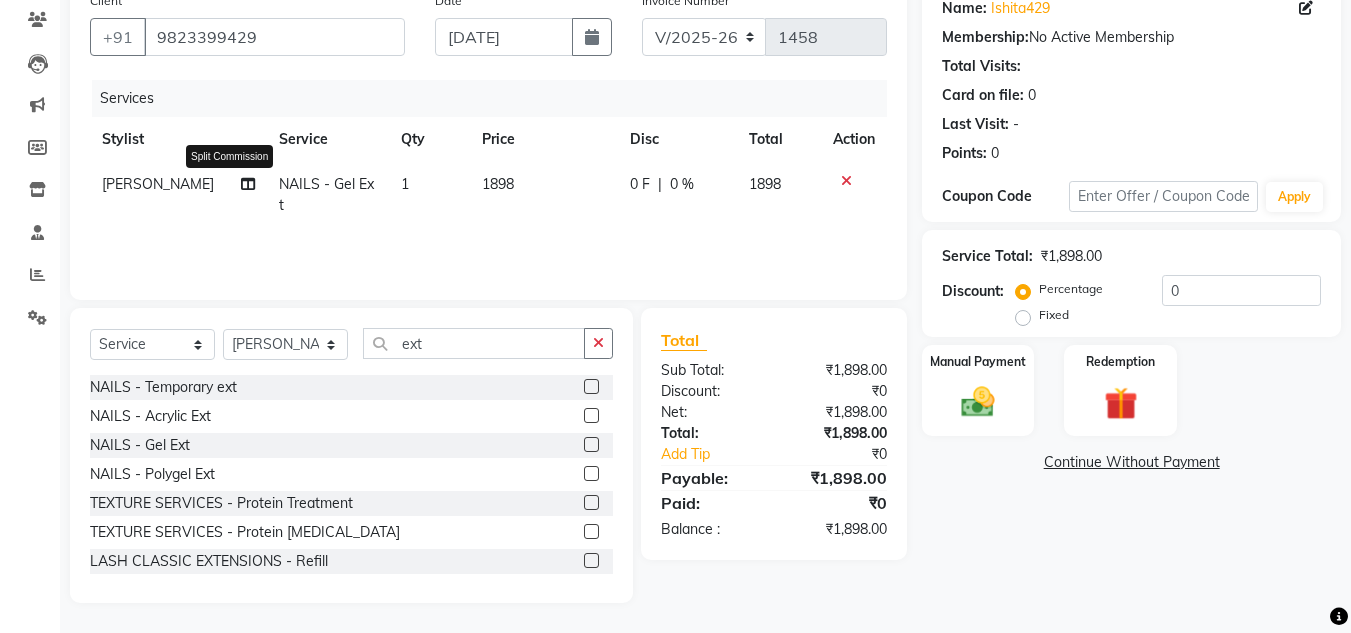 click 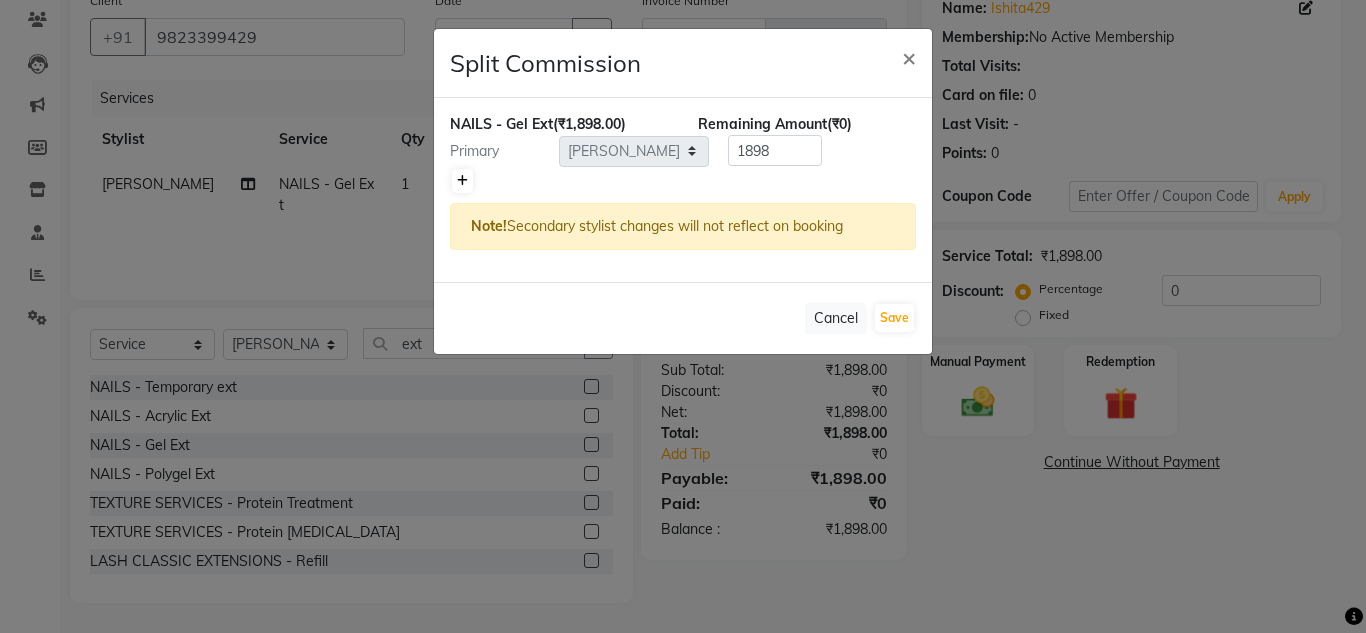 click 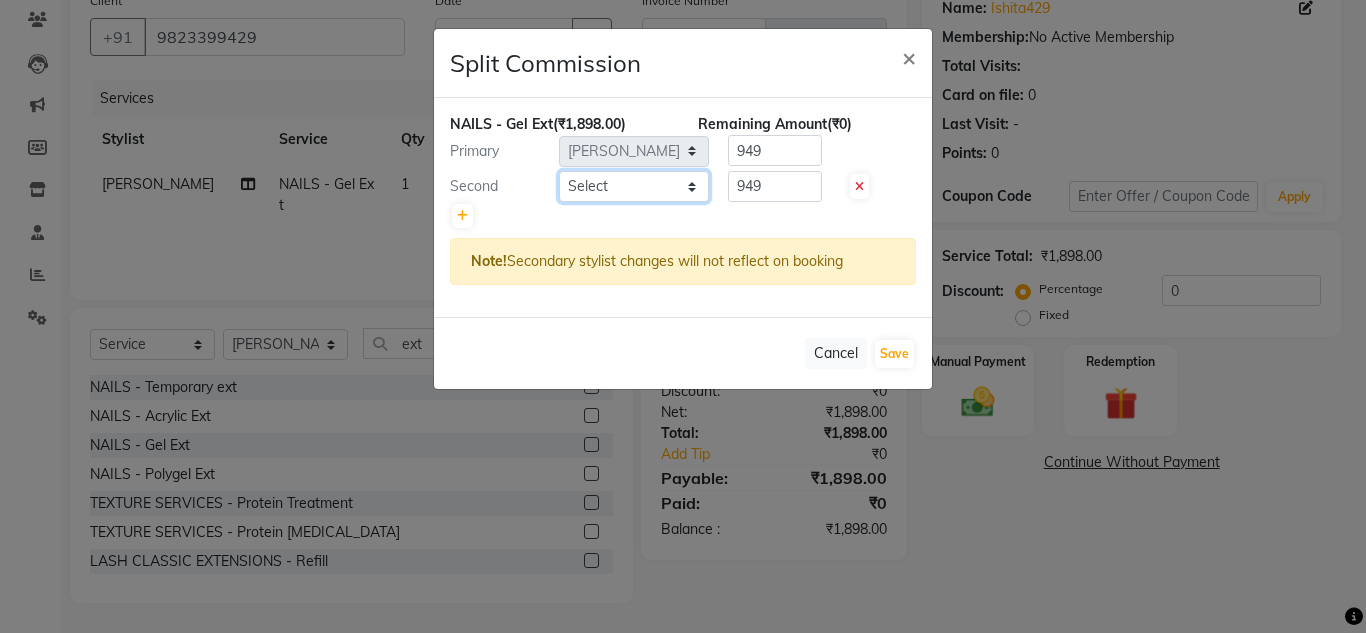 click on "Select  Alam   Arshad shaikh   Deepu Chatry   NailKraft   Neetu   Nikita   NITA  CHAHAL    Pooja Mehral   Preeti Bidlal   Sanya Shaikh   Sneha Balu Ichake   Vaishali Vinod Yadav" 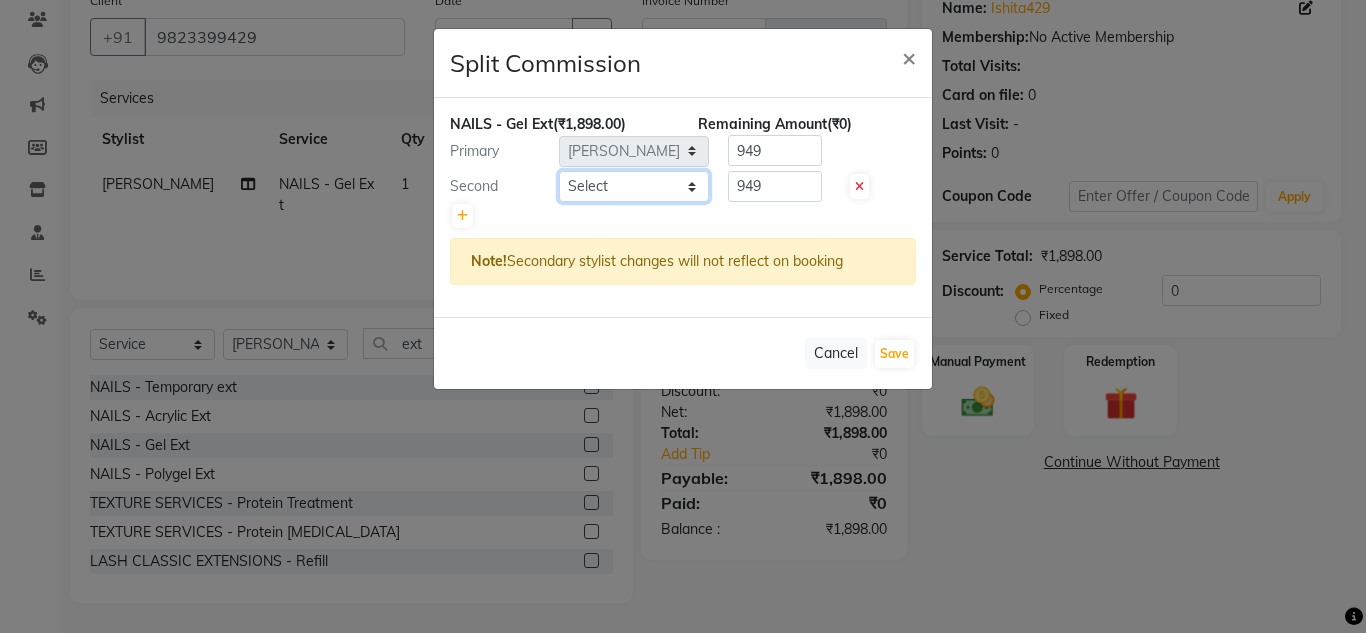 select on "76535" 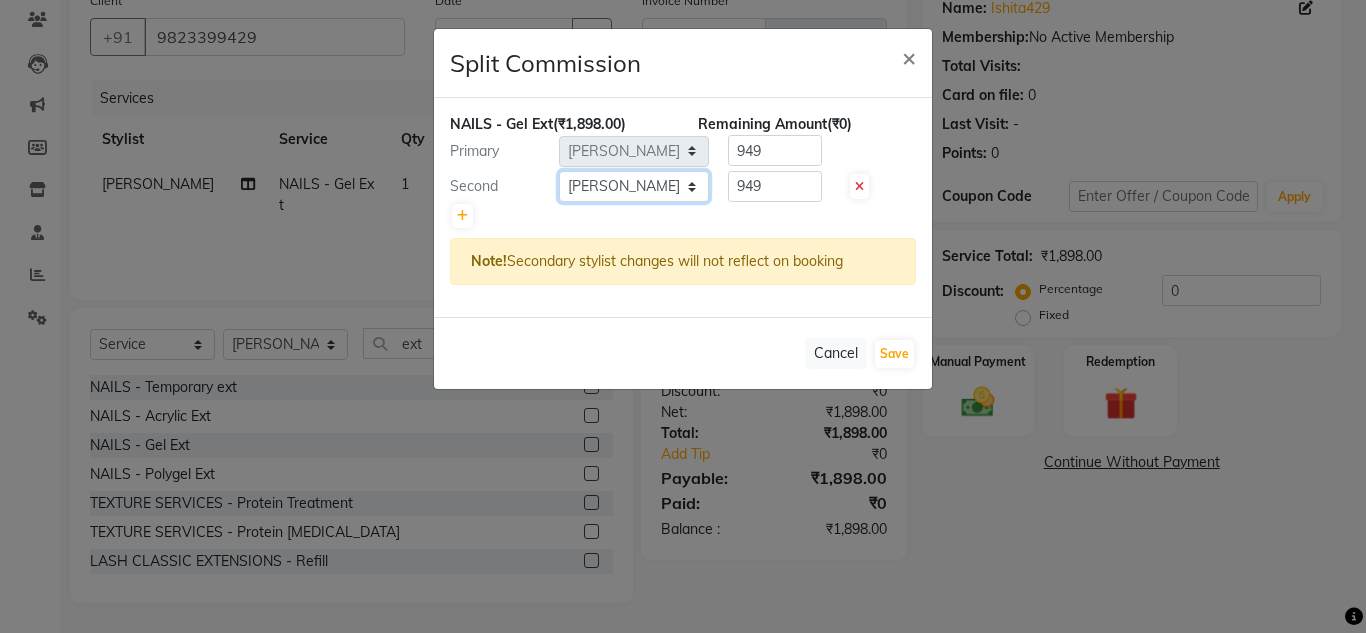 click on "Select  Alam   Arshad shaikh   Deepu Chatry   NailKraft   Neetu   Nikita   NITA  CHAHAL    Pooja Mehral   Preeti Bidlal   Sanya Shaikh   Sneha Balu Ichake   Vaishali Vinod Yadav" 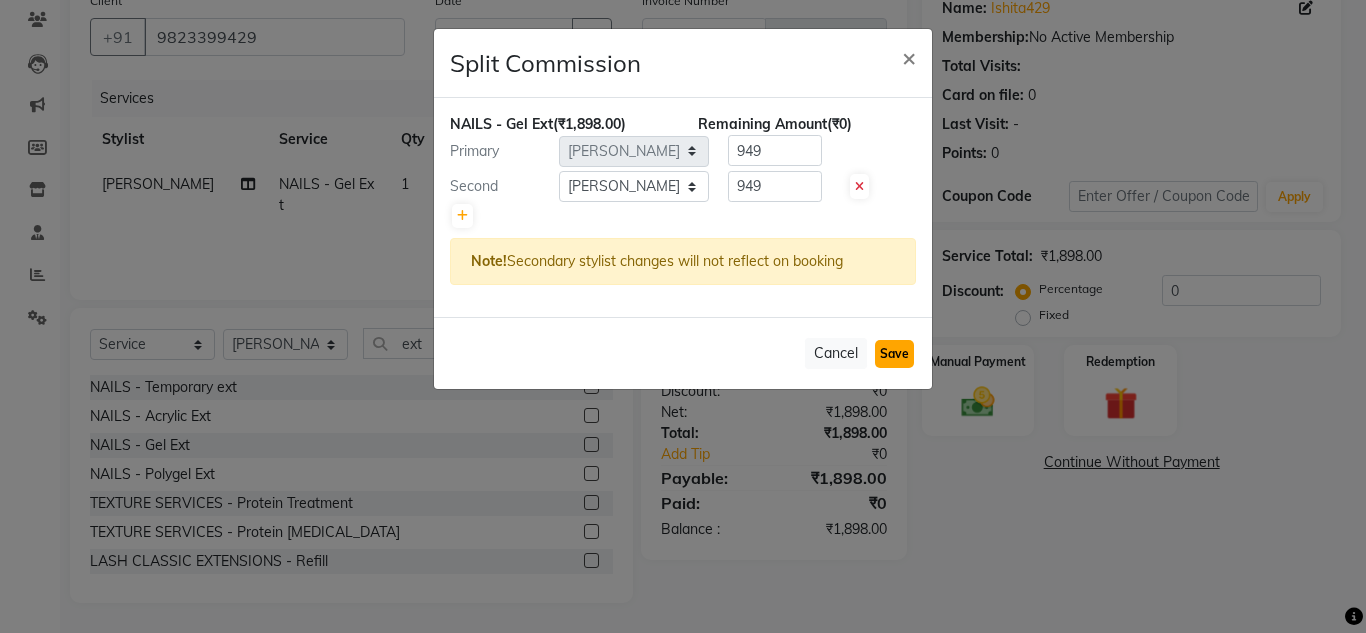 click on "Save" 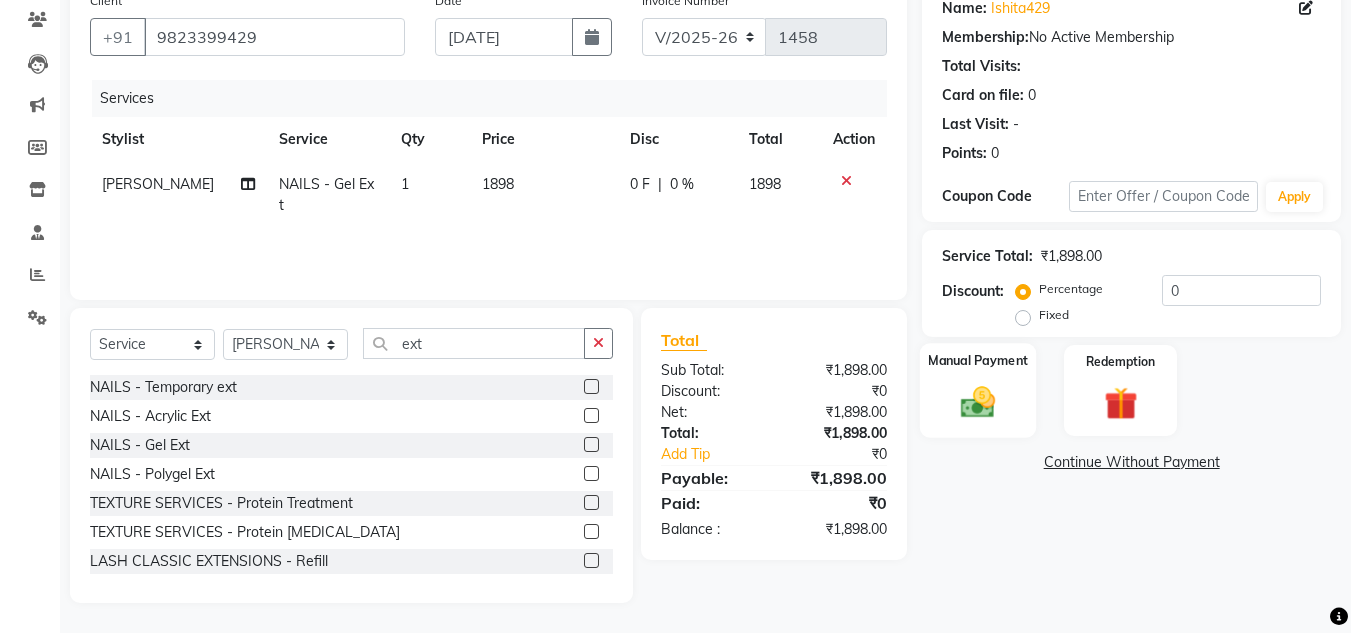 click 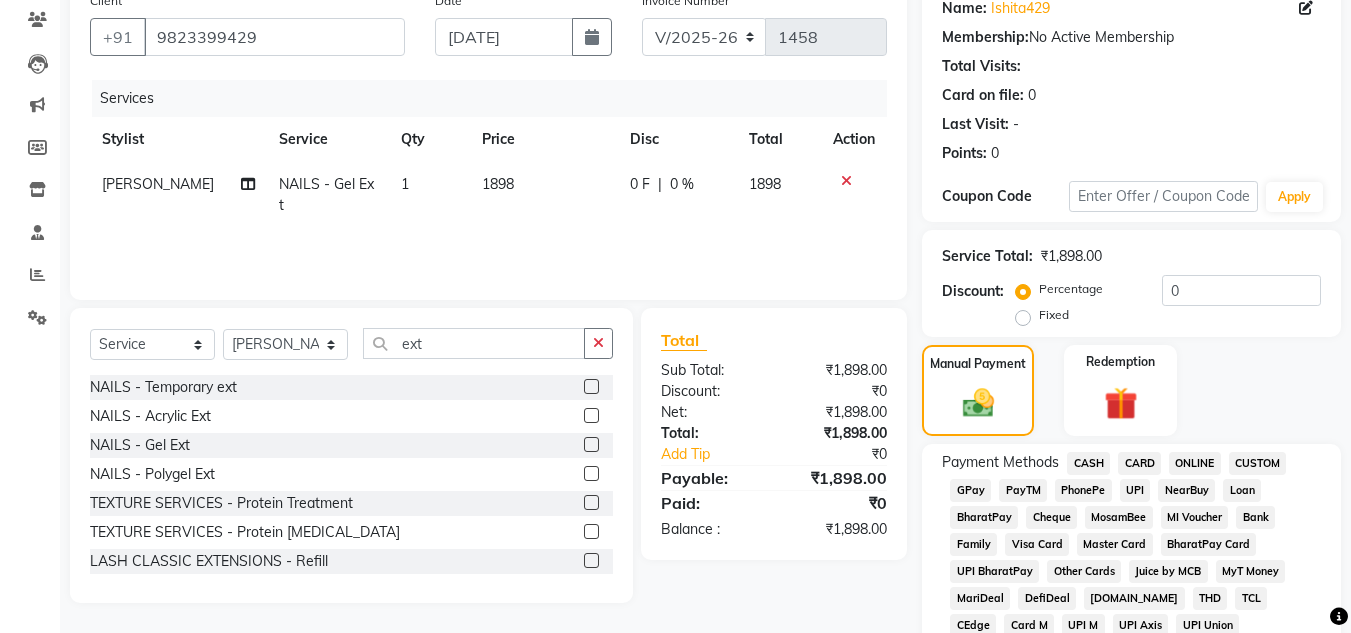 click on "GPay" 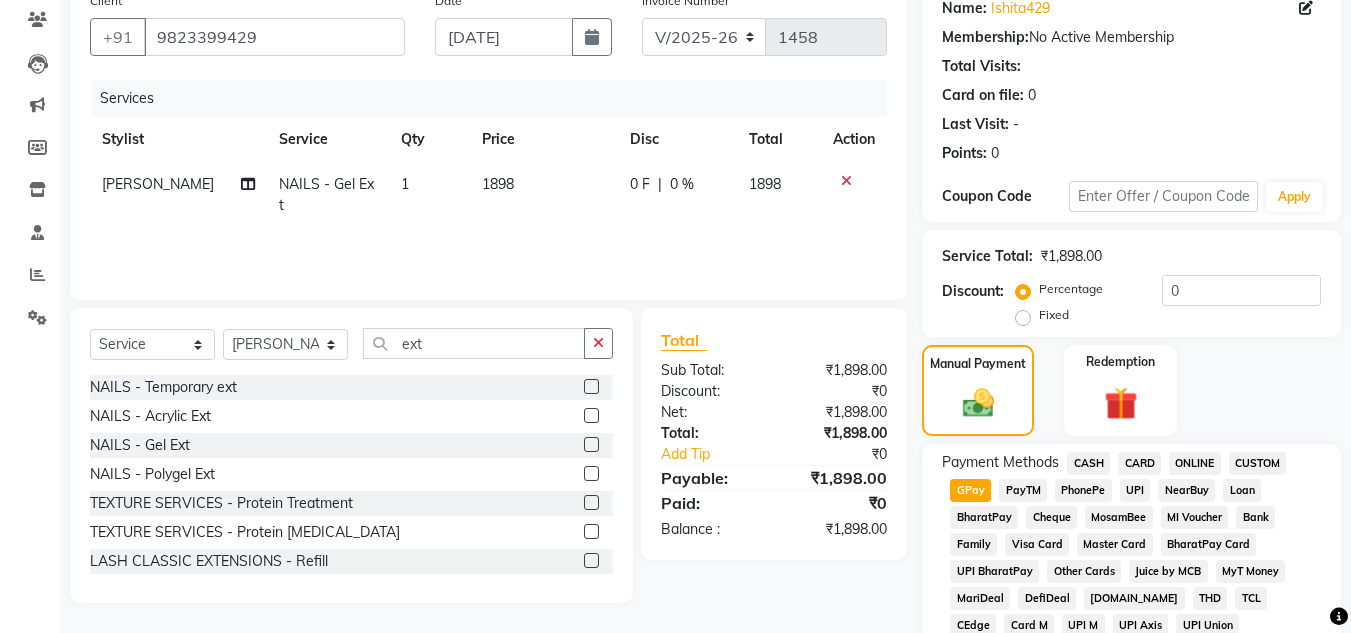 click on "GPay" 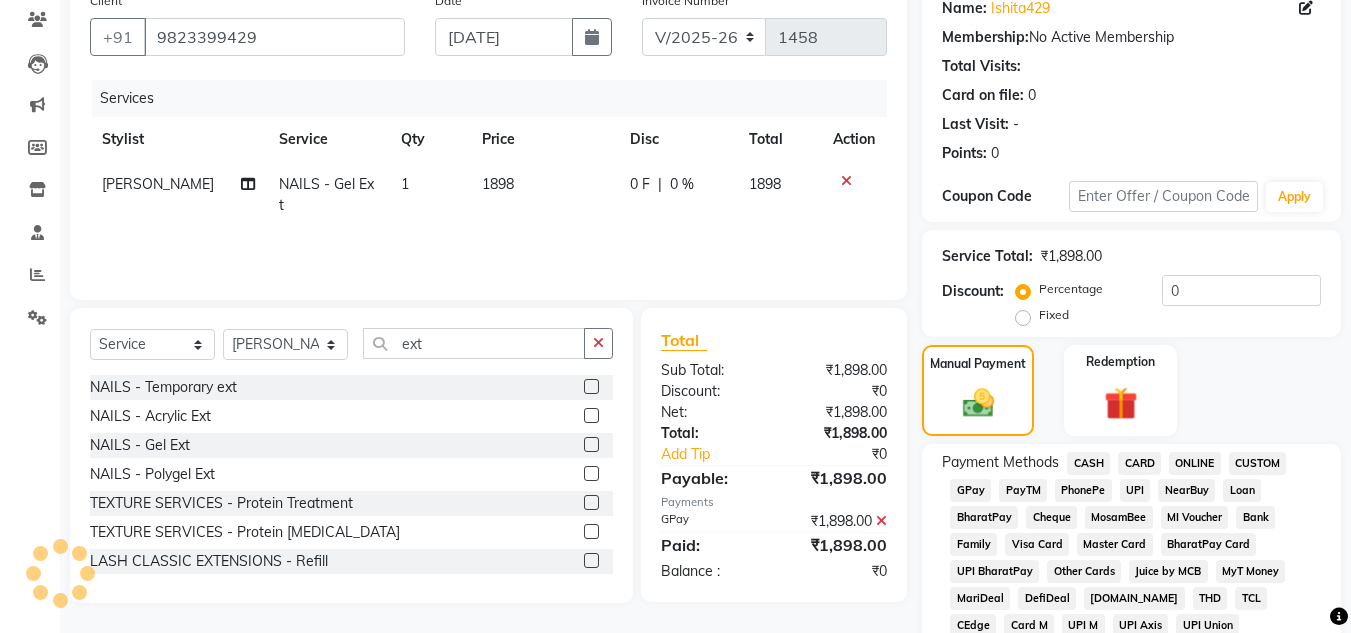 scroll, scrollTop: 869, scrollLeft: 0, axis: vertical 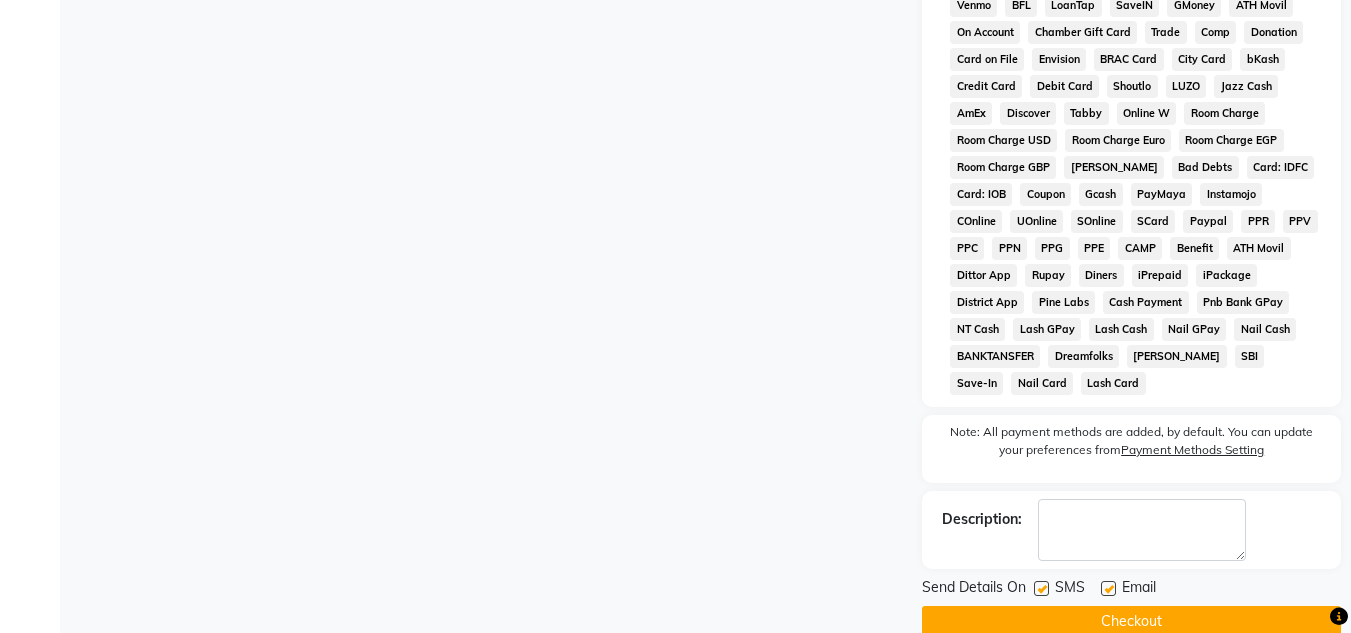 click on "Checkout" 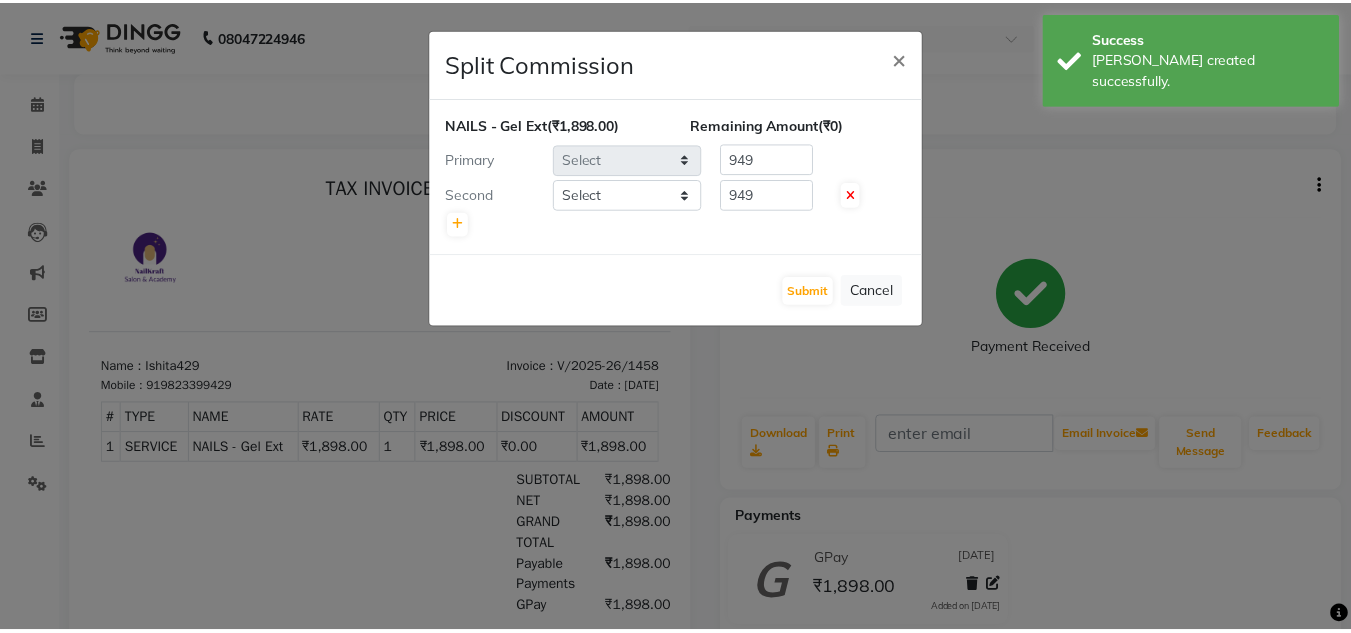 scroll, scrollTop: 0, scrollLeft: 0, axis: both 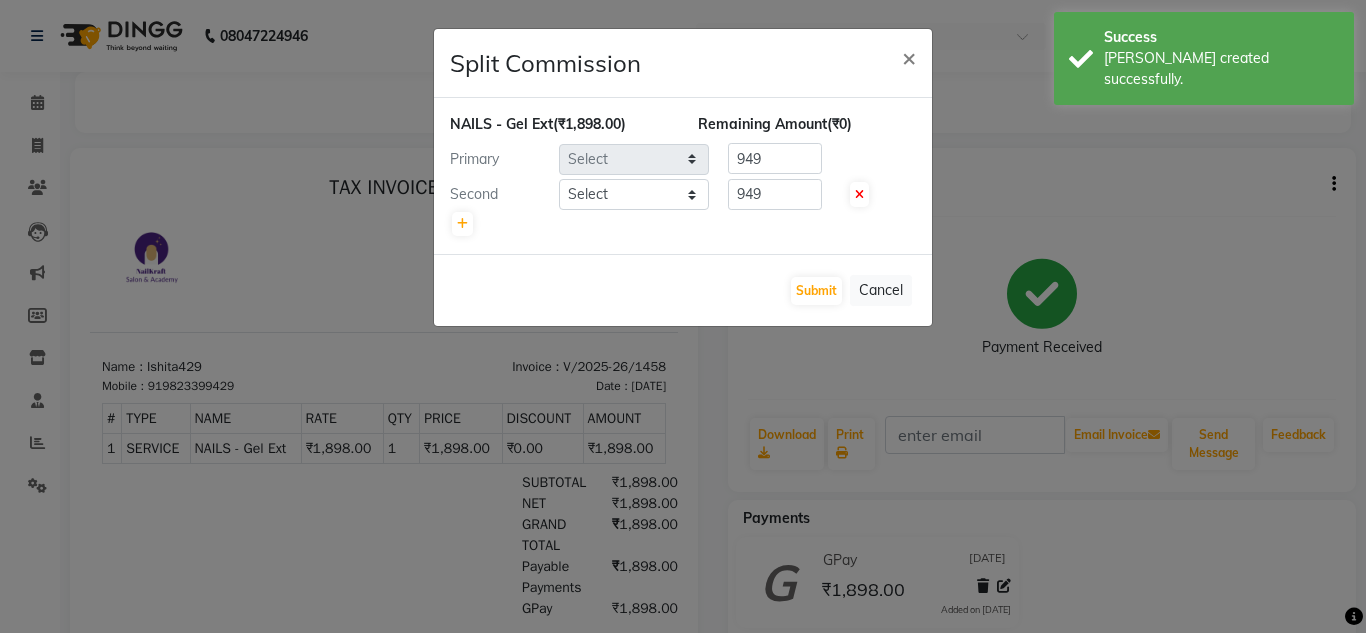select on "83263" 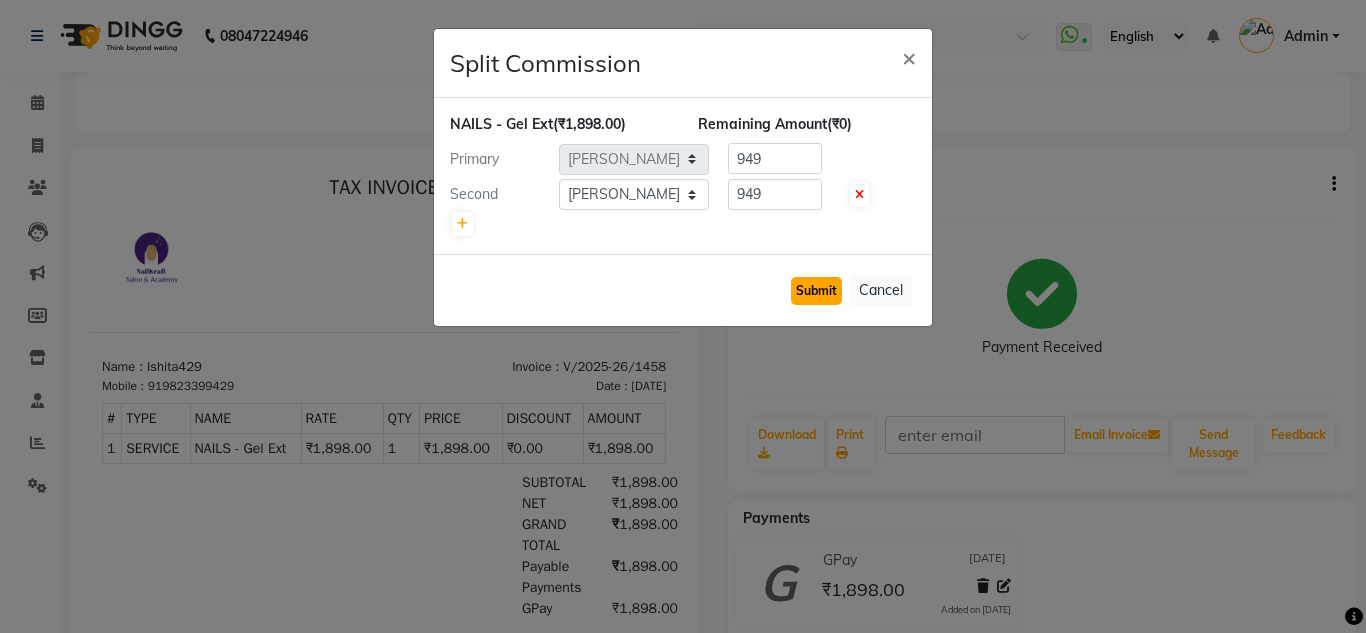 click on "Submit" 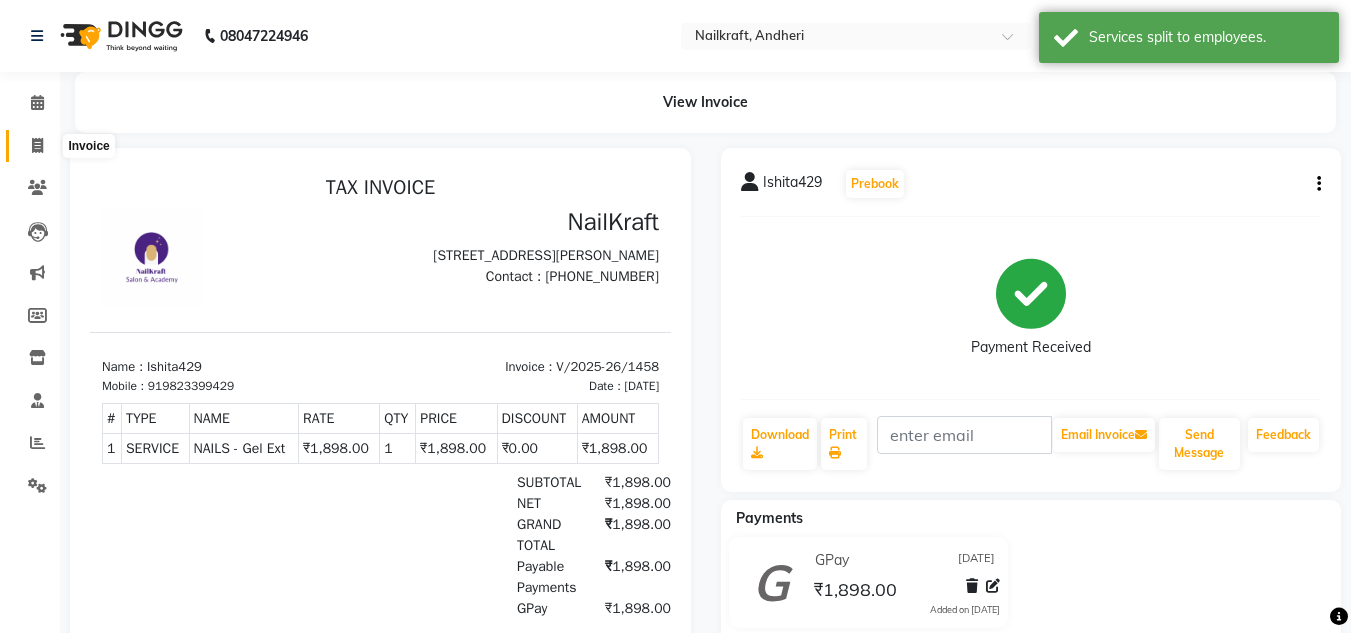 click 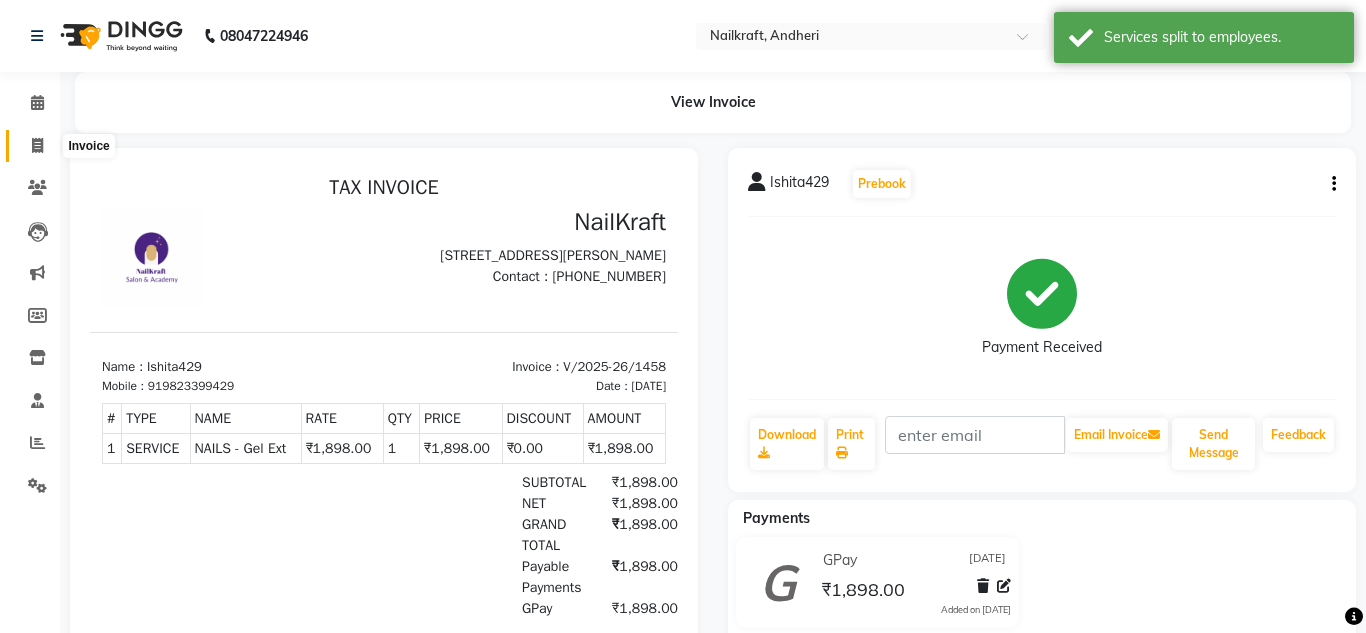 select on "service" 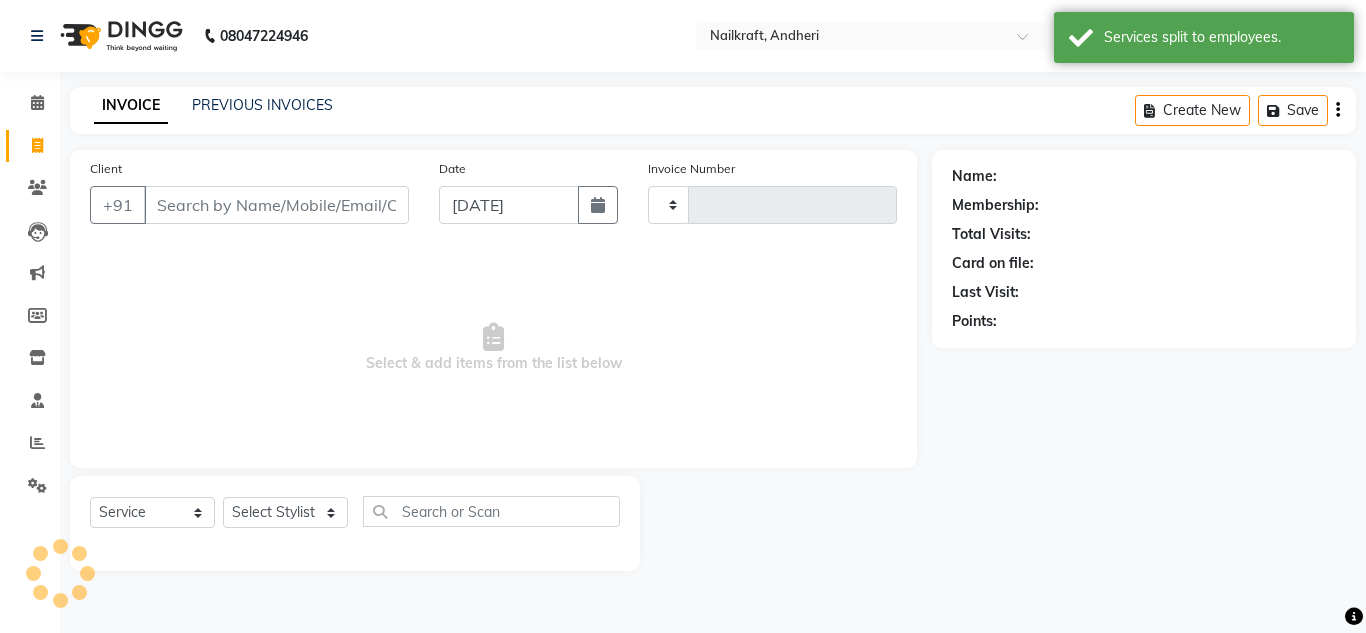 type on "1459" 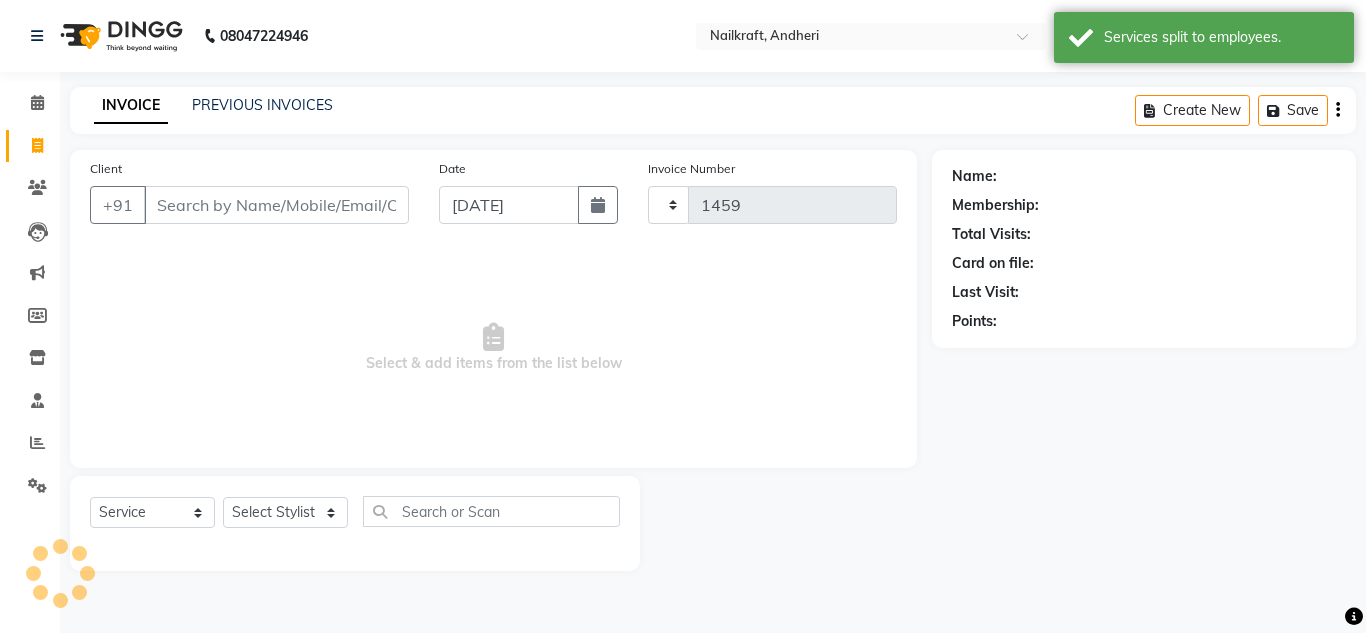 select on "6081" 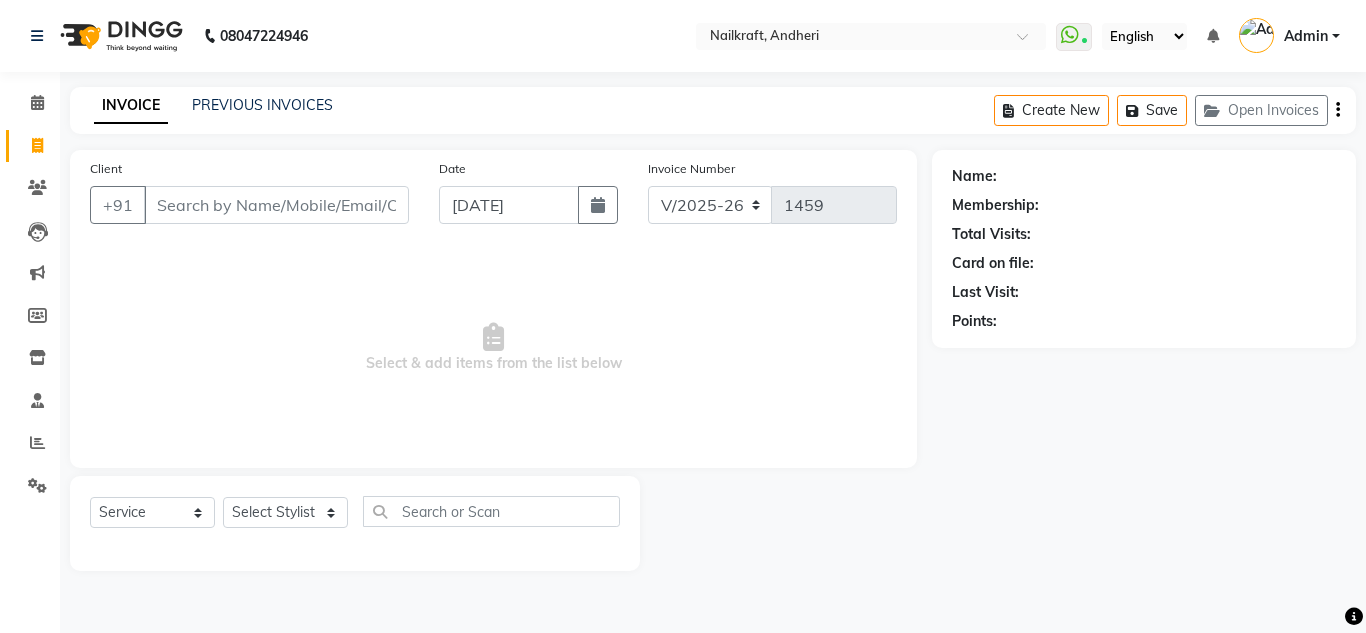 click on "Client" at bounding box center (276, 205) 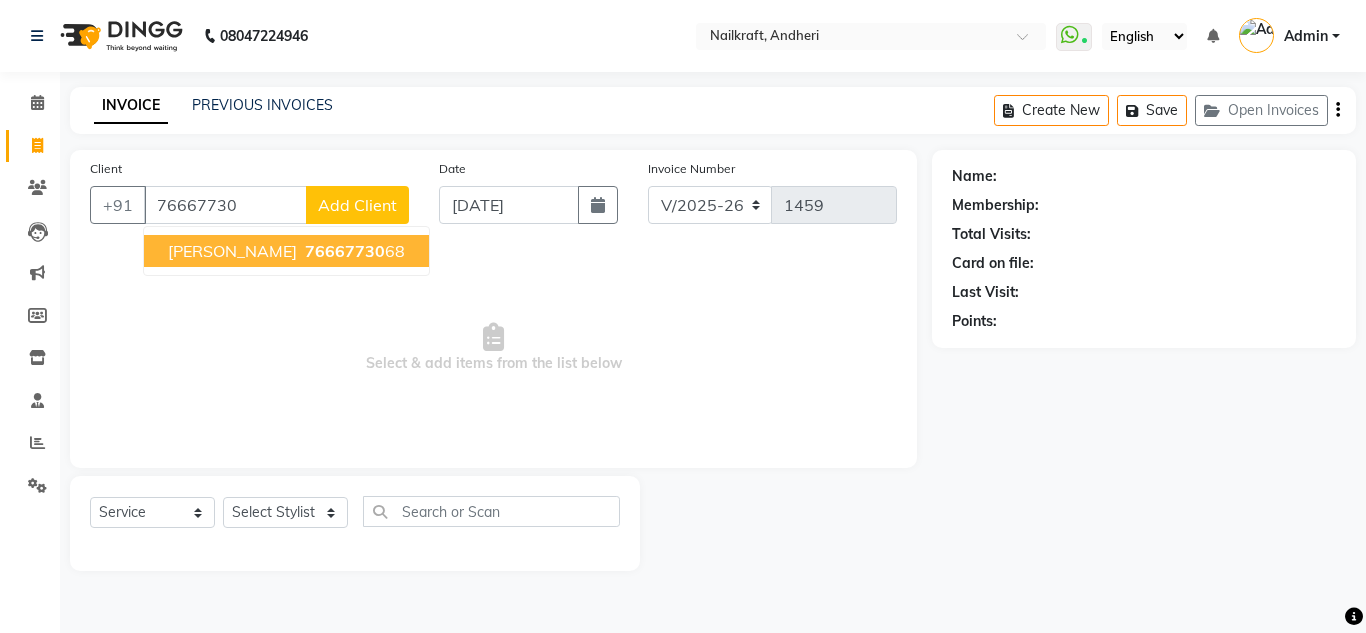 click on "76667730" at bounding box center [345, 251] 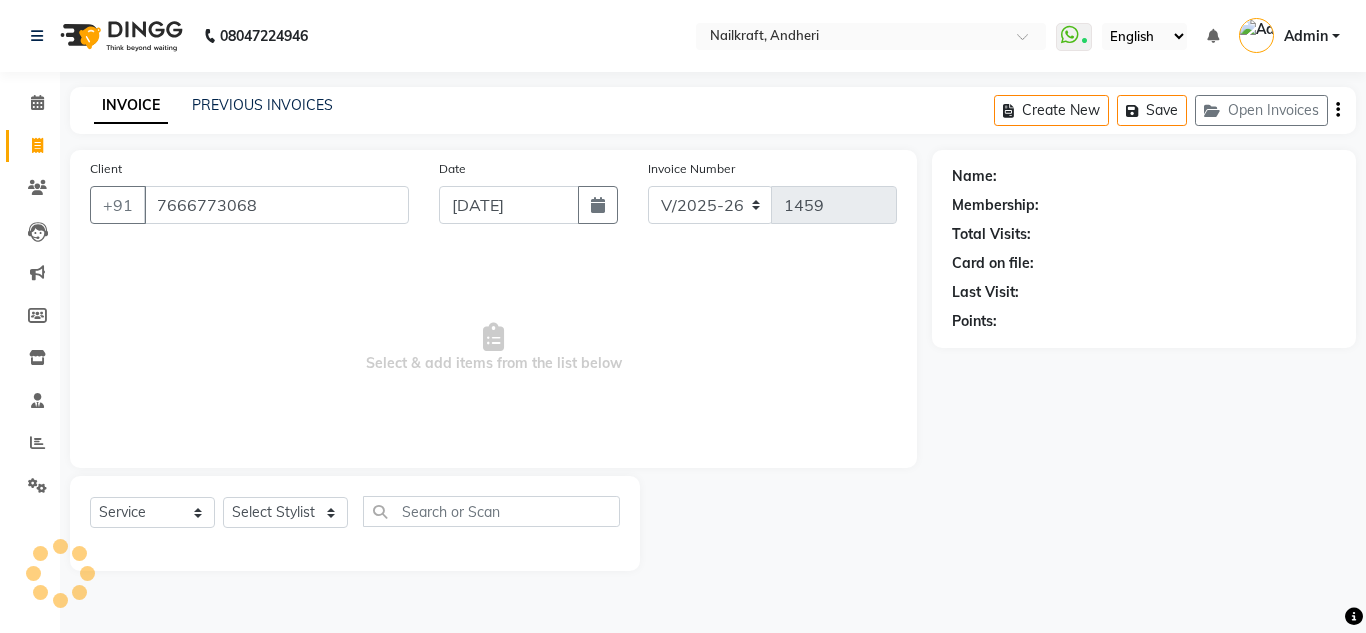 type on "7666773068" 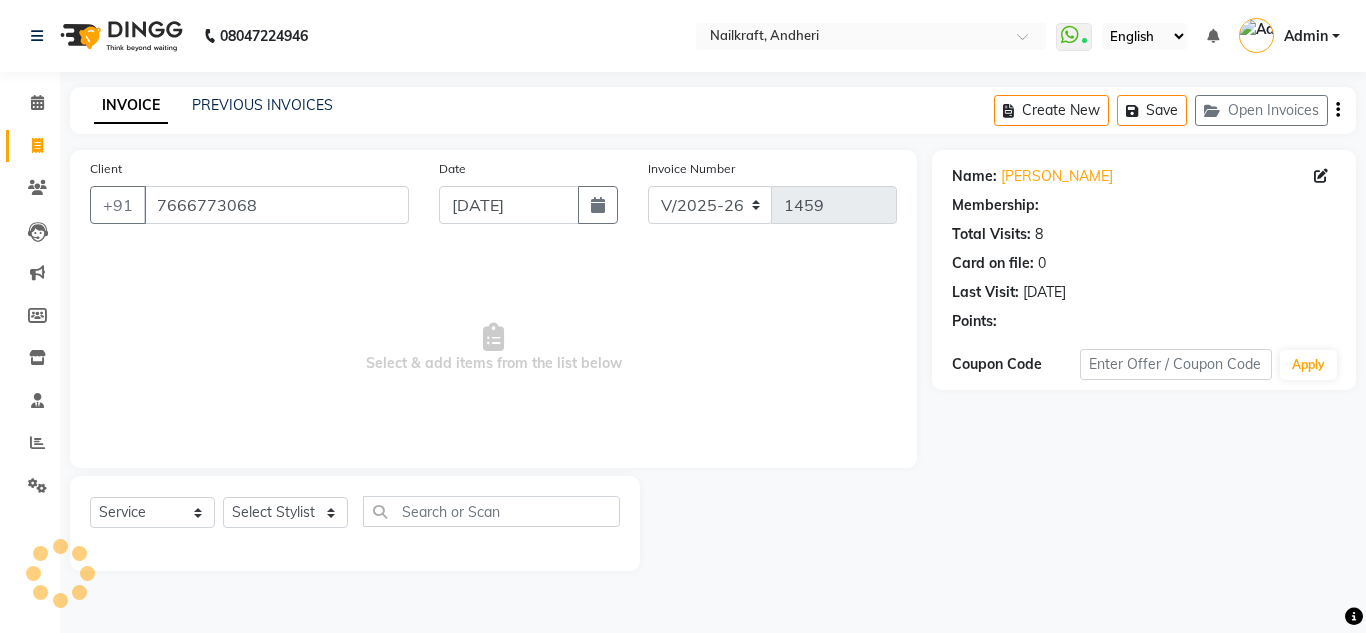 select on "1: Object" 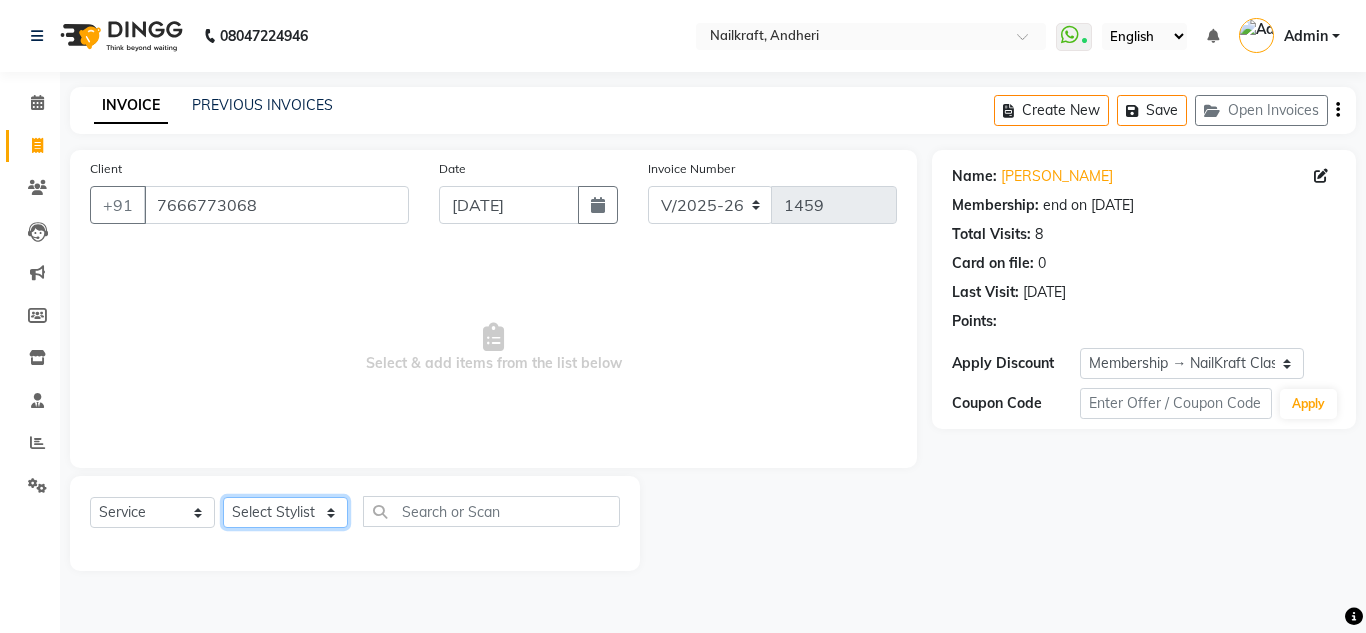 click on "Select Stylist Alam Arshad shaikh Deepu Chatry NailKraft Neetu Nikita NITA  CHAHAL  Pooja Mehral Preeti Bidlal Sanya Shaikh Sneha Balu Ichake Vaishali Vinod Yadav" 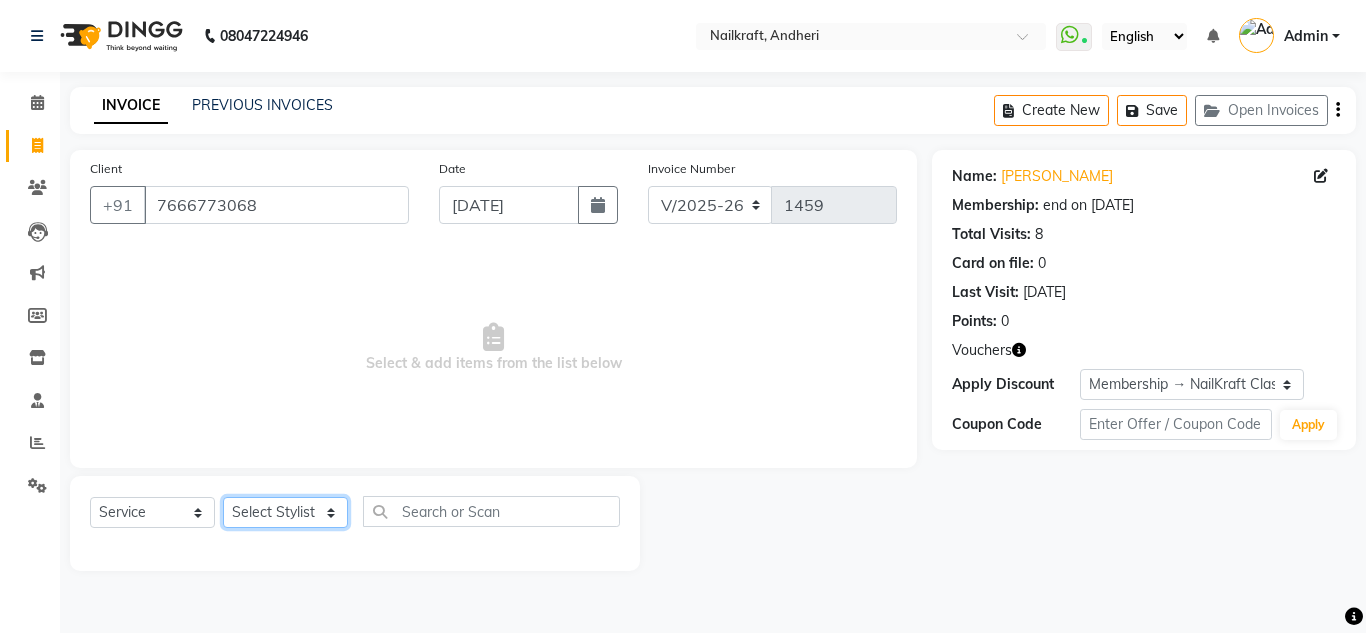 select on "67704" 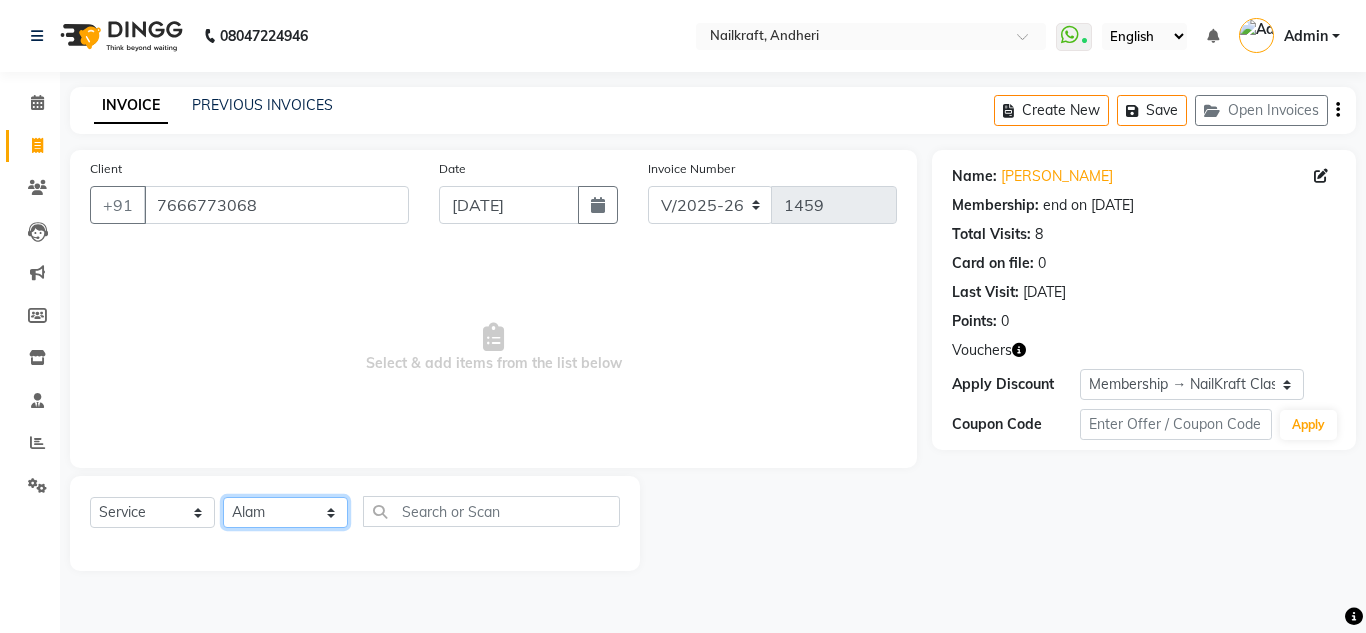 click on "Select Stylist Alam Arshad shaikh Deepu Chatry NailKraft Neetu Nikita NITA  CHAHAL  Pooja Mehral Preeti Bidlal Sanya Shaikh Sneha Balu Ichake Vaishali Vinod Yadav" 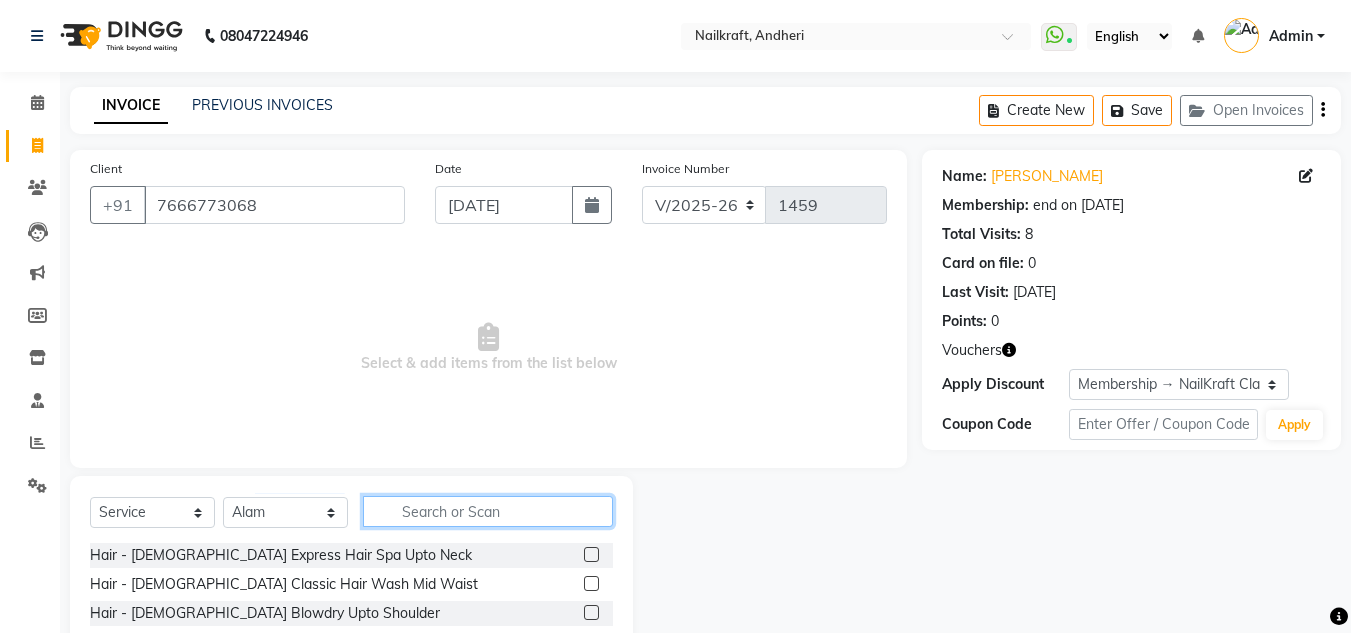 click 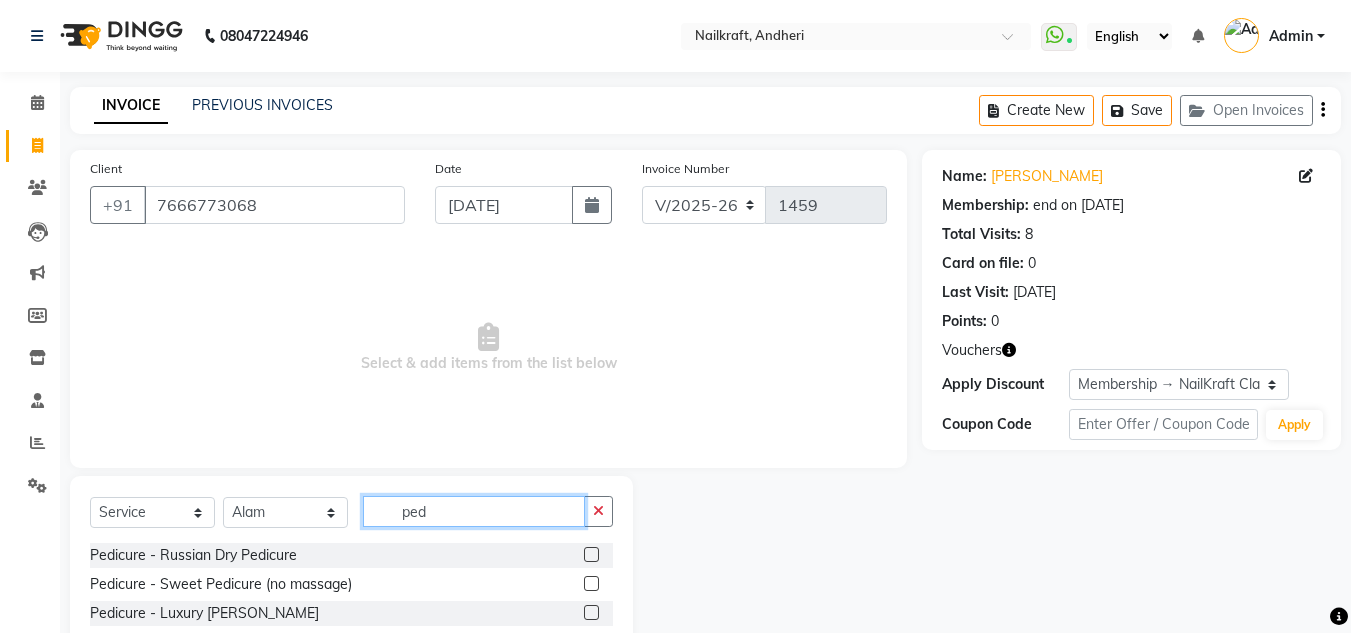 type on "ped" 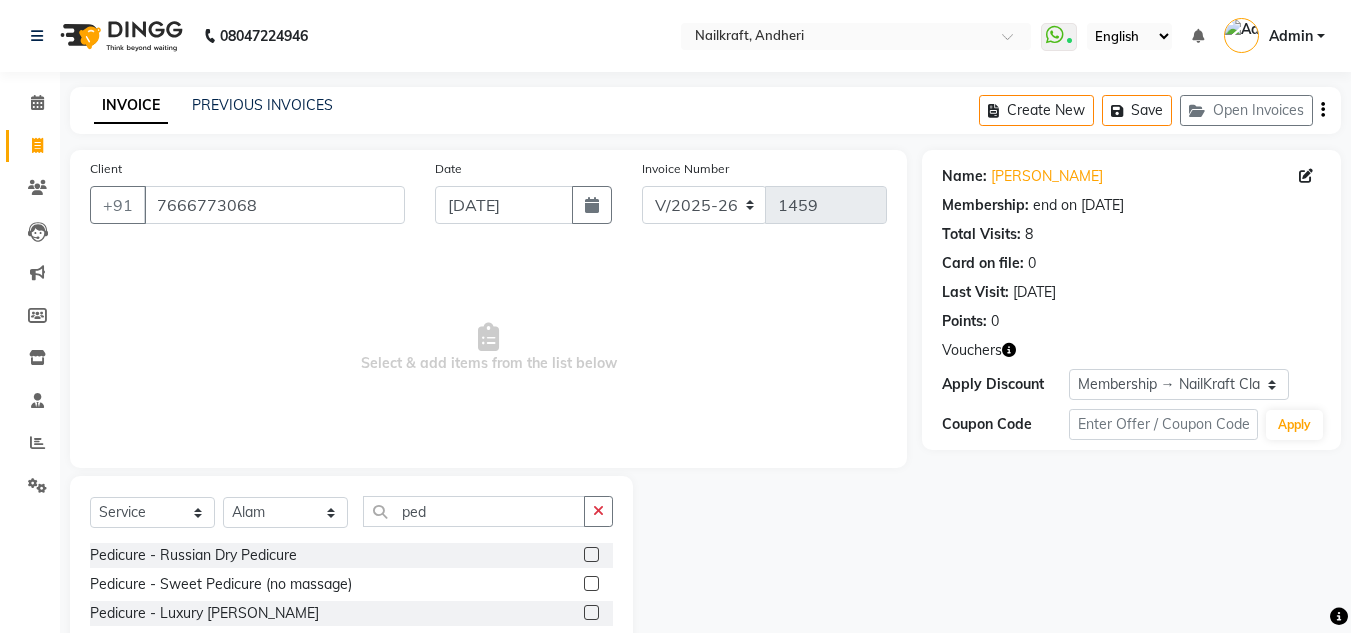 click 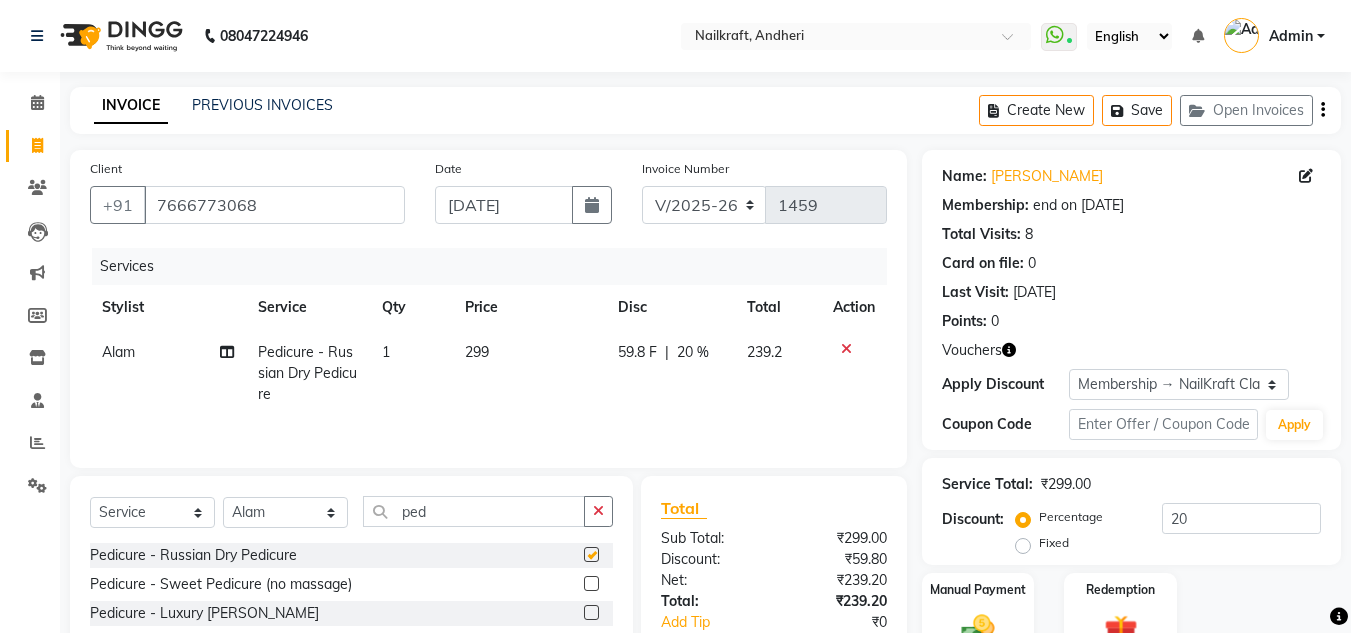 checkbox on "false" 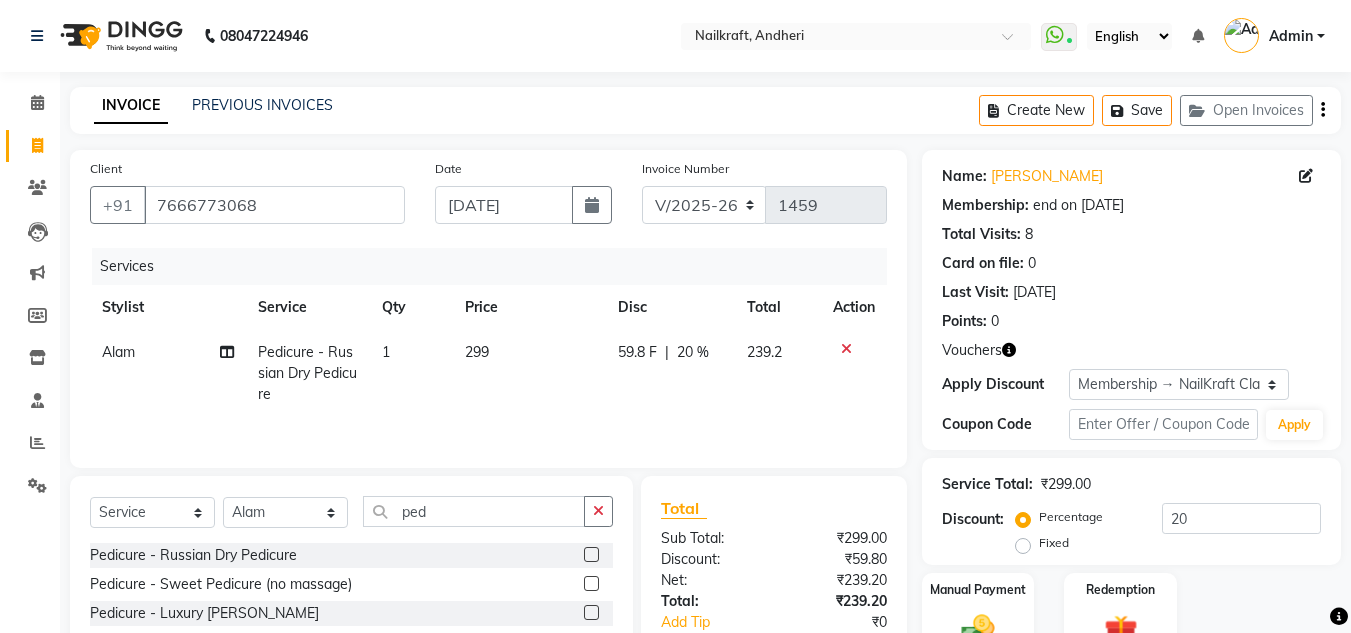 click 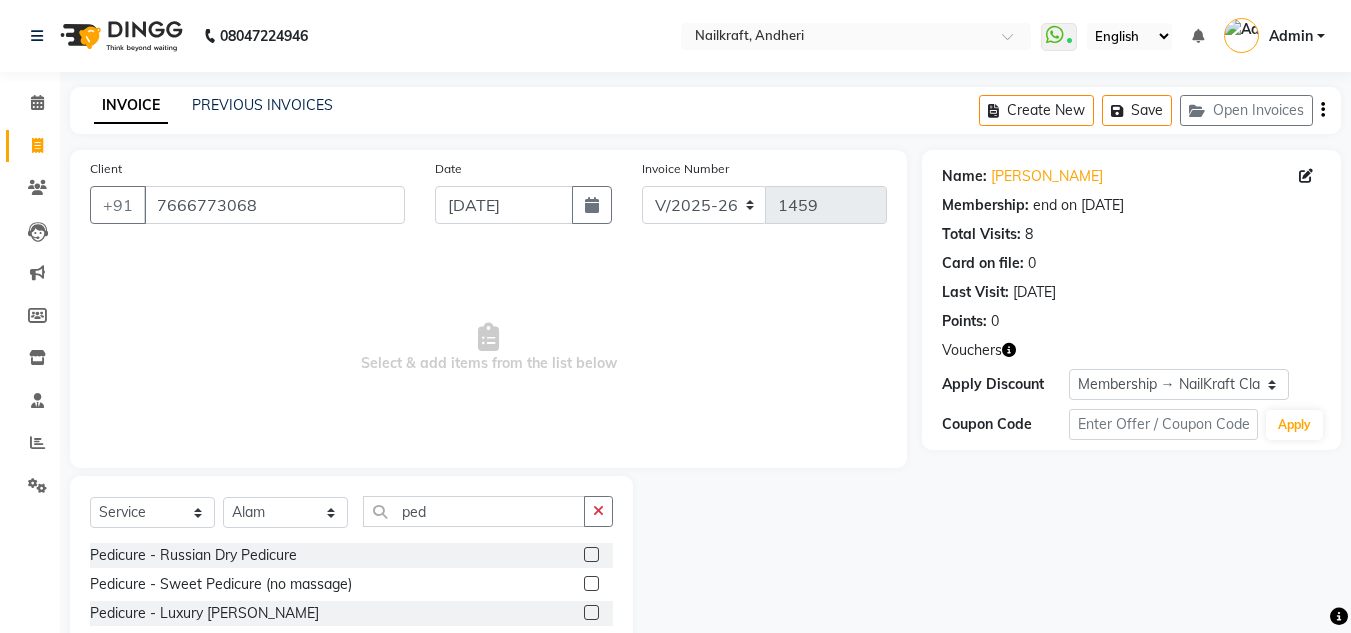 scroll, scrollTop: 168, scrollLeft: 0, axis: vertical 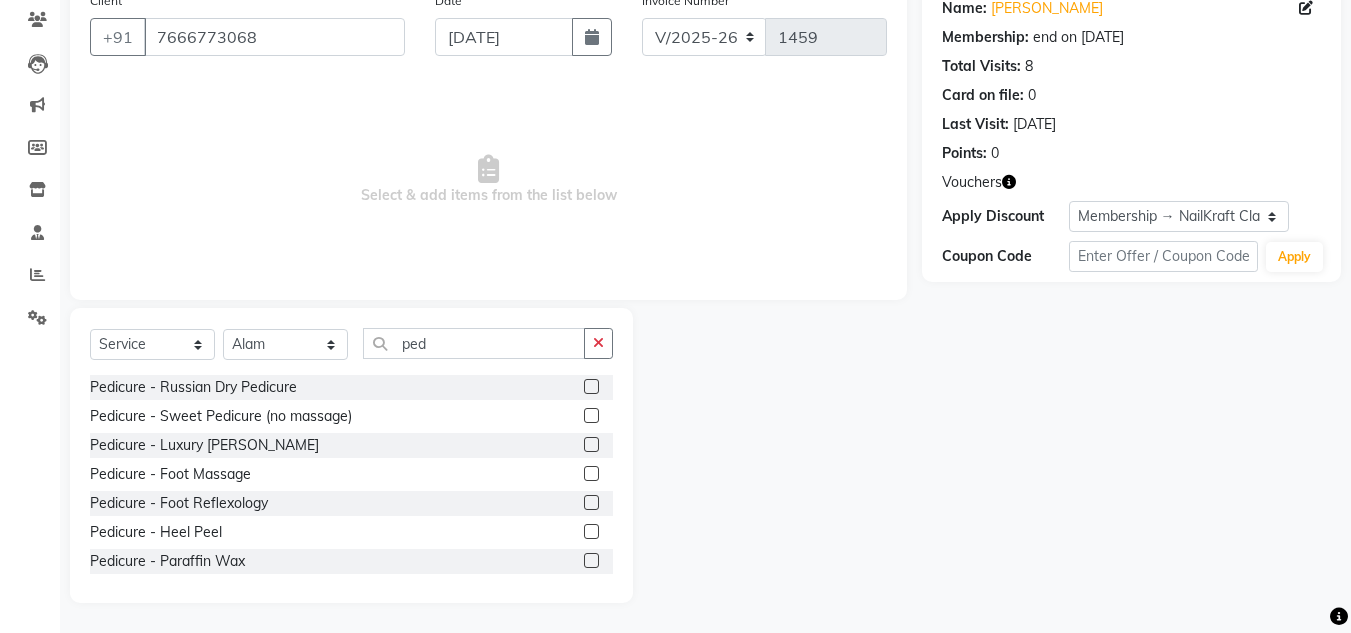 click 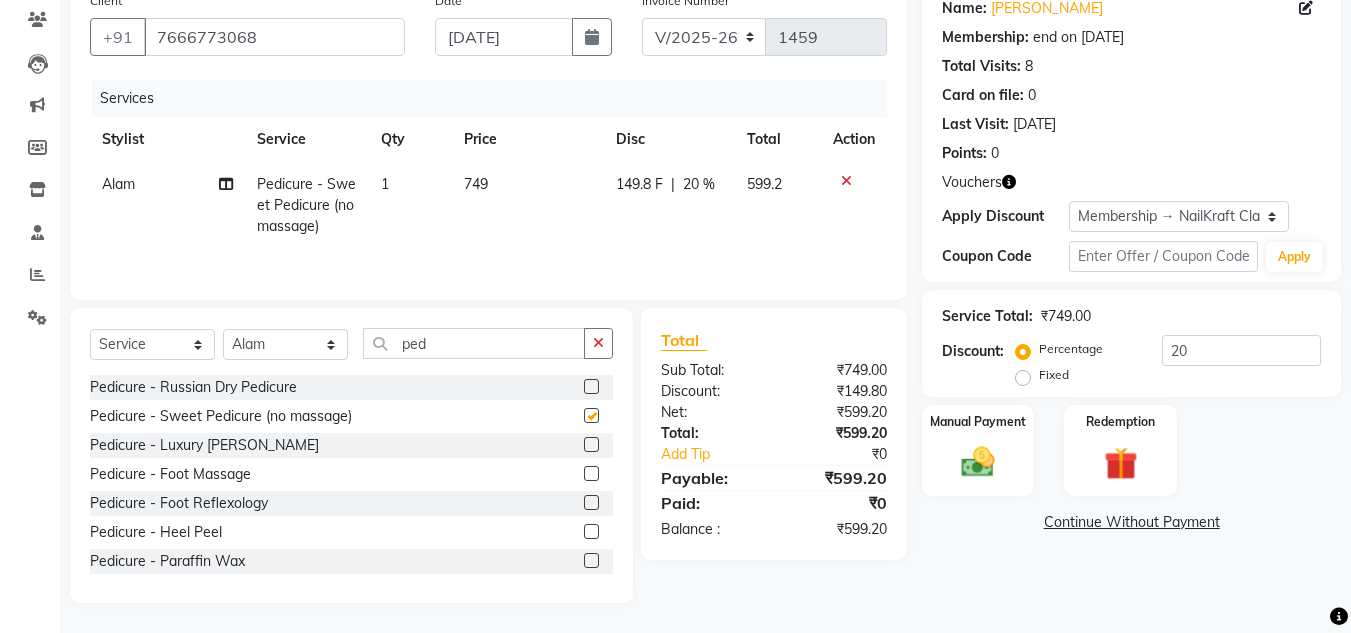 checkbox on "false" 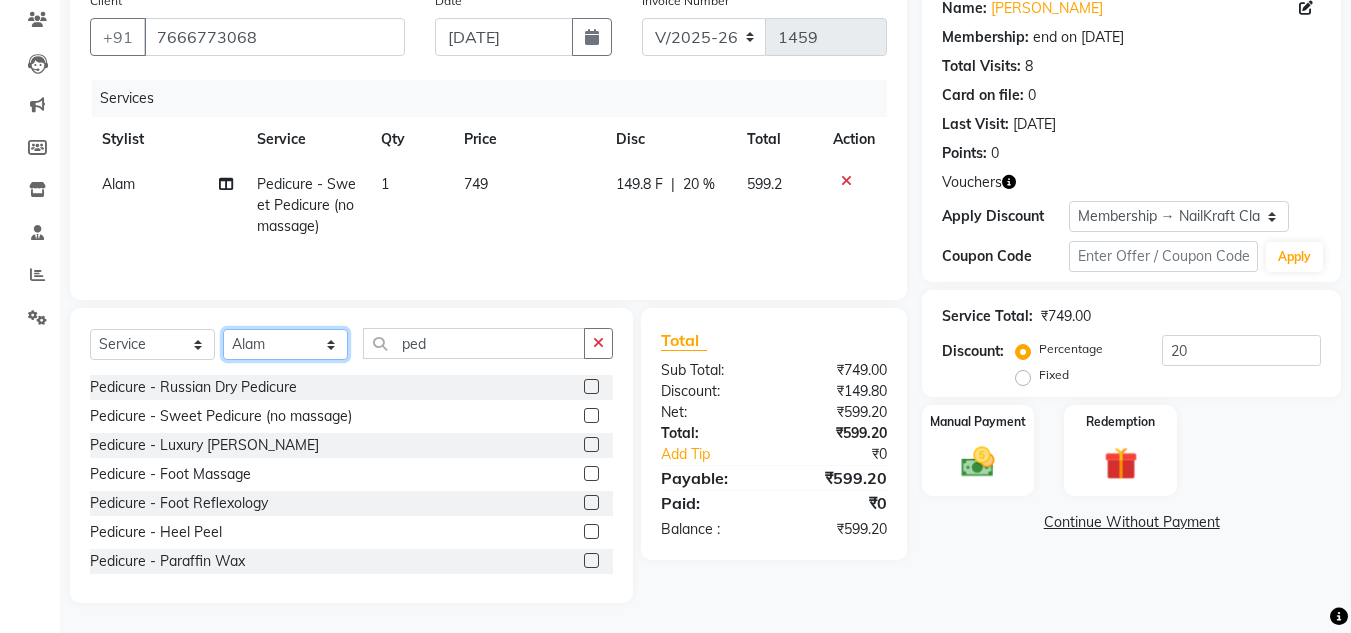 click on "Select Stylist Alam Arshad shaikh Deepu Chatry NailKraft Neetu Nikita NITA  CHAHAL  Pooja Mehral Preeti Bidlal Sanya Shaikh Sneha Balu Ichake Vaishali Vinod Yadav" 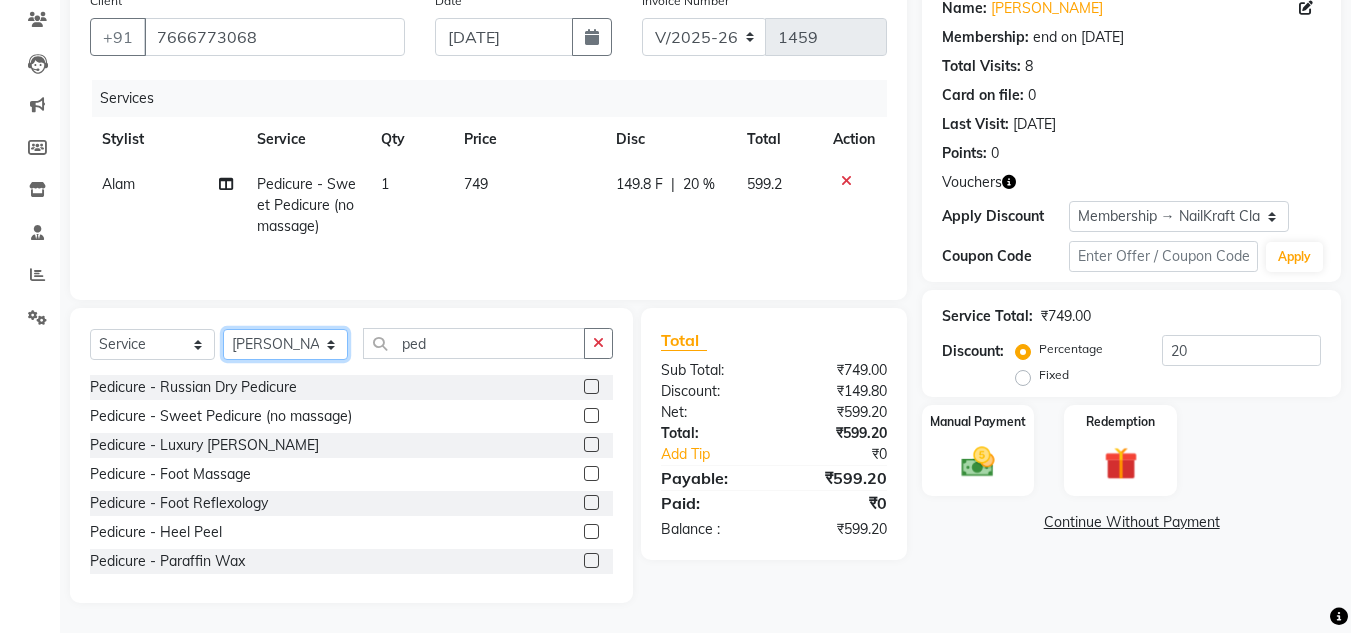 click on "Select Stylist Alam Arshad shaikh Deepu Chatry NailKraft Neetu Nikita NITA  CHAHAL  Pooja Mehral Preeti Bidlal Sanya Shaikh Sneha Balu Ichake Vaishali Vinod Yadav" 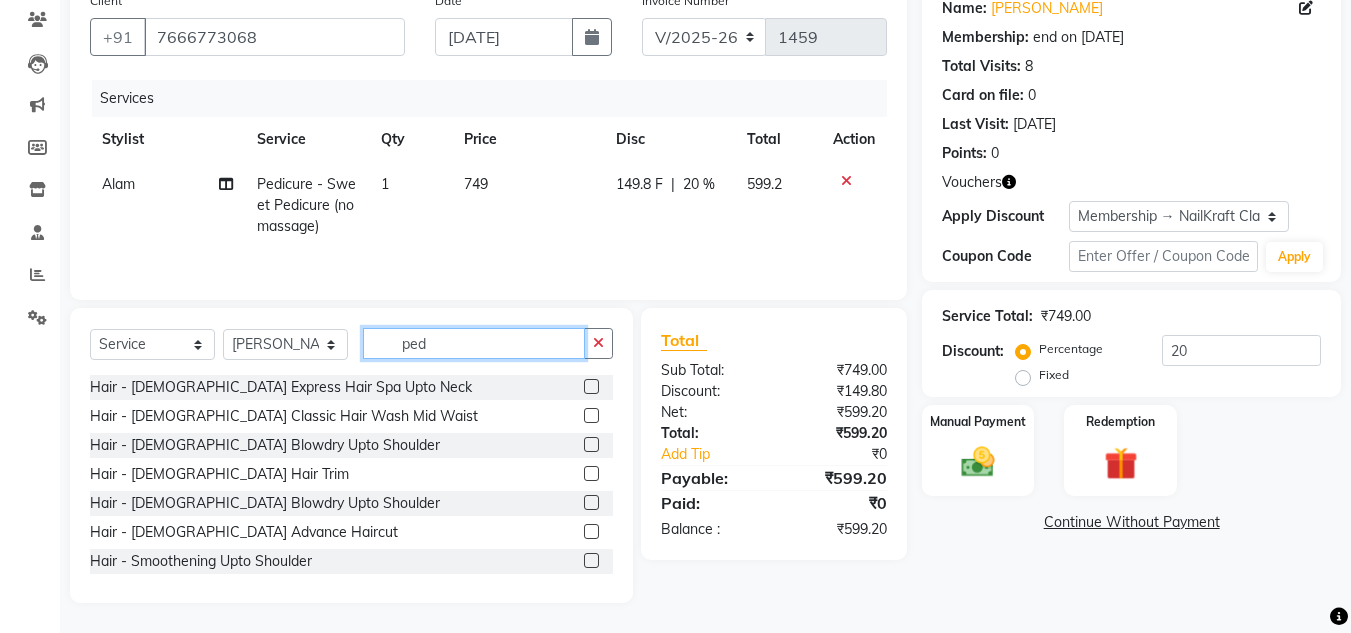 click on "ped" 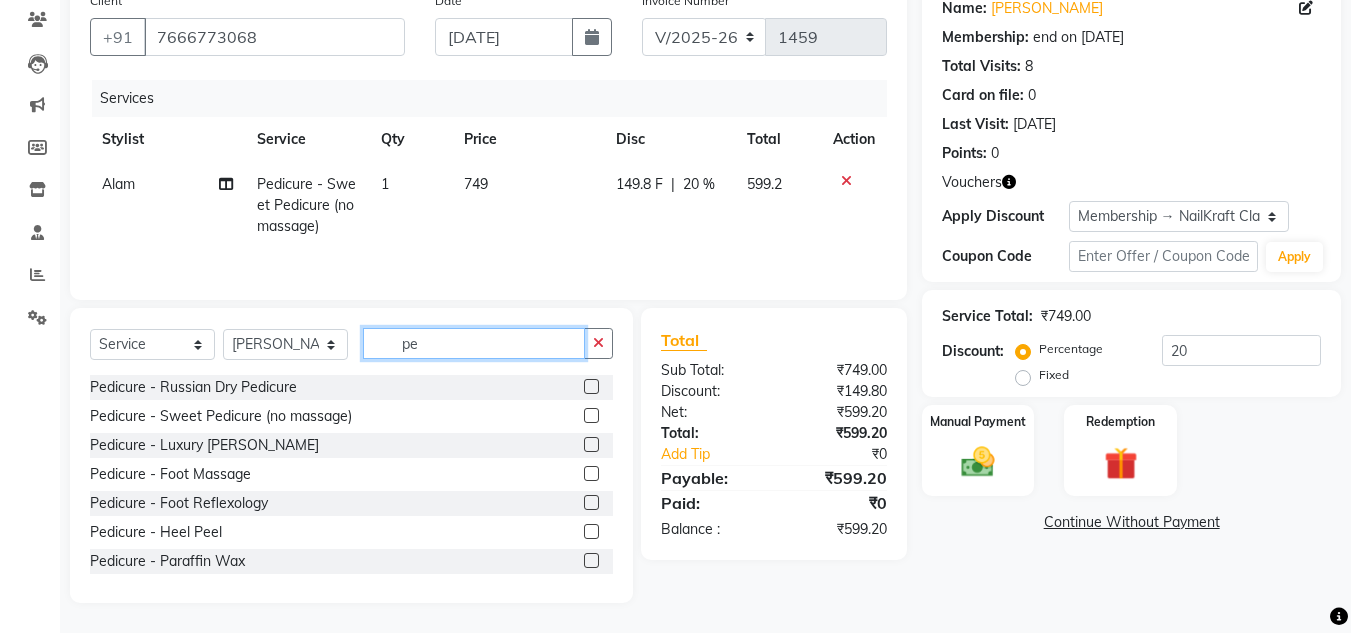 type on "p" 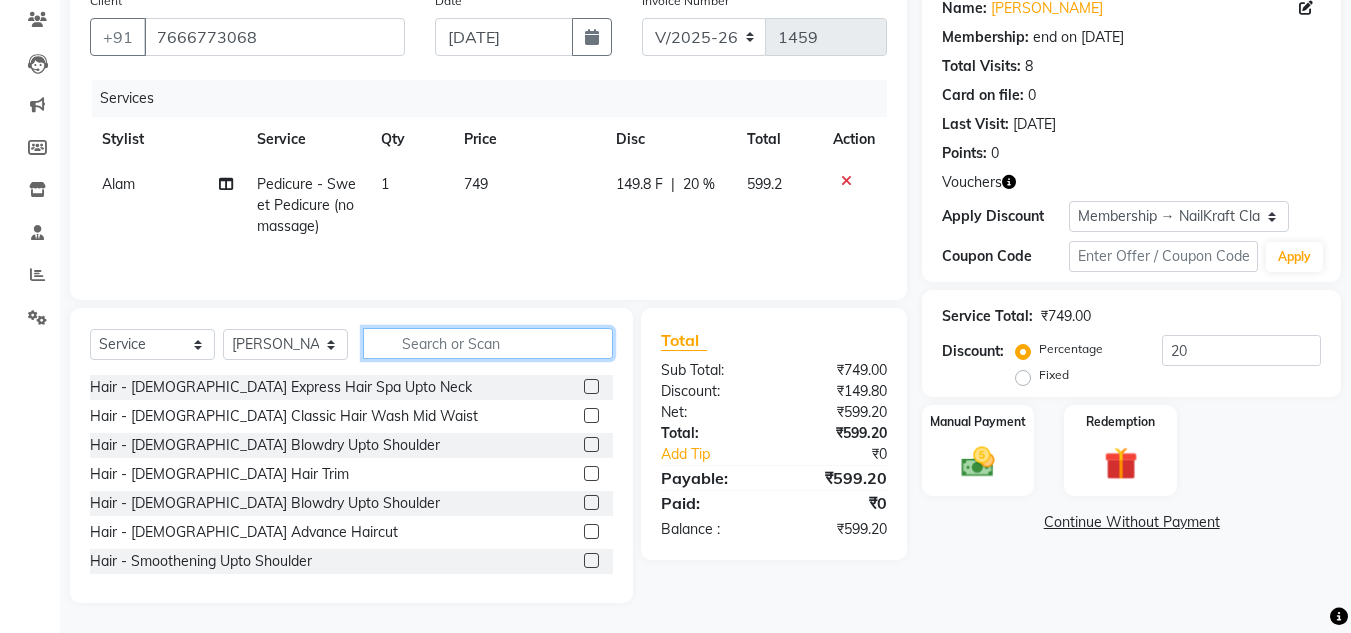 type on "e" 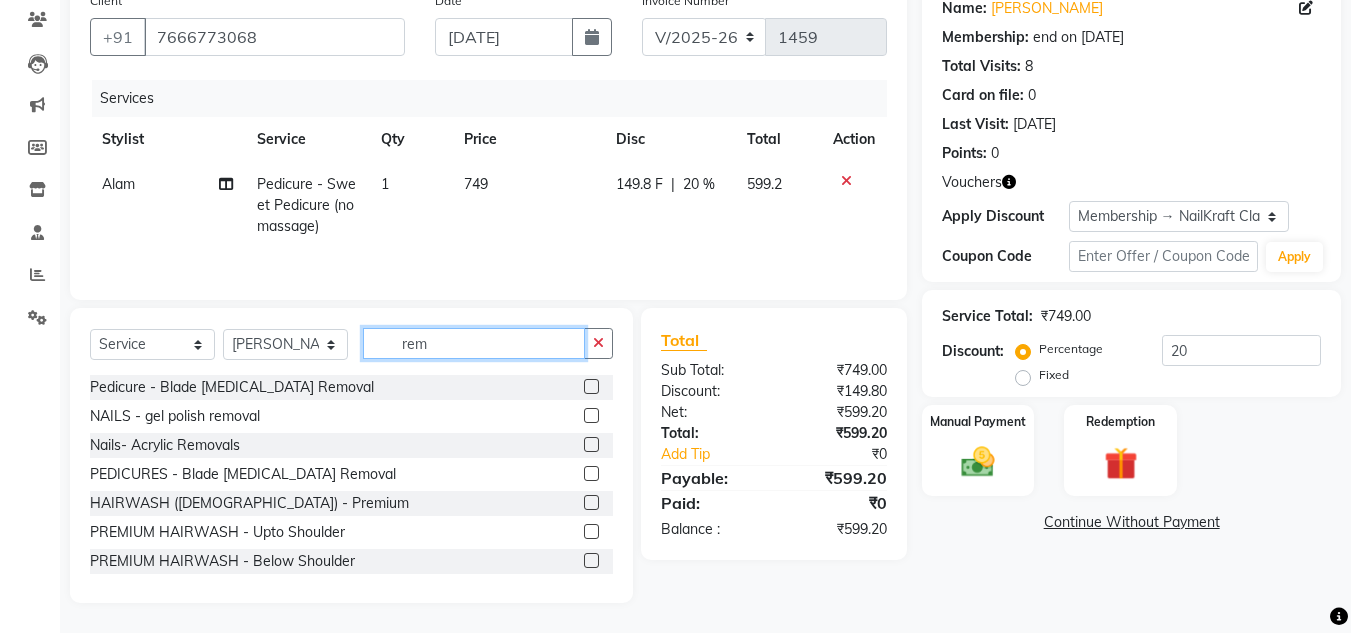type on "rem" 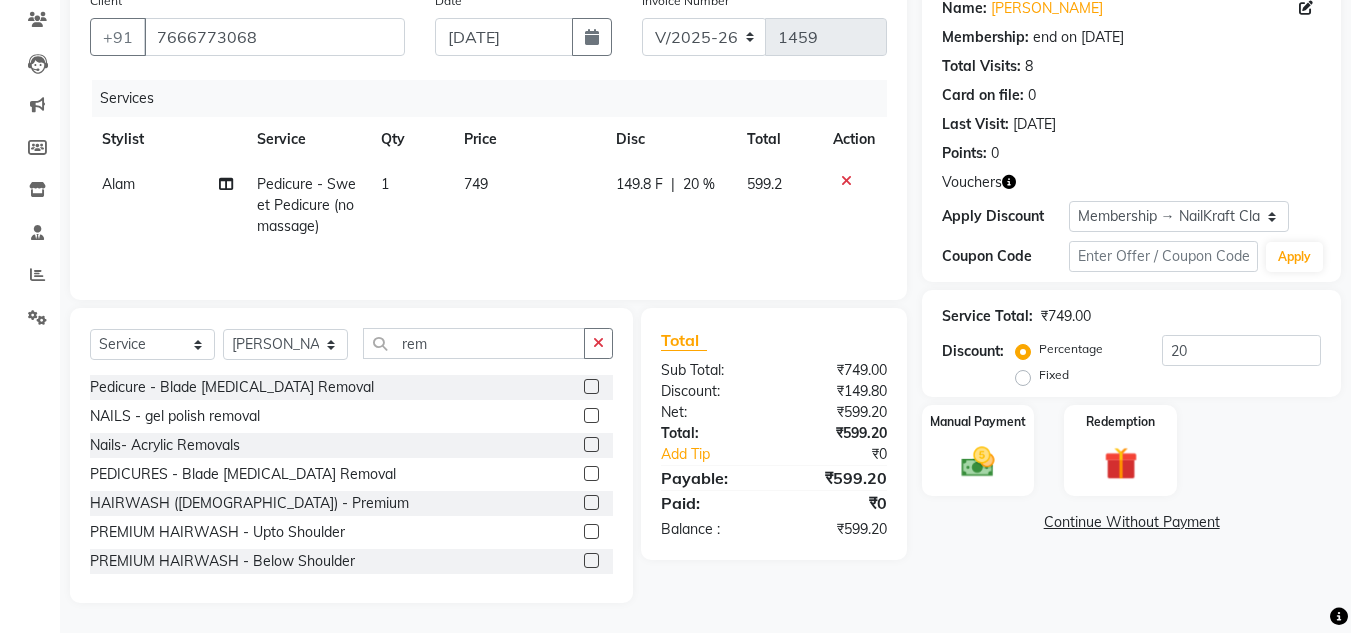 click 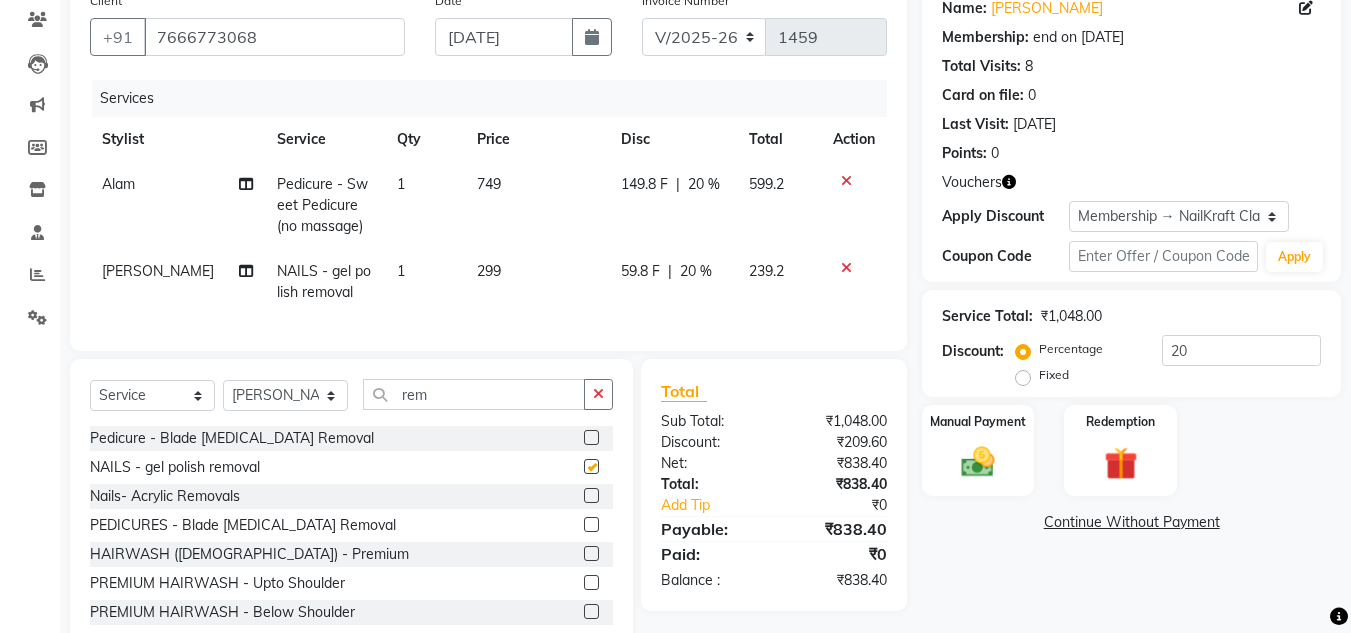 checkbox on "false" 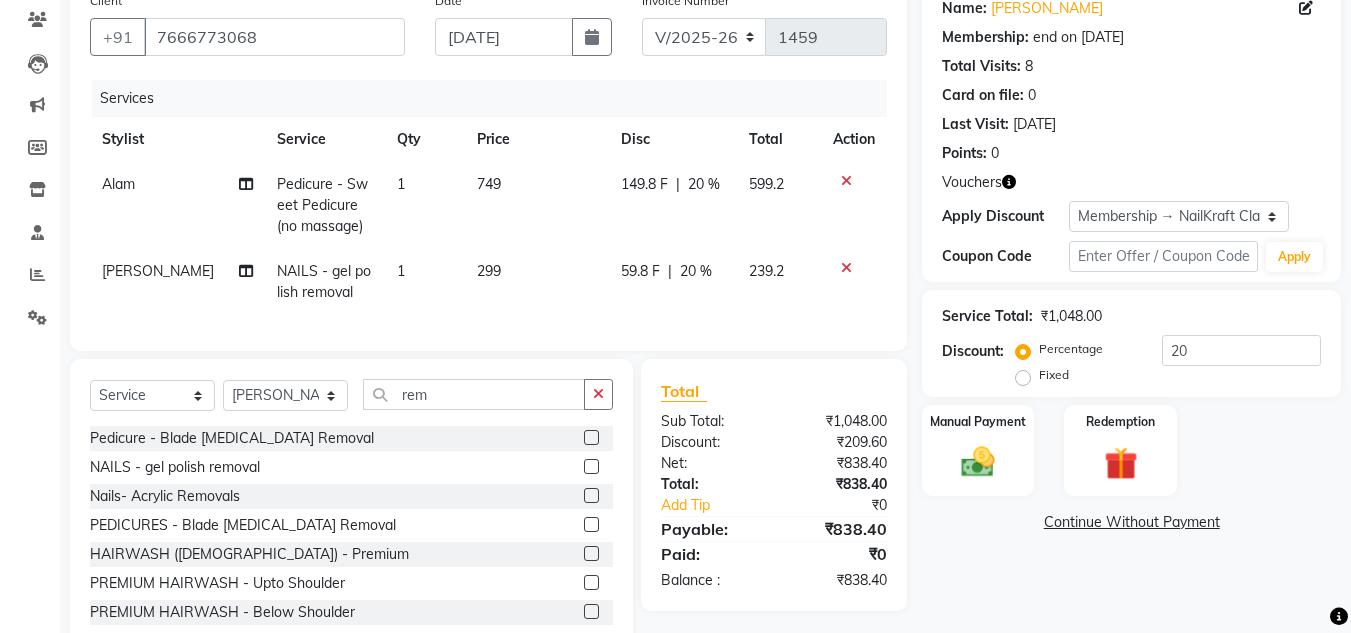 click 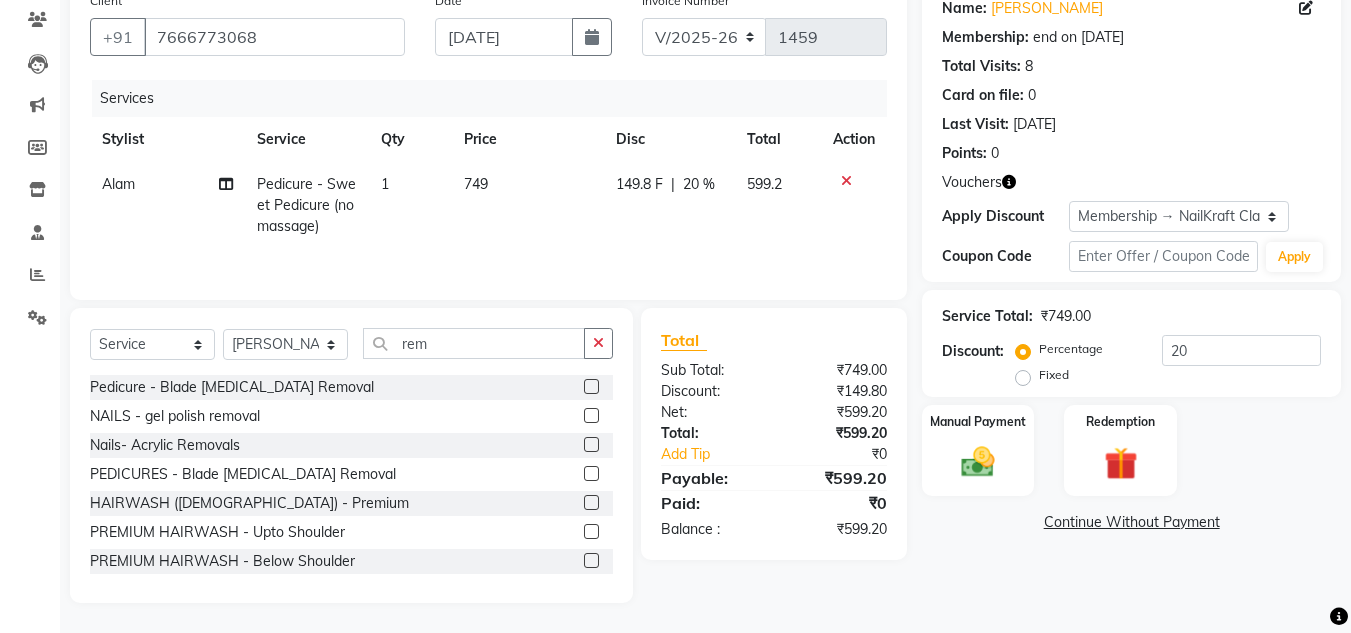 click 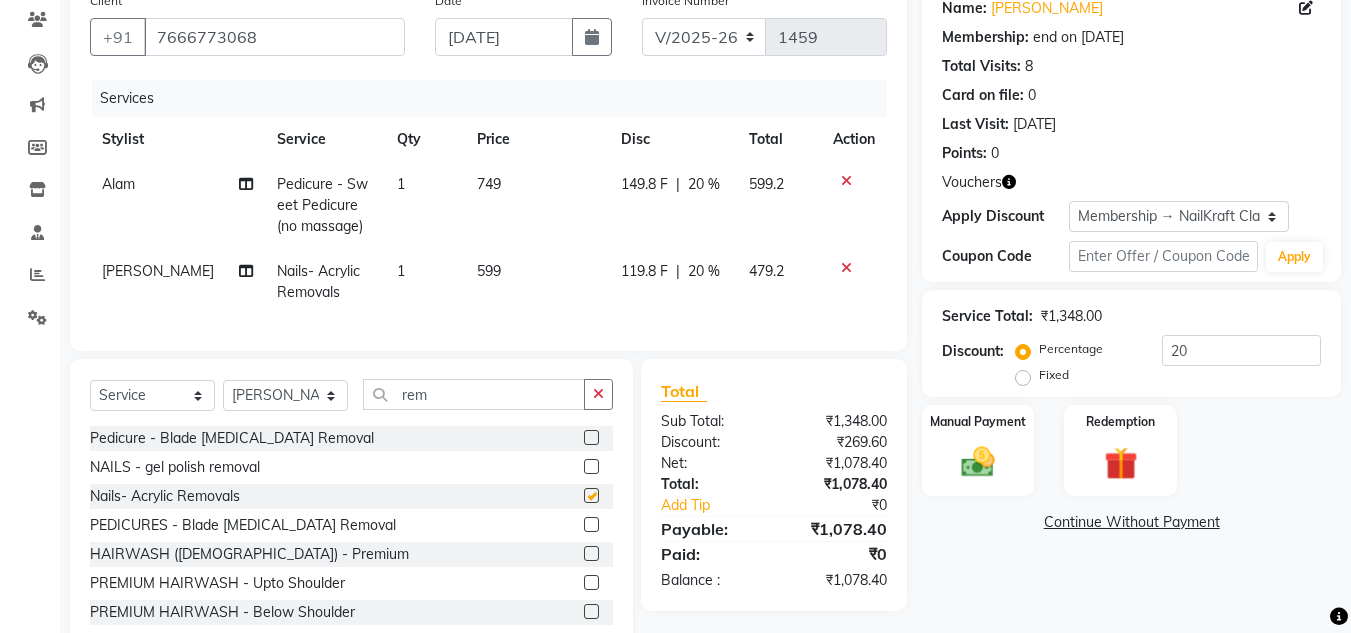 checkbox on "false" 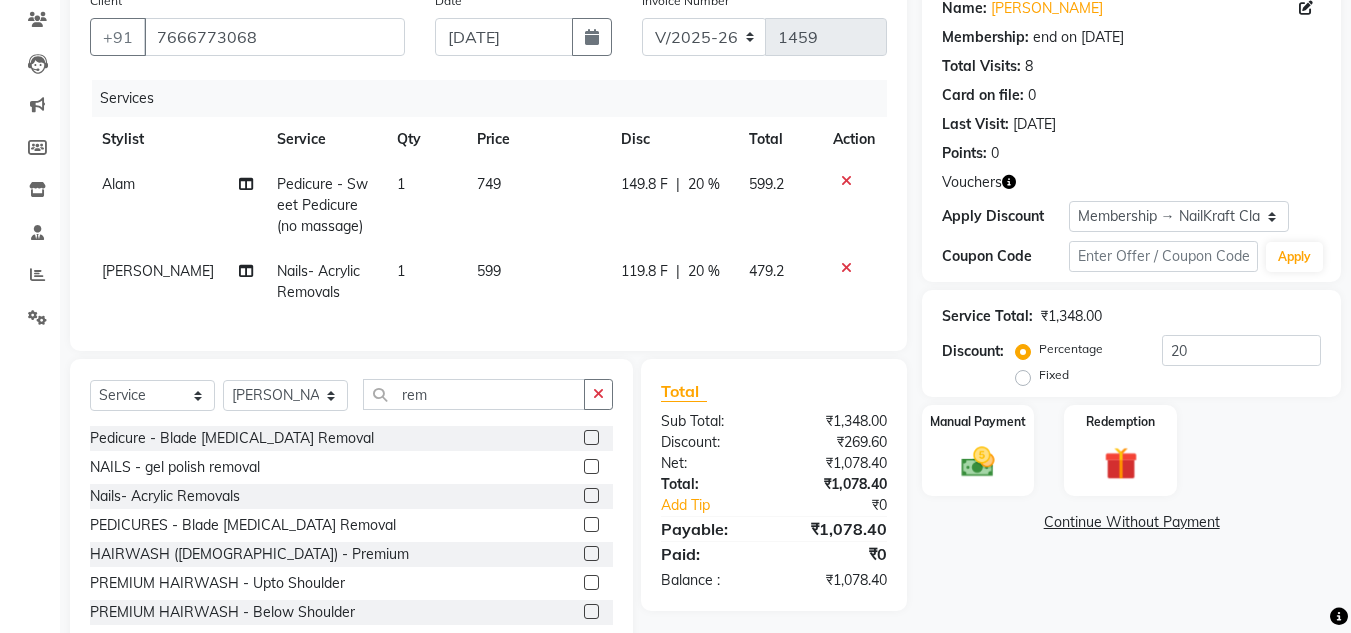 click 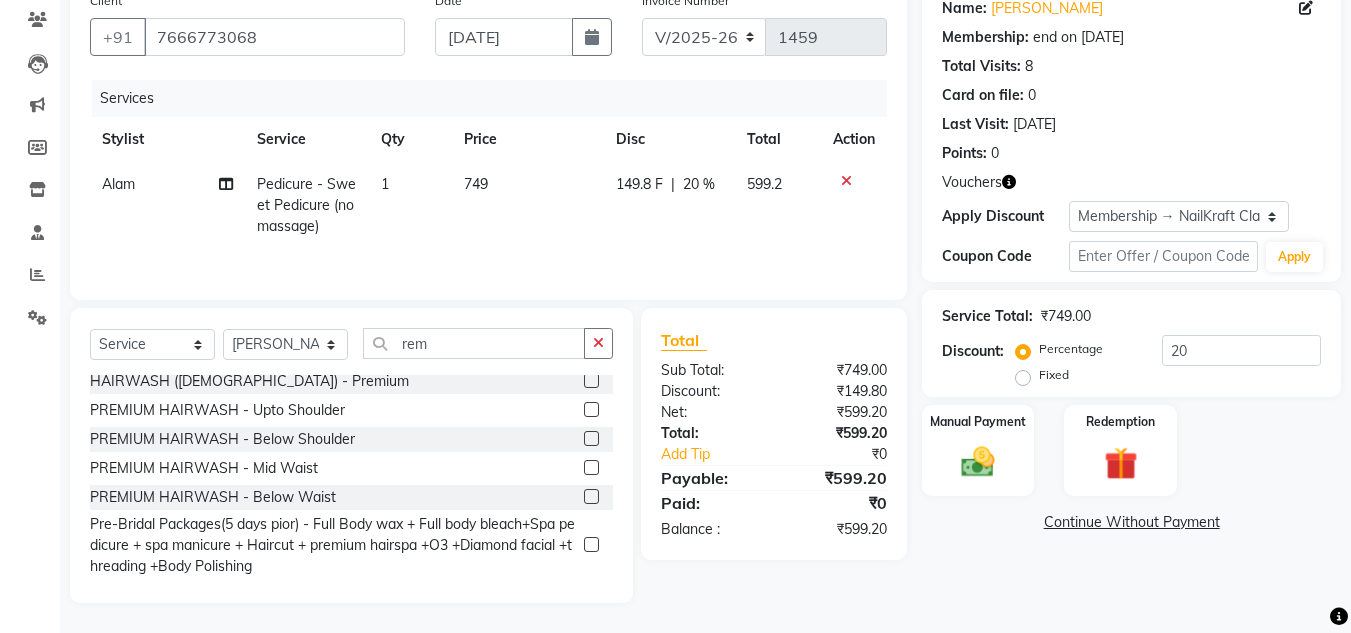 scroll, scrollTop: 128, scrollLeft: 0, axis: vertical 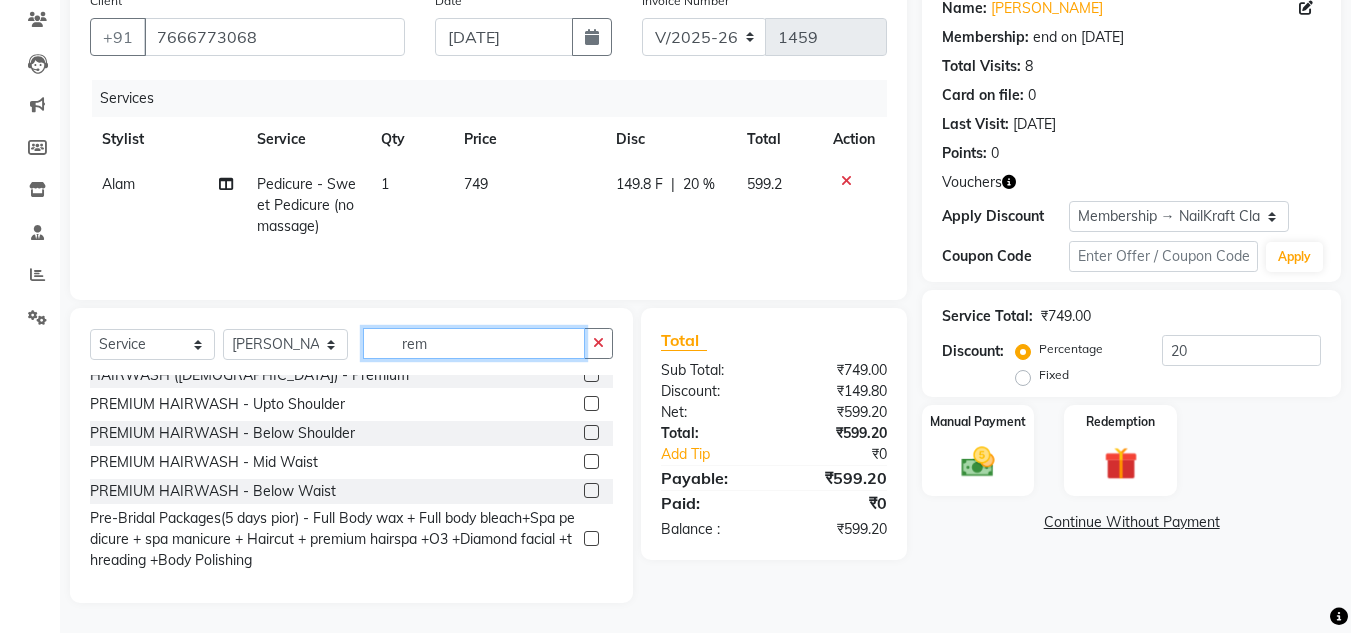 click on "rem" 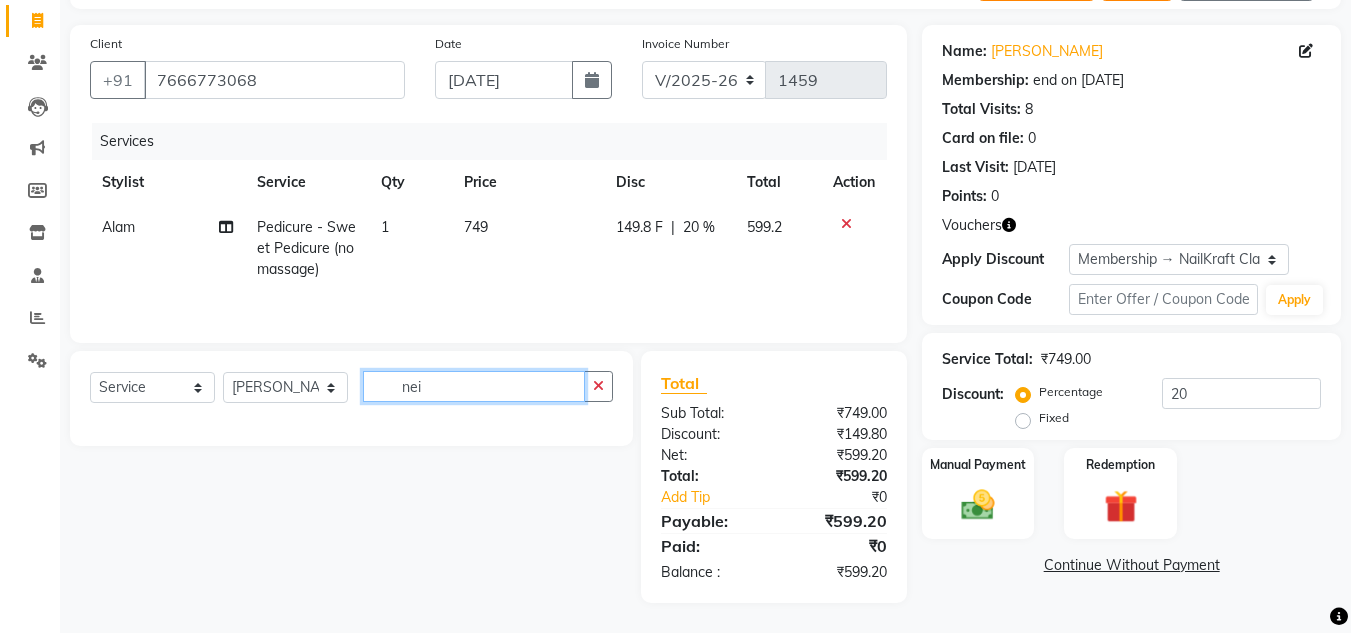 scroll, scrollTop: 0, scrollLeft: 0, axis: both 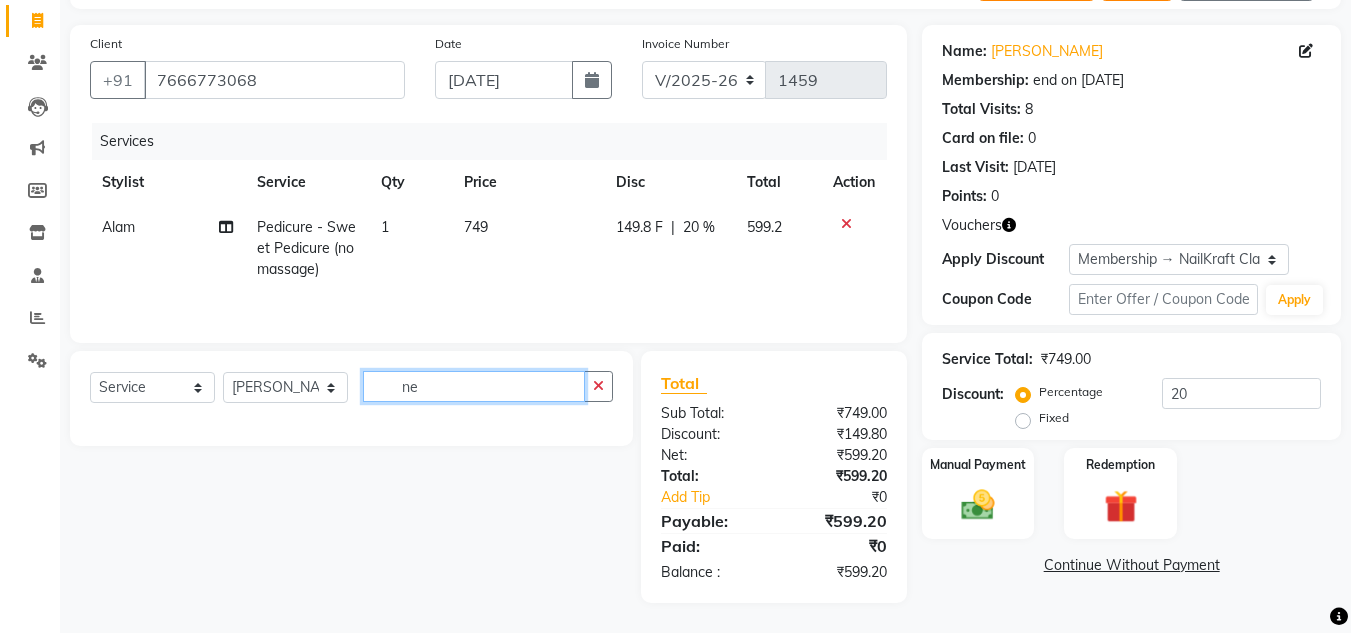 type on "n" 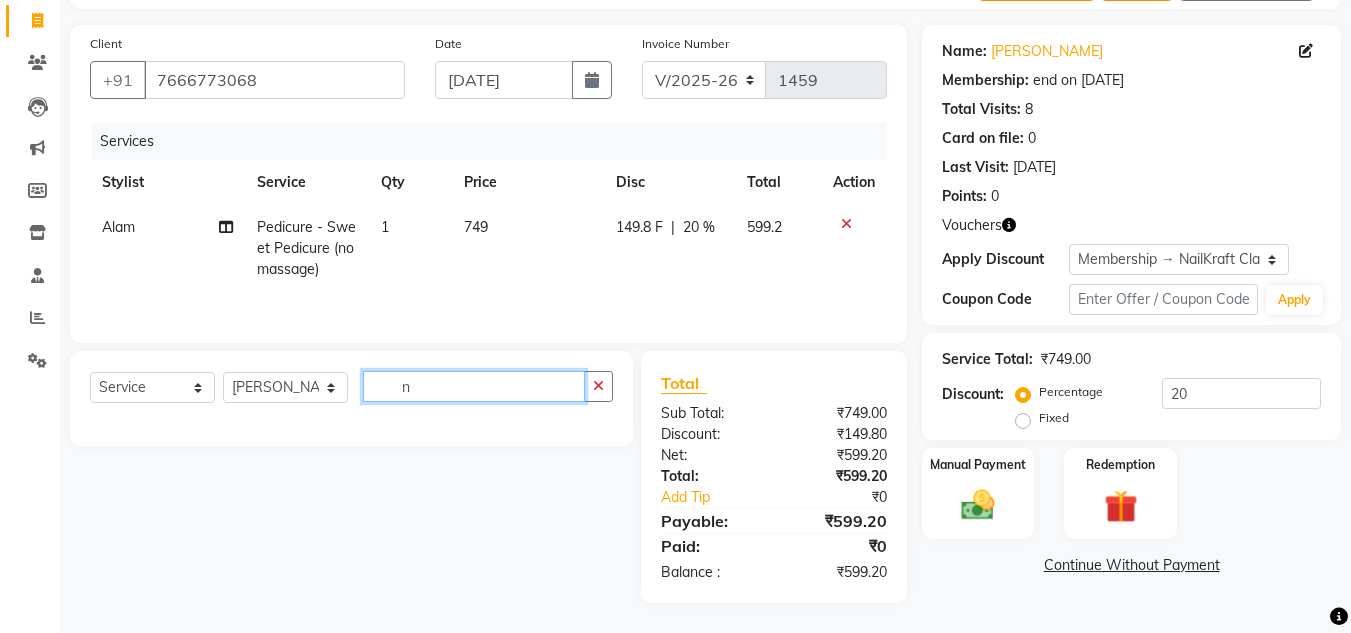 scroll, scrollTop: 168, scrollLeft: 0, axis: vertical 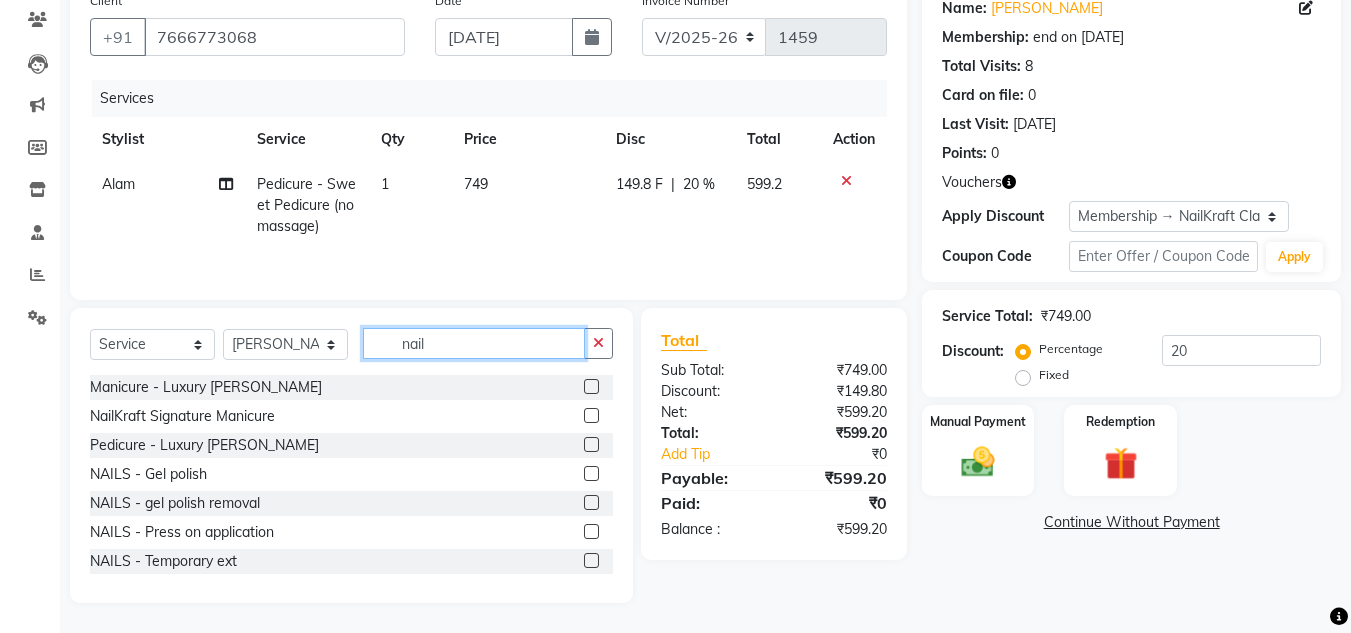 type on "nail" 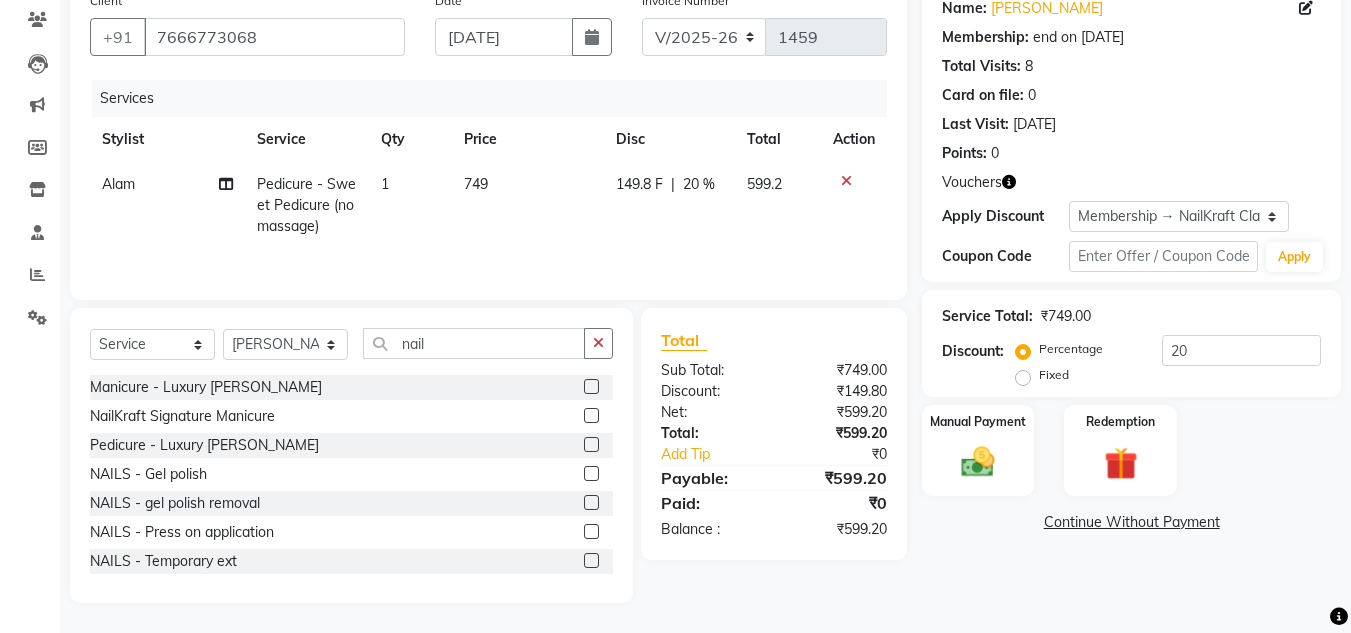 click 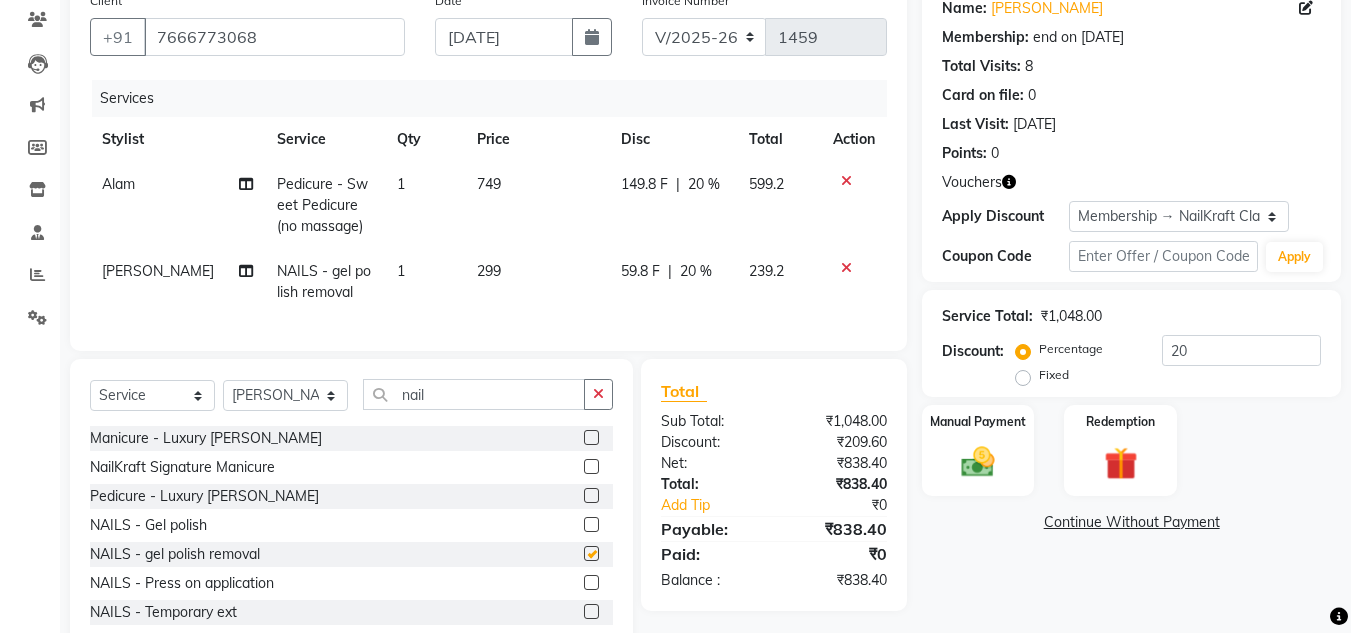 checkbox on "false" 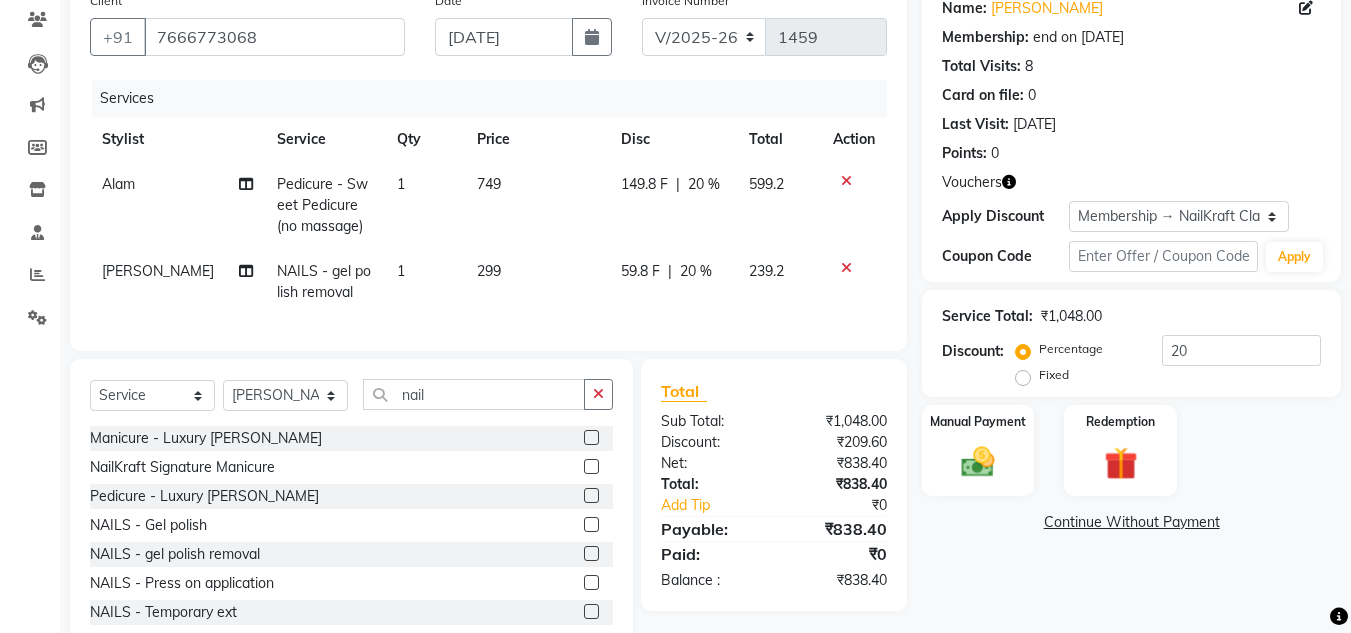 click on "299" 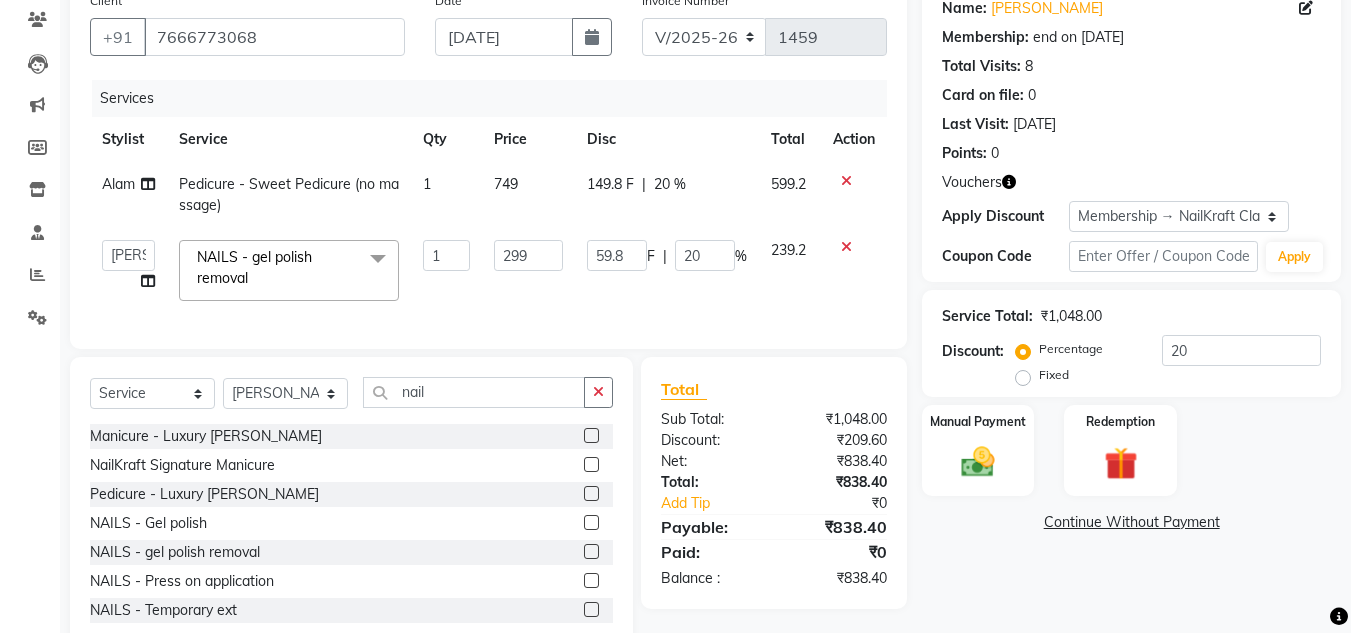 click on "299" 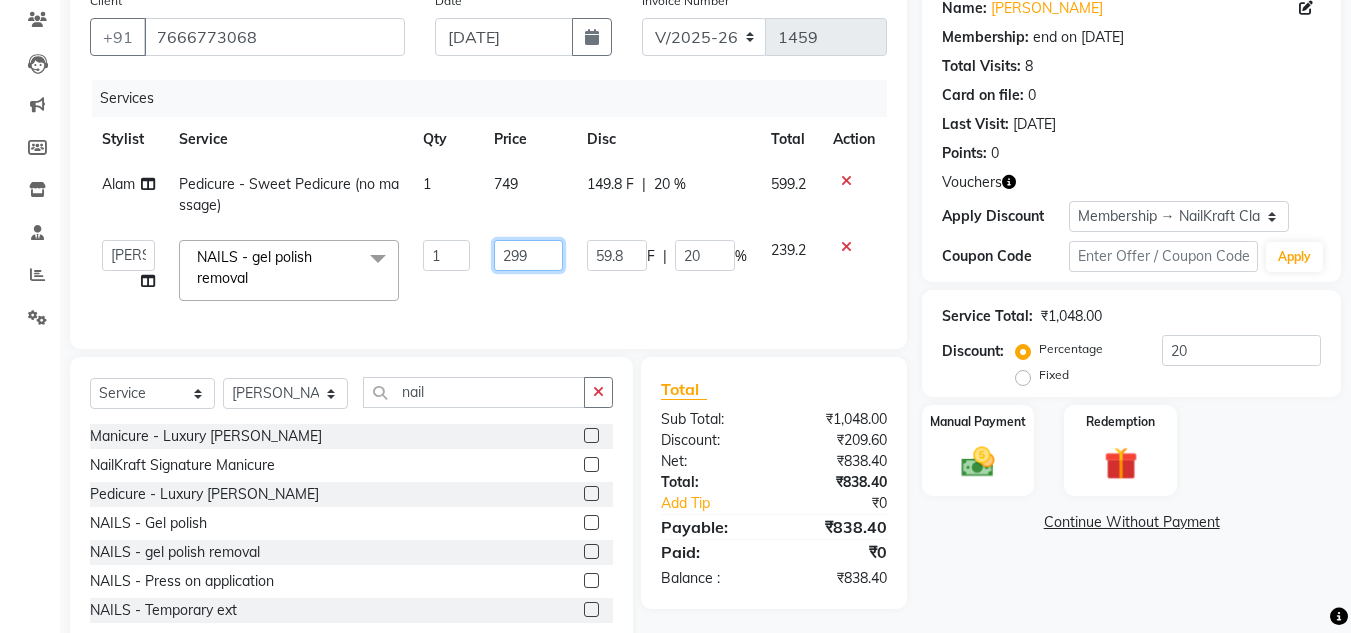 click on "299" 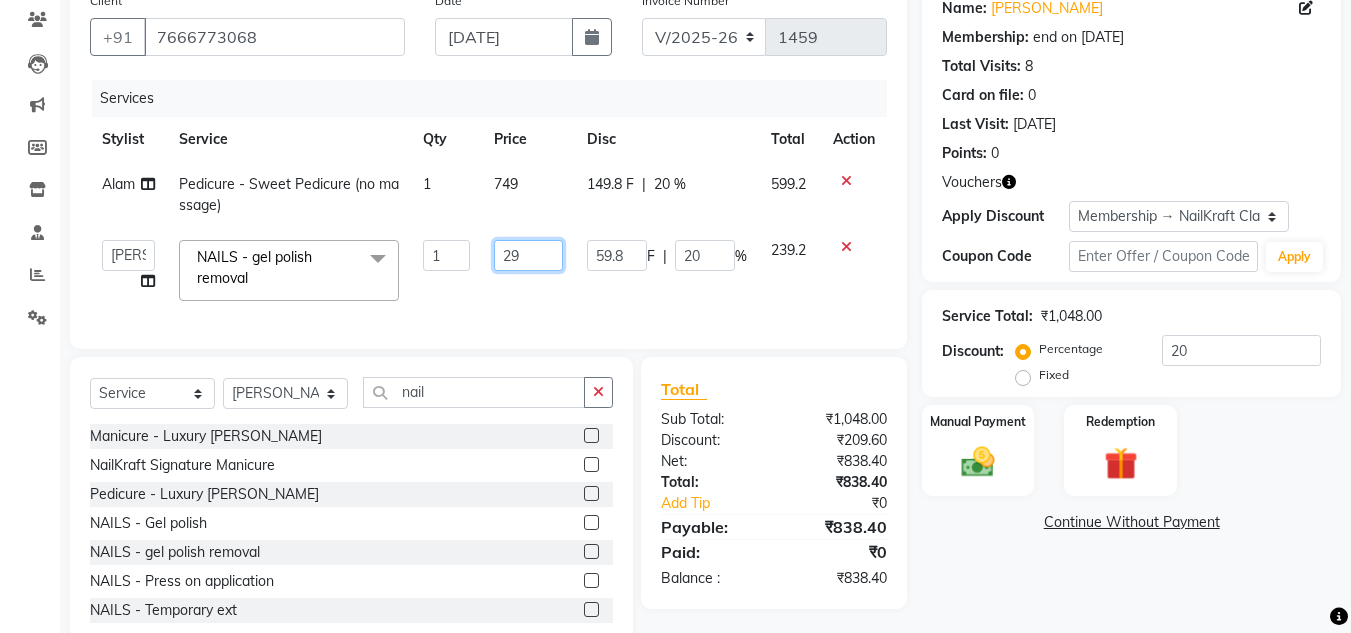 type on "2" 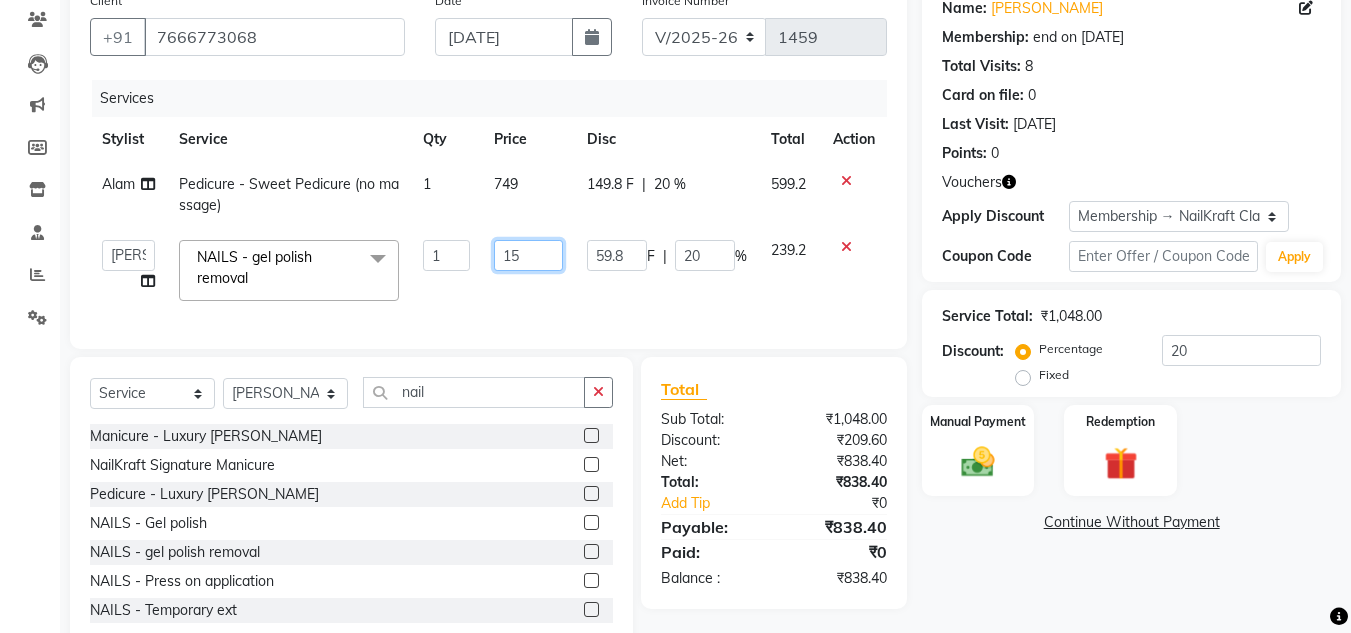 type on "150" 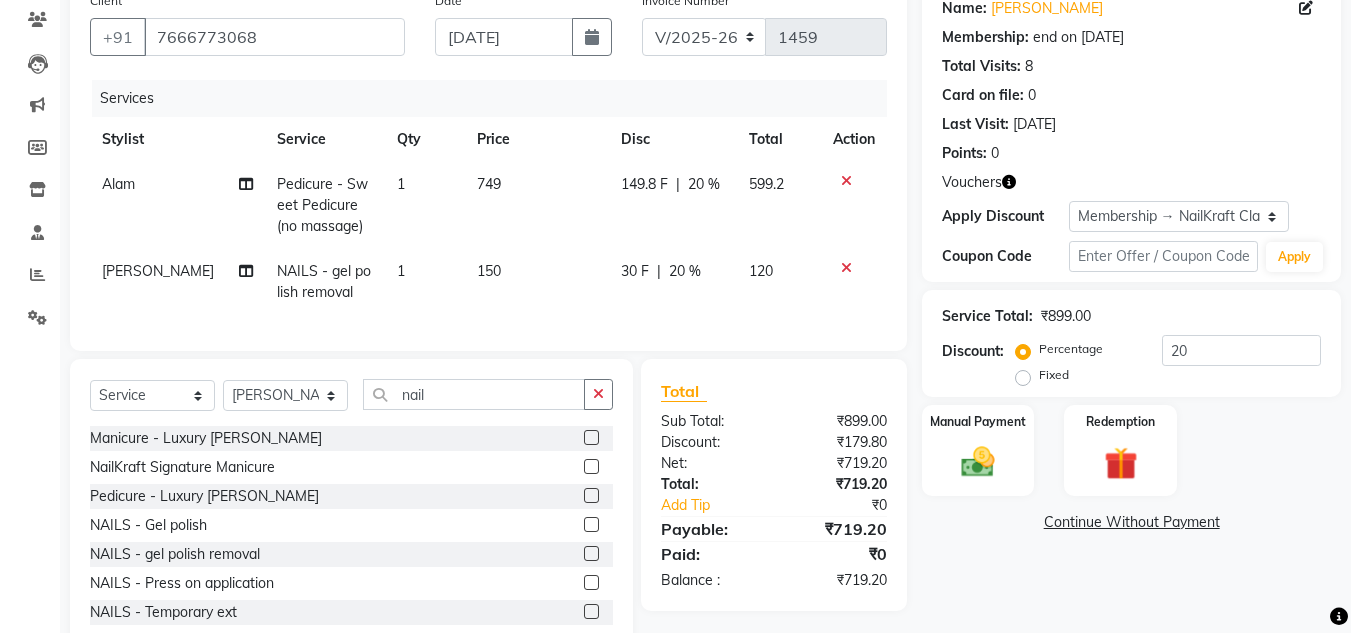 click on "Continue Without Payment" 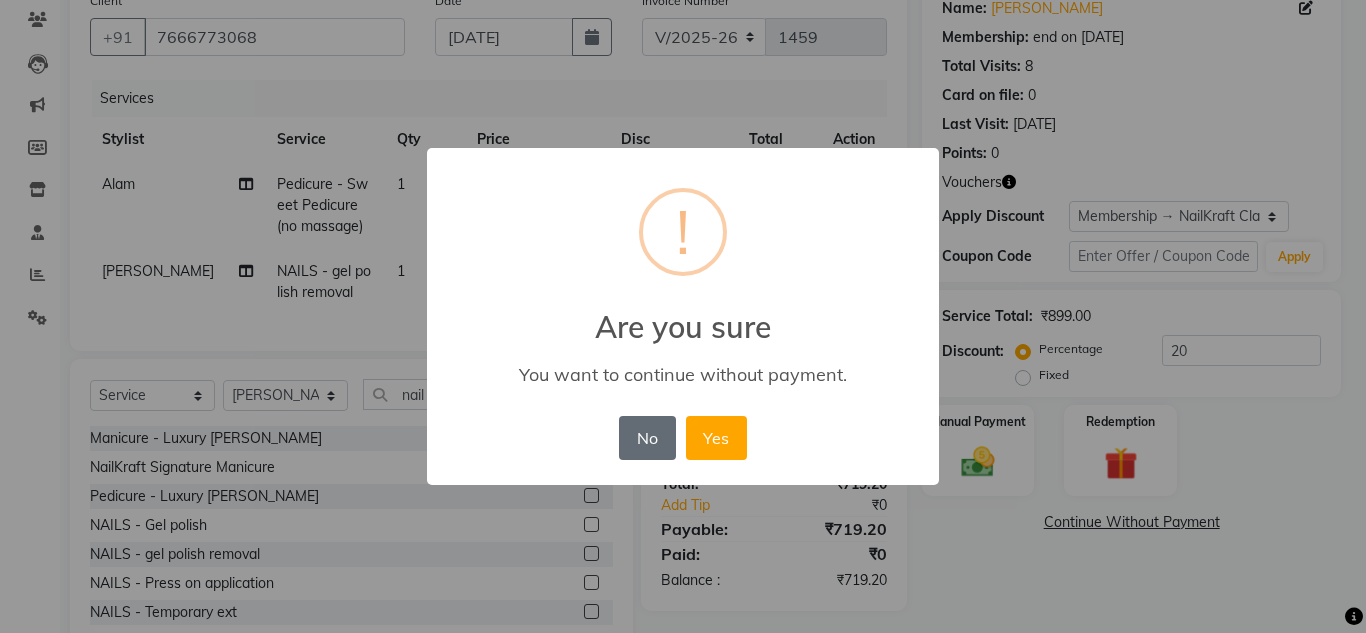 click on "No" at bounding box center [647, 438] 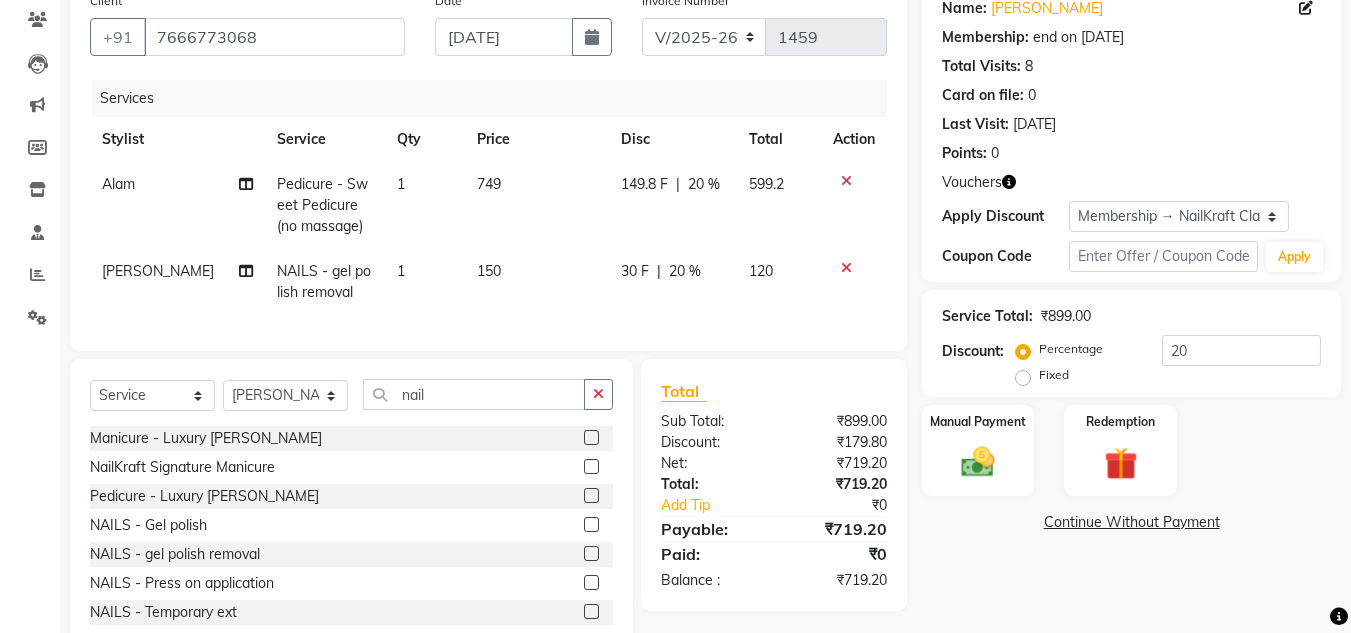 click on "20 %" 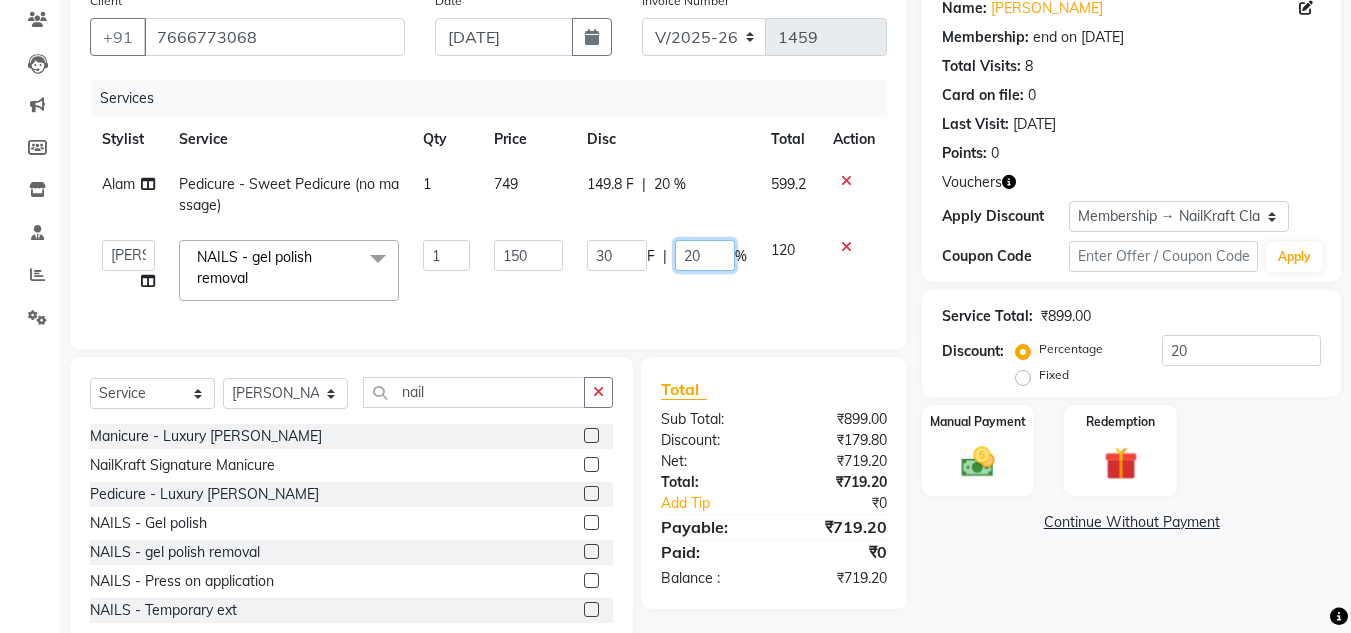 click on "20" 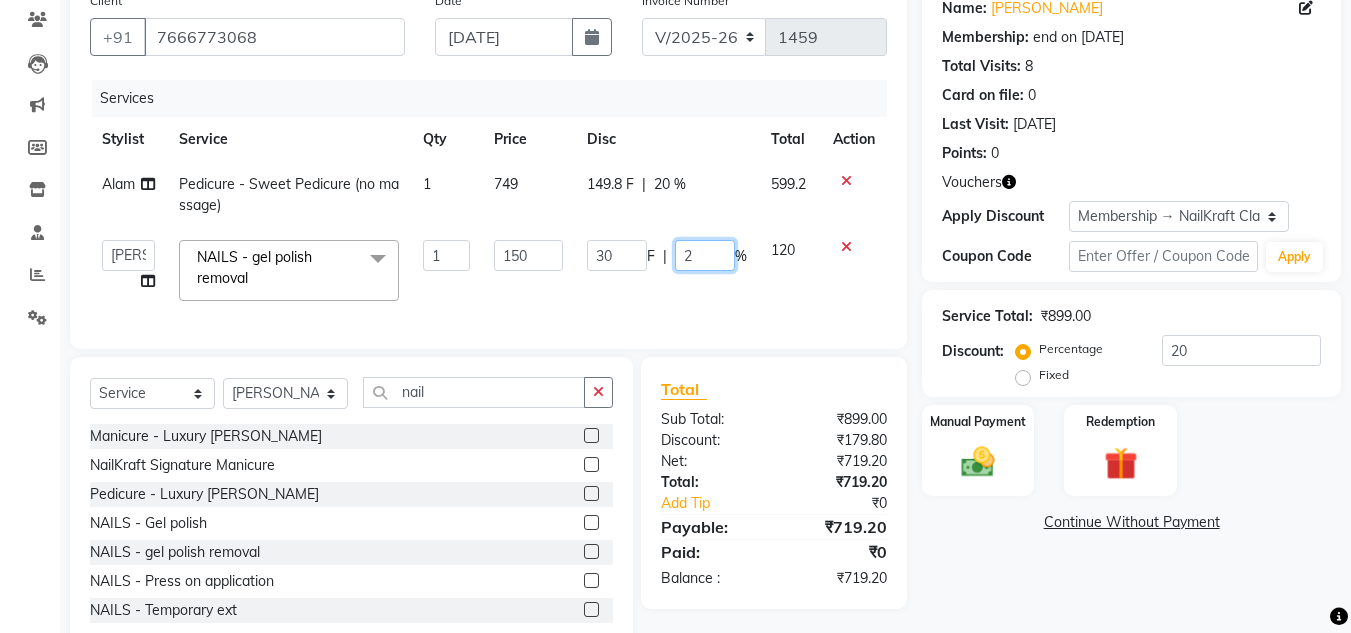 type 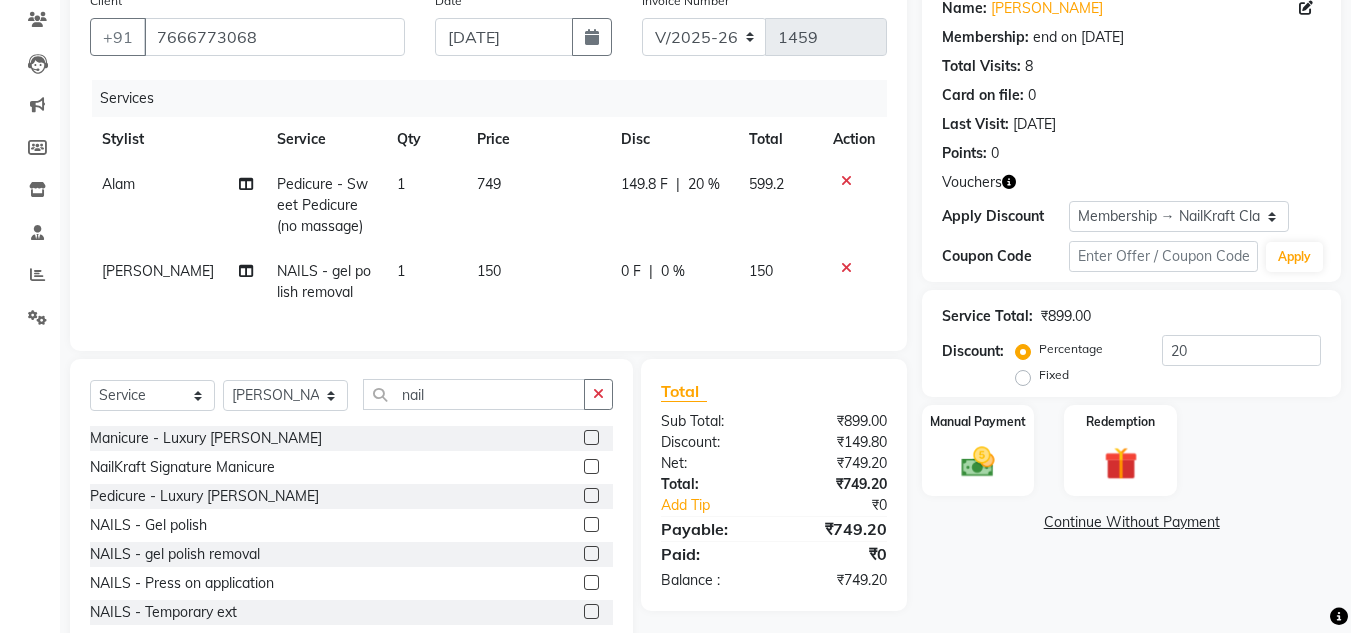 click on "Name: Sara Shaikh Membership: end on 03-05-2026 Total Visits:  8 Card on file:  0 Last Visit:   08-07-2025 Points:   0  Vouchers Apply Discount Select Membership → NailKraft ClassicMembership Coupon Code Apply Service Total:  ₹899.00  Discount:  Percentage   Fixed  20 Manual Payment Redemption  Continue Without Payment" 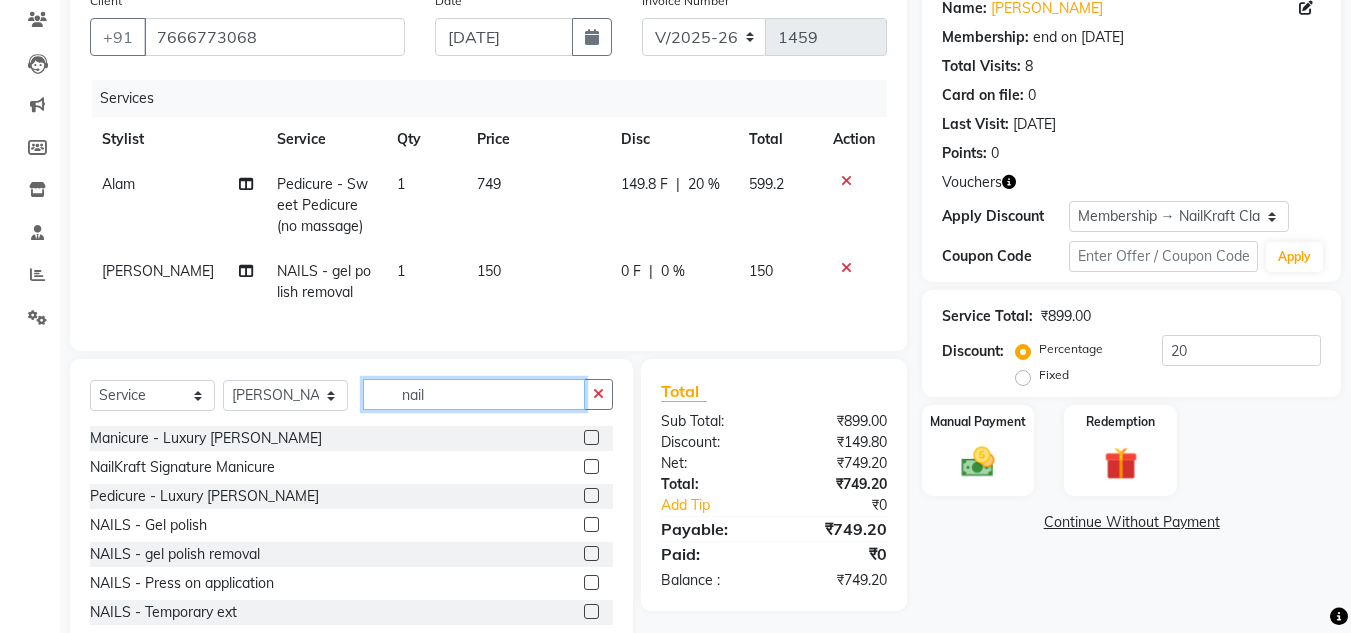 click on "nail" 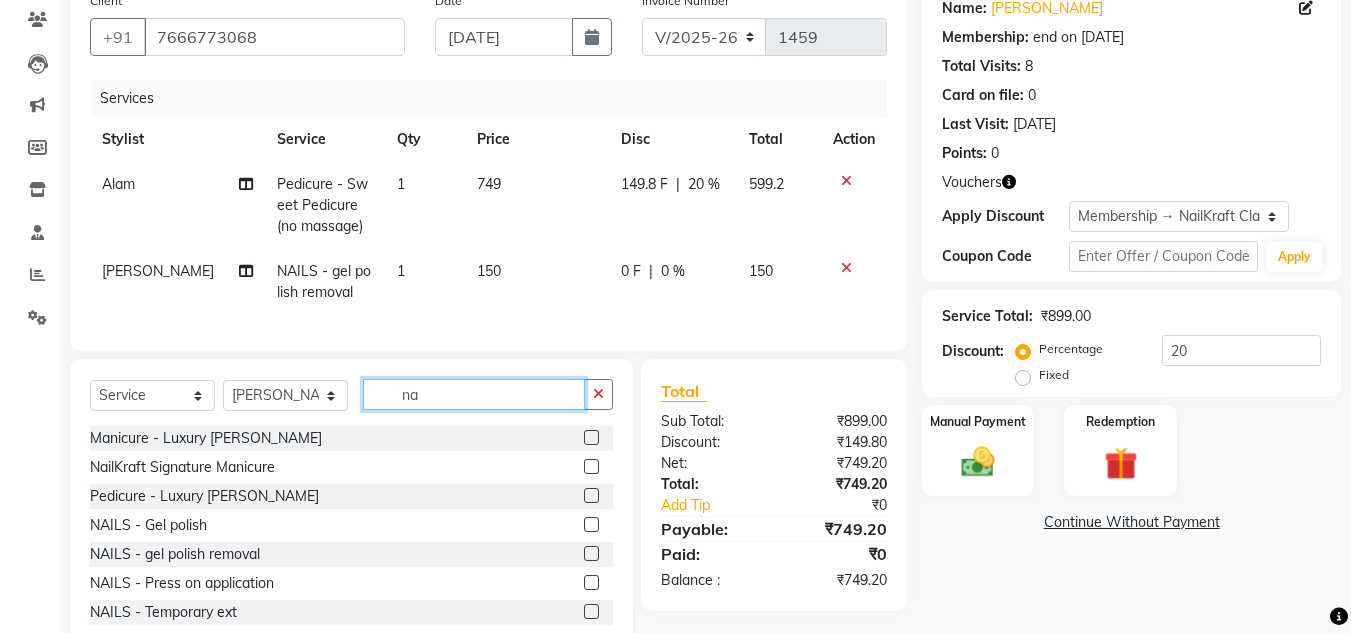 type on "n" 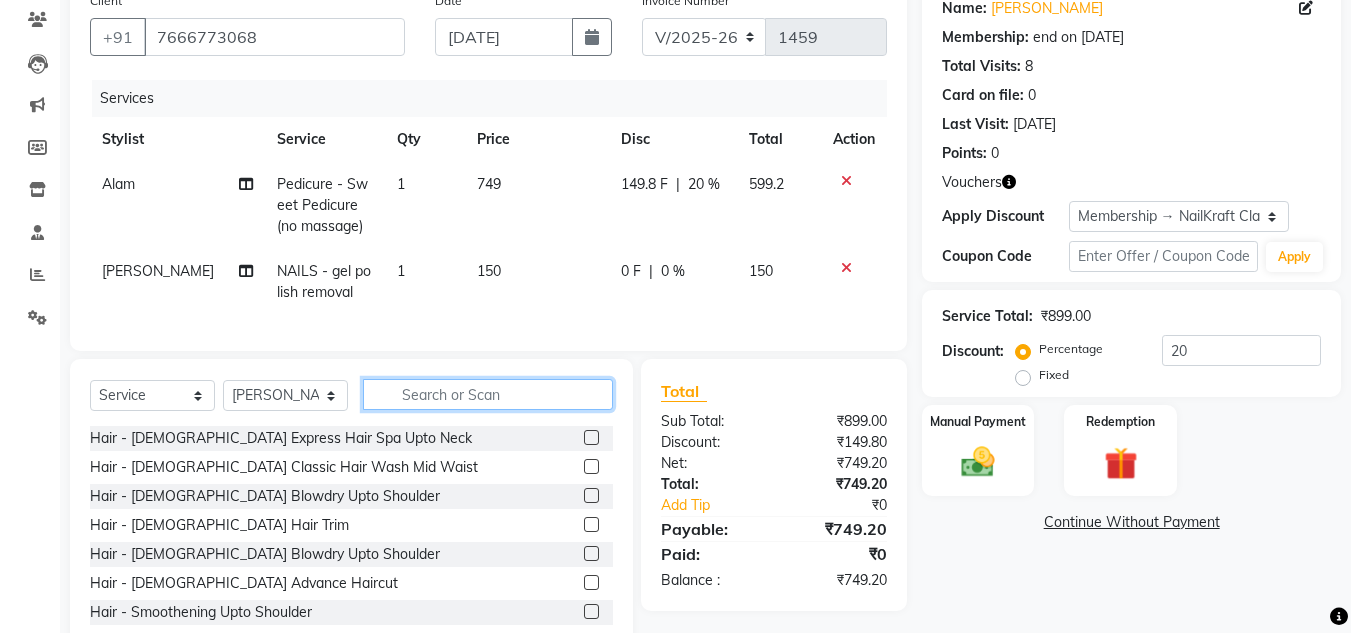 type 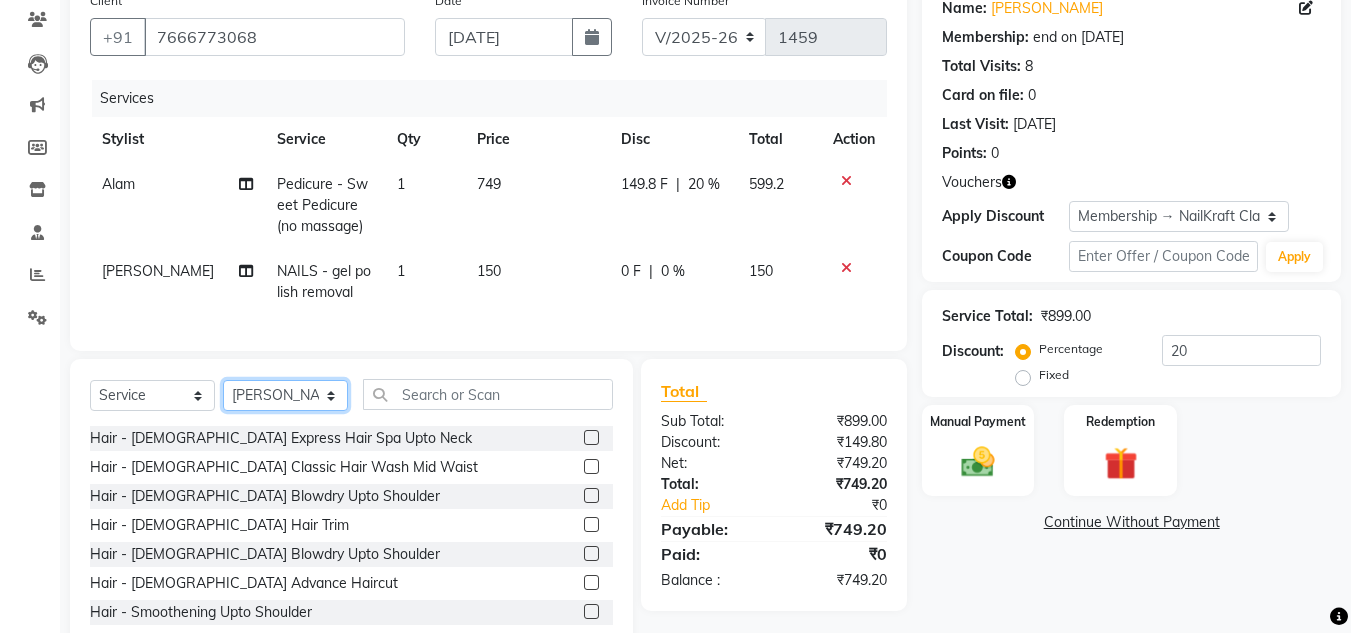 click on "Select Stylist Alam Arshad shaikh Deepu Chatry NailKraft Neetu Nikita NITA  CHAHAL  Pooja Mehral Preeti Bidlal Sanya Shaikh Sneha Balu Ichake Vaishali Vinod Yadav" 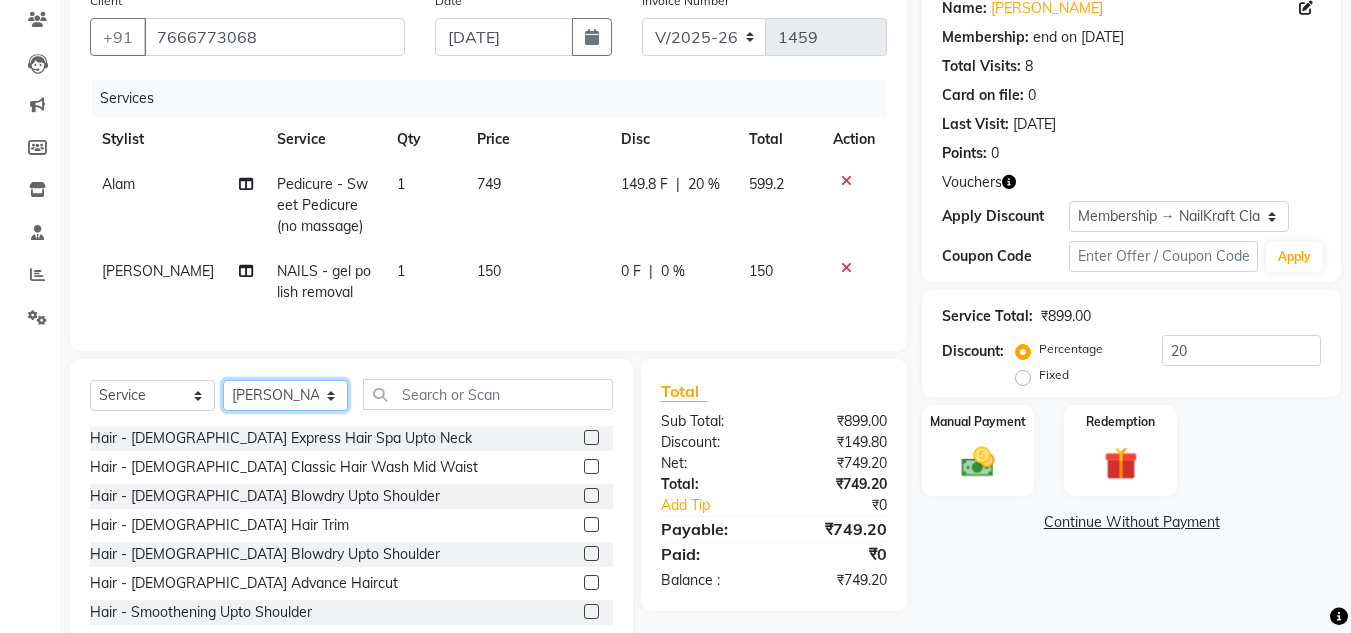select on "76415" 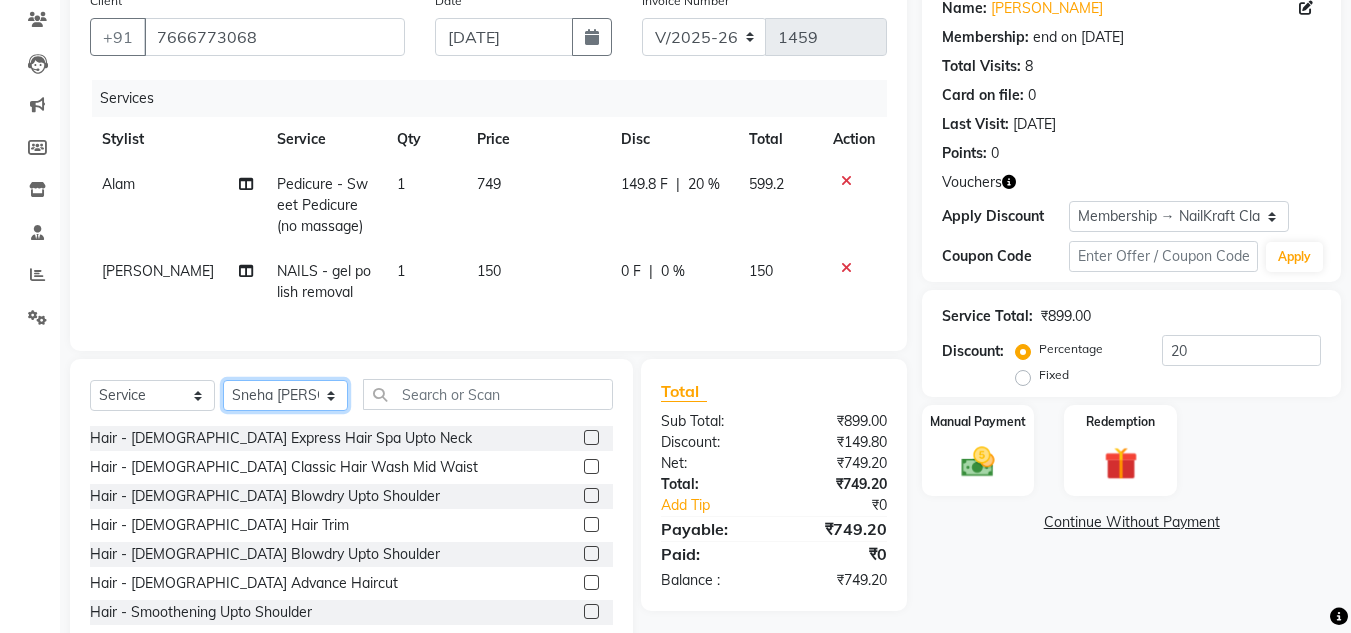 click on "Select Stylist Alam Arshad shaikh Deepu Chatry NailKraft Neetu Nikita NITA  CHAHAL  Pooja Mehral Preeti Bidlal Sanya Shaikh Sneha Balu Ichake Vaishali Vinod Yadav" 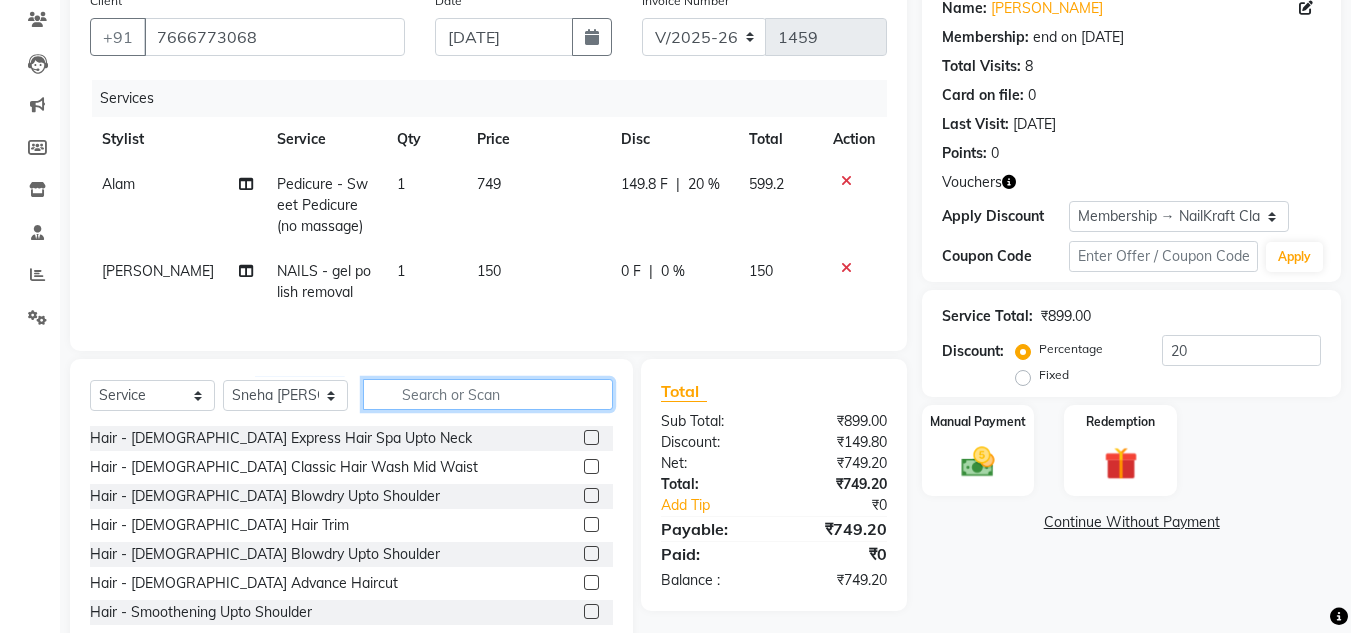 click 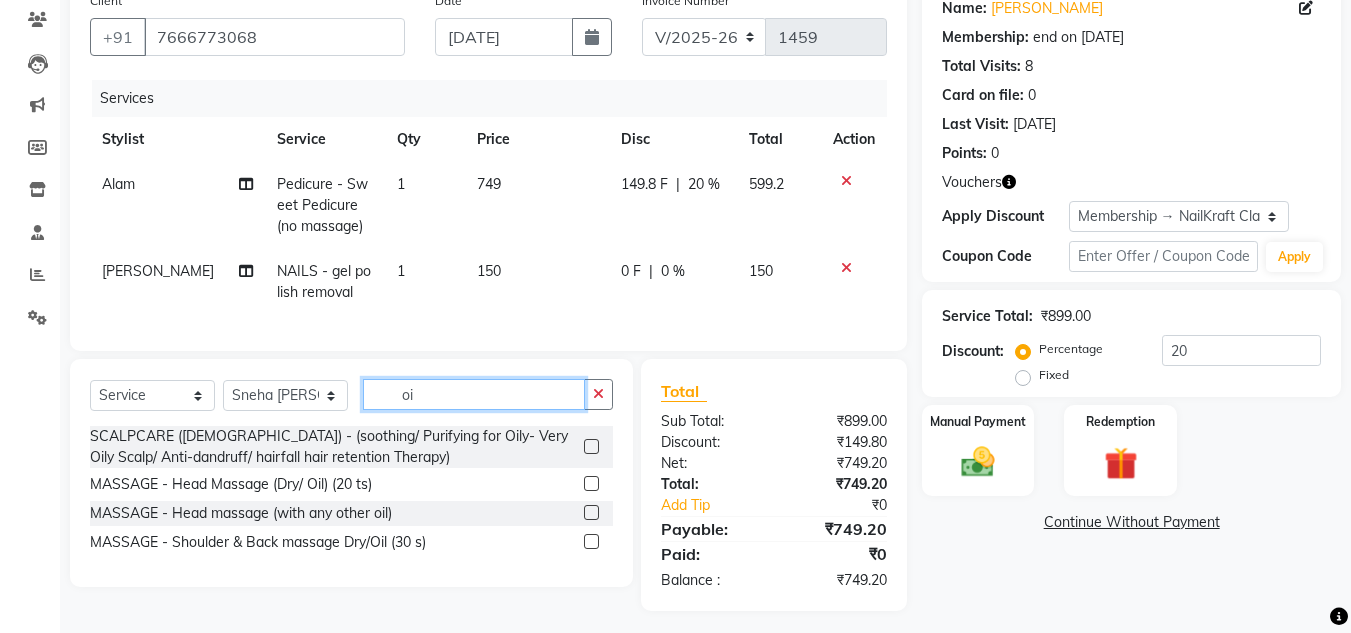 type on "oil" 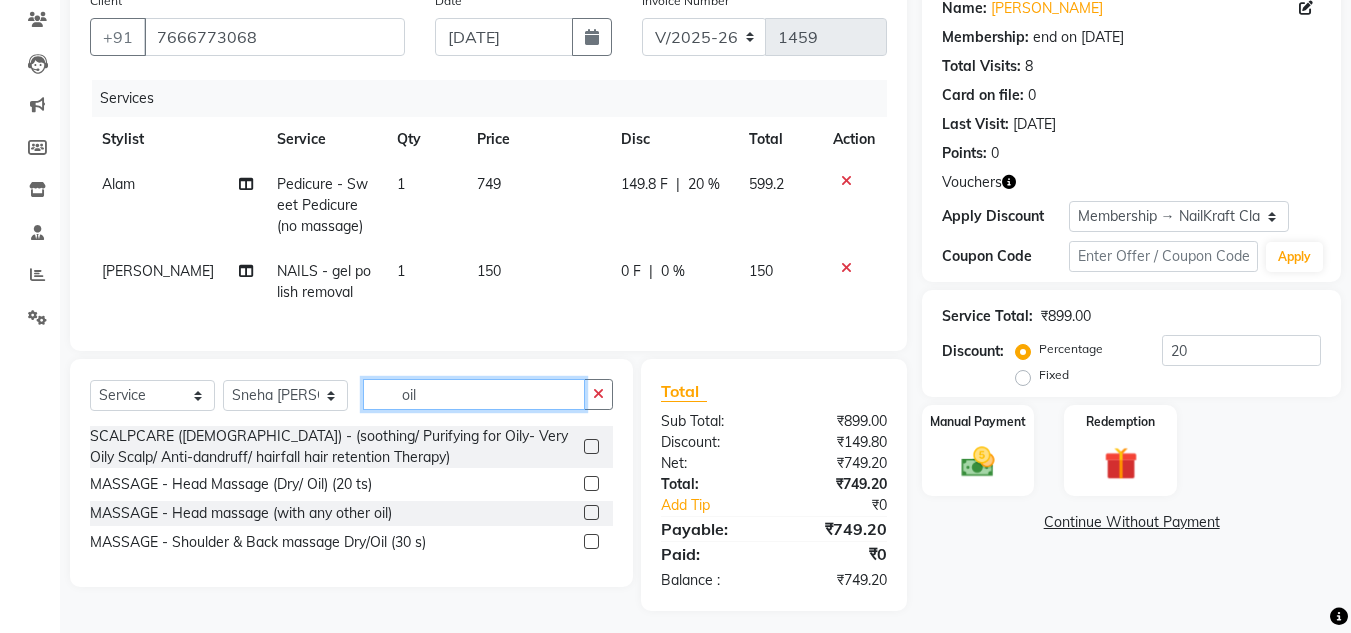 click on "oil" 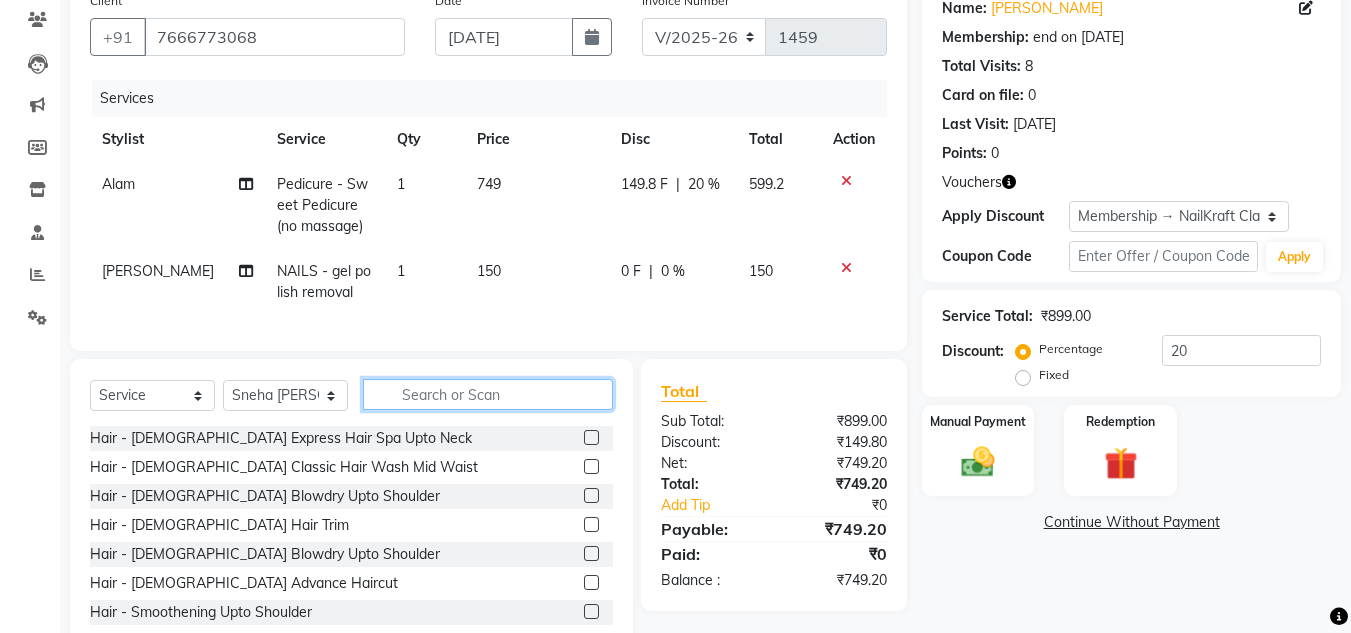 type on "w" 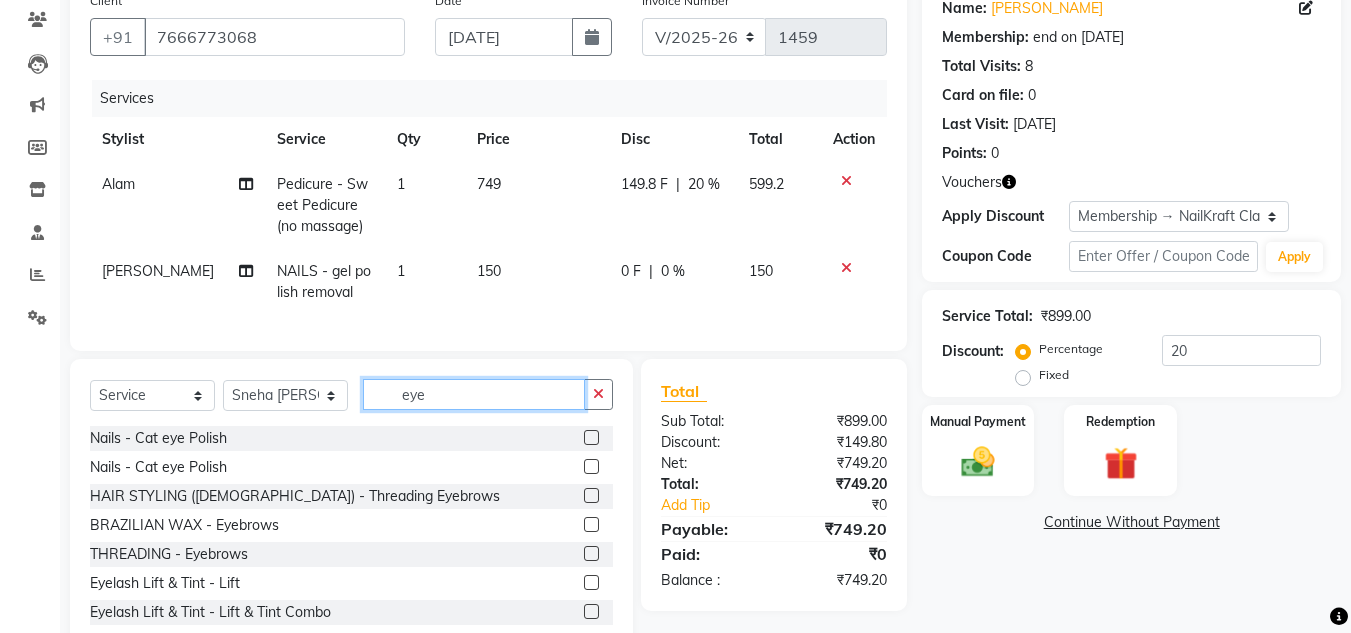 type on "eye" 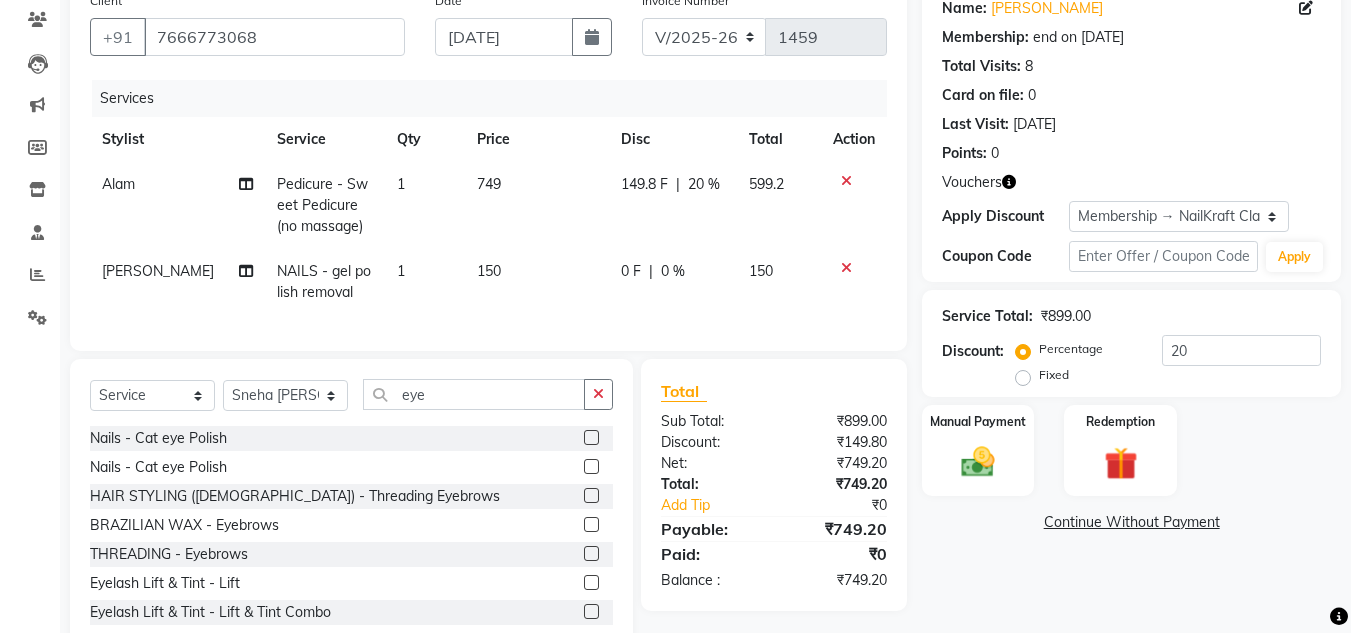 click 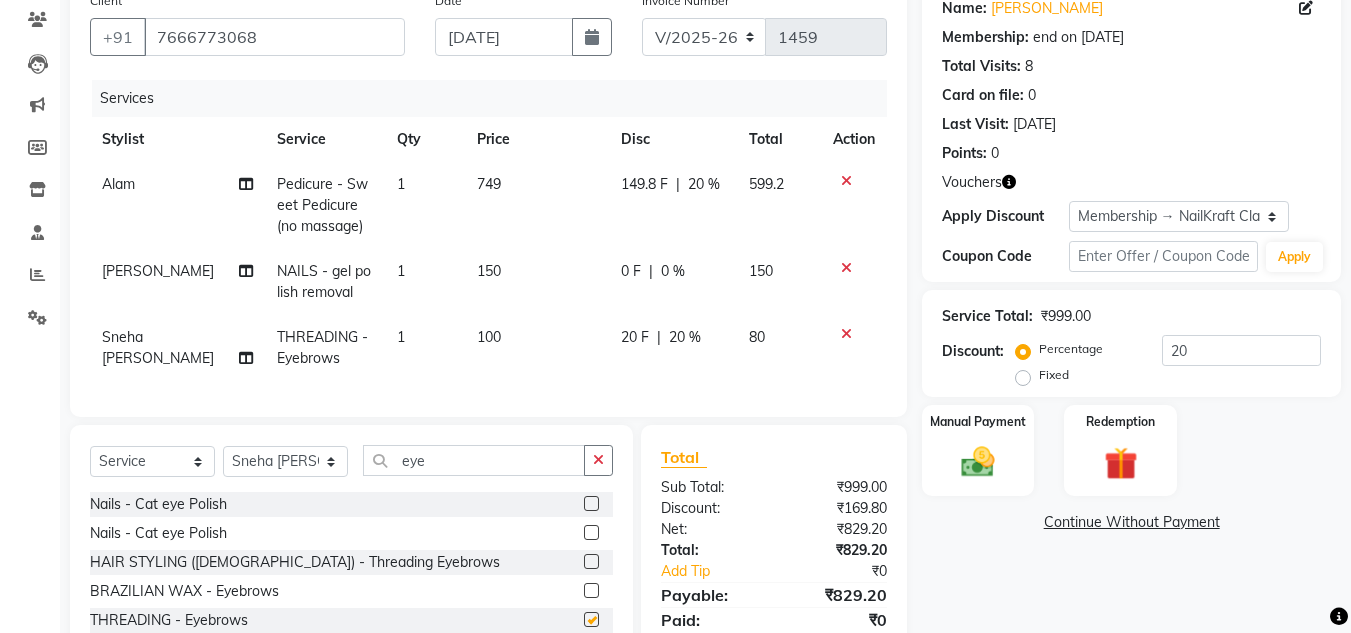 checkbox on "false" 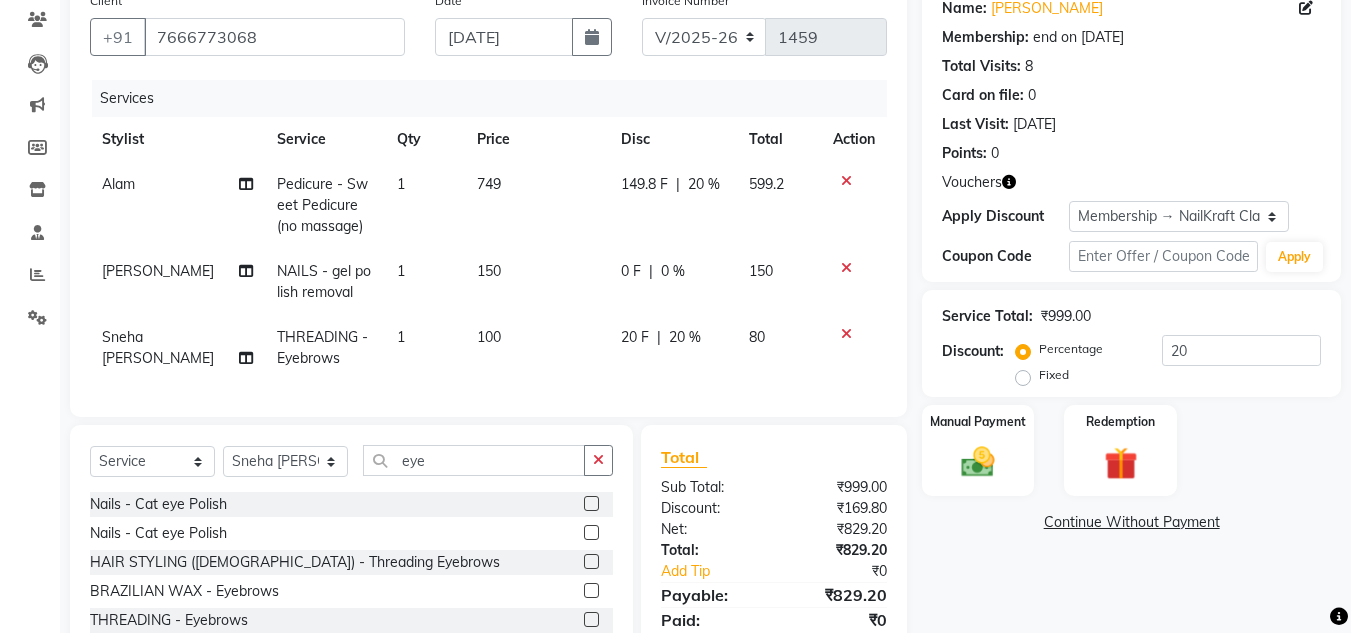 click on "20 F | 20 %" 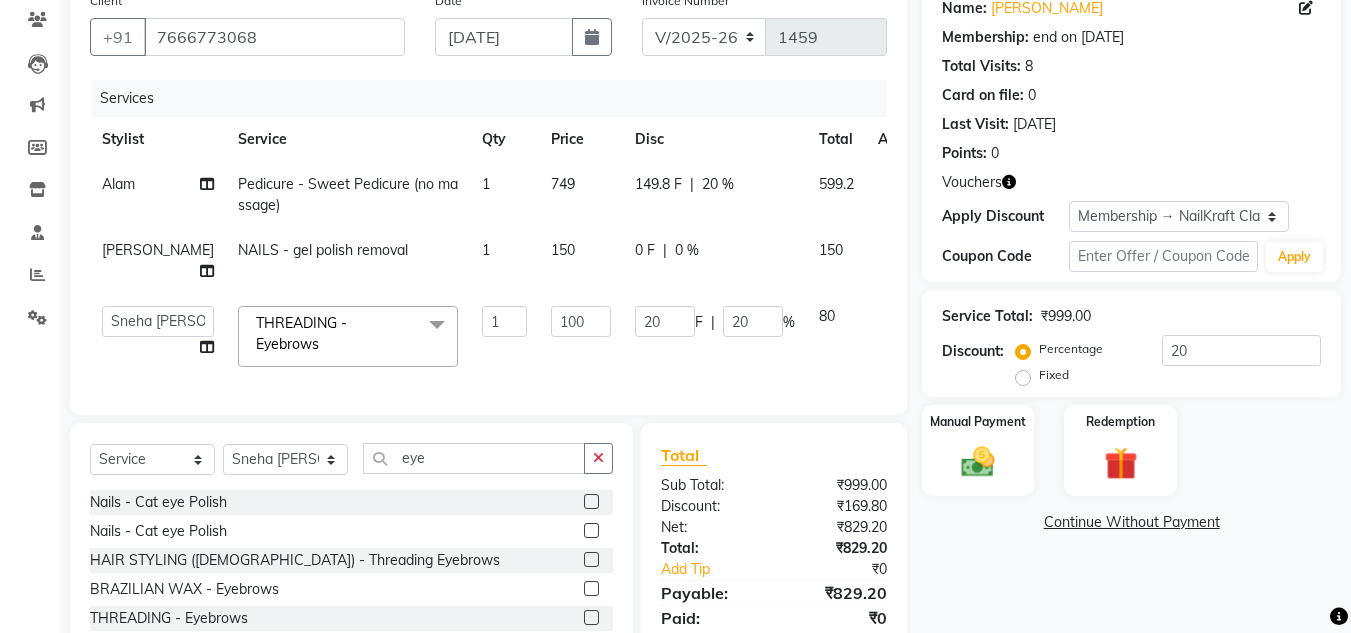 click on "20 F | 20 %" 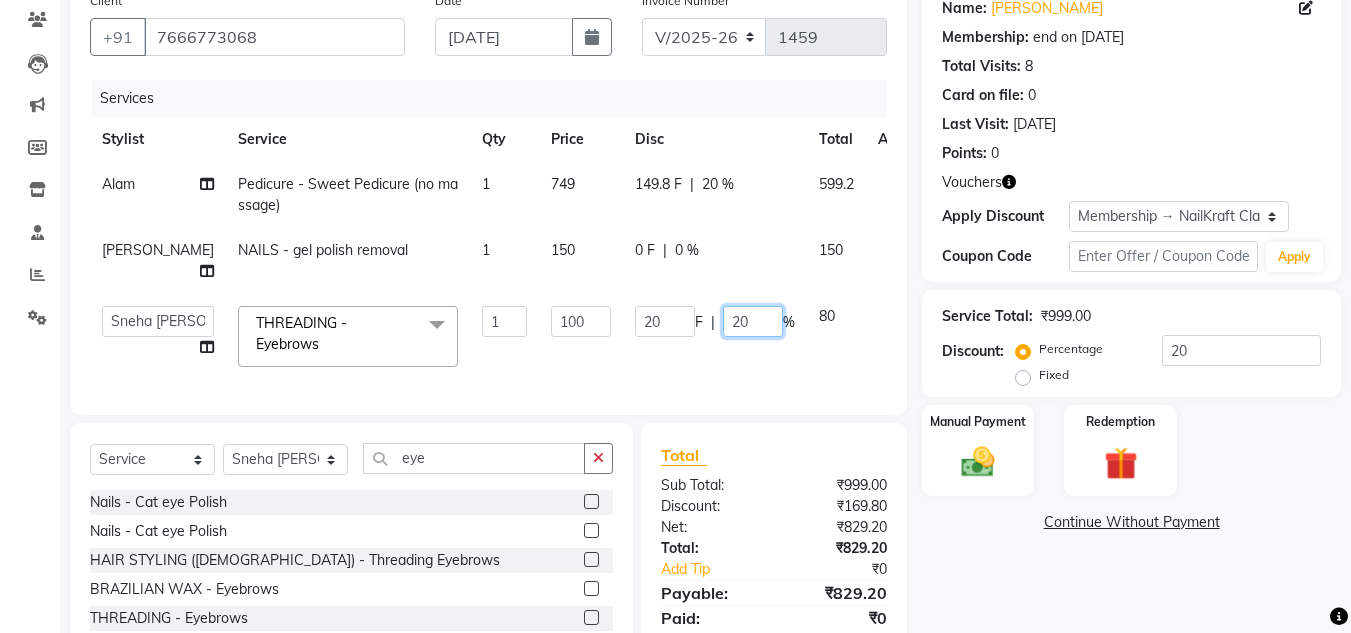 click on "20" 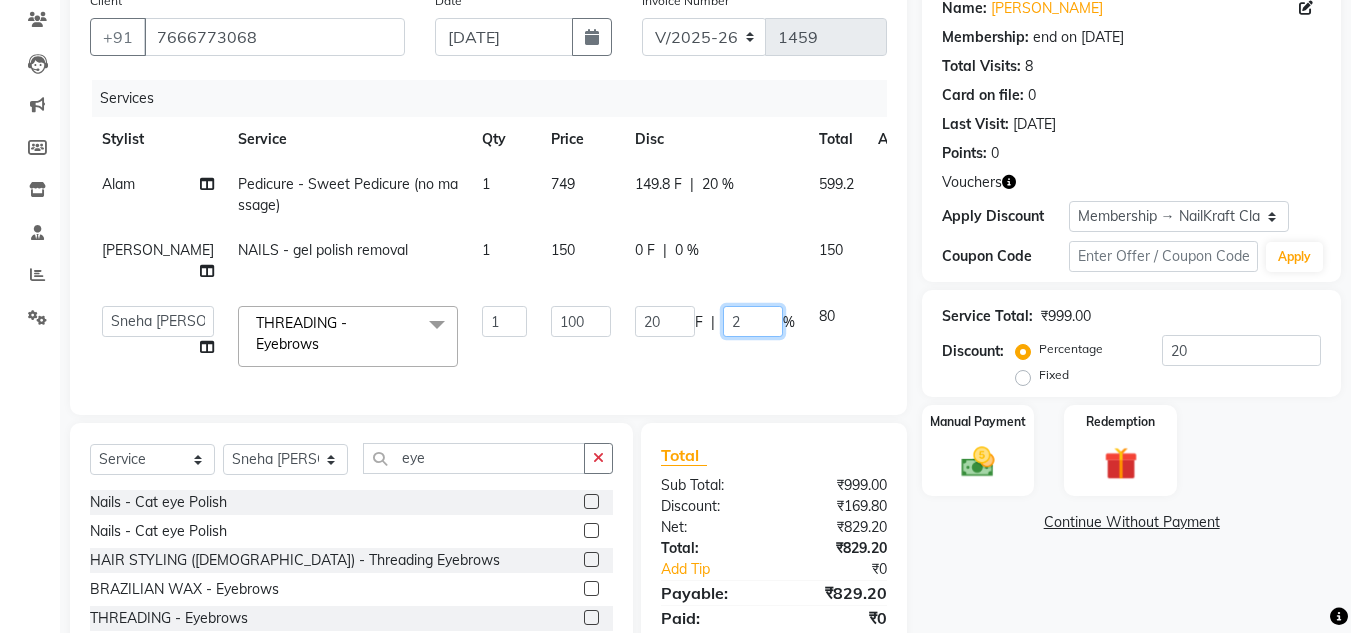 type 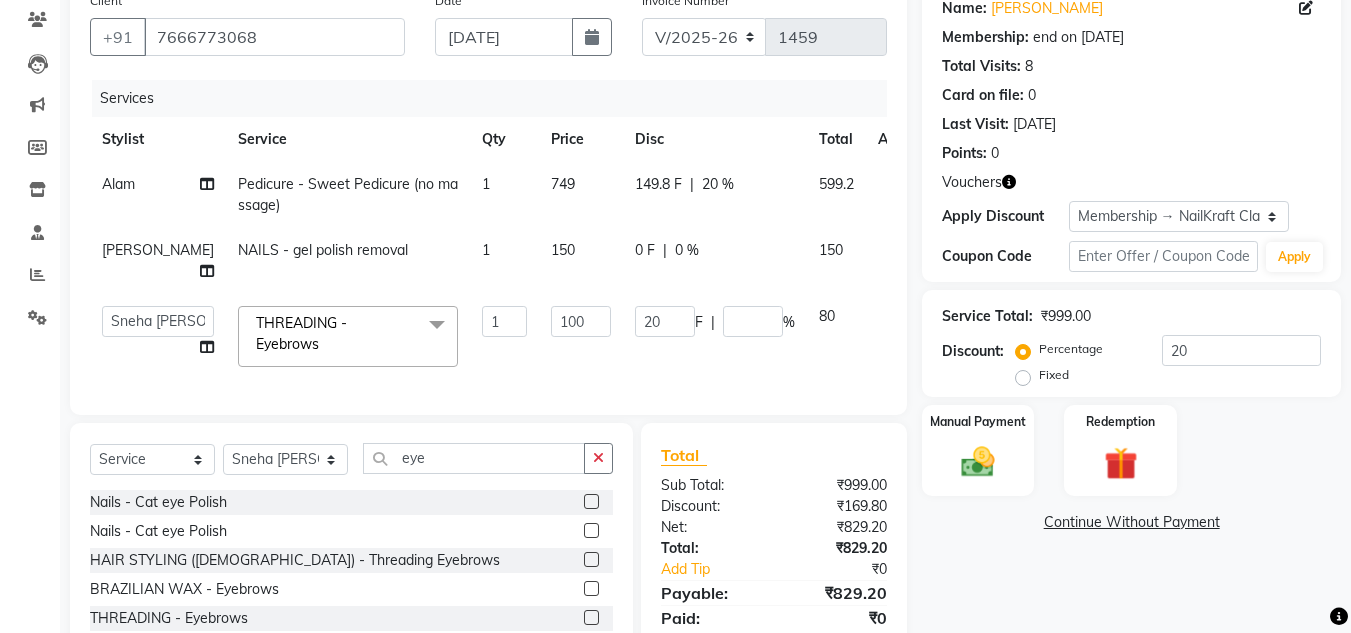 click on "Name: Sara Shaikh Membership: end on 03-05-2026 Total Visits:  8 Card on file:  0 Last Visit:   08-07-2025 Points:   0  Vouchers Apply Discount Select Membership → NailKraft ClassicMembership Coupon Code Apply Service Total:  ₹999.00  Discount:  Percentage   Fixed  20 Manual Payment Redemption  Continue Without Payment" 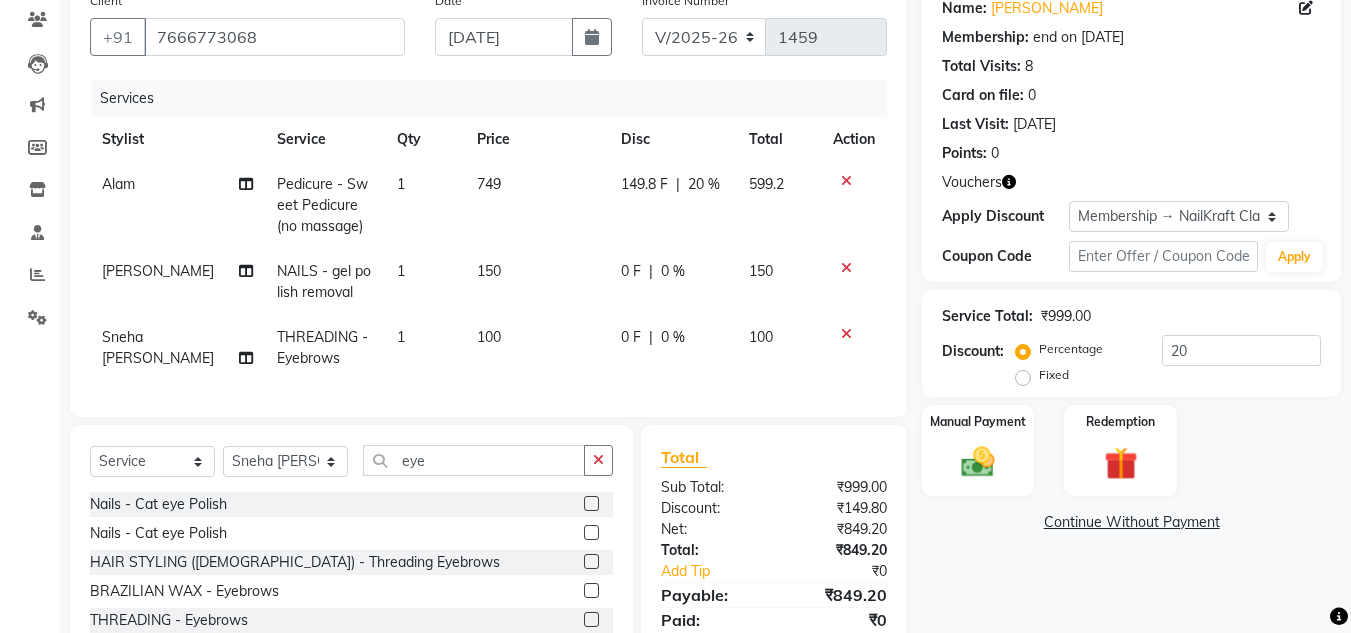 scroll, scrollTop: 300, scrollLeft: 0, axis: vertical 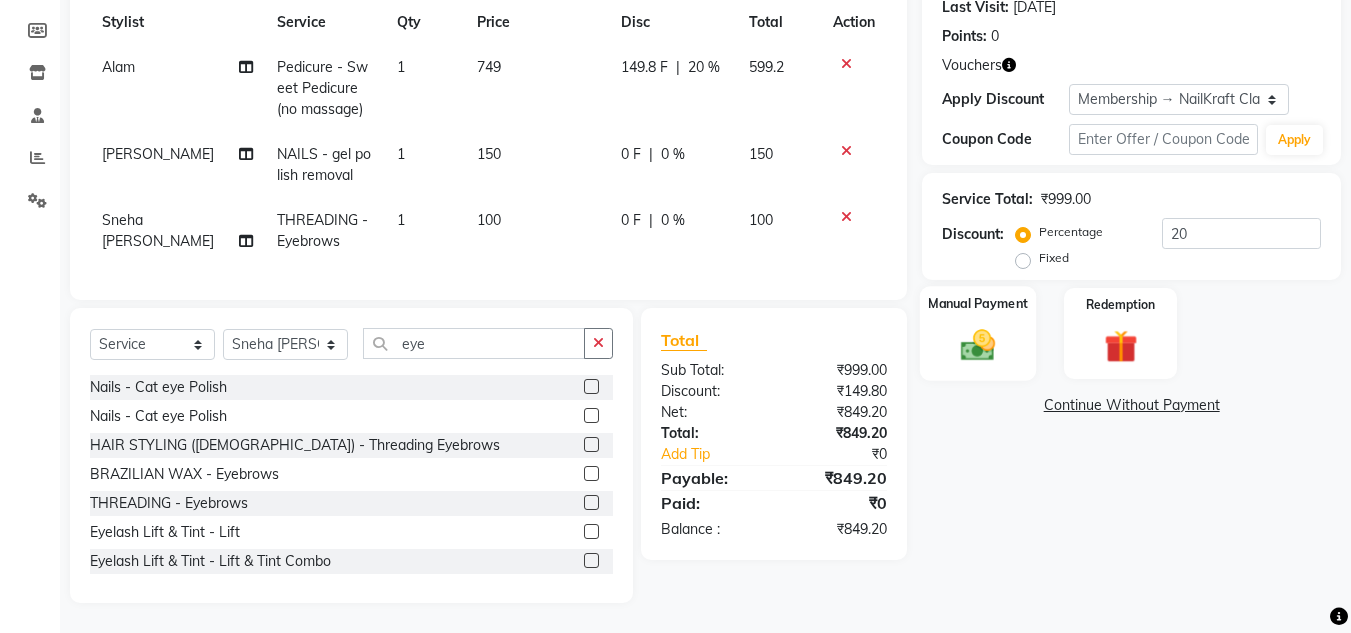 click 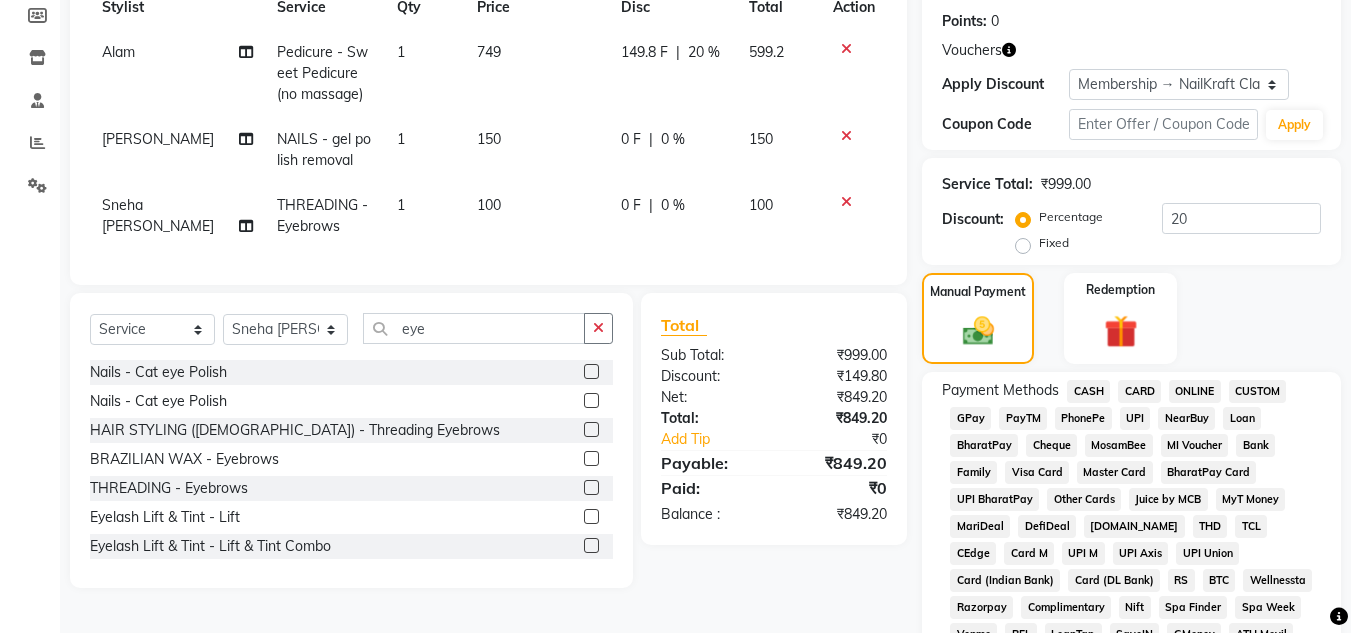 click on "CASH" 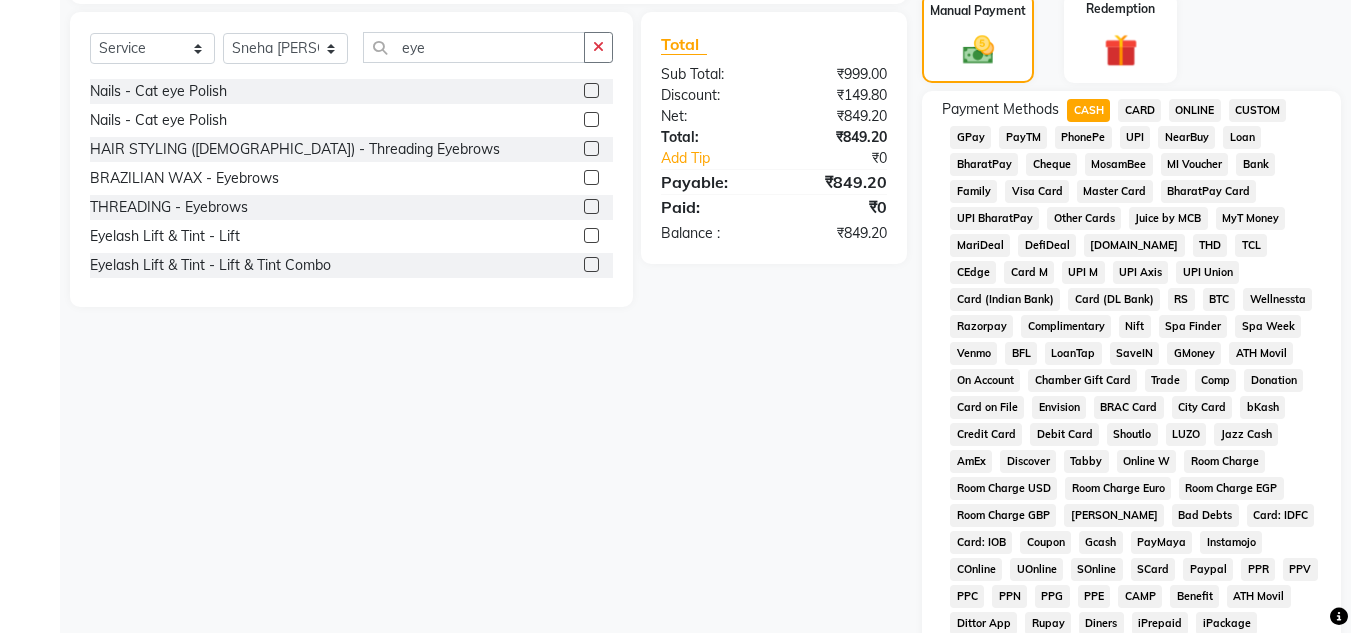 scroll, scrollTop: 900, scrollLeft: 0, axis: vertical 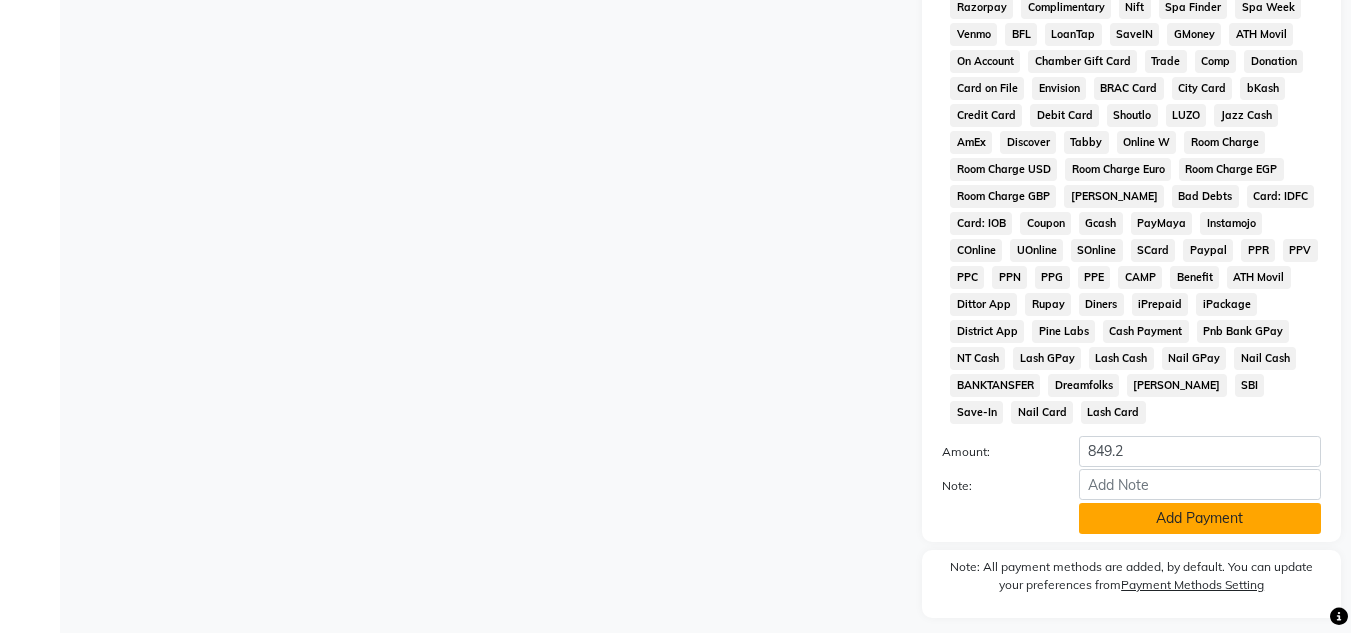 click on "Add Payment" 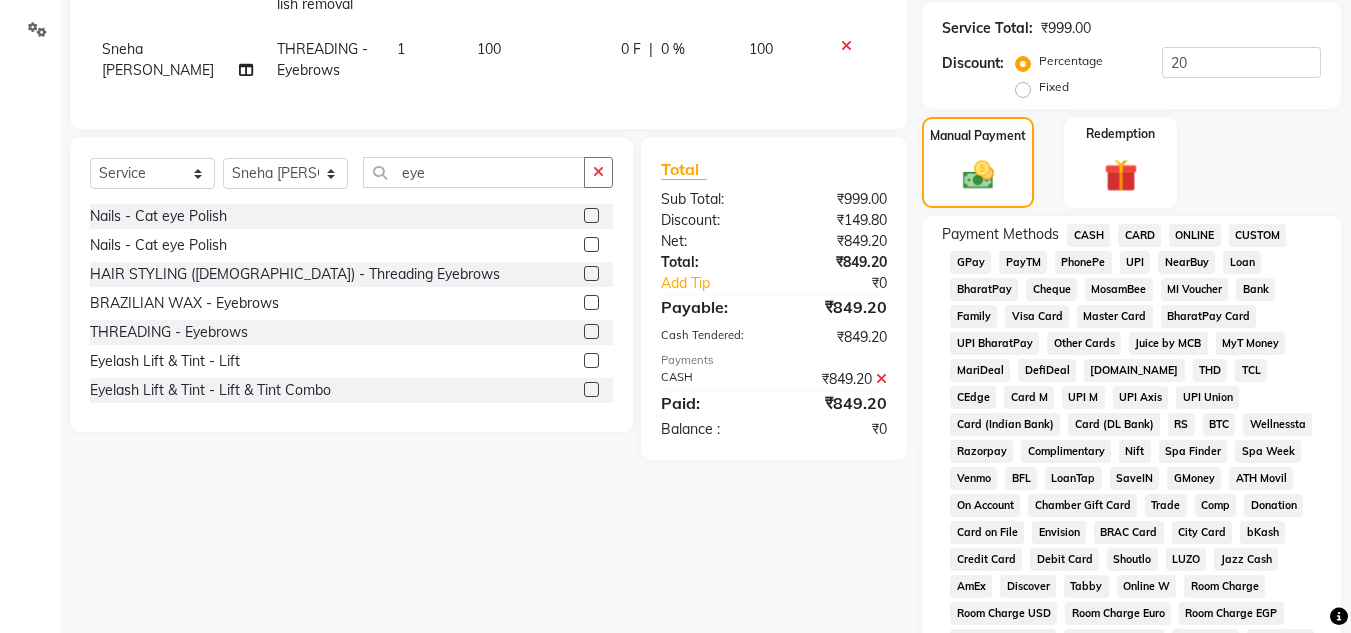 scroll, scrollTop: 837, scrollLeft: 0, axis: vertical 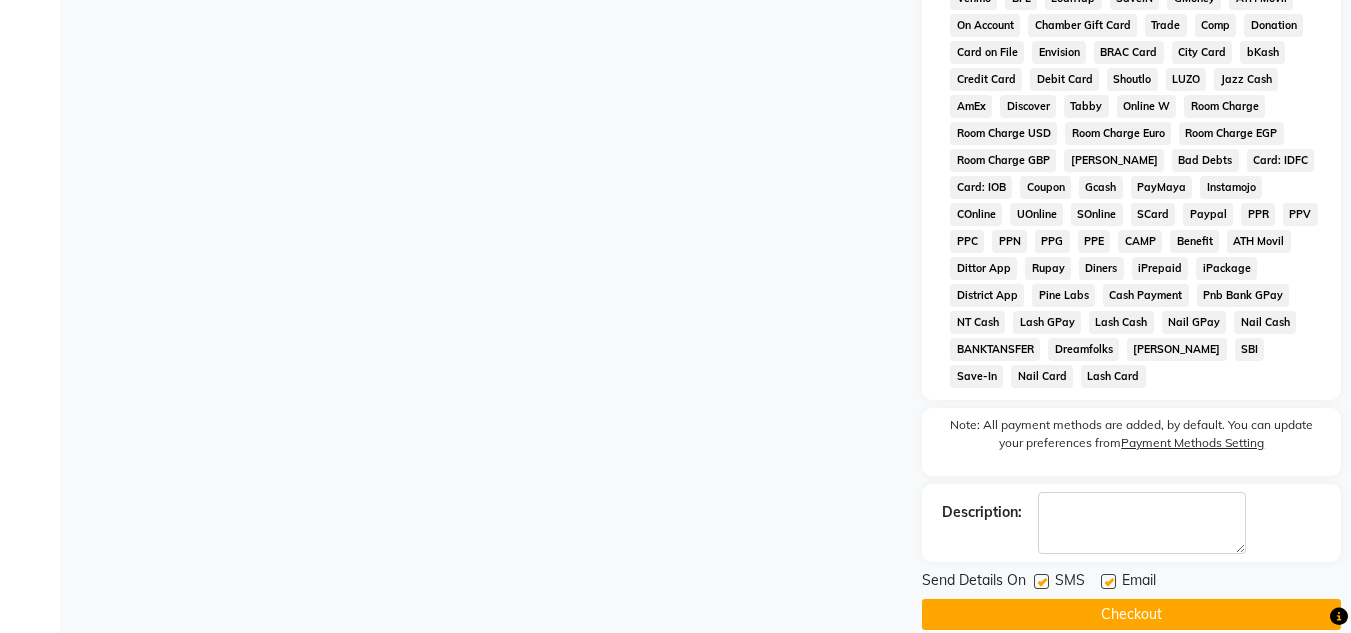 click on "Checkout" 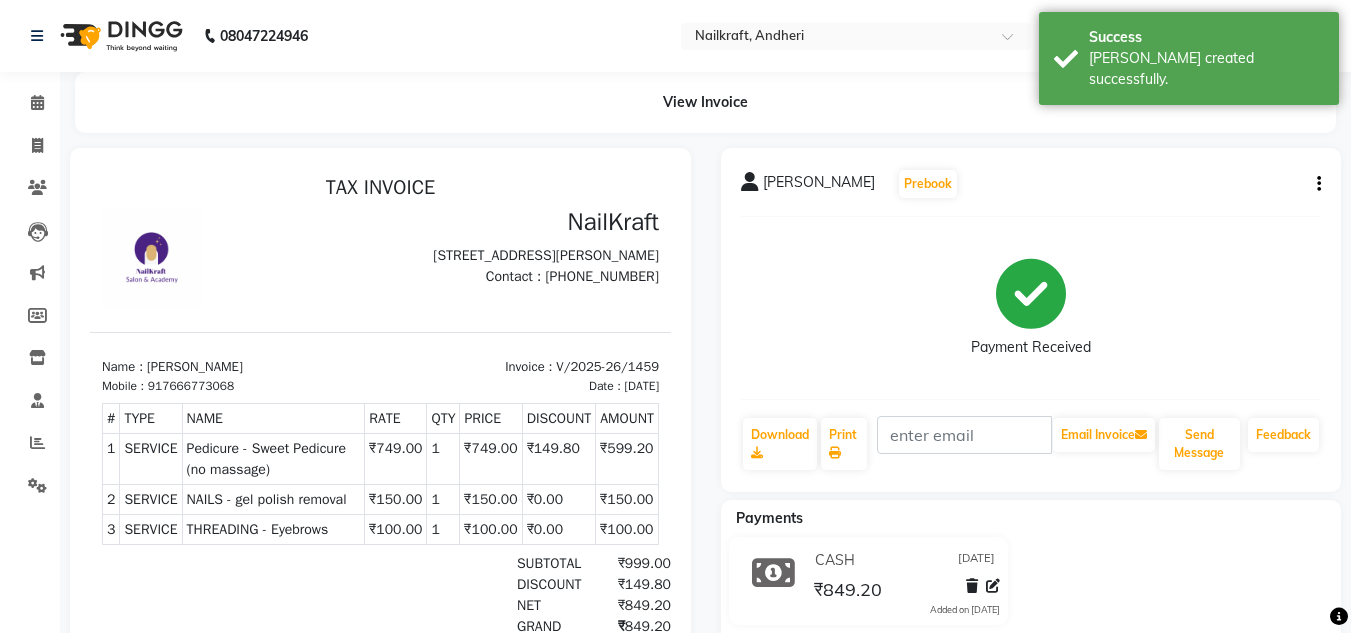 scroll, scrollTop: 0, scrollLeft: 0, axis: both 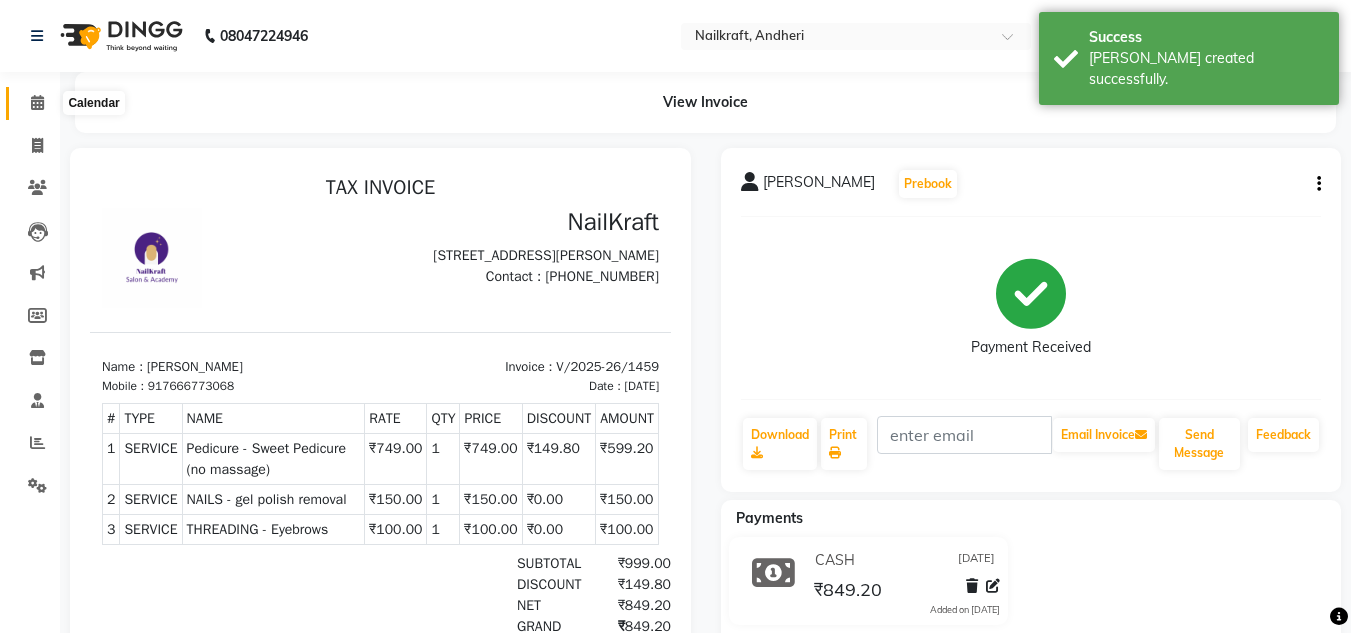 click 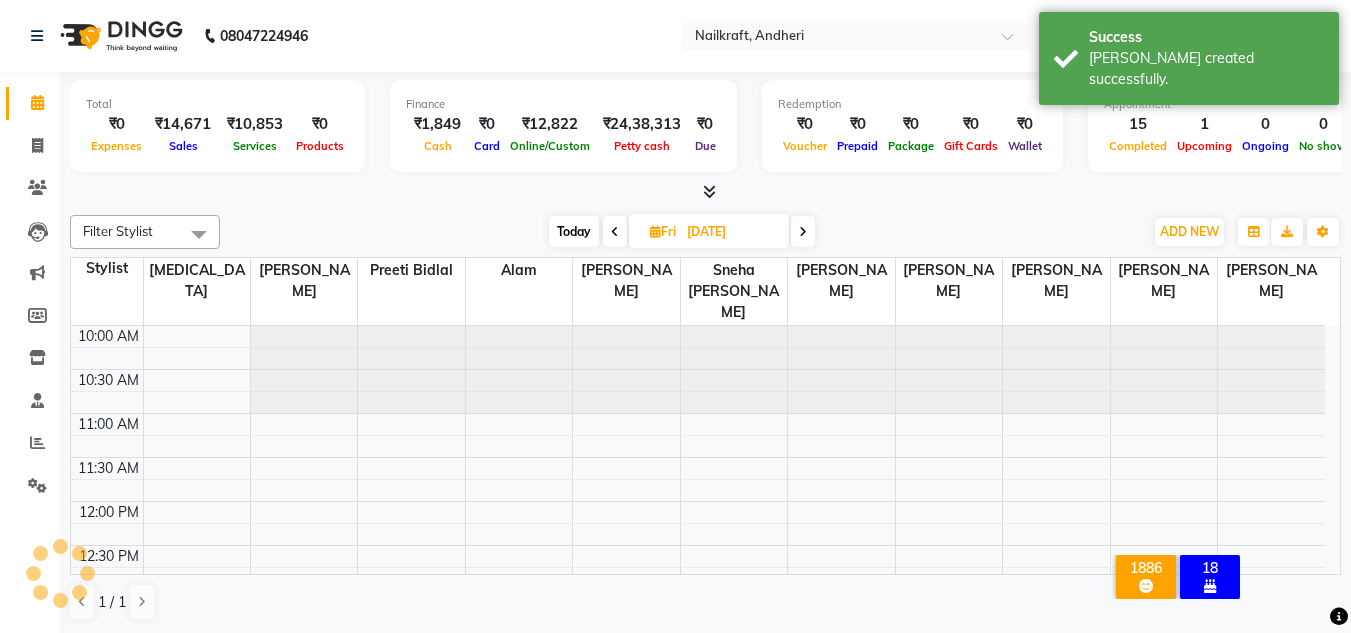 scroll, scrollTop: 0, scrollLeft: 0, axis: both 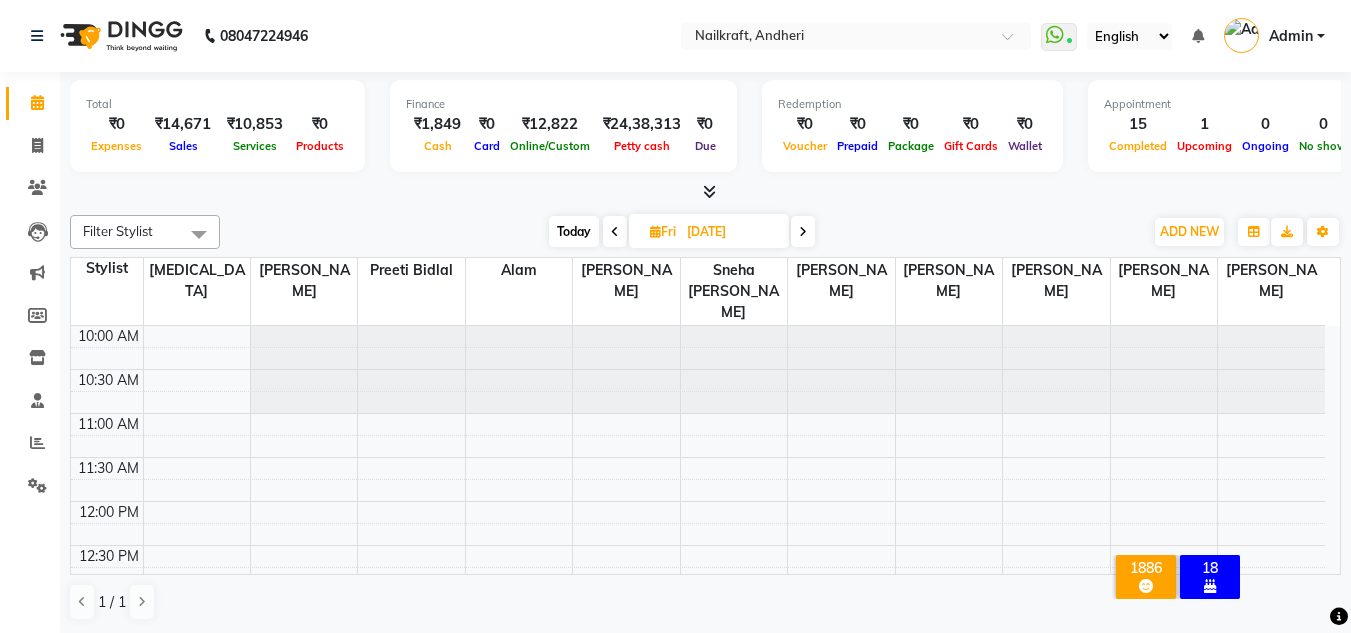 click 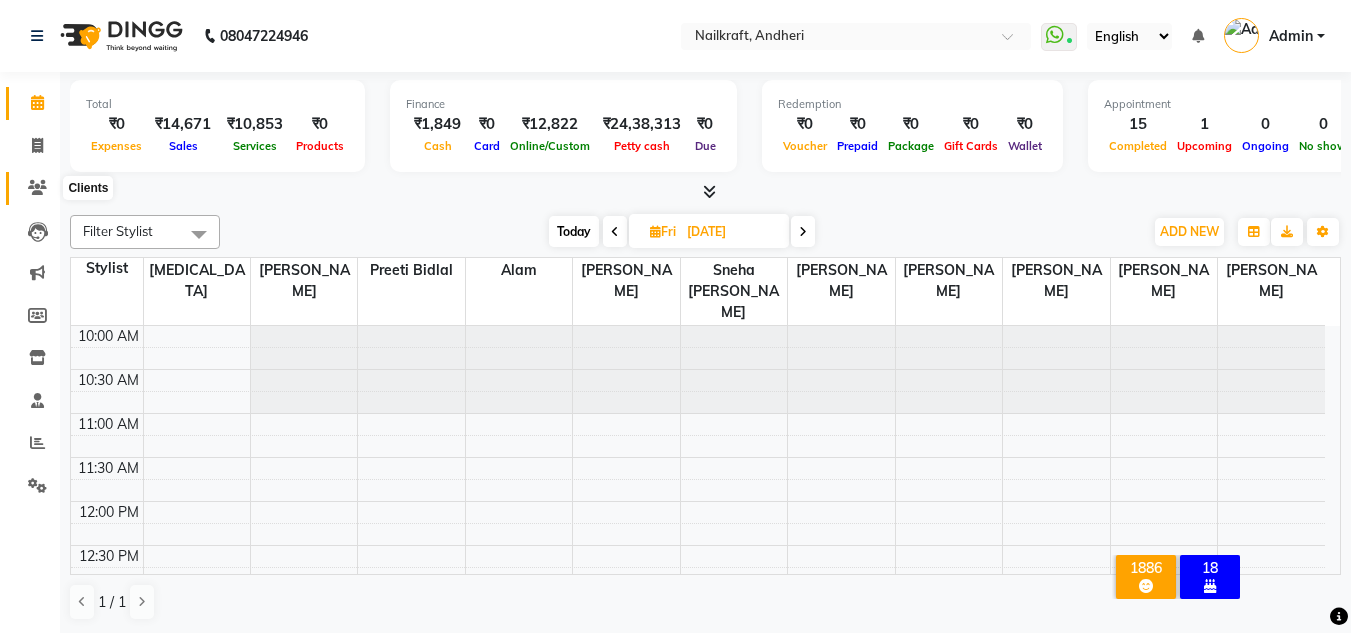 click 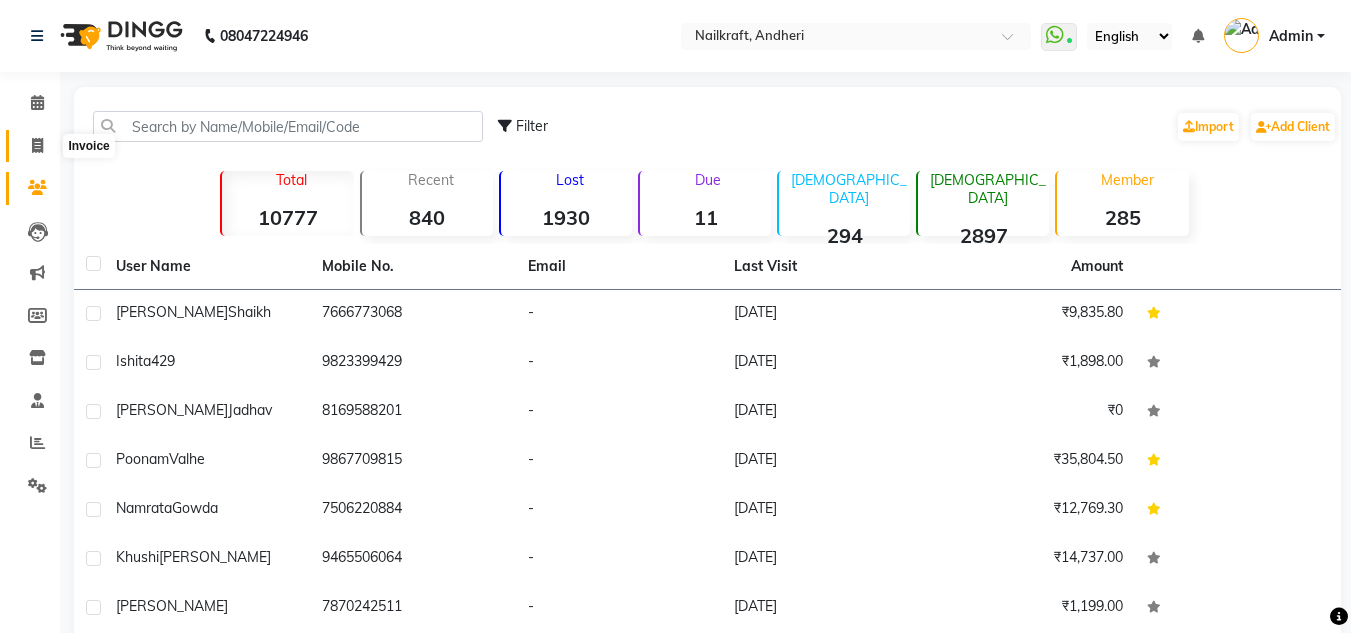 click 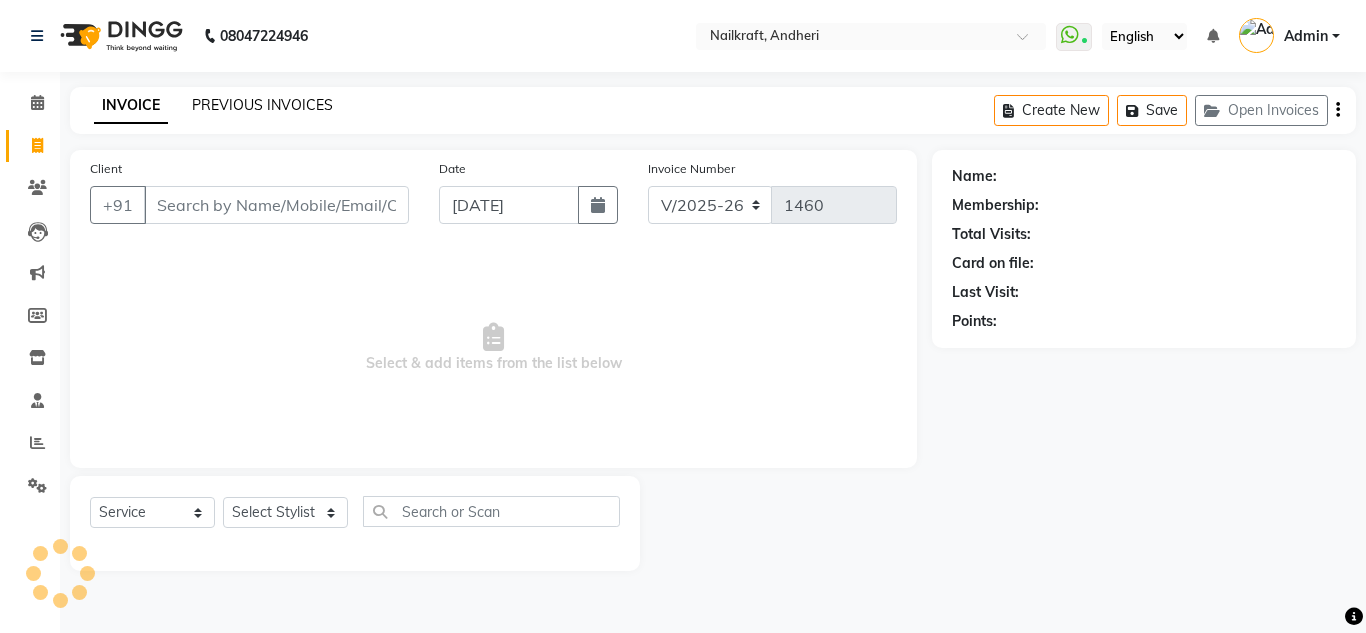 click on "PREVIOUS INVOICES" 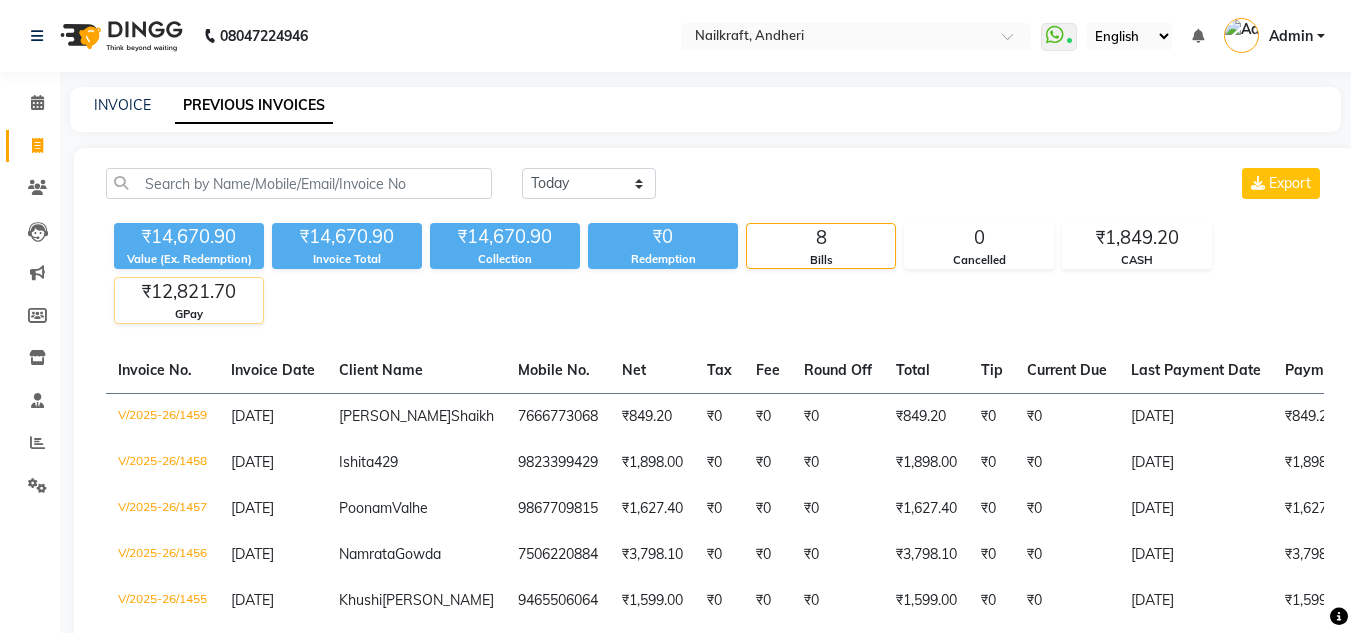 click on "₹12,821.70" 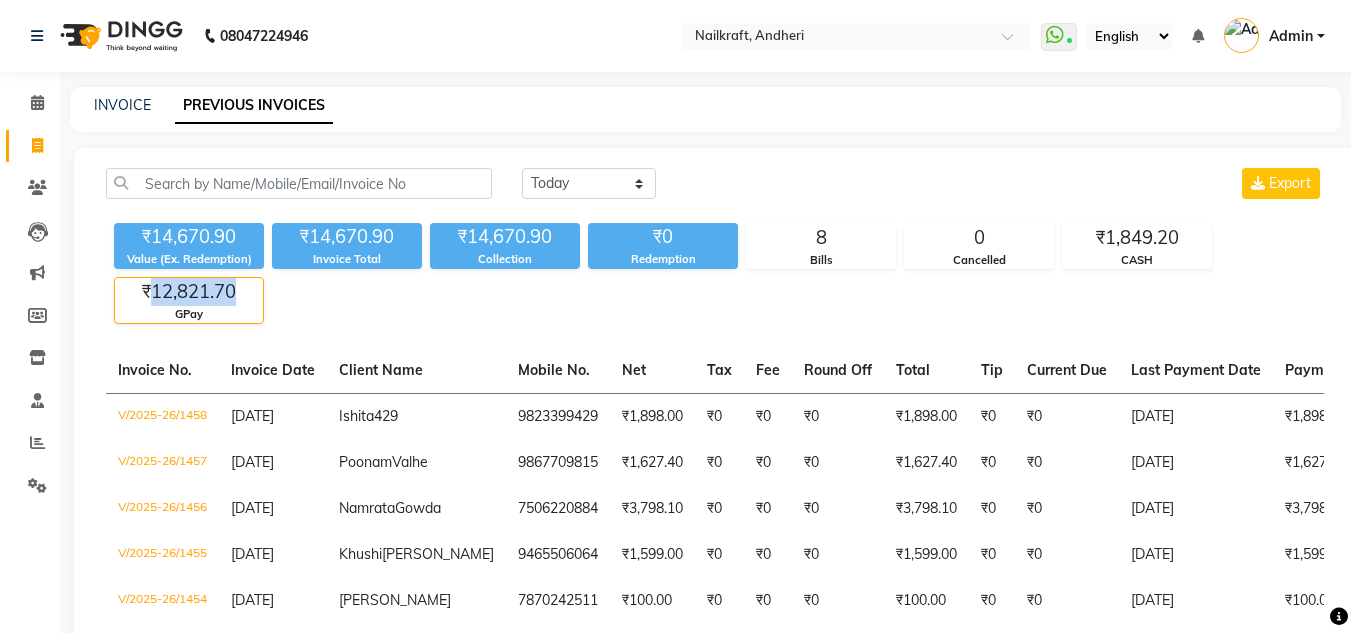 click on "₹12,821.70" 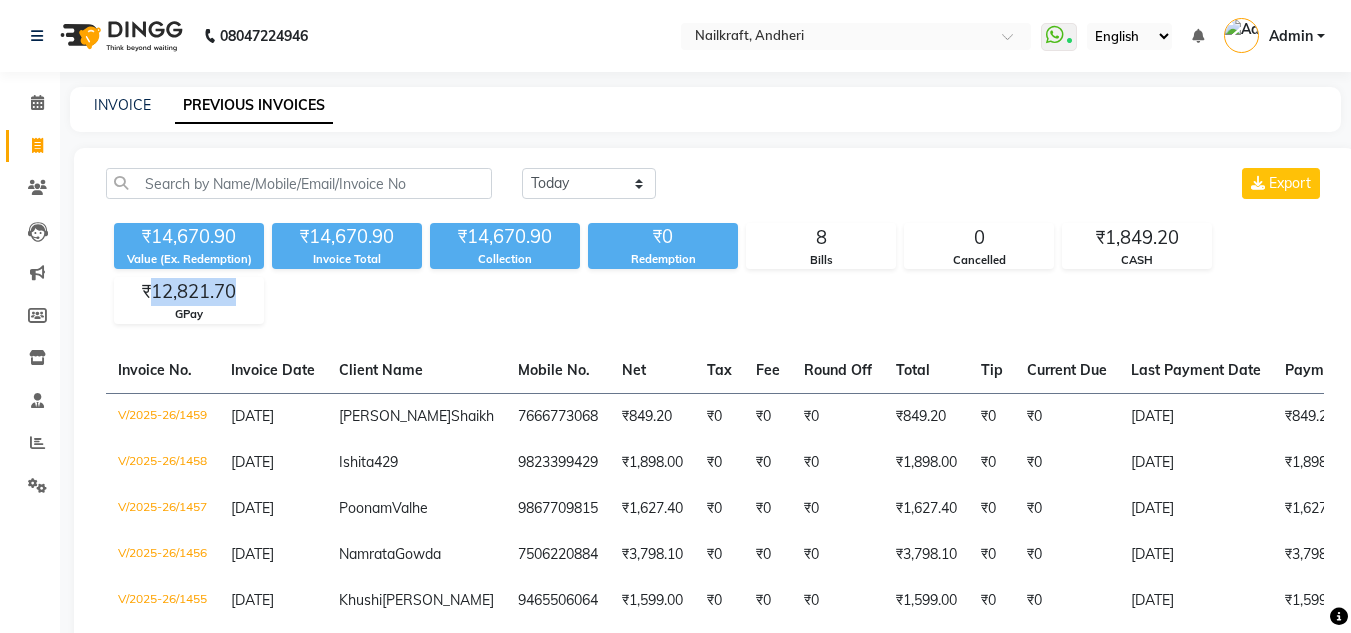 scroll, scrollTop: 280, scrollLeft: 0, axis: vertical 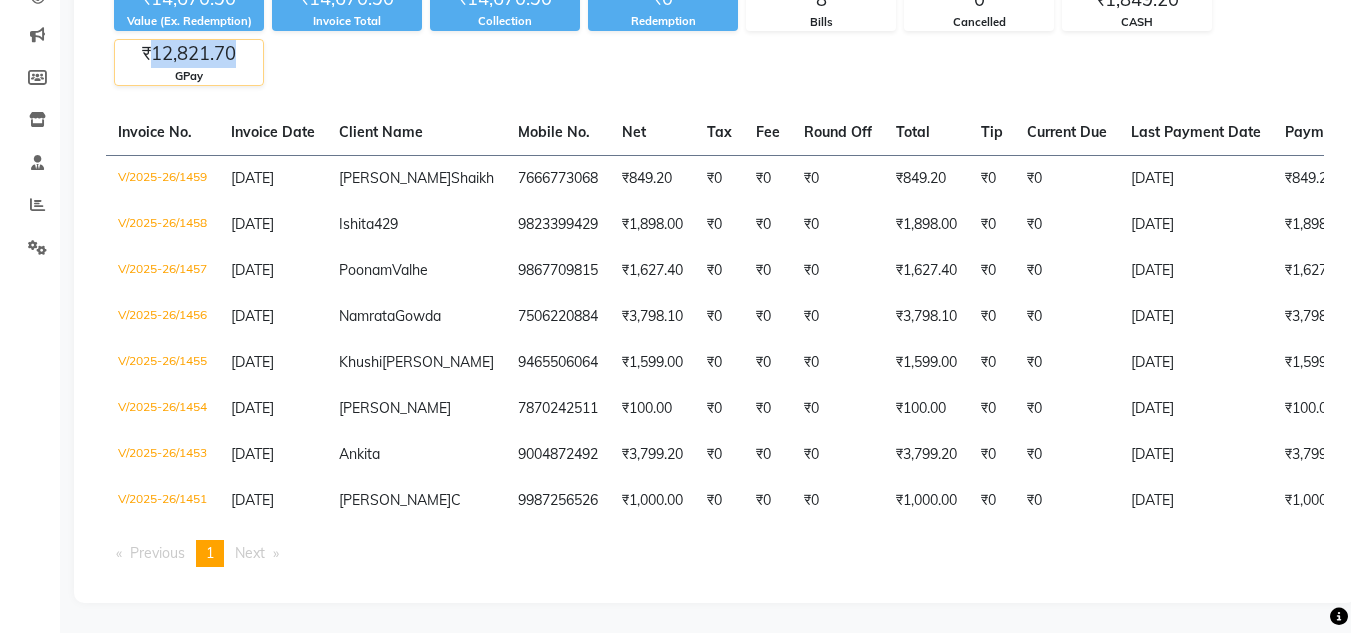 click on "₹12,821.70" 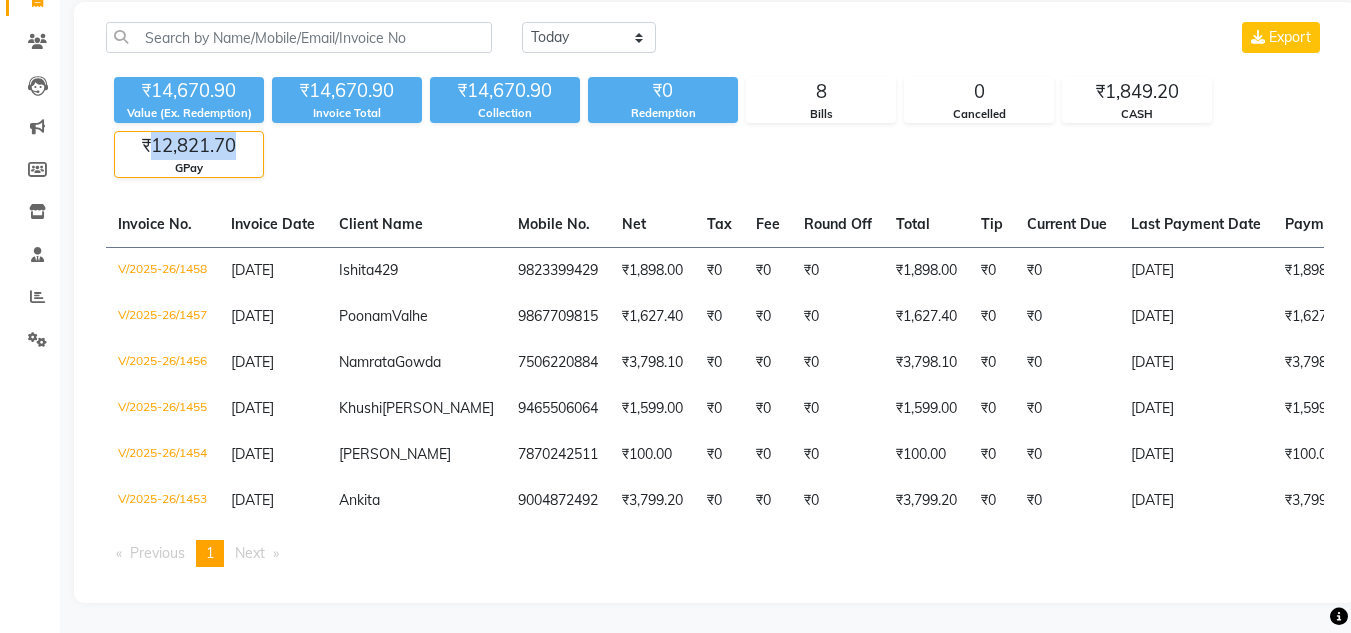scroll, scrollTop: 221, scrollLeft: 0, axis: vertical 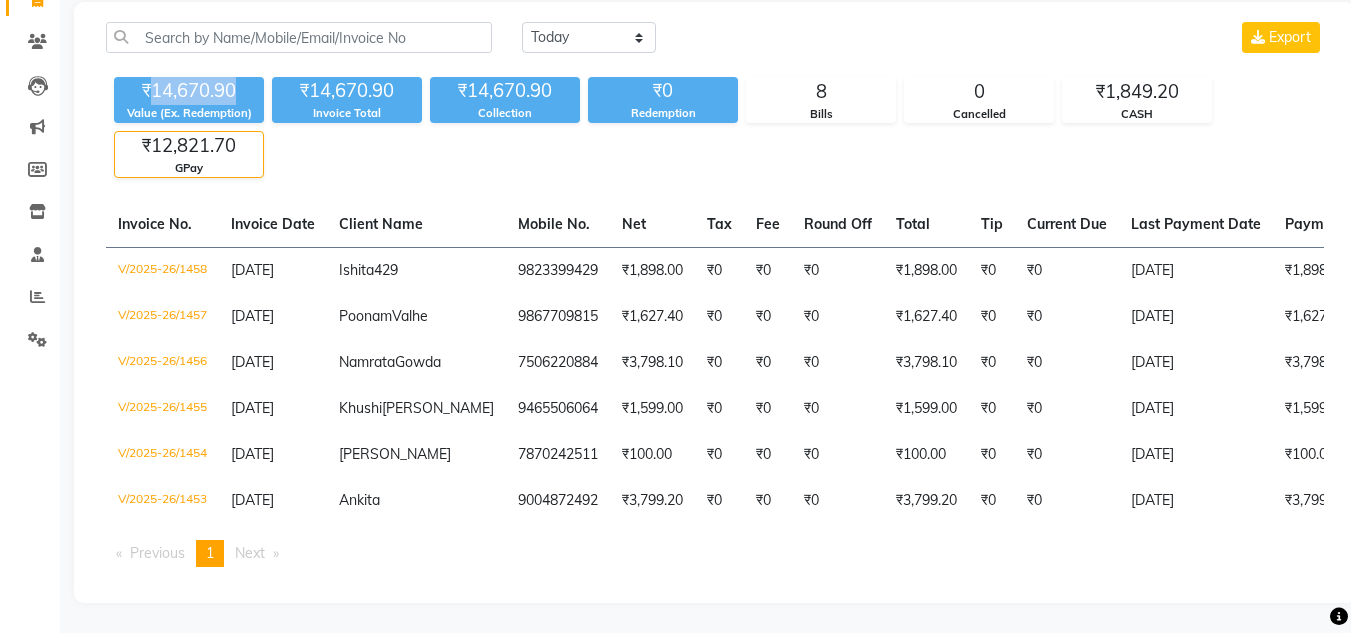 click on "₹14,670.90" 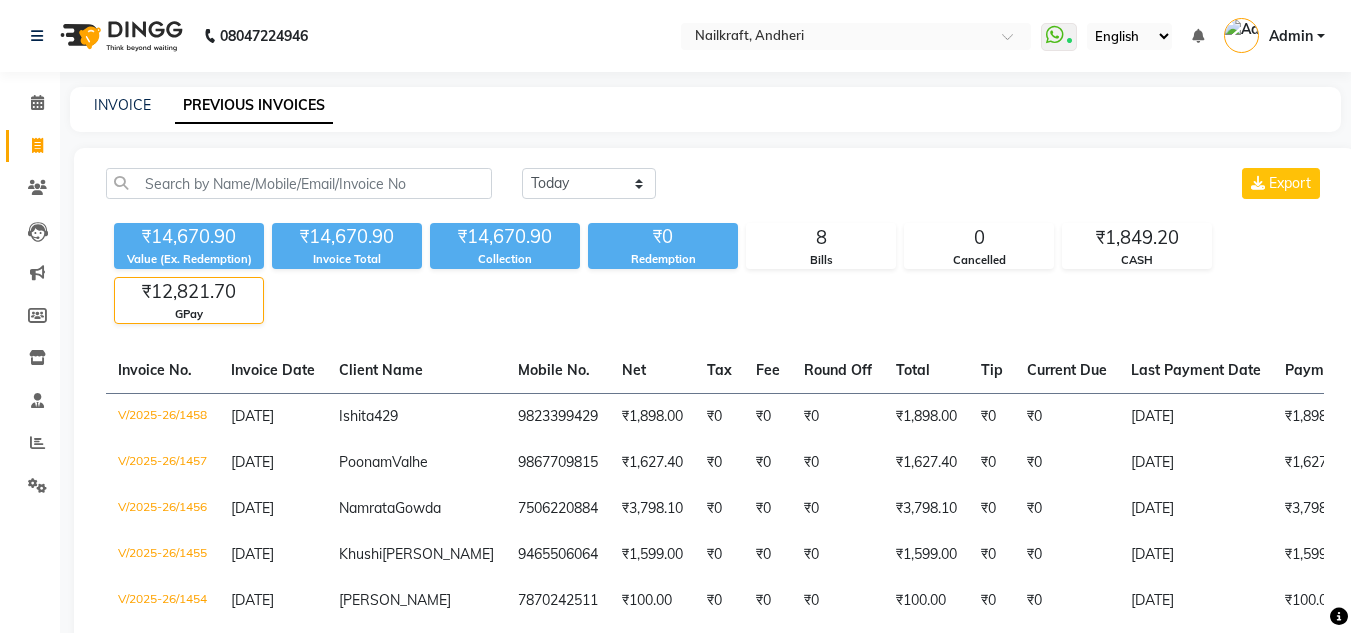 click on "INVOICE PREVIOUS INVOICES" 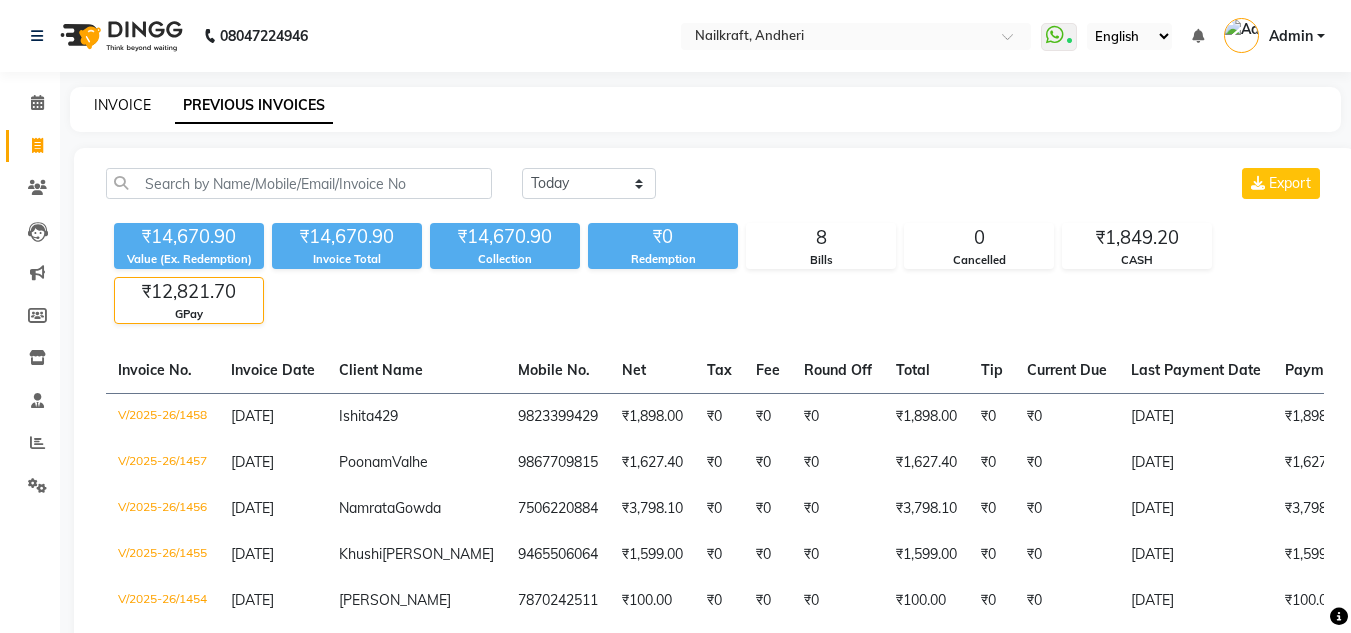 click on "INVOICE" 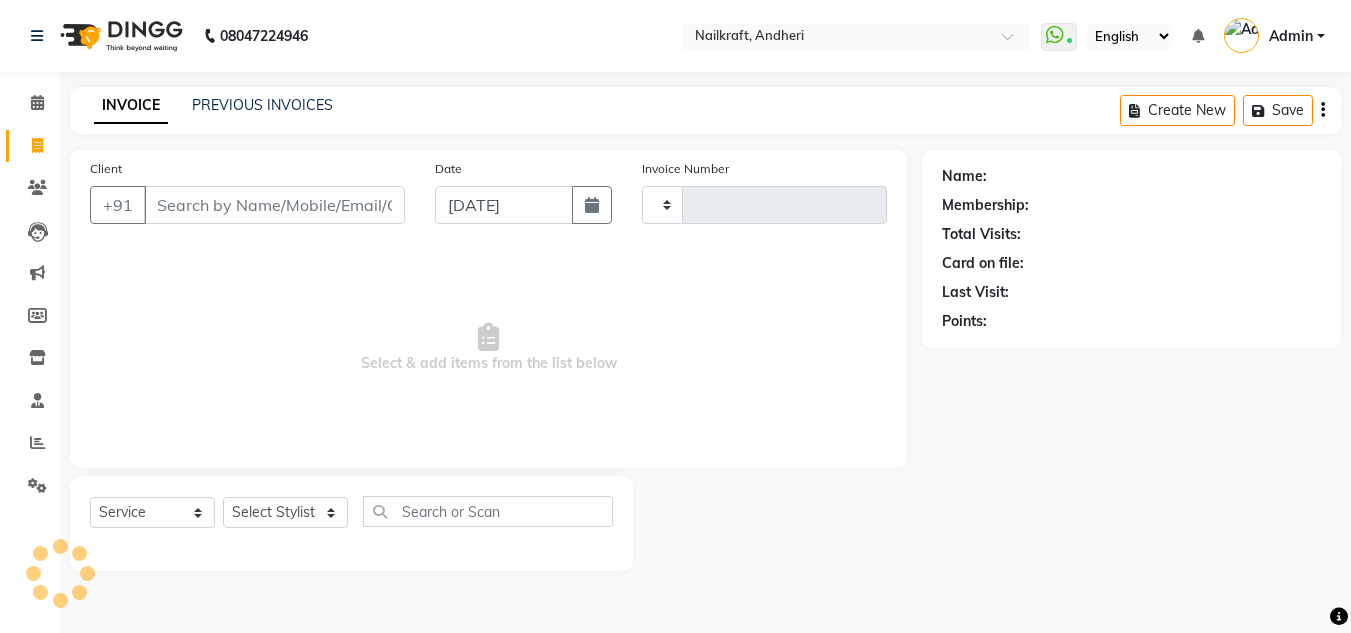 type on "1460" 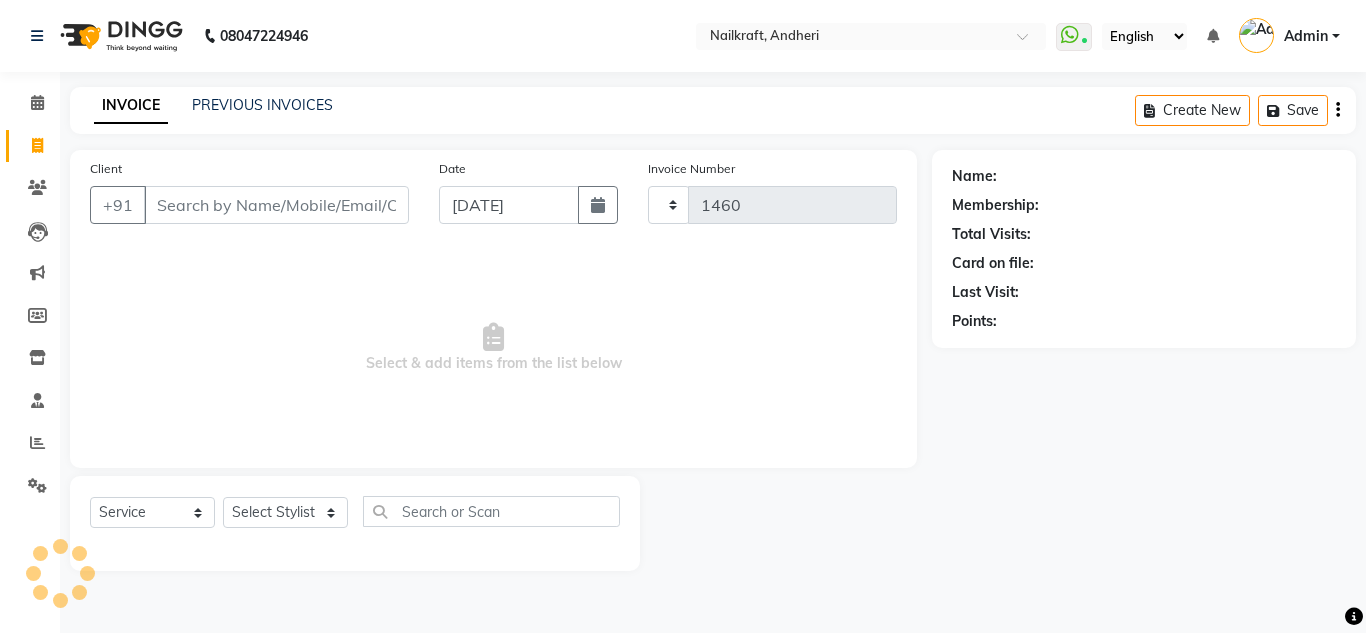 select on "6081" 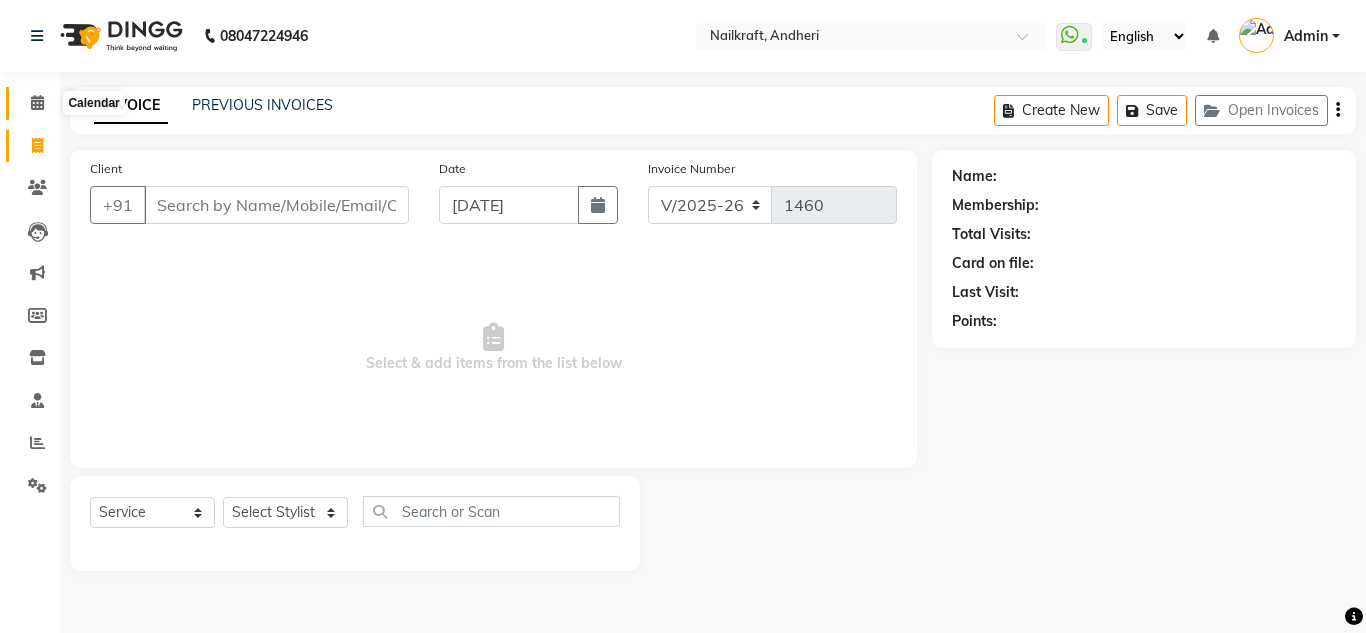 click 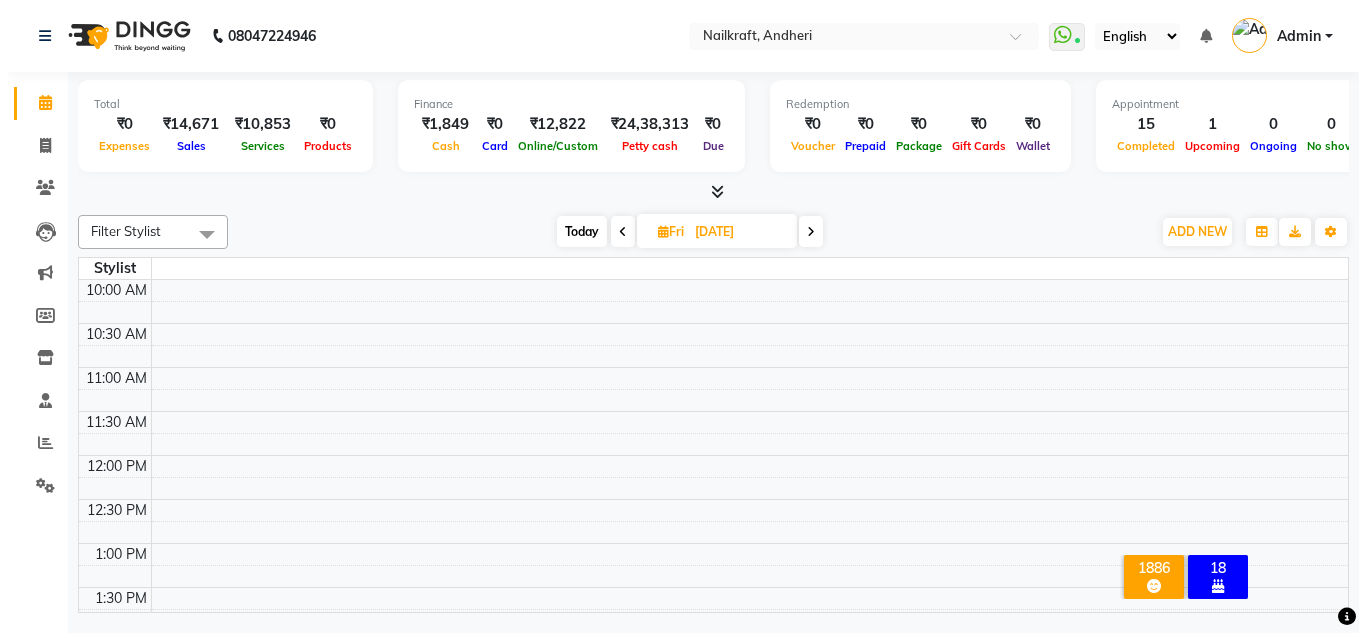 scroll, scrollTop: 0, scrollLeft: 0, axis: both 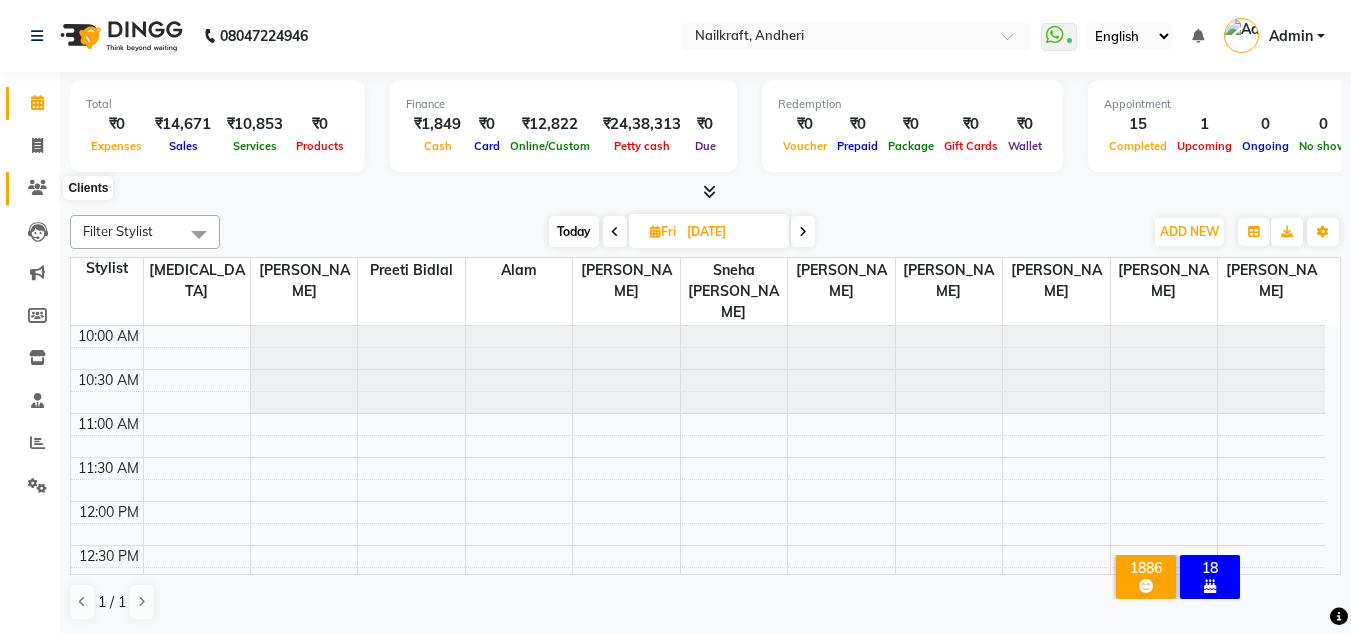 click 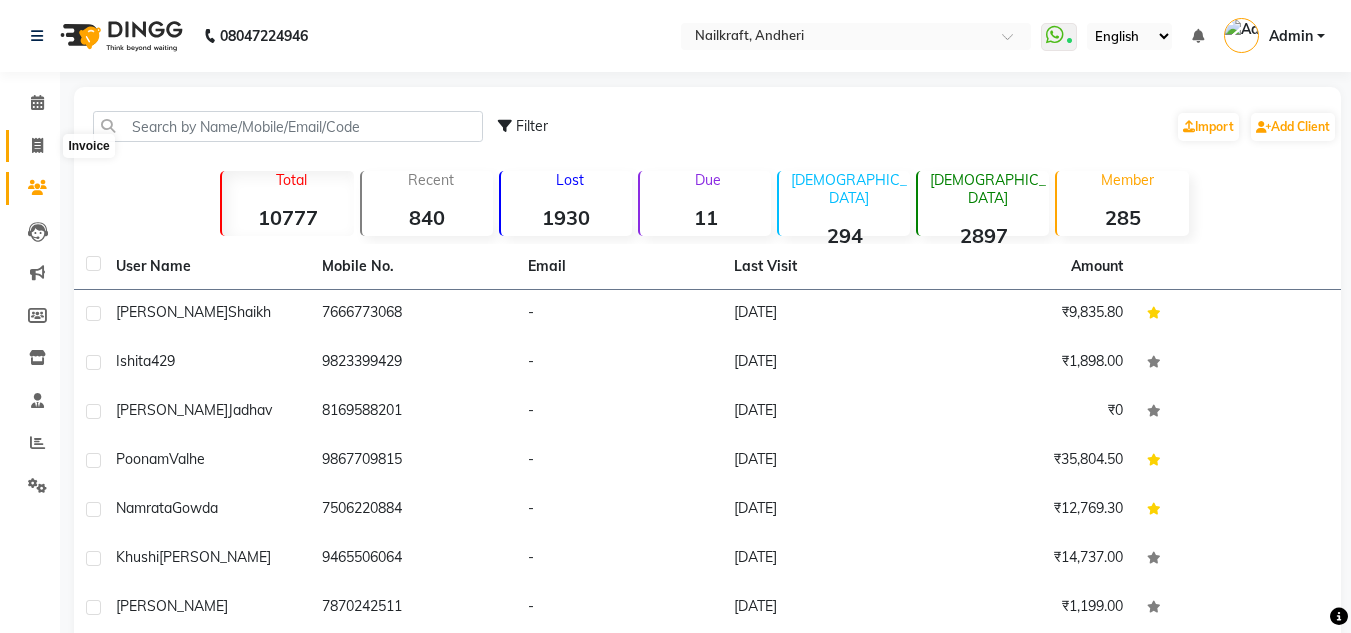 click 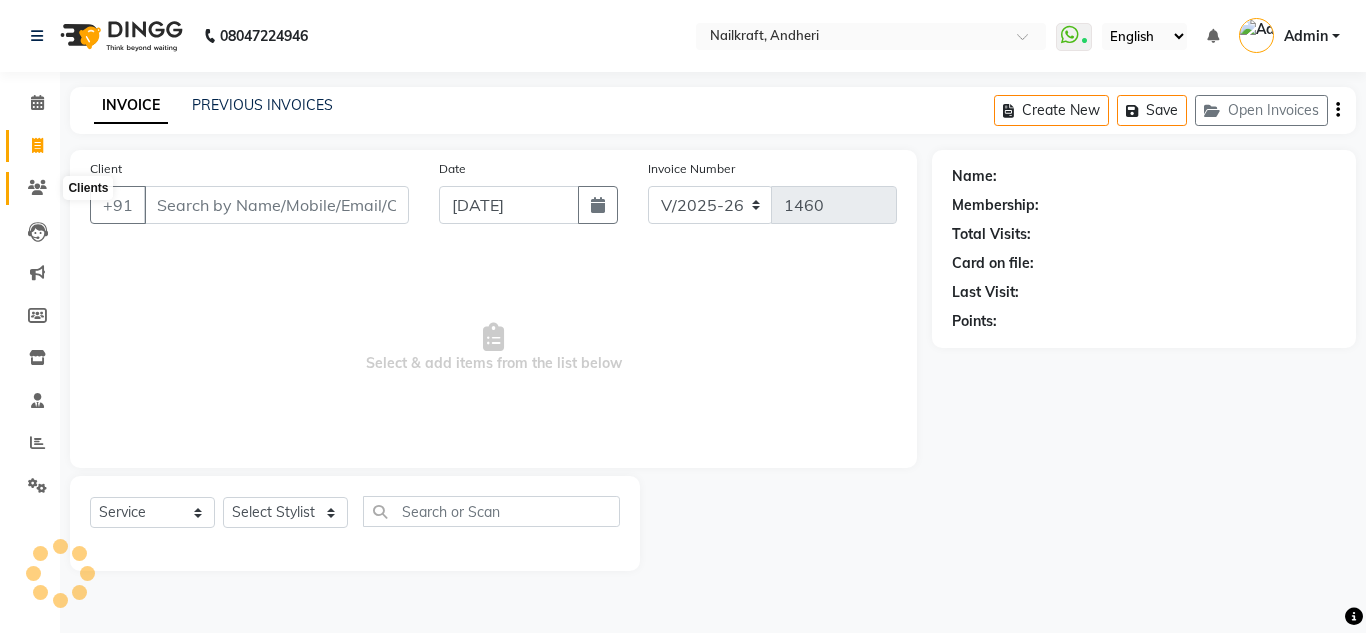 click 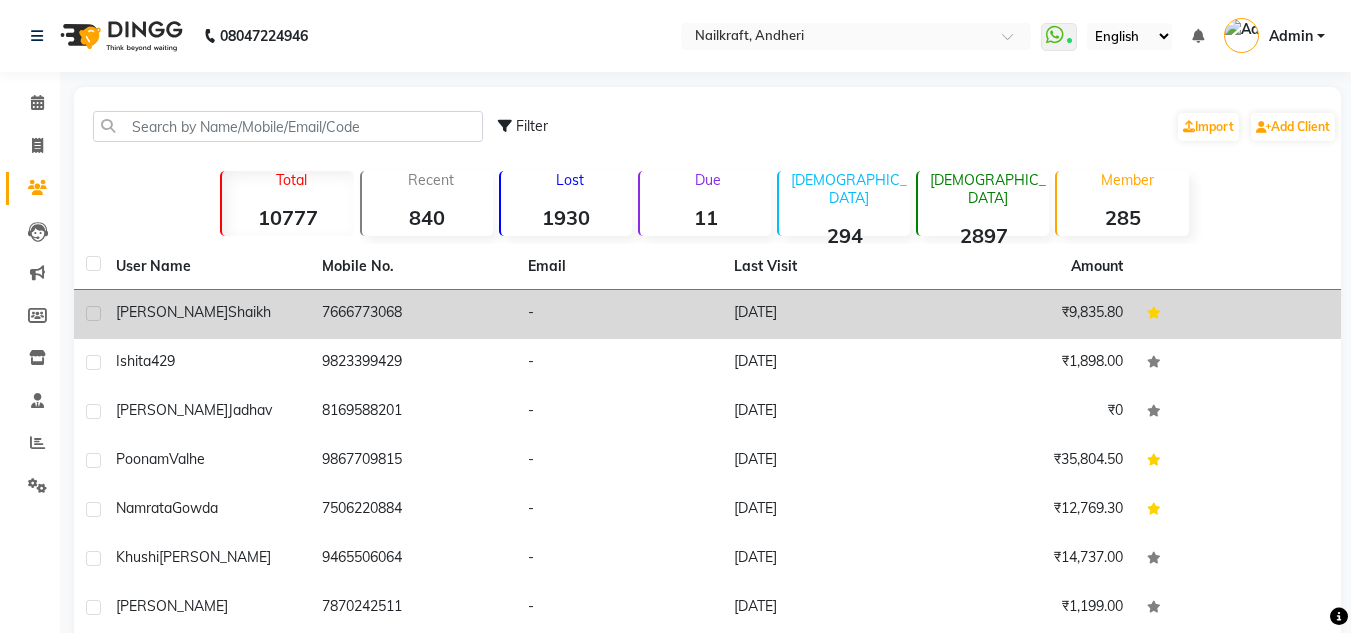 click on "7666773068" 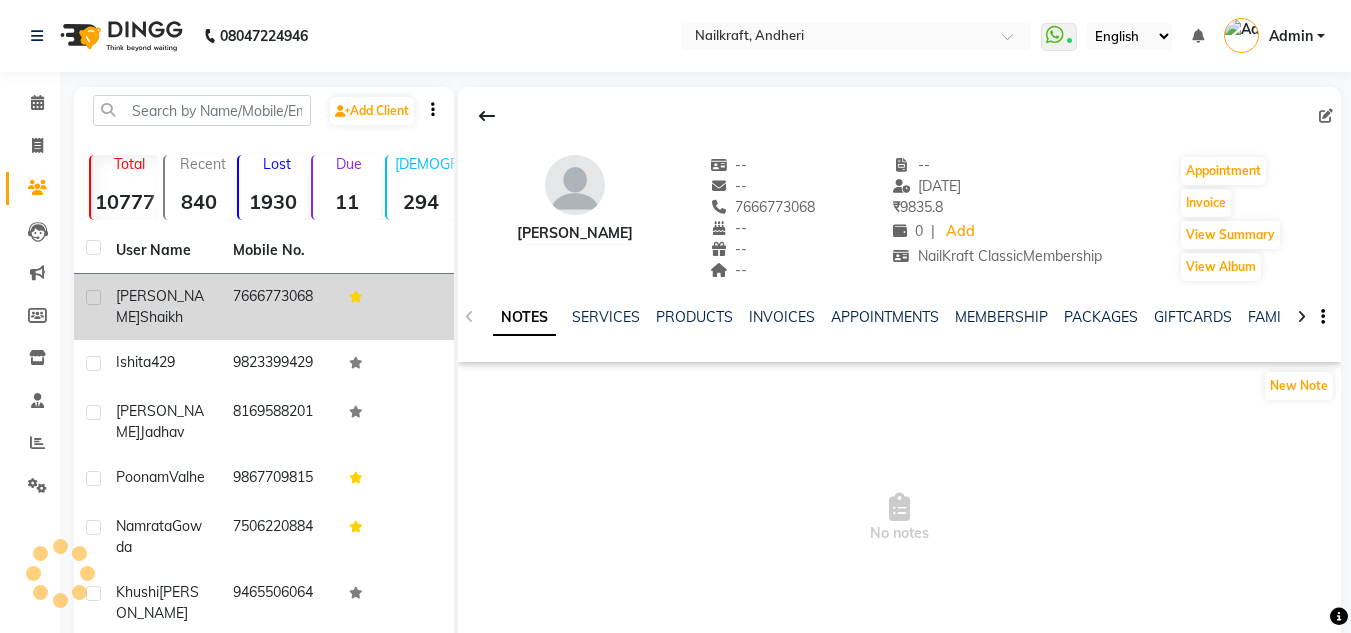 click 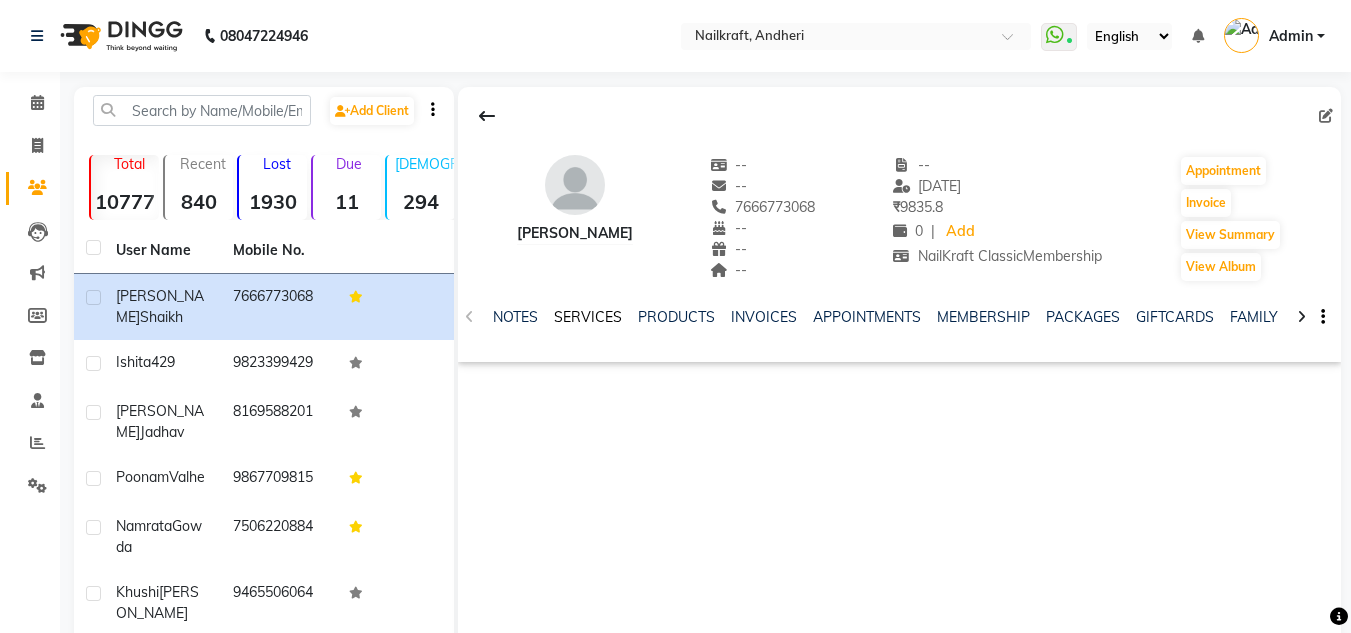click on "SERVICES" 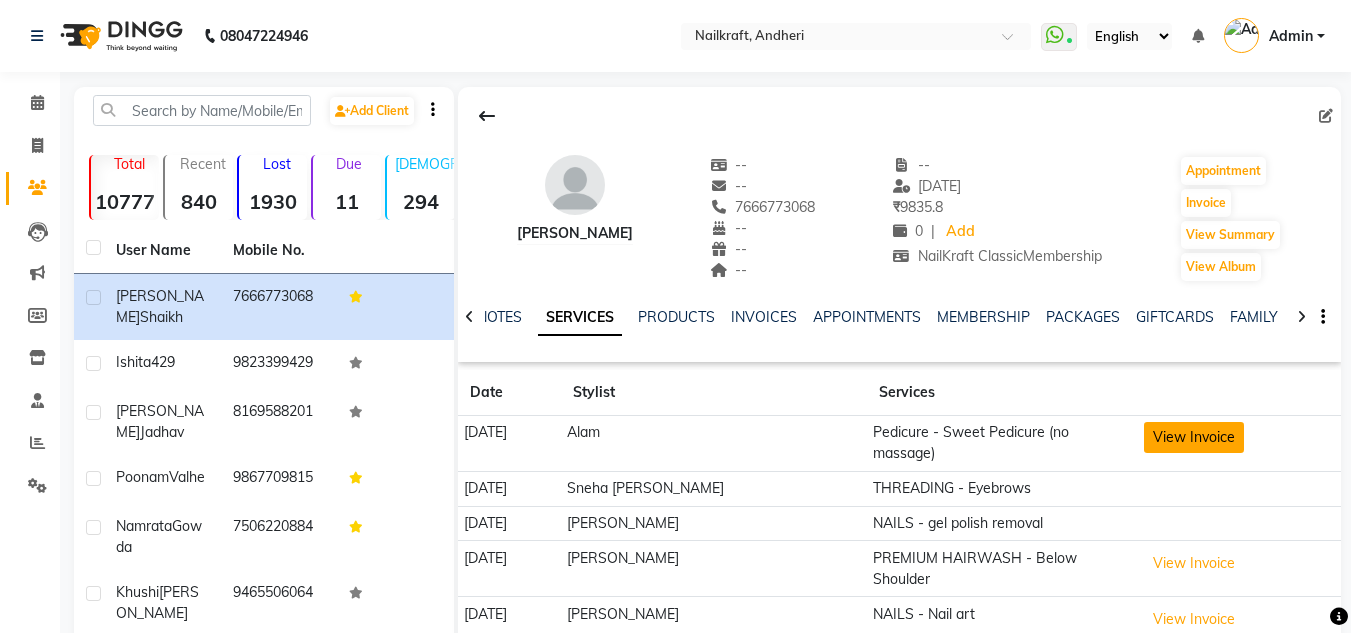 click on "View Invoice" 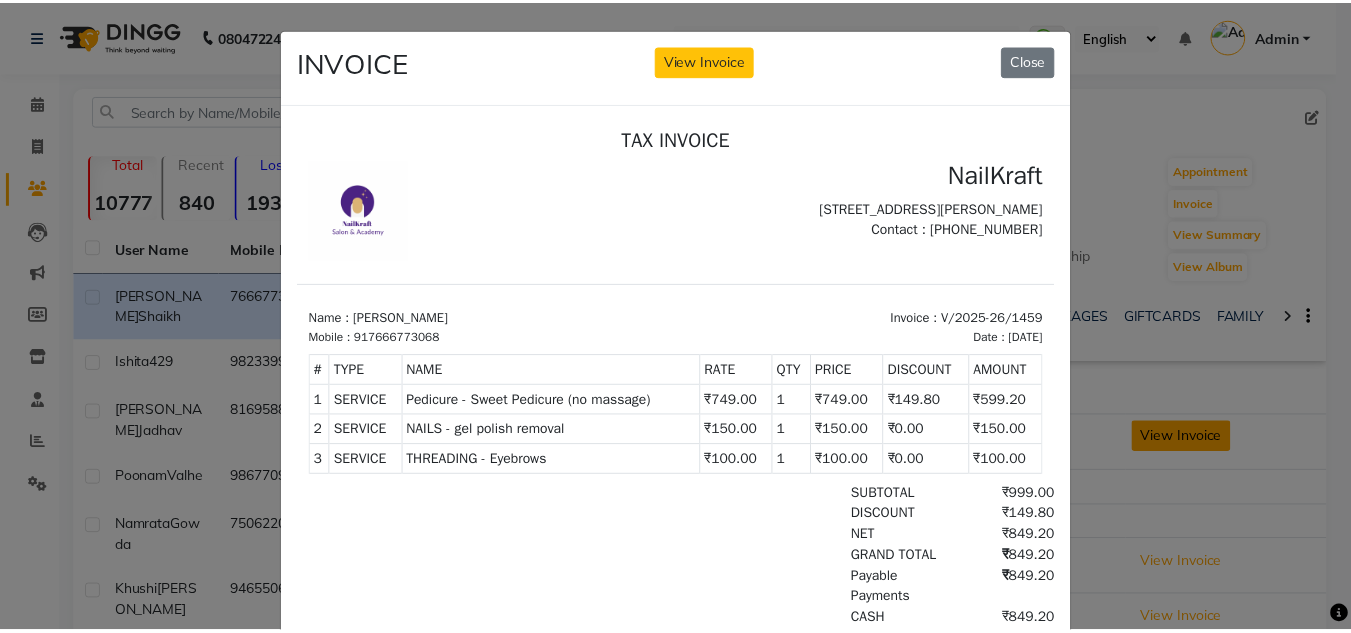 scroll, scrollTop: 0, scrollLeft: 0, axis: both 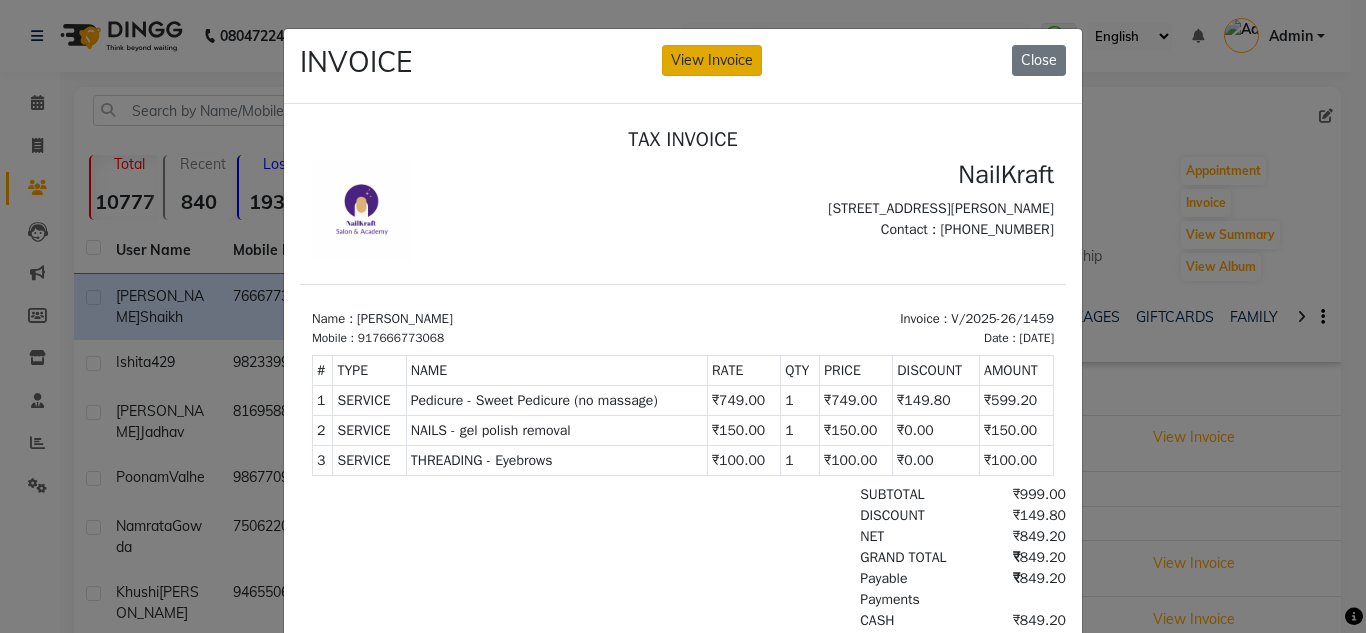 click on "View Invoice" 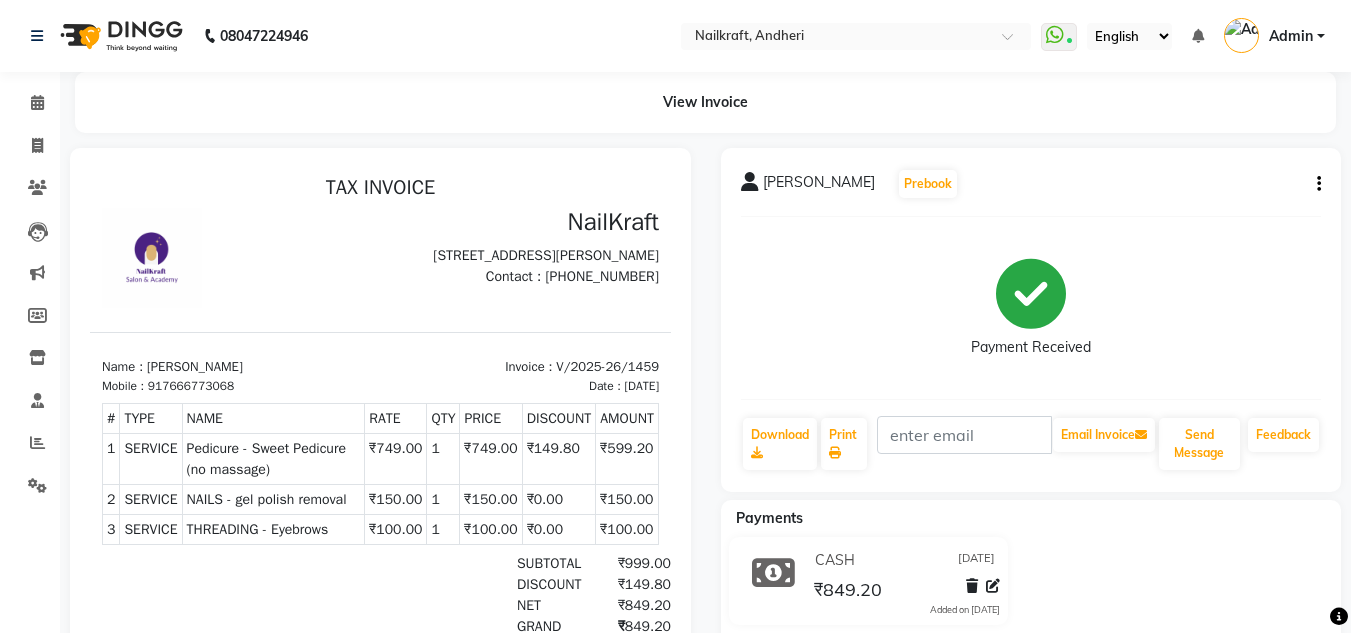 scroll, scrollTop: 0, scrollLeft: 0, axis: both 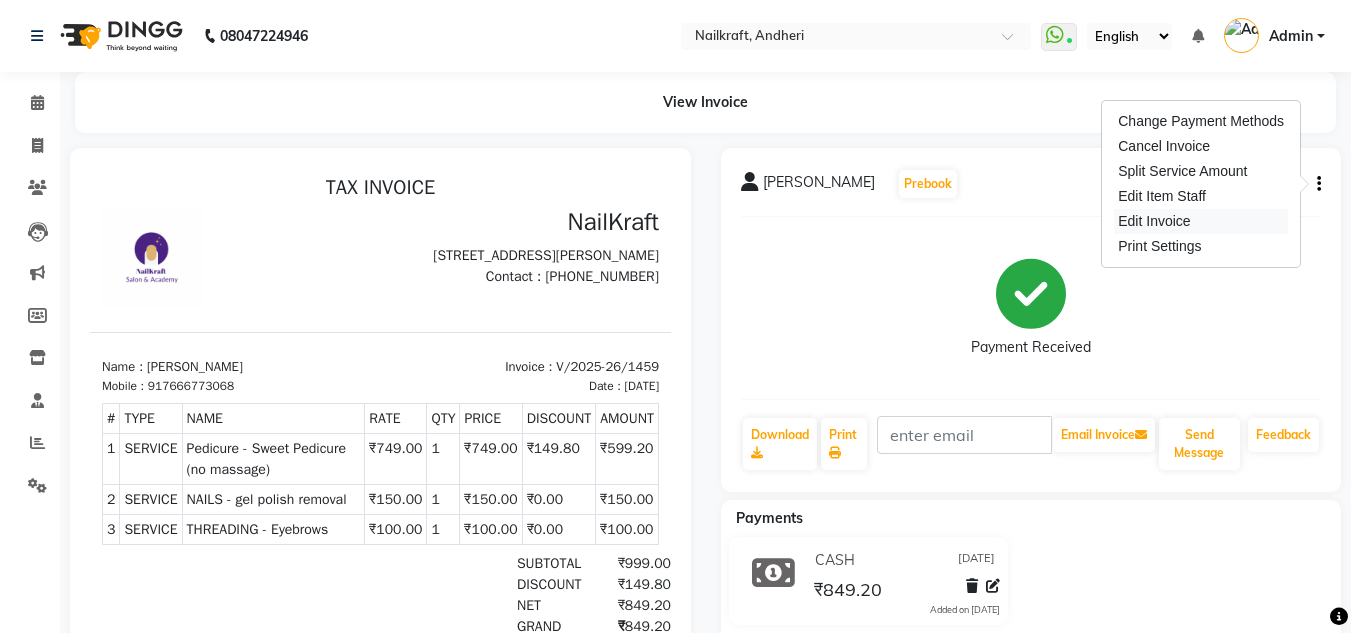 click on "Edit Invoice" at bounding box center [1201, 221] 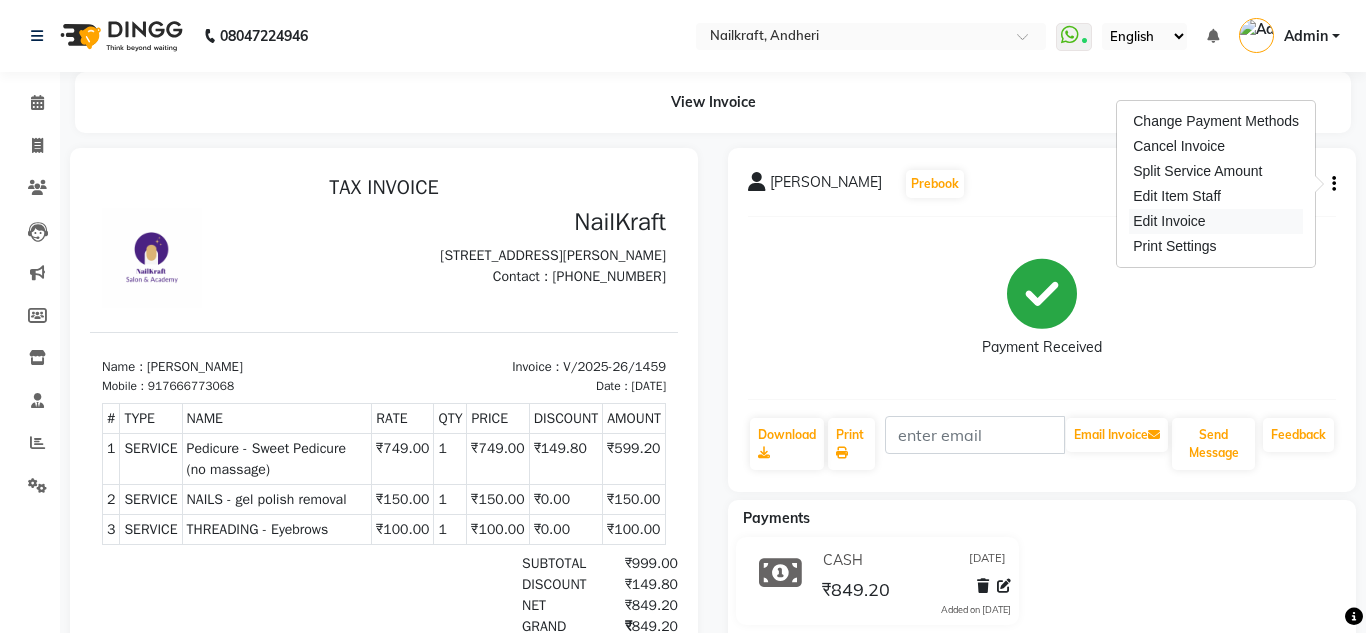 select on "service" 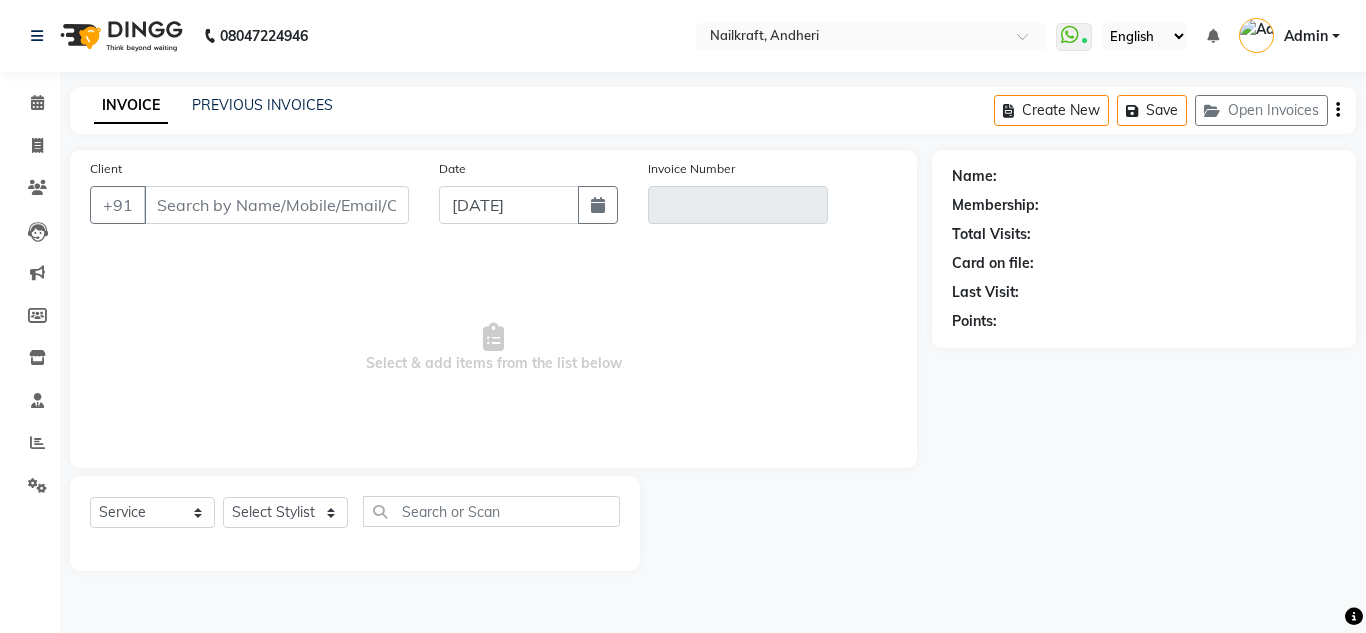 type on "7666773068" 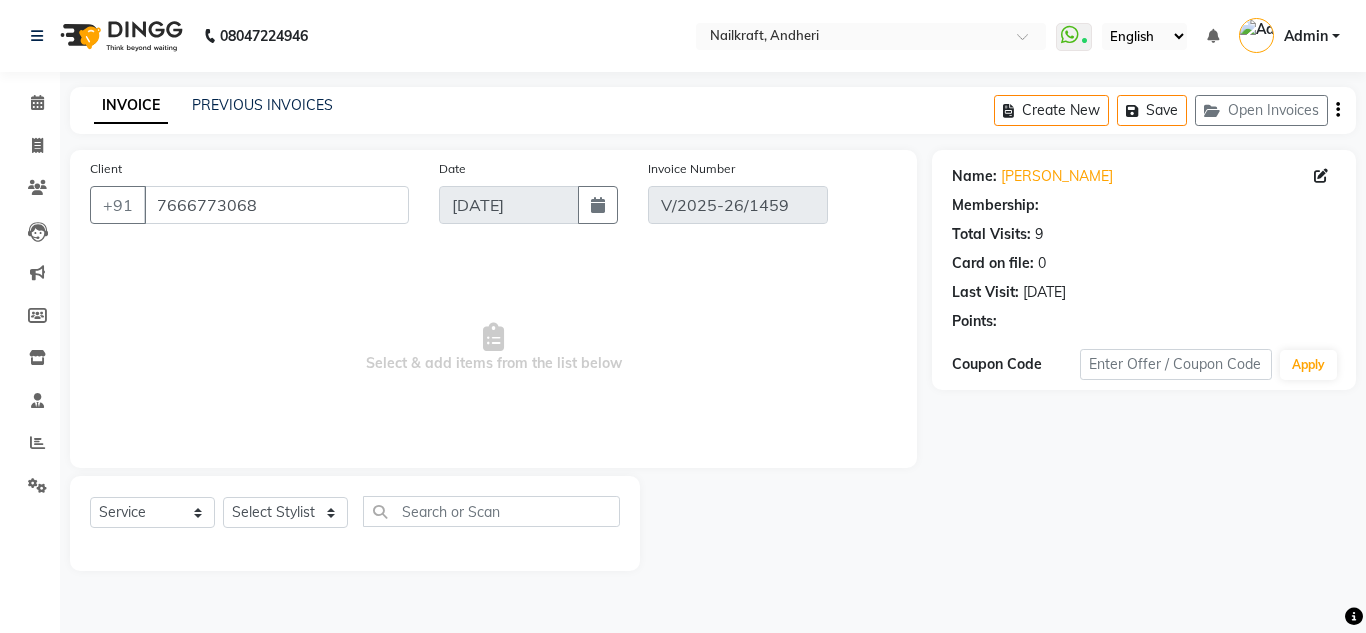 select on "select" 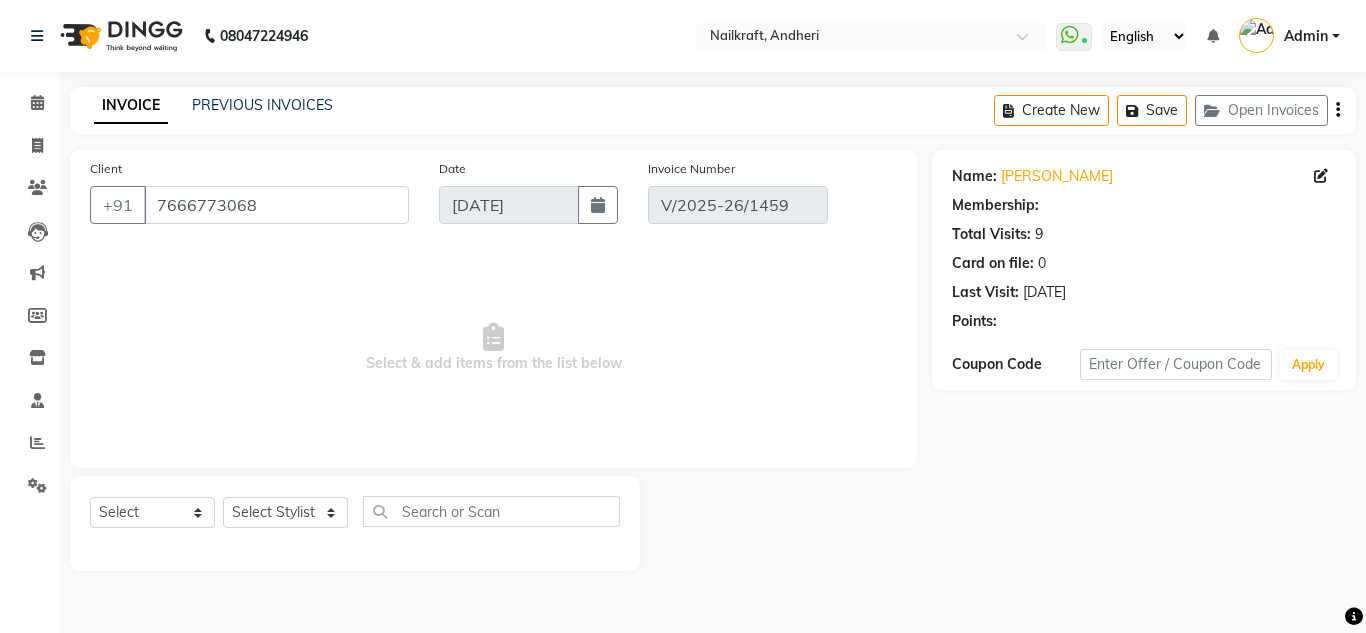 select on "1: Object" 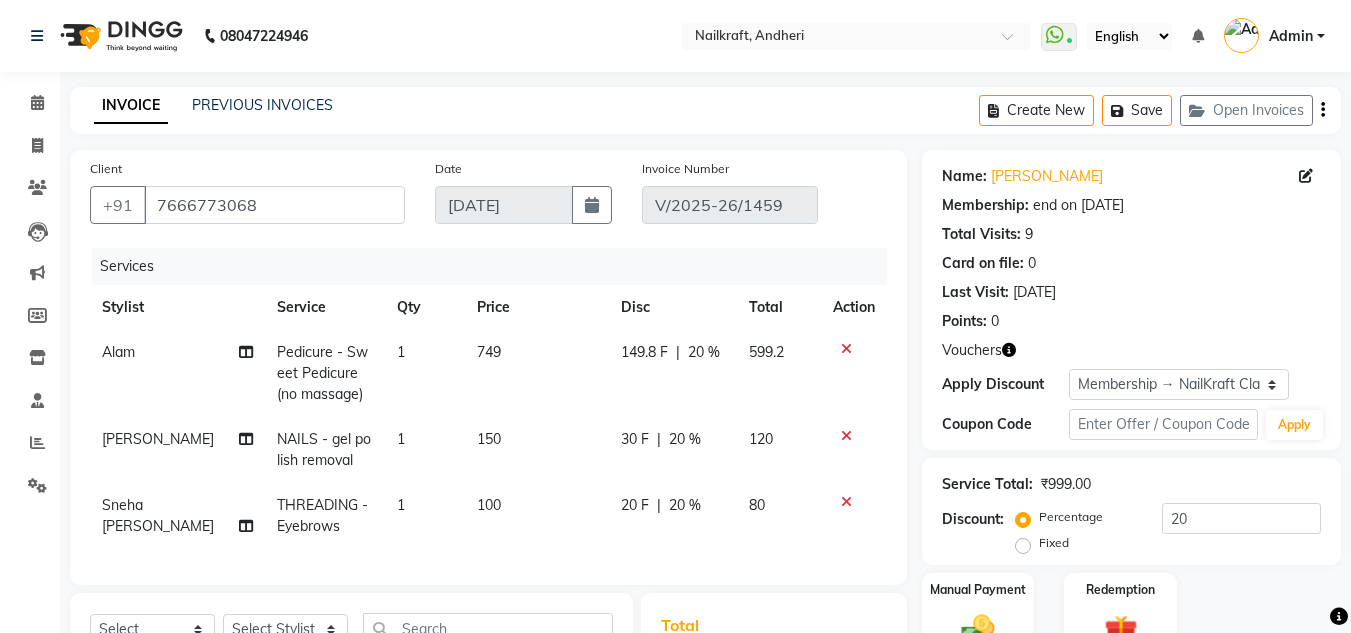 scroll, scrollTop: 345, scrollLeft: 0, axis: vertical 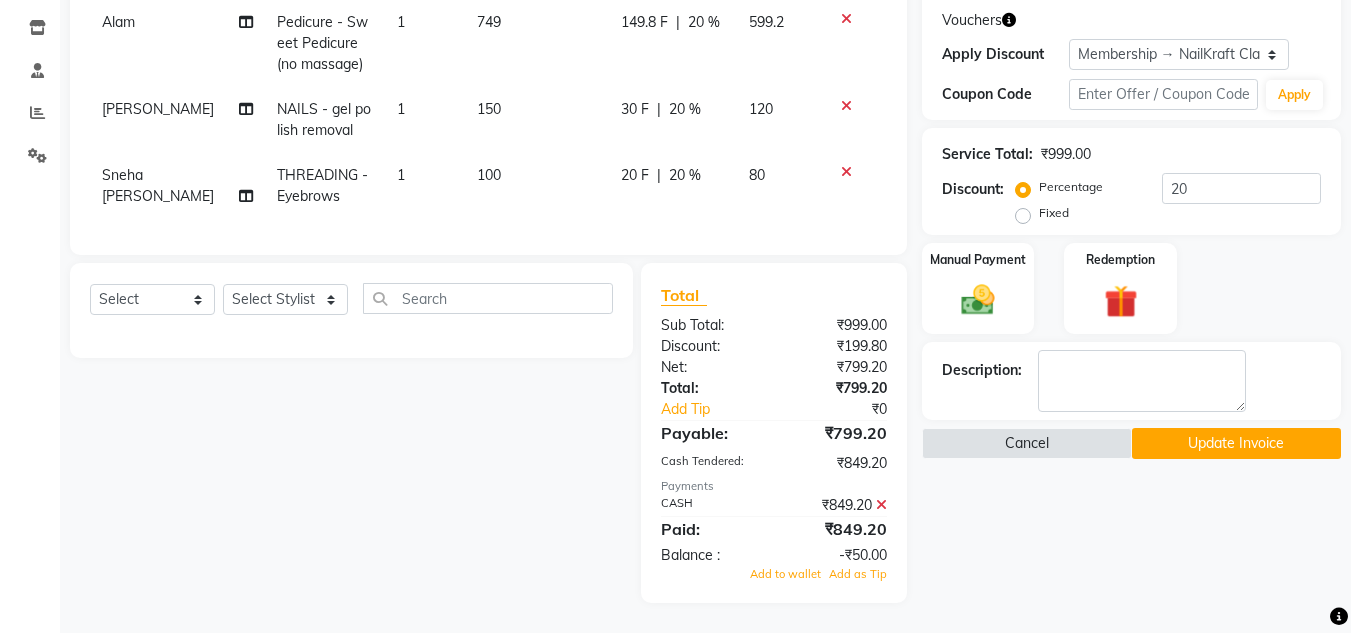 click 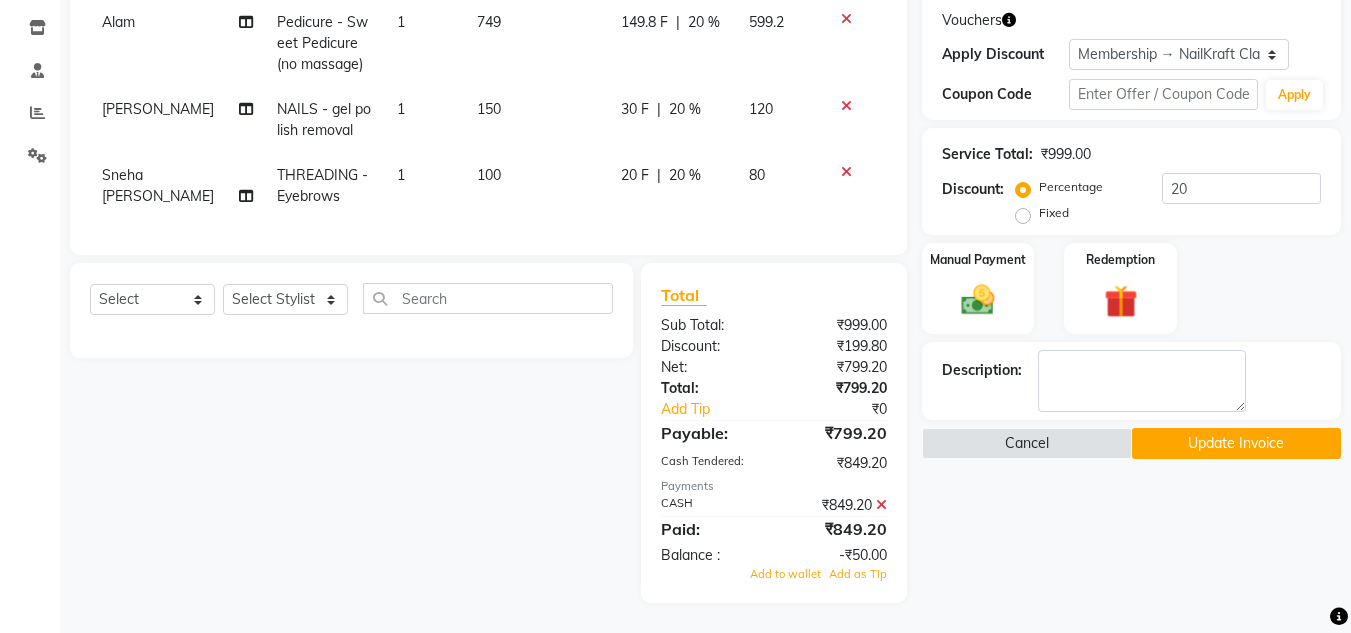 scroll, scrollTop: 257, scrollLeft: 0, axis: vertical 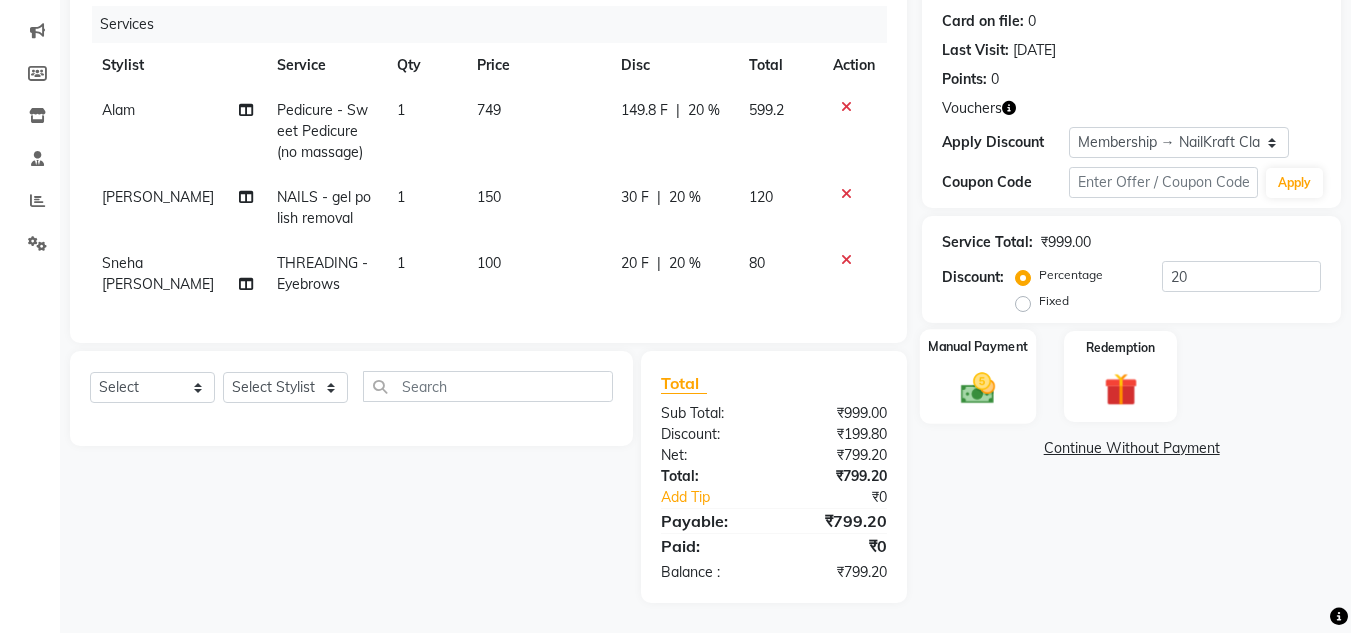 click 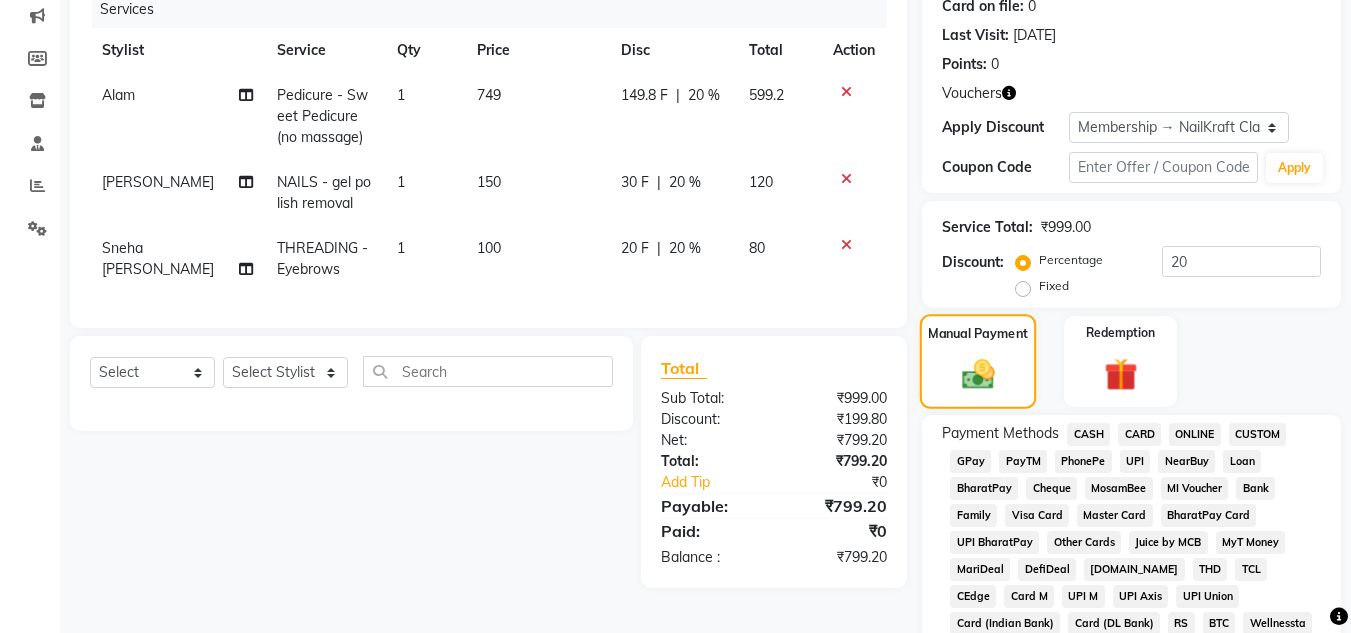 scroll, scrollTop: 345, scrollLeft: 0, axis: vertical 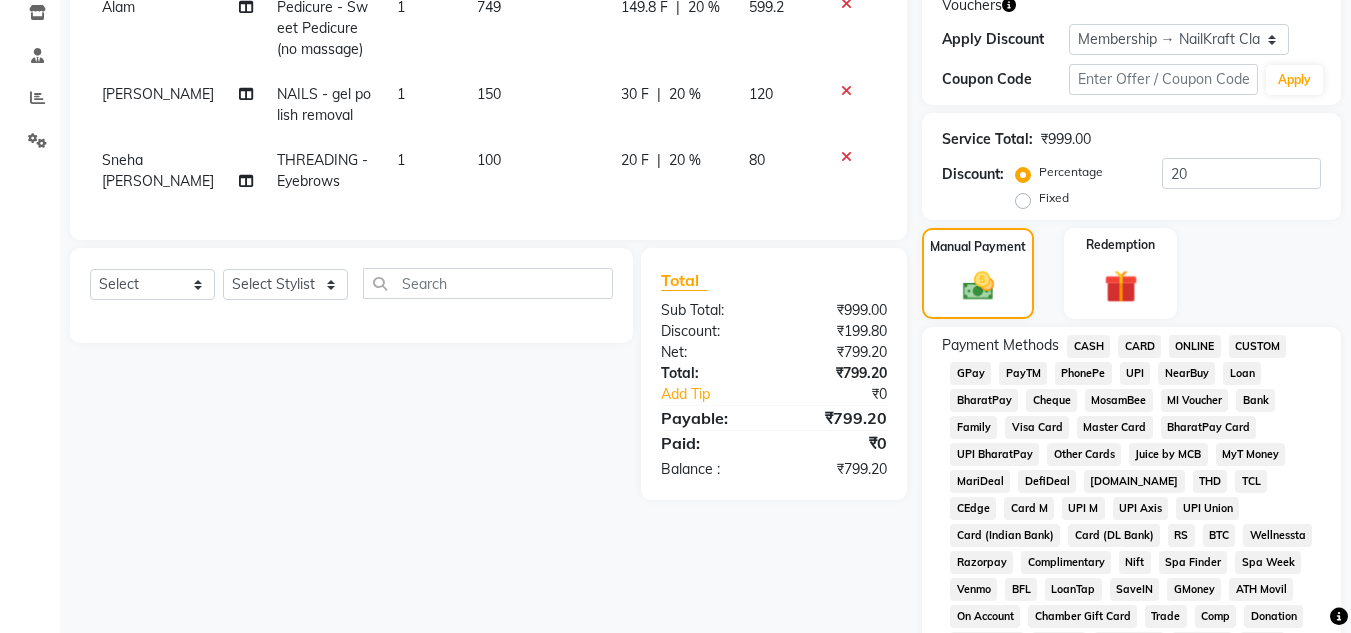 click on "CASH" 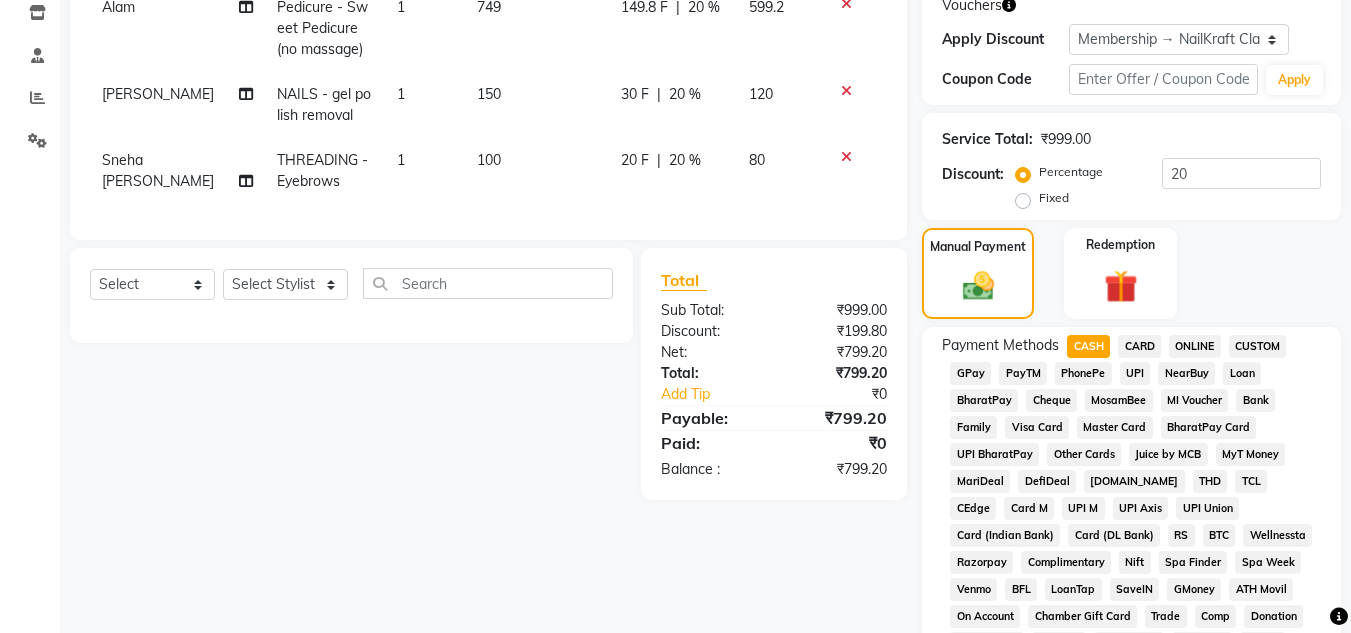 click on "20 %" 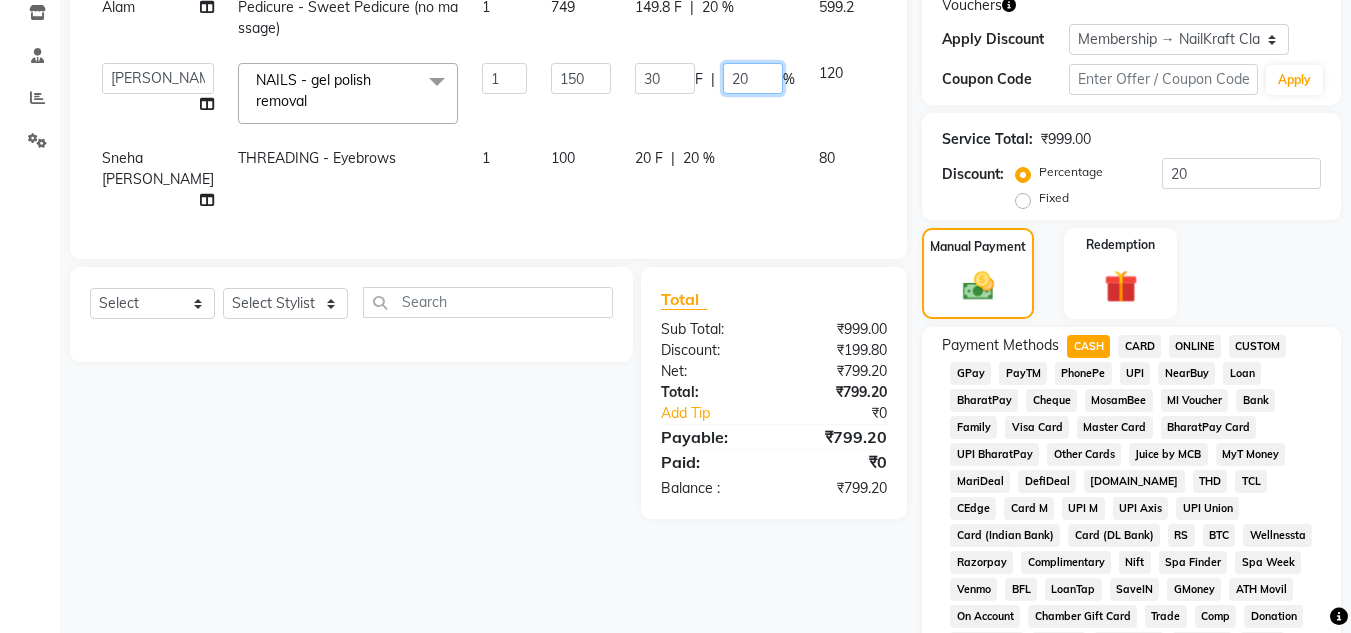 click on "20" 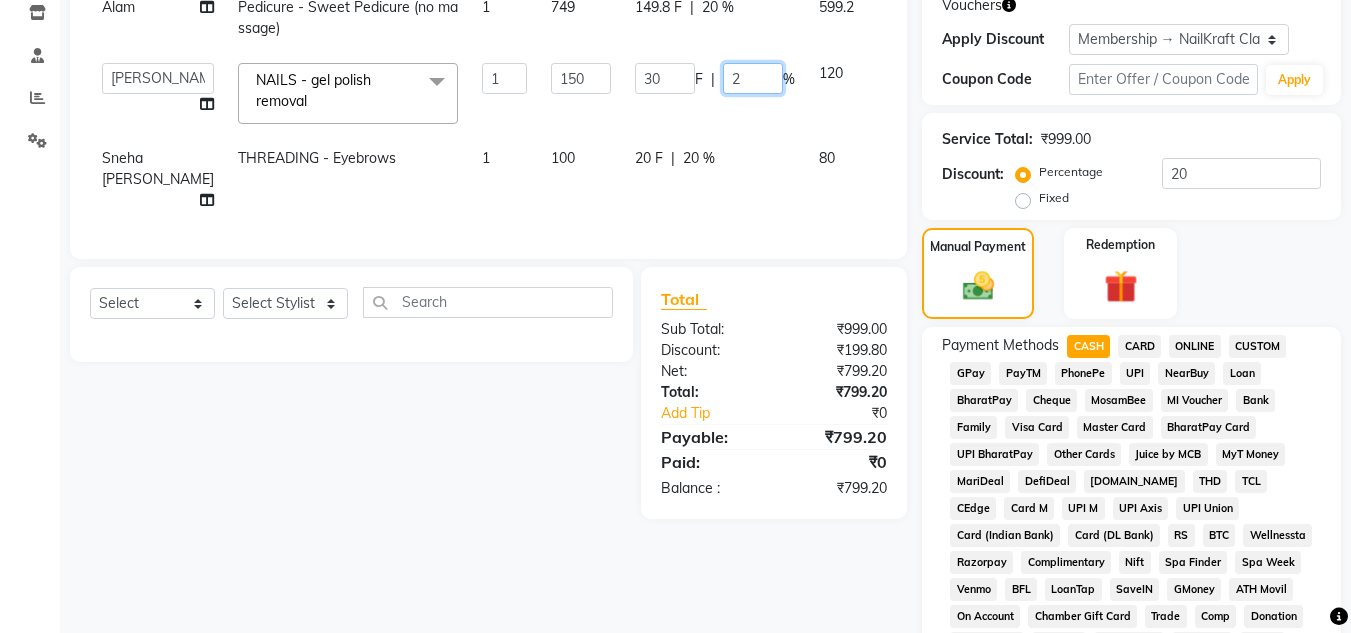 type 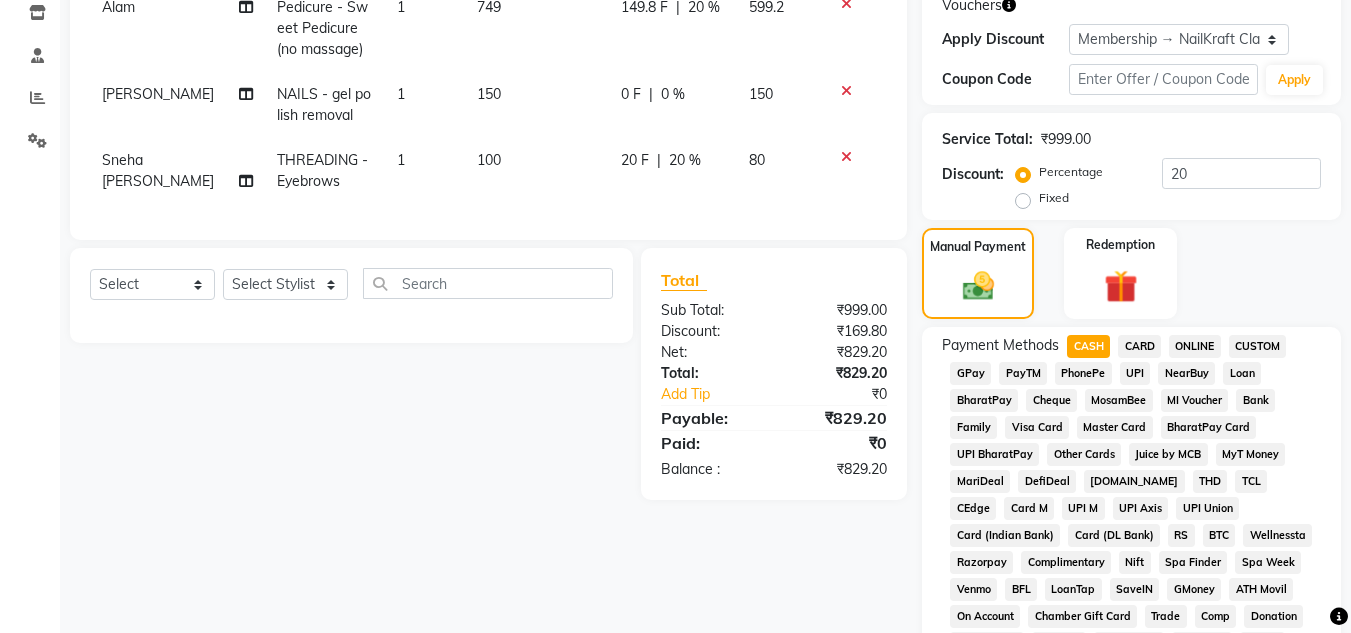 click on "Percentage   Fixed  20" 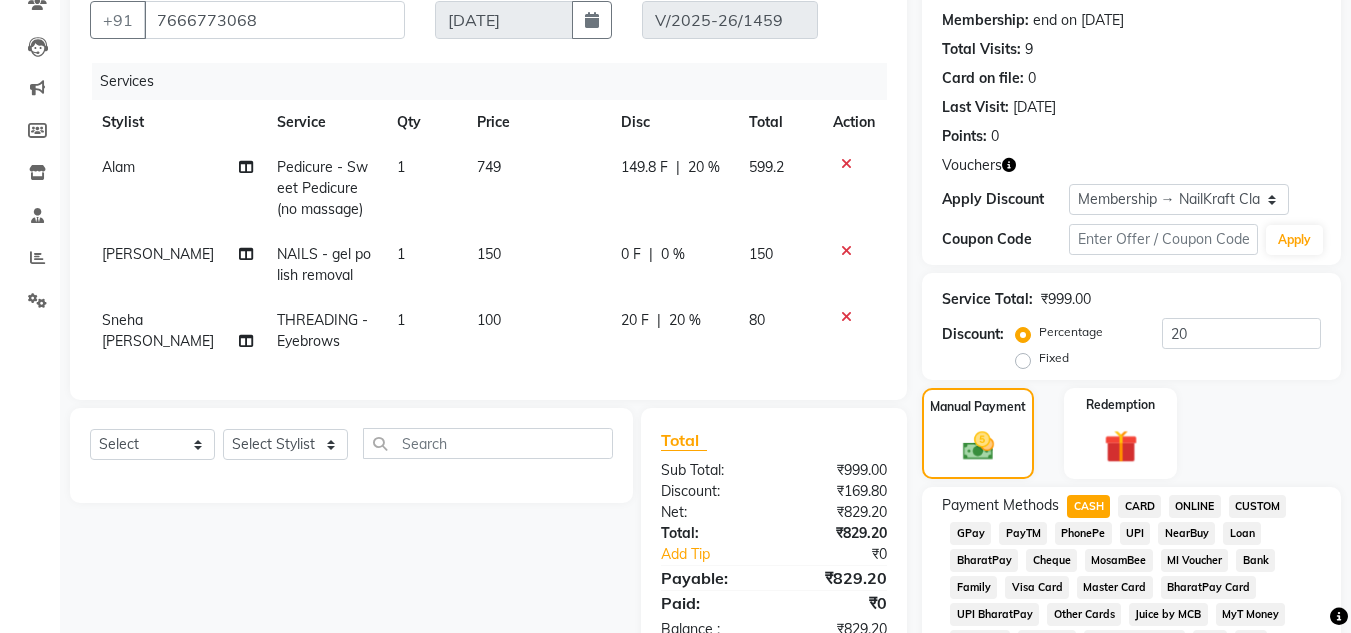 click on "80" 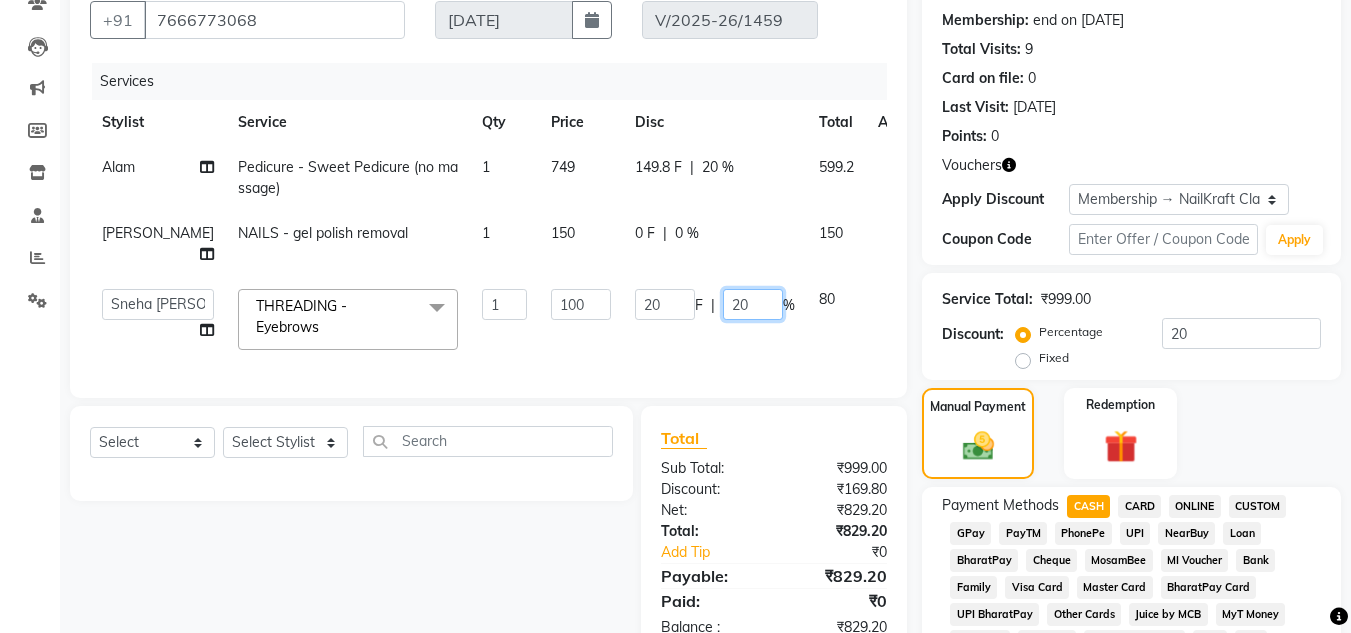click on "20" 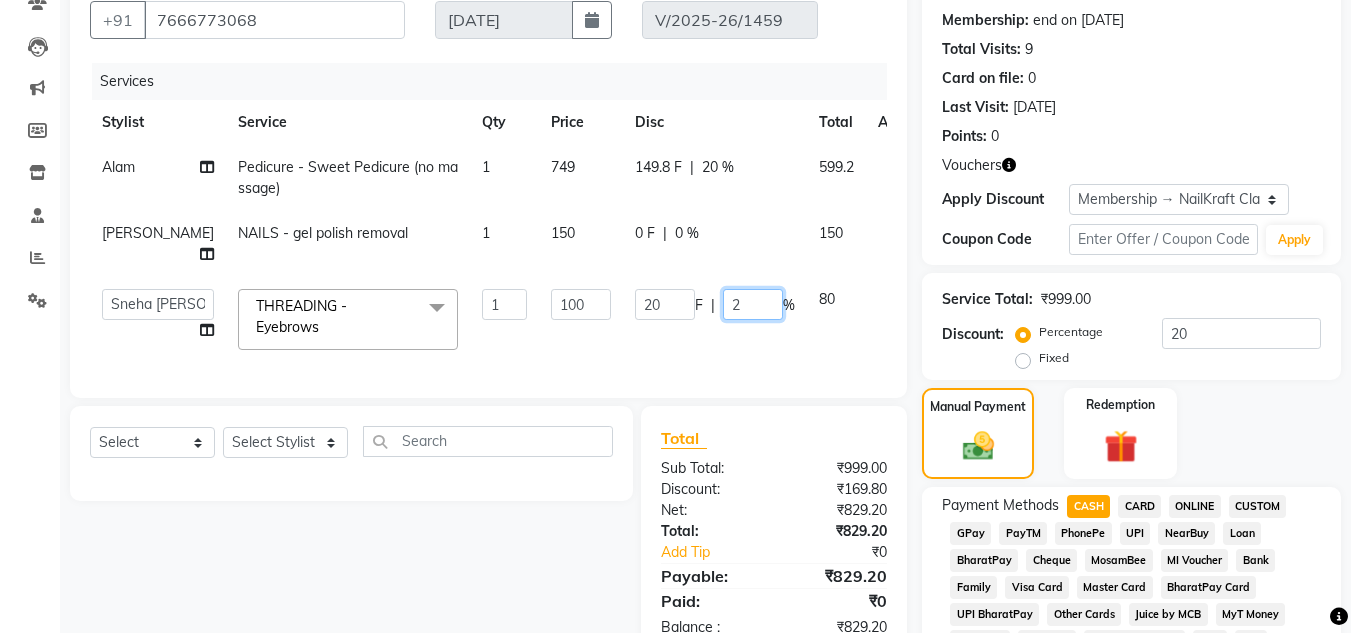 type 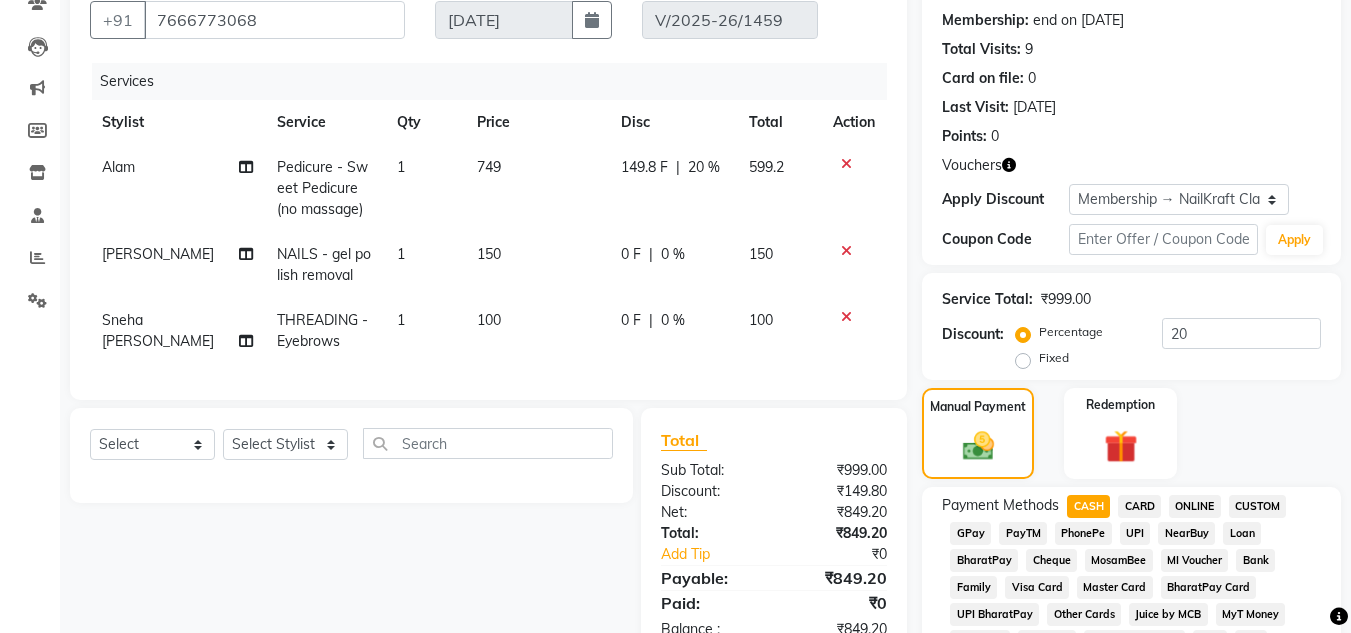 click on "Manual Payment Redemption" 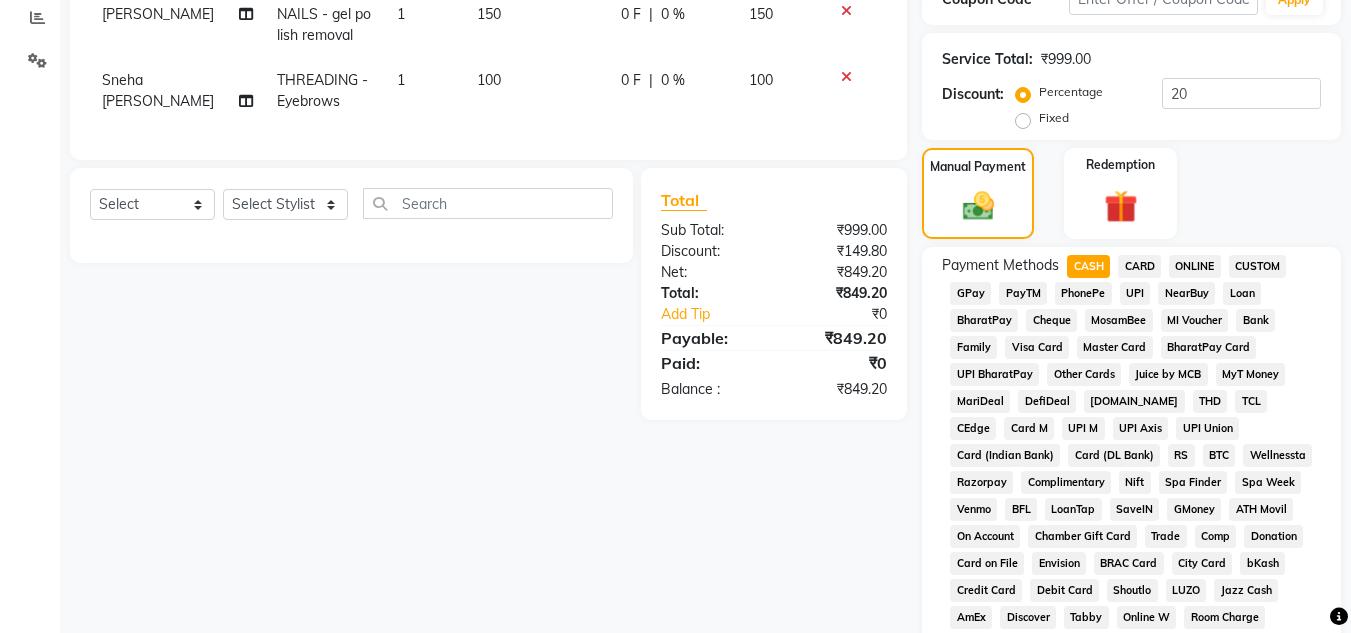 click on "CASH" 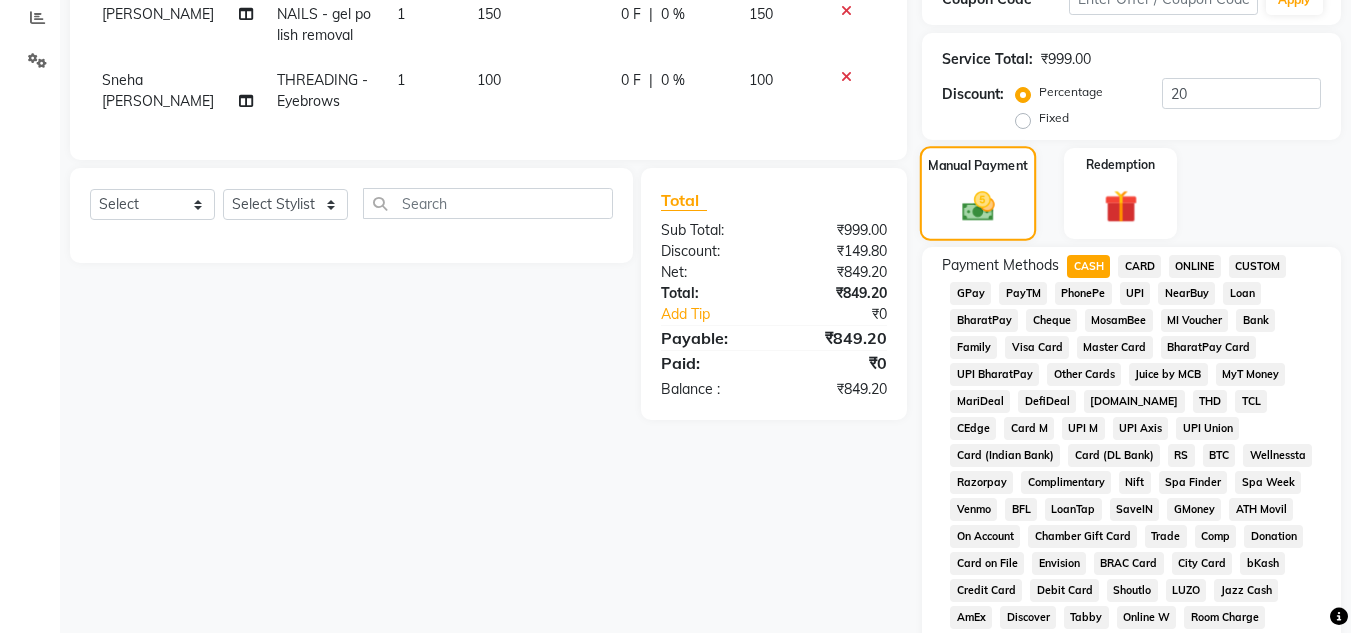 click on "Manual Payment" 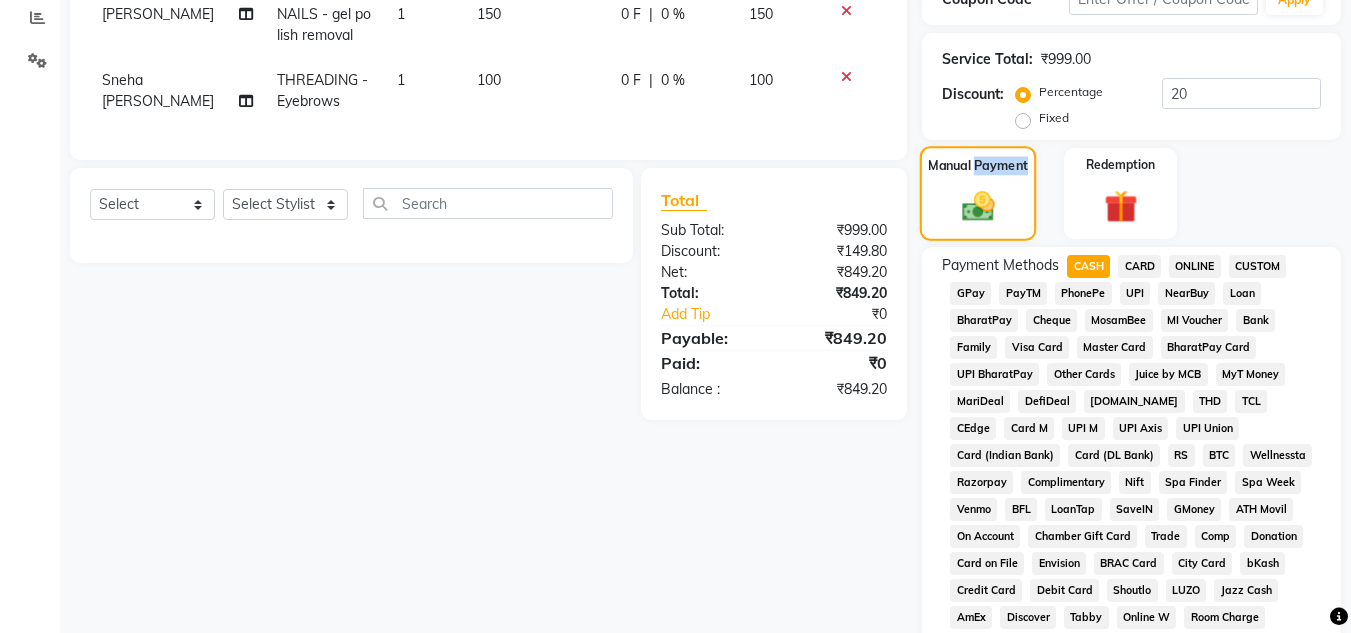 click on "Manual Payment" 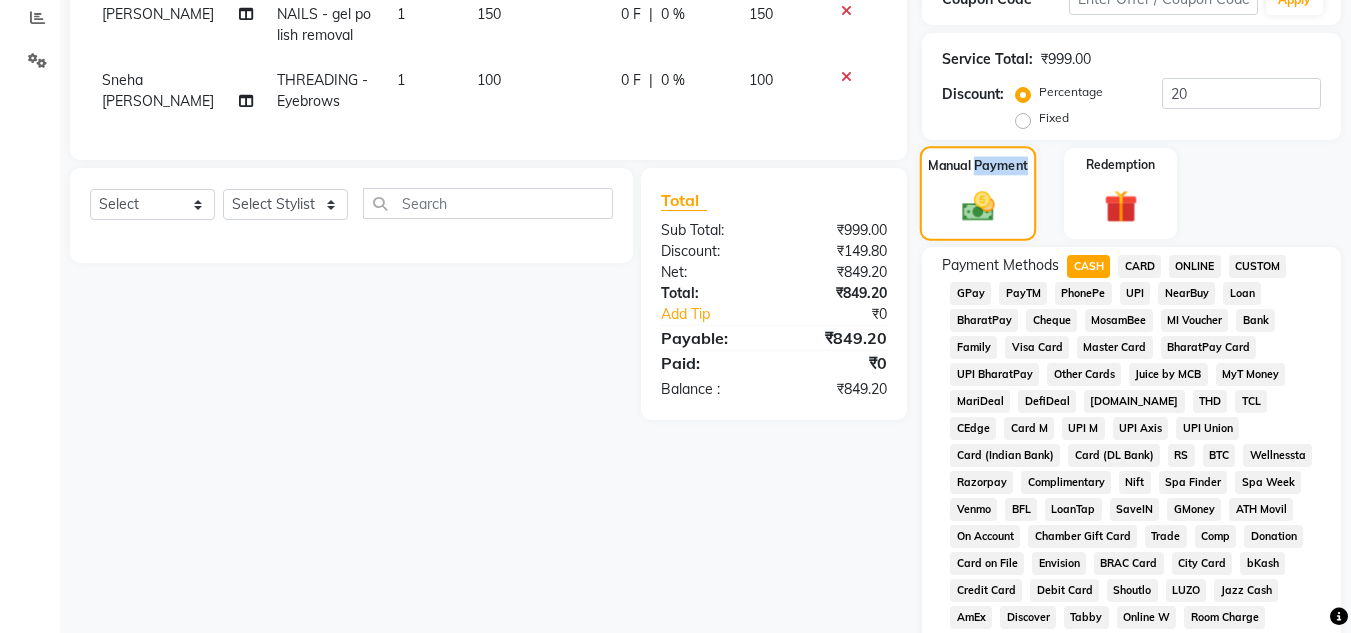 click 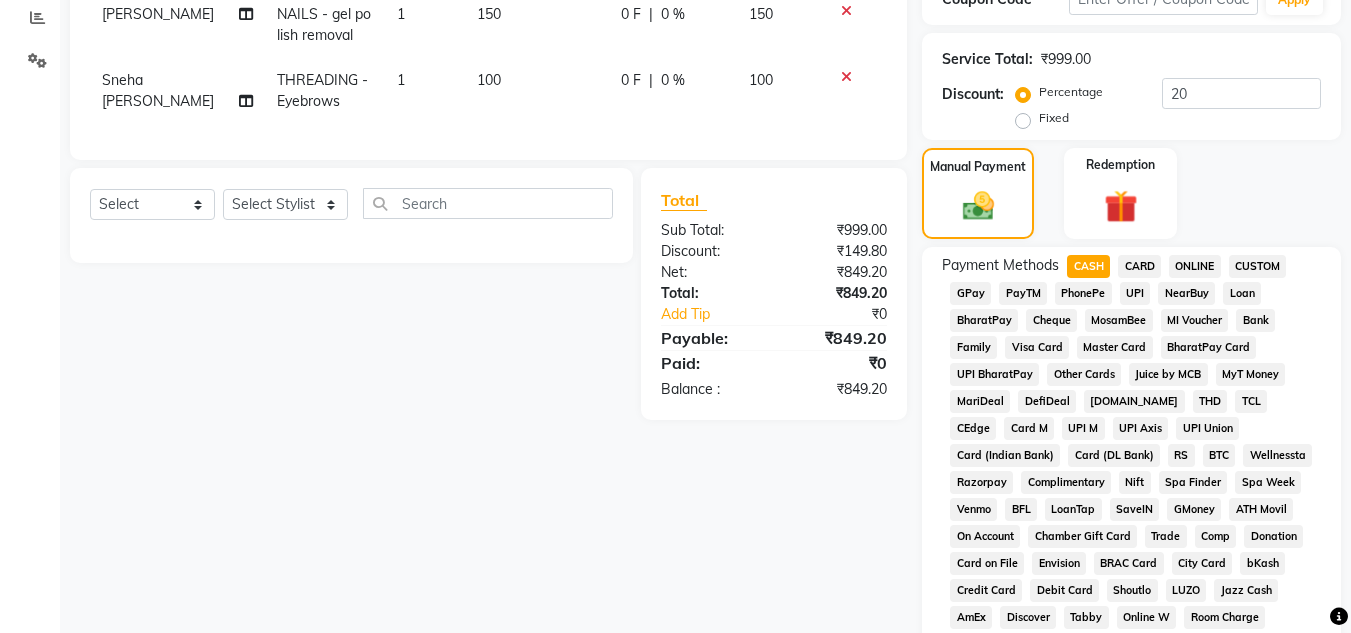 click on "CASH" 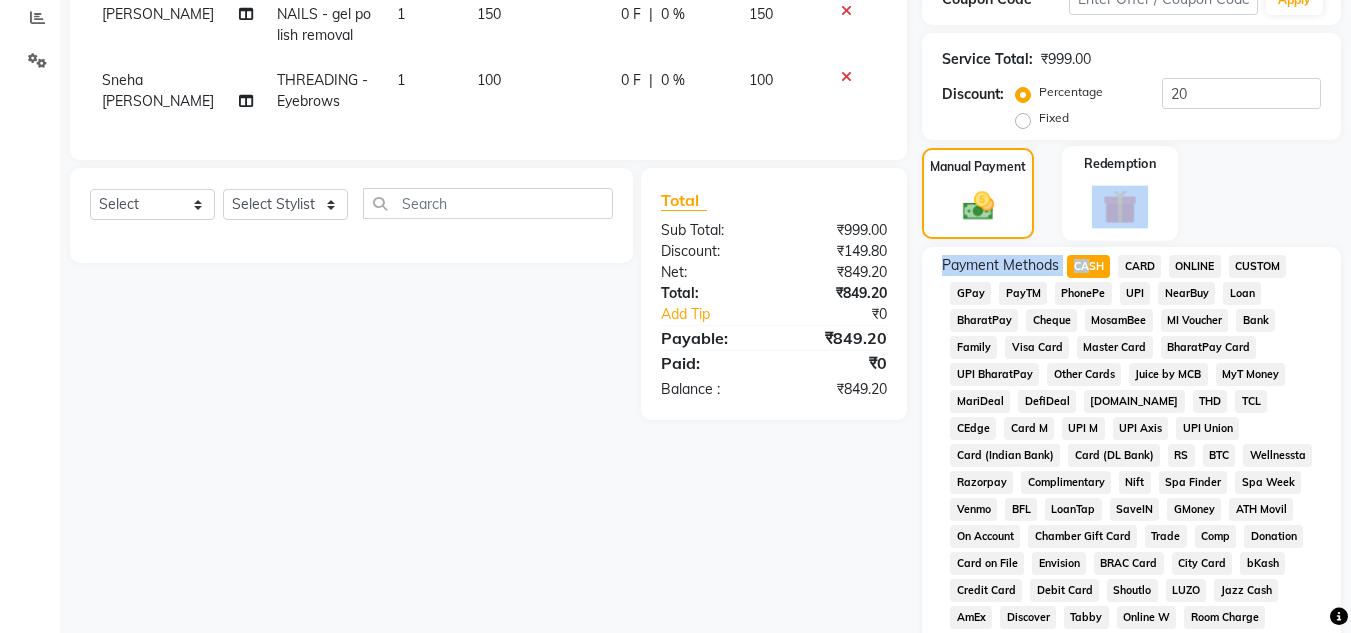 drag, startPoint x: 1087, startPoint y: 267, endPoint x: 1110, endPoint y: 217, distance: 55.03635 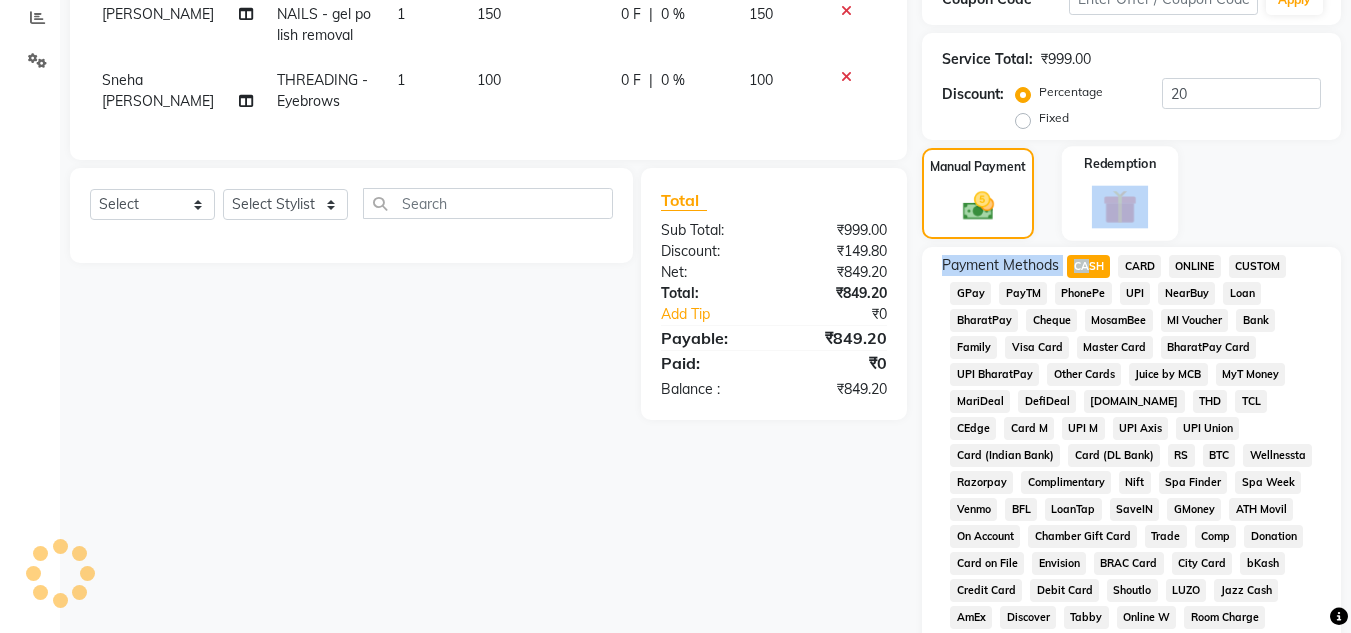 click 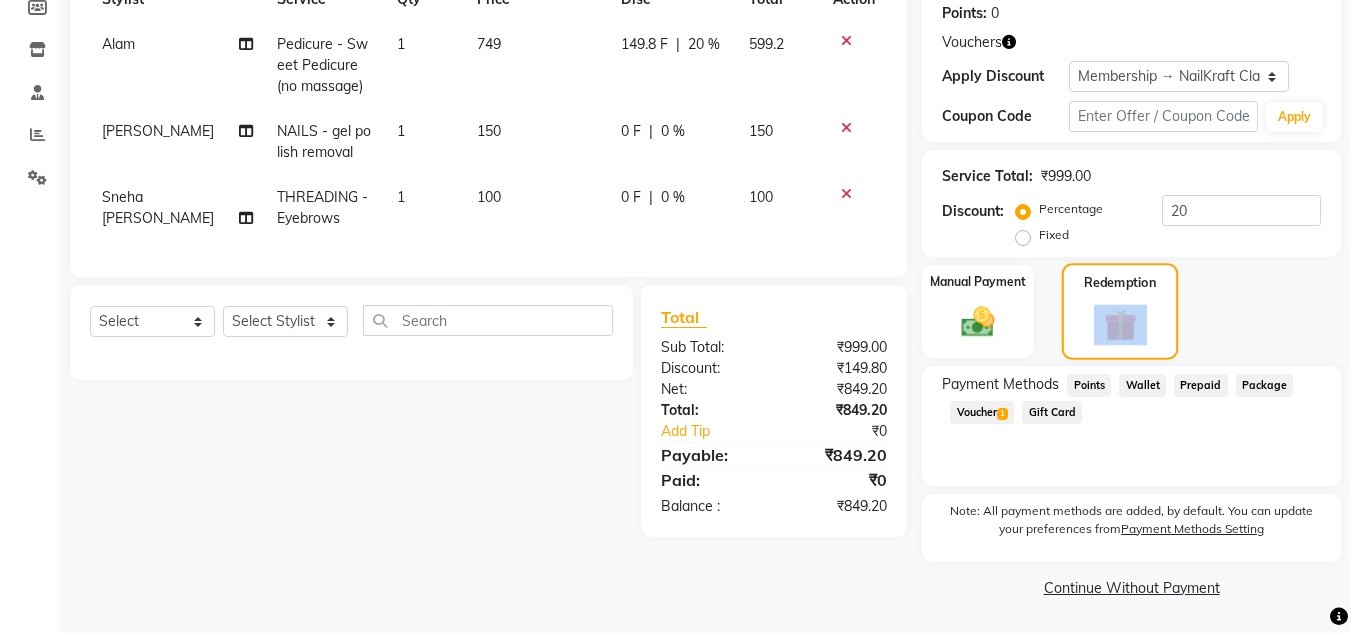 scroll, scrollTop: 308, scrollLeft: 0, axis: vertical 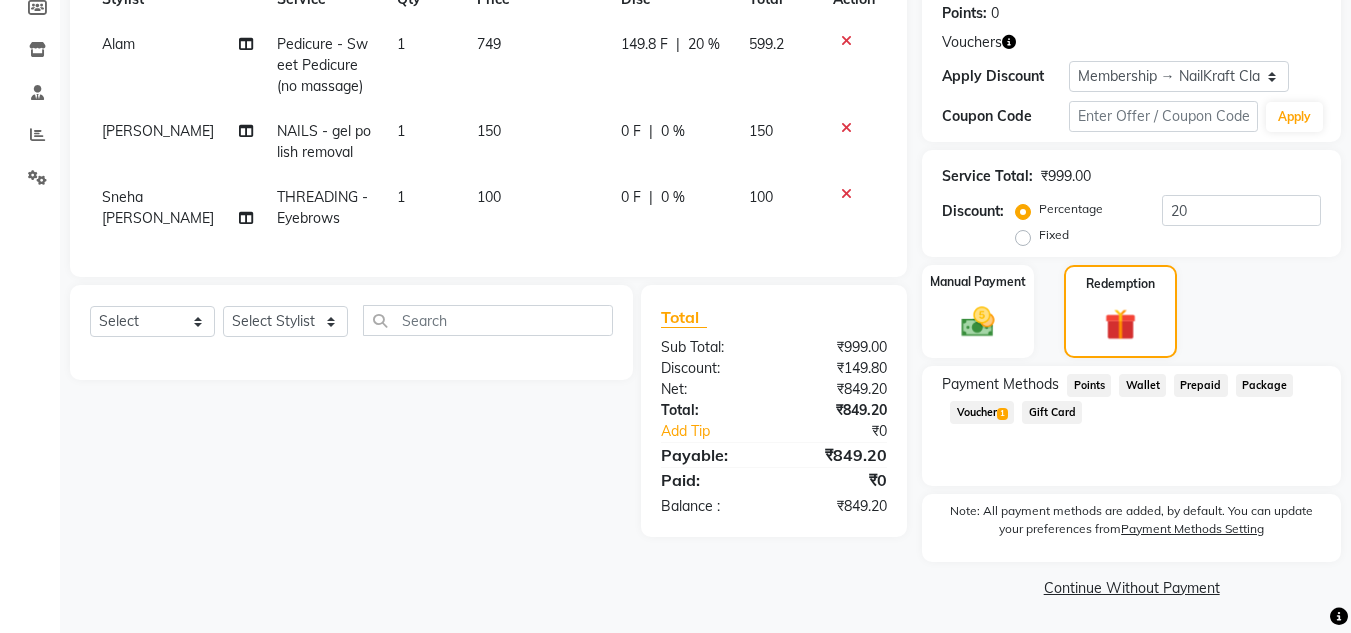 click on "Wallet" 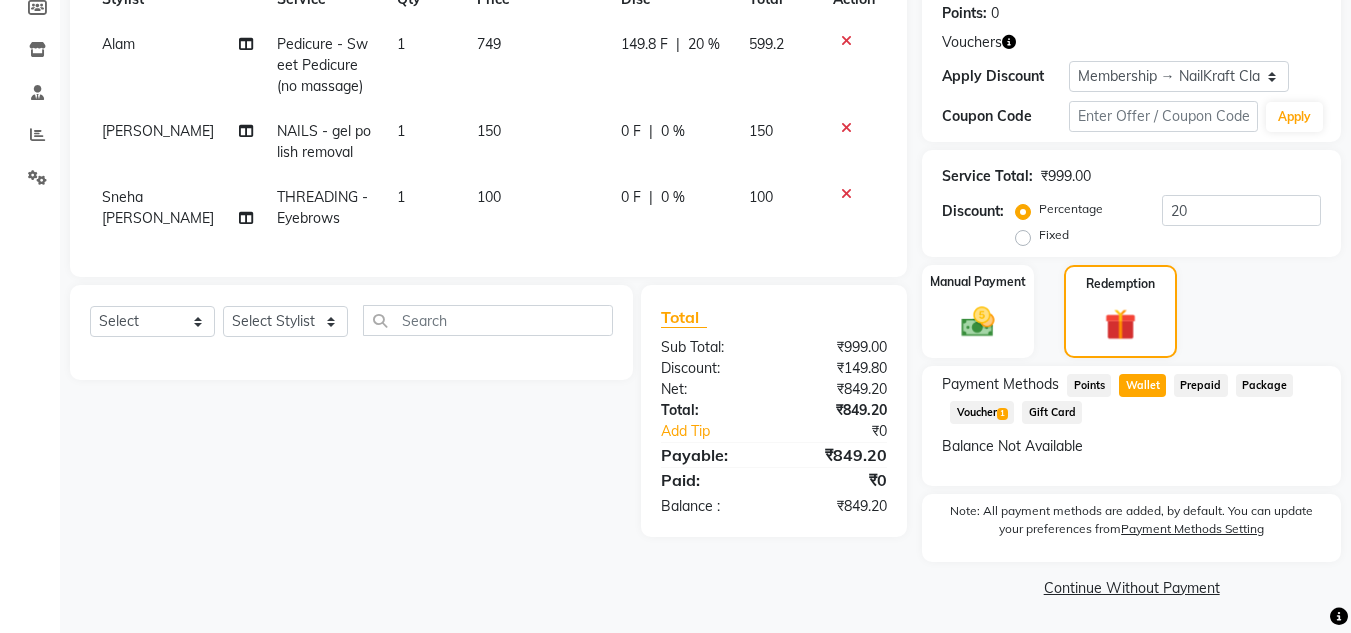 click on "Wallet" 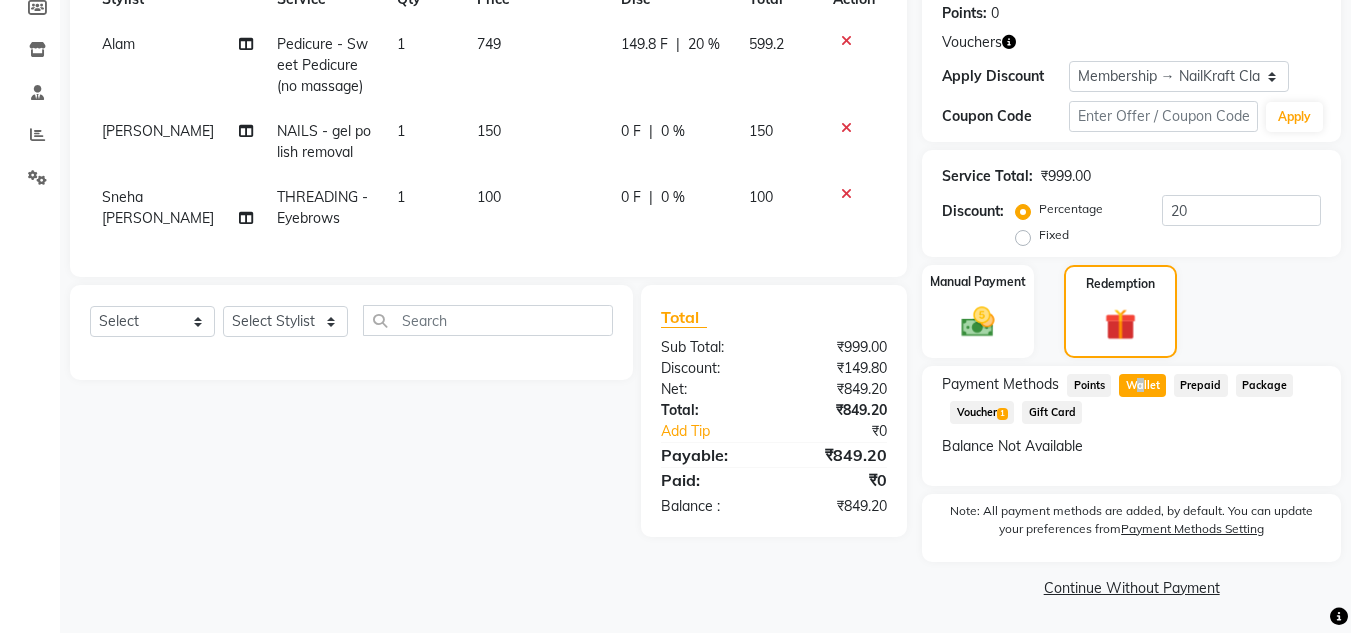 click on "Wallet" 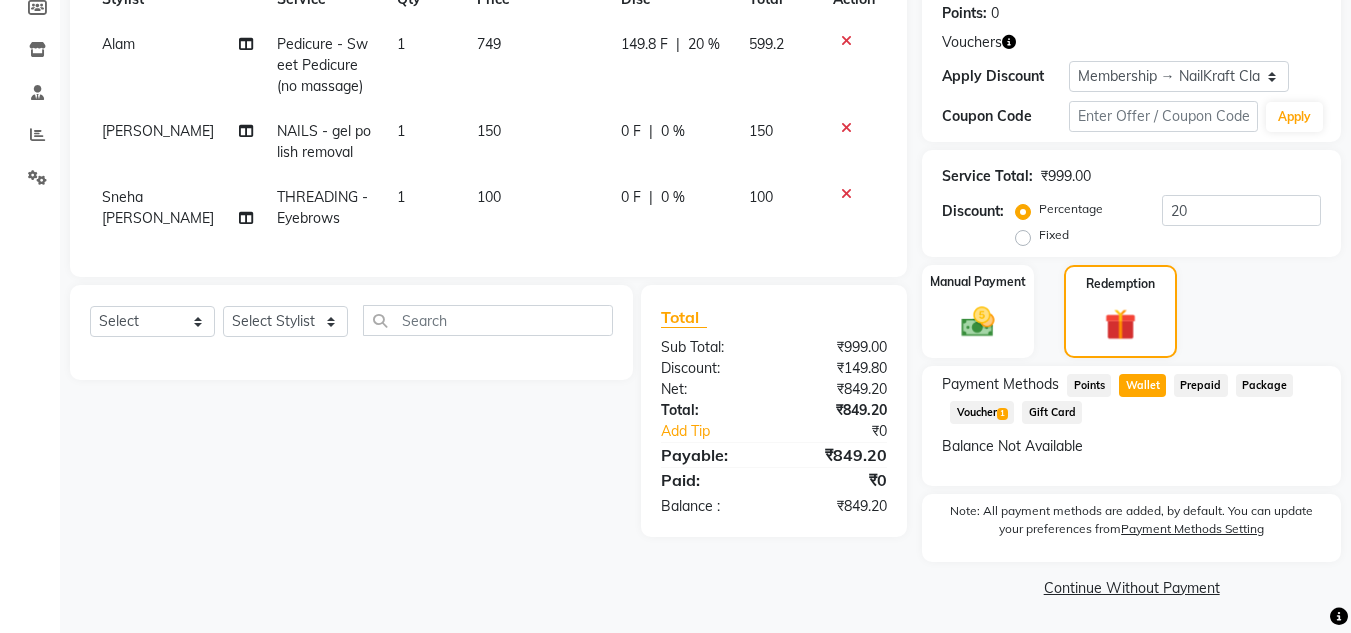 click on "Balance Not Available" 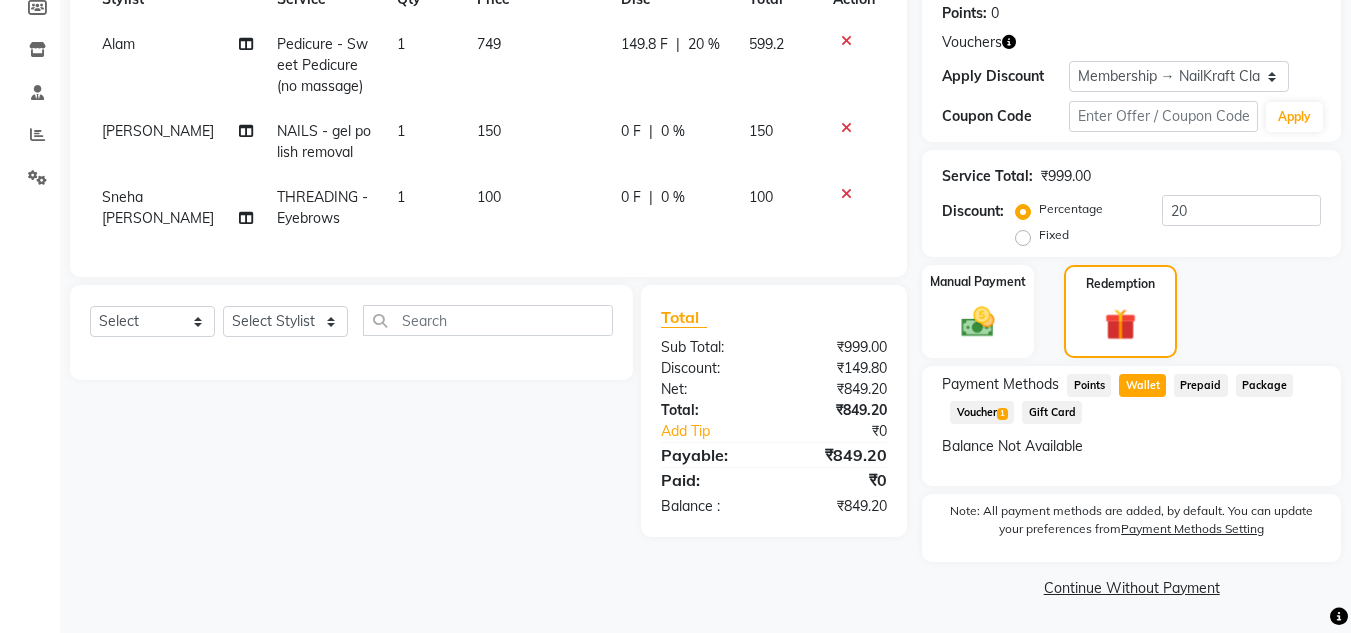 click on "₹849.20" 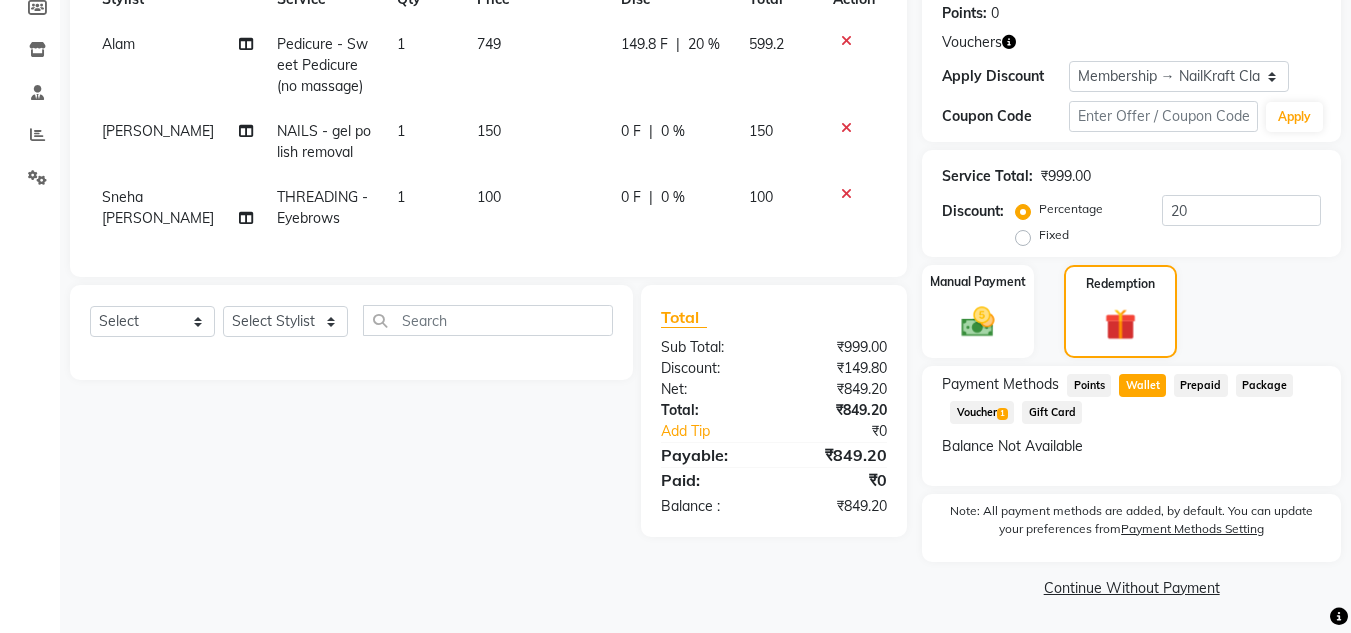 scroll, scrollTop: 108, scrollLeft: 0, axis: vertical 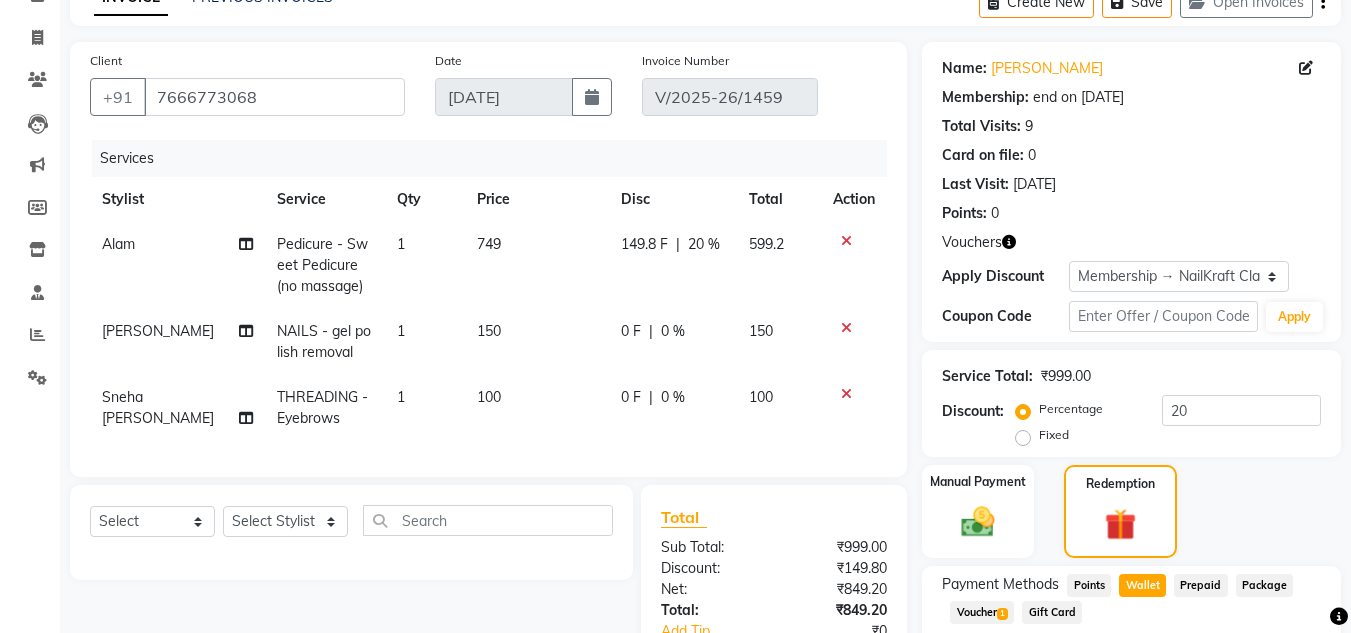 click on "599.2" 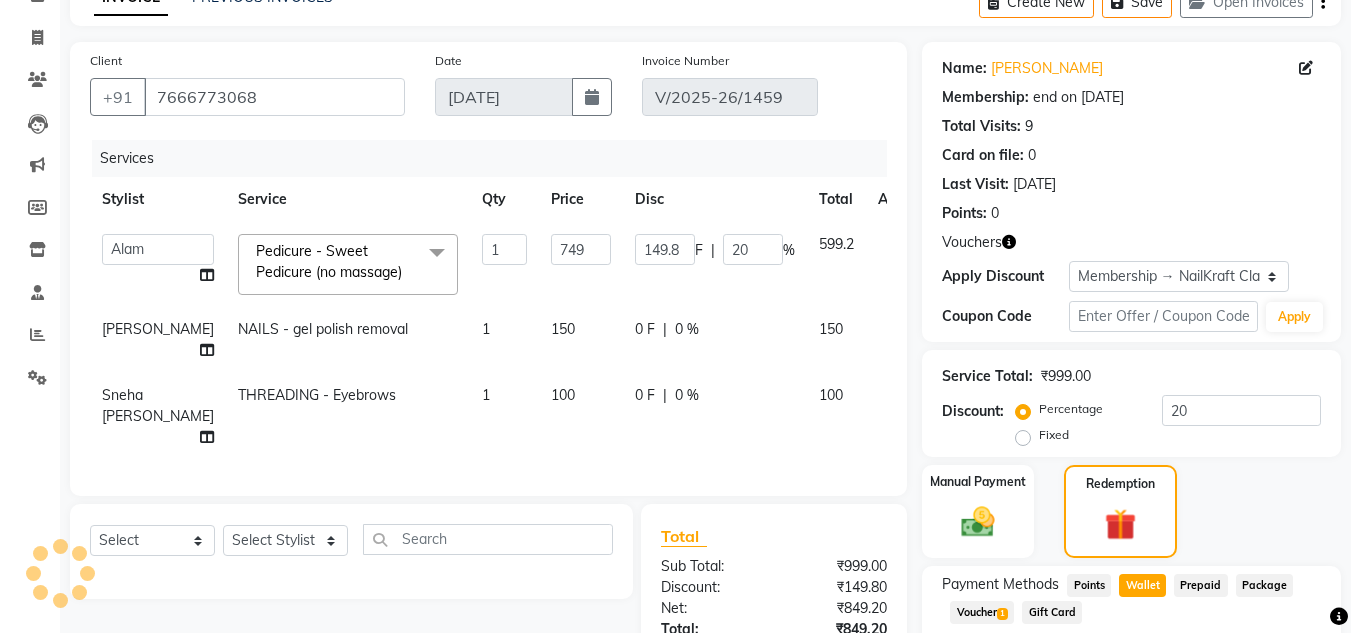 click on "Manual Payment Redemption" 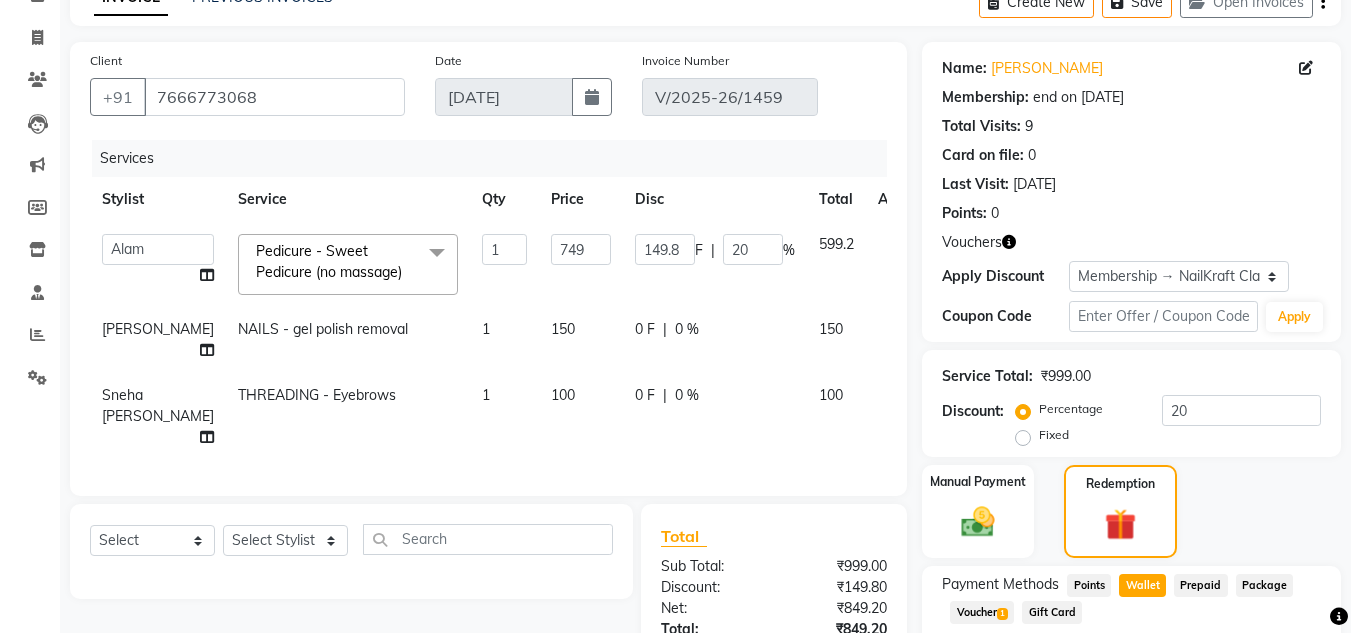 click 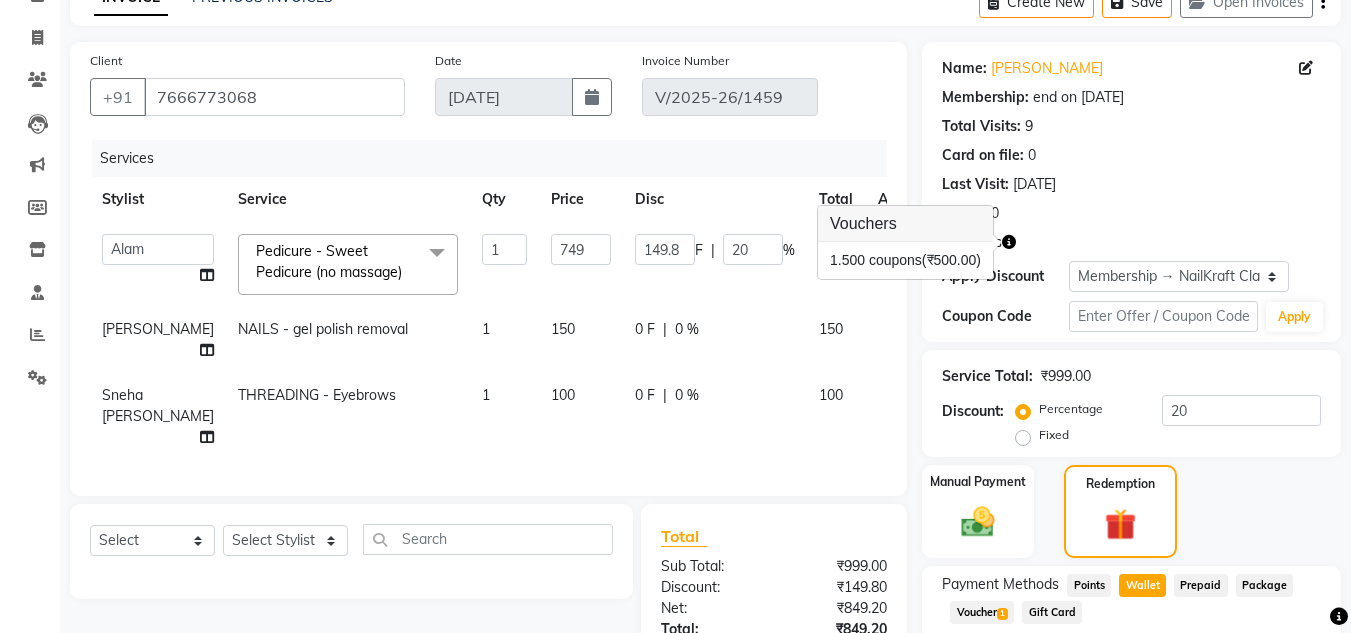 click on "Points:   0" 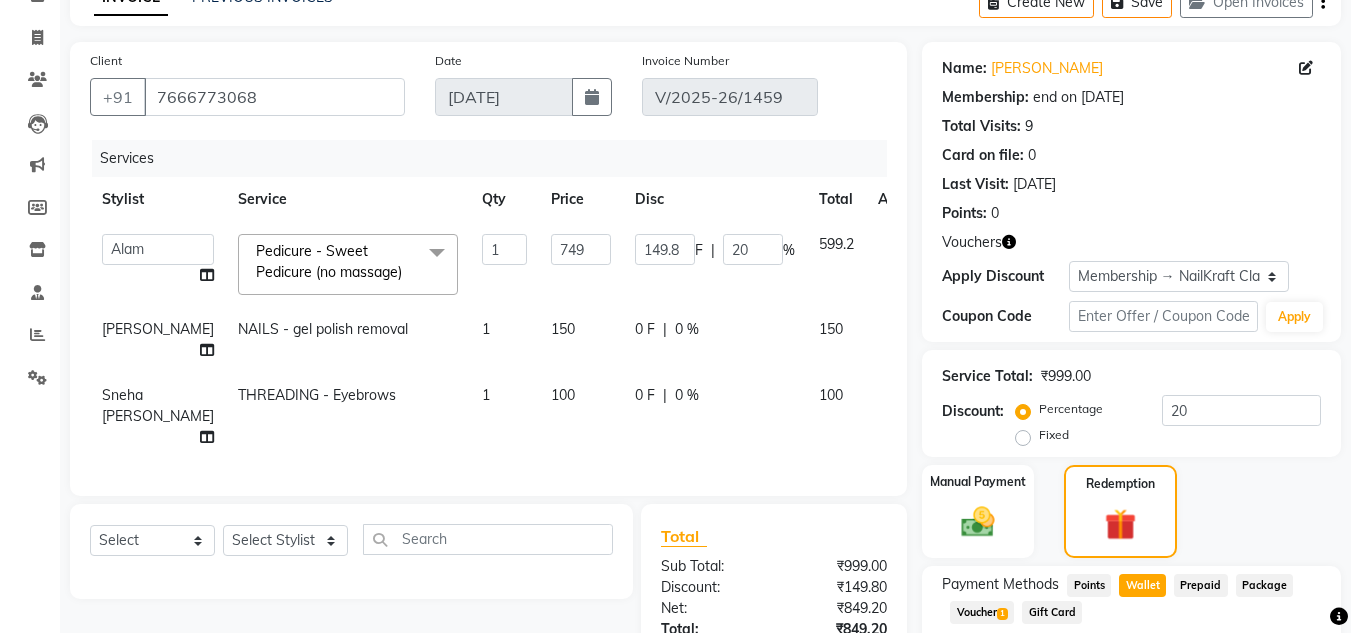 scroll, scrollTop: 318, scrollLeft: 0, axis: vertical 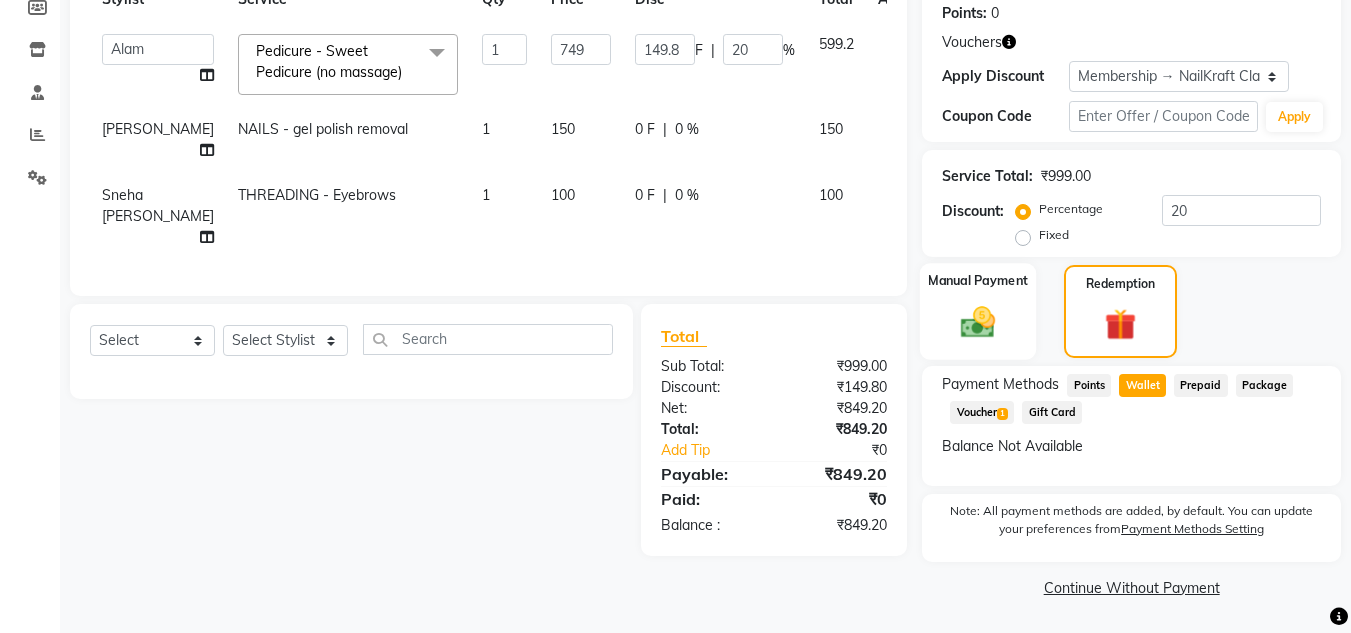 click on "Manual Payment" 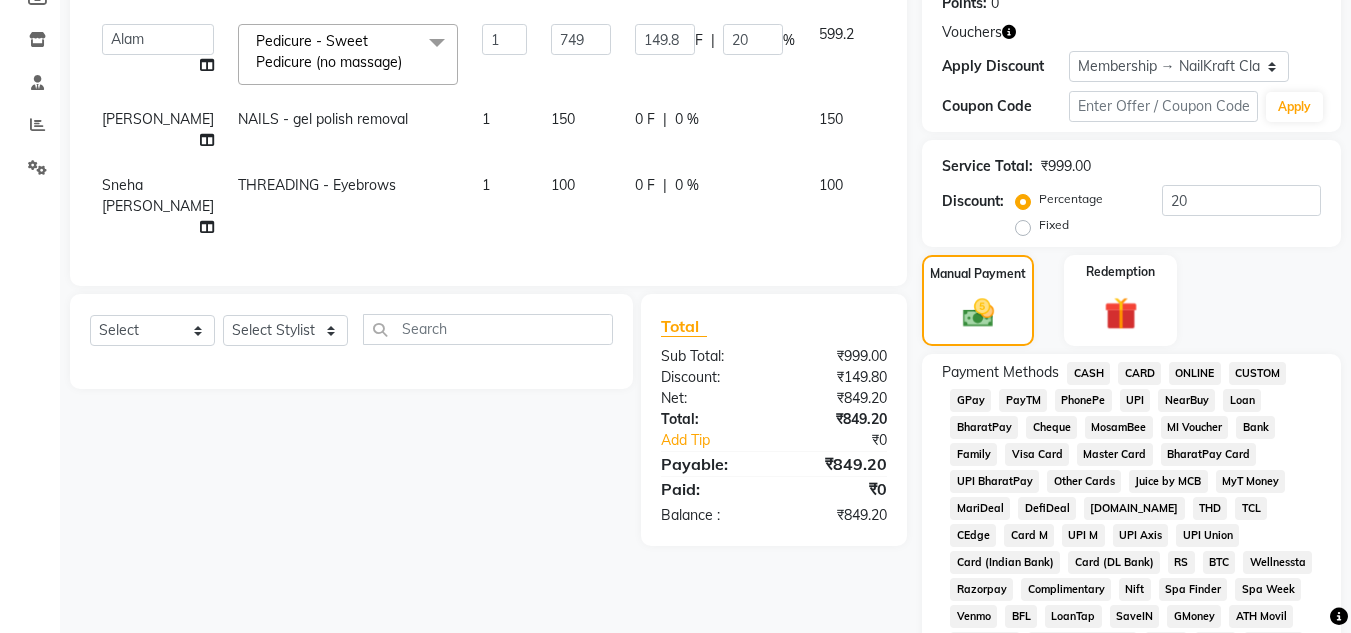 click on "CASH" 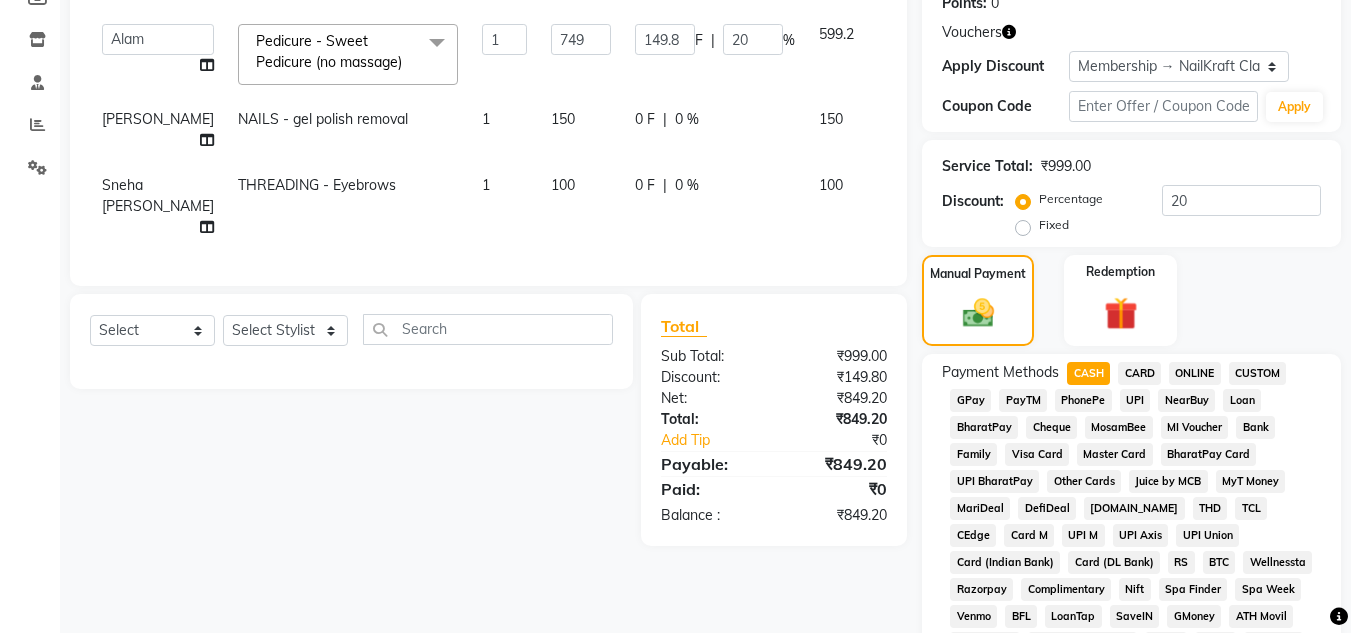 scroll, scrollTop: 558, scrollLeft: 0, axis: vertical 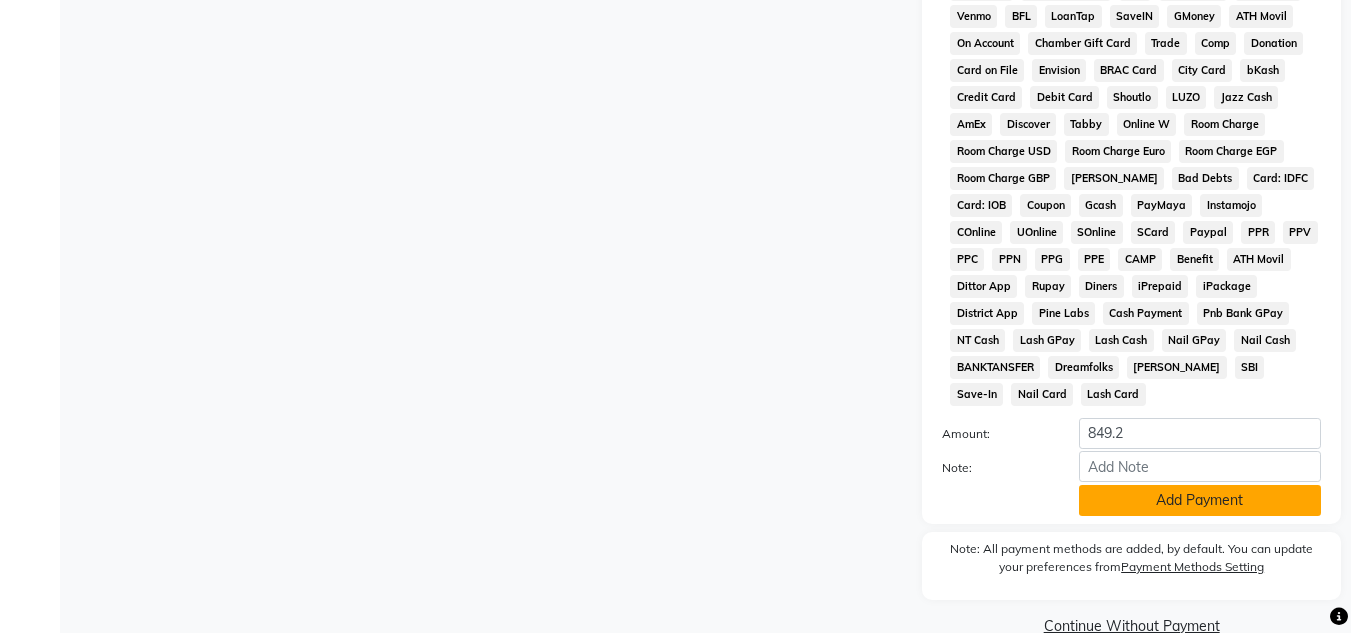 click on "Add Payment" 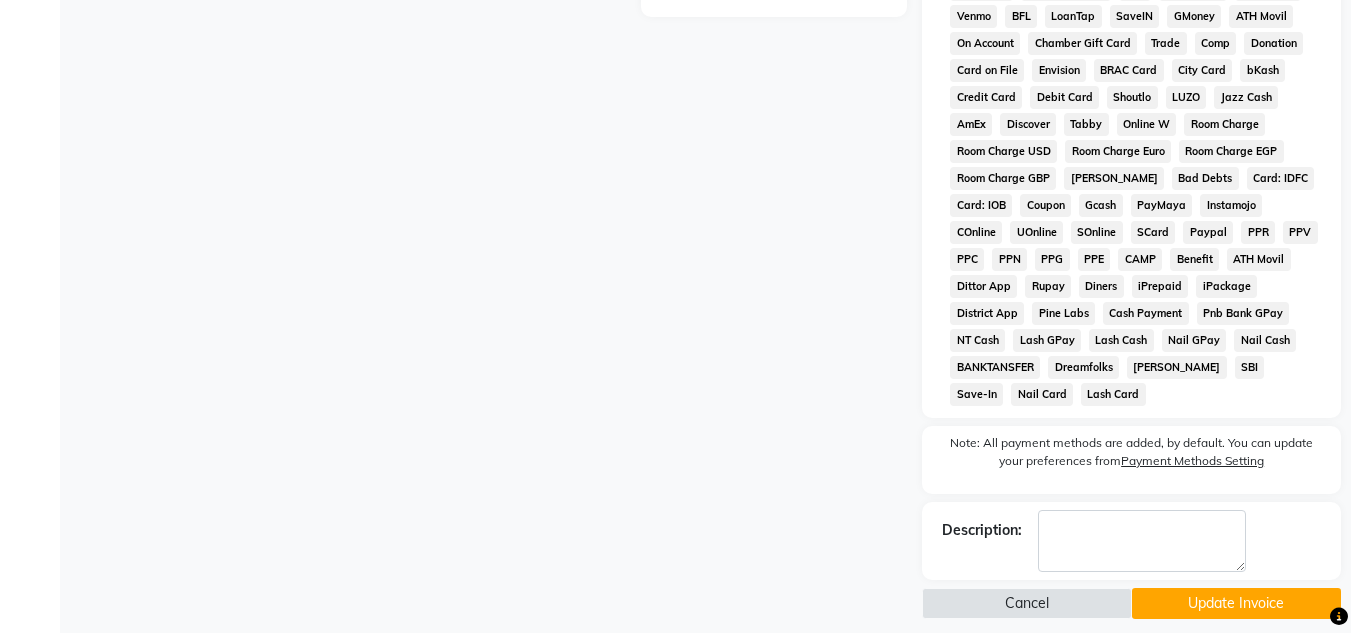 scroll, scrollTop: 907, scrollLeft: 0, axis: vertical 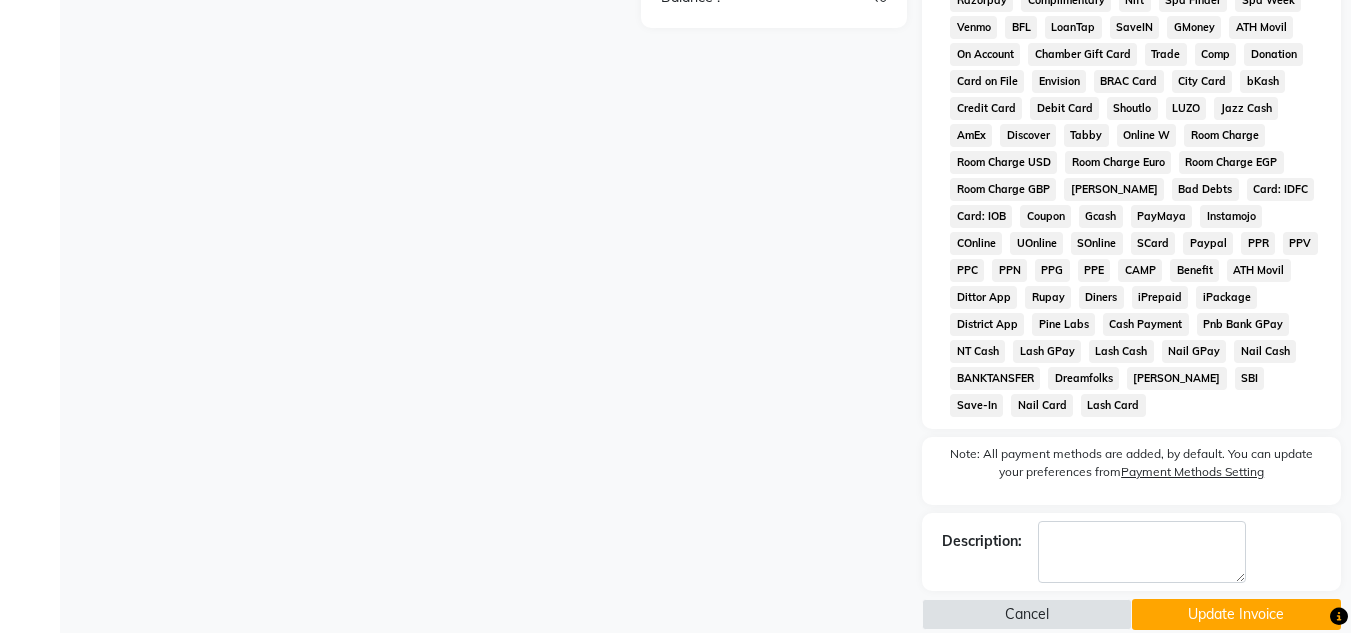 click on "Update Invoice" 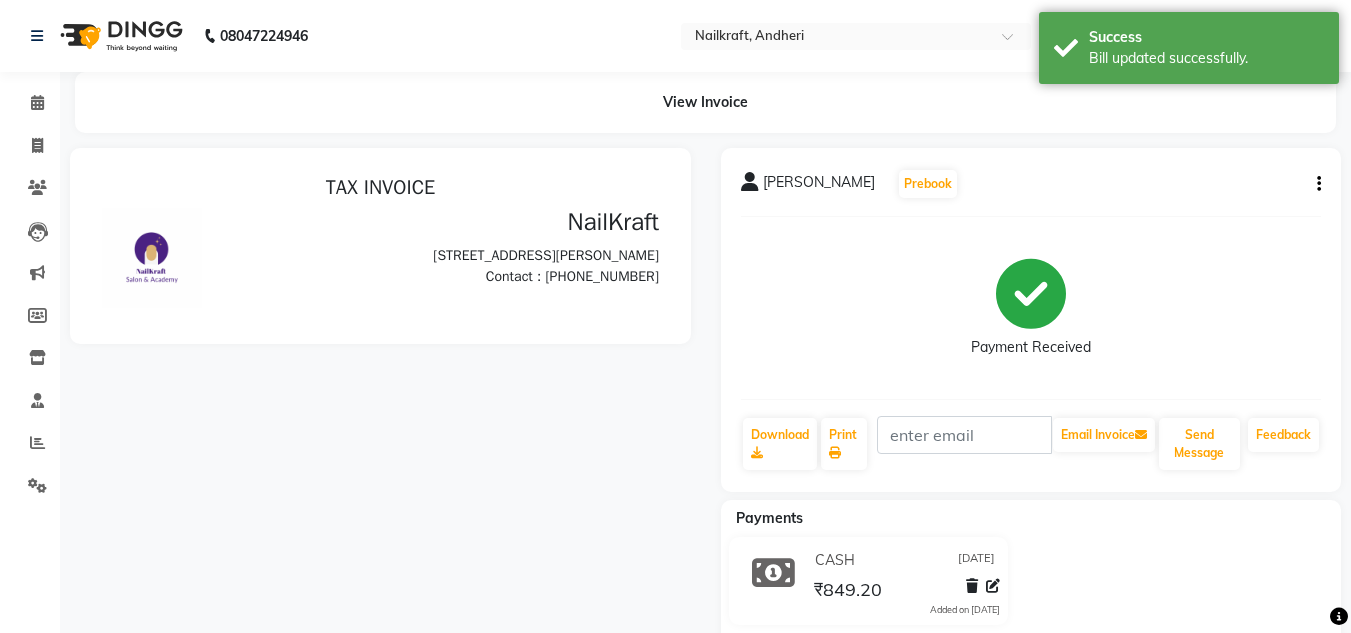 scroll, scrollTop: 0, scrollLeft: 0, axis: both 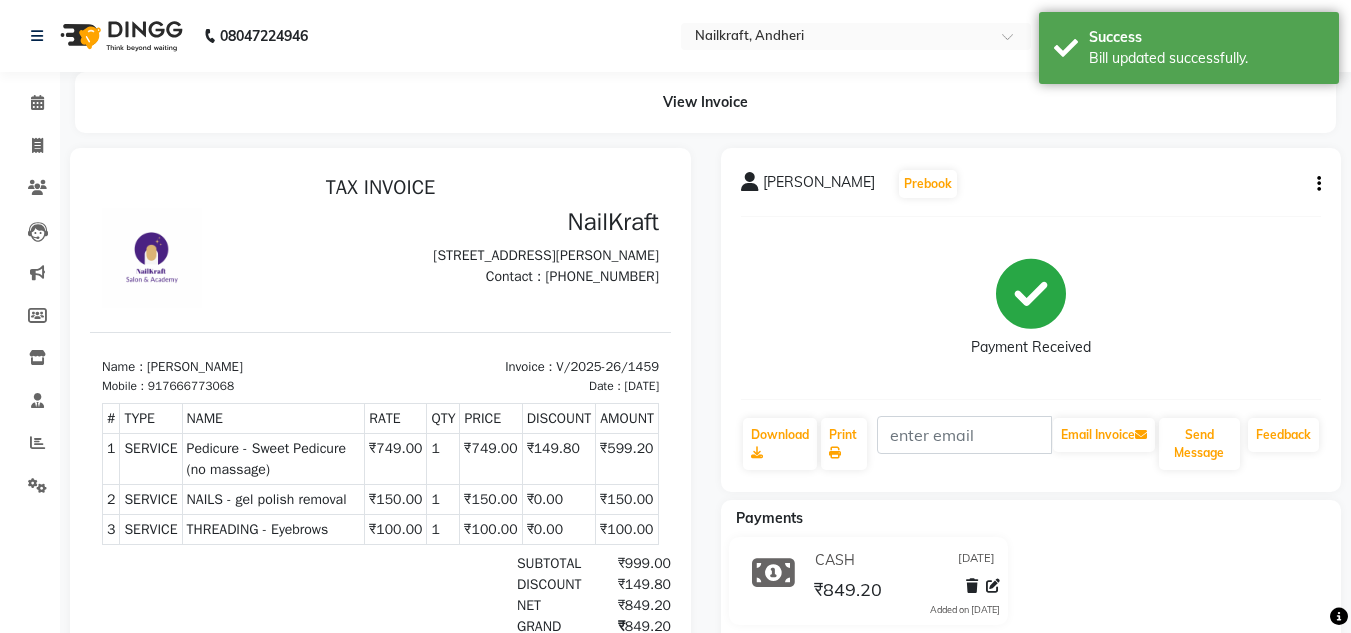 click on "917666773068" at bounding box center (191, 386) 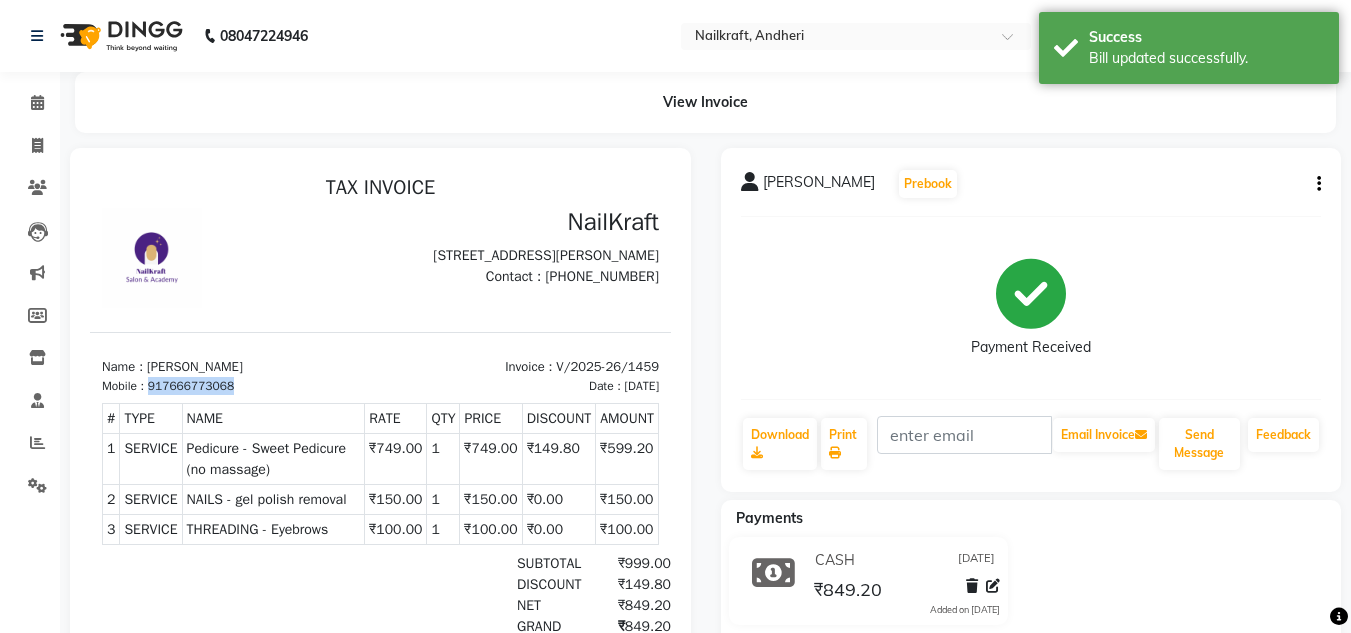 click on "917666773068" at bounding box center (191, 386) 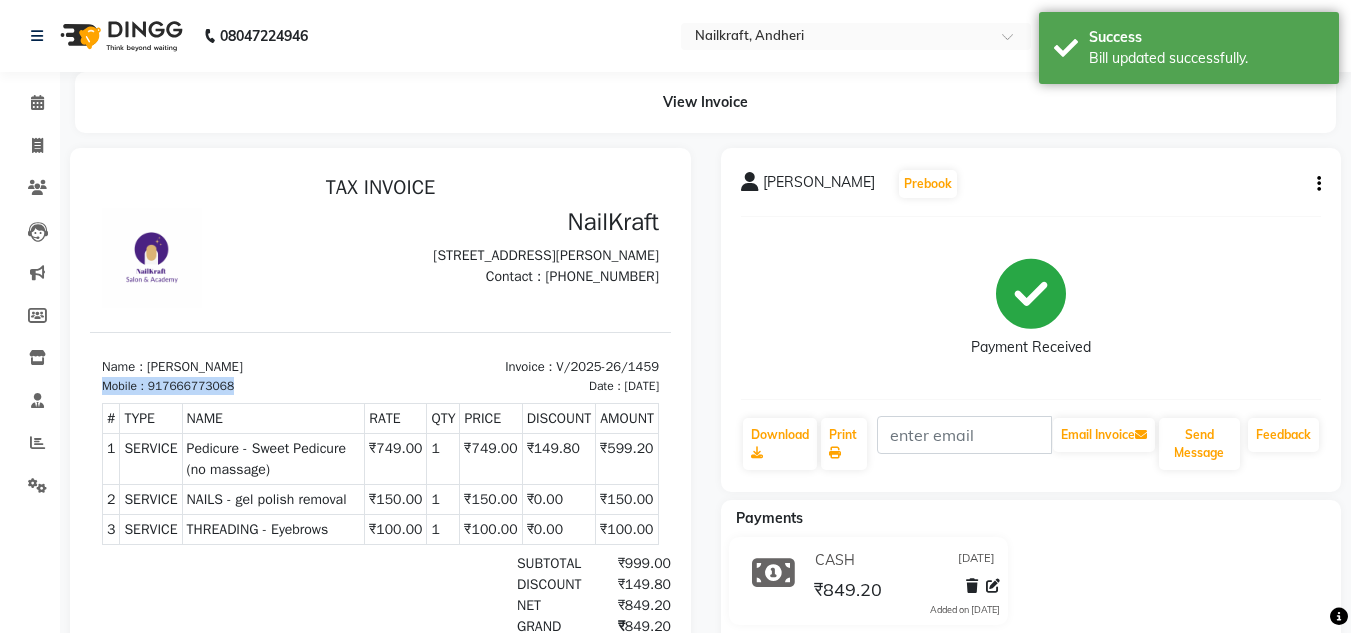 click on "917666773068" at bounding box center (191, 386) 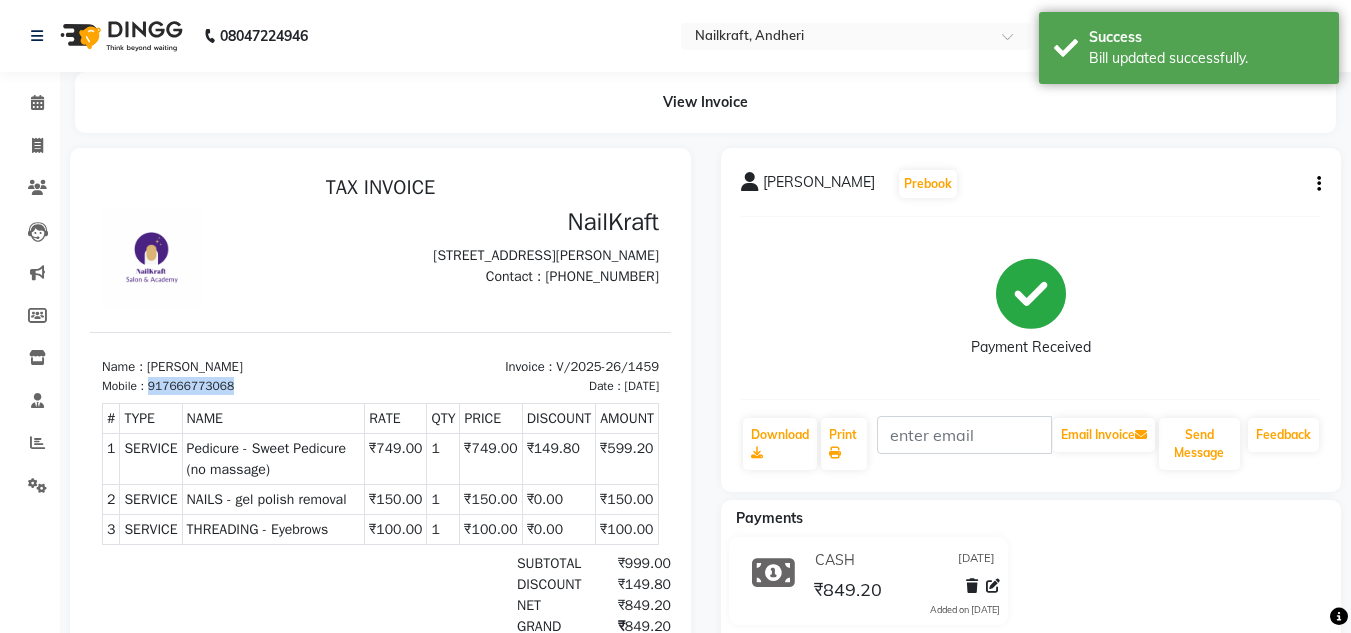 click on "917666773068" at bounding box center (191, 386) 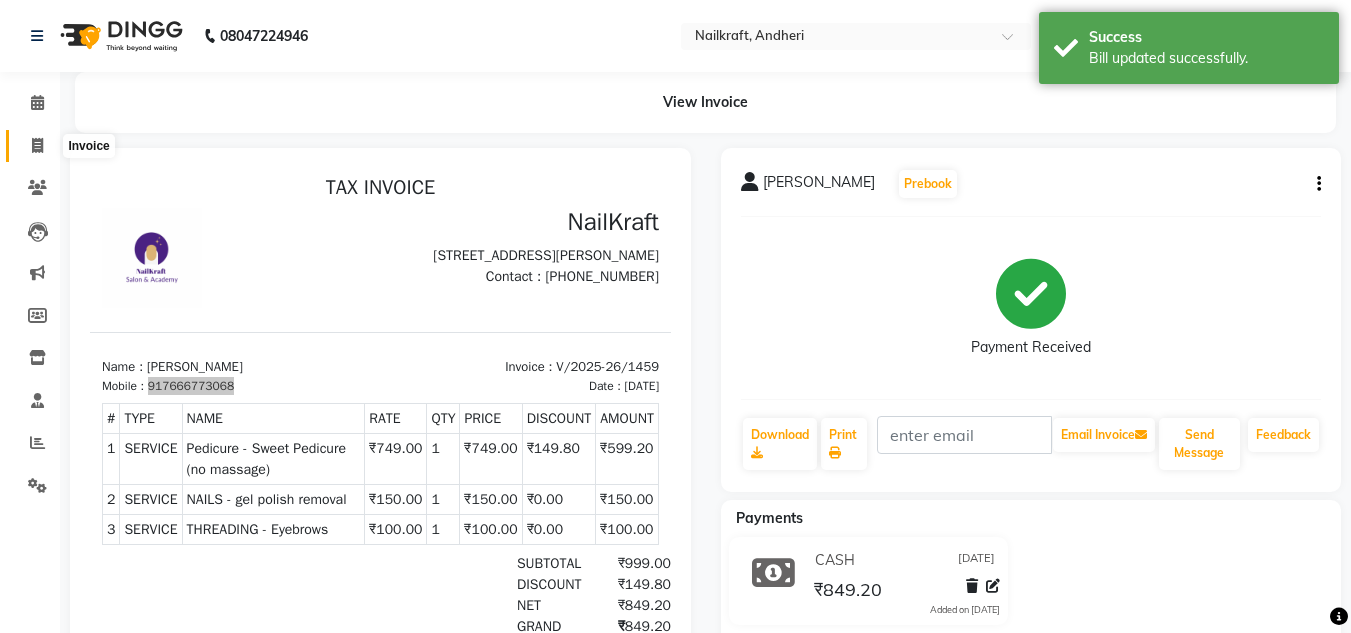 click 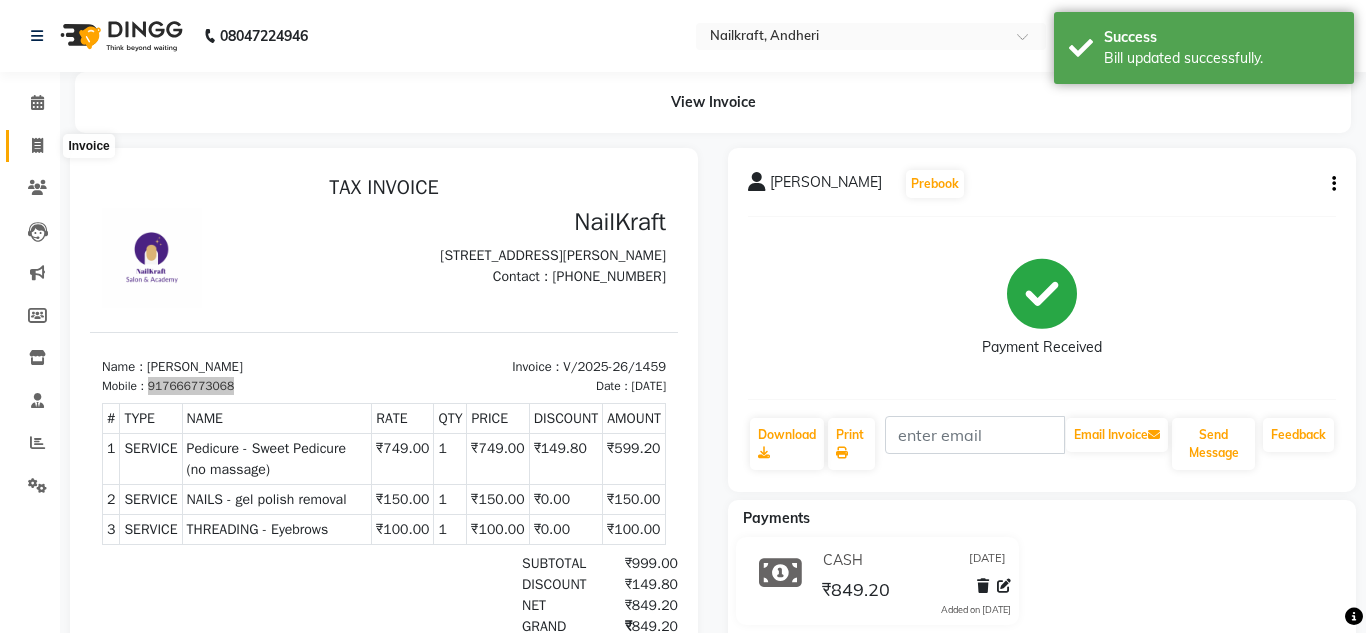 select on "service" 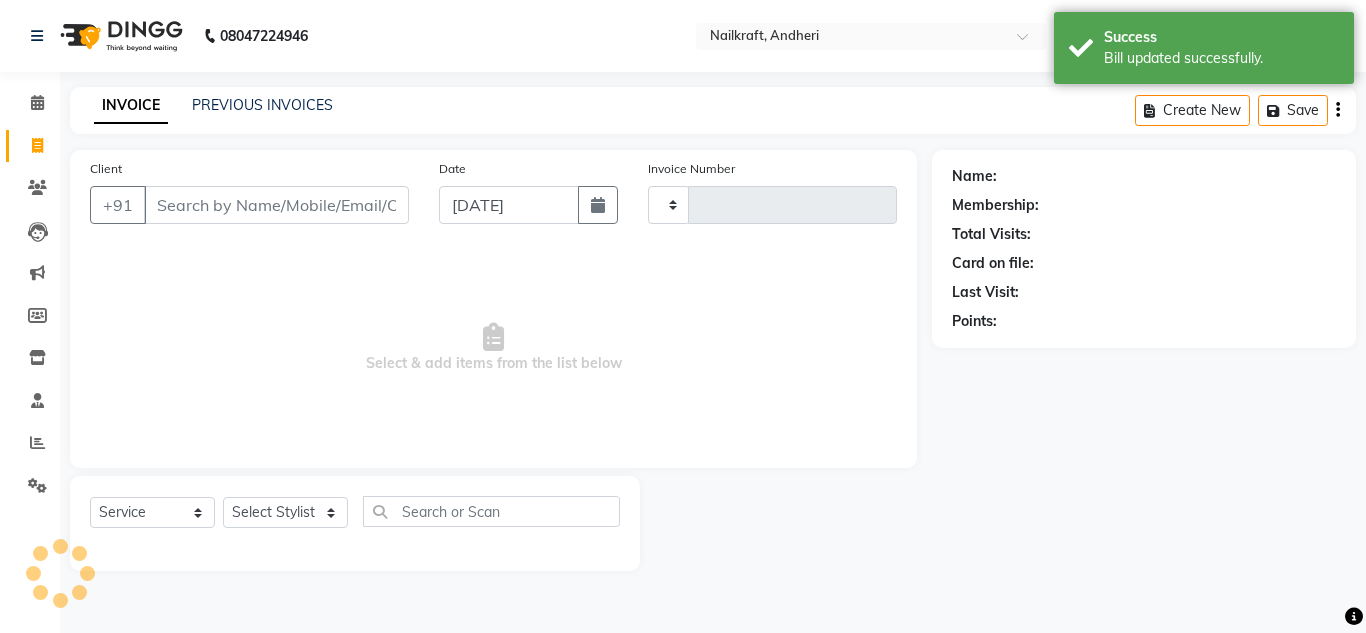 type on "1460" 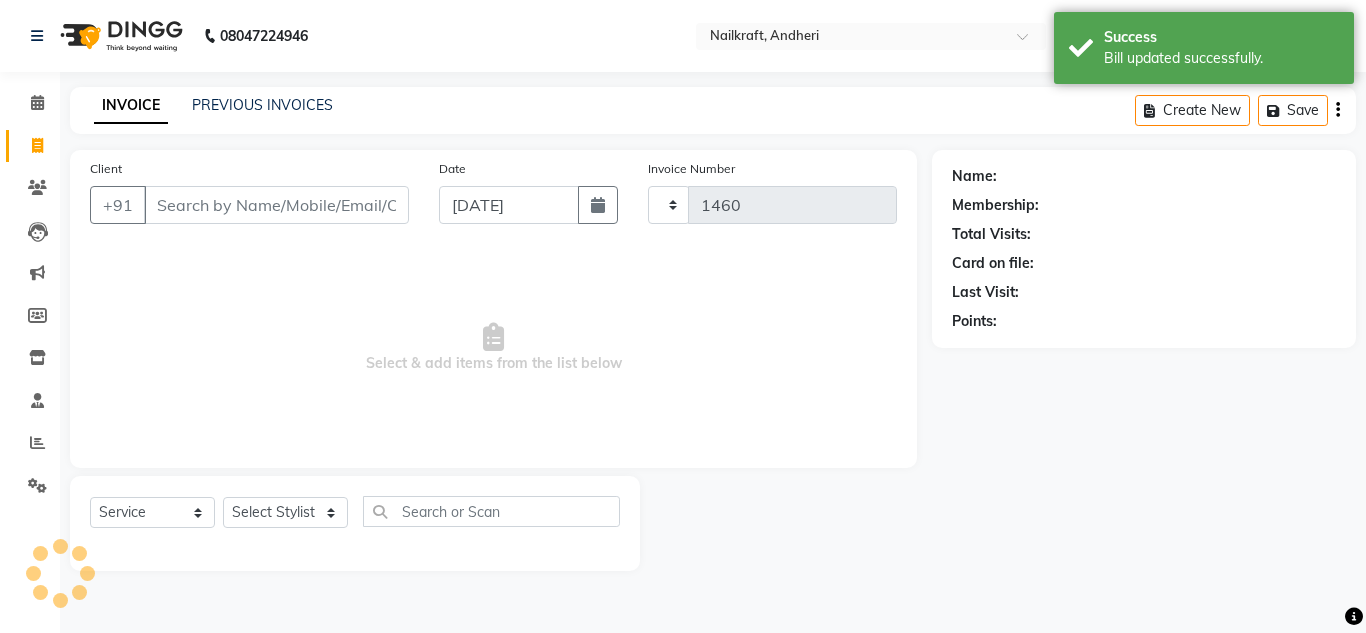 select on "6081" 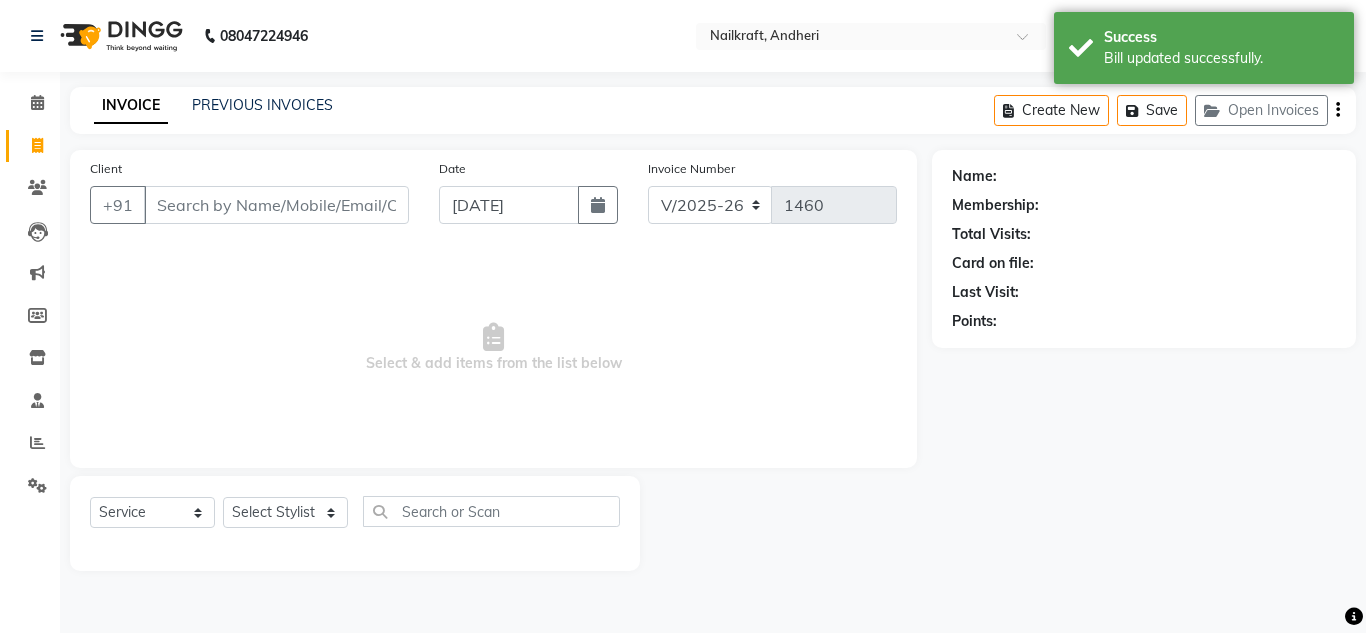 click on "Client" at bounding box center [276, 205] 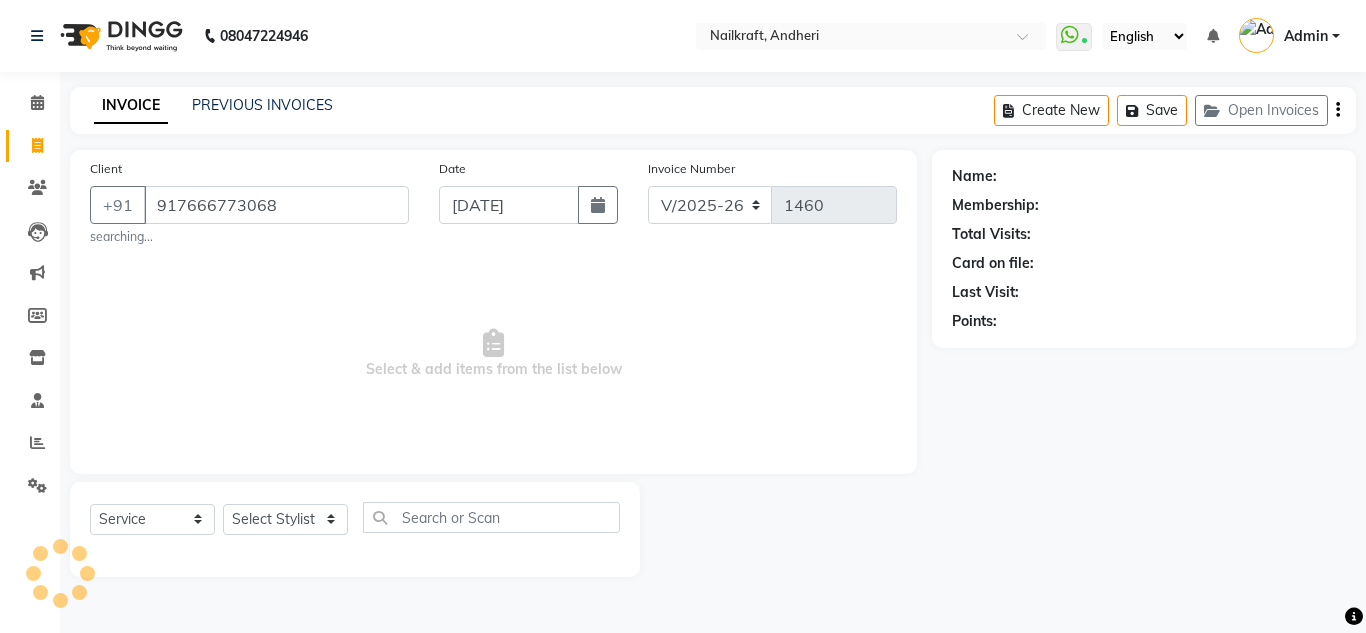 click on "917666773068" at bounding box center [276, 205] 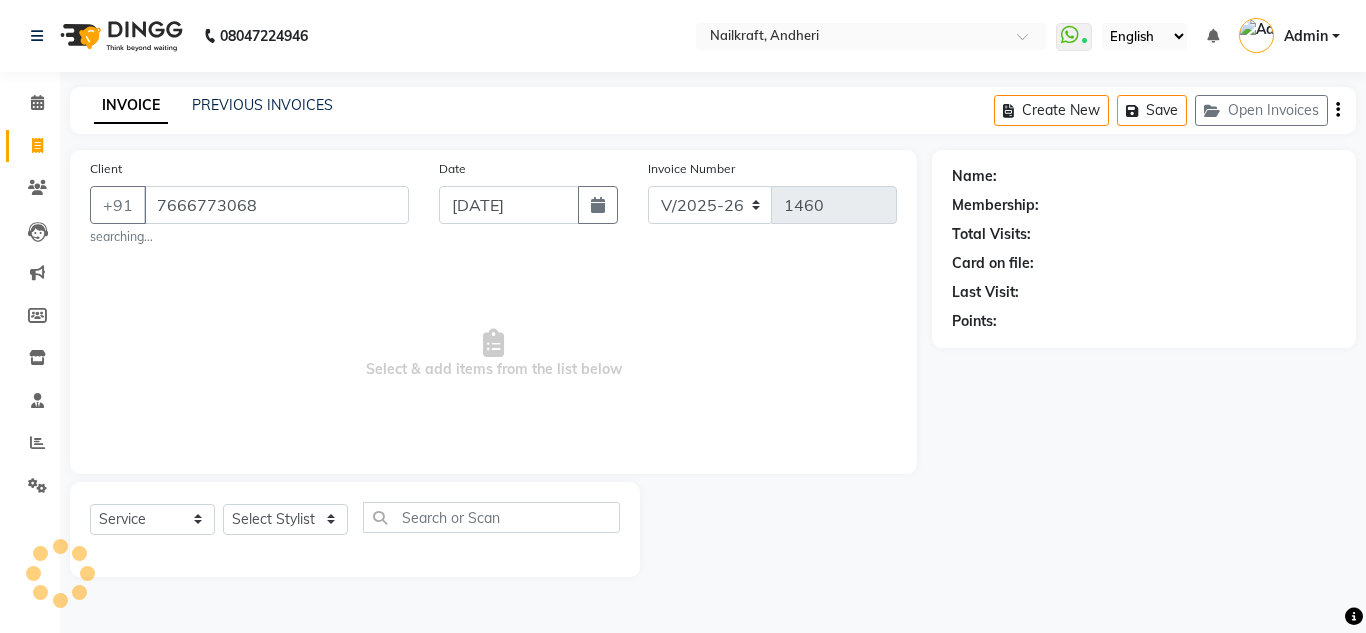 type on "7666773068" 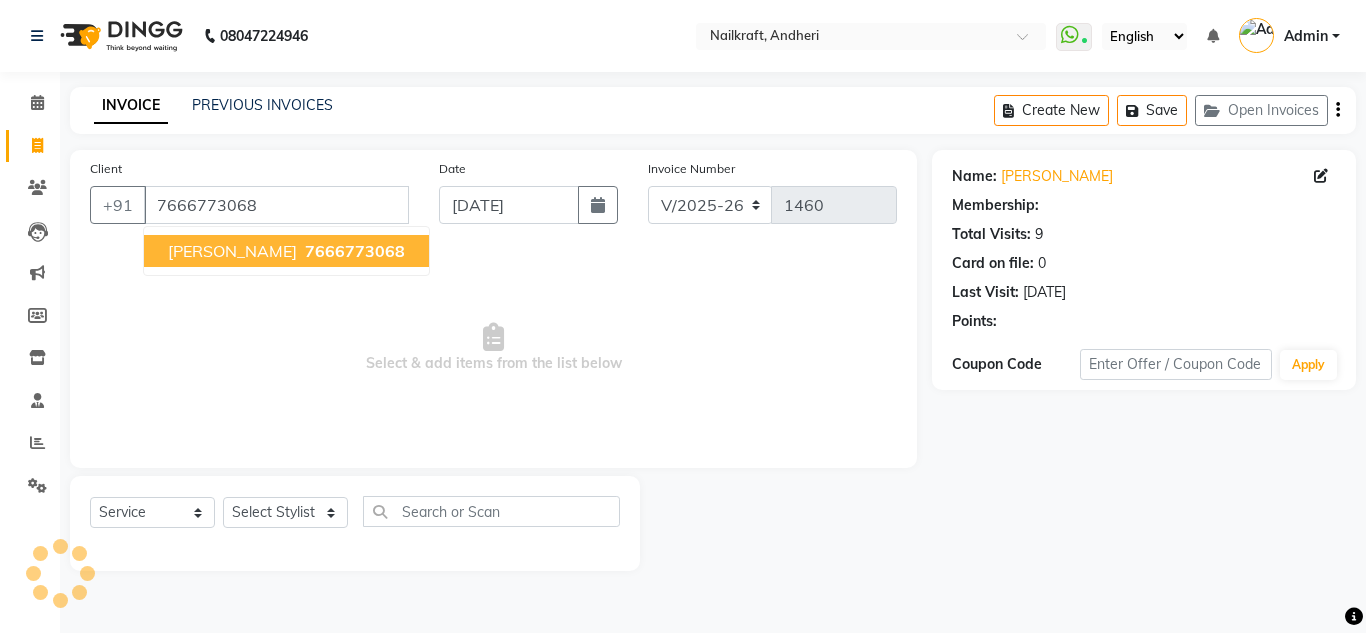 click on "7666773068" at bounding box center (355, 251) 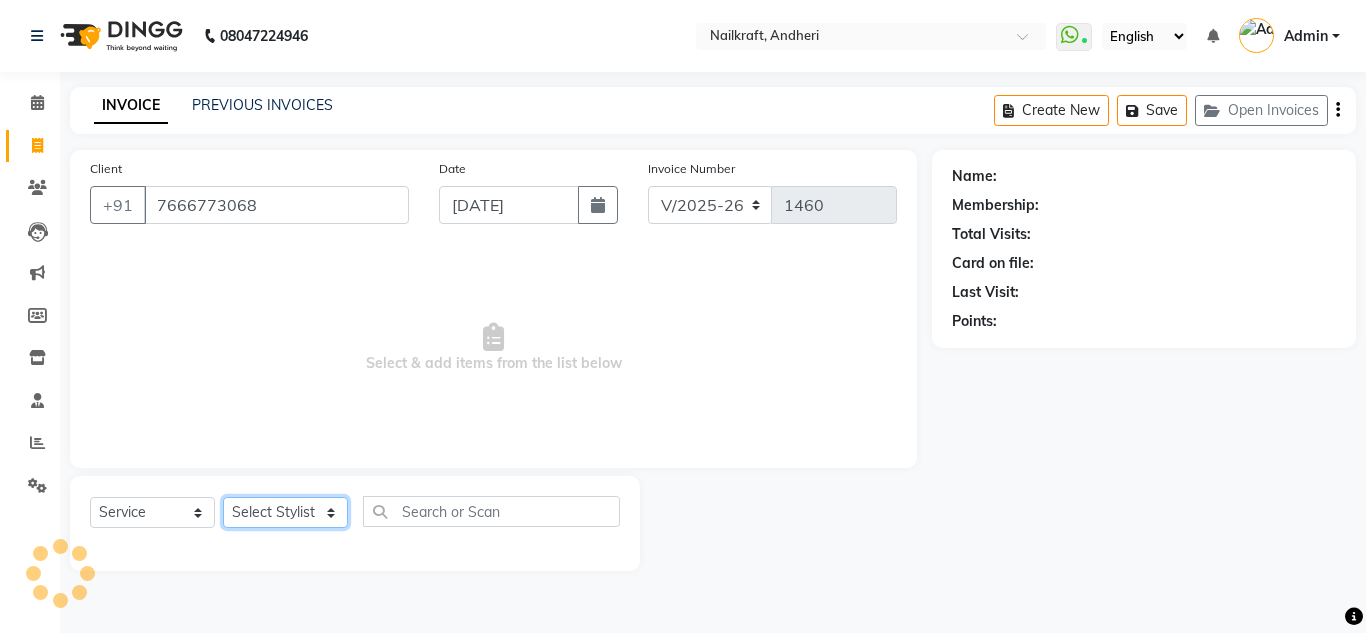 click on "Select Stylist" 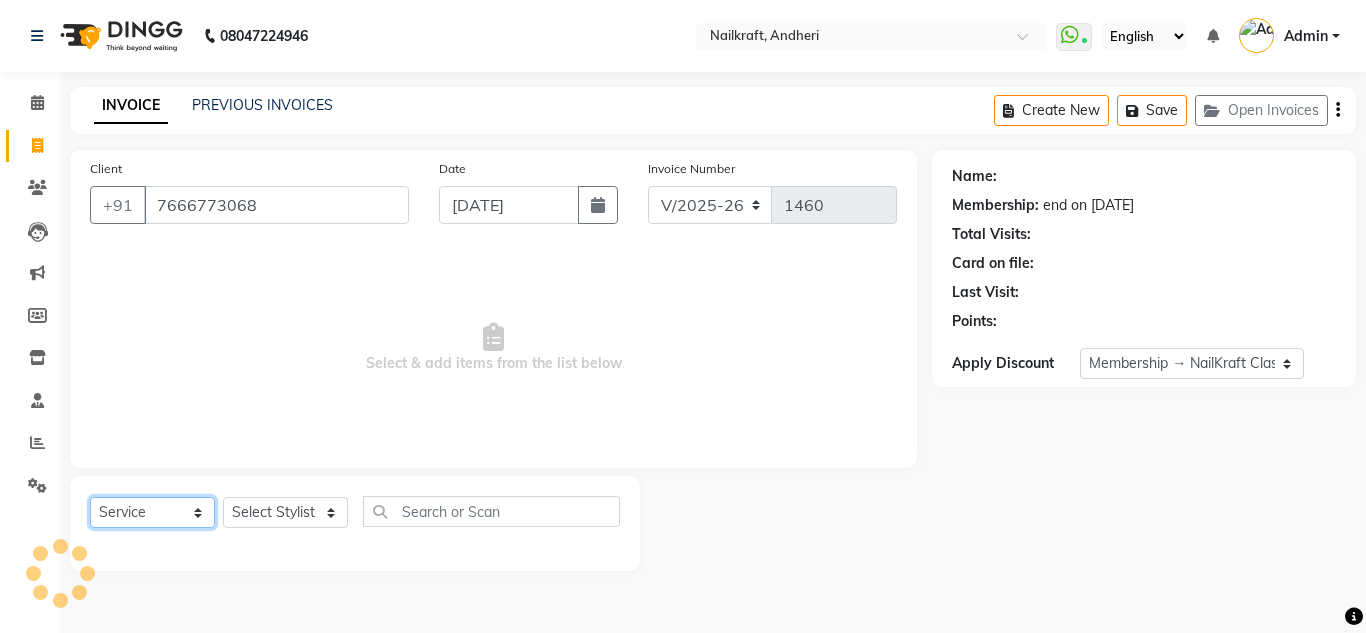 click on "Select  Service  Product  Membership  Package Voucher Prepaid Gift Card" 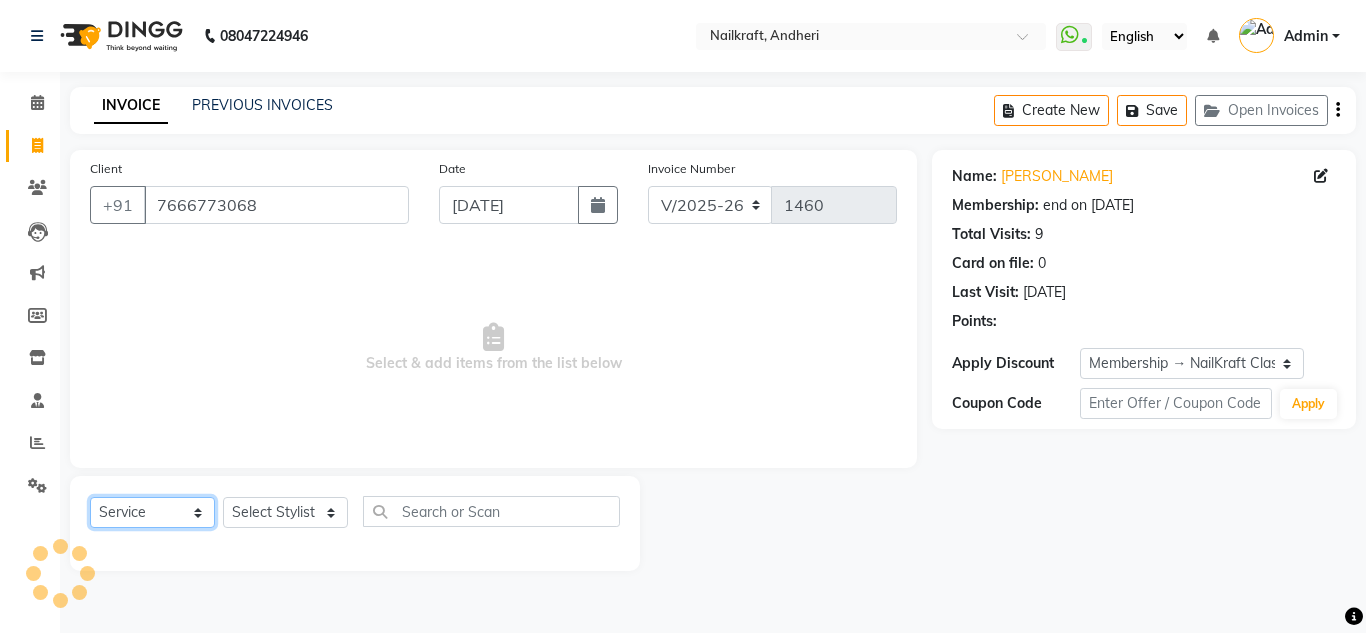 select on "V" 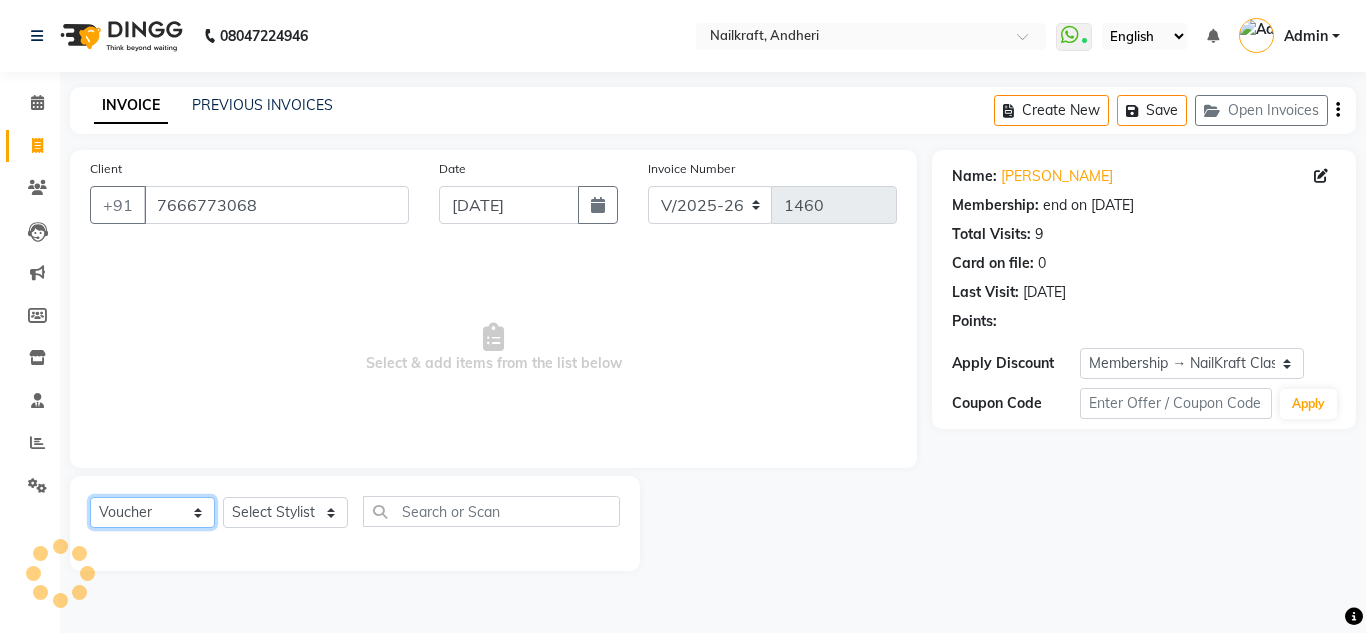 click on "Select  Service  Product  Membership  Package Voucher Prepaid Gift Card" 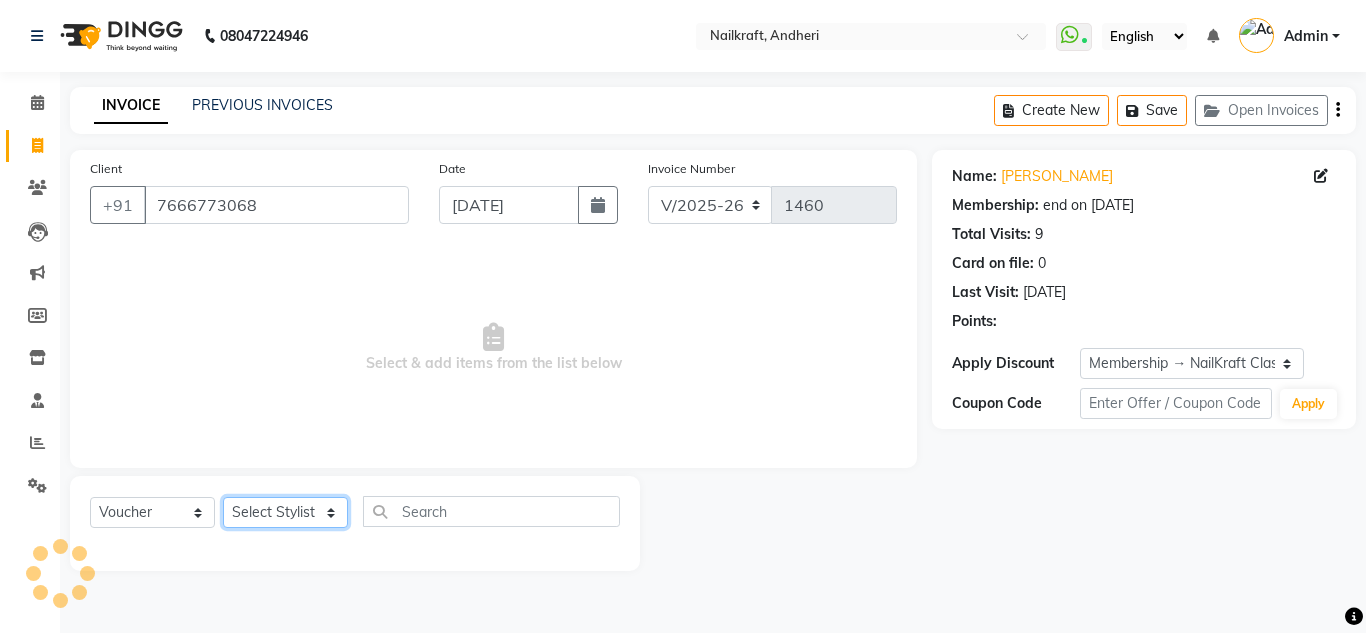 click on "Select Stylist" 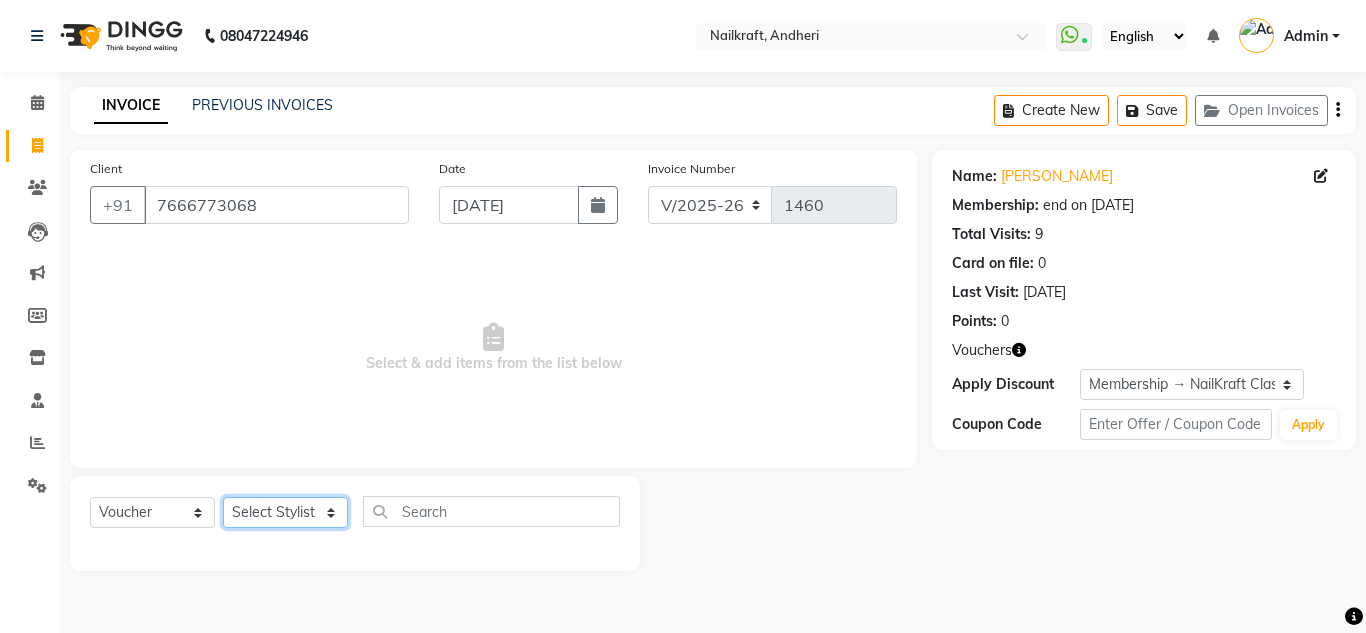 select on "67704" 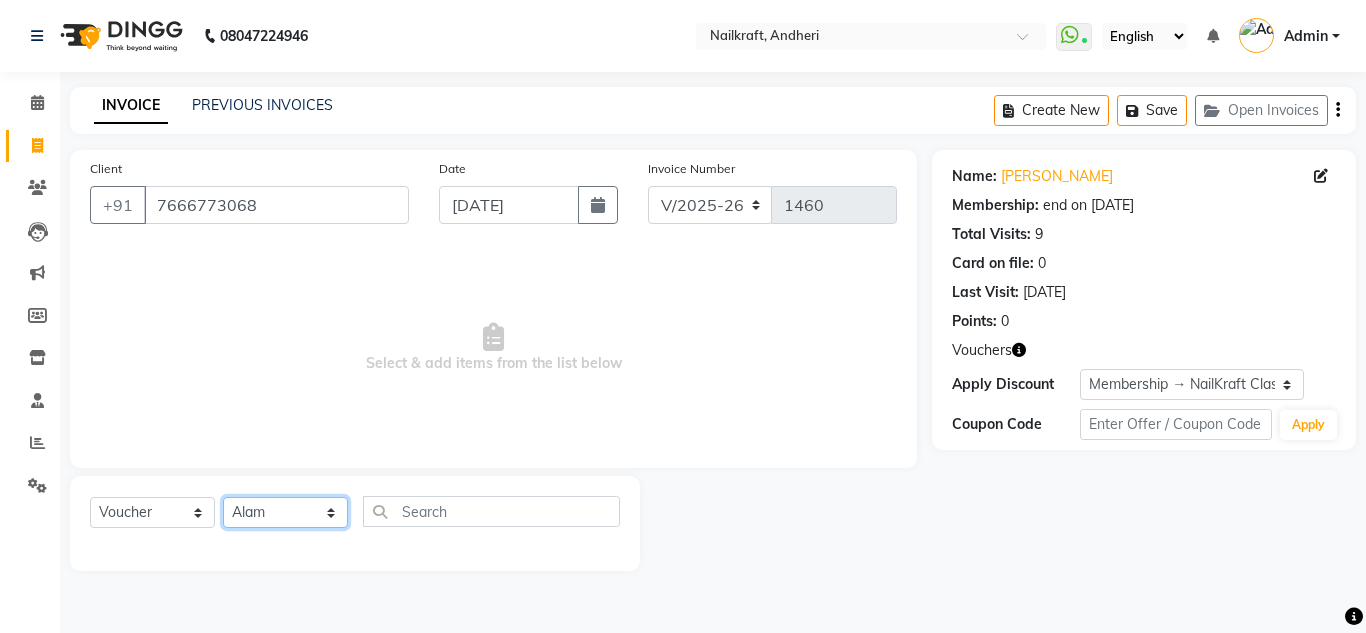 click on "Select Stylist Alam Arshad shaikh Deepu Chatry NailKraft Neetu Nikita NITA  CHAHAL  Pooja Mehral Preeti Bidlal Sanya Shaikh Sneha Balu Ichake Vaishali Vinod Yadav" 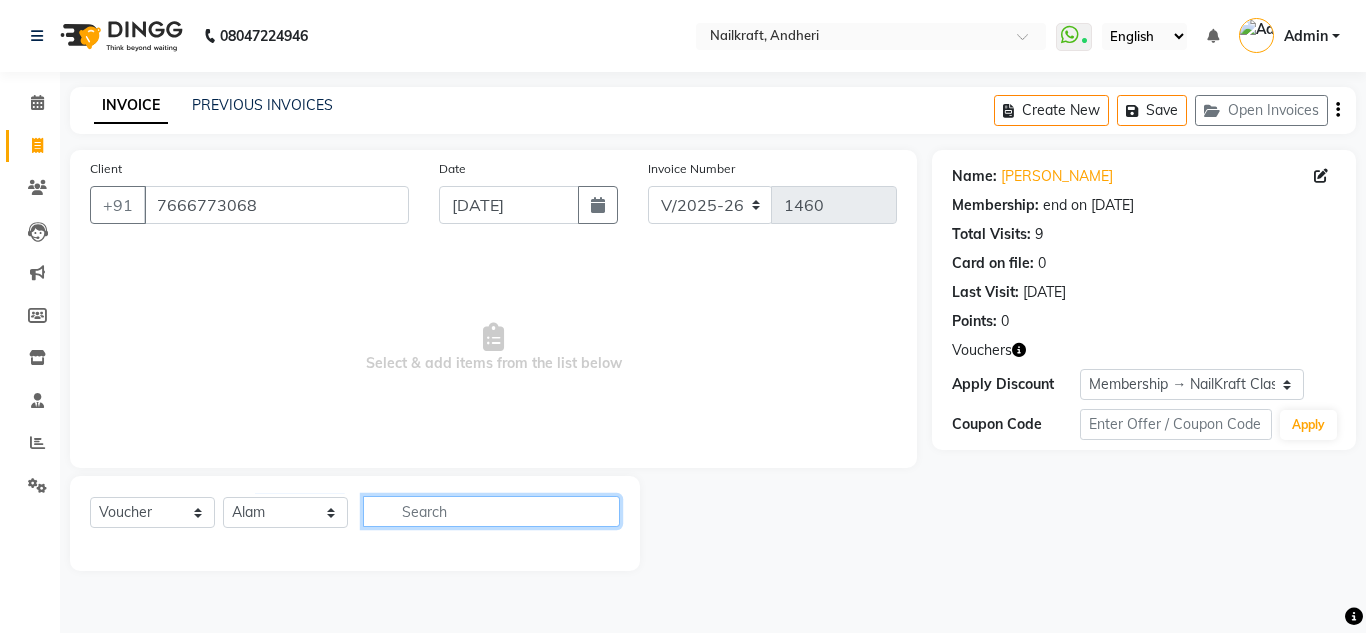 click 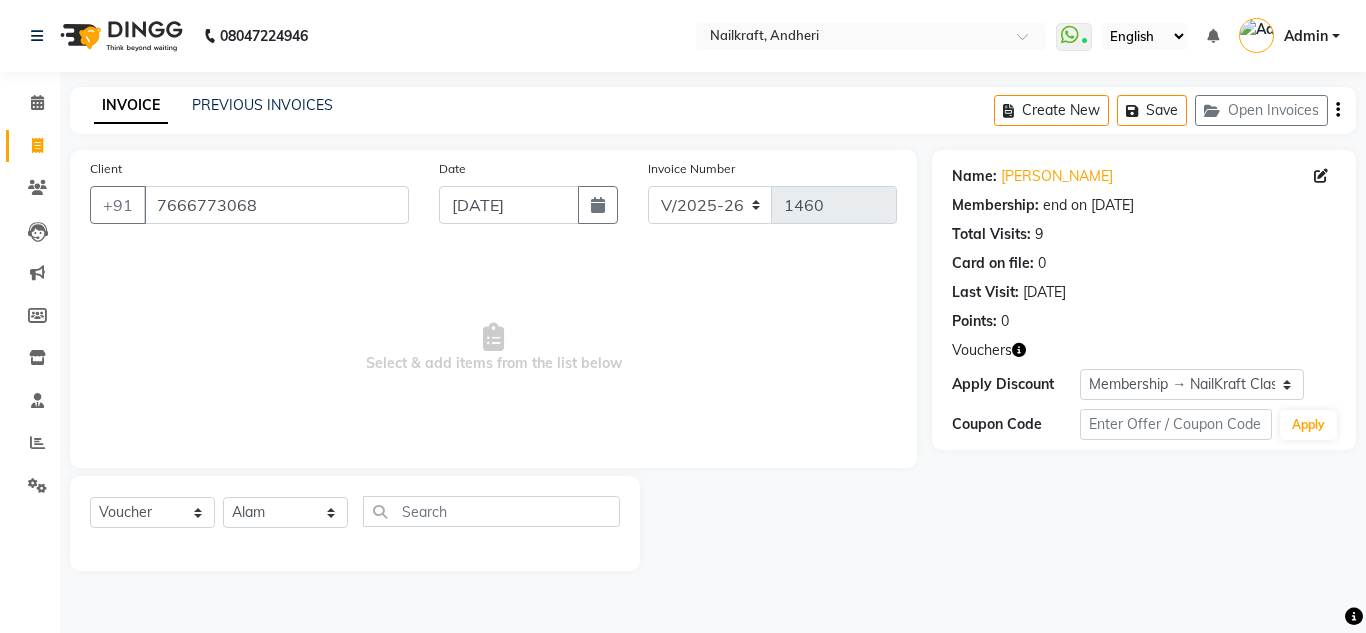 click 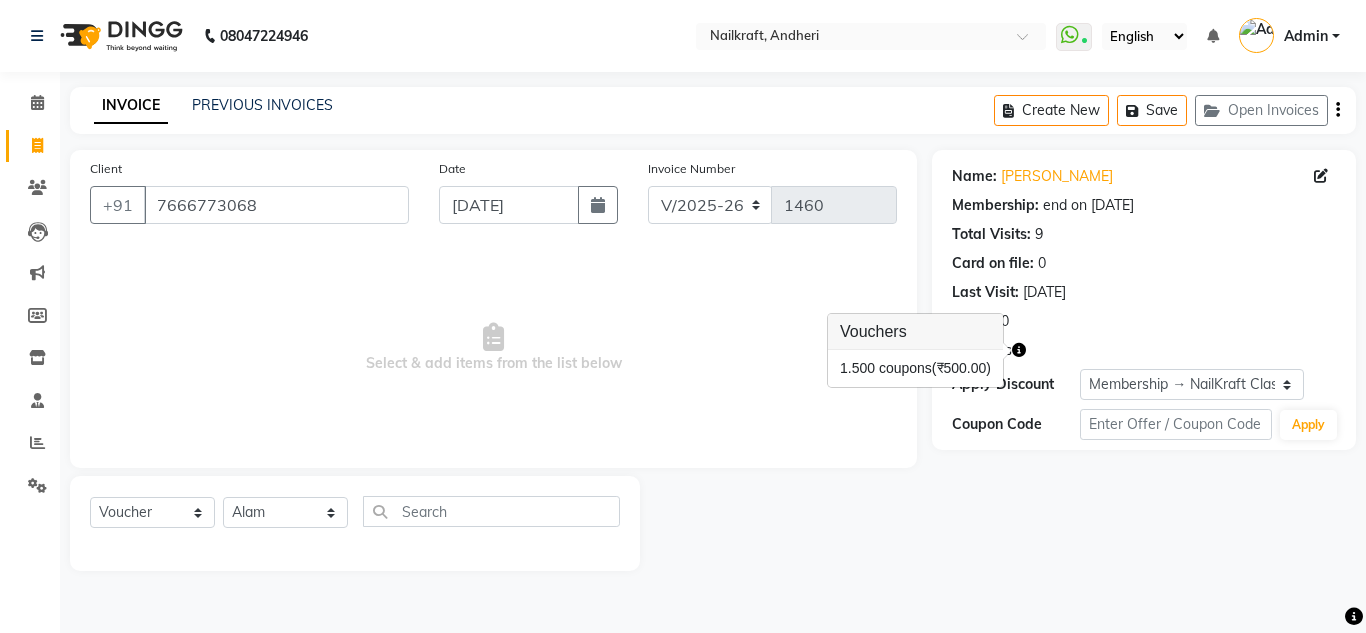 click on "(₹500.00)" at bounding box center [961, 368] 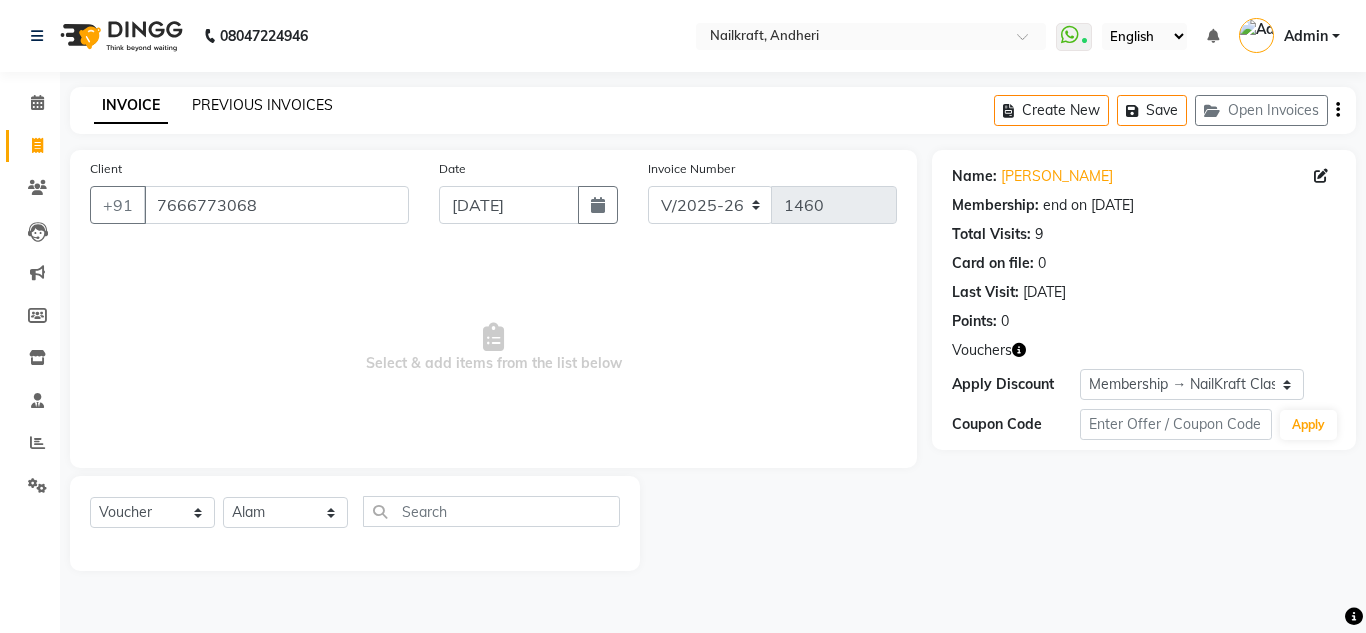 click on "PREVIOUS INVOICES" 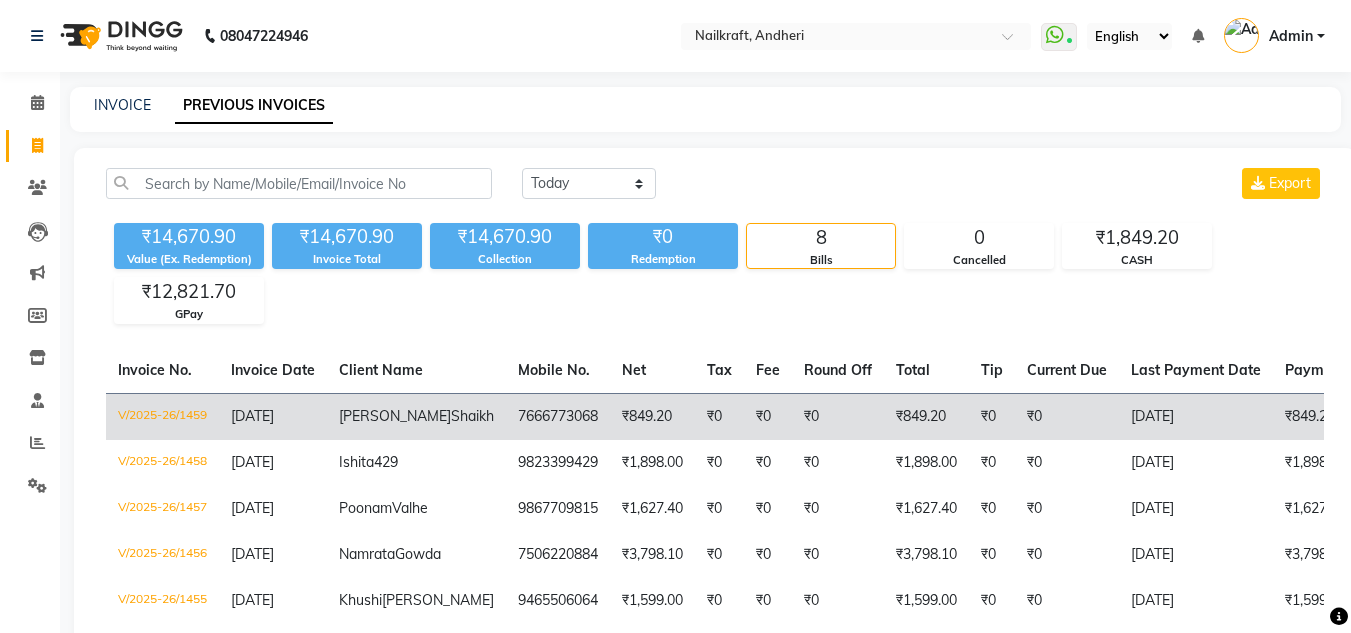 click on "[DATE]" 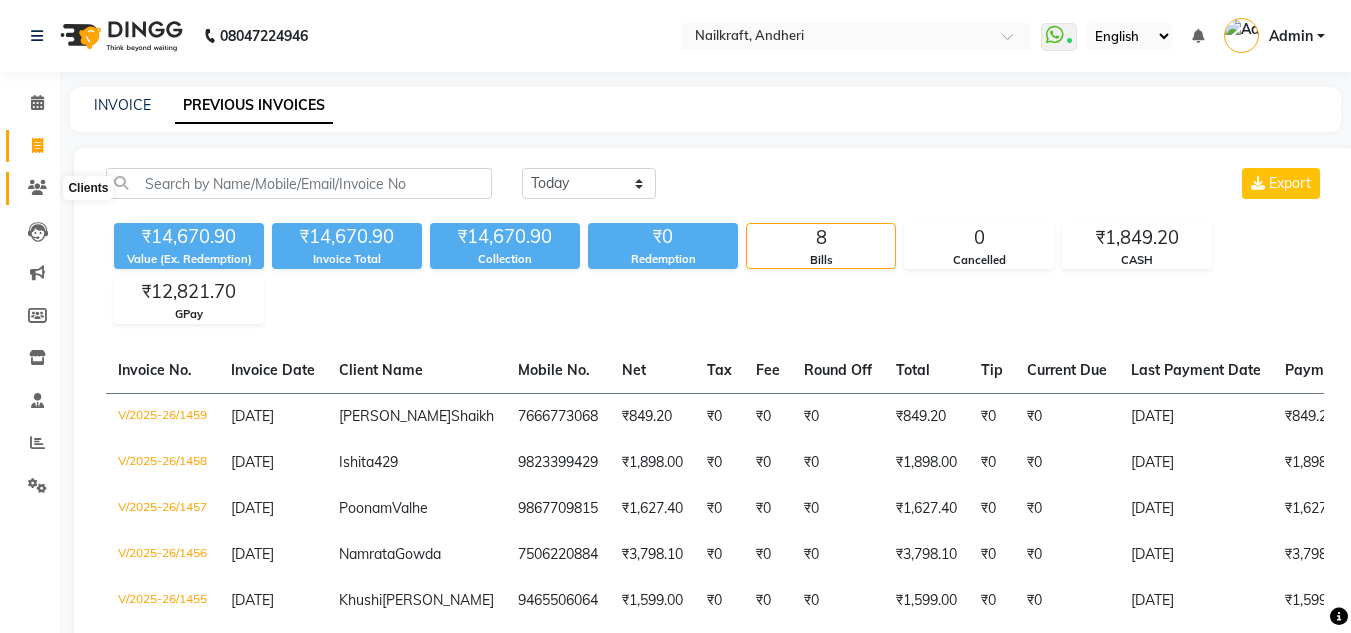 click 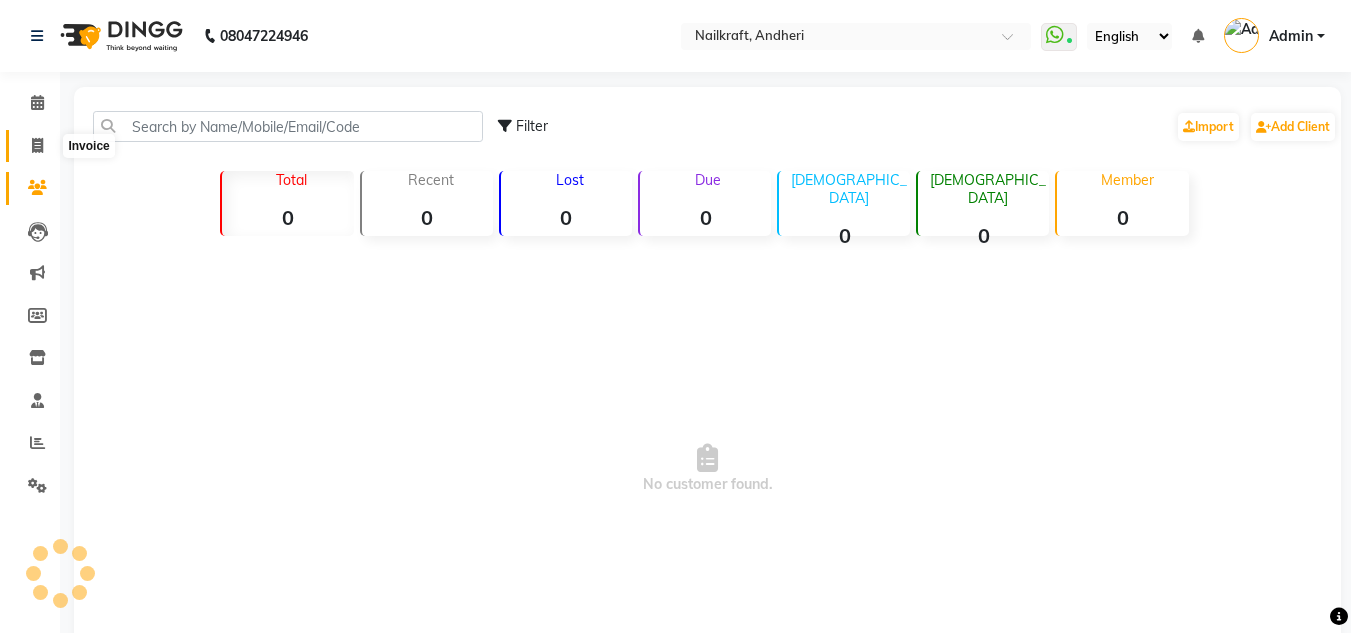 click 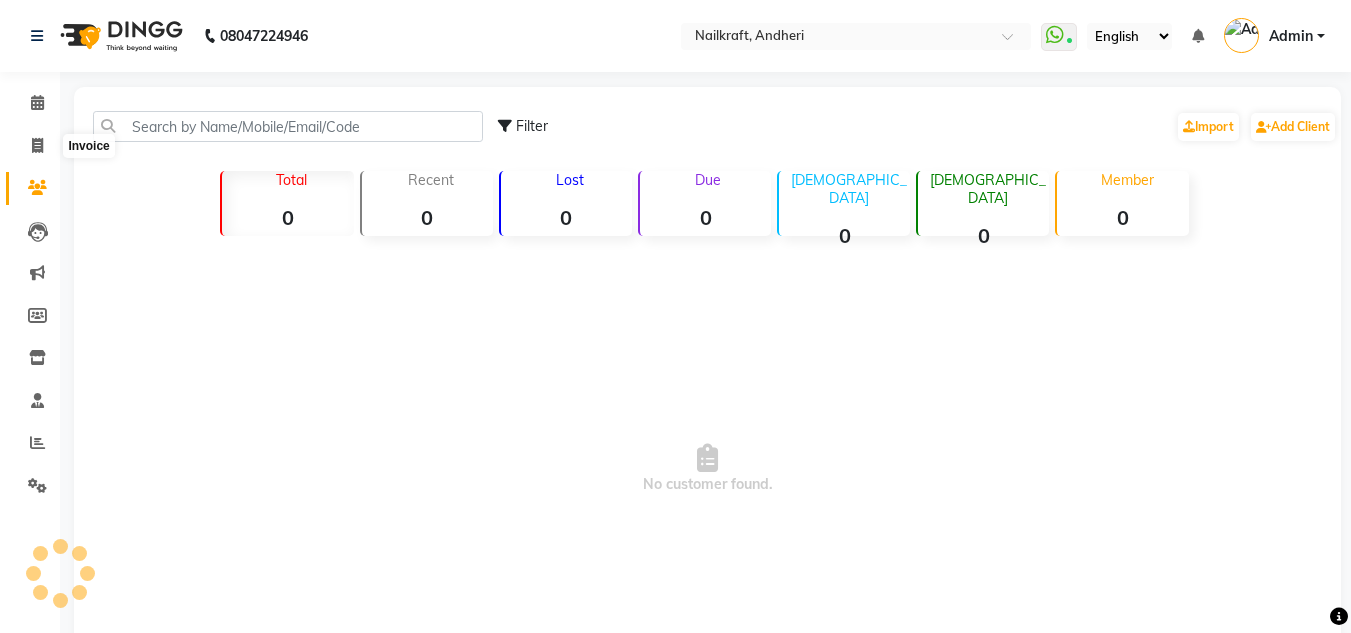 select on "service" 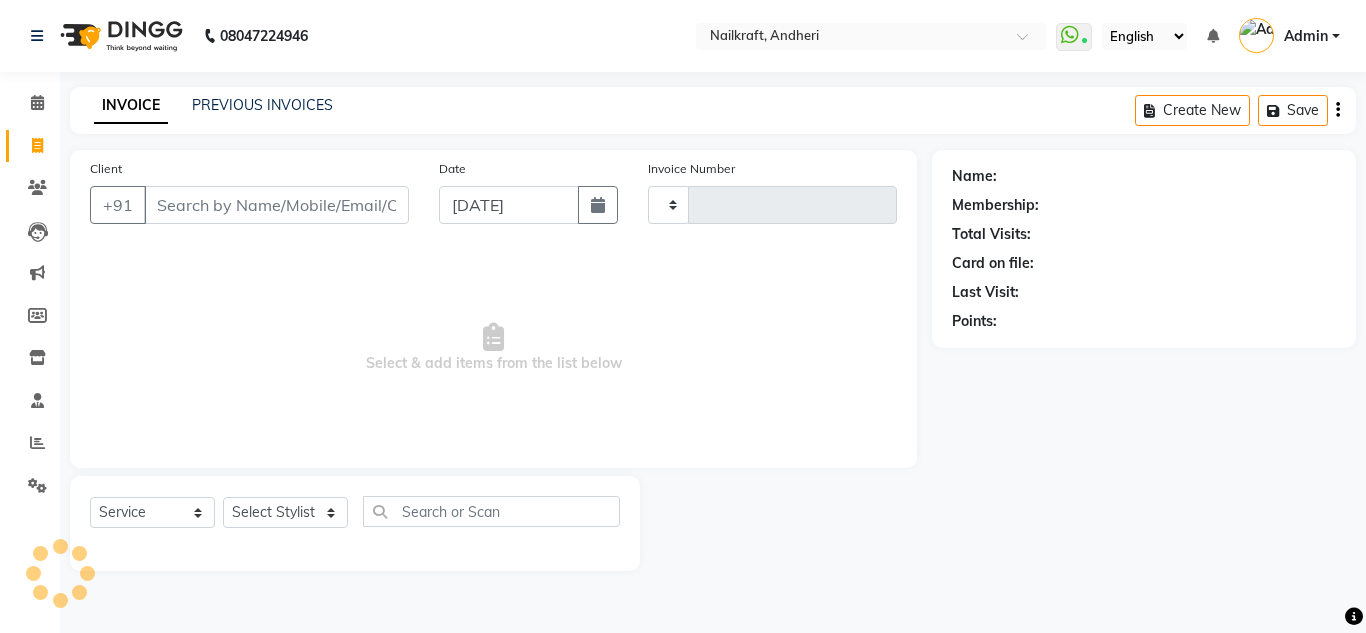 click on "Client" at bounding box center (276, 205) 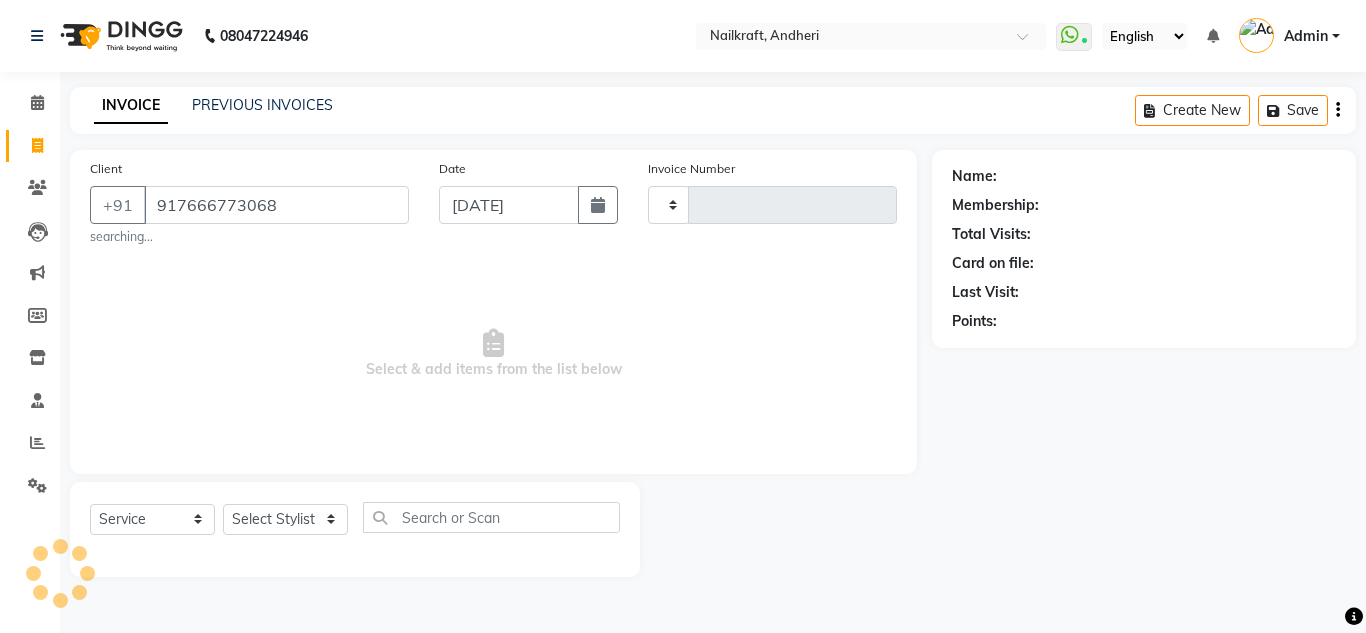 type on "917666773068" 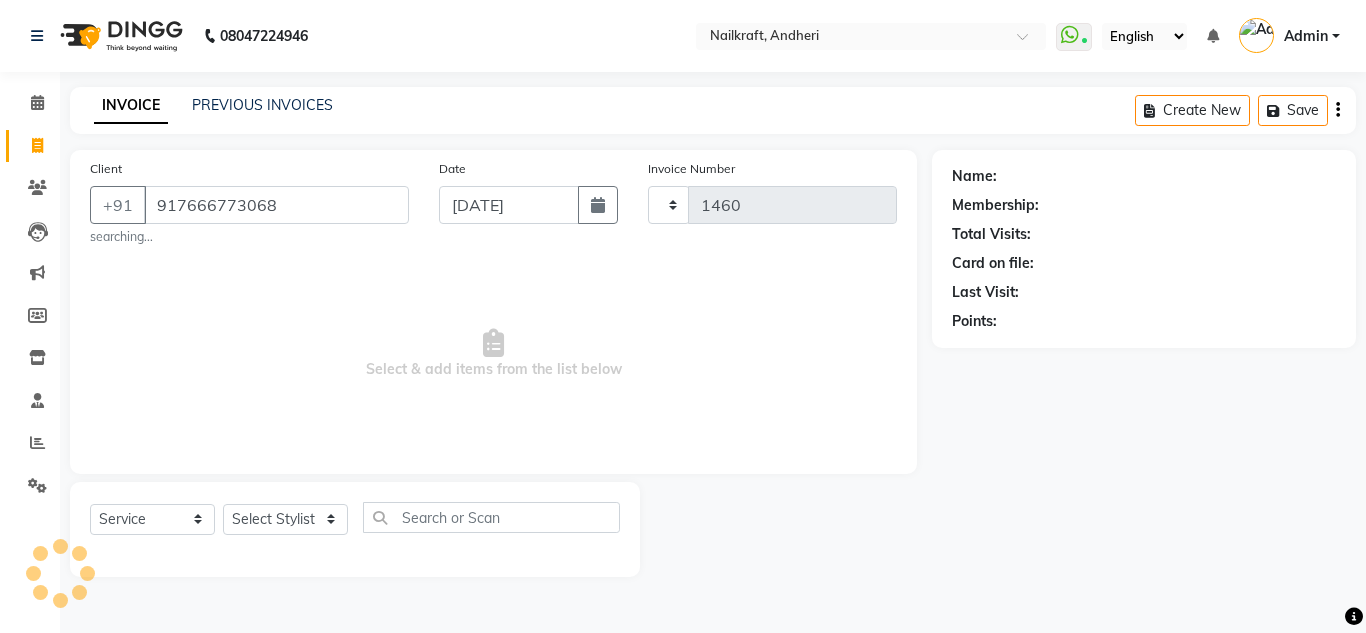 select on "6081" 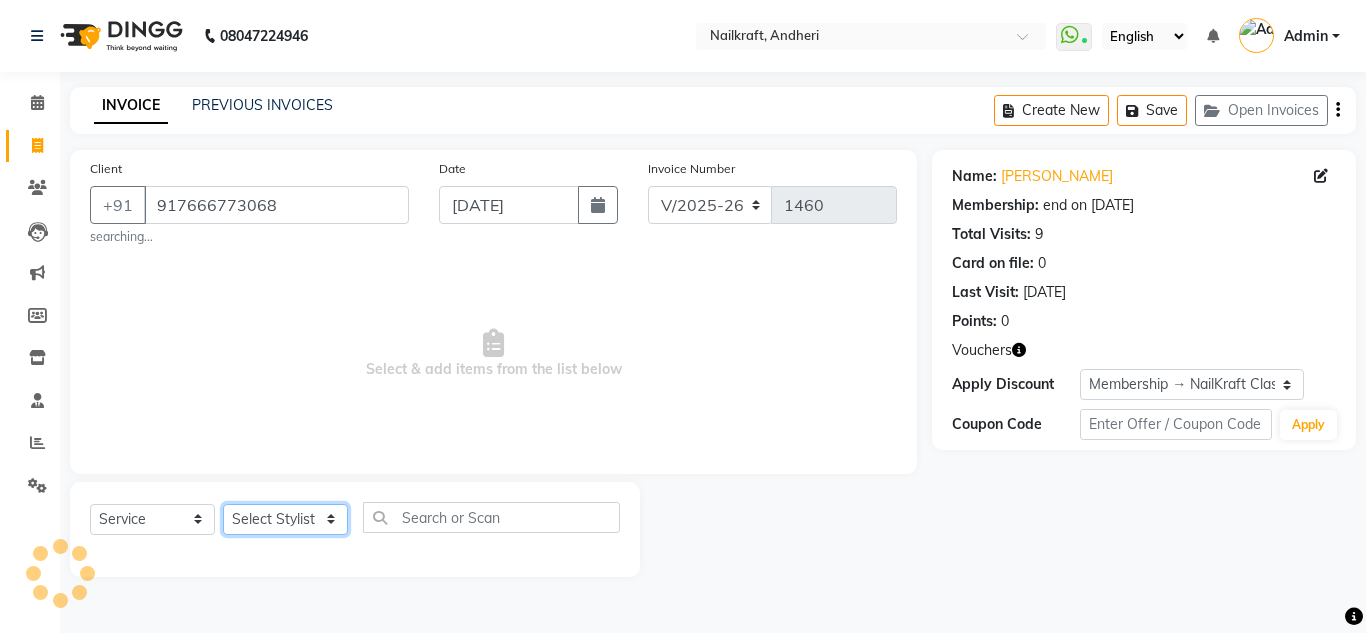 click on "Select Stylist" 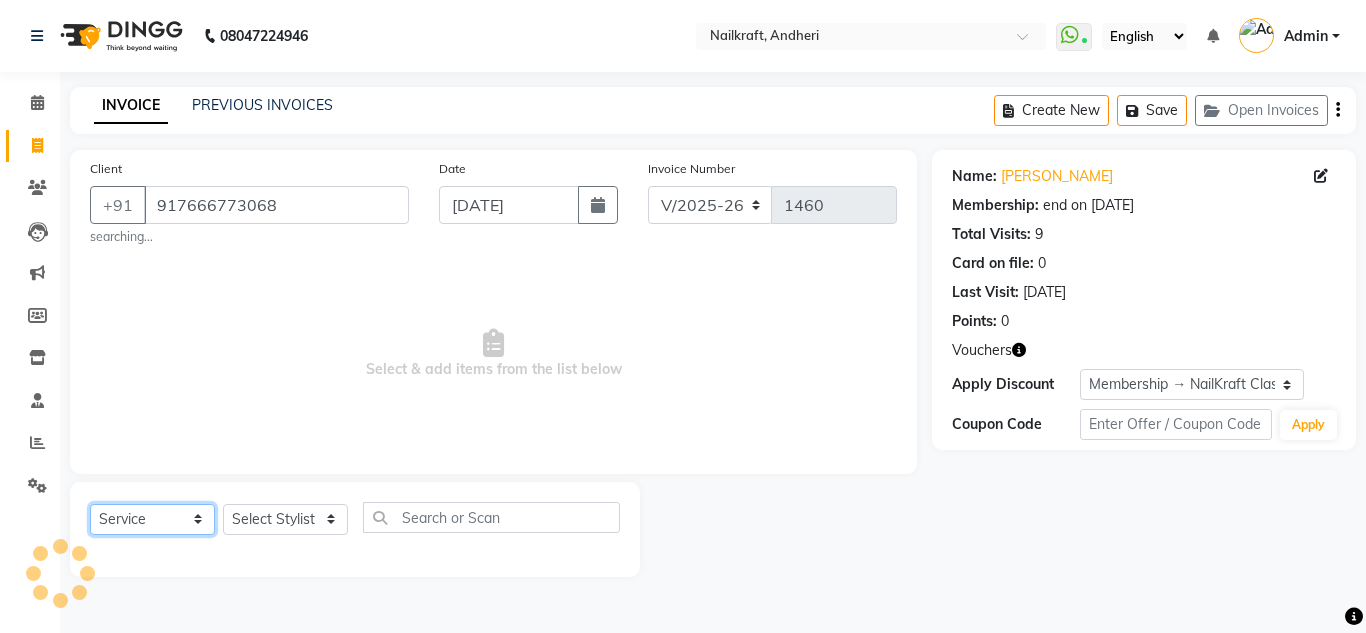 click on "Select  Service  Product  Membership  Package Voucher Prepaid Gift Card" 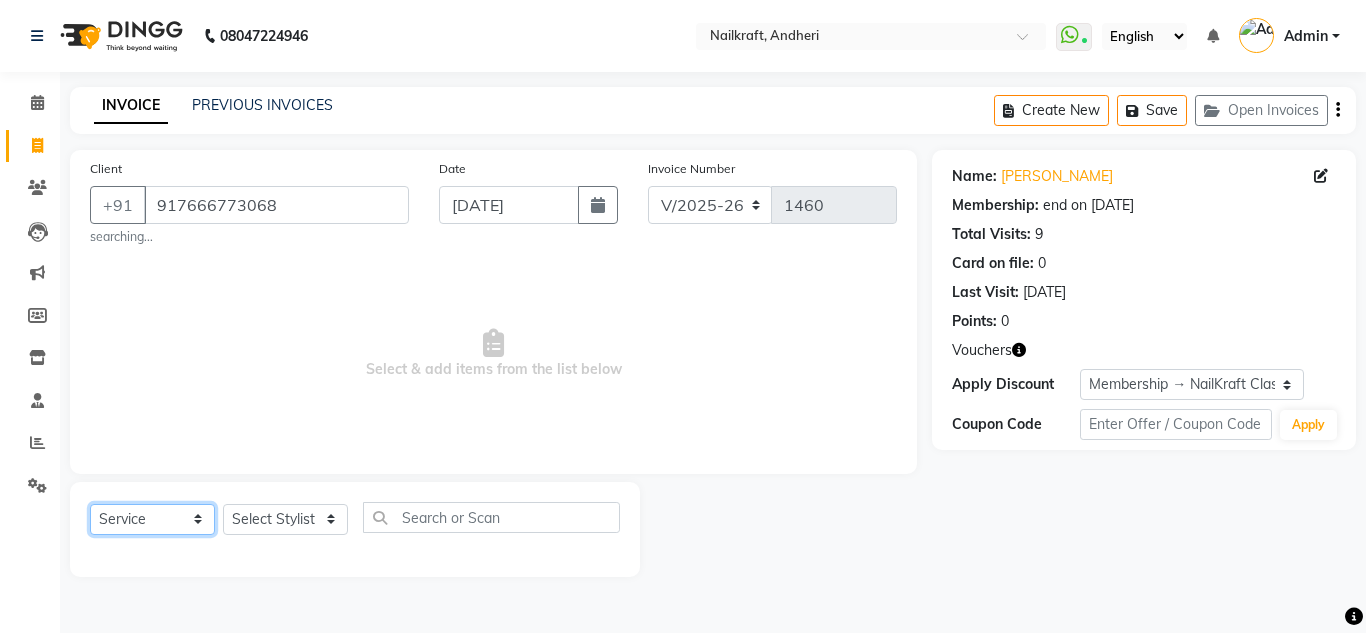 select on "V" 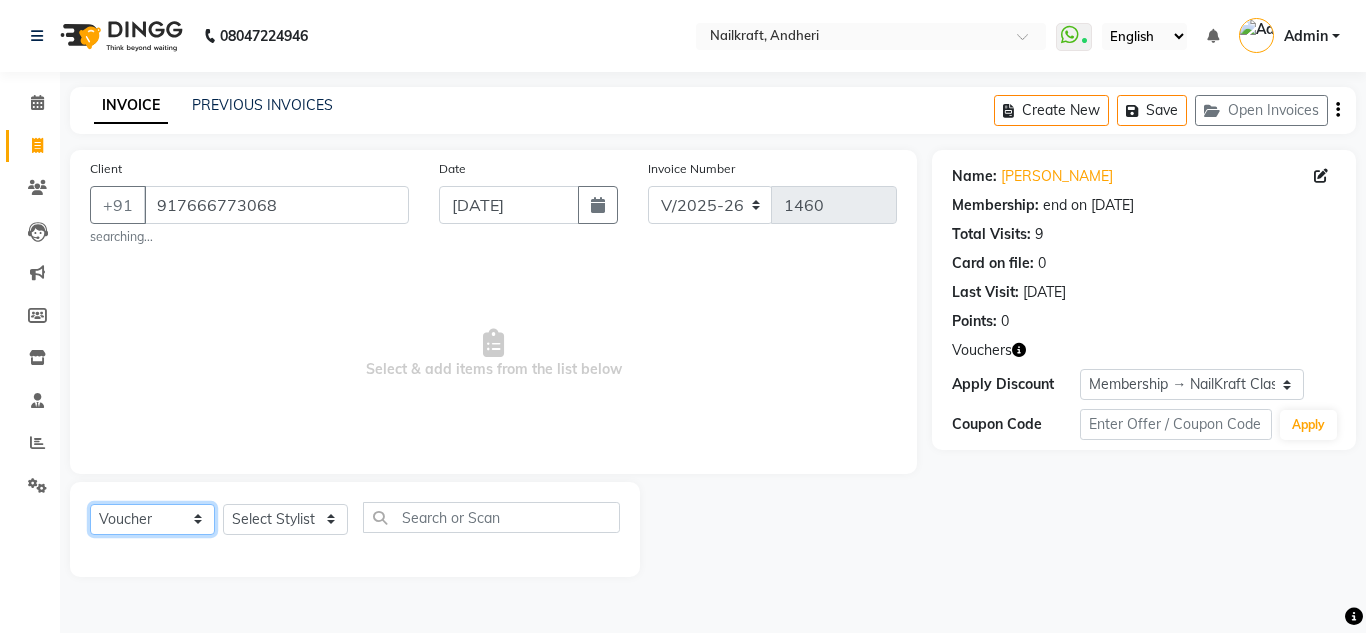 click on "Select  Service  Product  Membership  Package Voucher Prepaid Gift Card" 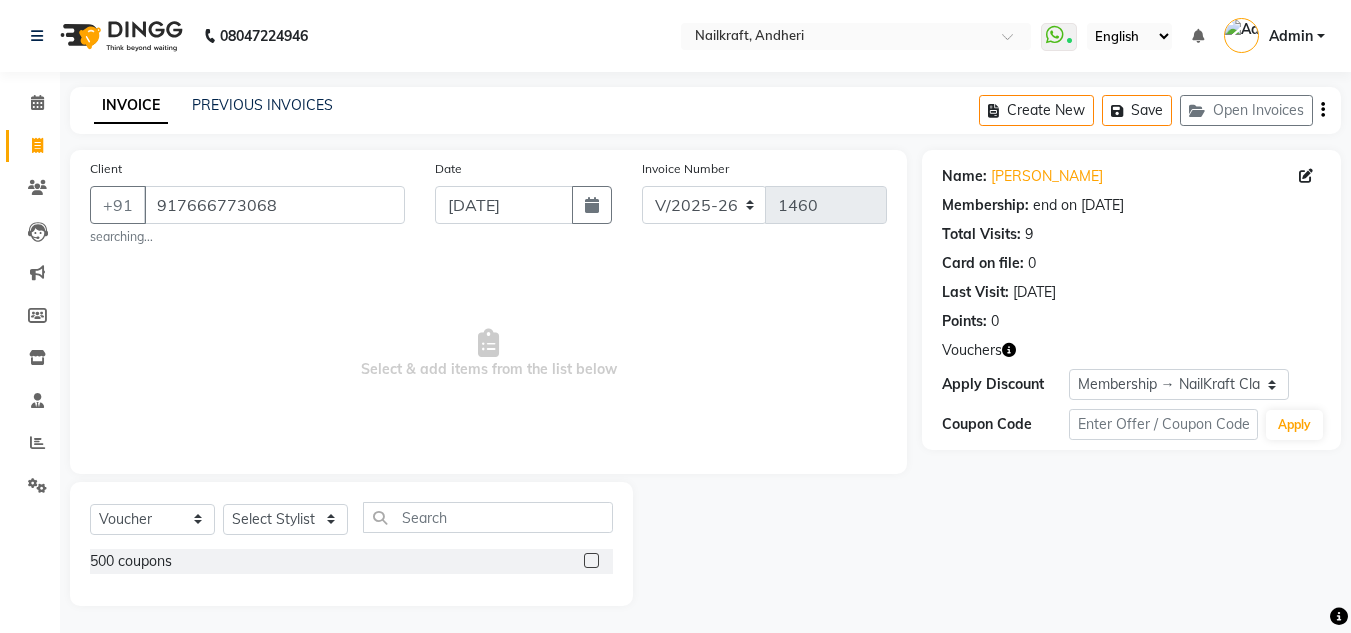 click on "Select & add items from the list below" at bounding box center [488, 354] 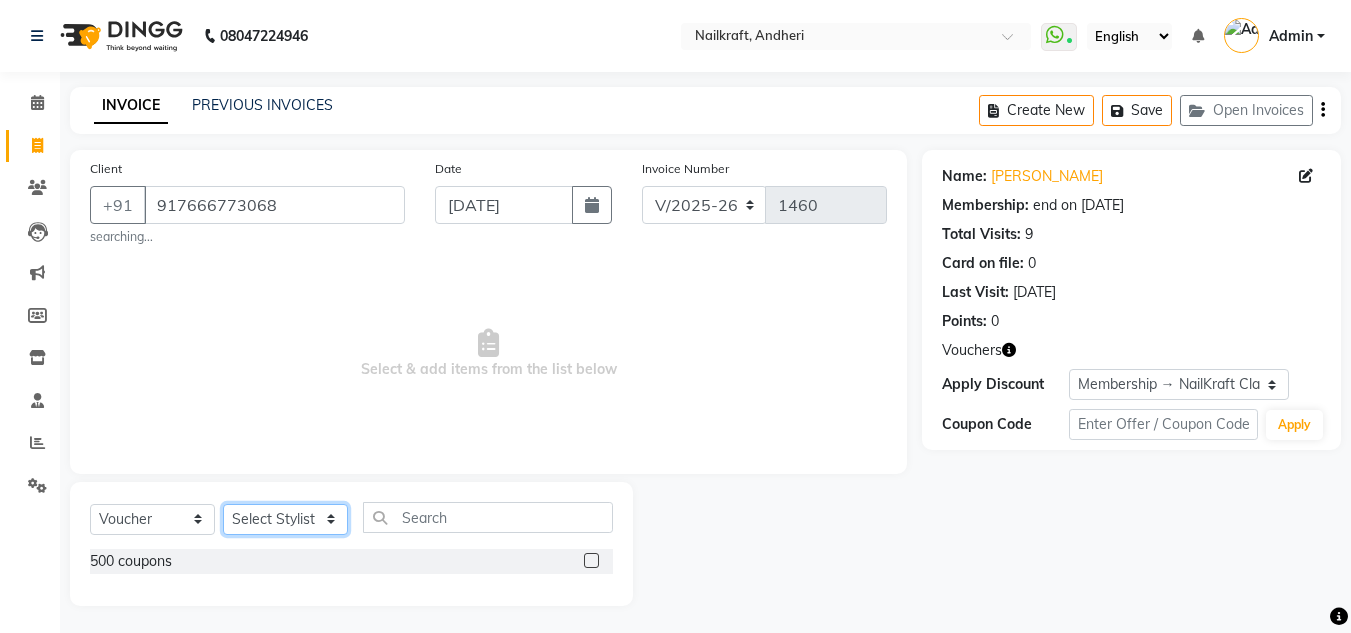 click on "Select Stylist Alam Arshad shaikh Deepu Chatry NailKraft Neetu Nikita NITA  CHAHAL  Pooja Mehral Preeti Bidlal Sanya Shaikh Sneha Balu Ichake Vaishali Vinod Yadav" 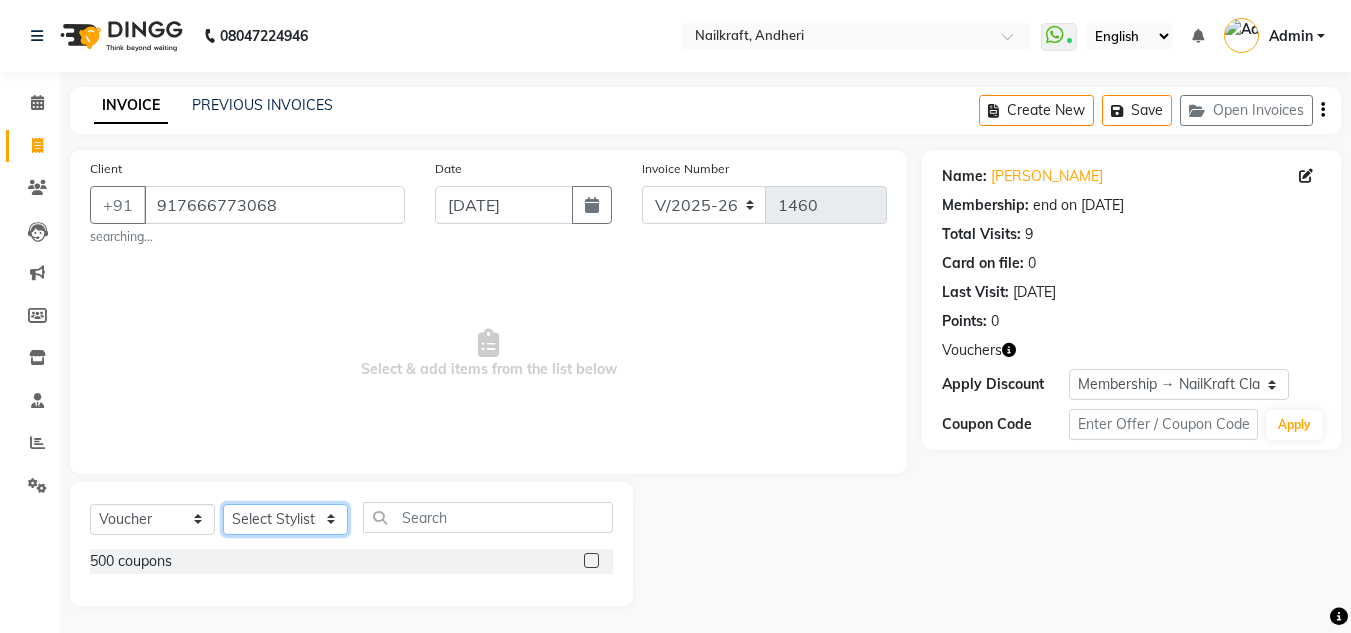 select on "67704" 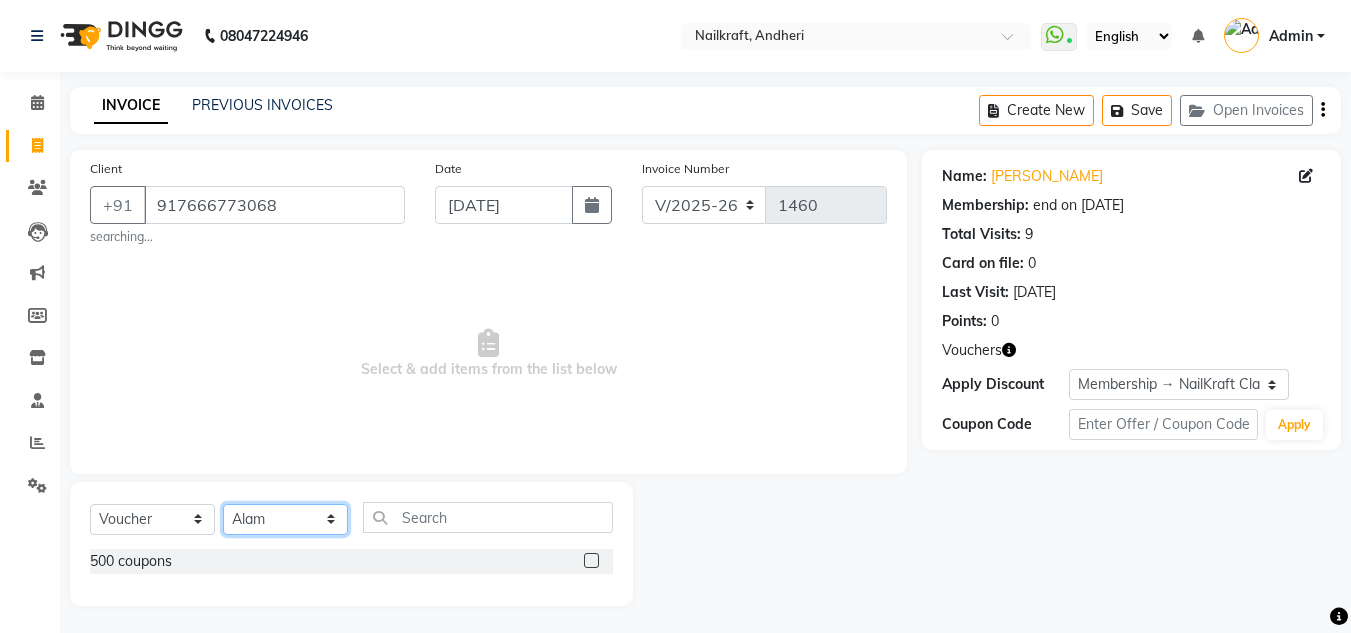 click on "Select Stylist Alam Arshad shaikh Deepu Chatry NailKraft Neetu Nikita NITA  CHAHAL  Pooja Mehral Preeti Bidlal Sanya Shaikh Sneha Balu Ichake Vaishali Vinod Yadav" 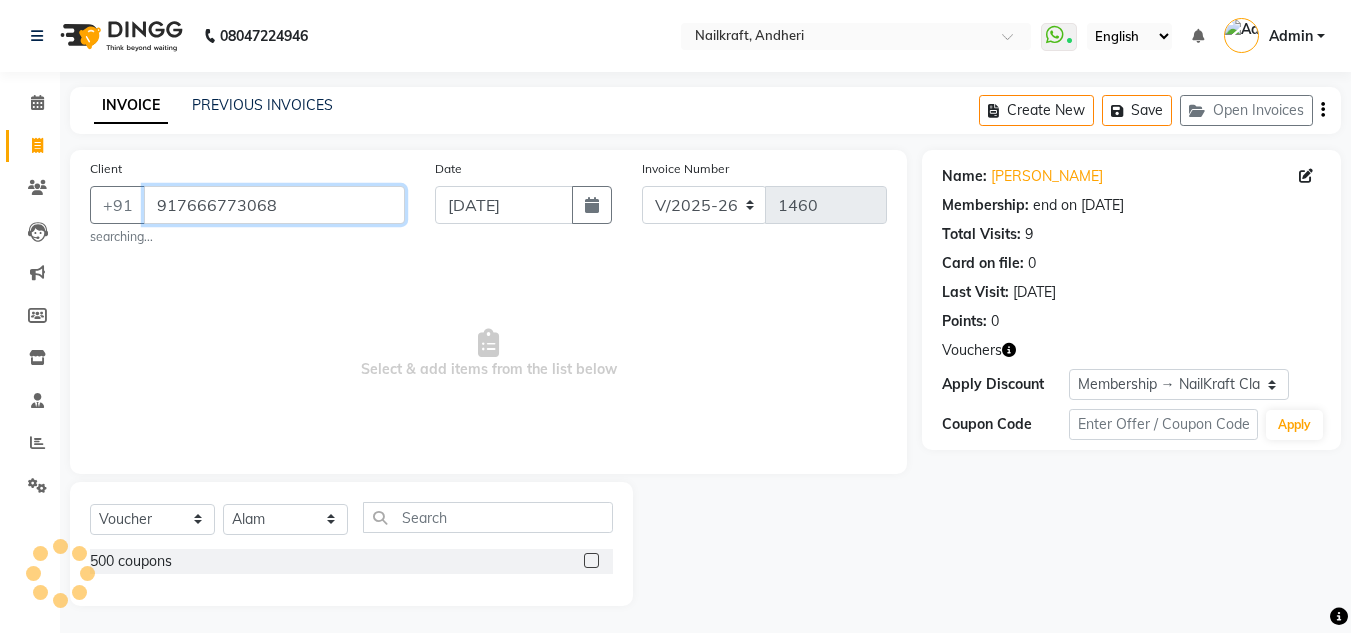 click on "917666773068" at bounding box center (274, 205) 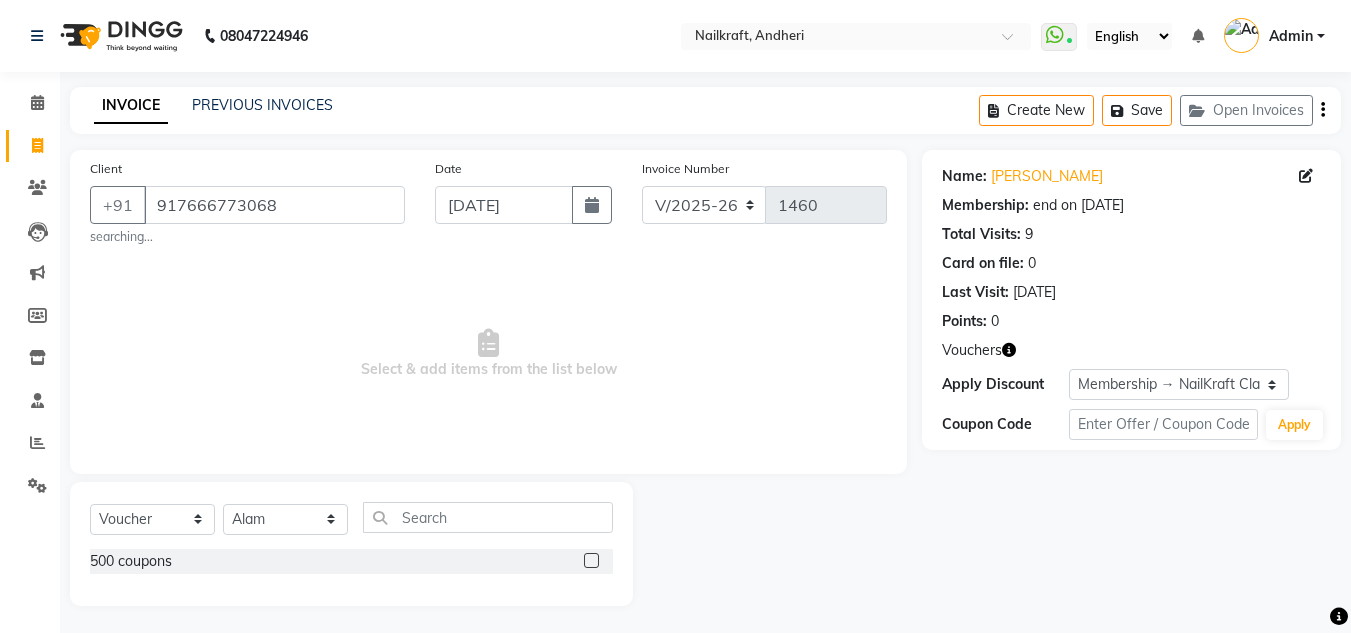 click 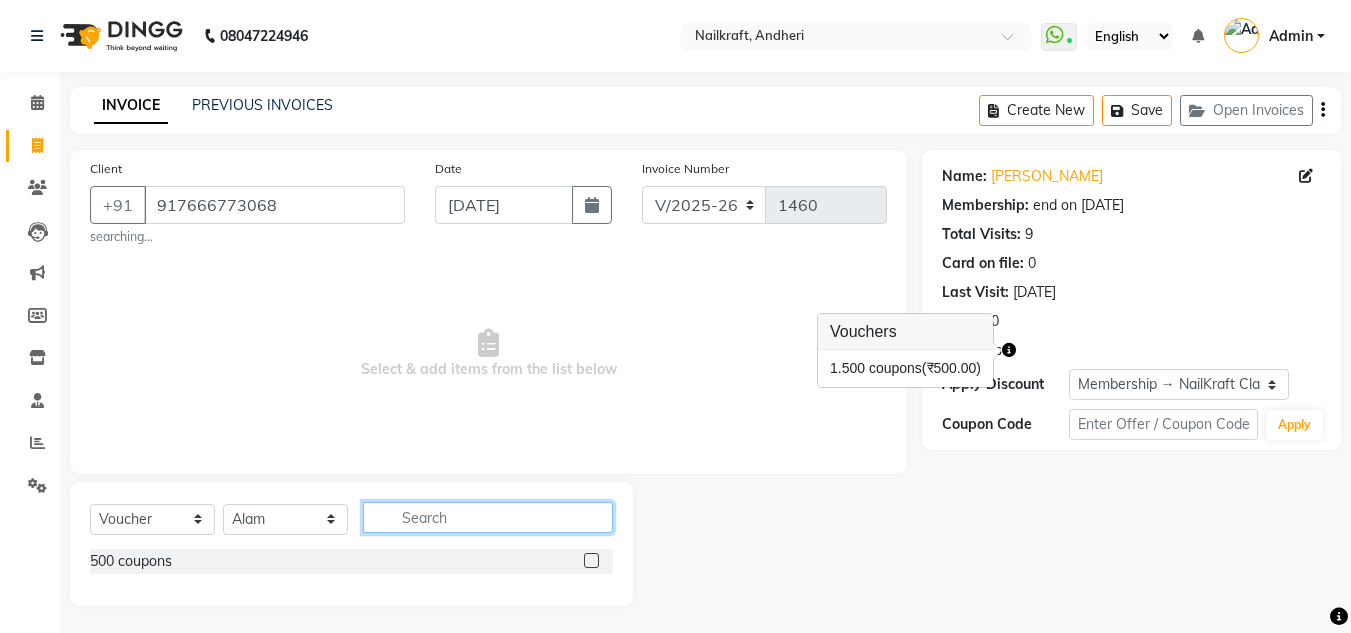 click 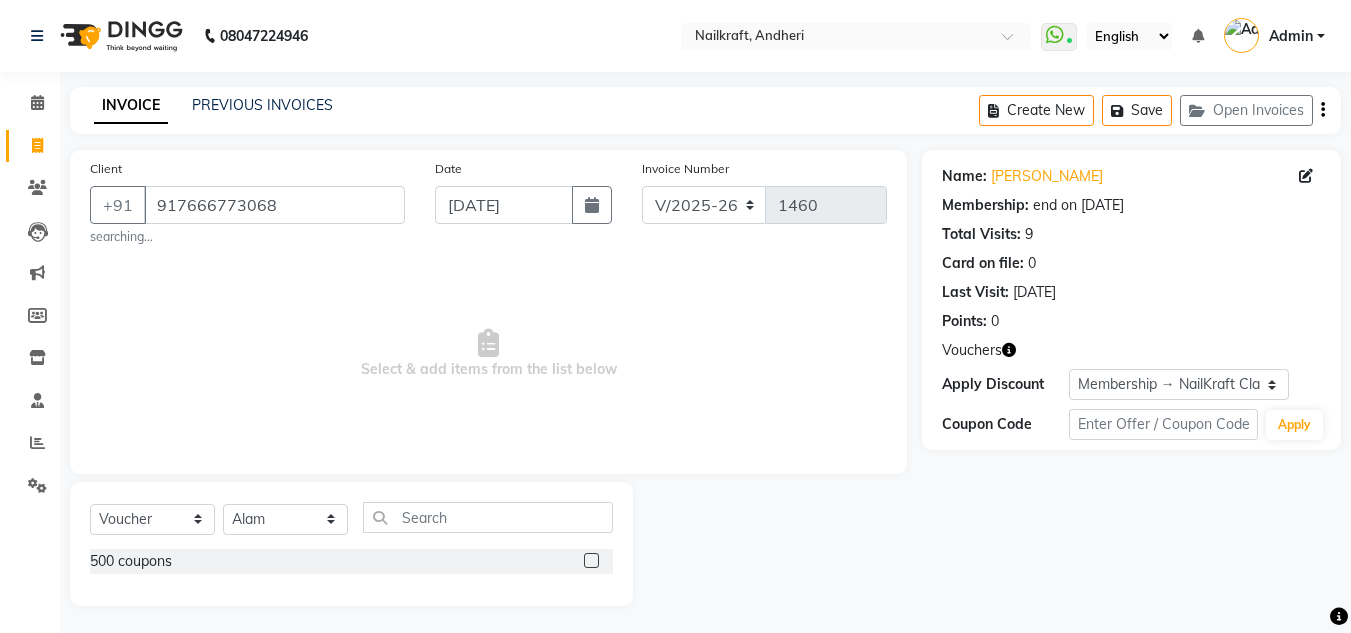 click 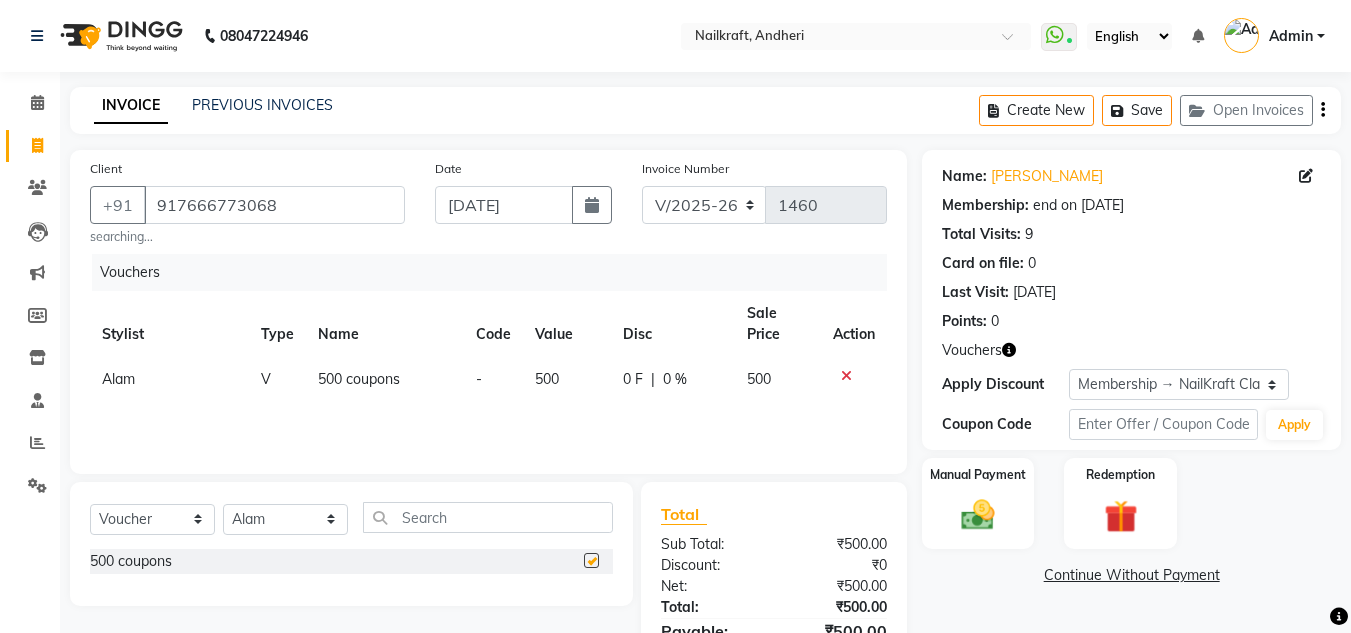 checkbox on "false" 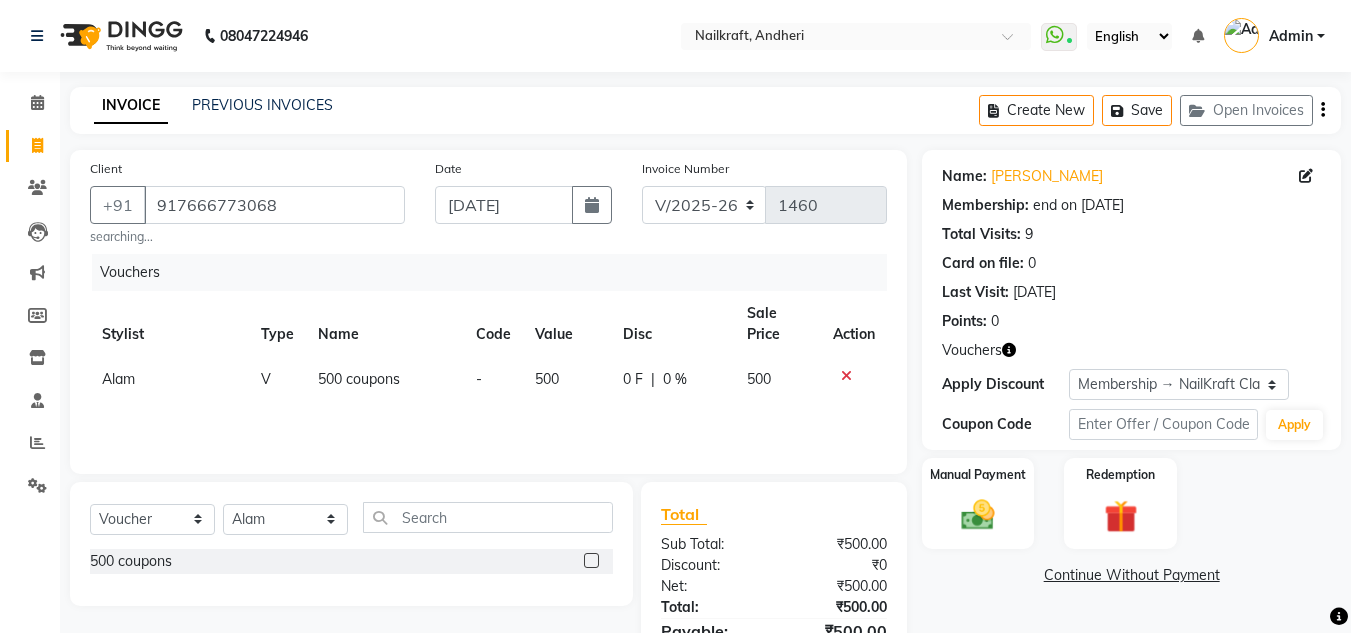 click on "500" 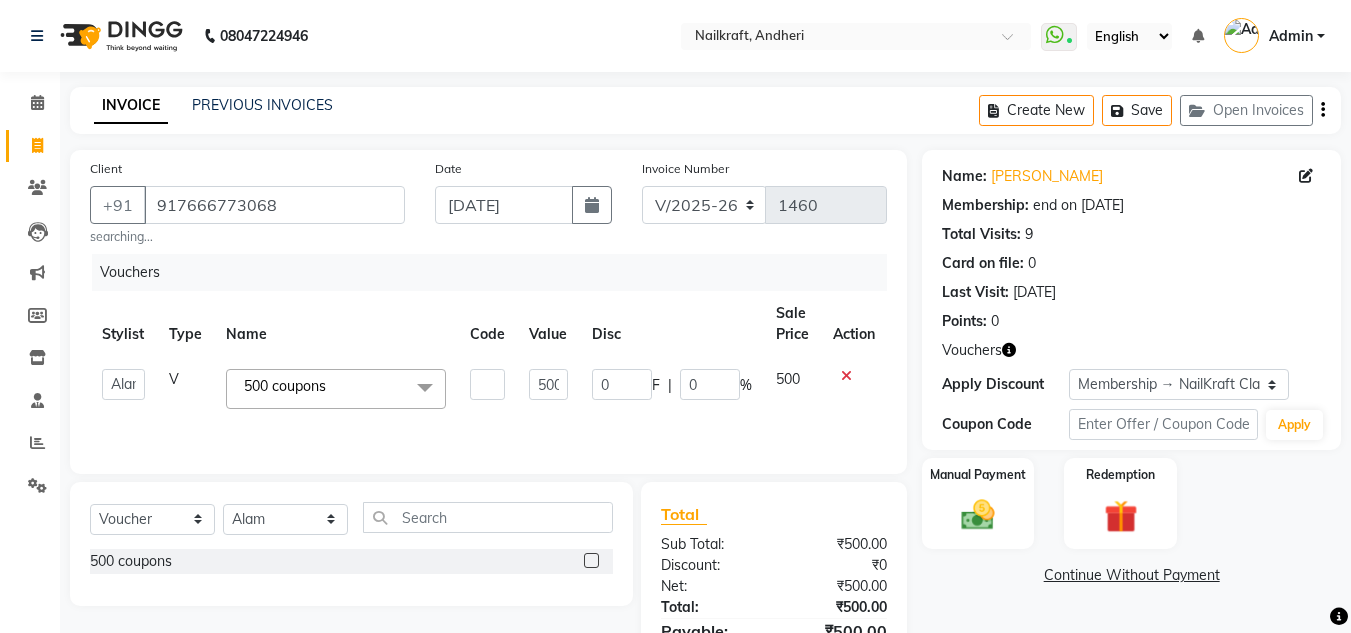click on "0 F | 0 %" 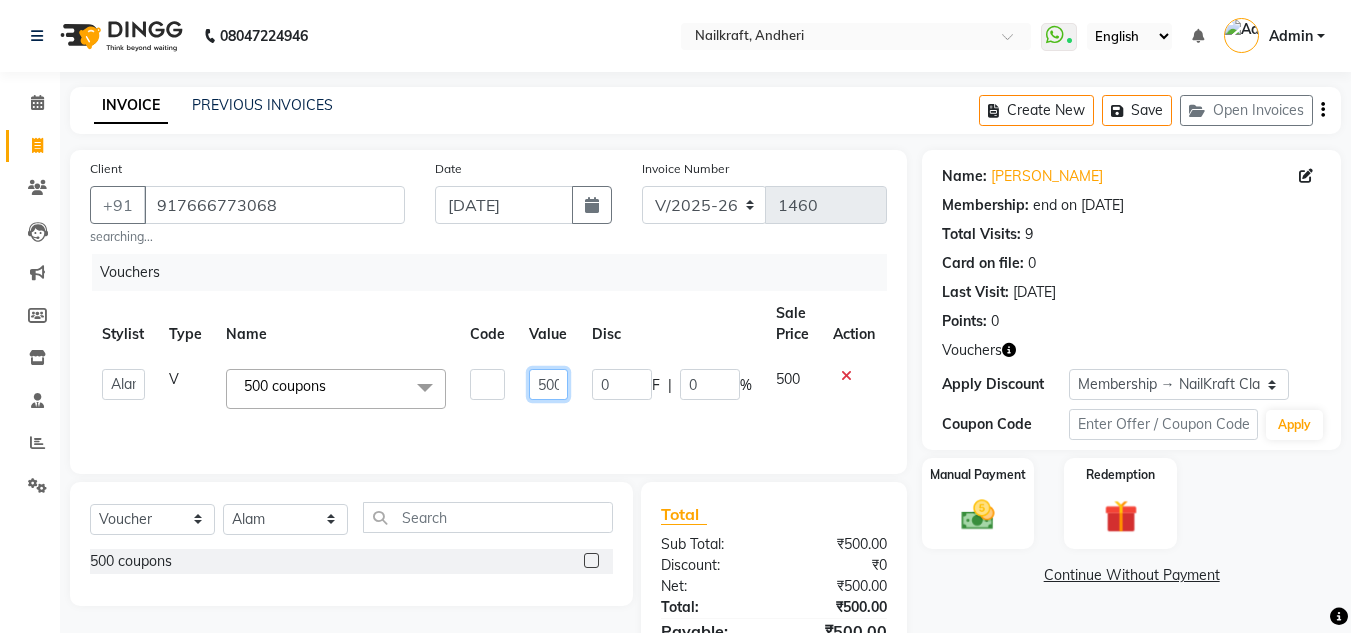click on "500" 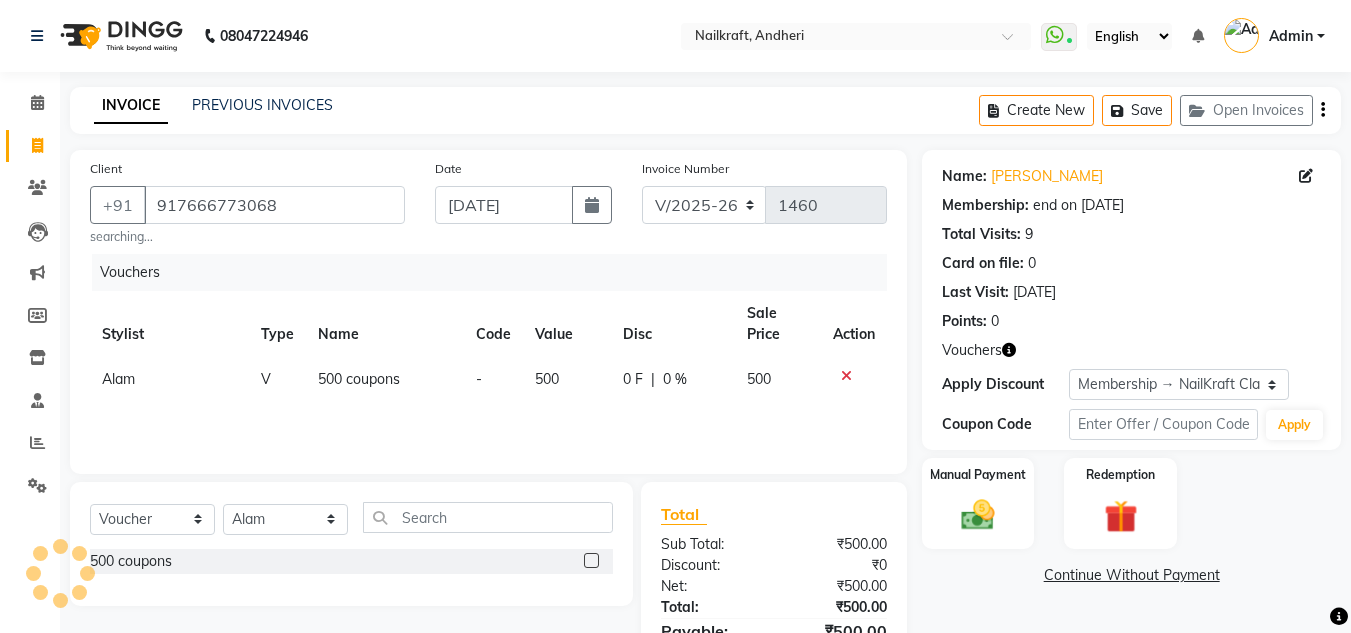 click on "500 coupons" 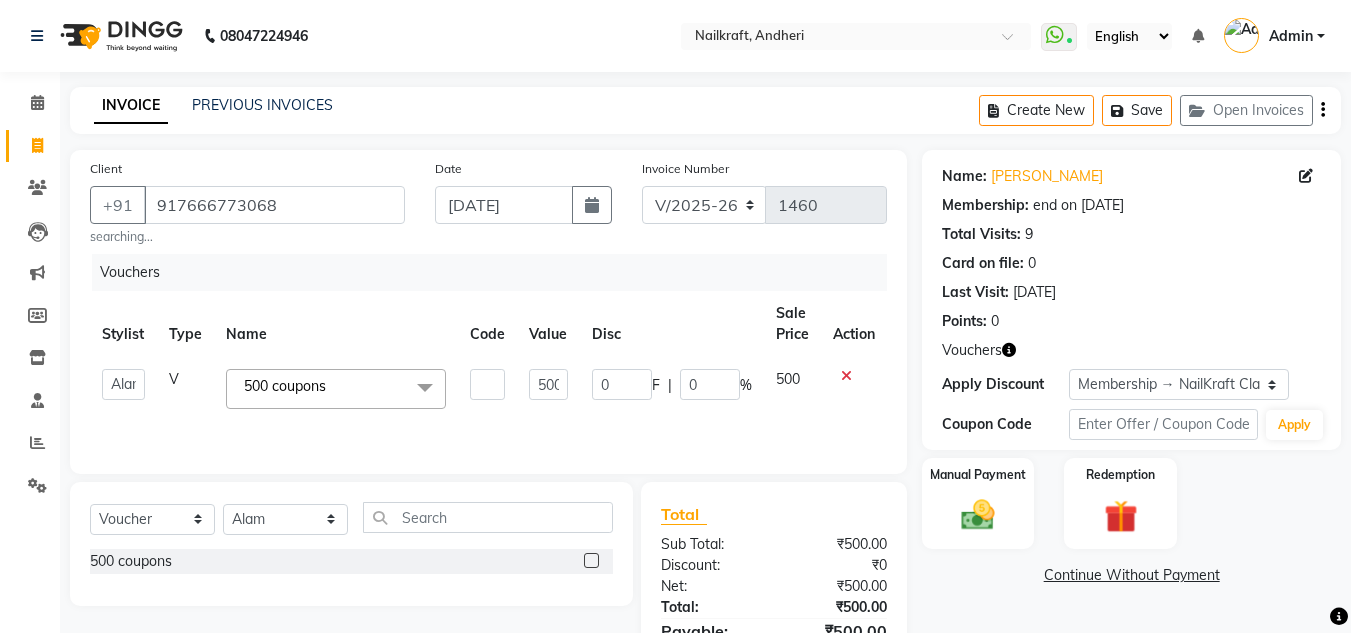 click 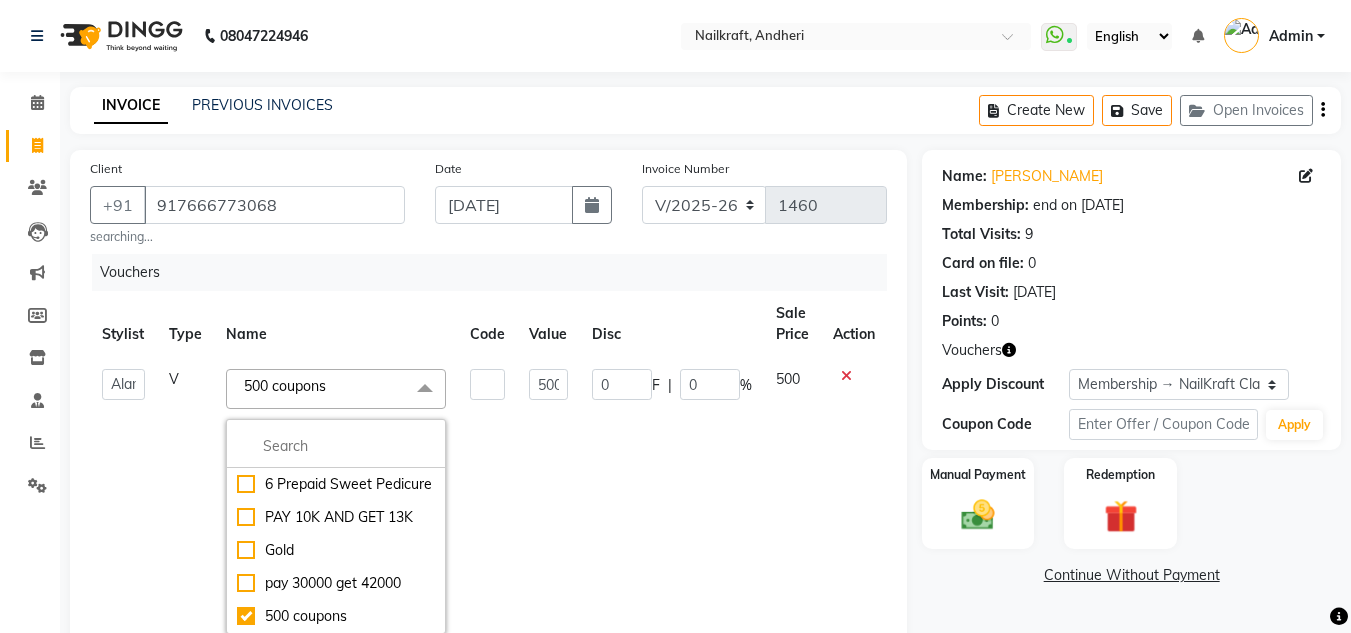 scroll, scrollTop: 200, scrollLeft: 0, axis: vertical 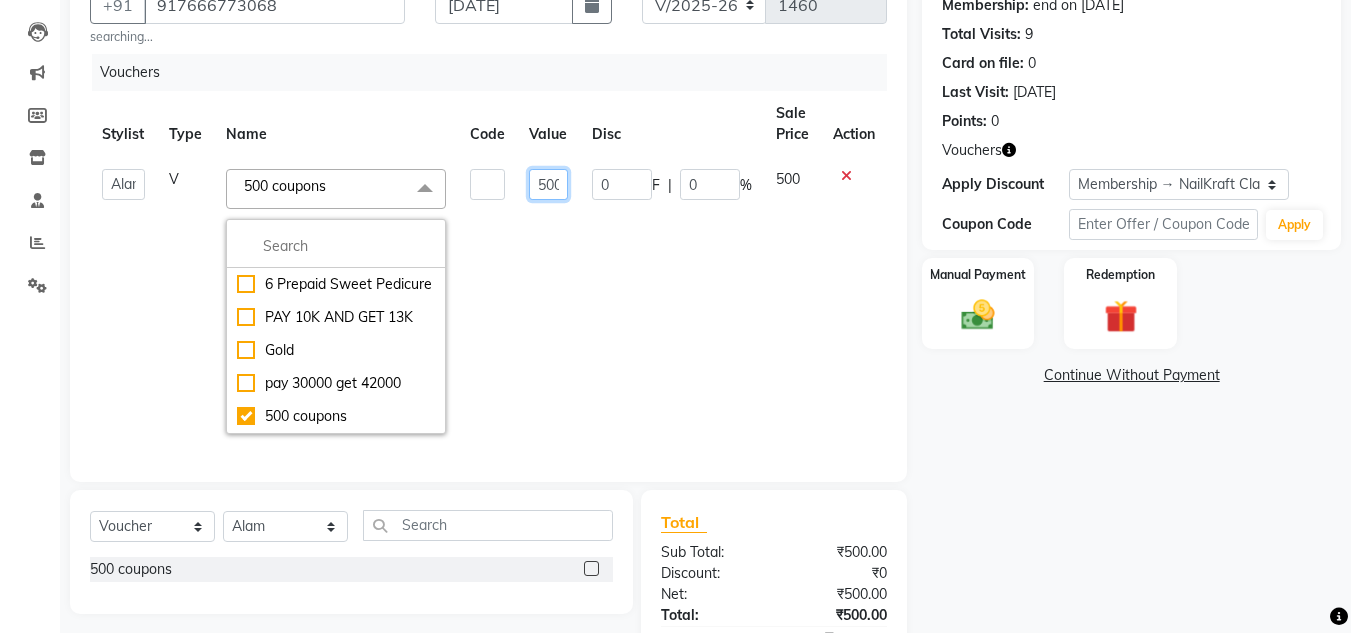 click on "500" 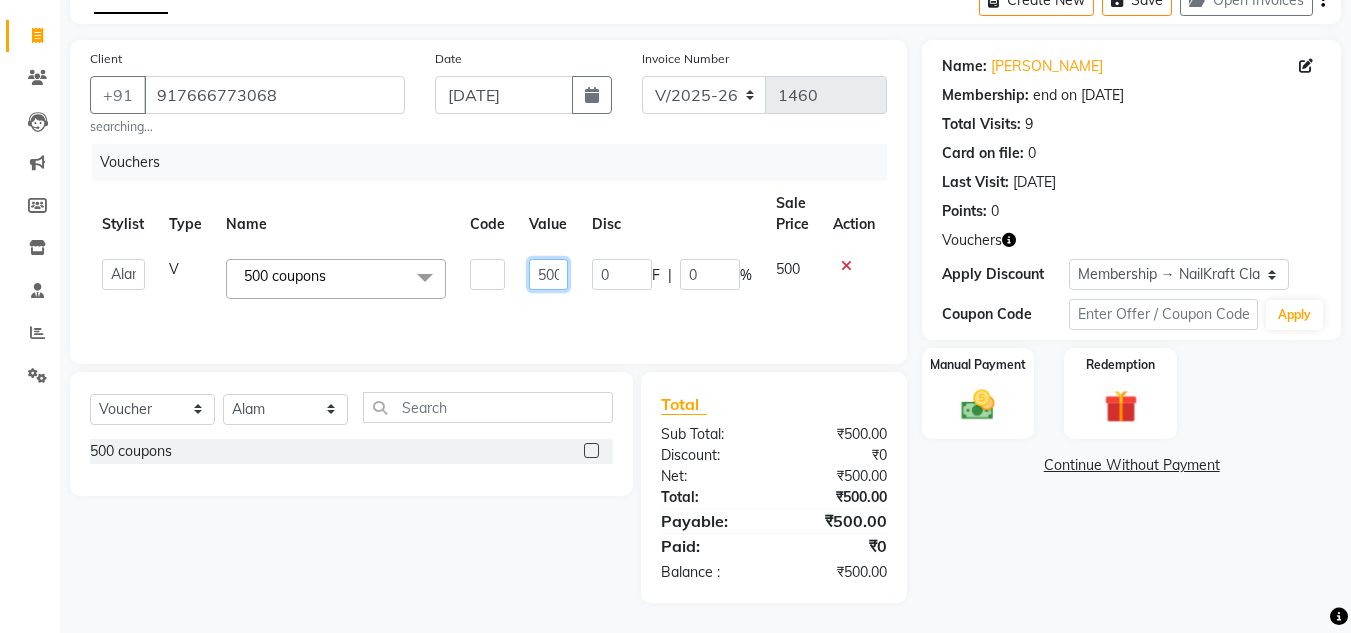 scroll, scrollTop: 110, scrollLeft: 0, axis: vertical 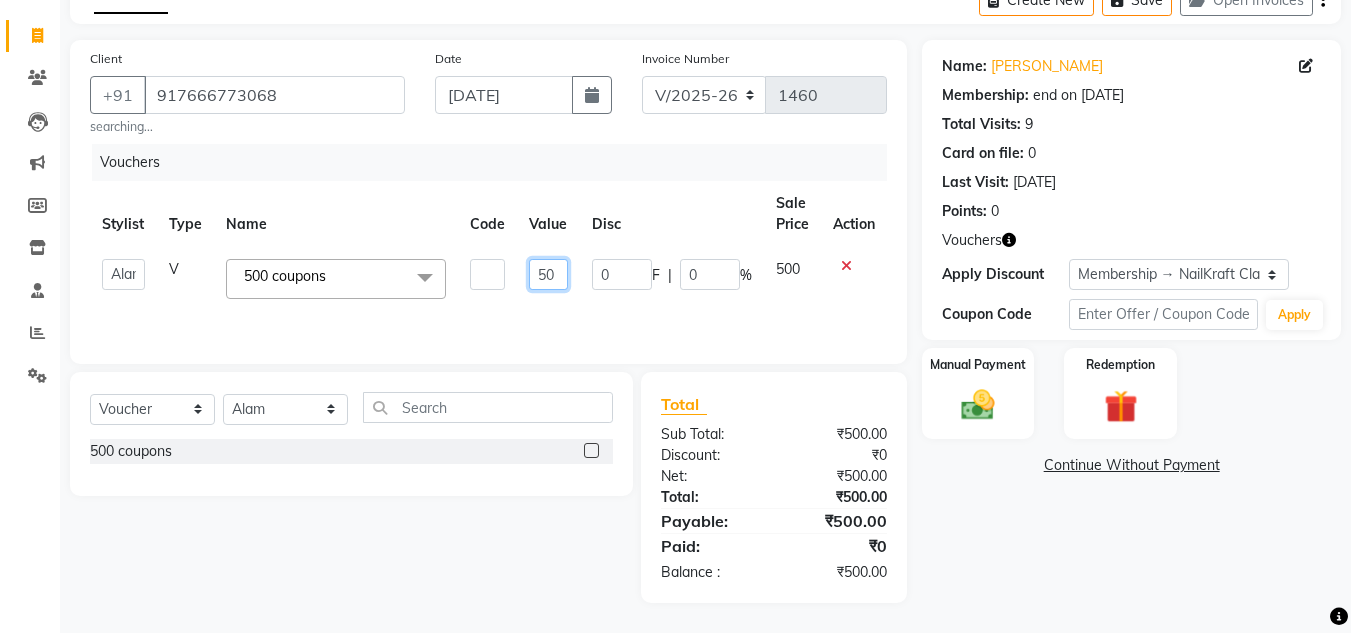 type on "5" 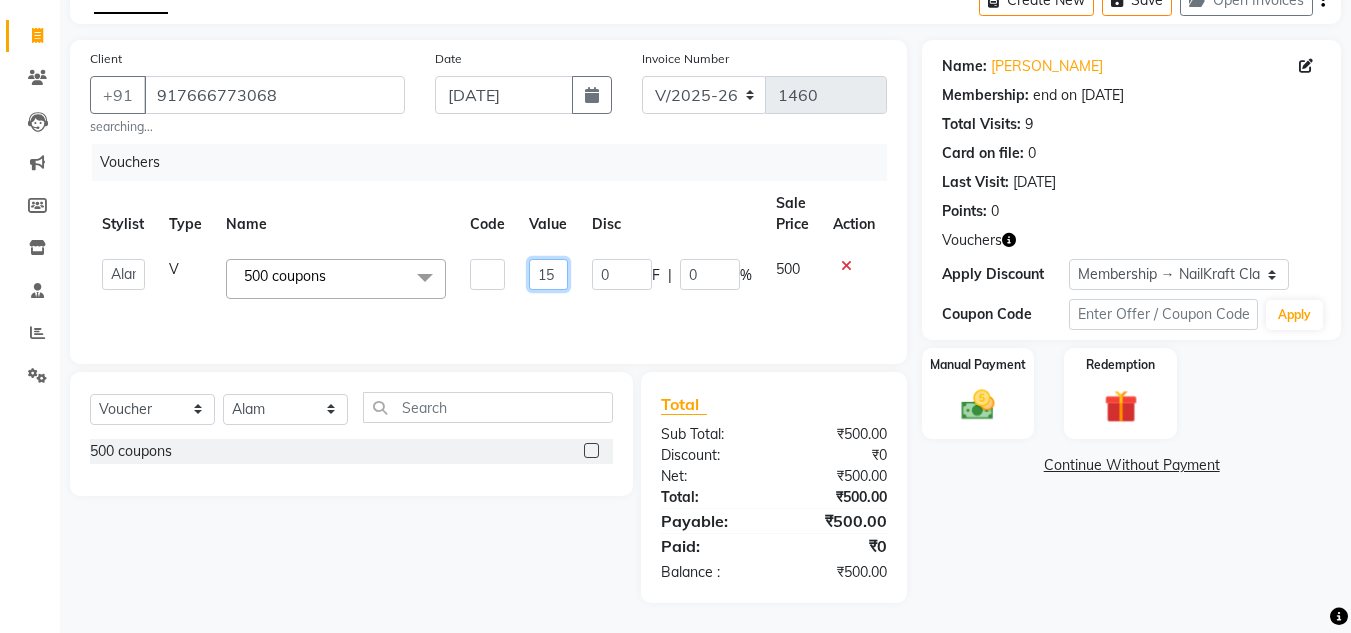 type on "150" 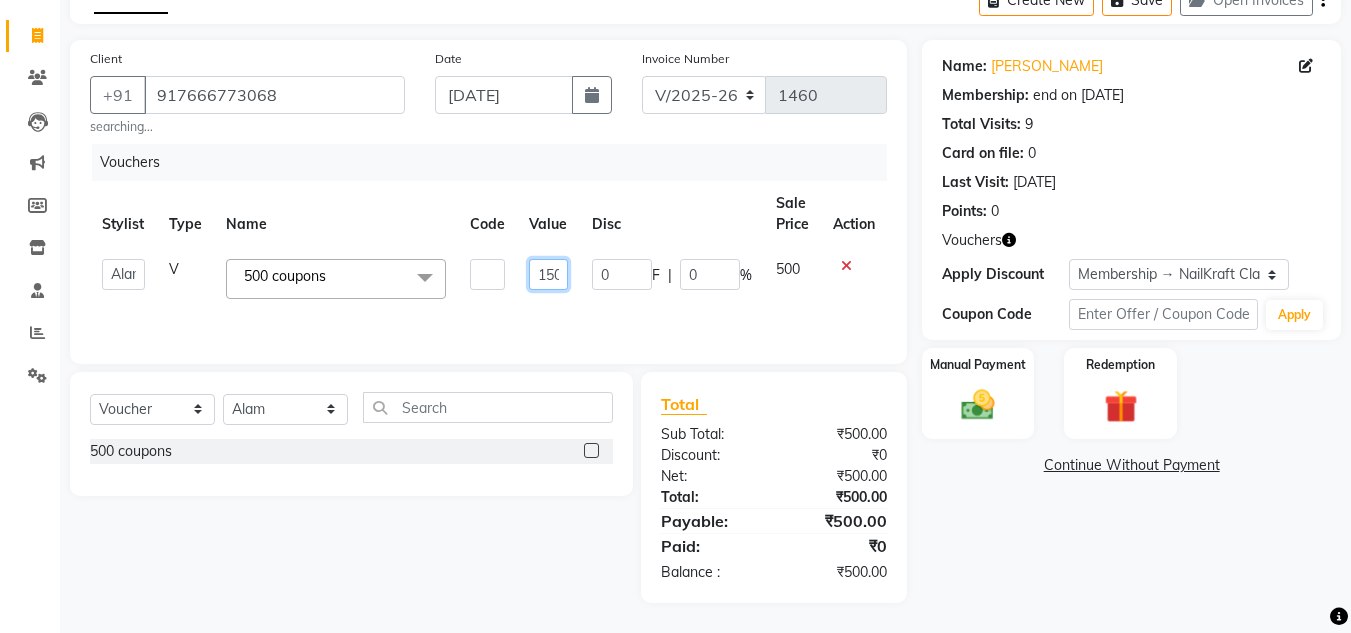 scroll, scrollTop: 0, scrollLeft: 5, axis: horizontal 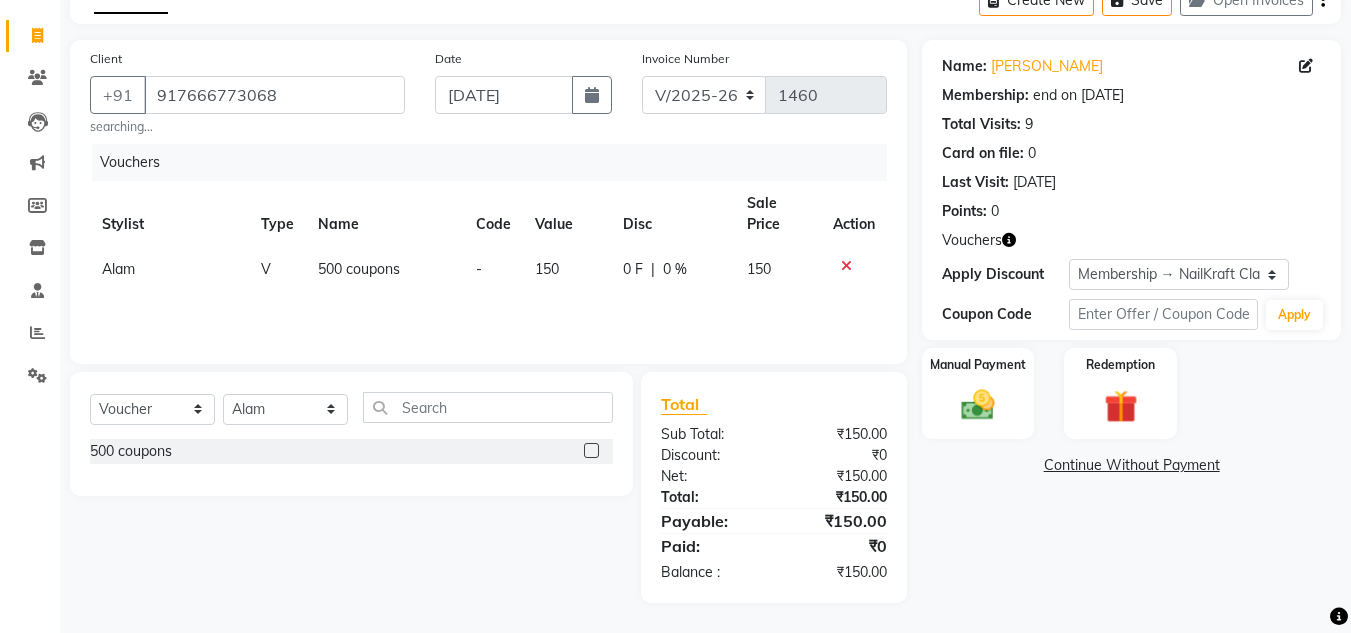 click on "150" 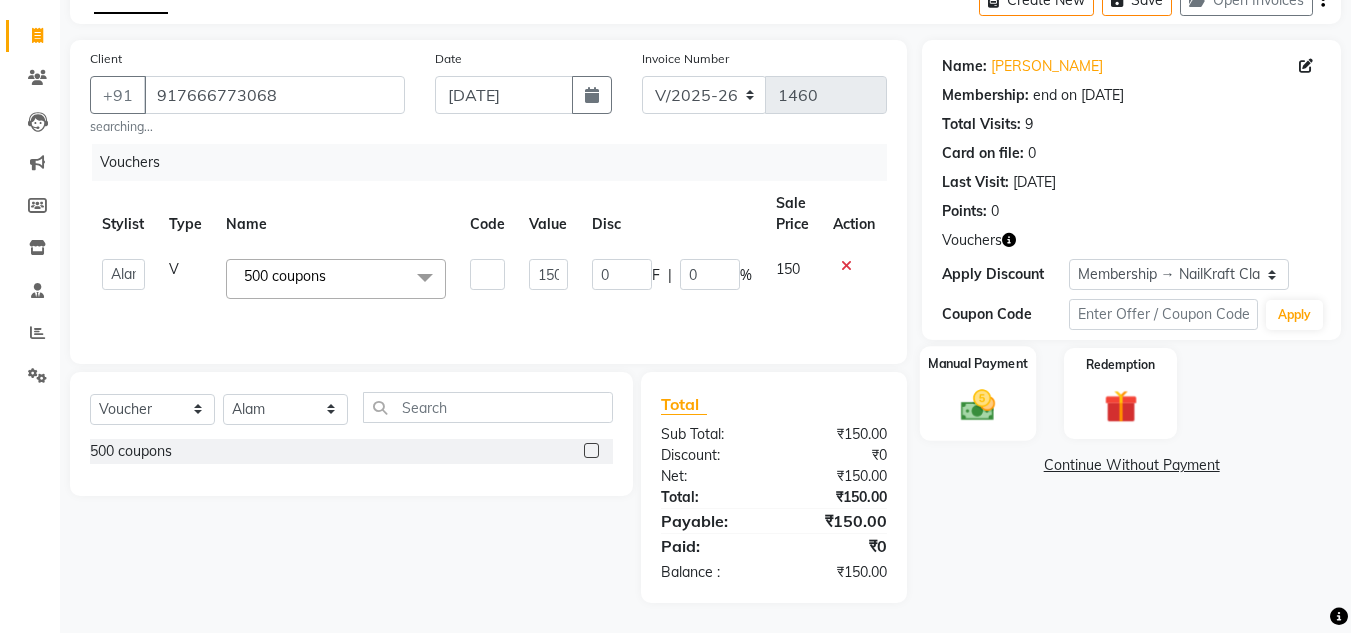 click 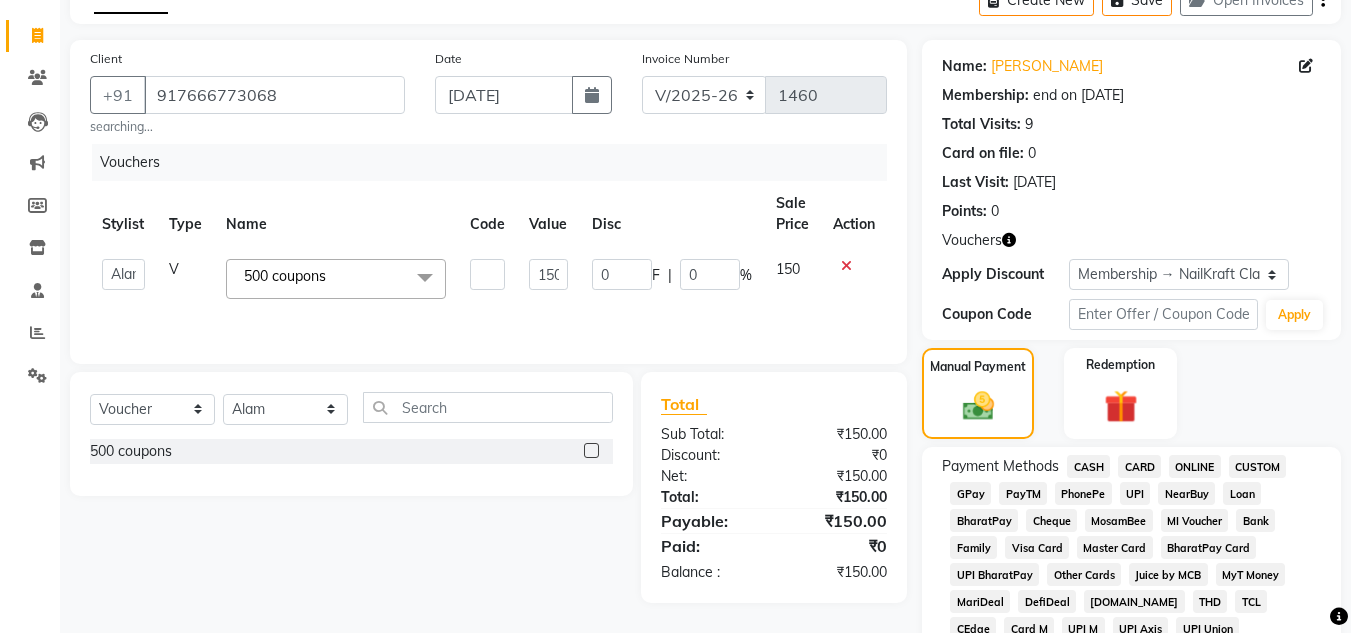 click on "CASH" 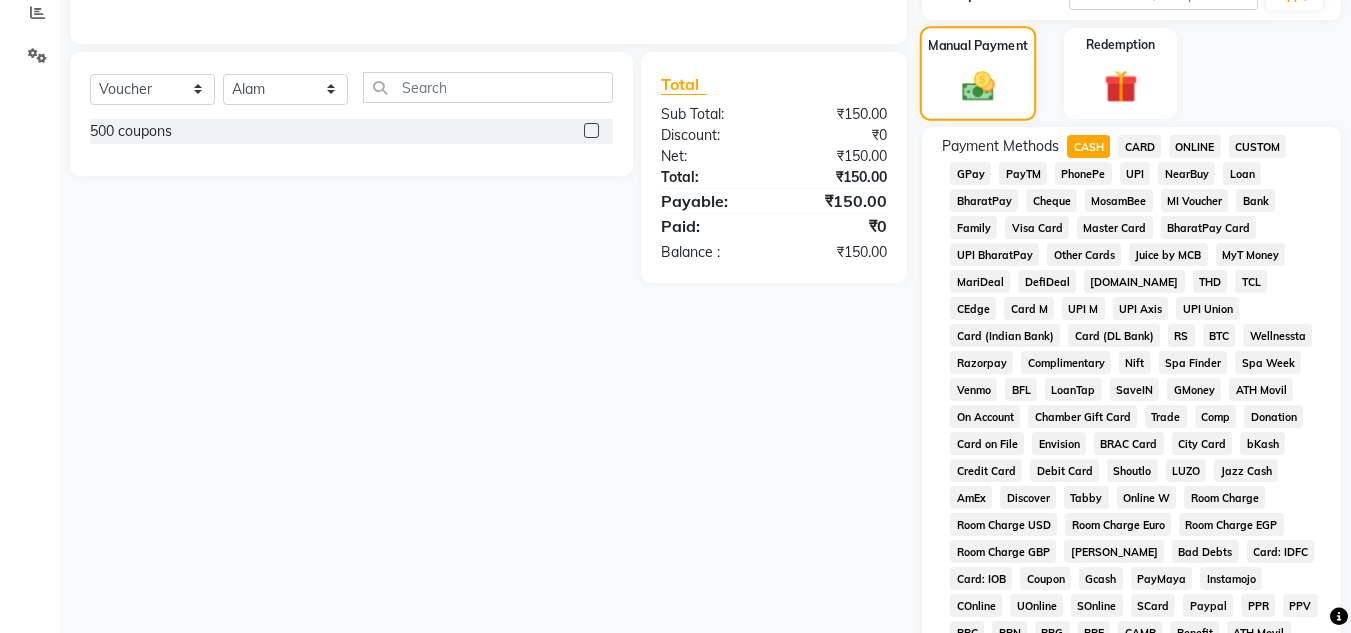 scroll, scrollTop: 230, scrollLeft: 0, axis: vertical 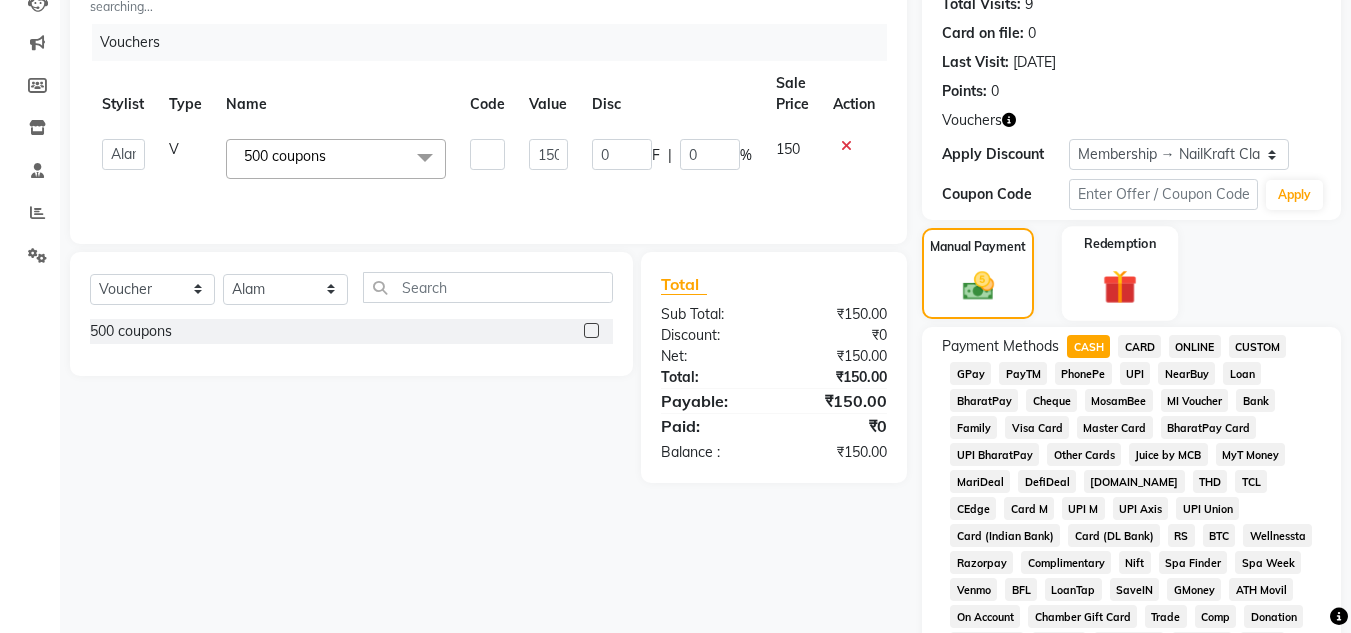 click 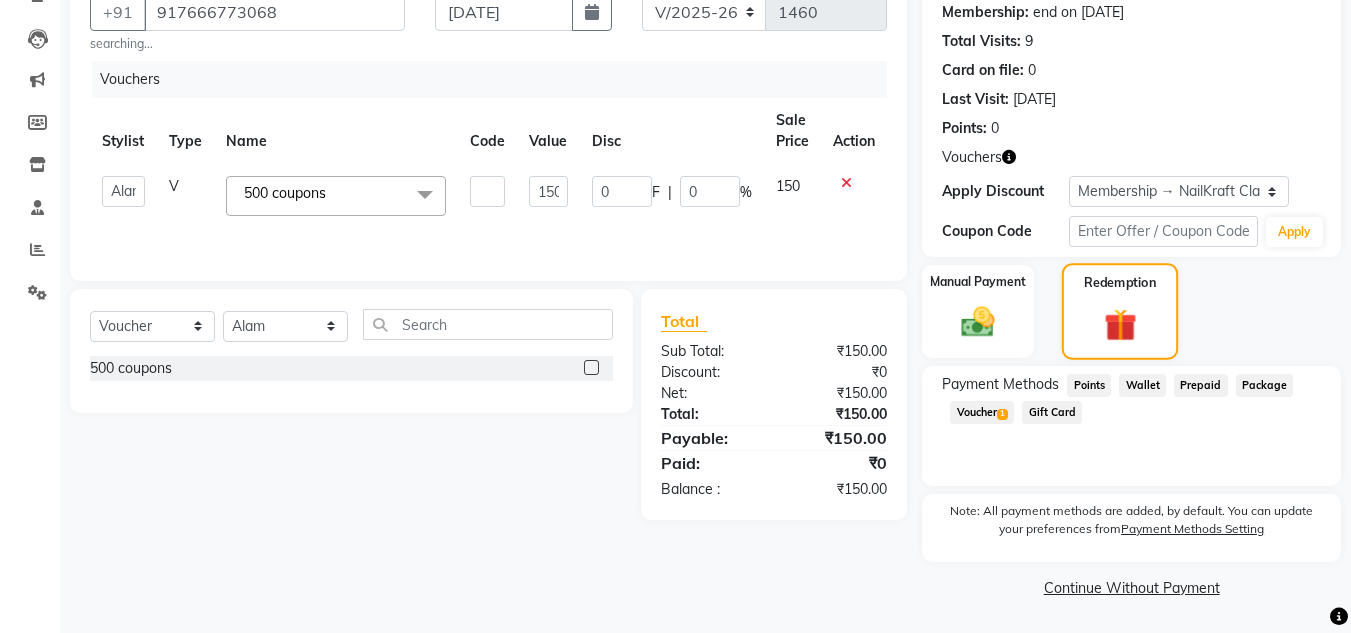scroll, scrollTop: 193, scrollLeft: 0, axis: vertical 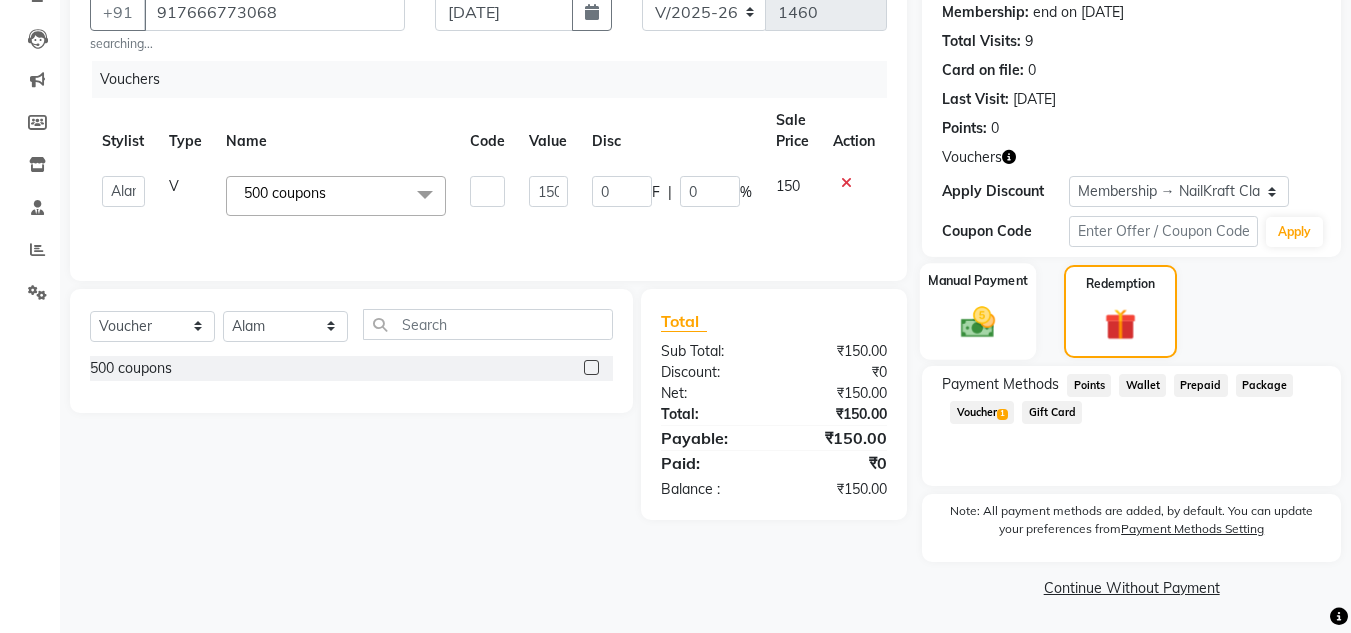 click 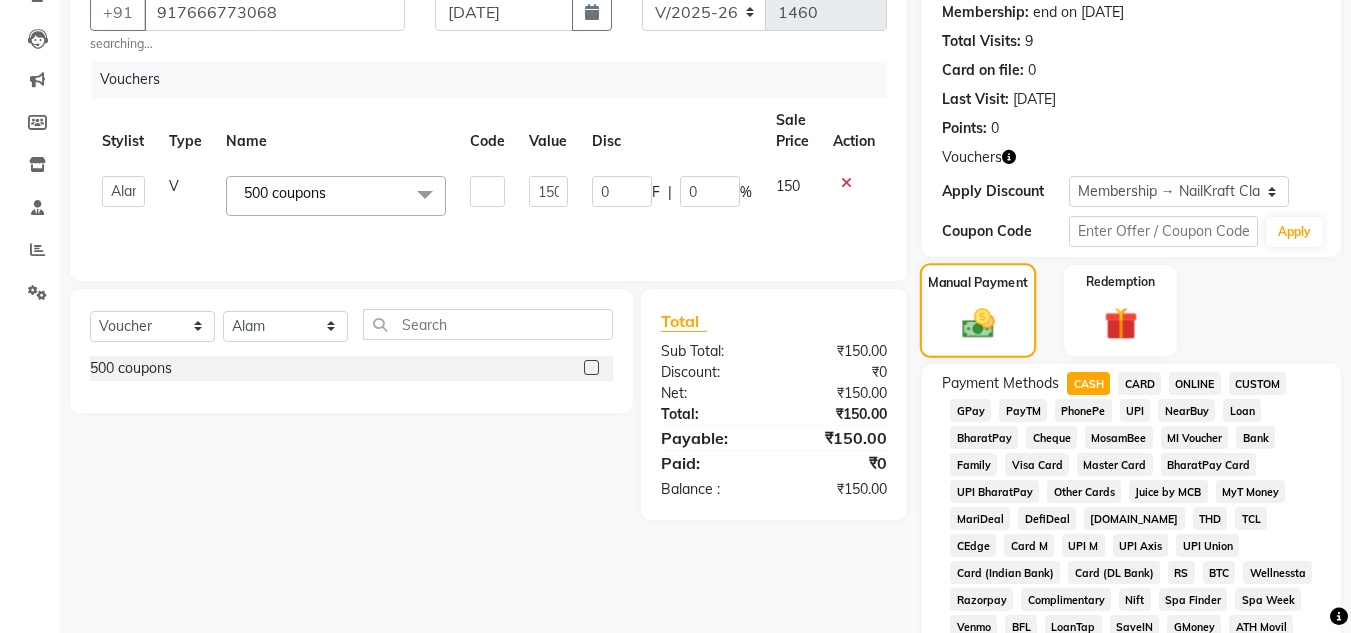 scroll, scrollTop: 230, scrollLeft: 0, axis: vertical 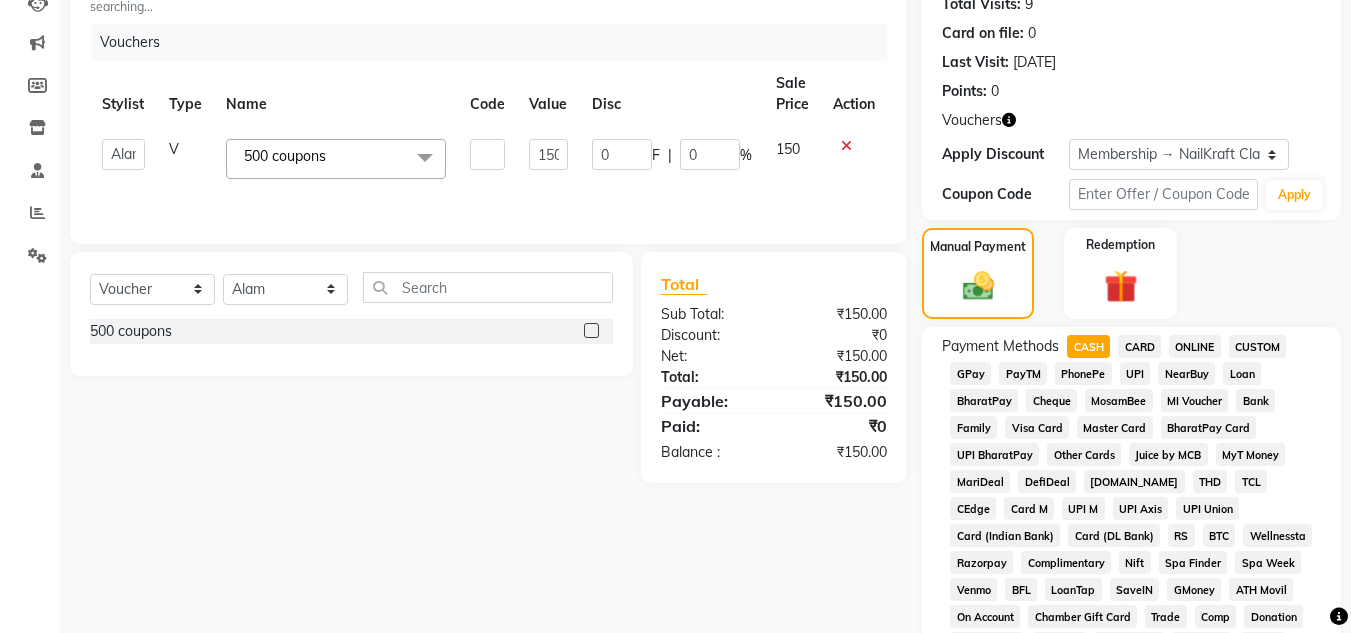 click on "150" 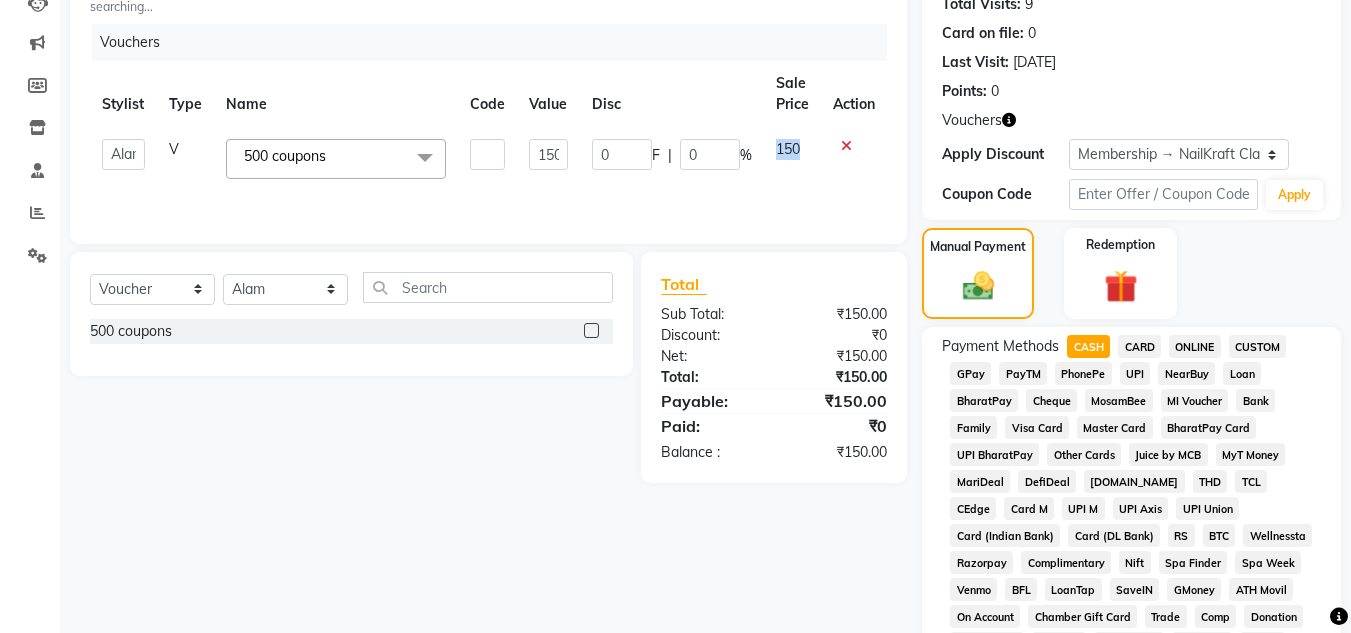 drag, startPoint x: 812, startPoint y: 155, endPoint x: 825, endPoint y: 148, distance: 14.764823 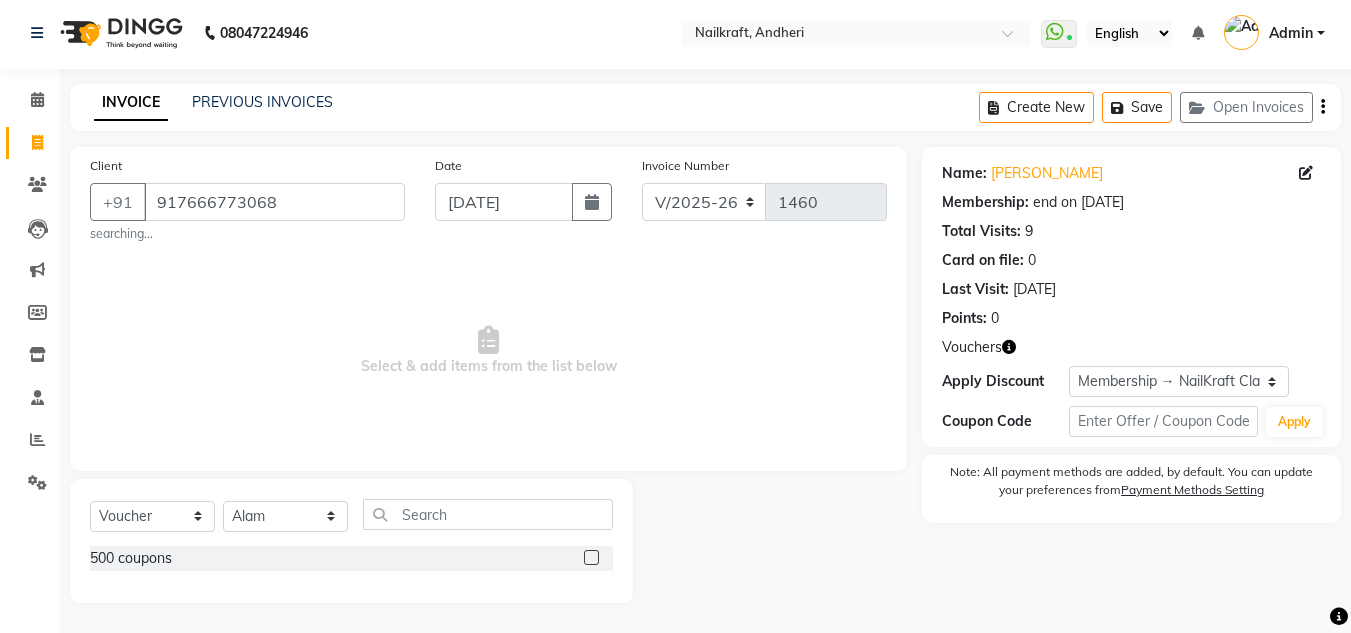 click 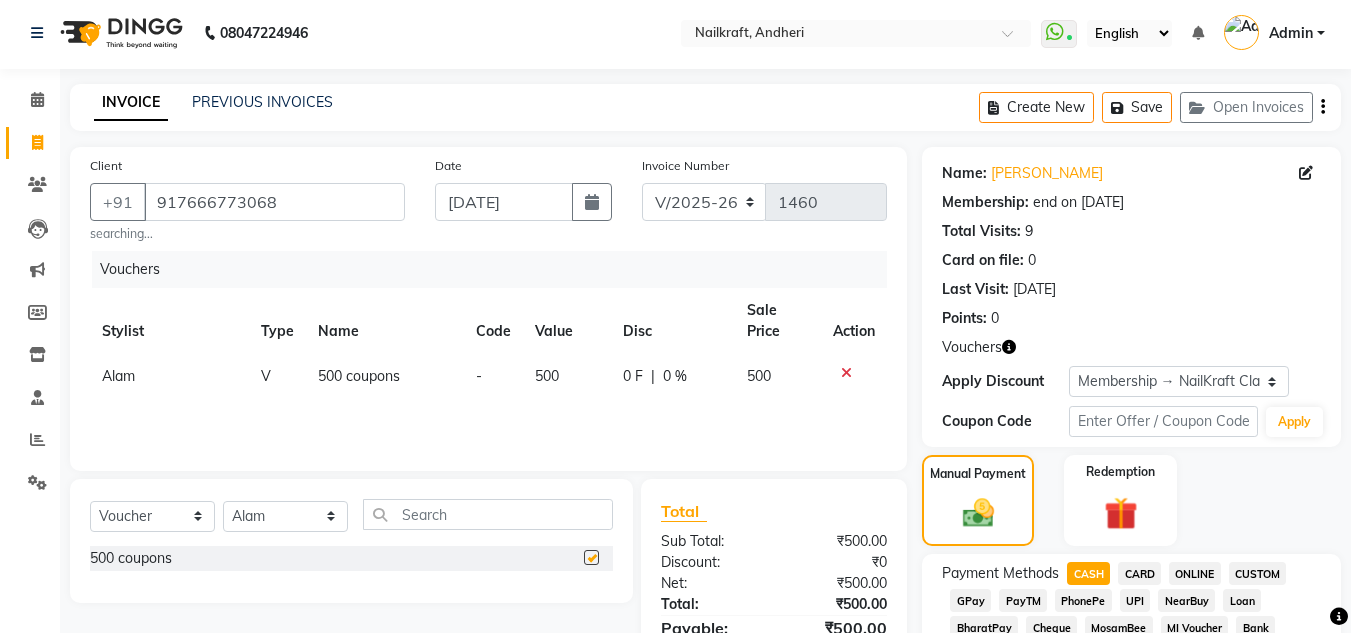 scroll, scrollTop: 230, scrollLeft: 0, axis: vertical 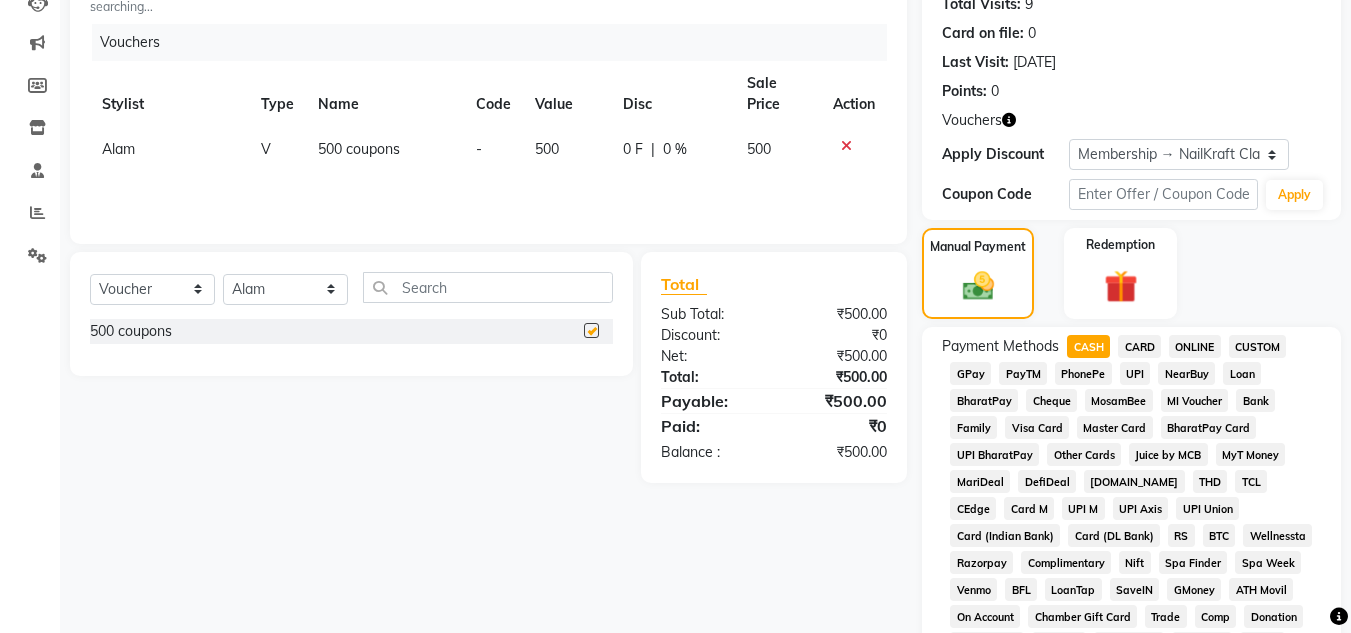 checkbox on "false" 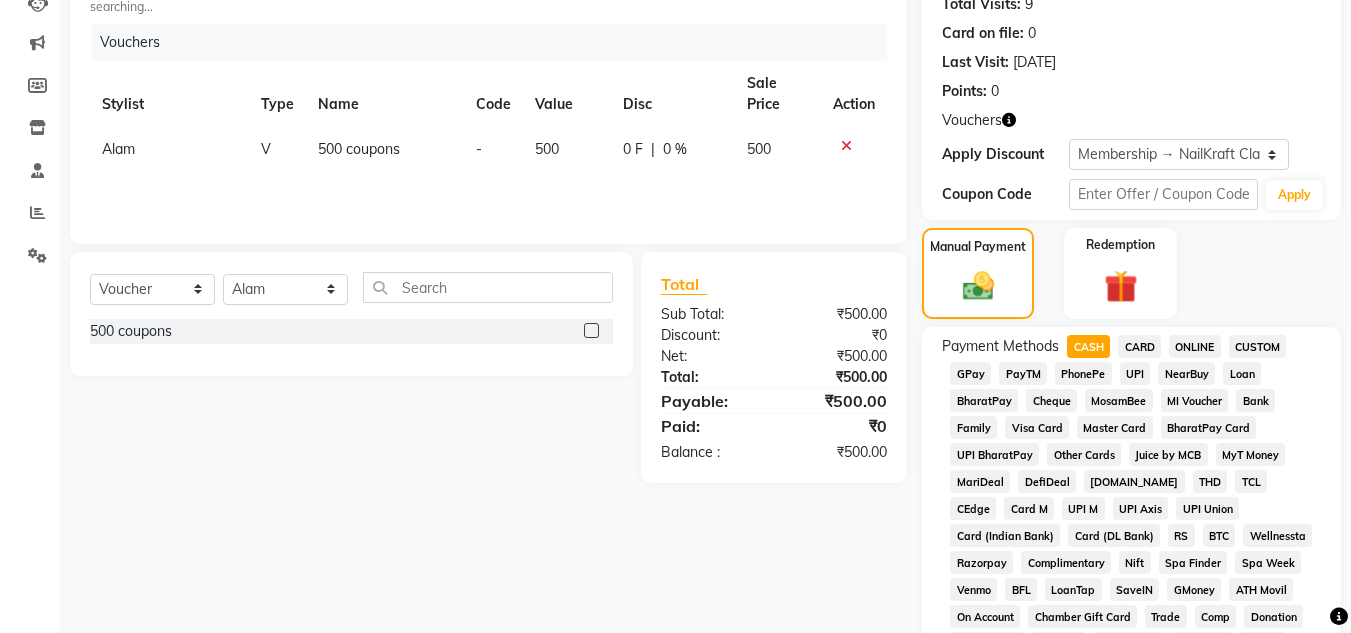 click on "500" 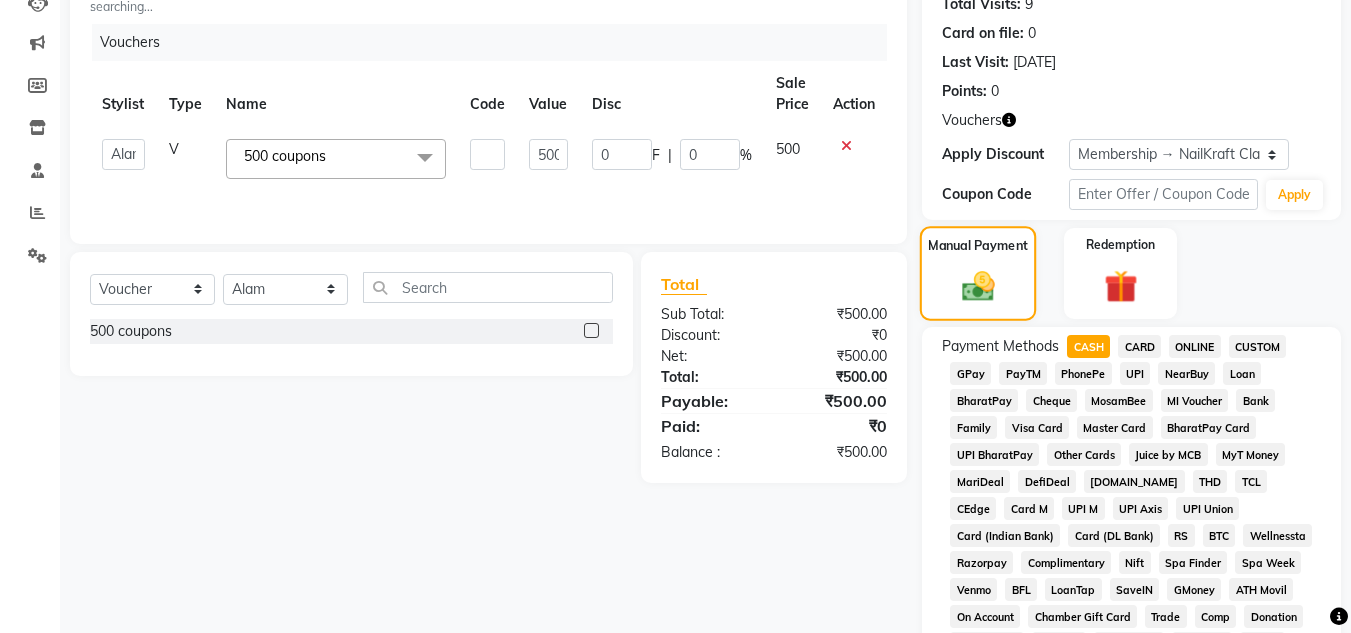 click 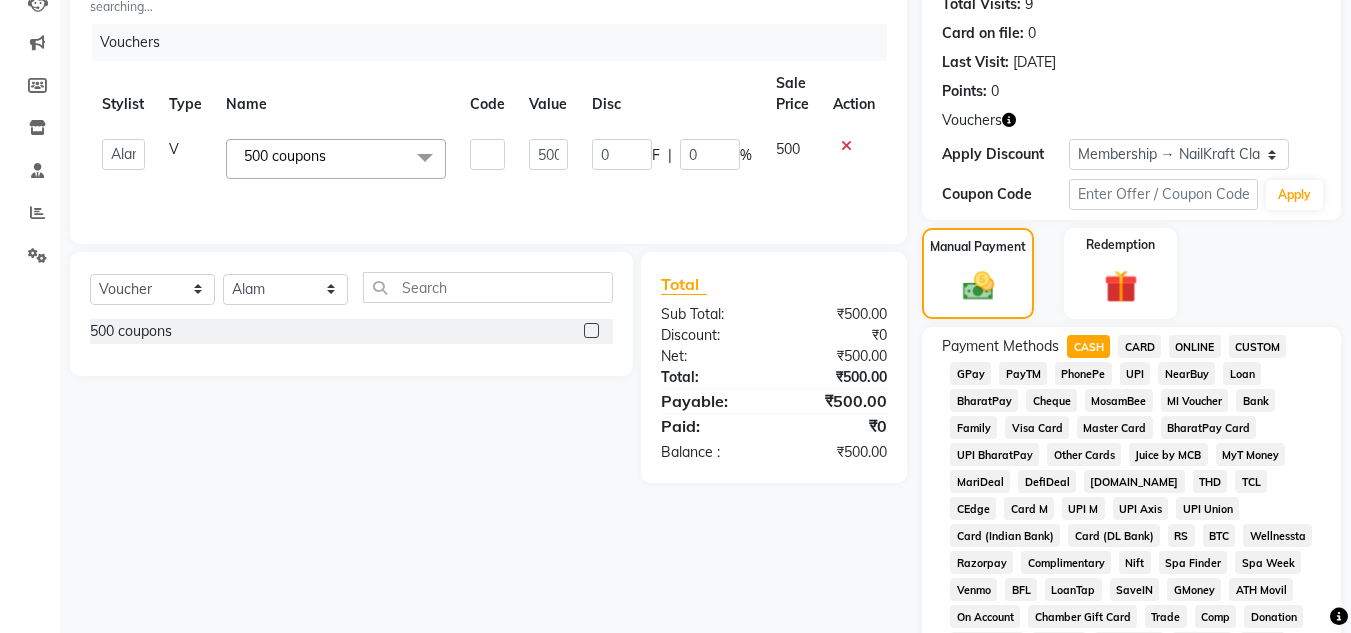click on "CASH" 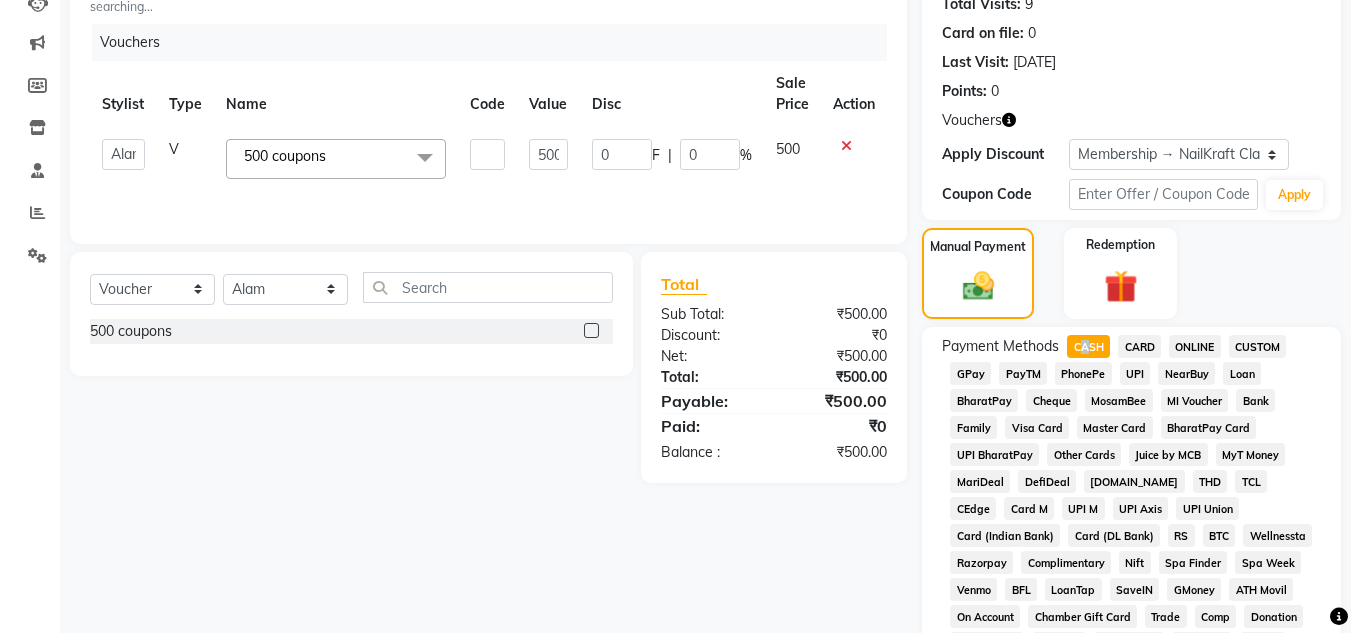 click on "CASH" 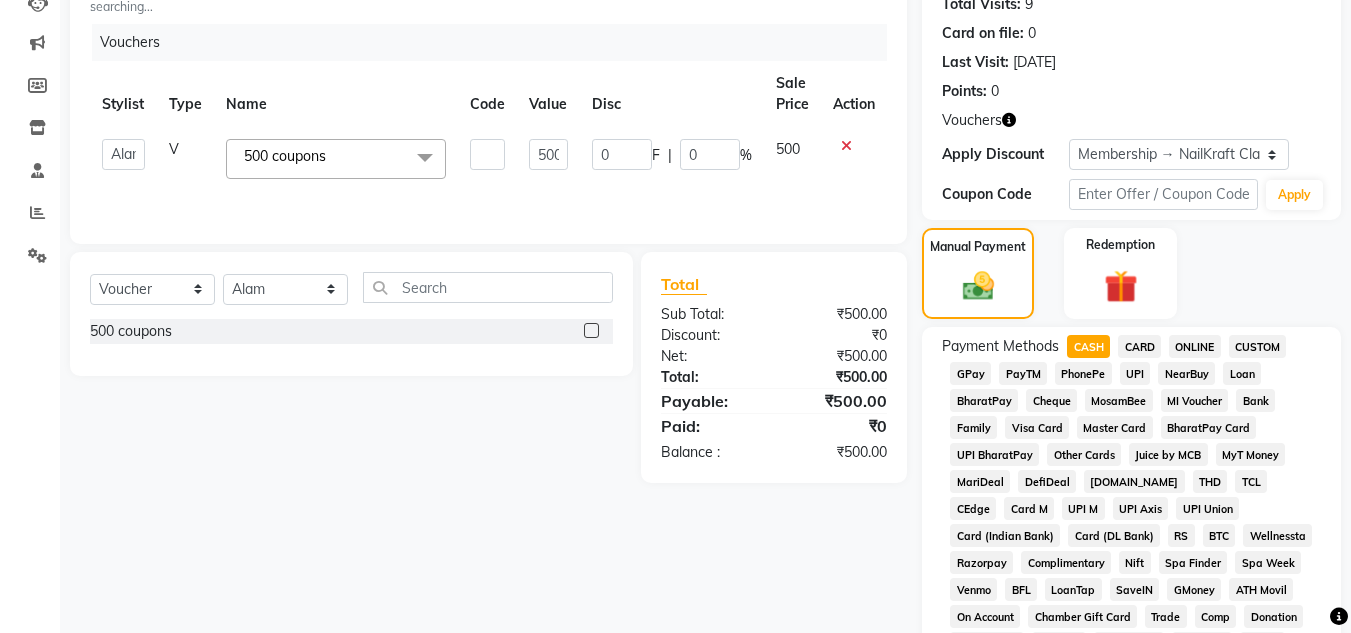 click on "CASH" 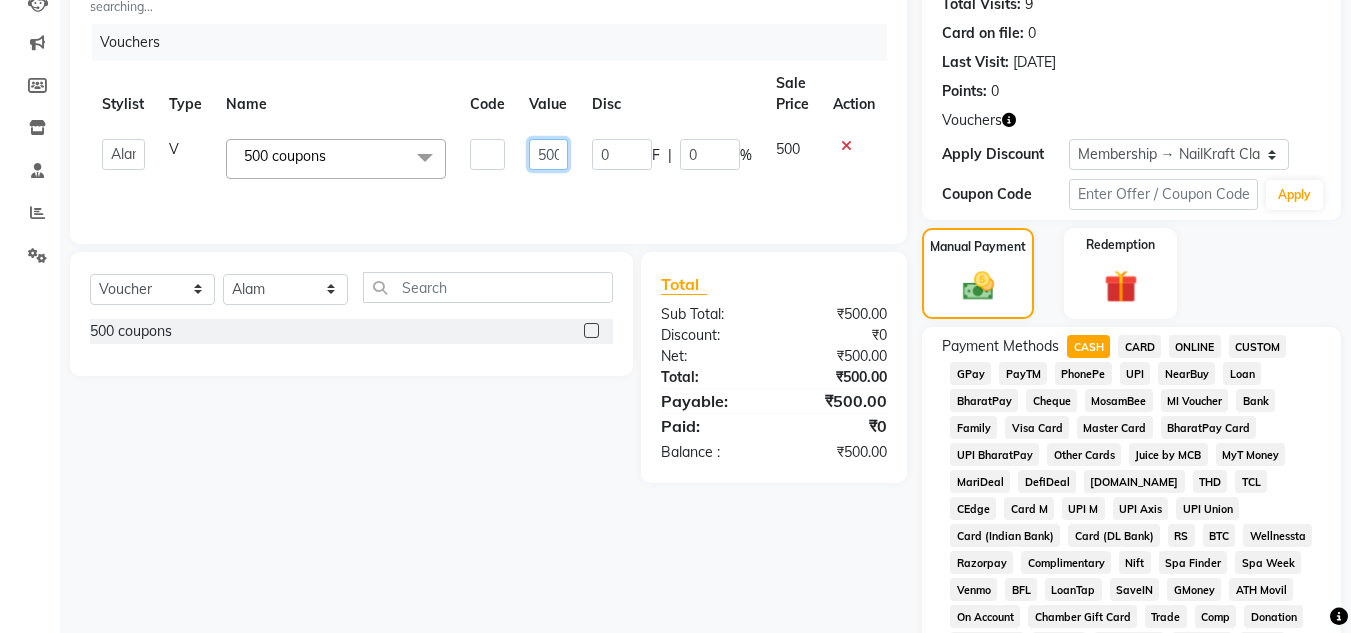 click on "500" 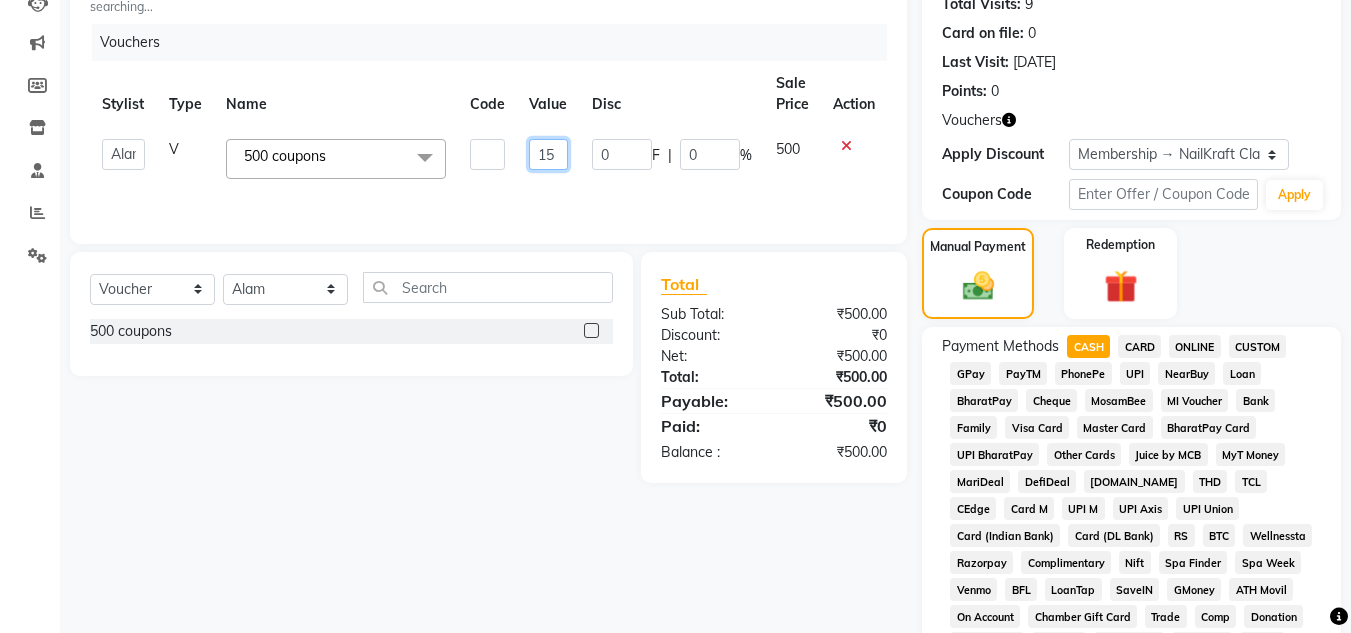 type on "150" 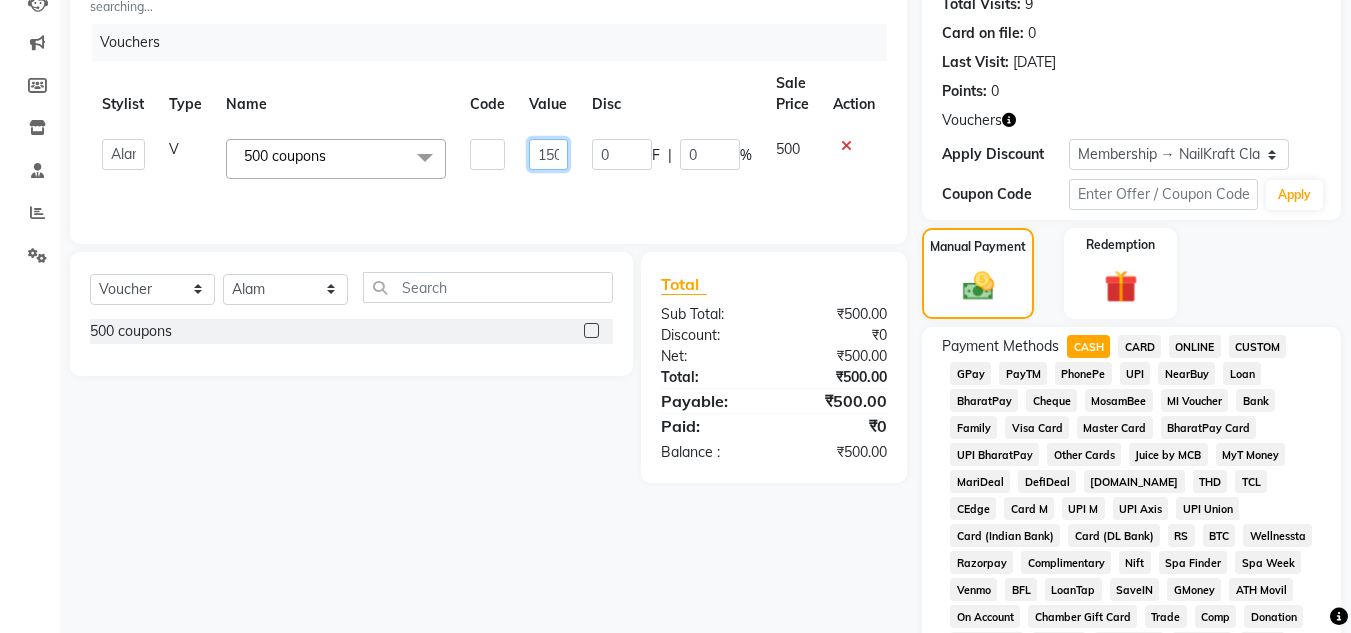 scroll, scrollTop: 0, scrollLeft: 5, axis: horizontal 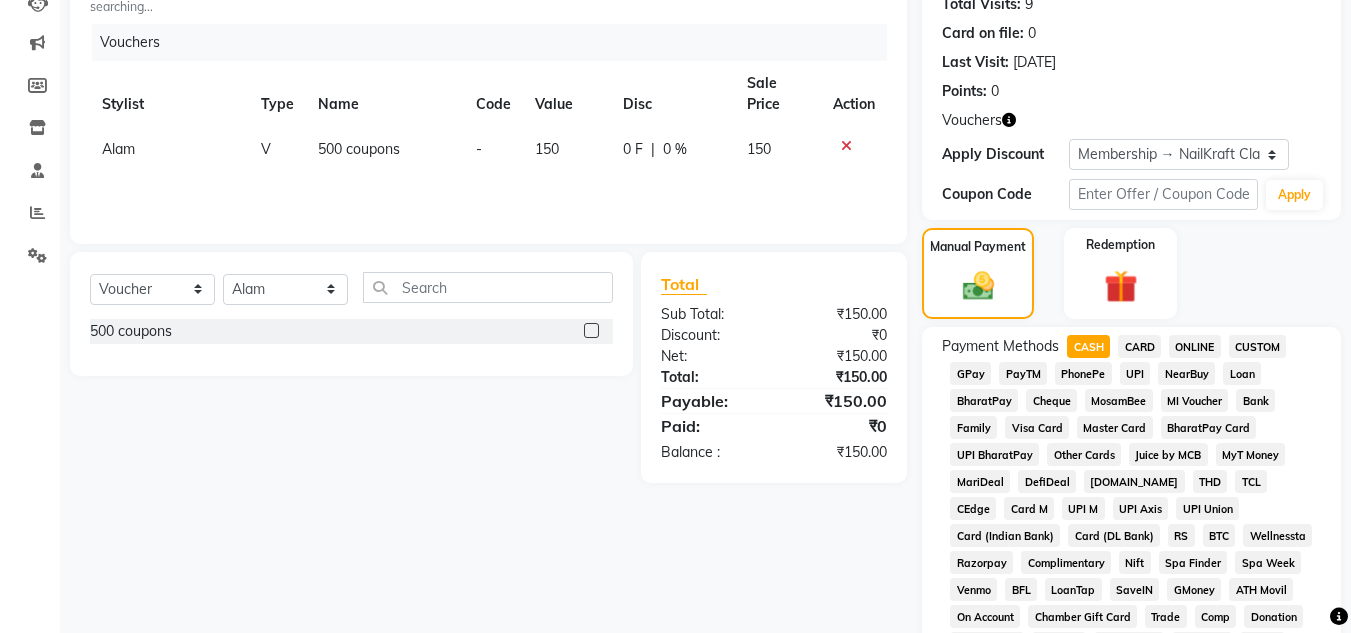 click on "150" 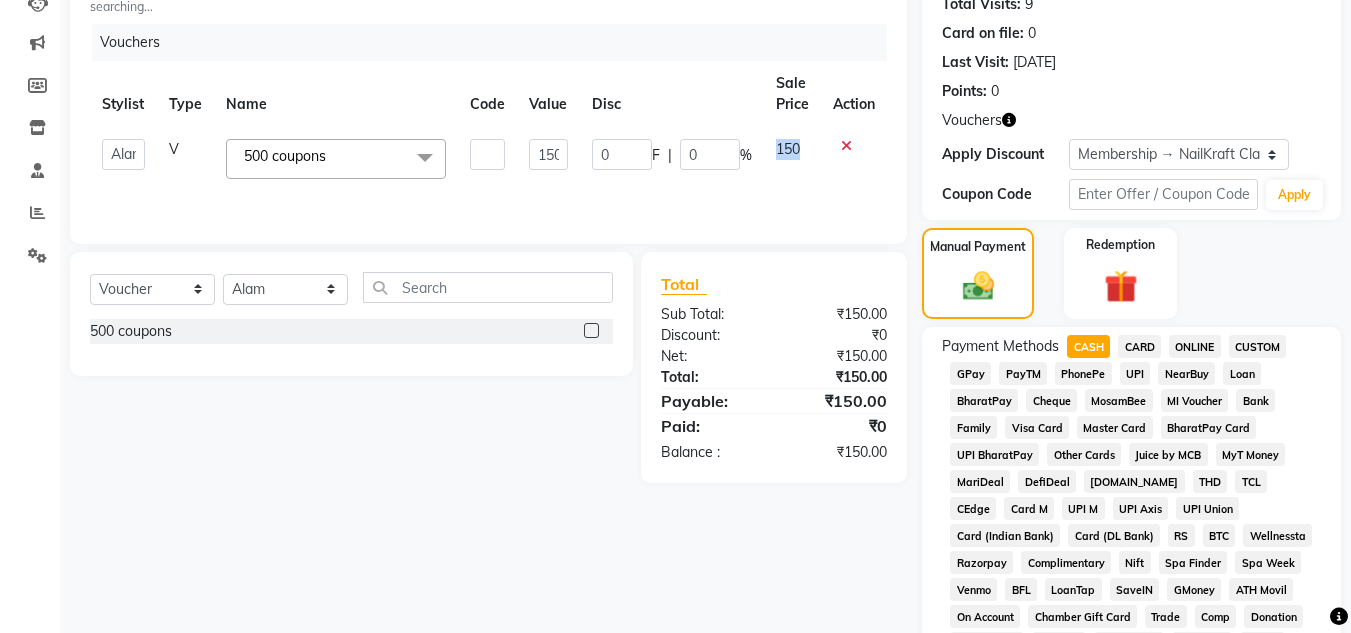 click on "150" 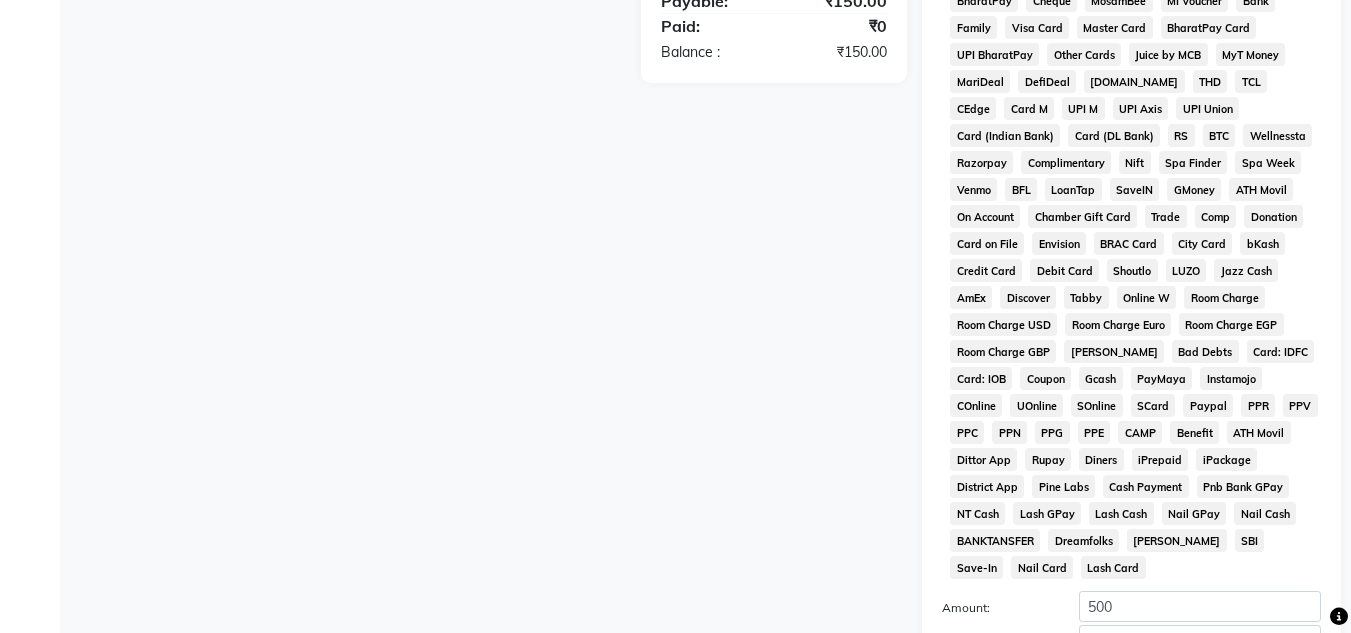 scroll, scrollTop: 710, scrollLeft: 0, axis: vertical 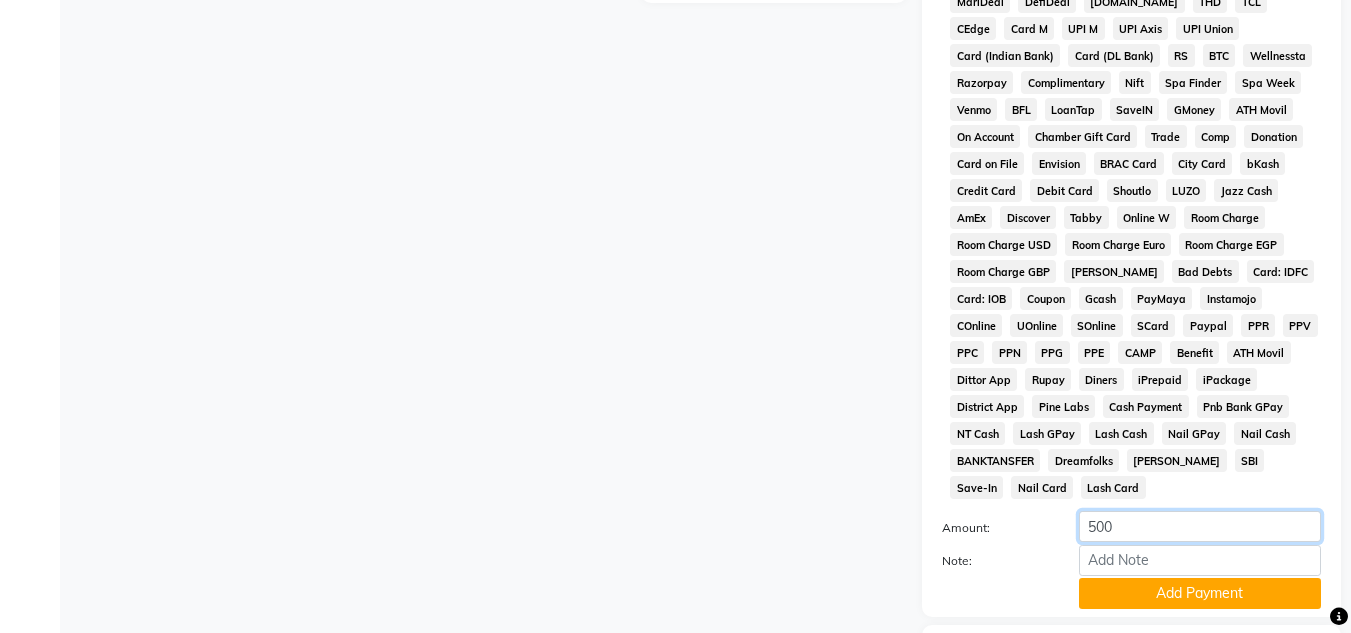 click on "500" 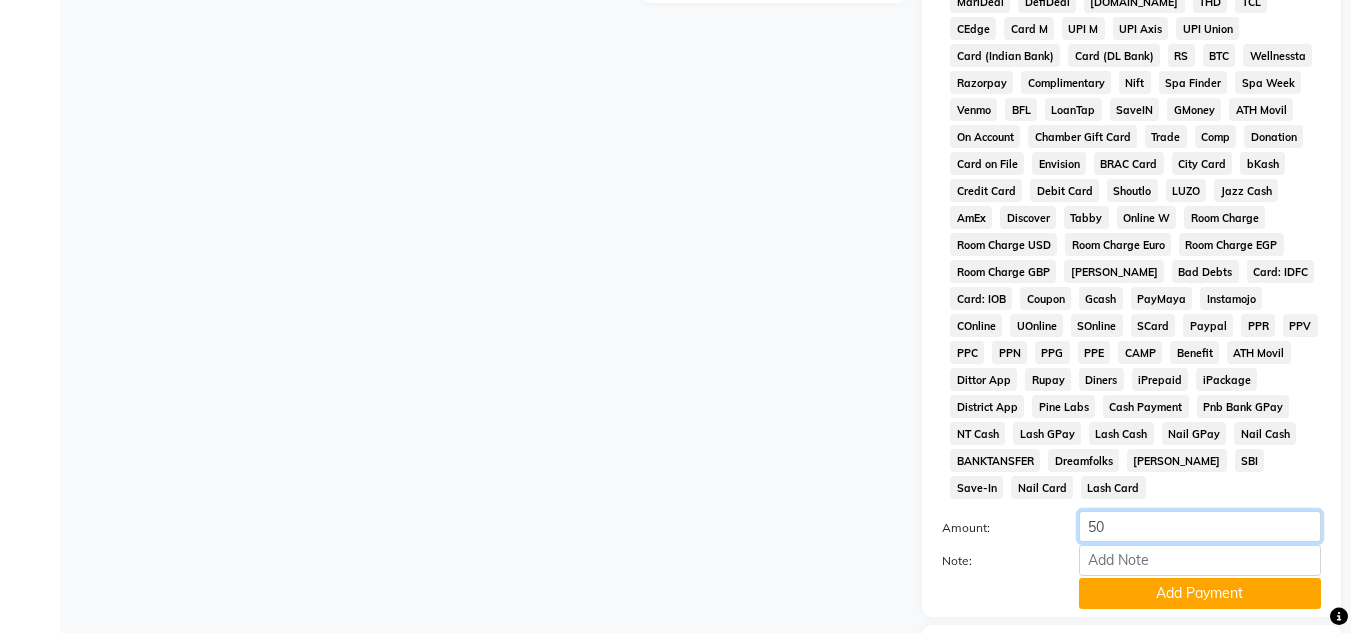 type on "5" 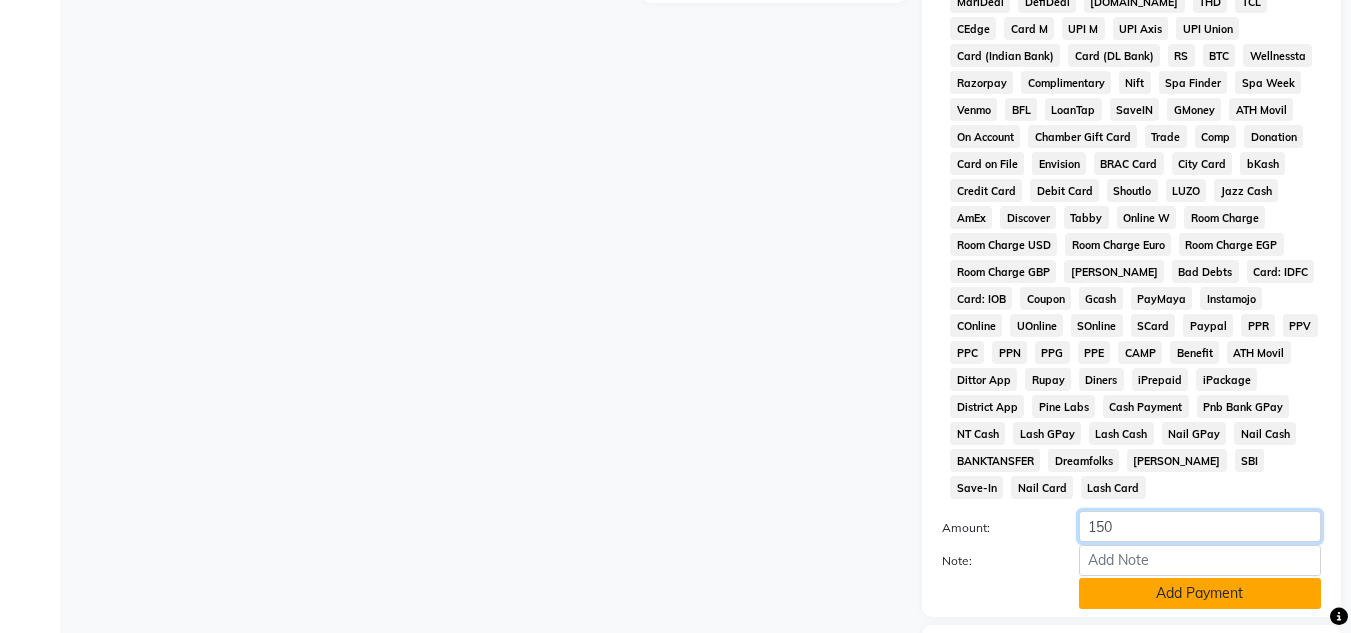 type on "150" 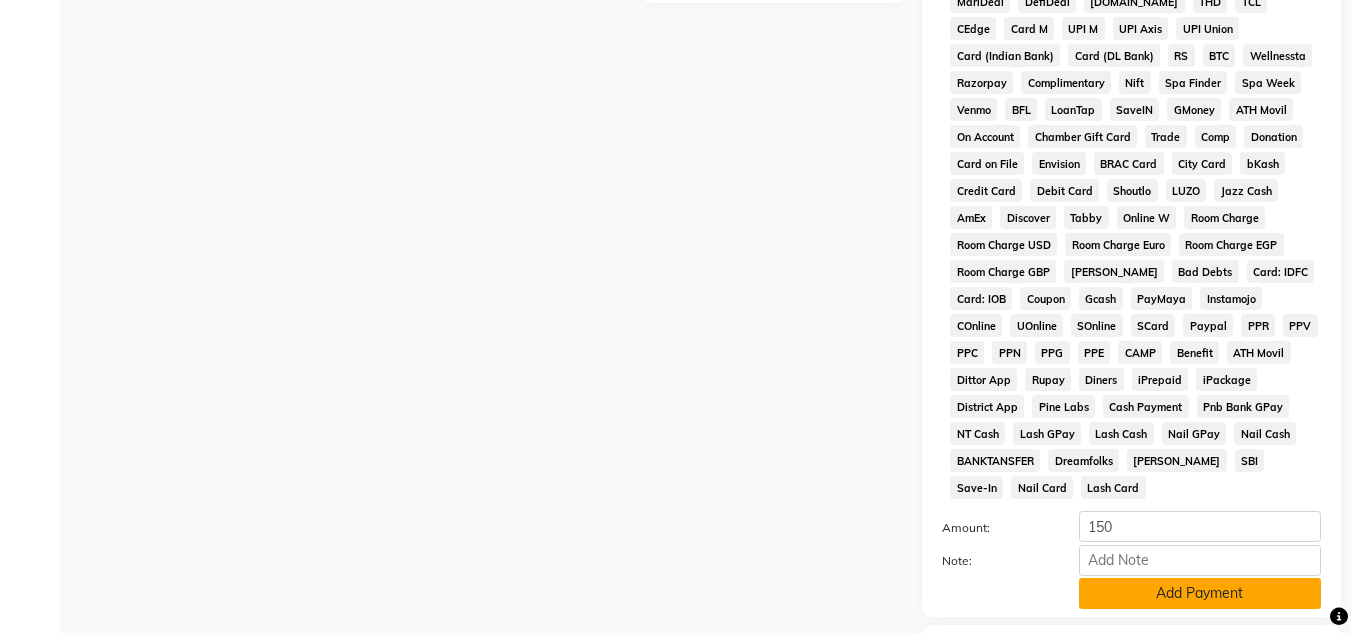 click on "Add Payment" 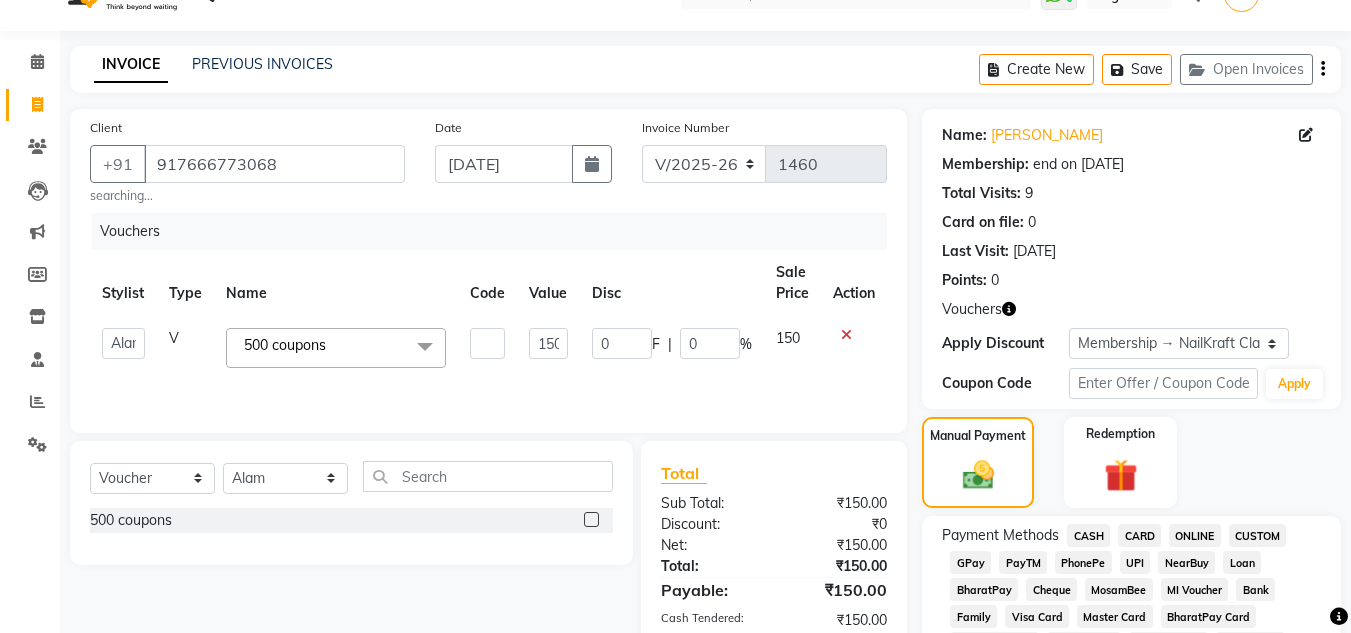 scroll, scrollTop: 821, scrollLeft: 0, axis: vertical 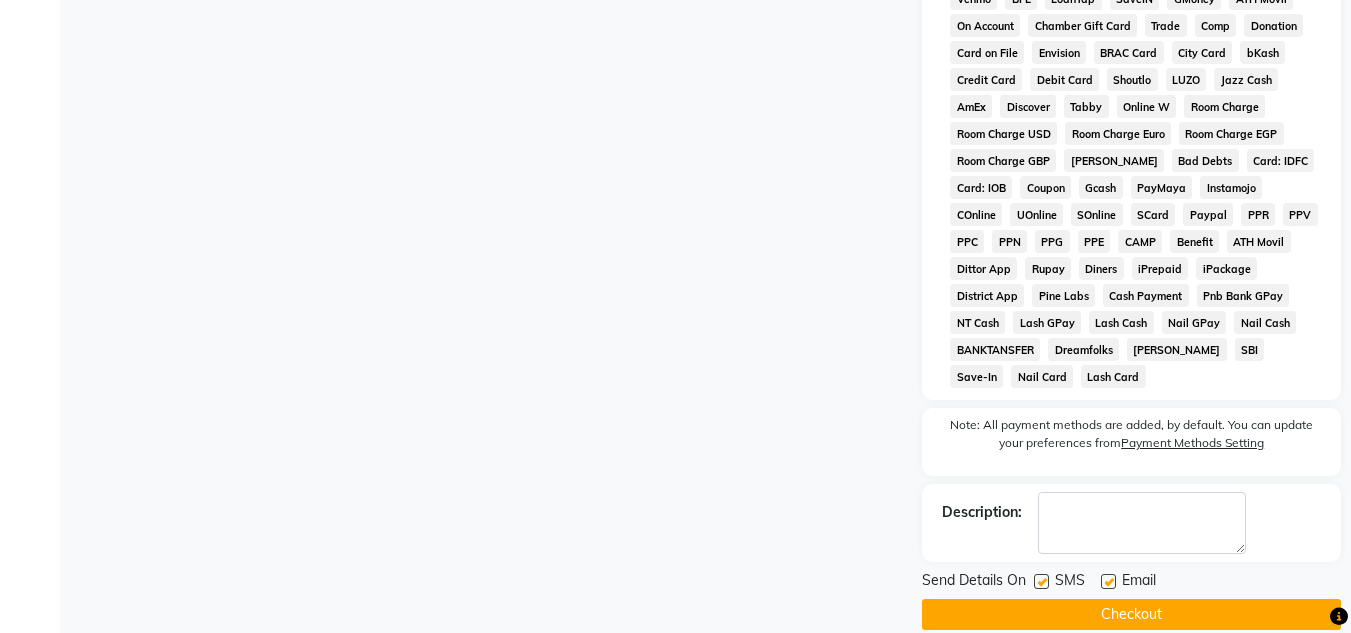 click on "Checkout" 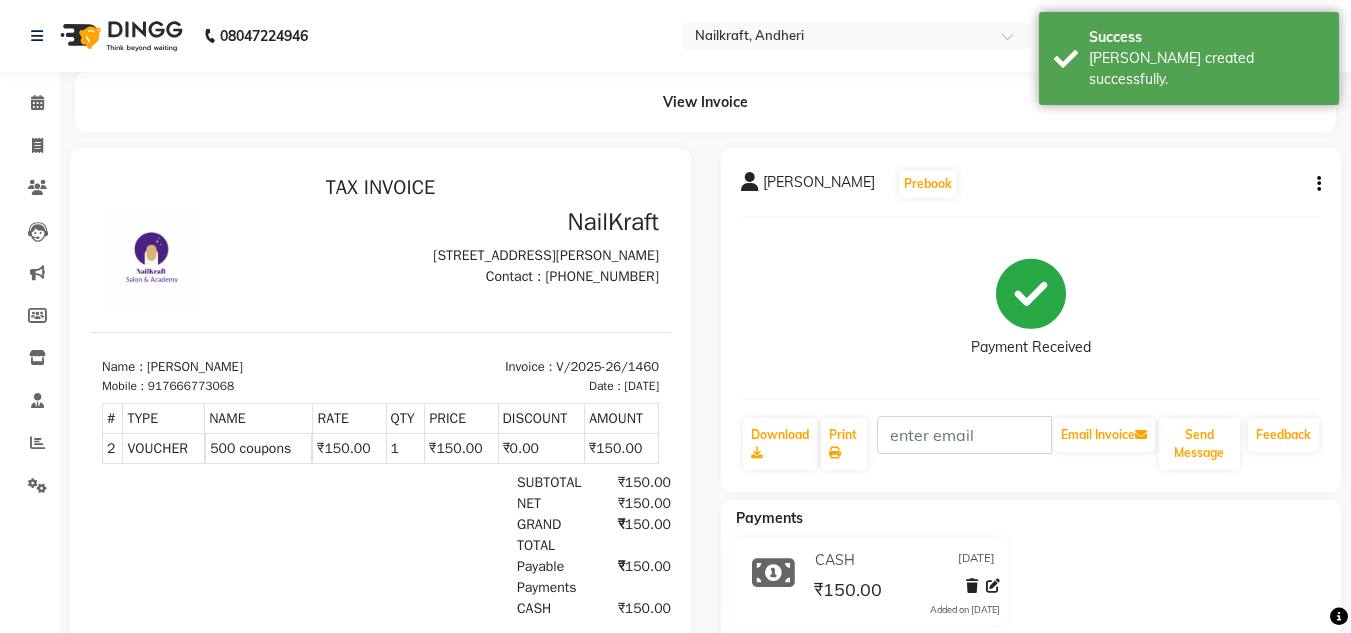 scroll, scrollTop: 0, scrollLeft: 0, axis: both 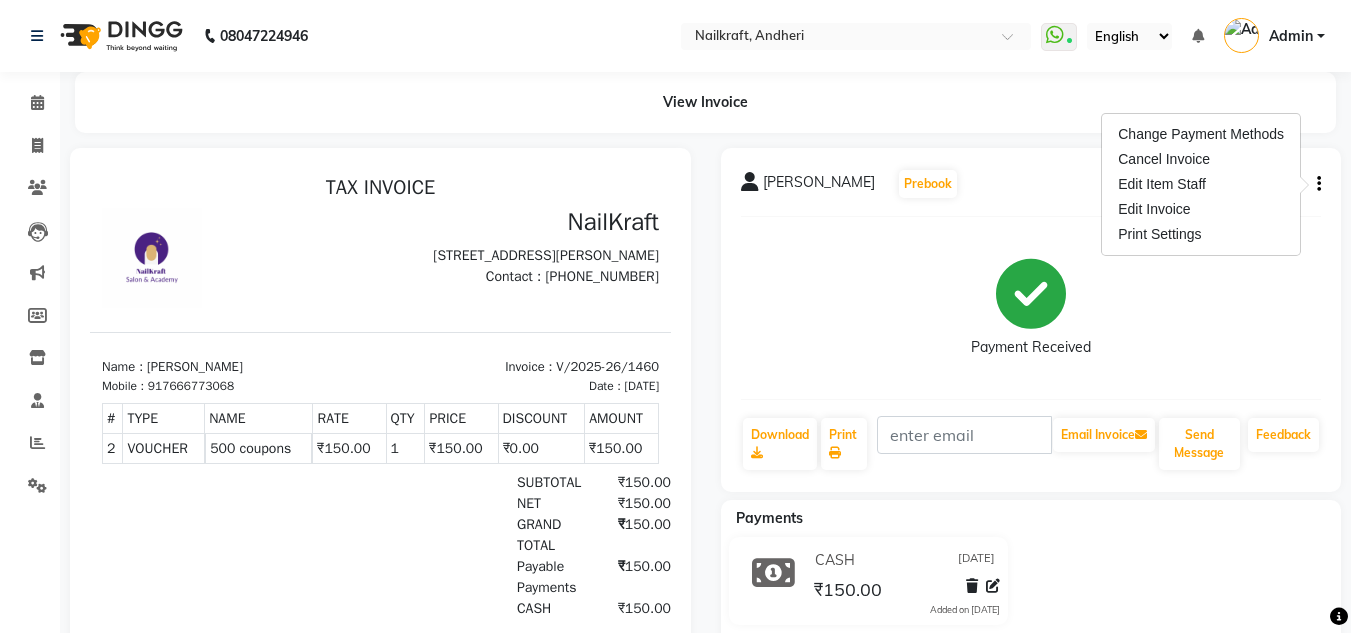 click on "[PERSON_NAME]" 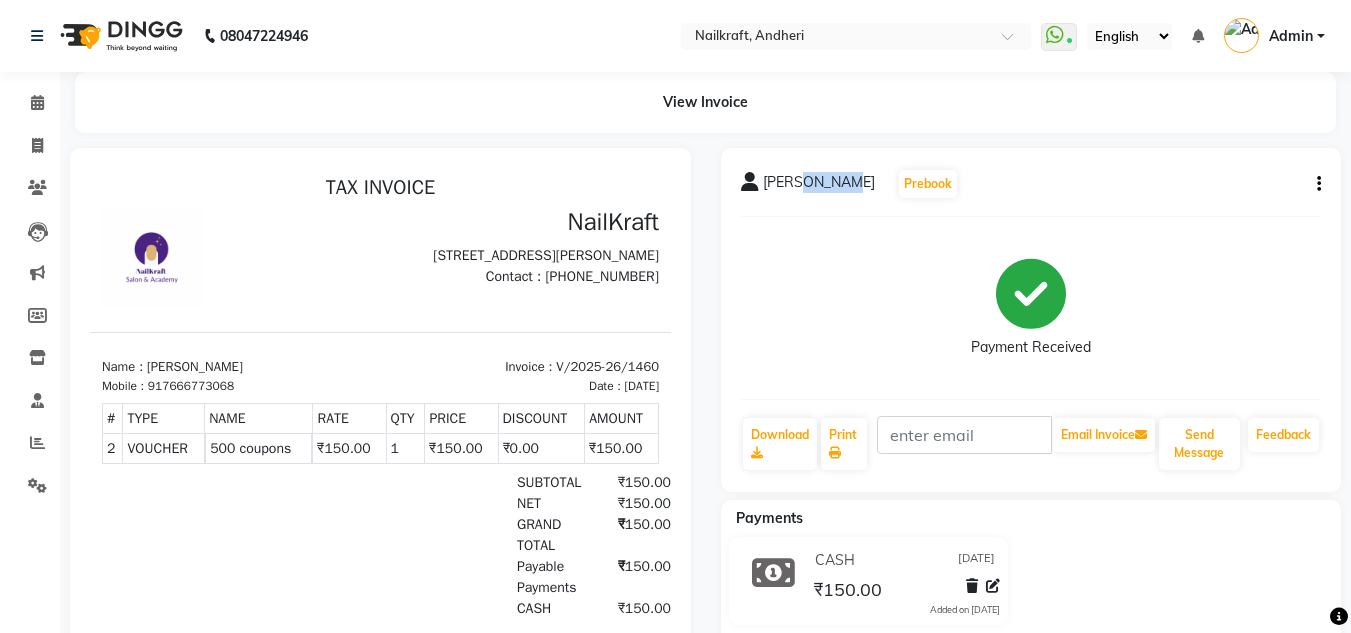 click on "[PERSON_NAME]" 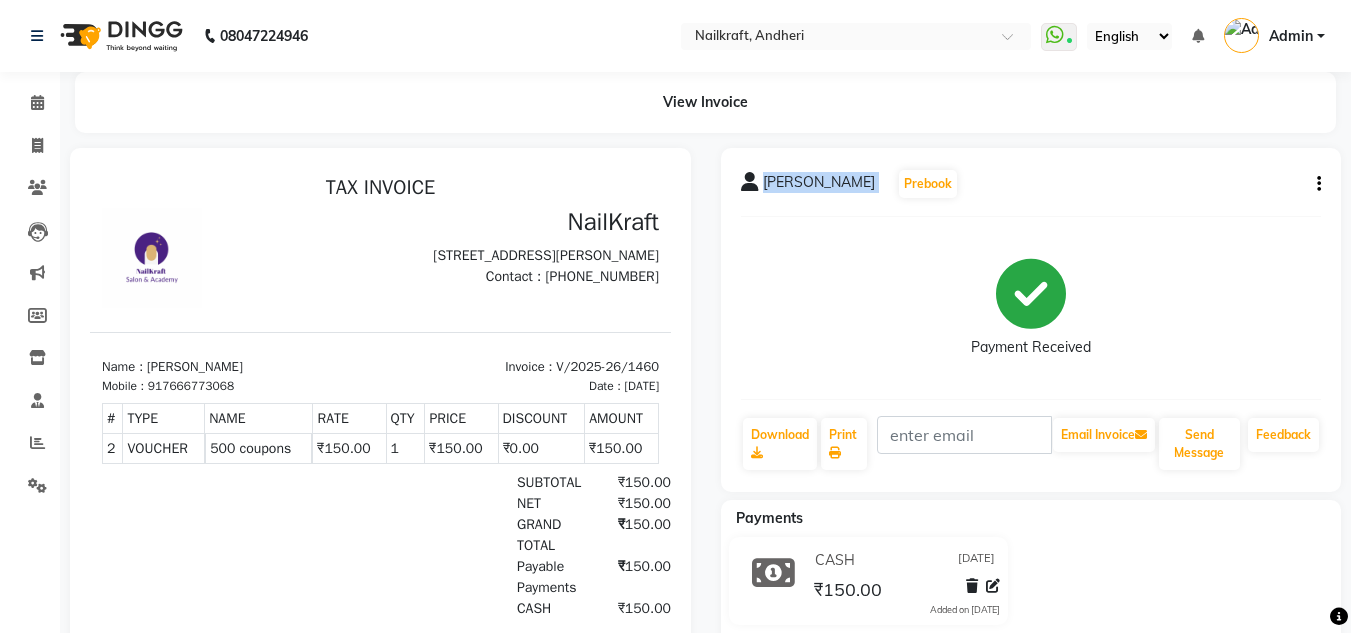 drag, startPoint x: 810, startPoint y: 182, endPoint x: 763, endPoint y: 186, distance: 47.169907 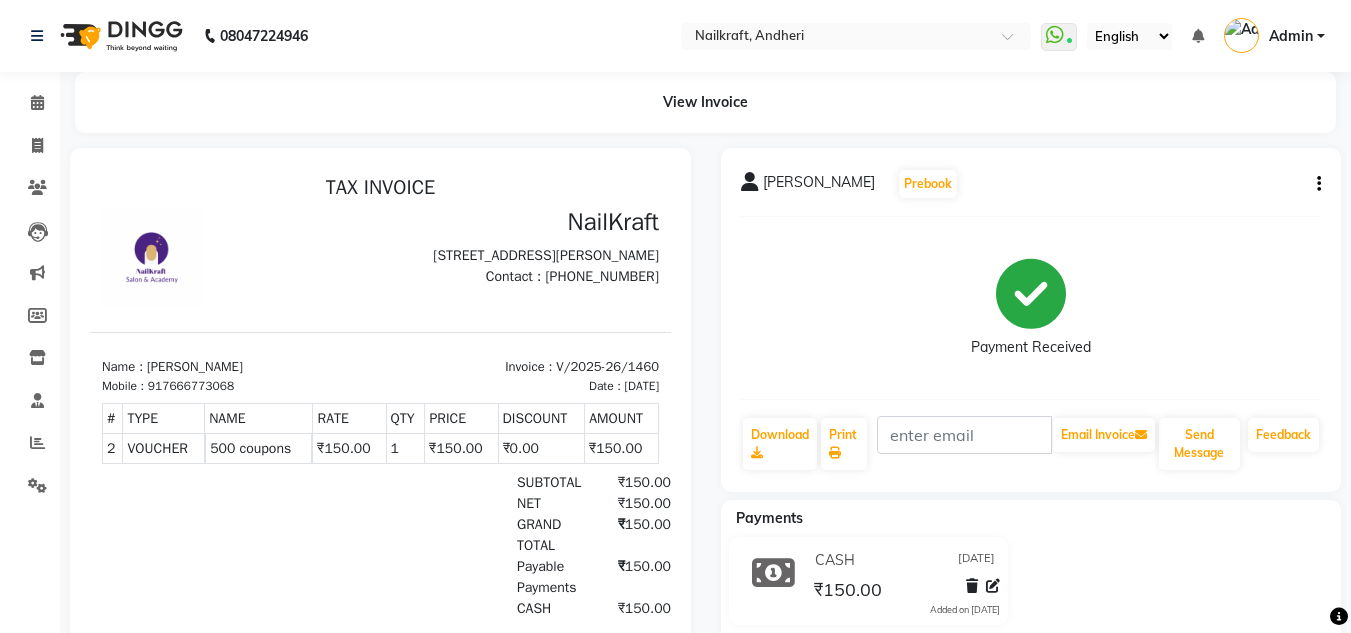 click 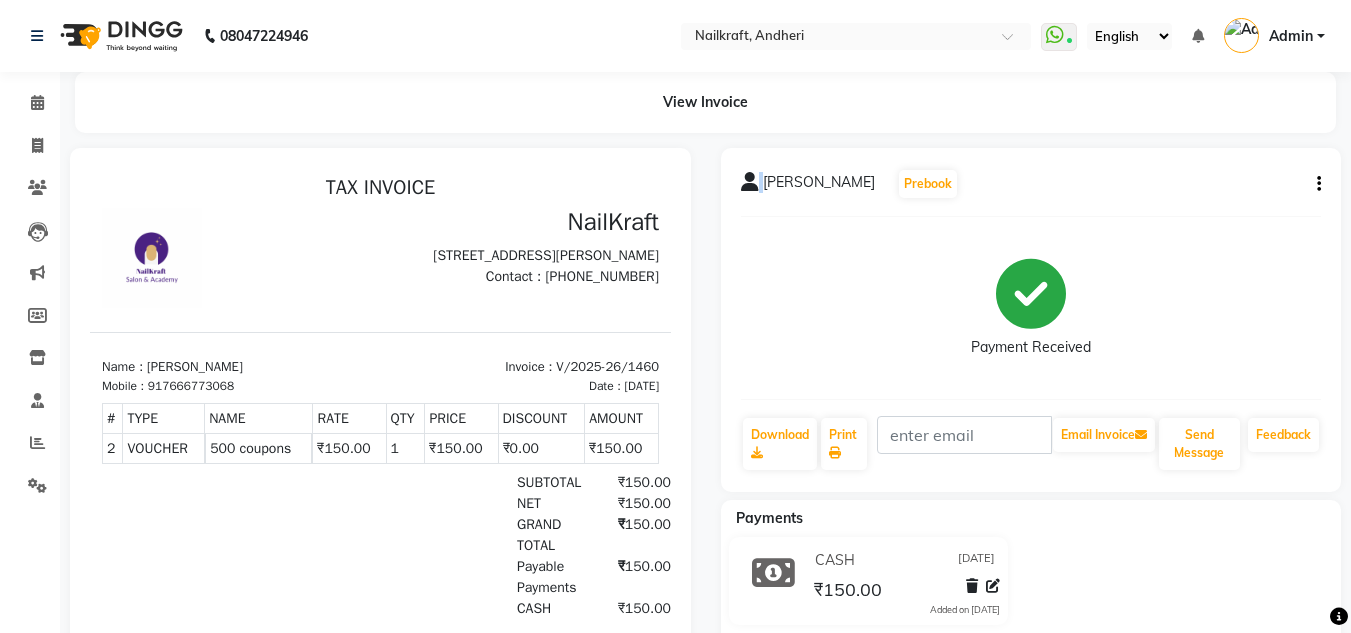 click 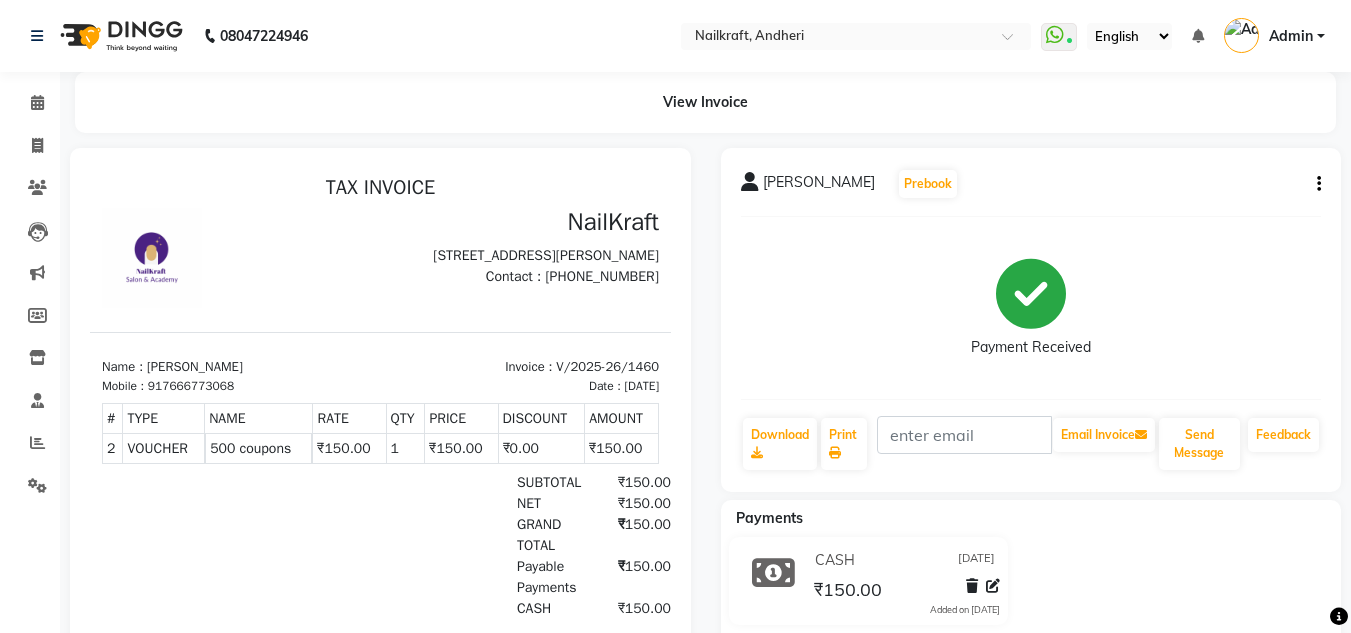 click 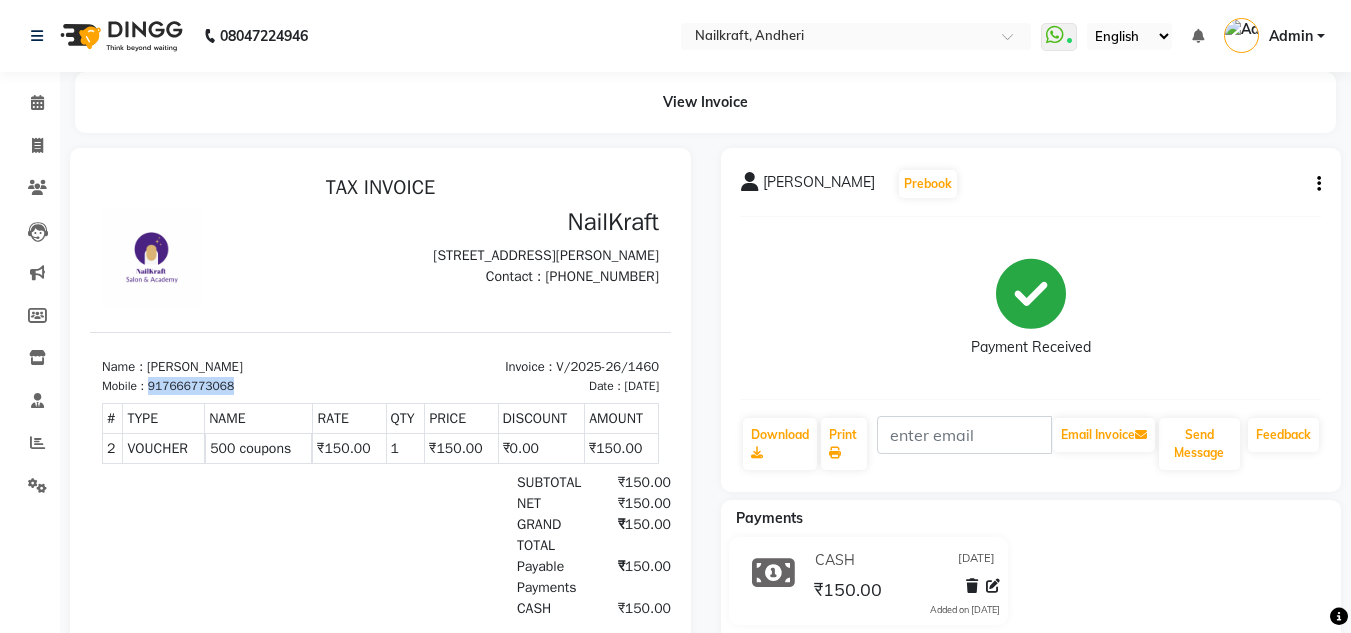 click on "917666773068" at bounding box center (191, 386) 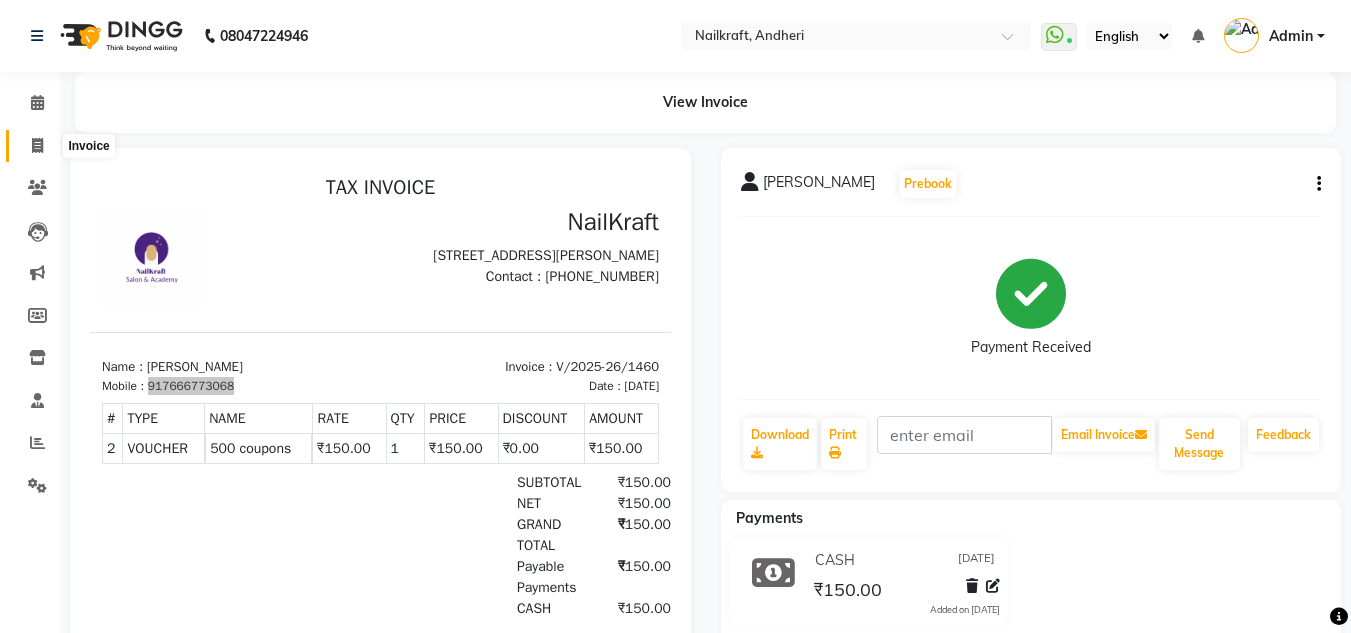 click 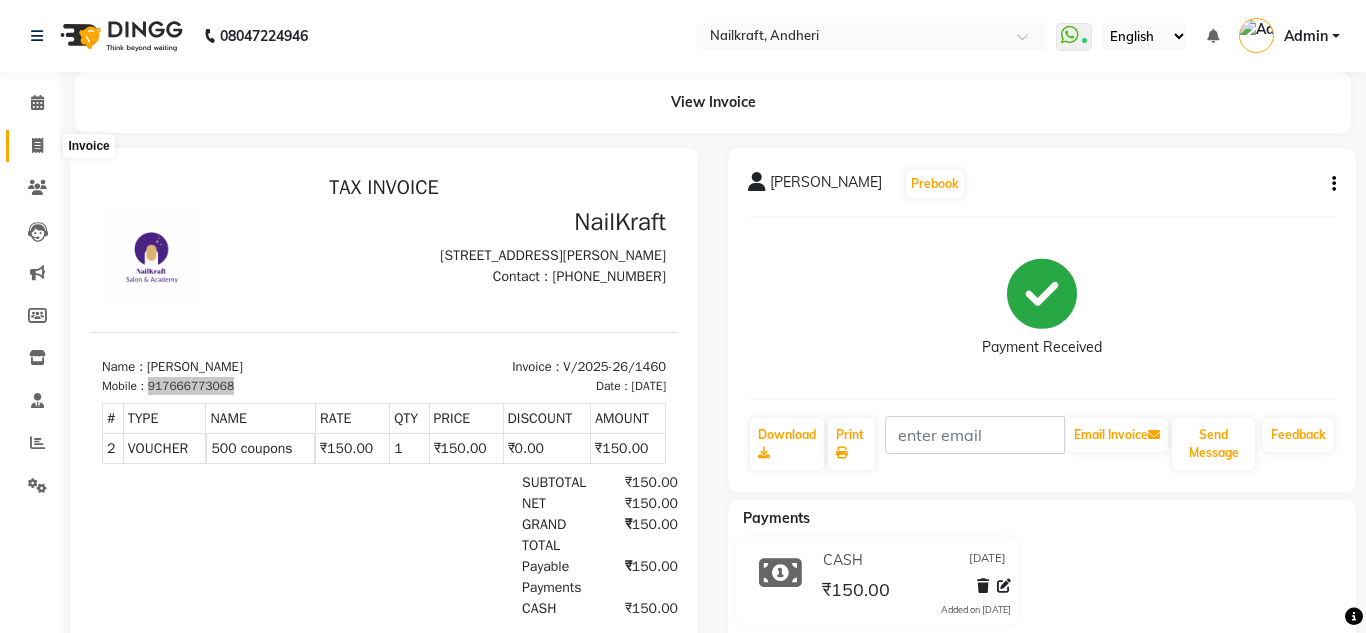 select on "6081" 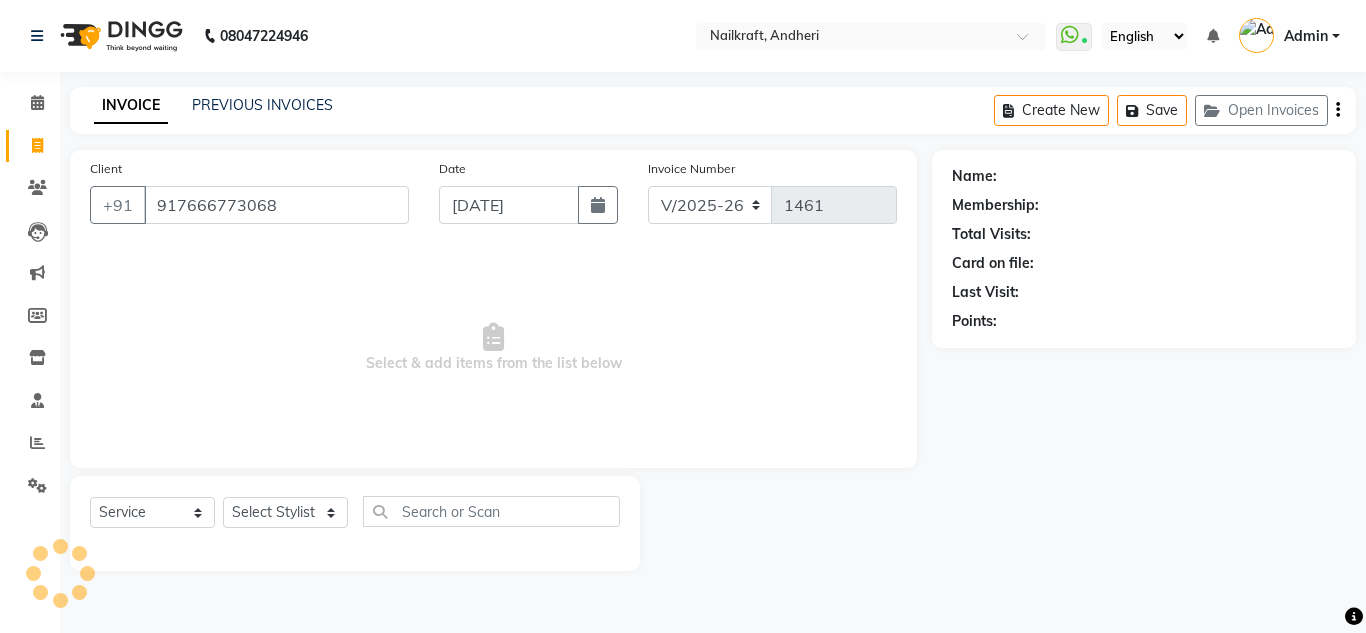 type on "917666773068" 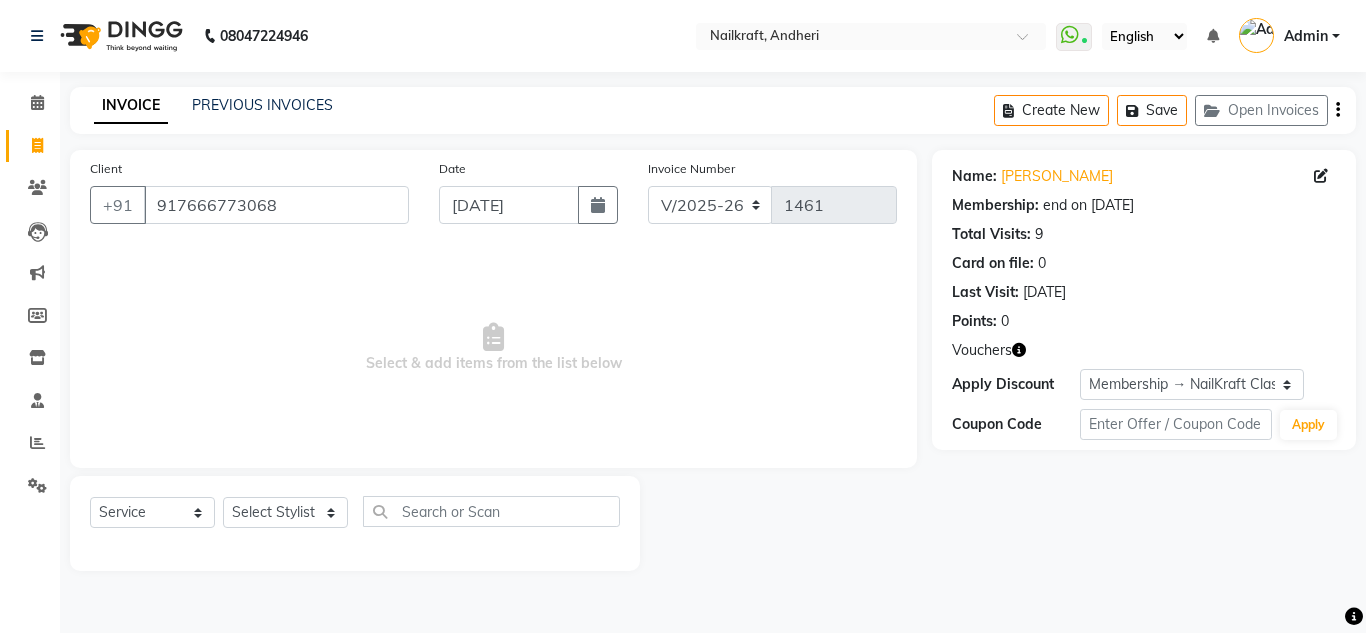 click 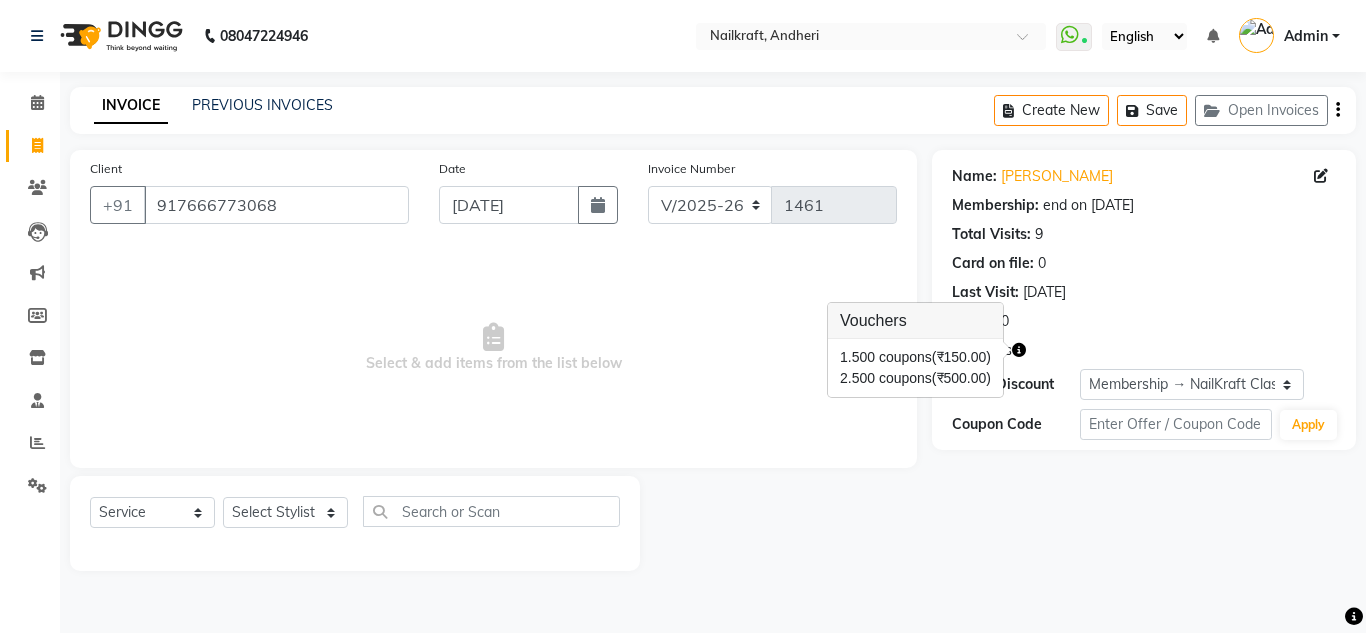 click on "08047224946 Select Location × Nailkraft, Andheri  WhatsApp Status  ✕ Status:  Connected Most Recent Message: 09-07-2025     06:47 PM Recent Service Activity: 10-07-2025     02:34 PM English ENGLISH Español العربية मराठी हिंदी ગુજરાતી தமிழ் 中文 Notifications nothing to show Admin Manage Profile Change Password Sign out  Version:3.15.4" 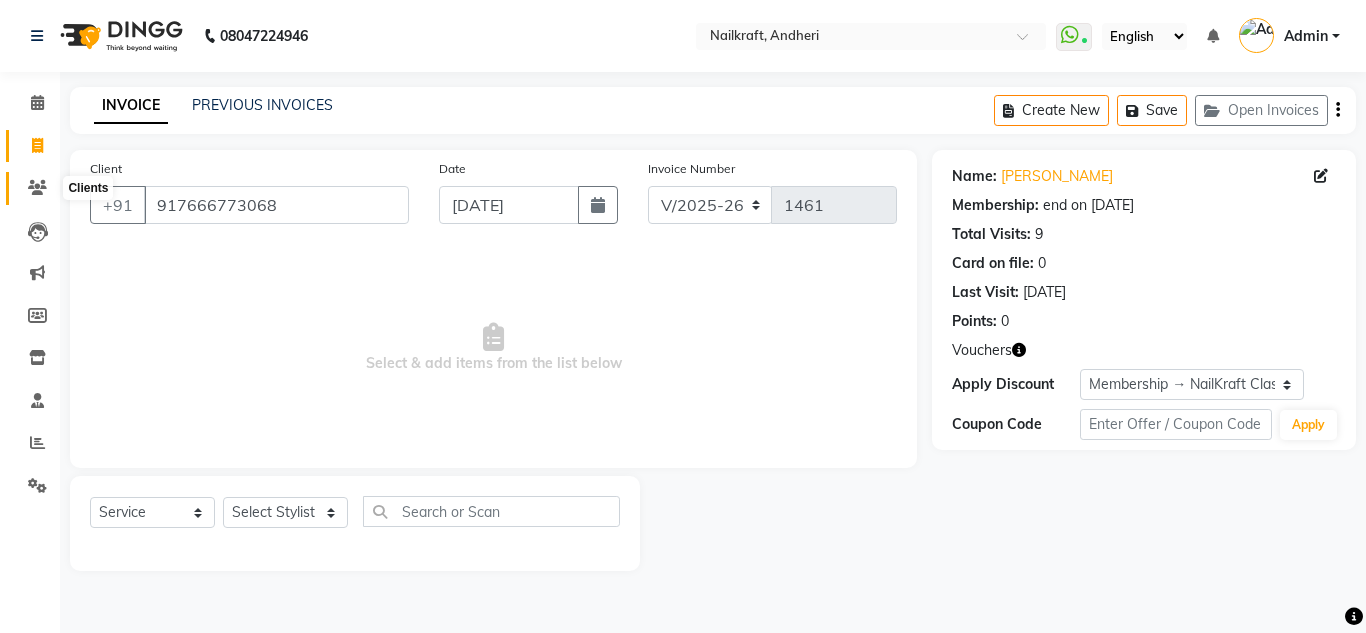 click 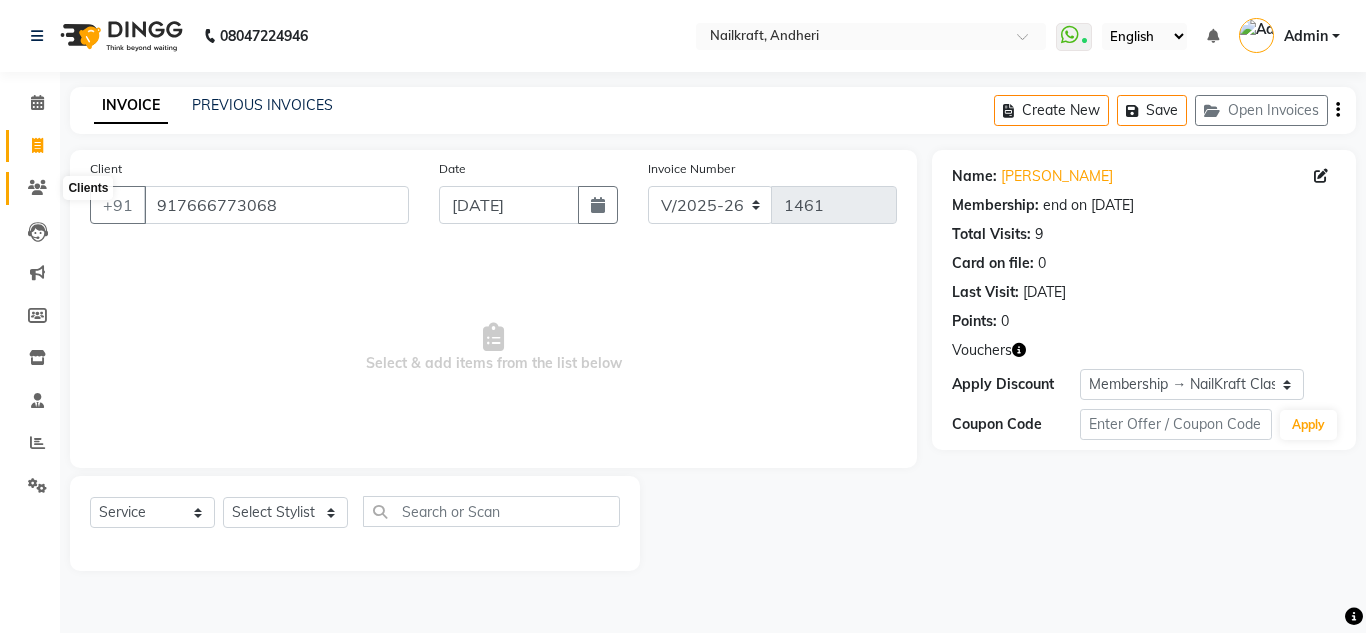 click 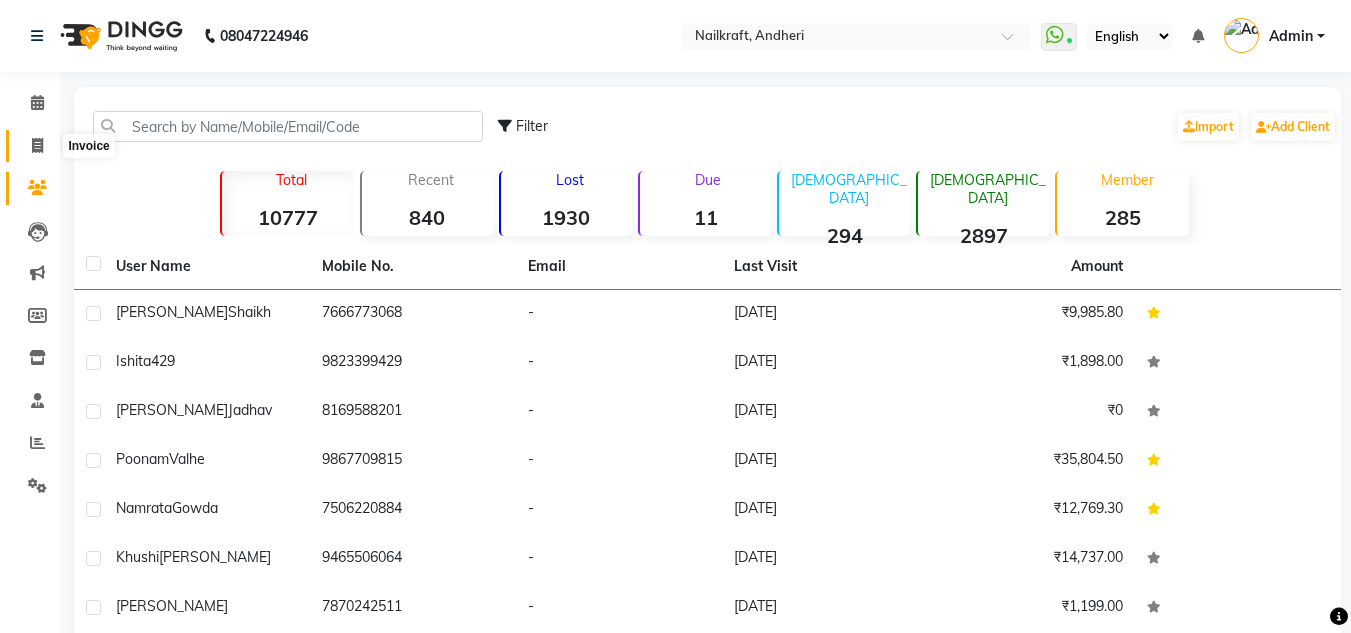 click 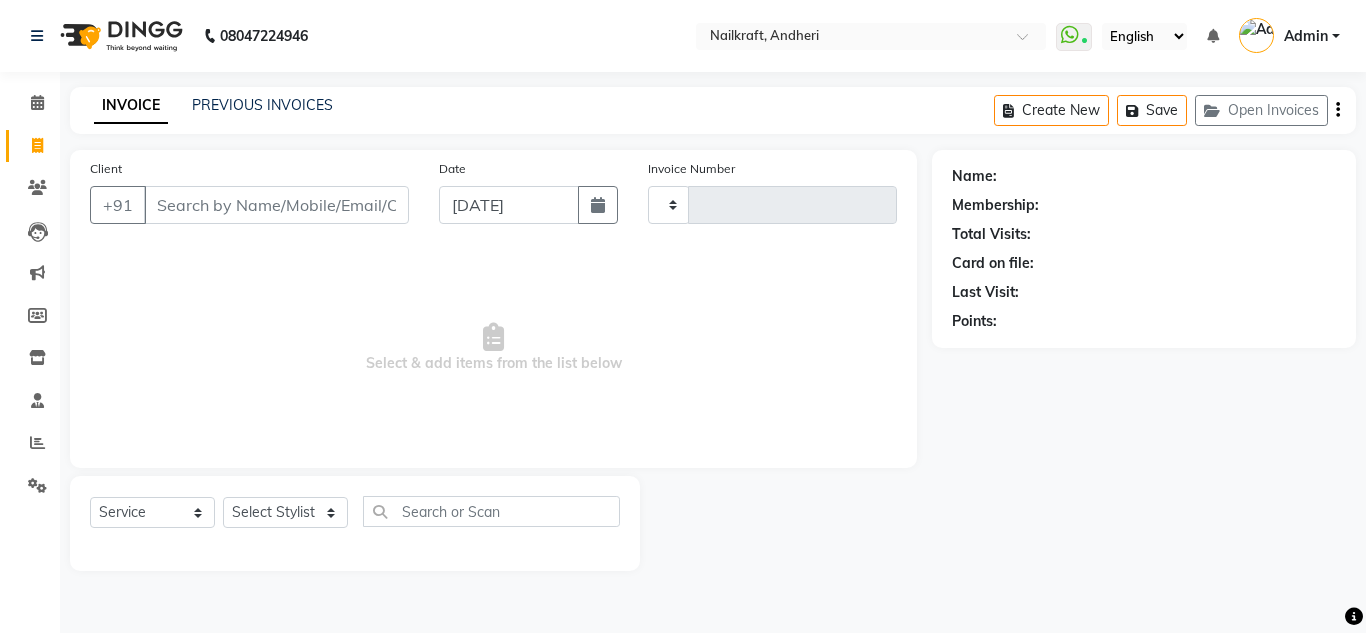type on "1461" 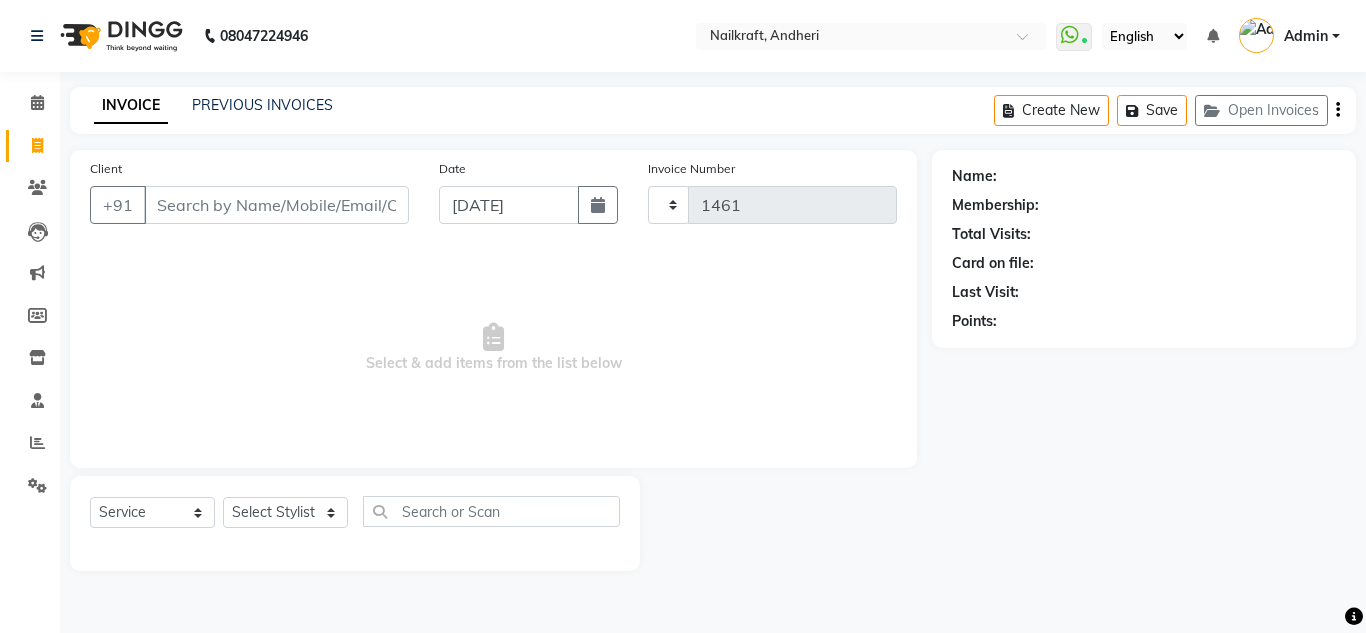 select on "6081" 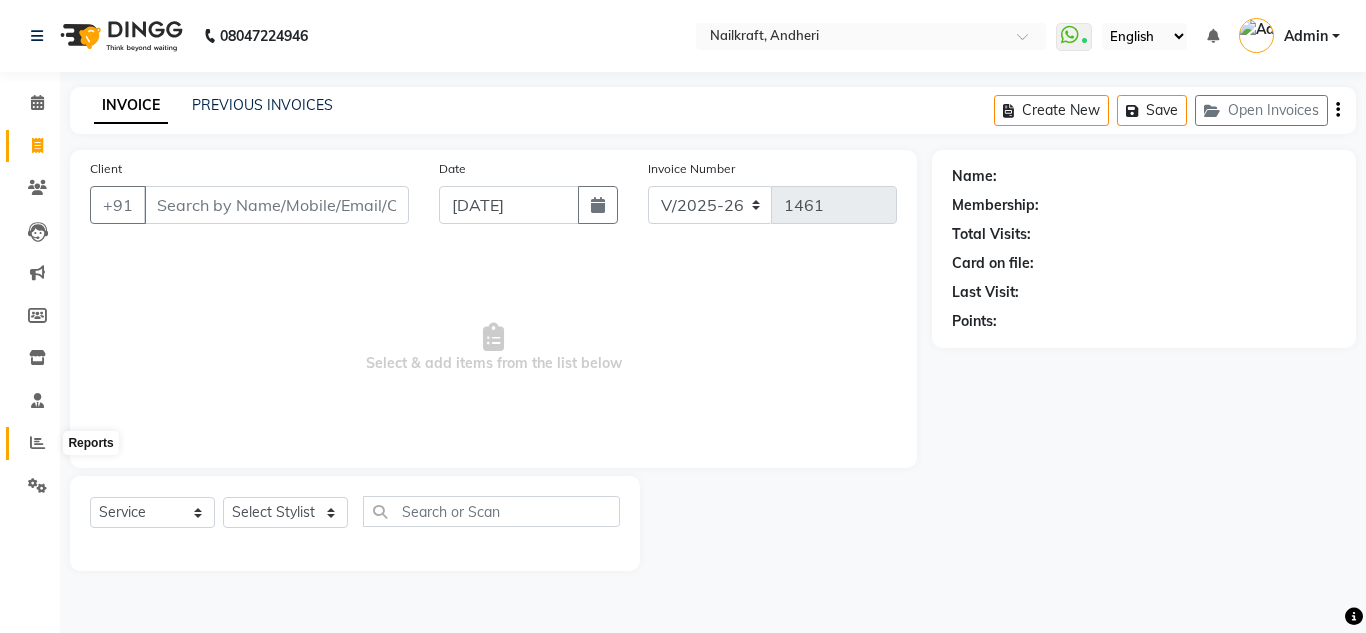 click 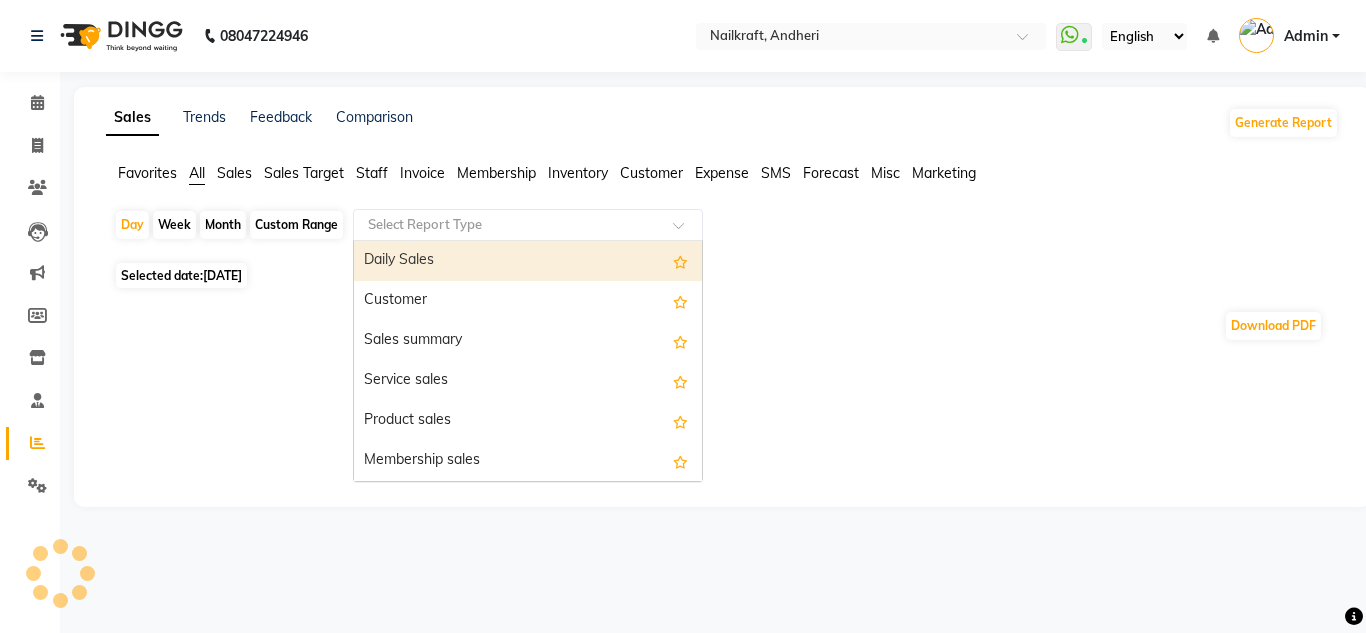 click 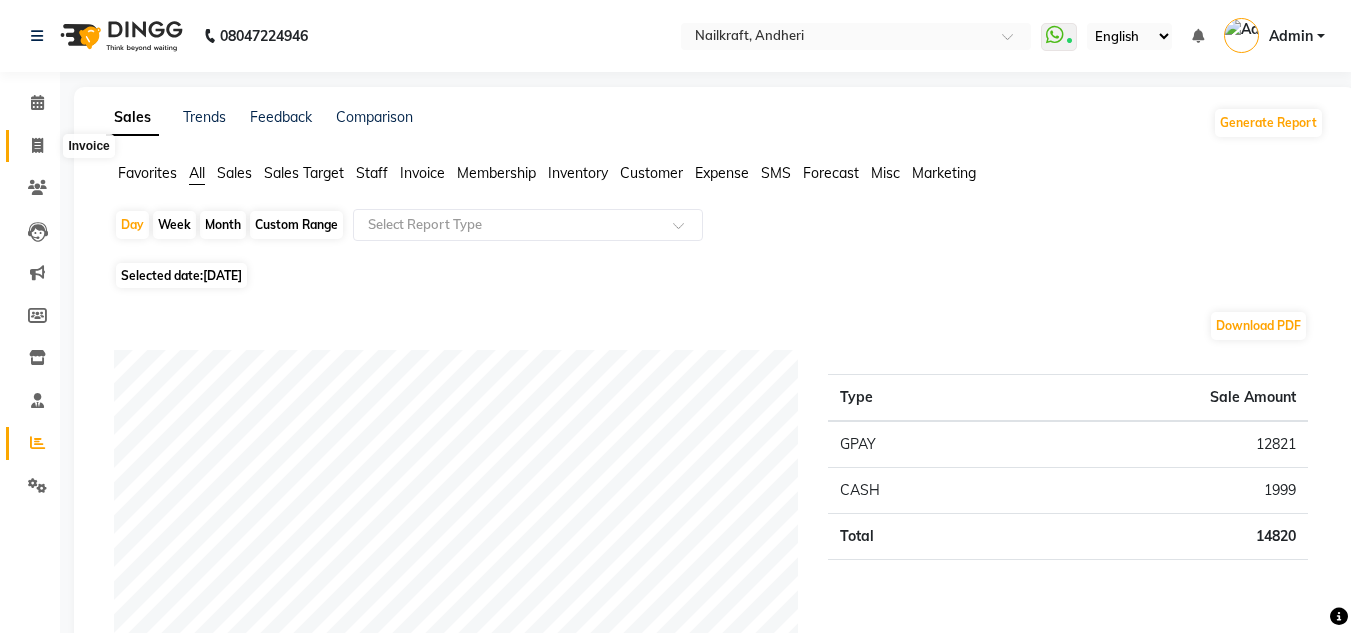 click 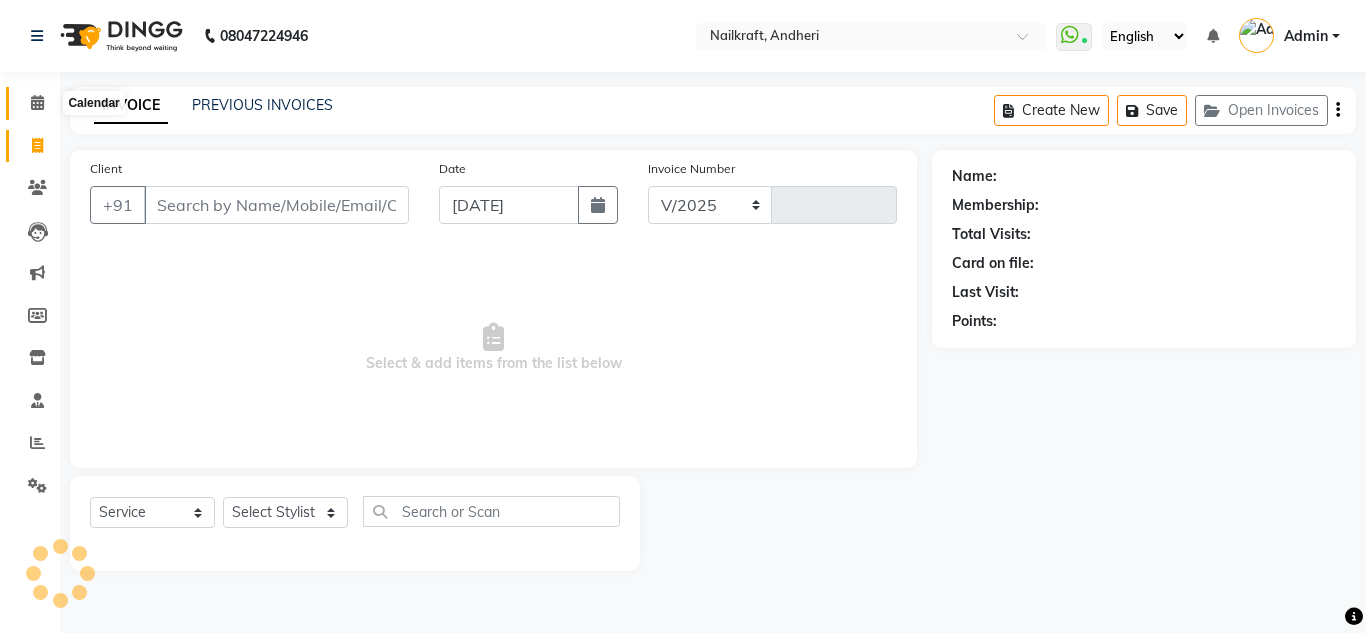select on "6081" 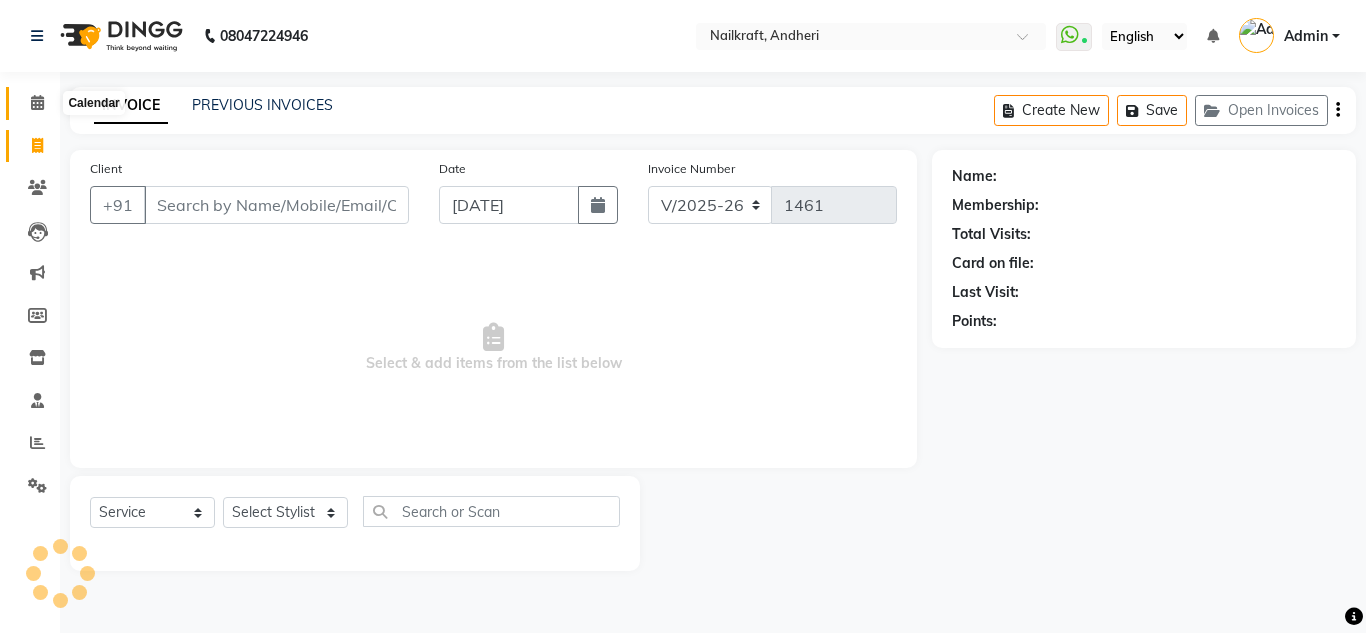 click 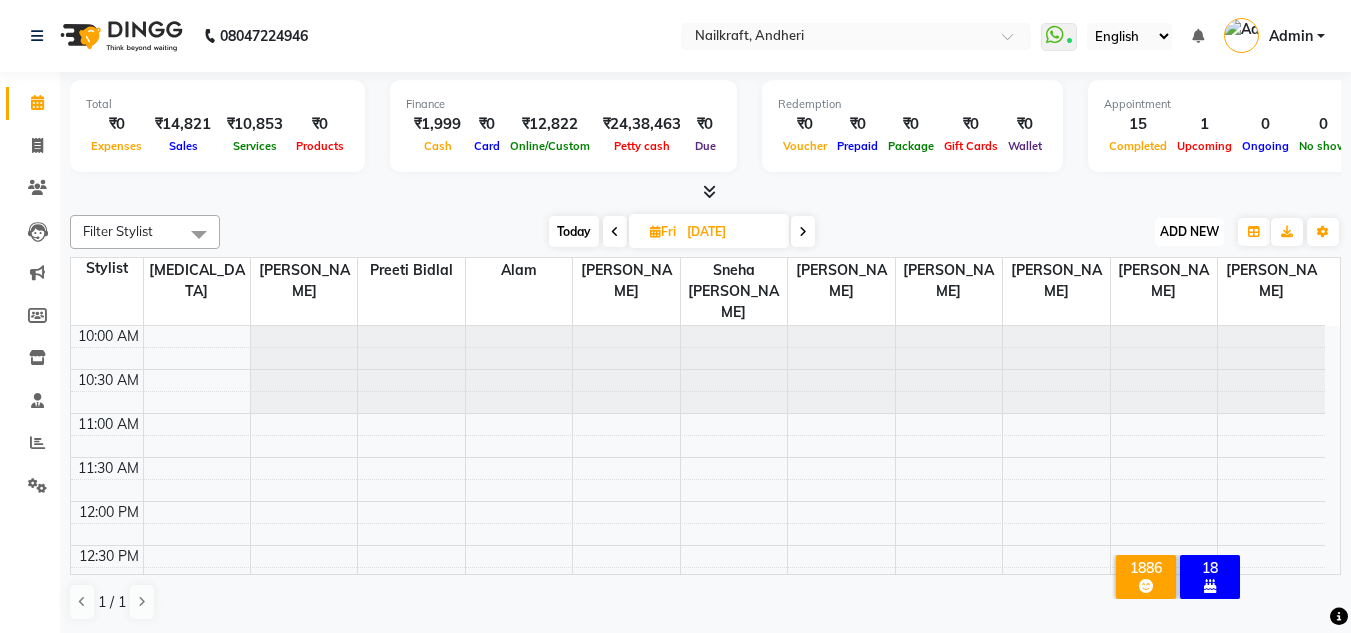 click on "ADD NEW" at bounding box center [1189, 231] 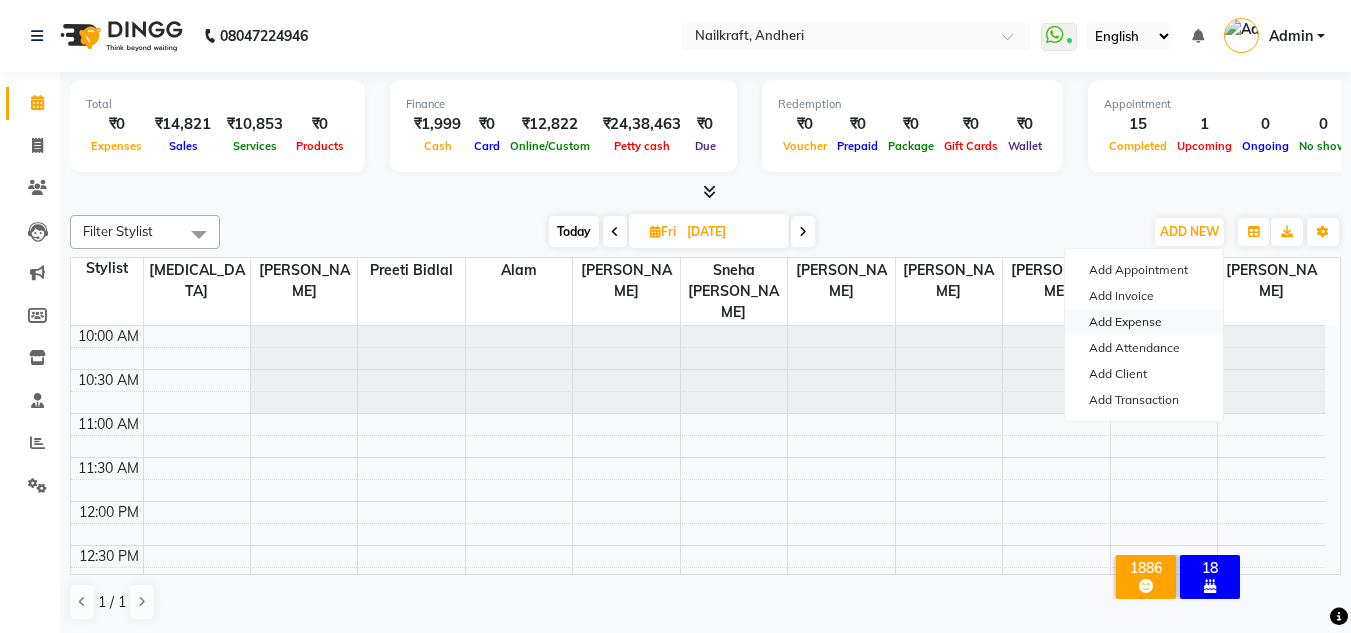 click on "Add Expense" at bounding box center (1144, 322) 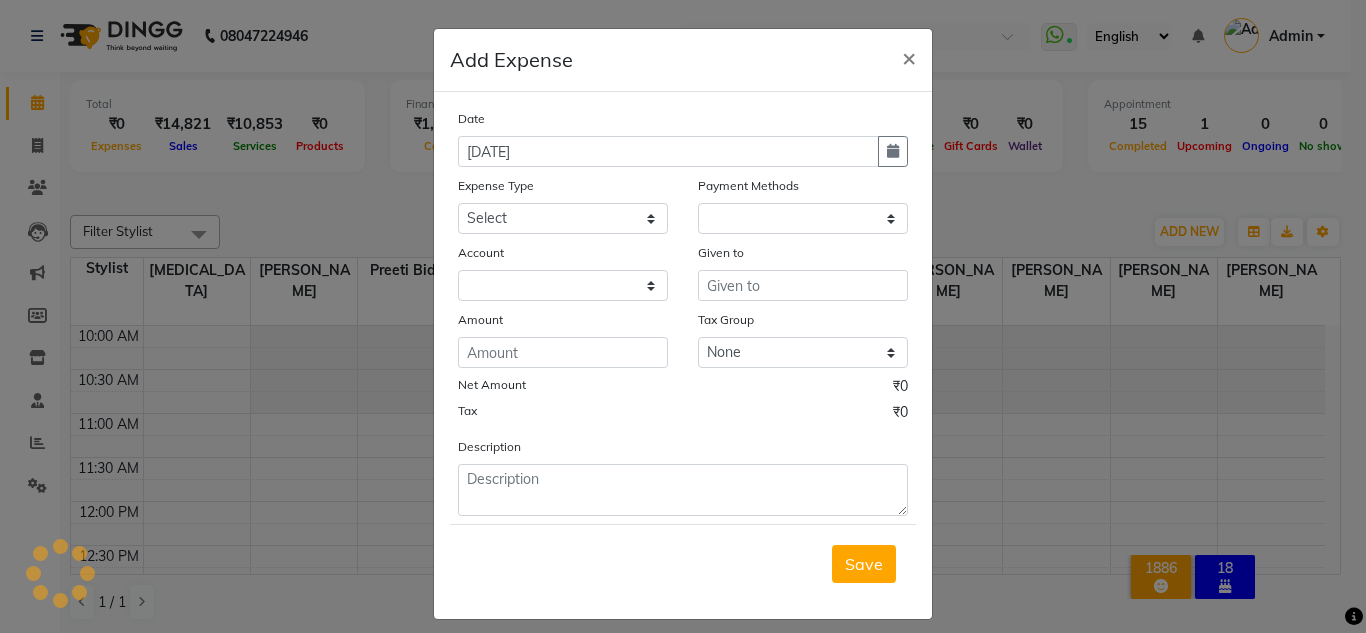 select on "1" 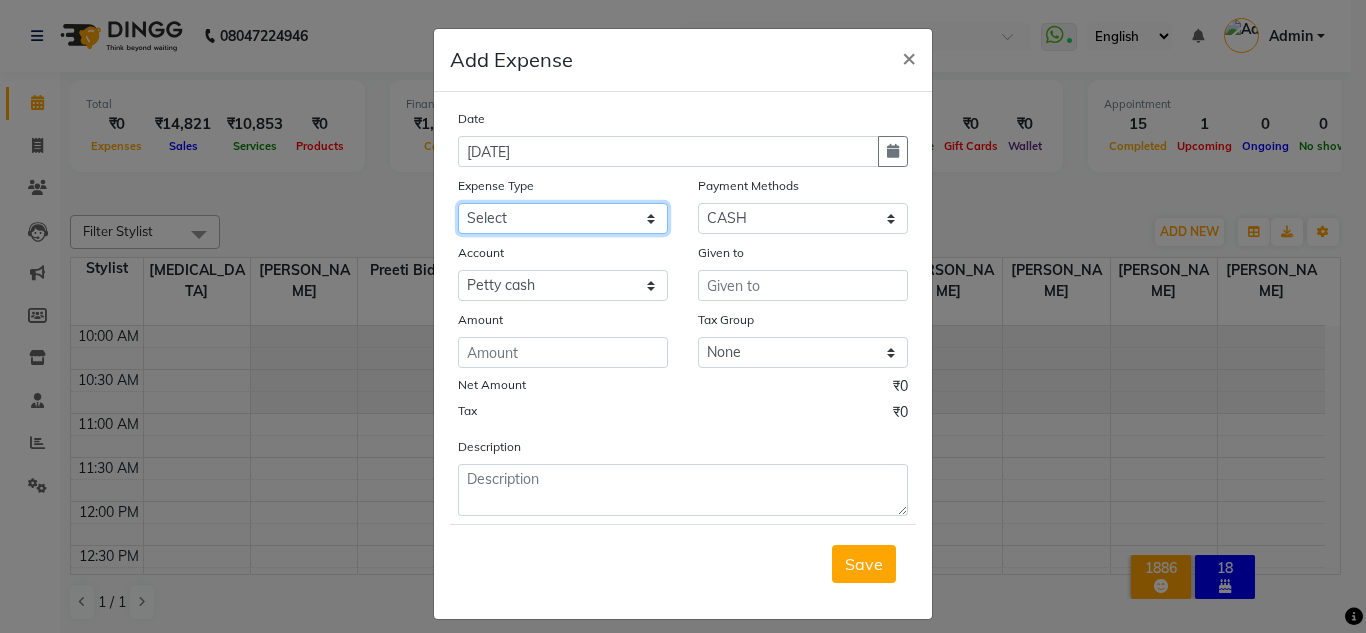 click on "Select Advance Salary Bank charges Car maintenance  Cash transfer to bank Cash transfer to hub Client Snacks Clinical charges Equipment Fuel Govt fee Incentive Insurance International purchase Loan Repayment Maintenance Marketing Miscellaneous MRA Other Pantry Product Rent Salary Staff Snacks Stationary Tax Tea & Refreshment Utilities" 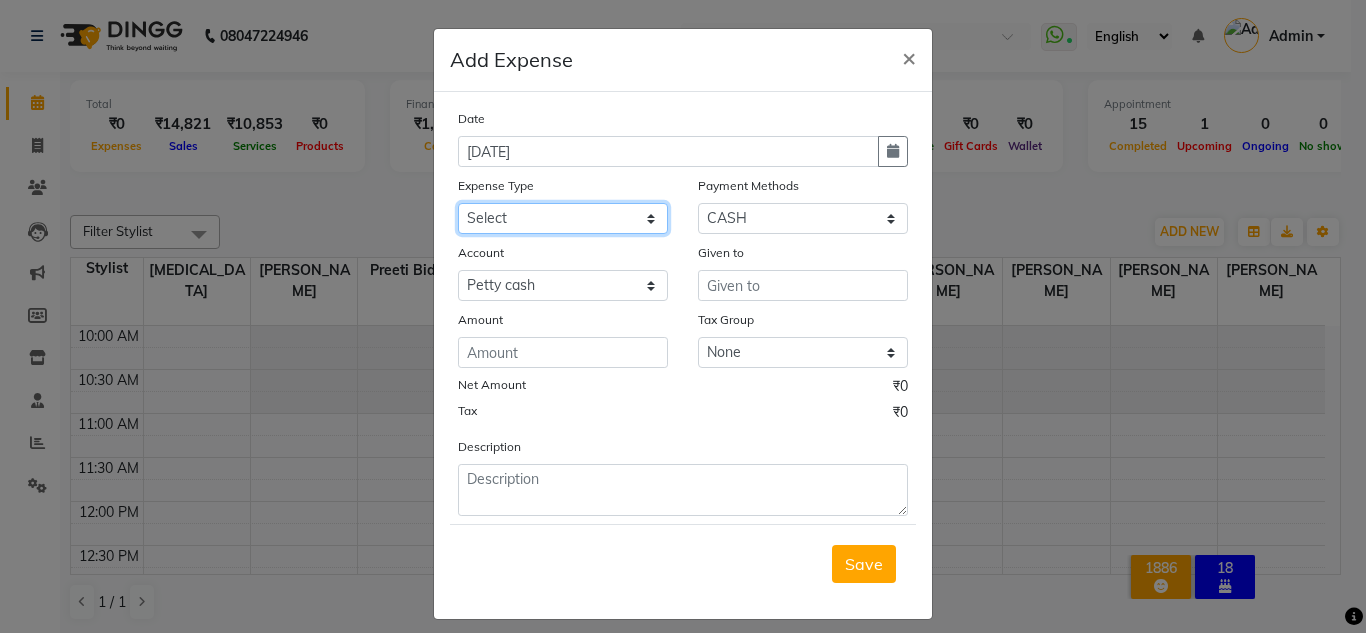select on "15711" 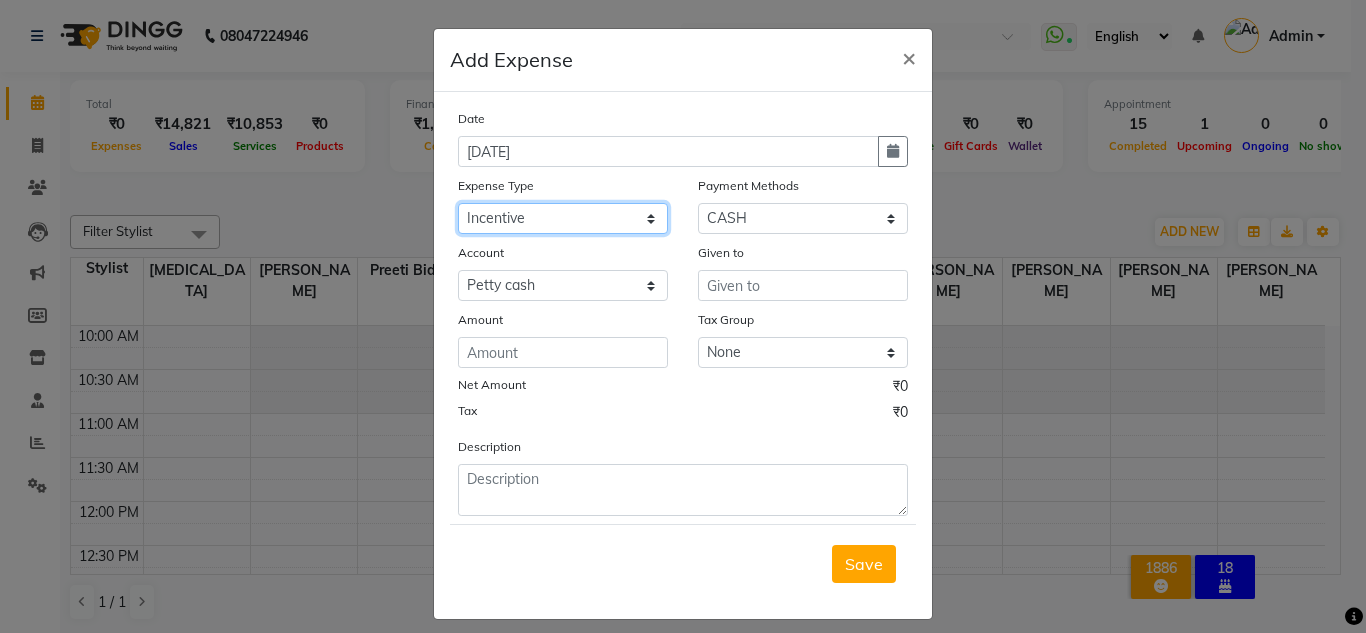 click on "Select Advance Salary Bank charges Car maintenance  Cash transfer to bank Cash transfer to hub Client Snacks Clinical charges Equipment Fuel Govt fee Incentive Insurance International purchase Loan Repayment Maintenance Marketing Miscellaneous MRA Other Pantry Product Rent Salary Staff Snacks Stationary Tax Tea & Refreshment Utilities" 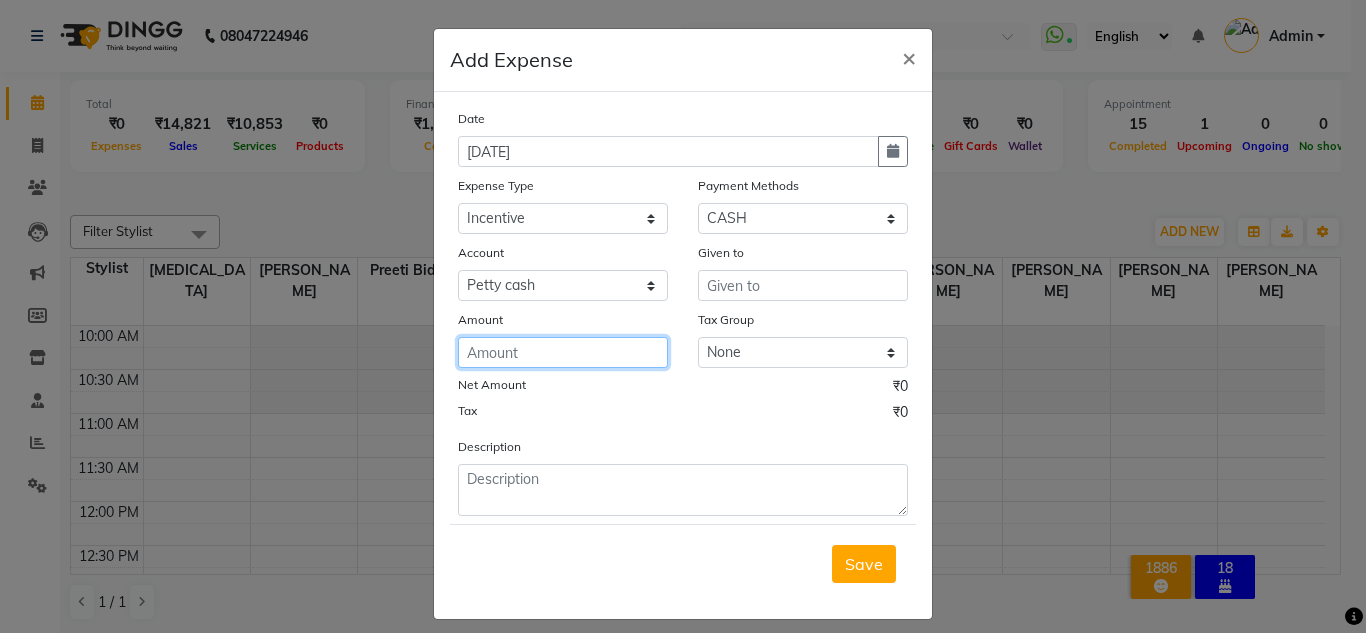 click 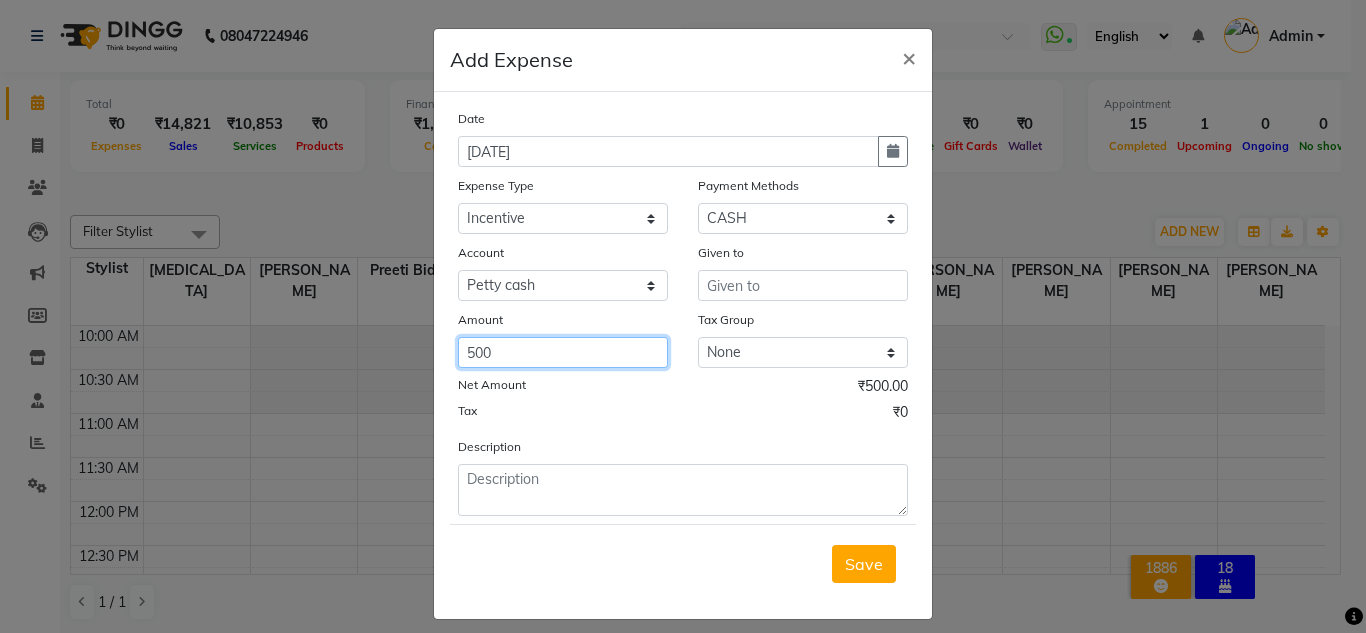 type on "500" 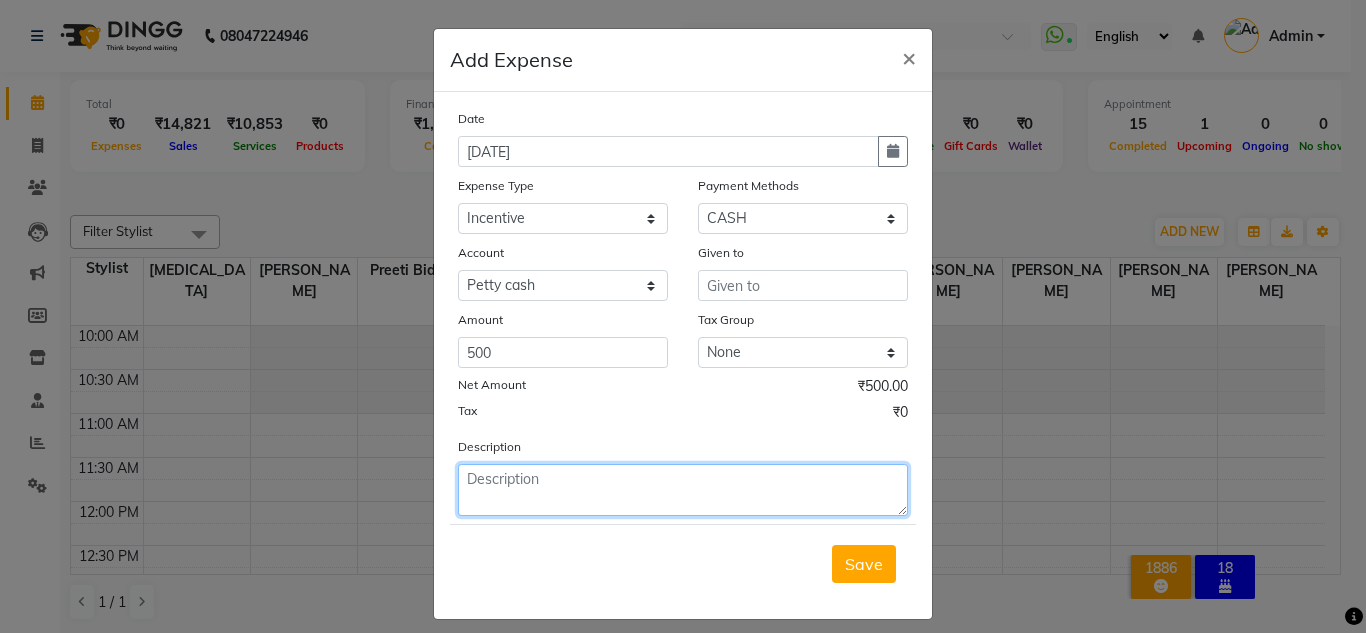 click 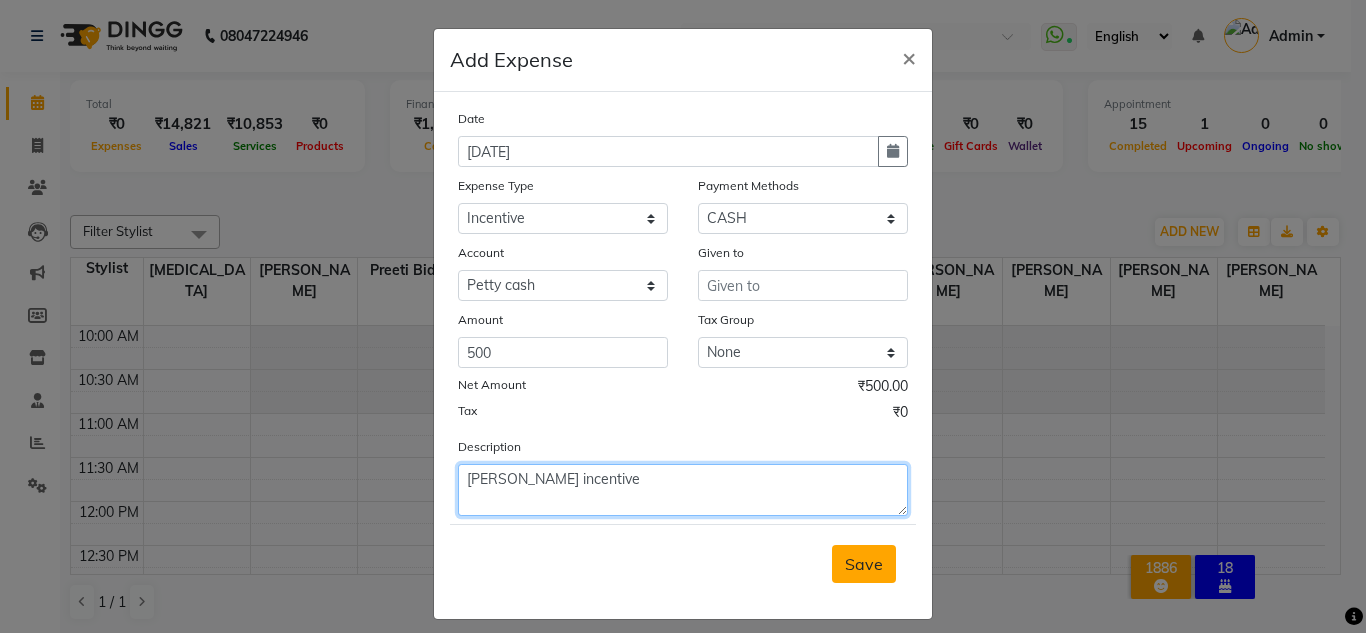 type on "deepu incentive" 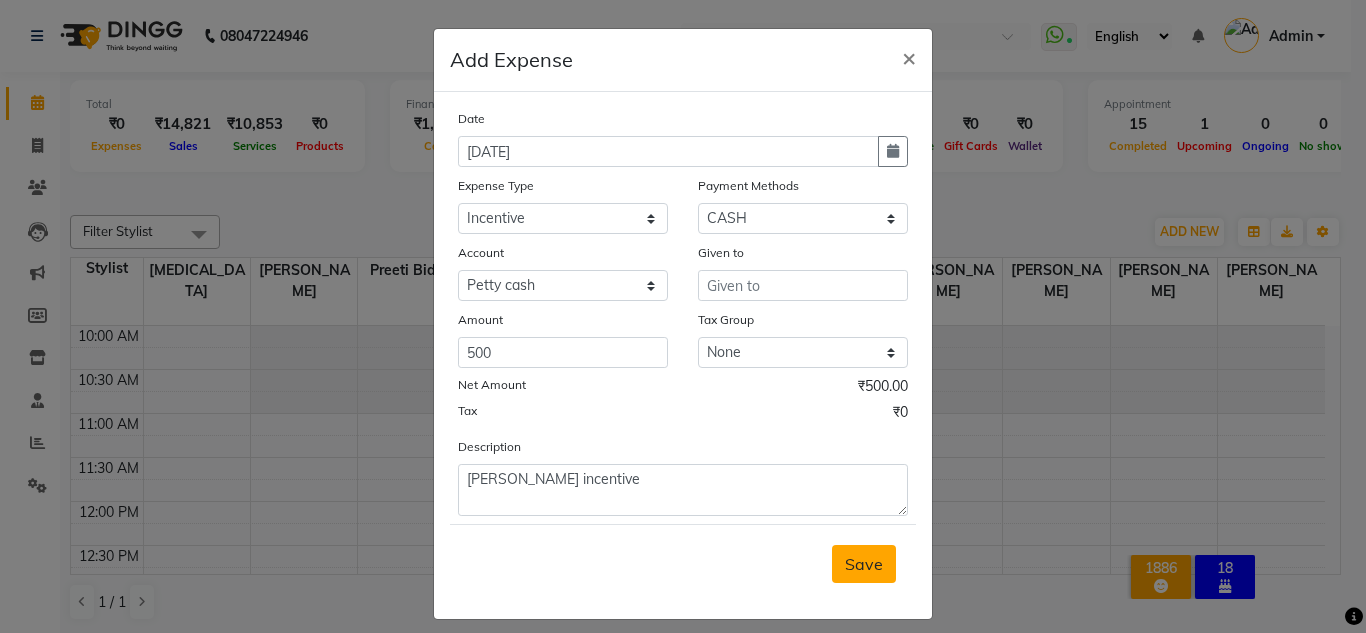 click on "Save" at bounding box center [864, 564] 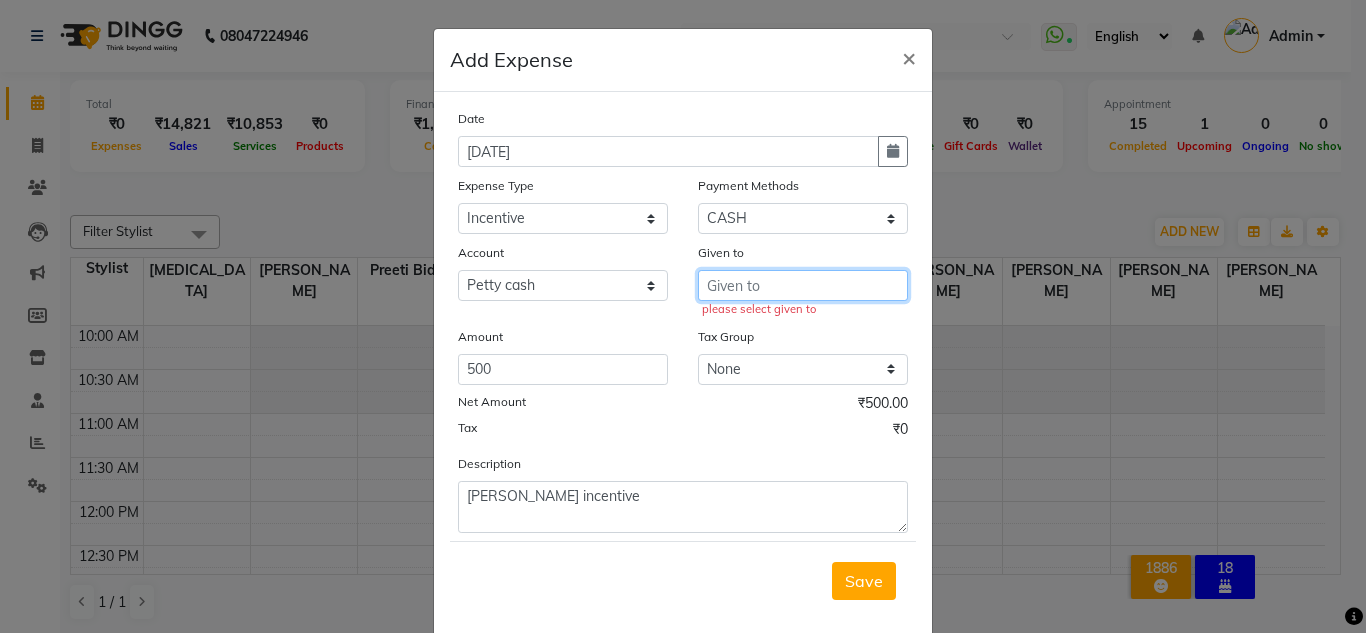 click at bounding box center (803, 285) 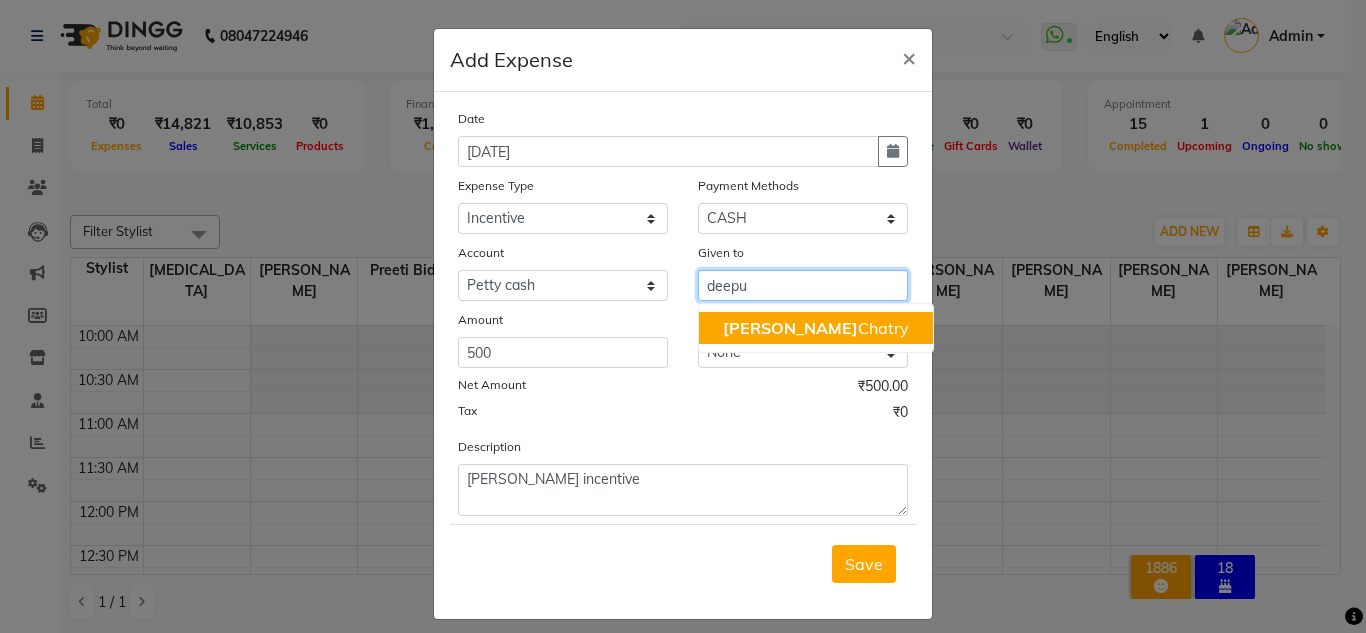 click on "Deepu  Chatry" at bounding box center (816, 328) 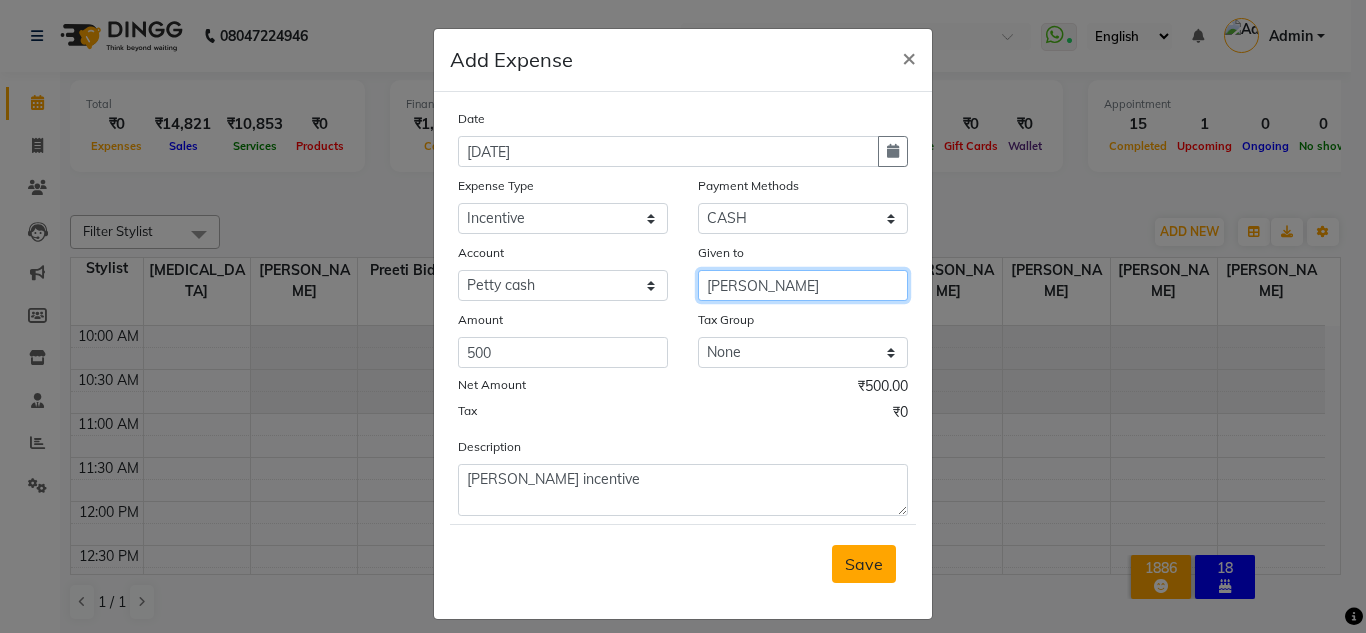 type on "Deepu Chatry" 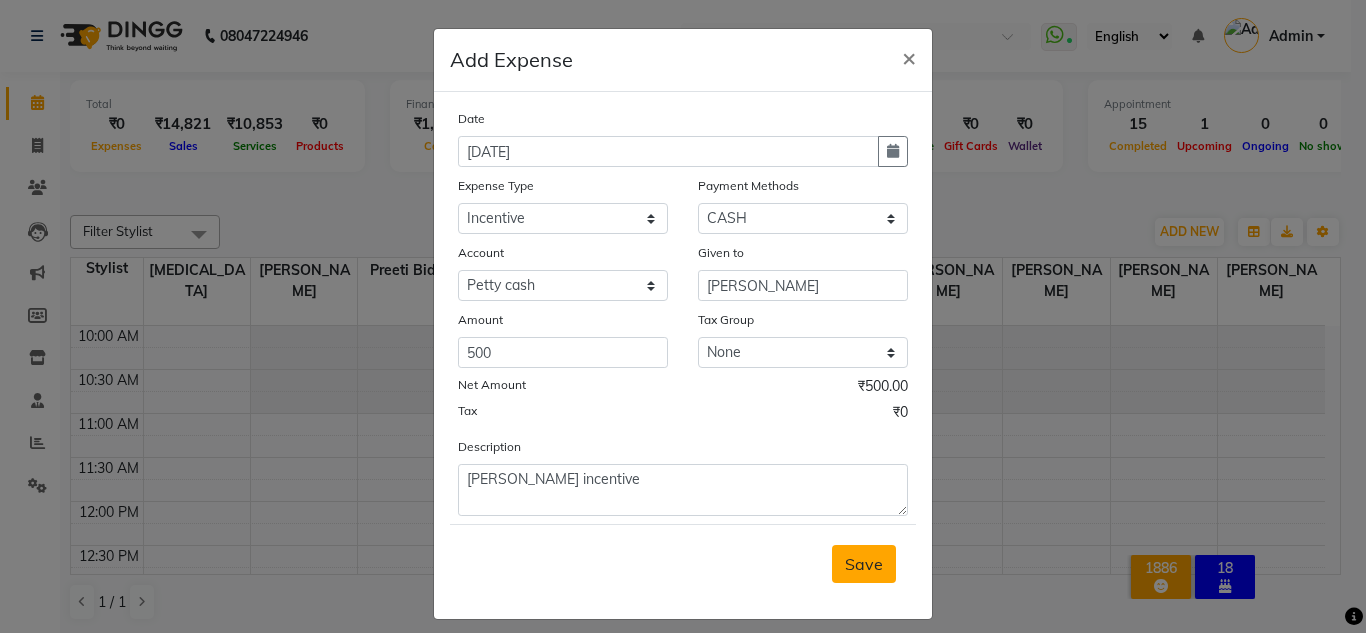click on "Save" at bounding box center [864, 564] 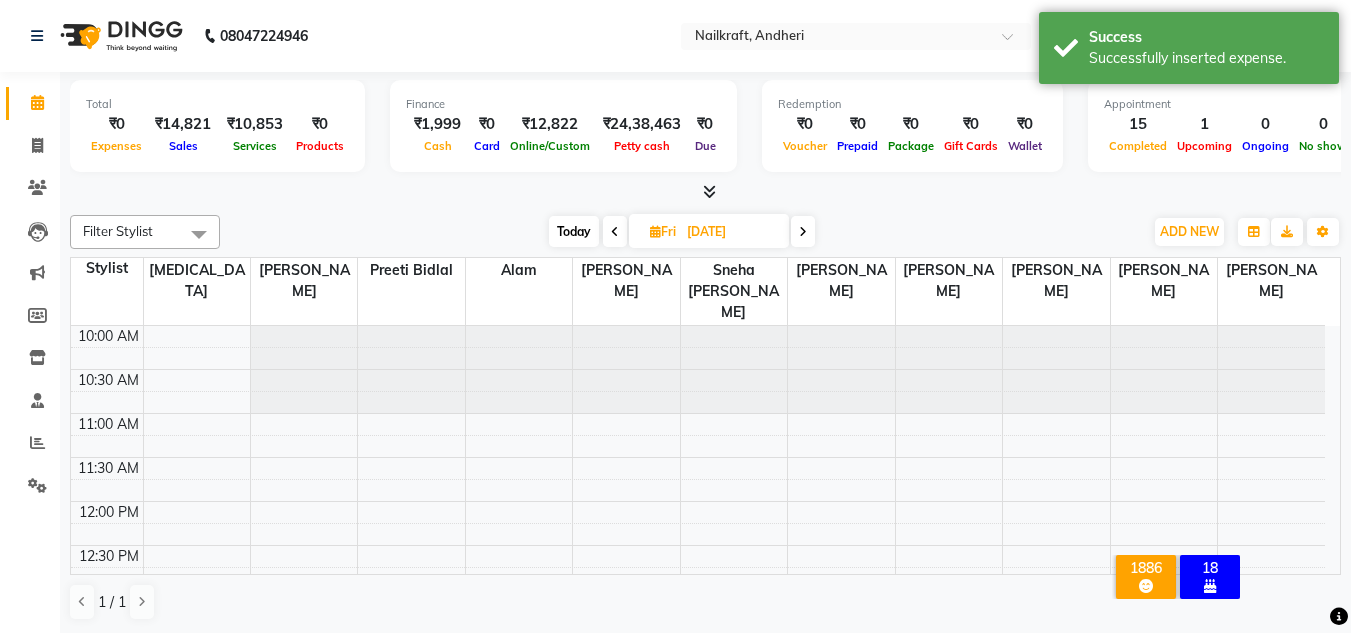 click on "Filter Stylist Select All Alam Arshad shaikh Deepu Chatry Neetu Nikita NITA  CHAHAL  Pooja Mehral Preeti Bidlal Sanya Shaikh Sneha Balu Ichake Vaishali Vinod Yadav Today  Fri 11-07-2025 Toggle Dropdown Add Appointment Add Invoice Add Expense Add Attendance Add Client Add Transaction Toggle Dropdown Add Appointment Add Invoice Add Expense Add Attendance Add Client ADD NEW Toggle Dropdown Add Appointment Add Invoice Add Expense Add Attendance Add Client Add Transaction Filter Stylist Select All Alam Arshad shaikh Deepu Chatry Neetu Nikita NITA  CHAHAL  Pooja Mehral Preeti Bidlal Sanya Shaikh Sneha Balu Ichake Vaishali Vinod Yadav Group By  Staff View   Room View  View as Vertical  Vertical - Week View  Horizontal  Horizontal - Week View  List  Toggle Dropdown Calendar Settings Manage Tags   Arrange Stylists   Reset Stylists  Full Screen Appointment Form Zoom 100% Staff/Room Display Count 11 Stylist Nikita Neetu Preeti Bidlal Alam Sanya Shaikh Sneha Balu Ichake Deepu Chatry NITA  CHAHAL  Pooja Mehral 10:00 AM" 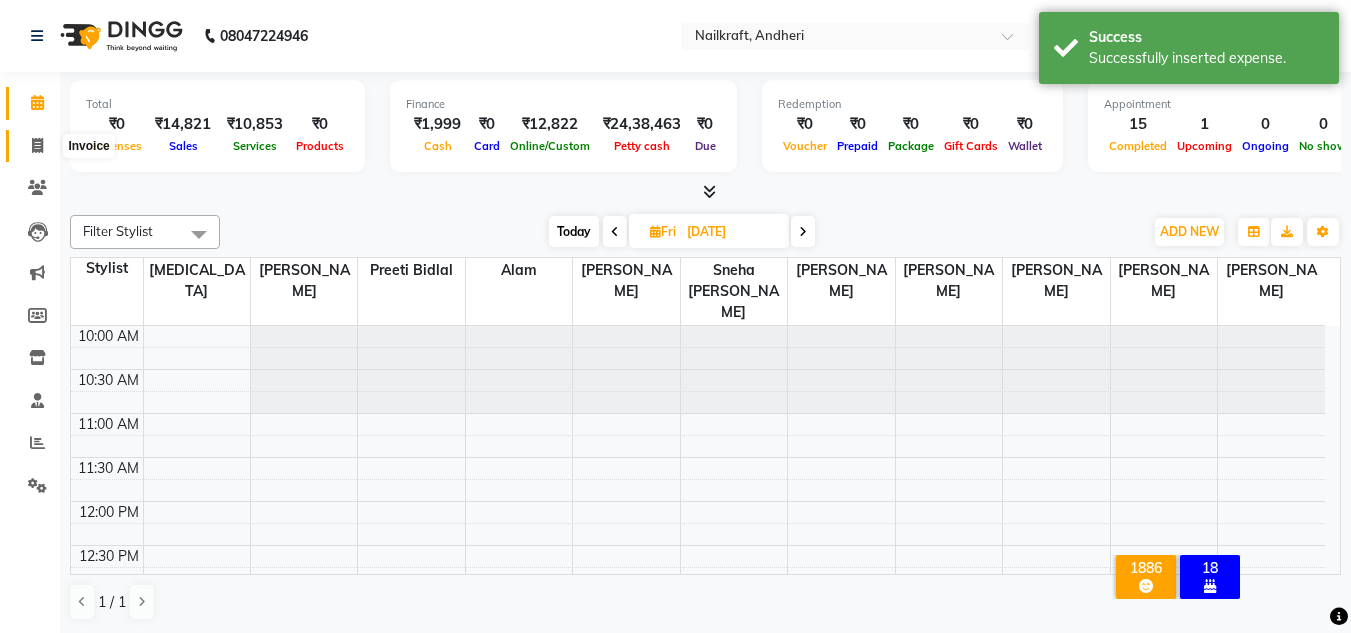 click 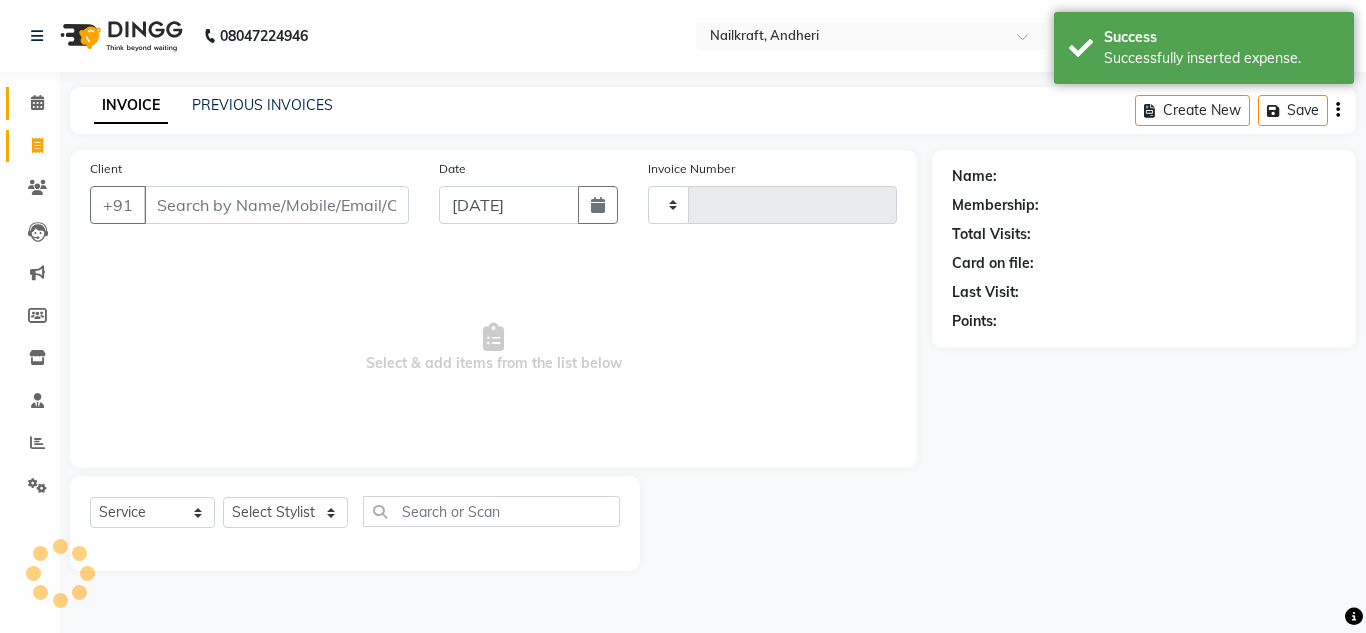 type on "1461" 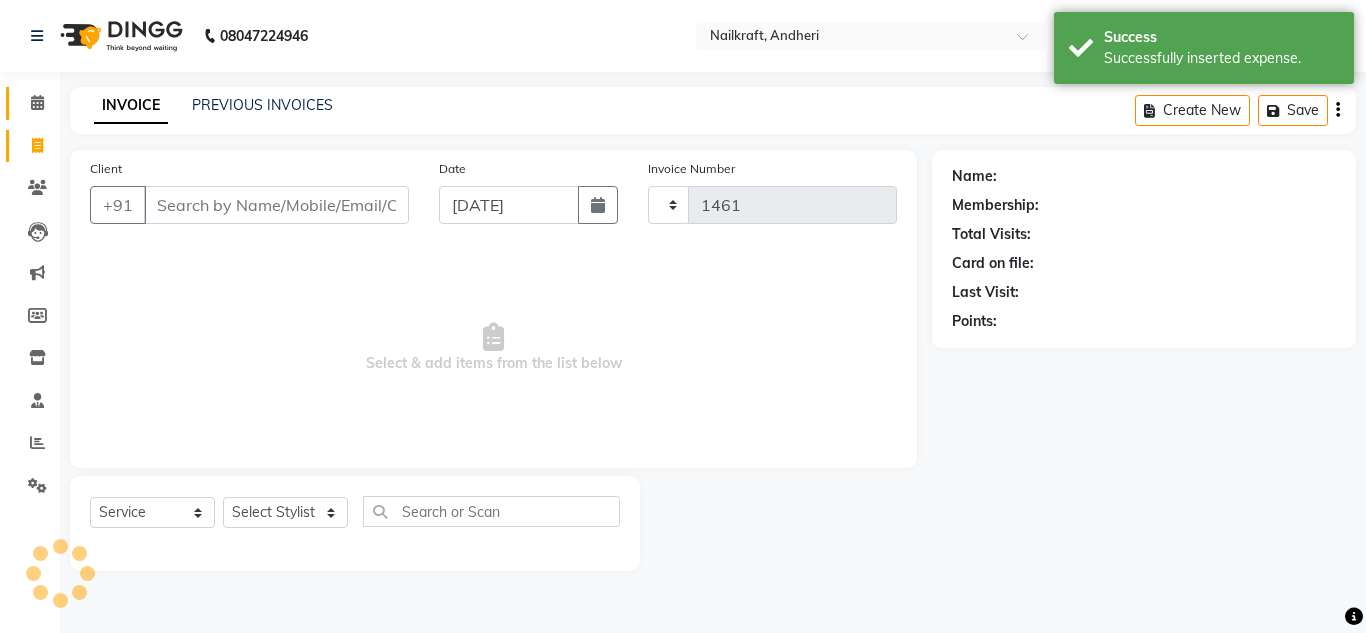 select on "6081" 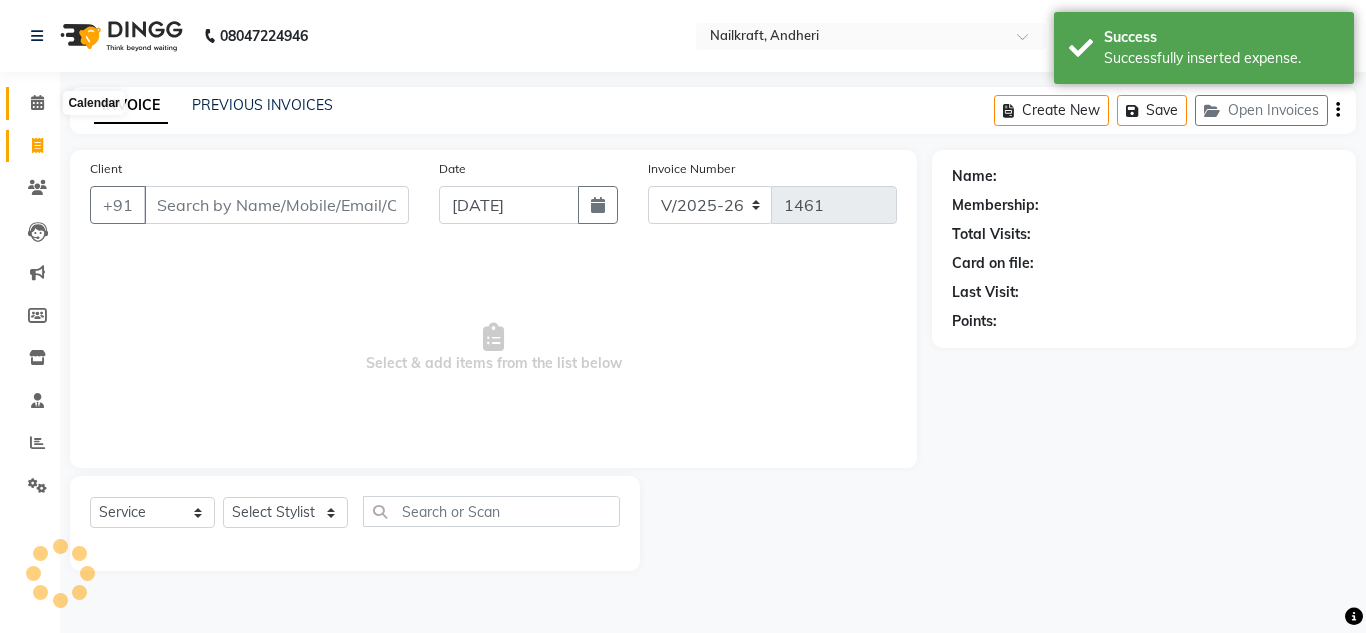 click 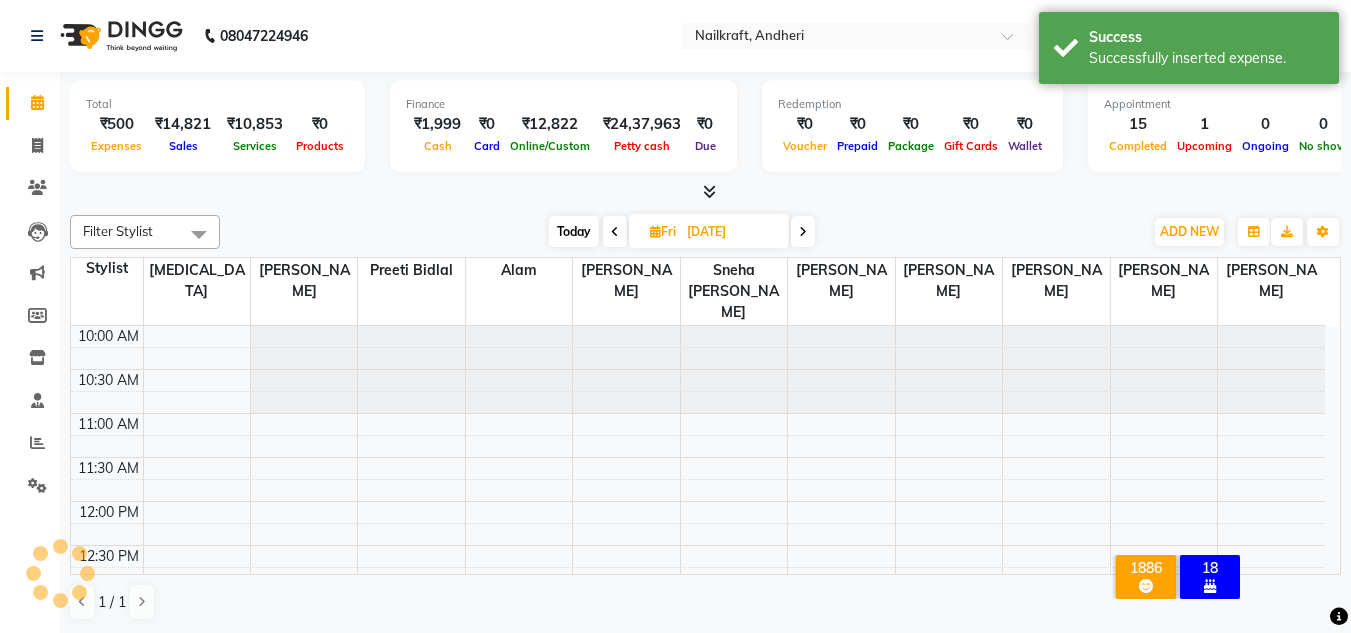 scroll, scrollTop: 0, scrollLeft: 0, axis: both 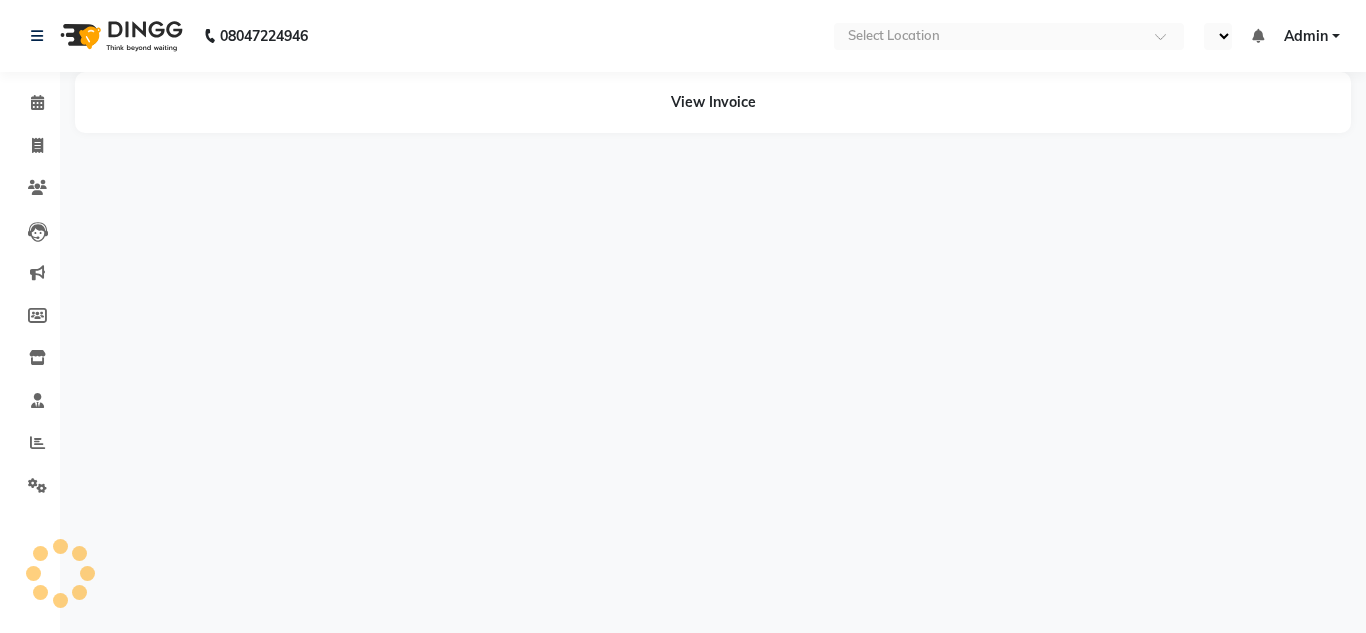 select on "en" 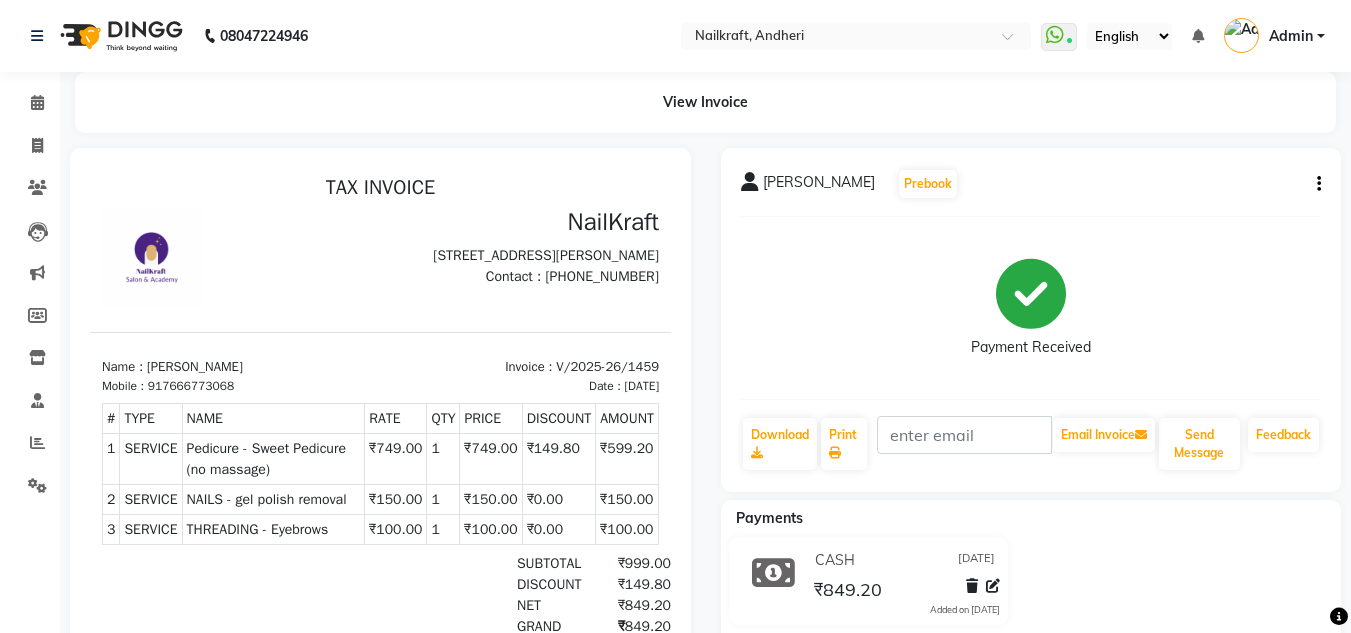 scroll, scrollTop: 0, scrollLeft: 0, axis: both 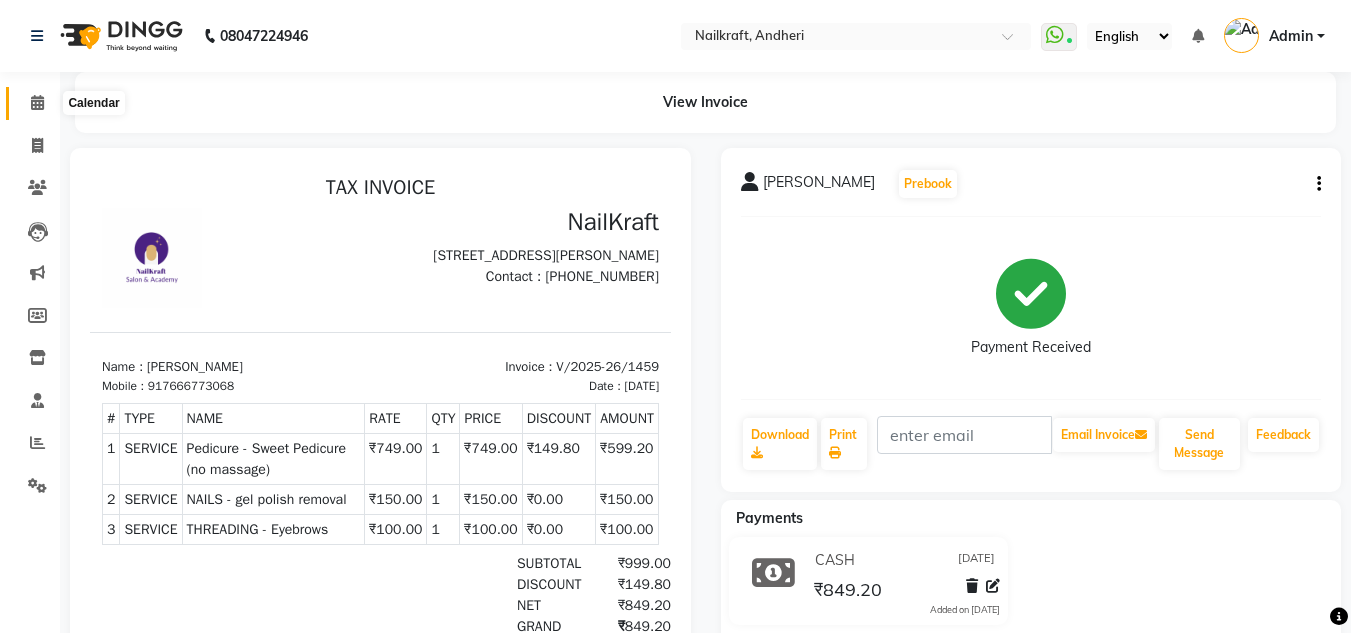 click 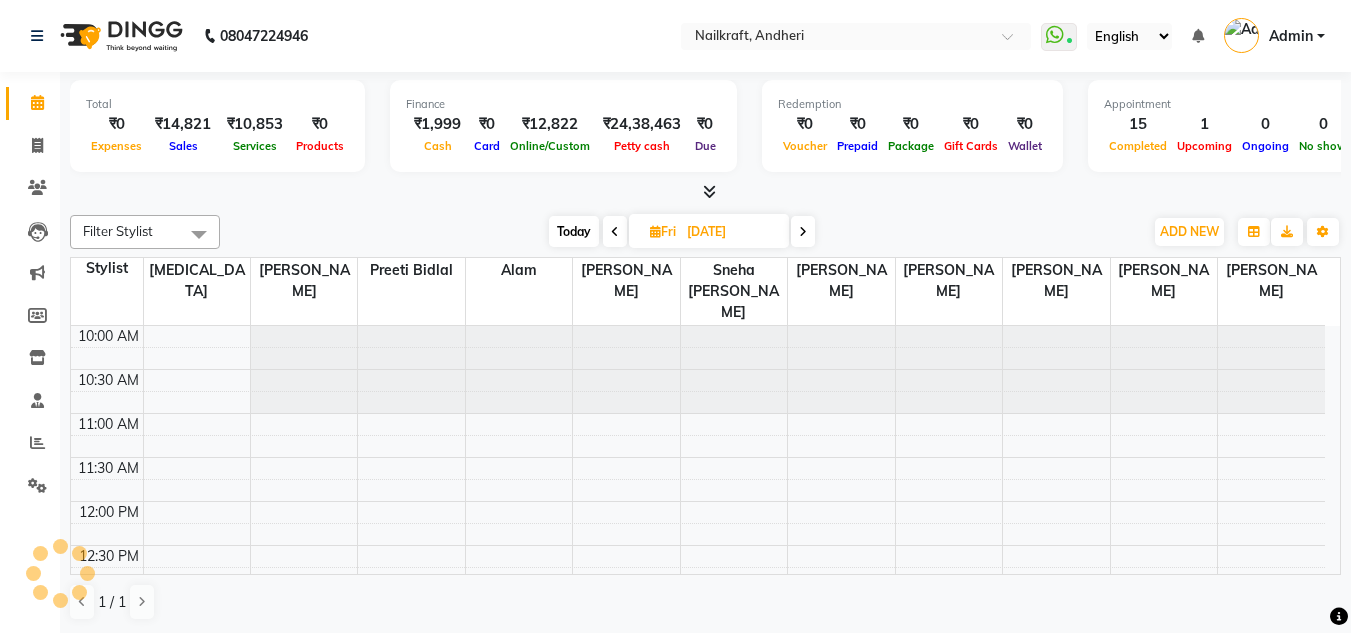 scroll, scrollTop: 0, scrollLeft: 0, axis: both 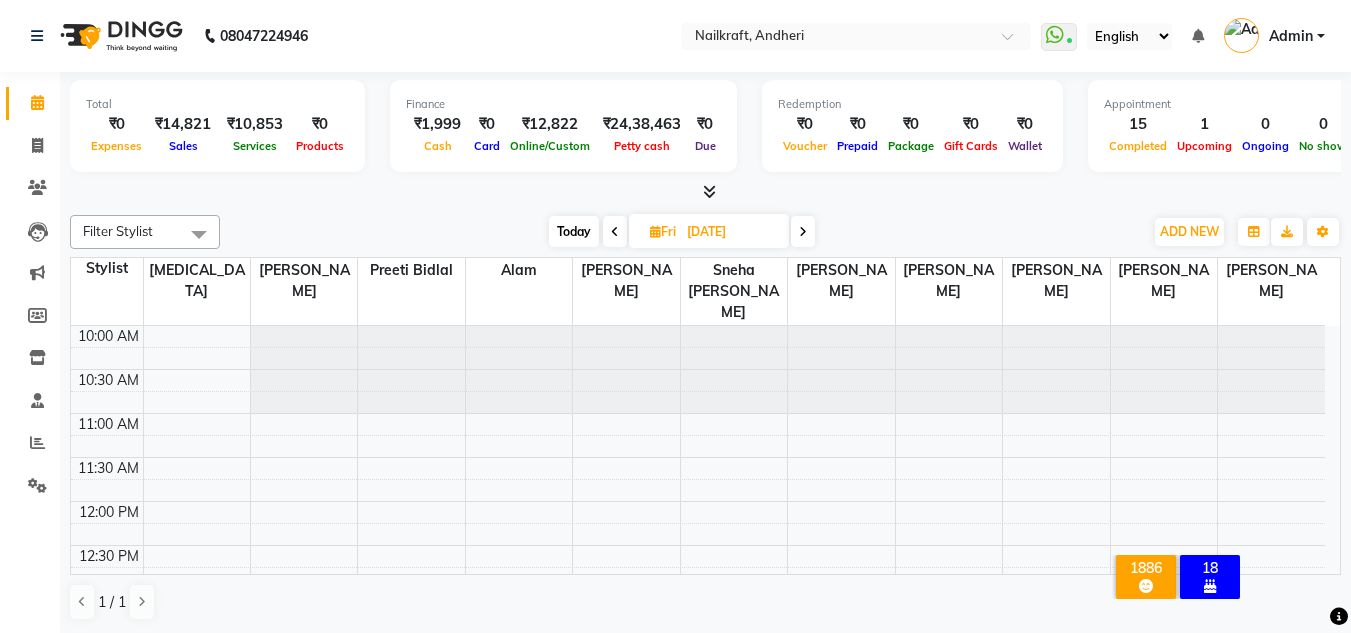 click on "Total  ₹0  Expenses ₹14,821  Sales ₹10,853  Services ₹0  Products Finance  ₹1,999  Cash ₹0  Card ₹12,822  Online/Custom ₹24,38,463 [PERSON_NAME] cash ₹0 Due  Redemption  ₹0 Voucher ₹0 Prepaid ₹0 Package ₹0  Gift Cards ₹0  Wallet  Appointment  15 Completed 1 Upcoming 0 Ongoing 0 No show  Other sales  ₹2,818  Packages ₹1,000  Memberships ₹150  Vouchers ₹0  Prepaids ₹0  Gift Cards" at bounding box center [705, 129] 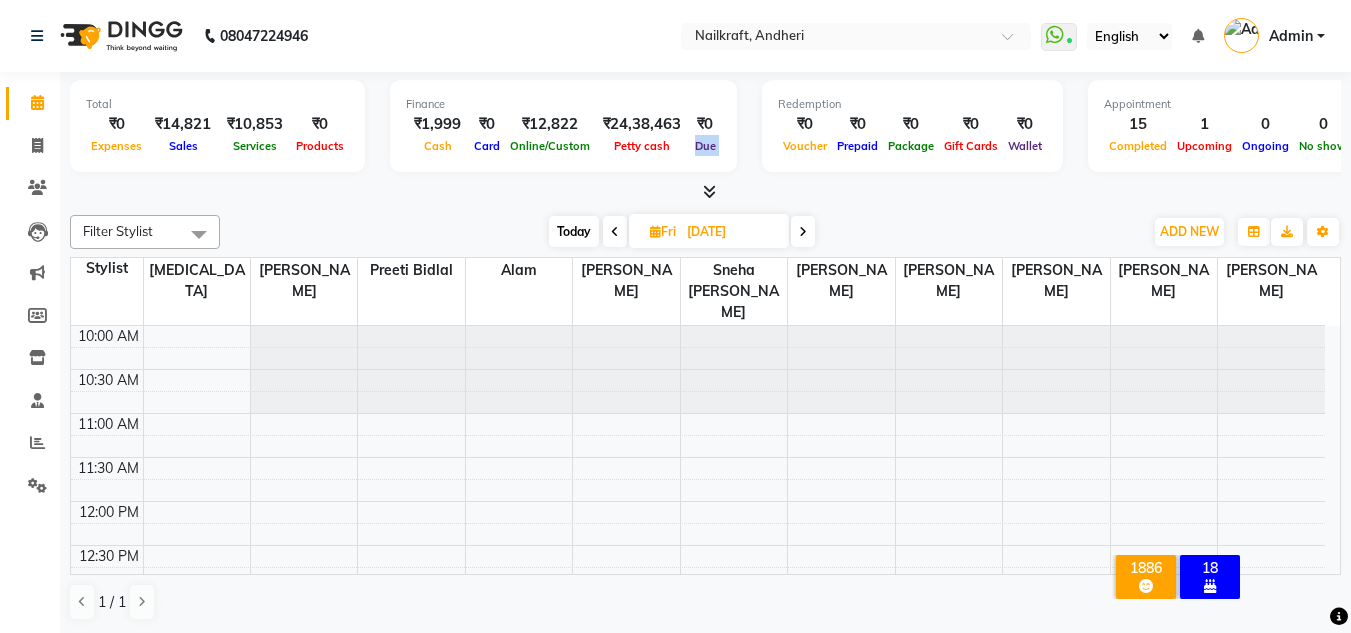 click on "Total  ₹0  Expenses ₹14,821  Sales ₹10,853  Services ₹0  Products Finance  ₹1,999  Cash ₹0  Card ₹12,822  Online/Custom ₹24,38,463 [PERSON_NAME] cash ₹0 Due  Redemption  ₹0 Voucher ₹0 Prepaid ₹0 Package ₹0  Gift Cards ₹0  Wallet  Appointment  15 Completed 1 Upcoming 0 Ongoing 0 No show  Other sales  ₹2,818  Packages ₹1,000  Memberships ₹150  Vouchers ₹0  Prepaids ₹0  Gift Cards" at bounding box center [705, 129] 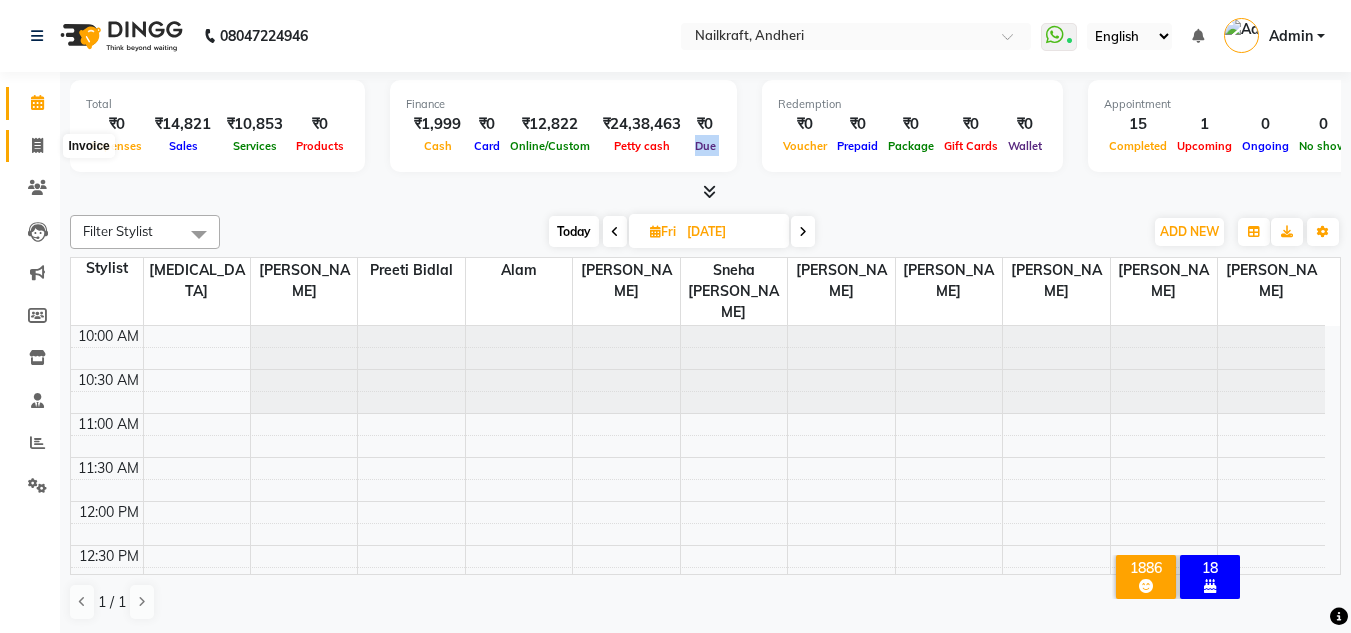 click 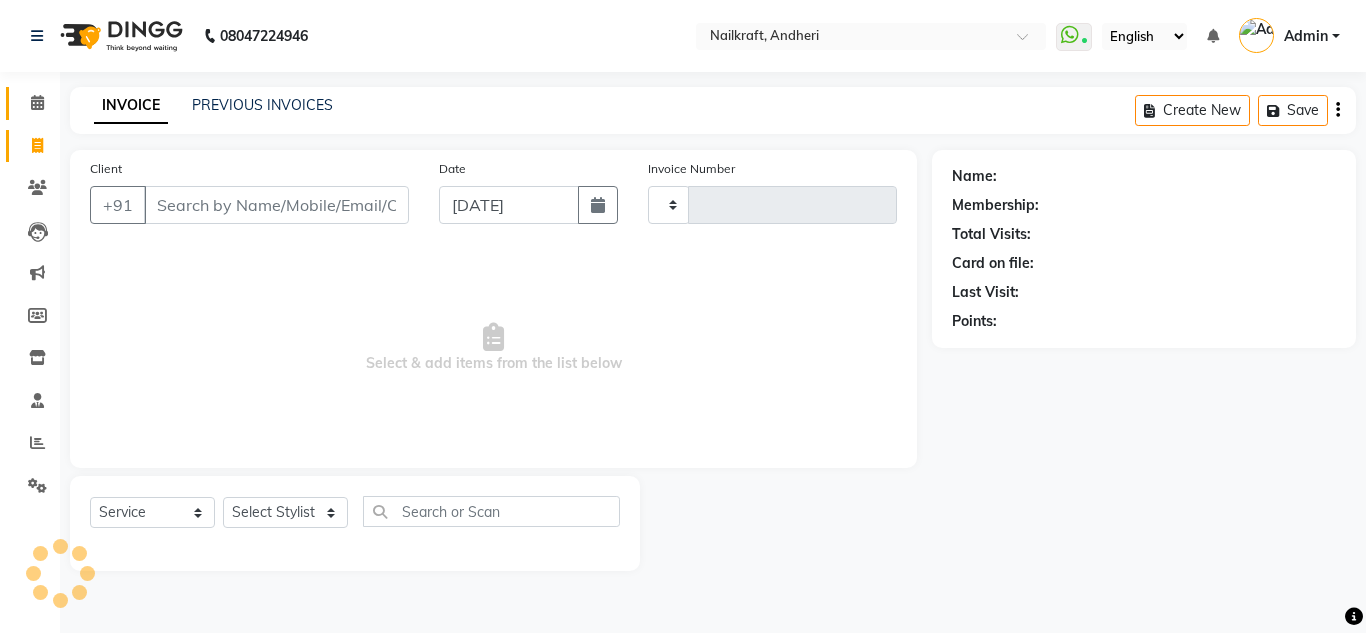 type on "1461" 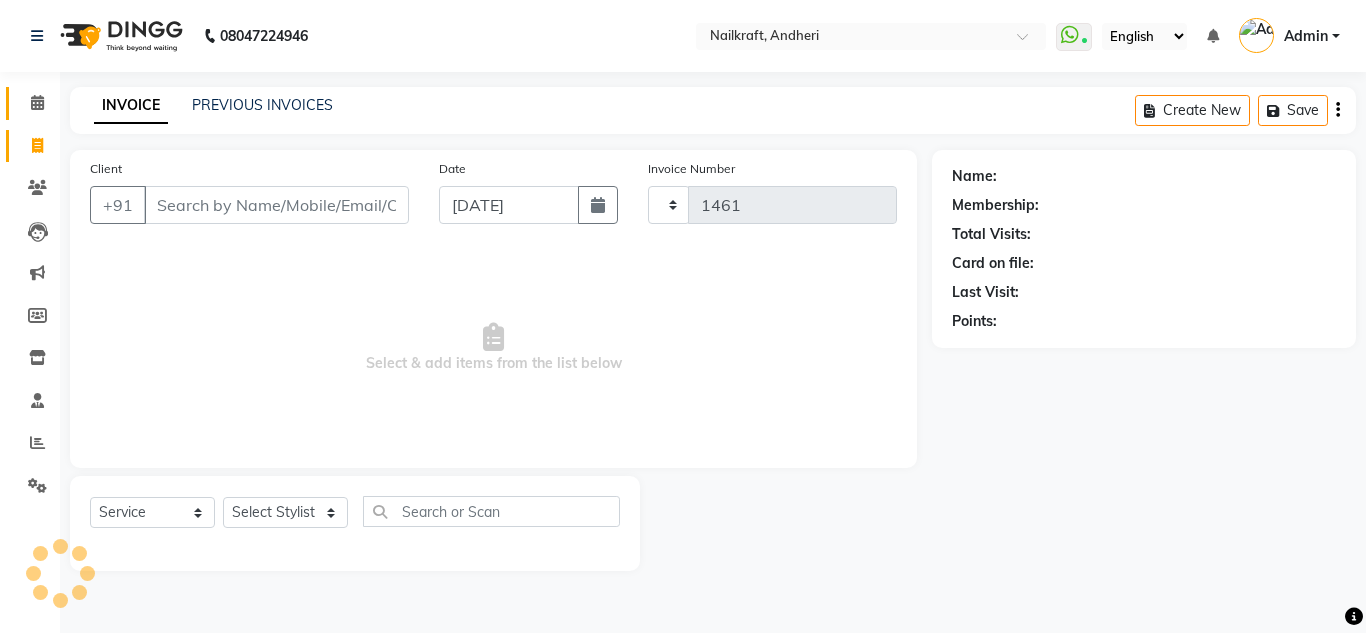 select on "6081" 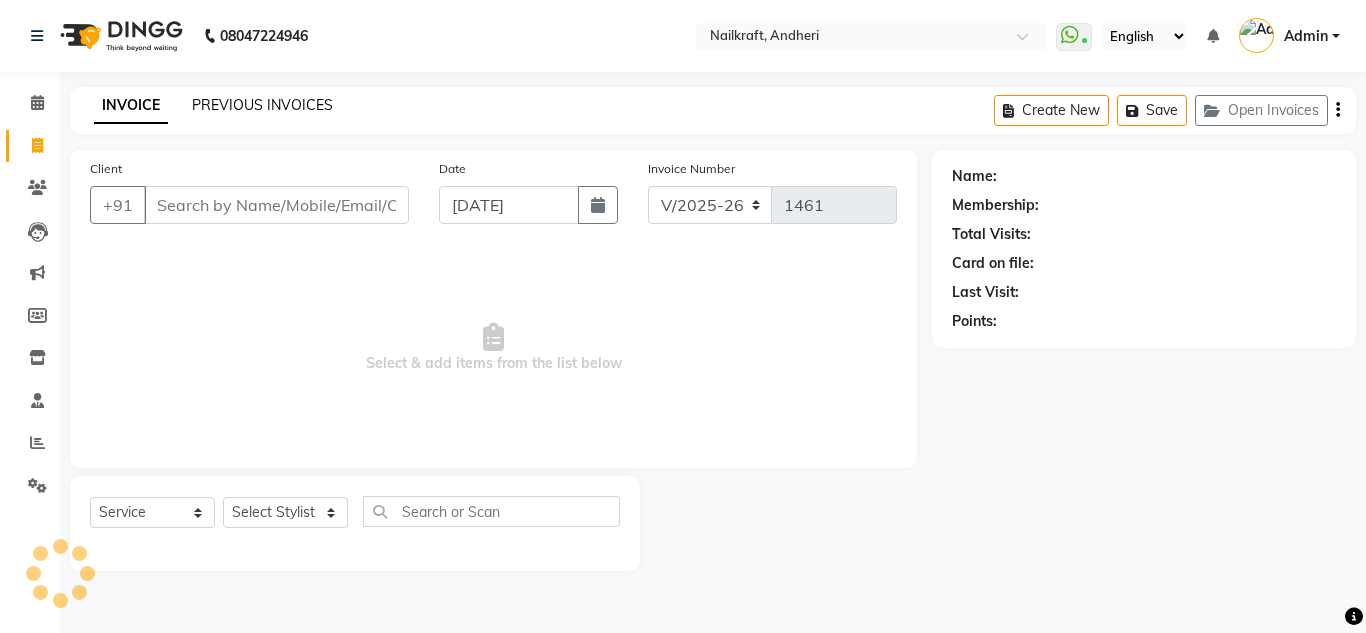 click on "PREVIOUS INVOICES" 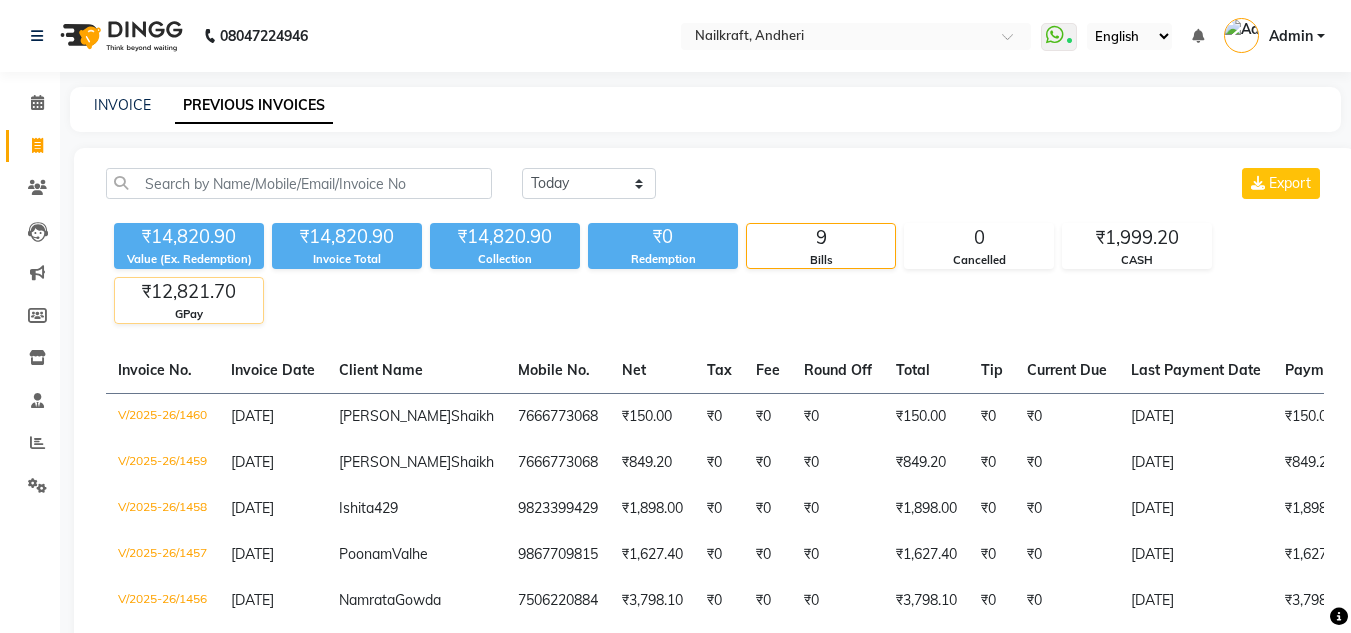 click on "₹12,821.70" 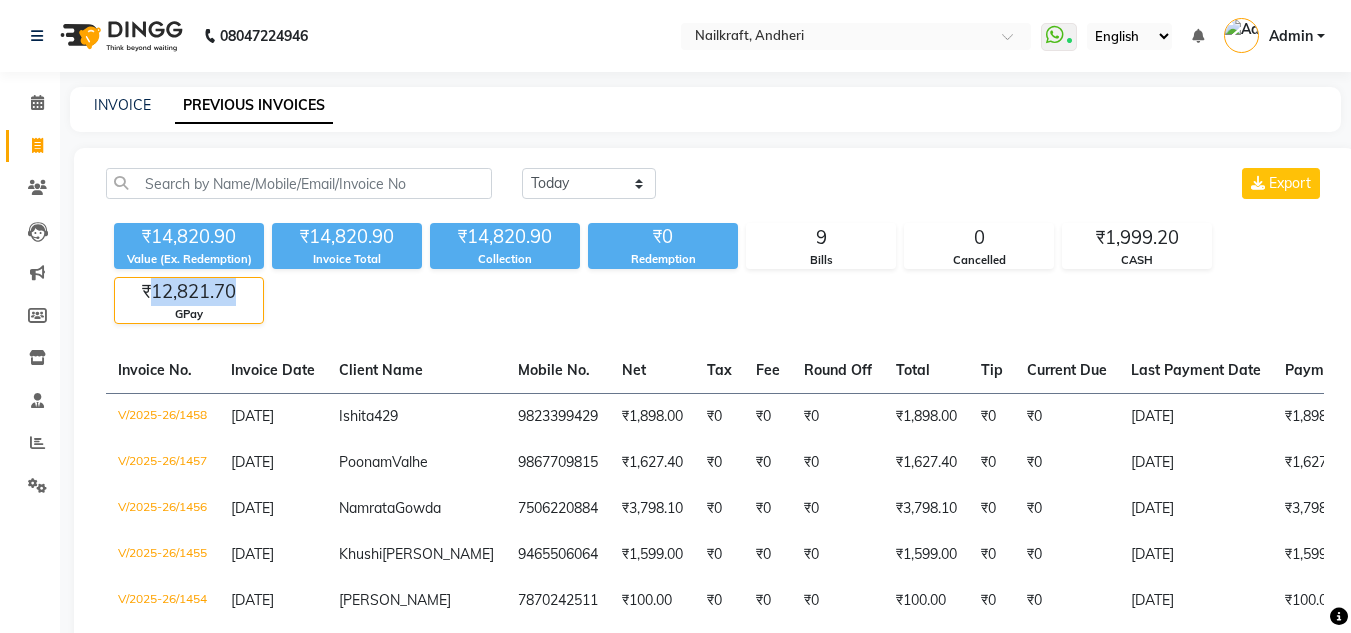 click on "₹12,821.70" 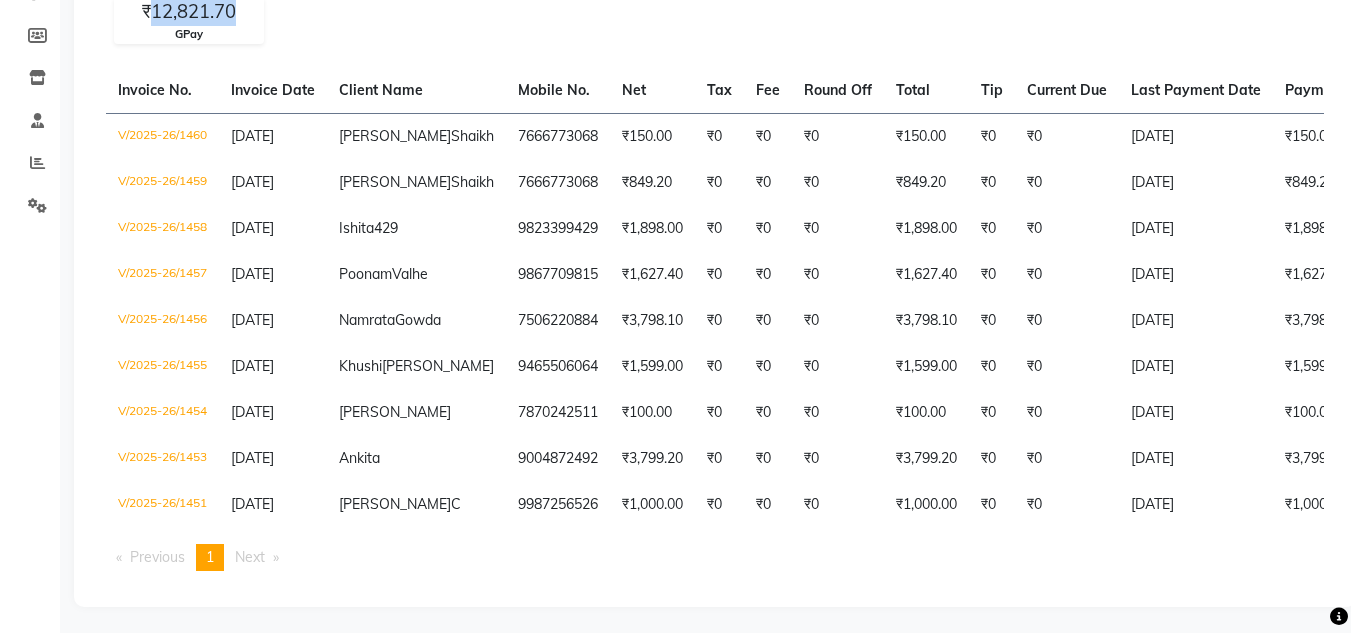 scroll, scrollTop: 320, scrollLeft: 0, axis: vertical 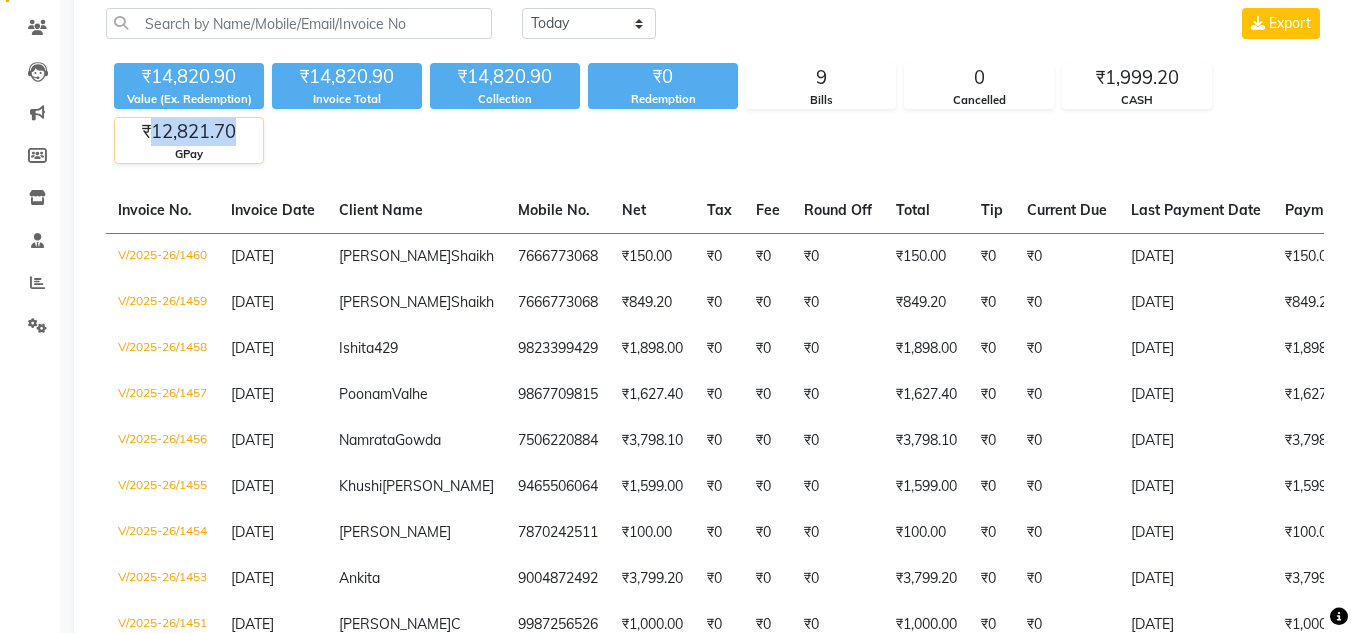 click on "₹12,821.70" 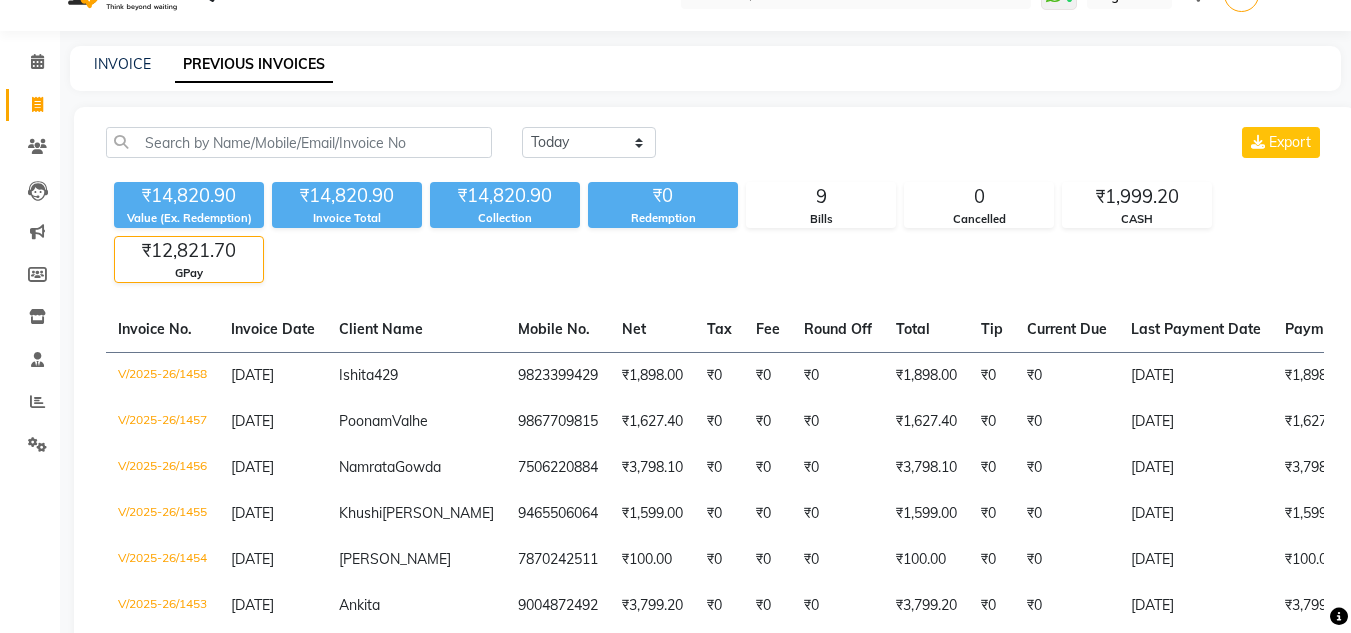 scroll, scrollTop: 11, scrollLeft: 0, axis: vertical 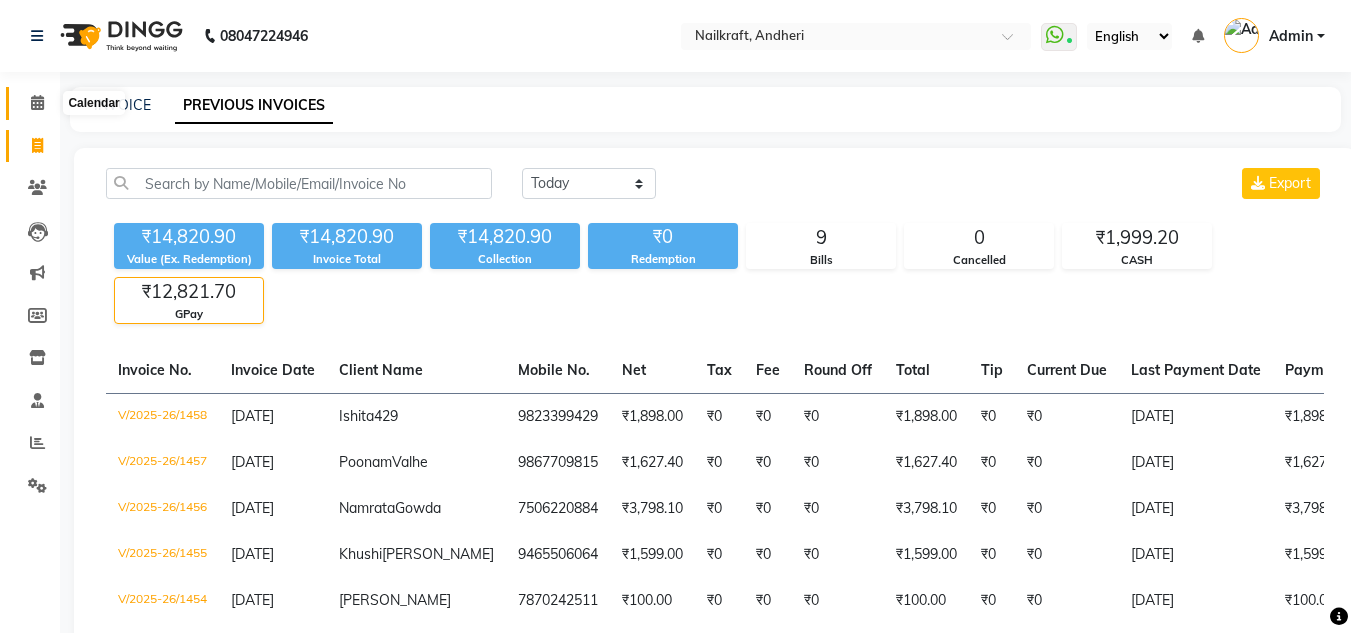 click 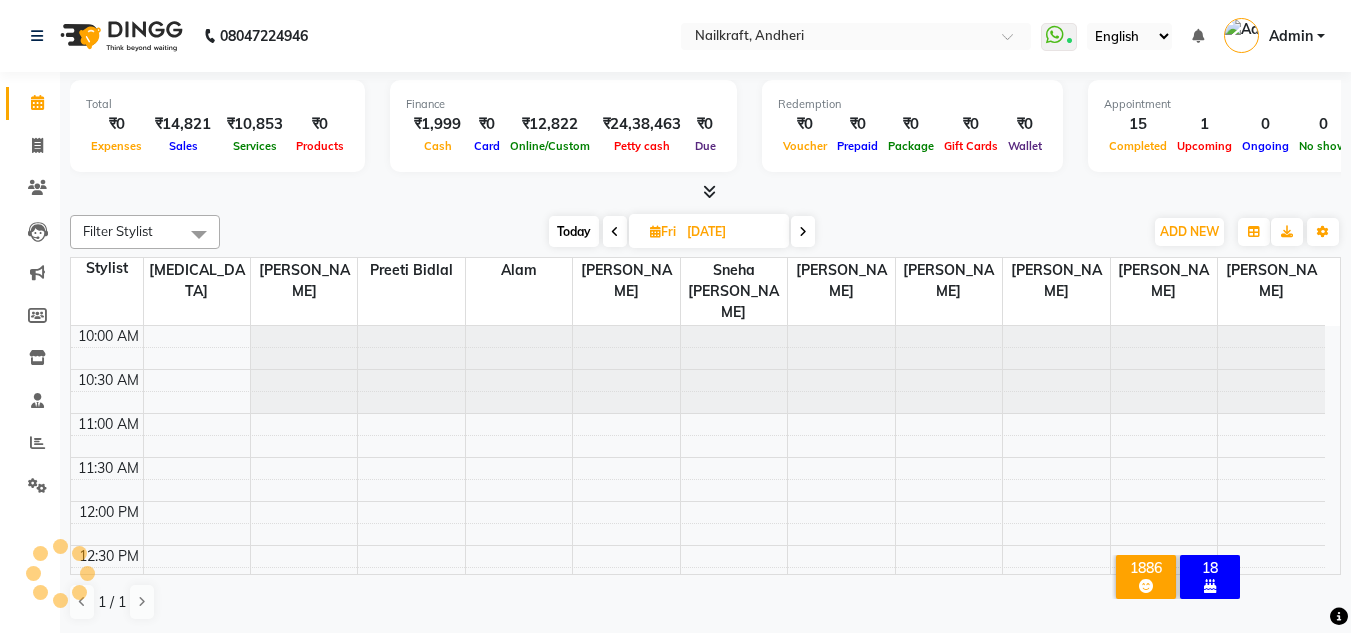 scroll, scrollTop: 786, scrollLeft: 0, axis: vertical 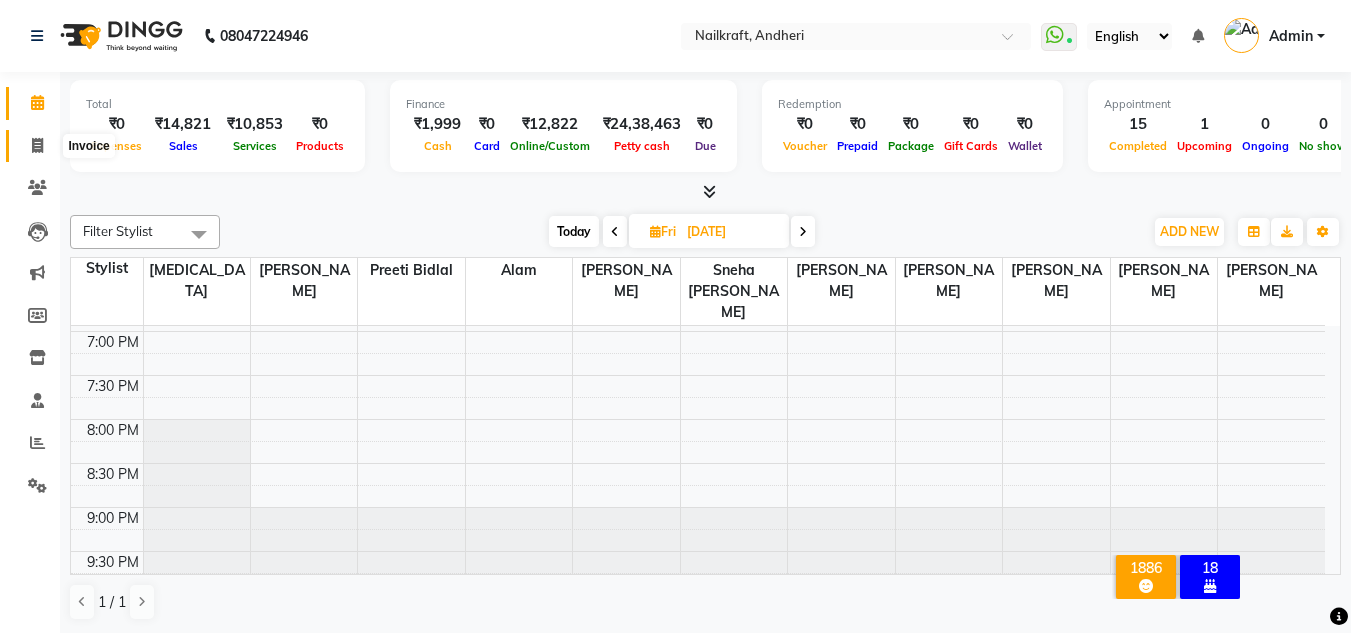 click 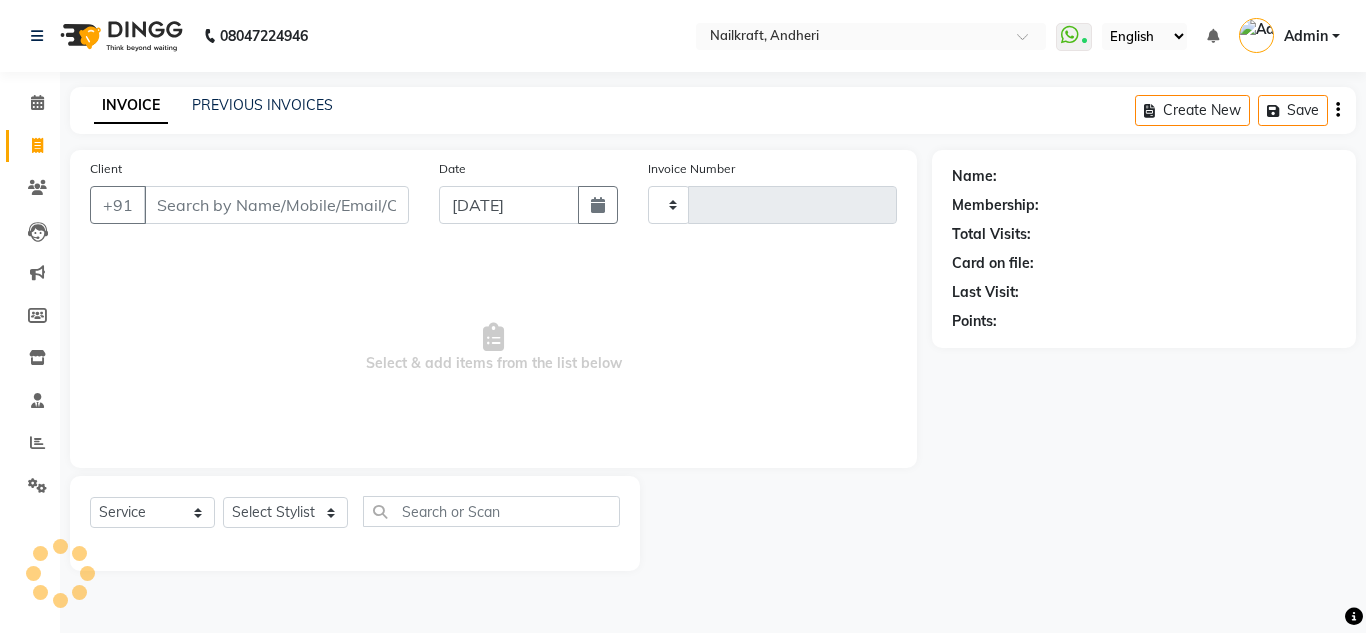 type on "1461" 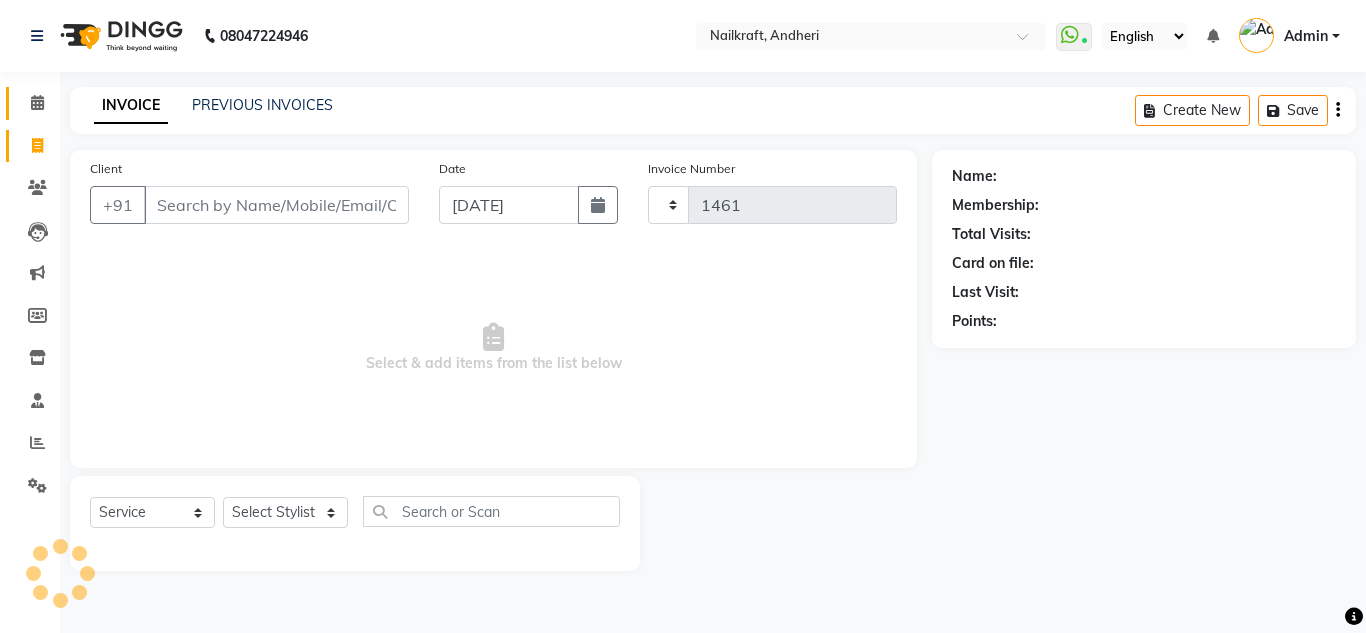 select on "6081" 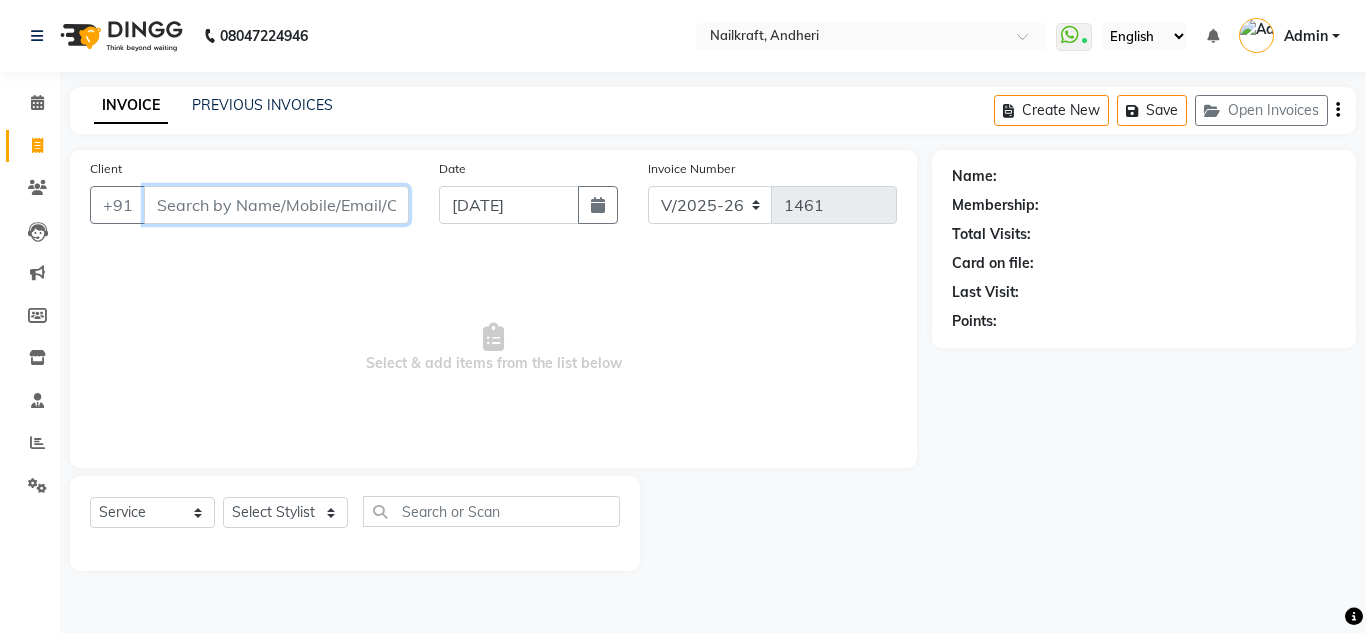 click on "Client" at bounding box center [276, 205] 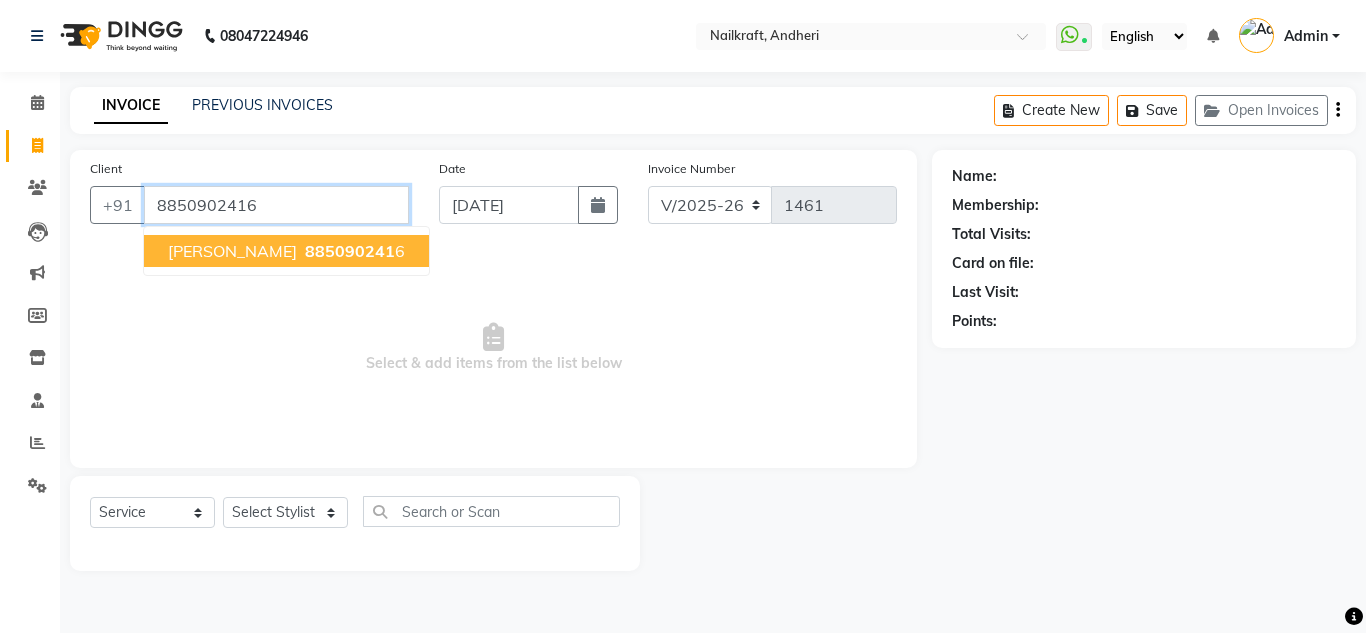 type on "8850902416" 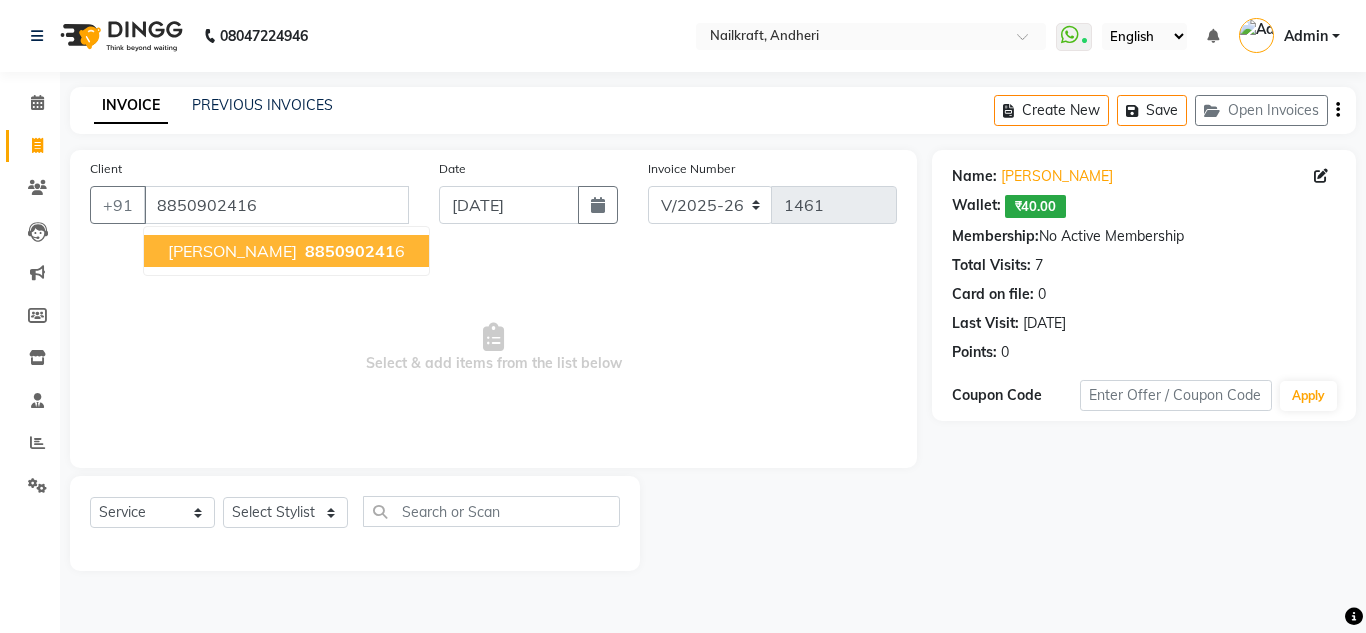 click on "885090241" at bounding box center (350, 251) 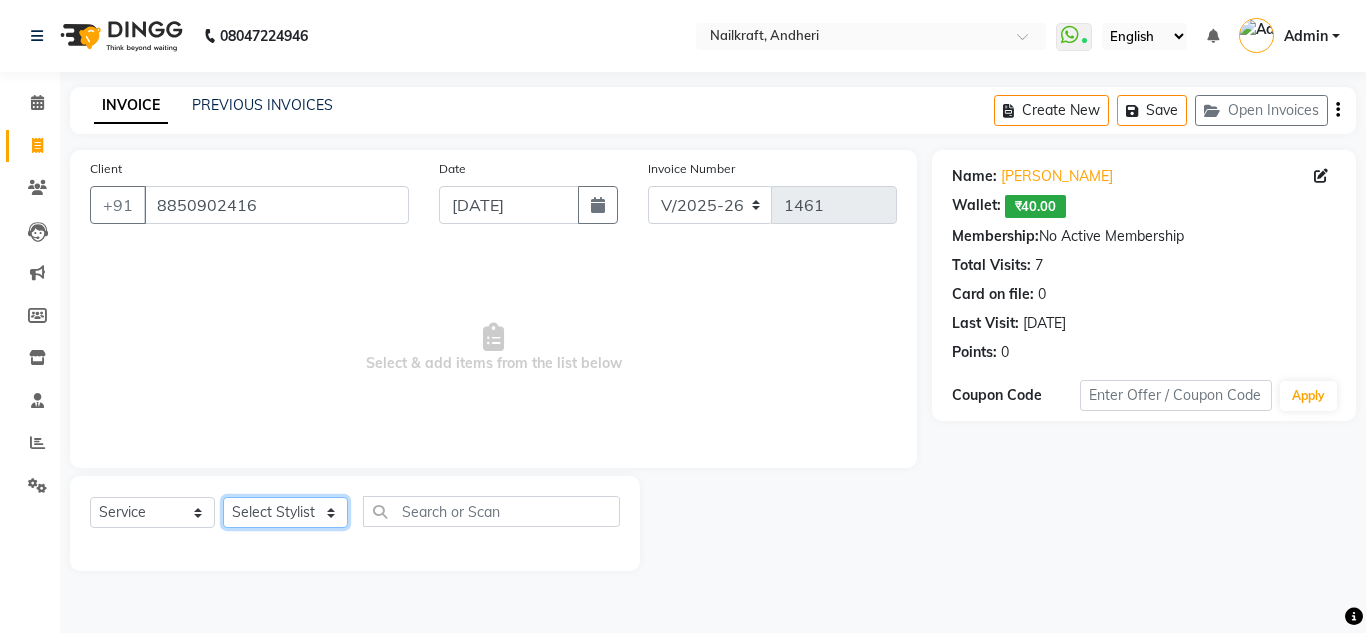 click on "Select Stylist Alam [PERSON_NAME] [PERSON_NAME] NailKraft [PERSON_NAME] [MEDICAL_DATA][PERSON_NAME]  Pooja Mehral Preeti Bidlal [PERSON_NAME] [PERSON_NAME] [PERSON_NAME] [PERSON_NAME]" 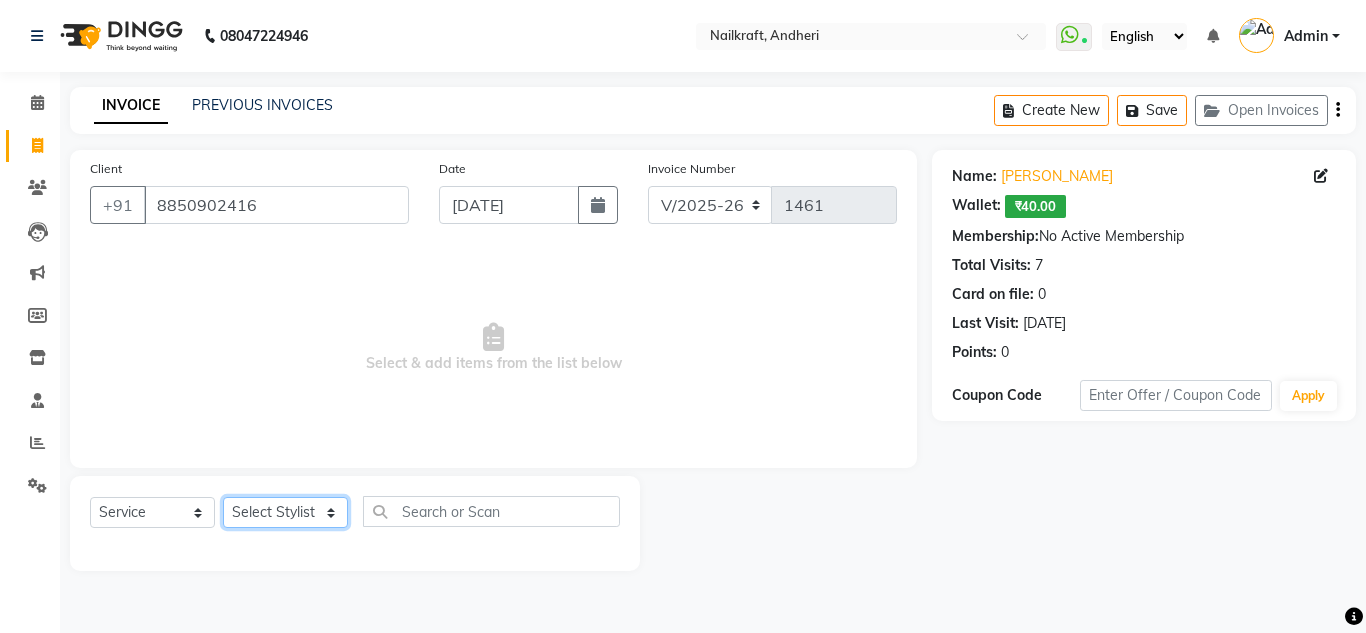select on "76415" 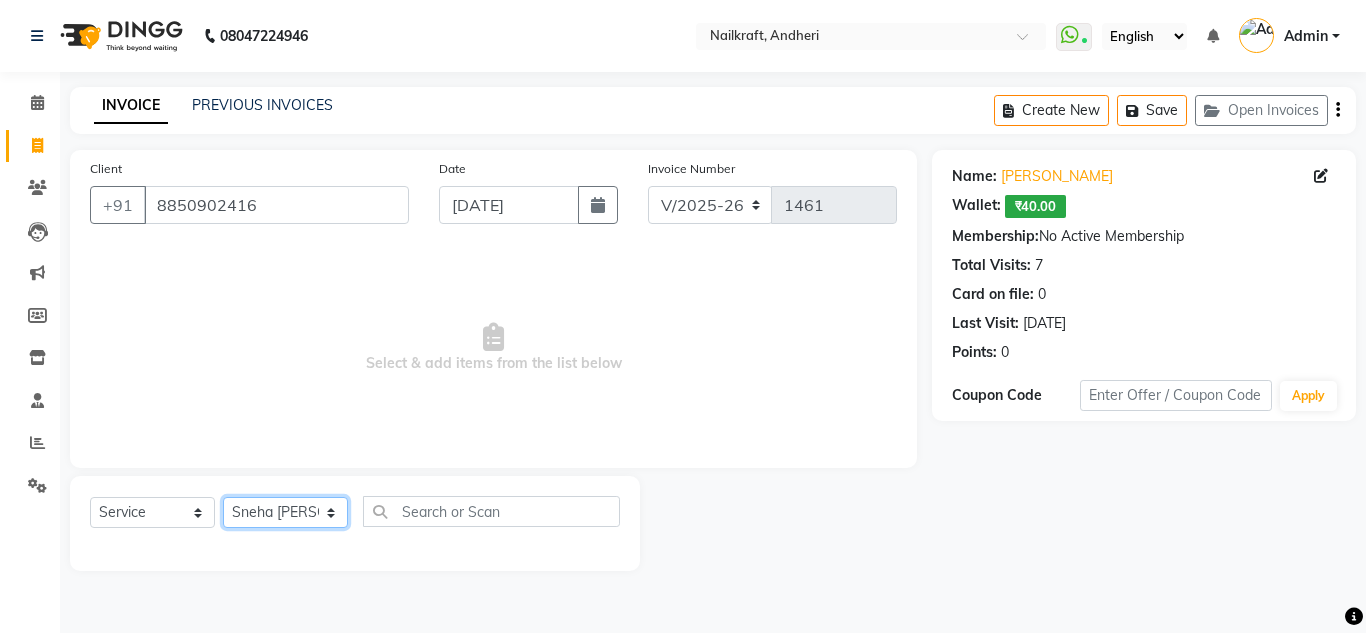 click on "Select Stylist Alam [PERSON_NAME] [PERSON_NAME] NailKraft [PERSON_NAME] [MEDICAL_DATA][PERSON_NAME]  Pooja Mehral Preeti Bidlal [PERSON_NAME] [PERSON_NAME] [PERSON_NAME] [PERSON_NAME]" 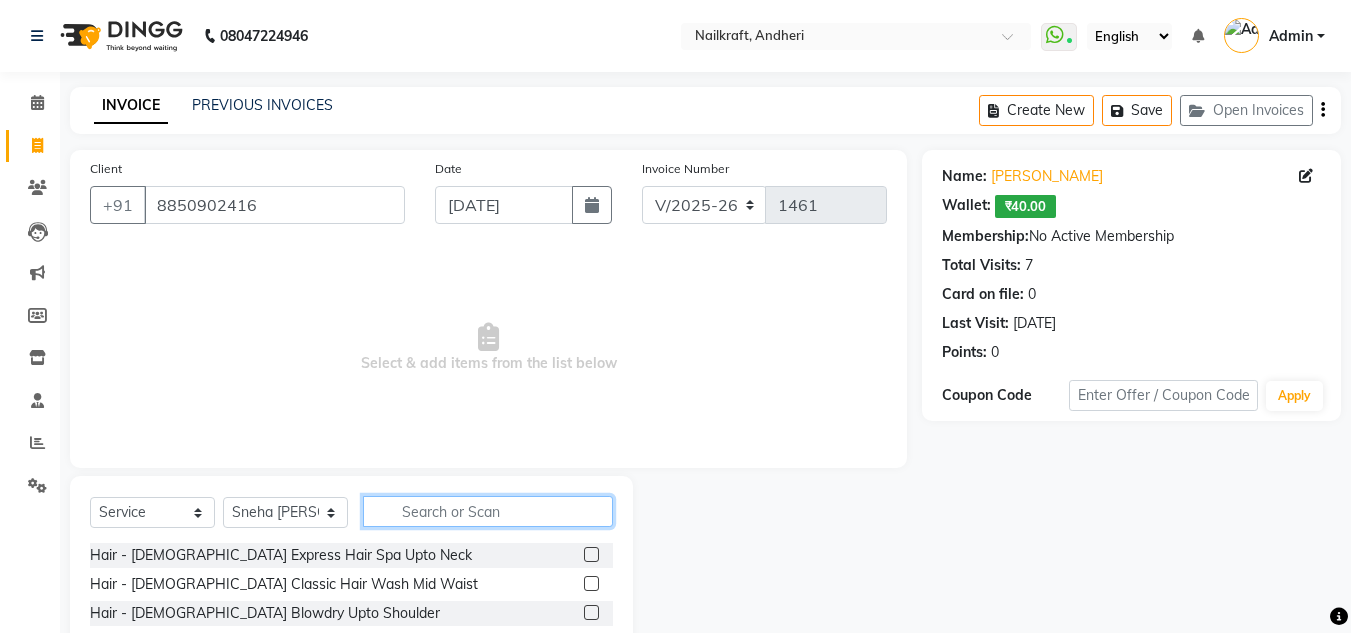 click 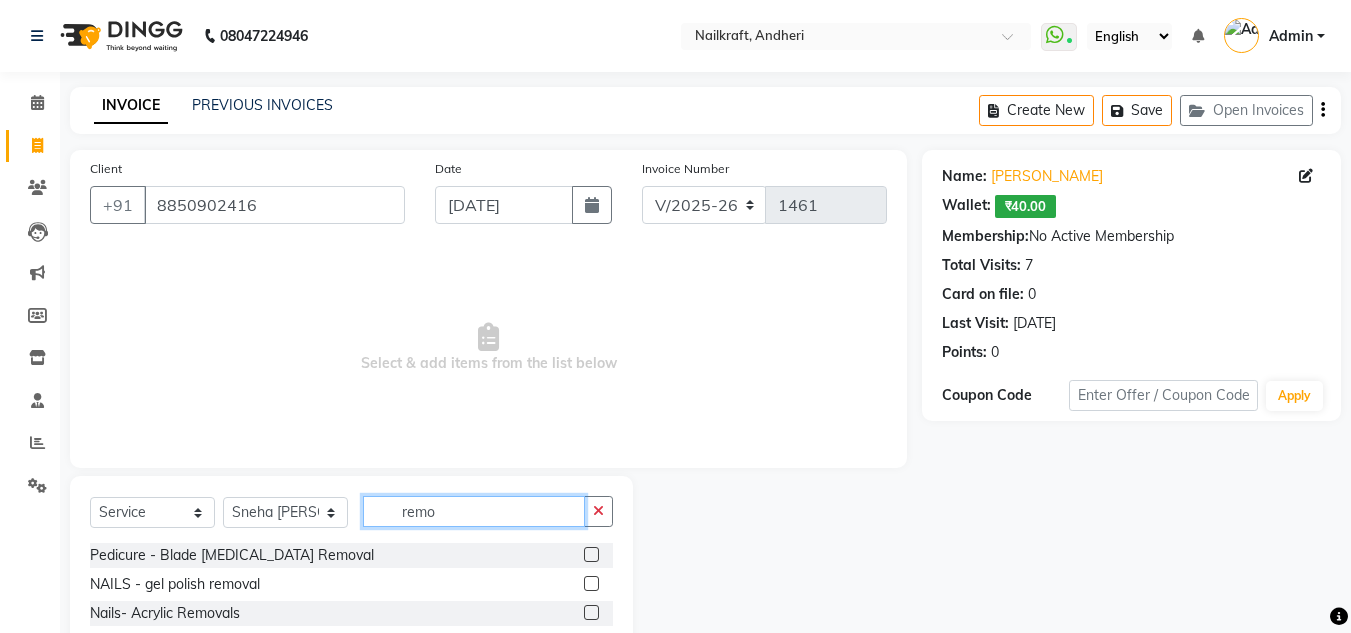 type on "remo" 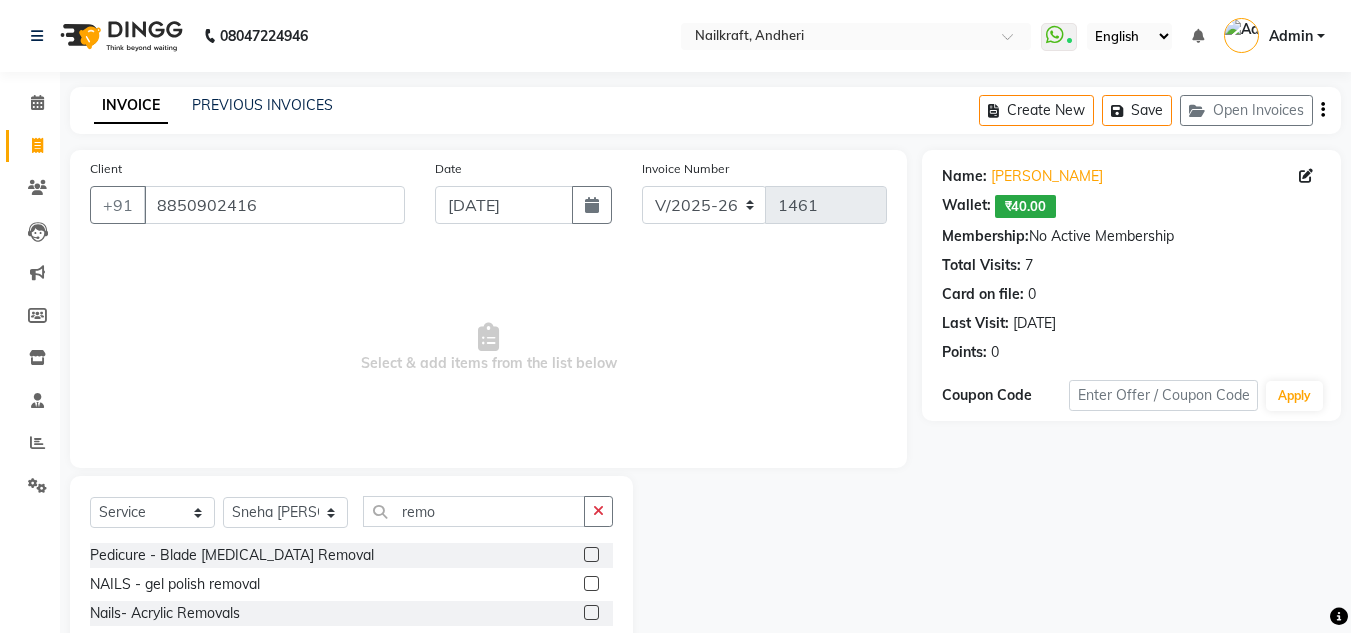 click 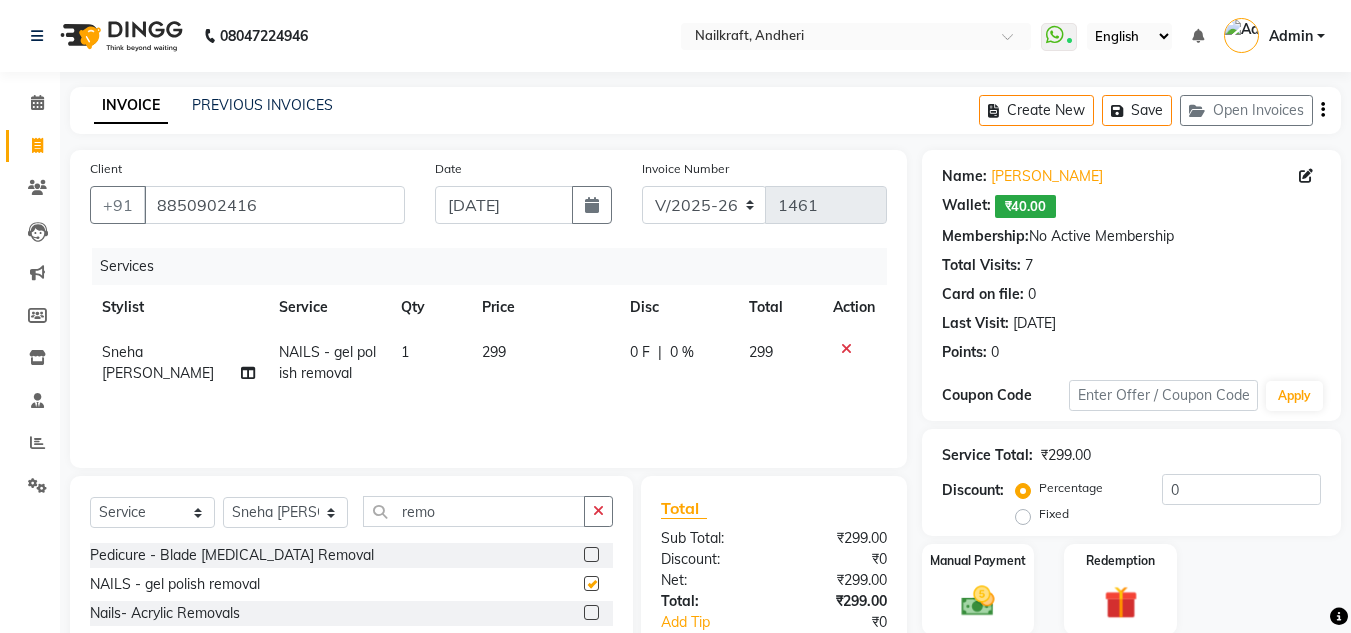 checkbox on "false" 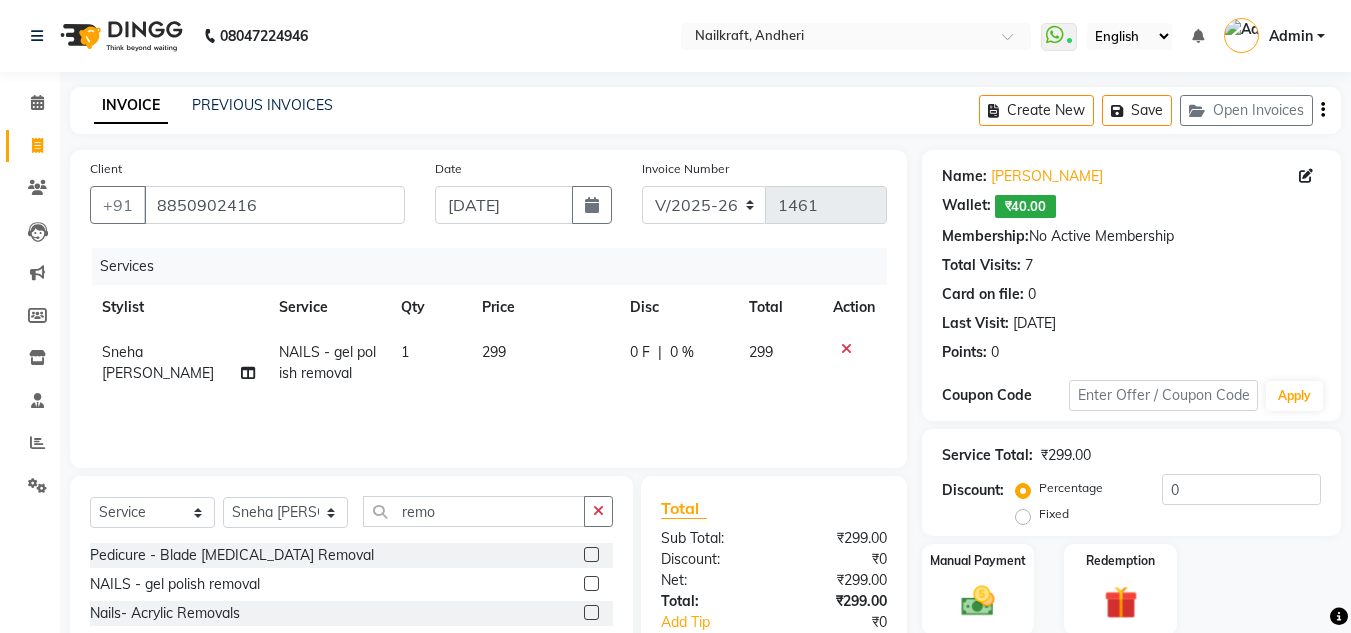 click 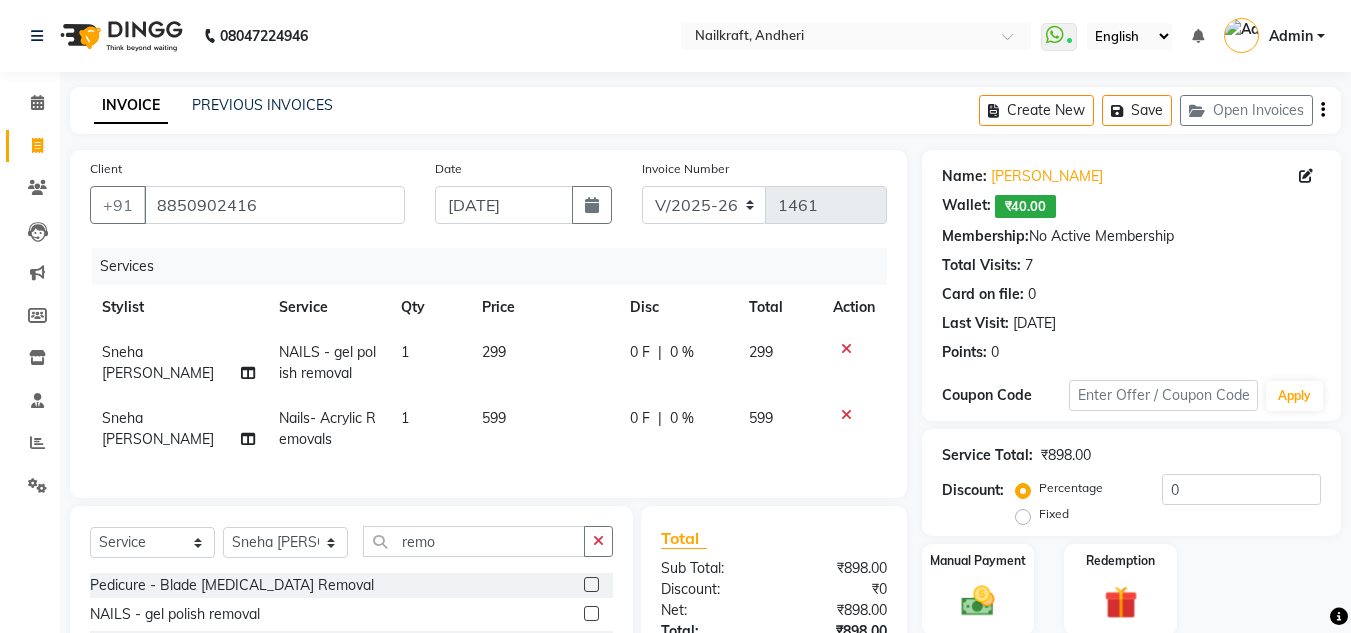 click 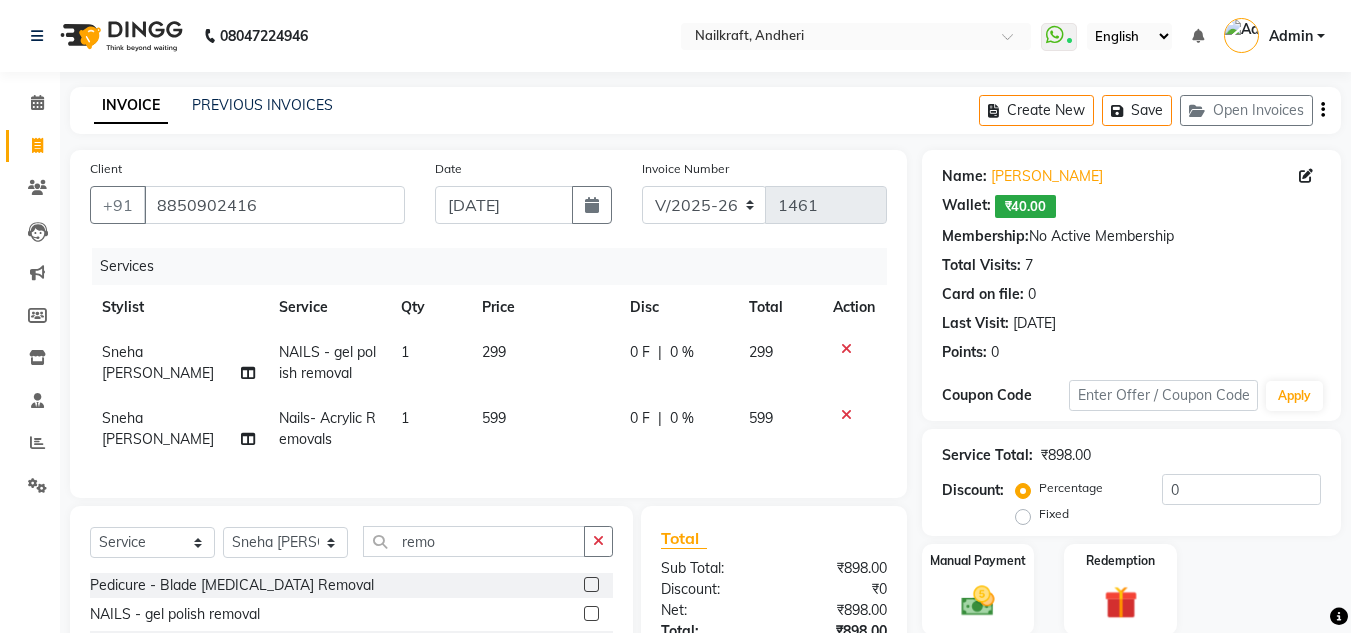 click 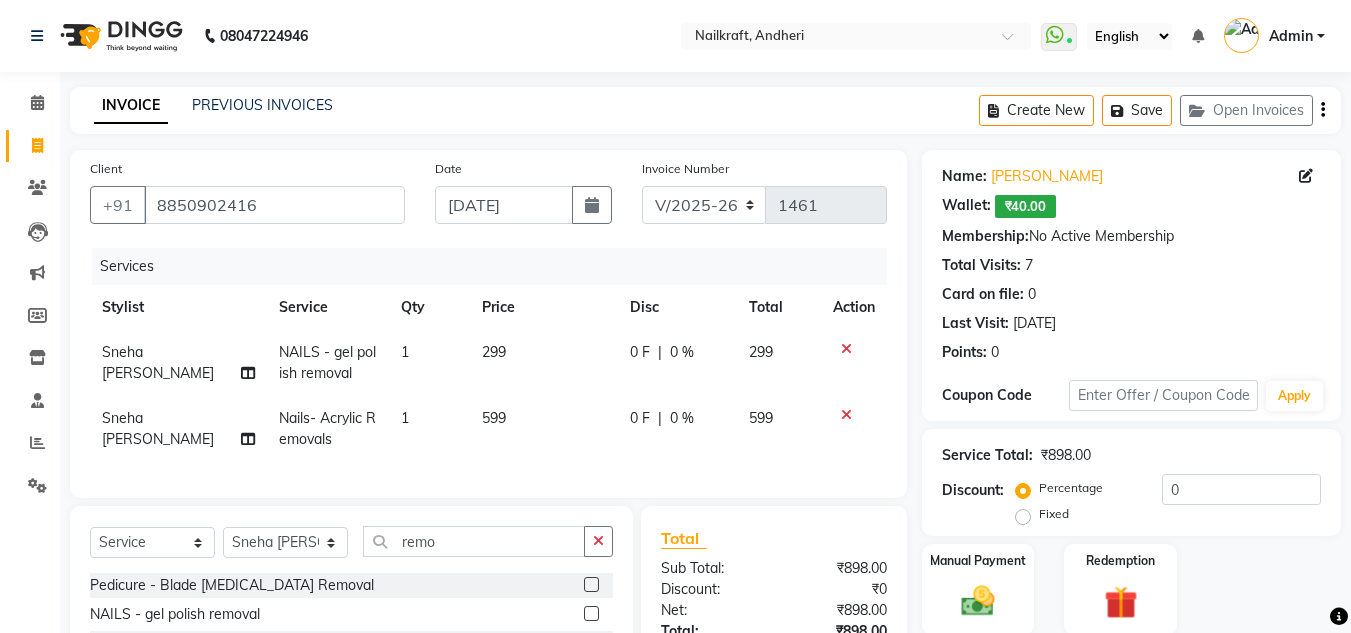 click 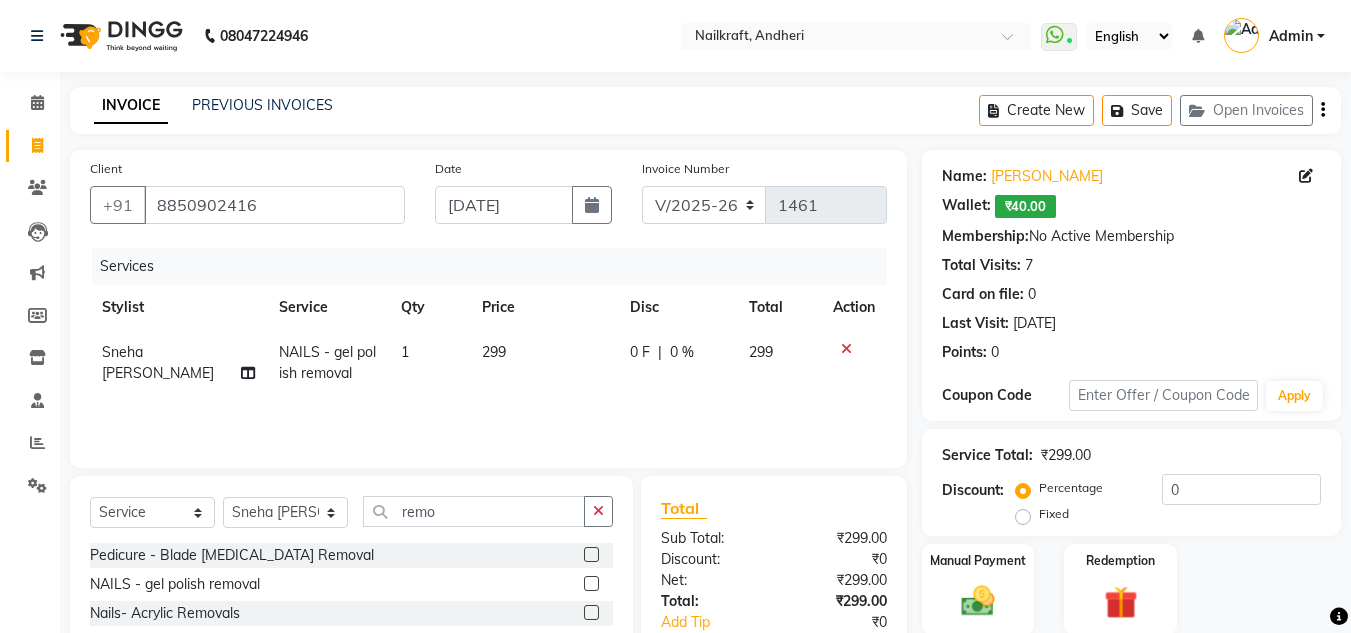 click on "299" 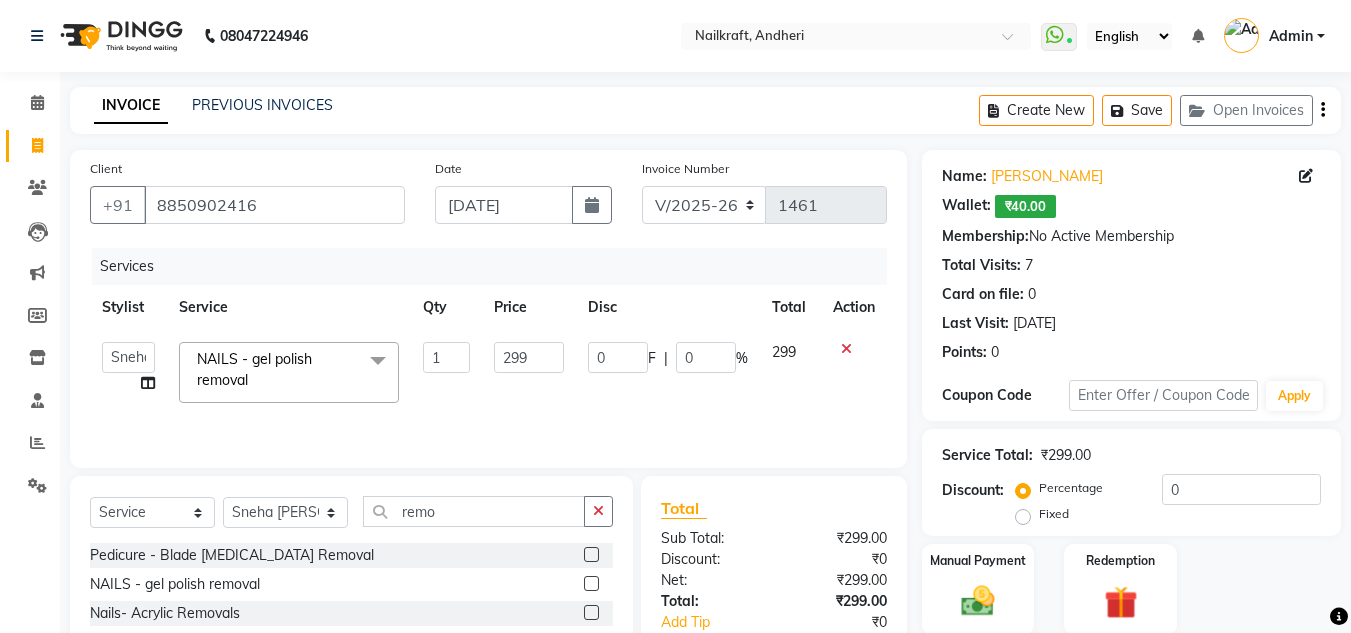 click on "0" 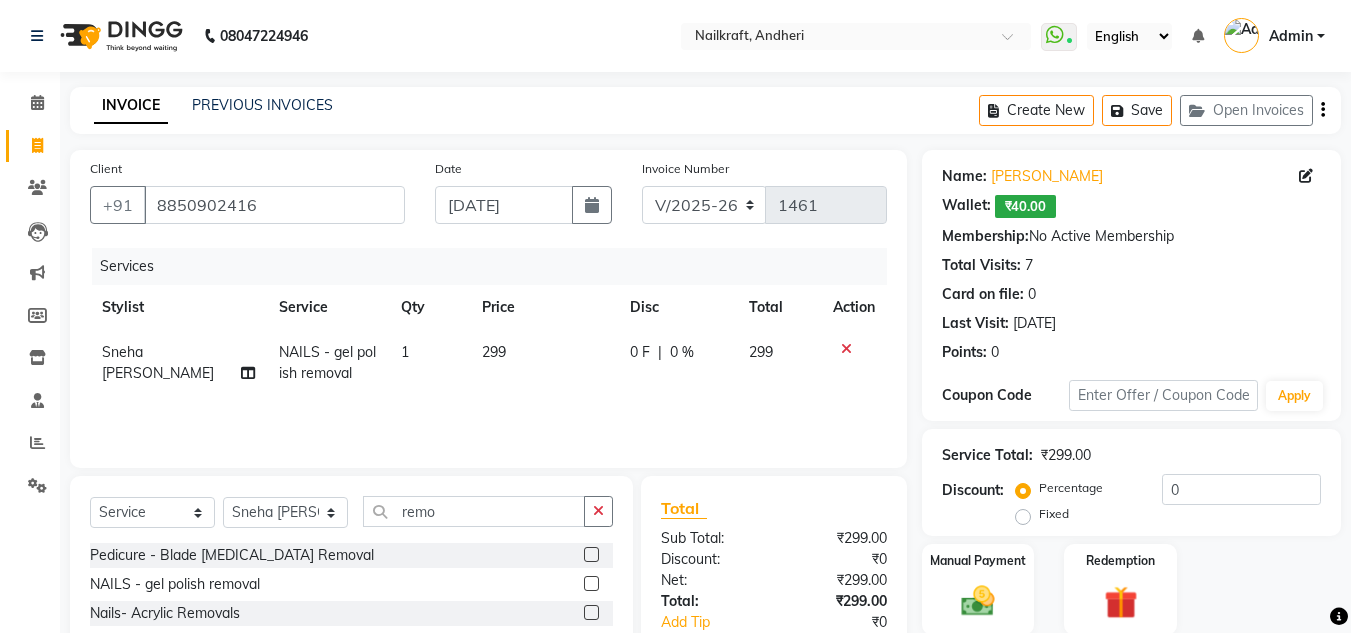 click on "299" 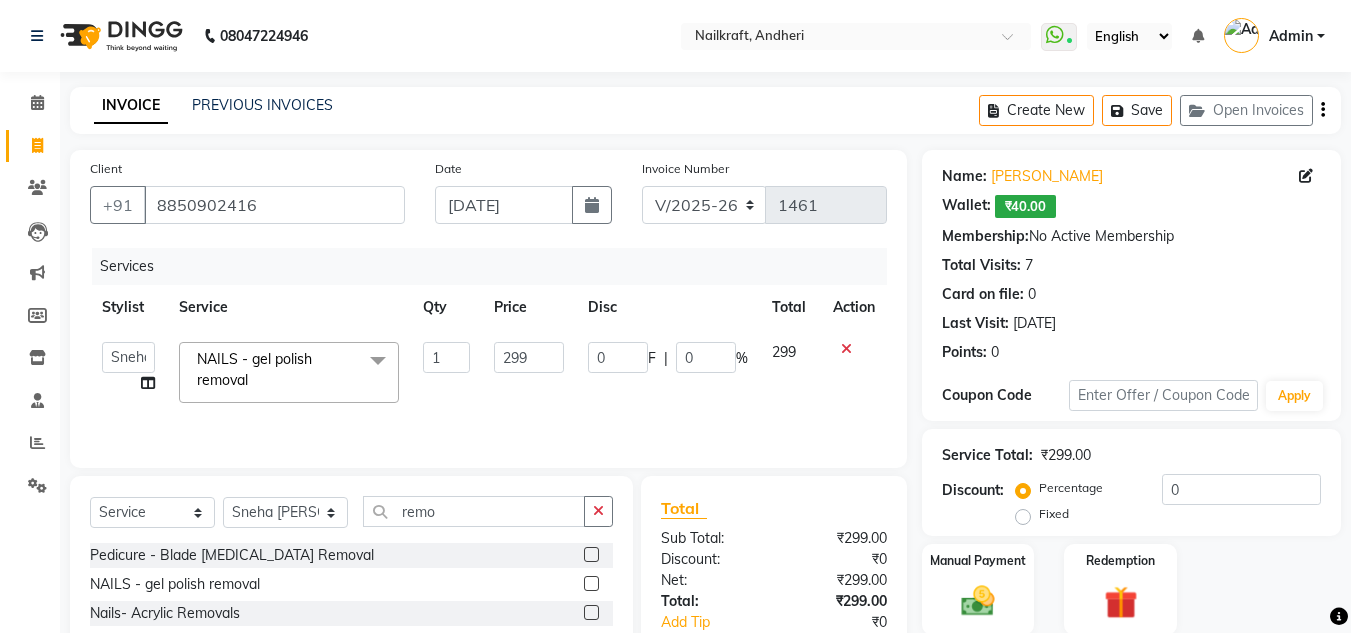 click on "299" 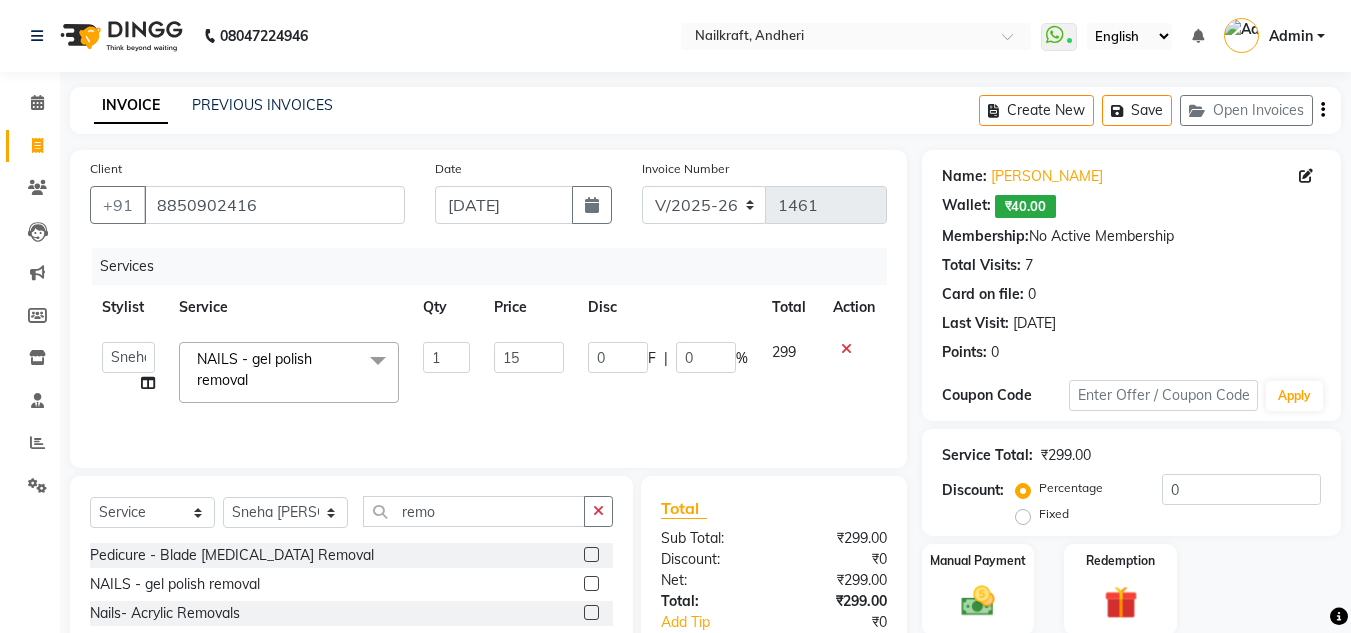 type on "150" 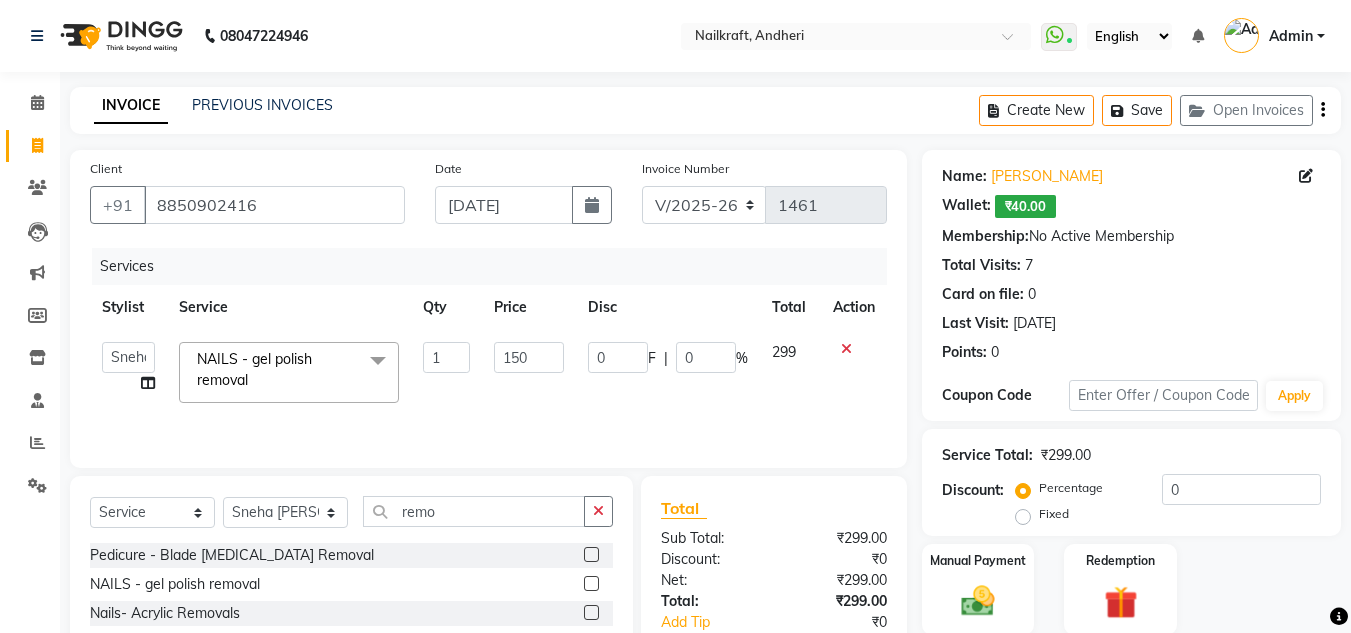 click 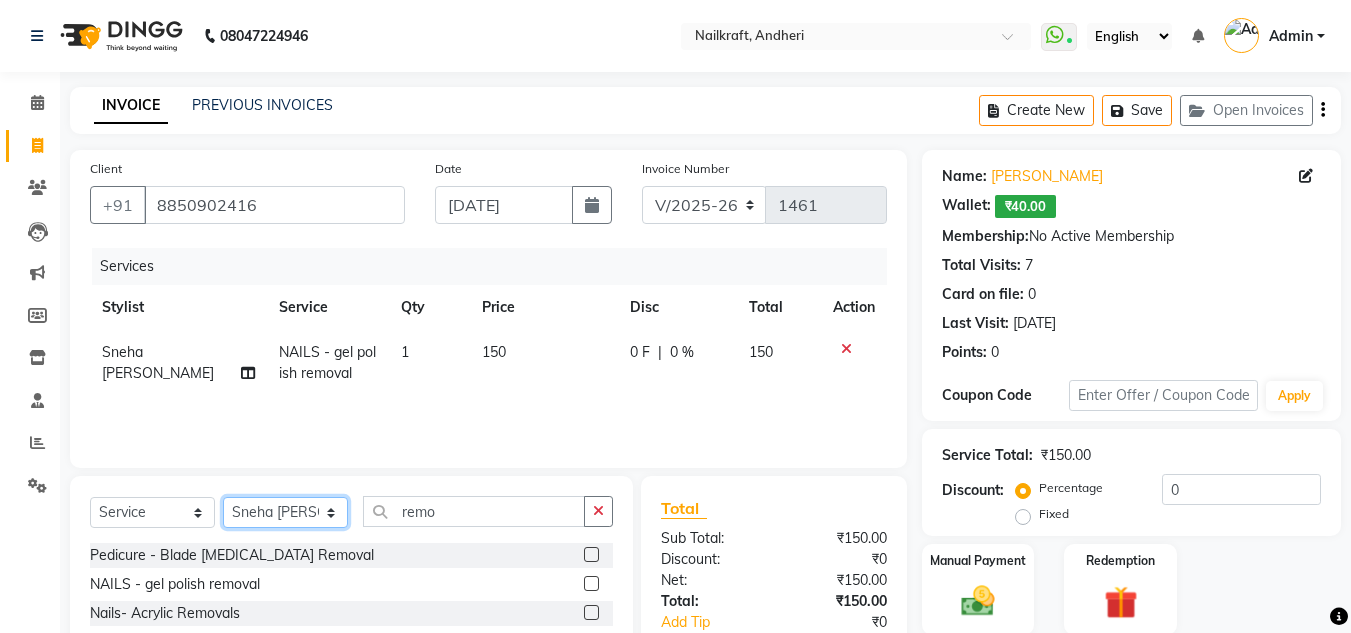 click on "Select Stylist Alam [PERSON_NAME] [PERSON_NAME] NailKraft [PERSON_NAME] [MEDICAL_DATA][PERSON_NAME]  Pooja Mehral Preeti Bidlal [PERSON_NAME] [PERSON_NAME] [PERSON_NAME] [PERSON_NAME]" 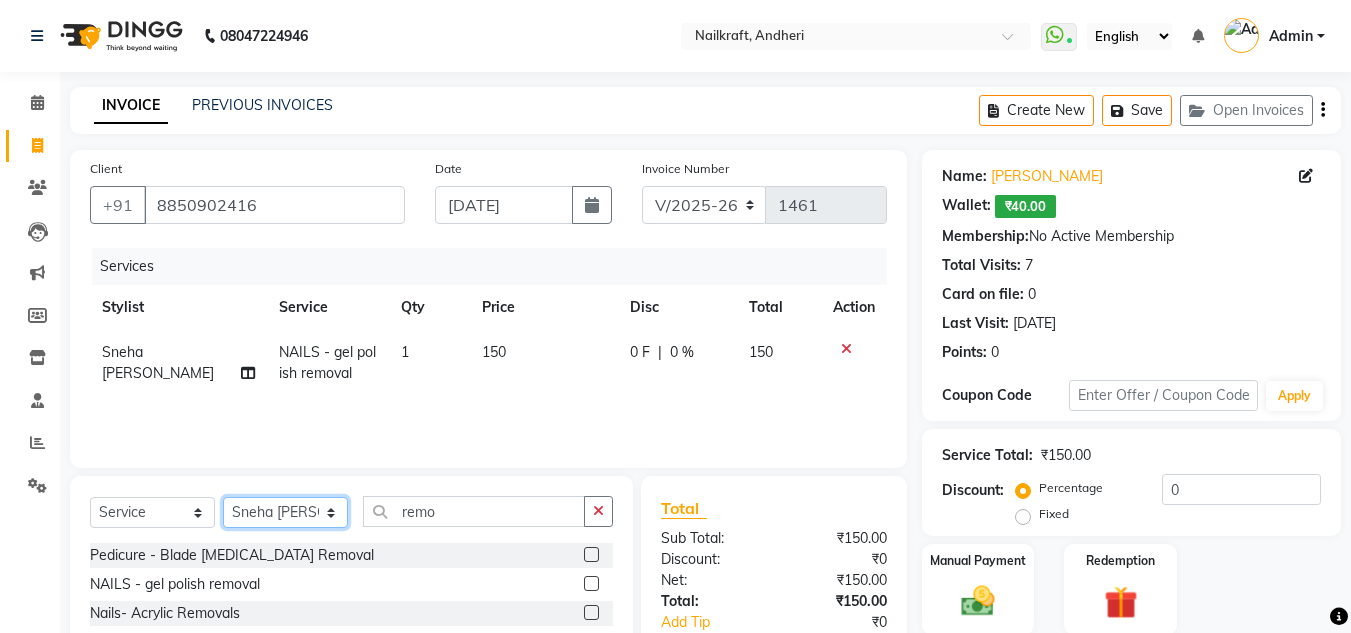 click on "Select Stylist Alam [PERSON_NAME] [PERSON_NAME] NailKraft [PERSON_NAME] [MEDICAL_DATA][PERSON_NAME]  Pooja Mehral Preeti Bidlal [PERSON_NAME] [PERSON_NAME] [PERSON_NAME] [PERSON_NAME]" 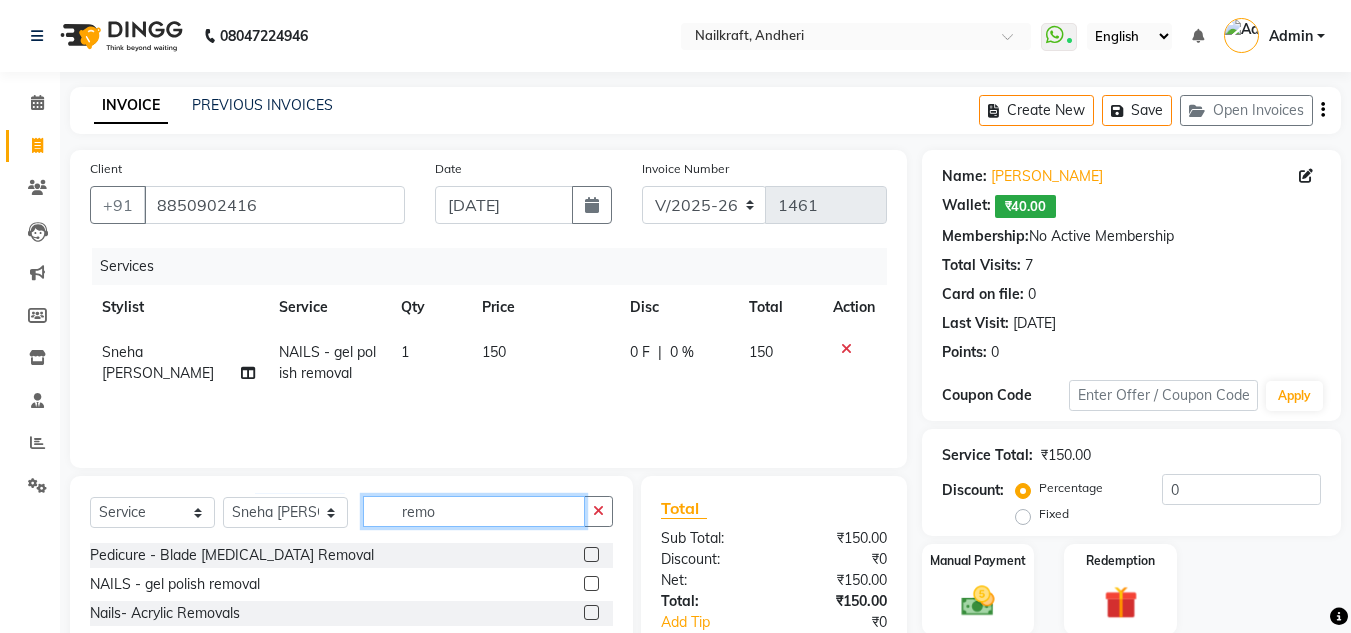 click on "remo" 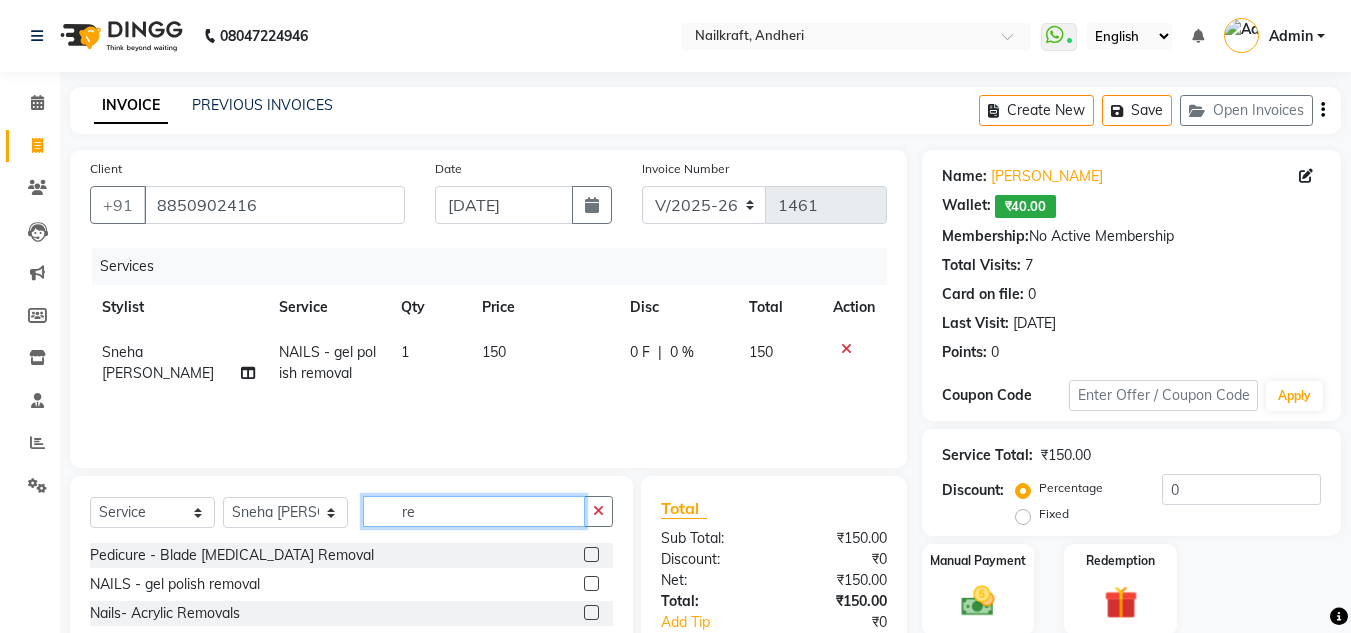 type on "r" 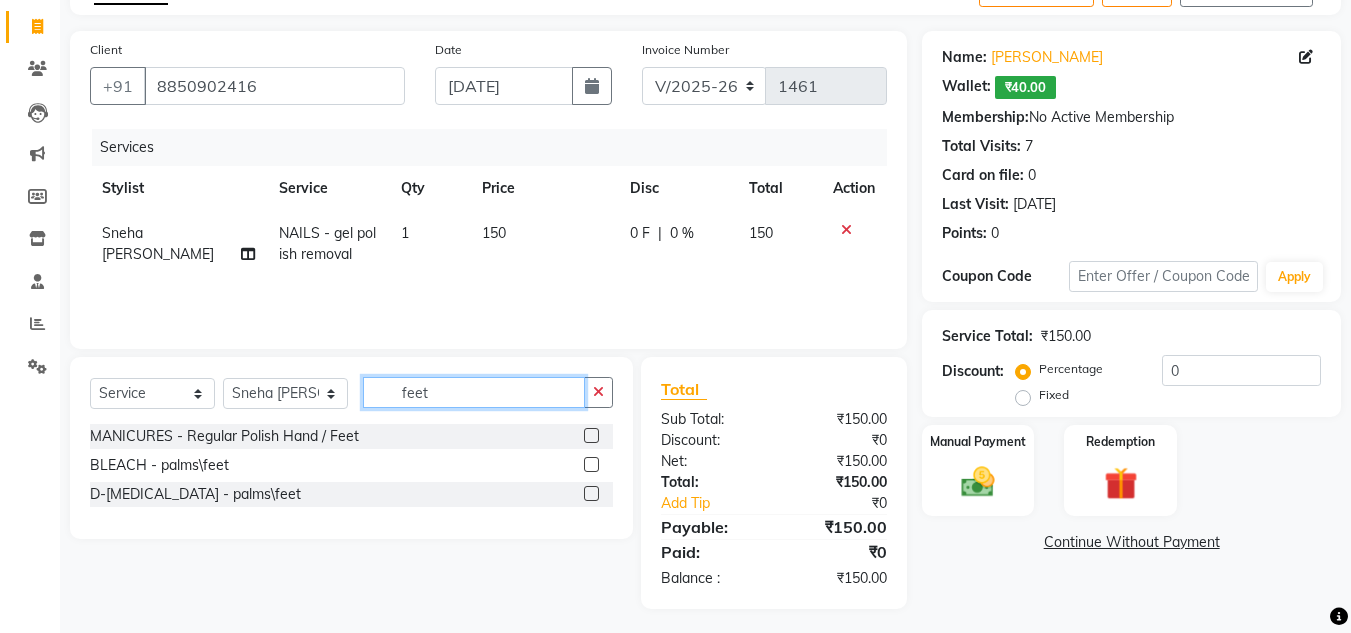 scroll, scrollTop: 125, scrollLeft: 0, axis: vertical 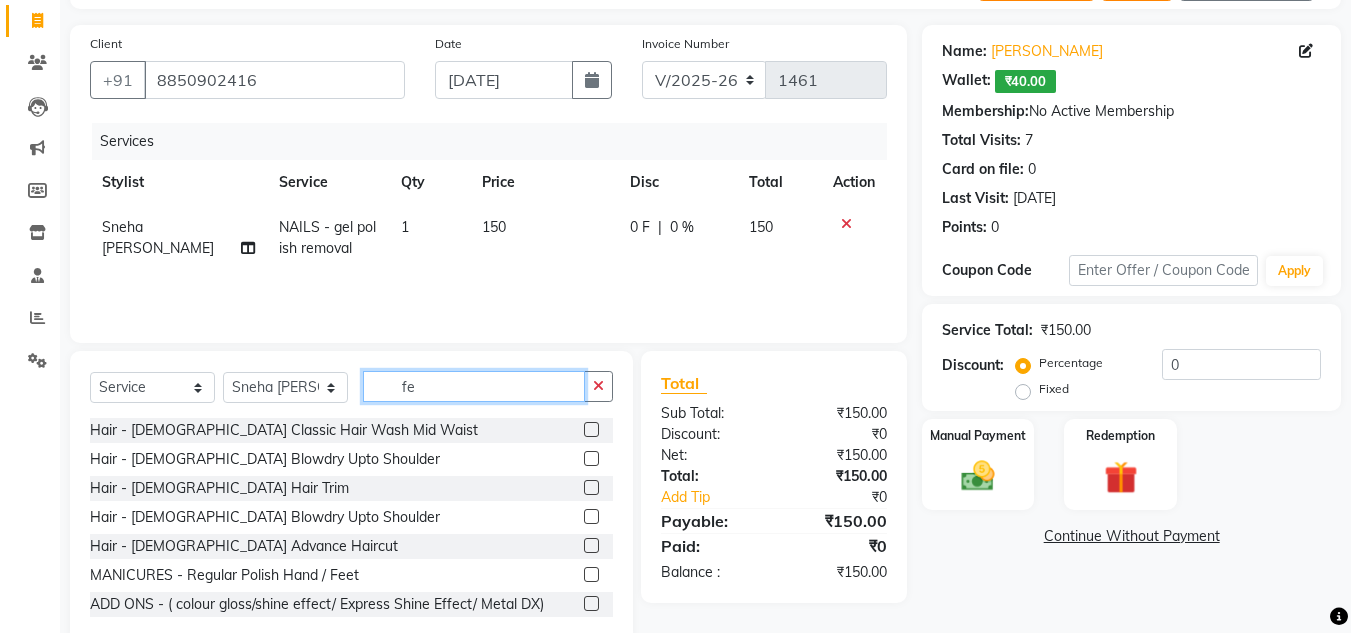 type on "f" 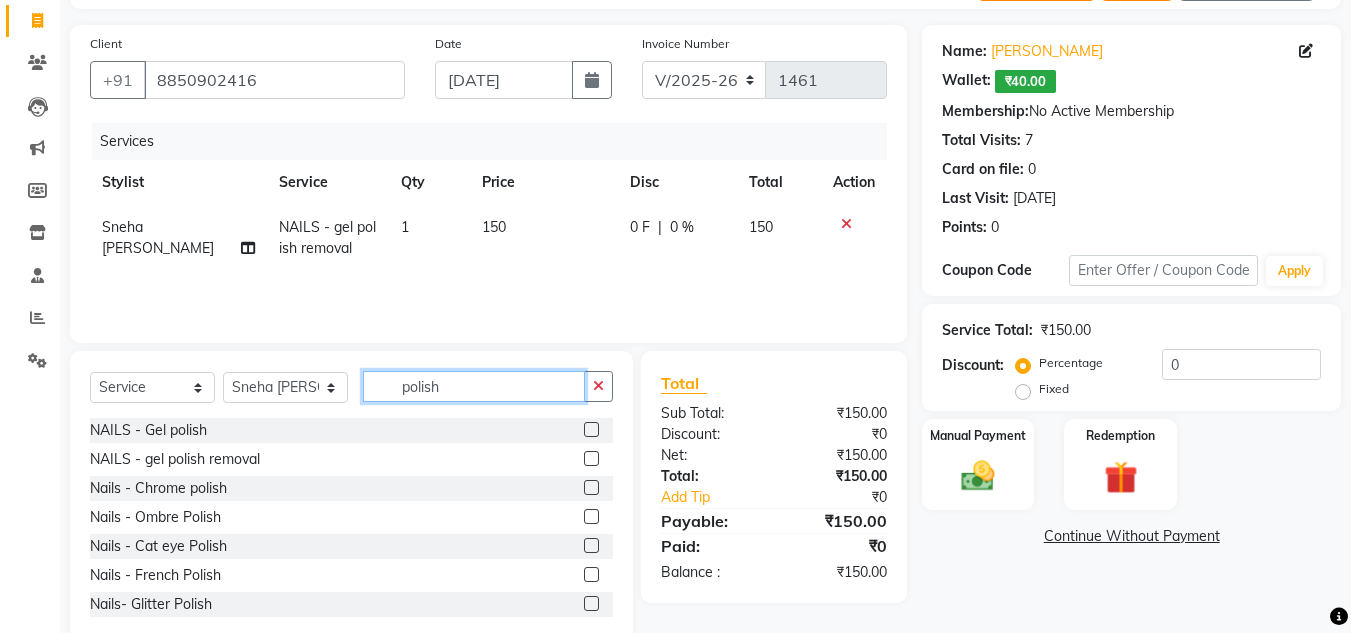 type on "polish" 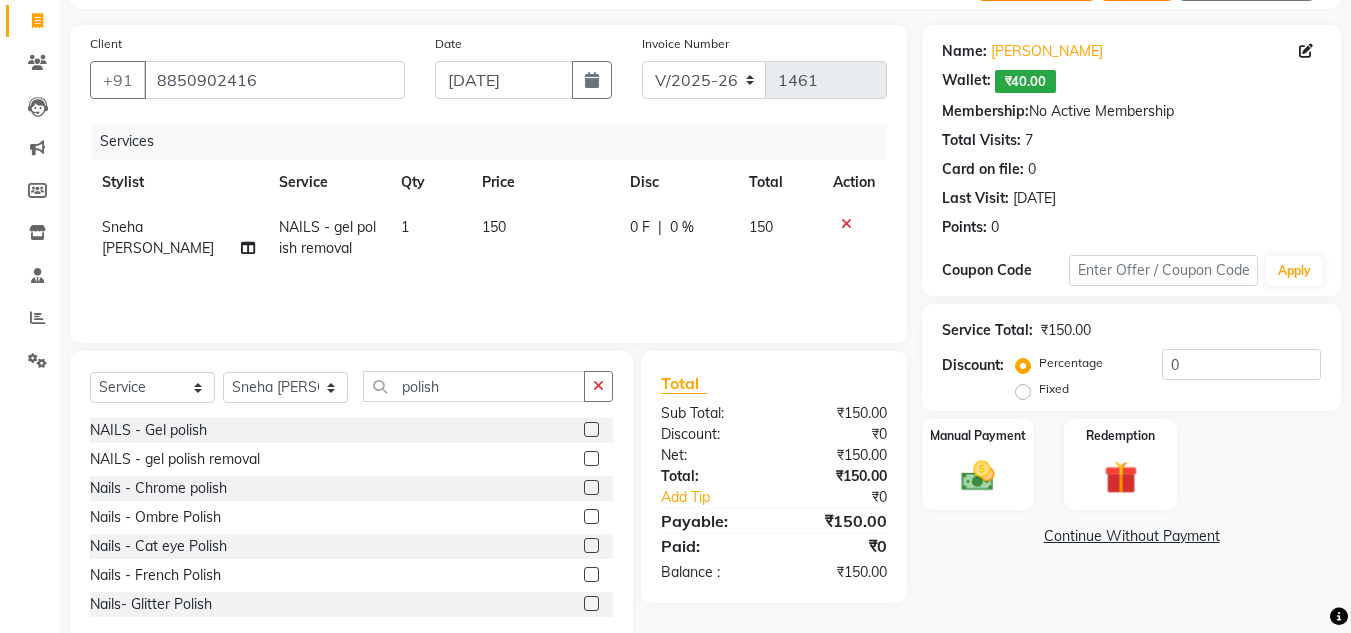 click 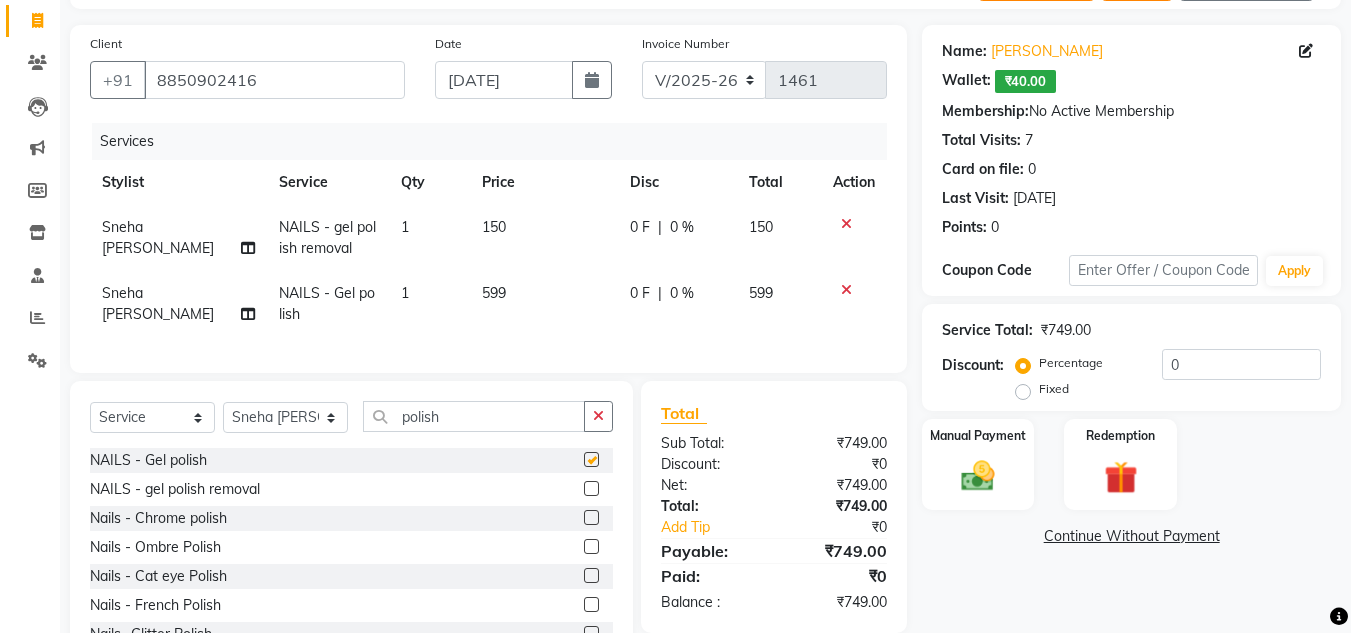 checkbox on "false" 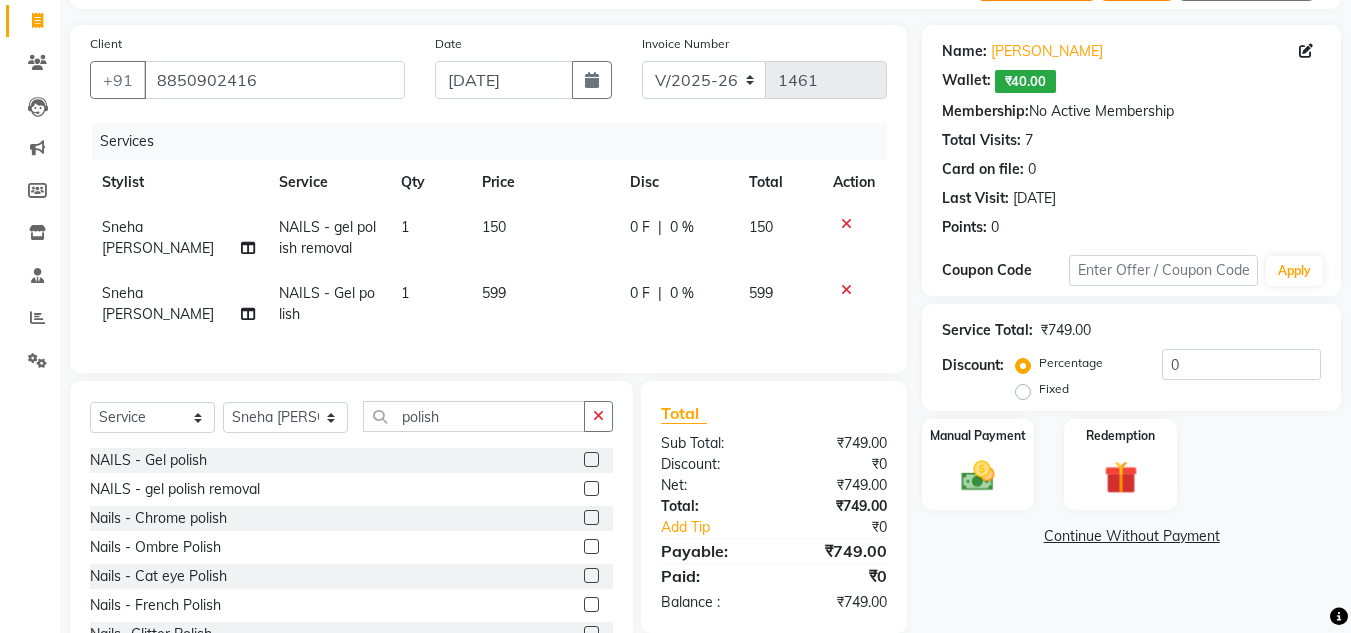 click on "599" 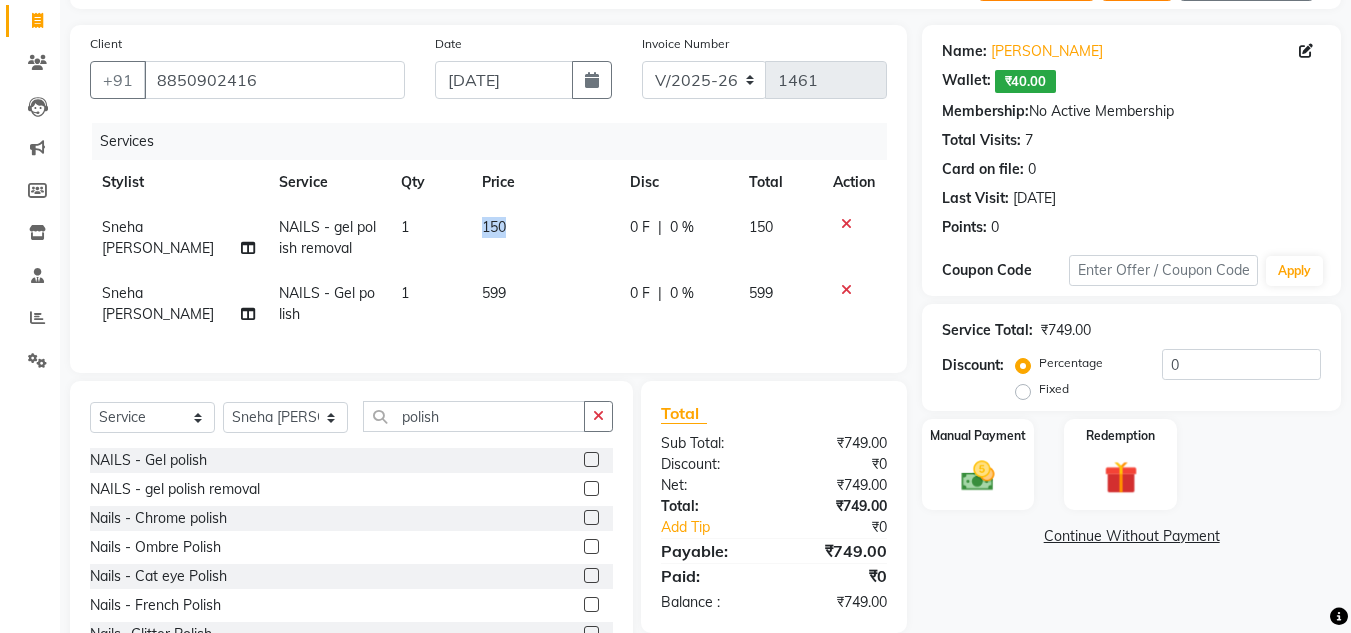 select on "76415" 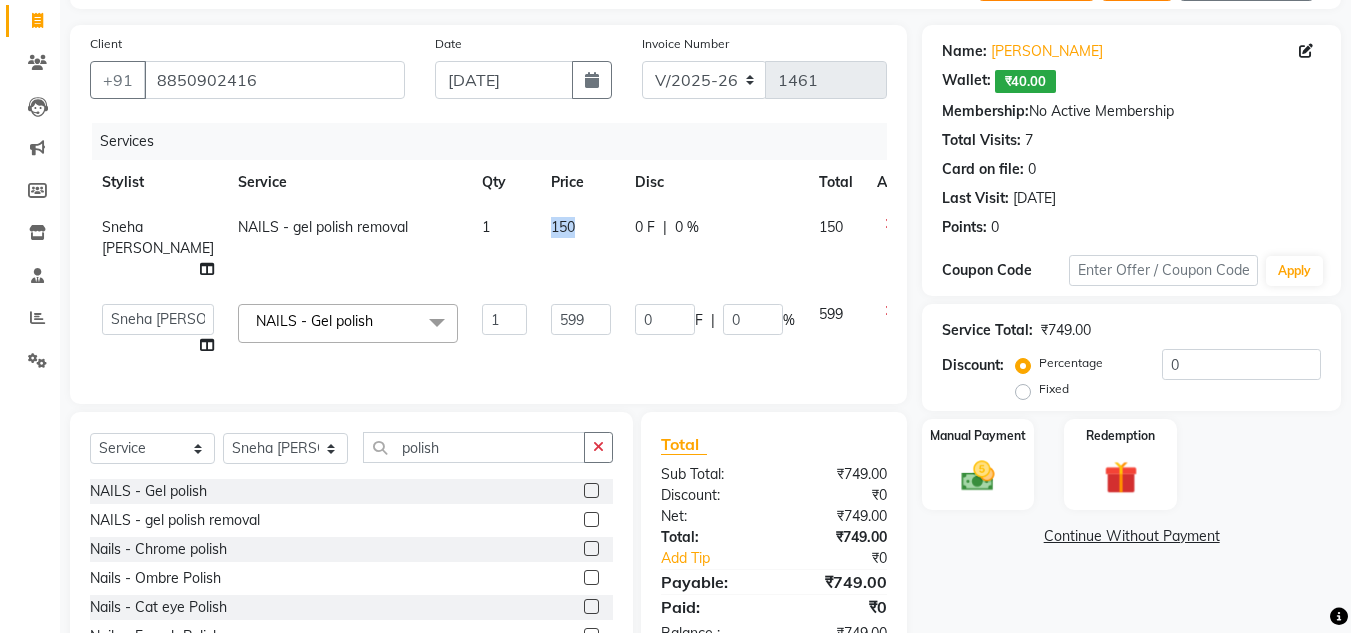 click on "150" 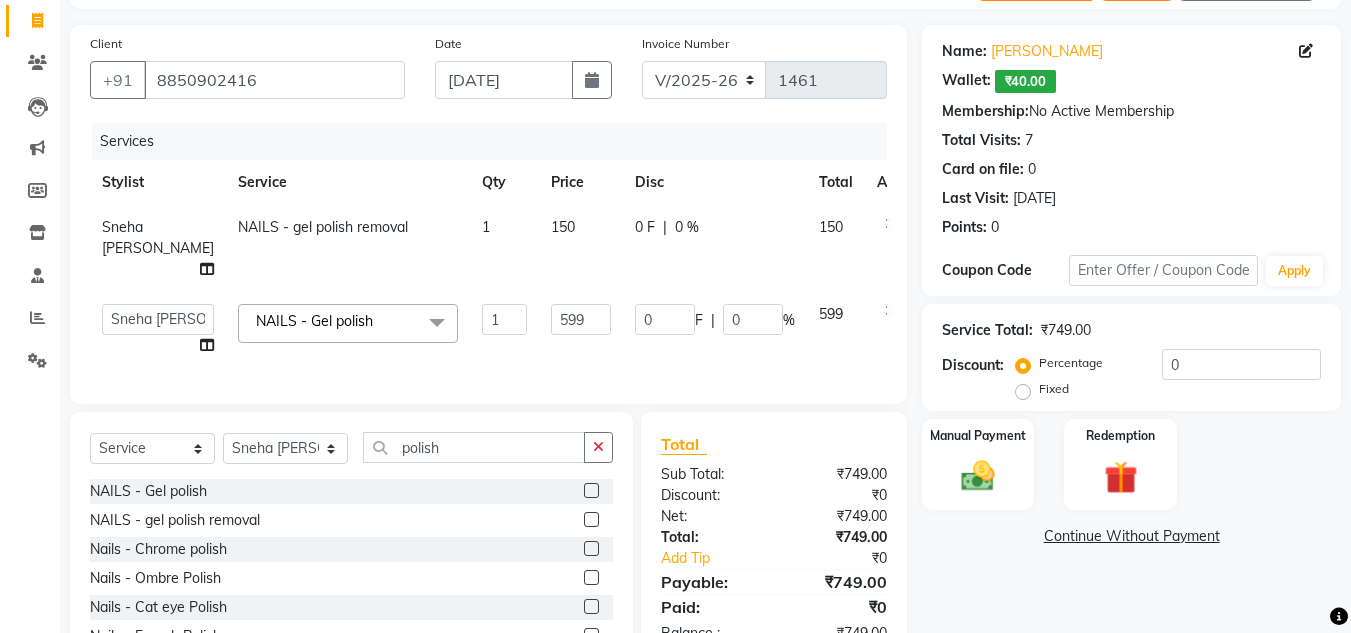 select on "76415" 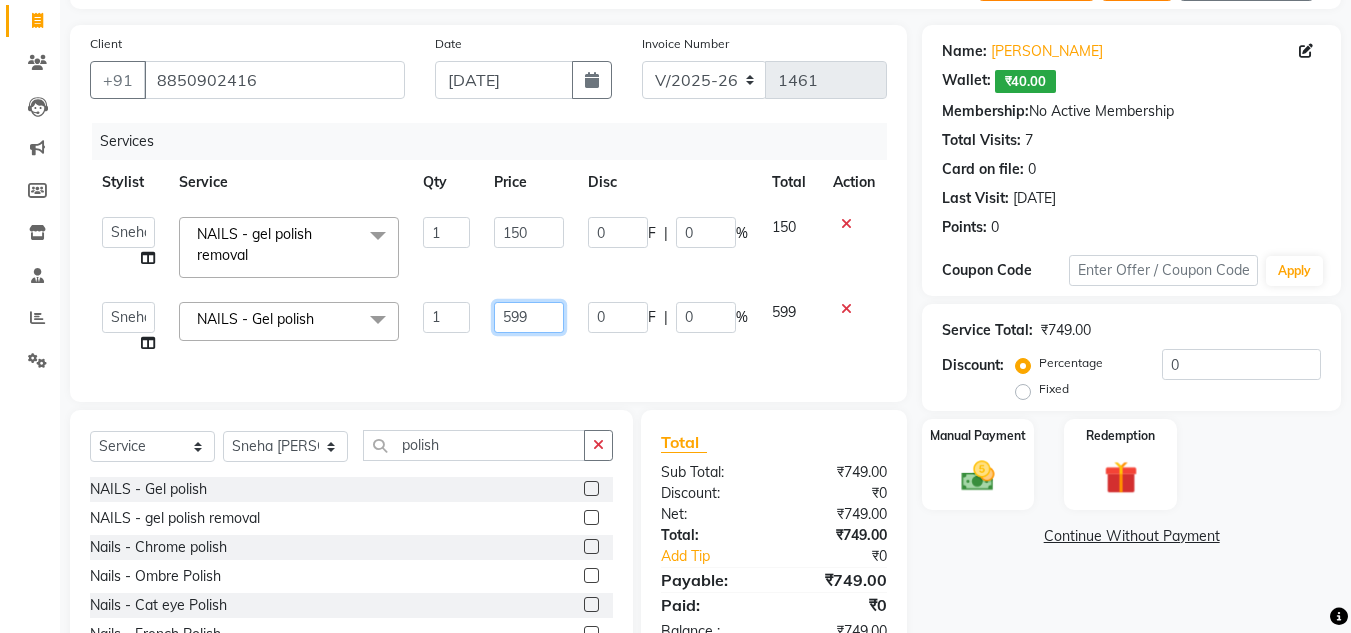 click on "599" 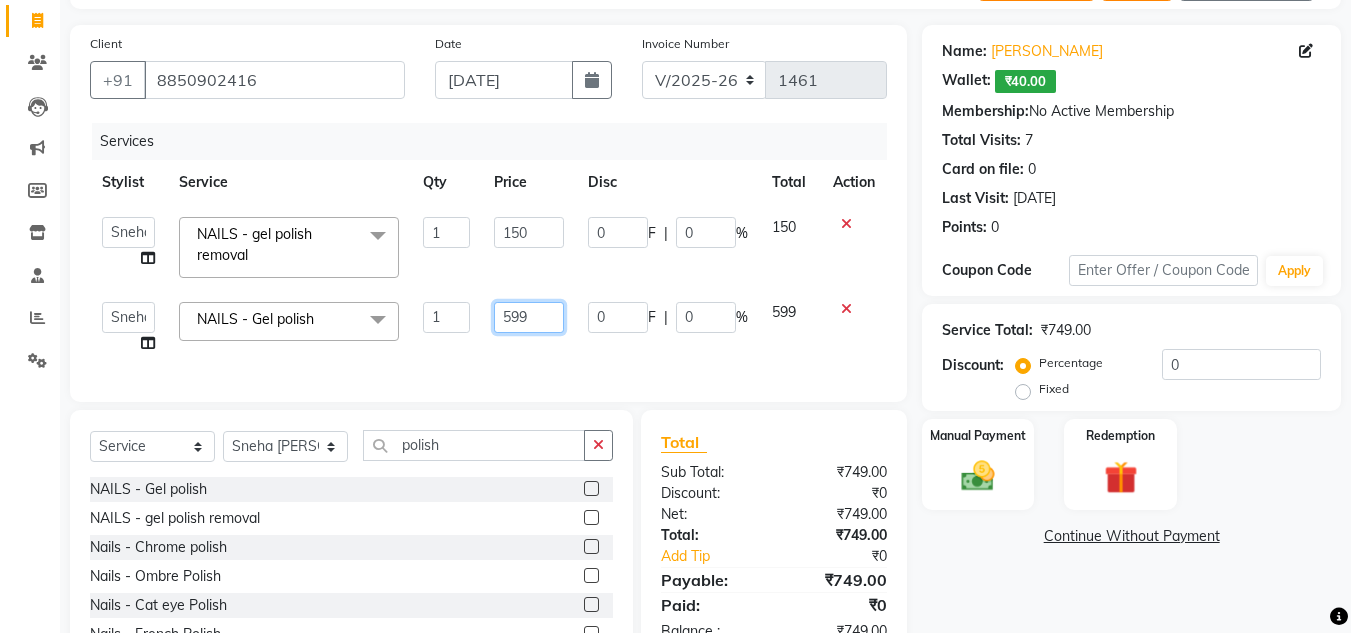 click on "599" 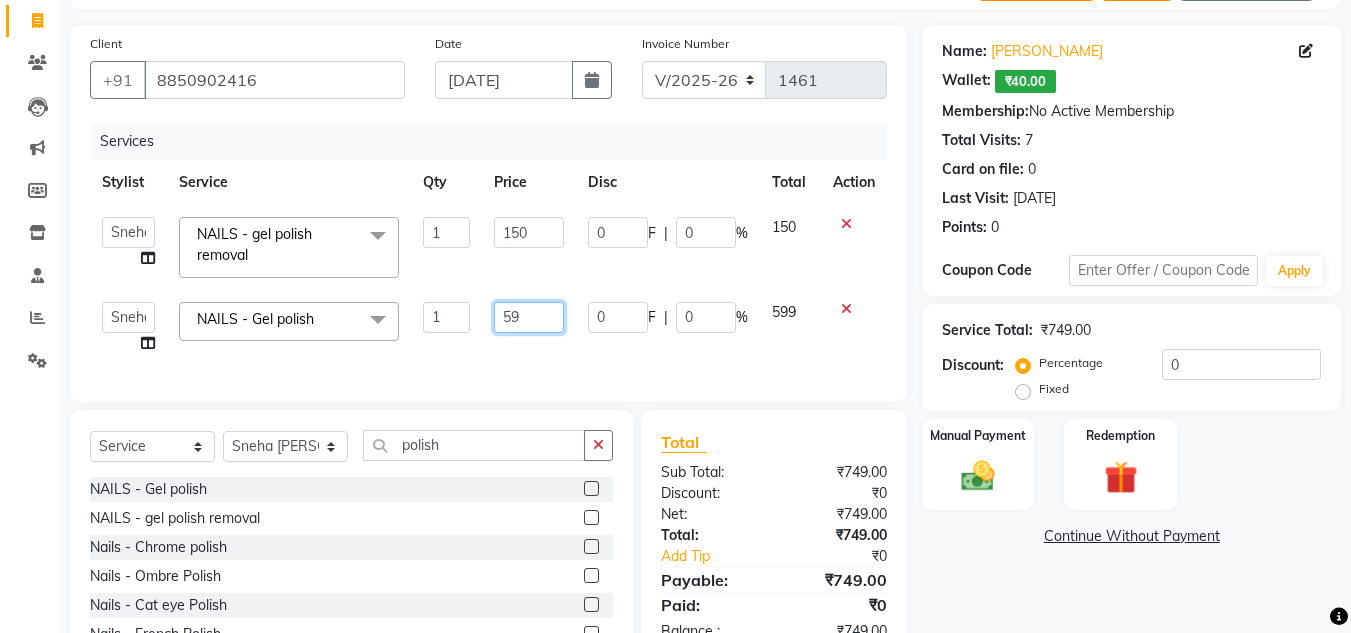 type on "5" 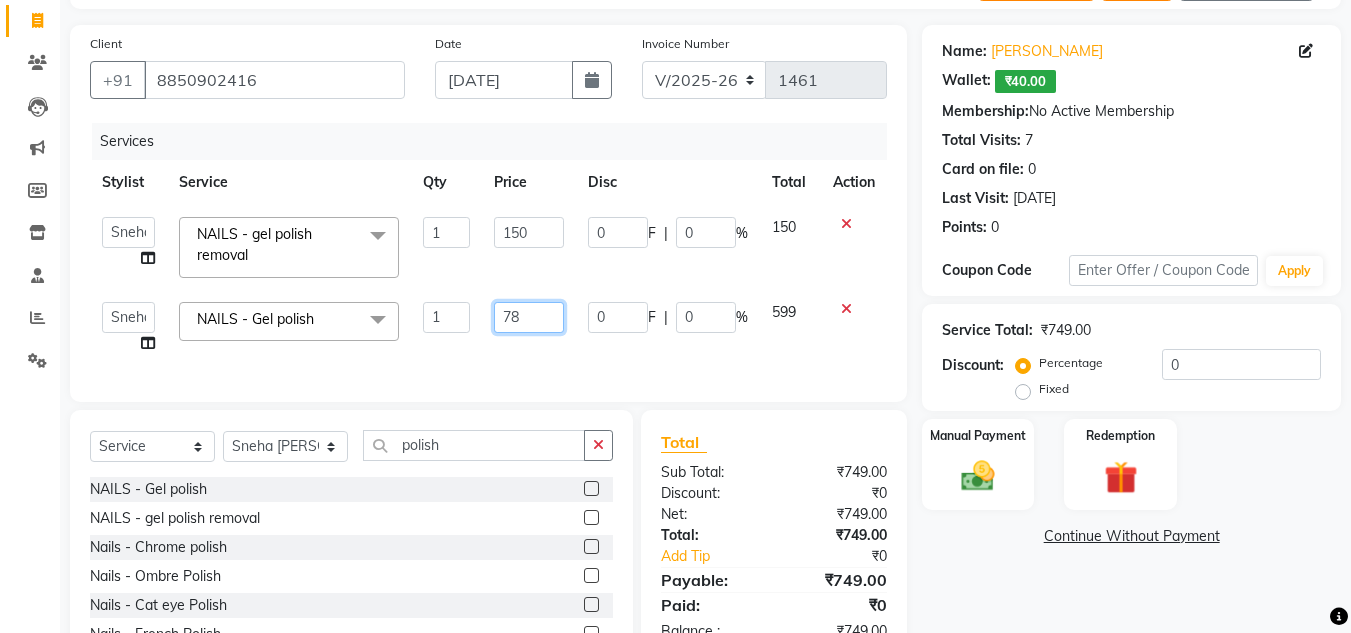 type on "789" 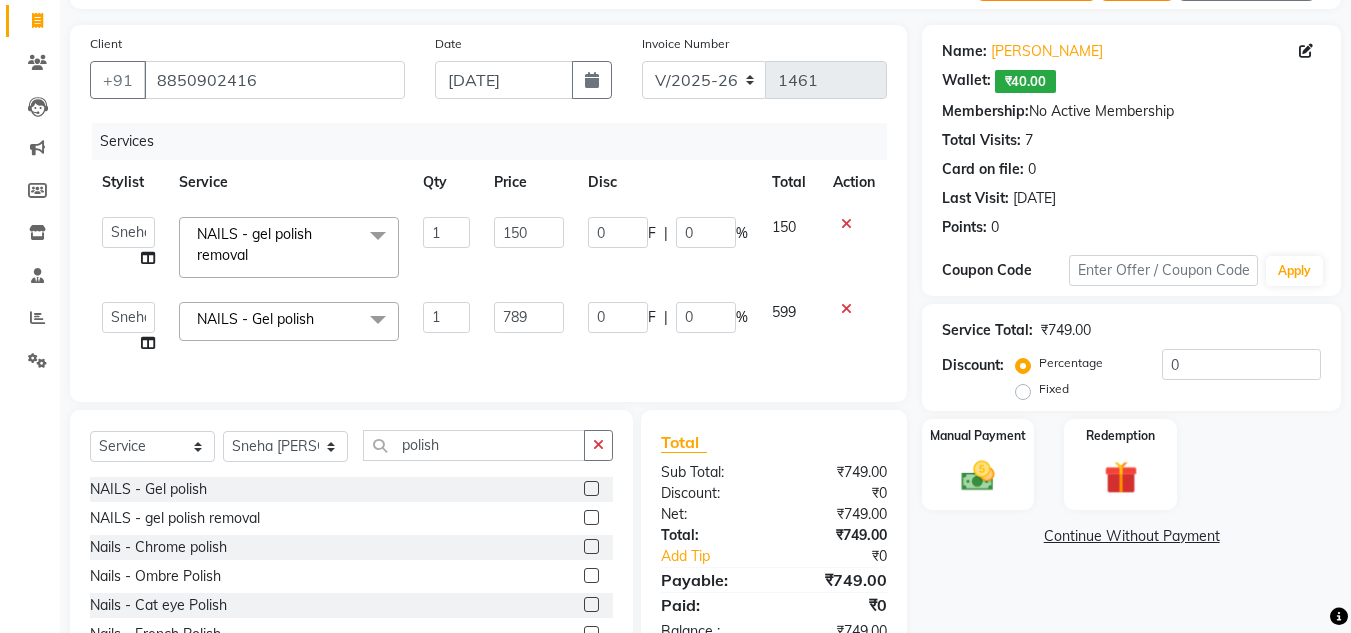 click on "Name: [PERSON_NAME]:   ₹40.00  Membership:  No Active Membership  Total Visits:  7 Card on file:  0 Last Visit:   [DATE] Points:   0  Coupon Code Apply Service Total:  ₹749.00  Discount:  Percentage   Fixed  0 Manual Payment Redemption  Continue Without Payment" 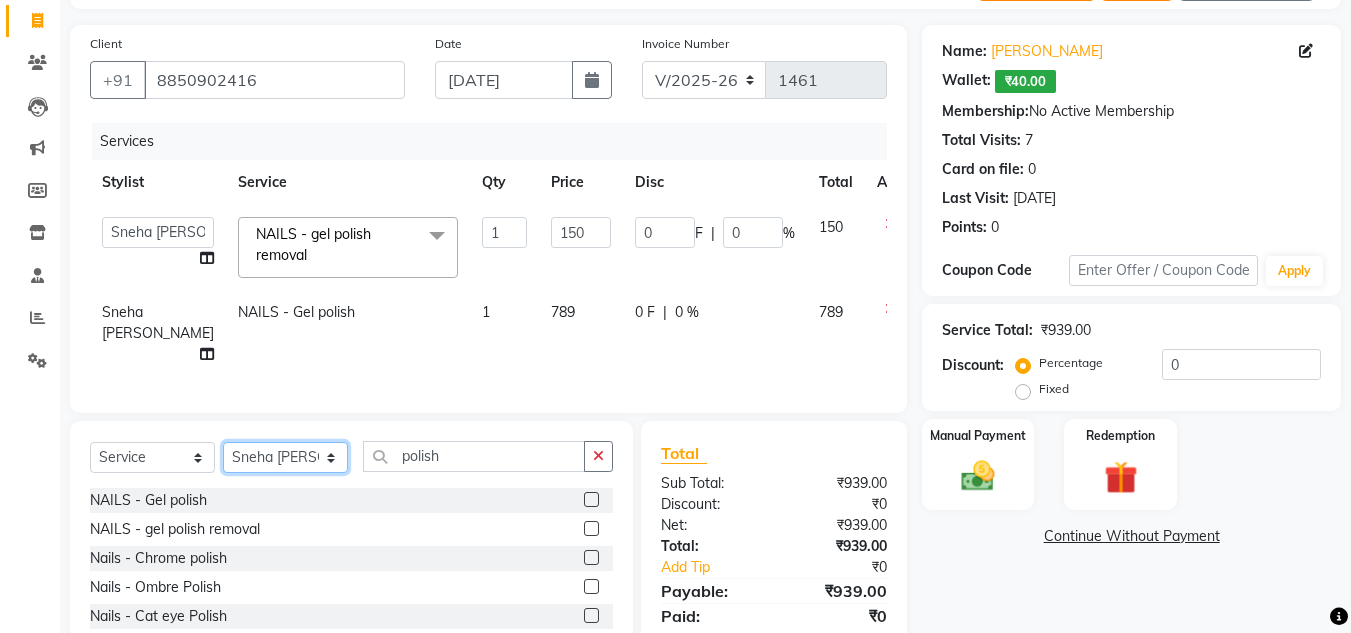 click on "Select Stylist Alam [PERSON_NAME] [PERSON_NAME] NailKraft [PERSON_NAME] [MEDICAL_DATA][PERSON_NAME]  Pooja Mehral Preeti Bidlal [PERSON_NAME] [PERSON_NAME] [PERSON_NAME] [PERSON_NAME]" 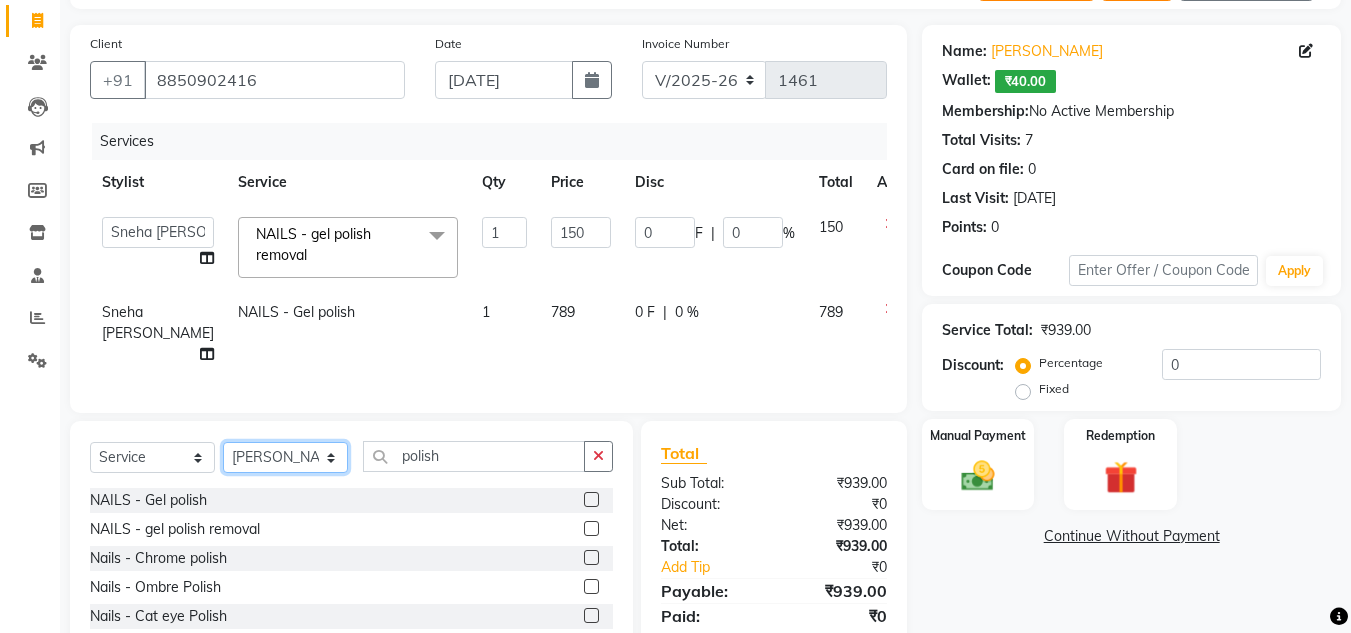 click on "Select Stylist Alam [PERSON_NAME] [PERSON_NAME] NailKraft [PERSON_NAME] [MEDICAL_DATA][PERSON_NAME]  Pooja Mehral Preeti Bidlal [PERSON_NAME] [PERSON_NAME] [PERSON_NAME] [PERSON_NAME]" 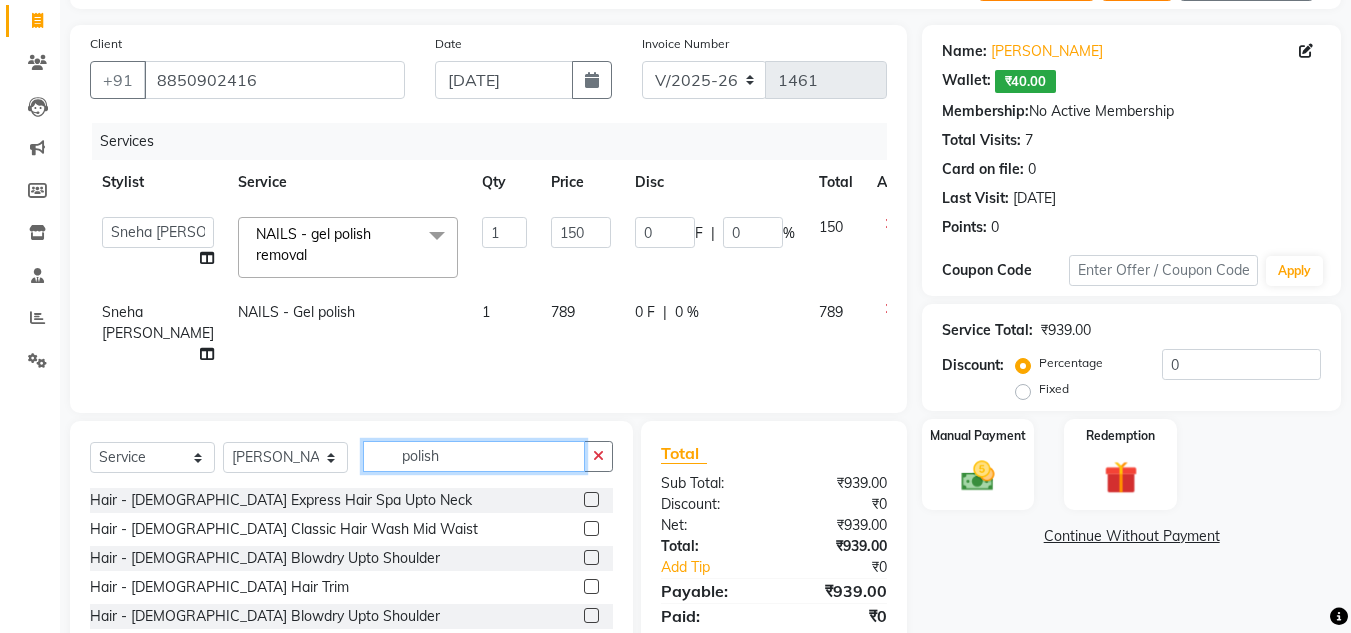 click on "polish" 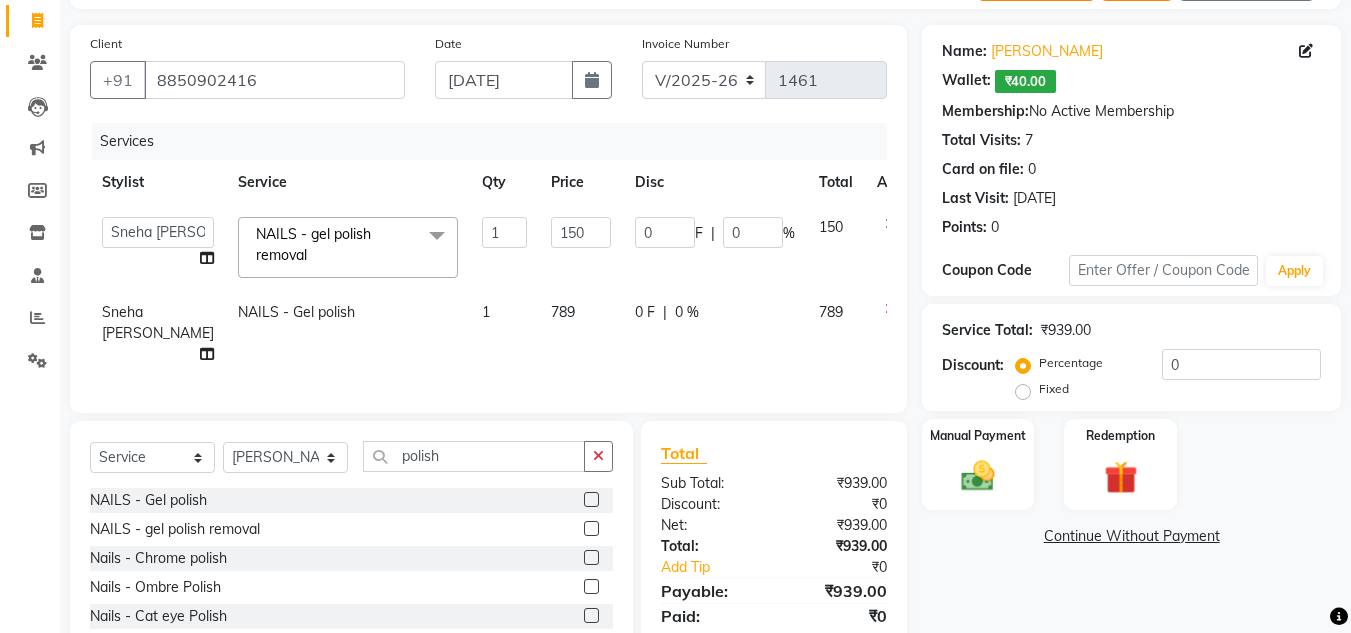 click 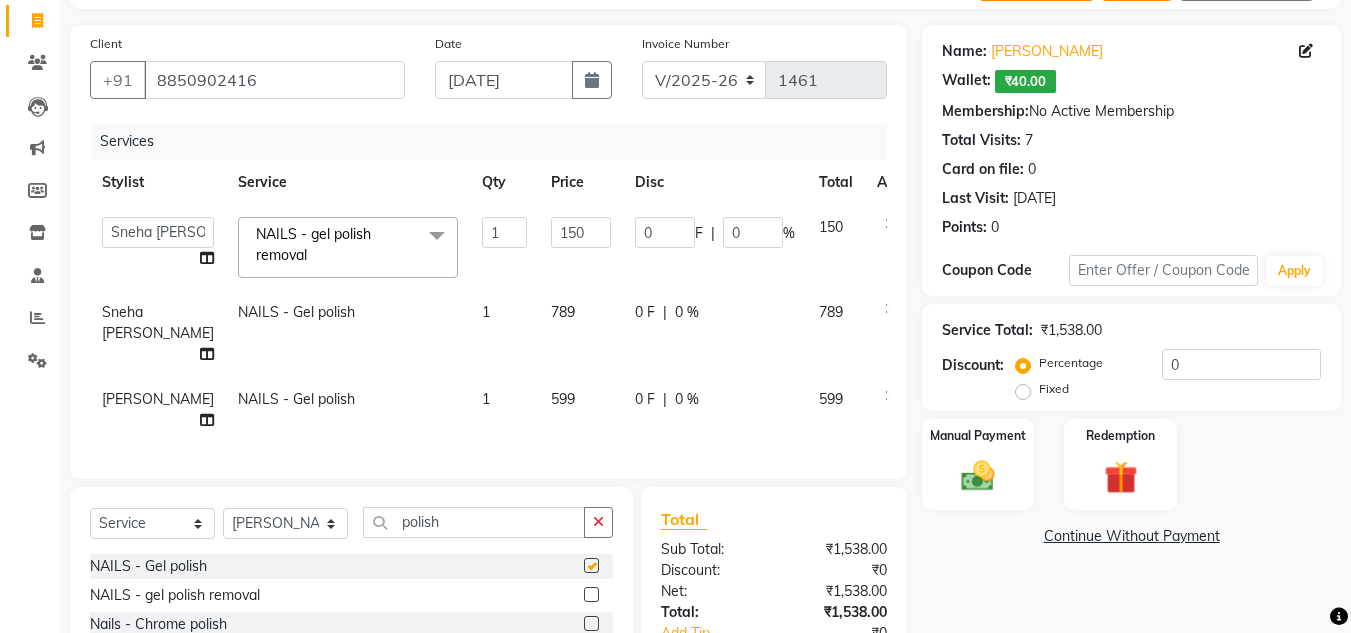 checkbox on "false" 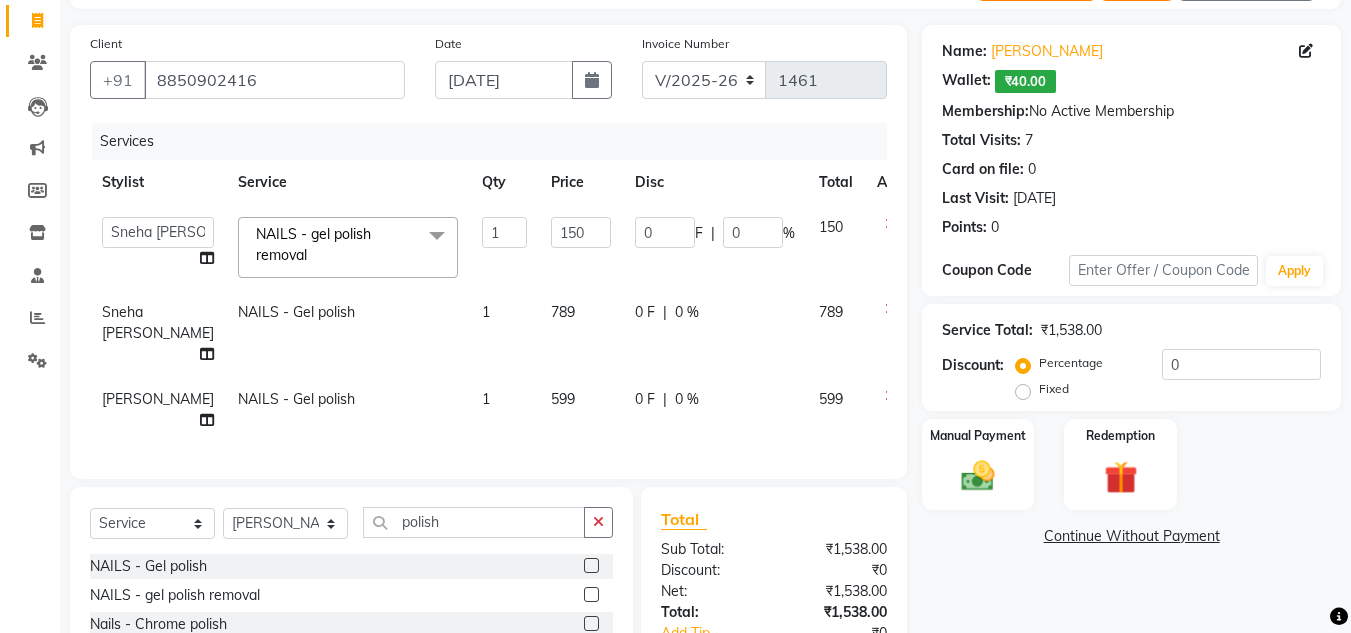 click on "599" 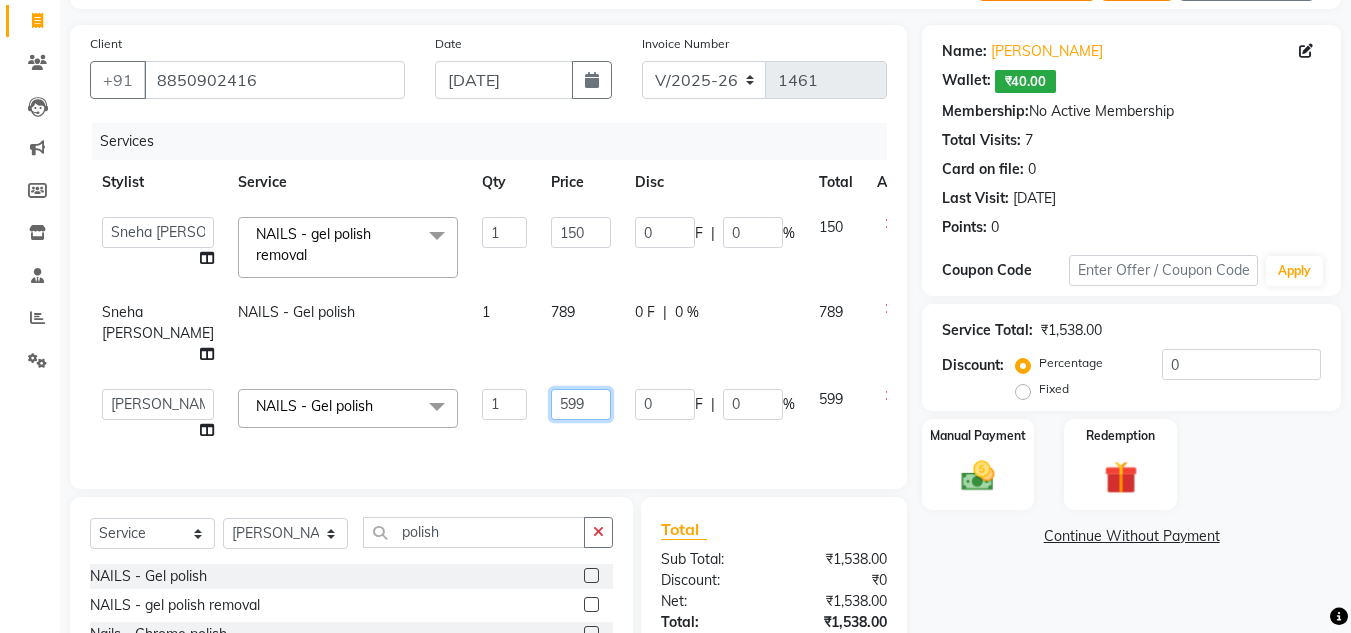 click on "599" 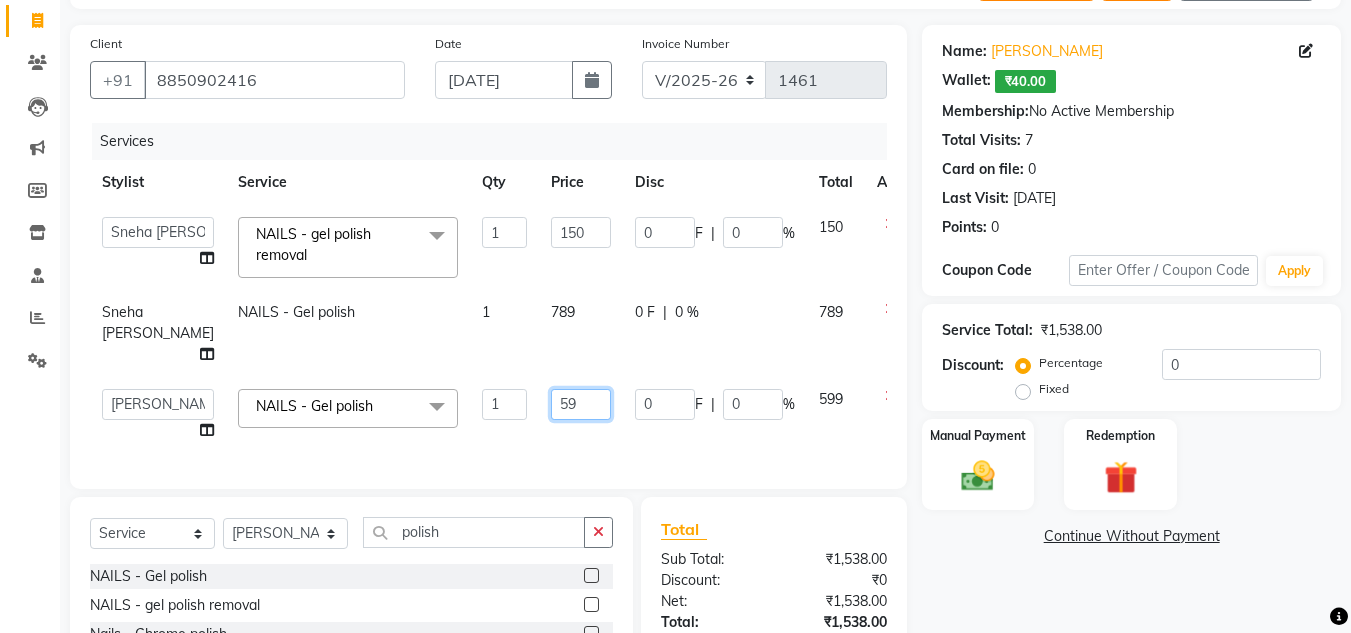 type on "5" 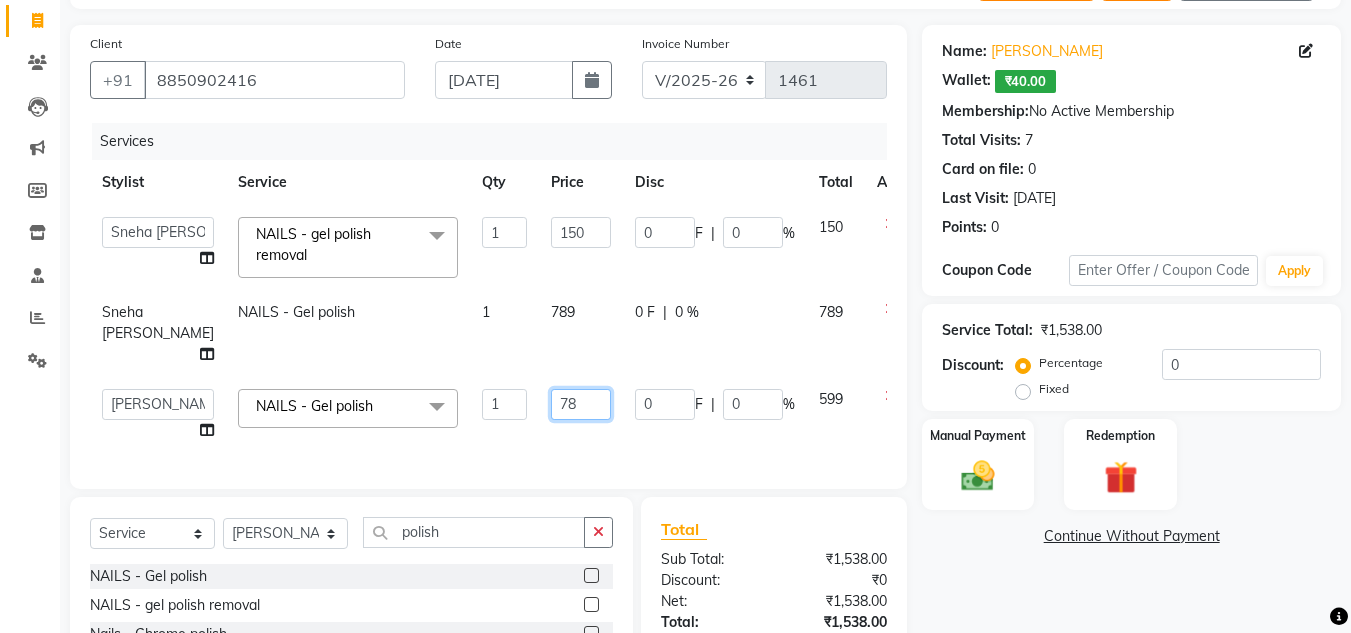 type on "789" 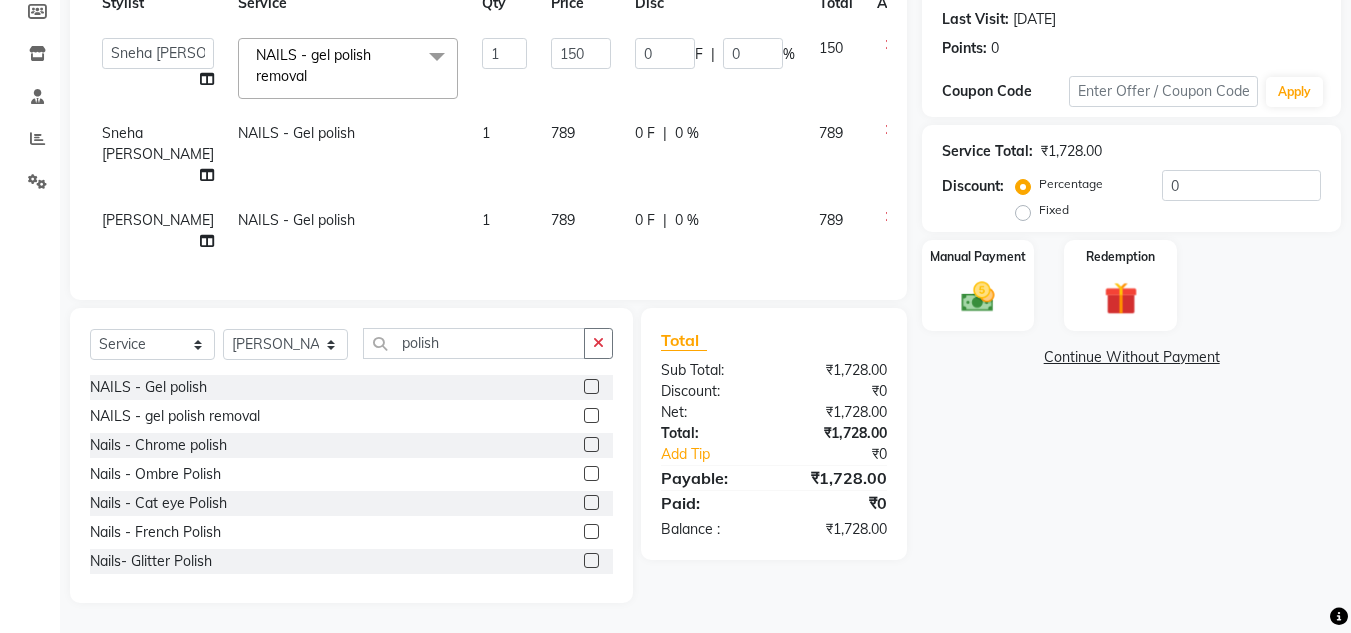 scroll, scrollTop: 361, scrollLeft: 0, axis: vertical 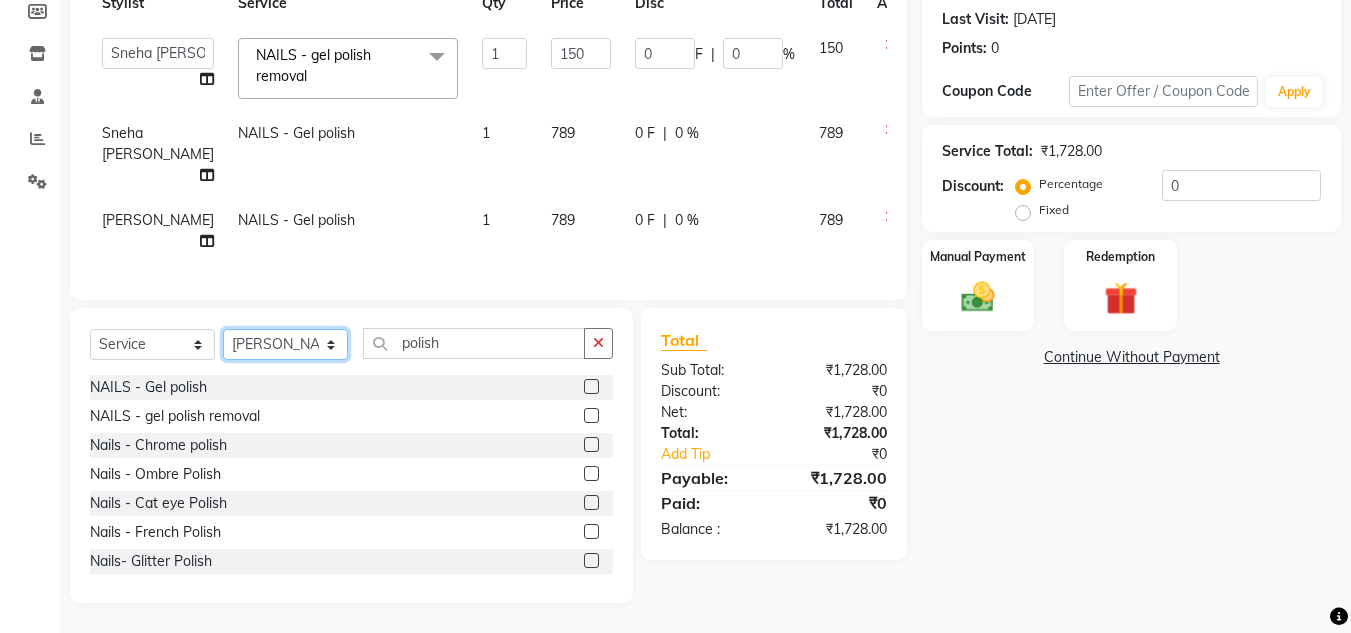 click on "Select Stylist Alam [PERSON_NAME] [PERSON_NAME] NailKraft [PERSON_NAME] [MEDICAL_DATA][PERSON_NAME]  Pooja Mehral Preeti Bidlal [PERSON_NAME] [PERSON_NAME] [PERSON_NAME] [PERSON_NAME]" 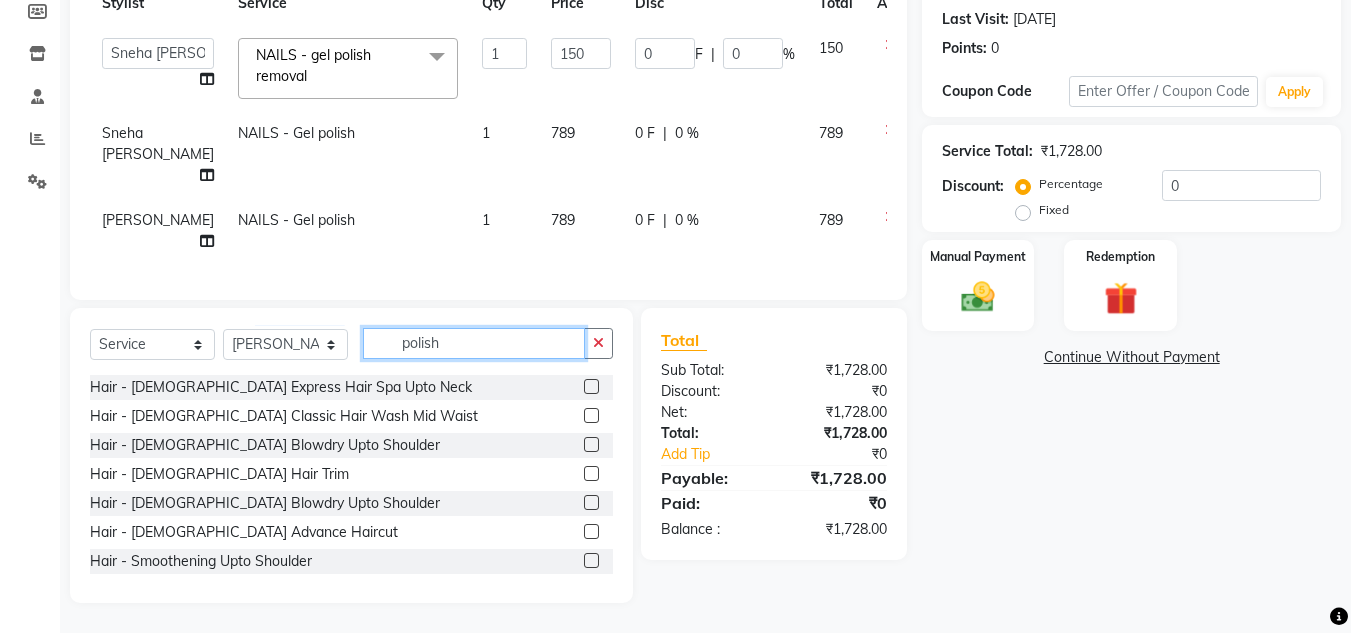 click on "polish" 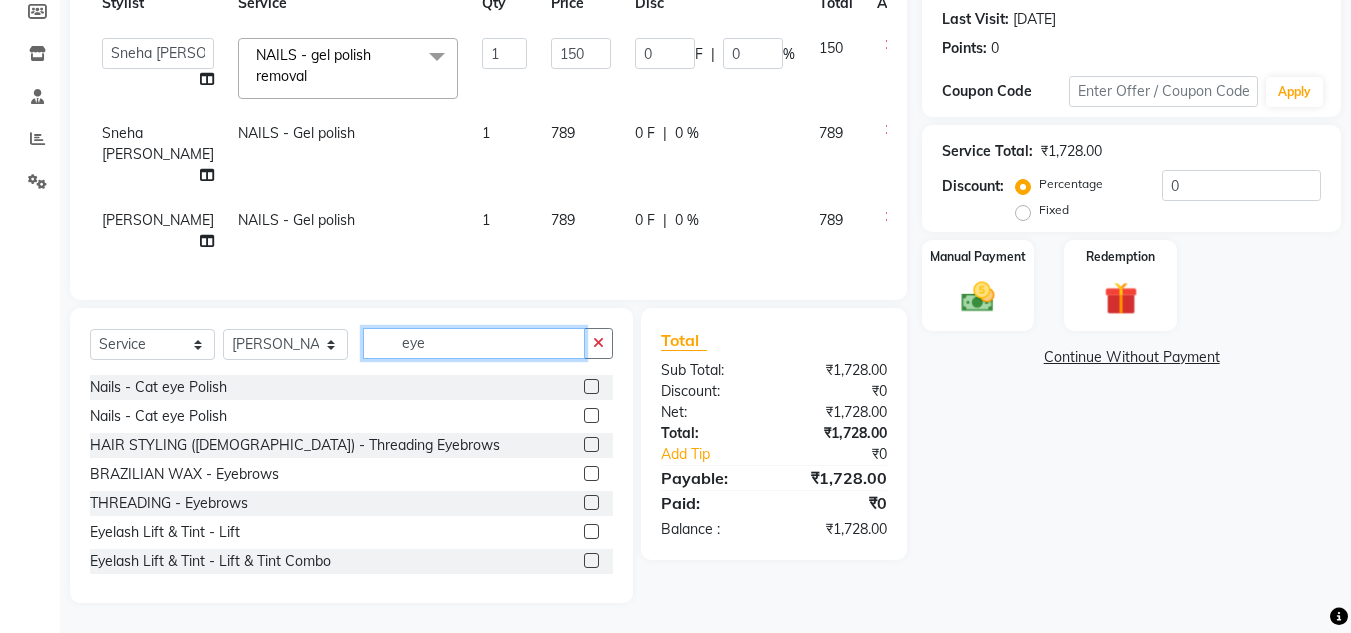 type on "eye" 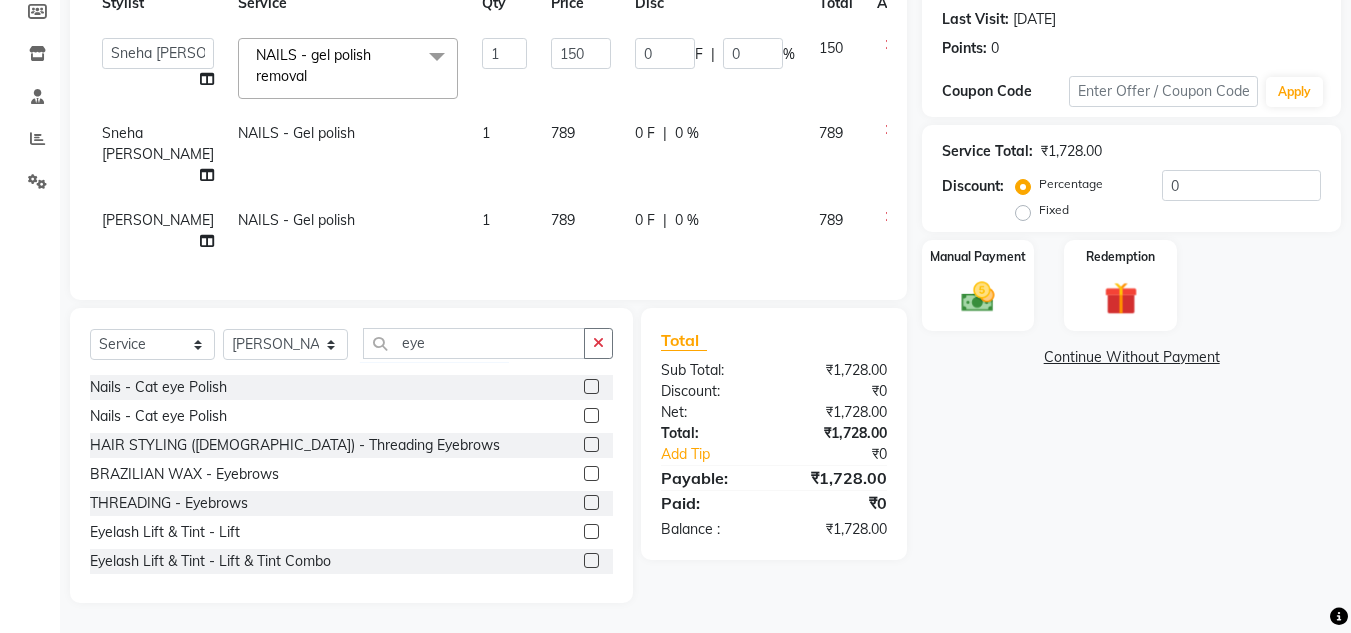 click 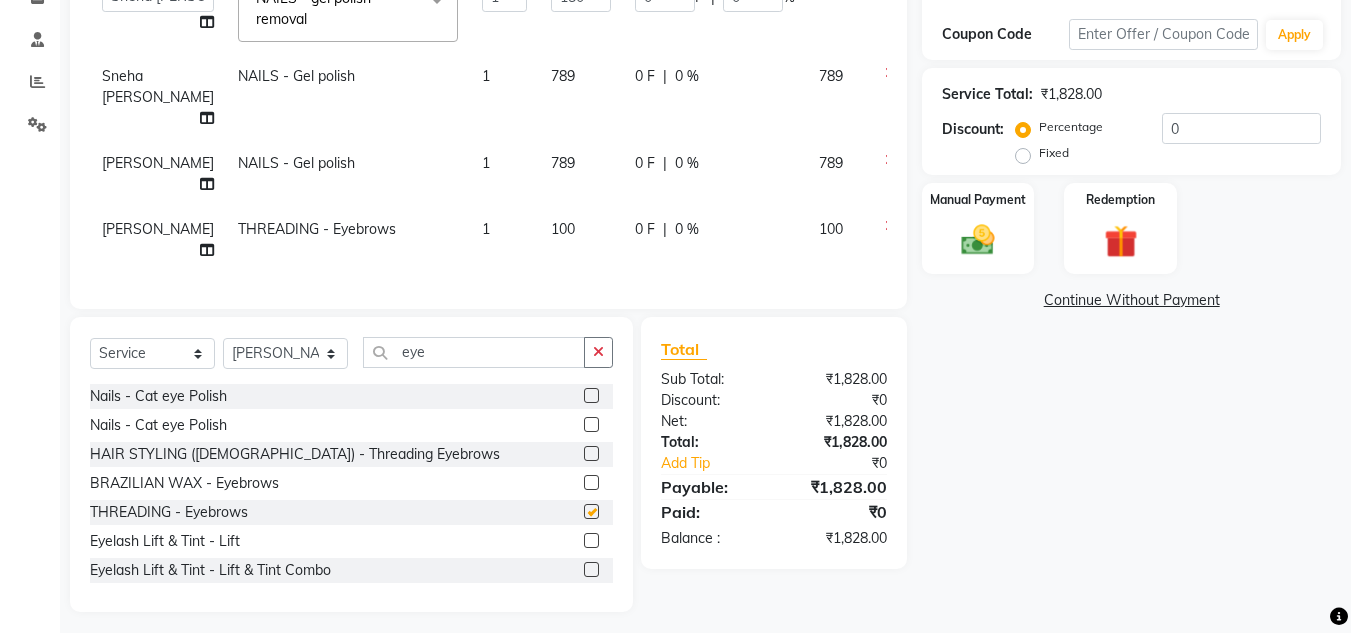 checkbox on "false" 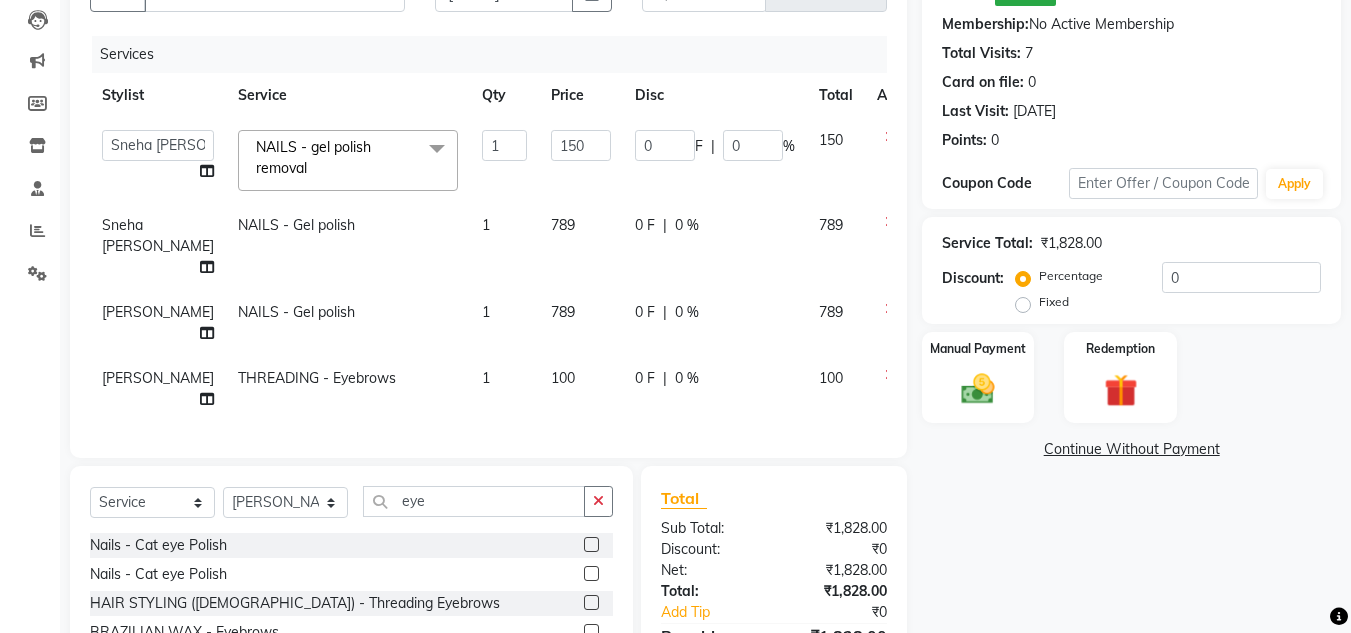 scroll, scrollTop: 201, scrollLeft: 0, axis: vertical 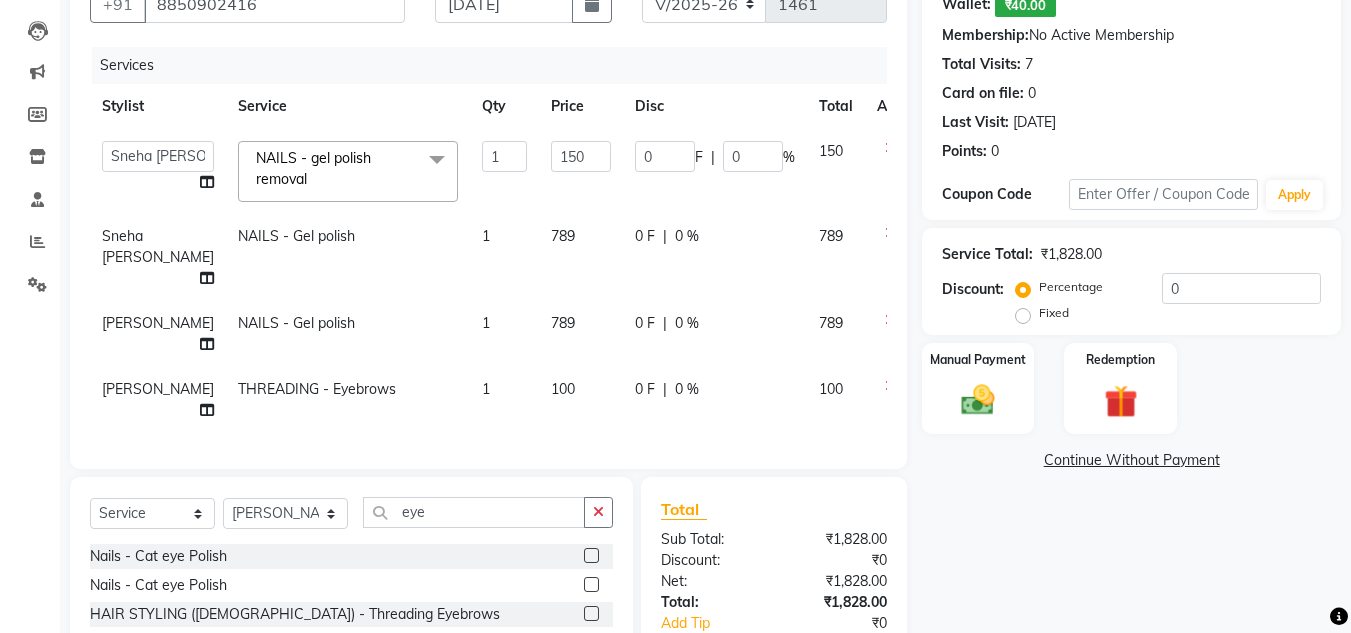 click on "100" 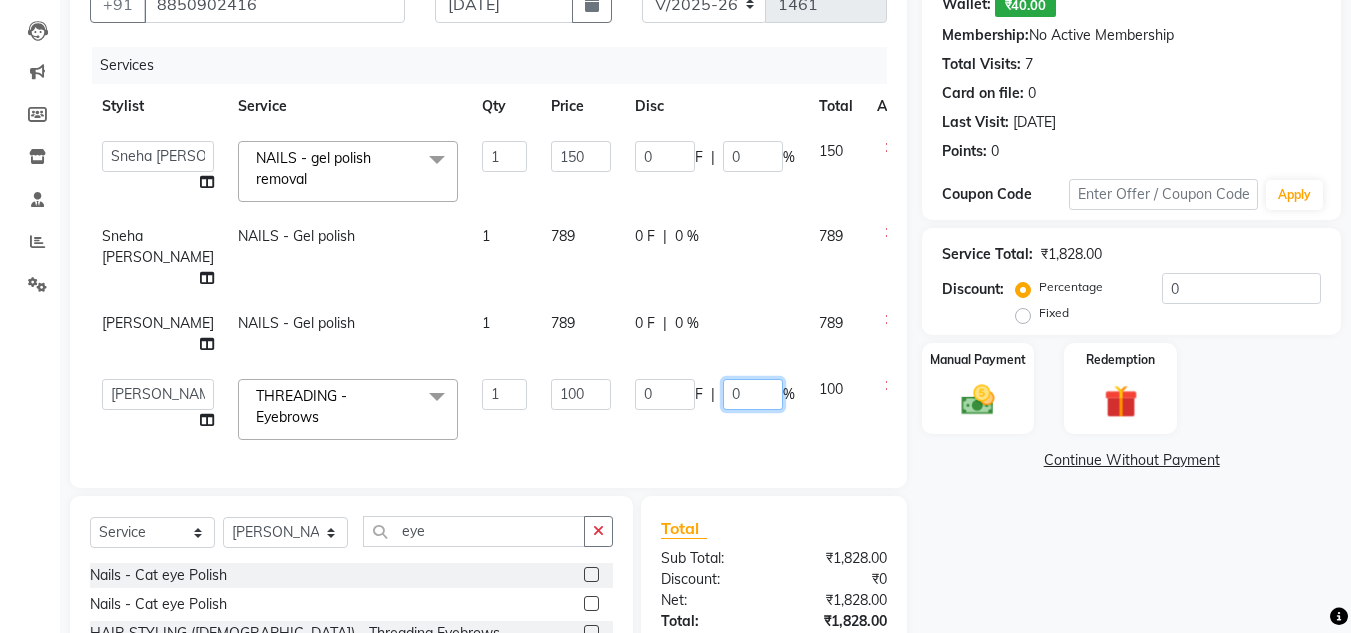 click on "0" 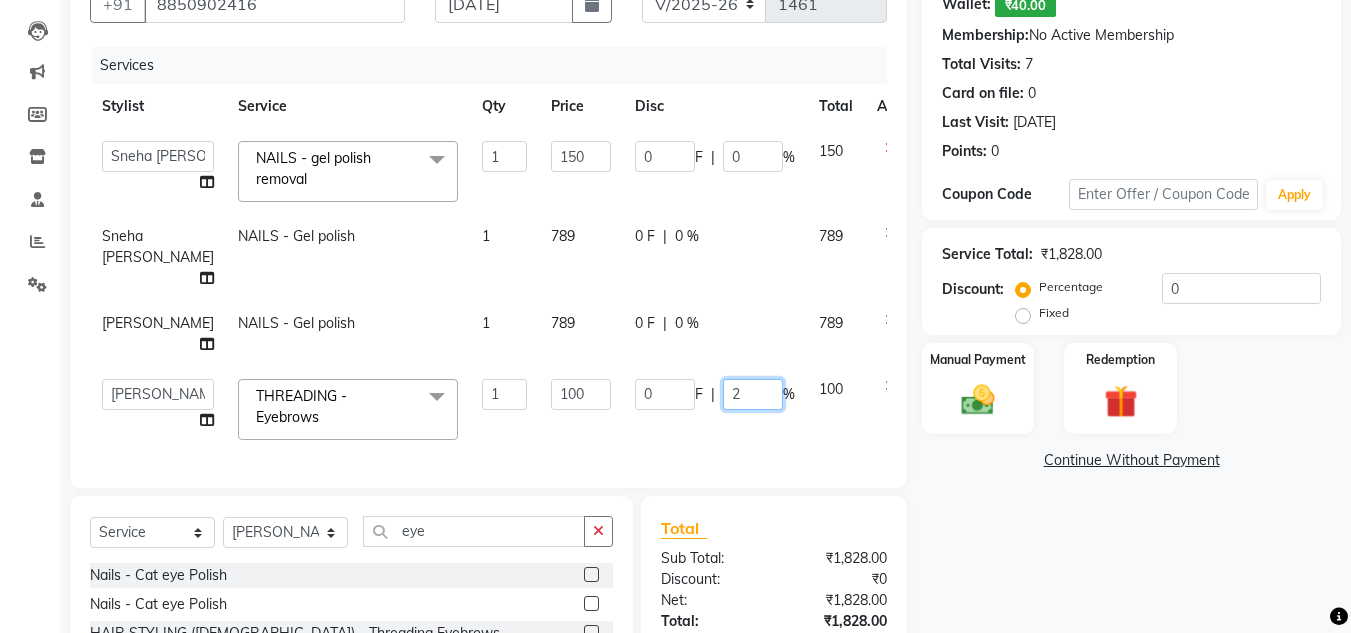 type on "20" 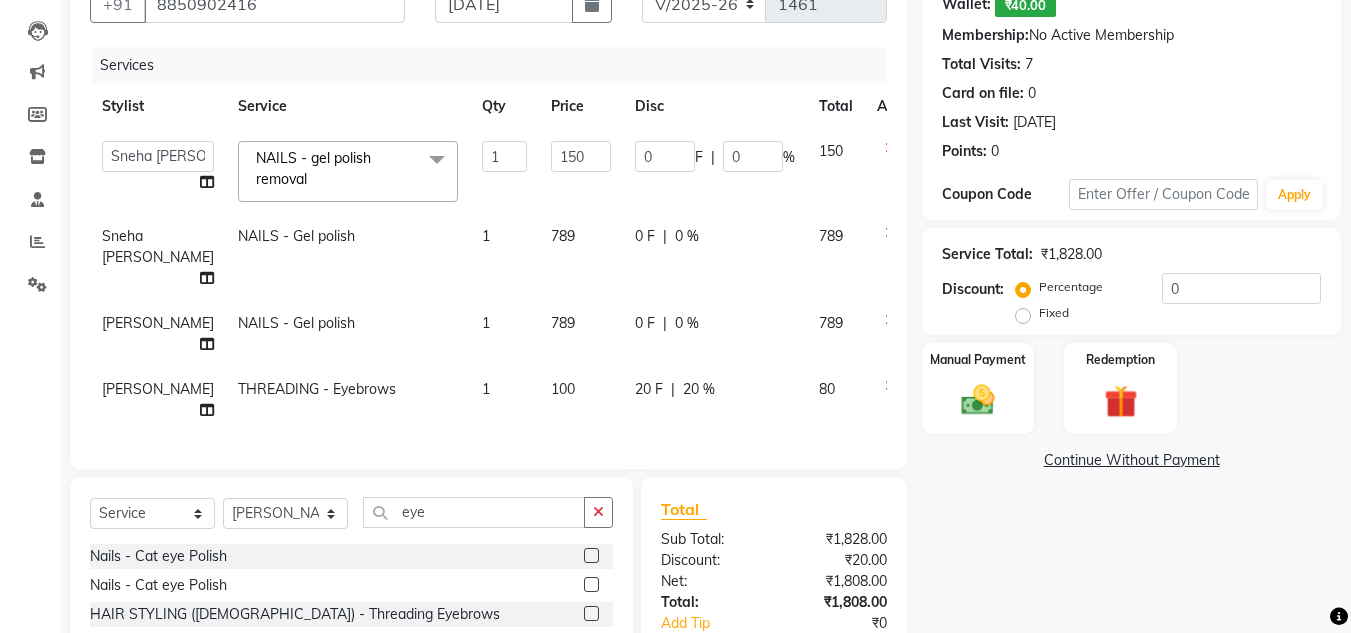 click on "Name: [PERSON_NAME]:   ₹40.00  Membership:  No Active Membership  Total Visits:  7 Card on file:  0 Last Visit:   [DATE] Points:   0  Coupon Code Apply Service Total:  ₹1,828.00  Discount:  Percentage   Fixed  0 Manual Payment Redemption  Continue Without Payment" 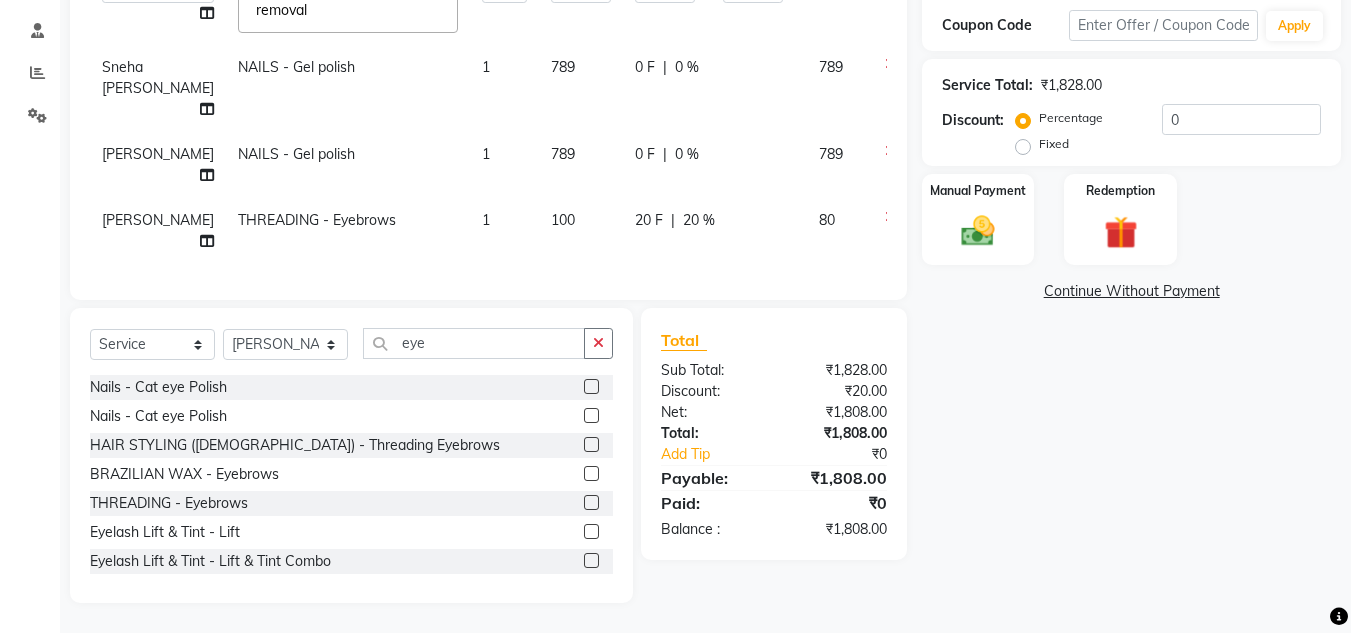 scroll, scrollTop: 406, scrollLeft: 0, axis: vertical 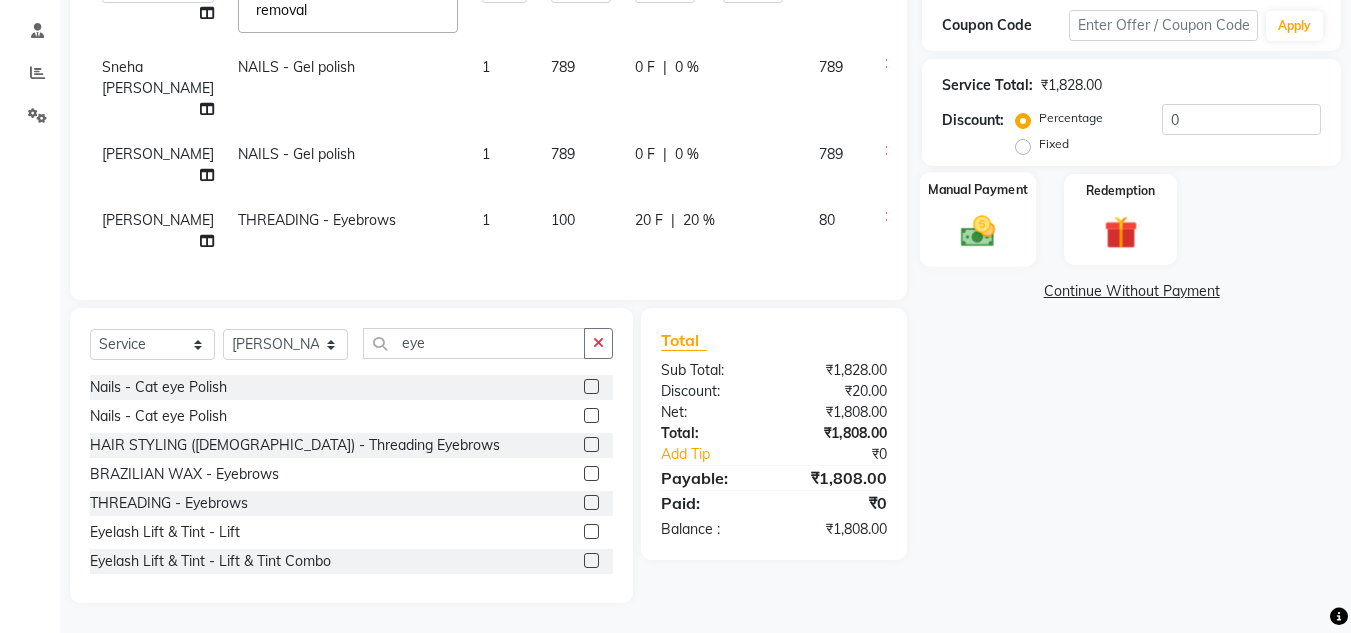 click on "Manual Payment" 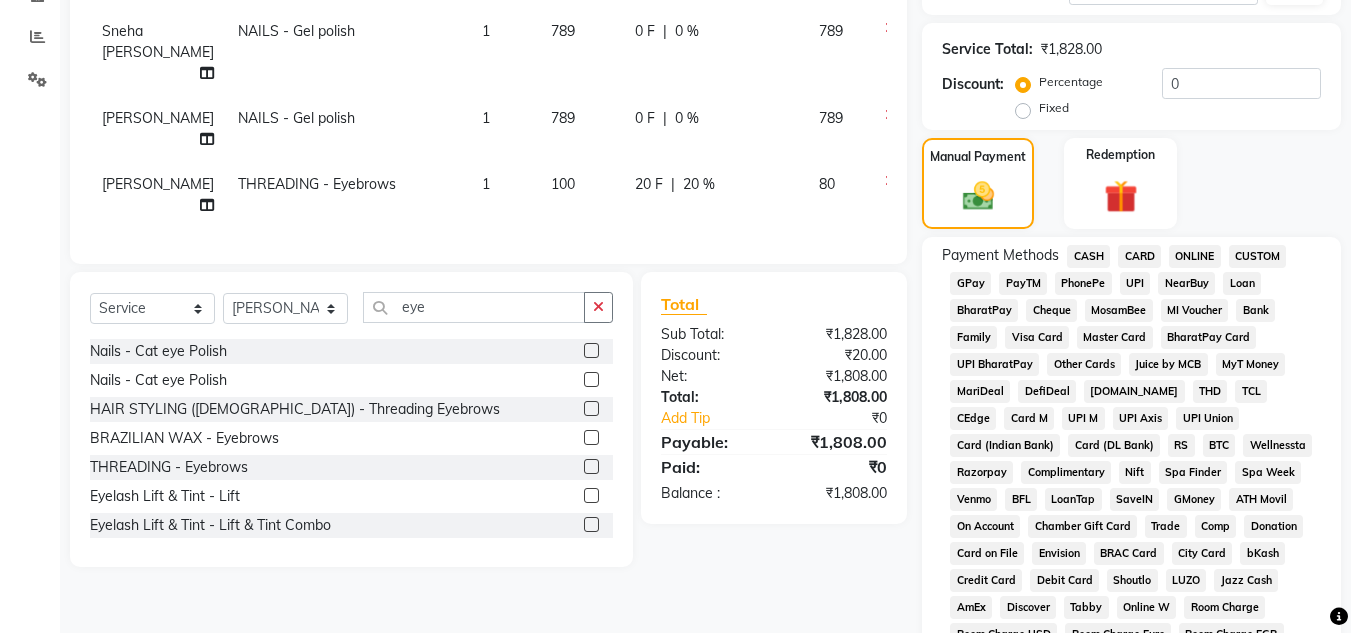 click on "CASH" 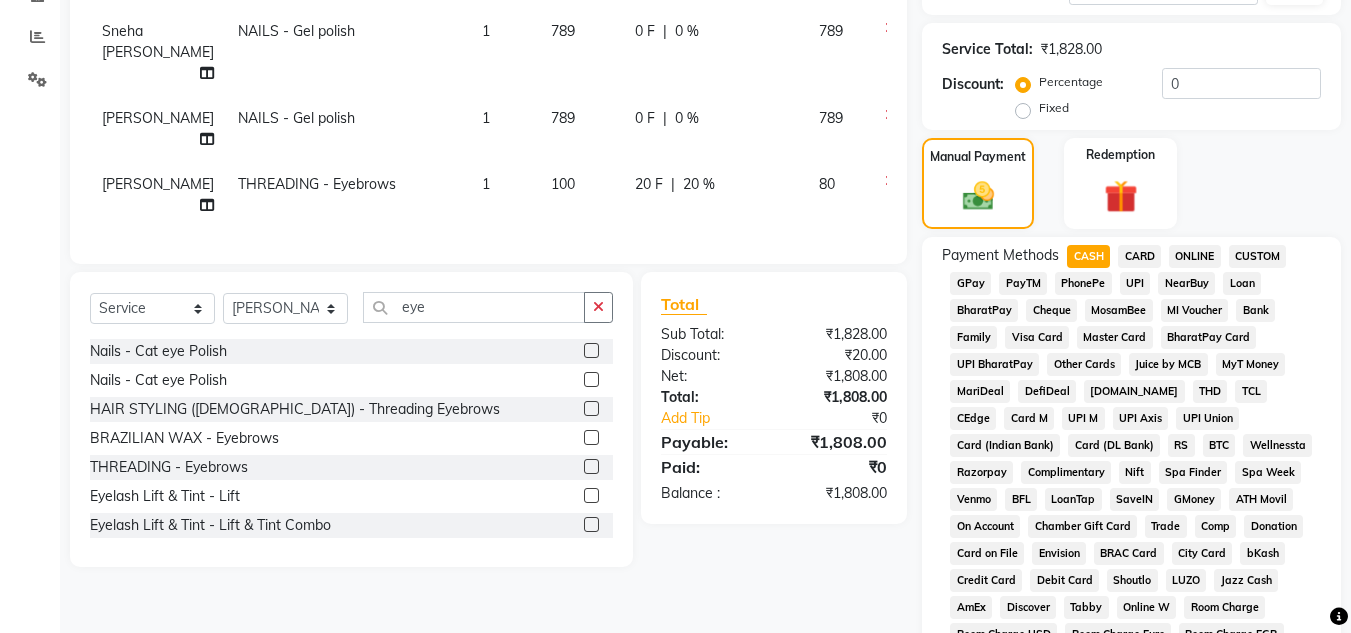 click on "GPay" 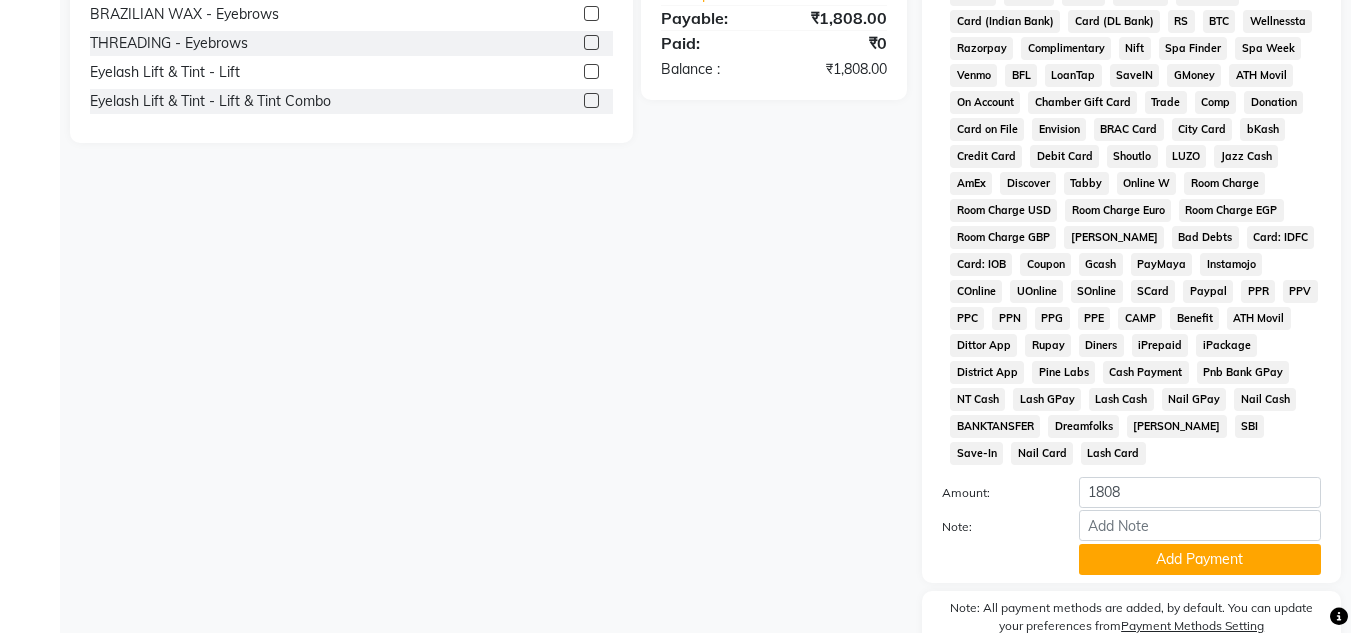 scroll, scrollTop: 846, scrollLeft: 0, axis: vertical 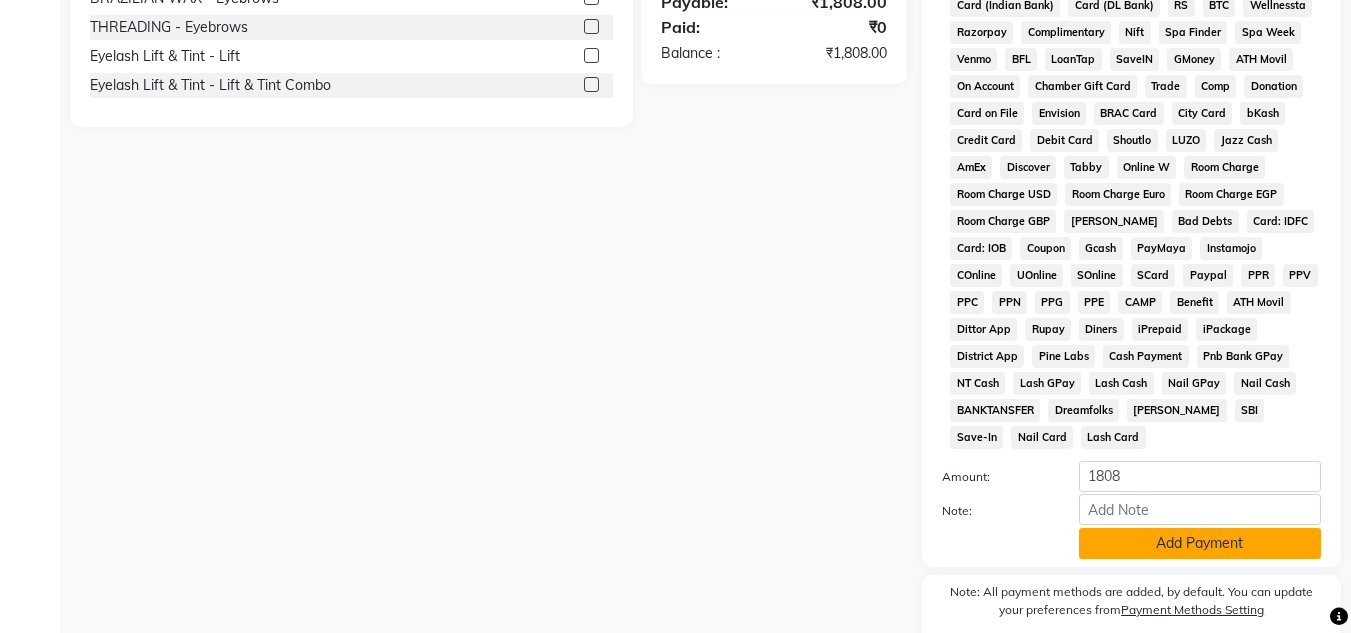 click on "Add Payment" 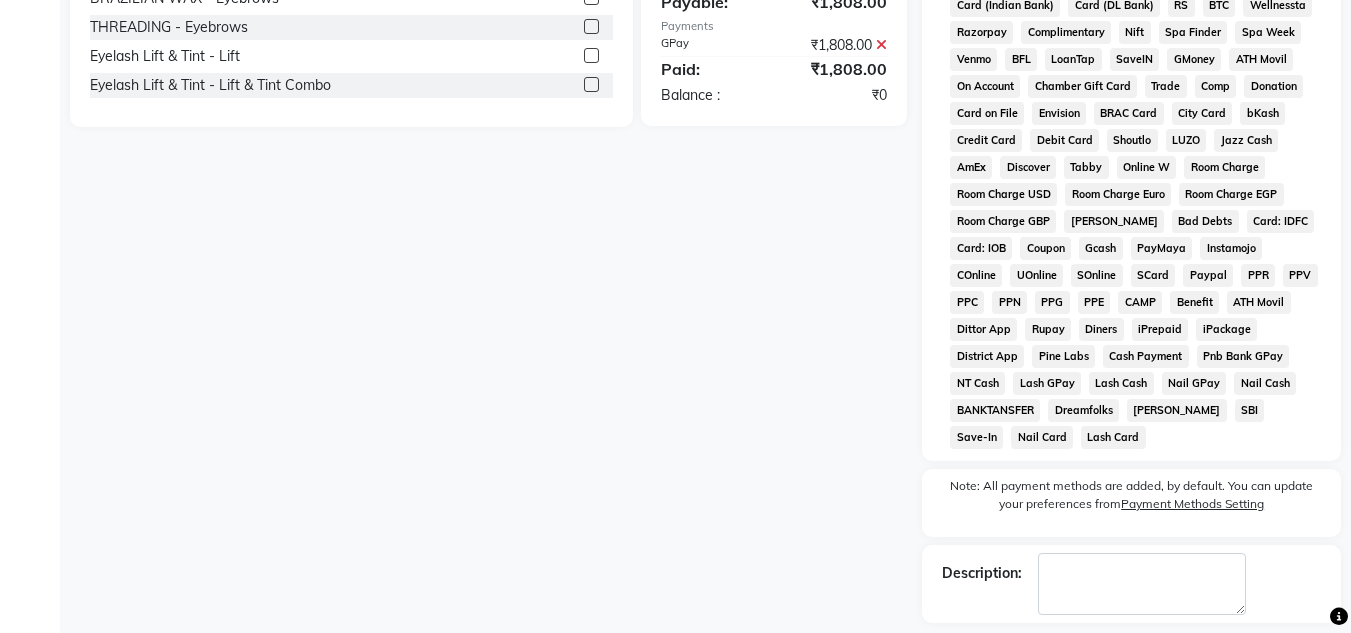 scroll, scrollTop: 907, scrollLeft: 0, axis: vertical 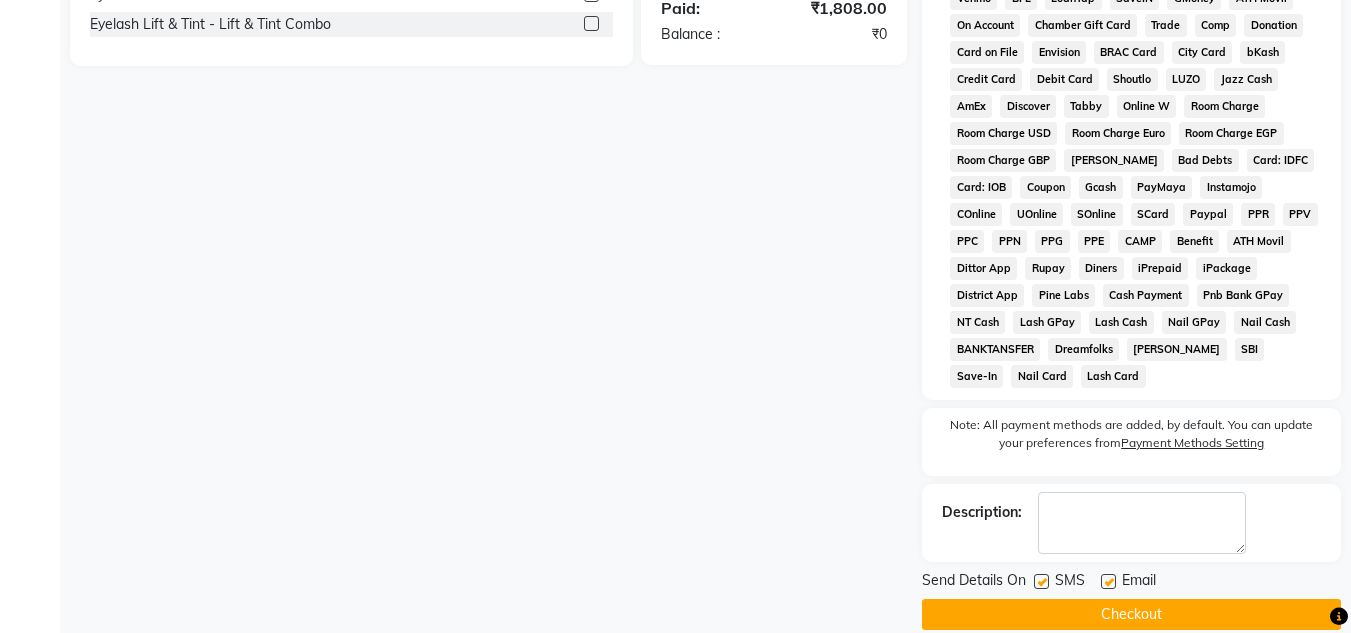click on "Checkout" 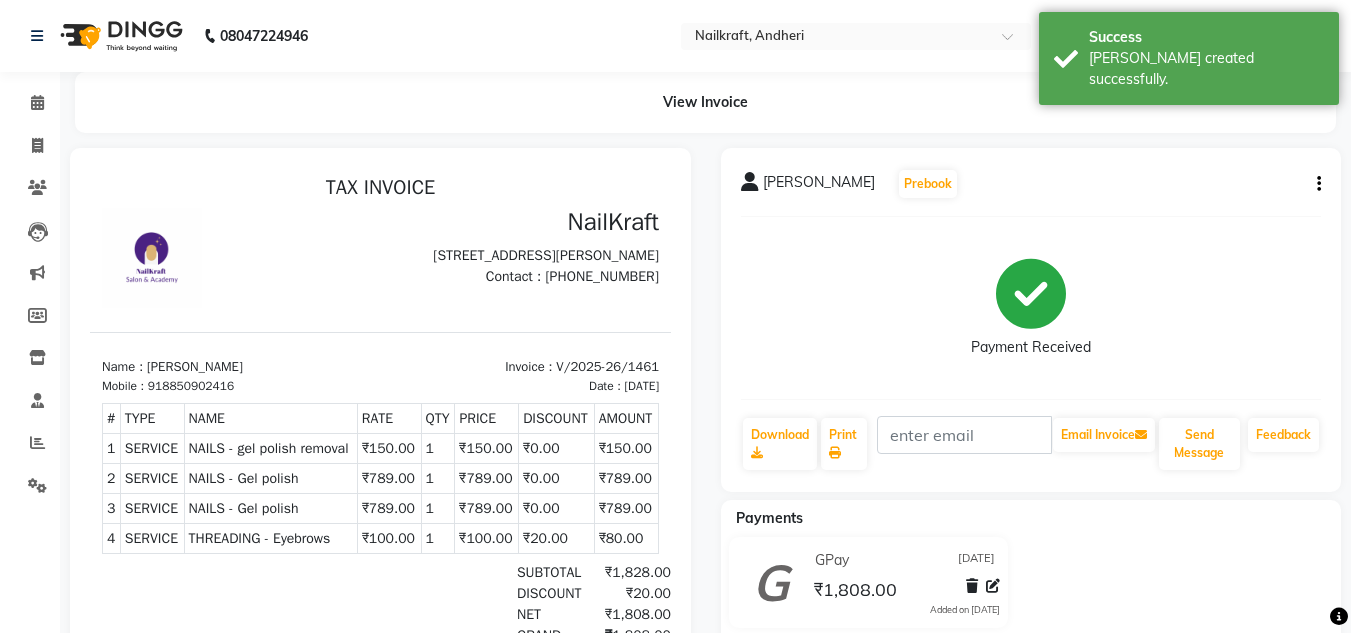 scroll, scrollTop: 0, scrollLeft: 0, axis: both 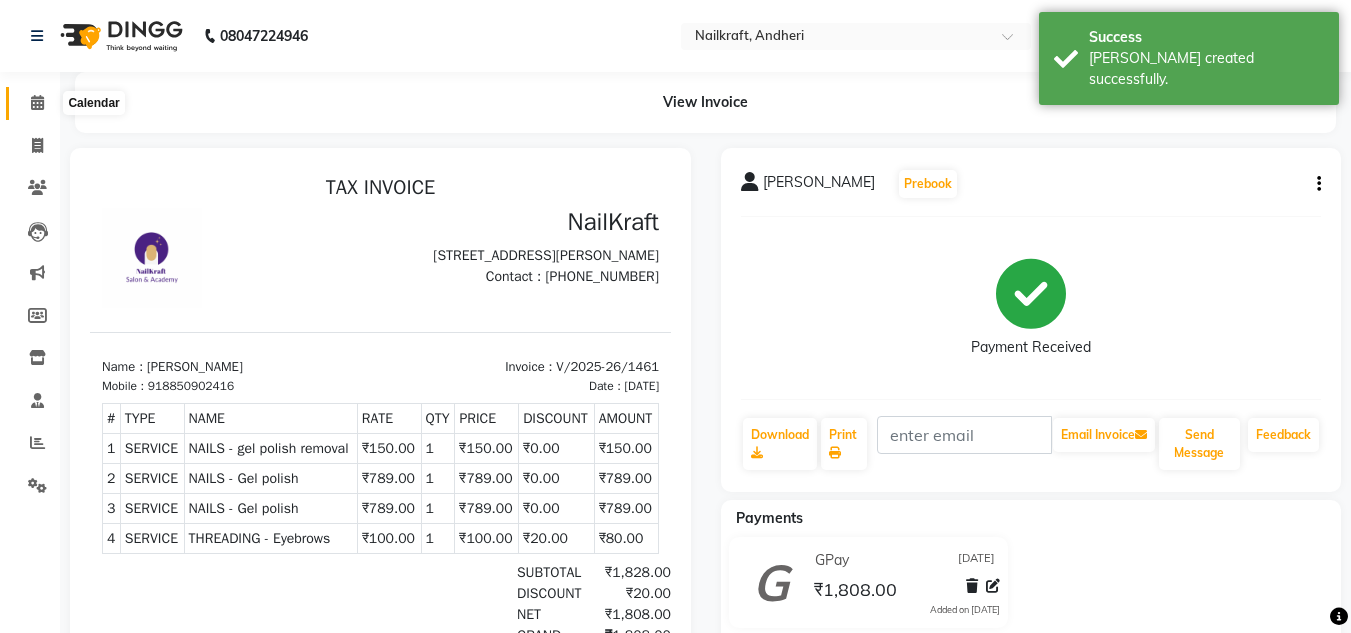 click 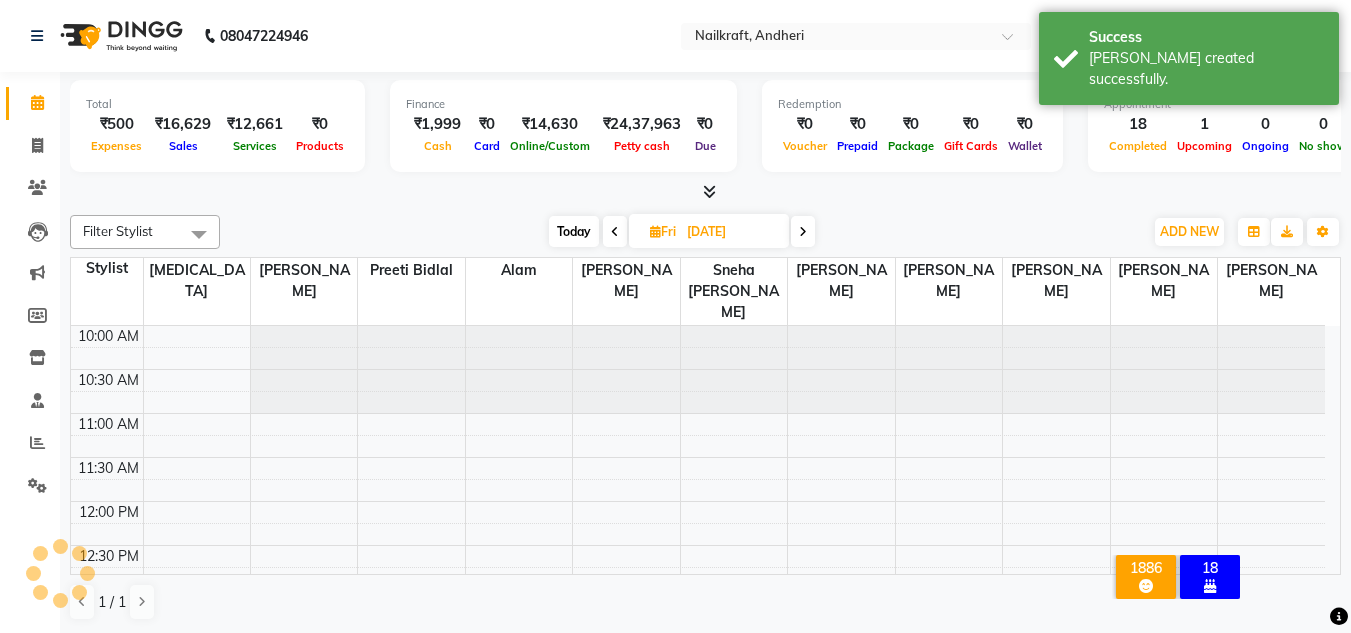 scroll, scrollTop: 0, scrollLeft: 0, axis: both 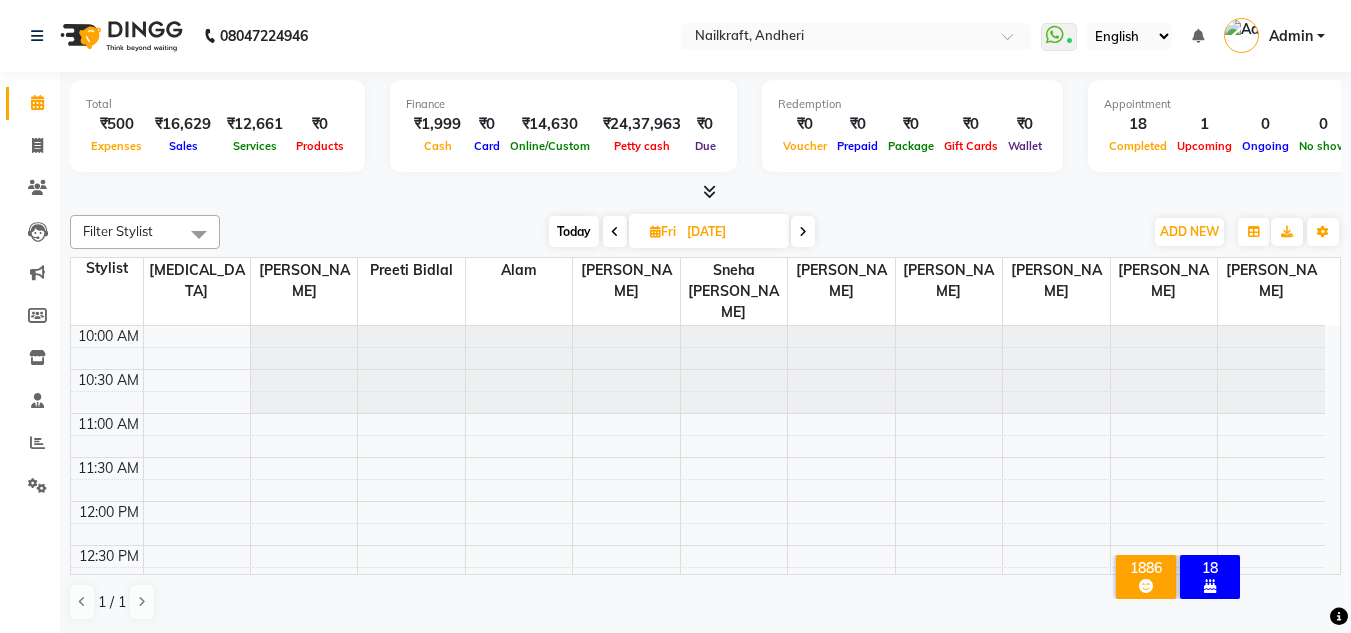 click at bounding box center [705, 192] 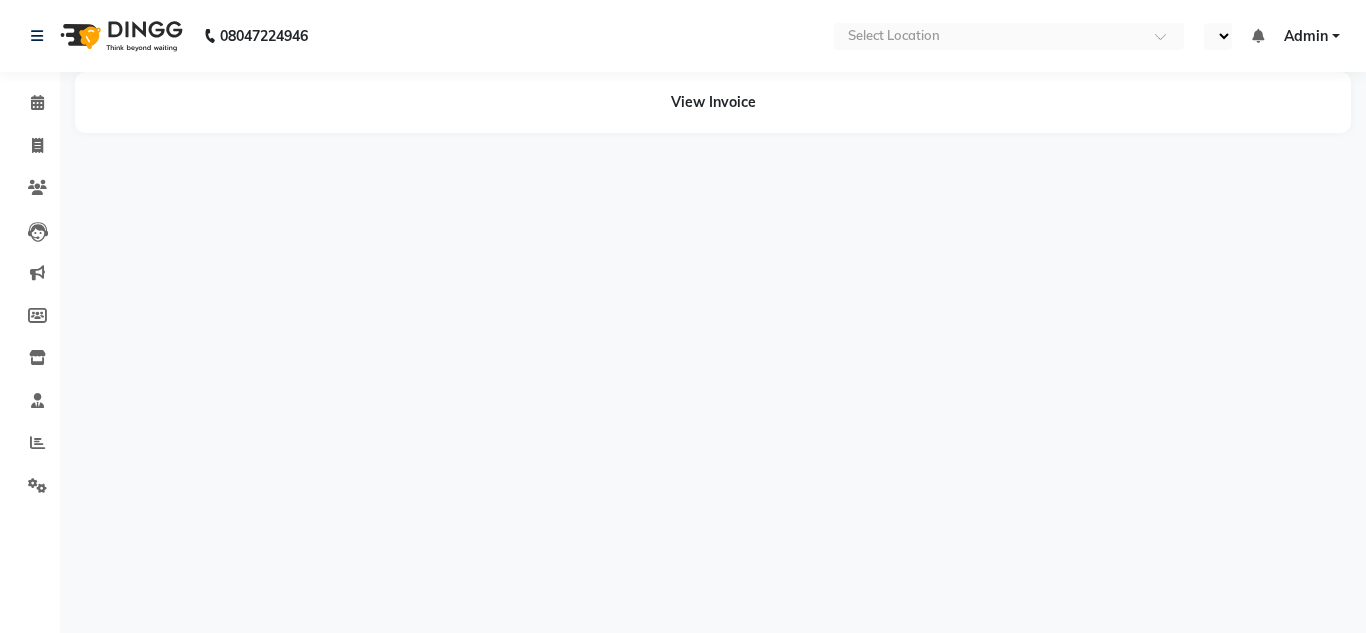 select on "en" 